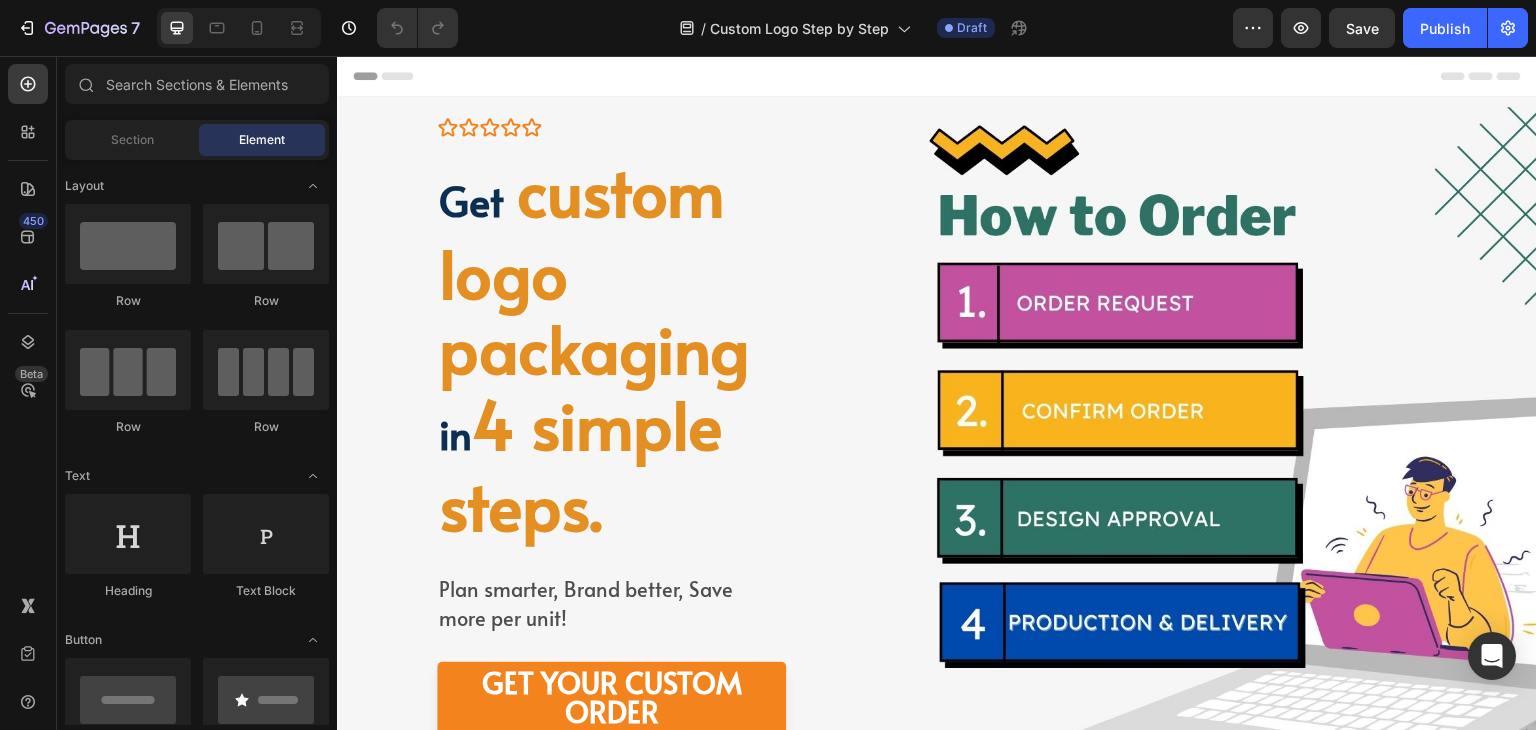 scroll, scrollTop: 0, scrollLeft: 0, axis: both 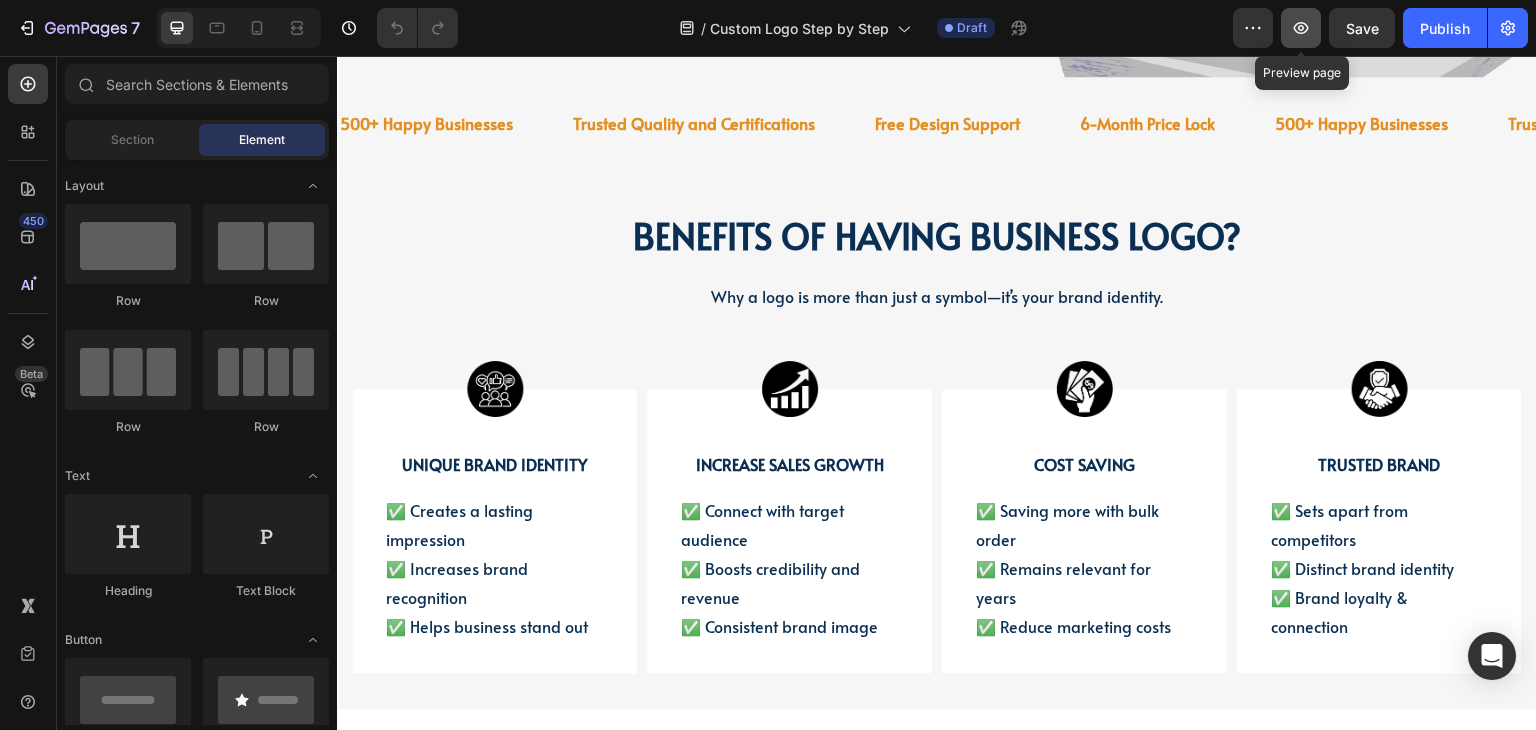 click 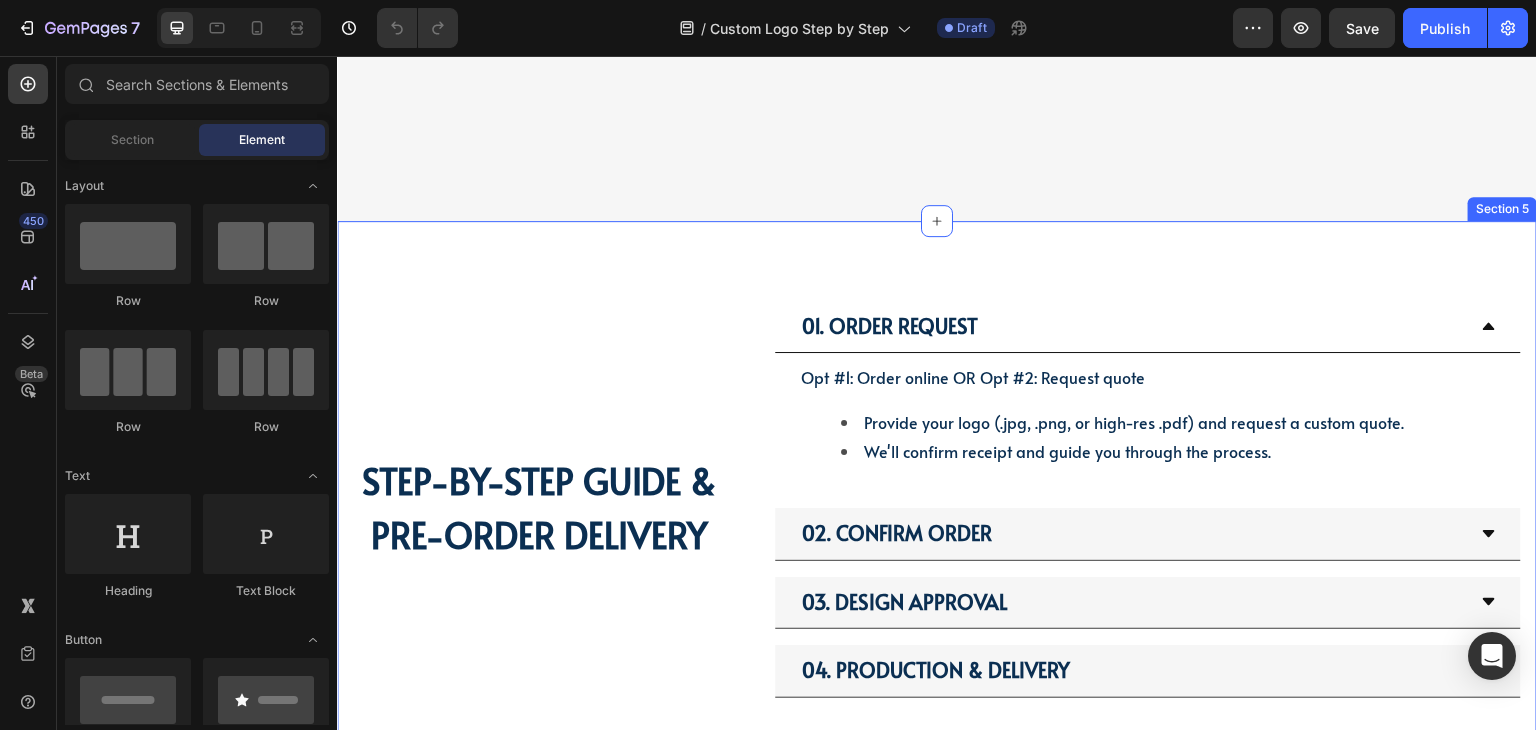 scroll, scrollTop: 1400, scrollLeft: 0, axis: vertical 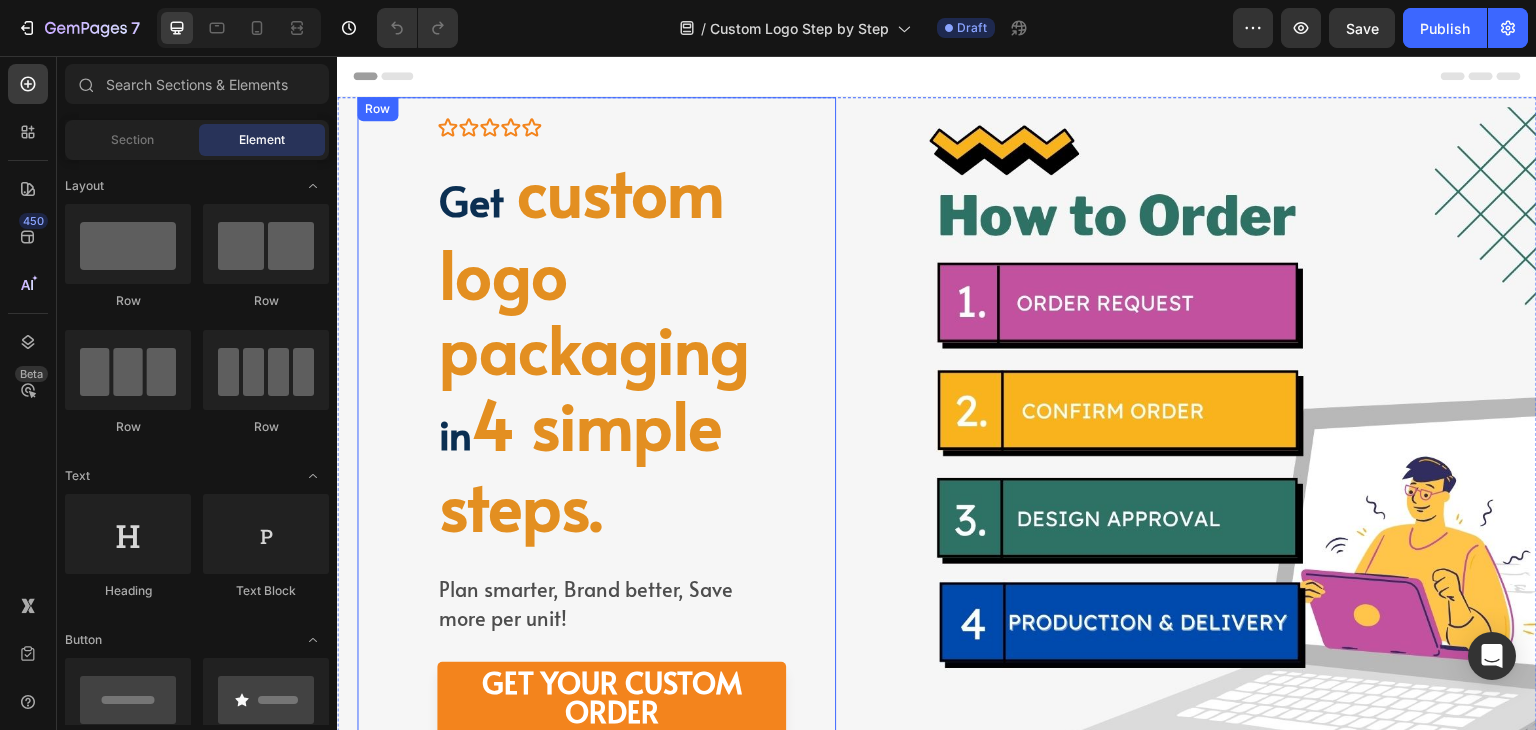 click on "Icon
Icon
Icon
Icon
Icon Icon List Row Get   custom logo packaging   in  4 simple steps. Heading Plan smarter, Brand better, Save more per unit! Text Block GET Your Custom Order Button Row Image Section 1" at bounding box center [937, 442] 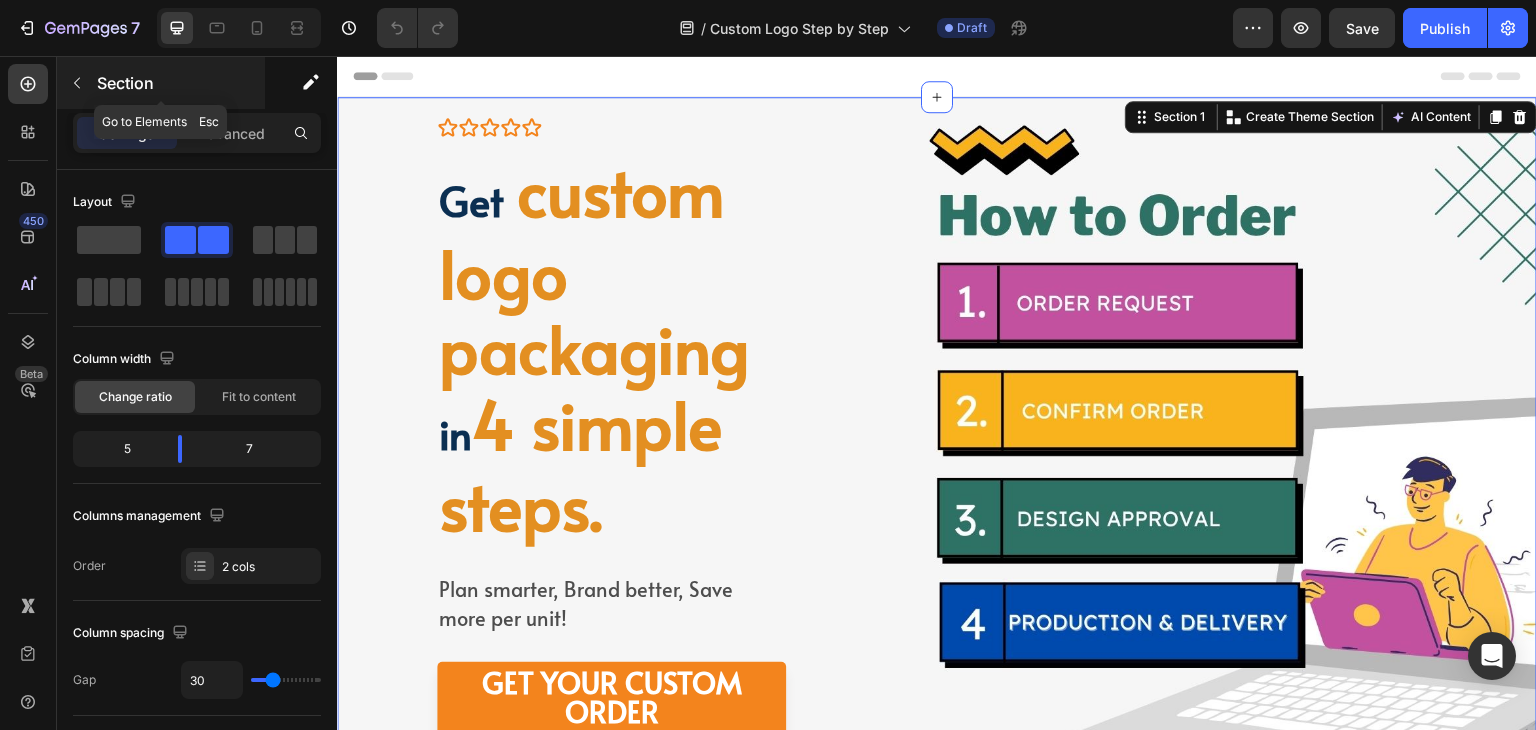 click 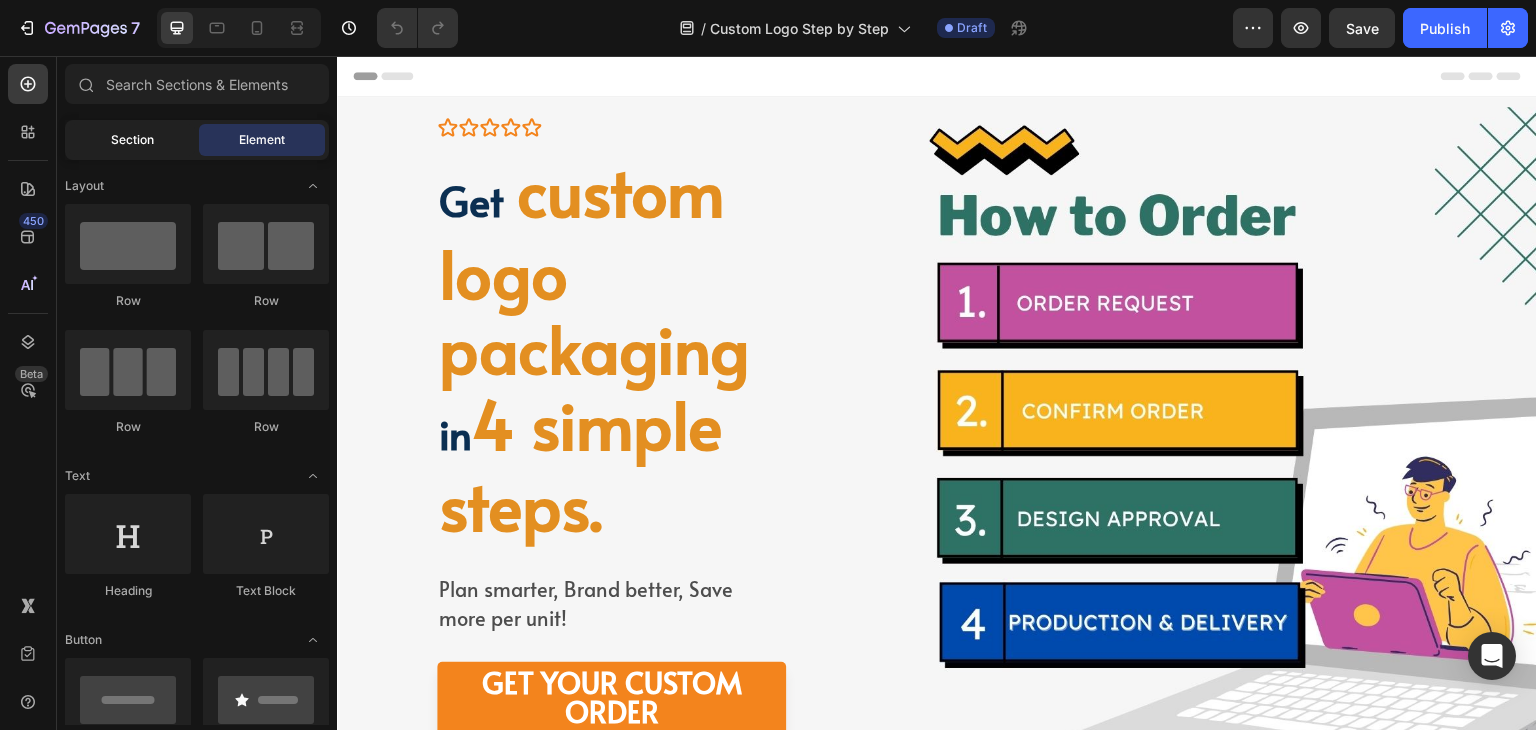 click on "Section" 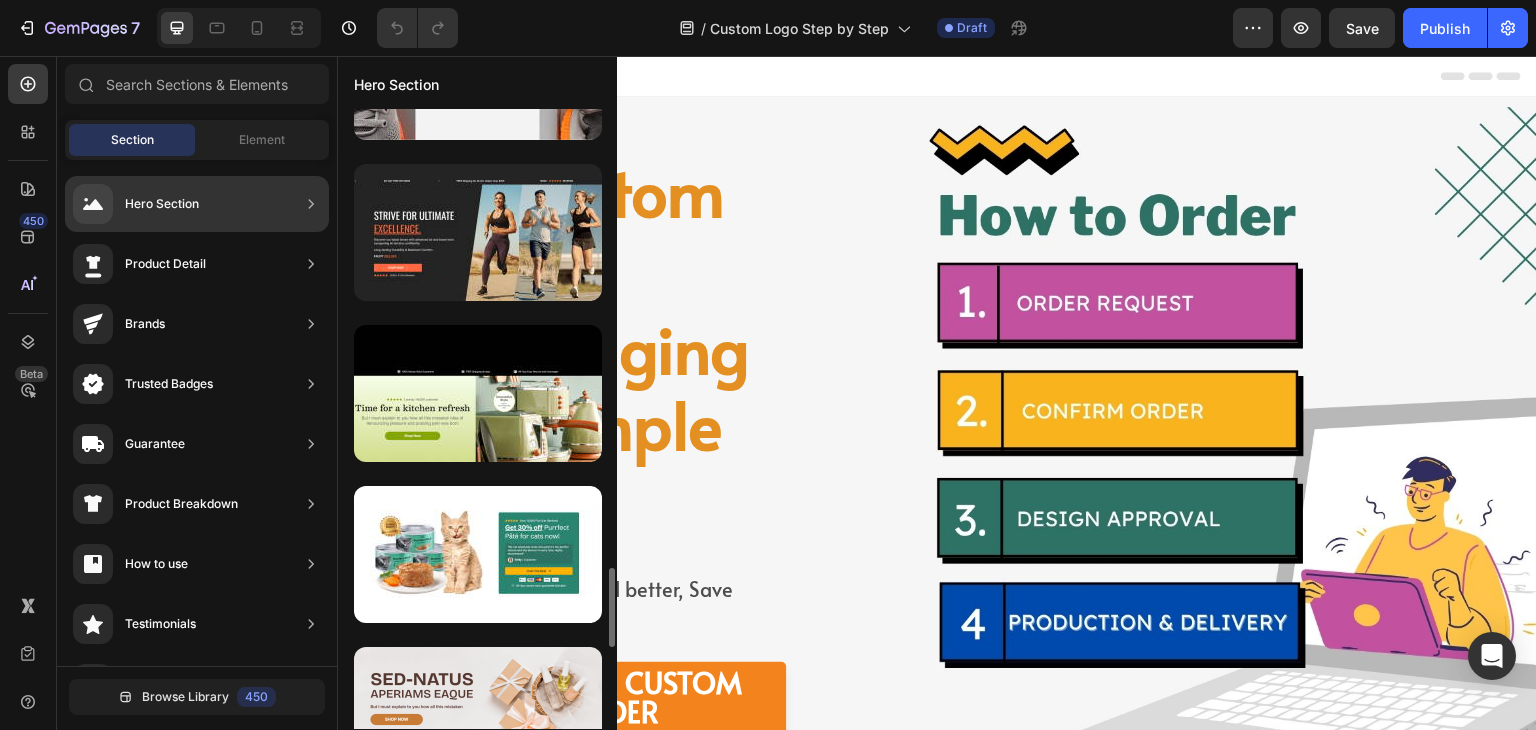 scroll, scrollTop: 3088, scrollLeft: 0, axis: vertical 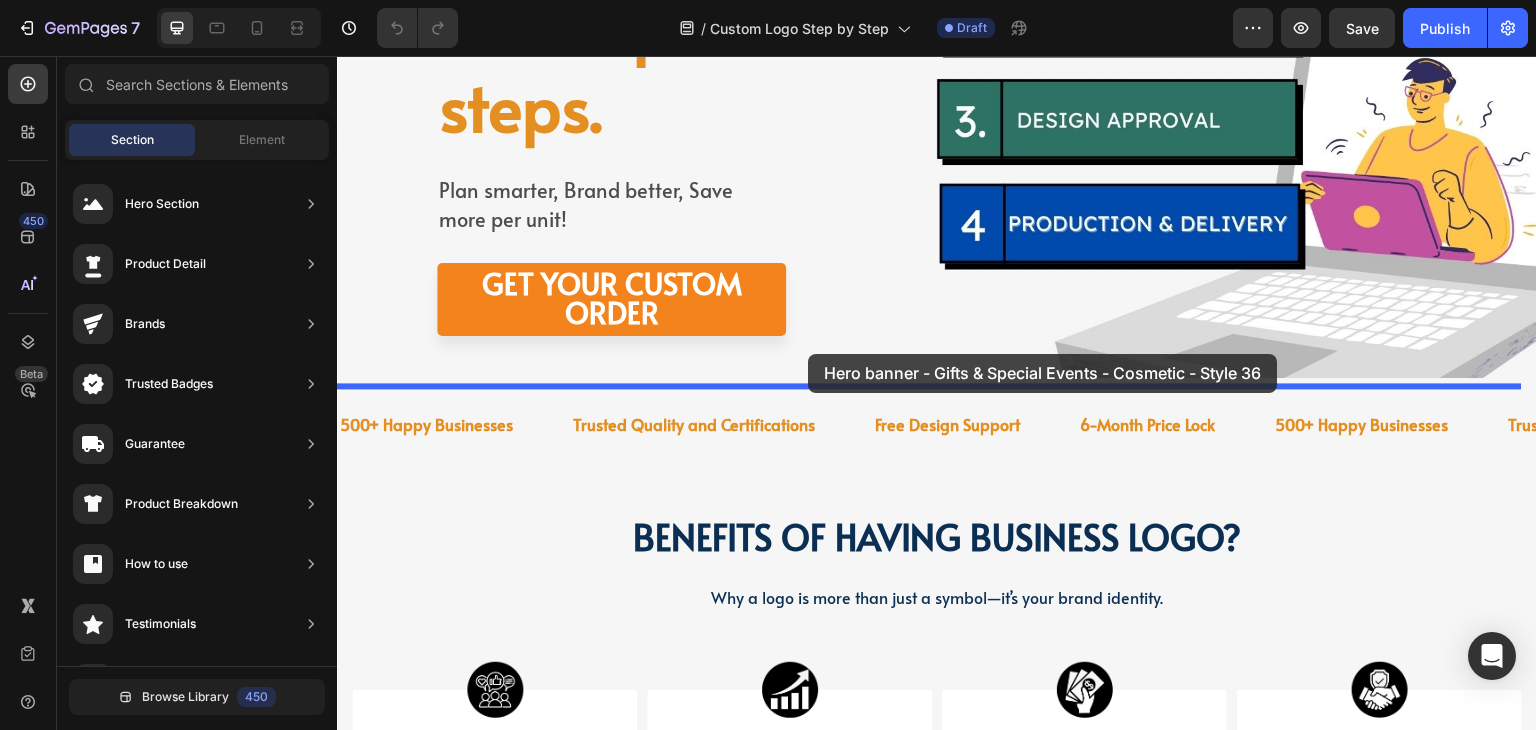 drag, startPoint x: 851, startPoint y: 385, endPoint x: 808, endPoint y: 354, distance: 53.009434 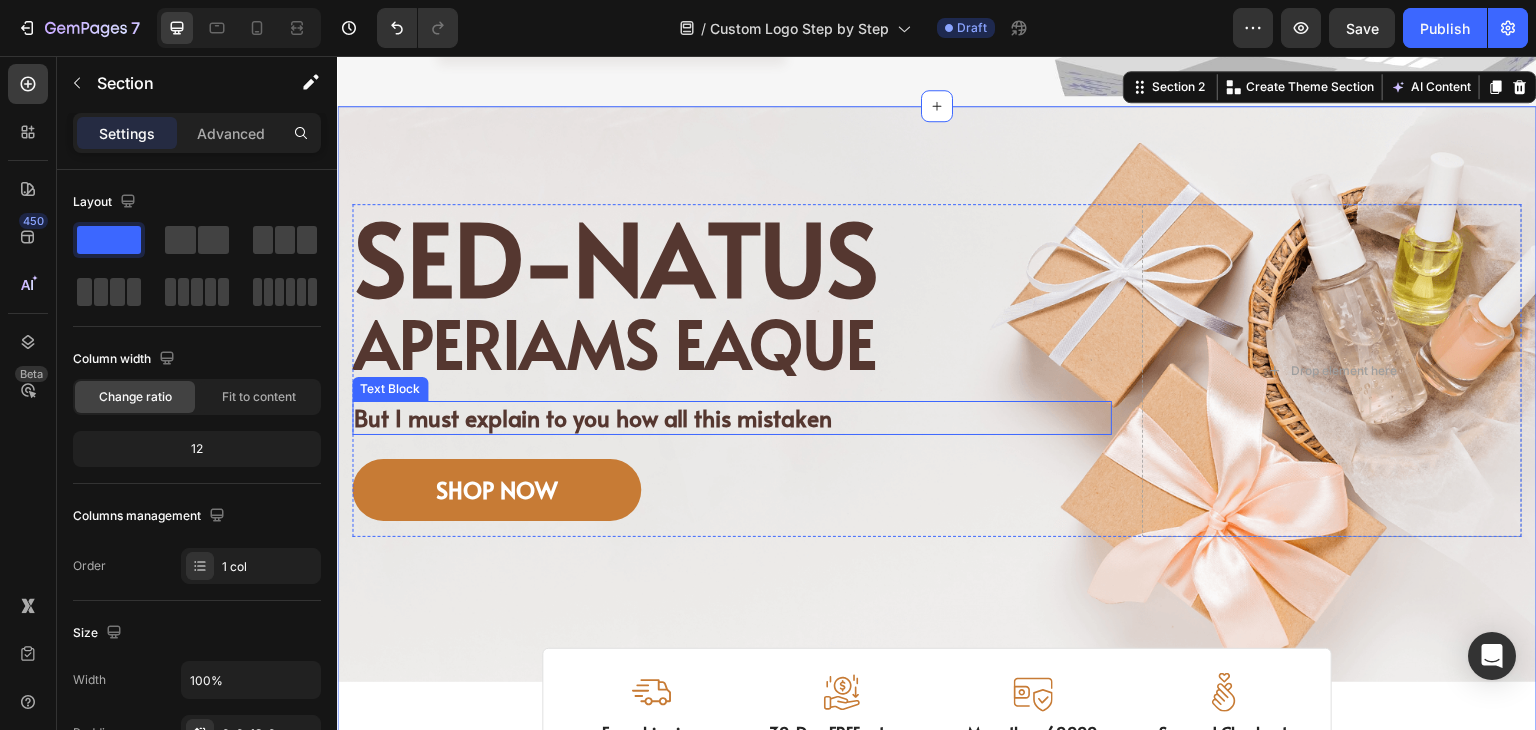 scroll, scrollTop: 956, scrollLeft: 0, axis: vertical 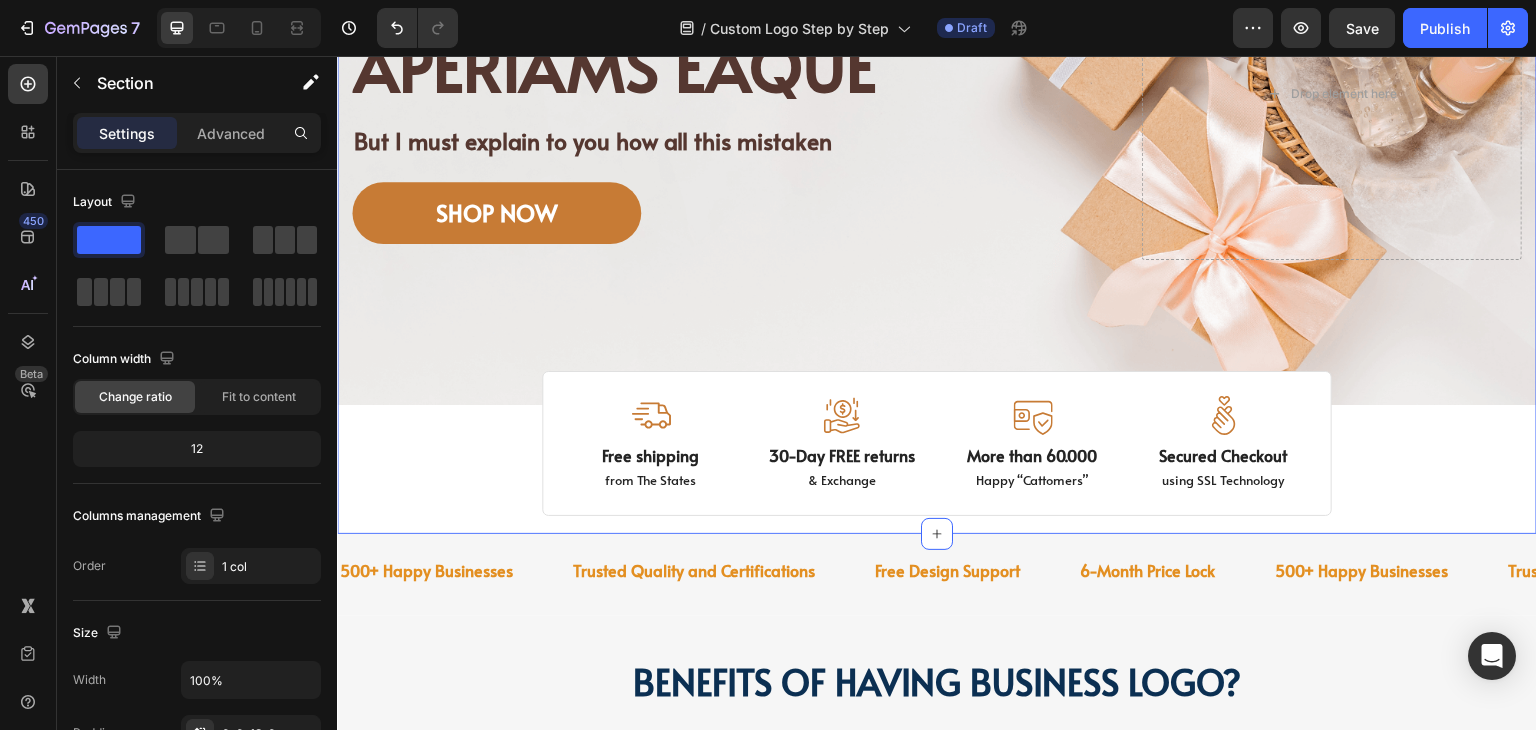 click on "Image Image Free shipping Text Block from The States Text Block Advanced List Image 30-Day FREE returns Text Block & Exchange Text Block Advanced List Row Image More than 60.000 Text Block Happy “Cattomers” Text Block Advanced List Image Secured Checkout Text Block using SSL Technology Text Block Advanced List Row                Title Line Sed-natus Heading aperiams eaque Text Block But I must explain to you how all this mistaken Text Block SHOP NOW Button
Drop element here Row Row Hero Banner Image Free shipping Text Block from The States Text Block Image 30-Day FREE returns Text Block & Exchange Text Block Image More than 60.000 Text Block Happy “Cattomers” Text Block Image Secured Checkout Text Block using SSL Technology Text Block Row" at bounding box center (937, 172) 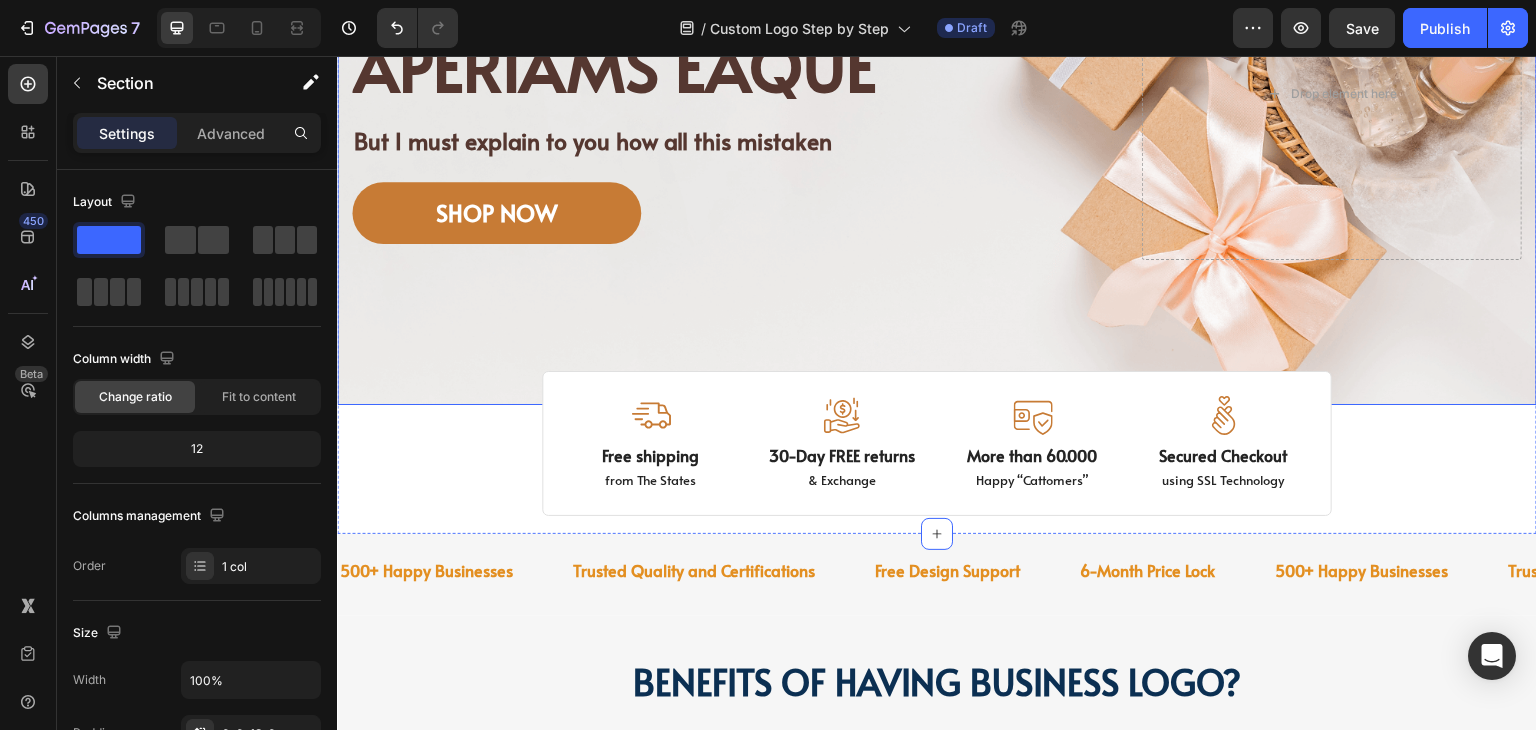click on "Image Image Free shipping Text Block from The States Text Block Advanced List Image 30-Day FREE returns Text Block & Exchange Text Block Advanced List Row Image More than 60.000 Text Block Happy “Cattomers” Text Block Advanced List Image Secured Checkout Text Block using SSL Technology Text Block Advanced List Row                Title Line Sed-natus Heading aperiams eaque Text Block But I must explain to you how all this mistaken Text Block SHOP NOW Button
Drop element here Row Row" at bounding box center [937, 117] 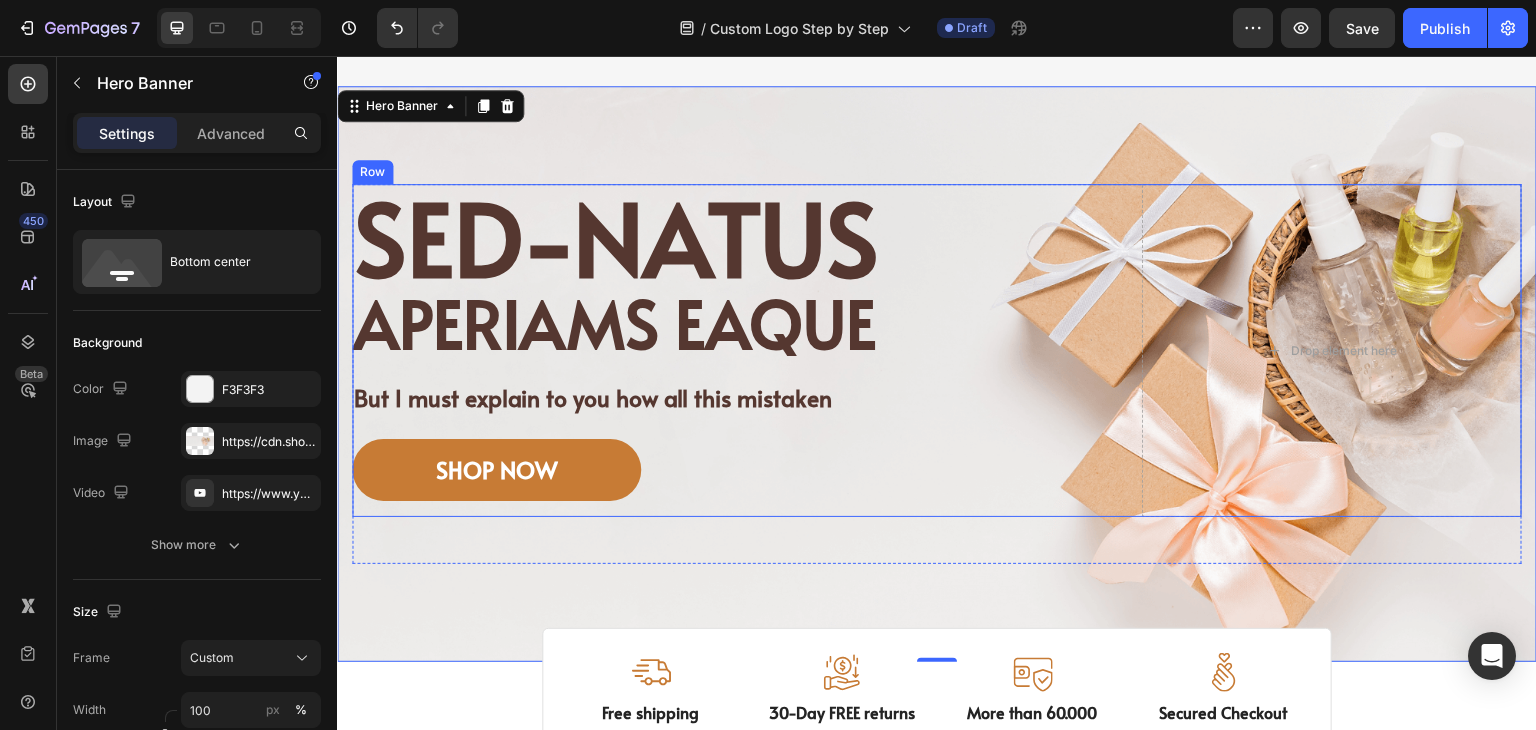 scroll, scrollTop: 756, scrollLeft: 0, axis: vertical 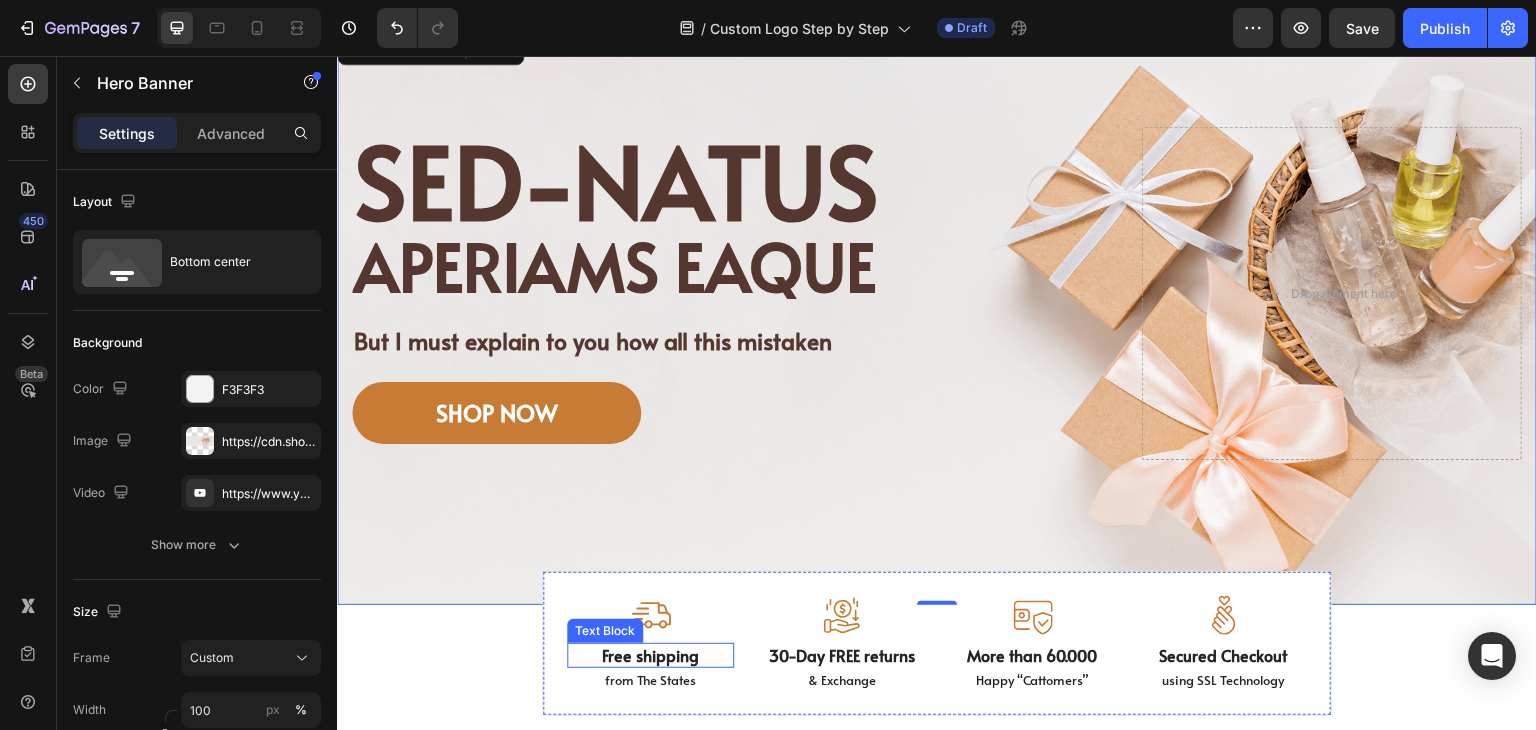 click on "Free shipping" at bounding box center [650, 655] 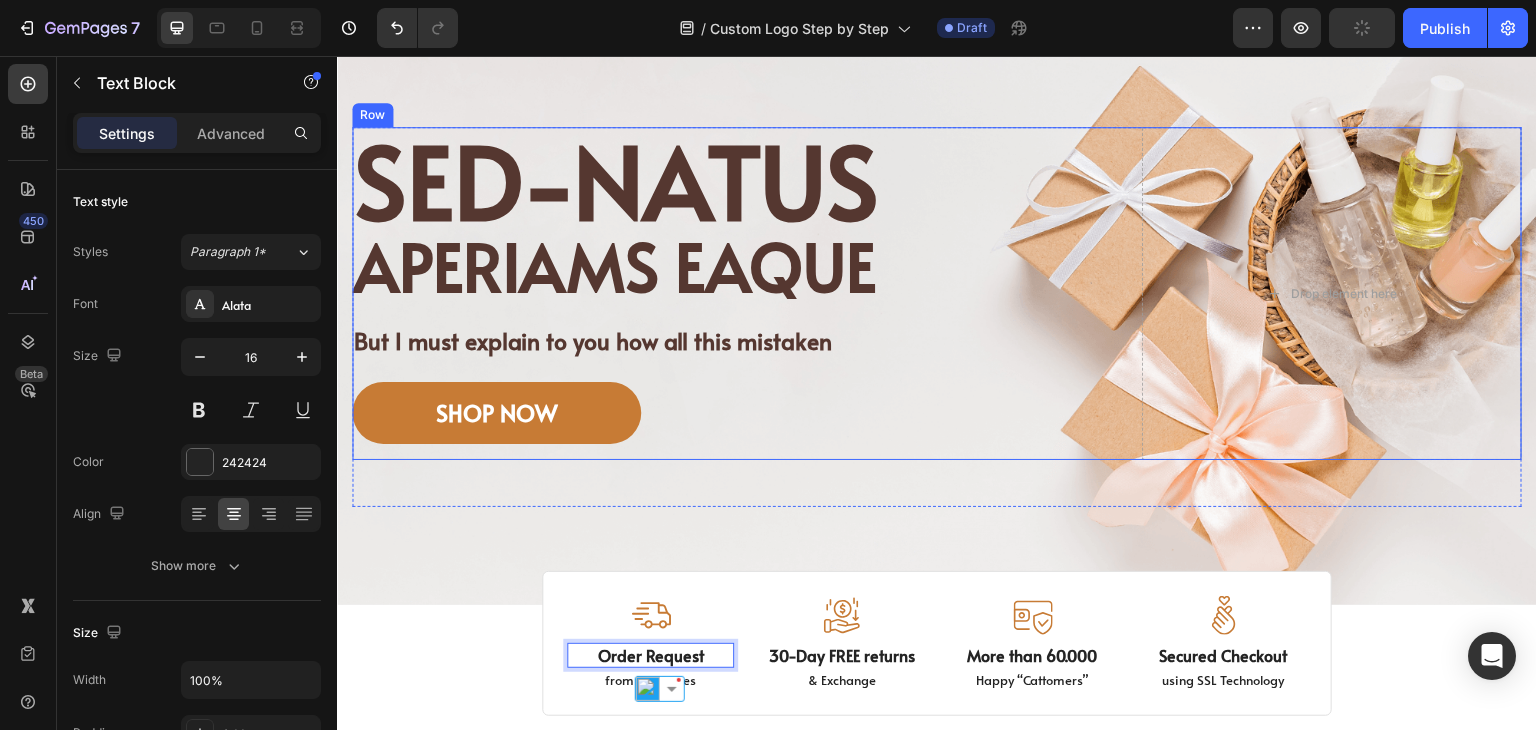 click on "SHOP NOW Button" at bounding box center [732, 421] 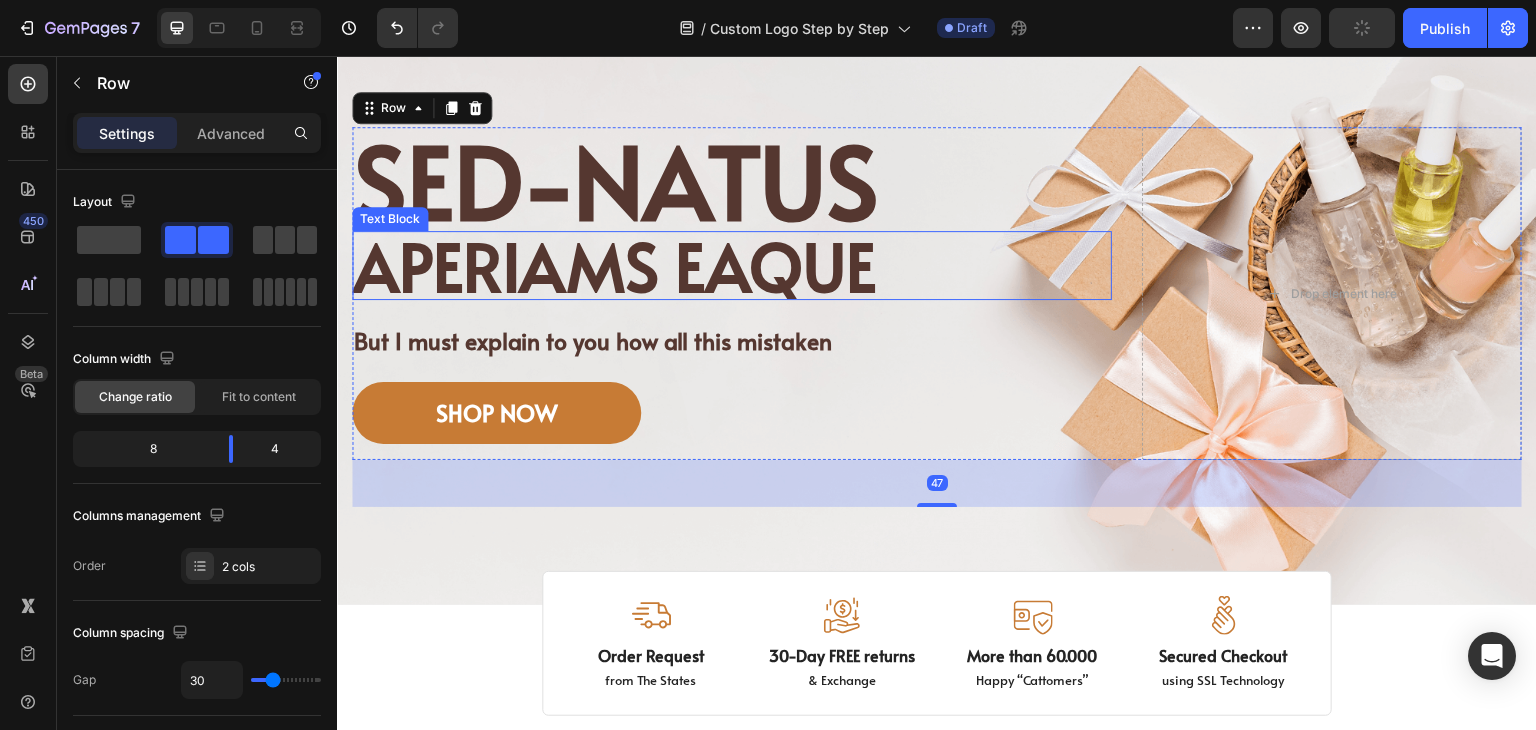 scroll, scrollTop: 956, scrollLeft: 0, axis: vertical 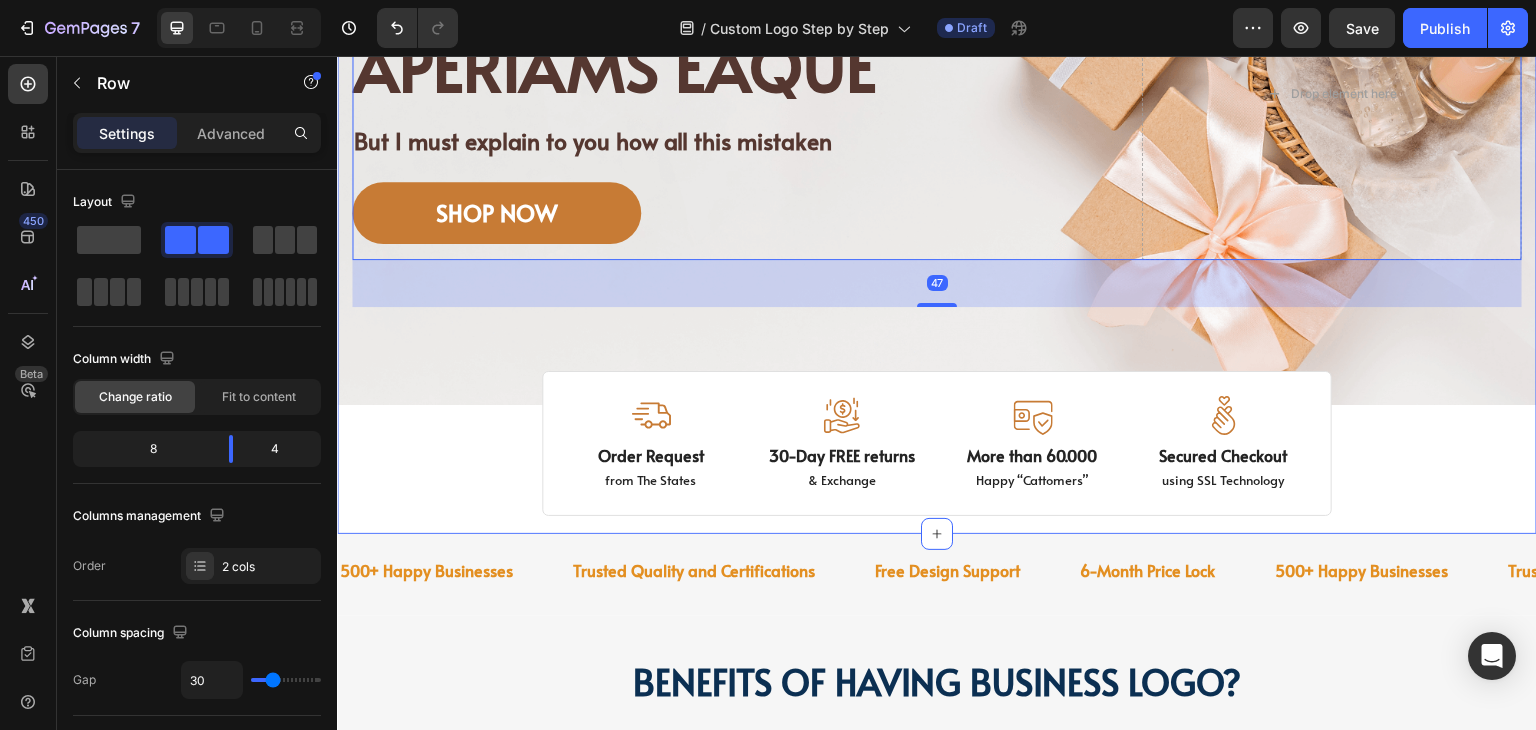click on "Image Image Free shipping Text Block from The States Text Block Advanced List Image 30-Day FREE returns Text Block & Exchange Text Block Advanced List Row Image More than 60.000 Text Block Happy “Cattomers” Text Block Advanced List Image Secured Checkout Text Block using SSL Technology Text Block Advanced List Row                Title Line Sed-natus Heading aperiams eaque Text Block But I must explain to you how all this mistaken Text Block SHOP NOW Button
Drop element here Row   47 Row Hero Banner Image Order Request Text Block from The States Text Block Image 30-Day FREE returns Text Block & Exchange Text Block Image More than 60.000 Text Block Happy “Cattomers” Text Block Image Secured Checkout Text Block using SSL Technology Text Block Row" at bounding box center (937, 172) 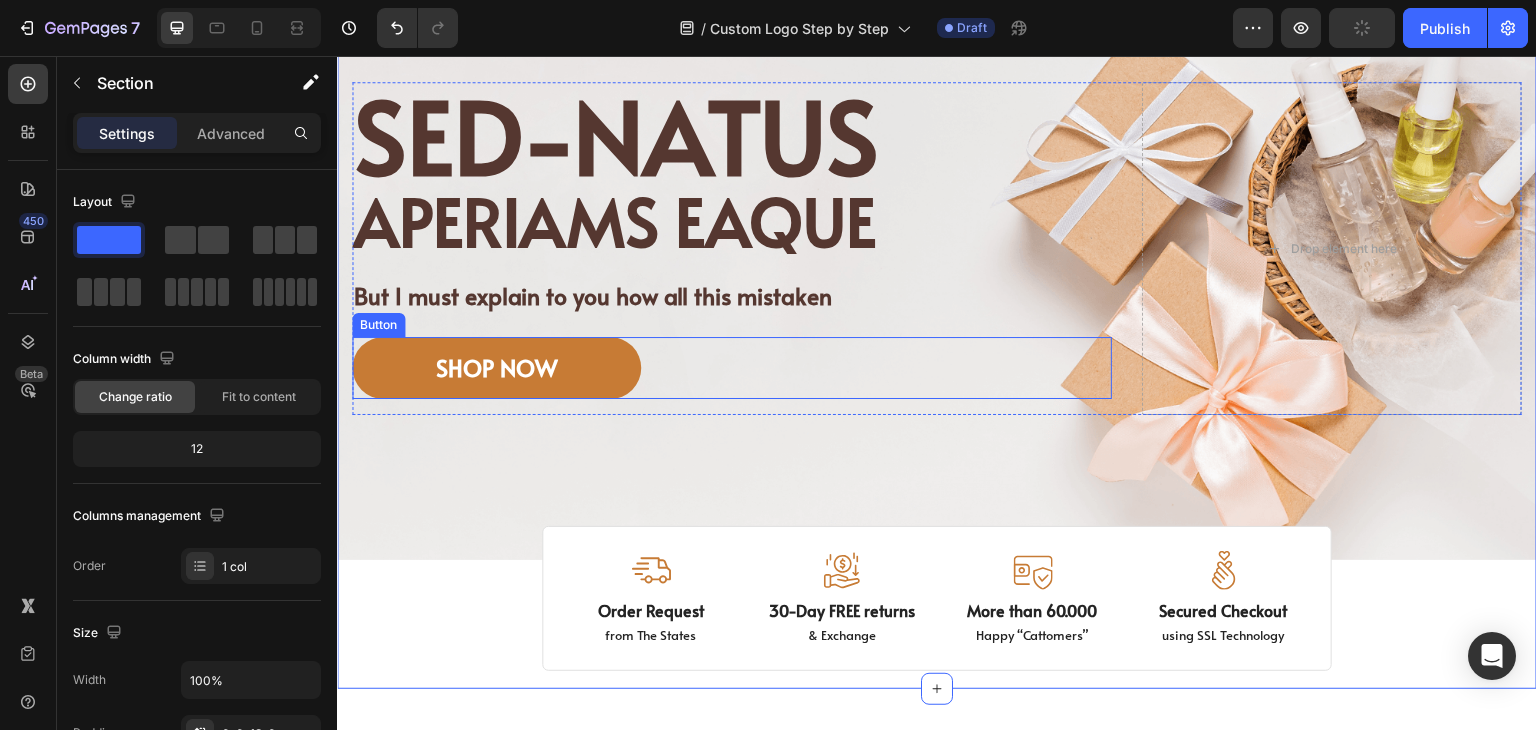scroll, scrollTop: 856, scrollLeft: 0, axis: vertical 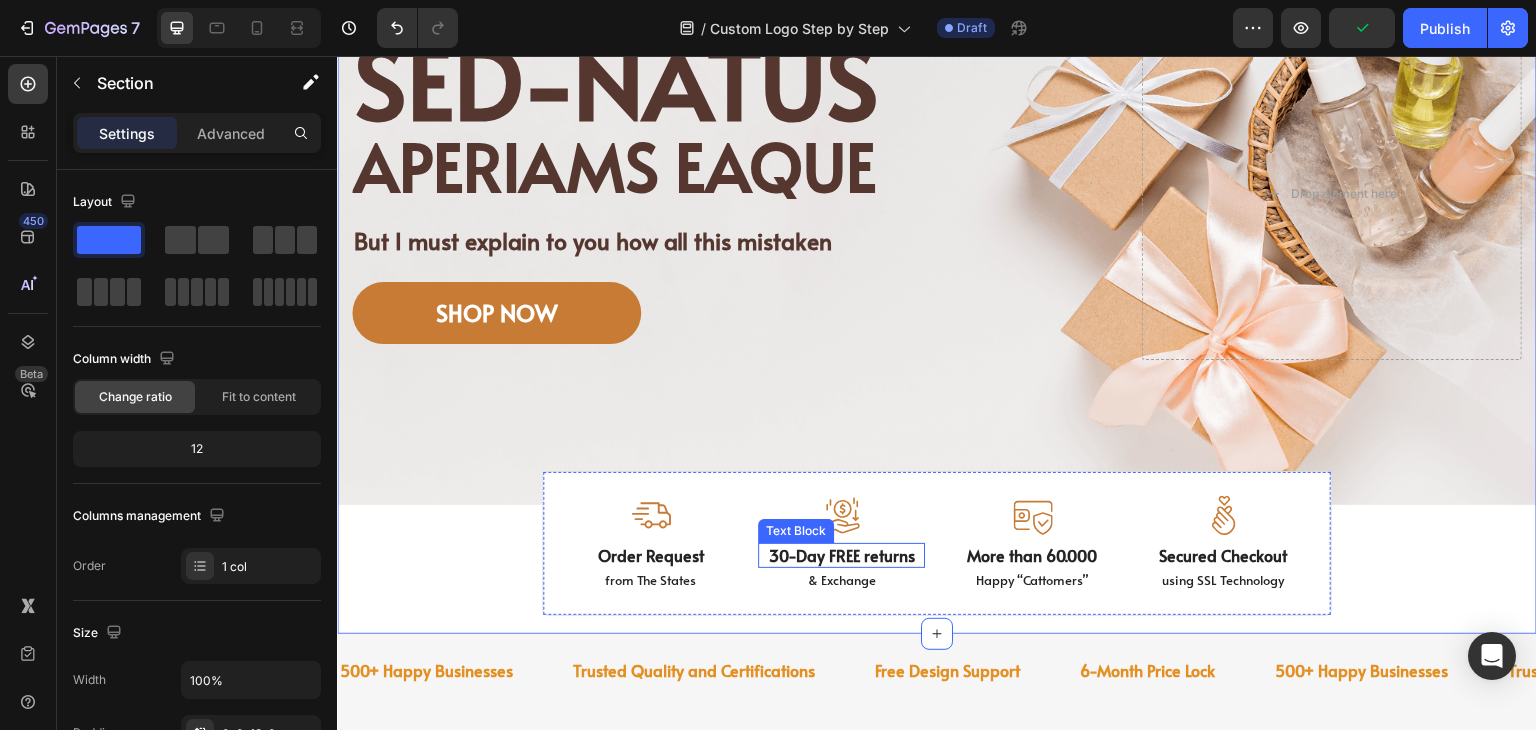 click on "30-Day FREE returns" at bounding box center [841, 555] 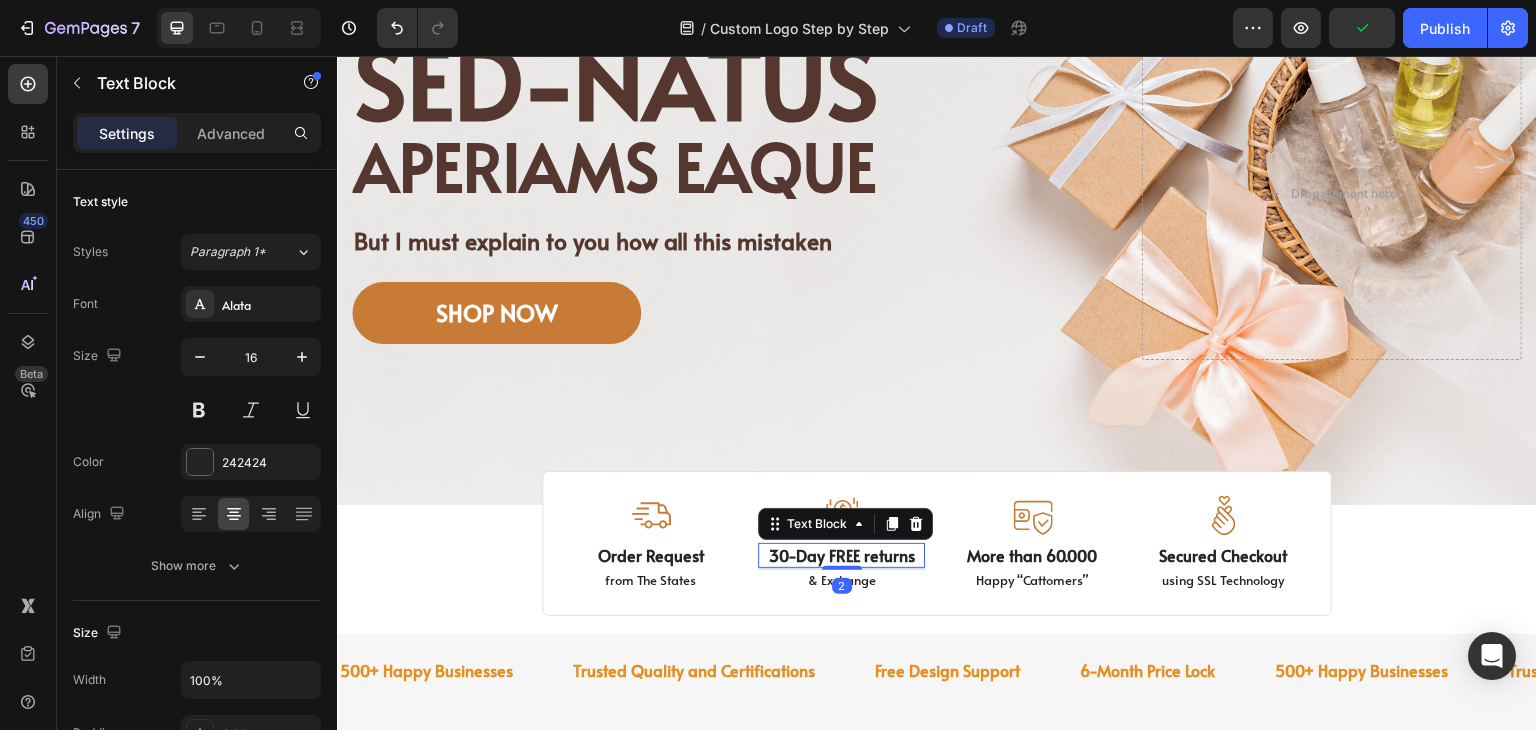 click on "30-Day FREE returns" at bounding box center [841, 555] 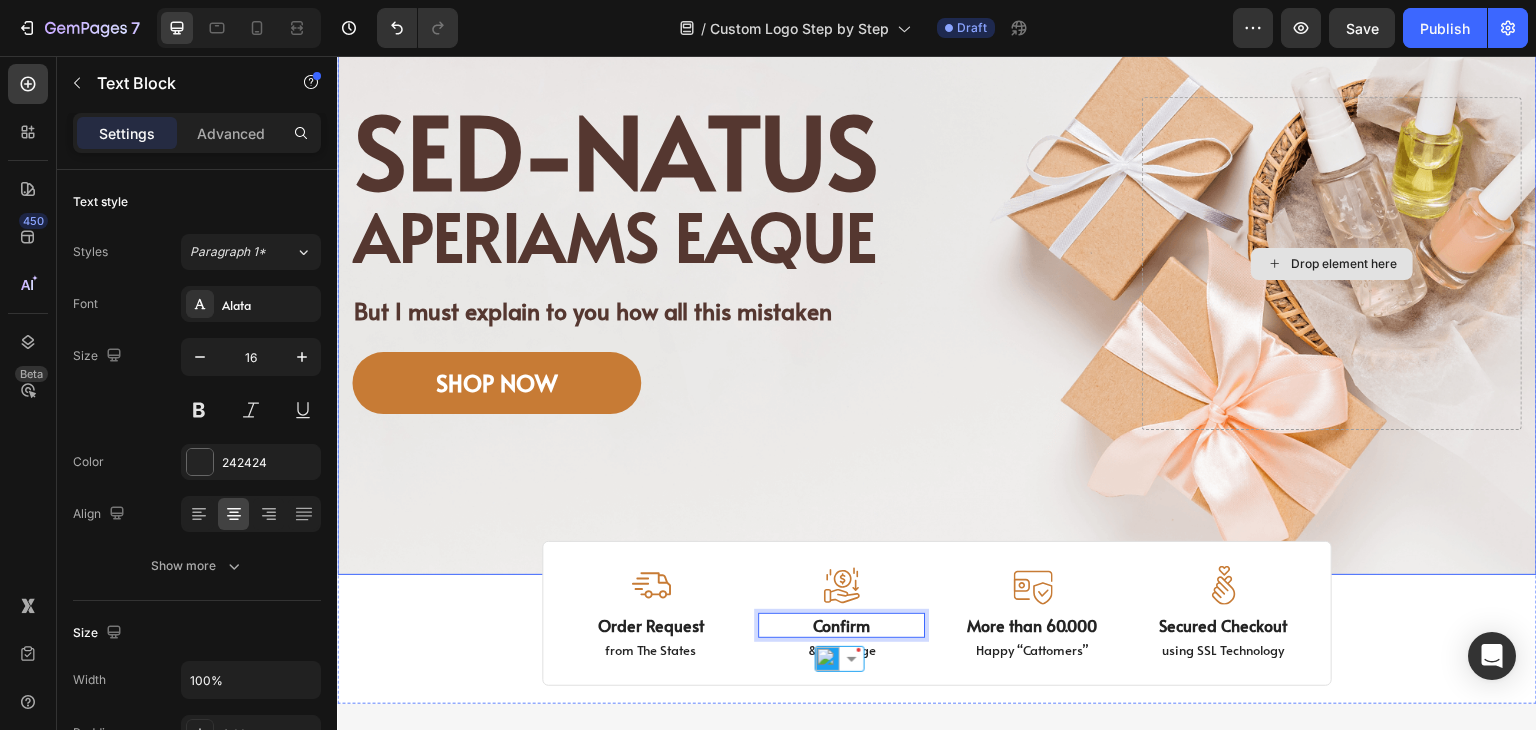 scroll, scrollTop: 956, scrollLeft: 0, axis: vertical 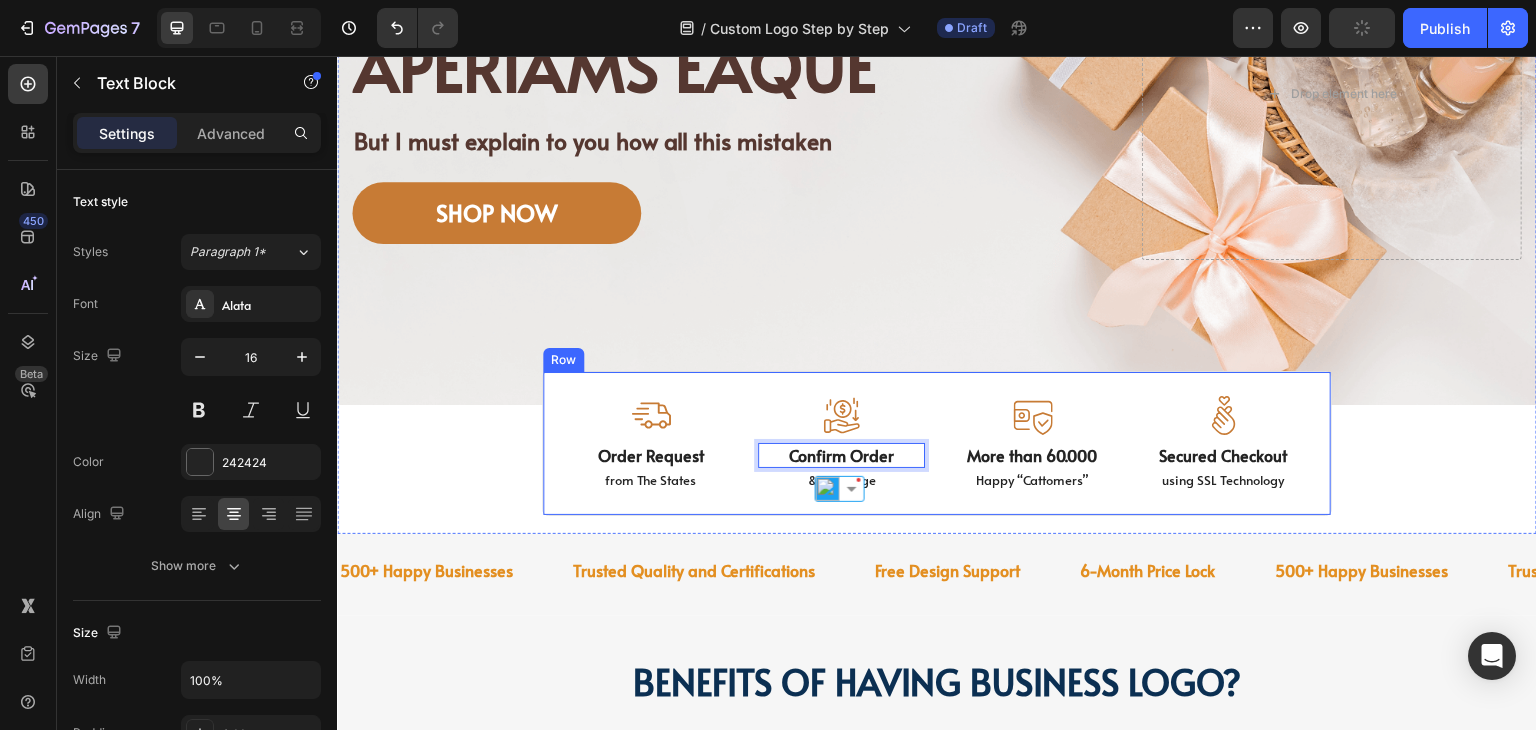 click on "Image Order Request Text Block from The States Text Block Image Confirm Order Text Block   2 & Exchange Text Block Image More than 60.000 Text Block Happy “Cattomers” Text Block Image Secured Checkout Text Block using SSL Technology Text Block Row" at bounding box center (937, 443) 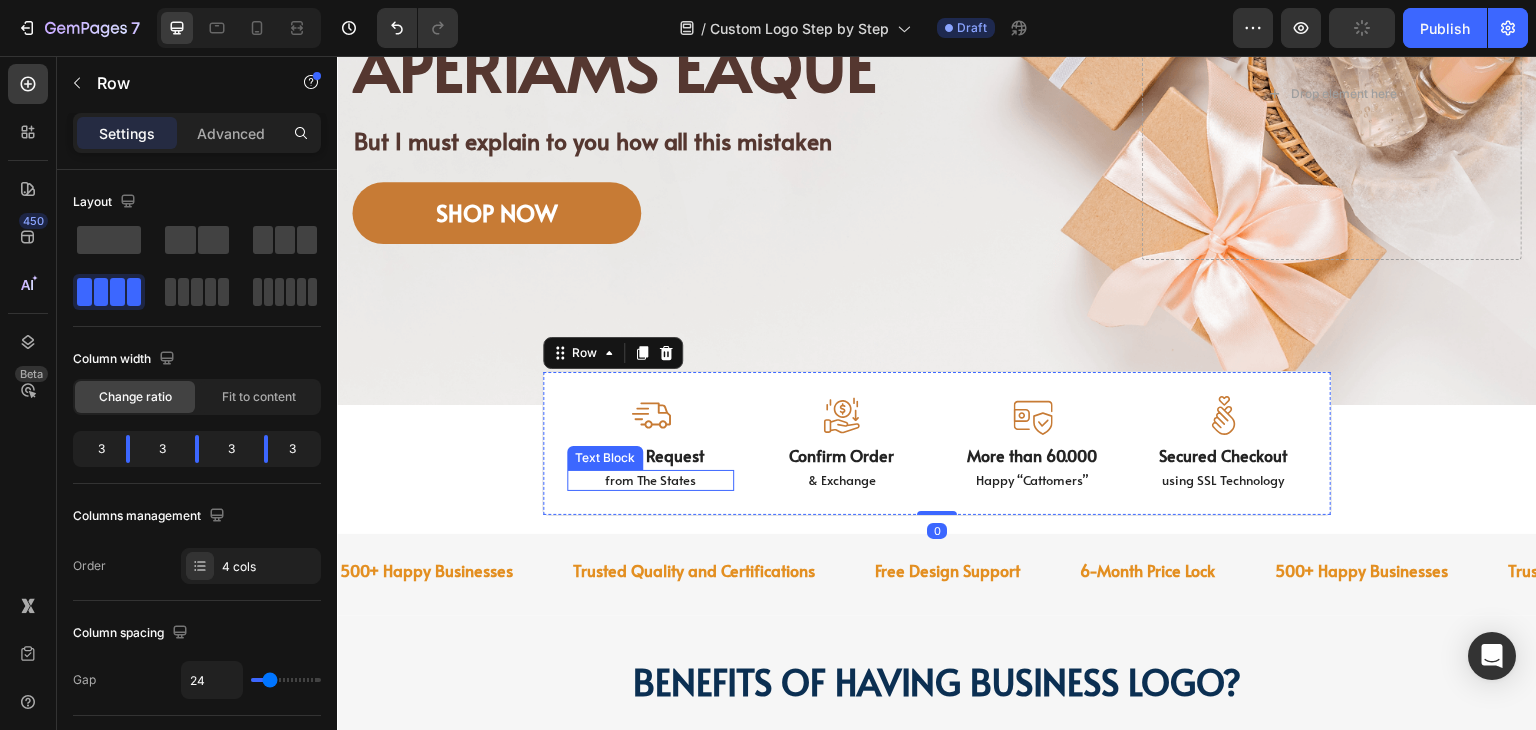 click on "from The States" at bounding box center [650, 480] 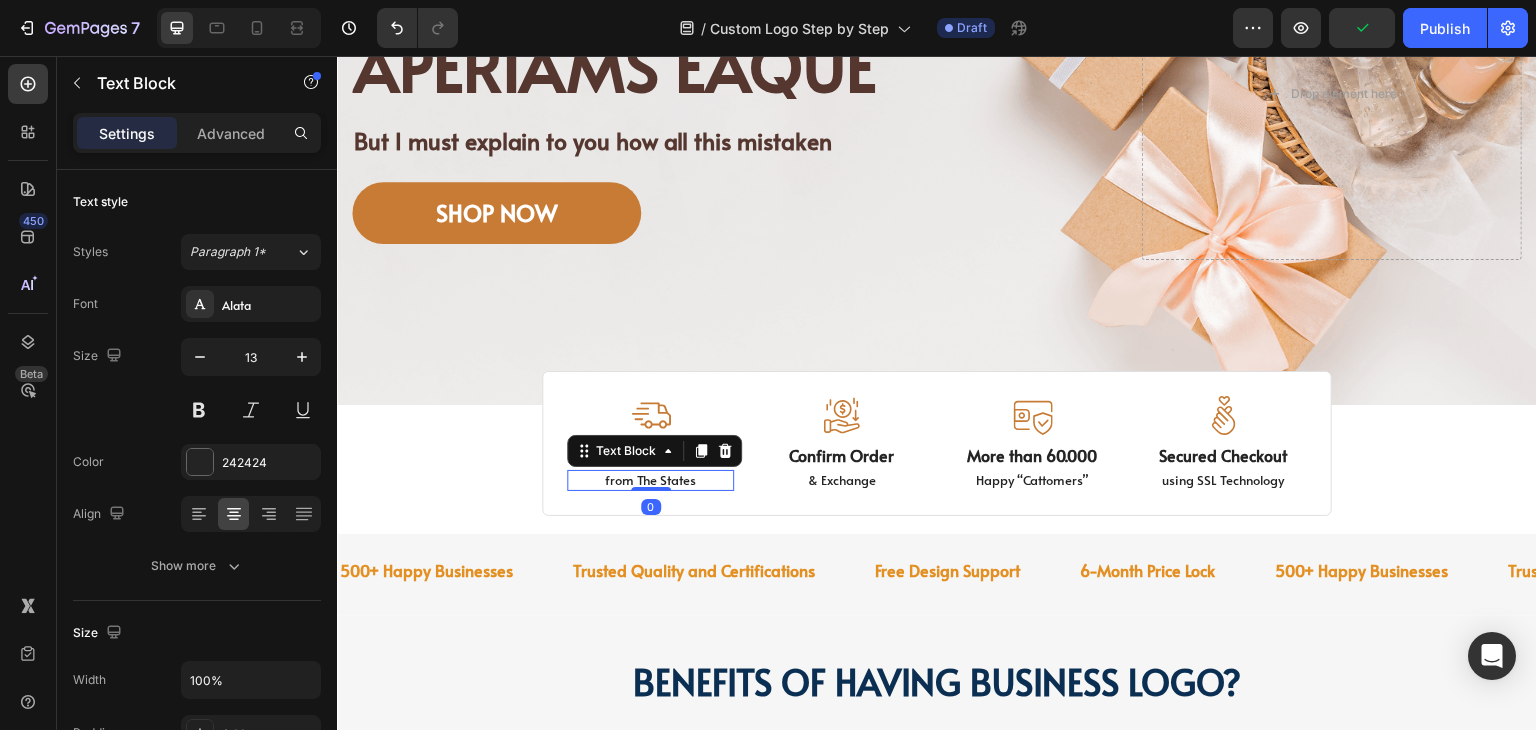 click on "Text Block" at bounding box center (654, 451) 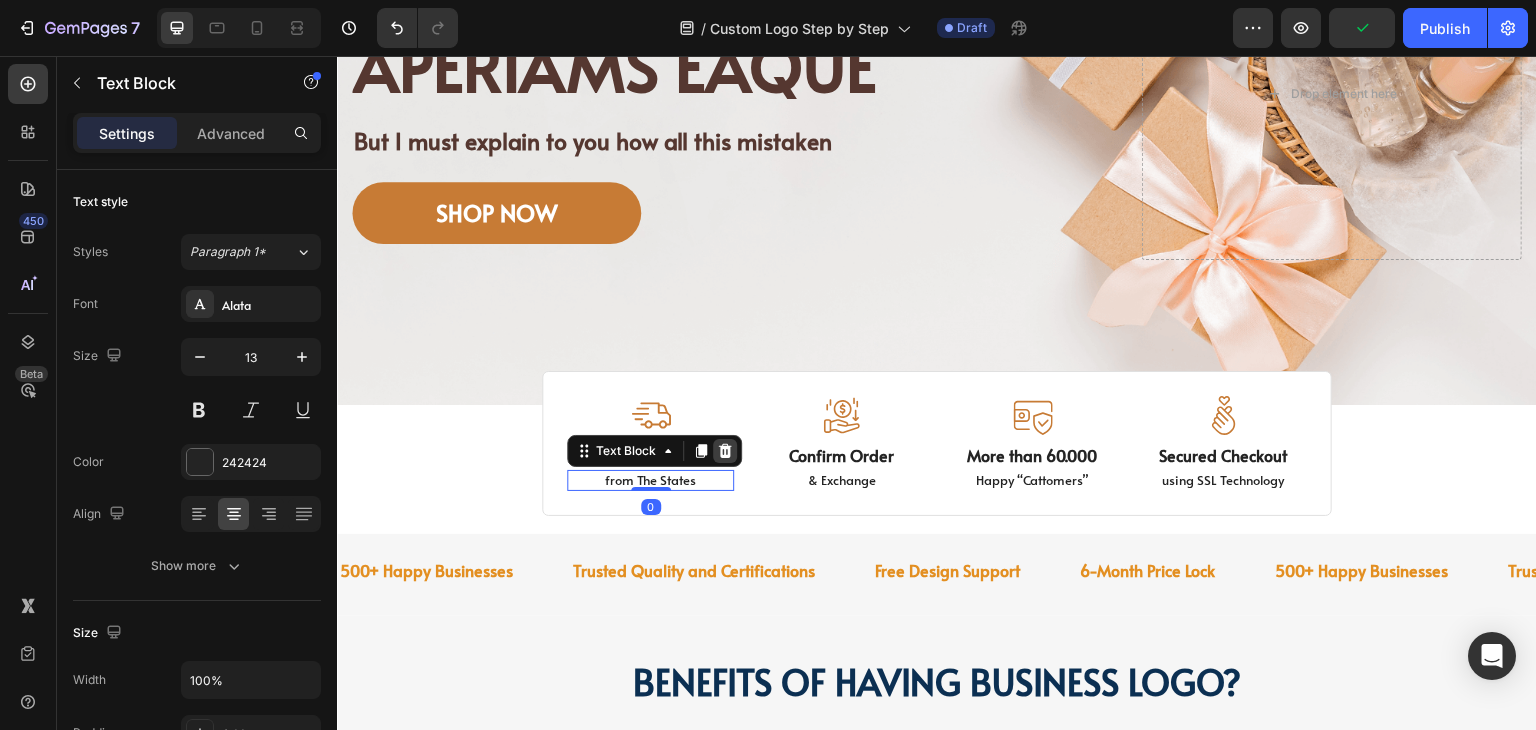 click 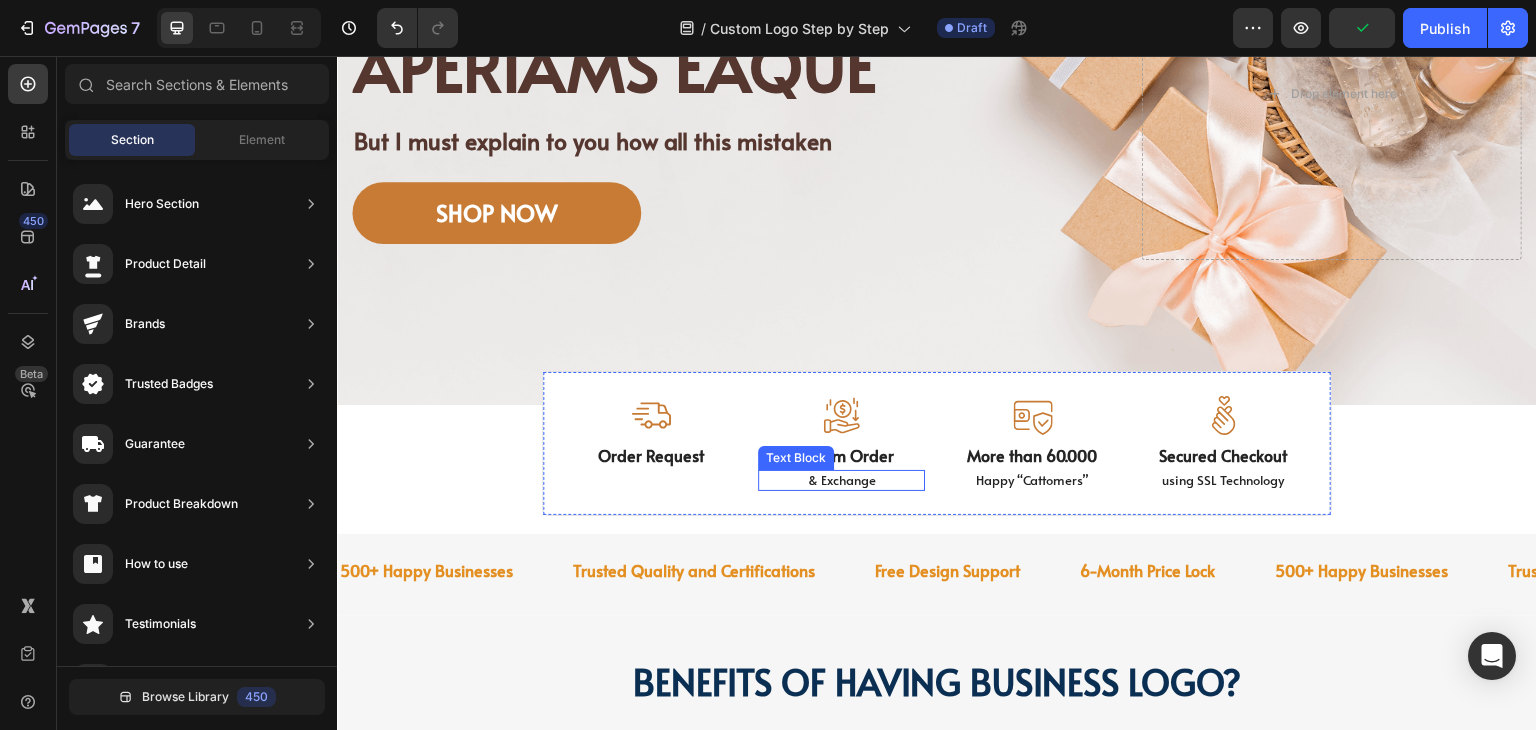 click on "& Exchange" at bounding box center (841, 480) 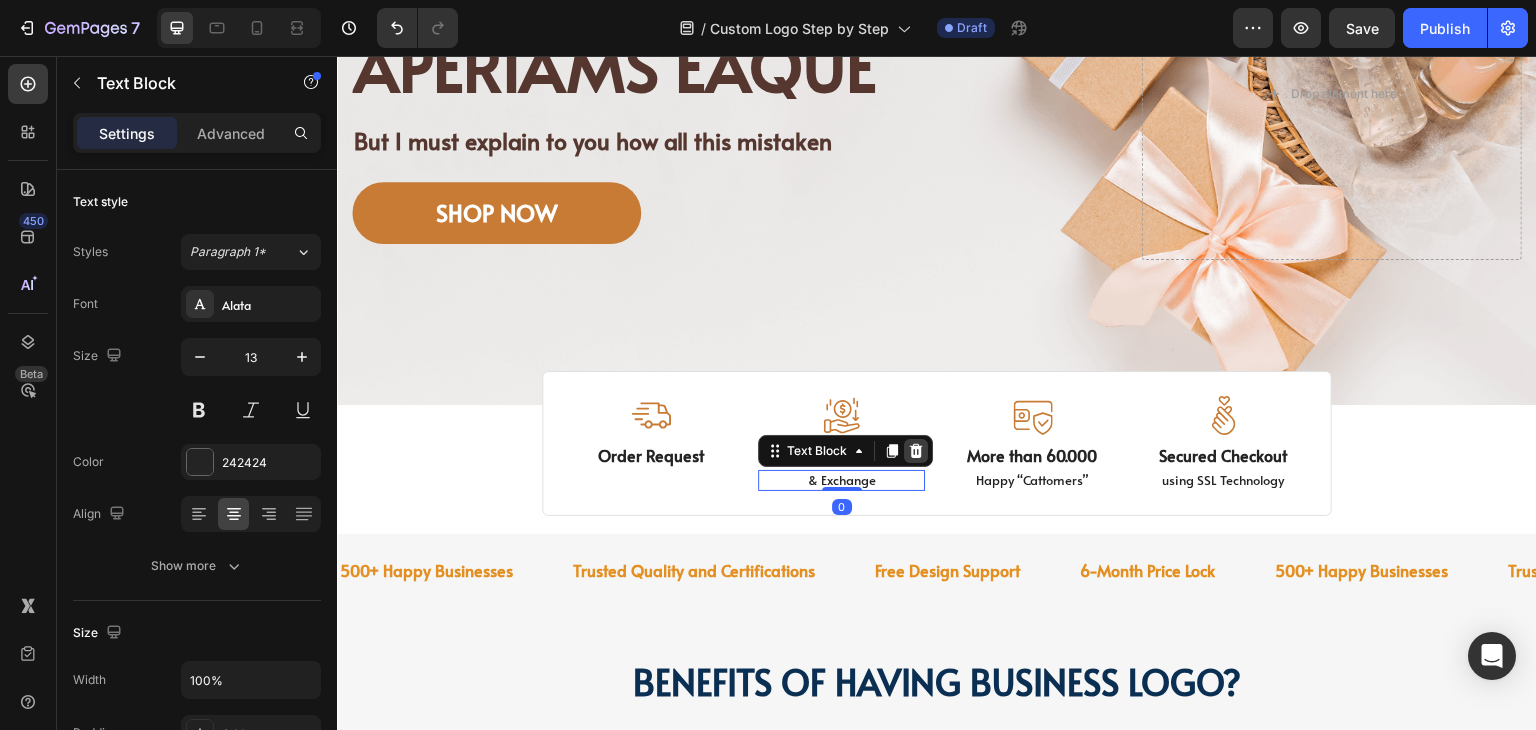 click 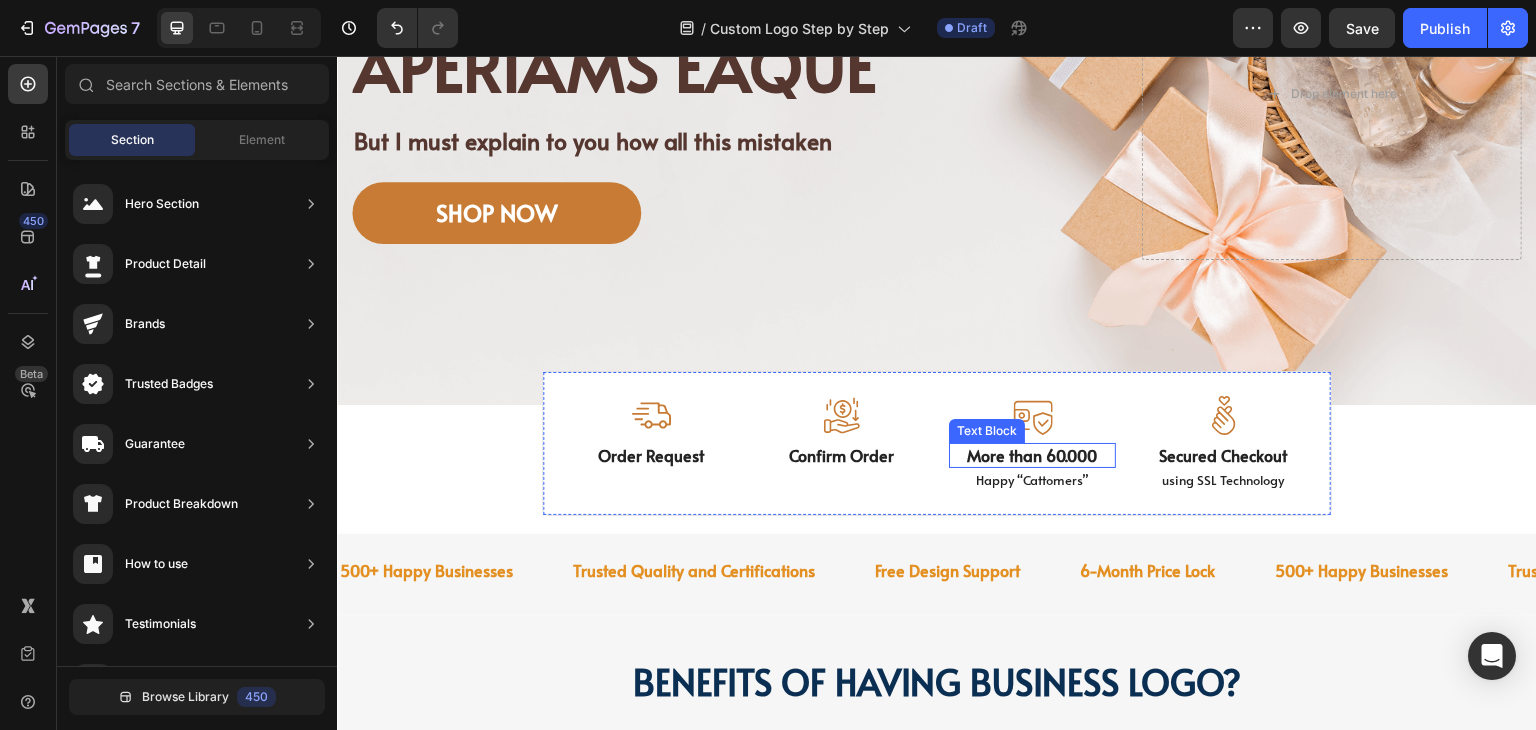 click on "More than 60.000" at bounding box center [1032, 455] 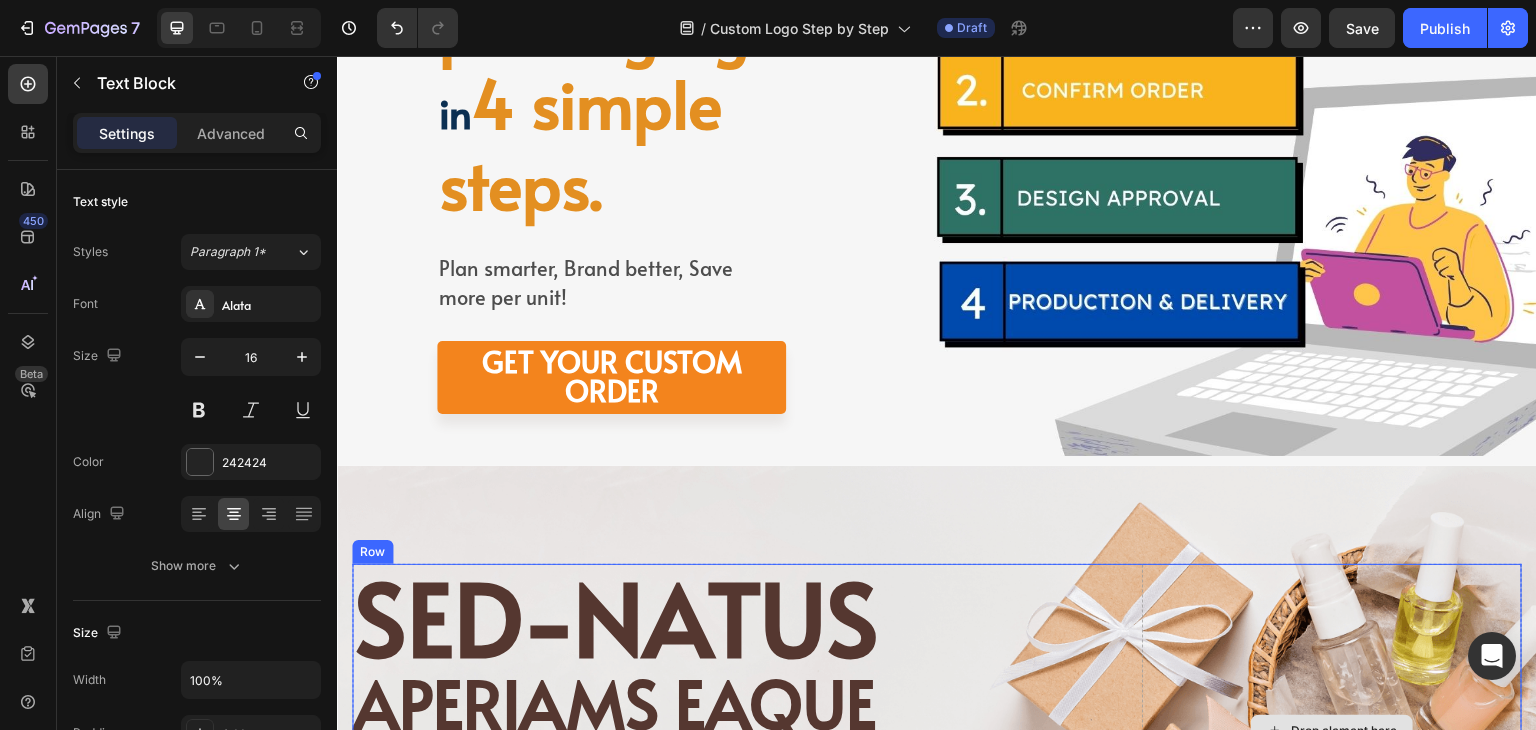 scroll, scrollTop: 756, scrollLeft: 0, axis: vertical 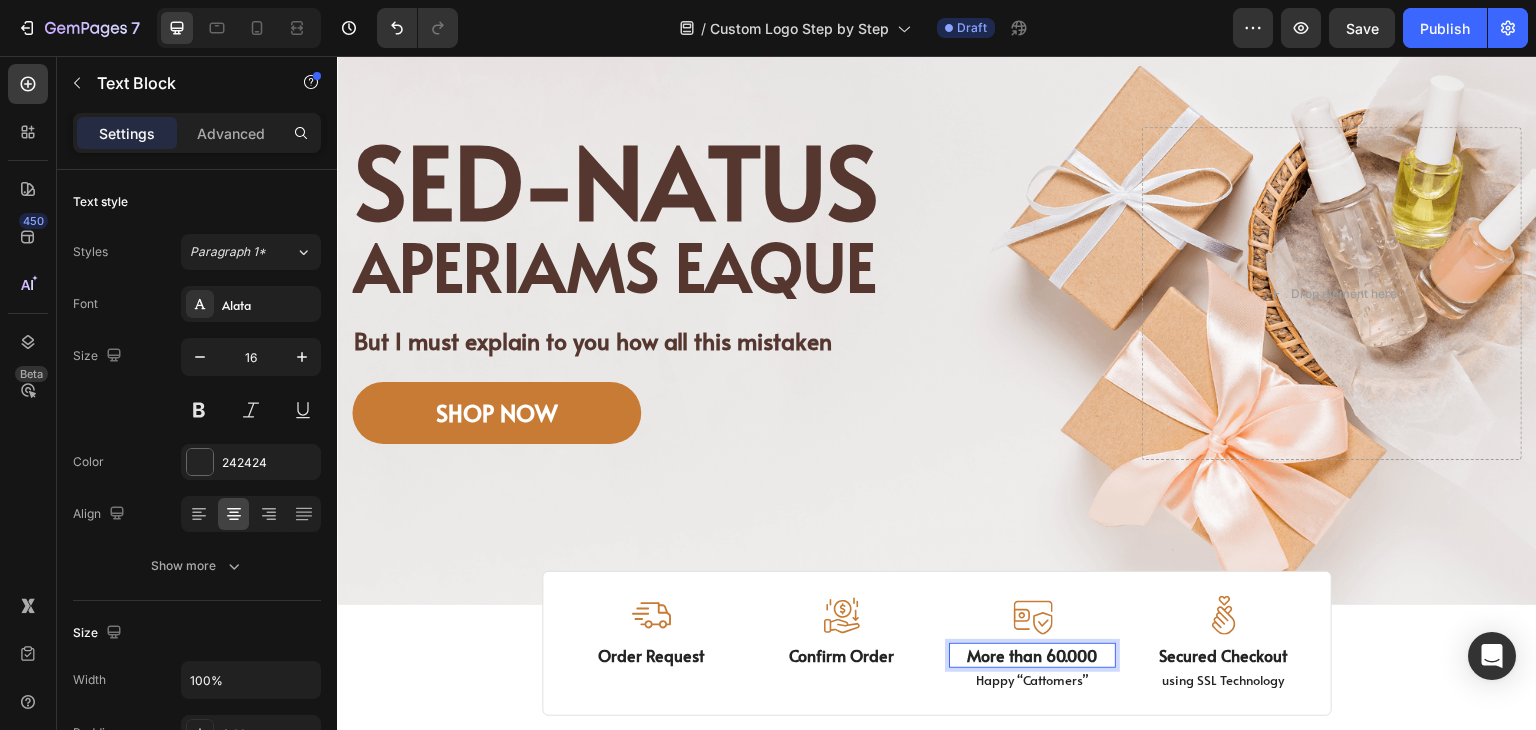 click on "More than 60.000" at bounding box center [1032, 655] 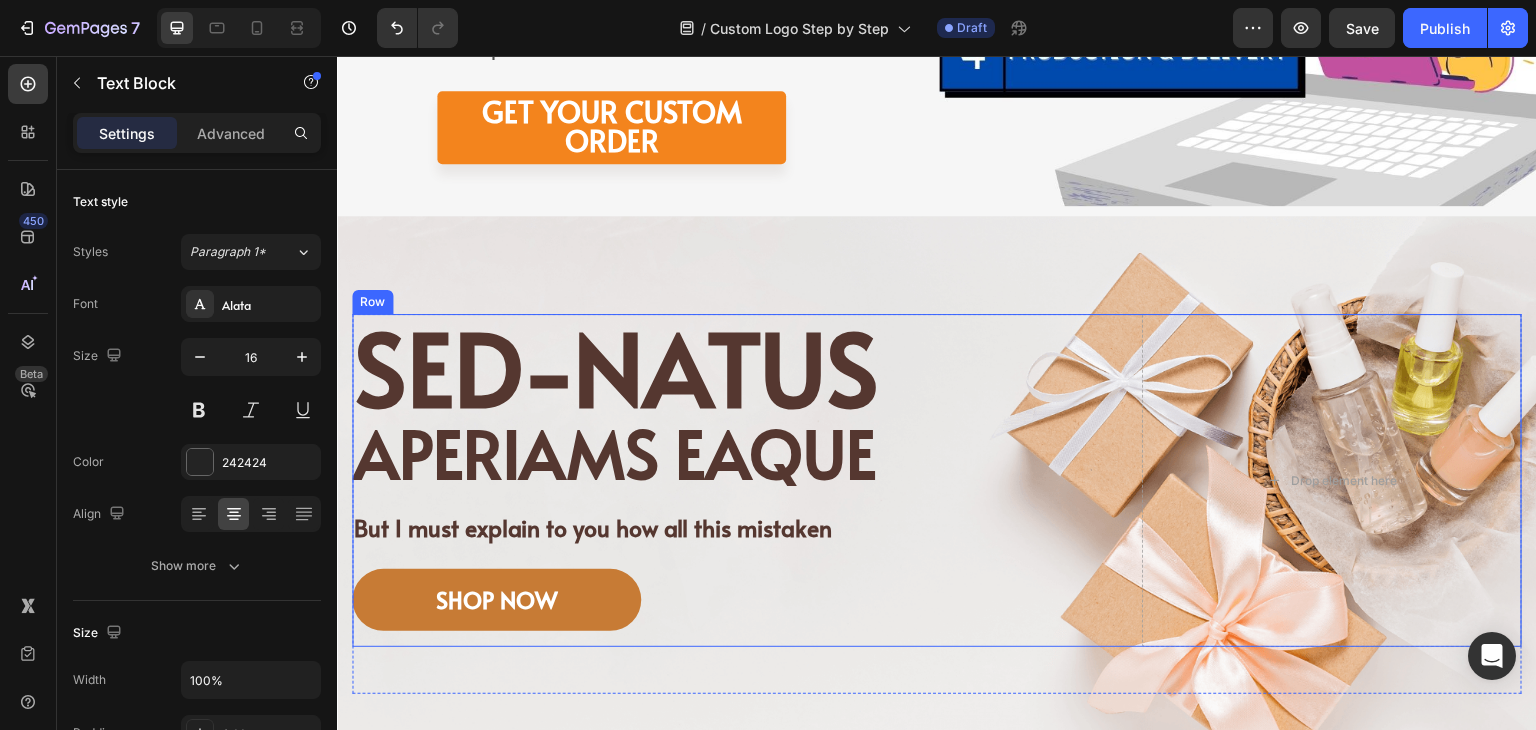 scroll, scrollTop: 756, scrollLeft: 0, axis: vertical 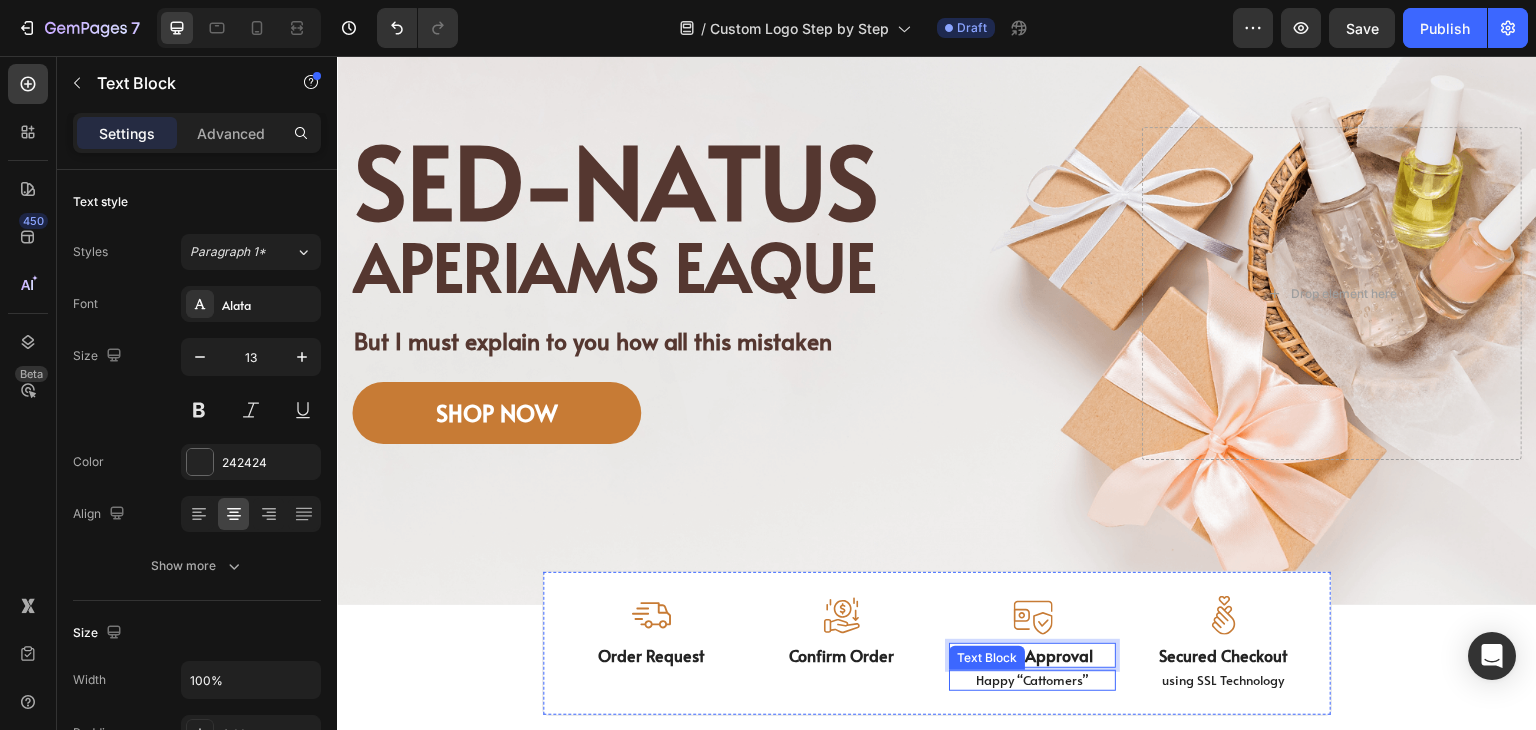 click on "Happy “Cattomers”" at bounding box center (1032, 680) 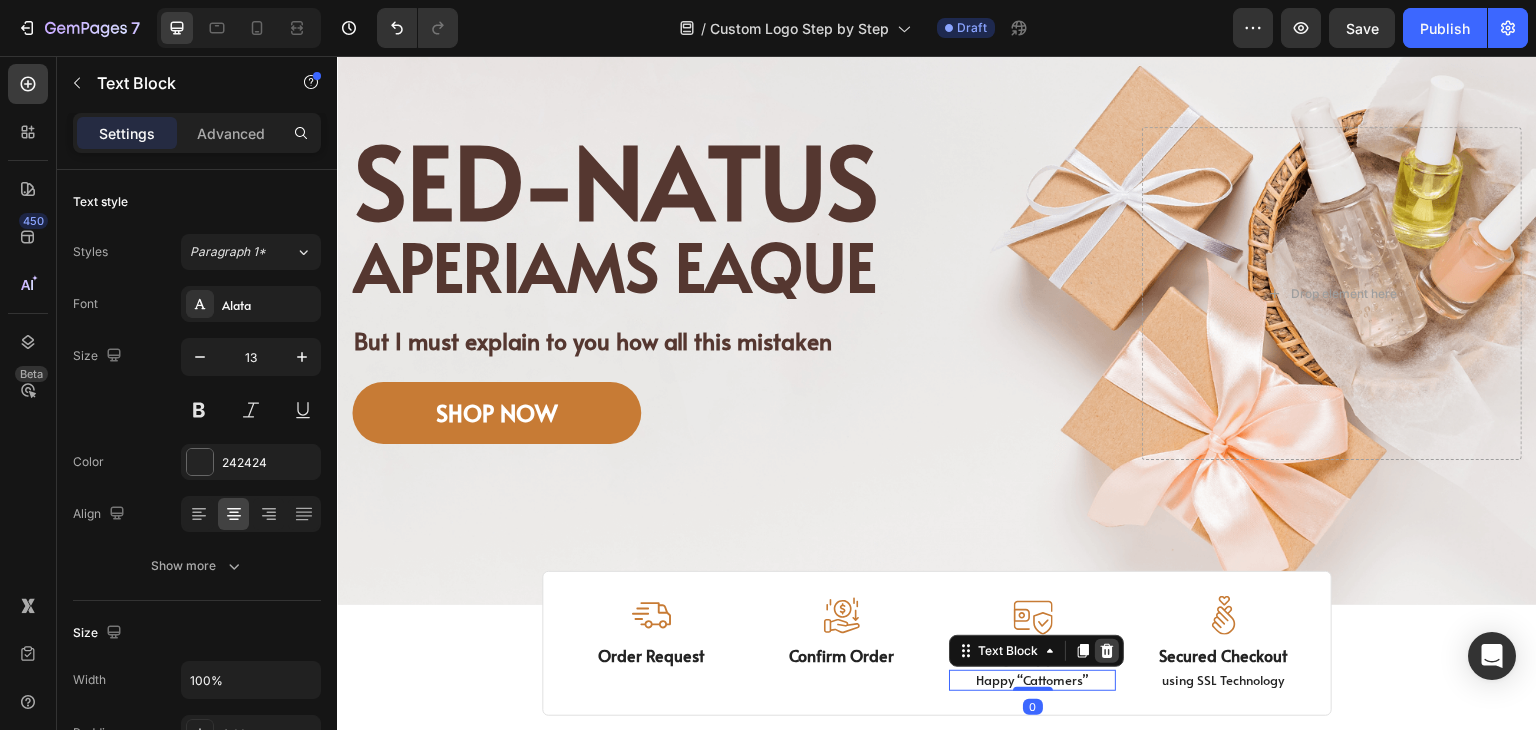 click 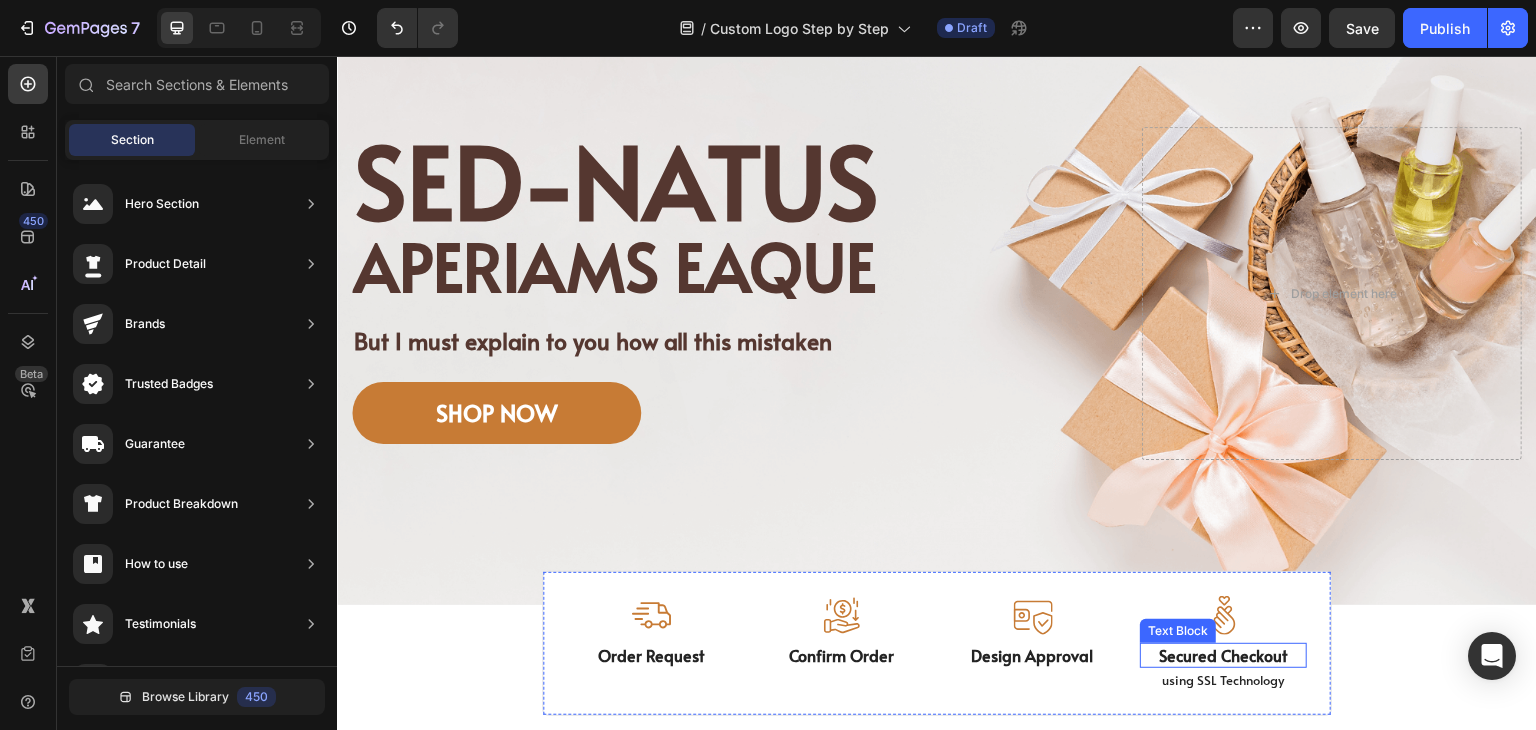 click on "Secured Checkout" at bounding box center (1223, 655) 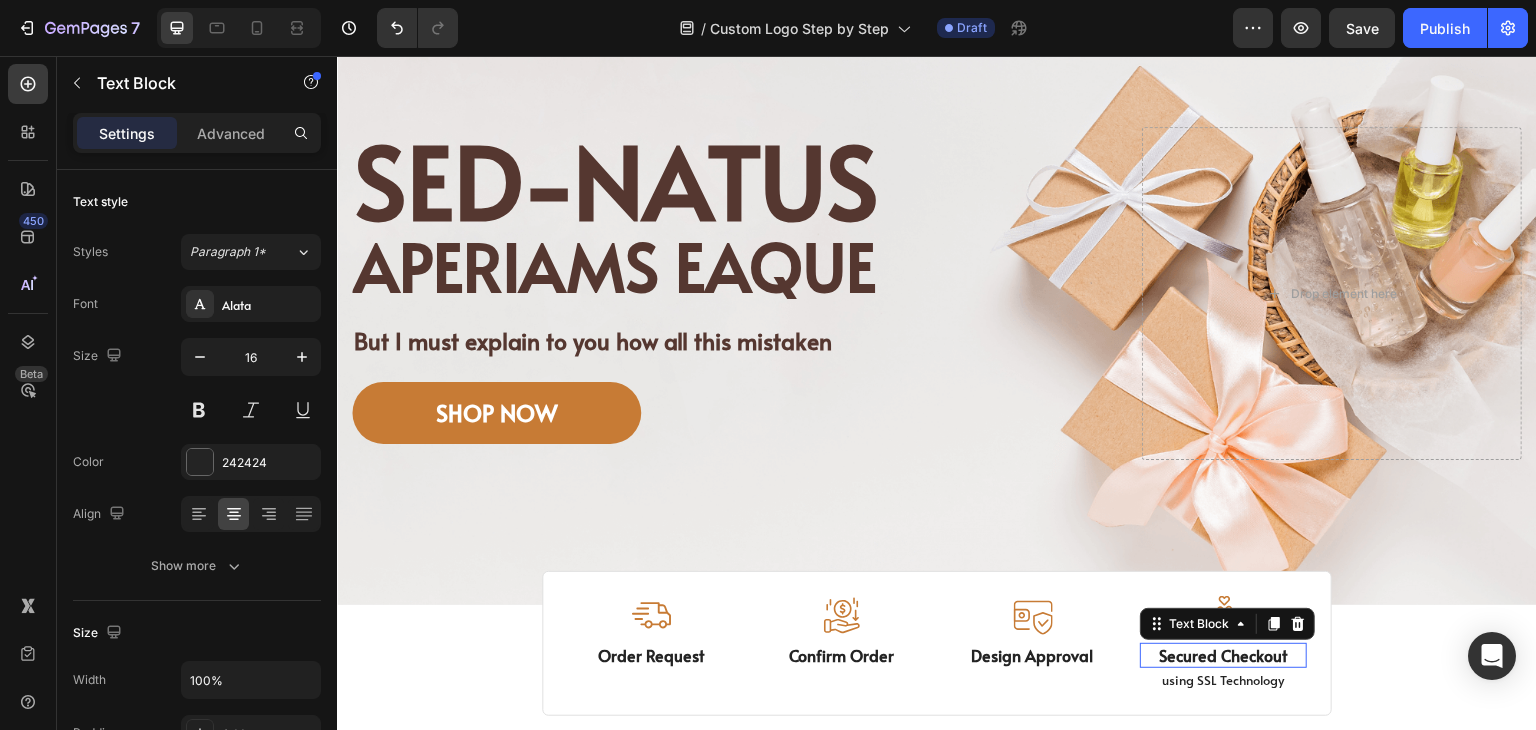 click at bounding box center (337, 56) 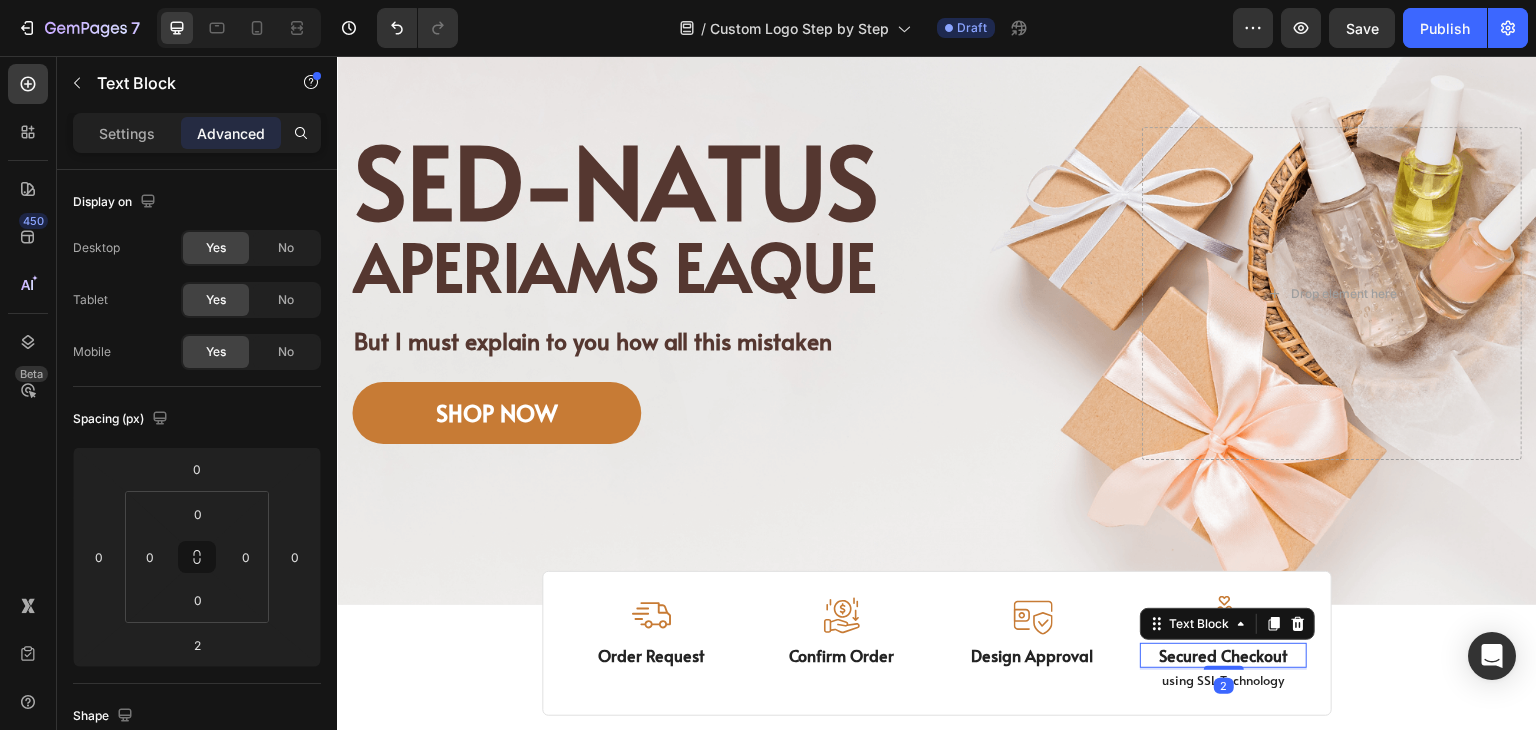 click on "Secured Checkout" at bounding box center [1223, 655] 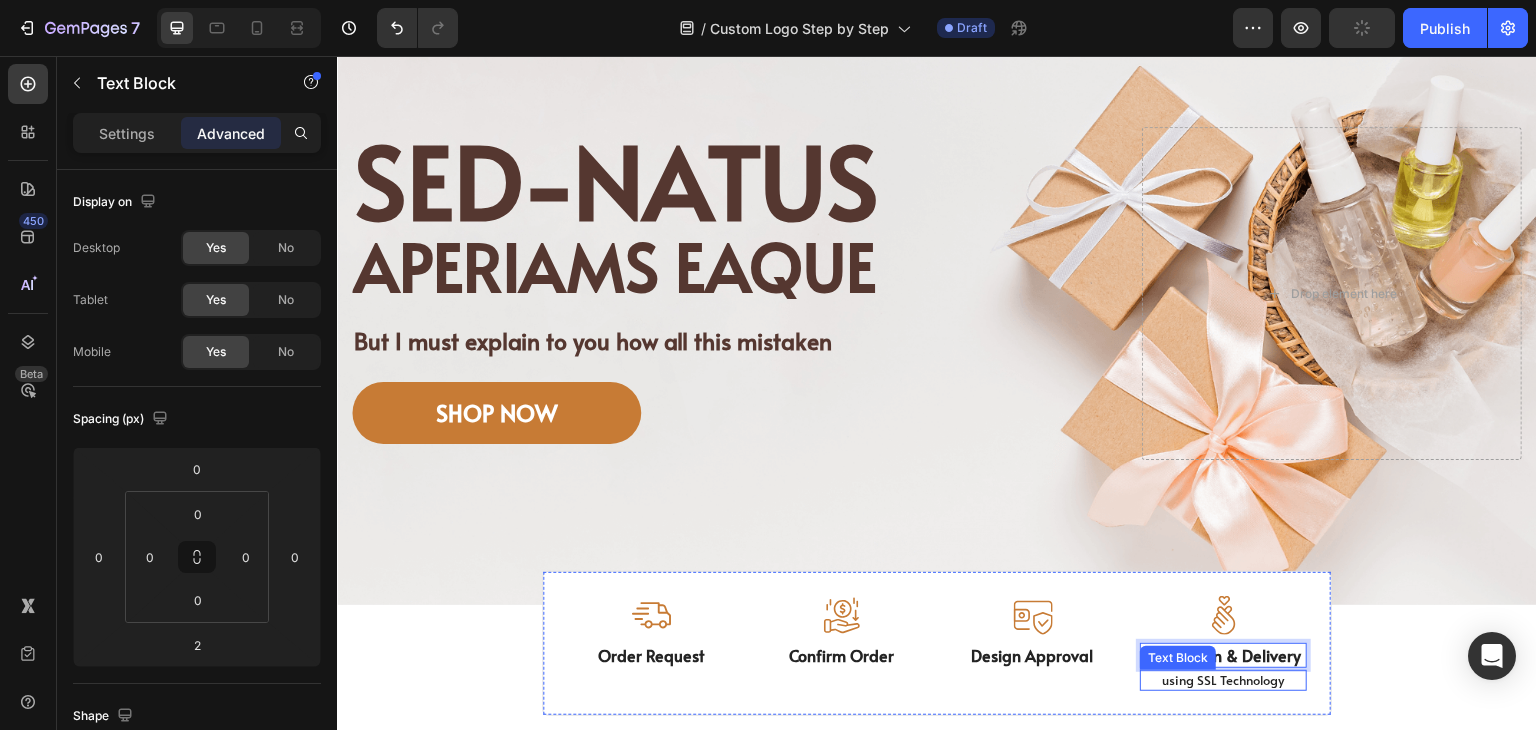 click on "using SSL Technology" at bounding box center [1223, 680] 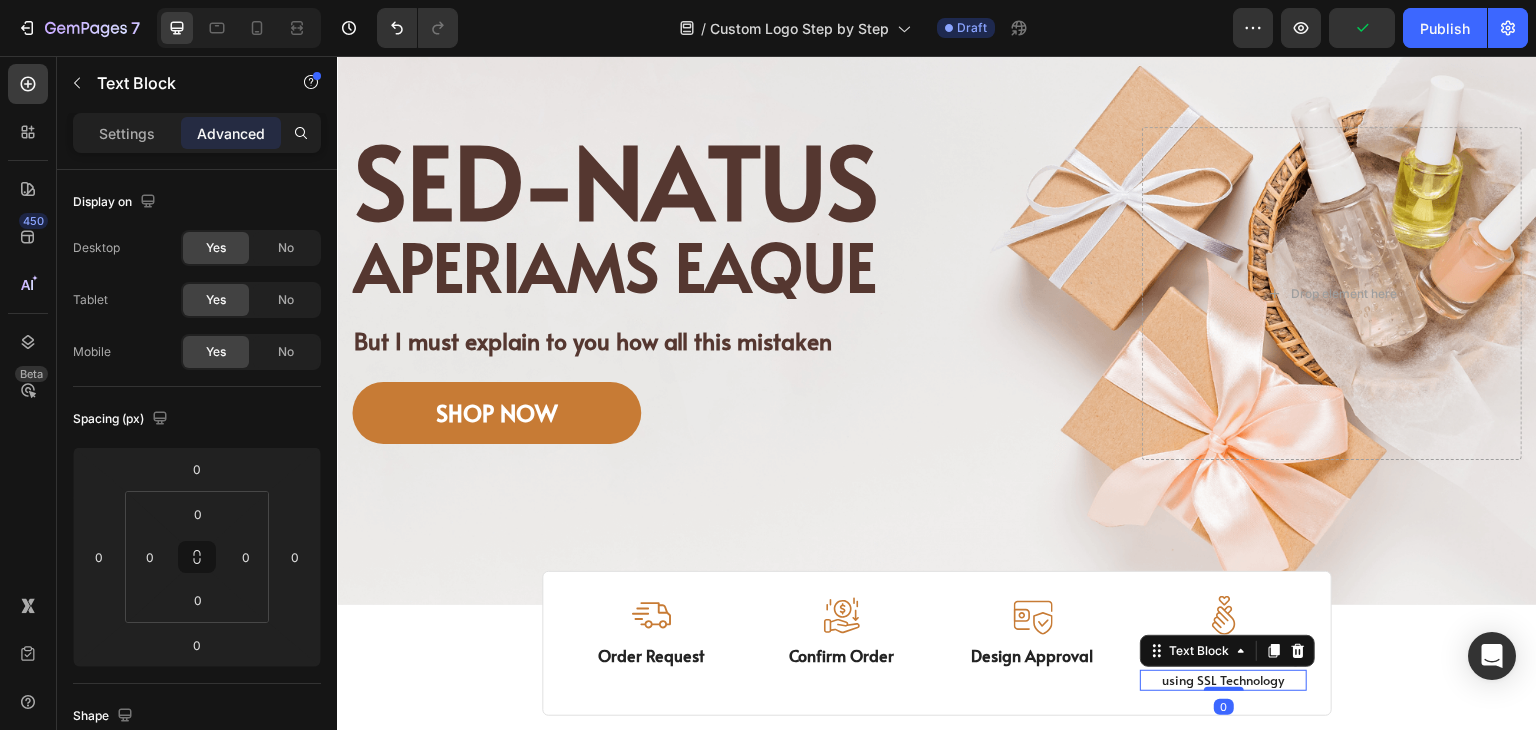 click 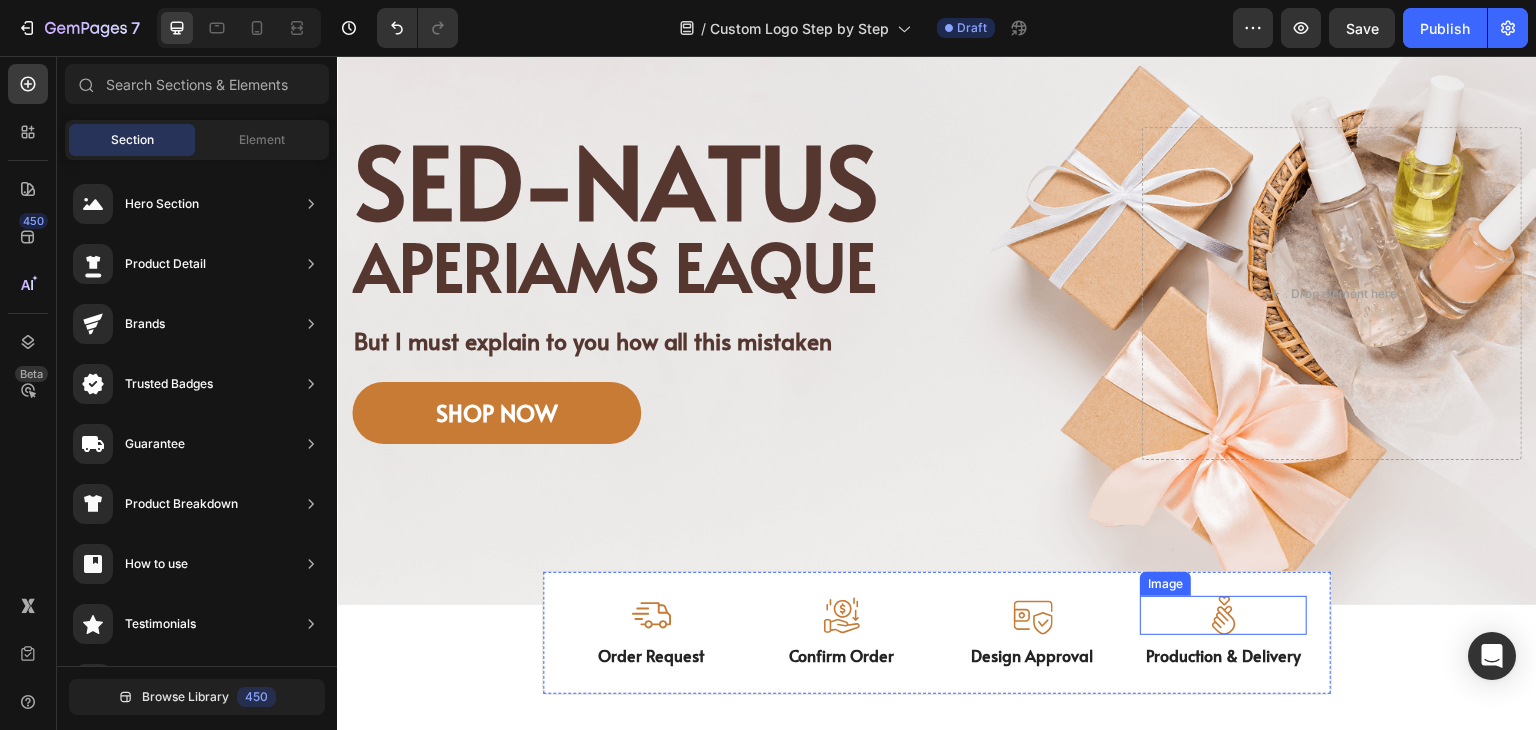 click at bounding box center (1224, 615) 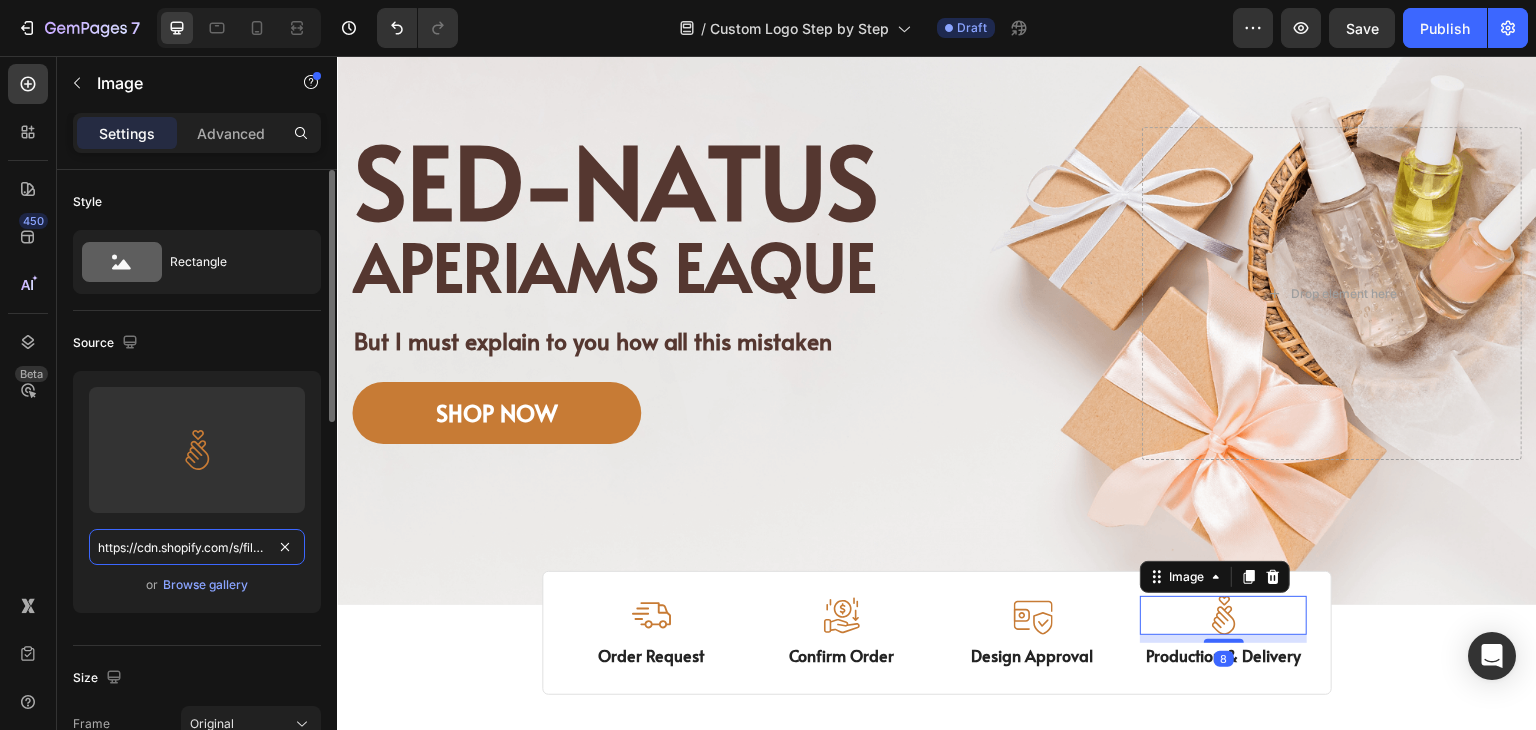 click on "https://cdn.shopify.com/s/files/1/0518/3825/5255/files/gempages_554882697223209794-15e8498c-245e-4c35-b049-c142f0a072a9.svg" at bounding box center (197, 547) 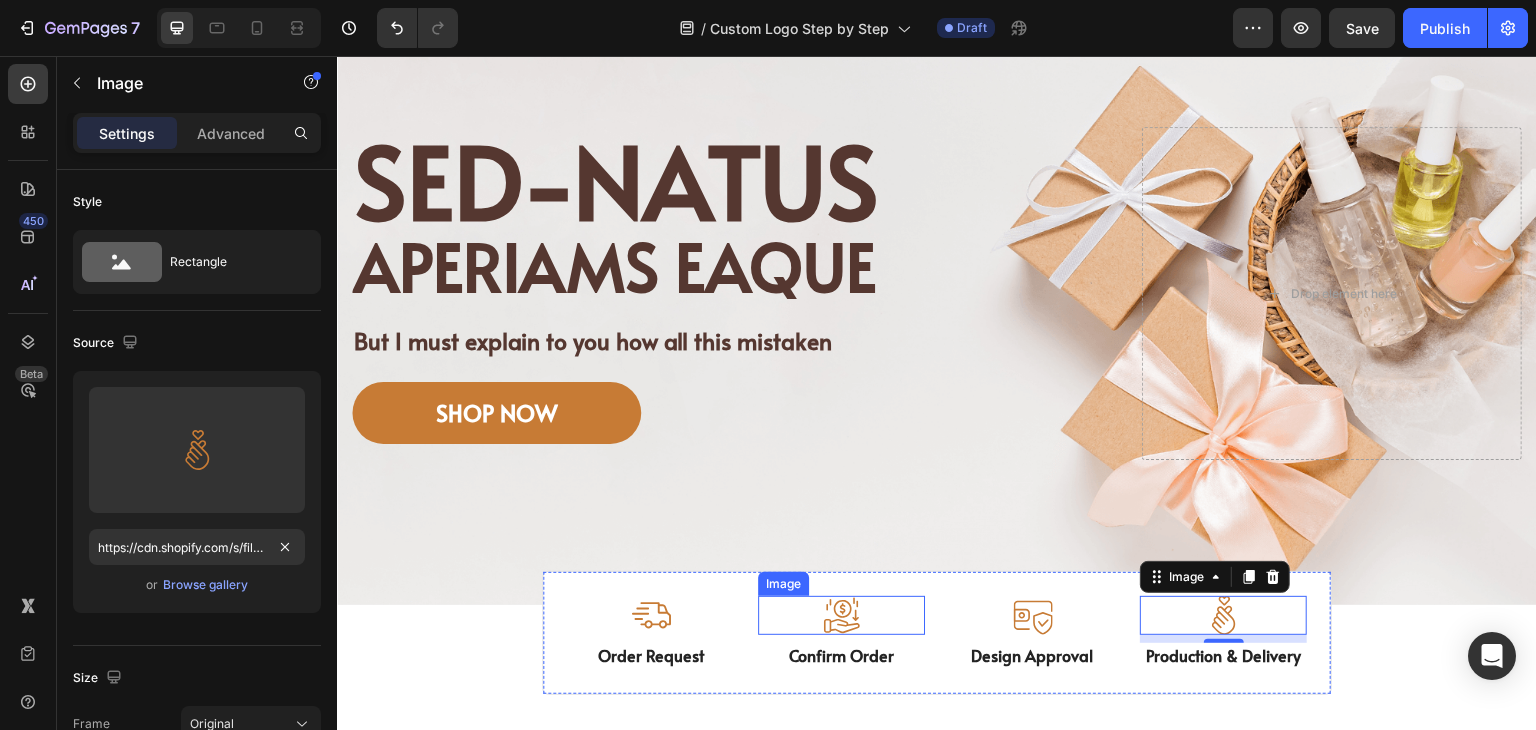 click at bounding box center [842, 615] 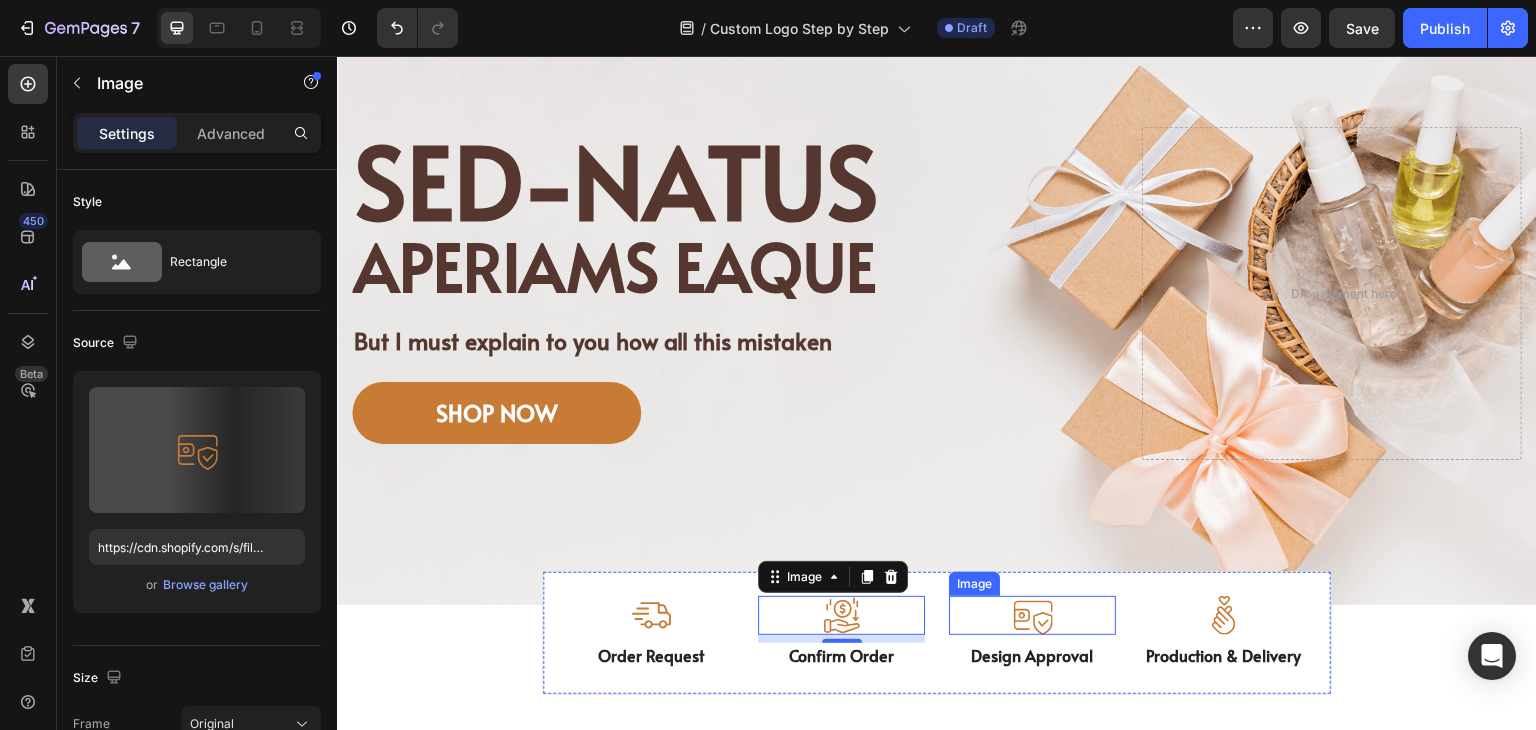click at bounding box center (1032, 615) 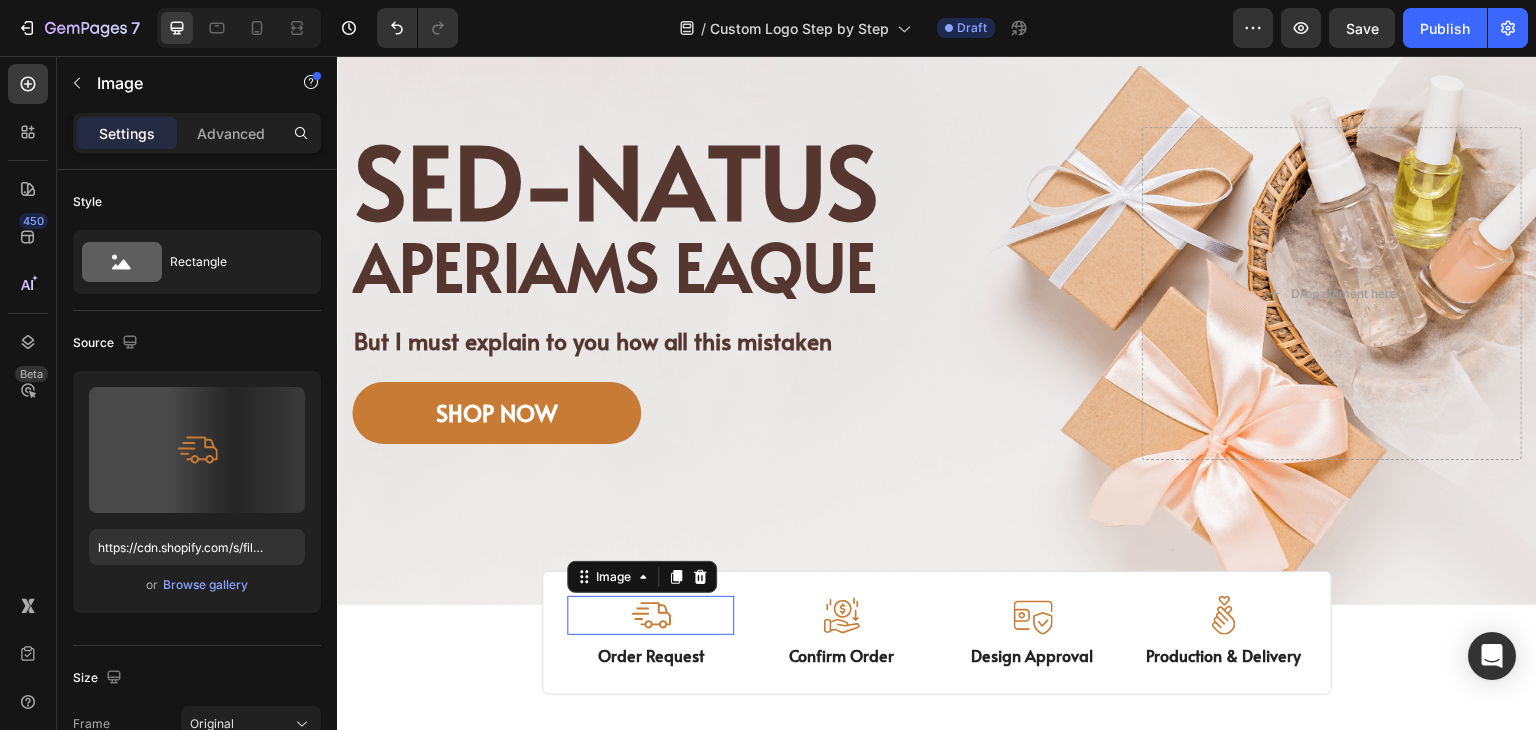 click at bounding box center (651, 615) 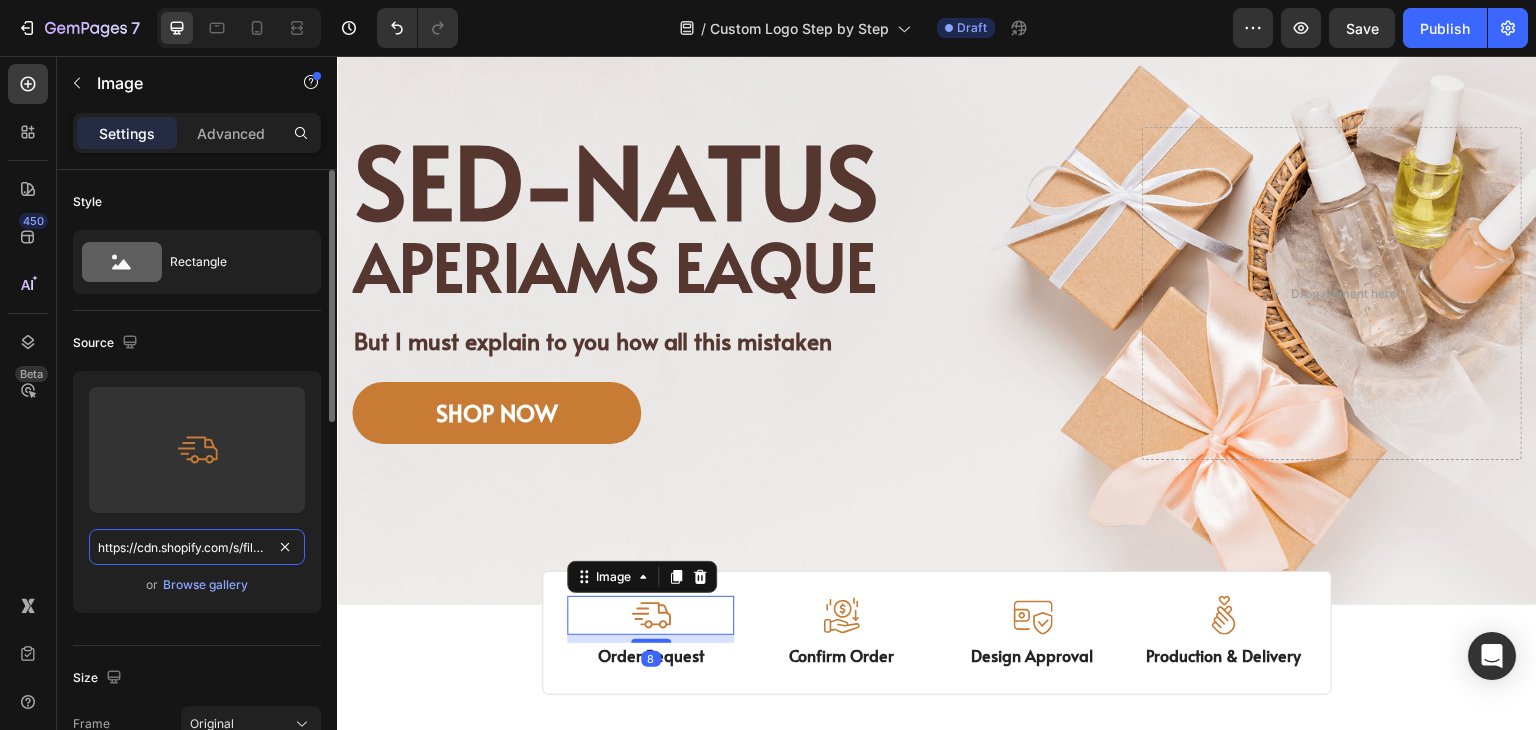 click on "https://cdn.shopify.com/s/files/1/0518/3825/5255/files/gempages_554882697223209794-9f7cd2da-c782-4de8-9747-478801fe2757.svg" at bounding box center (197, 547) 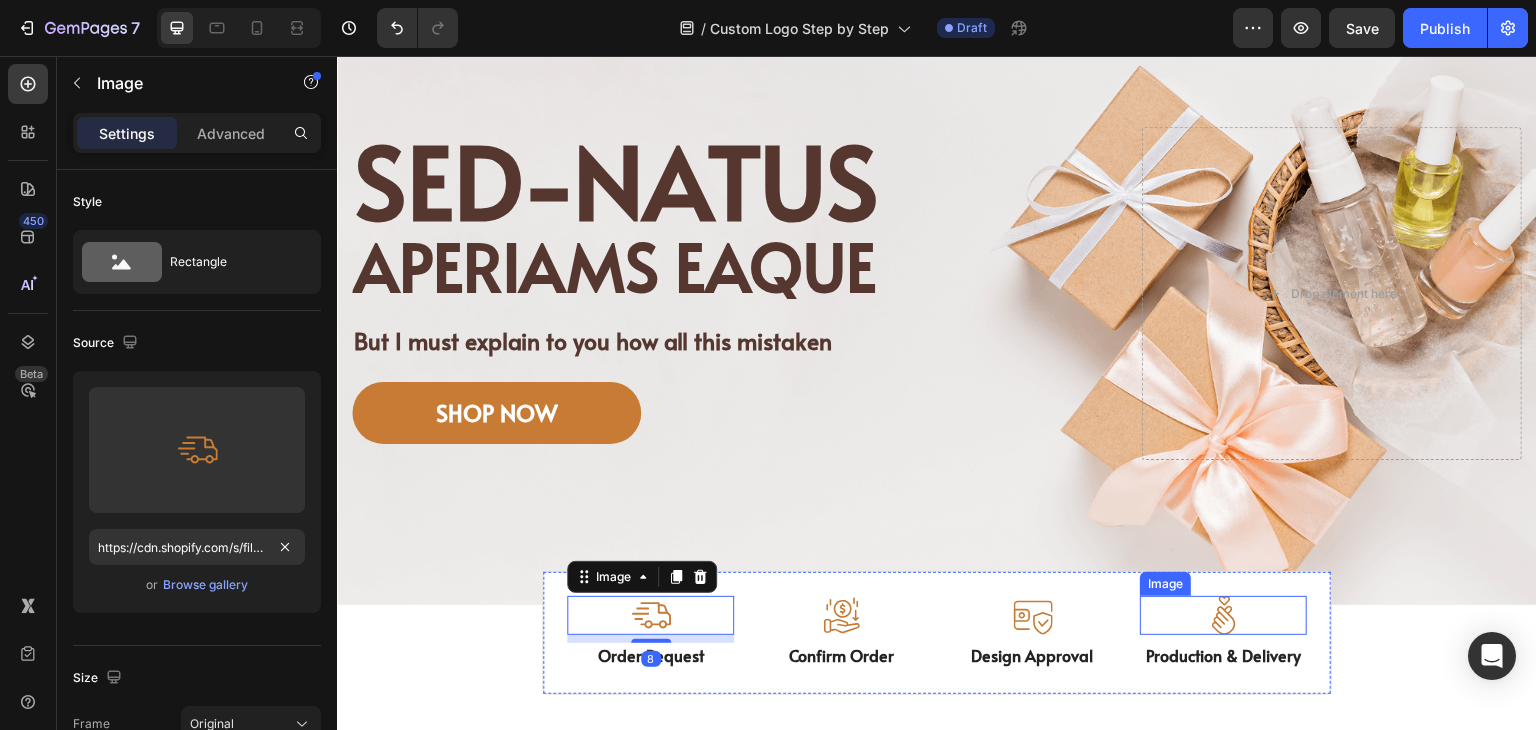 click at bounding box center (1224, 615) 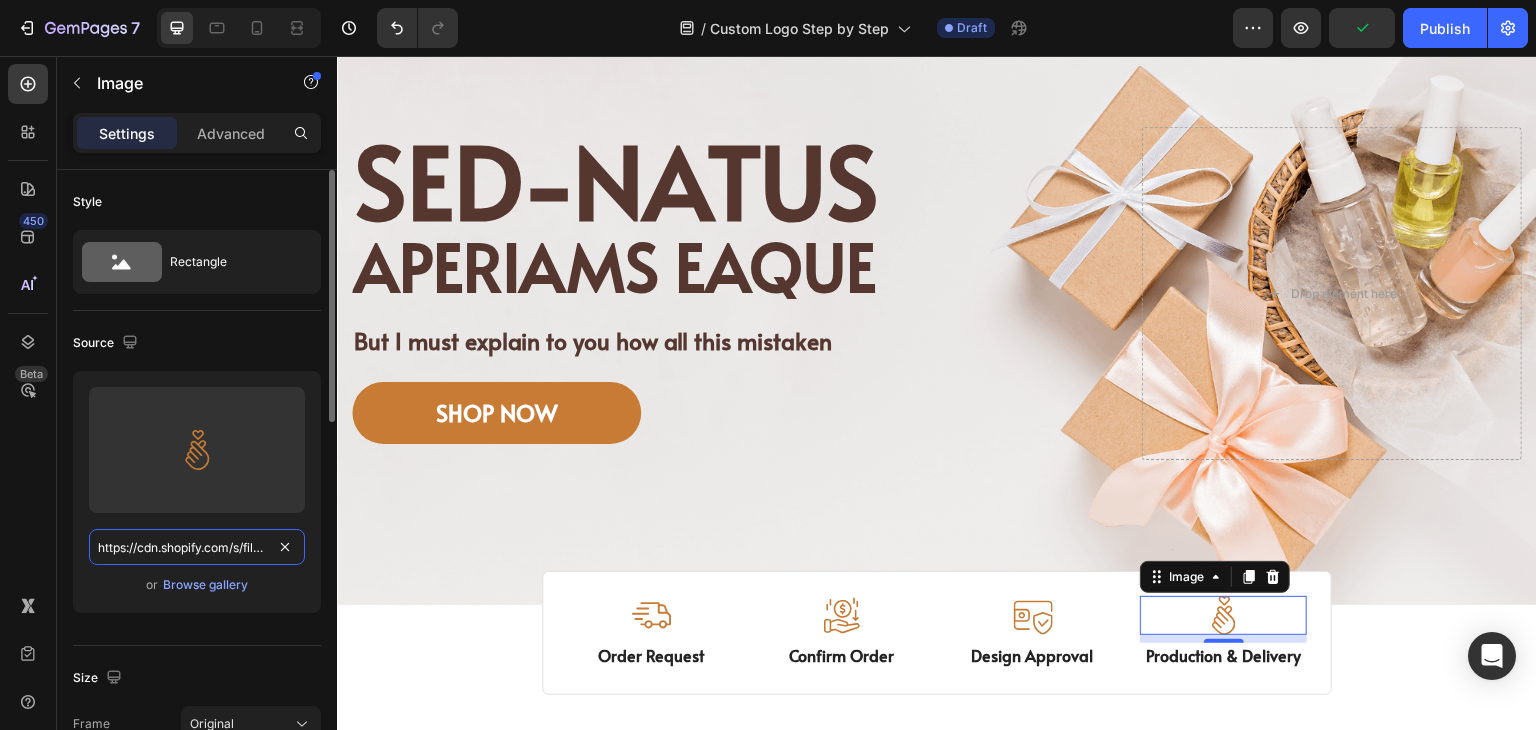 click on "https://cdn.shopify.com/s/files/1/0518/3825/5255/files/gempages_554882697223209794-15e8498c-245e-4c35-b049-c142f0a072a9.svg" at bounding box center [197, 547] 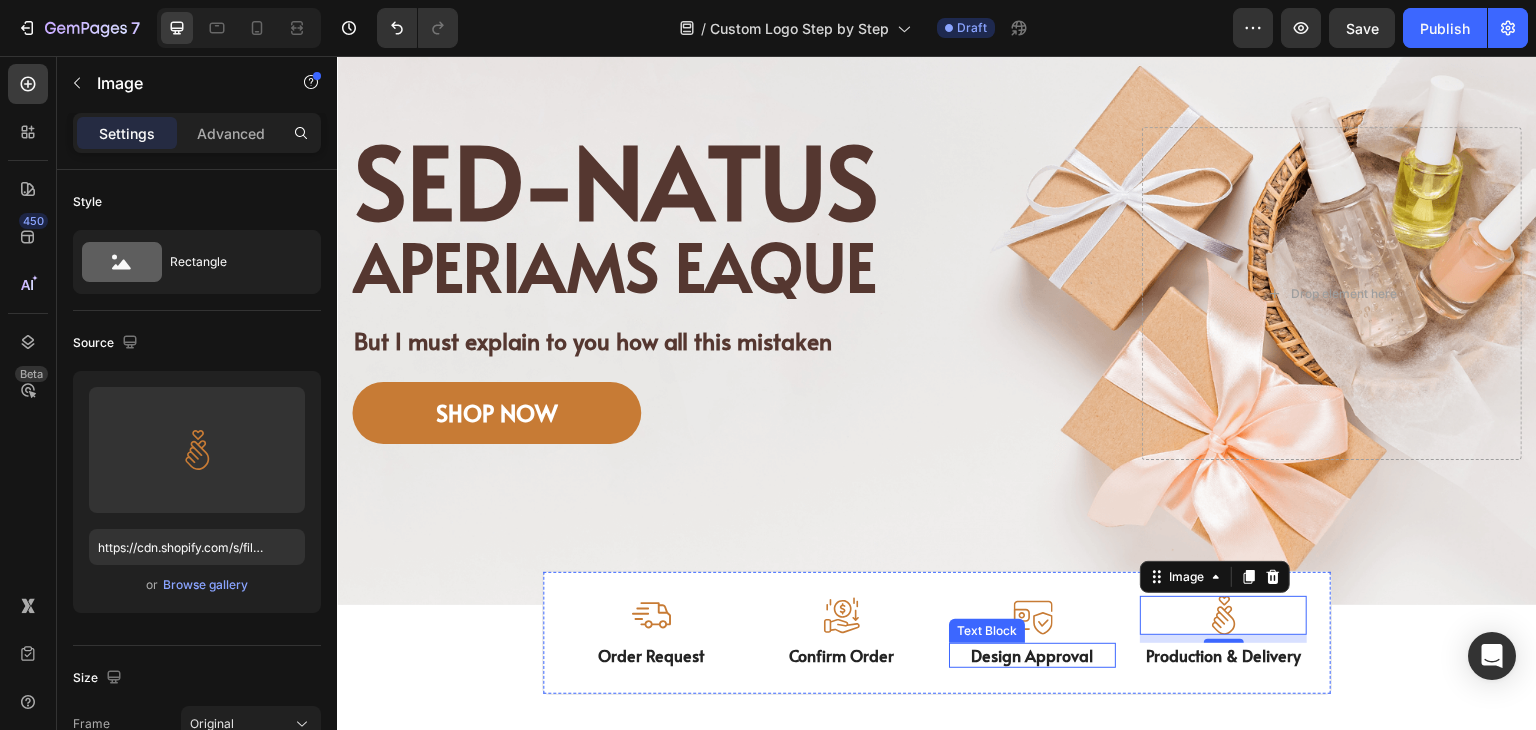 click at bounding box center (651, 615) 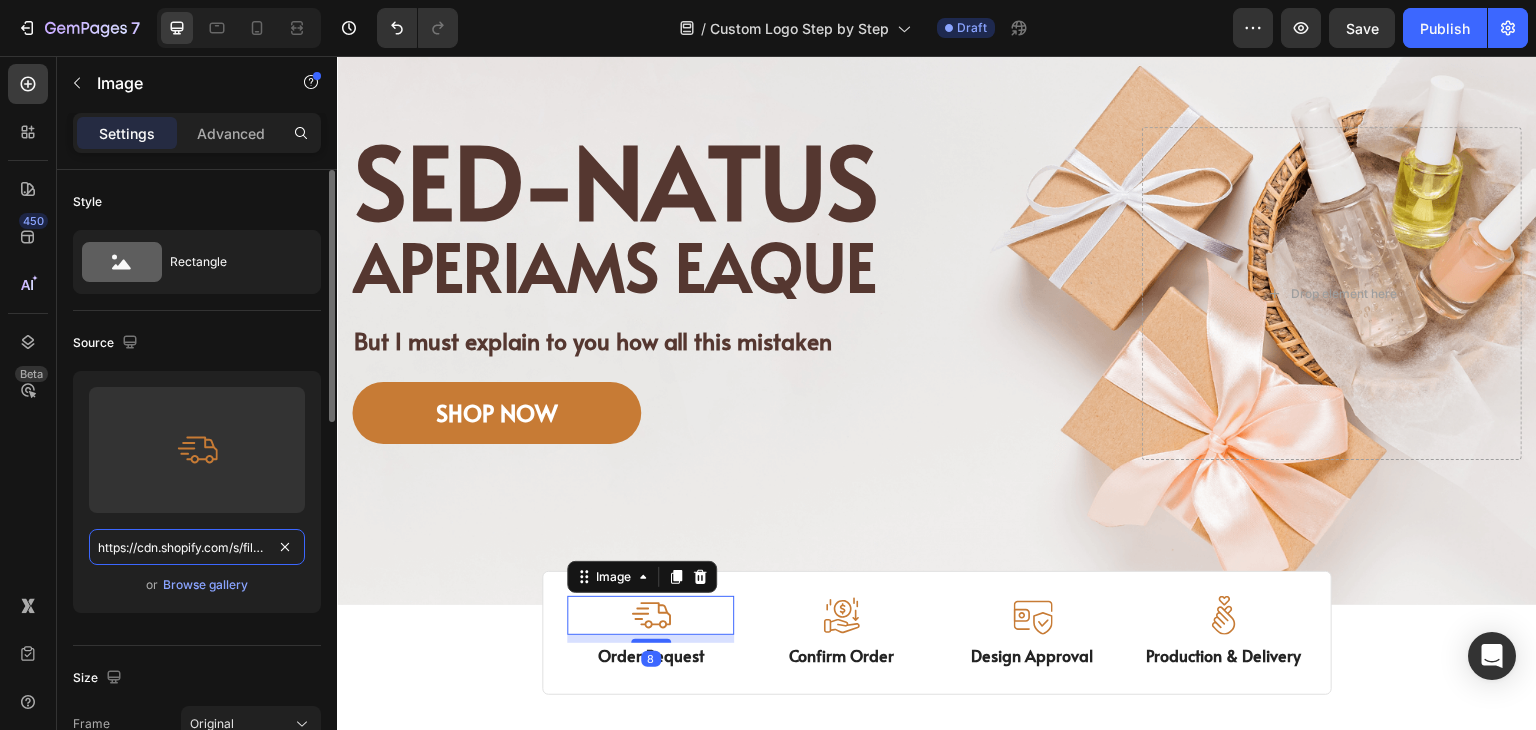 click on "https://cdn.shopify.com/s/files/1/0518/3825/5255/files/gempages_554882697223209794-9f7cd2da-c782-4de8-9747-478801fe2757.svg" at bounding box center (197, 547) 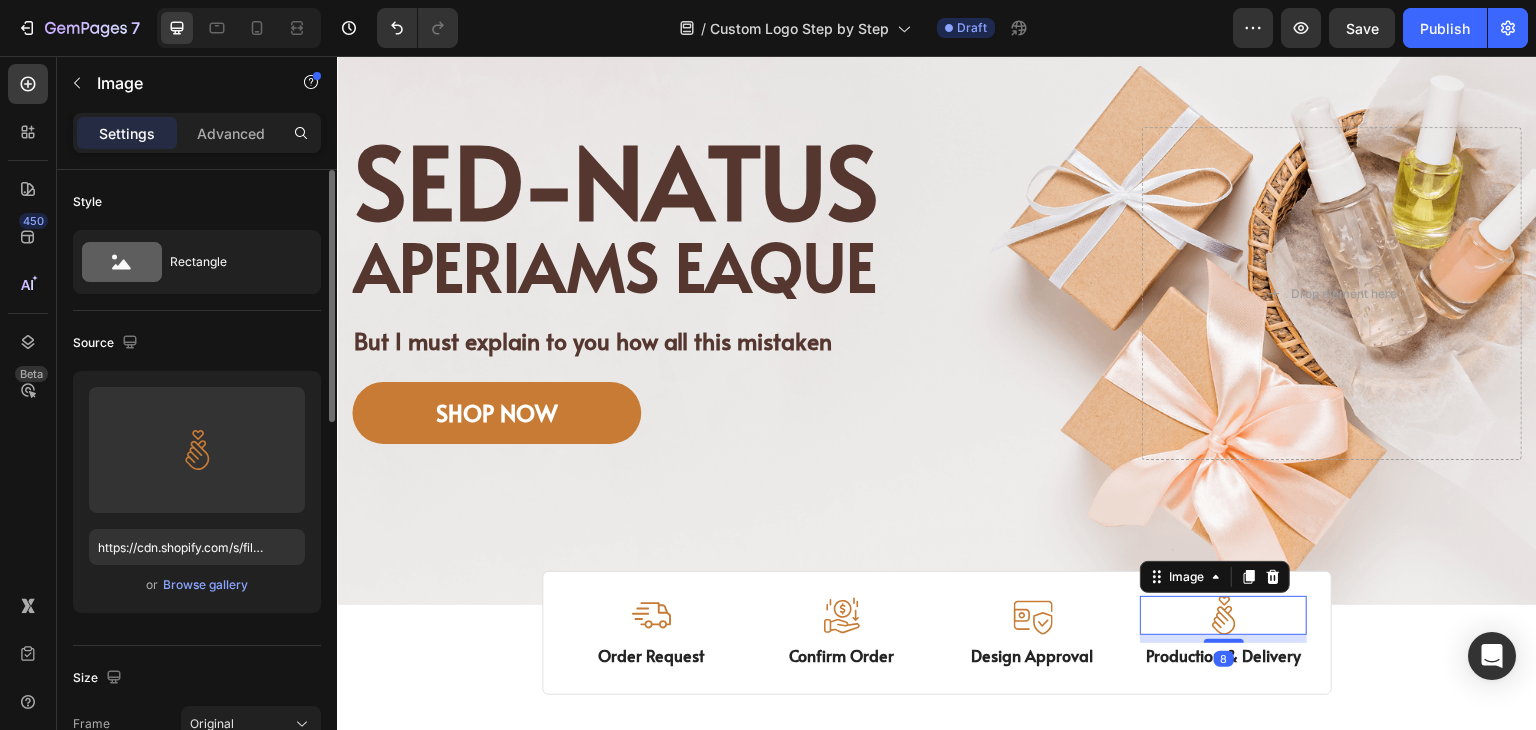 click at bounding box center [1224, 615] 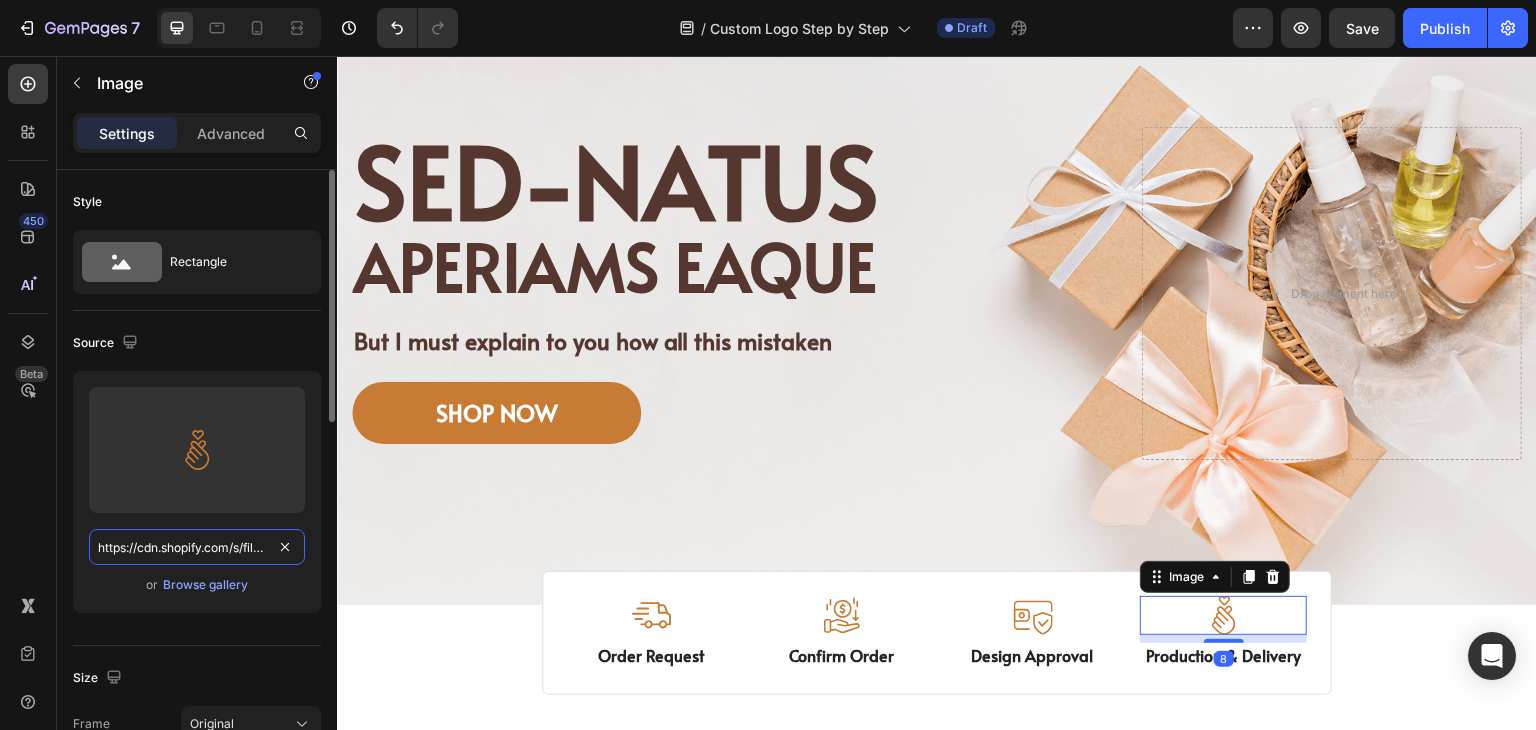 click on "https://cdn.shopify.com/s/files/1/0518/3825/5255/files/gempages_554882697223209794-15e8498c-245e-4c35-b049-c142f0a072a9.svg" at bounding box center [197, 547] 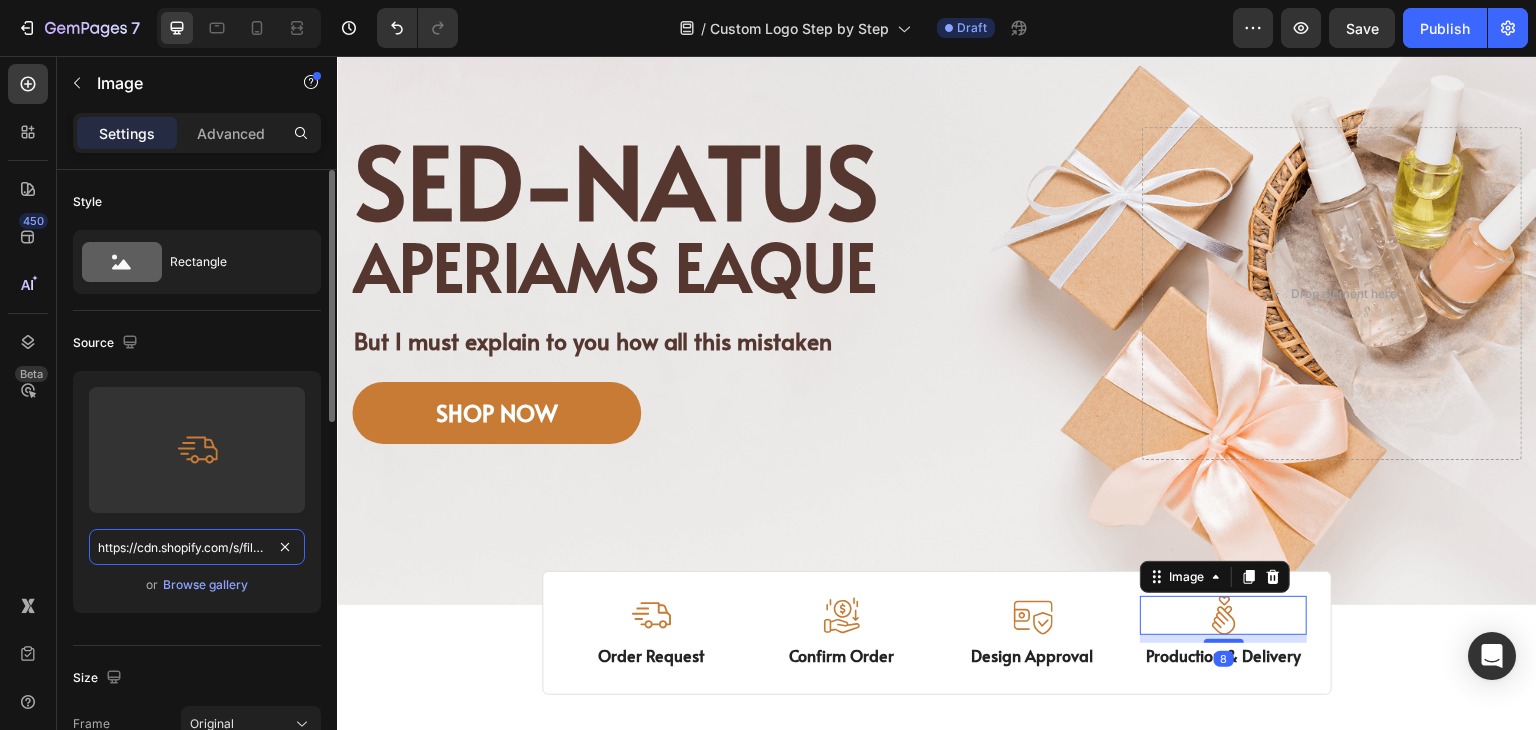 scroll, scrollTop: 0, scrollLeft: 612, axis: horizontal 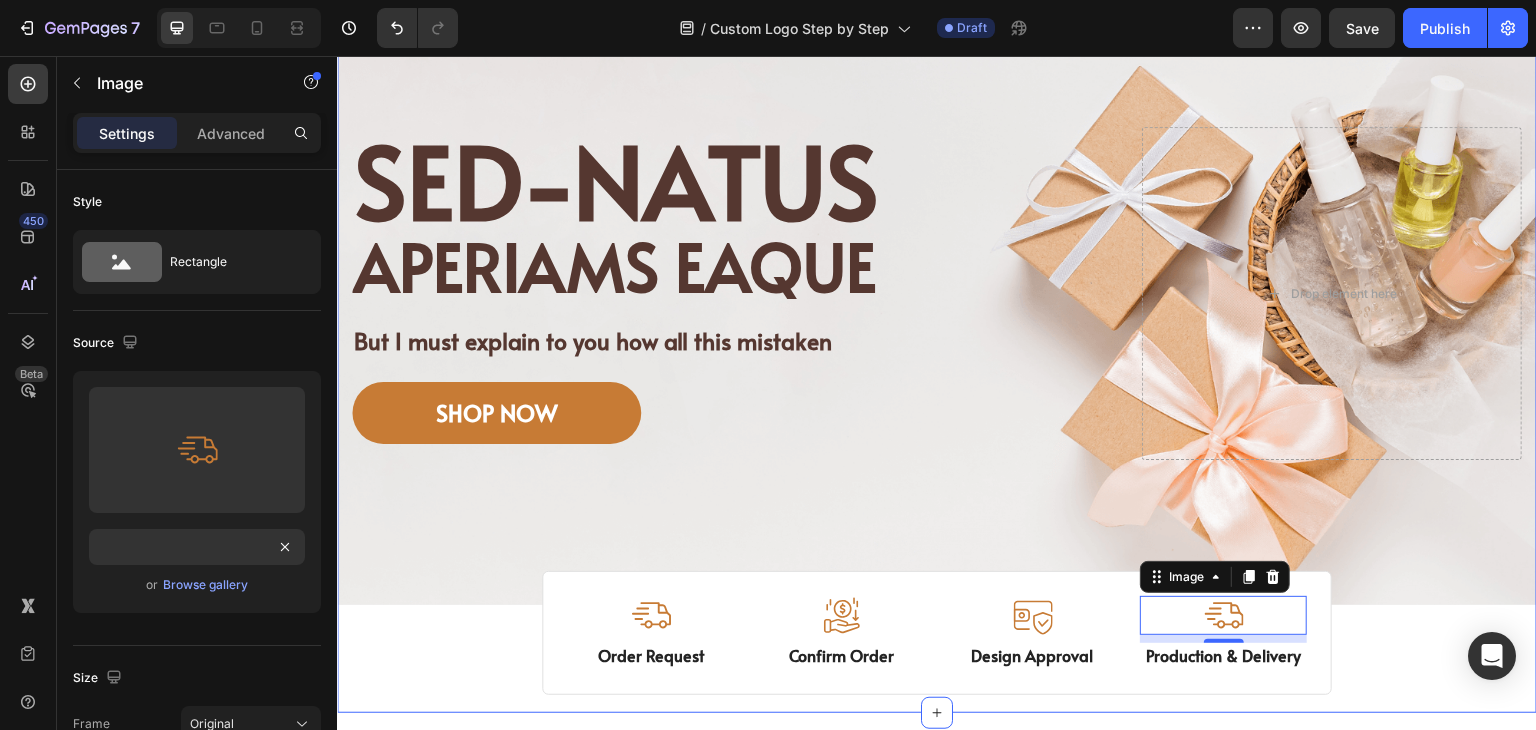 click on "Image Image Free shipping Text Block from The States Text Block Advanced List Image 30-Day FREE returns Text Block & Exchange Text Block Advanced List Row Image More than 60.000 Text Block Happy “Cattomers” Text Block Advanced List Image Secured Checkout Text Block using SSL Technology Text Block Advanced List Row                Title Line Sed-natus Heading aperiams eaque Text Block But I must explain to you how all this mistaken Text Block SHOP NOW Button
Drop element here Row Row Hero Banner Image Order Request Text Block Image Confirm Order Text Block Image Design Approval Text Block Image   8 Production & Delivery Text Block Row" at bounding box center [937, 362] 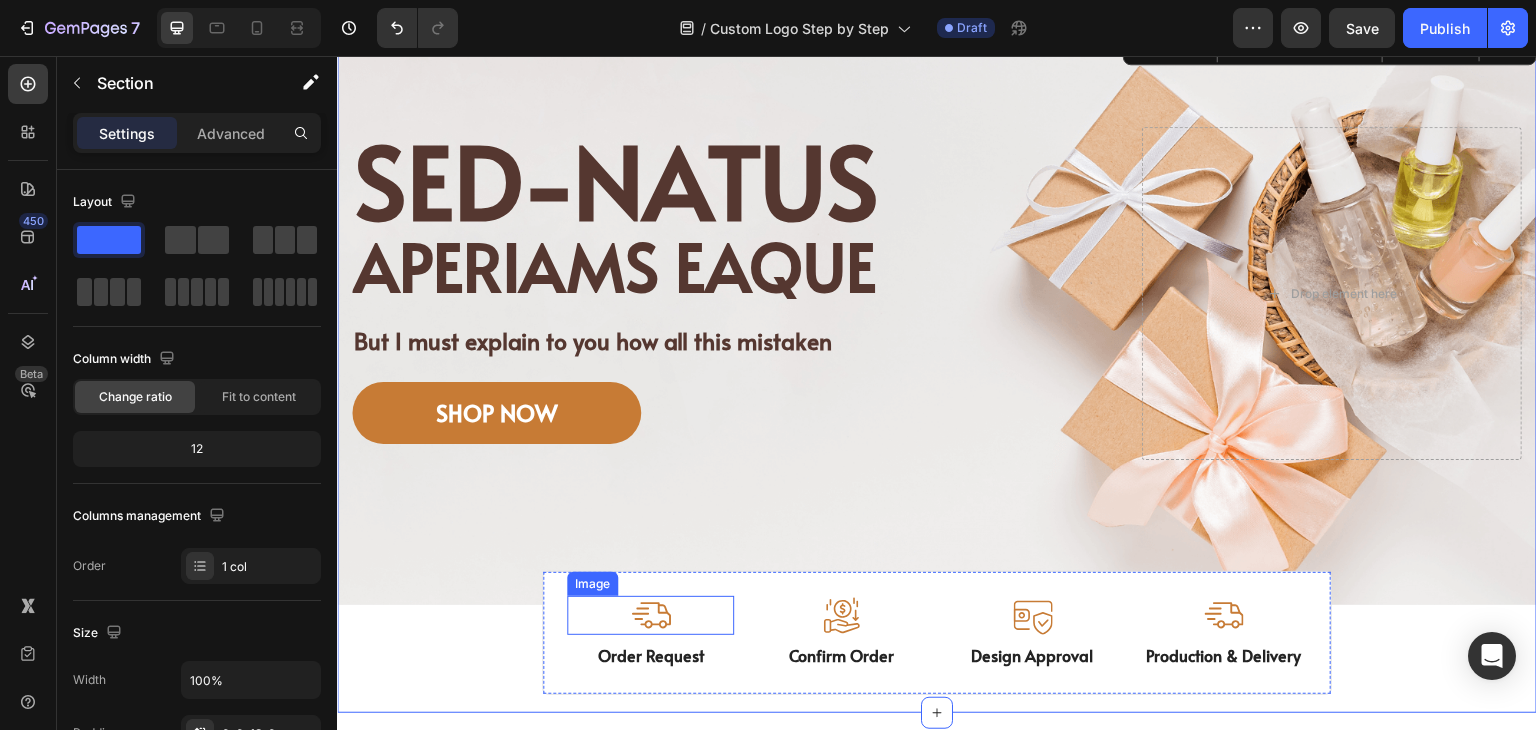 click at bounding box center (651, 615) 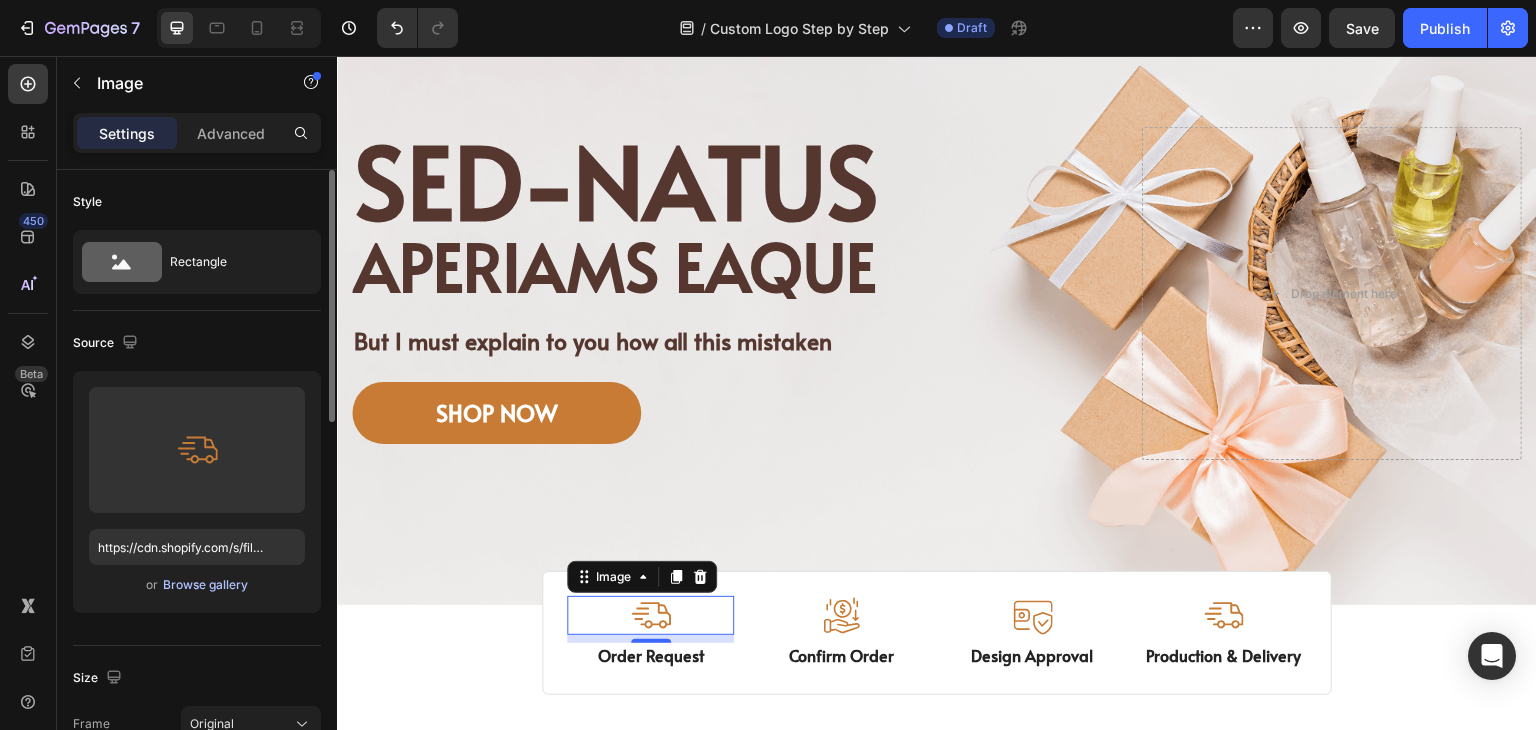click on "Browse gallery" at bounding box center [205, 585] 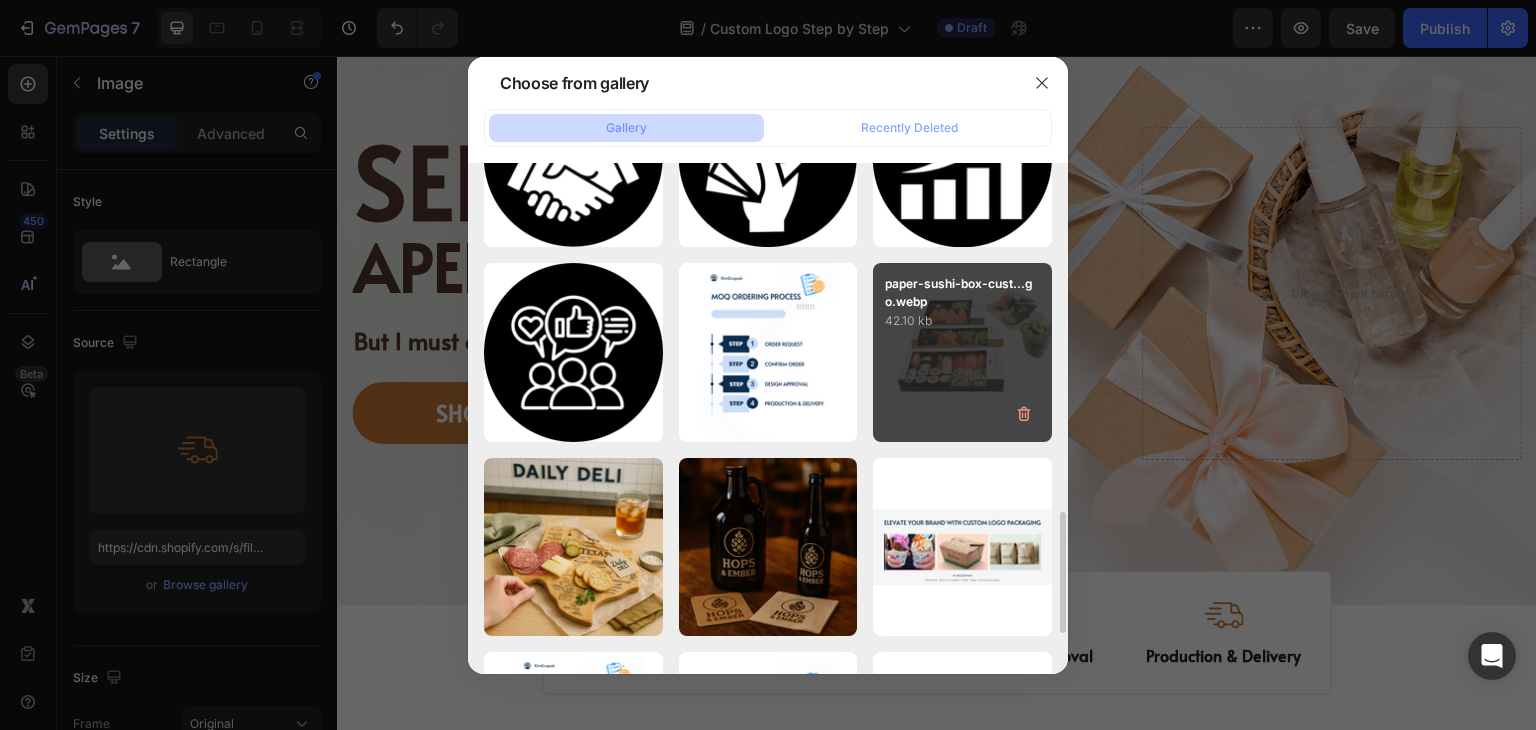 scroll, scrollTop: 1273, scrollLeft: 0, axis: vertical 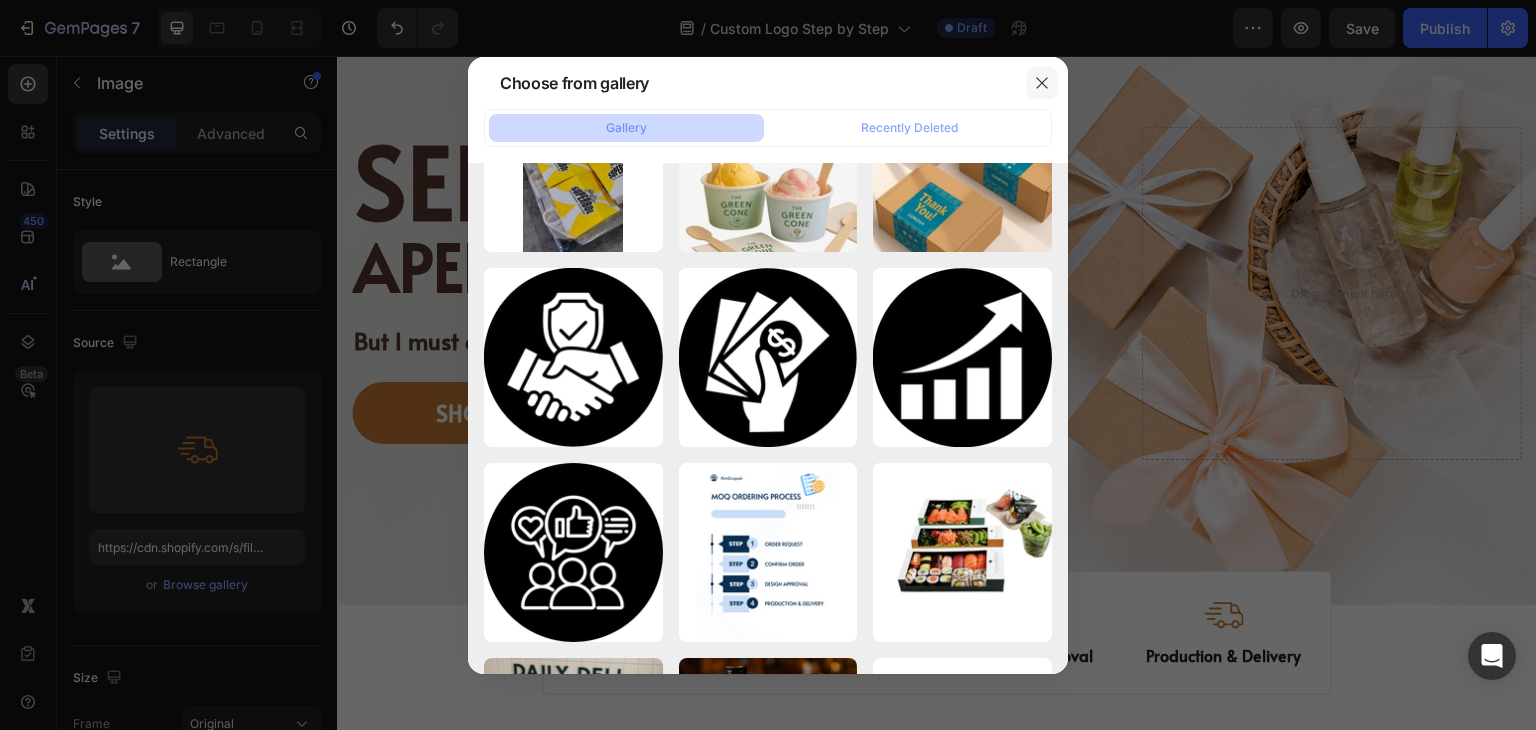 click 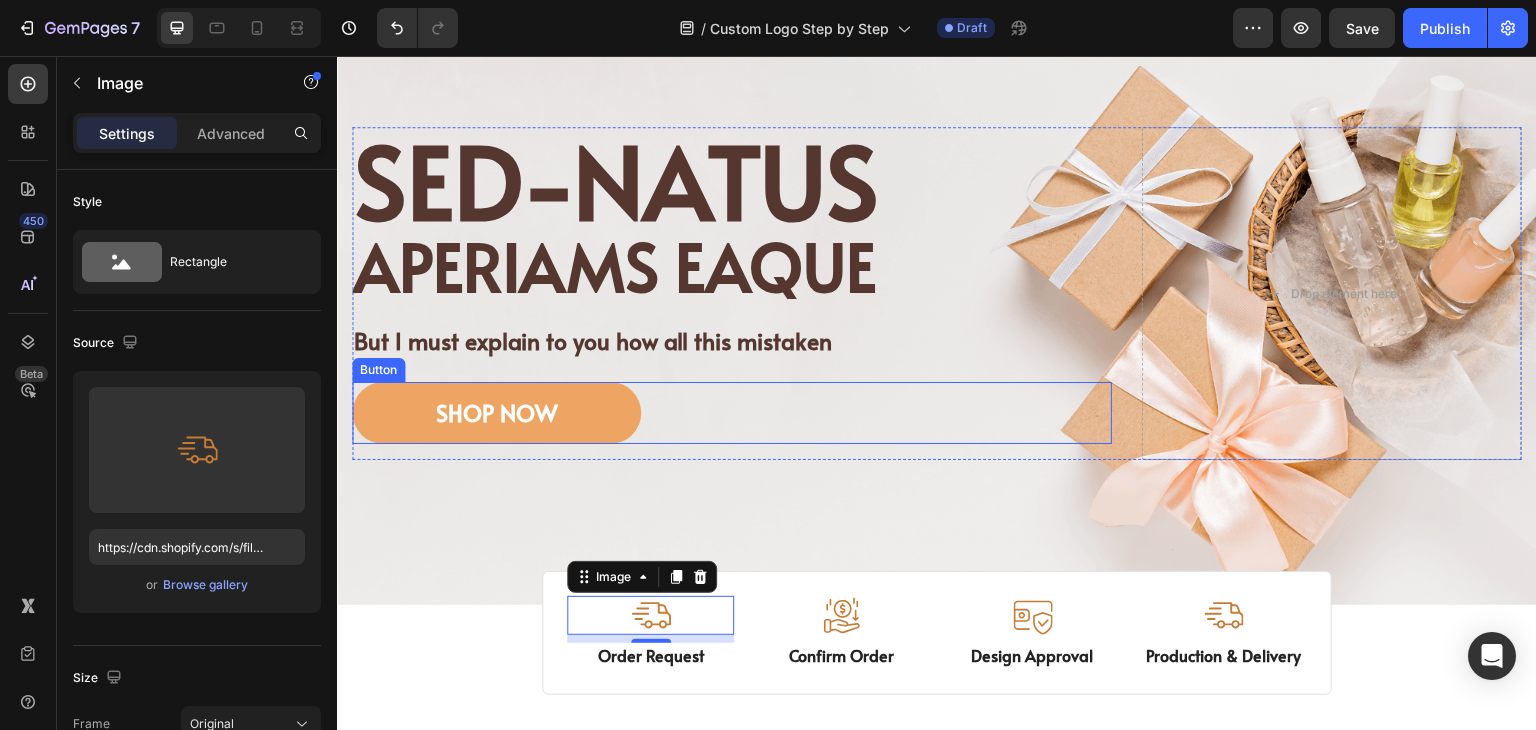 click on "SHOP NOW" at bounding box center [496, 413] 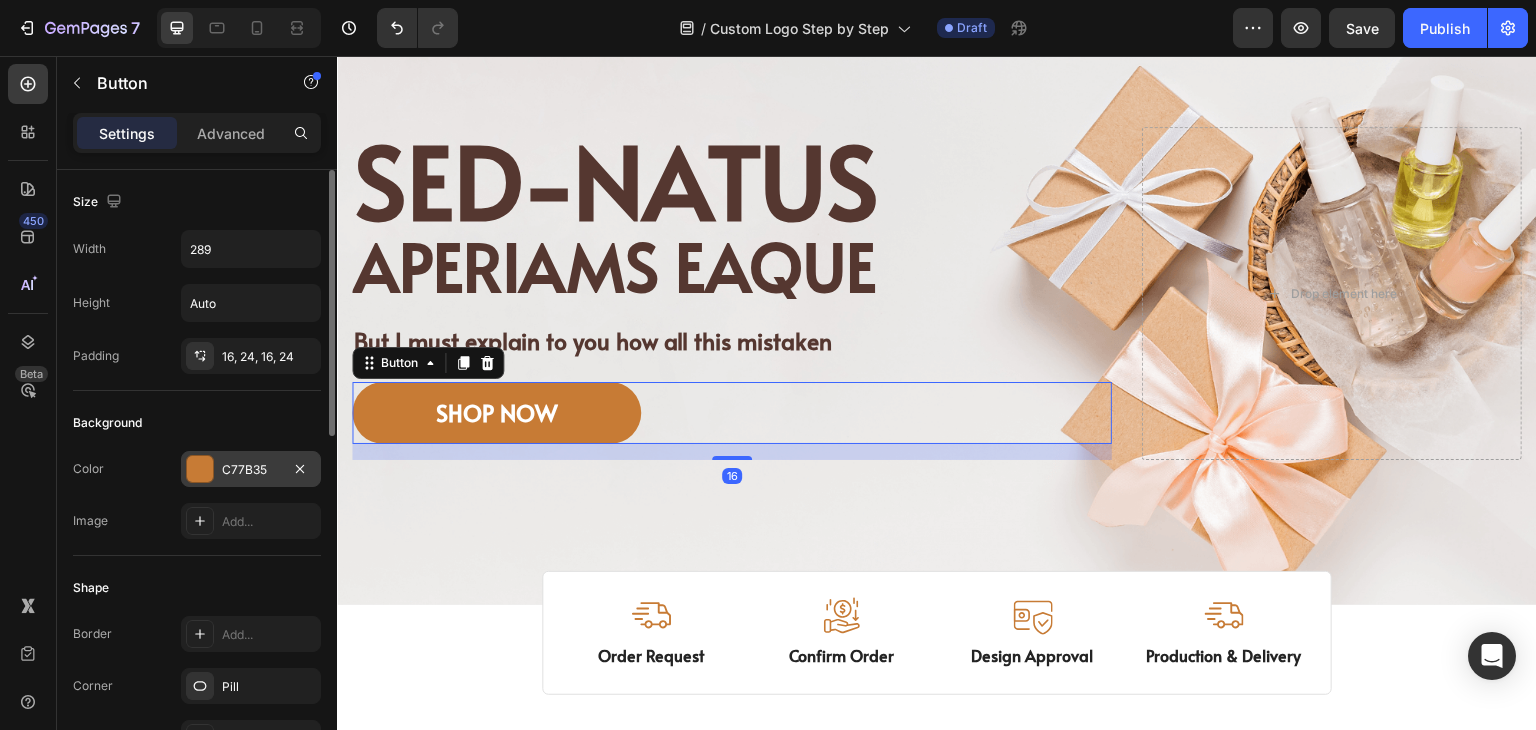 click at bounding box center (200, 469) 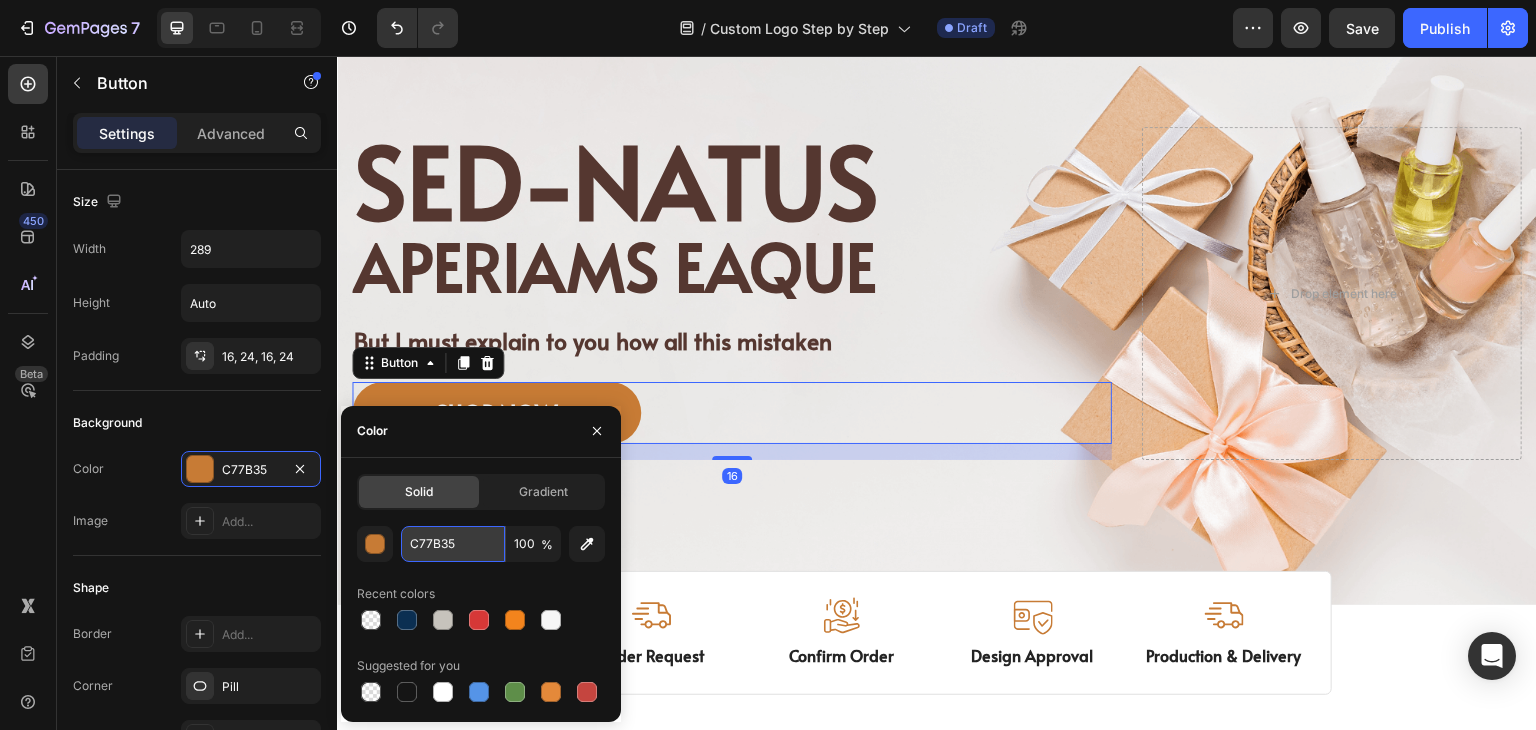 click on "C77B35" at bounding box center [453, 544] 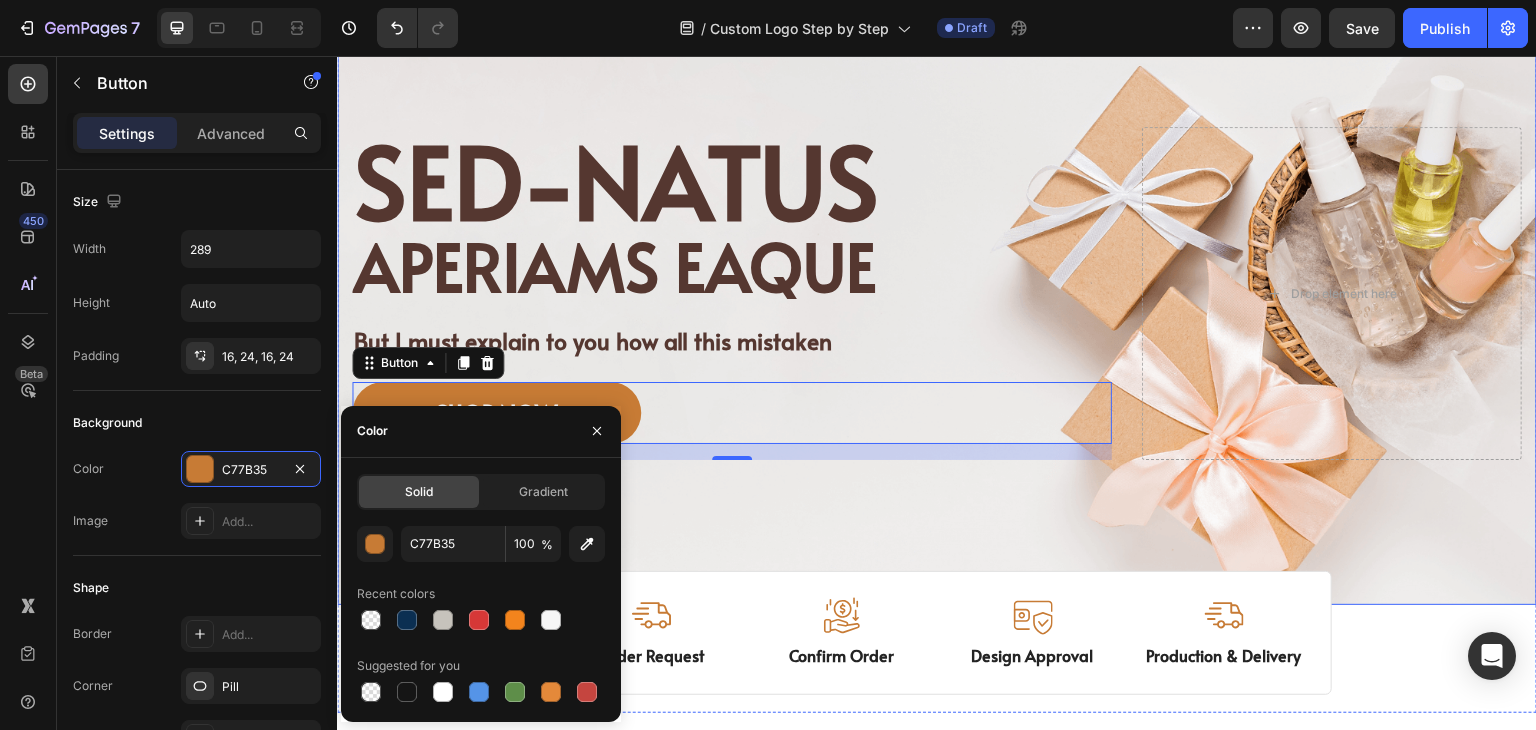 click on "Image Image Free shipping Text Block from The States Text Block Advanced List Image 30-Day FREE returns Text Block & Exchange Text Block Advanced List Row Image More than 60.000 Text Block Happy “Cattomers” Text Block Advanced List Image Secured Checkout Text Block using SSL Technology Text Block Advanced List Row                Title Line Sed-natus Heading aperiams eaque Text Block But I must explain to you how all this mistaken Text Block SHOP NOW Button   16
Drop element here Row Row" at bounding box center (937, 317) 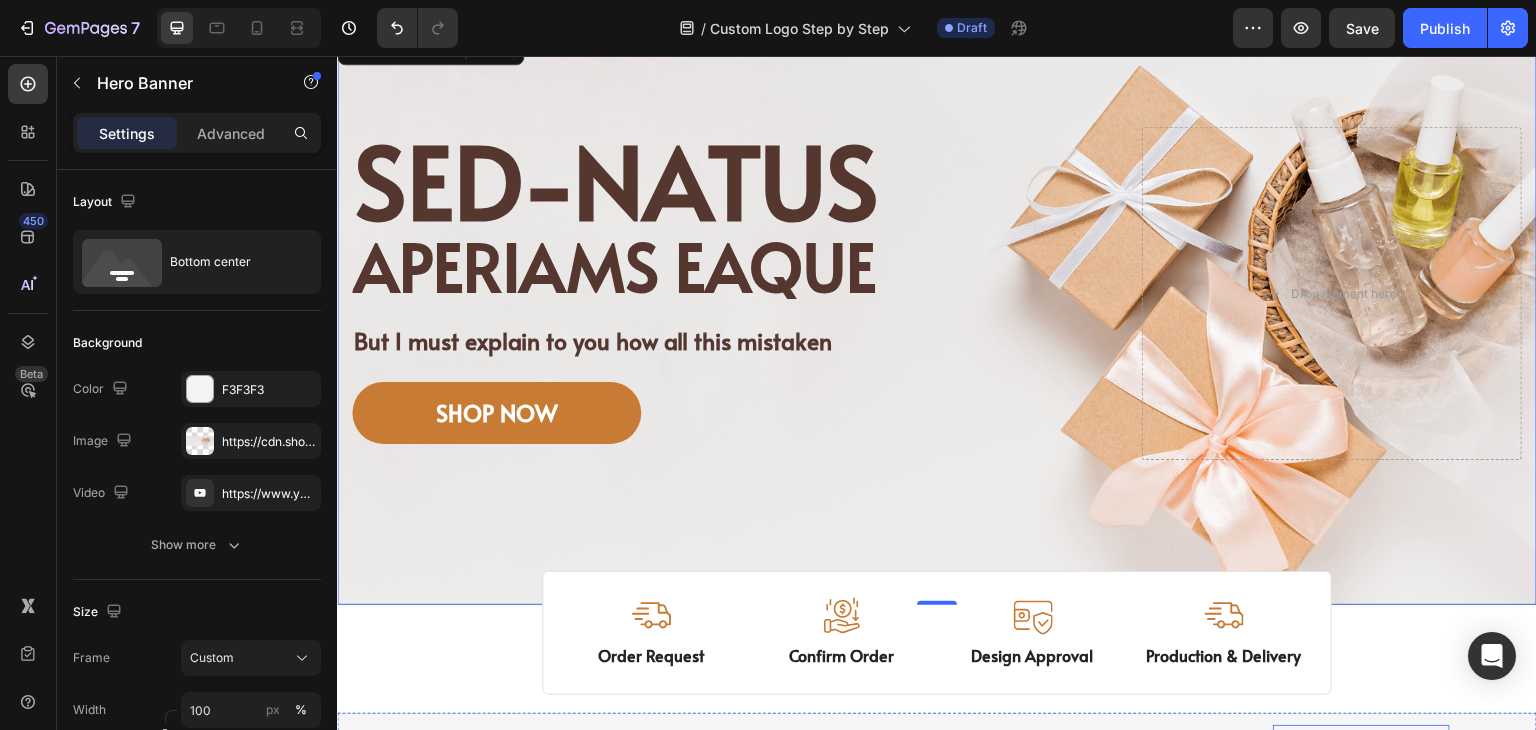 scroll, scrollTop: 1156, scrollLeft: 0, axis: vertical 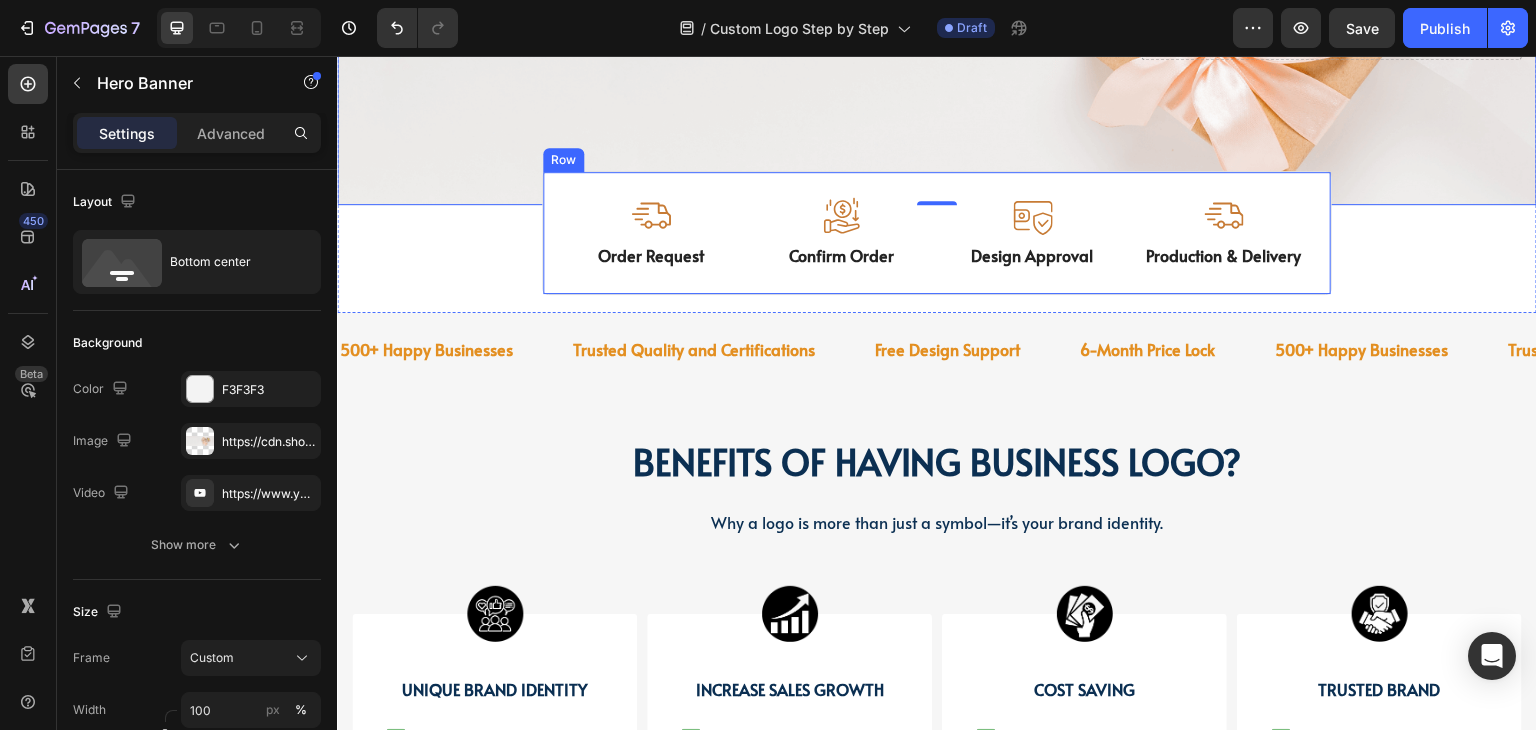 click at bounding box center (651, 215) 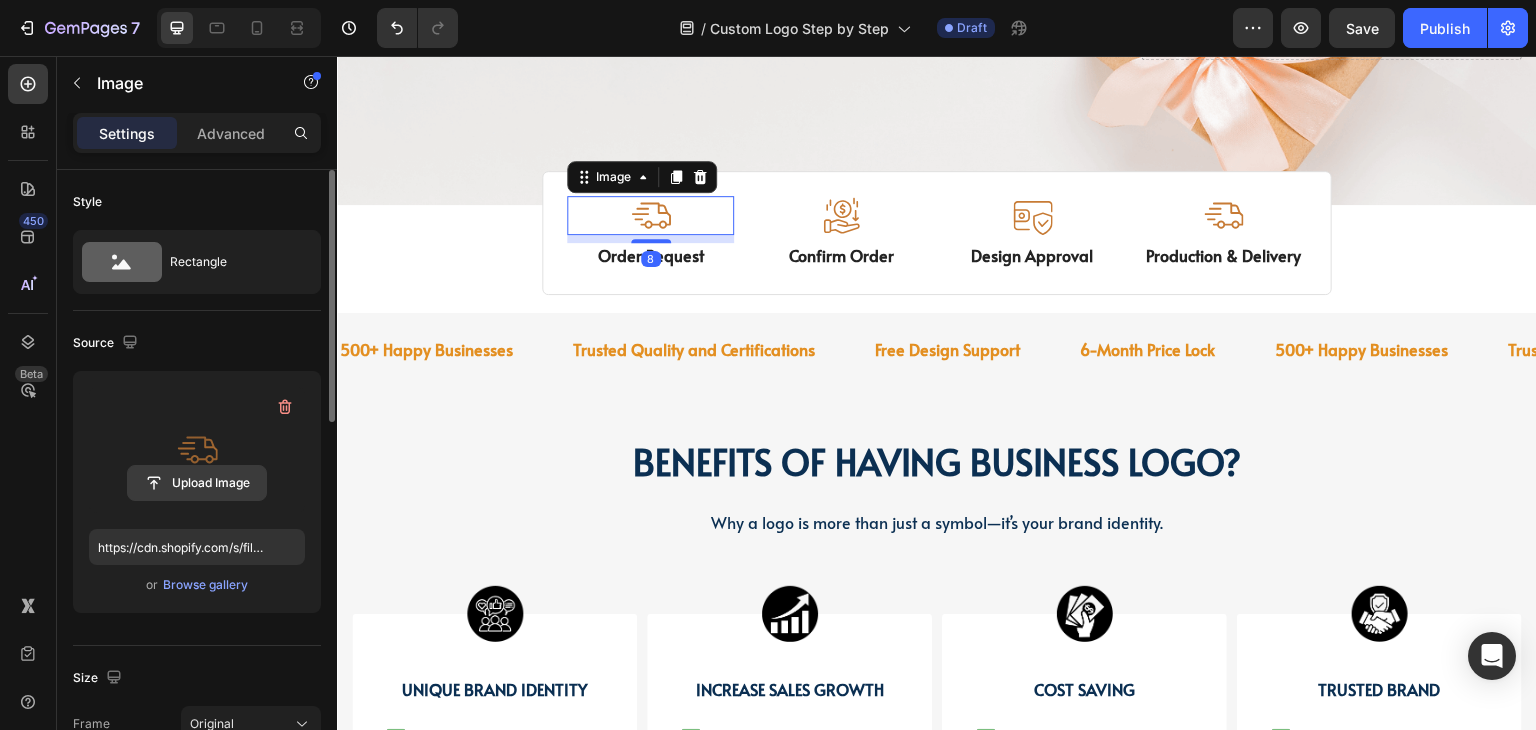 click 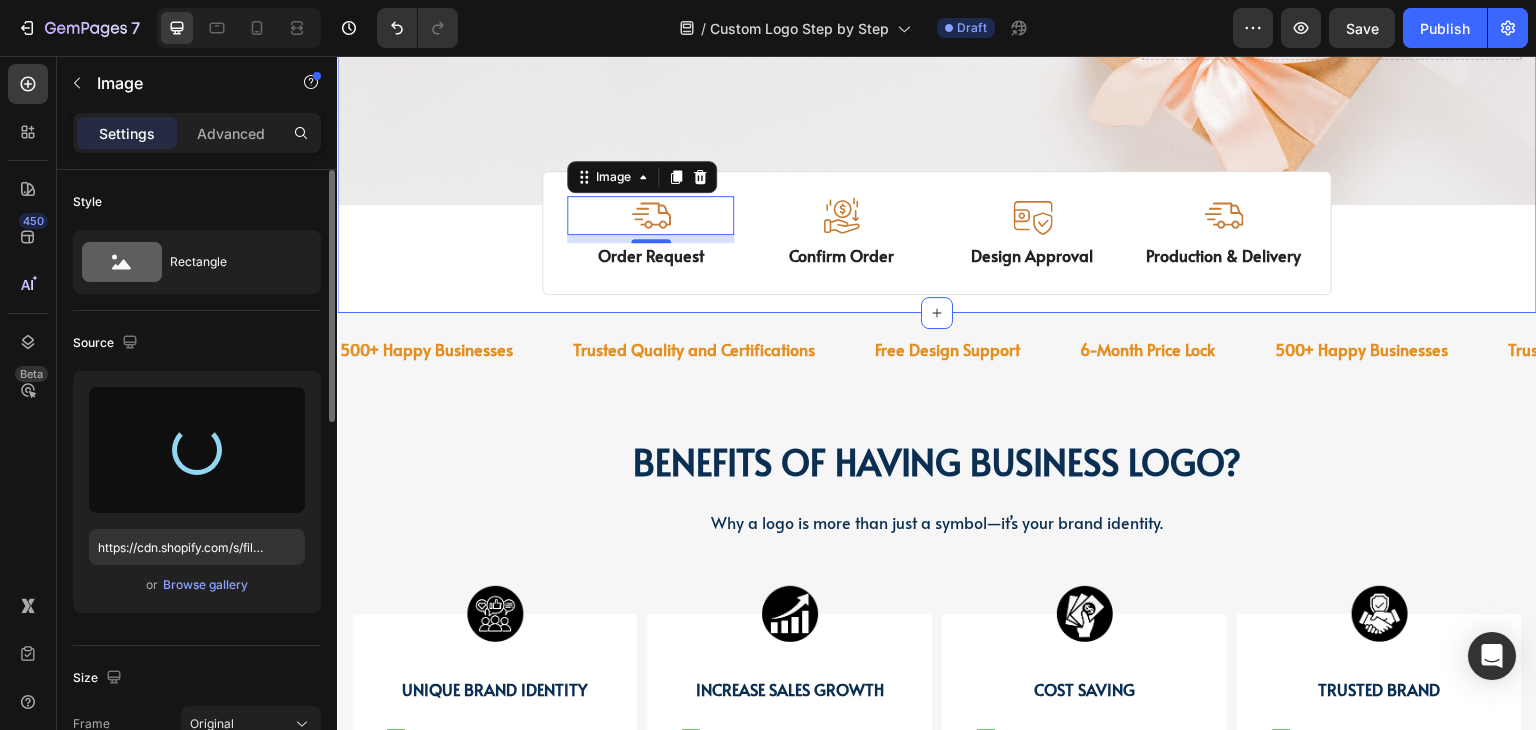 type on "https://cdn.shopify.com/s/files/1/0518/3825/5255/files/gempages_554882697223209794-006ada0c-00a3-4b95-b354-3463b2fd4319.jpg" 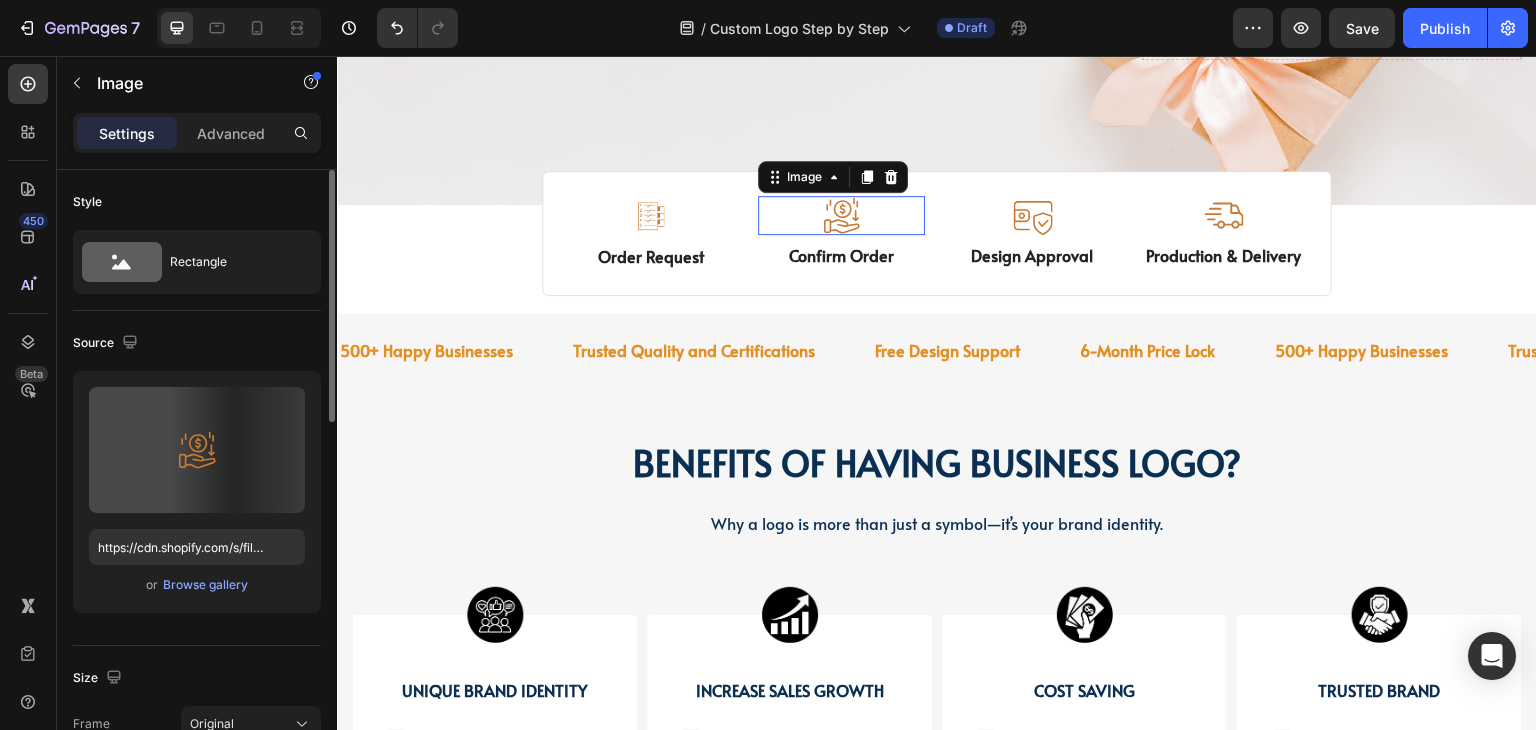 click at bounding box center [842, 215] 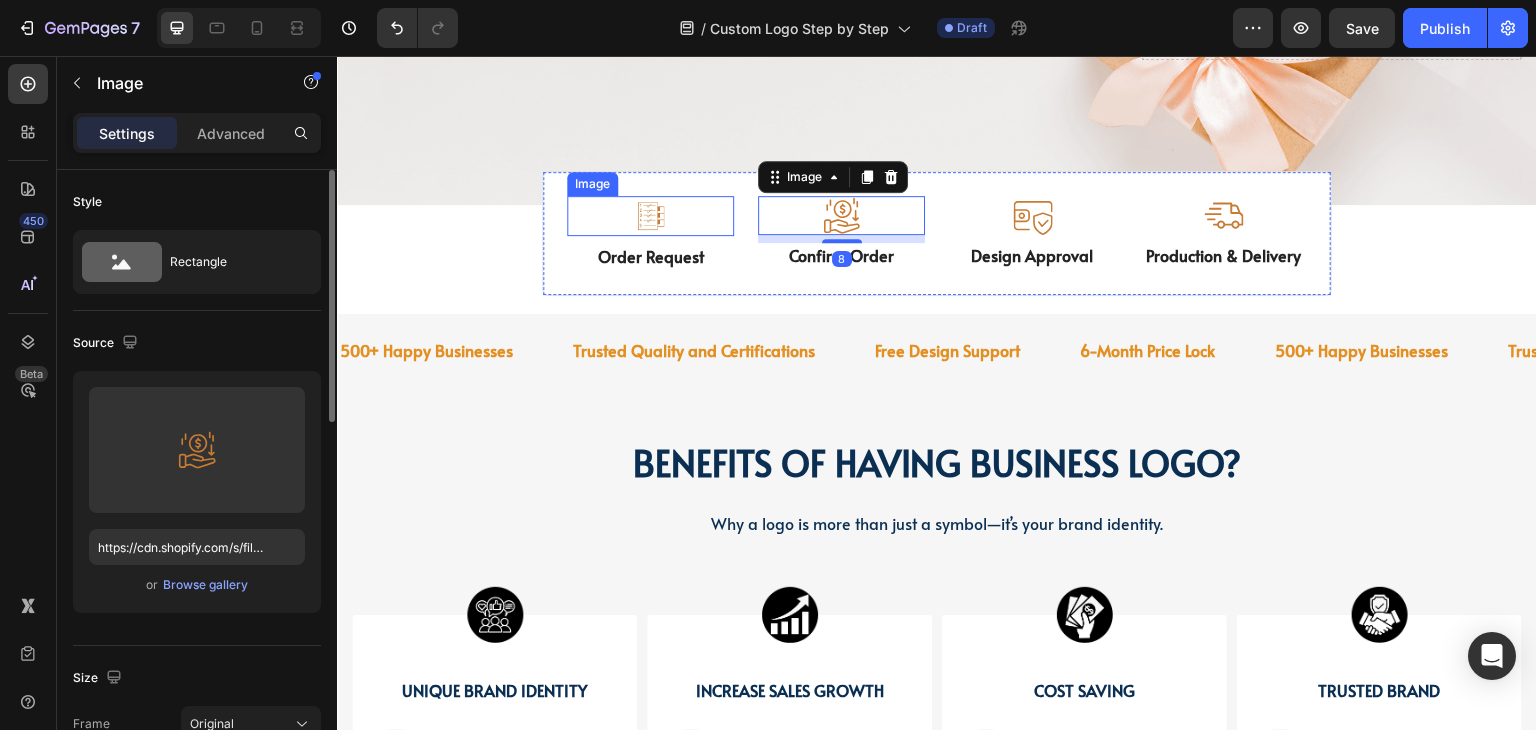 click at bounding box center (650, 216) 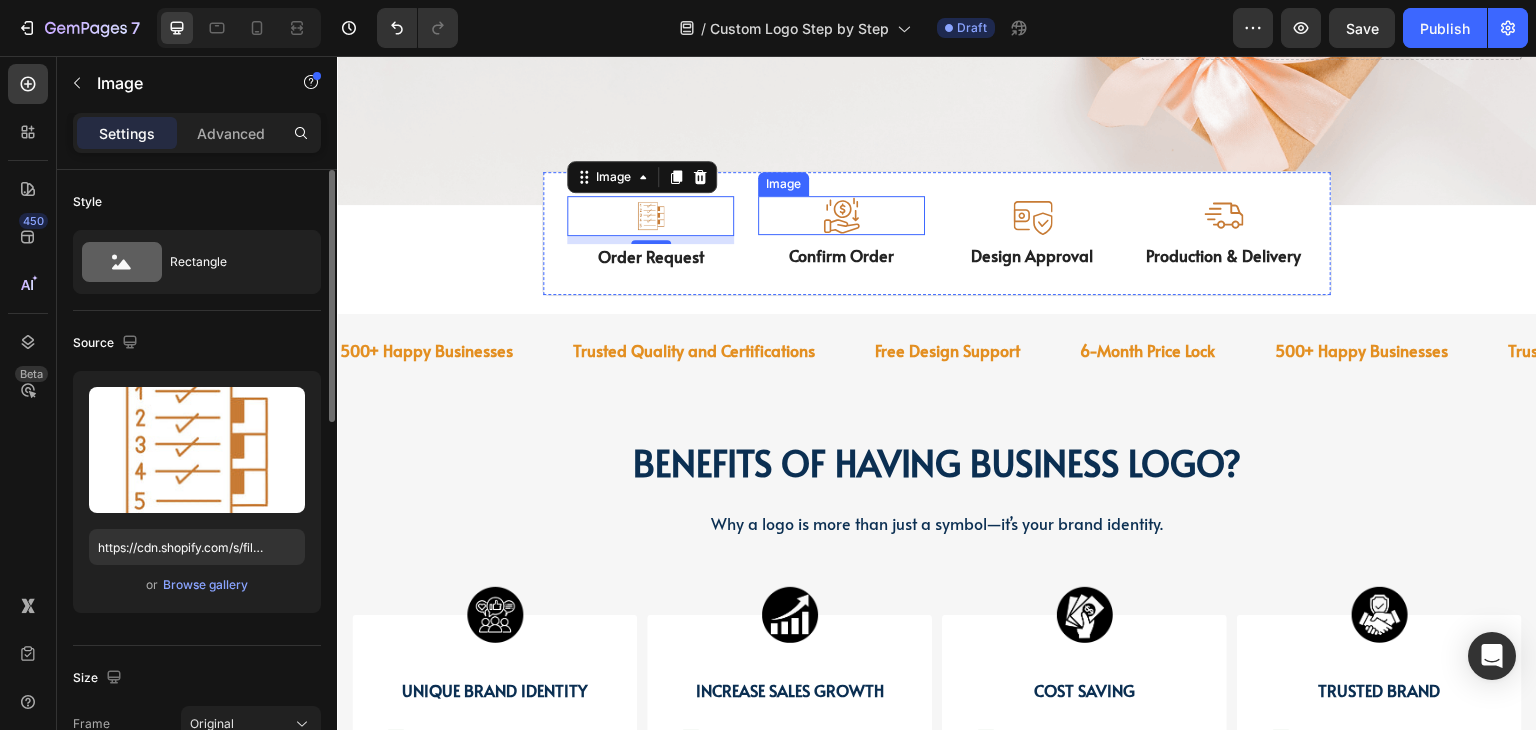 click at bounding box center (842, 215) 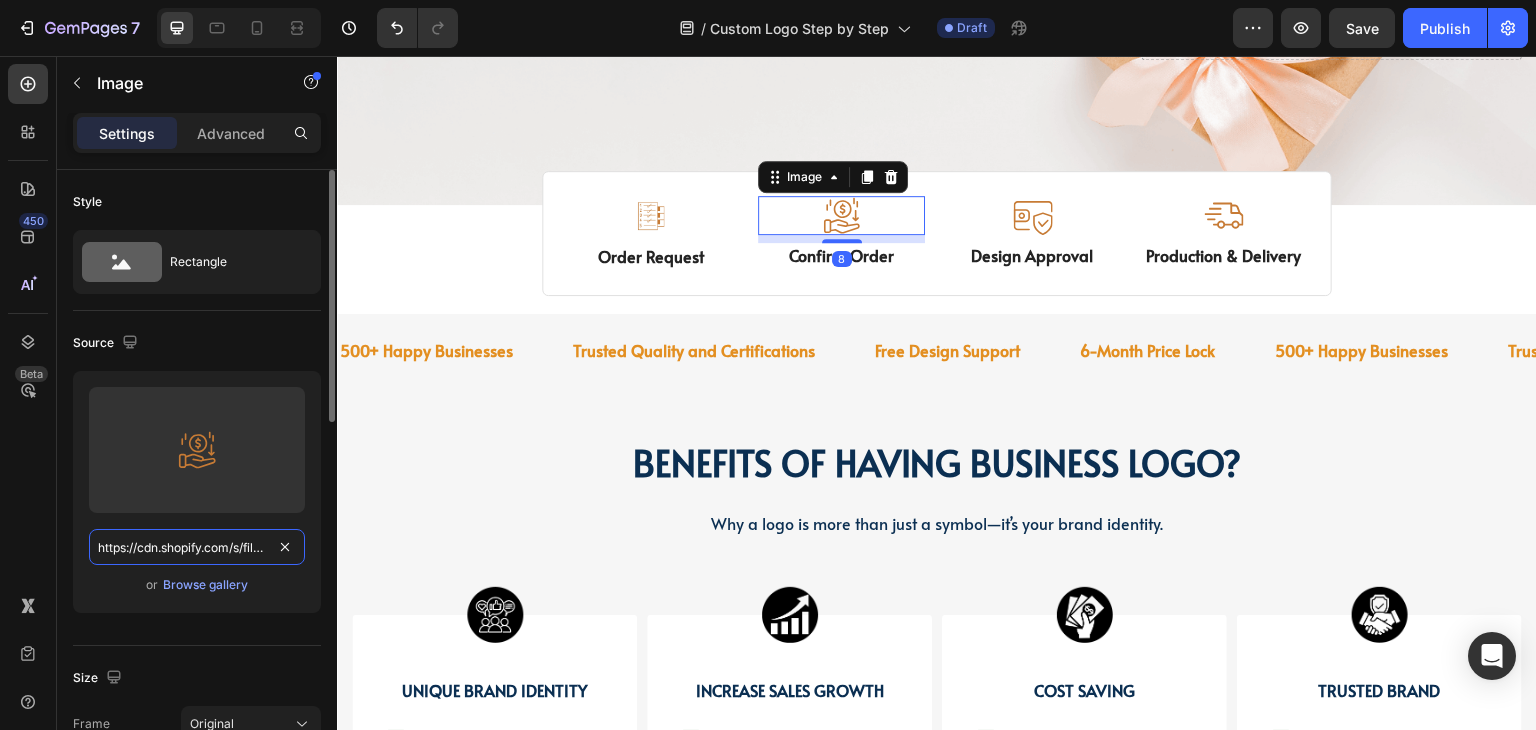click on "https://cdn.shopify.com/s/files/1/0518/3825/5255/files/gempages_554882697223209794-46cc7a88-3d90-470b-8a81-4f27737a13f6.svg" at bounding box center (197, 547) 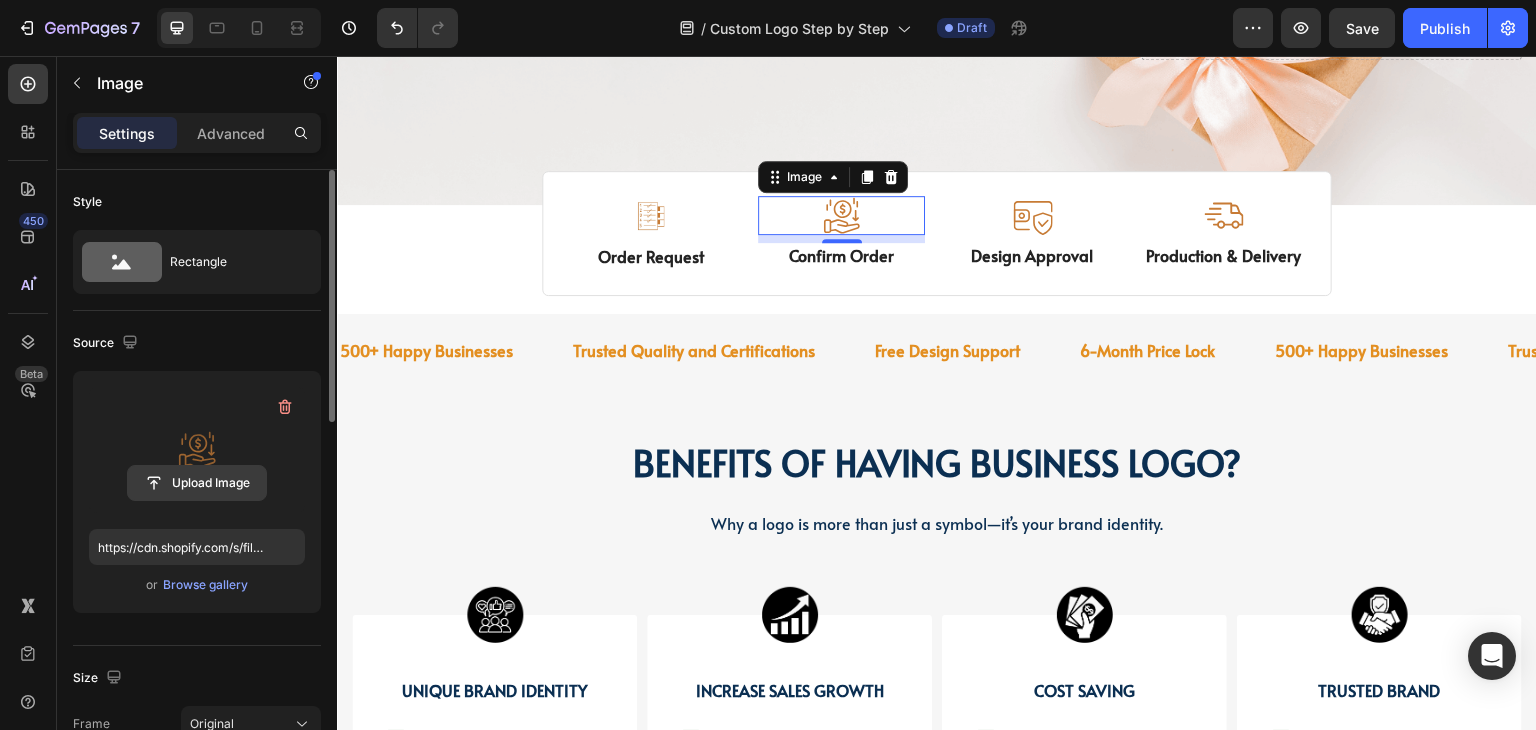 click 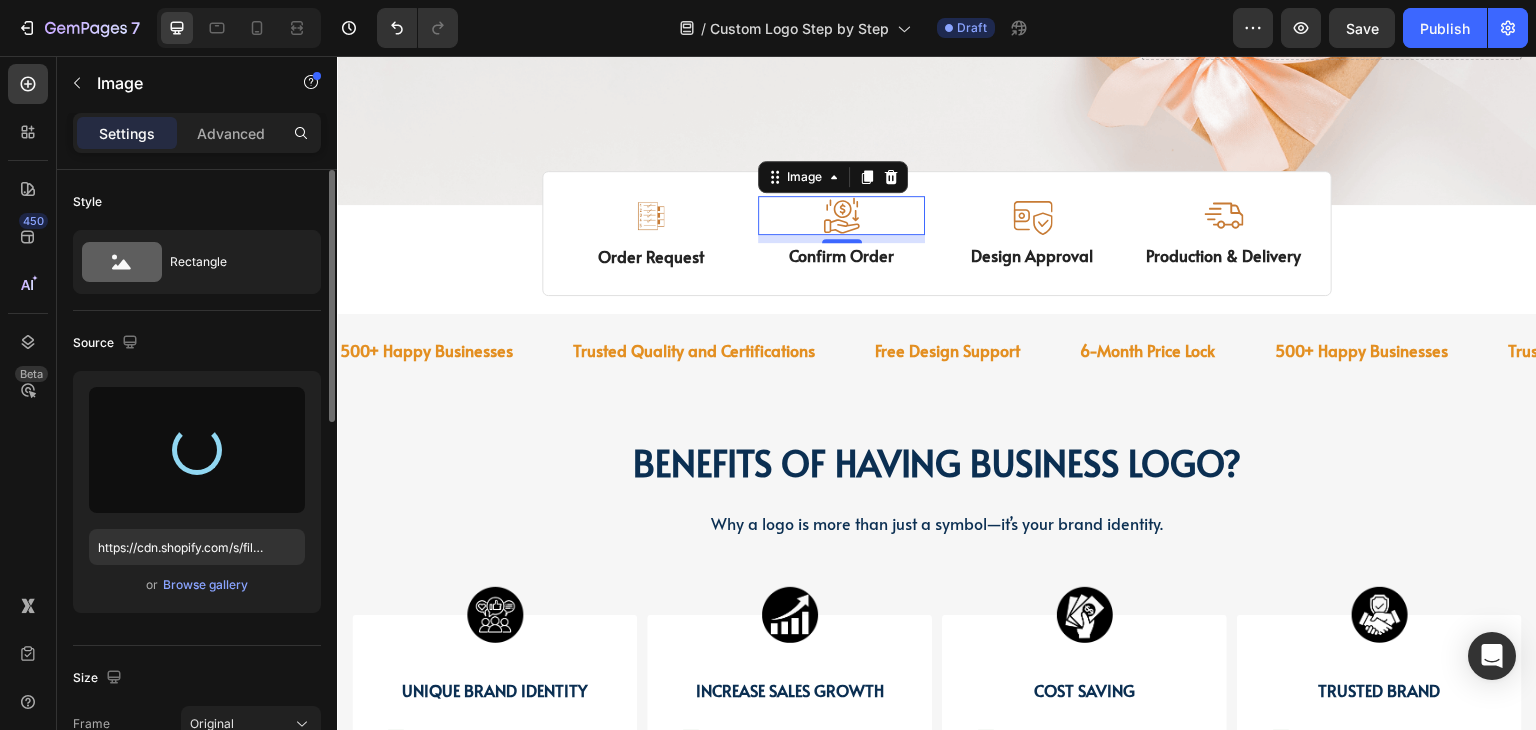 type on "https://cdn.shopify.com/s/files/1/0518/3825/5255/files/gempages_554882697223209794-39bd7782-2ce3-4d2b-b881-cb13d5b2f4dd.jpg" 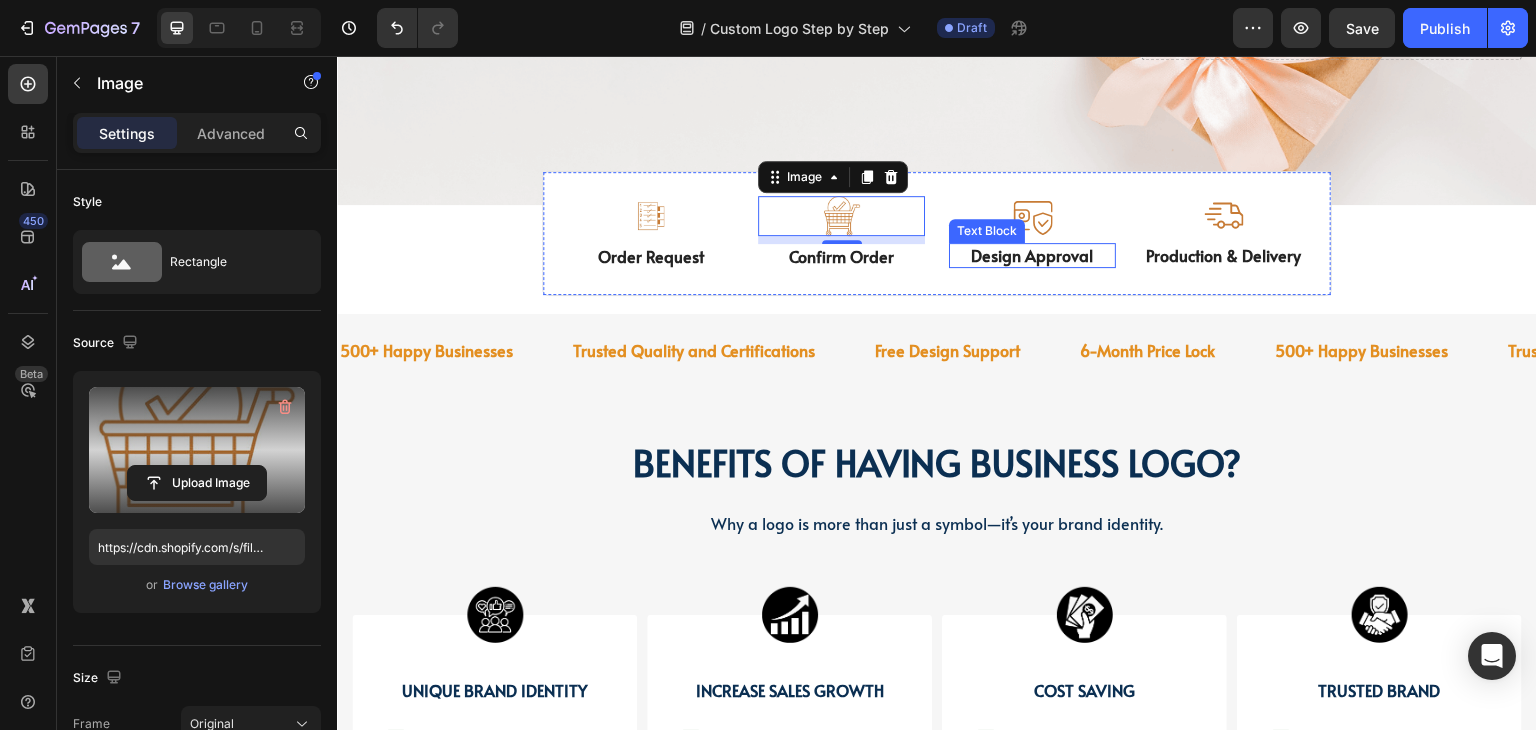 click on "Image Design Approval Text Block" at bounding box center (1032, 233) 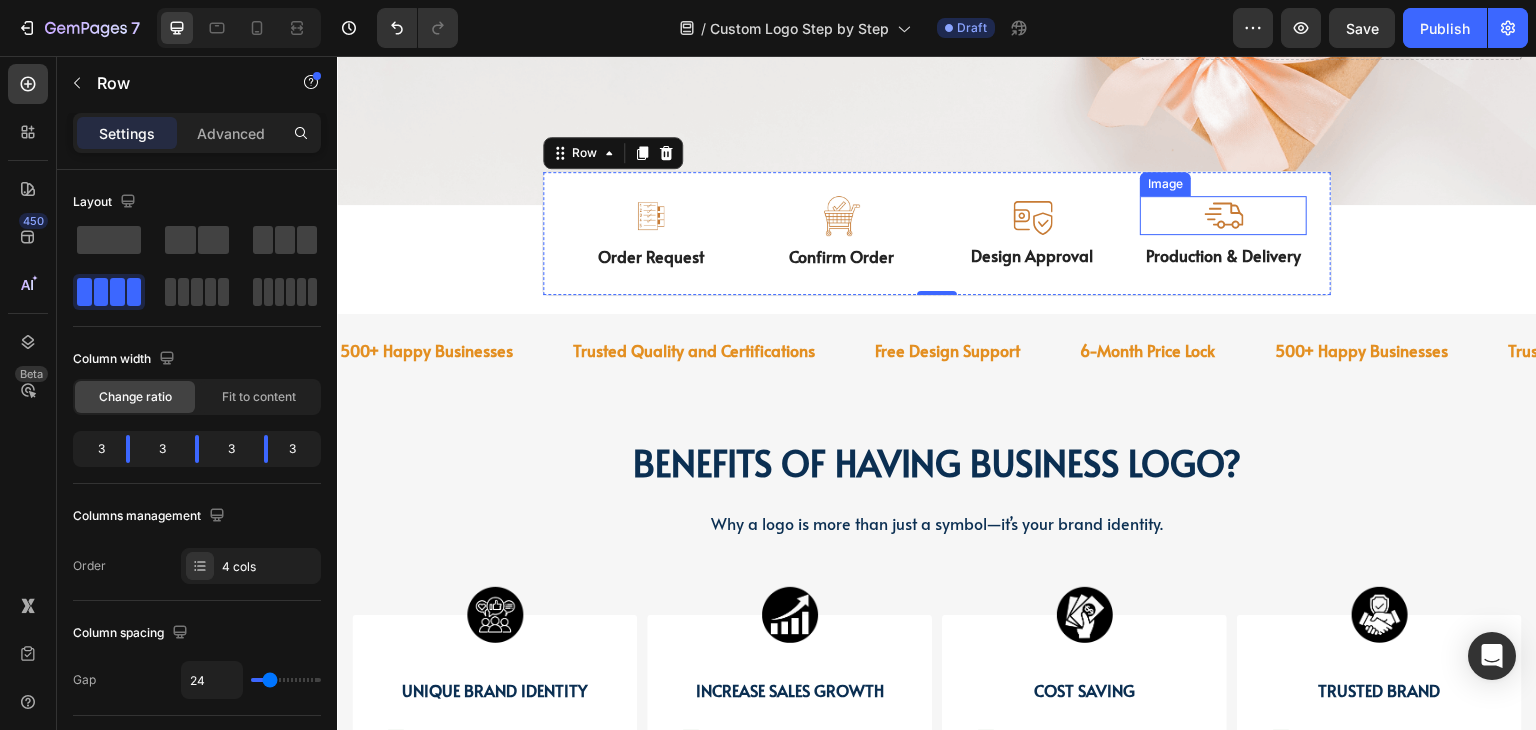 click at bounding box center (1223, 215) 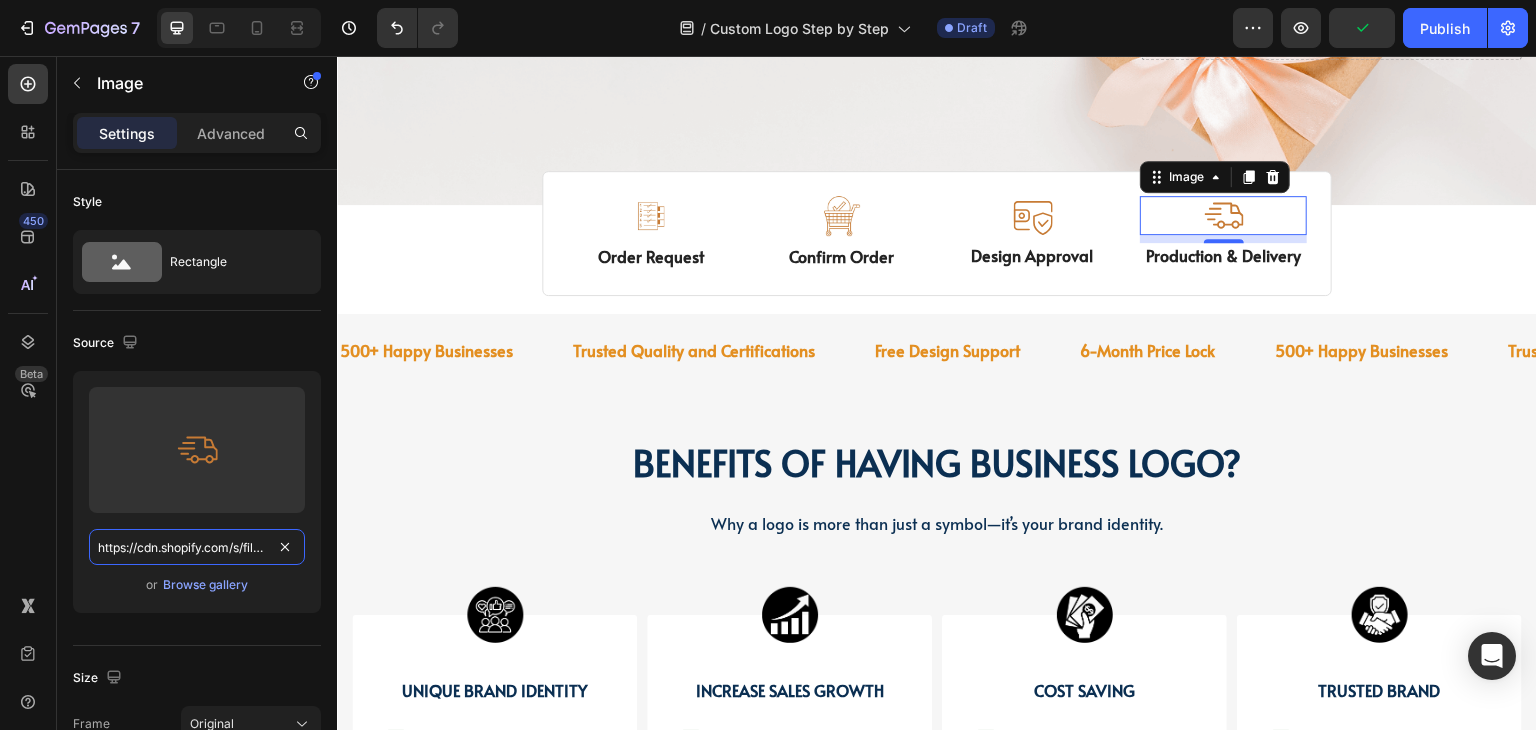 click on "https://cdn.shopify.com/s/files/1/0518/3825/5255/files/gempages_554882697223209794-9f7cd2da-c782-4de8-9747-478801fe2757.svg" at bounding box center (197, 547) 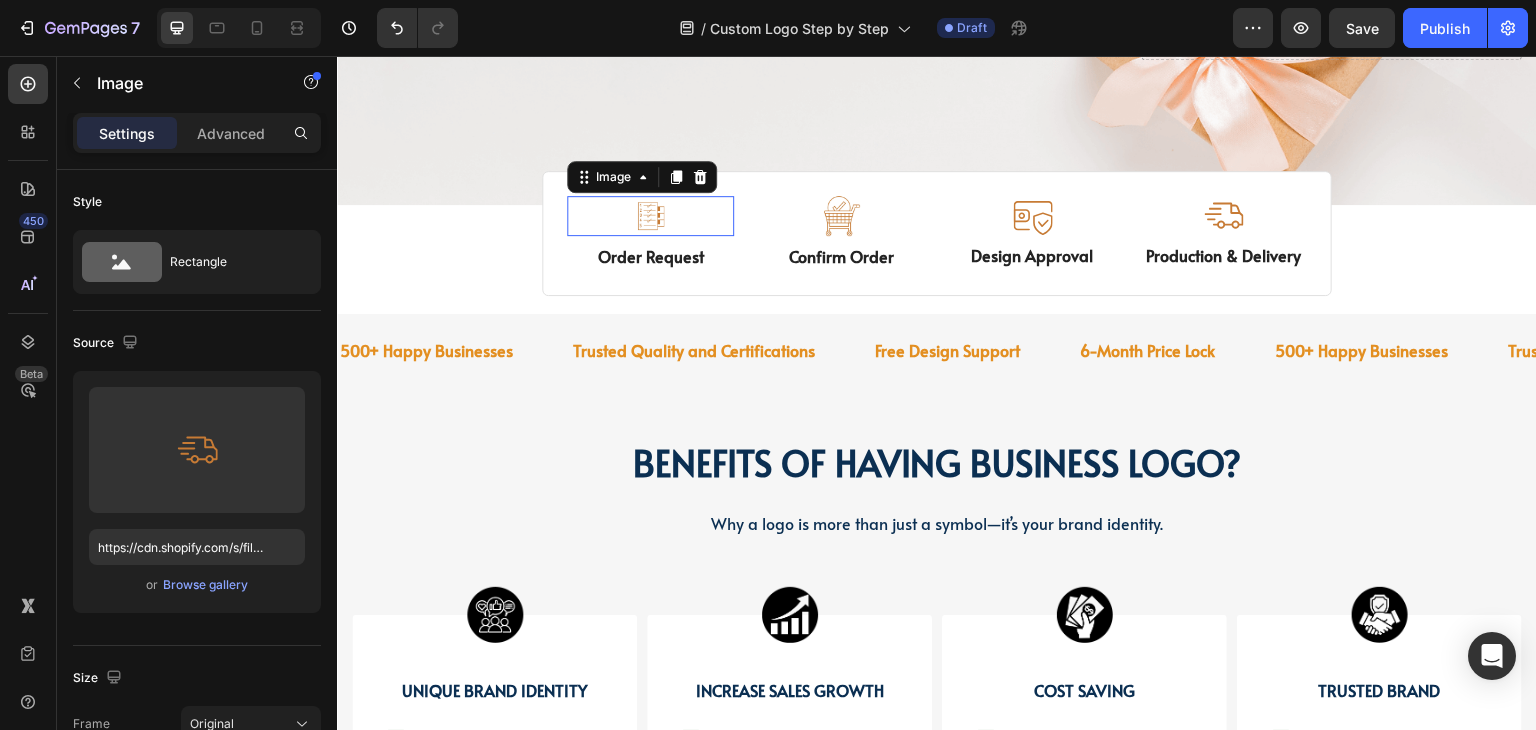 click at bounding box center (651, 216) 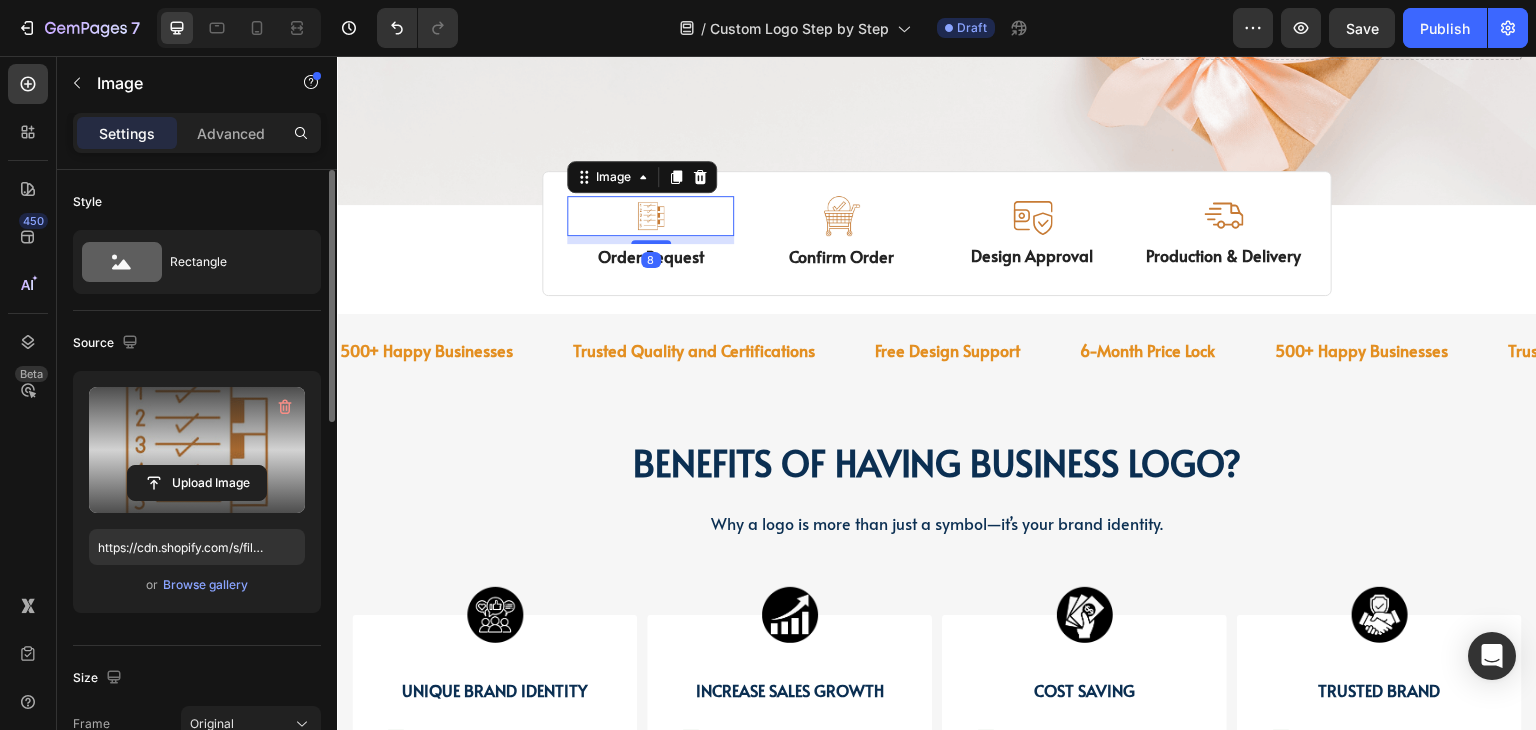click at bounding box center (197, 450) 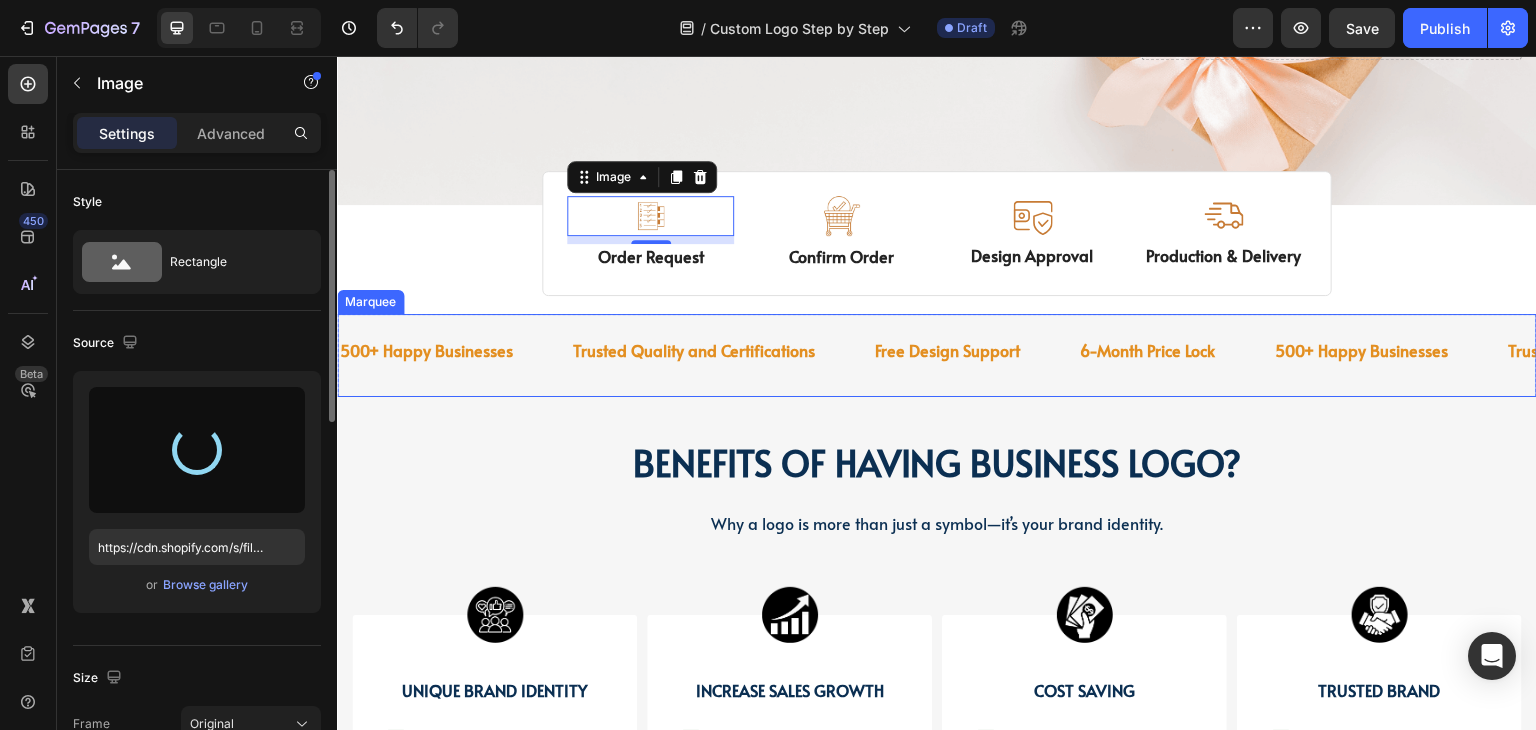 type on "https://cdn.shopify.com/s/files/1/0518/3825/5255/files/gempages_554882697223209794-91267e94-90c7-4f4e-8c2e-0b8b02d9d3c3.jpg" 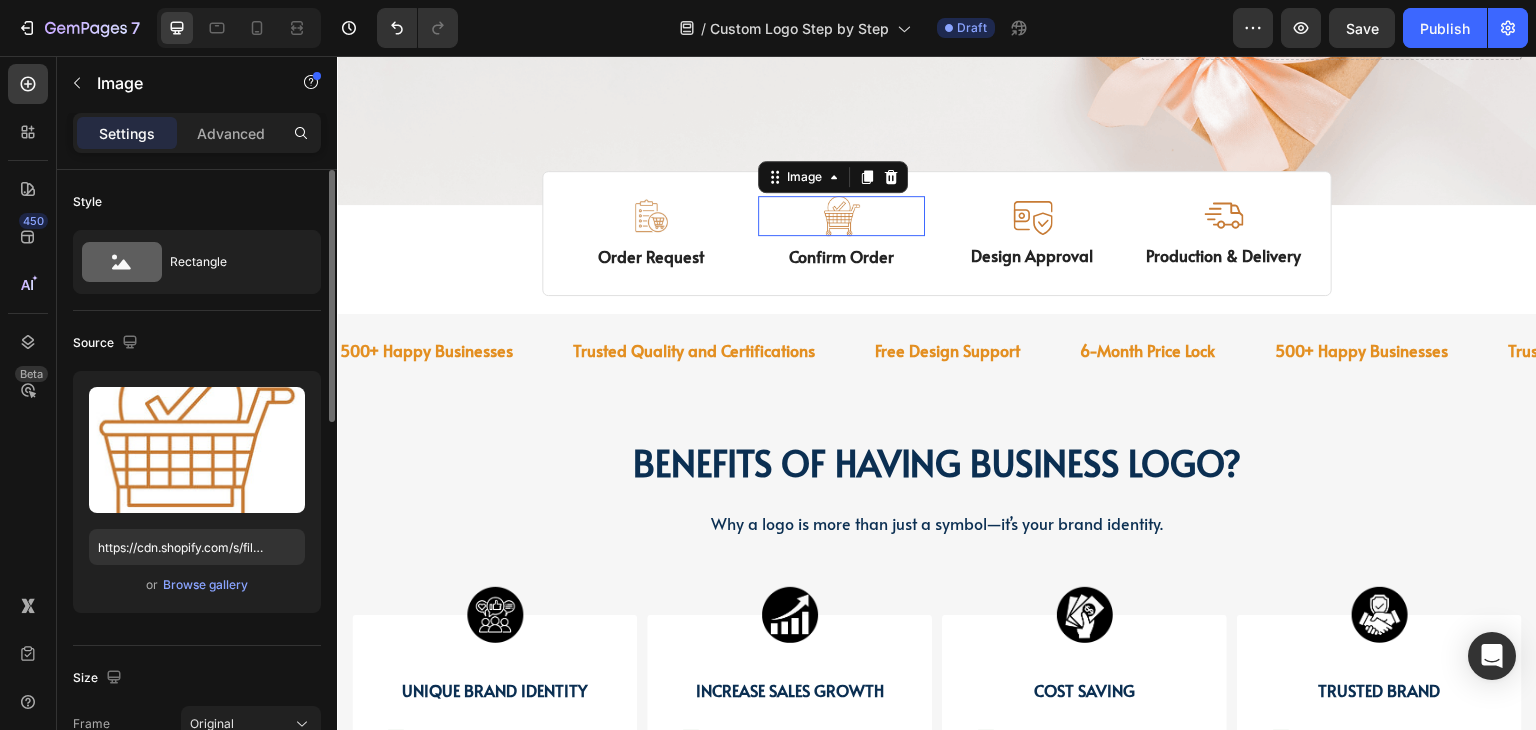 click at bounding box center [842, 216] 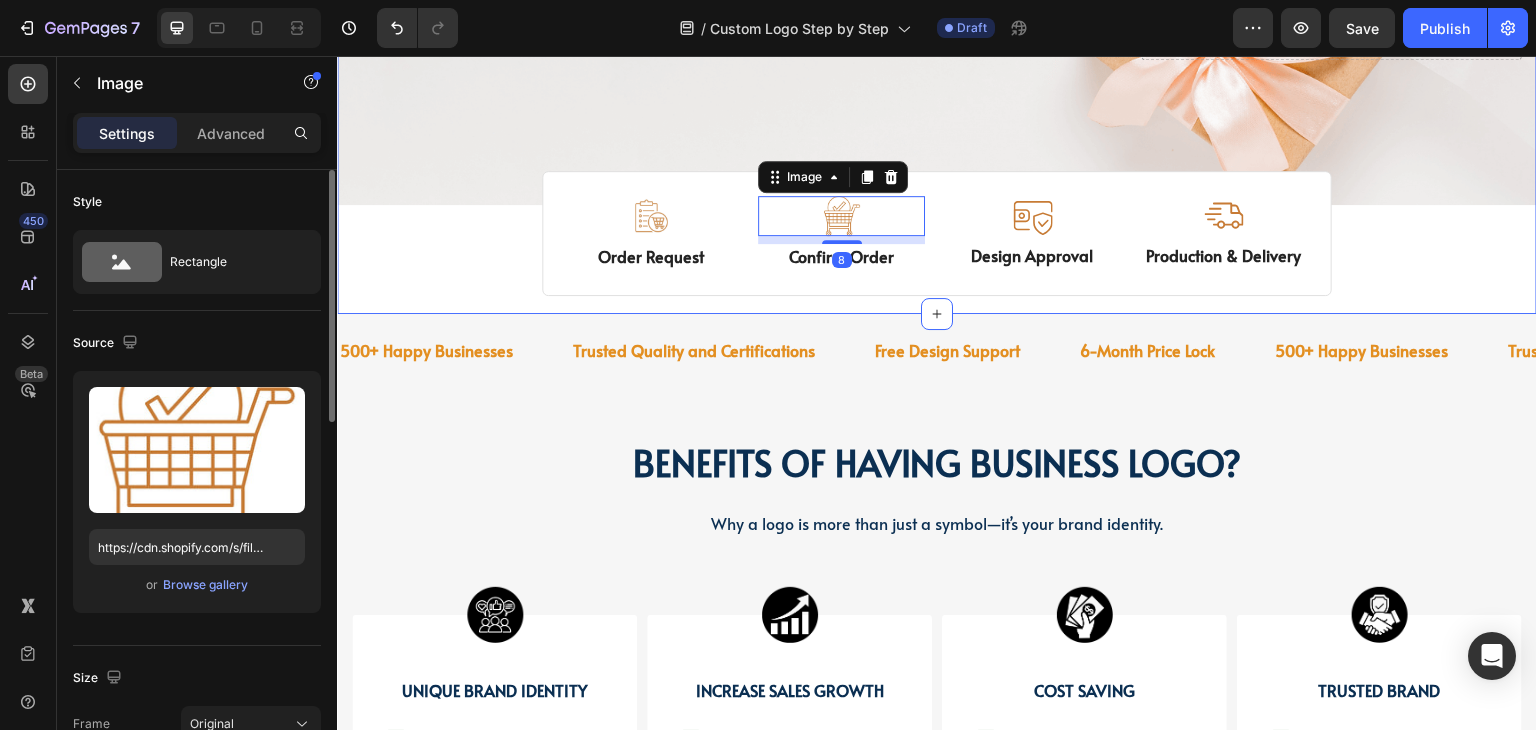 click on "Image Image Free shipping Text Block from The States Text Block Advanced List Image 30-Day FREE returns Text Block & Exchange Text Block Advanced List Row Image More than 60.000 Text Block Happy “Cattomers” Text Block Advanced List Image Secured Checkout Text Block using SSL Technology Text Block Advanced List Row                Title Line Sed-natus Heading aperiams eaque Text Block But I must explain to you how all this mistaken Text Block SHOP NOW Button
Drop element here Row Row Hero Banner Image Order Request Text Block Image   8 Confirm Order Text Block Image Design Approval Text Block Image Production & Delivery Text Block Row" at bounding box center [937, -38] 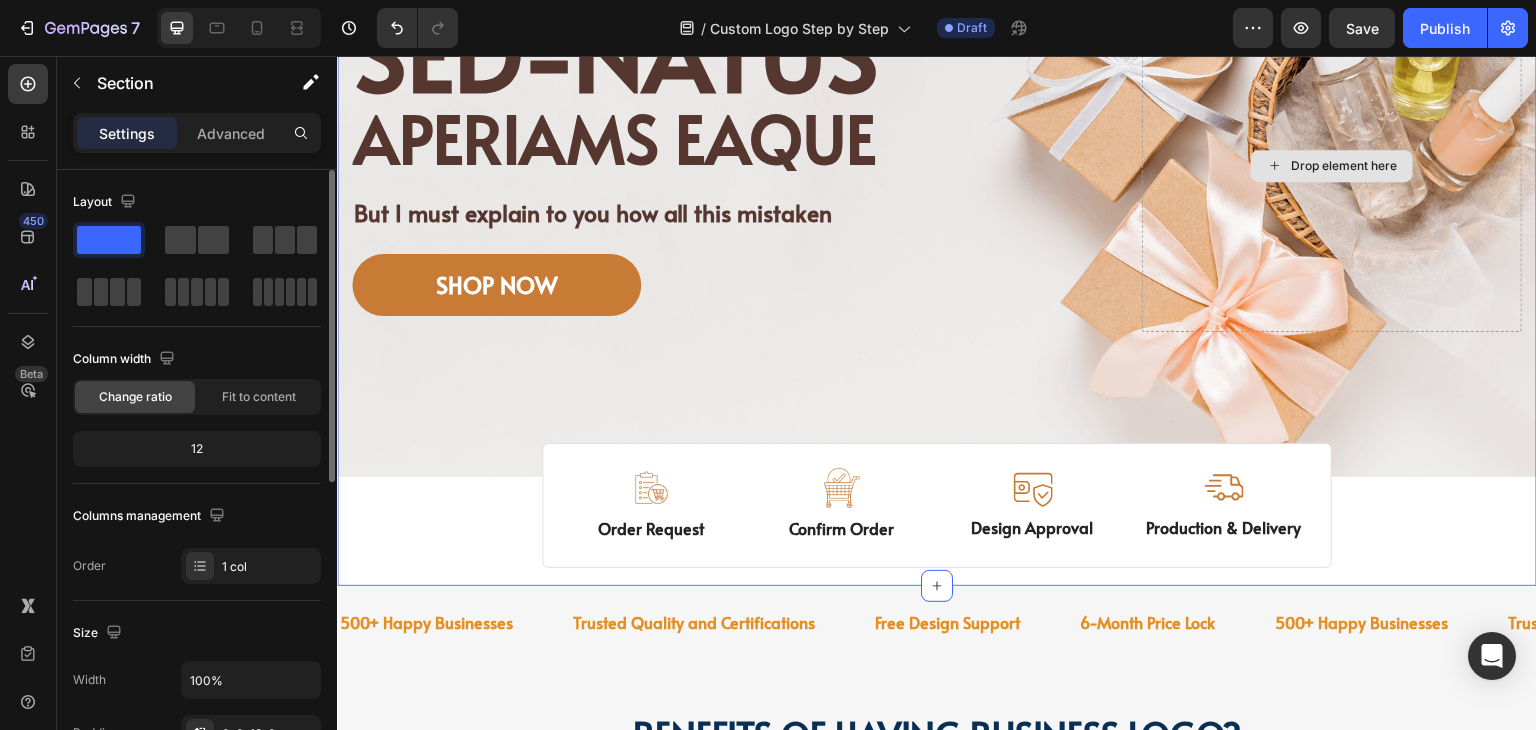 scroll, scrollTop: 856, scrollLeft: 0, axis: vertical 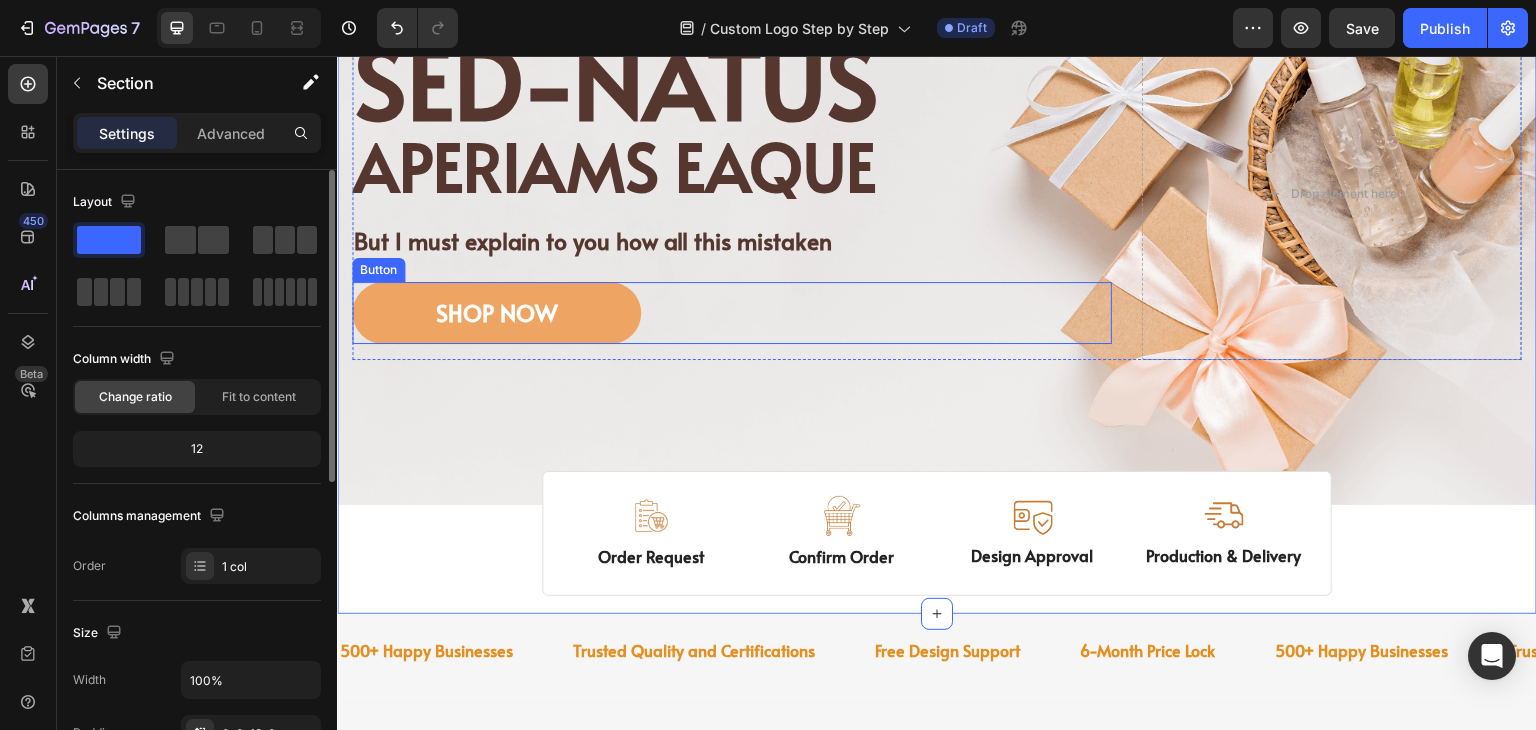click on "SHOP NOW" at bounding box center [496, 313] 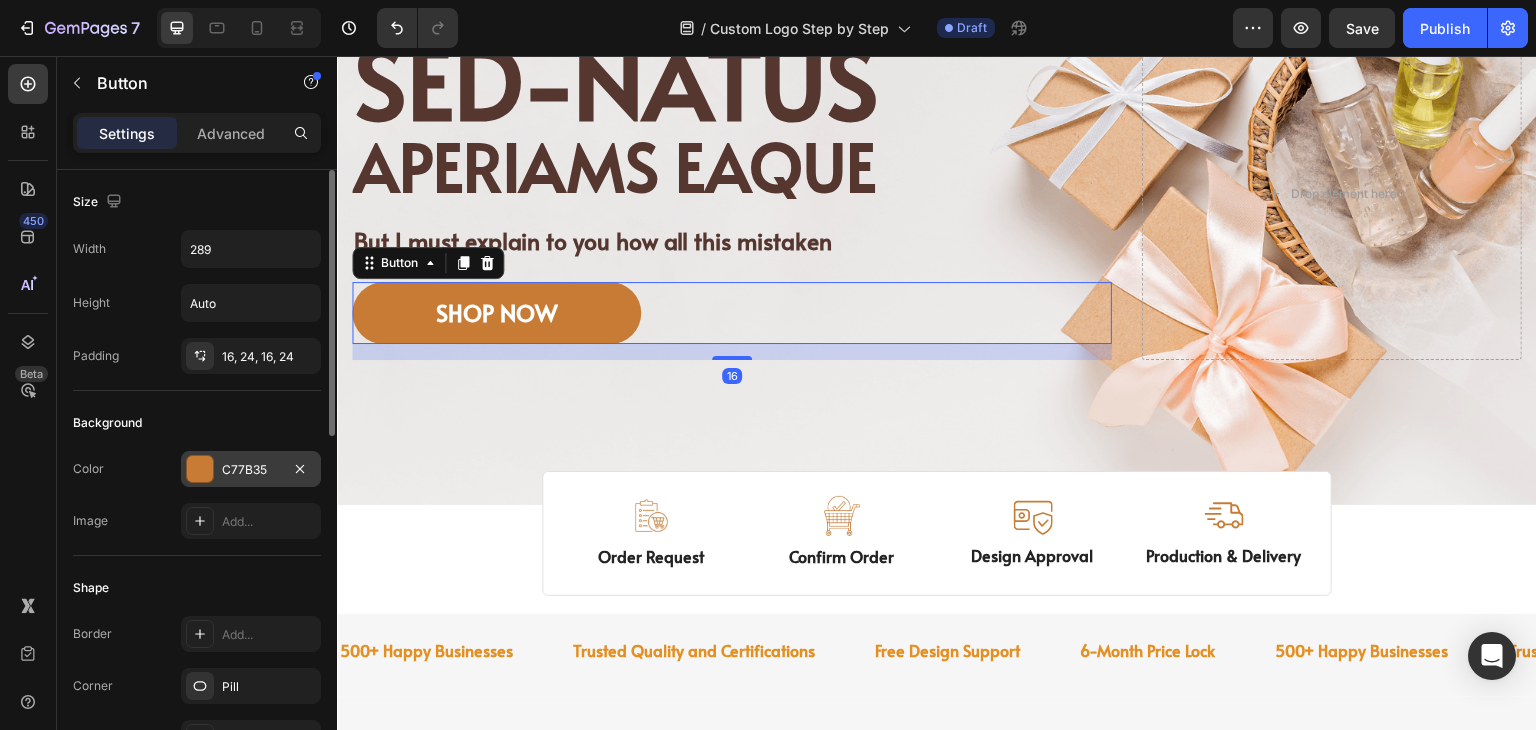 click at bounding box center (200, 469) 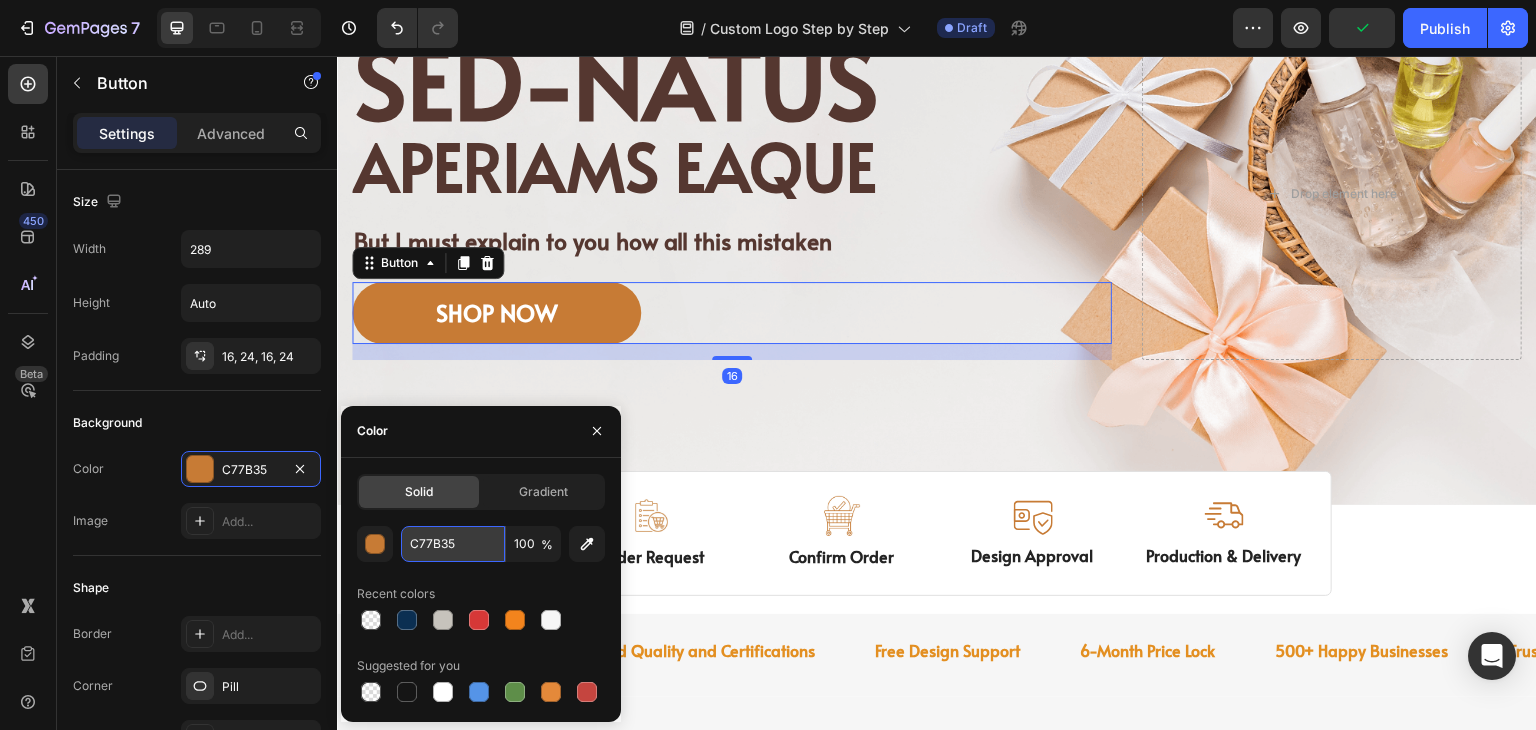 click on "C77B35" at bounding box center [453, 544] 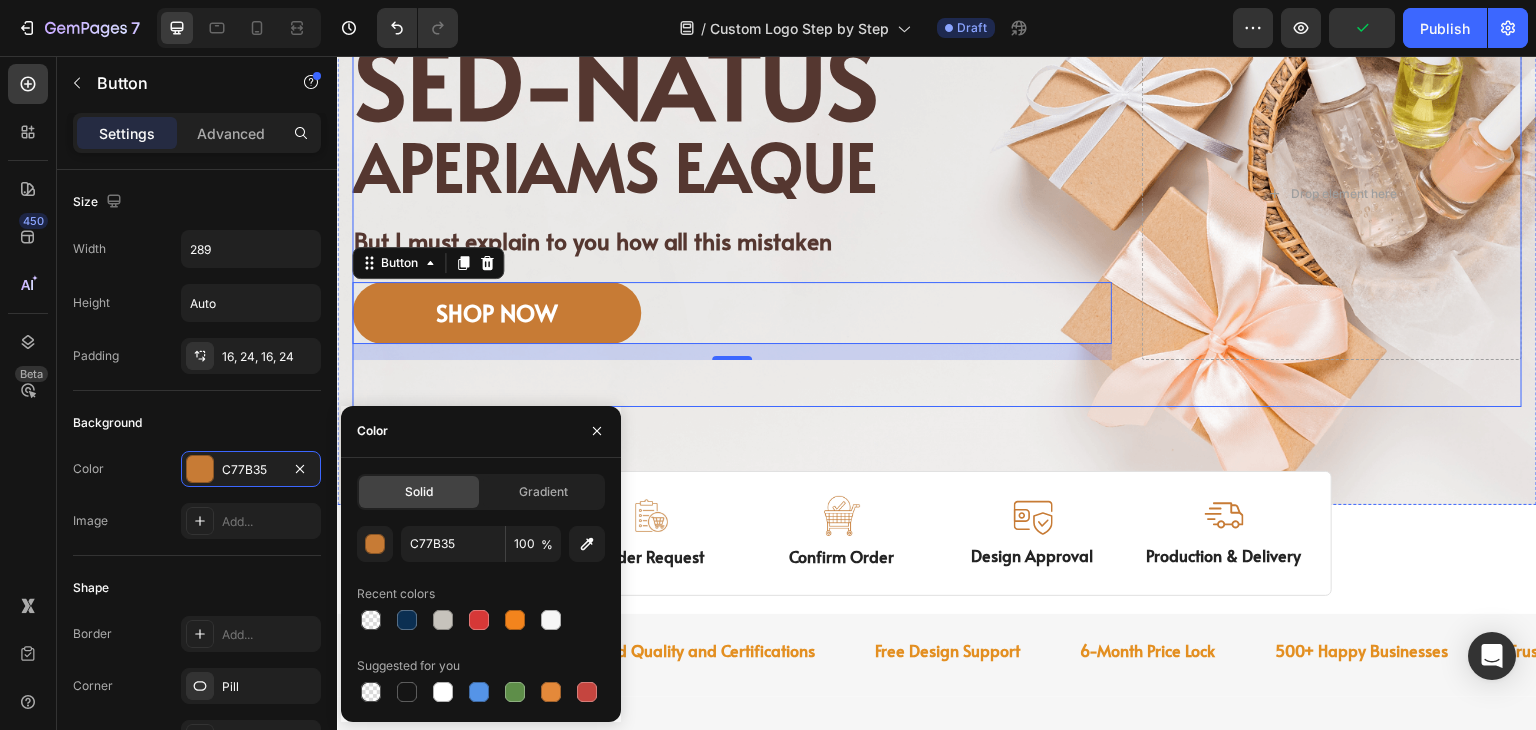 click on "Image Image Free shipping Text Block from The States Text Block Advanced List Image 30-Day FREE returns Text Block & Exchange Text Block Advanced List Row Image More than 60.000 Text Block Happy “Cattomers” Text Block Advanced List Image Secured Checkout Text Block using SSL Technology Text Block Advanced List Row                Title Line Sed-natus Heading aperiams eaque Text Block But I must explain to you how all this mistaken Text Block SHOP NOW Button   16
Drop element here Row Row" at bounding box center (937, 217) 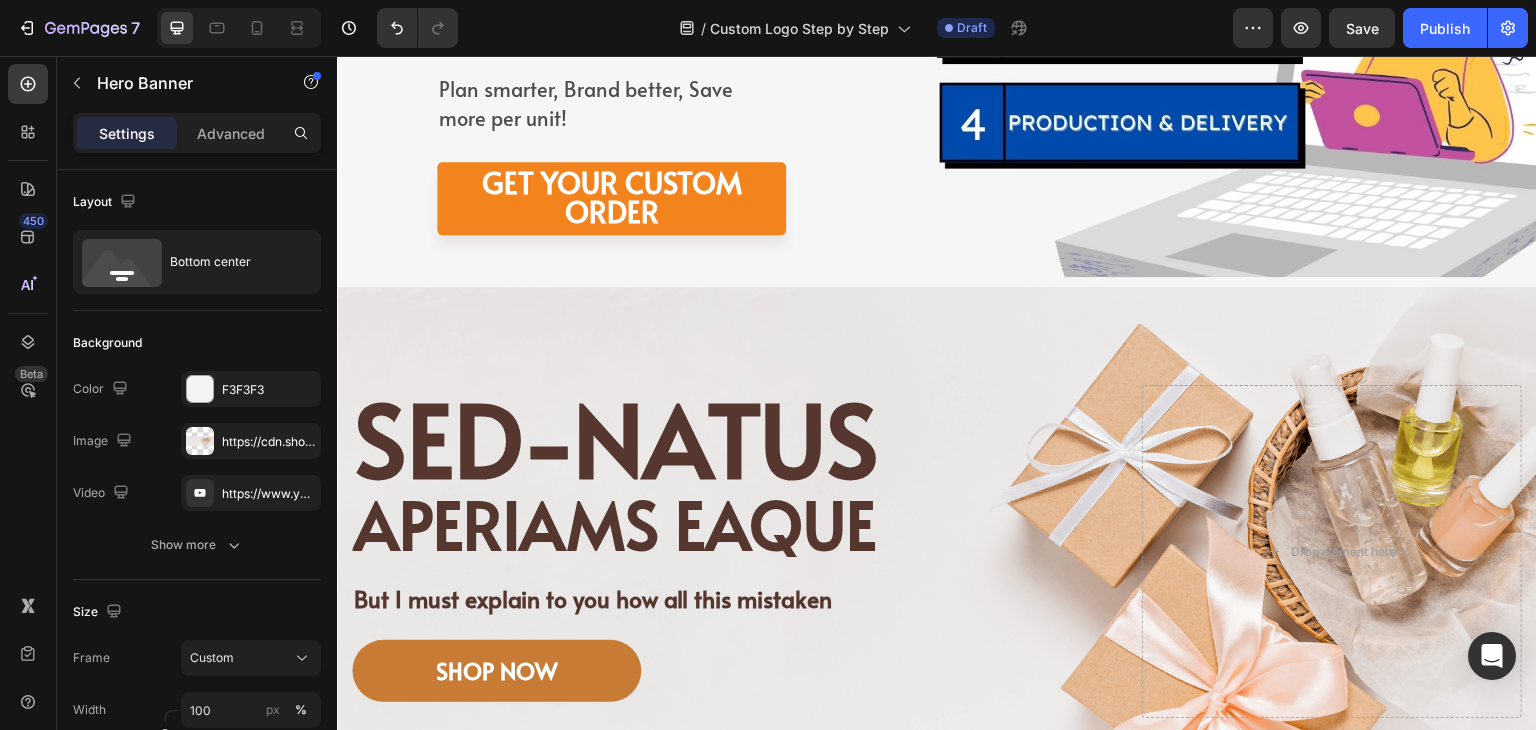 scroll, scrollTop: 0, scrollLeft: 0, axis: both 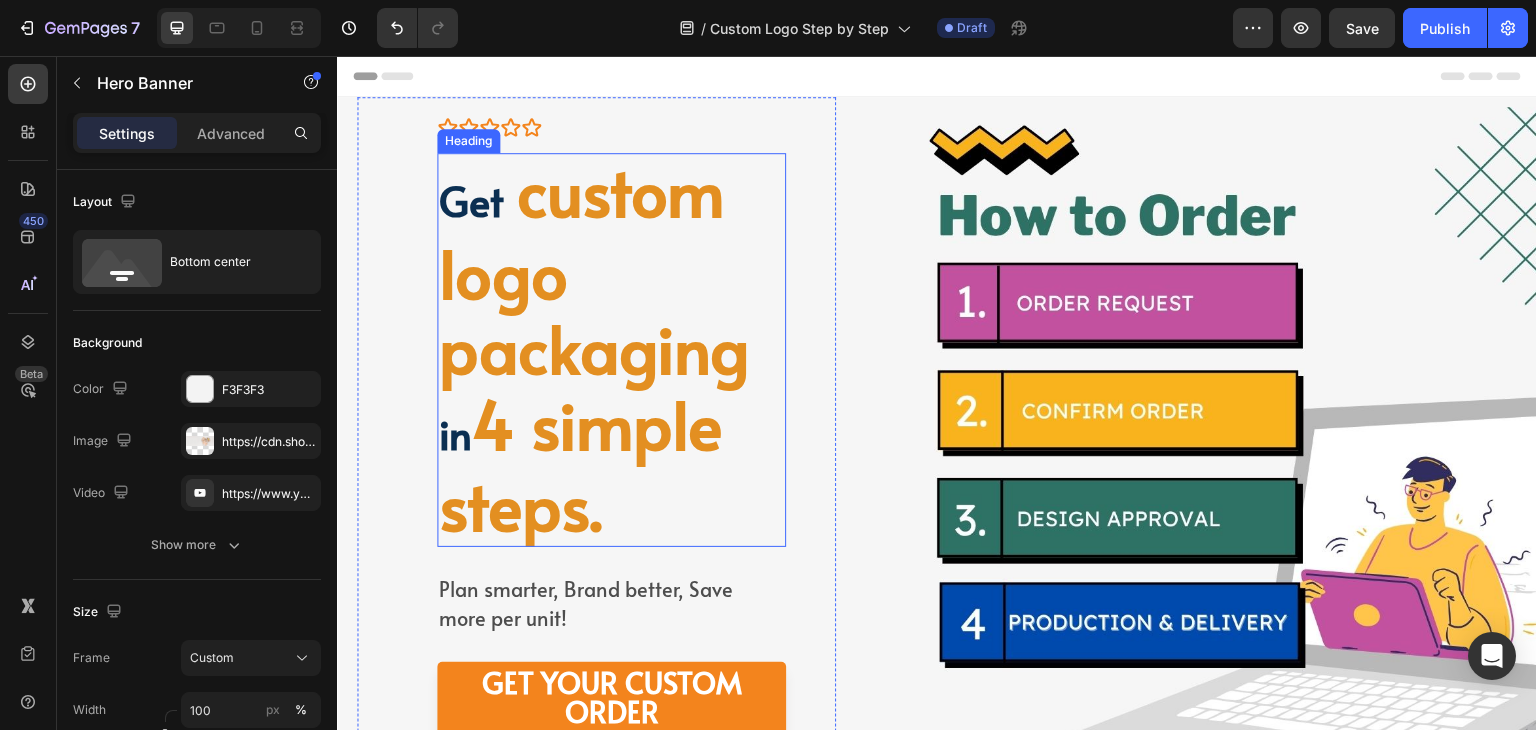 click on "Get   custom logo packaging   in  4 simple steps." at bounding box center [611, 350] 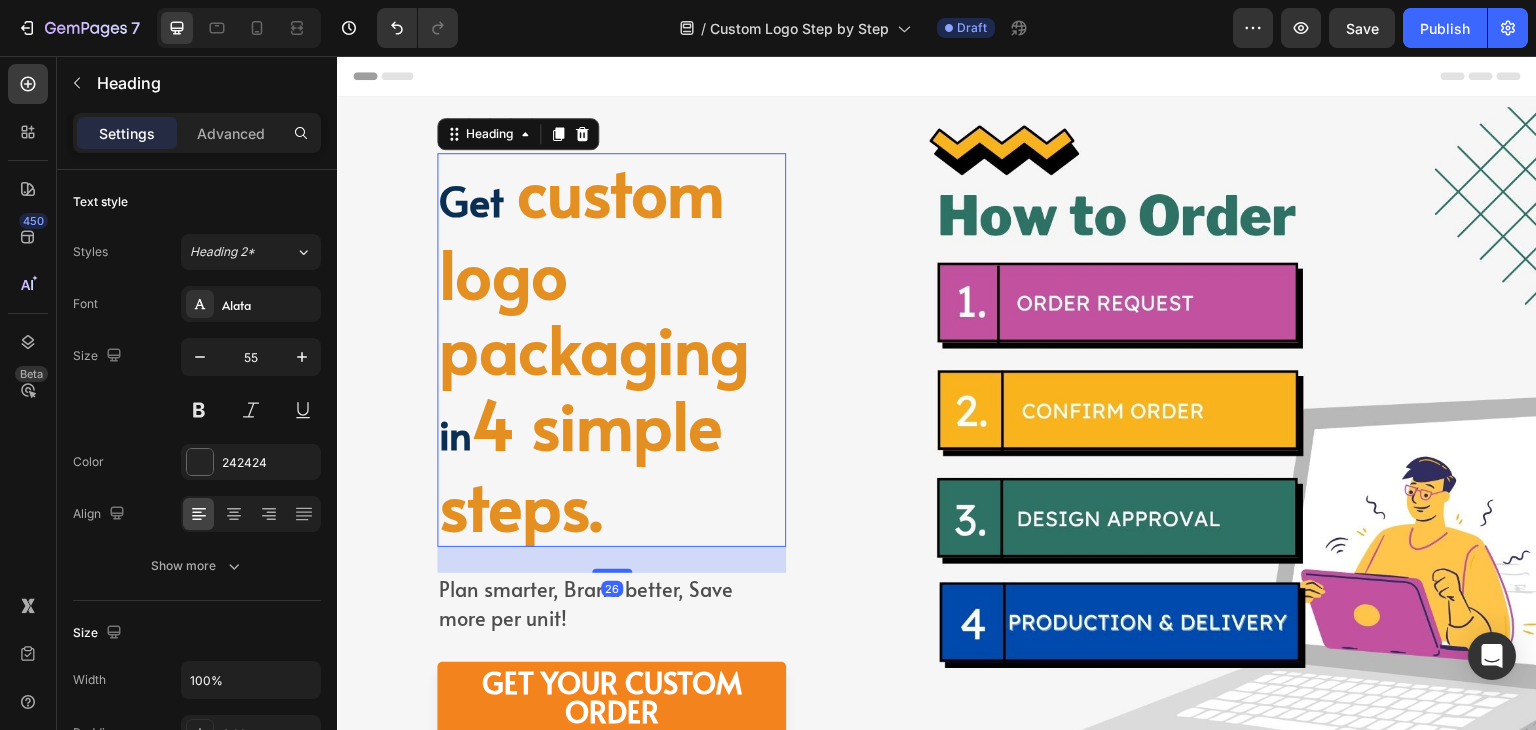 click on "Get   custom logo packaging   in  4 simple steps." at bounding box center [611, 350] 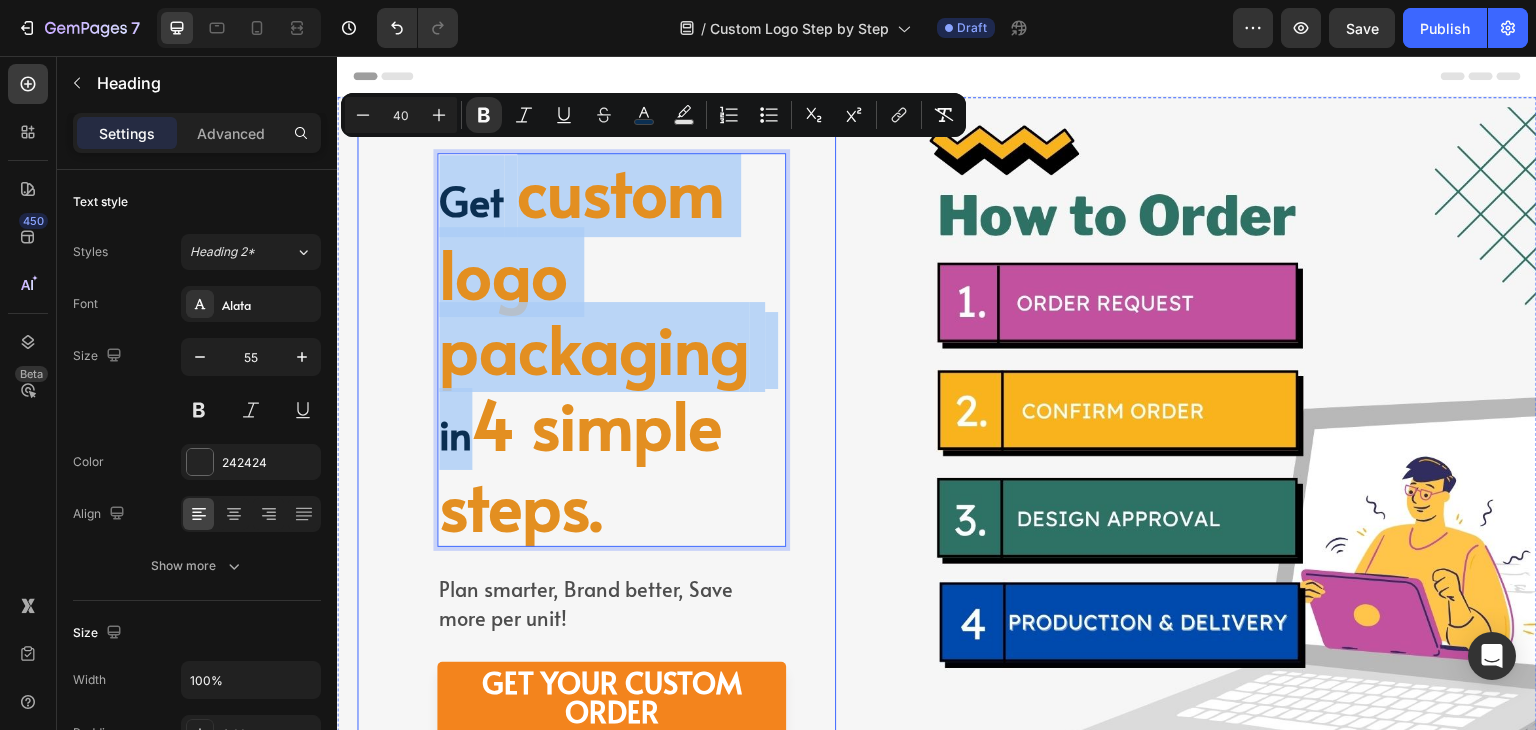 copy on "Get   custom logo packaging   in" 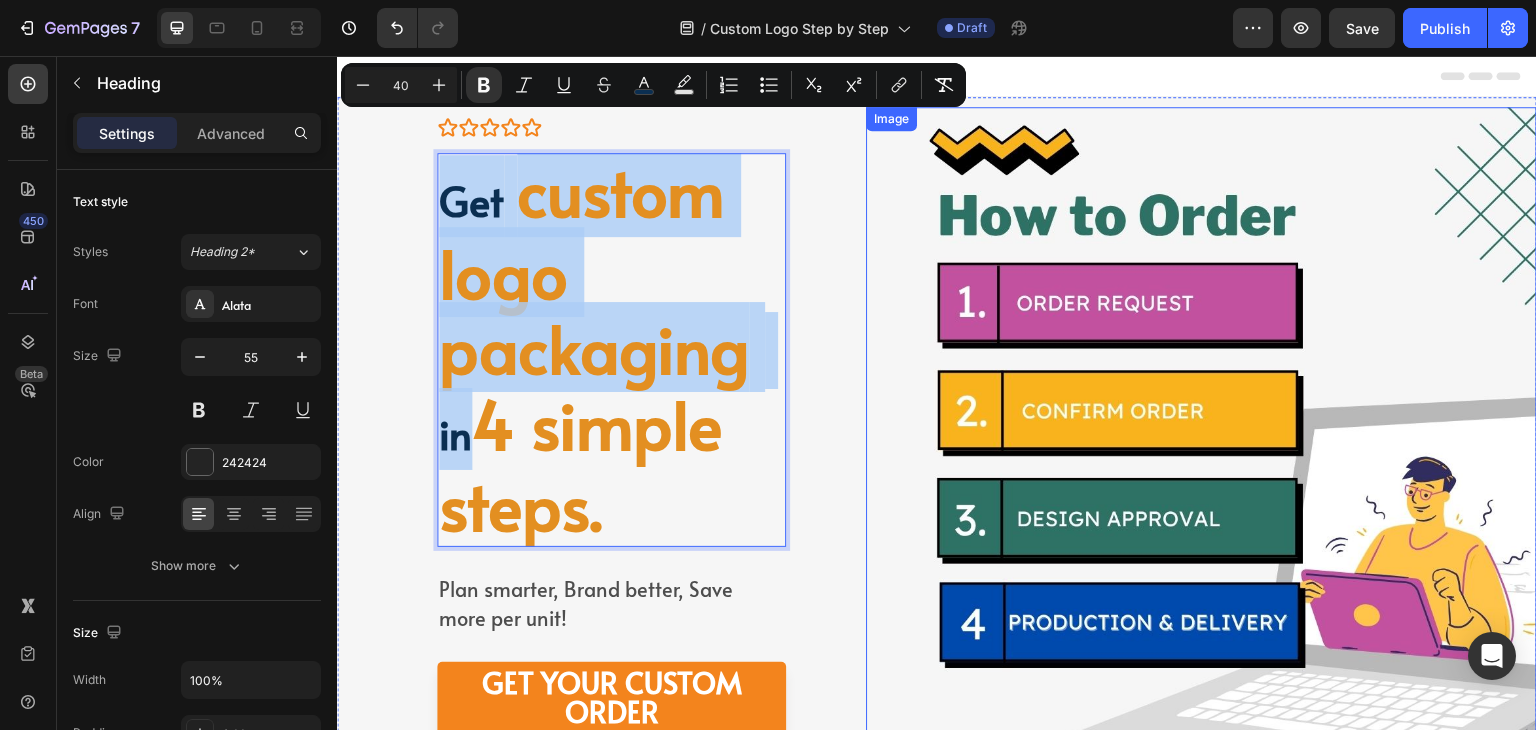 scroll, scrollTop: 500, scrollLeft: 0, axis: vertical 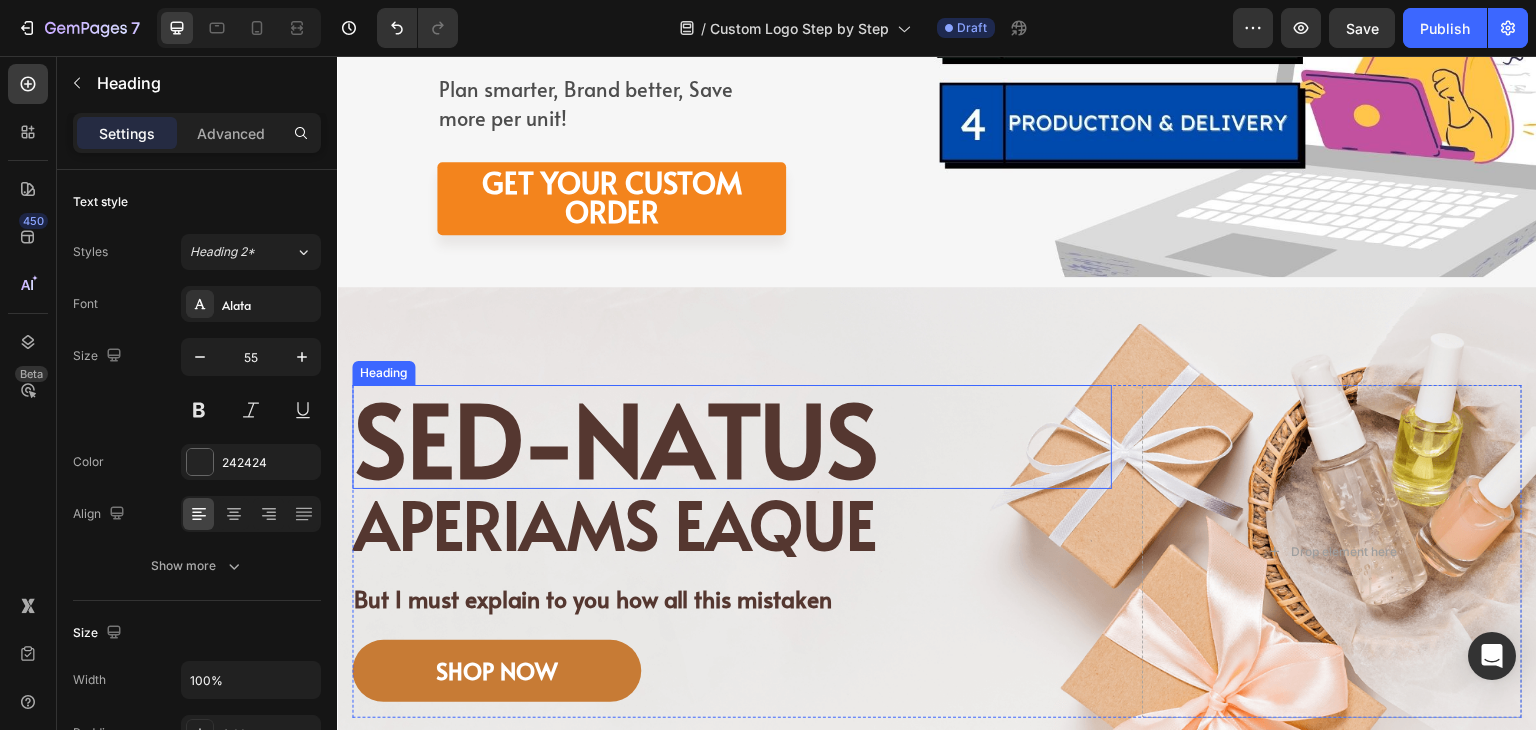 click on "Sed-natus" at bounding box center [732, 437] 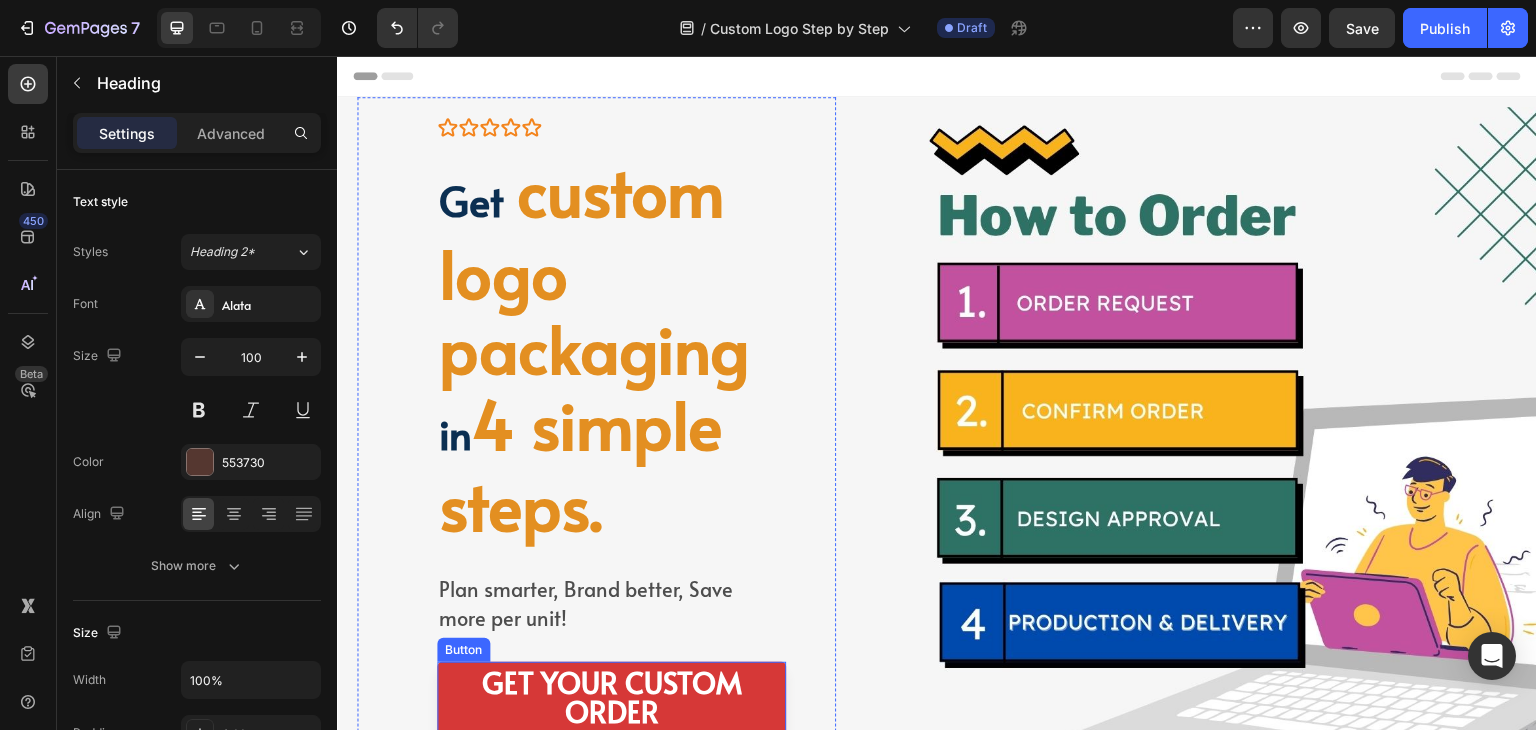 scroll, scrollTop: 600, scrollLeft: 0, axis: vertical 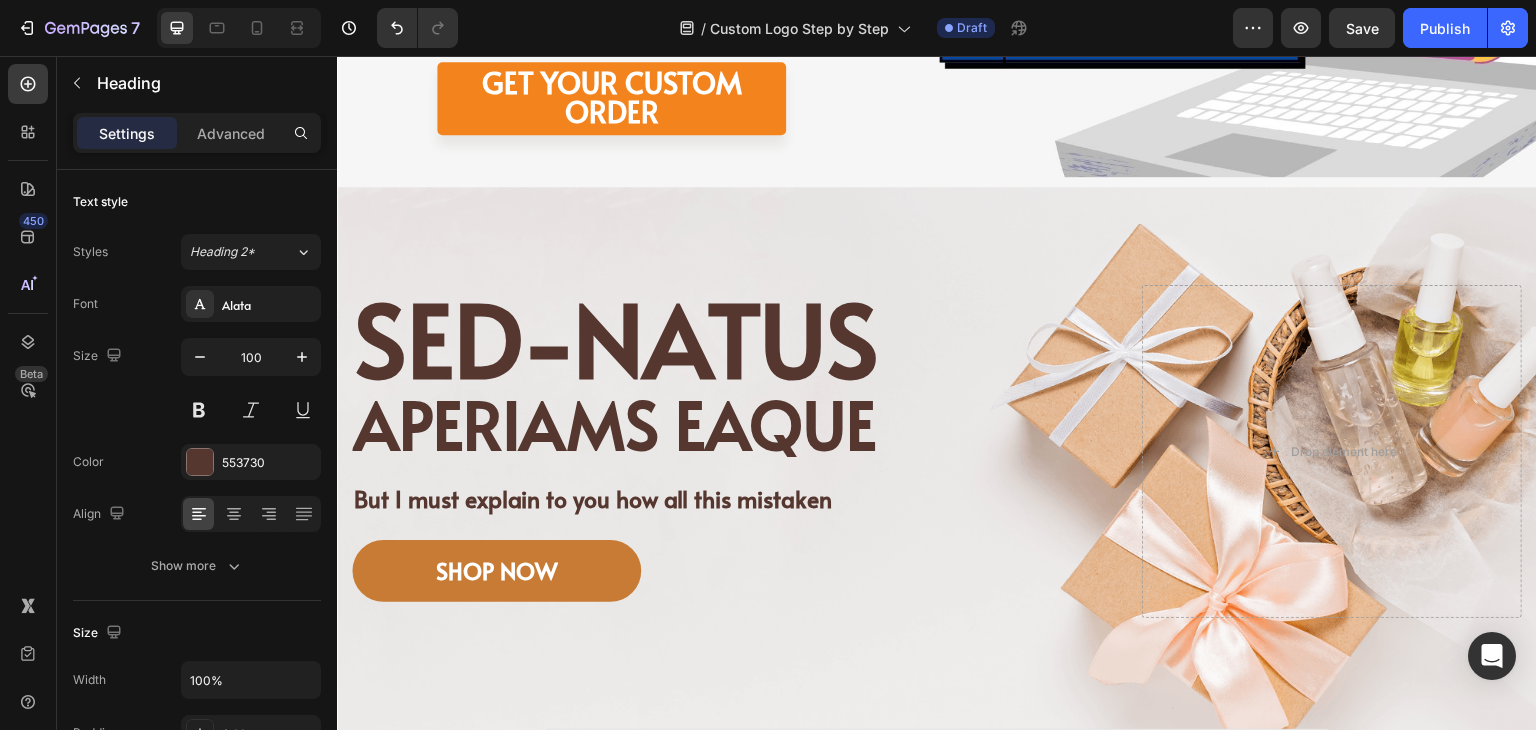 click on "Sed-natus" at bounding box center (732, 337) 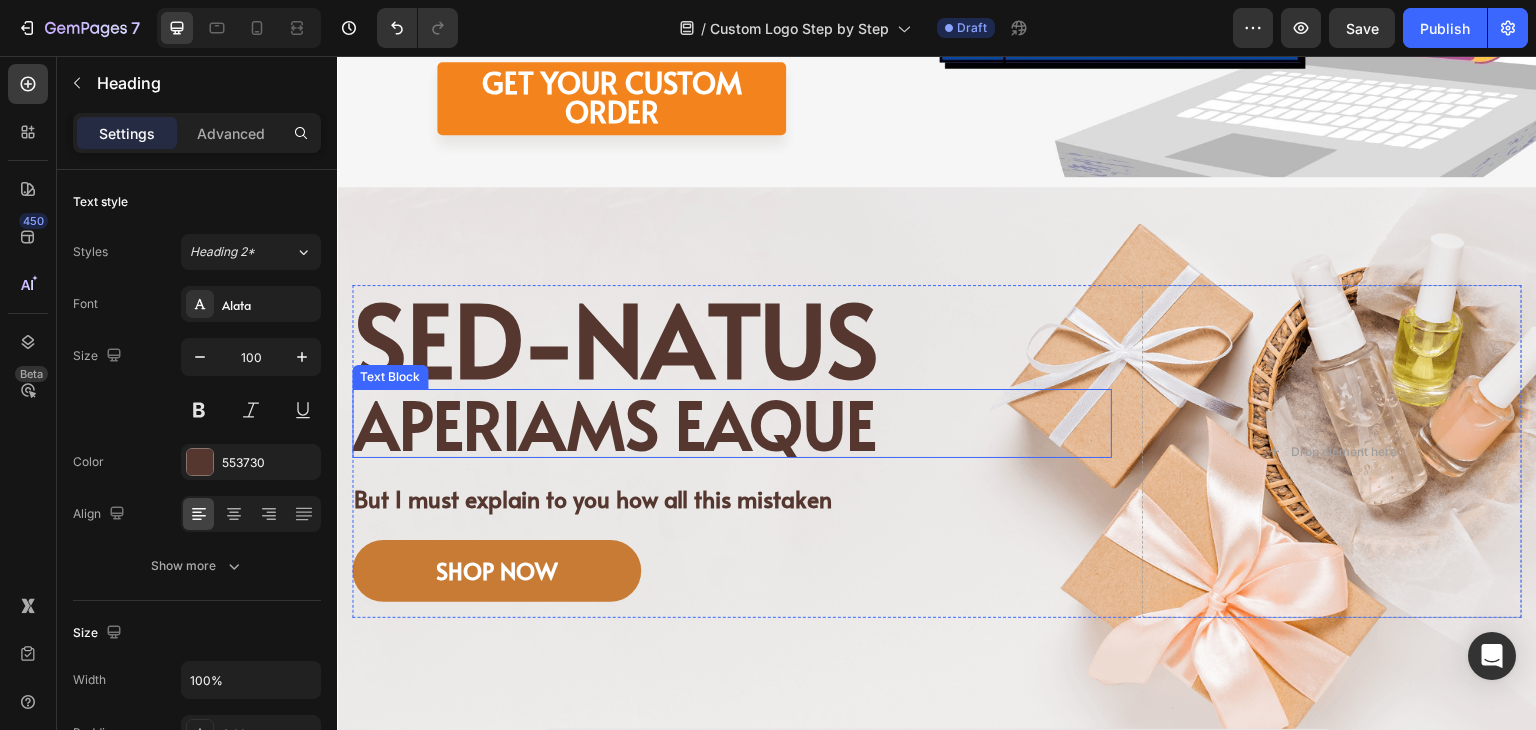 click on "aperiams eaque" at bounding box center [732, 423] 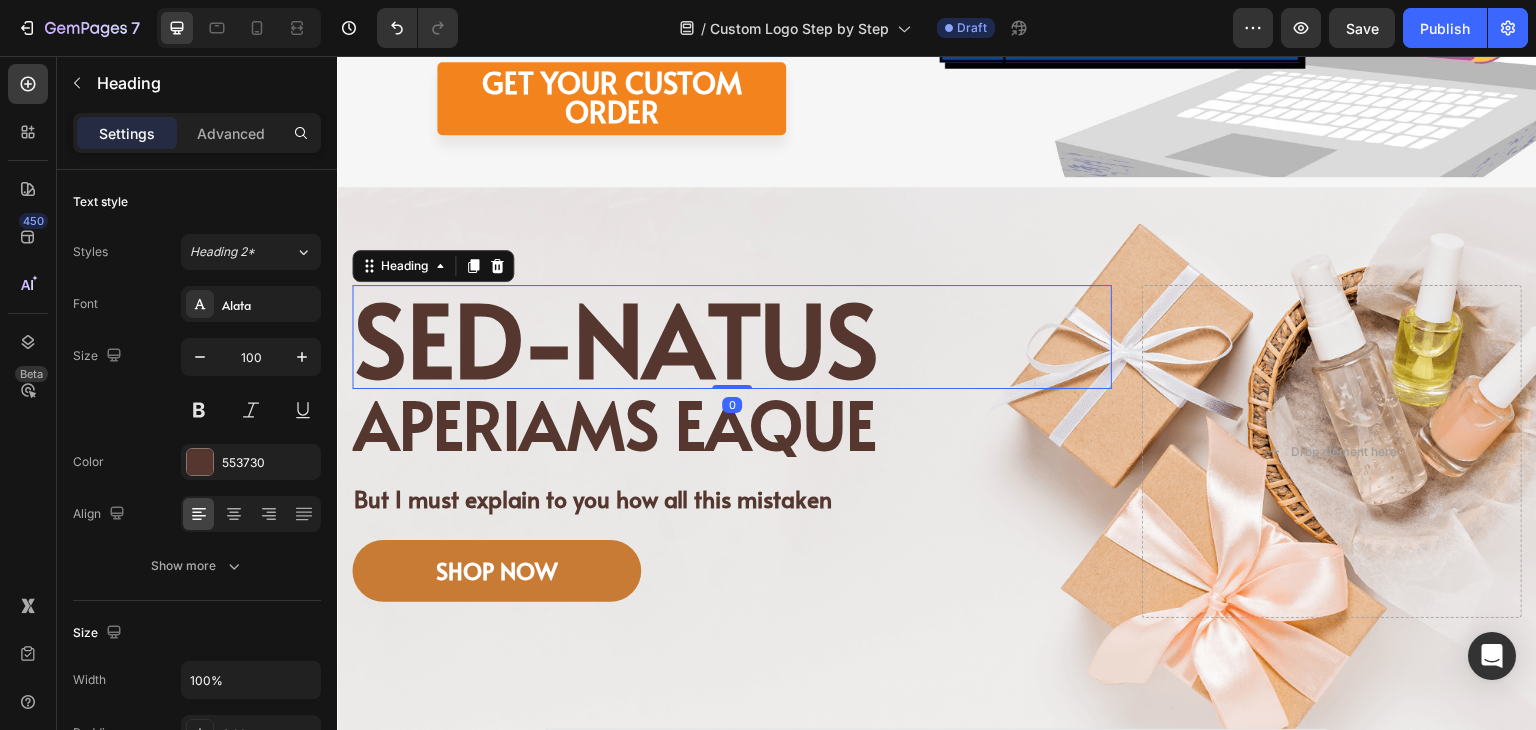 click on "Sed-natus" at bounding box center (732, 337) 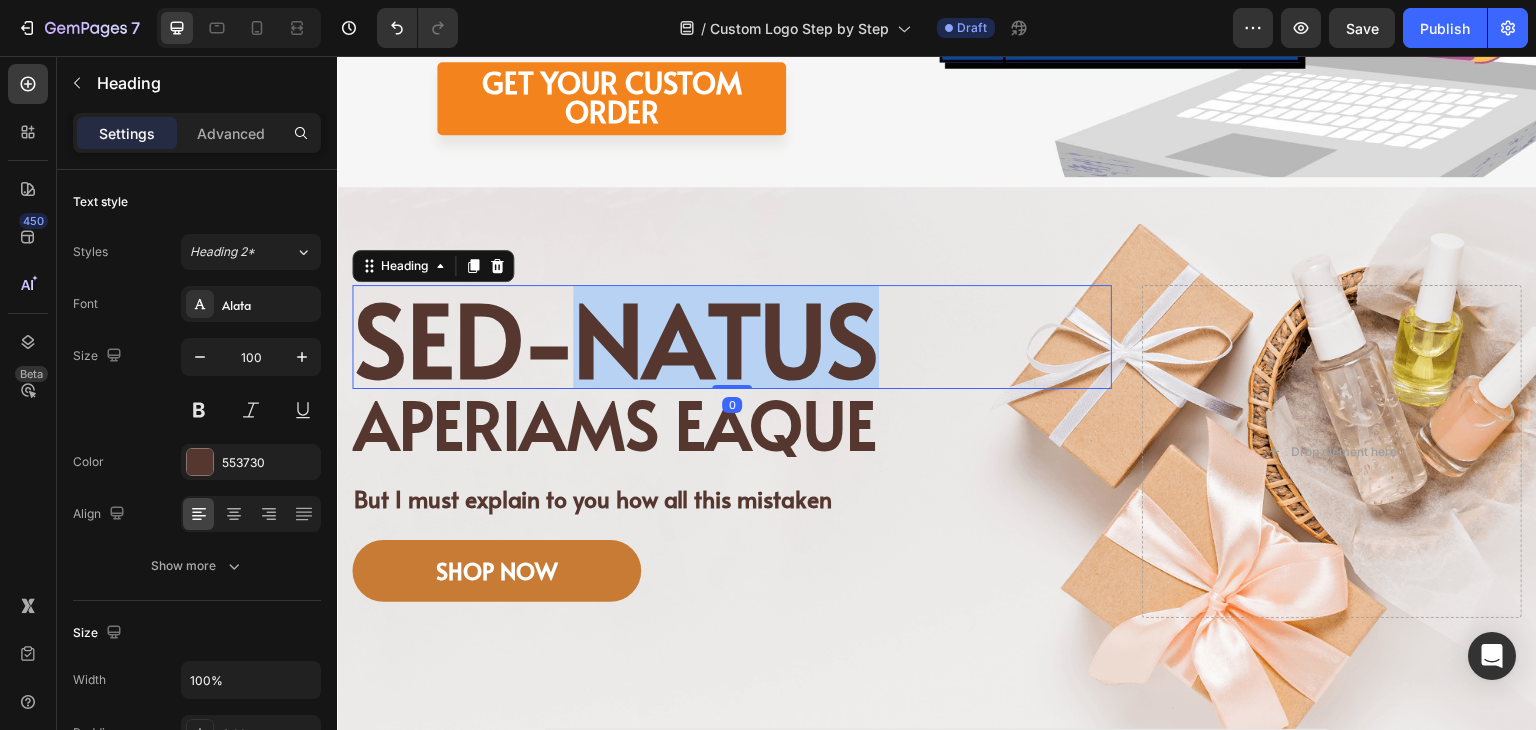 click on "Sed-natus" at bounding box center [732, 337] 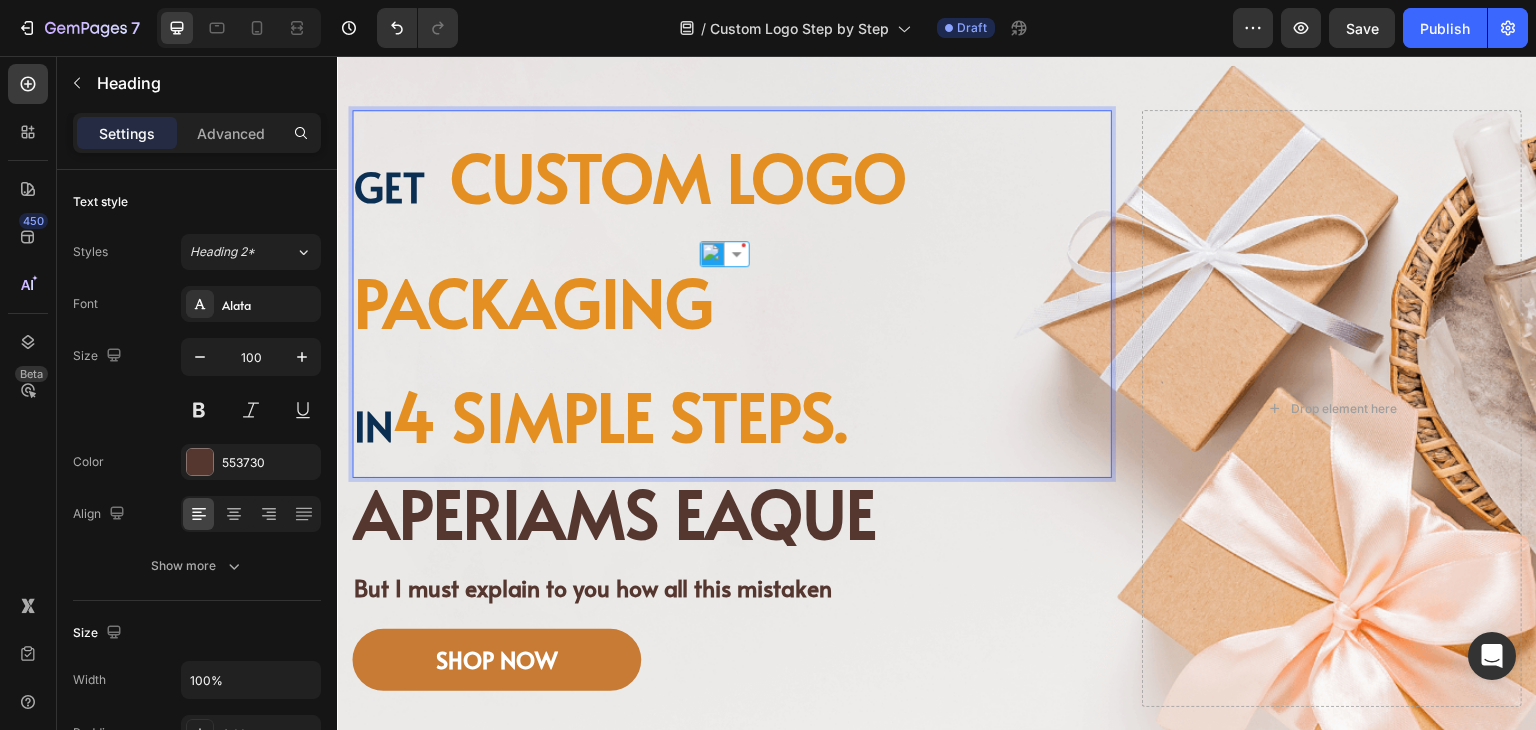 scroll, scrollTop: 800, scrollLeft: 0, axis: vertical 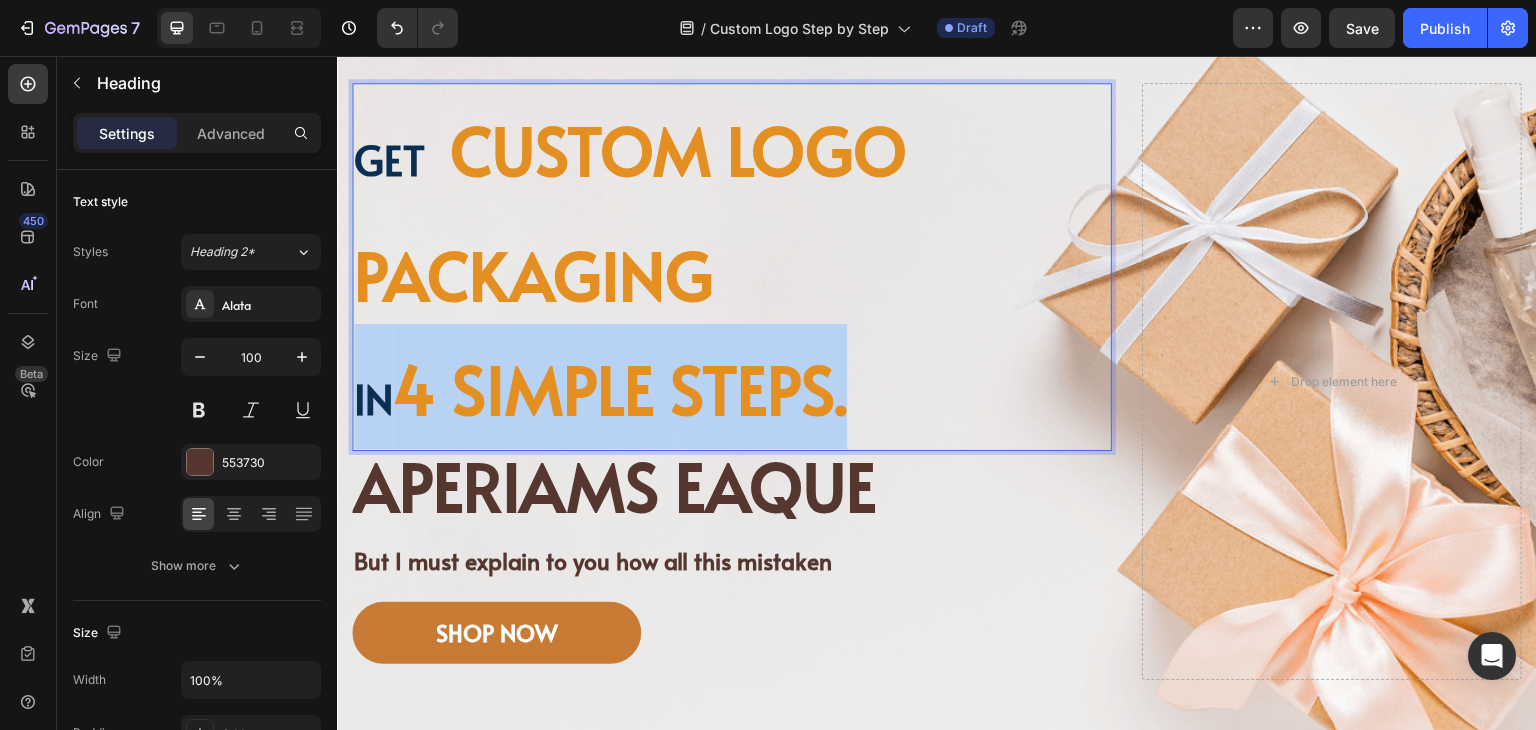 drag, startPoint x: 878, startPoint y: 394, endPoint x: 357, endPoint y: 397, distance: 521.00867 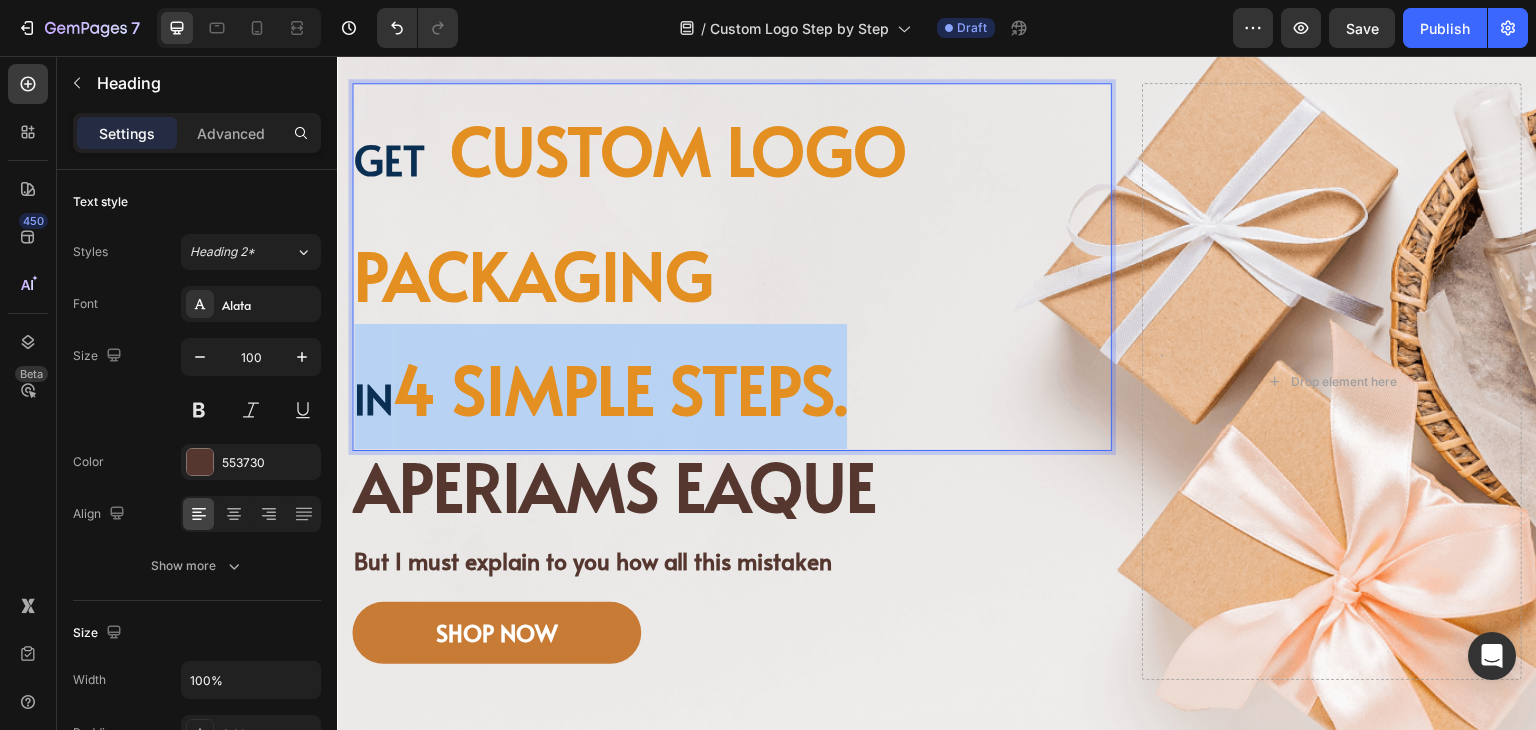 click on "Get   custom logo packaging   in  4 simple steps." at bounding box center [732, 267] 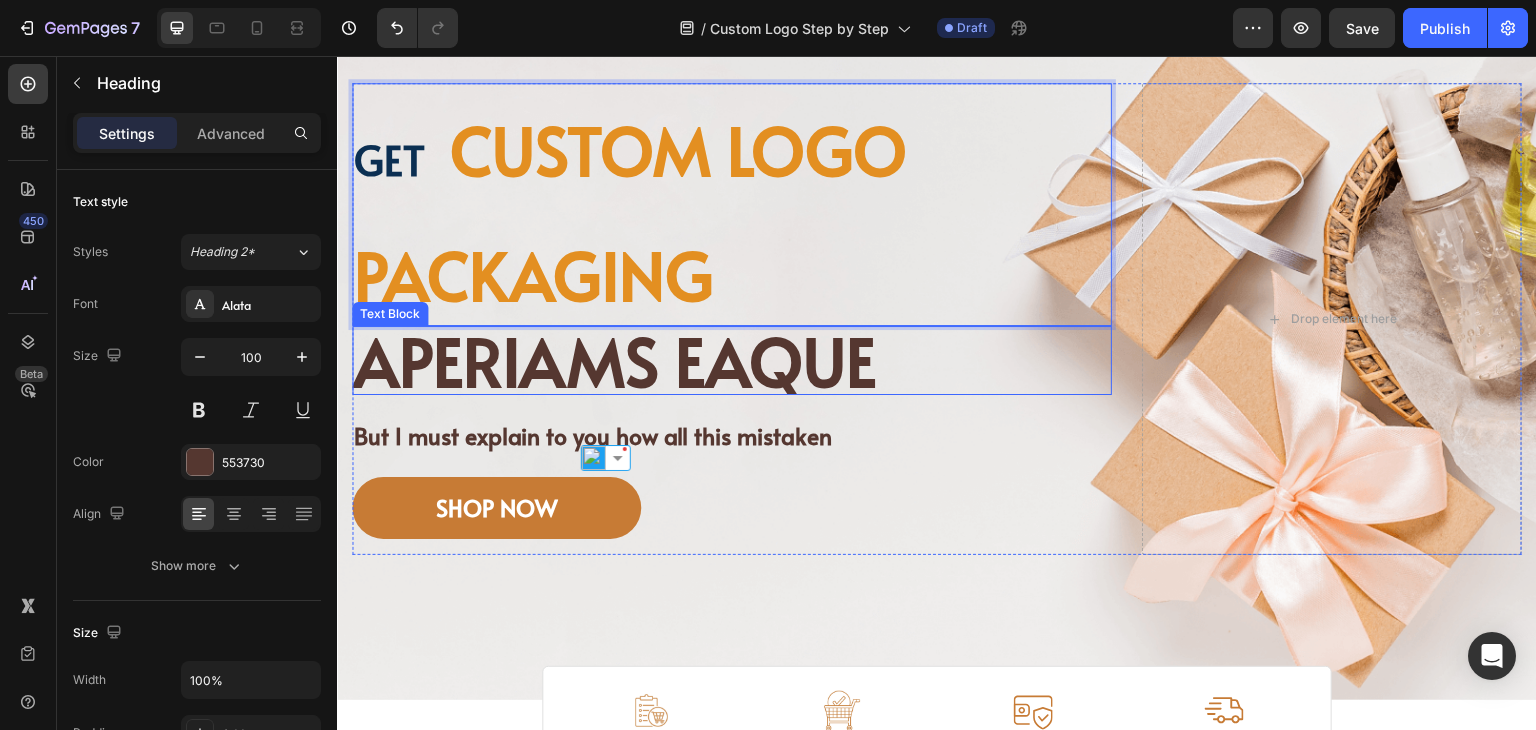 click on "aperiams eaque" at bounding box center (732, 360) 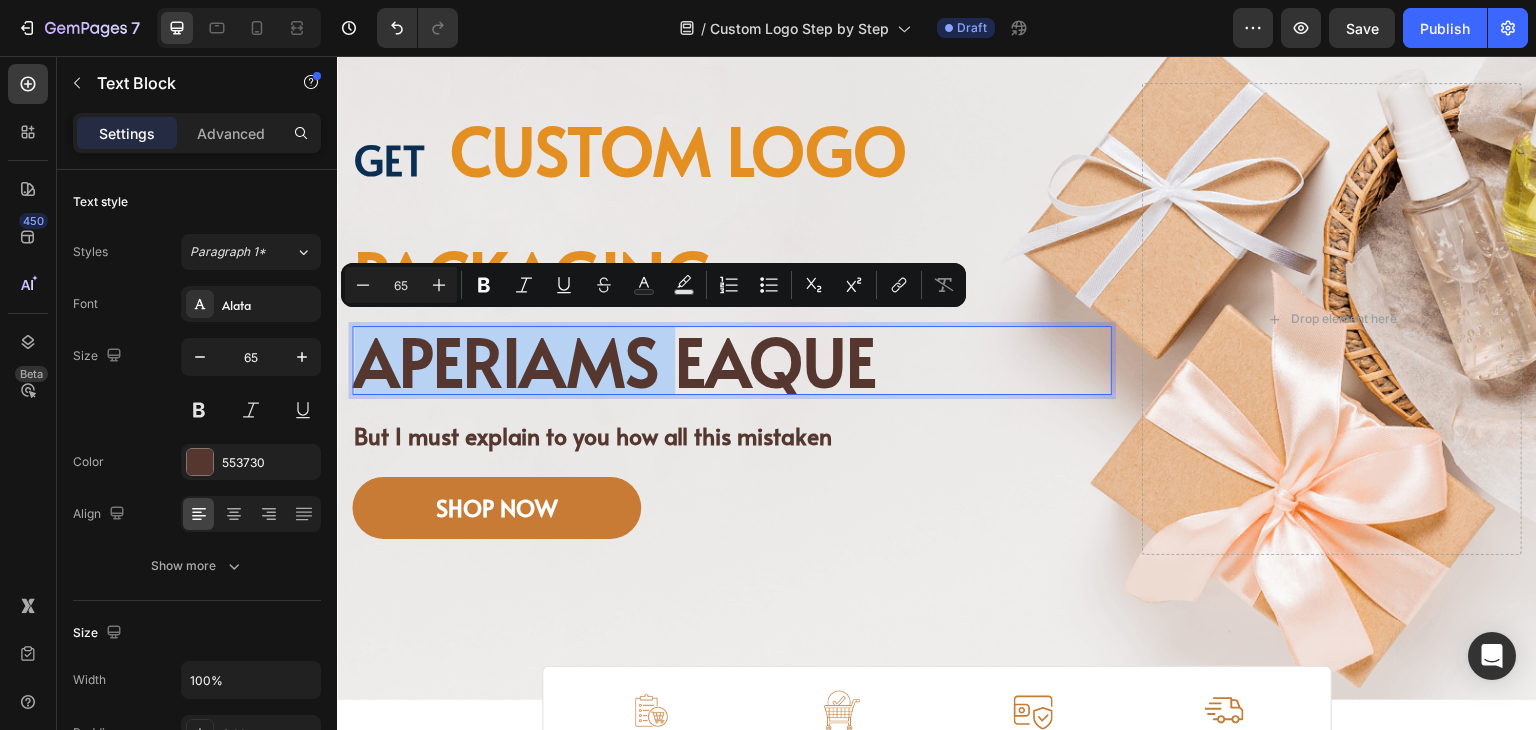 click on "aperiams eaque" at bounding box center [732, 360] 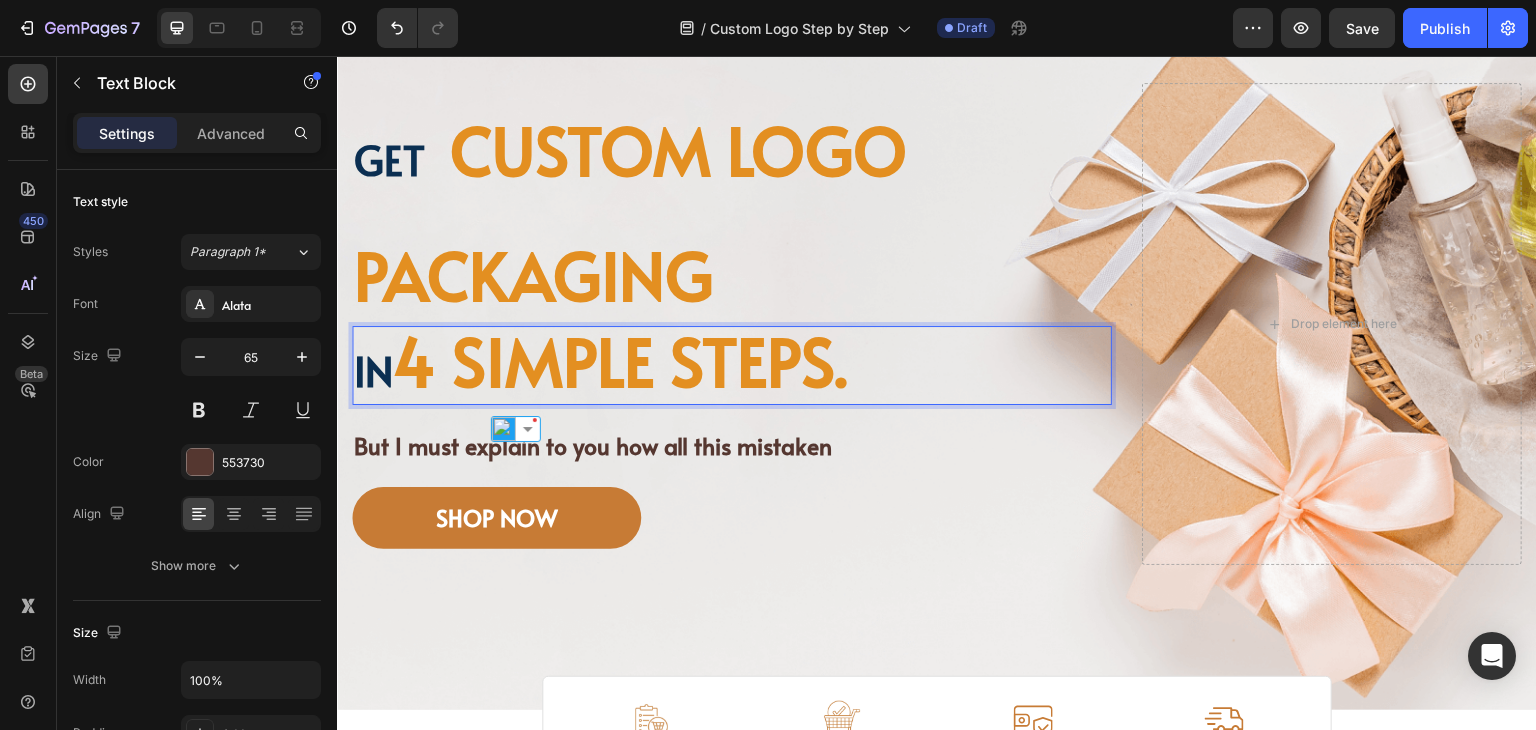 click on "⁠⁠⁠⁠⁠⁠⁠ Get   custom logo packaging   Heading in  4 simple steps. Text Block   24 But I must explain to you how all this mistaken Text Block SHOP NOW Button" at bounding box center (732, 324) 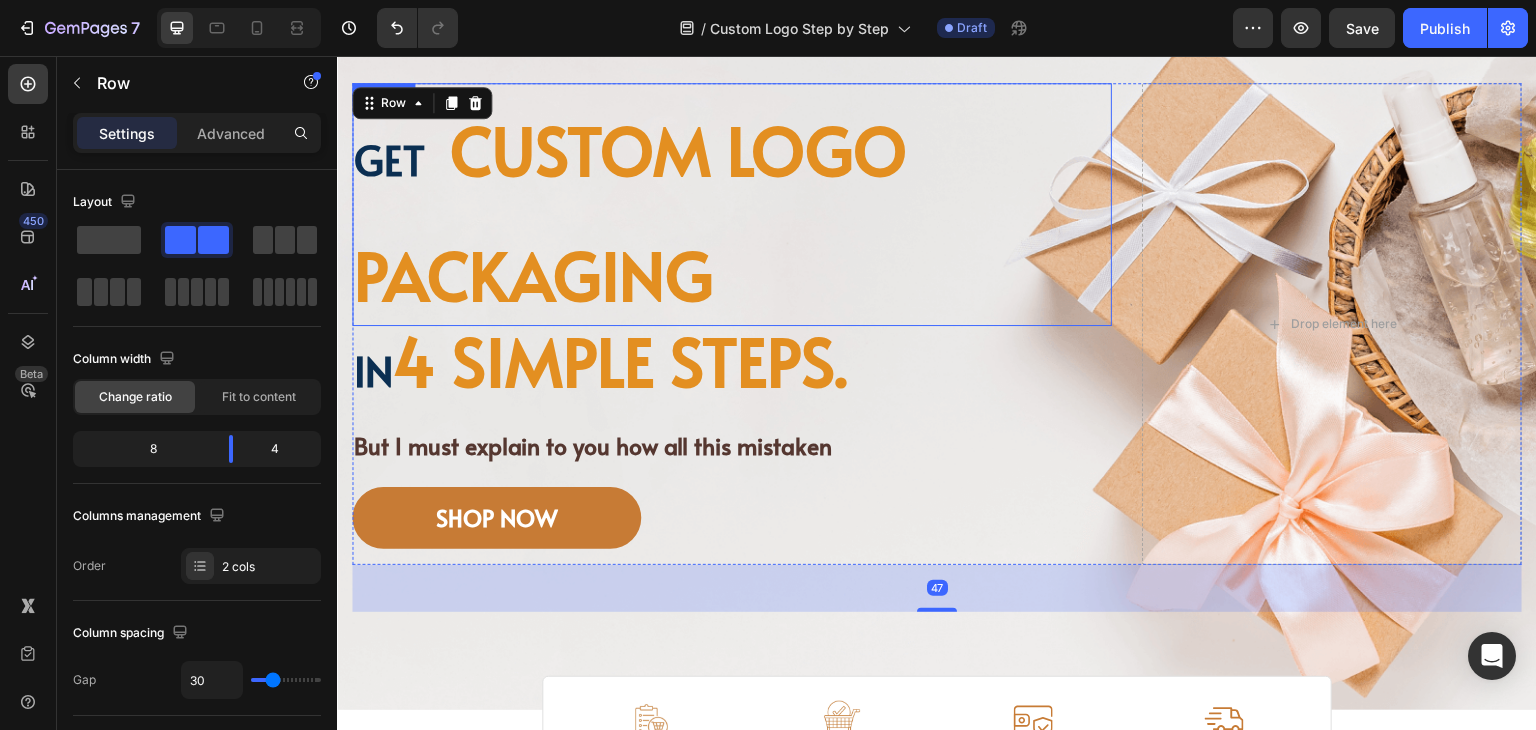 click on "⁠⁠⁠⁠⁠⁠⁠ Get   custom logo packaging" at bounding box center [732, 204] 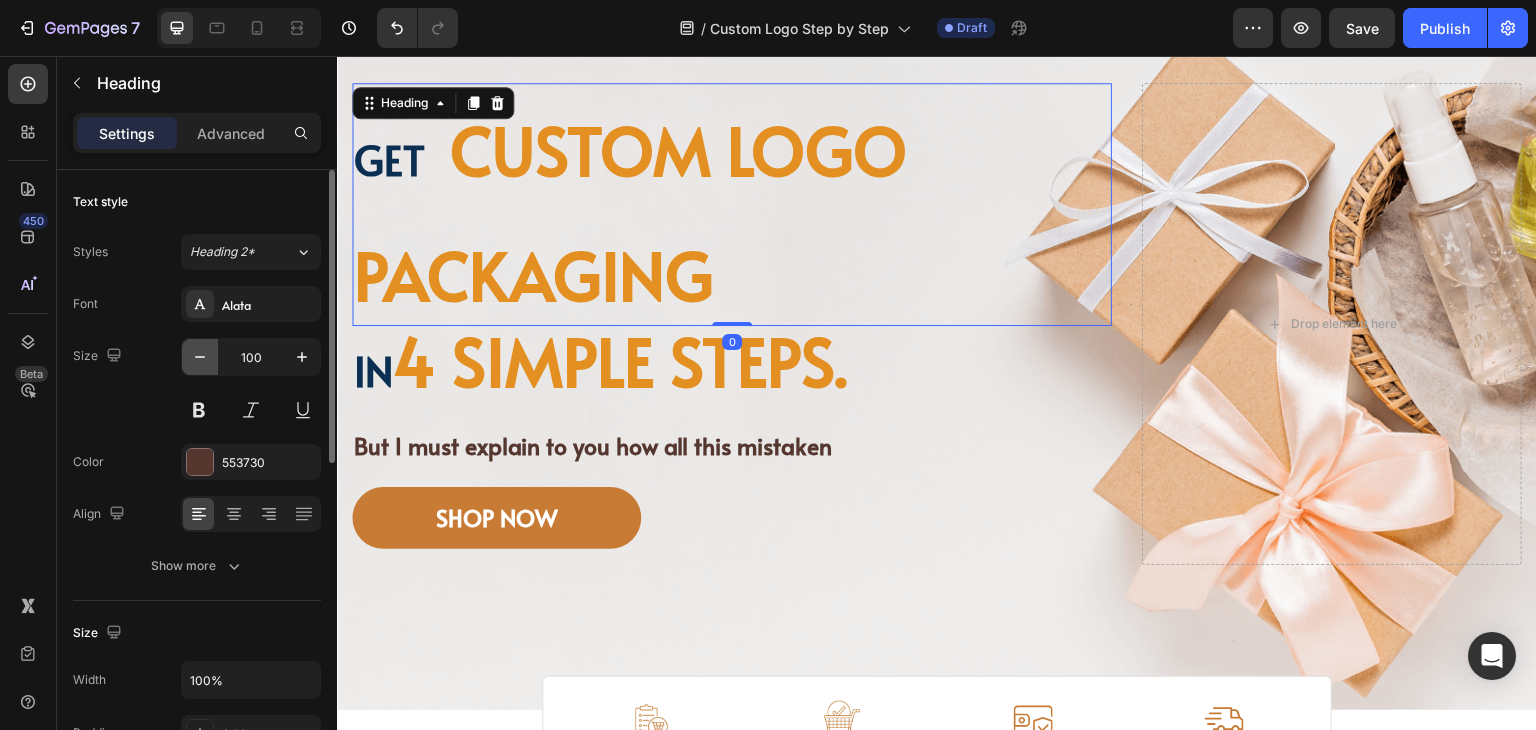 click at bounding box center [200, 357] 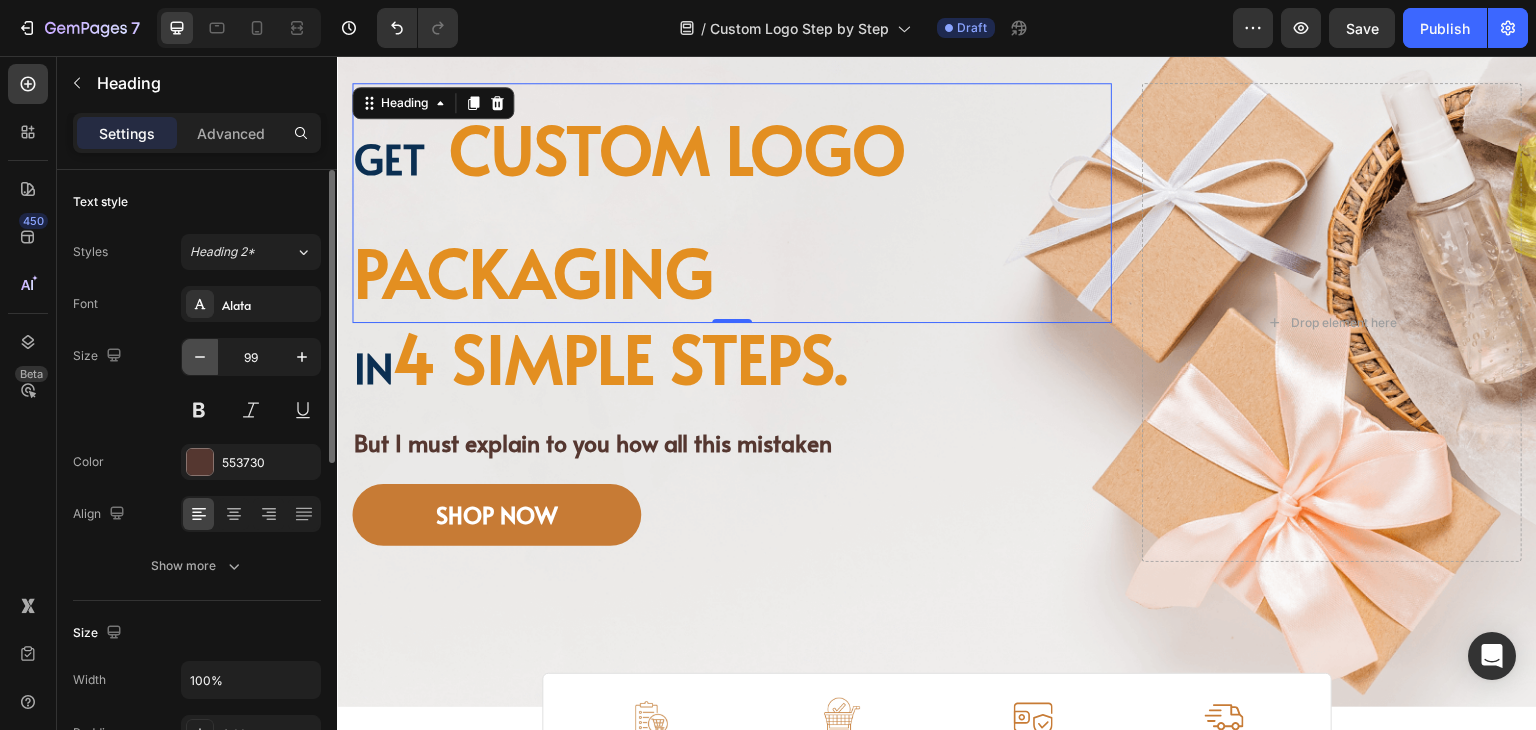 click at bounding box center (200, 357) 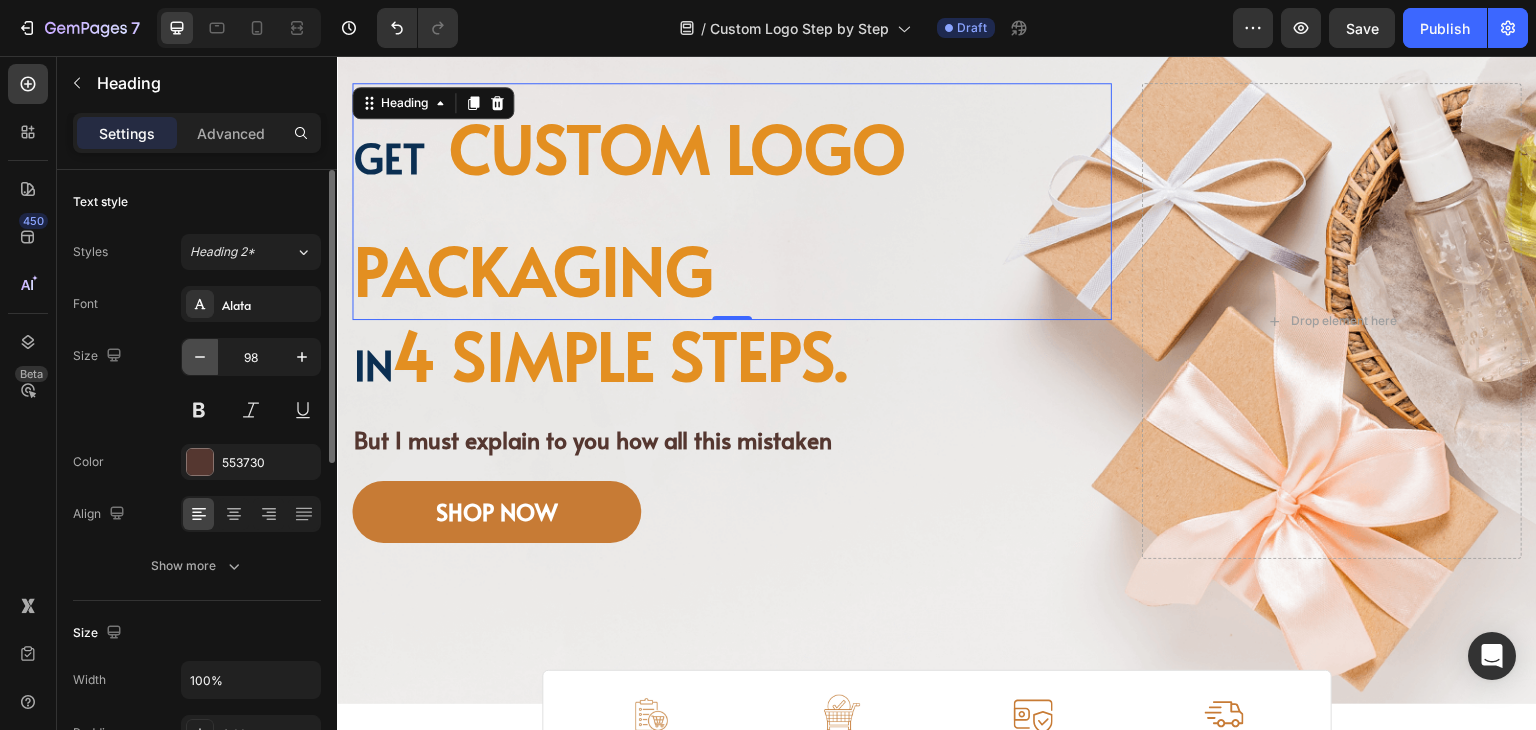 click at bounding box center (200, 357) 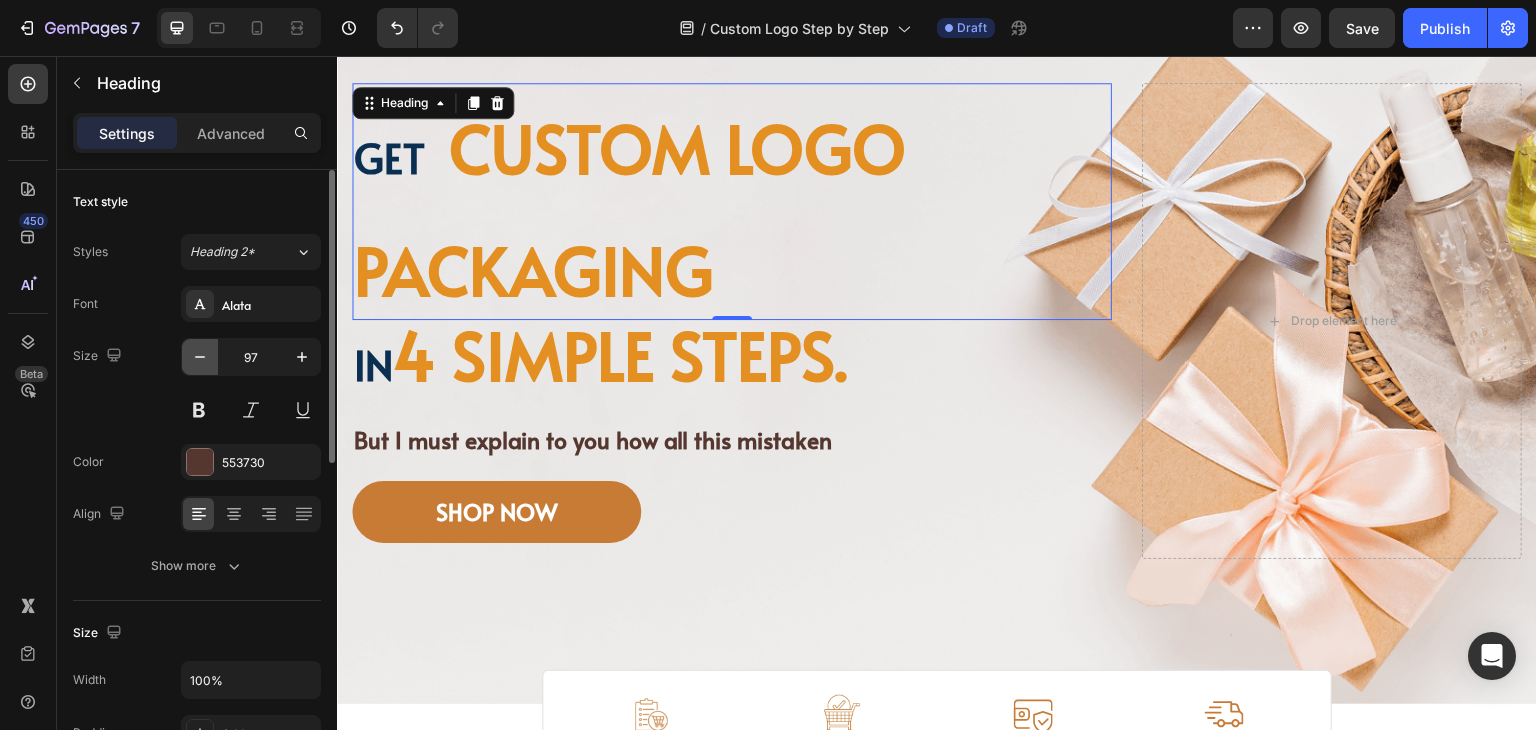 click at bounding box center [200, 357] 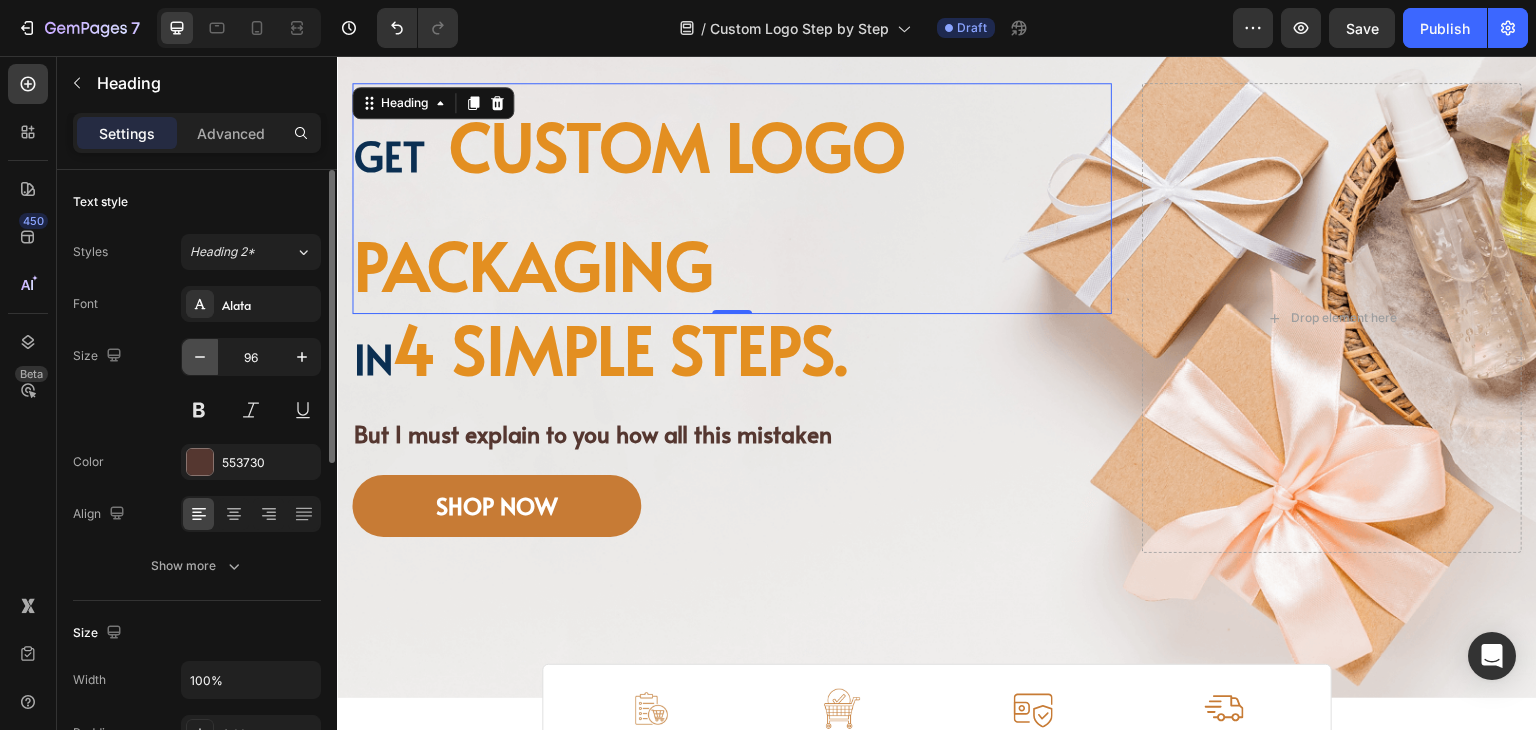 click at bounding box center [200, 357] 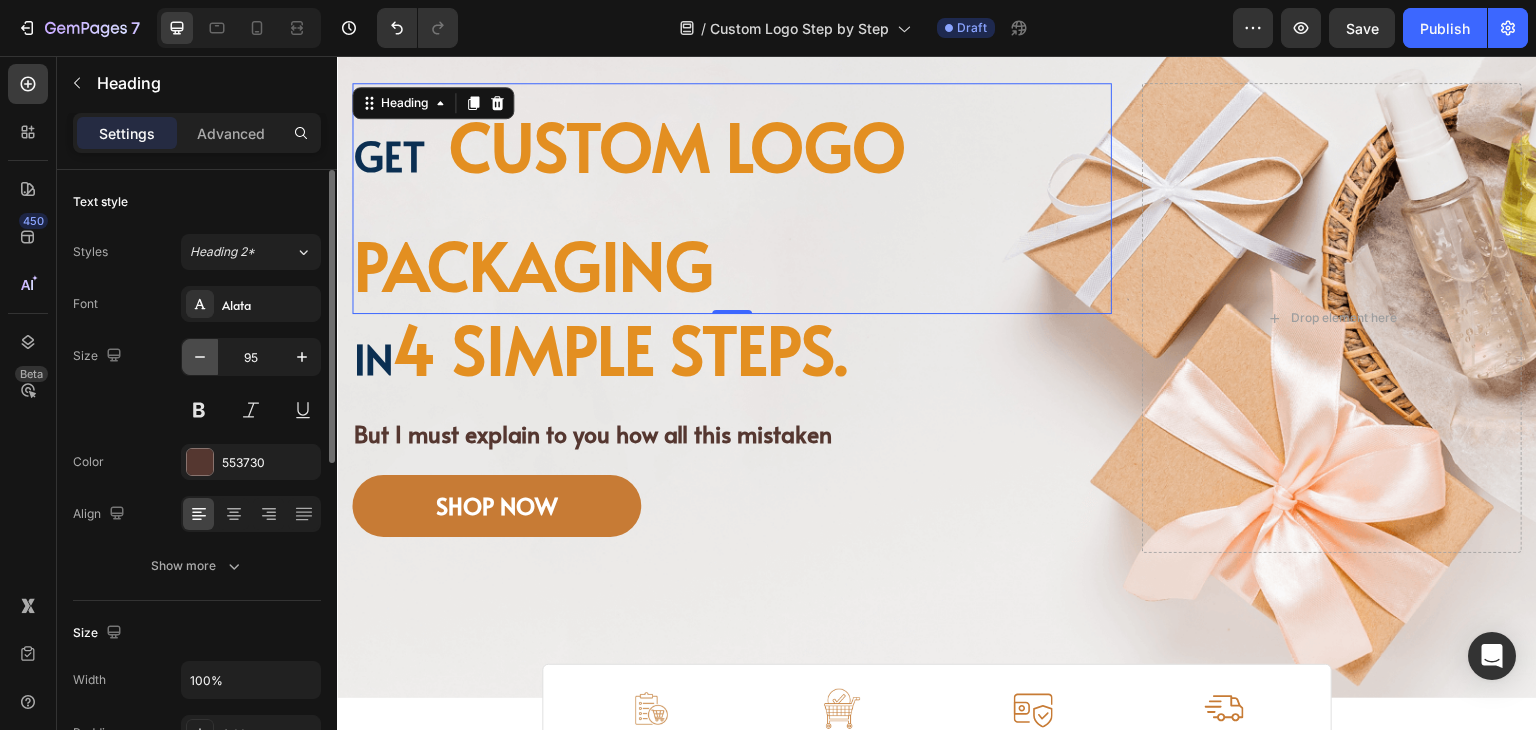 click at bounding box center [200, 357] 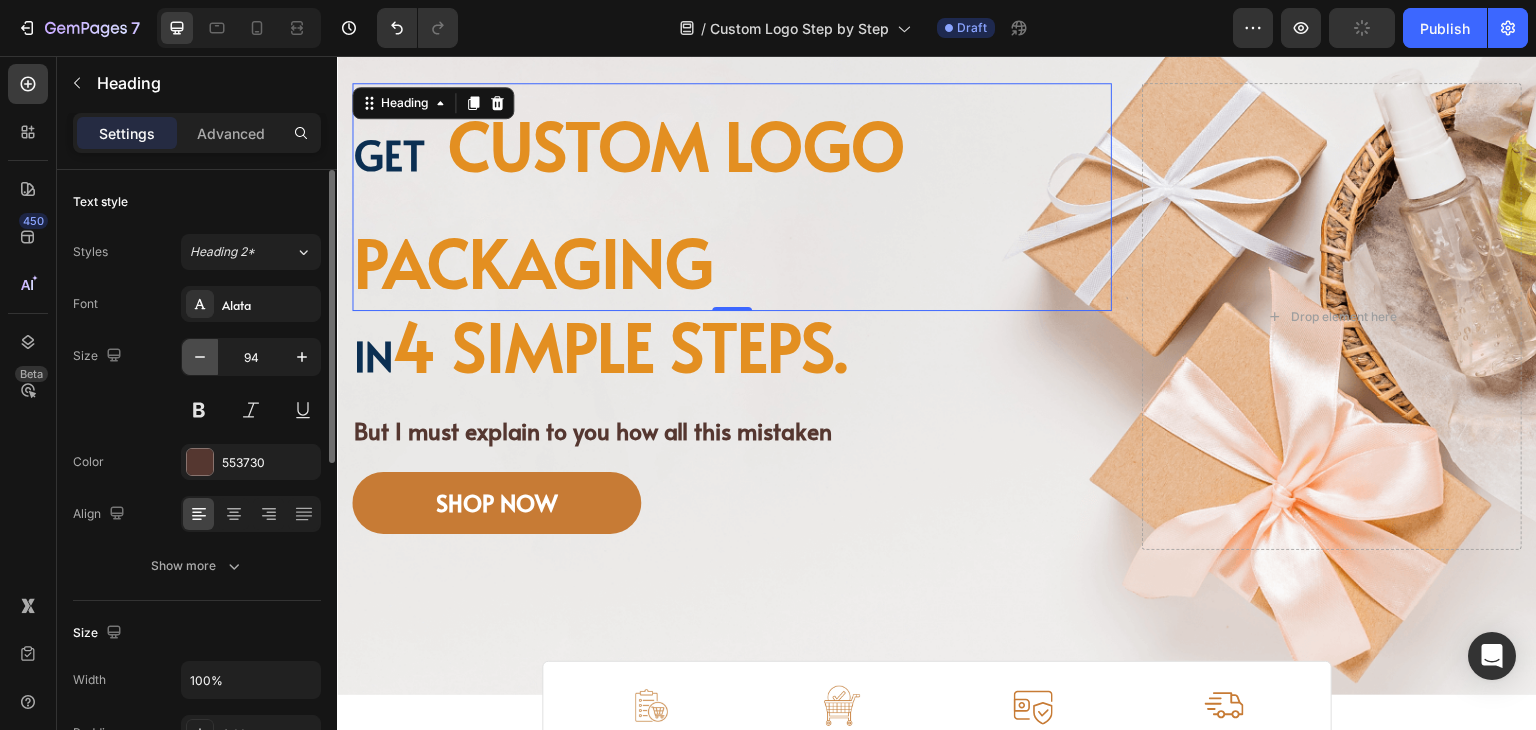 click at bounding box center (200, 357) 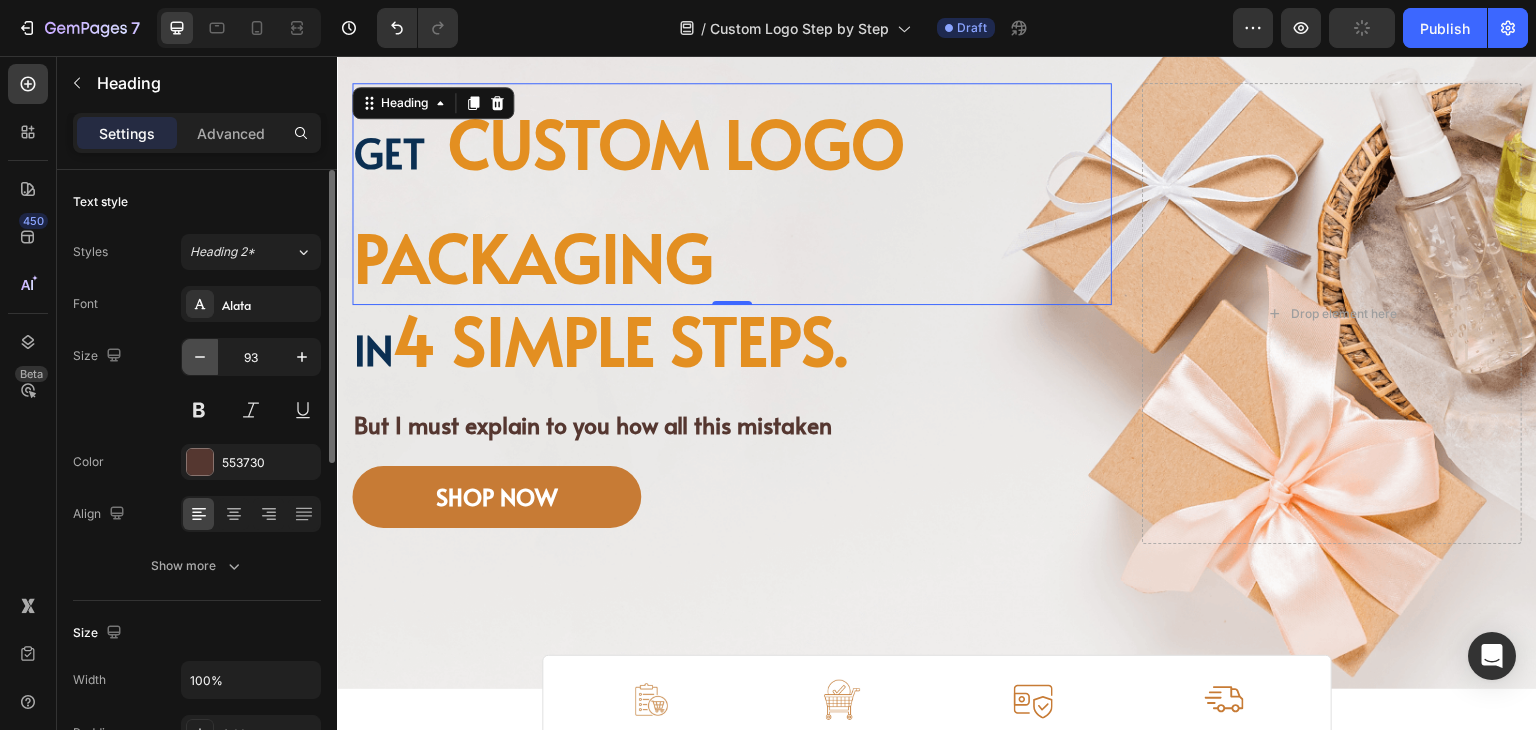 click at bounding box center (200, 357) 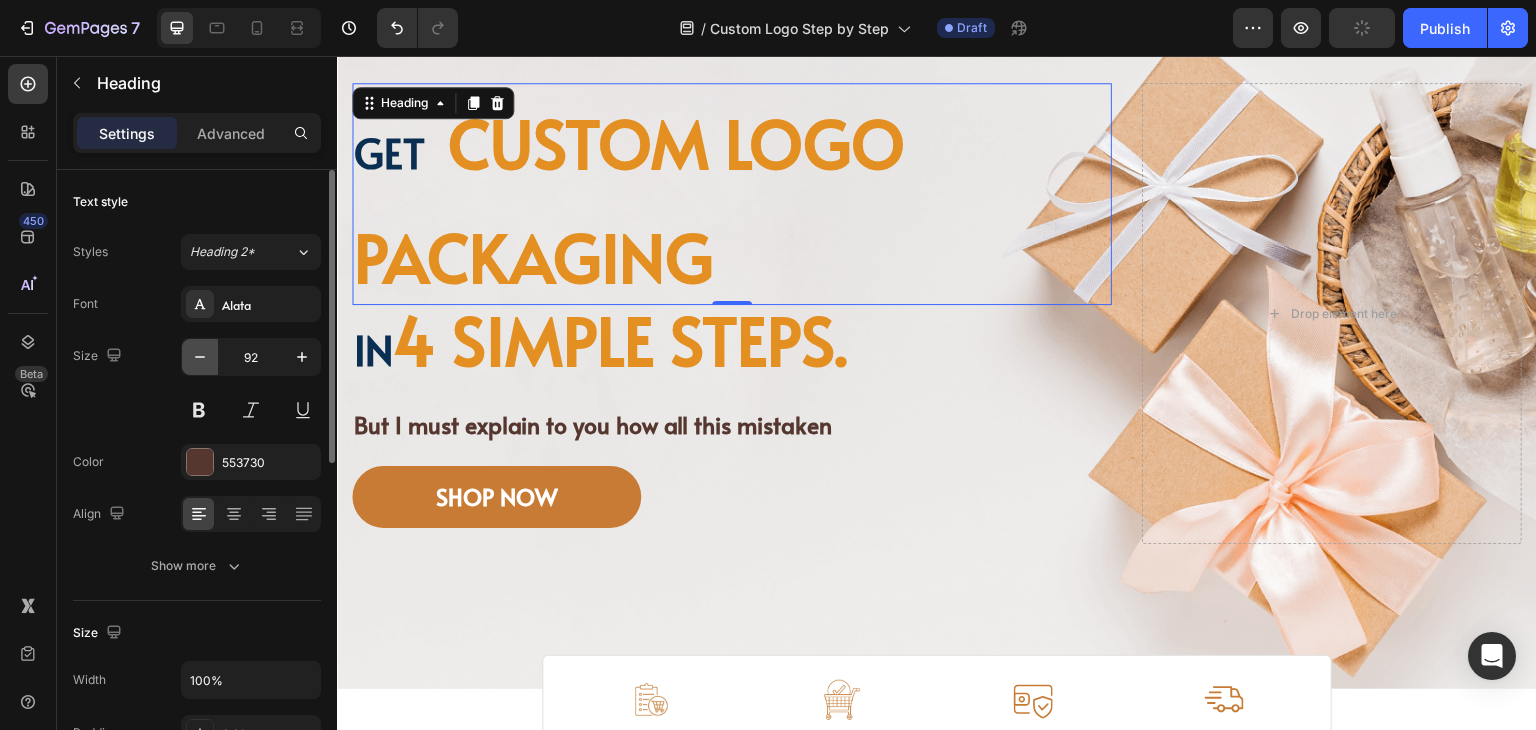 click at bounding box center (200, 357) 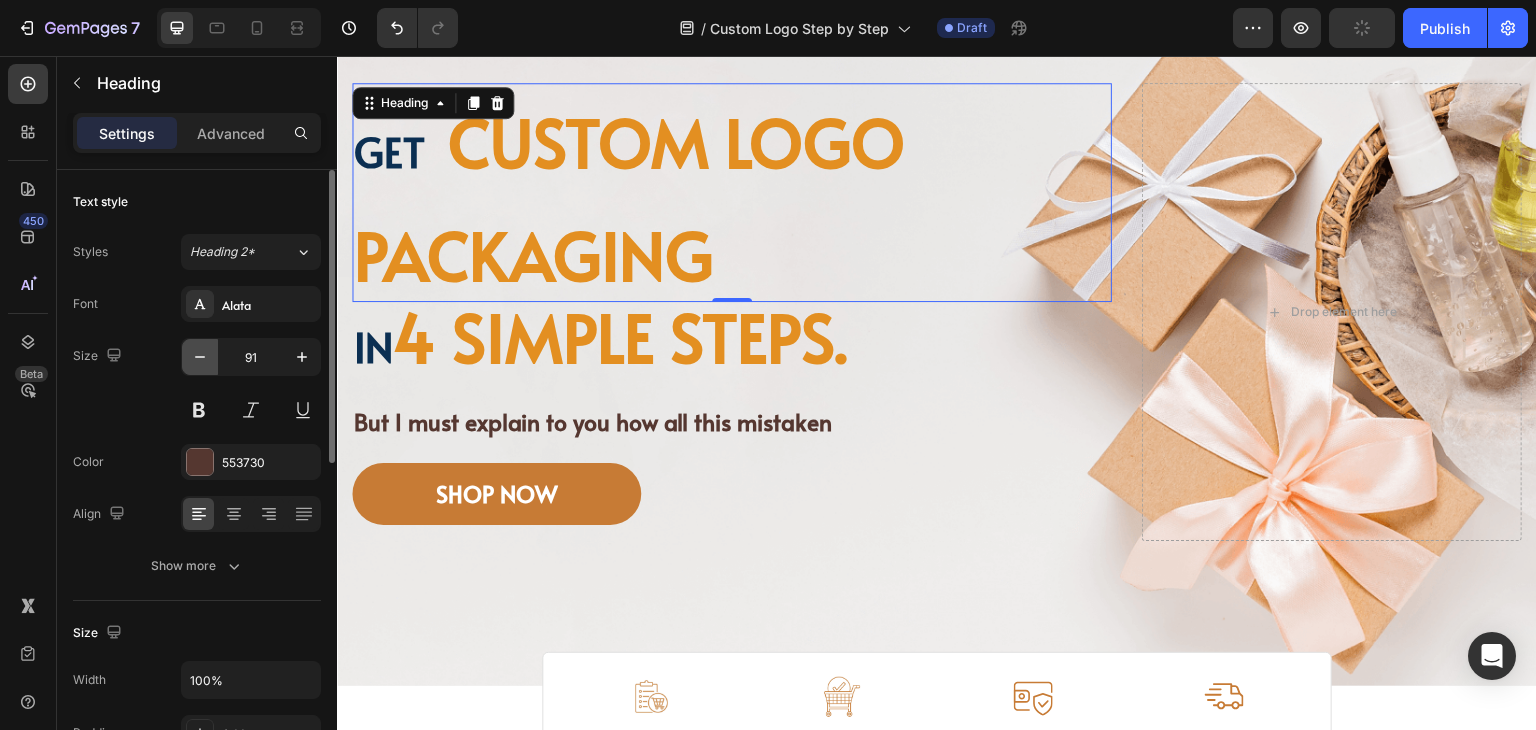 click at bounding box center (200, 357) 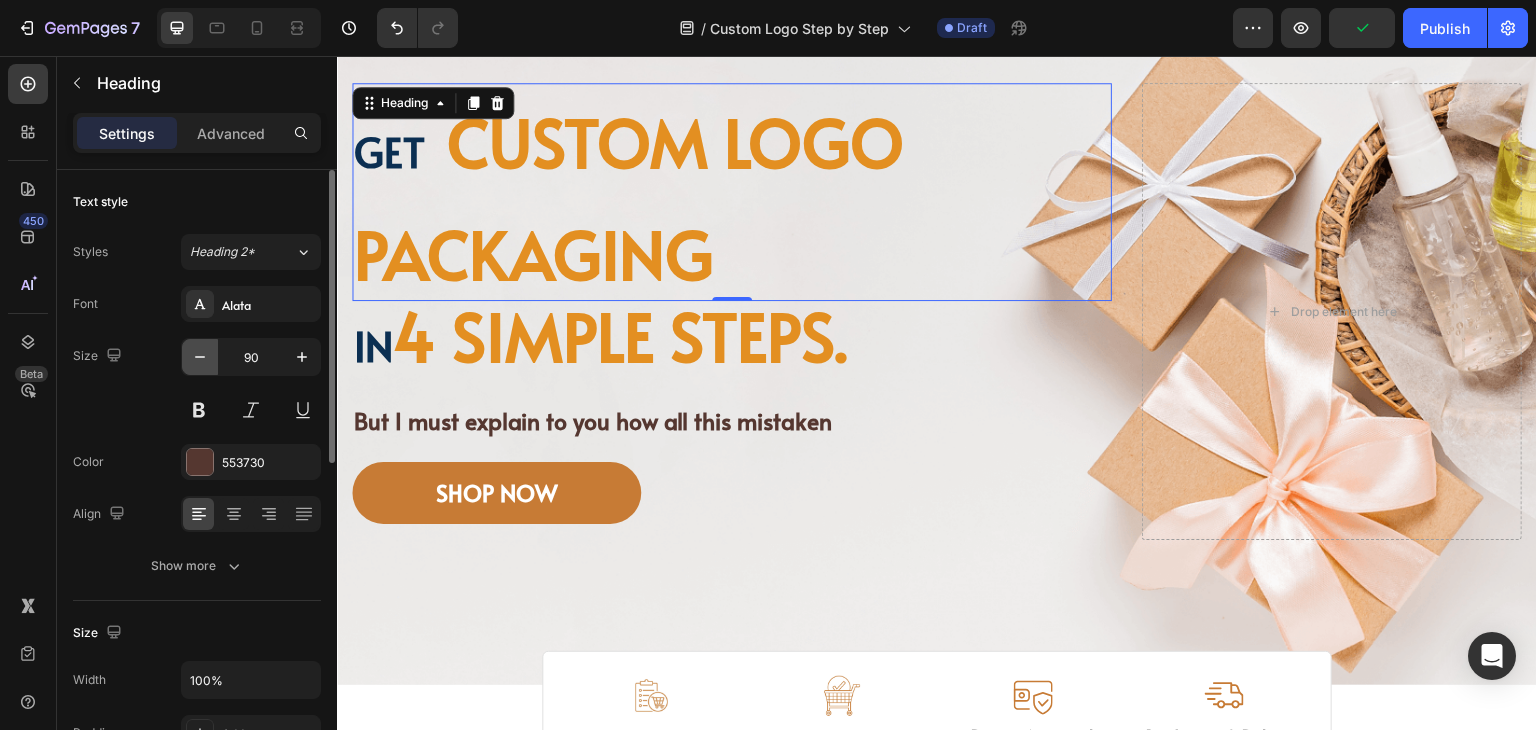 click at bounding box center (200, 357) 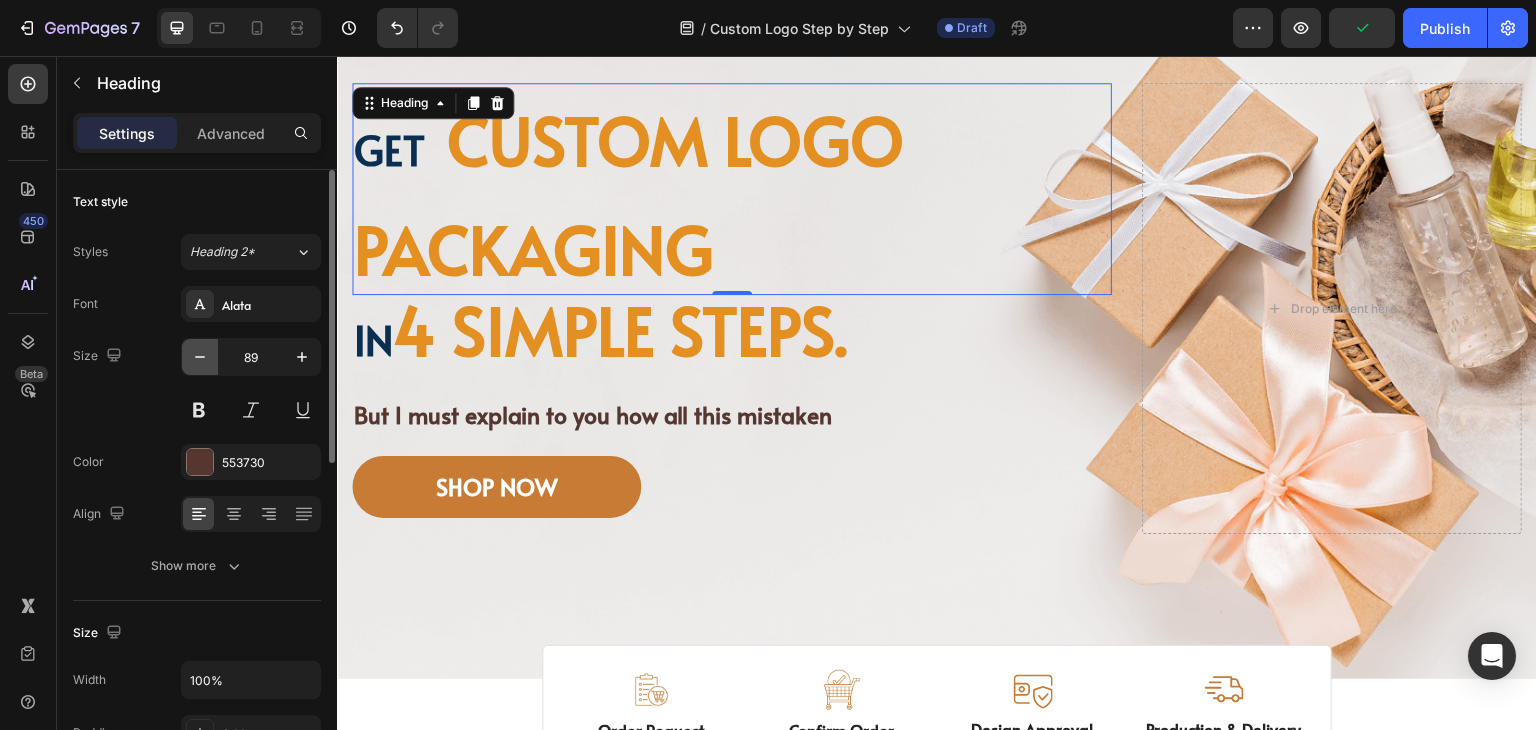 click at bounding box center (200, 357) 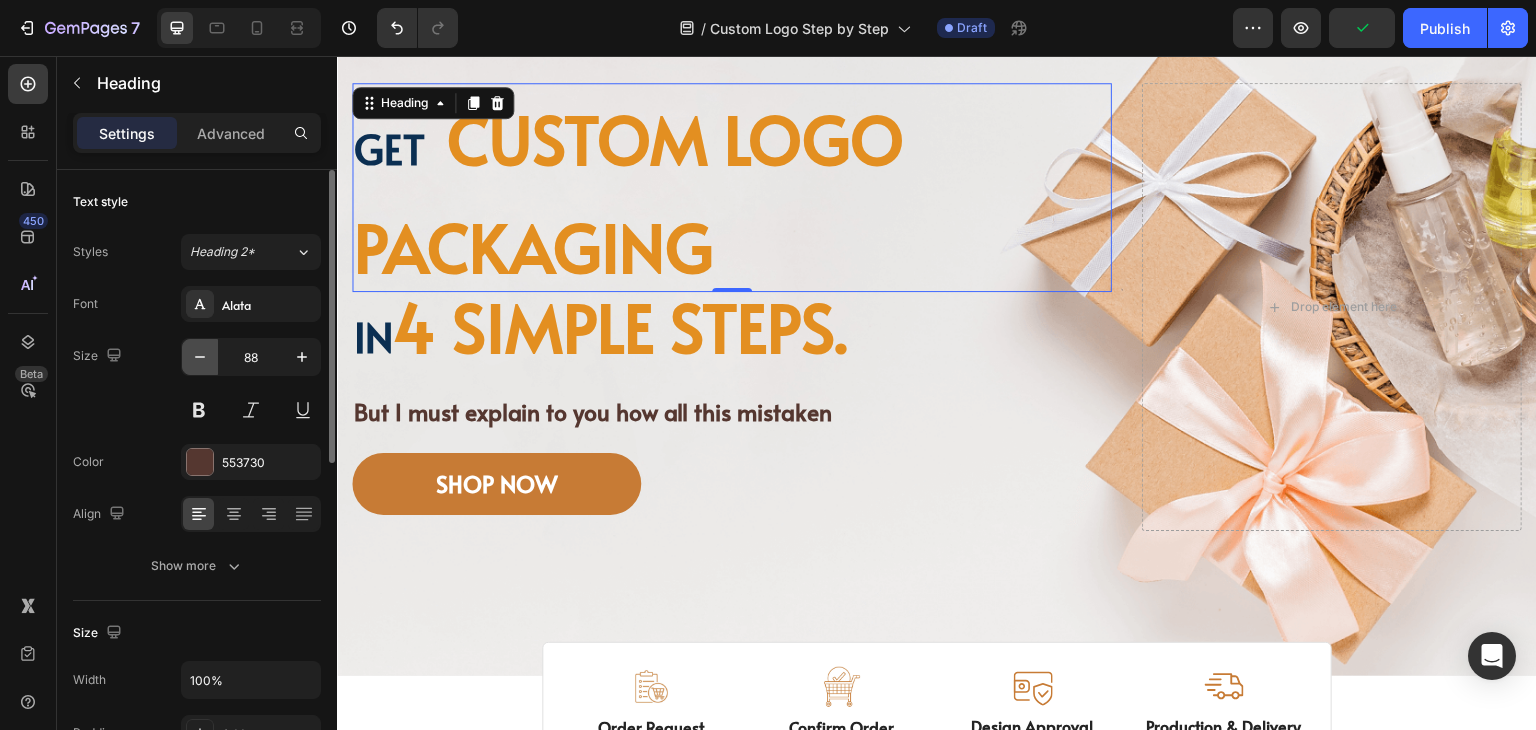 click at bounding box center (200, 357) 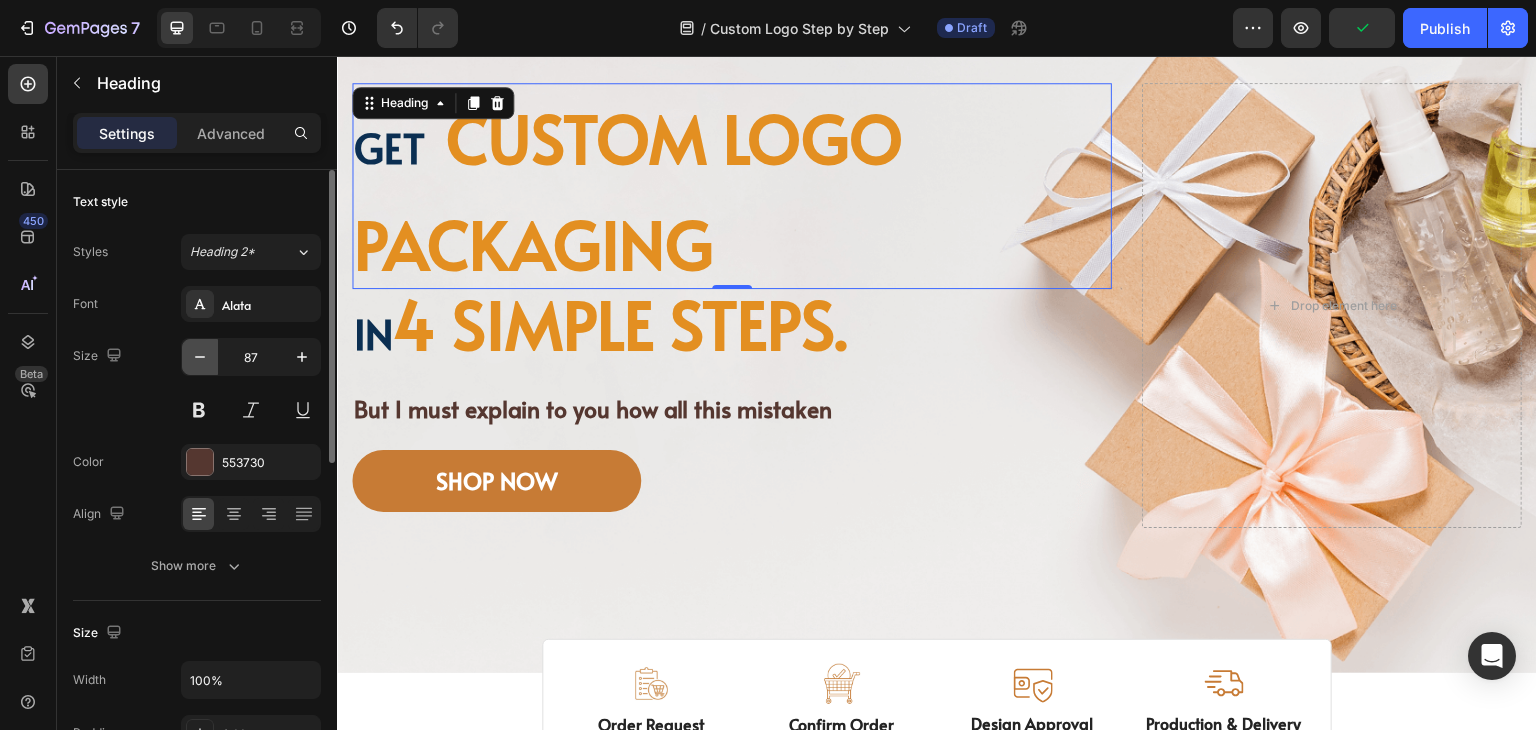 click at bounding box center (200, 357) 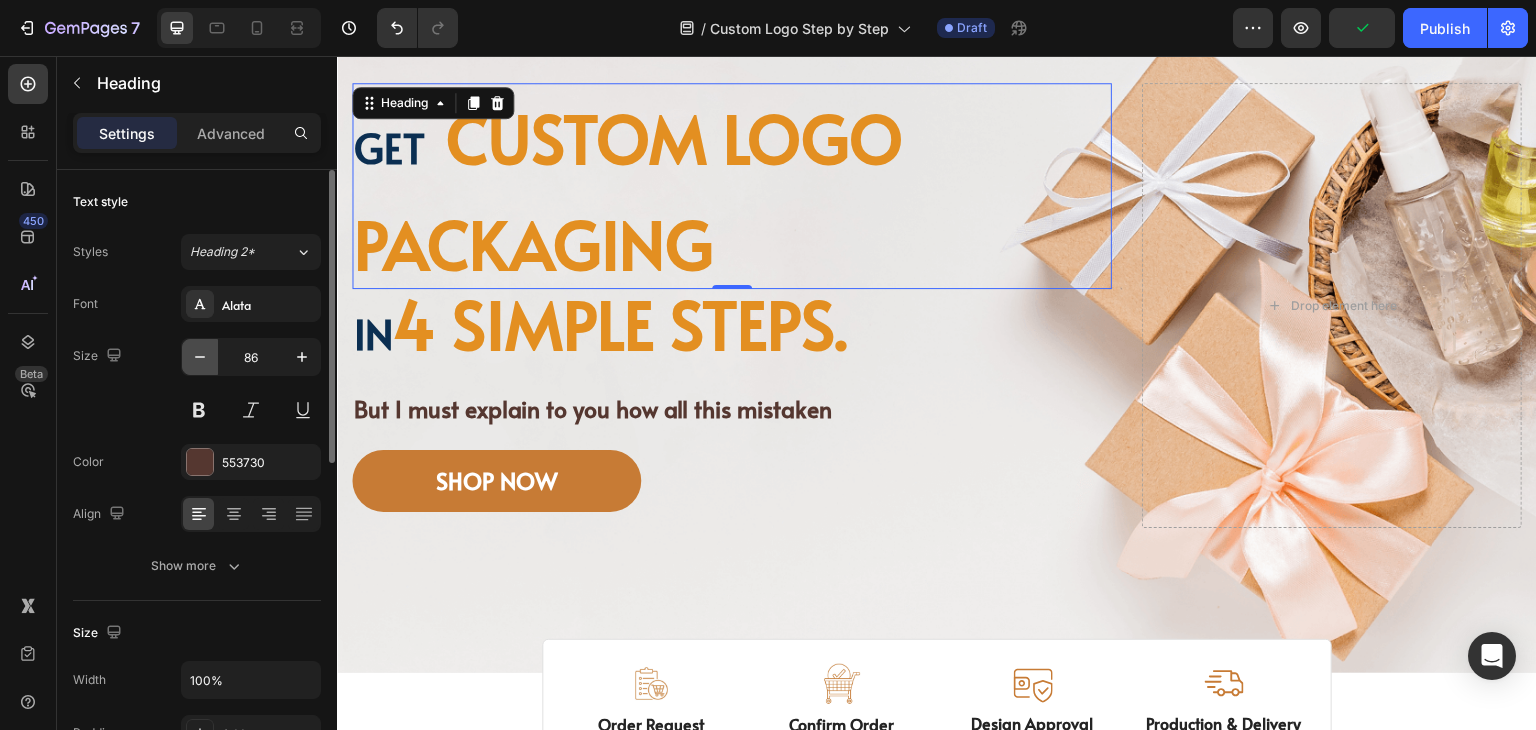 click at bounding box center (200, 357) 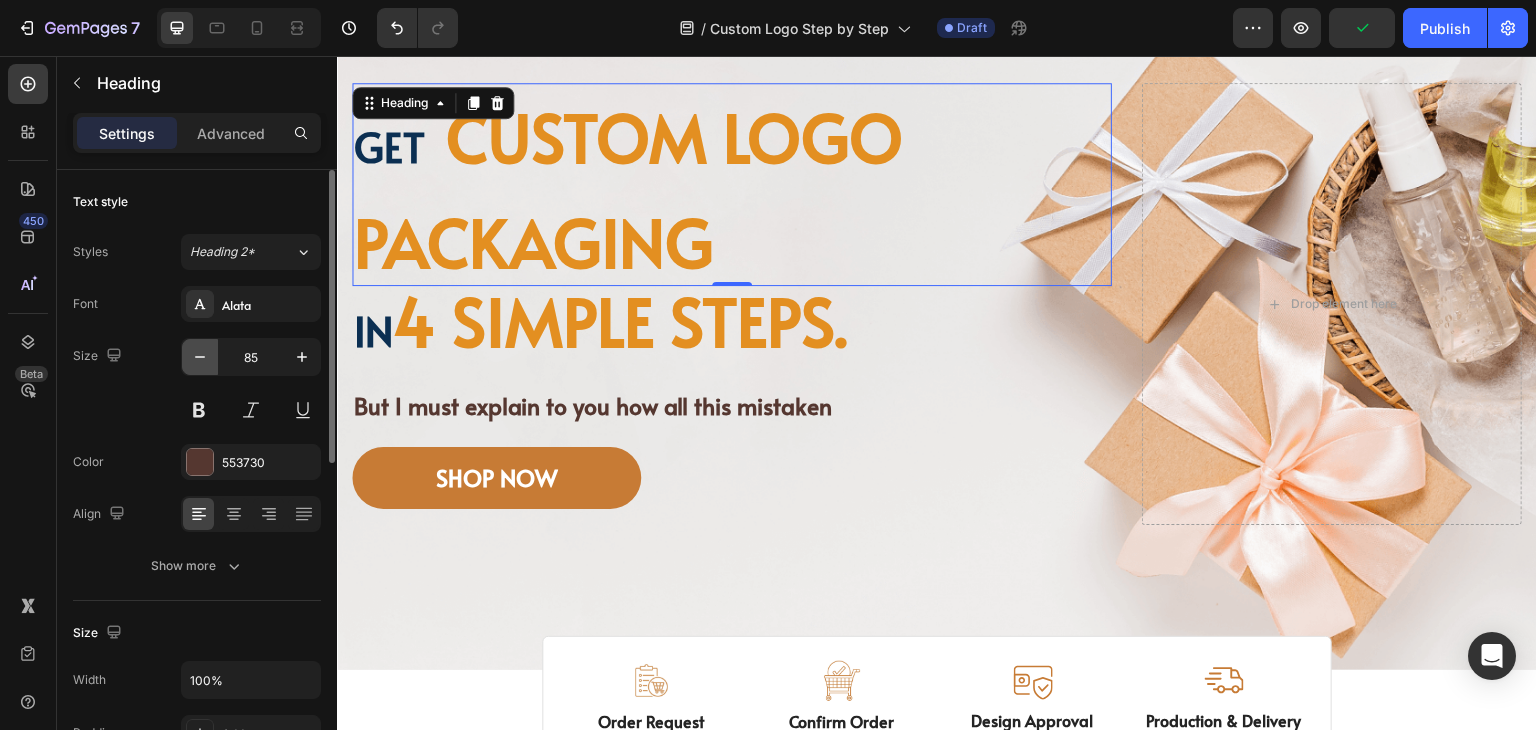 click at bounding box center (200, 357) 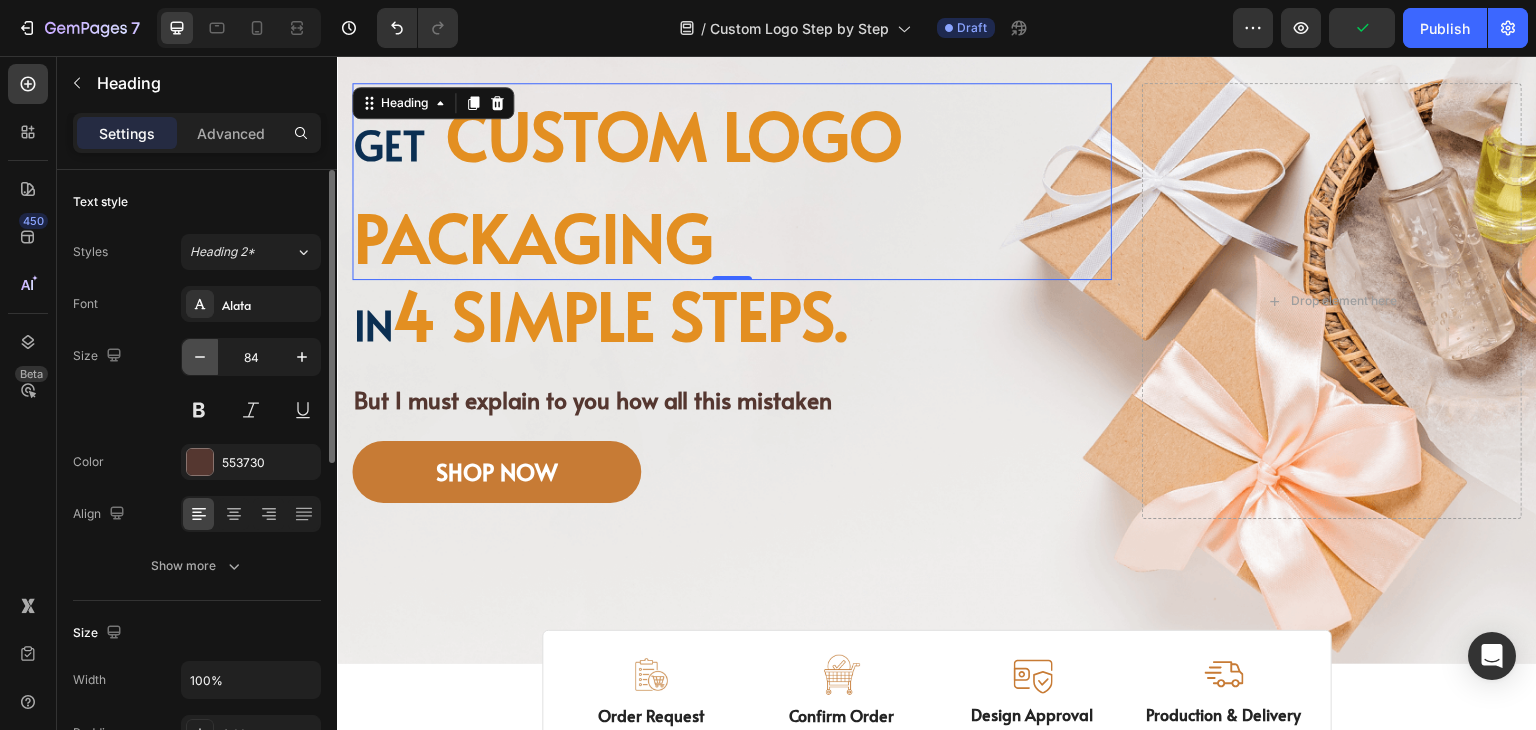 click at bounding box center [200, 357] 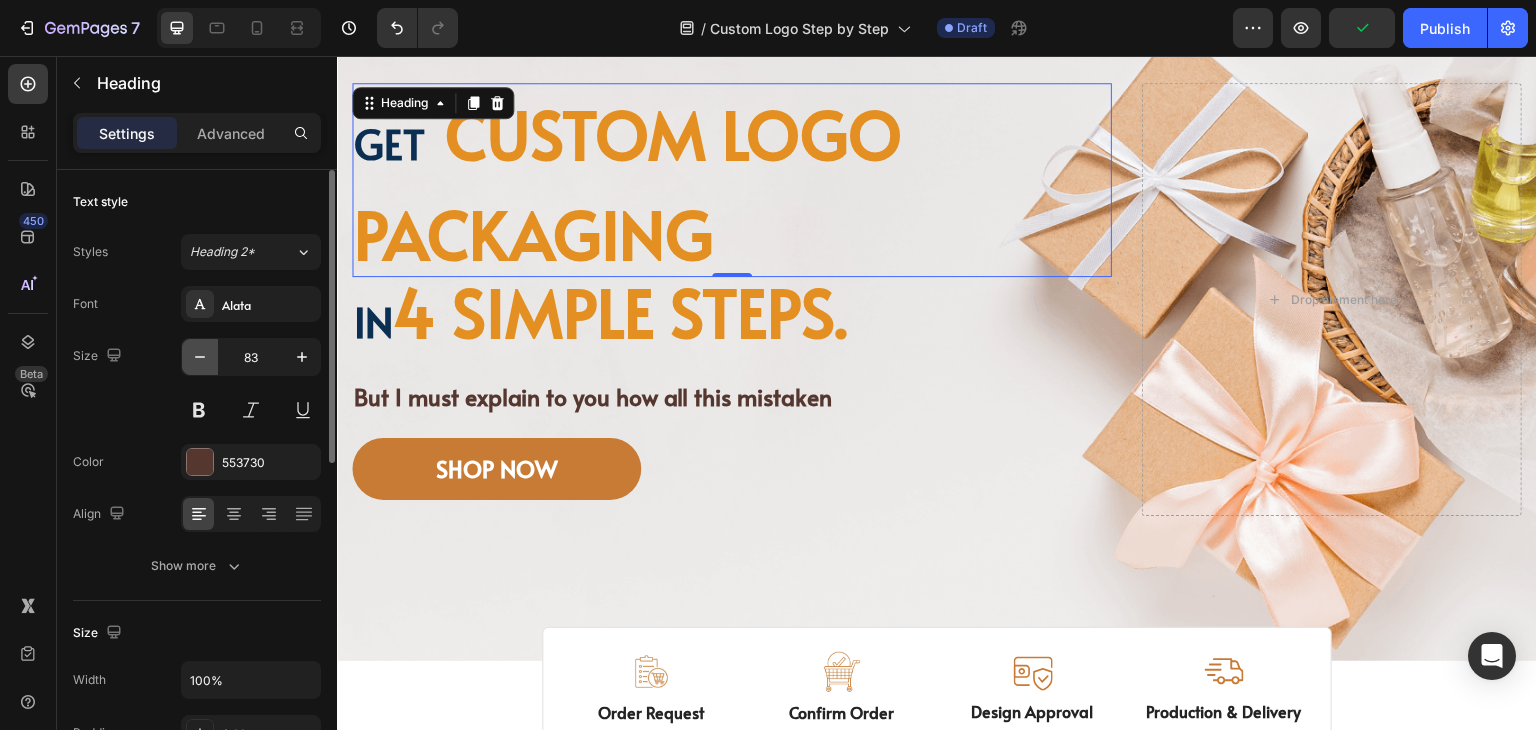 click at bounding box center [200, 357] 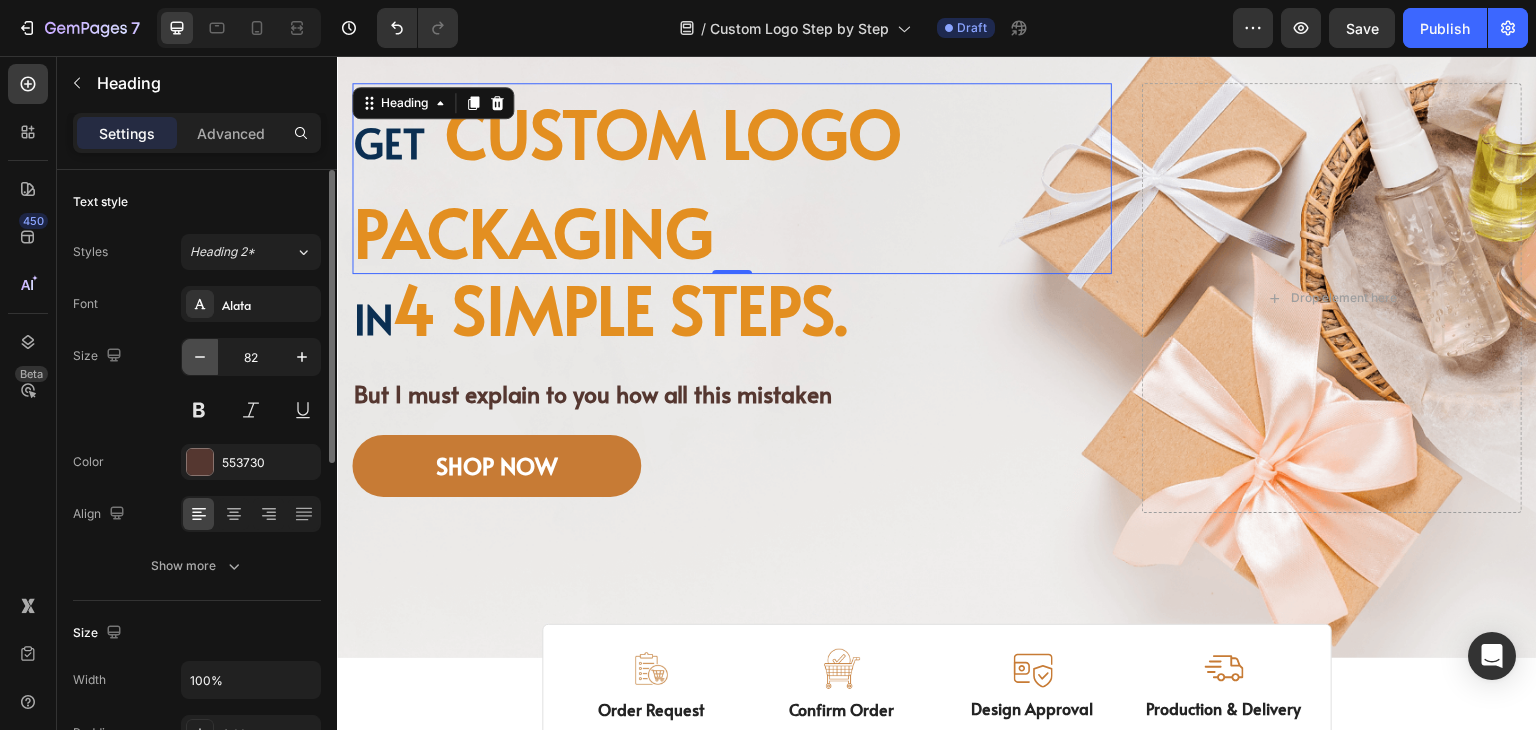 click at bounding box center [200, 357] 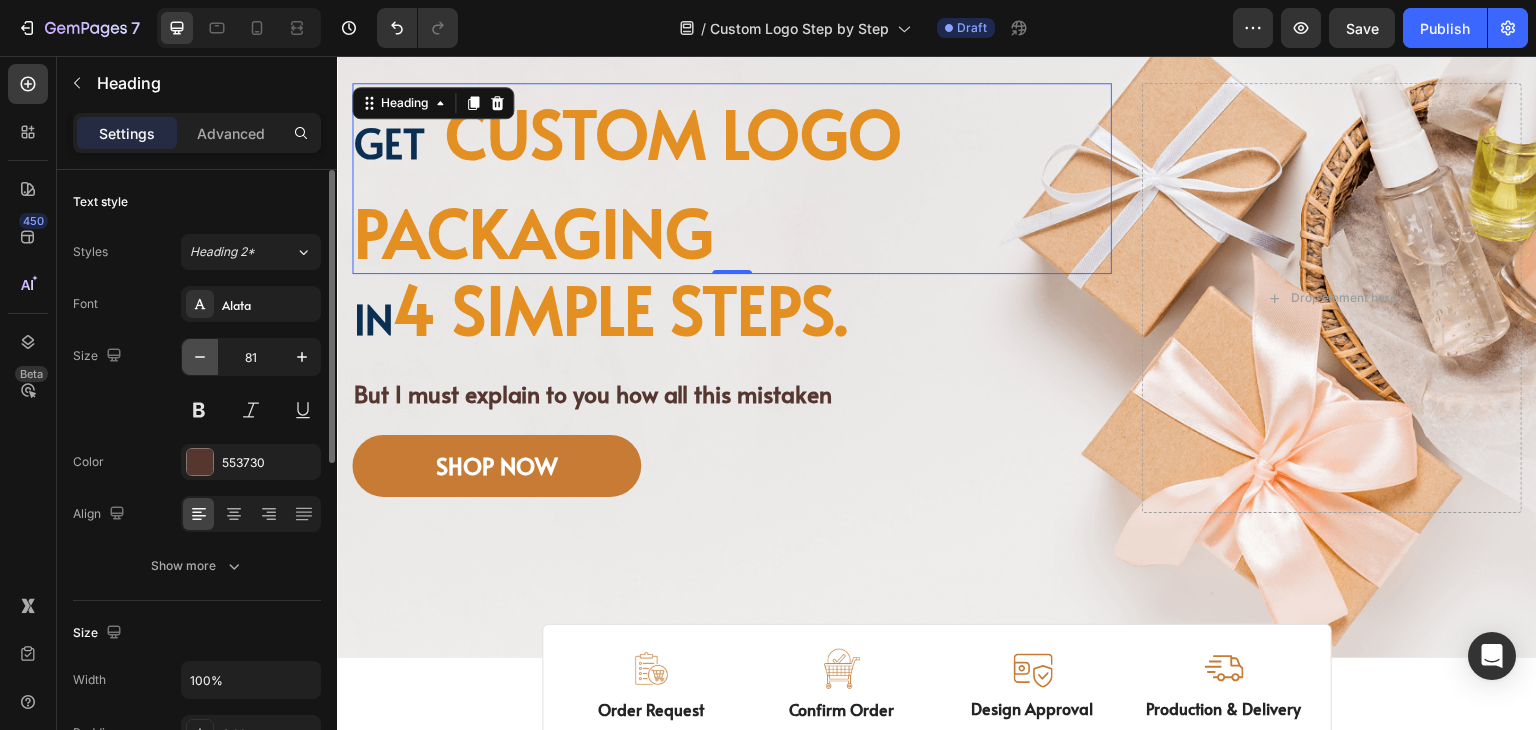 click at bounding box center (200, 357) 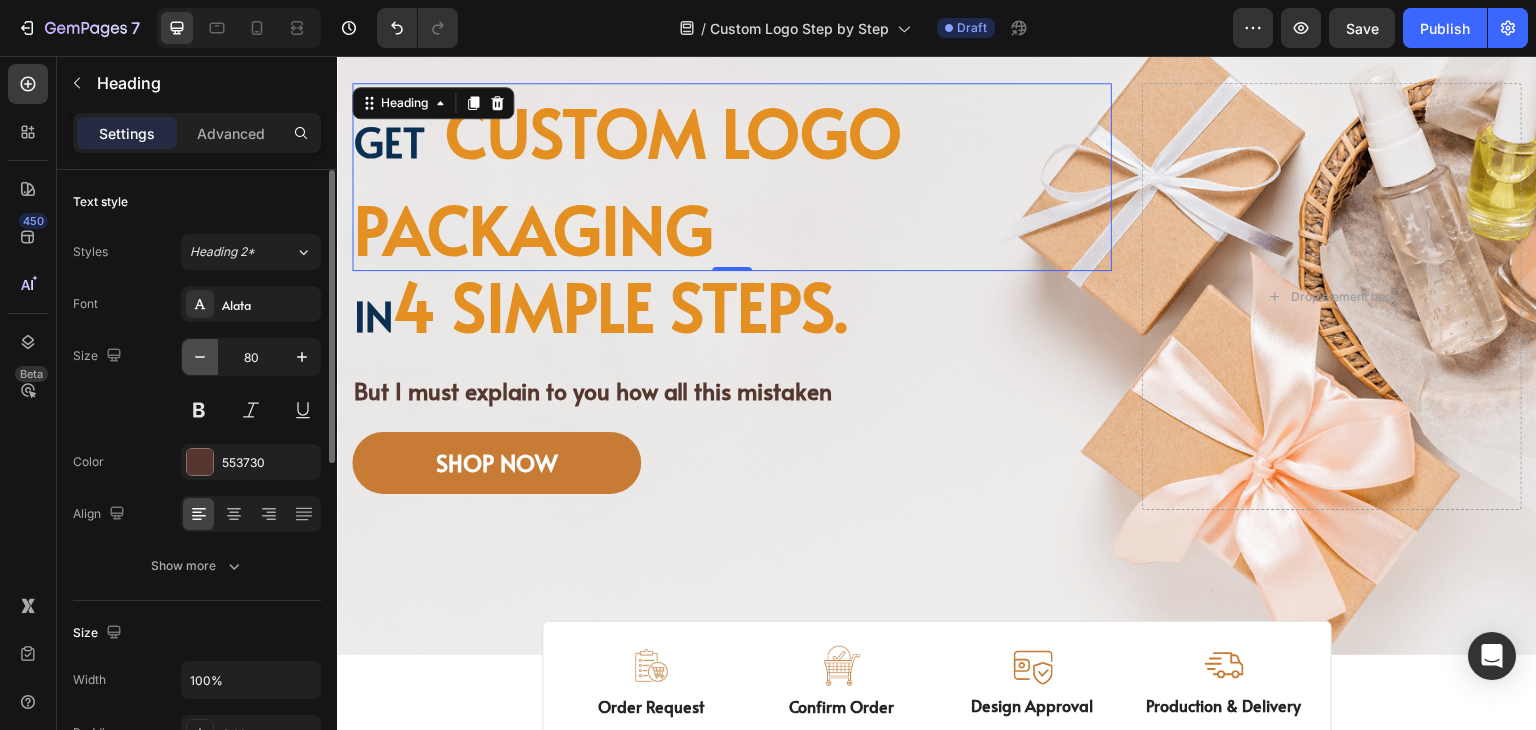 click at bounding box center (200, 357) 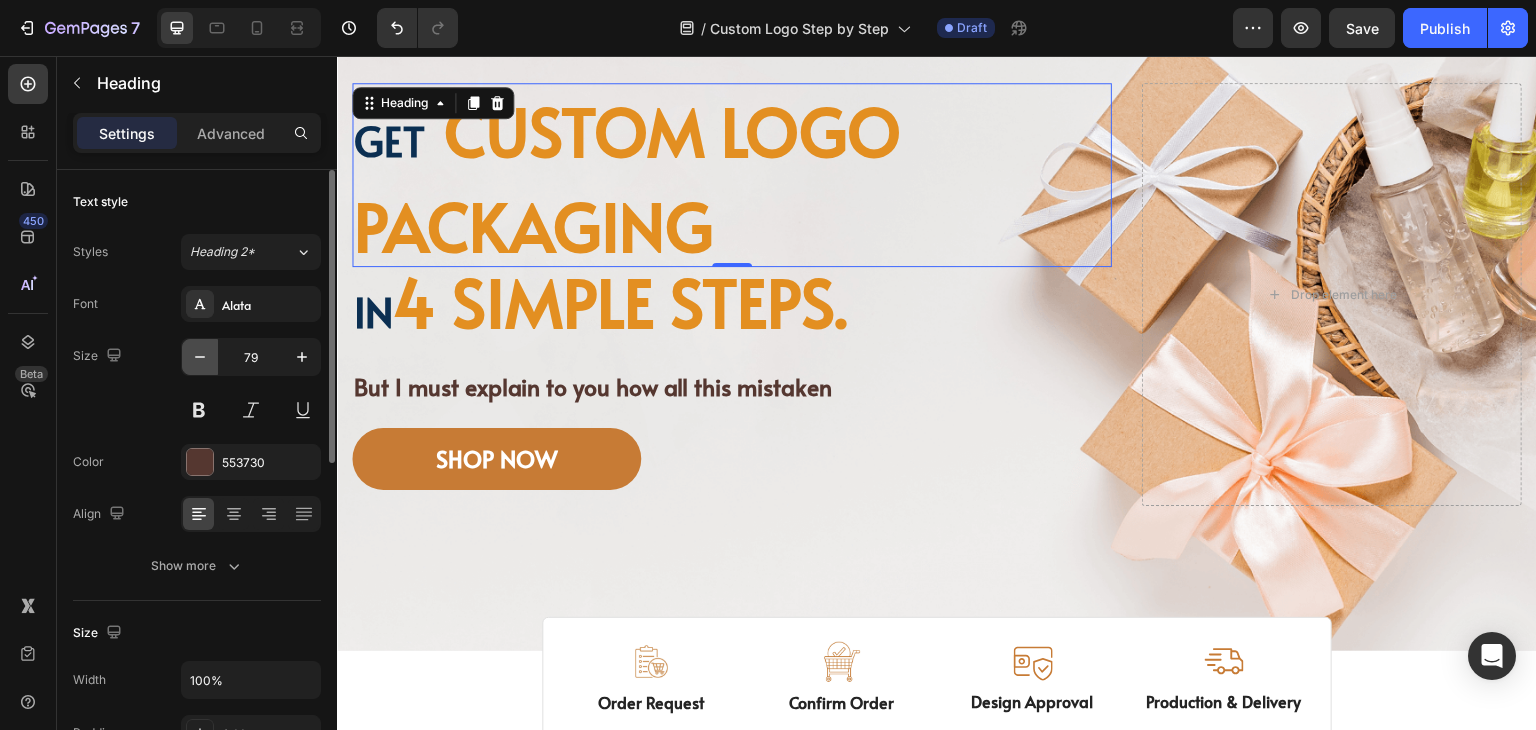 click at bounding box center [200, 357] 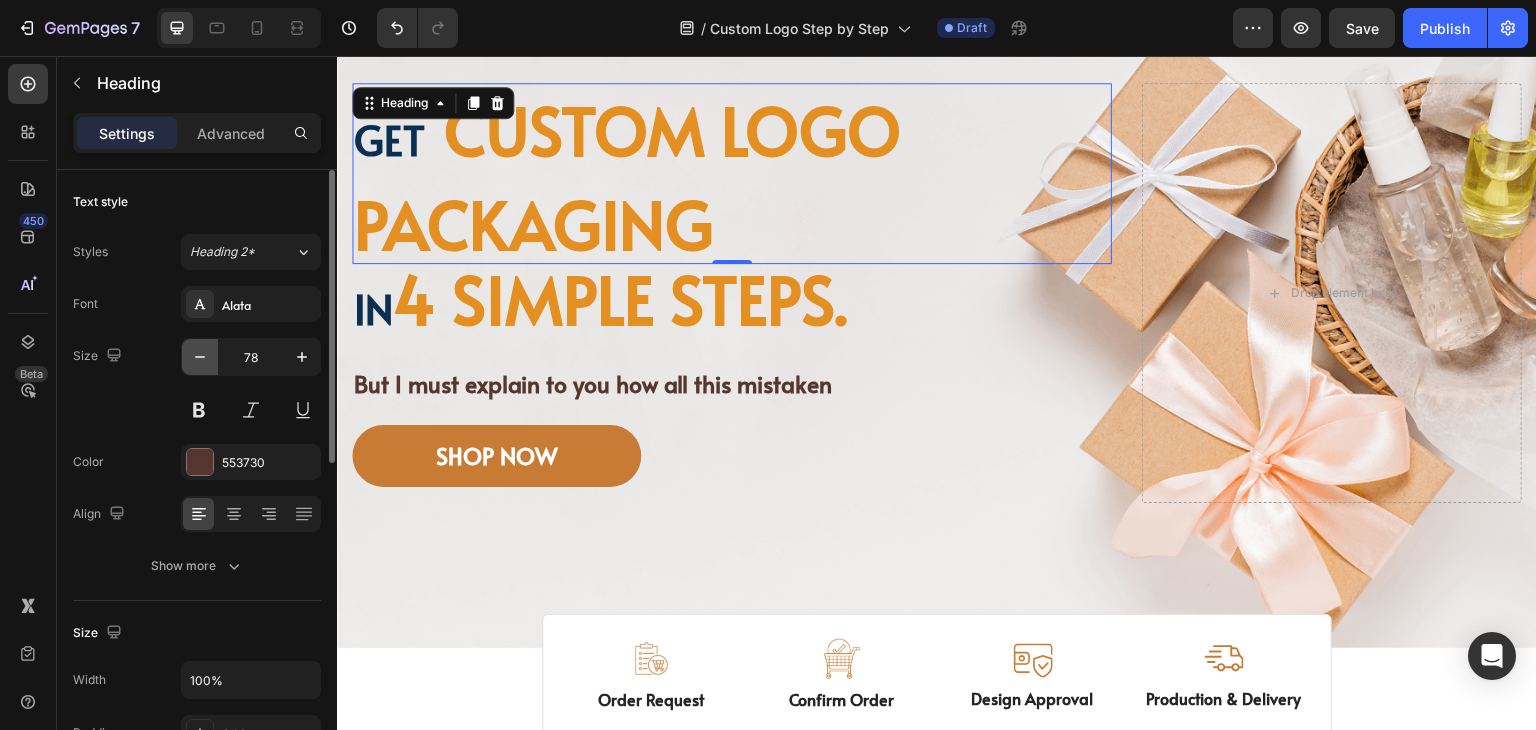 click at bounding box center [200, 357] 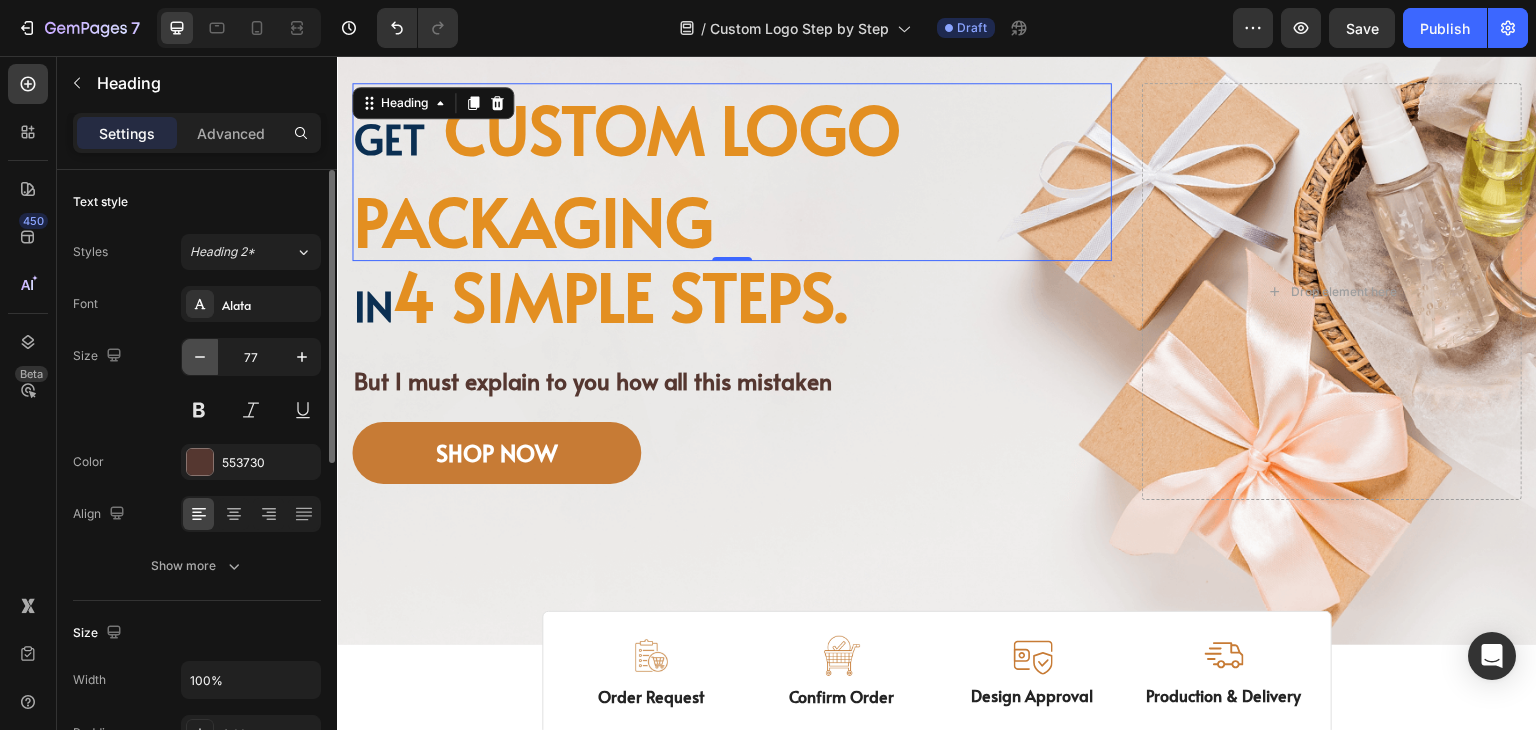 click at bounding box center [200, 357] 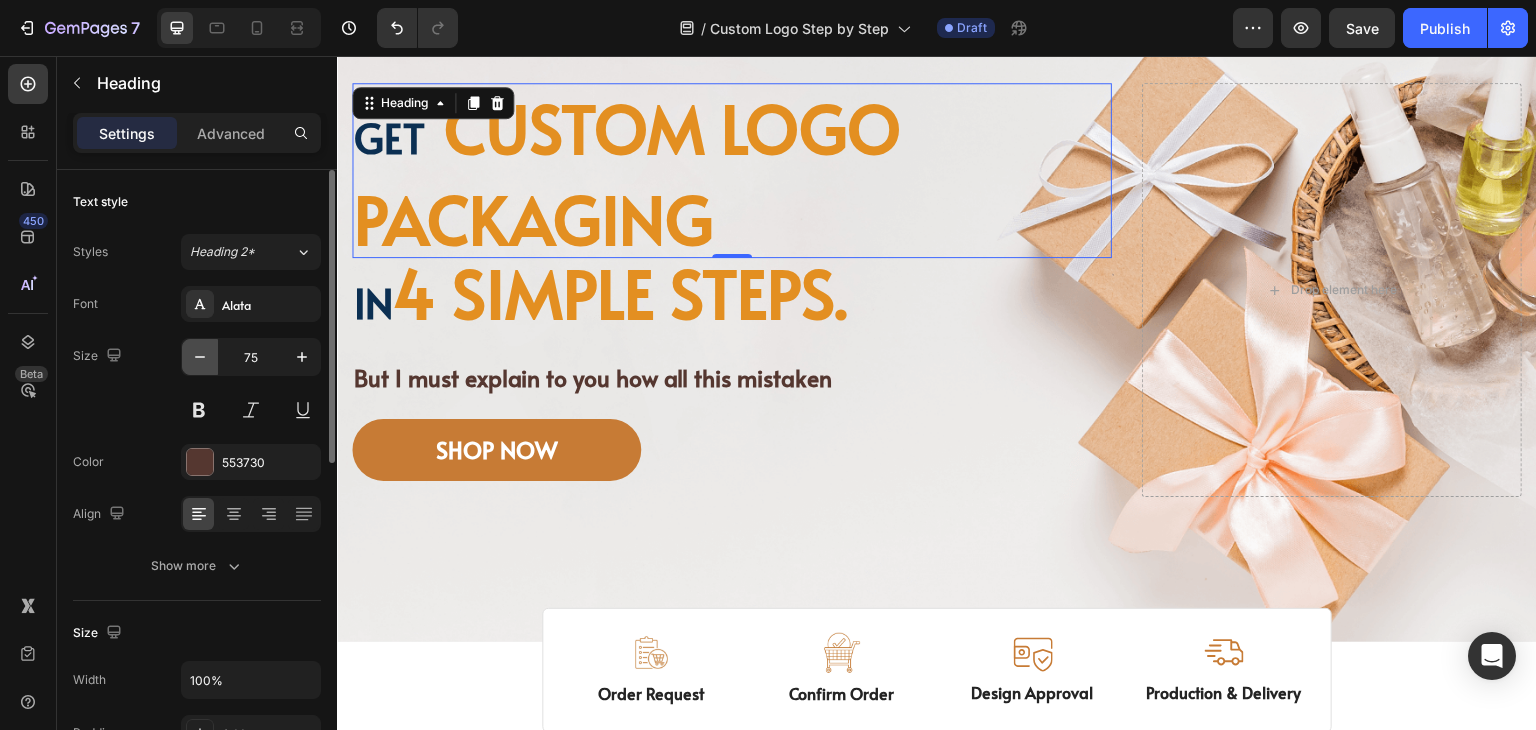 click at bounding box center (200, 357) 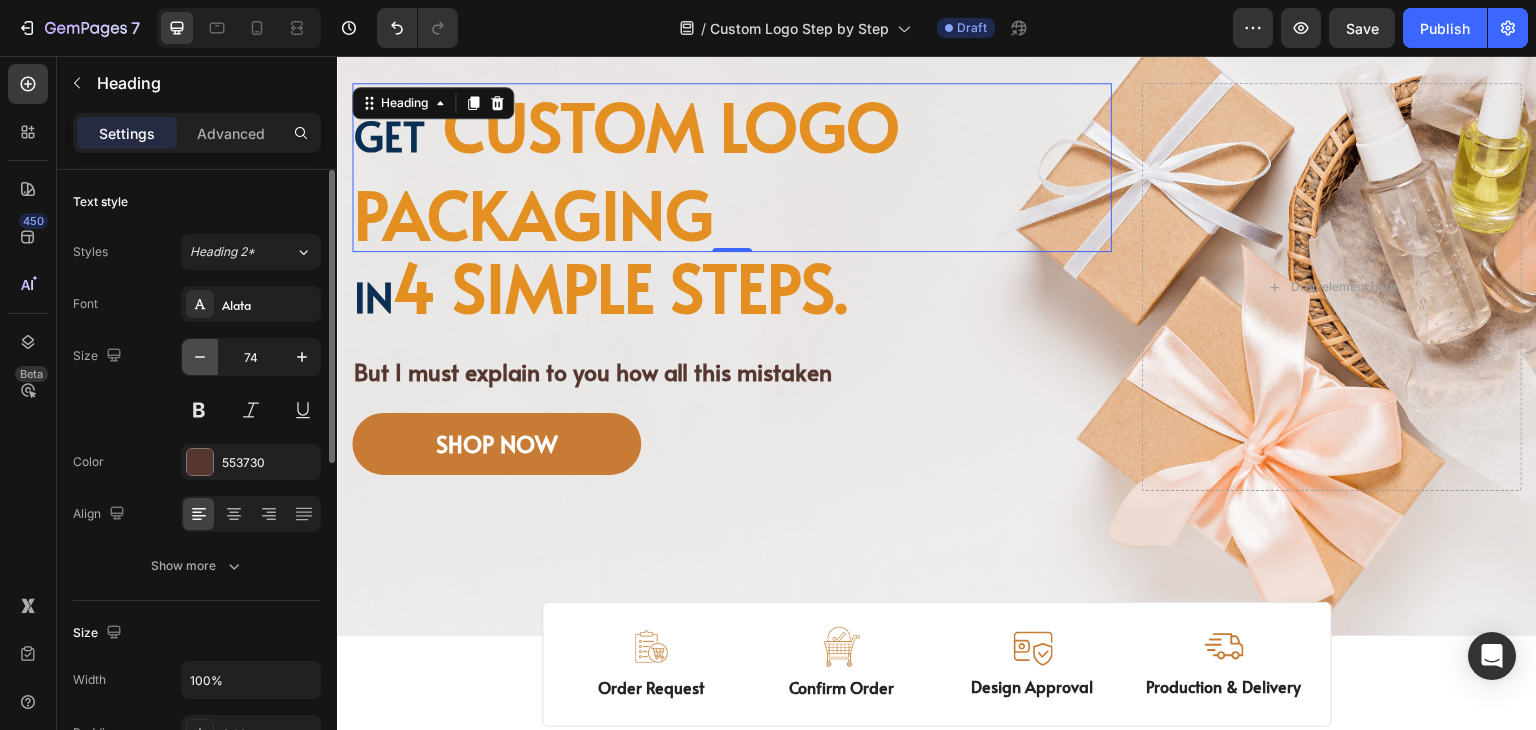 click at bounding box center (200, 357) 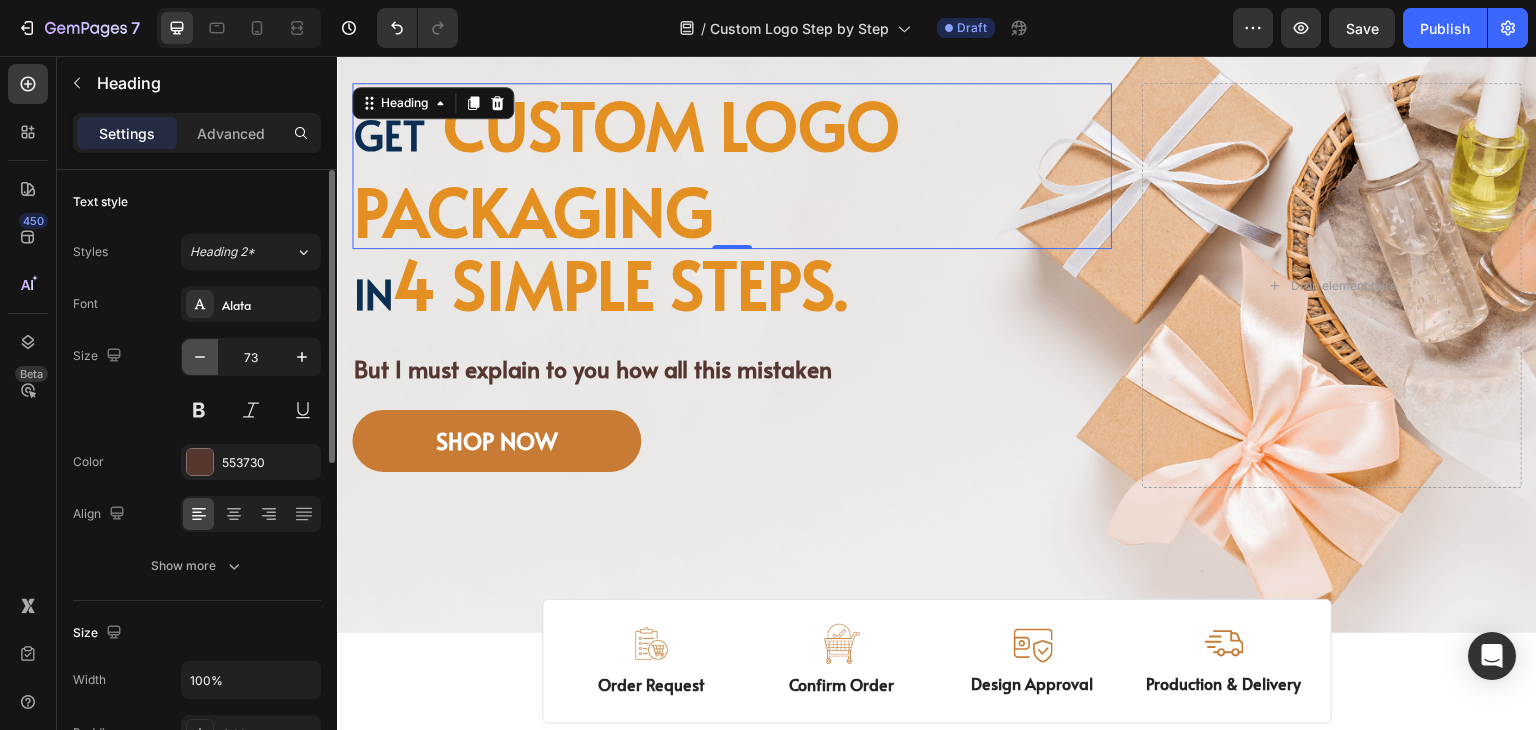 click at bounding box center [200, 357] 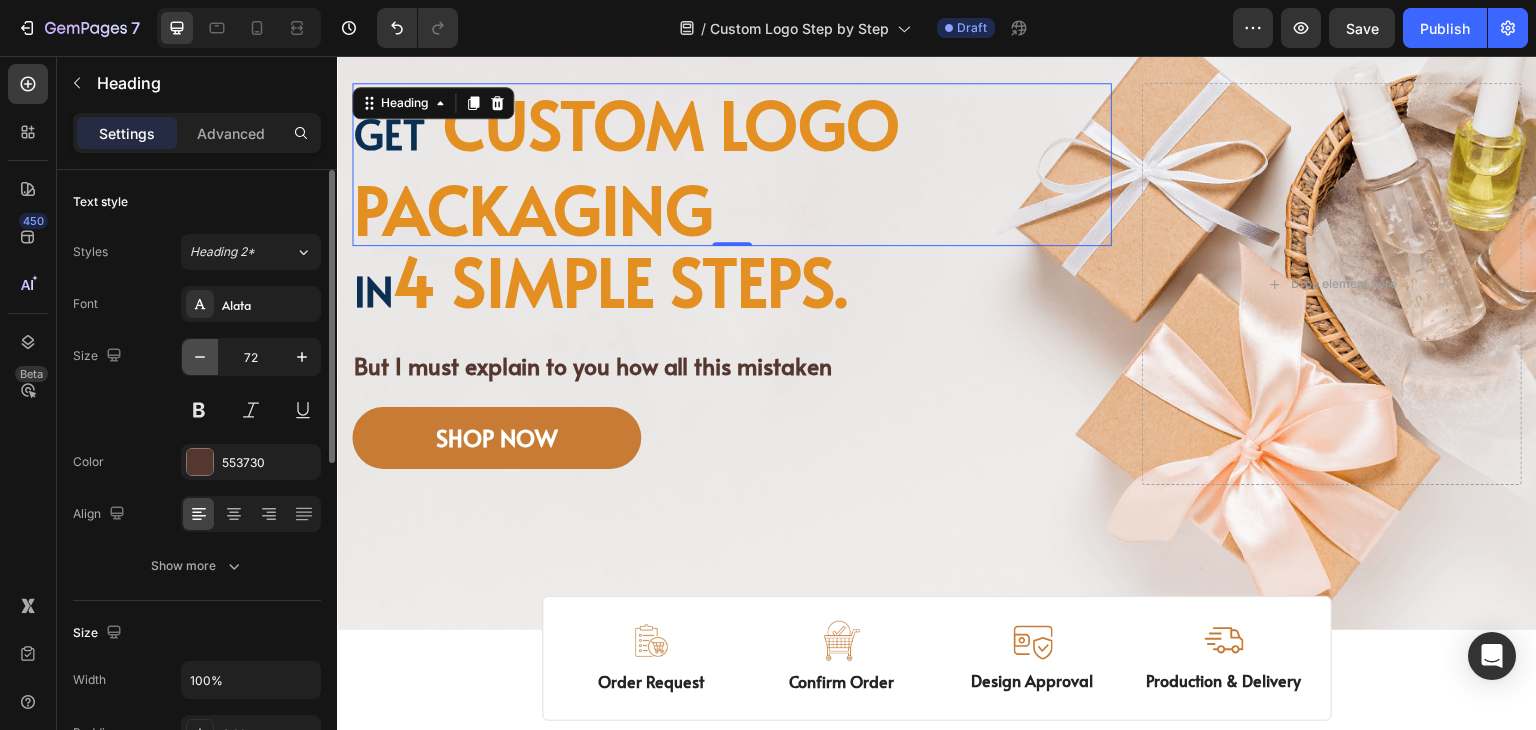 click at bounding box center [200, 357] 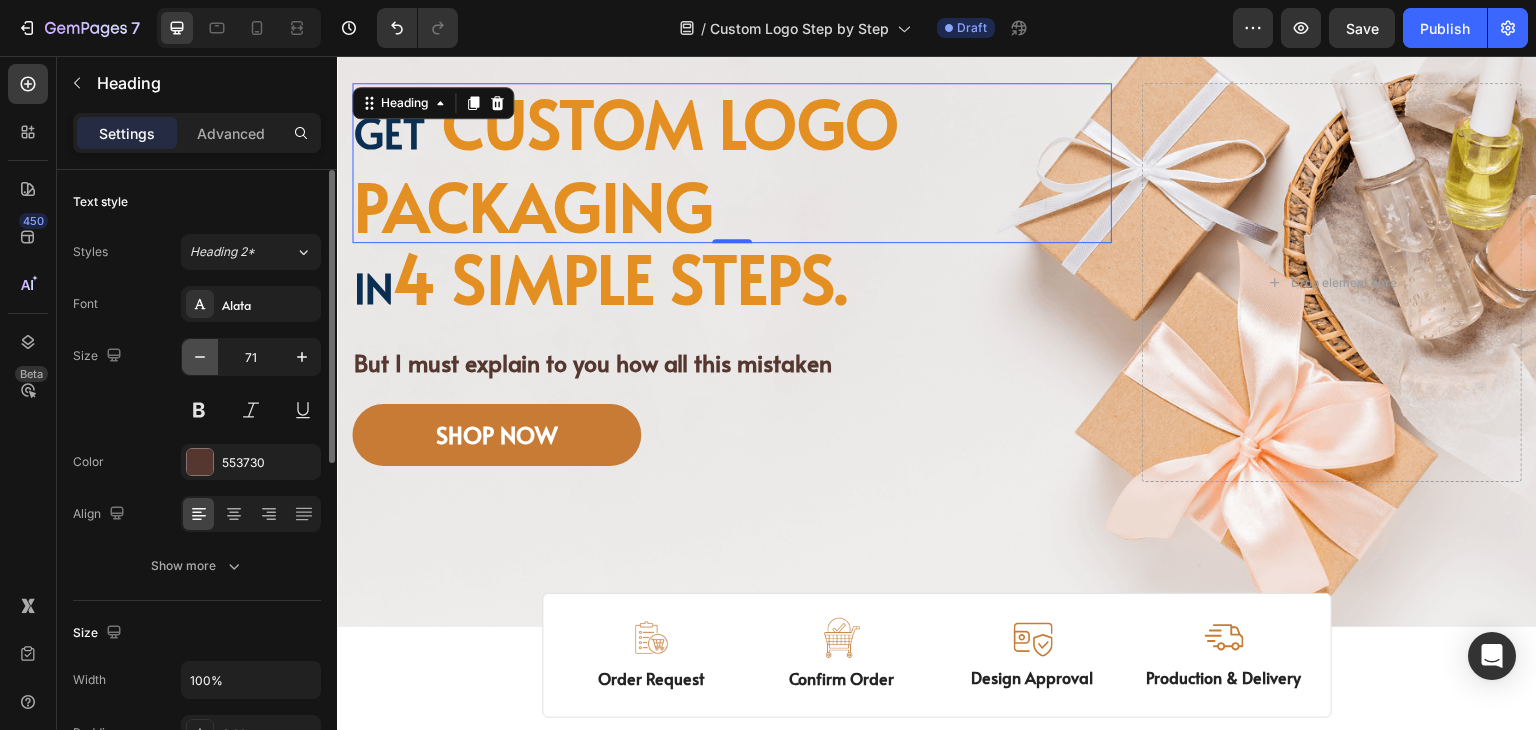 click at bounding box center (200, 357) 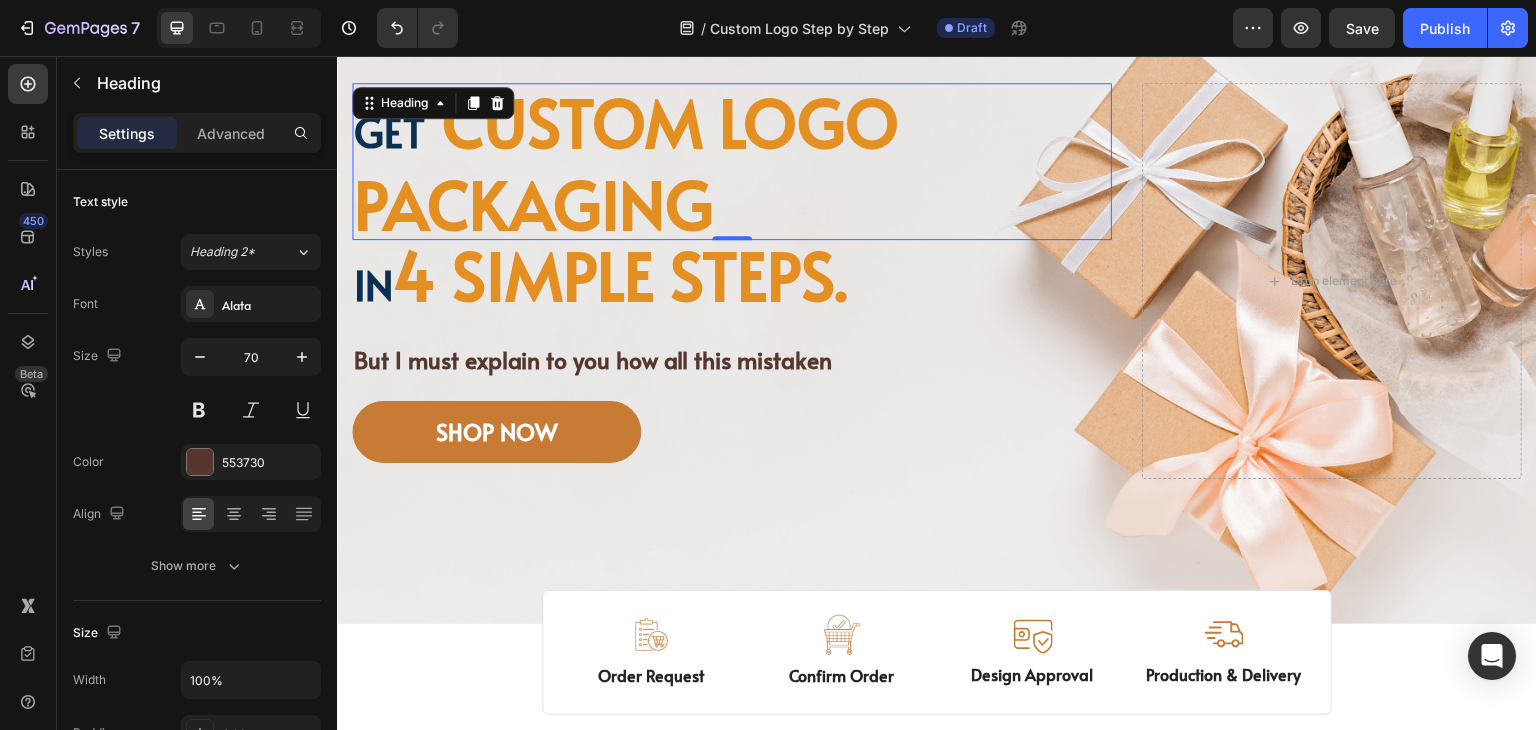 click on "Get   custom logo packaging" at bounding box center (732, 161) 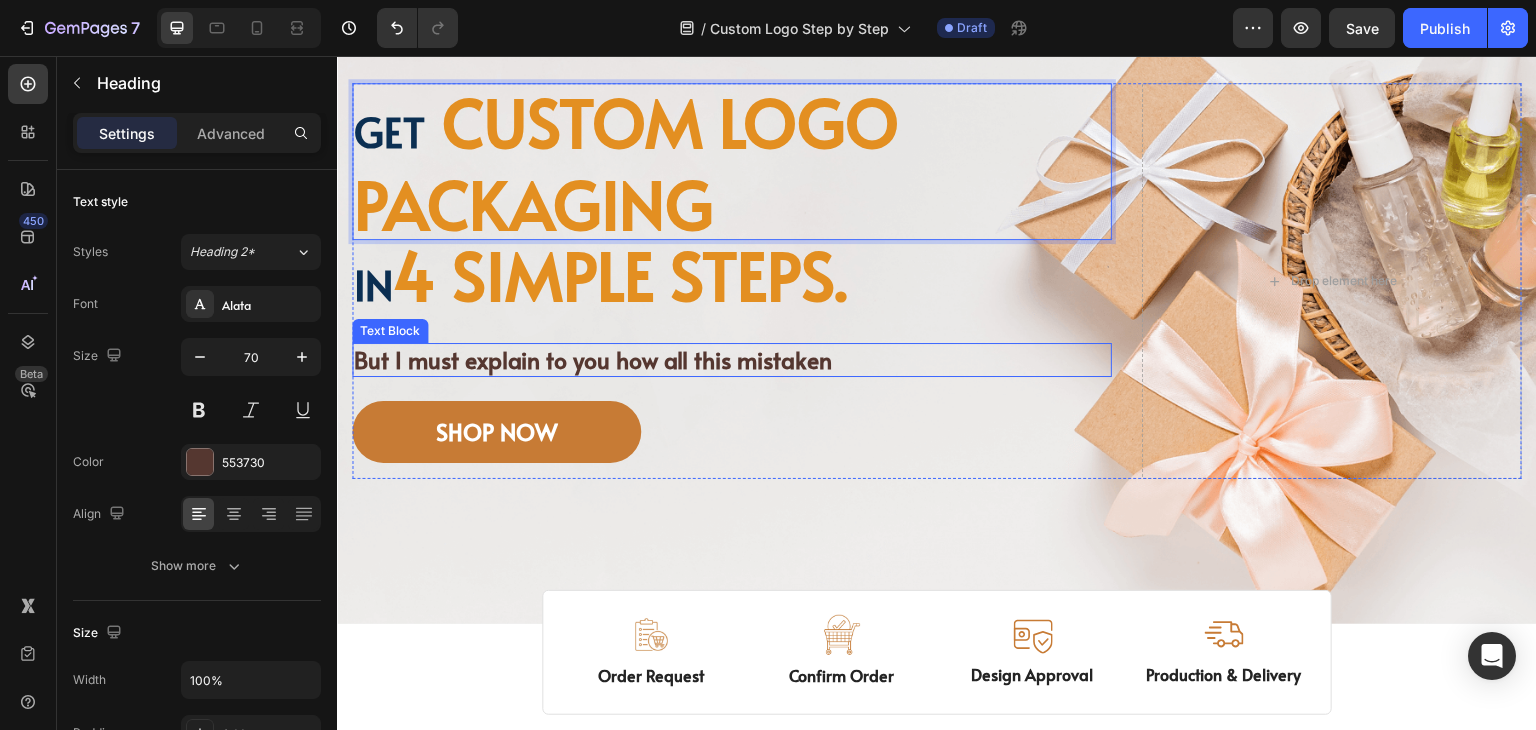 click on "But I must explain to you how all this mistaken" at bounding box center [732, 360] 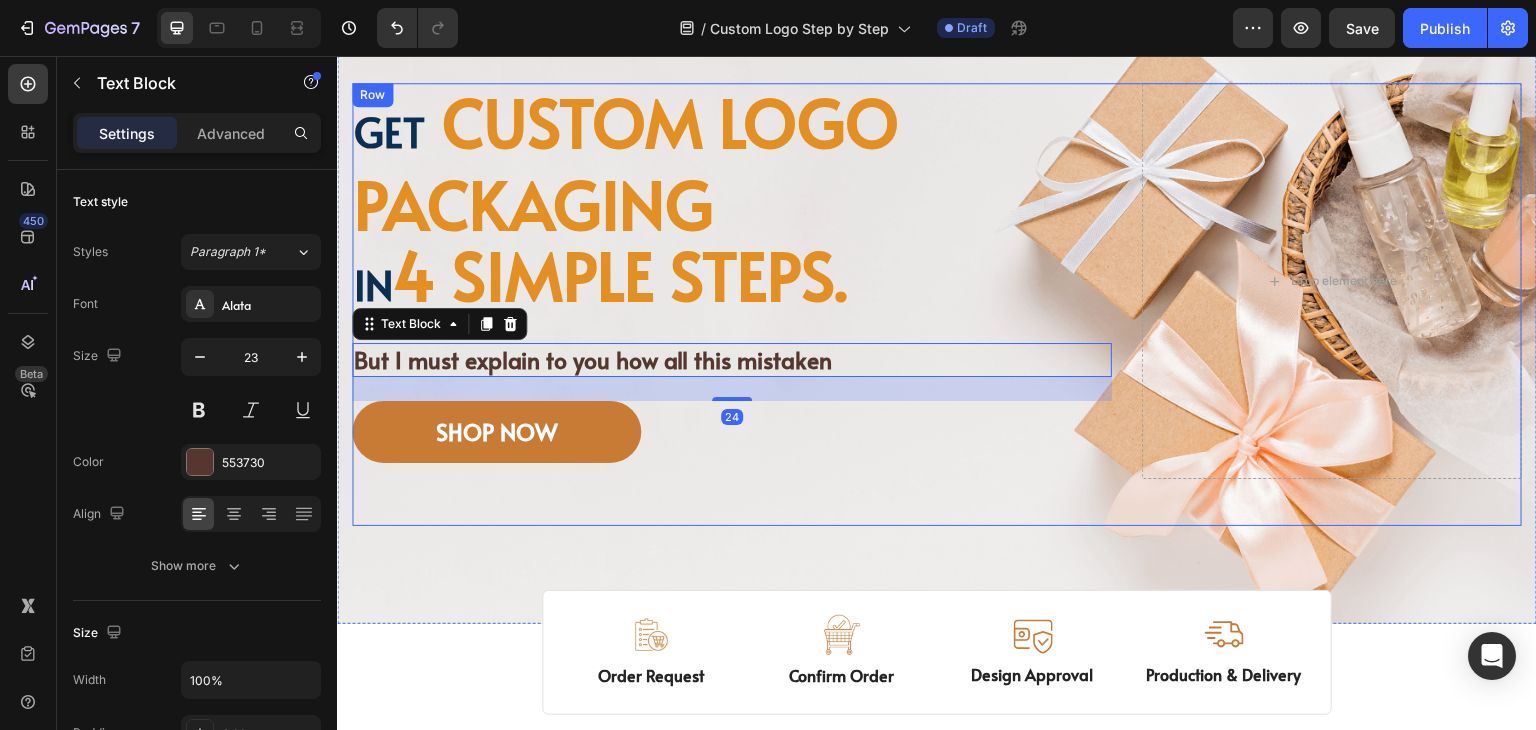 scroll, scrollTop: 600, scrollLeft: 0, axis: vertical 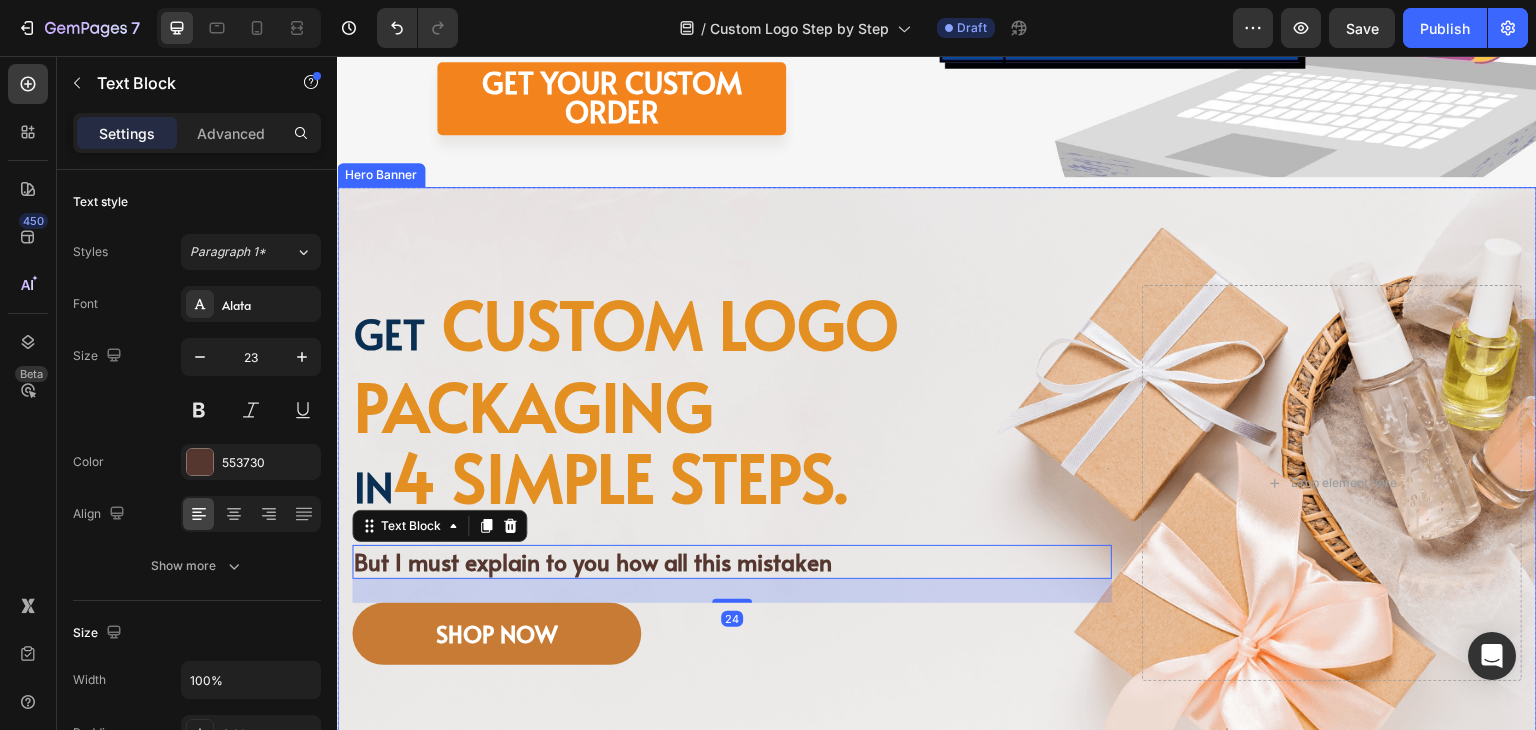 click on "Image Image Free shipping Text Block from The States Text Block Advanced List Image 30-Day FREE returns Text Block & Exchange Text Block Advanced List Row Image More than 60.000 Text Block Happy “Cattomers” Text Block Advanced List Image Secured Checkout Text Block using SSL Technology Text Block Advanced List Row                Title Line ⁠⁠⁠⁠⁠⁠⁠ Get   custom logo packaging   Heading in  4 simple steps. Text Block But I must explain to you how all this mistaken Text Block   24 SHOP NOW Button
Drop element here Row Row" at bounding box center [937, 506] 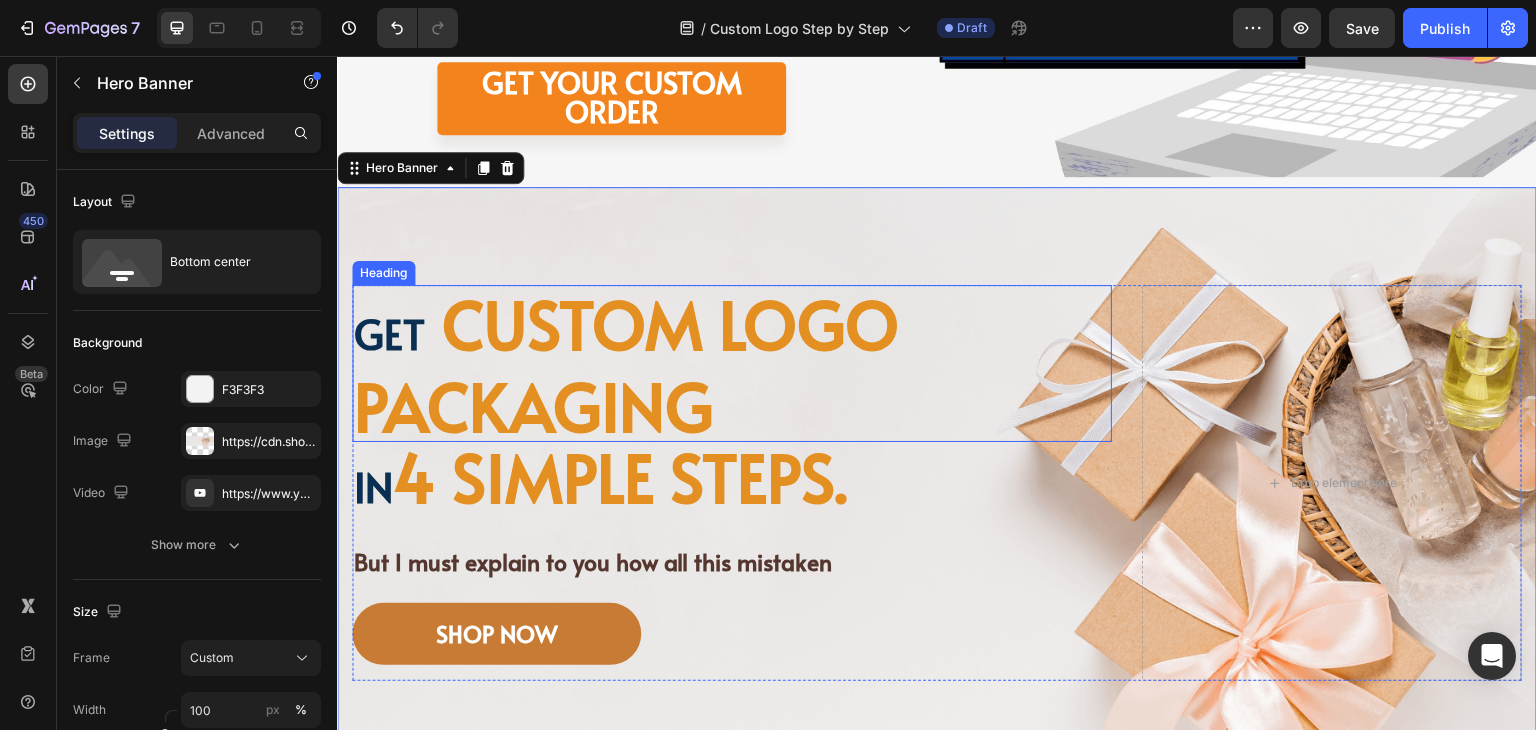 click on "⁠⁠⁠⁠⁠⁠⁠ Get   custom logo packaging" at bounding box center [732, 363] 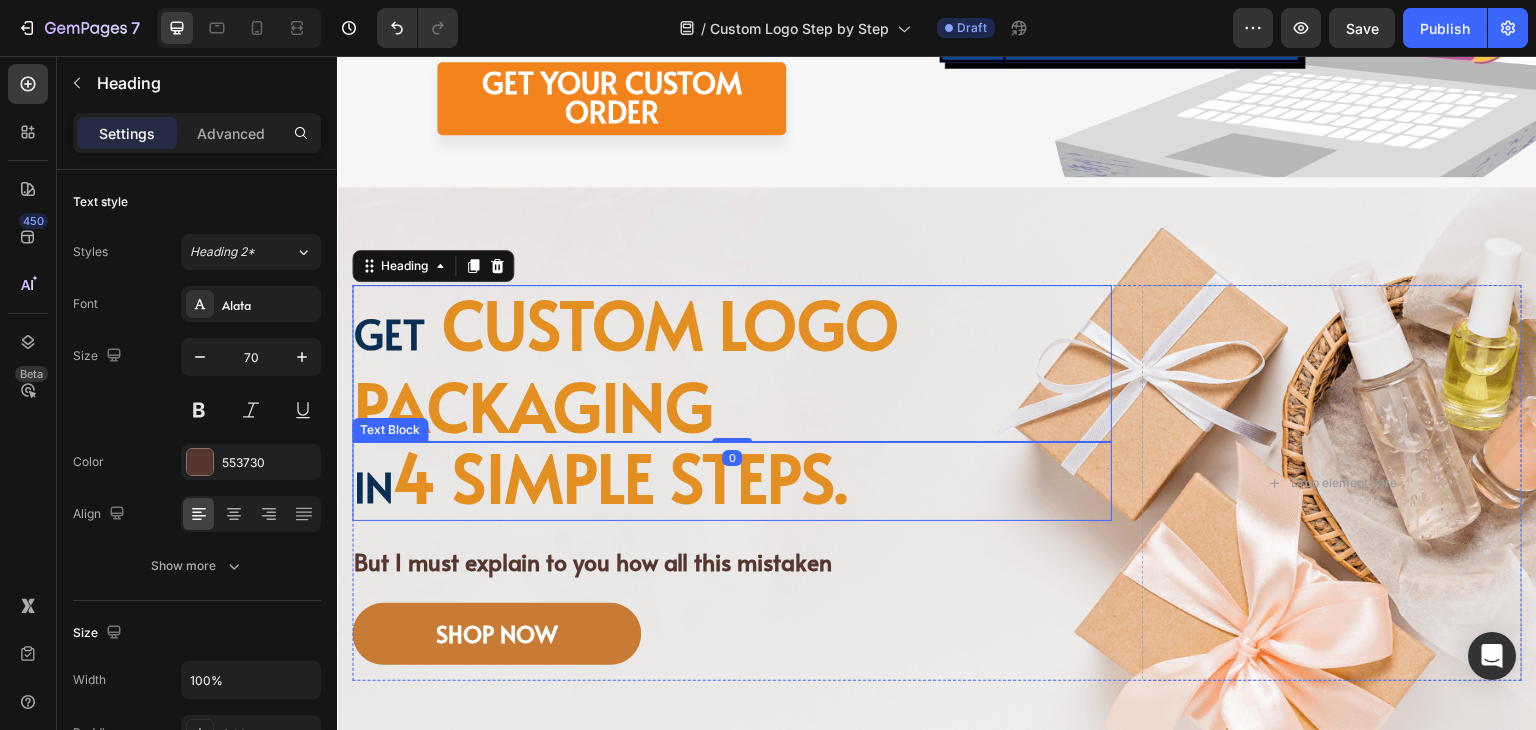 click on "in  4 simple steps." at bounding box center (732, 481) 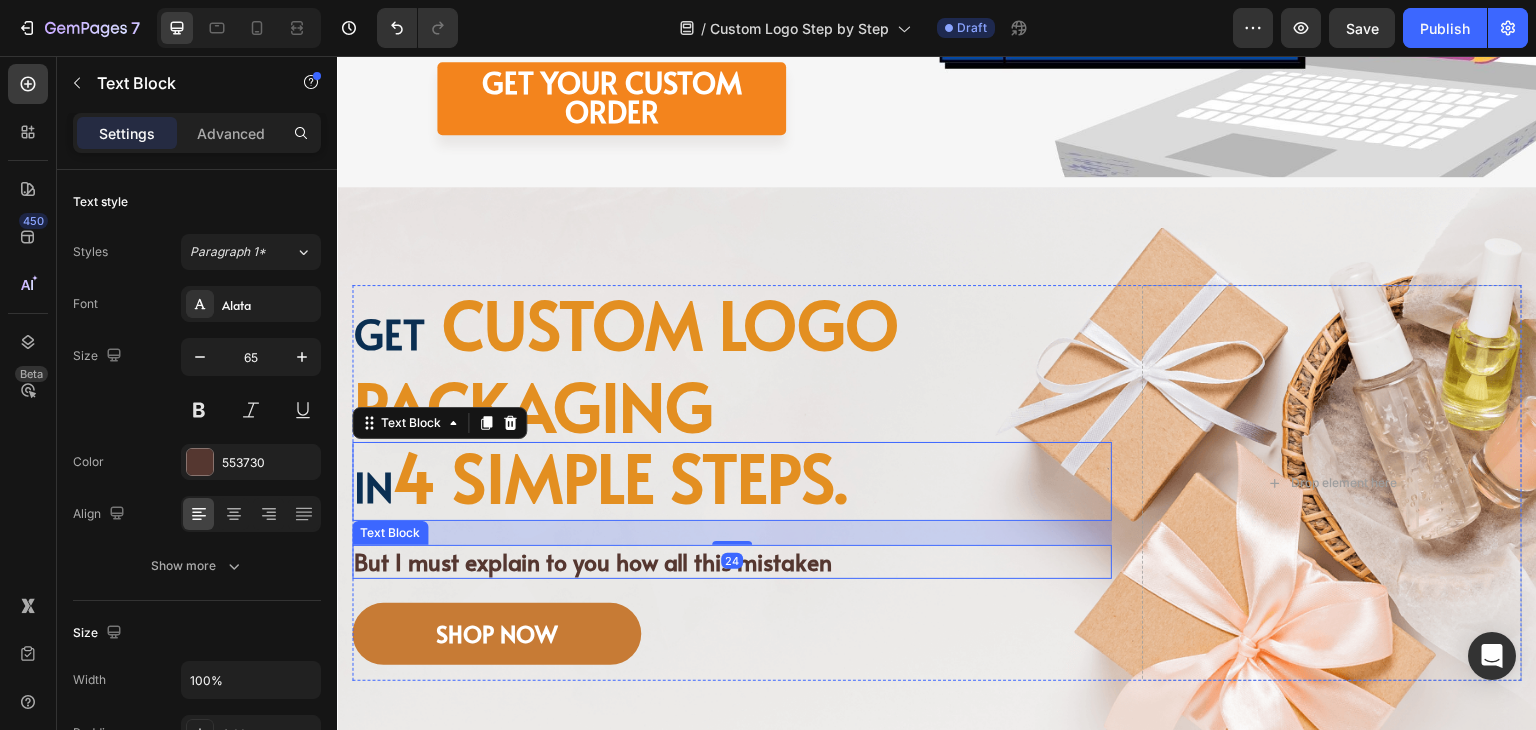 click on "But I must explain to you how all this mistaken" at bounding box center [732, 562] 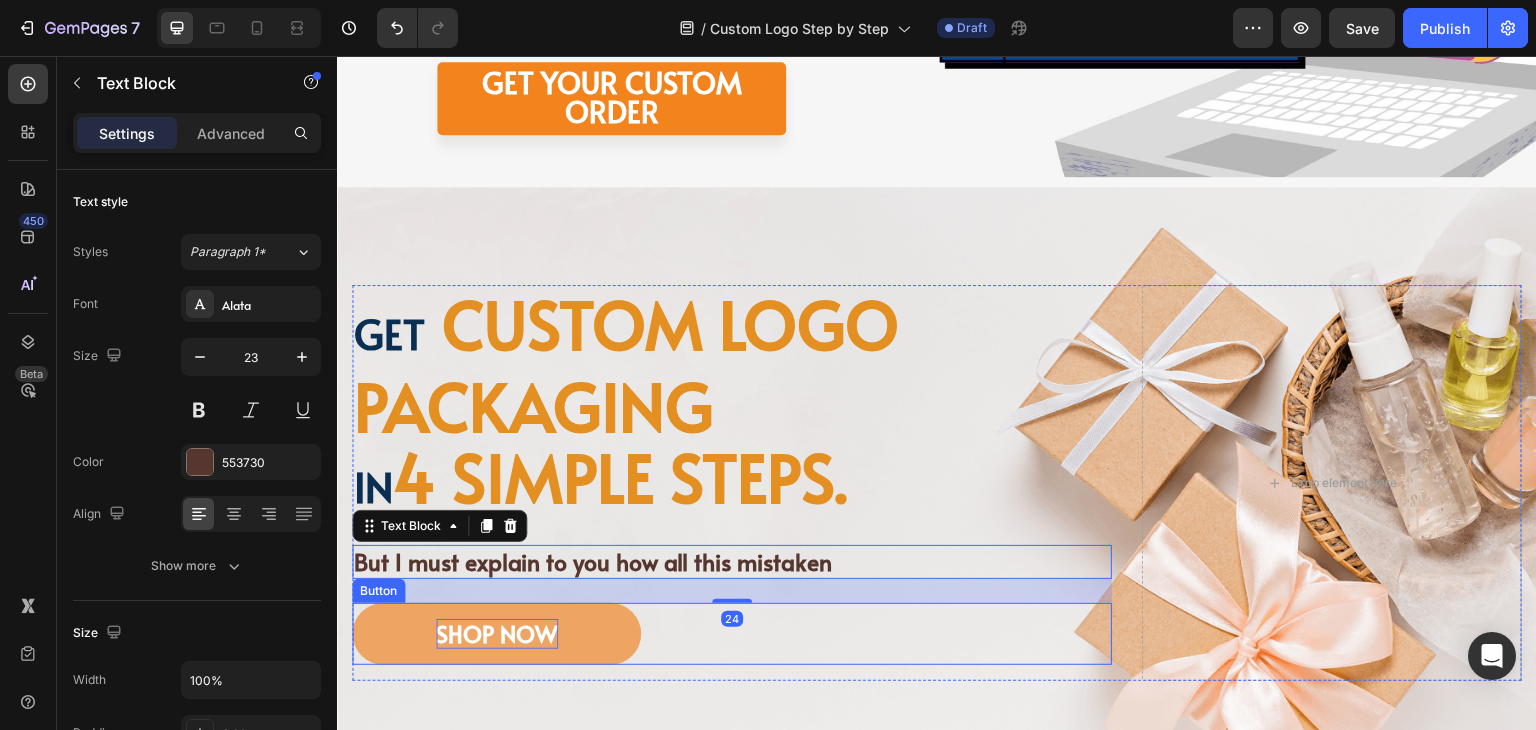 click on "SHOP NOW" at bounding box center [497, 634] 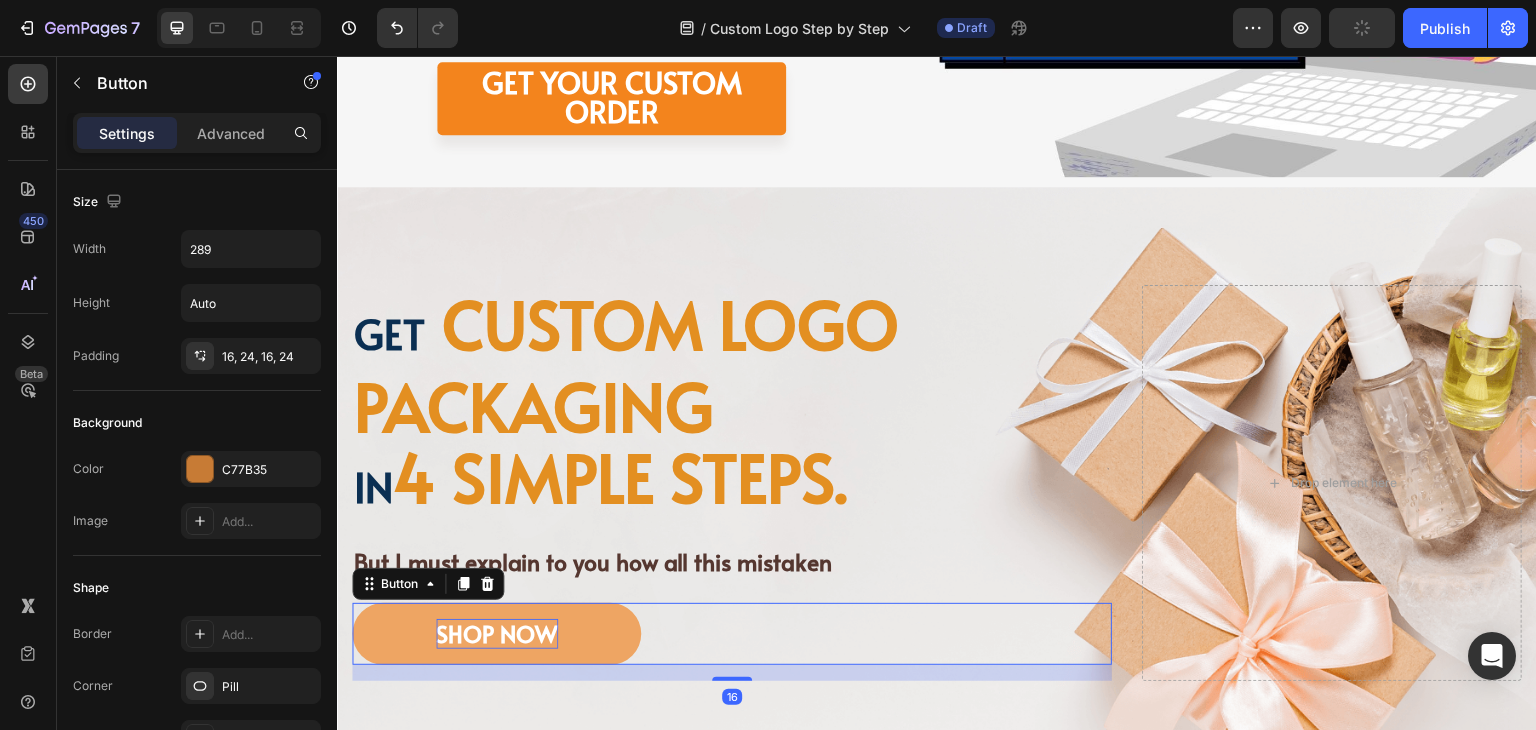 click on "SHOP NOW" at bounding box center (497, 634) 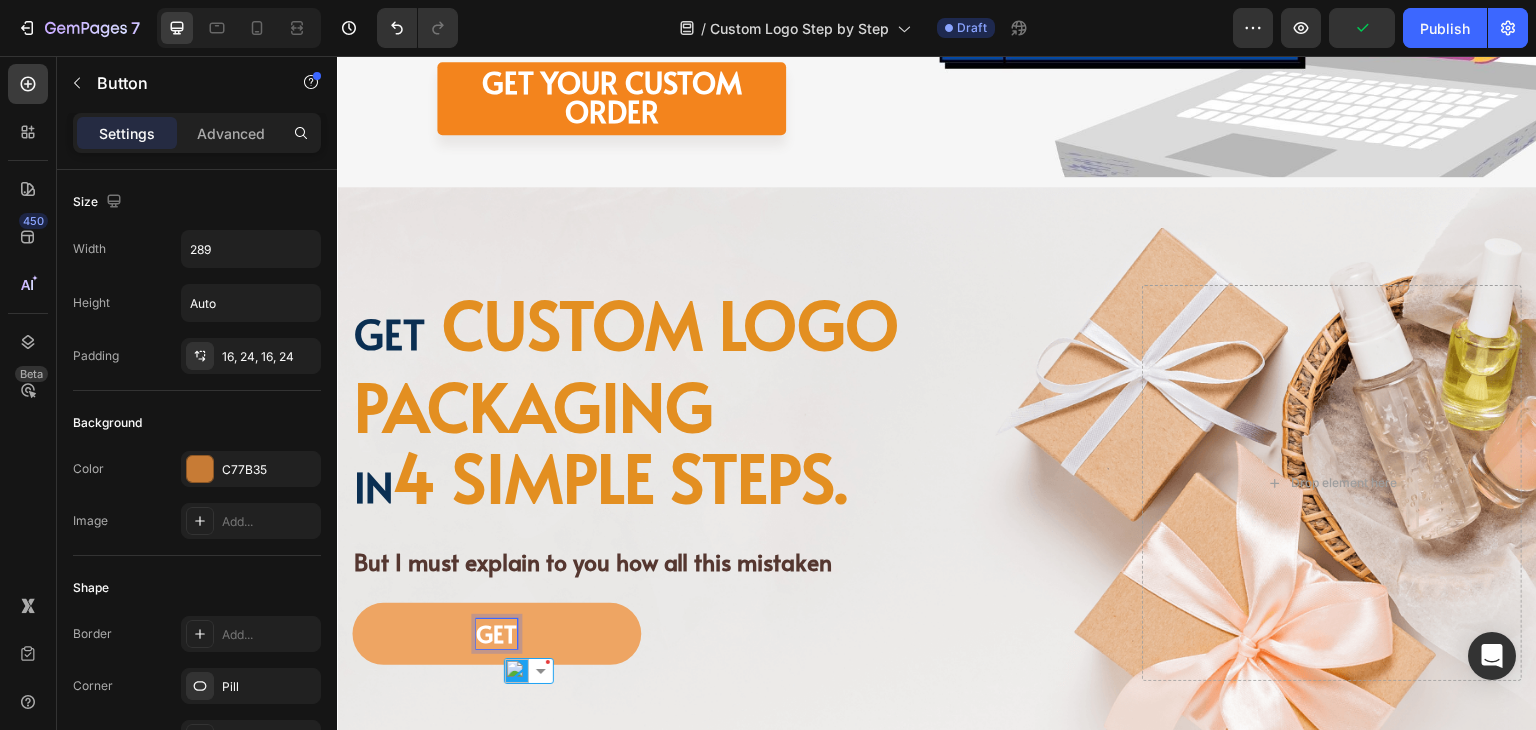 click on "GET" at bounding box center (496, 634) 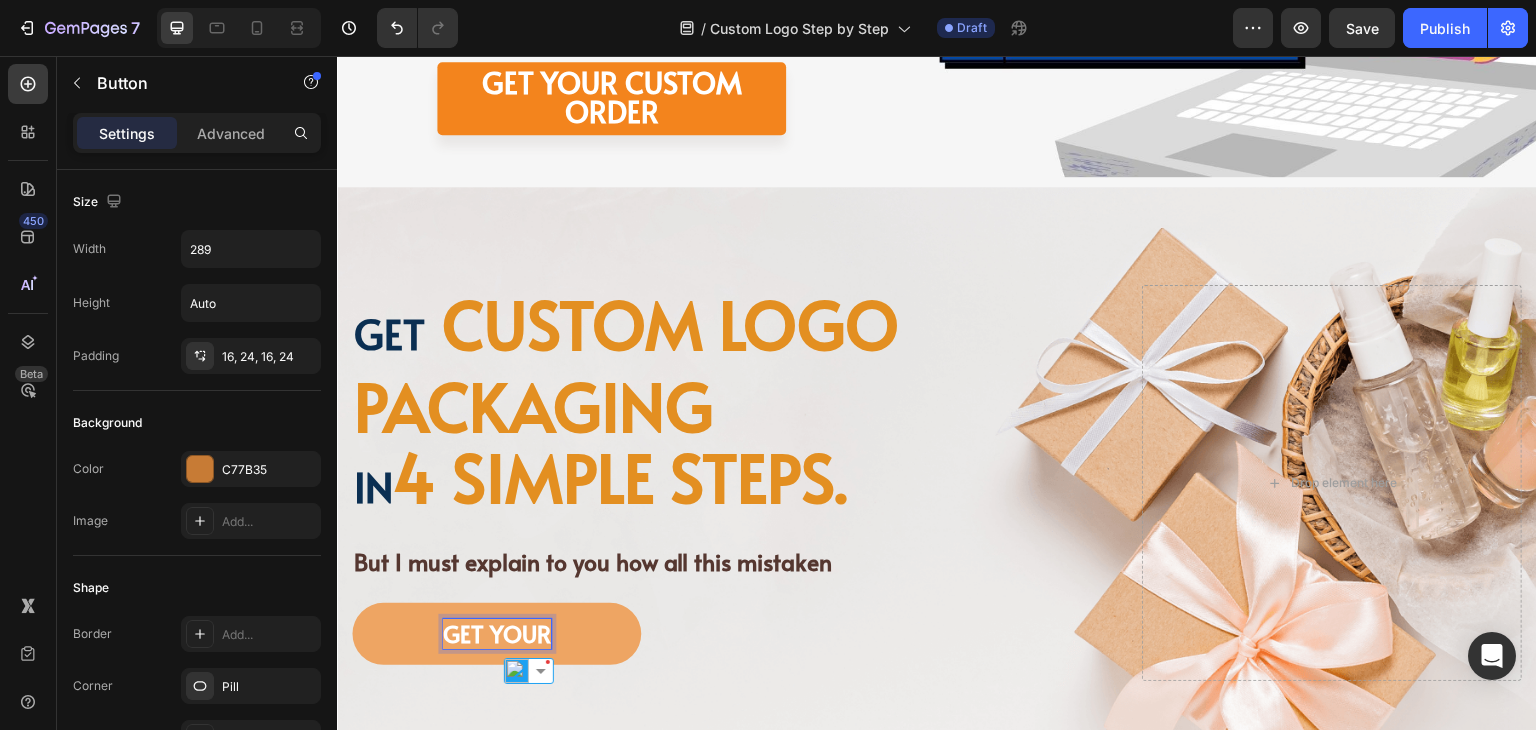 click on "GET YOUR" at bounding box center [496, 634] 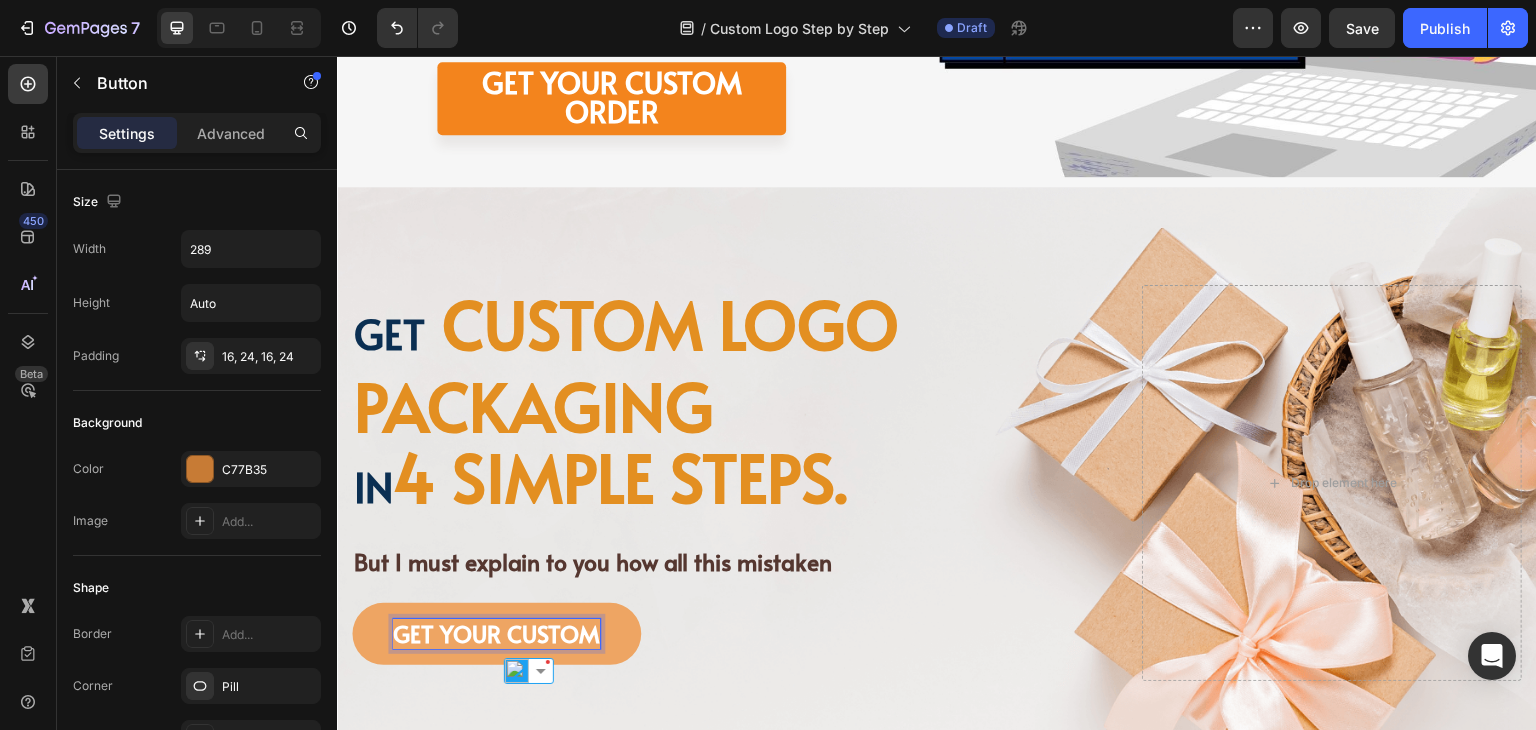 click on "GET YOUR CUSTOM" at bounding box center (496, 634) 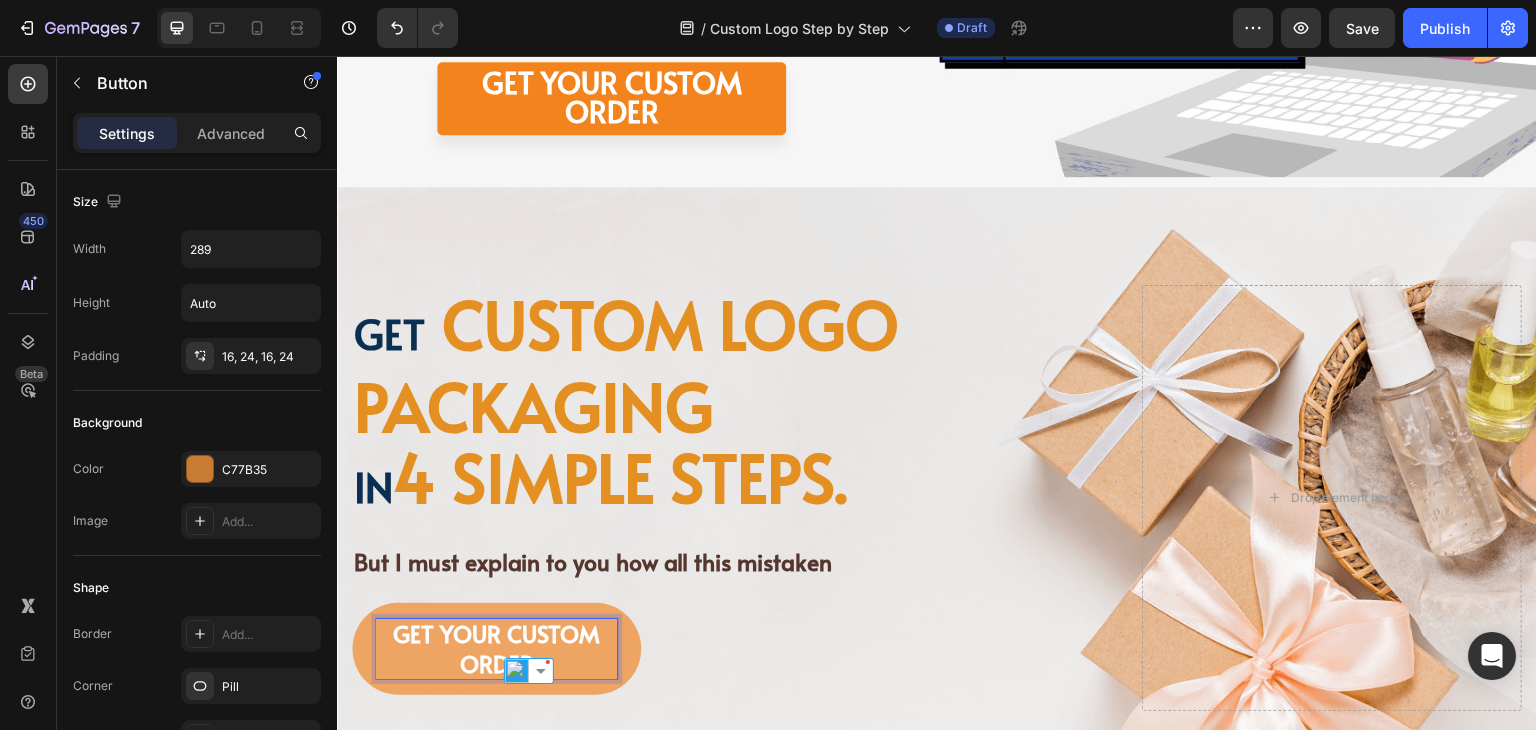 click on "GET YOUR CUSTOM ORDER" at bounding box center [496, 649] 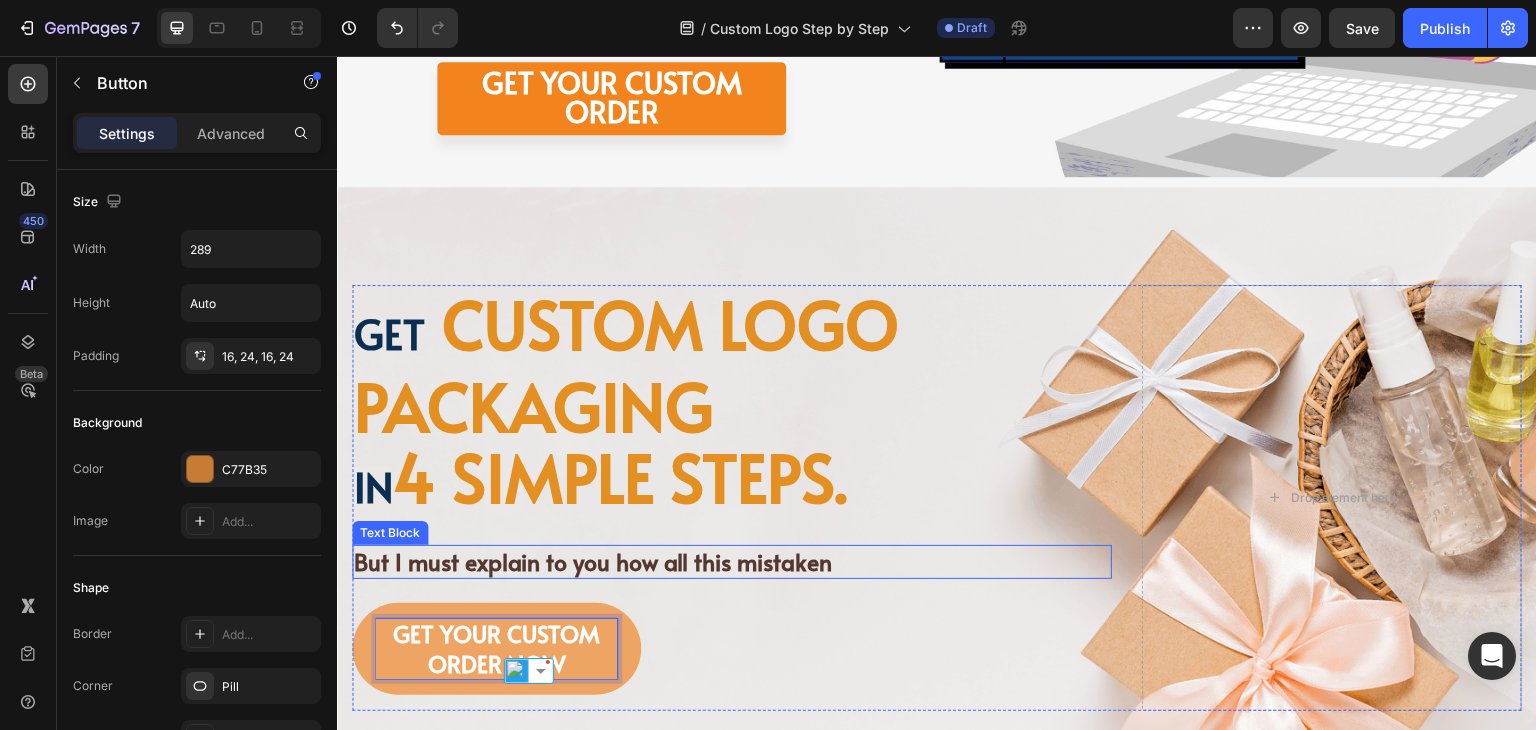 click on "But I must explain to you how all this mistaken" at bounding box center [732, 562] 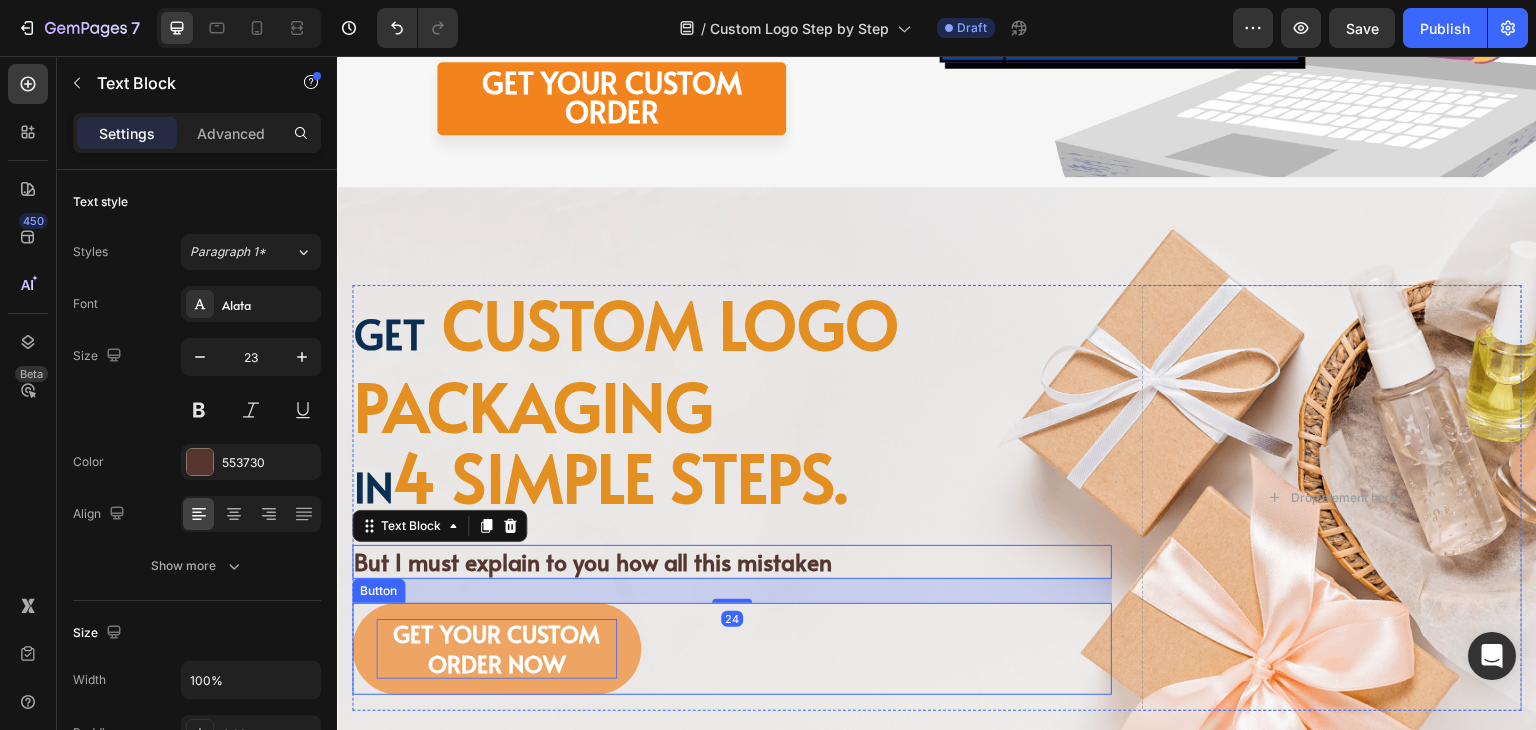 click on "GET YOUR CUSTOM ORDER NOW Button" at bounding box center (732, 649) 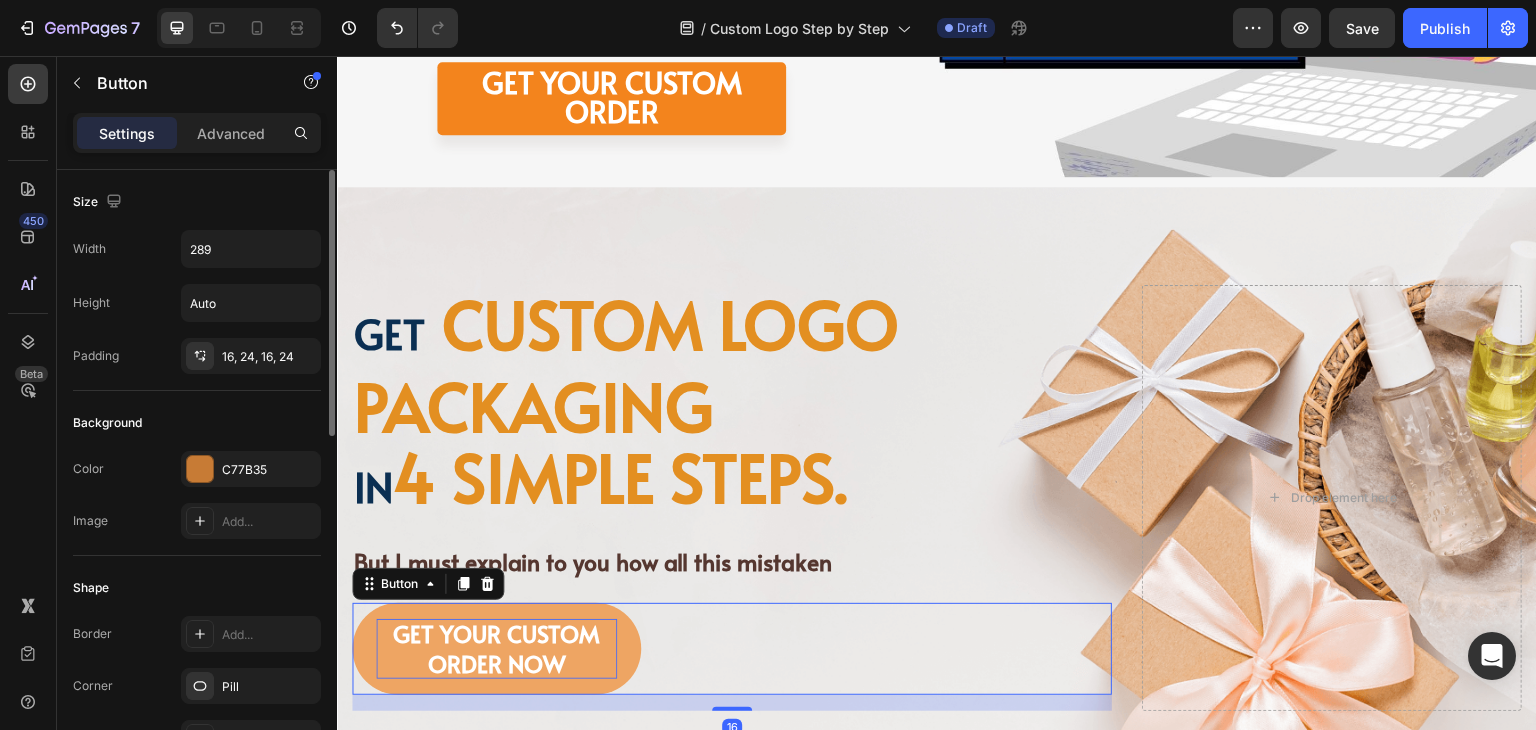 scroll, scrollTop: 200, scrollLeft: 0, axis: vertical 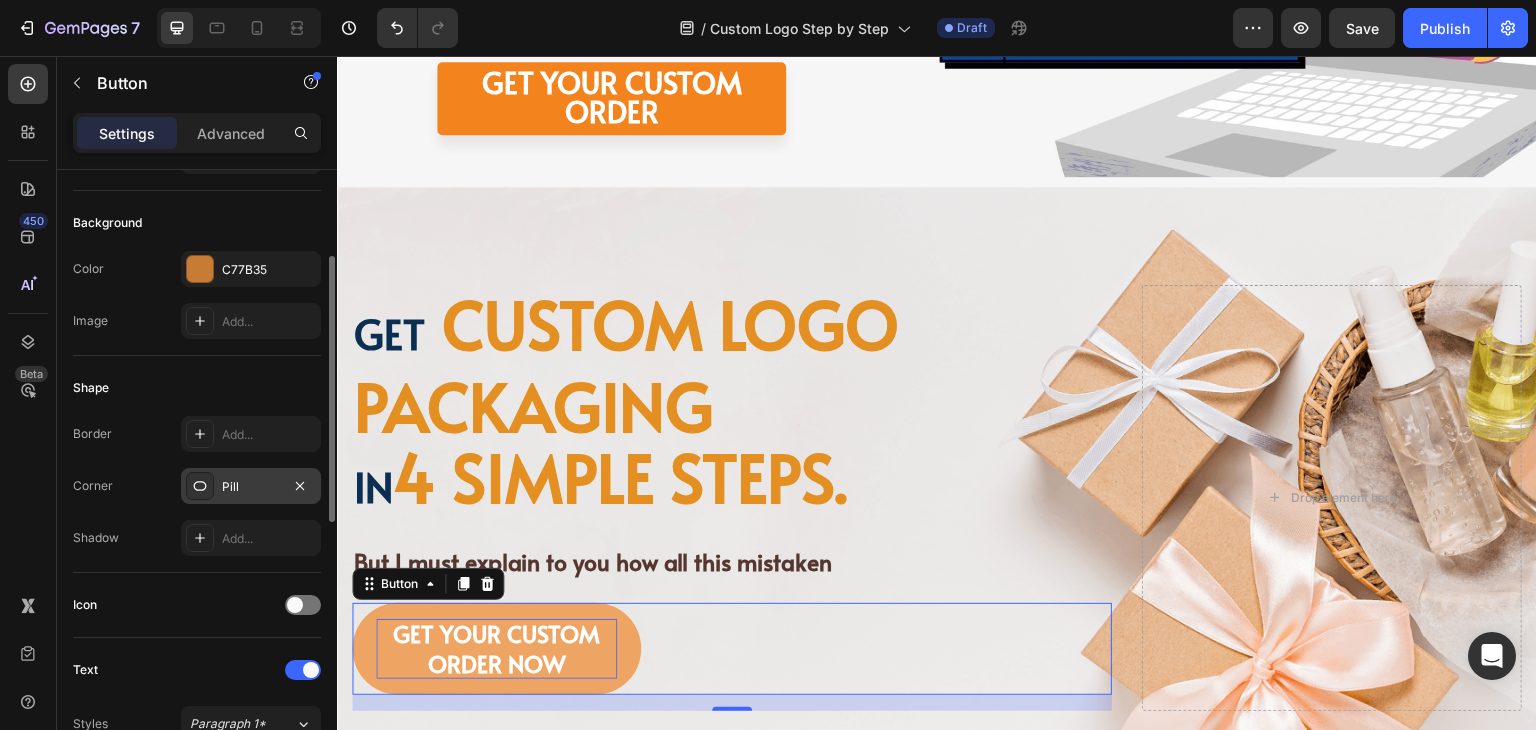 click on "Pill" at bounding box center (251, 487) 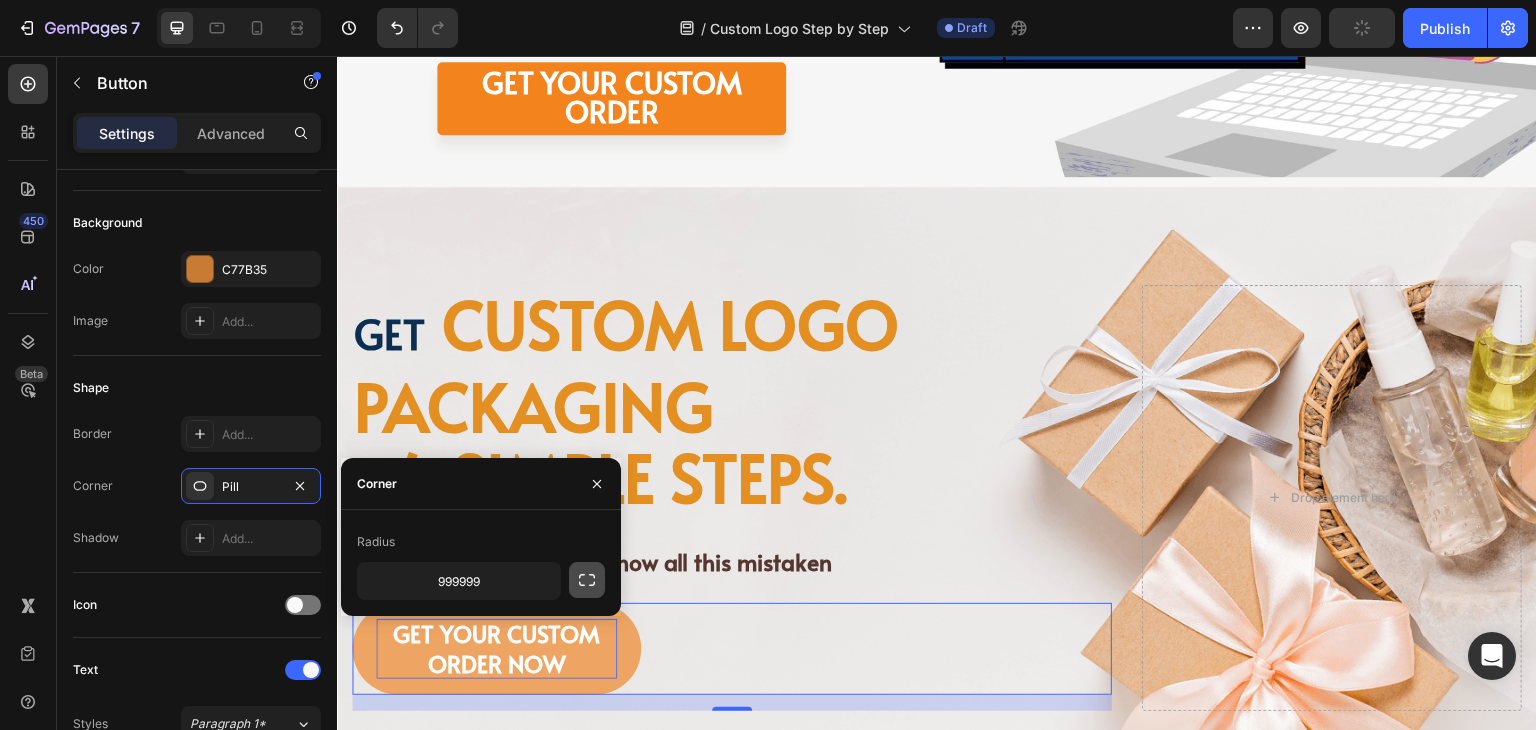 click at bounding box center [587, 580] 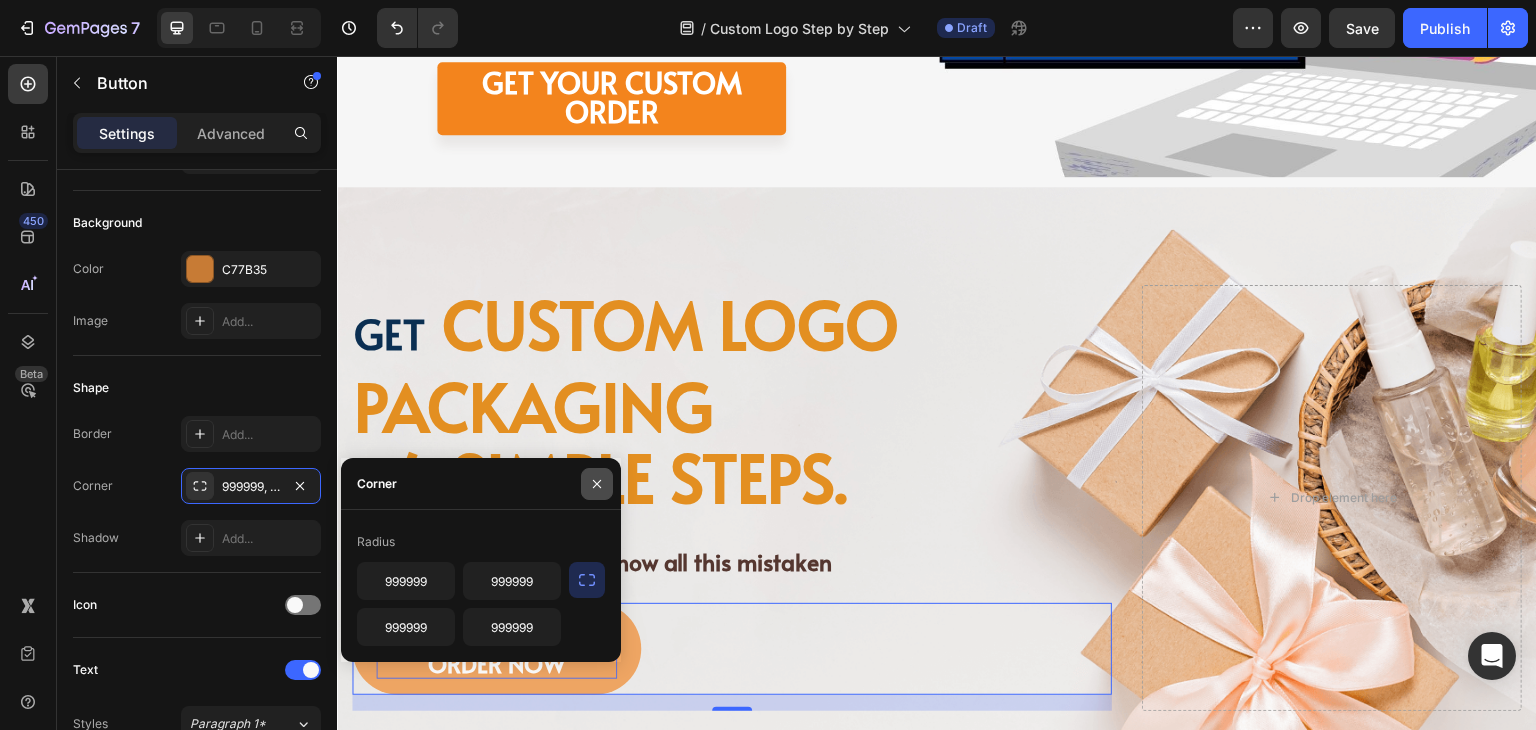 click at bounding box center (597, 484) 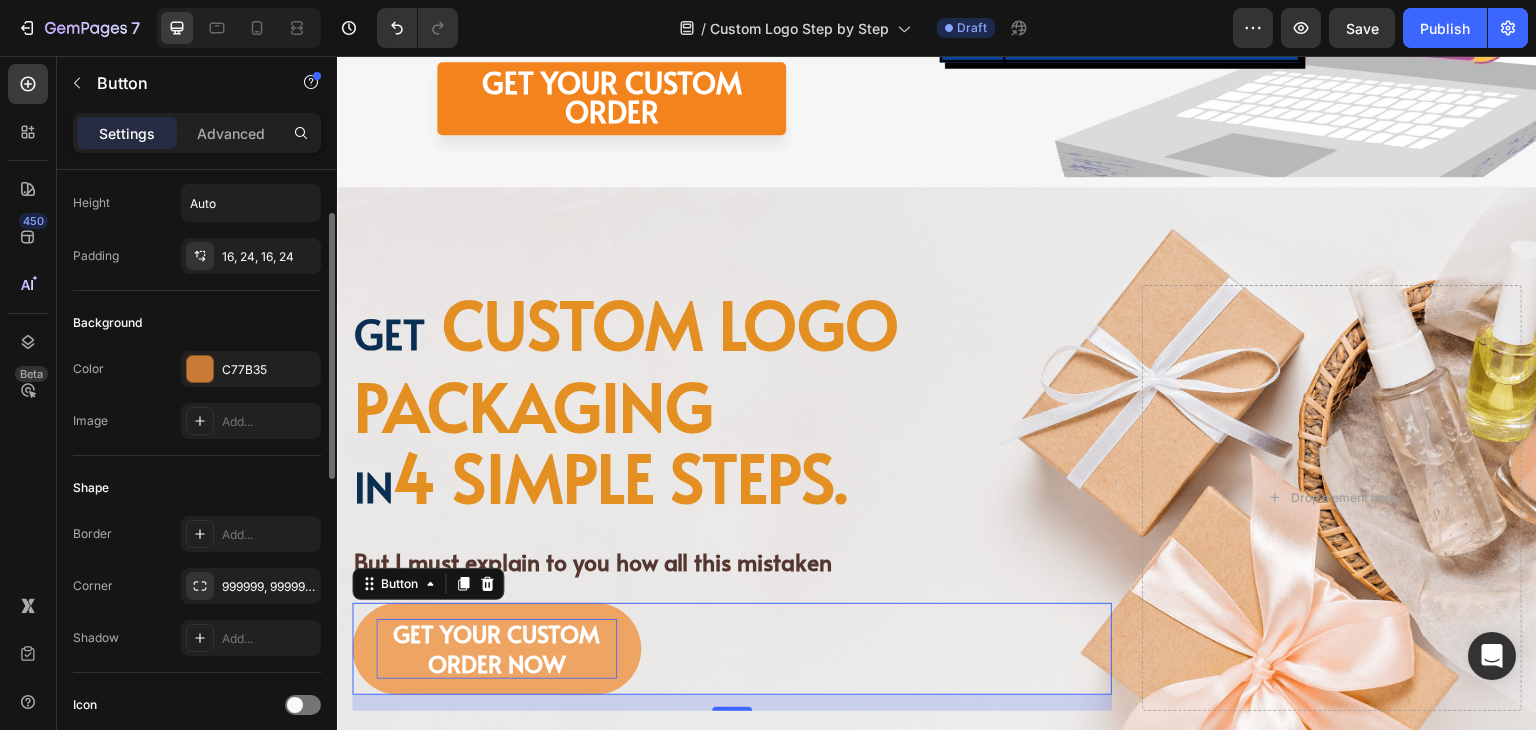 scroll, scrollTop: 0, scrollLeft: 0, axis: both 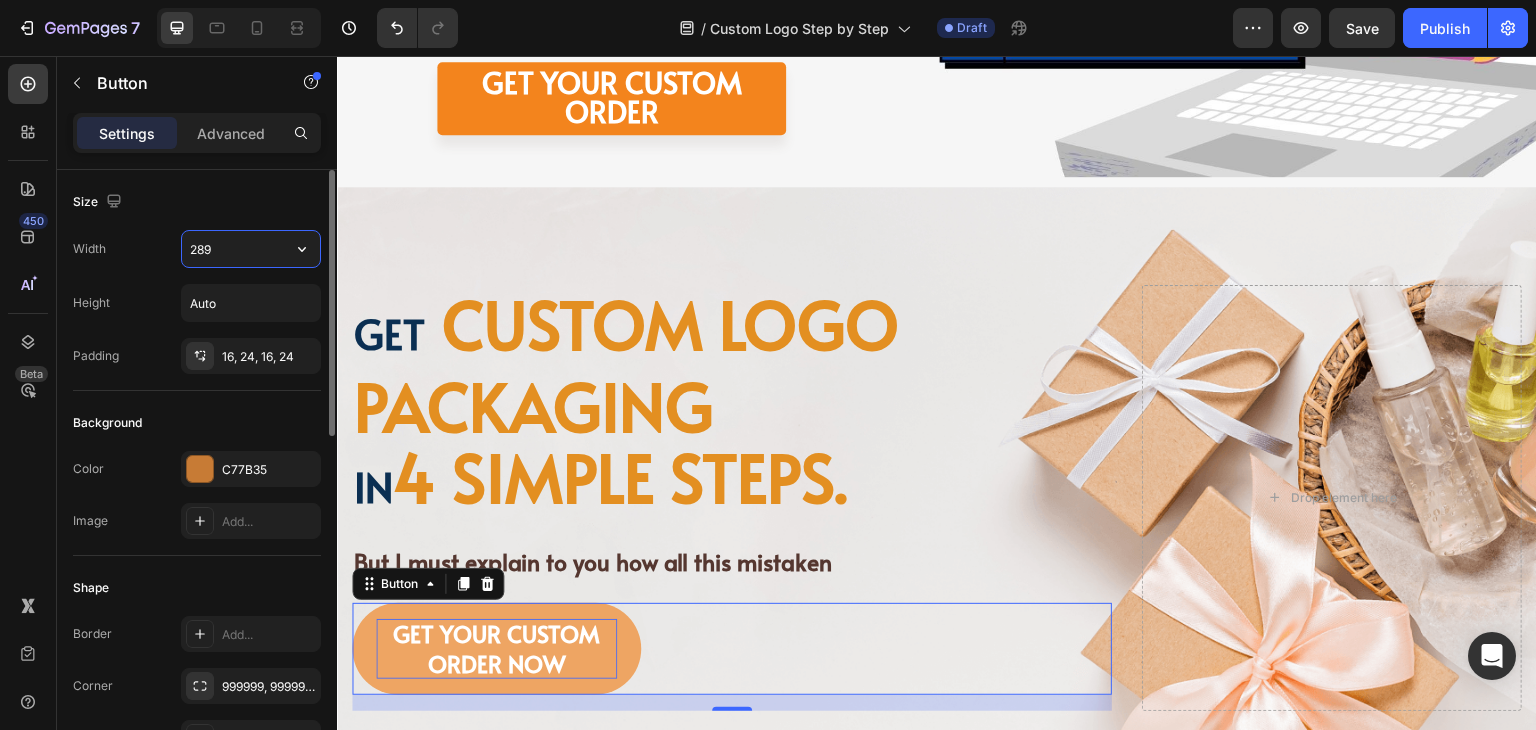 click on "289" at bounding box center (251, 249) 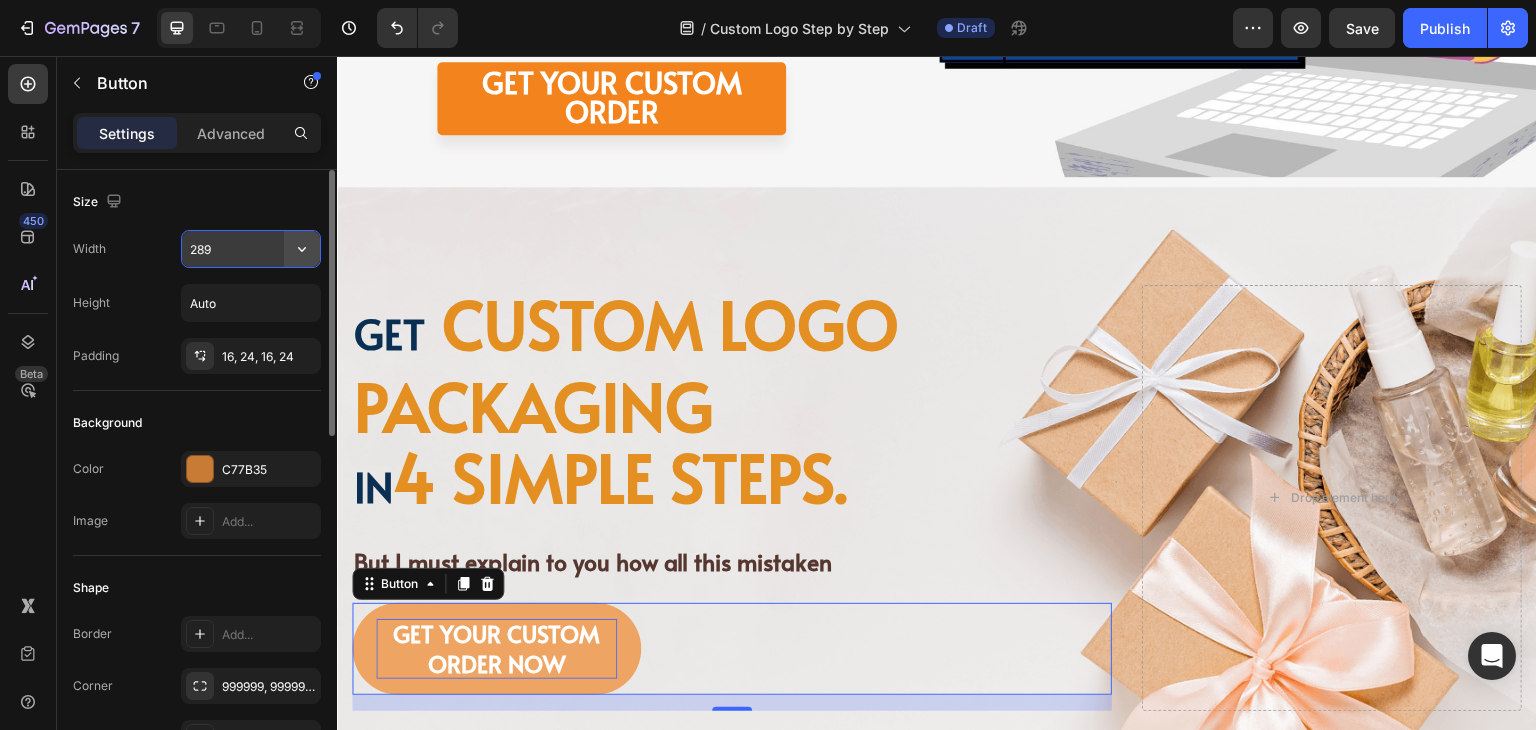 click 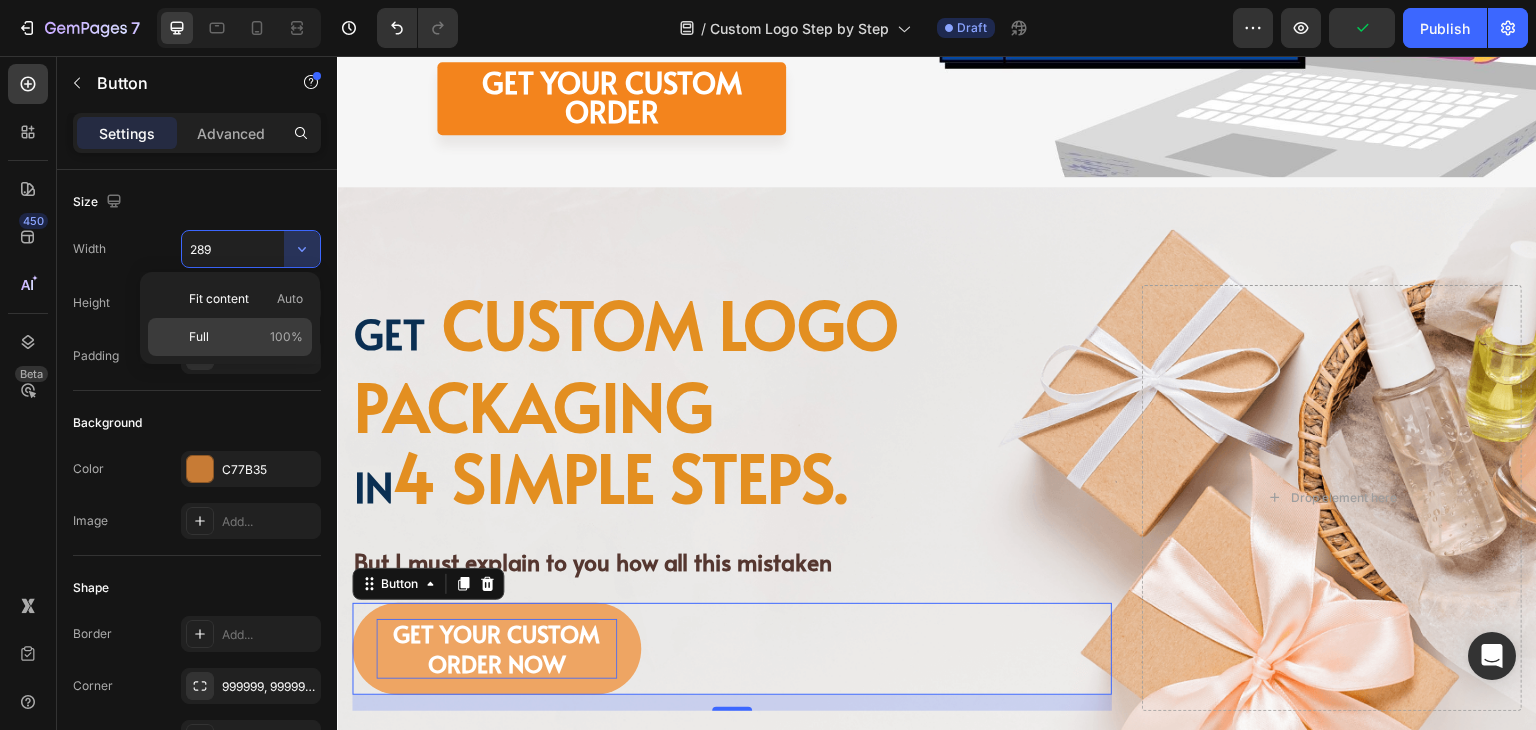 click on "Full 100%" 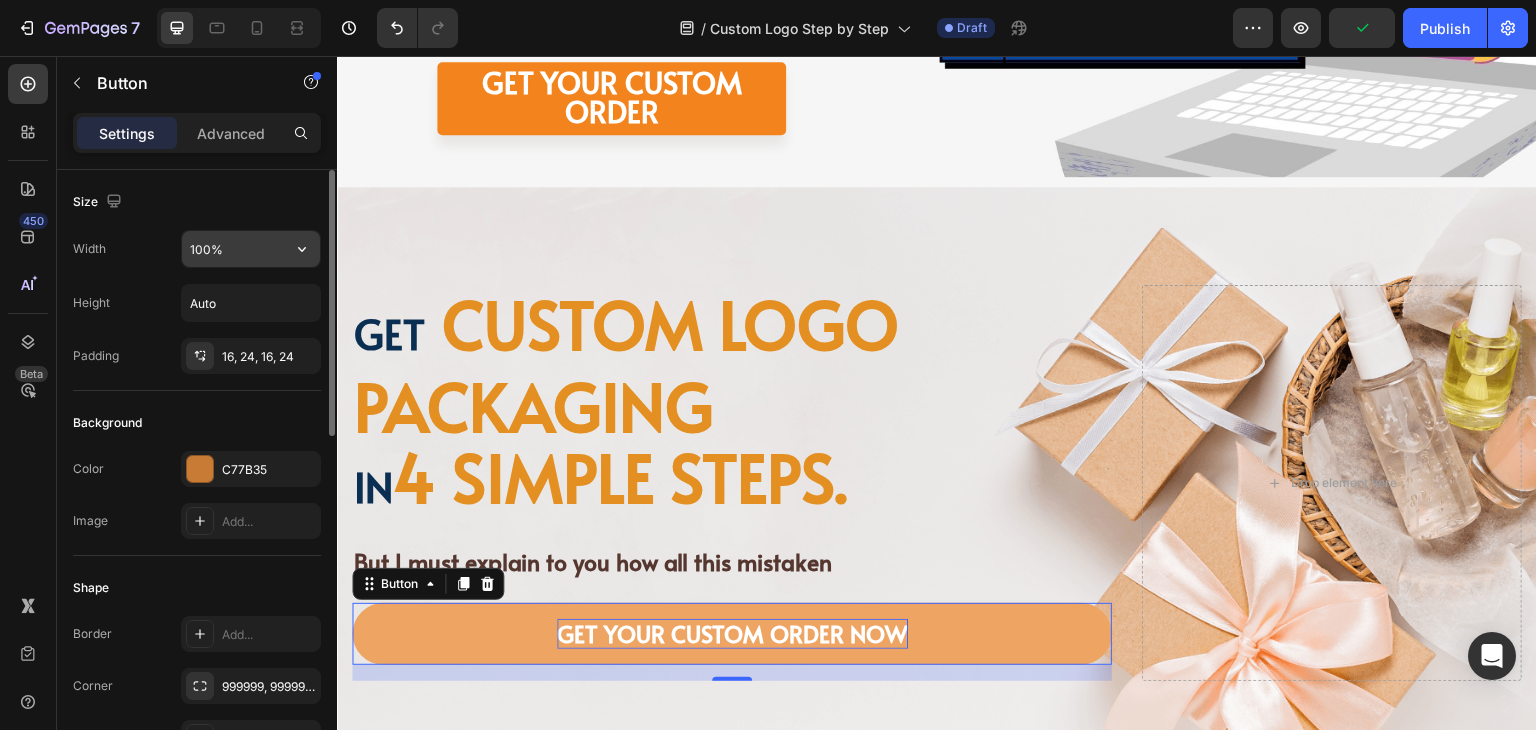 click on "100%" at bounding box center [251, 249] 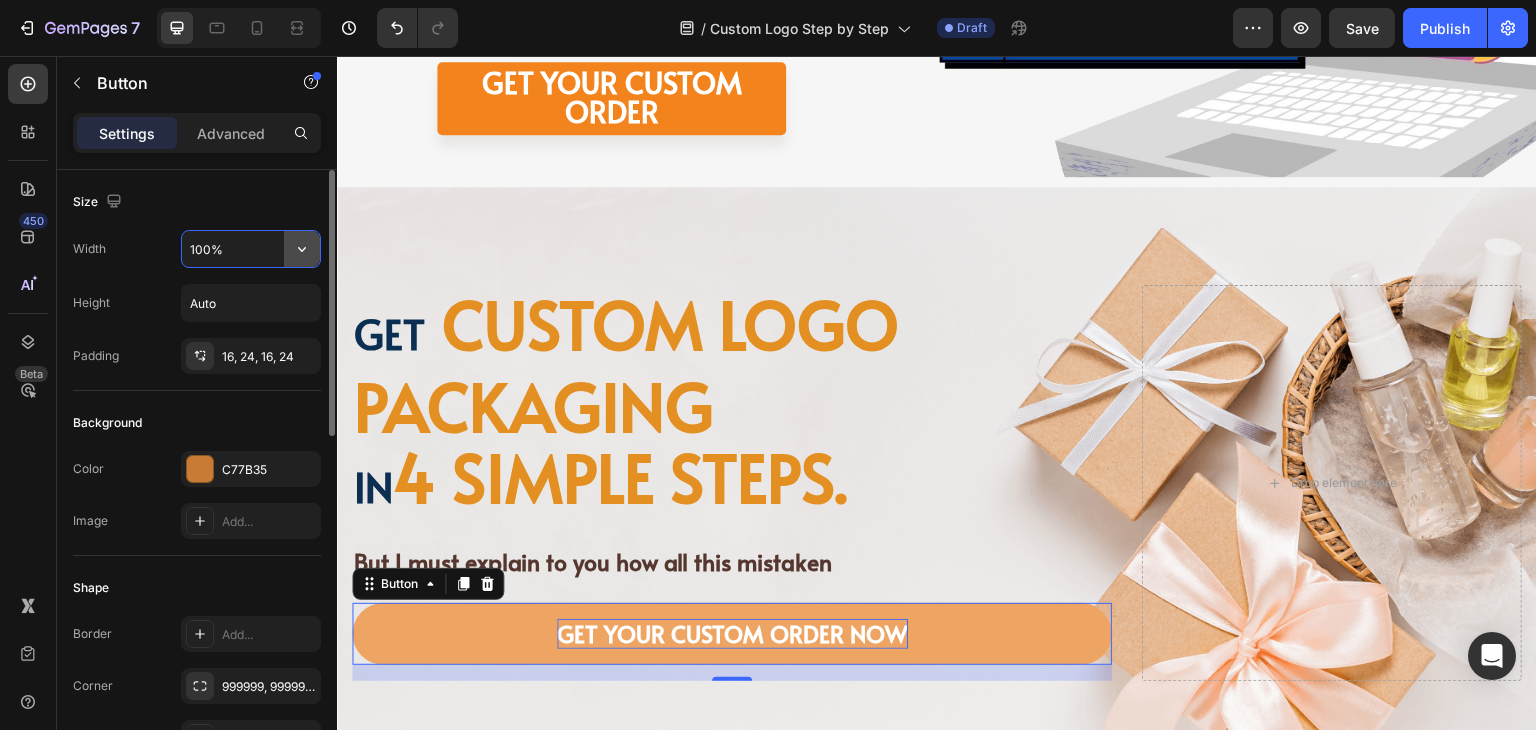 click 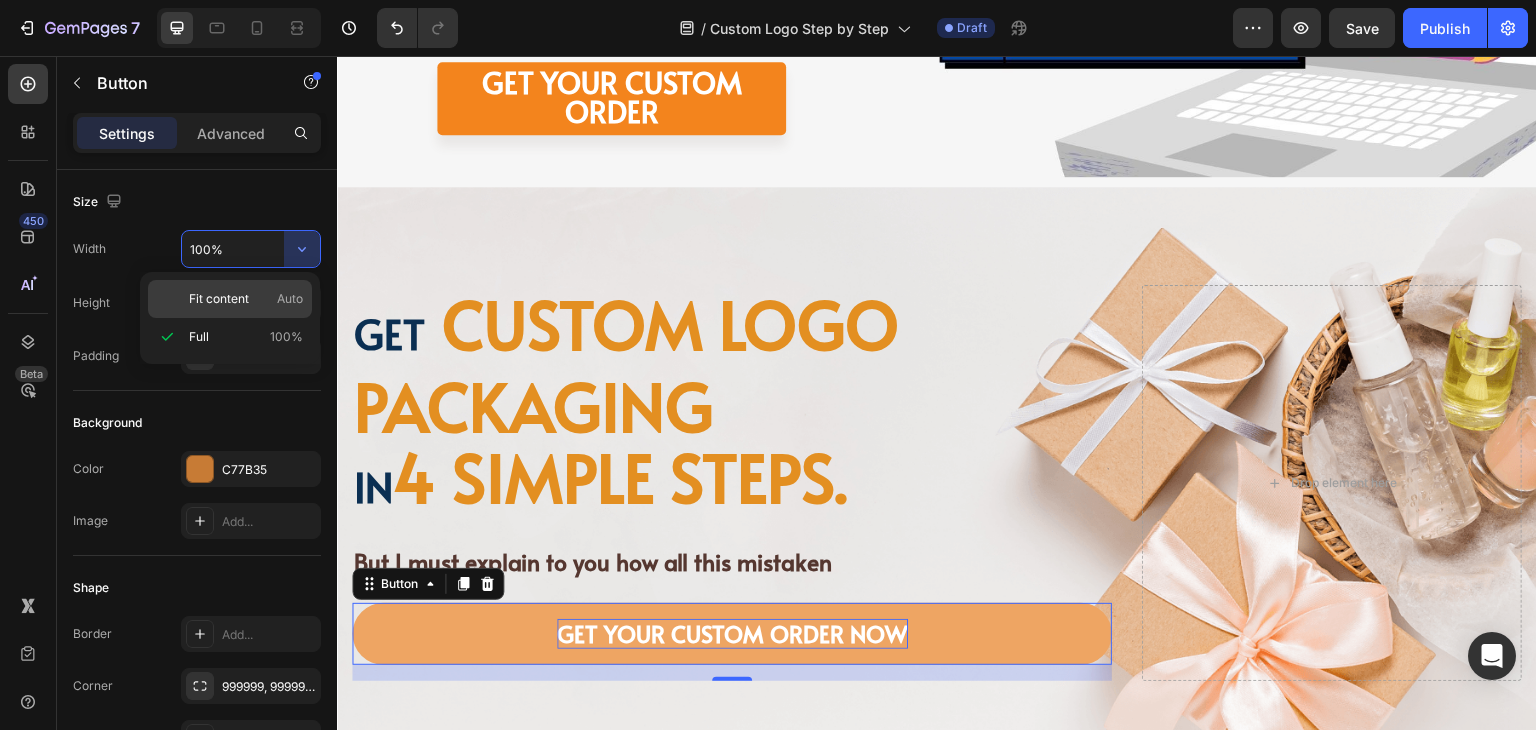 click on "Auto" at bounding box center (290, 299) 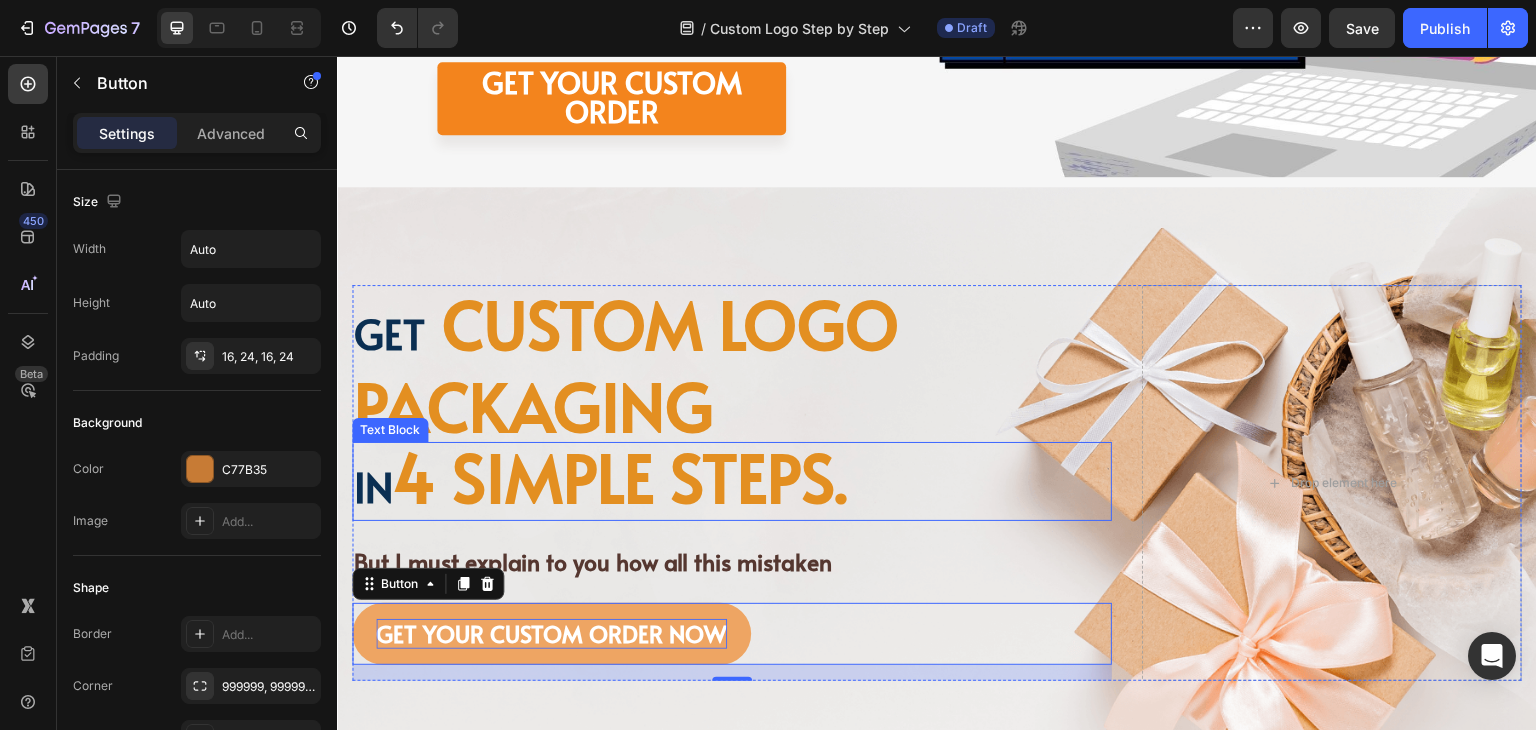 click on "in  4 simple steps." at bounding box center [732, 481] 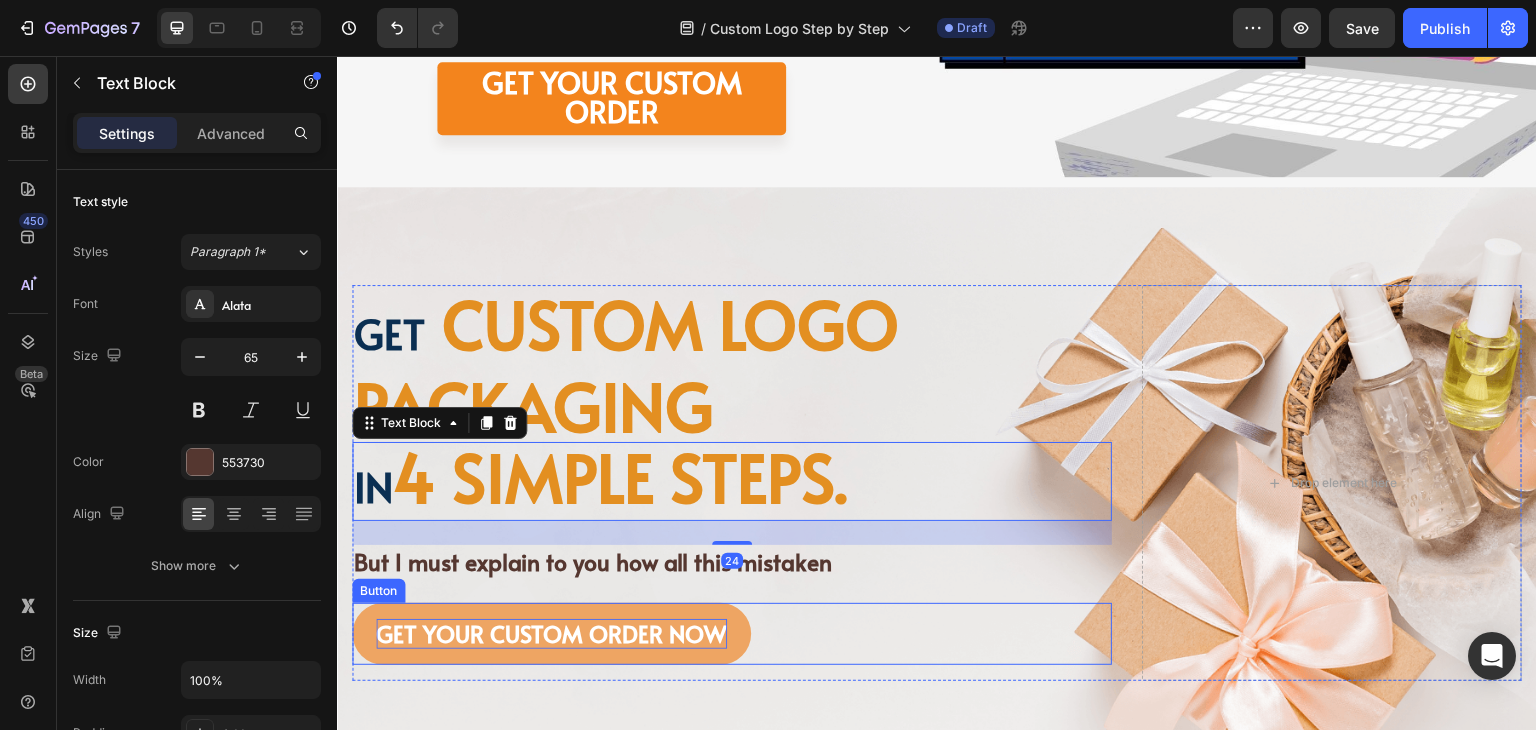 click on "GET YOUR CUSTOM ORDER NOW Button" at bounding box center [732, 634] 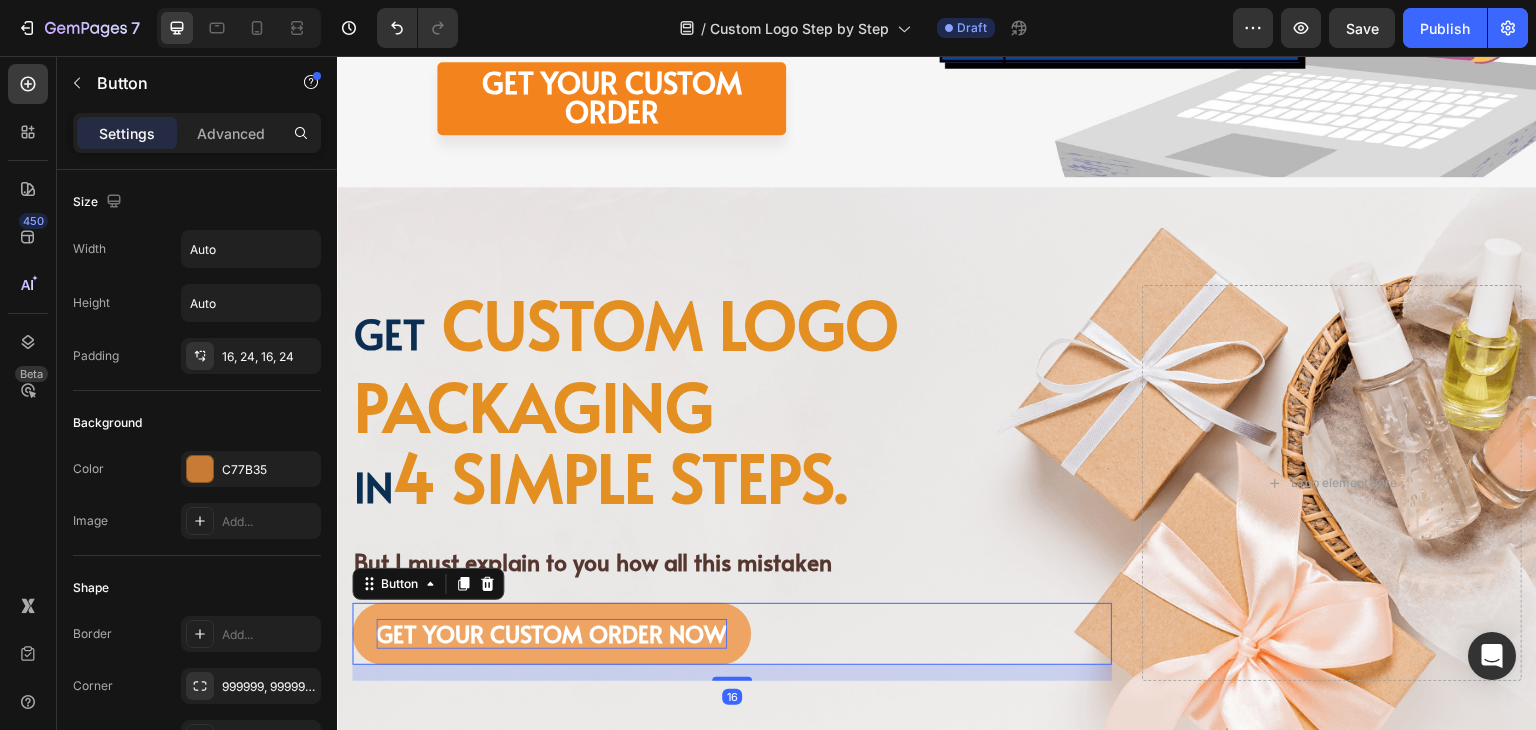 click on "in  4 simple steps." at bounding box center (732, 481) 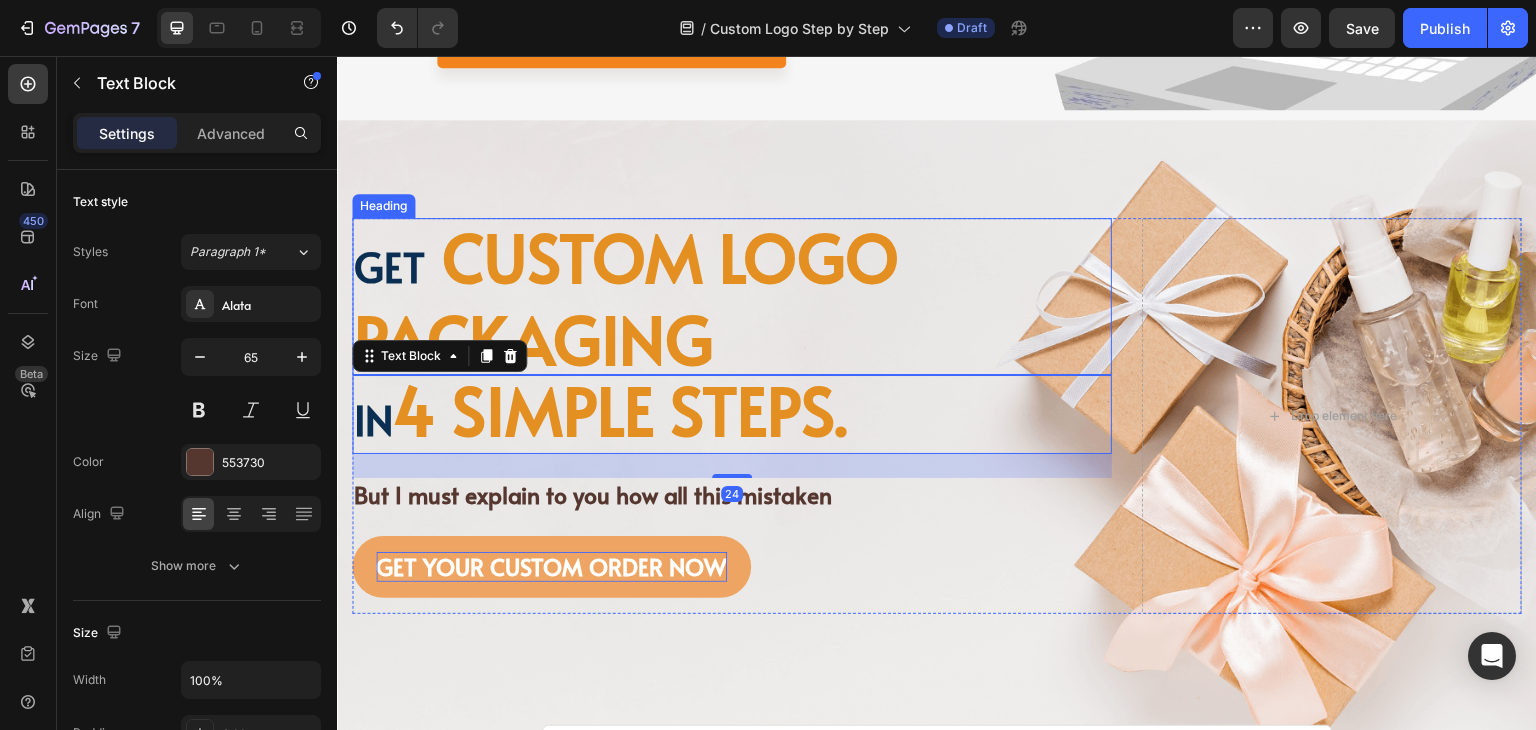 scroll, scrollTop: 700, scrollLeft: 0, axis: vertical 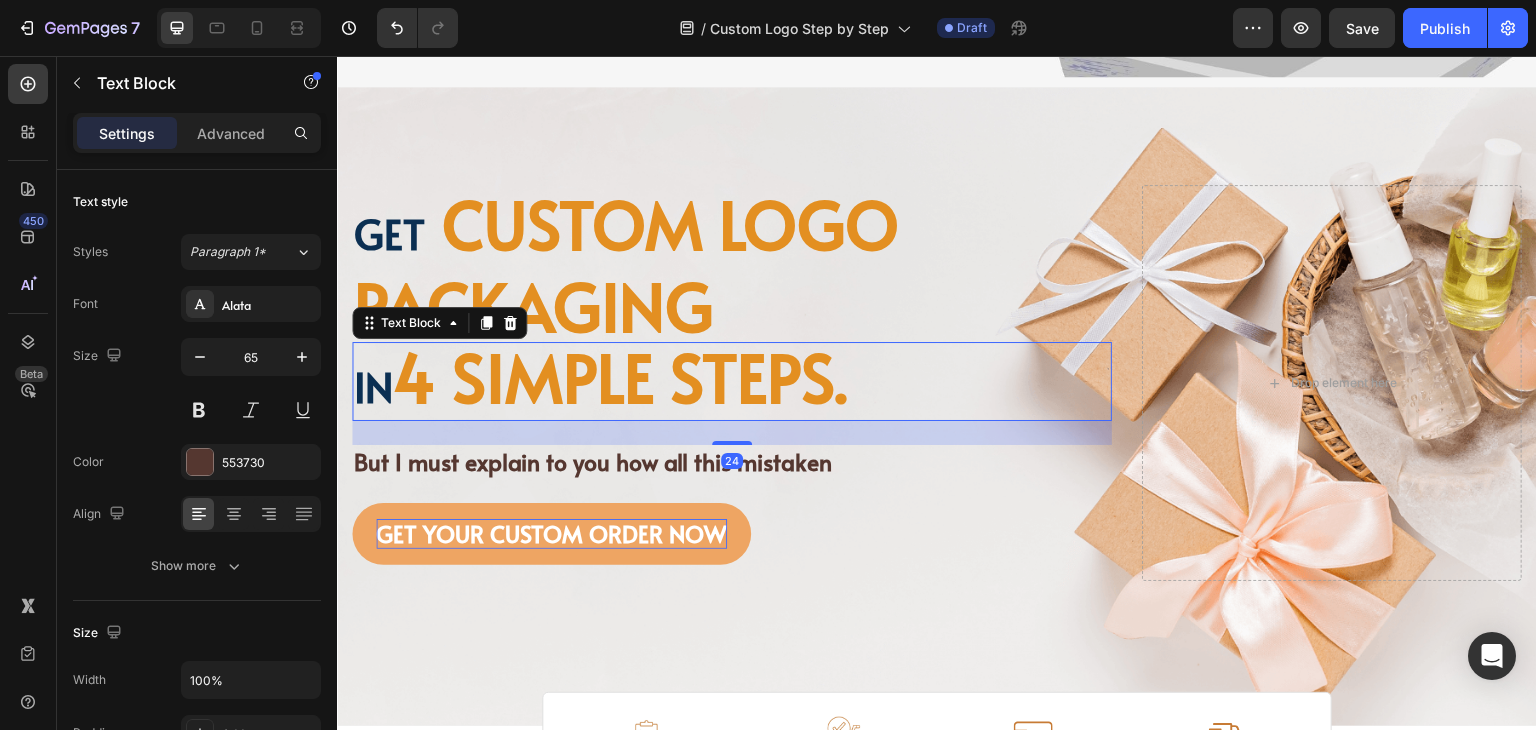 click on "⁠⁠⁠⁠⁠⁠⁠ Get   custom logo packaging" at bounding box center [732, 263] 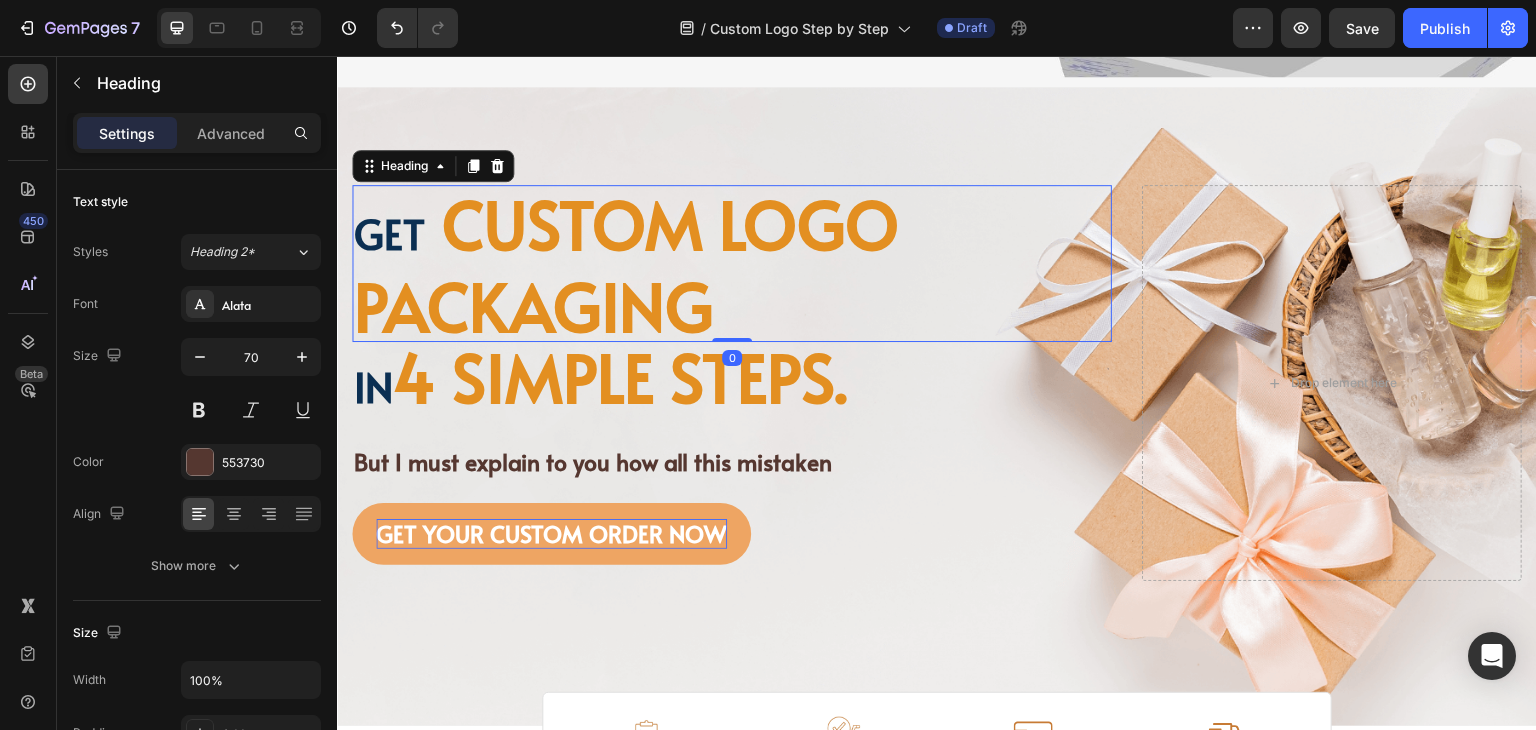 click on "4 simple steps." at bounding box center [620, 376] 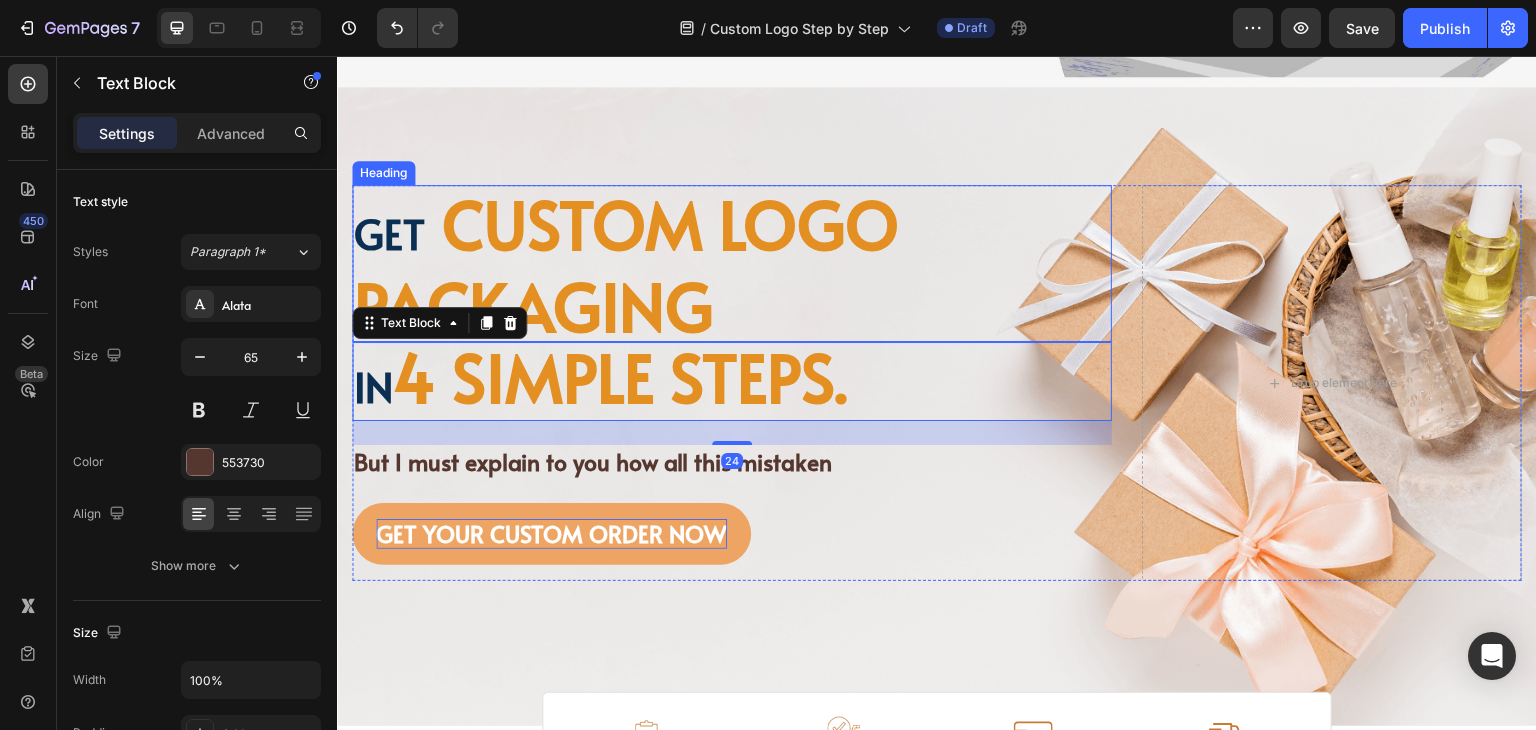 click on "custom logo packaging" at bounding box center [626, 264] 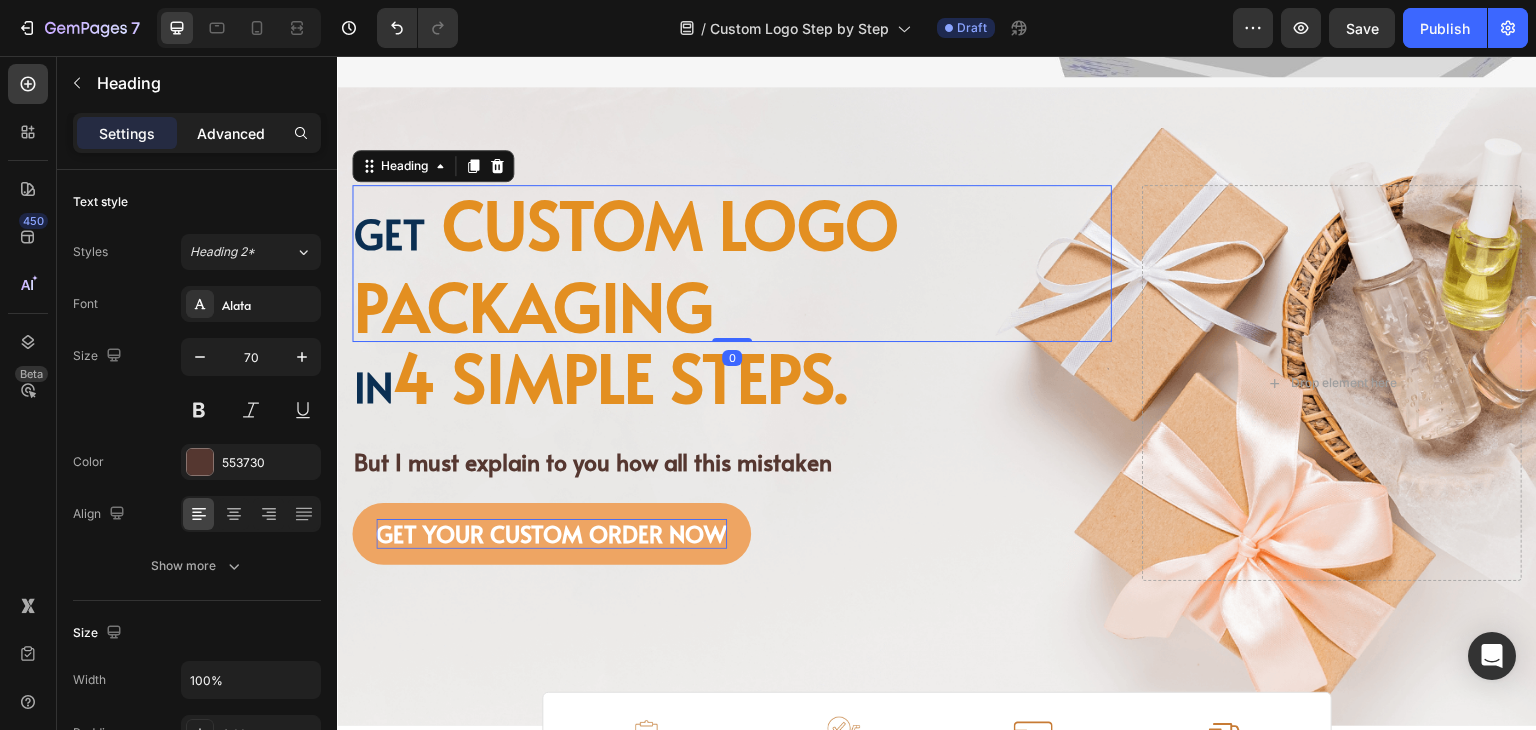 click on "Advanced" 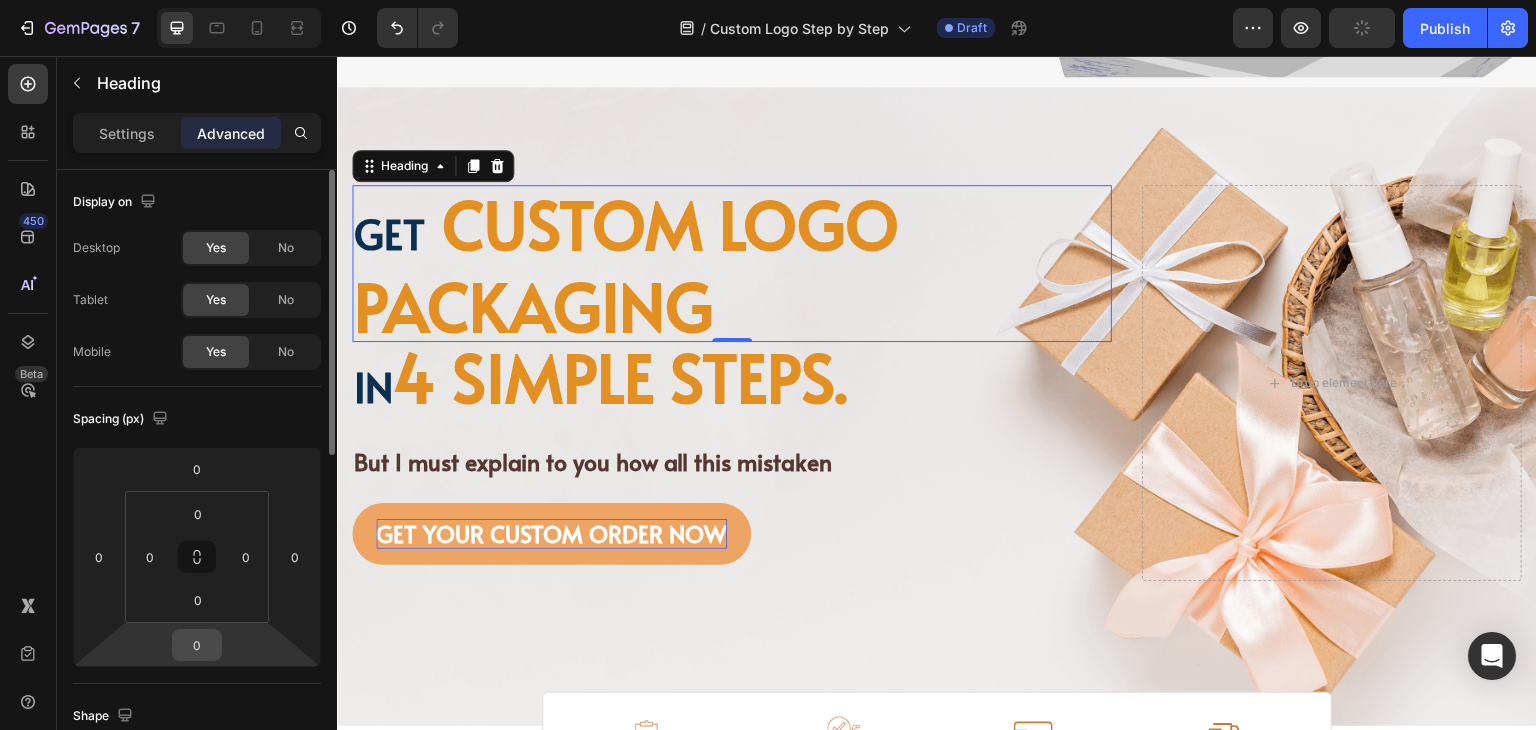 click on "0" at bounding box center (197, 645) 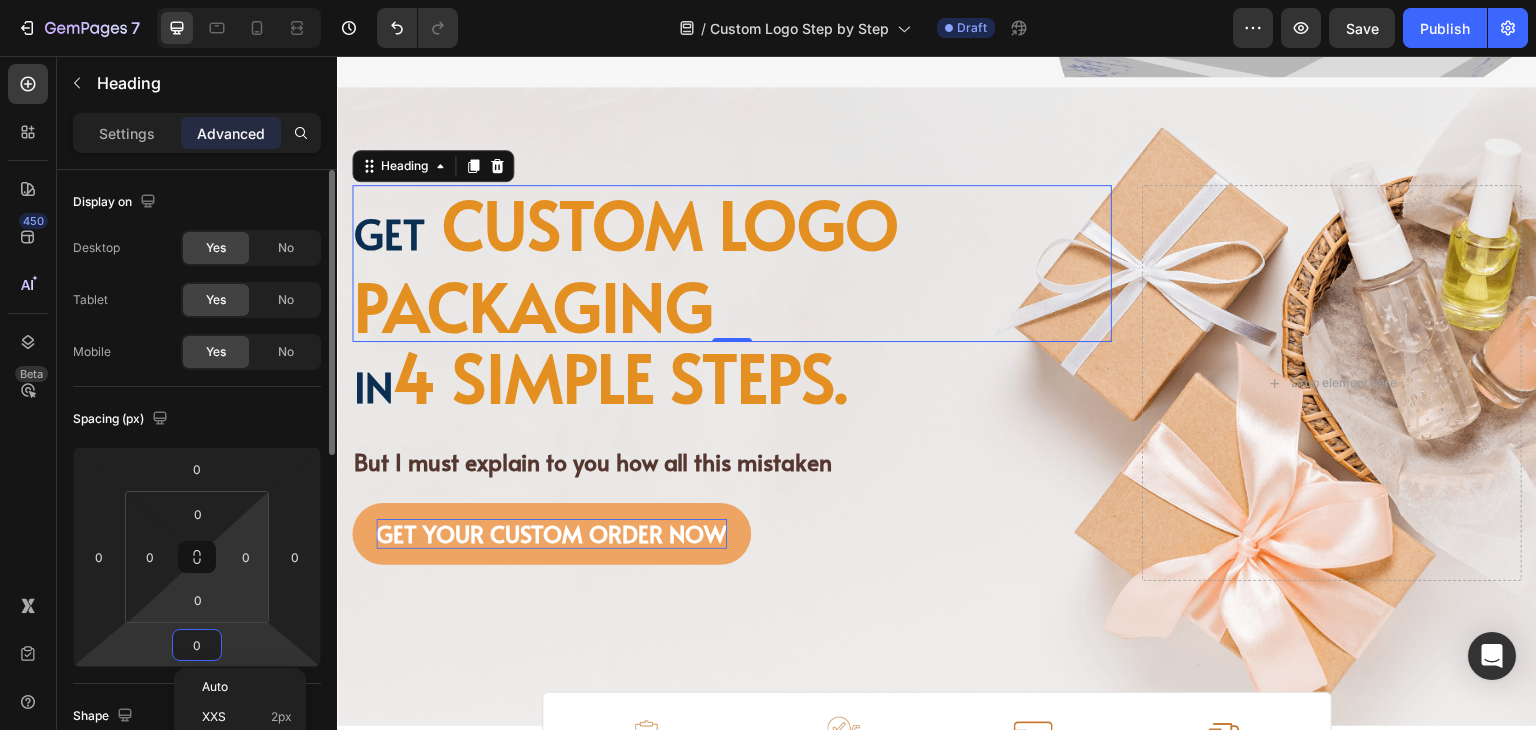 scroll, scrollTop: 100, scrollLeft: 0, axis: vertical 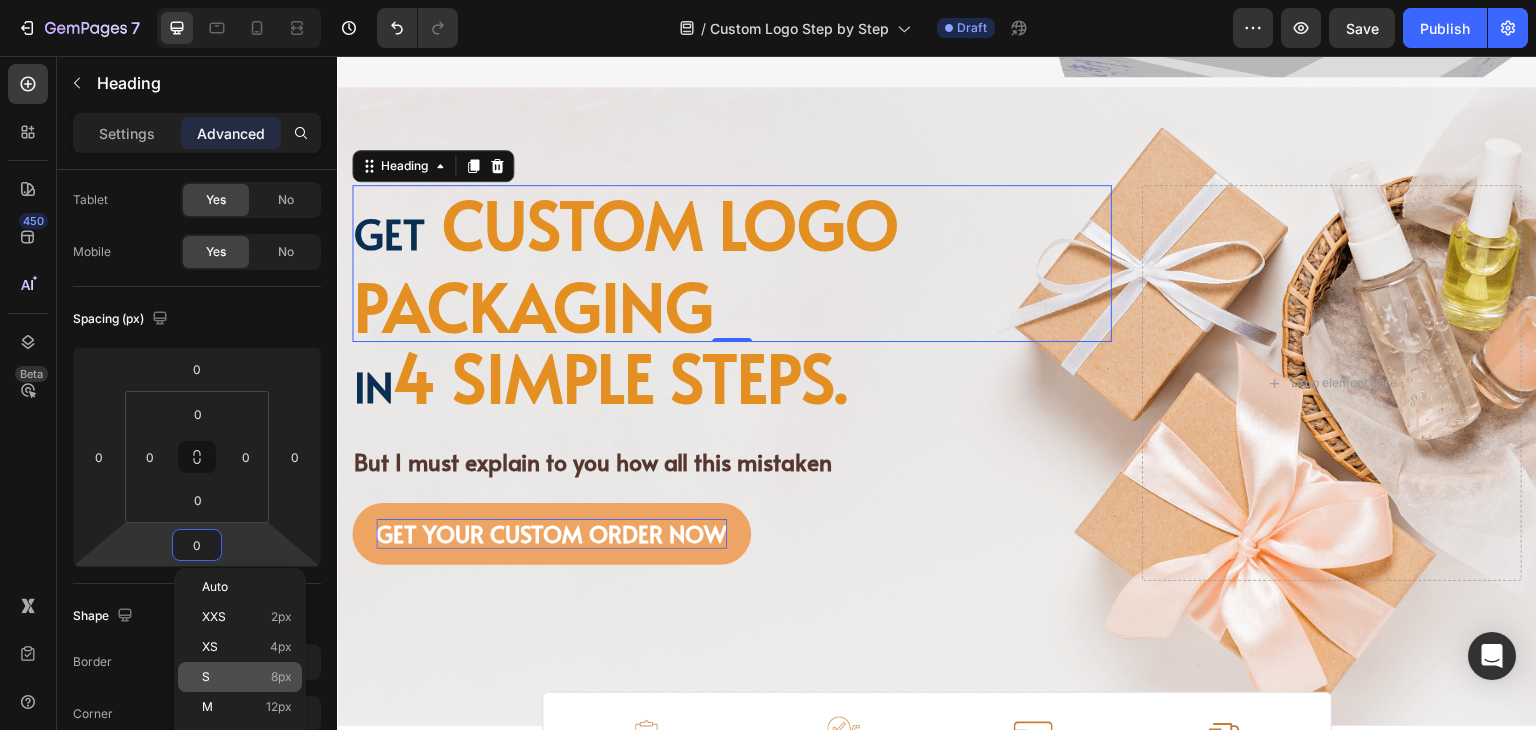 click on "S 8px" at bounding box center (247, 677) 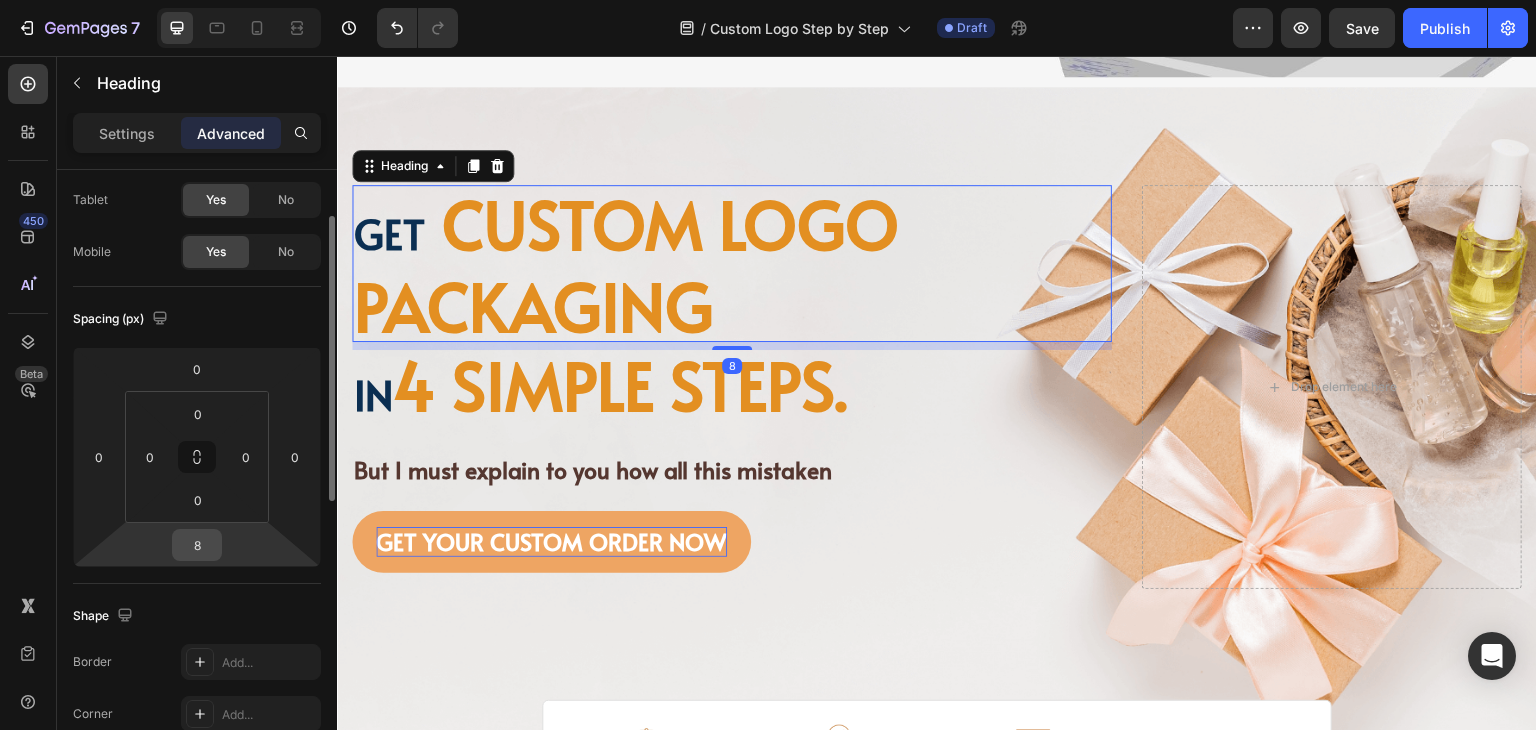 click on "8" at bounding box center [197, 545] 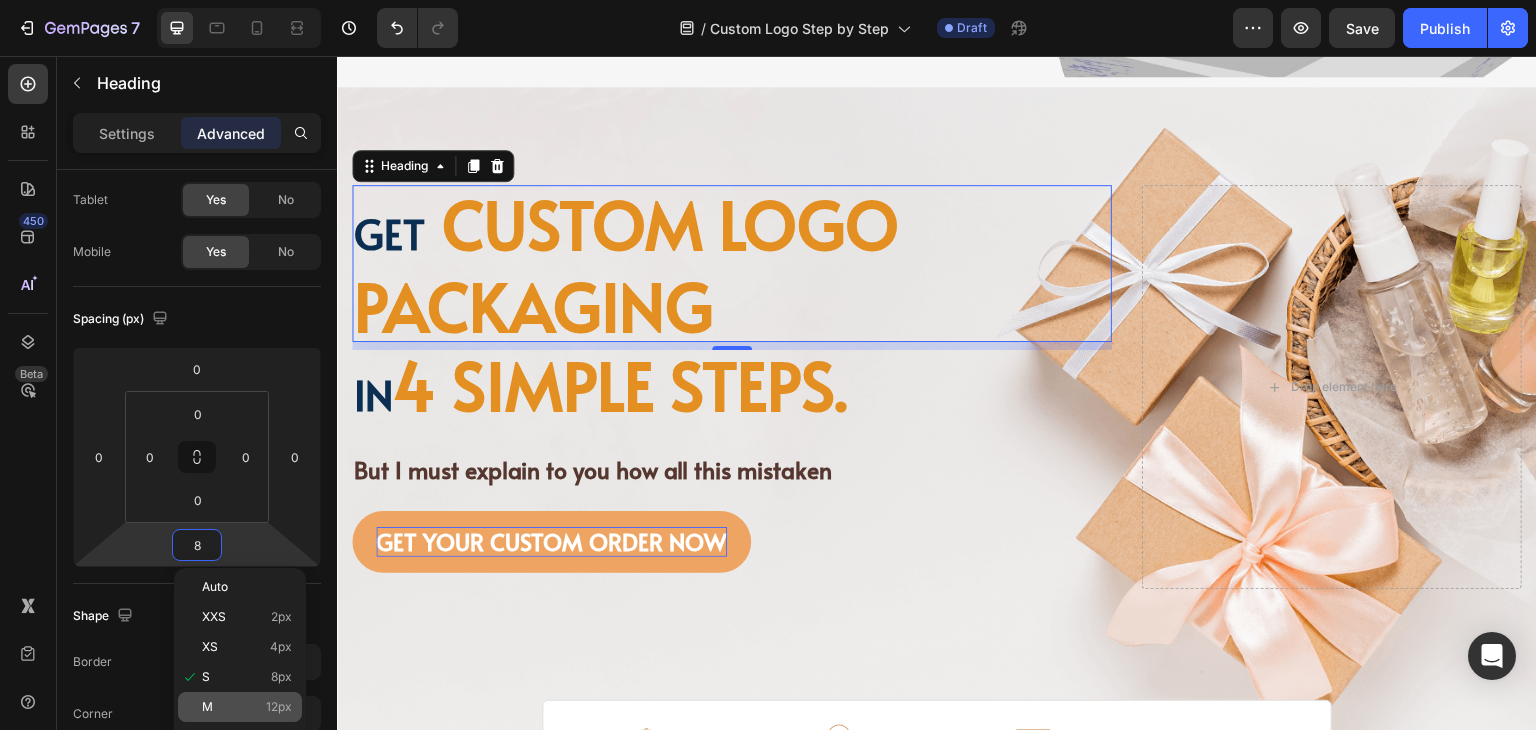 click on "M 12px" at bounding box center (247, 707) 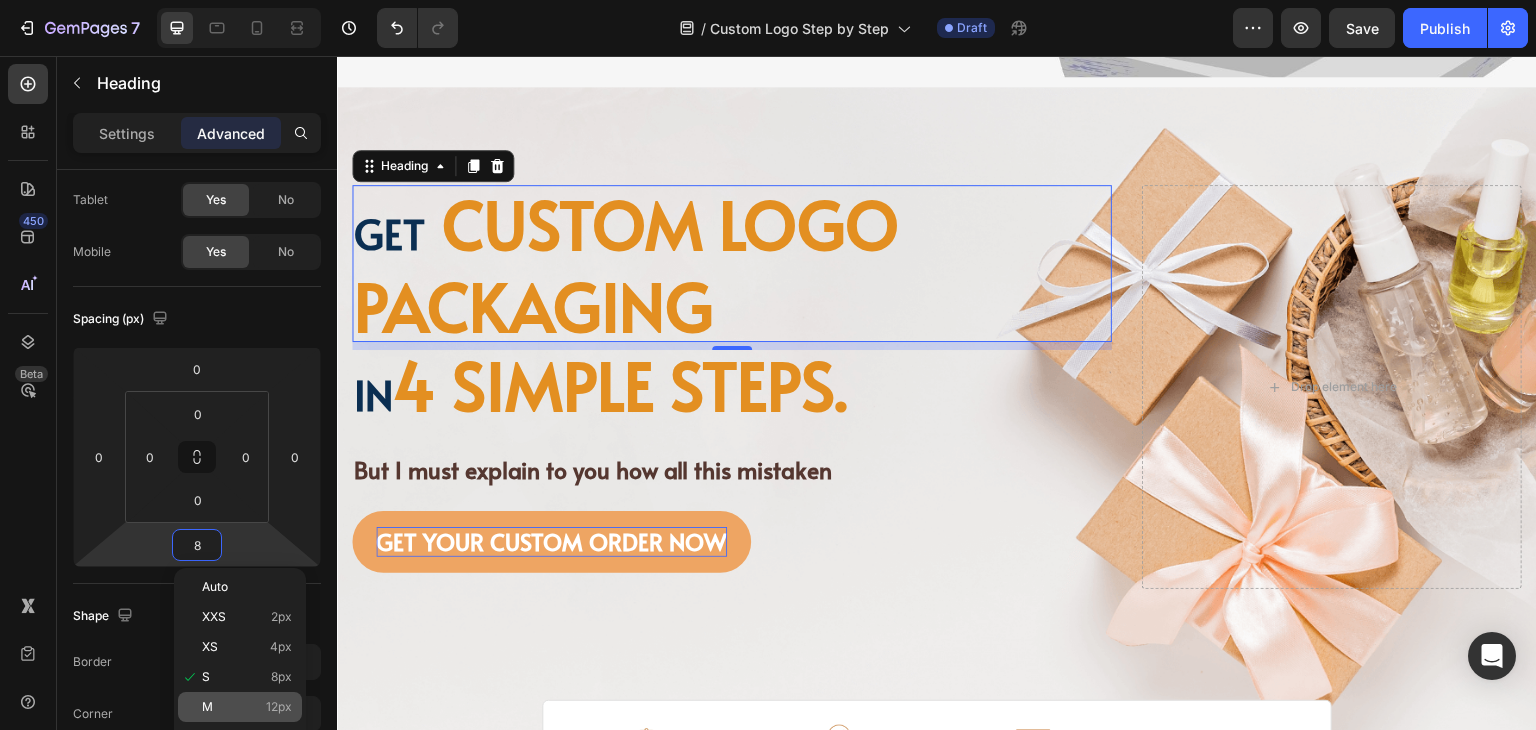 type on "12" 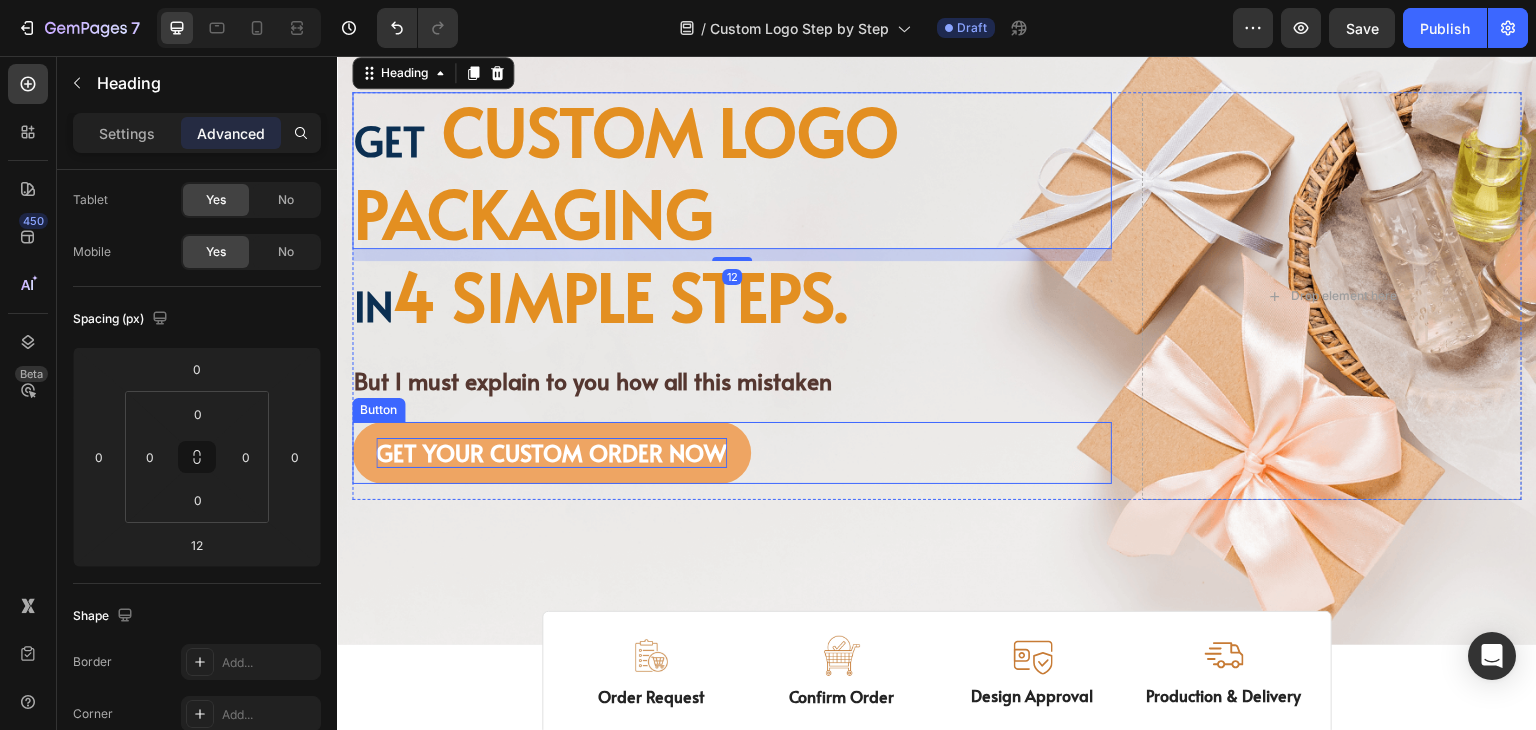scroll, scrollTop: 900, scrollLeft: 0, axis: vertical 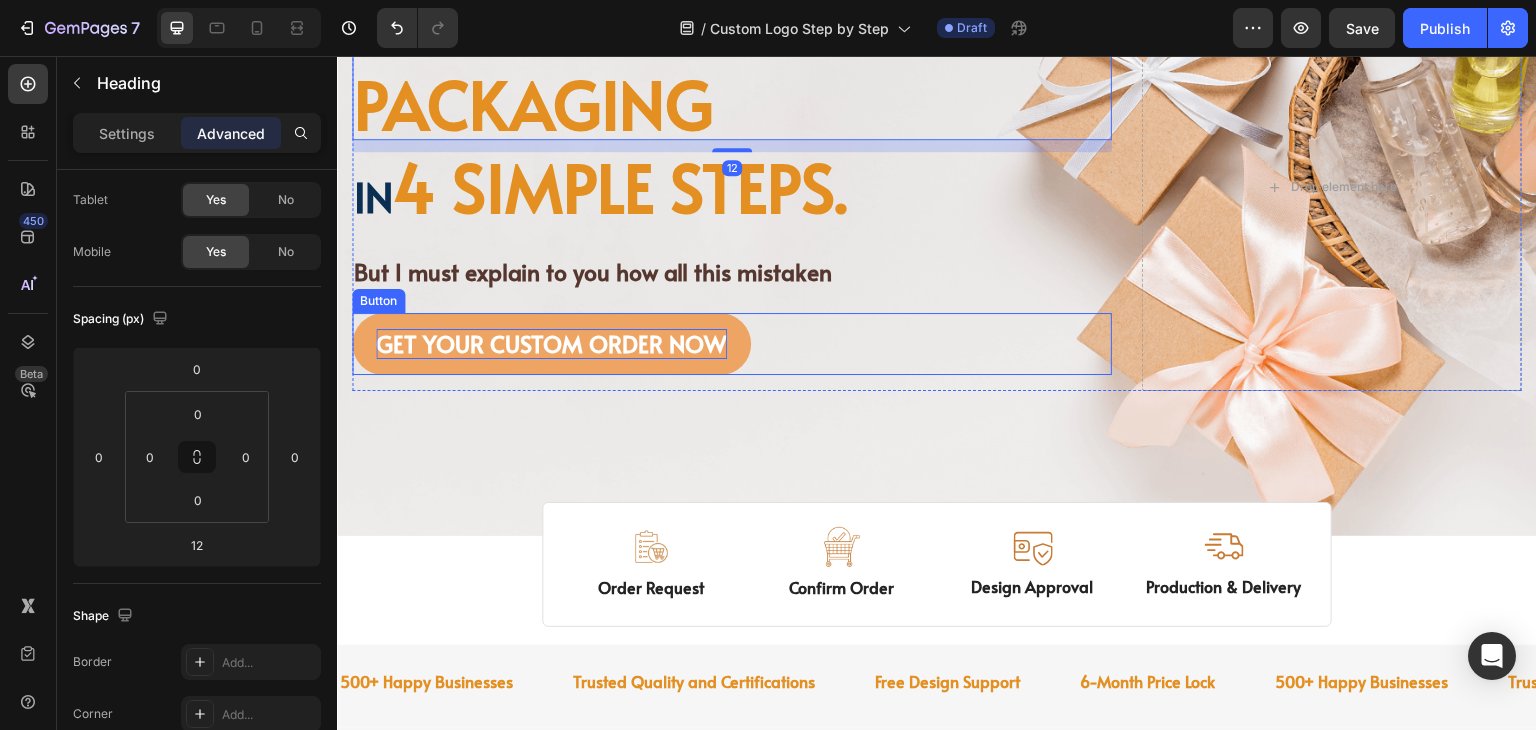 click on "GET YOUR CUSTOM ORDER NOW Button" at bounding box center [732, 344] 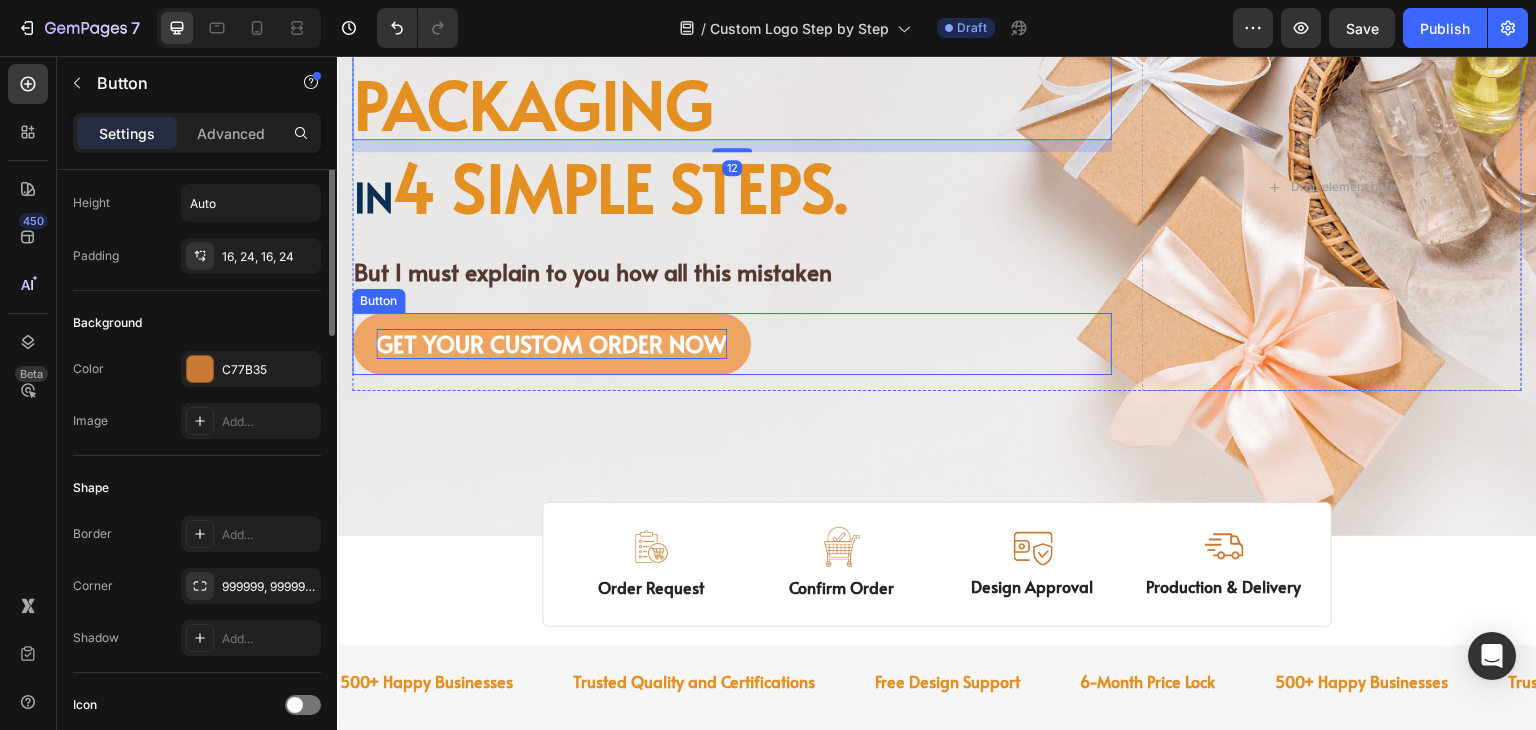 scroll, scrollTop: 0, scrollLeft: 0, axis: both 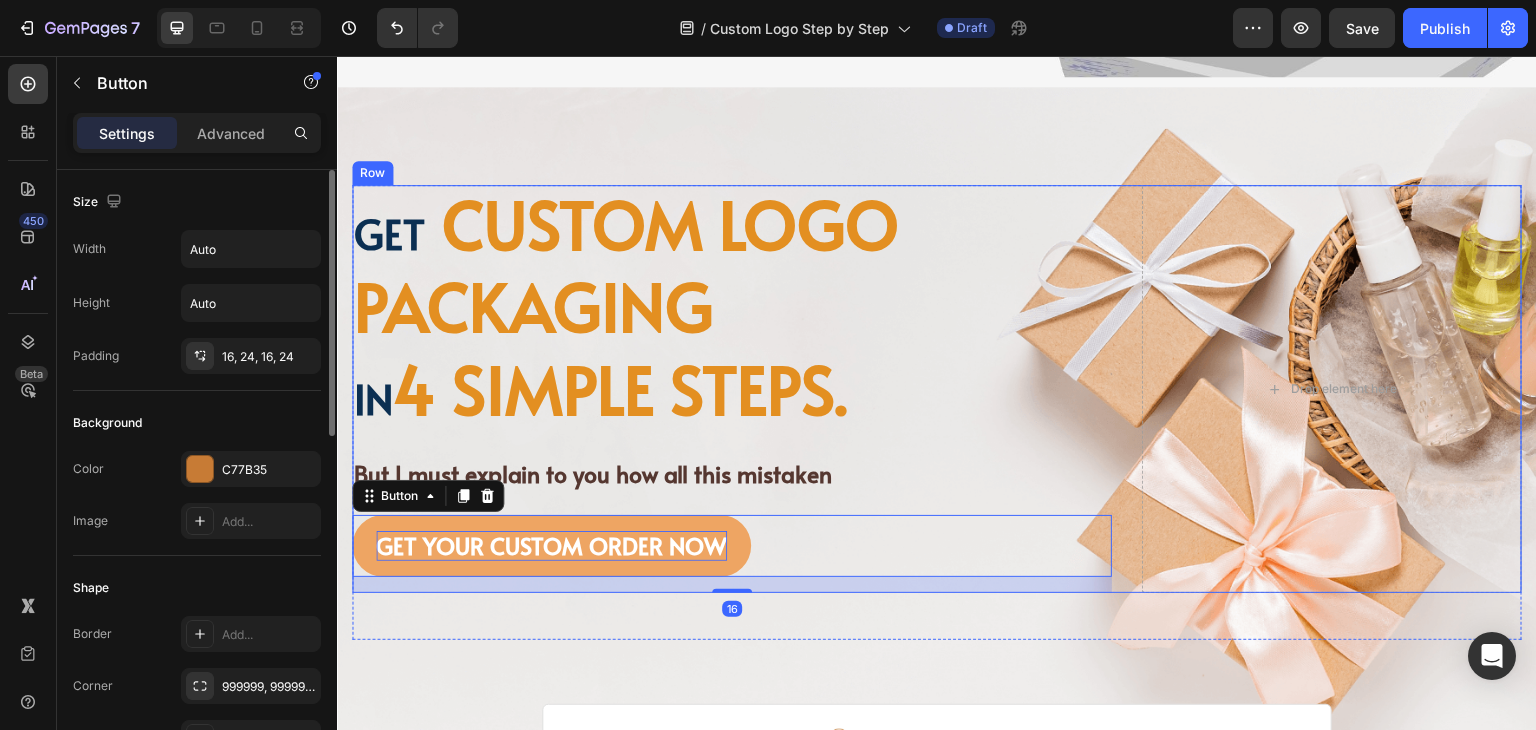 click on "⁠⁠⁠⁠⁠⁠⁠ Get   custom logo packaging" at bounding box center (732, 263) 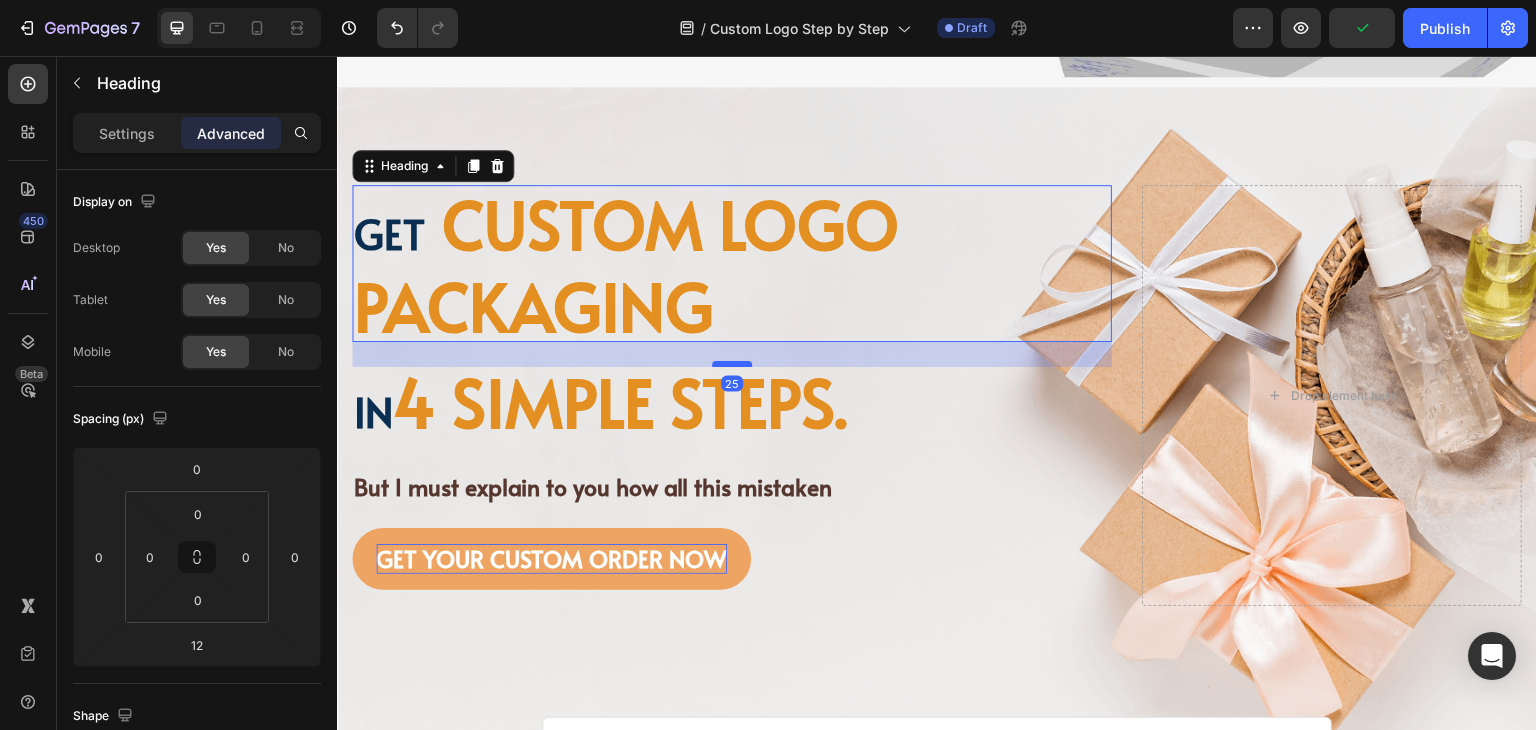 drag, startPoint x: 741, startPoint y: 351, endPoint x: 741, endPoint y: 364, distance: 13 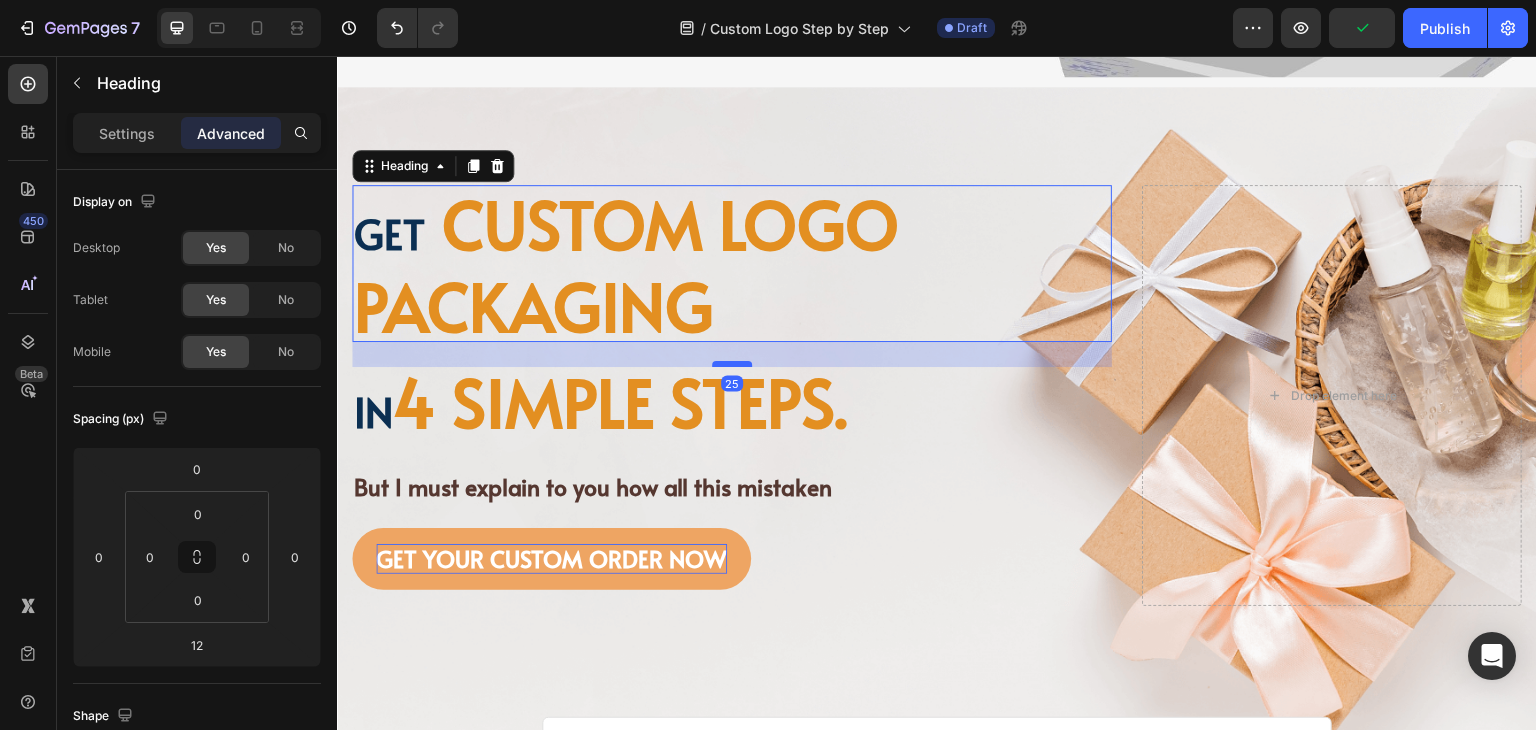 click at bounding box center [732, 364] 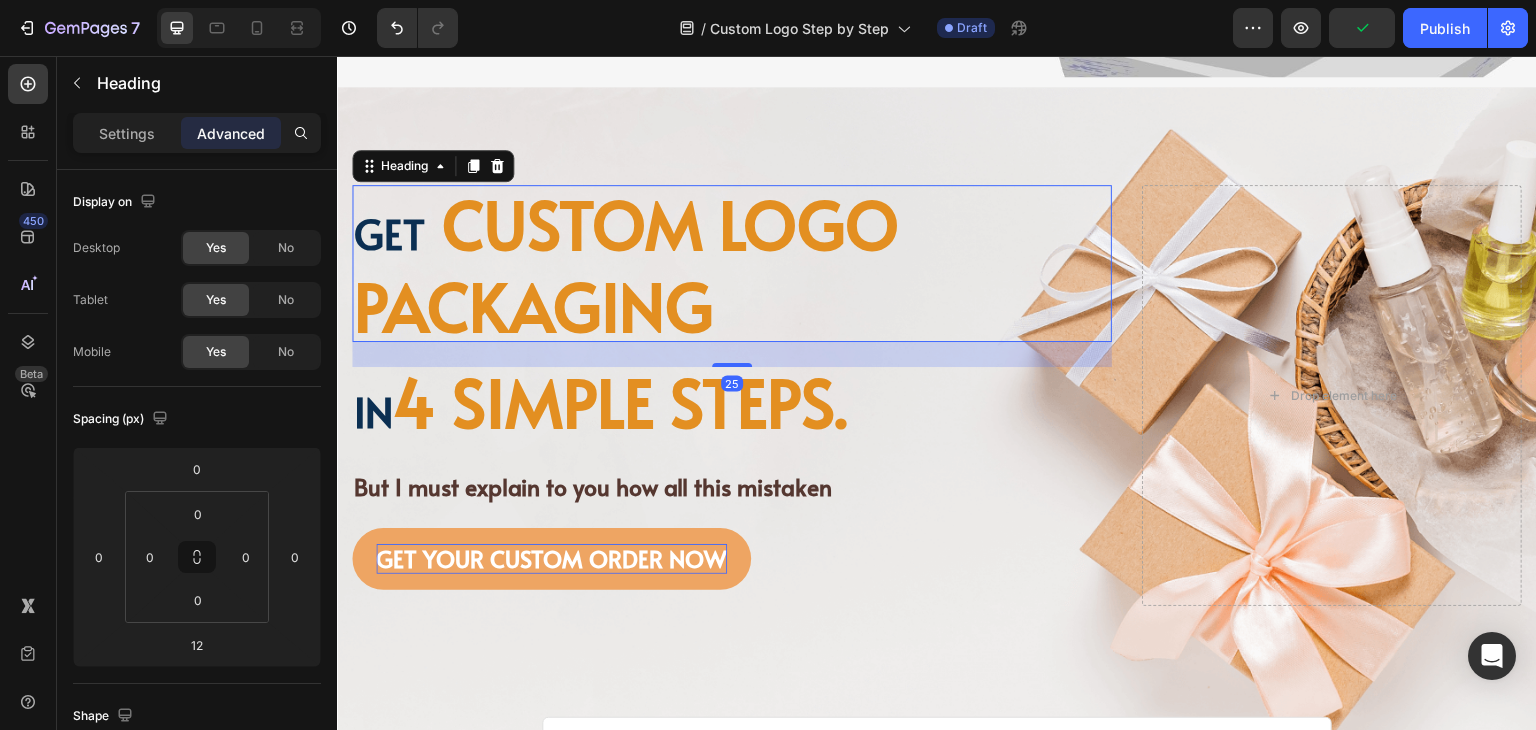 type on "25" 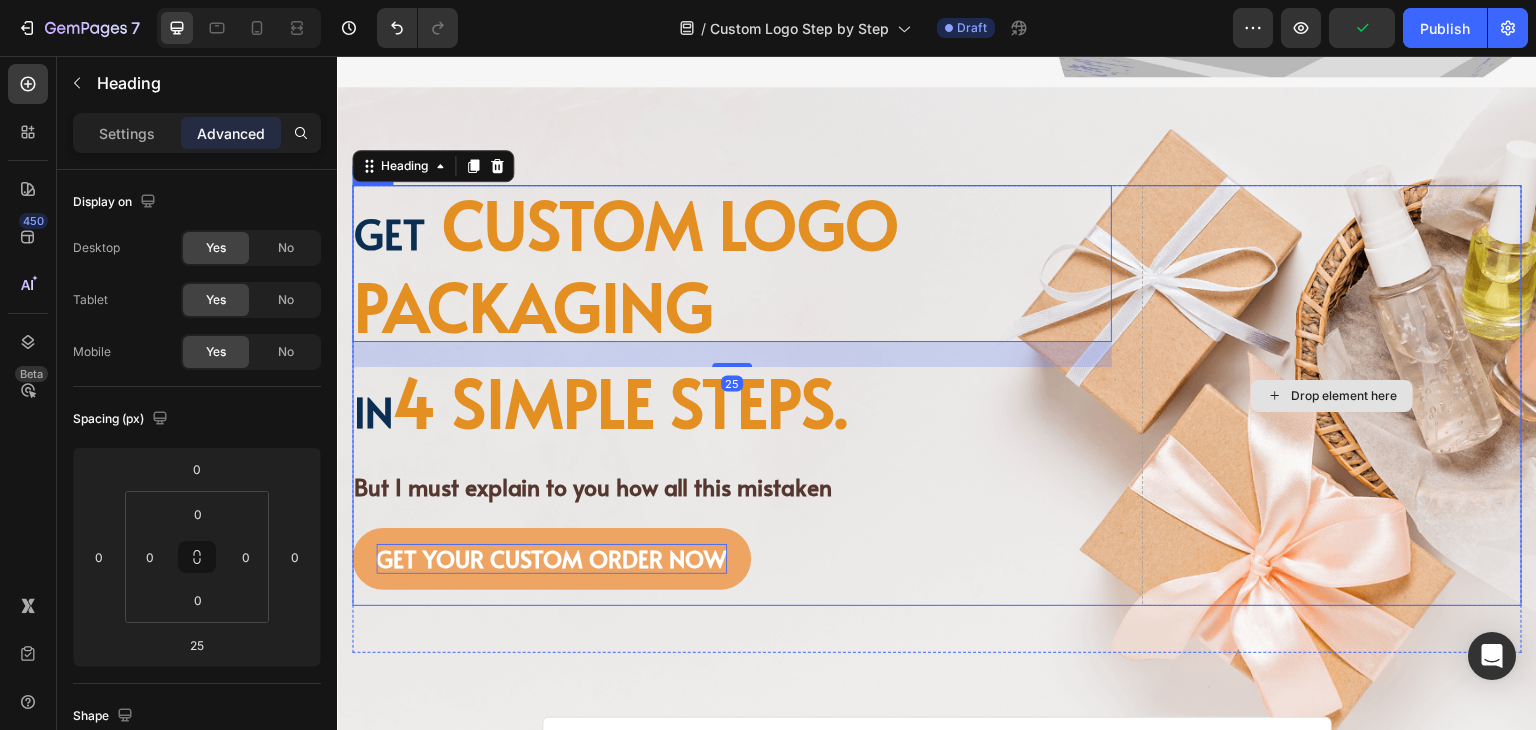 click on "Drop element here" at bounding box center (1332, 395) 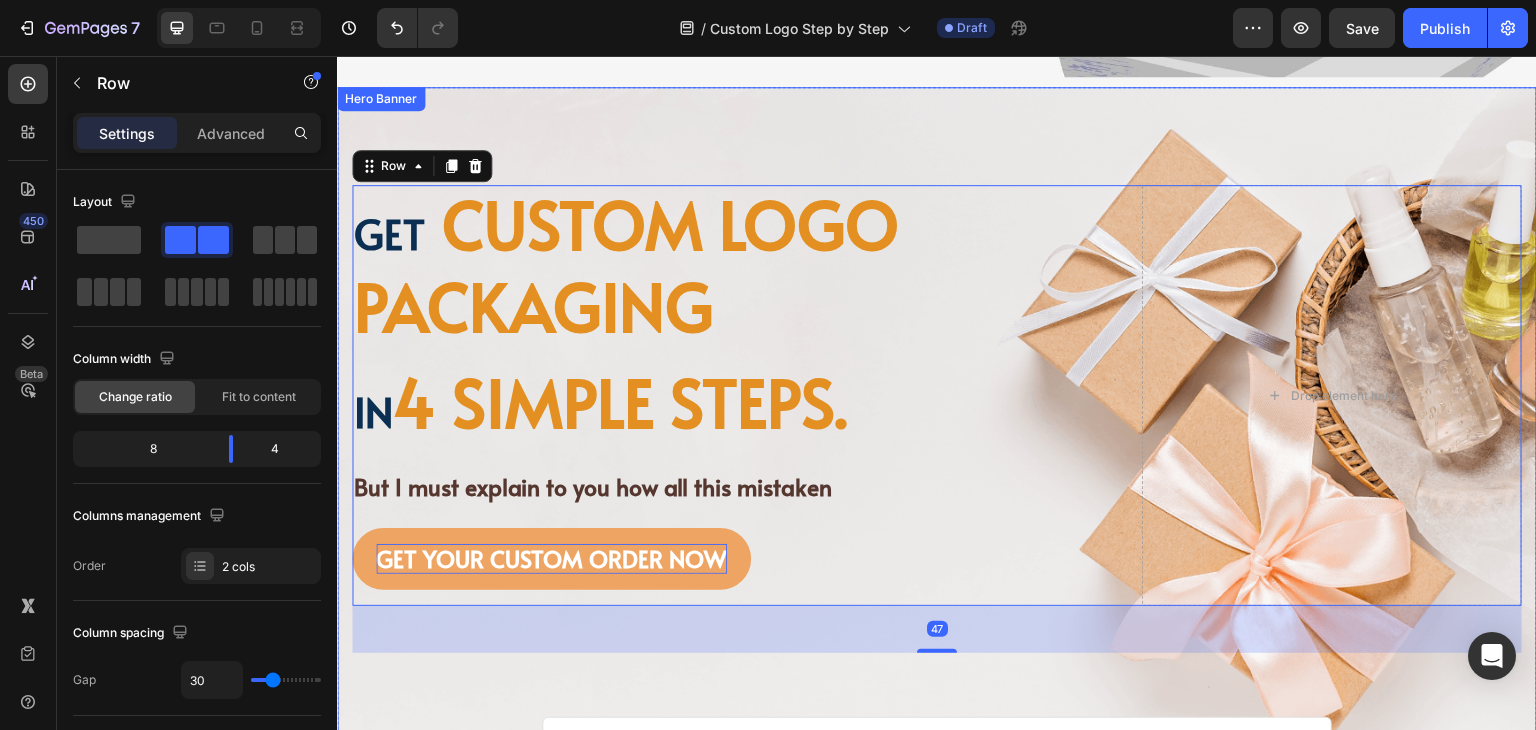 click on "Image Image Free shipping Text Block from The States Text Block Advanced List Image 30-Day FREE returns Text Block & Exchange Text Block Advanced List Row Image More than 60.000 Text Block Happy “Cattomers” Text Block Advanced List Image Secured Checkout Text Block using SSL Technology Text Block Advanced List Row                Title Line ⁠⁠⁠⁠⁠⁠⁠ Get   custom logo packaging   Heading in  4 simple steps. Text Block But I must explain to you how all this mistaken Text Block GET YOUR CUSTOM ORDER NOW Button
Drop element here Row   47 Row" at bounding box center (937, 419) 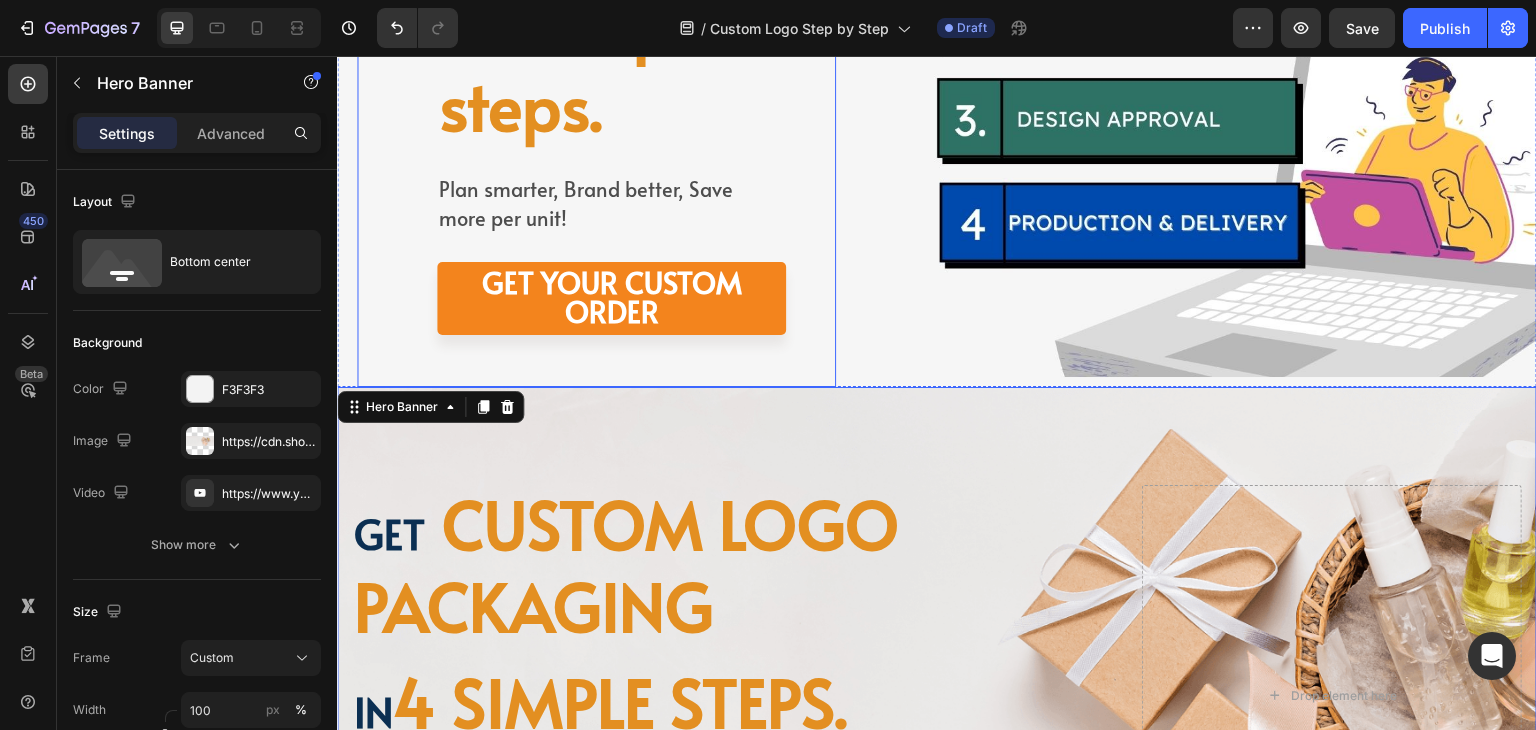 scroll, scrollTop: 100, scrollLeft: 0, axis: vertical 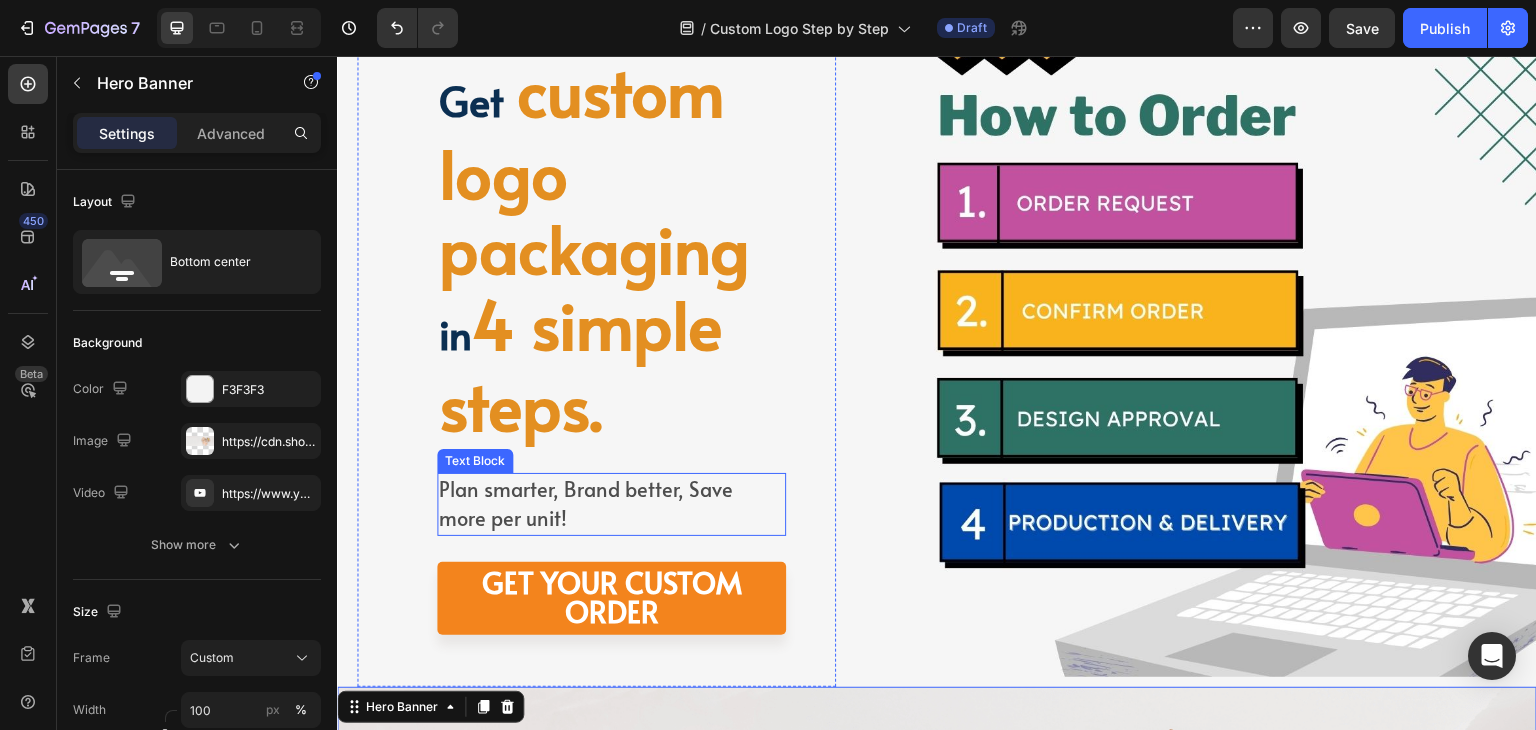 click on "Plan smarter, Brand better, Save more per unit!" at bounding box center (586, 504) 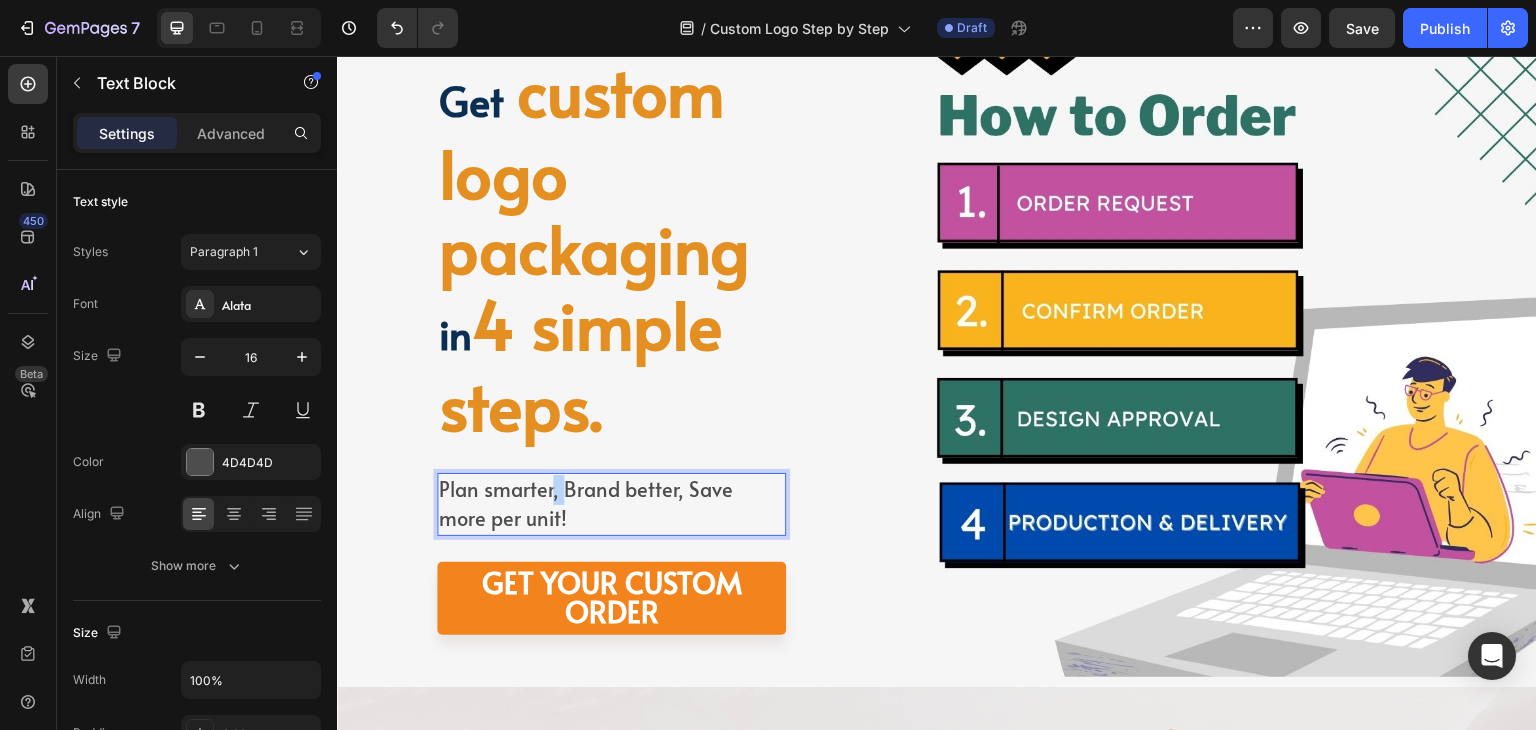 click on "Plan smarter, Brand better, Save more per unit!" at bounding box center [586, 504] 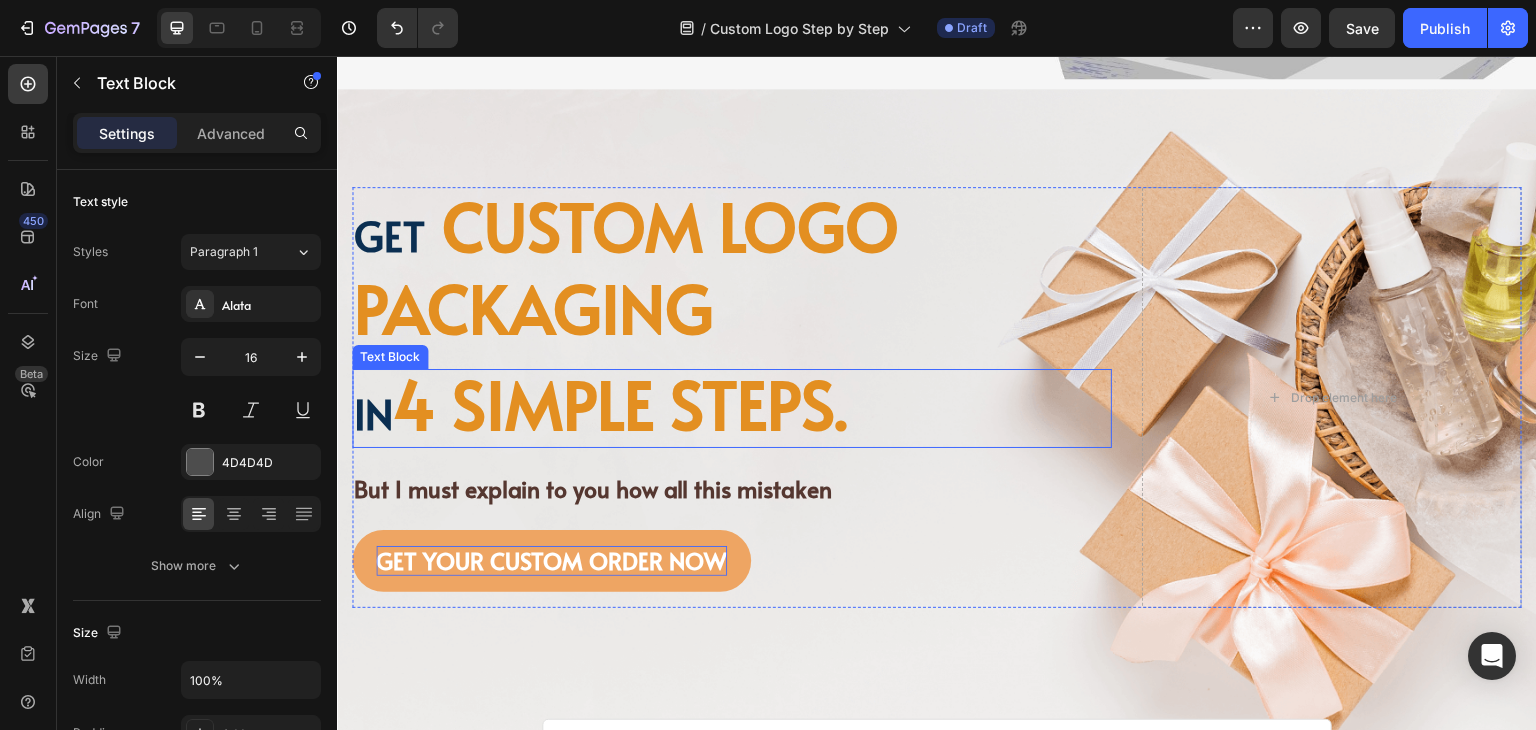 scroll, scrollTop: 700, scrollLeft: 0, axis: vertical 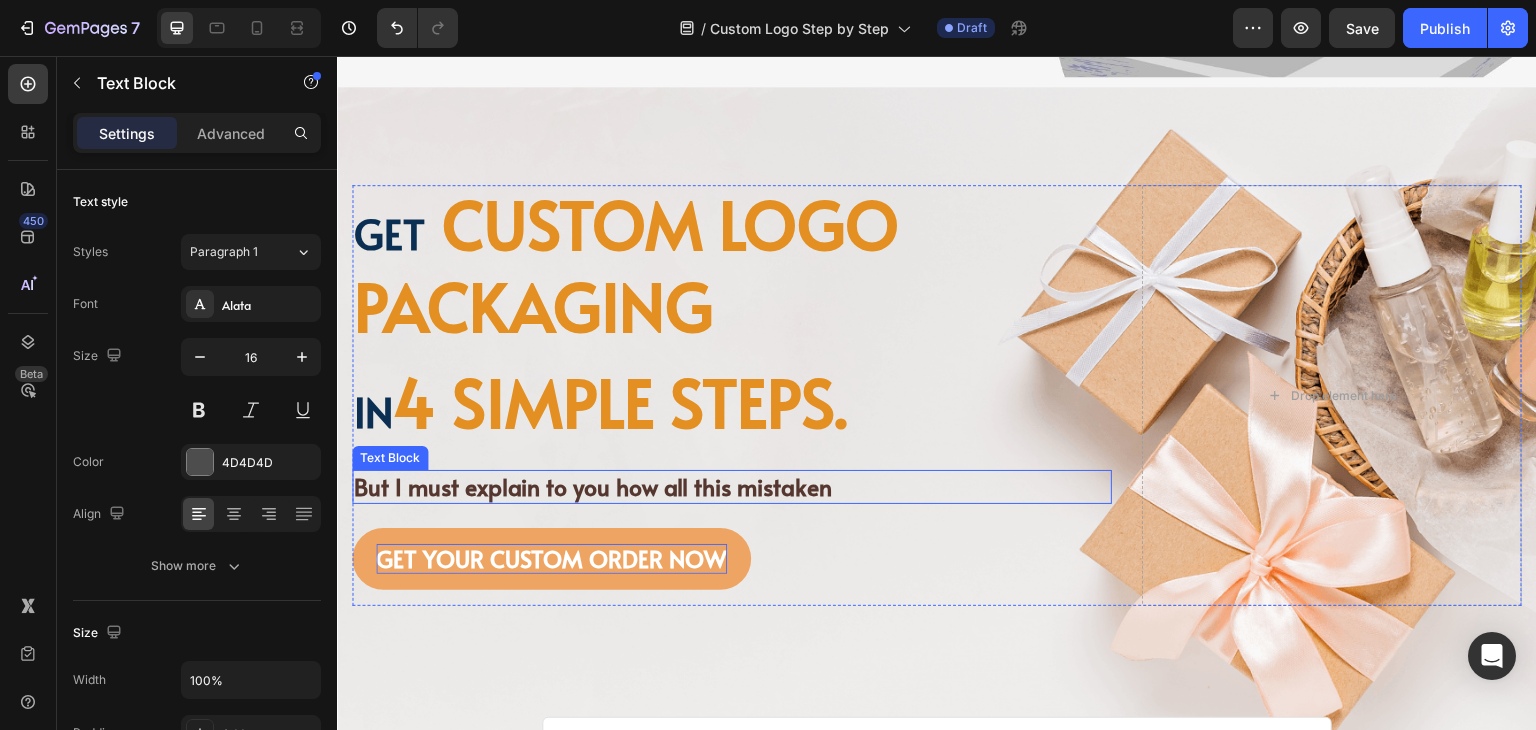 click on "But I must explain to you how all this mistaken" at bounding box center (732, 487) 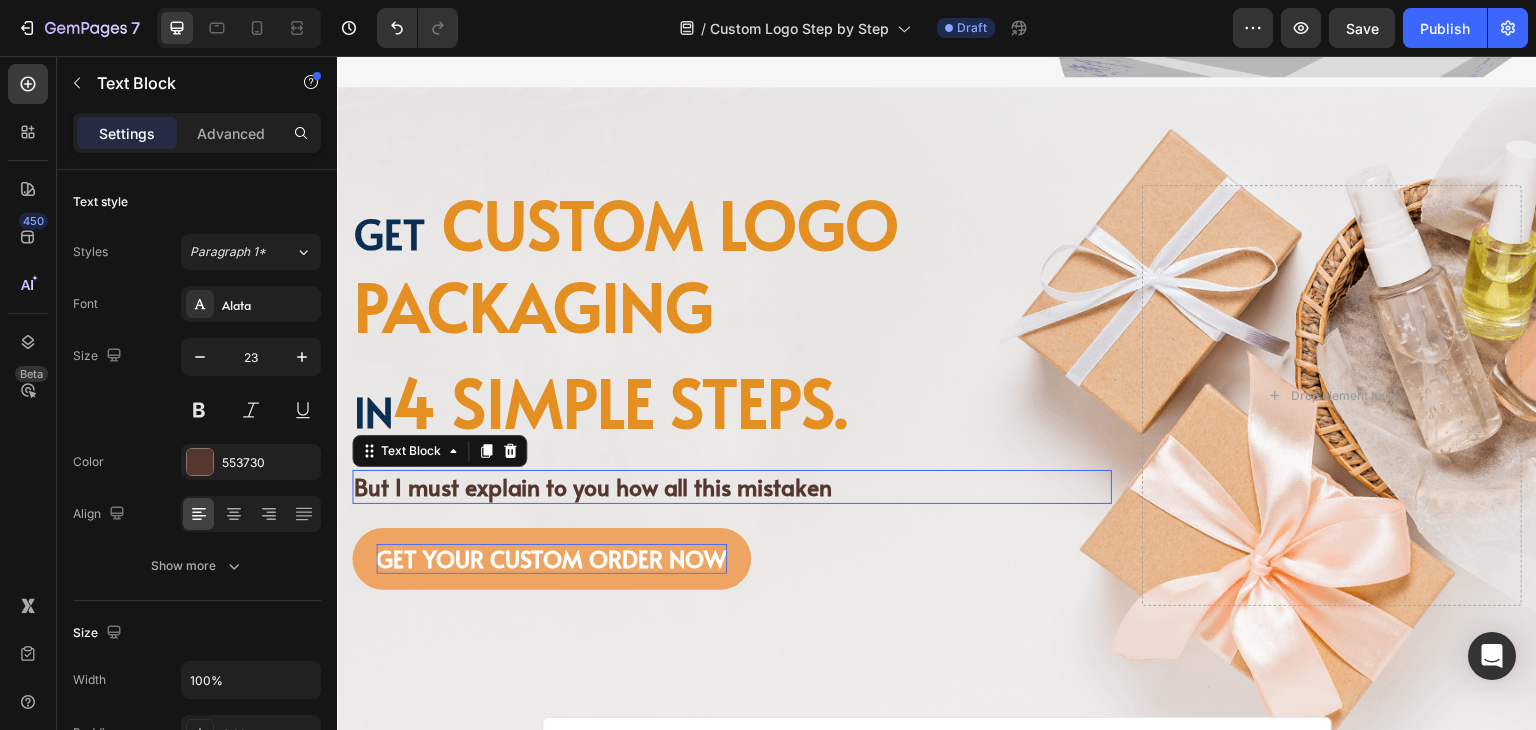 click on "But I must explain to you how all this mistaken" at bounding box center (732, 487) 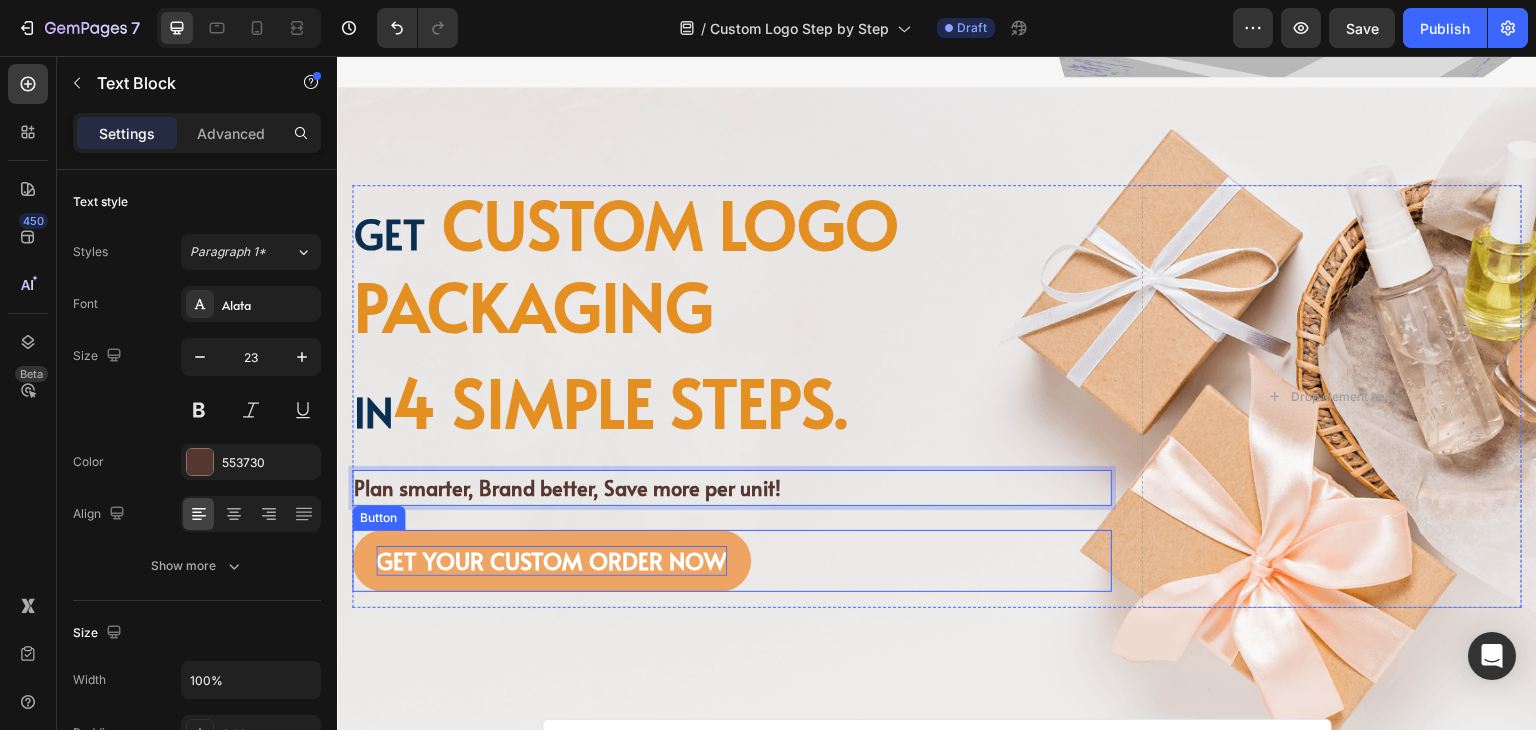 click on "GET YOUR CUSTOM ORDER NOW Button" at bounding box center (732, 561) 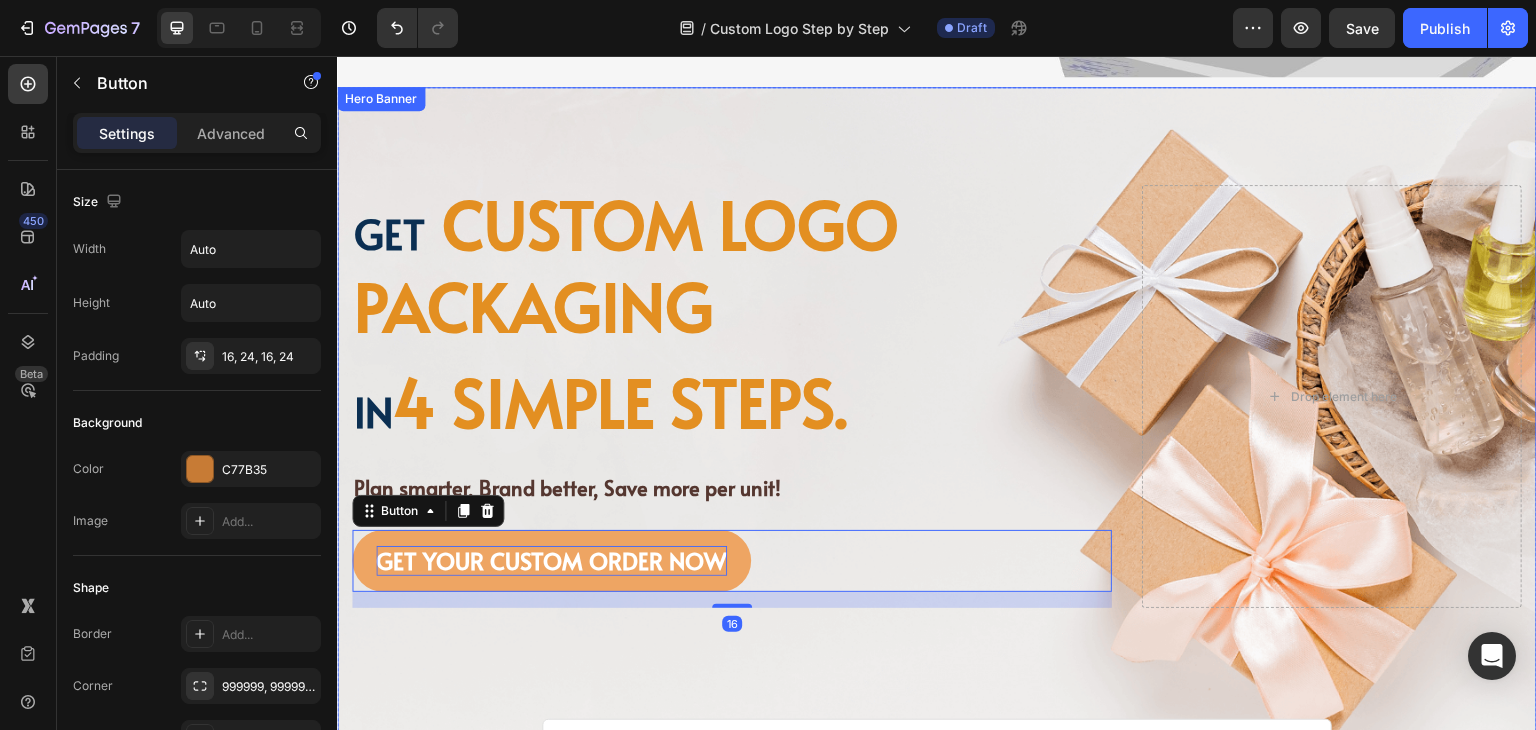 click on "Image Image Free shipping Text Block from The States Text Block Advanced List Image 30-Day FREE returns Text Block & Exchange Text Block Advanced List Row Image More than 60.000 Text Block Happy “Cattomers” Text Block Advanced List Image Secured Checkout Text Block using SSL Technology Text Block Advanced List Row                Title Line ⁠⁠⁠⁠⁠⁠⁠ Get   custom logo packaging   Heading in  4 simple steps. Text Block Plan smarter, Brand better, Save more per unit! Text Block GET YOUR CUSTOM ORDER NOW Button   16
Drop element here Row Row" at bounding box center [937, 420] 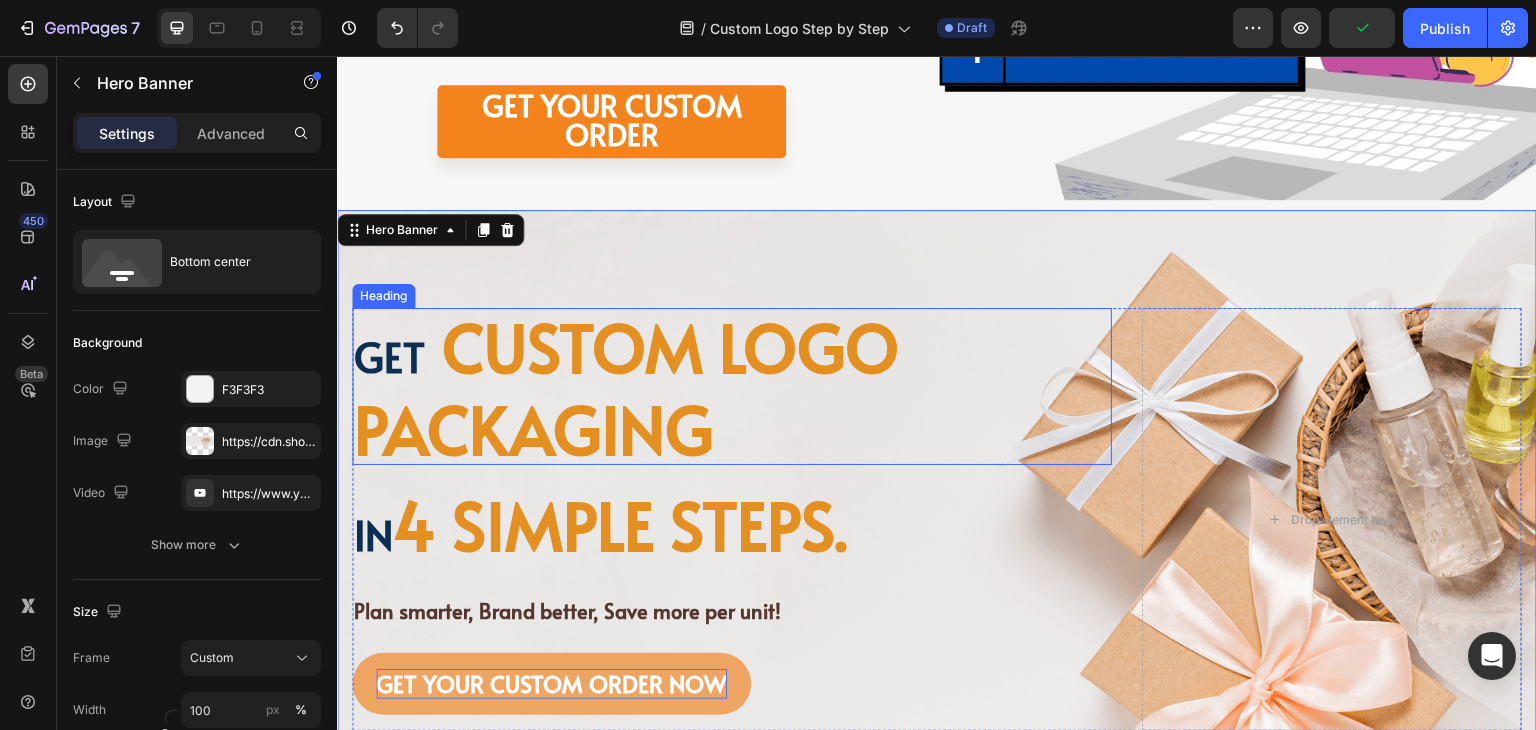 scroll, scrollTop: 700, scrollLeft: 0, axis: vertical 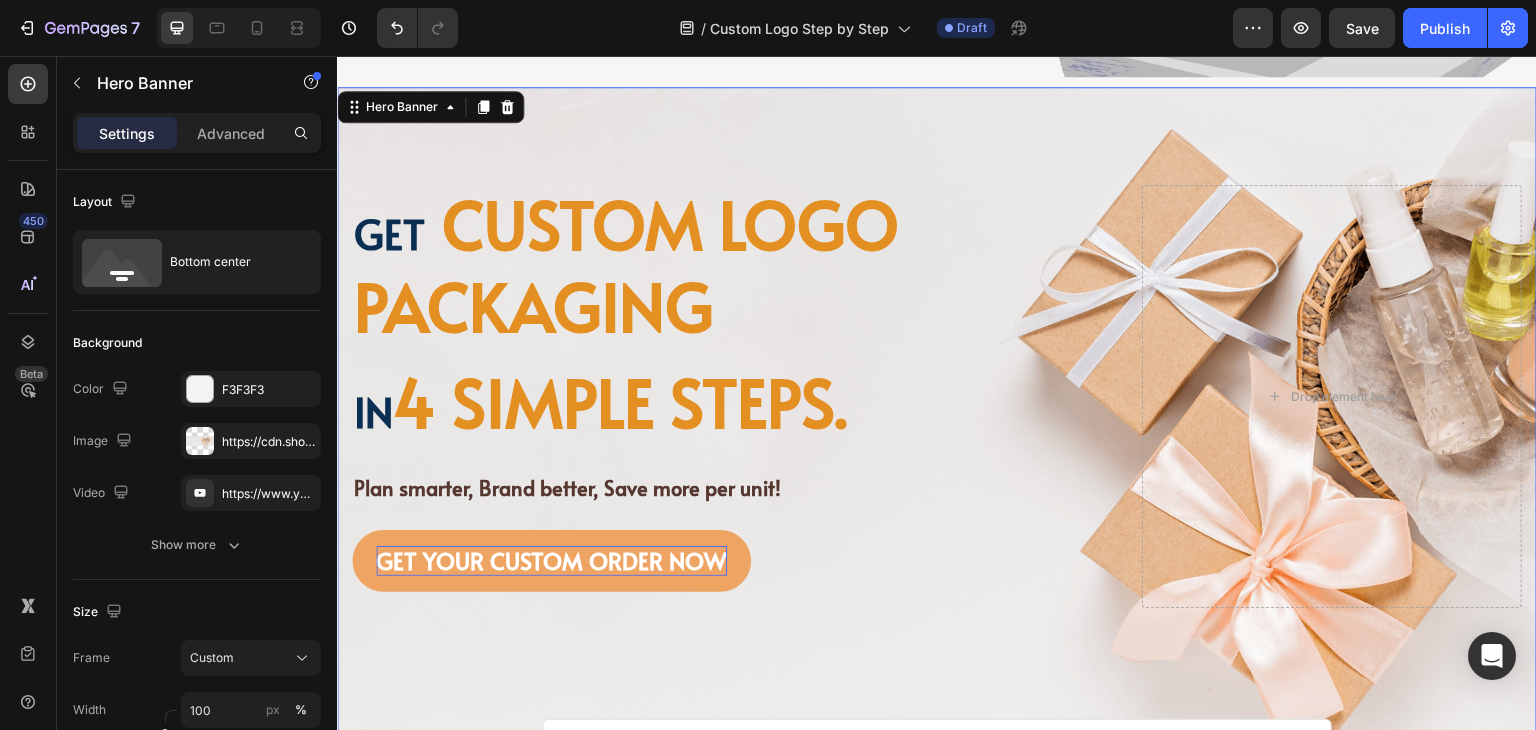 click on "Image Image Free shipping Text Block from The States Text Block Advanced List Image 30-Day FREE returns Text Block & Exchange Text Block Advanced List Row Image More than 60.000 Text Block Happy “Cattomers” Text Block Advanced List Image Secured Checkout Text Block using SSL Technology Text Block Advanced List Row                Title Line ⁠⁠⁠⁠⁠⁠⁠ Get   custom logo packaging   Heading in  4 simple steps. Text Block Plan smarter, Brand better, Save more per unit! Text Block GET YOUR CUSTOM ORDER NOW Button
Drop element here Row Row" at bounding box center (937, 420) 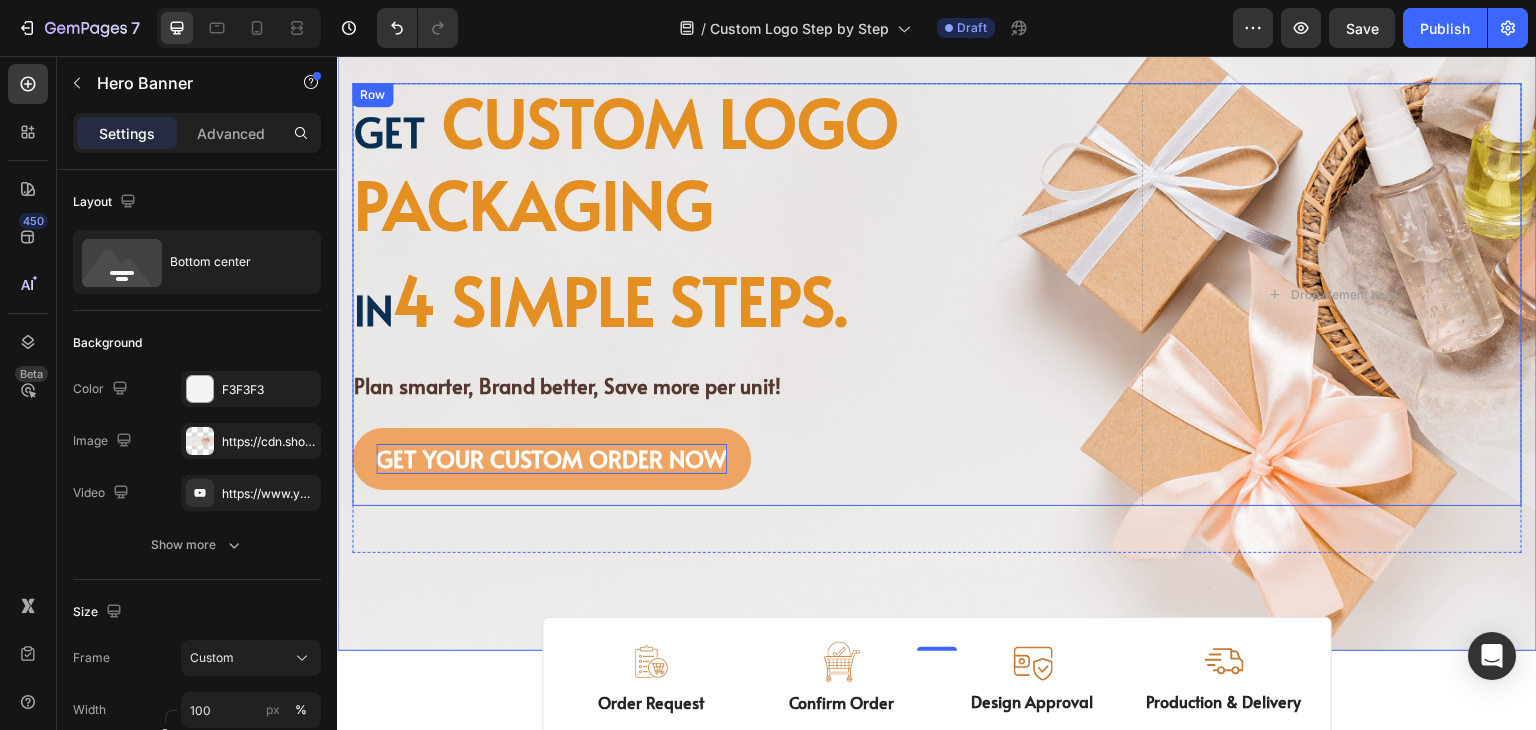 scroll, scrollTop: 500, scrollLeft: 0, axis: vertical 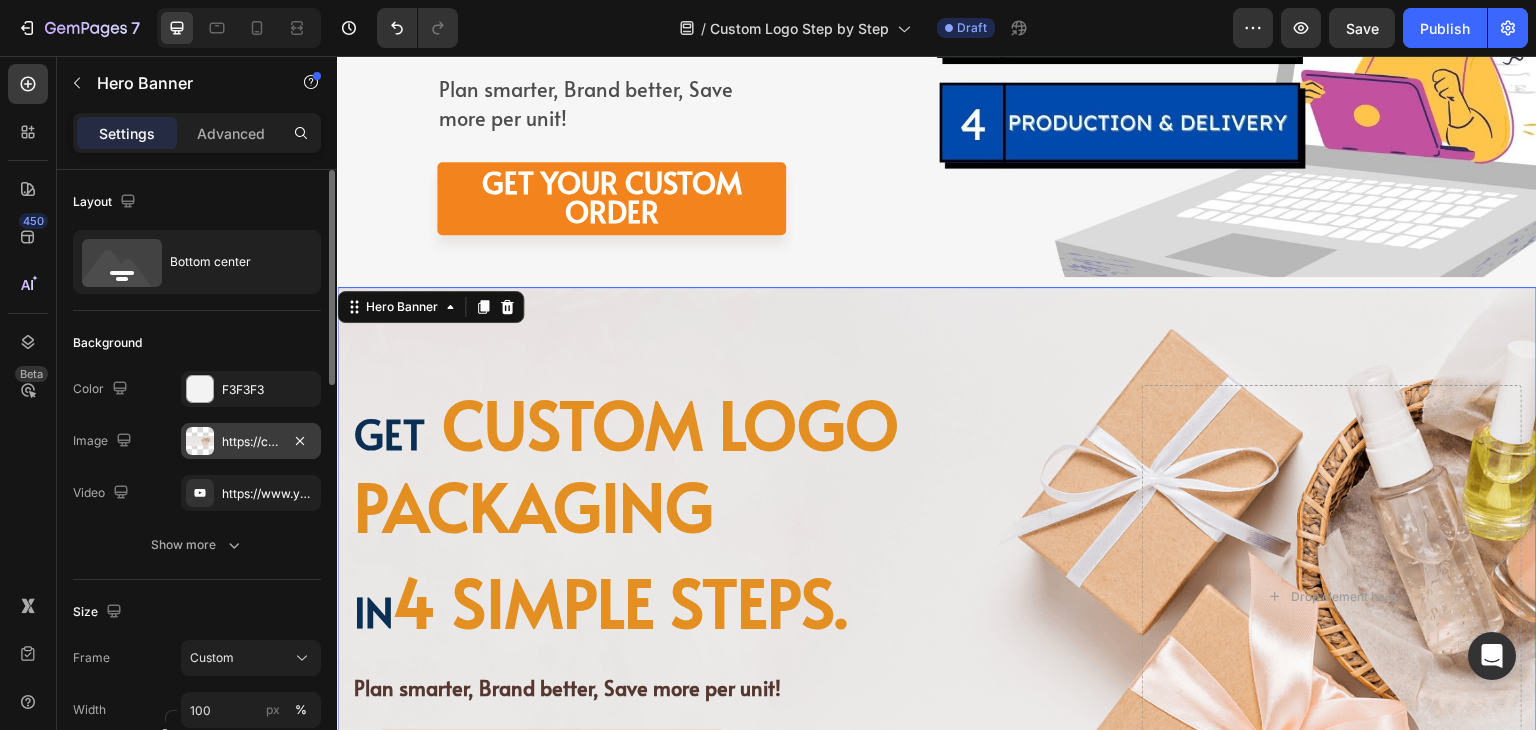 click on "https://cdn.shopify.com/s/files/1/0518/3825/5255/files/gempages_554882697223209794-02e26dd4-665c-4344-8d7b-ef86331ca5cb.png" at bounding box center [251, 441] 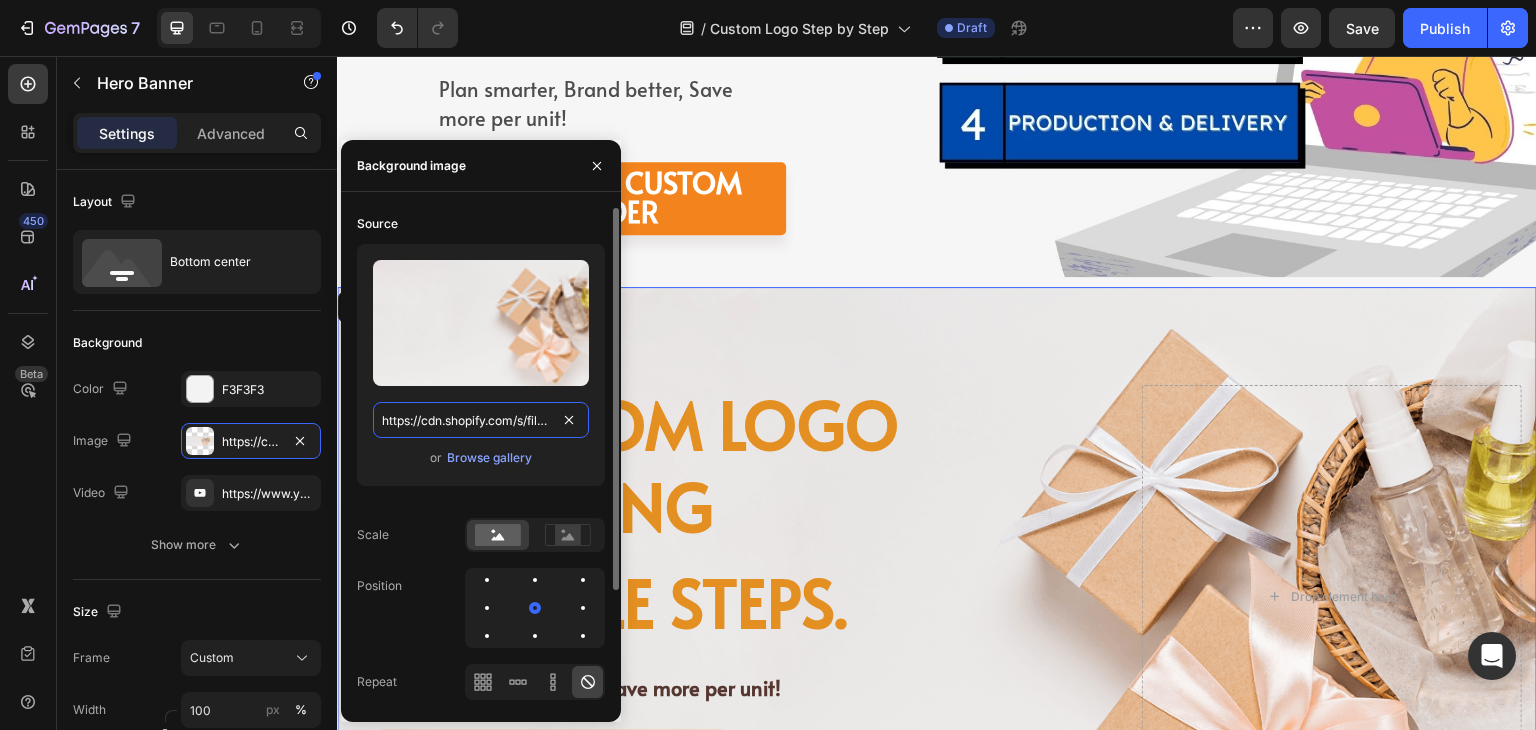 click on "https://cdn.shopify.com/s/files/1/0518/3825/5255/files/gempages_554882697223209794-02e26dd4-665c-4344-8d7b-ef86331ca5cb.png" at bounding box center (481, 420) 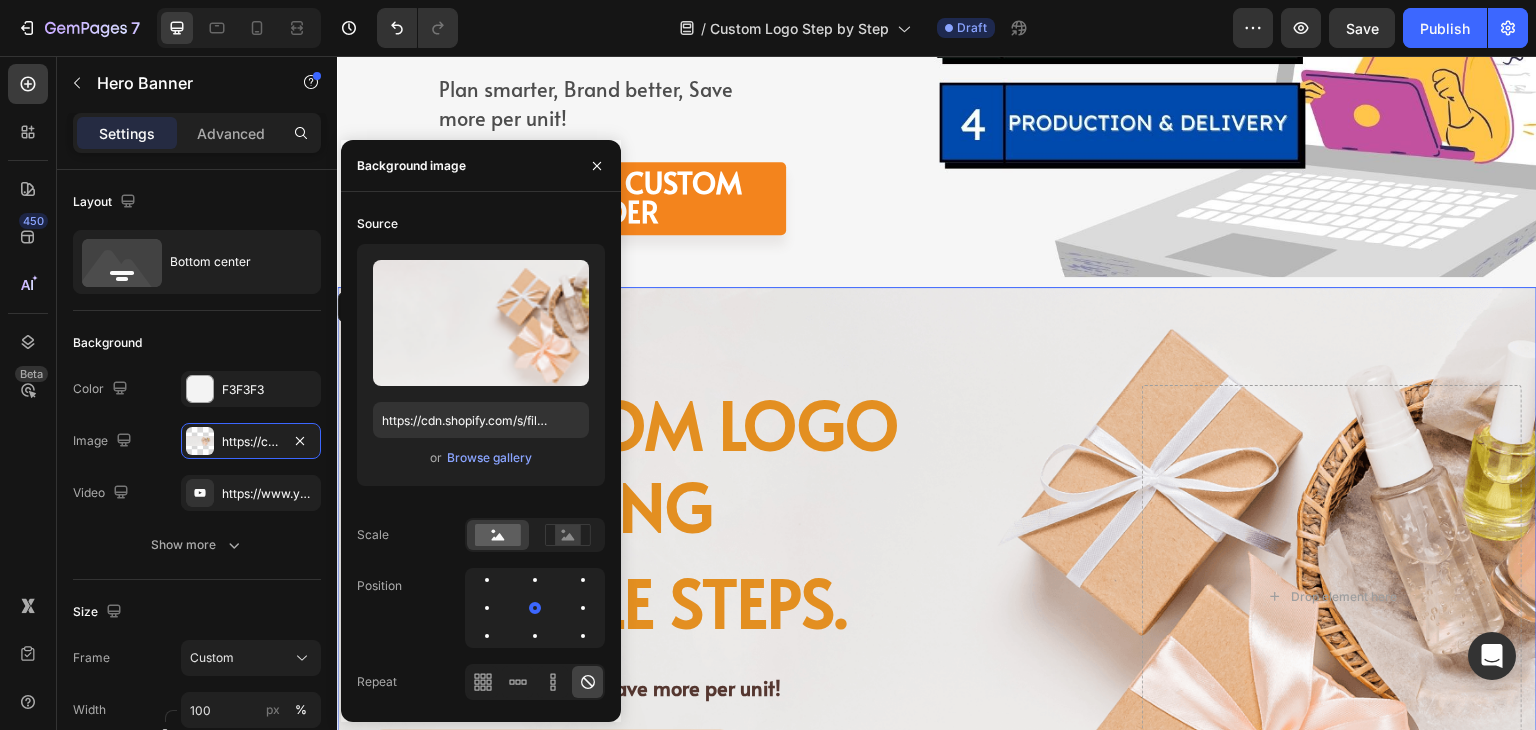 click on "Drop element here" at bounding box center [1332, 596] 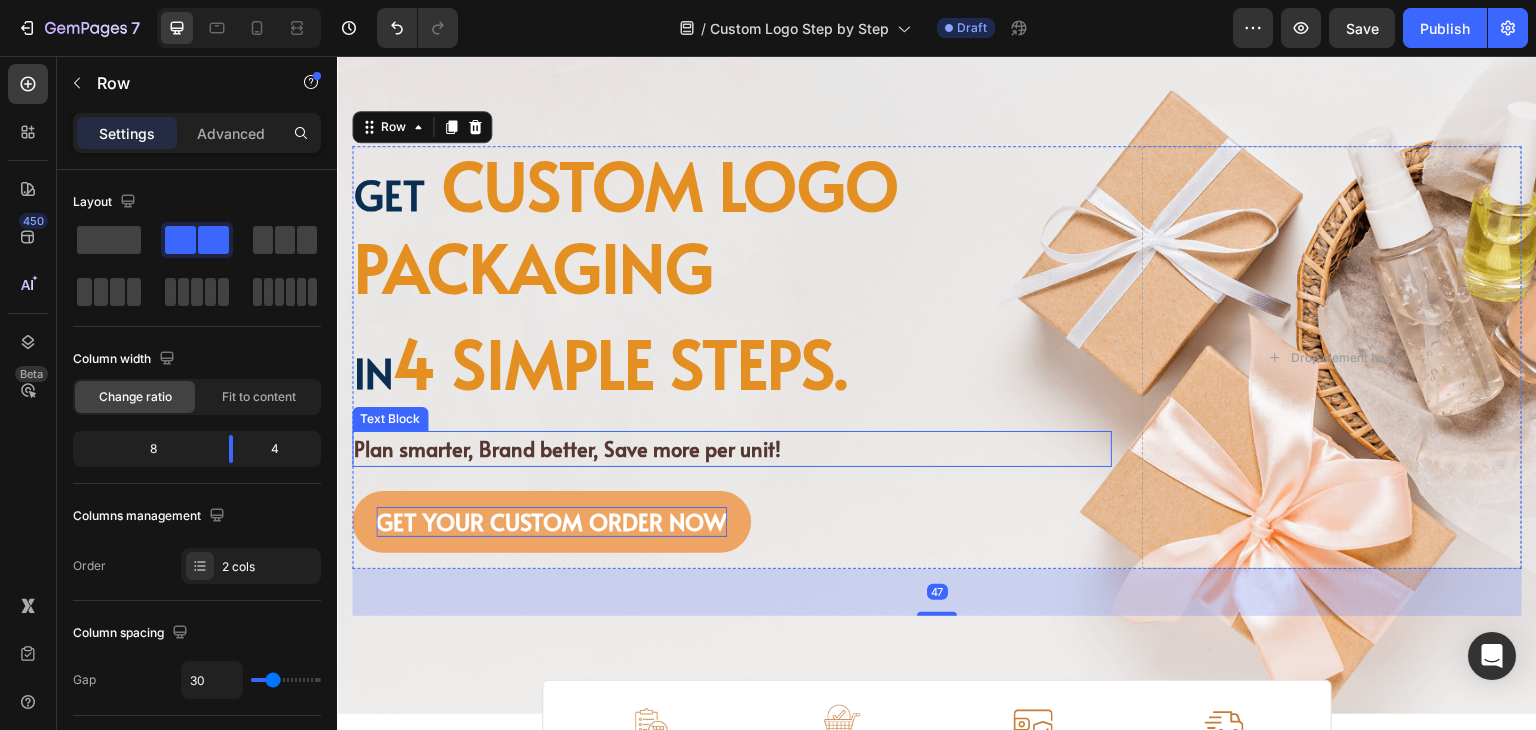 scroll, scrollTop: 800, scrollLeft: 0, axis: vertical 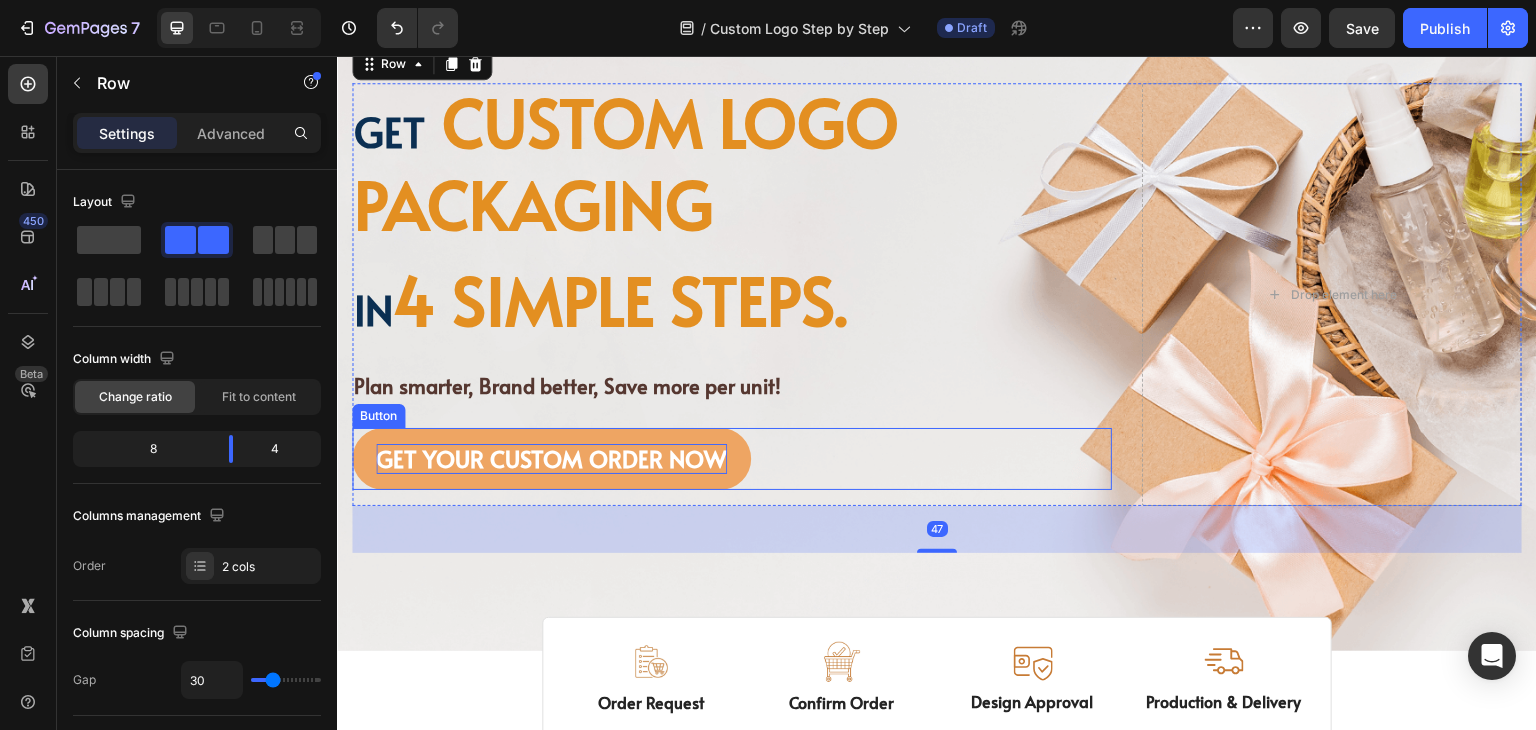 click on "GET YOUR CUSTOM ORDER NOW Button" at bounding box center [732, 459] 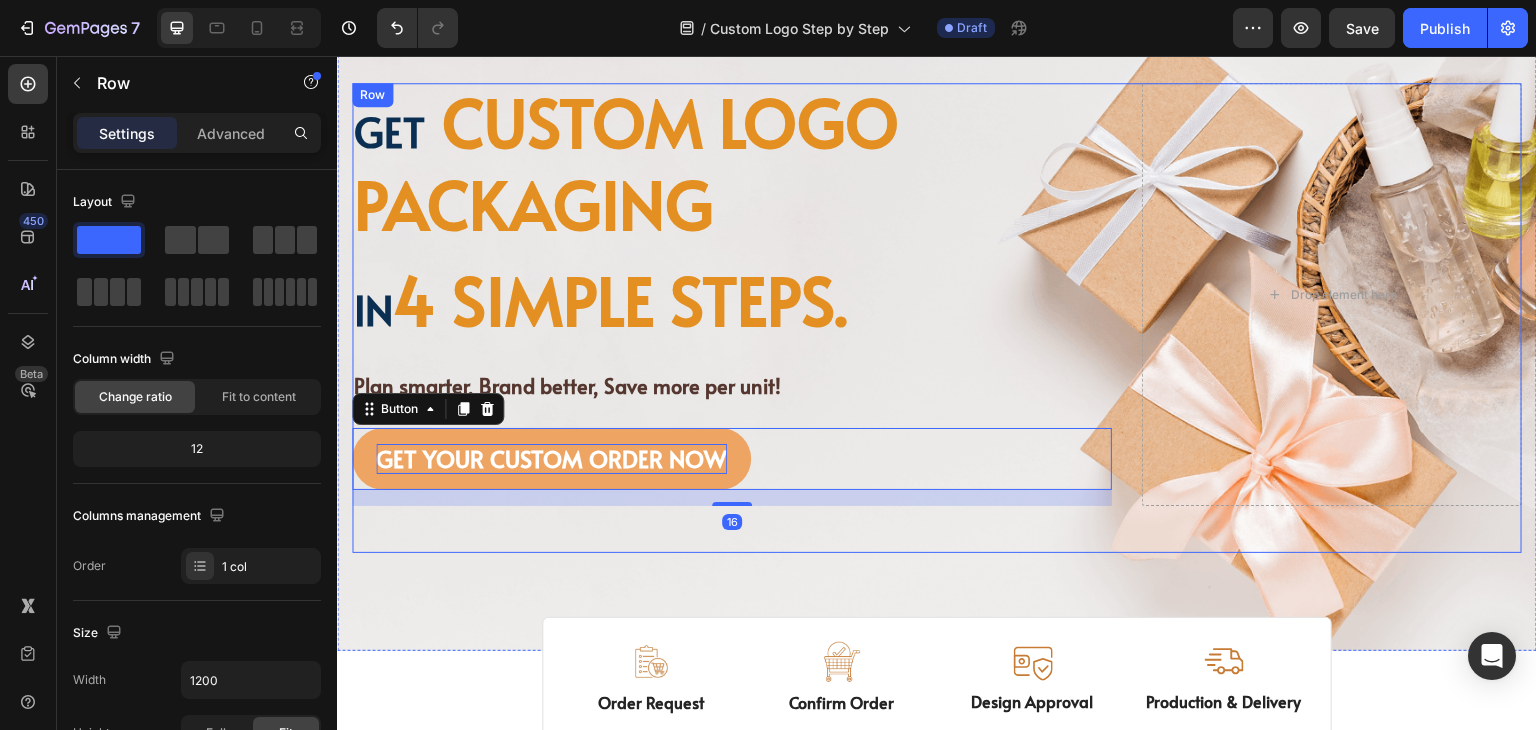 click on "Image Free shipping Text Block from The States Text Block Advanced List Image 30-Day FREE returns Text Block & Exchange Text Block Advanced List Row Image More than 60.000 Text Block Happy “Cattomers” Text Block Advanced List Image Secured Checkout Text Block using SSL Technology Text Block Advanced List Row                Title Line ⁠⁠⁠⁠⁠⁠⁠ Get   custom logo packaging   Heading in  4 simple steps. Text Block Plan smarter, Brand better, Save more per unit! Text Block GET YOUR CUSTOM ORDER NOW Button   16
Drop element here Row" at bounding box center (937, 318) 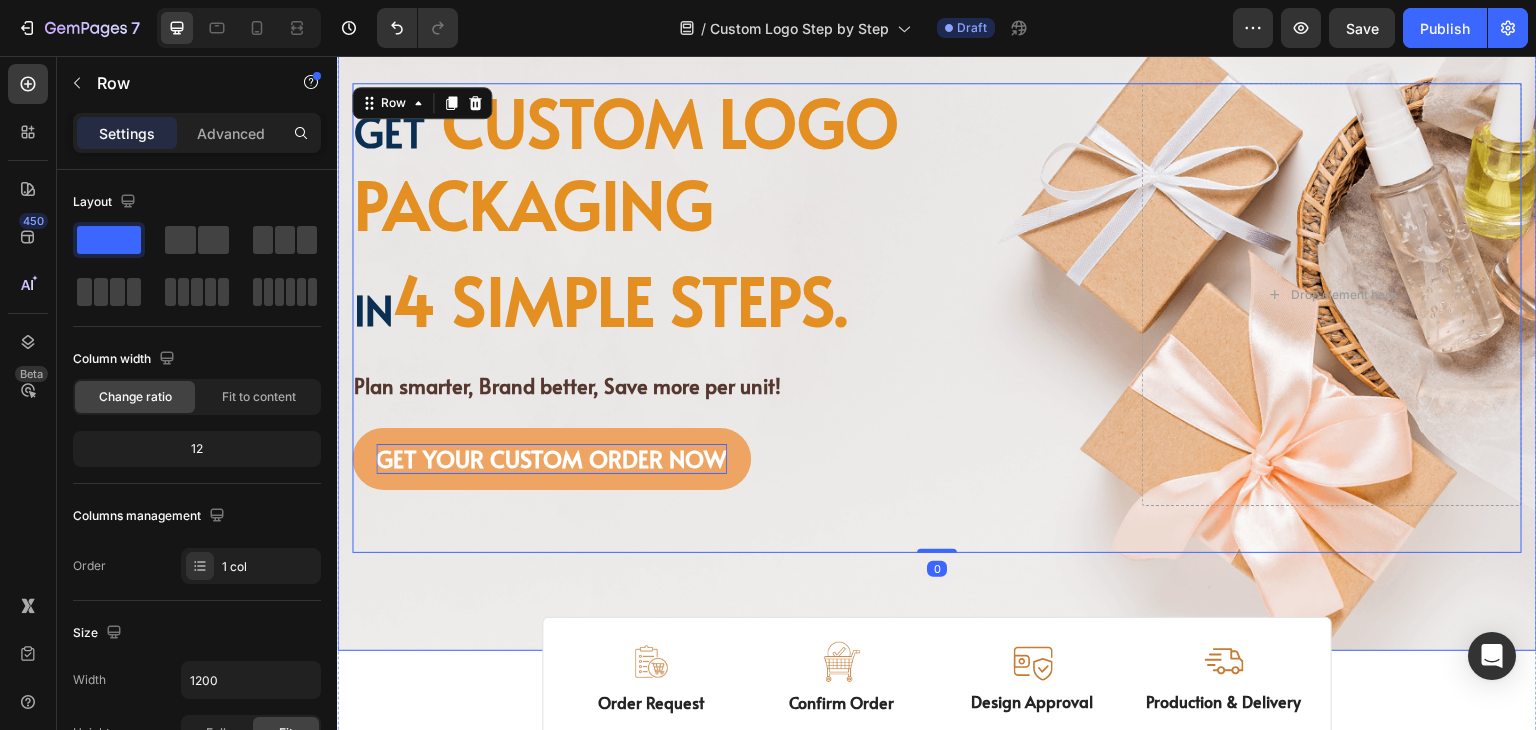click on "Image Image Free shipping Text Block from The States Text Block Advanced List Image 30-Day FREE returns Text Block & Exchange Text Block Advanced List Row Image More than 60.000 Text Block Happy “Cattomers” Text Block Advanced List Image Secured Checkout Text Block using SSL Technology Text Block Advanced List Row                Title Line ⁠⁠⁠⁠⁠⁠⁠ Get   custom logo packaging   Heading in  4 simple steps. Text Block Plan smarter, Brand better, Save more per unit! Text Block GET YOUR CUSTOM ORDER NOW Button
Drop element here Row Row   0" at bounding box center (937, 318) 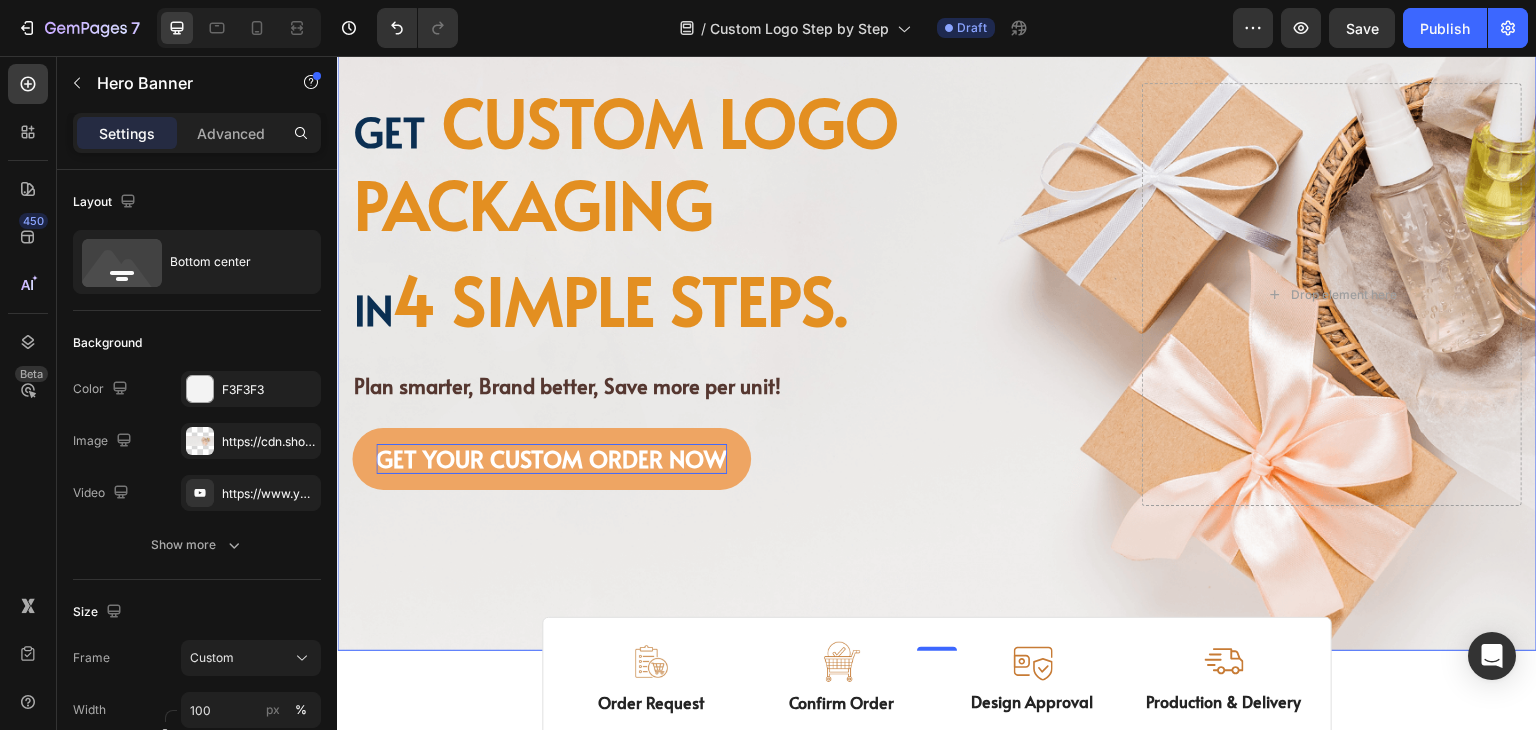 scroll, scrollTop: 1200, scrollLeft: 0, axis: vertical 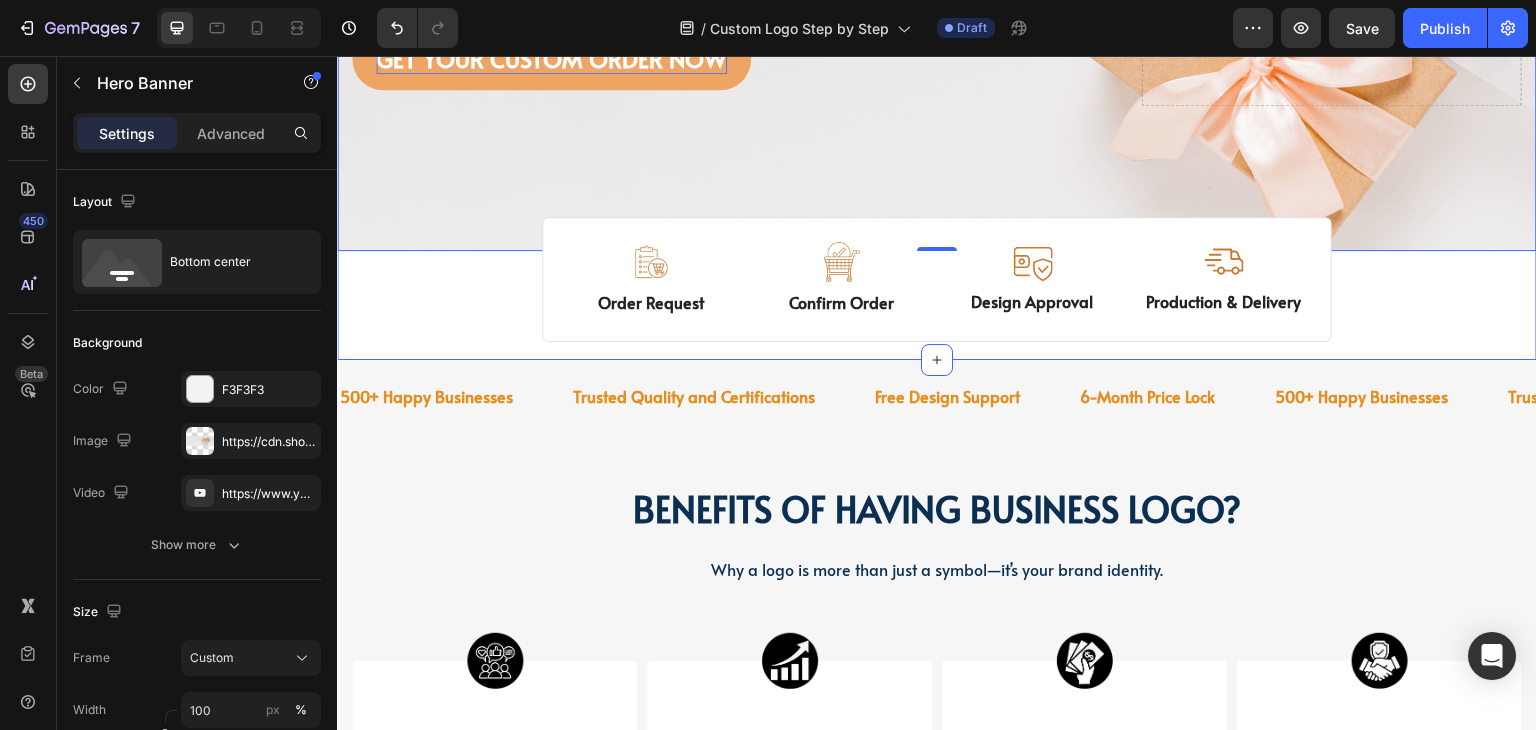 click on "Image Image Free shipping Text Block from The States Text Block Advanced List Image 30-Day FREE returns Text Block & Exchange Text Block Advanced List Row Image More than 60.000 Text Block Happy “Cattomers” Text Block Advanced List Image Secured Checkout Text Block using SSL Technology Text Block Advanced List Row                Title Line ⁠⁠⁠⁠⁠⁠⁠ Get   custom logo packaging   Heading in  4 simple steps. Text Block Plan smarter, Brand better, Save more per unit! Text Block GET YOUR CUSTOM ORDER NOW Button
Drop element here Row Row Hero Banner   0 Image Order Request Text Block Image Confirm Order Text Block Image Design Approval Text Block Image Production & Delivery Text Block Row" at bounding box center [937, -37] 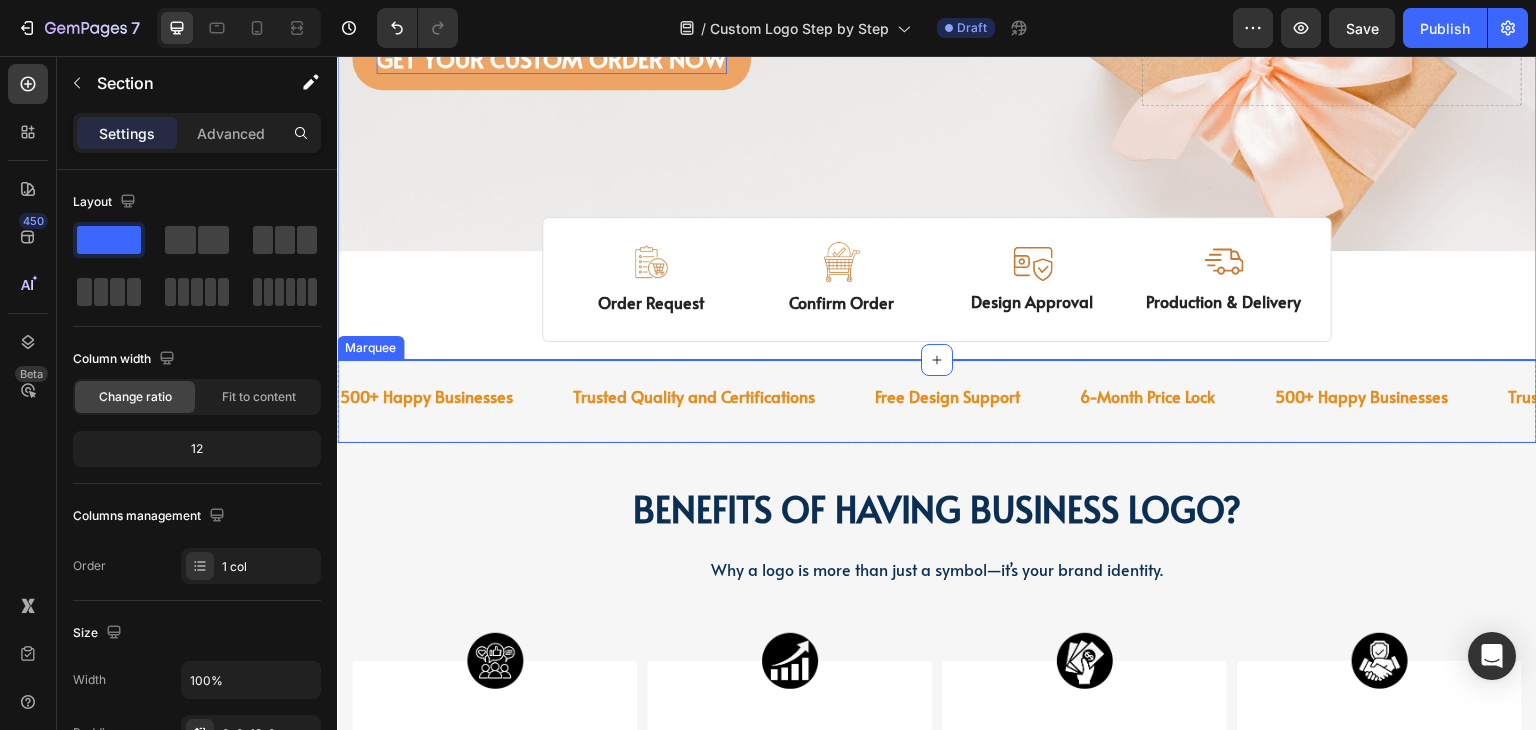 click on "500+ Happy Businesses Text Trusted Quality and Certifications Text Free Design Support Text 6-Month Price Lock Text 500+ Happy Businesses Text Trusted Quality and Certifications Text Free Design Support Text 6-Month Price Lock Text 500+ Happy Businesses Text Trusted Quality and Certifications Text Free Design Support Text 6-Month Price Lock Text 500+ Happy Businesses Text Trusted Quality and Certifications Text Free Design Support Text 6-Month Price Lock Text 500+ Happy Businesses Text Trusted Quality and Certifications Text Free Design Support Text 6-Month Price Lock Text 500+ Happy Businesses Text Trusted Quality and Certifications Text Free Design Support Text 6-Month Price Lock Text Marquee" at bounding box center [937, 401] 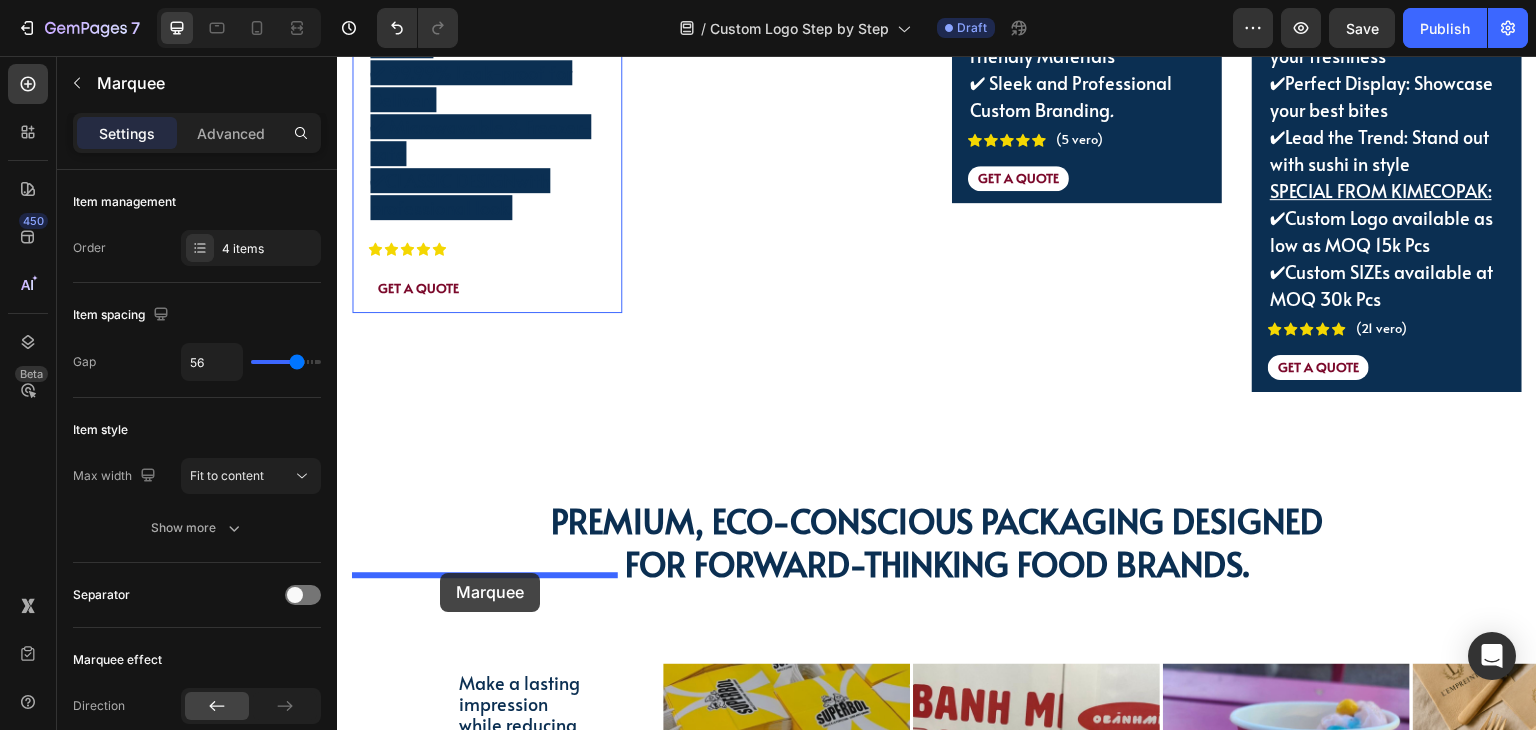 scroll, scrollTop: 5500, scrollLeft: 0, axis: vertical 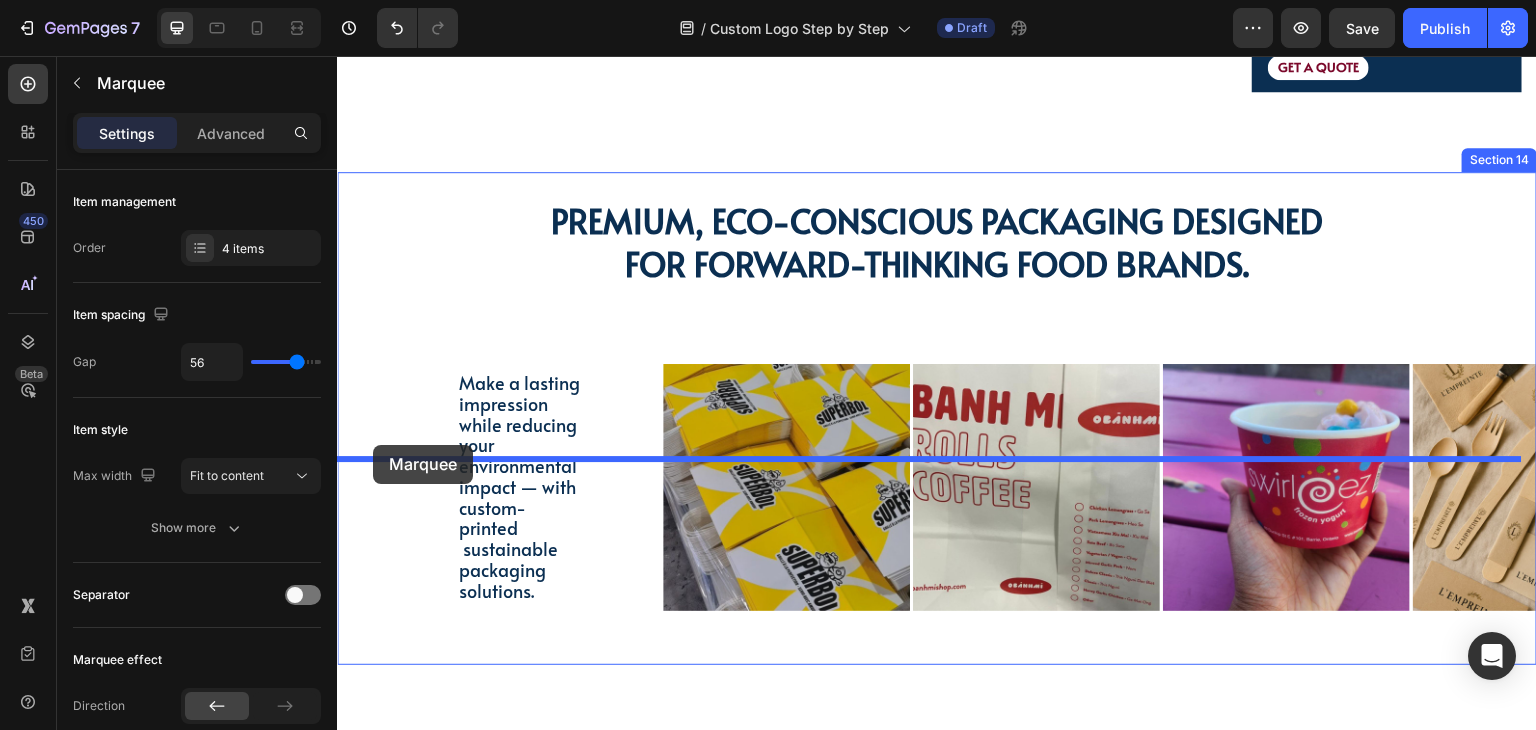 drag, startPoint x: 394, startPoint y: 342, endPoint x: 373, endPoint y: 447, distance: 107.07941 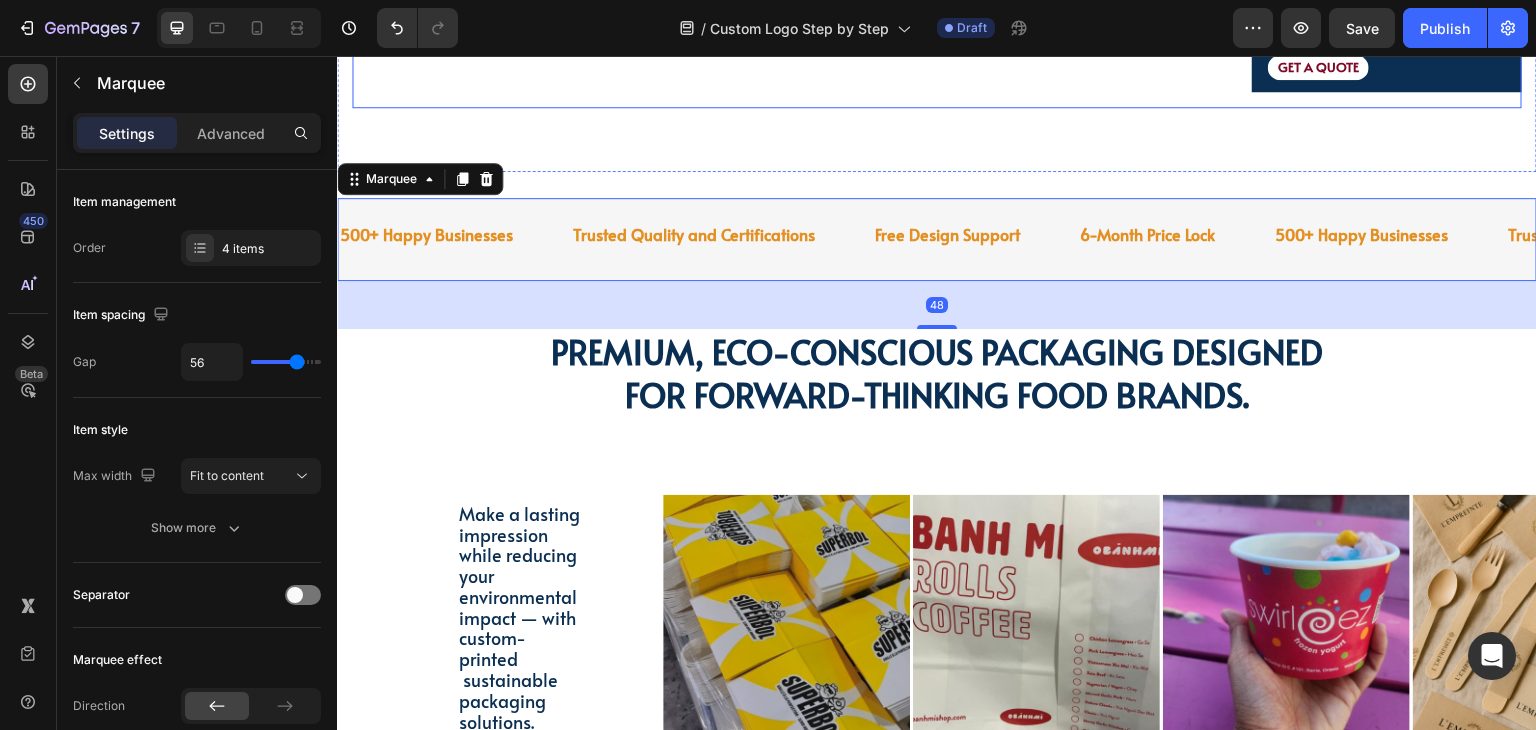 click on "Image MOQ 10,000pcs Text Block PAPER SOUP CONTAINER 8/10/12/16/24/32 OZ Text Block ✔ Low MOQ at 10,000 Pcs ✔ FREE Printing-Design Support ✔ 99,99% Leak-proof for Delivery ✔ Microwavable & Freezer-safe ✔  CLASSIC DESIGN  with professional look. Text Block Icon Icon Icon Icon Icon Icon List (7 vote) Text Block Row GET A QUOTE Text Block Row Product" at bounding box center (487, -185) 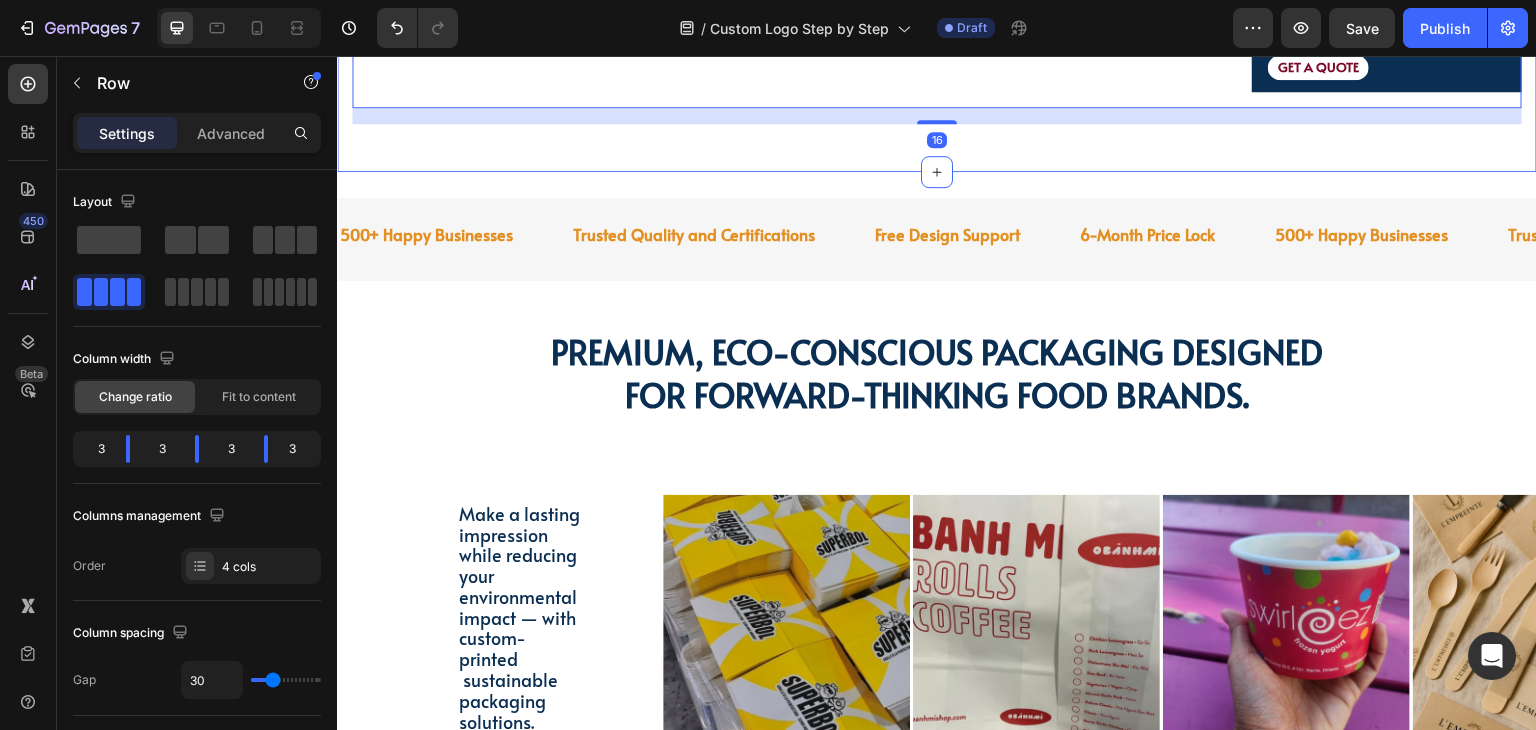 click on "CHECK OUR MOST POPULAR CUSTOM PACKAGING Heading Row Image MOQ 10,000pcs Text Block PAPER SOUP CONTAINER 8/10/12/16/24/32 OZ Text Block ✔ Low MOQ at 10,000 Pcs ✔ FREE Printing-Design Support ✔ 99,99% Leak-proof for Delivery ✔ Microwavable & Freezer-safe ✔  CLASSIC DESIGN  with professional look. Text Block Icon Icon Icon Icon Icon Icon List (7 vote) Text Block Row GET A QUOTE Text Block Row Product Image BAKERY BAGS & SANDWICH BAGS Text Block ✔  Text Block Icon Icon Icon Icon Icon Icon List (14 vero) Text Block Row GET A QUOTE Text Block Row Product Image PAPER COFFEE CUPS | 8/10/12/16 OZ Text Block ✔ Low MOQ: 10,000 Pcs ✔ FREE Logo Design Support ✔ Double-Wall Insulation for Heat Protection ✔ Compostable & Eco-Friendly Materials ✔ Sleek and Professional Custom Branding . Text Block Icon Icon Icon Icon Icon Icon List (5 vero) Text Block Row GET A QUOTE Text Block Row Product Image CUSTOM LOGO PAPER SUSHI BOX Text Block ✔Anti-Fog Window: Show off your freshness Text Block Icon Icon" at bounding box center [937, -240] 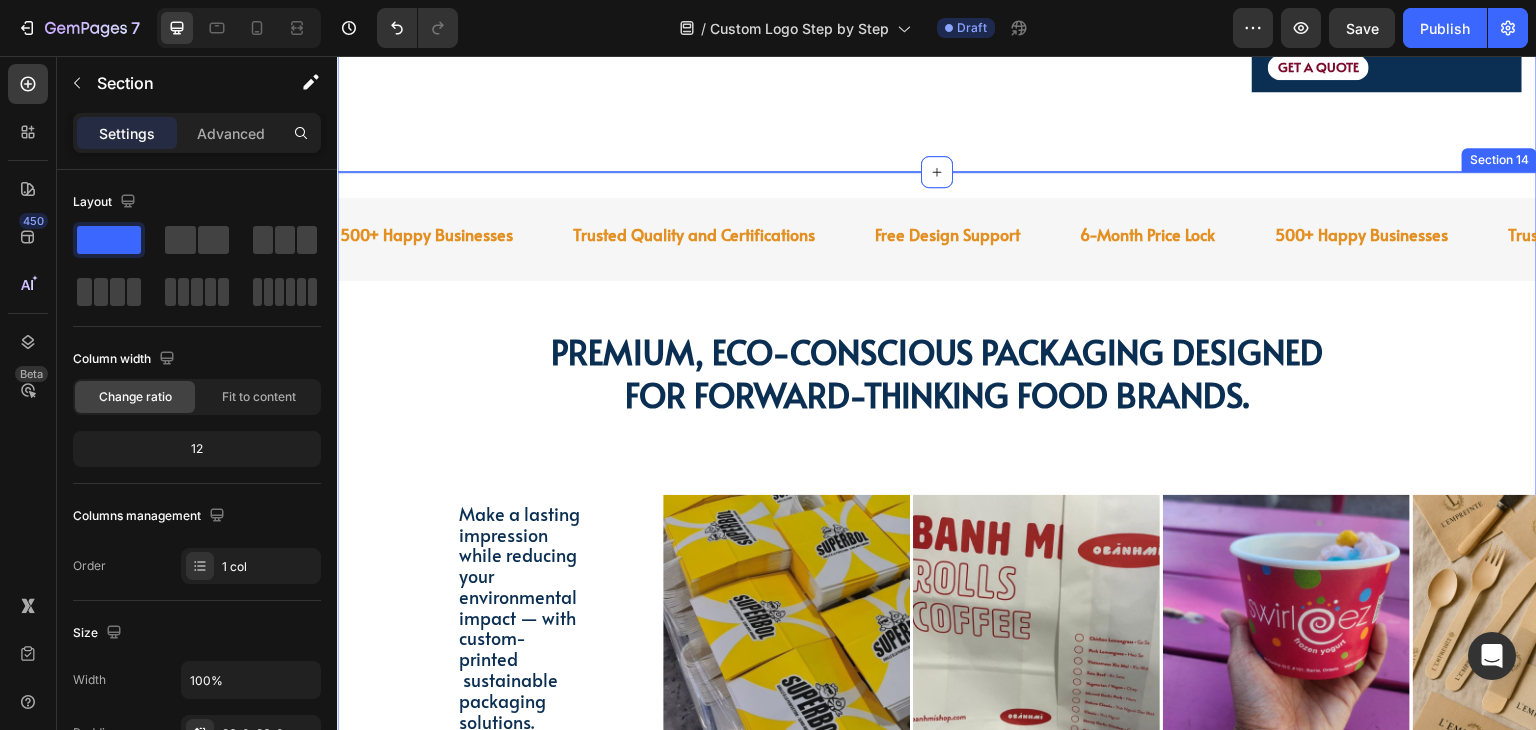 click on "500+ Happy Businesses Text Trusted Quality and Certifications Text Free Design Support Text 6-Month Price Lock Text 500+ Happy Businesses Text Trusted Quality and Certifications Text Free Design Support Text 6-Month Price Lock Text 500+ Happy Businesses Text Trusted Quality and Certifications Text Free Design Support Text 6-Month Price Lock Text 500+ Happy Businesses Text Trusted Quality and Certifications Text Free Design Support Text 6-Month Price Lock Text 500+ Happy Businesses Text Trusted Quality and Certifications Text Free Design Support Text 6-Month Price Lock Text 500+ Happy Businesses Text Trusted Quality and Certifications Text Free Design Support Text 6-Month Price Lock Text Marquee Premium, eco-conscious packaging designed for forward-thinking food brands. Heading Make a lasting impression while reducing your environmental impact — with custom-printed  sustainable packaging solutions. Text Block Row Image Image Image Image Image Image Image Image Image Image Image Image Image Image Image Image" at bounding box center (937, 484) 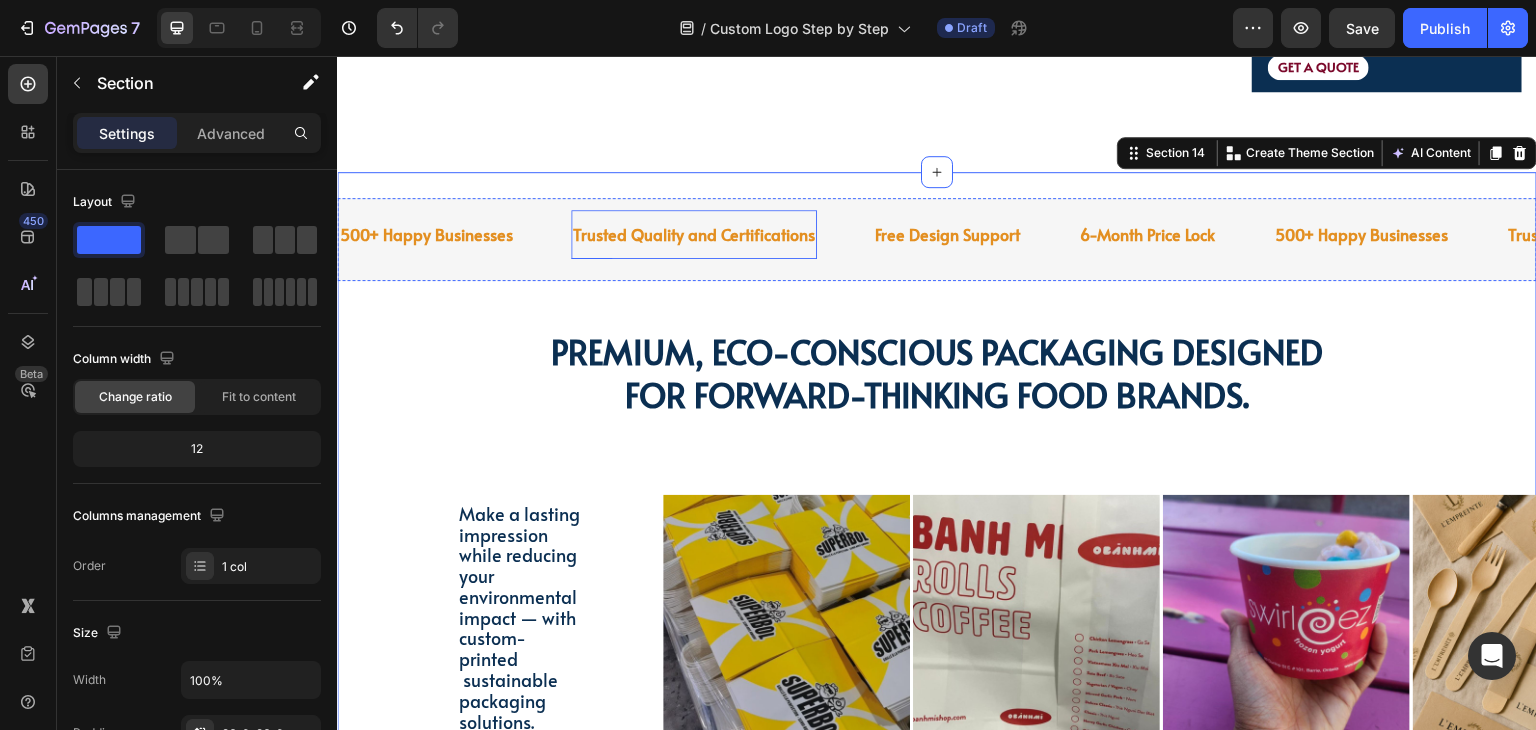 click on "Trusted Quality and Certifications Text" at bounding box center (694, 234) 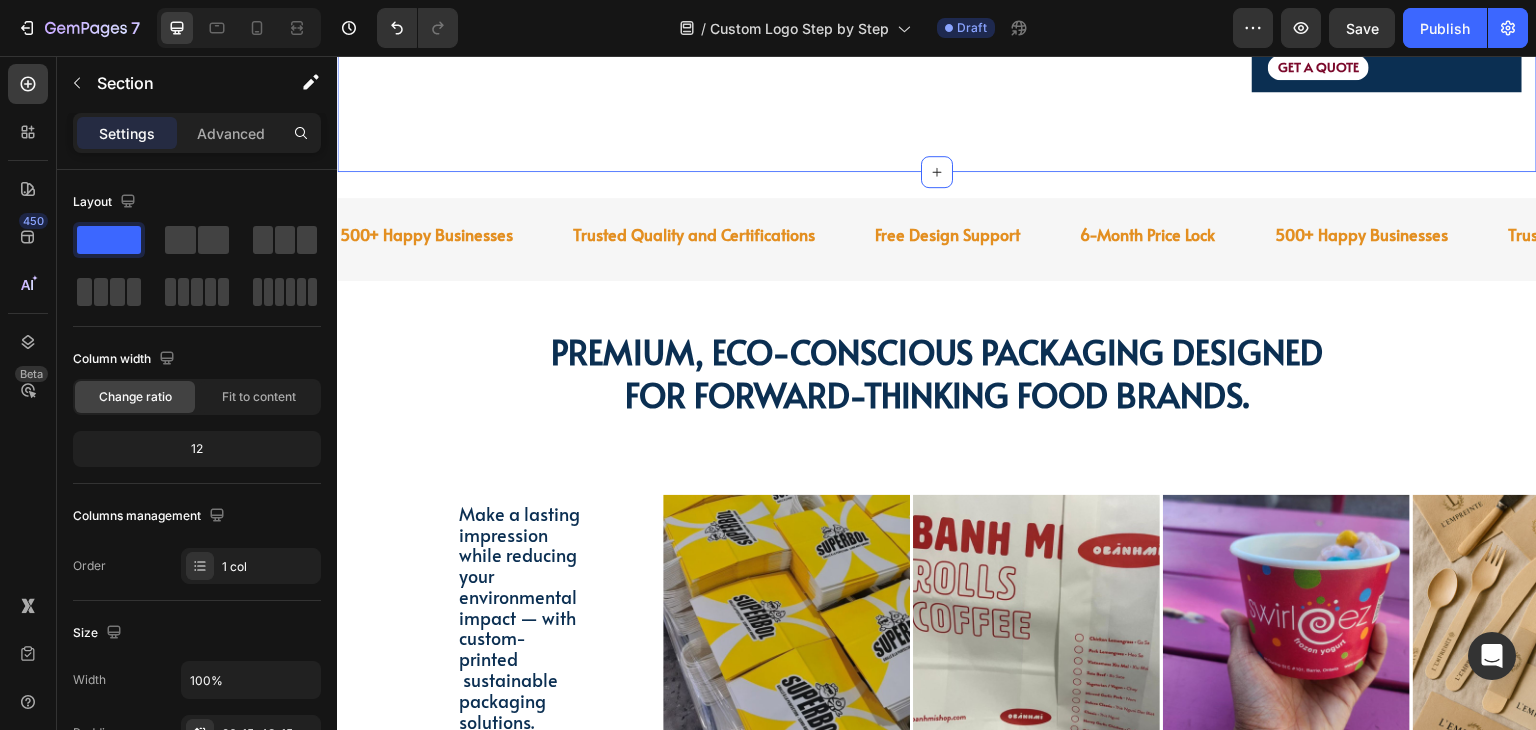click on "CHECK OUR MOST POPULAR CUSTOM PACKAGING Heading Row Image MOQ 10,000pcs Text Block PAPER SOUP CONTAINER 8/10/12/16/24/32 OZ Text Block ✔ Low MOQ at 10,000 Pcs ✔ FREE Printing-Design Support ✔ 99,99% Leak-proof for Delivery ✔ Microwavable & Freezer-safe ✔  CLASSIC DESIGN  with professional look. Text Block Icon Icon Icon Icon Icon Icon List (7 vote) Text Block Row GET A QUOTE Text Block Row Product Image BAKERY BAGS & SANDWICH BAGS Text Block ✔  Text Block Icon Icon Icon Icon Icon Icon List (14 vero) Text Block Row GET A QUOTE Text Block Row Product Image PAPER COFFEE CUPS | 8/10/12/16 OZ Text Block ✔ Low MOQ: 10,000 Pcs ✔ FREE Logo Design Support ✔ Double-Wall Insulation for Heat Protection ✔ Compostable & Eco-Friendly Materials ✔ Sleek and Professional Custom Branding . Text Block Icon Icon Icon Icon Icon Icon List (5 vero) Text Block Row GET A QUOTE Text Block Row Product Image CUSTOM LOGO PAPER SUSHI BOX Text Block ✔Anti-Fog Window: Show off your freshness Text Block Icon Icon" at bounding box center (937, -240) 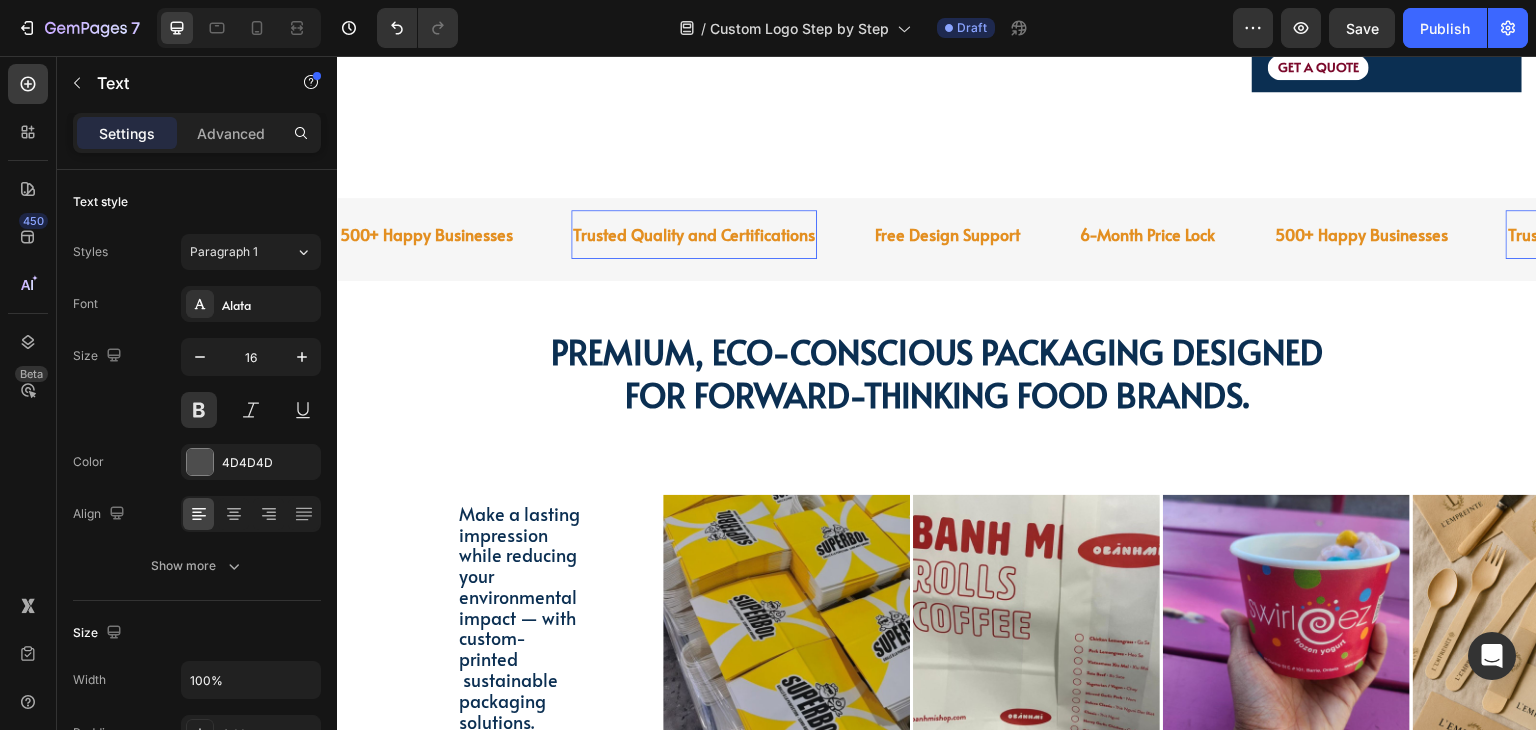 click on "Trusted Quality and Certifications Text   0" at bounding box center [694, 234] 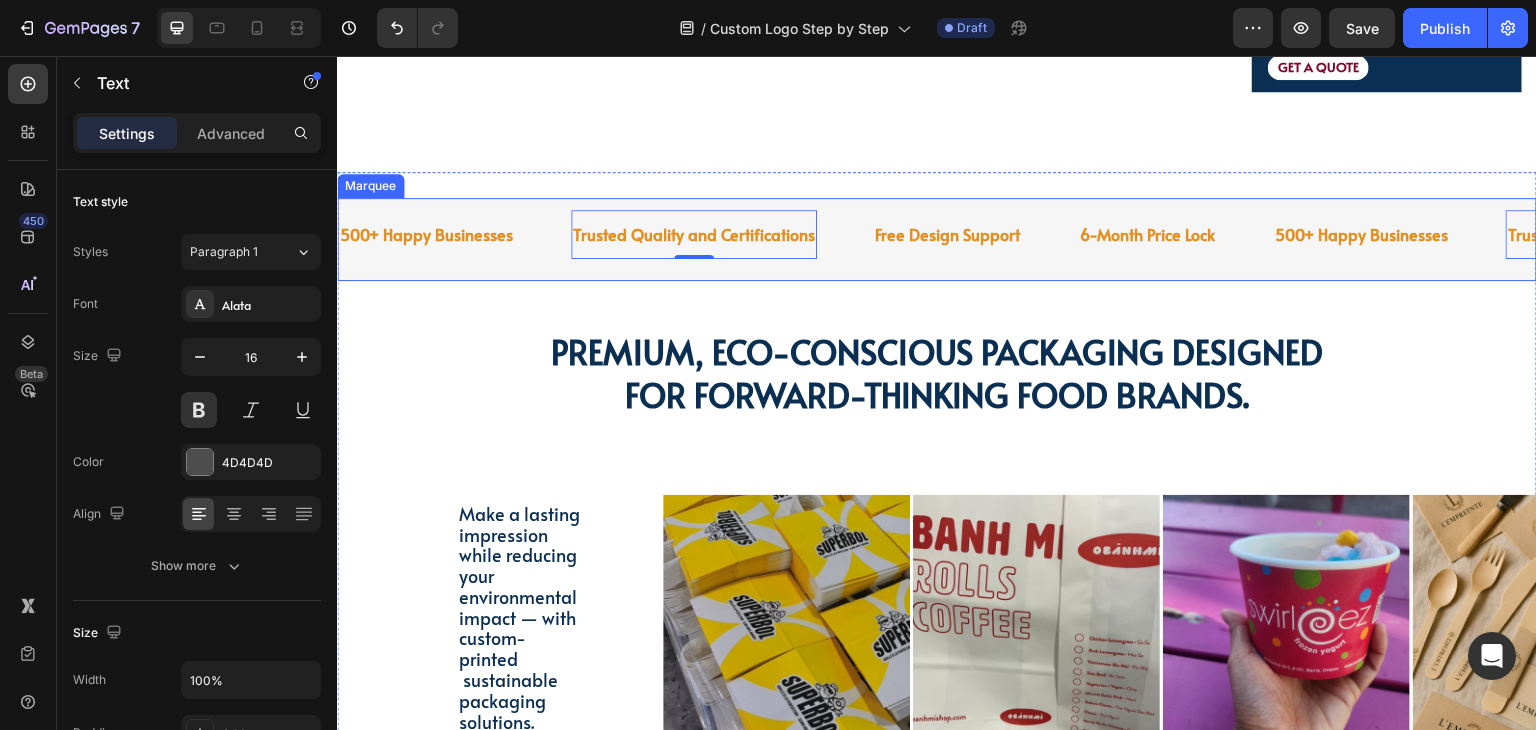 click on "500+ Happy Businesses Text Trusted Quality and Certifications Text   0 Free Design Support Text 6-Month Price Lock Text 500+ Happy Businesses Text Trusted Quality and Certifications Text   0 Free Design Support Text 6-Month Price Lock Text 500+ Happy Businesses Text Trusted Quality and Certifications Text   0 Free Design Support Text 6-Month Price Lock Text 500+ Happy Businesses Text Trusted Quality and Certifications Text   0 Free Design Support Text 6-Month Price Lock Text 500+ Happy Businesses Text Trusted Quality and Certifications Text   0 Free Design Support Text 6-Month Price Lock Text 500+ Happy Businesses Text Trusted Quality and Certifications Text   0 Free Design Support Text 6-Month Price Lock Text Marquee" at bounding box center (937, 239) 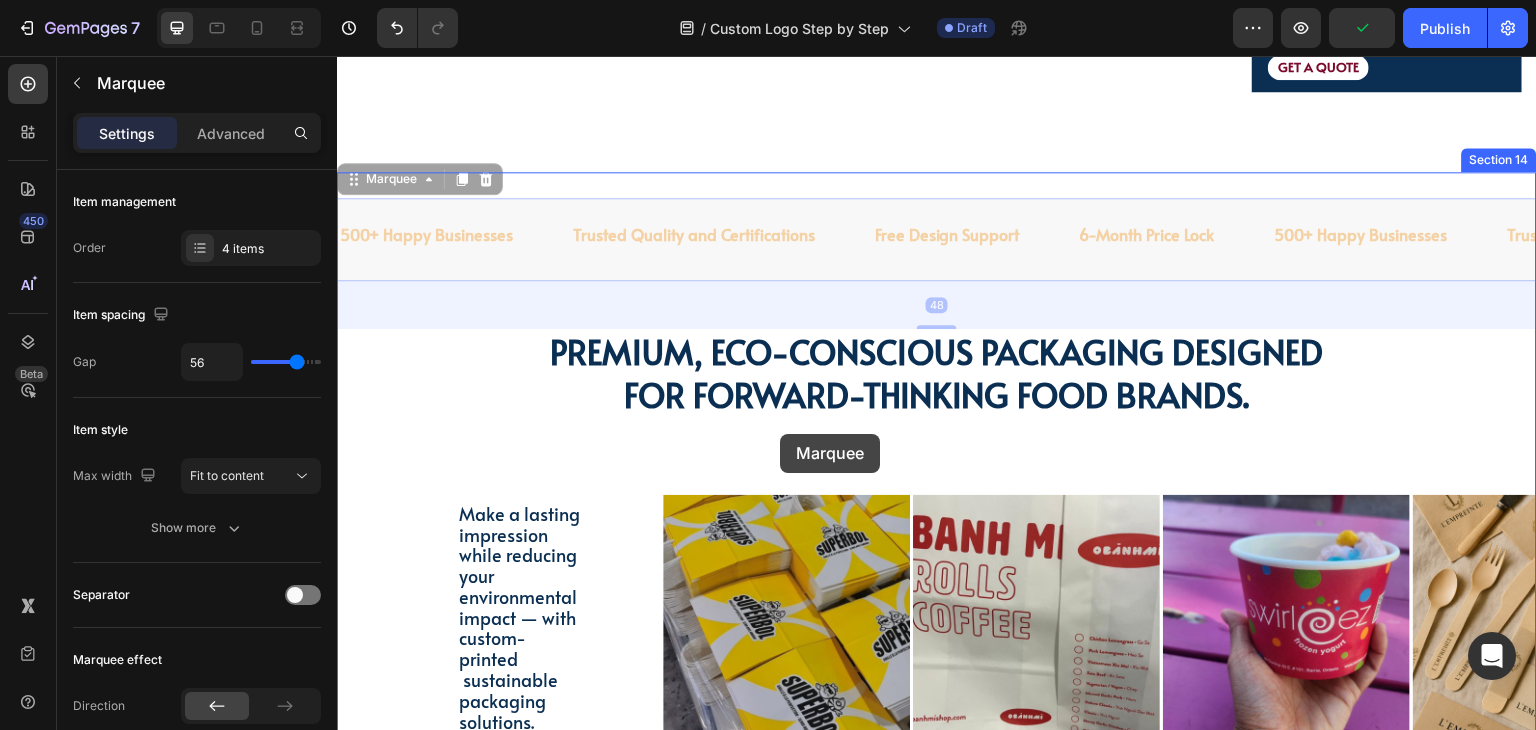 drag, startPoint x: 412, startPoint y: 442, endPoint x: 780, endPoint y: 434, distance: 368.08694 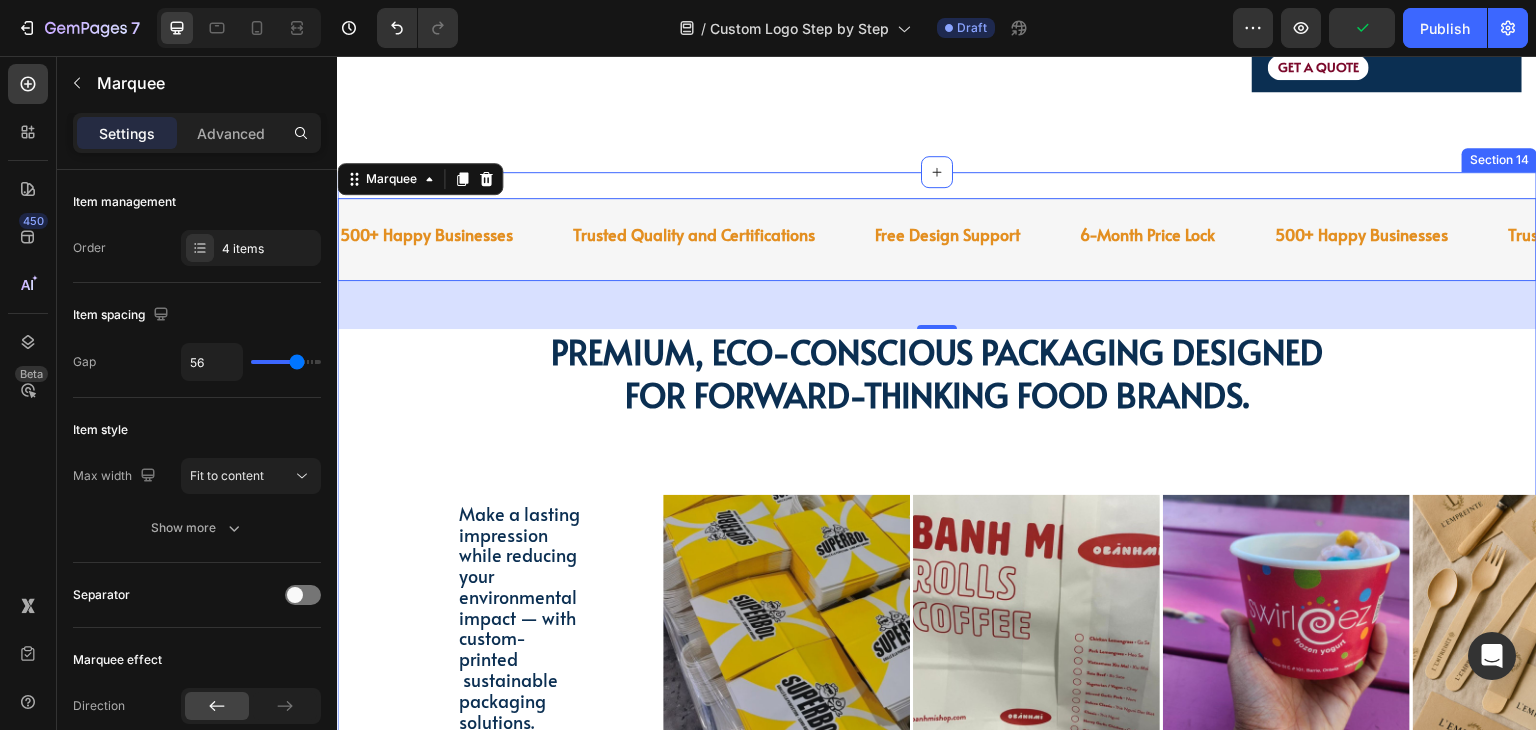 click on "500+ Happy Businesses Text Trusted Quality and Certifications Text Free Design Support Text 6-Month Price Lock Text 500+ Happy Businesses Text Trusted Quality and Certifications Text Free Design Support Text 6-Month Price Lock Text 500+ Happy Businesses Text Trusted Quality and Certifications Text Free Design Support Text 6-Month Price Lock Text 500+ Happy Businesses Text Trusted Quality and Certifications Text Free Design Support Text 6-Month Price Lock Text 500+ Happy Businesses Text Trusted Quality and Certifications Text Free Design Support Text 6-Month Price Lock Text 500+ Happy Businesses Text Trusted Quality and Certifications Text Free Design Support Text 6-Month Price Lock Text Marquee   48 Premium, eco-conscious packaging designed for forward-thinking food brands. Heading Make a lasting impression while reducing your environmental impact — with custom-printed  sustainable packaging solutions. Text Block Row Image Image Image Image Image Image Image Image Image Image Image Image Image Image Image" at bounding box center [937, 484] 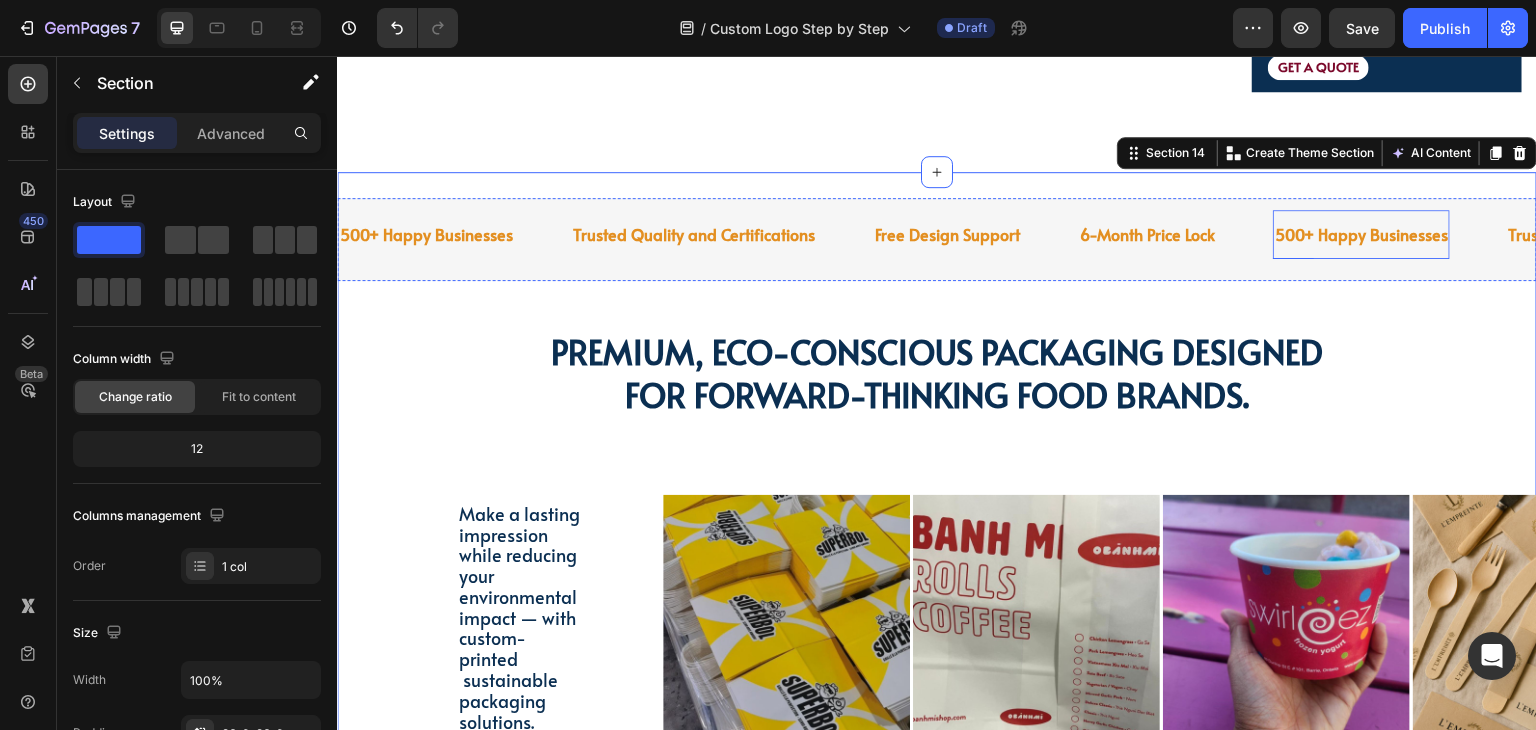 click on "500+ Happy Businesses Text" at bounding box center (1361, 234) 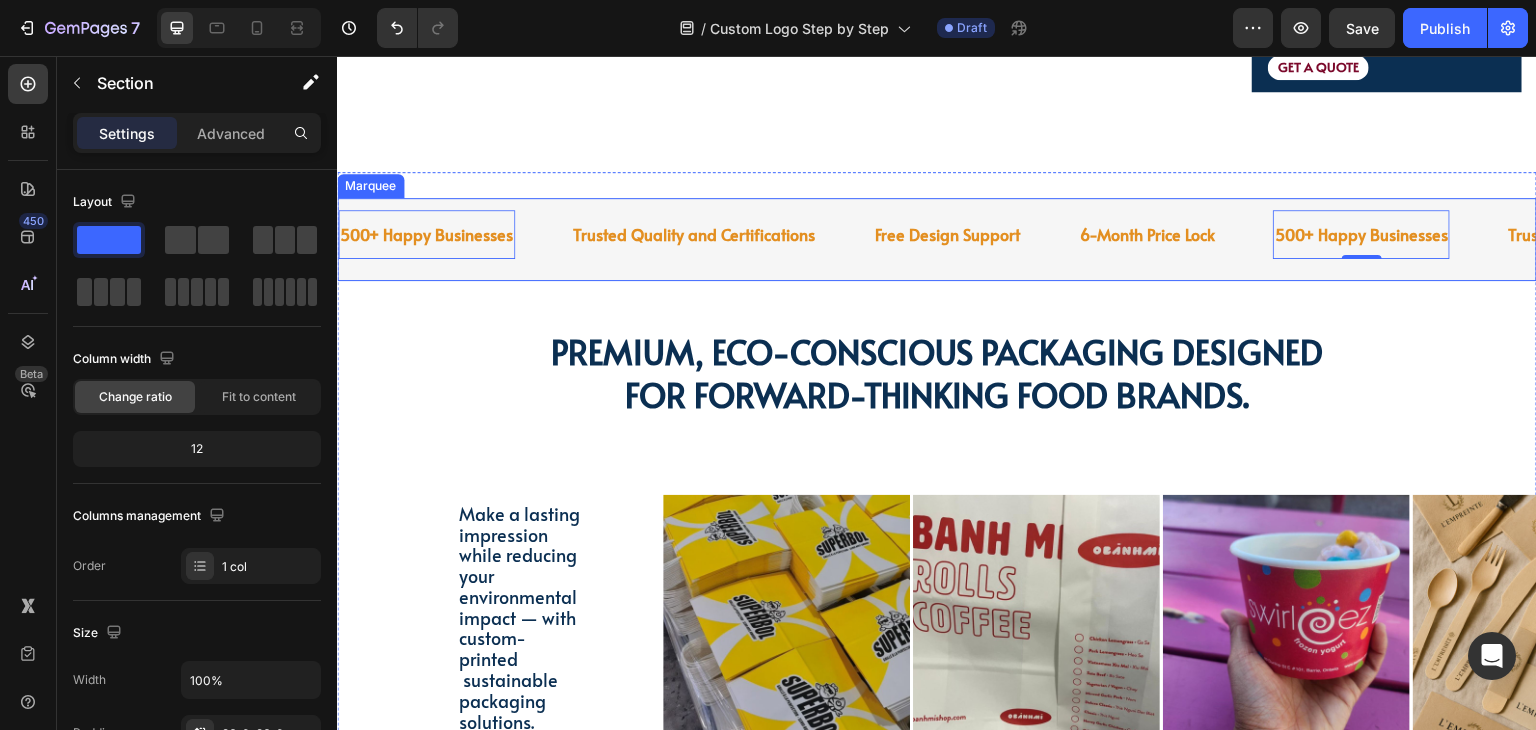 click on "500+ Happy Businesses Text   0 Trusted Quality and Certifications Text Free Design Support Text 6-Month Price Lock Text 500+ Happy Businesses Text   0 Trusted Quality and Certifications Text Free Design Support Text 6-Month Price Lock Text 500+ Happy Businesses Text   0 Trusted Quality and Certifications Text Free Design Support Text 6-Month Price Lock Text 500+ Happy Businesses Text   0 Trusted Quality and Certifications Text Free Design Support Text 6-Month Price Lock Text 500+ Happy Businesses Text   0 Trusted Quality and Certifications Text Free Design Support Text 6-Month Price Lock Text 500+ Happy Businesses Text   0 Trusted Quality and Certifications Text Free Design Support Text 6-Month Price Lock Text Marquee Premium, eco-conscious packaging designed for forward-thinking food brands. Heading Make a lasting impression while reducing your environmental impact — with custom-printed  sustainable packaging solutions. Text Block Row Image Image Image Image Image Image Image Image Image Image Image Image" at bounding box center (937, 484) 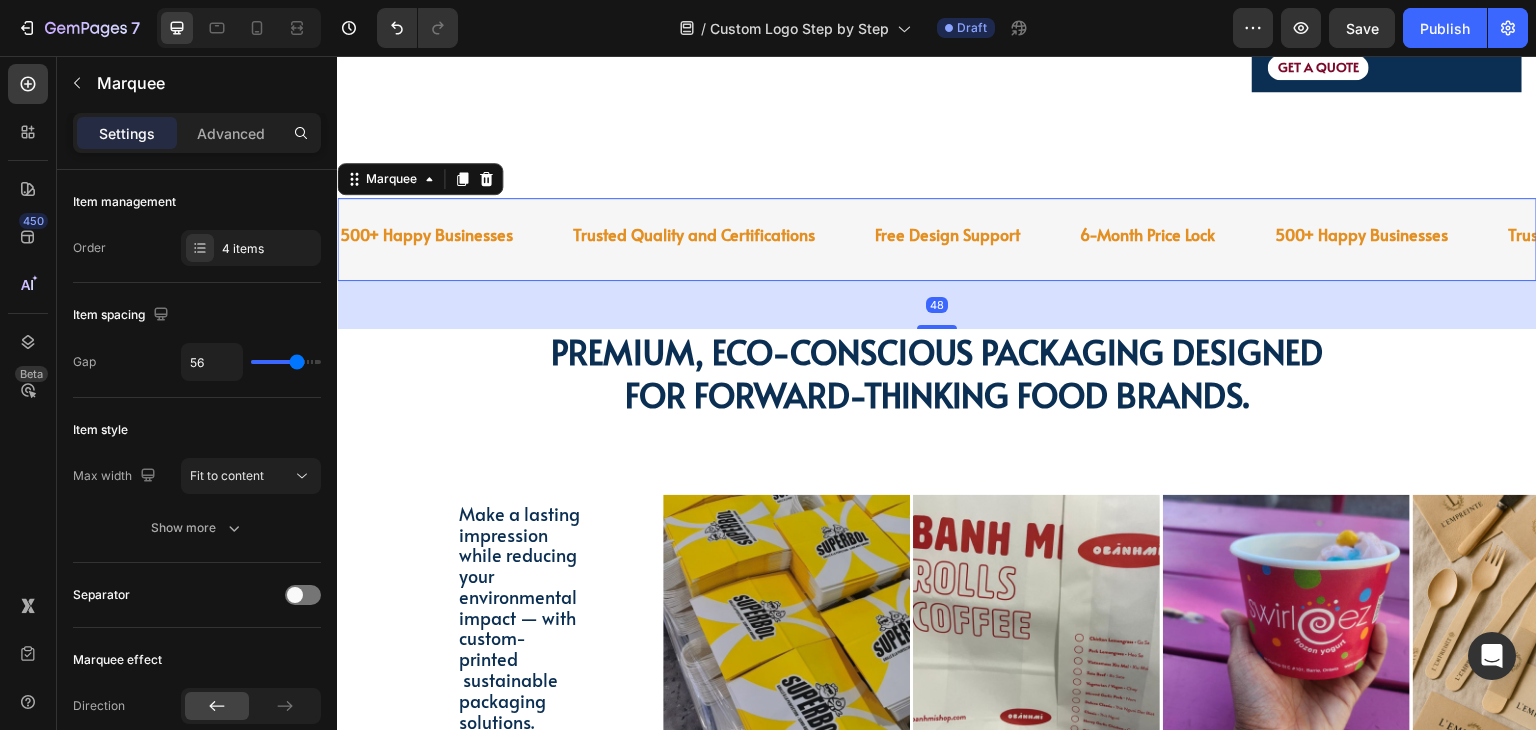 click on "500+ Happy Businesses Text Trusted Quality and Certifications Text Free Design Support Text 6-Month Price Lock Text 500+ Happy Businesses Text Trusted Quality and Certifications Text Free Design Support Text 6-Month Price Lock Text 500+ Happy Businesses Text Trusted Quality and Certifications Text Free Design Support Text 6-Month Price Lock Text 500+ Happy Businesses Text Trusted Quality and Certifications Text Free Design Support Text 6-Month Price Lock Text 500+ Happy Businesses Text Trusted Quality and Certifications Text Free Design Support Text 6-Month Price Lock Text 500+ Happy Businesses Text Trusted Quality and Certifications Text Free Design Support Text 6-Month Price Lock Text Marquee   48" at bounding box center (937, 239) 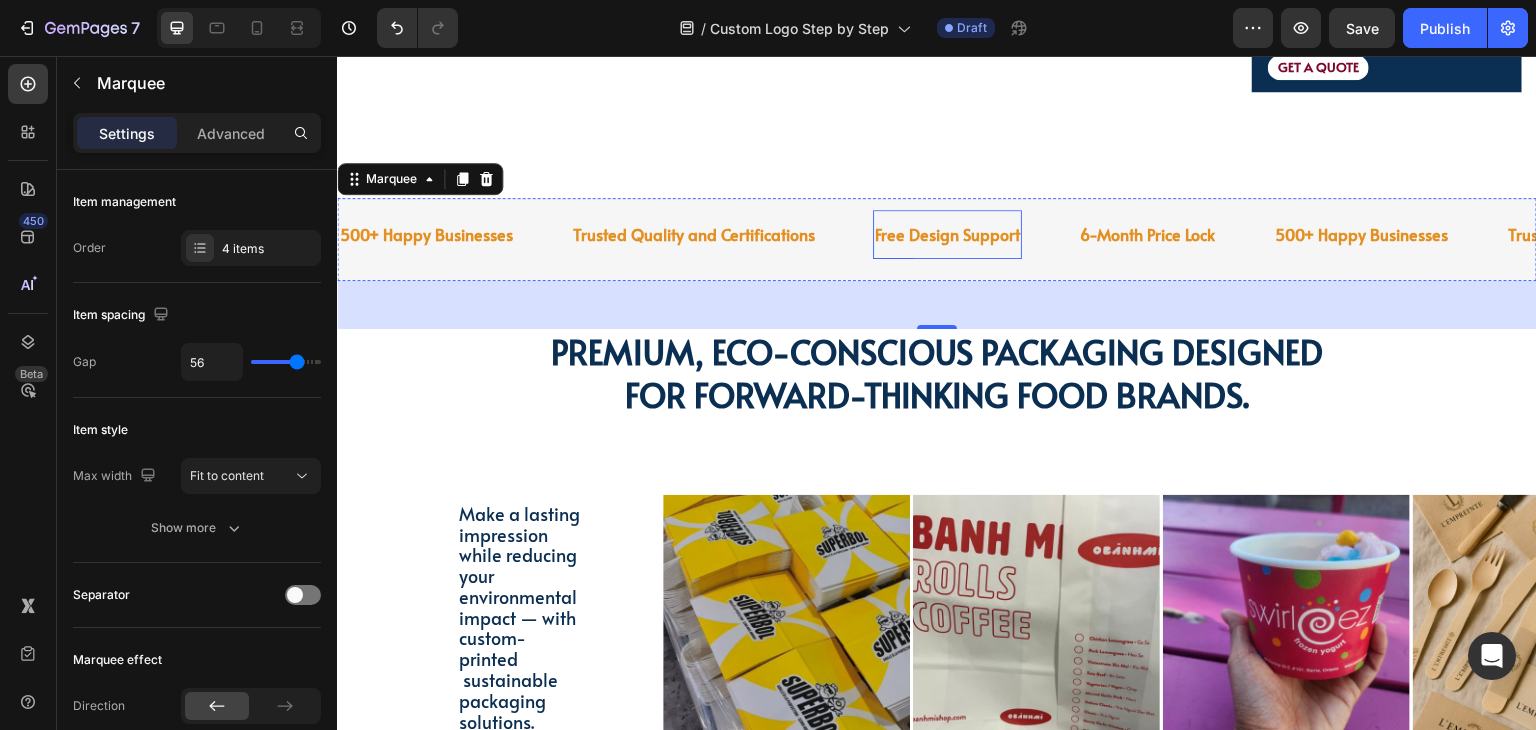 click on "500+ Happy Businesses Text Trusted Quality and Certifications Text Free Design Support Text 6-Month Price Lock Text 500+ Happy Businesses Text Trusted Quality and Certifications Text Free Design Support Text 6-Month Price Lock Text 500+ Happy Businesses Text Trusted Quality and Certifications Text Free Design Support Text 6-Month Price Lock Text 500+ Happy Businesses Text Trusted Quality and Certifications Text Free Design Support Text 6-Month Price Lock Text 500+ Happy Businesses Text Trusted Quality and Certifications Text Free Design Support Text 6-Month Price Lock Text 500+ Happy Businesses Text Trusted Quality and Certifications Text Free Design Support Text 6-Month Price Lock Text Marquee   48" at bounding box center (937, 239) 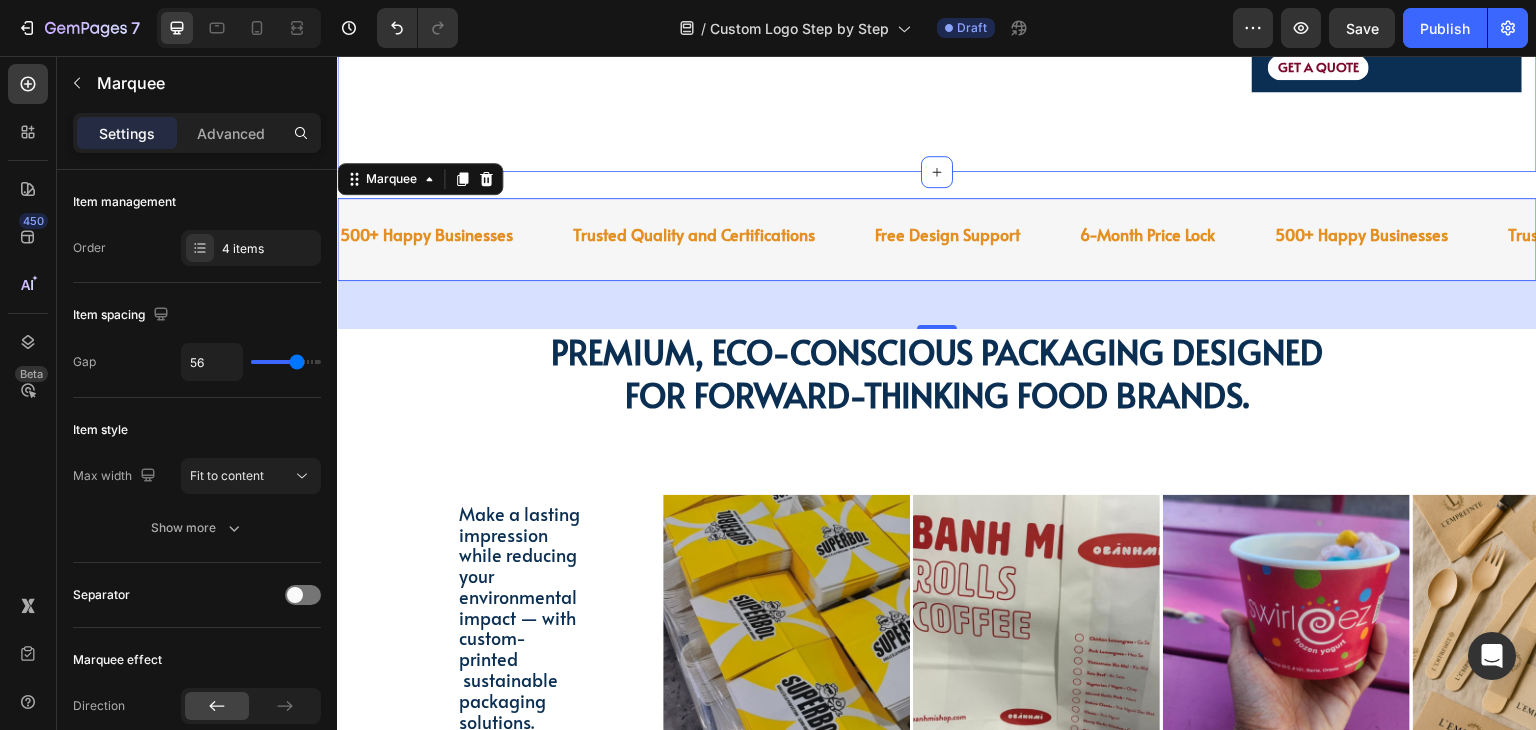 click on "CHECK OUR MOST POPULAR CUSTOM PACKAGING Heading Row Image MOQ 10,000pcs Text Block PAPER SOUP CONTAINER 8/10/12/16/24/32 OZ Text Block ✔ Low MOQ at 10,000 Pcs ✔ FREE Printing-Design Support ✔ 99,99% Leak-proof for Delivery ✔ Microwavable & Freezer-safe ✔  CLASSIC DESIGN  with professional look. Text Block Icon Icon Icon Icon Icon Icon List (7 vote) Text Block Row GET A QUOTE Text Block Row Product Image BAKERY BAGS & SANDWICH BAGS Text Block ✔  Text Block Icon Icon Icon Icon Icon Icon List (14 vero) Text Block Row GET A QUOTE Text Block Row Product Image PAPER COFFEE CUPS | 8/10/12/16 OZ Text Block ✔ Low MOQ: 10,000 Pcs ✔ FREE Logo Design Support ✔ Double-Wall Insulation for Heat Protection ✔ Compostable & Eco-Friendly Materials ✔ Sleek and Professional Custom Branding . Text Block Icon Icon Icon Icon Icon Icon List (5 vero) Text Block Row GET A QUOTE Text Block Row Product Image CUSTOM LOGO PAPER SUSHI BOX Text Block ✔Anti-Fog Window: Show off your freshness Text Block Icon Icon" at bounding box center (937, -240) 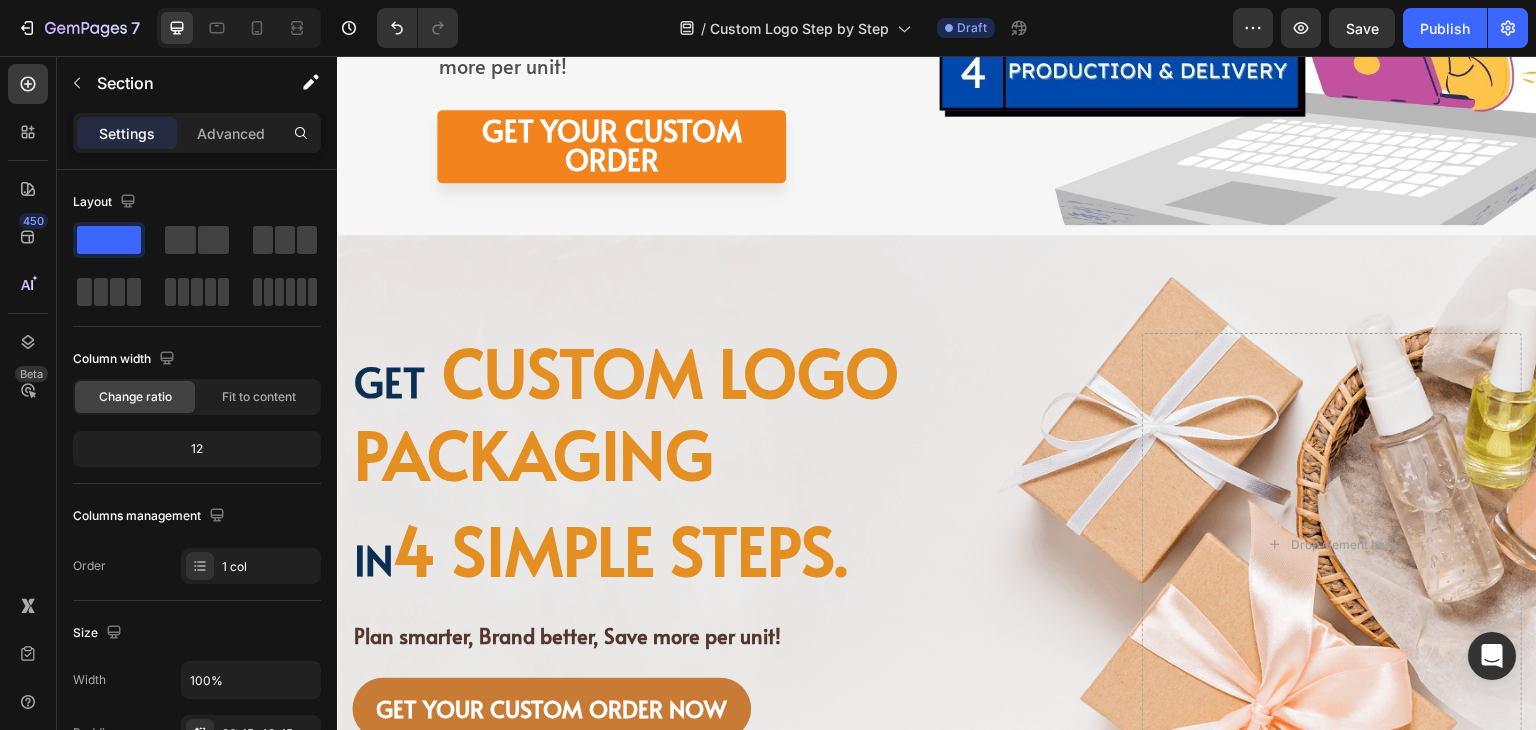 scroll, scrollTop: 658, scrollLeft: 0, axis: vertical 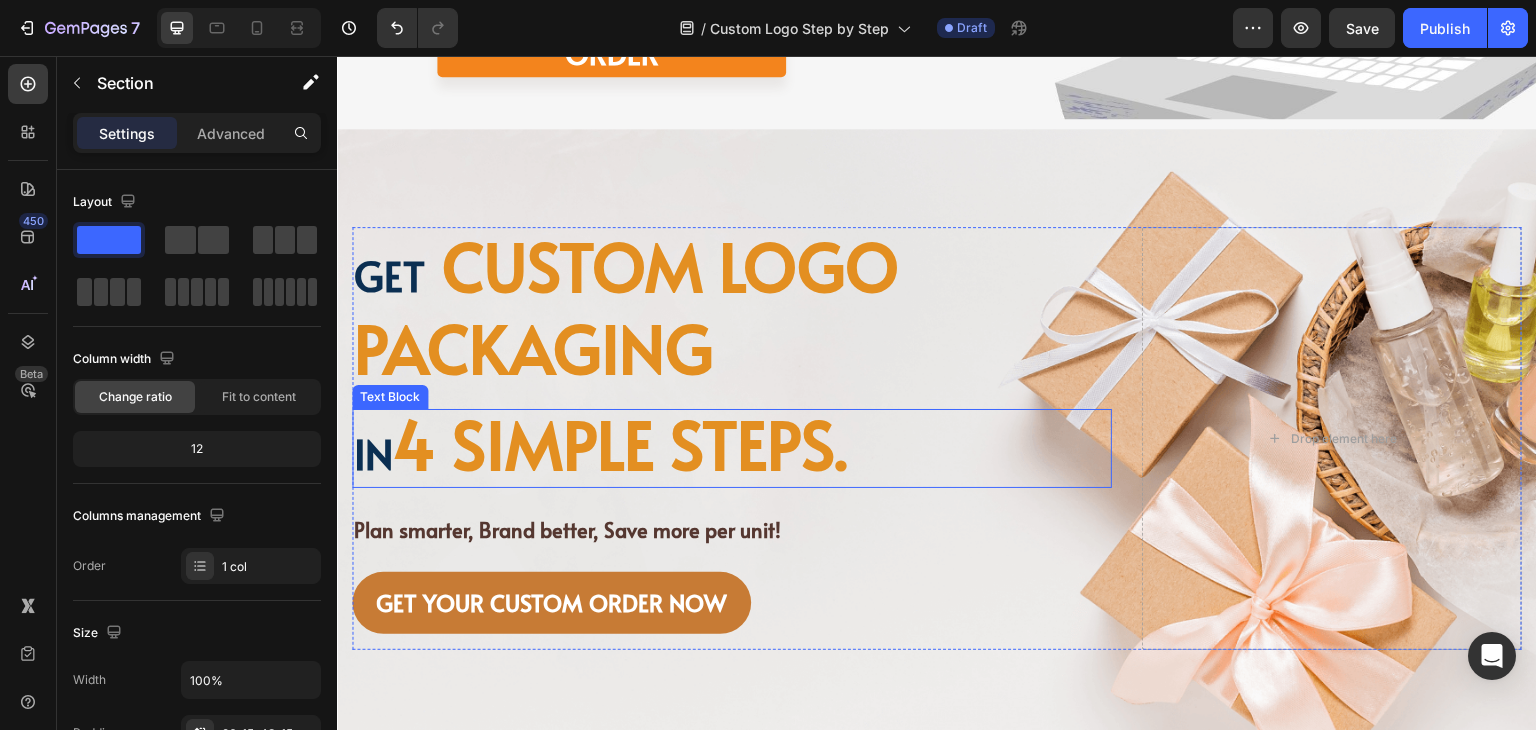 click on "4 simple steps." at bounding box center (620, 443) 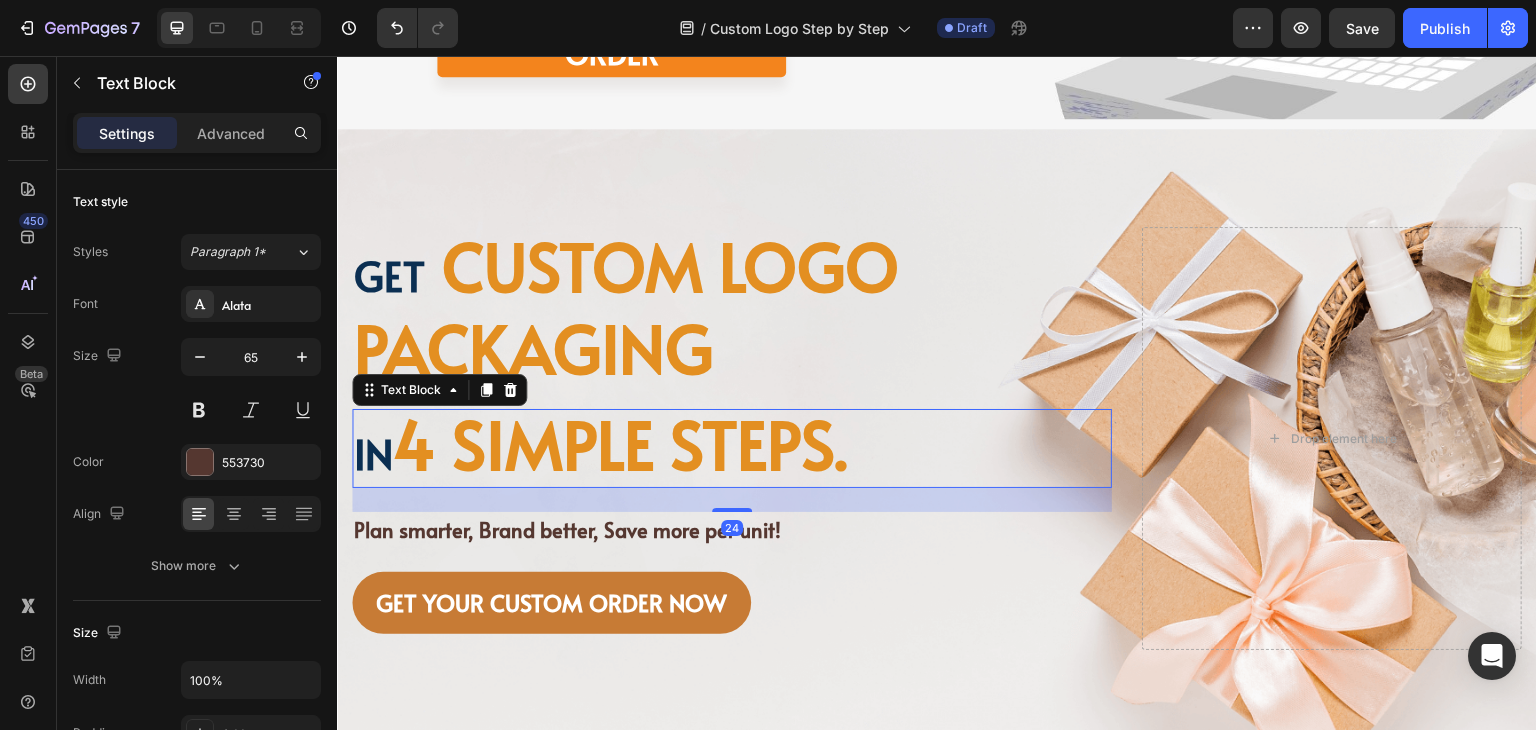 click on "Get   custom logo packaging" at bounding box center (732, 305) 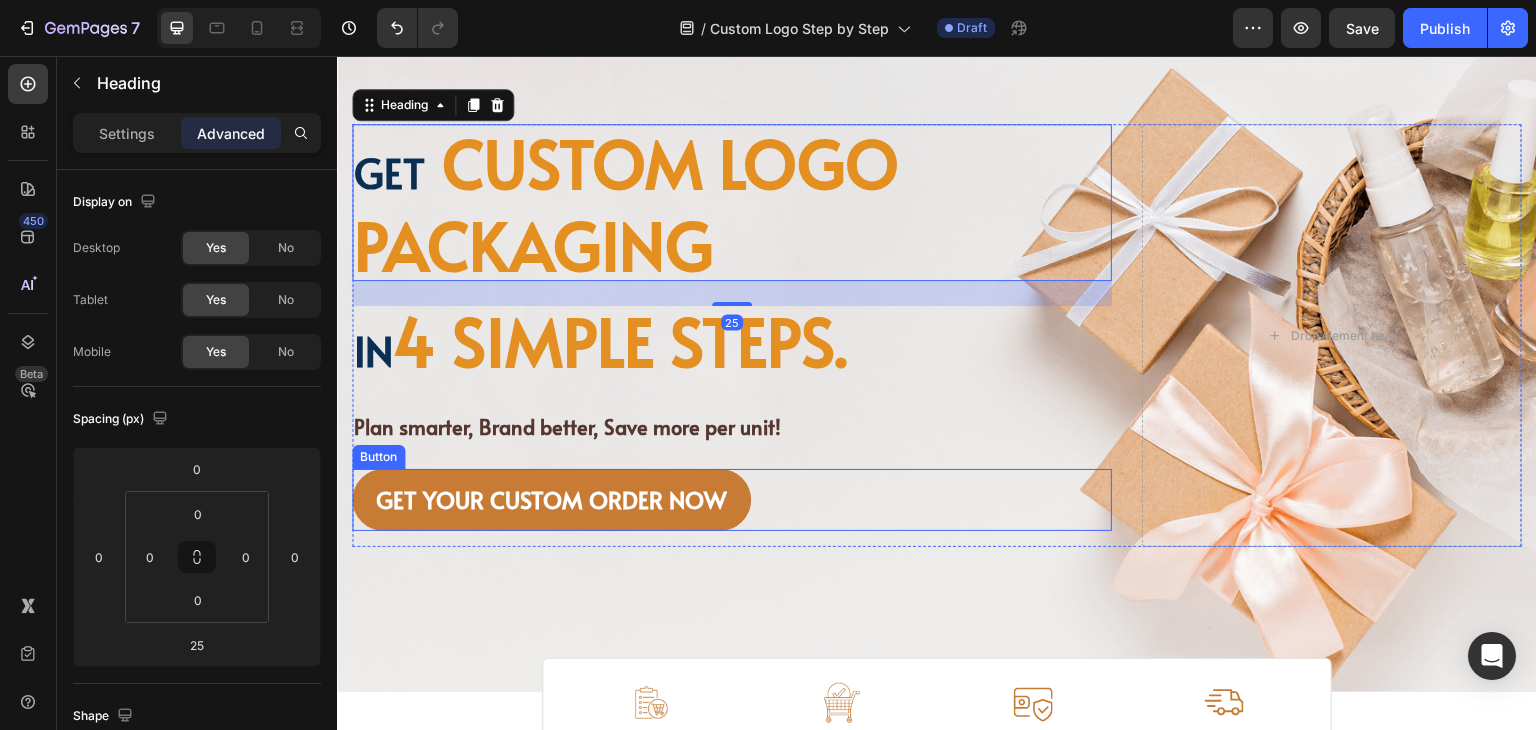 scroll, scrollTop: 858, scrollLeft: 0, axis: vertical 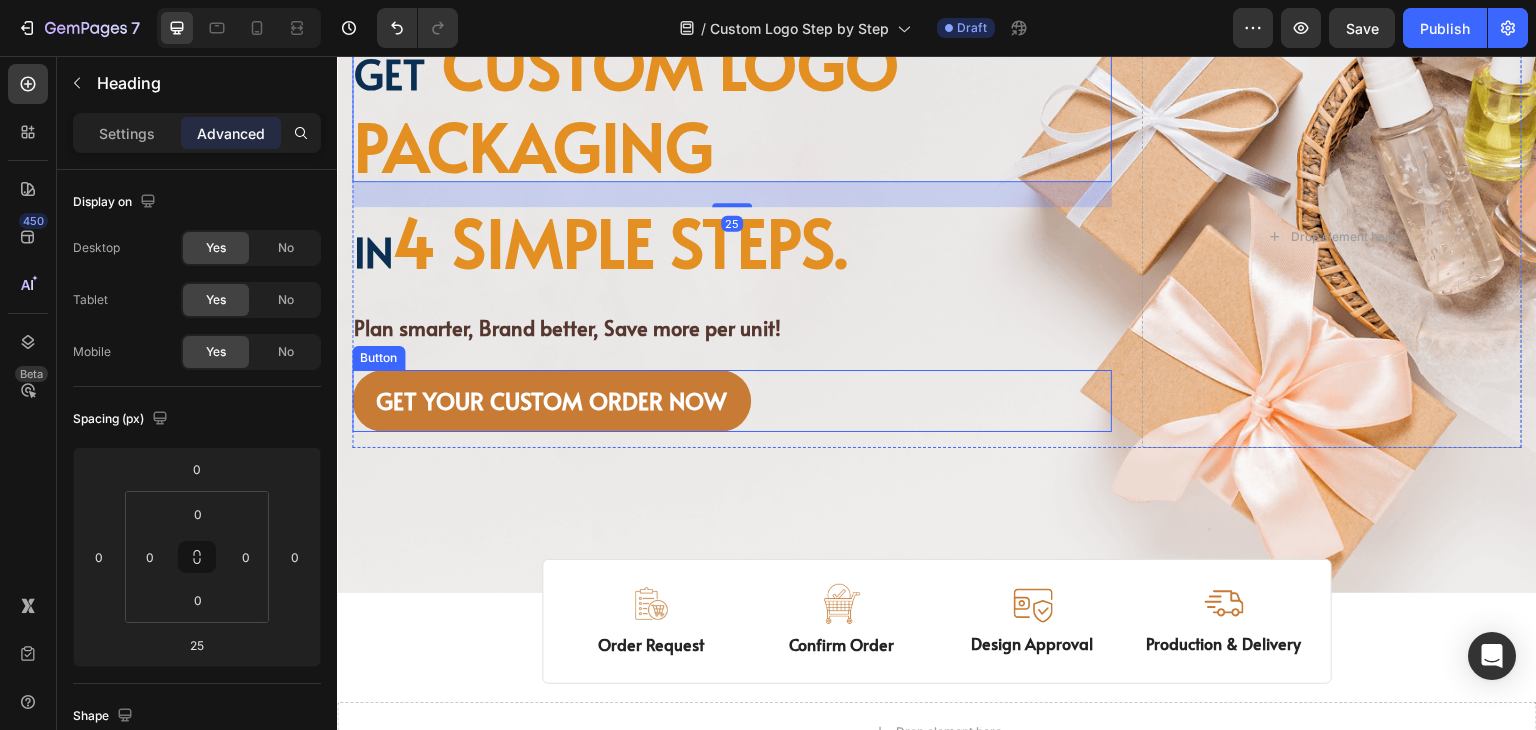 click on "GET YOUR CUSTOM ORDER NOW Button" at bounding box center [732, 401] 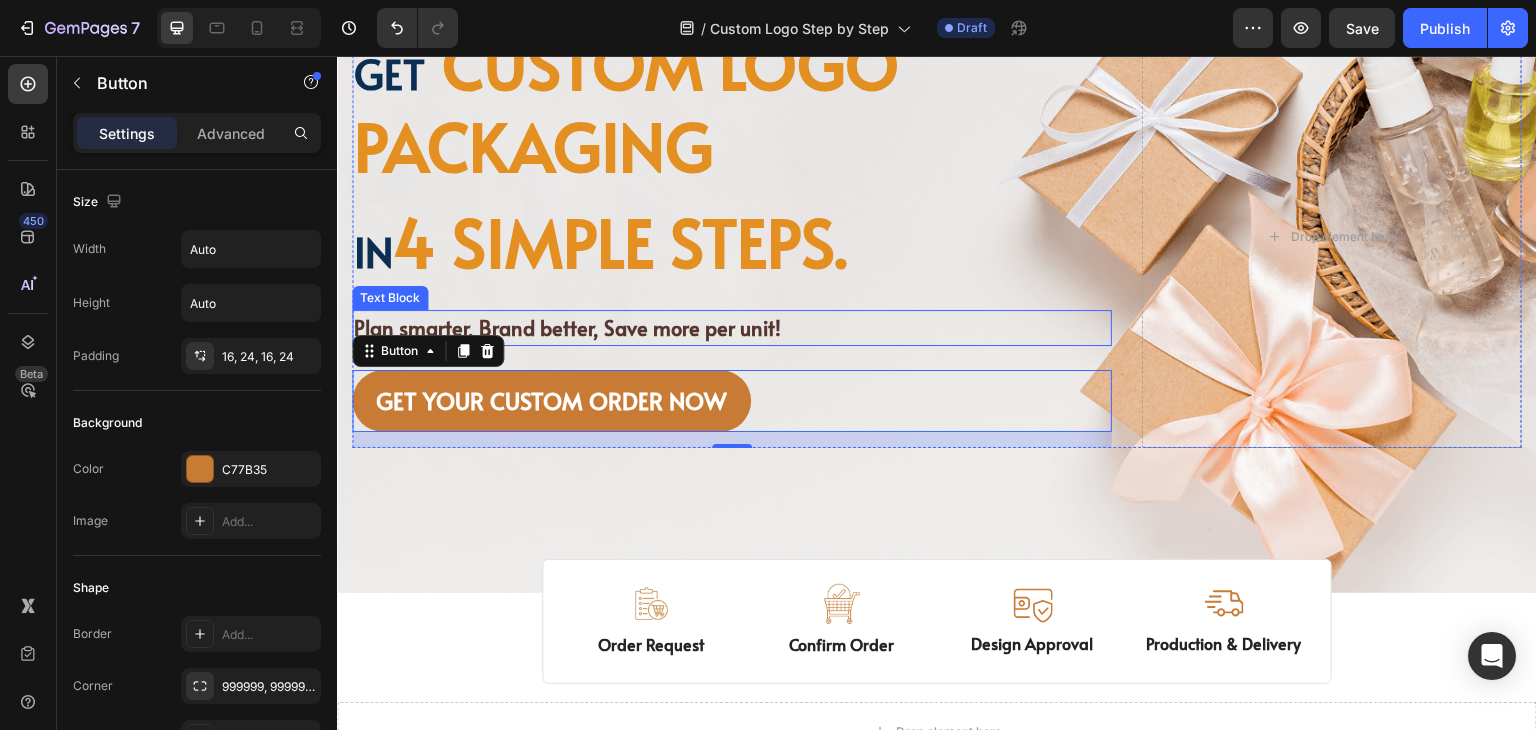 click on "Plan smarter, Brand better, Save more per unit!" at bounding box center (567, 328) 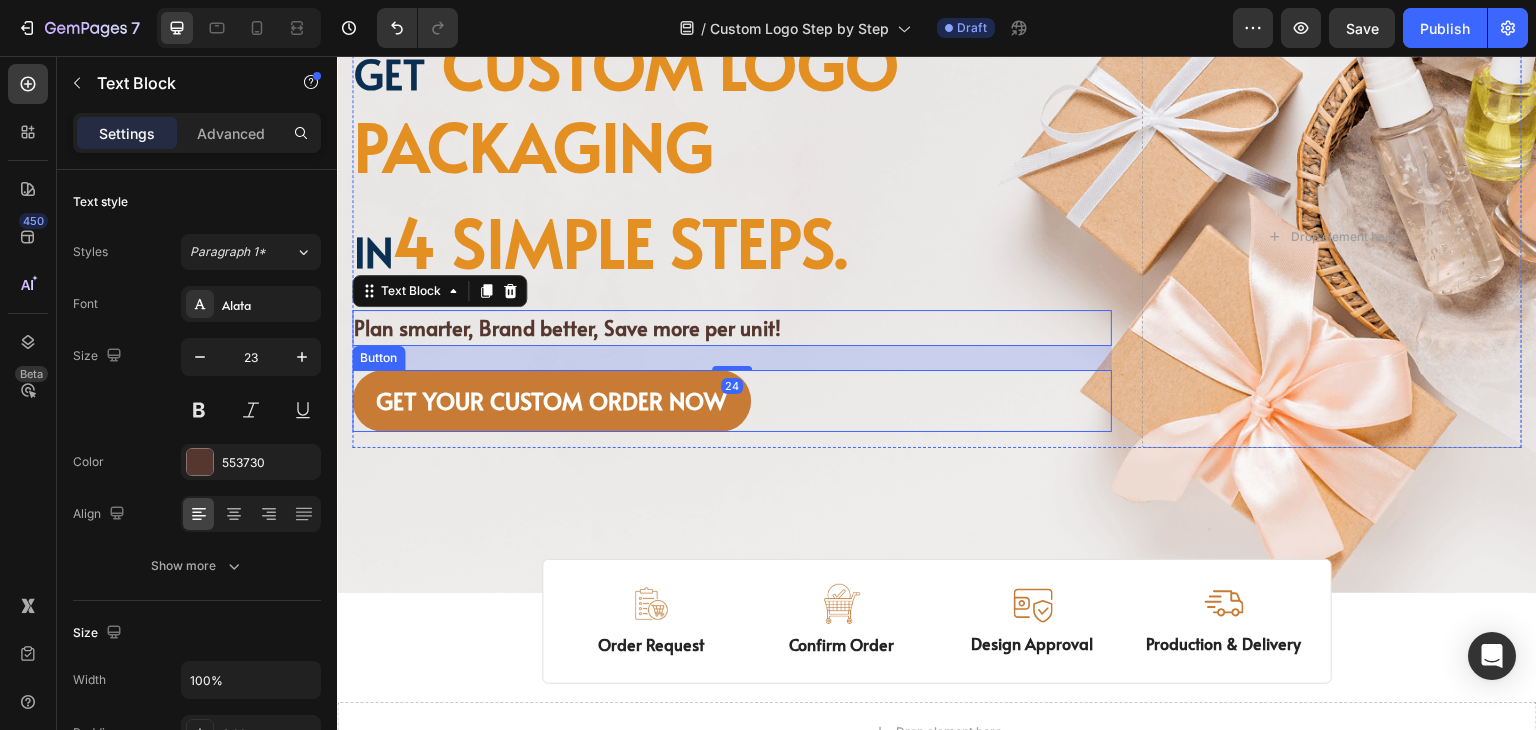 click on "GET YOUR CUSTOM ORDER NOW Button" at bounding box center [732, 401] 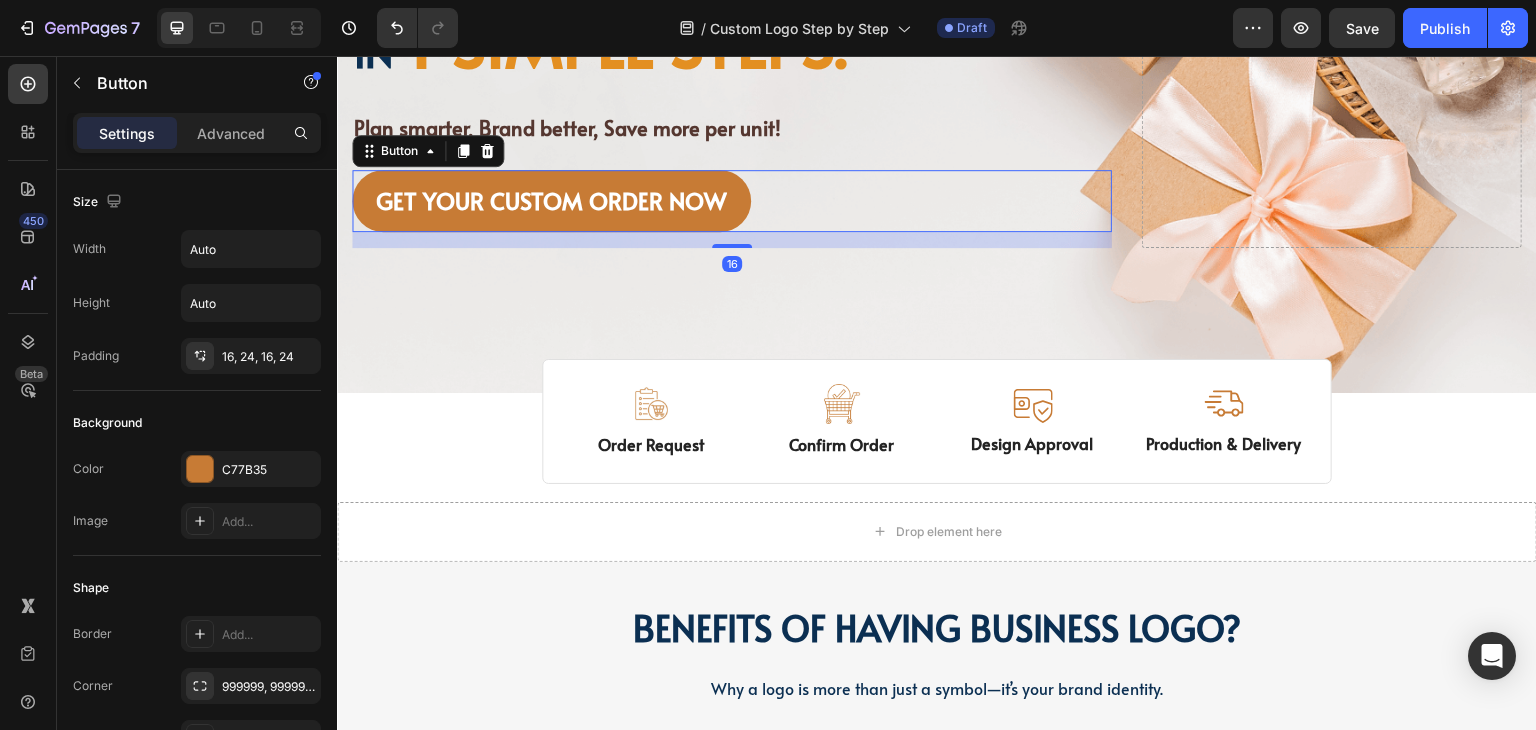 scroll, scrollTop: 858, scrollLeft: 0, axis: vertical 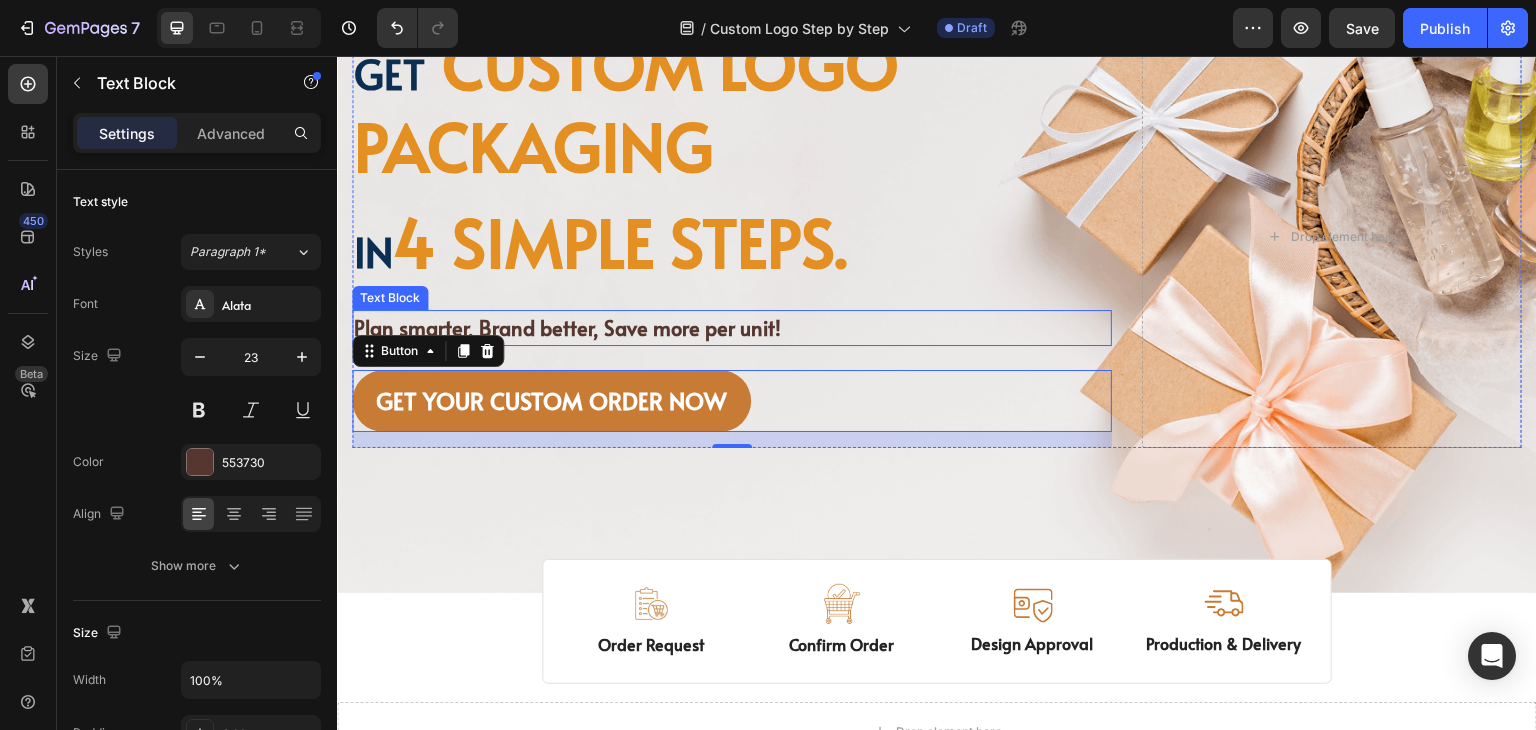 click on "Plan smarter, Brand better, Save more per unit!" at bounding box center (732, 328) 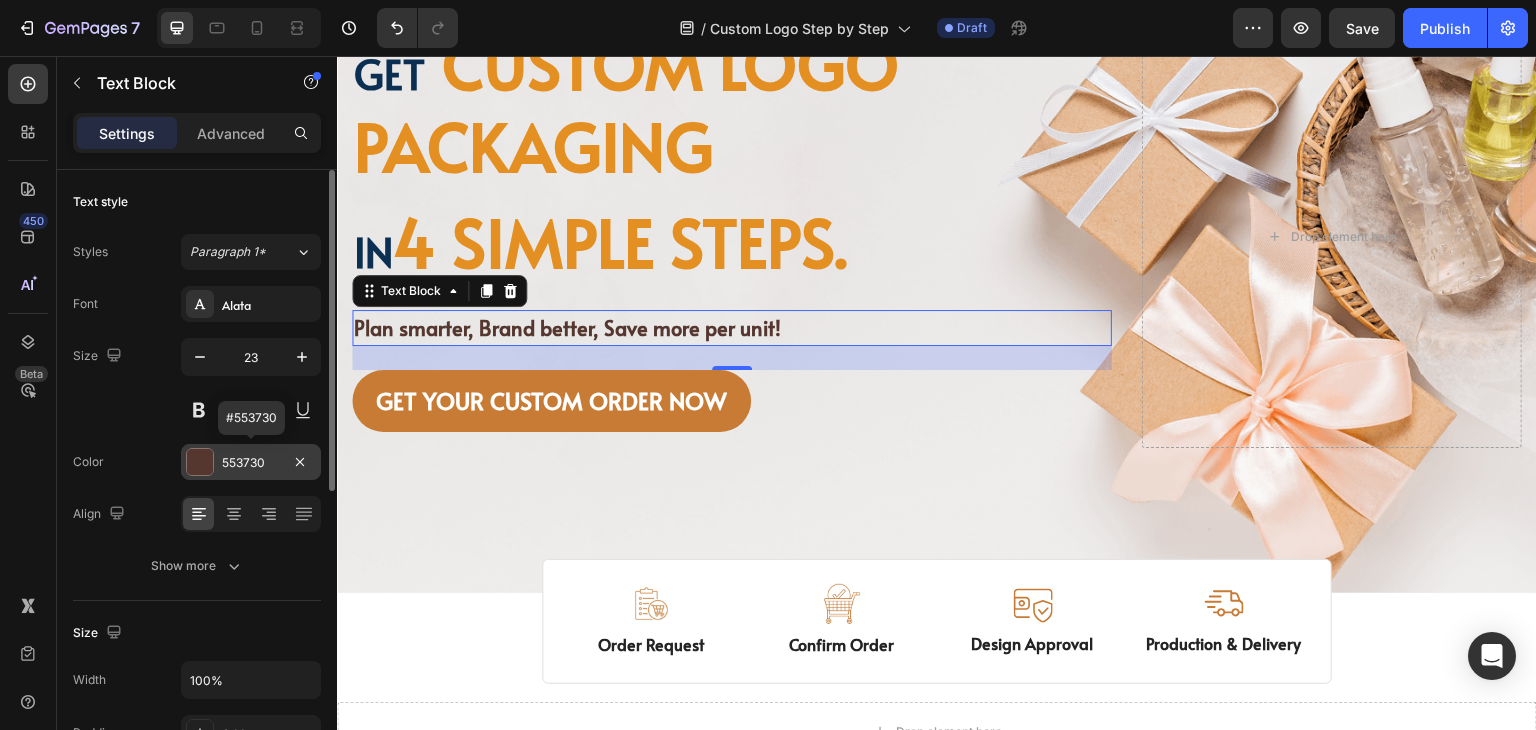 click at bounding box center [200, 462] 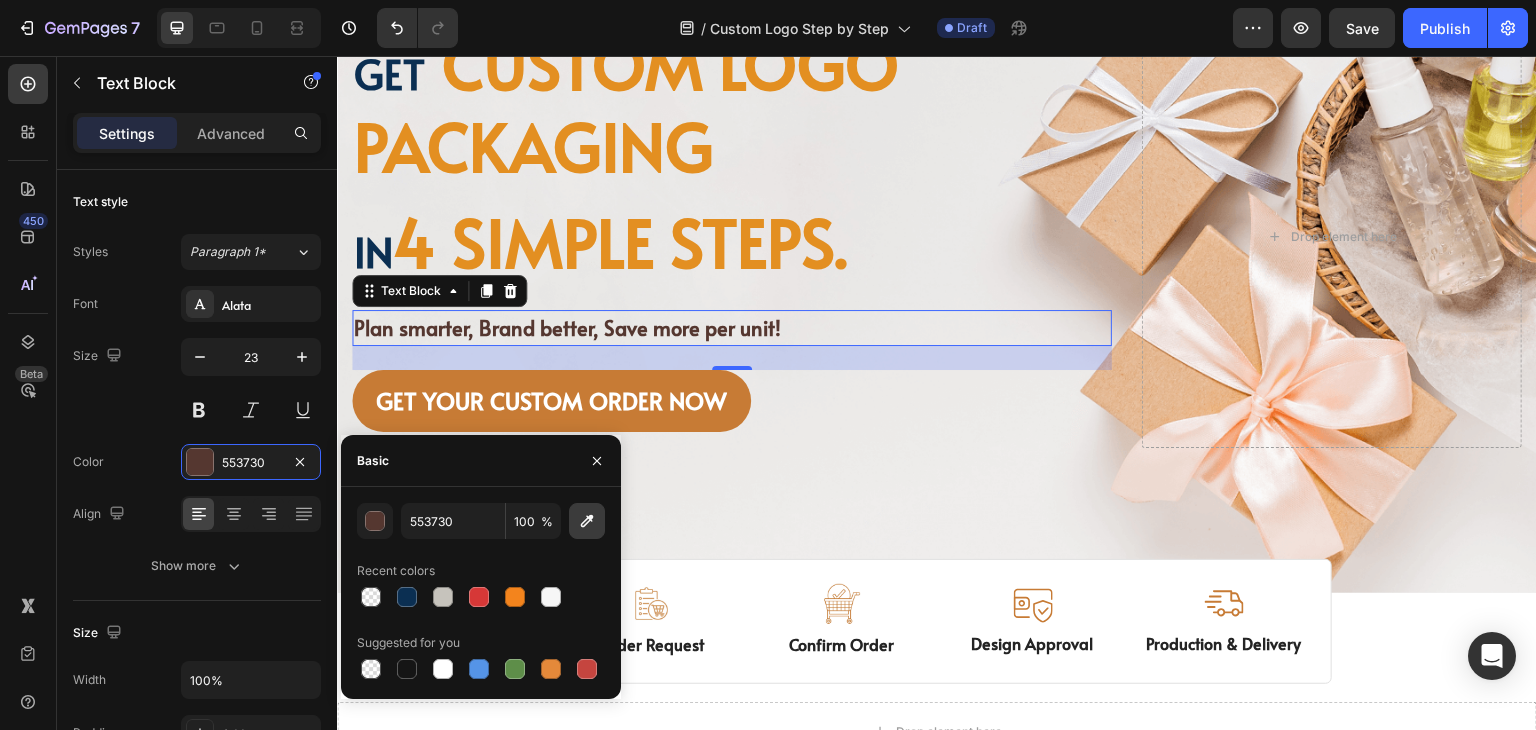 click 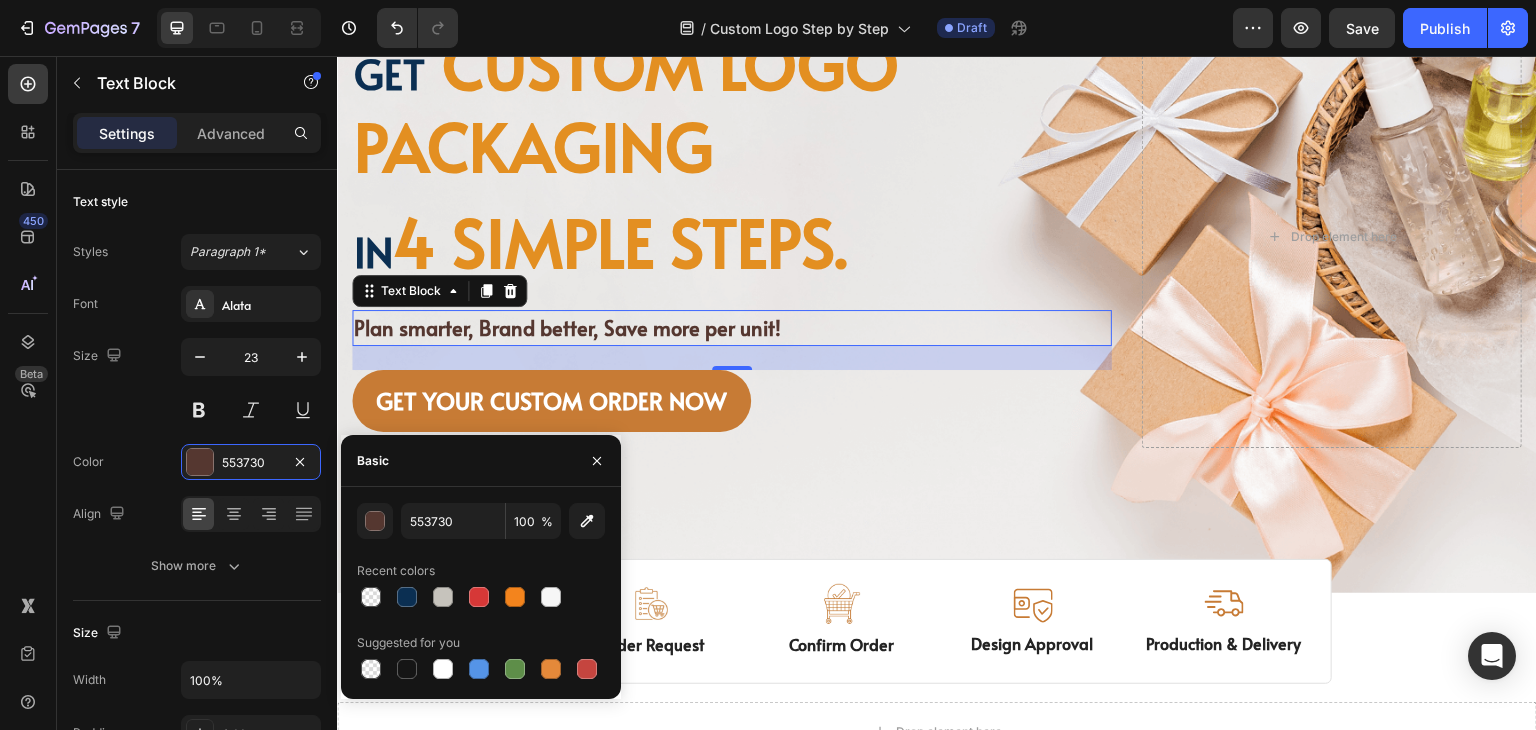 type on "E38F21" 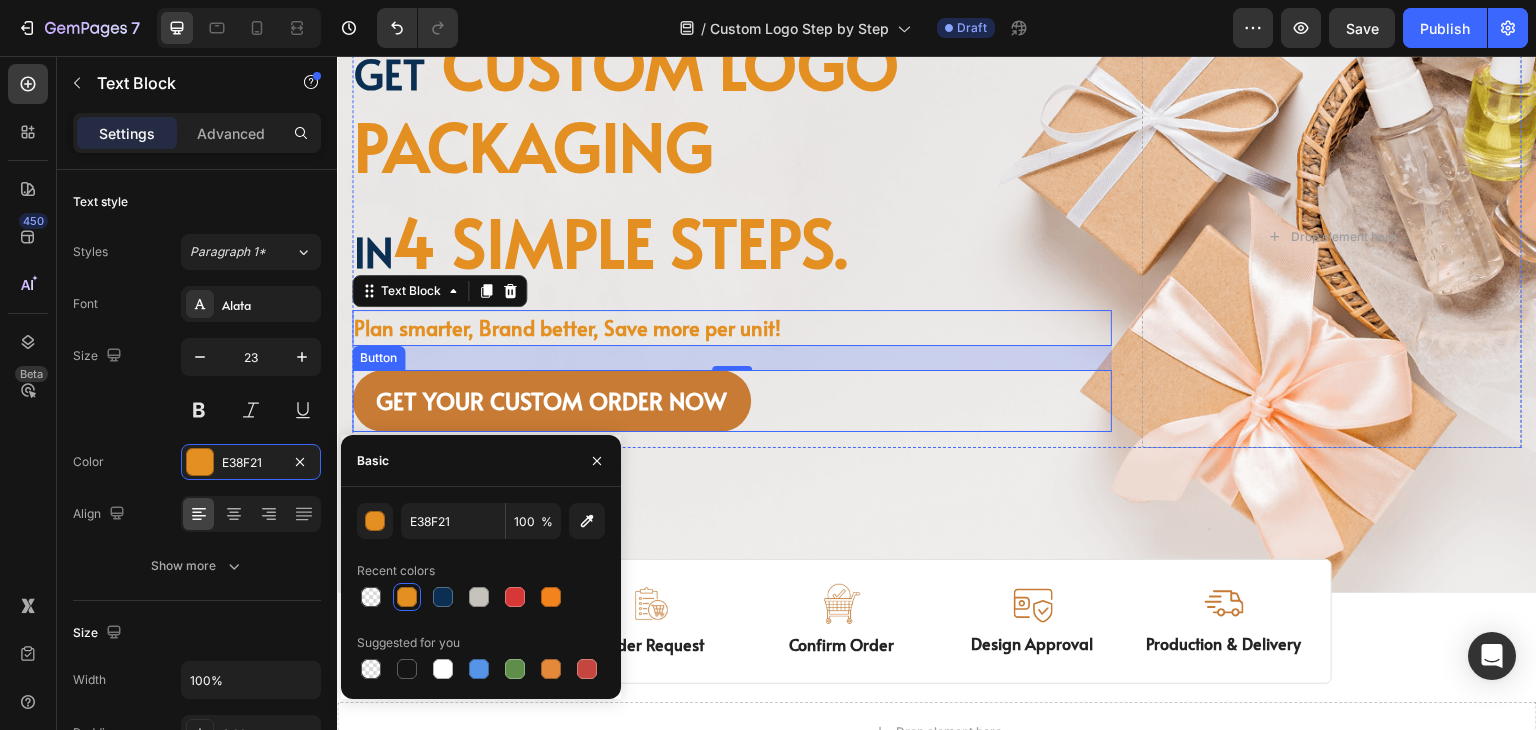 click on "GET YOUR CUSTOM ORDER NOW Button" at bounding box center [732, 401] 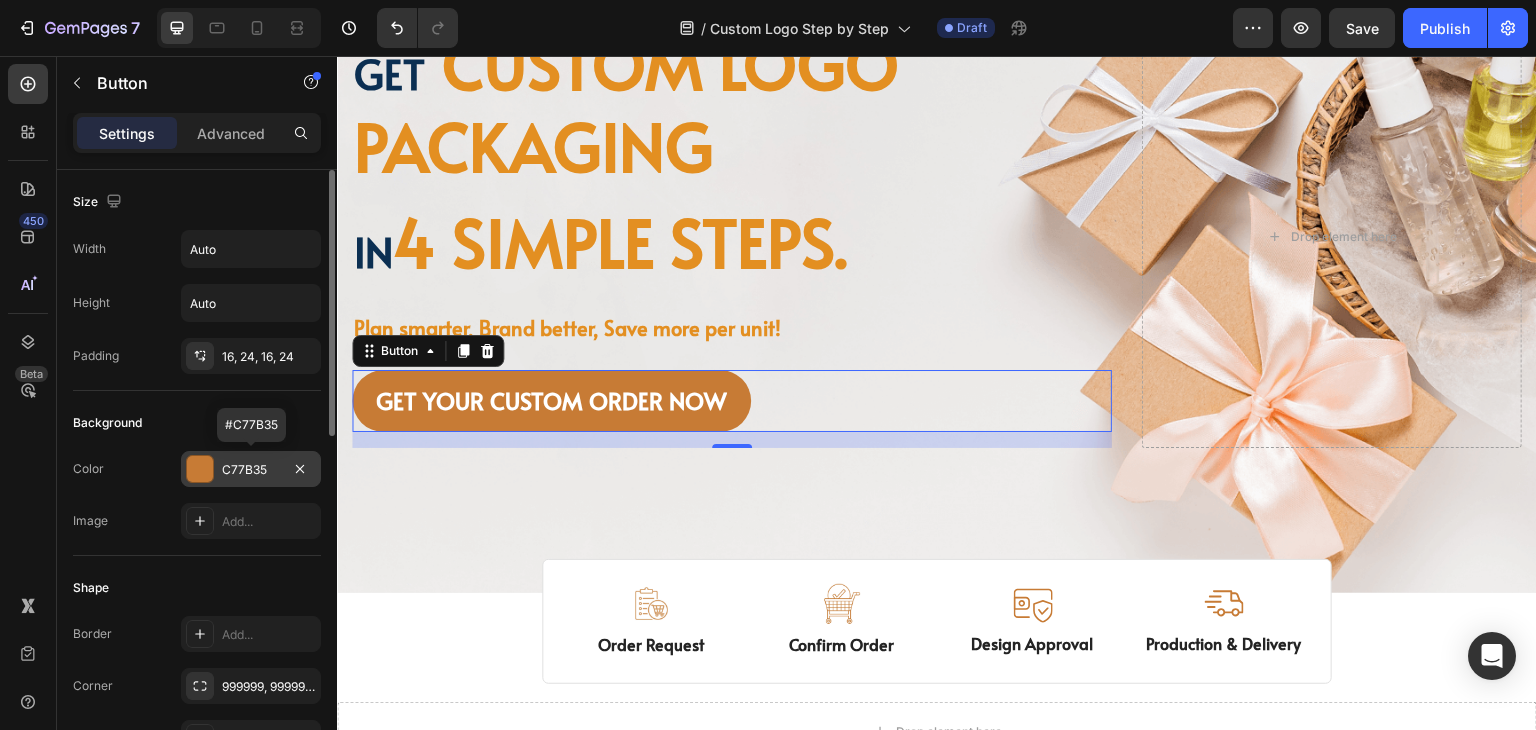 click at bounding box center [200, 469] 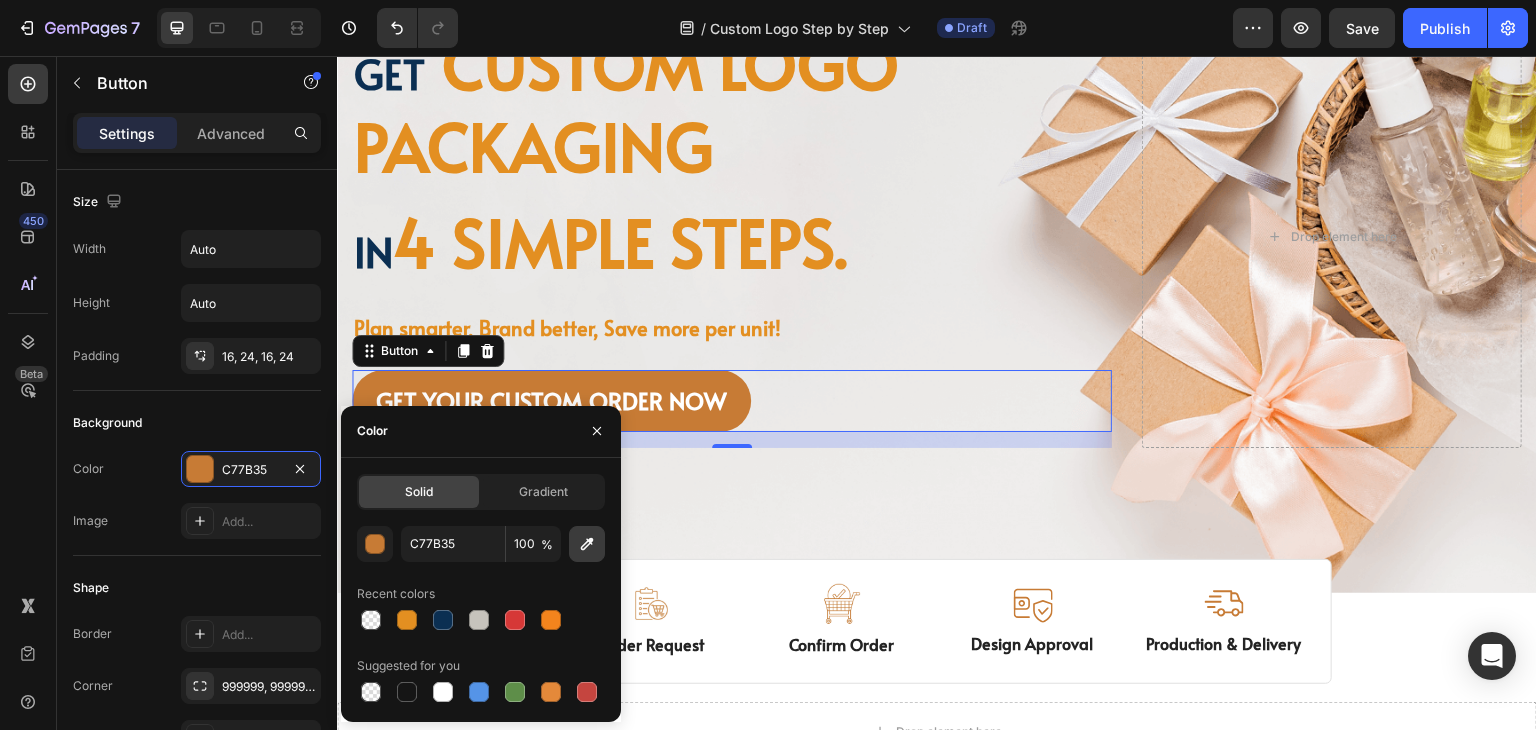 click 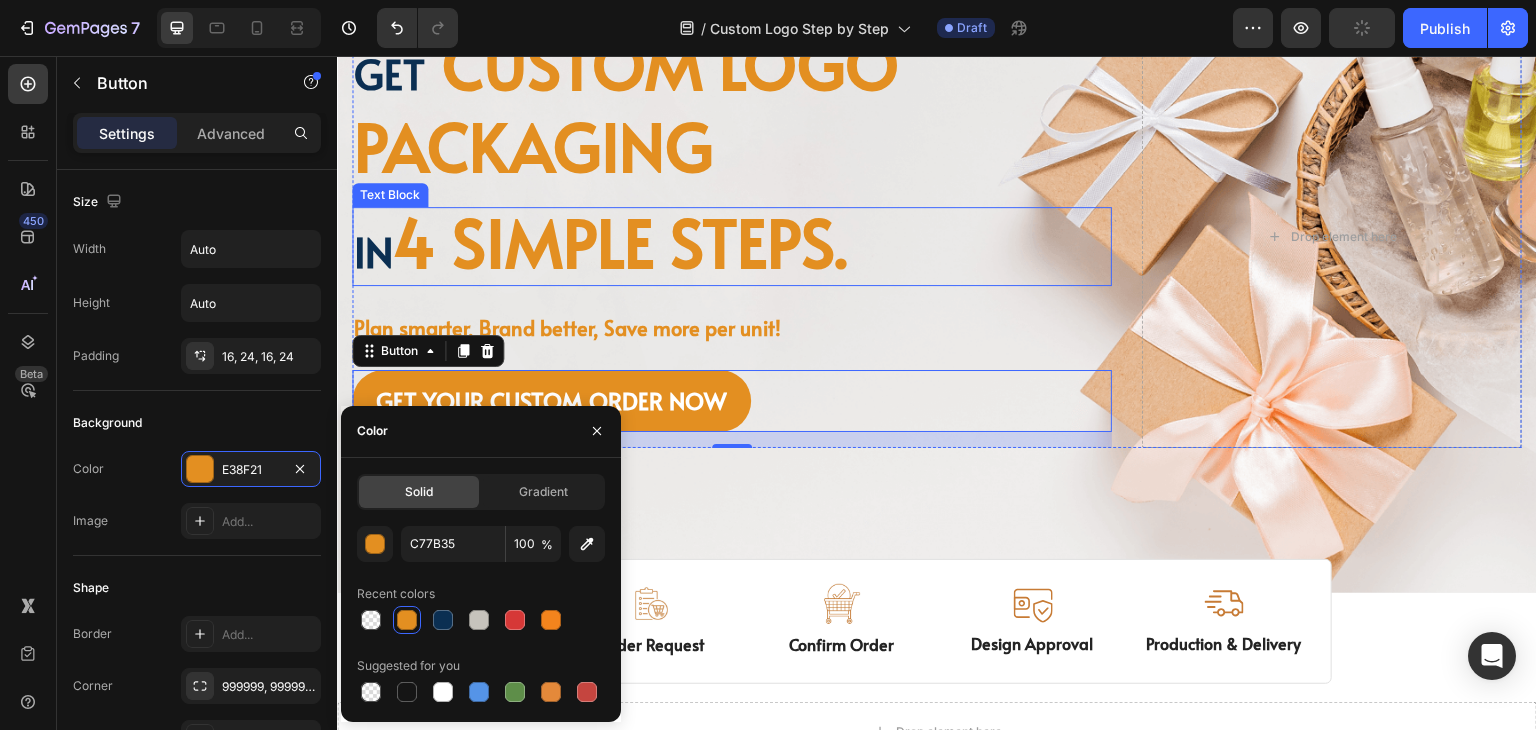type on "E38F21" 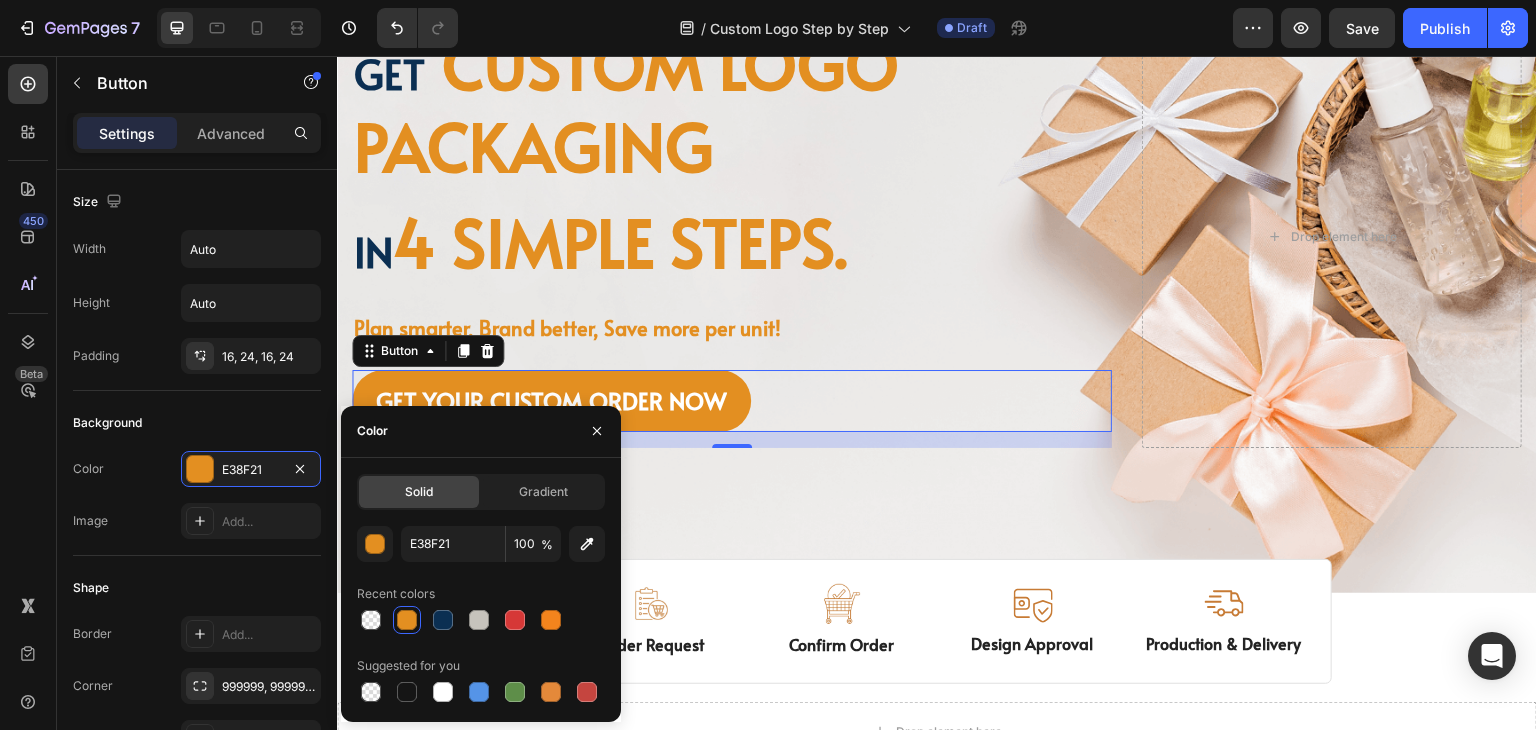 click on "Image Free shipping Text Block from The States Text Block Advanced List Image 30-Day FREE returns Text Block & Exchange Text Block Advanced List Row Image More than 60.000 Text Block Happy “Cattomers” Text Block Advanced List Image Secured Checkout Text Block using SSL Technology Text Block Advanced List Row                Title Line Get   custom logo packaging   Heading in  4 simple steps. Text Block Plan smarter, Brand better, Save more per unit! Text Block GET YOUR CUSTOM ORDER NOW Button   16
Drop element here Row" at bounding box center [937, 260] 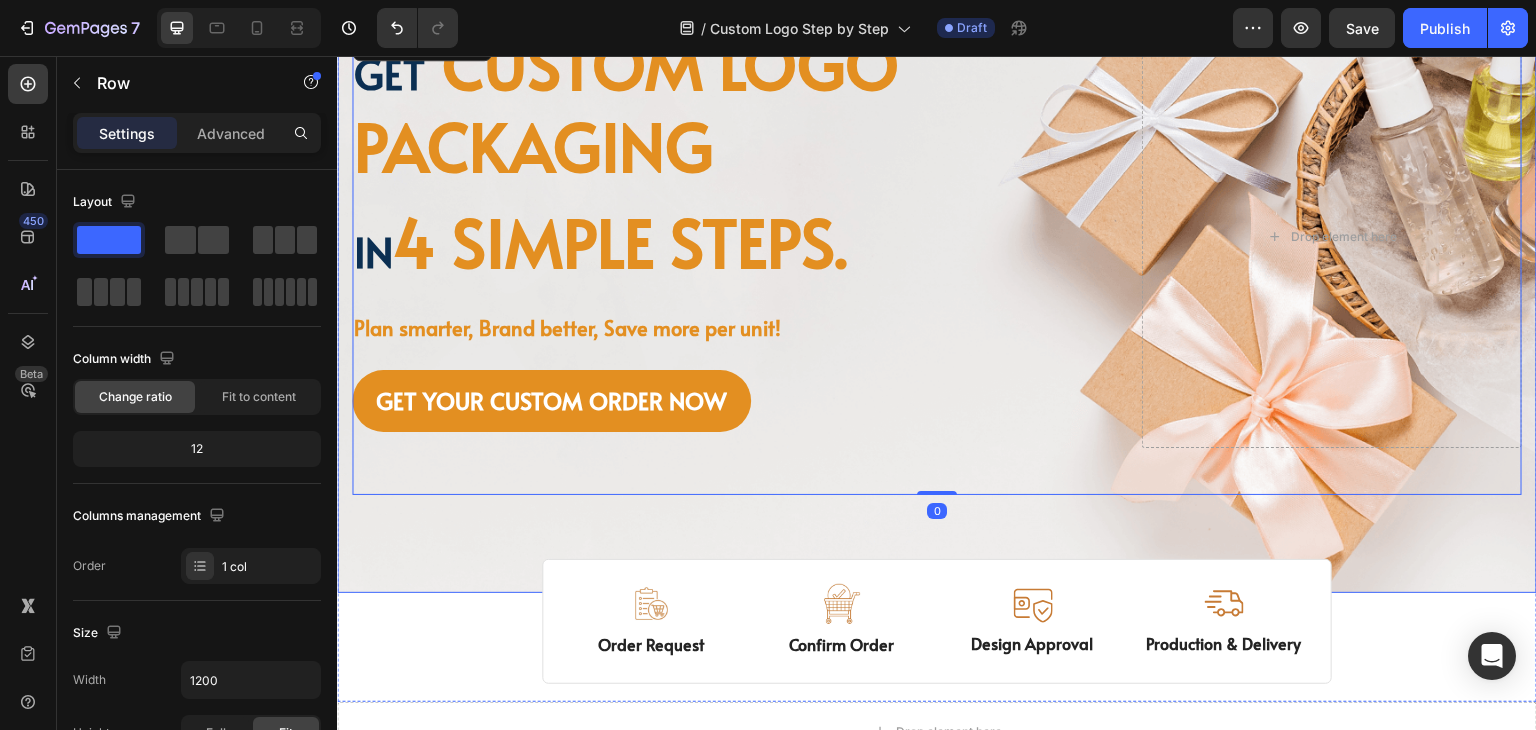 click on "Image Image Free shipping Text Block from The States Text Block Advanced List Image 30-Day FREE returns Text Block & Exchange Text Block Advanced List Row Image More than 60.000 Text Block Happy “Cattomers” Text Block Advanced List Image Secured Checkout Text Block using SSL Technology Text Block Advanced List Row                Title Line Get   custom logo packaging   Heading in  4 simple steps. Text Block Plan smarter, Brand better, Save more per unit! Text Block GET YOUR CUSTOM ORDER NOW Button
Drop element here Row Row   0" at bounding box center (937, 260) 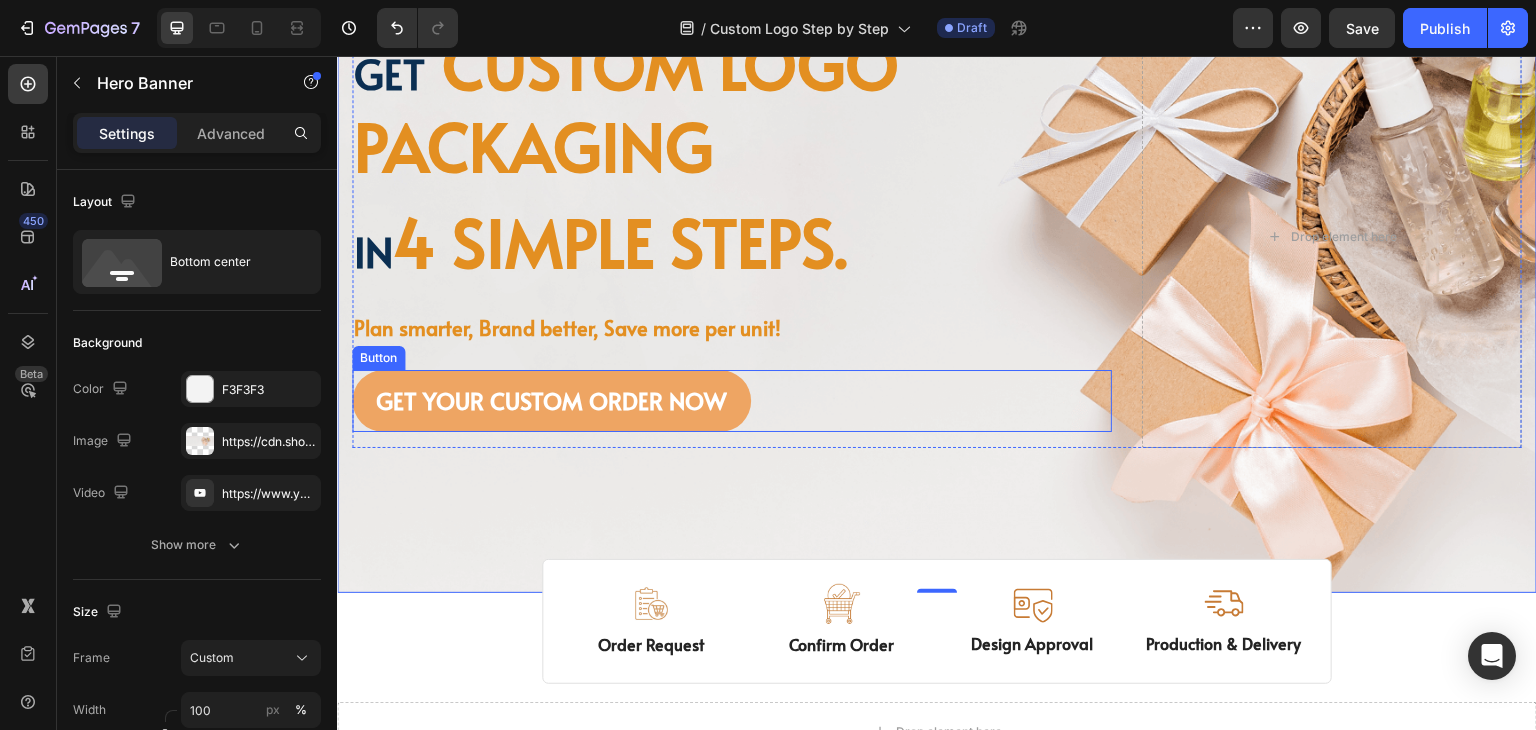 click on "GET YOUR CUSTOM ORDER NOW" at bounding box center [551, 401] 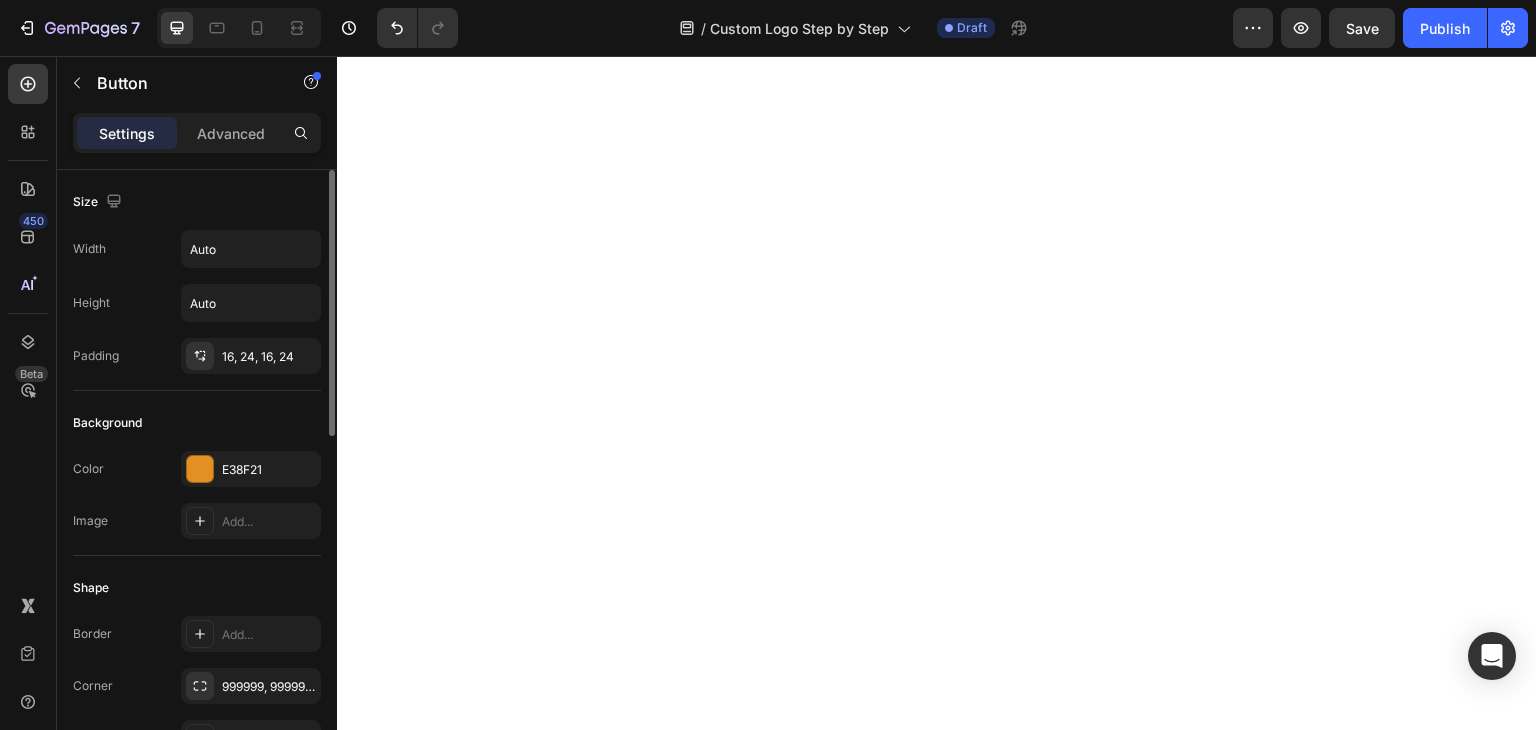 scroll, scrollTop: 0, scrollLeft: 0, axis: both 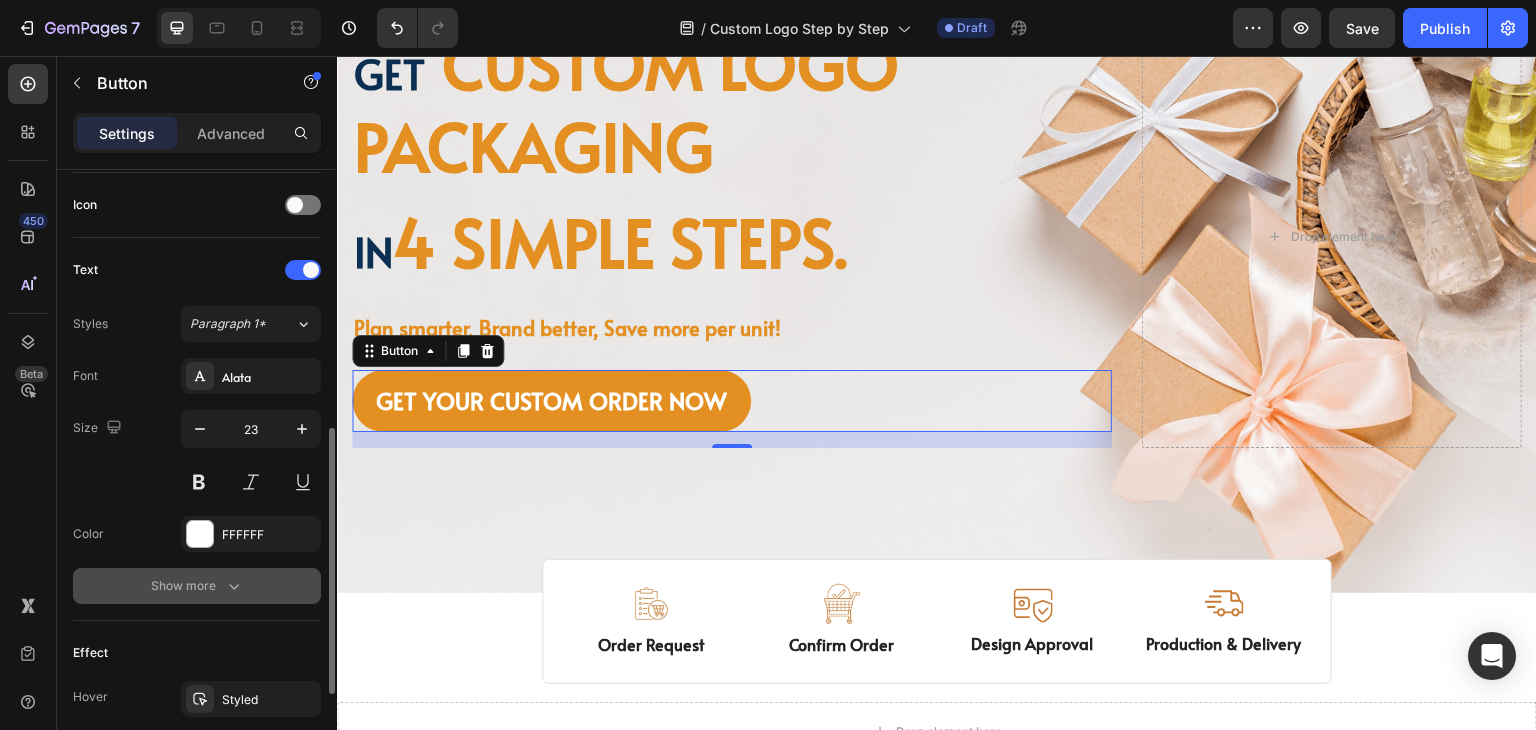 click on "Show more" at bounding box center (197, 586) 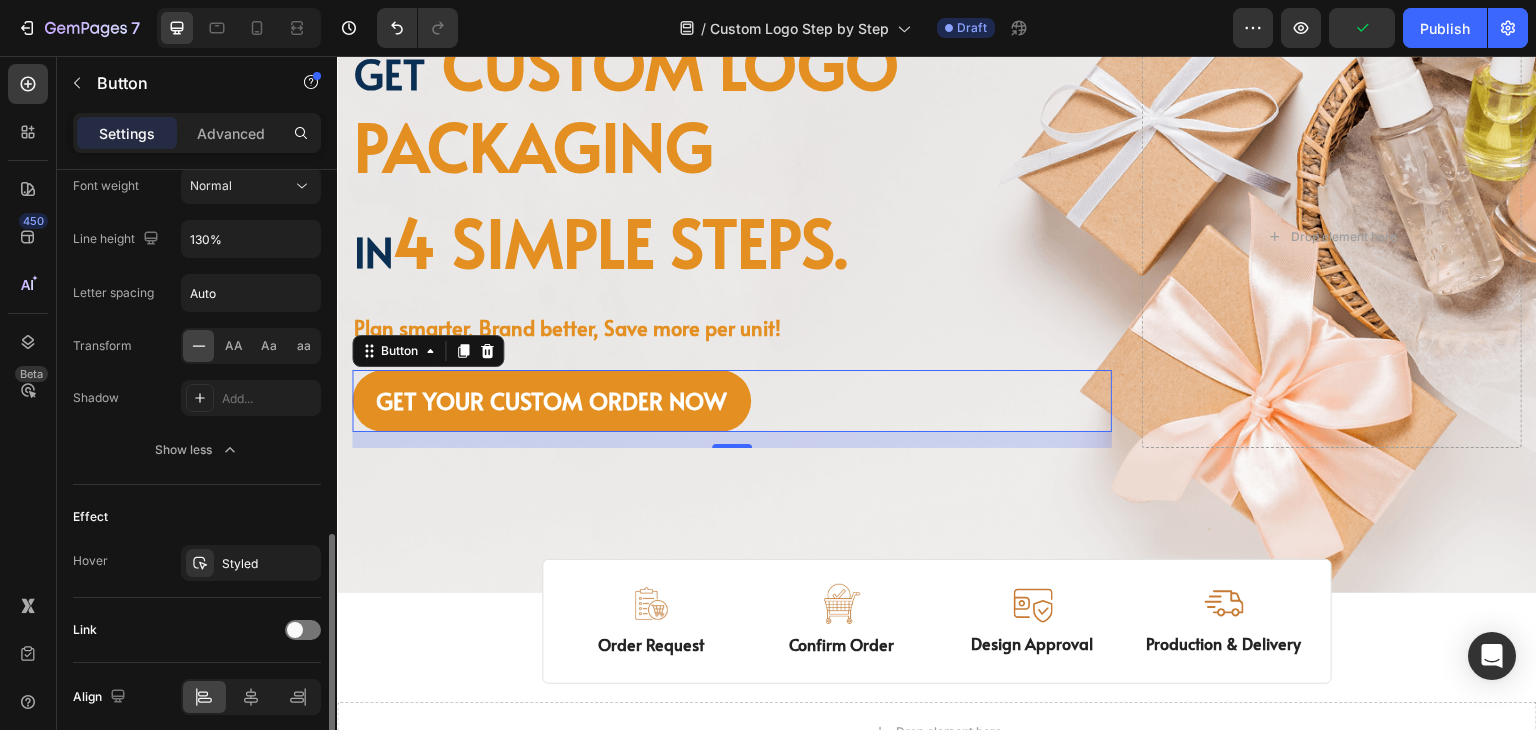 scroll, scrollTop: 1077, scrollLeft: 0, axis: vertical 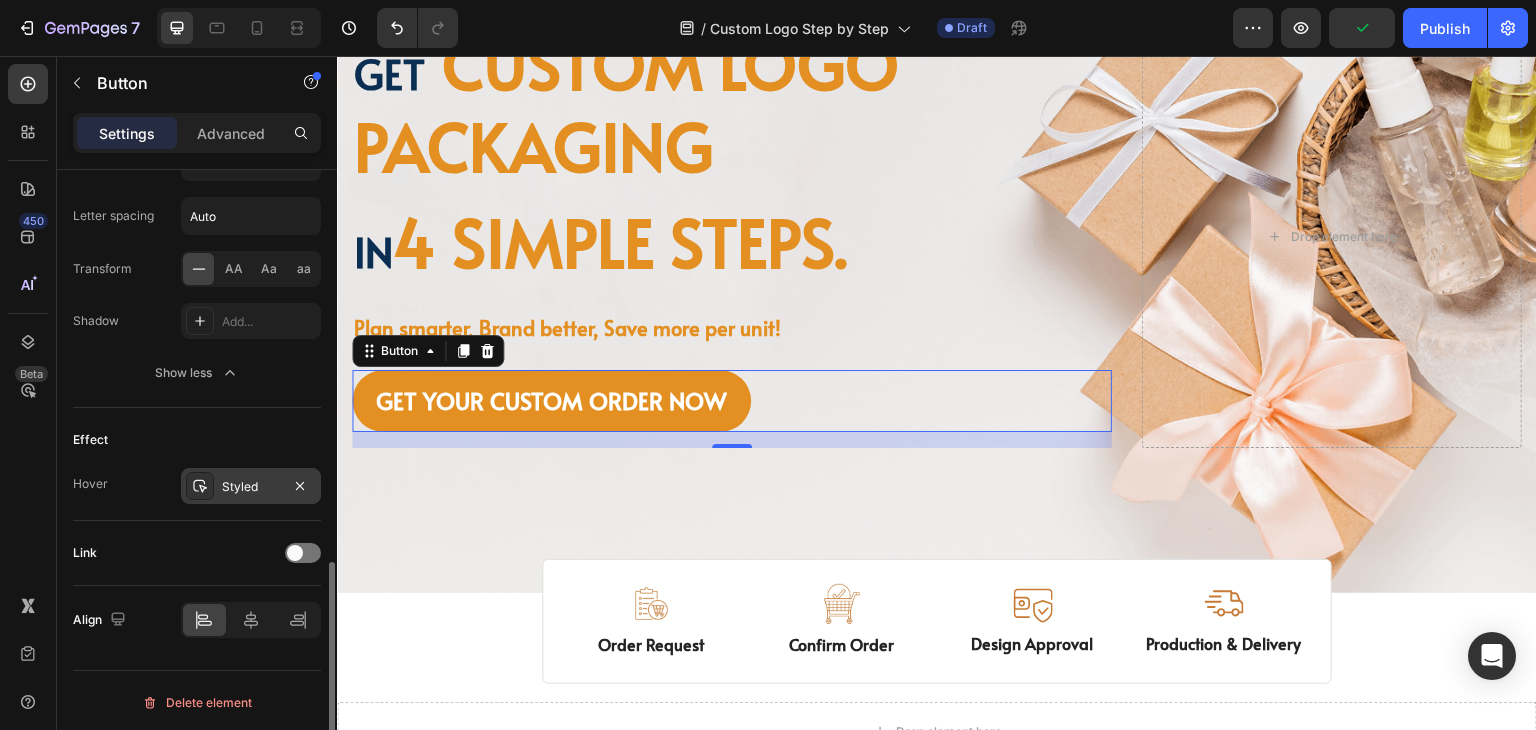 click on "Styled" at bounding box center (251, 487) 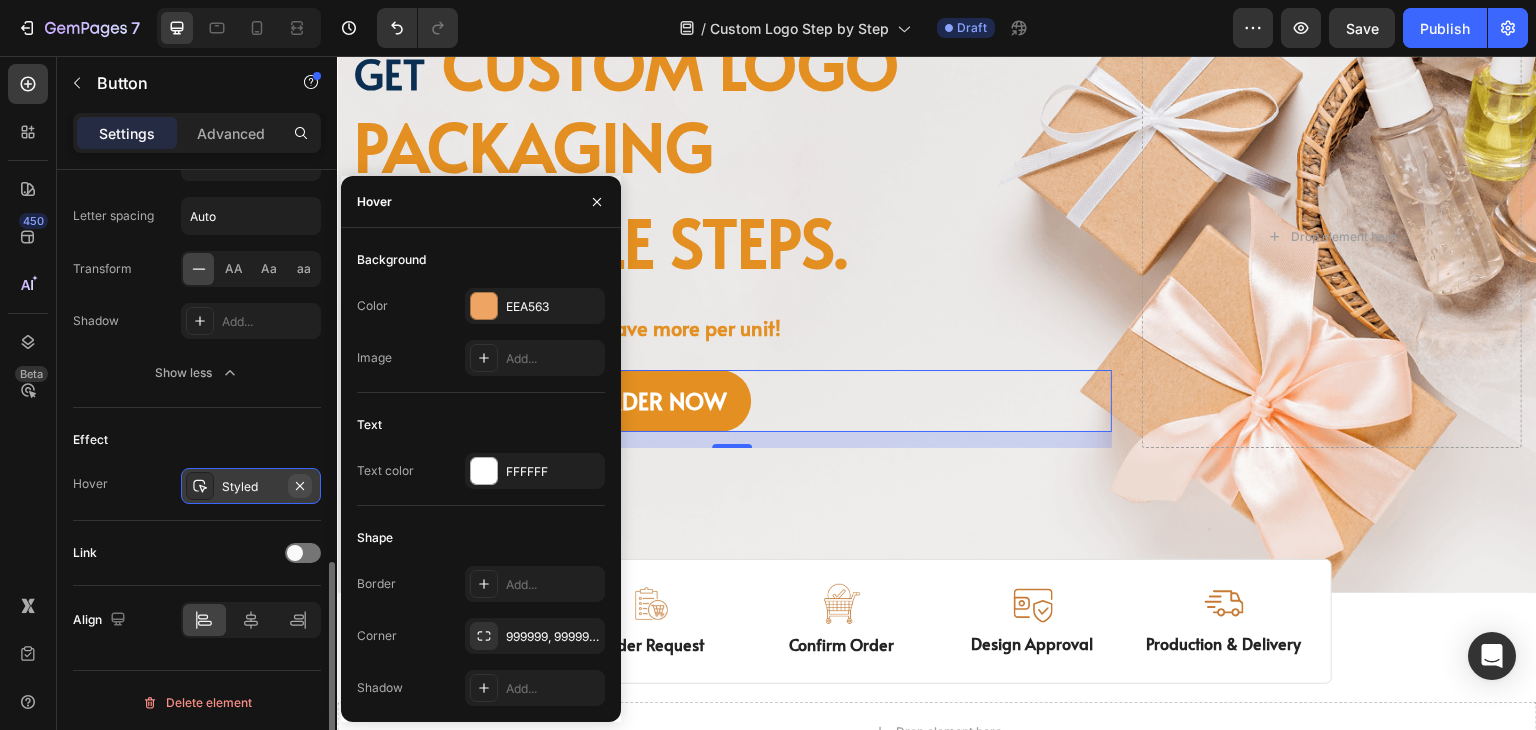 click 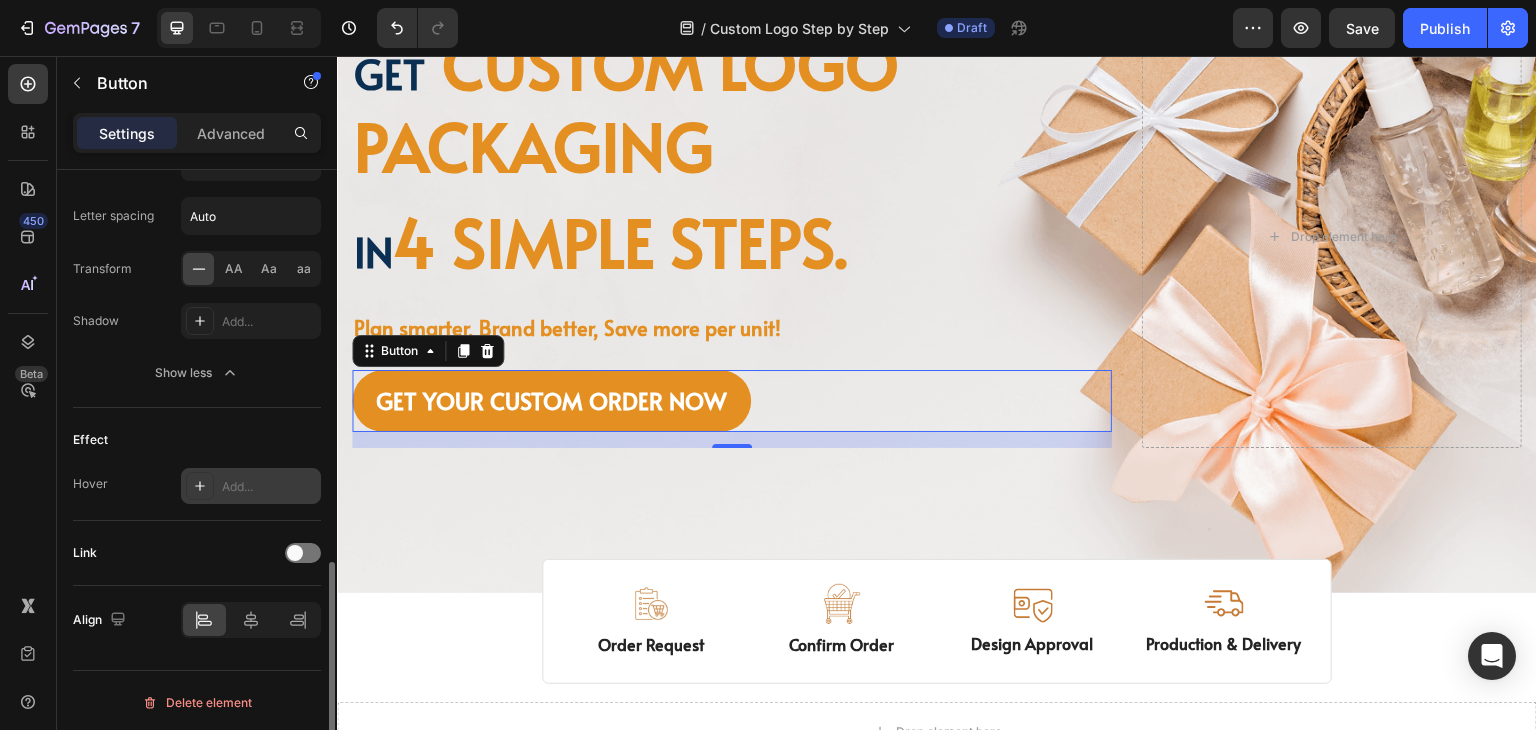 click at bounding box center (200, 486) 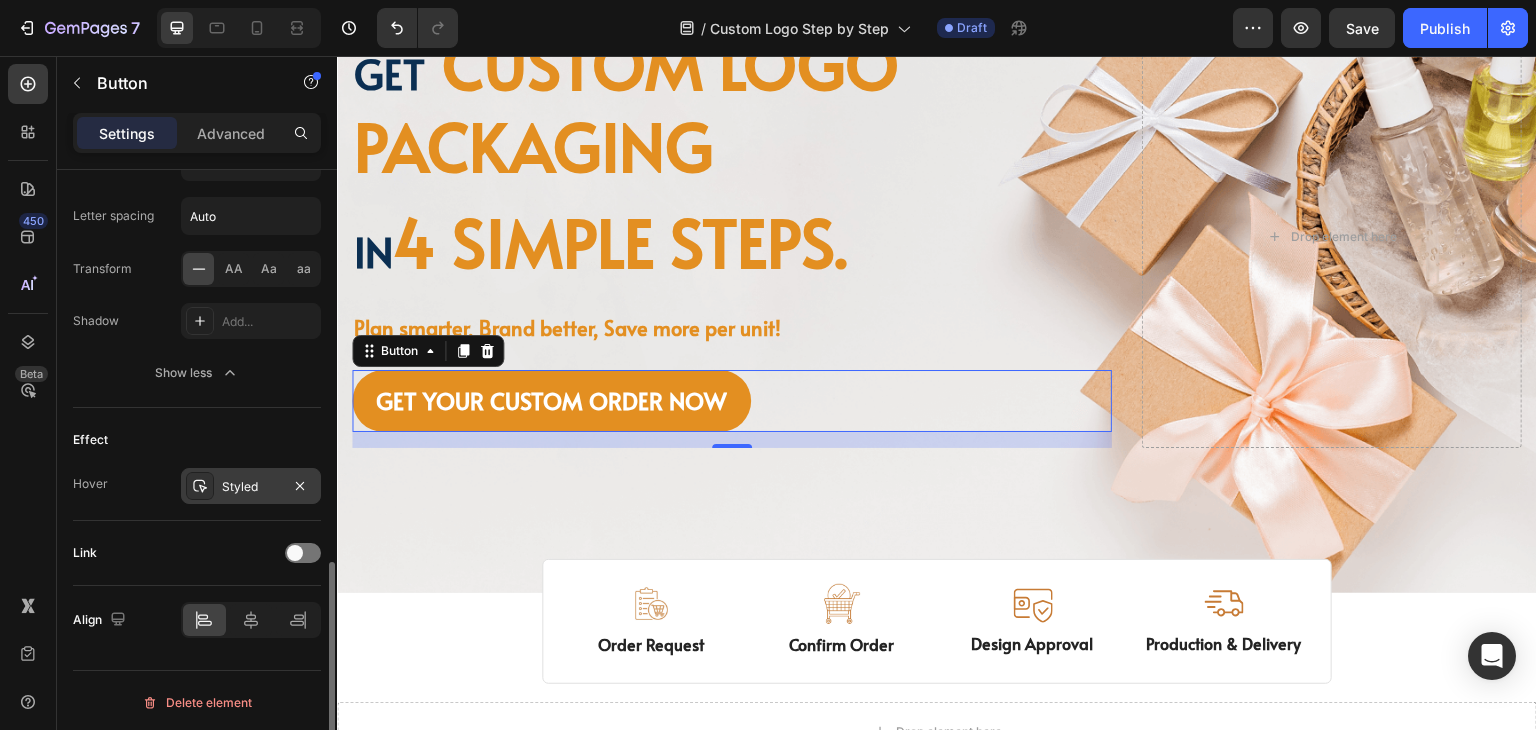 click 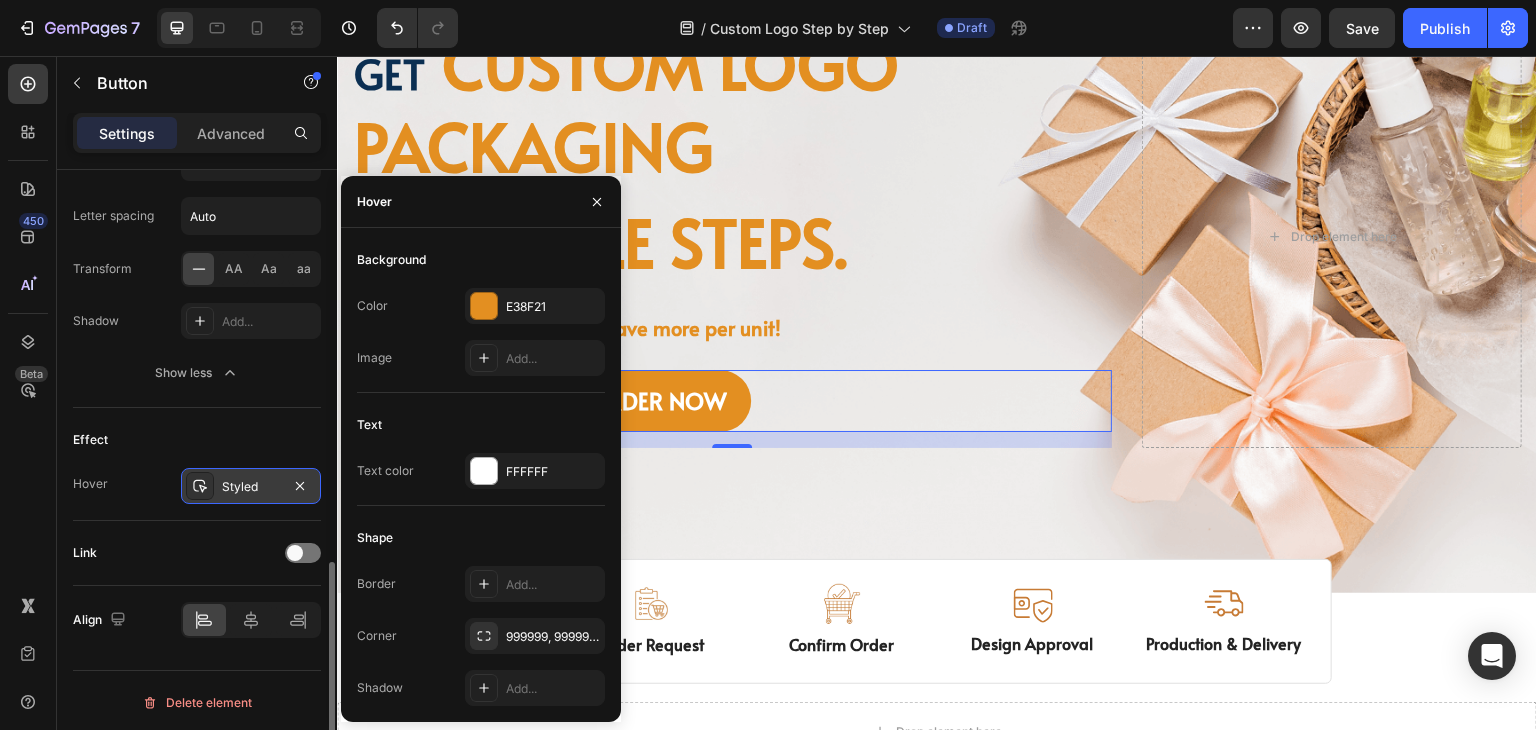 click 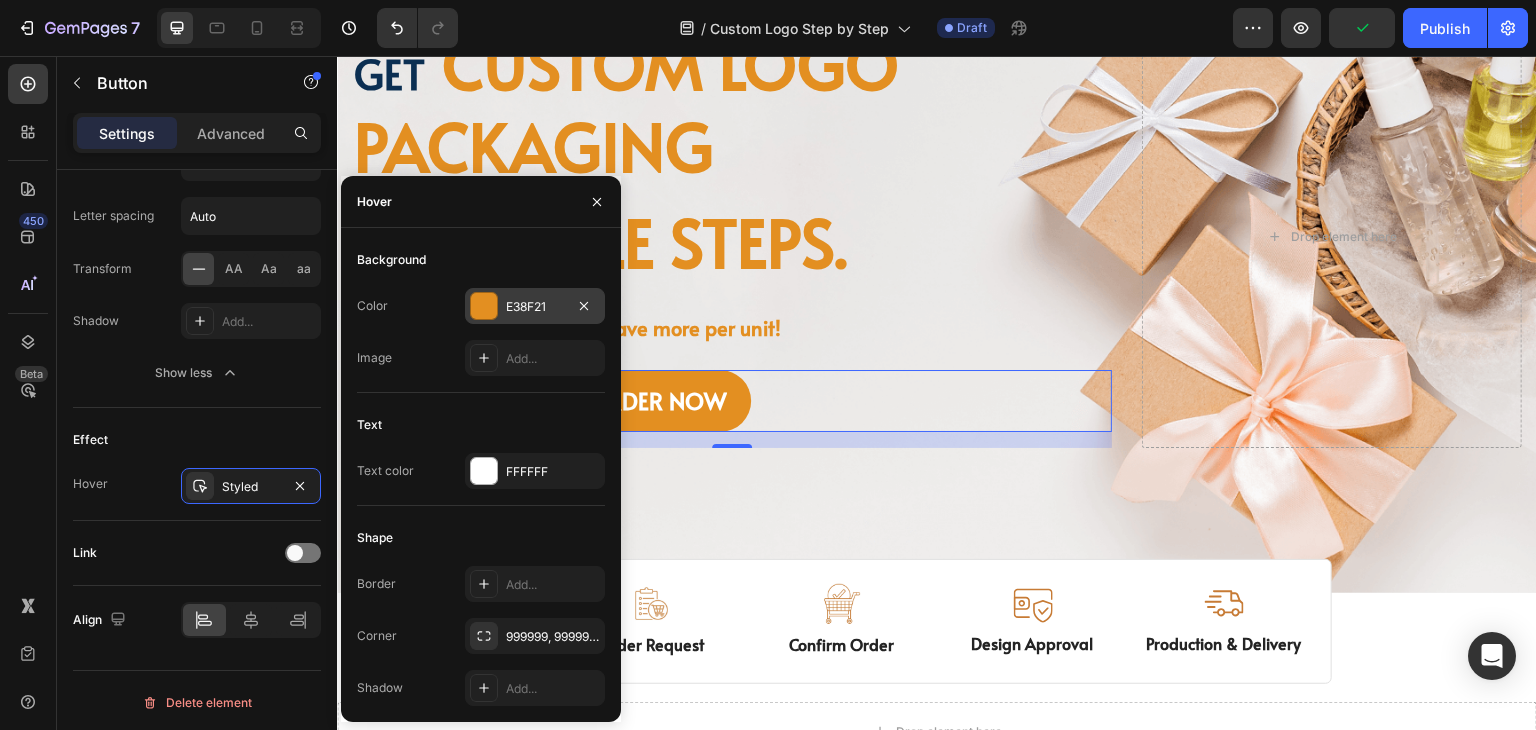click at bounding box center [484, 306] 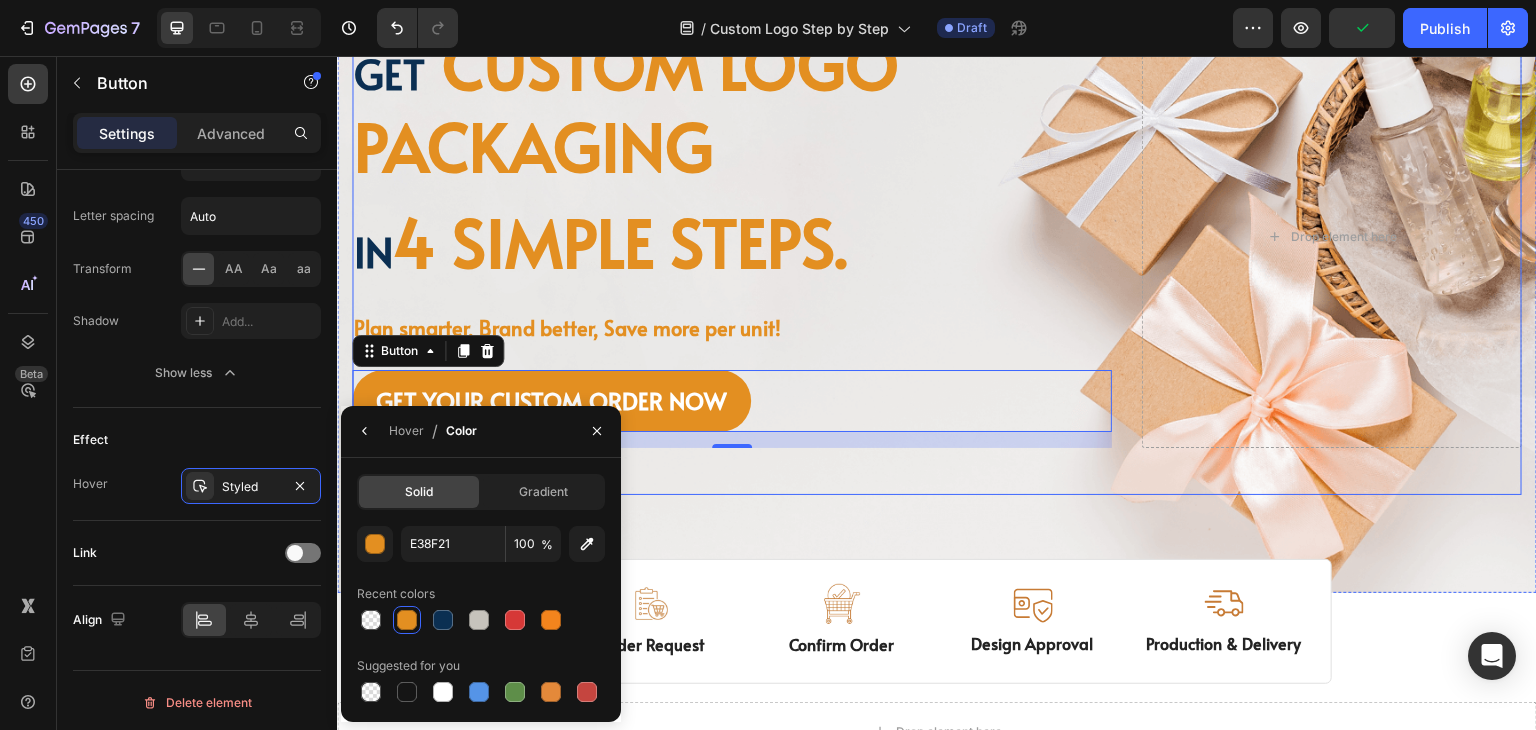 click on "Image Image Free shipping Text Block from The States Text Block Advanced List Image 30-Day FREE returns Text Block & Exchange Text Block Advanced List Row Image More than 60.000 Text Block Happy “Cattomers” Text Block Advanced List Image Secured Checkout Text Block using SSL Technology Text Block Advanced List Row                Title Line Get   custom logo packaging   Heading in  4 simple steps. Text Block Plan smarter, Brand better, Save more per unit! Text Block GET YOUR CUSTOM ORDER NOW Button   16
Drop element here Row Row" at bounding box center (937, 260) 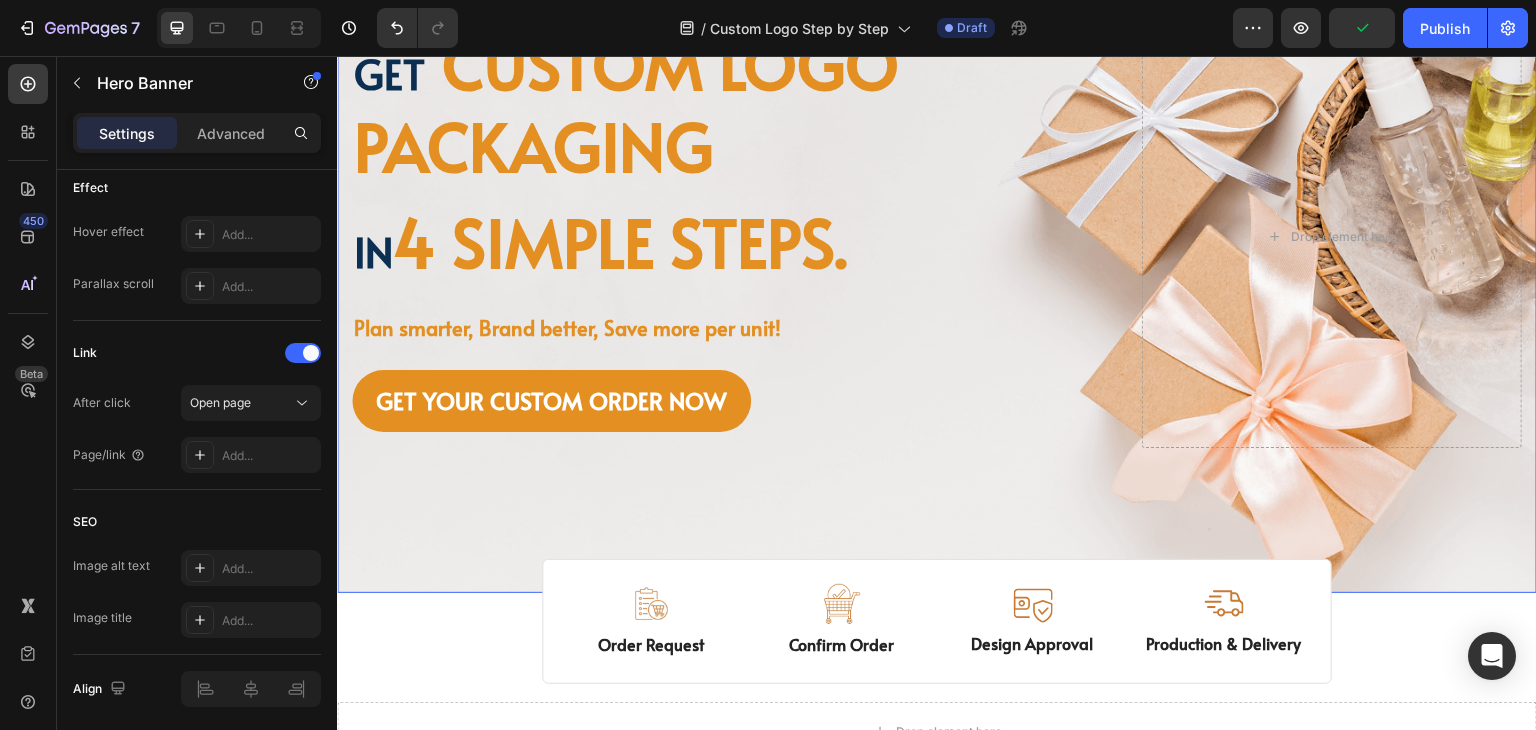 scroll, scrollTop: 0, scrollLeft: 0, axis: both 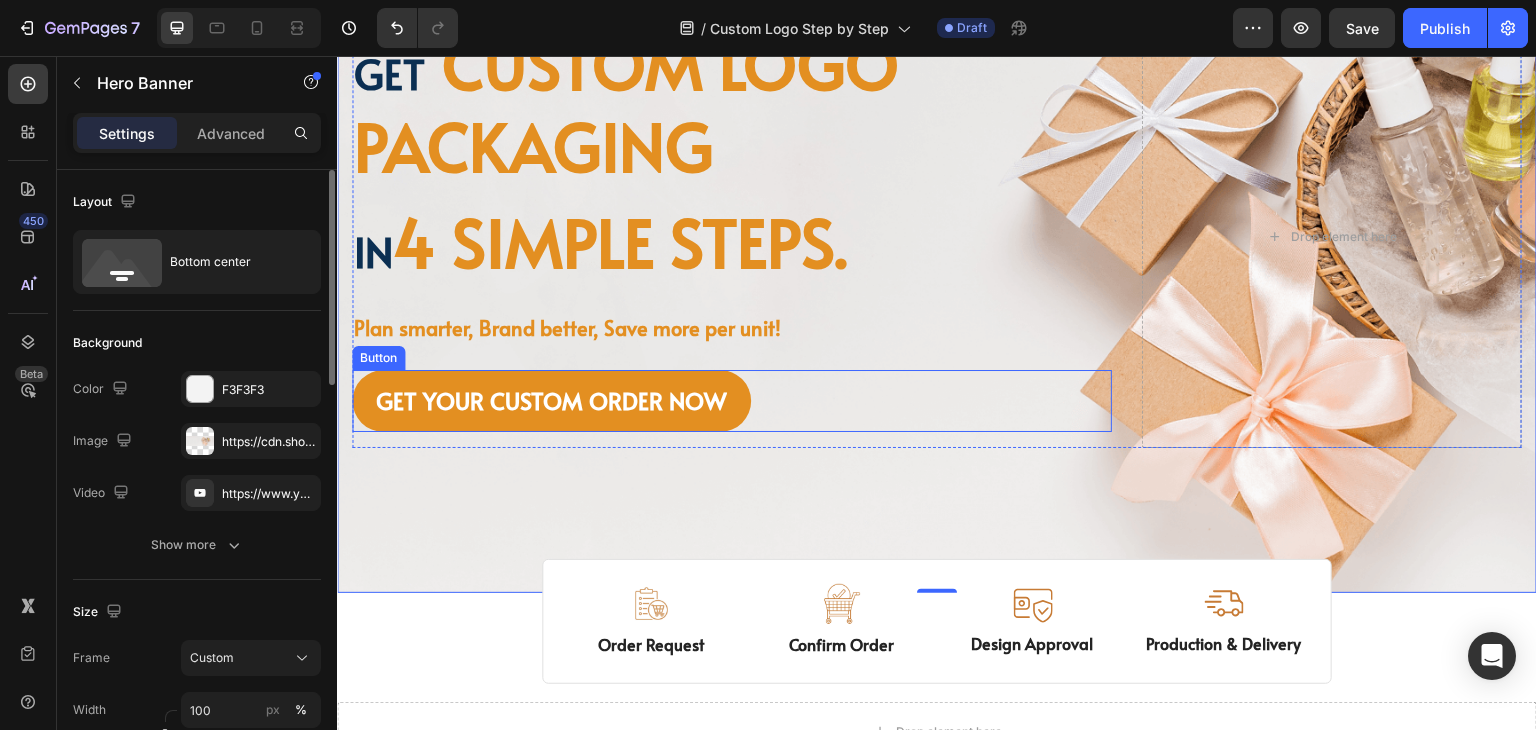 click on "GET YOUR CUSTOM ORDER NOW" at bounding box center [551, 401] 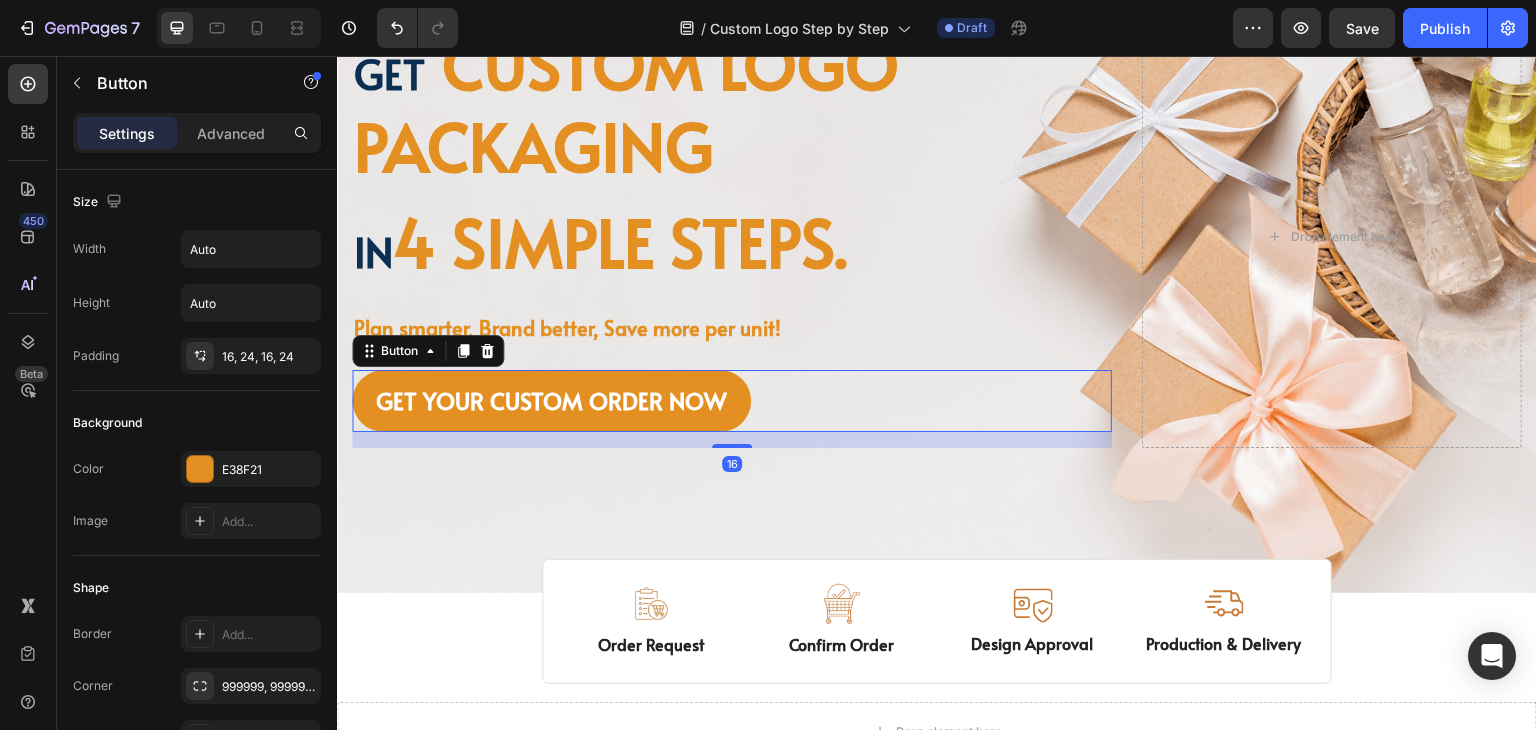 click on "Image Image Free shipping Text Block from The States Text Block Advanced List Image 30-Day FREE returns Text Block & Exchange Text Block Advanced List Row Image More than 60.000 Text Block Happy “Cattomers” Text Block Advanced List Image Secured Checkout Text Block using SSL Technology Text Block Advanced List Row                Title Line Get   custom logo packaging   Heading in  4 simple steps. Text Block Plan smarter, Brand better, Save more per unit! Text Block GET YOUR CUSTOM ORDER NOW Button   16
Drop element here Row Row" at bounding box center [937, 260] 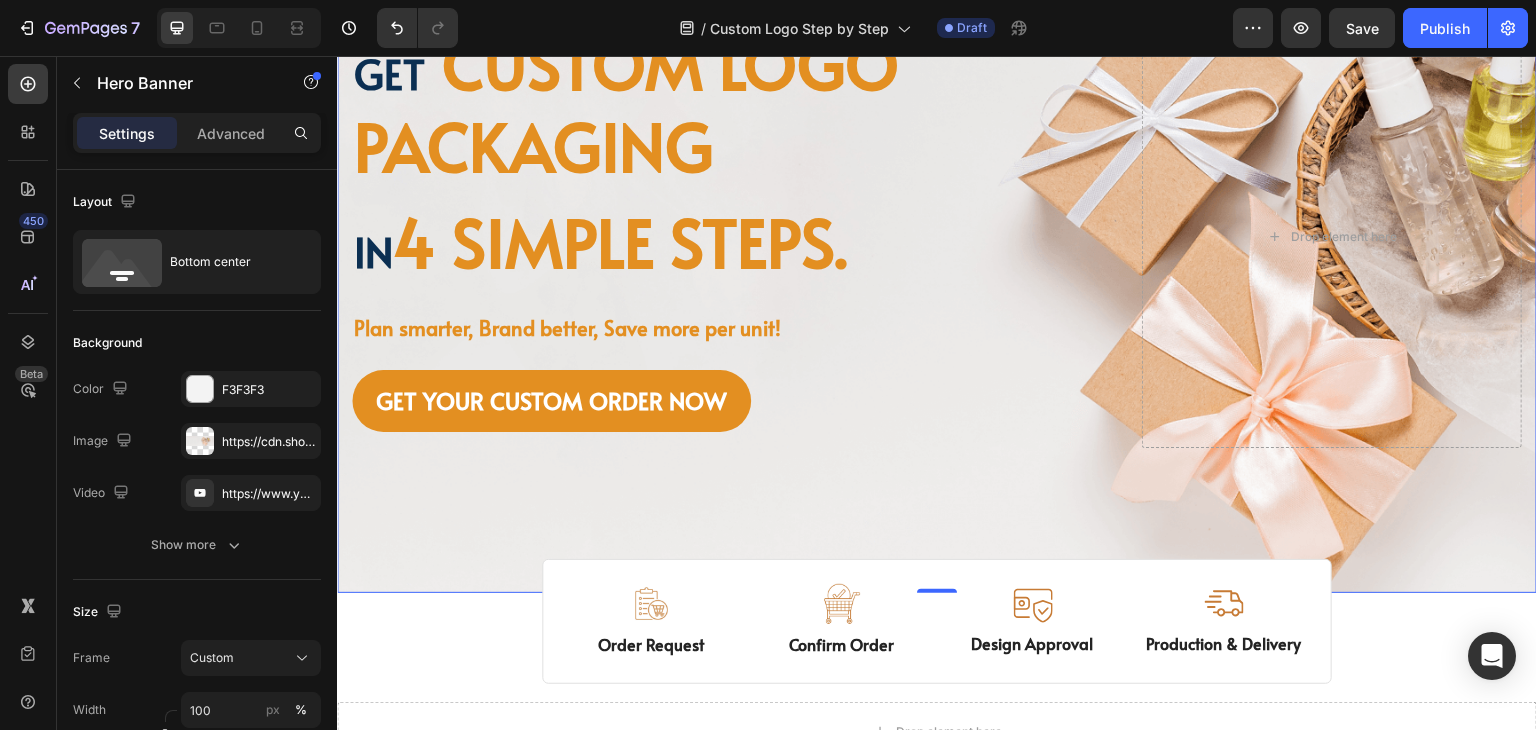 click on "Image Image Free shipping Text Block from The States Text Block Advanced List Image 30-Day FREE returns Text Block & Exchange Text Block Advanced List Row Image More than 60.000 Text Block Happy “Cattomers” Text Block Advanced List Image Secured Checkout Text Block using SSL Technology Text Block Advanced List Row                Title Line Get   custom logo packaging   Heading in  4 simple steps. Text Block Plan smarter, Brand better, Save more per unit! Text Block GET YOUR CUSTOM ORDER NOW Button
Drop element here Row Row" at bounding box center (937, 260) 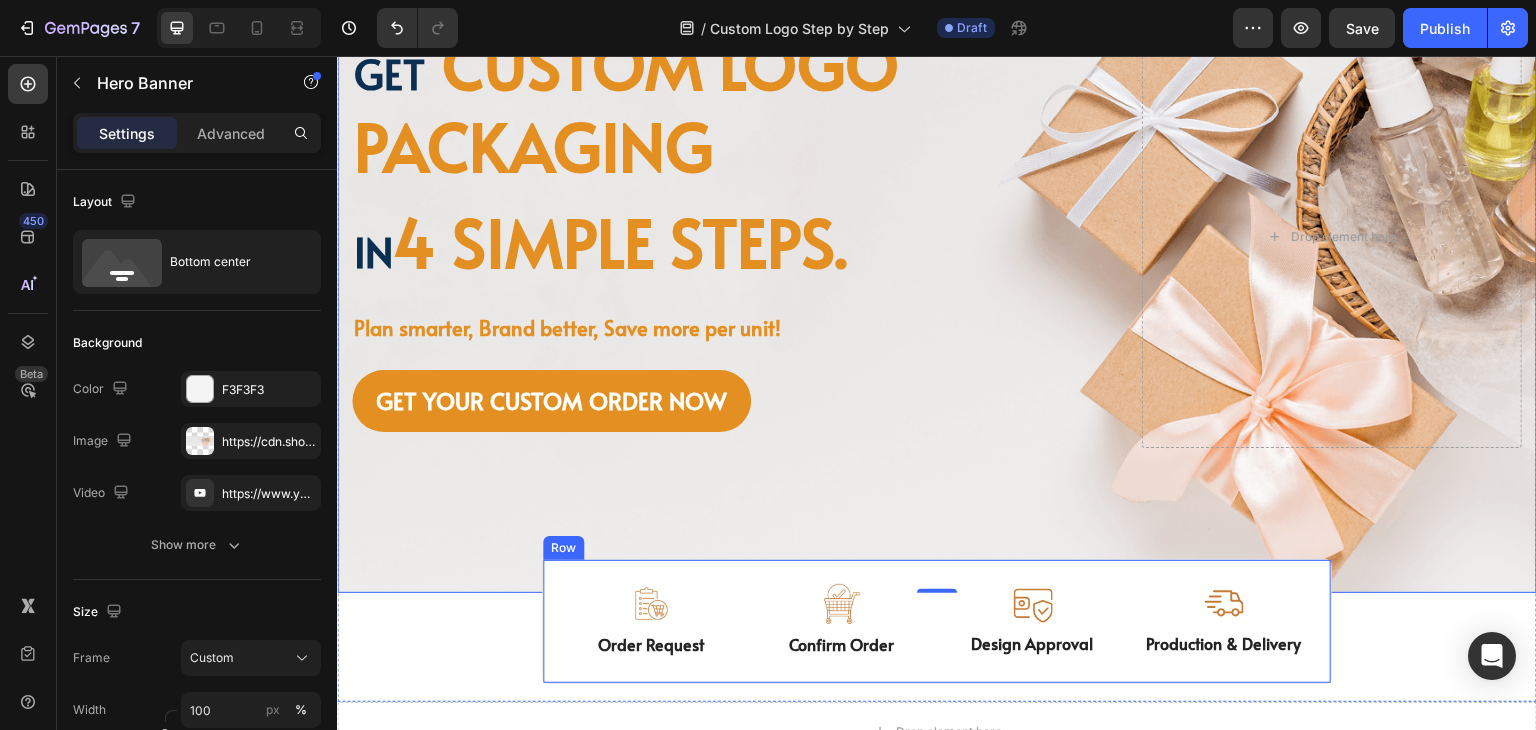 click on "Image Order Request Text Block Image Confirm Order Text Block Image Design Approval Text Block Image Production & Delivery Text Block Row" at bounding box center [937, 621] 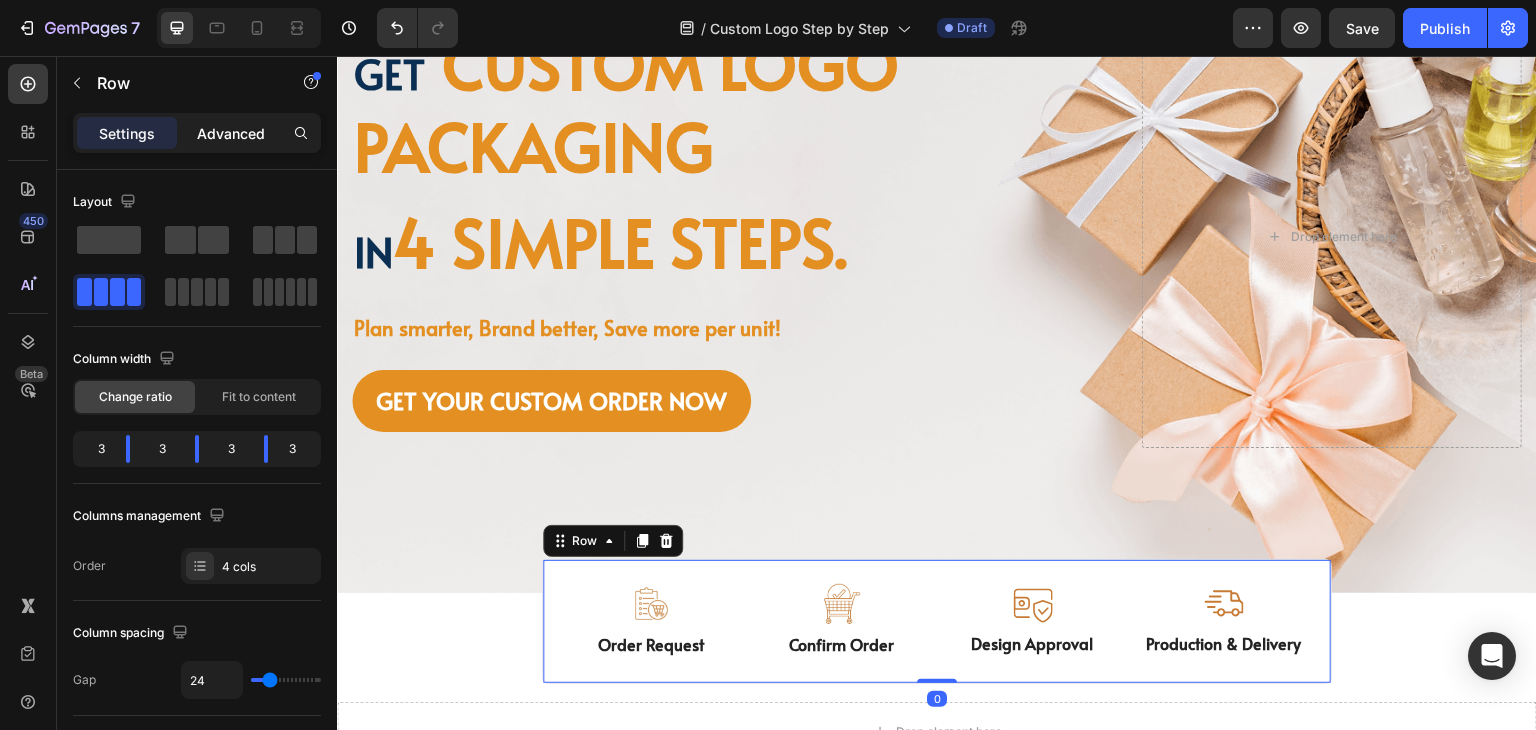 click on "Advanced" at bounding box center (231, 133) 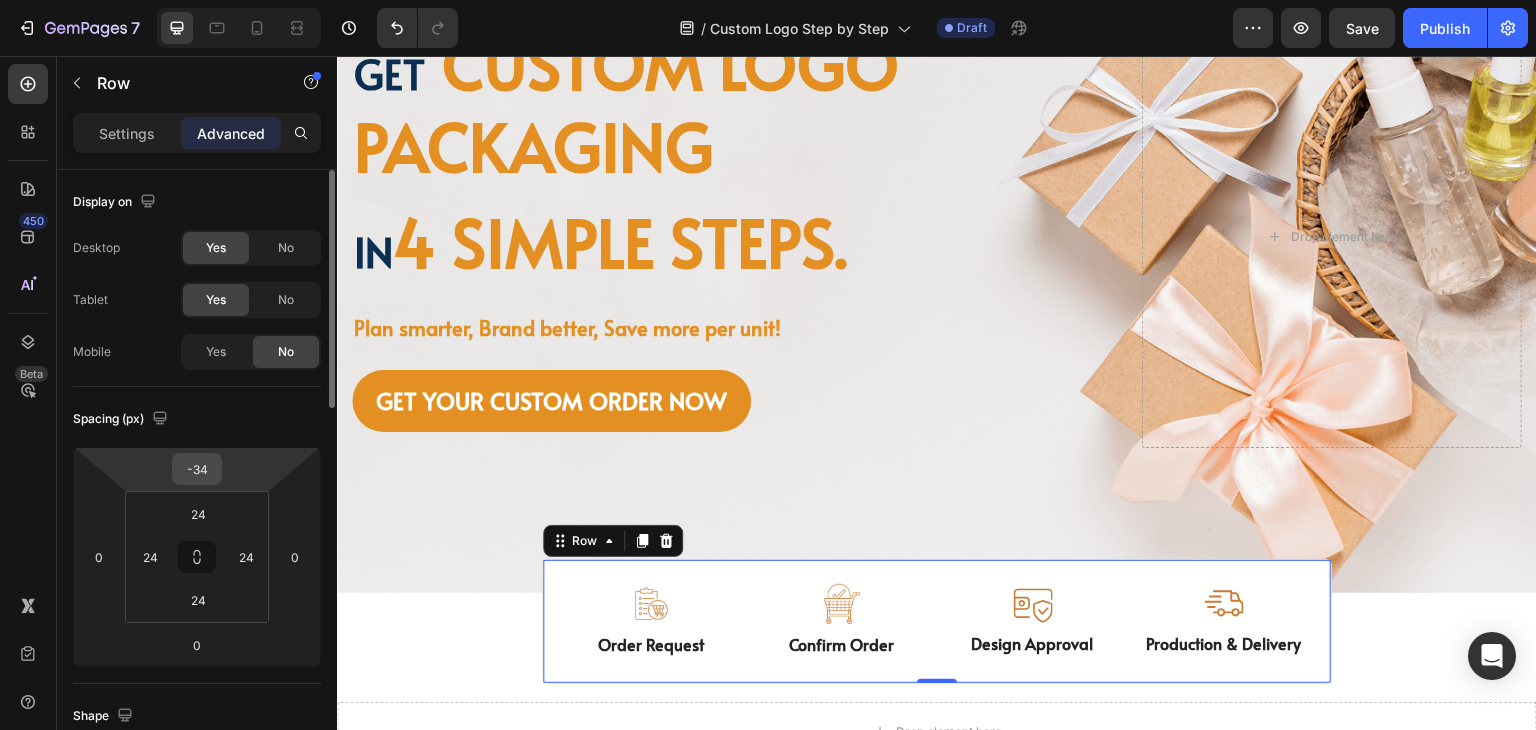 click on "-34" at bounding box center (197, 469) 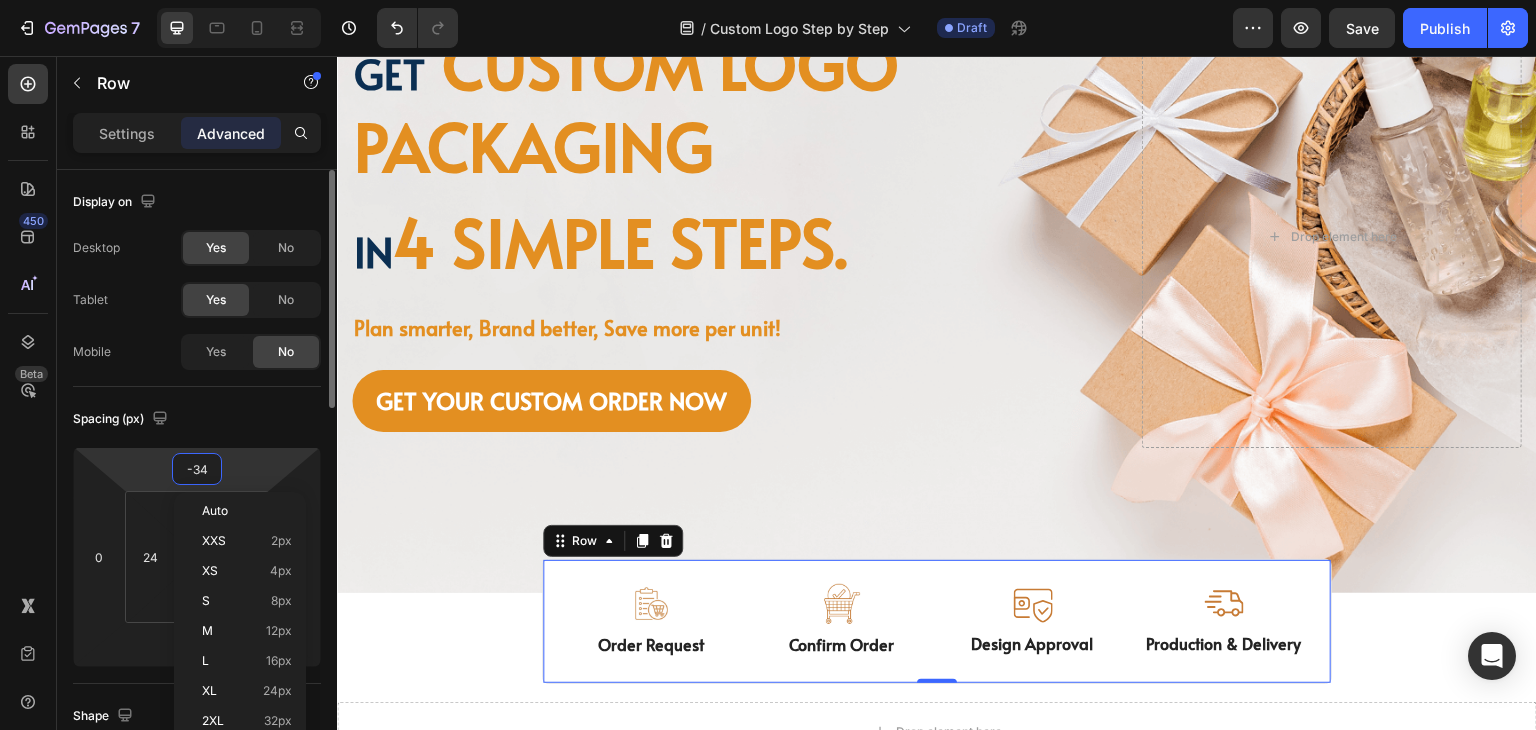 click on "-34" at bounding box center (197, 469) 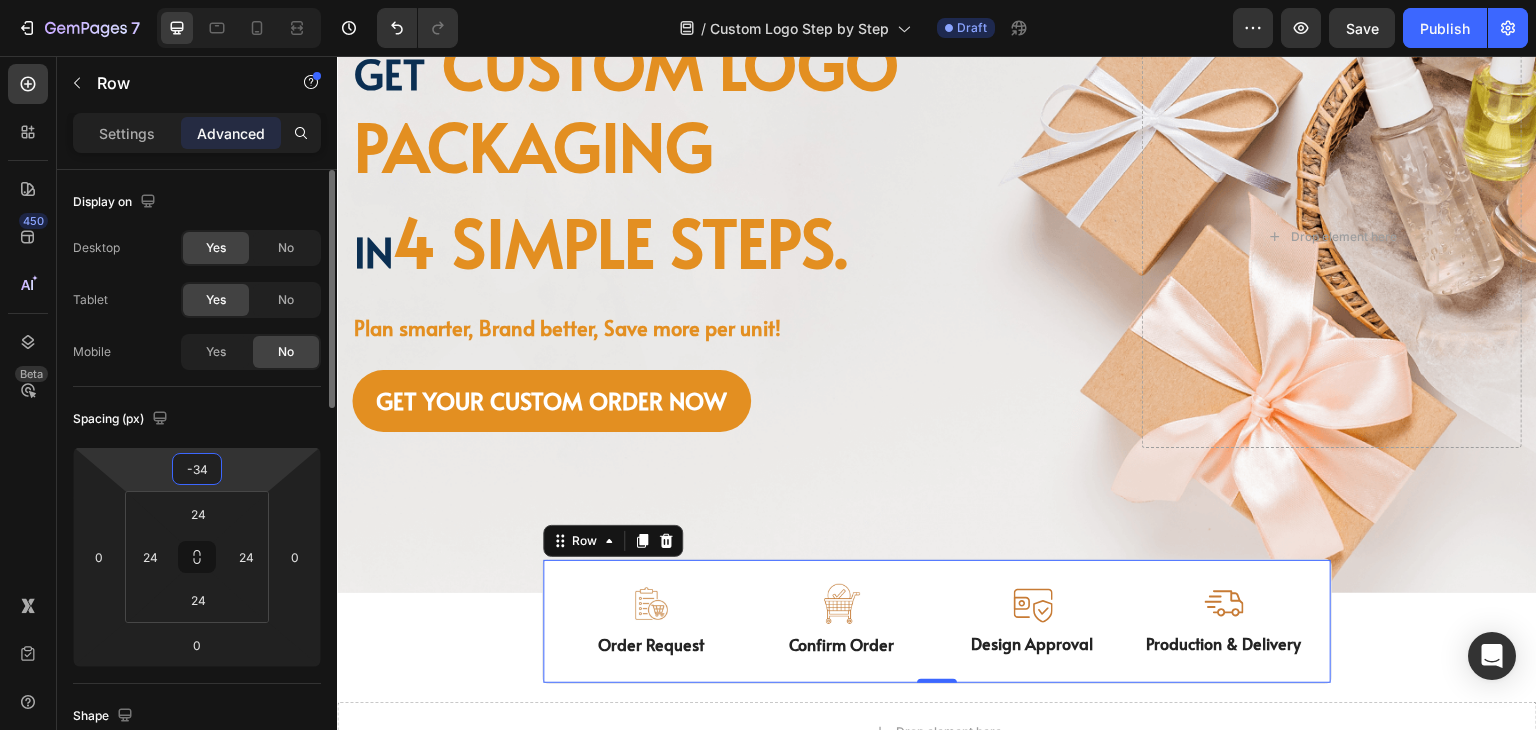 click on "-34" at bounding box center (197, 469) 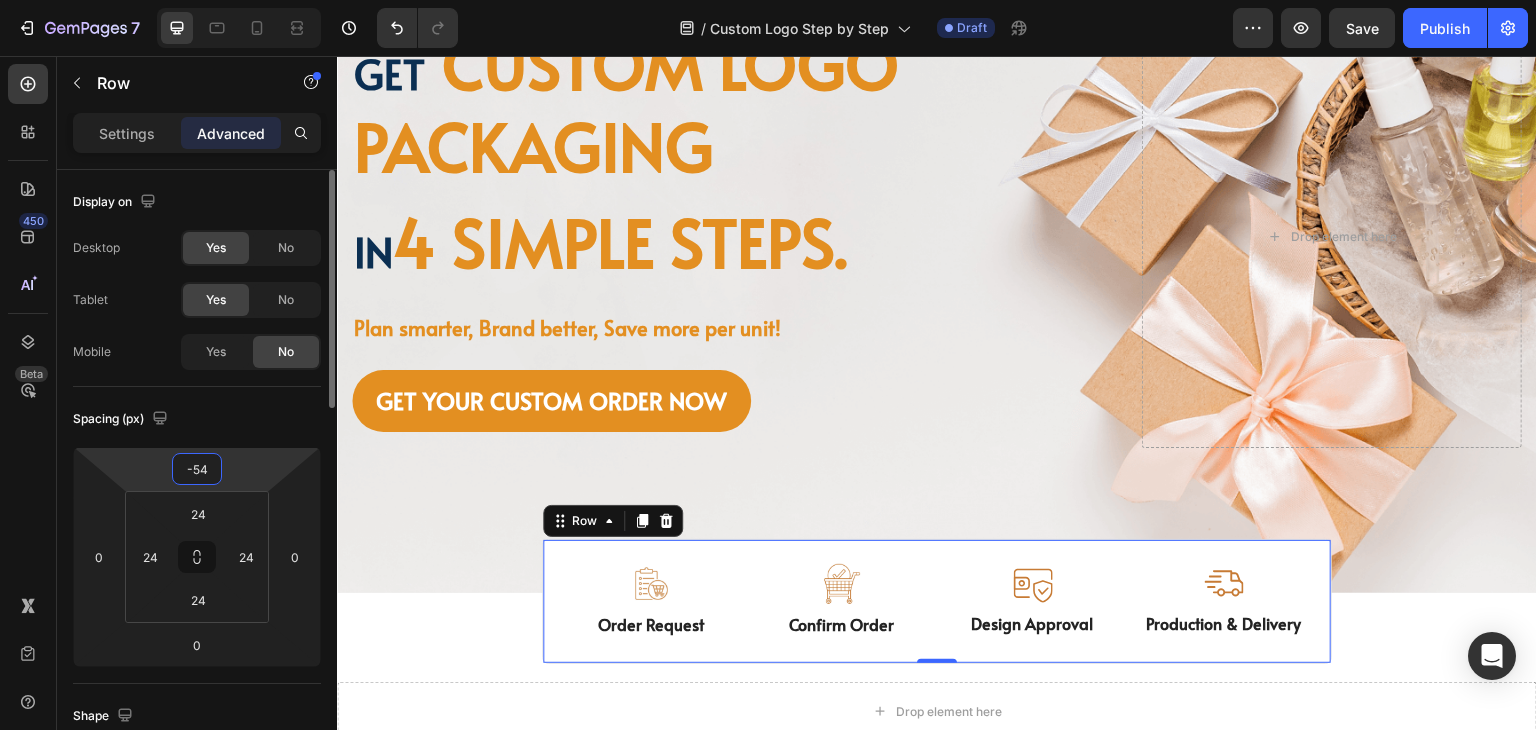 click on "-54" at bounding box center [197, 469] 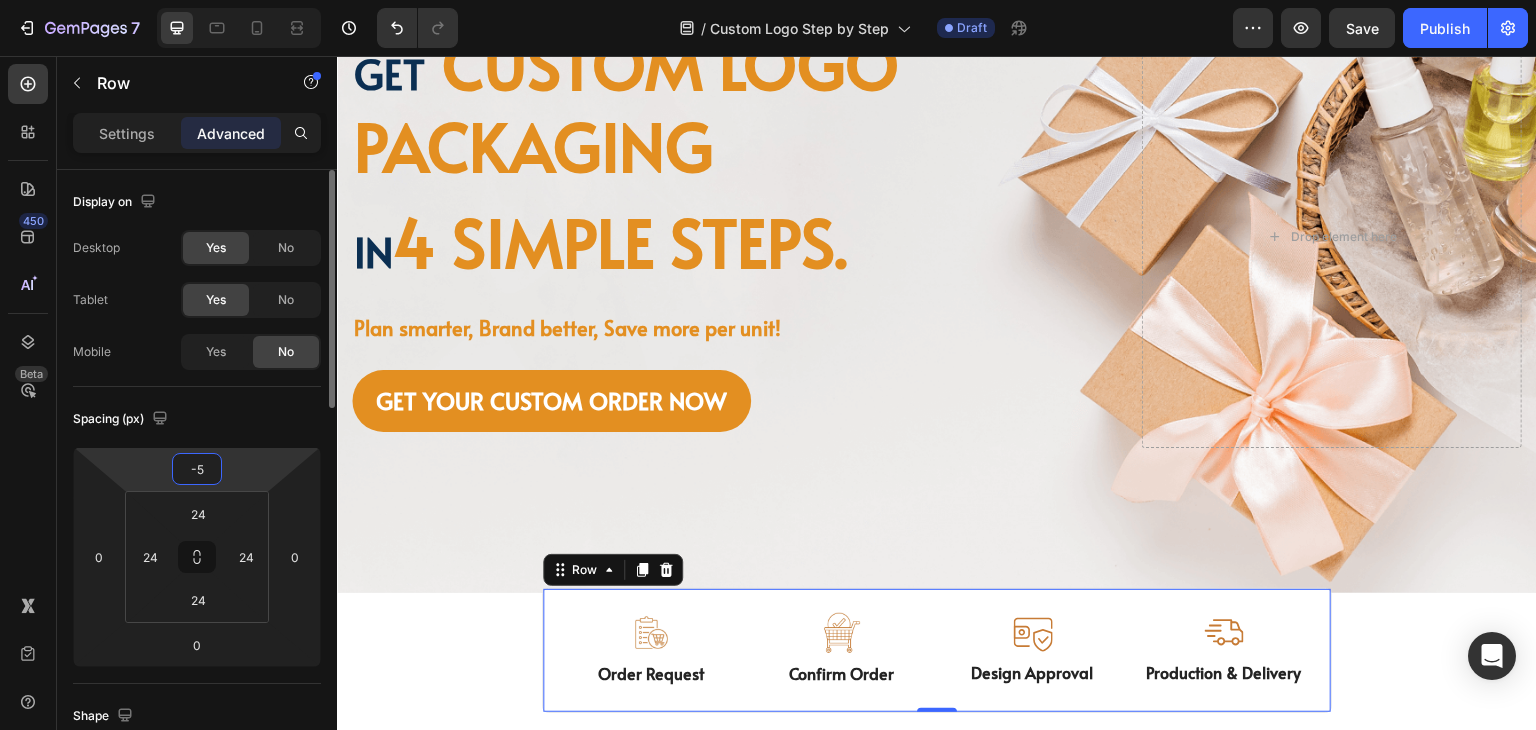 type on "-56" 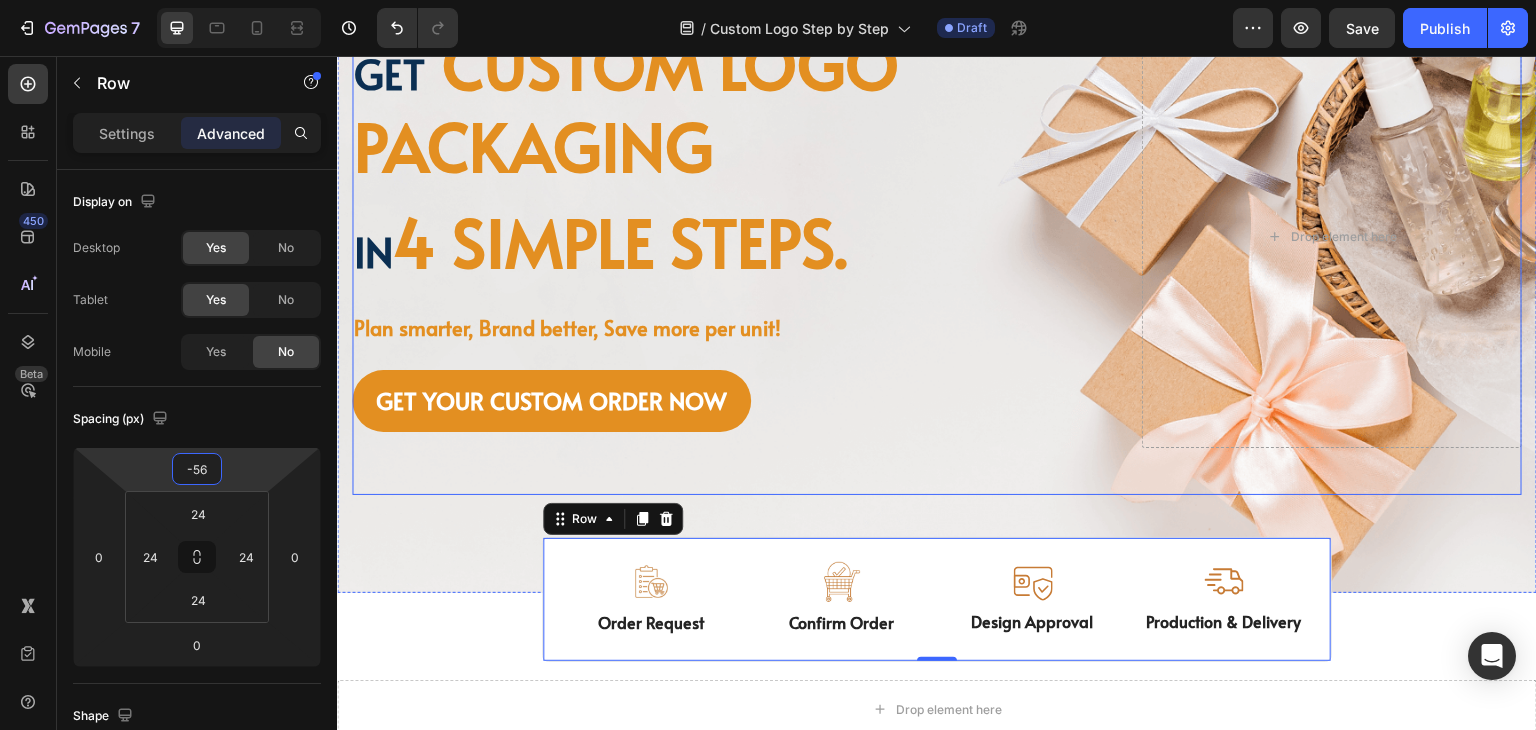 click on "Image Free shipping Text Block from The States Text Block Advanced List Image 30-Day FREE returns Text Block & Exchange Text Block Advanced List Row Image More than 60.000 Text Block Happy “Cattomers” Text Block Advanced List Image Secured Checkout Text Block using SSL Technology Text Block Advanced List Row                Title Line Get   custom logo packaging   Heading in  4 simple steps. Text Block Plan smarter, Brand better, Save more per unit! Text Block GET YOUR CUSTOM ORDER NOW Button
Drop element here Row" at bounding box center (937, 260) 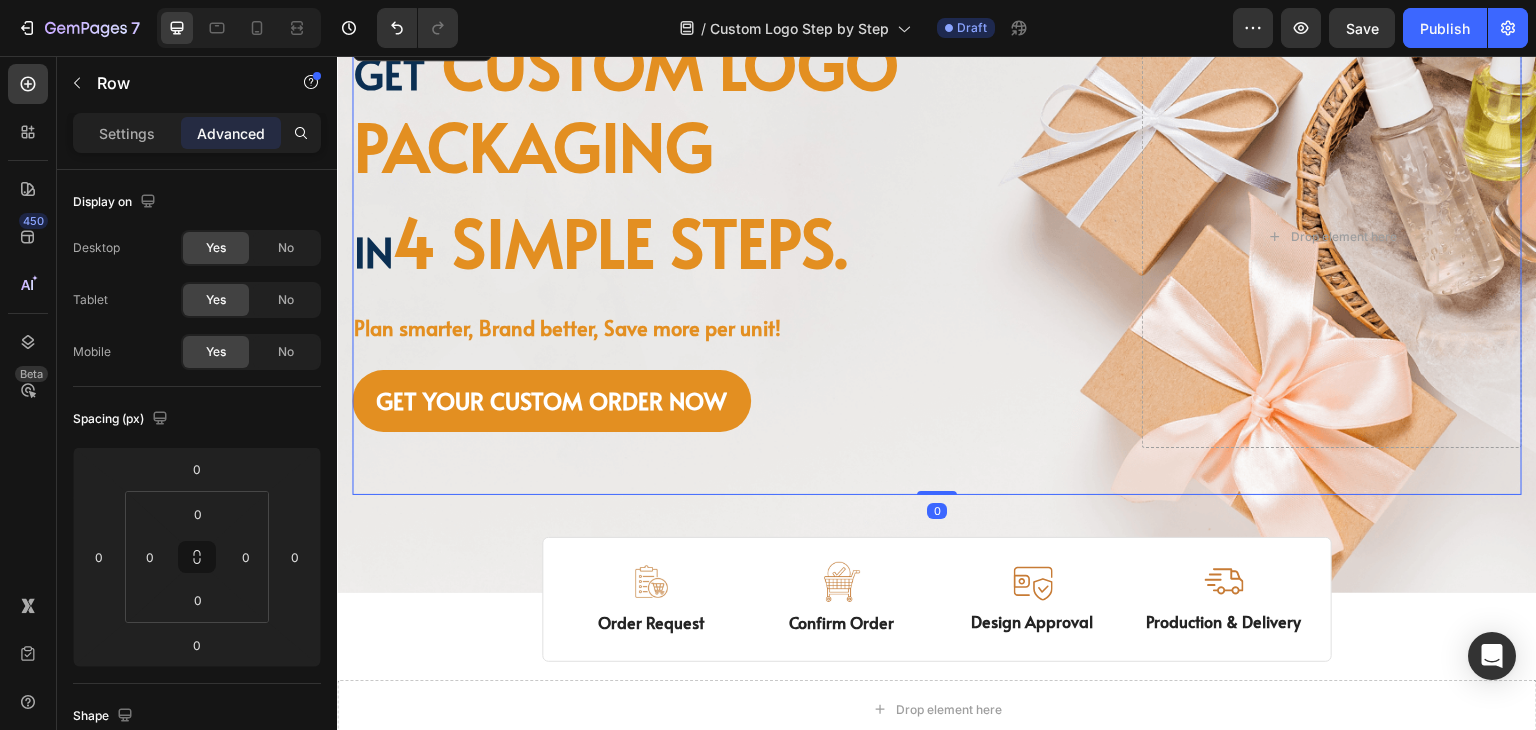 click on "Image Image Free shipping Text Block from The States Text Block Advanced List Image 30-Day FREE returns Text Block & Exchange Text Block Advanced List Row Image More than 60.000 Text Block Happy “Cattomers” Text Block Advanced List Image Secured Checkout Text Block using SSL Technology Text Block Advanced List Row                Title Line Get   custom logo packaging   Heading in  4 simple steps. Text Block Plan smarter, Brand better, Save more per unit! Text Block GET YOUR CUSTOM ORDER NOW Button
Drop element here Row Row   0" at bounding box center [937, 260] 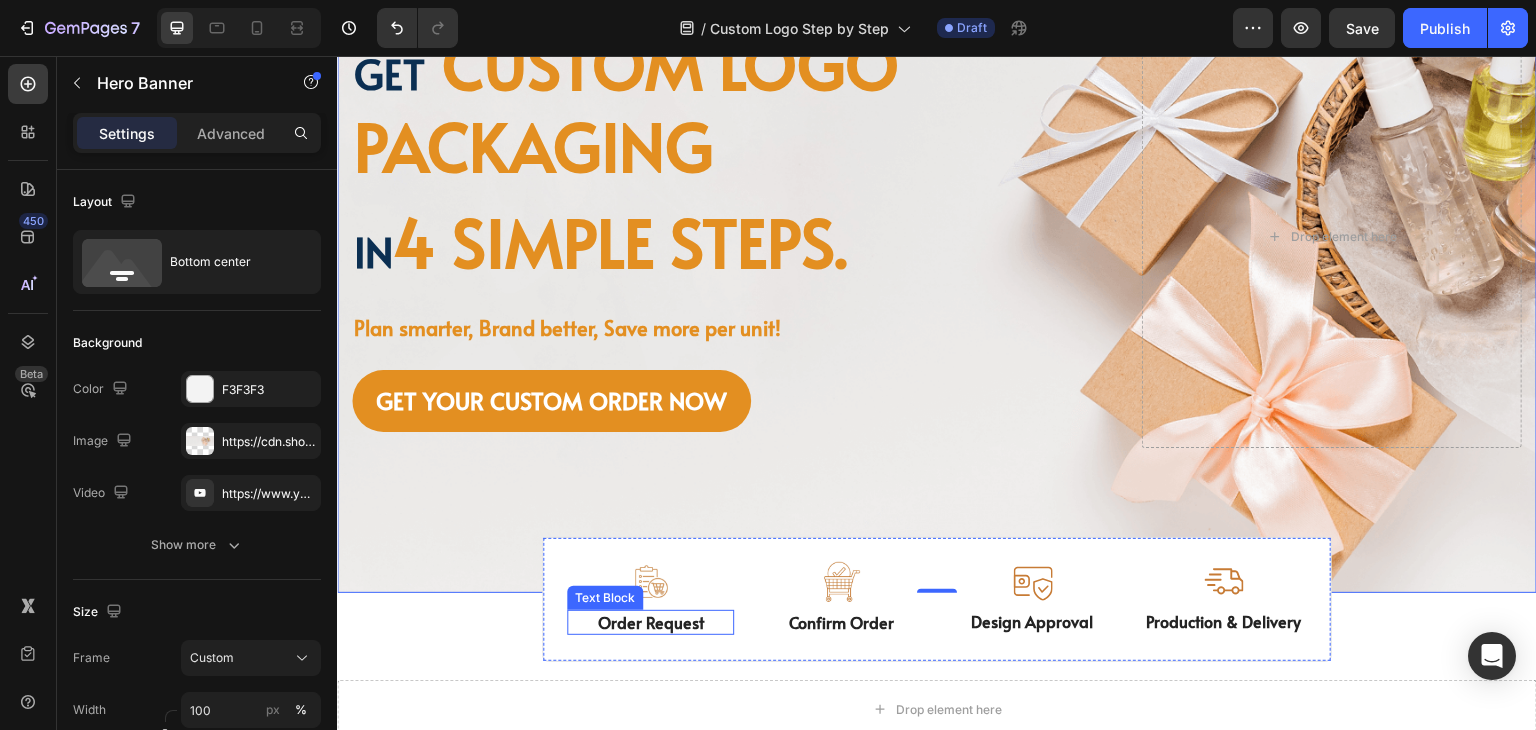 scroll, scrollTop: 1058, scrollLeft: 0, axis: vertical 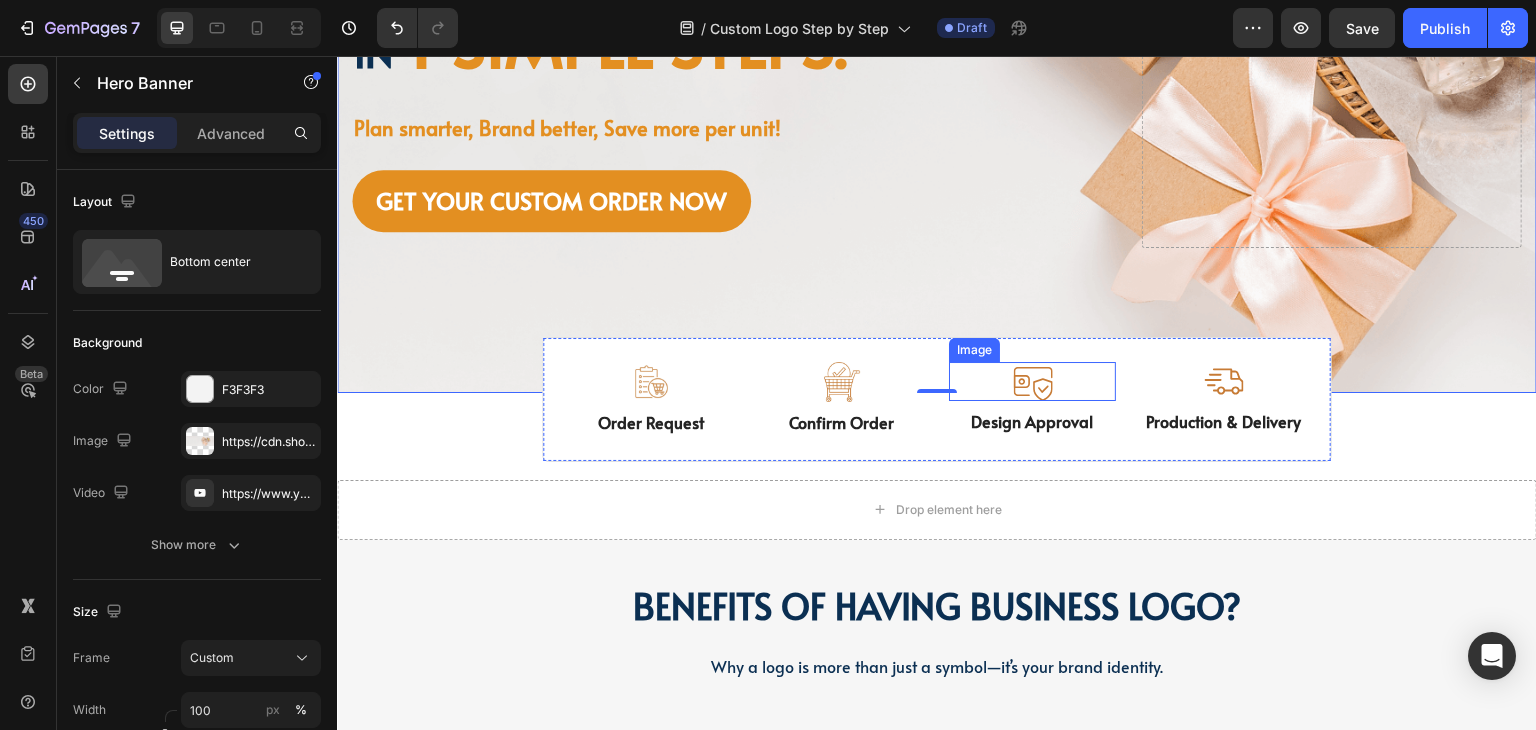 click at bounding box center (1033, 381) 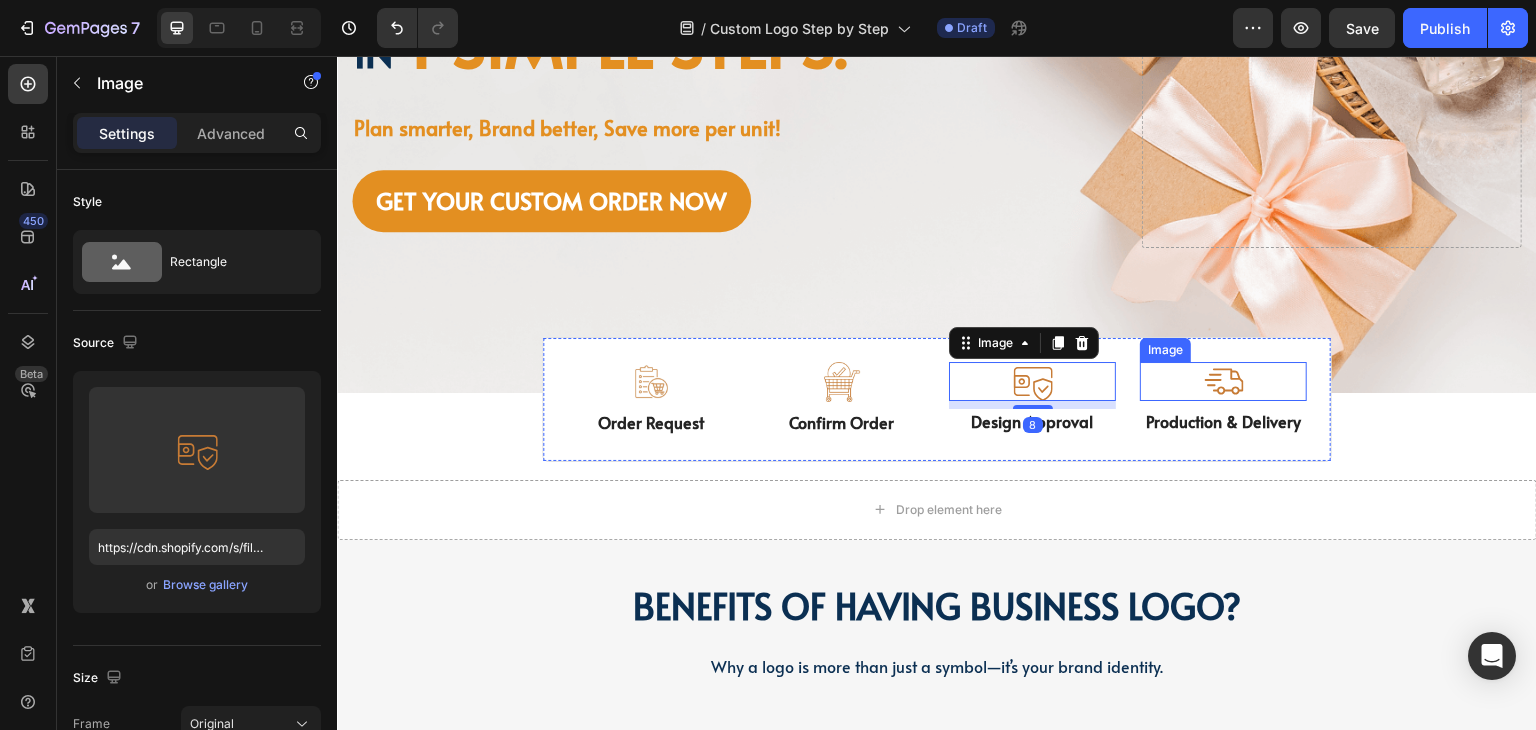 click at bounding box center [1224, 381] 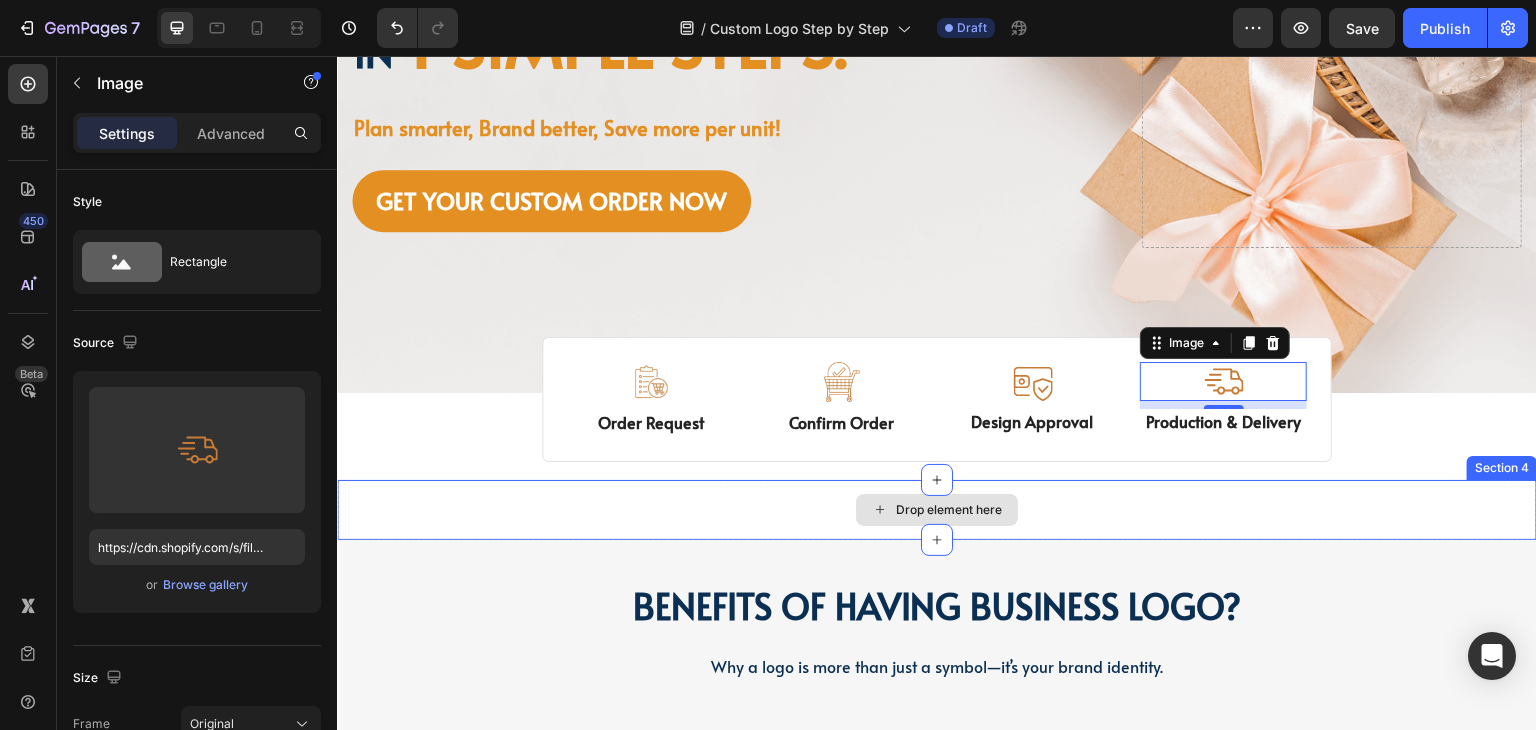 click on "Drop element here" at bounding box center (937, 510) 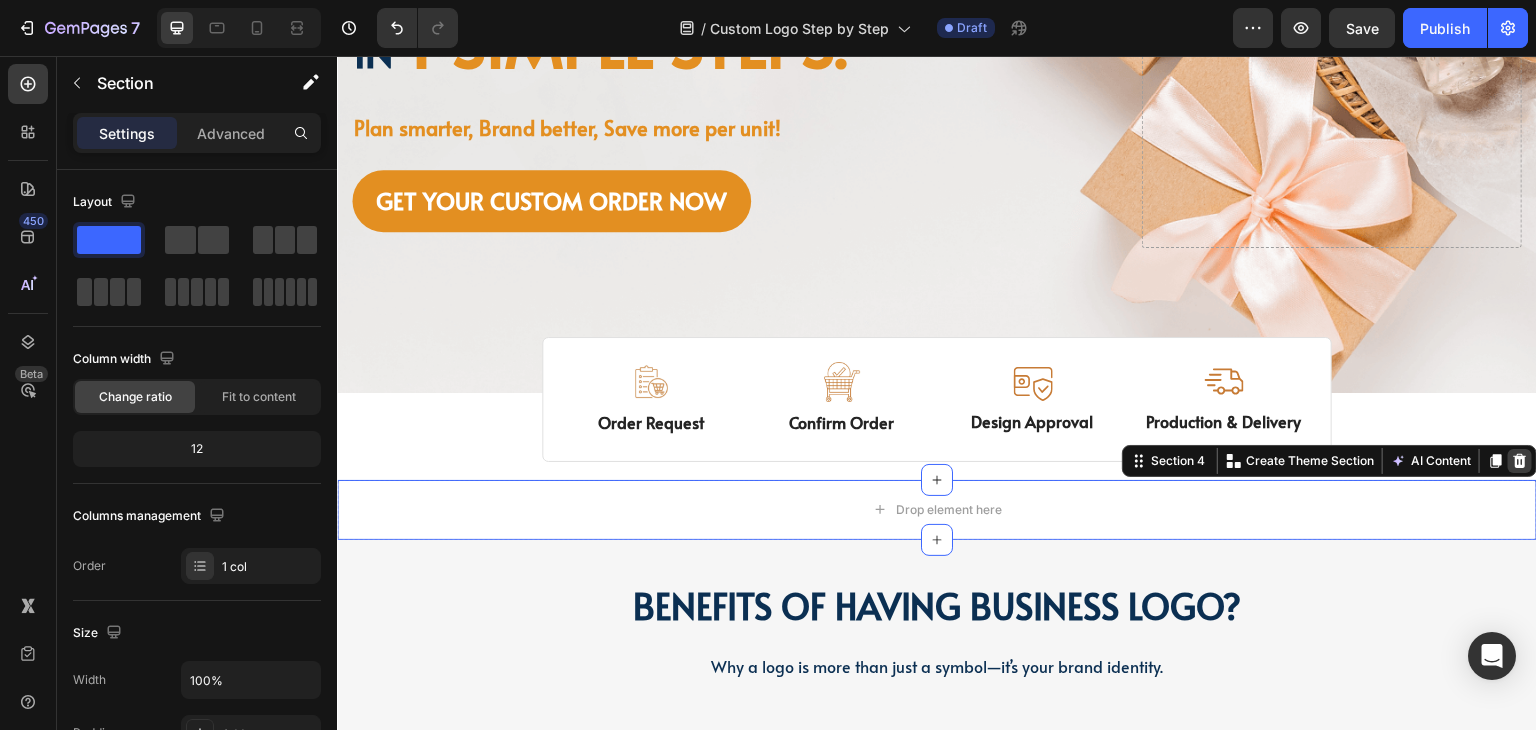 click 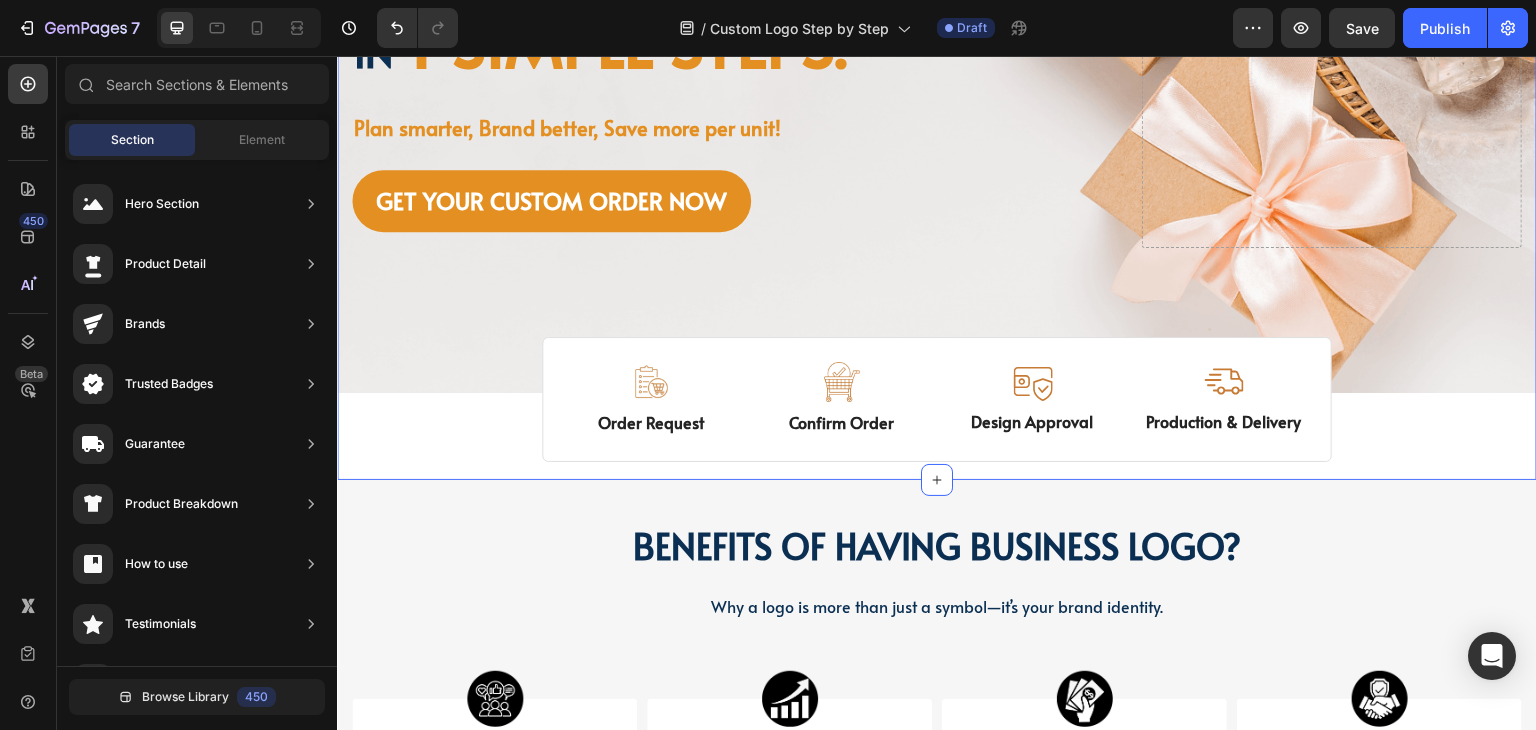 click on "Image Image Free shipping Text Block from The States Text Block Advanced List Image 30-Day FREE returns Text Block & Exchange Text Block Advanced List Row Image More than 60.000 Text Block Happy “Cattomers” Text Block Advanced List Image Secured Checkout Text Block using SSL Technology Text Block Advanced List Row                Title Line Get   custom logo packaging   Heading in  4 simple steps. Text Block Plan smarter, Brand better, Save more per unit! Text Block GET YOUR CUSTOM ORDER NOW Button
Drop element here Row Row Hero Banner Image Order Request Text Block Image Confirm Order Text Block Image Design Approval Text Block Image Production & Delivery Text Block Row Section 2" at bounding box center (937, 103) 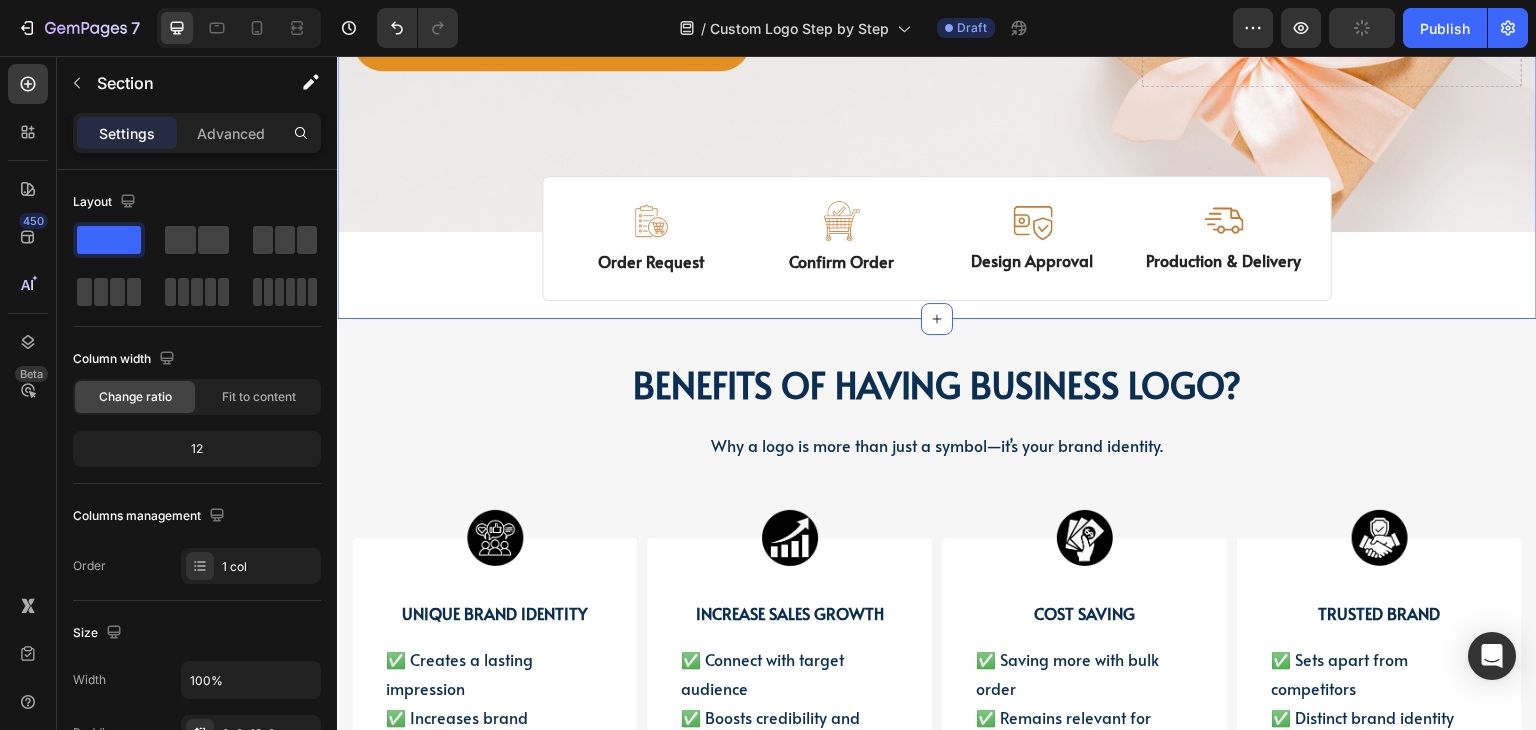 scroll, scrollTop: 1158, scrollLeft: 0, axis: vertical 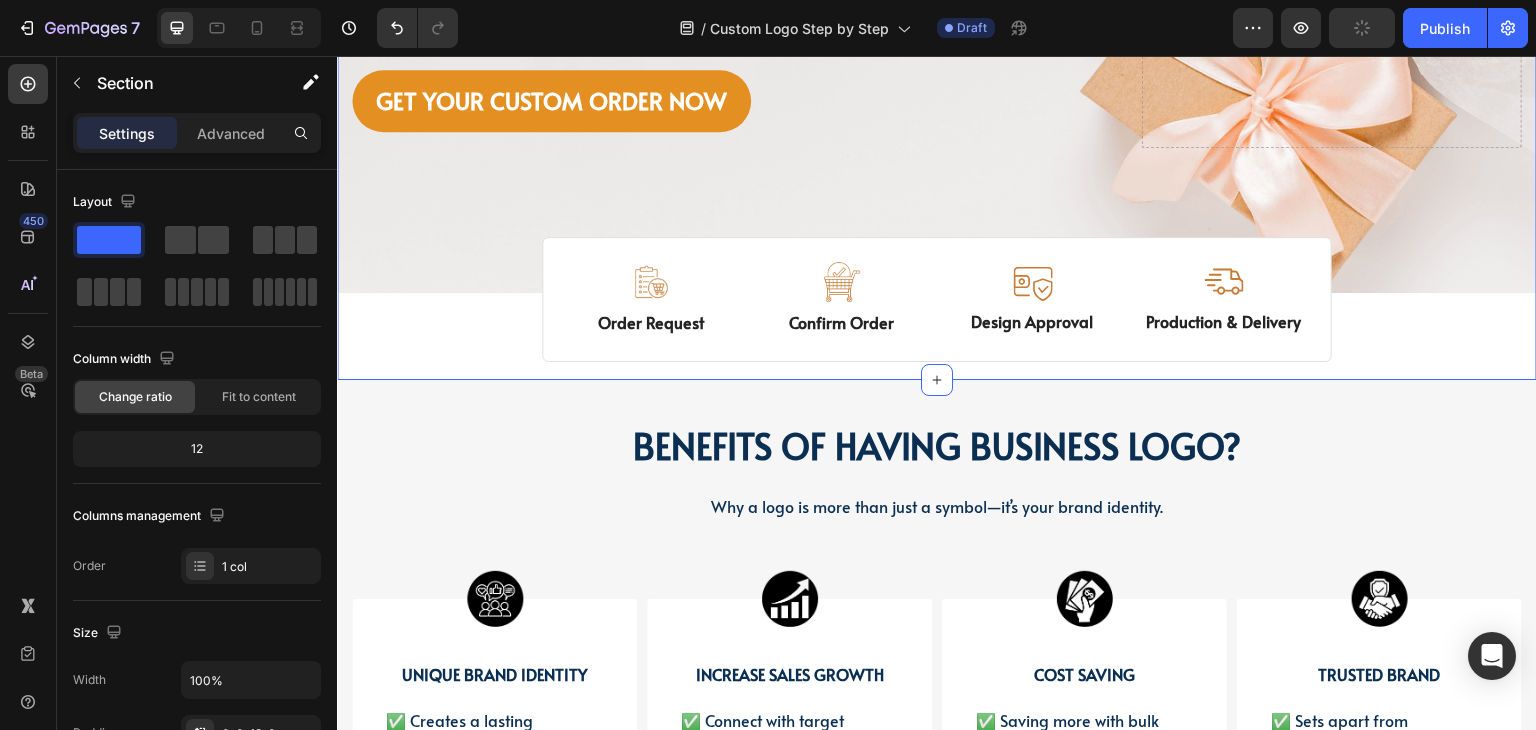 click on "Image Image Free shipping Text Block from The States Text Block Advanced List Image 30-Day FREE returns Text Block & Exchange Text Block Advanced List Row Image More than 60.000 Text Block Happy “Cattomers” Text Block Advanced List Image Secured Checkout Text Block using SSL Technology Text Block Advanced List Row                Title Line Get   custom logo packaging   Heading in  4 simple steps. Text Block Plan smarter, Brand better, Save more per unit! Text Block GET YOUR CUSTOM ORDER NOW Button
Drop element here Row Row Hero Banner Image Order Request Text Block Image Confirm Order Text Block Image Design Approval Text Block Image Production & Delivery Text Block Row" at bounding box center [937, -6] 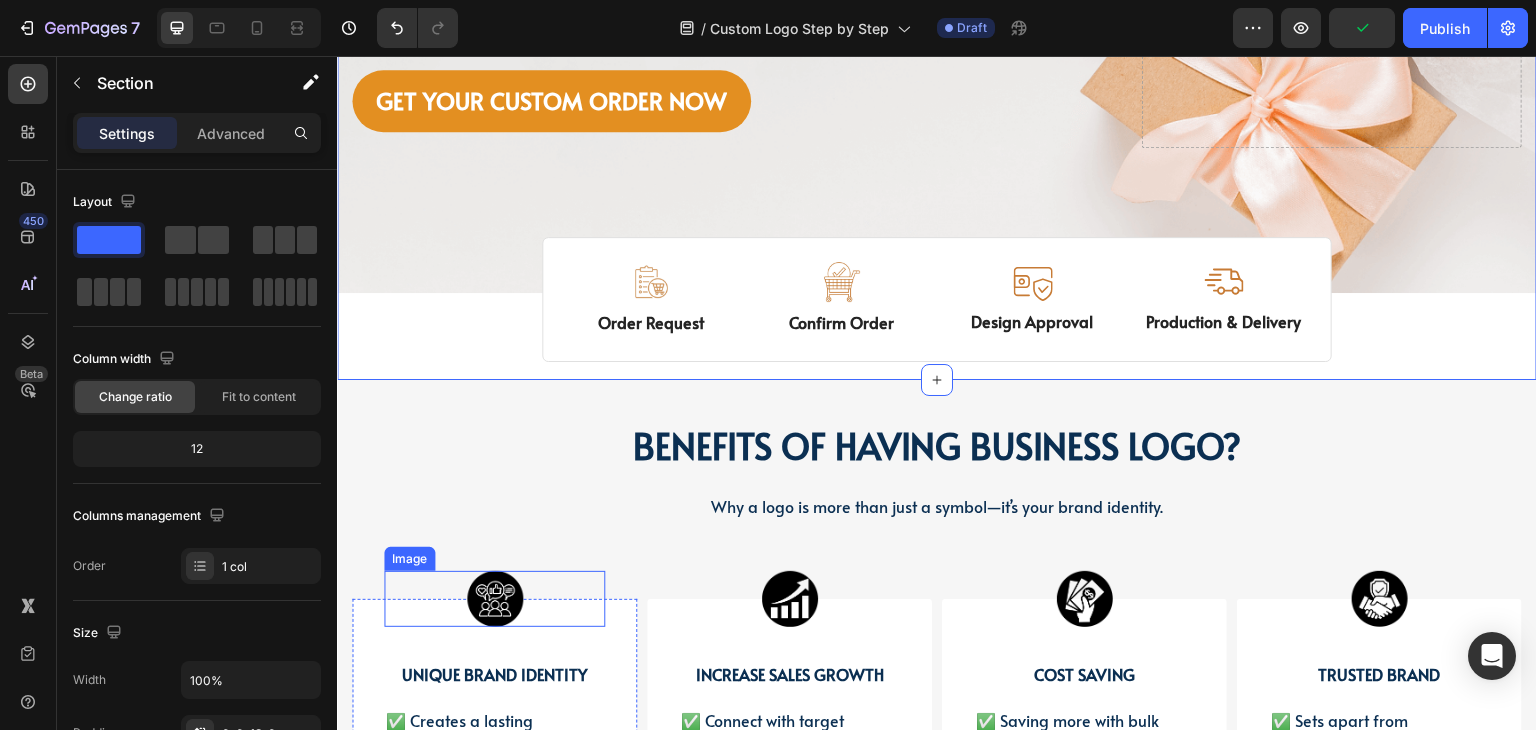 scroll, scrollTop: 1458, scrollLeft: 0, axis: vertical 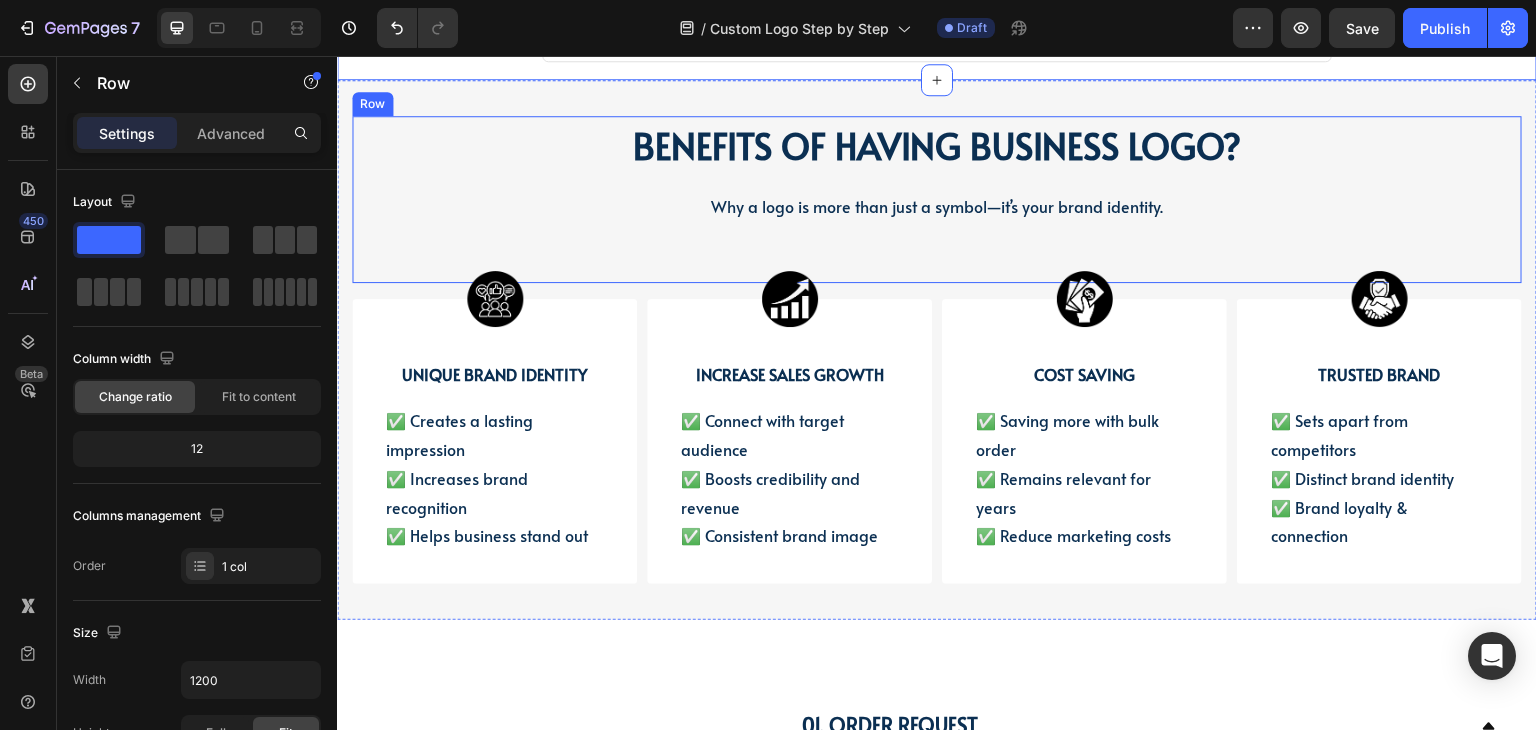 click on "BENEFITS OF HAVING BUSINESS LOGO? Heading BENEFITS OF HAVING BUSINESS LOGO? Heading Why a logo is more than just a symbol—it’s your brand identity. Text block" at bounding box center (937, 199) 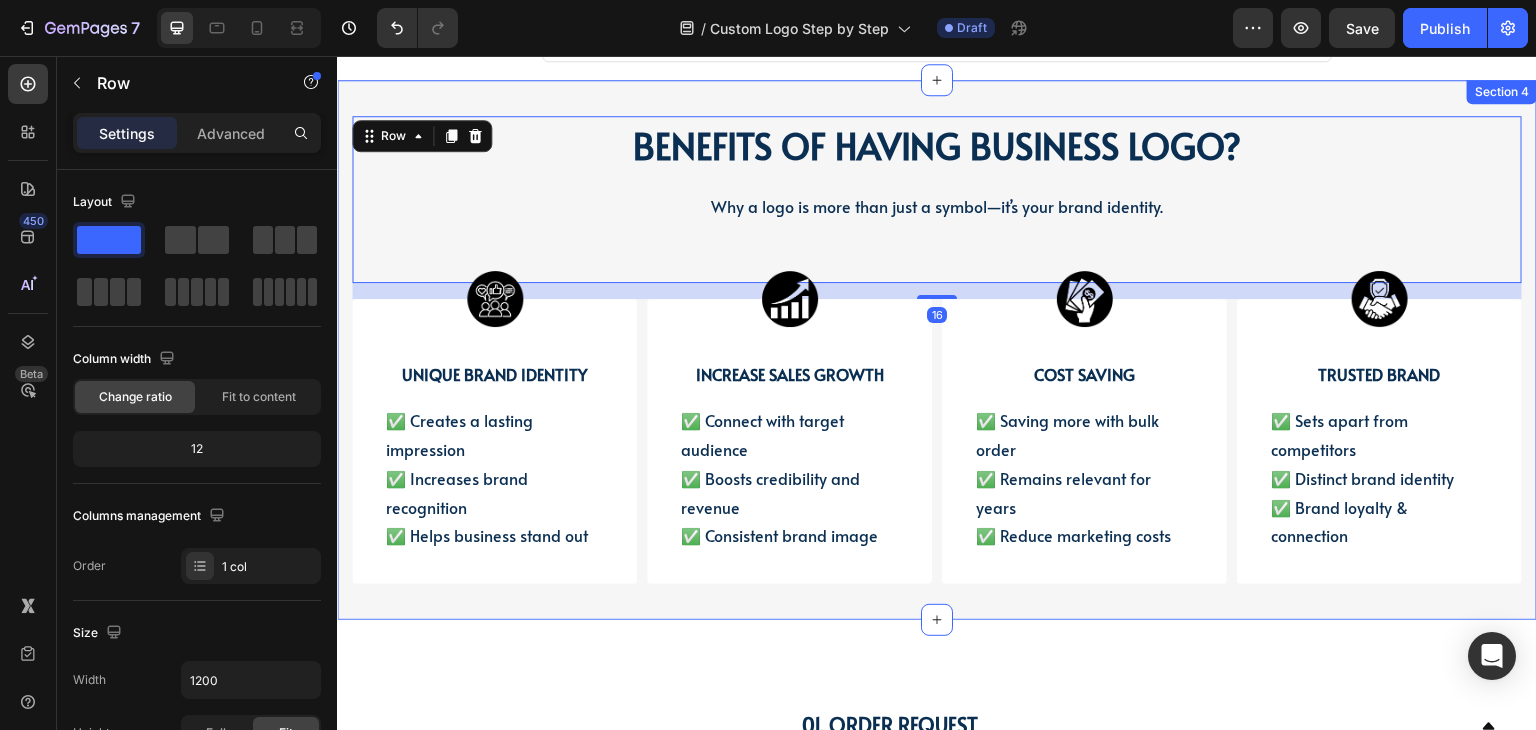 click on "BENEFITS OF HAVING BUSINESS LOGO? Heading BENEFITS OF HAVING BUSINESS LOGO? Heading Why a logo is more than just a symbol—it’s your brand identity. Text block Row   16 Image UNIQUE BRAND IDENTITY Text Block ✅ Creates a lasting impression ✅ Increases brand recognition ✅ Helps business stand out Text Block Row Image INCREASE SALES GROWTH Text Block ✅ Connect with target audience ✅ Boosts credibility and revenue ✅ Consistent brand image Text Block Row Image COST SAVING Text Block ✅ Saving more with bulk order ✅ Remains relevant for years ✅ Reduce marketing costs Text Block Row Image Trusted brand Text Block ✅ Sets apart from competitors ✅ Distinct brand identity ✅ Brand loyalty & connection Text Block Row Row Section 4" at bounding box center [937, 350] 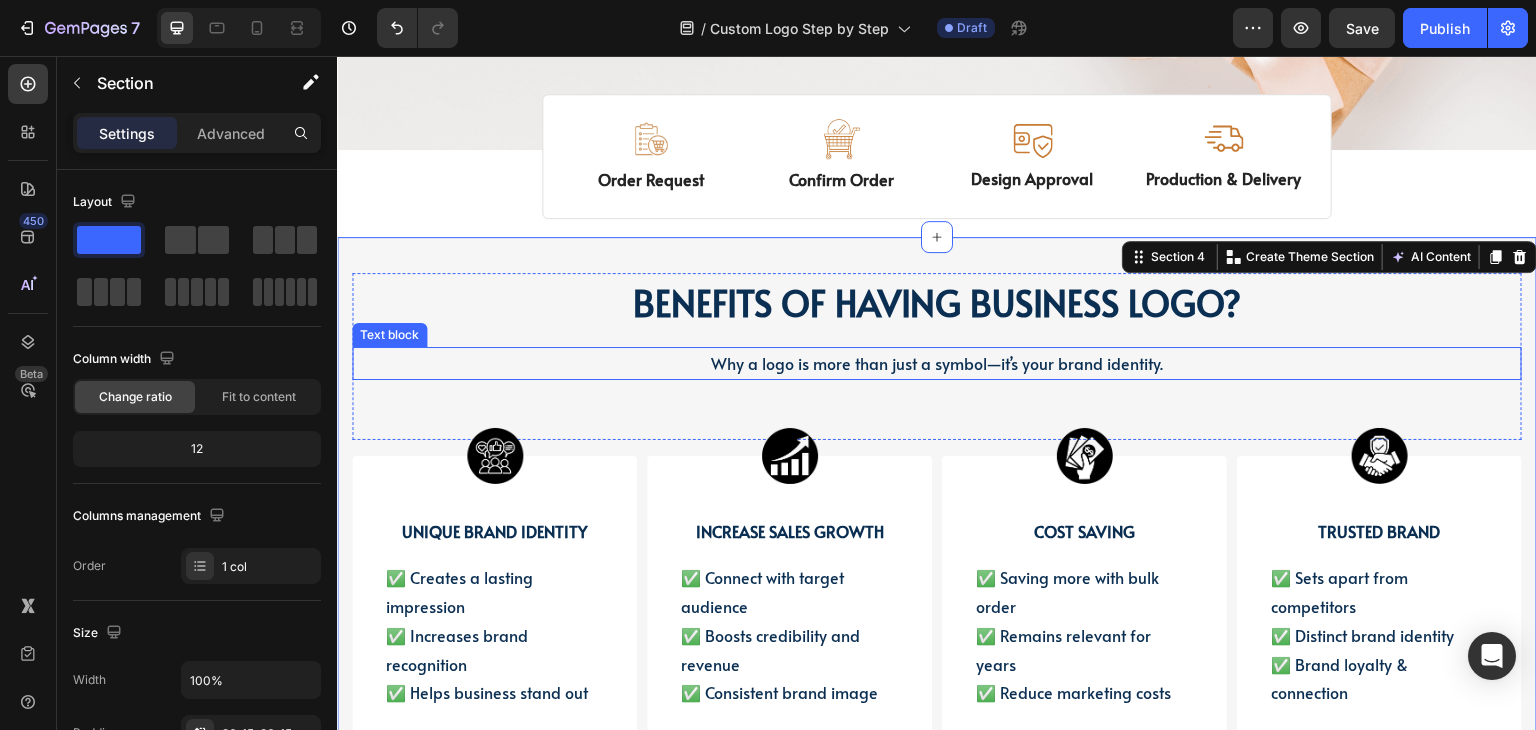 scroll, scrollTop: 1158, scrollLeft: 0, axis: vertical 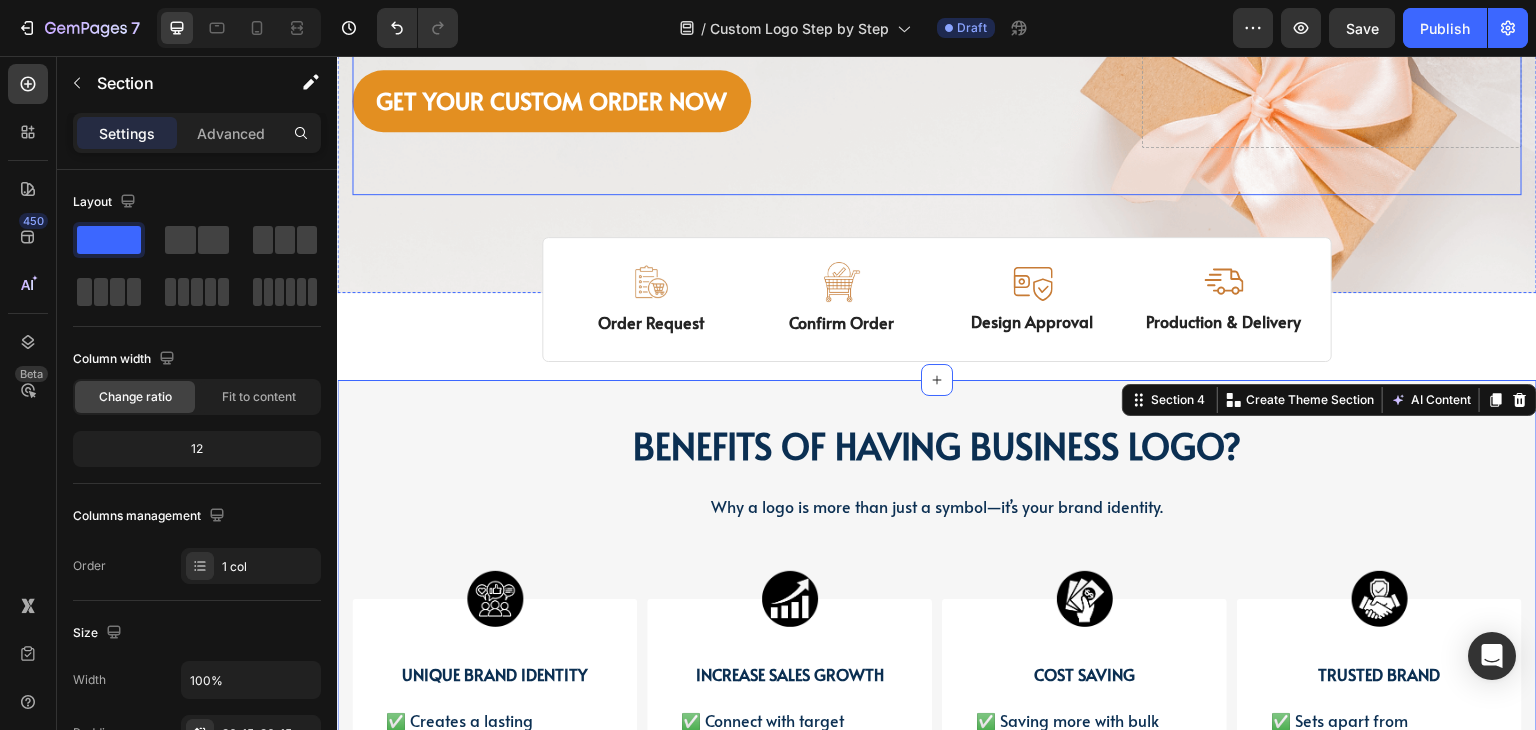 click on "Image Free shipping Text Block from The States Text Block Advanced List Image 30-Day FREE returns Text Block & Exchange Text Block Advanced List Row Image More than 60.000 Text Block Happy “Cattomers” Text Block Advanced List Image Secured Checkout Text Block using SSL Technology Text Block Advanced List Row                Title Line Get   custom logo packaging   Heading in  4 simple steps. Text Block Plan smarter, Brand better, Save more per unit! Text Block GET YOUR CUSTOM ORDER NOW Button
Drop element here Row" at bounding box center [937, -40] 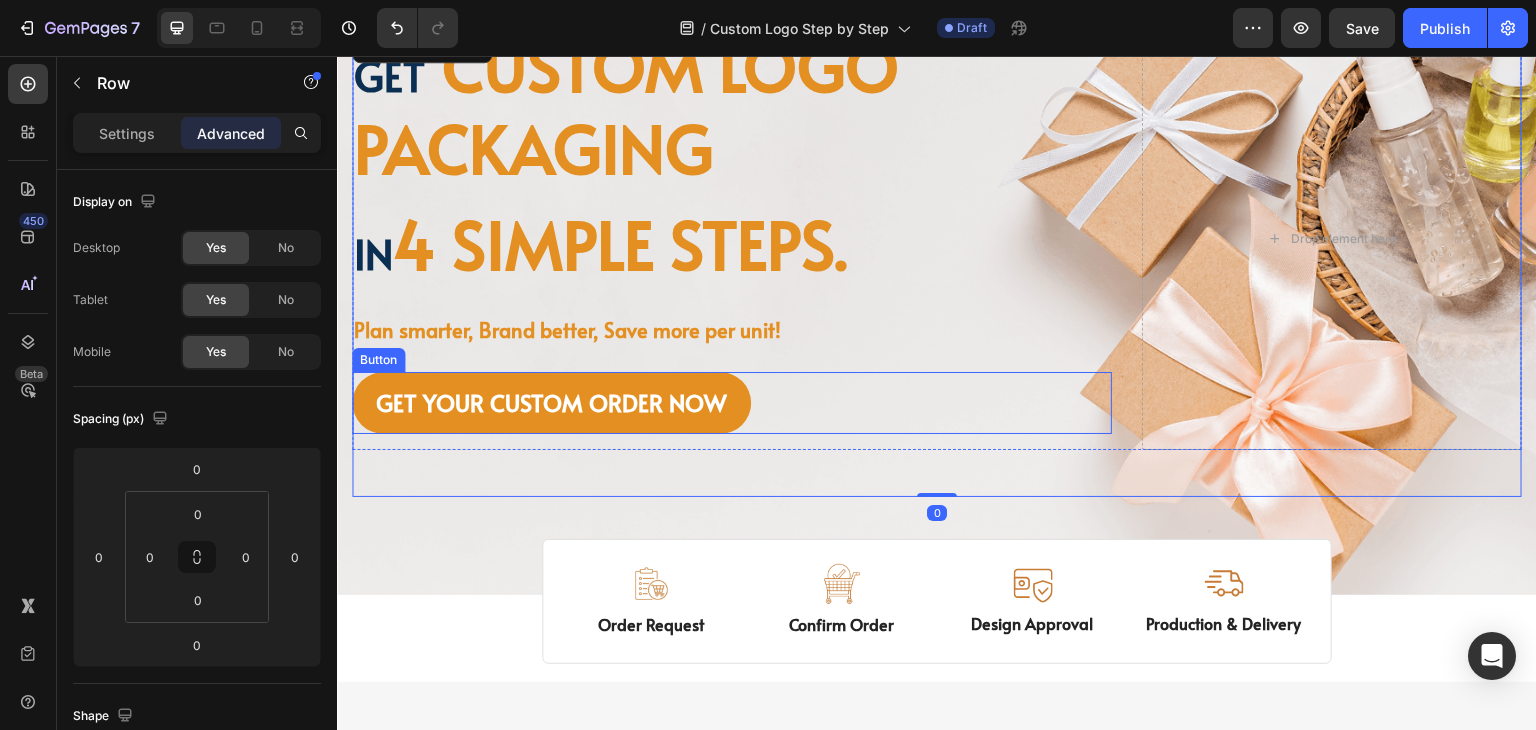 scroll, scrollTop: 458, scrollLeft: 0, axis: vertical 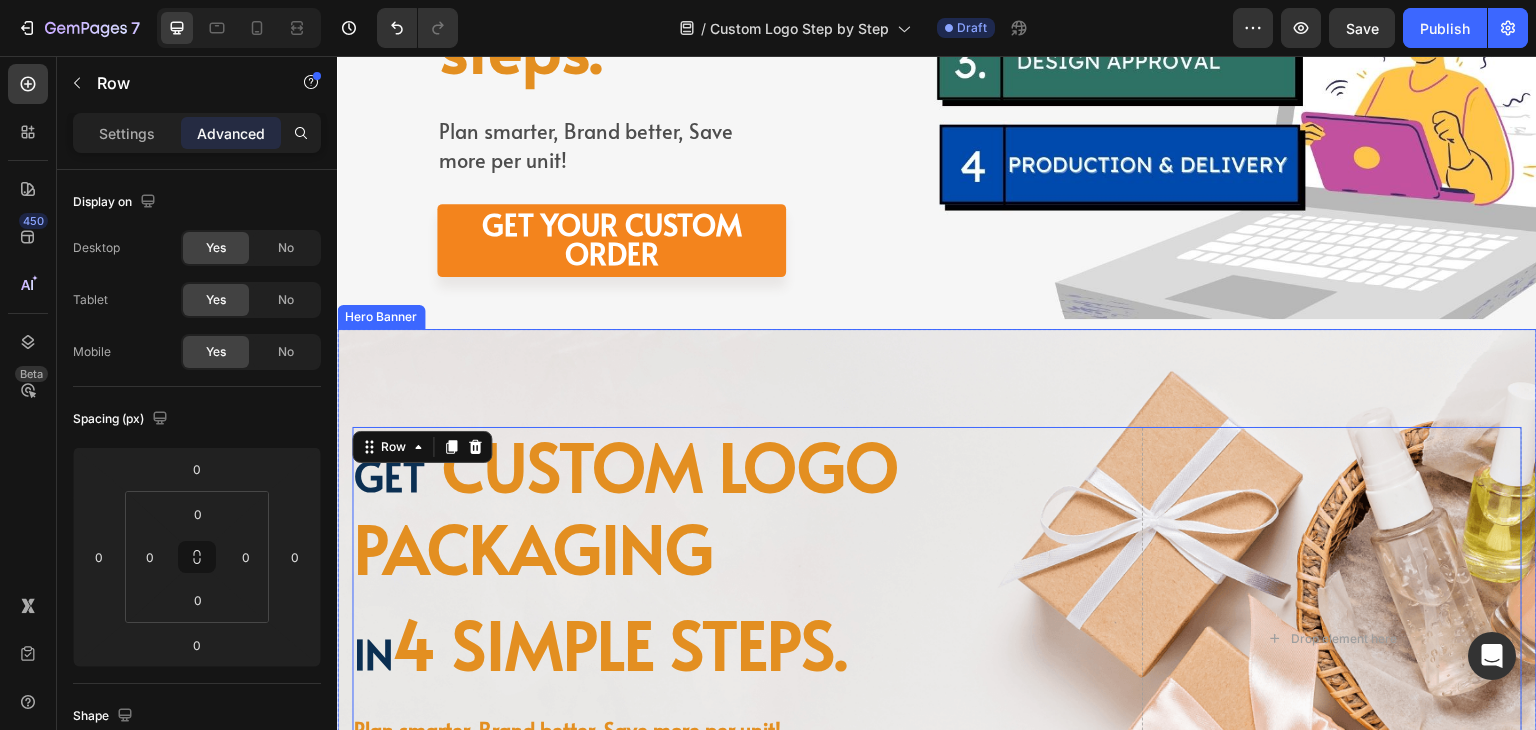 click on "Image Image Free shipping Text Block from The States Text Block Advanced List Image 30-Day FREE returns Text Block & Exchange Text Block Advanced List Row Image More than 60.000 Text Block Happy “Cattomers” Text Block Advanced List Image Secured Checkout Text Block using SSL Technology Text Block Advanced List Row                Title Line Get   custom logo packaging   Heading in  4 simple steps. Text Block Plan smarter, Brand better, Save more per unit! Text Block GET YOUR CUSTOM ORDER NOW Button
Drop element here Row Row   0" at bounding box center [937, 662] 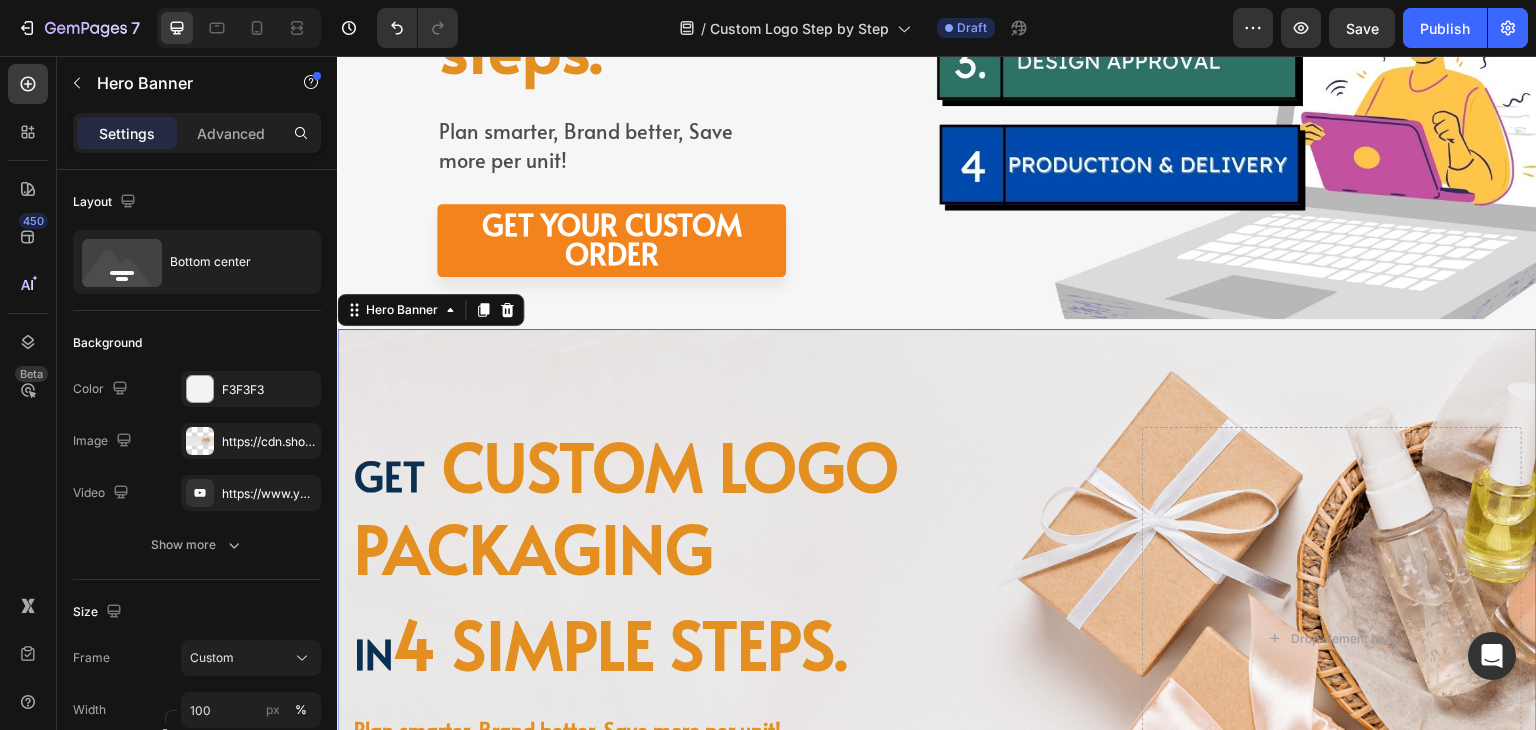 scroll, scrollTop: 158, scrollLeft: 0, axis: vertical 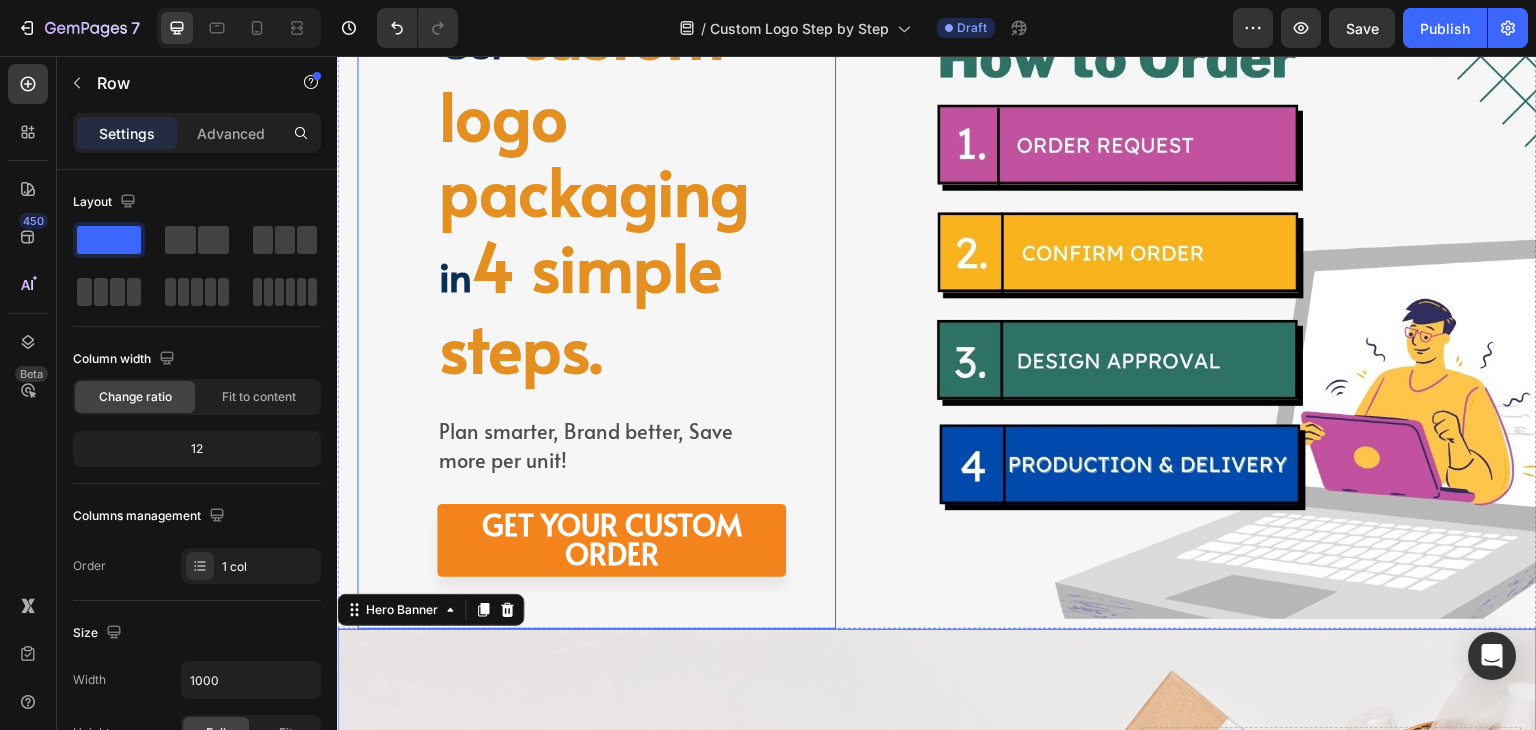 click on "Icon
Icon
Icon
Icon
Icon Icon List Row Get   custom logo packaging   in  4 simple steps. Heading Plan smarter, Brand better, Save more per unit! Text Block GET Your Custom Order Button Row" at bounding box center (596, 284) 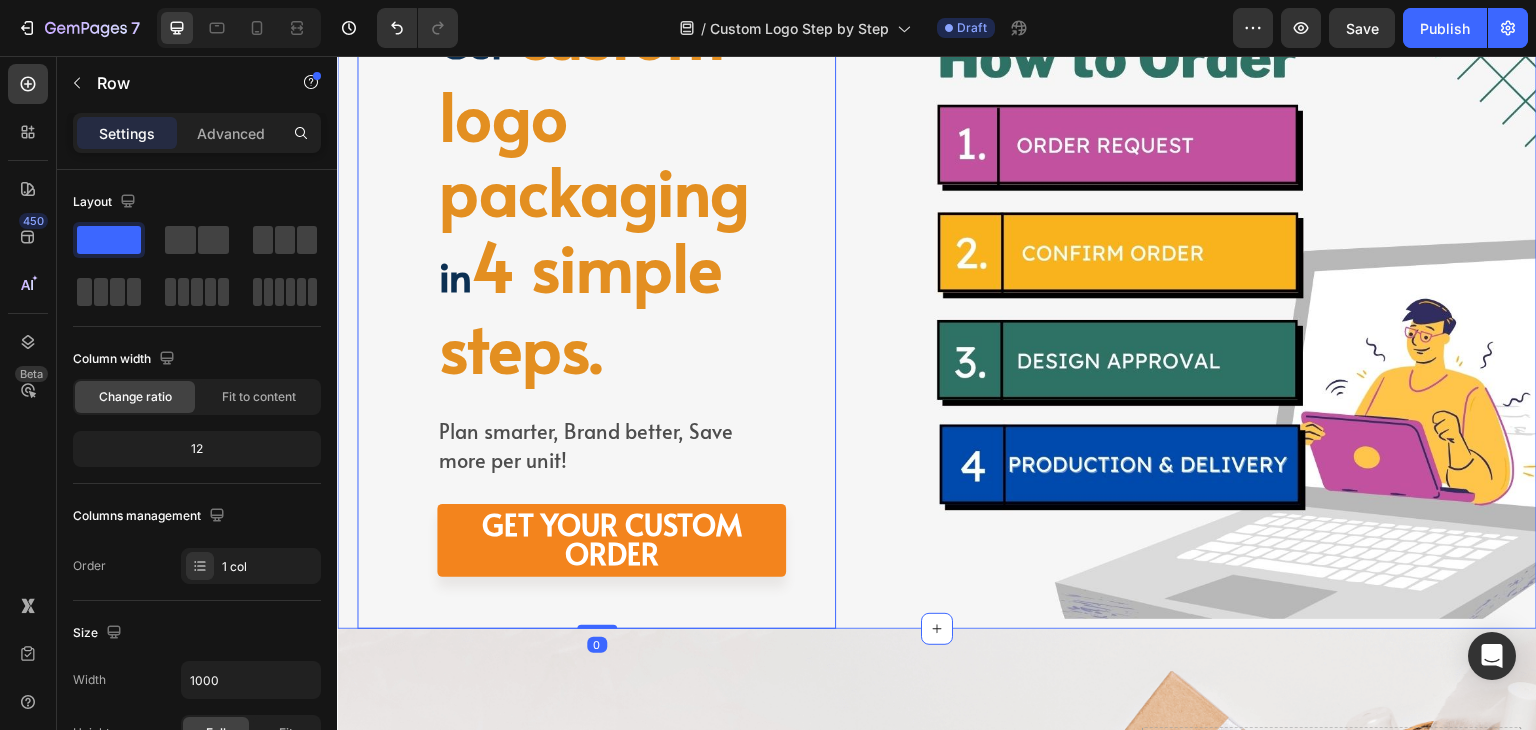 click on "Icon
Icon
Icon
Icon
Icon Icon List Row Get   custom logo packaging   in  4 simple steps. Heading Plan smarter, Brand better, Save more per unit! Text Block GET Your Custom Order Button Row   0 Image Section 1" at bounding box center [937, 284] 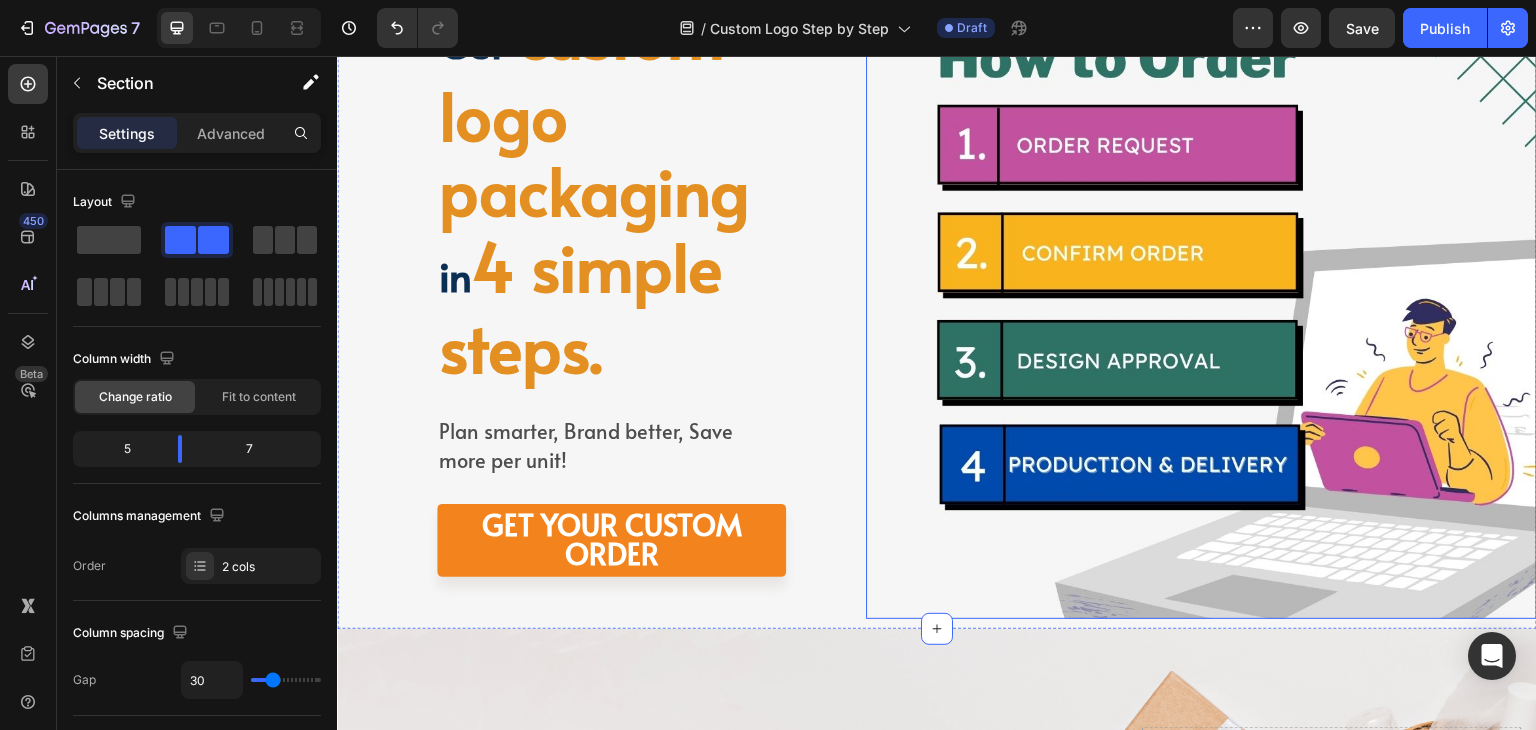 scroll, scrollTop: 0, scrollLeft: 0, axis: both 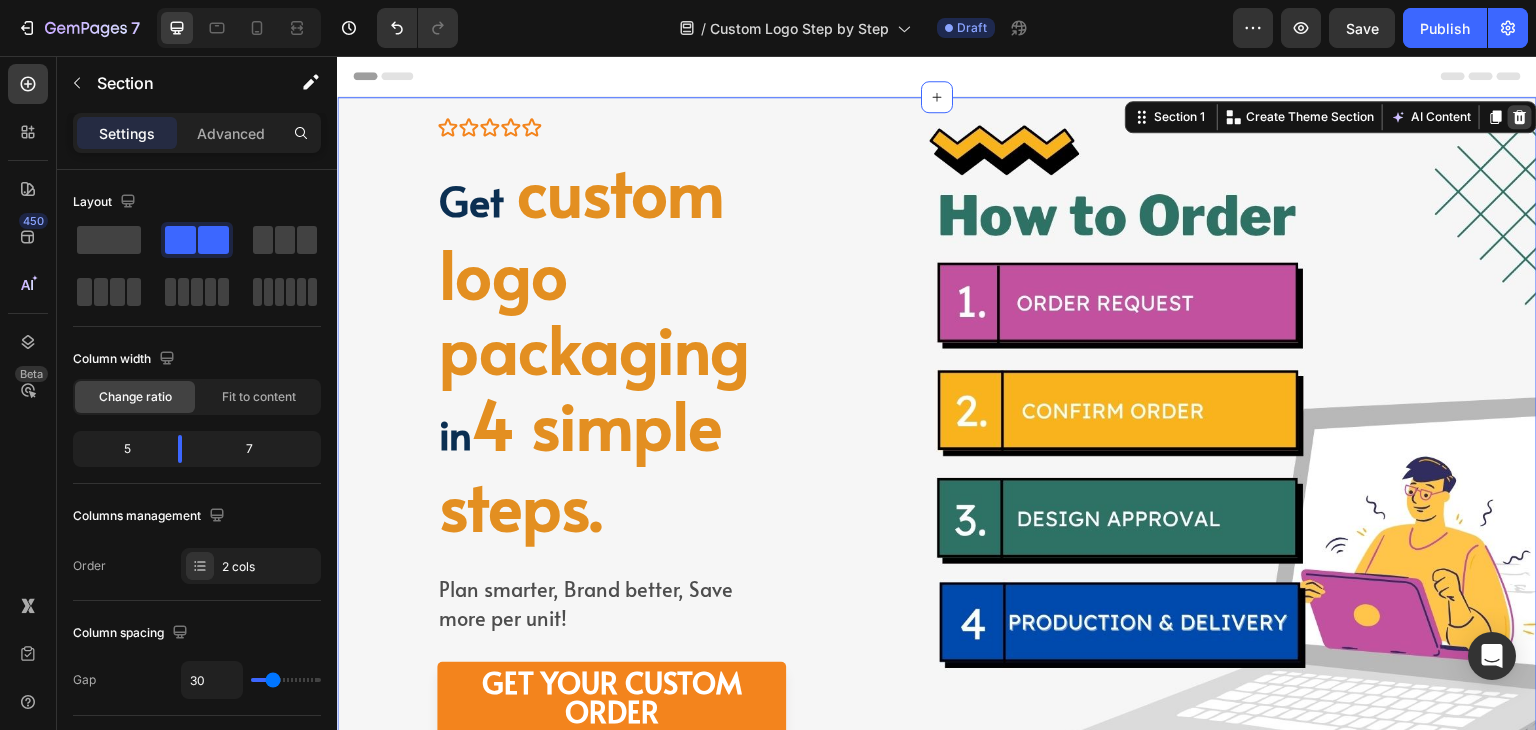 click at bounding box center [1520, 117] 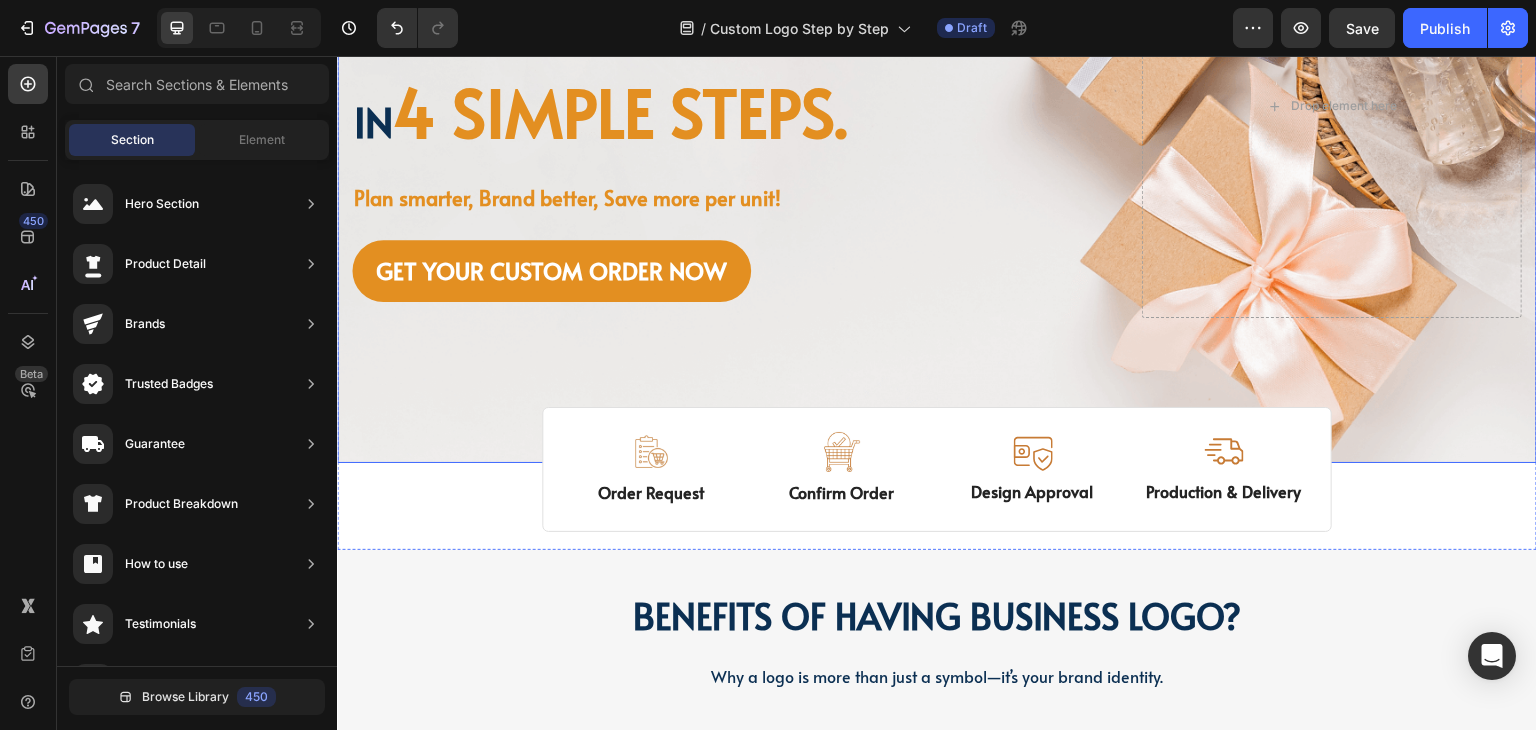 scroll, scrollTop: 0, scrollLeft: 0, axis: both 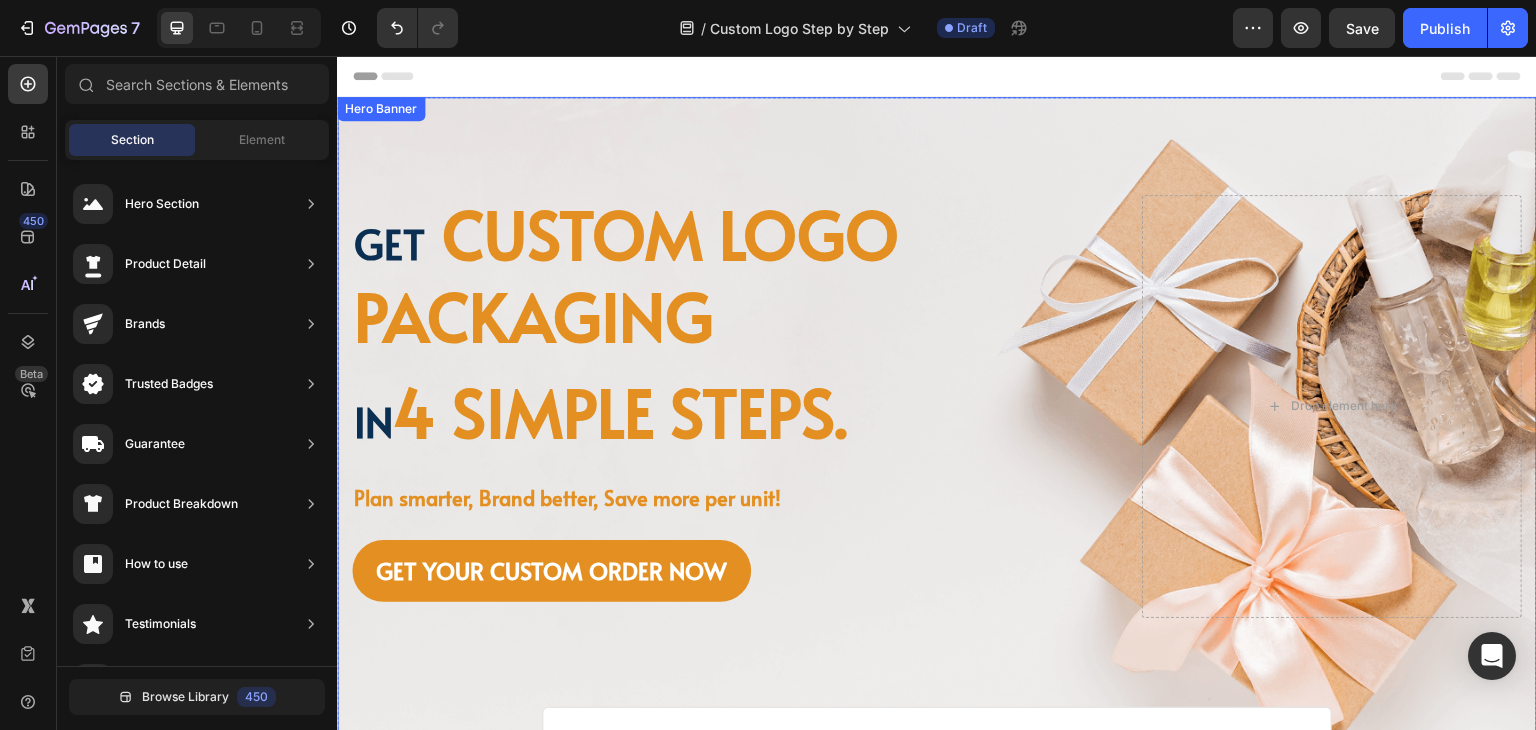 click on "Image Image Free shipping Text Block from The States Text Block Advanced List Image 30-Day FREE returns Text Block & Exchange Text Block Advanced List Row Image More than 60.000 Text Block Happy “Cattomers” Text Block Advanced List Image Secured Checkout Text Block using SSL Technology Text Block Advanced List Row                Title Line Get   custom logo packaging   Heading in  4 simple steps. Text Block Plan smarter, Brand better, Save more per unit! Text Block GET YOUR CUSTOM ORDER NOW Button
Drop element here Row Row" at bounding box center [937, 430] 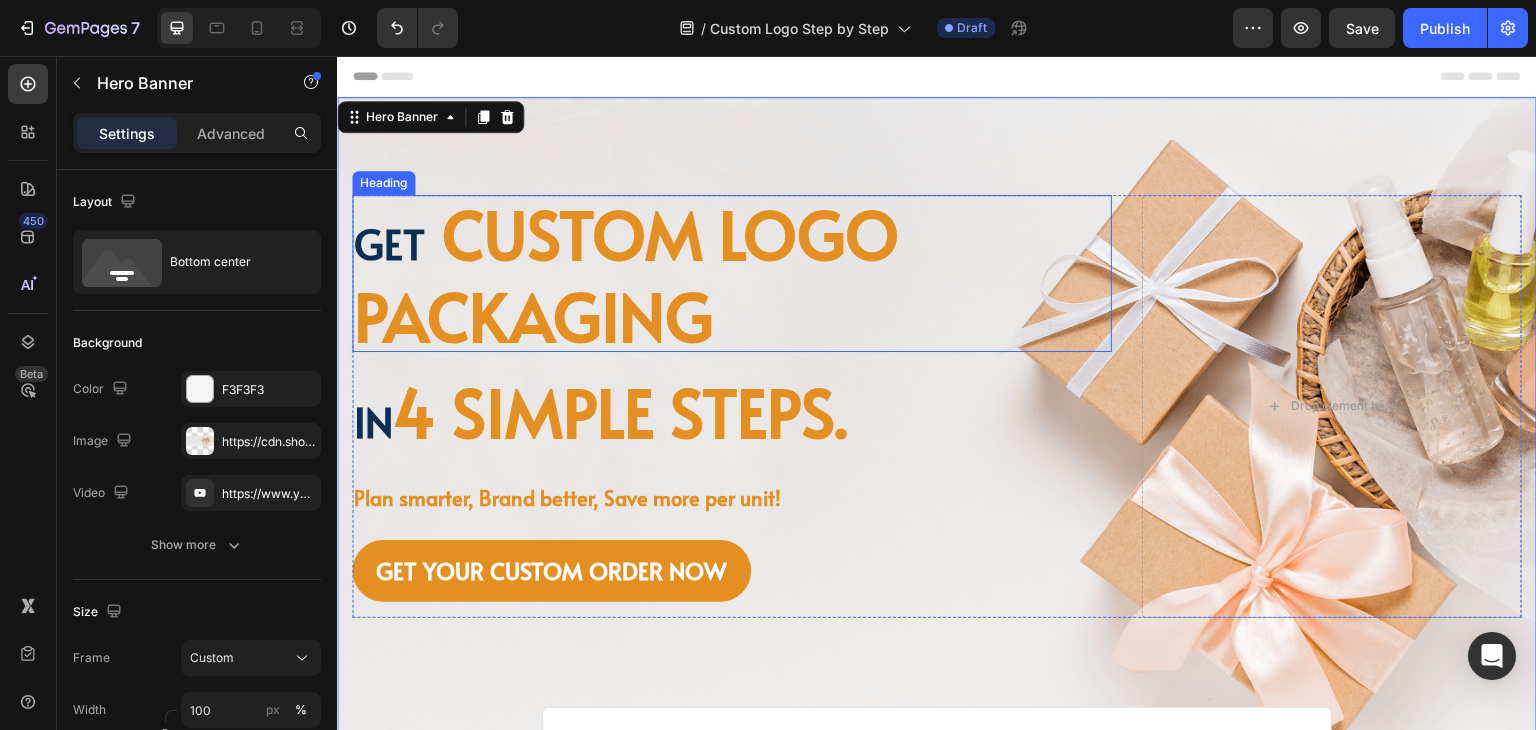 click on "custom logo packaging" at bounding box center [626, 274] 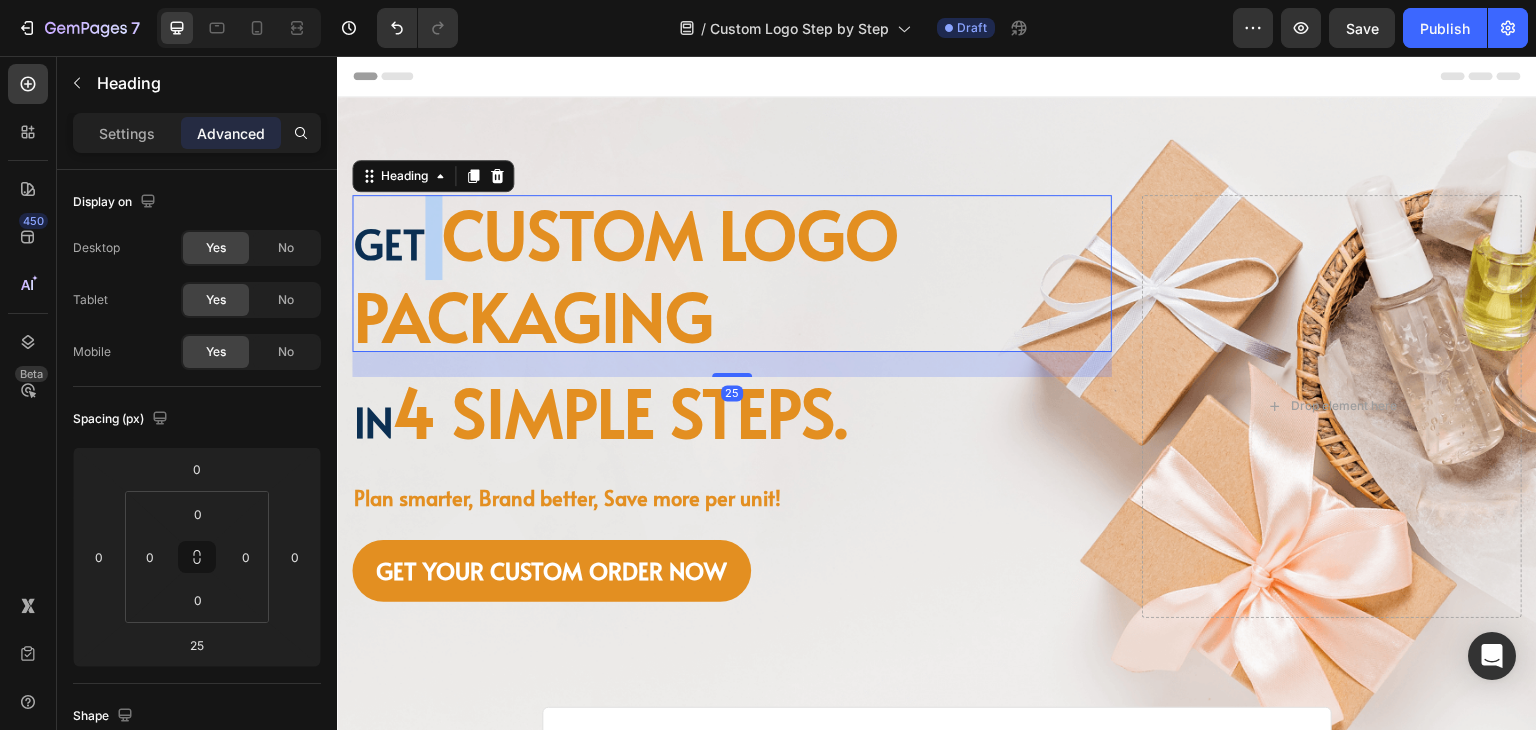 click on "Get" at bounding box center (389, 243) 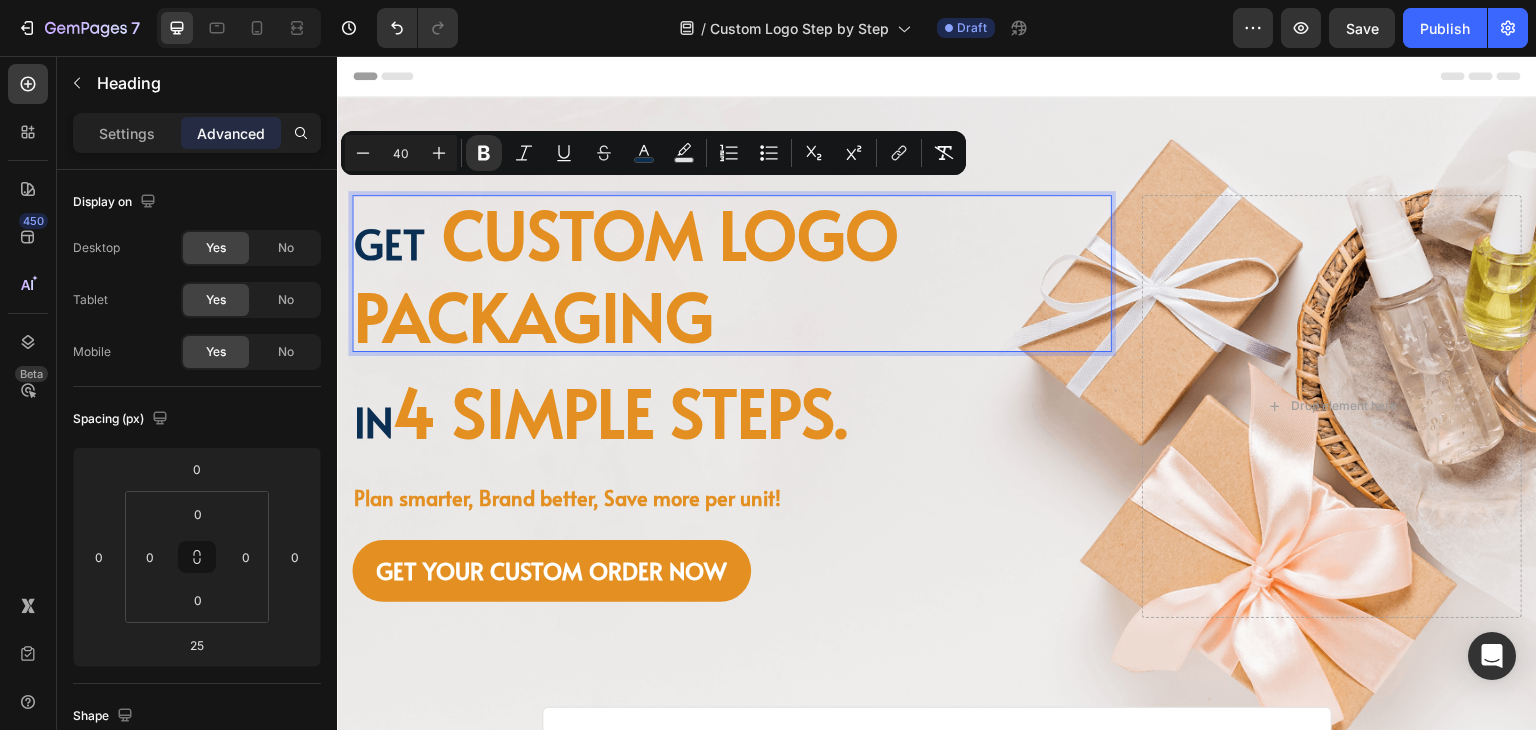 click on "Get" at bounding box center [389, 243] 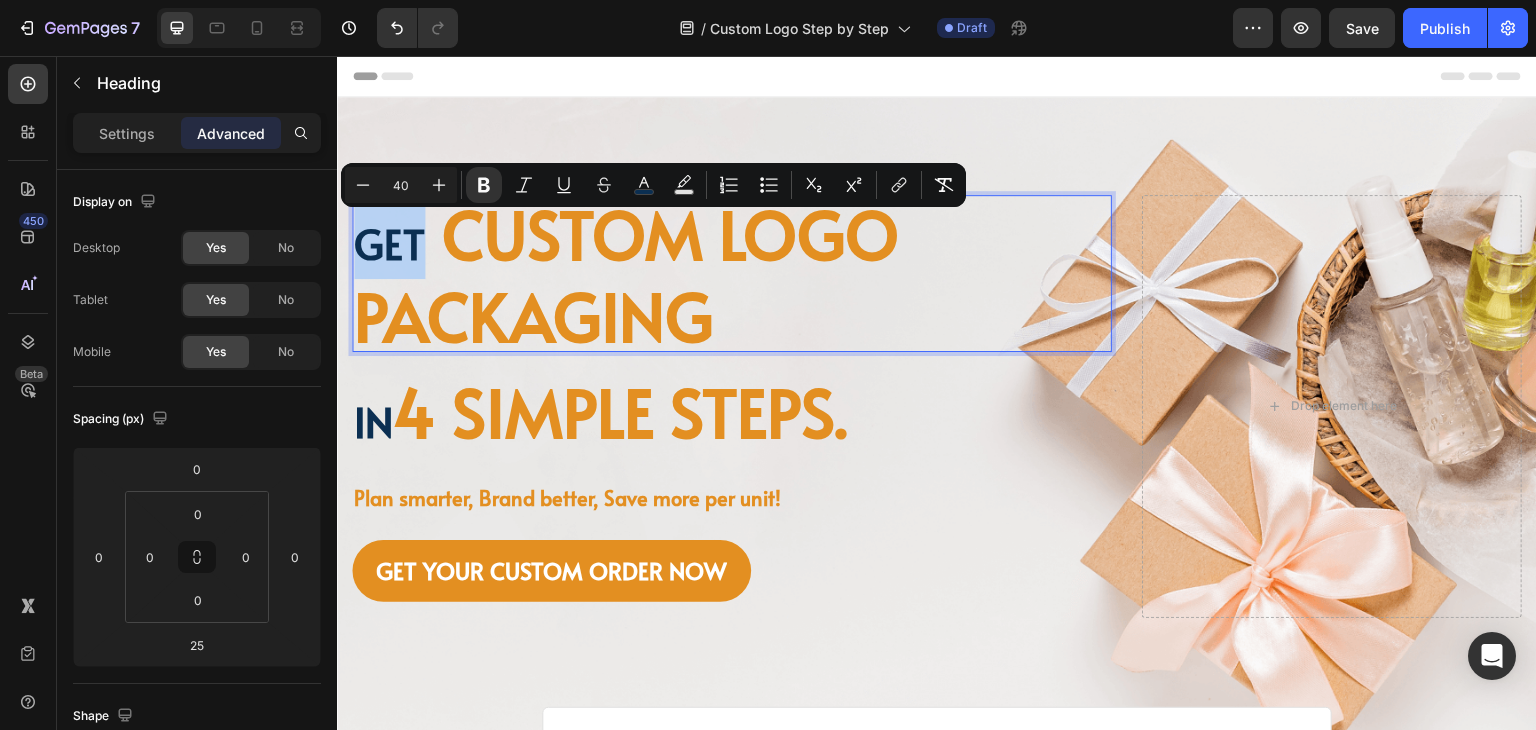 drag, startPoint x: 416, startPoint y: 249, endPoint x: 366, endPoint y: 248, distance: 50.01 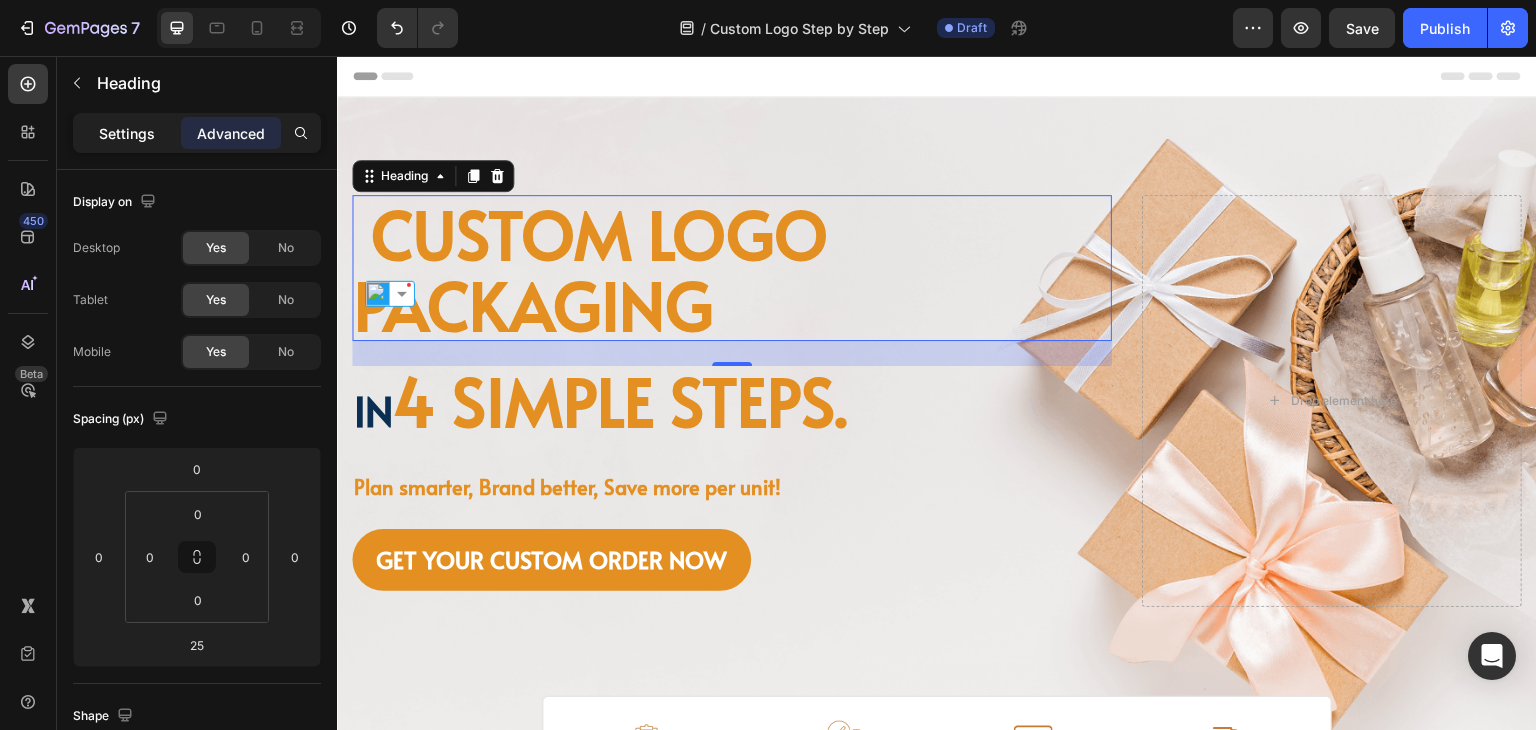 click on "Settings" 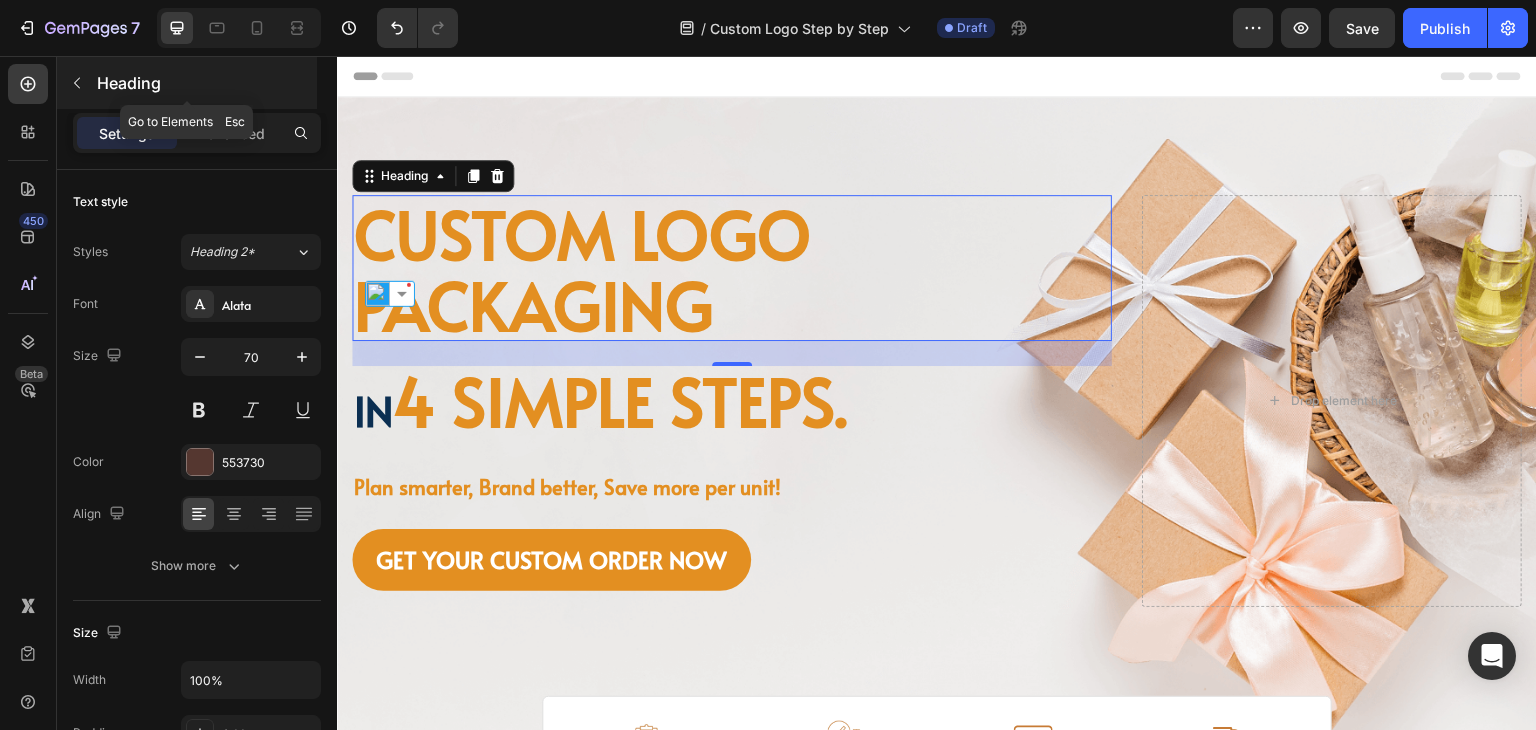 click 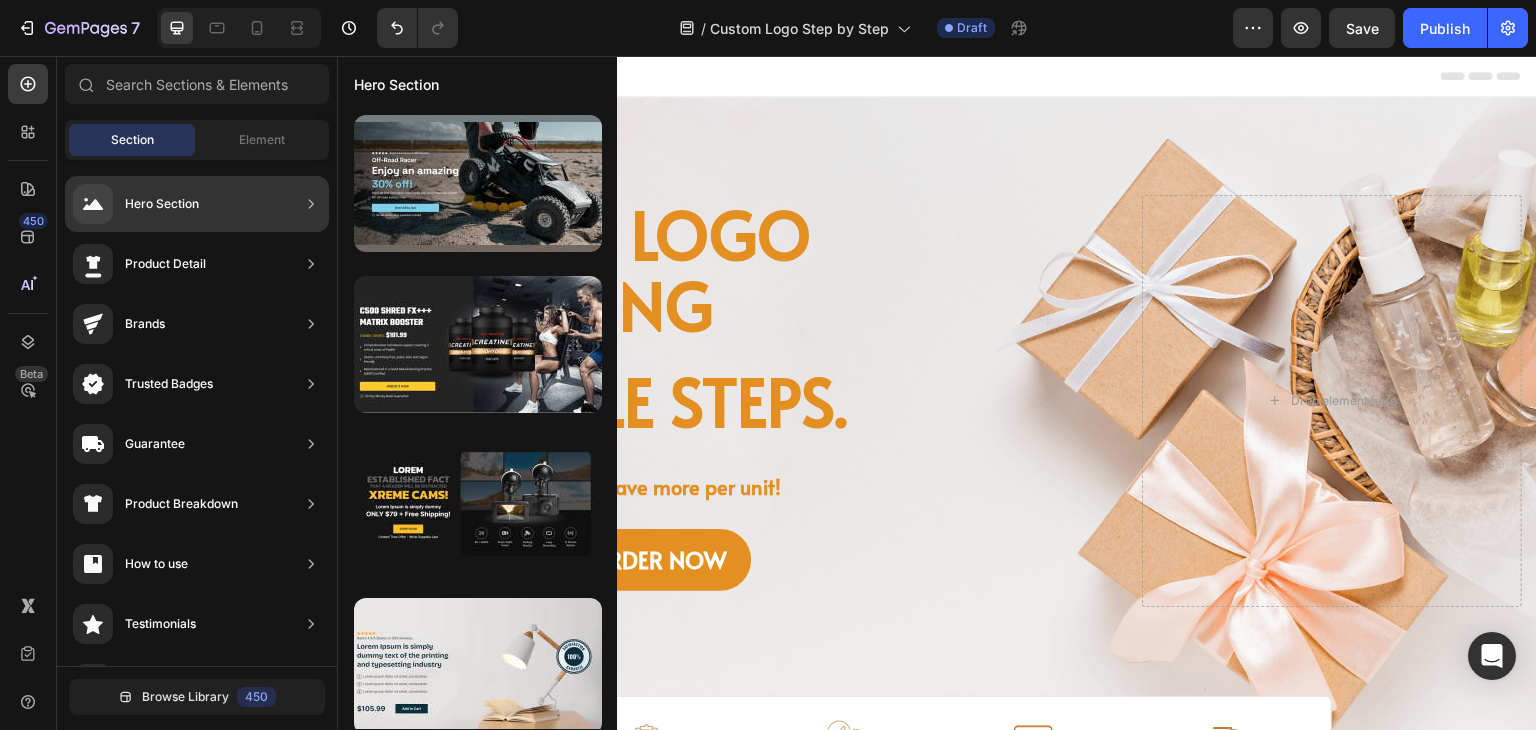 click at bounding box center (478, 3403) 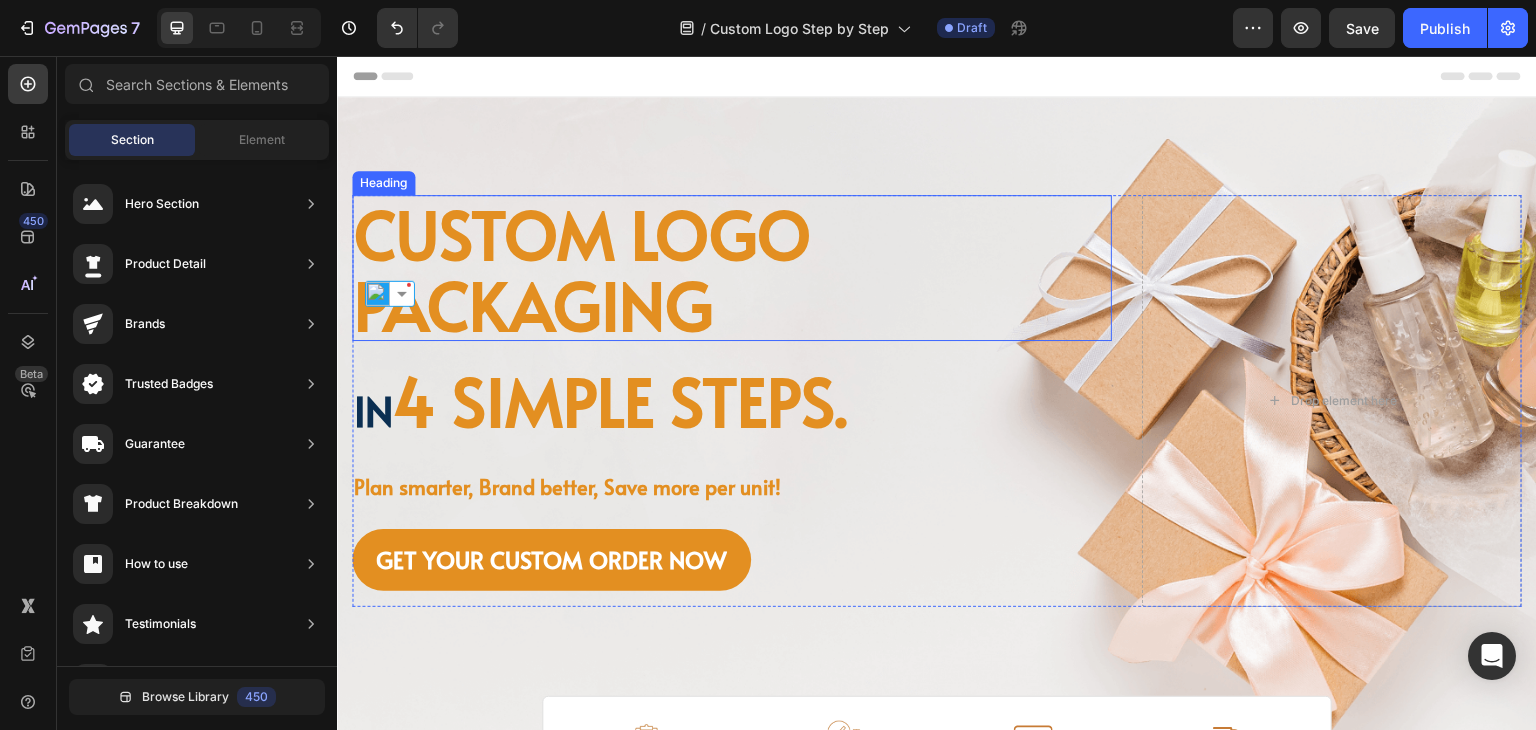 click on "custom logo packaging" at bounding box center [732, 268] 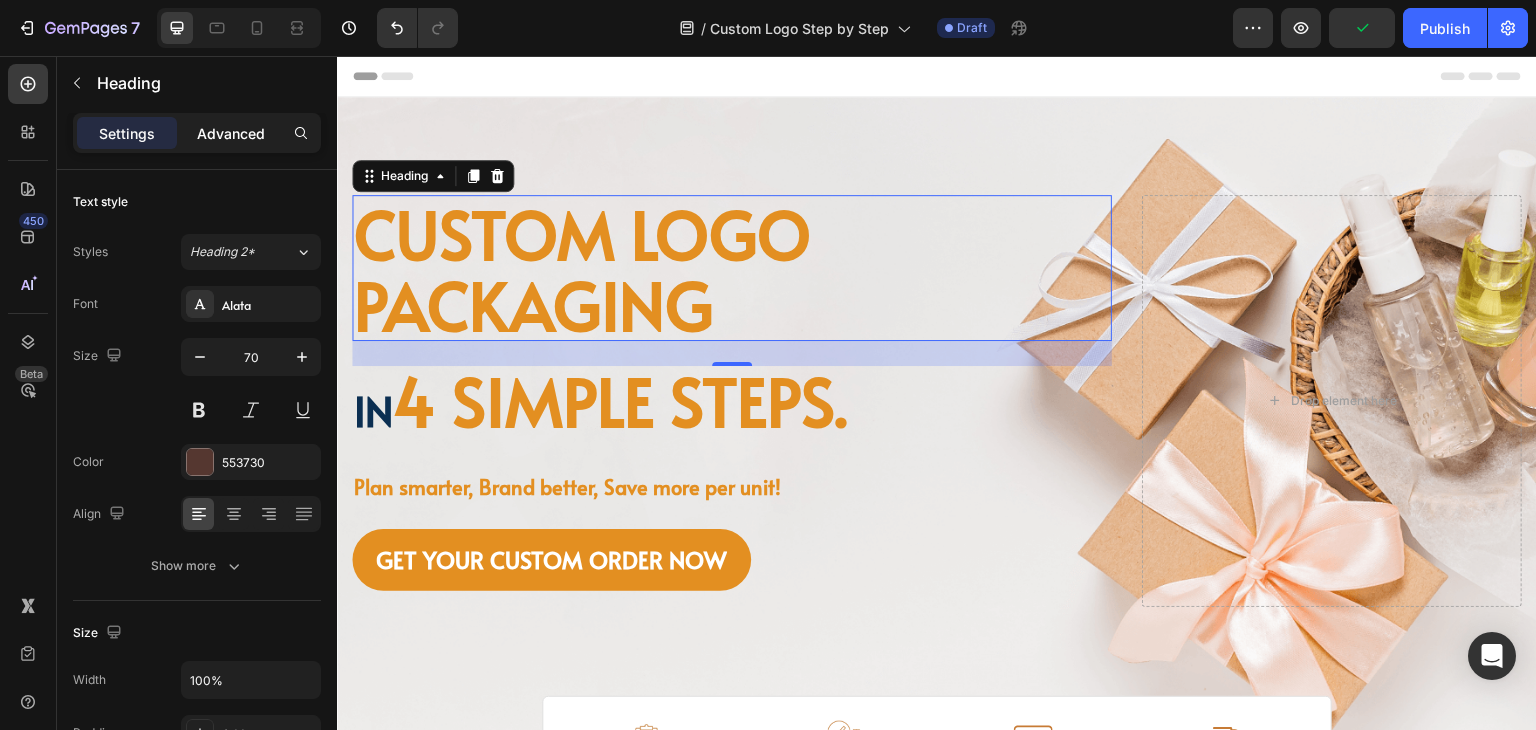 click on "Advanced" at bounding box center (231, 133) 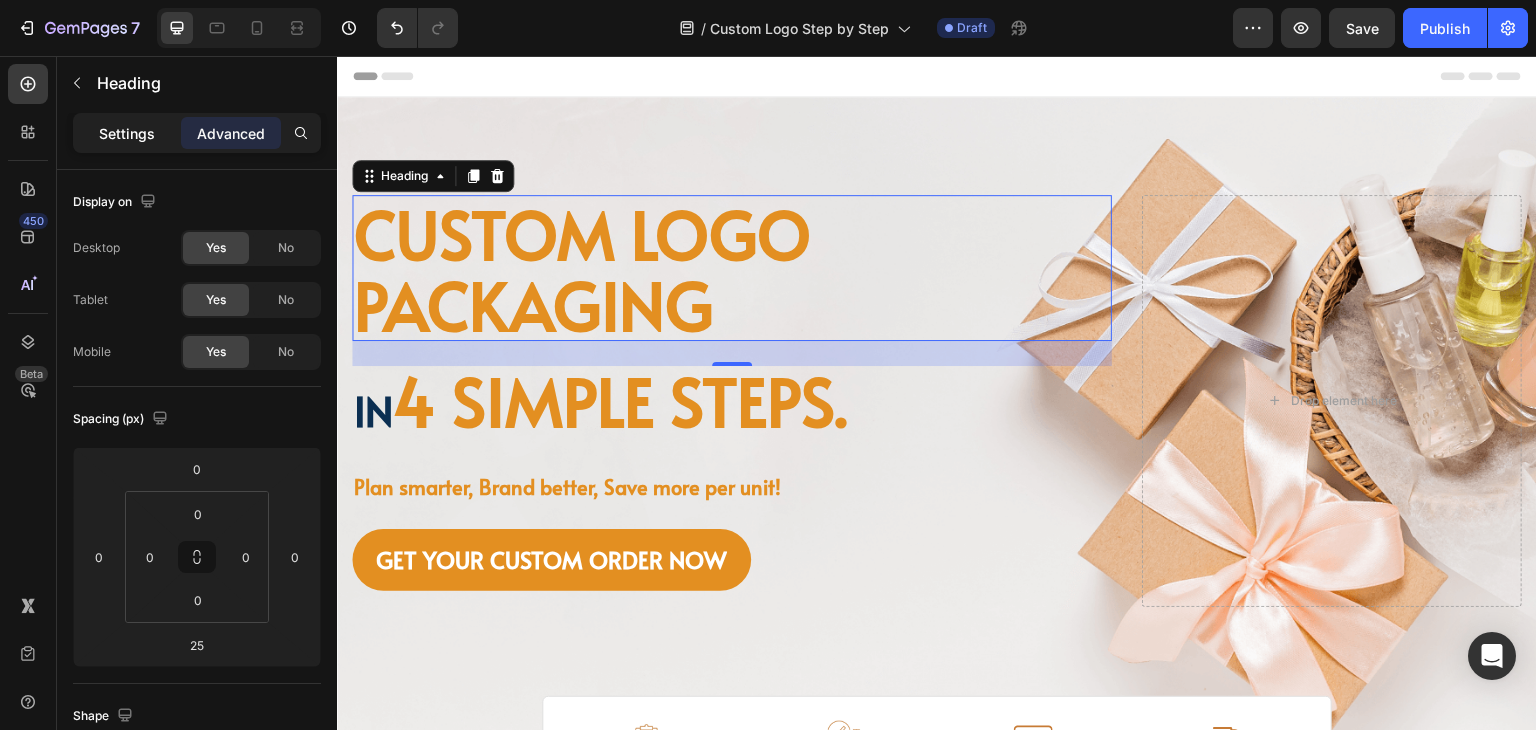 click on "Settings" at bounding box center (127, 133) 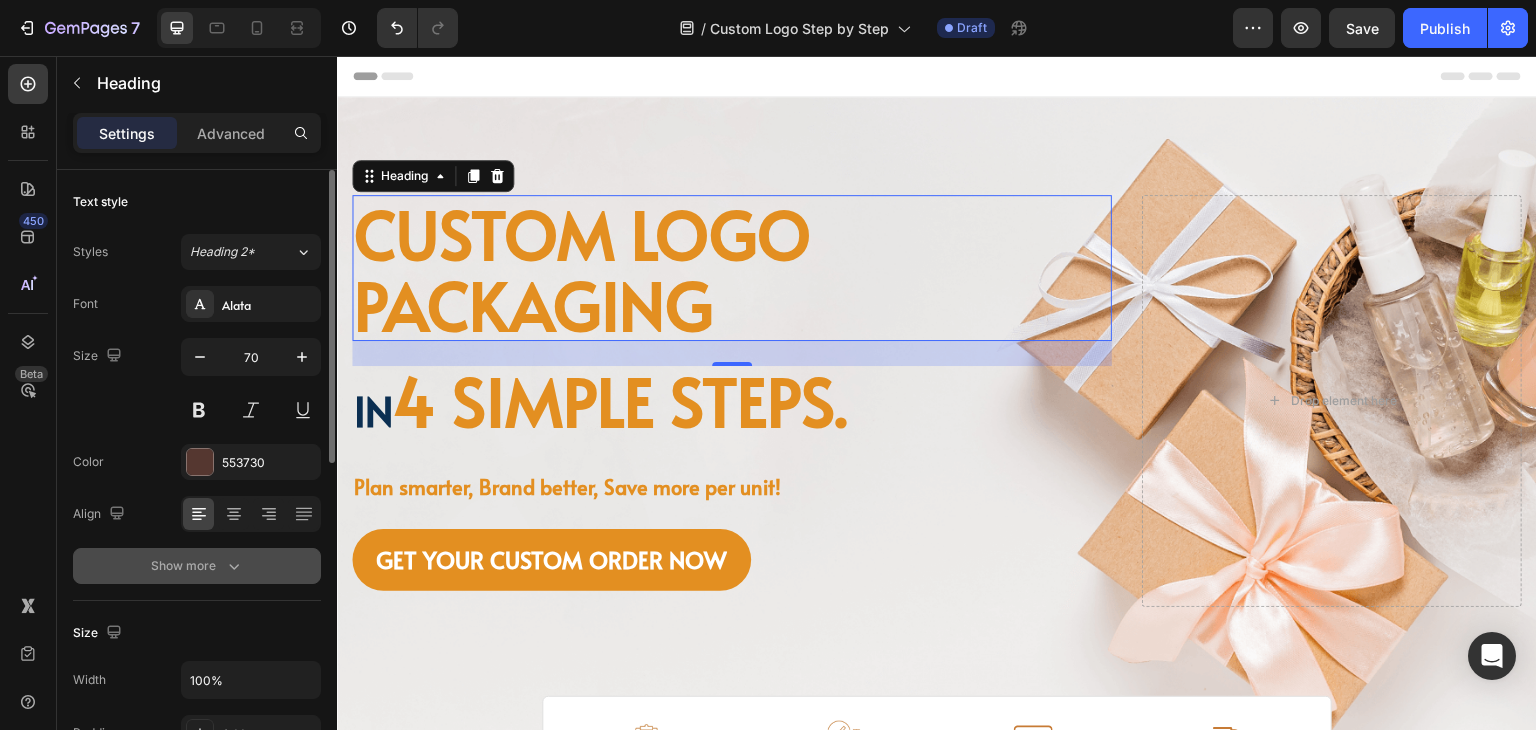 scroll, scrollTop: 200, scrollLeft: 0, axis: vertical 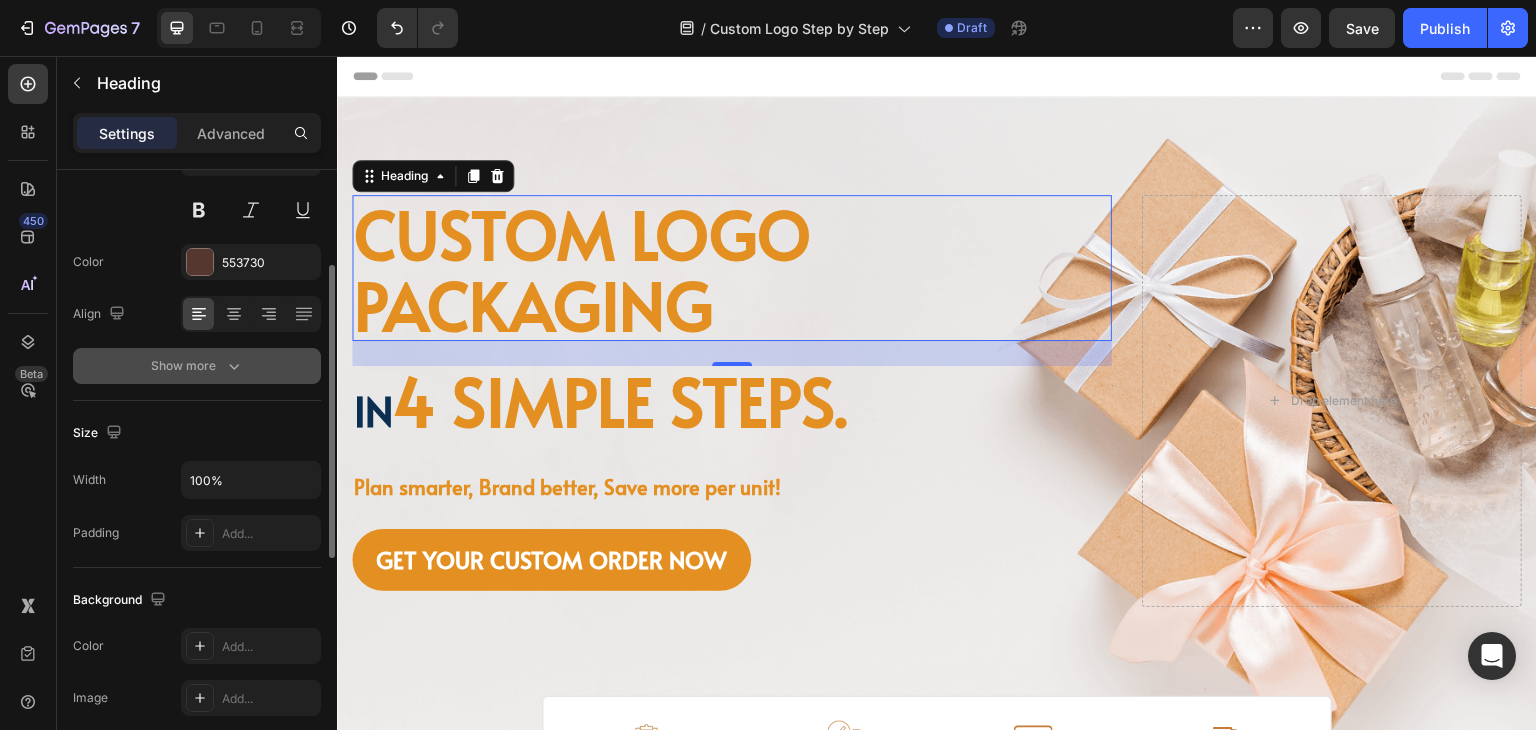 click 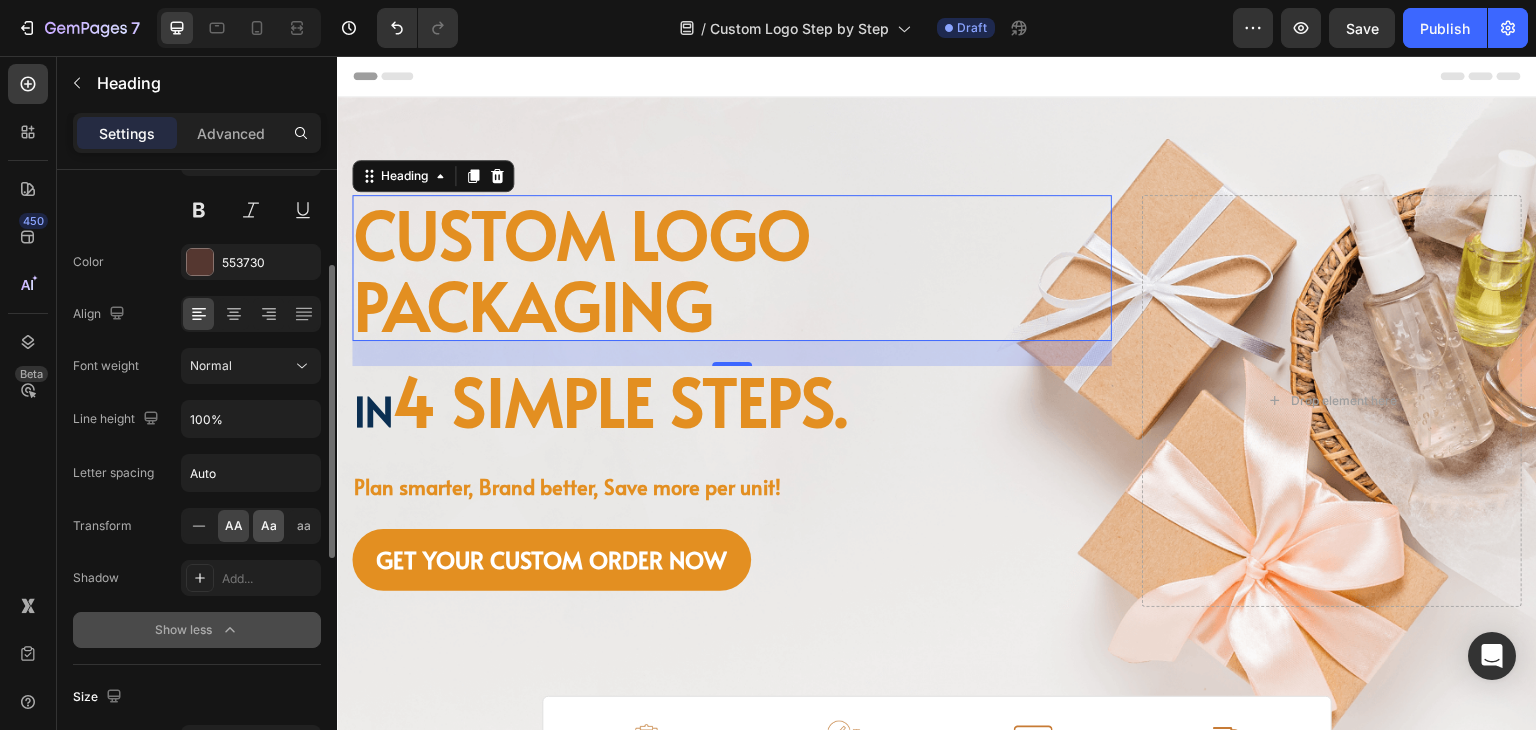 click on "Aa" 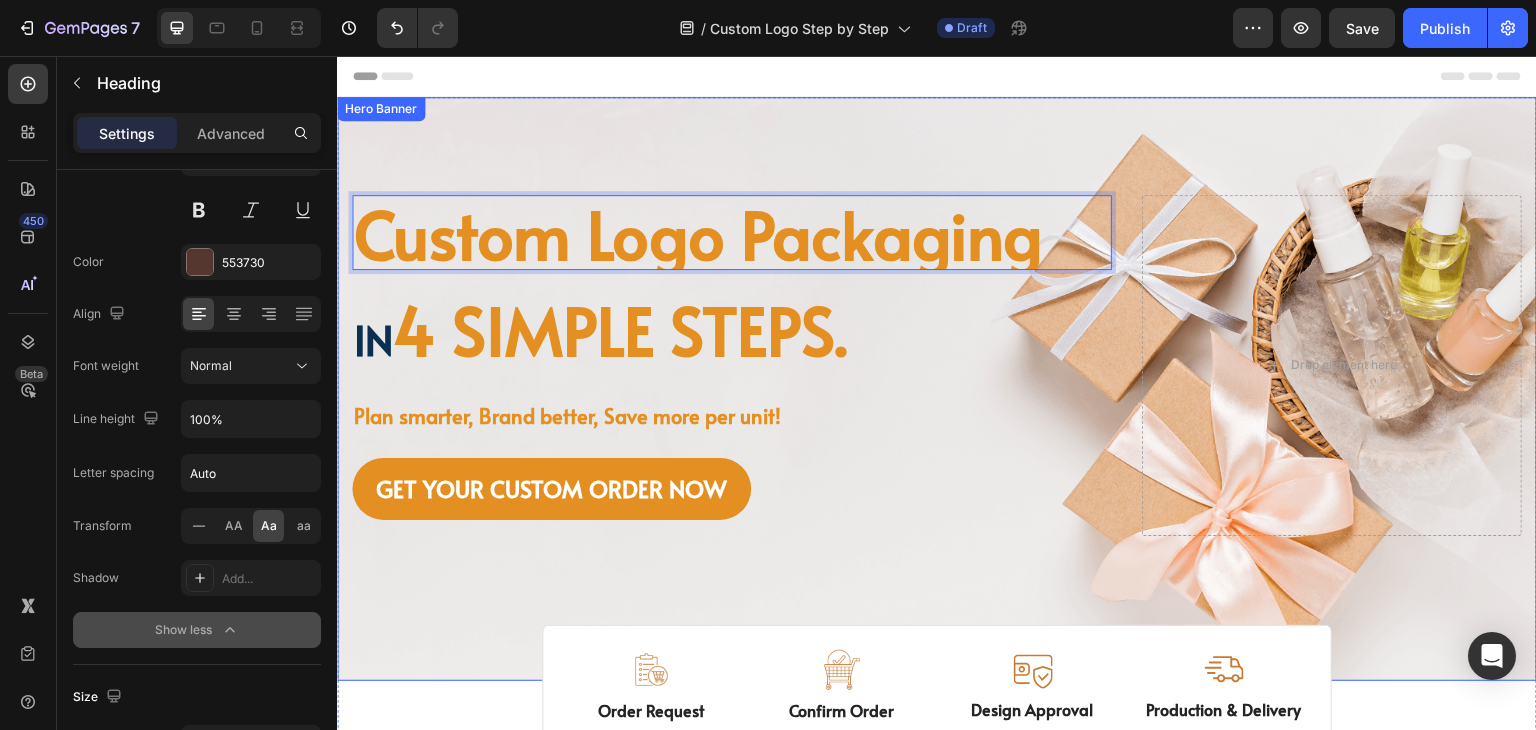 click on "Image Image Free shipping Text Block from The States Text Block Advanced List Image 30-Day FREE returns Text Block & Exchange Text Block Advanced List Row Image More than 60.000 Text Block Happy “Cattomers” Text Block Advanced List Image Secured Checkout Text Block using SSL Technology Text Block Advanced List Row                Title Line custom logo packaging   Heading   25 in  4 simple steps. Text Block Plan smarter, Brand better, Save more per unit! Text Block GET YOUR CUSTOM ORDER NOW Button
Drop element here Row Row" at bounding box center (937, 389) 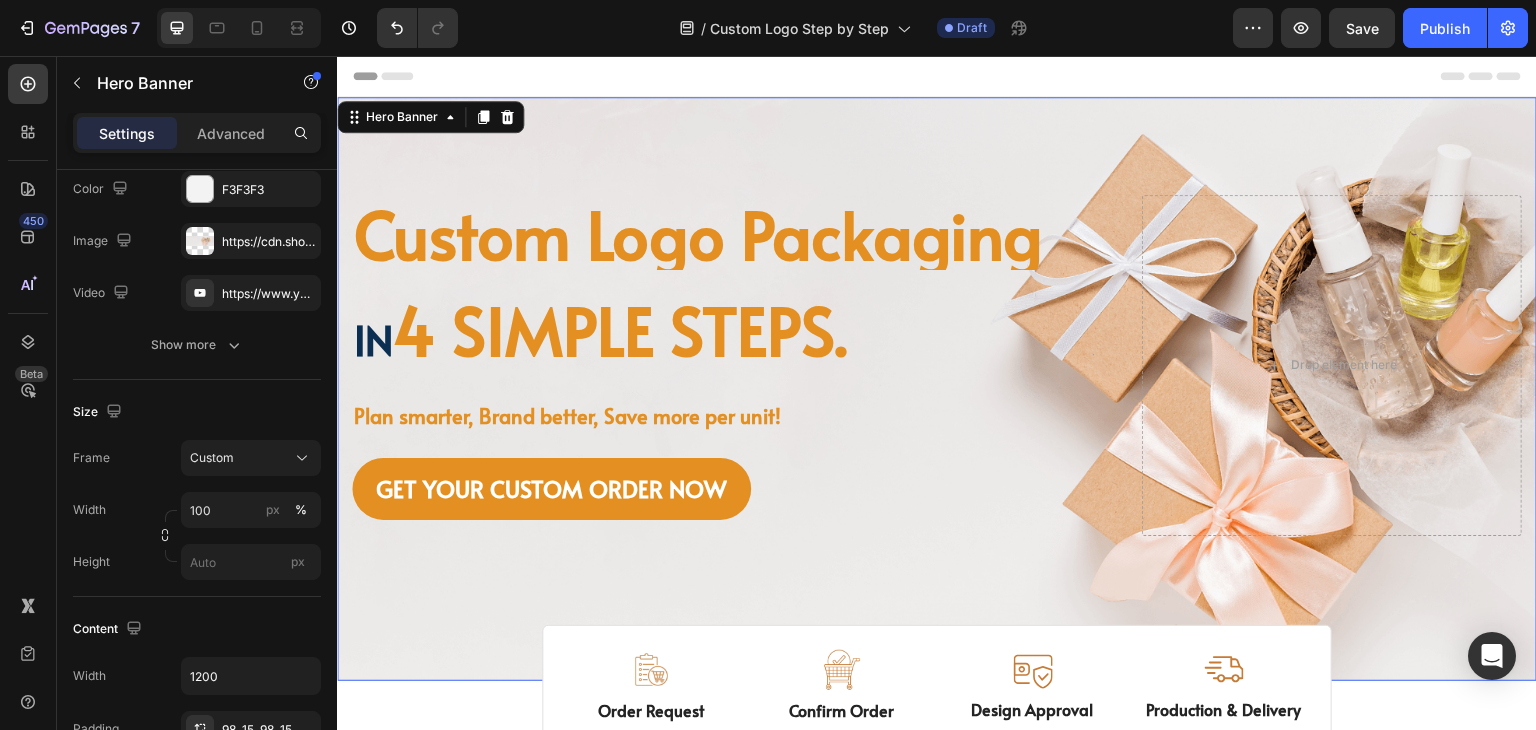 scroll, scrollTop: 0, scrollLeft: 0, axis: both 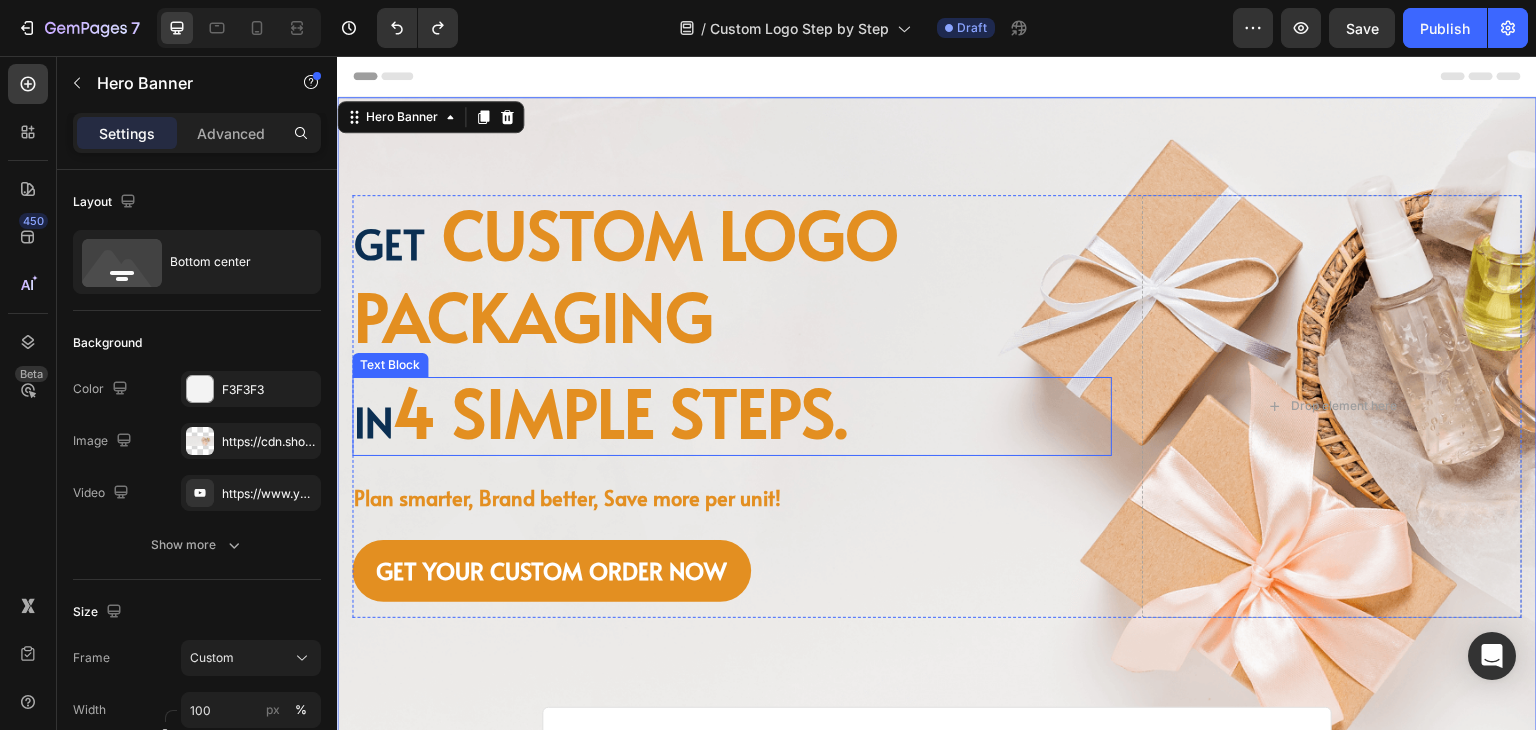 click on "4 simple steps." at bounding box center [620, 411] 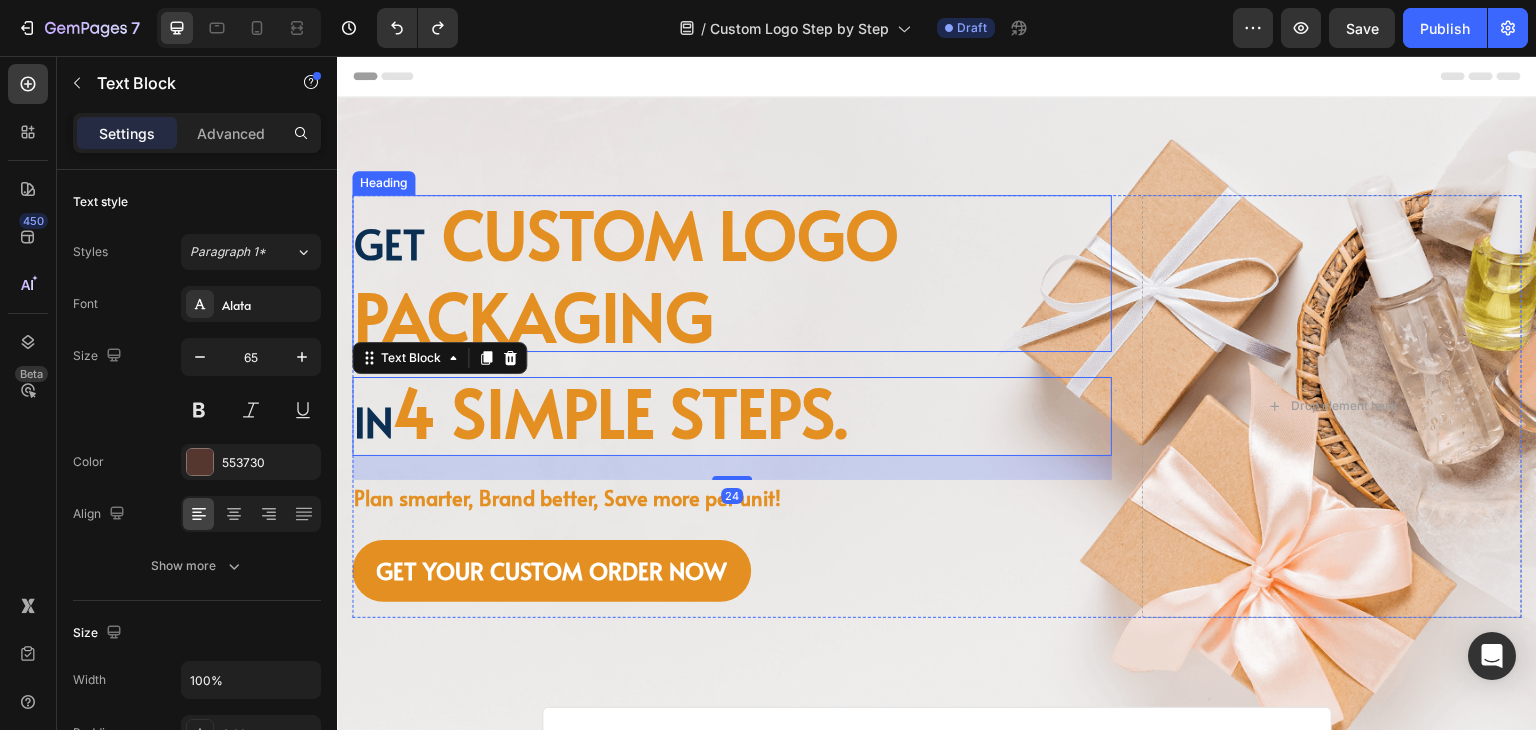 click on "Get   custom logo packaging" at bounding box center [732, 273] 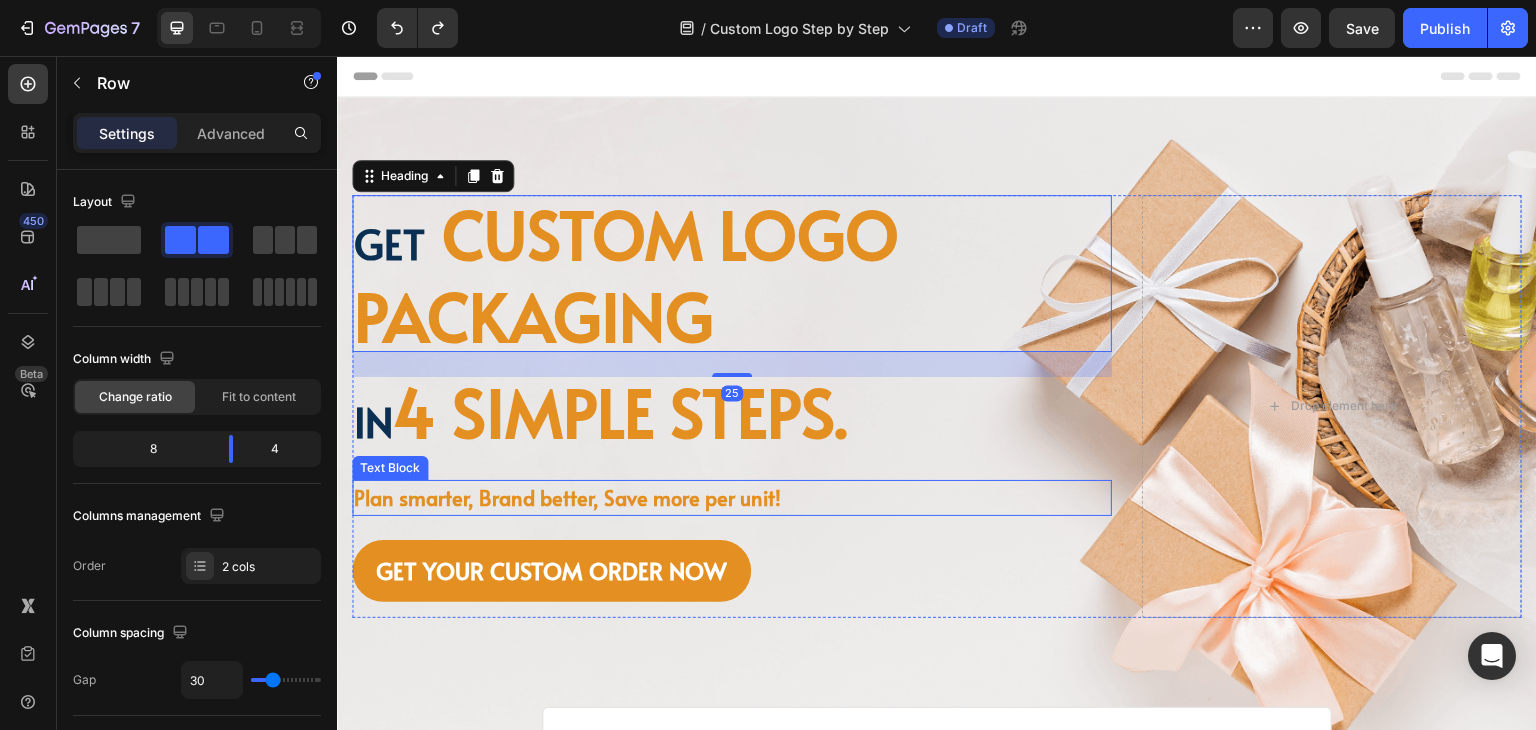 click on "Get   custom logo packaging   Heading   25 in  4 simple steps. Text Block Plan smarter, Brand better, Save more per unit! Text Block GET YOUR CUSTOM ORDER NOW Button" at bounding box center [732, 406] 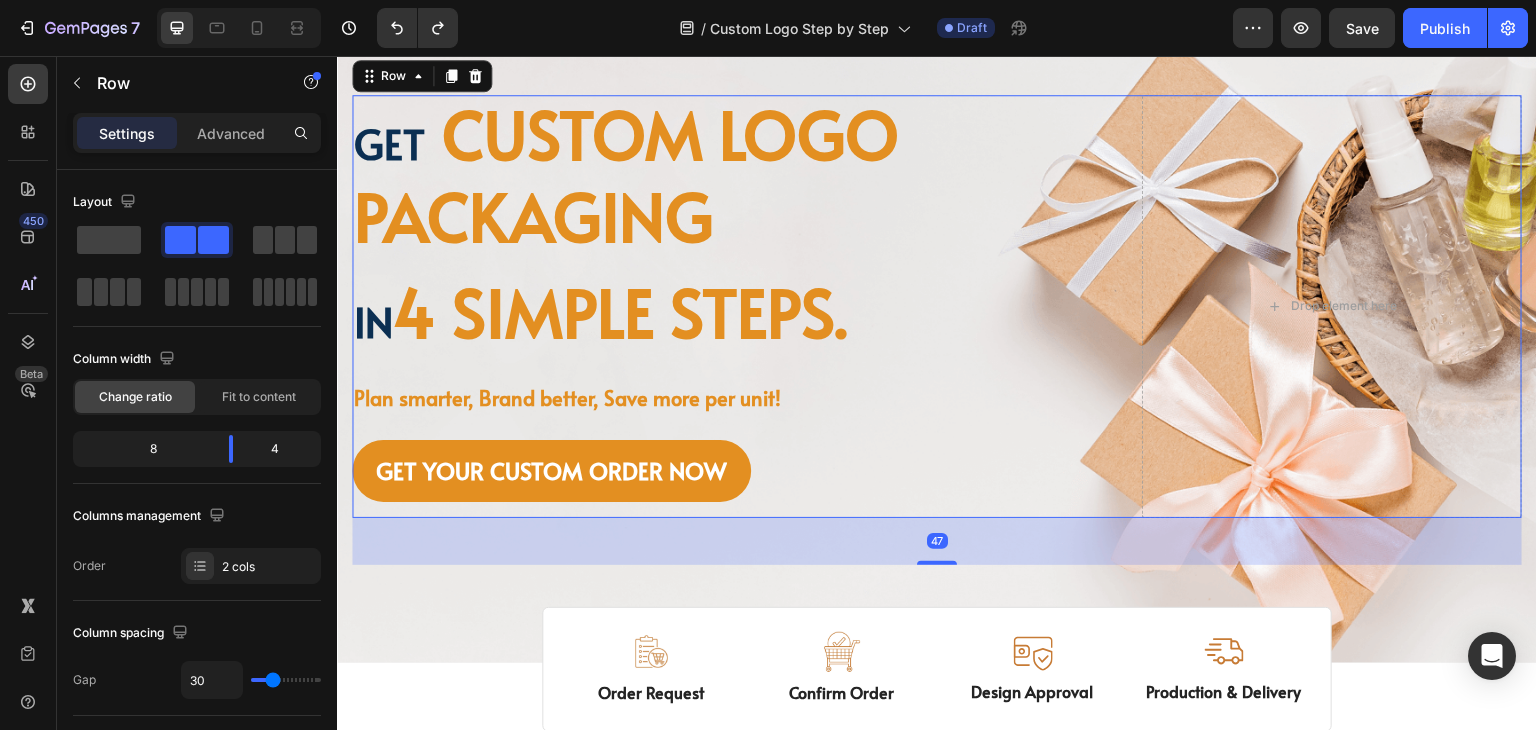 scroll, scrollTop: 200, scrollLeft: 0, axis: vertical 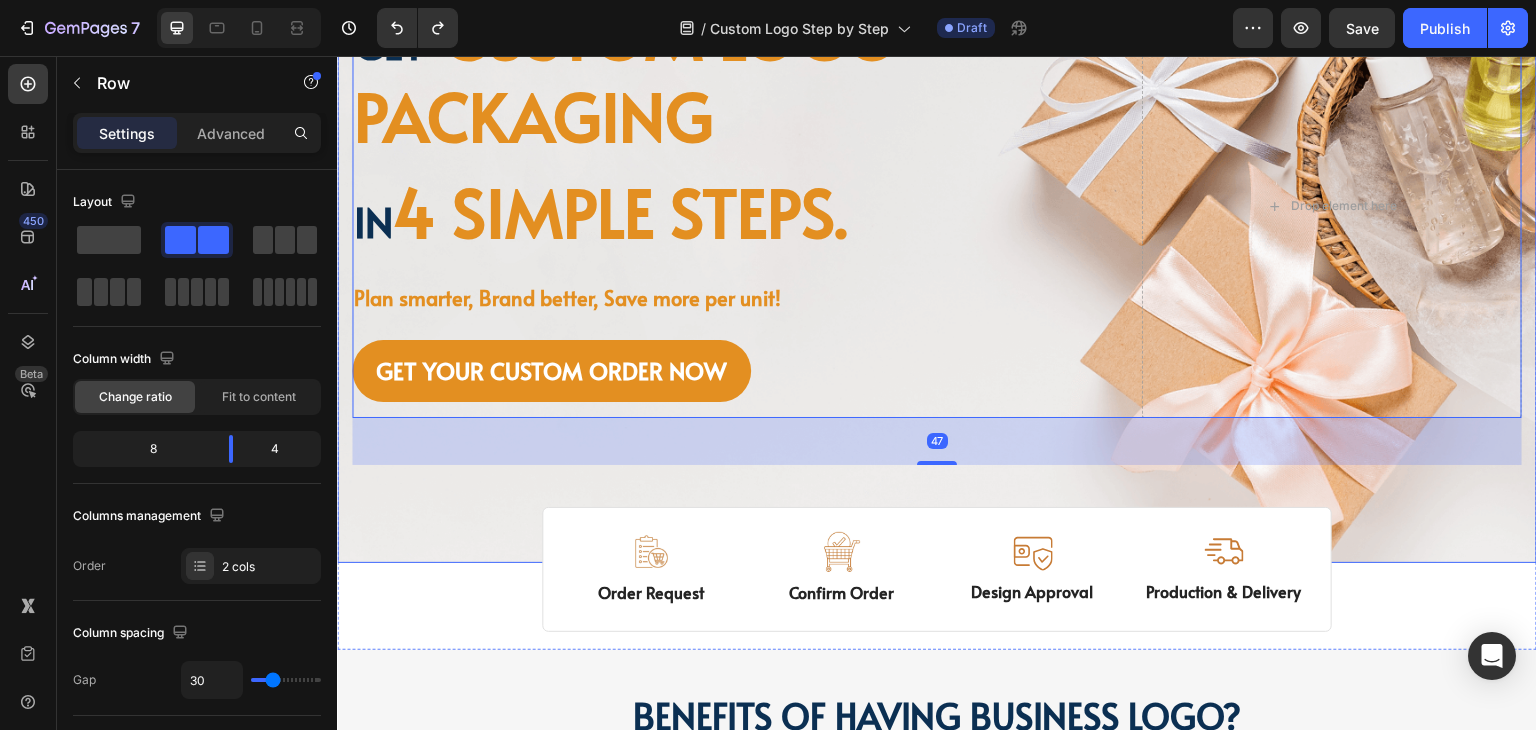 click on "Image Image Free shipping Text Block from The States Text Block Advanced List Image 30-Day FREE returns Text Block & Exchange Text Block Advanced List Row Image More than 60.000 Text Block Happy “Cattomers” Text Block Advanced List Image Secured Checkout Text Block using SSL Technology Text Block Advanced List Row                Title Line Get   custom logo packaging   Heading in  4 simple steps. Text Block Plan smarter, Brand better, Save more per unit! Text Block GET YOUR CUSTOM ORDER NOW Button
Drop element here Row   47 Row" at bounding box center (937, 230) 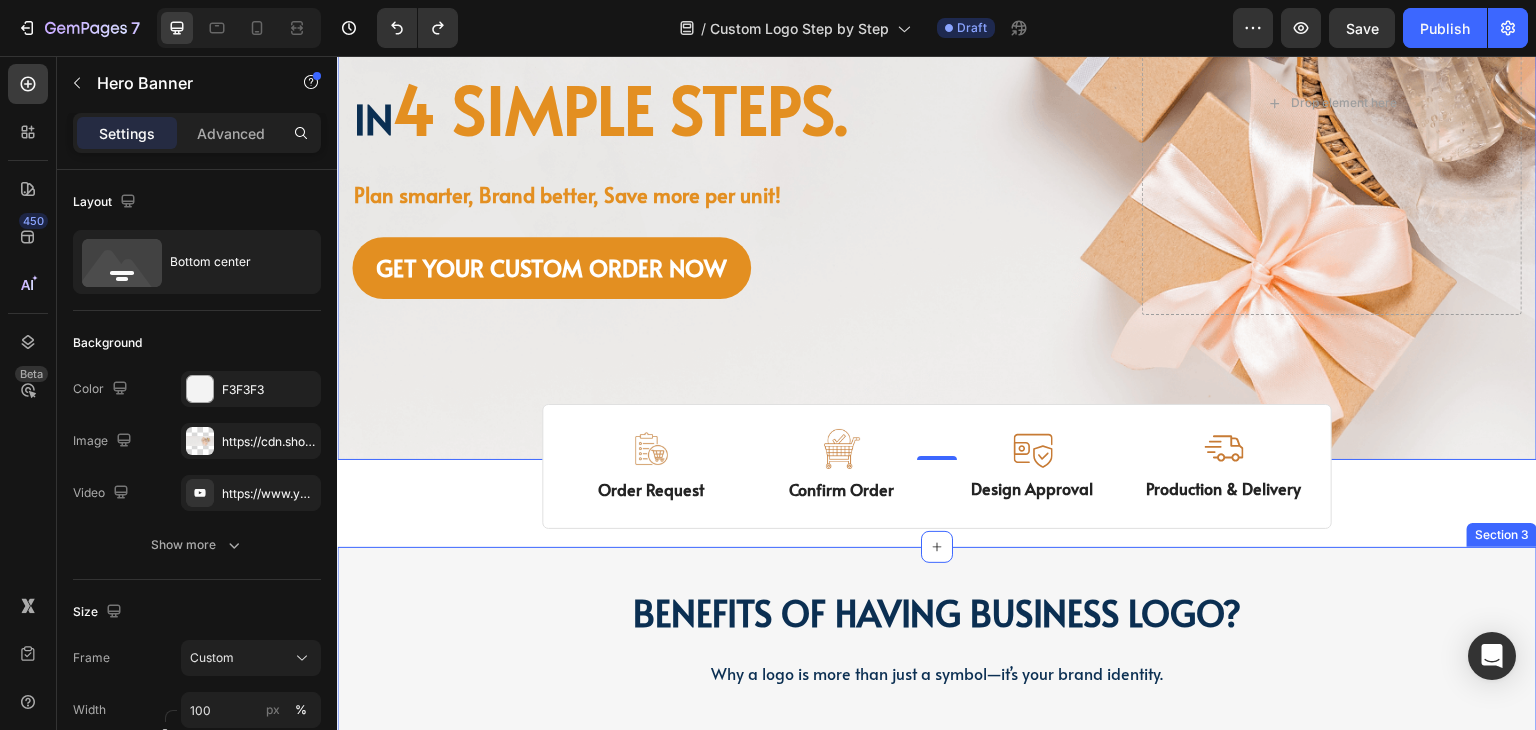scroll, scrollTop: 400, scrollLeft: 0, axis: vertical 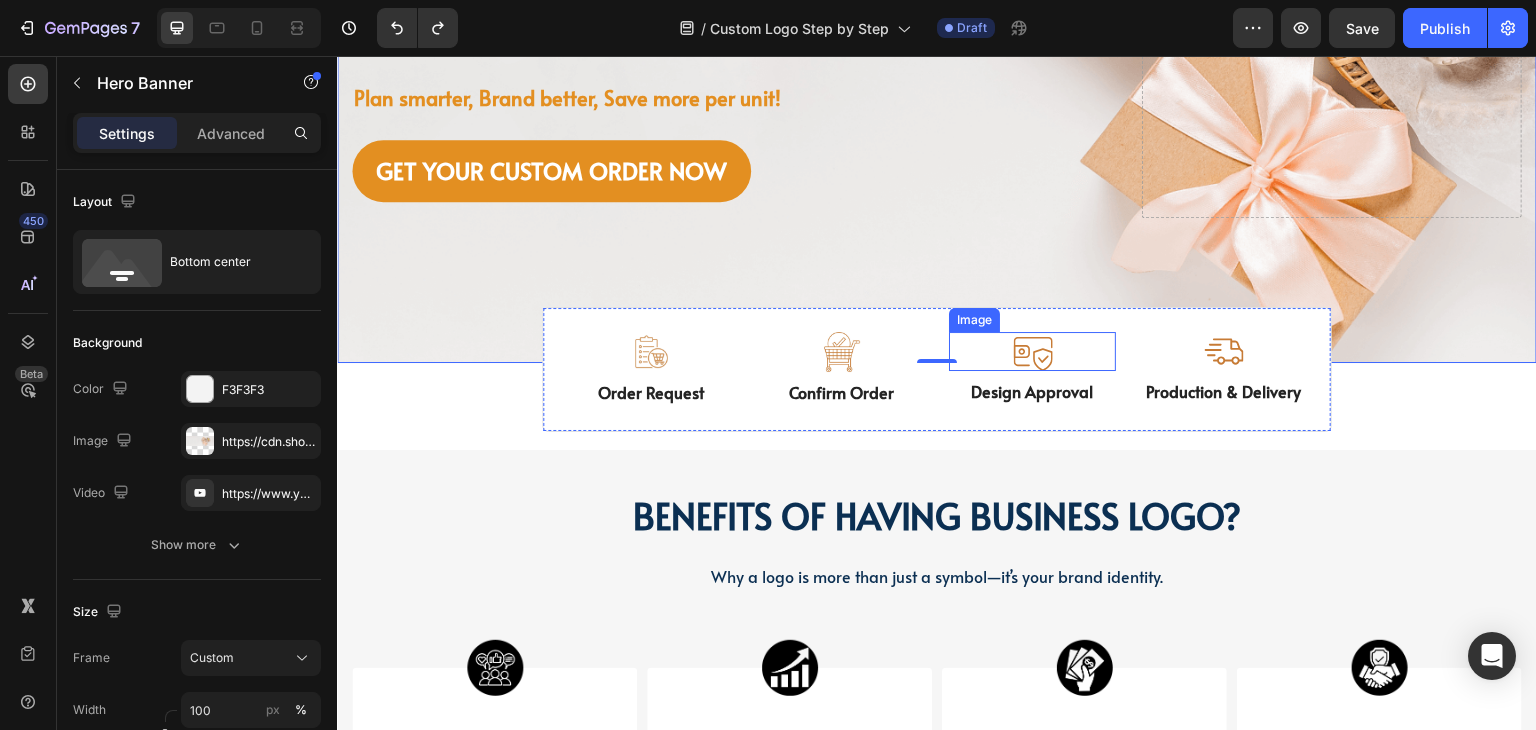click at bounding box center [1032, 351] 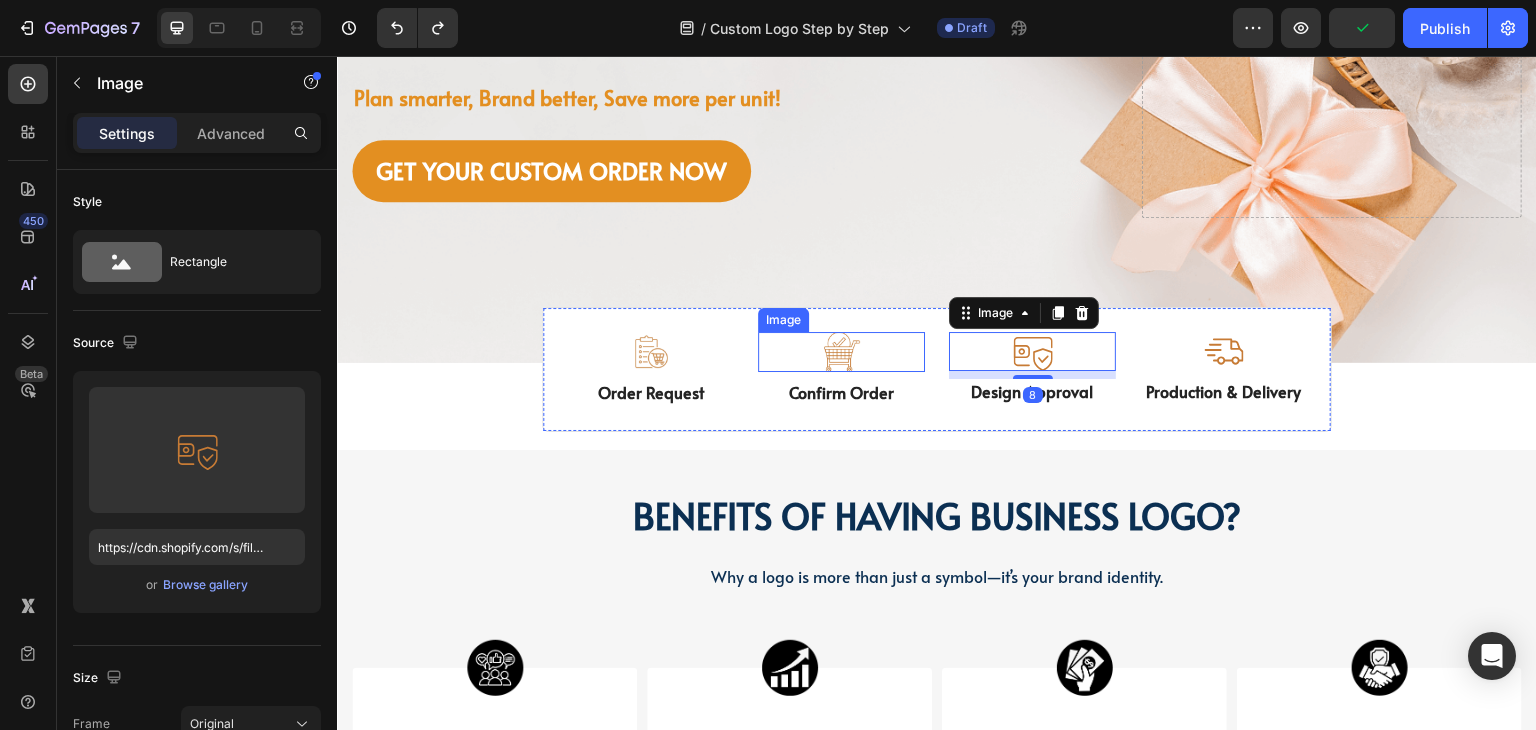 click at bounding box center (842, 352) 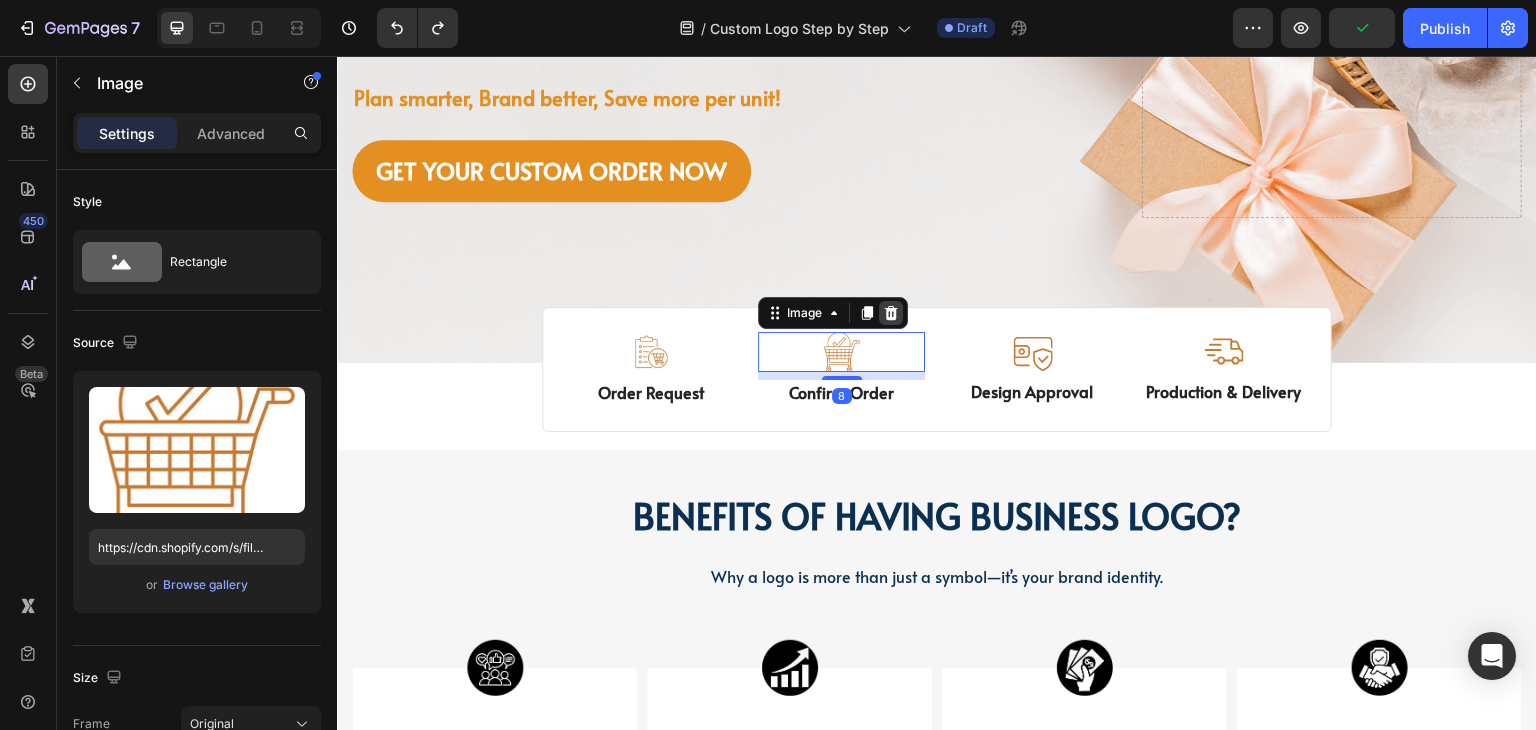 click 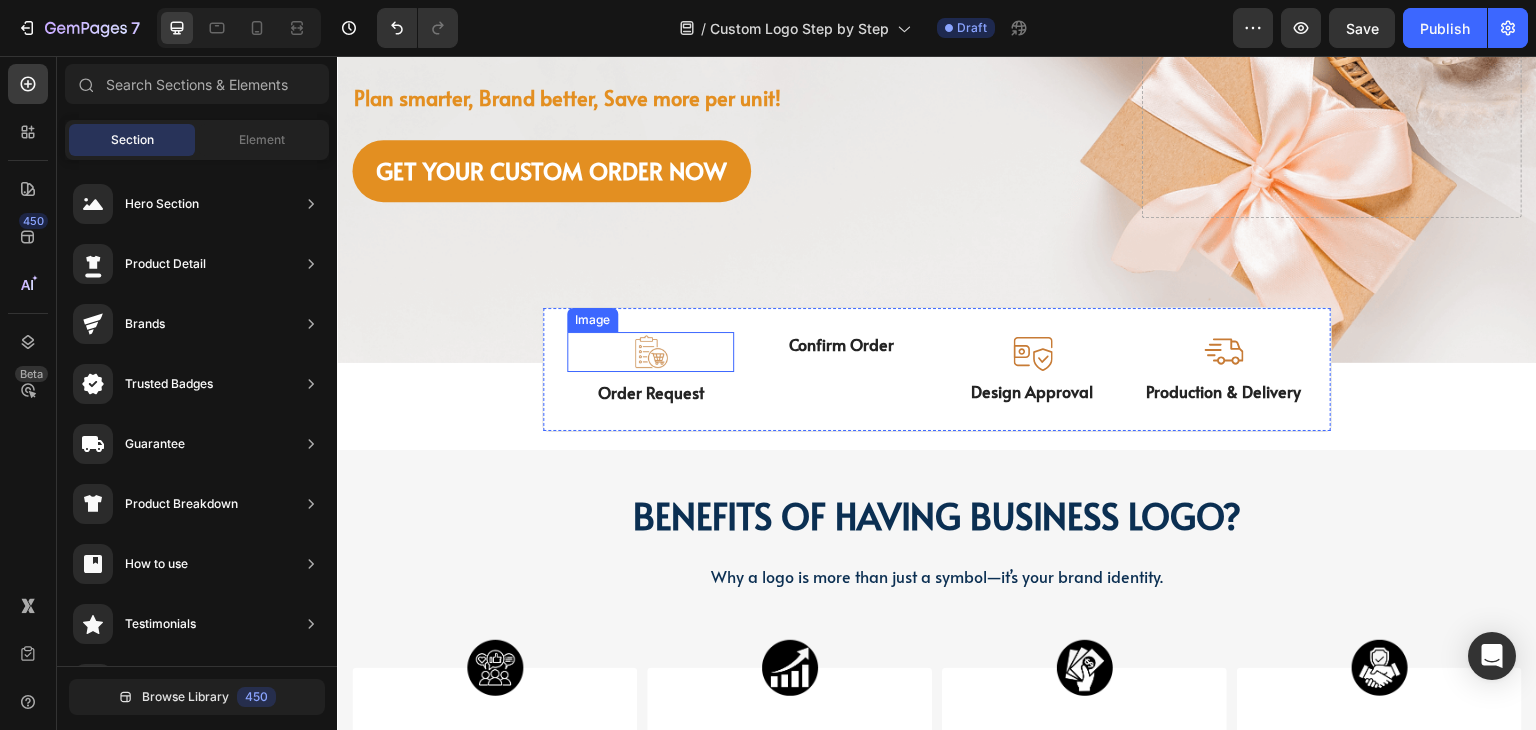 click at bounding box center (651, 352) 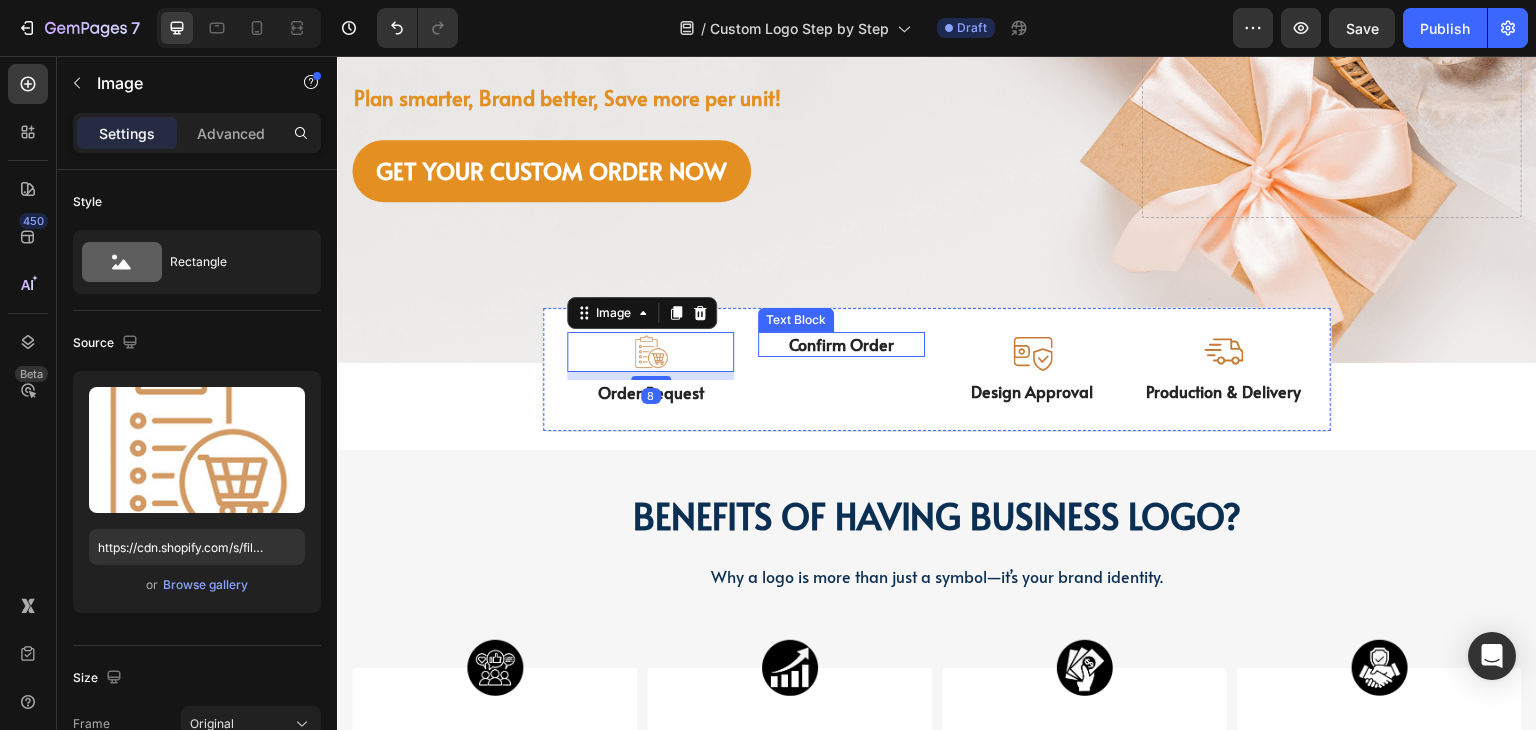 click on "Confirm Order" at bounding box center (841, 344) 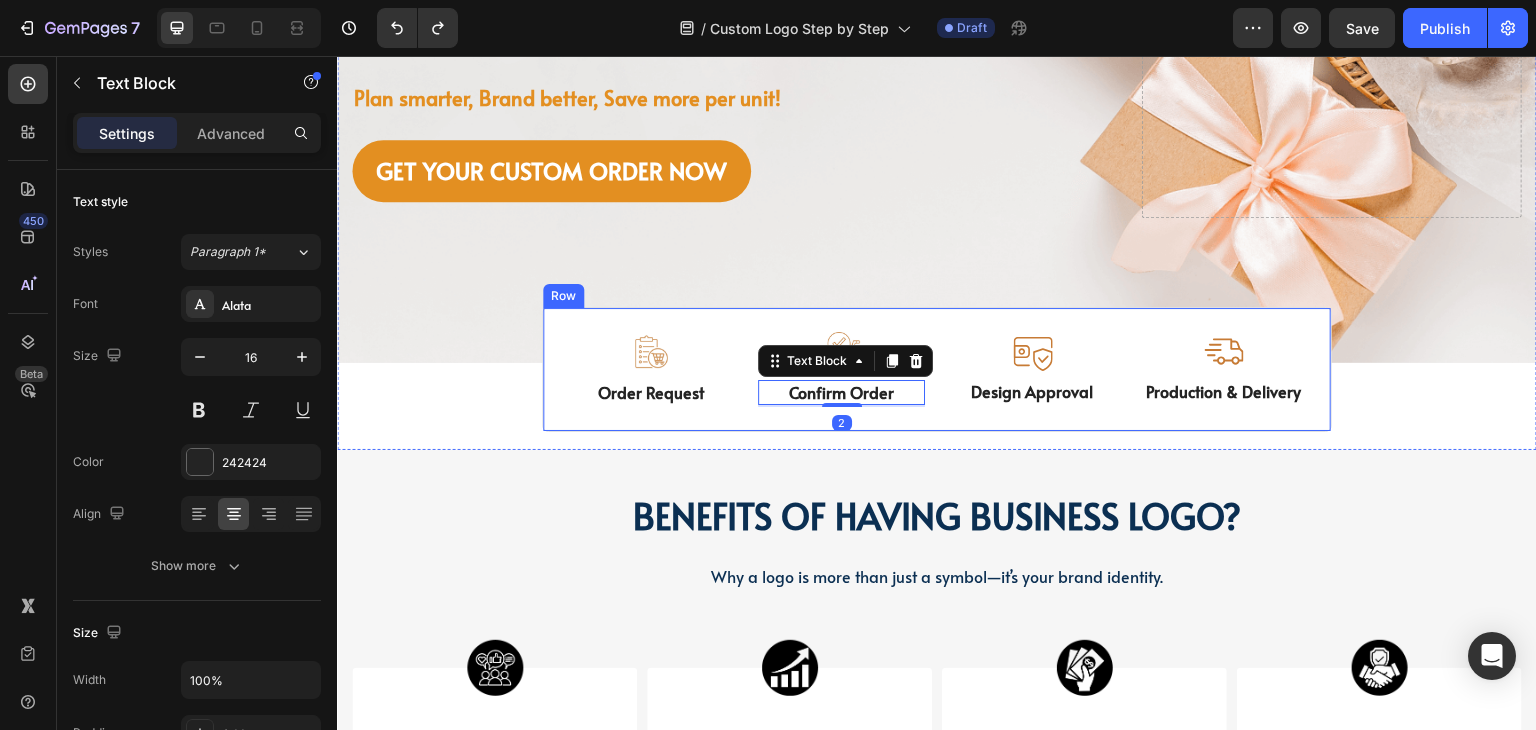 click on "Image Order Request Text Block Image Confirm Order Text Block   2 Image Design Approval Text Block Image Production & Delivery Text Block Row" at bounding box center (937, 369) 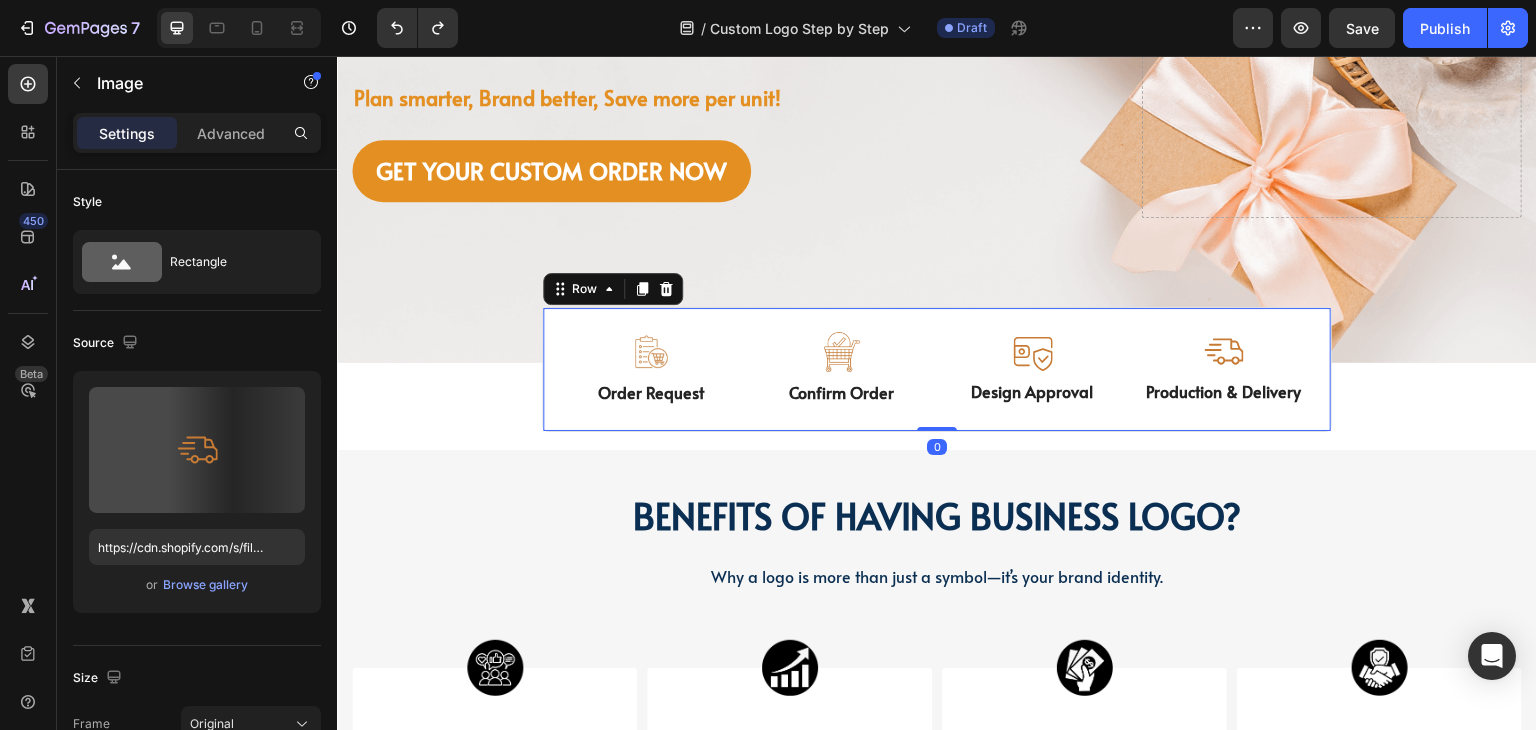 click at bounding box center (1223, 351) 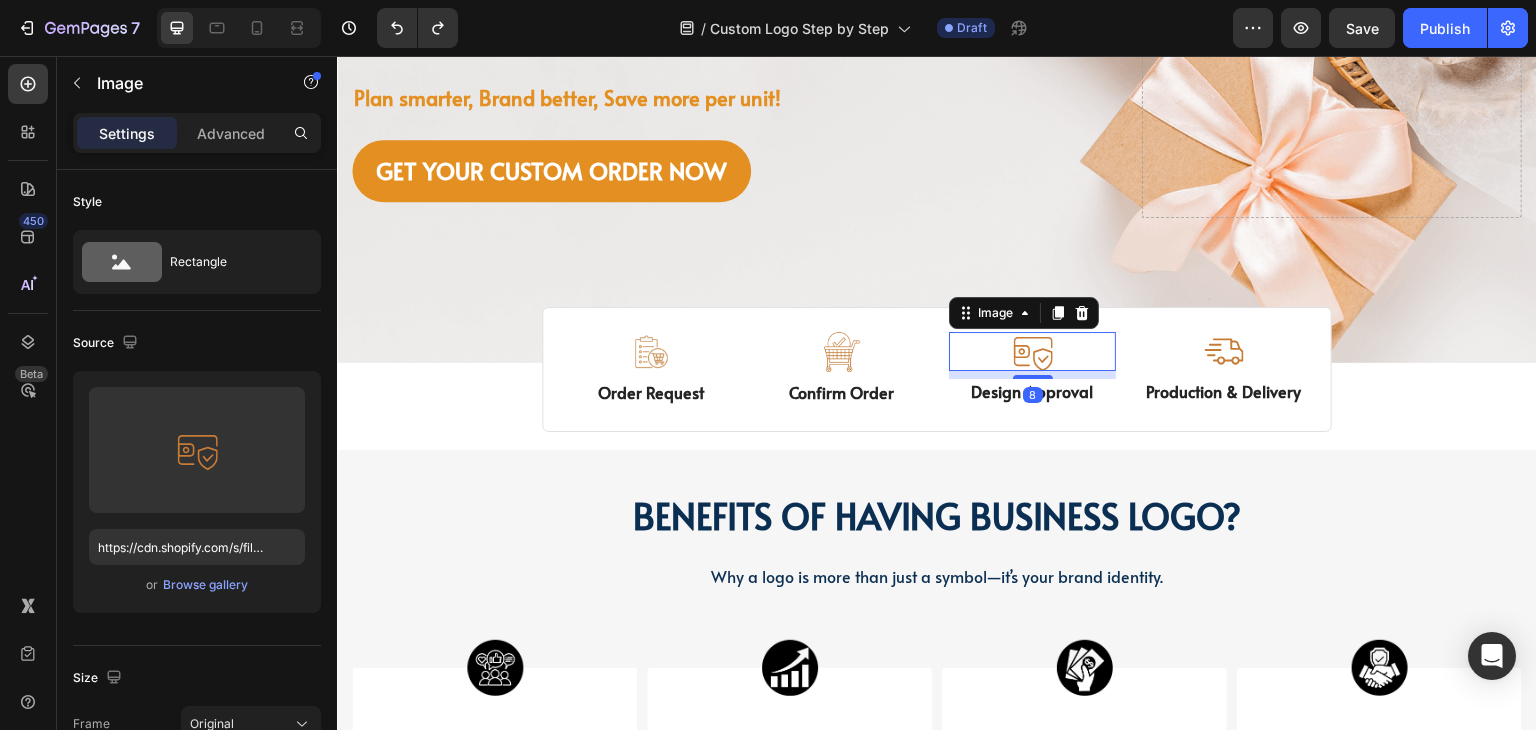 click at bounding box center (1033, 351) 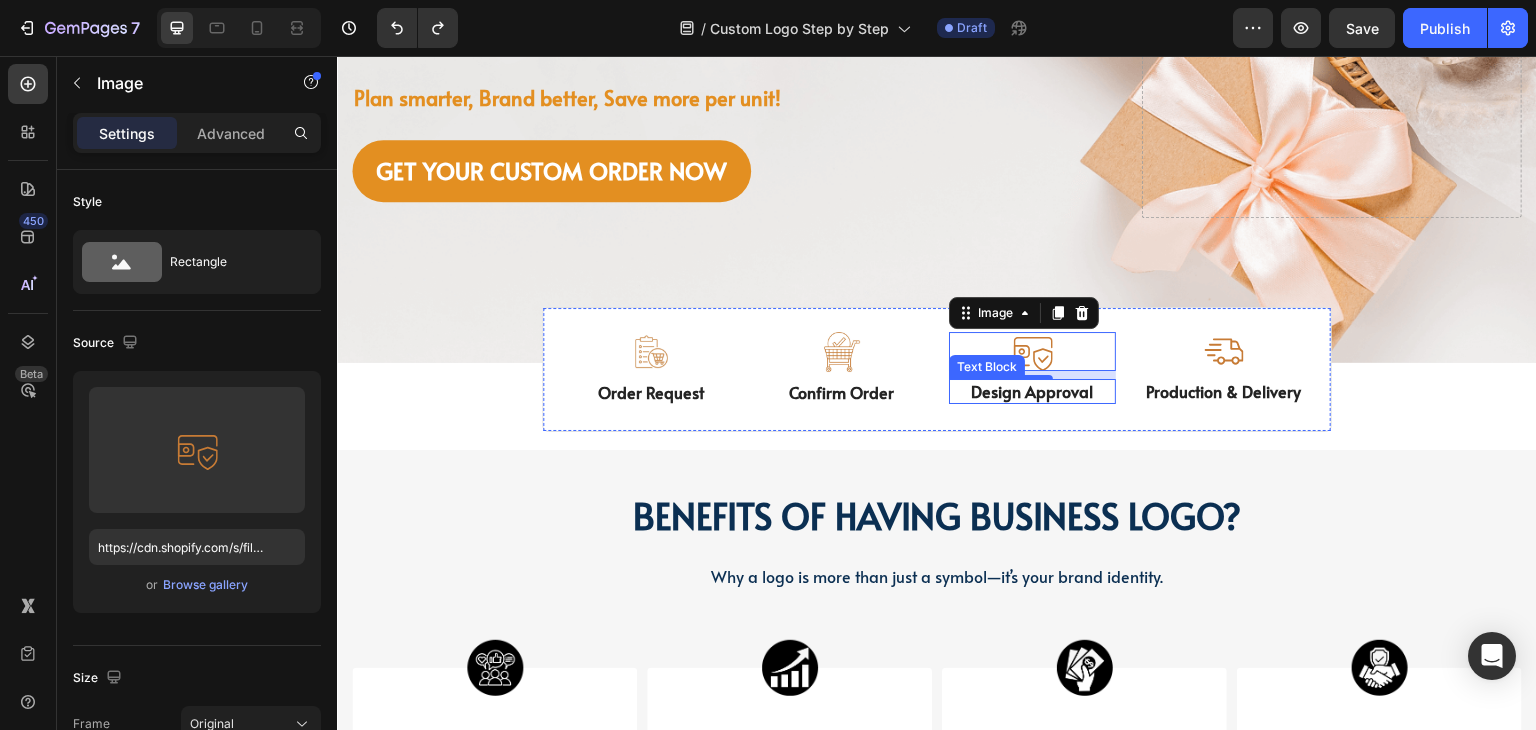 click on "Design Approval" at bounding box center (1032, 391) 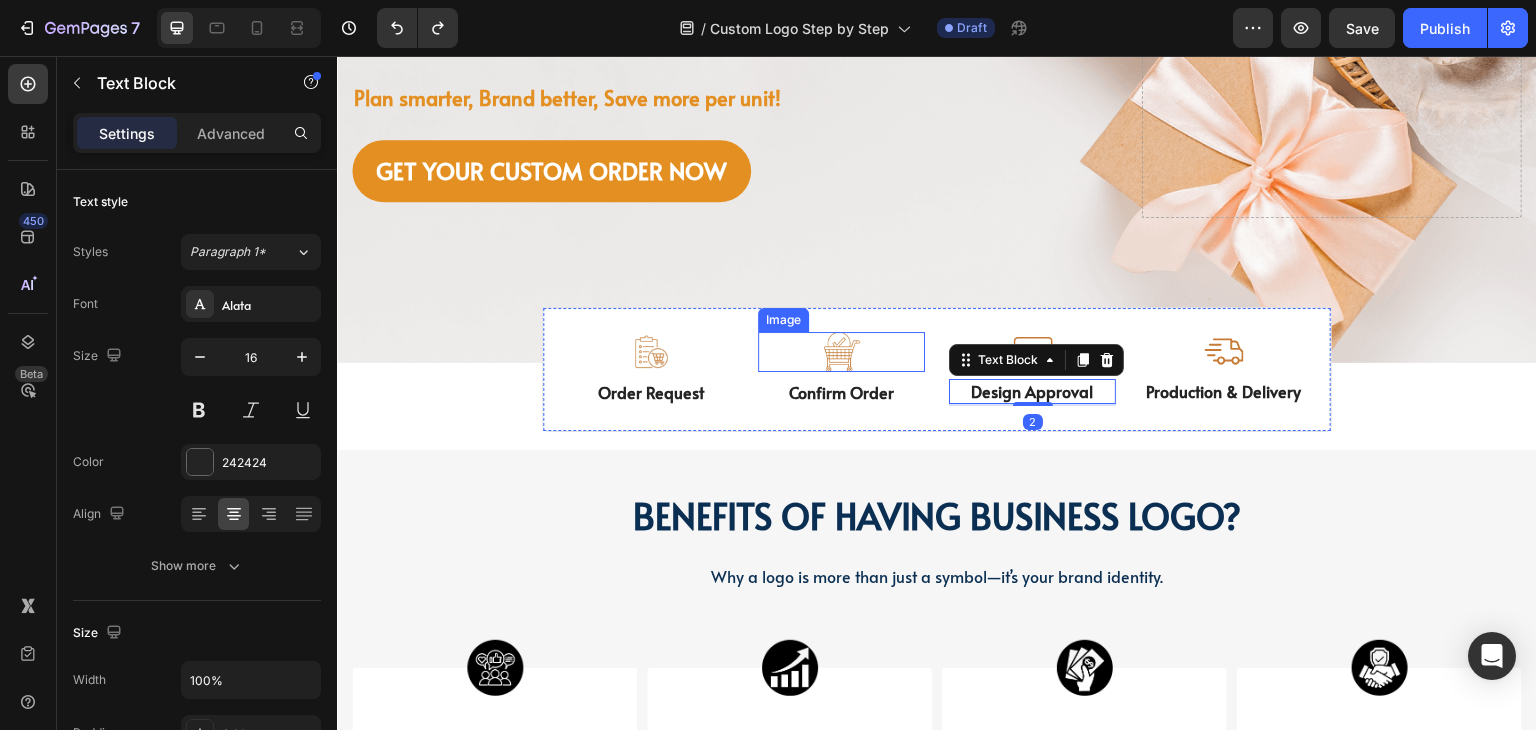 click at bounding box center [841, 352] 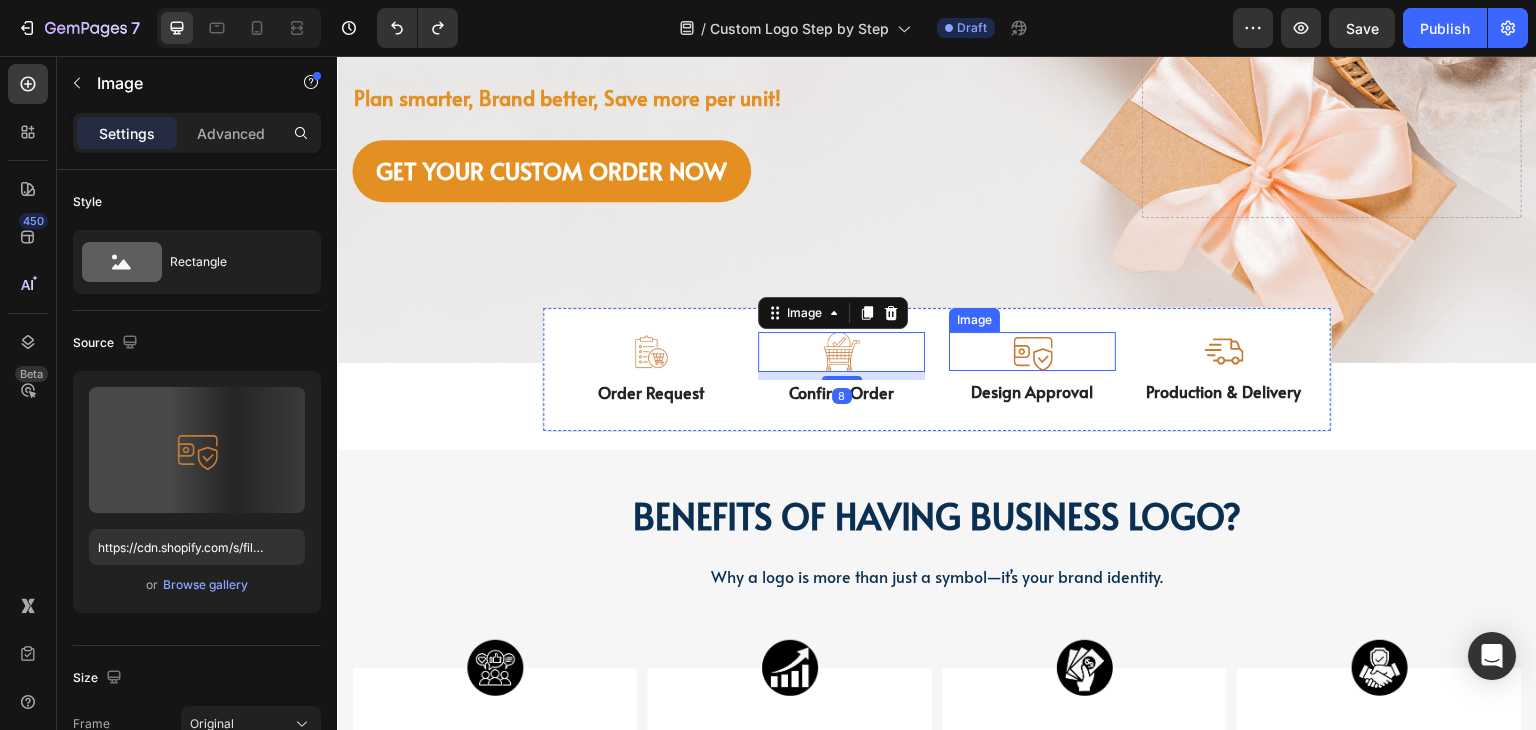 click at bounding box center [1032, 351] 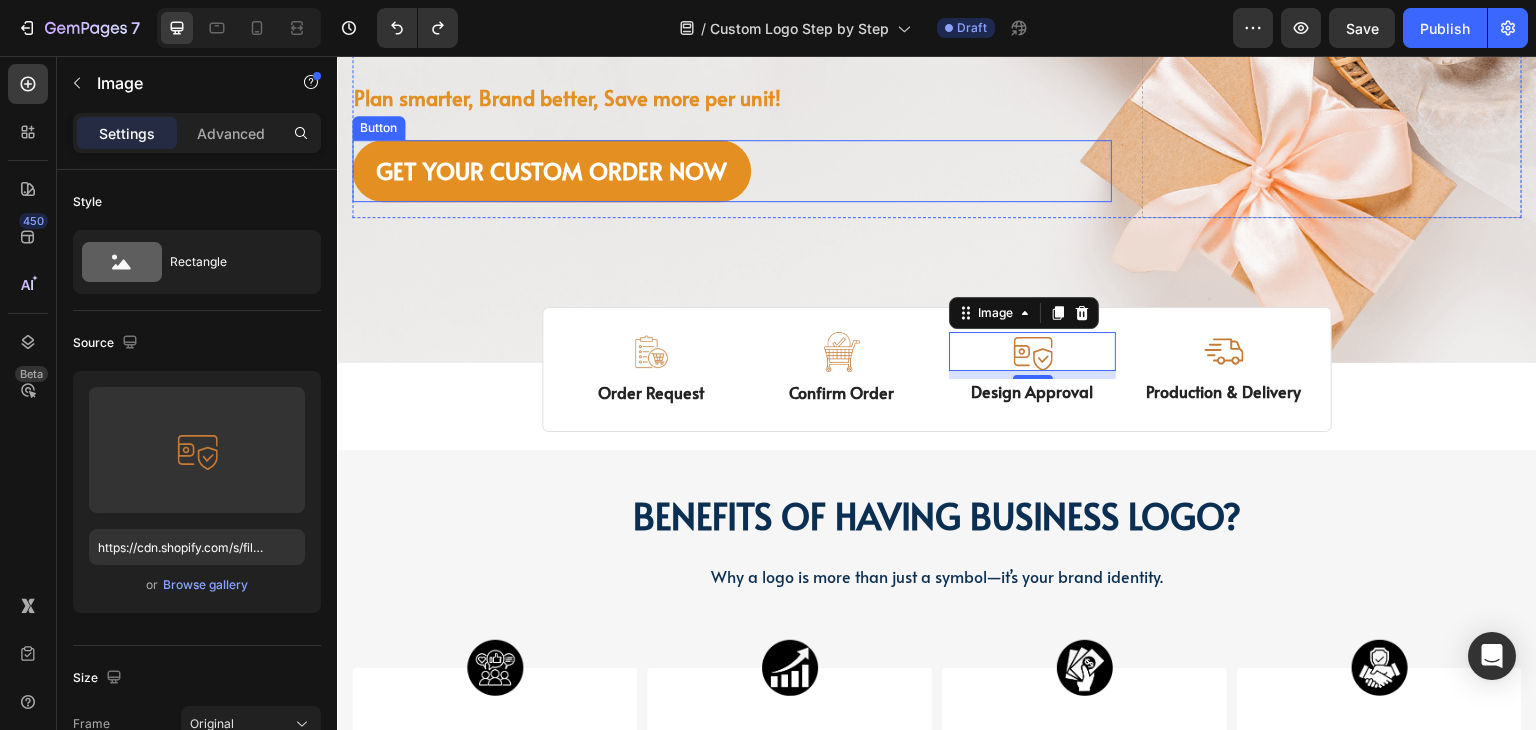click on "GET YOUR CUSTOM ORDER NOW" at bounding box center (551, 171) 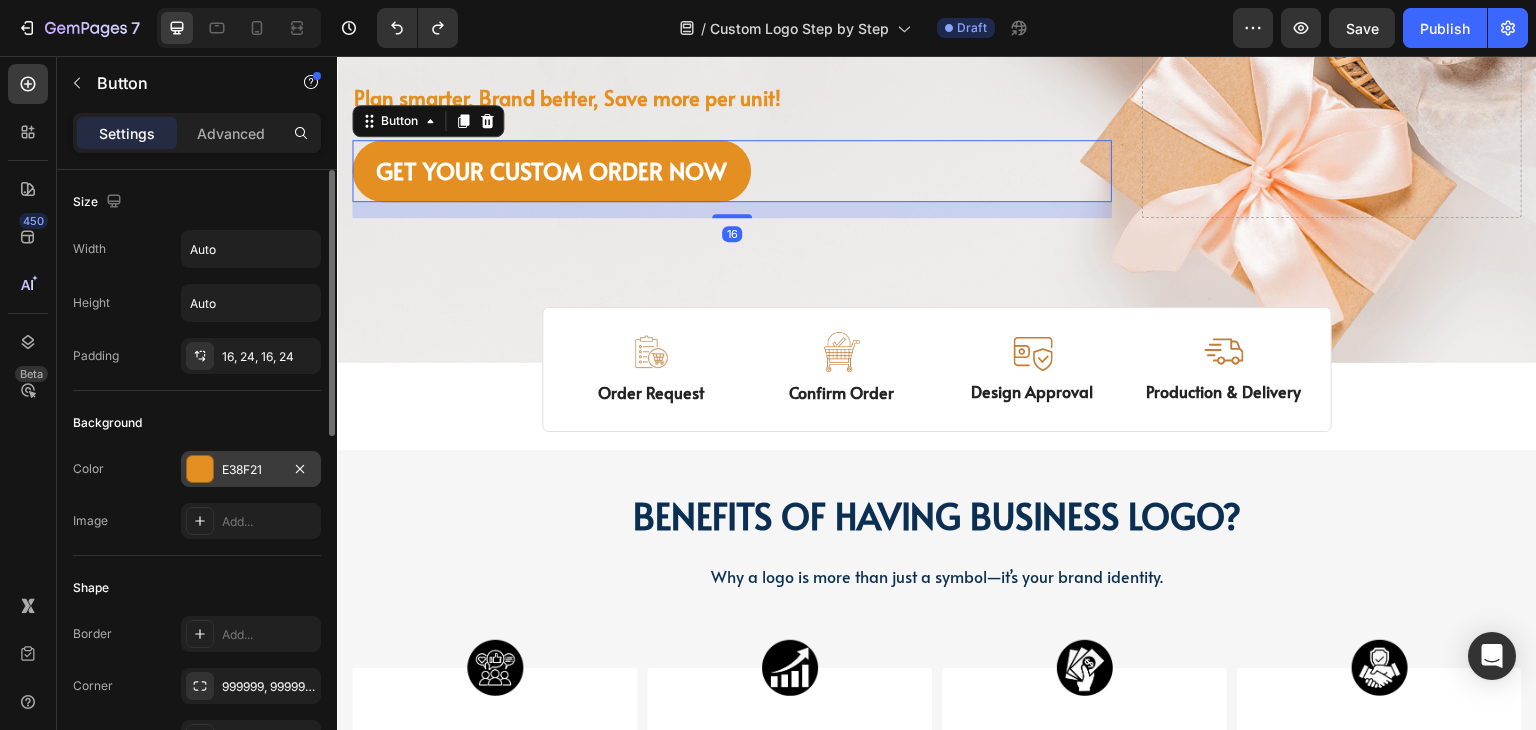 click at bounding box center [200, 469] 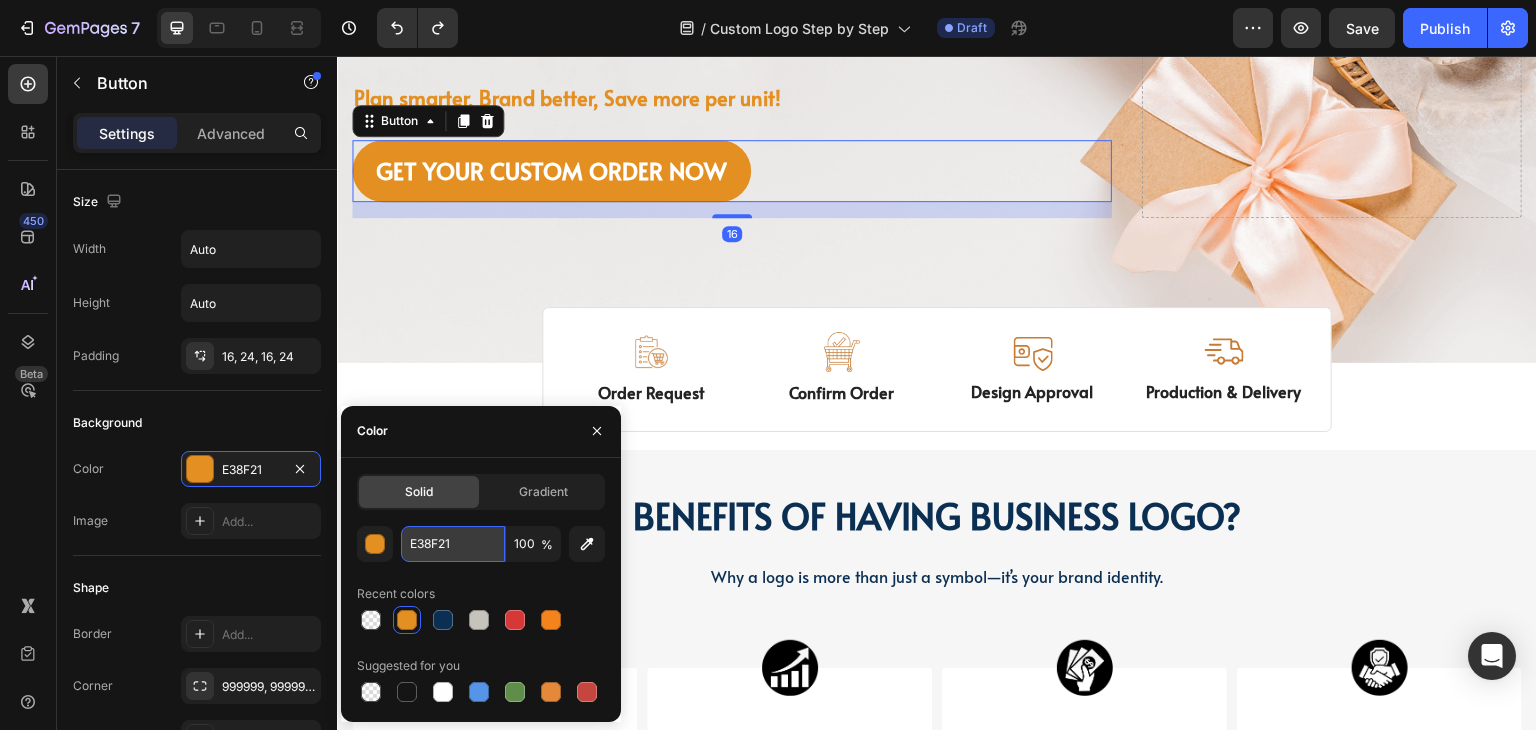 click on "E38F21" at bounding box center (453, 544) 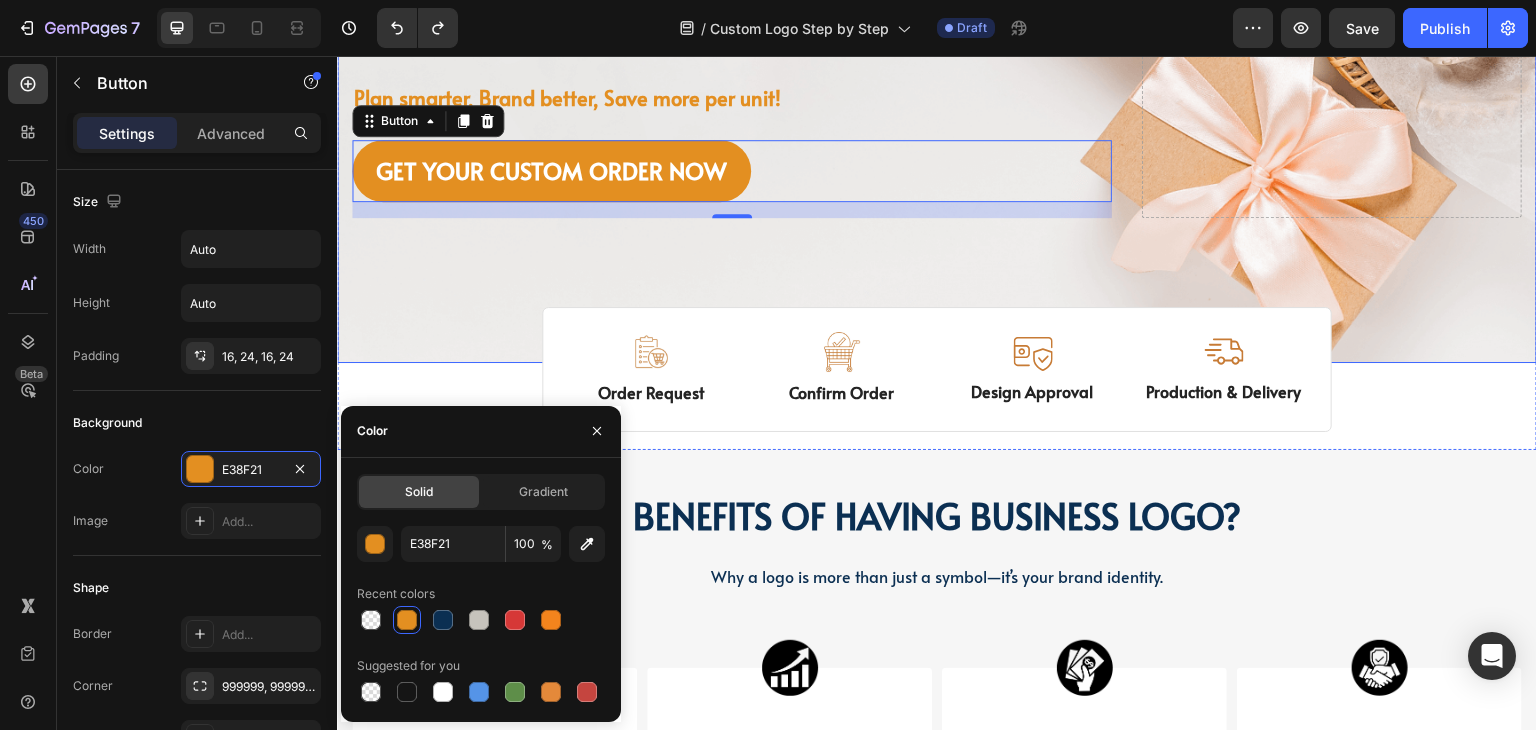 click on "Image Image Free shipping Text Block from The States Text Block Advanced List Image 30-Day FREE returns Text Block & Exchange Text Block Advanced List Row Image More than 60.000 Text Block Happy “Cattomers” Text Block Advanced List Image Secured Checkout Text Block using SSL Technology Text Block Advanced List Row                Title Line Get   custom logo packaging   Heading in  4 simple steps. Text Block Plan smarter, Brand better, Save more per unit! Text Block GET YOUR CUSTOM ORDER NOW Button   16
Drop element here Row Row" at bounding box center [937, 30] 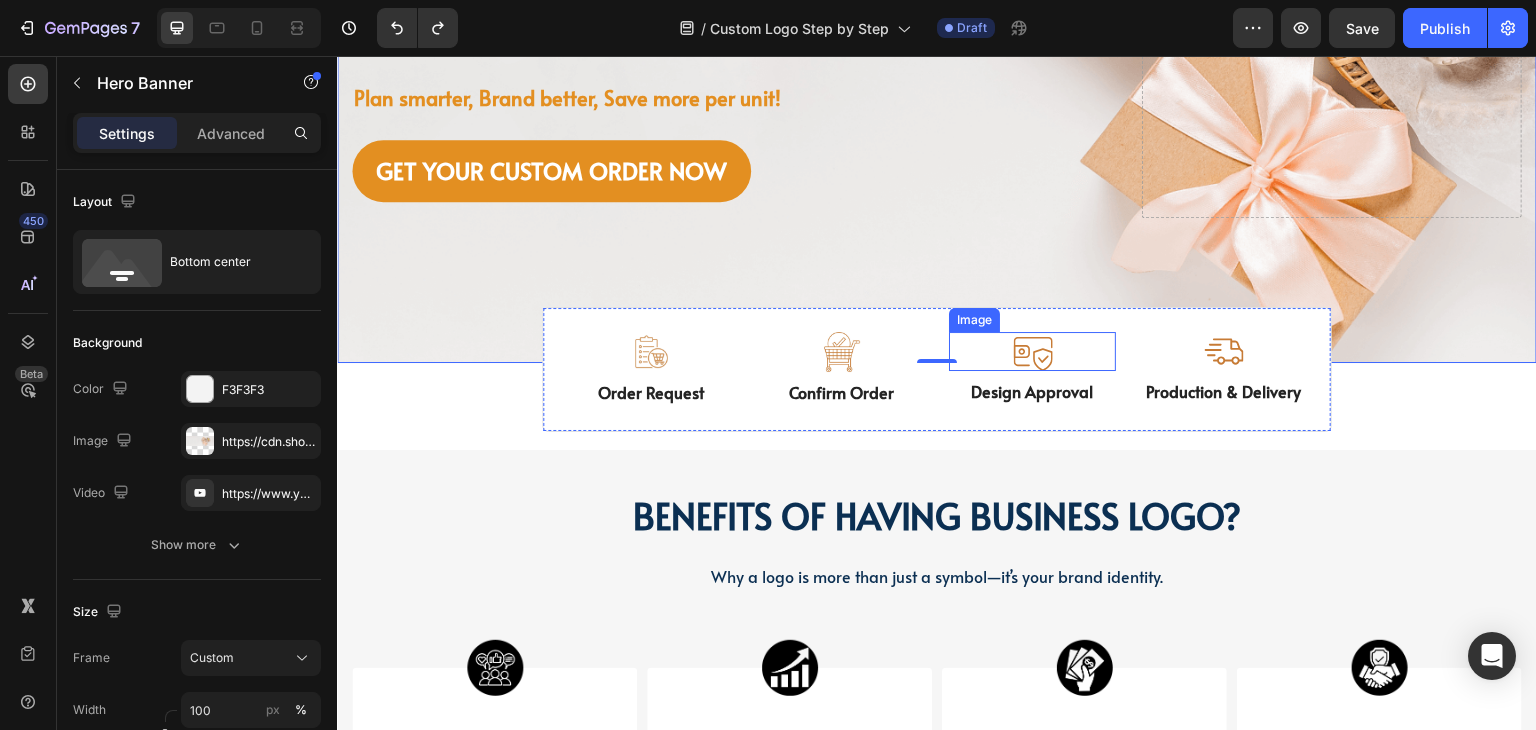 click at bounding box center (1033, 351) 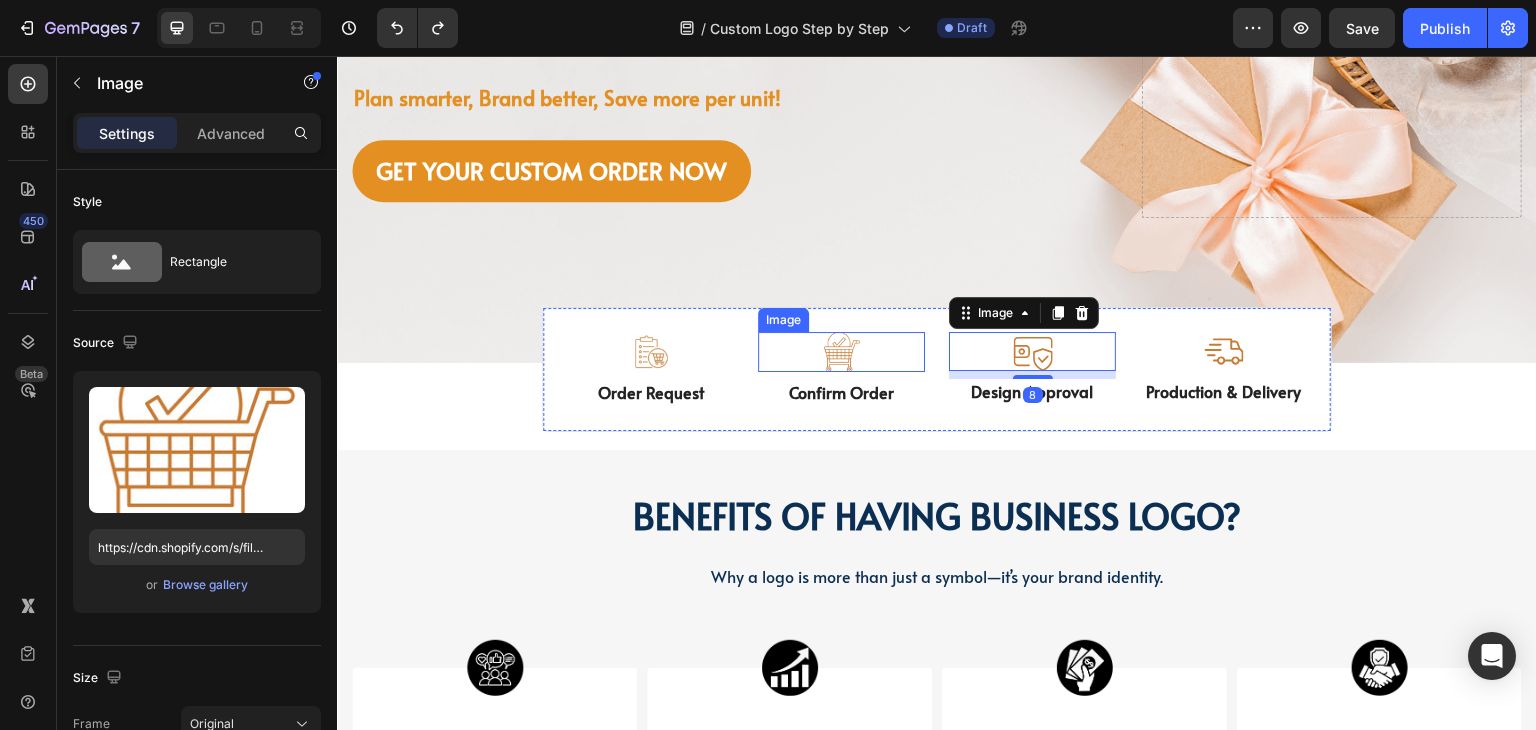 click at bounding box center (842, 352) 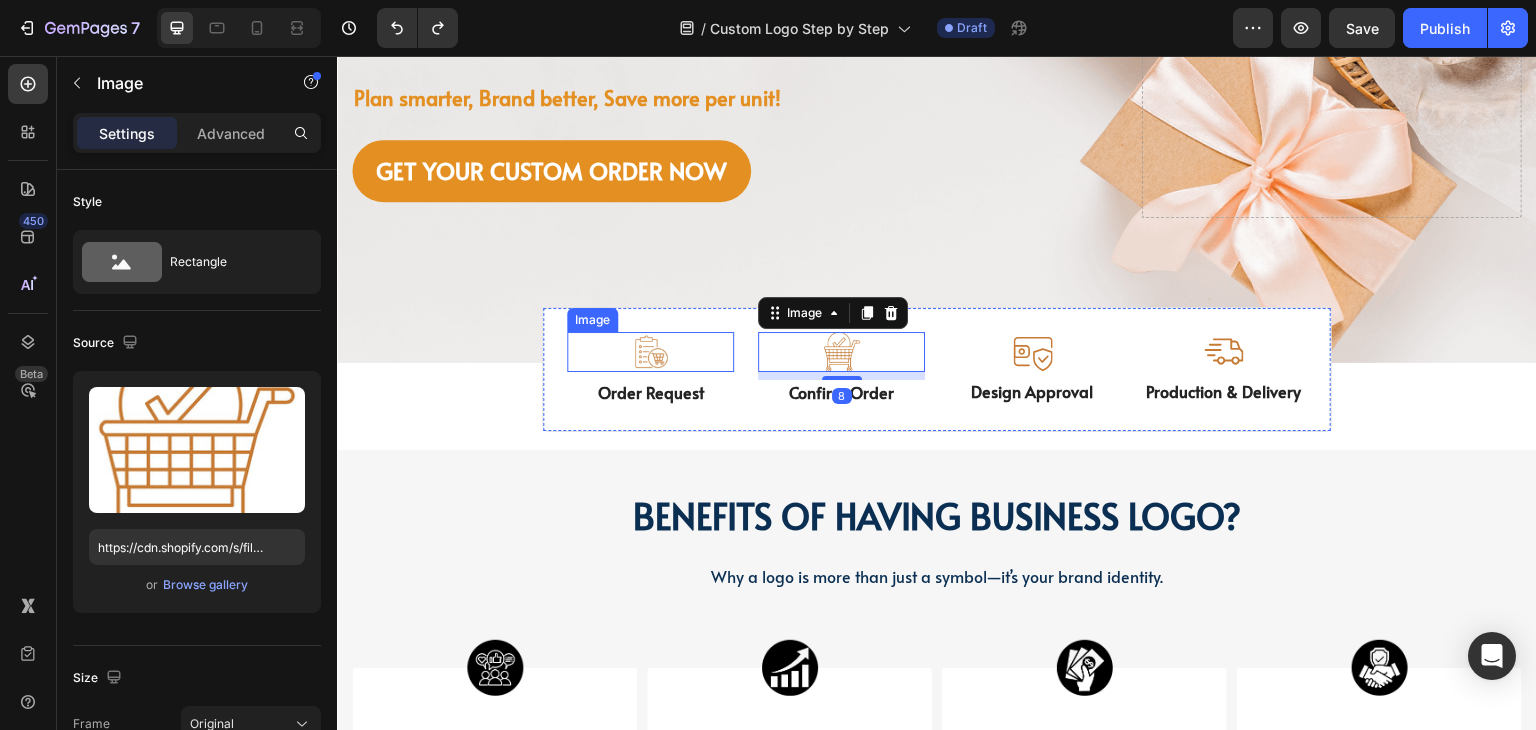 click at bounding box center [651, 352] 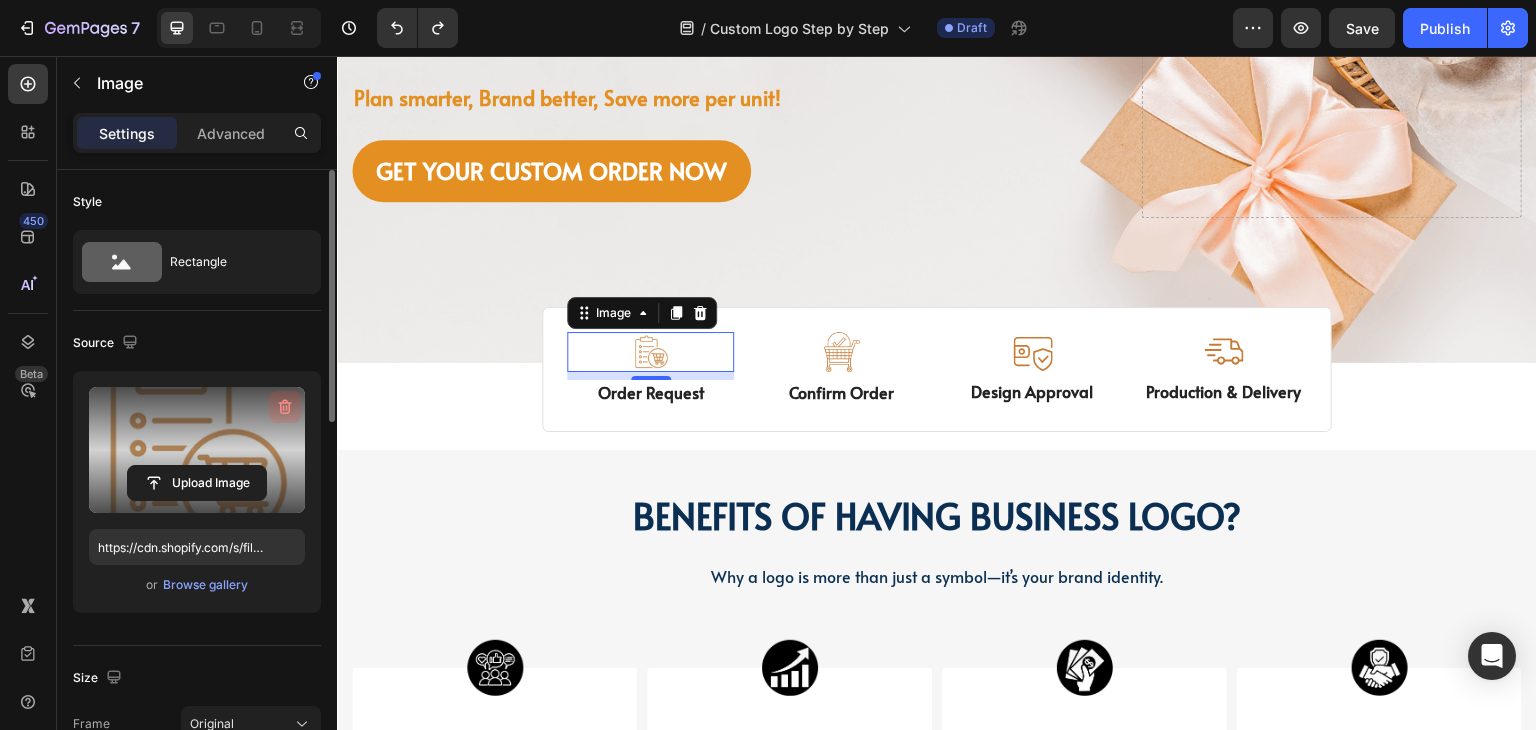 click 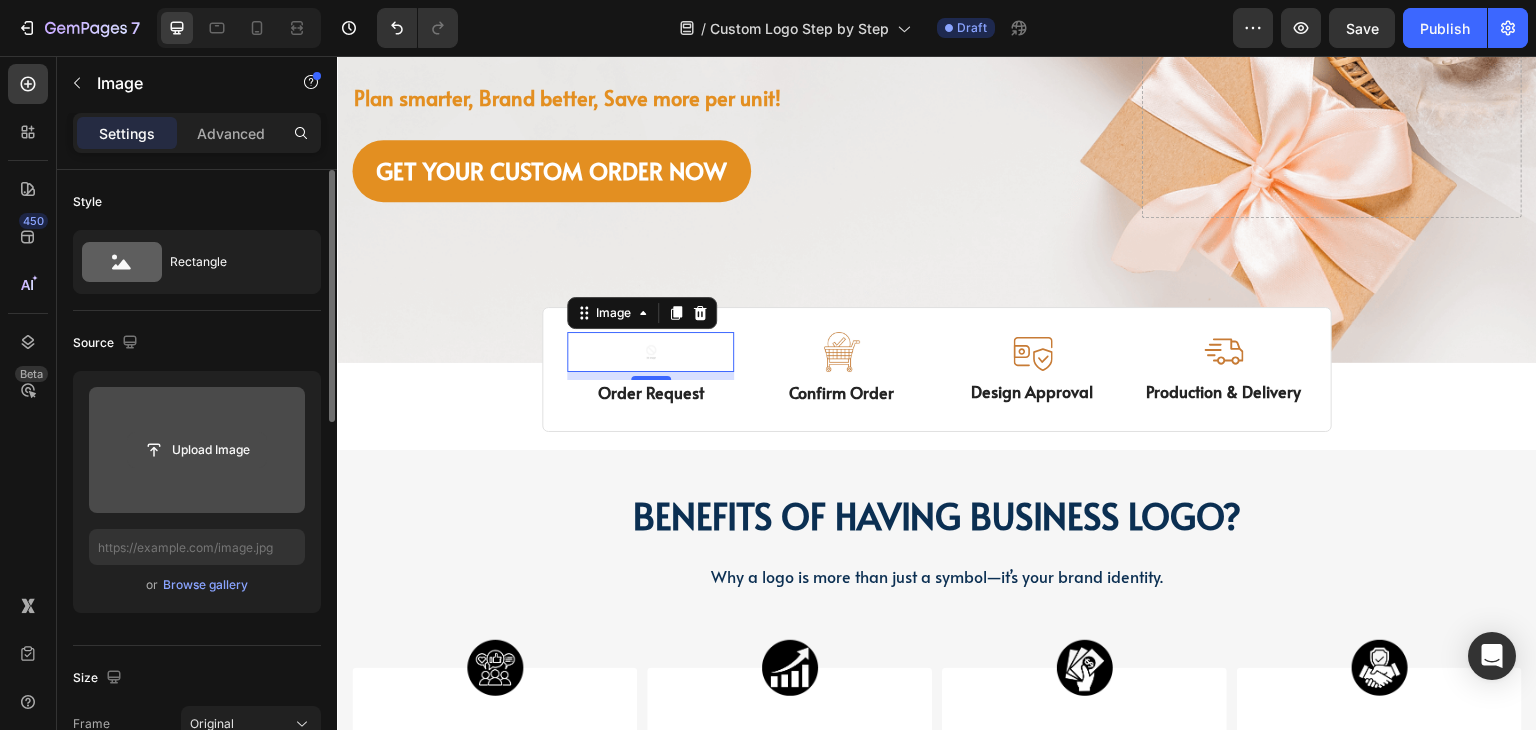 click 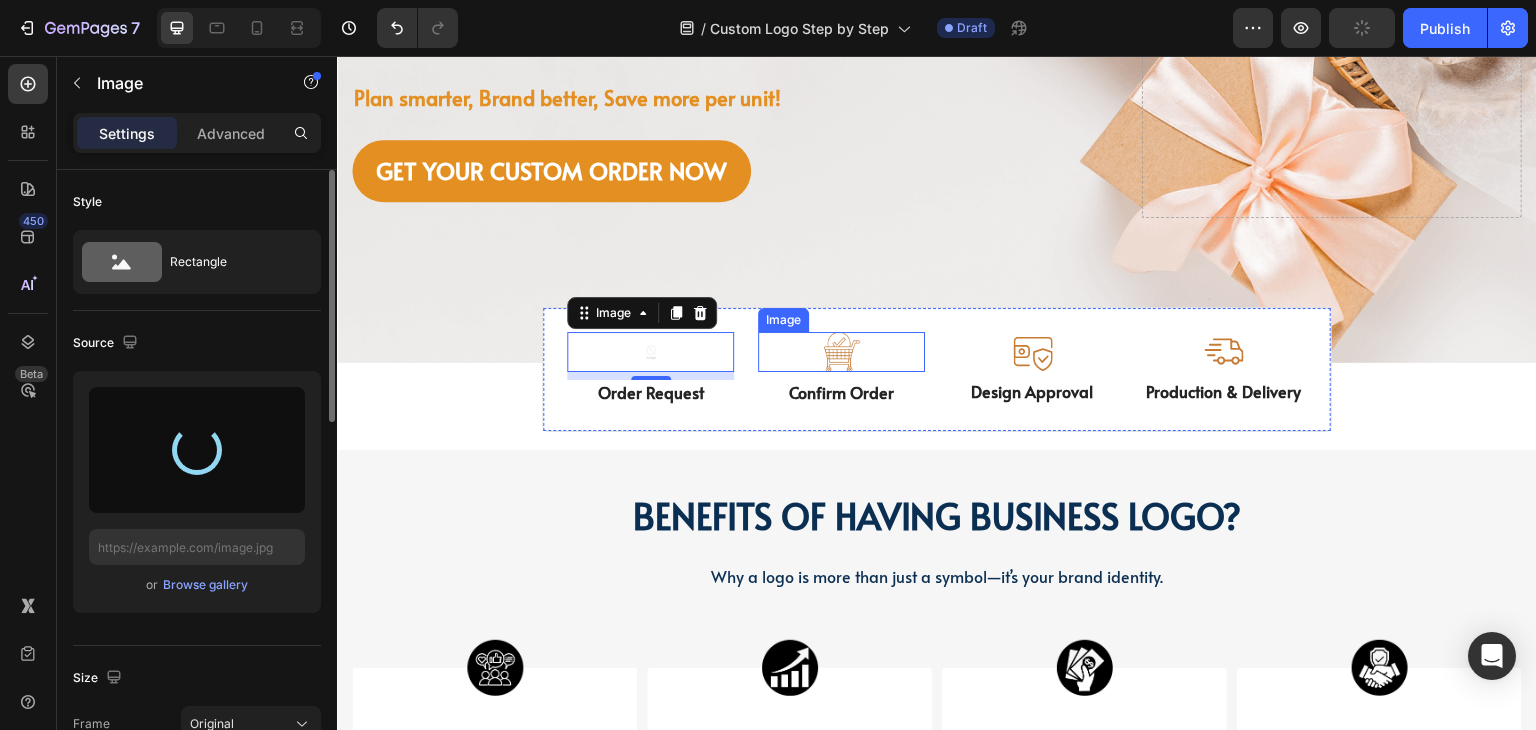 type on "https://cdn.shopify.com/s/files/1/0518/3825/5255/files/gempages_554882697223209794-71092b12-610c-4f3d-a0d2-cc4a31498294.jpg" 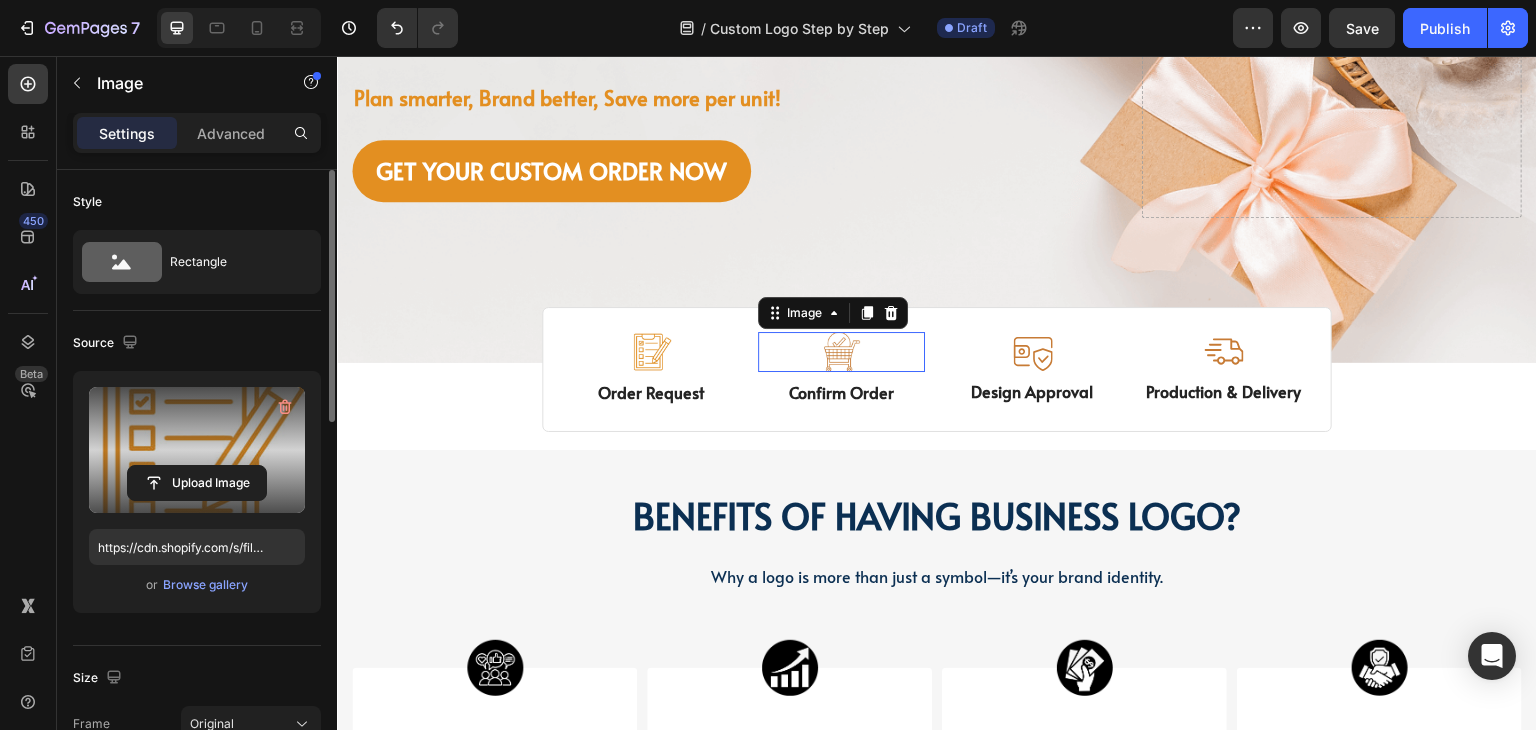 click at bounding box center [842, 352] 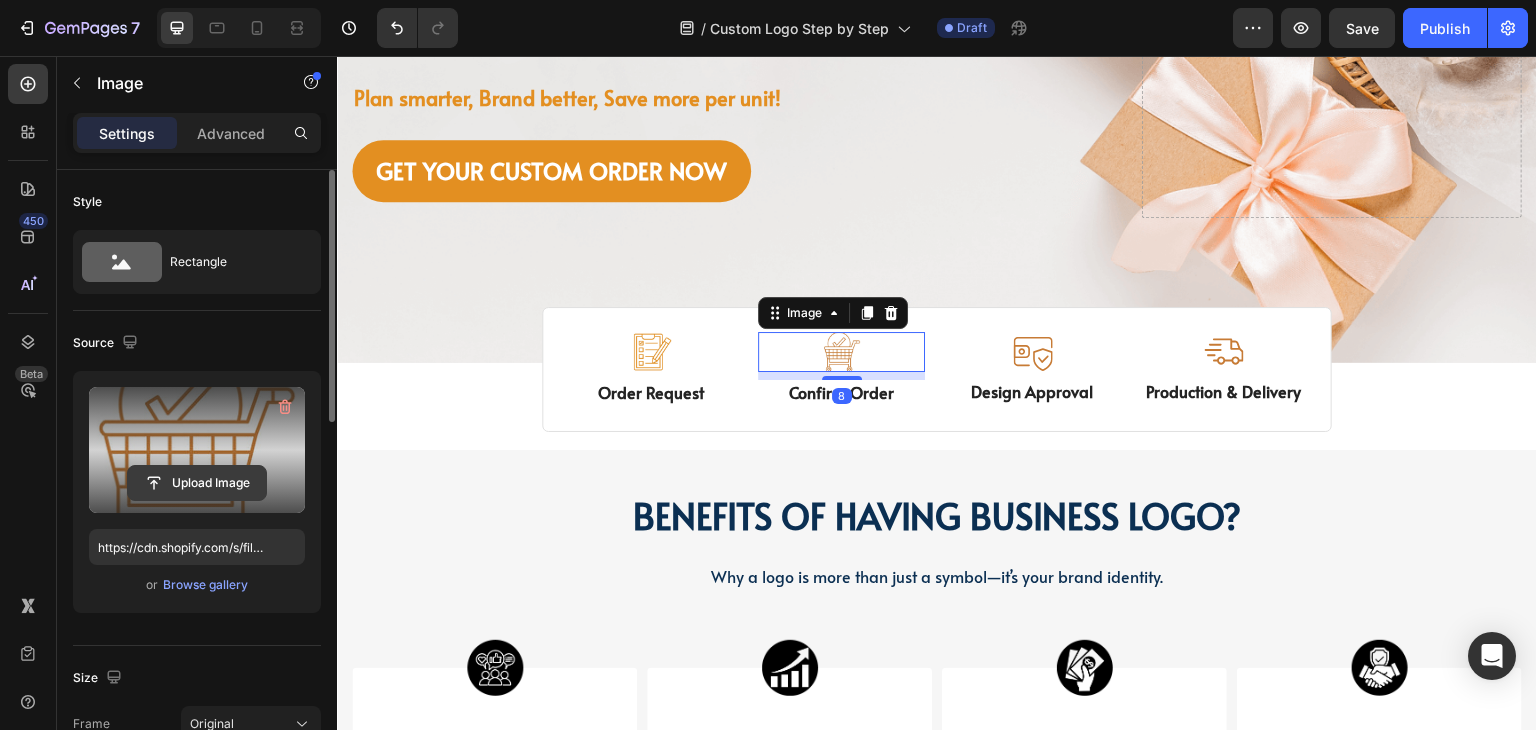 click 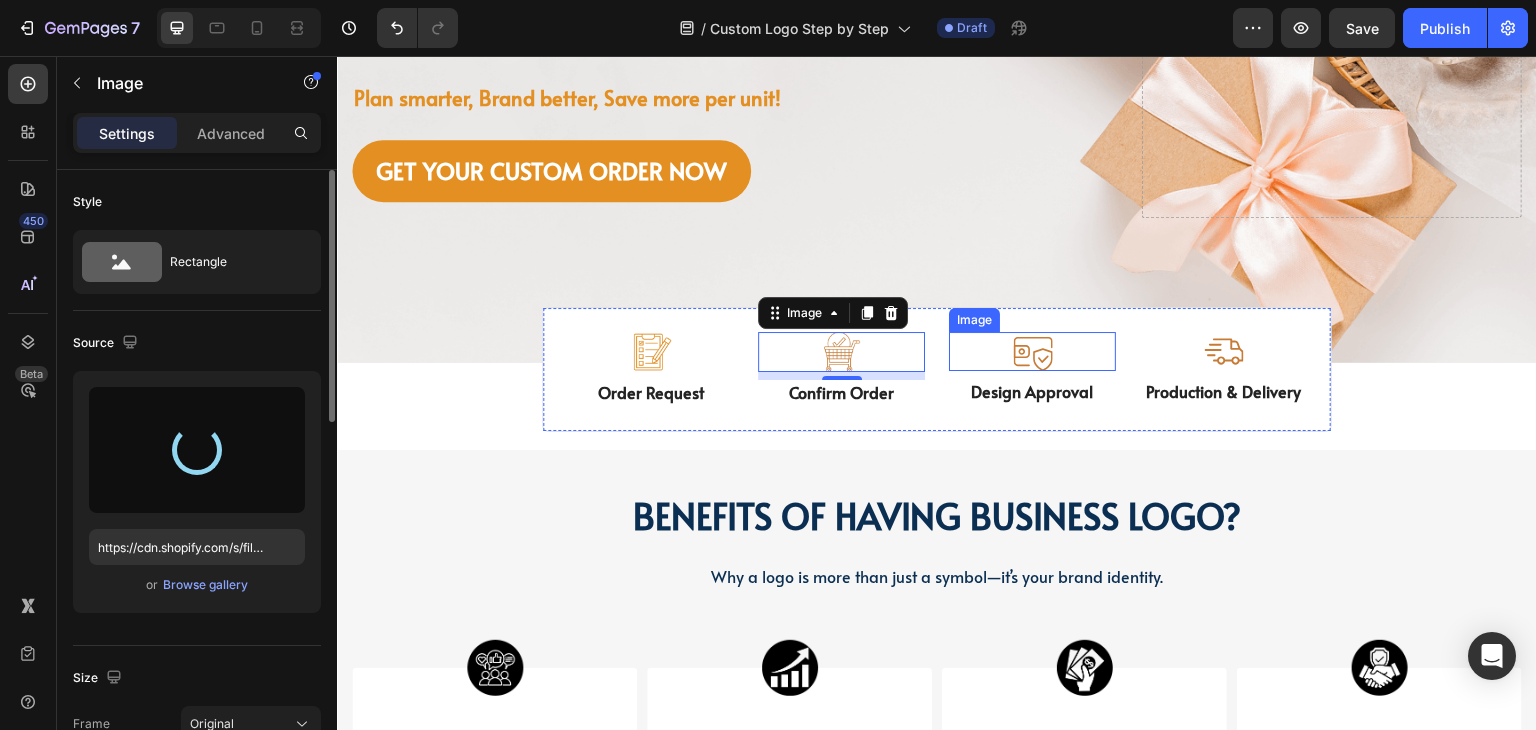 type on "https://cdn.shopify.com/s/files/1/0518/3825/5255/files/gempages_554882697223209794-2470952d-e489-4a7a-a933-bd0d4eaa37ca.jpg" 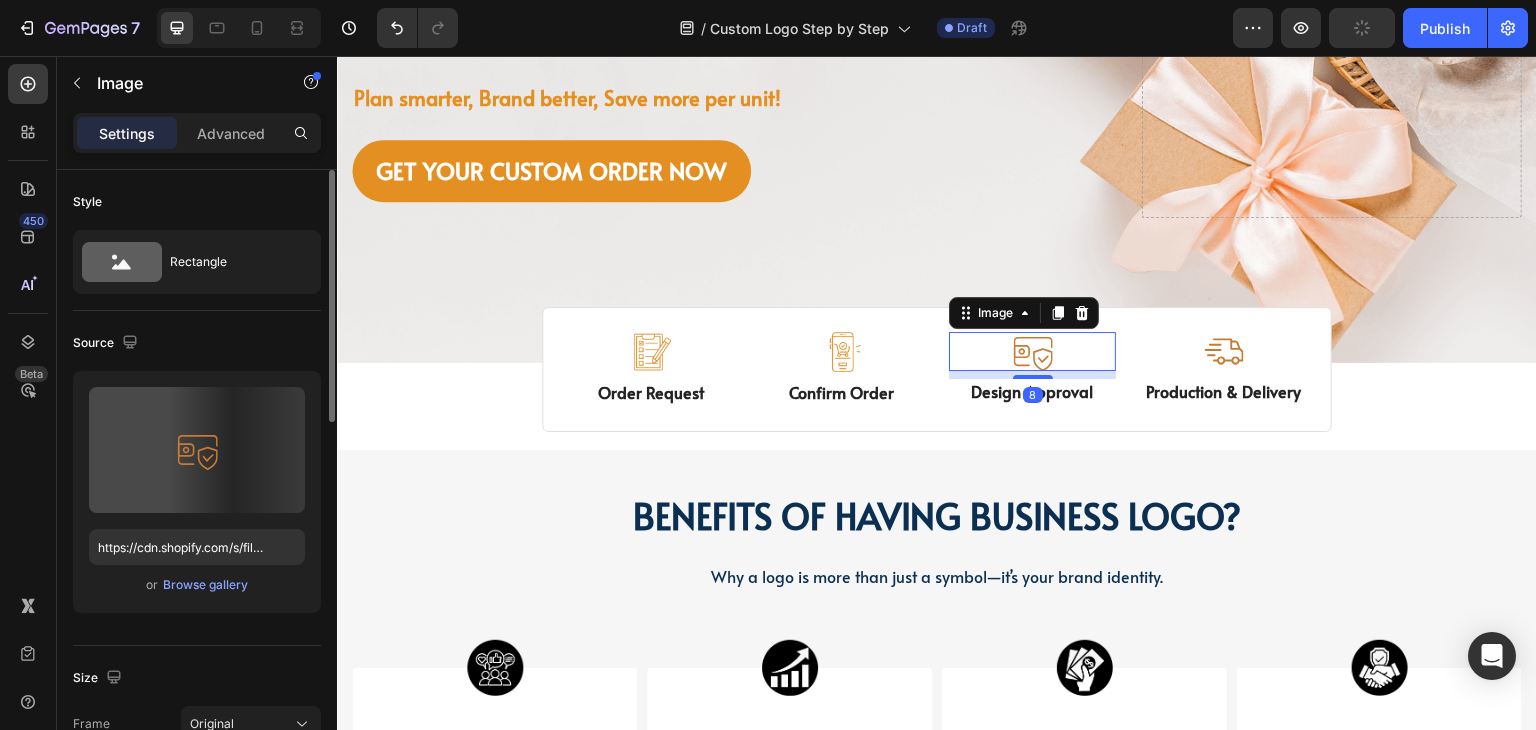 click at bounding box center (1032, 351) 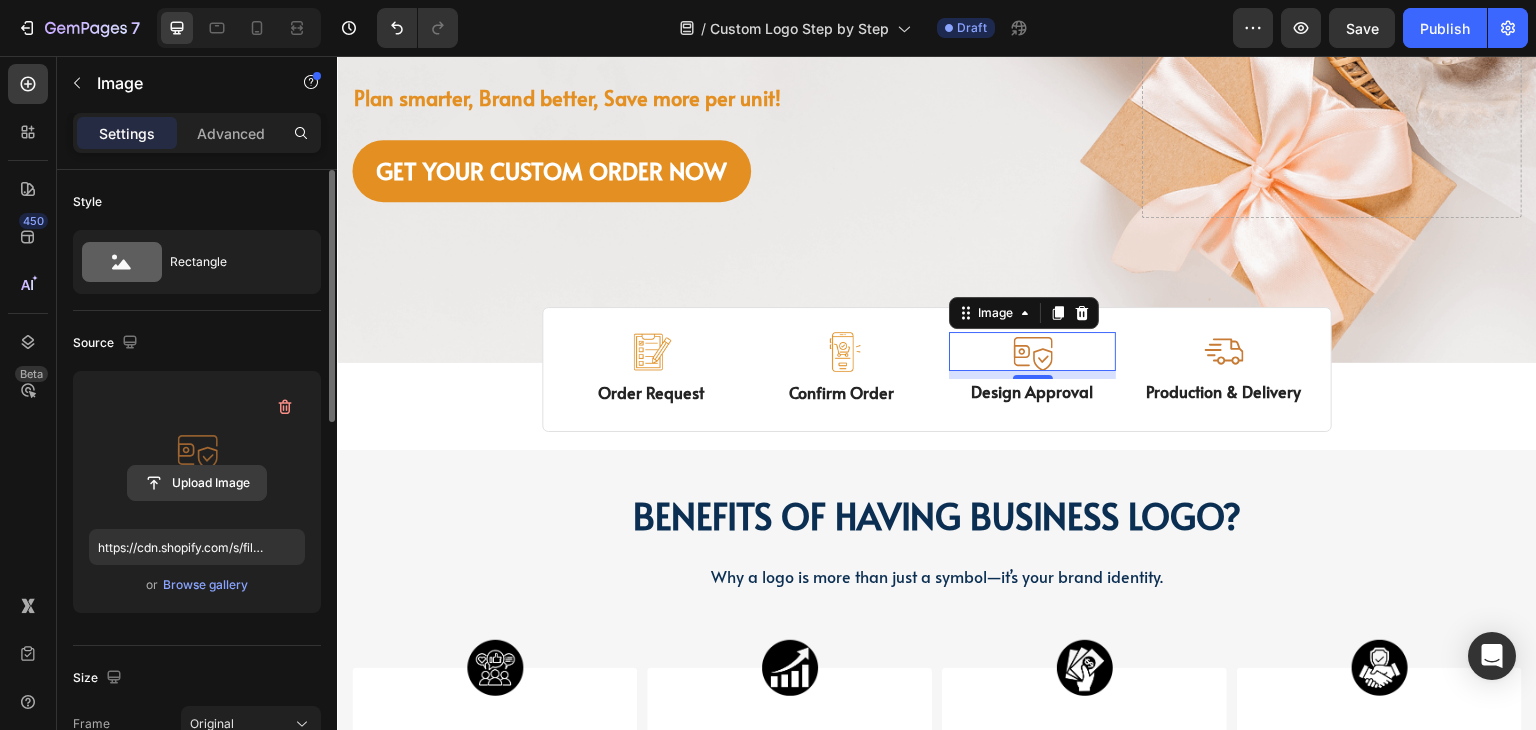 click 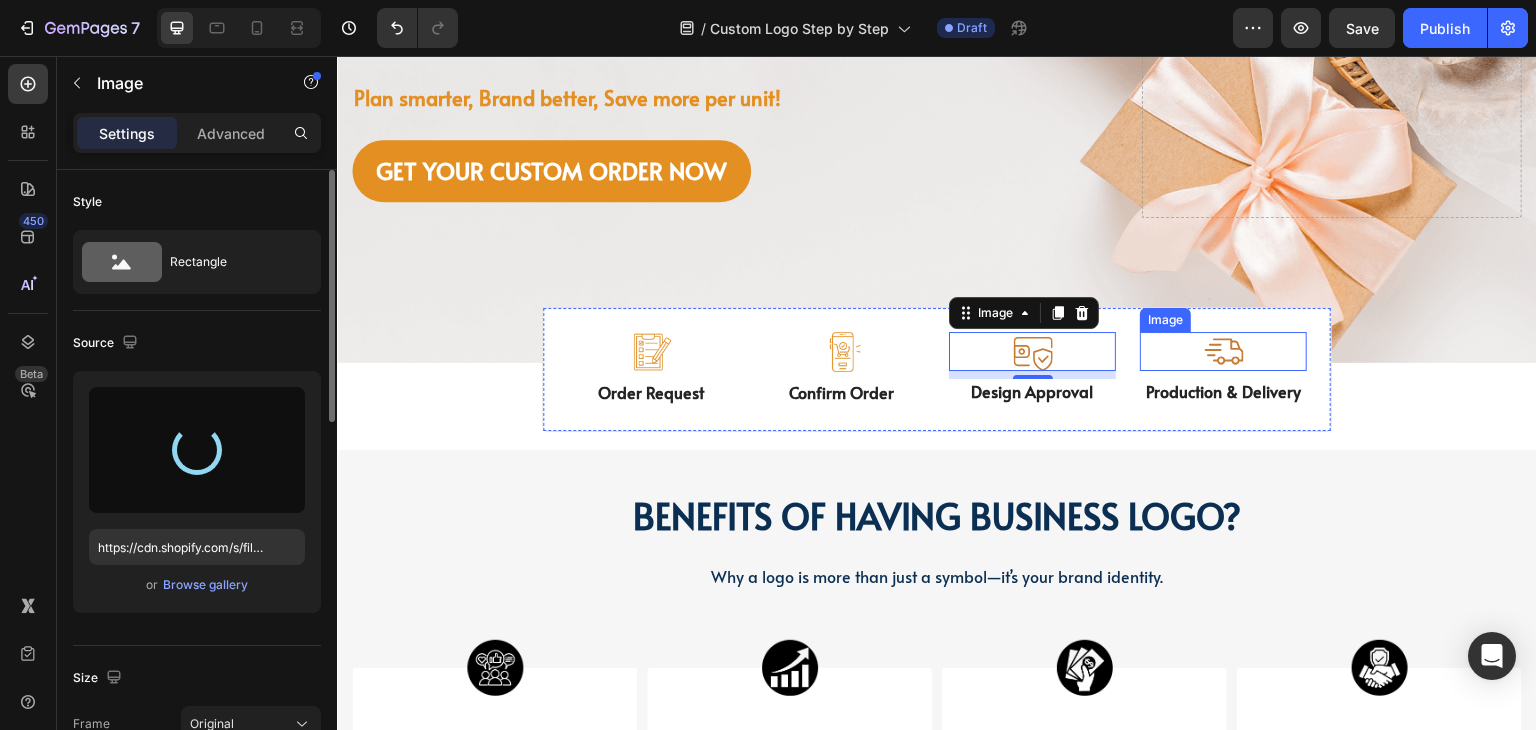 type on "https://cdn.shopify.com/s/files/1/0518/3825/5255/files/gempages_554882697223209794-f10b4904-0f66-4f6a-b376-110221394b4e.jpg" 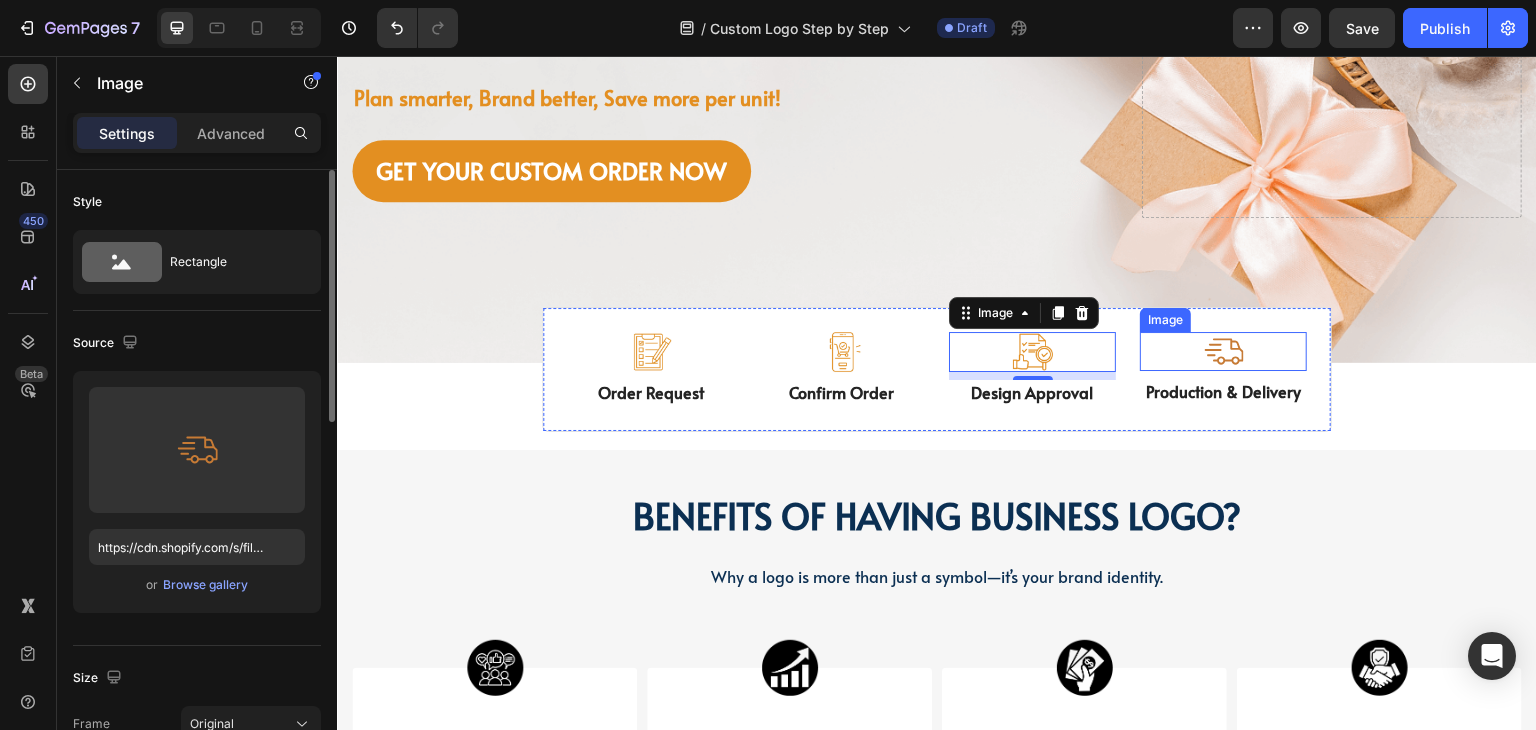 click at bounding box center (1224, 351) 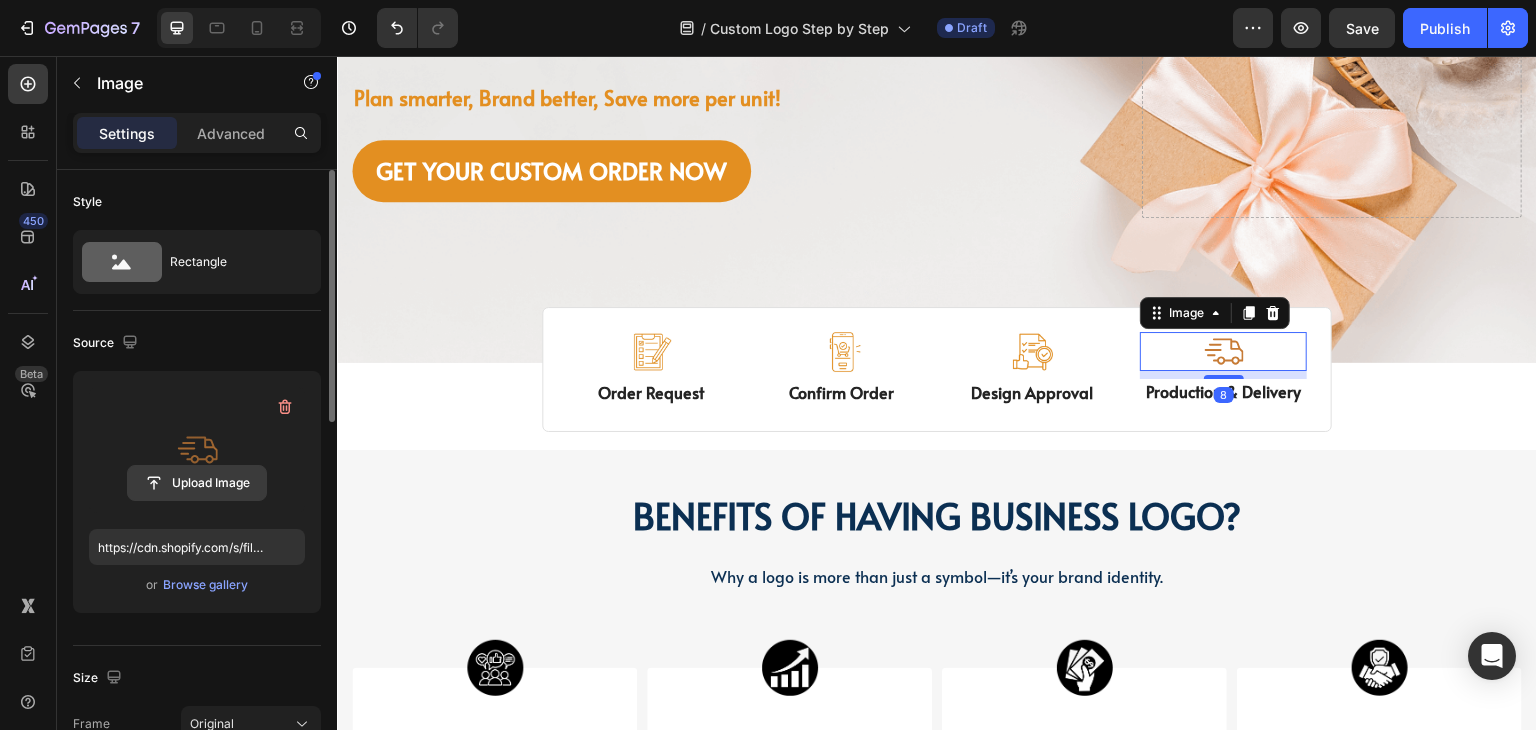 click 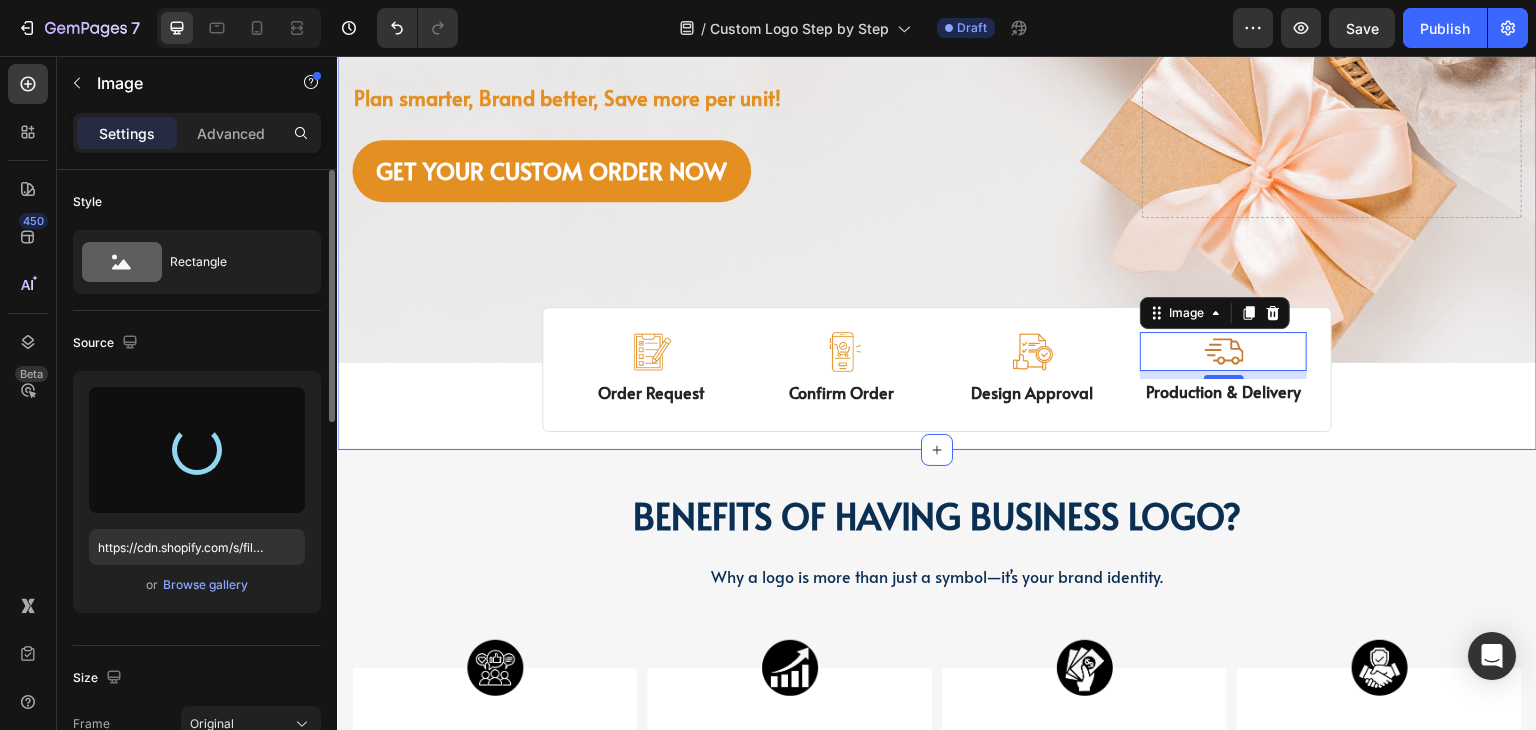 type on "https://cdn.shopify.com/s/files/1/0518/3825/5255/files/gempages_554882697223209794-8334628a-e0f6-4c7a-b1a2-b40e70d40942.jpg" 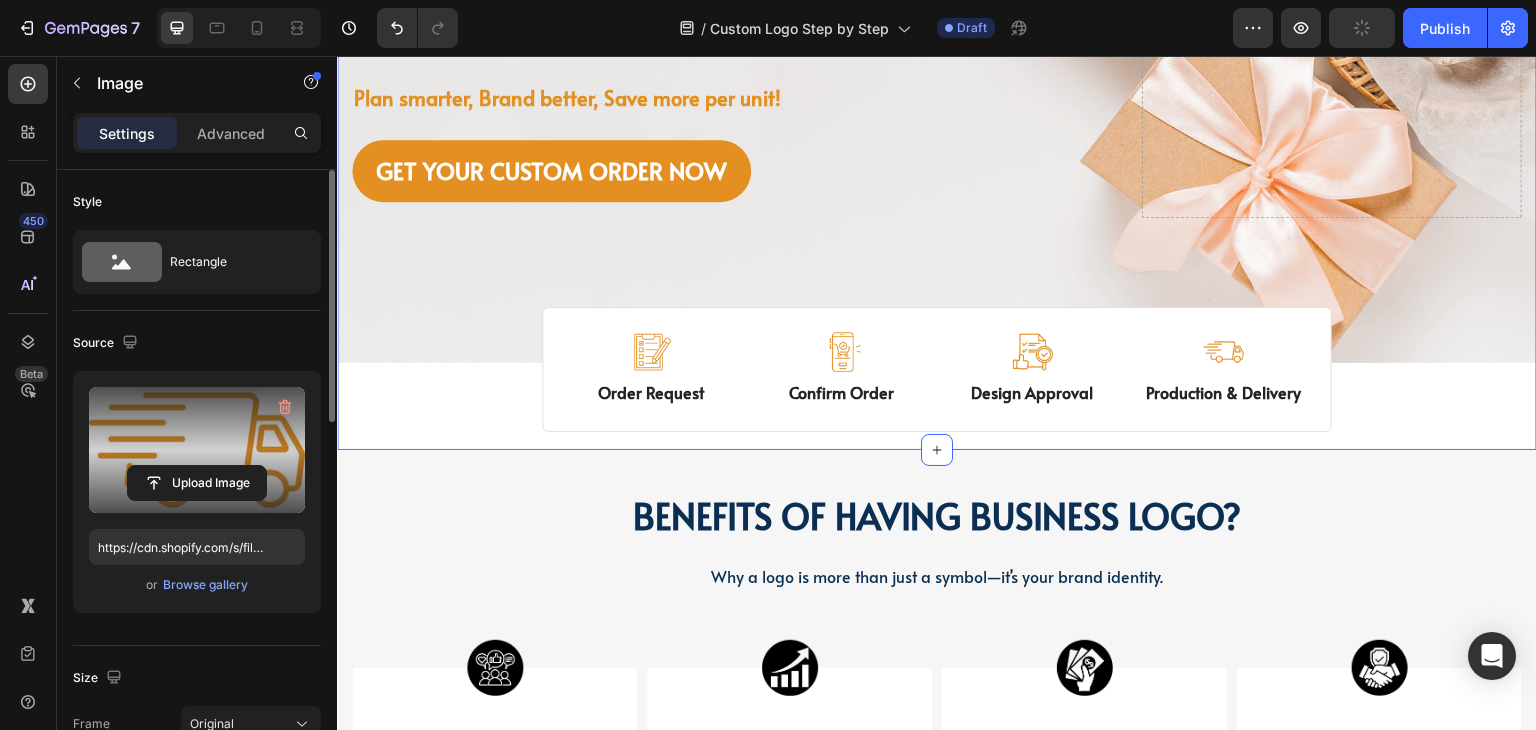 click on "Image Image Free shipping Text Block from The States Text Block Advanced List Image 30-Day FREE returns Text Block & Exchange Text Block Advanced List Row Image More than 60.000 Text Block Happy “Cattomers” Text Block Advanced List Image Secured Checkout Text Block using SSL Technology Text Block Advanced List Row                Title Line Get   custom logo packaging   Heading in  4 simple steps. Text Block Plan smarter, Brand better, Save more per unit! Text Block GET YOUR CUSTOM ORDER NOW Button
Drop element here Row Row Hero Banner Image Order Request Text Block Image Confirm Order Text Block Image Design Approval Text Block Image Production & Delivery Text Block Row" at bounding box center (937, 64) 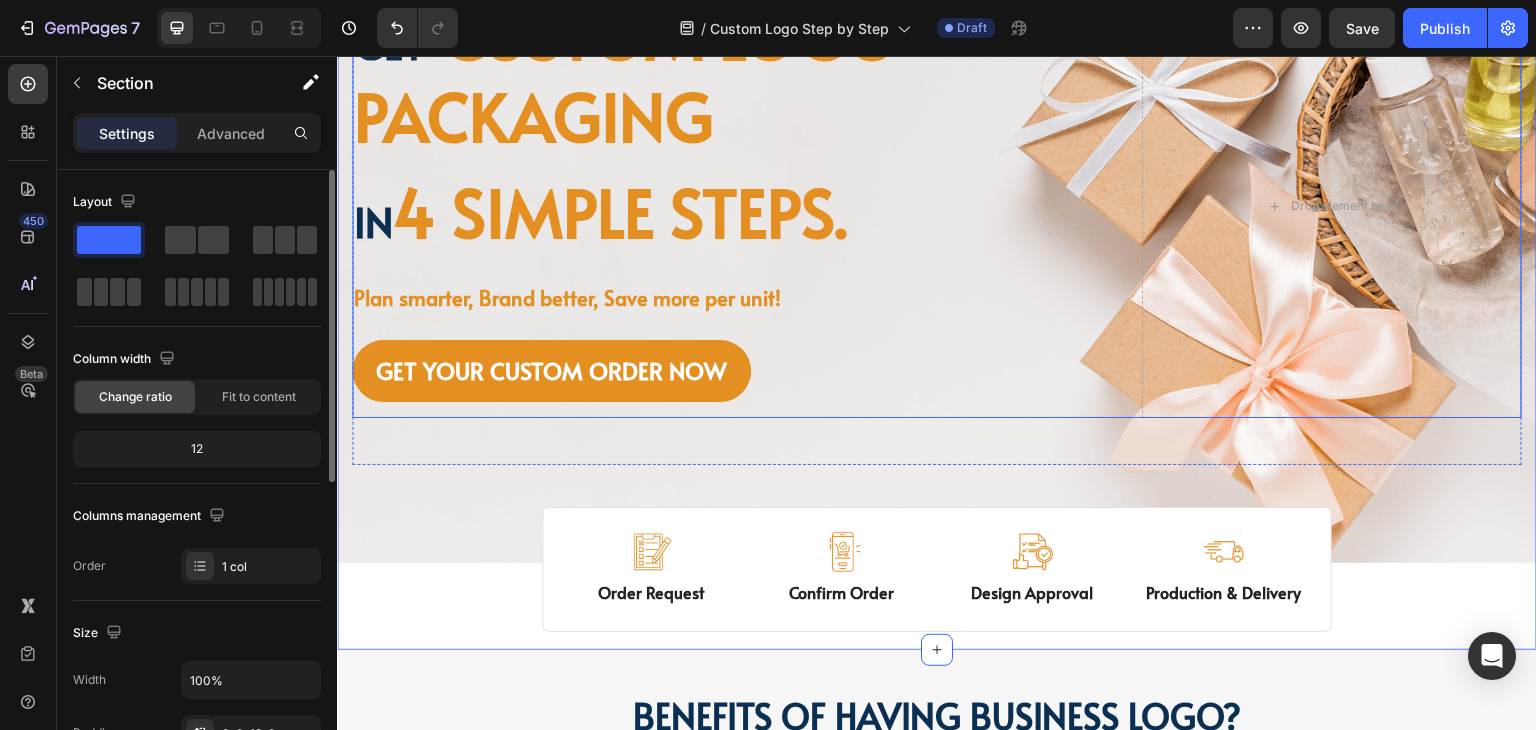 scroll, scrollTop: 0, scrollLeft: 0, axis: both 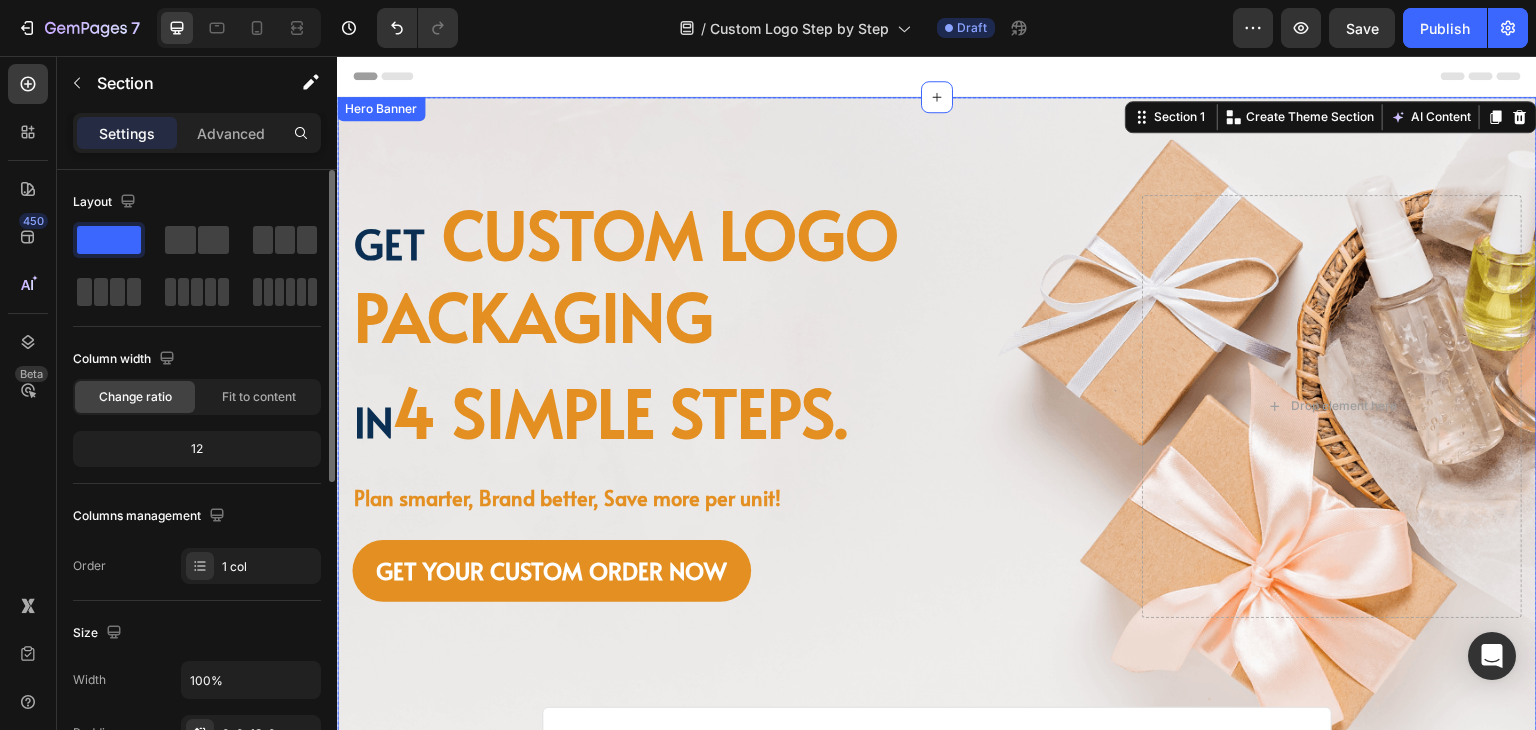 click on "Image Image Free shipping Text Block from The States Text Block Advanced List Image 30-Day FREE returns Text Block & Exchange Text Block Advanced List Row Image More than 60.000 Text Block Happy “Cattomers” Text Block Advanced List Image Secured Checkout Text Block using SSL Technology Text Block Advanced List Row                Title Line Get   custom logo packaging   Heading in  4 simple steps. Text Block Plan smarter, Brand better, Save more per unit! Text Block GET YOUR CUSTOM ORDER NOW Button
Drop element here Row Row" at bounding box center (937, 430) 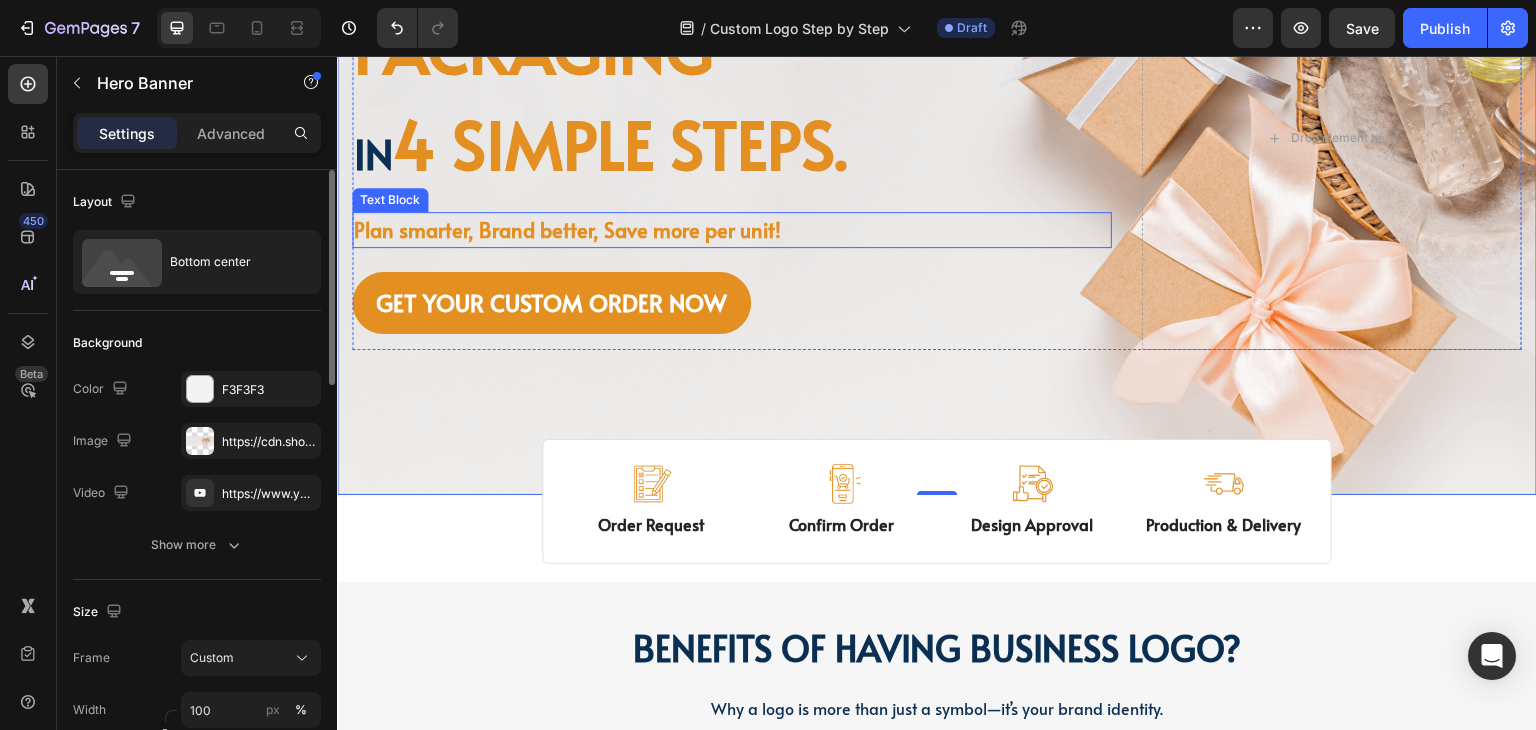 scroll, scrollTop: 300, scrollLeft: 0, axis: vertical 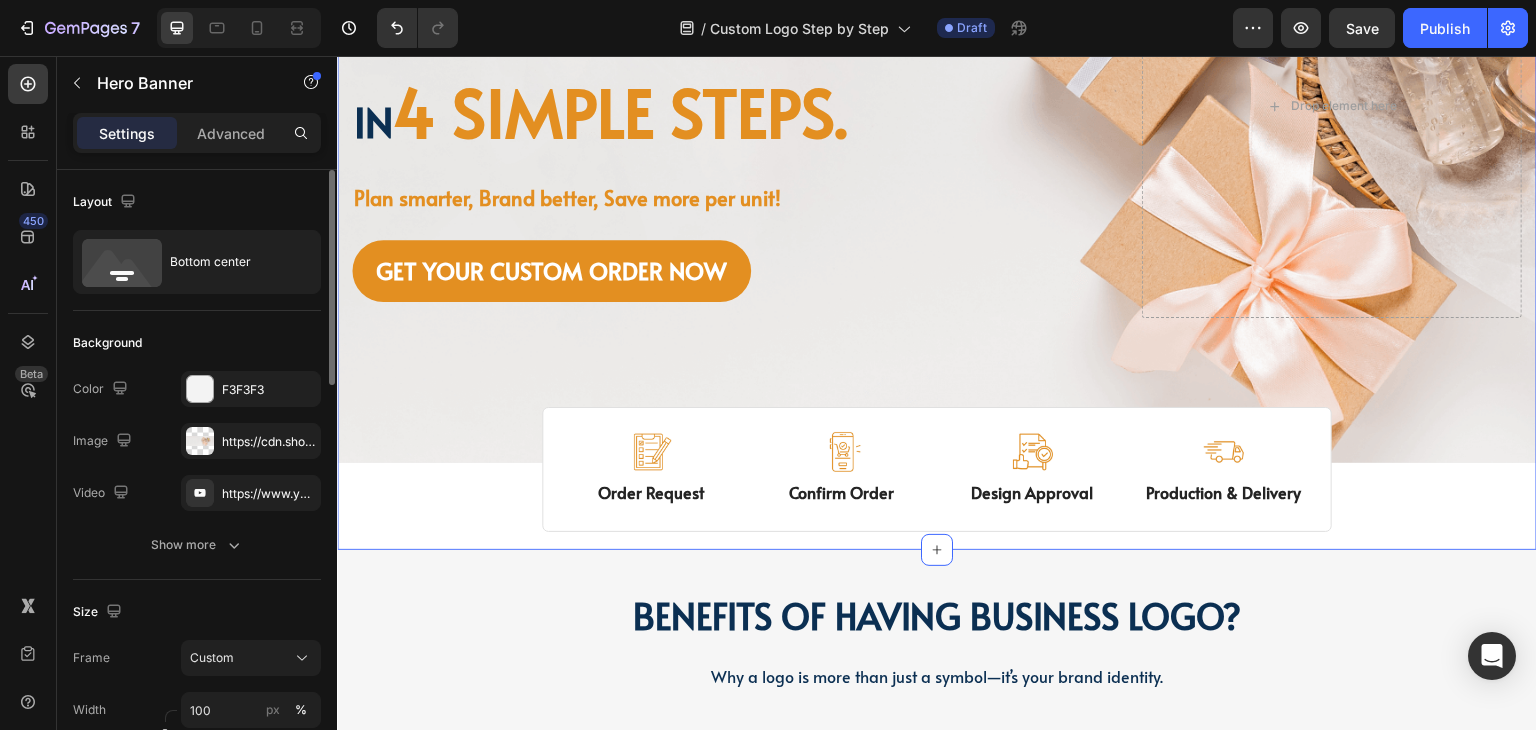 click on "Image Image Free shipping Text Block from The States Text Block Advanced List Image 30-Day FREE returns Text Block & Exchange Text Block Advanced List Row Image More than 60.000 Text Block Happy “Cattomers” Text Block Advanced List Image Secured Checkout Text Block using SSL Technology Text Block Advanced List Row                Title Line Get   custom logo packaging   Heading in  4 simple steps. Text Block Plan smarter, Brand better, Save more per unit! Text Block GET YOUR CUSTOM ORDER NOW Button
Drop element here Row Row Hero Banner Image Order Request Text Block Image Confirm Order Text Block Image Design Approval Text Block Image Production & Delivery Text Block Row" at bounding box center (937, 164) 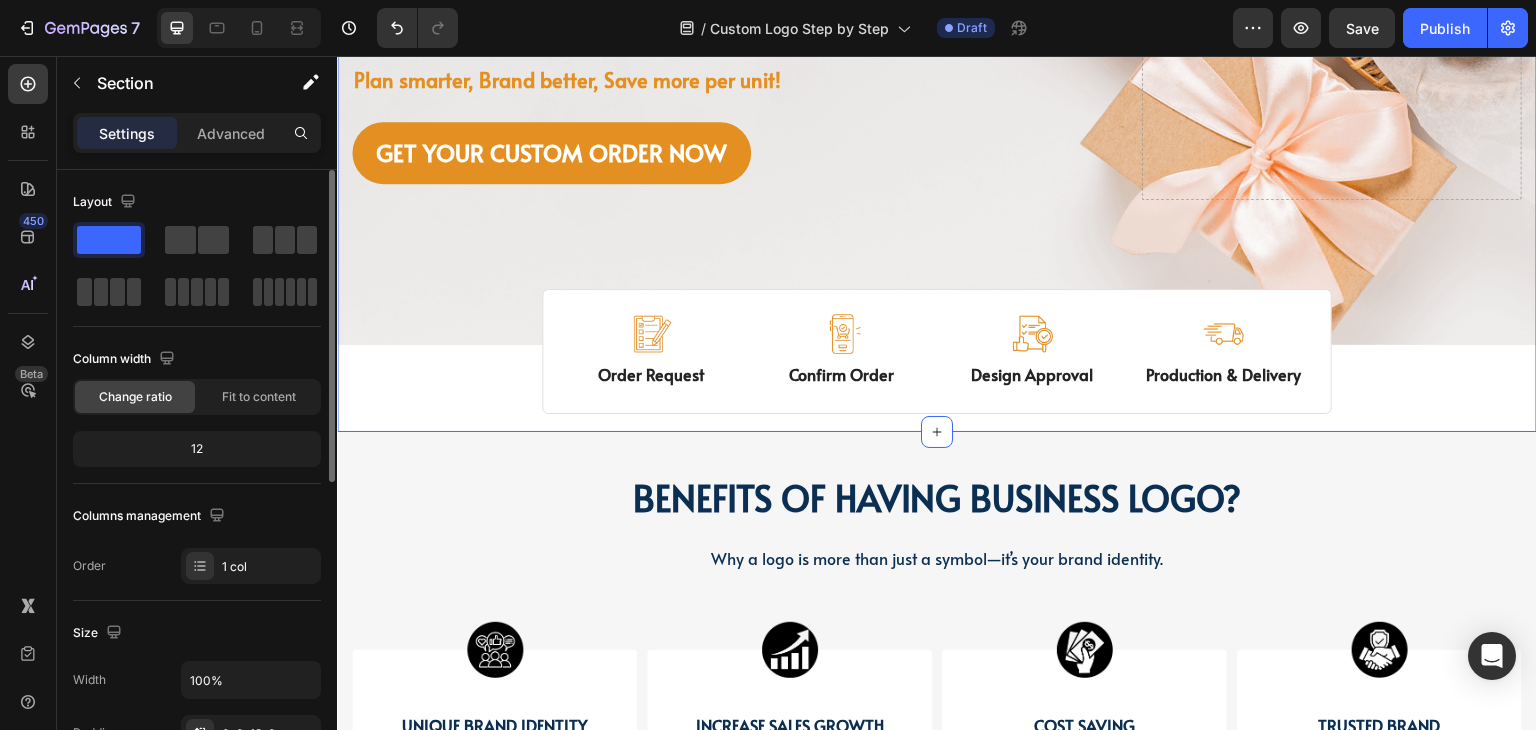 scroll, scrollTop: 600, scrollLeft: 0, axis: vertical 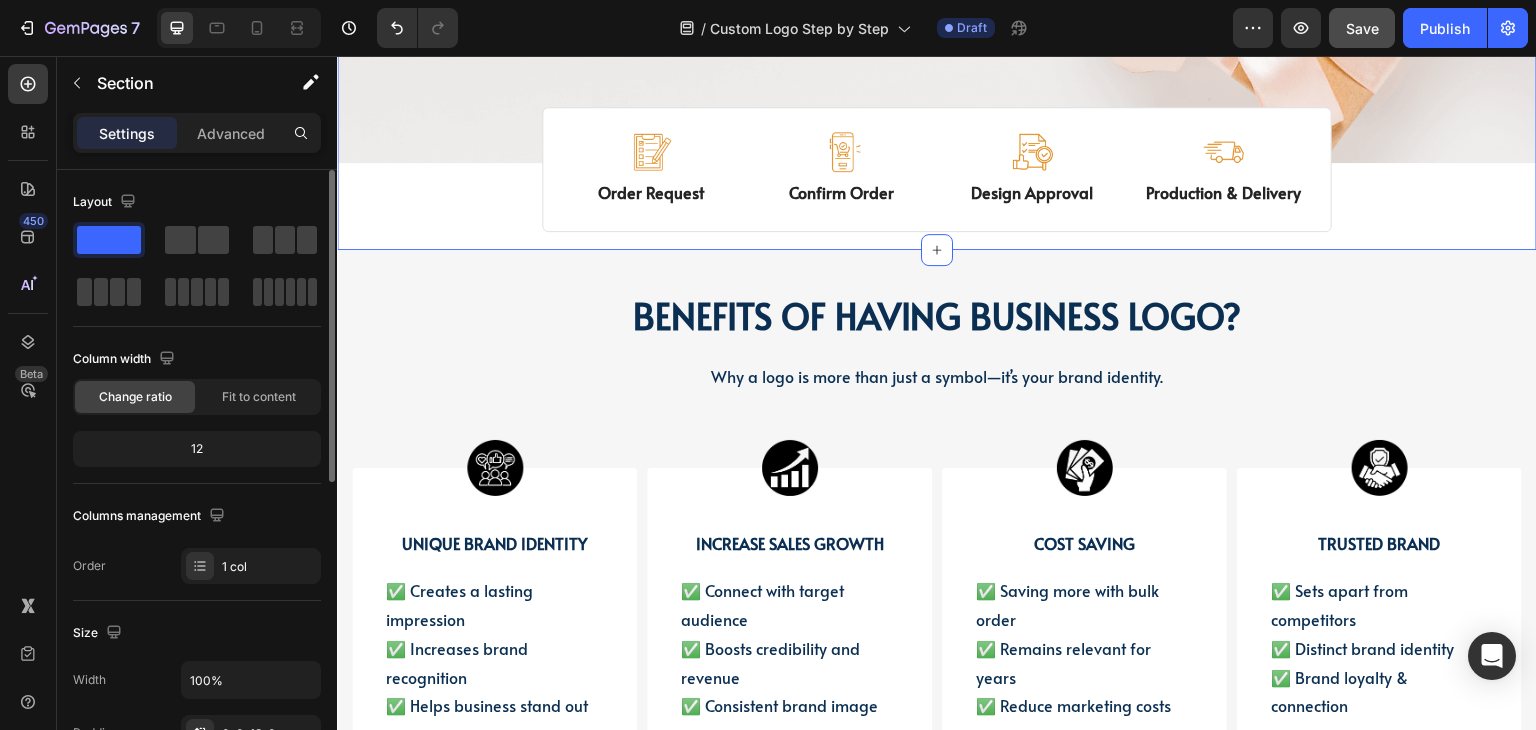 click on "Save" 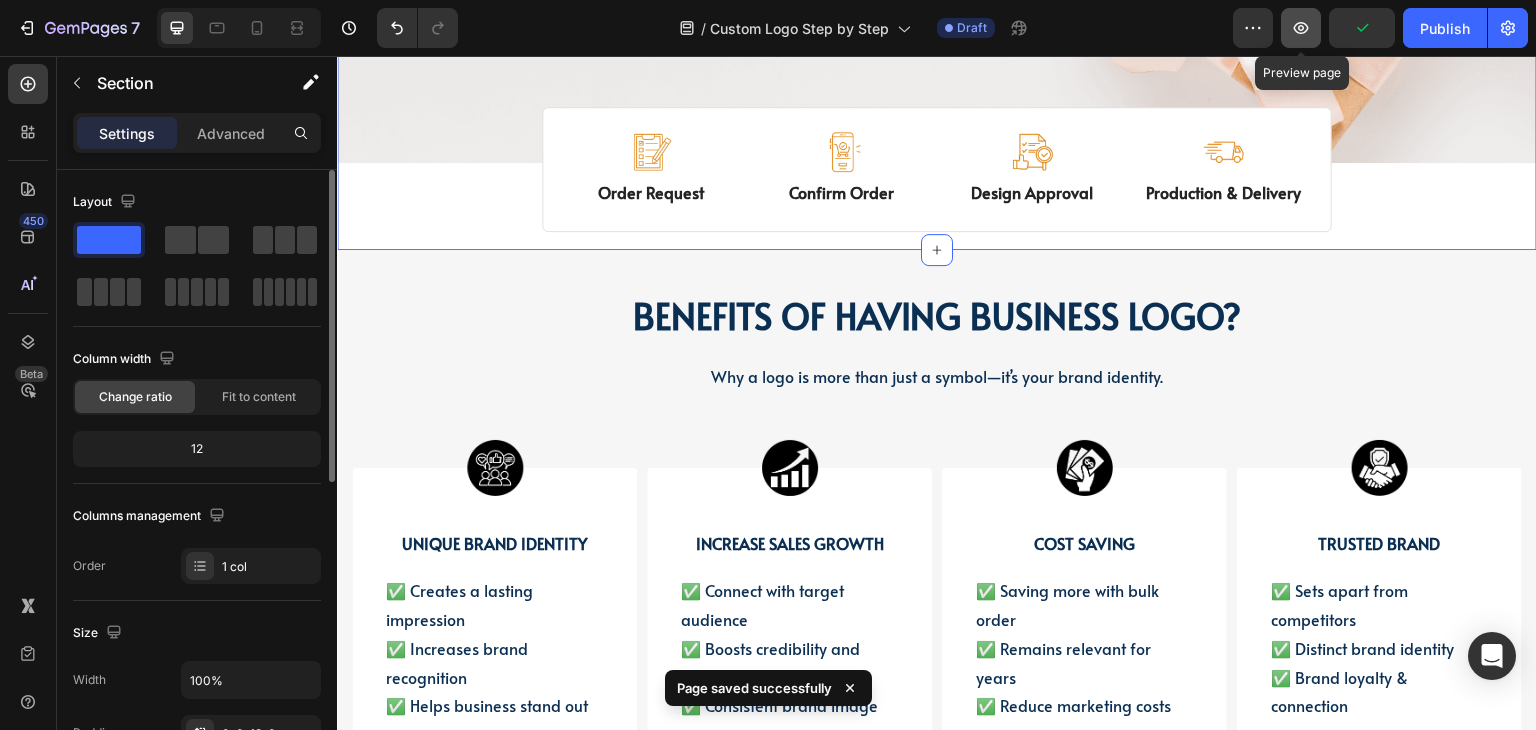click 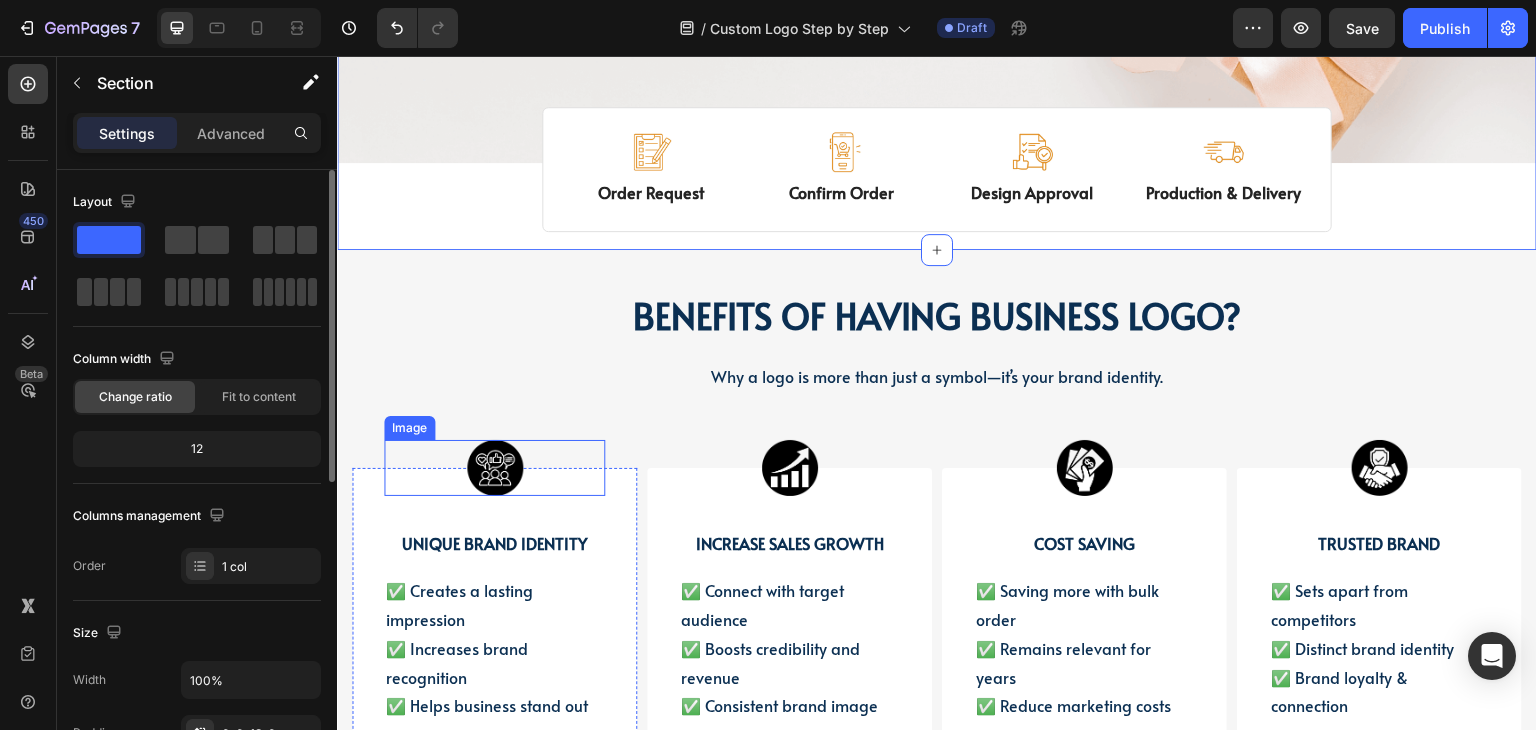 scroll, scrollTop: 700, scrollLeft: 0, axis: vertical 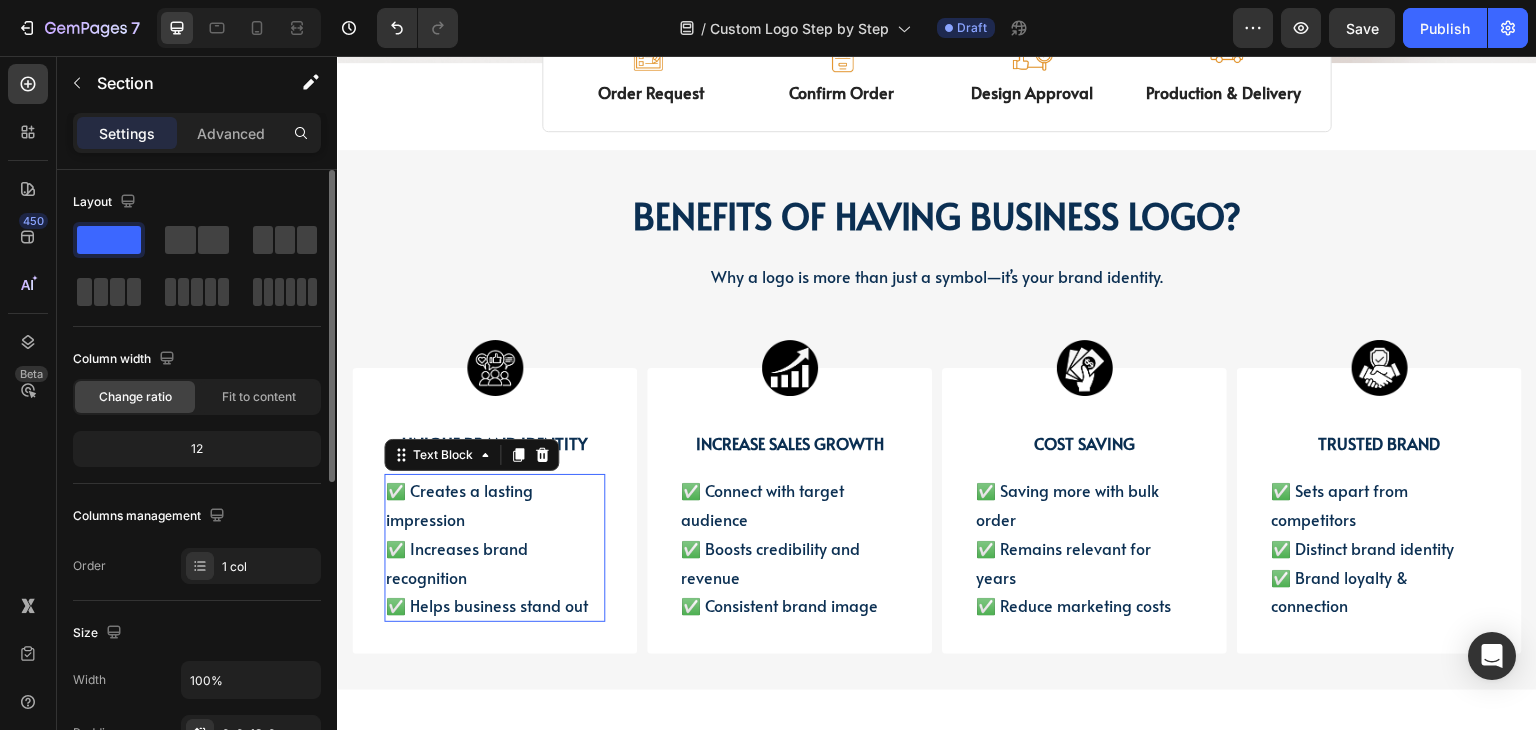 click on "✅ Creates a lasting impression" at bounding box center (459, 504) 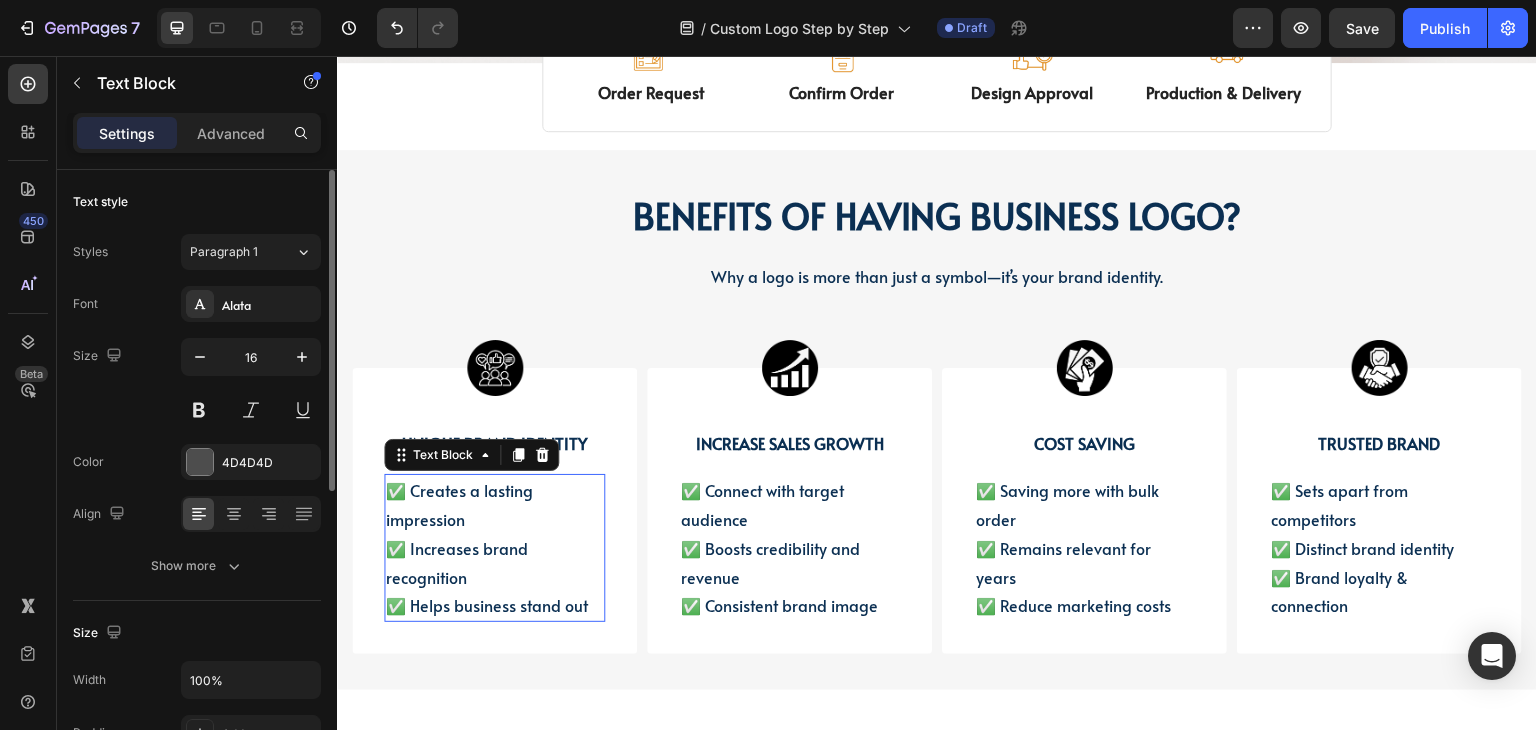 click on "✅ Creates a lasting impression" at bounding box center (459, 504) 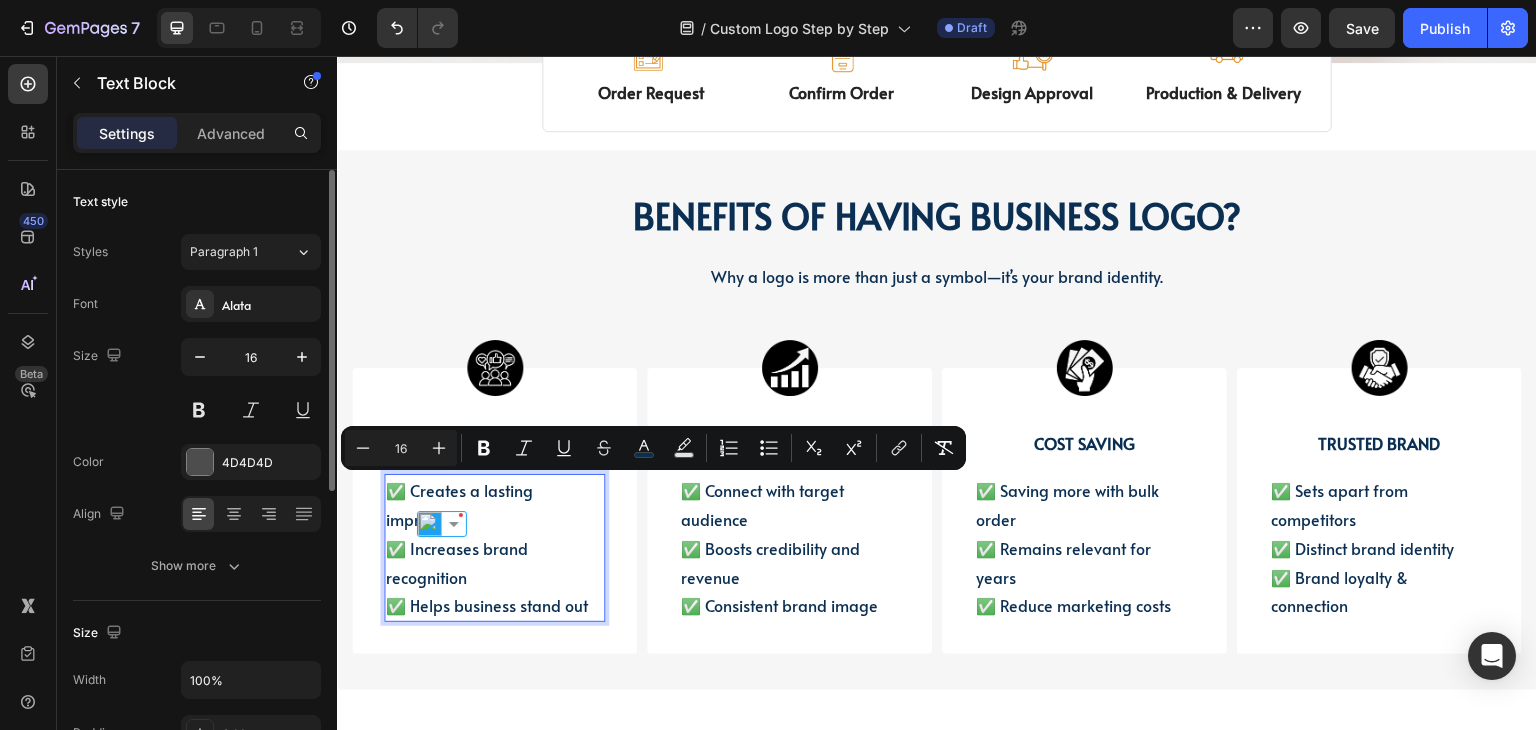 click on "✅ Creates a lasting impression" at bounding box center (459, 504) 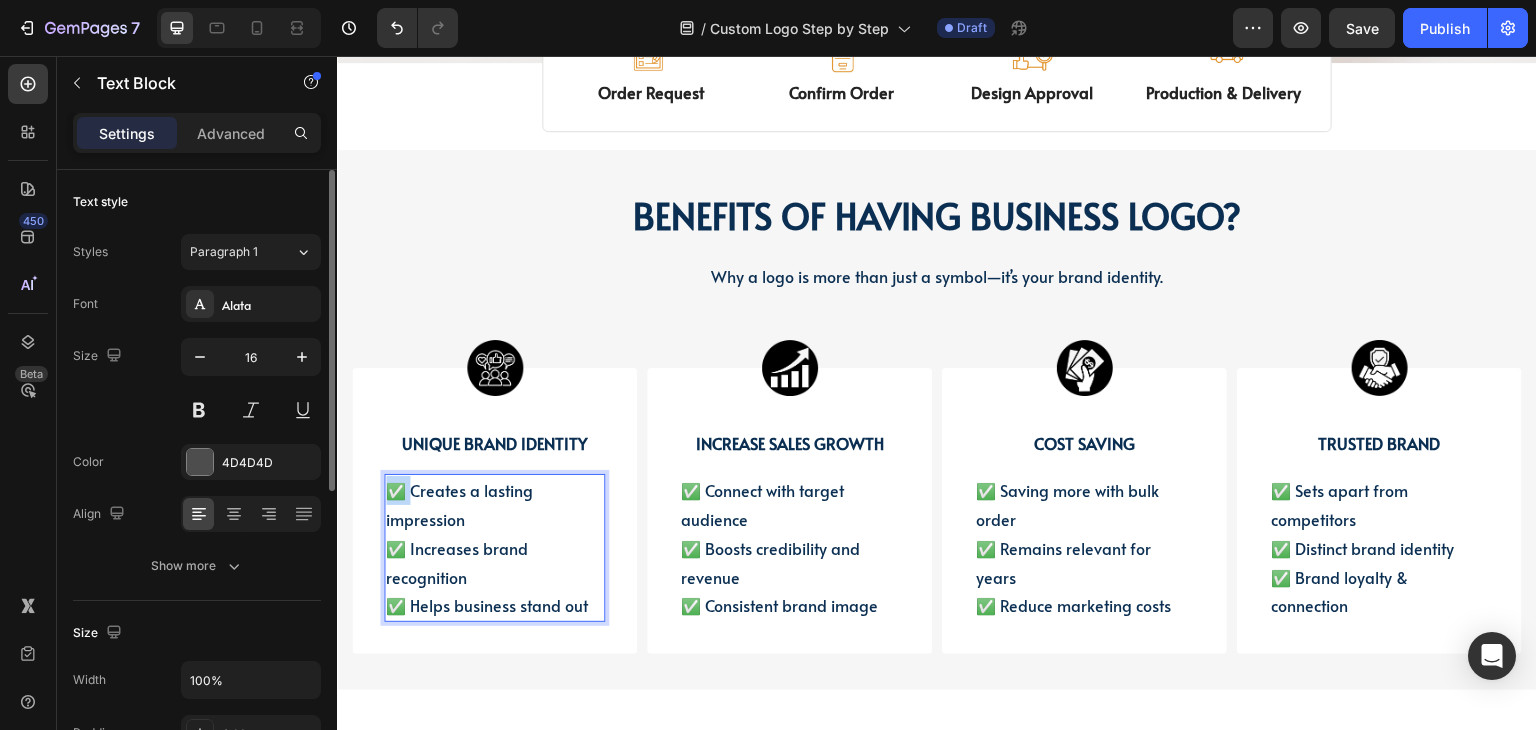drag, startPoint x: 416, startPoint y: 494, endPoint x: 392, endPoint y: 492, distance: 24.083189 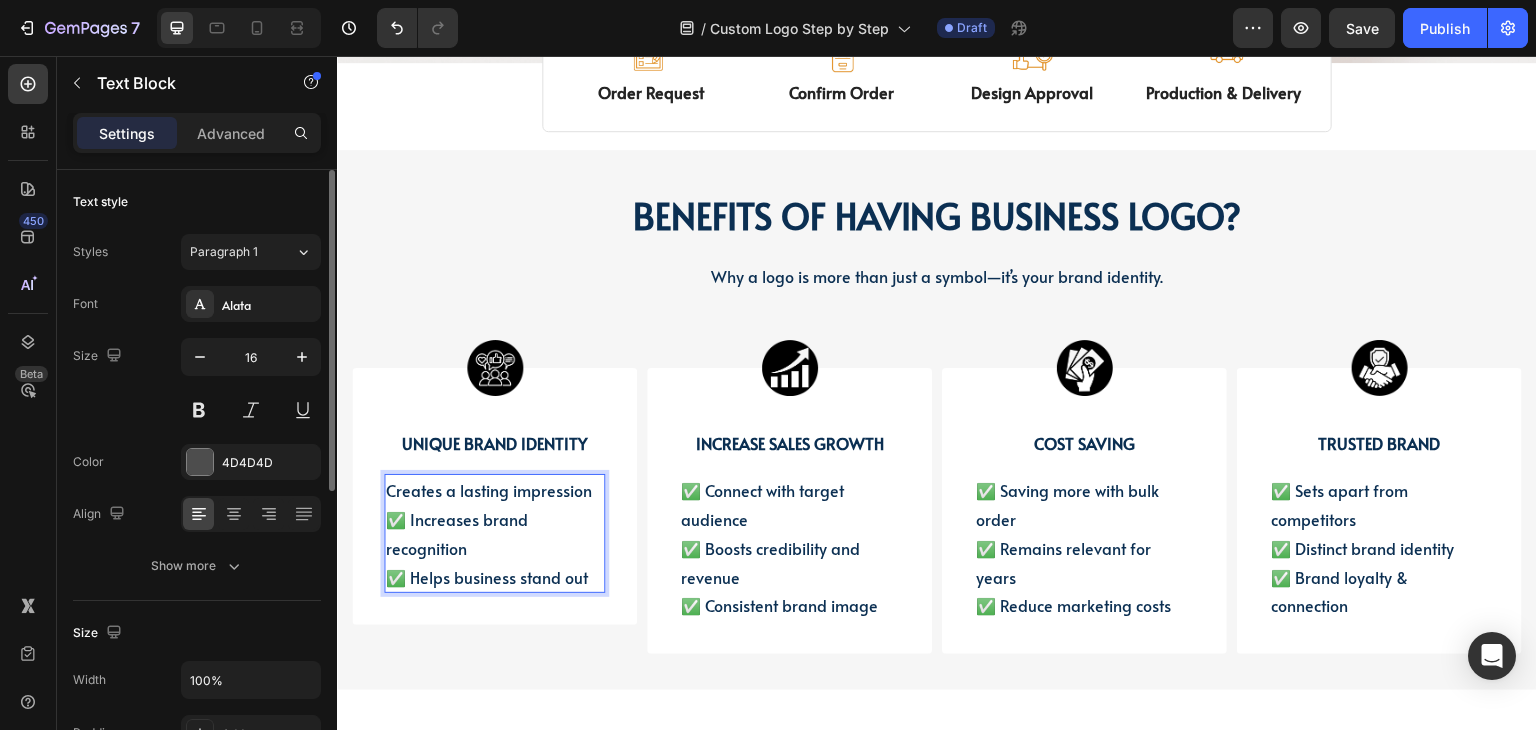 click on "✅ Increases brand recognition" at bounding box center (457, 533) 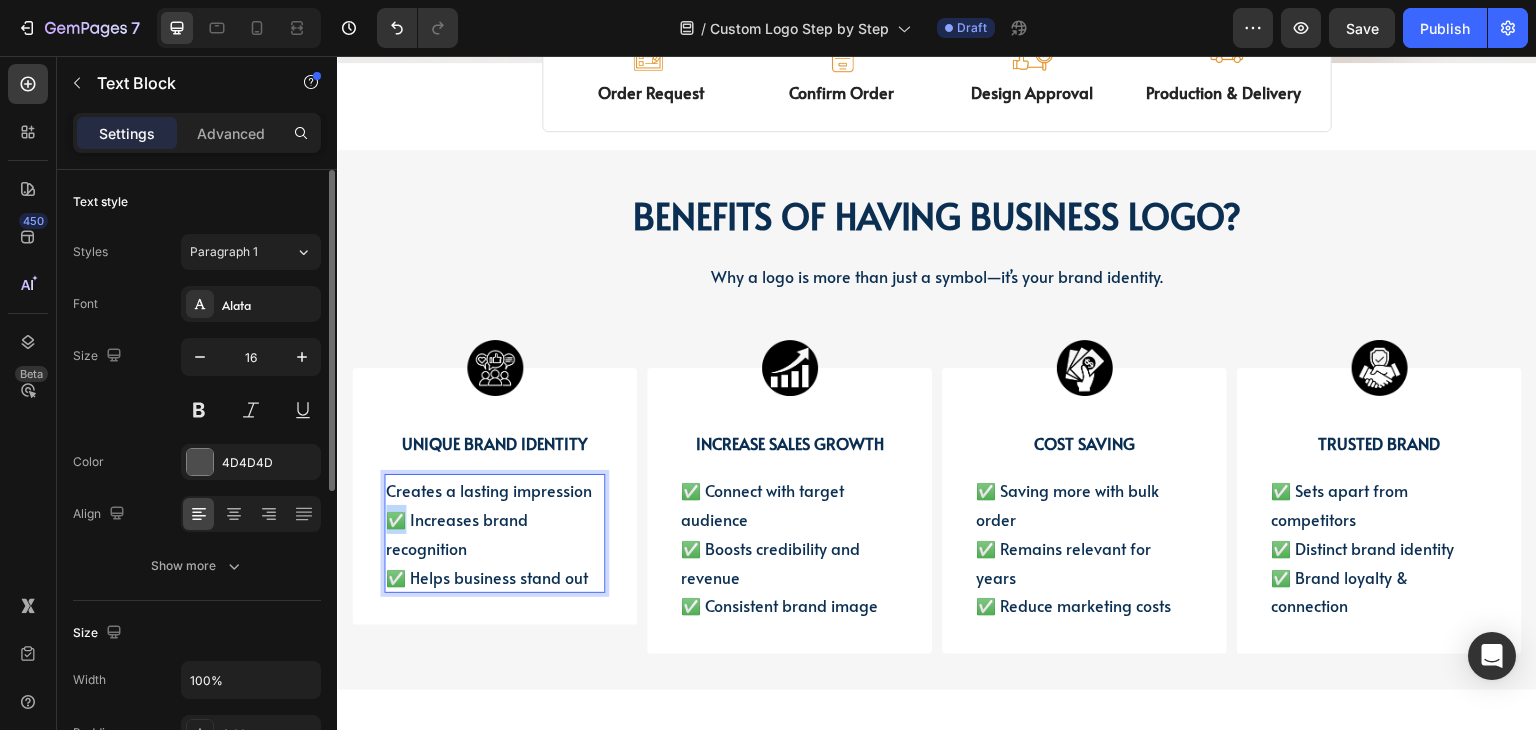 drag, startPoint x: 409, startPoint y: 522, endPoint x: 384, endPoint y: 522, distance: 25 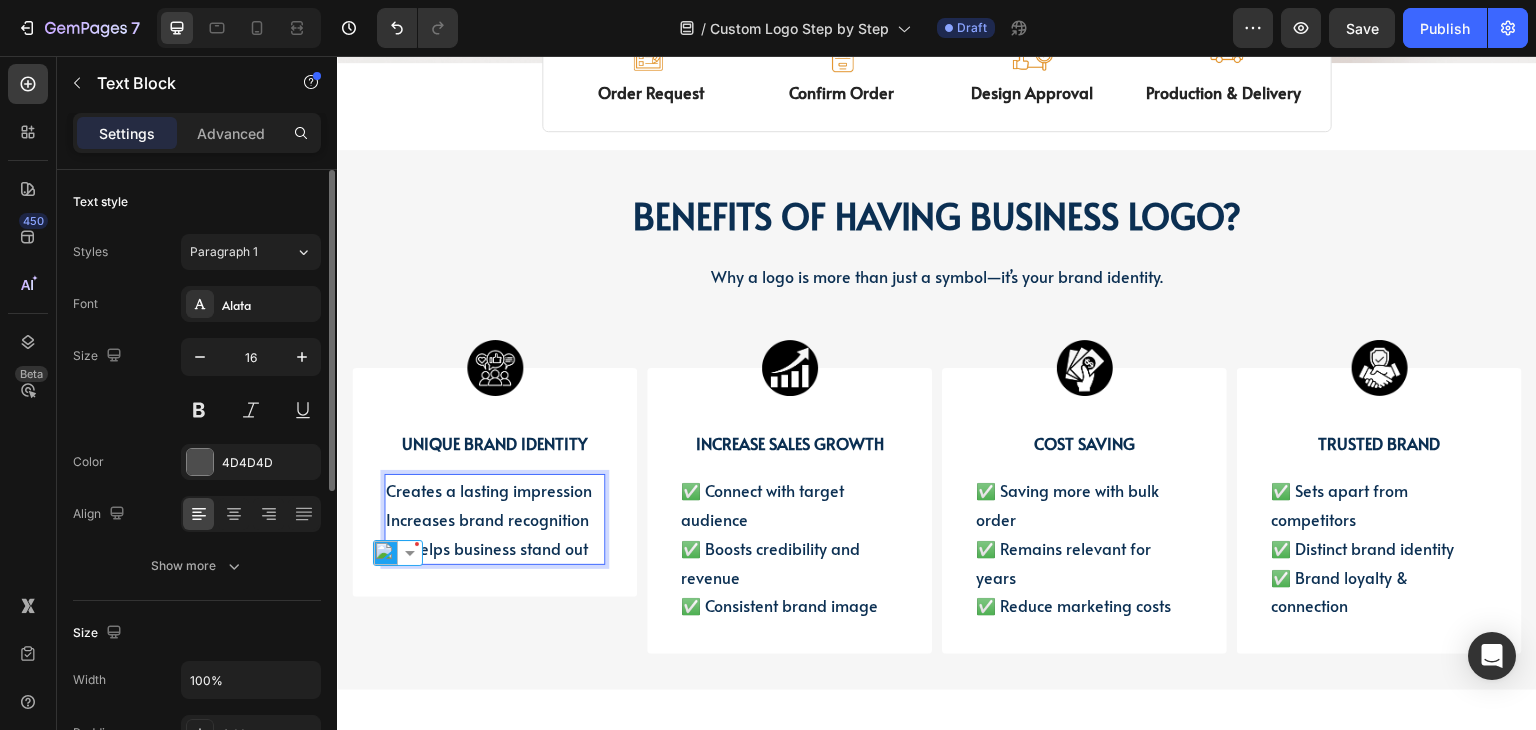 click on "Creates a lasting impression Increases brand recognition ✅ Helps business stand out" at bounding box center (494, 519) 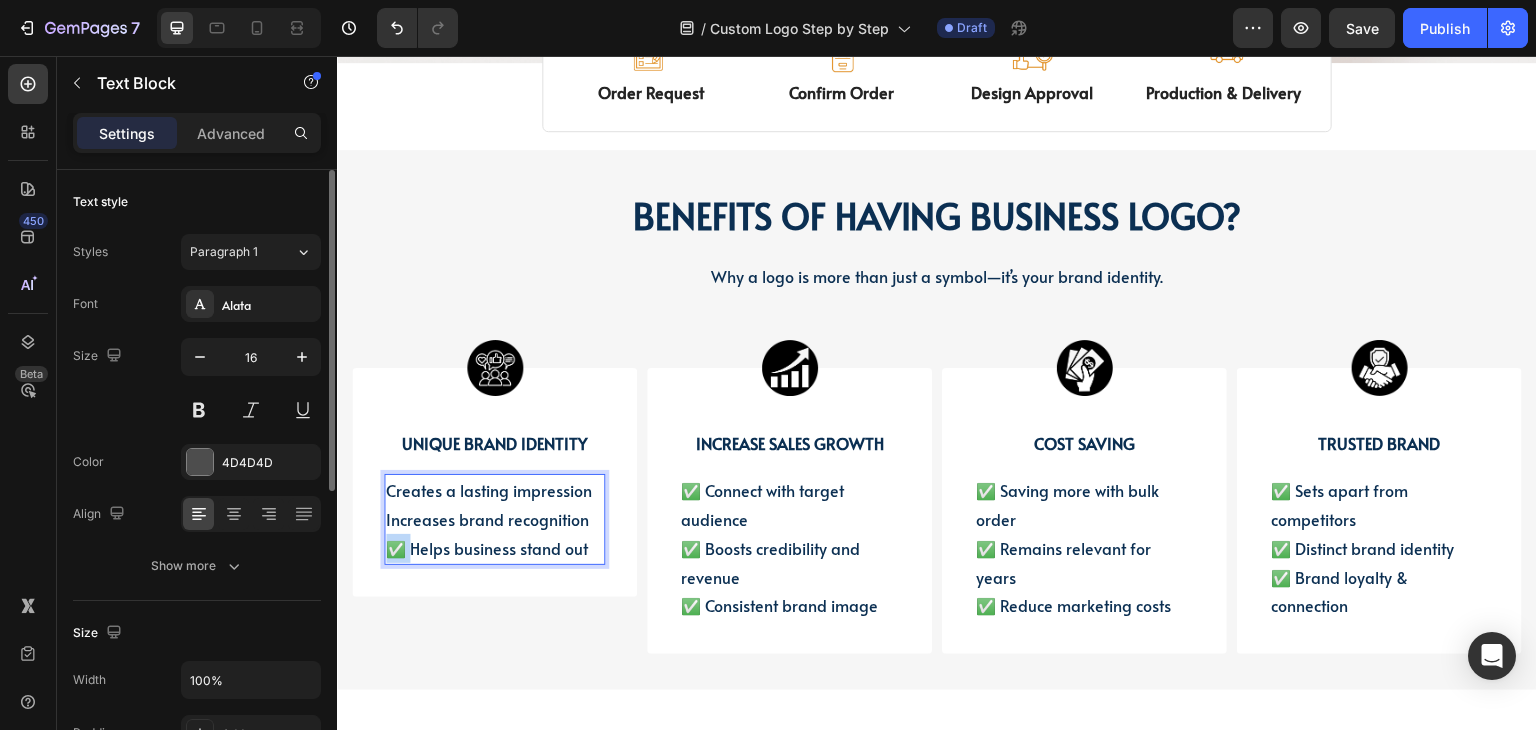 drag, startPoint x: 411, startPoint y: 550, endPoint x: 384, endPoint y: 548, distance: 27.073973 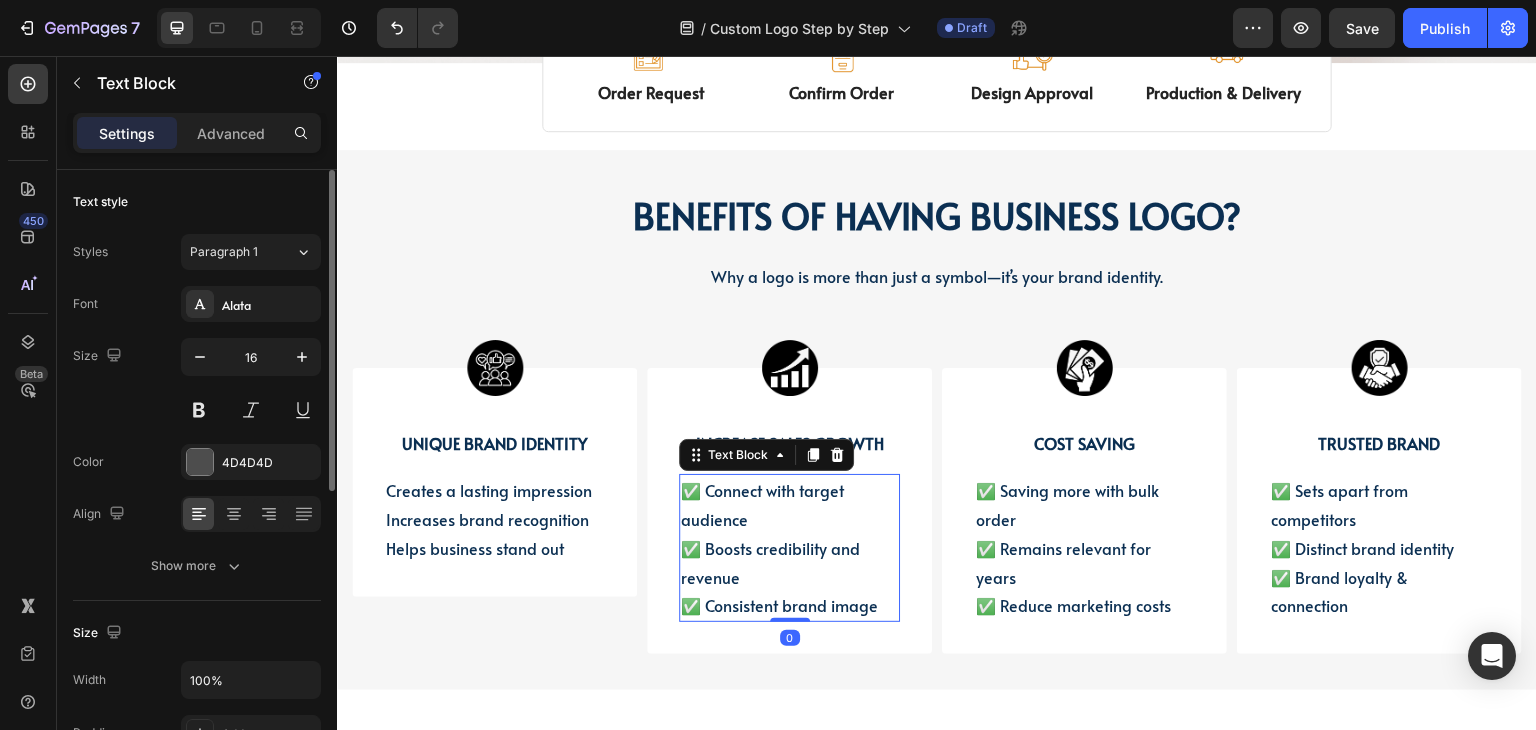click on "✅ Connect with target audience ✅ Boosts credibility and revenue ✅ Consistent brand image" at bounding box center (789, 548) 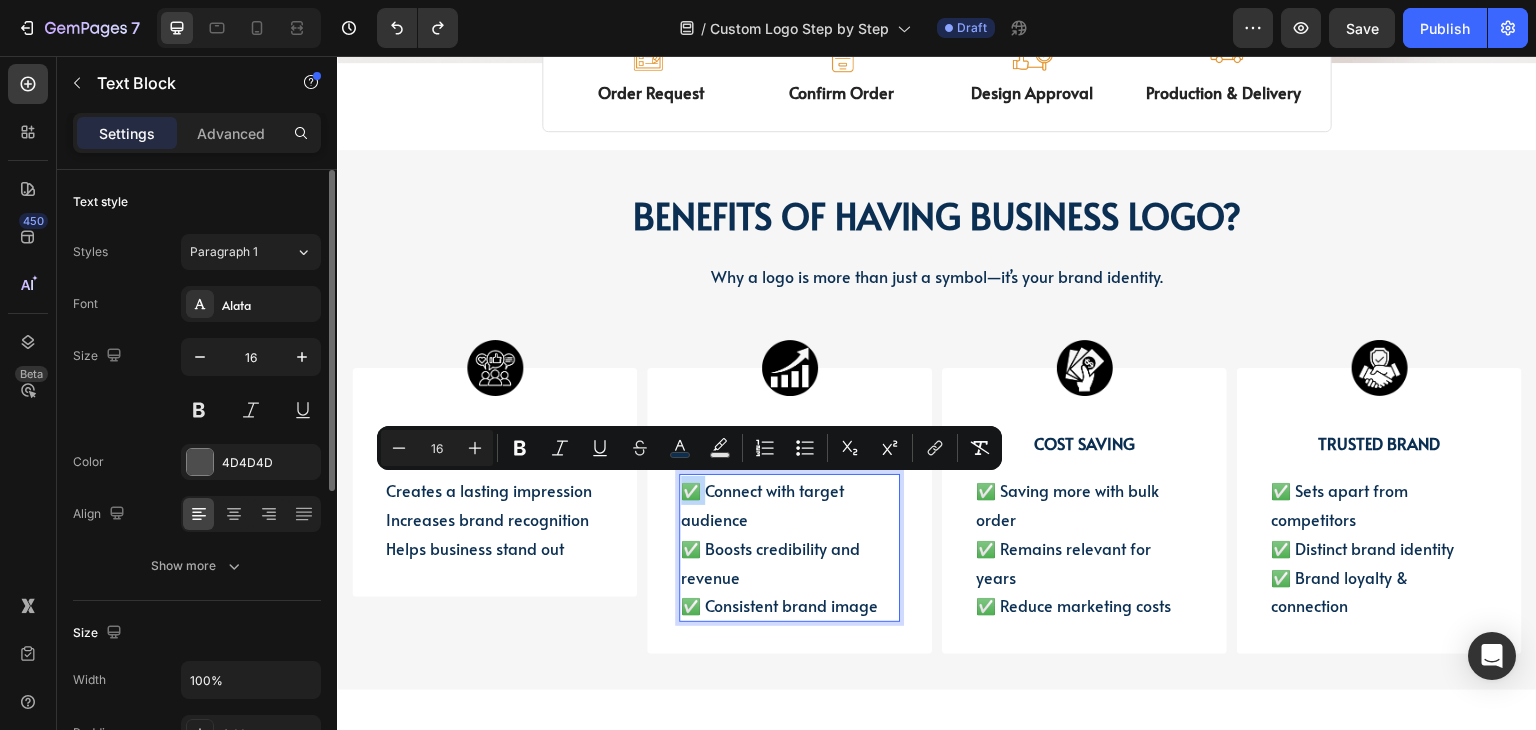 drag, startPoint x: 705, startPoint y: 496, endPoint x: 680, endPoint y: 490, distance: 25.70992 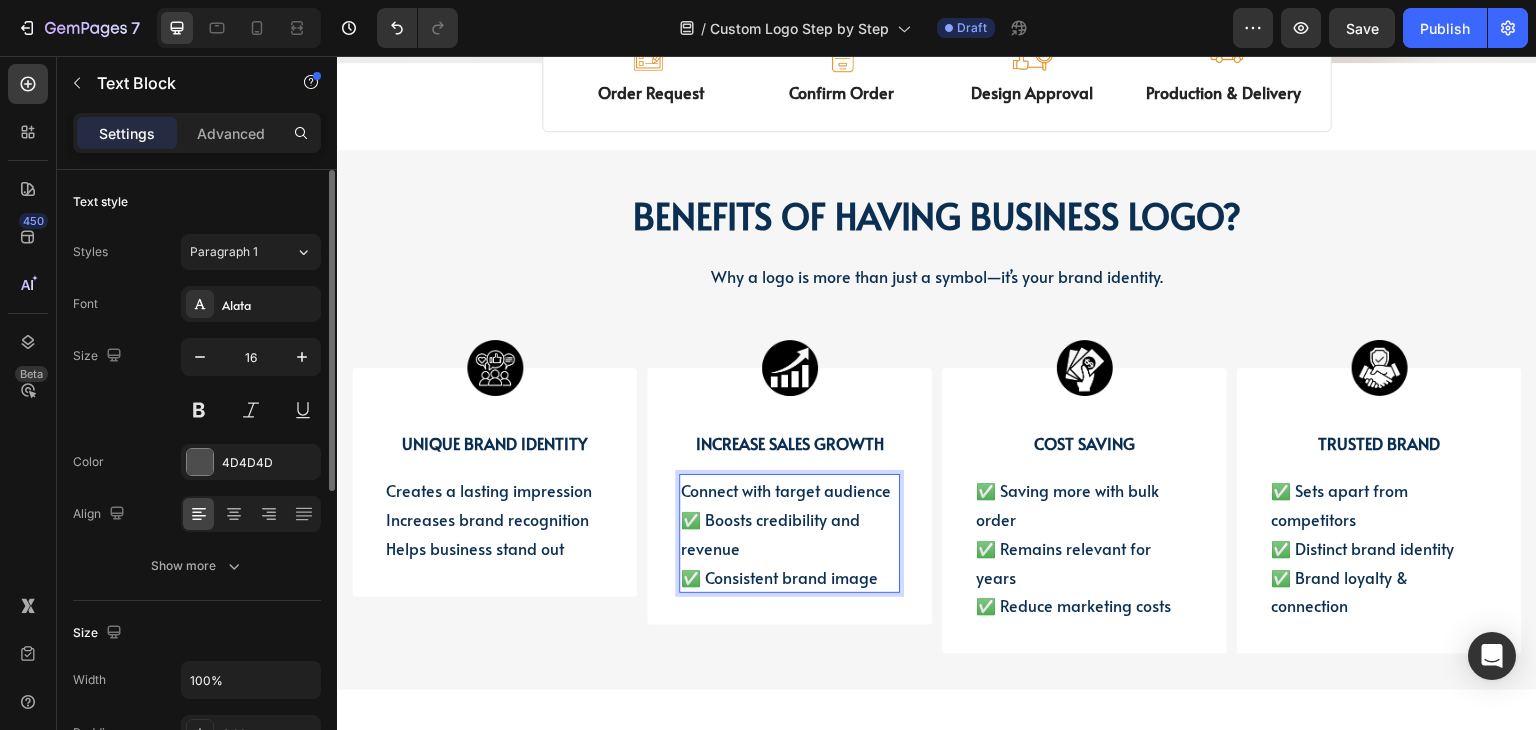 click on "✅ Boosts credibility and revenue" at bounding box center (770, 533) 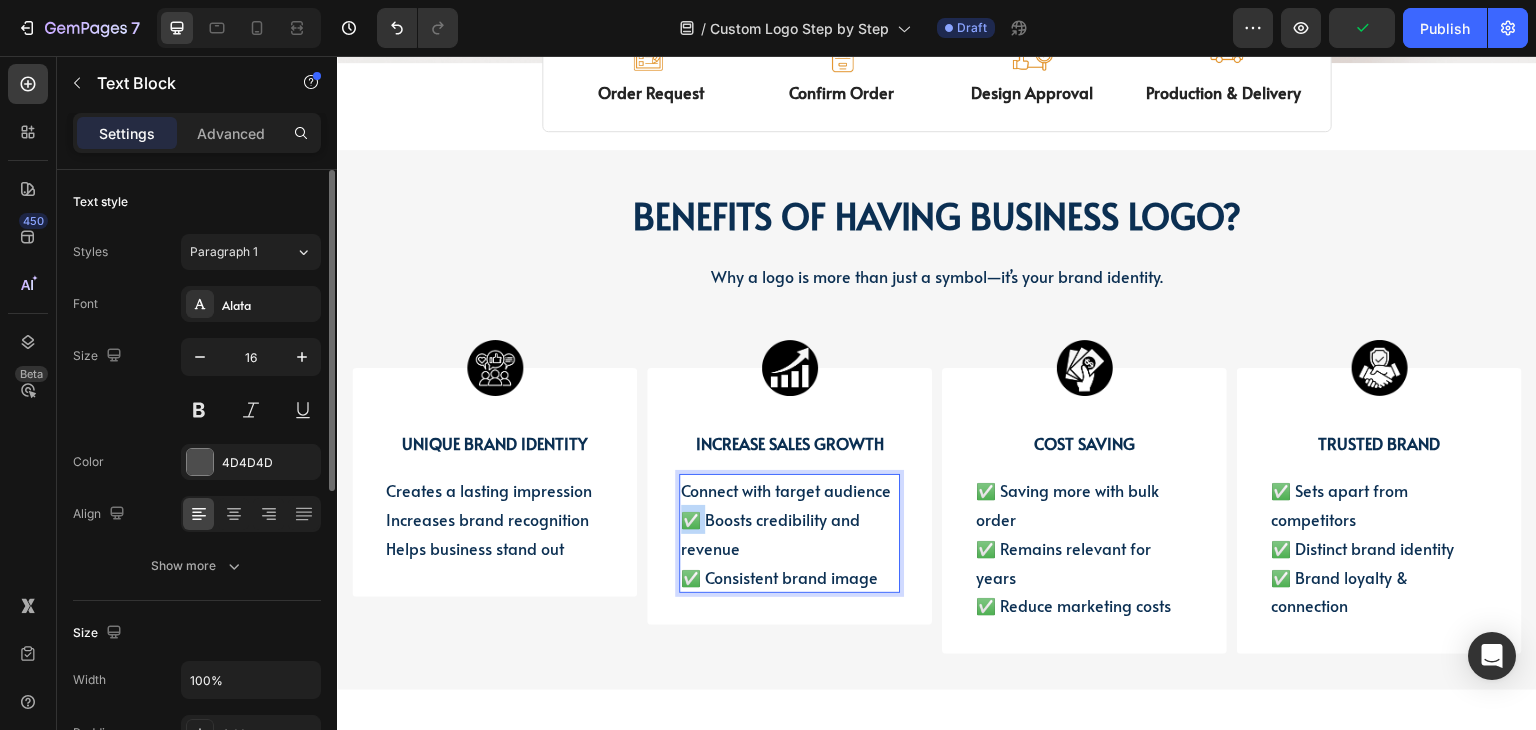 drag, startPoint x: 704, startPoint y: 518, endPoint x: 685, endPoint y: 518, distance: 19 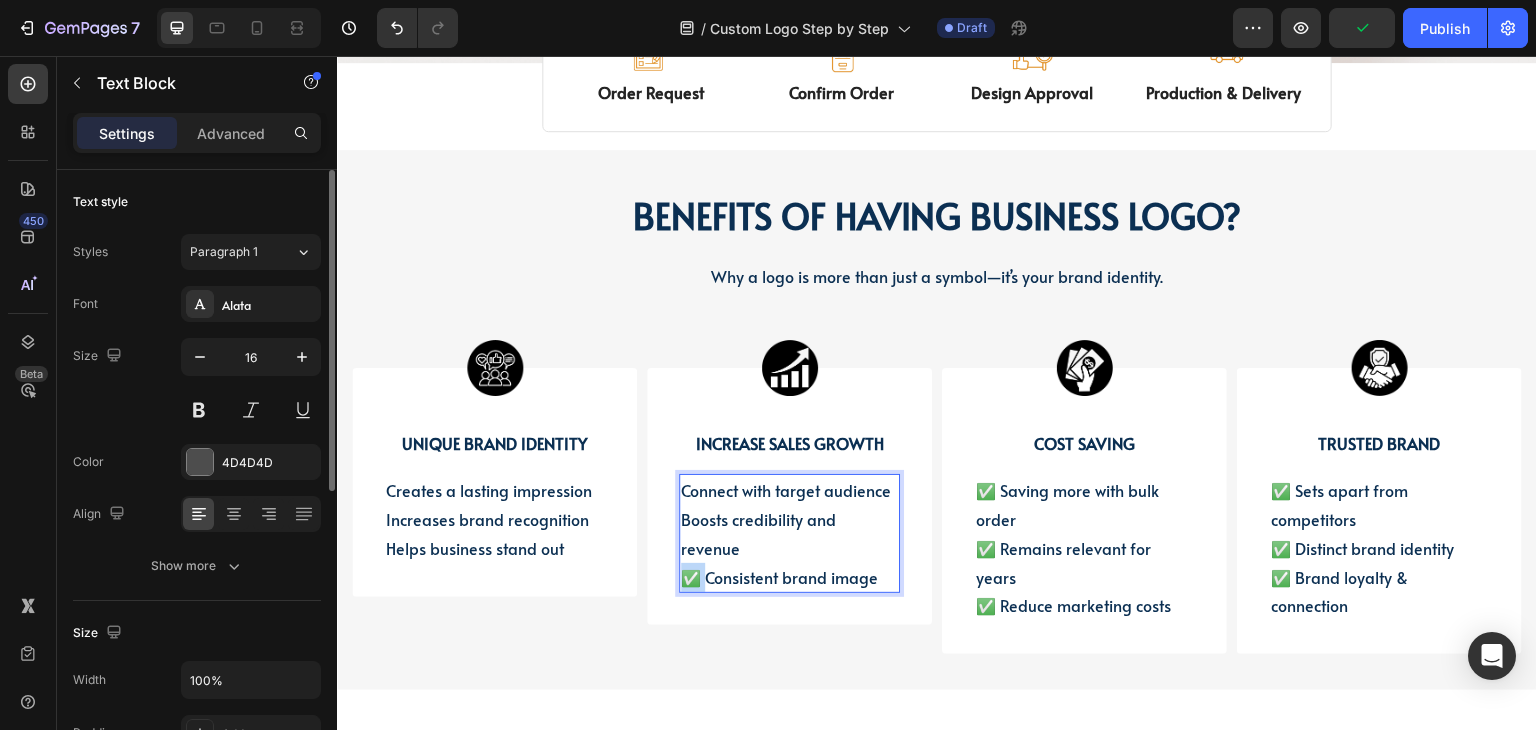 drag, startPoint x: 706, startPoint y: 578, endPoint x: 685, endPoint y: 577, distance: 21.023796 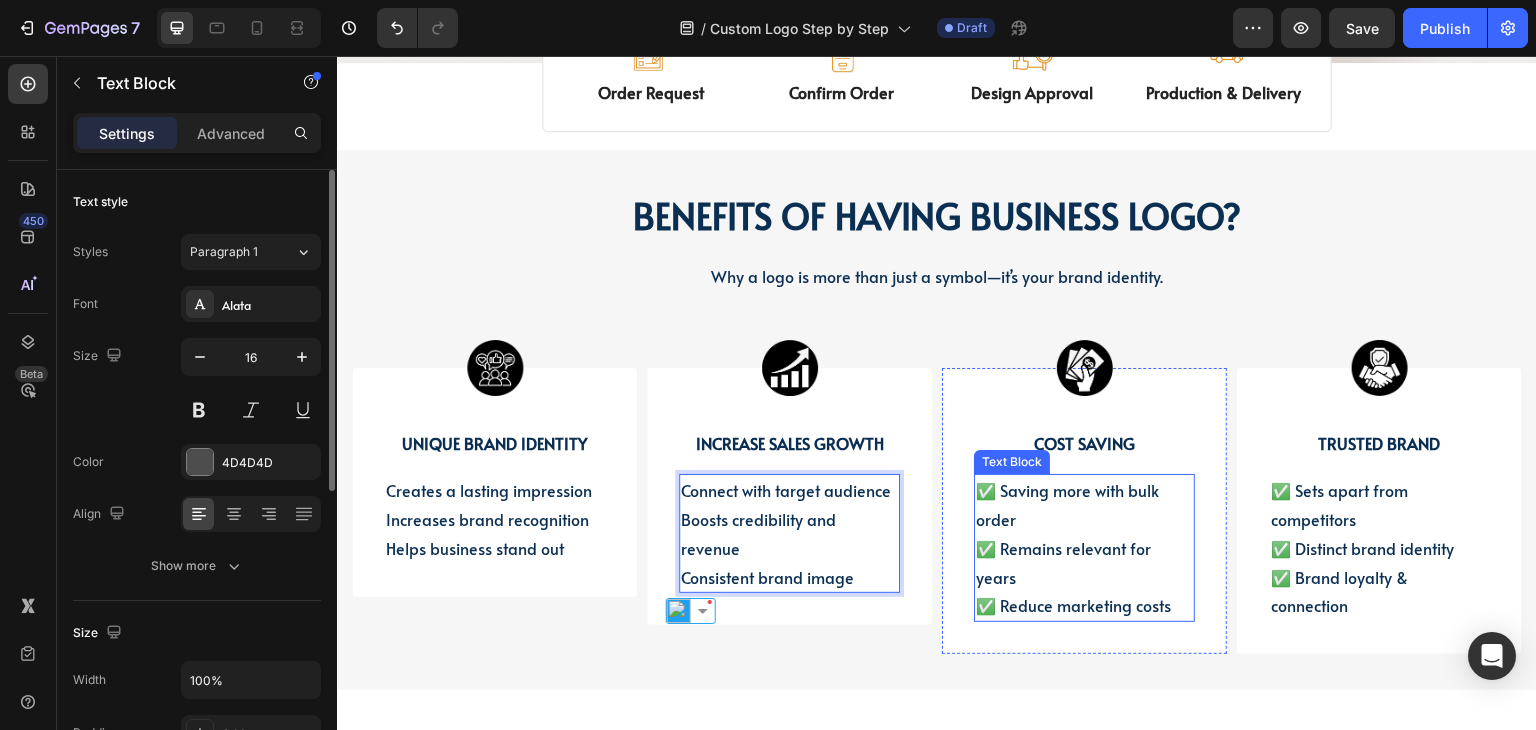 click on "✅ Saving more with bulk order" at bounding box center [1067, 504] 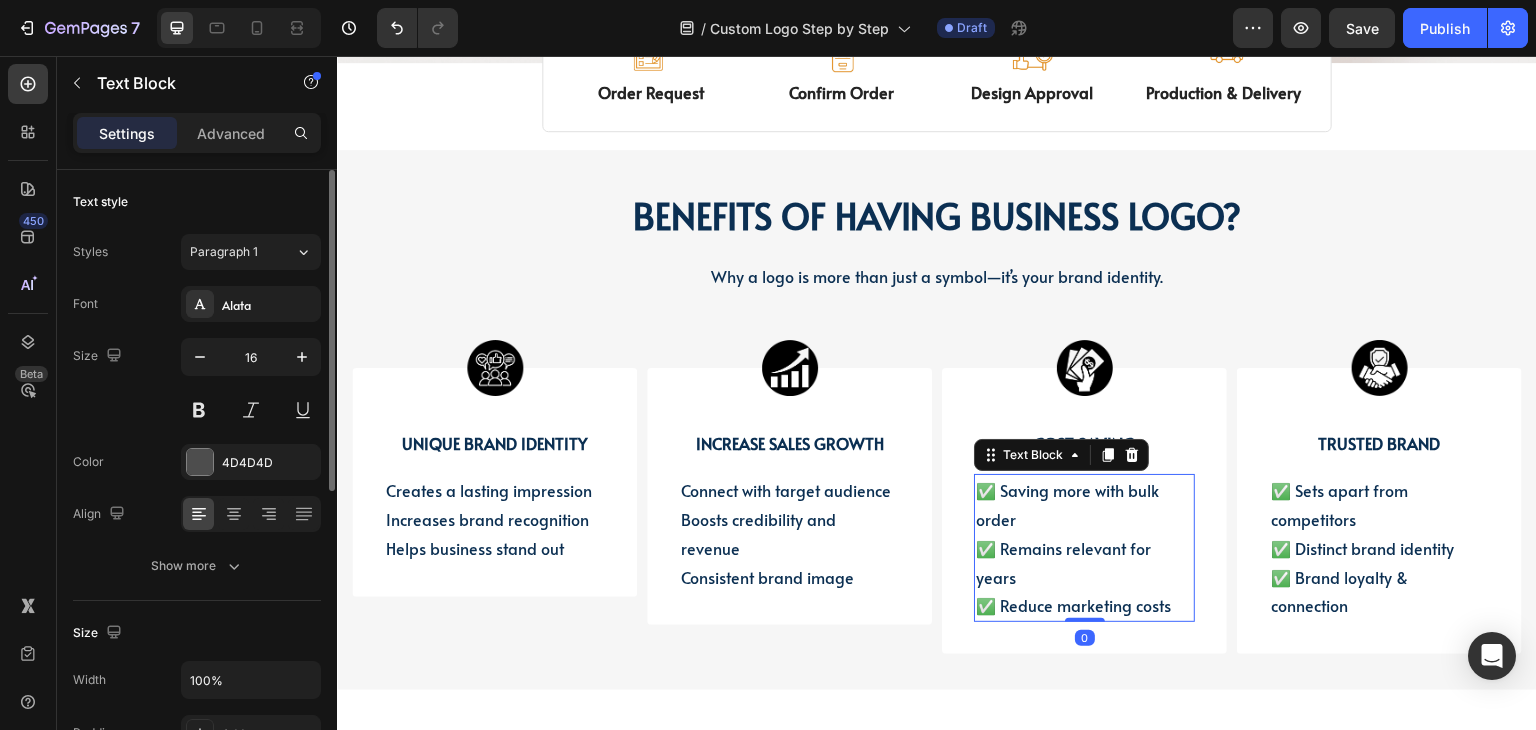 click on "✅ Saving more with bulk order" at bounding box center (1067, 504) 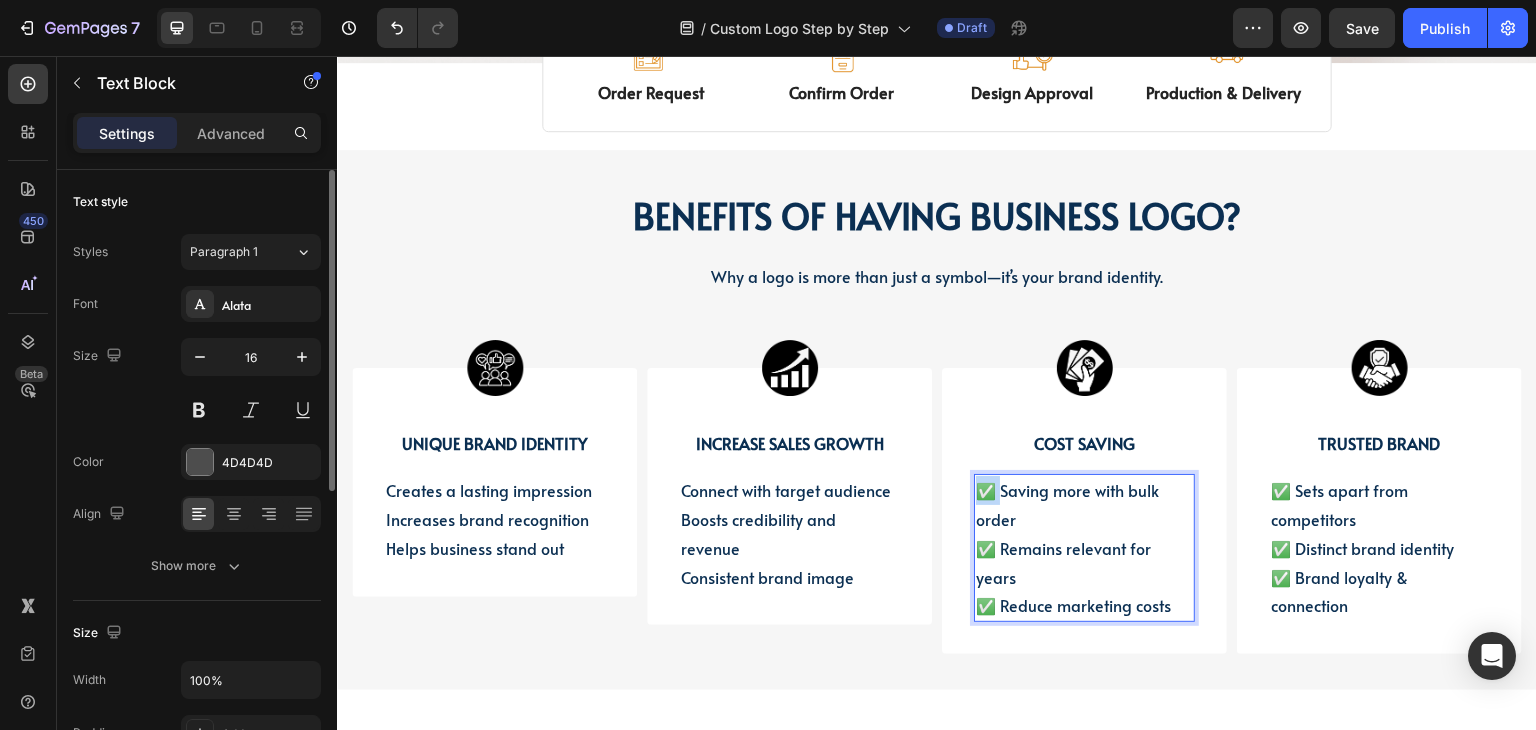 drag, startPoint x: 995, startPoint y: 488, endPoint x: 970, endPoint y: 490, distance: 25.079872 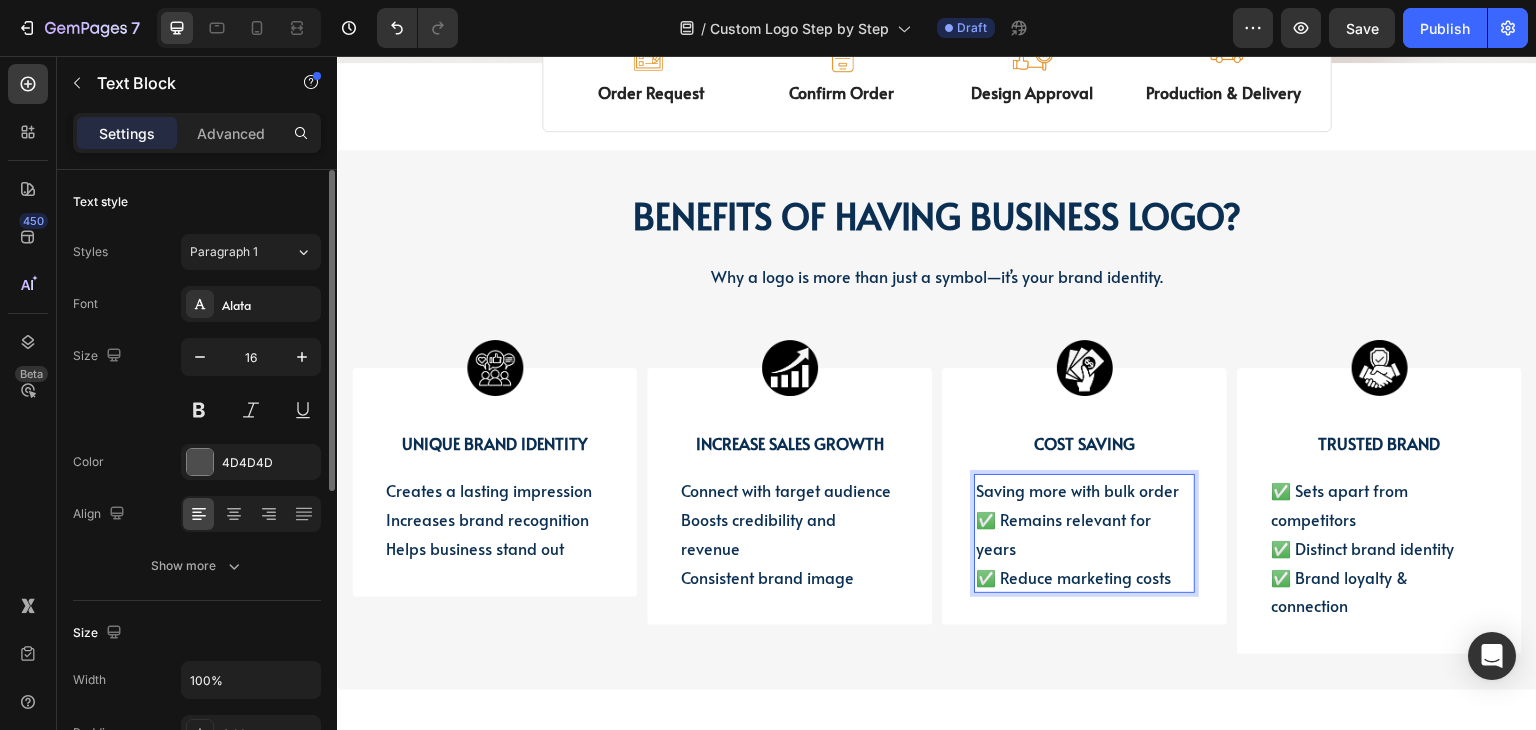 click on "✅ Remains relevant for years" at bounding box center [1063, 533] 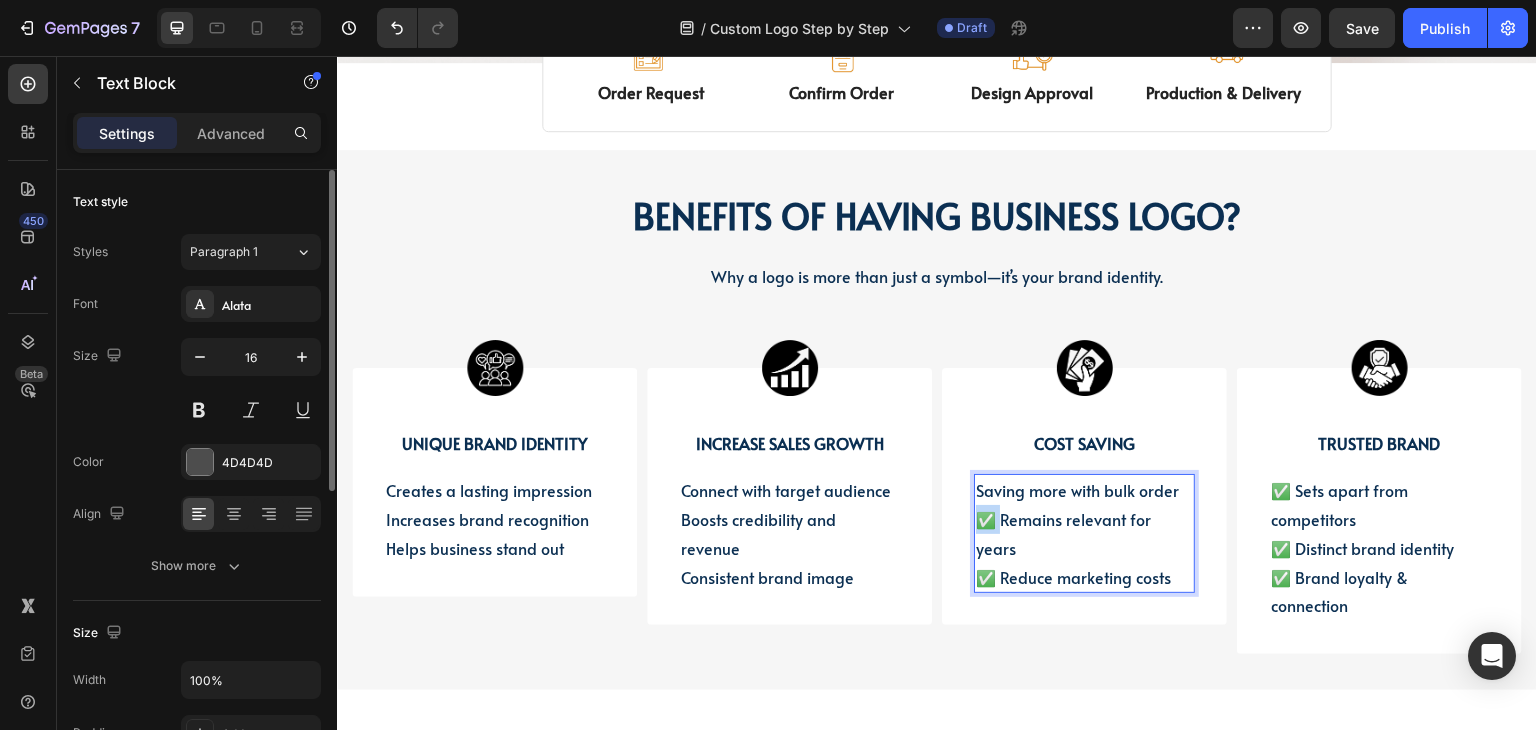 drag, startPoint x: 994, startPoint y: 522, endPoint x: 966, endPoint y: 522, distance: 28 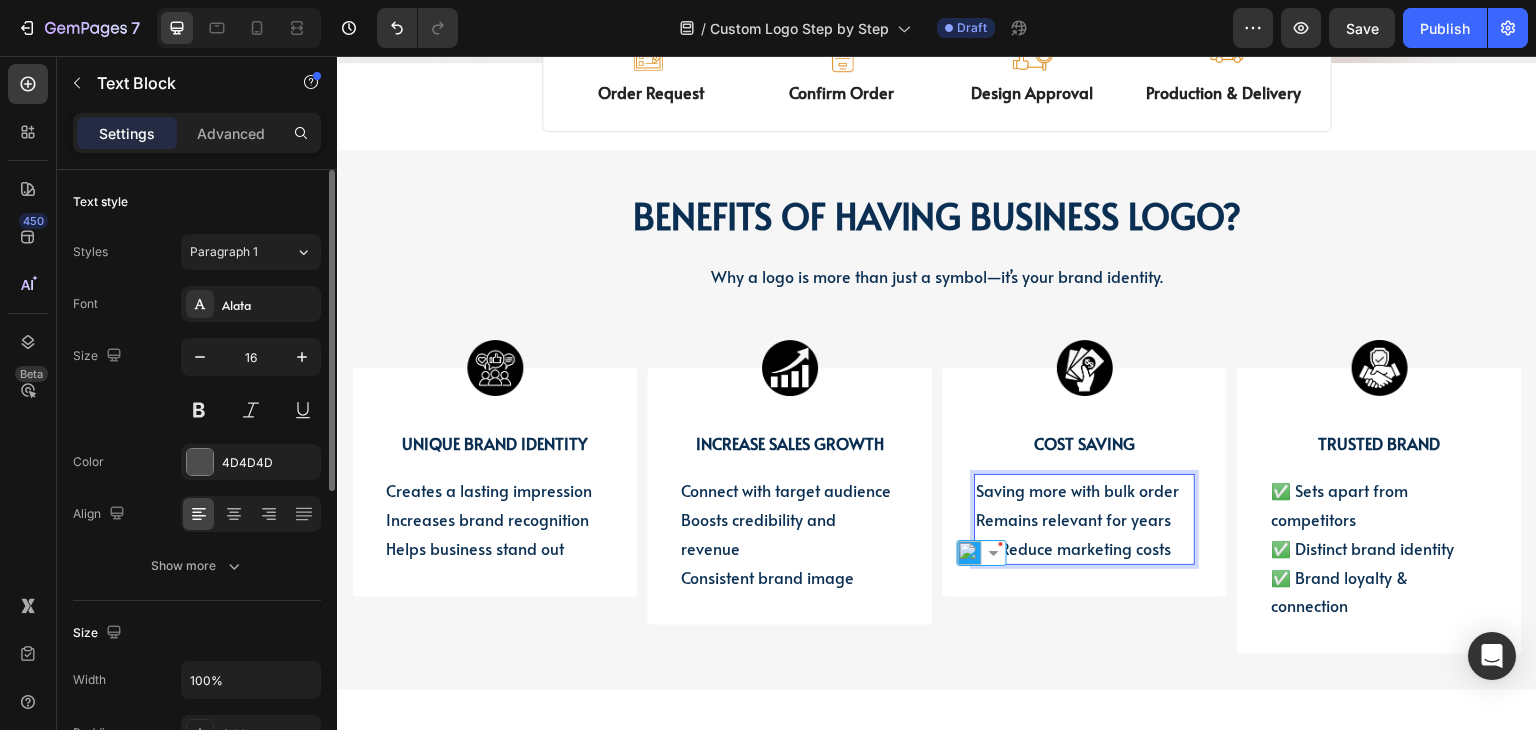click on "✅ Reduce marketing costs" at bounding box center [1073, 548] 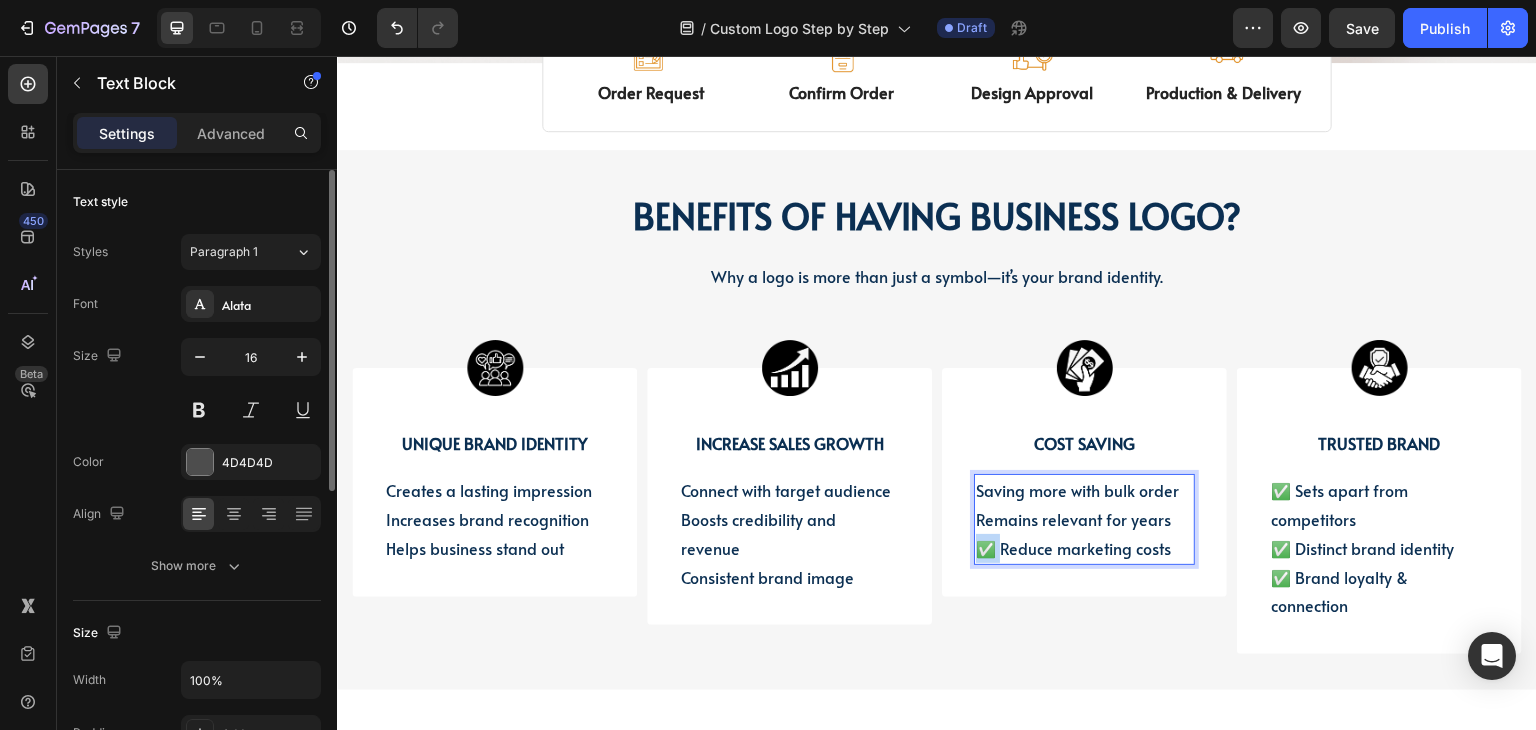 drag, startPoint x: 994, startPoint y: 551, endPoint x: 975, endPoint y: 551, distance: 19 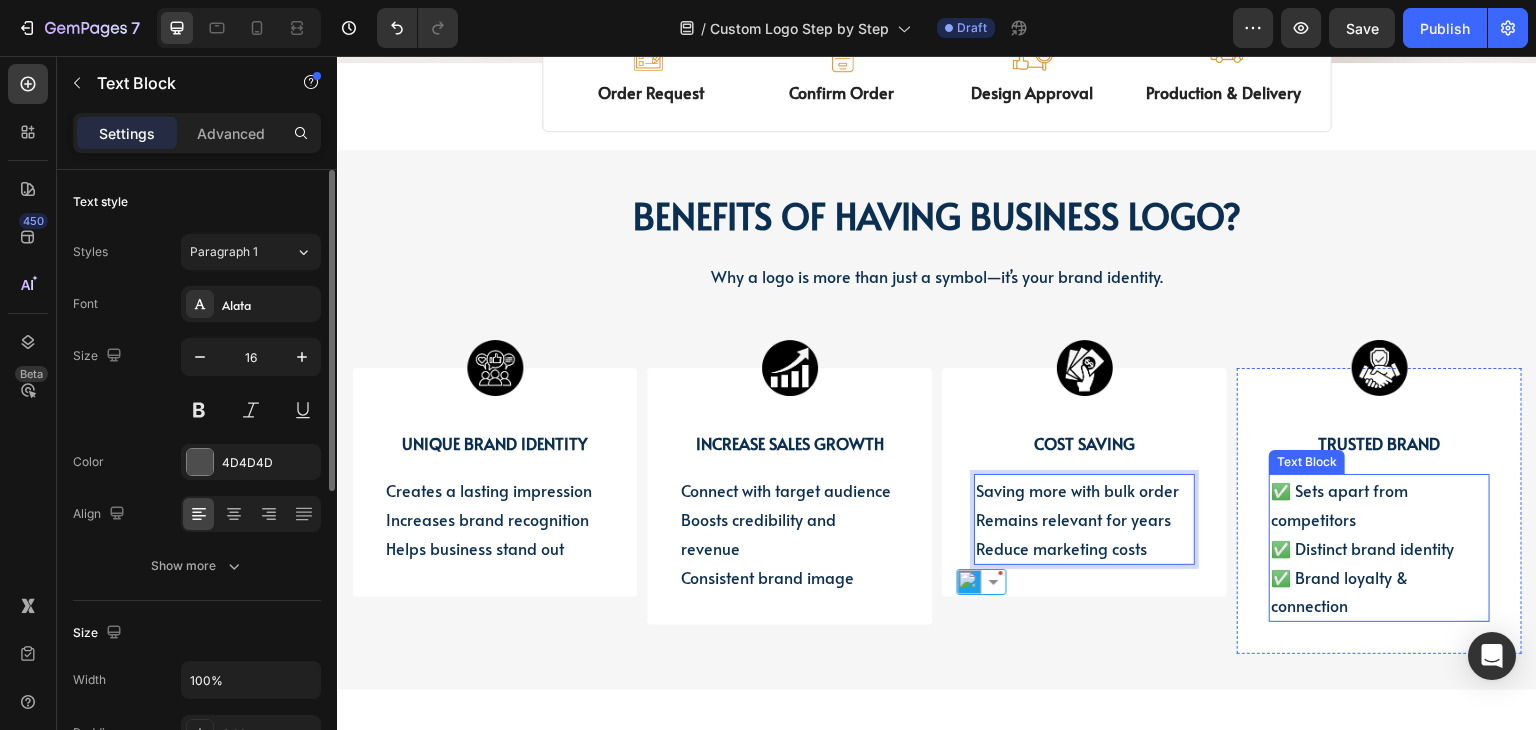 click on "✅ Sets apart from competitors" at bounding box center (1339, 504) 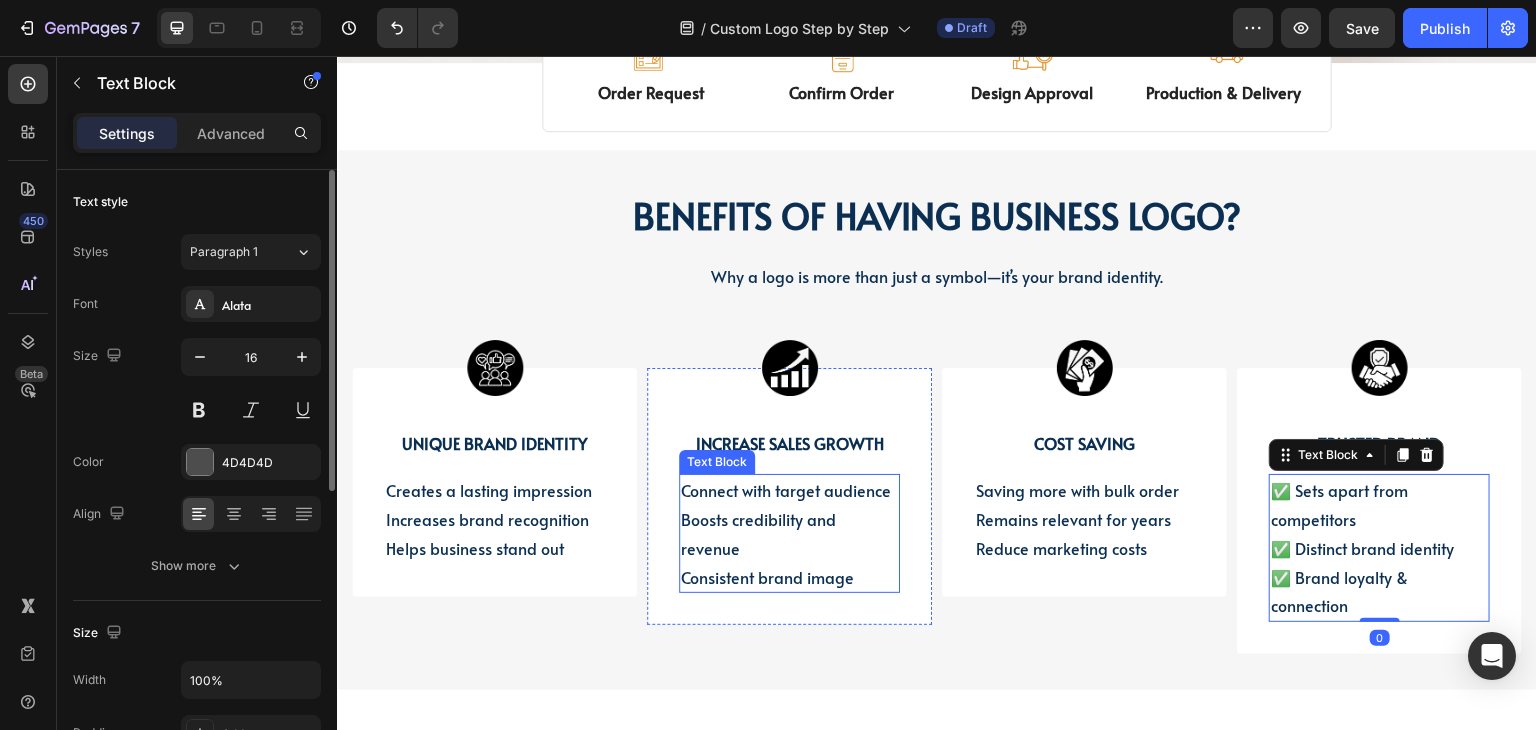 click on "Connect with target audience Boosts credibility and revenue Consistent brand image" at bounding box center (789, 533) 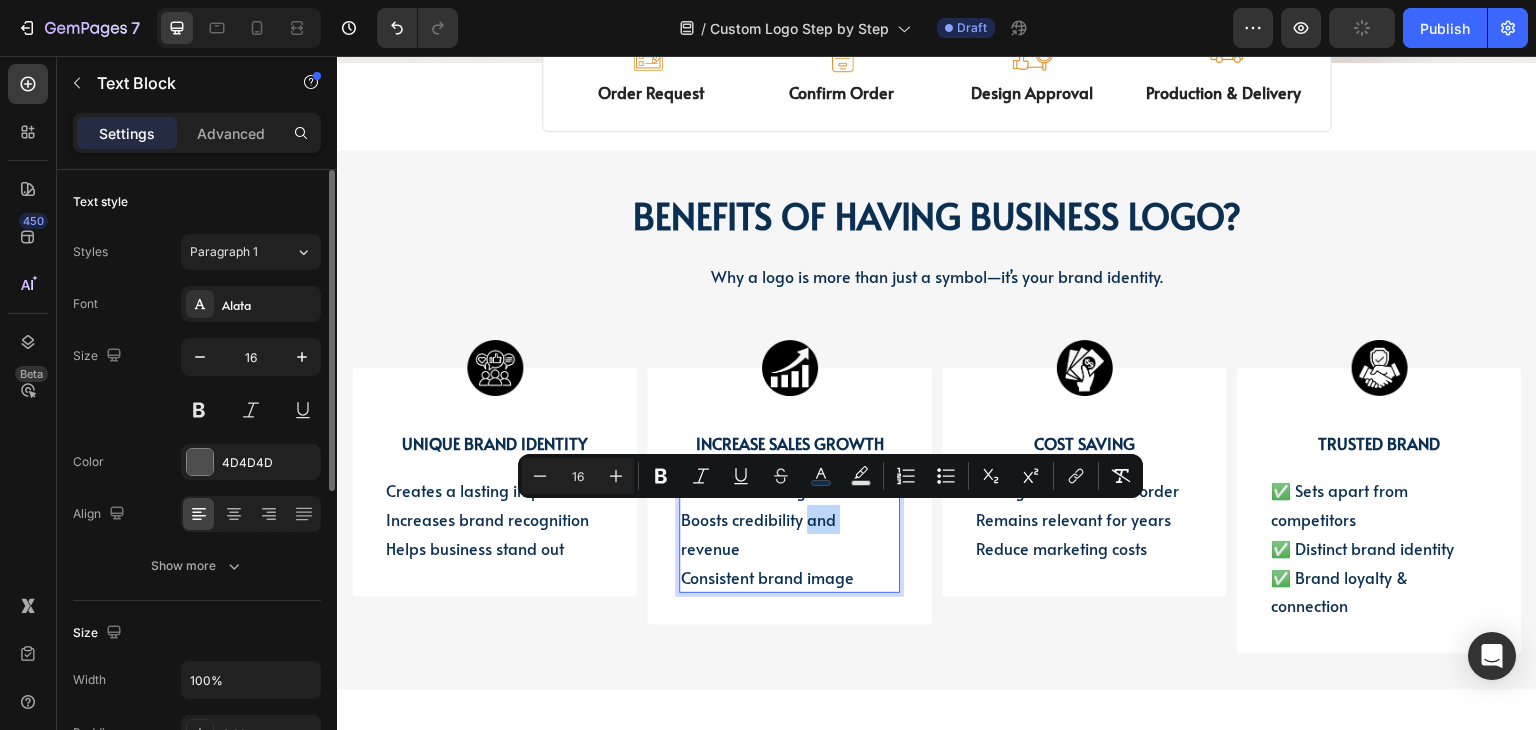 drag, startPoint x: 834, startPoint y: 518, endPoint x: 813, endPoint y: 514, distance: 21.377558 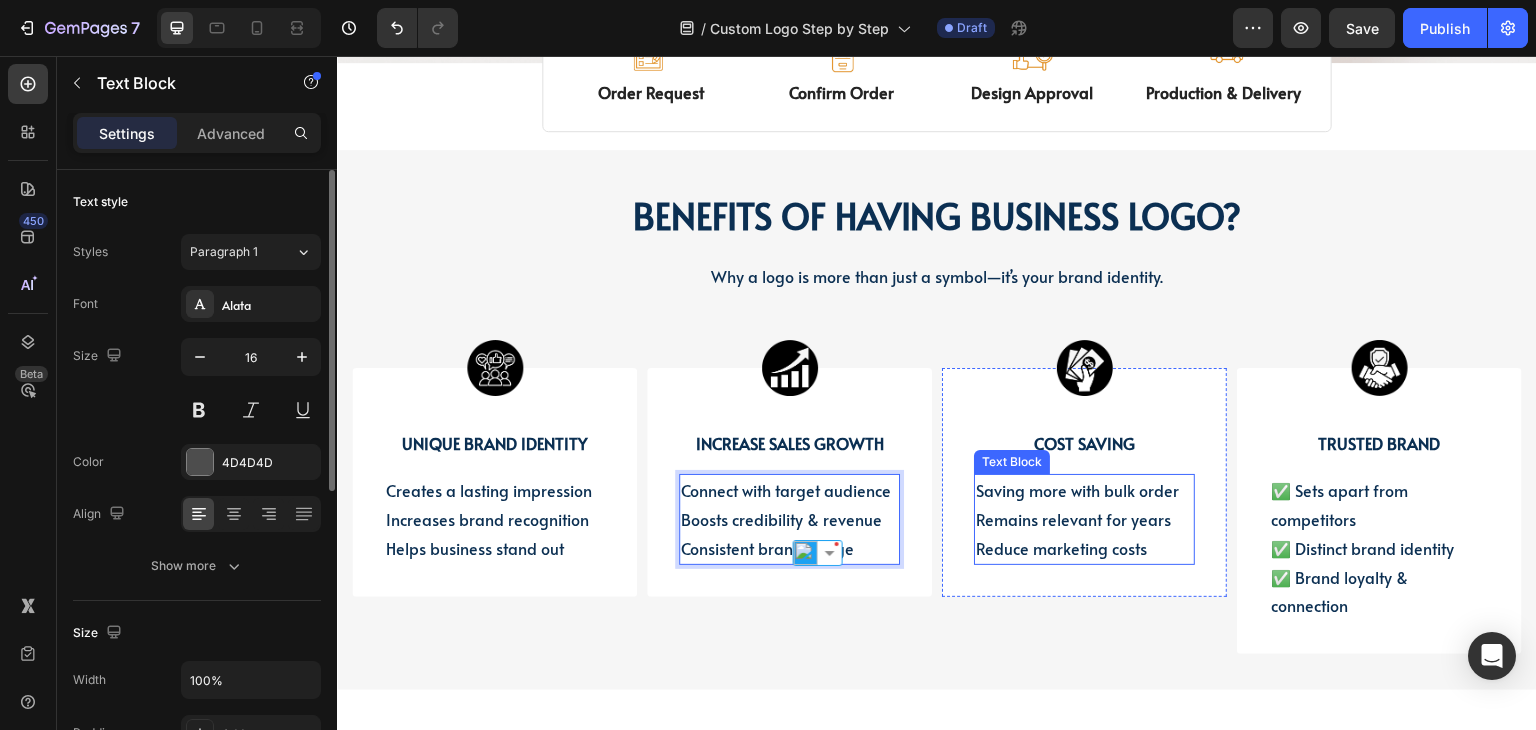 click on "Remains relevant for years" at bounding box center [1073, 519] 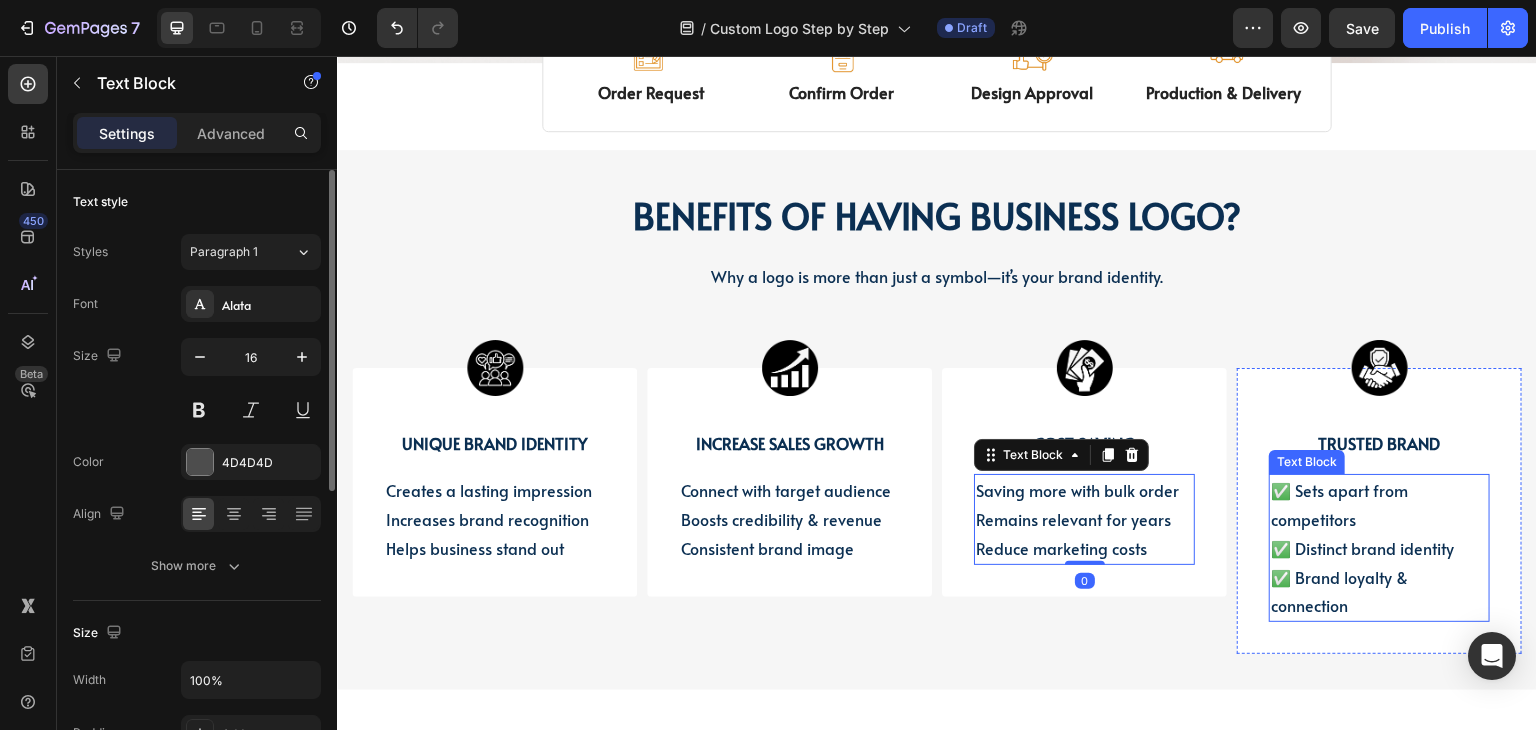 click on "✅ Sets apart from competitors" at bounding box center (1339, 504) 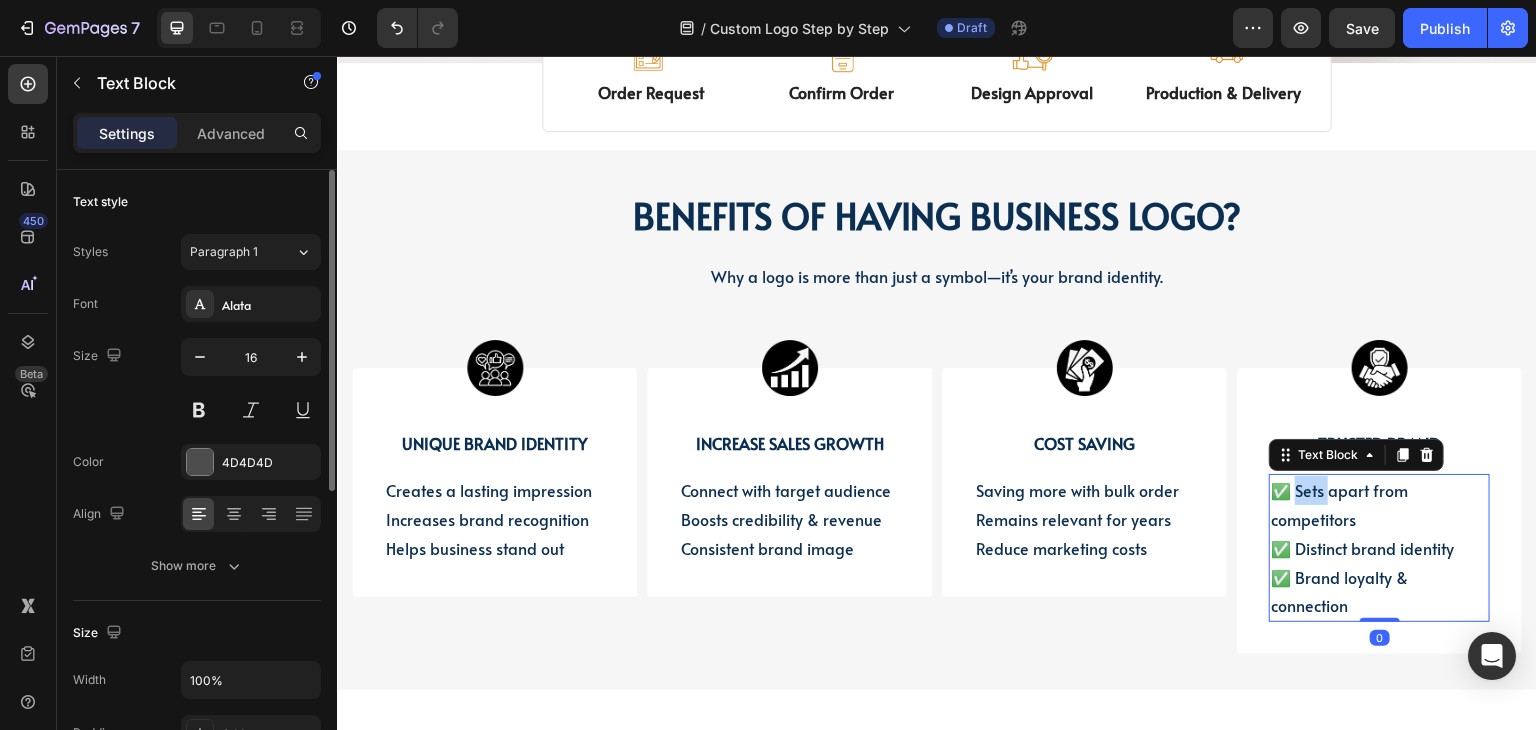 click on "✅ Sets apart from competitors" at bounding box center (1339, 504) 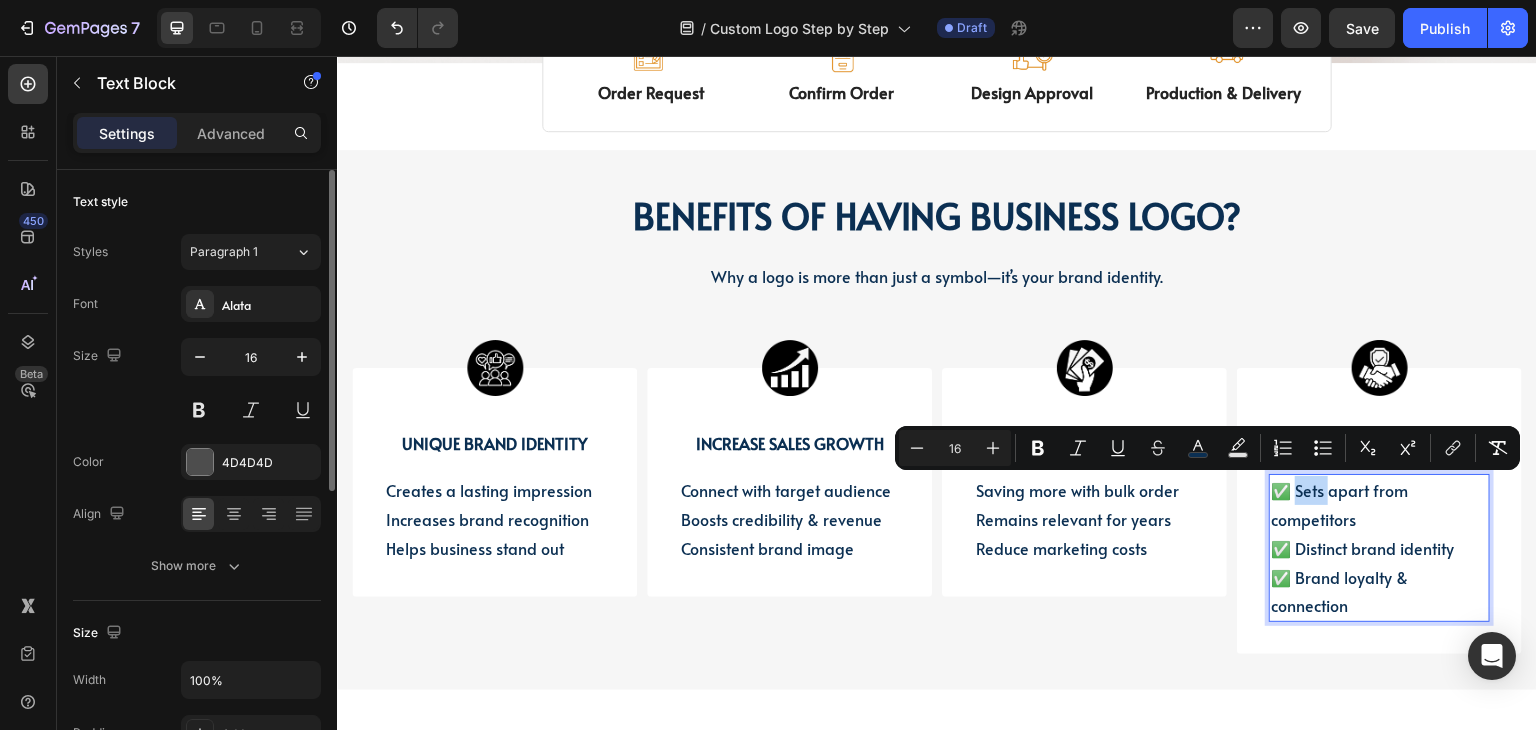 click on "✅ Sets apart from competitors" at bounding box center (1339, 504) 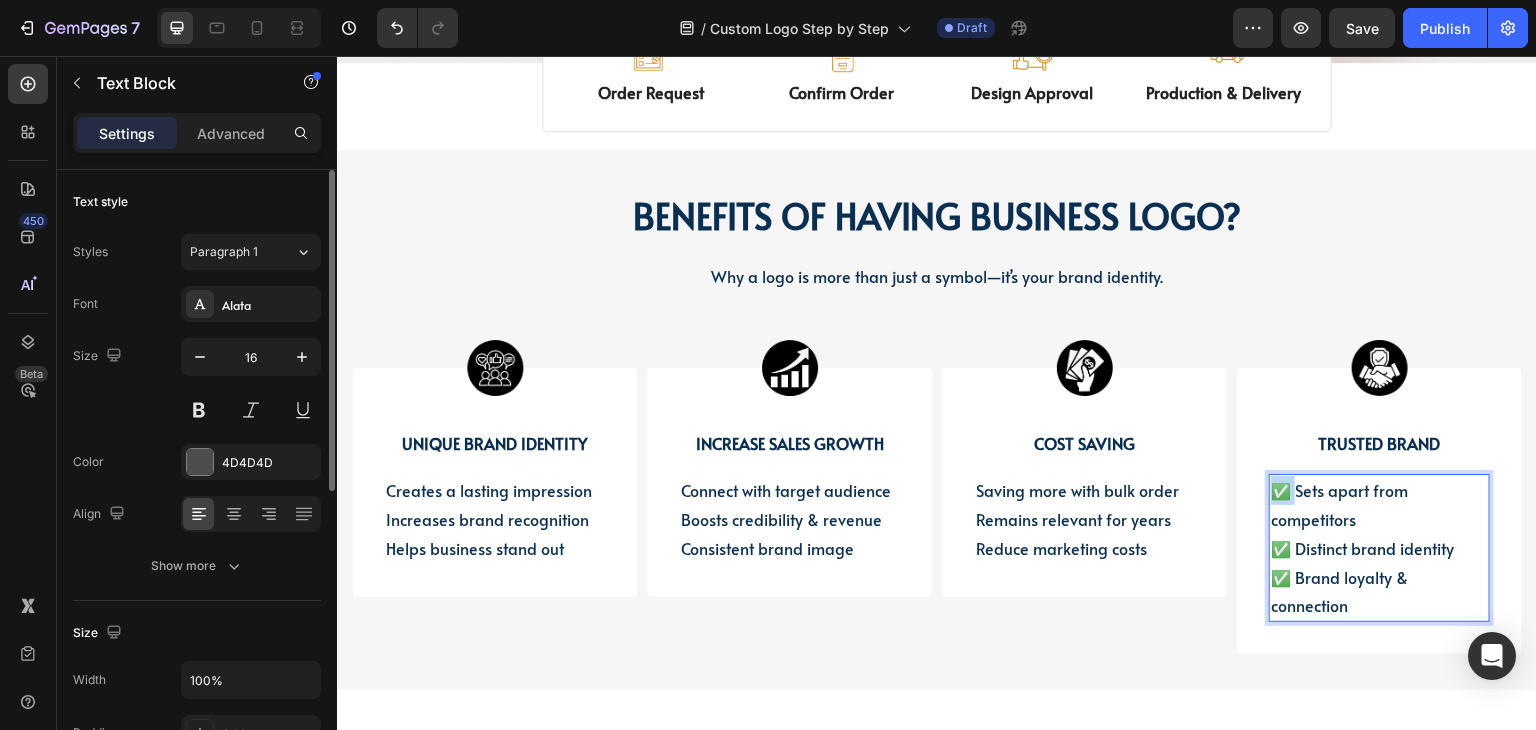 drag, startPoint x: 1286, startPoint y: 496, endPoint x: 1264, endPoint y: 489, distance: 23.086792 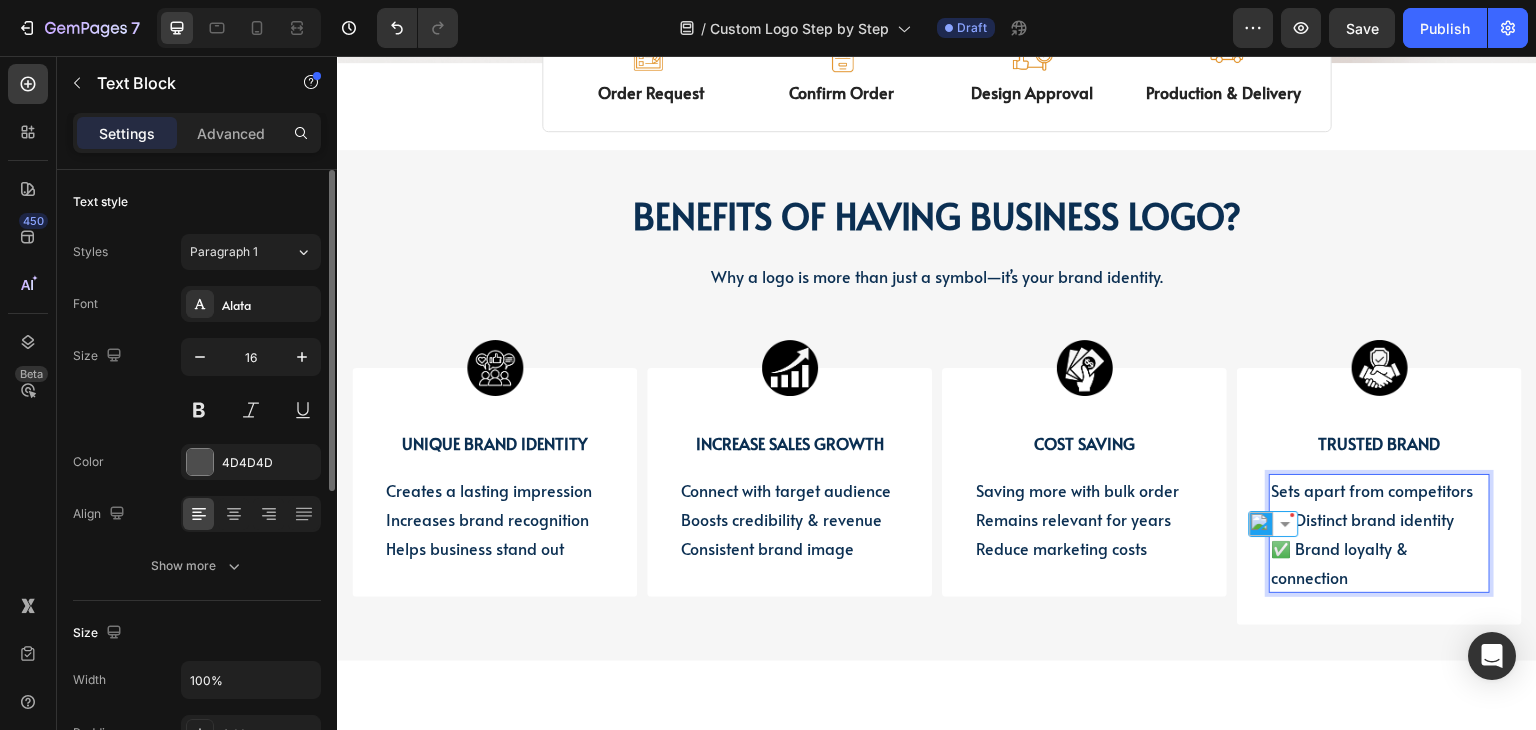 click on "✅ Distinct brand identity" at bounding box center (1362, 519) 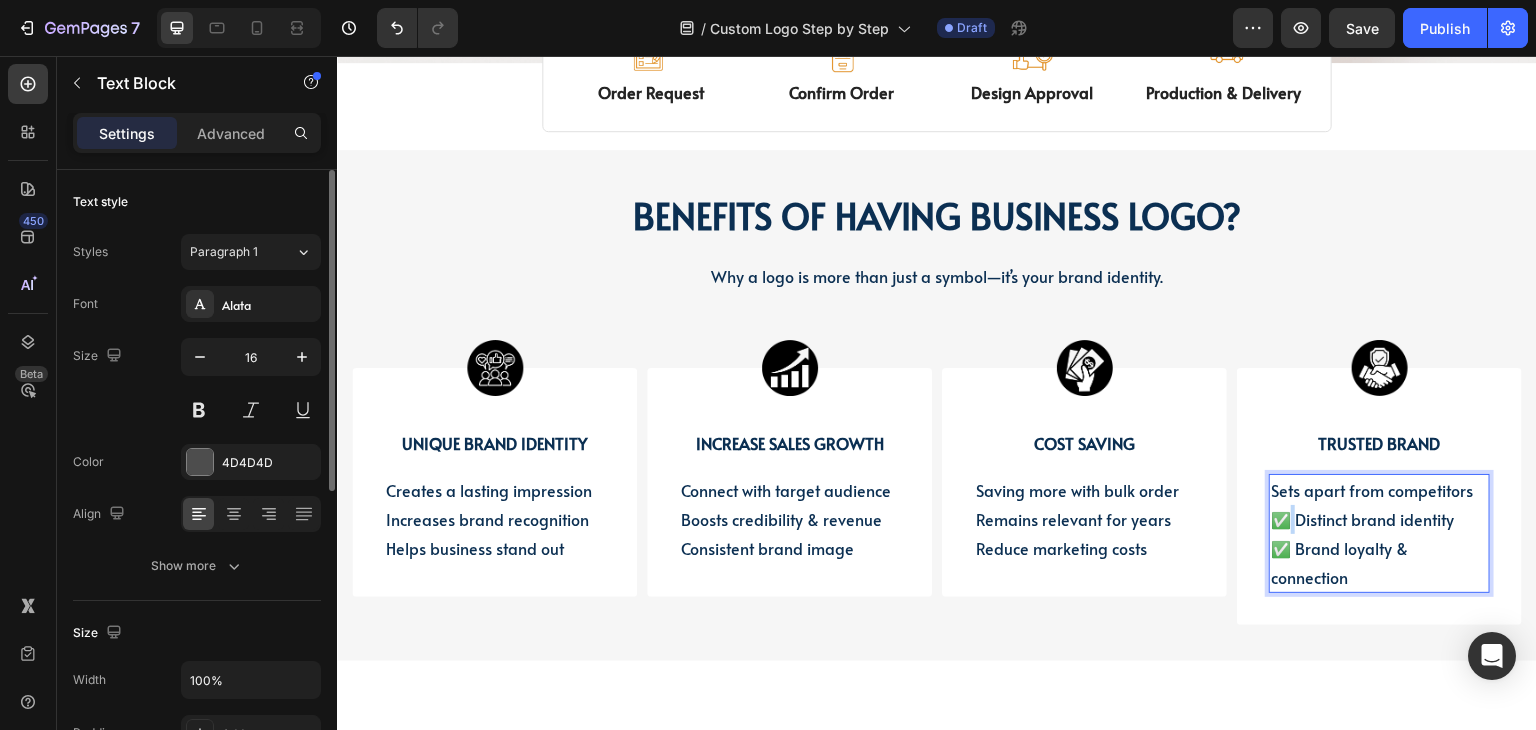 drag, startPoint x: 1290, startPoint y: 522, endPoint x: 1272, endPoint y: 521, distance: 18.027756 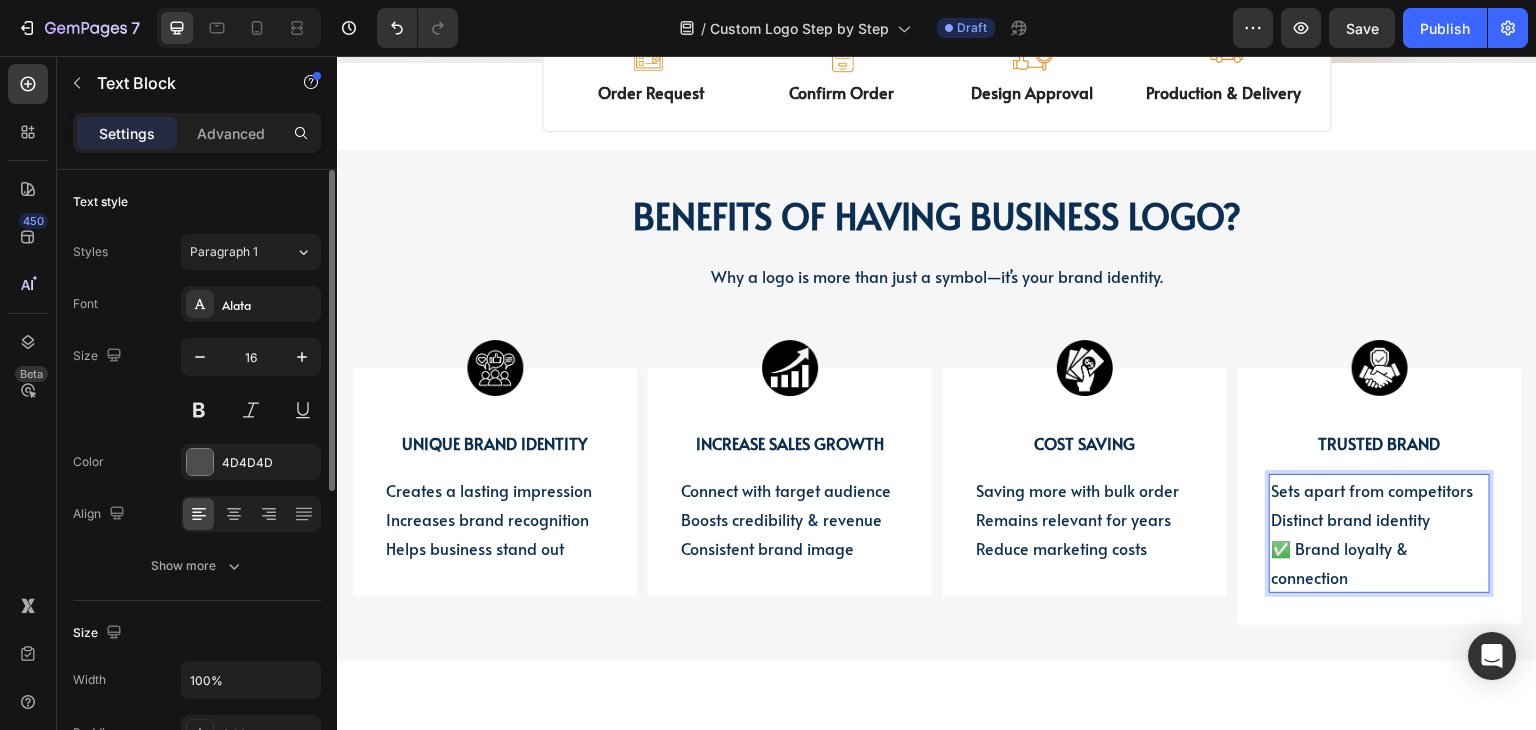 click on "✅ Brand loyalty & connection" at bounding box center [1339, 562] 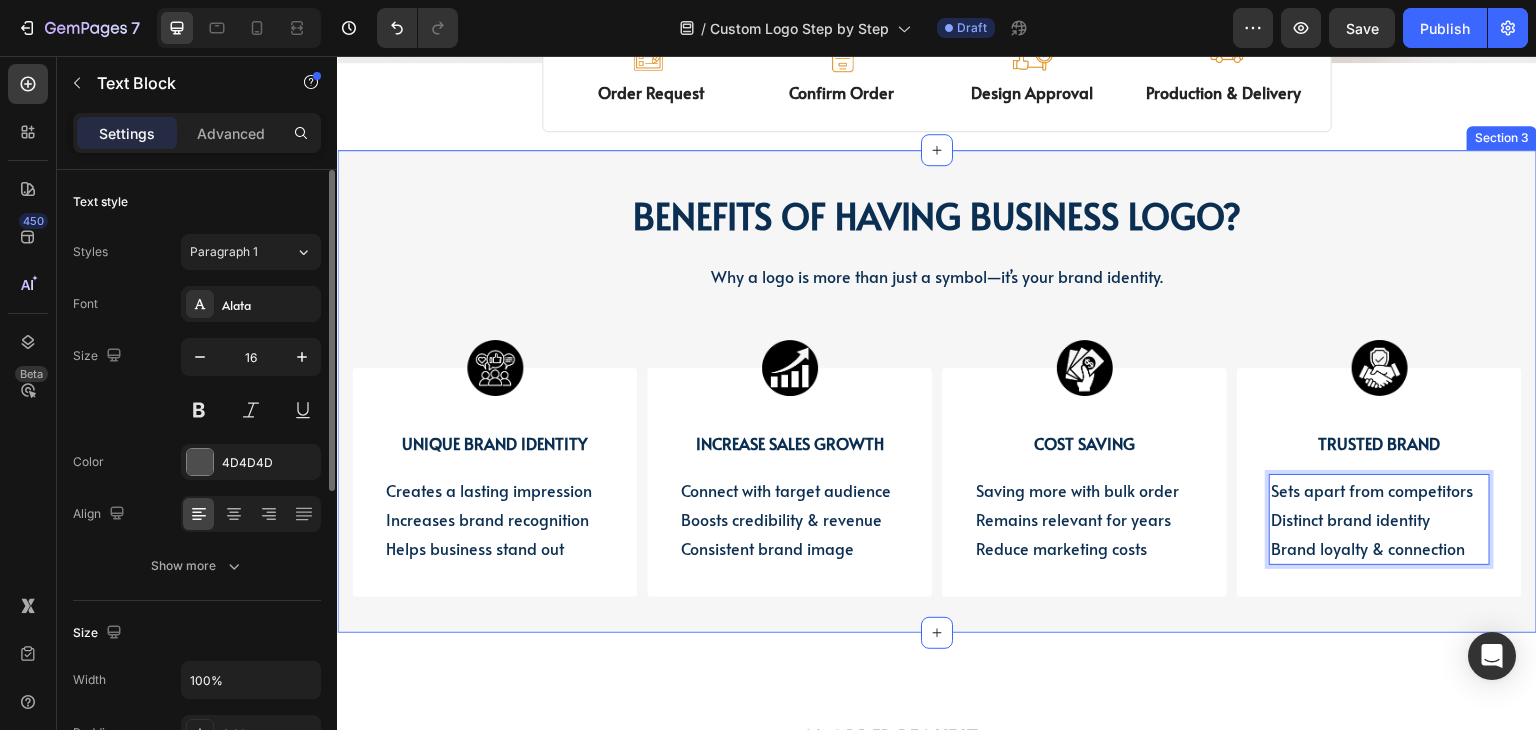click on "BENEFITS OF HAVING BUSINESS LOGO? Heading BENEFITS OF HAVING BUSINESS LOGO? Heading Why a logo is more than just a symbol—it’s your brand identity. Text block Row Image UNIQUE BRAND IDENTITY Text Block Creates a lasting impression Increases brand recognition Helps business stand out Text Block Row Image INCREASE SALES GROWTH Text Block Connect with target audience Boosts credibility & revenue Consistent brand image Text Block Row Image COST SAVING Text Block Saving more with bulk order Remains relevant for years Reduce marketing costs Text Block Row Image Trusted brand Text Block Sets apart from competitors Distinct brand identity Brand loyalty & connection Text Block   0 Row Row Section 3" at bounding box center [937, 391] 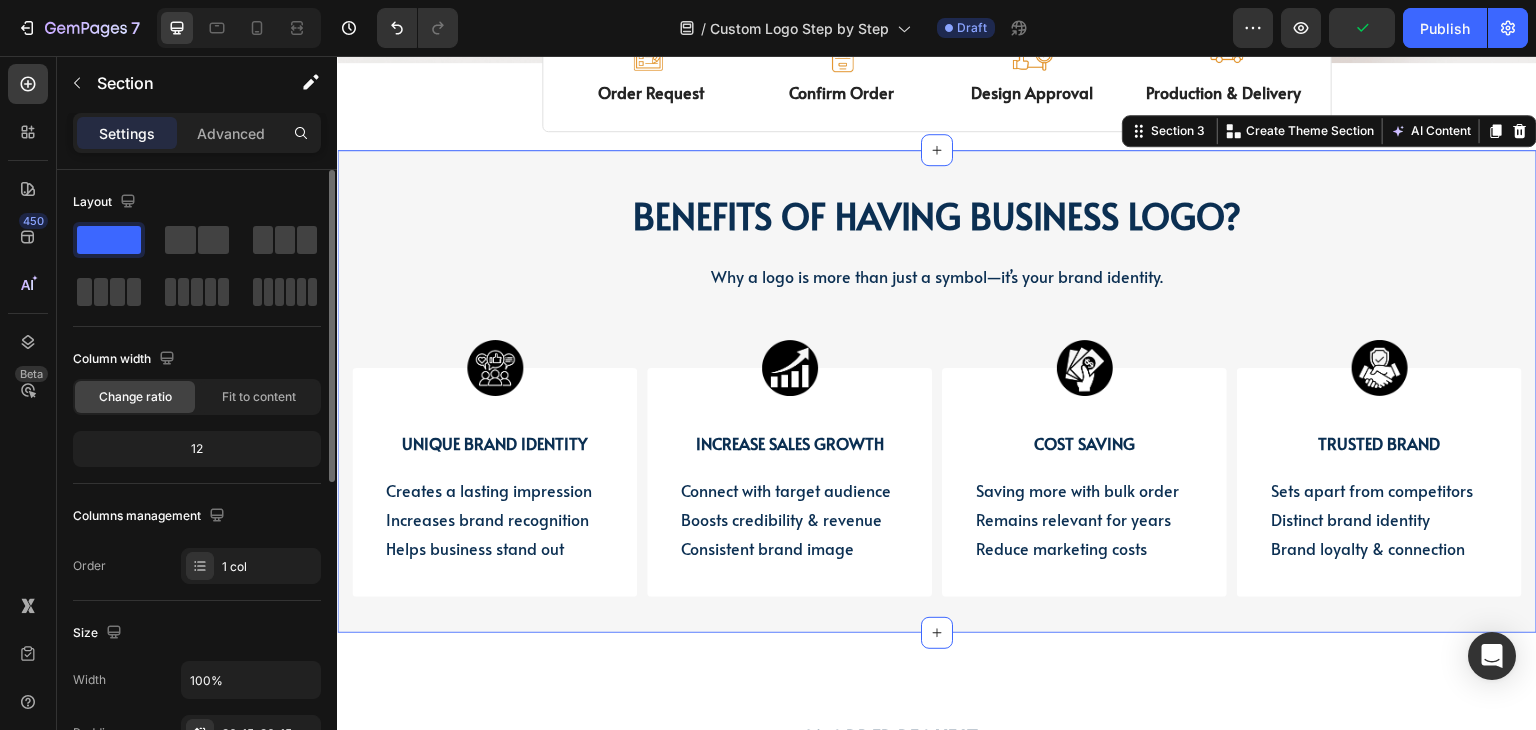 click on "BENEFITS OF HAVING BUSINESS LOGO? Heading BENEFITS OF HAVING BUSINESS LOGO? Heading Why a logo is more than just a symbol—it’s your brand identity. Text block Row Image UNIQUE BRAND IDENTITY Text Block Creates a lasting impression Increases brand recognition Helps business stand out Text Block Row Image INCREASE SALES GROWTH Text Block Connect with target audience Boosts credibility & revenue Consistent brand image Text Block Row Image COST SAVING Text Block Saving more with bulk order Remains relevant for years Reduce marketing costs Text Block Row Image Trusted brand Text Block Sets apart from competitors Distinct brand identity Brand loyalty & connection Text Block Row Row Section 3   Create Theme Section AI Content Write with GemAI What would you like to describe here? Tone and Voice Persuasive Product Custom Jewelry Paper Bags with Ribbon Handles – Ideal for Gifts & Retail Show more Generate" at bounding box center (937, 391) 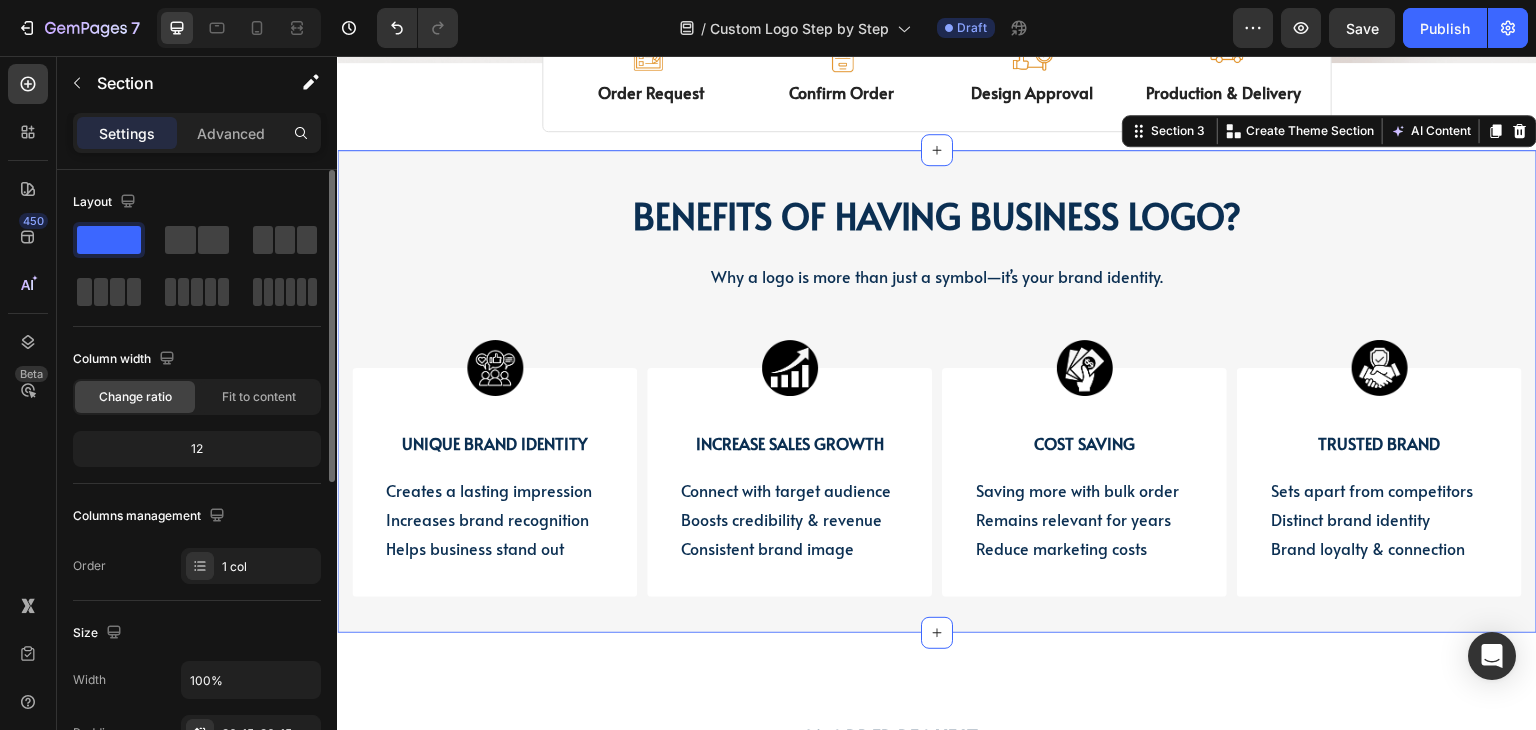 scroll, scrollTop: 600, scrollLeft: 0, axis: vertical 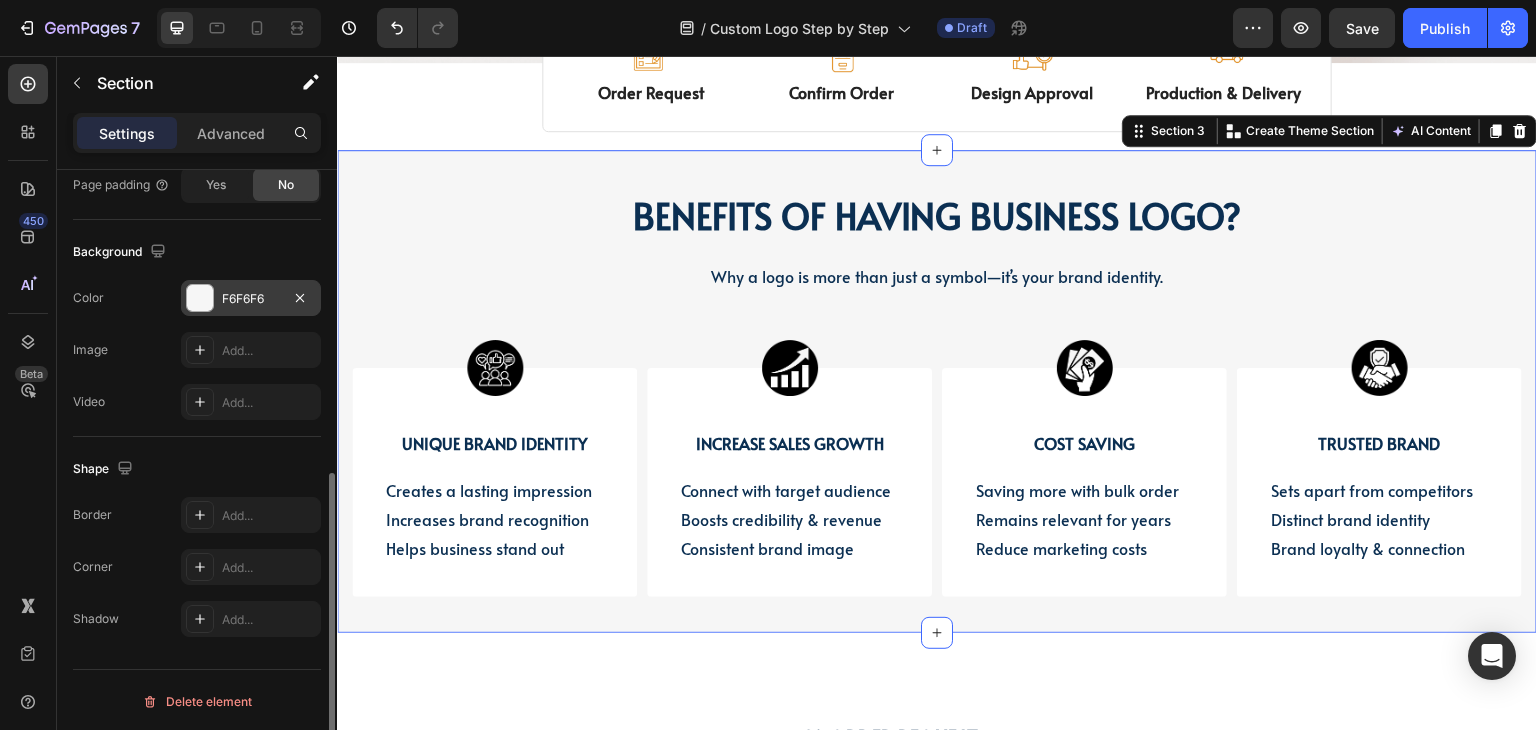 click on "F6F6F6" at bounding box center [251, 299] 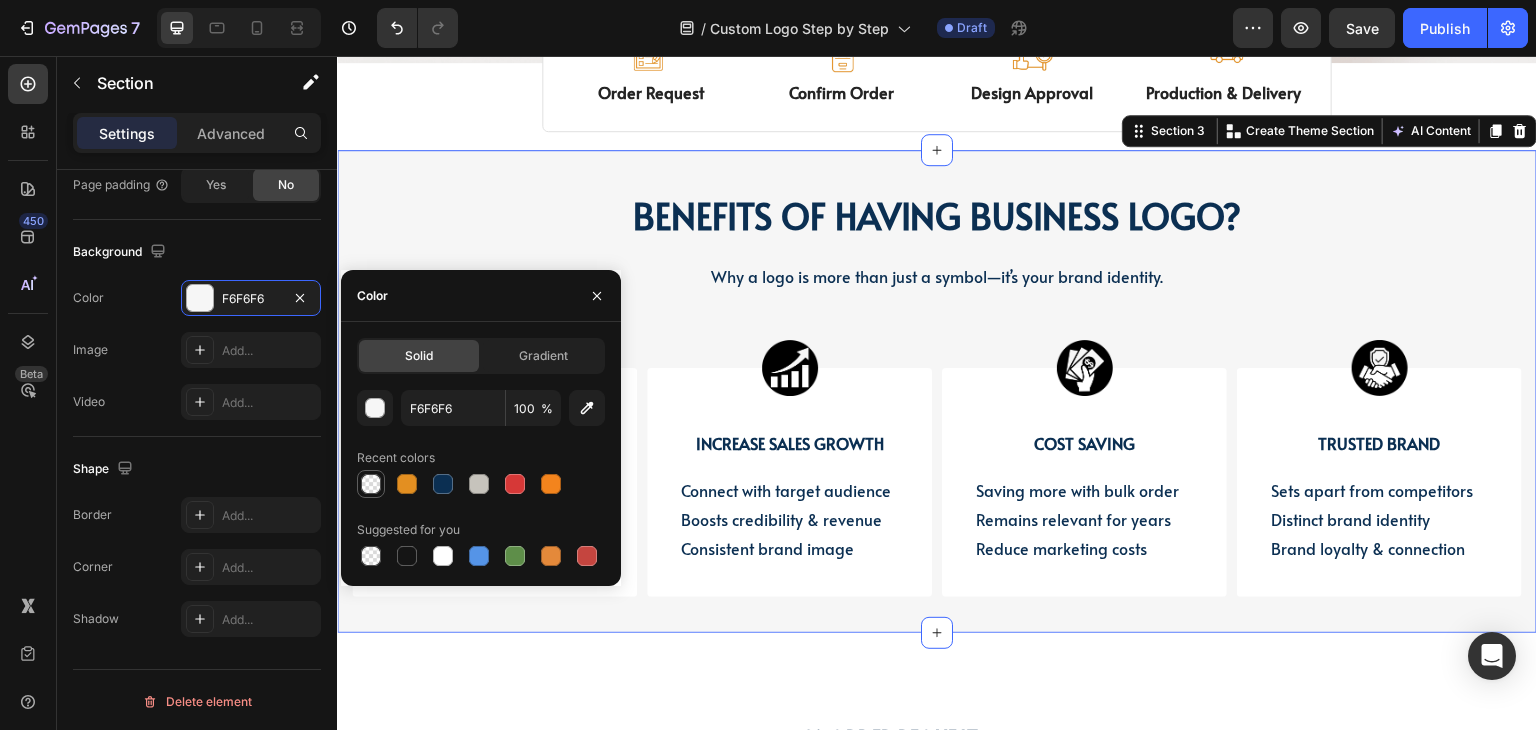click at bounding box center [371, 484] 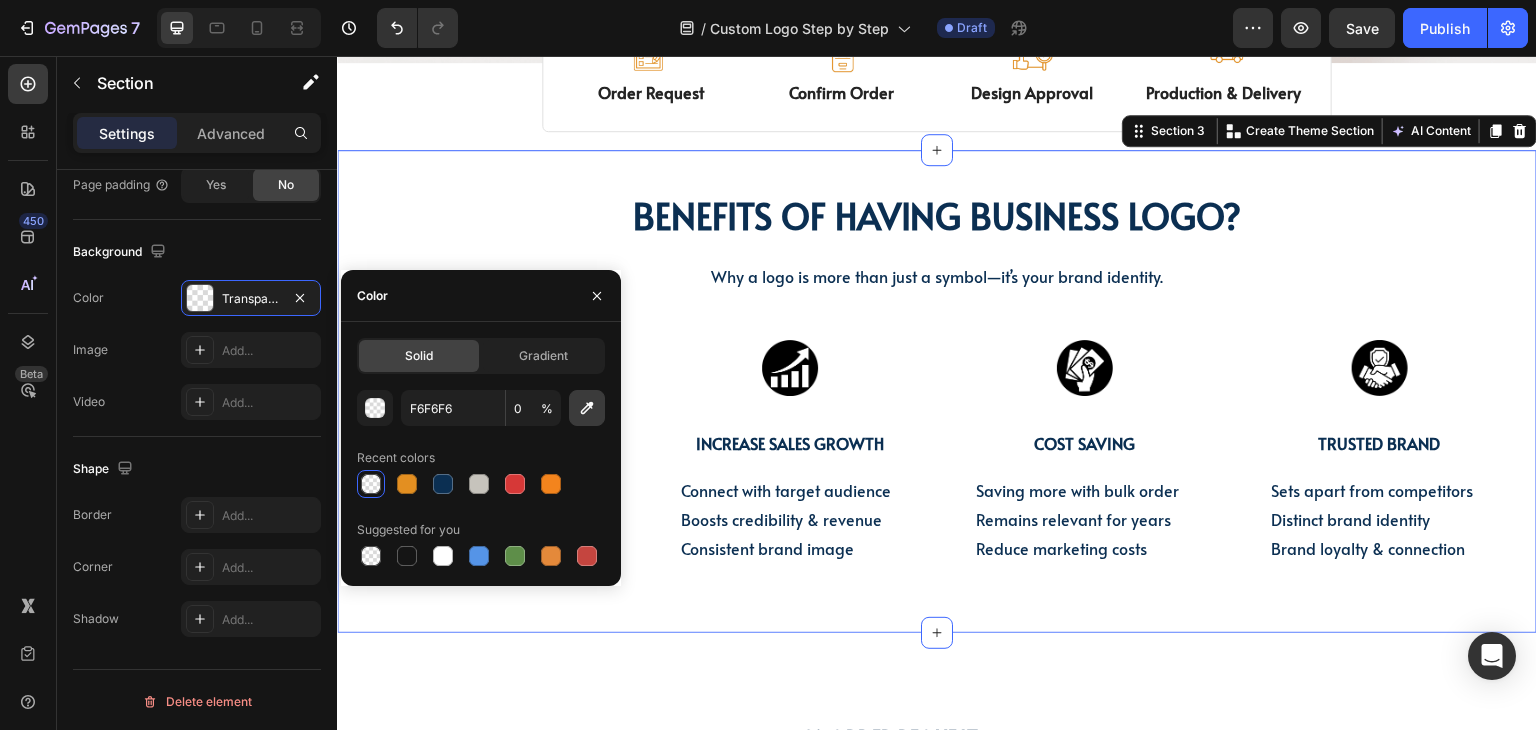 click 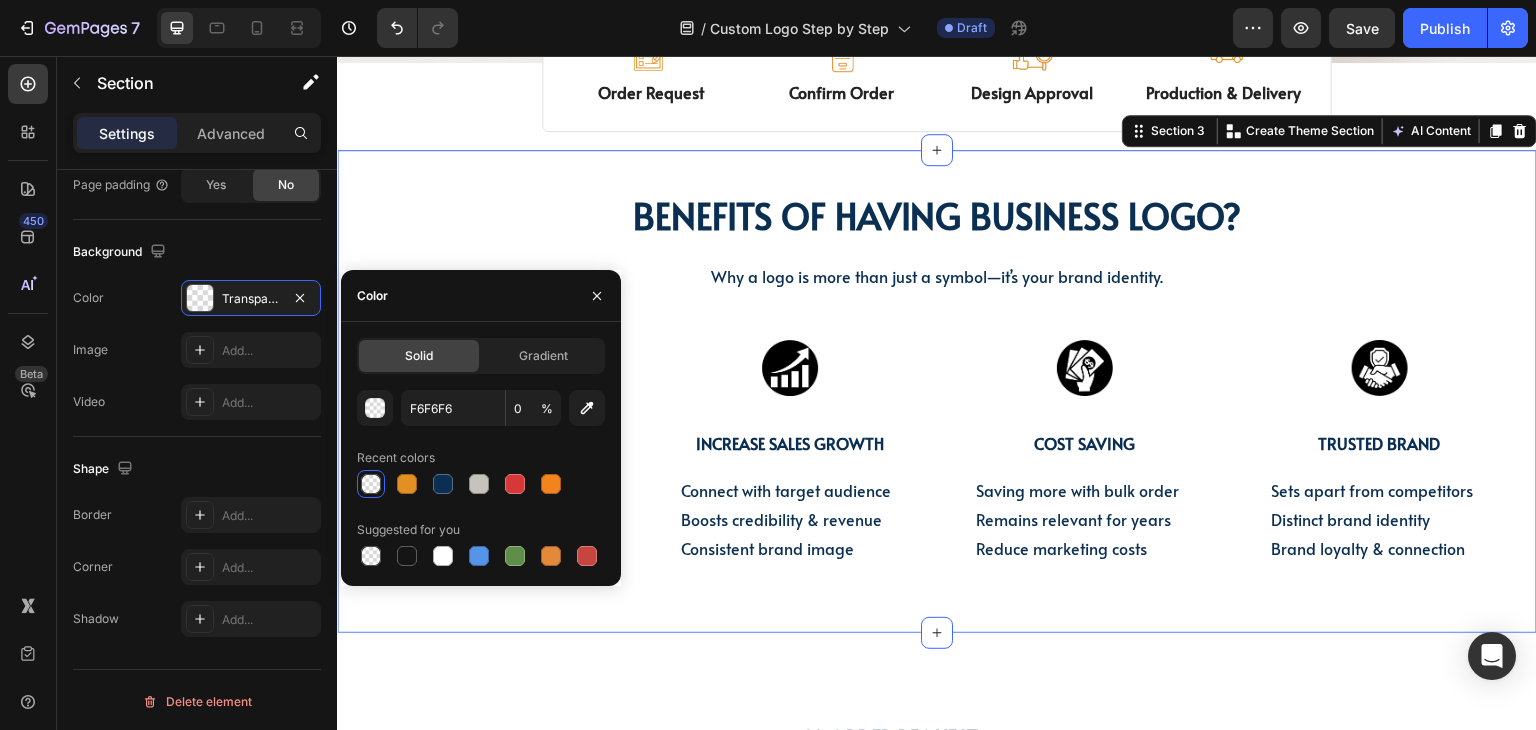 type on "FFFFFF" 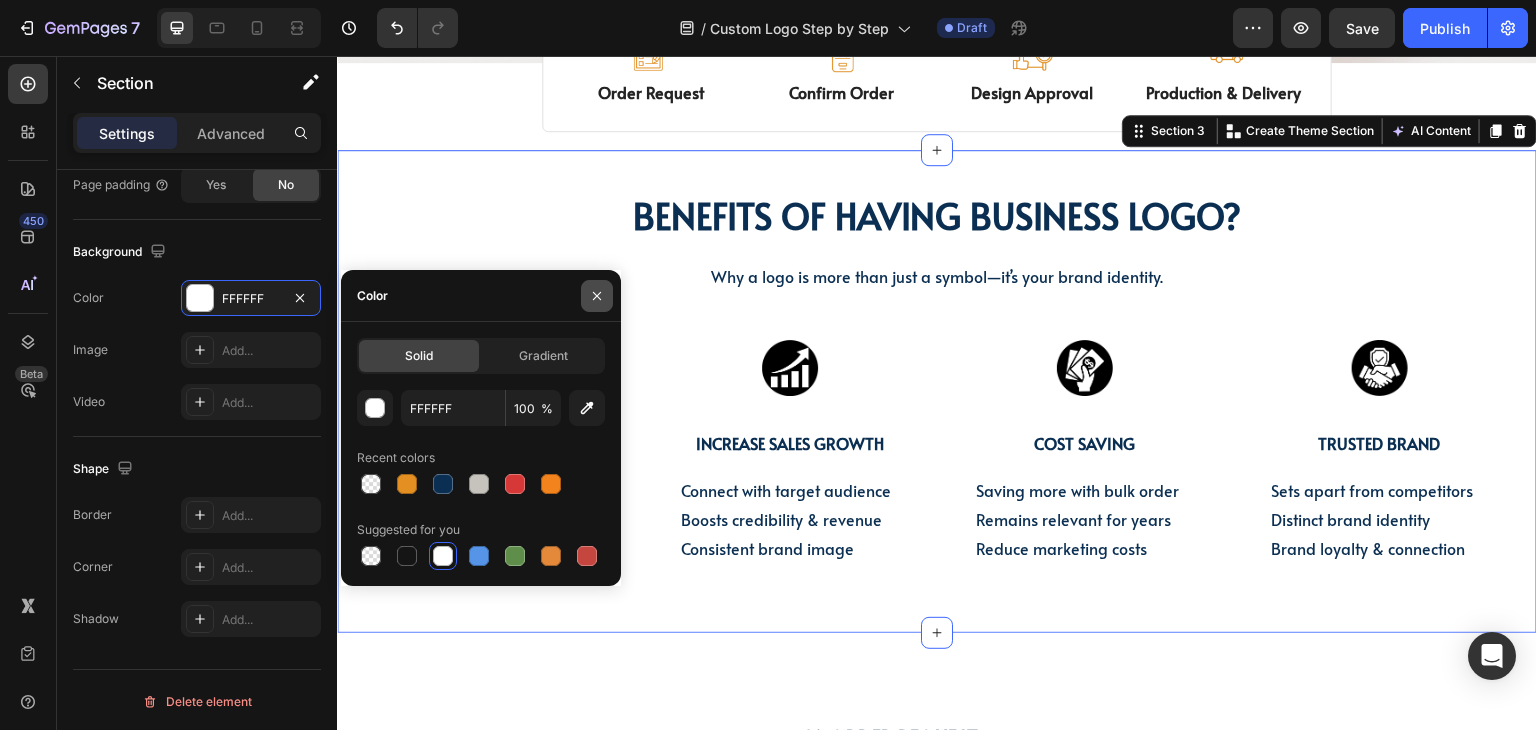 click at bounding box center [597, 296] 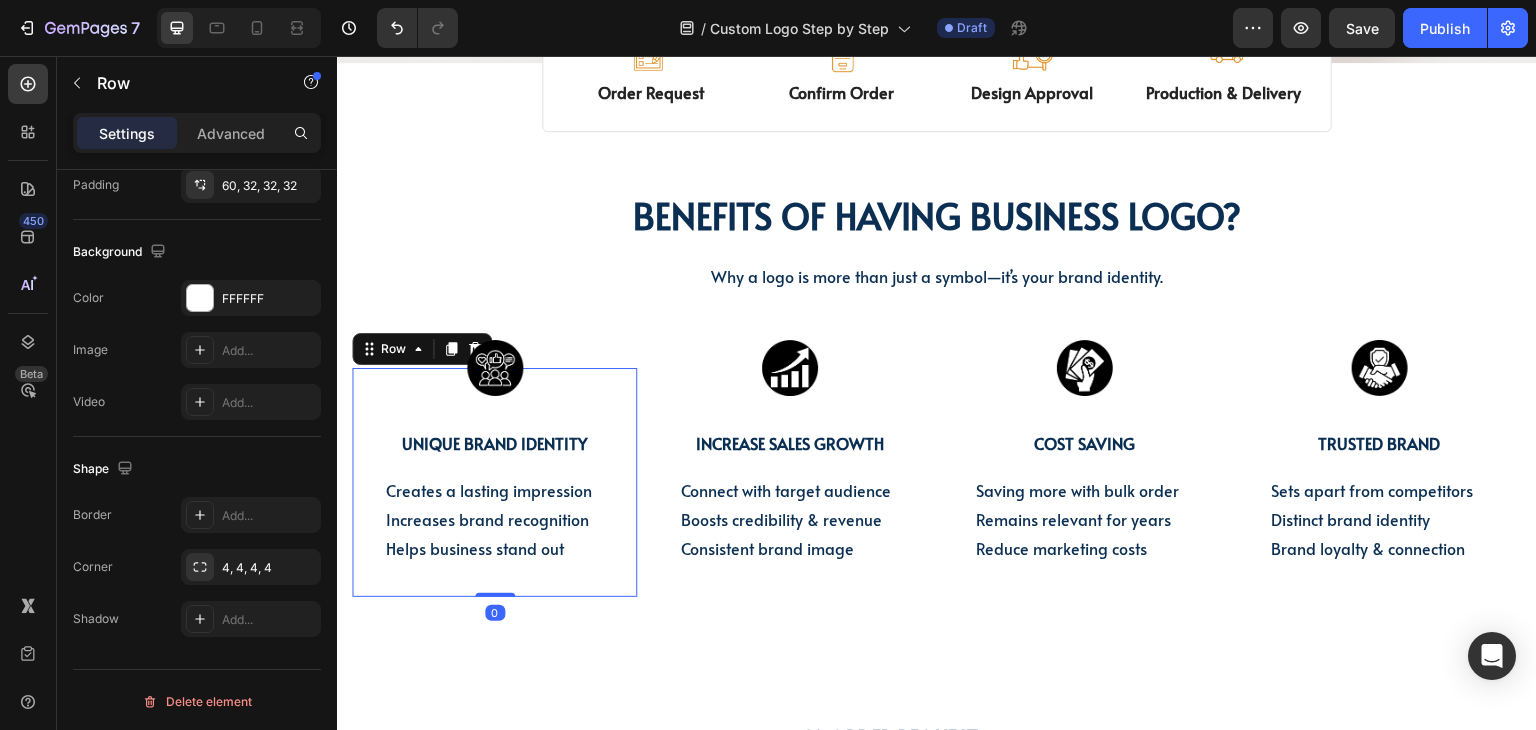 click on "Image UNIQUE BRAND IDENTITY Text Block Creates a lasting impression Increases brand recognition Helps business stand out Text Block Row   0" at bounding box center [494, 482] 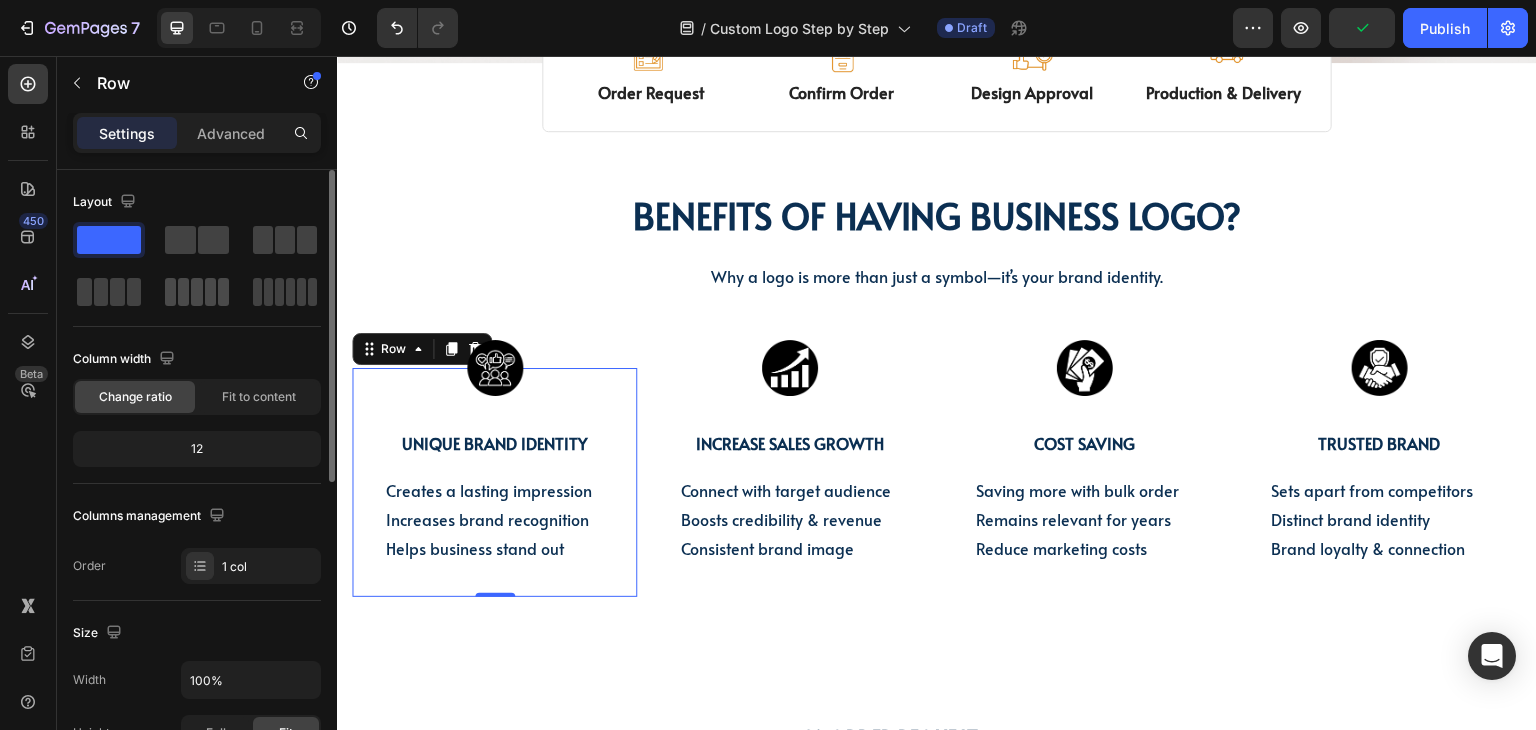 scroll, scrollTop: 200, scrollLeft: 0, axis: vertical 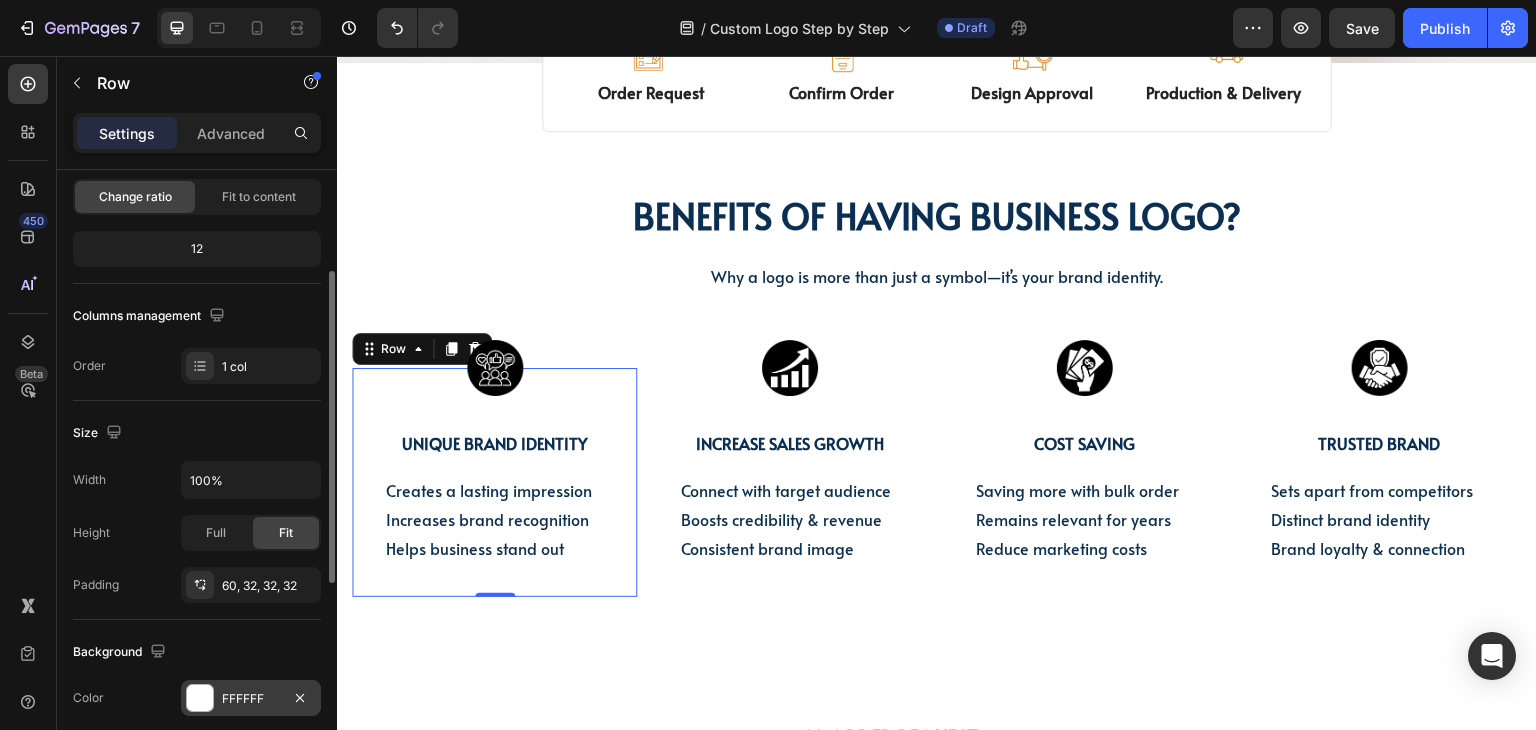 drag, startPoint x: 195, startPoint y: 699, endPoint x: 201, endPoint y: 683, distance: 17.088007 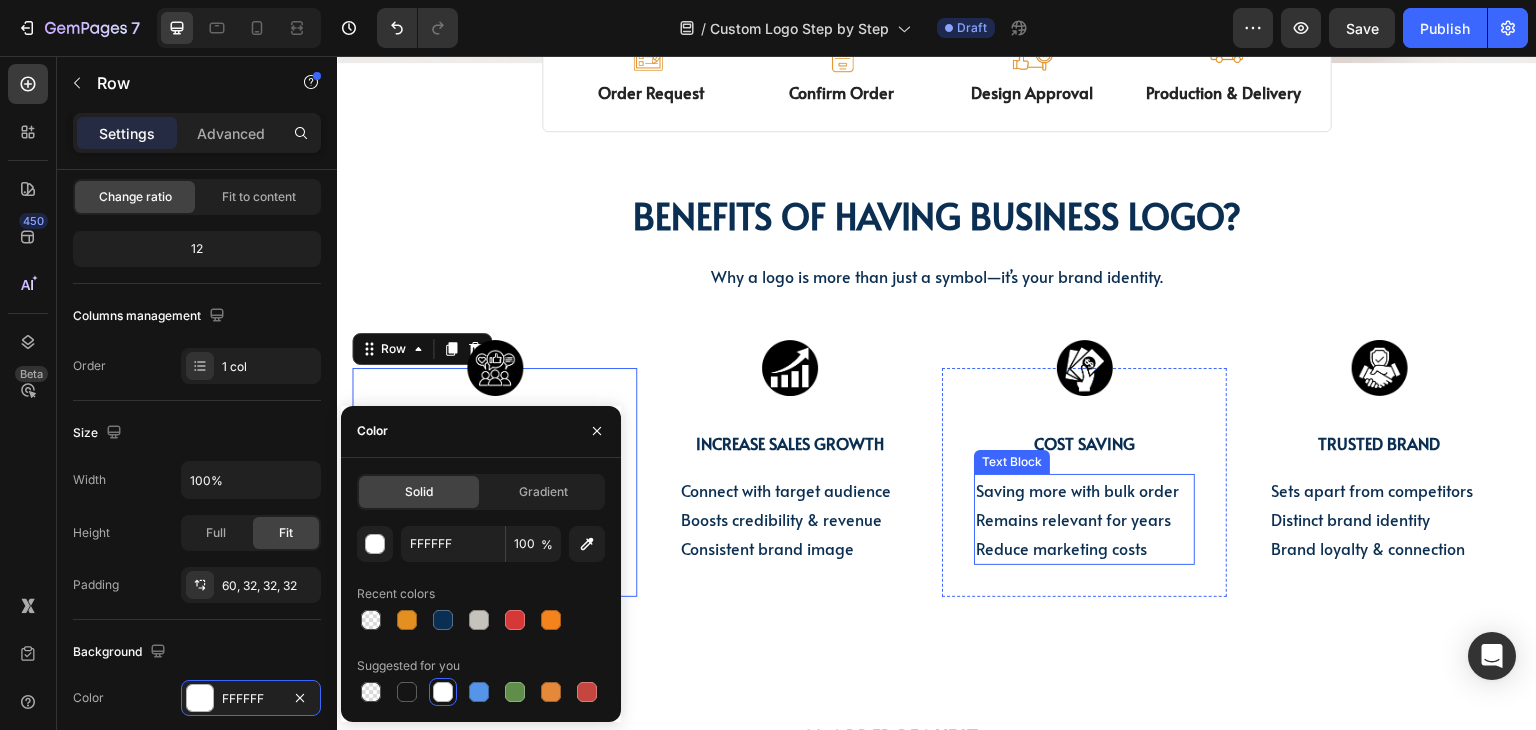 scroll, scrollTop: 500, scrollLeft: 0, axis: vertical 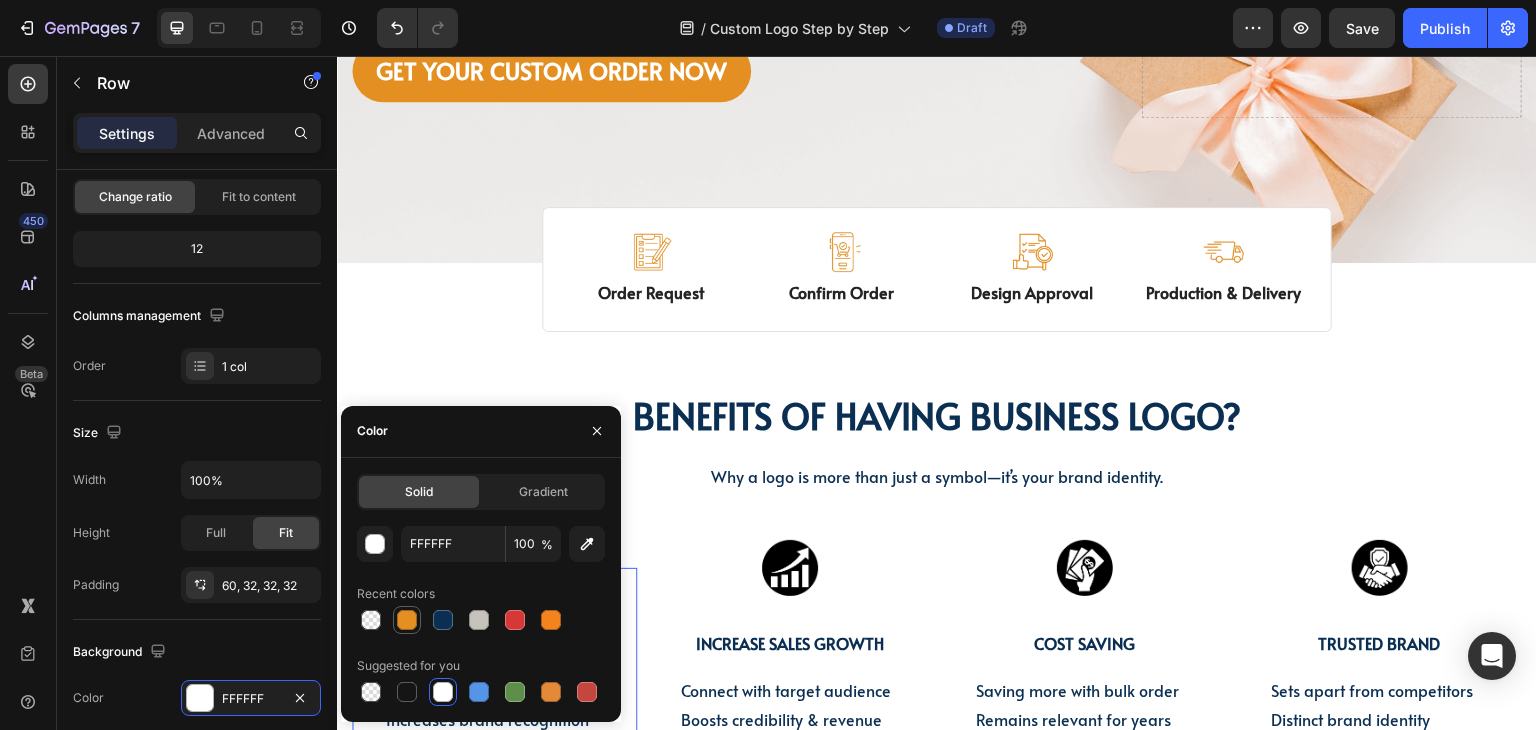 click at bounding box center [407, 620] 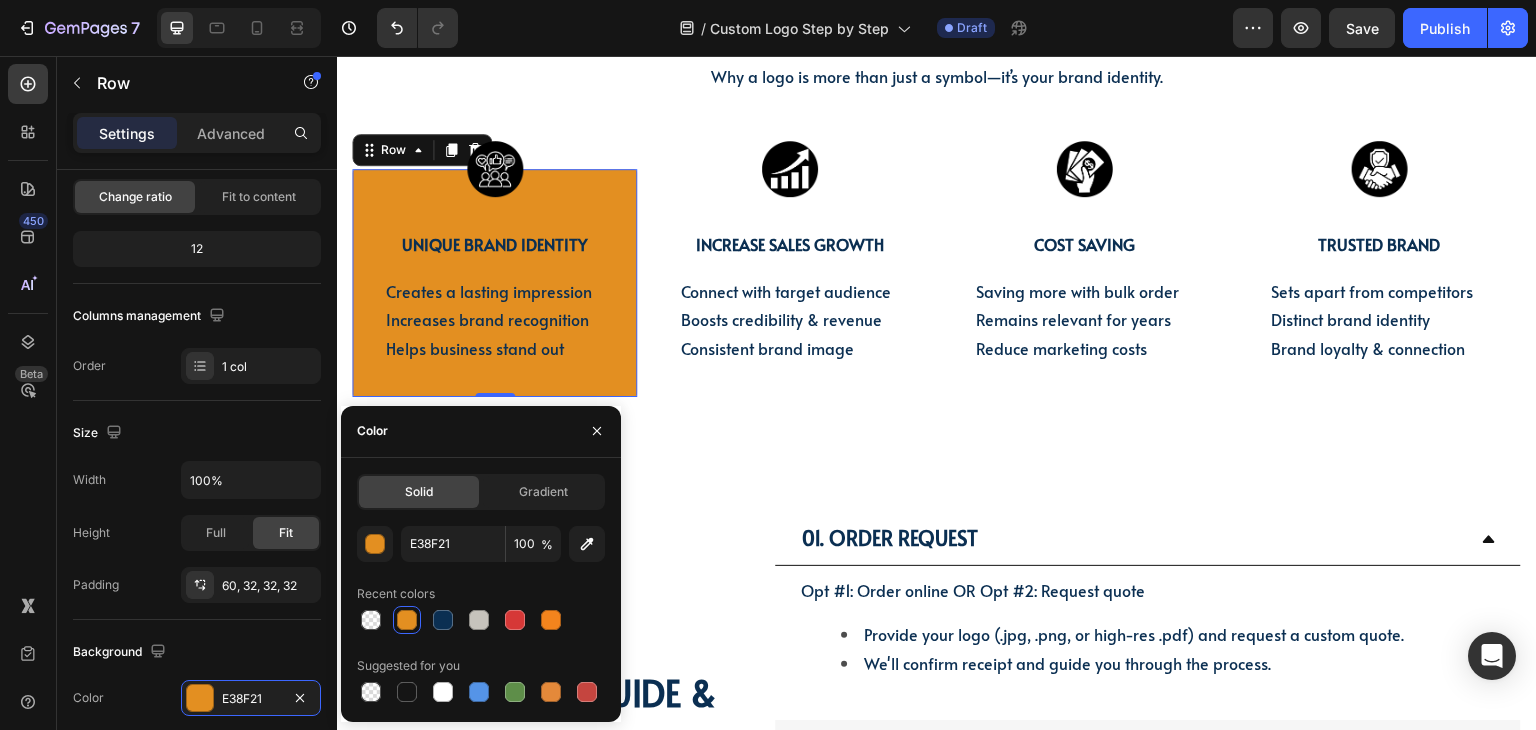 scroll, scrollTop: 900, scrollLeft: 0, axis: vertical 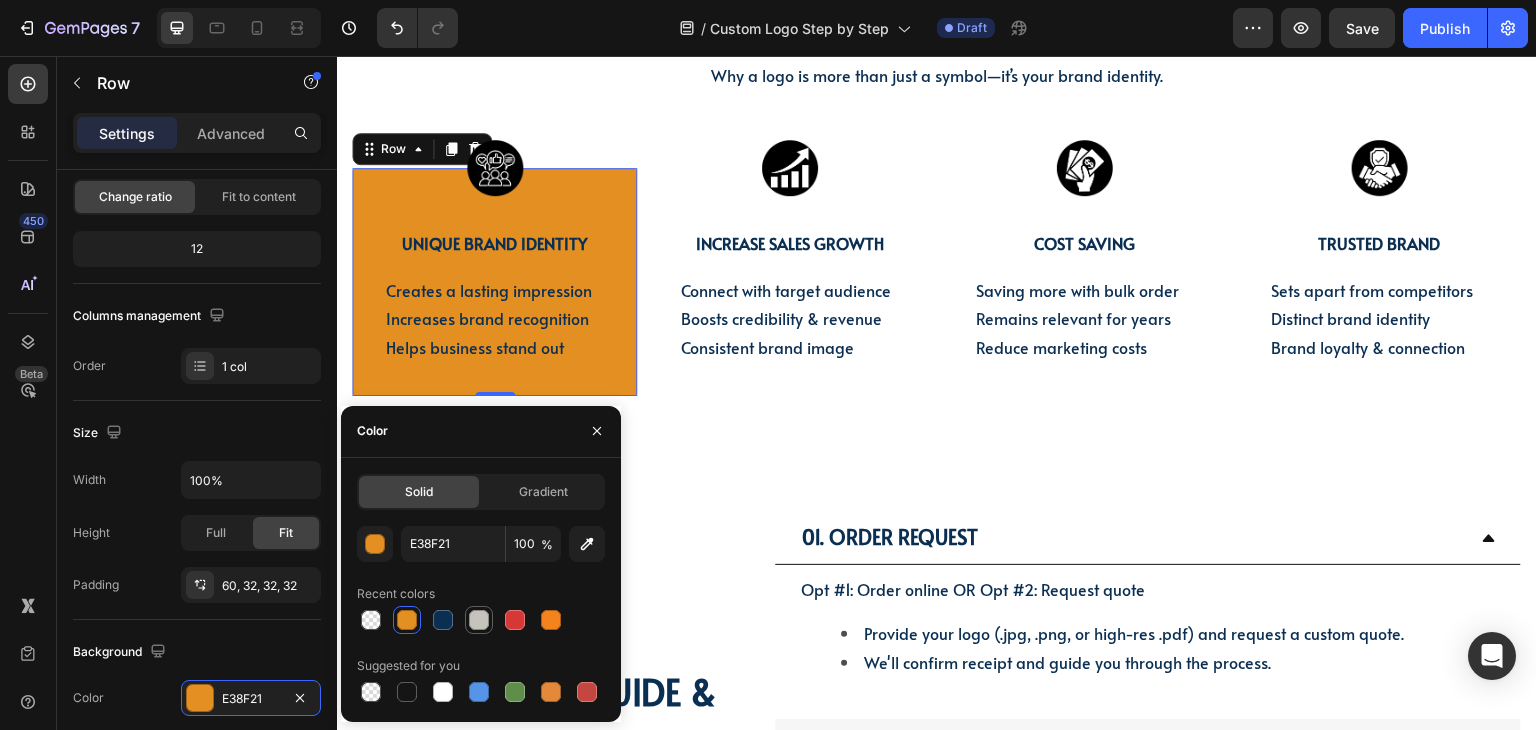 click at bounding box center [479, 620] 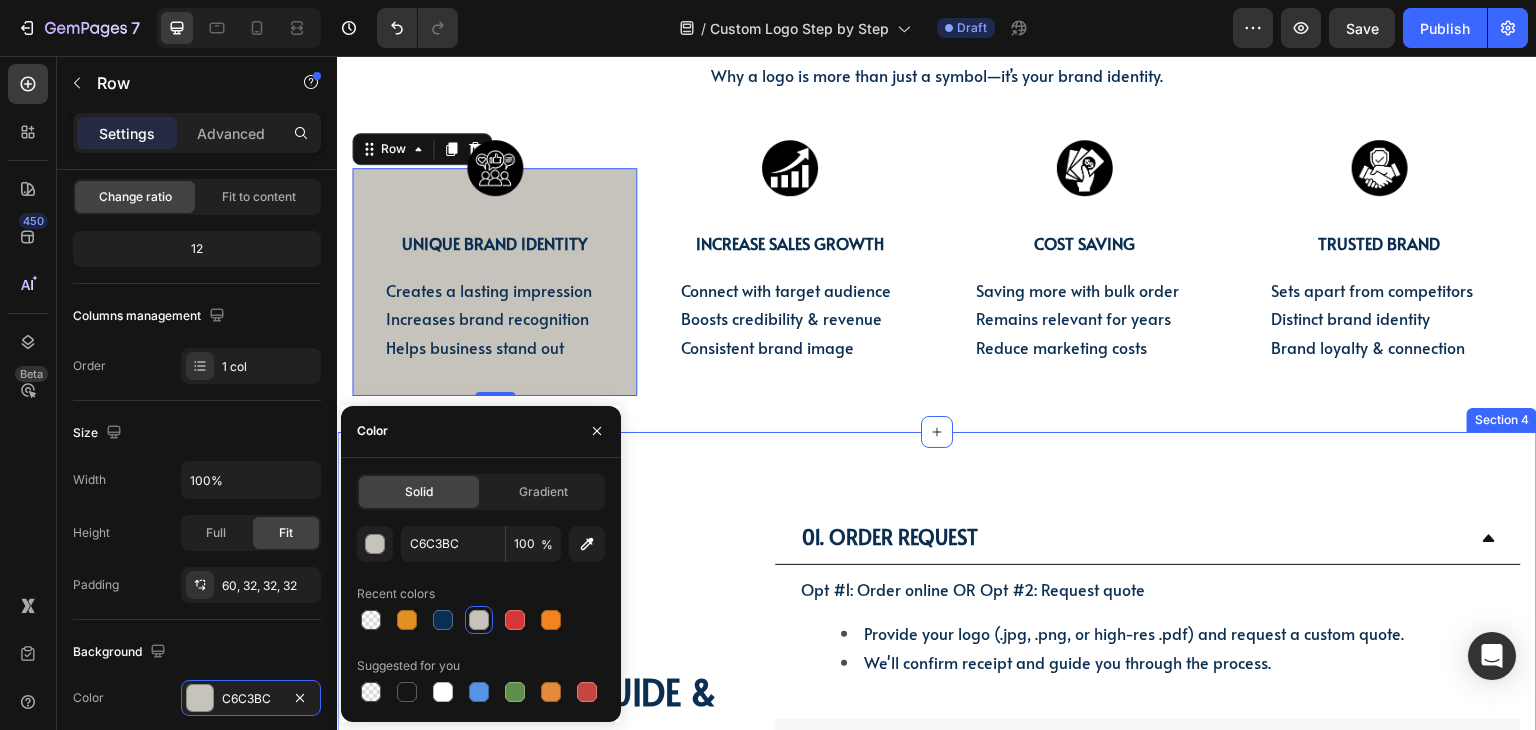 click on "01. Order Request Opt #1: Order online OR Opt #2: Request quote  Provide your logo (.jpg, .png, or high-res .pdf) and request a custom quote. We'll confirm receipt and guide you through the process. Text Block
02. Confirm Order
03. Design Approval
04. Production & Delivery Accordion STEP-BY-STEP GUIDE & PRE-ORDER DELIVERY Heading Row Once the quote is approved and payment is received, we'll contact you to confirm your logo design and provide you with a final production timeline. Due to a shortage of staffs & also suppliers’ chain, it may take us a little longer than usual. Please don't worry, we'll be in touch within 2-5 business days. Text Block Section 4" at bounding box center (937, 748) 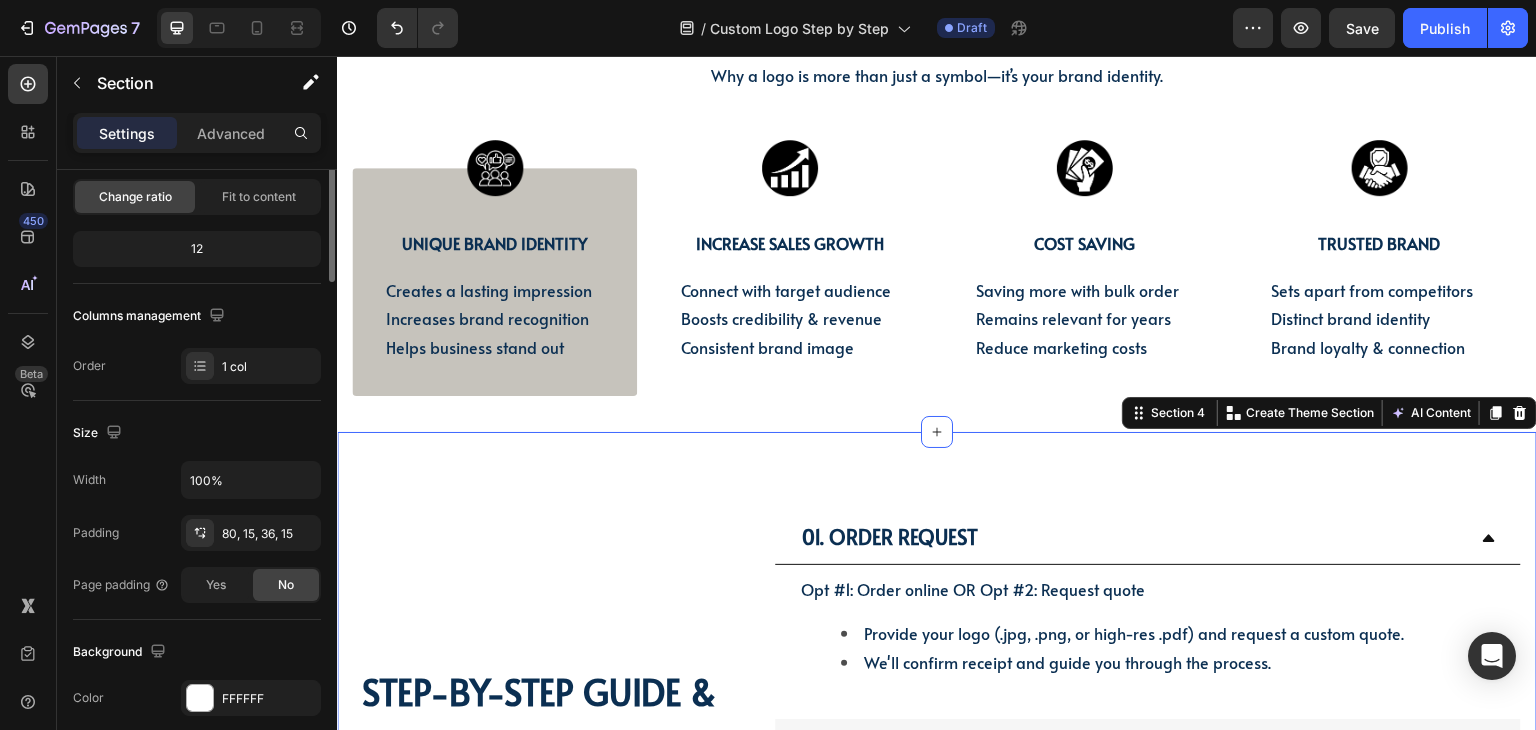scroll, scrollTop: 0, scrollLeft: 0, axis: both 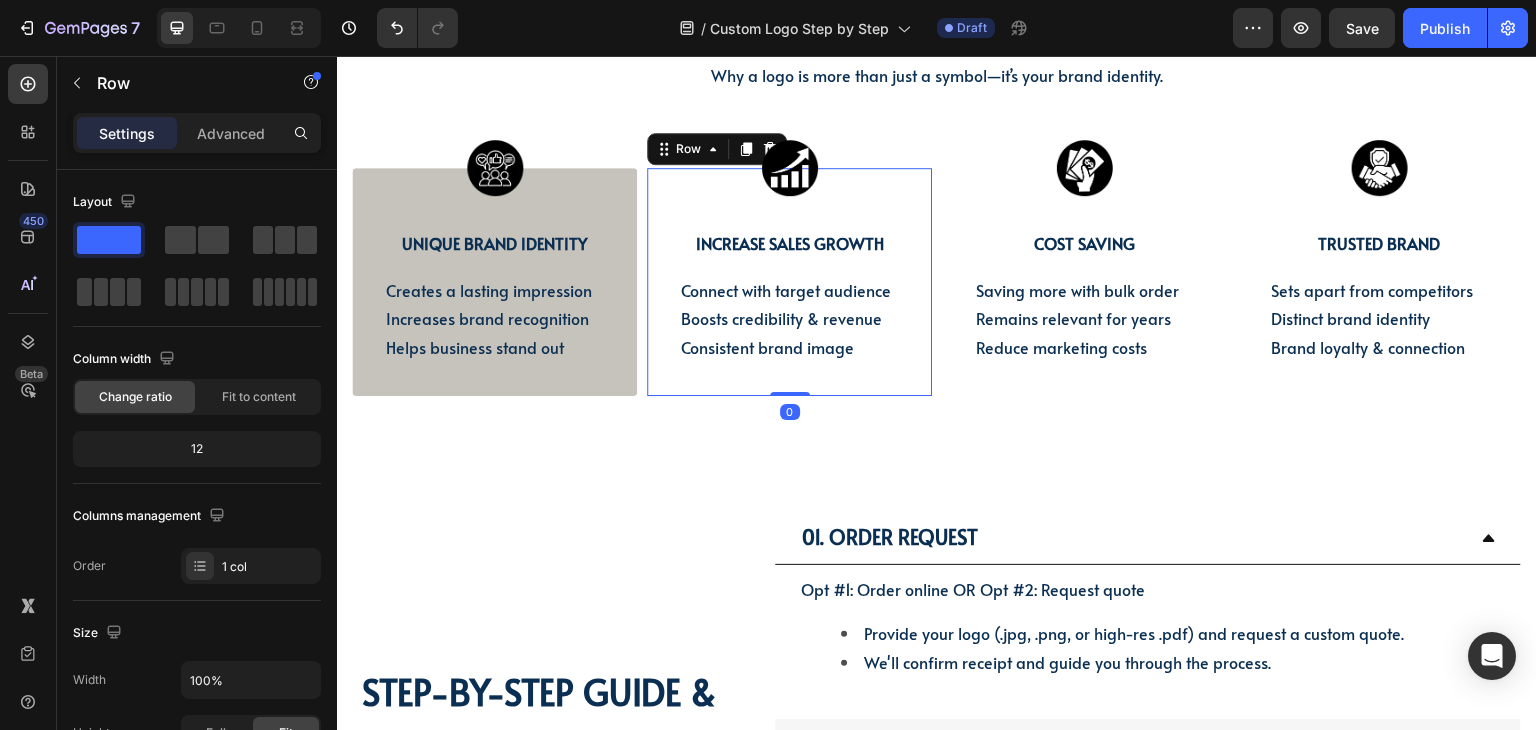 click on "Image INCREASE SALES GROWTH Text Block Connect with target audience Boosts credibility & revenue Consistent brand image Text Block Row   0" at bounding box center (789, 282) 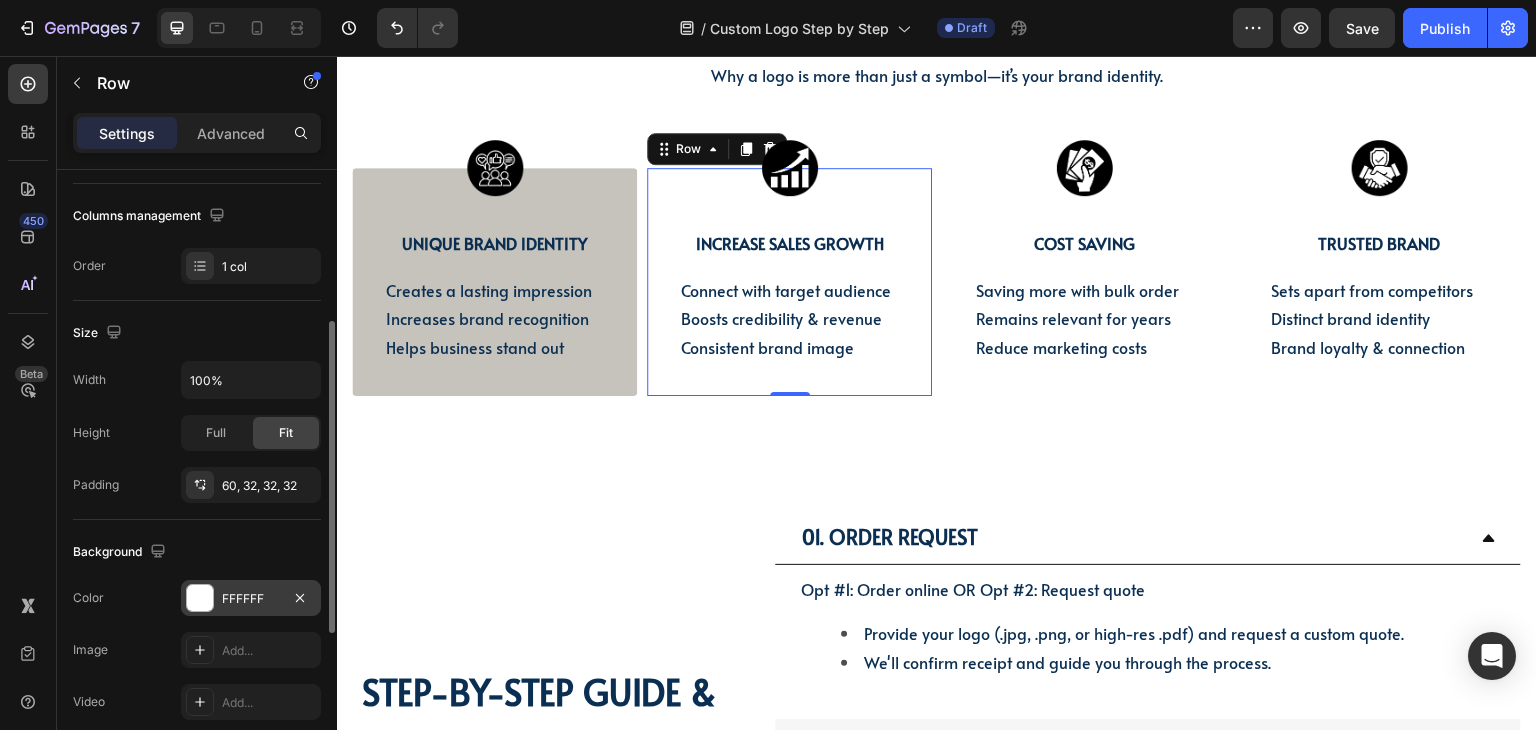 click on "FFFFFF" at bounding box center (251, 598) 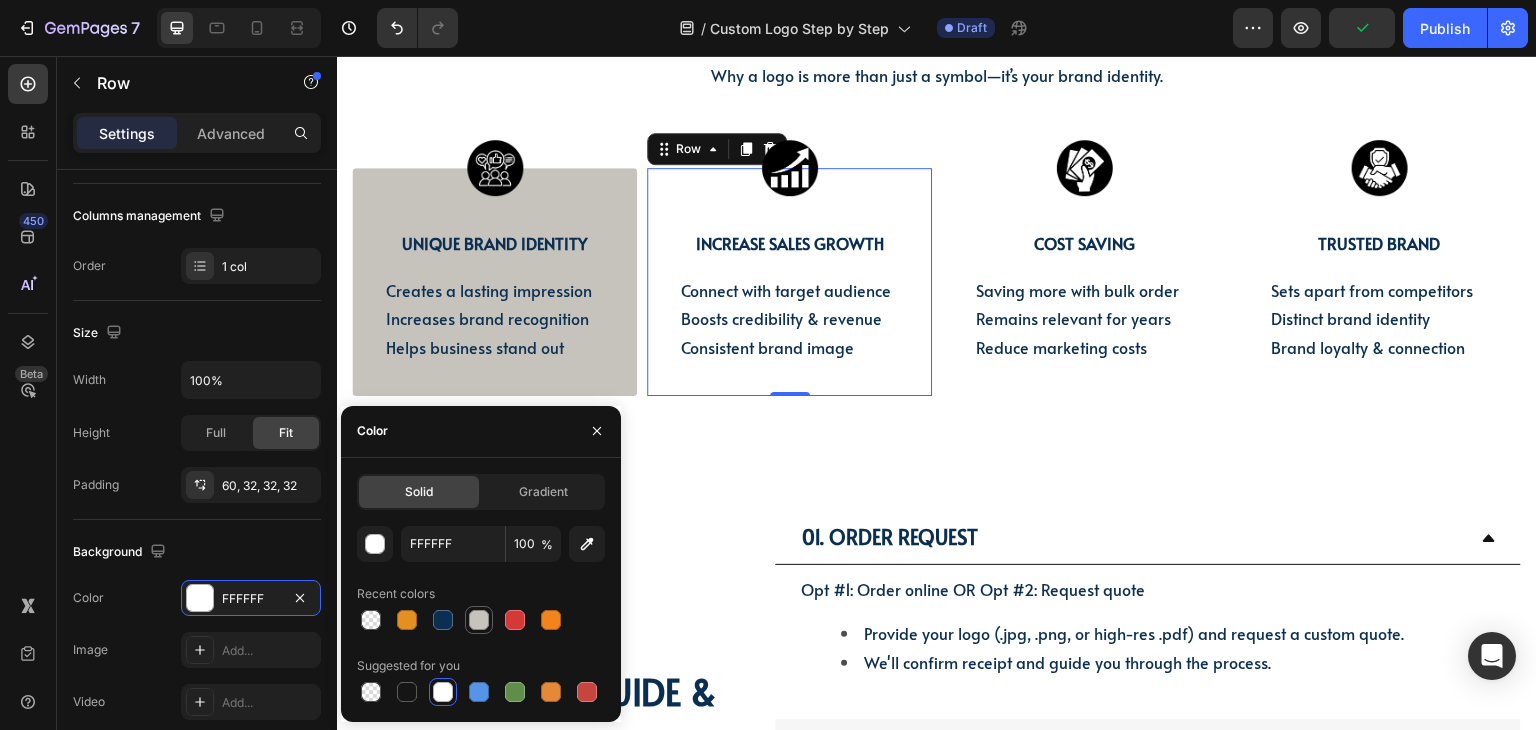 click at bounding box center (479, 620) 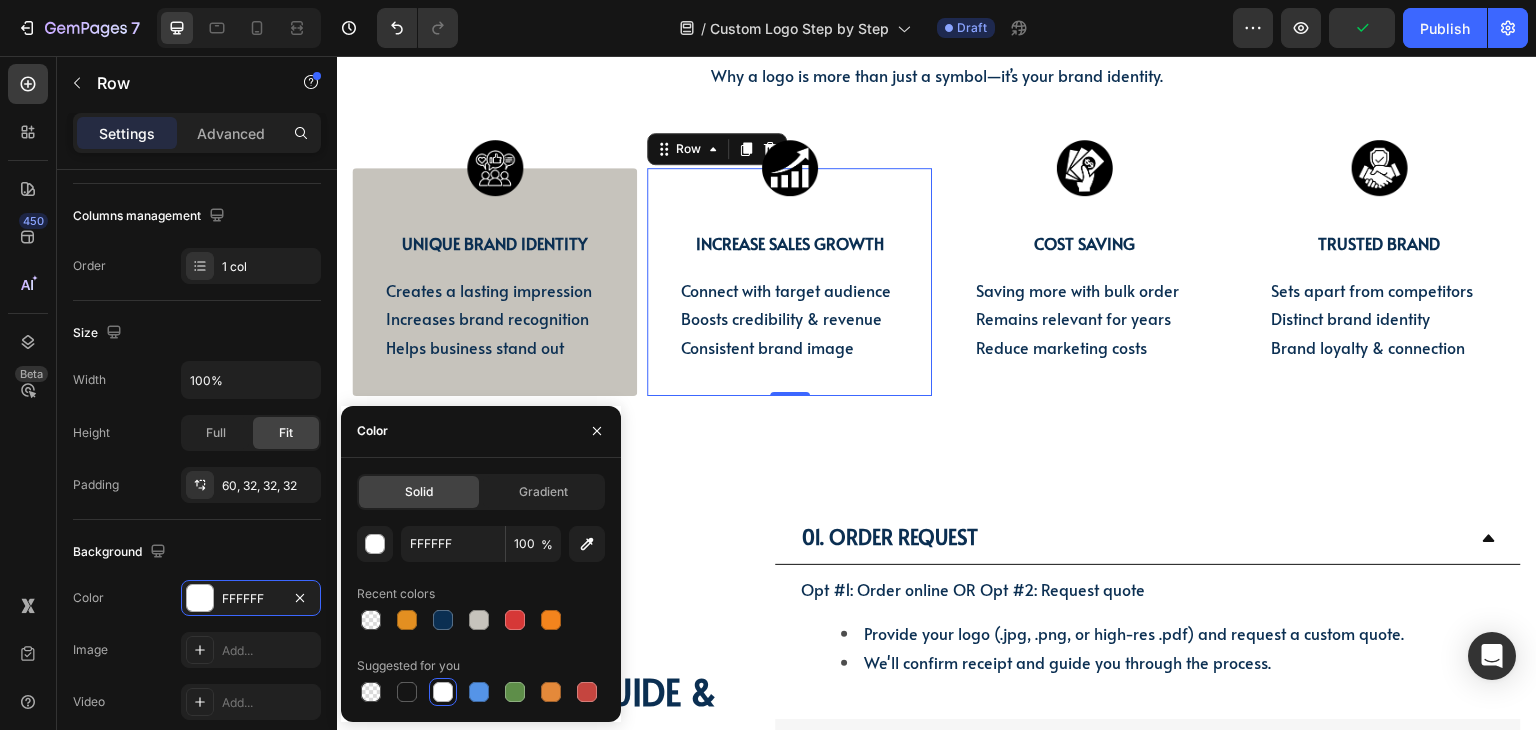 type on "C6C3BC" 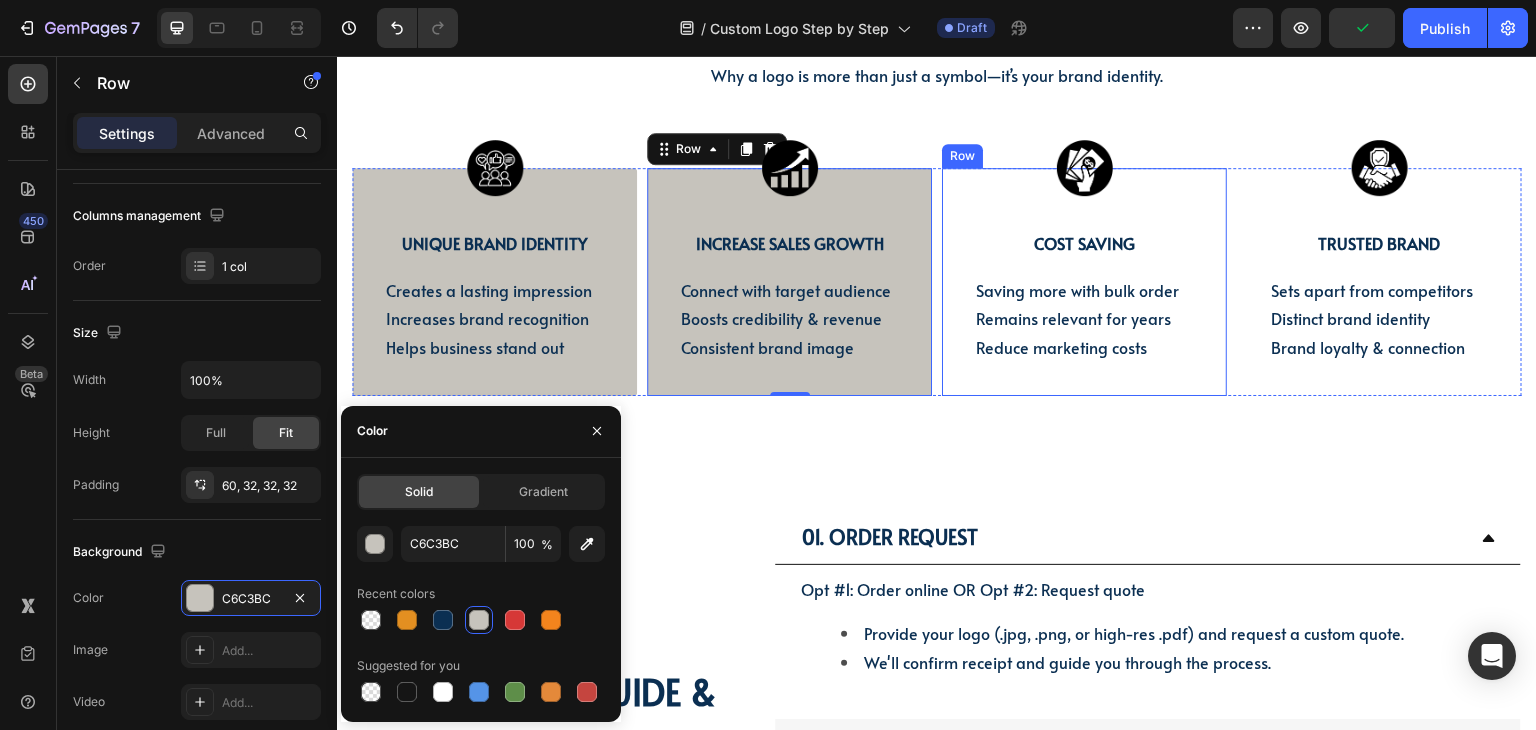 click on "Image COST SAVING Text Block Saving more with bulk order Remains relevant for years Reduce marketing costs Text Block Row" at bounding box center [1084, 282] 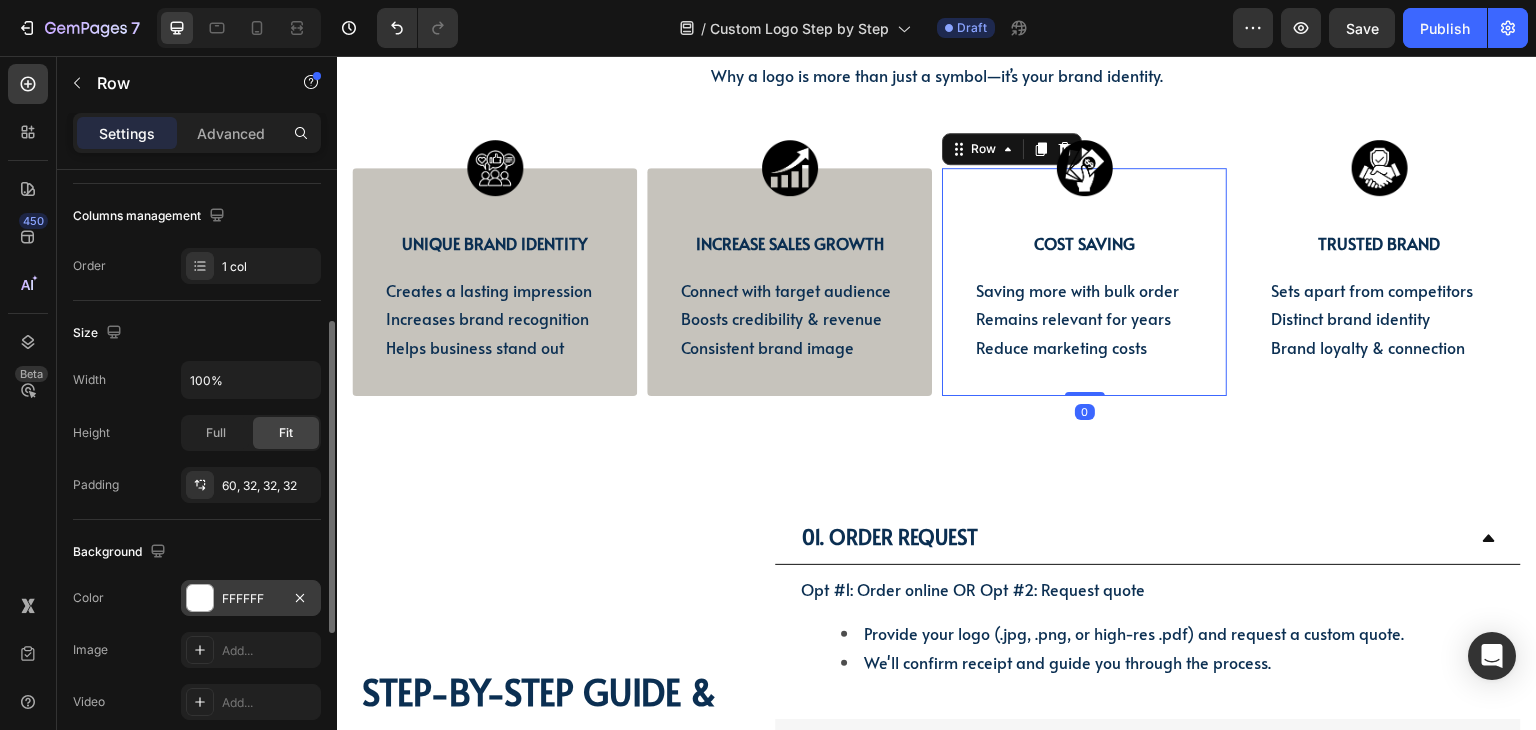 click on "FFFFFF" at bounding box center (251, 598) 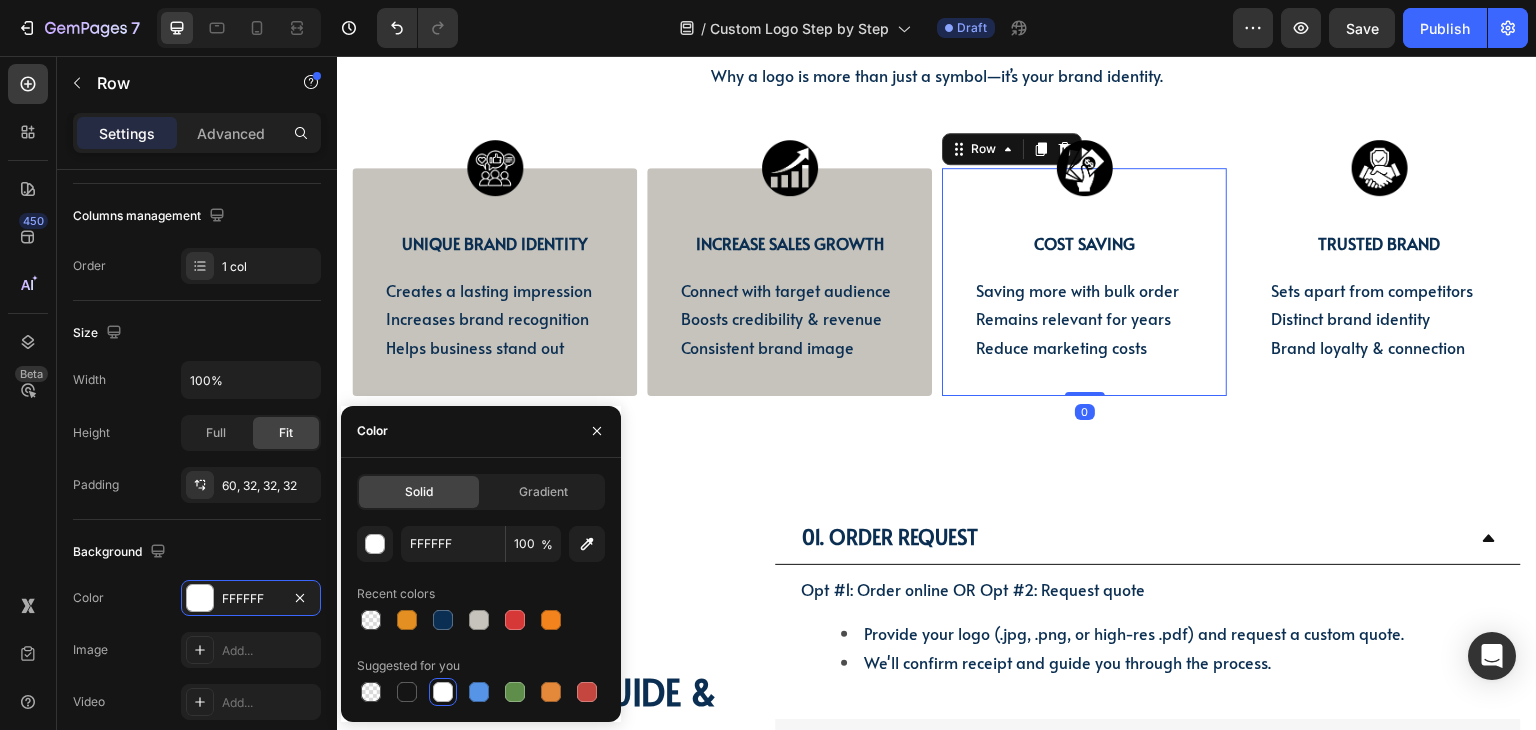 drag, startPoint x: 479, startPoint y: 620, endPoint x: 532, endPoint y: 591, distance: 60.41523 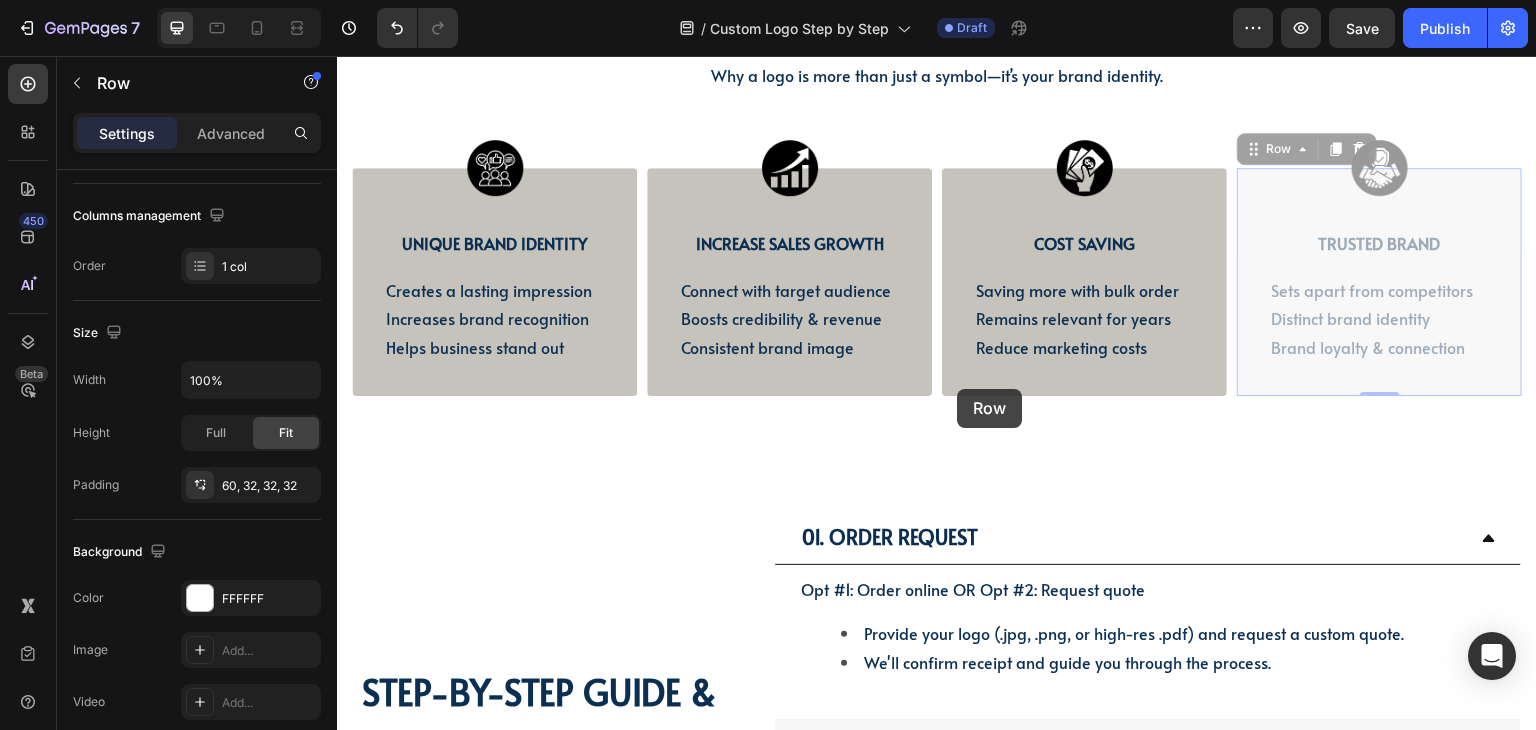 drag, startPoint x: 1259, startPoint y: 383, endPoint x: 353, endPoint y: 394, distance: 906.0668 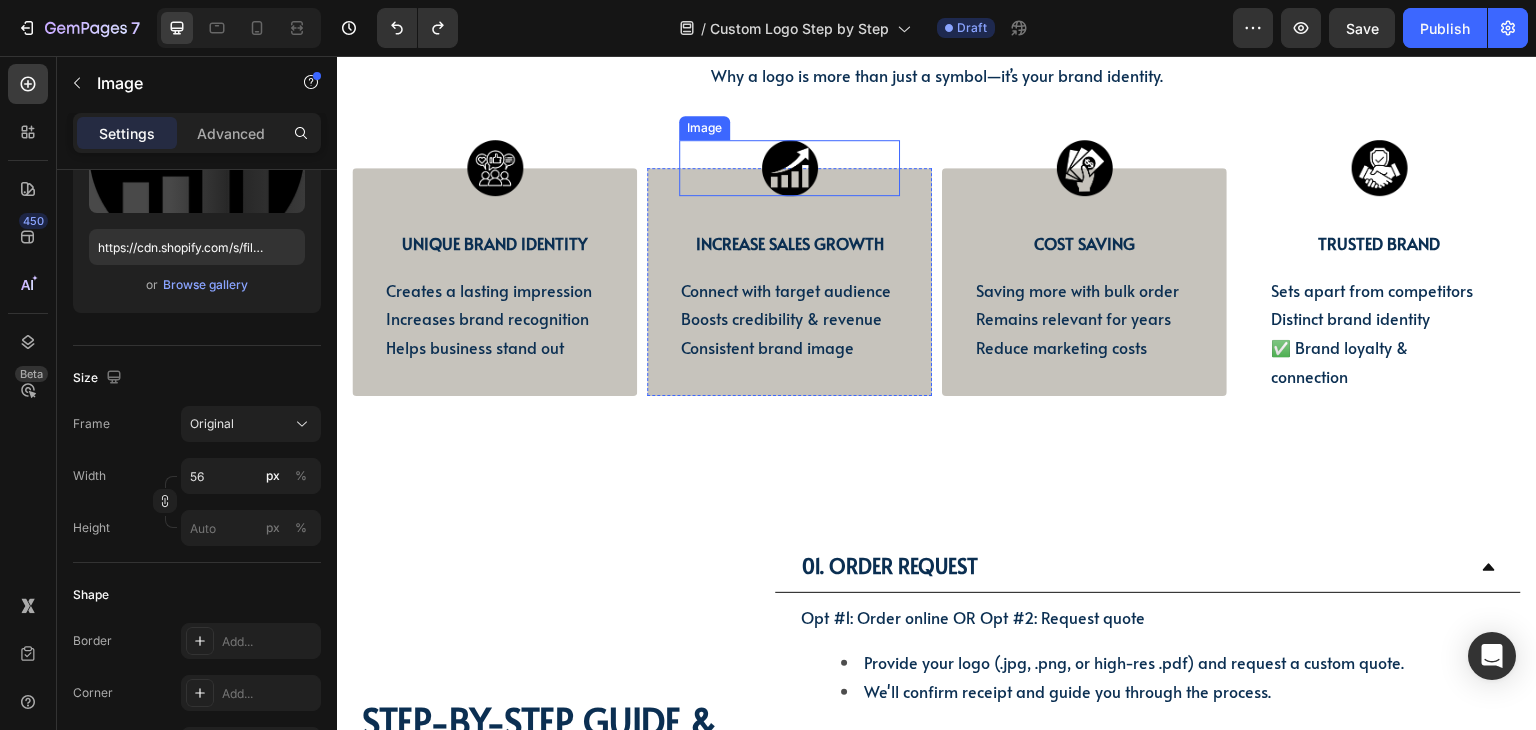 click on "Image" at bounding box center (789, 168) 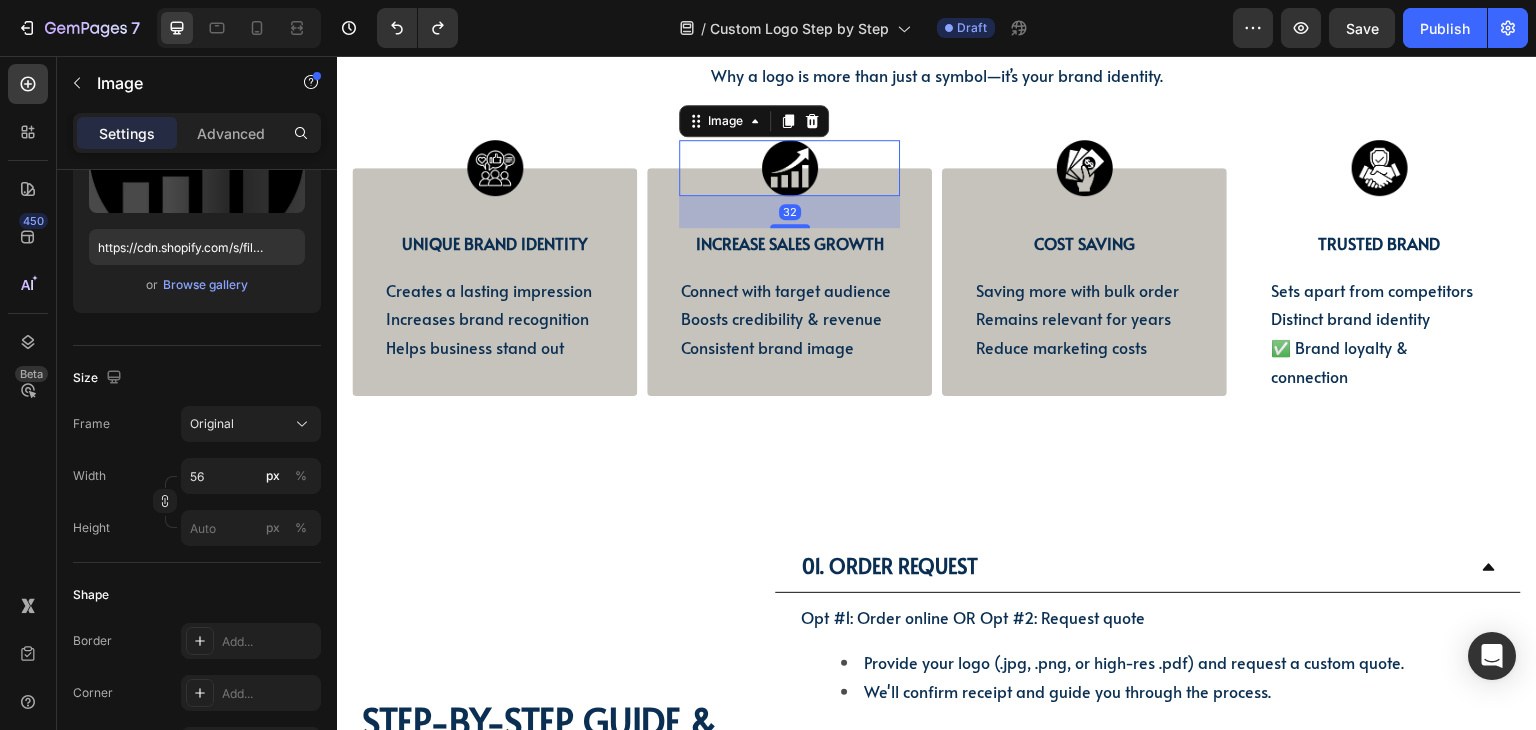 scroll, scrollTop: 0, scrollLeft: 0, axis: both 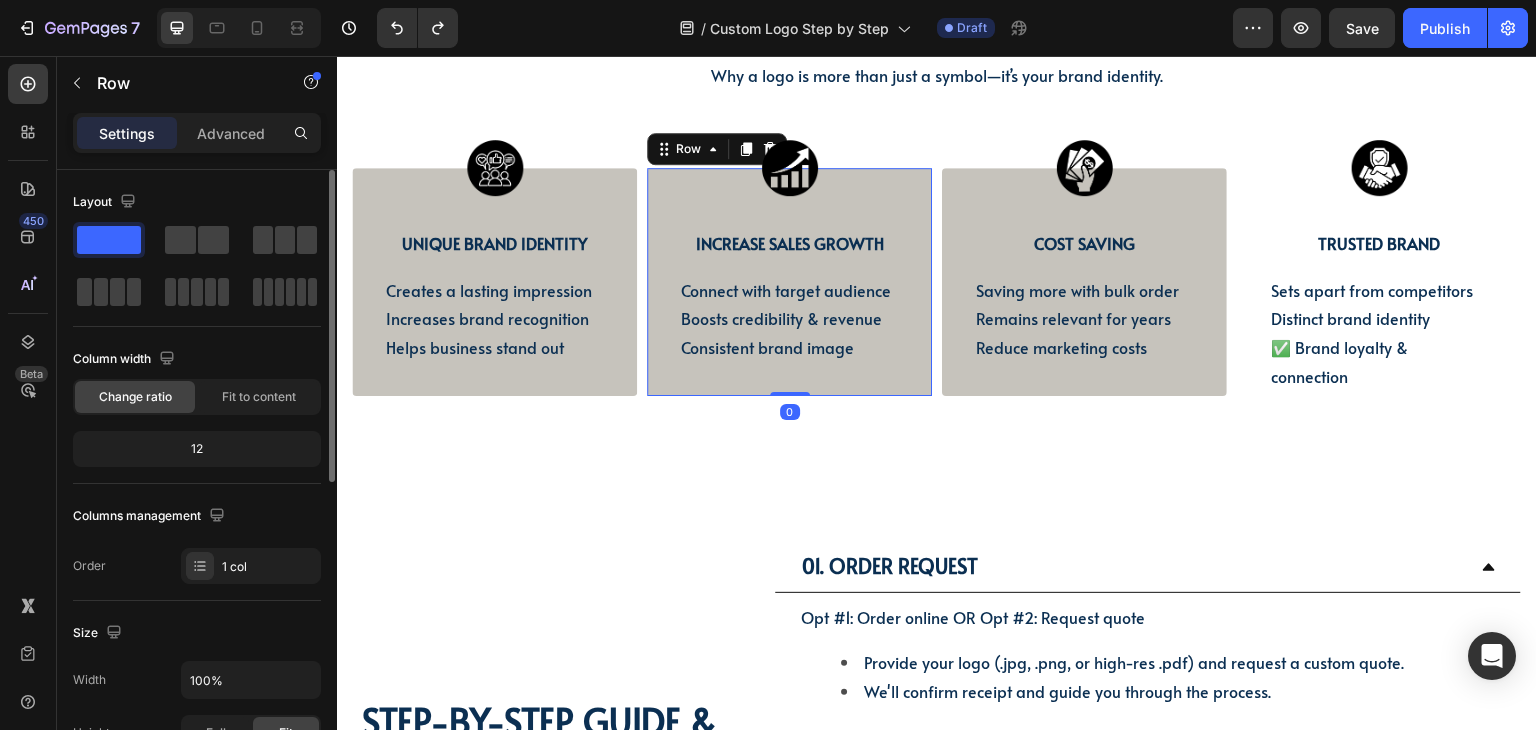 click on "Image INCREASE SALES GROWTH Text Block Connect with target audience Boosts credibility & revenue Consistent brand image Text Block Row   0" at bounding box center (789, 282) 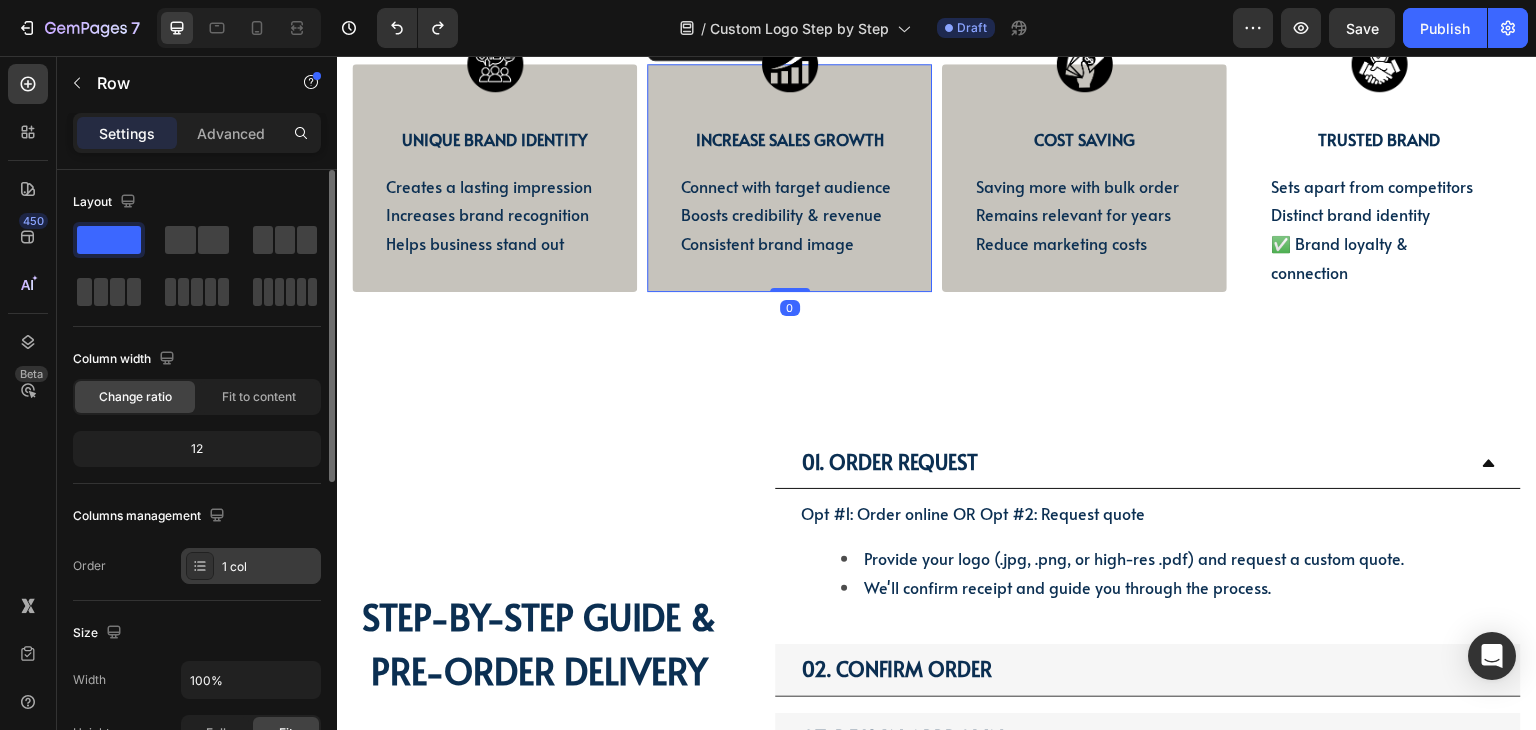 scroll, scrollTop: 1200, scrollLeft: 0, axis: vertical 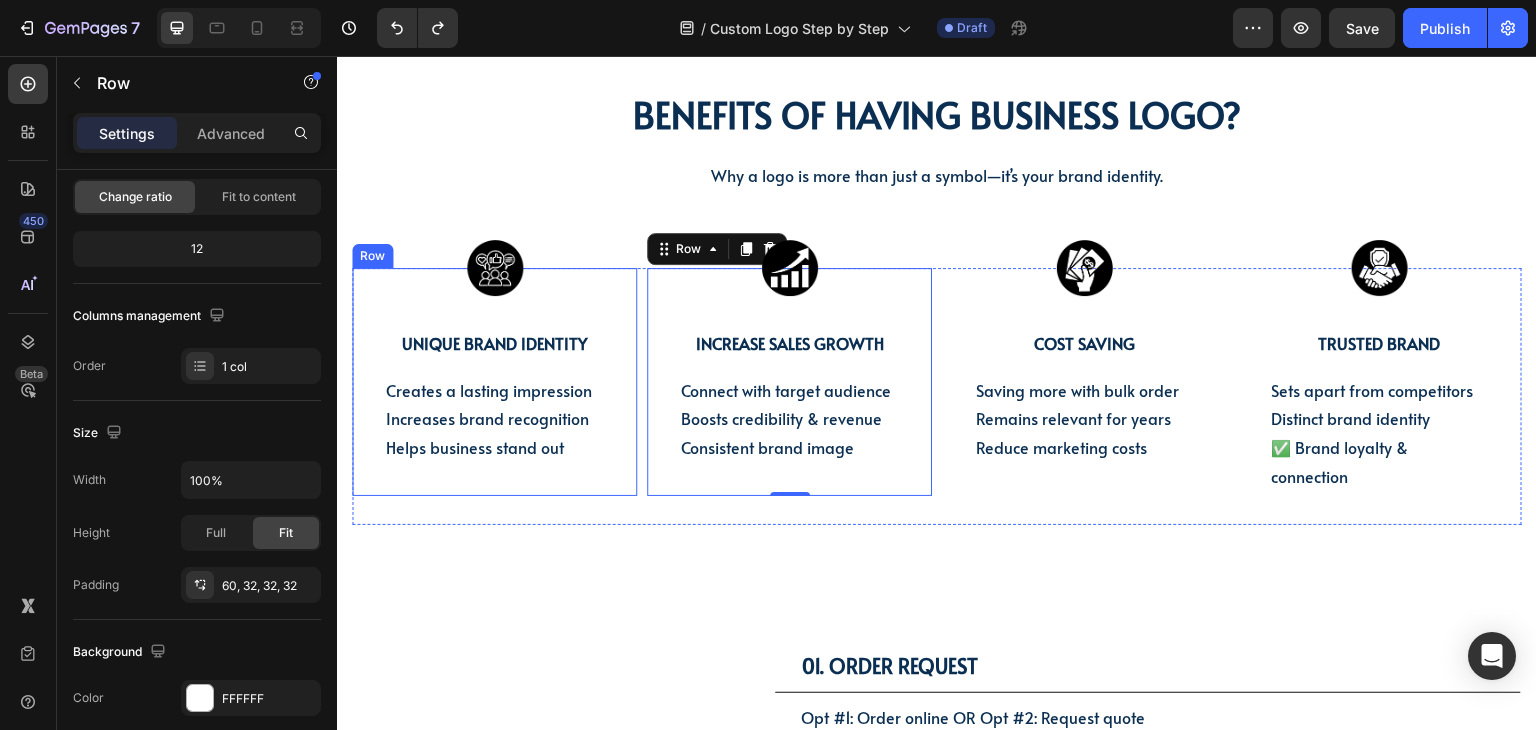 click on "Image UNIQUE BRAND IDENTITY Text Block Creates a lasting impression Increases brand recognition Helps business stand out Text Block Row" at bounding box center [494, 382] 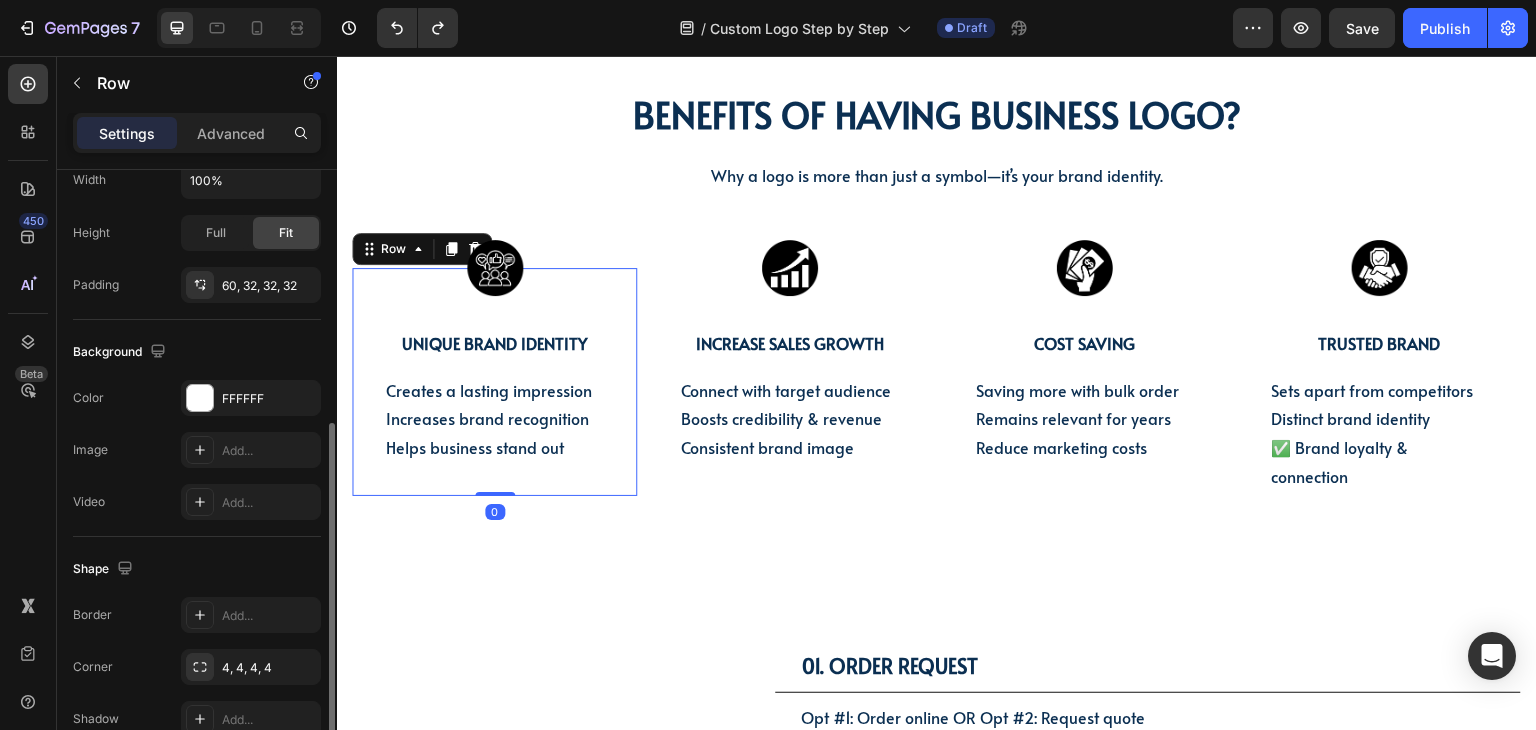 scroll, scrollTop: 601, scrollLeft: 0, axis: vertical 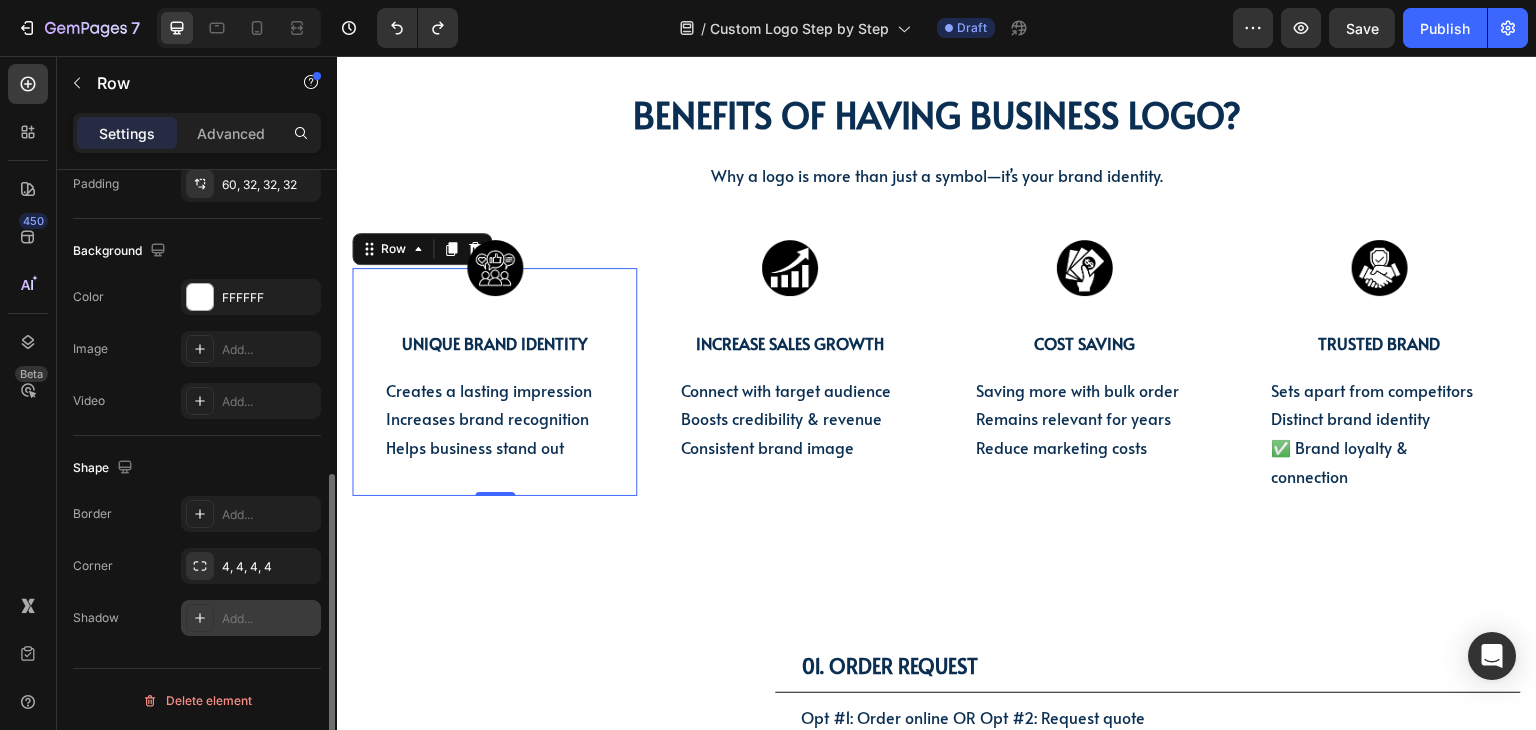 click at bounding box center [200, 618] 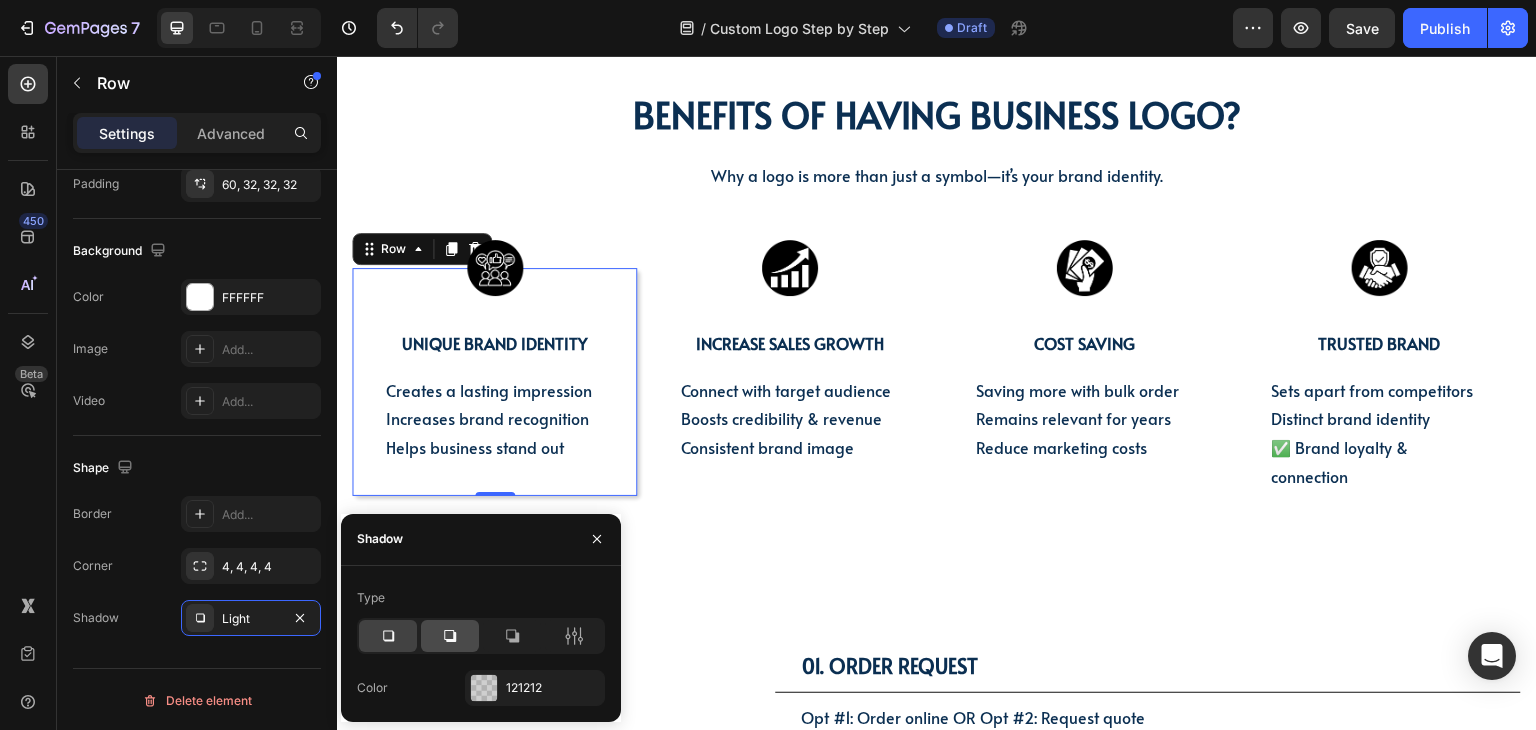 click 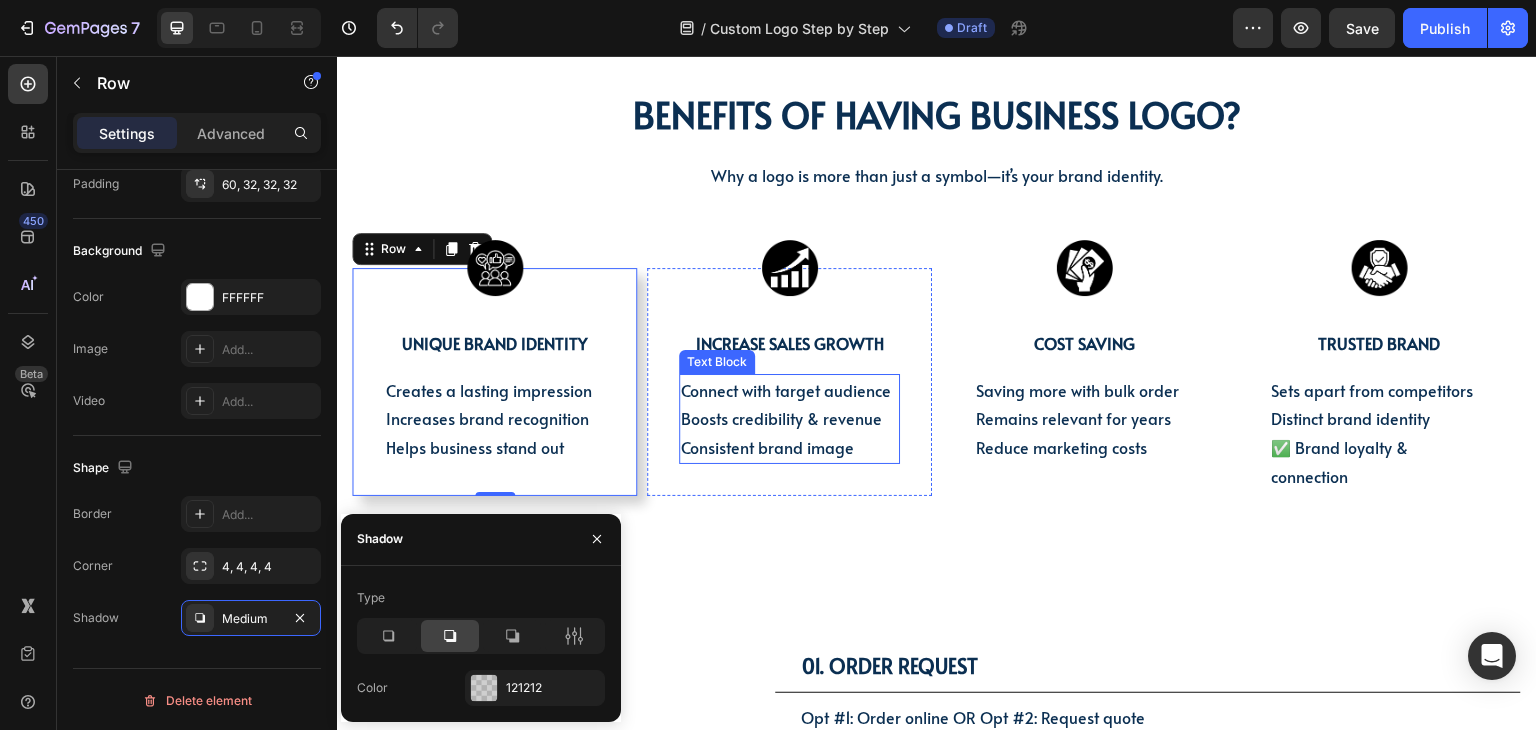 click on "Connect with target audience Boosts credibility & revenue Consistent brand image" at bounding box center [789, 419] 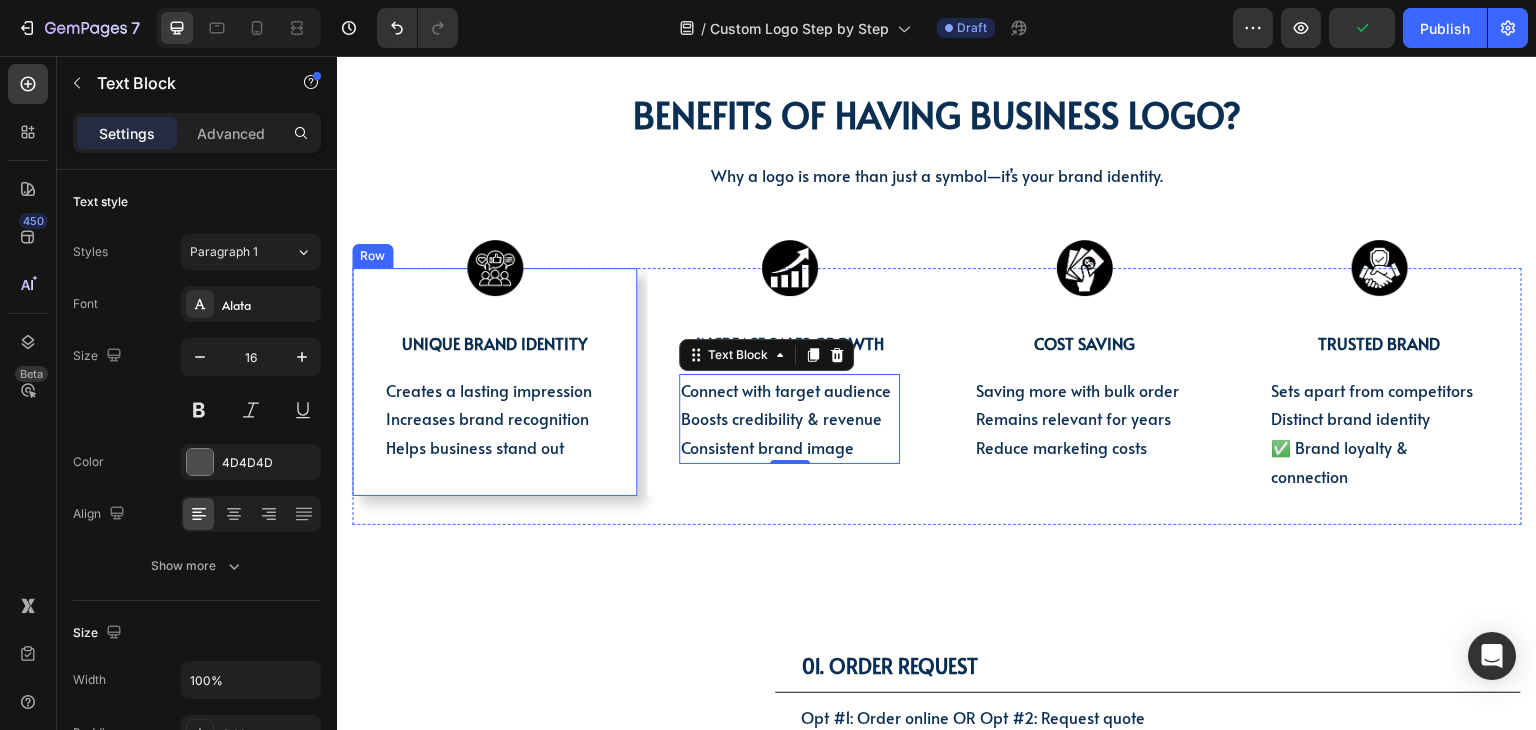click on "Image UNIQUE BRAND IDENTITY Text Block Creates a lasting impression Increases brand recognition Helps business stand out Text Block Row" at bounding box center (494, 382) 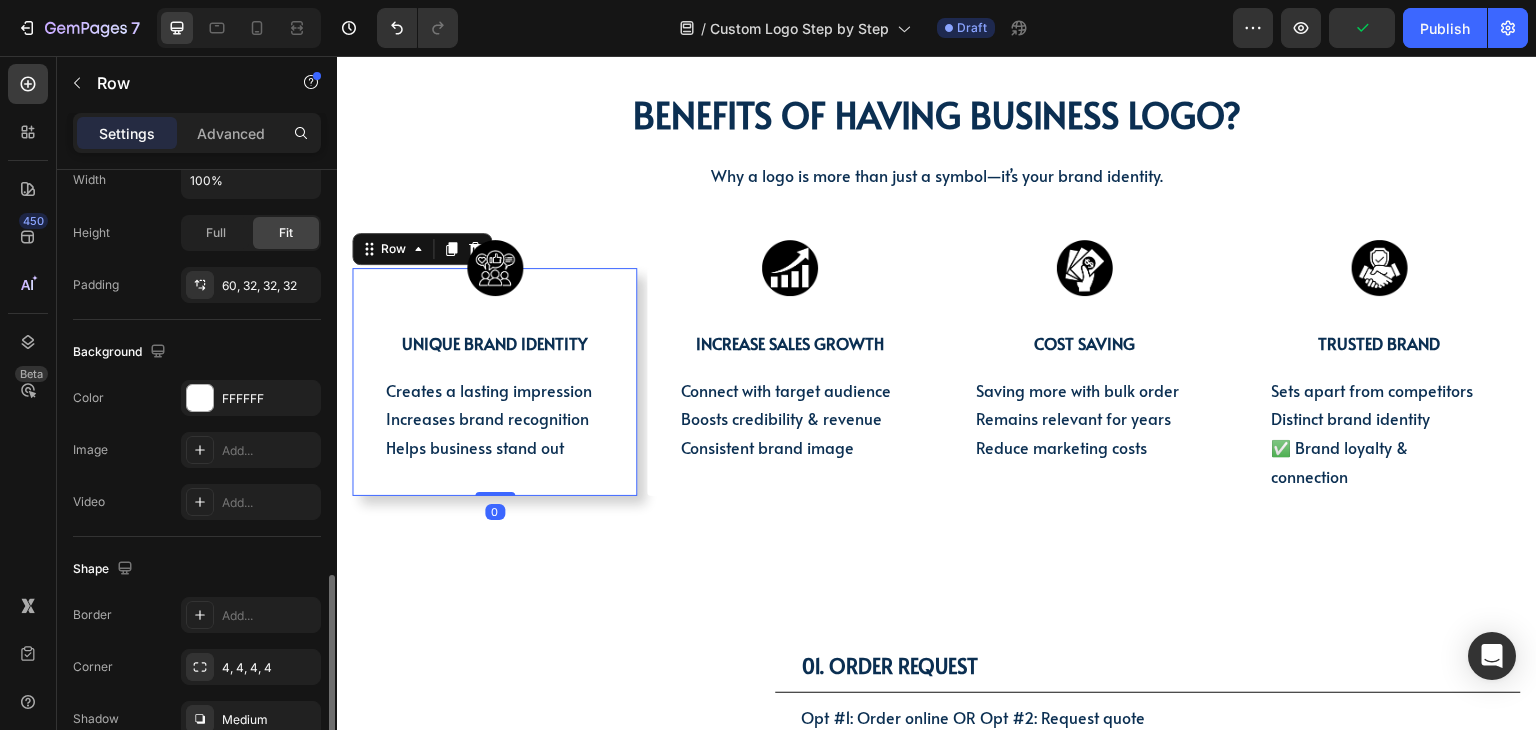 scroll, scrollTop: 601, scrollLeft: 0, axis: vertical 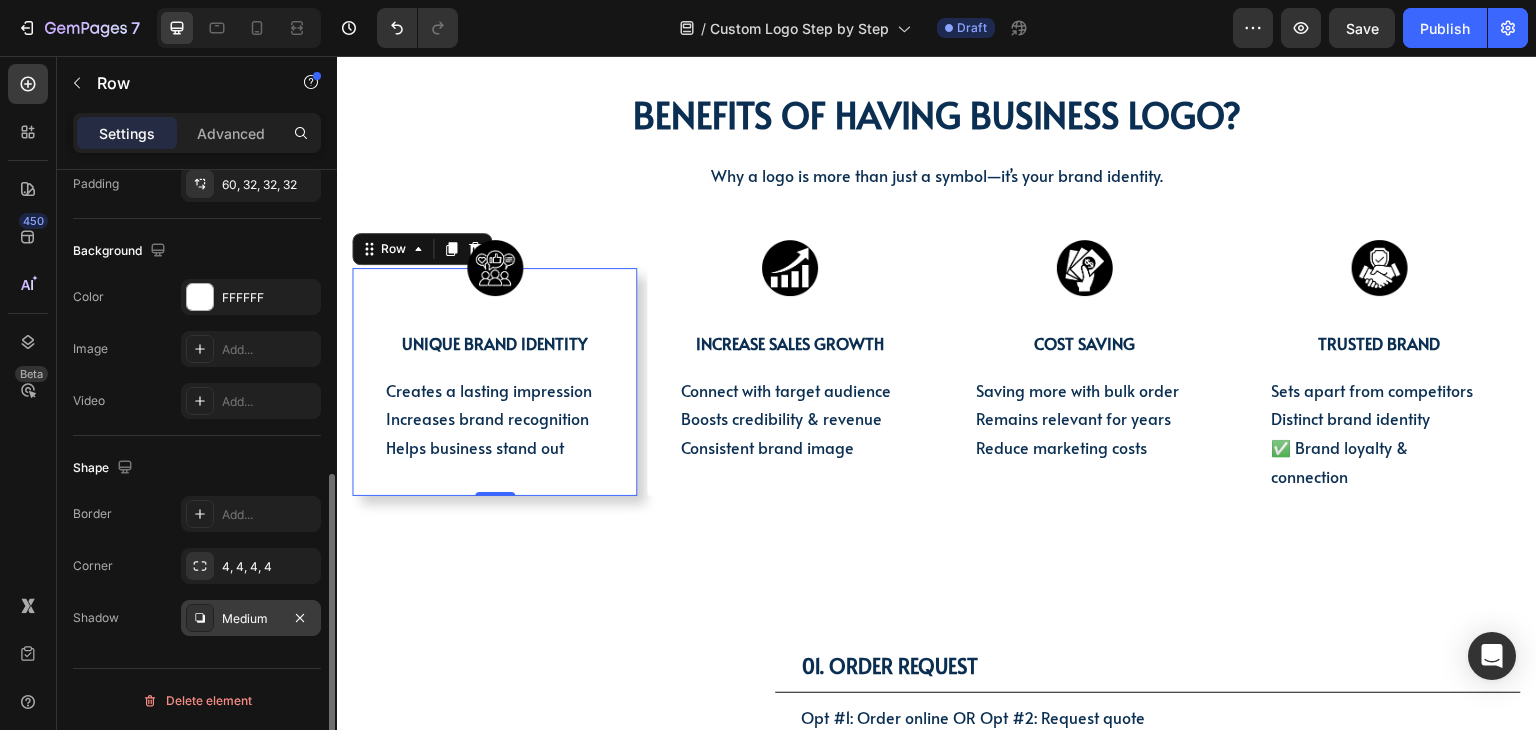 click on "Medium" at bounding box center (251, 619) 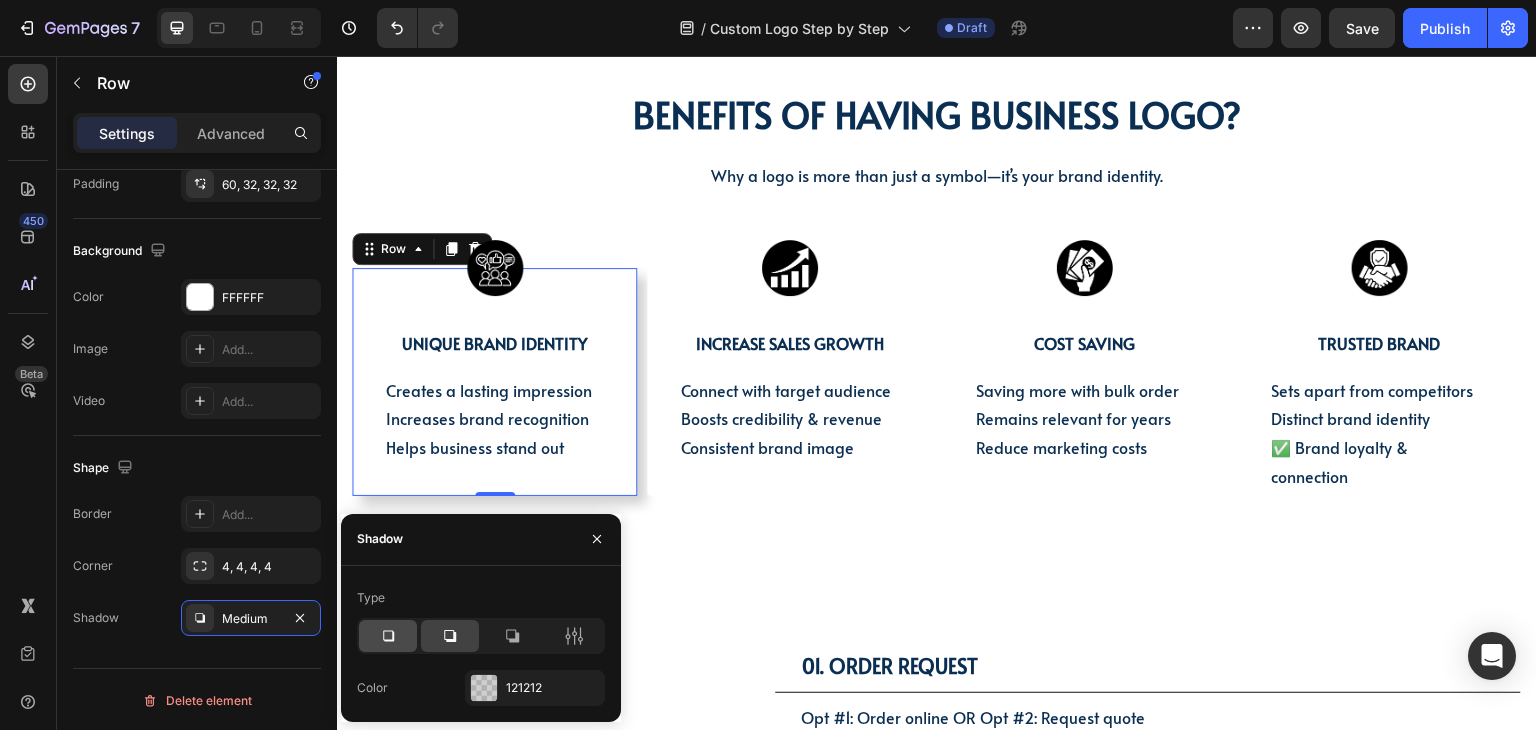 click 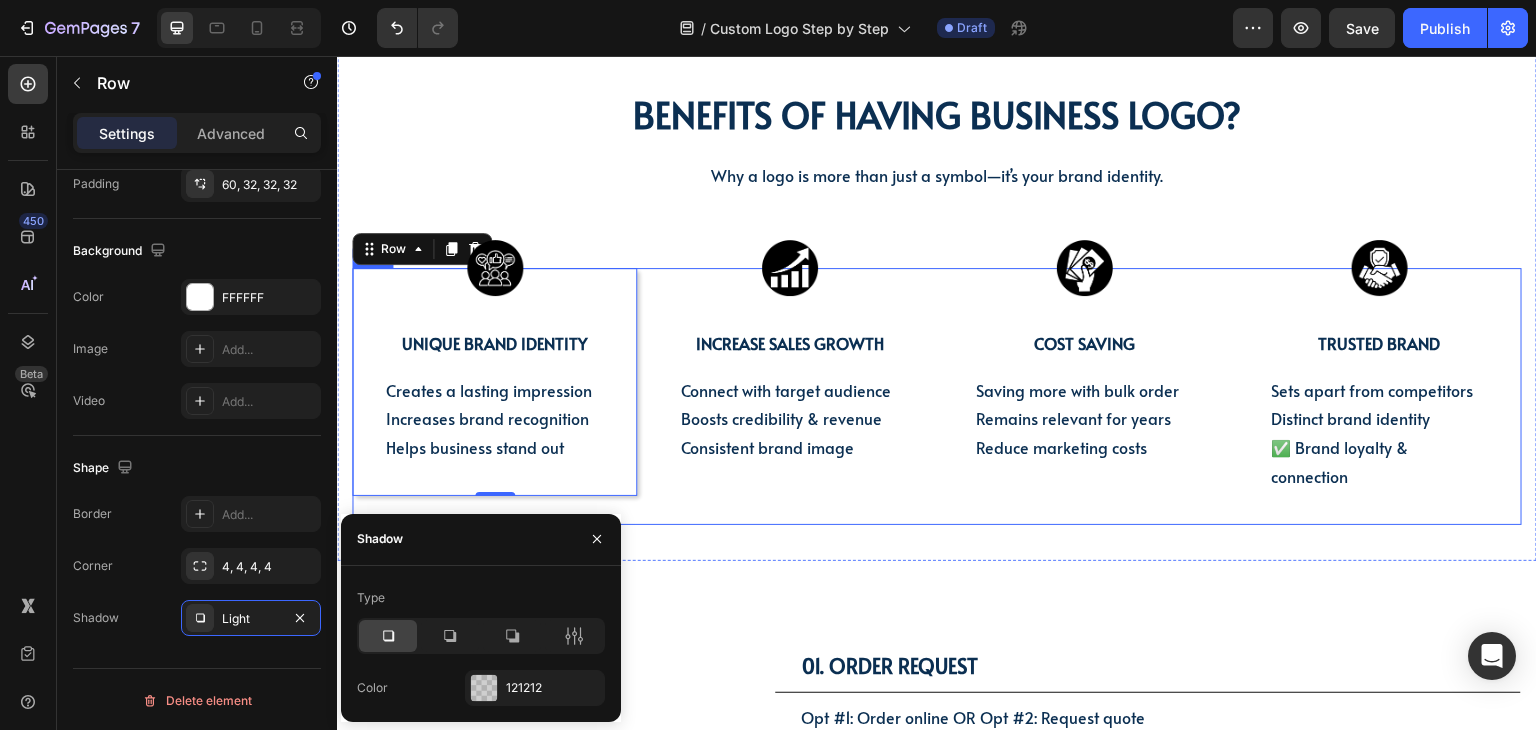 click on "Image INCREASE SALES GROWTH Text Block Connect with target audience Boosts credibility & revenue Consistent brand image Text Block Row" at bounding box center [789, 396] 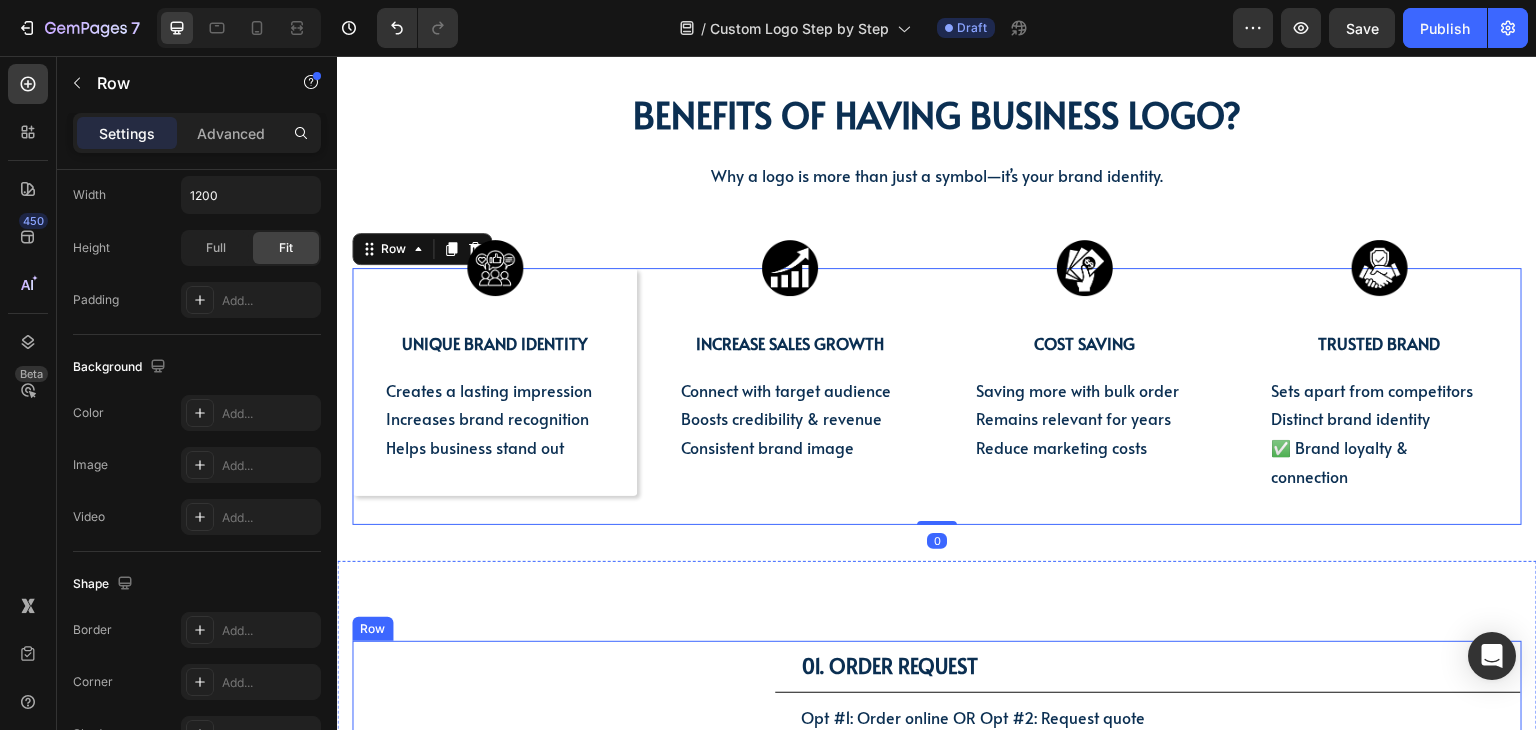 click on "STEP-BY-STEP GUIDE & PRE-ORDER DELIVERY Heading" at bounding box center (539, 856) 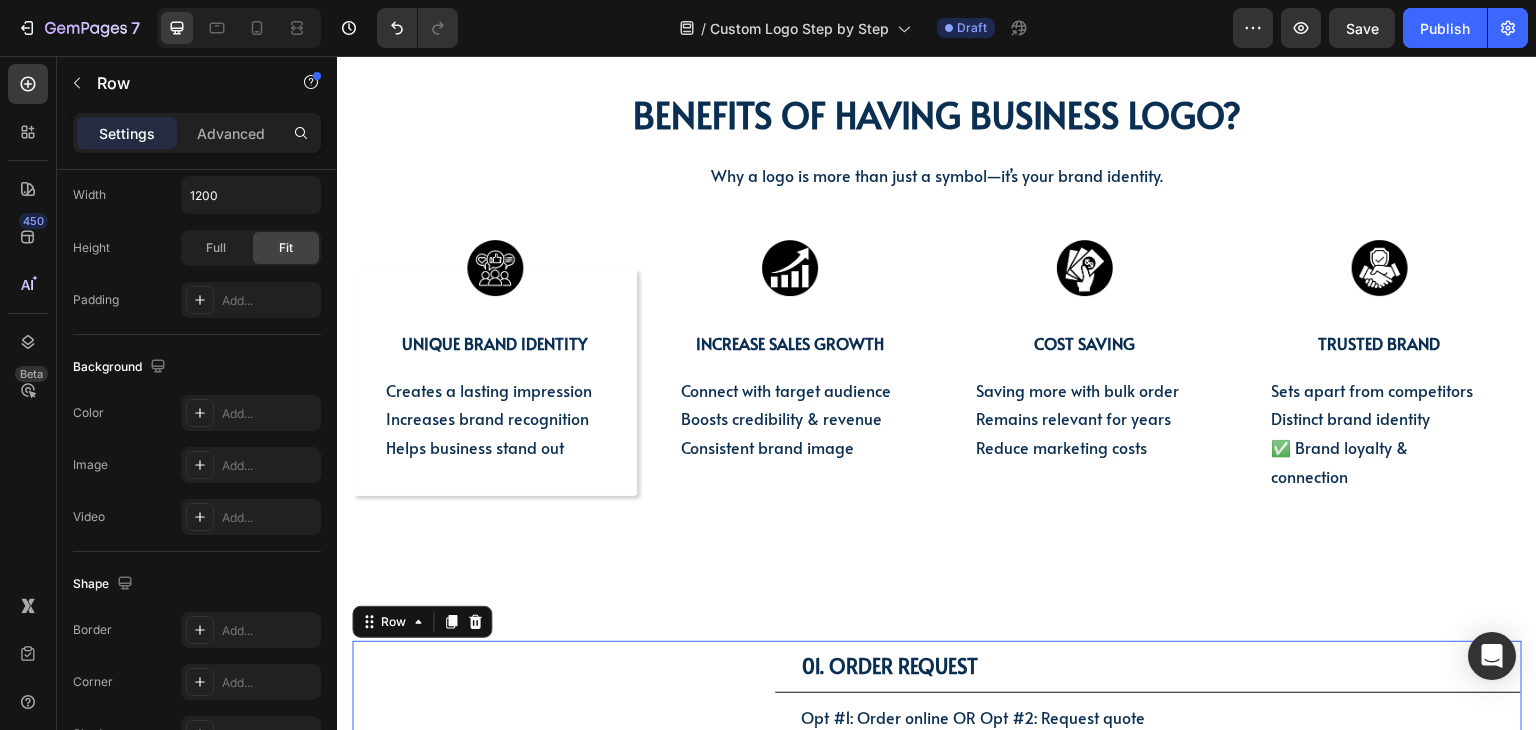 scroll, scrollTop: 600, scrollLeft: 0, axis: vertical 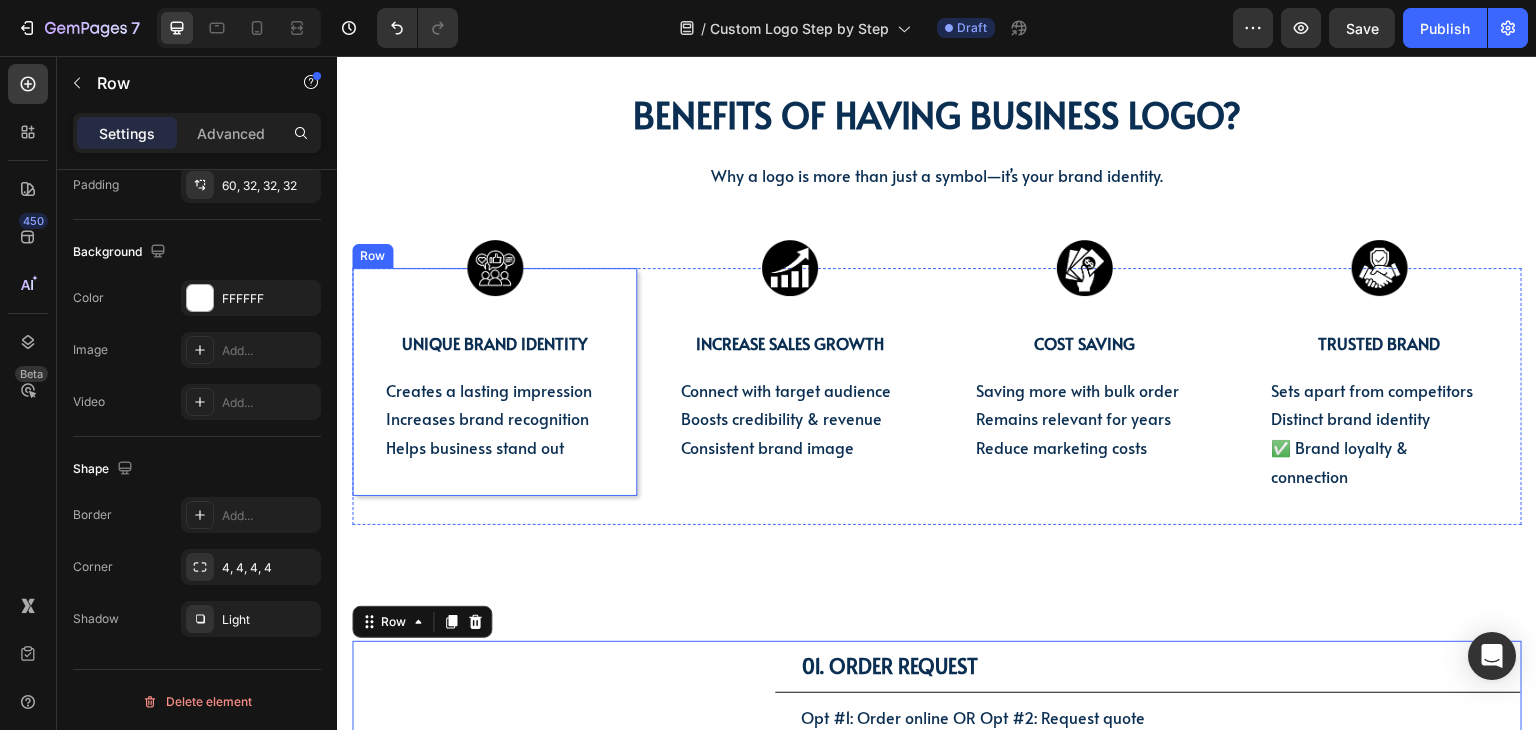 click on "Image UNIQUE BRAND IDENTITY Text Block Creates a lasting impression Increases brand recognition Helps business stand out Text Block Row" at bounding box center (494, 382) 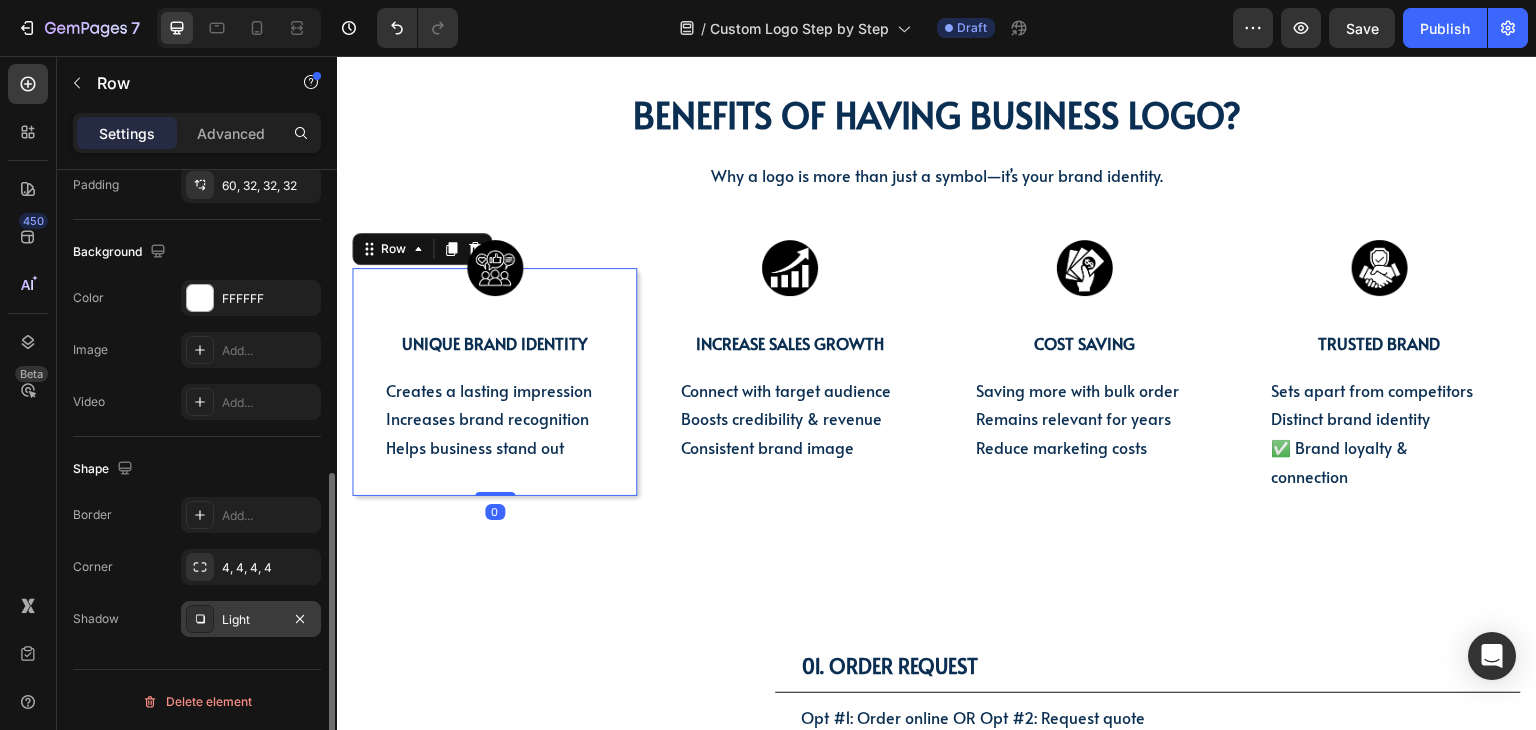 click at bounding box center (200, 619) 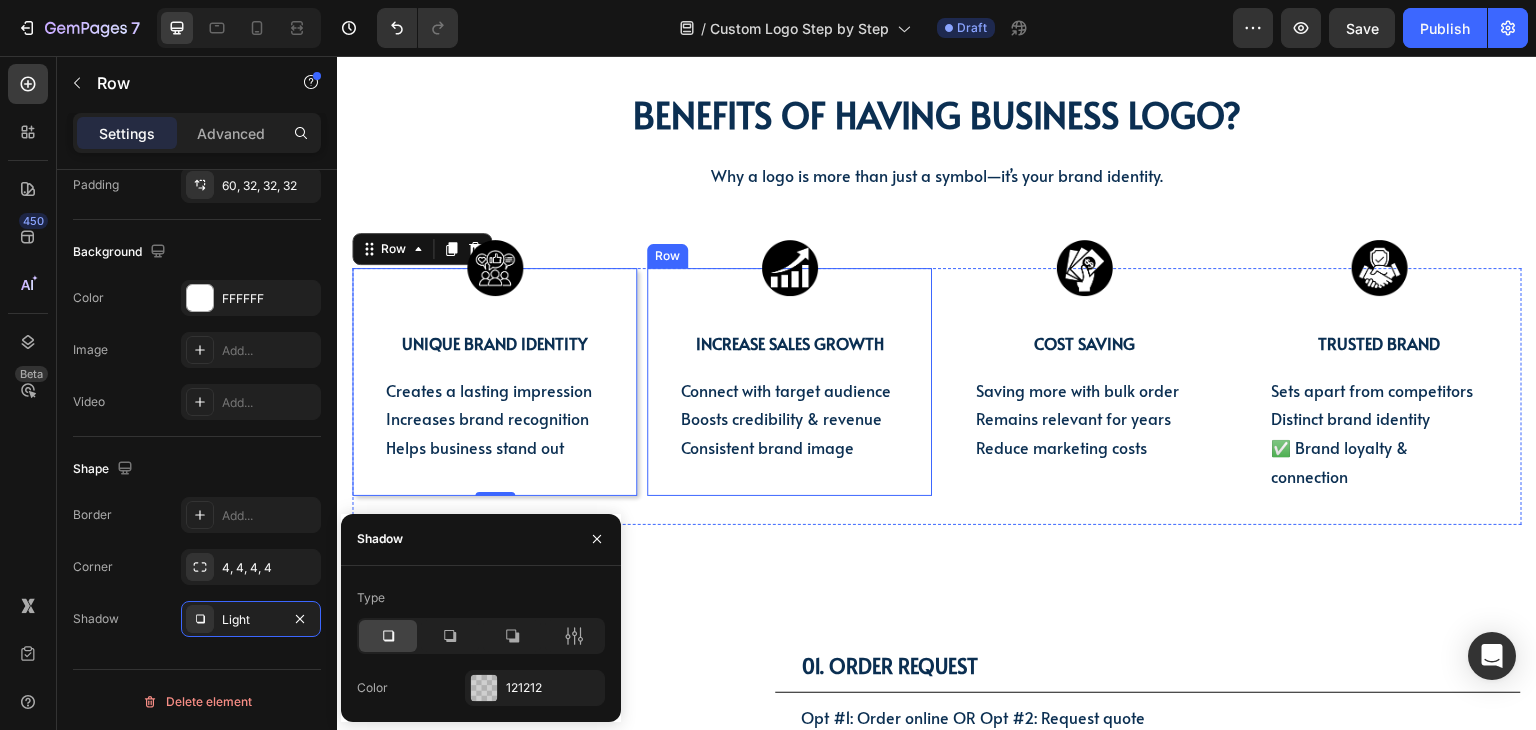 click on "Image INCREASE SALES GROWTH Text Block Connect with target audience Boosts credibility & revenue Consistent brand image Text Block Row" at bounding box center (789, 382) 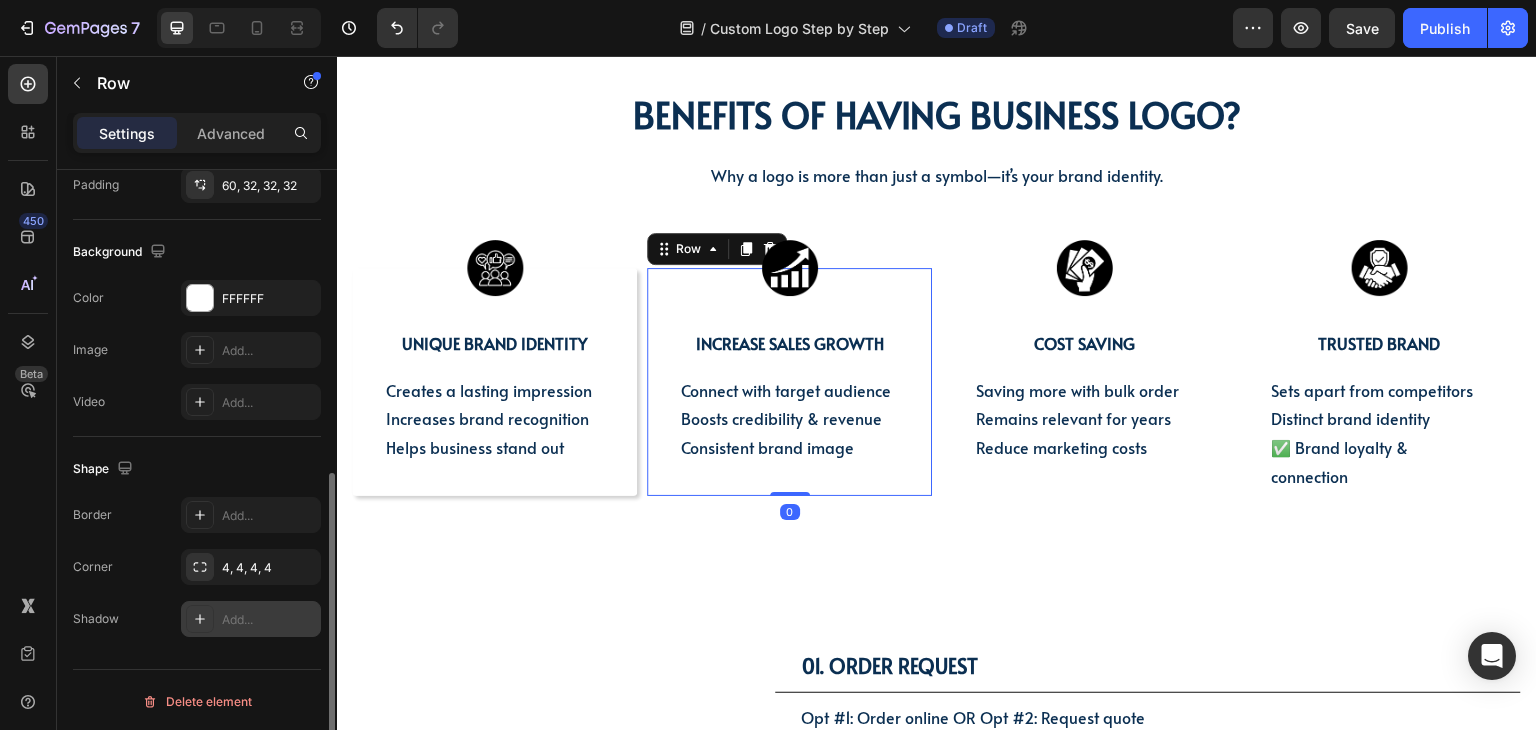 click at bounding box center (200, 619) 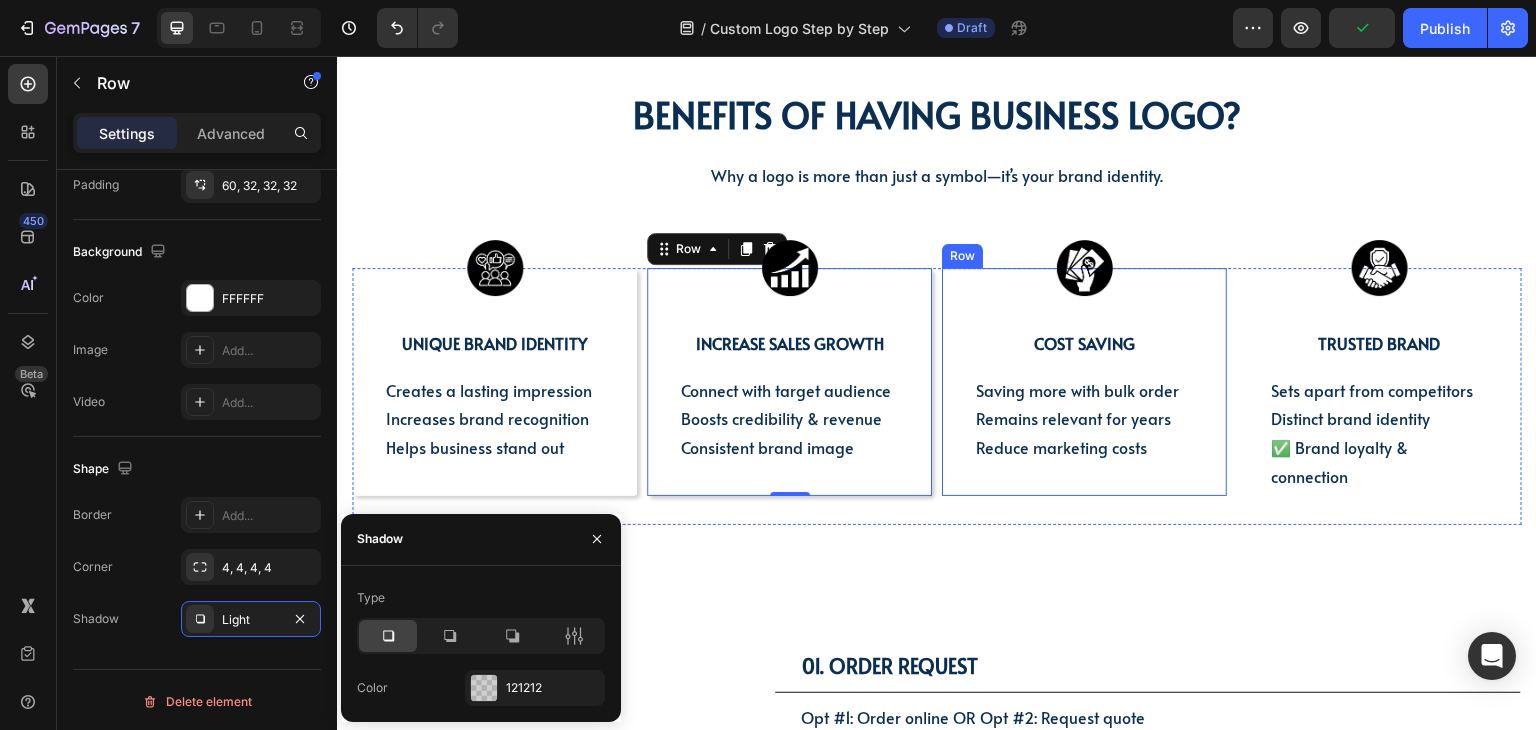 click on "Image COST SAVING Text Block Saving more with bulk order Remains relevant for years Reduce marketing costs Text Block Row" at bounding box center (1084, 382) 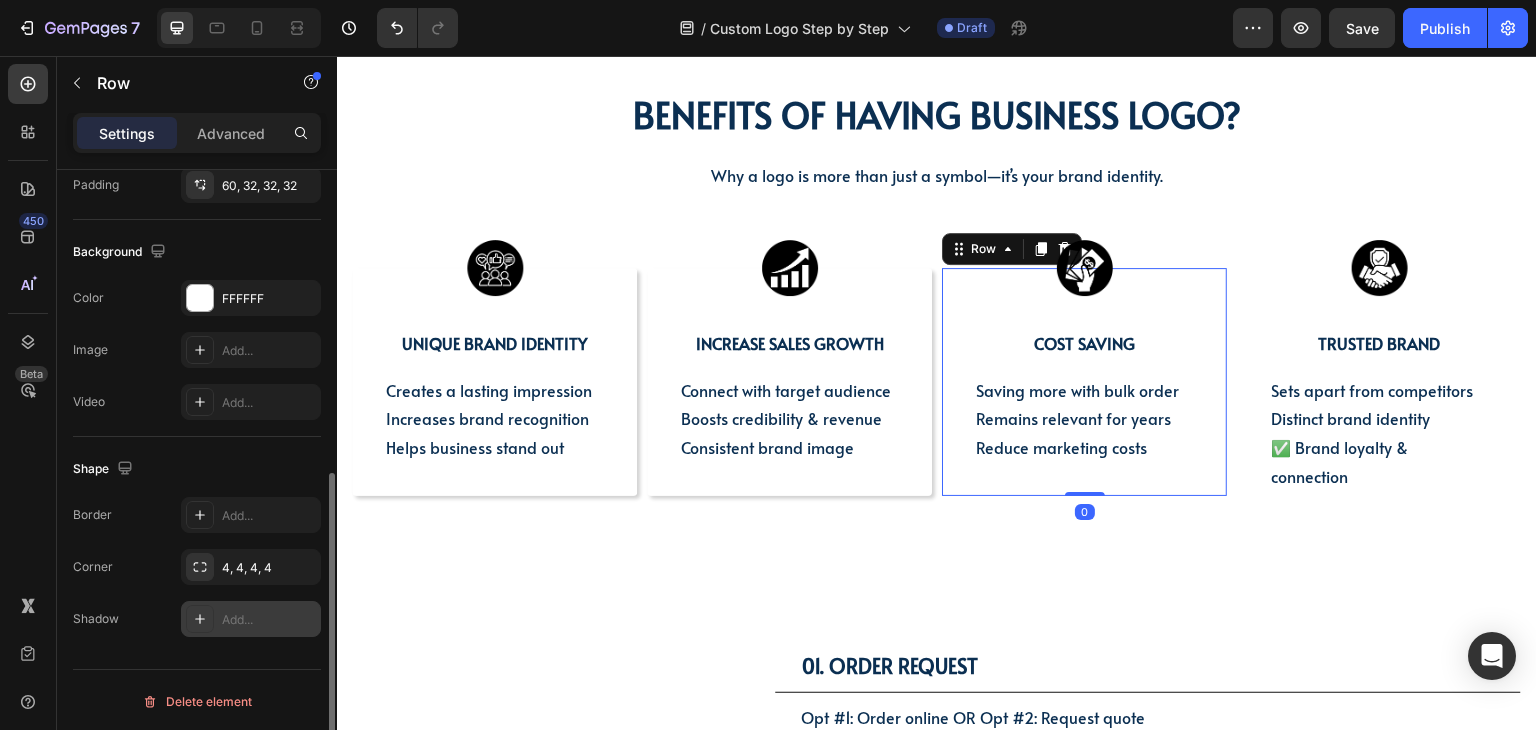 click on "Add..." at bounding box center (269, 620) 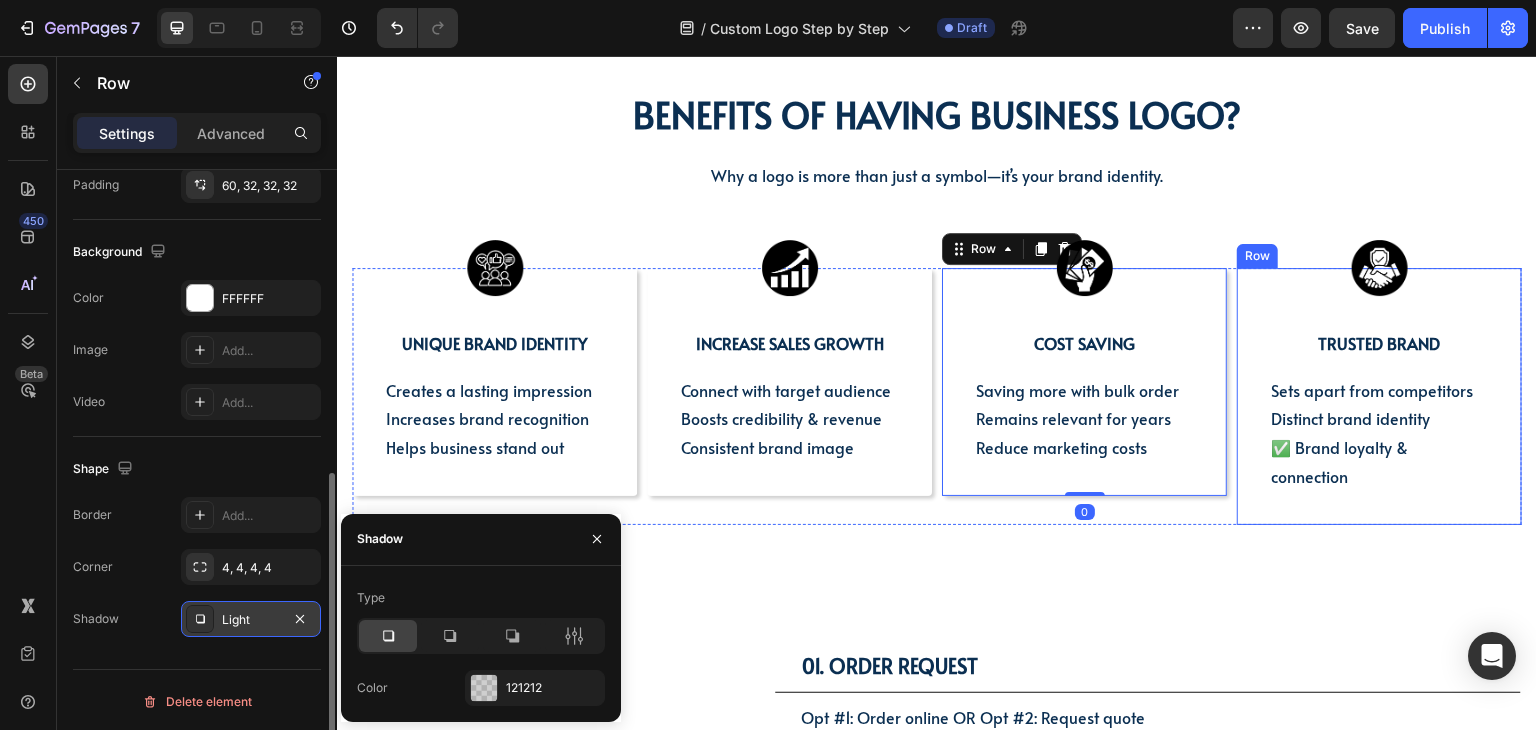 click on "Image Trusted brand Text Block Sets apart from competitors Distinct brand identity ✅ Brand loyalty & connection Text Block Row" at bounding box center [1379, 396] 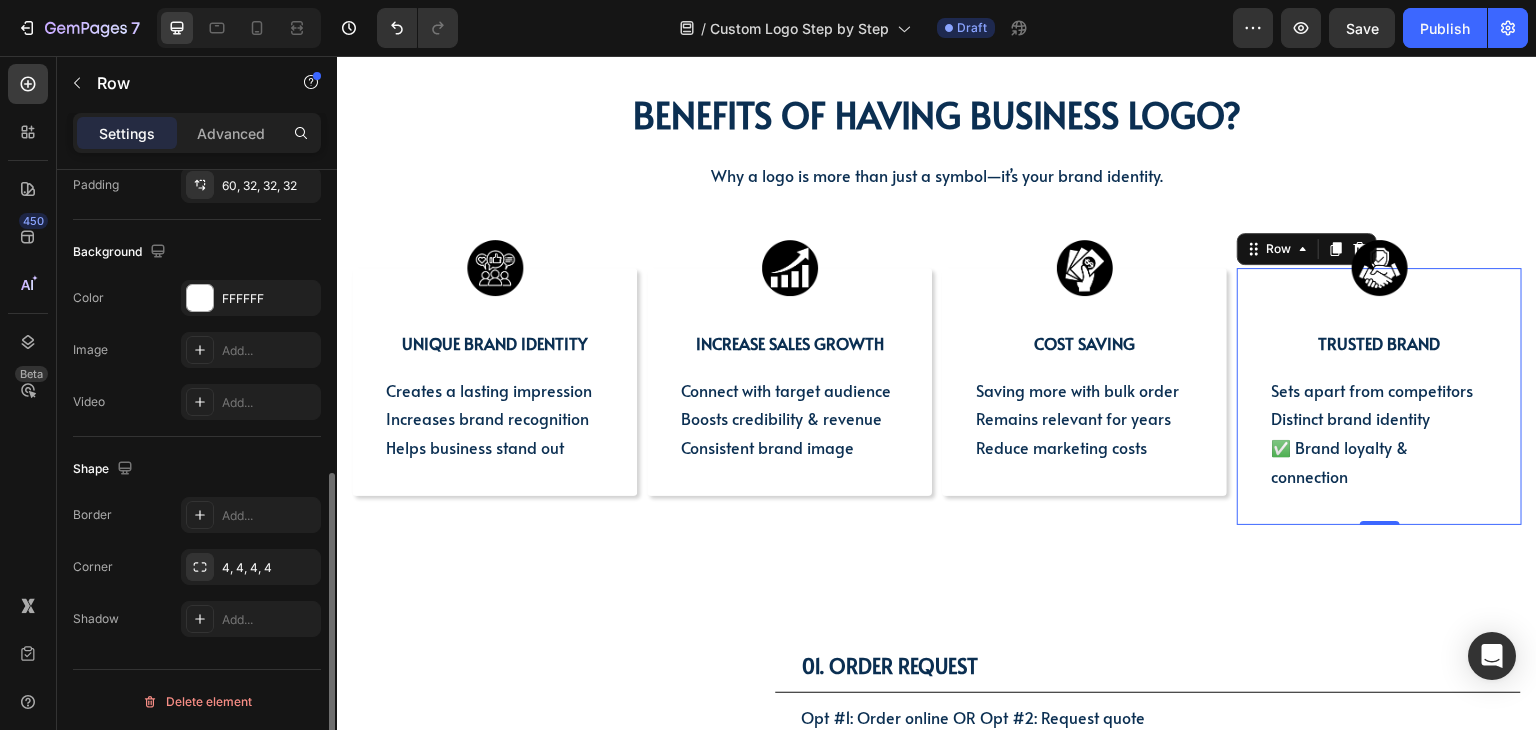 click on "Image Trusted brand Text Block Sets apart from competitors Distinct brand identity ✅ Brand loyalty & connection Text Block Row   0" at bounding box center [1379, 396] 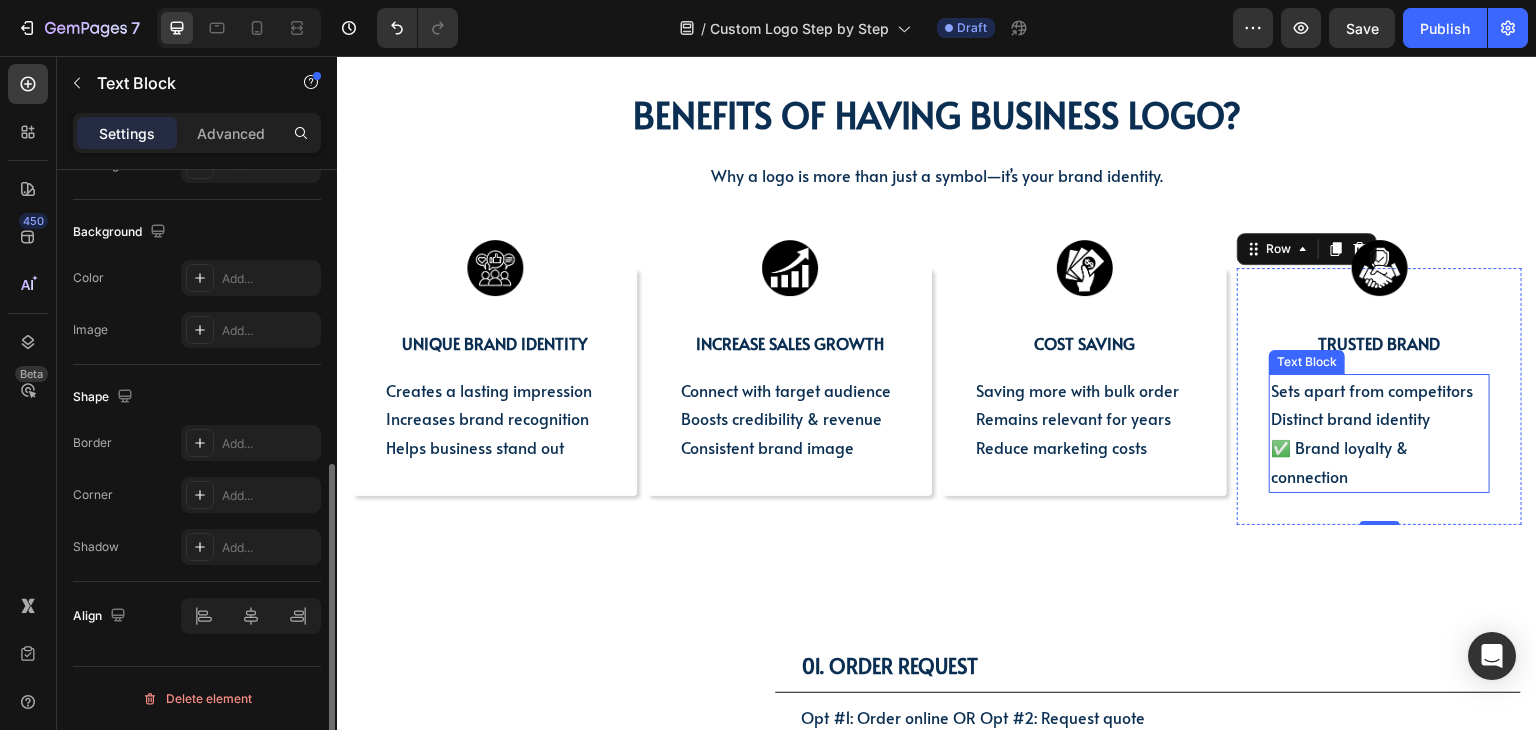 click on "✅ Brand loyalty & connection" at bounding box center [1339, 461] 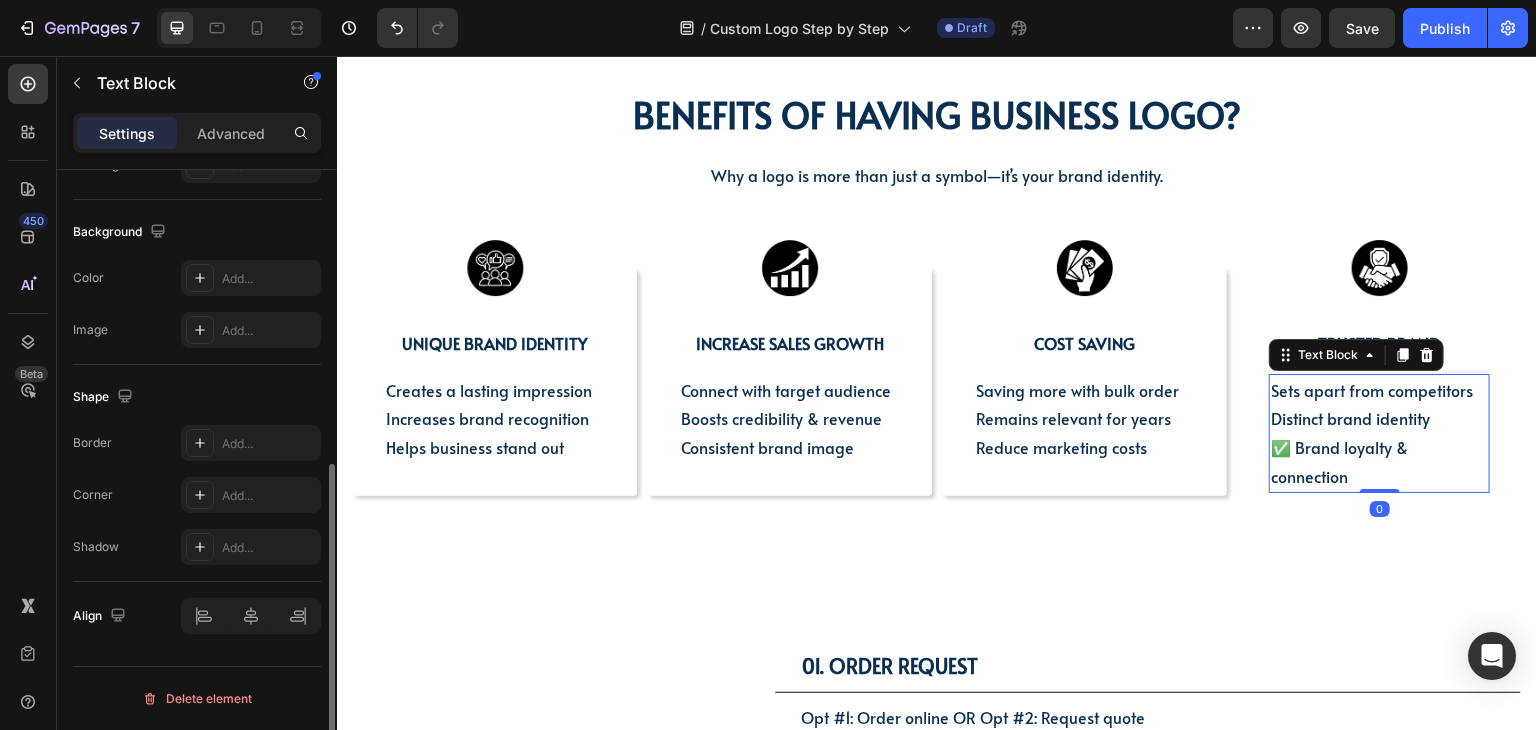 scroll, scrollTop: 0, scrollLeft: 0, axis: both 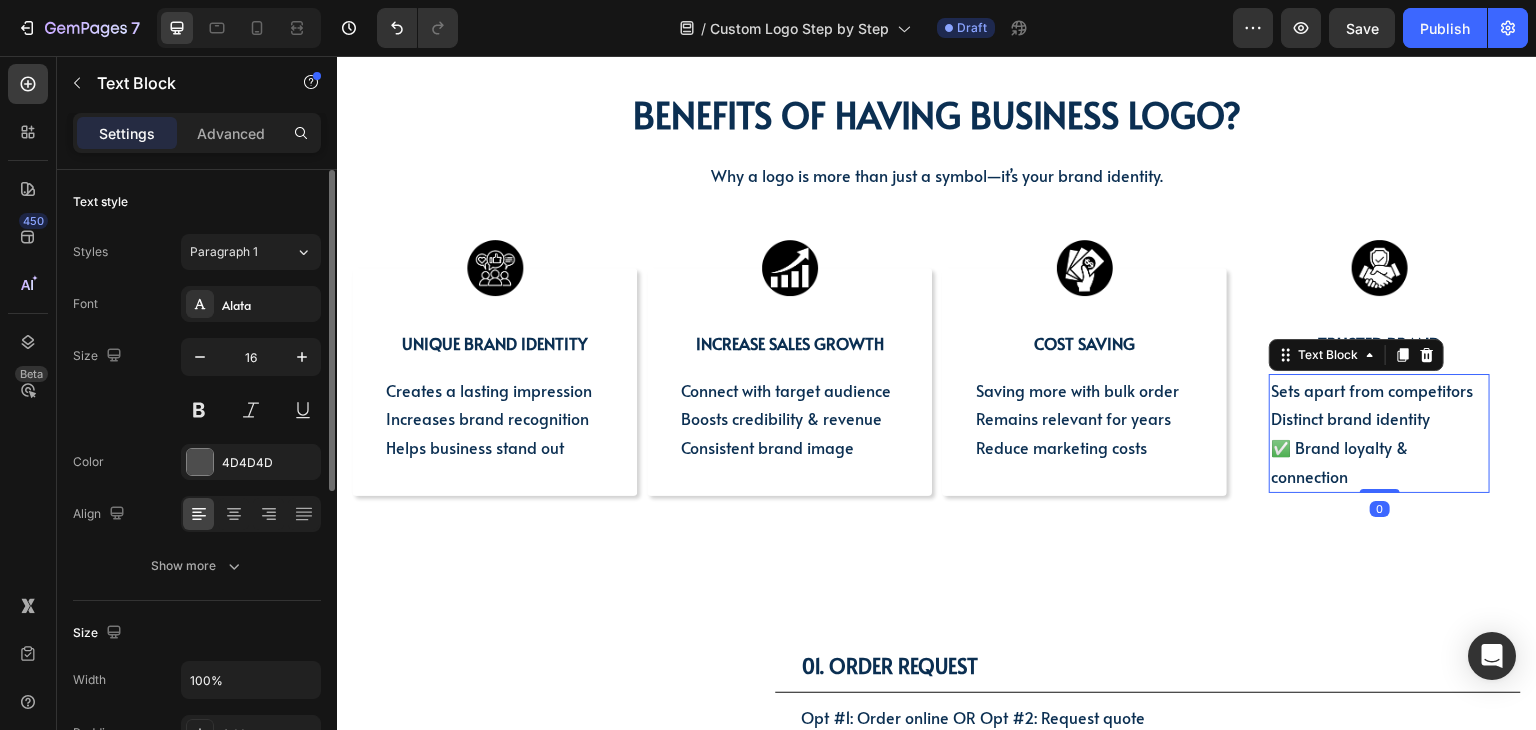 click on "✅ Brand loyalty & connection" at bounding box center [1339, 461] 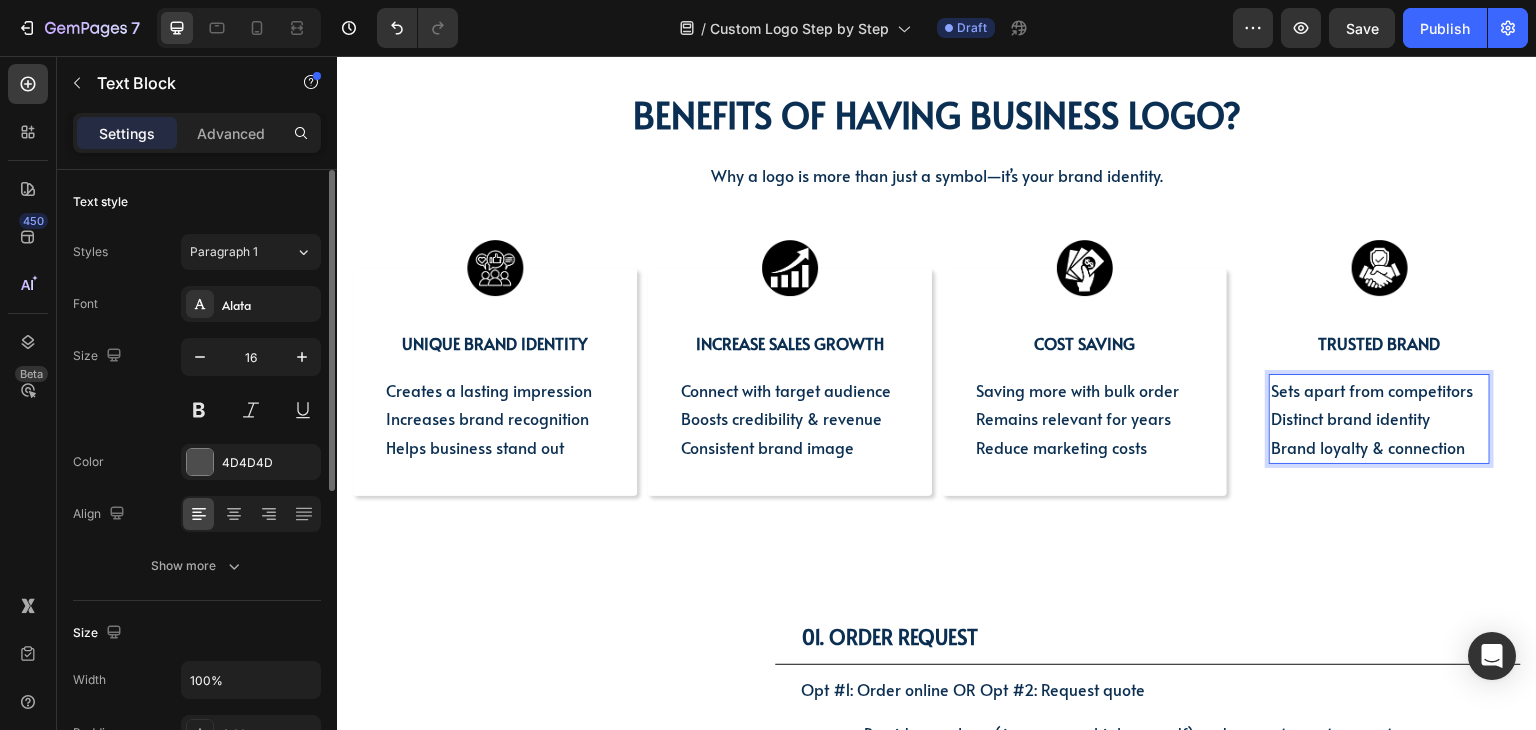 click on "Brand loyalty & connection" at bounding box center [1368, 447] 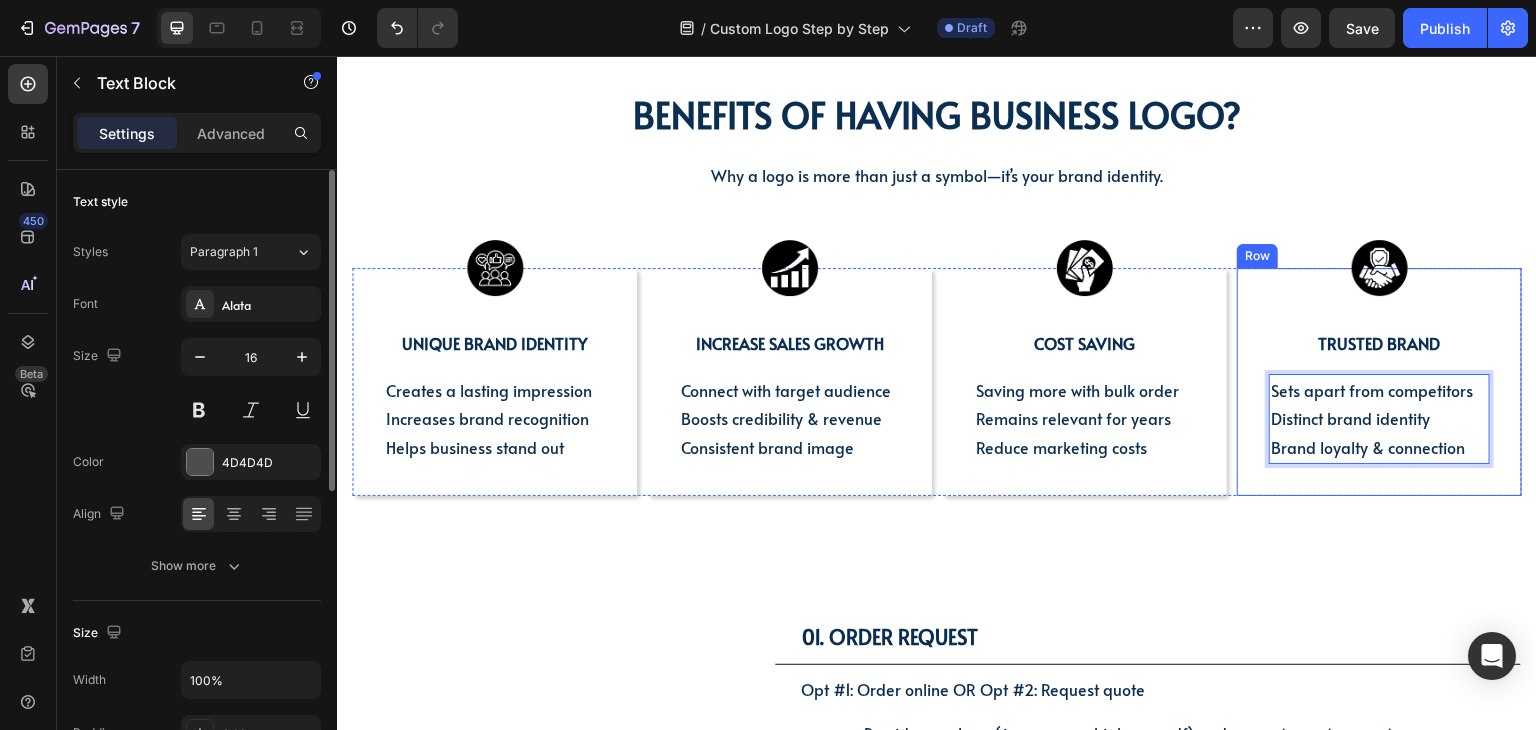 click on "Image Trusted brand Text Block Sets apart from competitors Distinct brand identity Brand loyalty & connection Text Block   0 Row" at bounding box center (1379, 382) 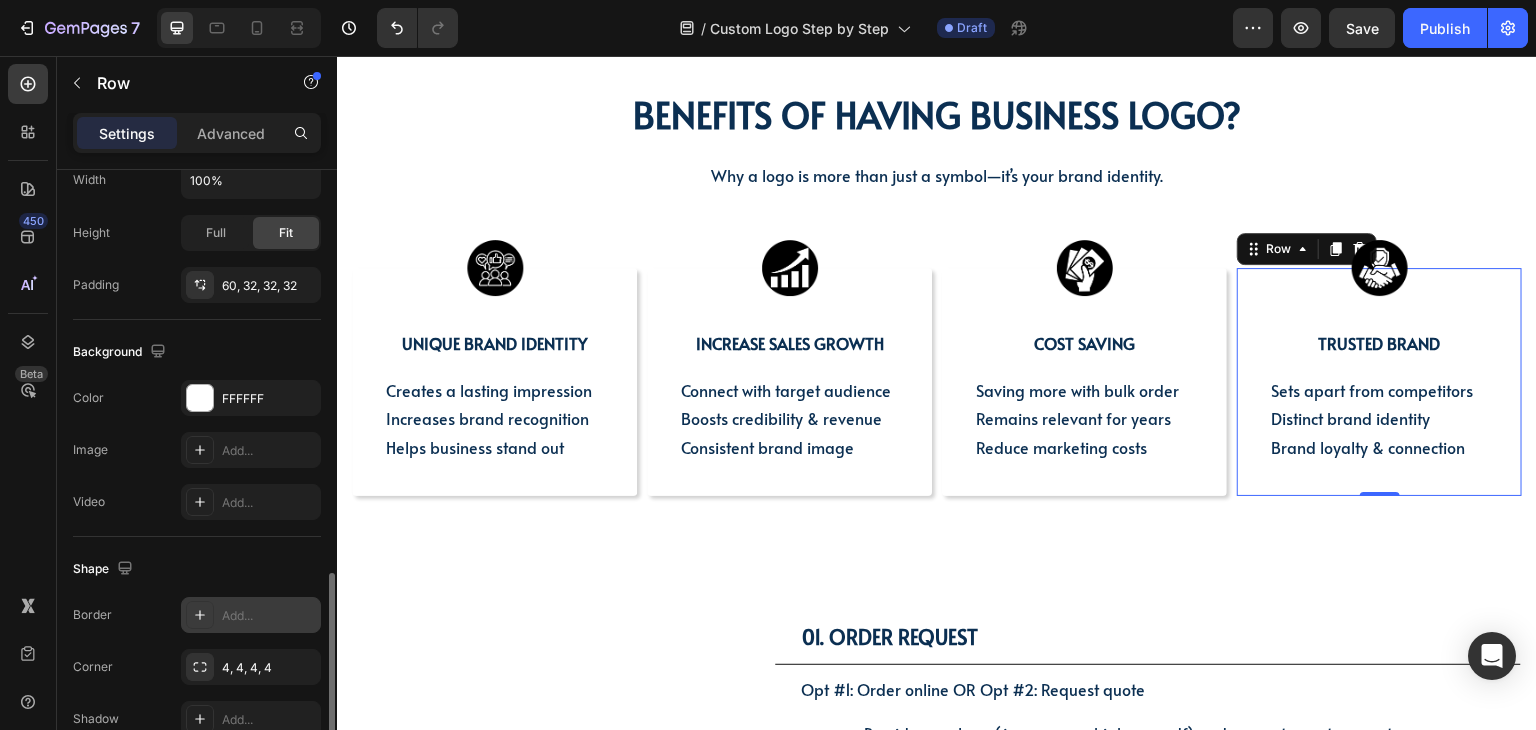 scroll, scrollTop: 600, scrollLeft: 0, axis: vertical 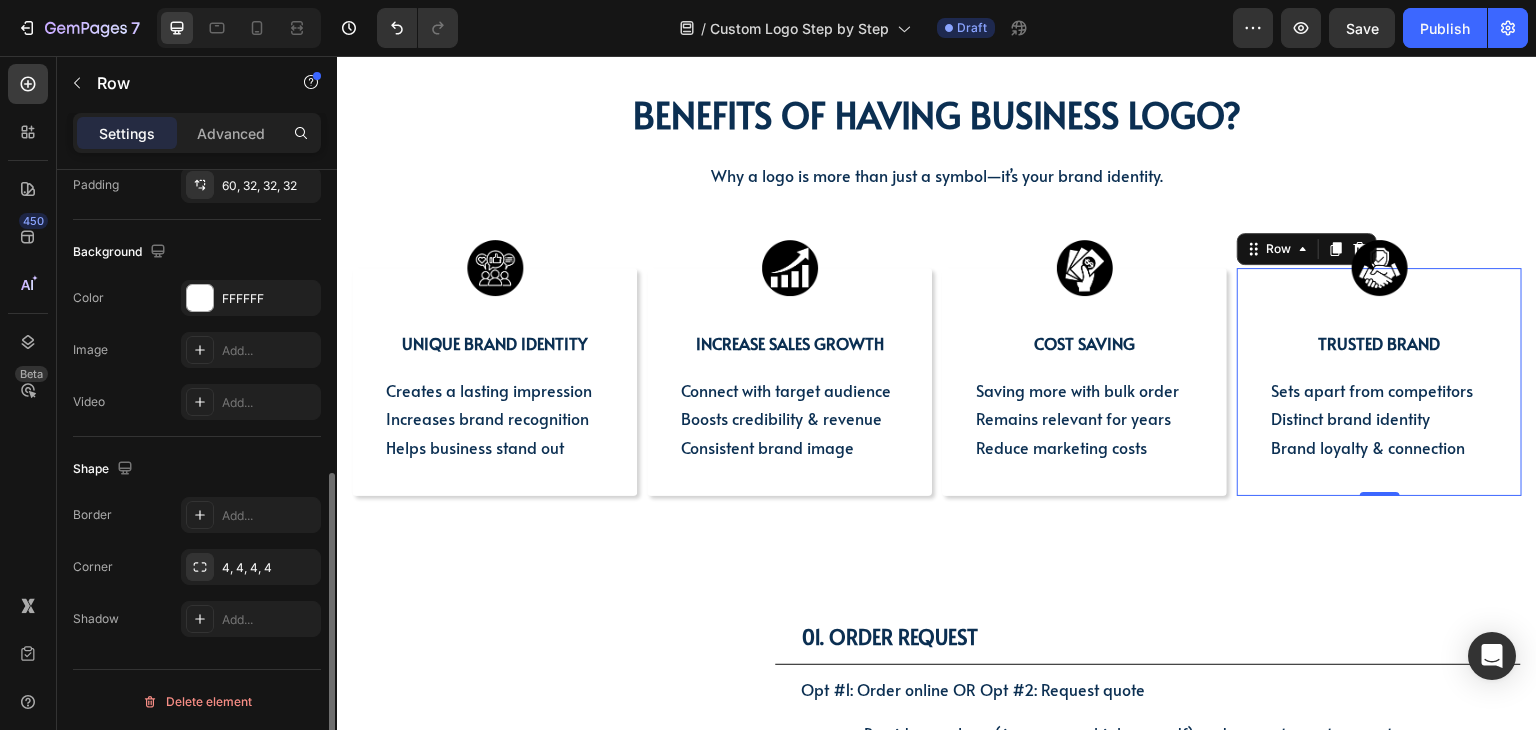 click on "Border Add... Corner 4, 4, 4, 4 Shadow Add..." at bounding box center [197, 567] 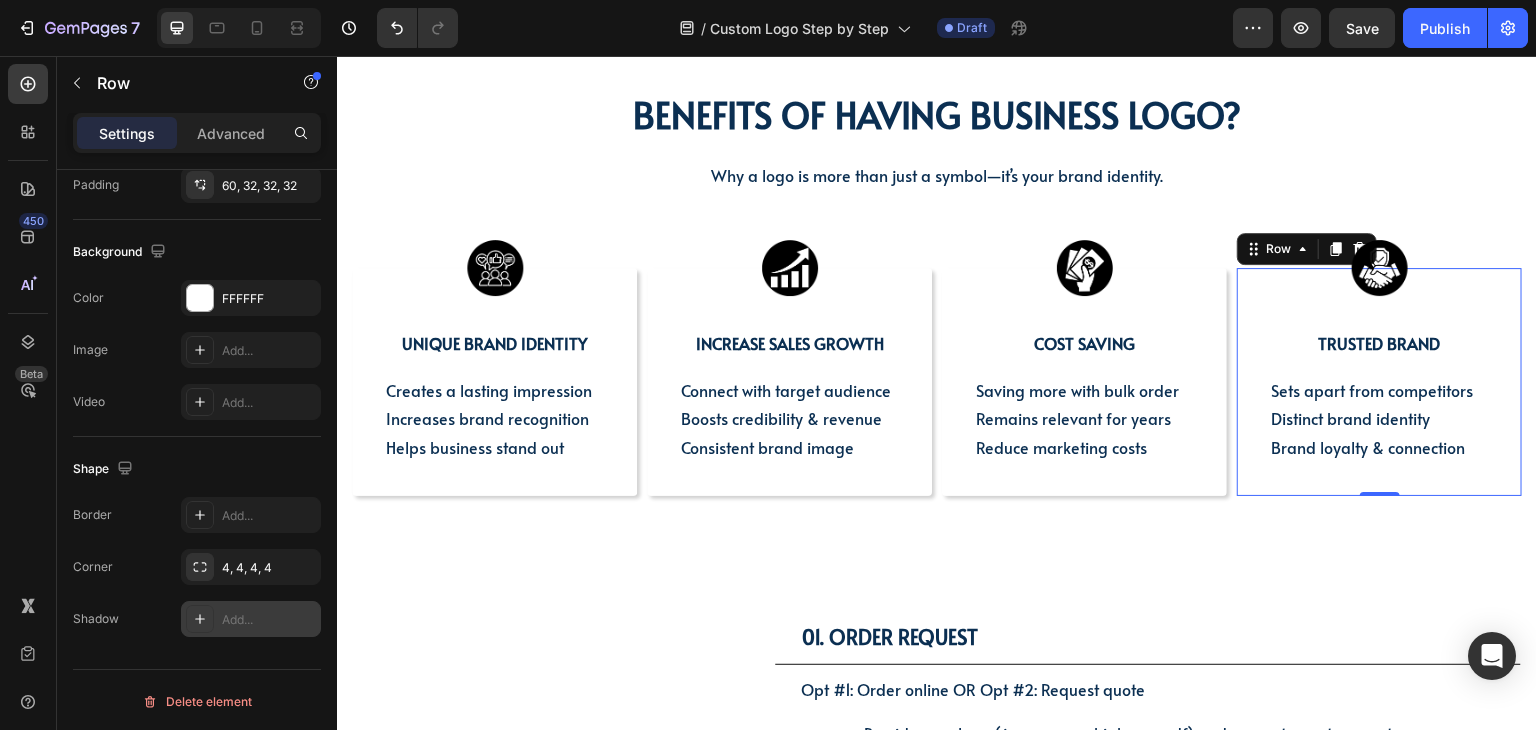 click at bounding box center (200, 619) 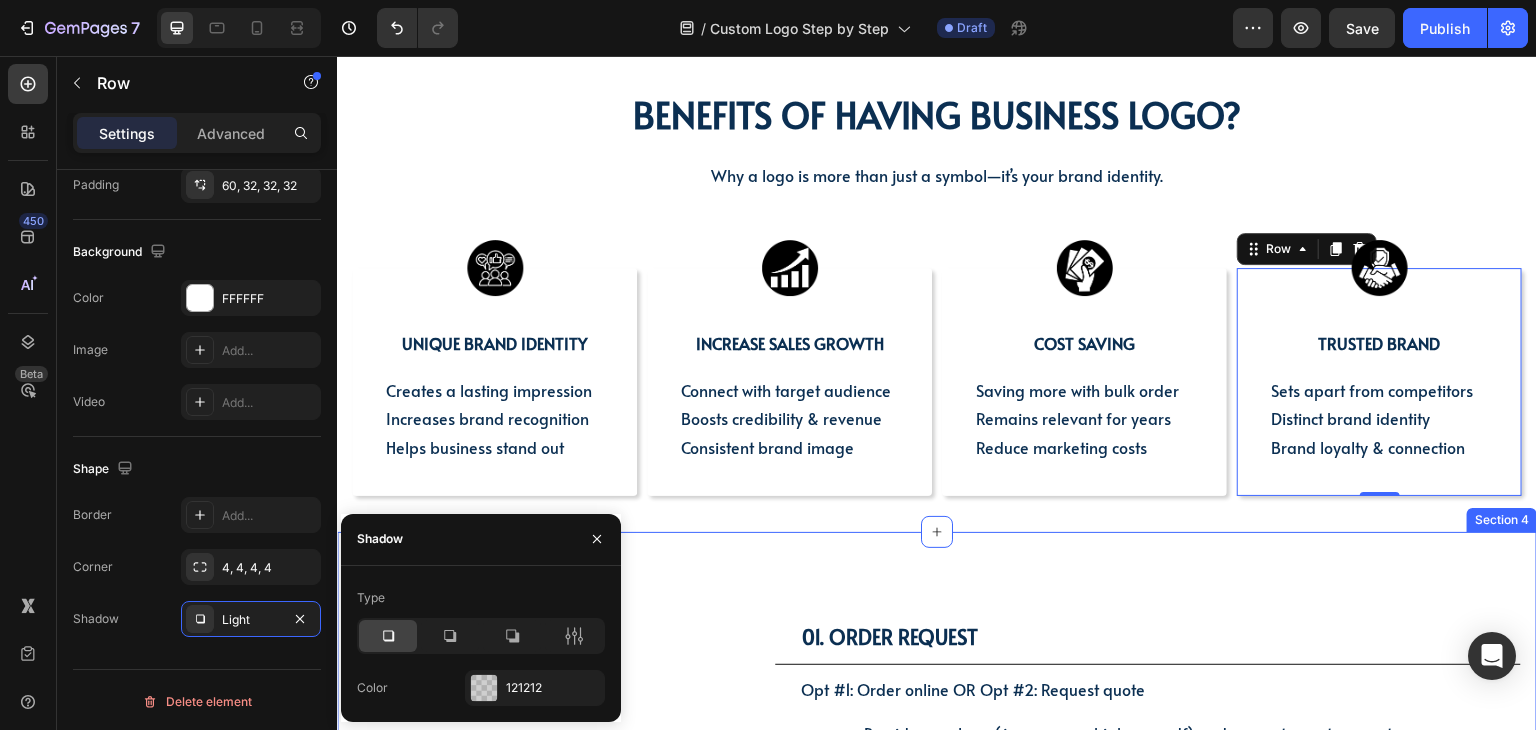 click on "01. Order Request Opt #1: Order online OR Opt #2: Request quote  Provide your logo (.jpg, .png, or high-res .pdf) and request a custom quote. We'll confirm receipt and guide you through the process. Text Block
02. Confirm Order
03. Design Approval
04. Production & Delivery Accordion STEP-BY-STEP GUIDE & PRE-ORDER DELIVERY Heading Row Once the quote is approved and payment is received, we'll contact you to confirm your logo design and provide you with a final production timeline. Due to a shortage of staffs & also suppliers’ chain, it may take us a little longer than usual. Please don't worry, we'll be in touch within 2-5 business days. Text Block Section 4" at bounding box center (937, 848) 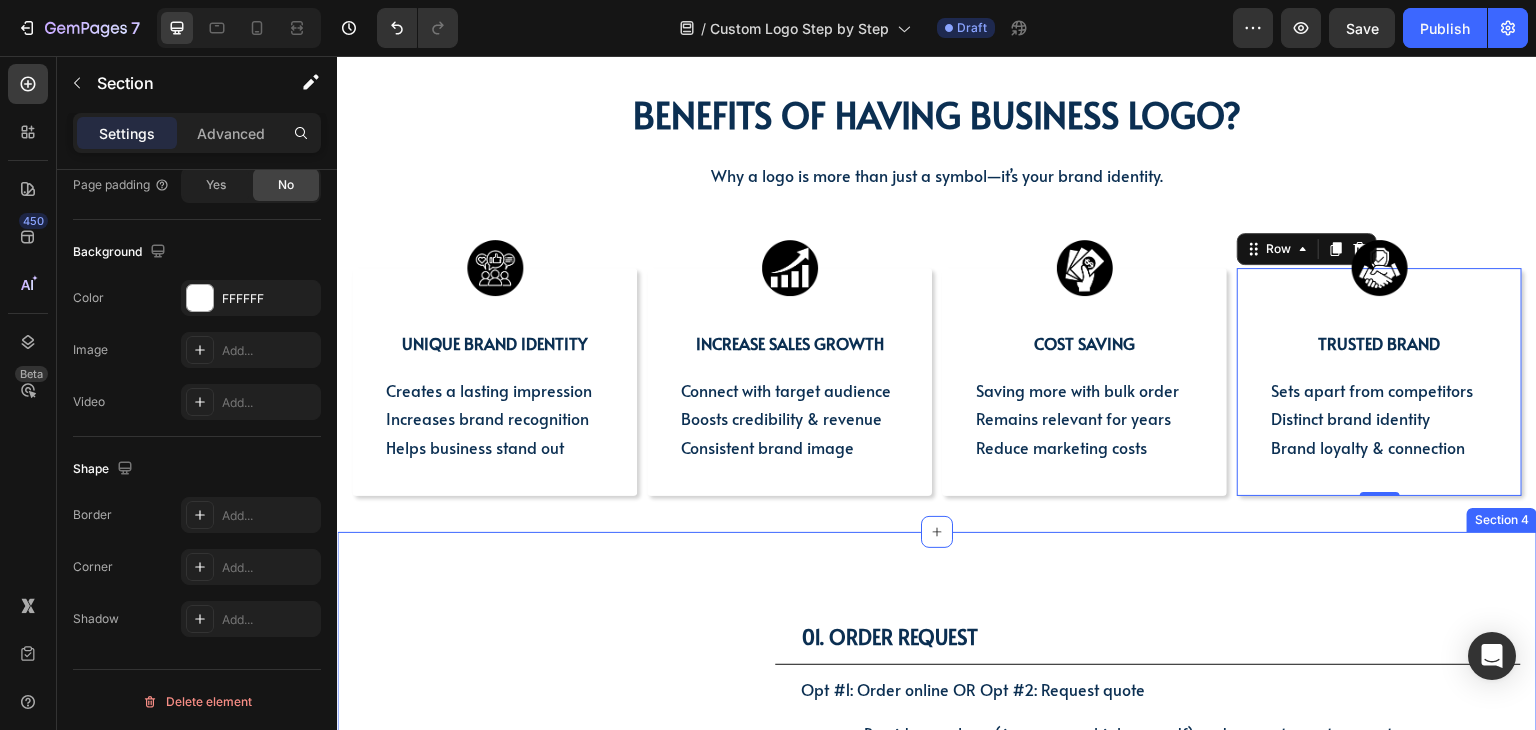 scroll, scrollTop: 0, scrollLeft: 0, axis: both 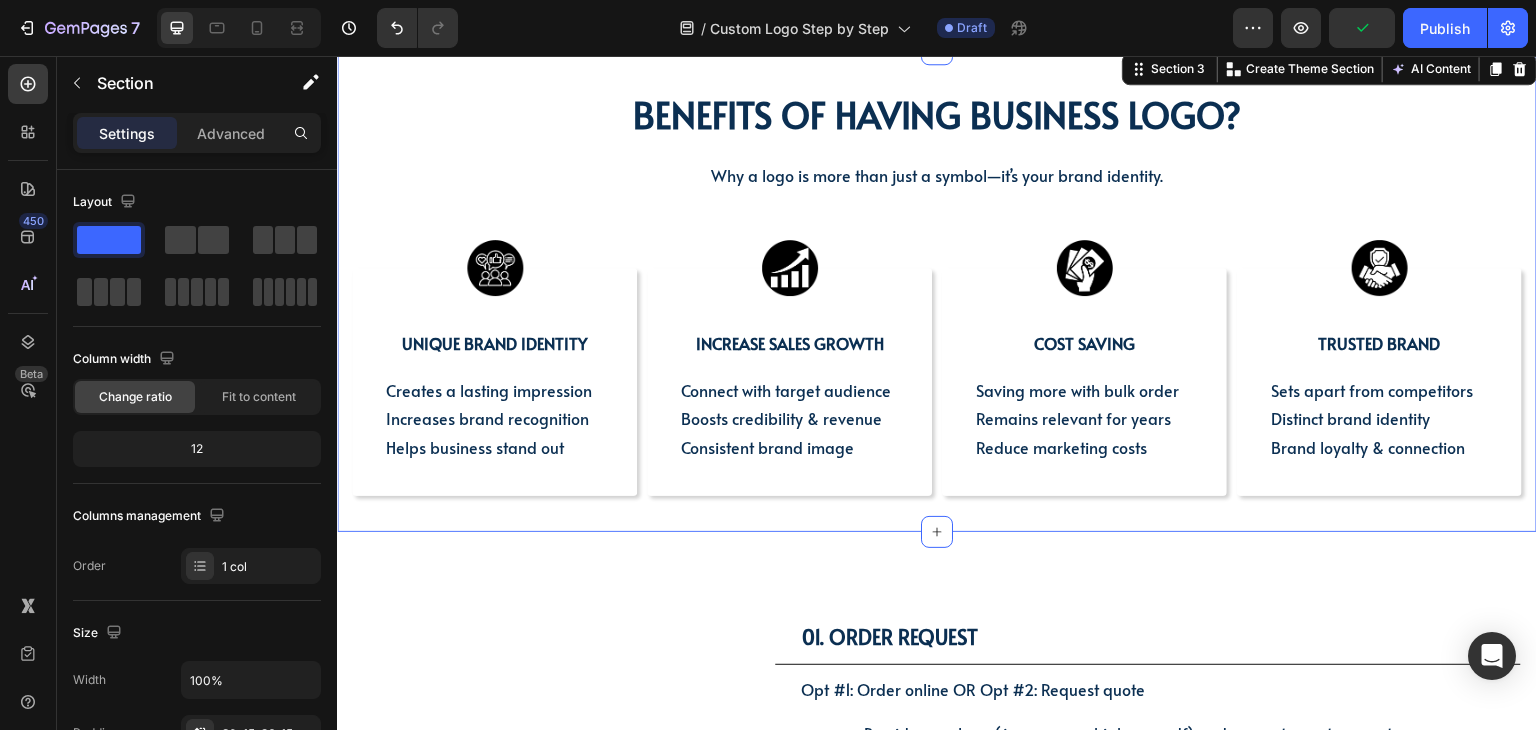 click on "BENEFITS OF HAVING BUSINESS LOGO? Heading BENEFITS OF HAVING BUSINESS LOGO? Heading Why a logo is more than just a symbol—it’s your brand identity. Text block Row Image UNIQUE BRAND IDENTITY Text Block Creates a lasting impression Increases brand recognition Helps business stand out Text Block Row Image INCREASE SALES GROWTH Text Block Connect with target audience Boosts credibility & revenue Consistent brand image Text Block Row Image COST SAVING Text Block Saving more with bulk order Remains relevant for years Reduce marketing costs Text Block Row Image Trusted brand Text Block Sets apart from competitors Distinct brand identity Brand loyalty & connection Text Block Row Row Section 3   Create Theme Section AI Content Write with GemAI What would you like to describe here? Tone and Voice Persuasive Product Show more Generate" at bounding box center [937, 290] 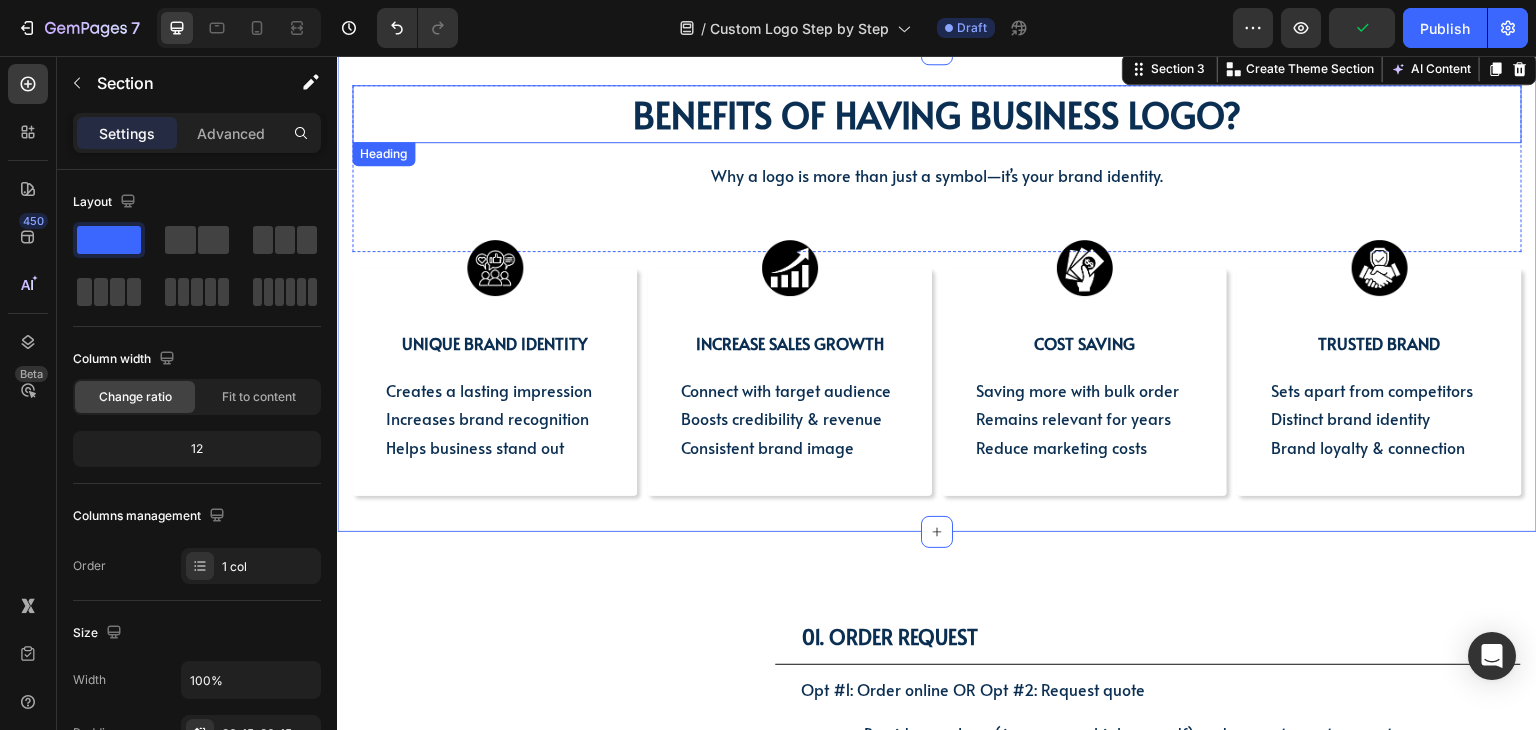 click on "BENEFITS OF HAVING BUSINESS LOGO?" at bounding box center (937, 114) 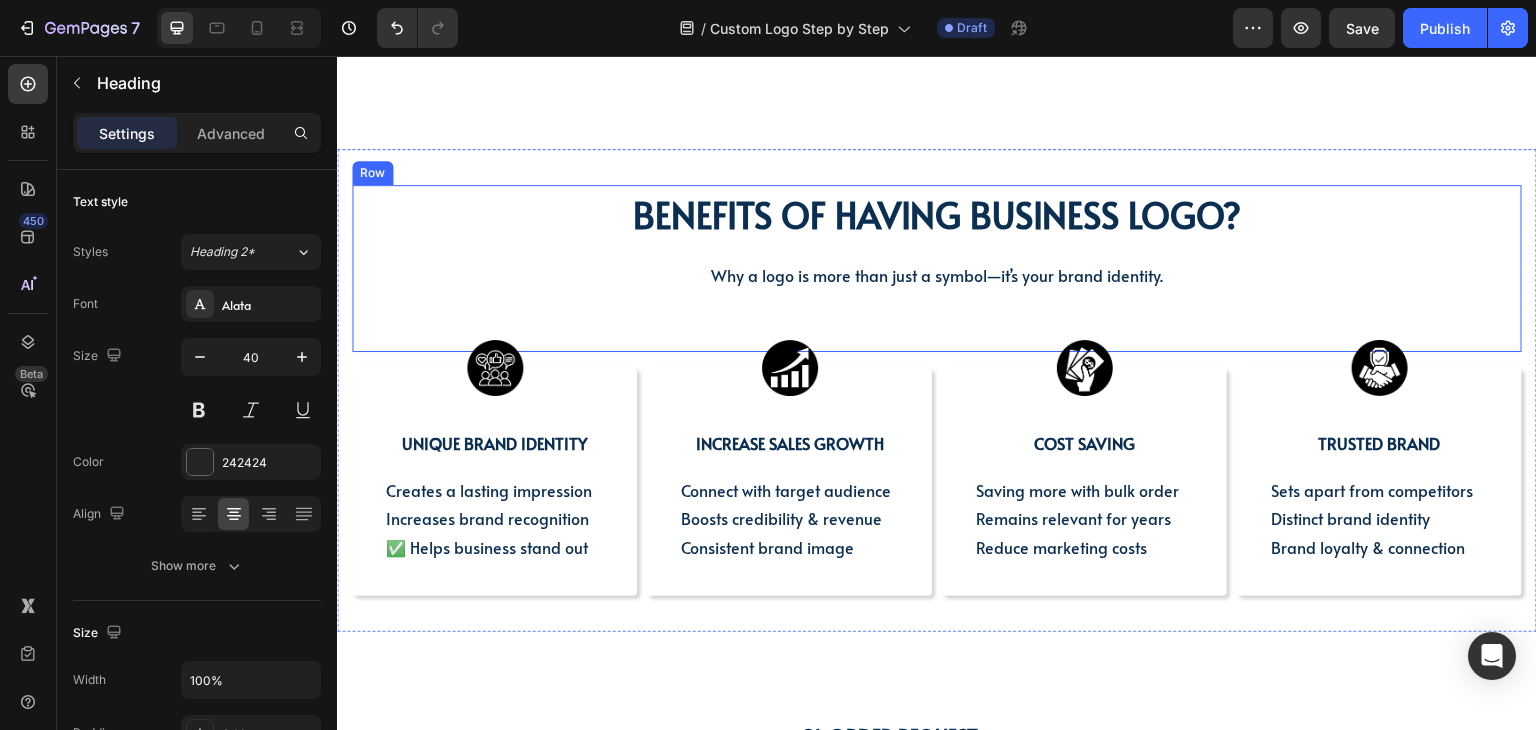 scroll, scrollTop: 1200, scrollLeft: 0, axis: vertical 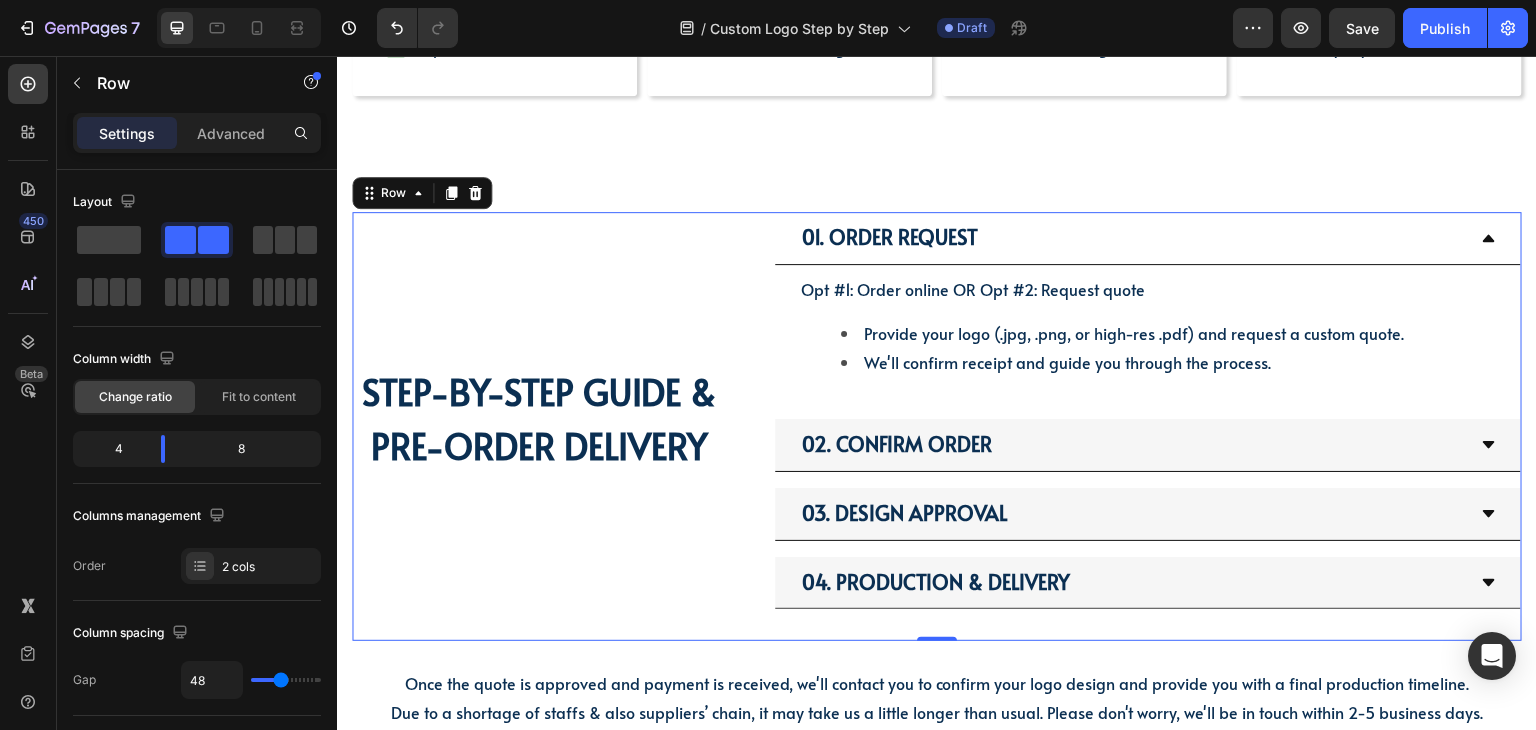 click on "STEP-BY-STEP GUIDE & PRE-ORDER DELIVERY Heading" at bounding box center [539, 427] 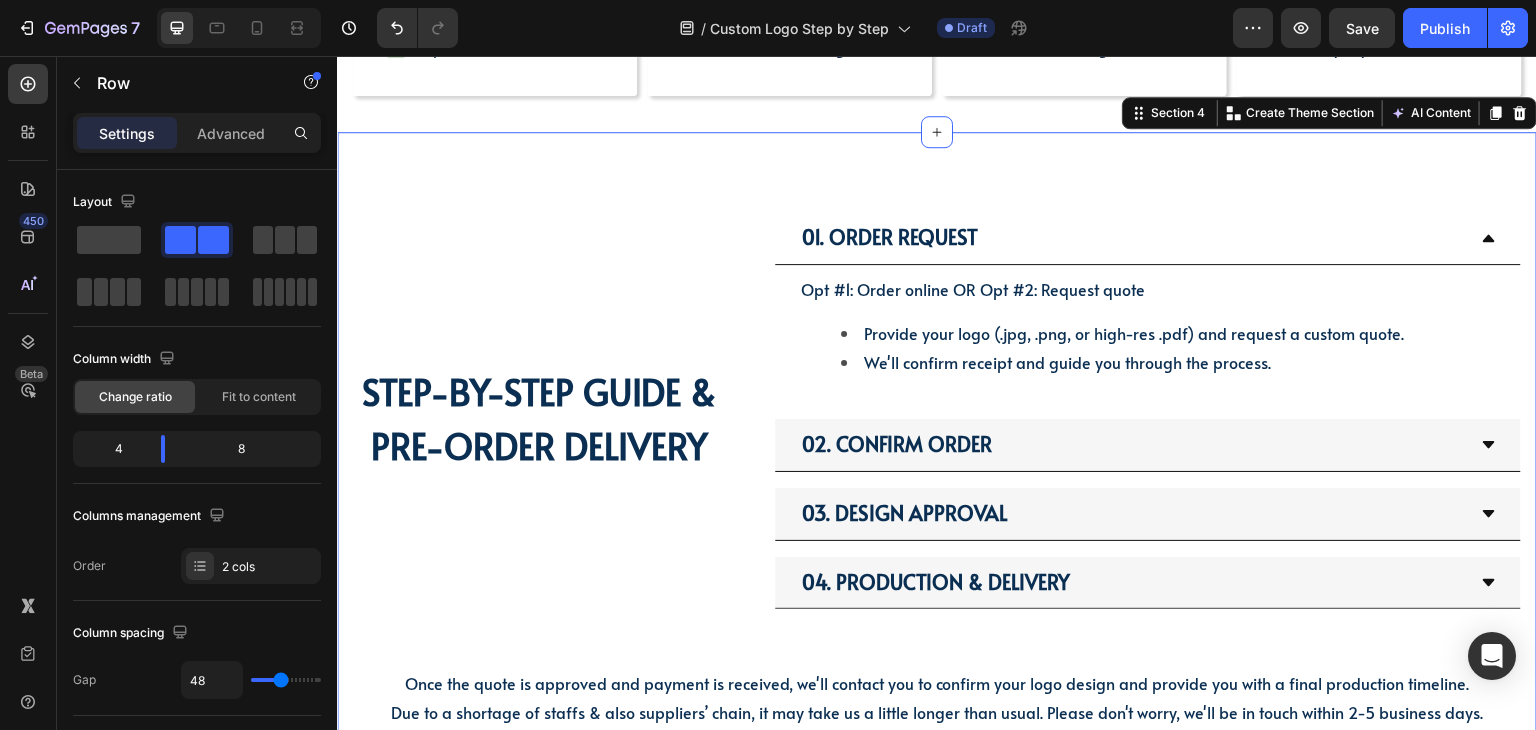 click on "01. Order Request Opt #1: Order online OR Opt #2: Request quote  Provide your logo (.jpg, .png, or high-res .pdf) and request a custom quote. We'll confirm receipt and guide you through the process. Text Block
02. Confirm Order
03. Design Approval
04. Production & Delivery Accordion STEP-BY-STEP GUIDE & PRE-ORDER DELIVERY Heading Row Once the quote is approved and payment is received, we'll contact you to confirm your logo design and provide you with a final production timeline. Due to a shortage of staffs & also suppliers’ chain, it may take us a little longer than usual. Please don't worry, we'll be in touch within 2-5 business days. Text Block Section 4   Create Theme Section AI Content Write with GemAI What would you like to describe here? Tone and Voice Persuasive Product Show more Generate" at bounding box center [937, 448] 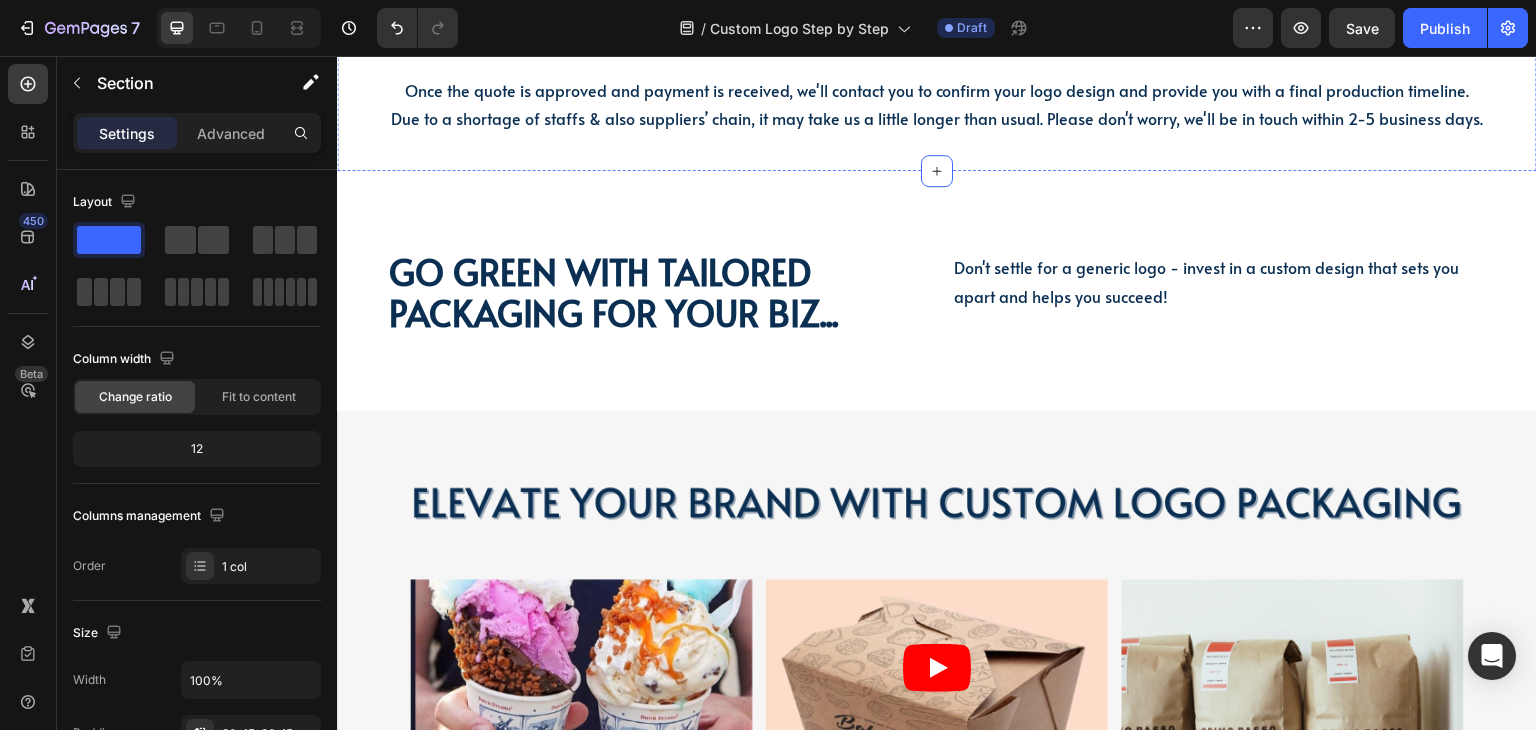 scroll, scrollTop: 1800, scrollLeft: 0, axis: vertical 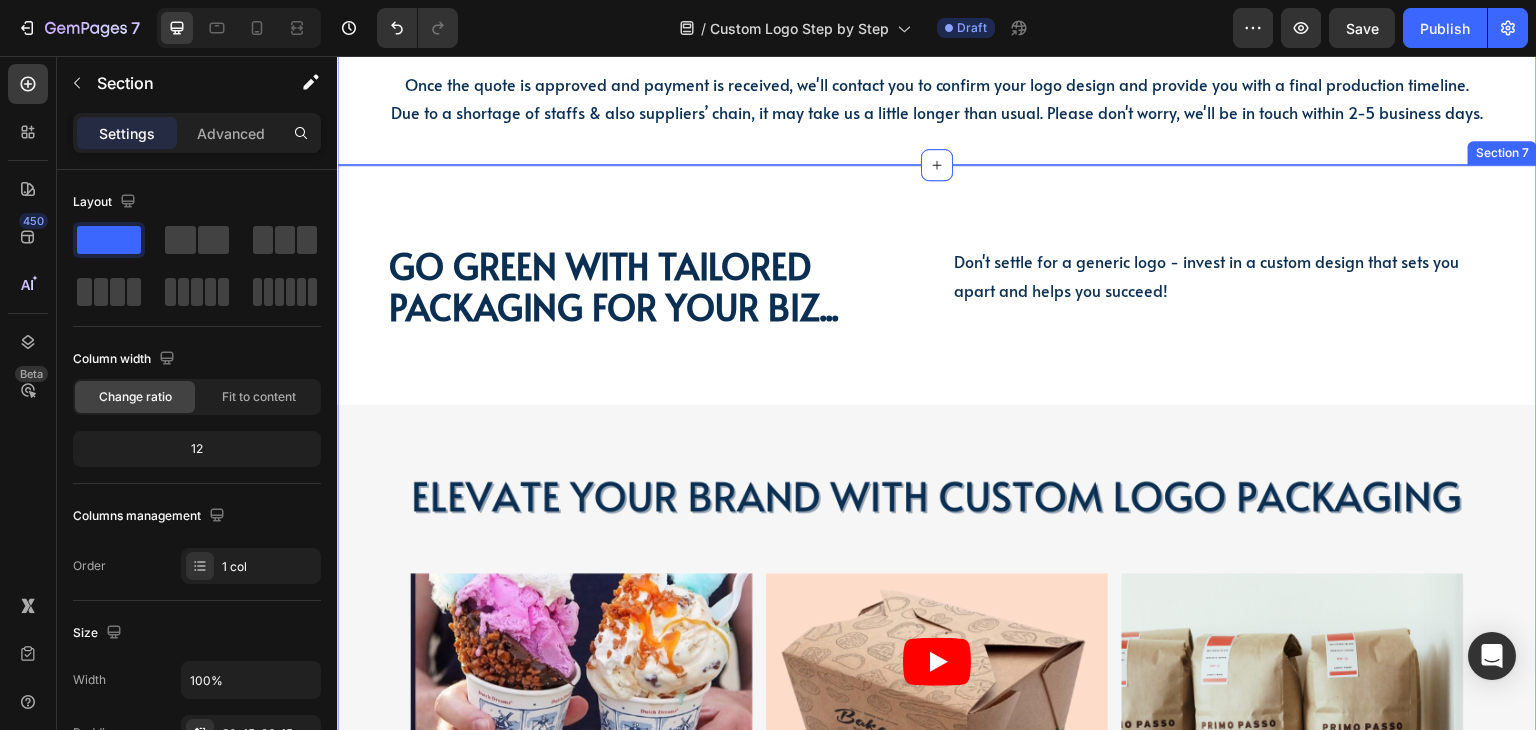 click on "Go green with tailored packaging for your biz... Heading Go green with tailored packaging for your biz... Heading Don't settle for a generic logo - invest in a custom design that sets you apart and helps you succeed! Text Block Don't settle for a generic logo - invest in a custom design that sets you apart and helps you succeed! Text Block Row Video Row Section 7" at bounding box center (937, 558) 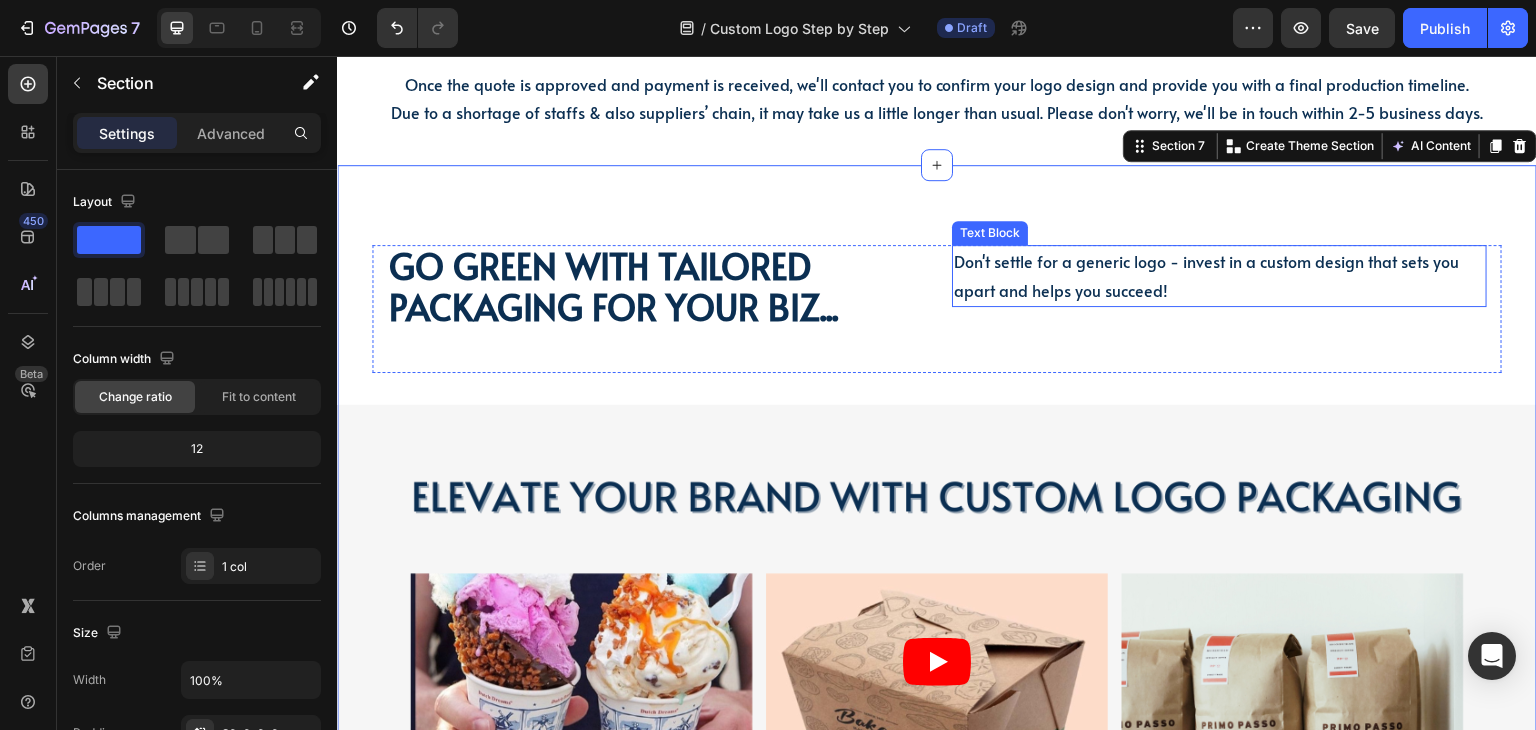 click on "Don't settle for a generic logo - invest in a custom design that sets you apart and helps you succeed!" at bounding box center (1206, 275) 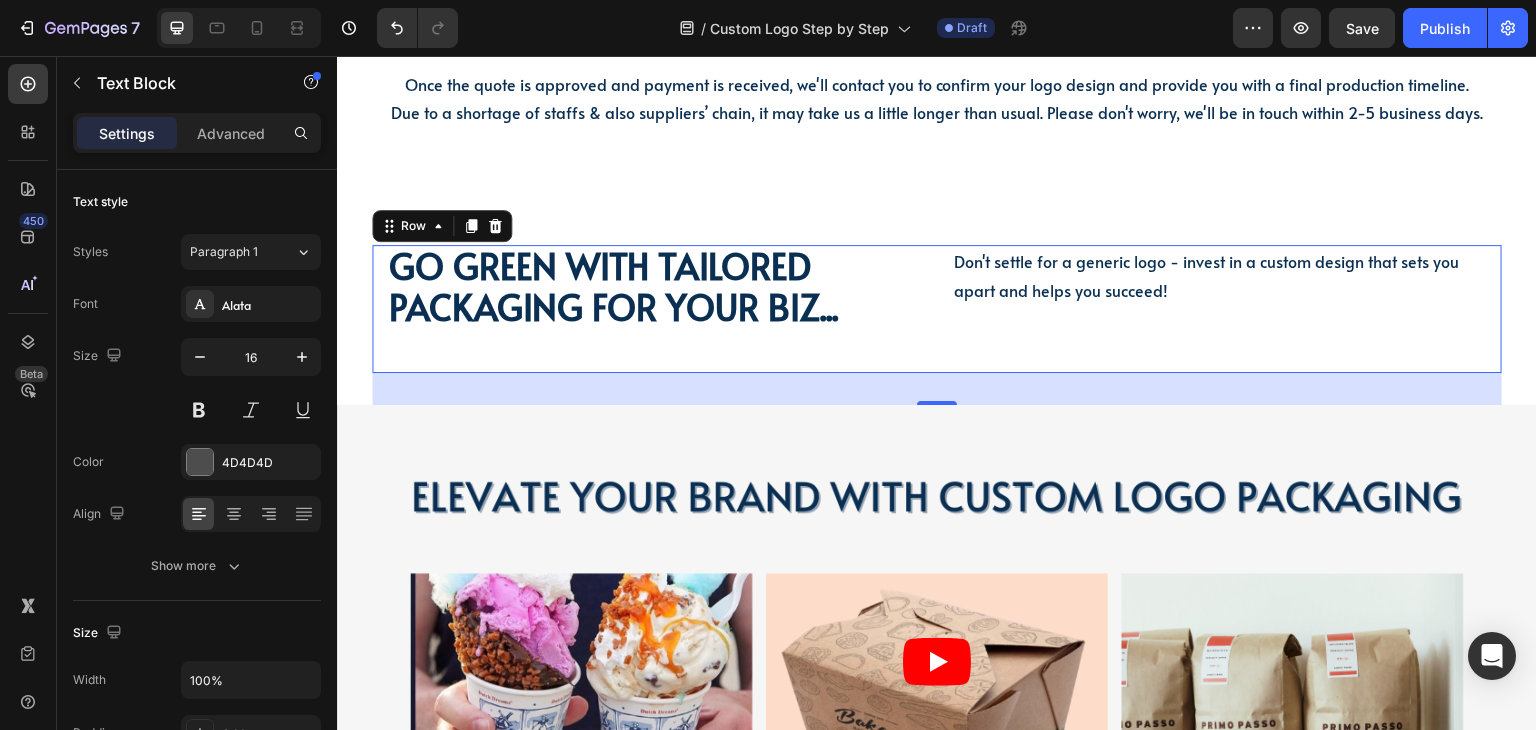 click on "Don't settle for a generic logo - invest in a custom design that sets you apart and helps you succeed! Text Block Don't settle for a generic logo - invest in a custom design that sets you apart and helps you succeed! Text Block" at bounding box center [1219, 308] 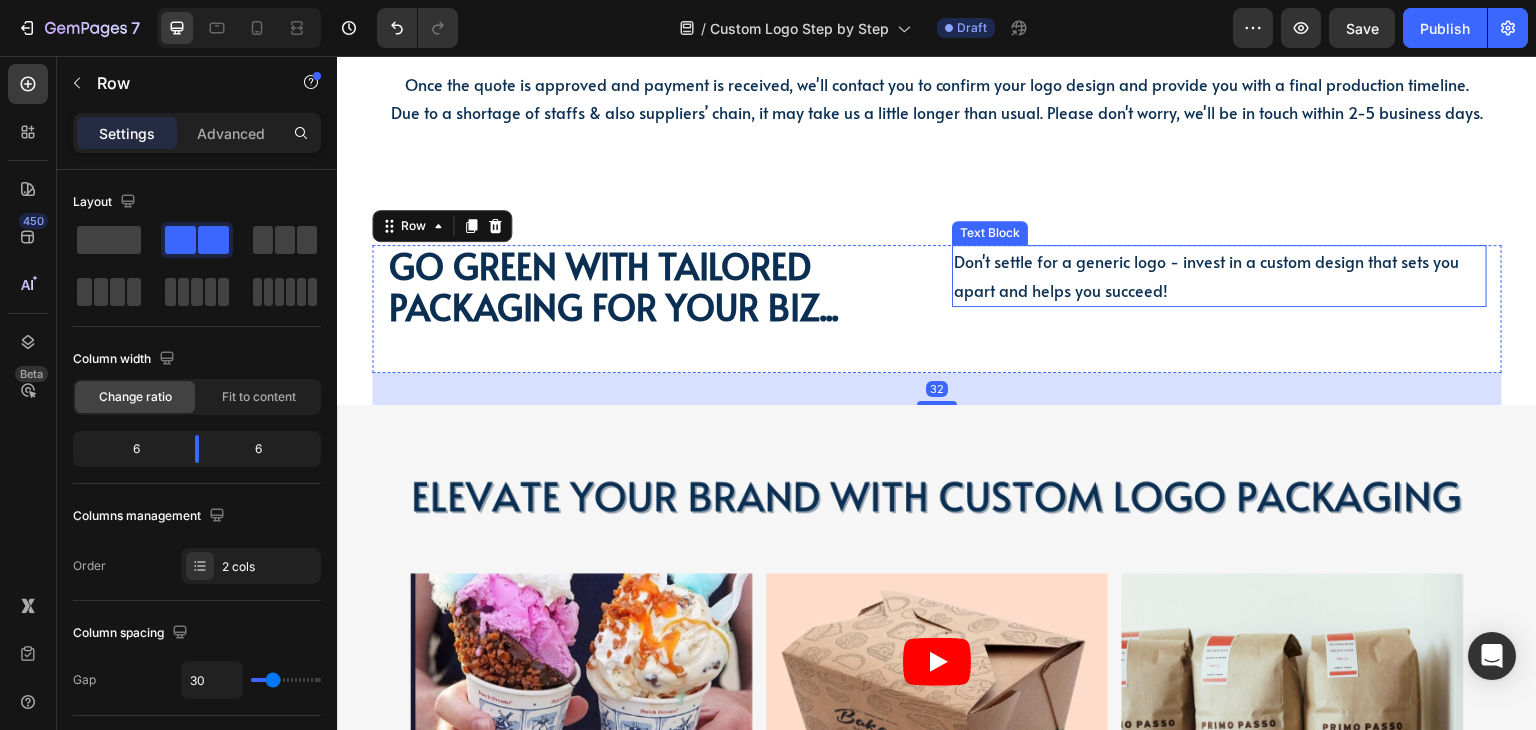 click on "Don't settle for a generic logo - invest in a custom design that sets you apart and helps you succeed!" at bounding box center [1206, 275] 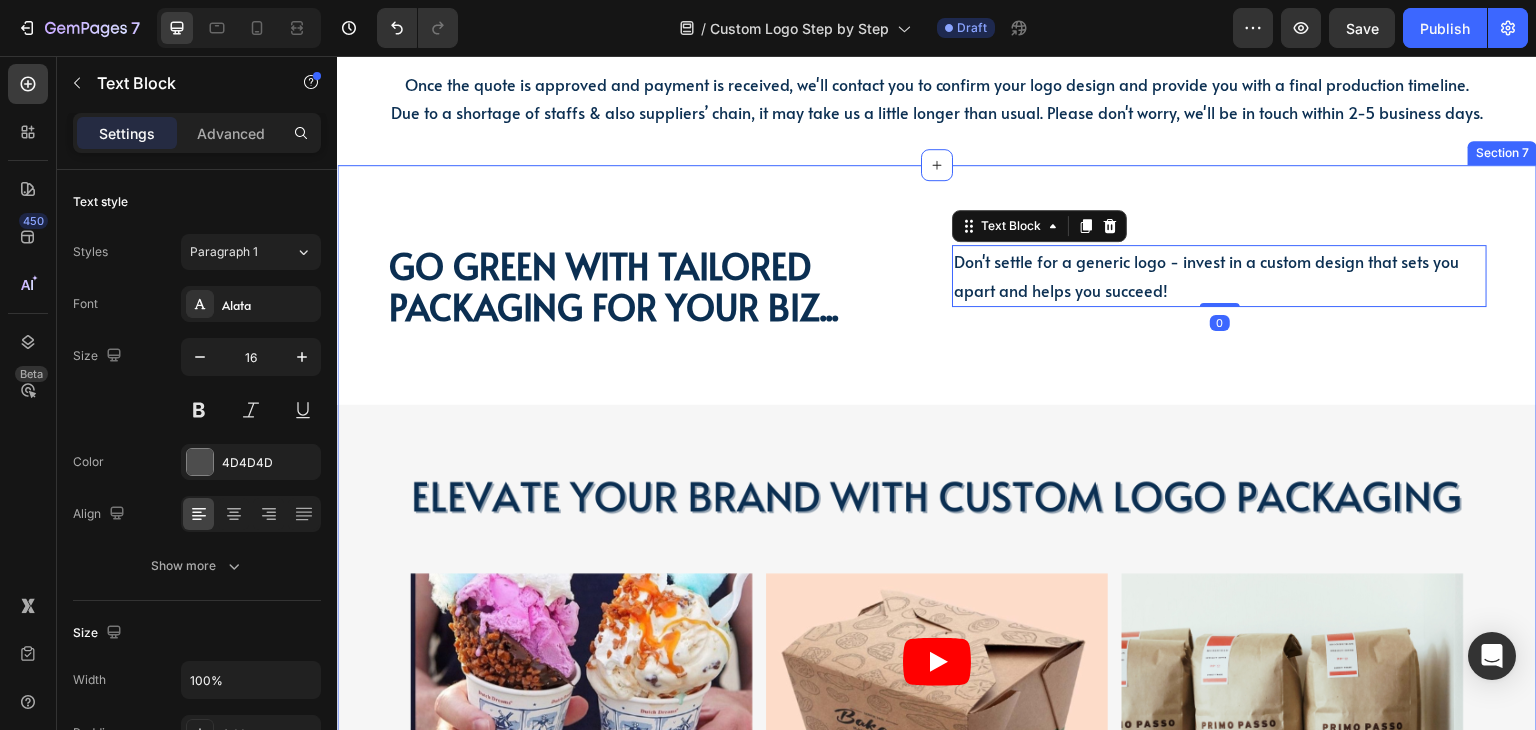 click on "Go green with tailored packaging for your biz... Heading Go green with tailored packaging for your biz... Heading Don't settle for a generic logo - invest in a custom design that sets you apart and helps you succeed! Text Block   0 Don't settle for a generic logo - invest in a custom design that sets you apart and helps you succeed! Text Block Row Video Row Section 7" at bounding box center [937, 558] 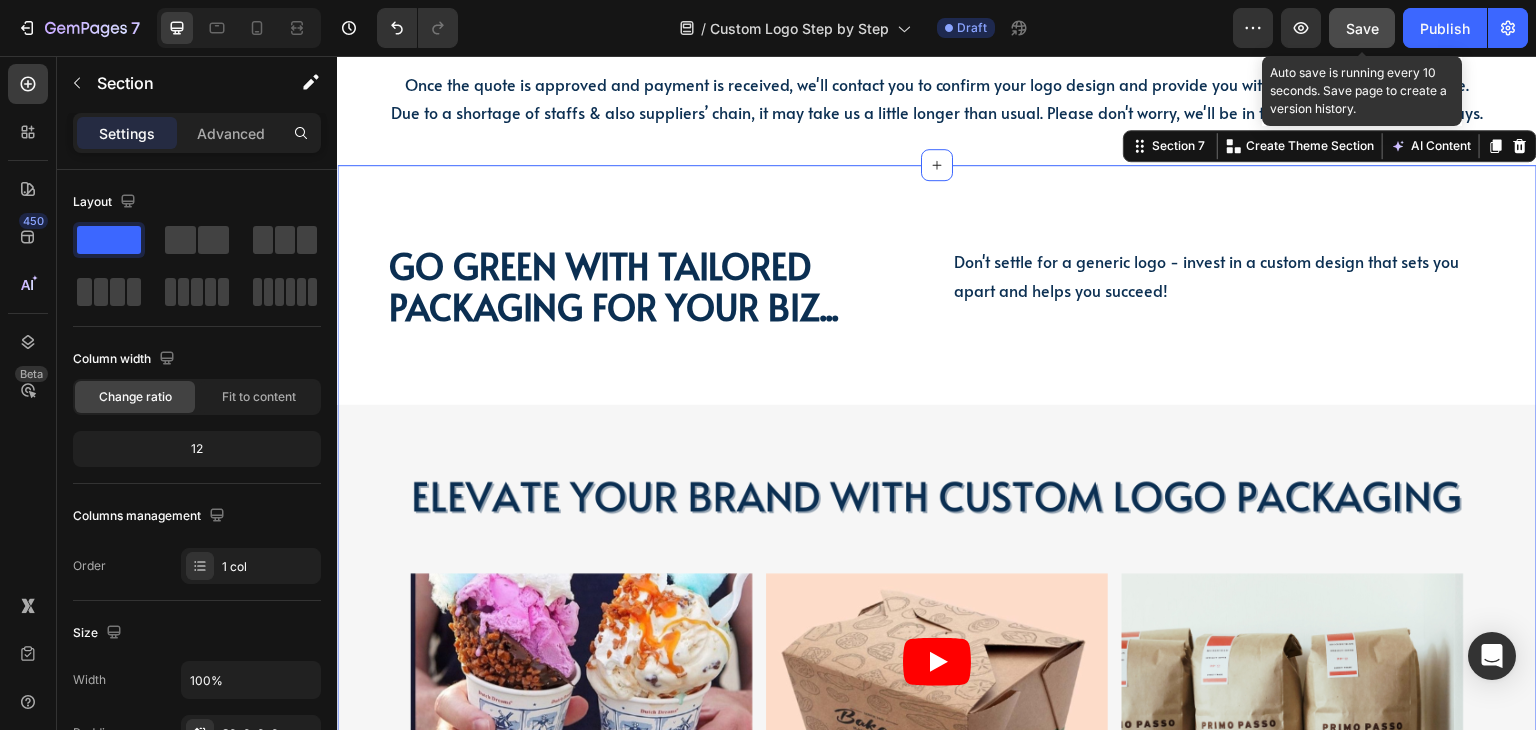 click on "Save" at bounding box center (1362, 28) 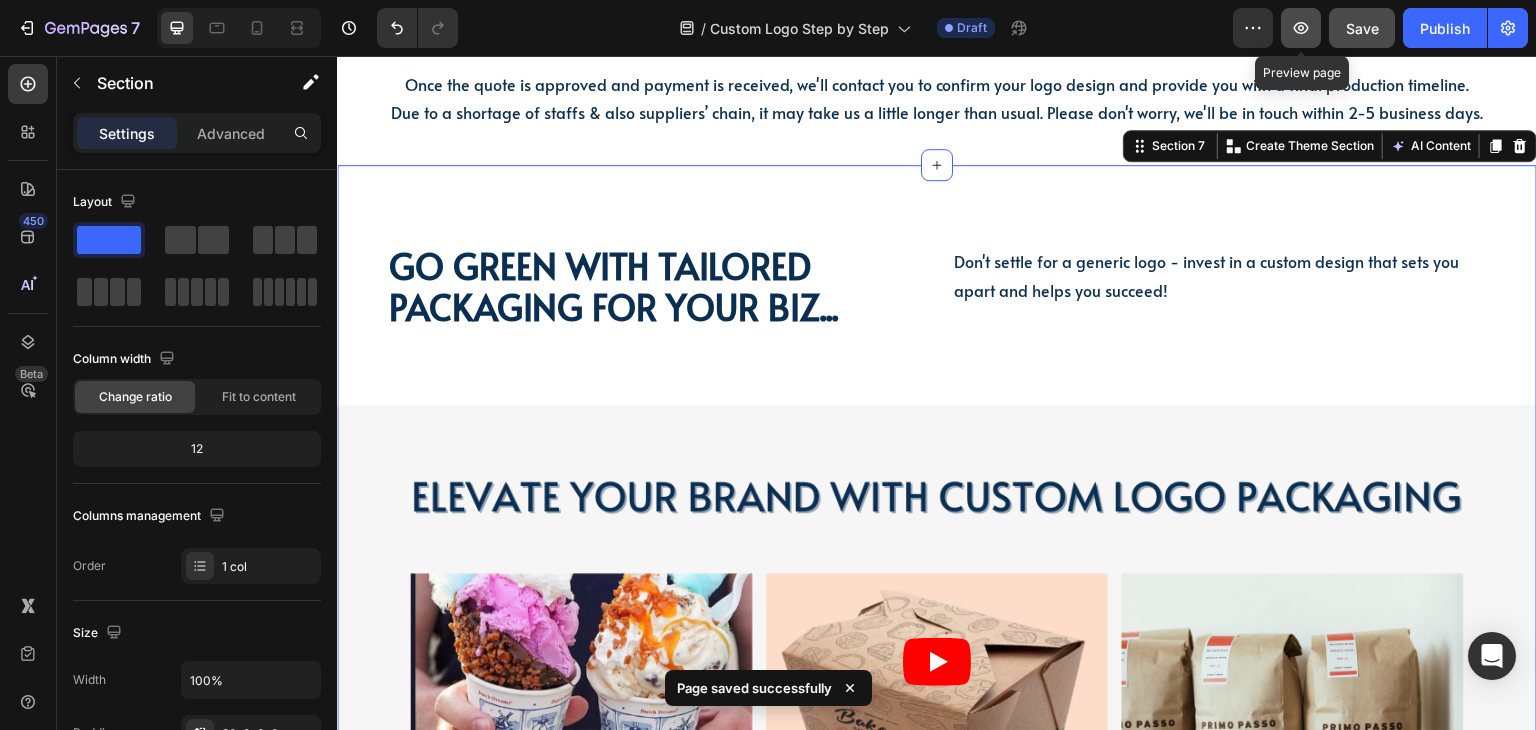 click 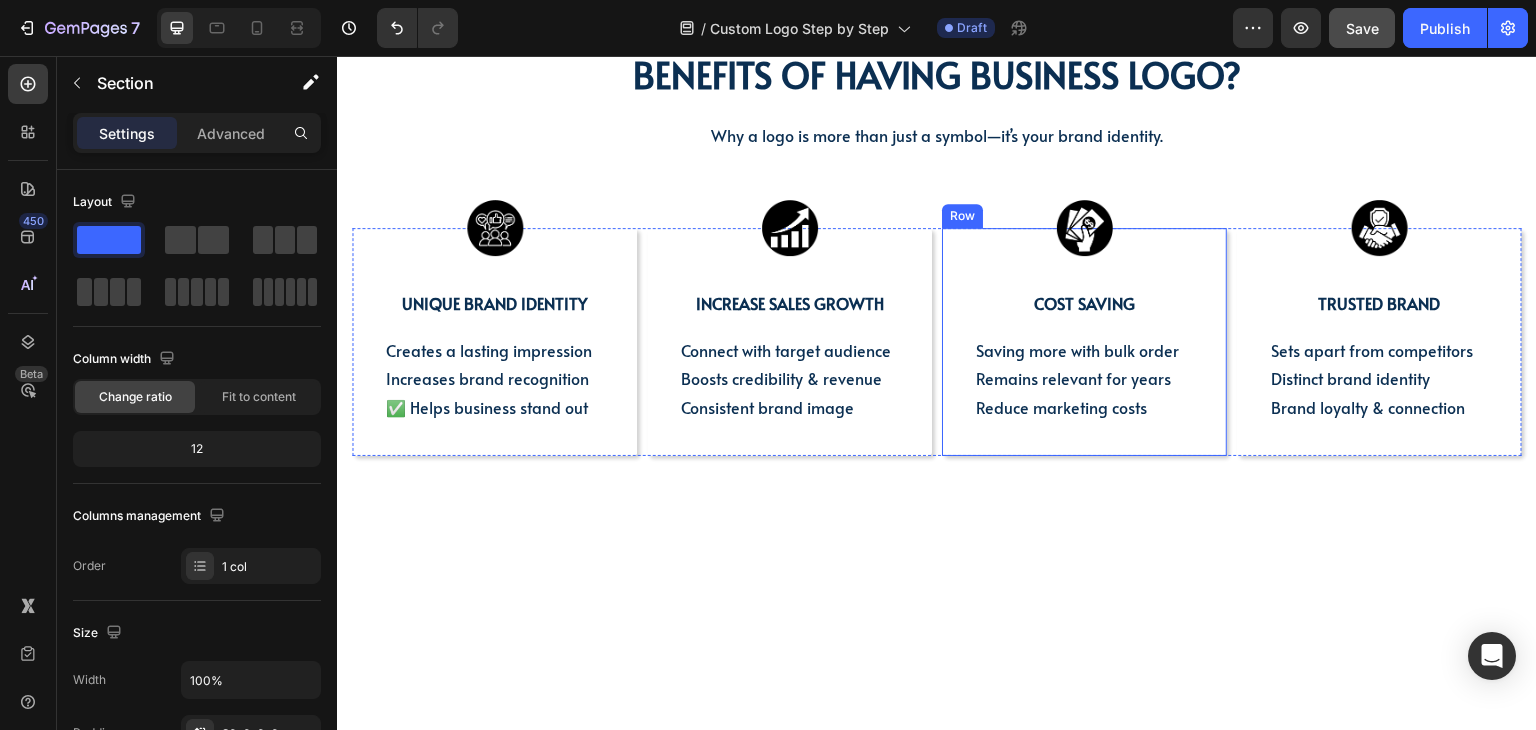 scroll, scrollTop: 400, scrollLeft: 0, axis: vertical 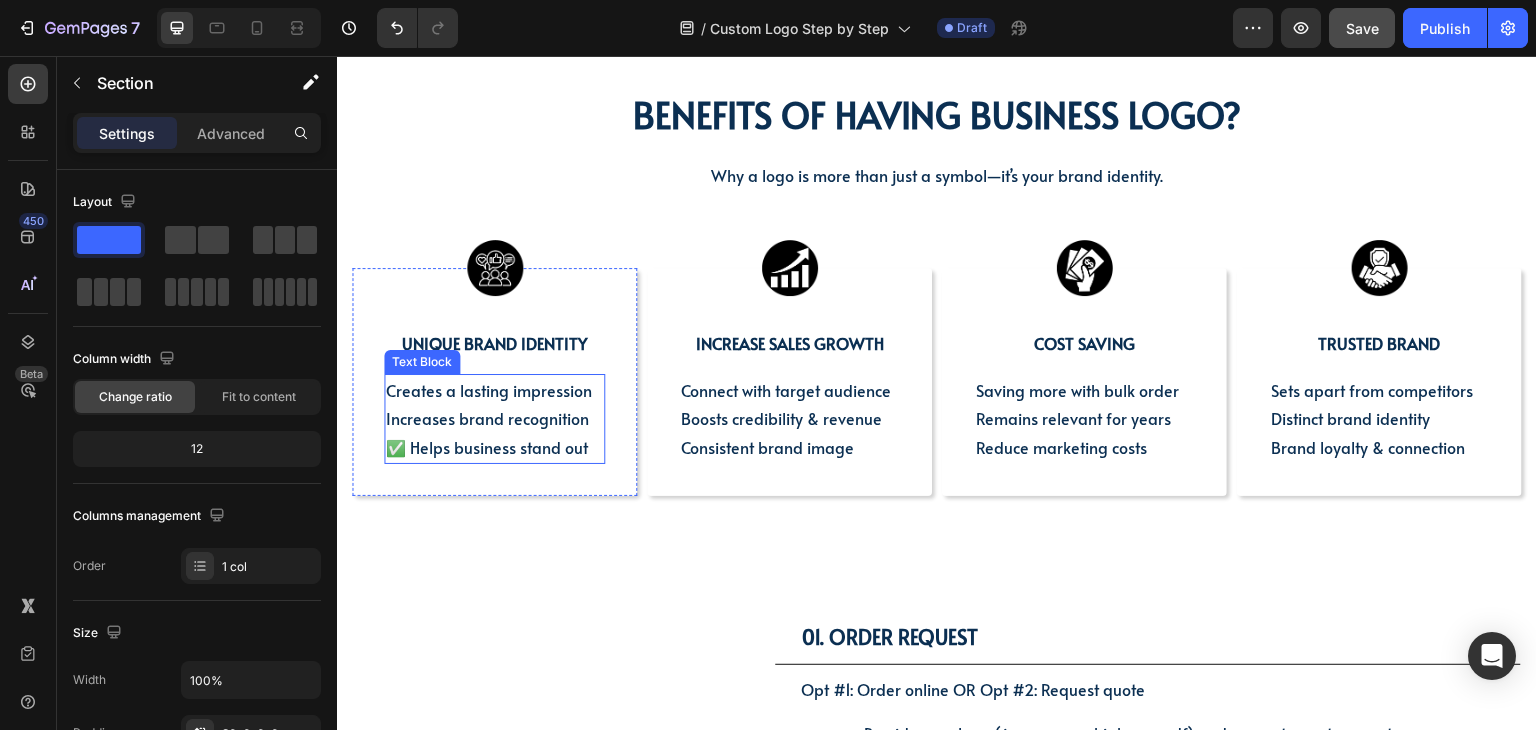 click on "Creates a lasting impression Increases brand recognition ✅ Helps business stand out" at bounding box center (494, 419) 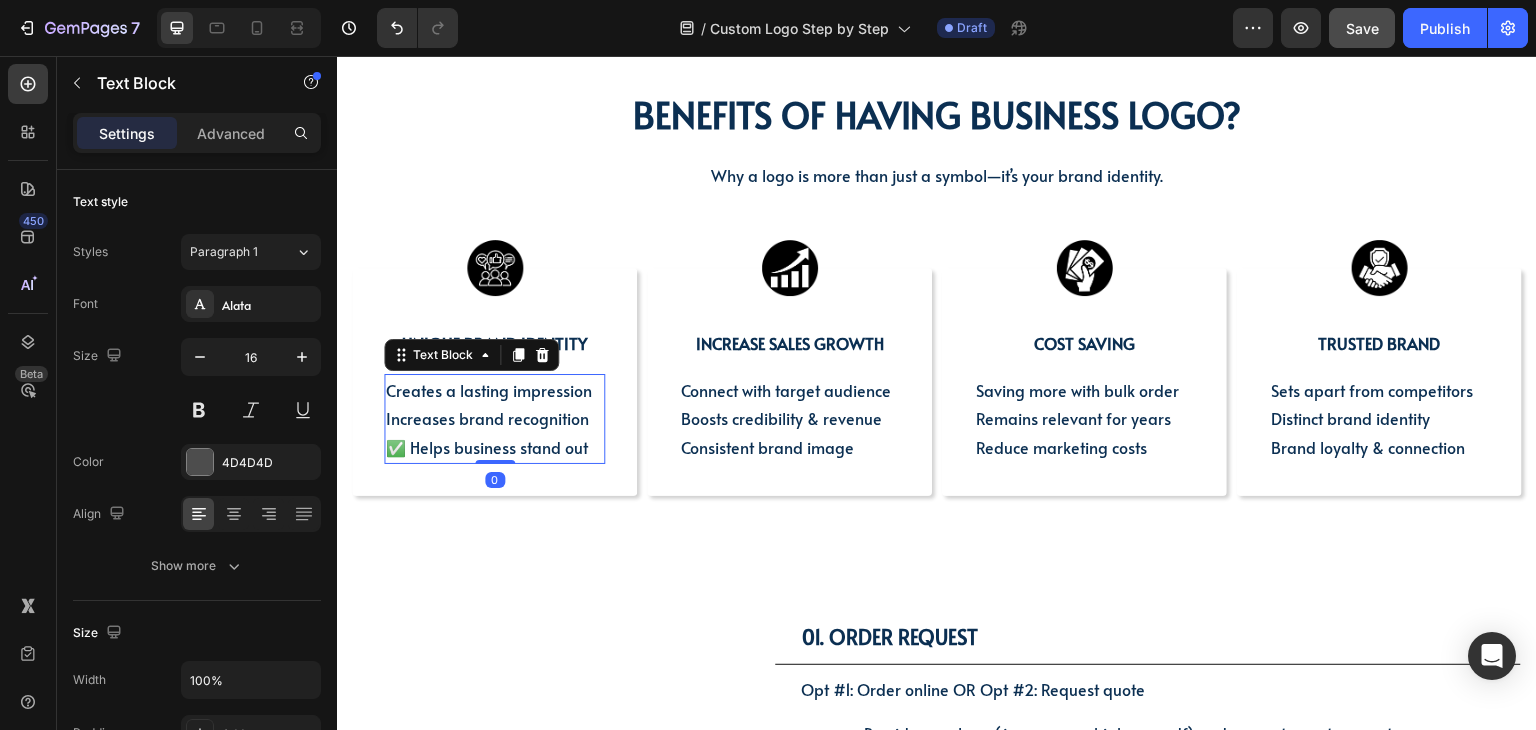 click on "Creates a lasting impression Increases brand recognition ✅ Helps business stand out" at bounding box center (494, 419) 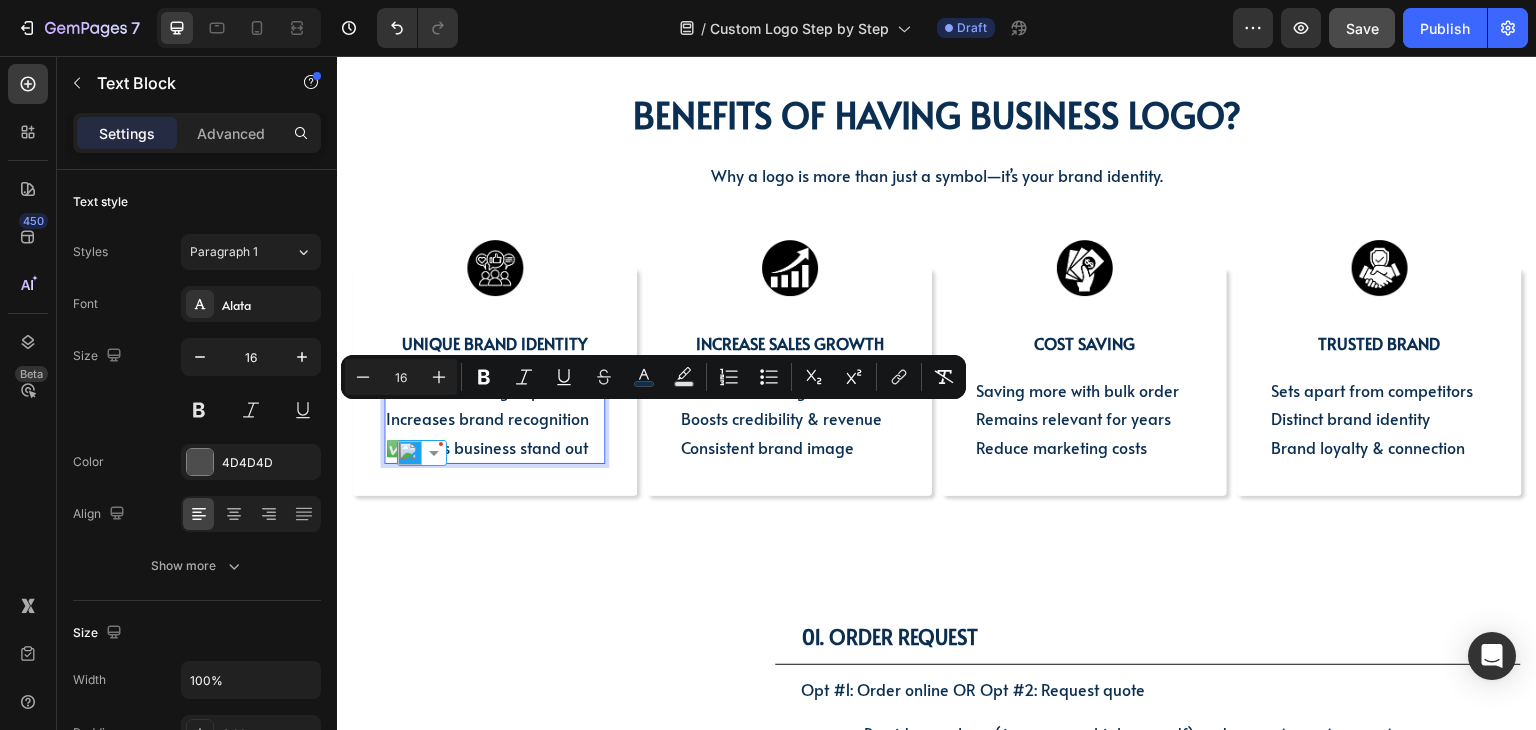 click on "✅ Helps business stand out" at bounding box center (487, 447) 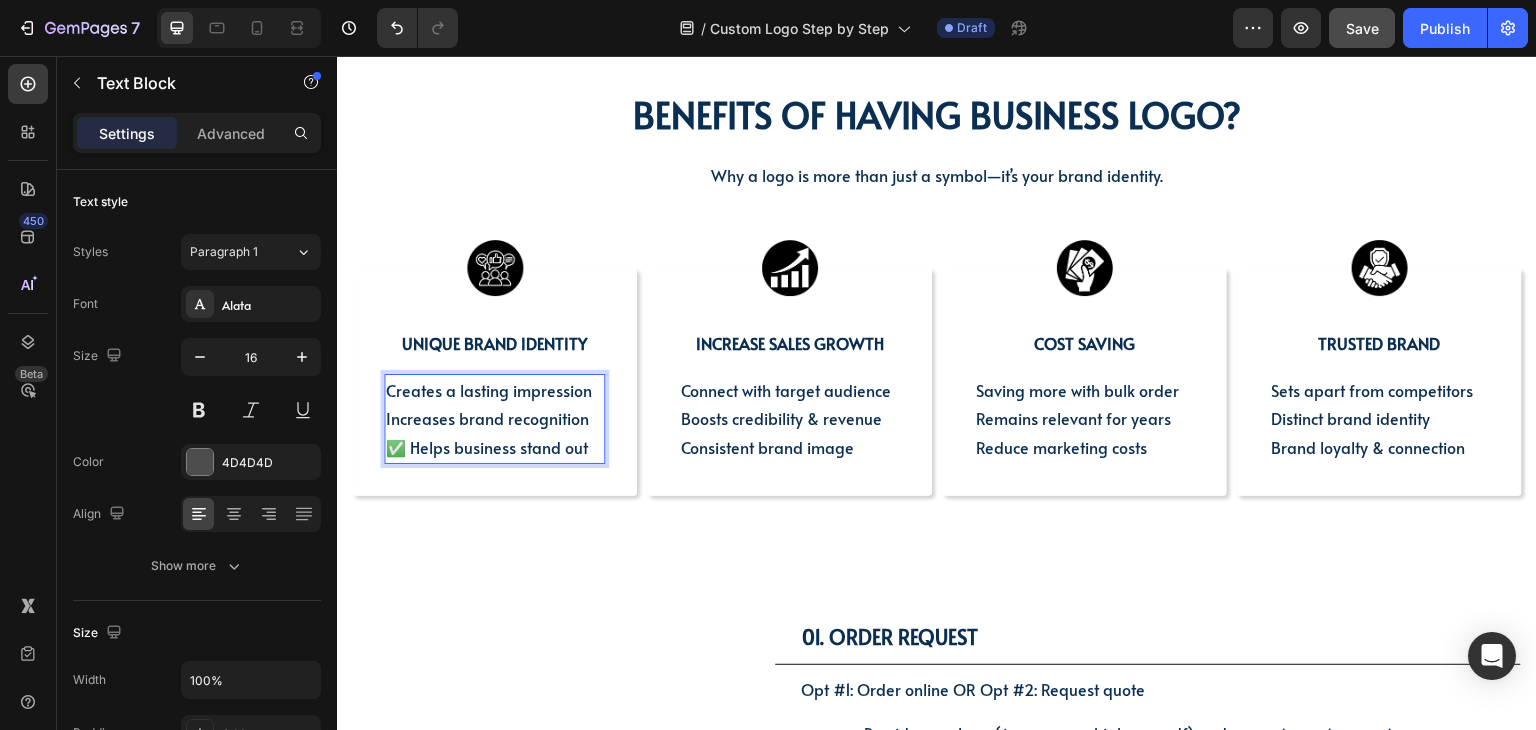click on "✅ Helps business stand out" at bounding box center [487, 447] 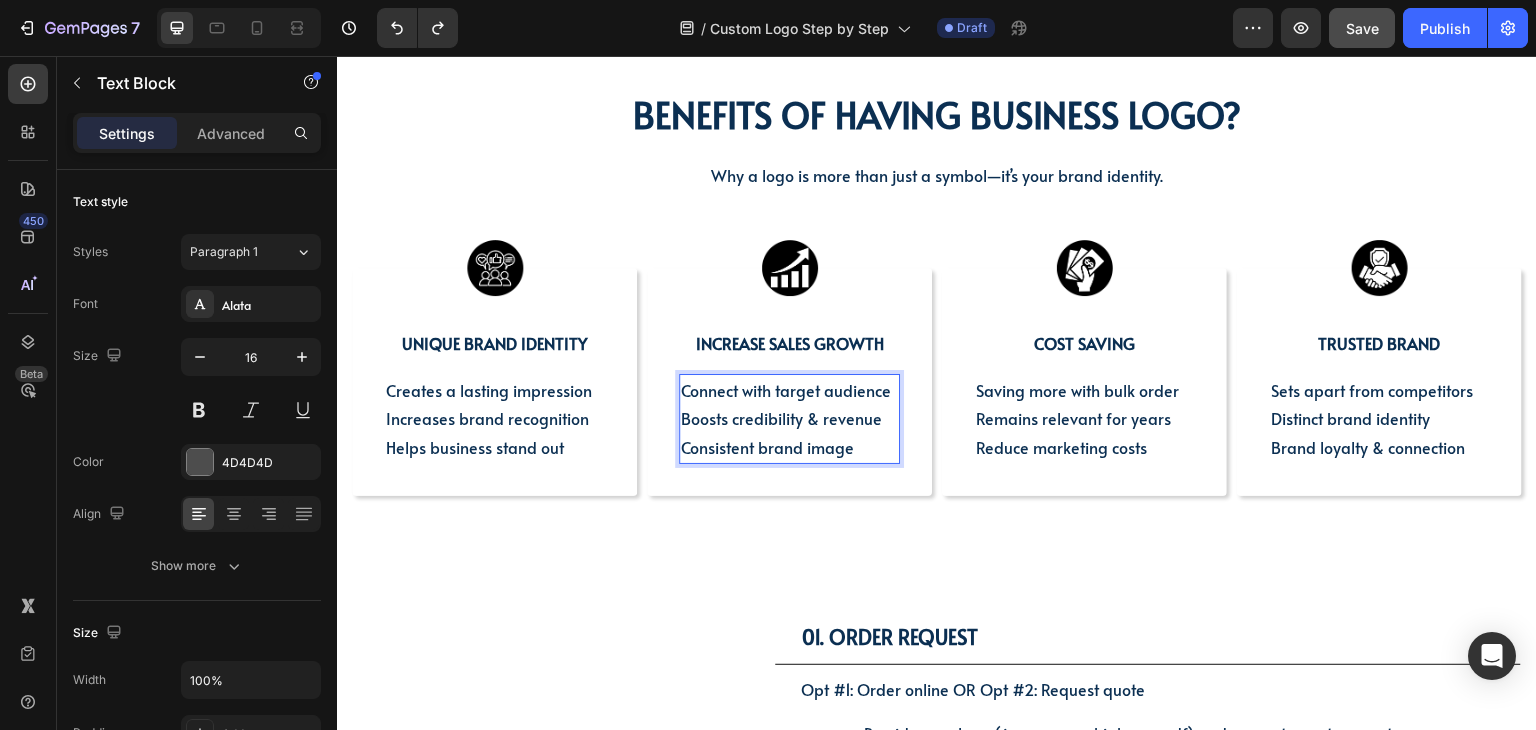 click on "COST SAVING" at bounding box center (1084, 343) 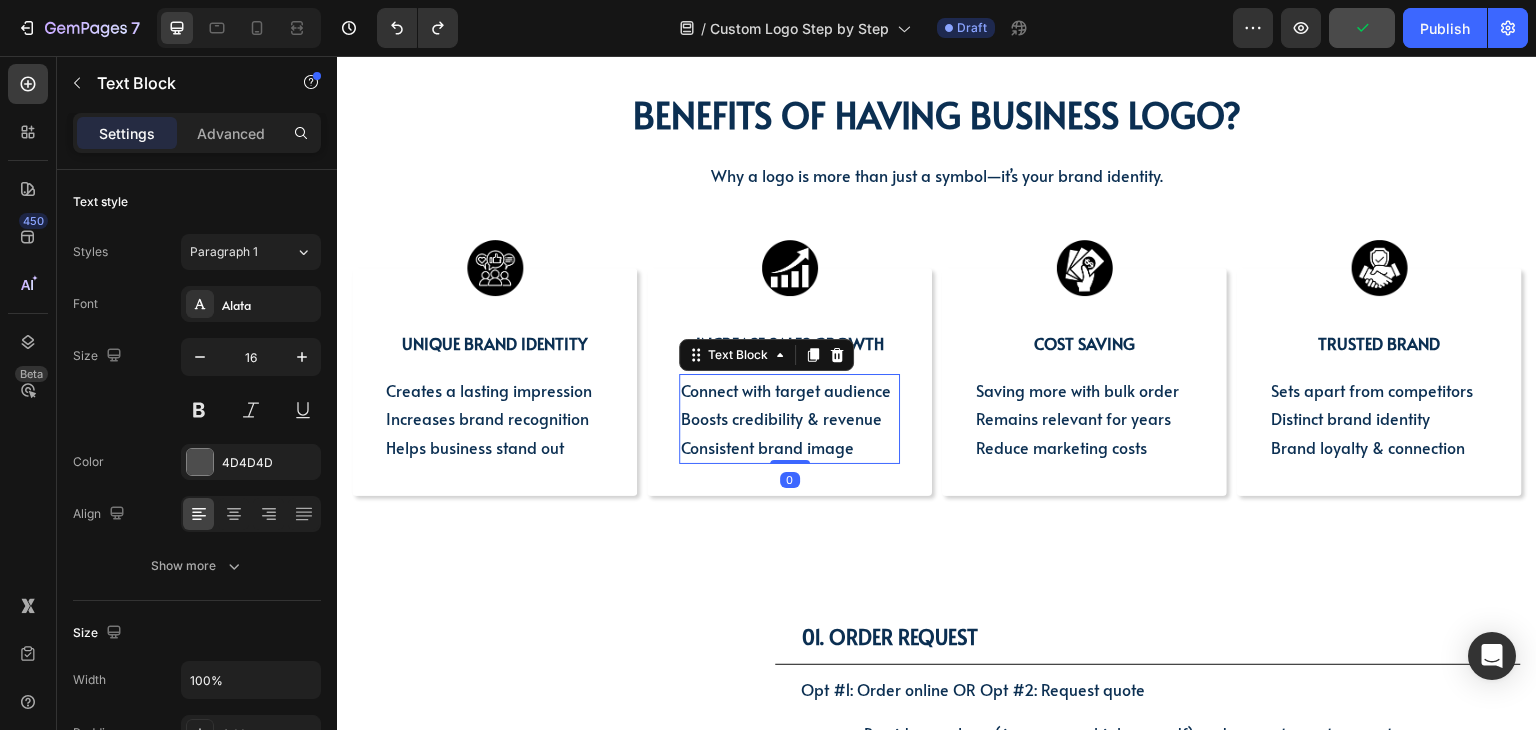 click on "Connect with target audience" at bounding box center (786, 390) 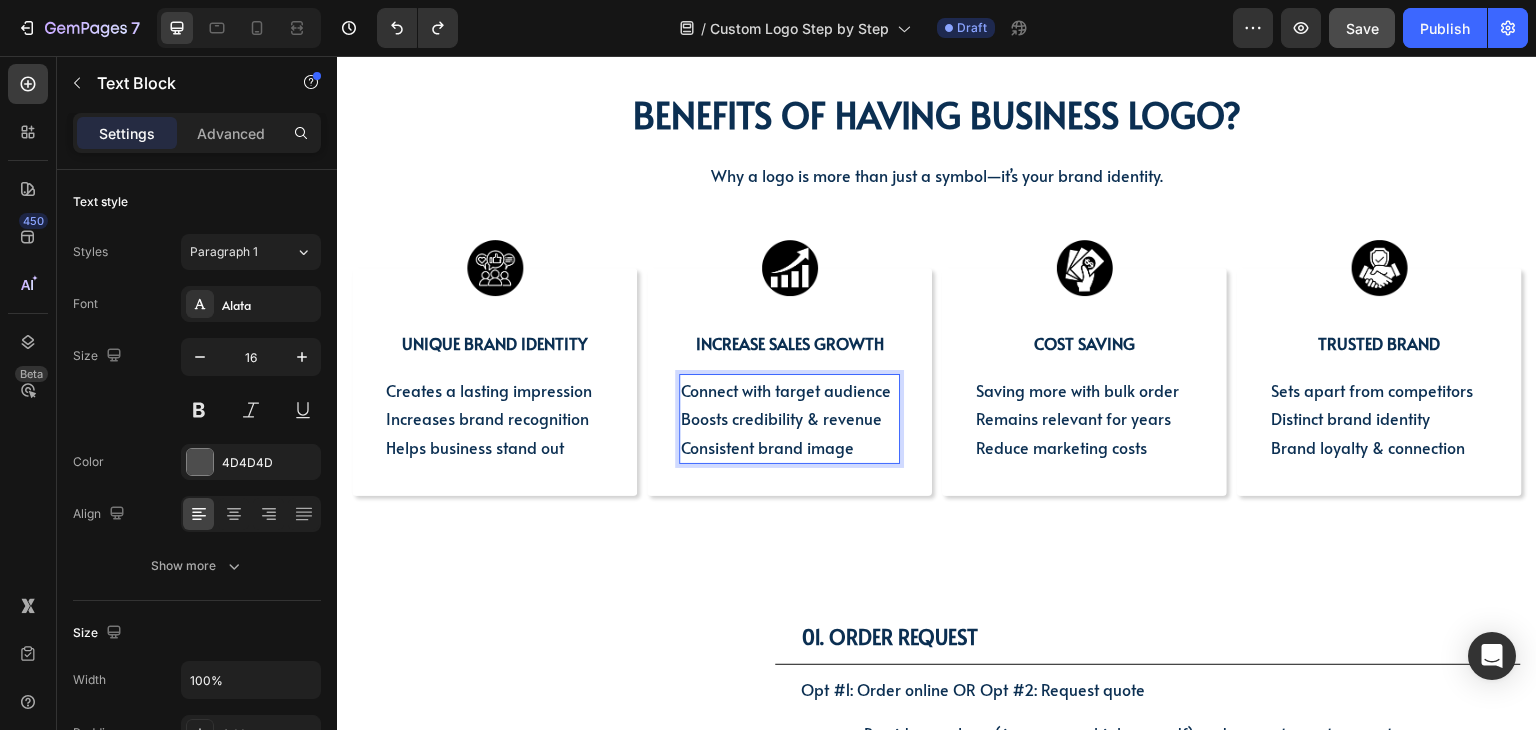click on "Connect with target audience" at bounding box center (786, 390) 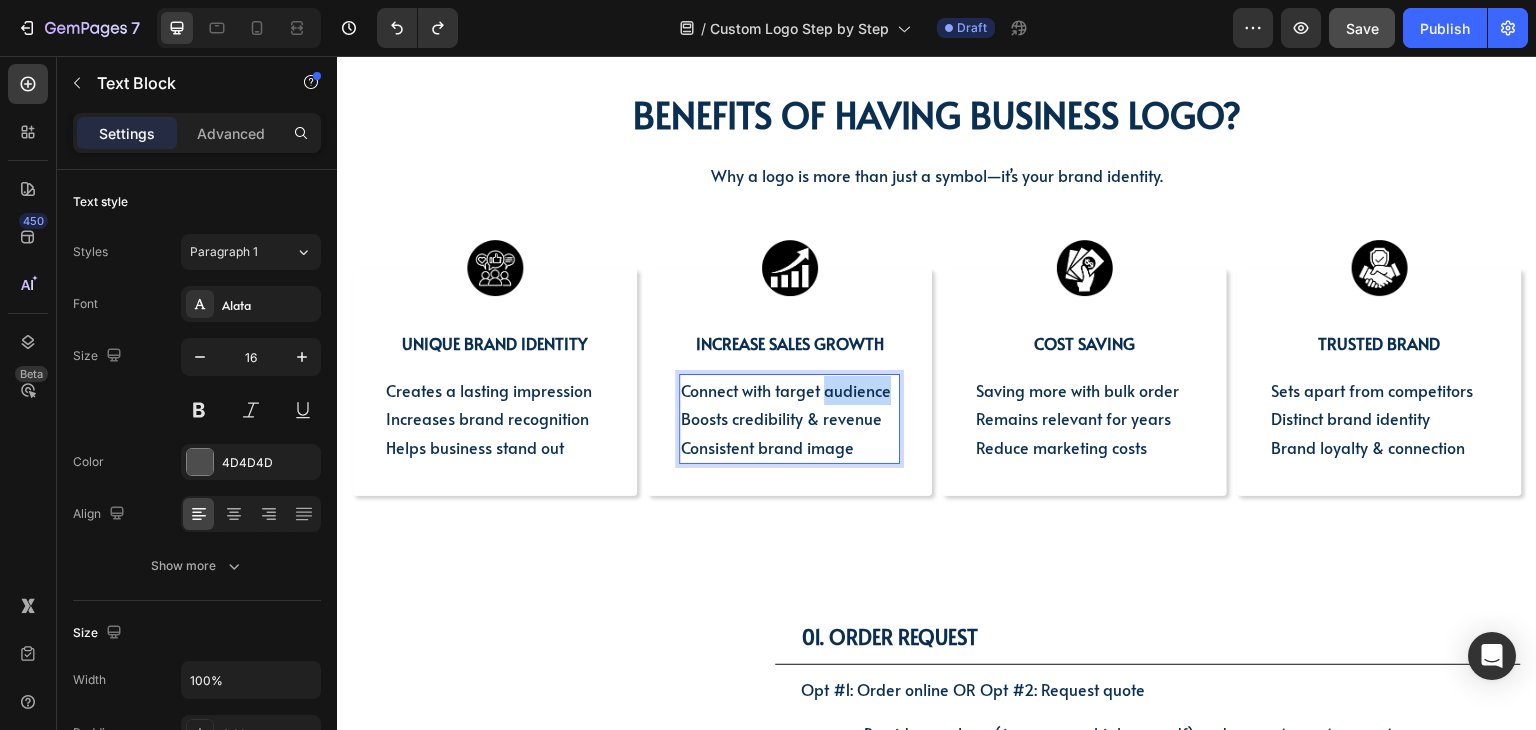 click on "Connect with target audience" at bounding box center (786, 390) 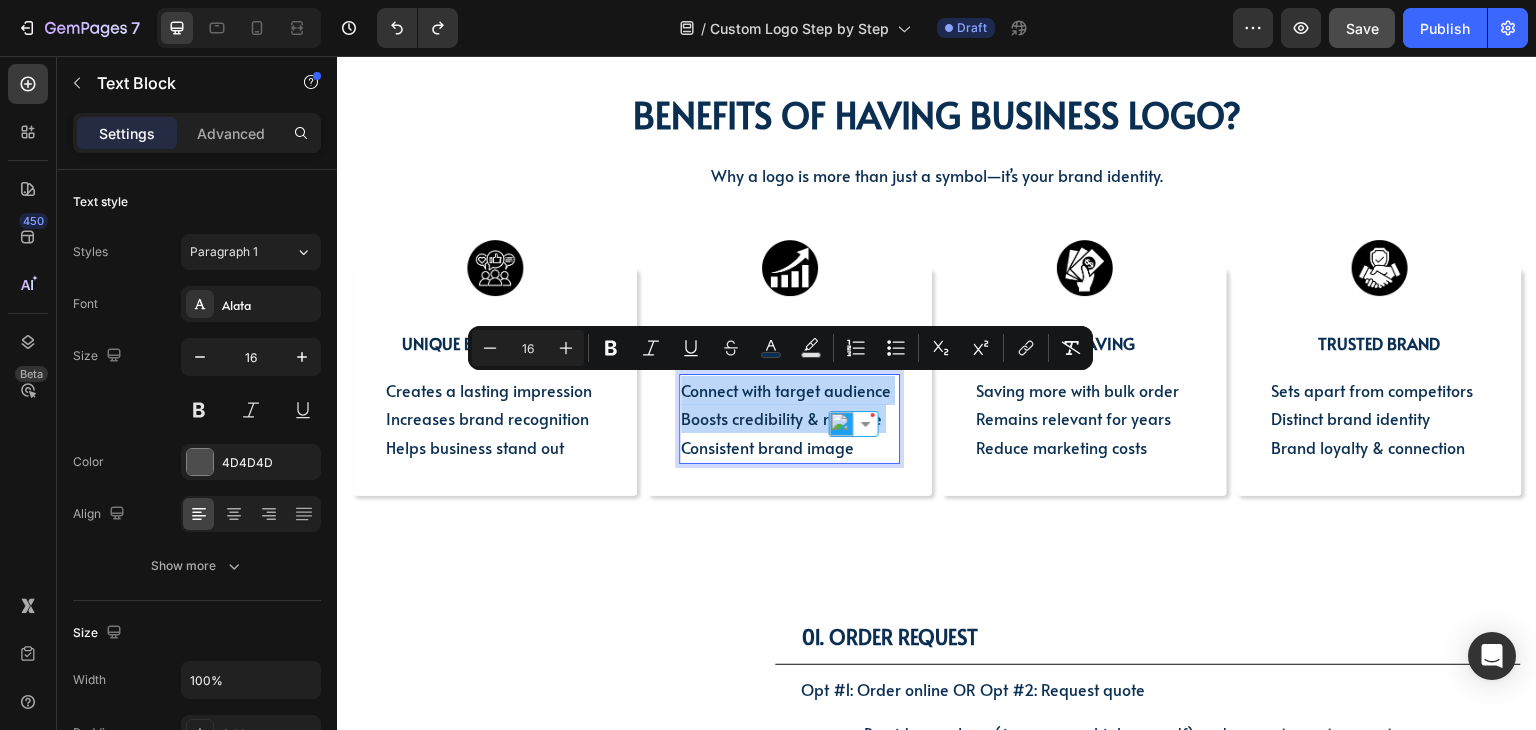 click on "Connect with target audience" at bounding box center [786, 390] 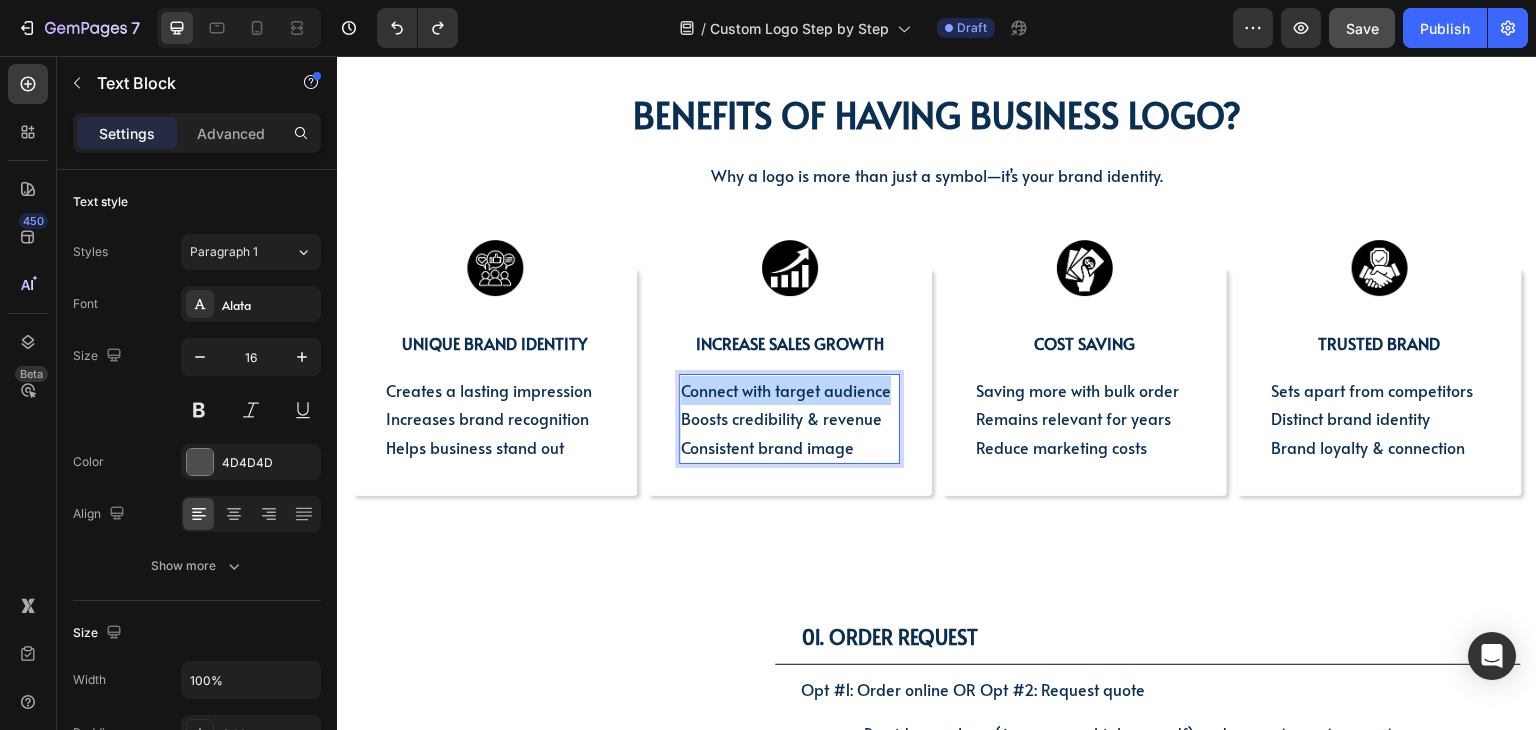 drag, startPoint x: 882, startPoint y: 392, endPoint x: 678, endPoint y: 386, distance: 204.08821 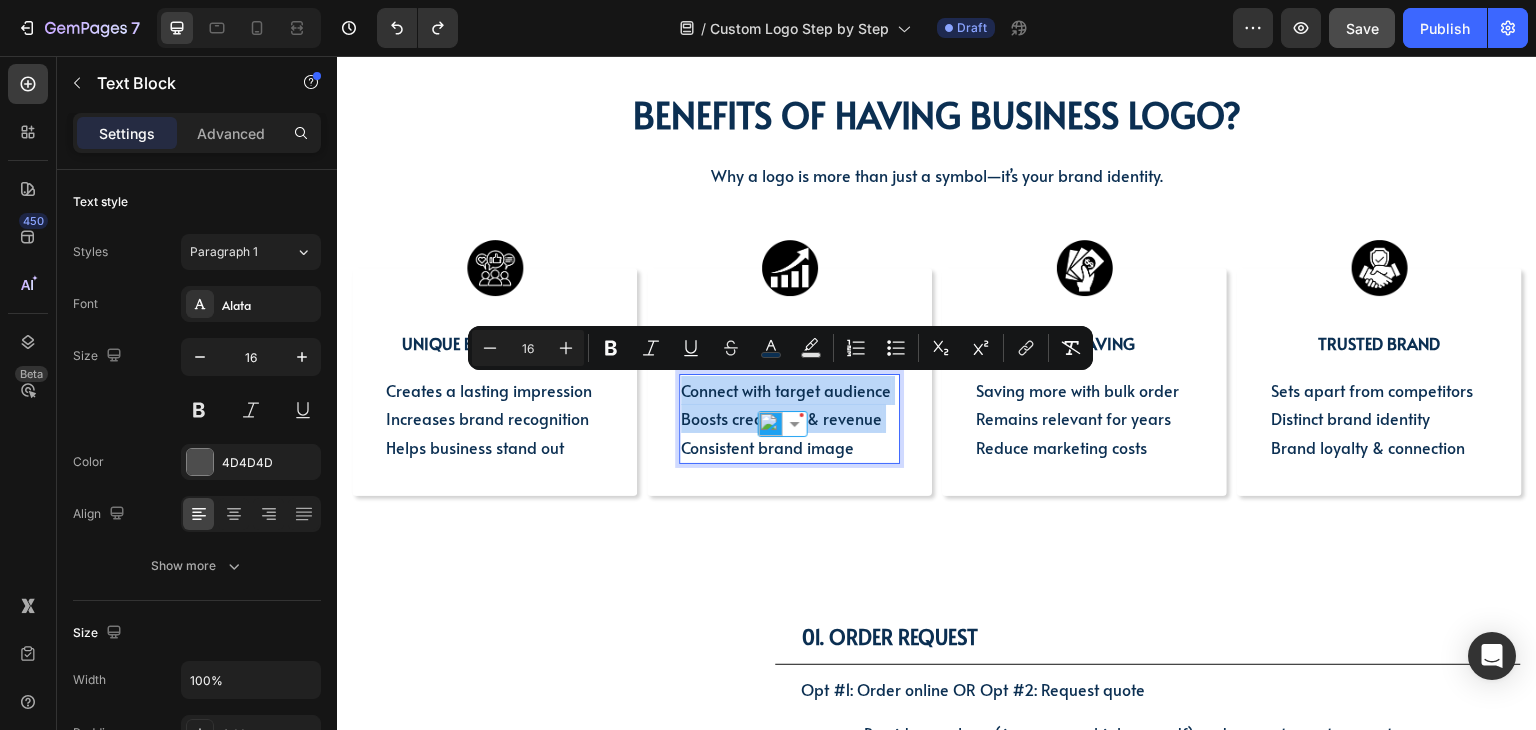 click on "Connect with target audience" at bounding box center (786, 390) 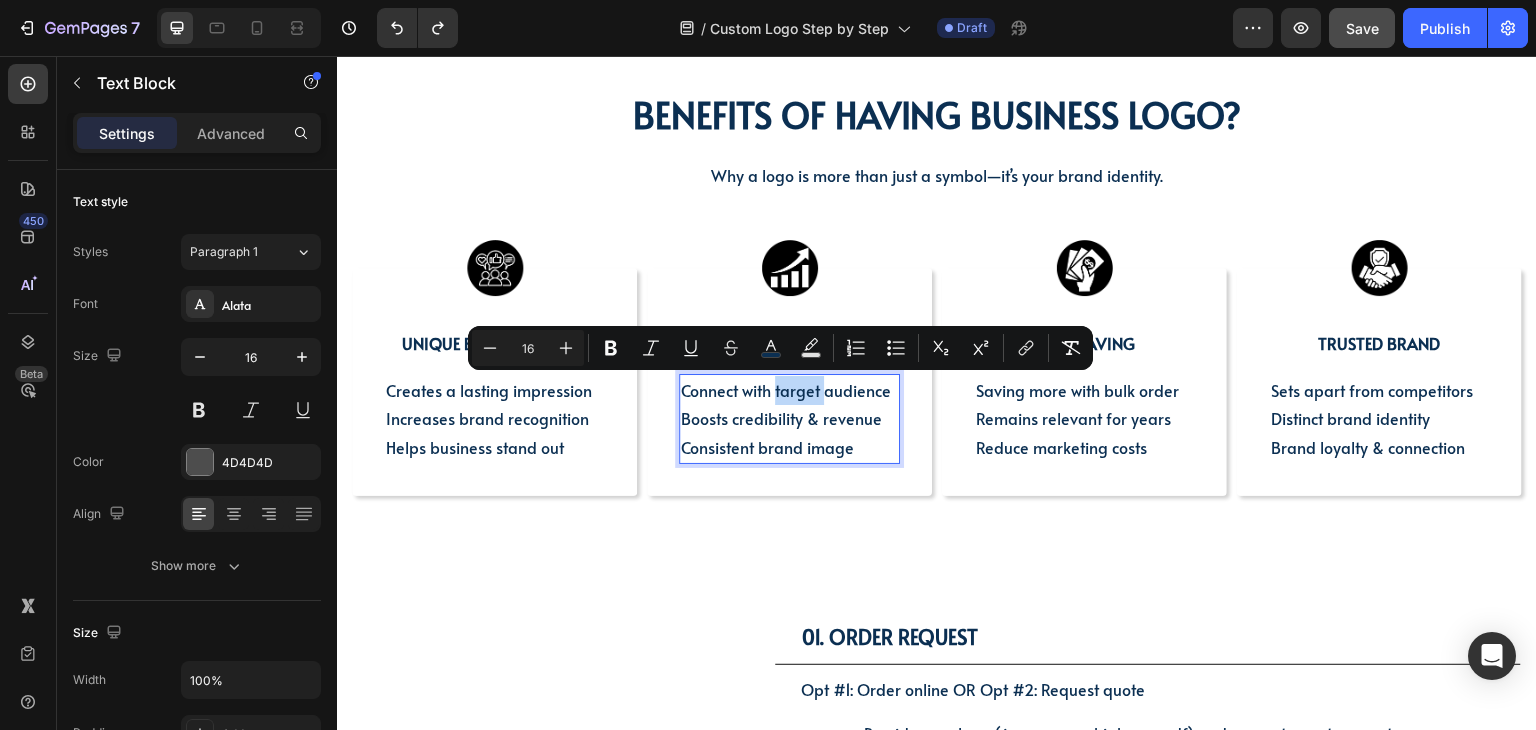 click on "Connect with target audience" at bounding box center (786, 390) 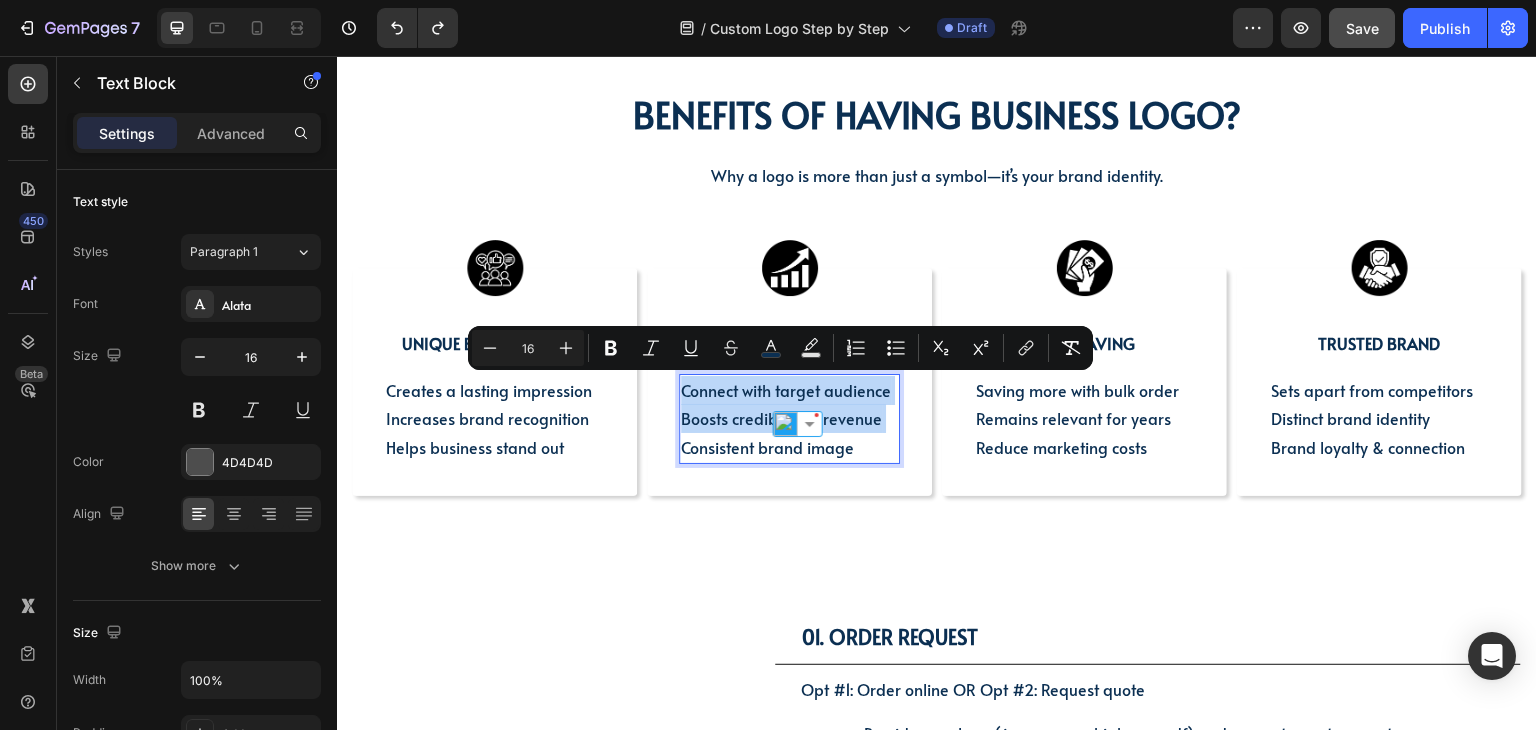click on "Connect with target audience" at bounding box center [786, 390] 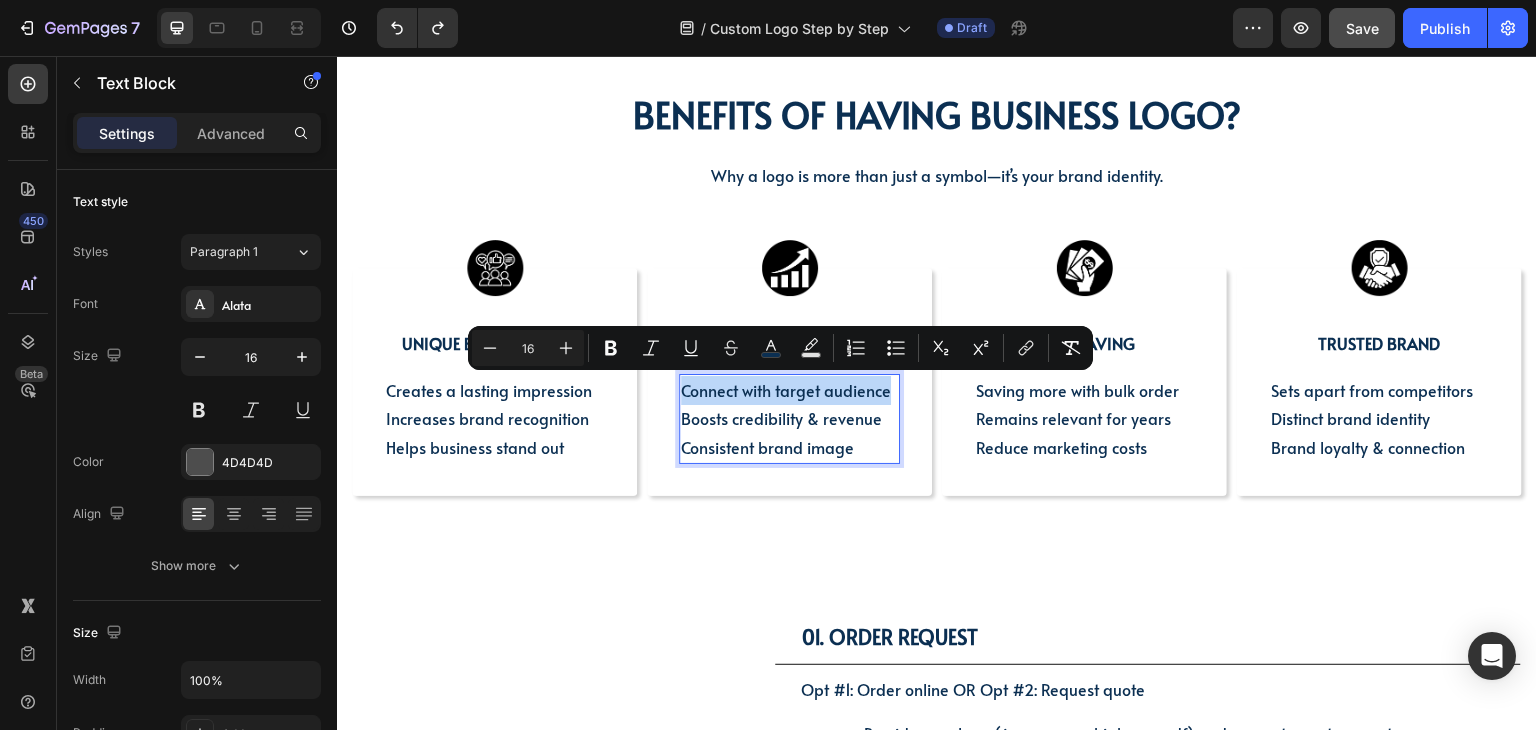 drag, startPoint x: 887, startPoint y: 388, endPoint x: 681, endPoint y: 383, distance: 206.06067 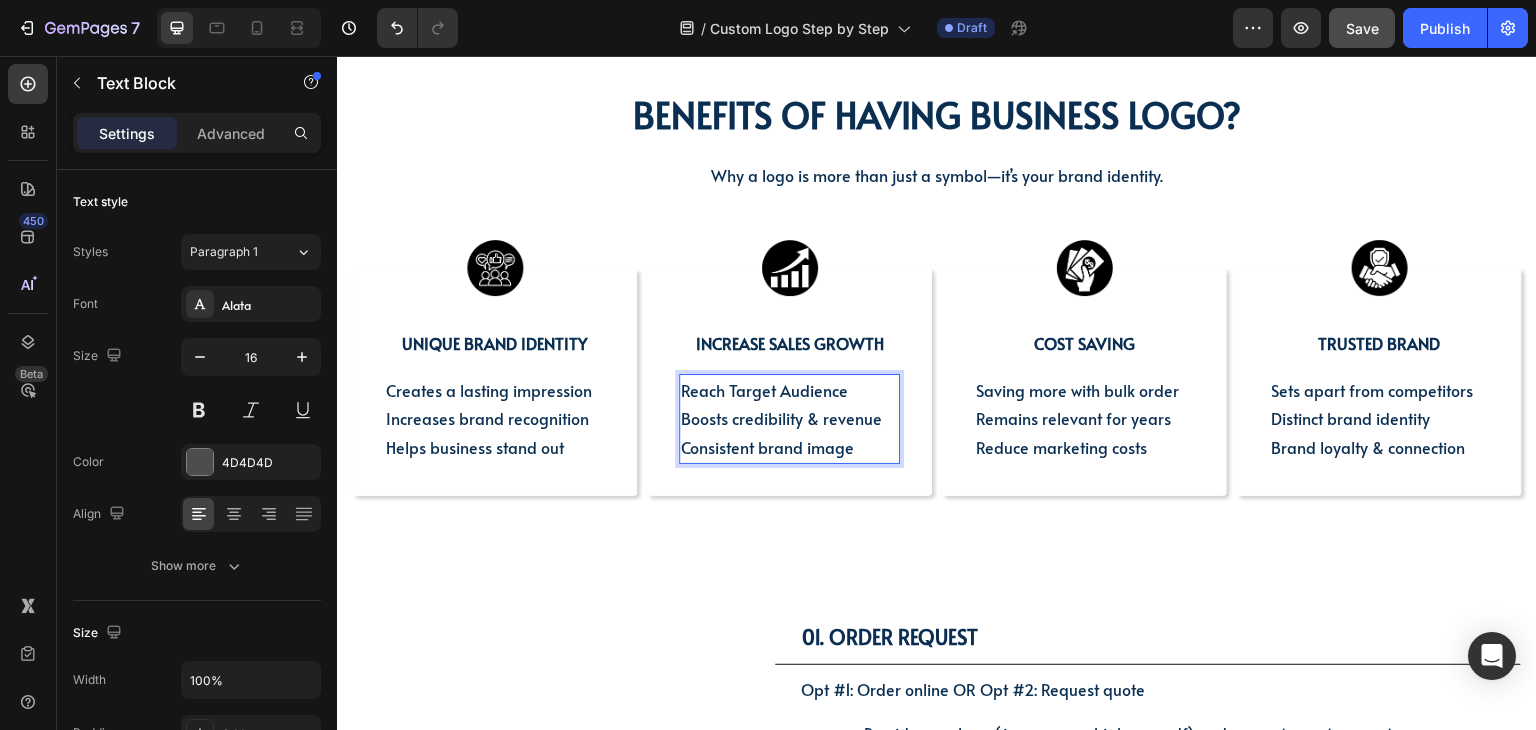 click on "Reach Target Audience" at bounding box center [764, 390] 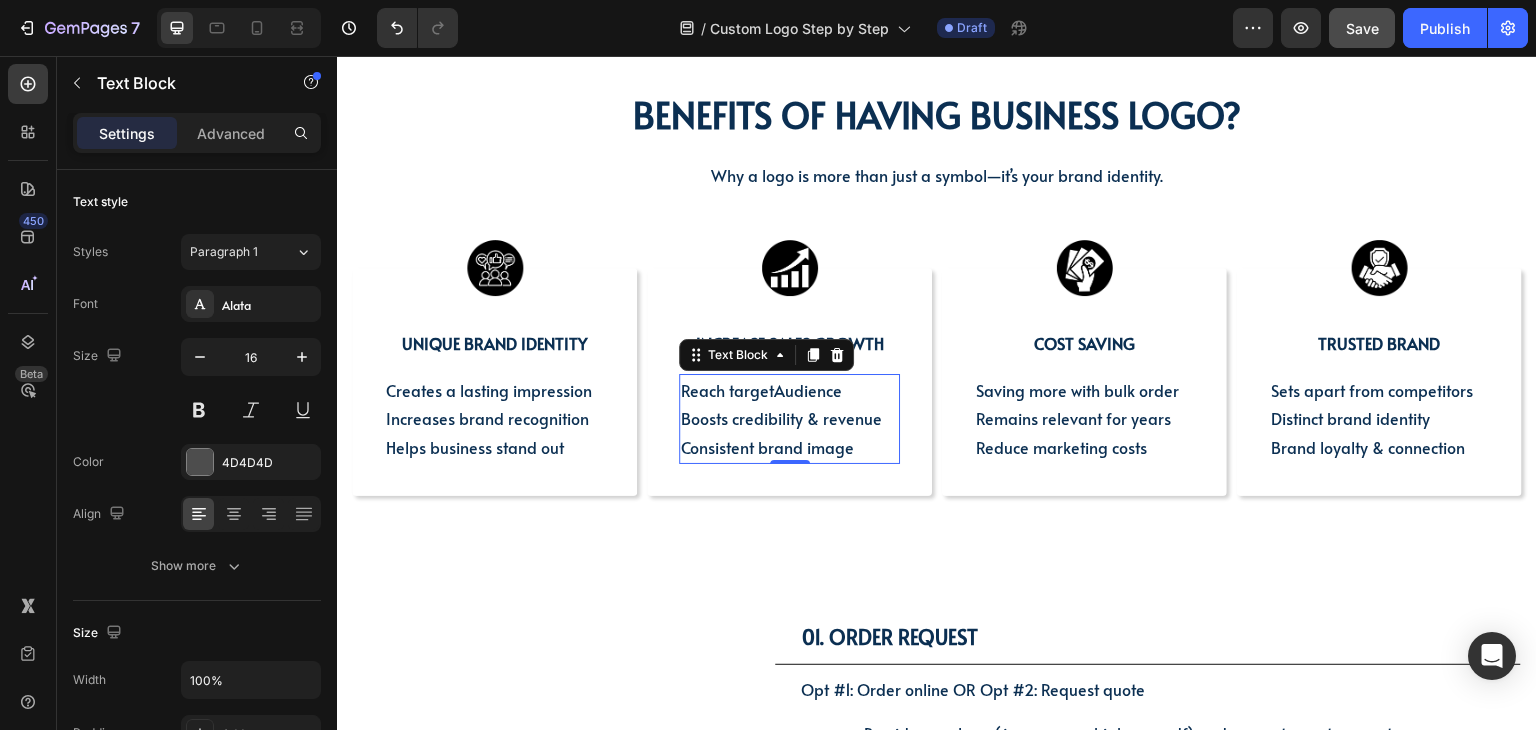 click on "Reach targetAudience" at bounding box center (761, 390) 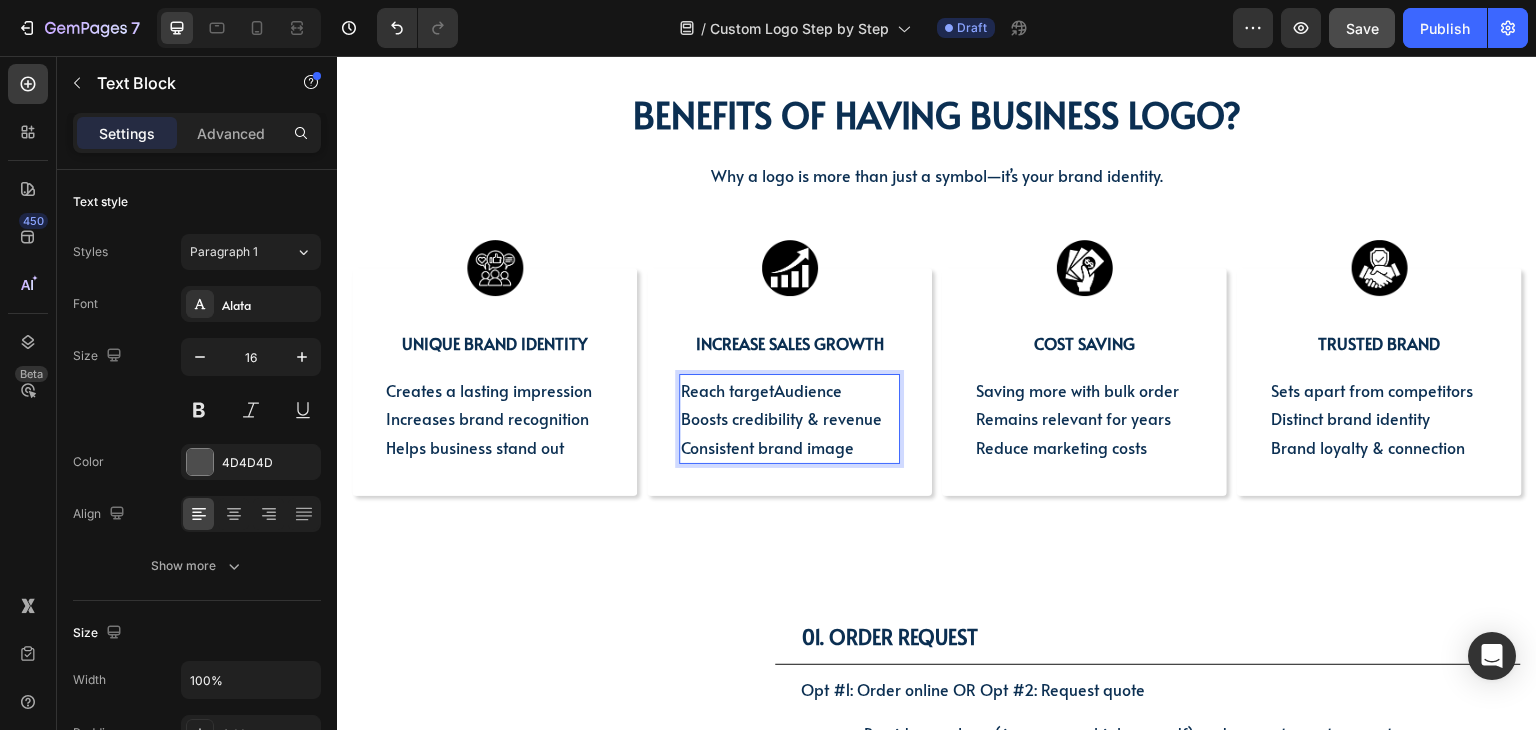 click on "Reach targetAudience" at bounding box center [761, 390] 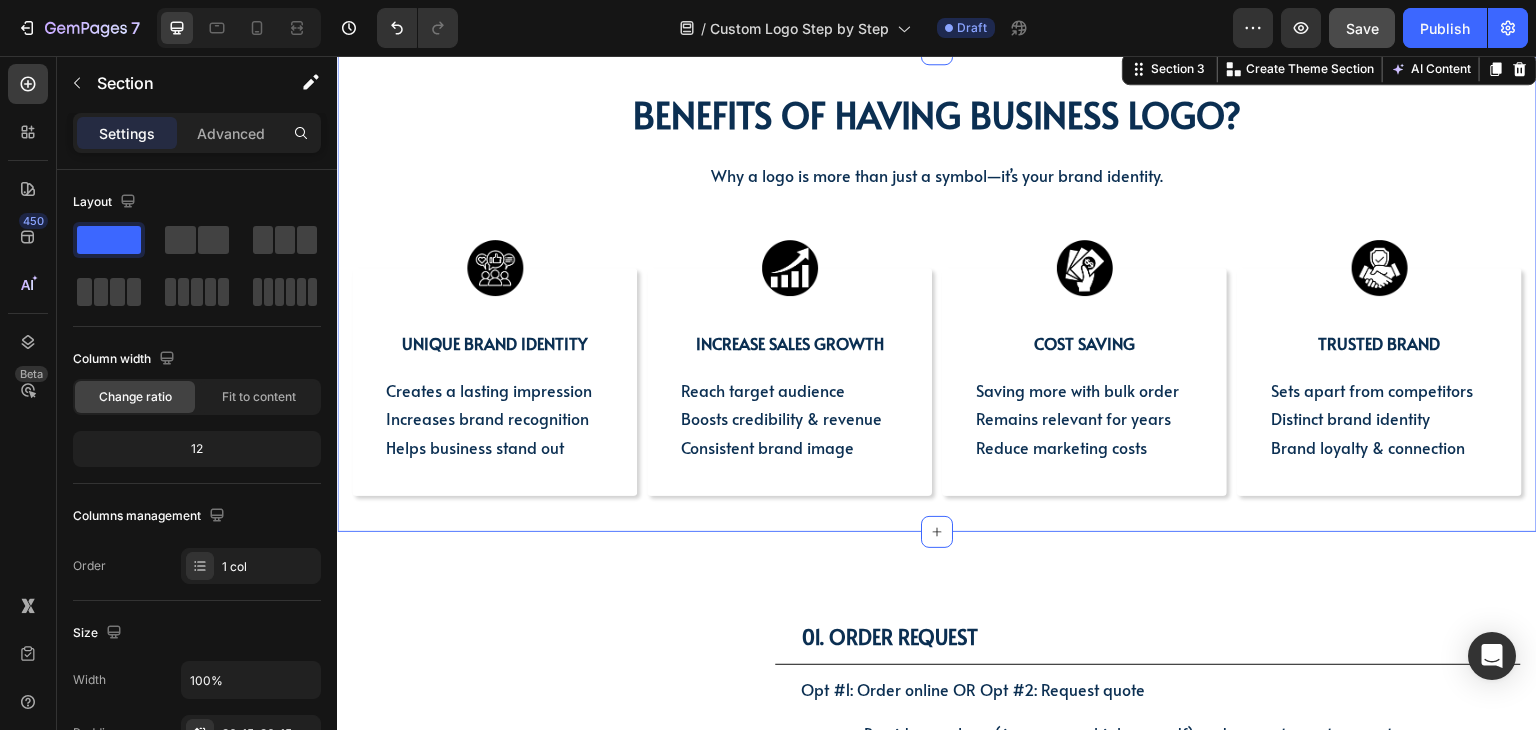 click on "BENEFITS OF HAVING BUSINESS LOGO? Heading BENEFITS OF HAVING BUSINESS LOGO? Heading Why a logo is more than just a symbol—it’s your brand identity. Text block Row Image UNIQUE BRAND IDENTITY Text Block Creates a lasting impression Increases brand recognition Helps business stand out Text Block Row Image INCREASE SALES GROWTH Text Block Reach target audience Boosts credibility & revenue Consistent brand image Text Block Row Image COST SAVING Text Block Saving more with bulk order Remains relevant for years Reduce marketing costs Text Block Row Image Trusted brand Text Block Sets apart from competitors Distinct brand identity Brand loyalty & connection Text Block Row Row Section 3   Create Theme Section AI Content Write with GemAI What would you like to describe here? Tone and Voice Persuasive Product Custom Jewelry Paper Bags with Ribbon Handles – Ideal for Gifts & Retail Show more Generate" at bounding box center (937, 290) 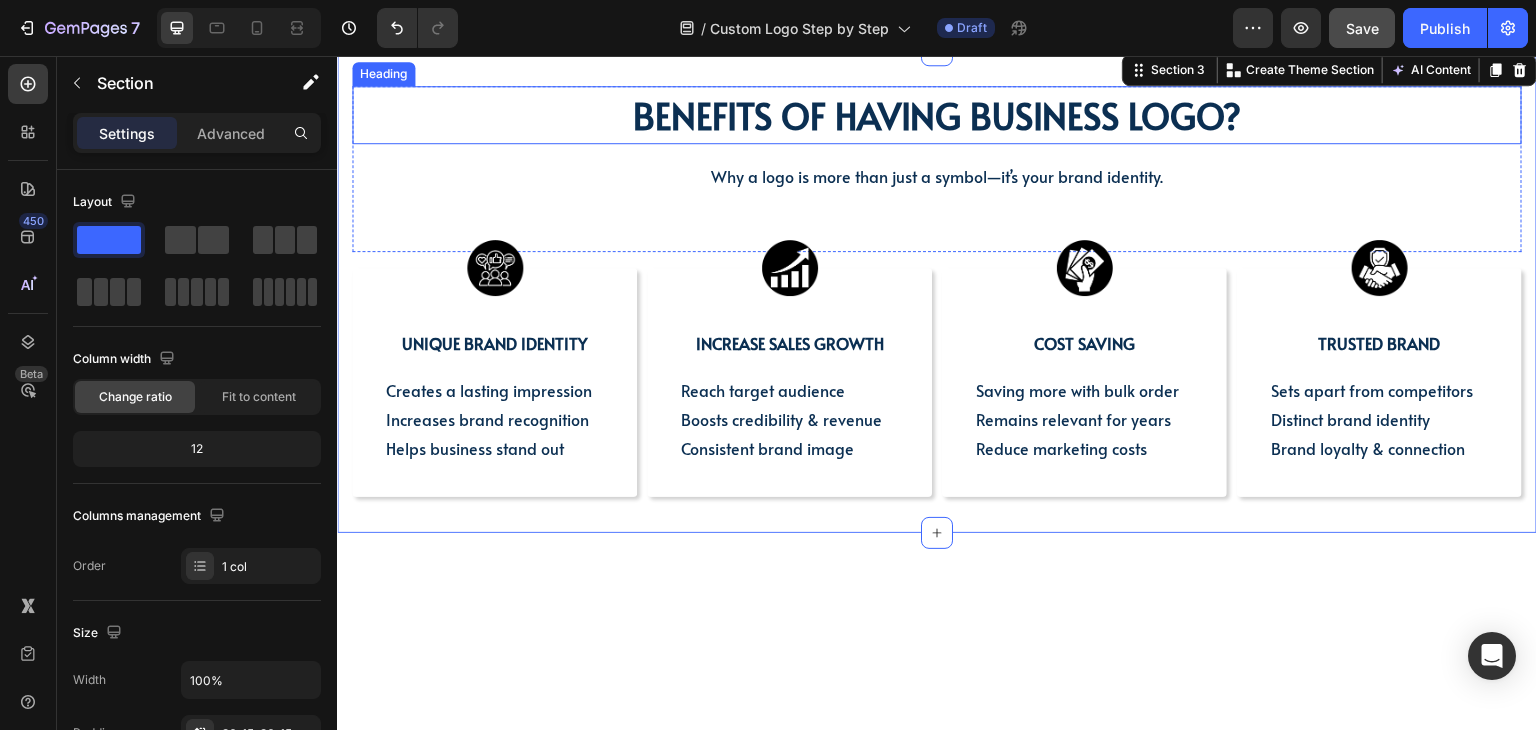 scroll, scrollTop: 600, scrollLeft: 0, axis: vertical 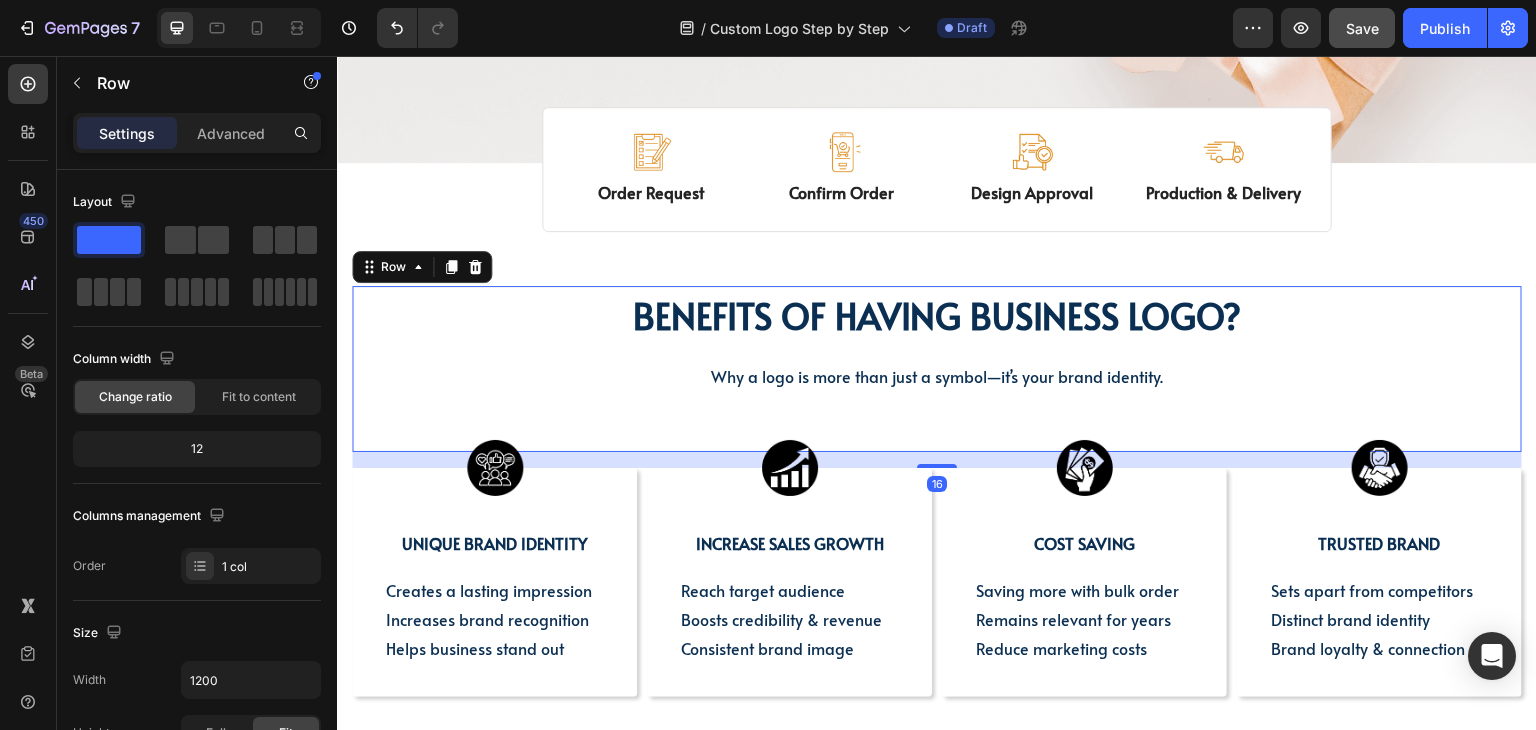 click on "BENEFITS OF HAVING BUSINESS LOGO? Heading BENEFITS OF HAVING BUSINESS LOGO? Heading Why a logo is more than just a symbol—it’s your brand identity. Text block" at bounding box center (937, 369) 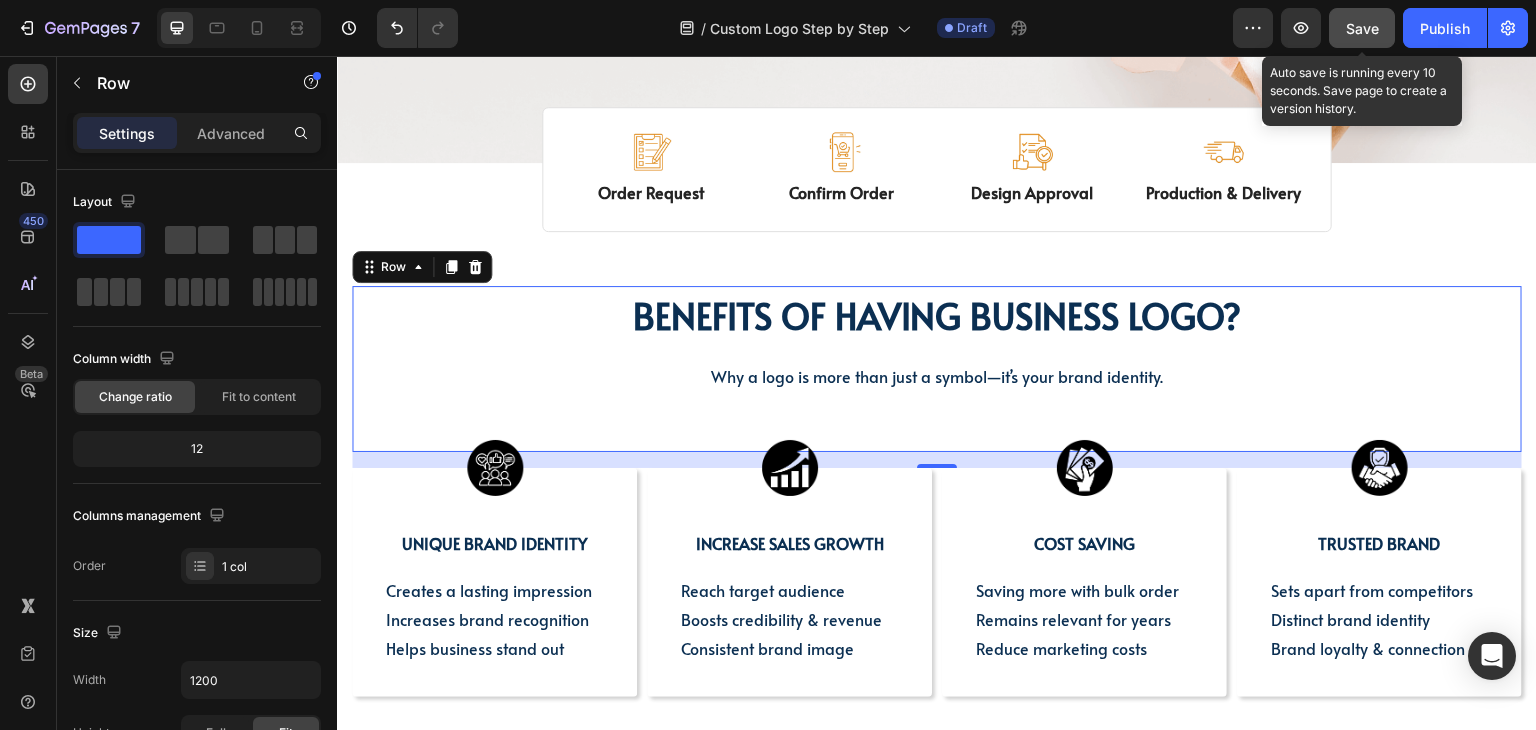 click on "Save" at bounding box center (1362, 28) 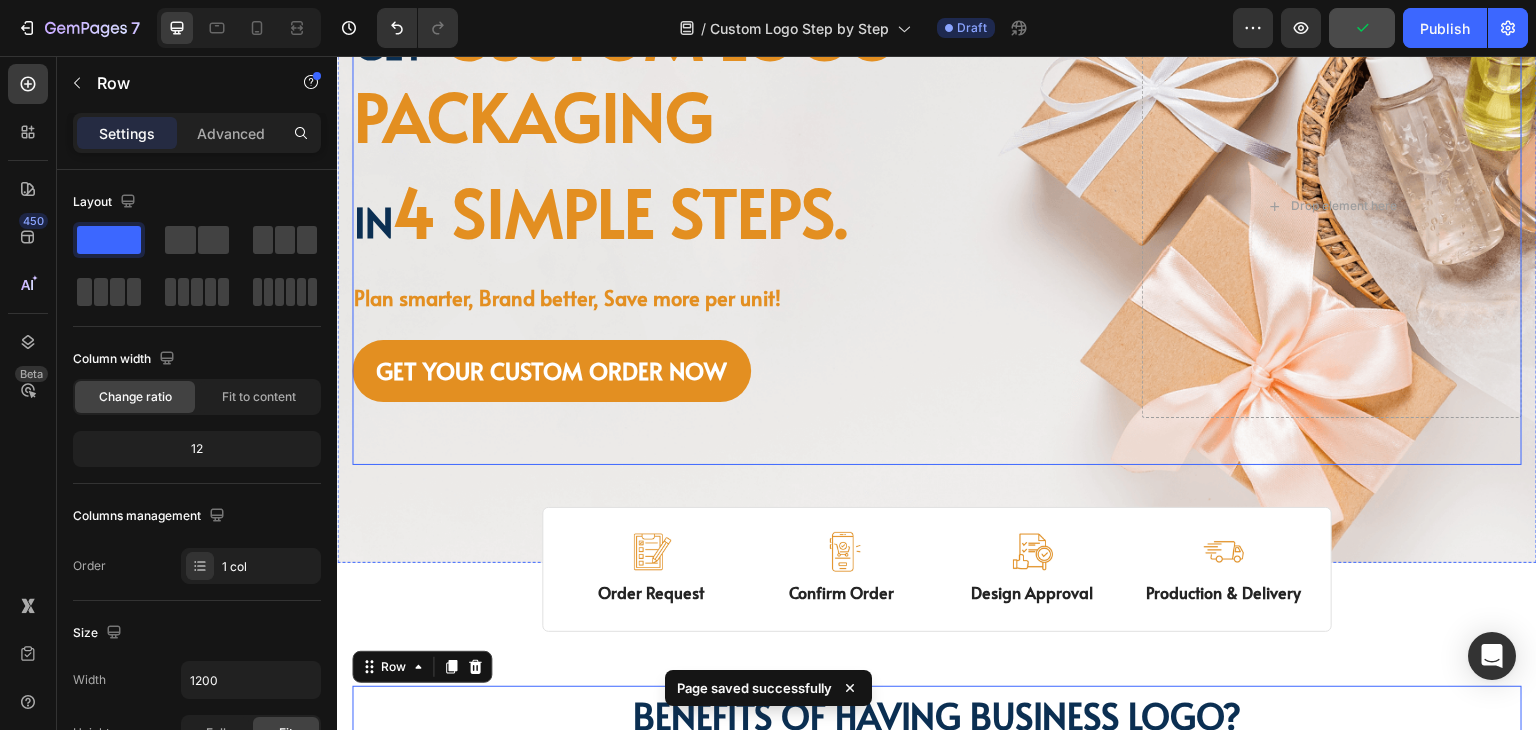 scroll, scrollTop: 0, scrollLeft: 0, axis: both 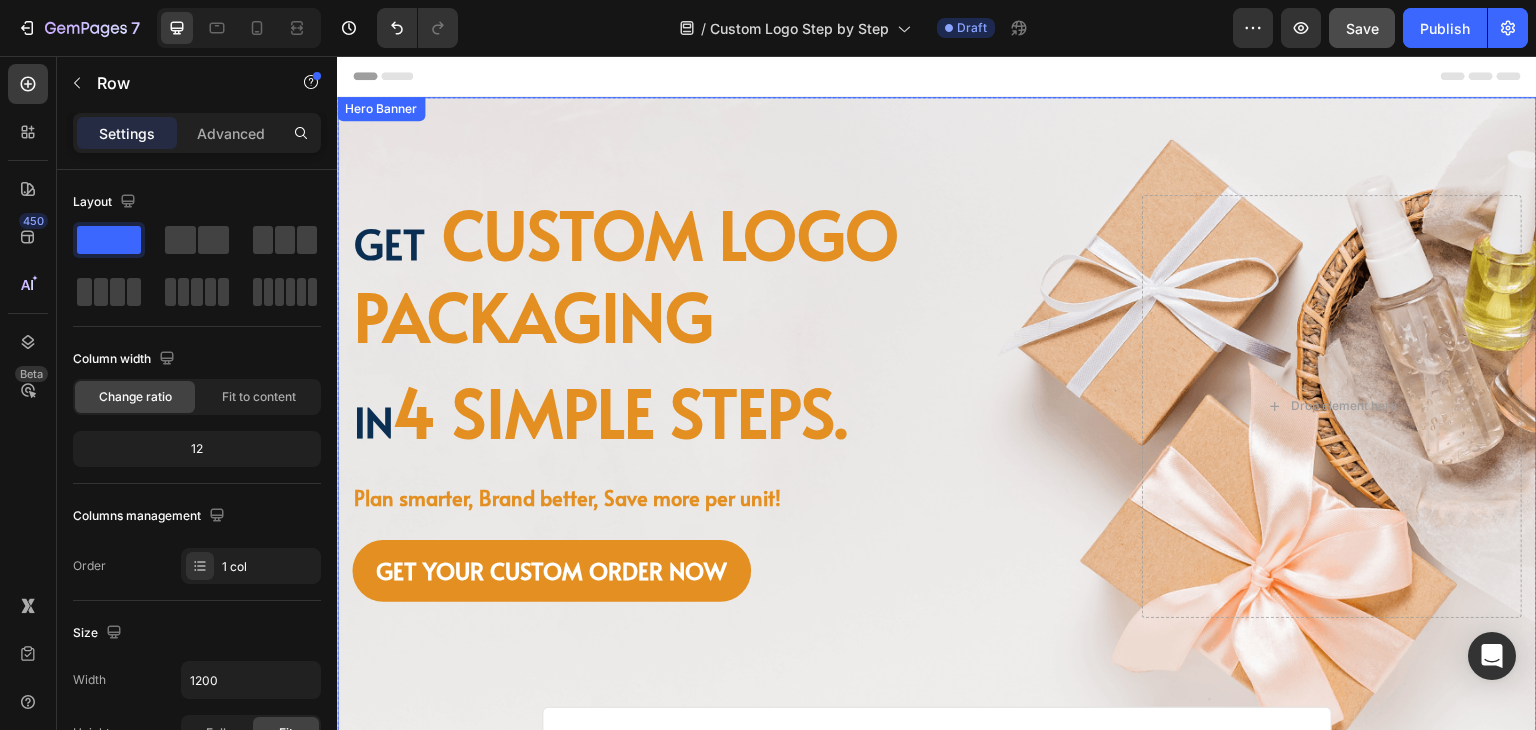 click on "Image Image Free shipping Text Block from The States Text Block Advanced List Image 30-Day FREE returns Text Block & Exchange Text Block Advanced List Row Image More than 60.000 Text Block Happy “Cattomers” Text Block Advanced List Image Secured Checkout Text Block using SSL Technology Text Block Advanced List Row                Title Line Get   custom logo packaging   Heading in  4 simple steps. Text Block Plan smarter, Brand better, Save more per unit! Text Block GET YOUR CUSTOM ORDER NOW Button
Drop element here Row Row" at bounding box center [937, 430] 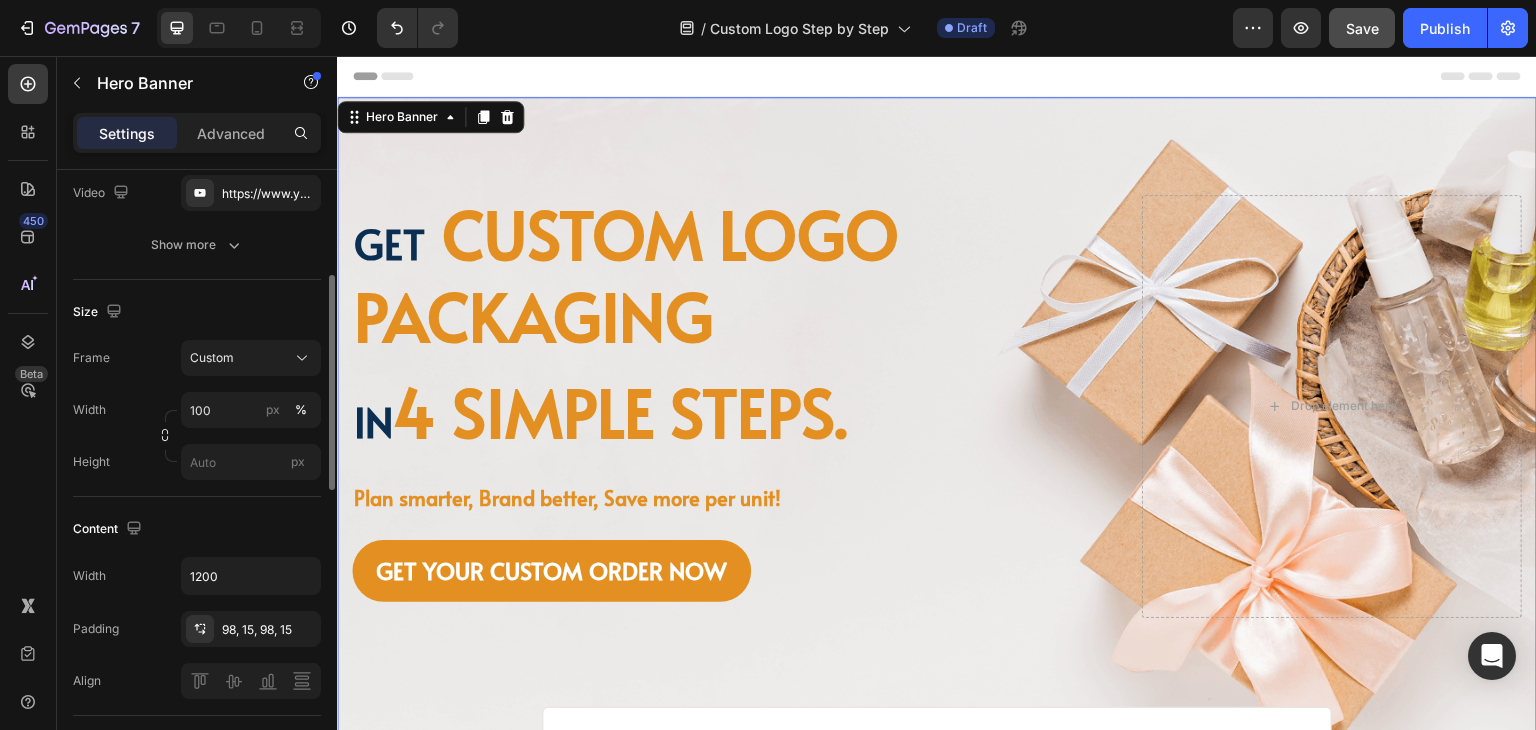 scroll, scrollTop: 100, scrollLeft: 0, axis: vertical 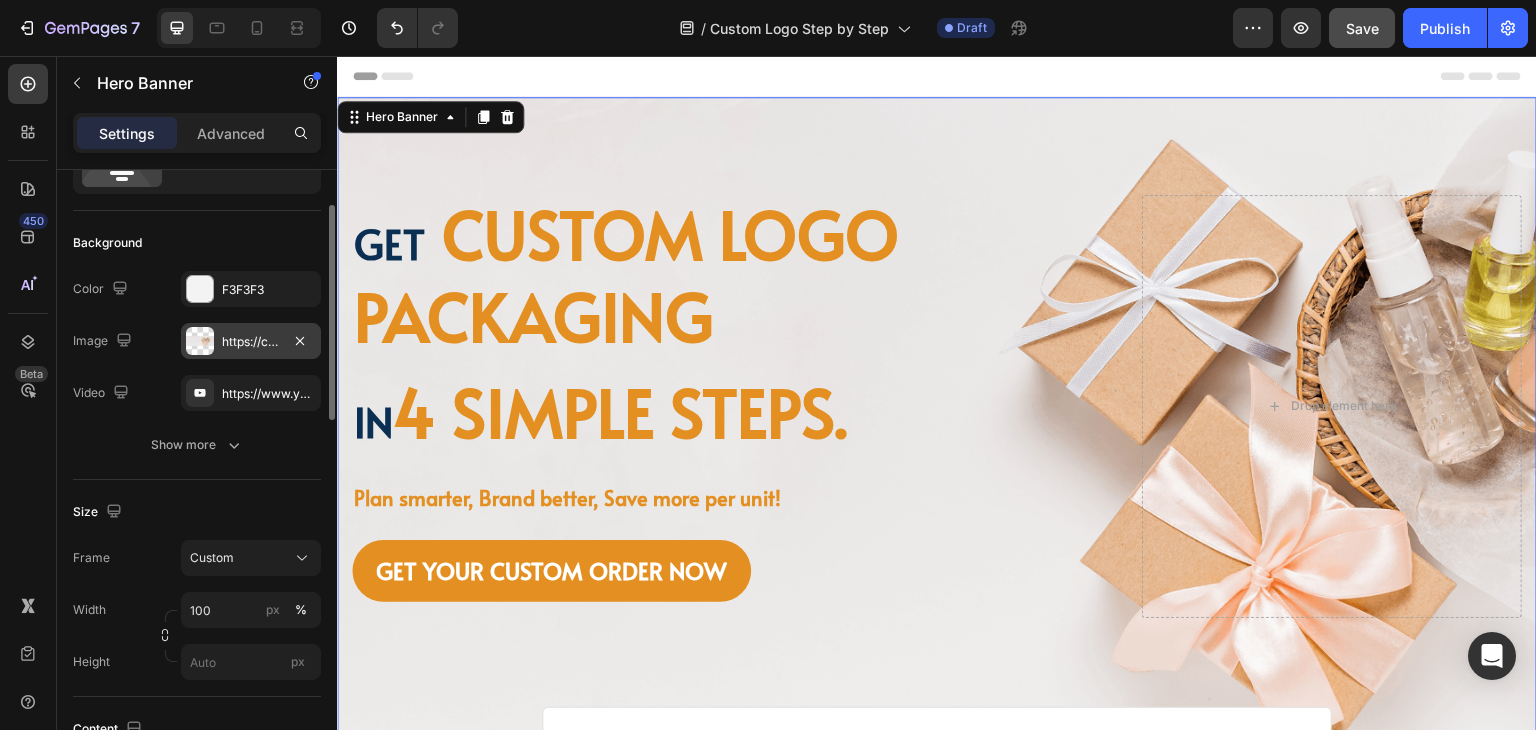 click at bounding box center [200, 341] 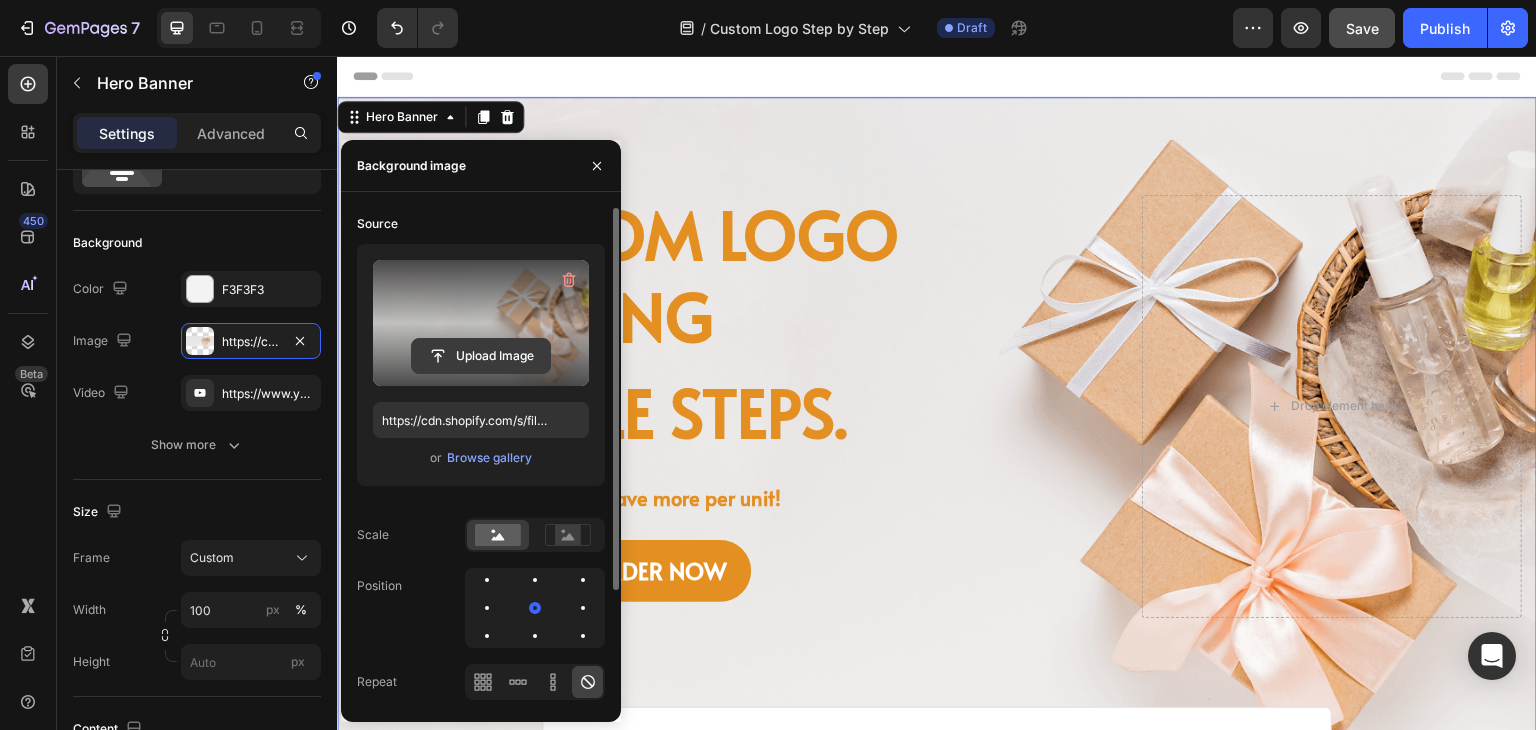click 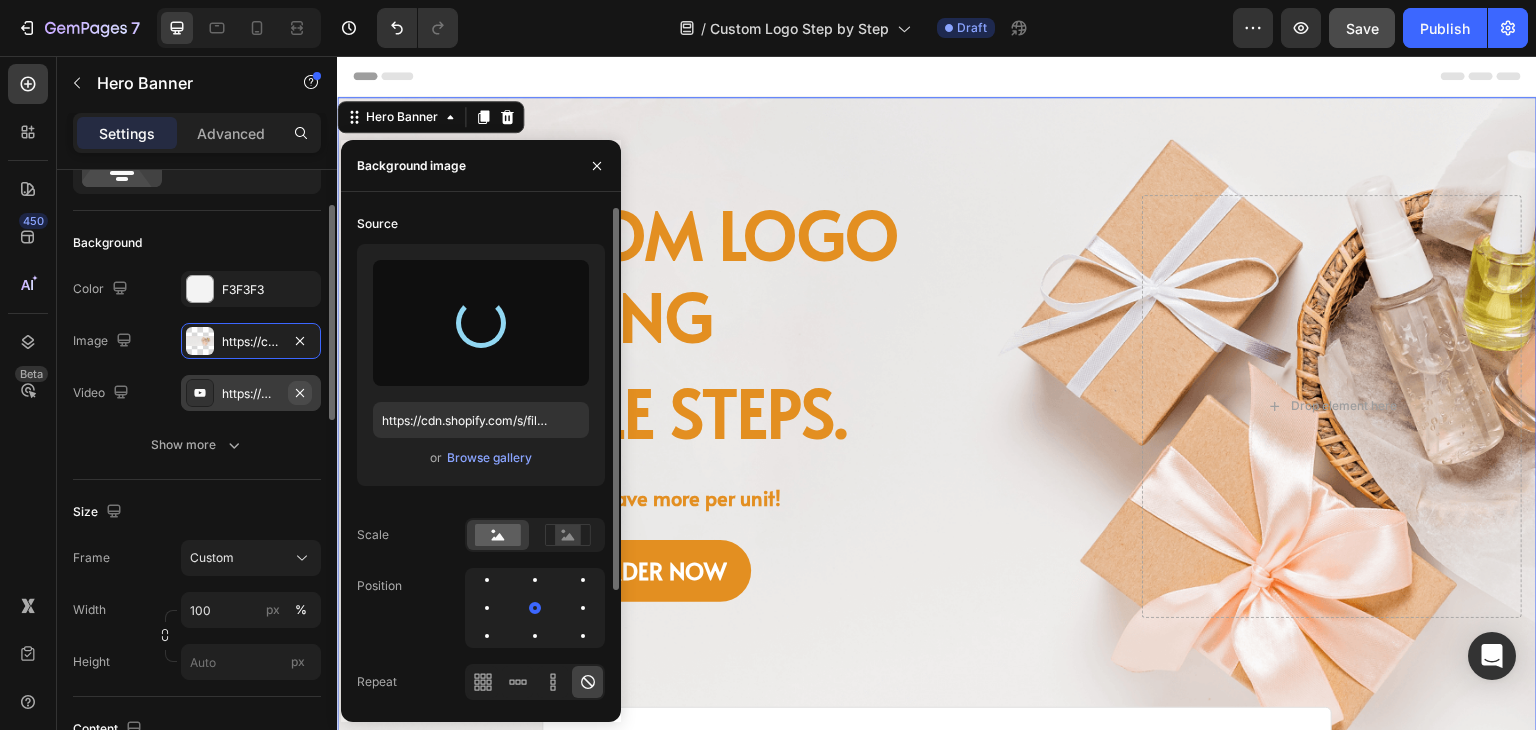 type on "https://cdn.shopify.com/s/files/1/0518/3825/5255/files/gempages_554882697223209794-0666da1b-5569-4bd6-a6bd-ef0addcb742d.png" 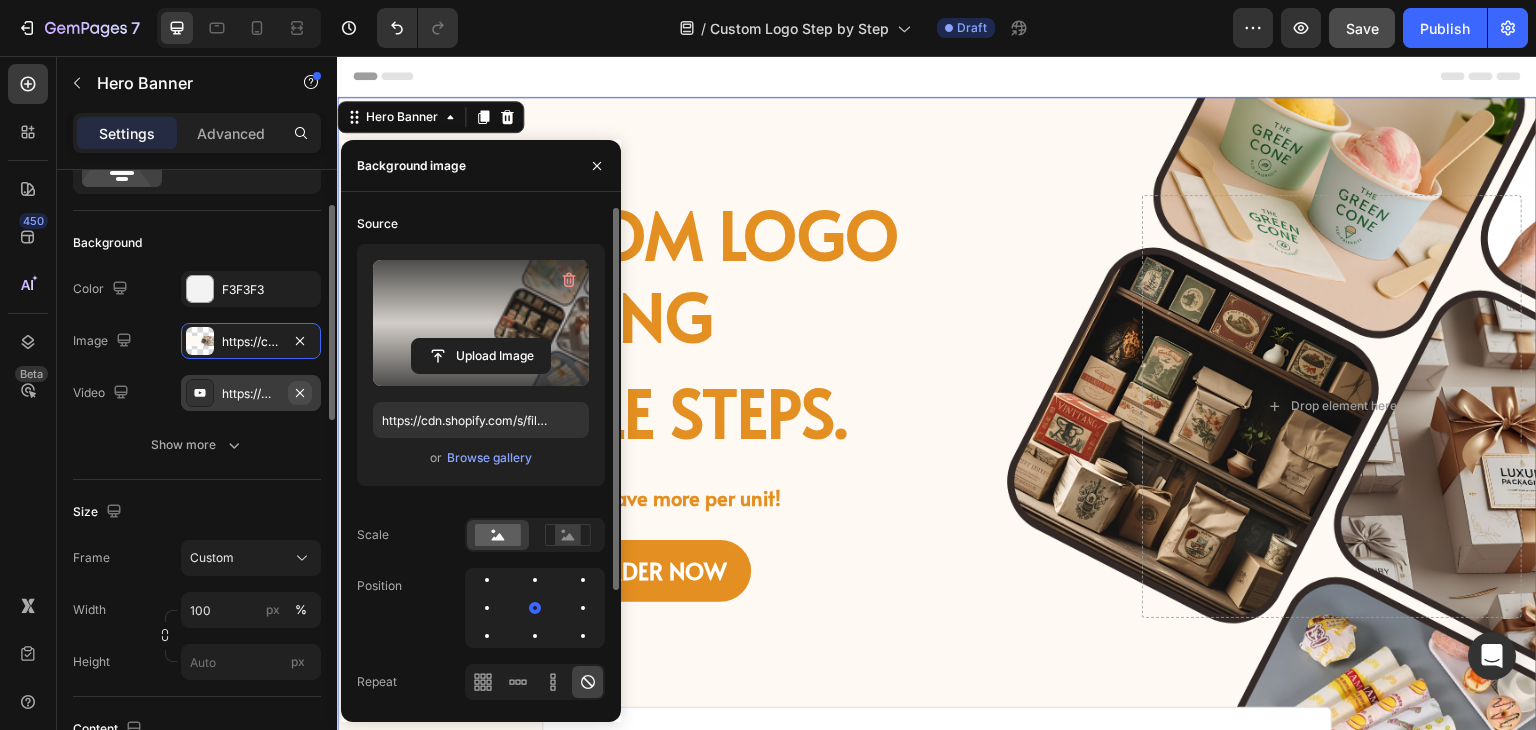 click 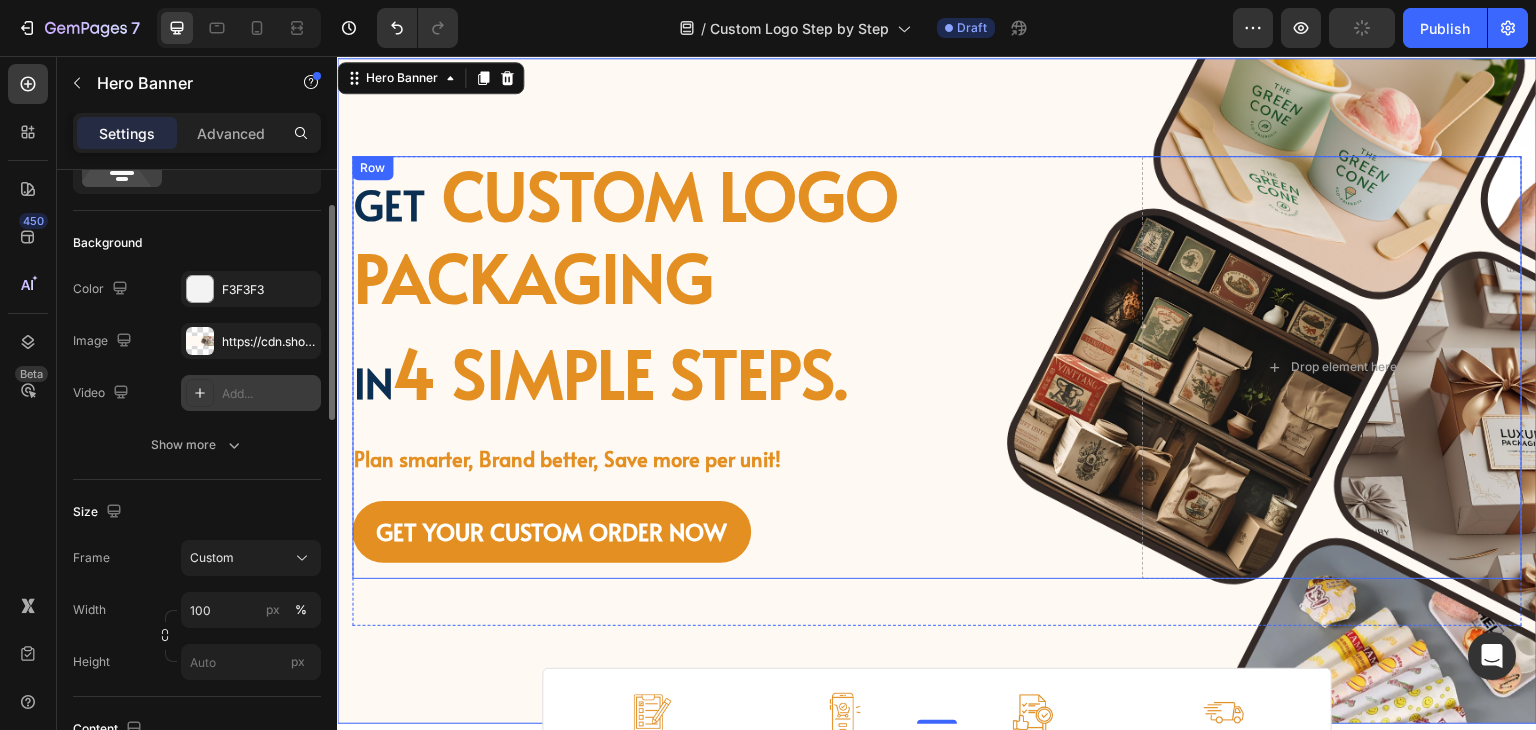 scroll, scrollTop: 0, scrollLeft: 0, axis: both 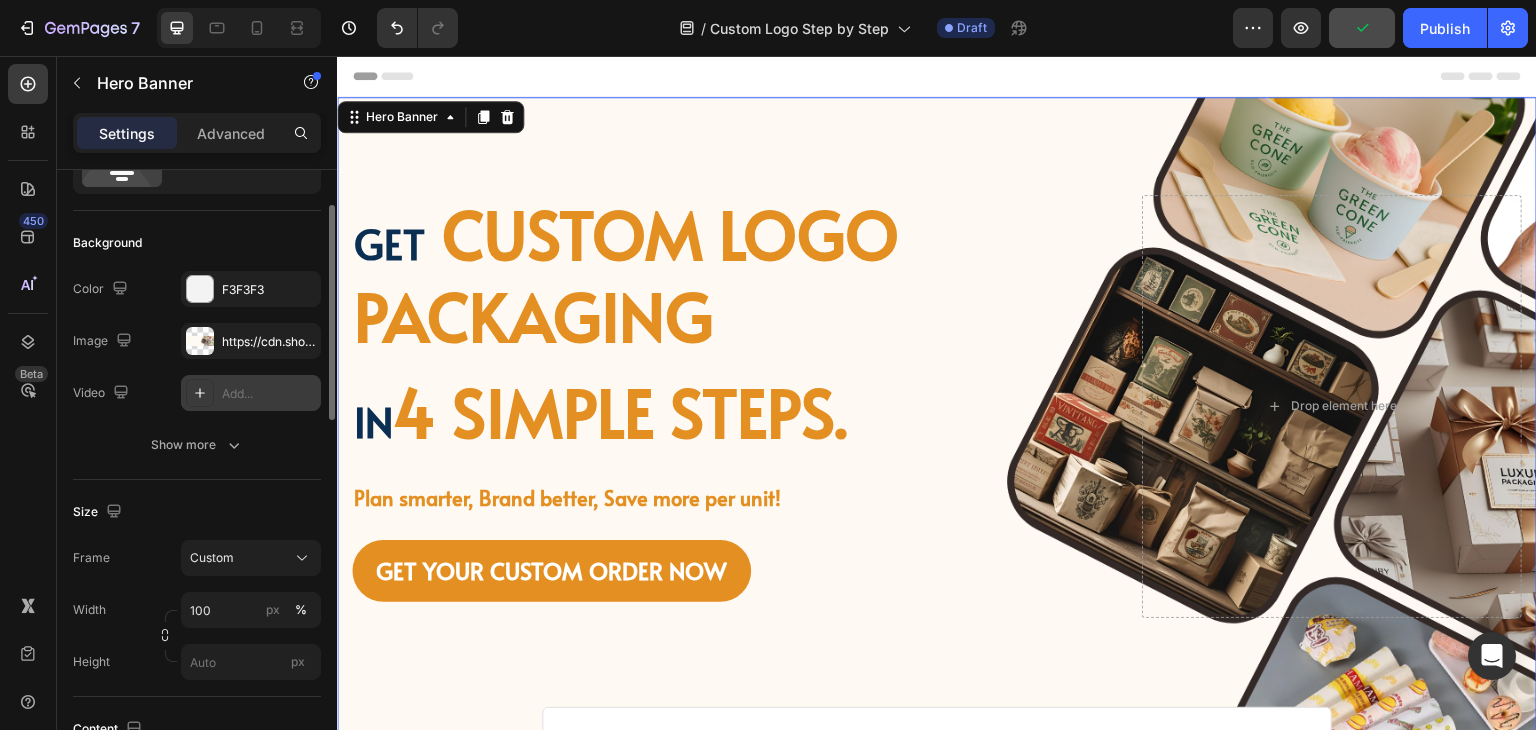 click on "Image Image Free shipping Text Block from The States Text Block Advanced List Image 30-Day FREE returns Text Block & Exchange Text Block Advanced List Row Image More than 60.000 Text Block Happy “Cattomers” Text Block Advanced List Image Secured Checkout Text Block using SSL Technology Text Block Advanced List Row                Title Line Get   custom logo packaging   Heading in  4 simple steps. Text Block Plan smarter, Brand better, Save more per unit! Text Block GET YOUR CUSTOM ORDER NOW Button
Drop element here Row Row" at bounding box center [937, 430] 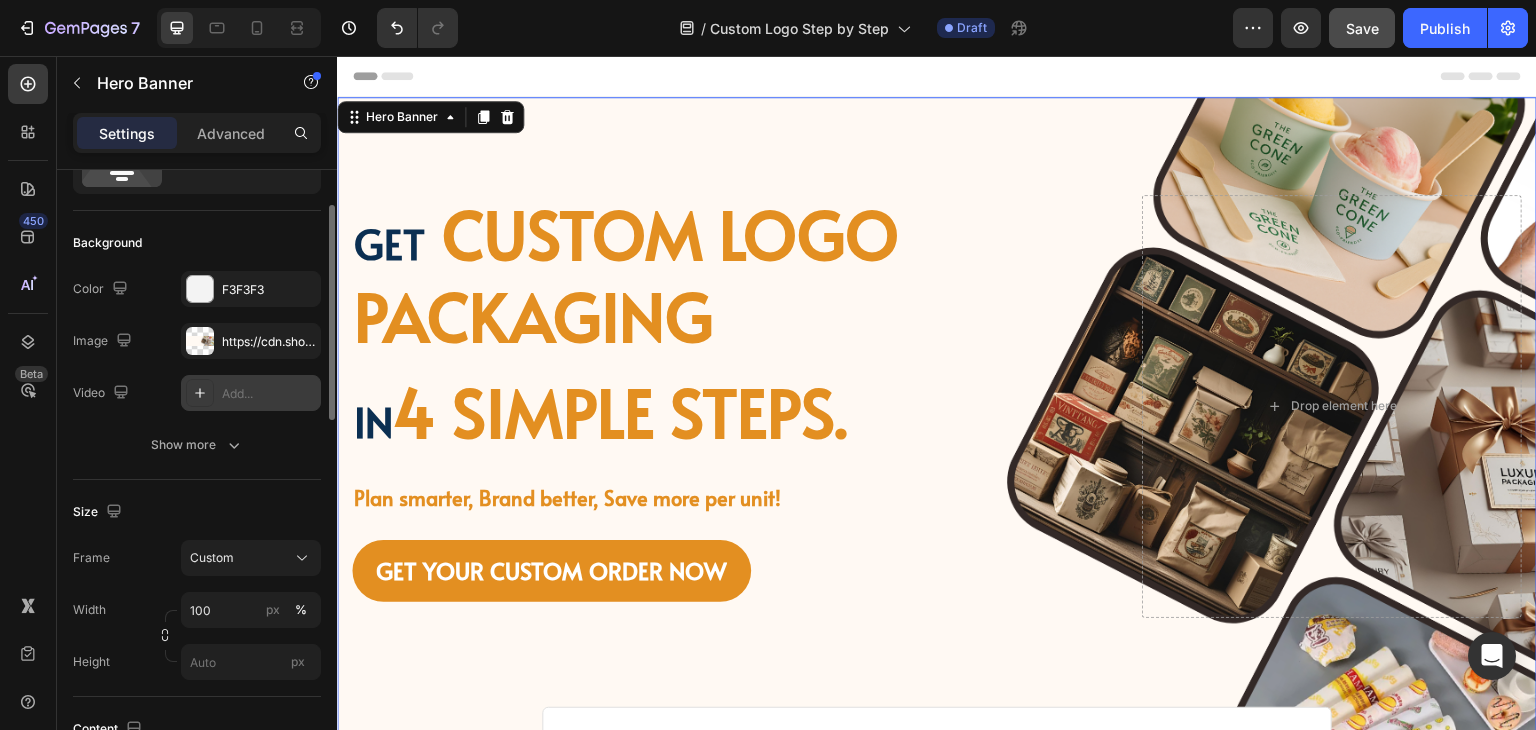 scroll, scrollTop: 200, scrollLeft: 0, axis: vertical 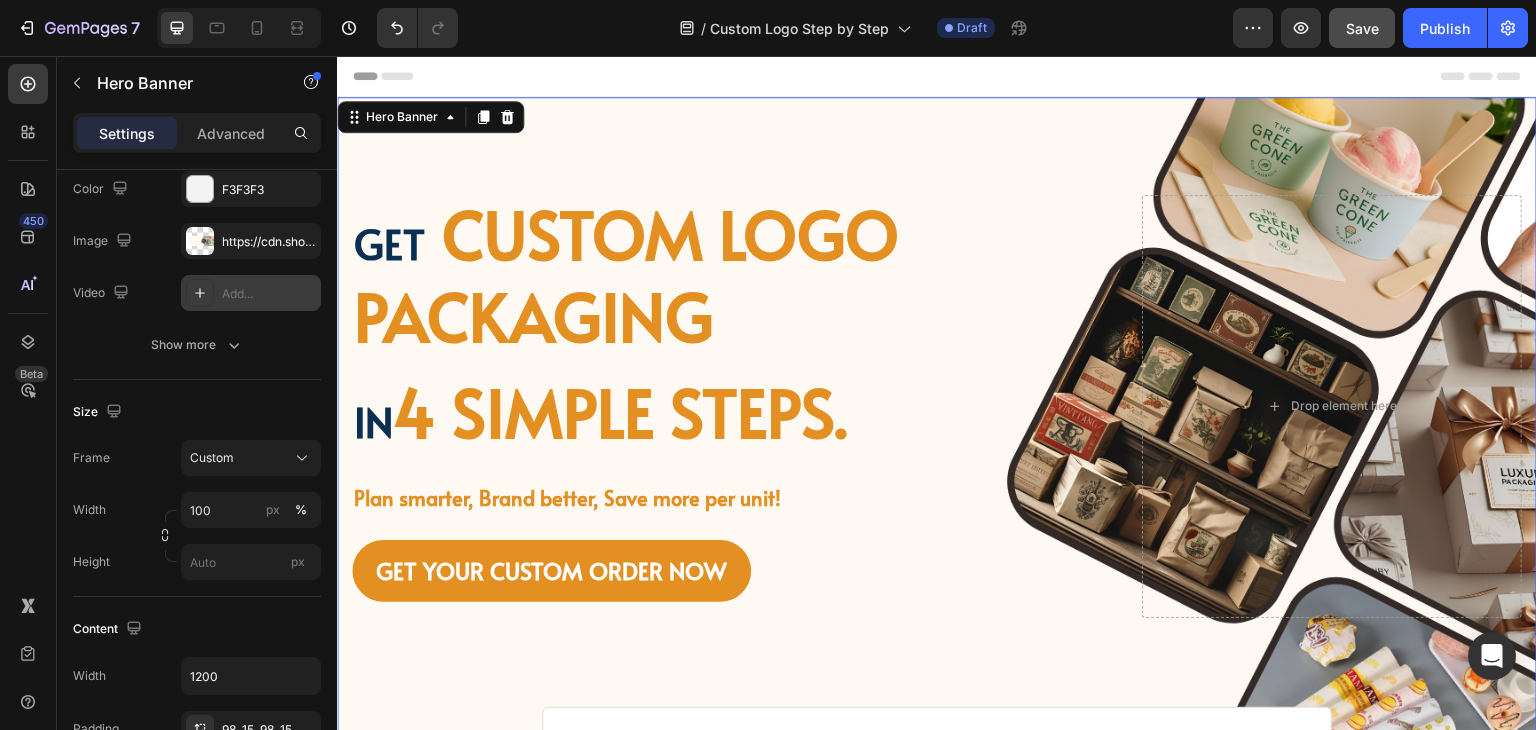 click on "Preview  Save   Publish" at bounding box center [1380, 28] 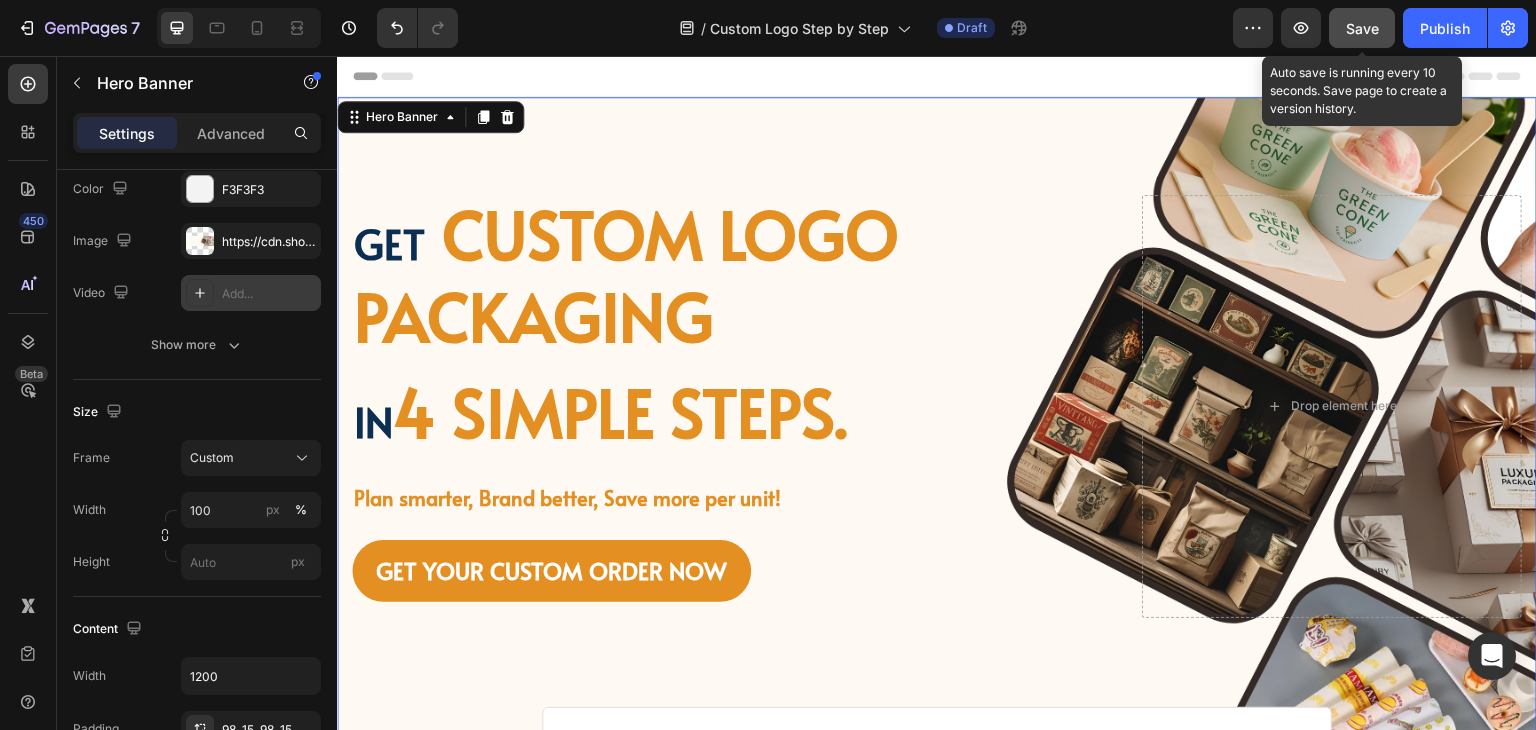 click on "Save" 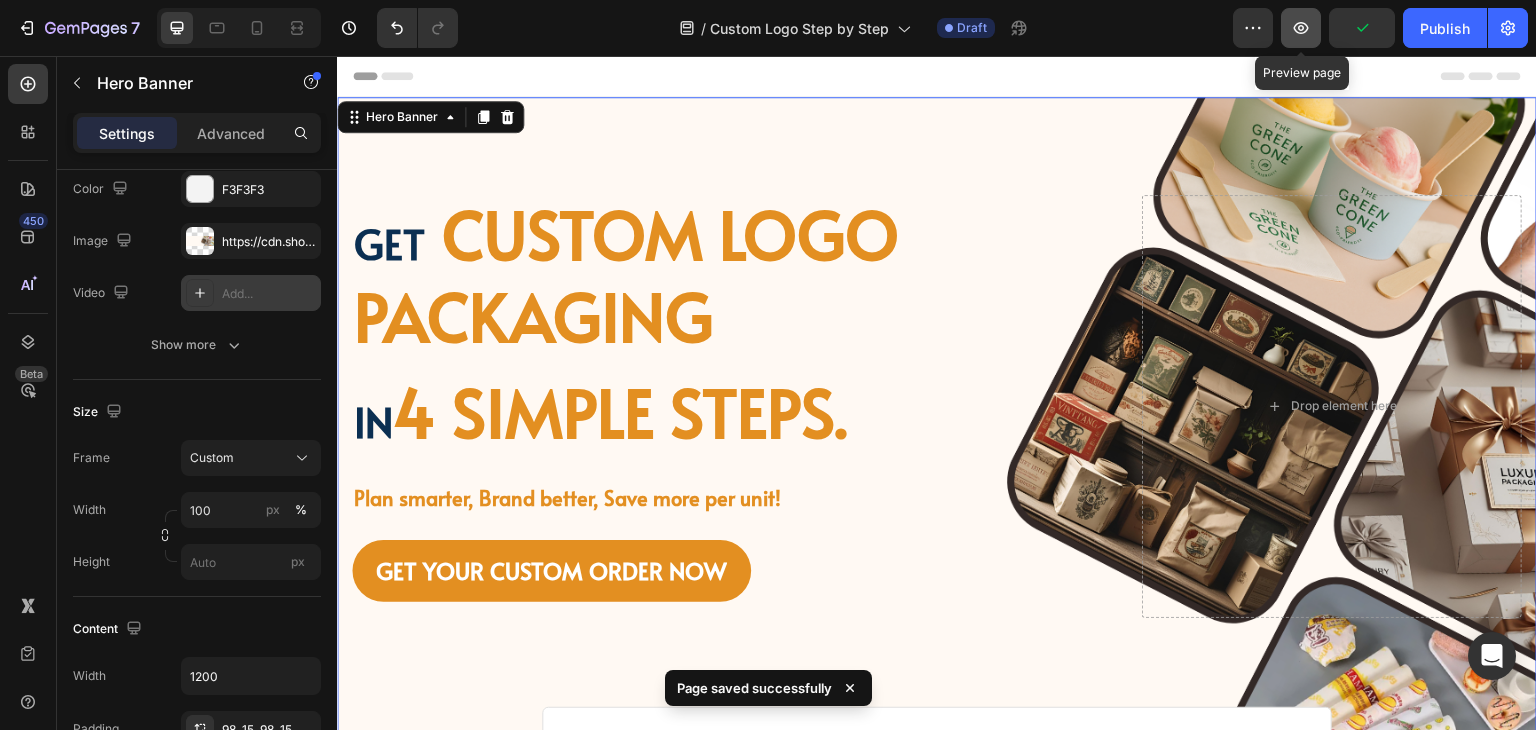 click 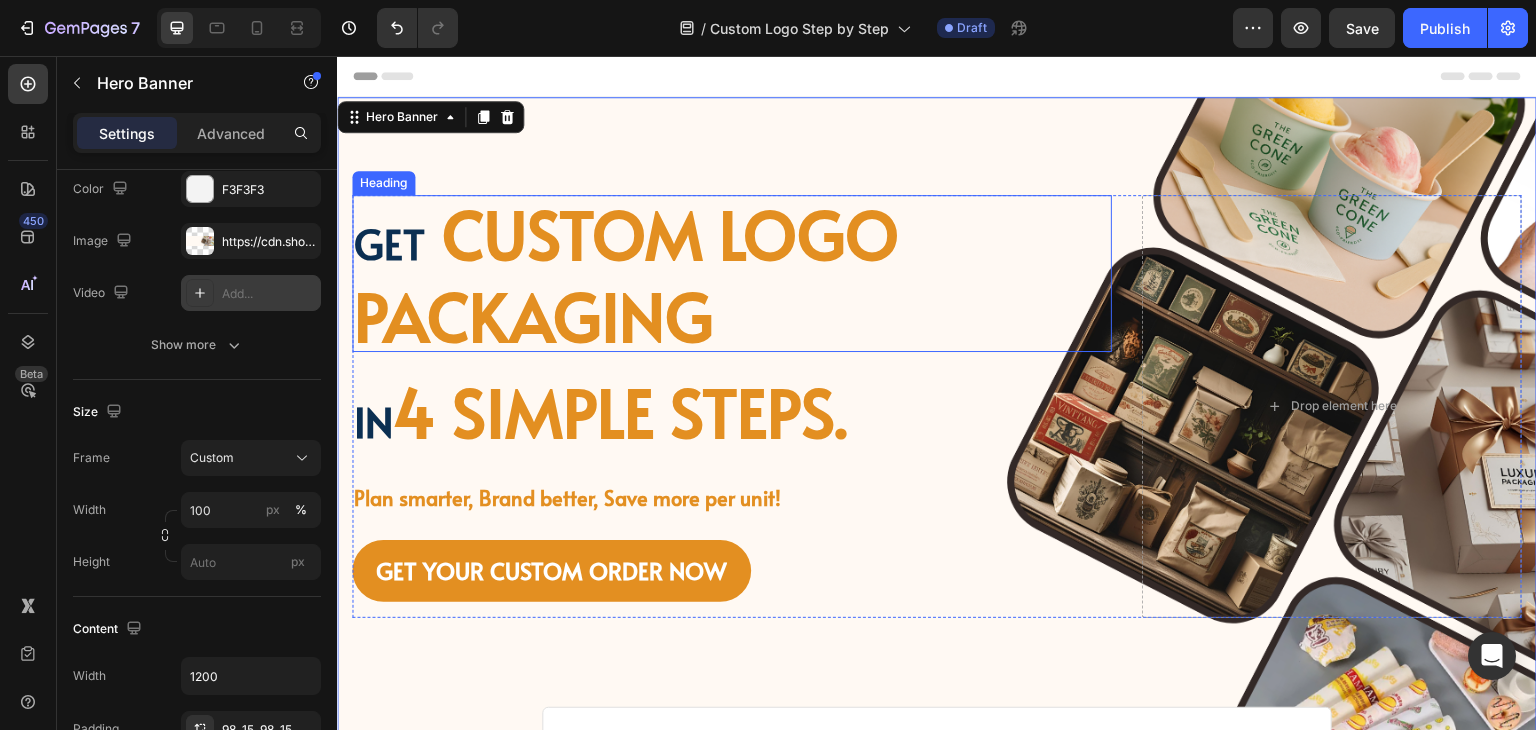 click on "custom logo packaging" at bounding box center [626, 274] 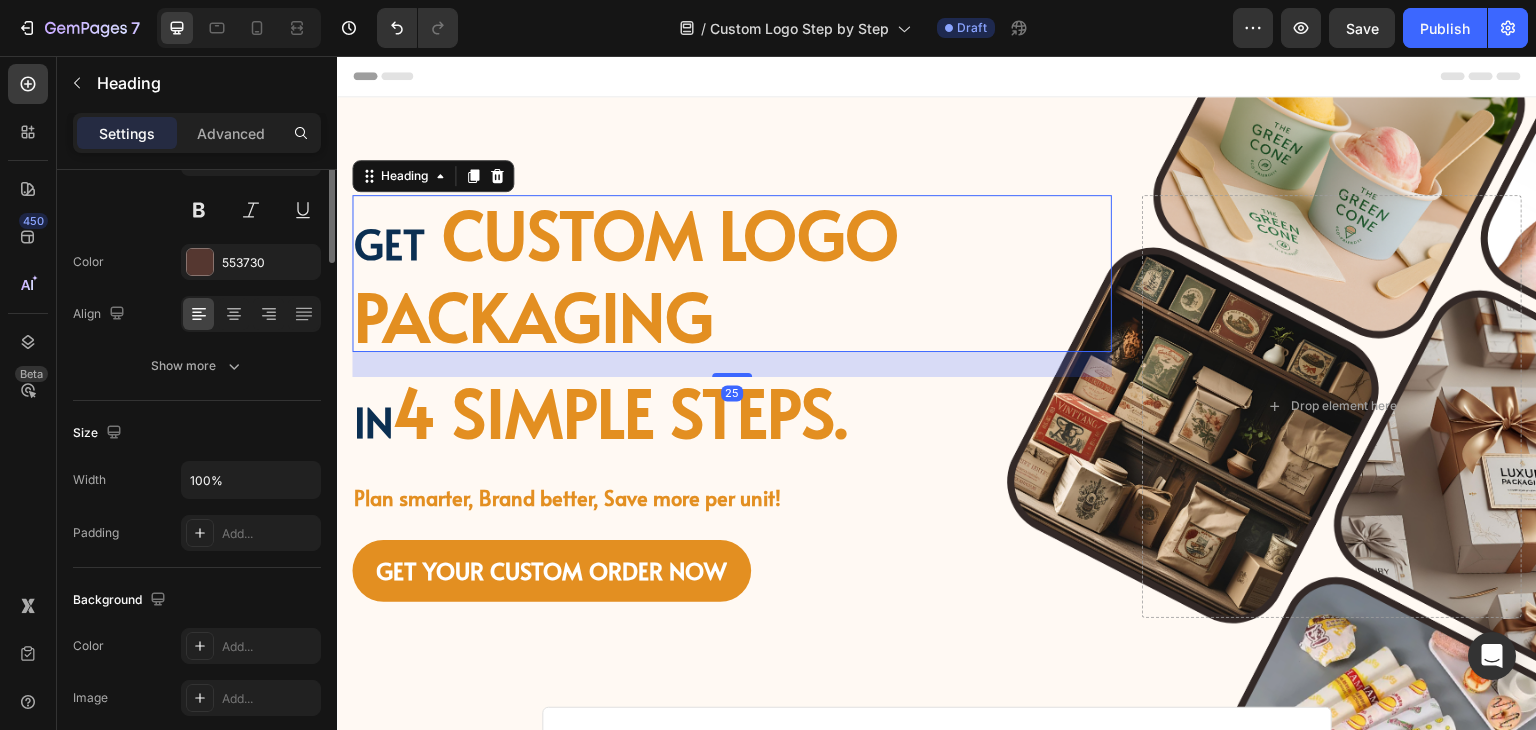 scroll, scrollTop: 0, scrollLeft: 0, axis: both 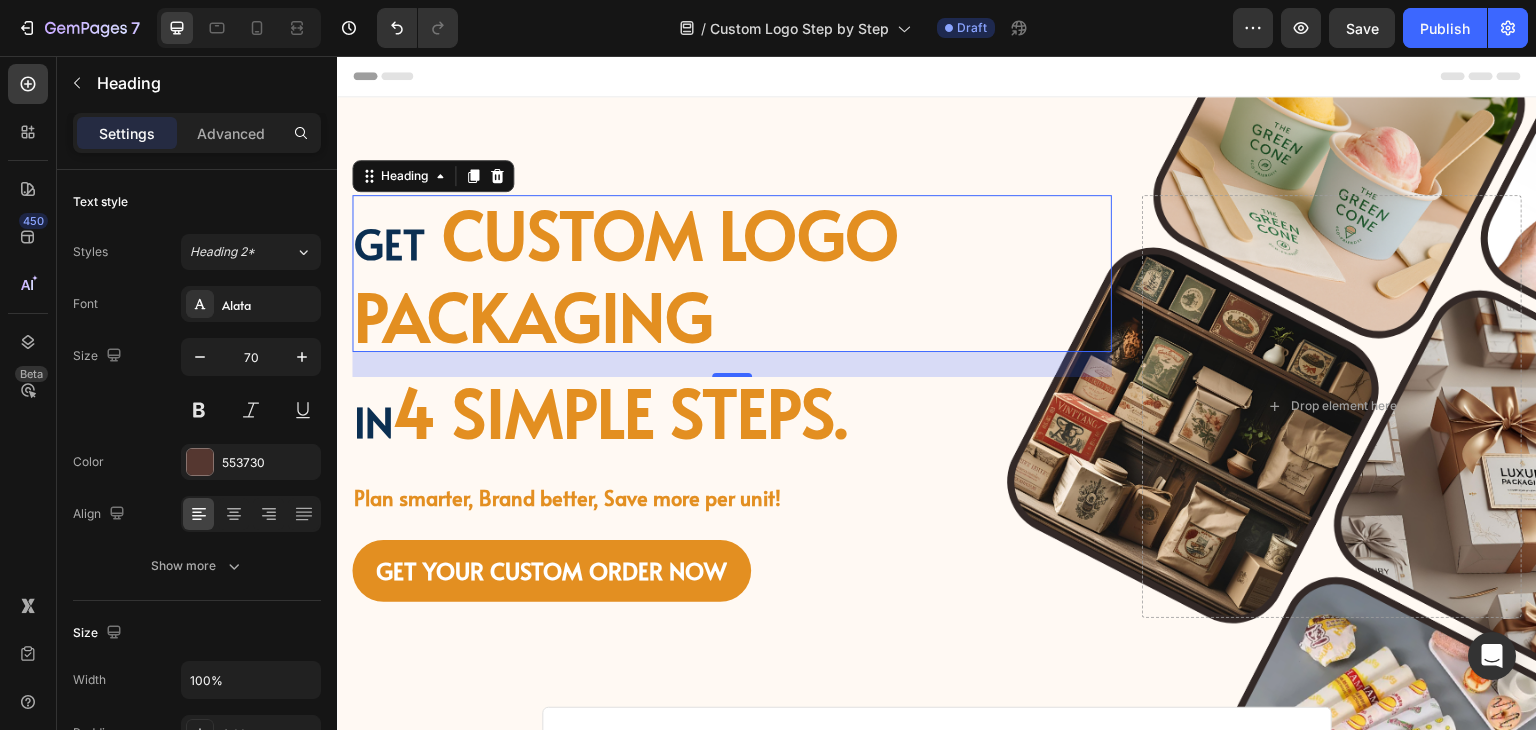 click on "4 simple steps." at bounding box center (620, 411) 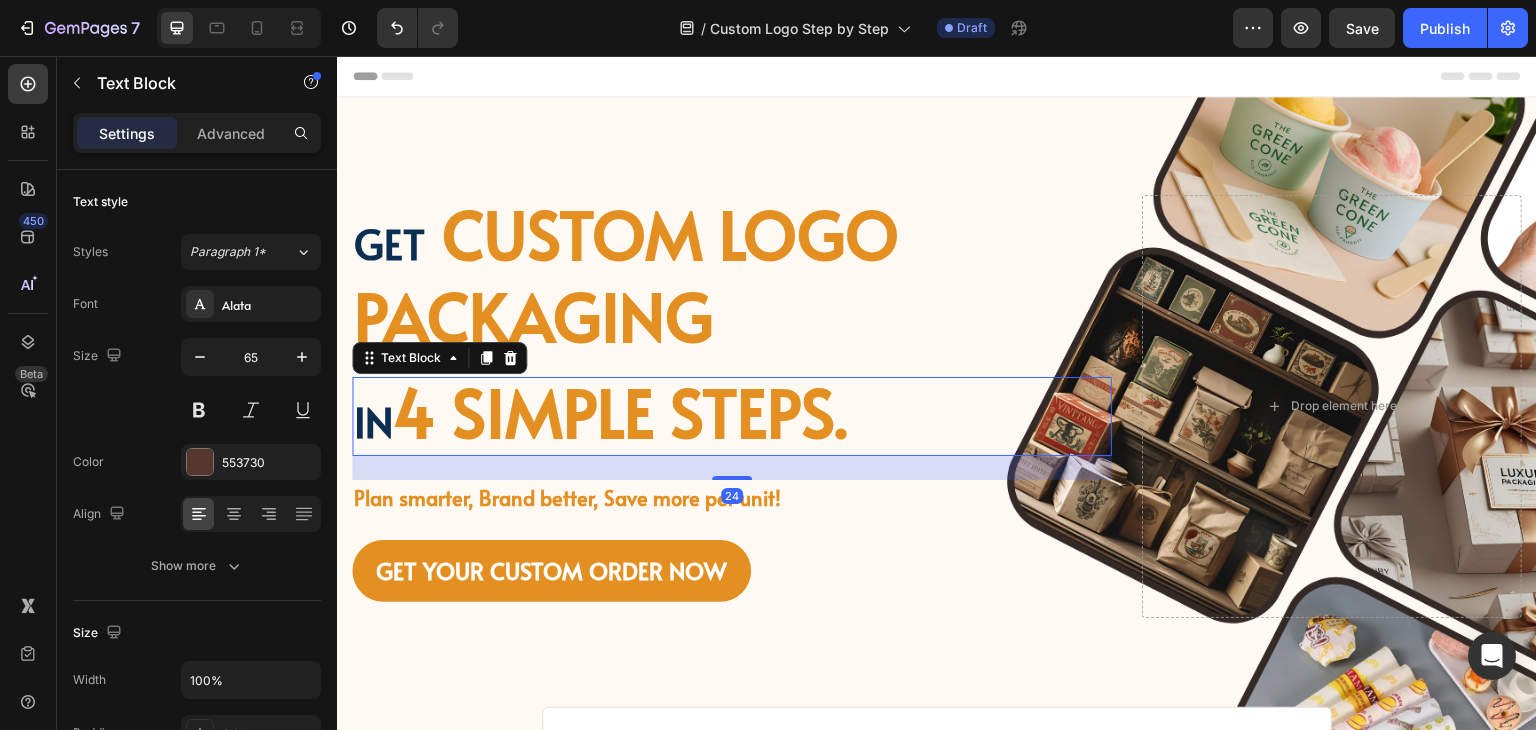 click on "4 simple steps." at bounding box center [620, 411] 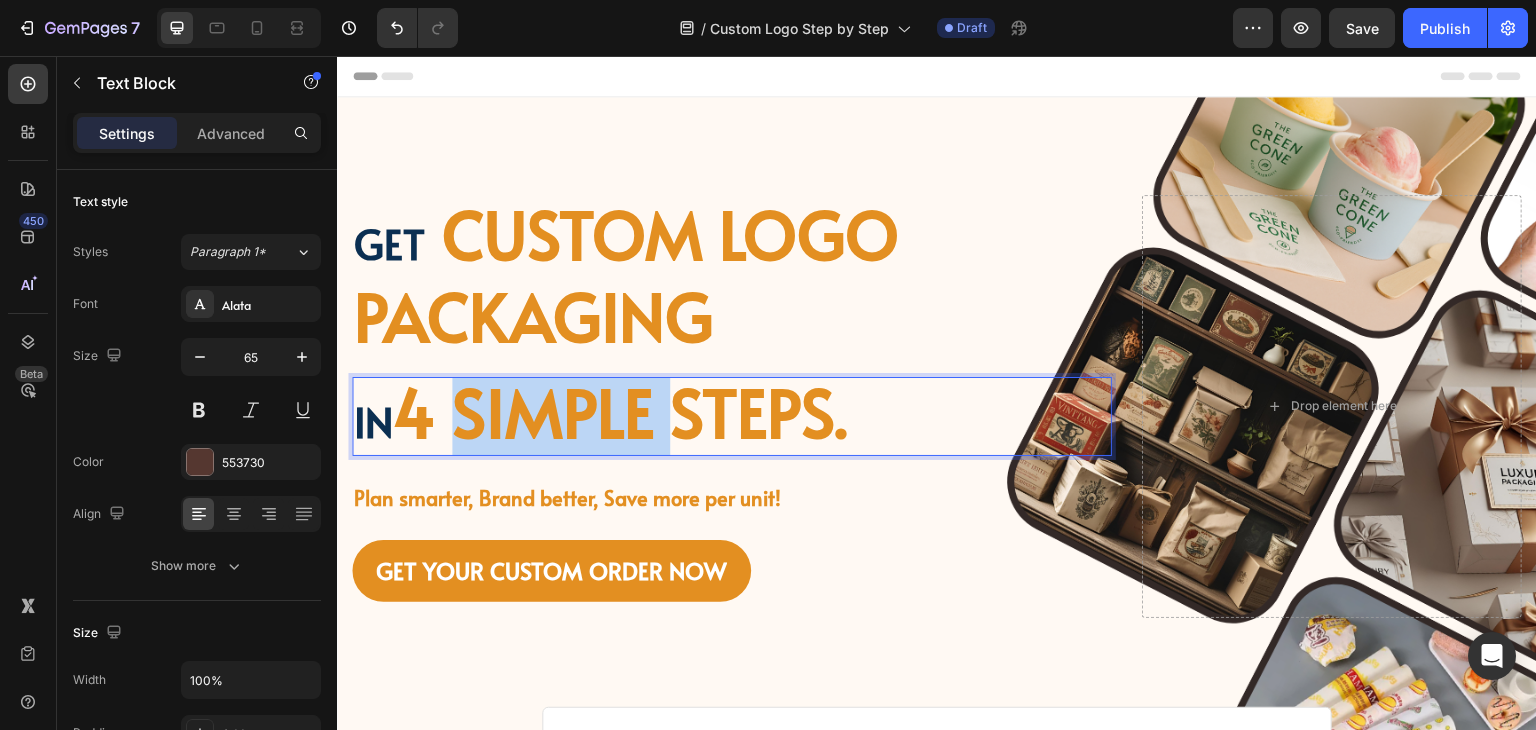 click on "4 simple steps." at bounding box center [620, 411] 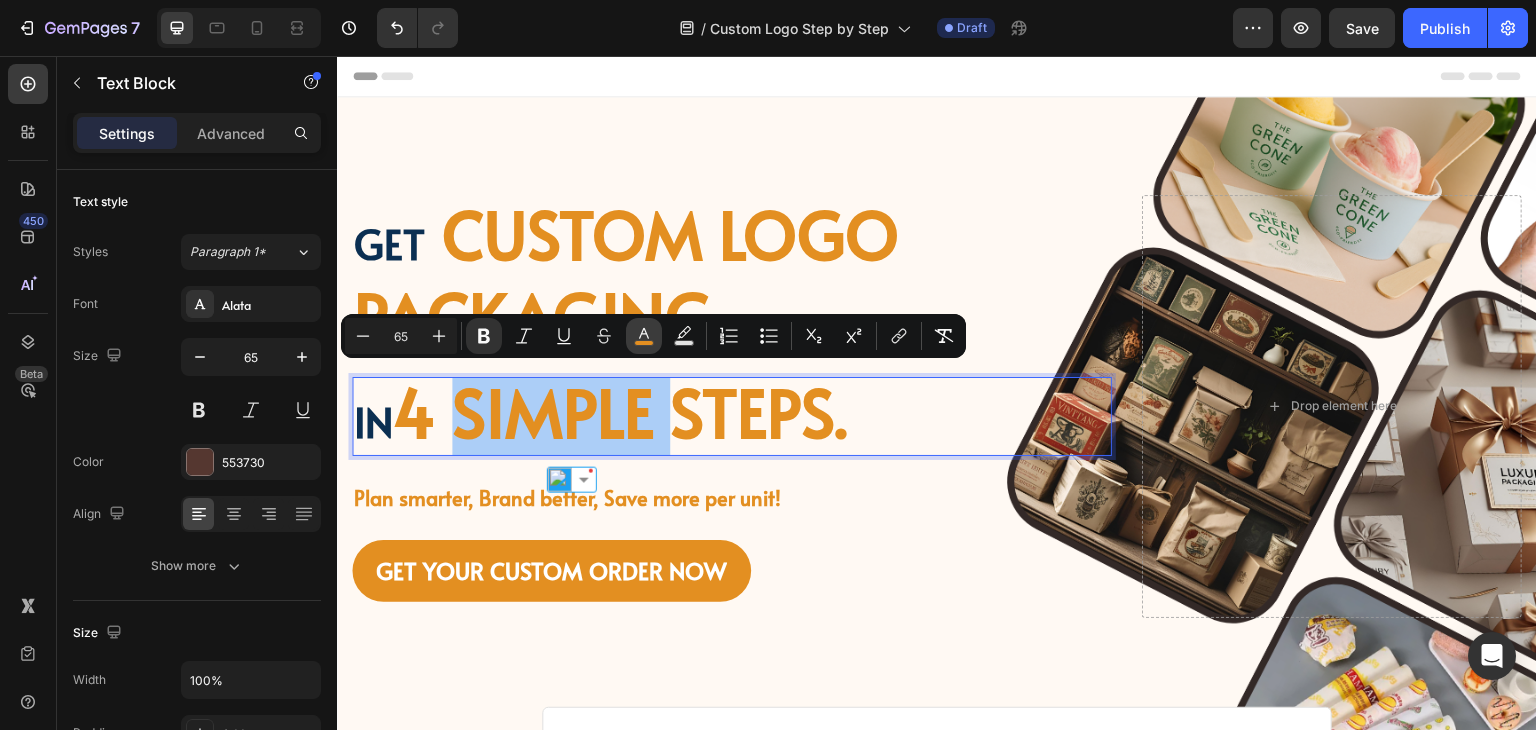 click 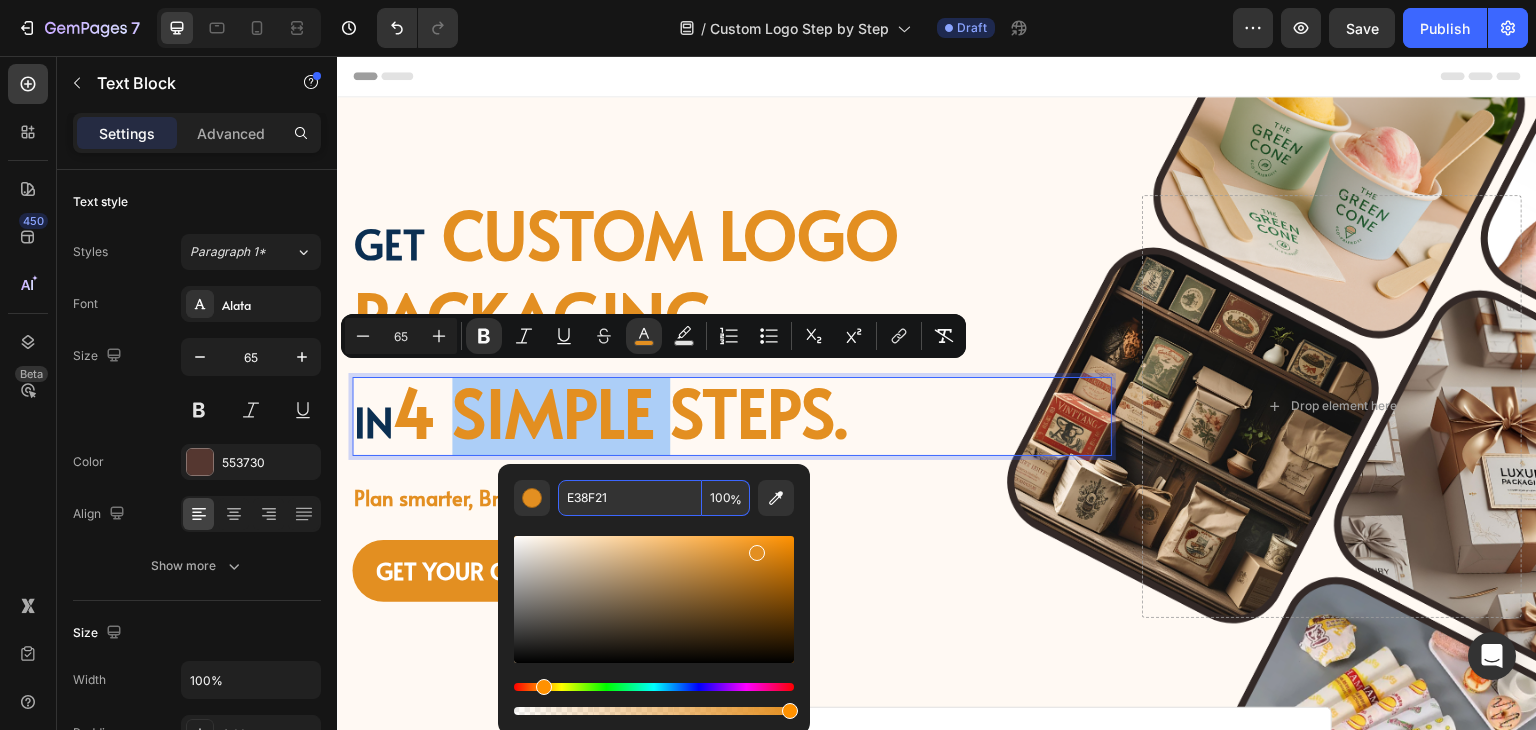 type 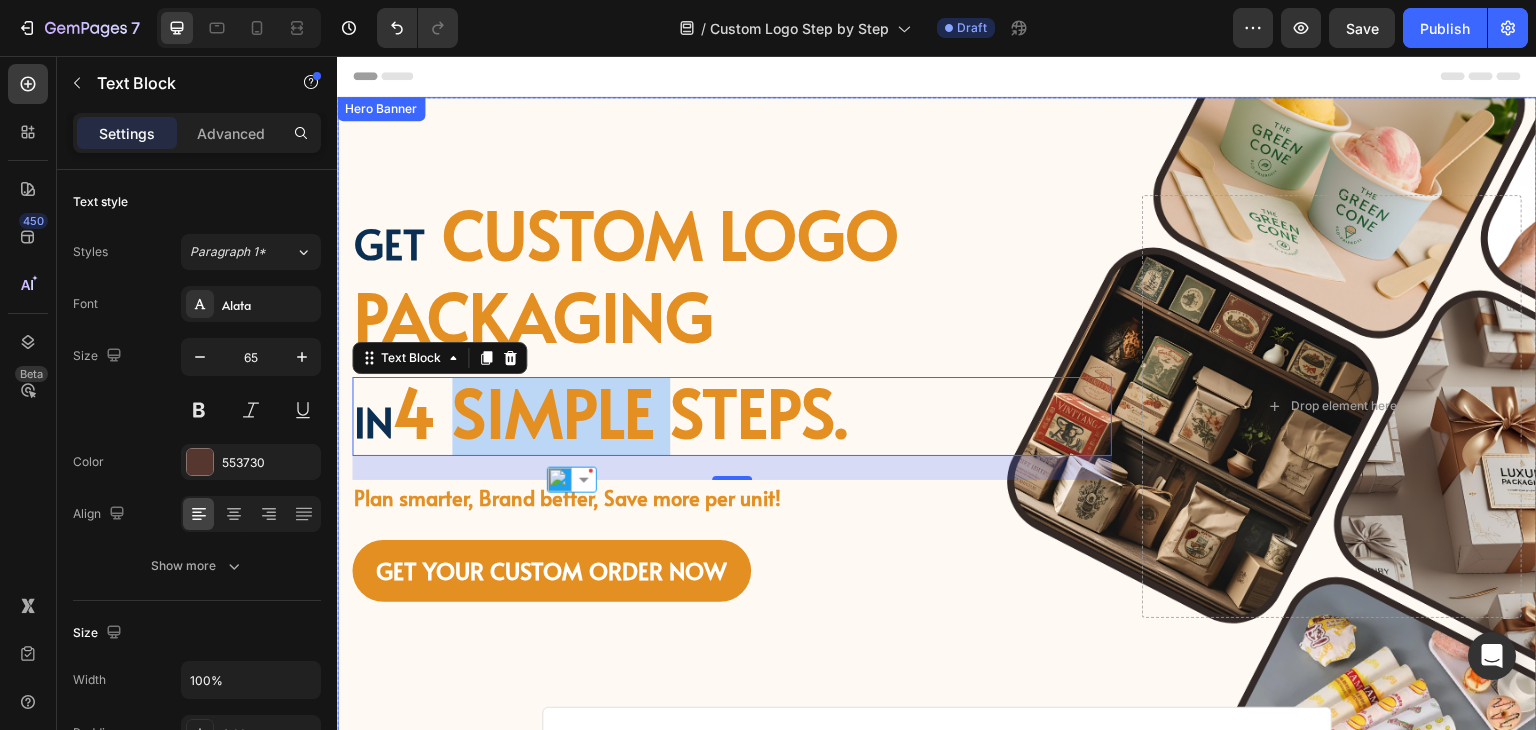 click on "Image Image Free shipping Text Block from The States Text Block Advanced List Image 30-Day FREE returns Text Block & Exchange Text Block Advanced List Row Image More than 60.000 Text Block Happy “Cattomers” Text Block Advanced List Image Secured Checkout Text Block using SSL Technology Text Block Advanced List Row                Title Line ⁠⁠⁠⁠⁠⁠⁠ Get   custom logo packaging   Heading in  4 simple steps. Text Block   24 Plan smarter, Brand better, Save more per unit! Text Block GET YOUR CUSTOM ORDER NOW Button
Drop element here Row Row" at bounding box center [937, 430] 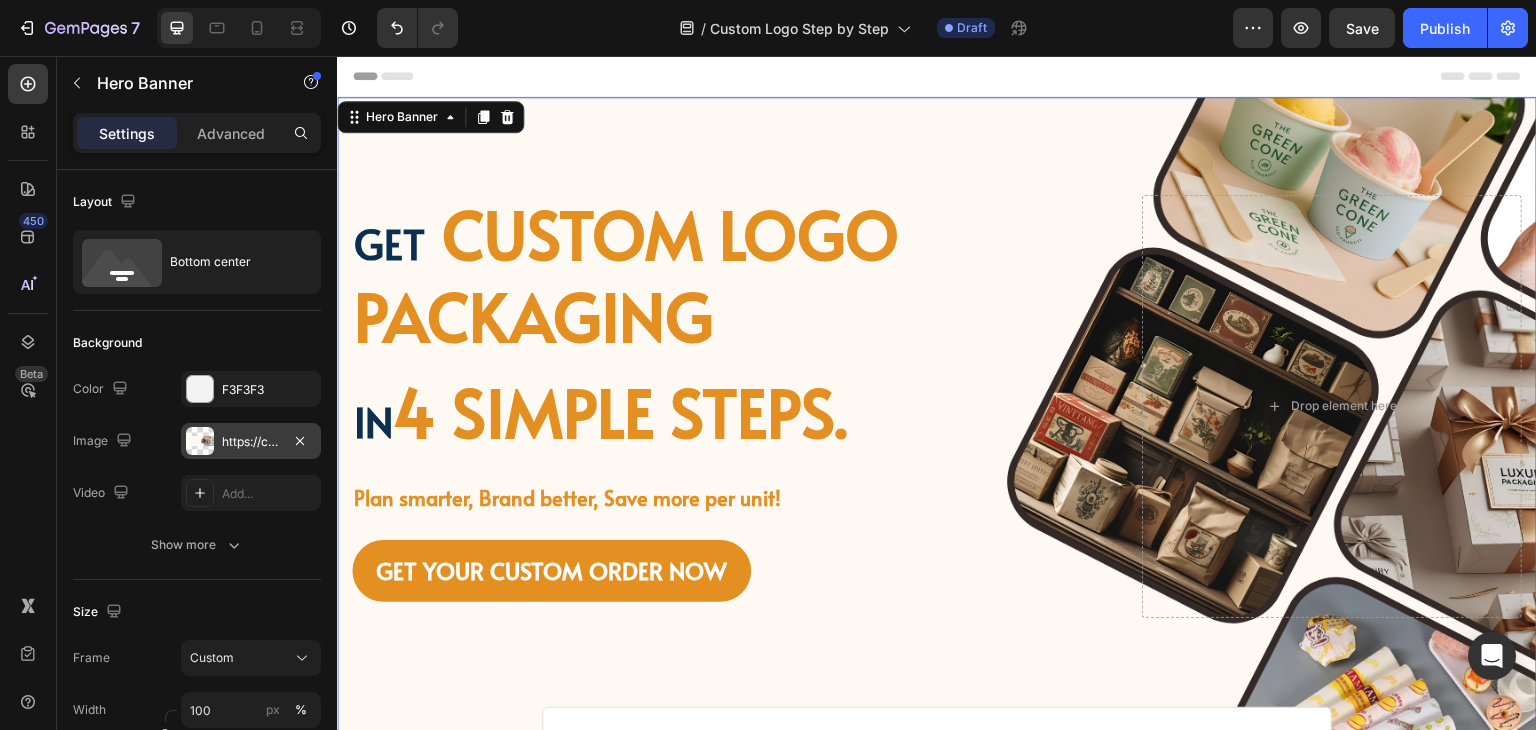 click at bounding box center (200, 441) 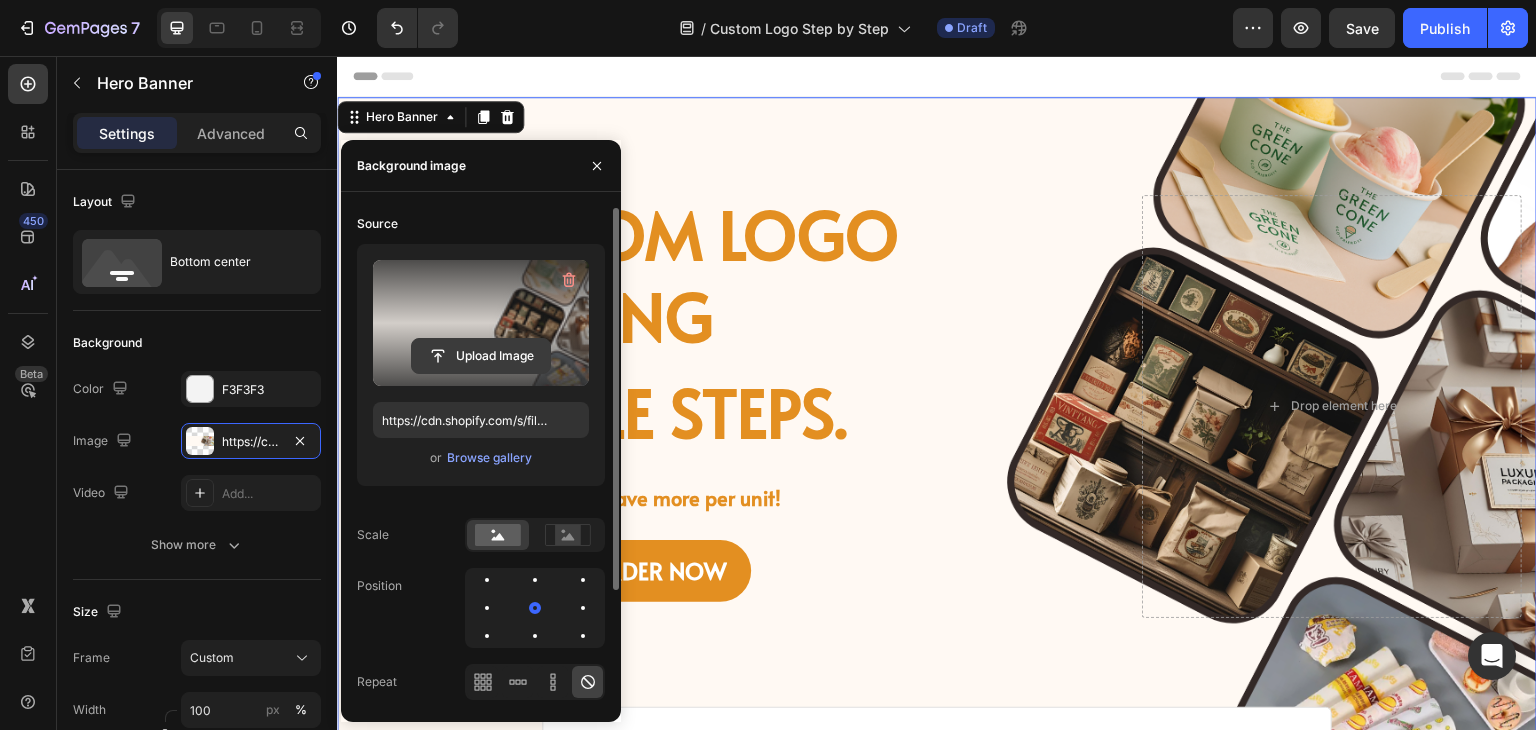 click 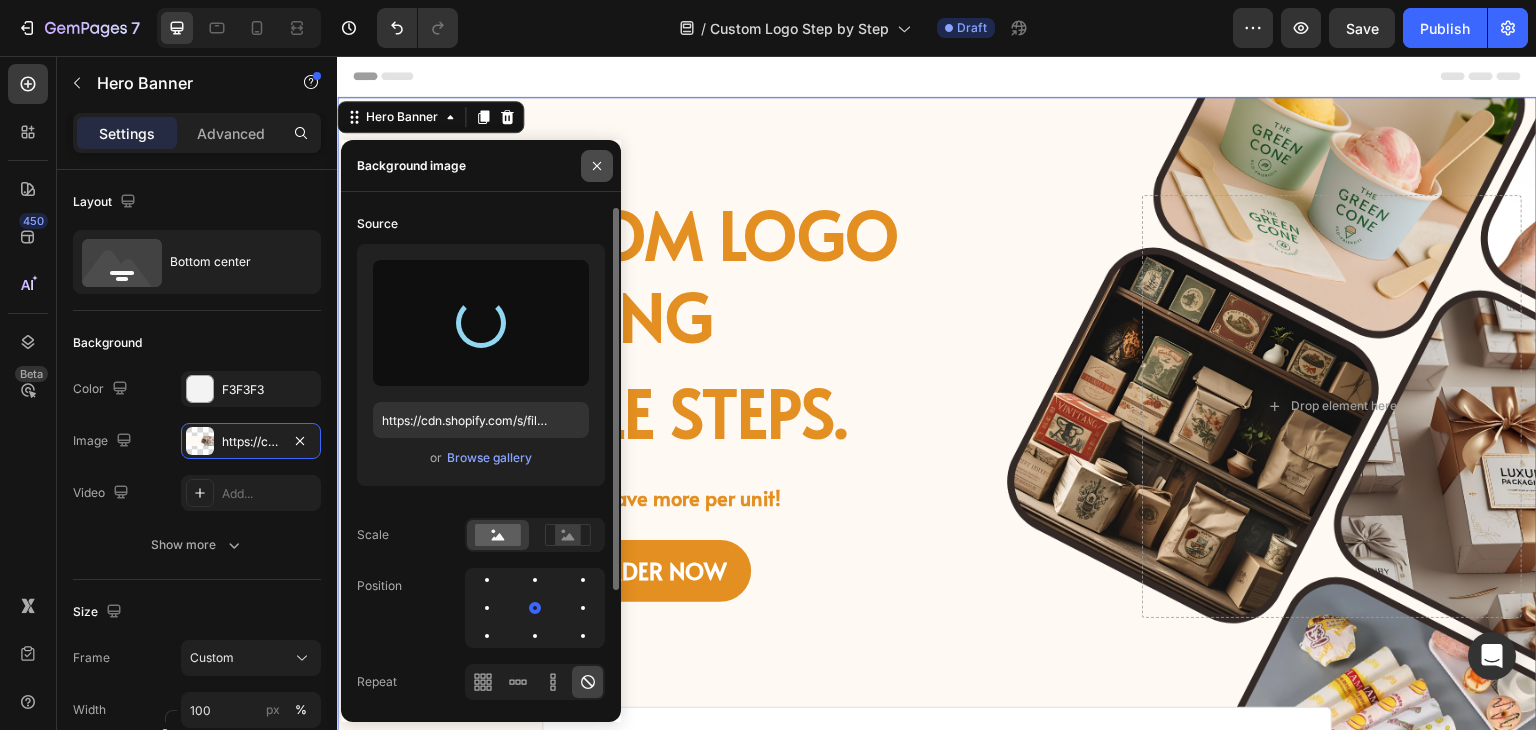 type on "https://cdn.shopify.com/s/files/1/0518/3825/5255/files/gempages_554882697223209794-30385de5-7c33-476b-9807-eddc2c69fdba.png" 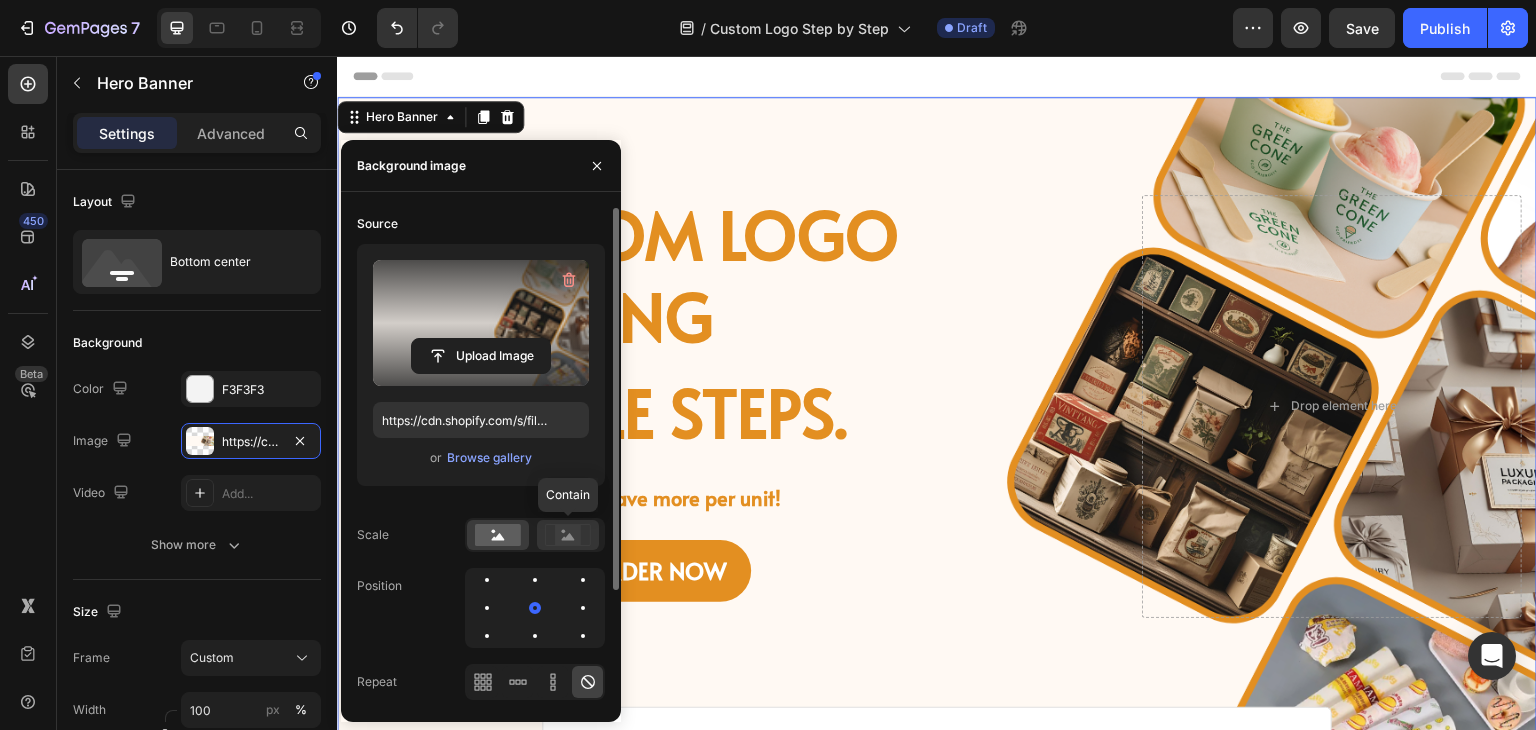 click 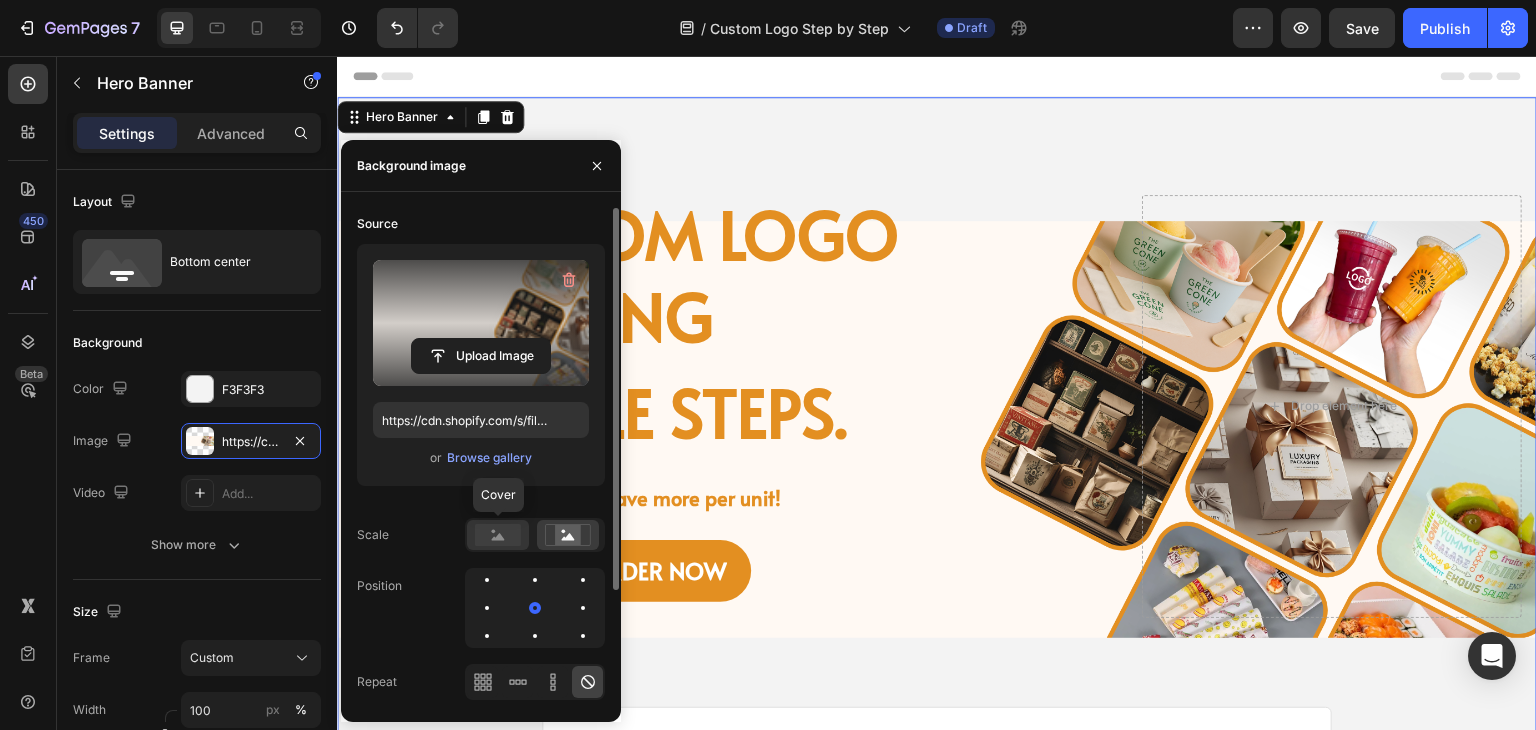 click 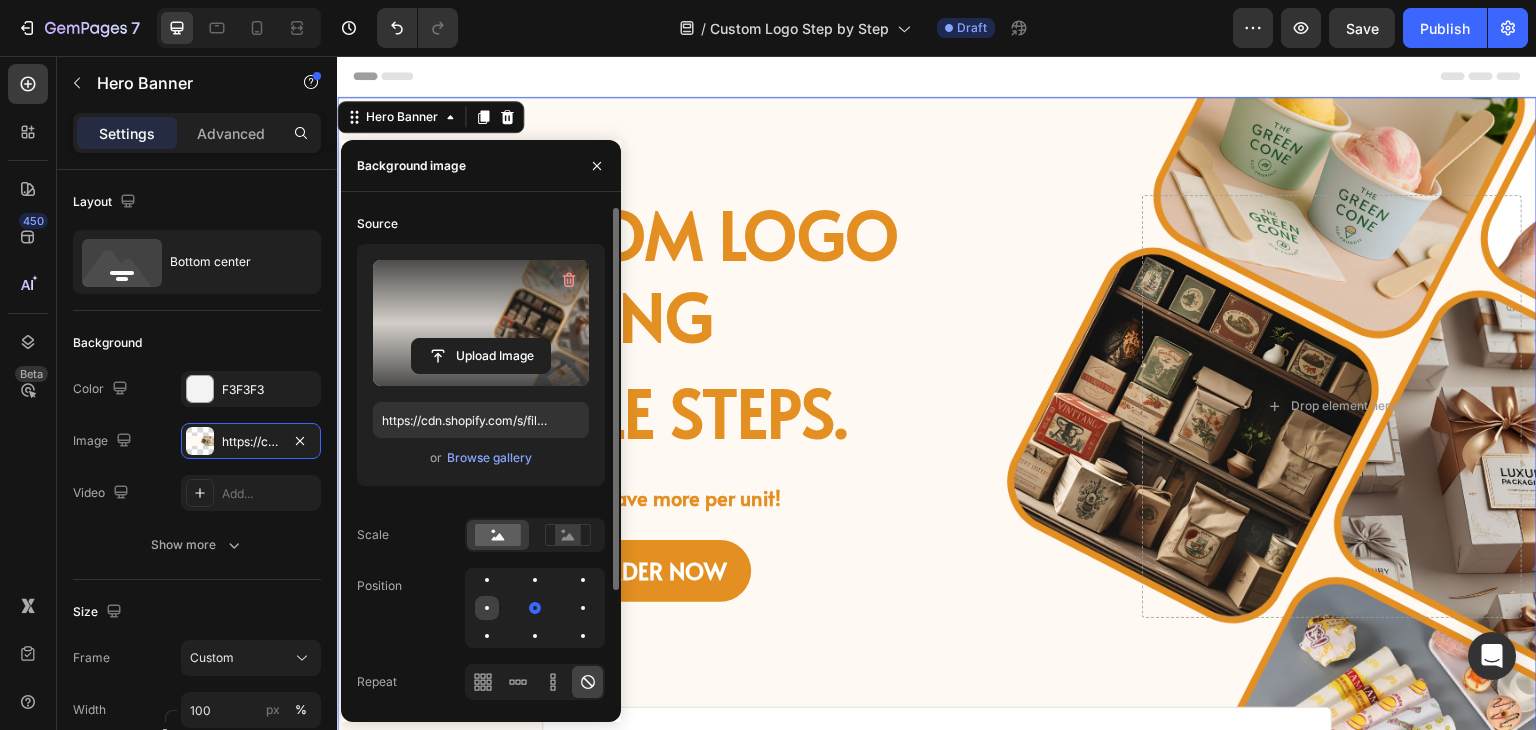 click 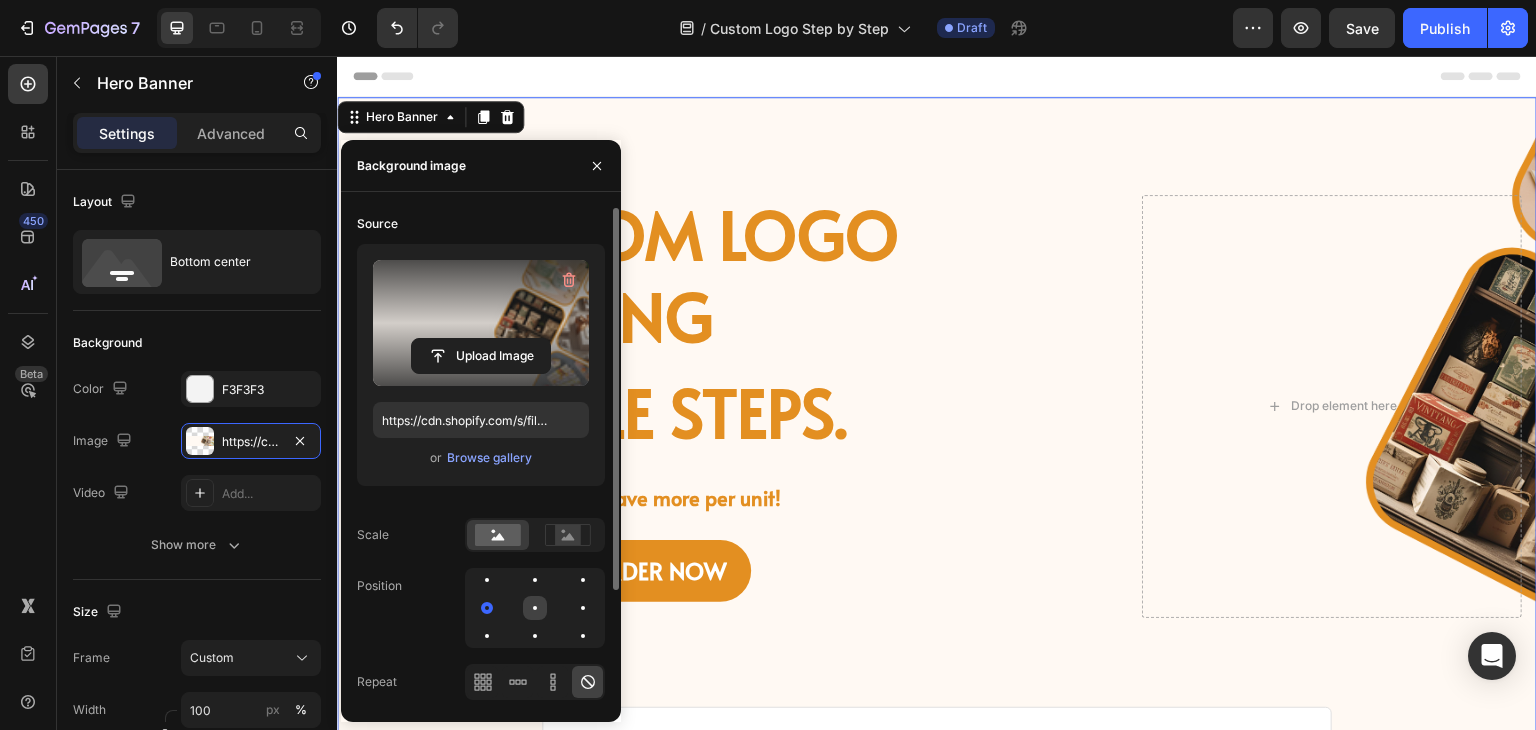 click at bounding box center [535, 608] 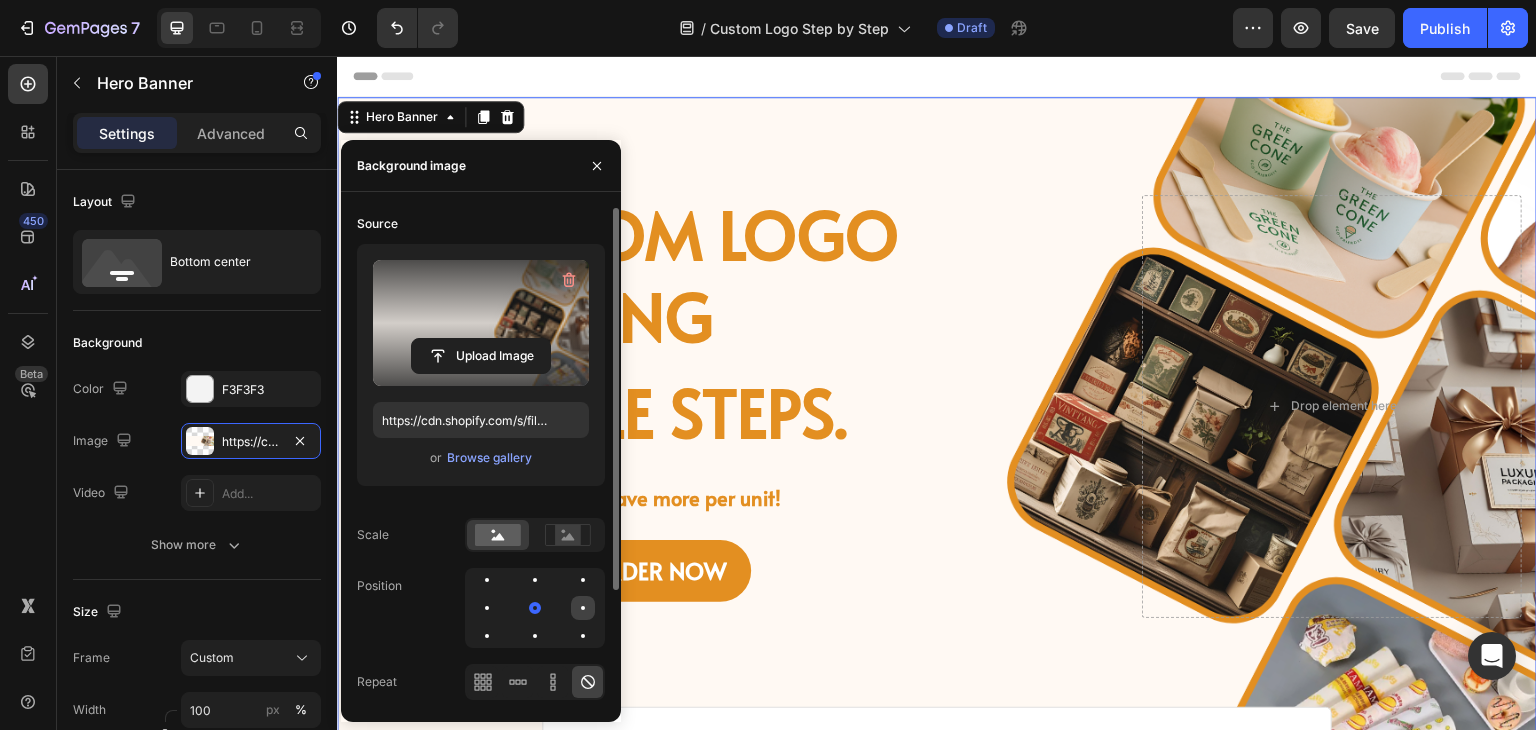 click 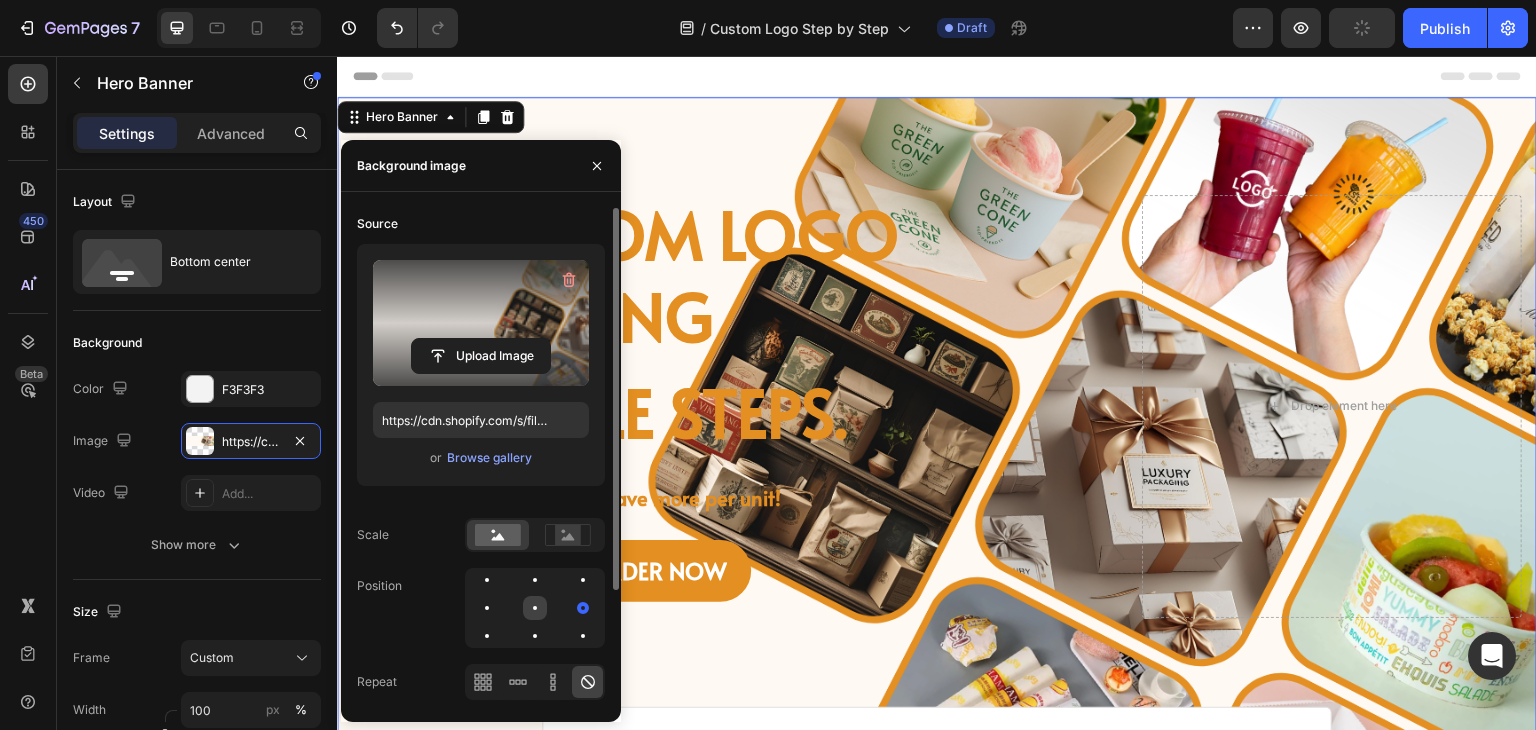 click 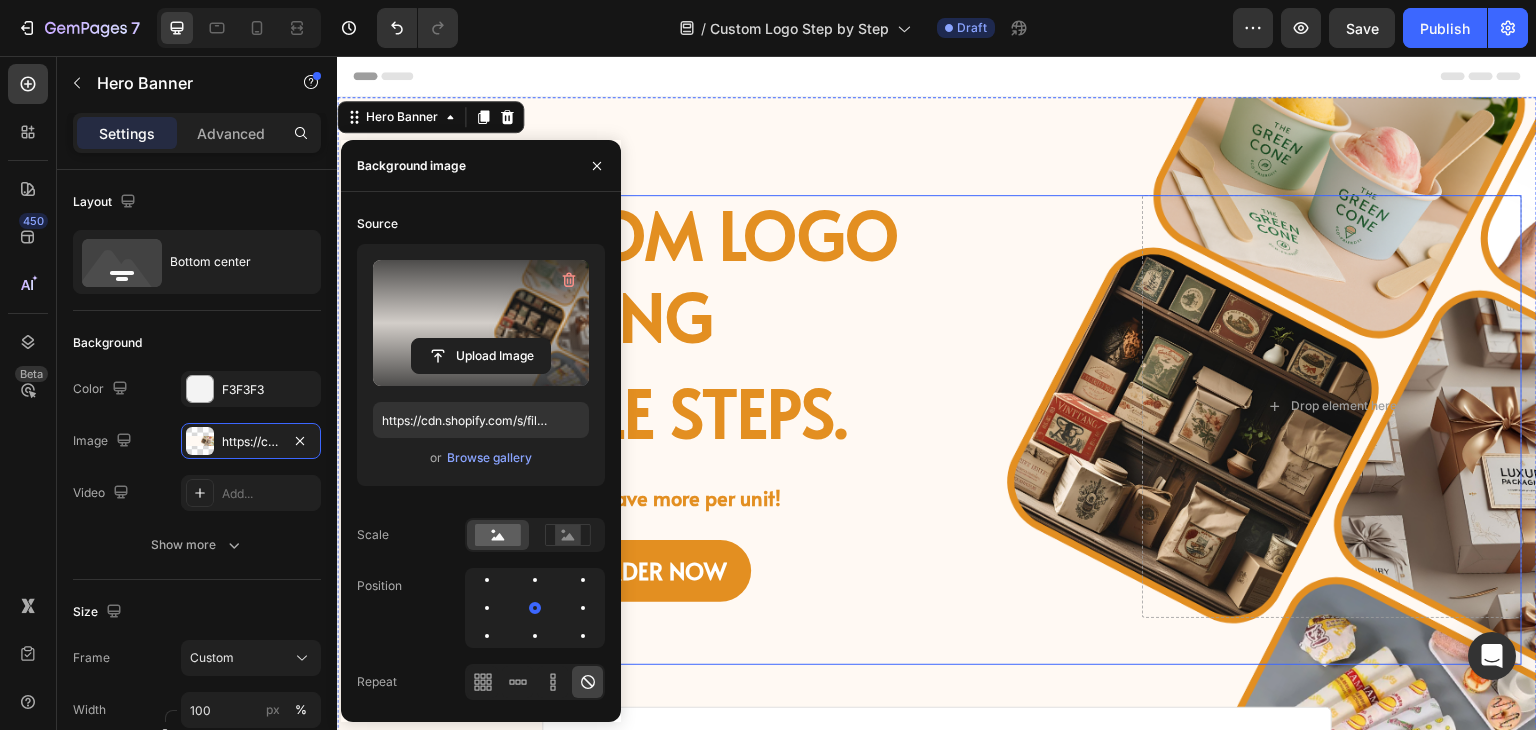click on "Image Free shipping Text Block from The States Text Block Advanced List Image 30-Day FREE returns Text Block & Exchange Text Block Advanced List Row Image More than 60.000 Text Block Happy “Cattomers” Text Block Advanced List Image Secured Checkout Text Block using SSL Technology Text Block Advanced List Row                Title Line ⁠⁠⁠⁠⁠⁠⁠ Get   custom logo packaging   Heading in  4 simple steps. Text Block Plan smarter, Brand better, Save more per unit! Text Block GET YOUR CUSTOM ORDER NOW Button
Drop element here Row" at bounding box center [937, 430] 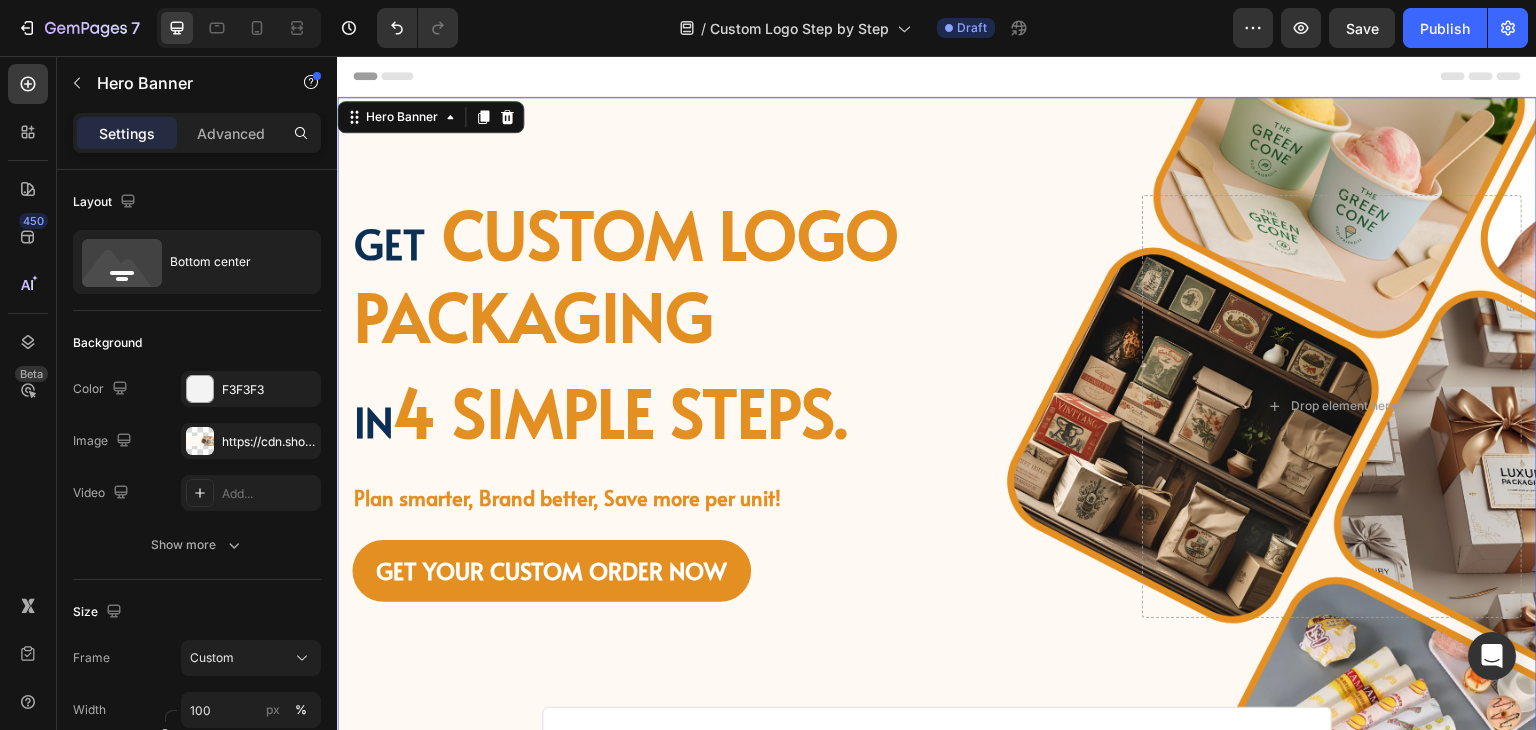 click on "Image Image Free shipping Text Block from The States Text Block Advanced List Image 30-Day FREE returns Text Block & Exchange Text Block Advanced List Row Image More than 60.000 Text Block Happy “Cattomers” Text Block Advanced List Image Secured Checkout Text Block using SSL Technology Text Block Advanced List Row                Title Line ⁠⁠⁠⁠⁠⁠⁠ Get   custom logo packaging   Heading in  4 simple steps. Text Block Plan smarter, Brand better, Save more per unit! Text Block GET YOUR CUSTOM ORDER NOW Button
Drop element here Row Row" at bounding box center [937, 430] 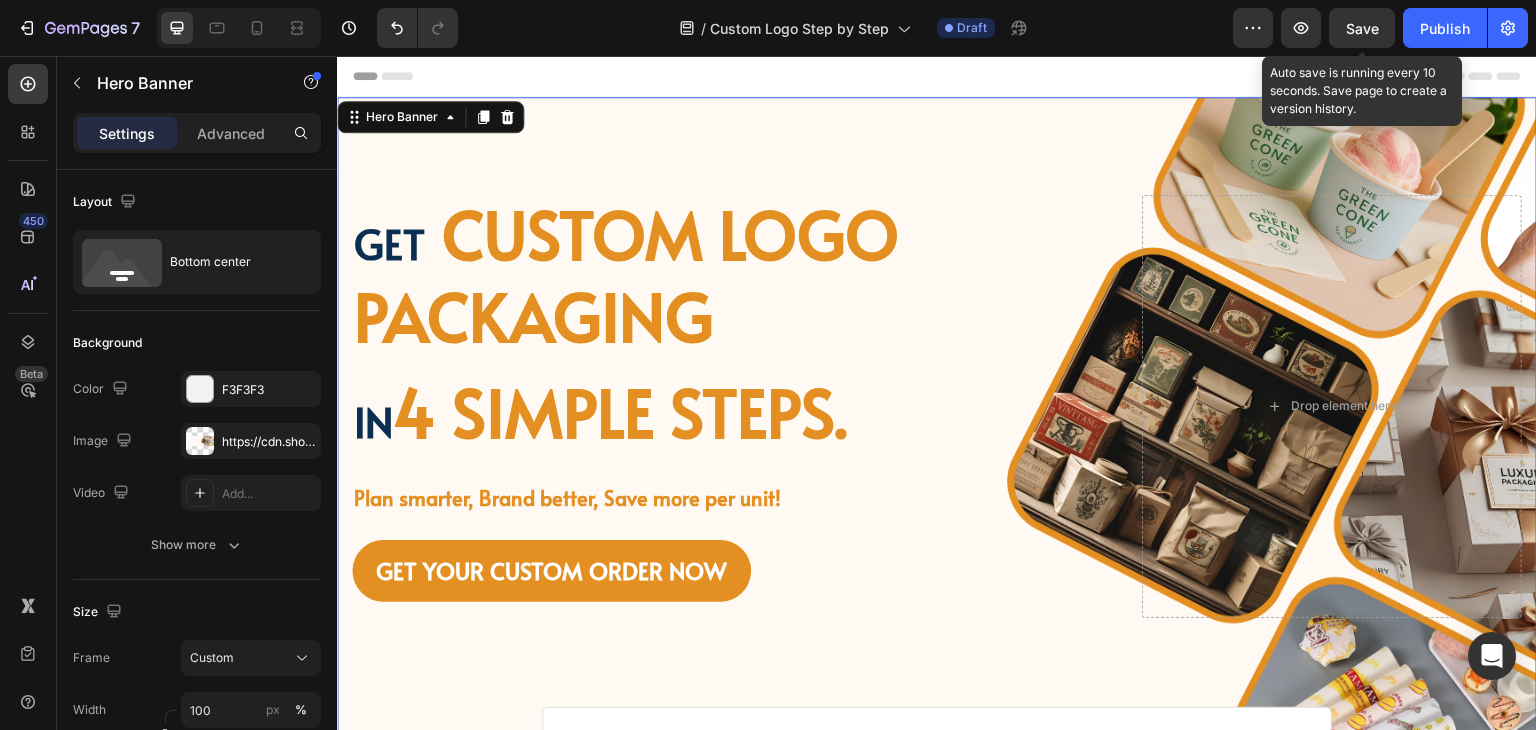 click on "Save" at bounding box center (1362, 28) 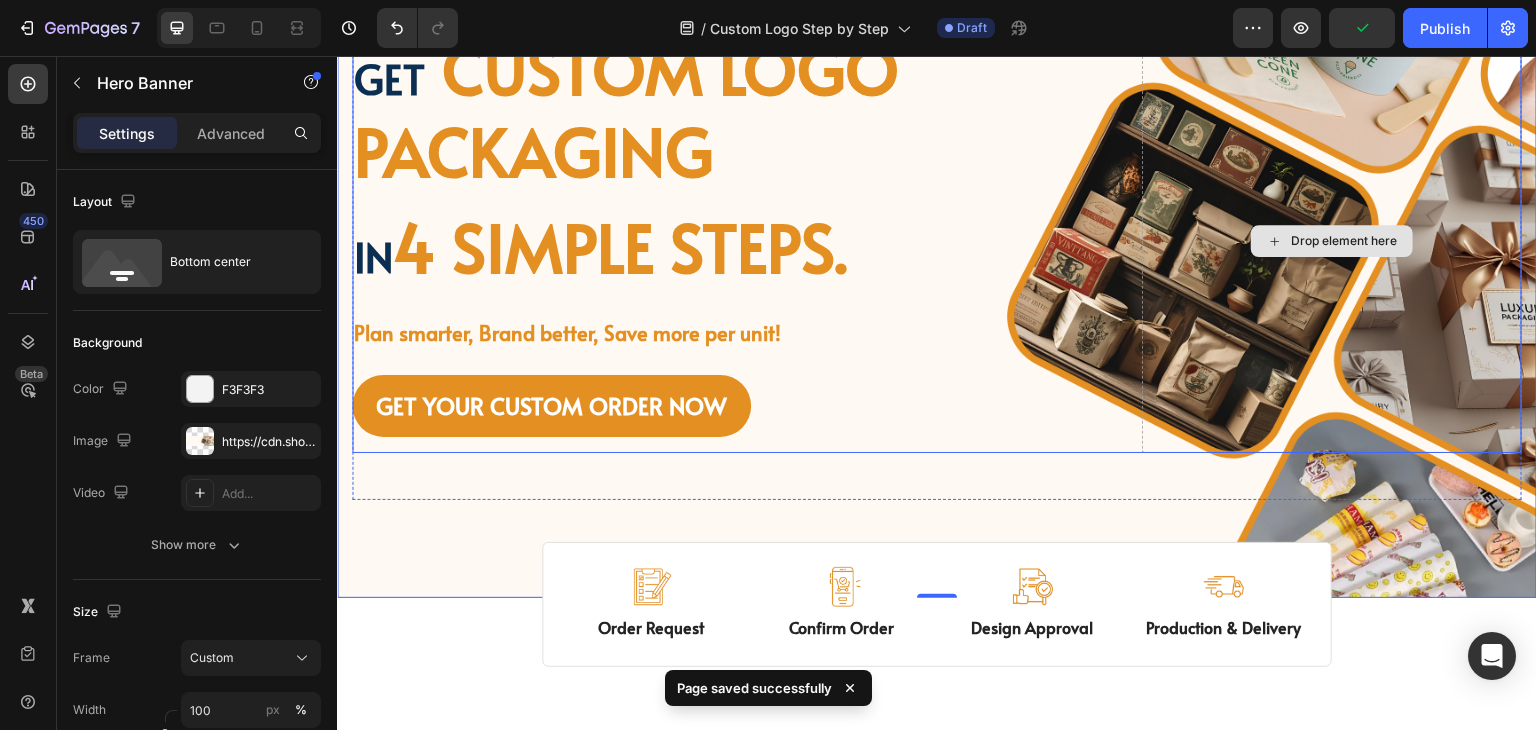 scroll, scrollTop: 400, scrollLeft: 0, axis: vertical 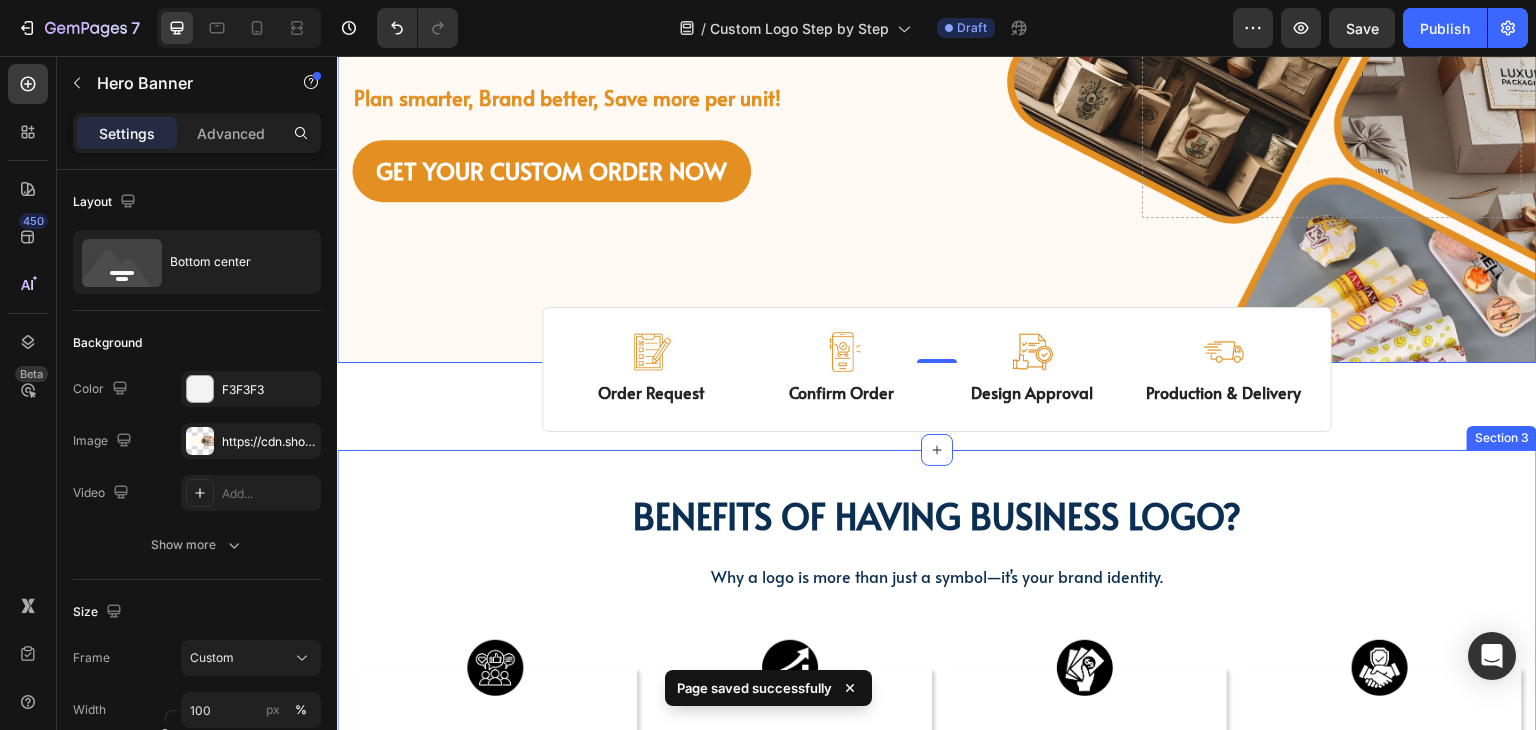 click on "BENEFITS OF HAVING BUSINESS LOGO? Heading BENEFITS OF HAVING BUSINESS LOGO? Heading Why a logo is more than just a symbol—it’s your brand identity. Text block Row Image UNIQUE BRAND IDENTITY Text Block Creates a lasting impression Increases brand recognition ✅ Helps business stand out Text Block Row Image INCREASE SALES GROWTH Text Block Reach target audience Boosts credibility & revenue Consistent brand image Text Block Row Image COST SAVING Text Block Saving more with bulk order Remains relevant for years Reduce marketing costs Text Block Row Image Trusted brand Text Block Sets apart from competitors Distinct brand identity Brand loyalty & connection Text Block Row Row Section 3" at bounding box center (937, 691) 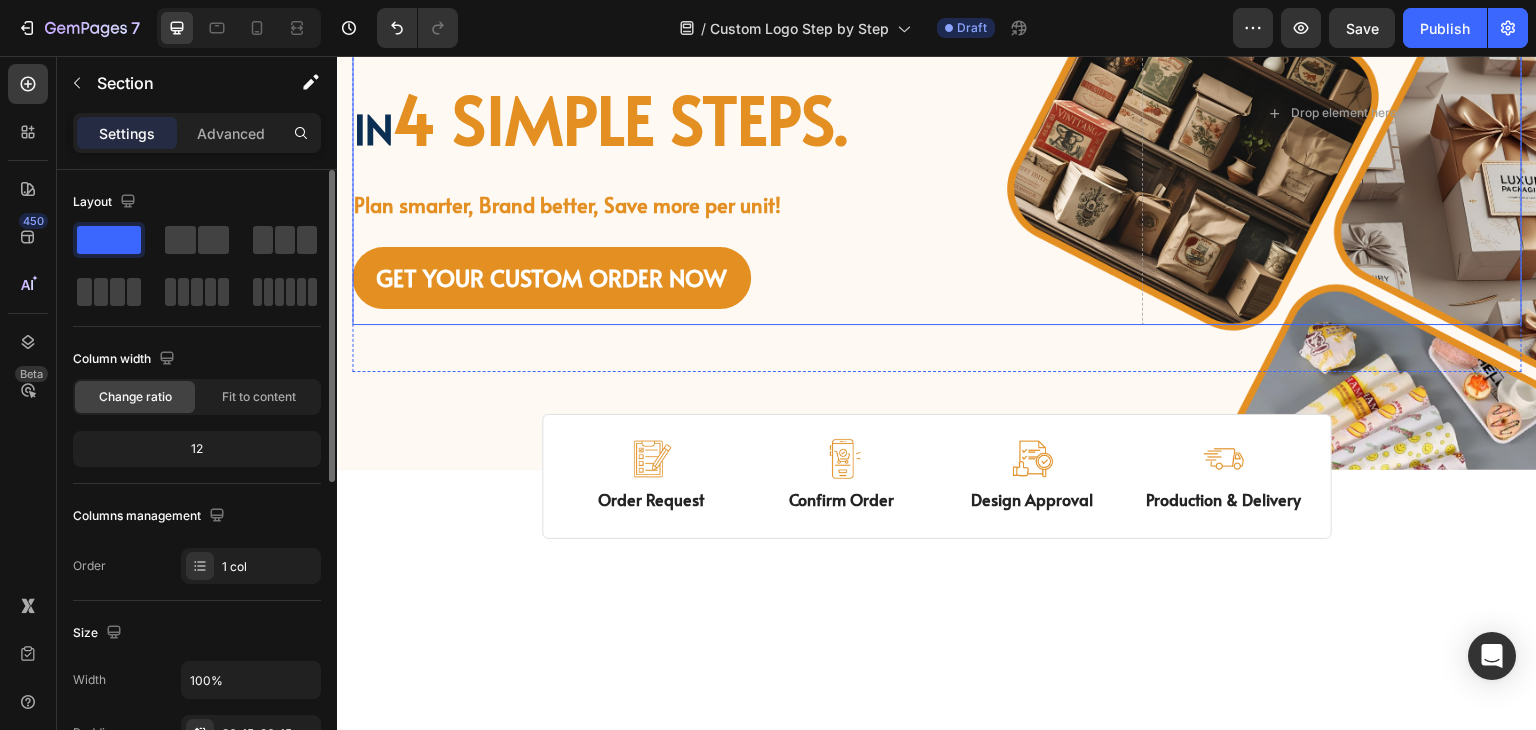 scroll, scrollTop: 400, scrollLeft: 0, axis: vertical 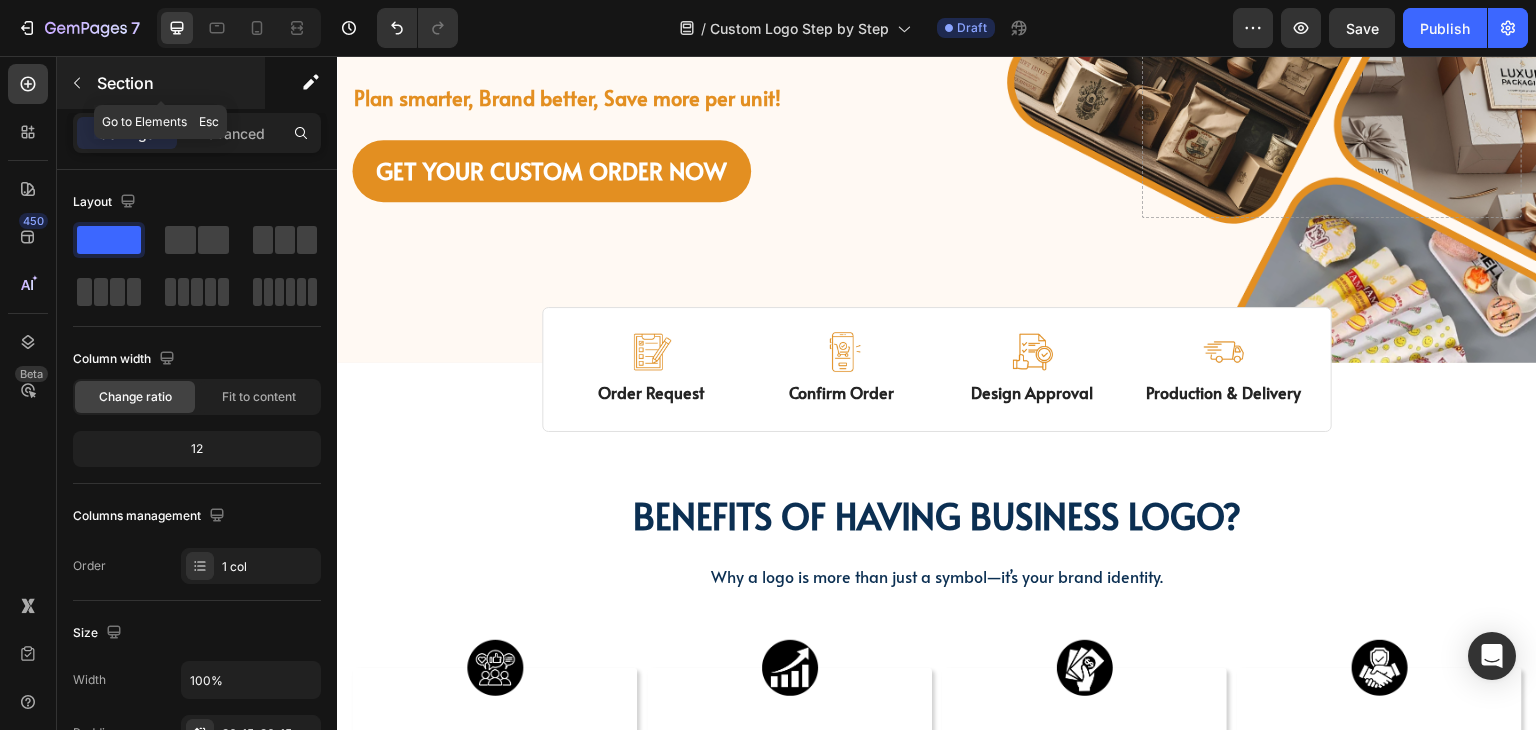 click at bounding box center (77, 83) 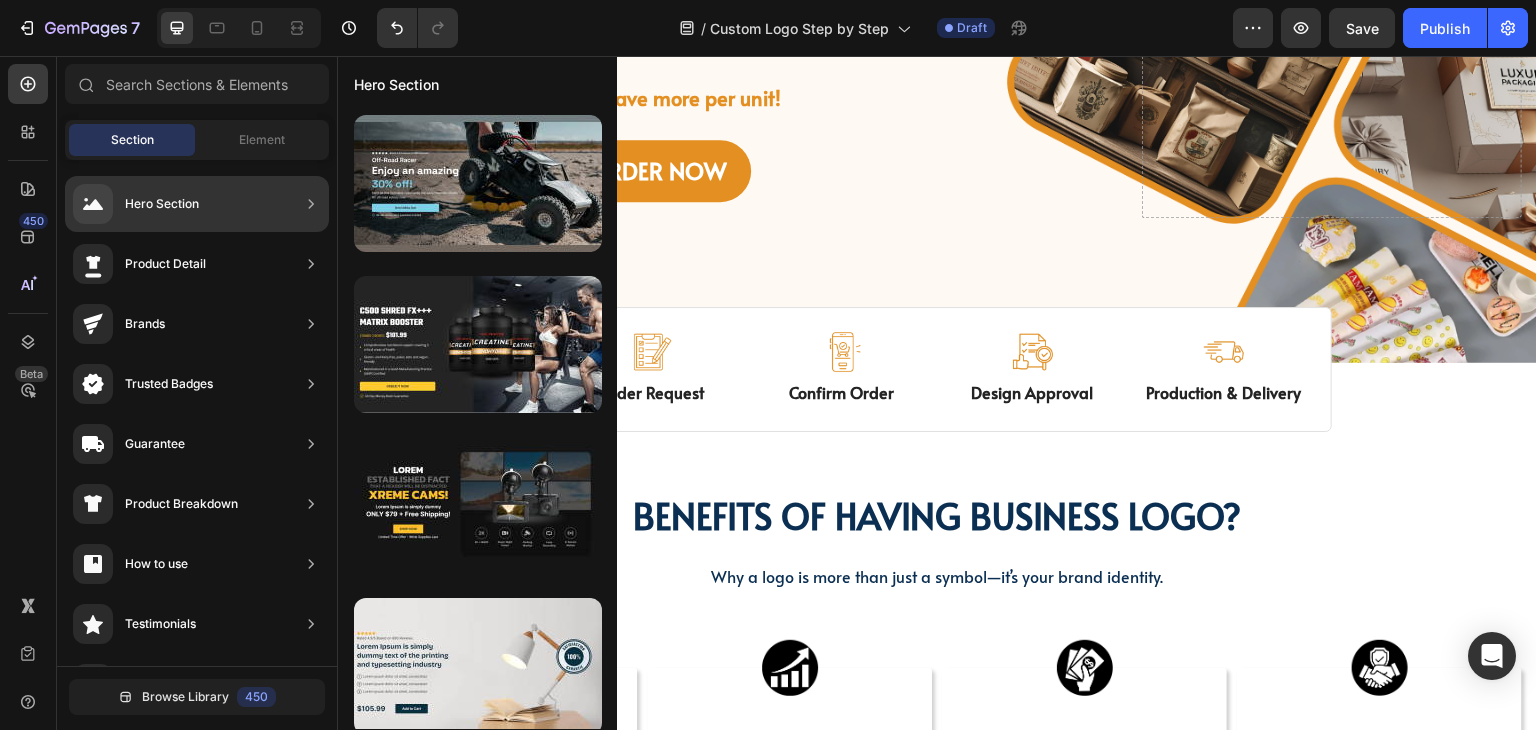 scroll, scrollTop: 172, scrollLeft: 0, axis: vertical 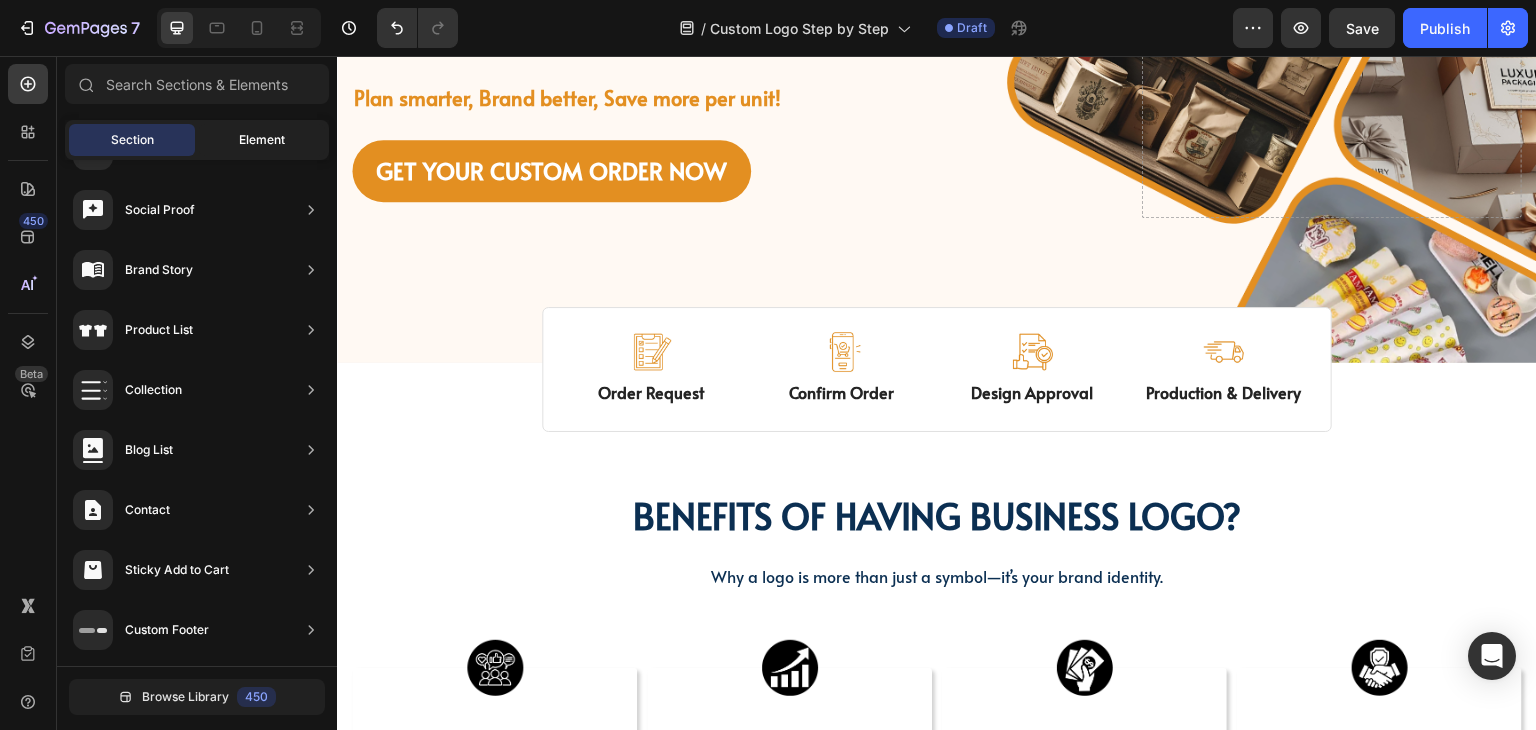 click on "Element" at bounding box center [262, 140] 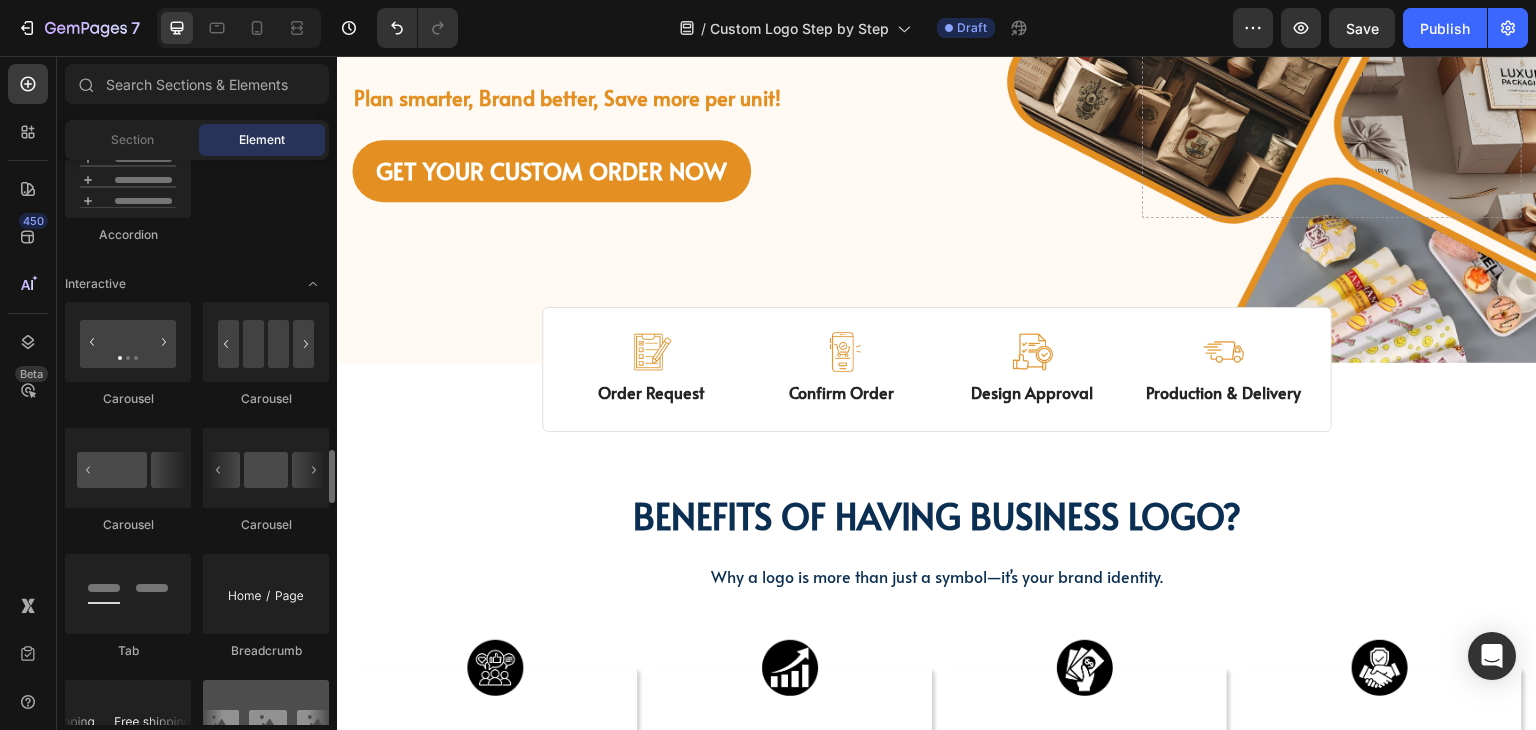 scroll, scrollTop: 2000, scrollLeft: 0, axis: vertical 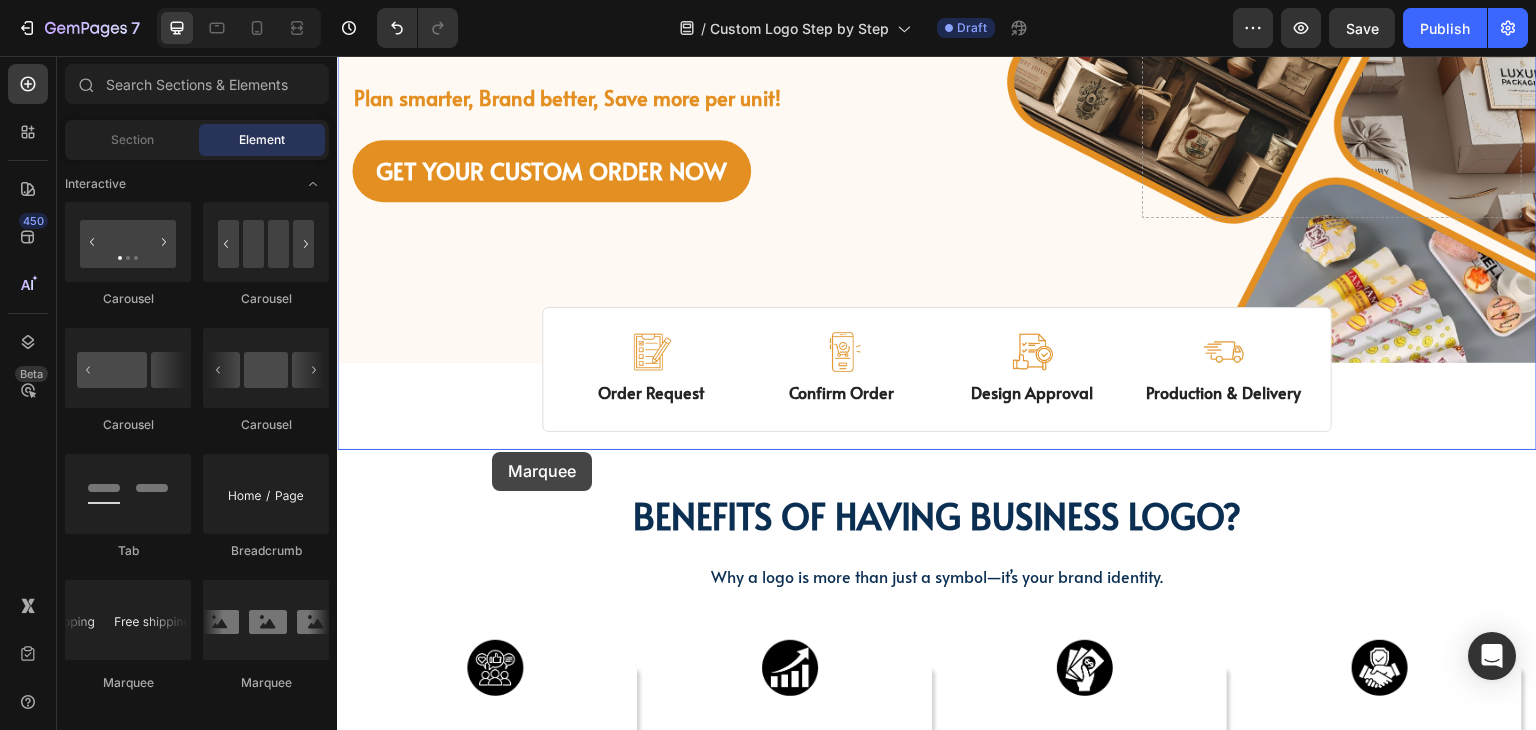drag, startPoint x: 625, startPoint y: 664, endPoint x: 492, endPoint y: 452, distance: 250.26585 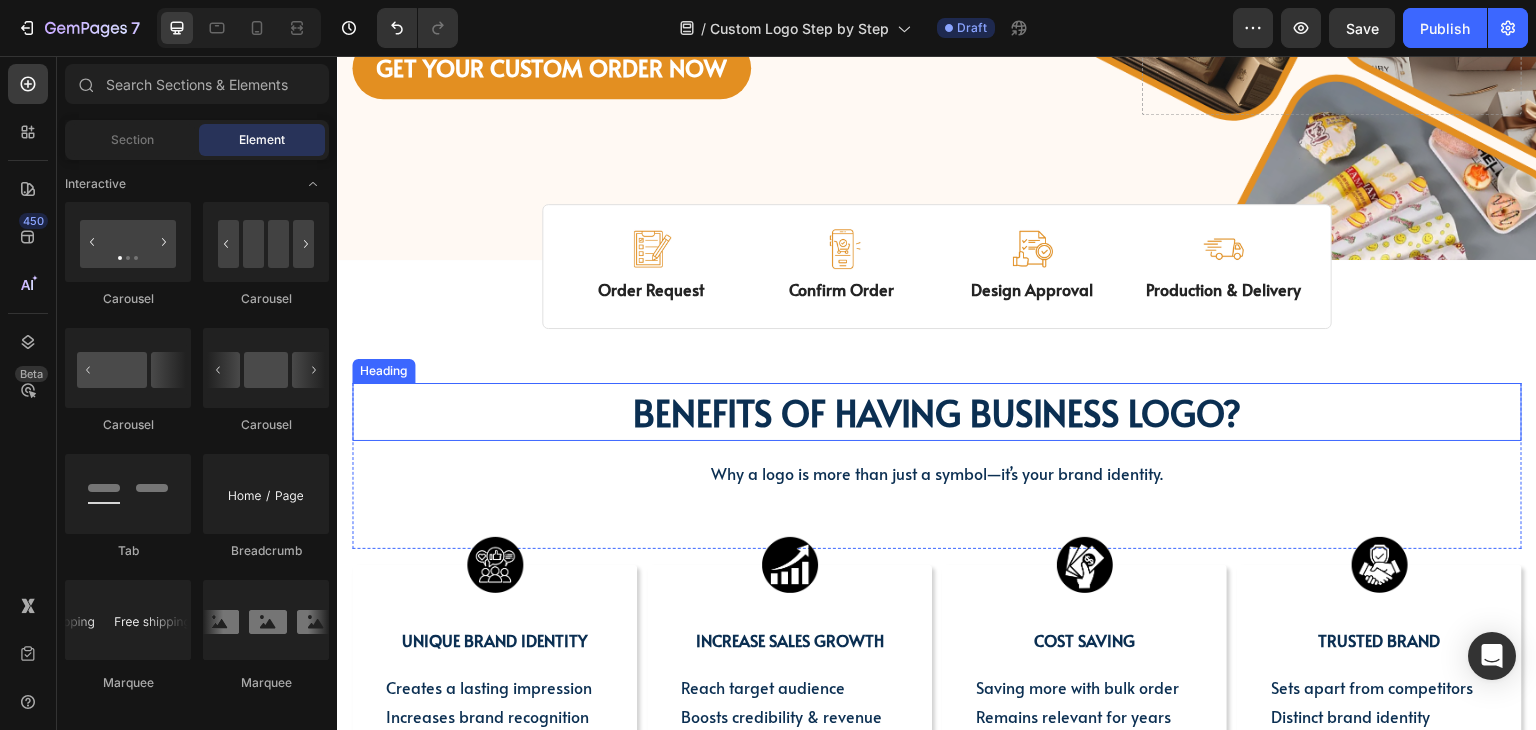 scroll, scrollTop: 500, scrollLeft: 0, axis: vertical 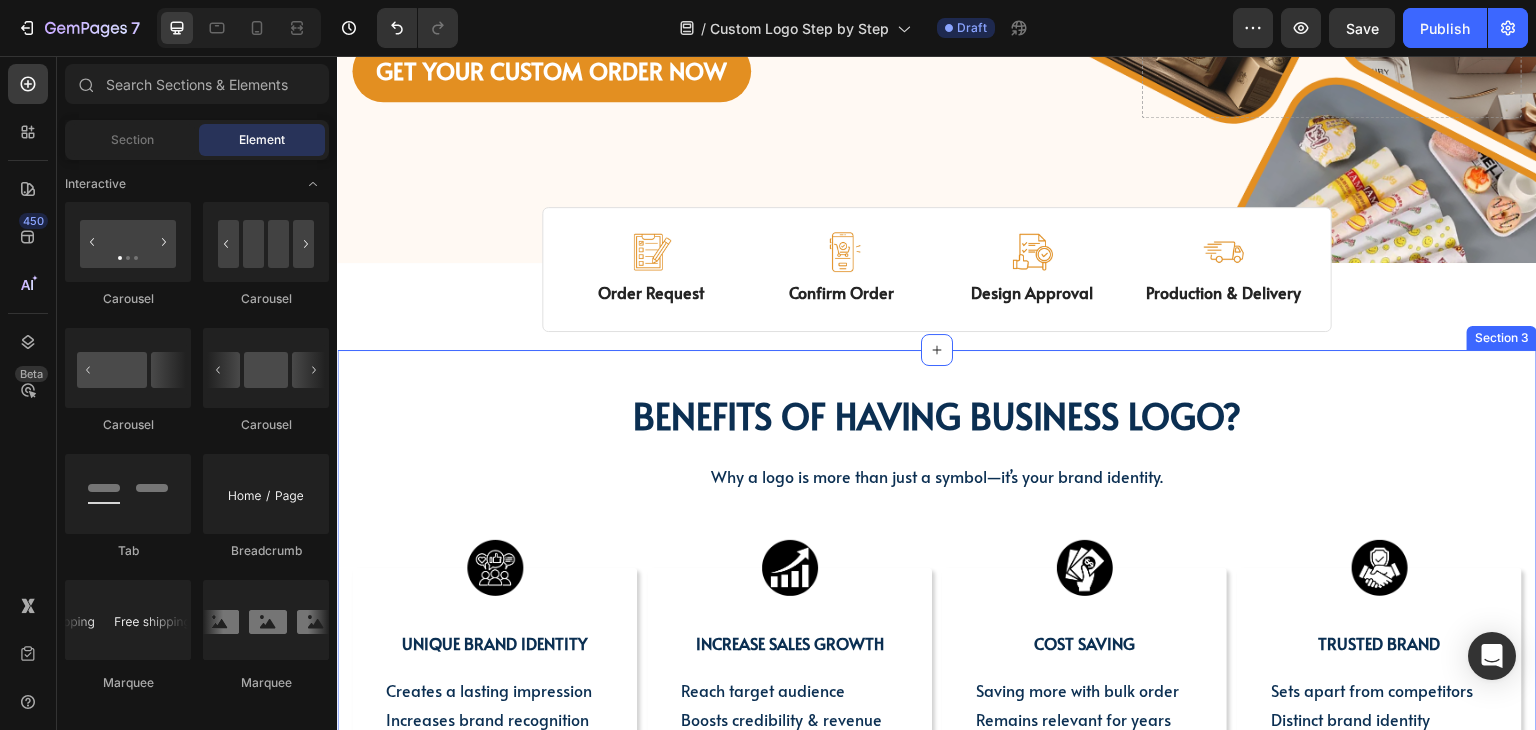 click on "BENEFITS OF HAVING BUSINESS LOGO? Heading BENEFITS OF HAVING BUSINESS LOGO? Heading Why a logo is more than just a symbol—it’s your brand identity. Text block Row Image UNIQUE BRAND IDENTITY Text Block Creates a lasting impression Increases brand recognition ✅ Helps business stand out Text Block Row Image INCREASE SALES GROWTH Text Block Reach target audience Boosts credibility & revenue Consistent brand image Text Block Row Image COST SAVING Text Block Saving more with bulk order Remains relevant for years Reduce marketing costs Text Block Row Image Trusted brand Text Block Sets apart from competitors Distinct brand identity Brand loyalty & connection Text Block Row Row Section 3" at bounding box center (937, 591) 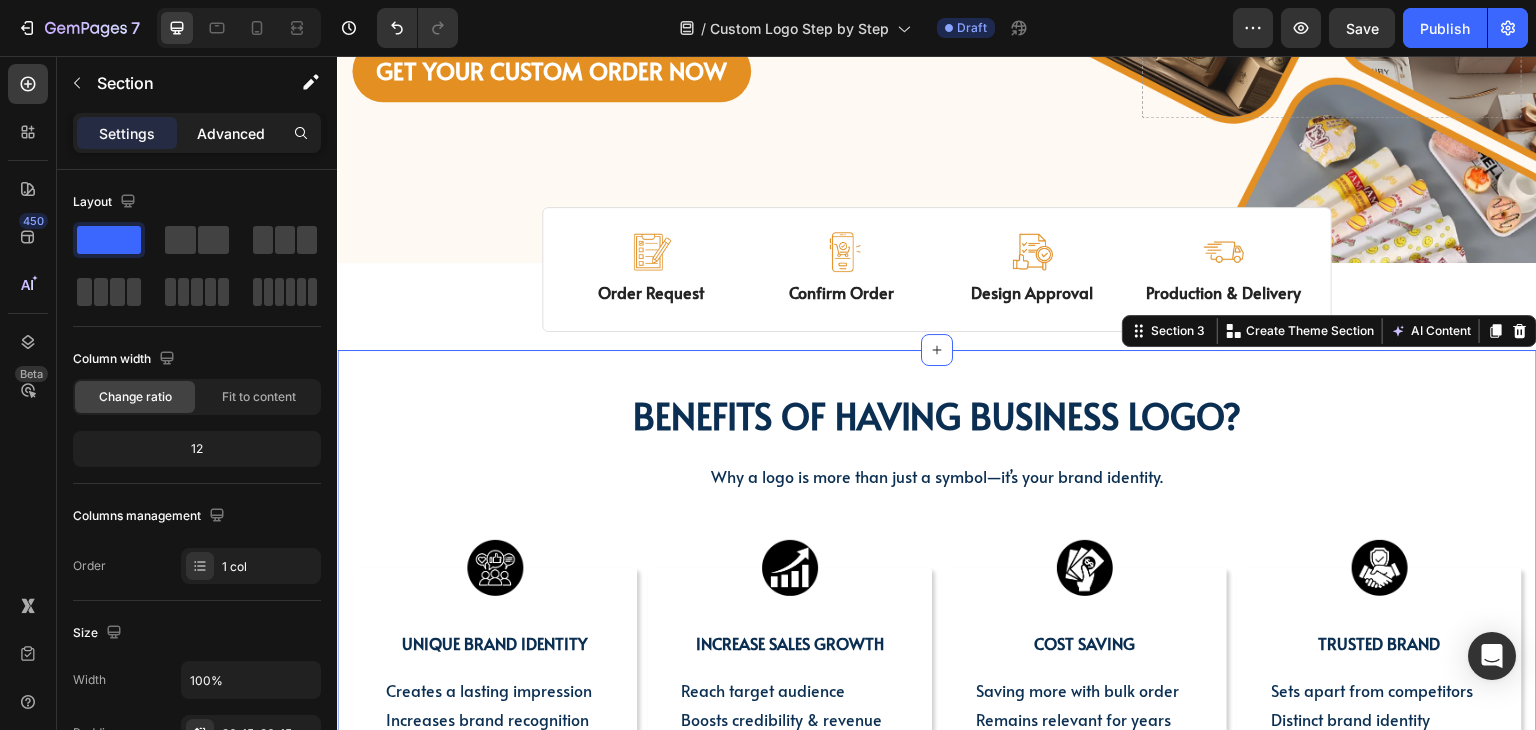 click on "Advanced" 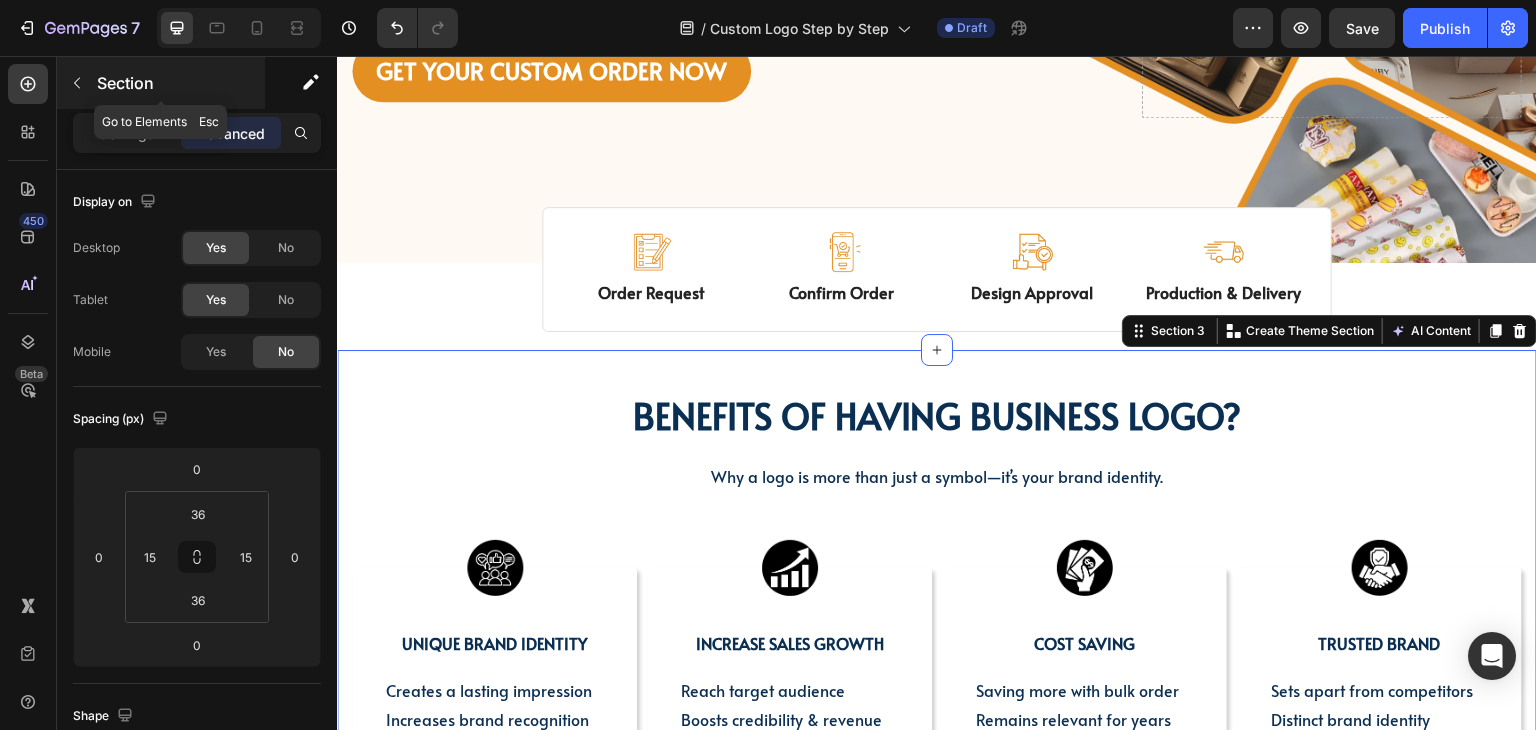 click 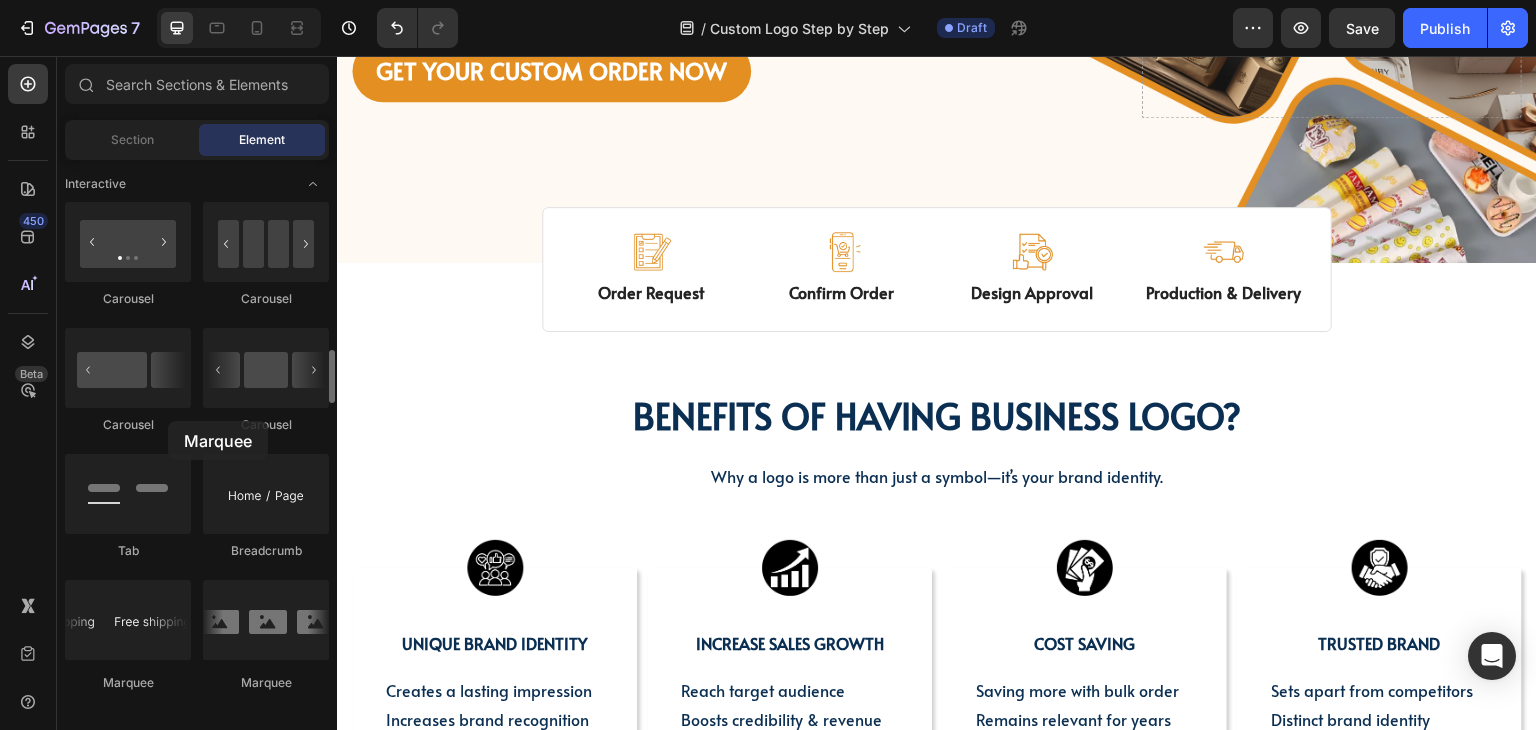 drag, startPoint x: 244, startPoint y: 634, endPoint x: 168, endPoint y: 429, distance: 218.6344 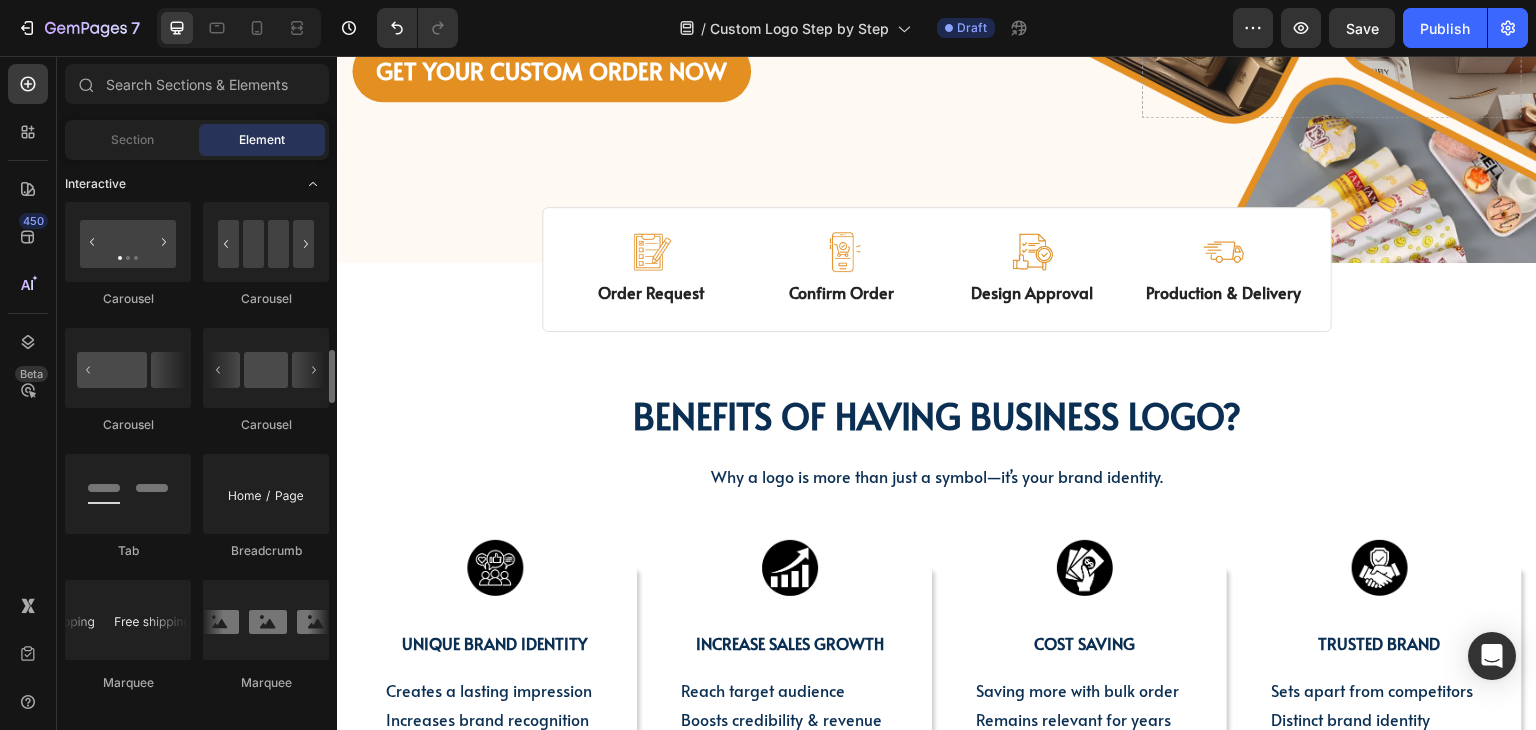 scroll, scrollTop: 1400, scrollLeft: 0, axis: vertical 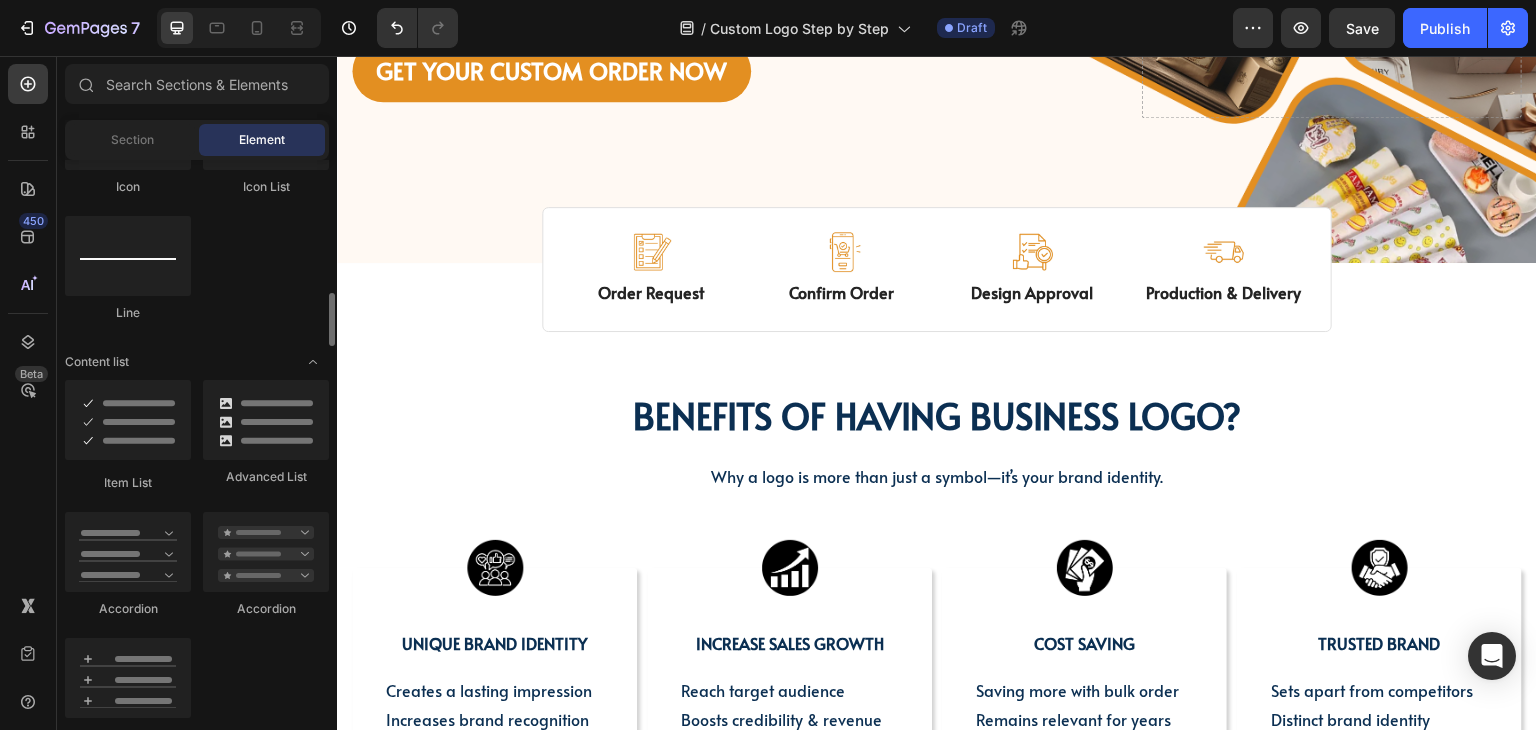 click on "Section Element" at bounding box center (197, 140) 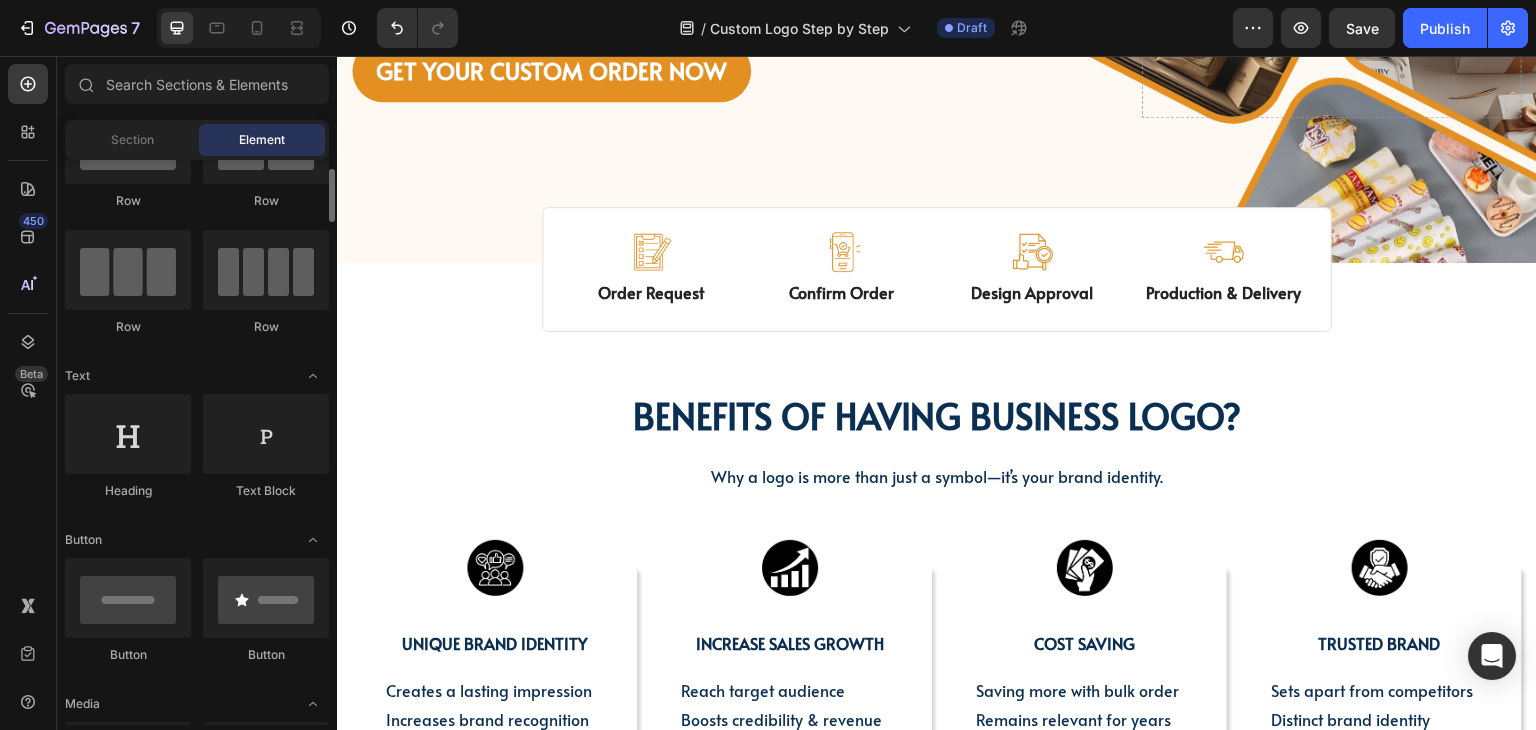 scroll, scrollTop: 0, scrollLeft: 0, axis: both 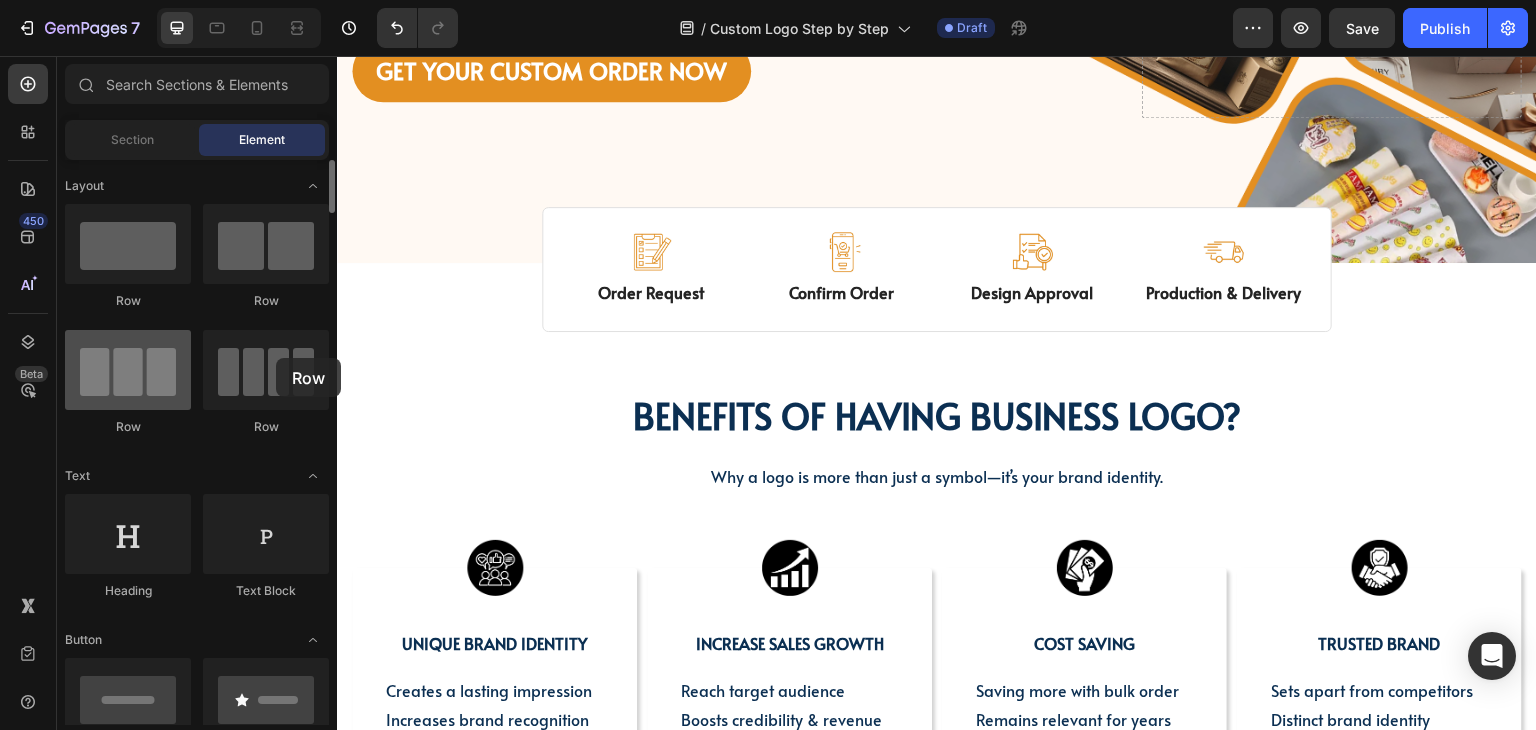 drag, startPoint x: 142, startPoint y: 272, endPoint x: 120, endPoint y: 379, distance: 109.23827 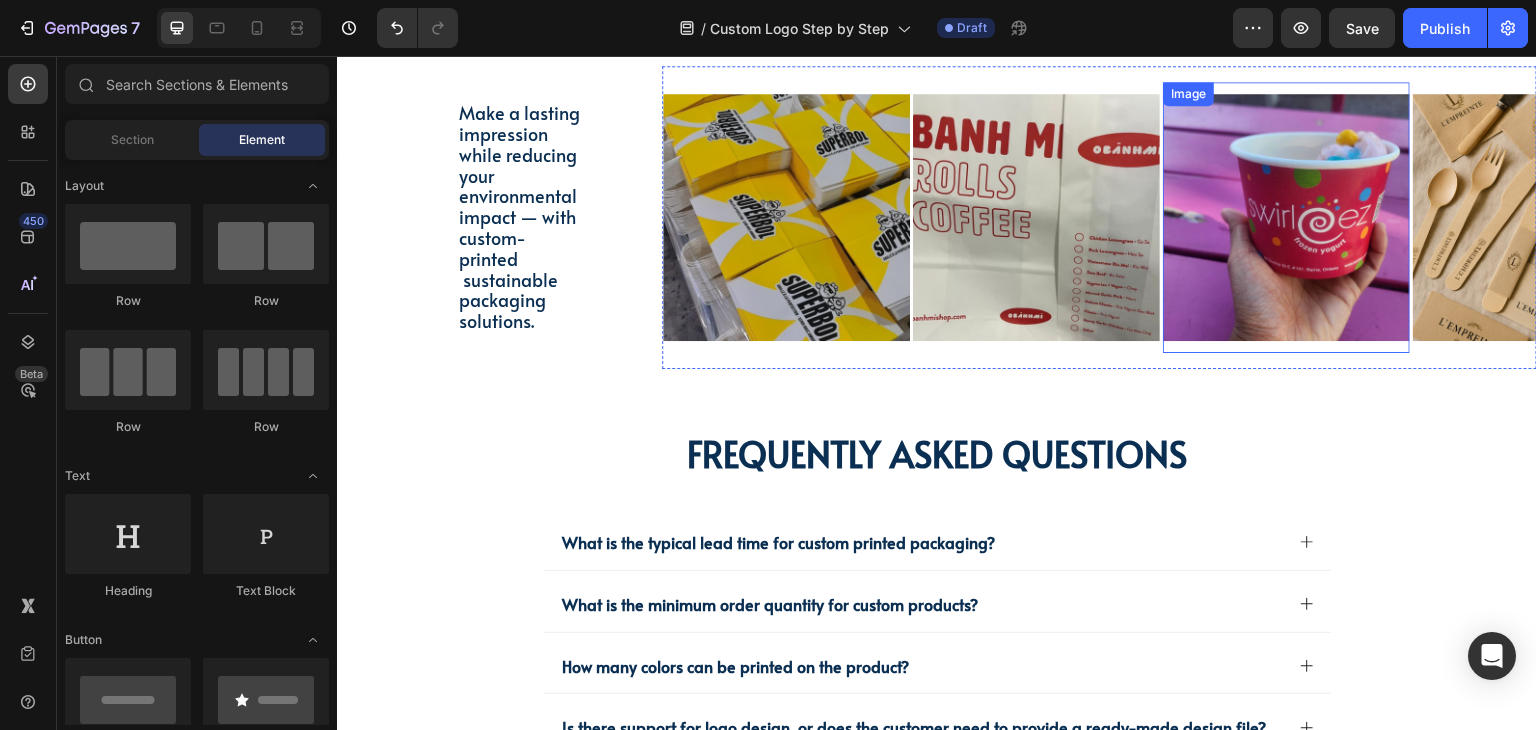 scroll, scrollTop: 4819, scrollLeft: 0, axis: vertical 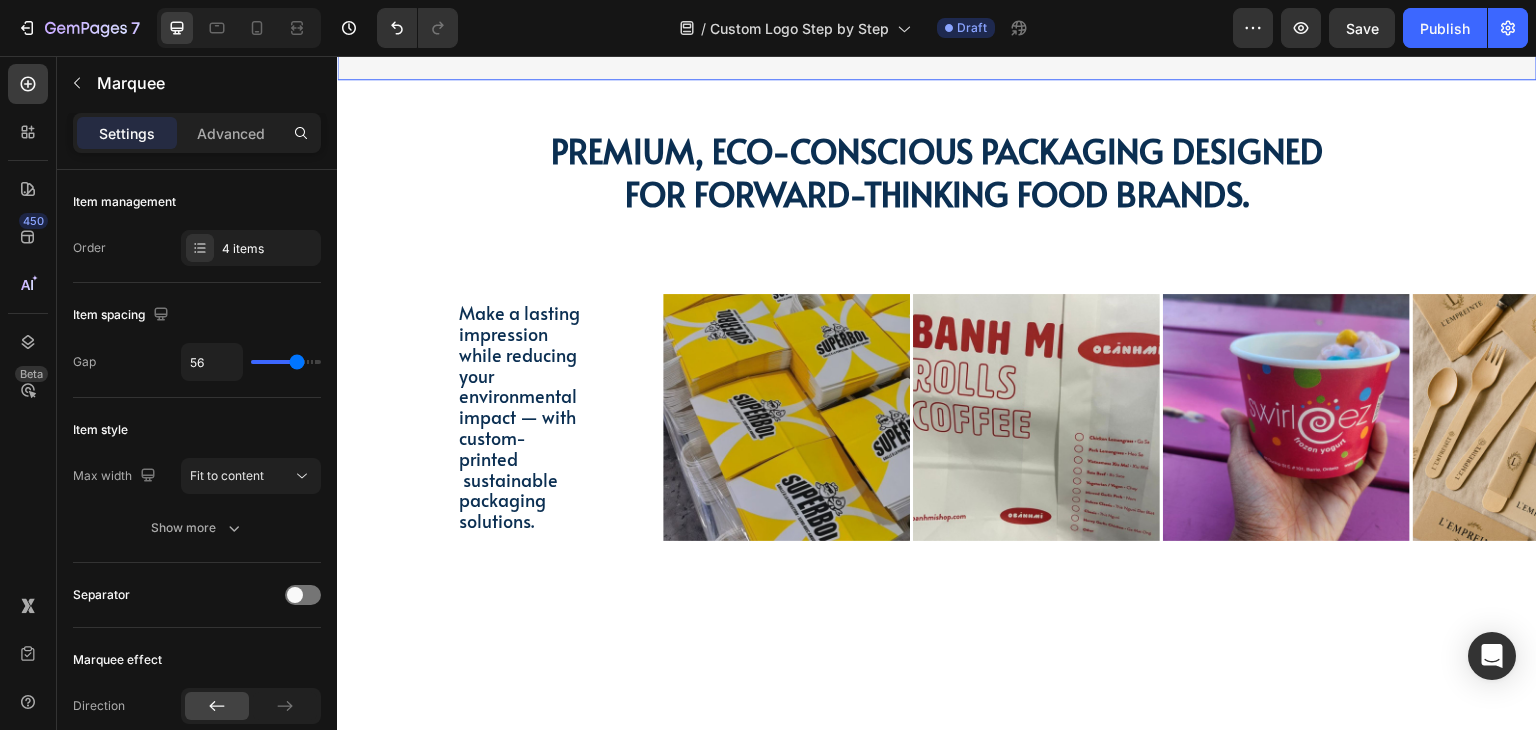 click on "500+ Happy Businesses Text Trusted Quality and Certifications Text Free Design Support Text 6-Month Price Lock Text 500+ Happy Businesses Text Trusted Quality and Certifications Text Free Design Support Text 6-Month Price Lock Text 500+ Happy Businesses Text Trusted Quality and Certifications Text Free Design Support Text 6-Month Price Lock Text 500+ Happy Businesses Text Trusted Quality and Certifications Text Free Design Support Text 6-Month Price Lock Text 500+ Happy Businesses Text Trusted Quality and Certifications Text Free Design Support Text 6-Month Price Lock Text 500+ Happy Businesses Text Trusted Quality and Certifications Text Free Design Support Text 6-Month Price Lock Text Marquee   0" at bounding box center [937, 38] 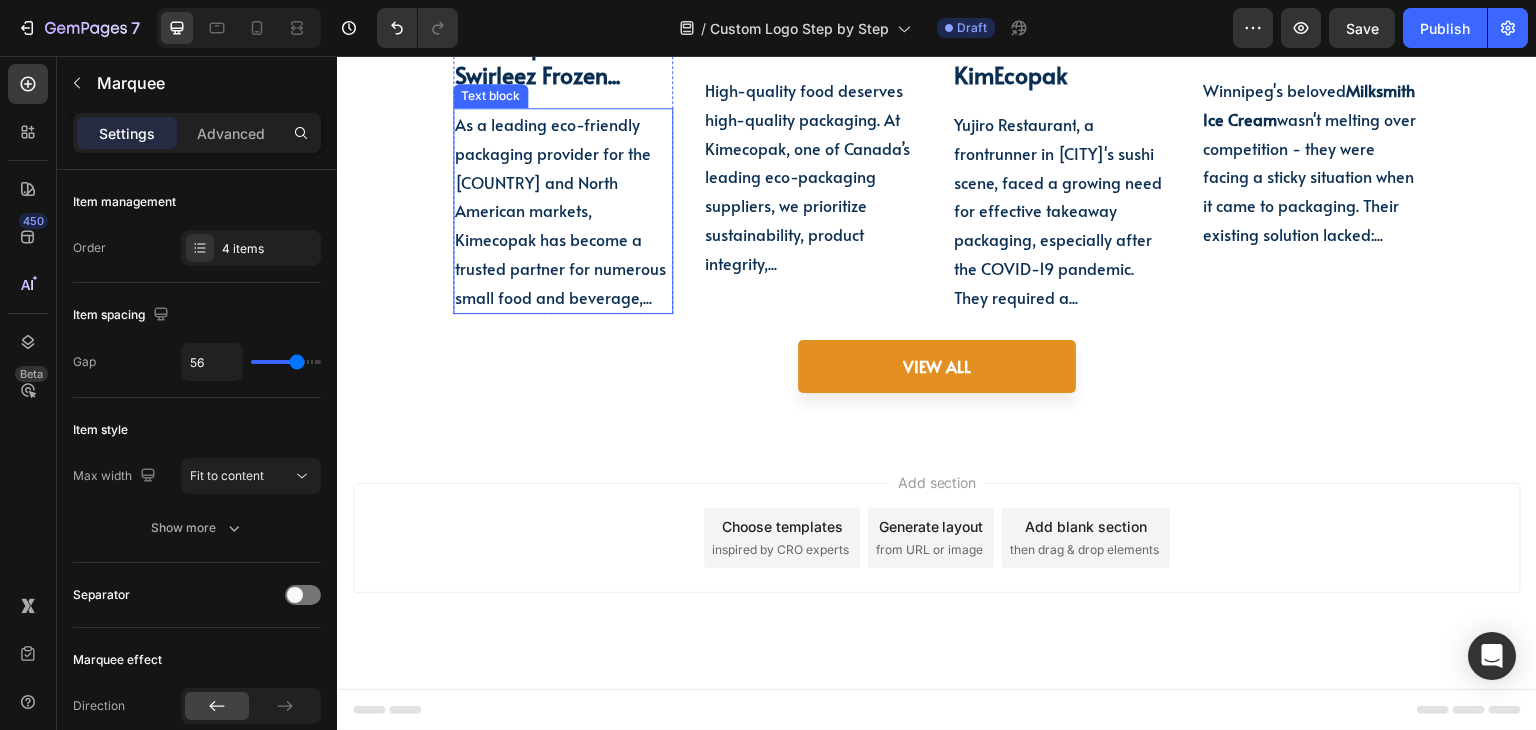 scroll, scrollTop: 6710, scrollLeft: 0, axis: vertical 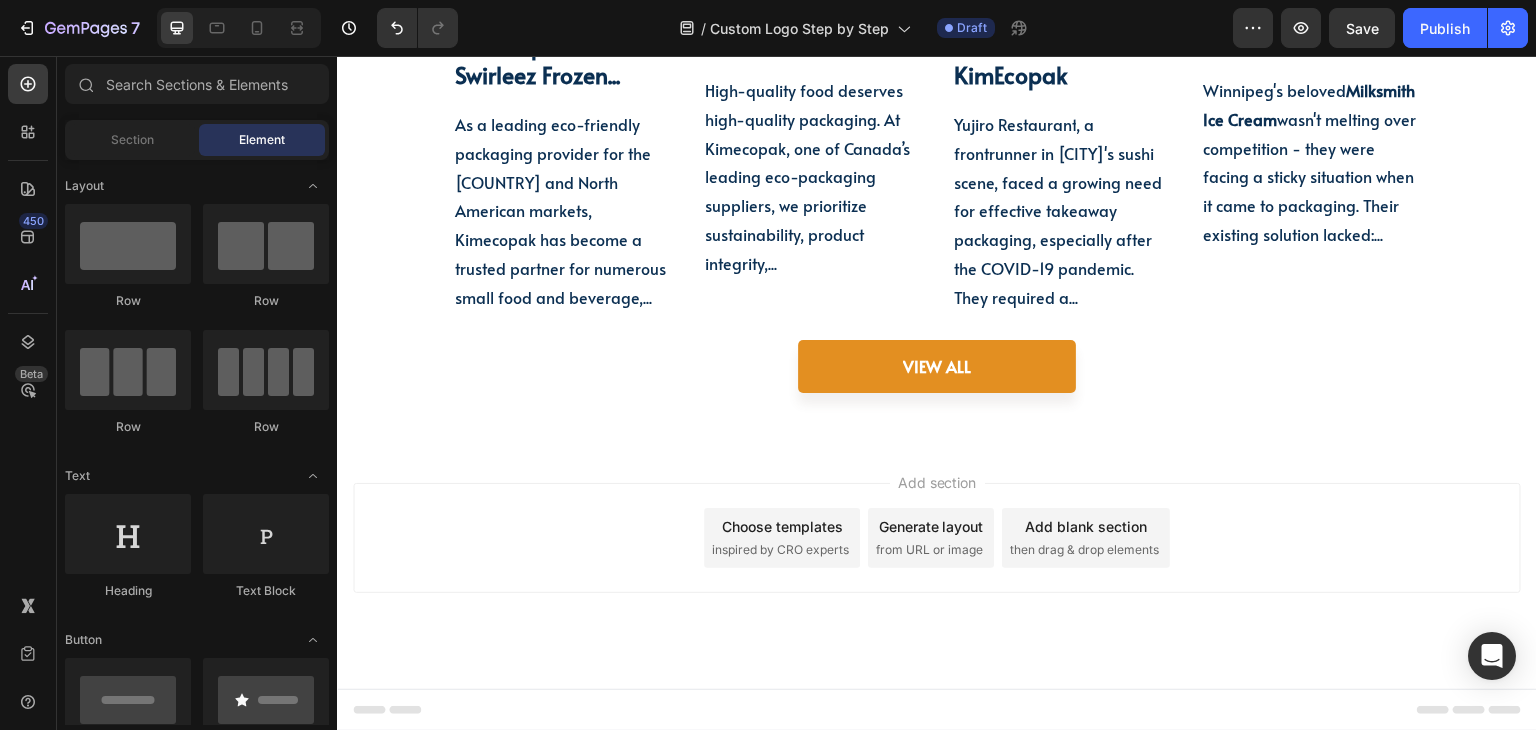 click on "Add section Choose templates inspired by CRO experts Generate layout from URL or image Add blank section then drag & drop elements" at bounding box center [937, 566] 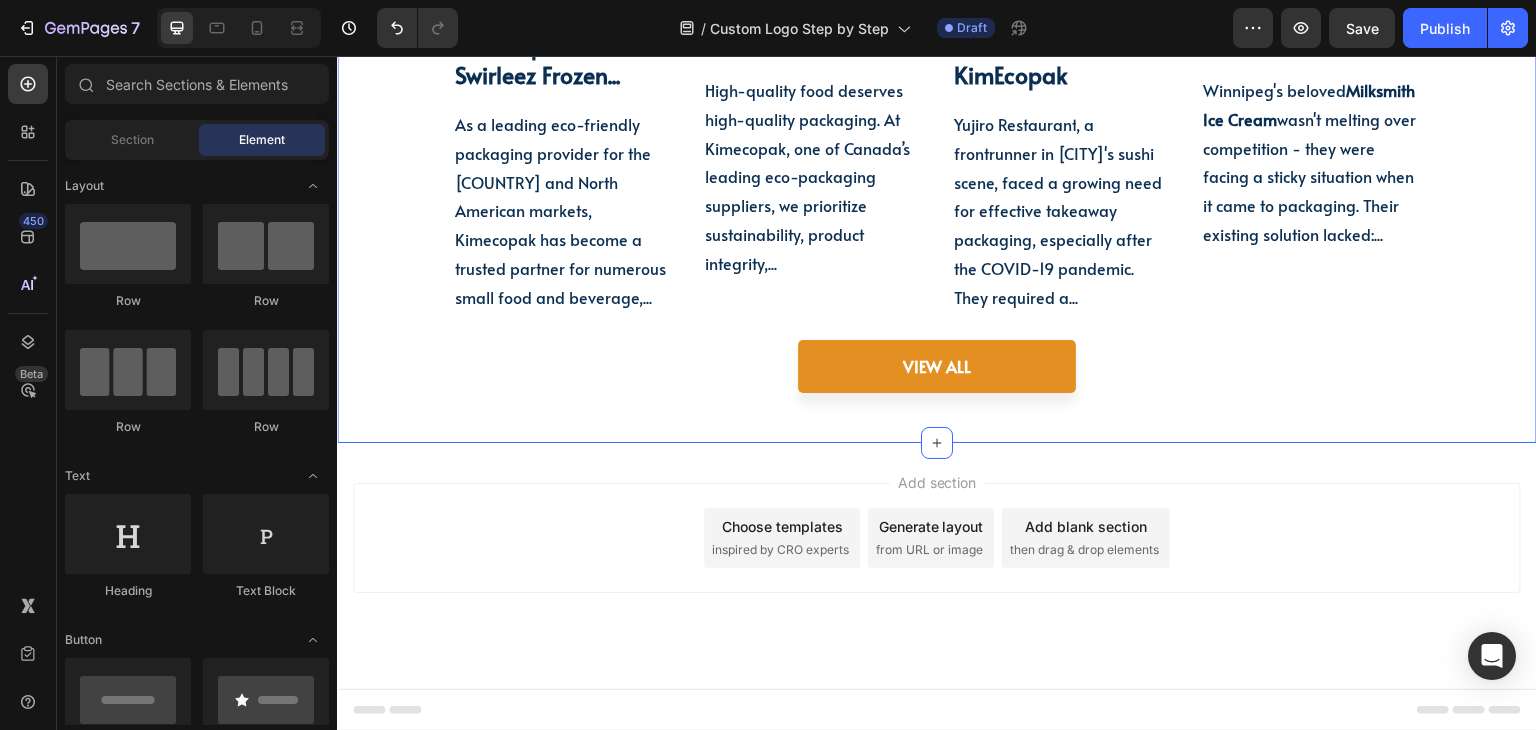 click on "inspiring success stories: How Biz Thrive With KimEcopak's Sustainable Heading Row Image How Does Kimecopak Power Swirleez Frozen... Heading As a leading eco-friendly packaging provider for the Canadian and North American markets, Kimecopak has become a trusted partner for numerous small food and beverage,... Text block Row Image Wild Moon Organic and Kimecopak Partner for Pre... Heading High-quality food deserves high-quality packaging. At Kimecopak, one of Canada’s leading eco-packaging suppliers, we prioritize sustainability, product integrity,... Text block Row Image Yujiro Restaurant's Success with KimEcopak Heading Yujiro Restaurant , a frontrunner in Winnipeg's sushi scene, faced a growing need for effective takeaway packaging, especially after the COVID-19 pandemic. They required a... Text block Row Row Image Milksmith Ice Cream's Packaging Dilemma: ... Heading Winnipeg's beloved  Milksmith Ice Cream Text block Row Row VIEW ALL Button Section 15   Create Theme Section AI Content Write with GemAI" at bounding box center [937, 97] 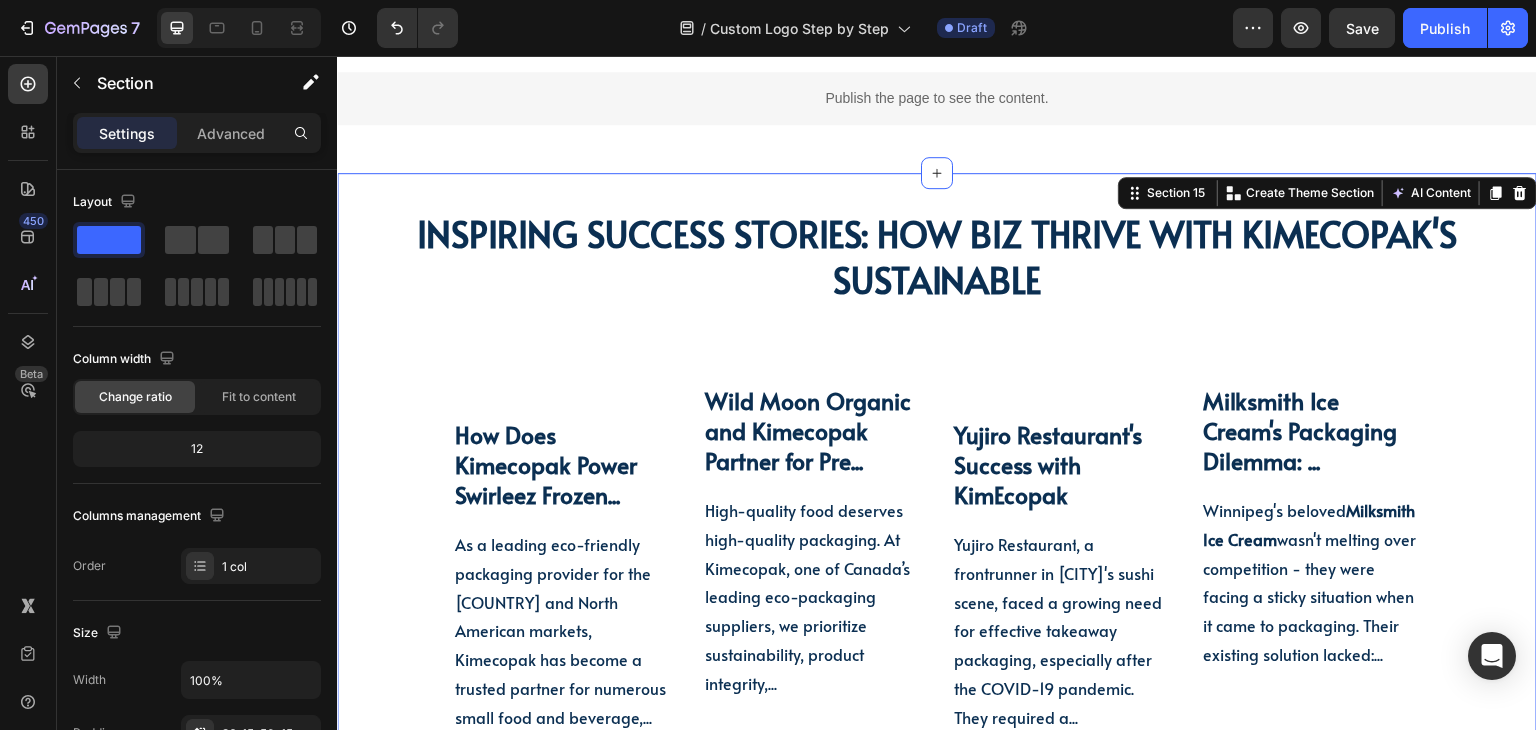 scroll, scrollTop: 6710, scrollLeft: 0, axis: vertical 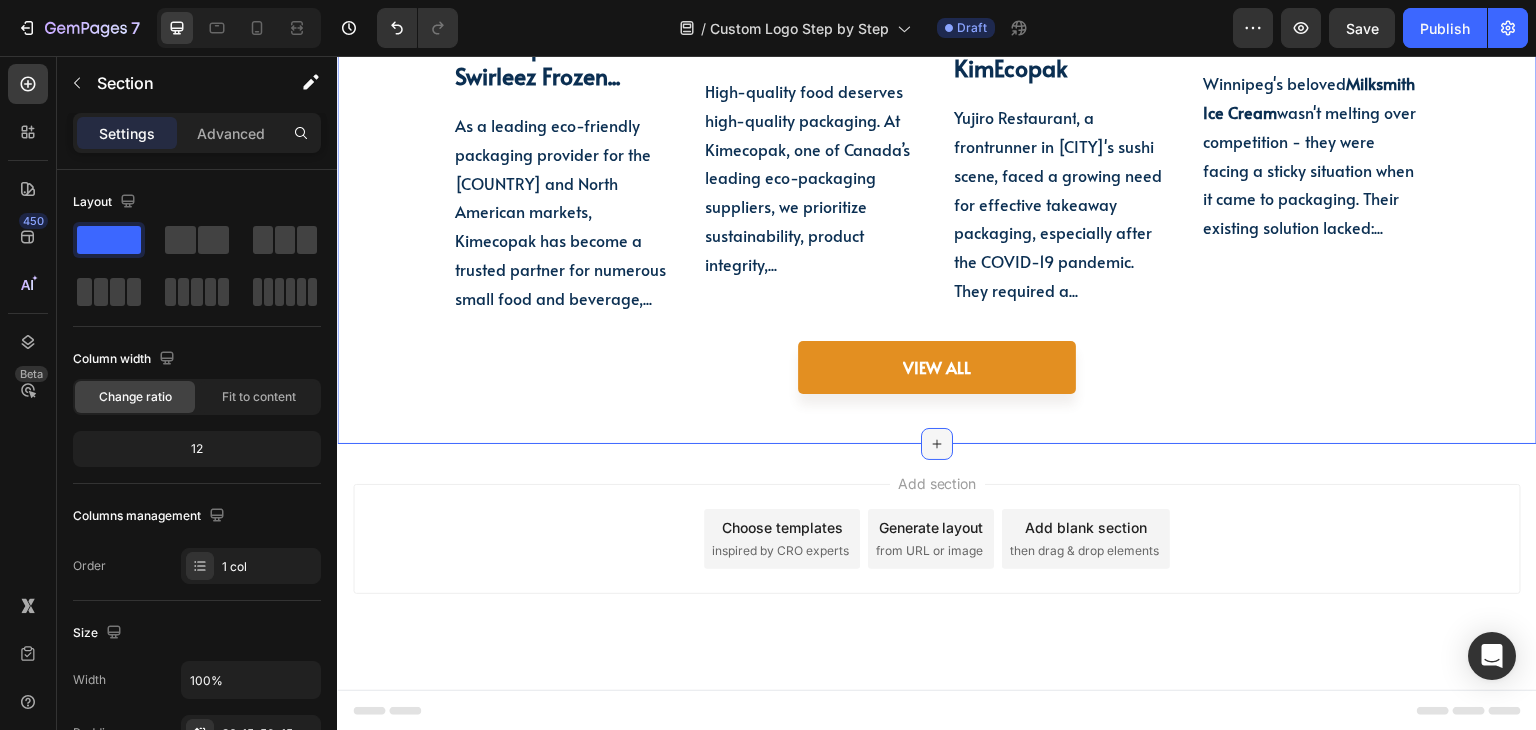 click 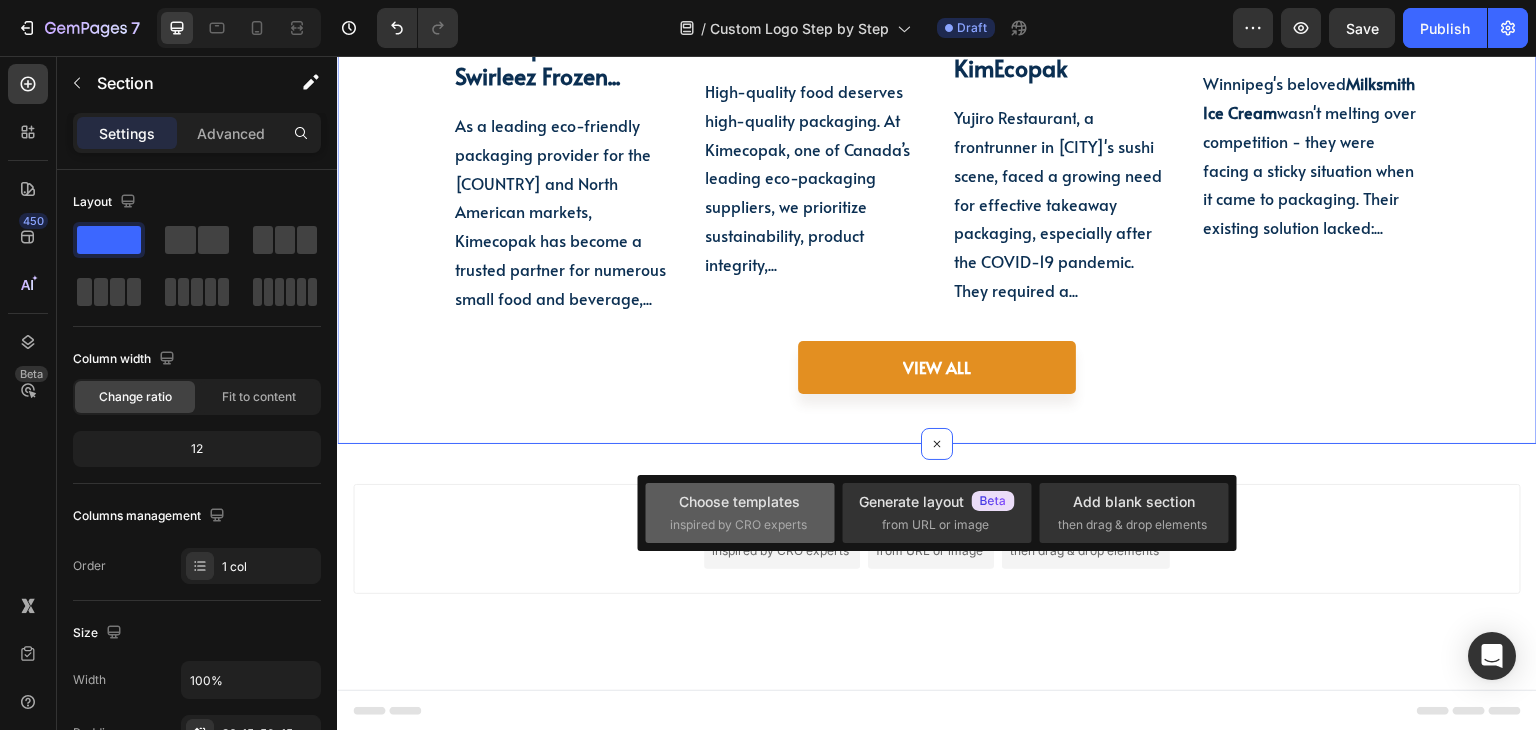 click on "Choose templates" at bounding box center (739, 501) 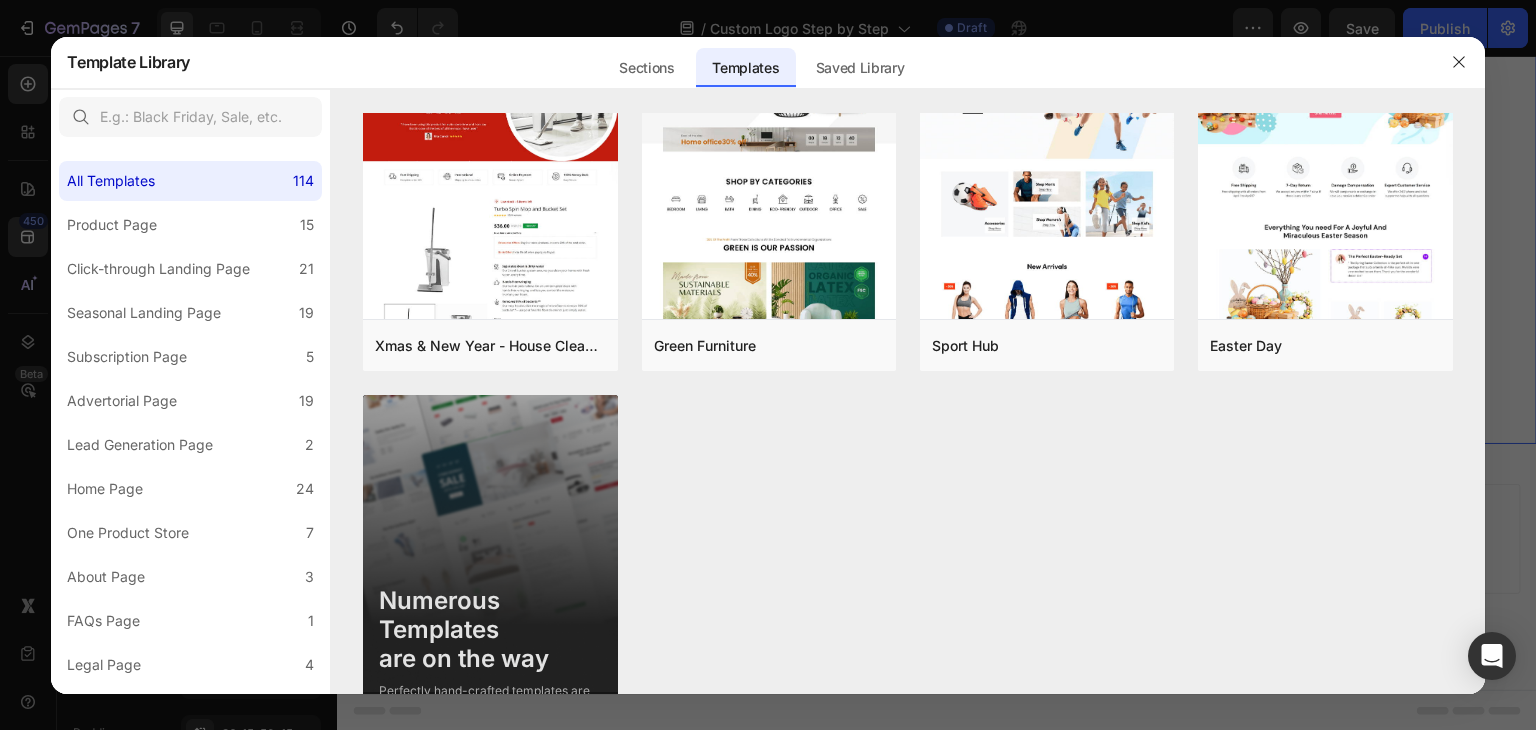 scroll, scrollTop: 10216, scrollLeft: 0, axis: vertical 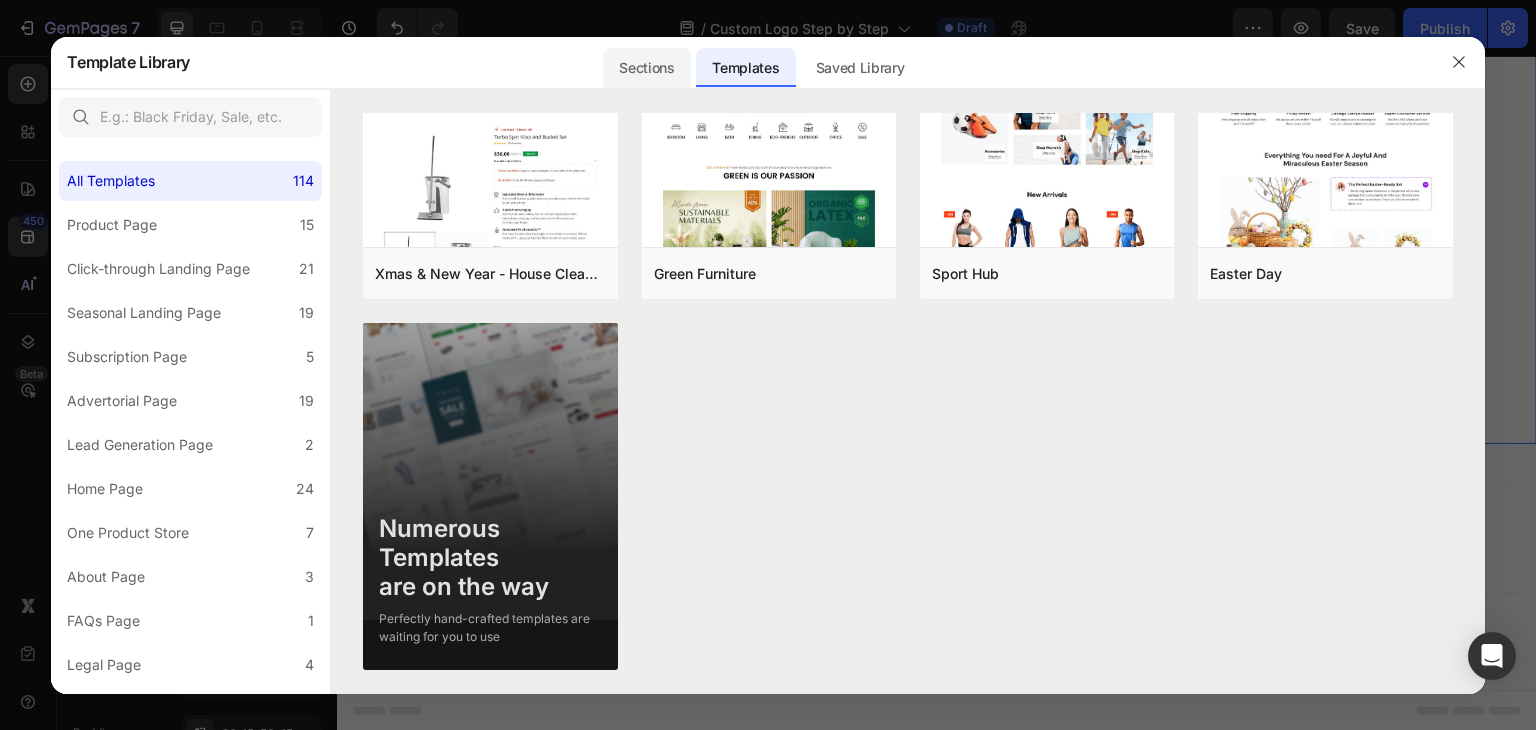 click on "Sections" 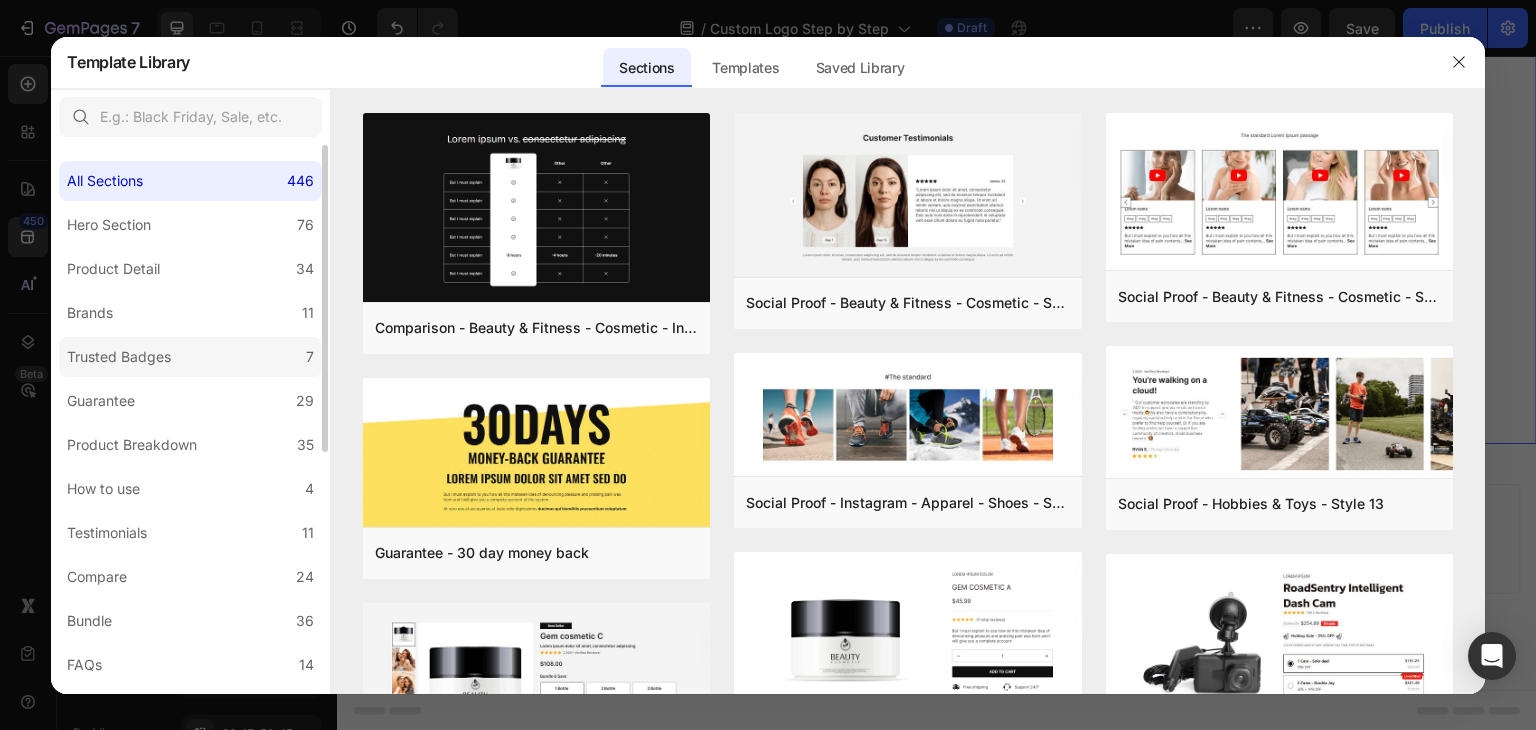 click on "Trusted Badges" at bounding box center (123, 357) 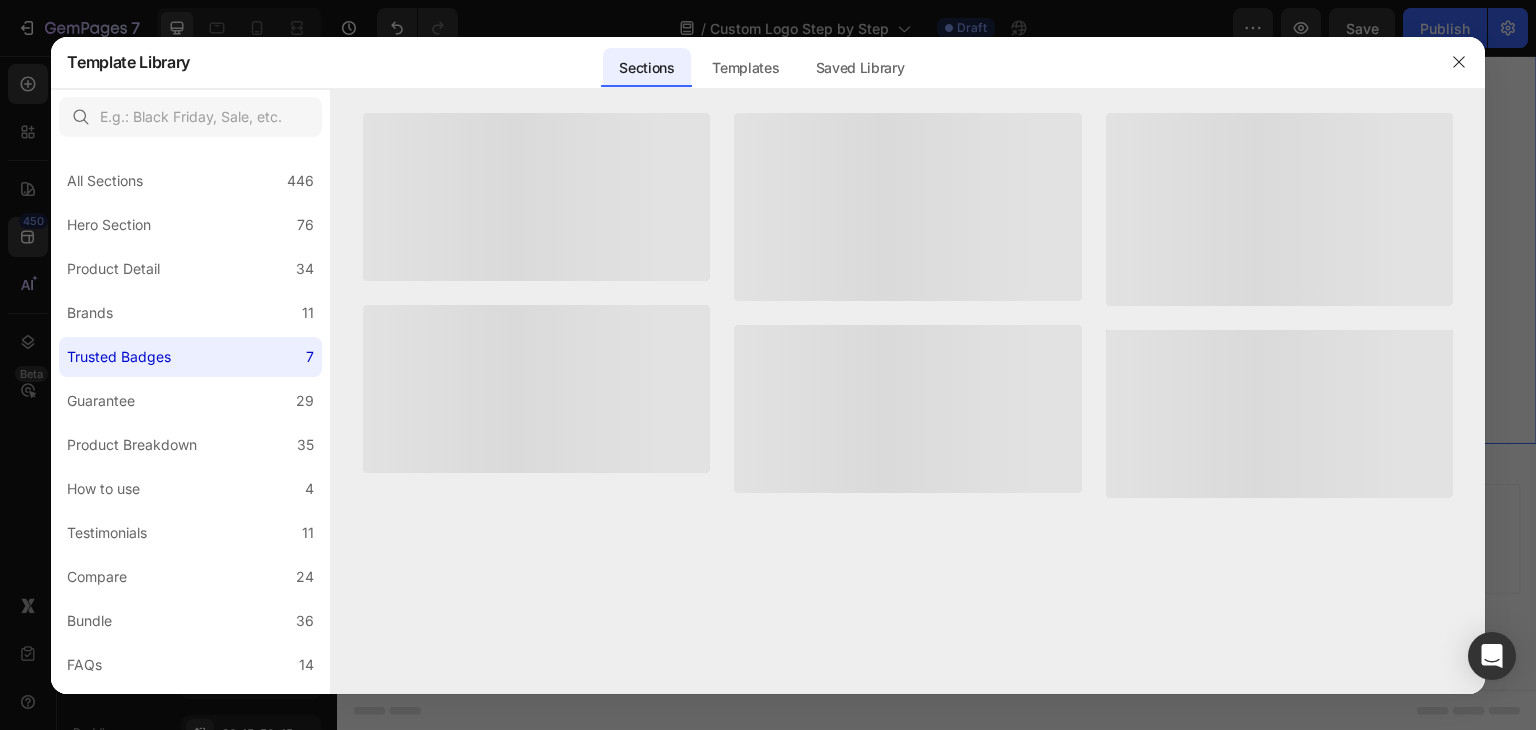 scroll, scrollTop: 1345, scrollLeft: 0, axis: vertical 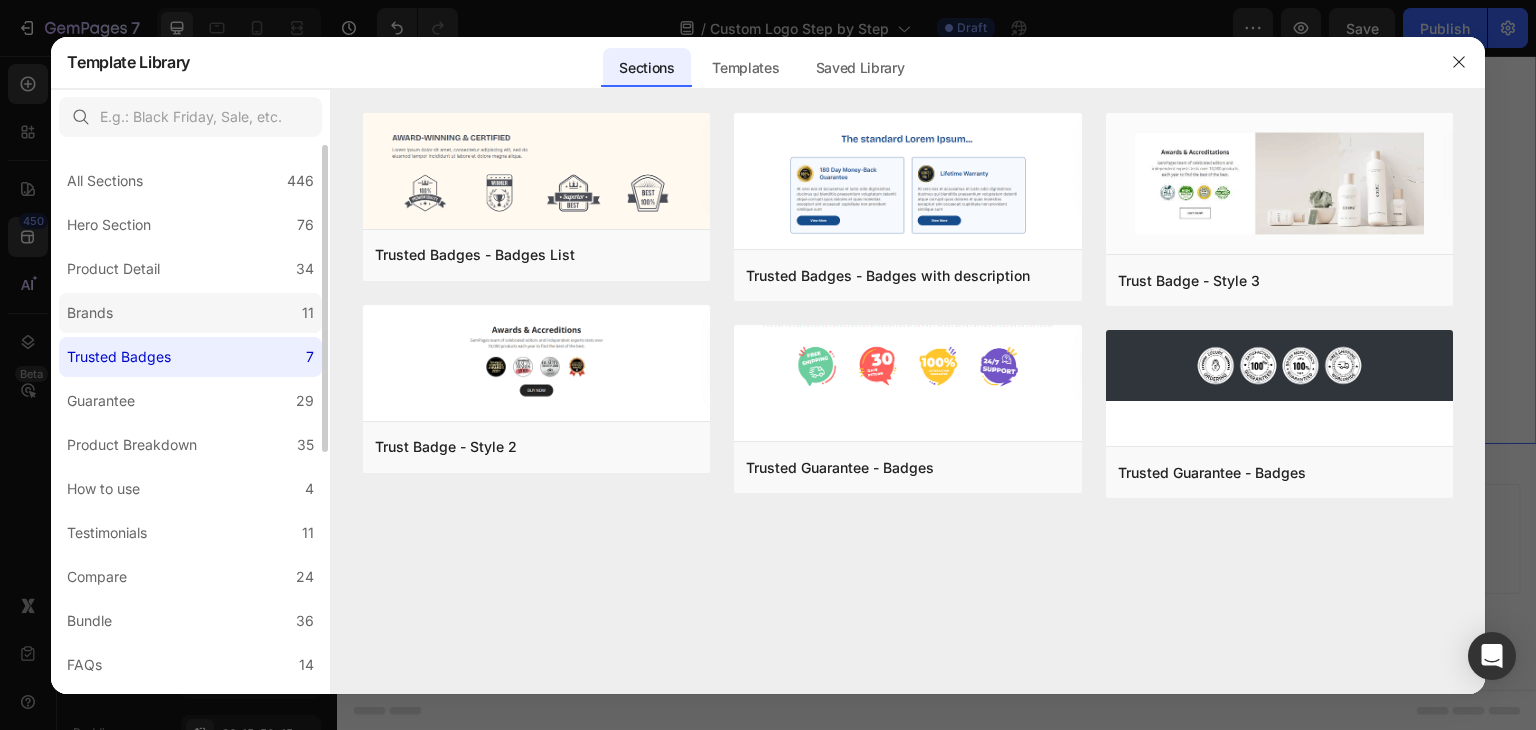 click on "Brands" at bounding box center (94, 313) 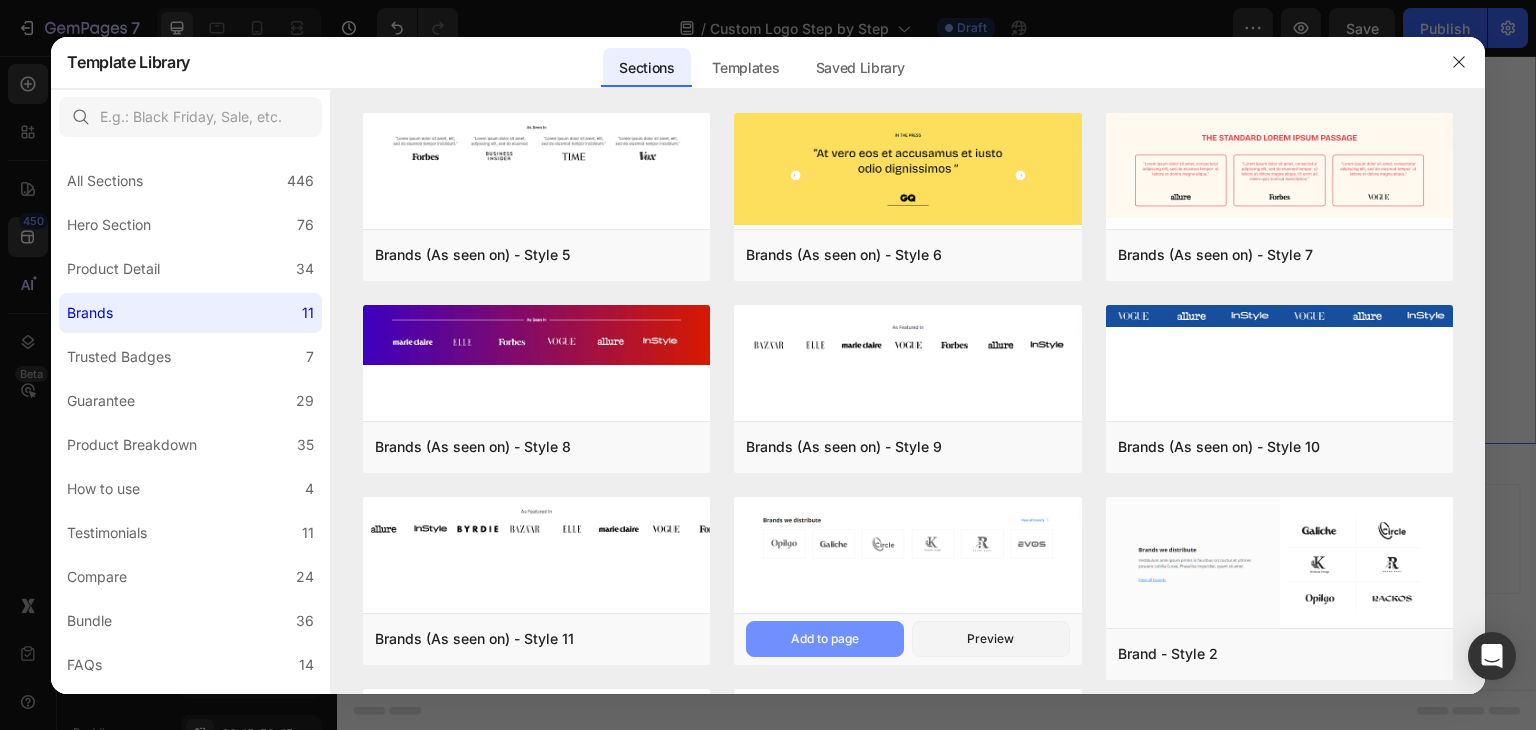 click on "Add to page" at bounding box center [825, 639] 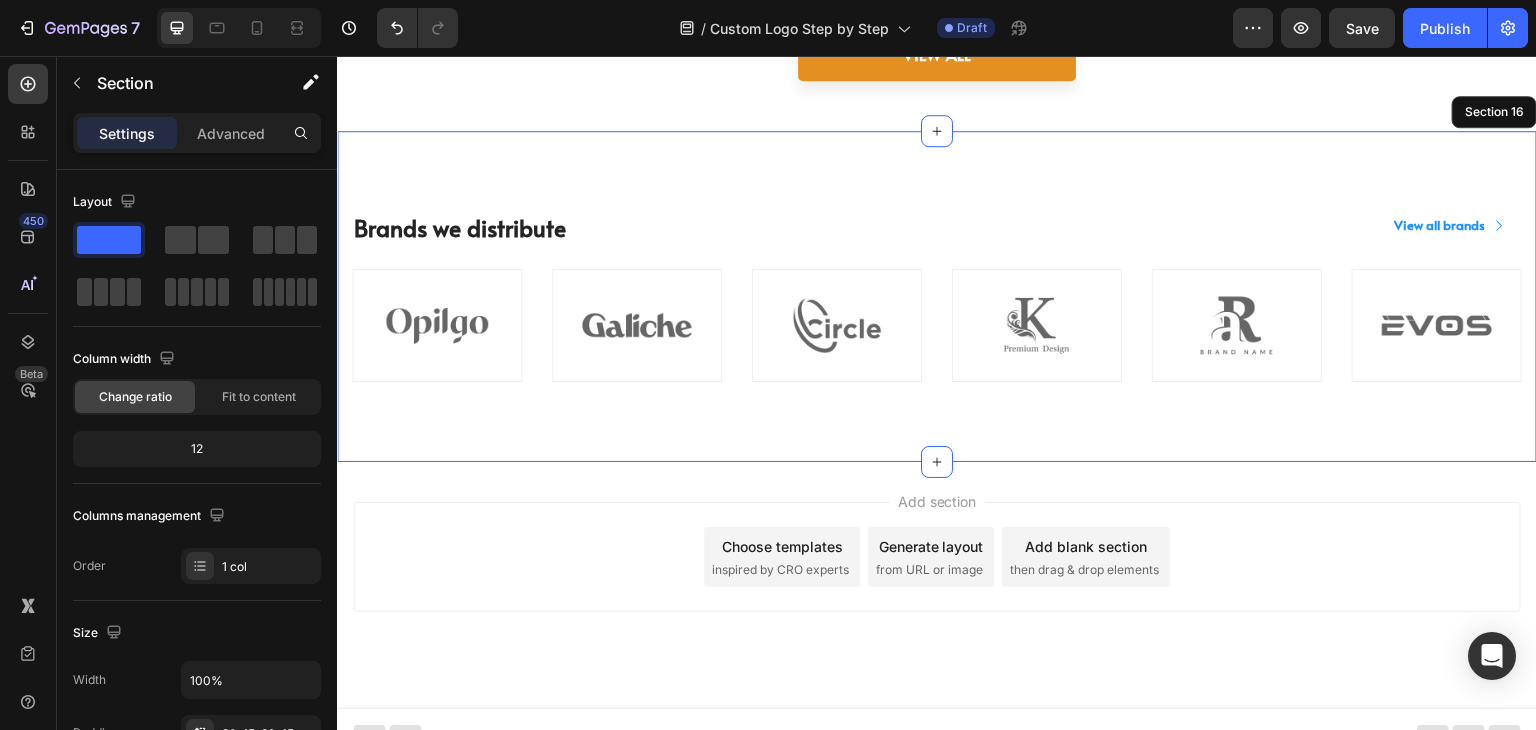 scroll, scrollTop: 7040, scrollLeft: 0, axis: vertical 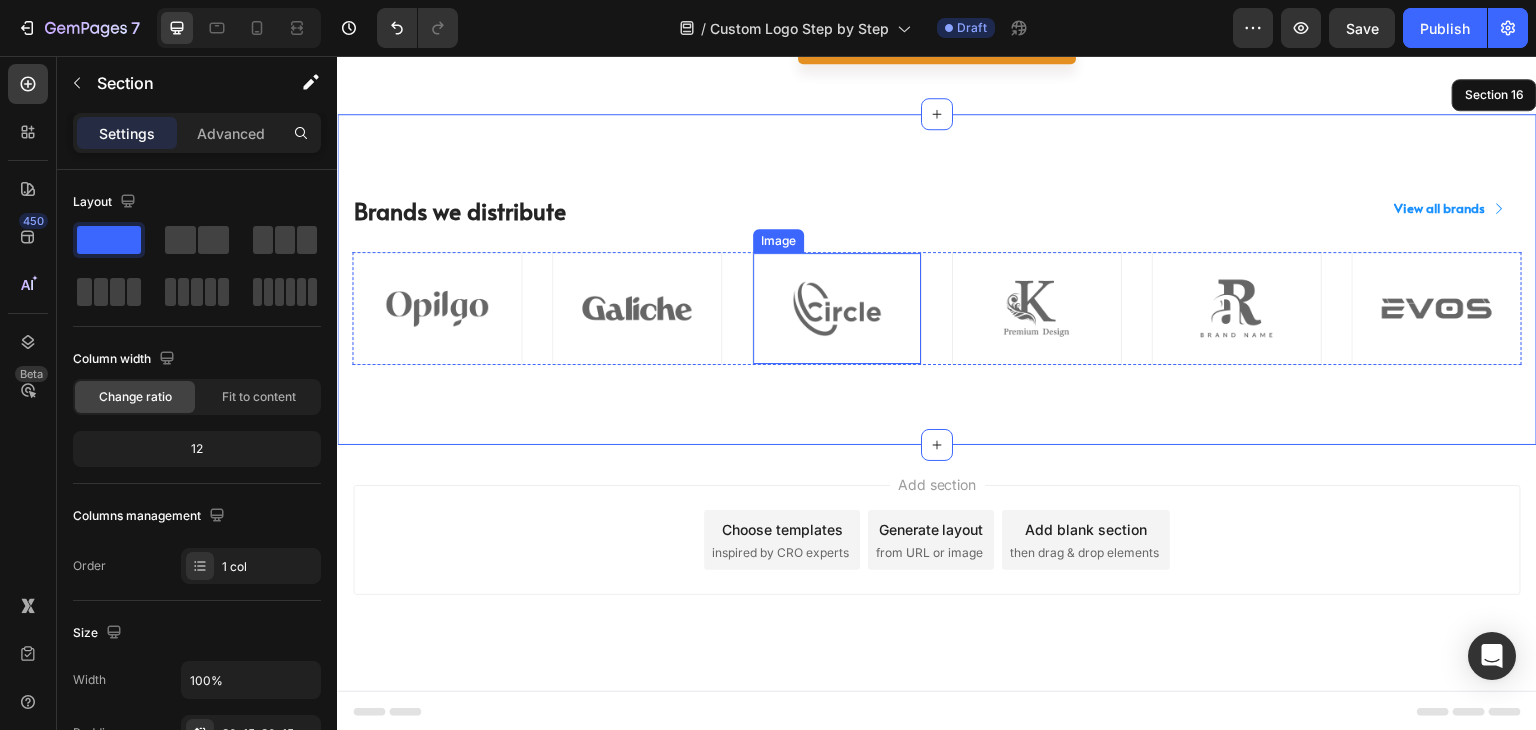 click at bounding box center (837, 309) 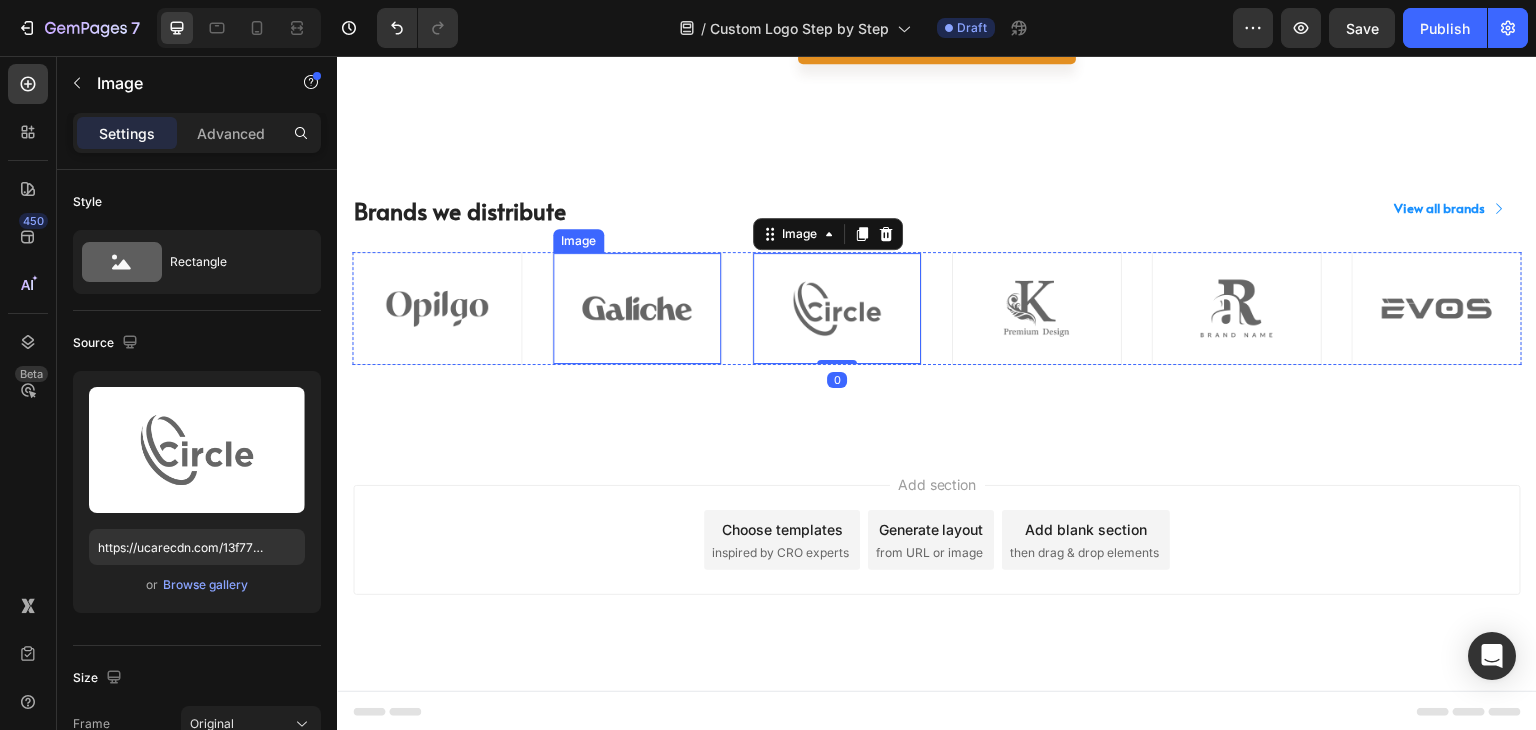 click at bounding box center [637, 309] 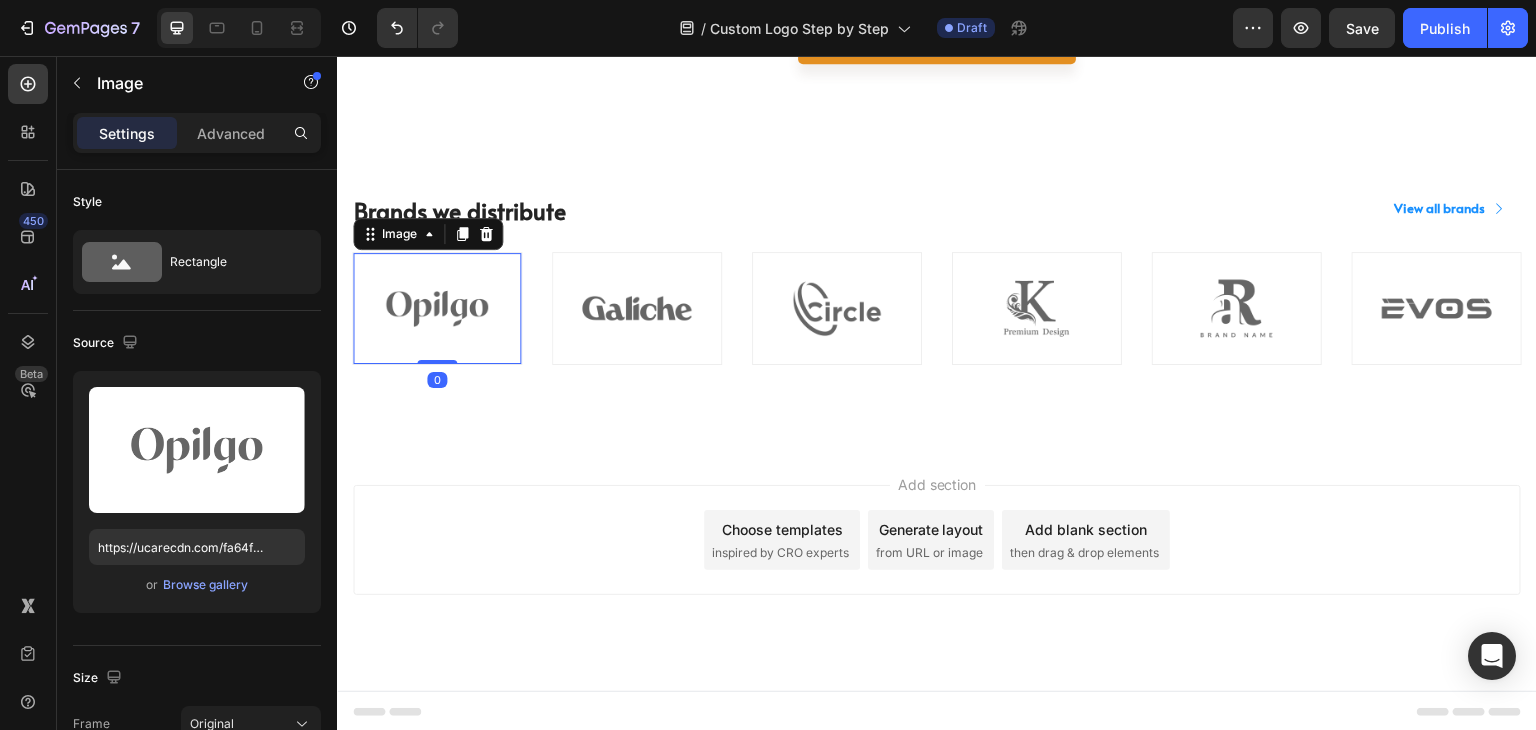 click at bounding box center (437, 309) 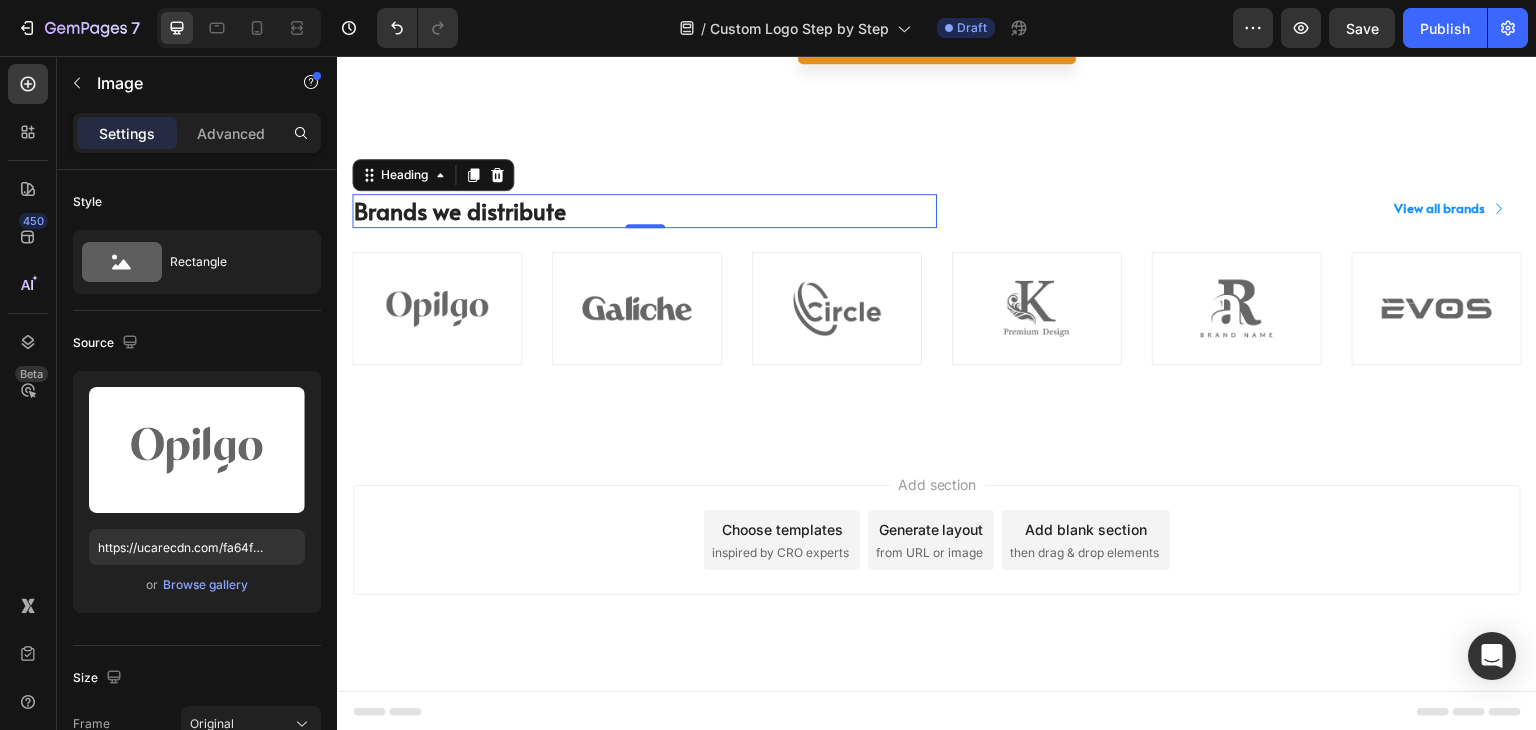 click on "Brands we distribute" at bounding box center (644, 211) 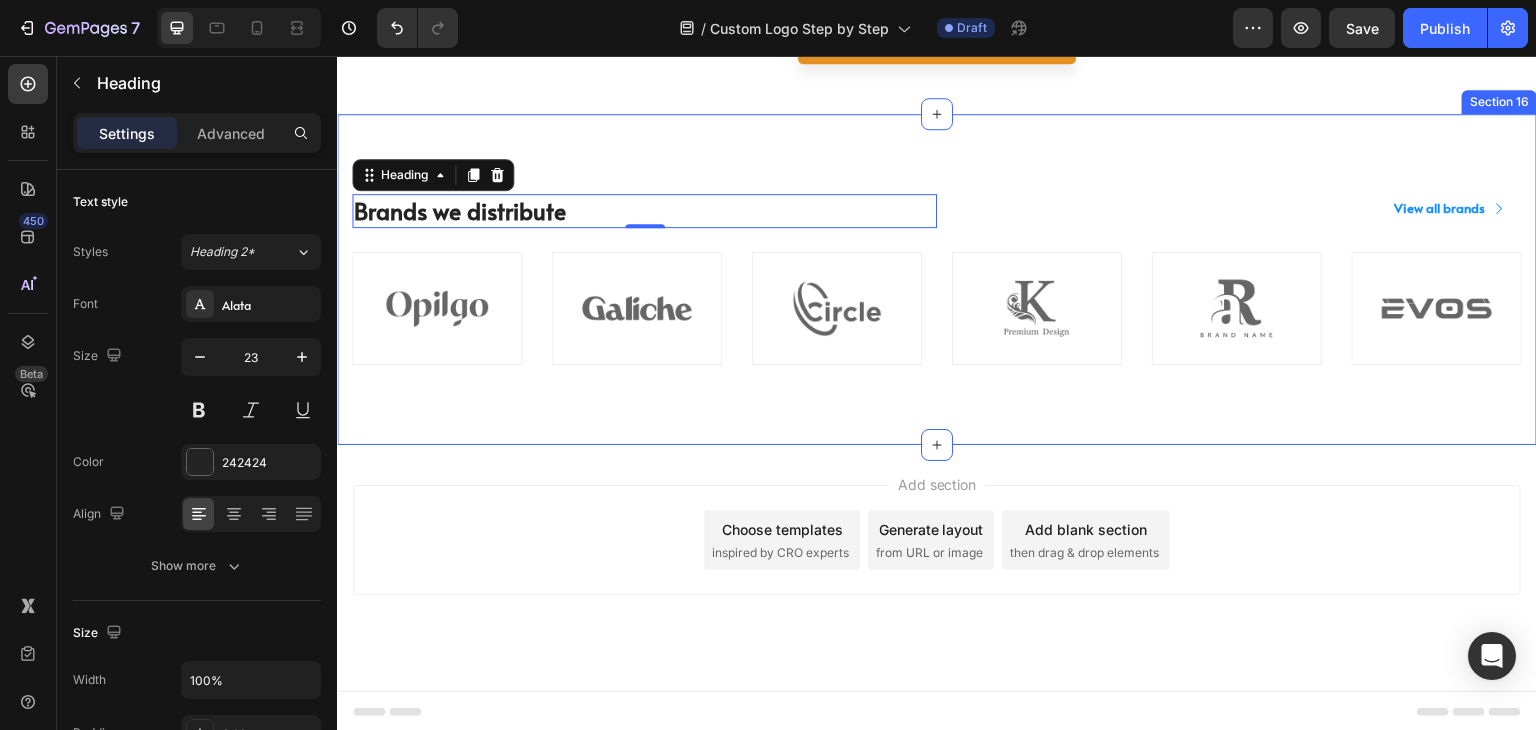 click on "Brands we distribute Heading   0
View all brands Button Row Image Image Image Image Image Image Row Section 16" at bounding box center [937, 280] 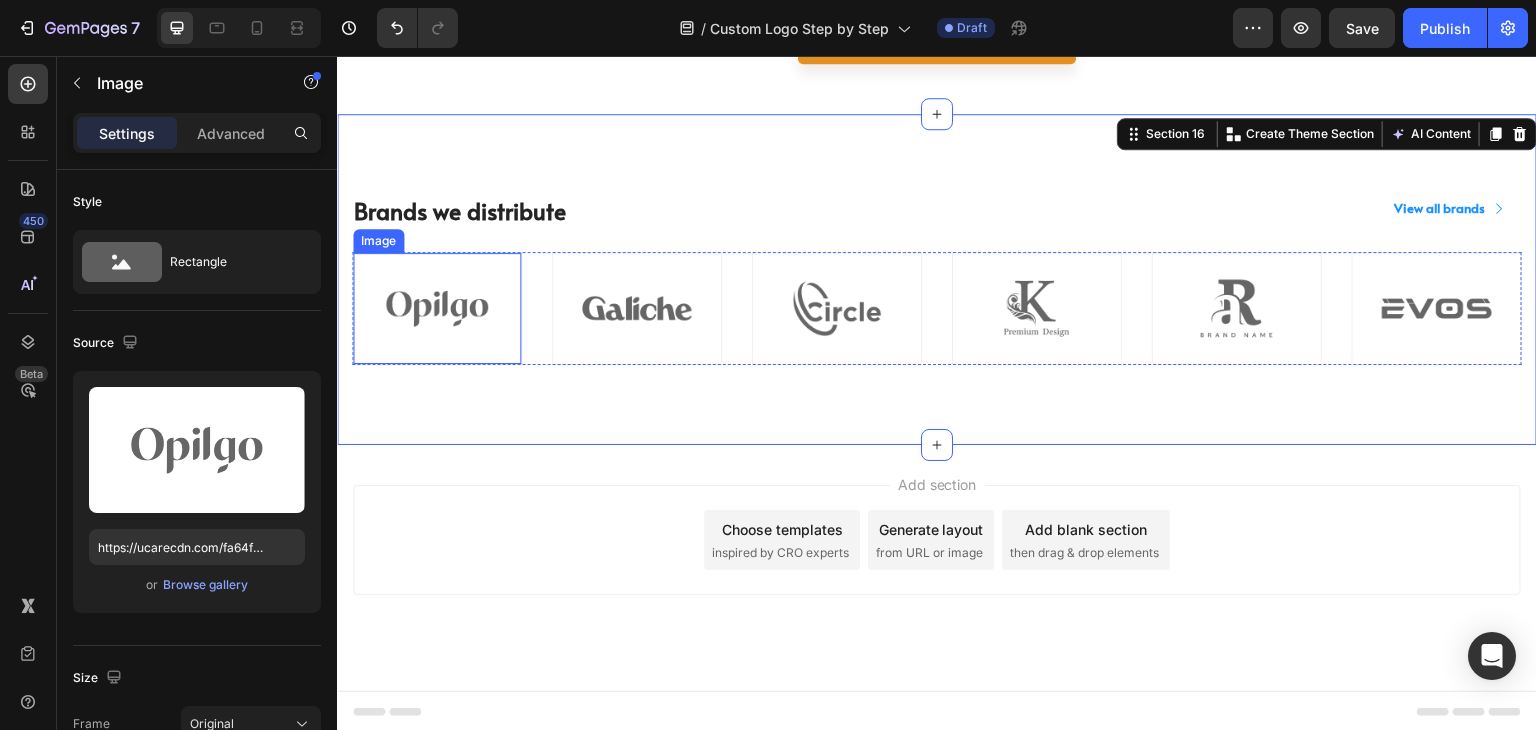click at bounding box center (437, 309) 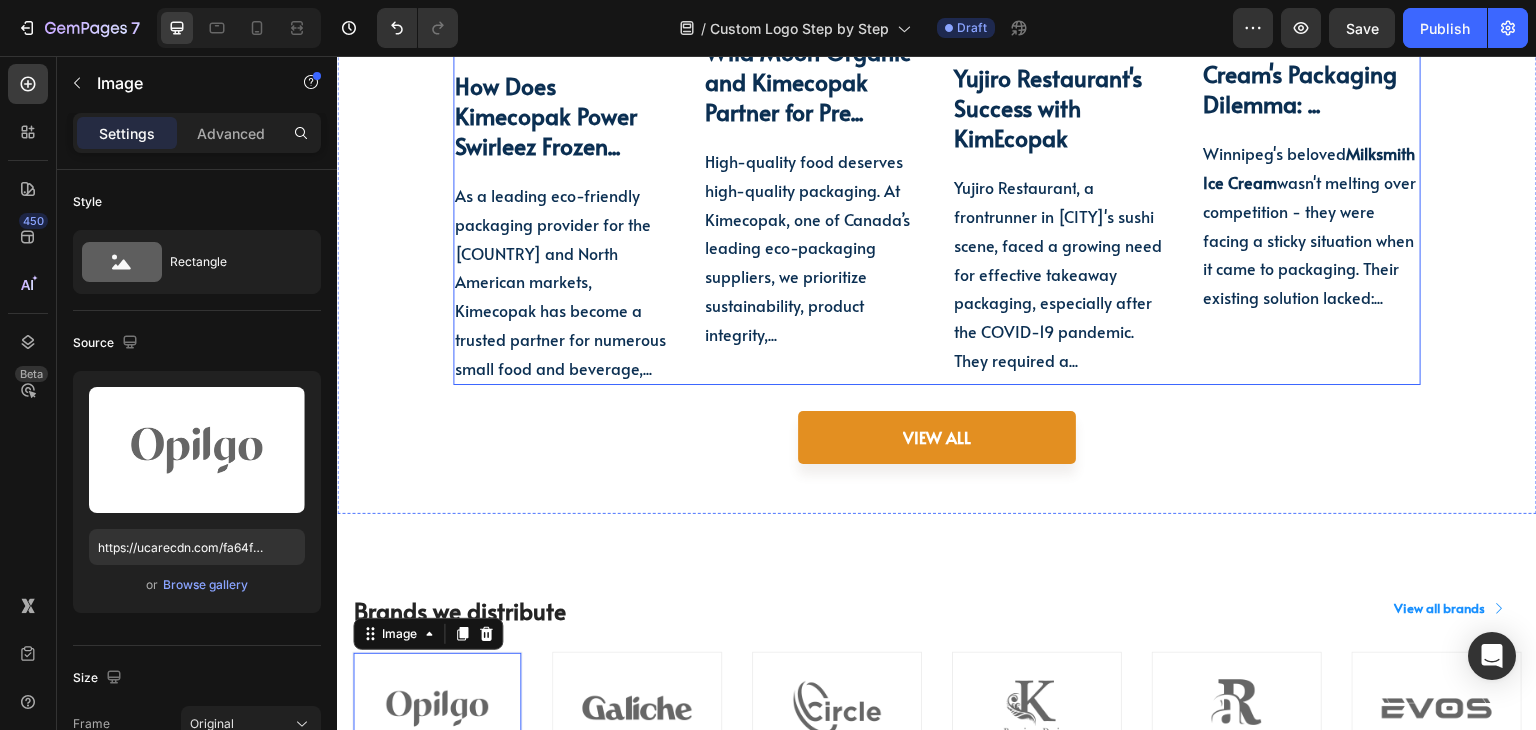 scroll, scrollTop: 6940, scrollLeft: 0, axis: vertical 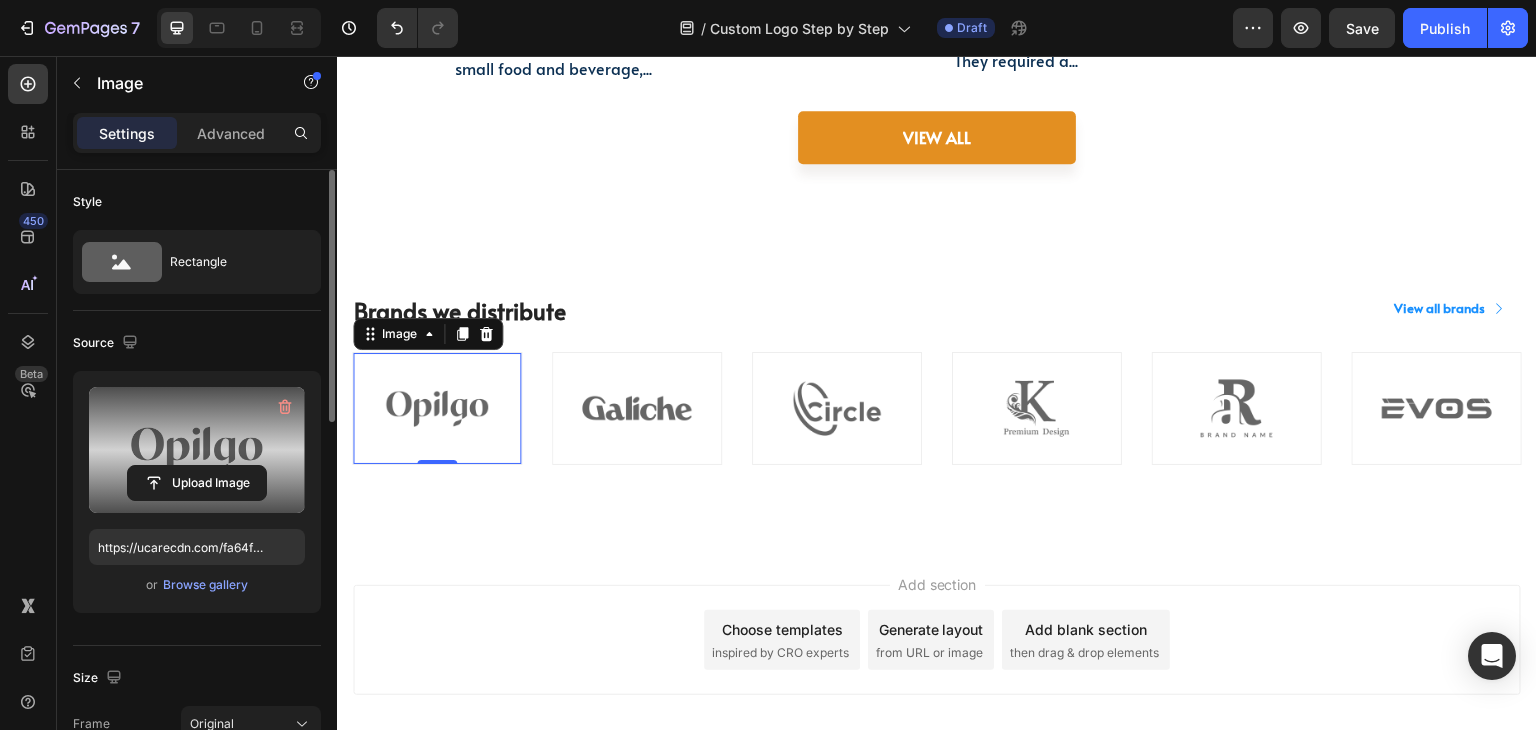 click at bounding box center [197, 450] 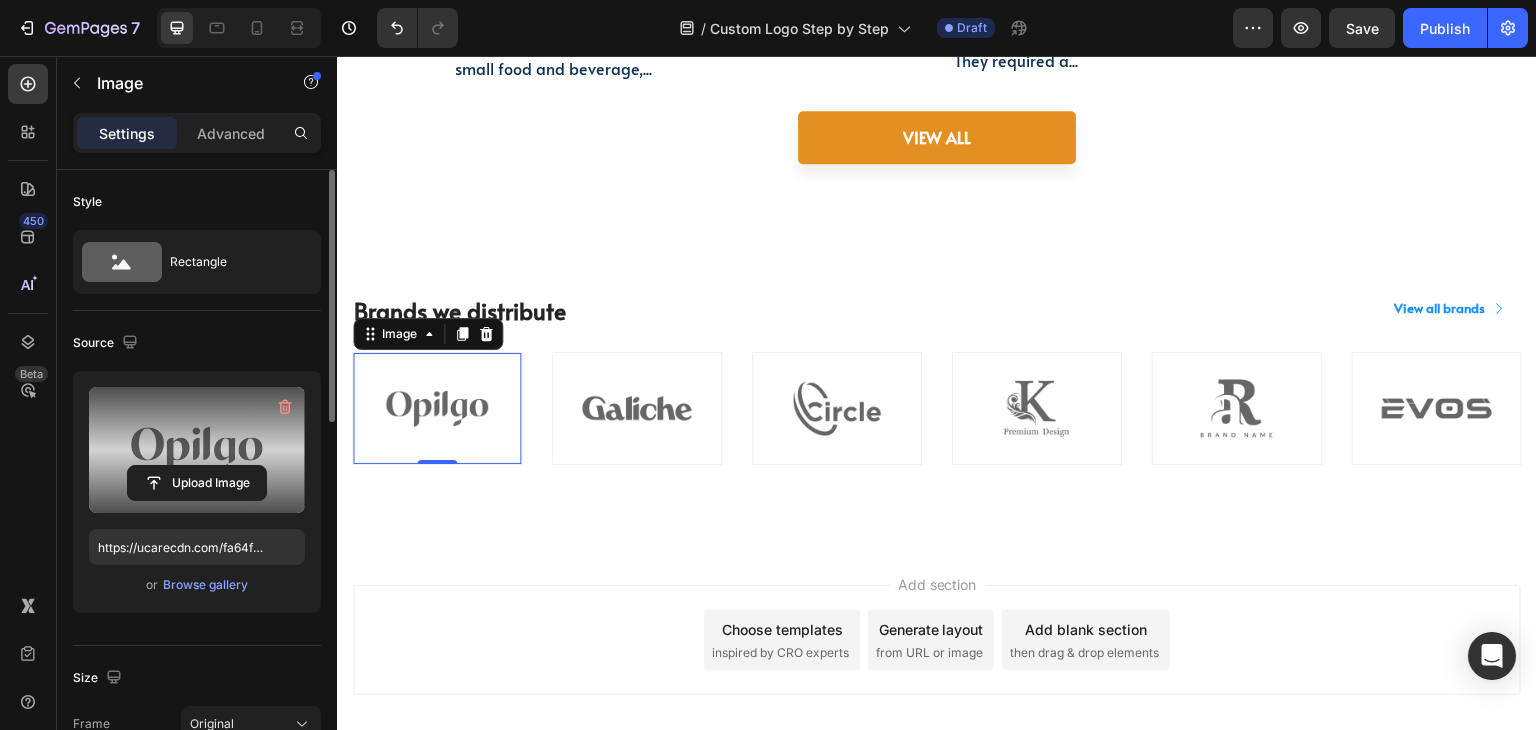 click 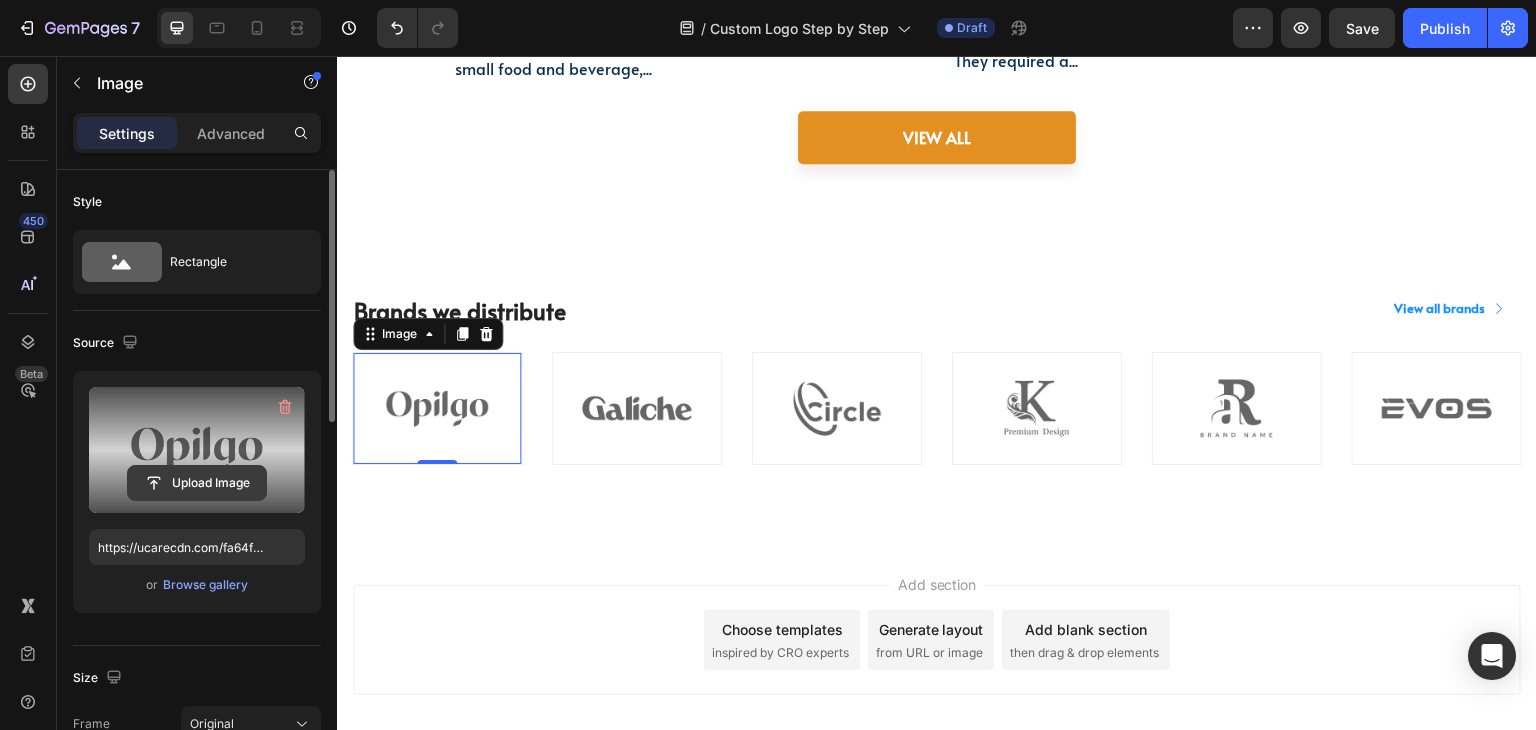click 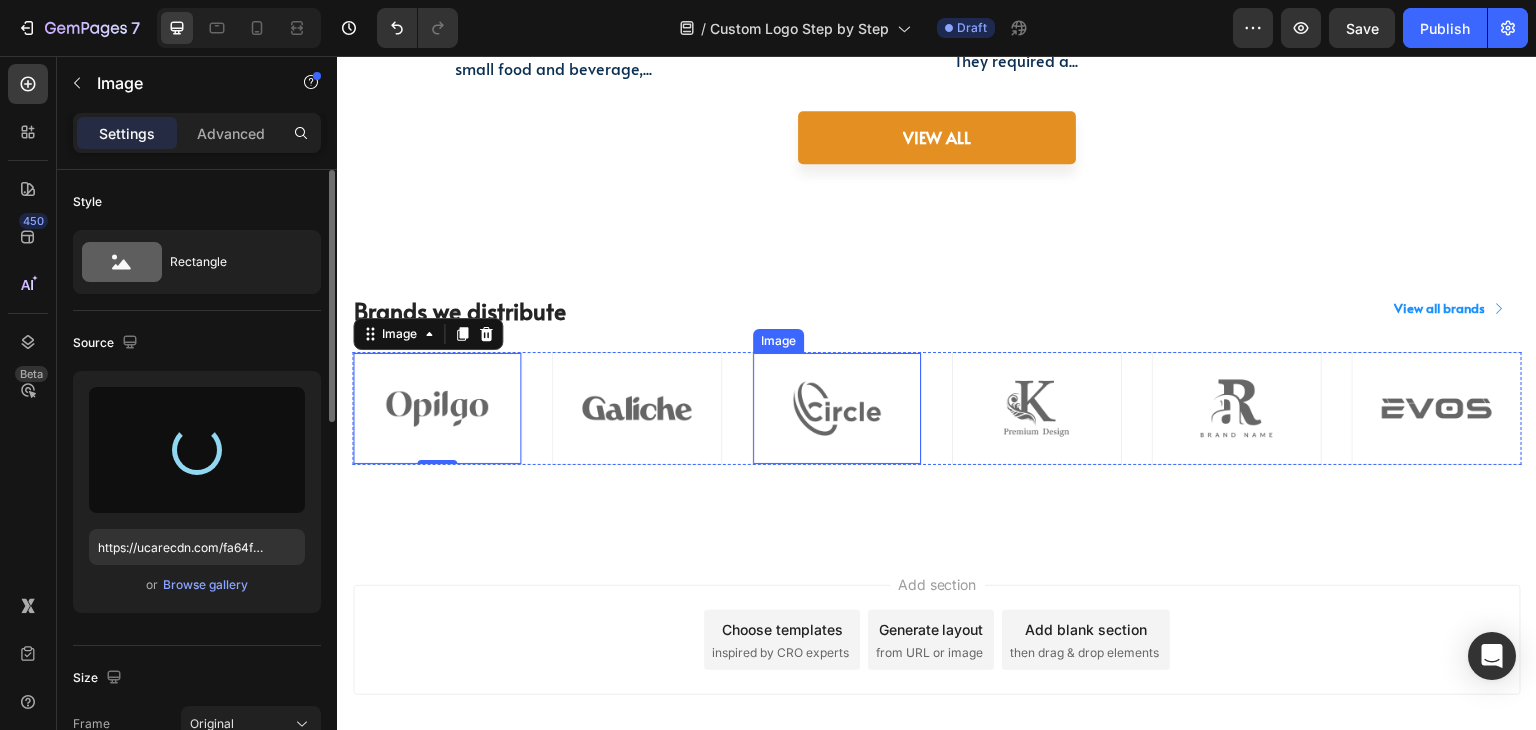 type on "https://cdn.shopify.com/s/files/1/0518/3825/5255/files/gempages_554882697223209794-08cad594-be99-47cd-ab53-2fff650dcbf4.png" 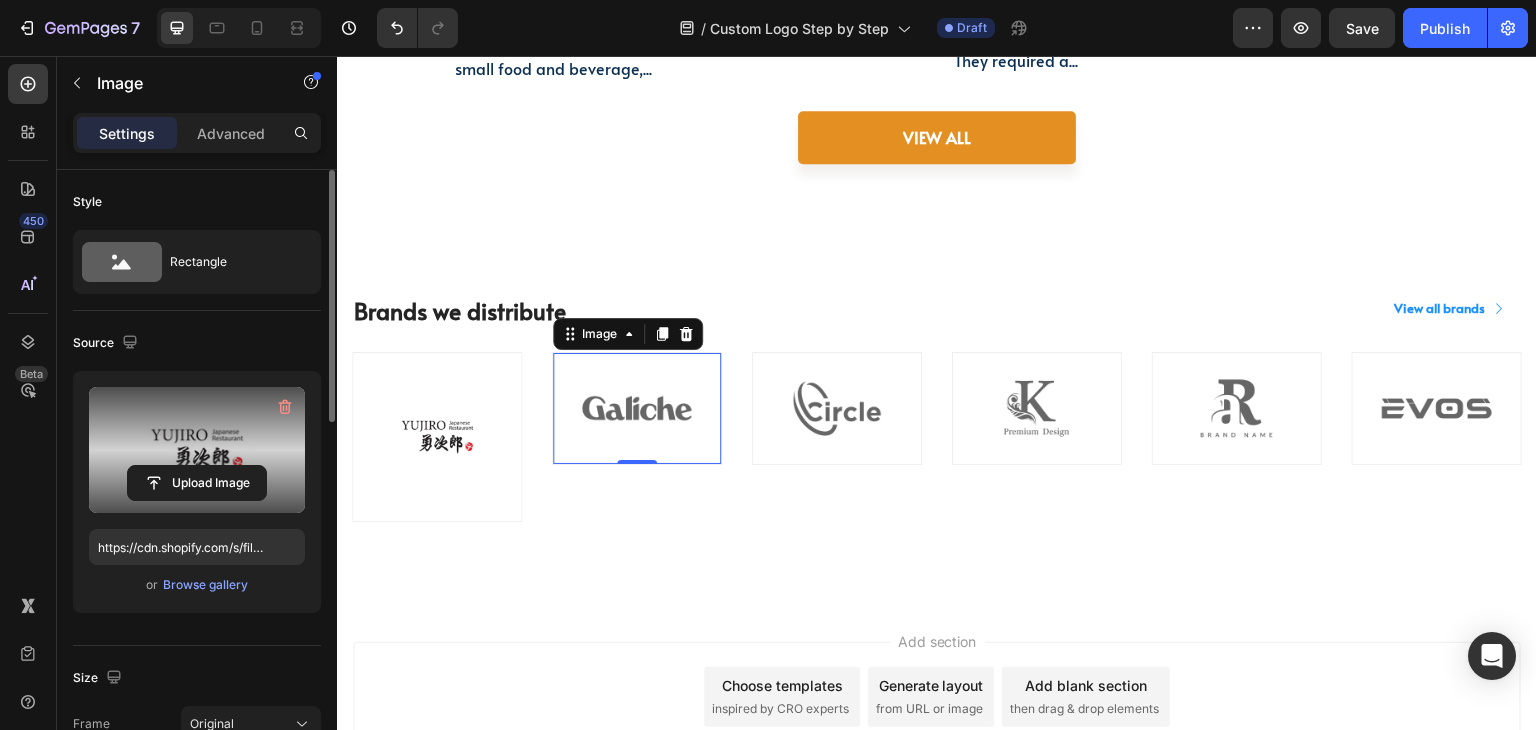 click at bounding box center (637, 409) 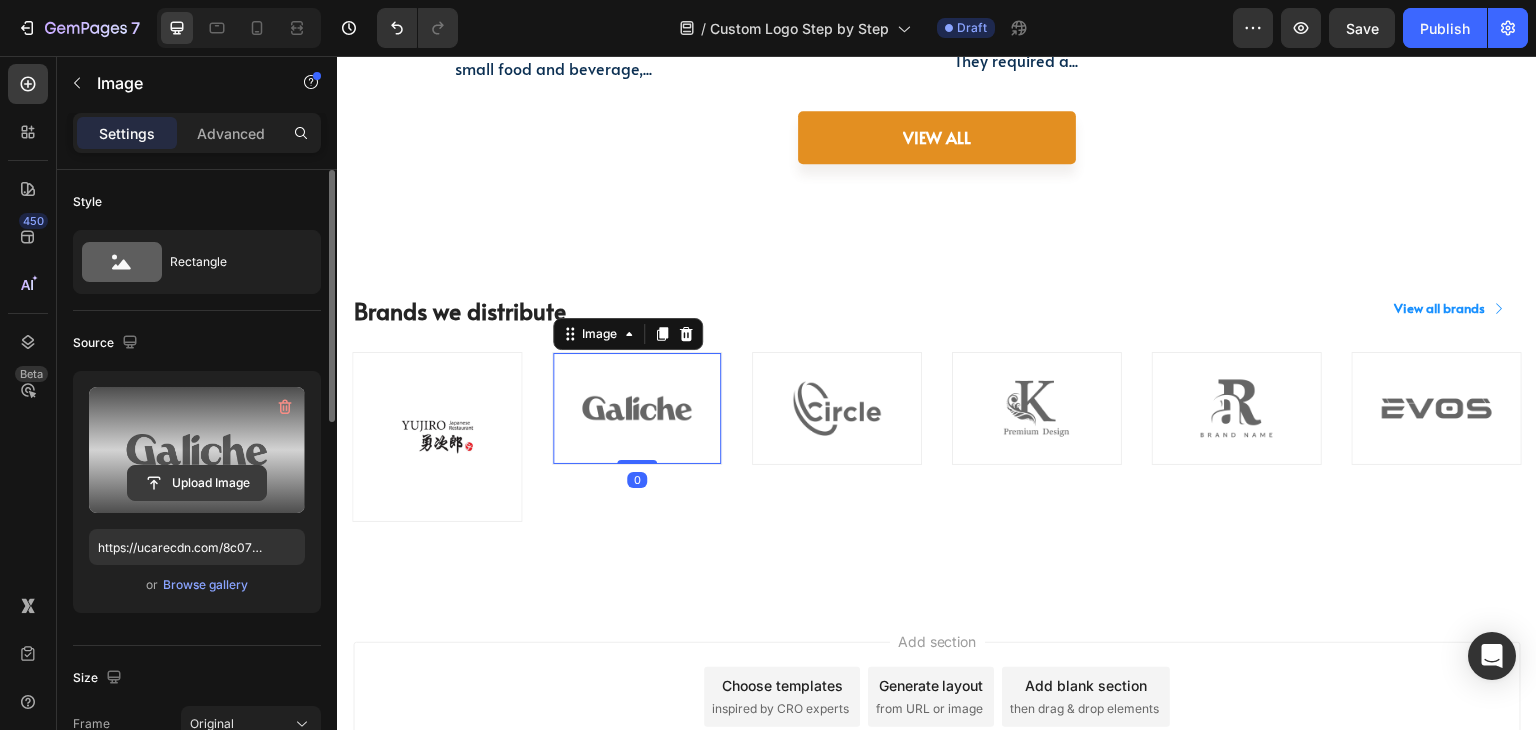click 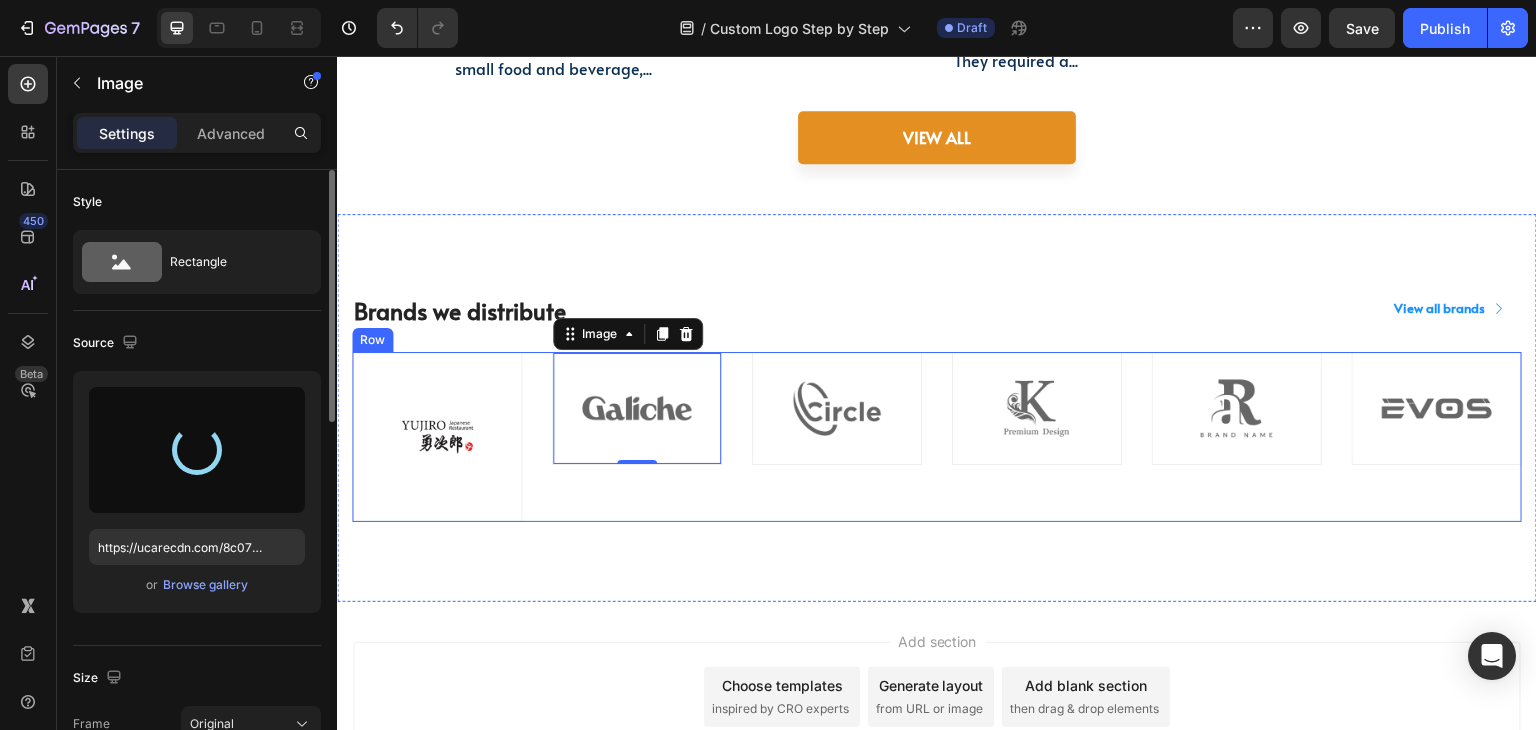 type on "https://cdn.shopify.com/s/files/1/0518/3825/5255/files/gempages_554882697223209794-f1e1382f-8bc5-4ac1-aeda-02ea2ad04981.png" 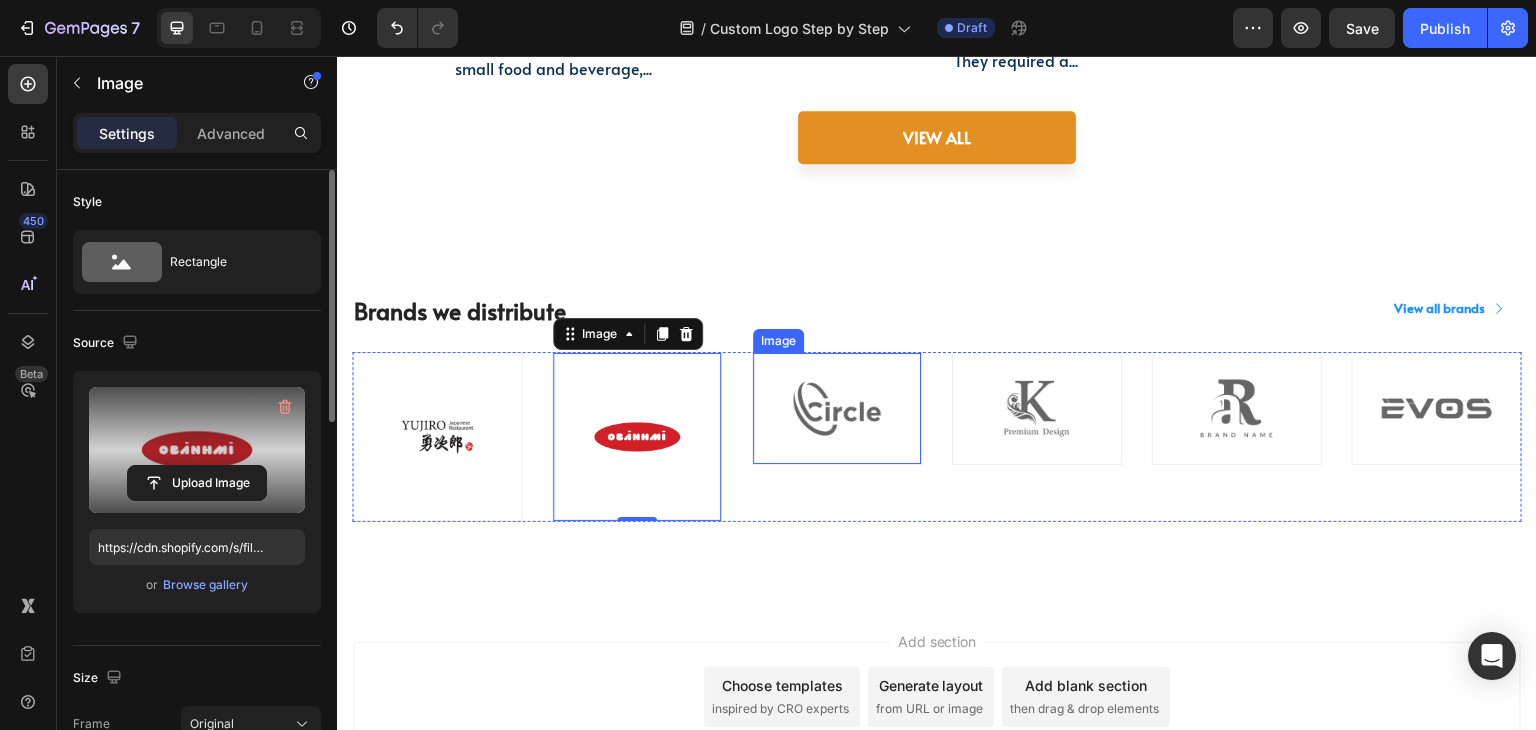 click at bounding box center [837, 409] 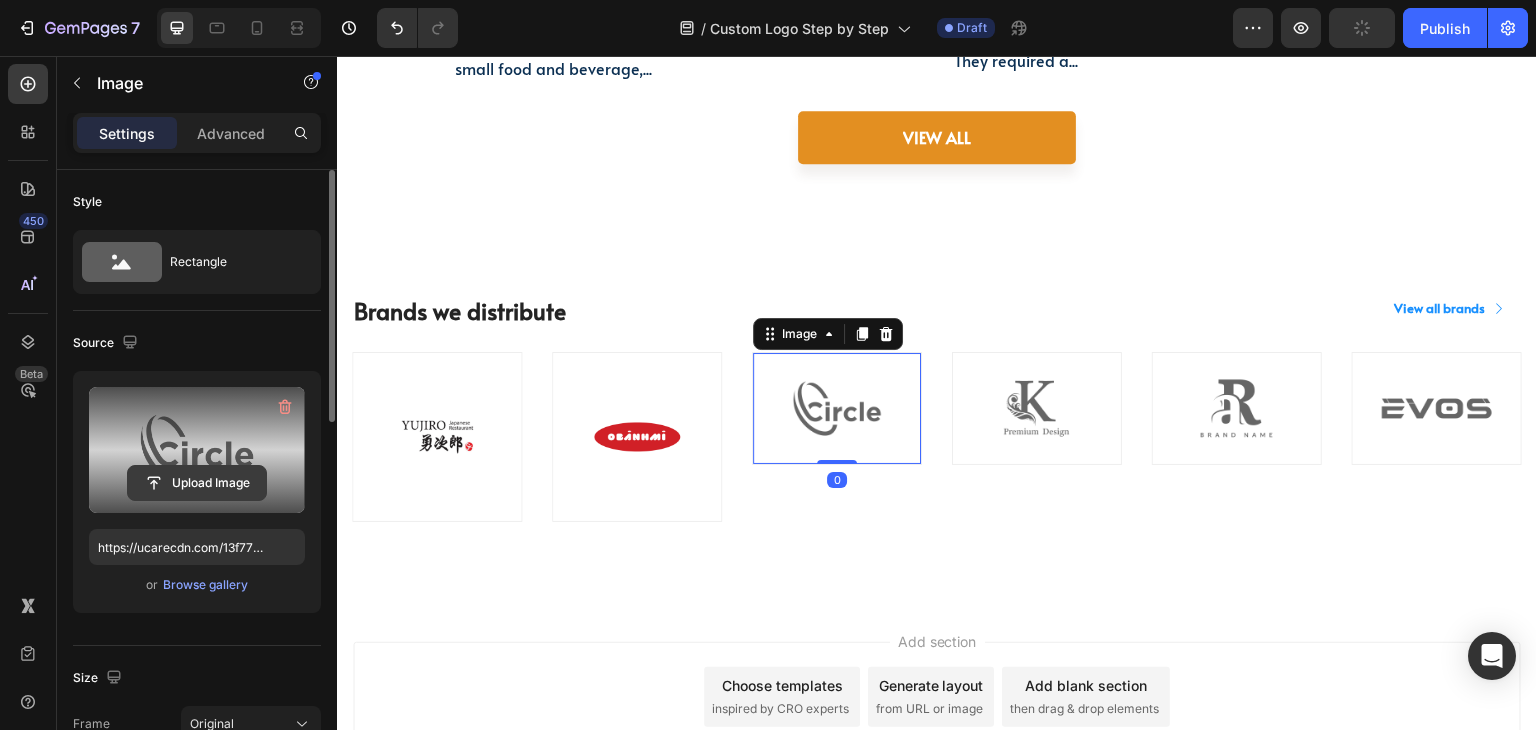 click 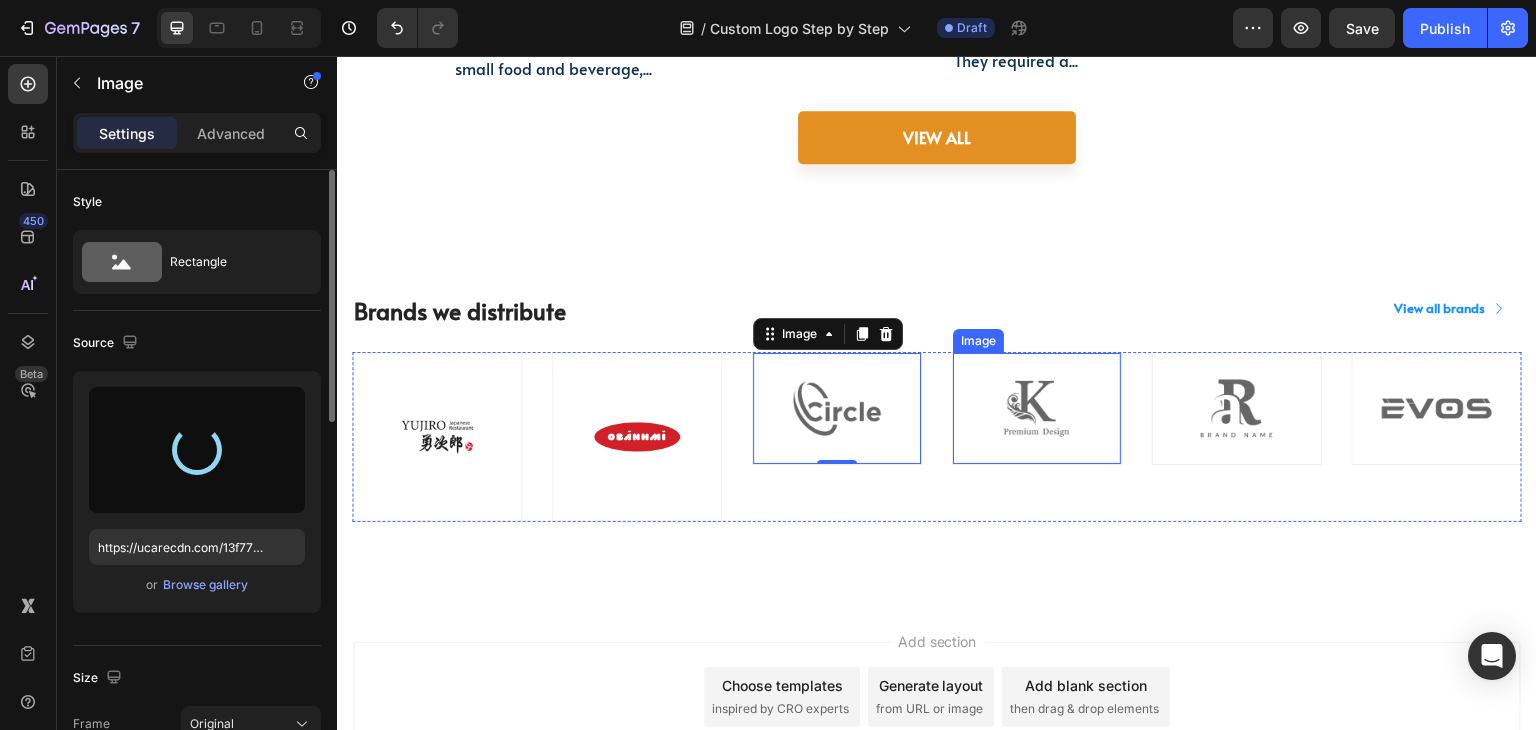 type on "https://cdn.shopify.com/s/files/1/0518/3825/5255/files/gempages_554882697223209794-9e8be226-752e-4cf2-9bc0-25813ebeae03.png" 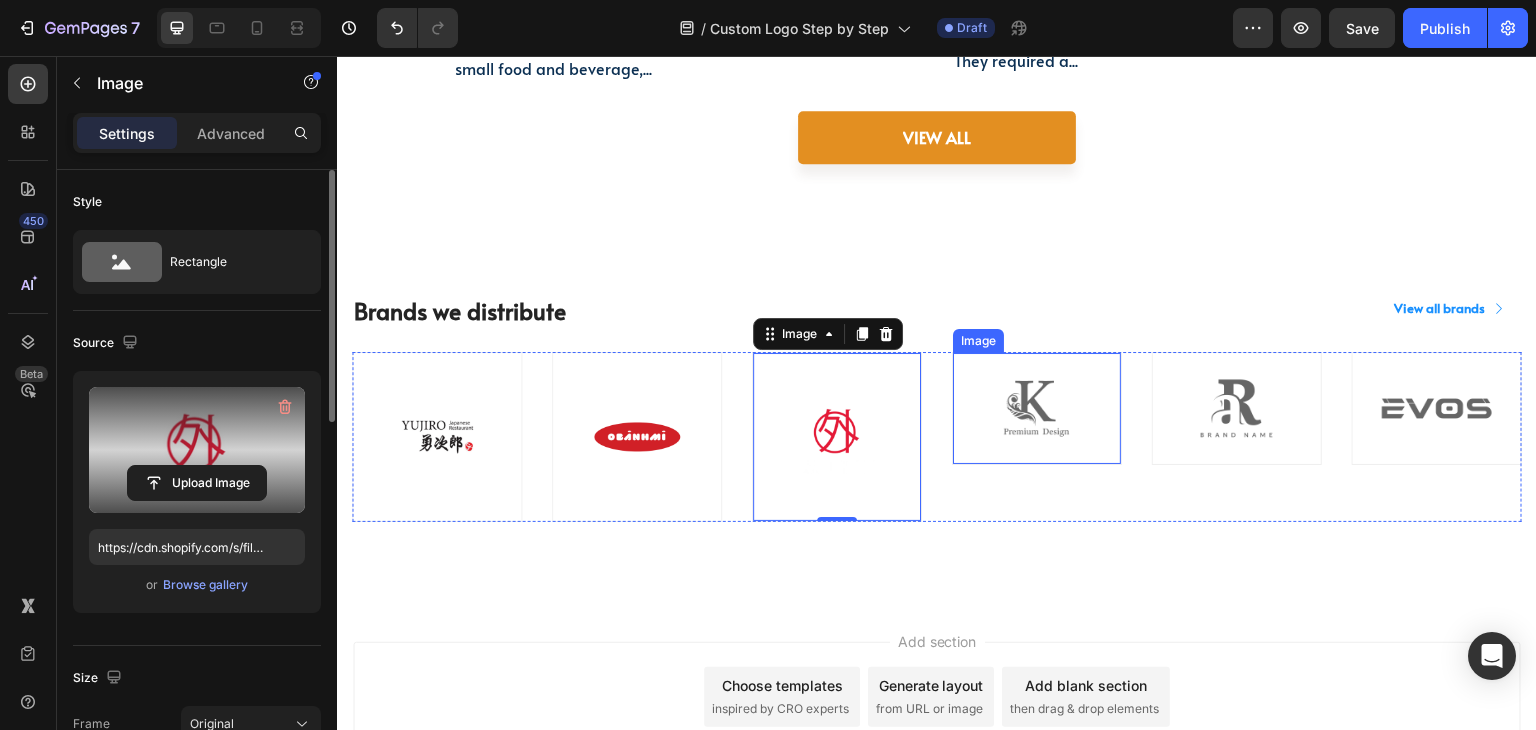 click at bounding box center [1037, 409] 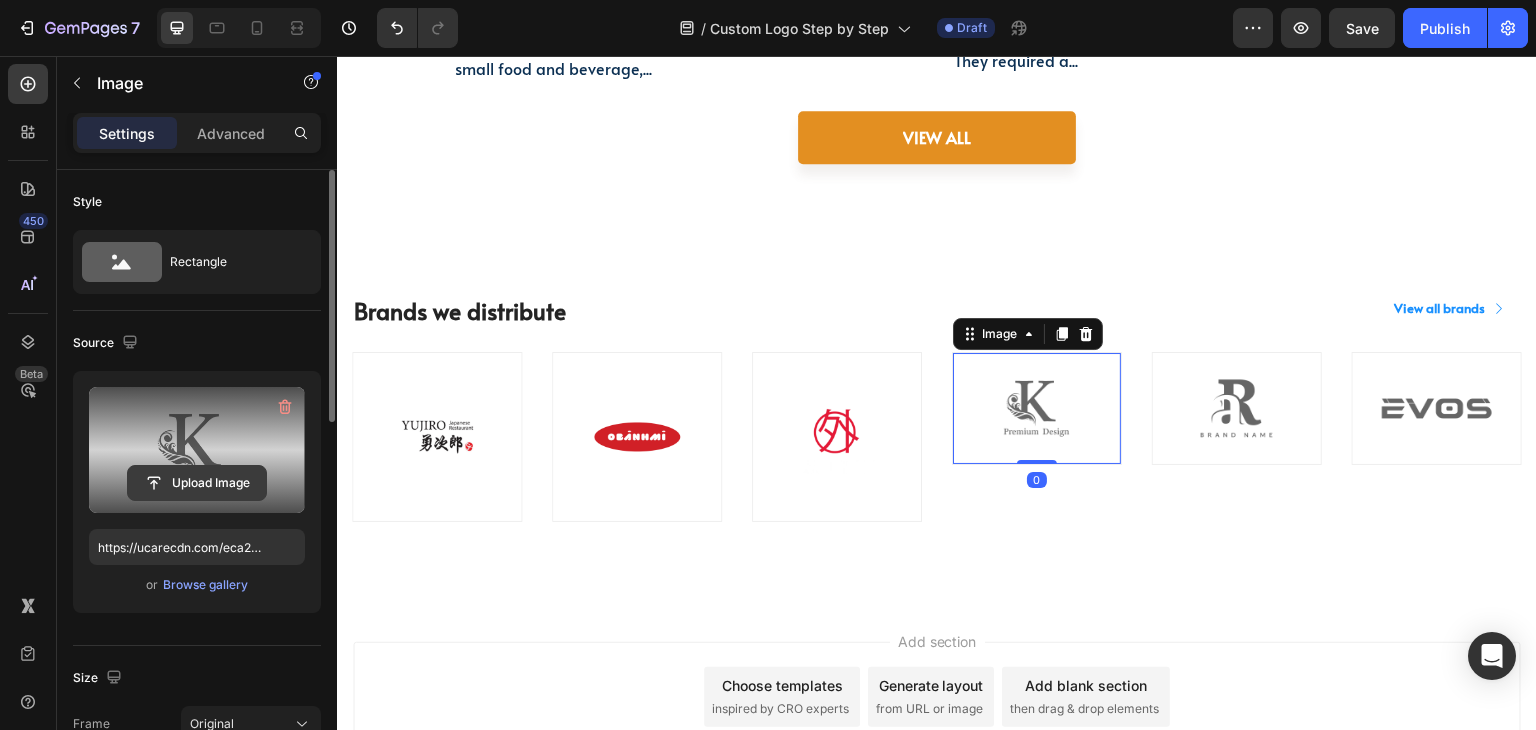 click 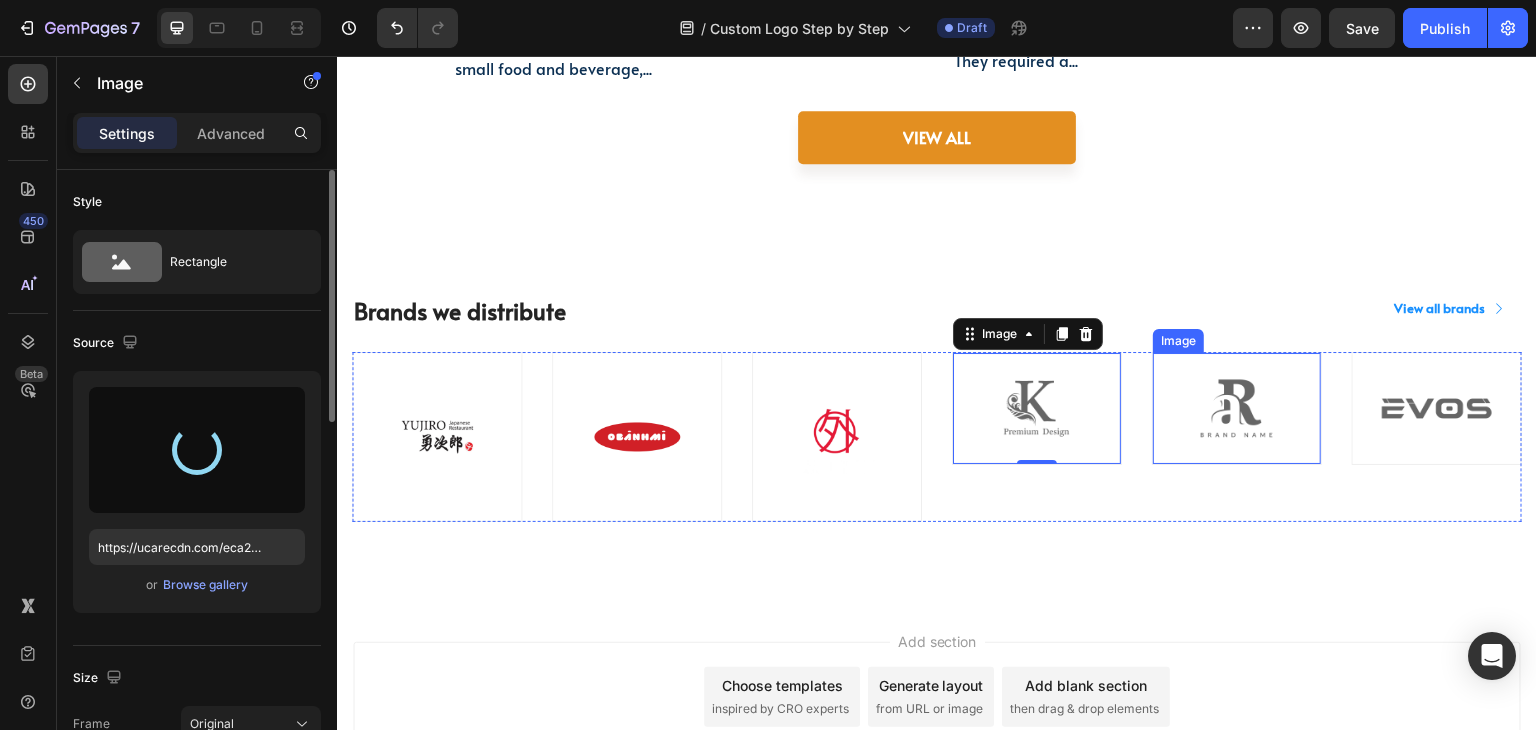 type on "https://cdn.shopify.com/s/files/1/0518/3825/5255/files/gempages_554882697223209794-20af47ef-e2c0-4f6e-970e-b1eedde4c82a.png" 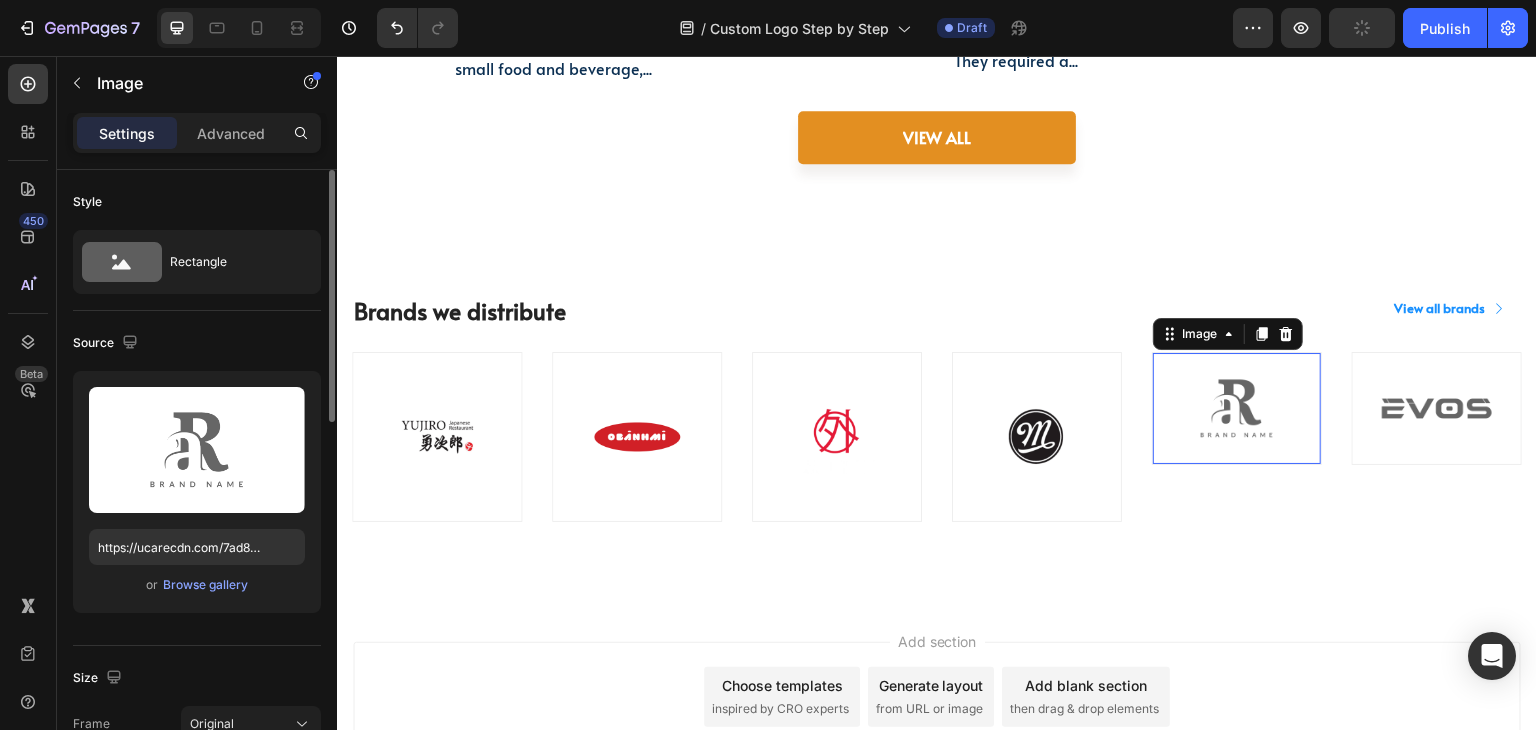 click at bounding box center [1237, 409] 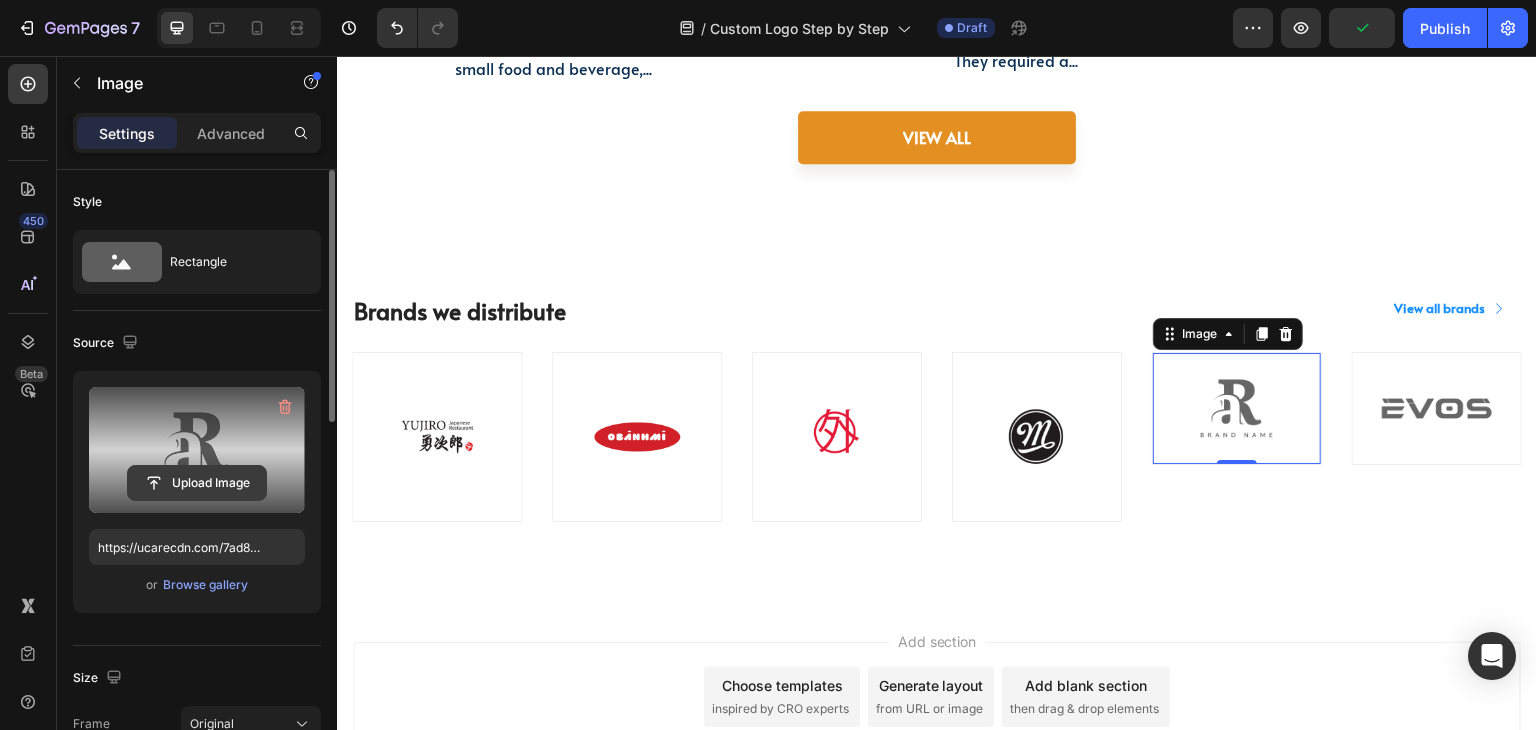 click 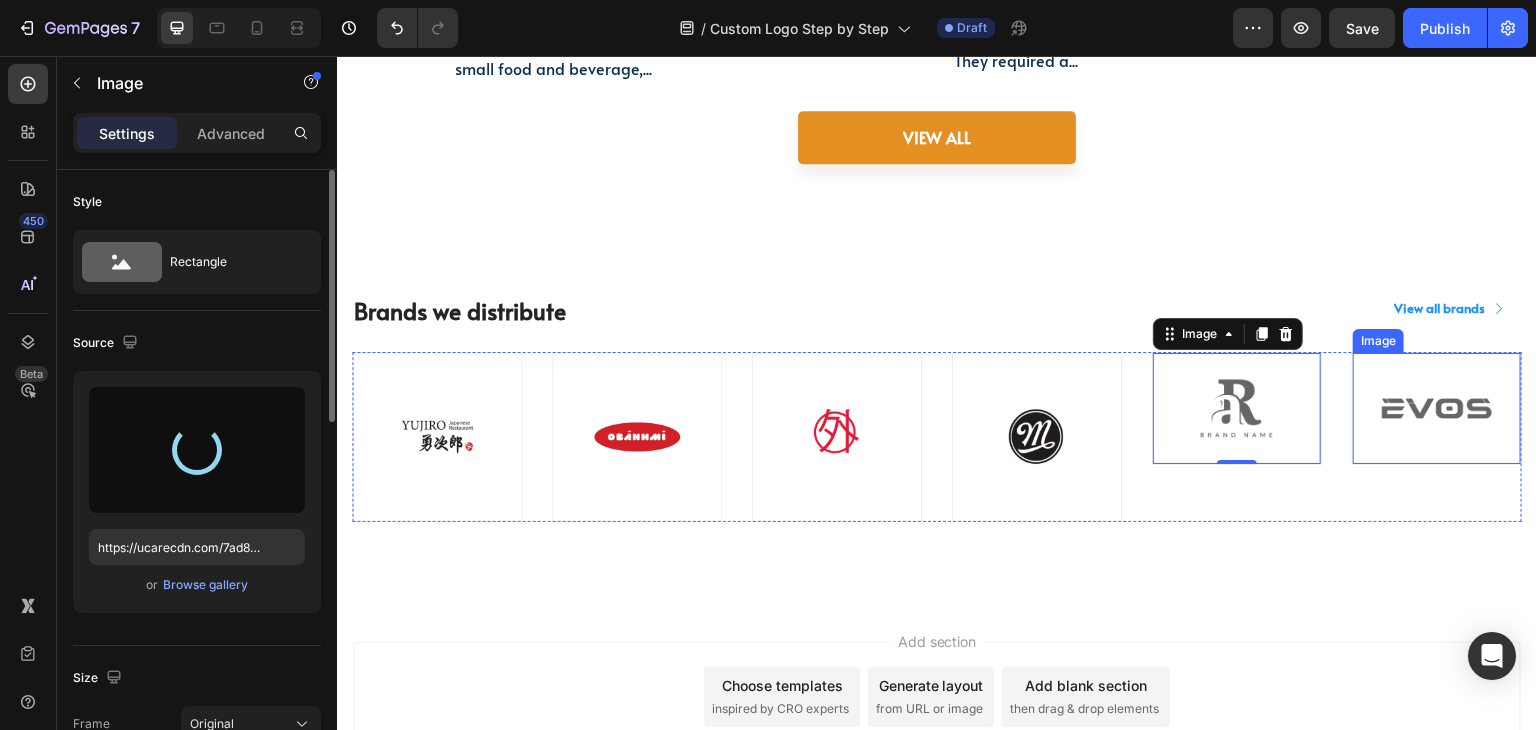 type on "https://cdn.shopify.com/s/files/1/0518/3825/5255/files/gempages_554882697223209794-7f36b4c5-249e-4a66-b686-328258625ef1.png" 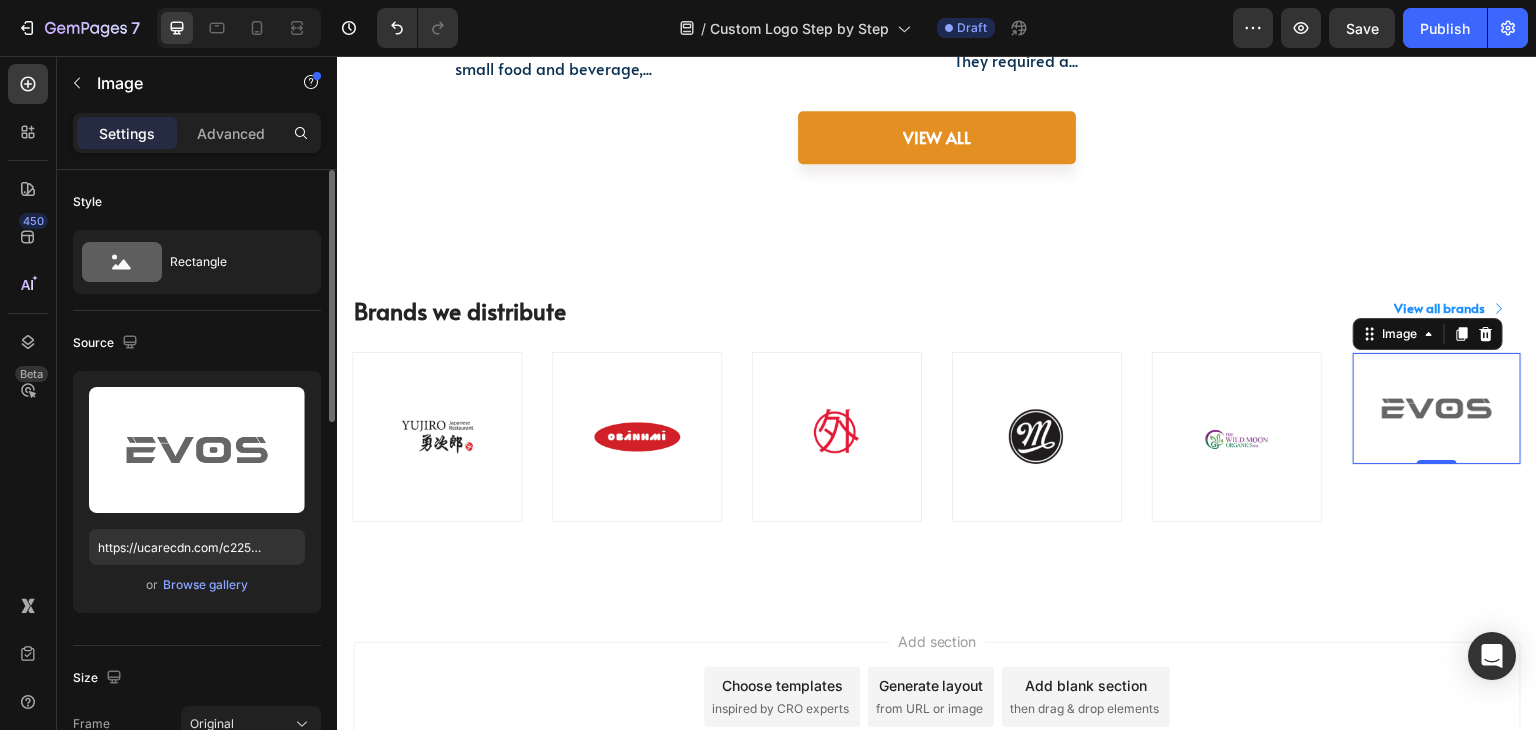 click at bounding box center (1437, 409) 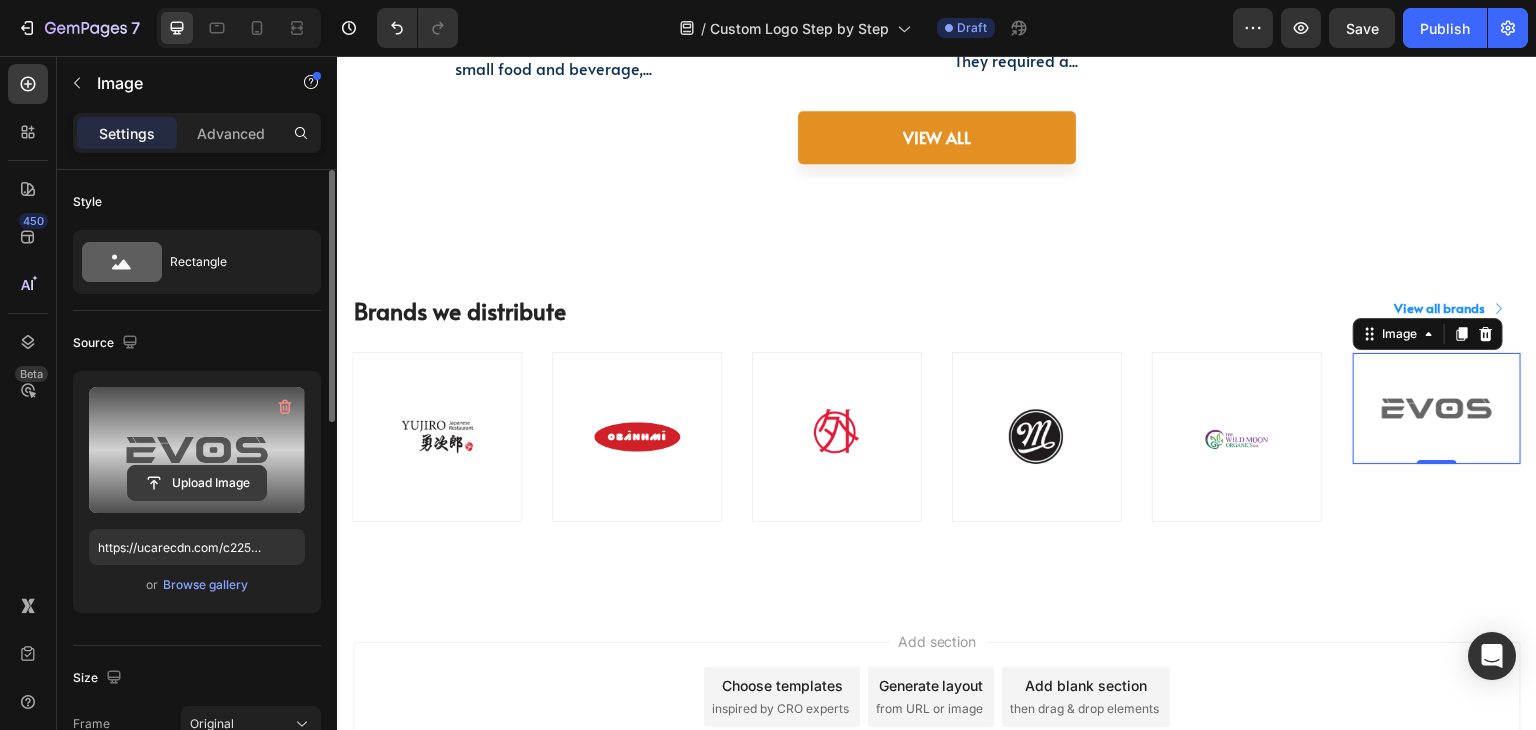 click 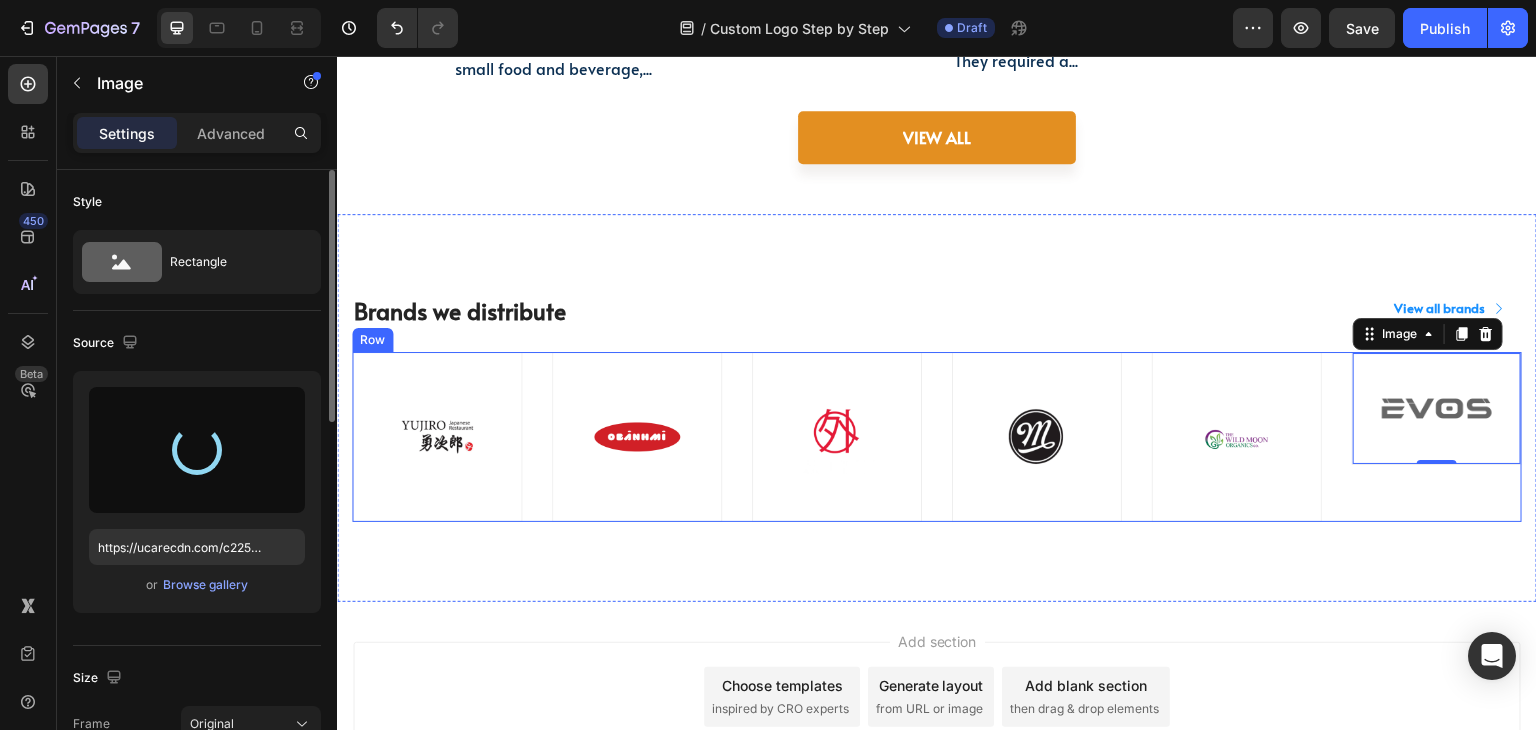 type on "https://cdn.shopify.com/s/files/1/0518/3825/5255/files/gempages_554882697223209794-b55a009f-c1be-4c11-b3b8-5fc2e089e7ae.png" 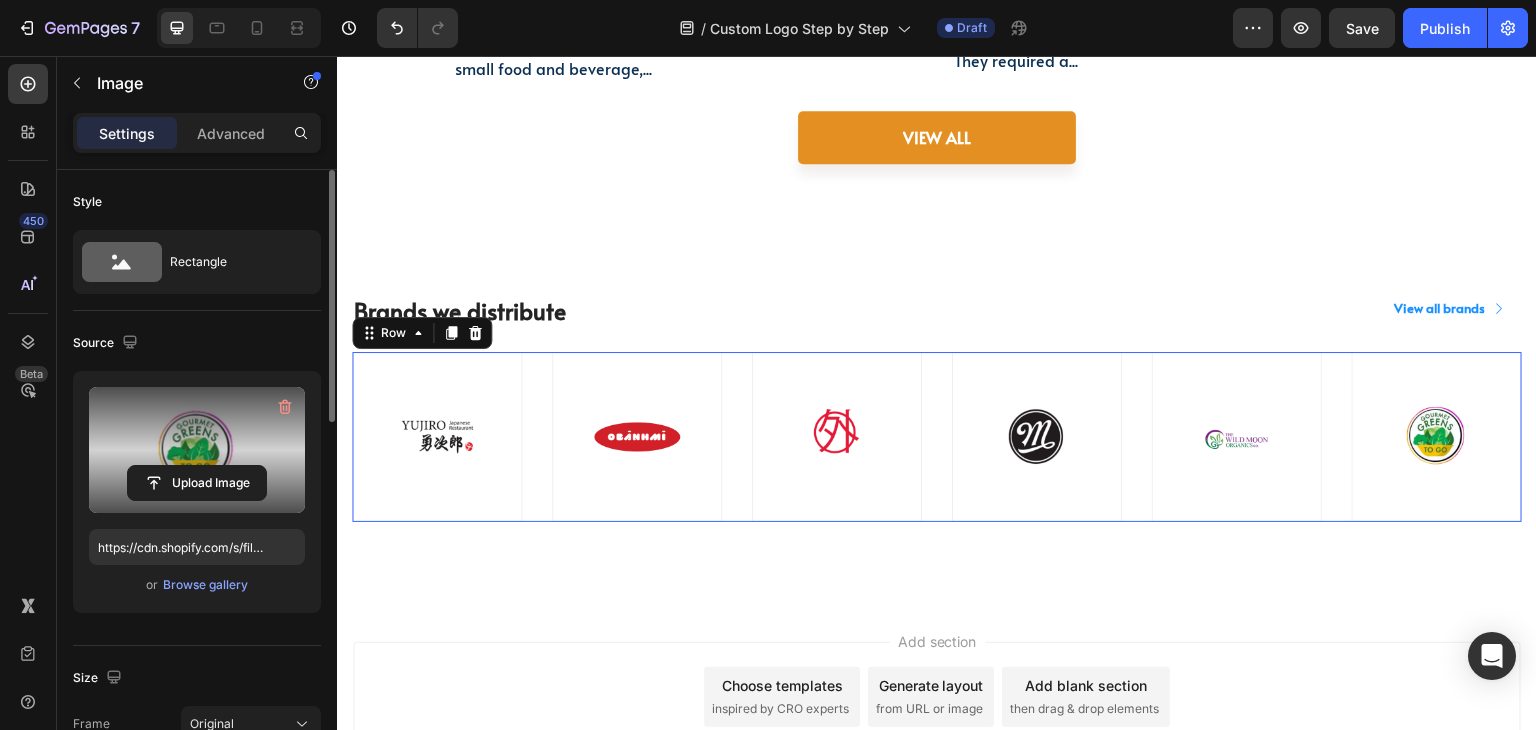click on "Image Image Image Image Image Image Row   0" at bounding box center (937, 437) 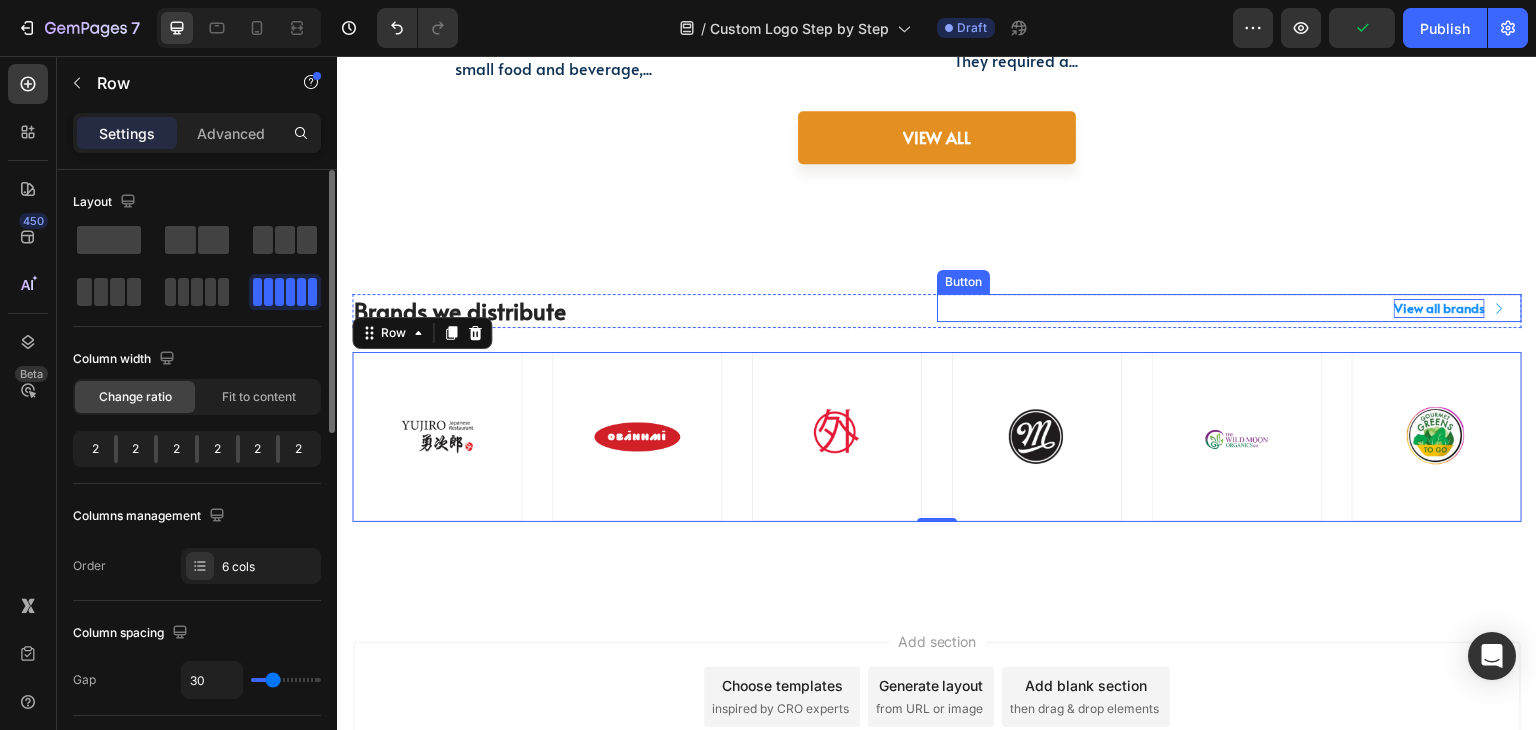 click on "View all brands" at bounding box center [1439, 309] 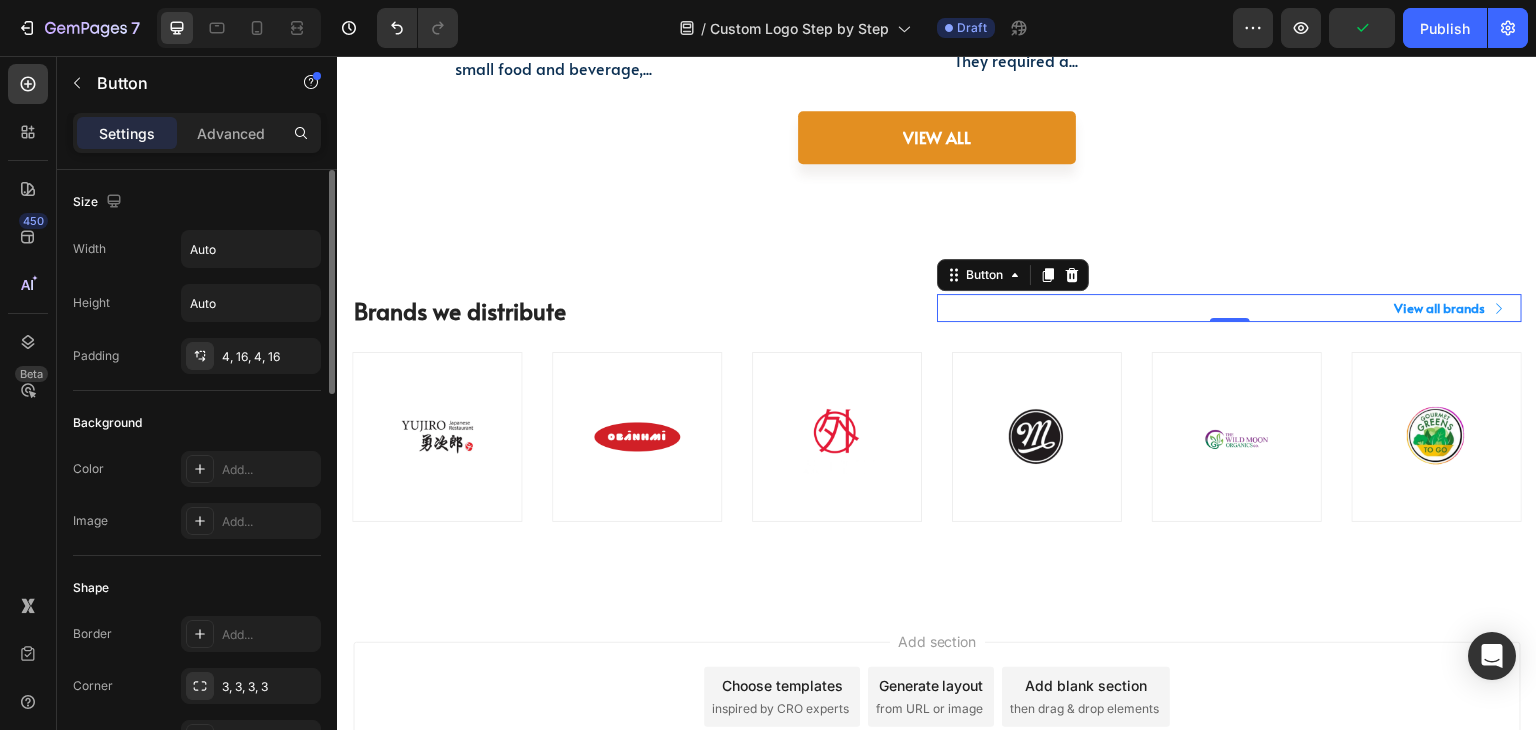 click 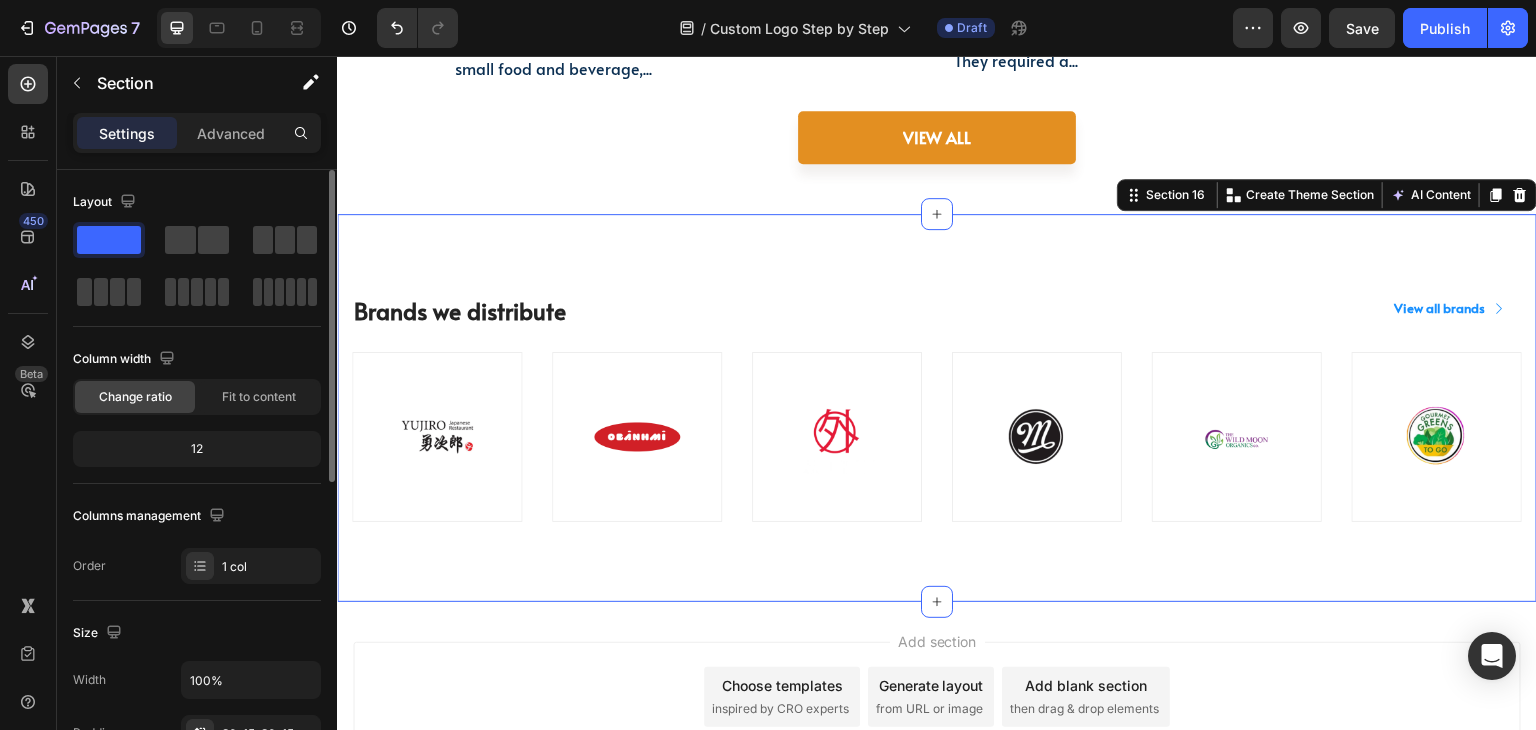 click on "Brands we distribute Heading
View all brands Button Row Image Image Image Image Image Image Row" at bounding box center (937, 408) 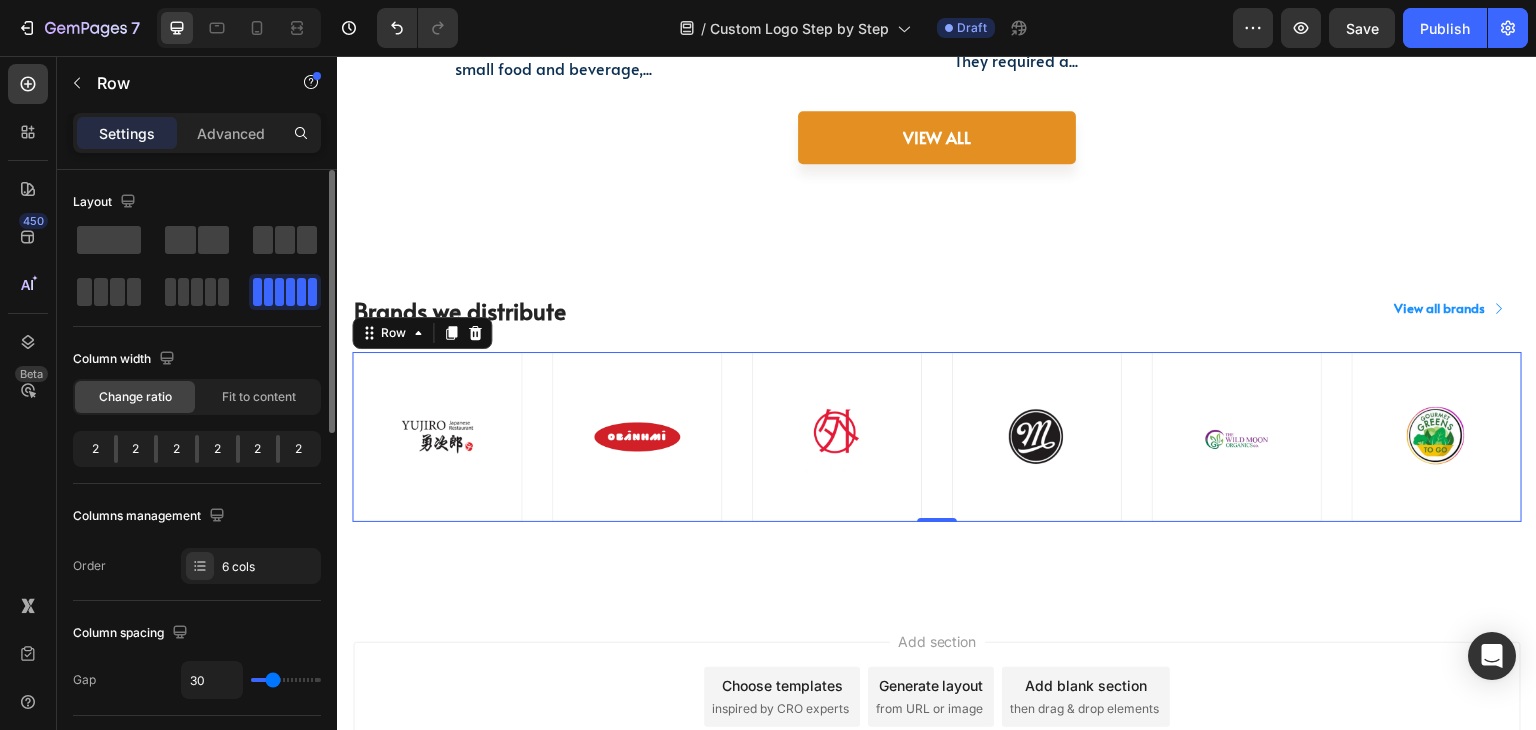 click on "Image Image Image Image Image Image Row   0" at bounding box center [937, 437] 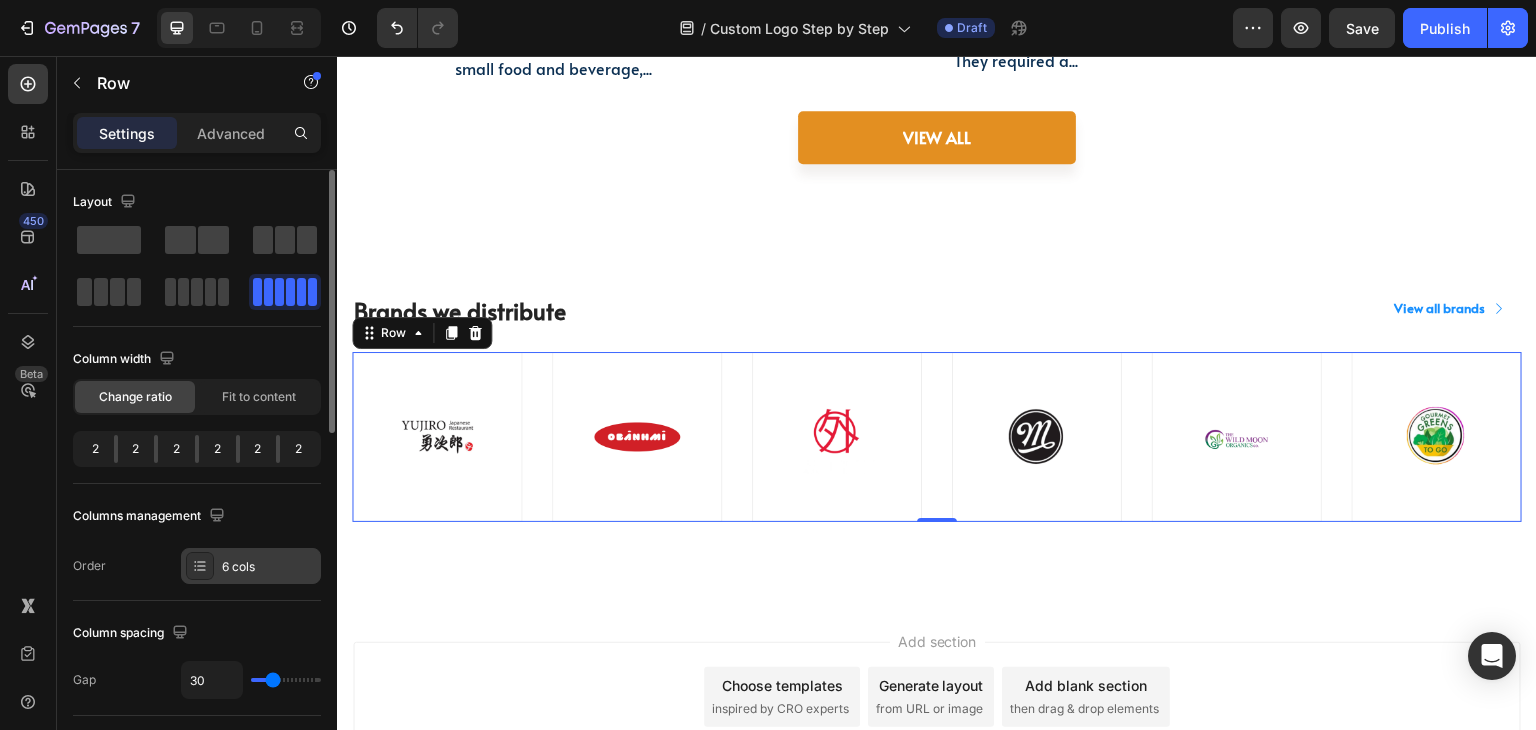 click on "6 cols" at bounding box center [269, 567] 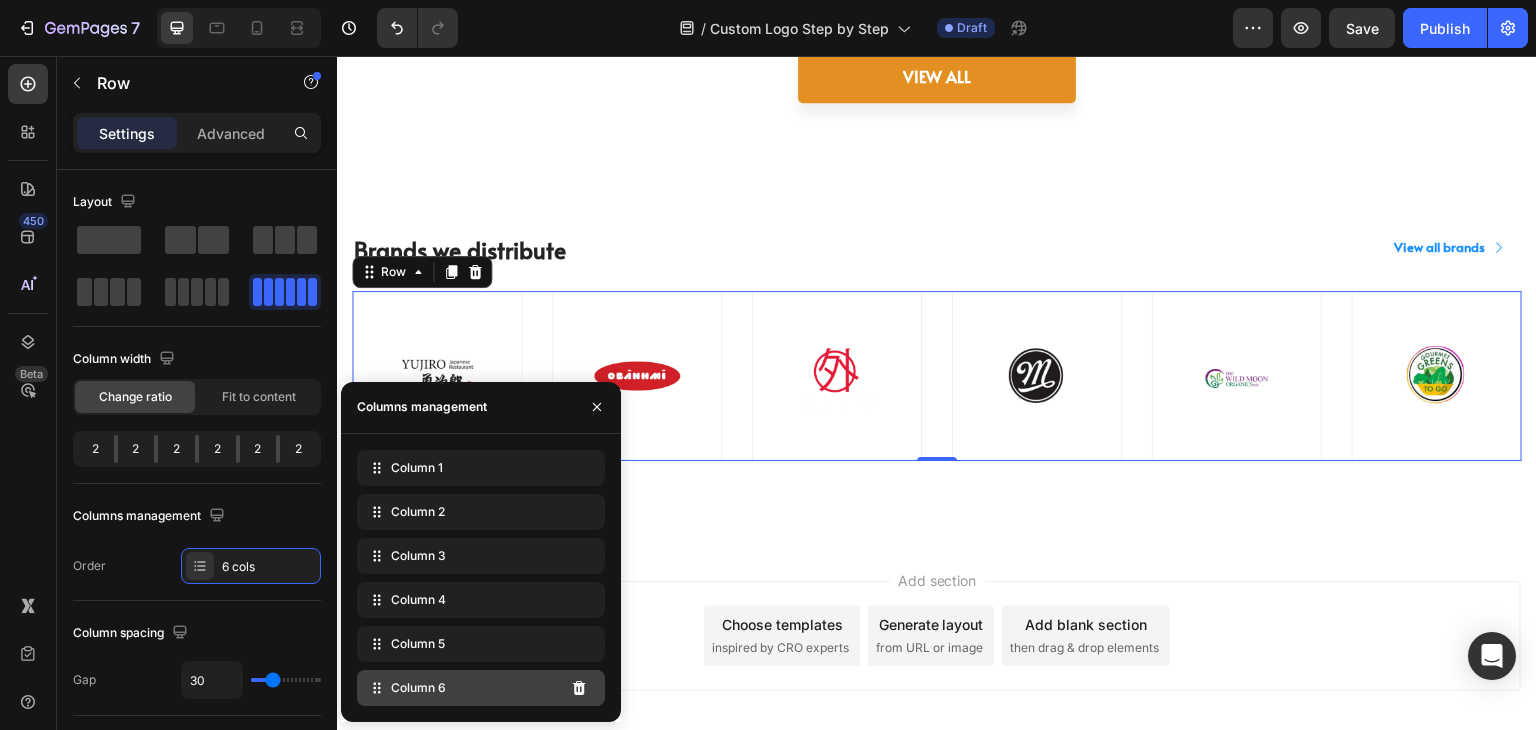 scroll, scrollTop: 7096, scrollLeft: 0, axis: vertical 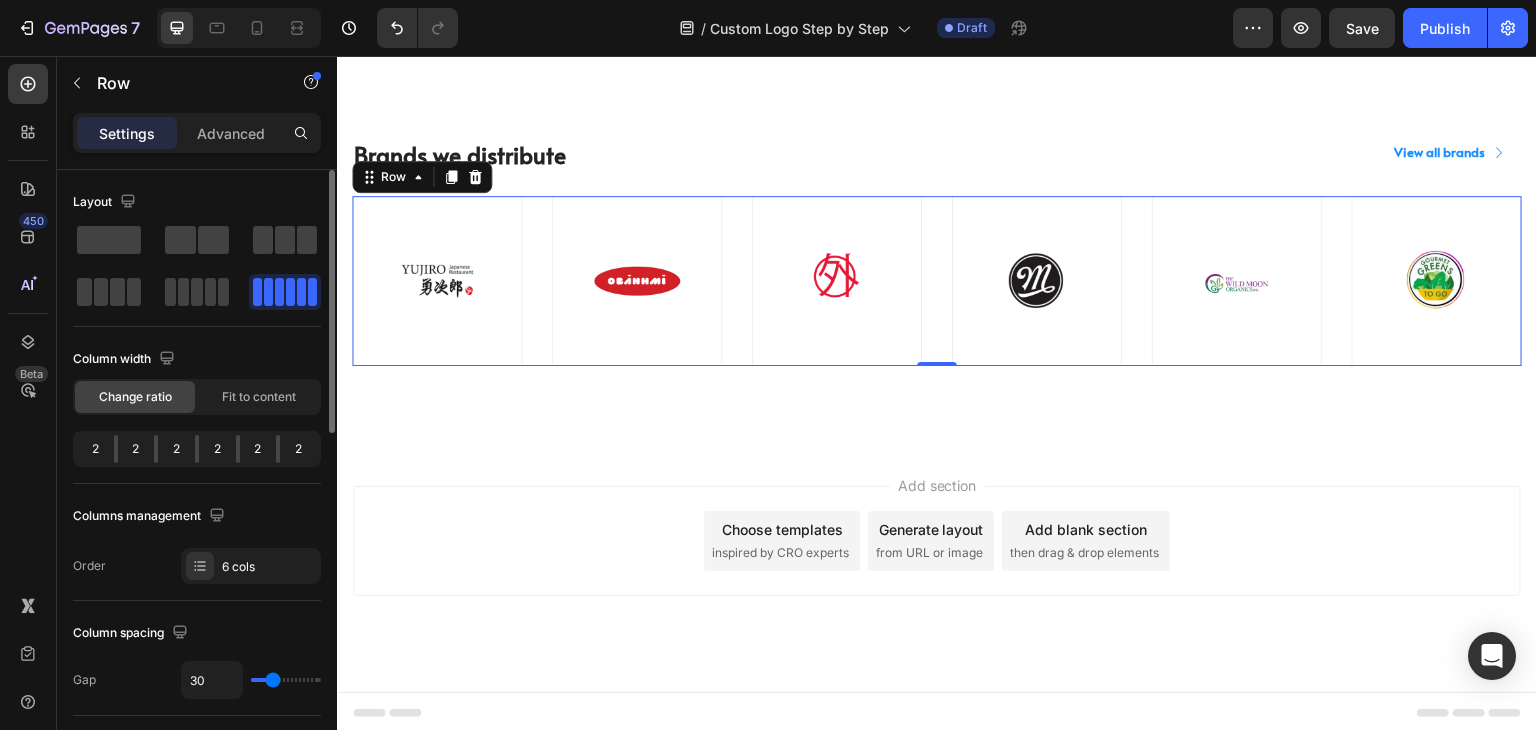 click on "Layout Column width Change ratio Fit to content 2 2 2 2 2 2 Columns management Order 6 cols" at bounding box center [197, 385] 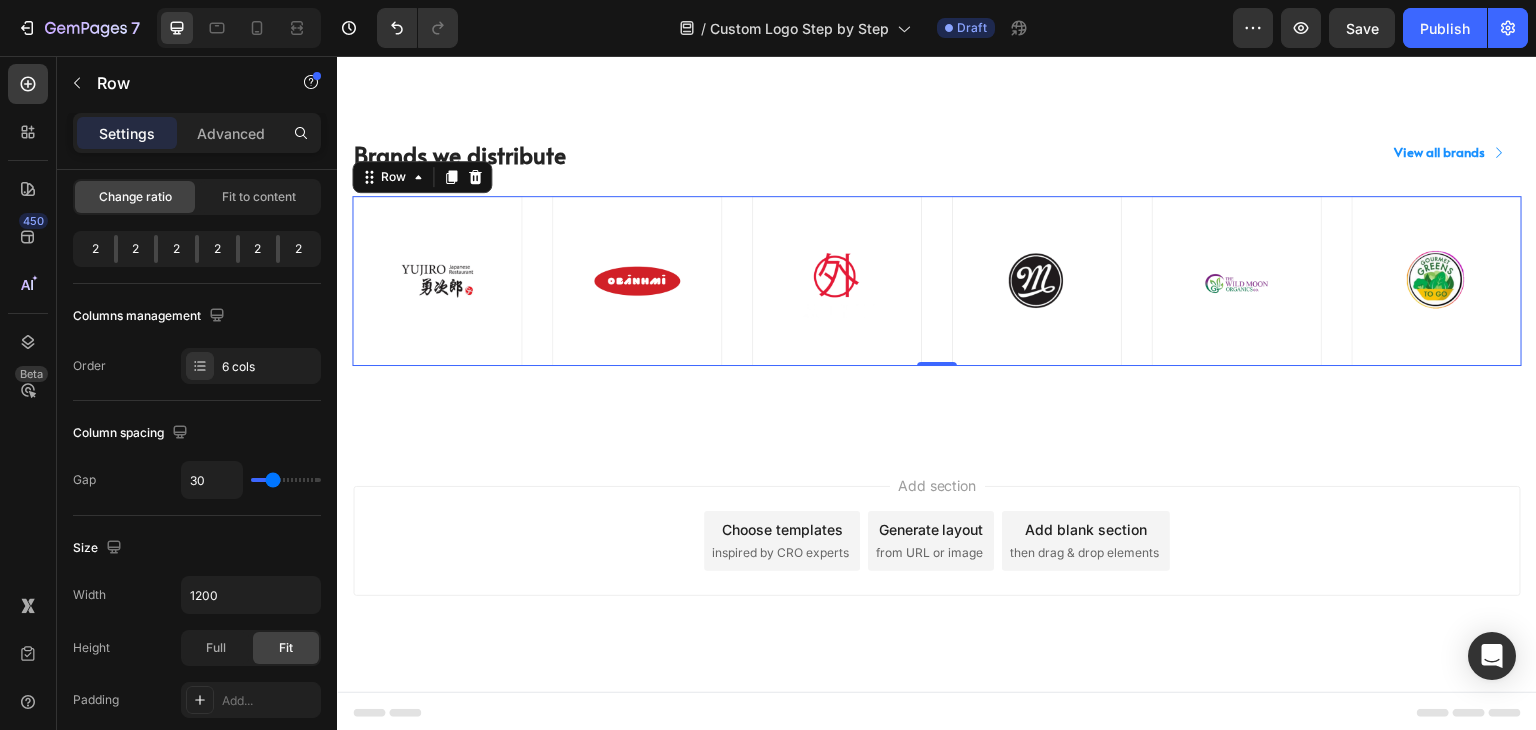 type on "29" 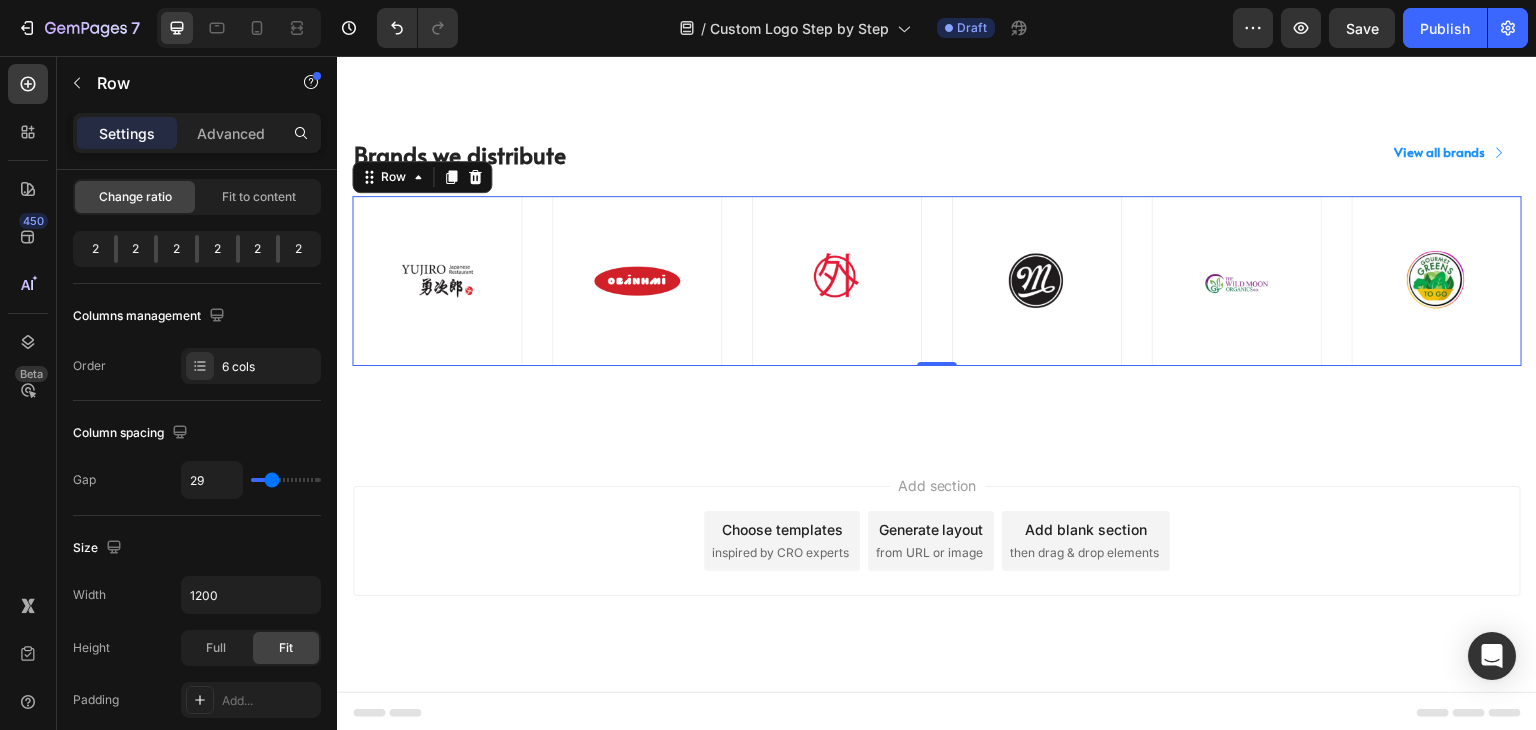 type on "27" 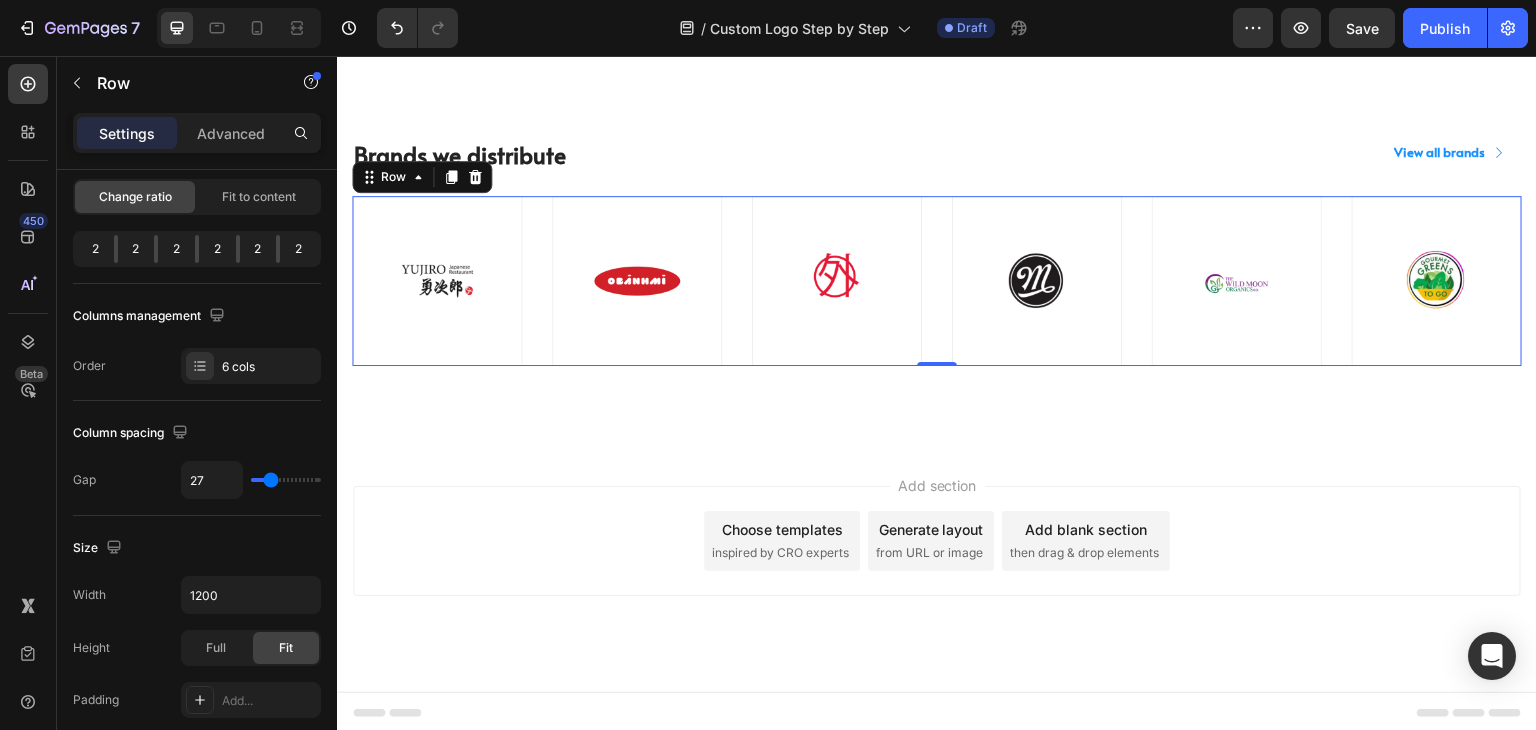 type on "25" 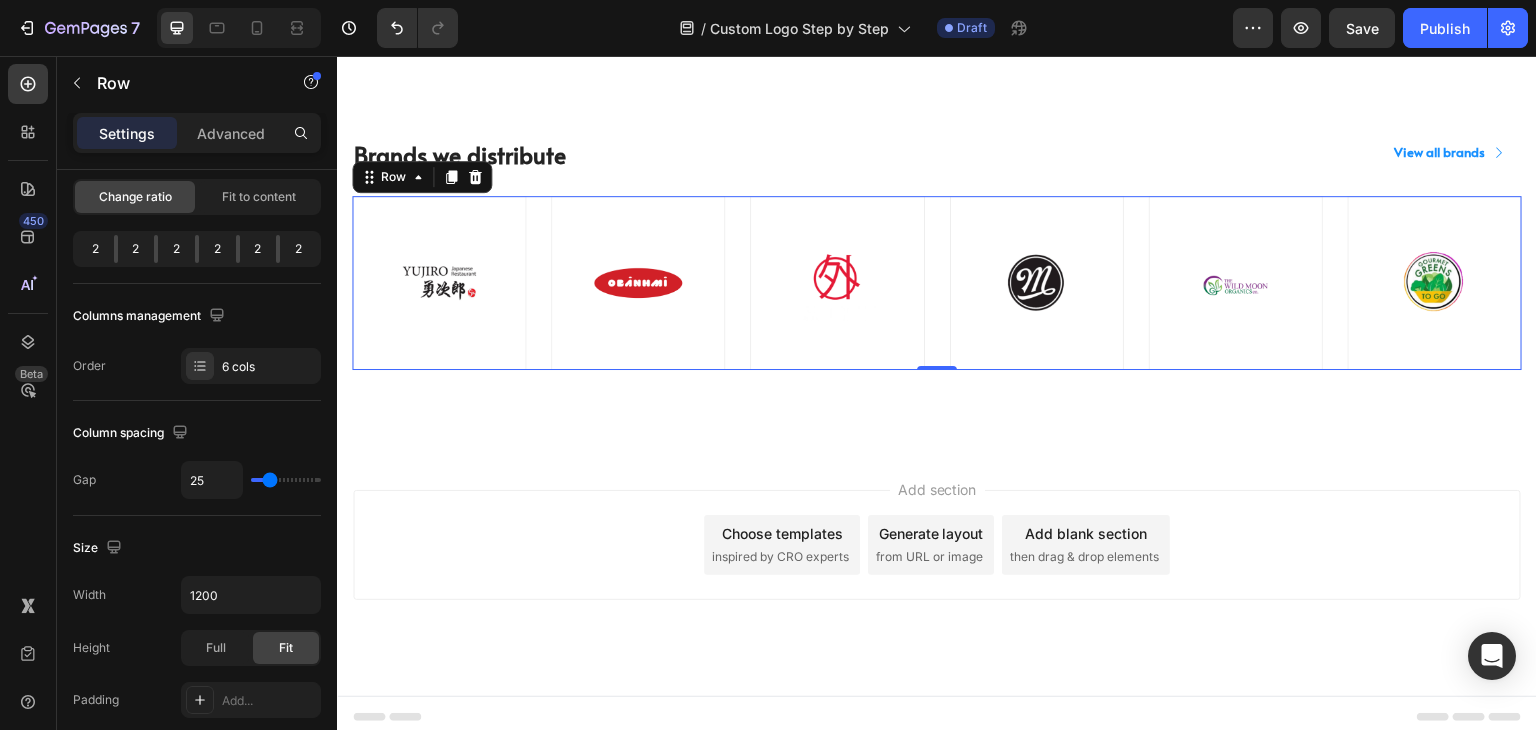 type on "24" 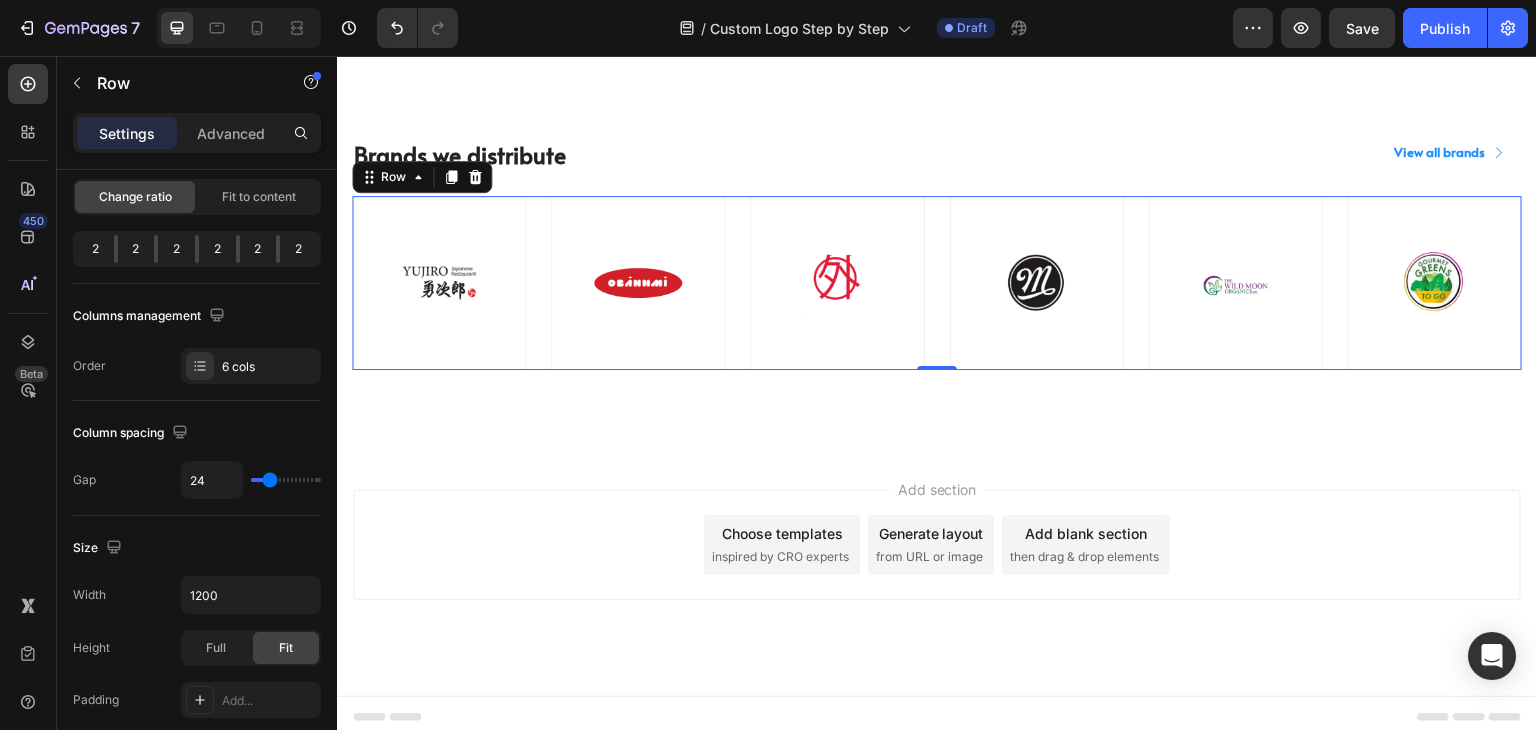 type on "22" 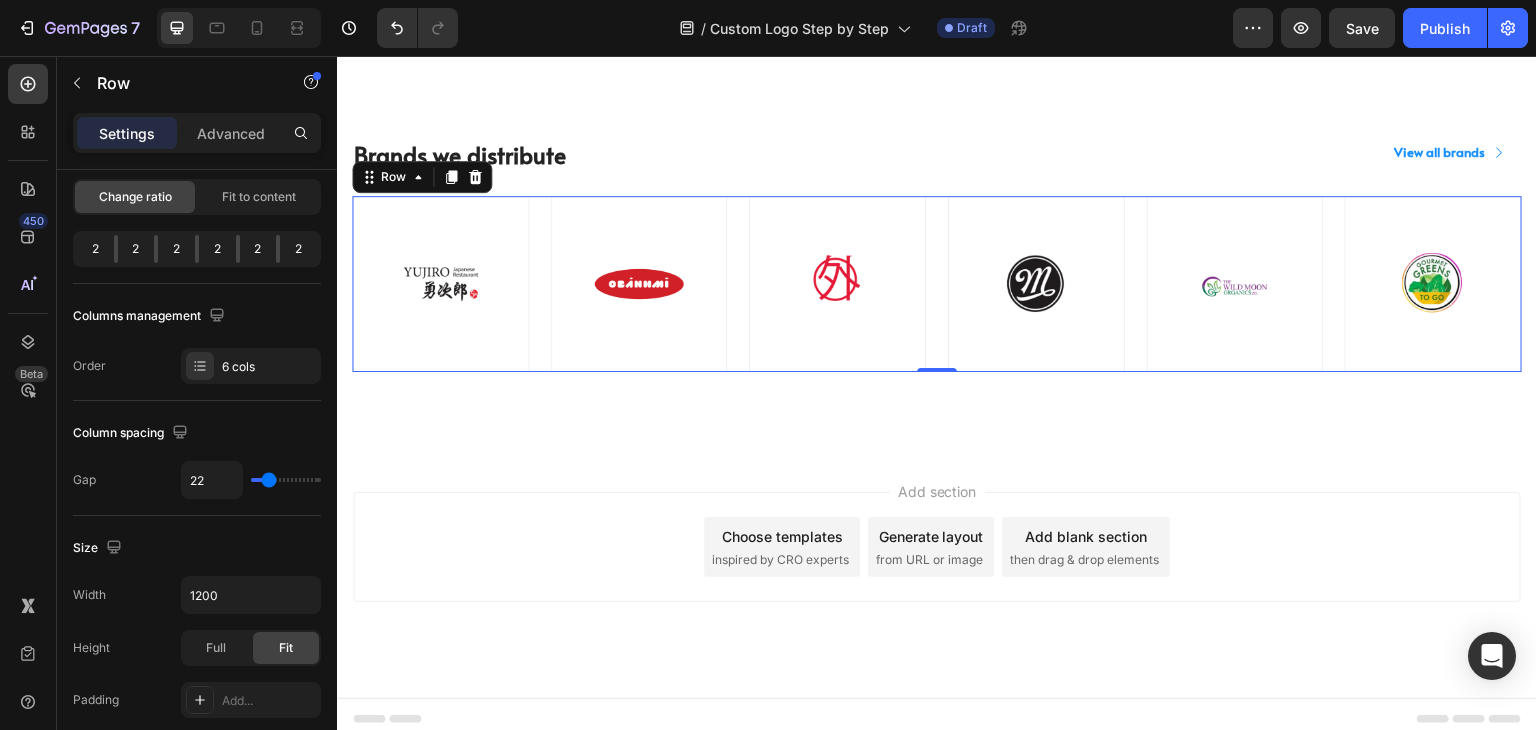 type on "20" 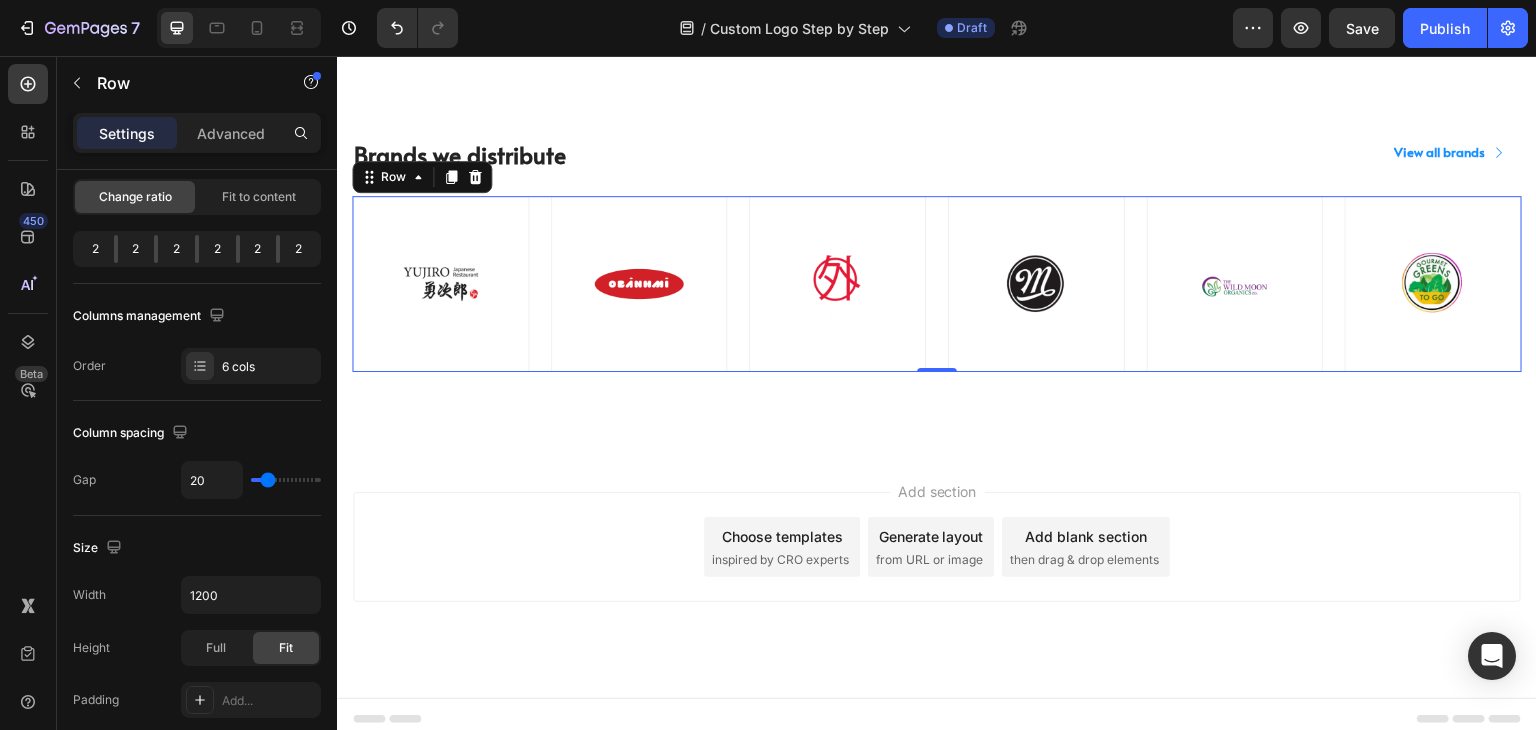 type on "18" 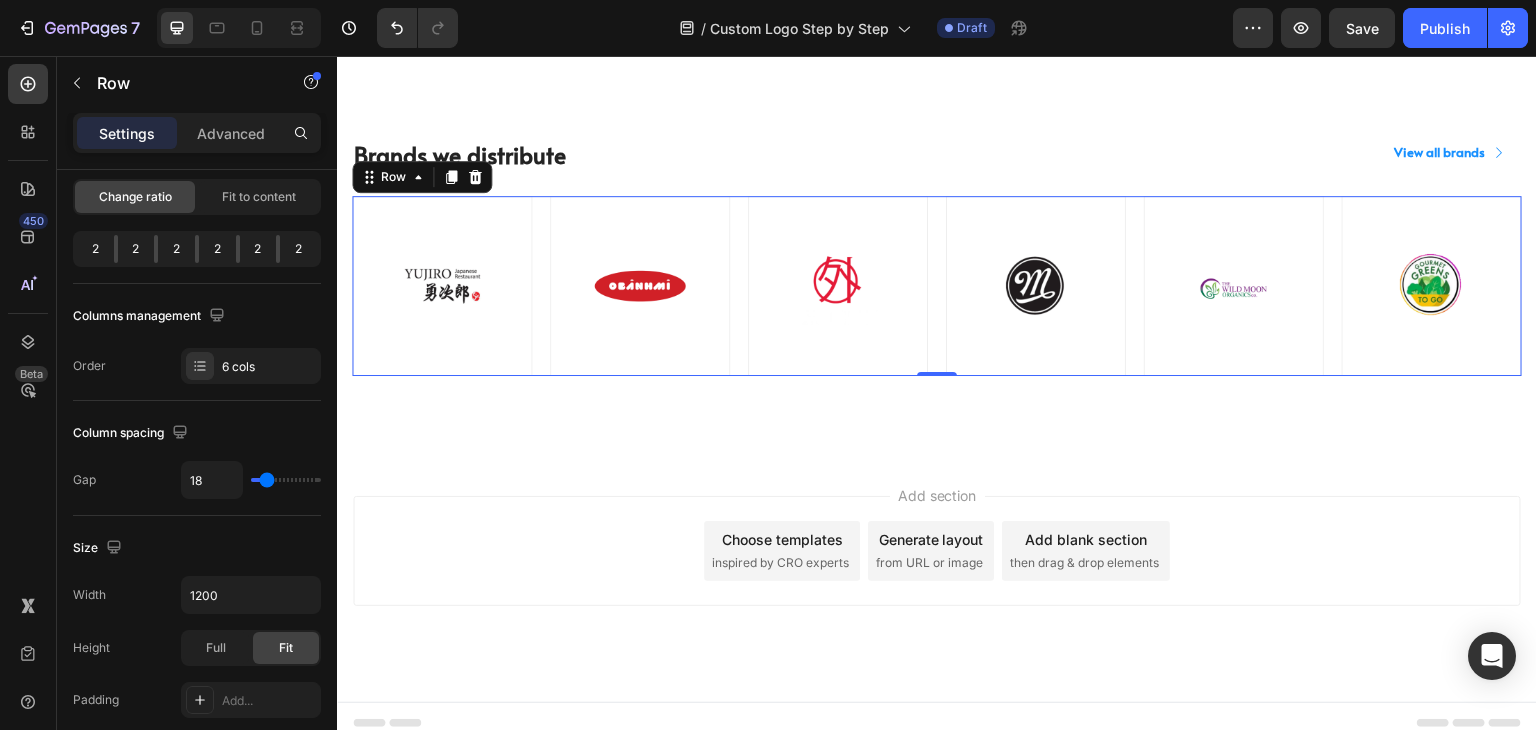 type on "16" 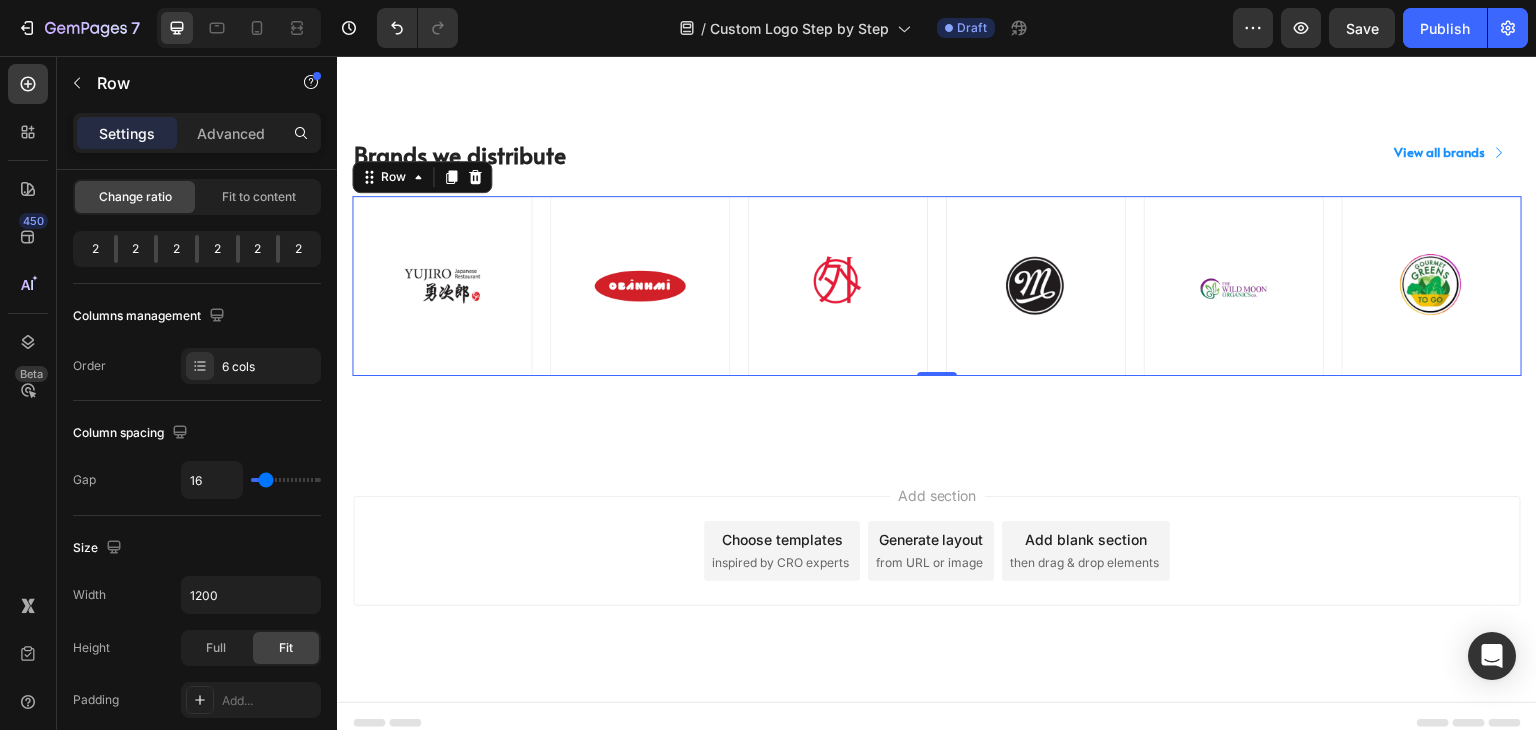 type on "15" 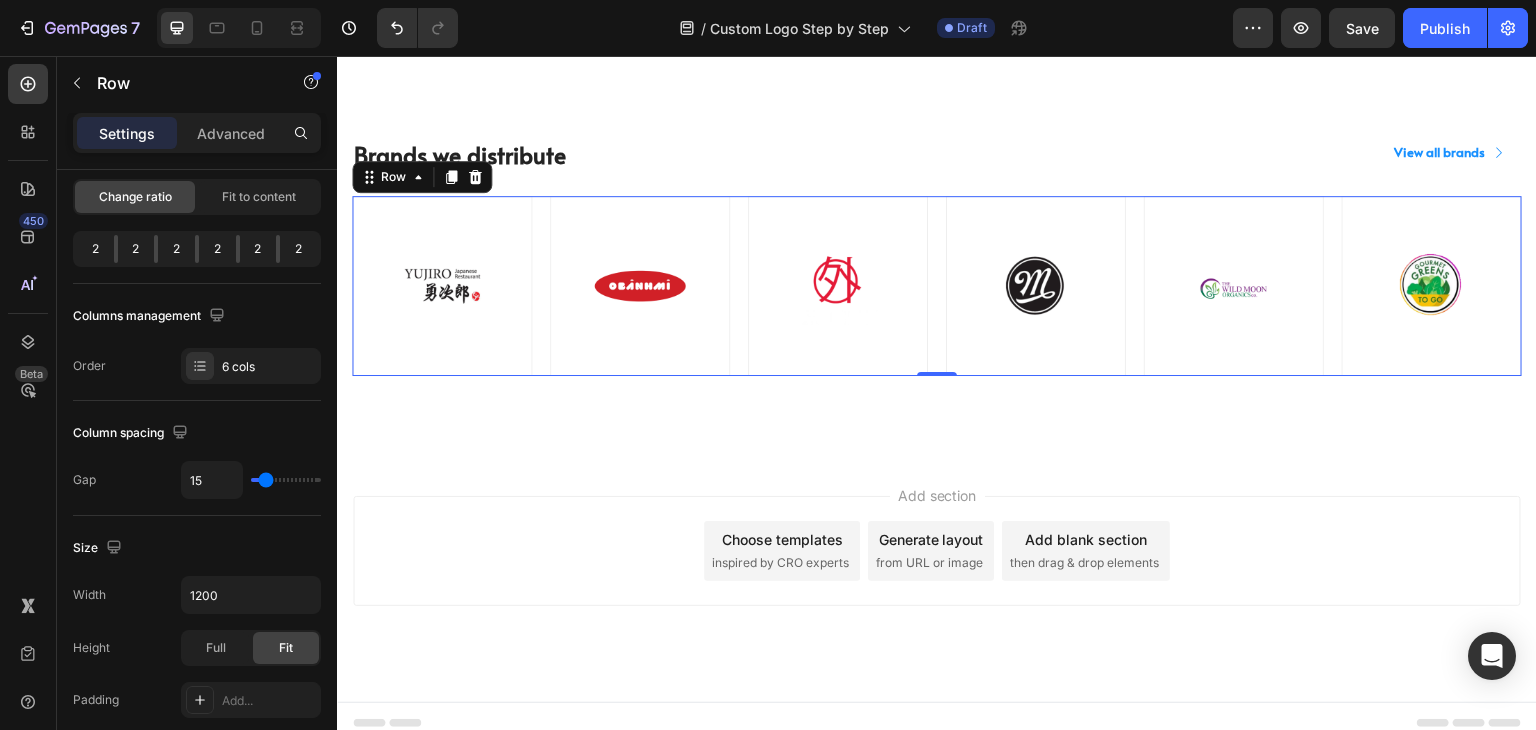 type on "13" 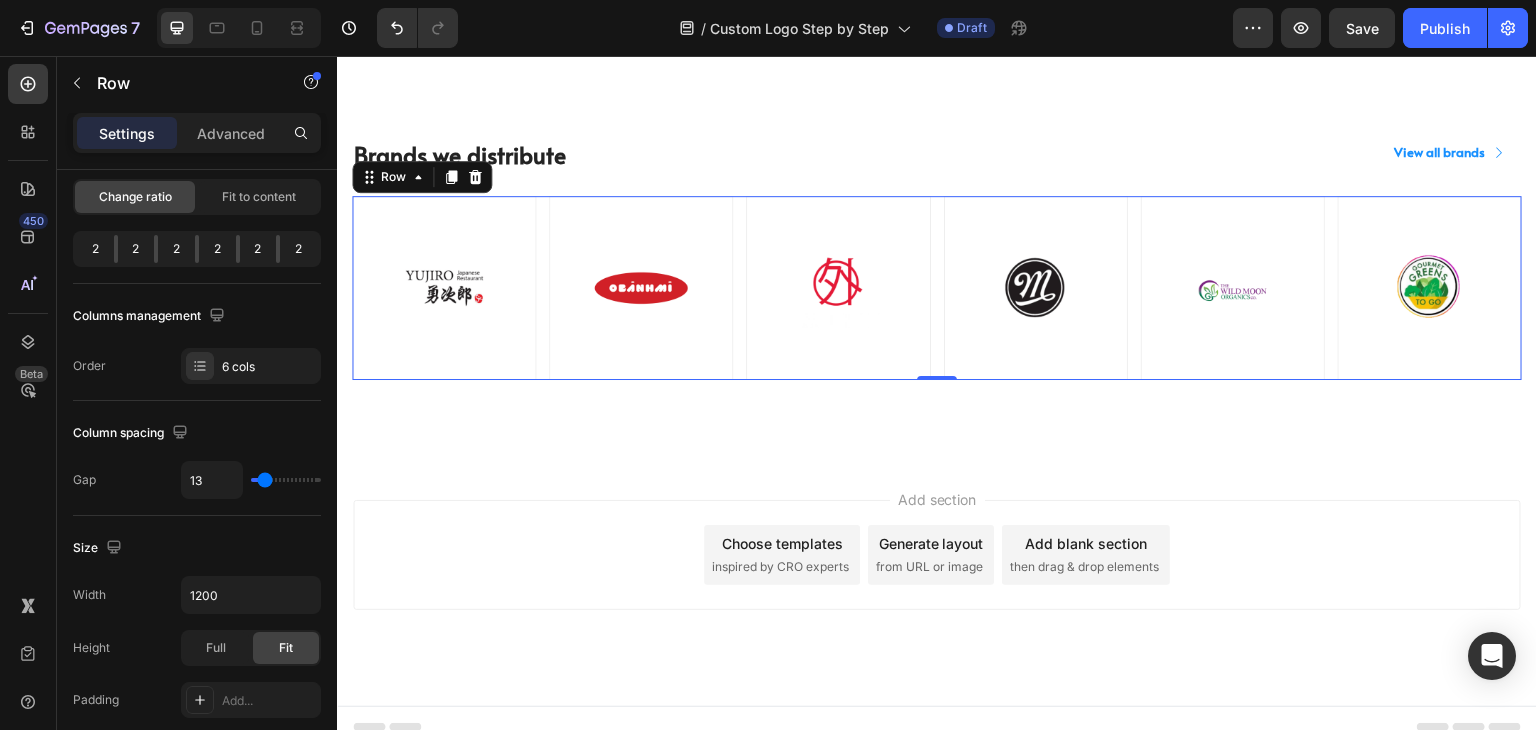 type on "13" 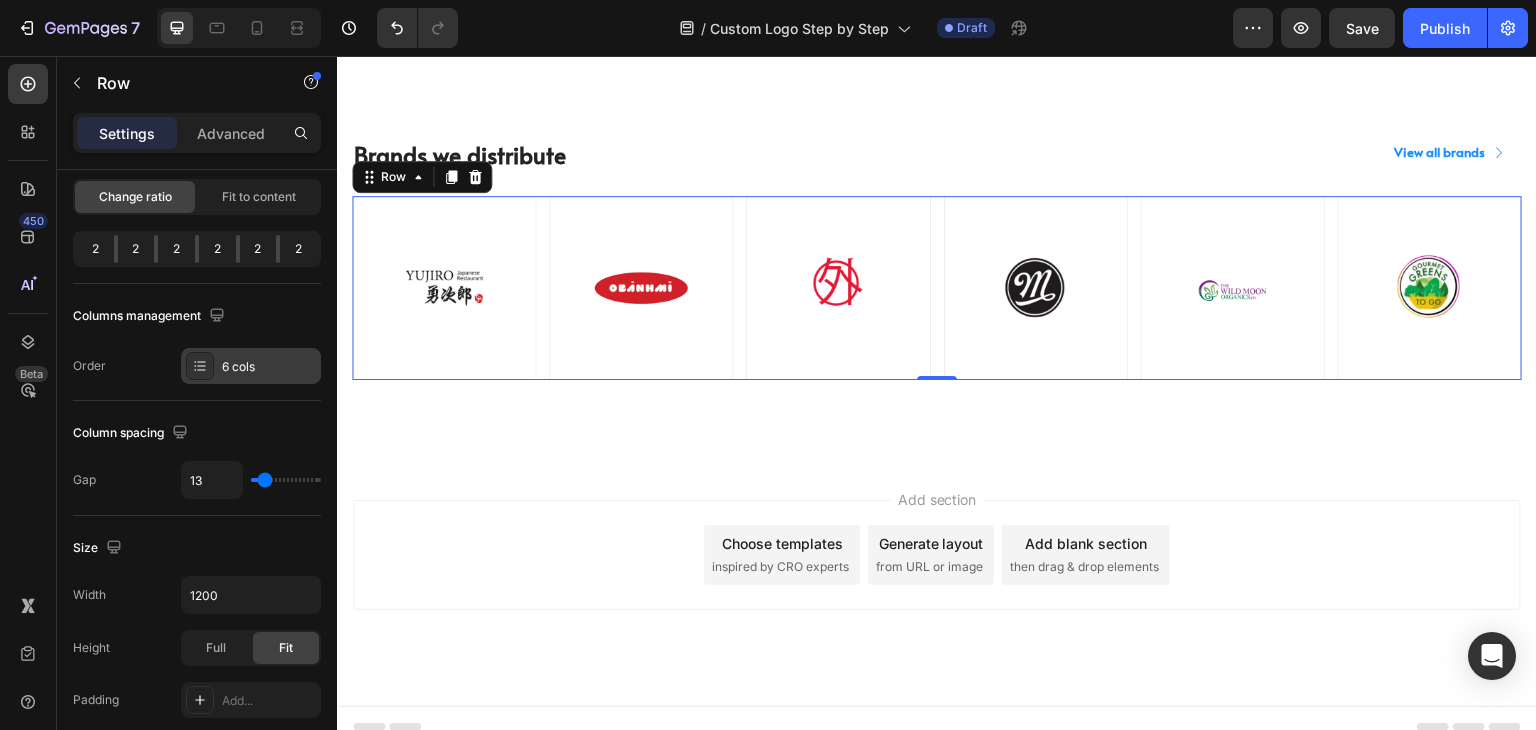 click on "6 cols" at bounding box center (269, 367) 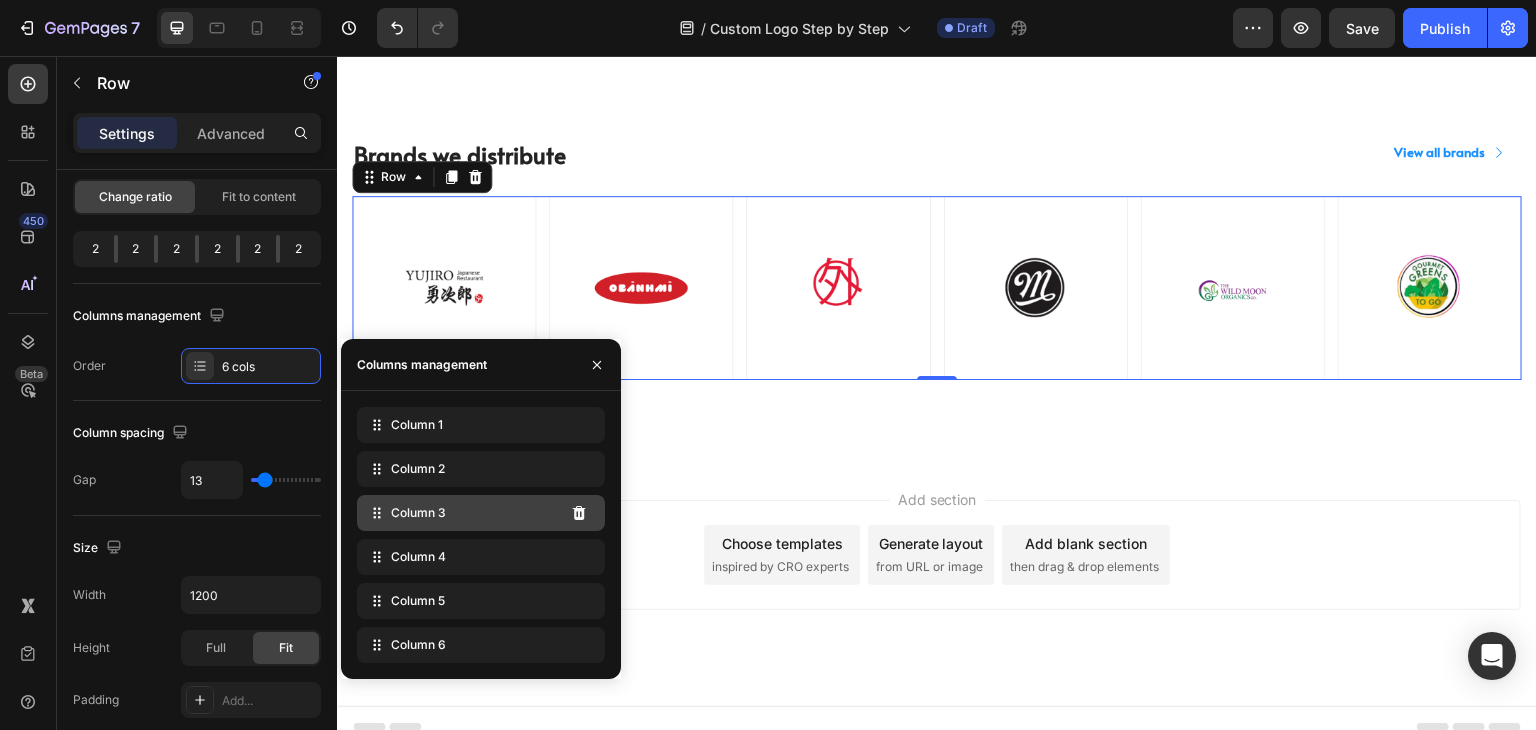 scroll, scrollTop: 7109, scrollLeft: 0, axis: vertical 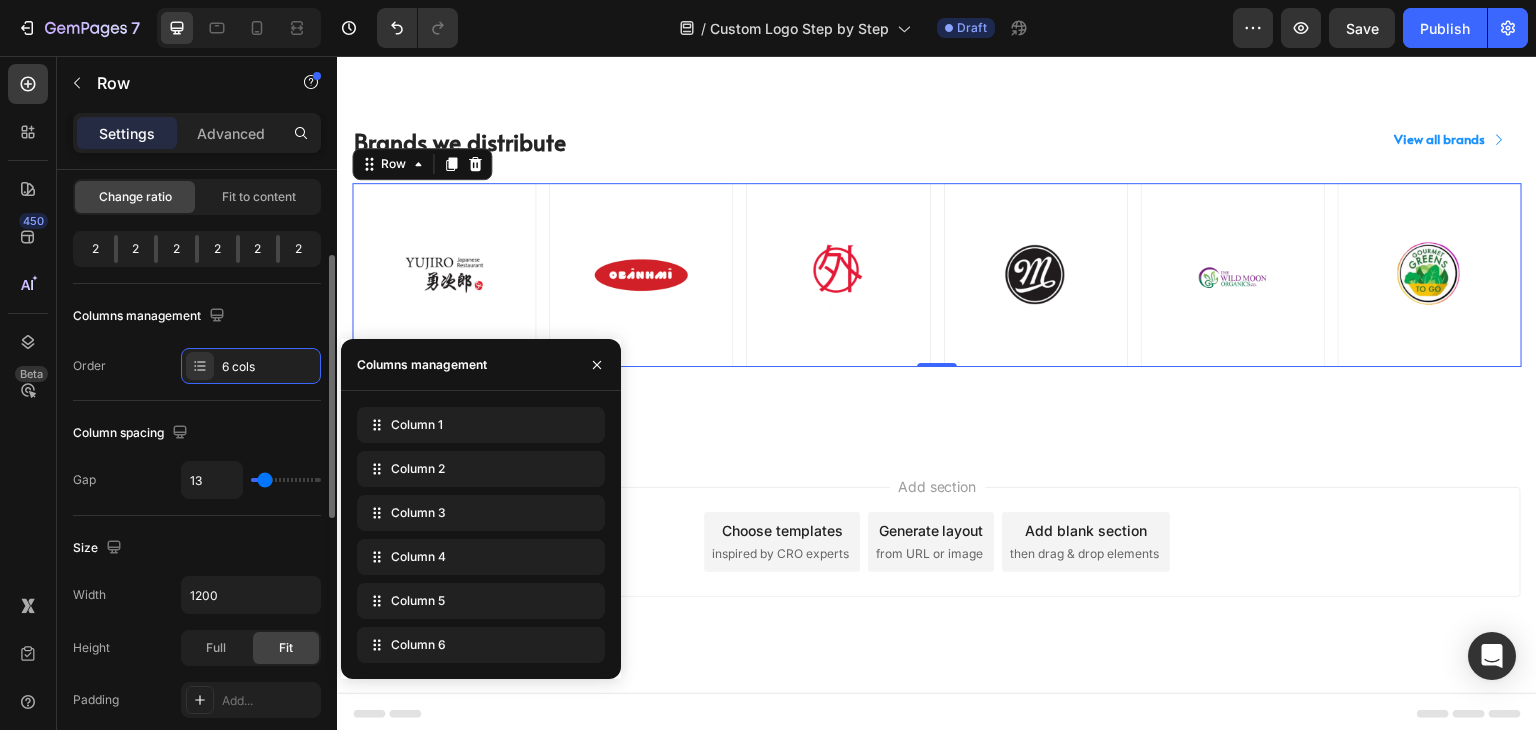click on "Order" at bounding box center [89, 366] 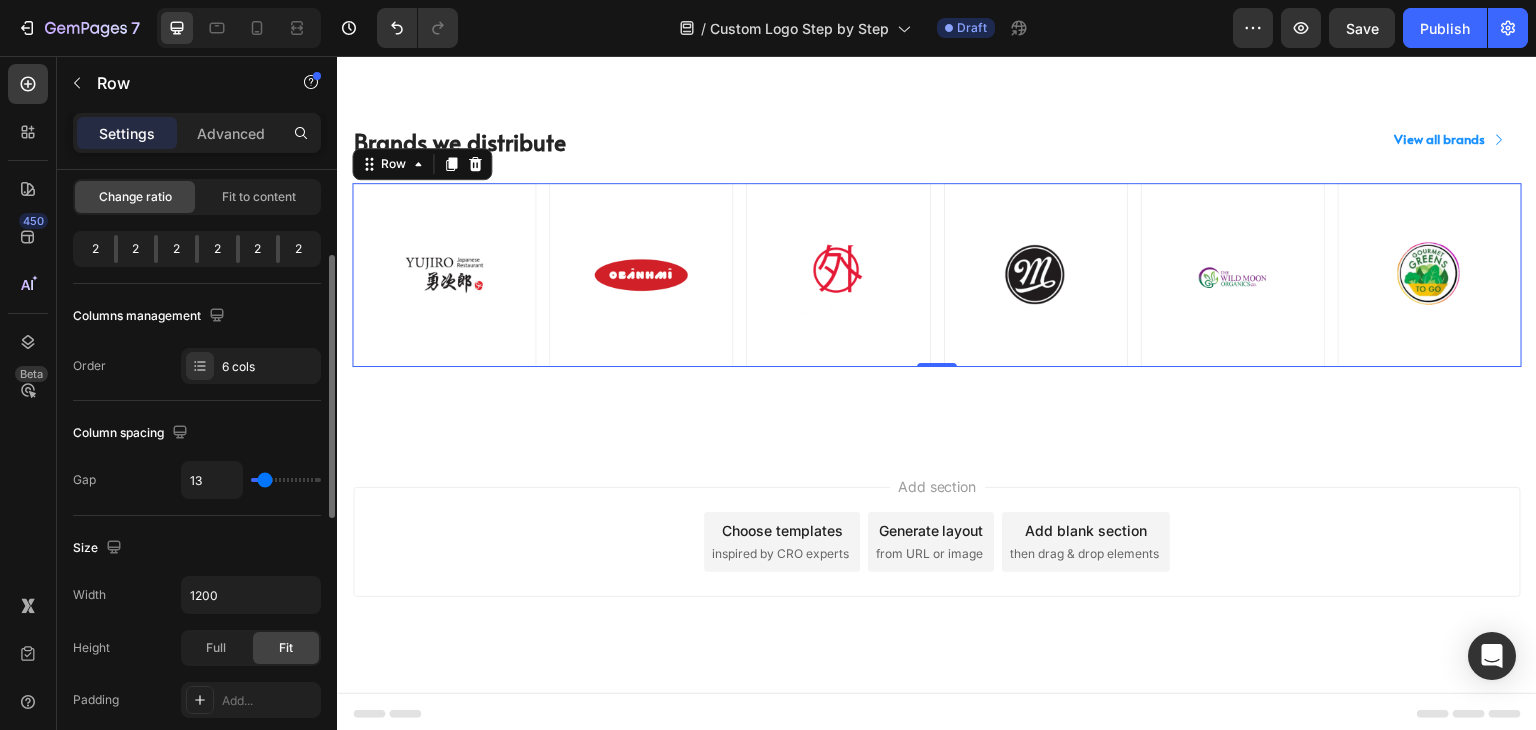 scroll, scrollTop: 0, scrollLeft: 0, axis: both 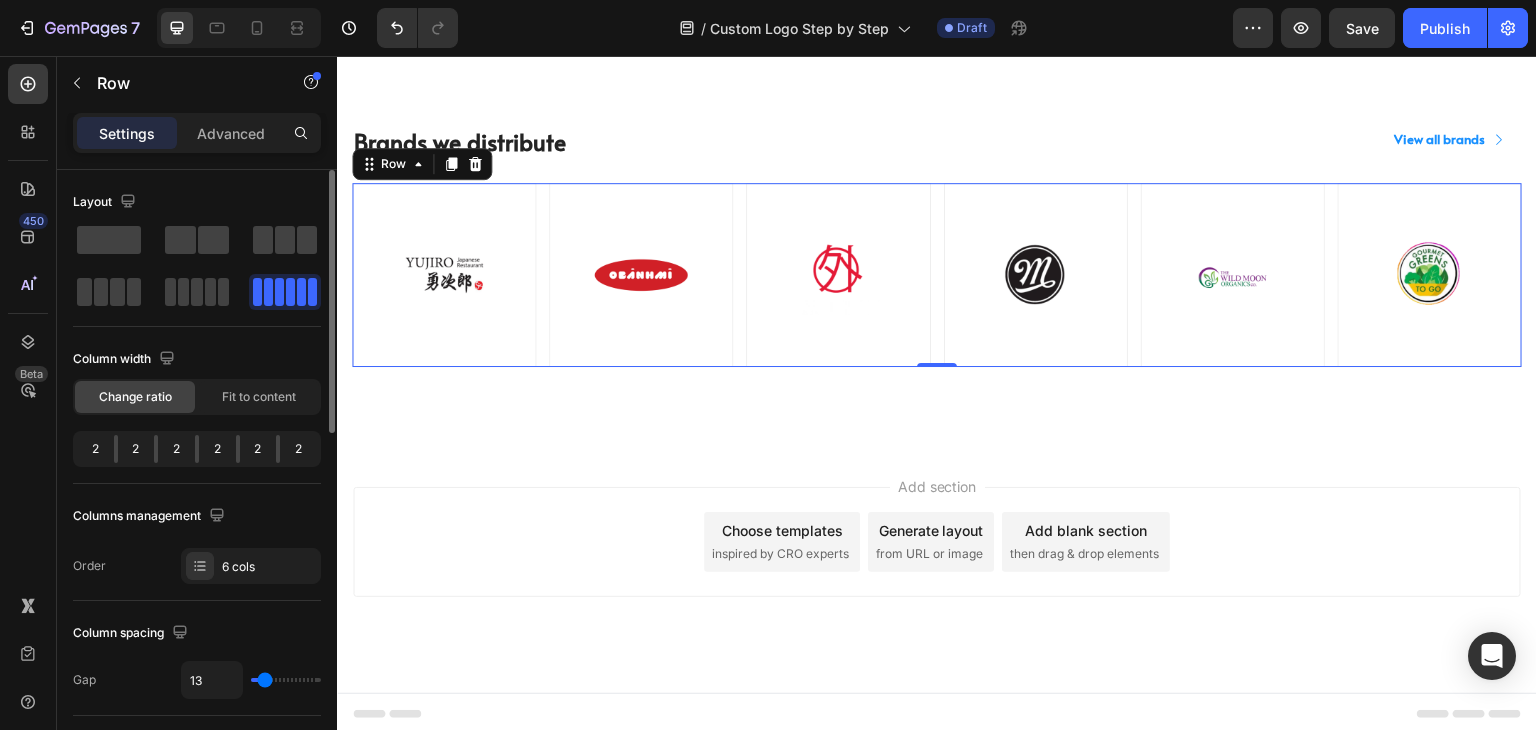 drag, startPoint x: 285, startPoint y: 285, endPoint x: 268, endPoint y: 286, distance: 17.029387 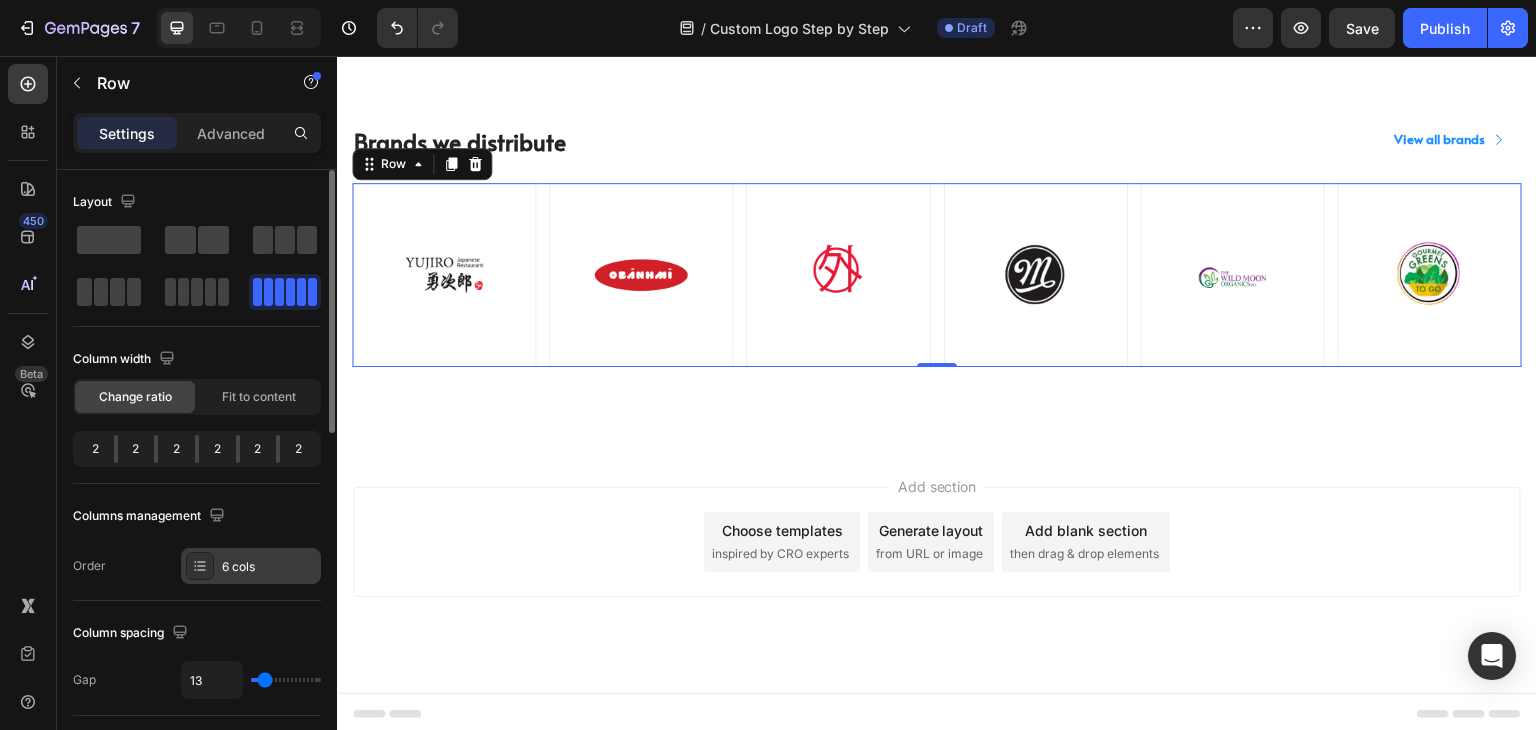 click on "6 cols" at bounding box center (269, 567) 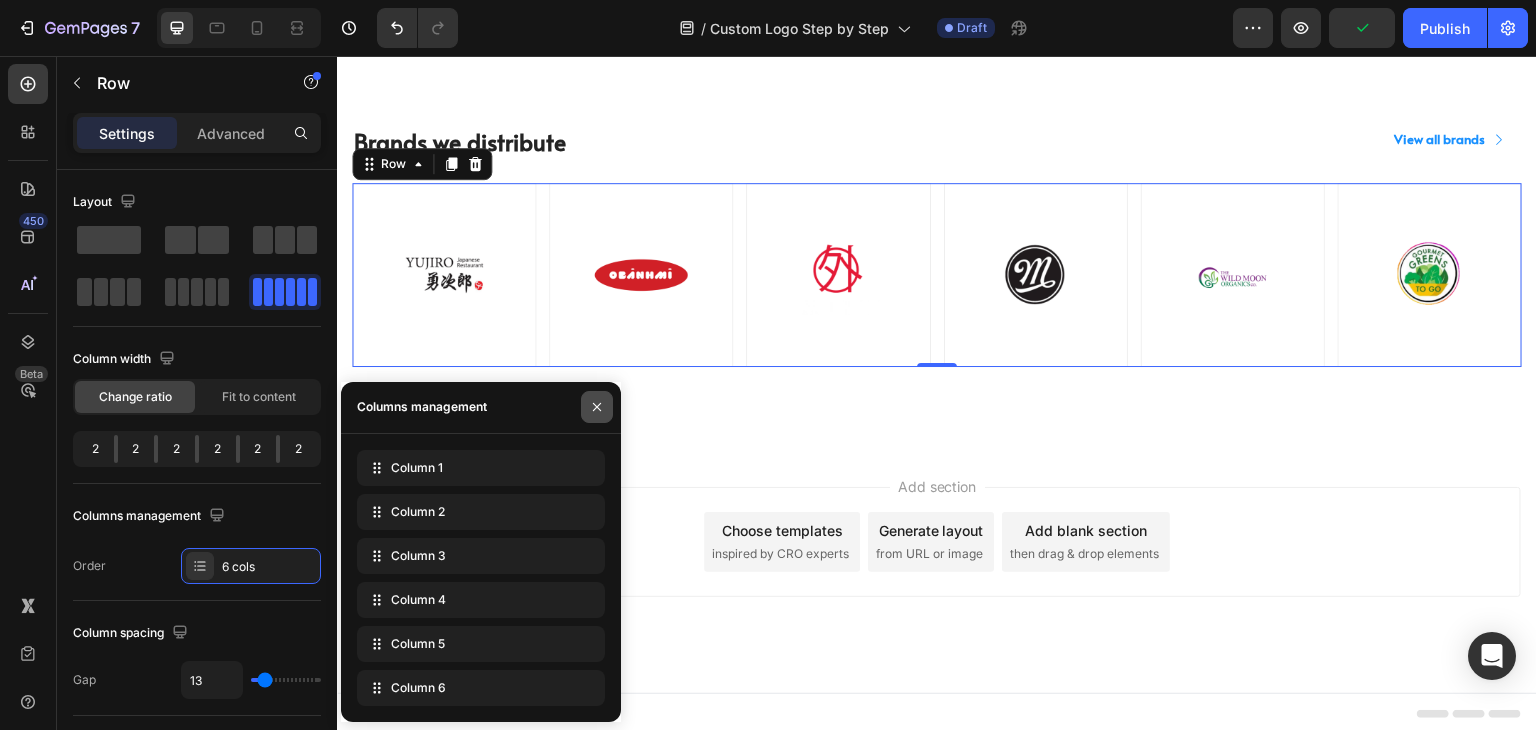 drag, startPoint x: 592, startPoint y: 405, endPoint x: 512, endPoint y: 349, distance: 97.65244 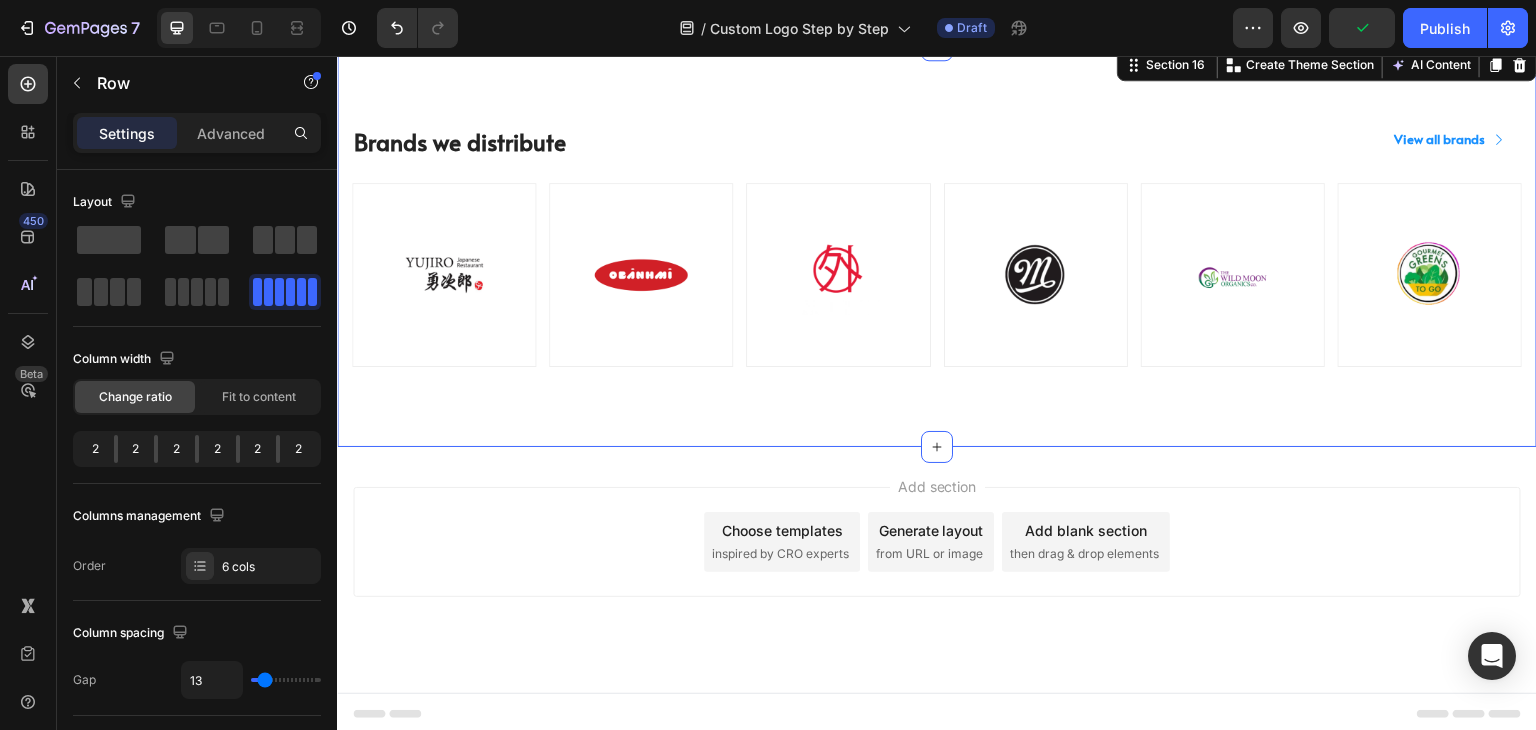click on "Brands we distribute Heading
View all brands Button Row Image Image Image Image Image Image Row Section 16   Create Theme Section AI Content Write with GemAI What would you like to describe here? Tone and Voice Persuasive Product Show more Generate" at bounding box center [937, 246] 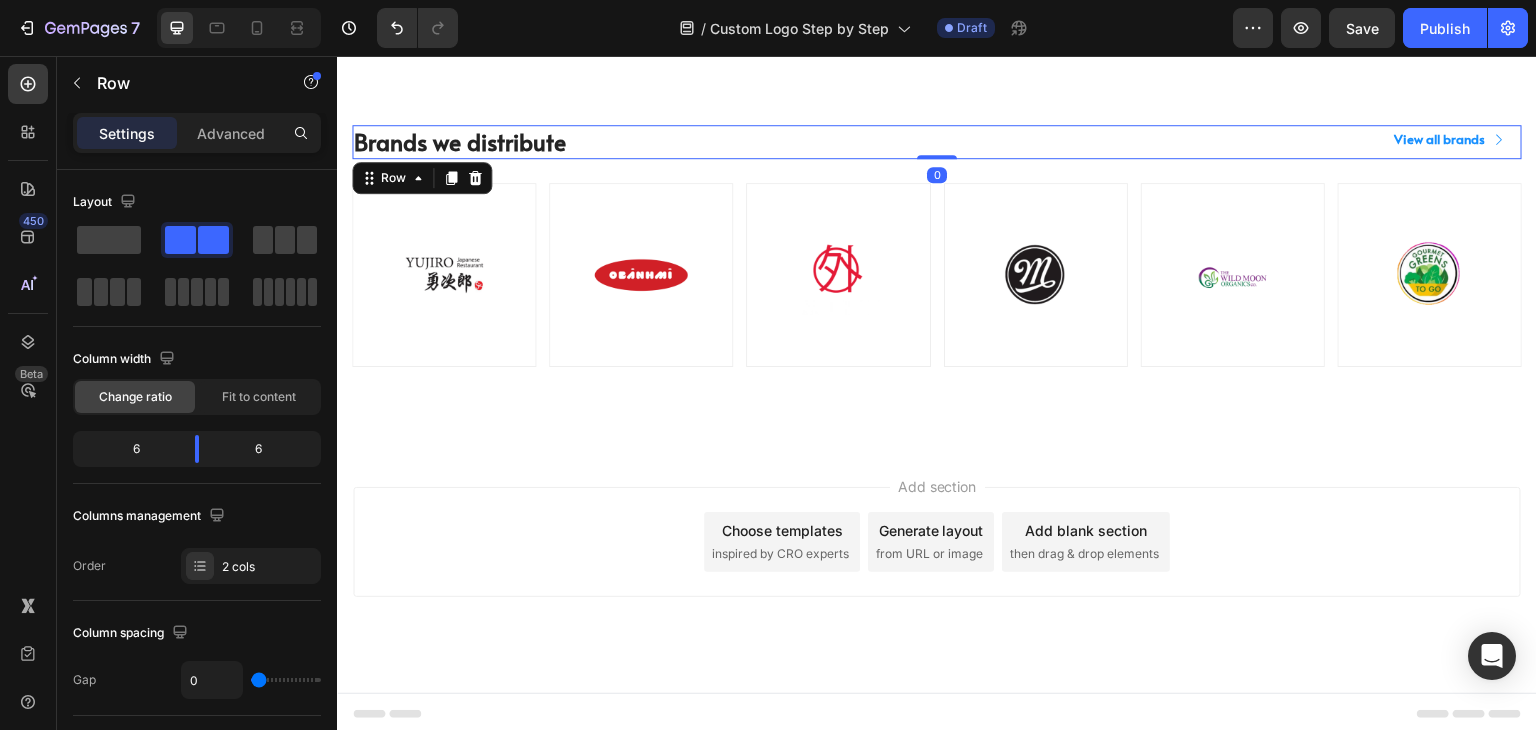 click on "View all brands Button" at bounding box center [1229, 142] 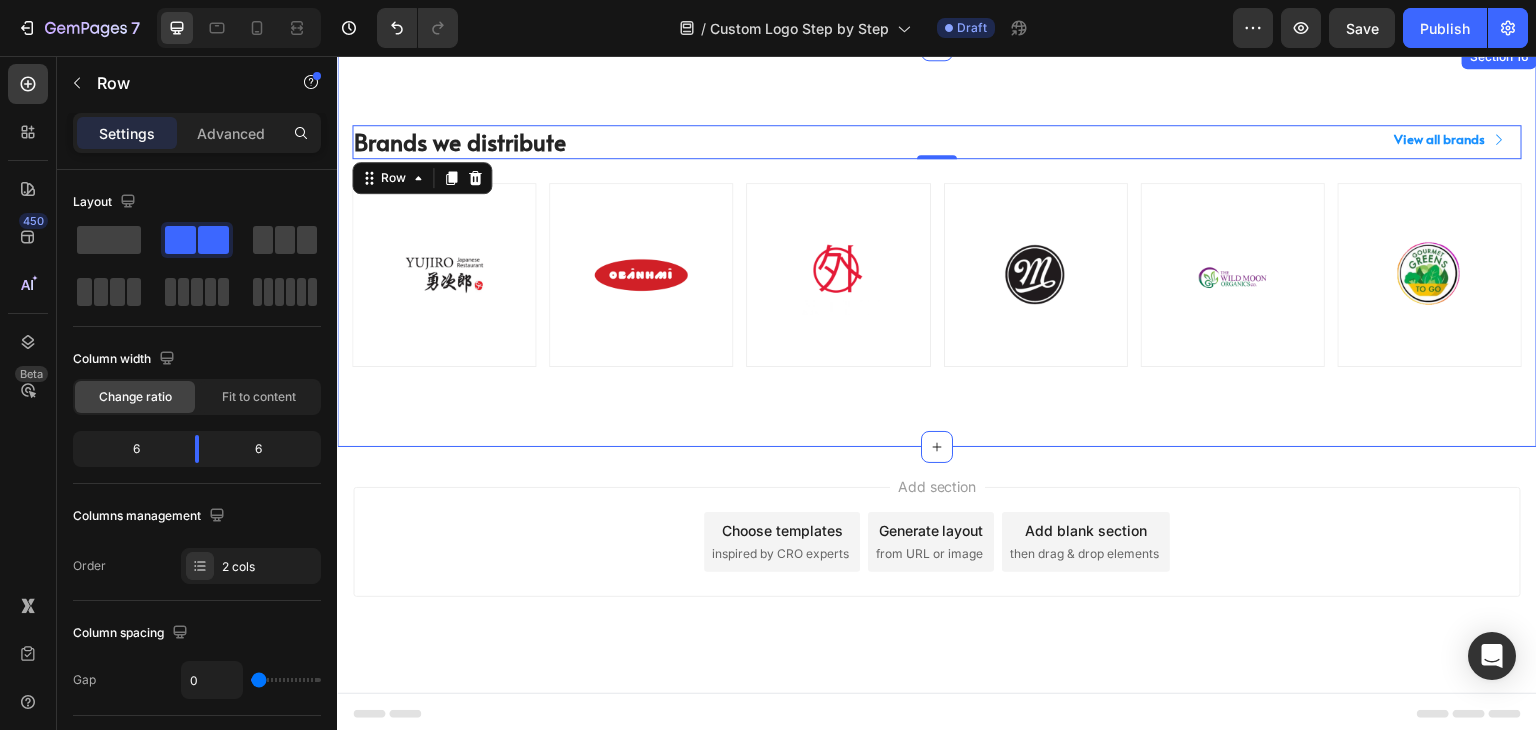 click on "Brands we distribute" at bounding box center [644, 142] 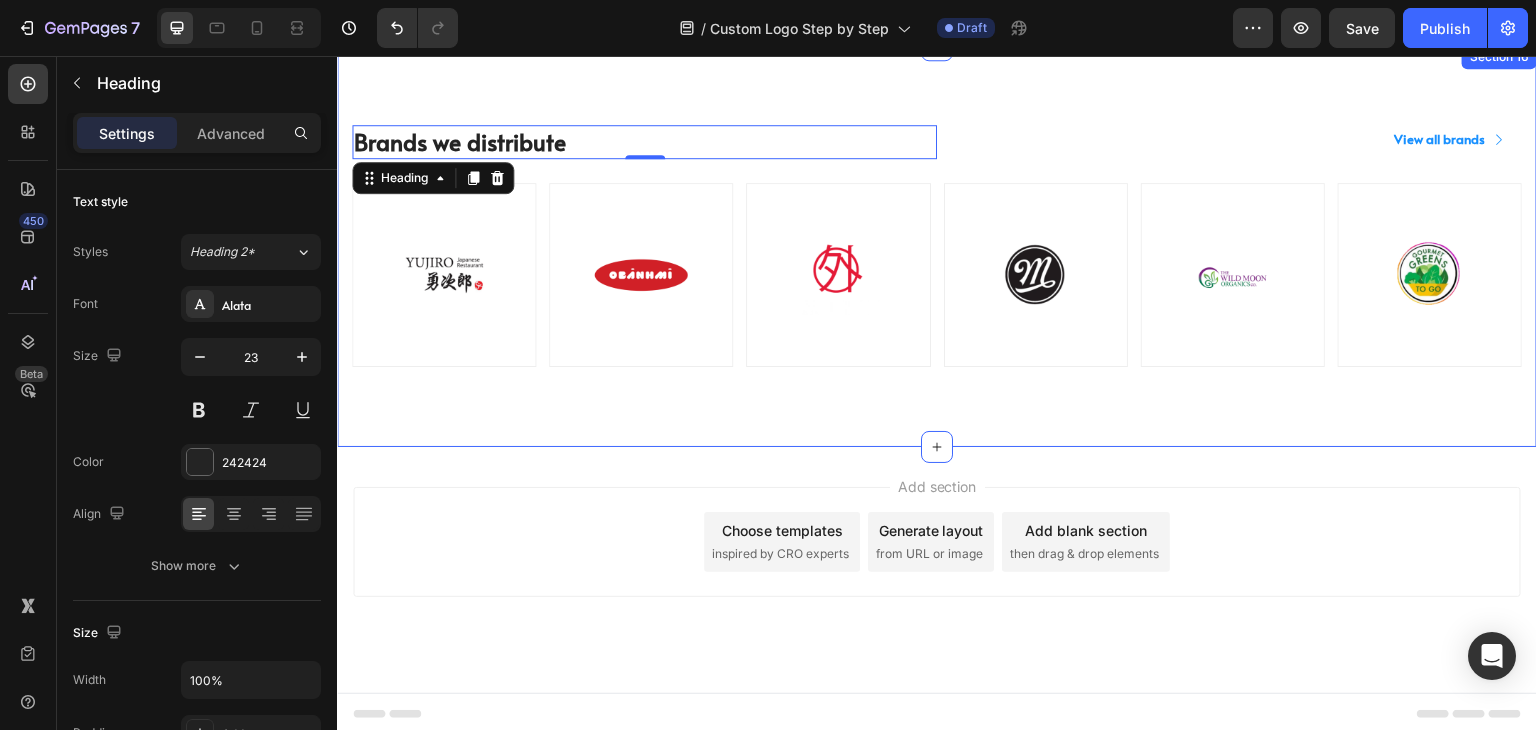 click on "Brands we distribute Heading   0
View all brands Button Row Image Image Image Image Image Image Row Section 16" at bounding box center [937, 246] 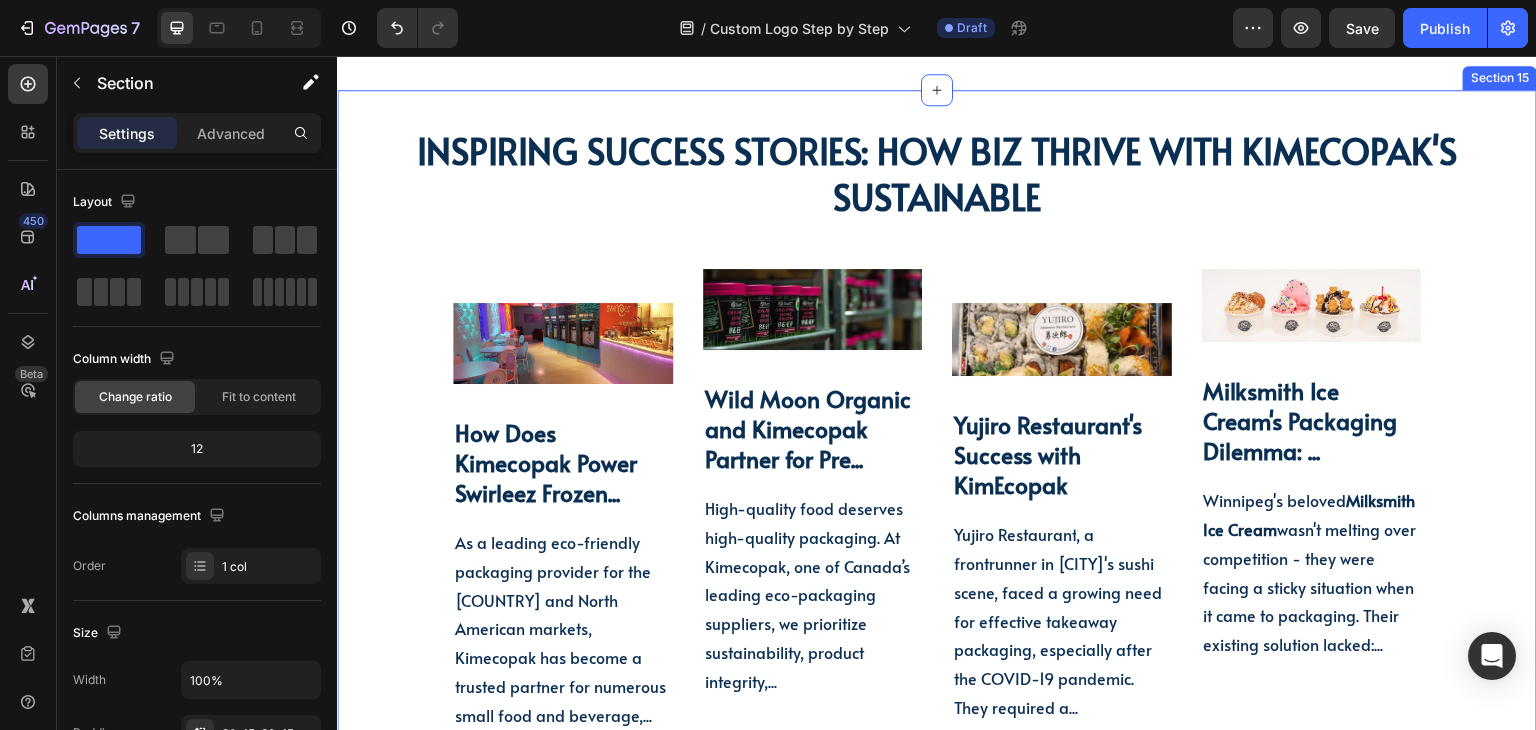 scroll, scrollTop: 6609, scrollLeft: 0, axis: vertical 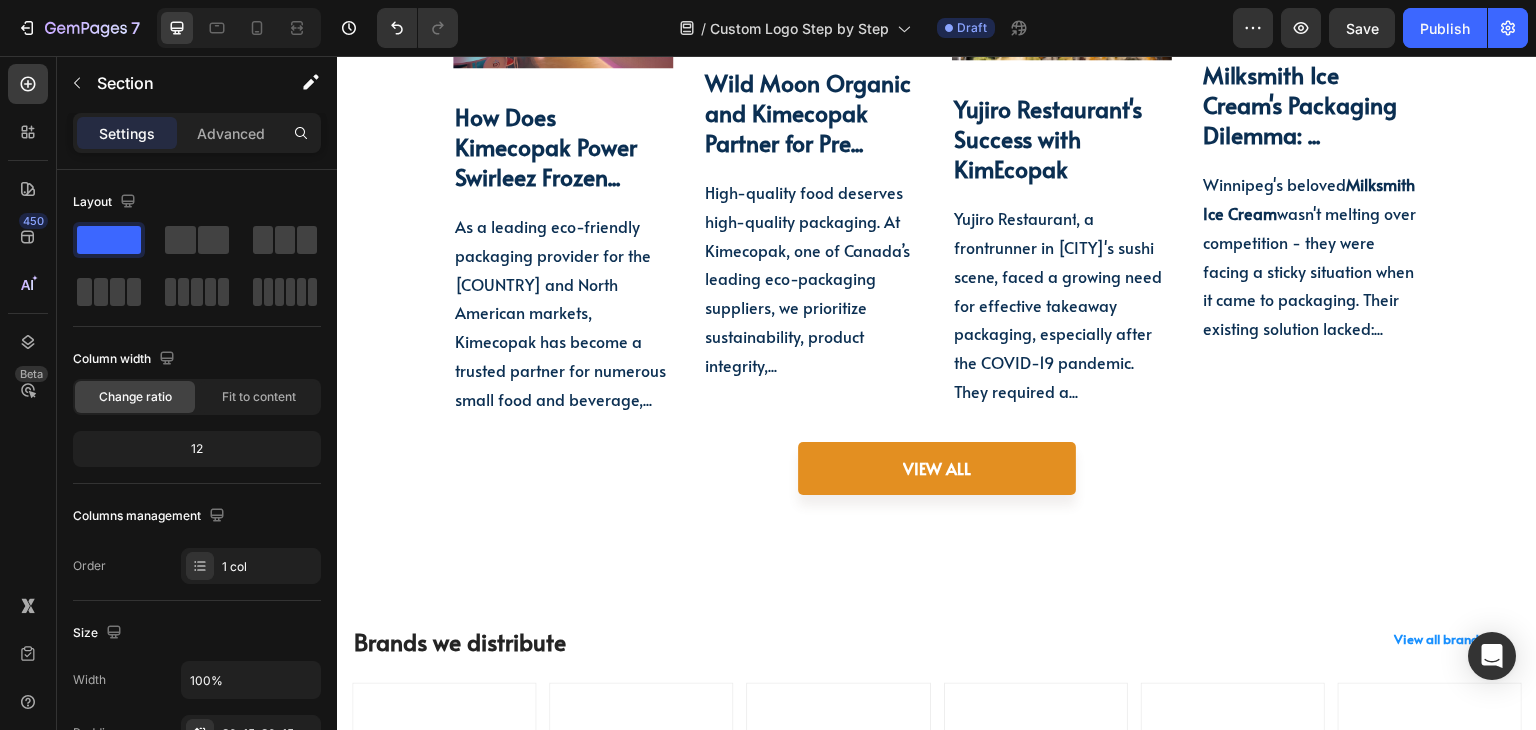 click on "Brands we distribute Heading
View all brands Button Row Image Image Image Image Image Image Row Section 16" at bounding box center (937, 746) 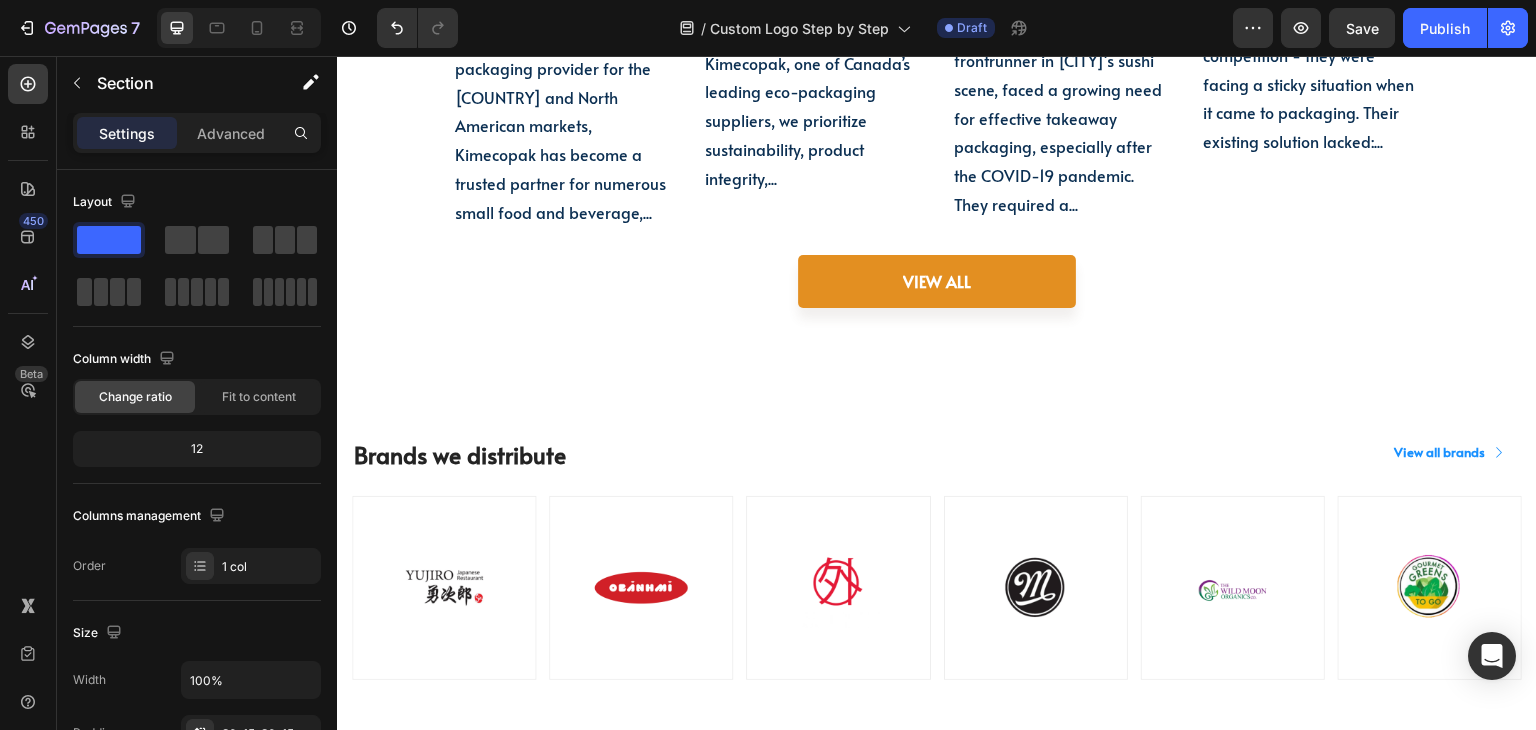 scroll, scrollTop: 6809, scrollLeft: 0, axis: vertical 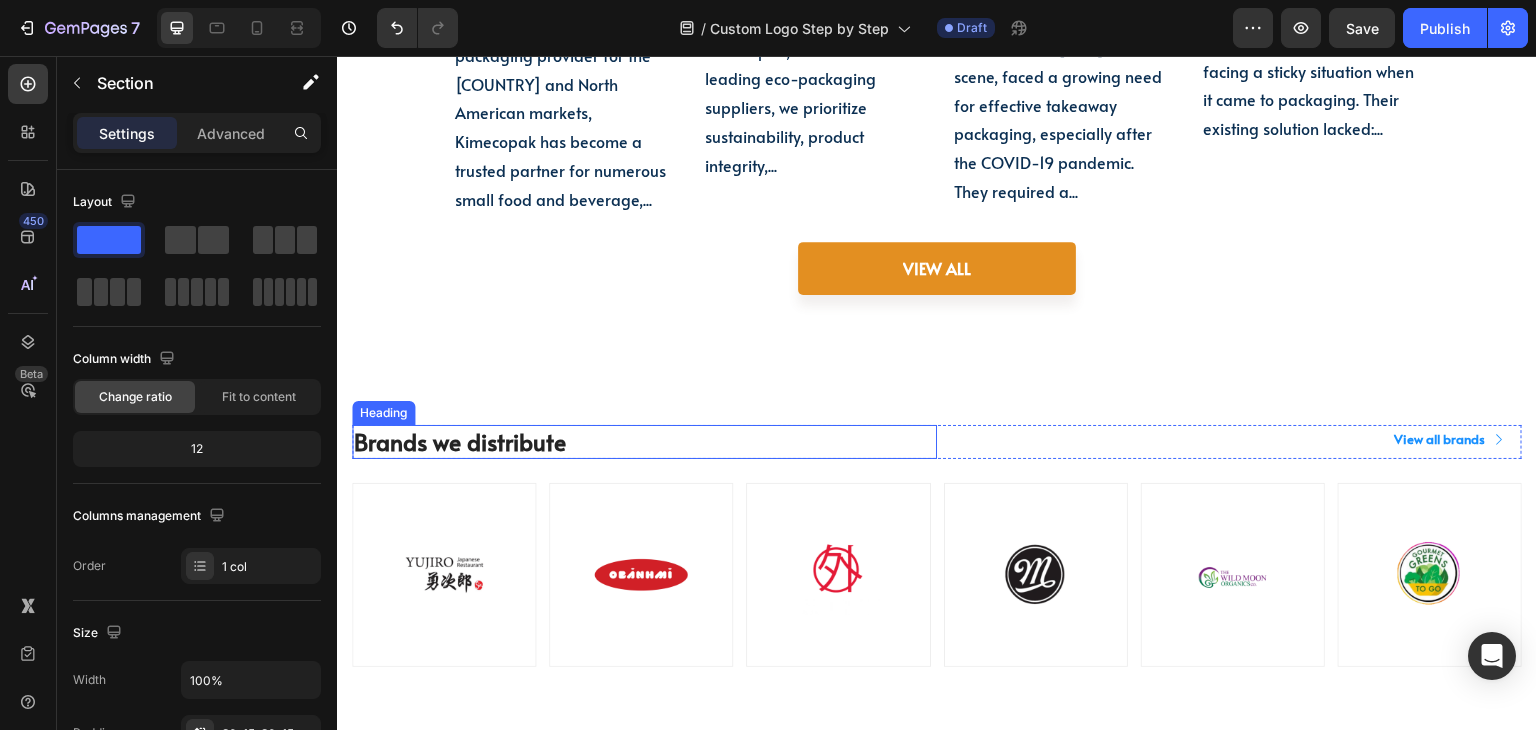 click on "Brands we distribute Heading
View all brands Button Row Image Image Image Image Image Image Row Section 16" at bounding box center [937, 546] 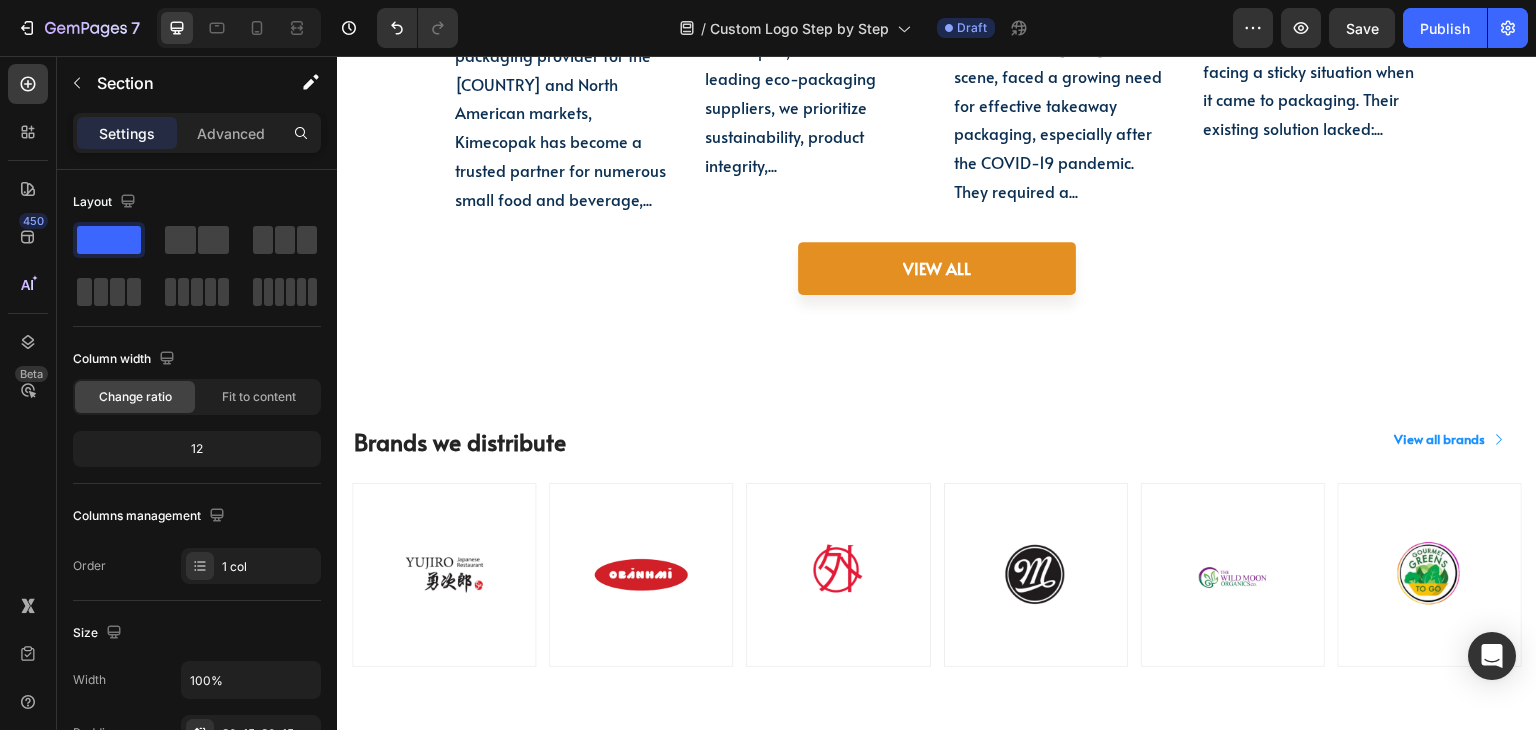 click on "Brands we distribute Heading
View all brands Button Row Image Image Image Image Image Image Row Section 16" at bounding box center (937, 546) 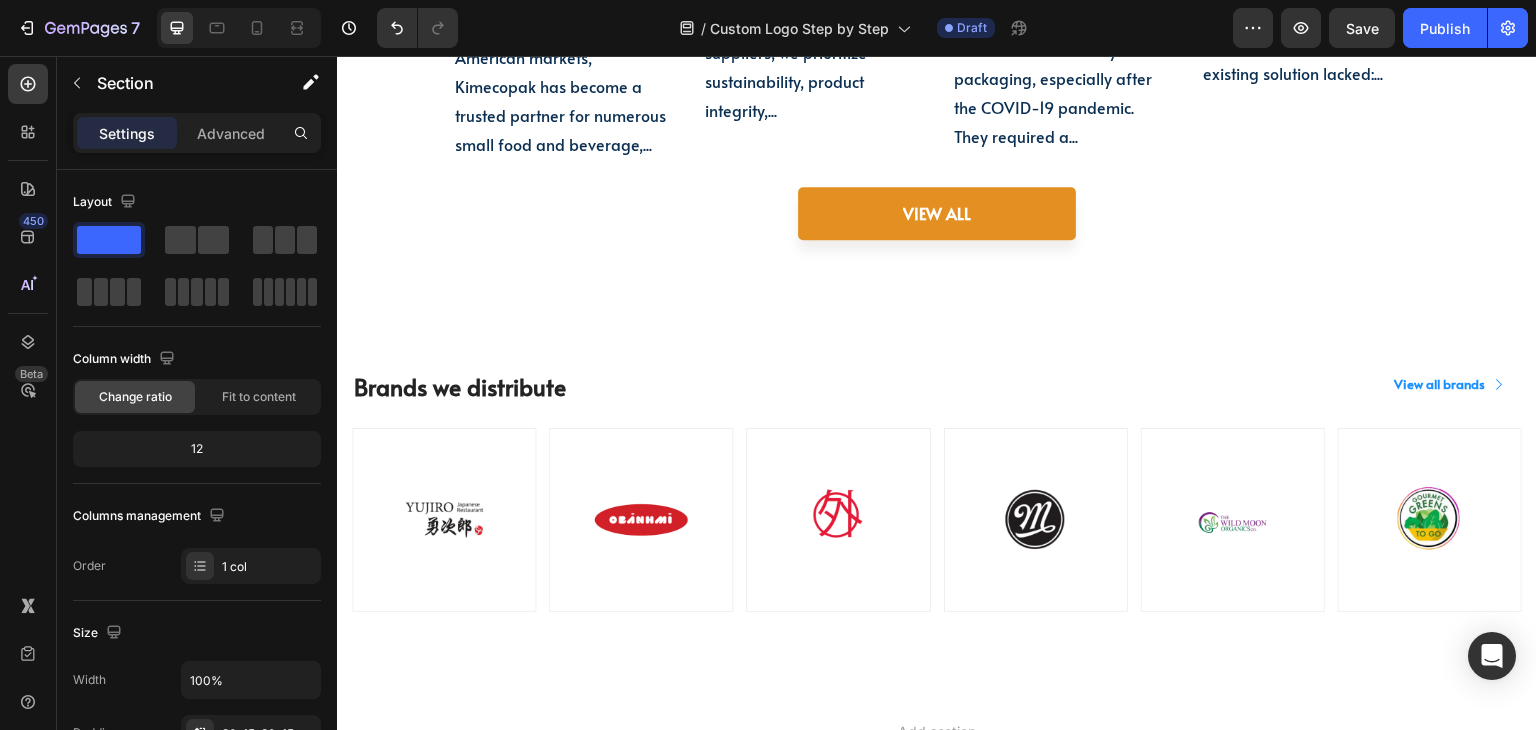 scroll, scrollTop: 6909, scrollLeft: 0, axis: vertical 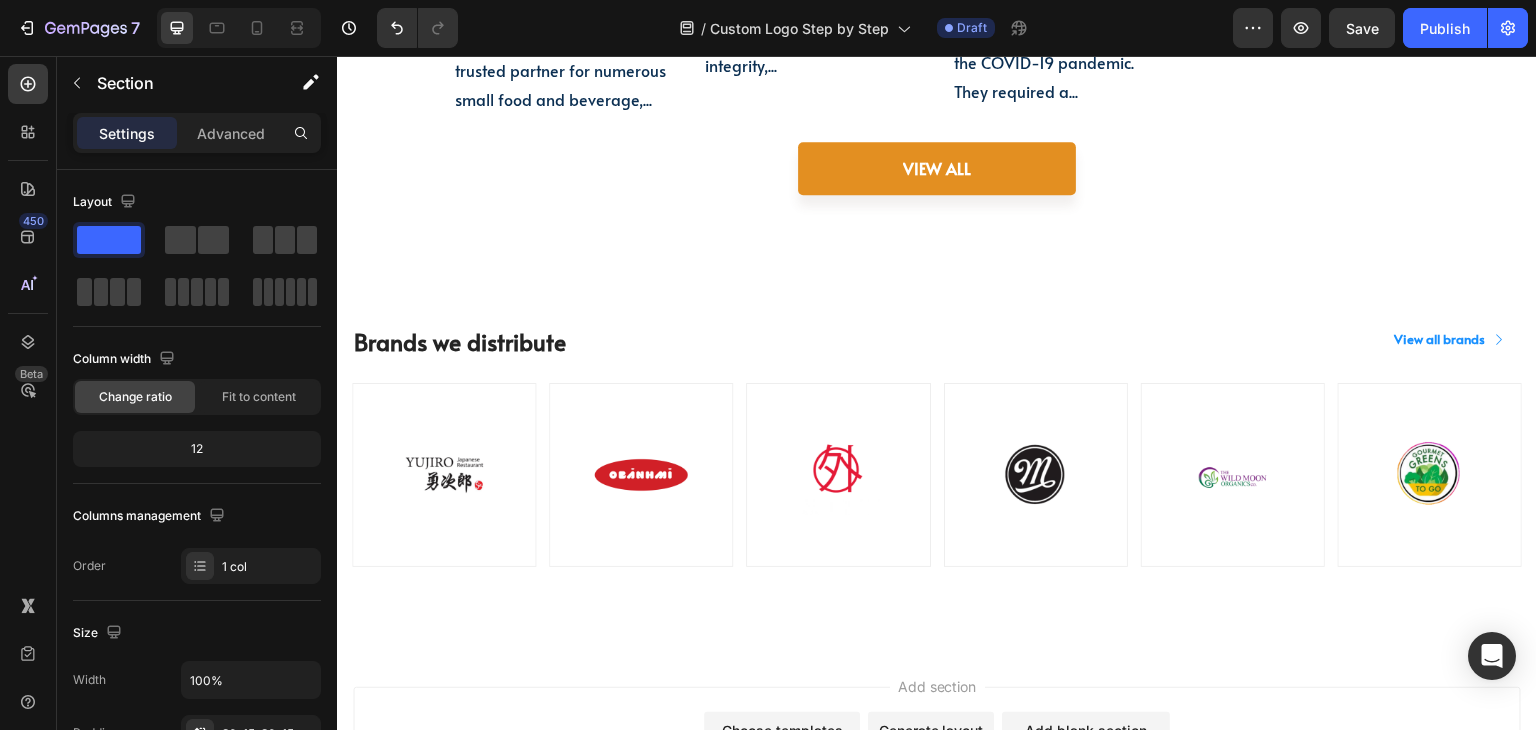 click on "Brands we distribute Heading
View all brands Button Row Image Image Image Image Image Image Row" at bounding box center [937, 446] 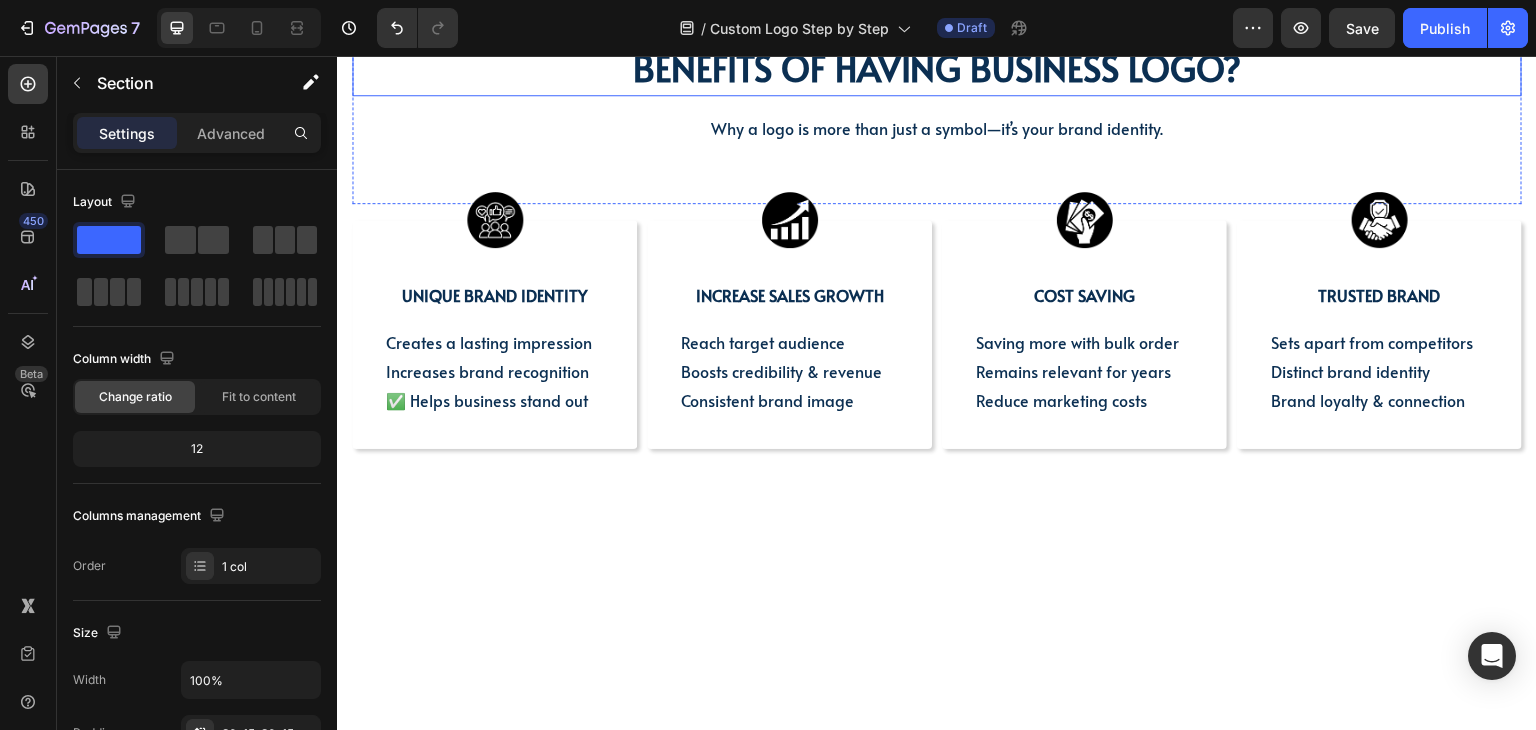 scroll, scrollTop: 348, scrollLeft: 0, axis: vertical 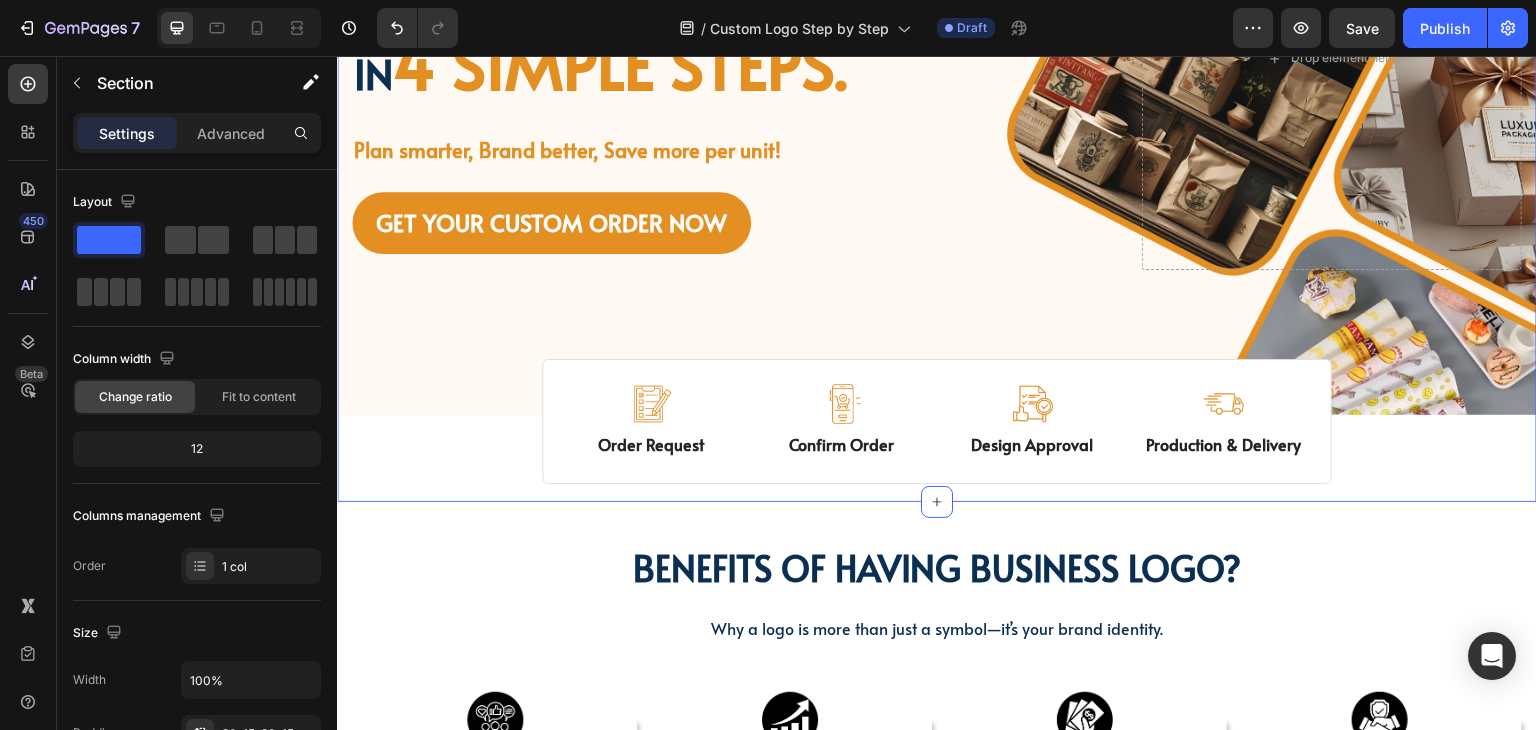 click on "Image Image Free shipping Text Block from The States Text Block Advanced List Image 30-Day FREE returns Text Block & Exchange Text Block Advanced List Row Image More than 60.000 Text Block Happy “Cattomers” Text Block Advanced List Image Secured Checkout Text Block using SSL Technology Text Block Advanced List Row                Title Line Get   custom logo packaging   Heading in  4 simple steps. Text Block Plan smarter, Brand better, Save more per unit! Text Block GET YOUR CUSTOM ORDER NOW Button
Drop element here Row Row Hero Banner Image Order Request Text Block Image Confirm Order Text Block Image Design Approval Text Block Image Production & Delivery Text Block Row" at bounding box center [937, 116] 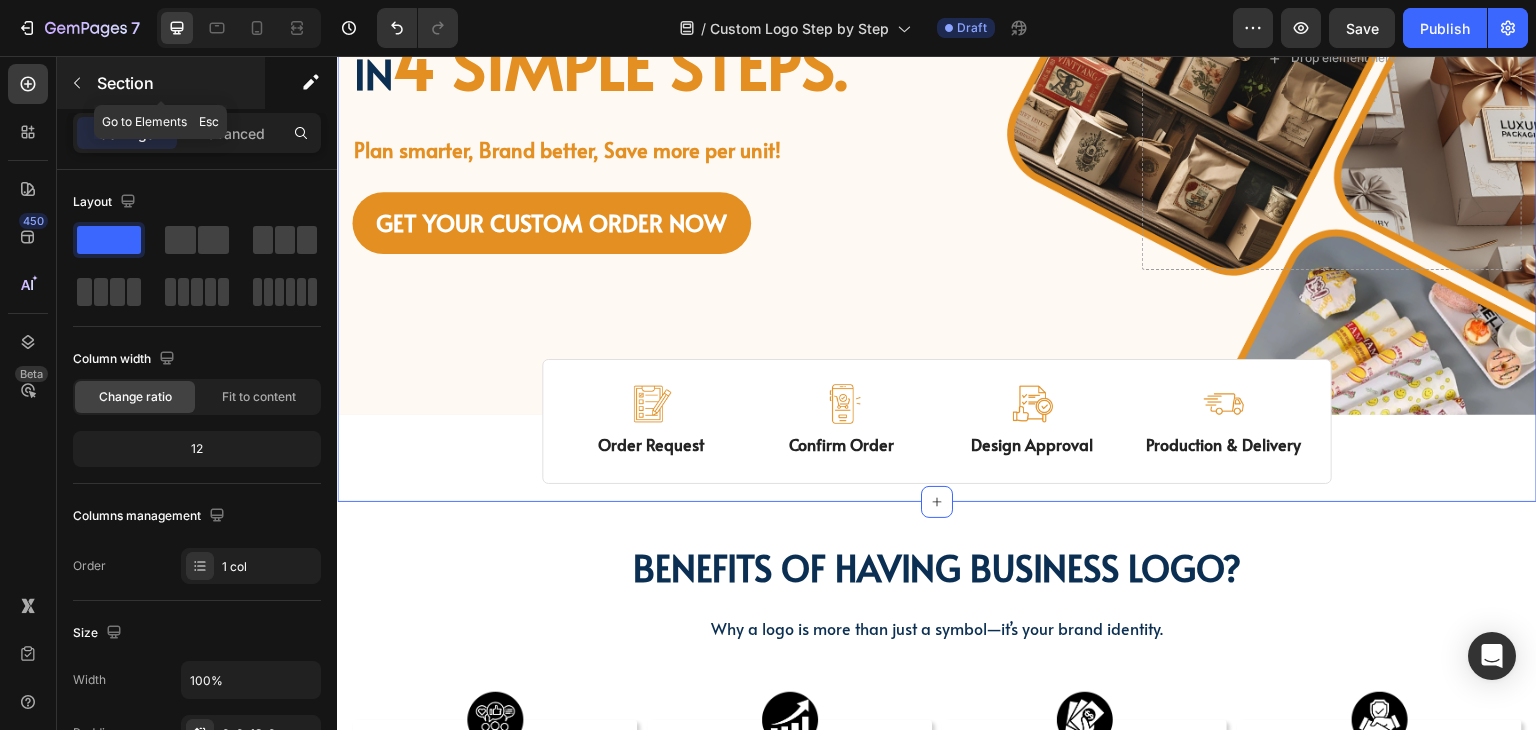 click 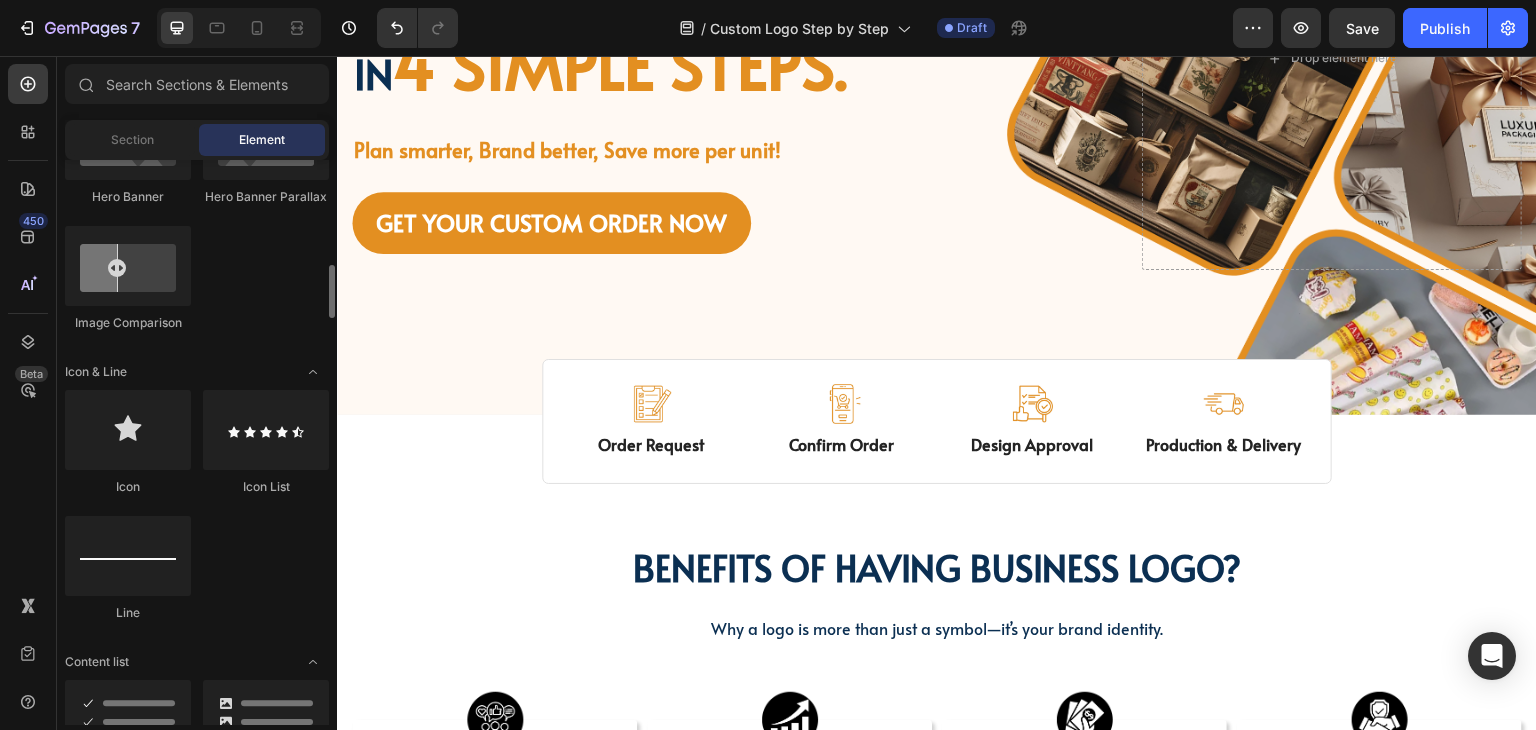 scroll, scrollTop: 1300, scrollLeft: 0, axis: vertical 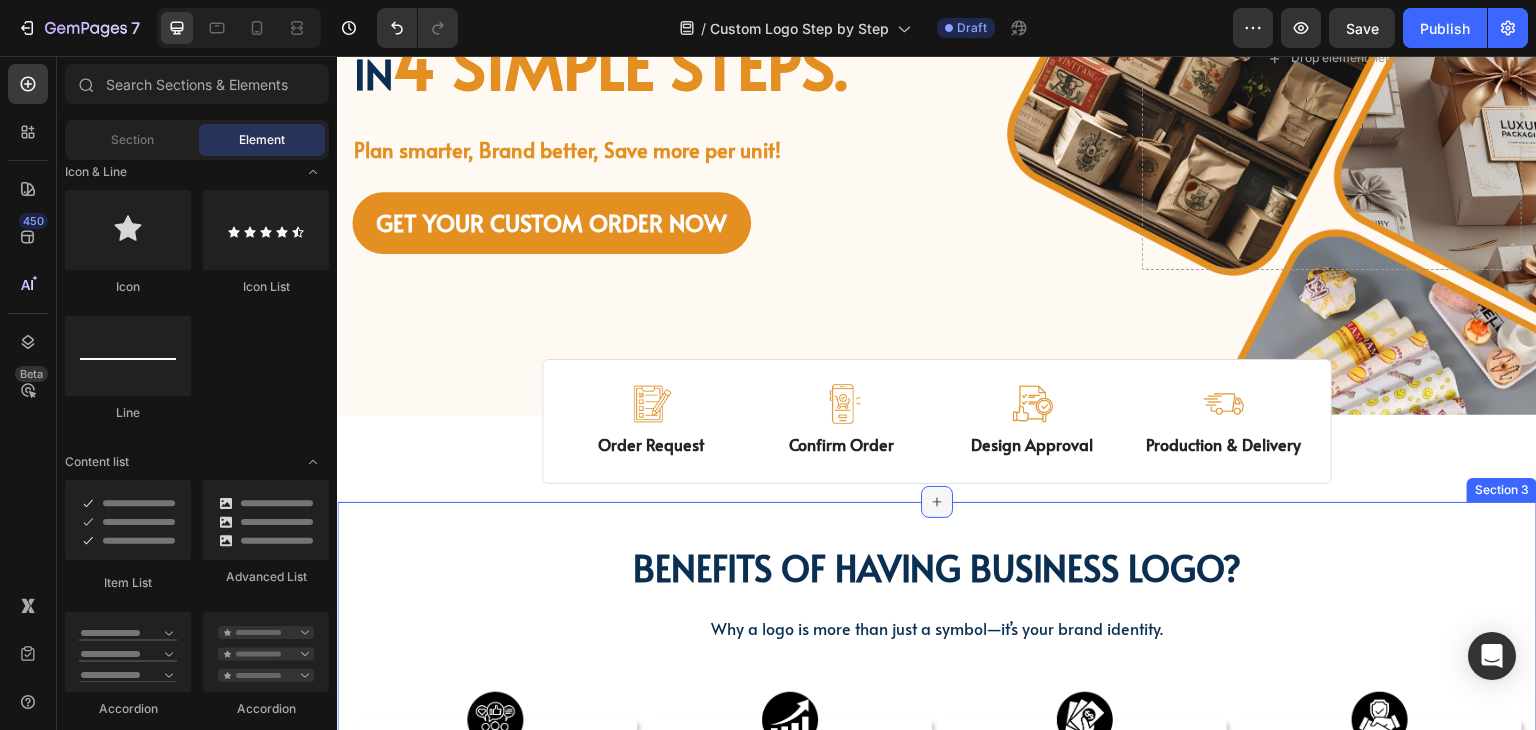 click 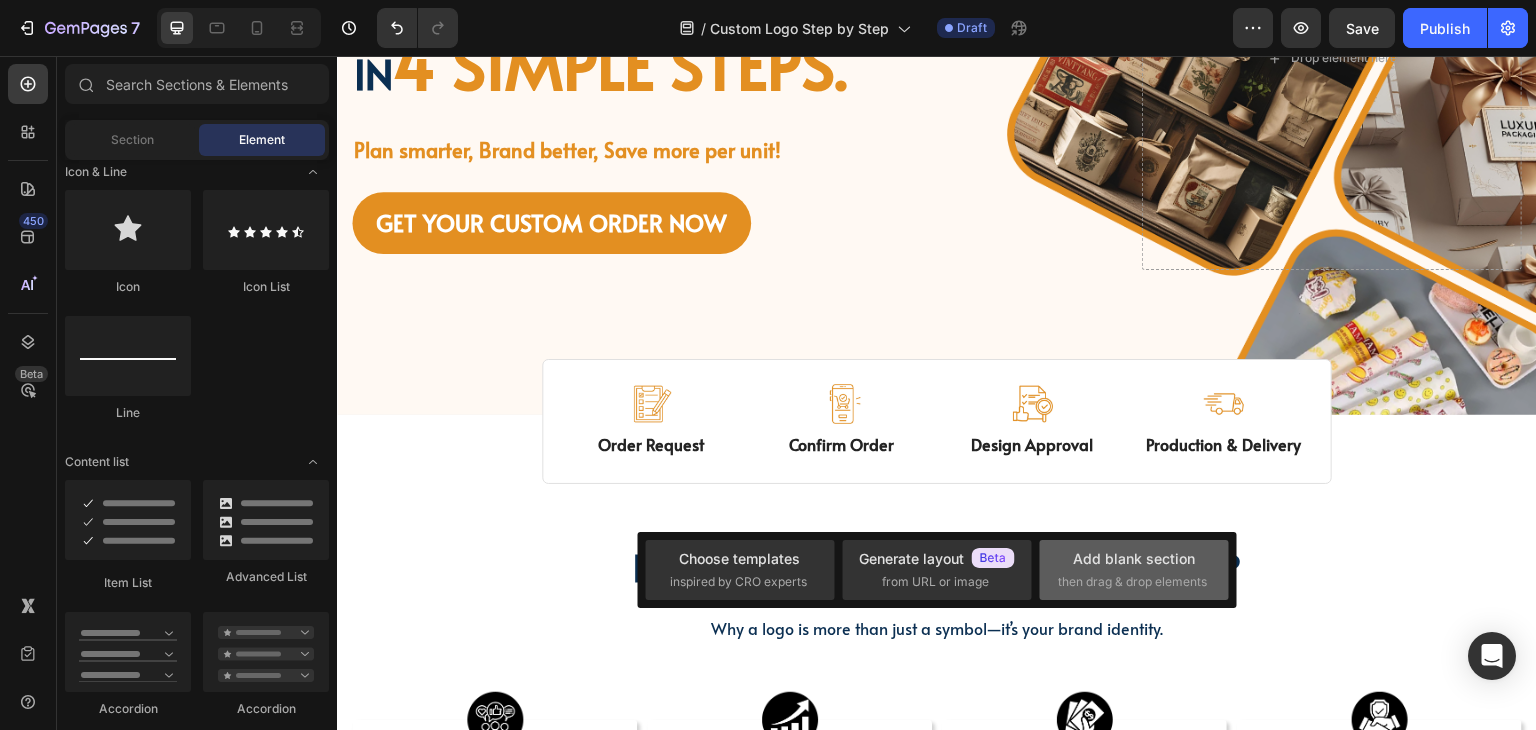 click on "Add blank section" at bounding box center [1134, 558] 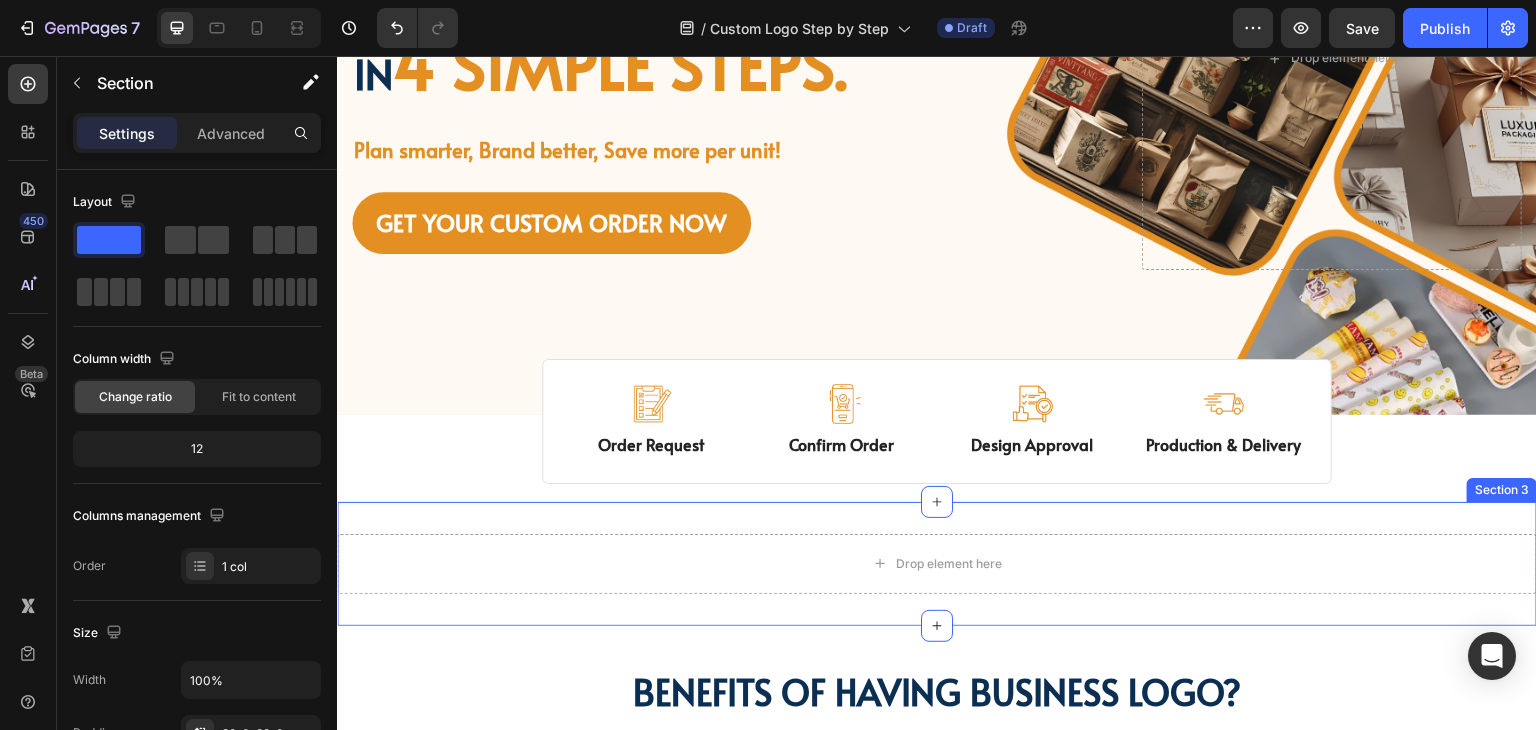 click on "Drop element here Section 3" at bounding box center (937, 564) 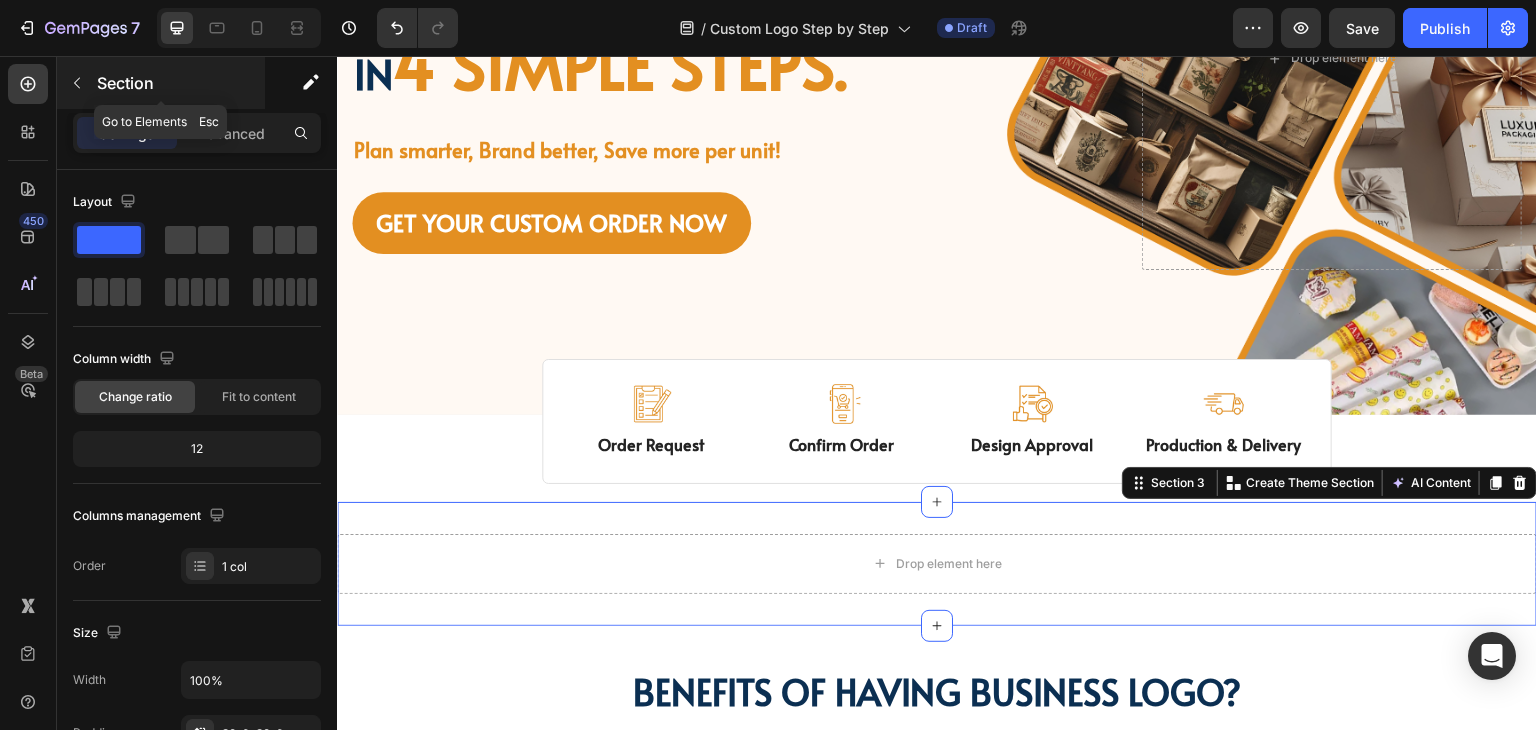 click 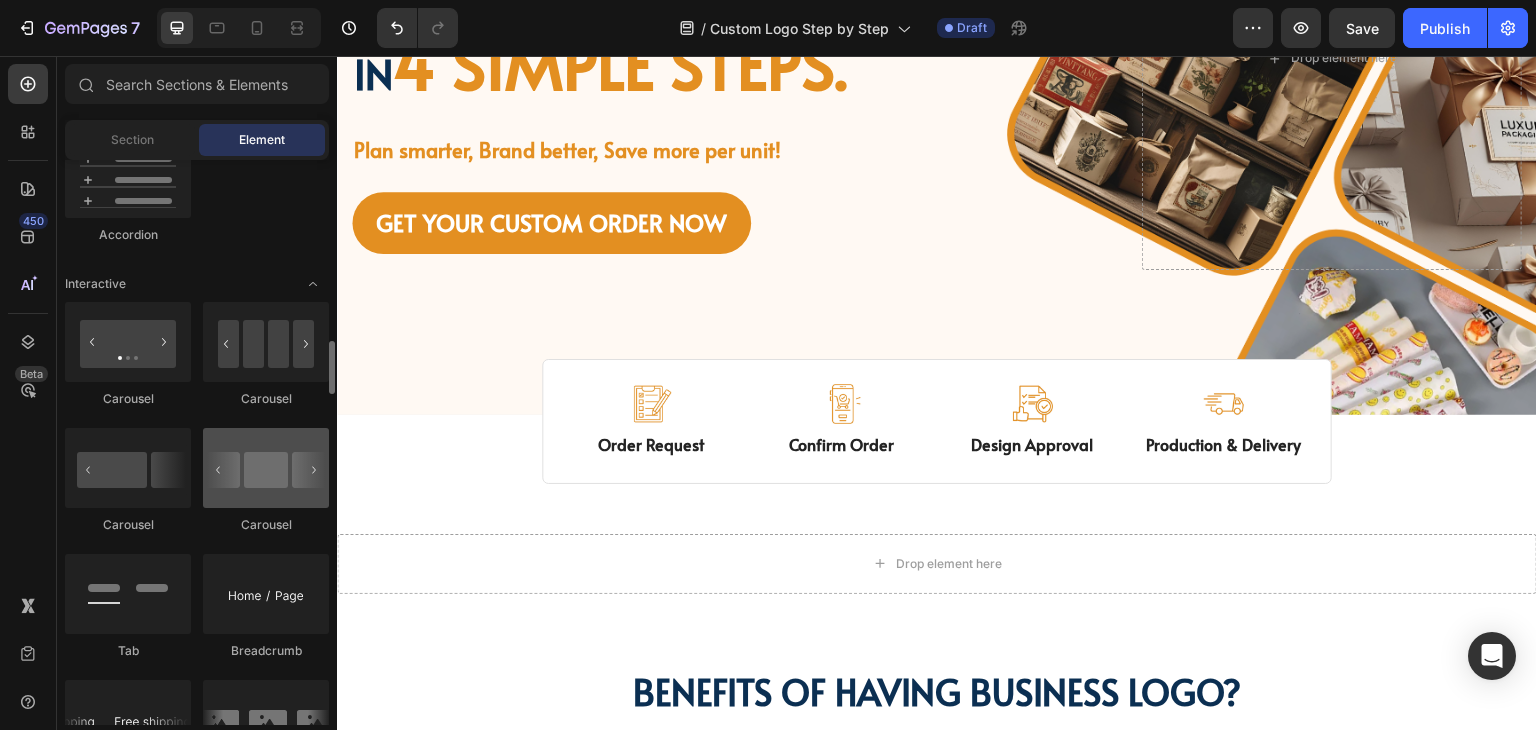 scroll, scrollTop: 2400, scrollLeft: 0, axis: vertical 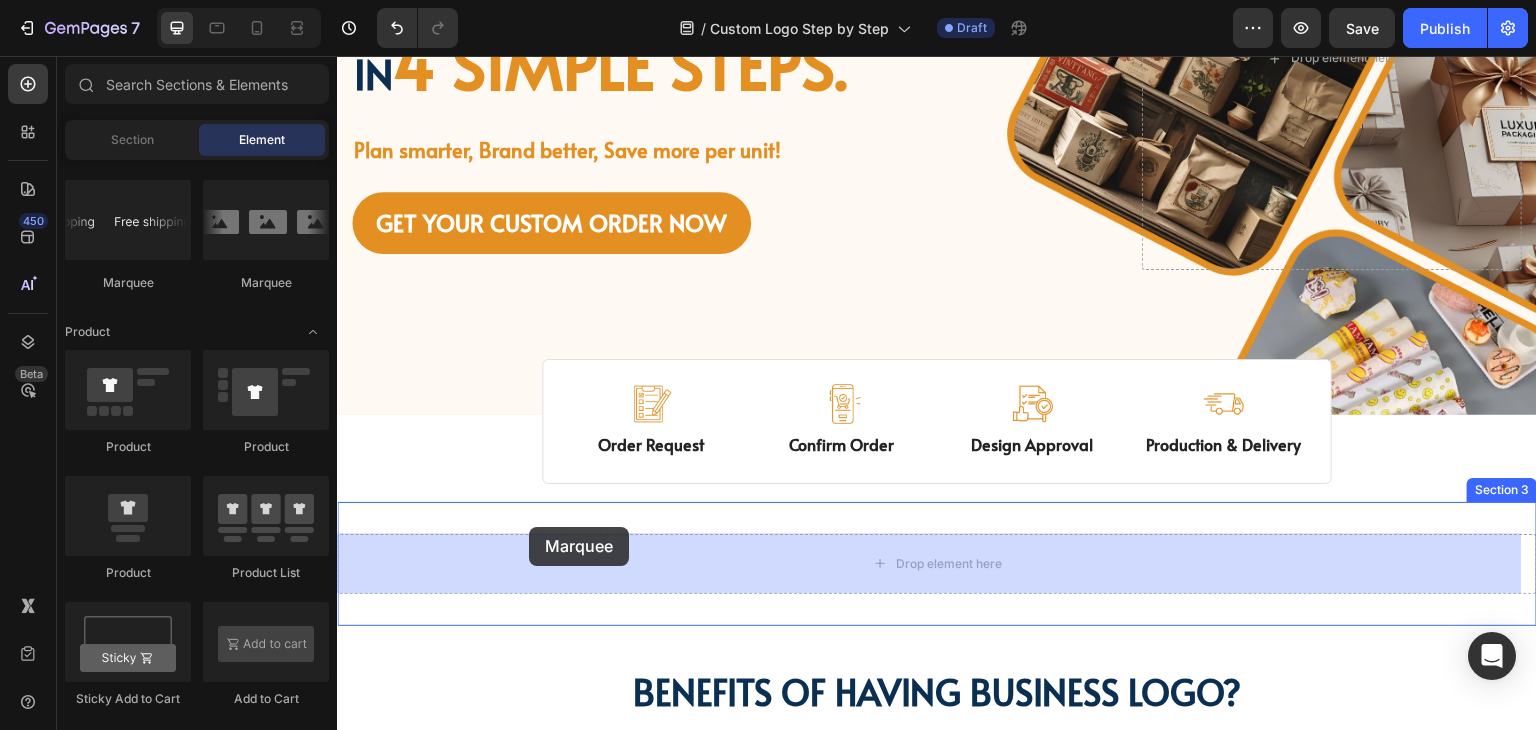 drag, startPoint x: 605, startPoint y: 311, endPoint x: 536, endPoint y: 530, distance: 229.61272 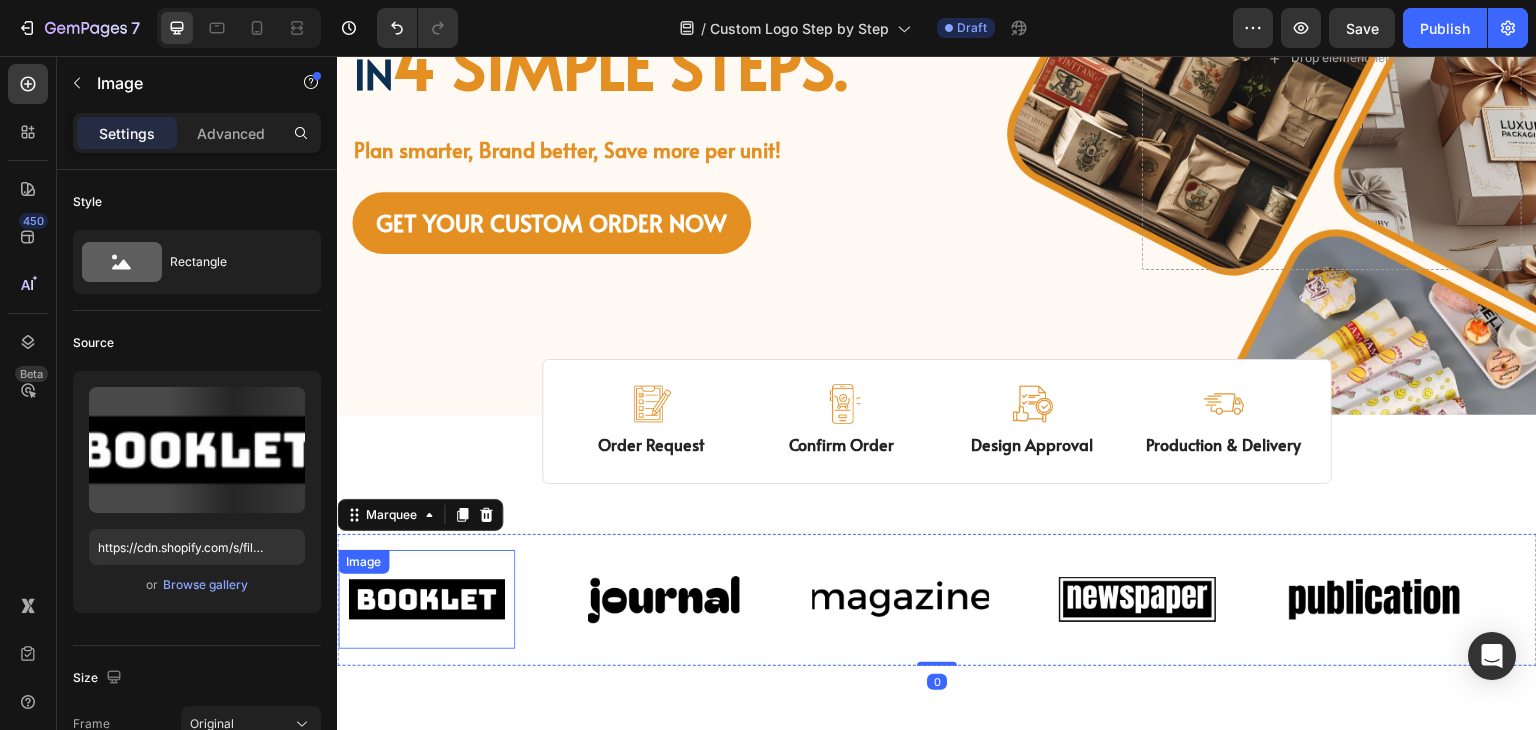 click on "Image" at bounding box center (426, 599) 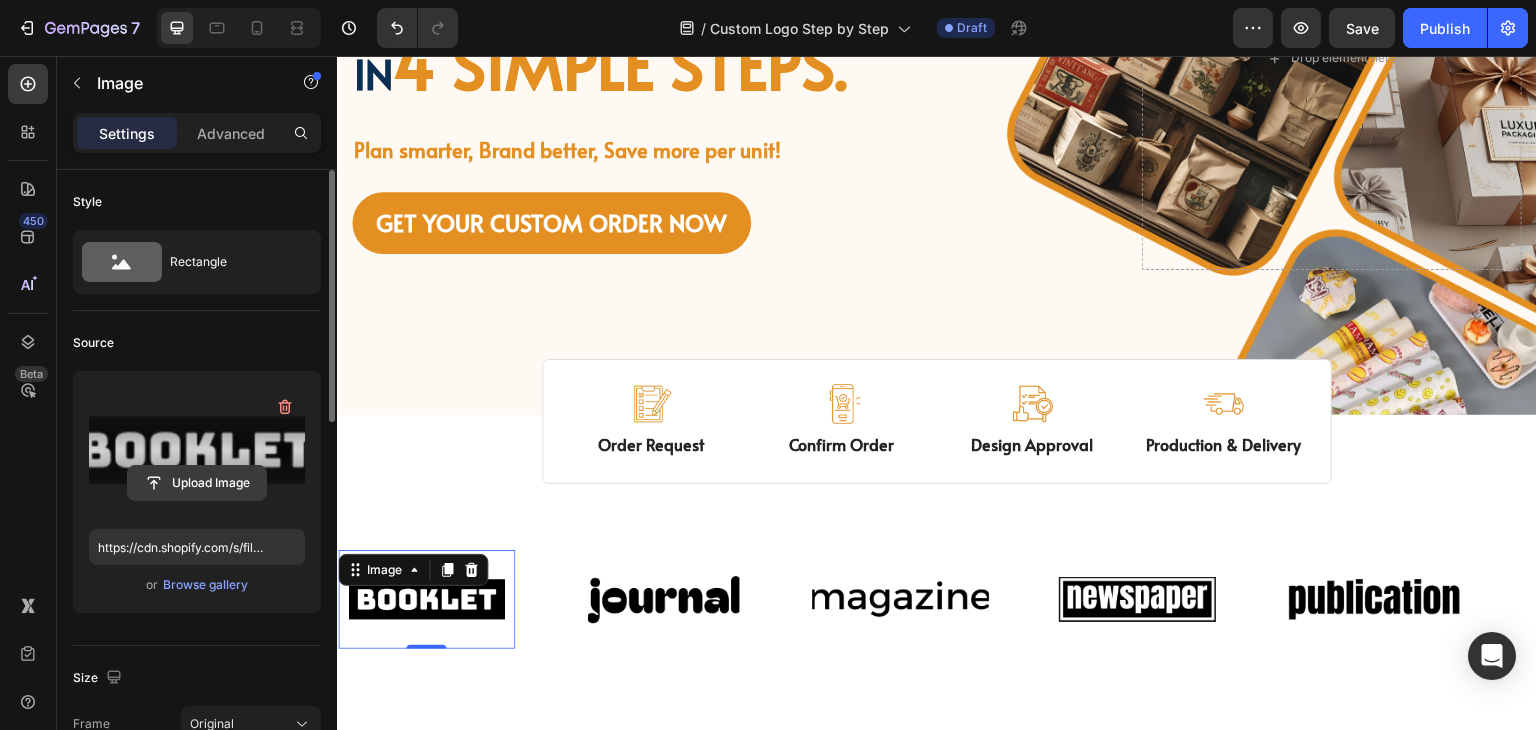 click 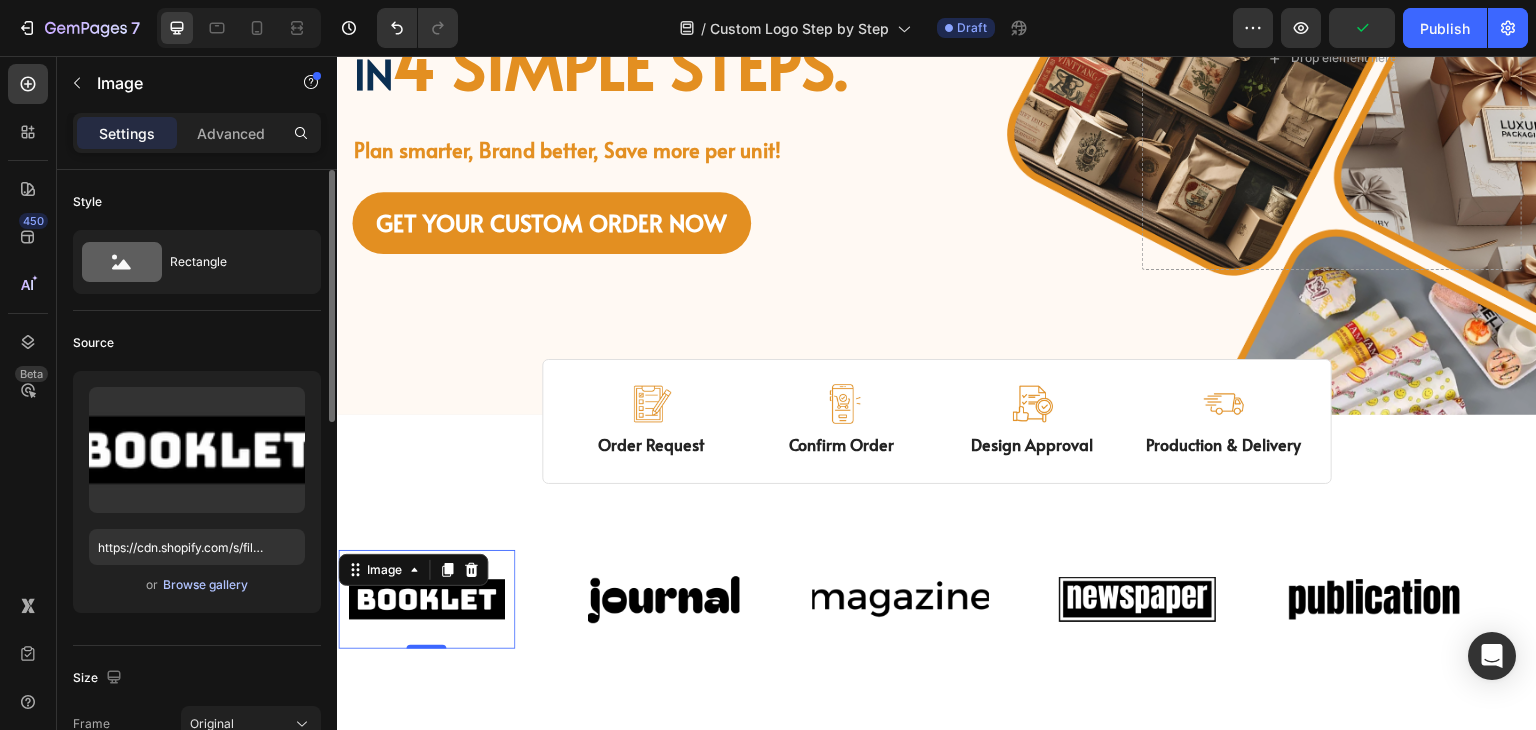 click on "Browse gallery" at bounding box center (205, 585) 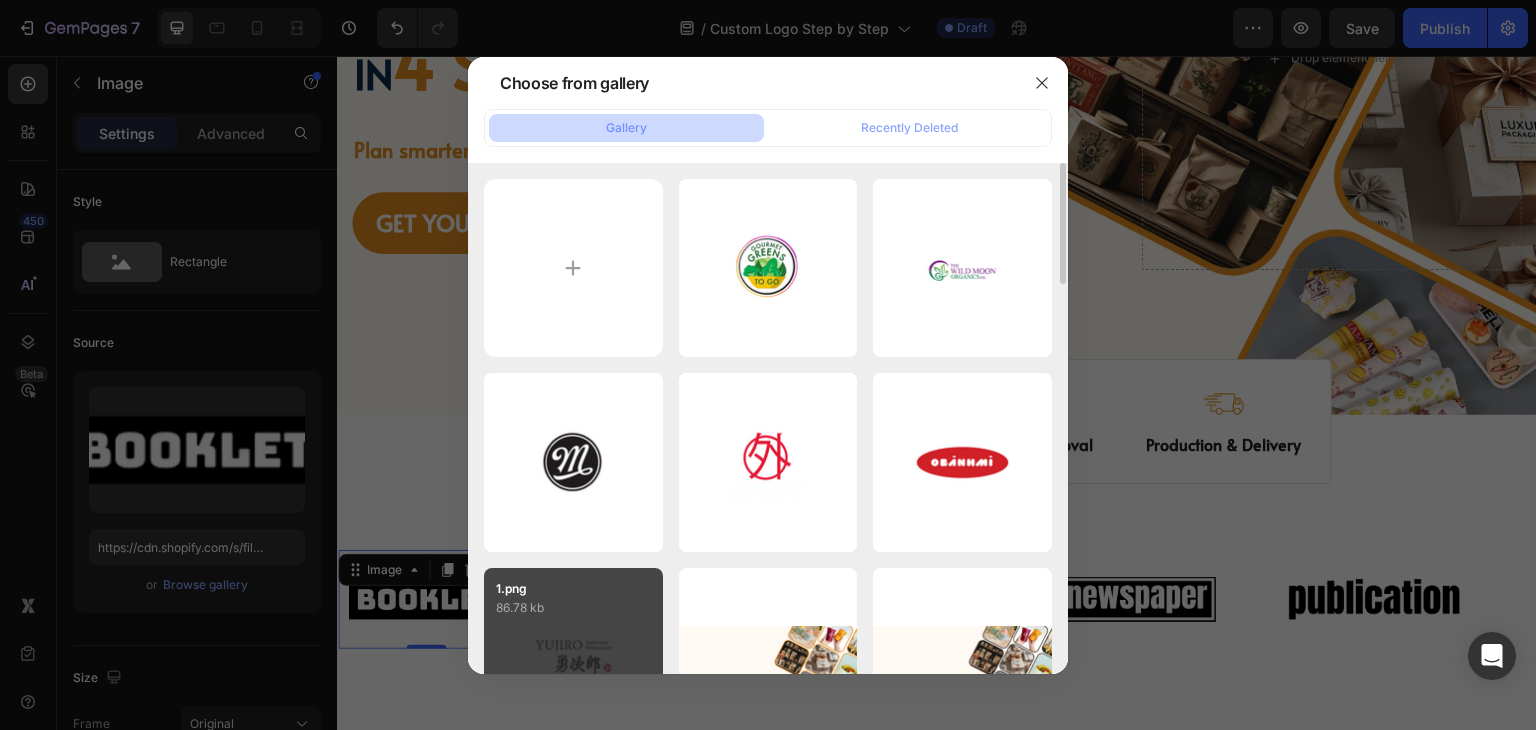 click on "1.png 86.78 kb" at bounding box center [573, 657] 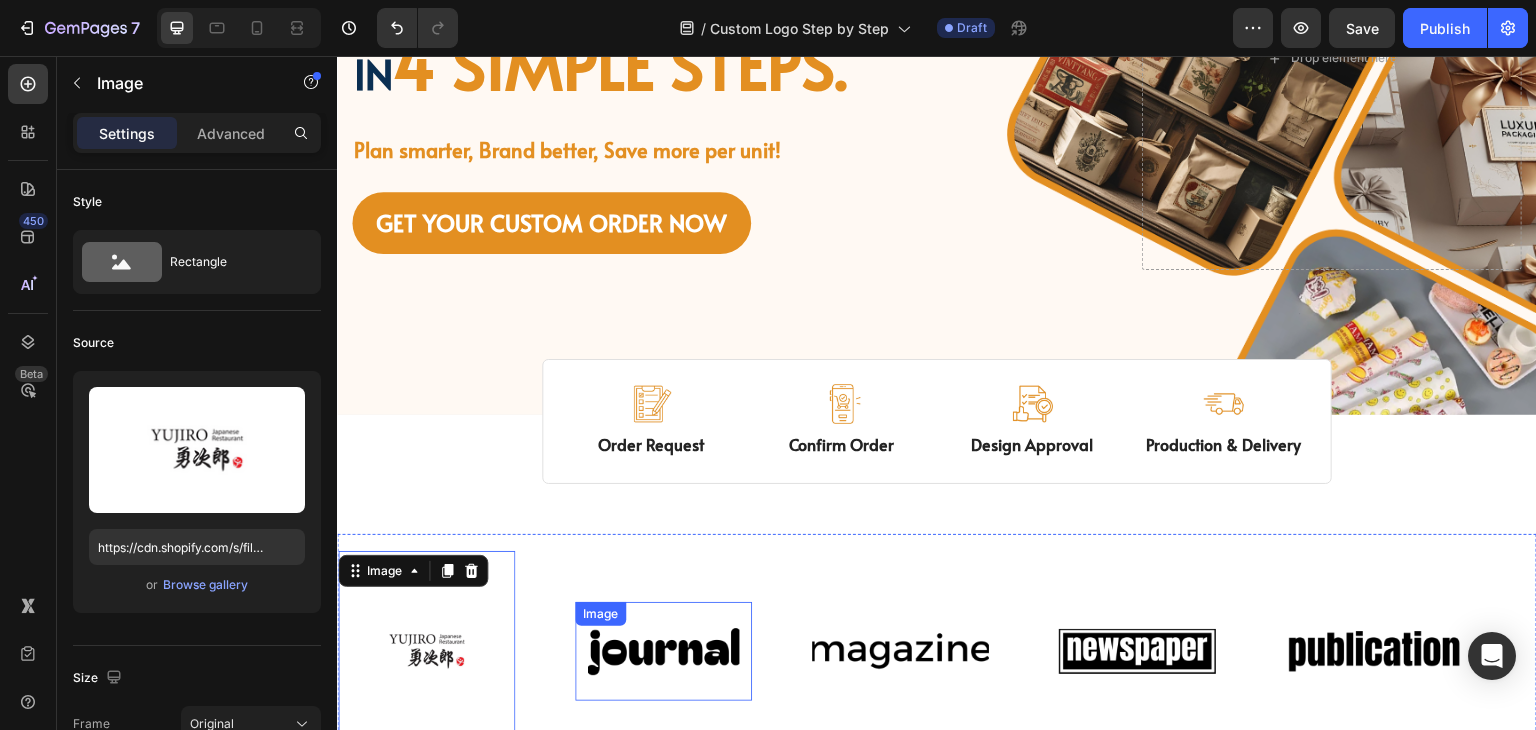 click at bounding box center (663, 651) 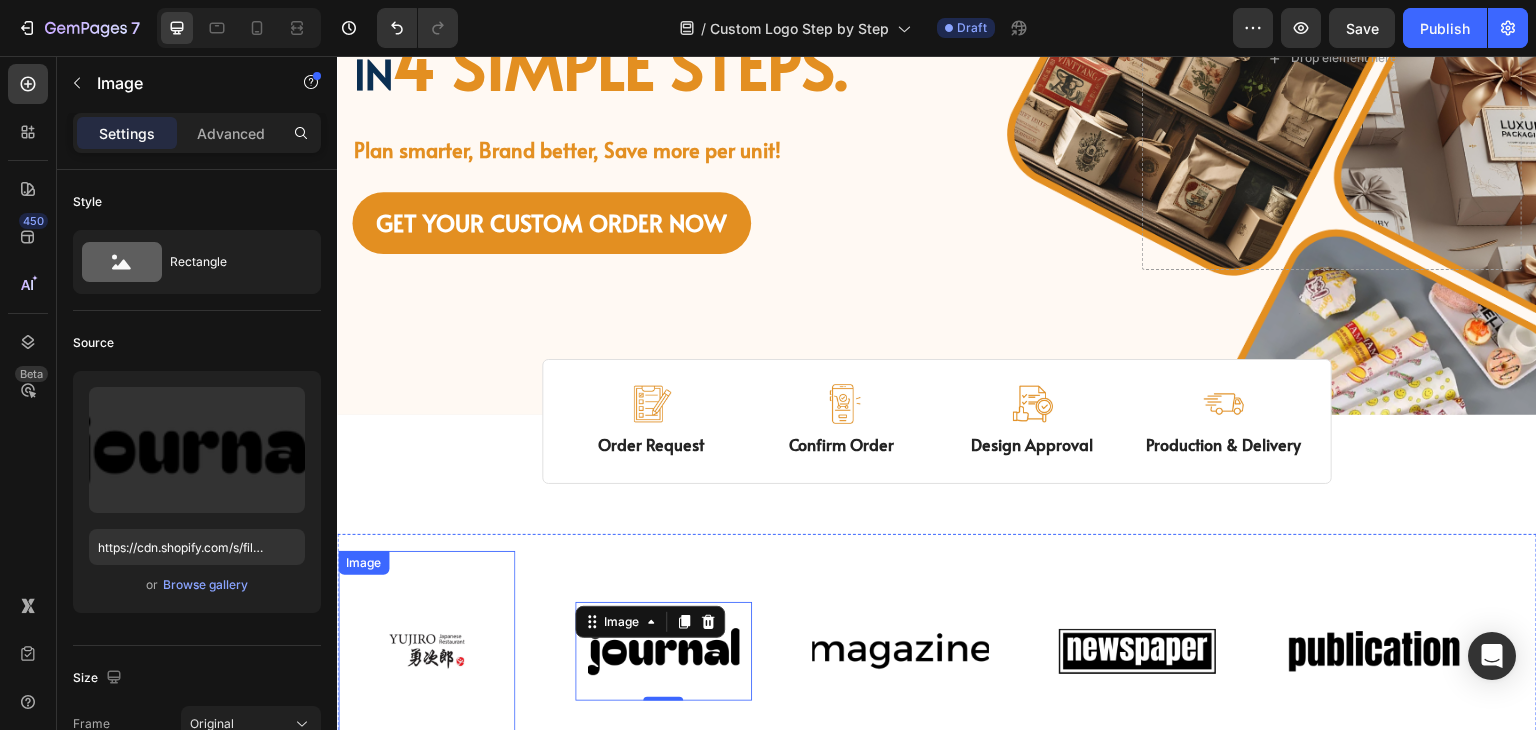 click at bounding box center (426, 651) 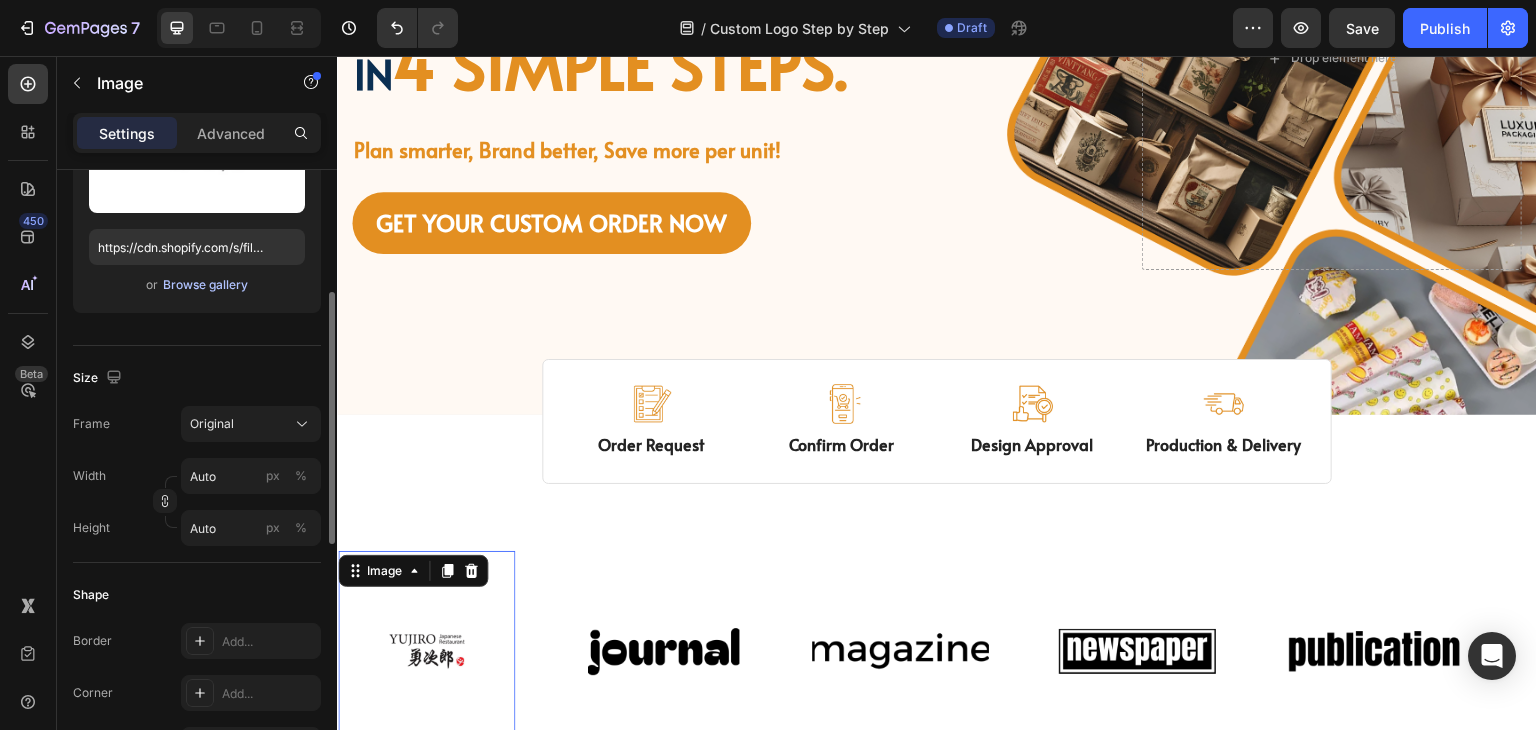 scroll, scrollTop: 0, scrollLeft: 0, axis: both 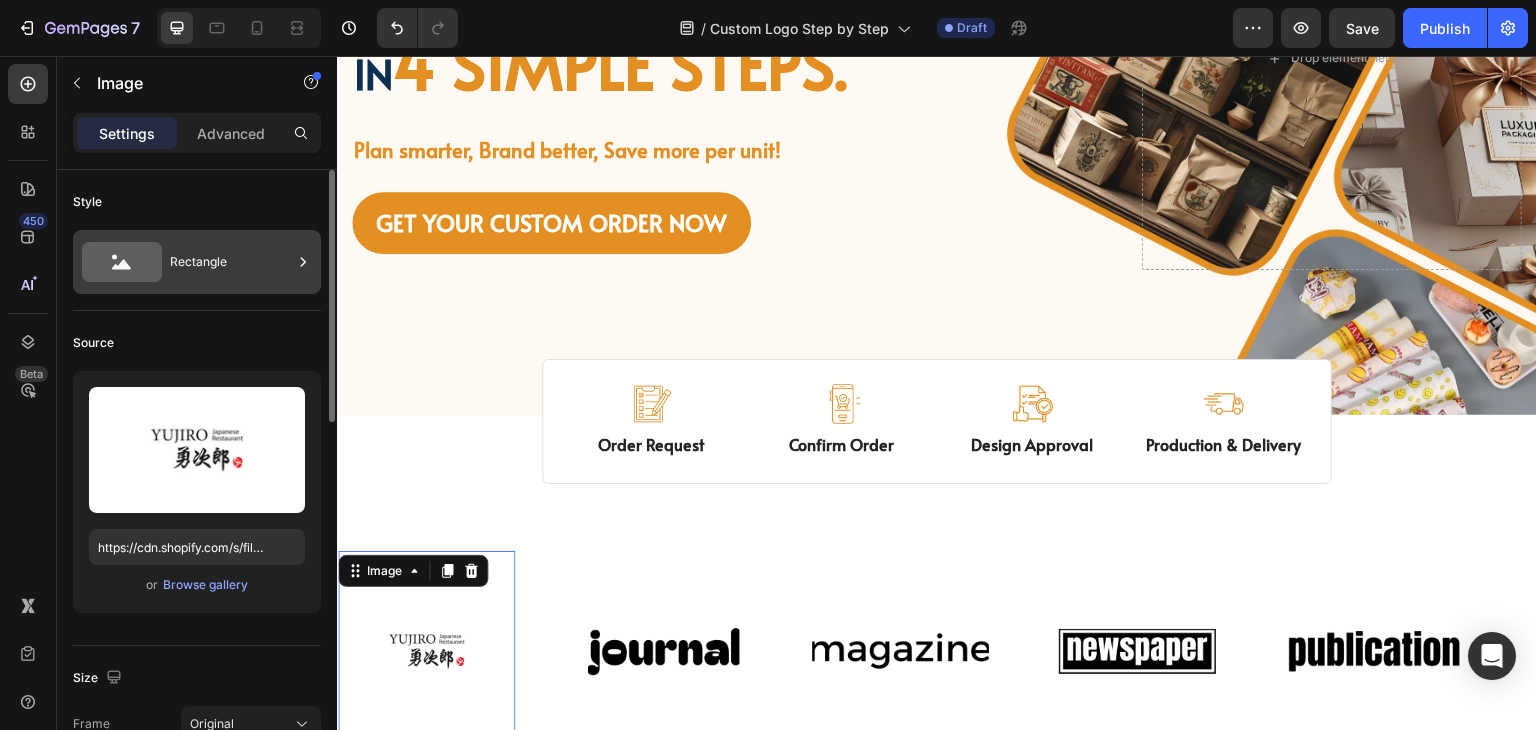 click on "Rectangle" at bounding box center [231, 262] 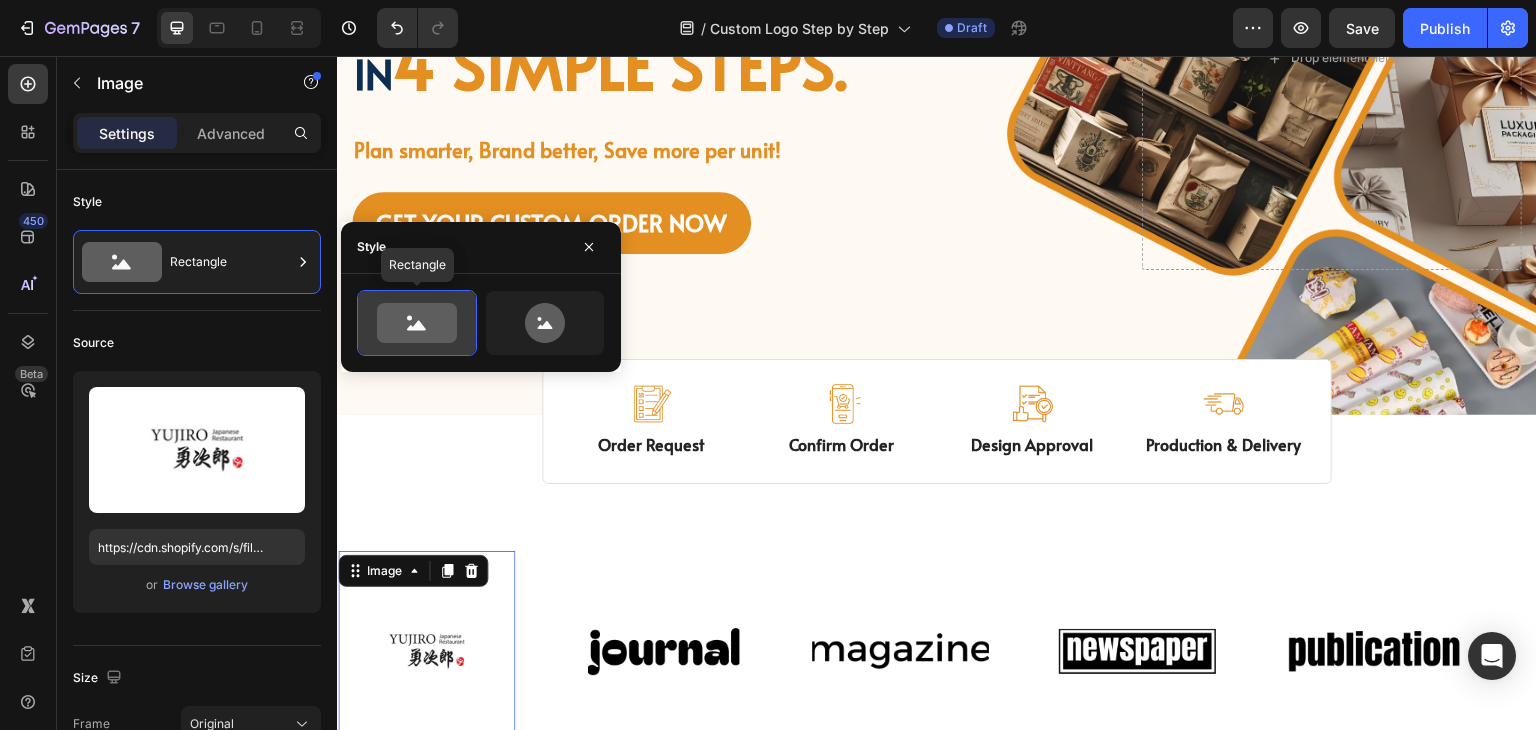 click 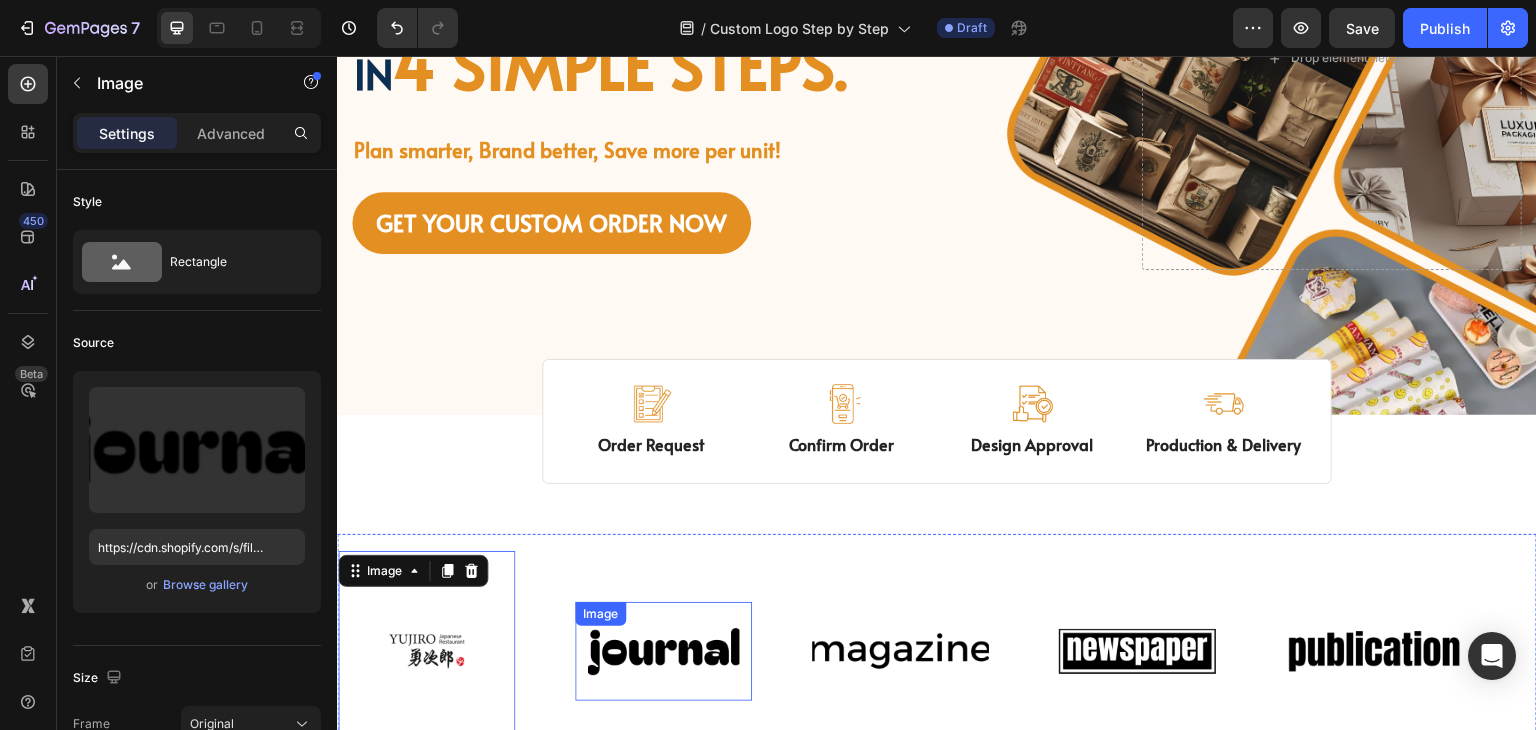 click on "Image" at bounding box center [600, 614] 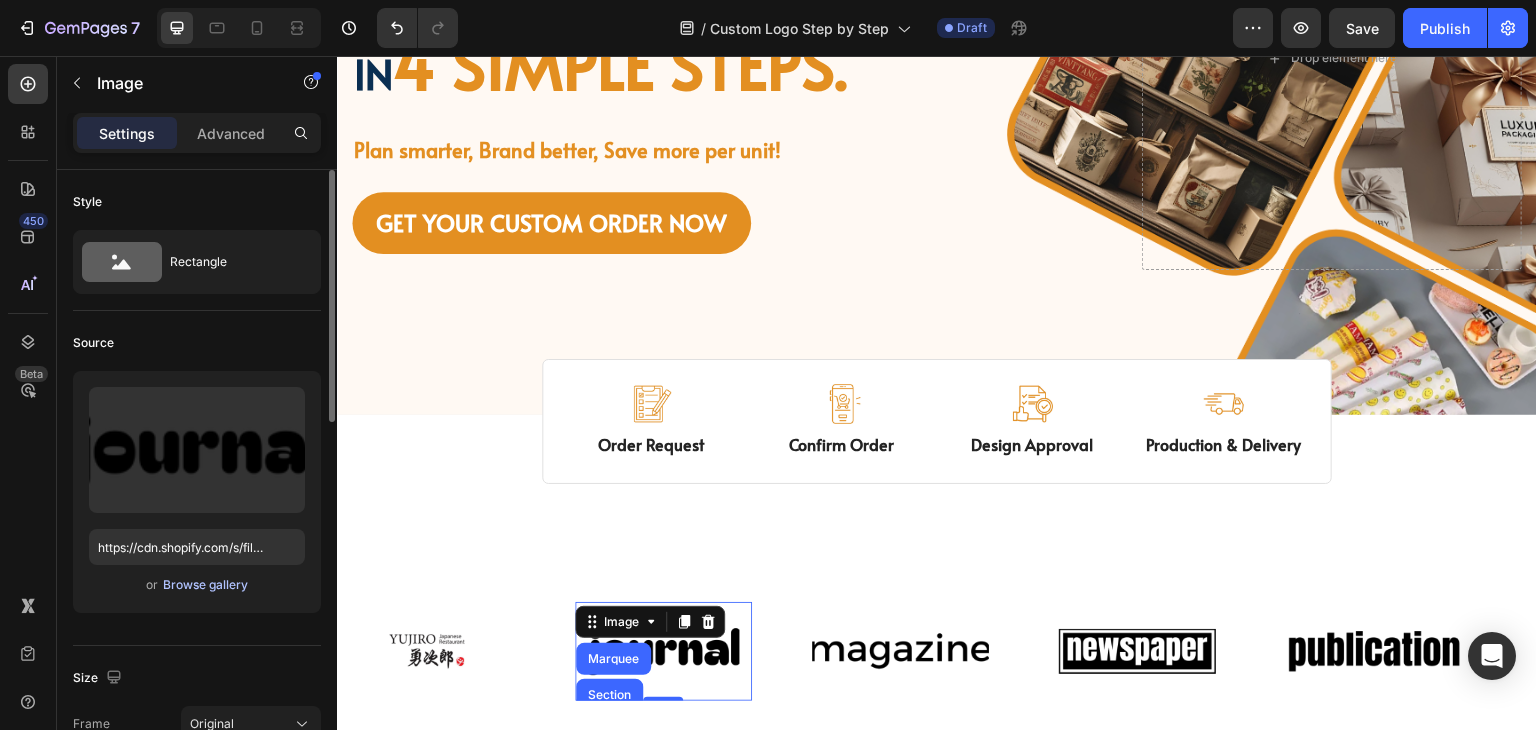 click on "Browse gallery" at bounding box center (205, 585) 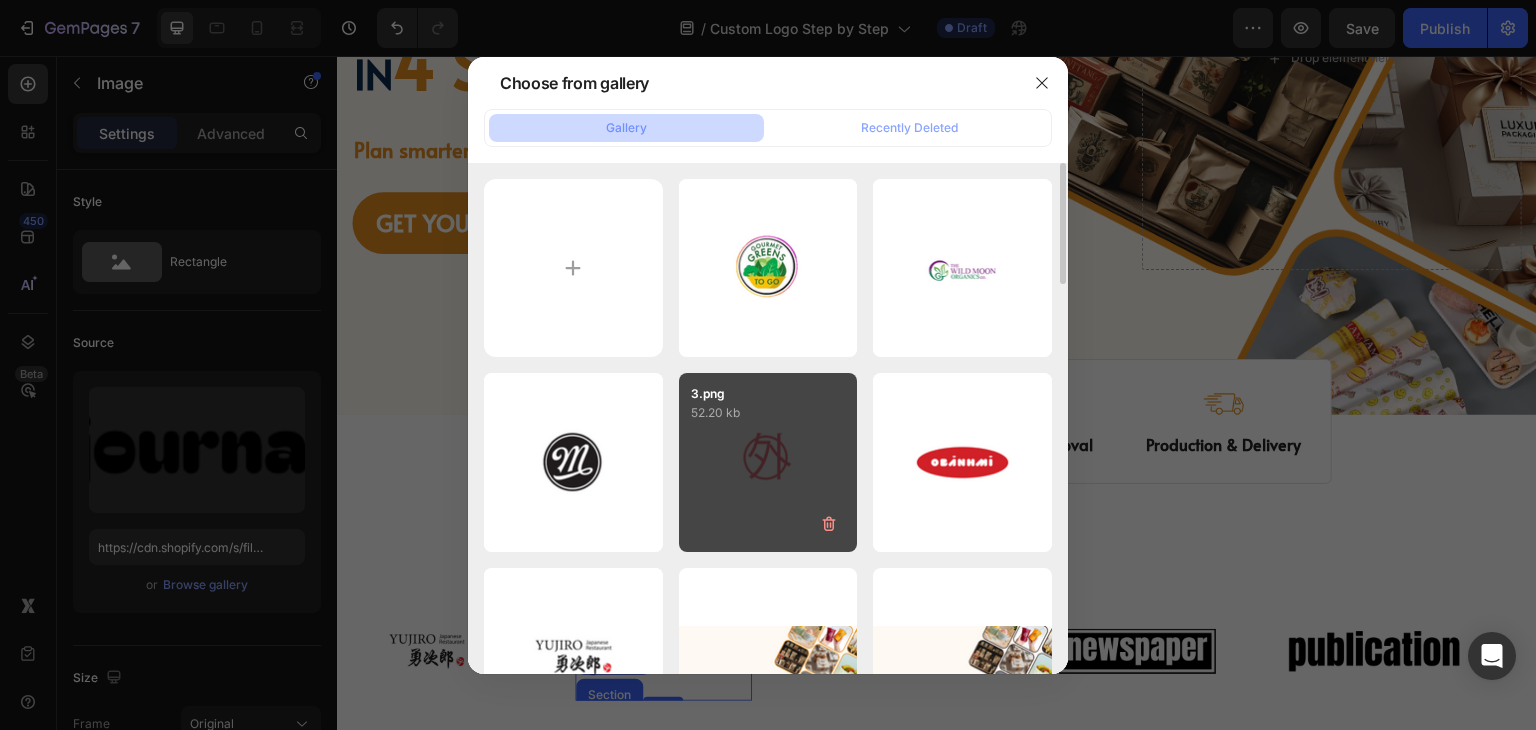 scroll, scrollTop: 100, scrollLeft: 0, axis: vertical 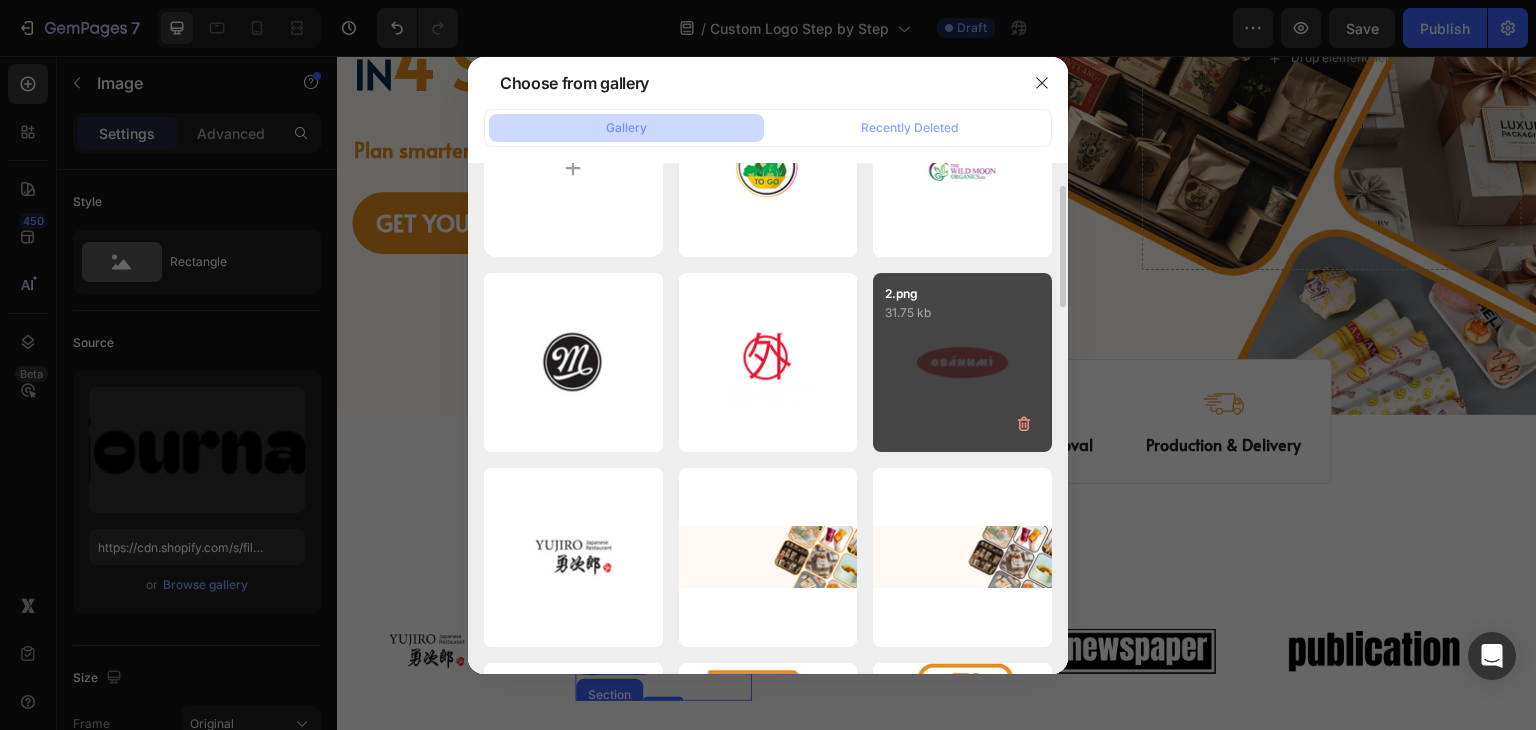 click on "2.png 31.75 kb" at bounding box center [962, 362] 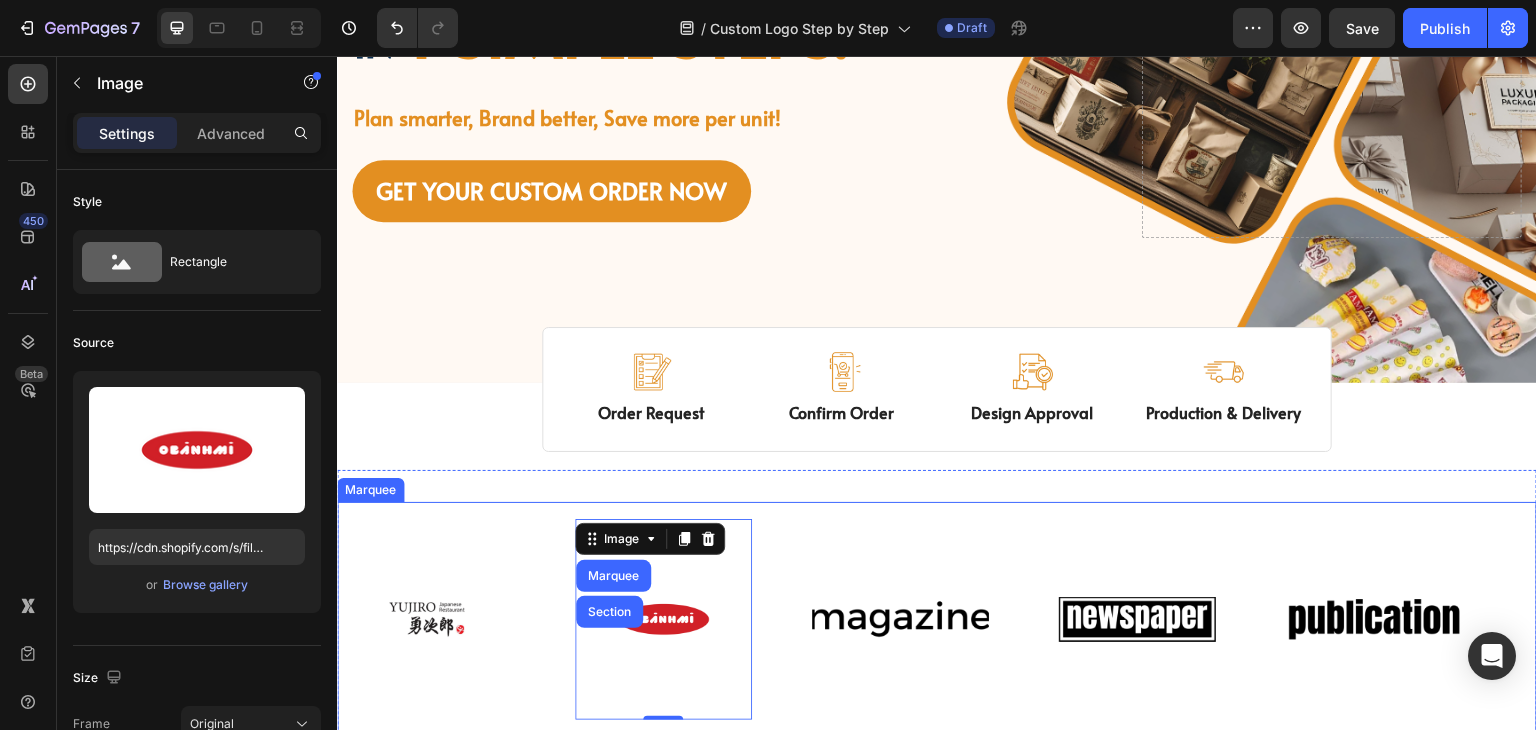 scroll, scrollTop: 548, scrollLeft: 0, axis: vertical 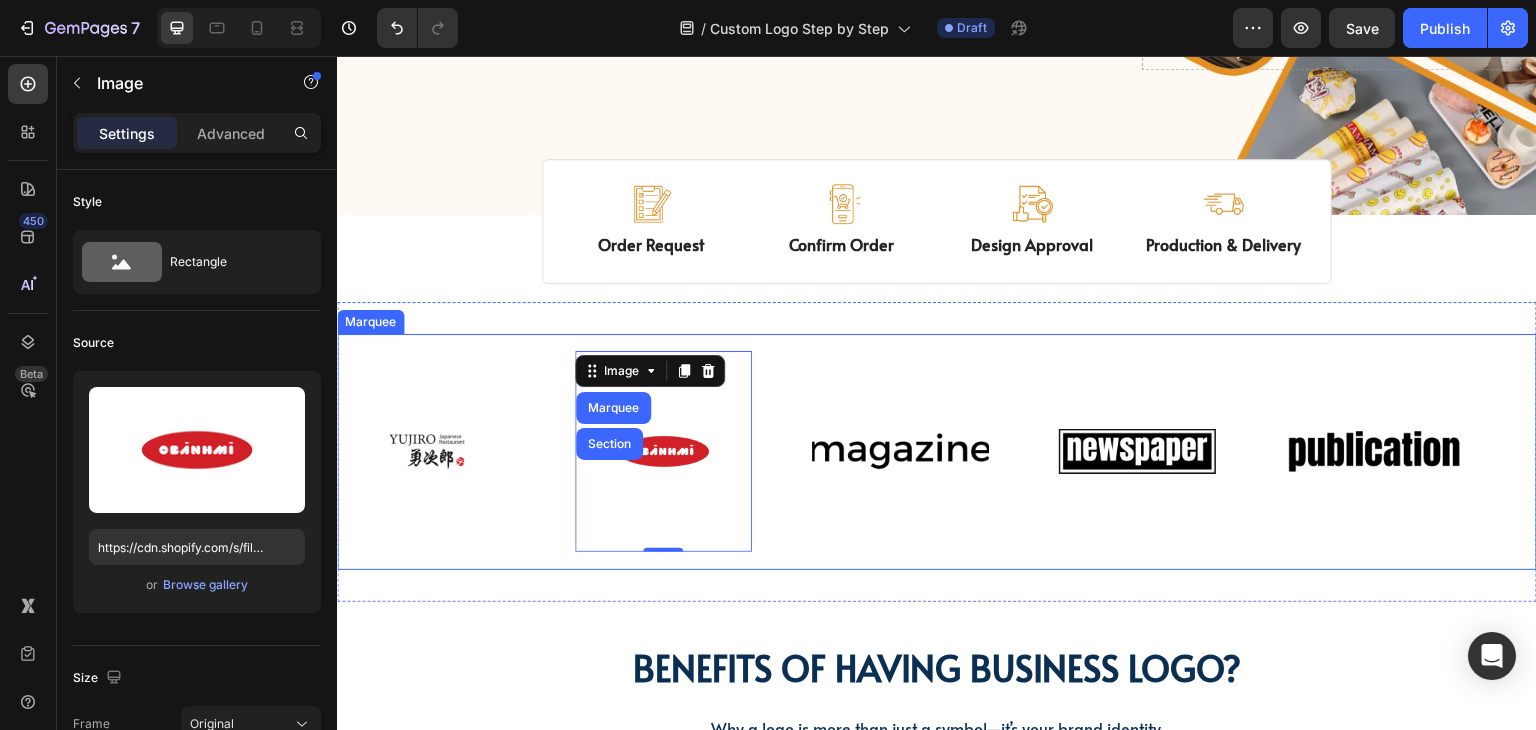 click on "Image" at bounding box center (900, 451) 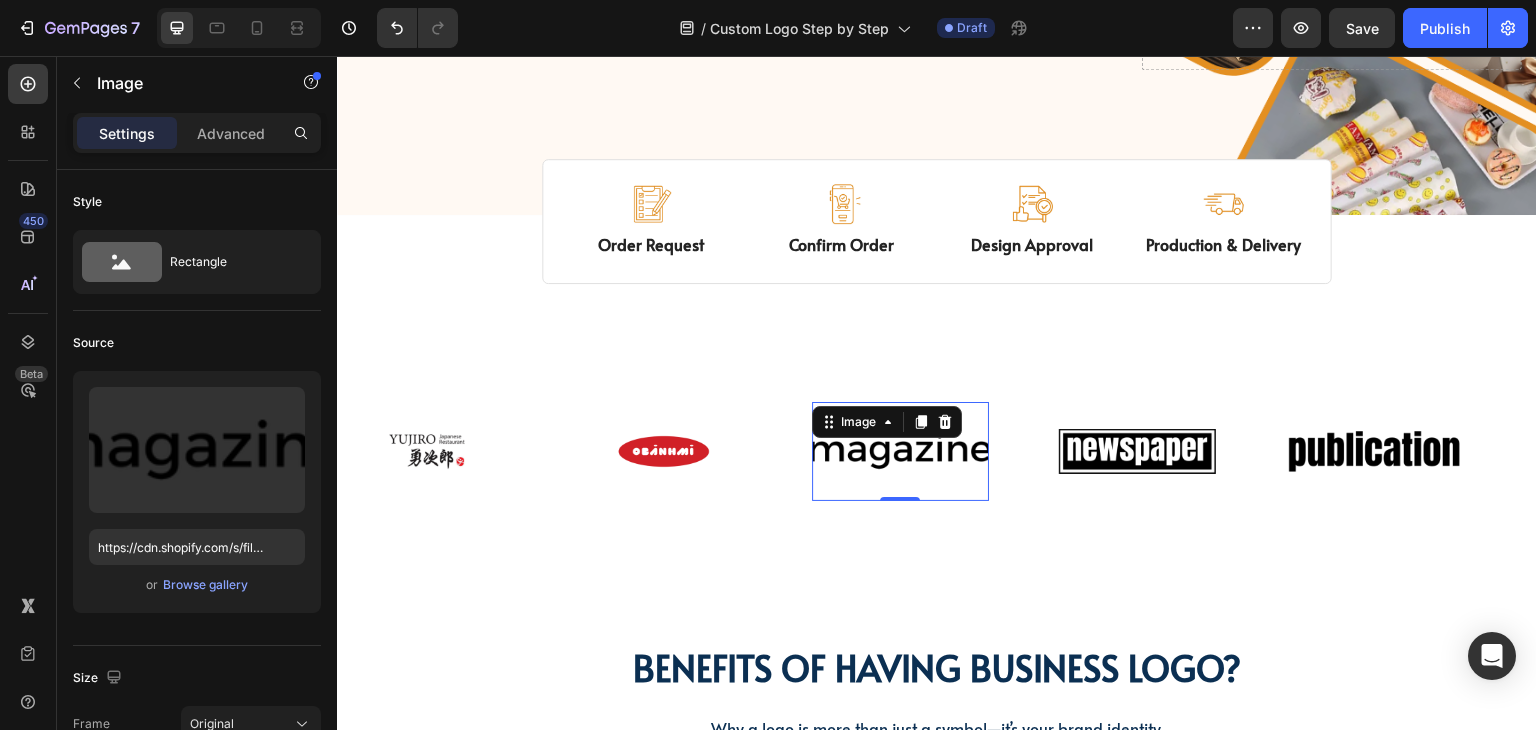 click at bounding box center (900, 451) 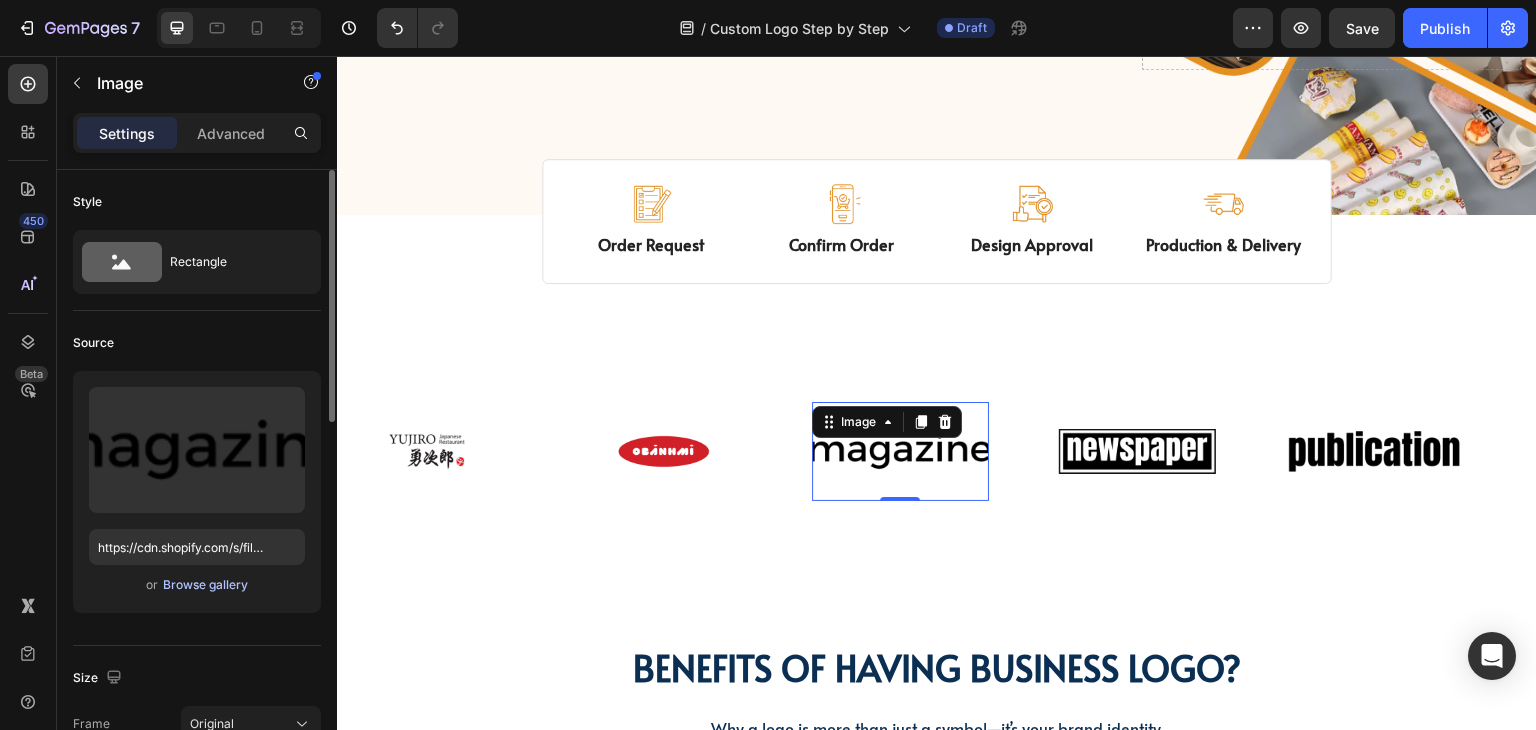 click on "Browse gallery" at bounding box center [205, 585] 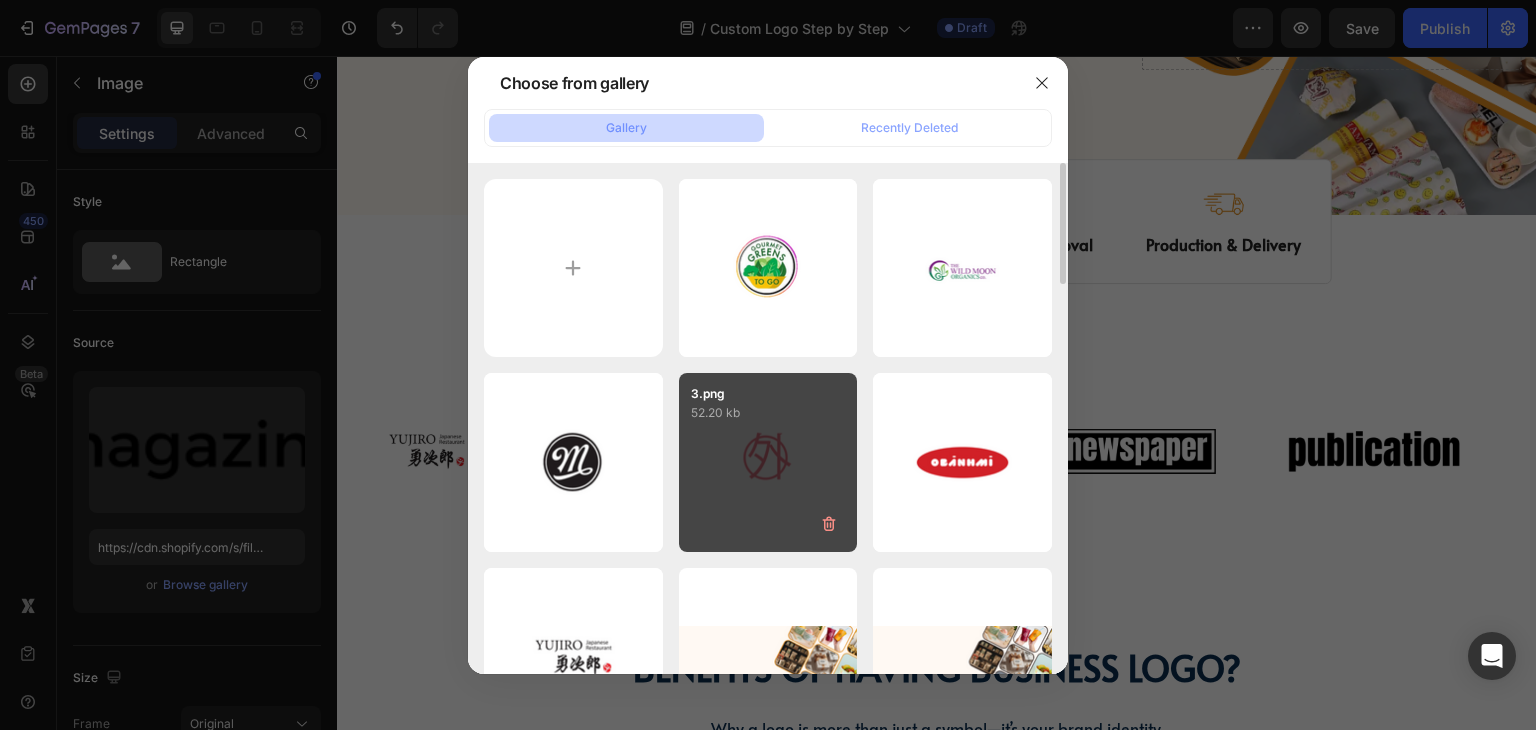 click on "3.png 52.20 kb" at bounding box center [768, 462] 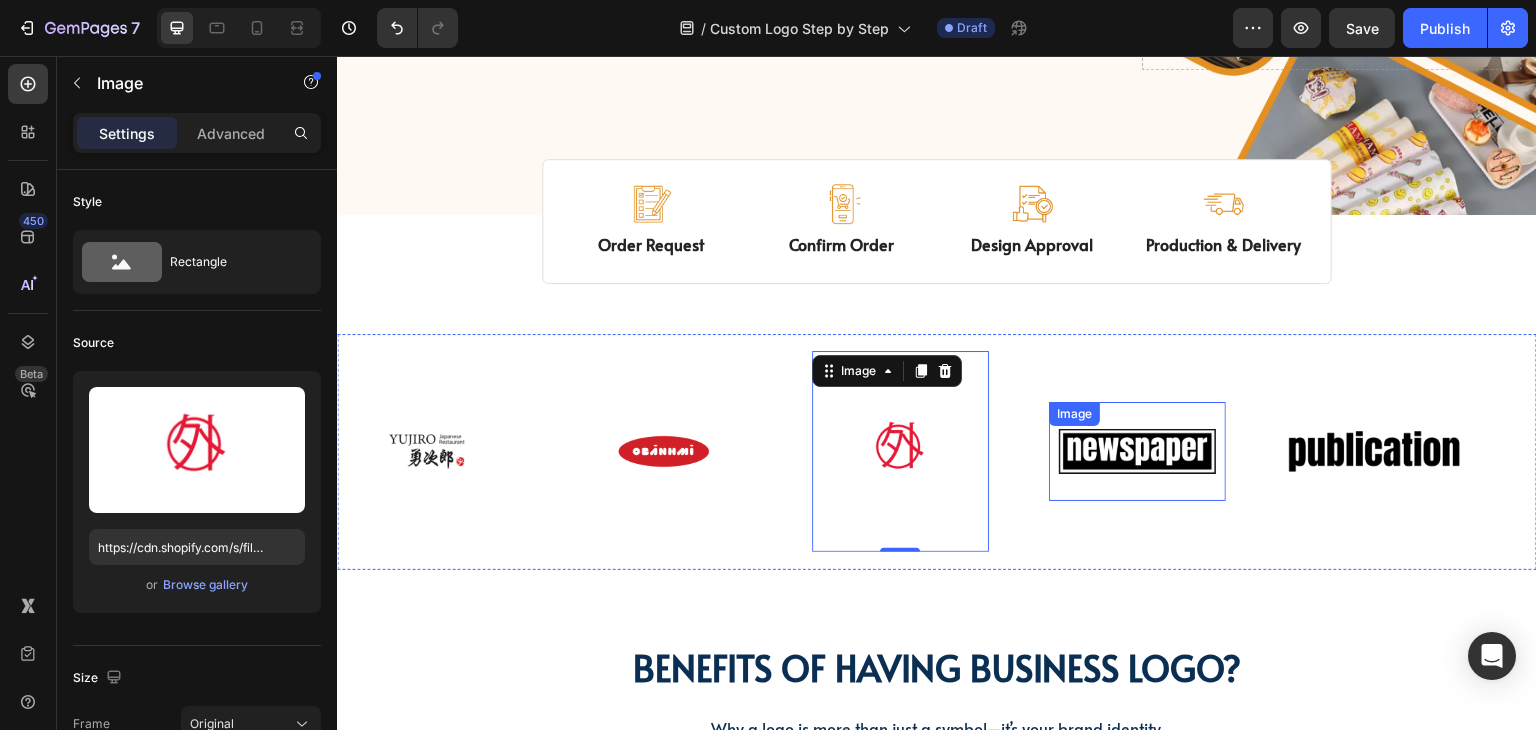 click on "Image" at bounding box center [1137, 451] 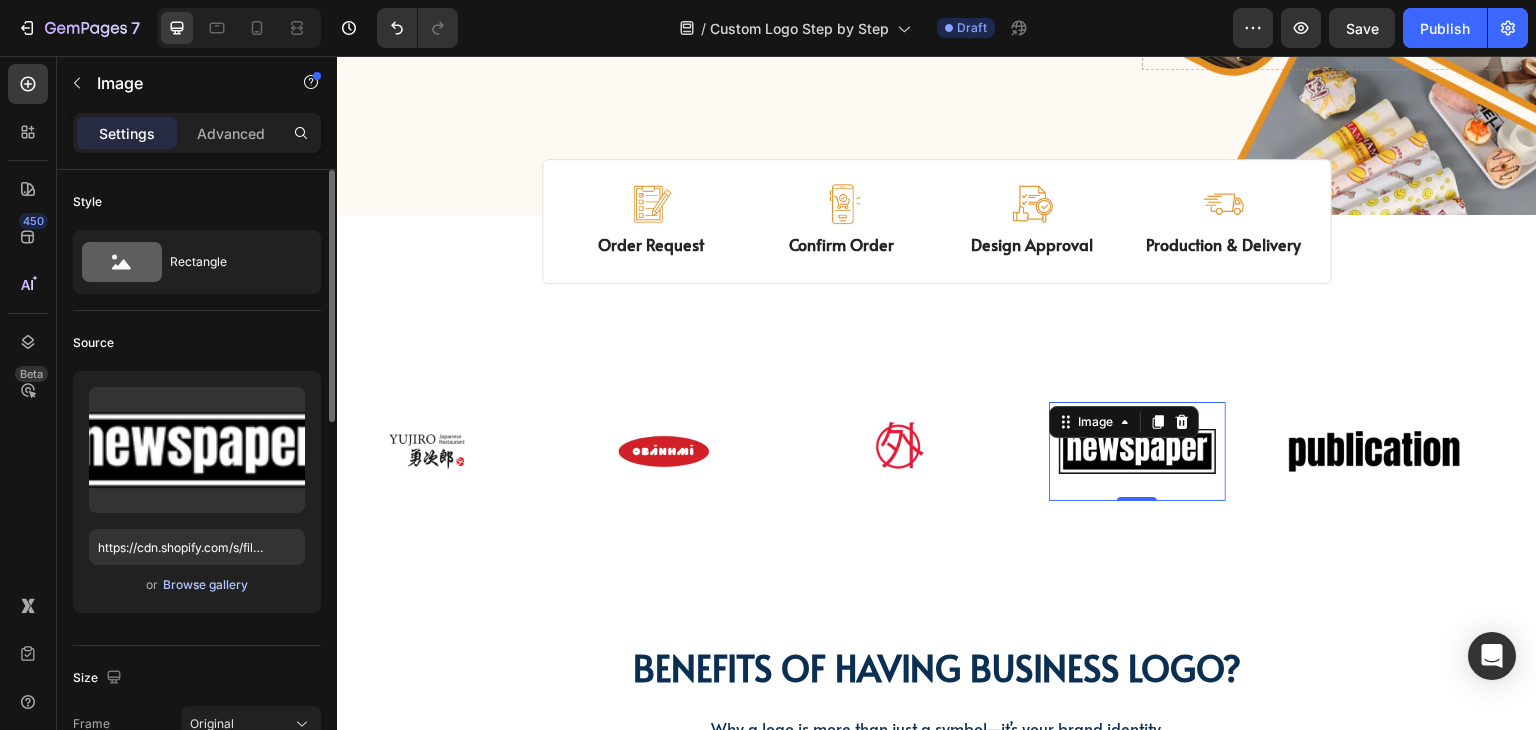 click on "Browse gallery" at bounding box center (205, 585) 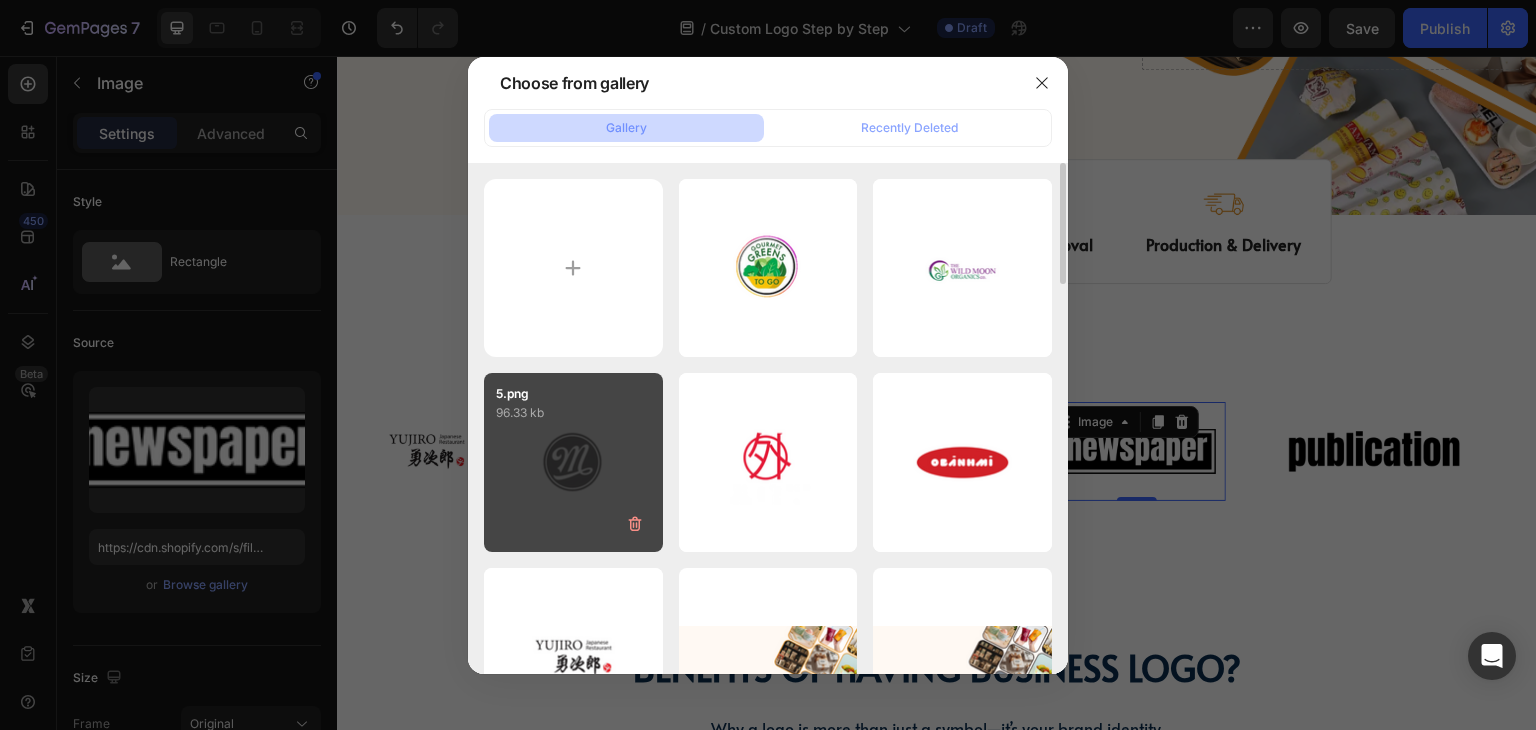 click on "5.png 96.33 kb" at bounding box center (573, 462) 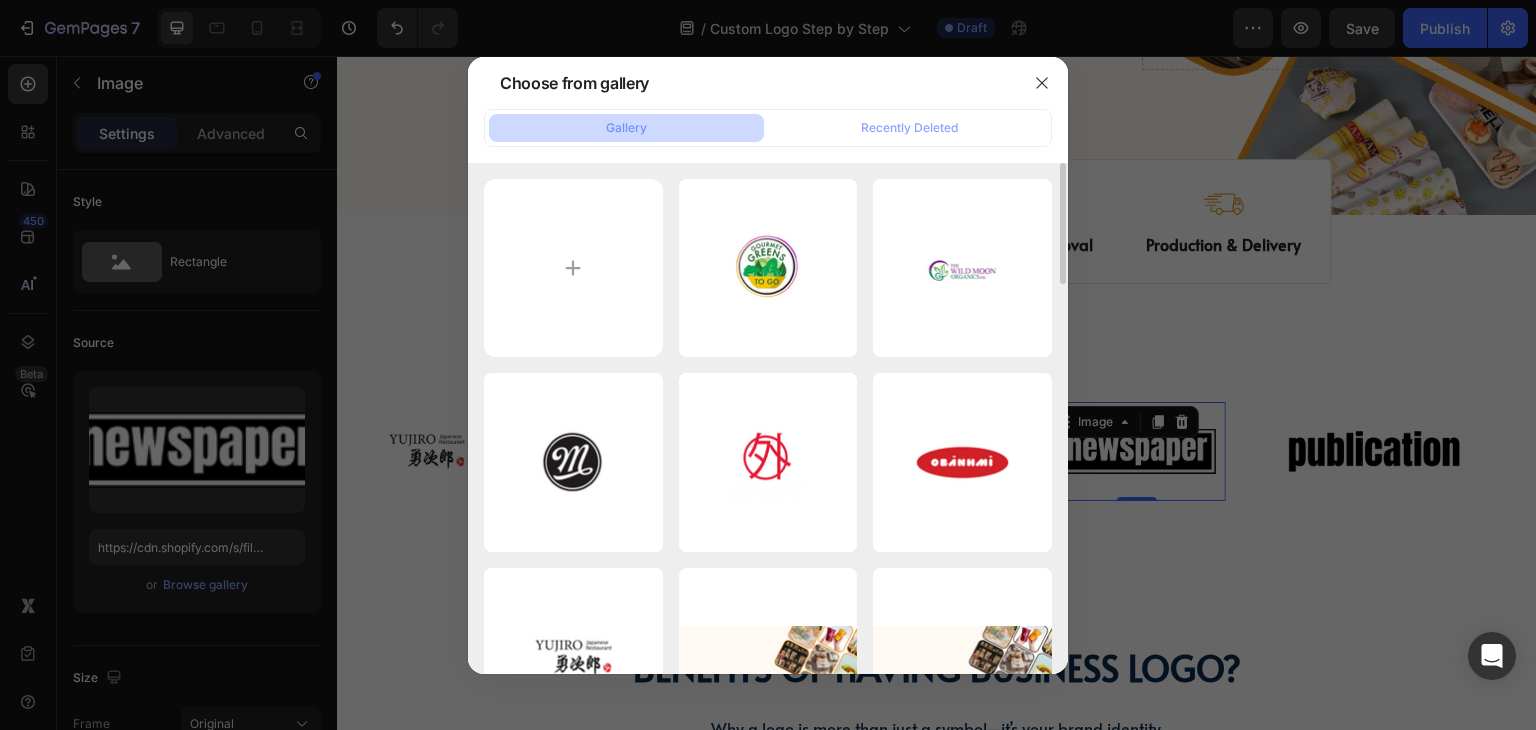 type on "https://cdn.shopify.com/s/files/1/0518/3825/5255/files/gempages_554882697223209794-20af47ef-e2c0-4f6e-970e-b1eedde4c82a.png" 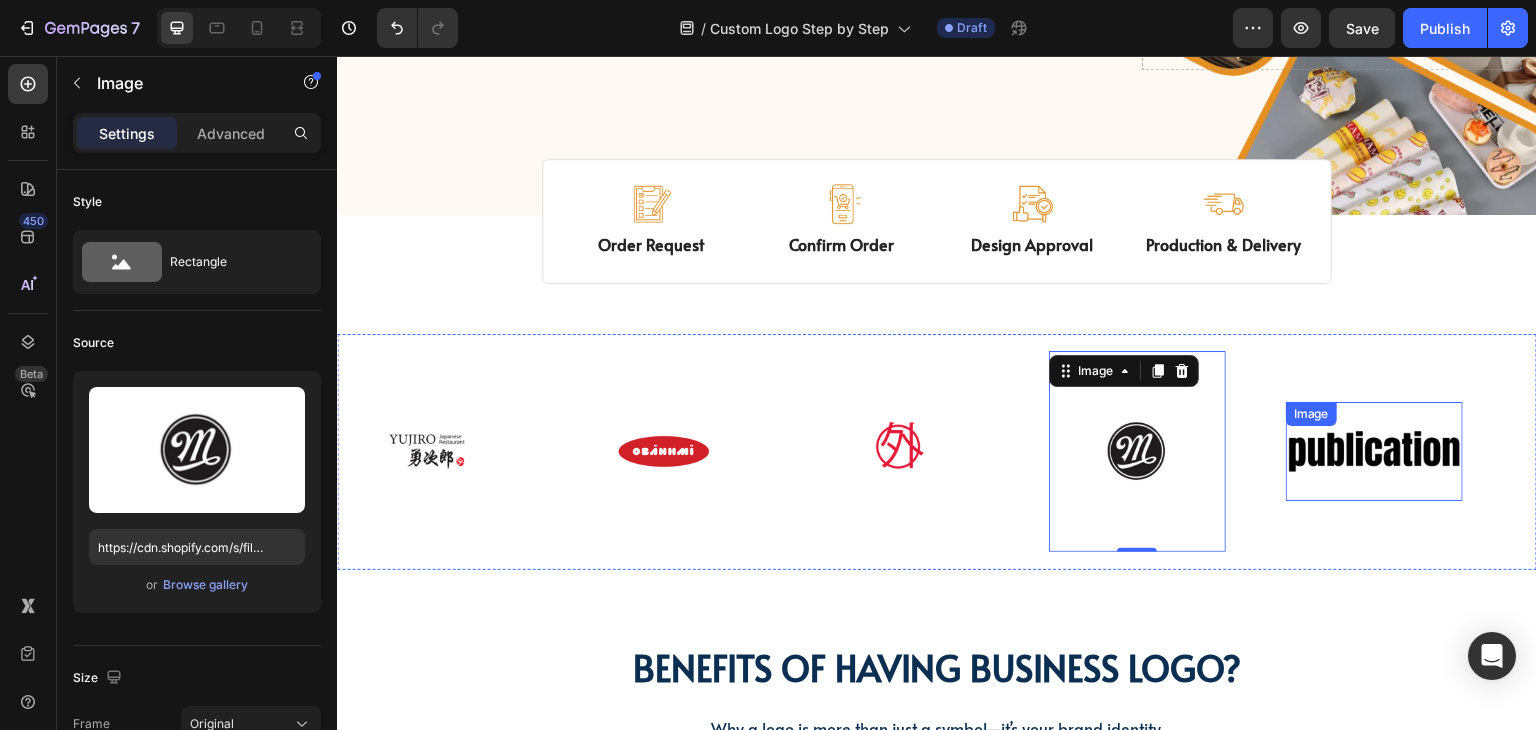 click on "Image" at bounding box center [1374, 451] 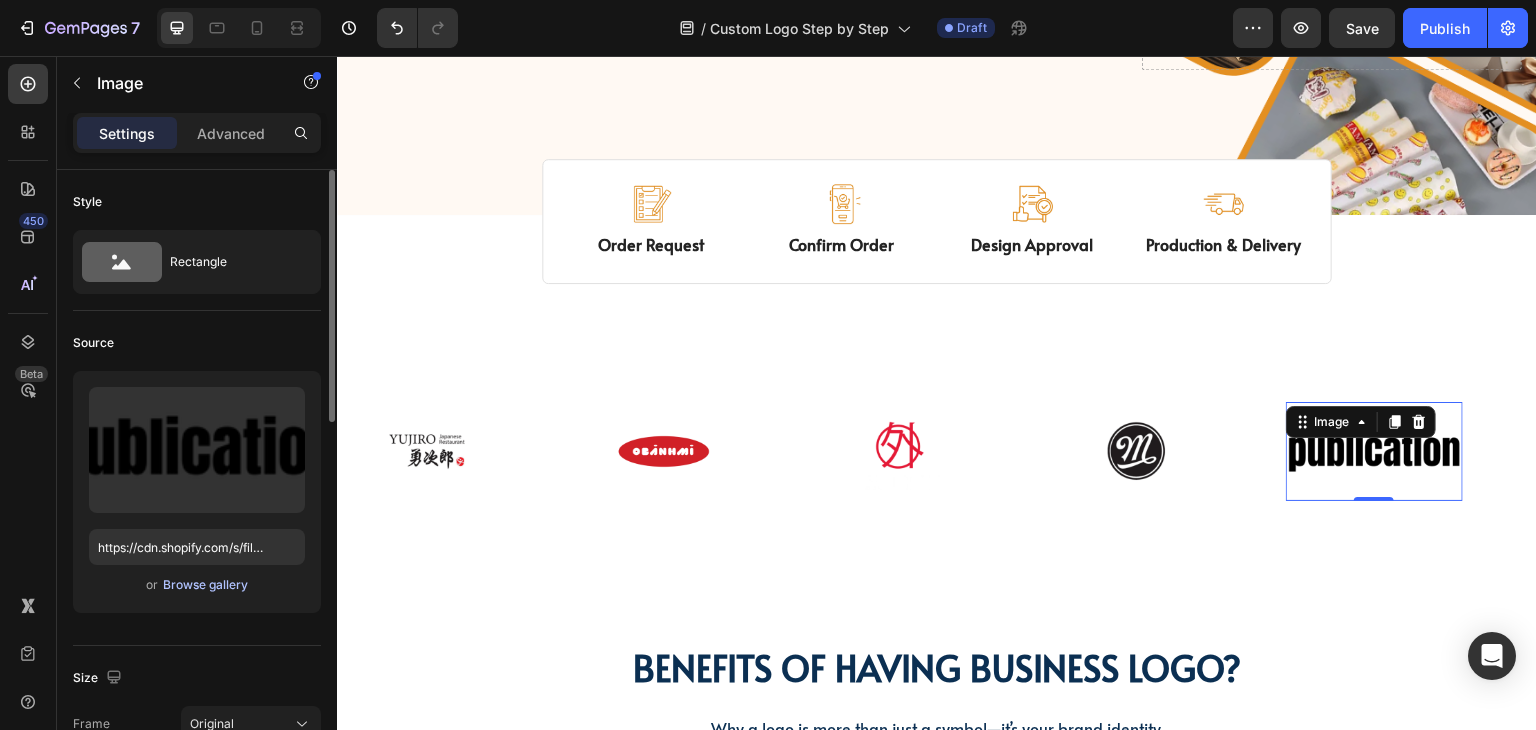click on "Browse gallery" at bounding box center [205, 585] 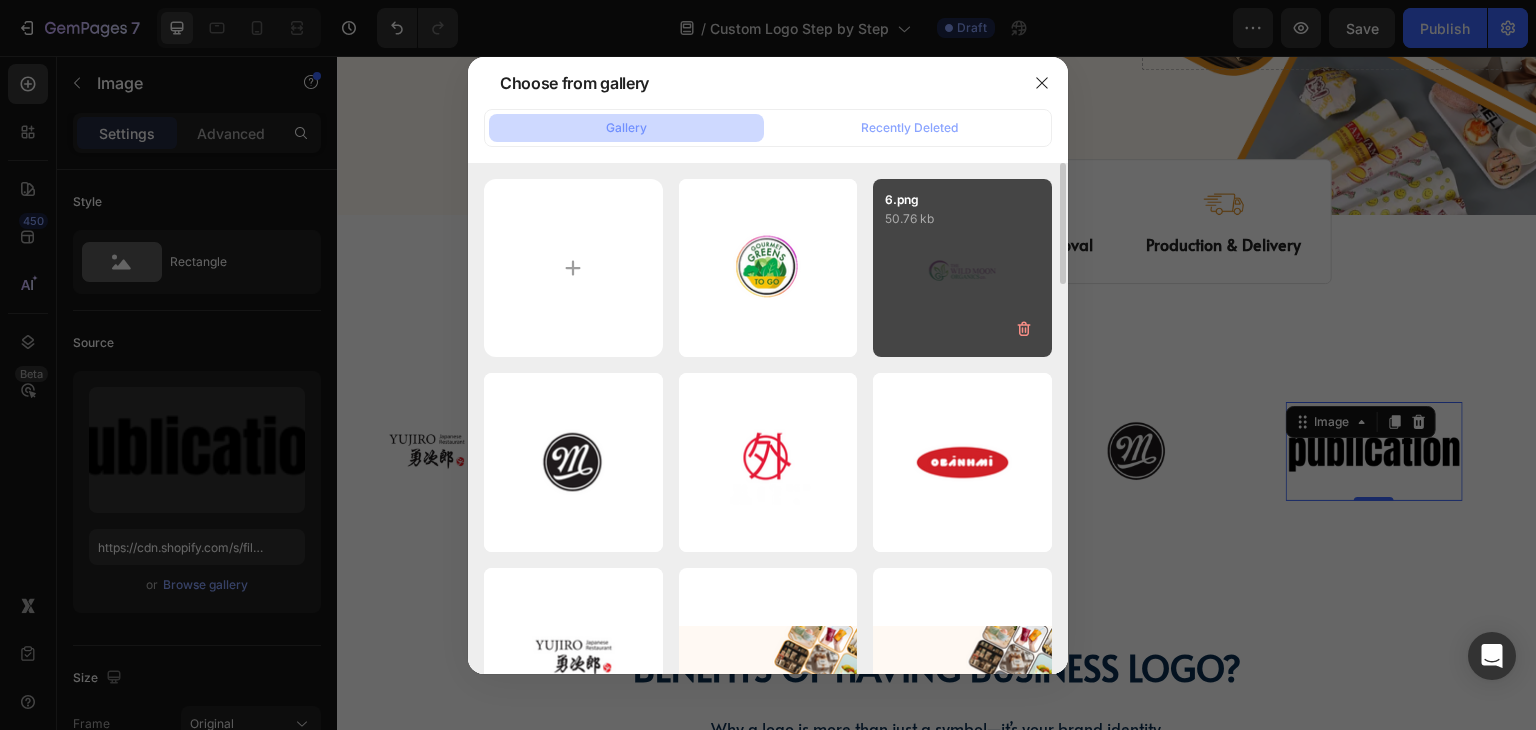 click on "6.png 50.76 kb" at bounding box center [962, 268] 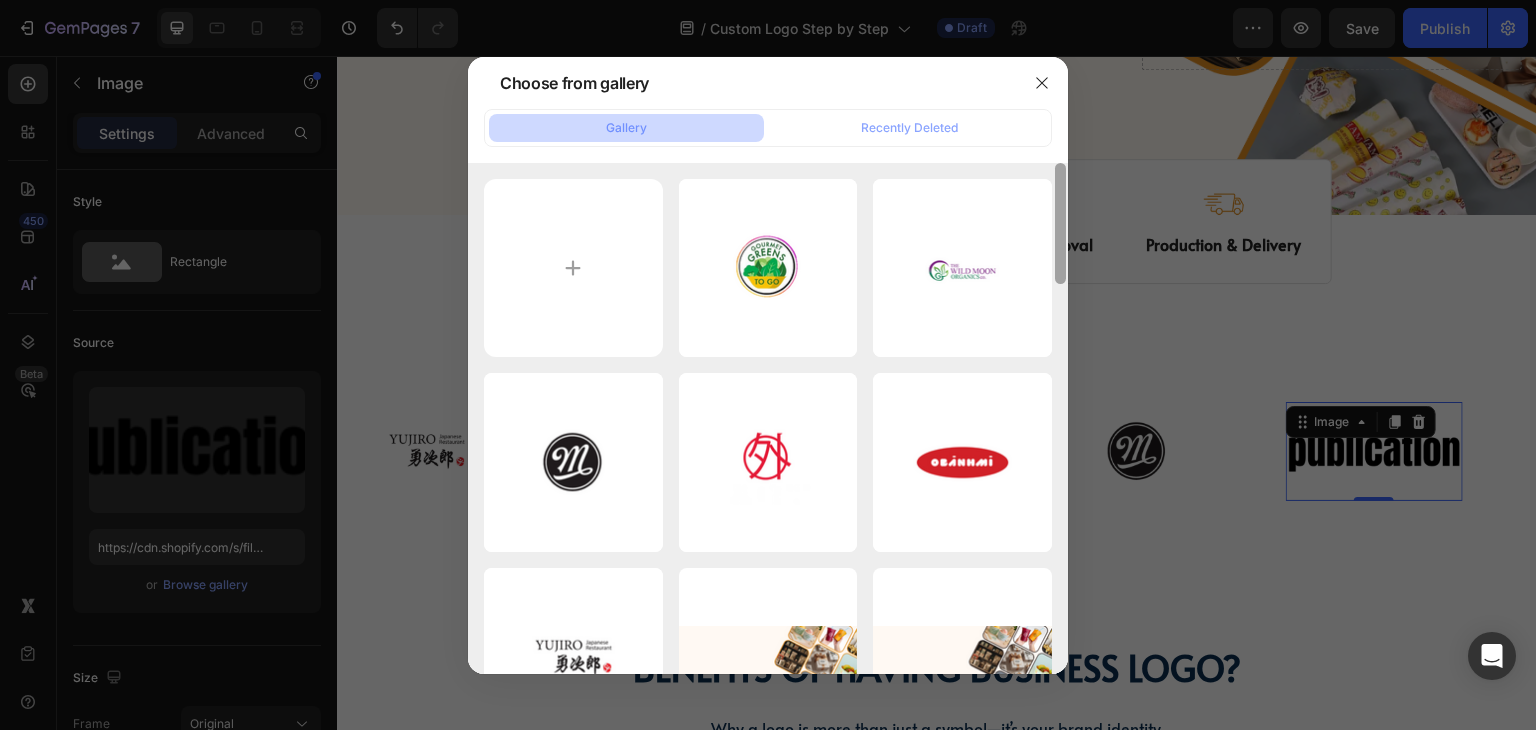 type on "https://cdn.shopify.com/s/files/1/0518/3825/5255/files/gempages_554882697223209794-7f36b4c5-249e-4a66-b686-328258625ef1.png" 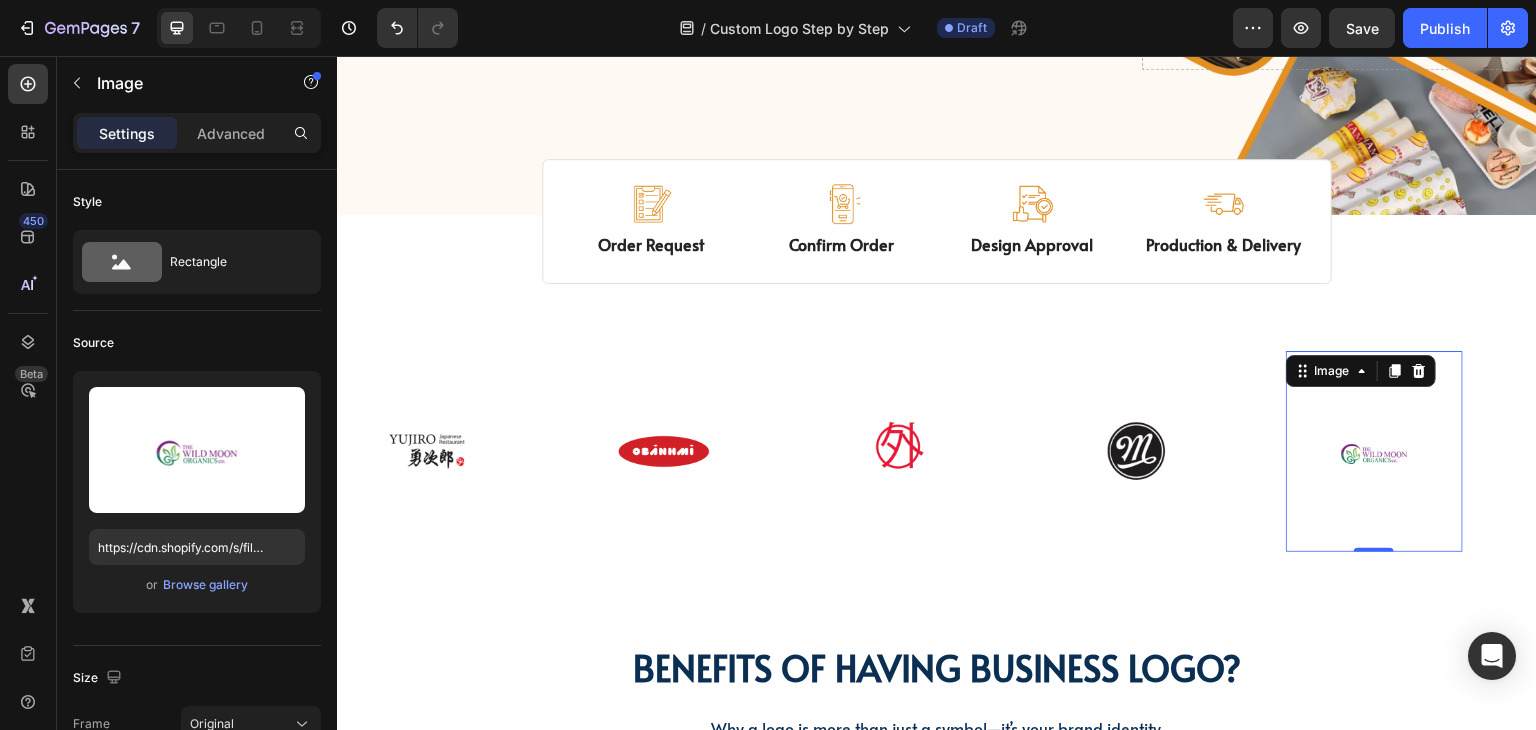 click at bounding box center [1374, 451] 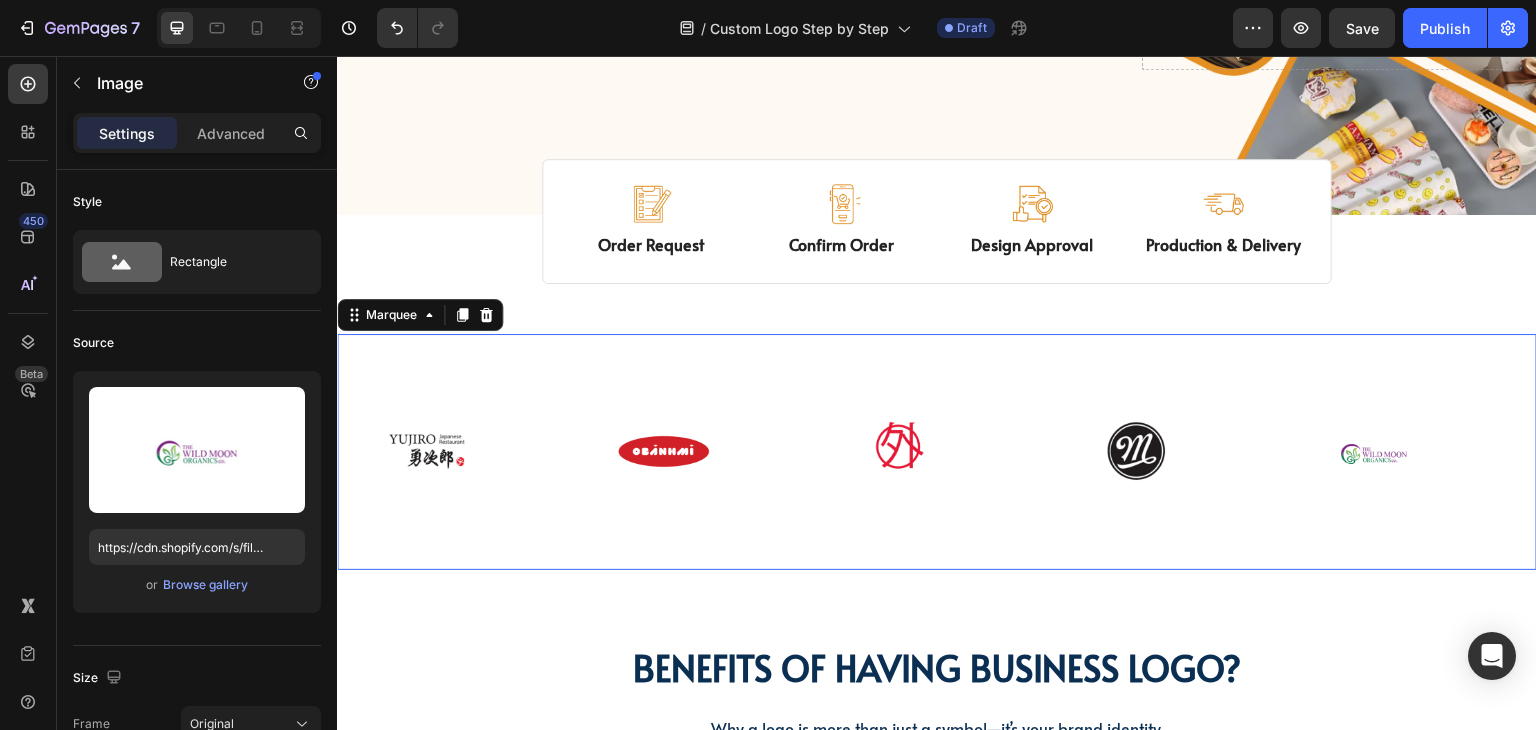 click on "Image" at bounding box center [1404, 451] 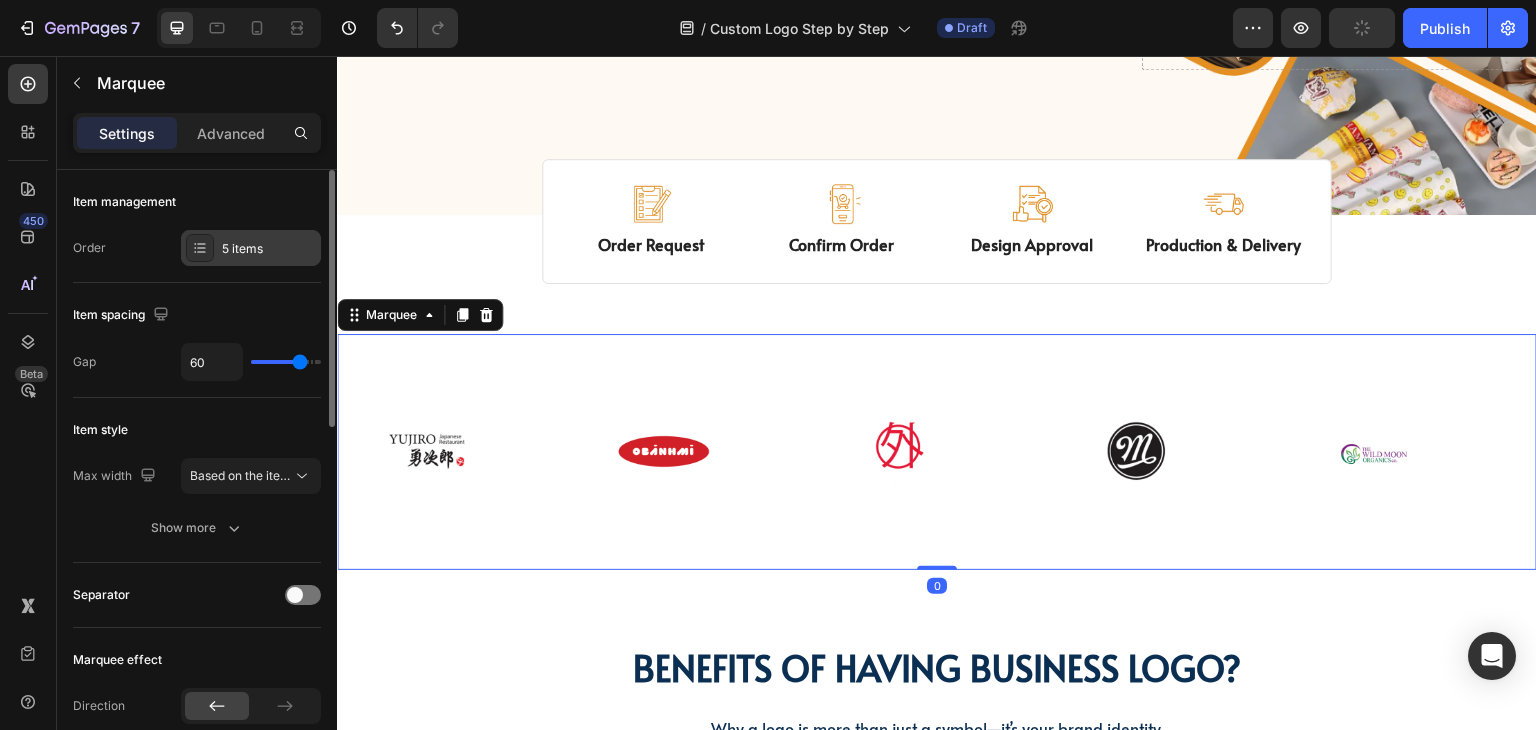 click on "5 items" at bounding box center (269, 249) 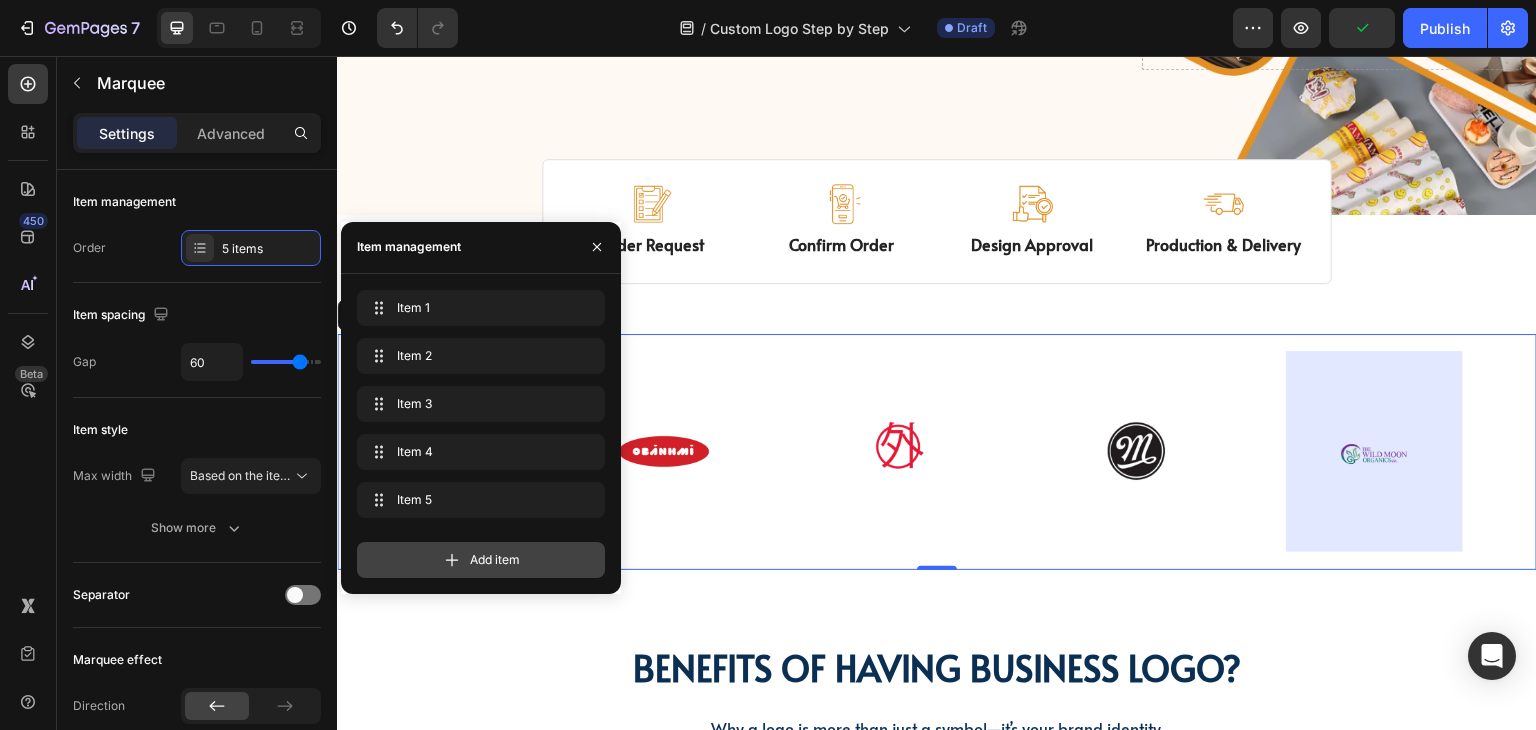 click 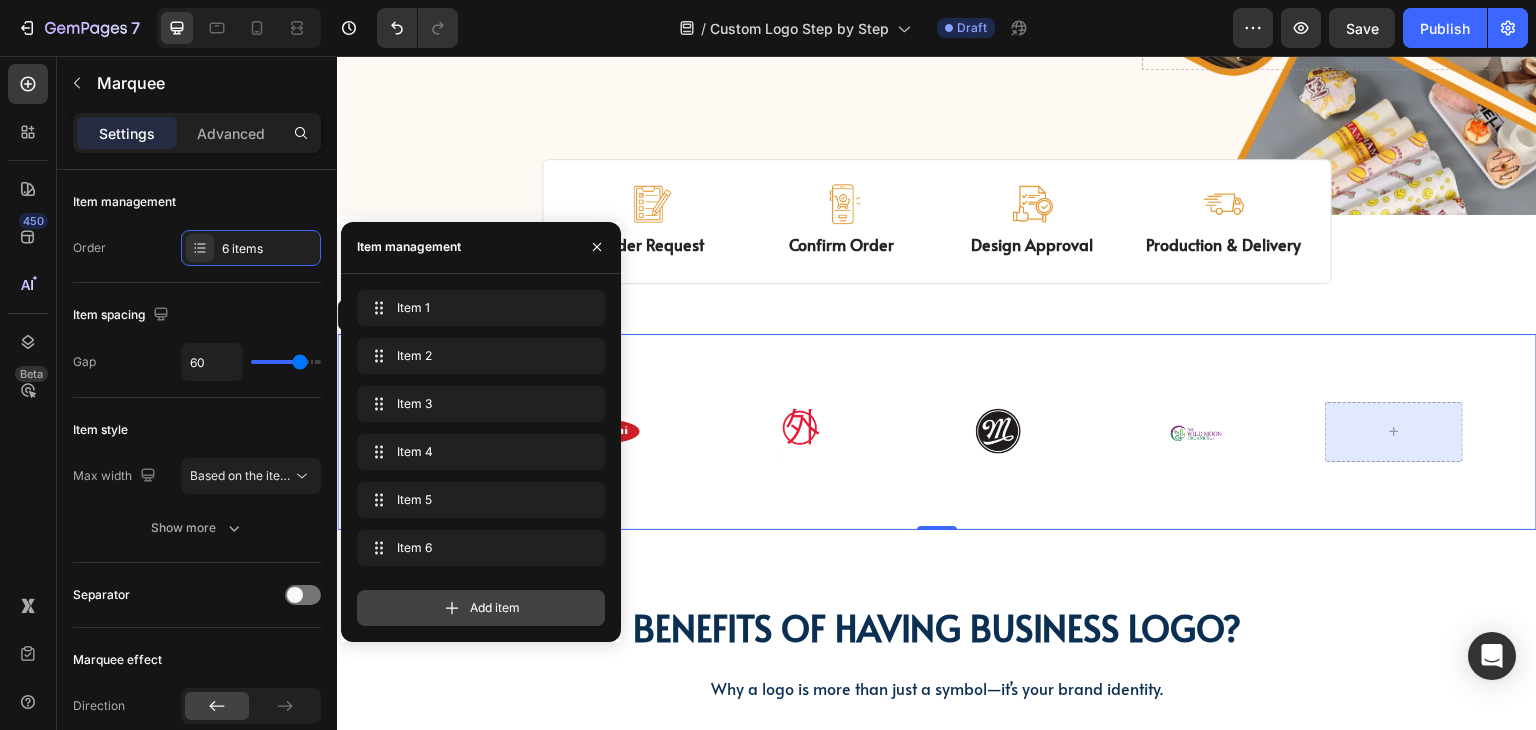 click on "Add item" at bounding box center (495, 608) 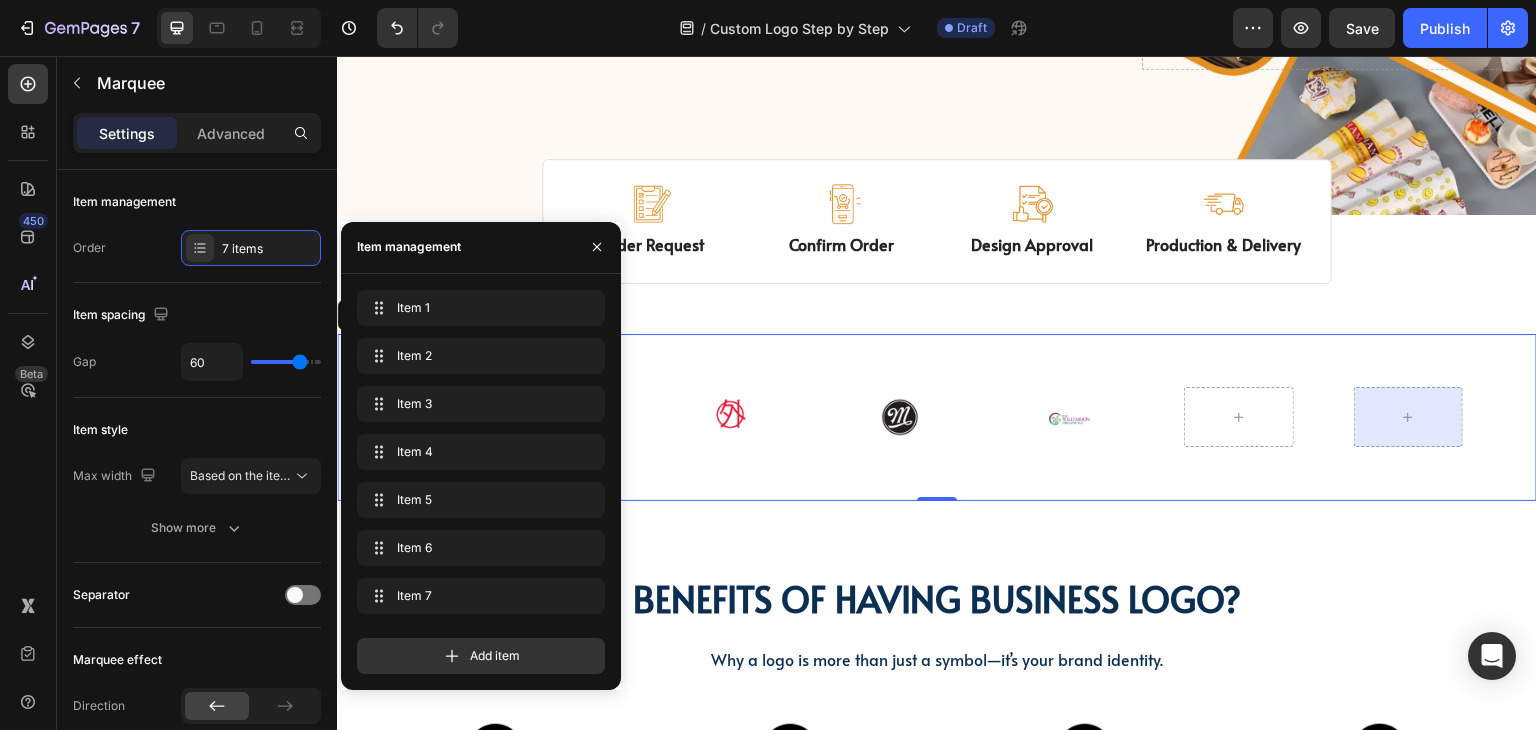 click on "Image Image Image Image Image" at bounding box center (930, 417) 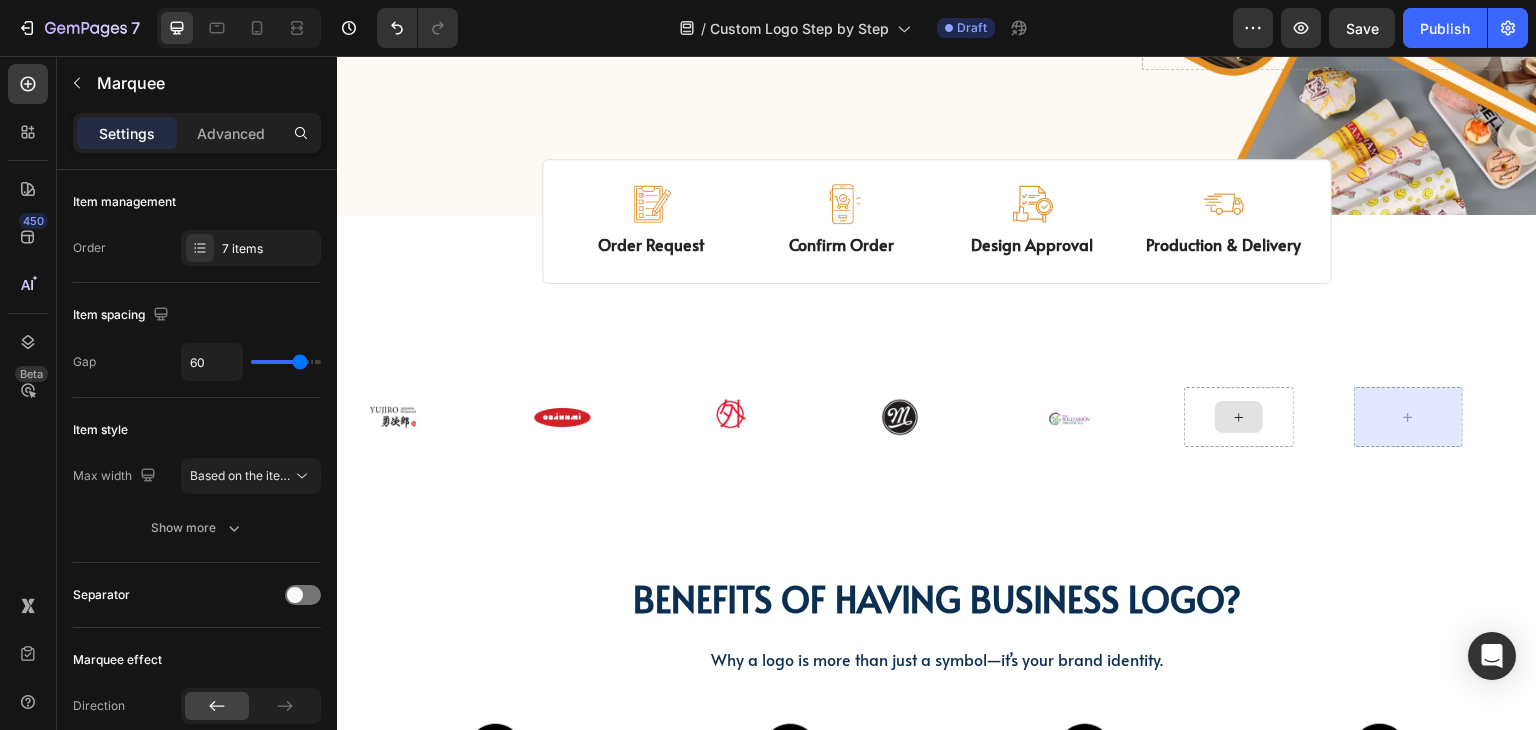 click at bounding box center (1239, 417) 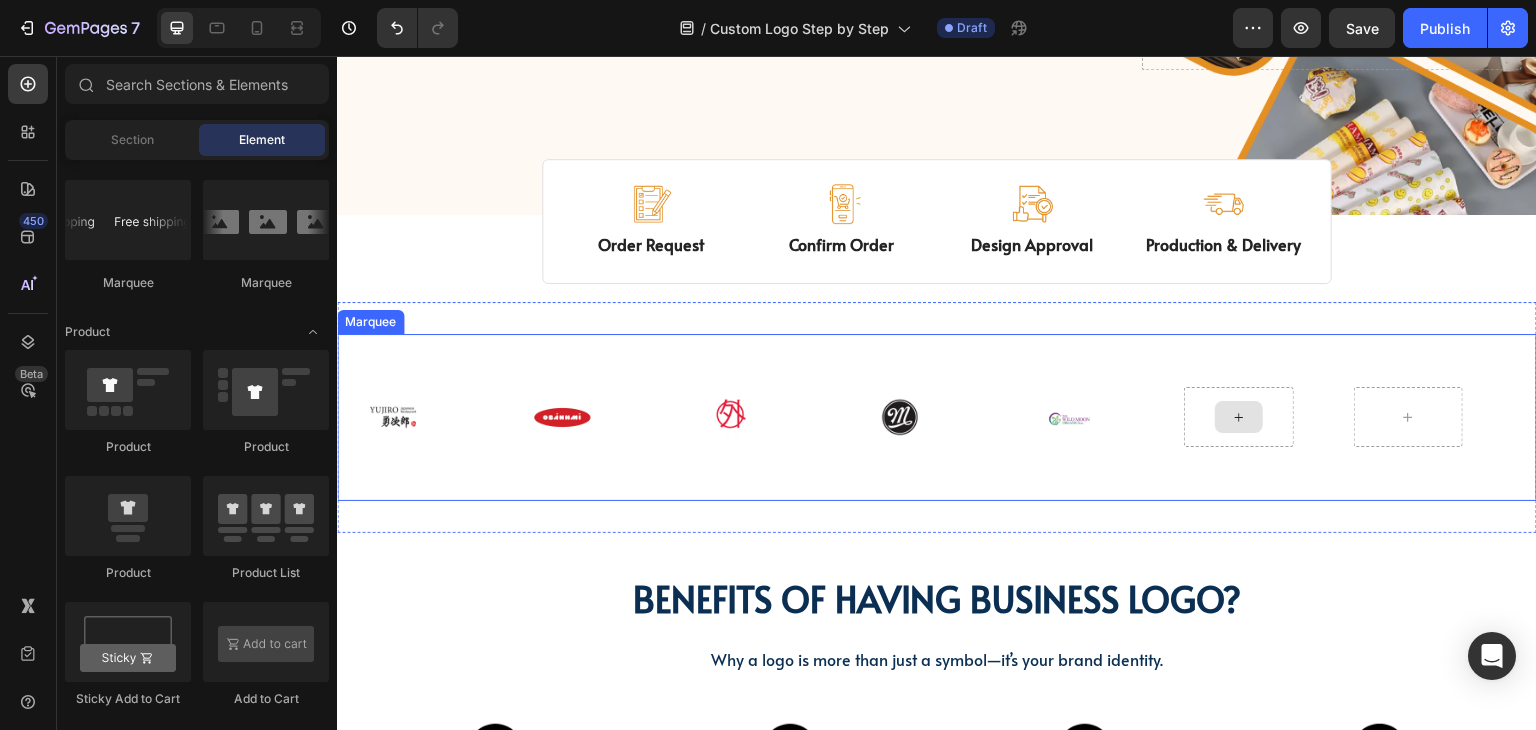 click at bounding box center [1239, 417] 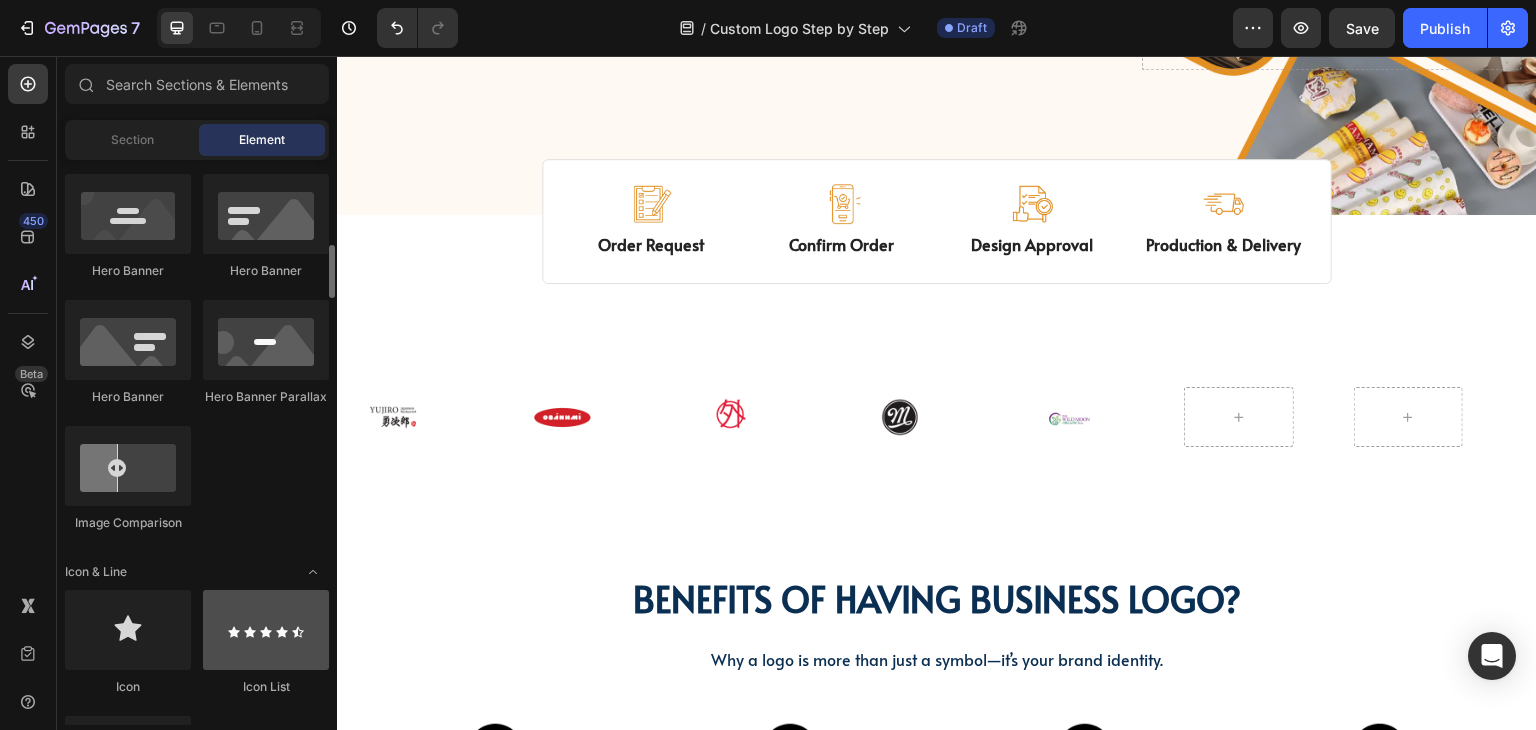 scroll, scrollTop: 600, scrollLeft: 0, axis: vertical 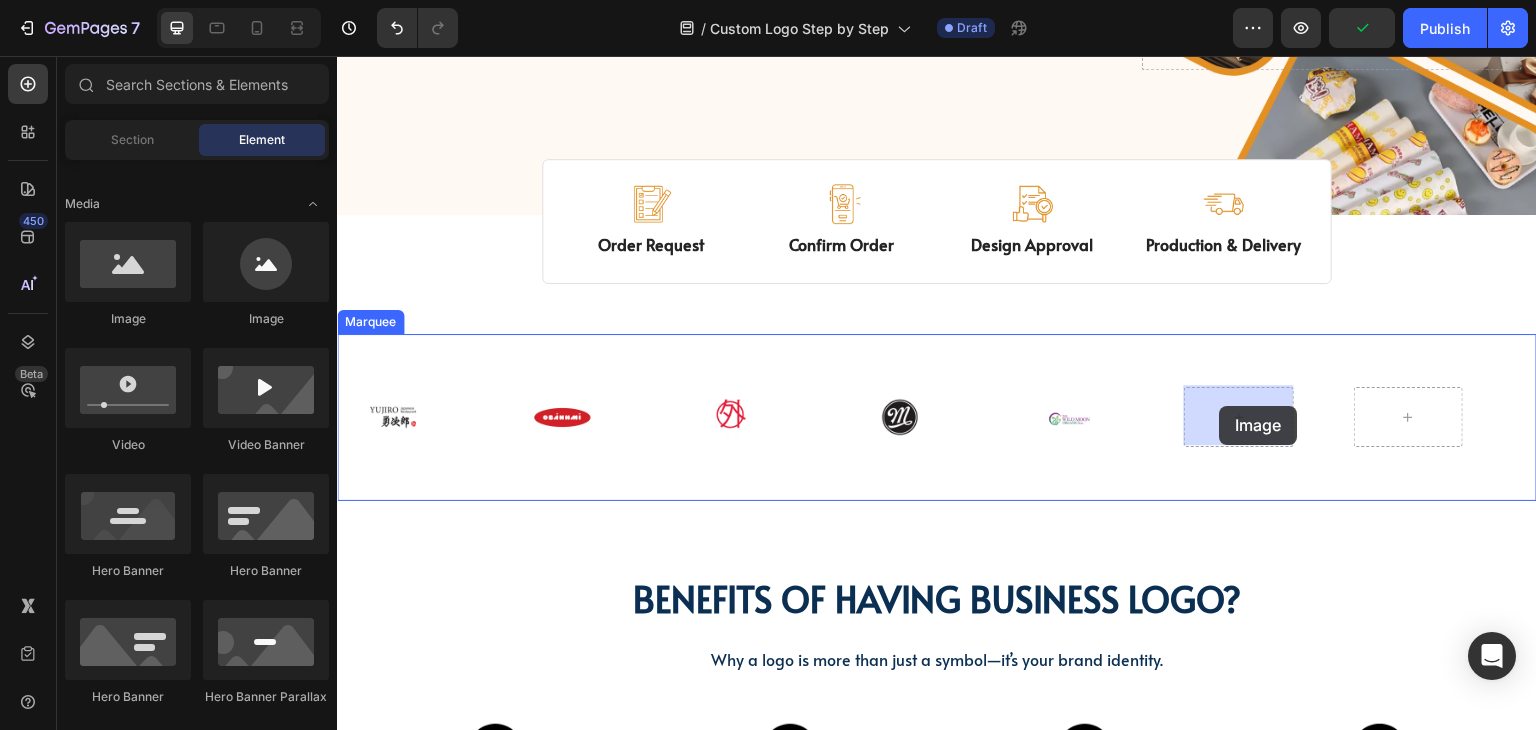 drag, startPoint x: 517, startPoint y: 320, endPoint x: 1220, endPoint y: 406, distance: 708.2408 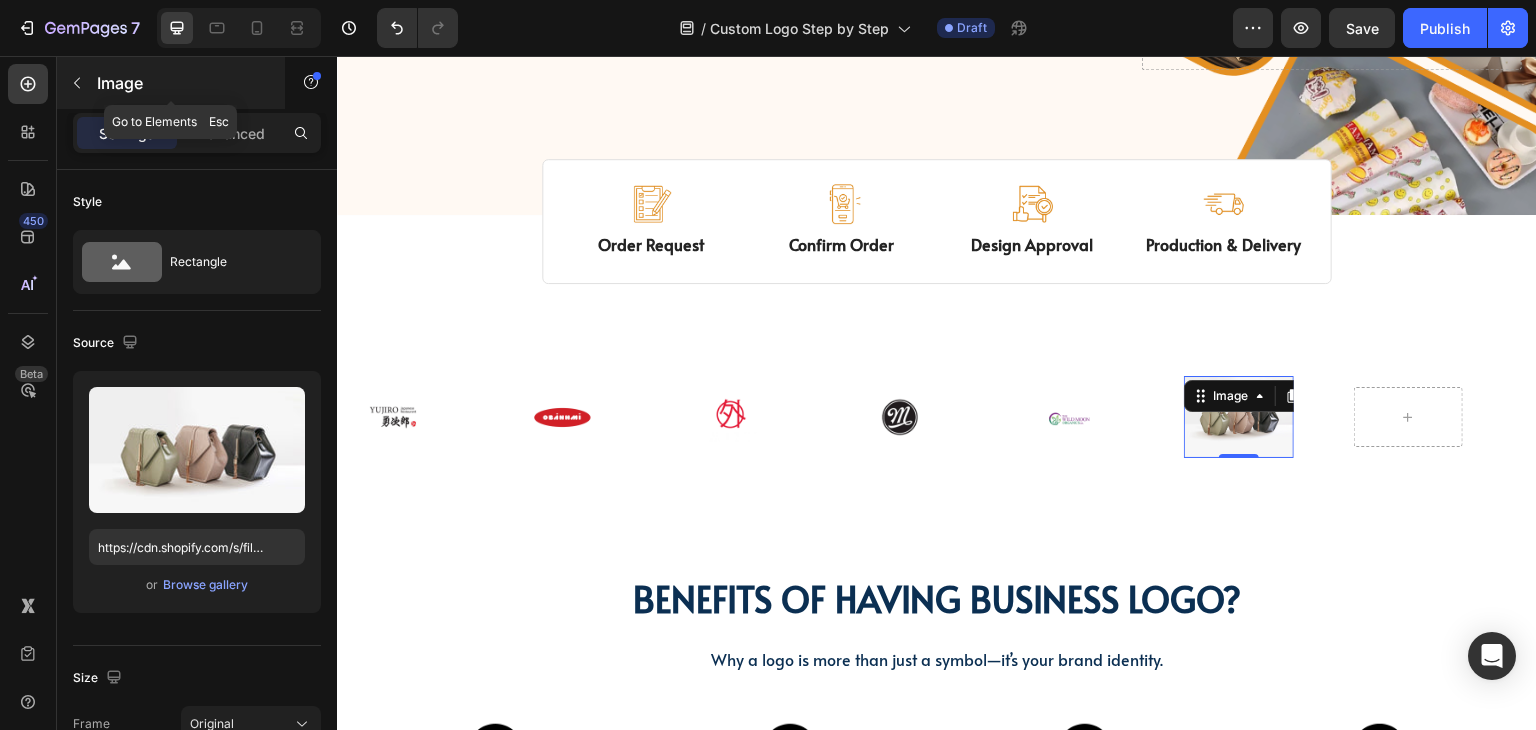 click at bounding box center (77, 83) 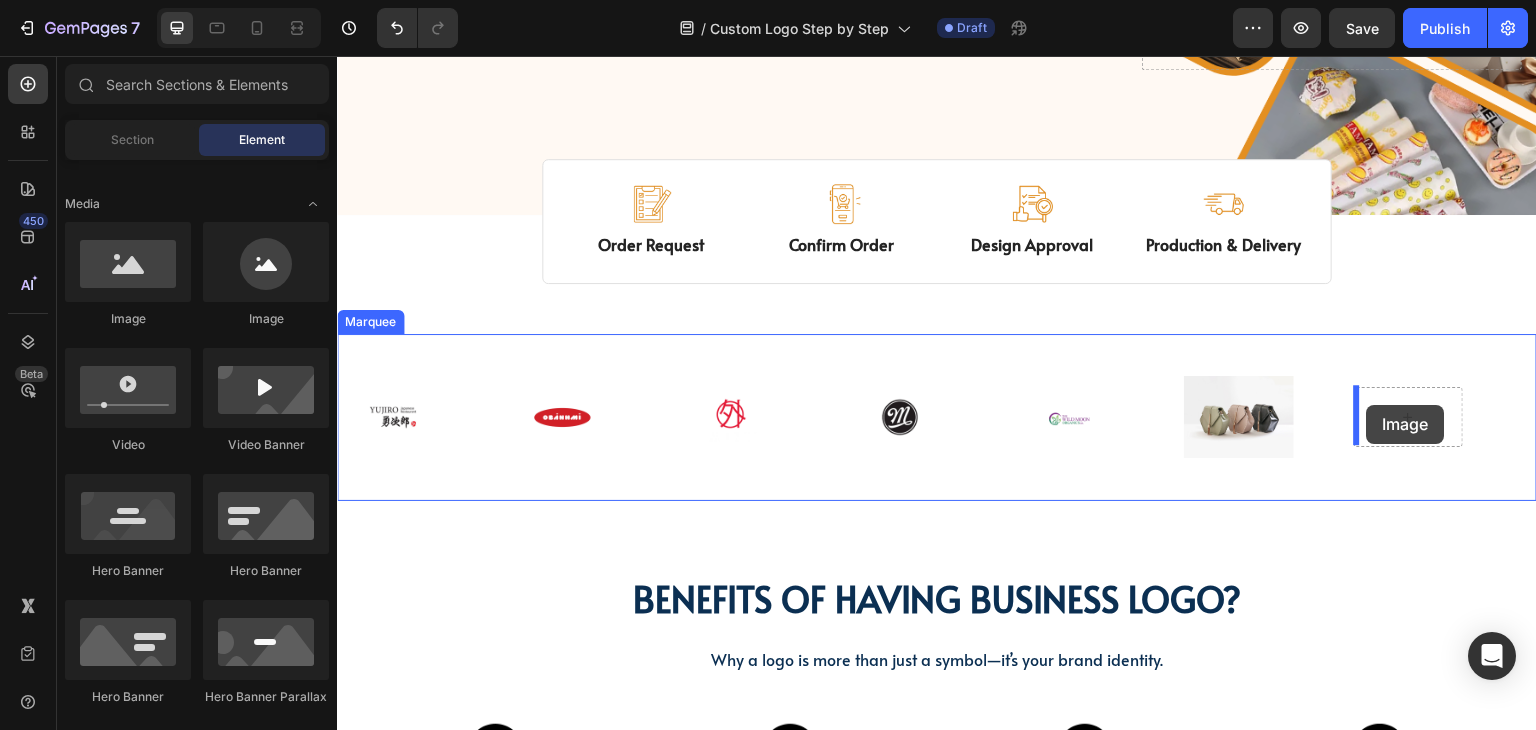 drag, startPoint x: 477, startPoint y: 335, endPoint x: 1367, endPoint y: 405, distance: 892.74854 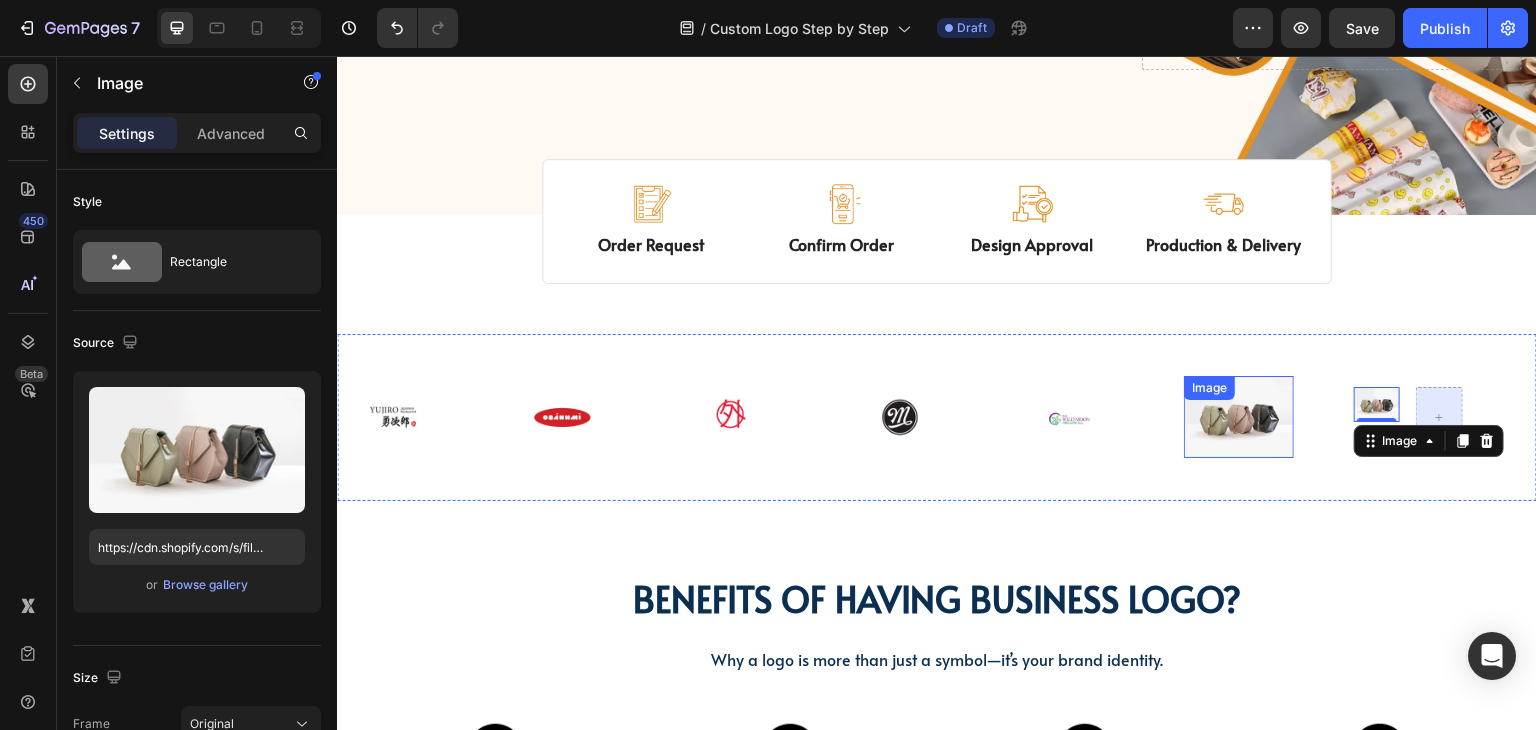 click at bounding box center [1238, 417] 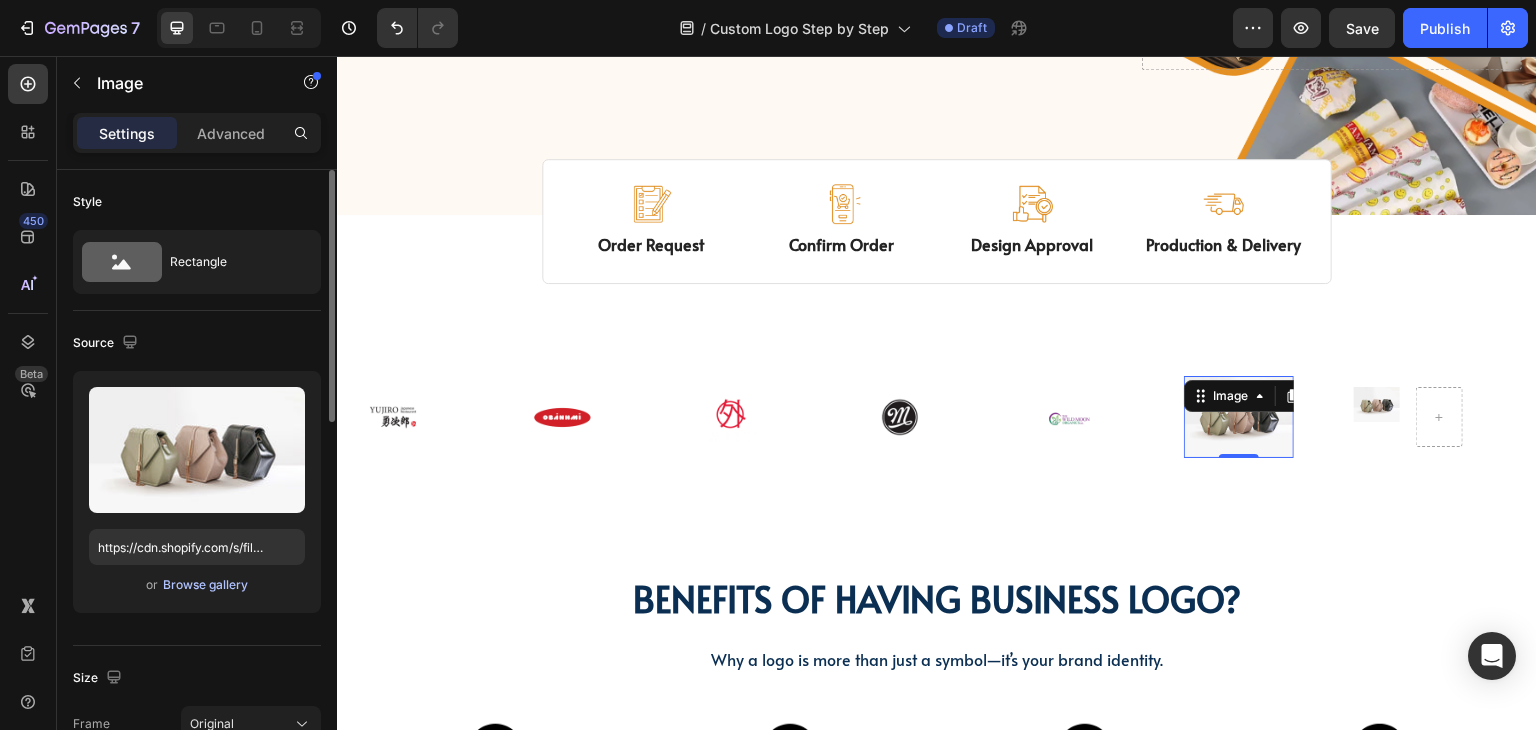 click on "Browse gallery" at bounding box center (205, 585) 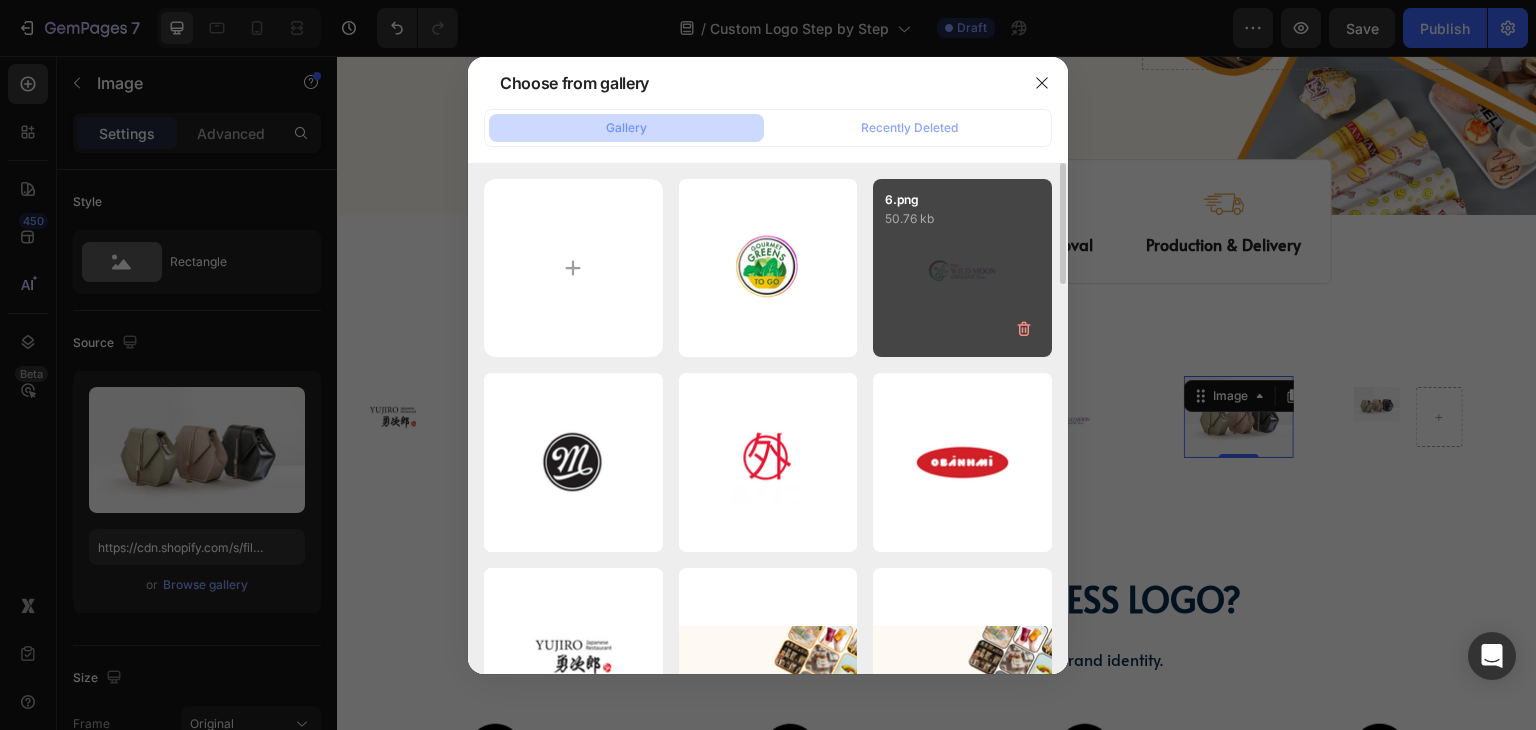 click on "6.png 50.76 kb" at bounding box center (962, 268) 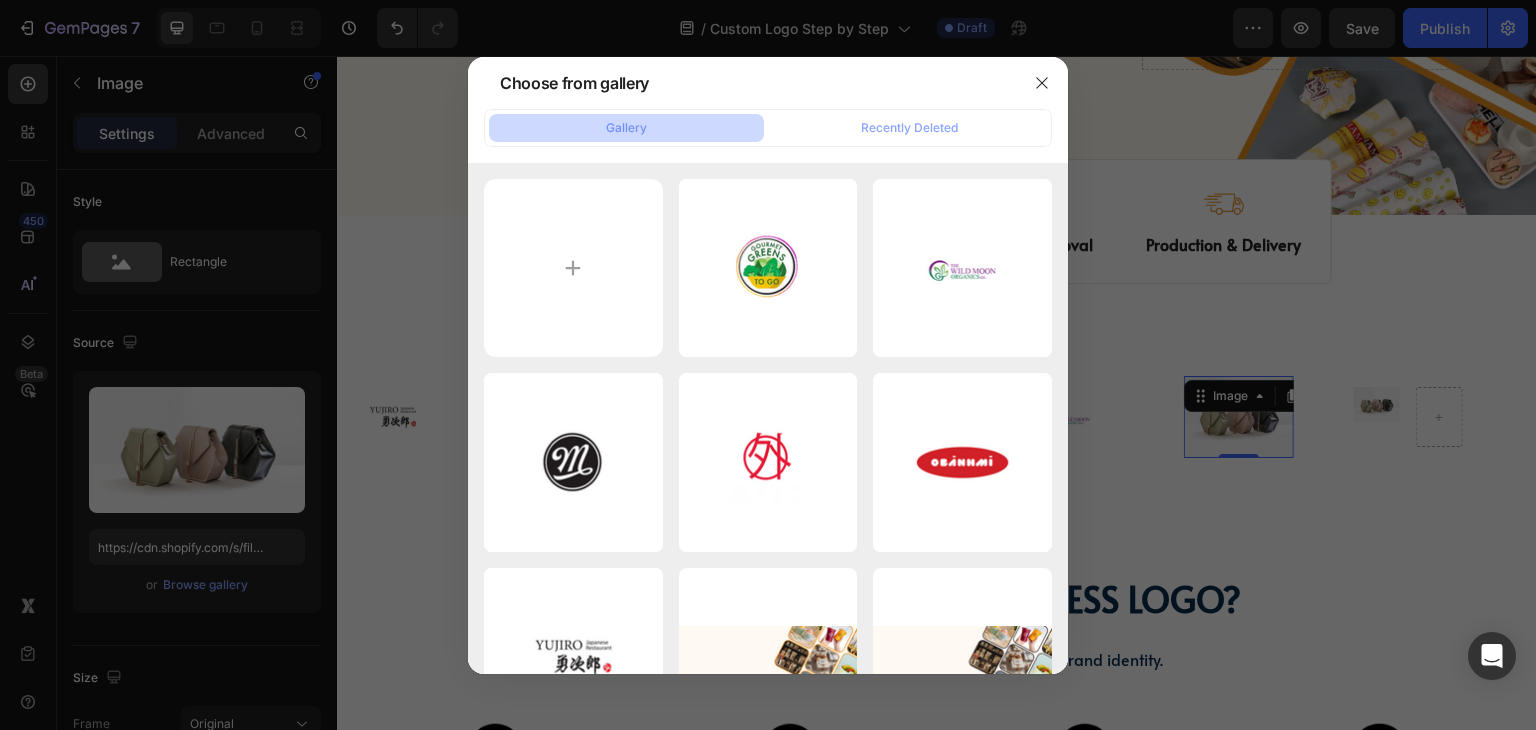 type on "https://cdn.shopify.com/s/files/1/0518/3825/5255/files/gempages_554882697223209794-7f36b4c5-249e-4a66-b686-328258625ef1.png" 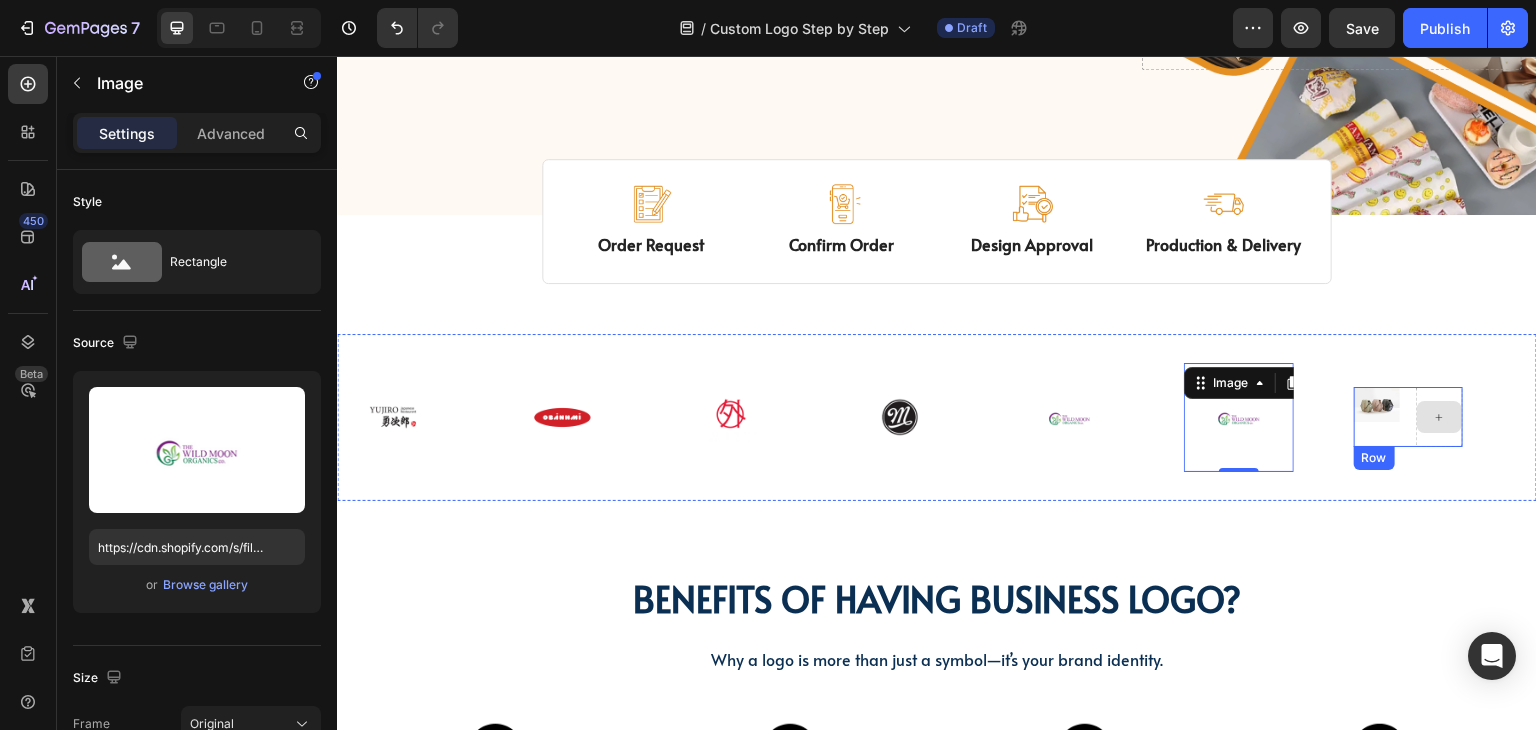 click at bounding box center [1439, 417] 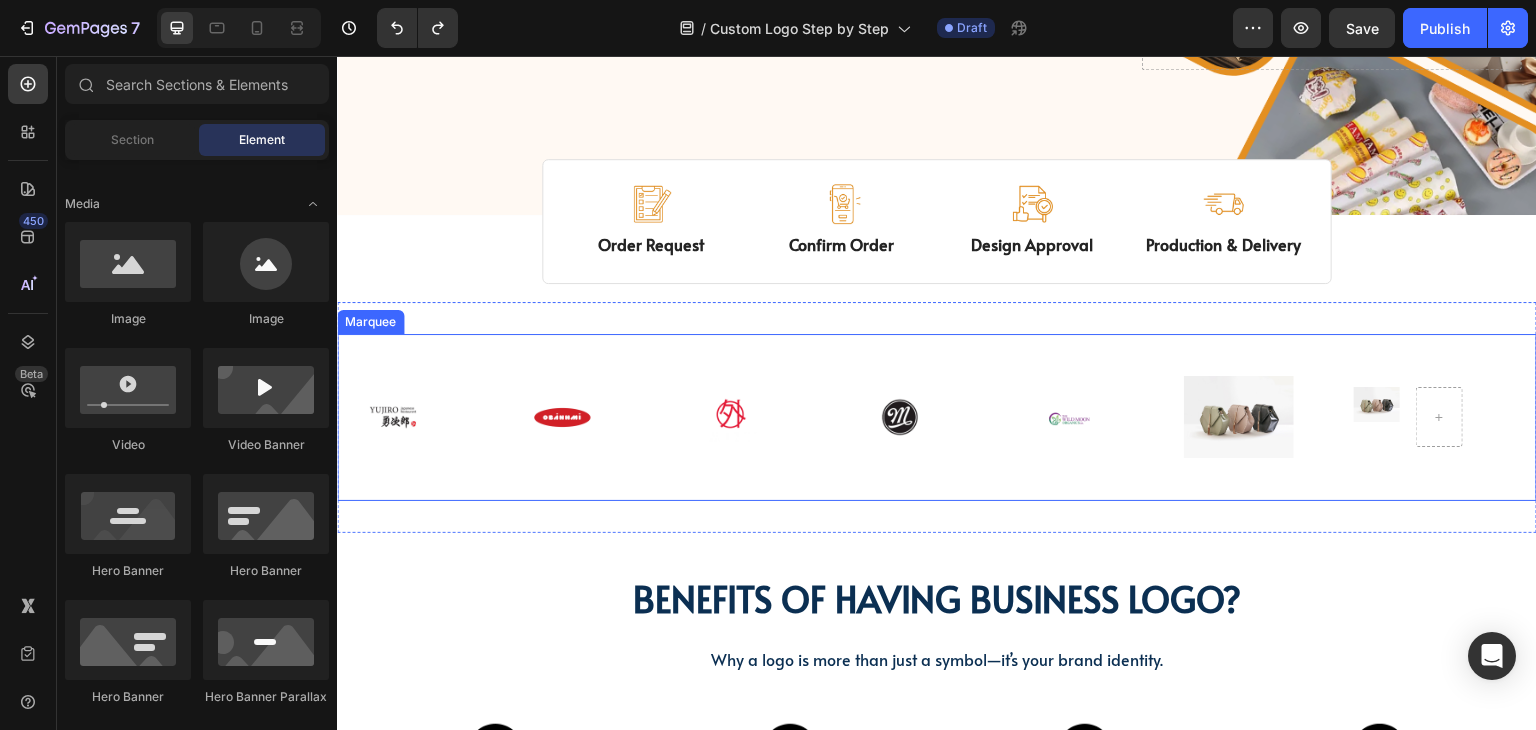 click on "Image" at bounding box center [1268, 417] 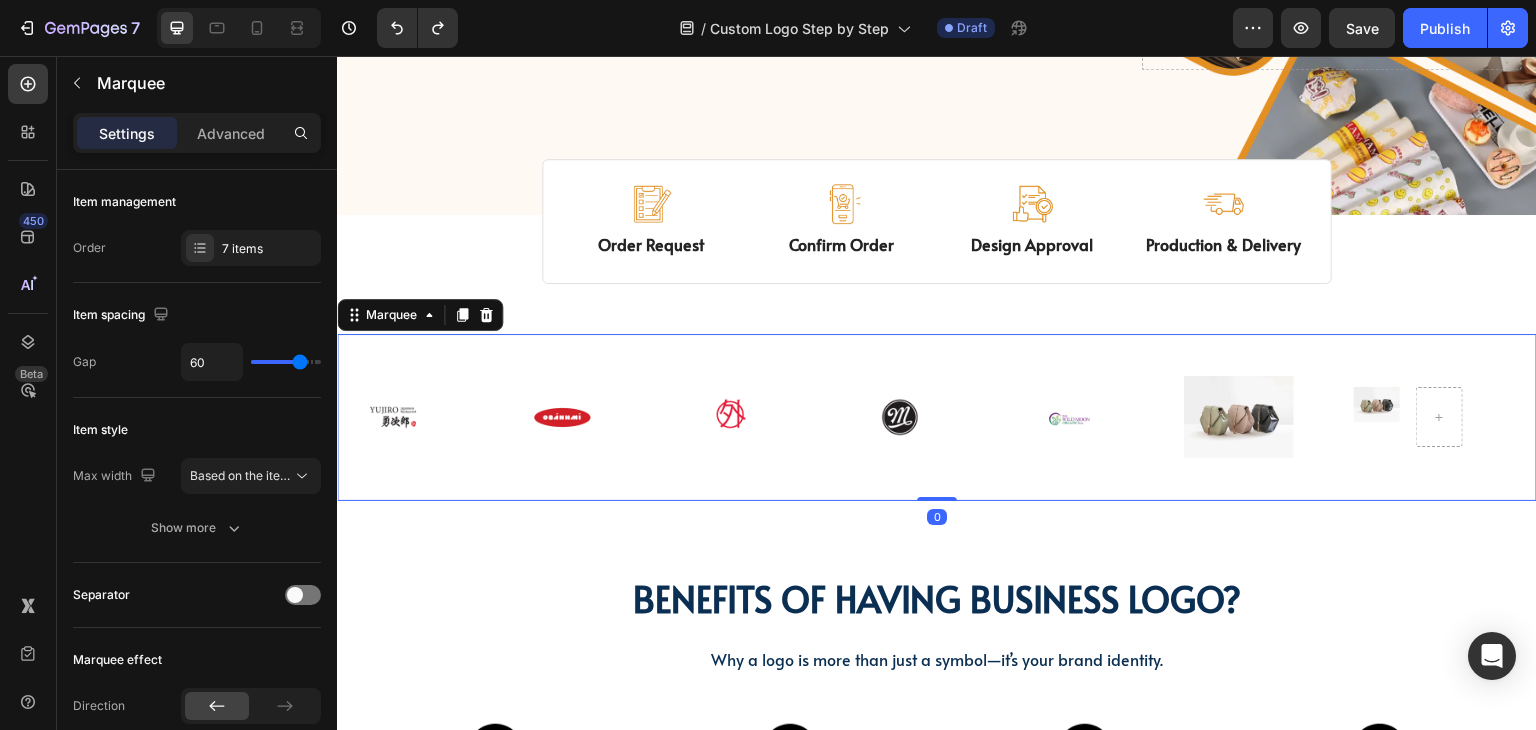 click at bounding box center [1238, 417] 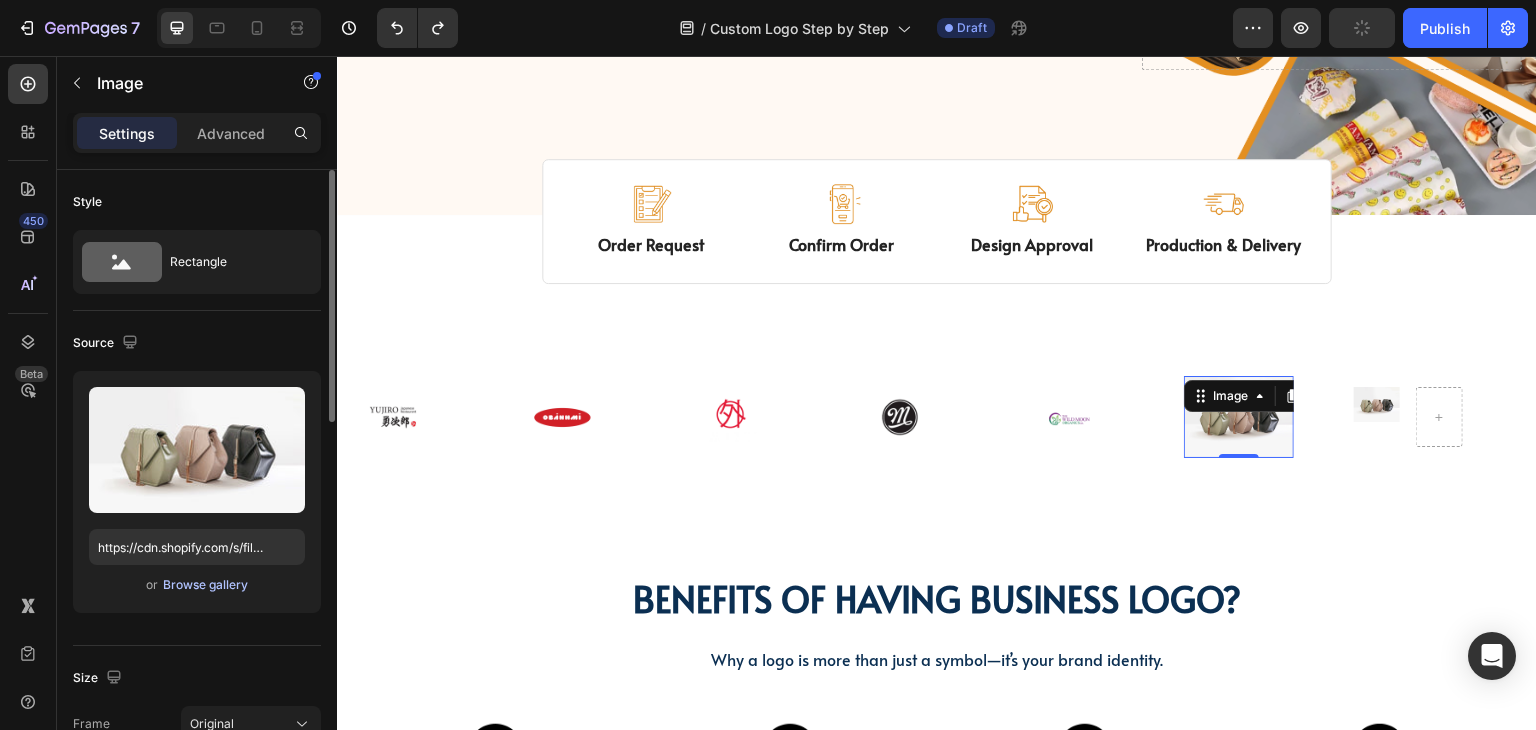 click on "Browse gallery" at bounding box center (205, 585) 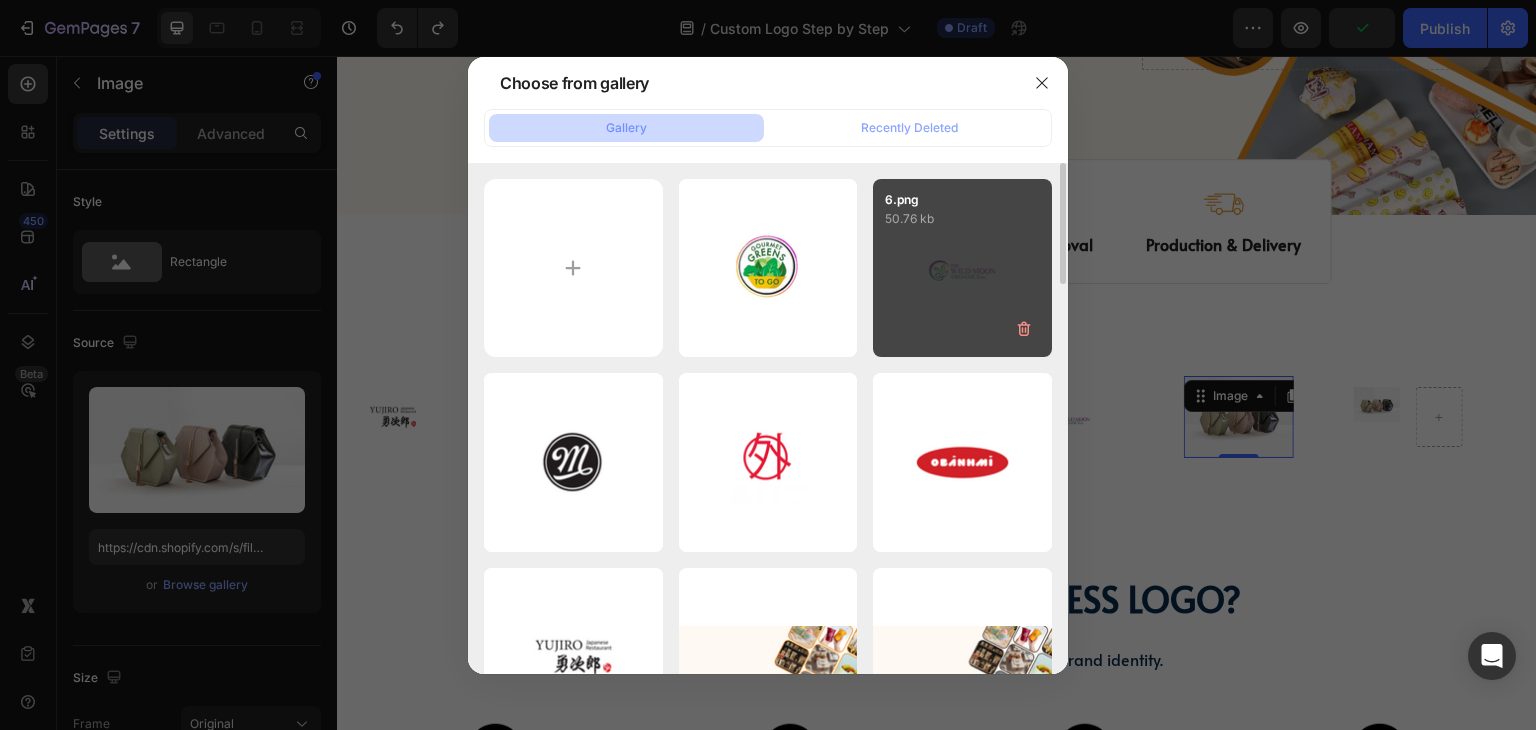 click on "6.png 50.76 kb" at bounding box center (962, 268) 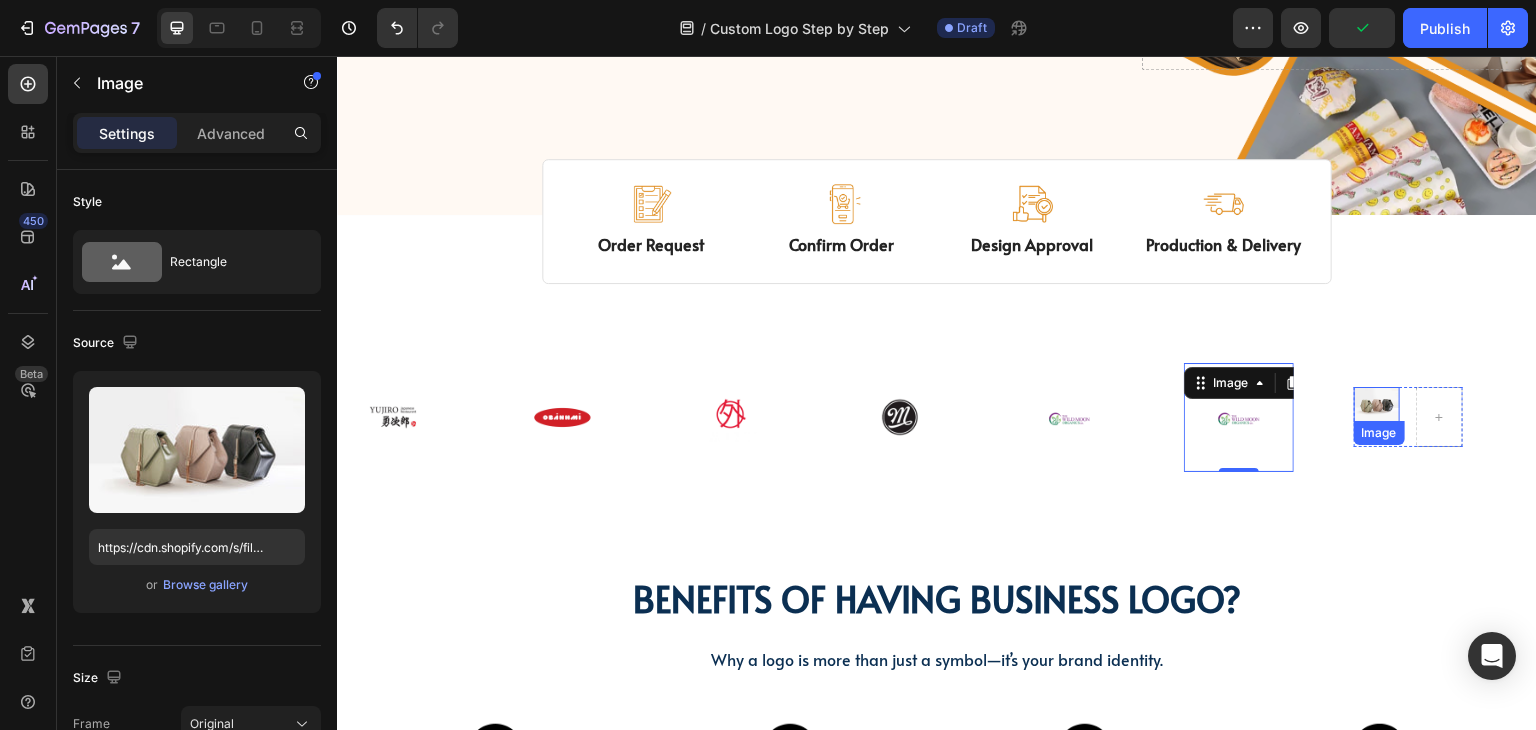 click at bounding box center [1377, 404] 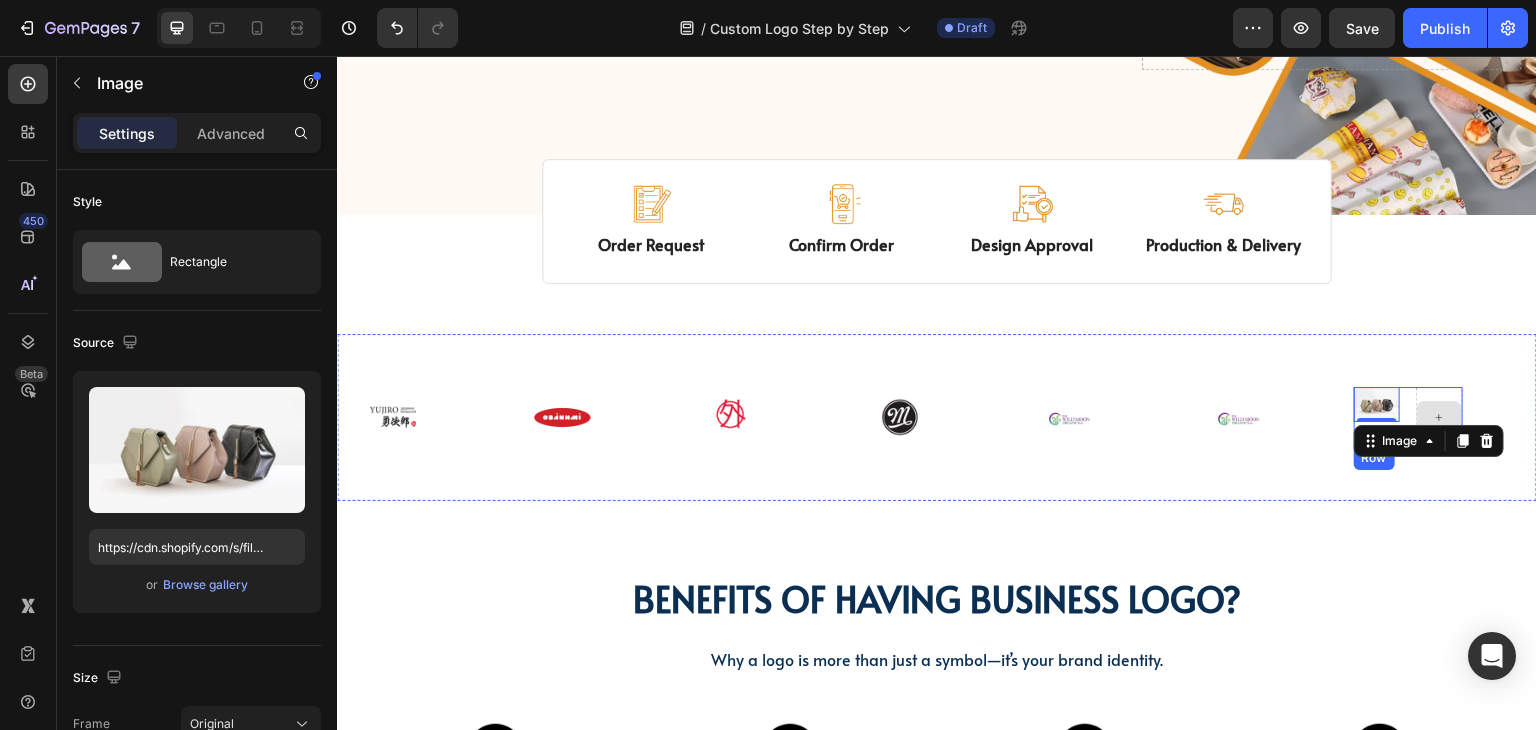 click at bounding box center [1439, 417] 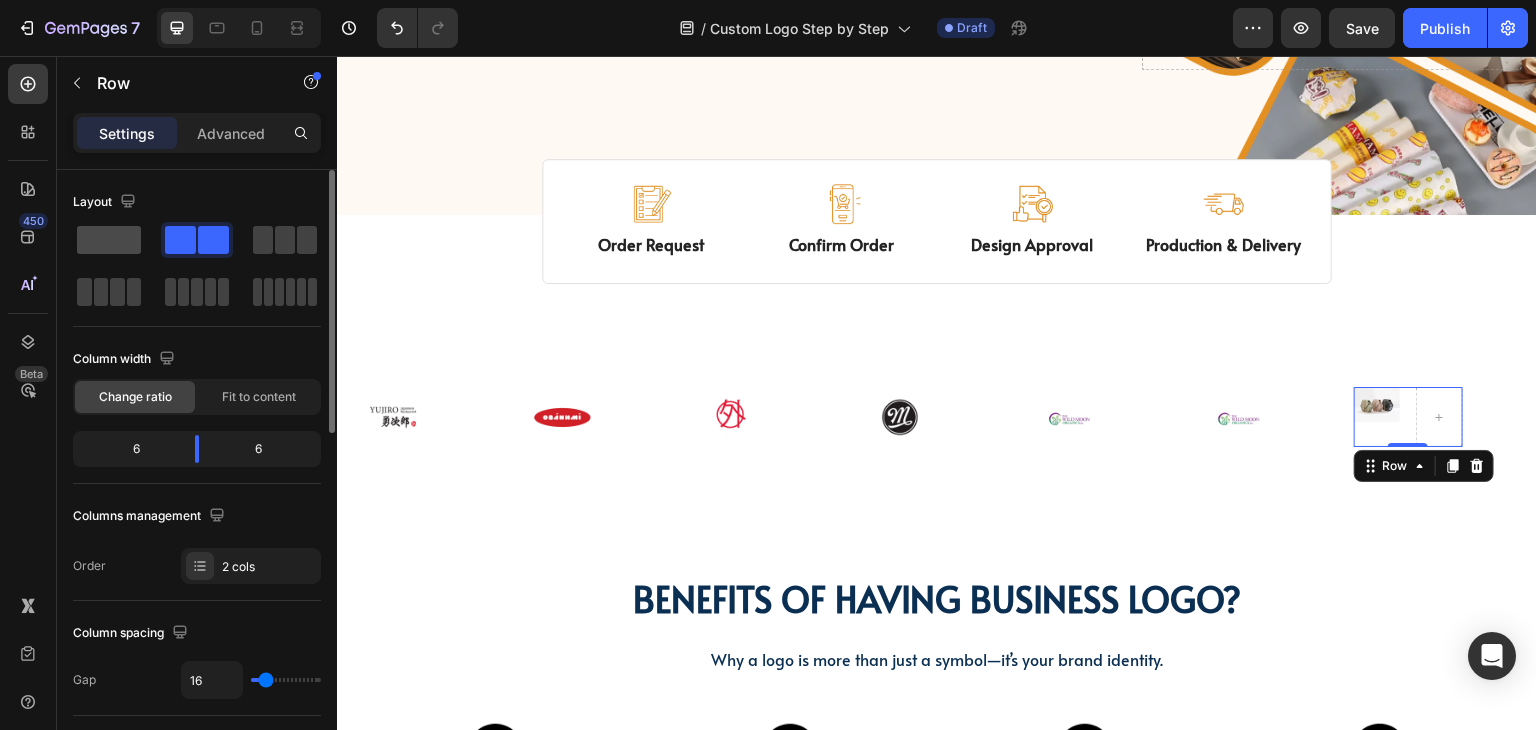 click 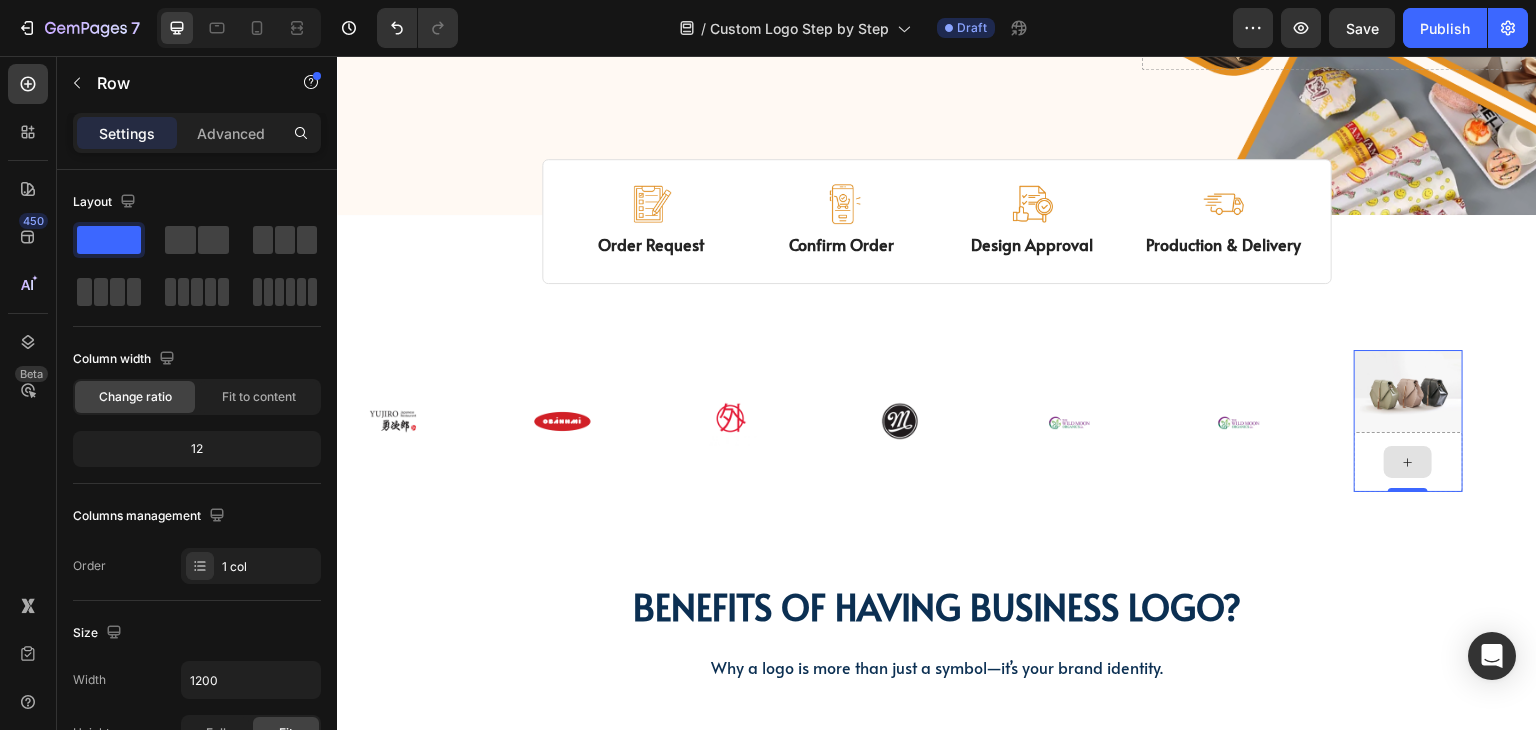 click at bounding box center (1408, 462) 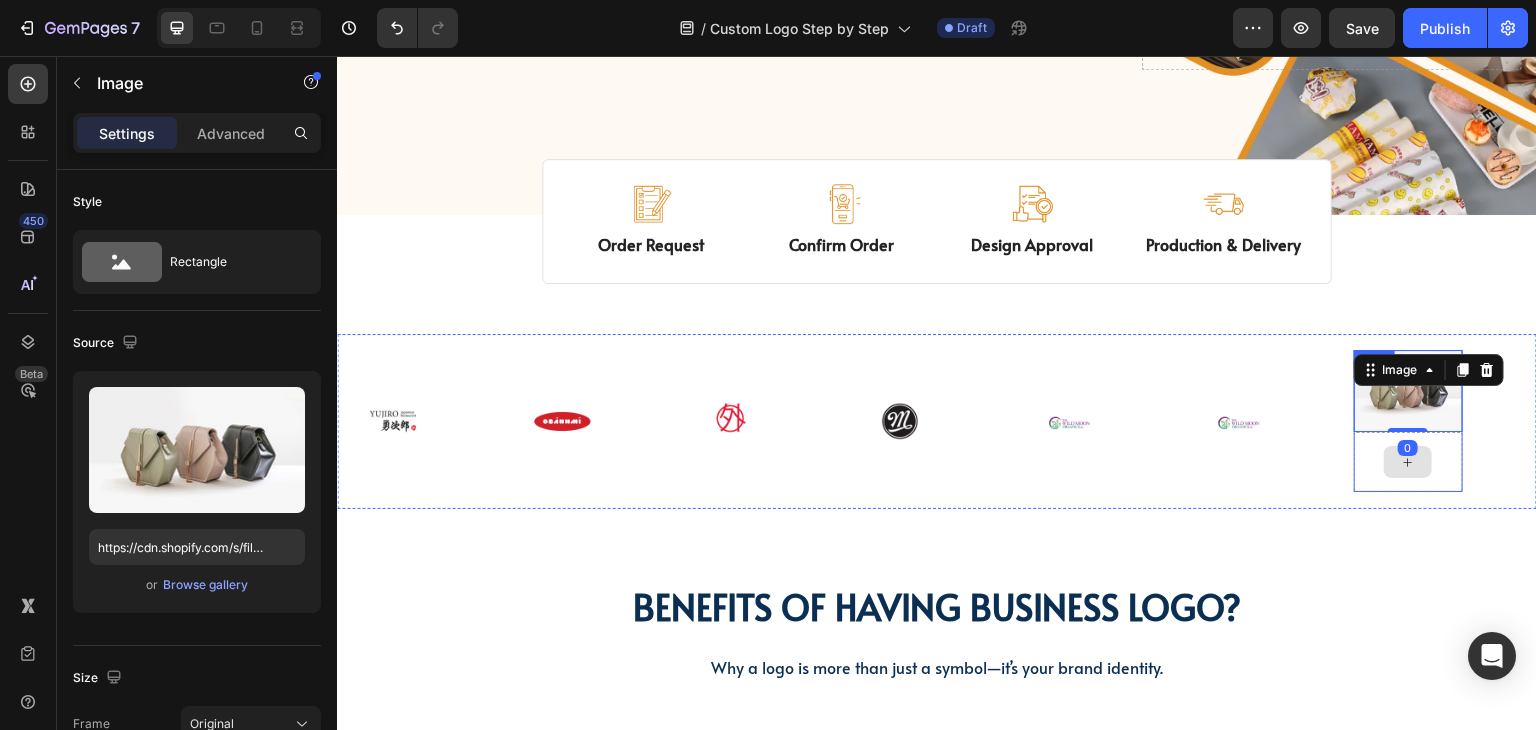 click at bounding box center [1408, 462] 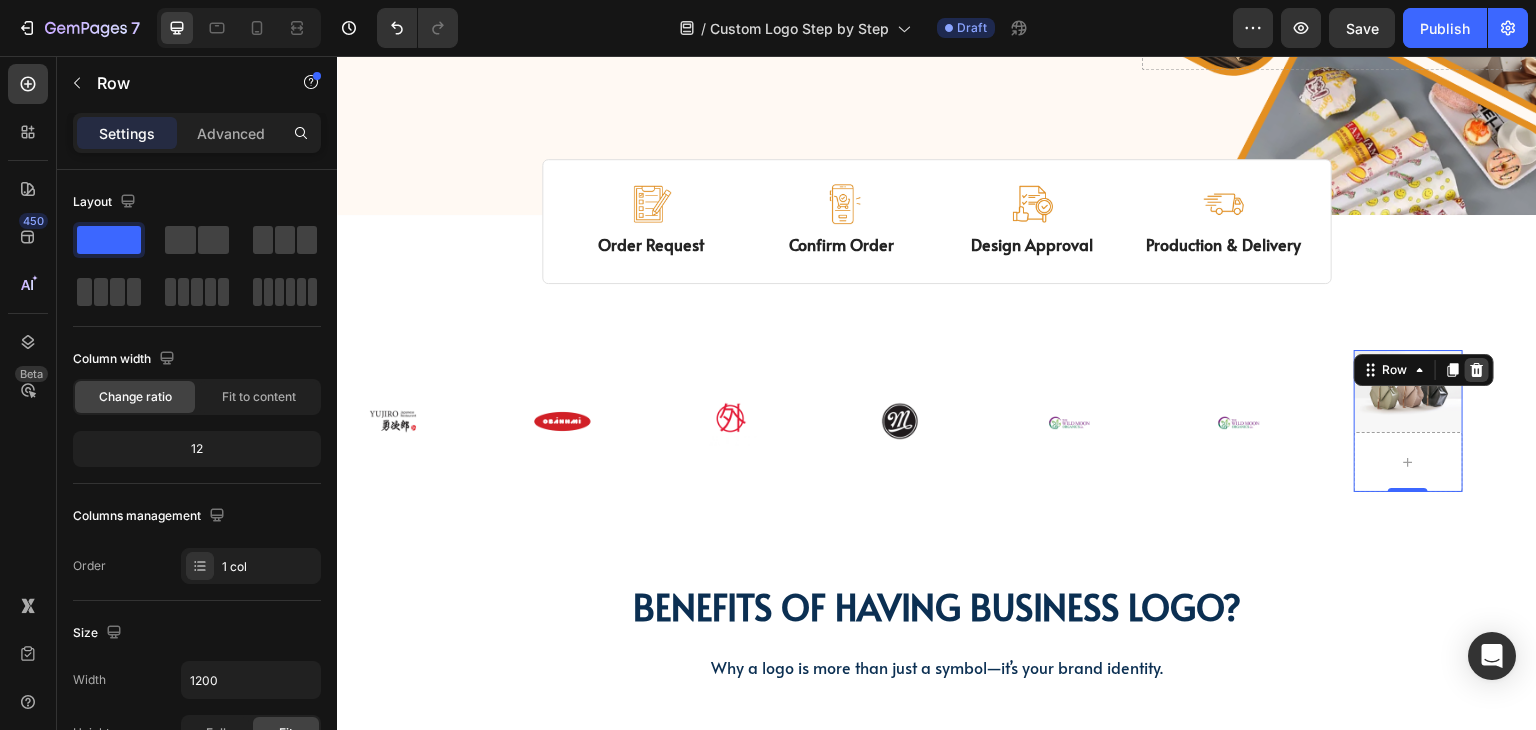 click 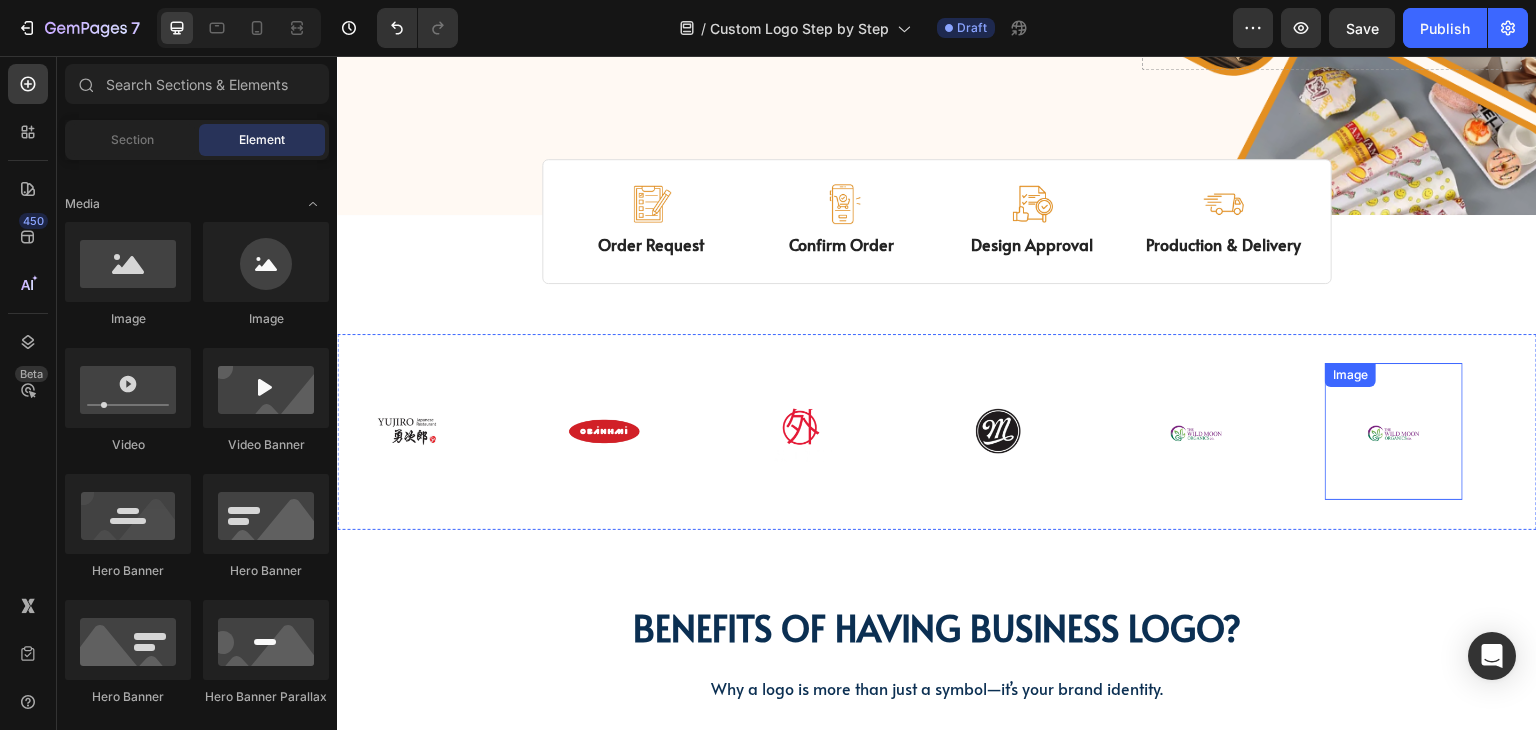 click at bounding box center [1393, 431] 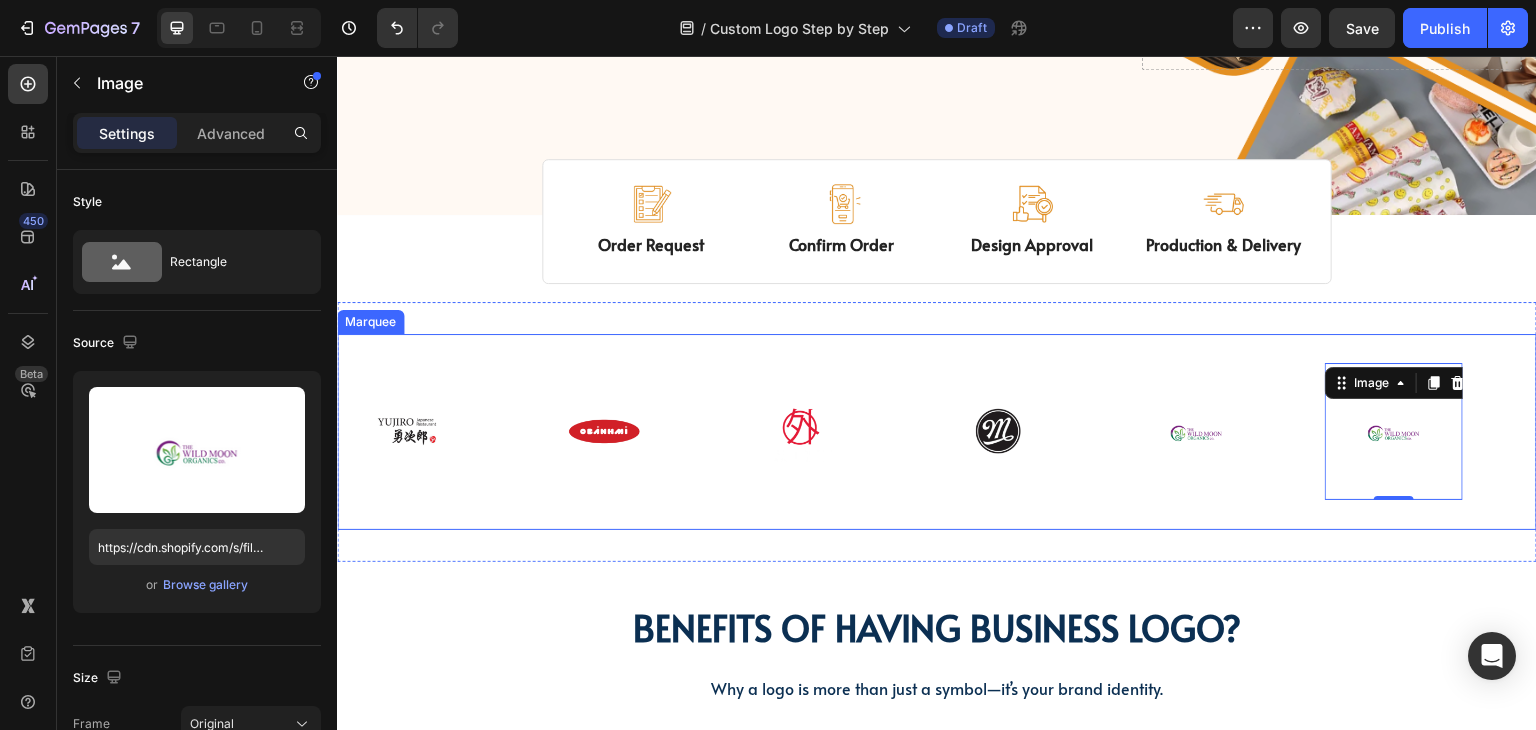 click on "Image   0" at bounding box center [1423, 431] 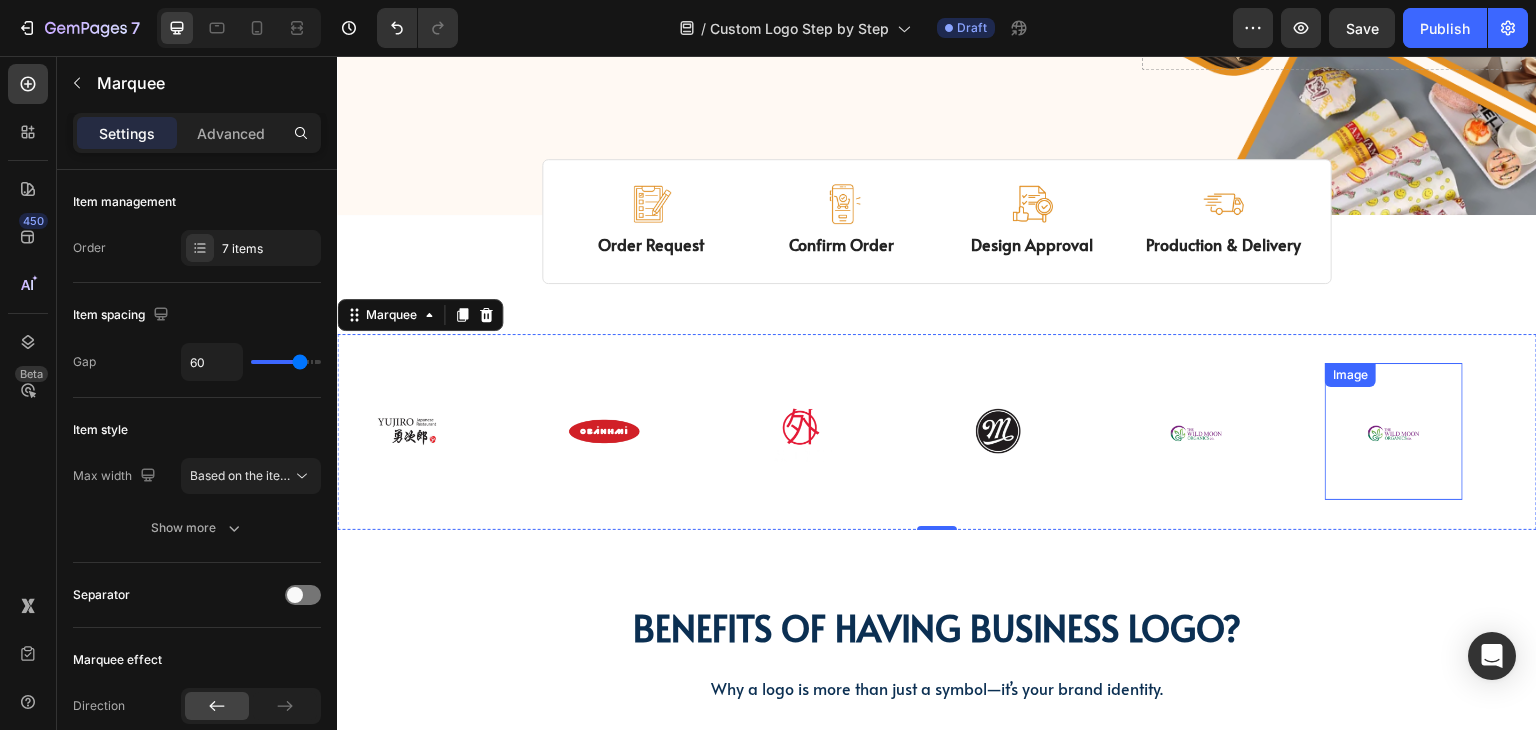 click at bounding box center (1393, 431) 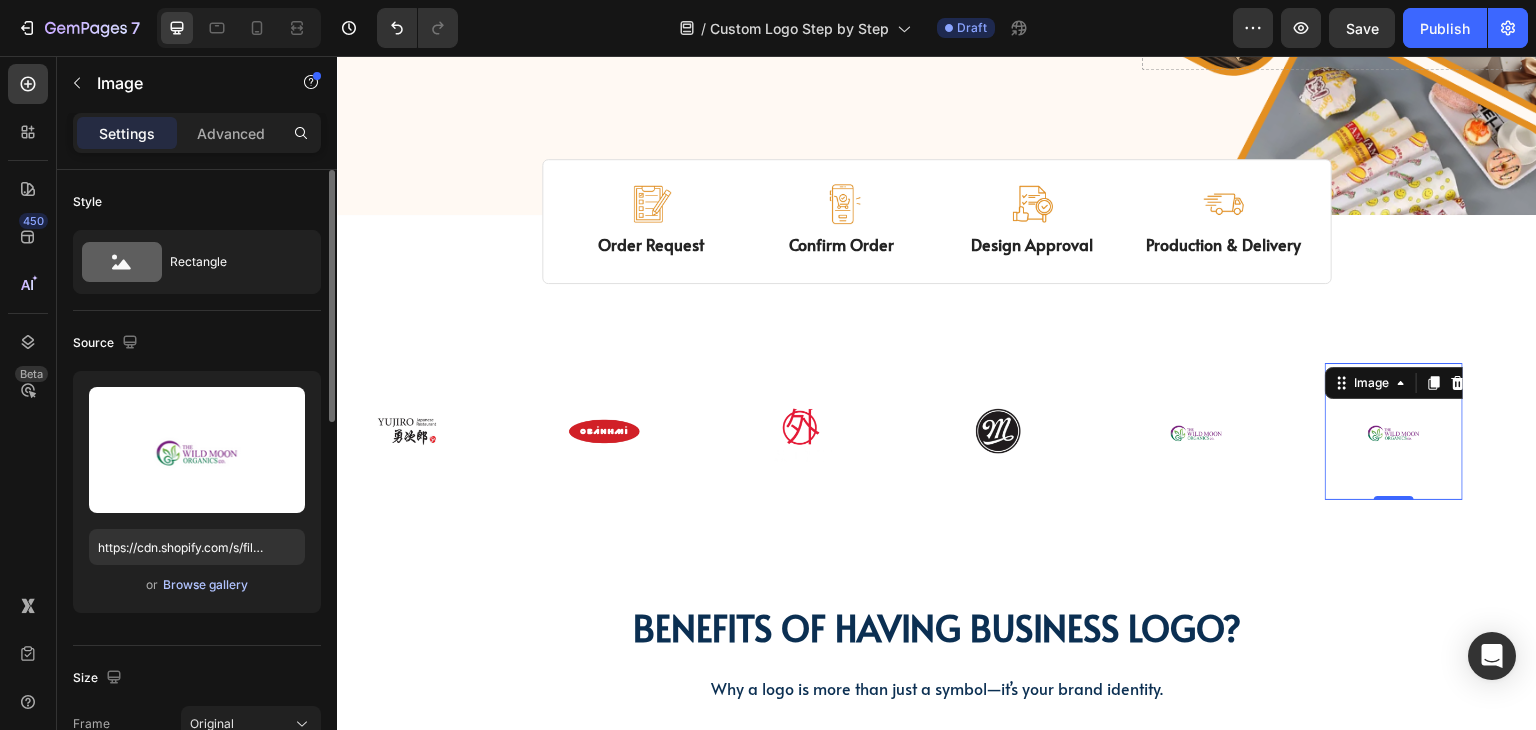 click on "Browse gallery" at bounding box center [205, 585] 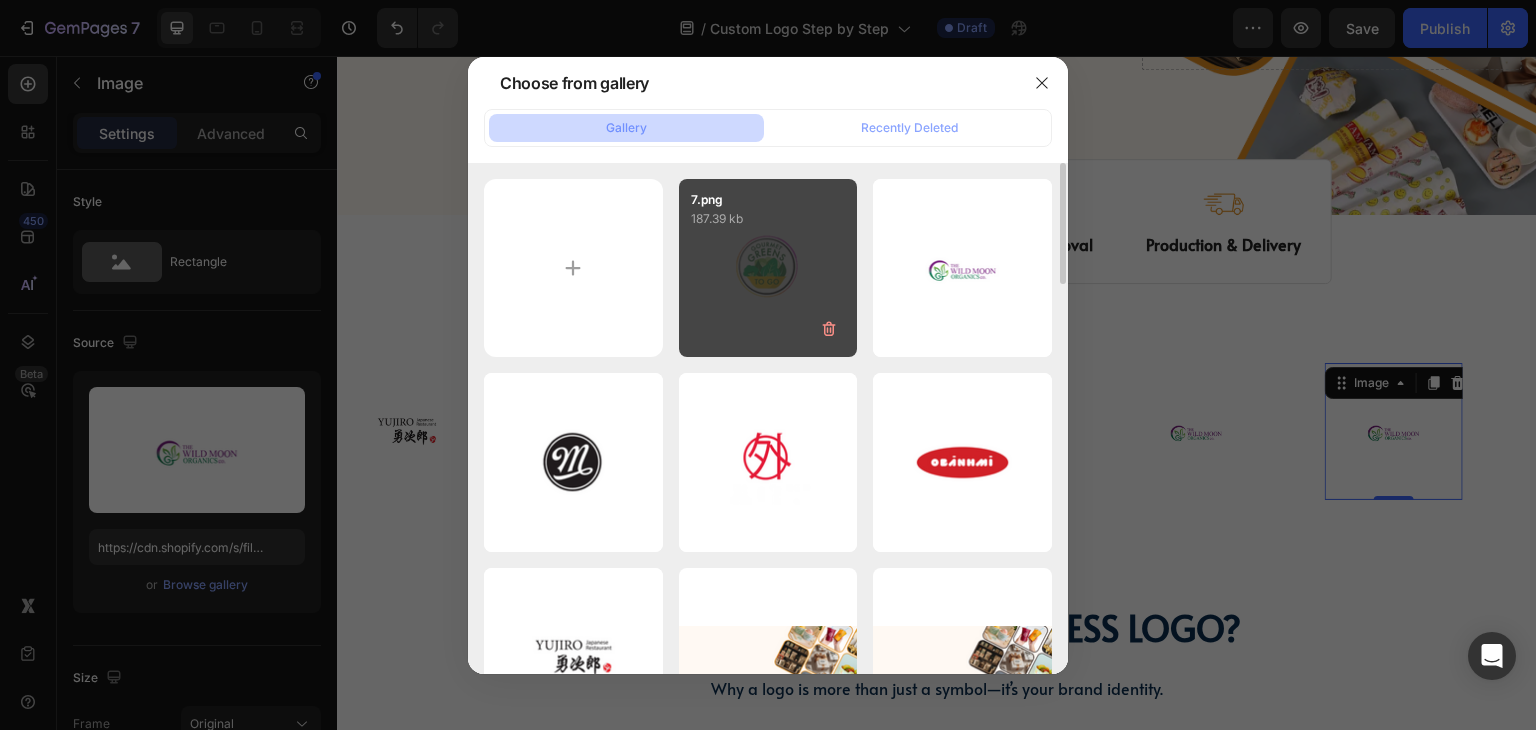 click on "7.png 187.39 kb" at bounding box center (768, 268) 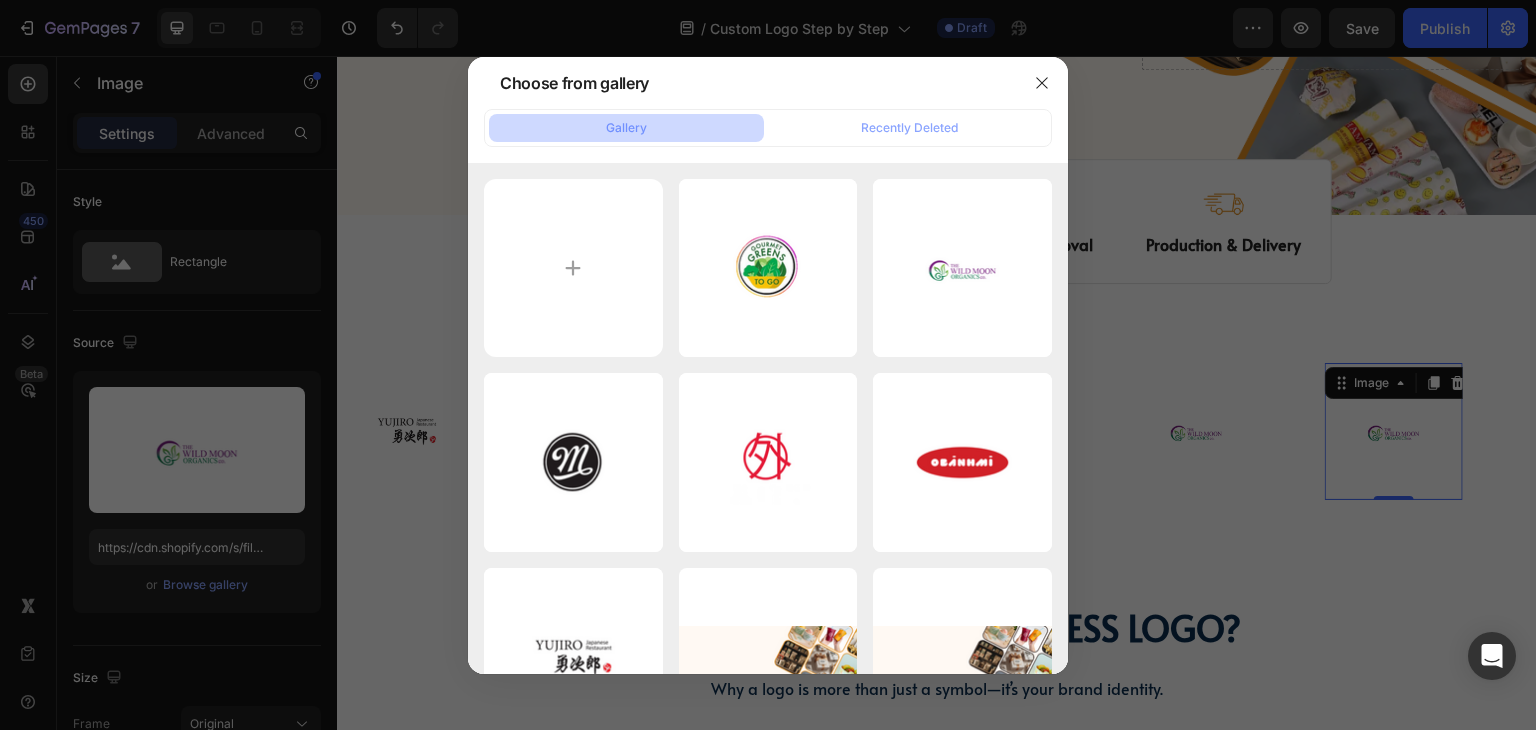 type on "https://cdn.shopify.com/s/files/1/0518/3825/5255/files/gempages_554882697223209794-b55a009f-c1be-4c11-b3b8-5fc2e089e7ae.png" 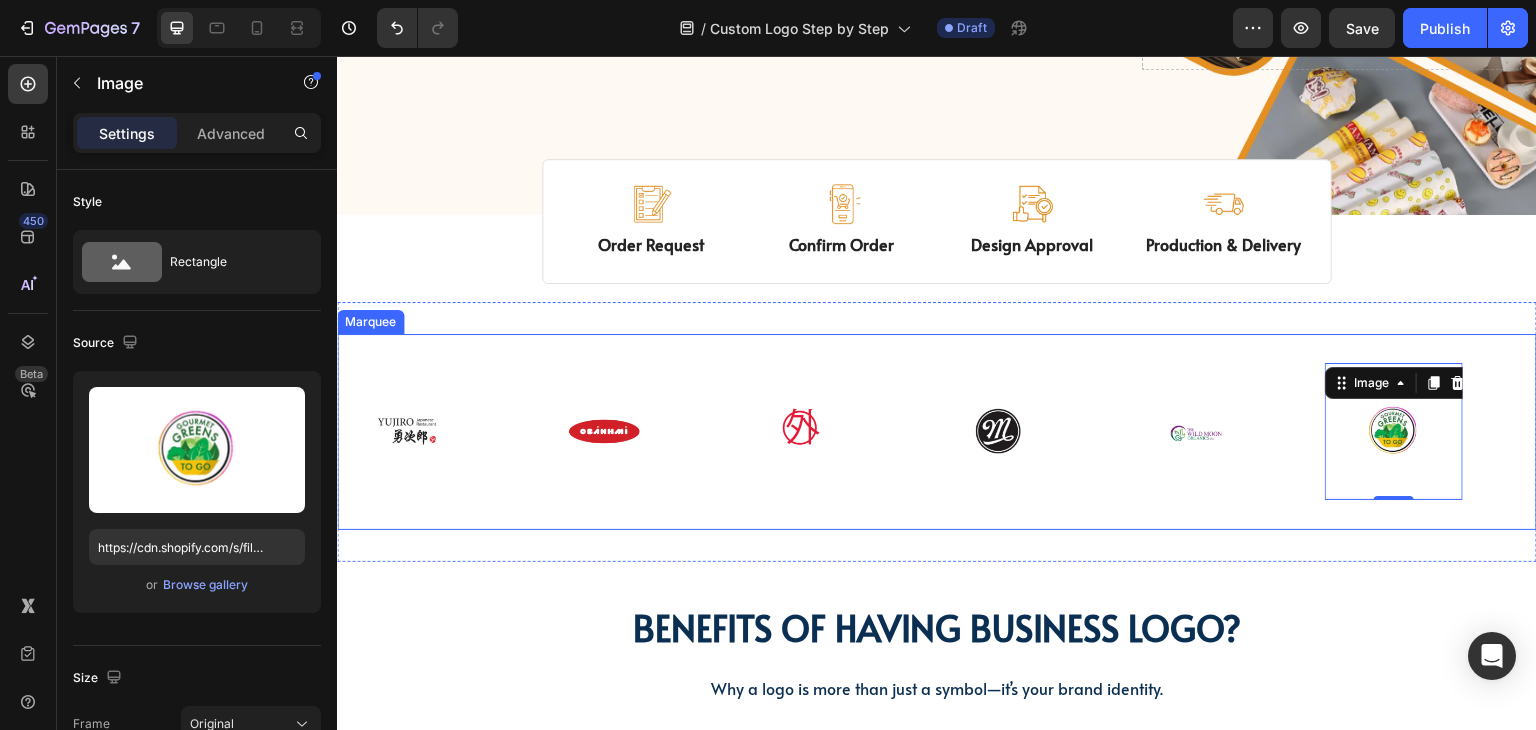 click on "Image   0" at bounding box center (1423, 431) 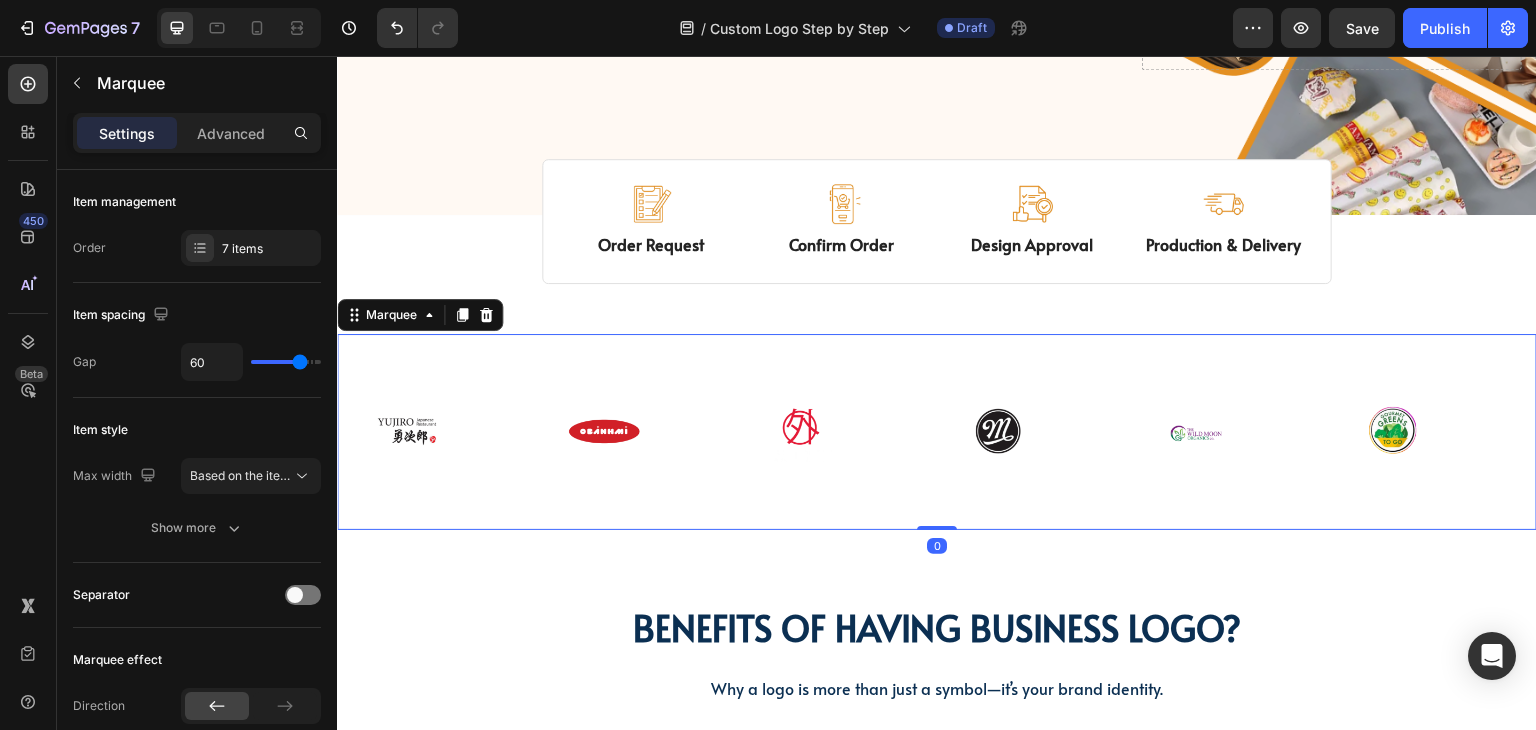 click on "Image" at bounding box center [1423, 431] 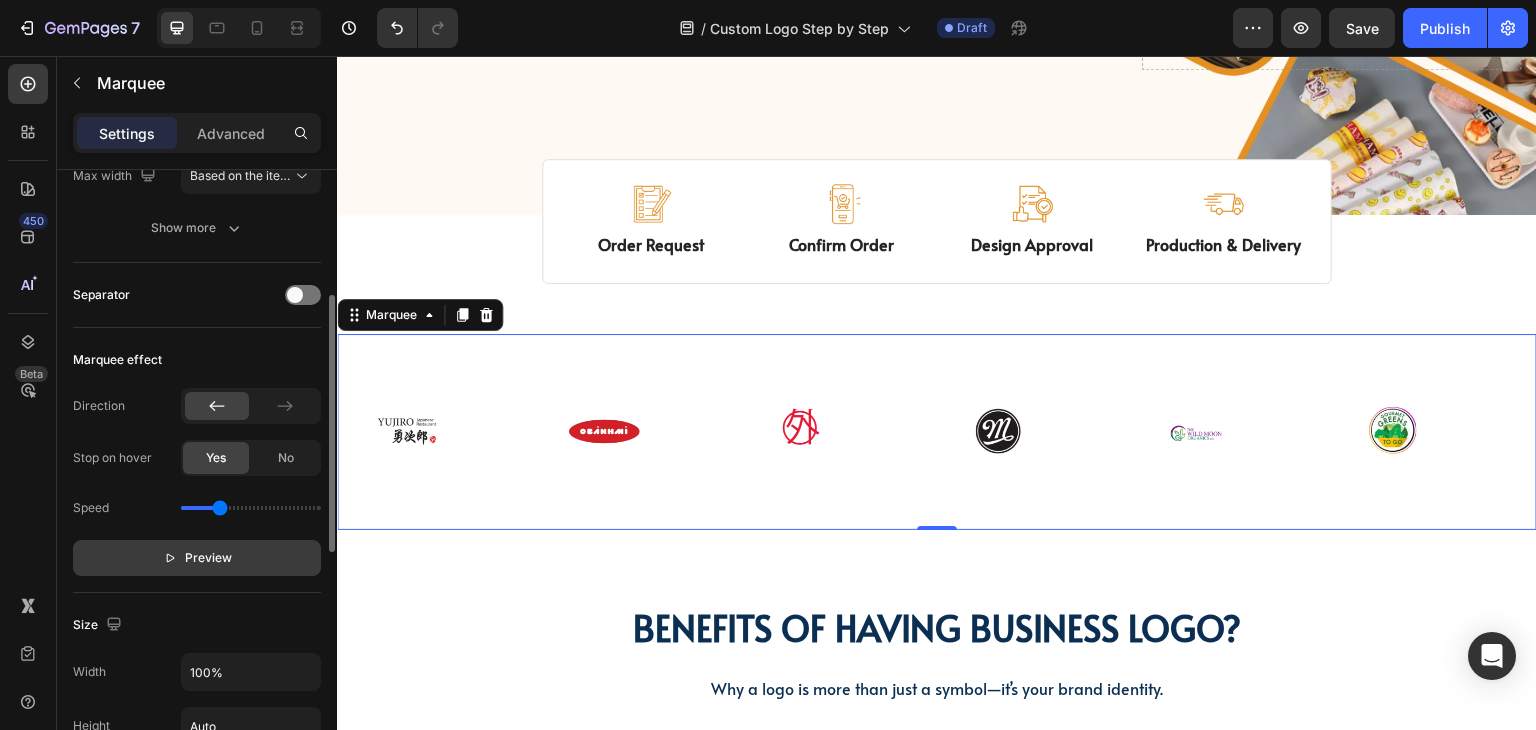 scroll, scrollTop: 500, scrollLeft: 0, axis: vertical 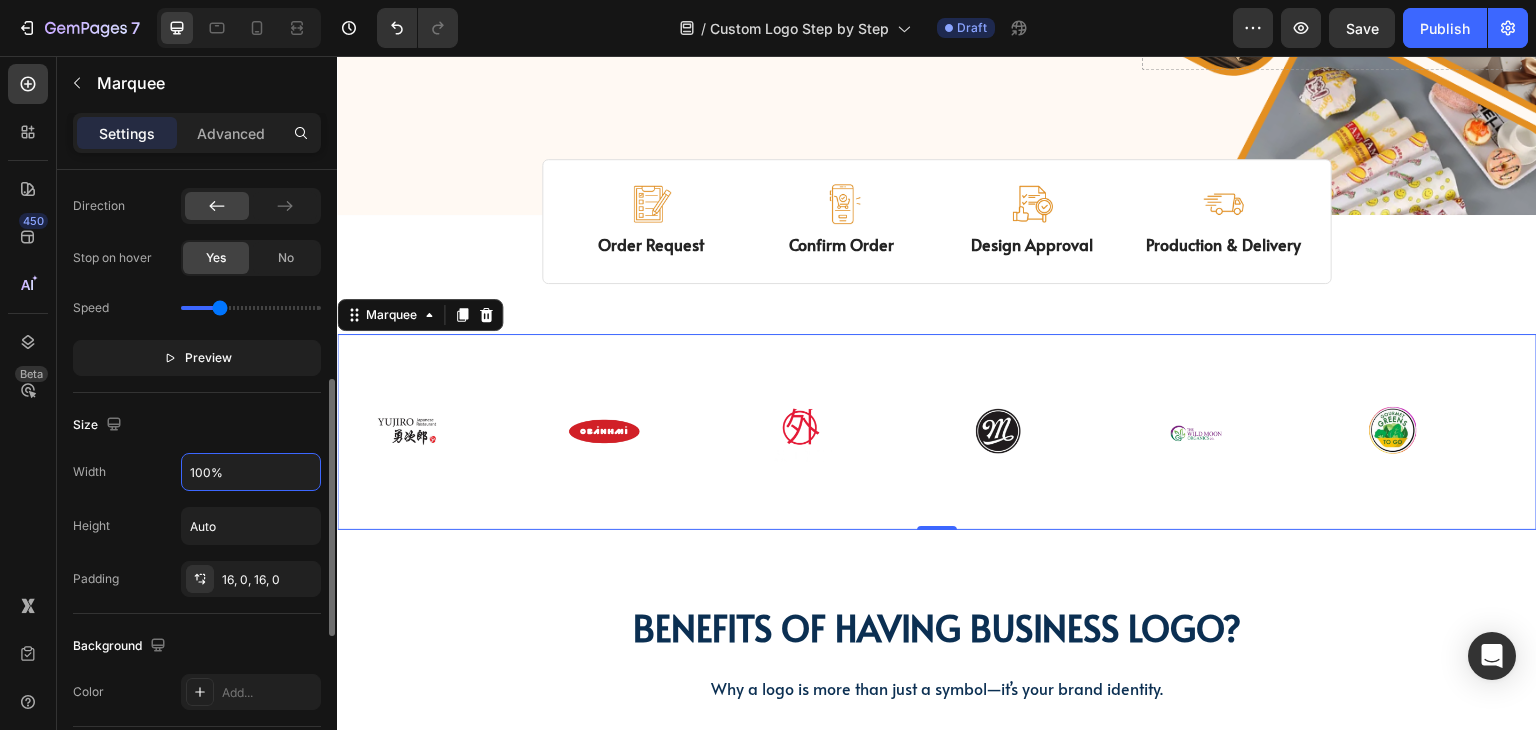 click on "100%" at bounding box center [251, 472] 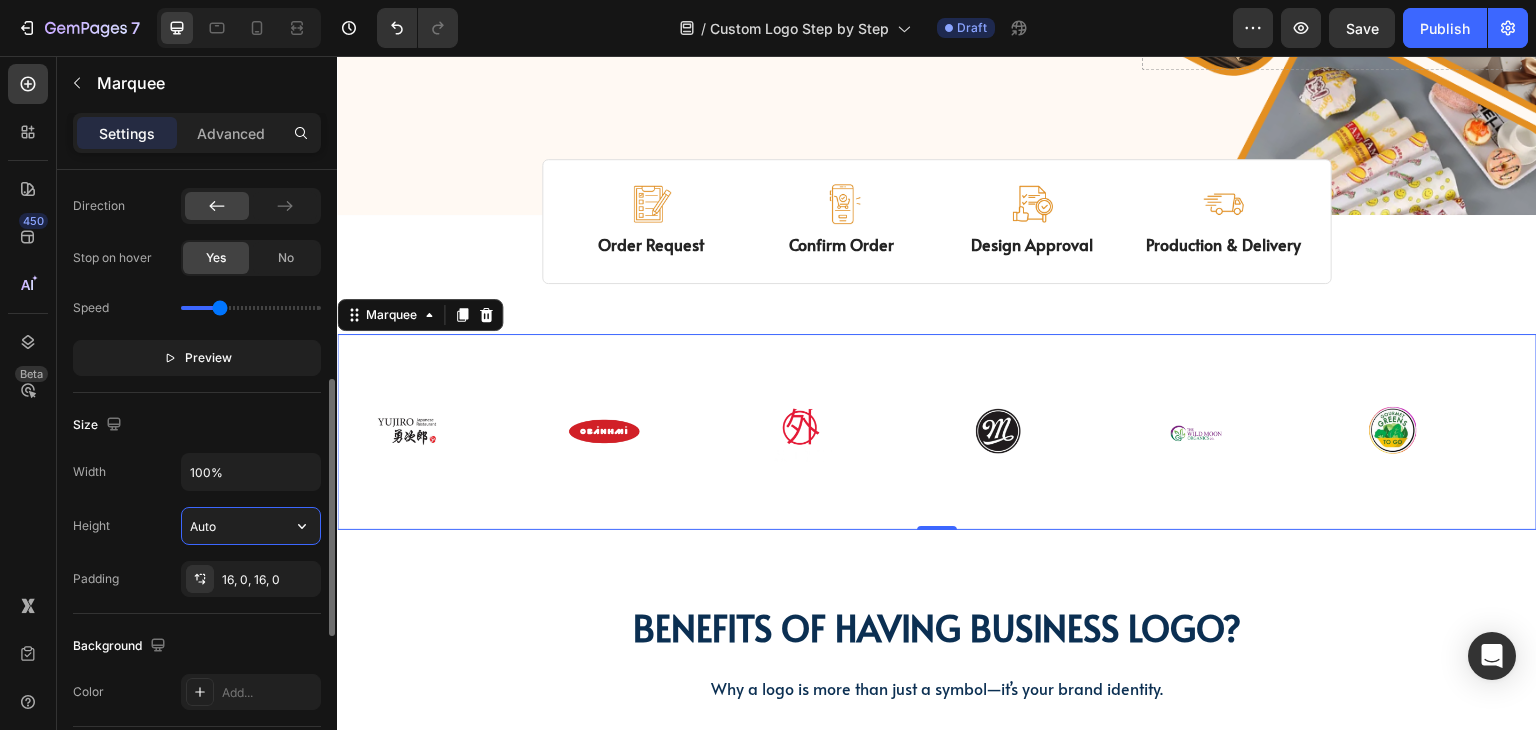 click on "Auto" at bounding box center [251, 526] 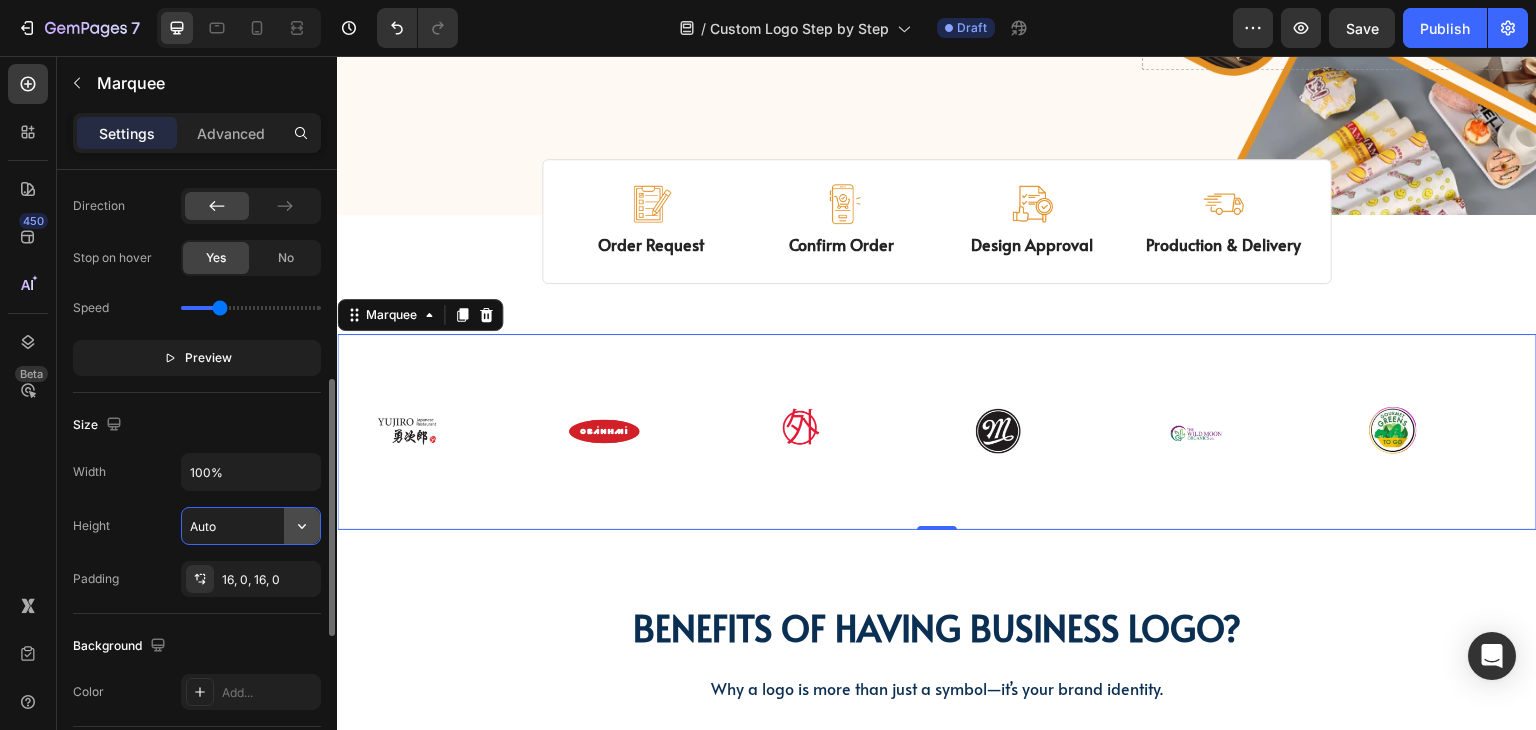 click 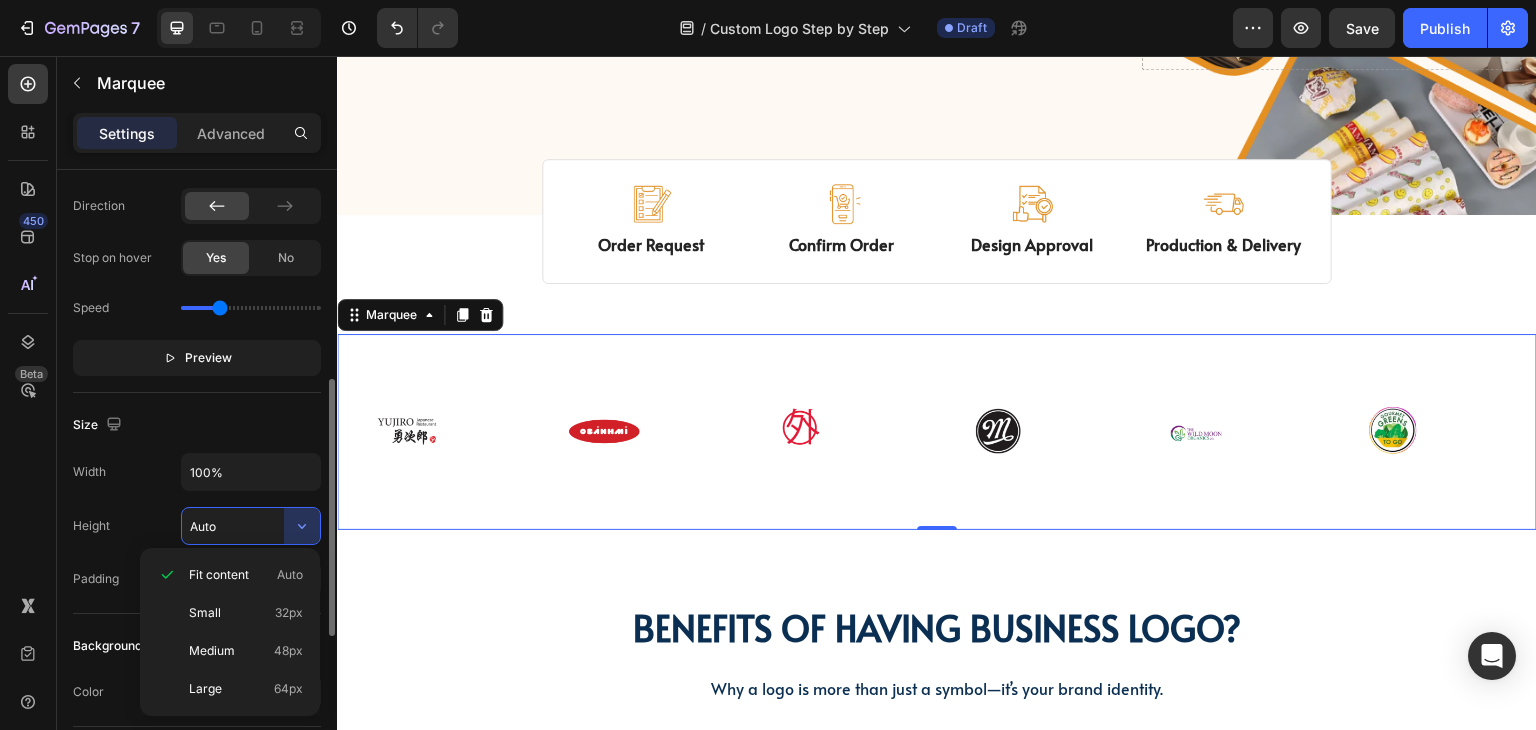 click on "Size" at bounding box center [197, 425] 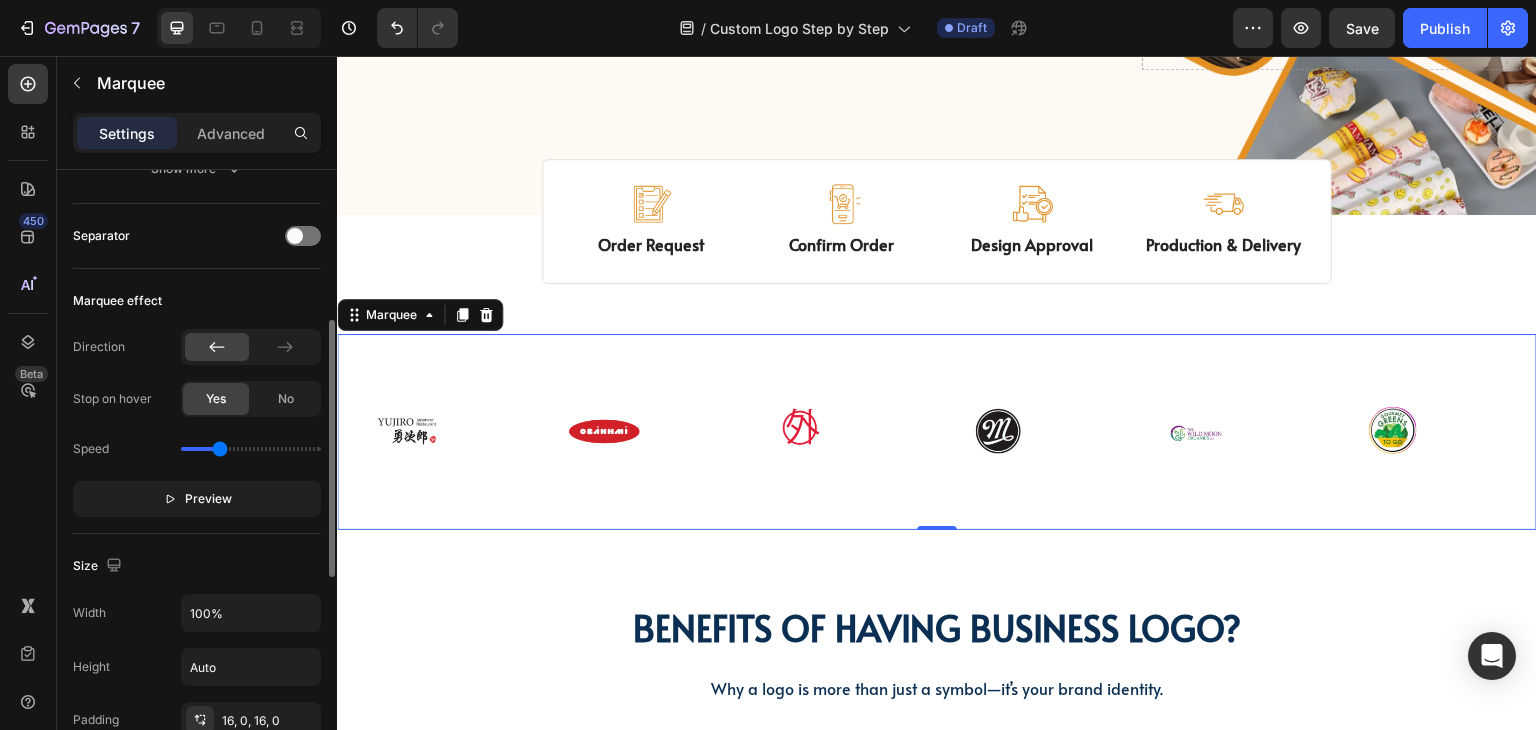 scroll, scrollTop: 259, scrollLeft: 0, axis: vertical 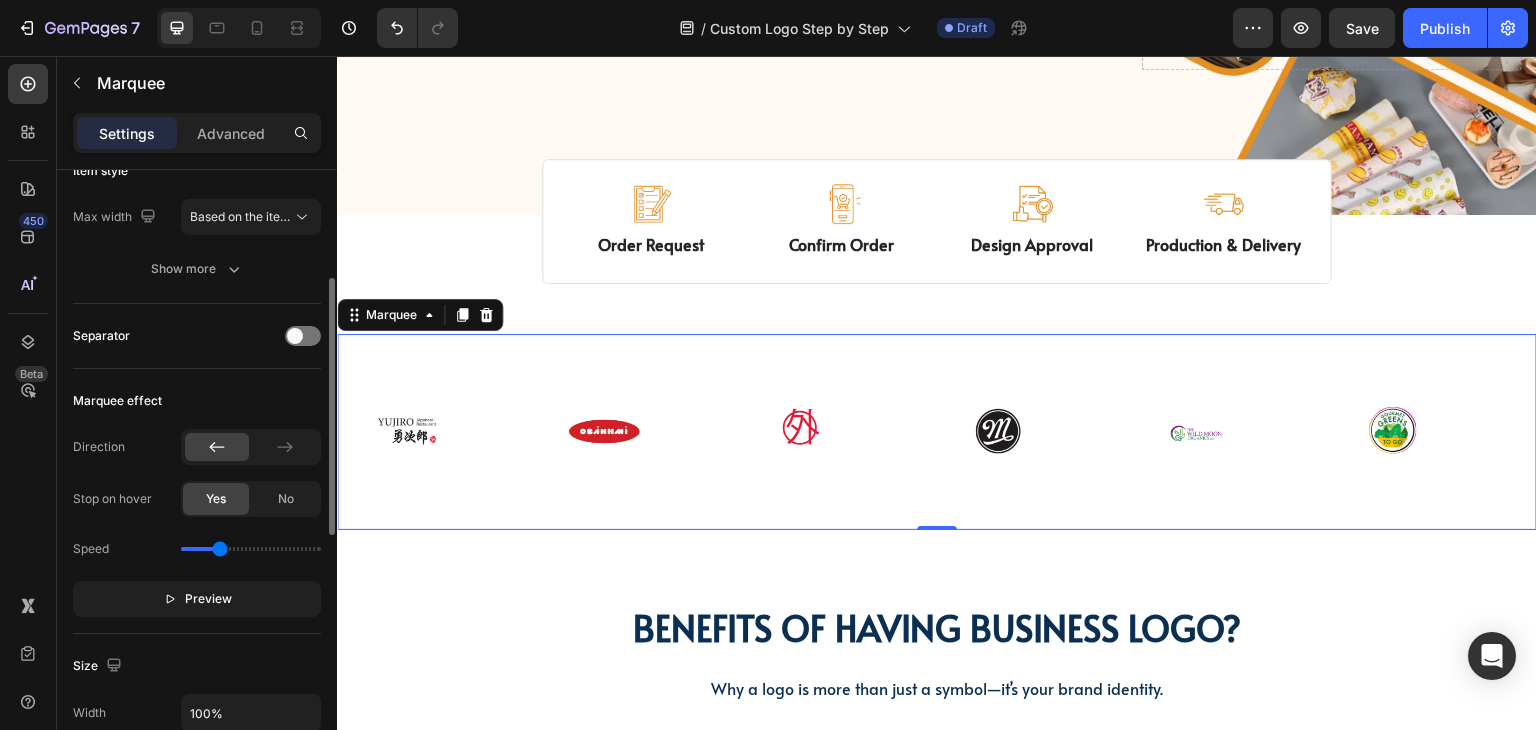 click at bounding box center (251, 549) 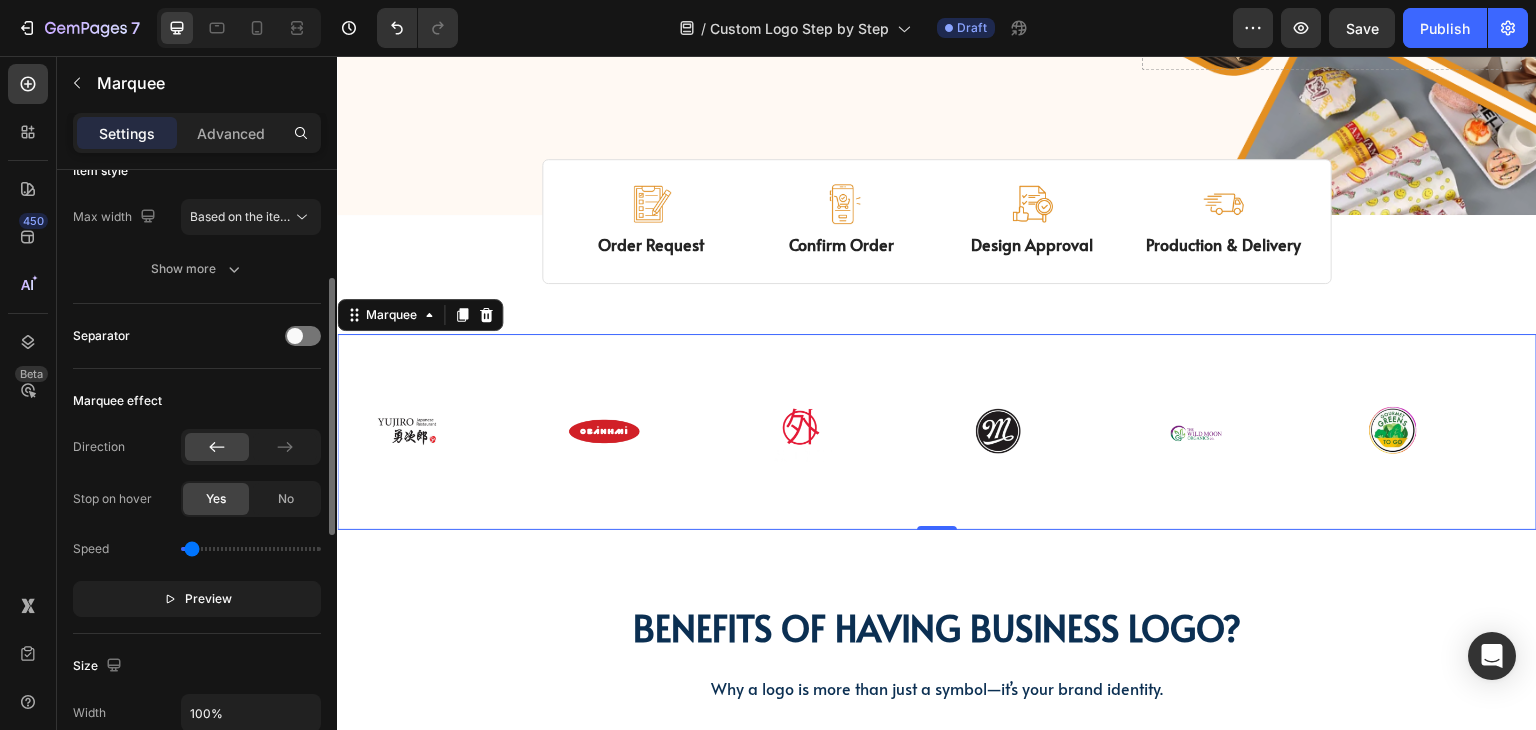 drag, startPoint x: 223, startPoint y: 549, endPoint x: 192, endPoint y: 555, distance: 31.575306 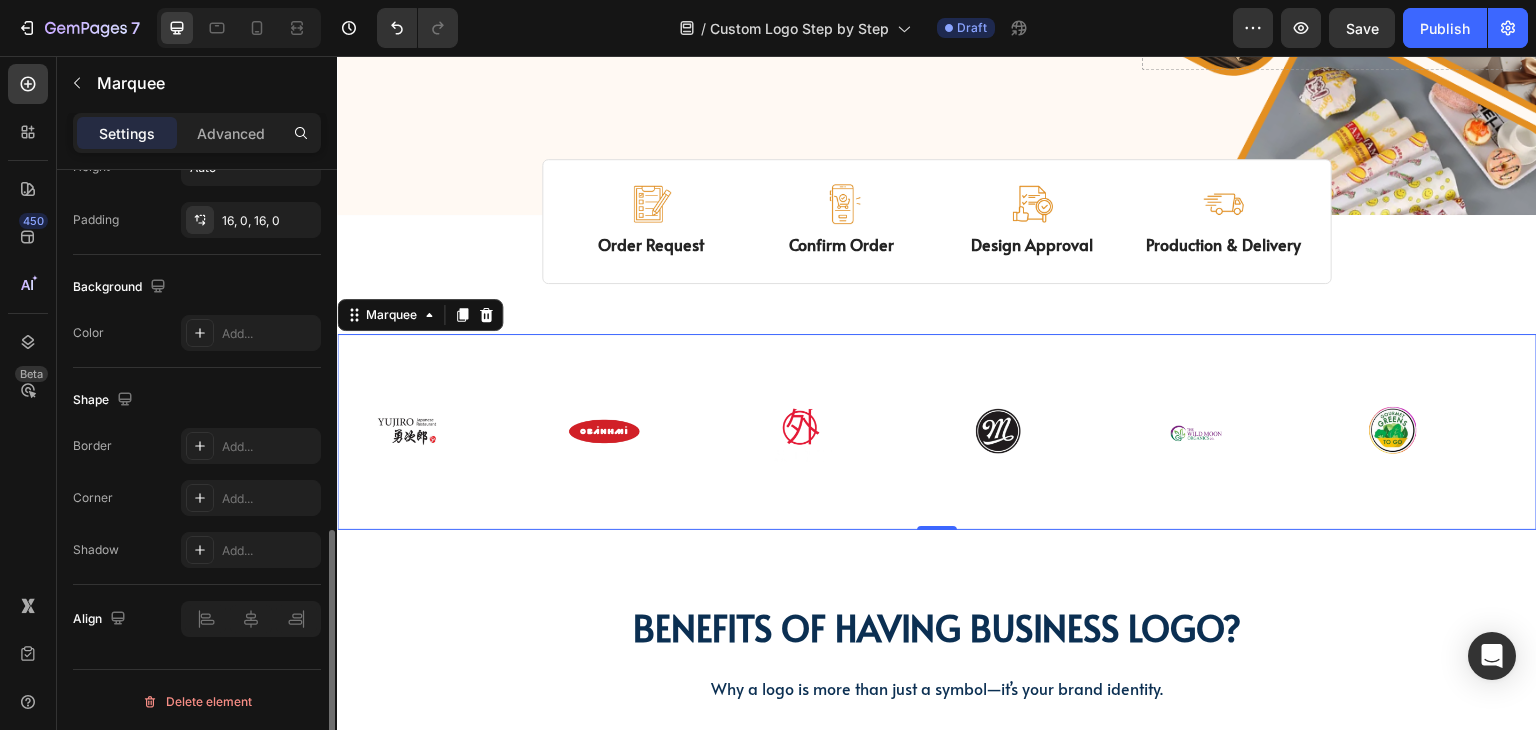 scroll, scrollTop: 559, scrollLeft: 0, axis: vertical 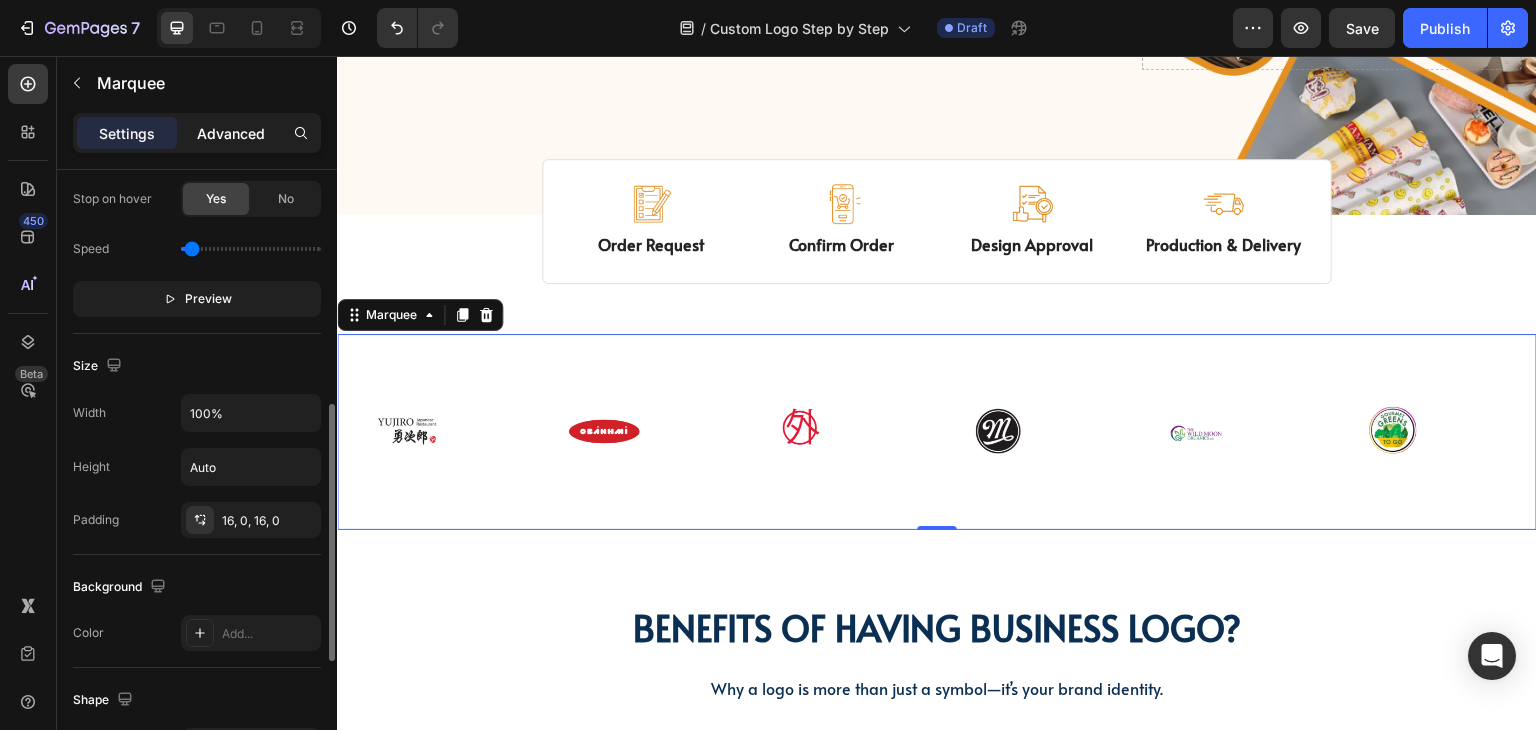 click on "Advanced" at bounding box center [231, 133] 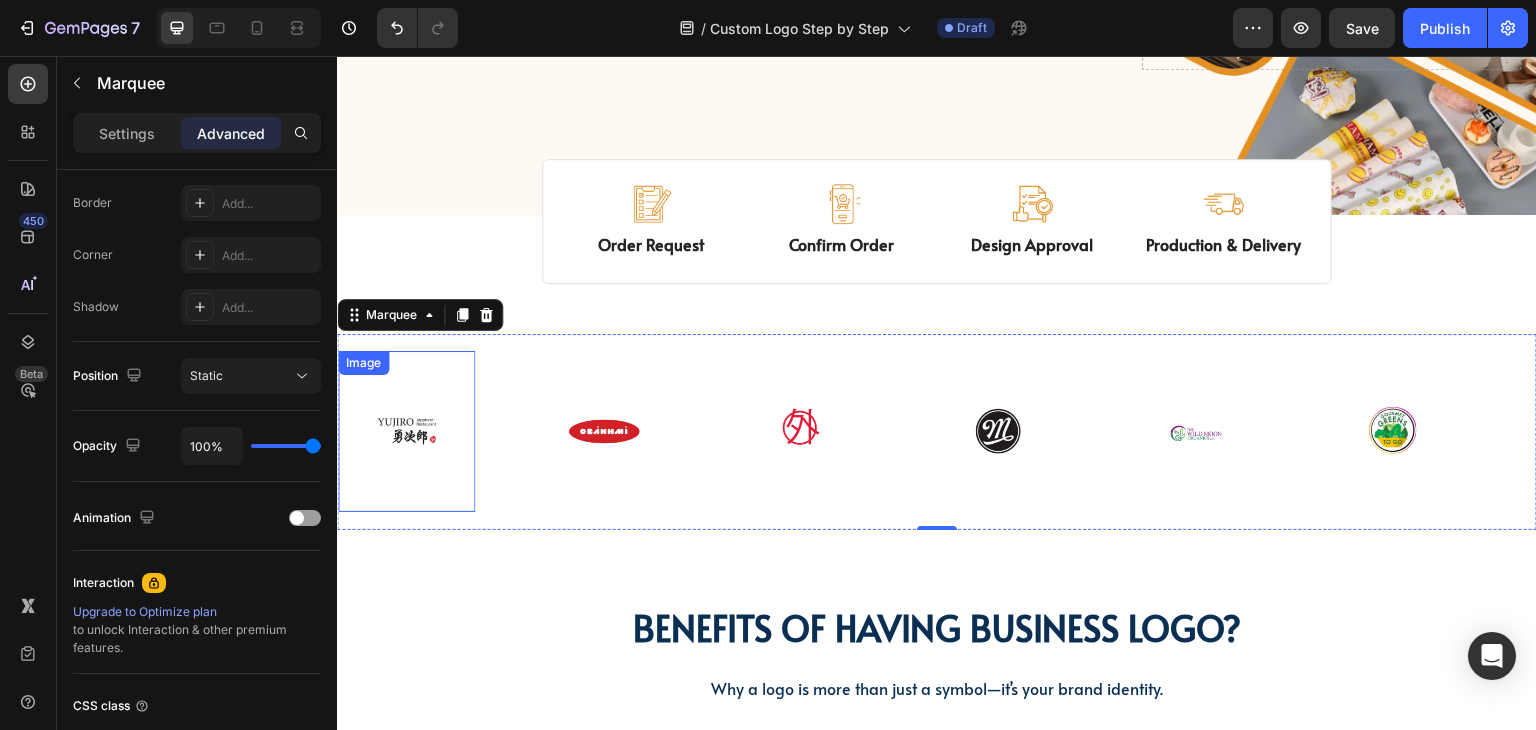 click at bounding box center (404, 431) 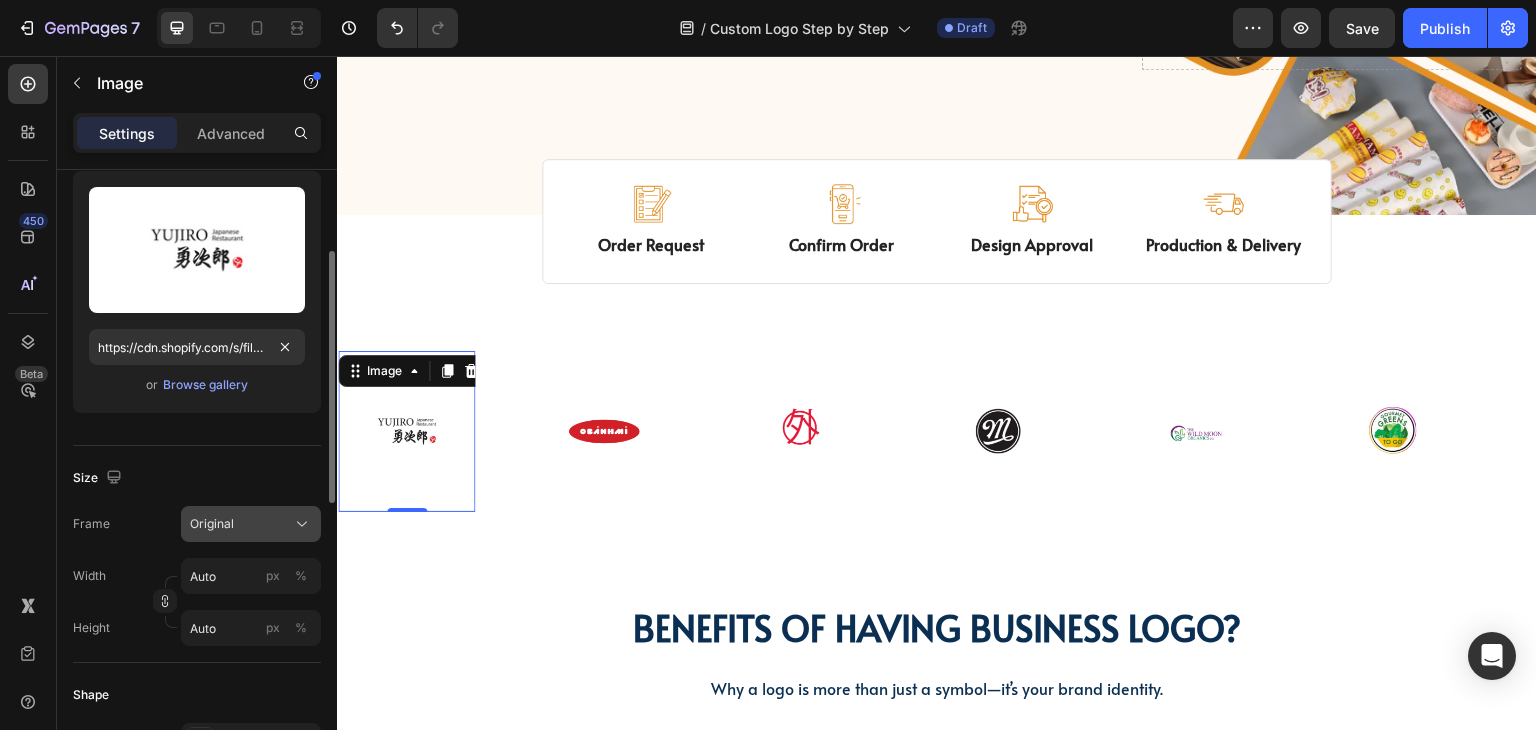 scroll, scrollTop: 300, scrollLeft: 0, axis: vertical 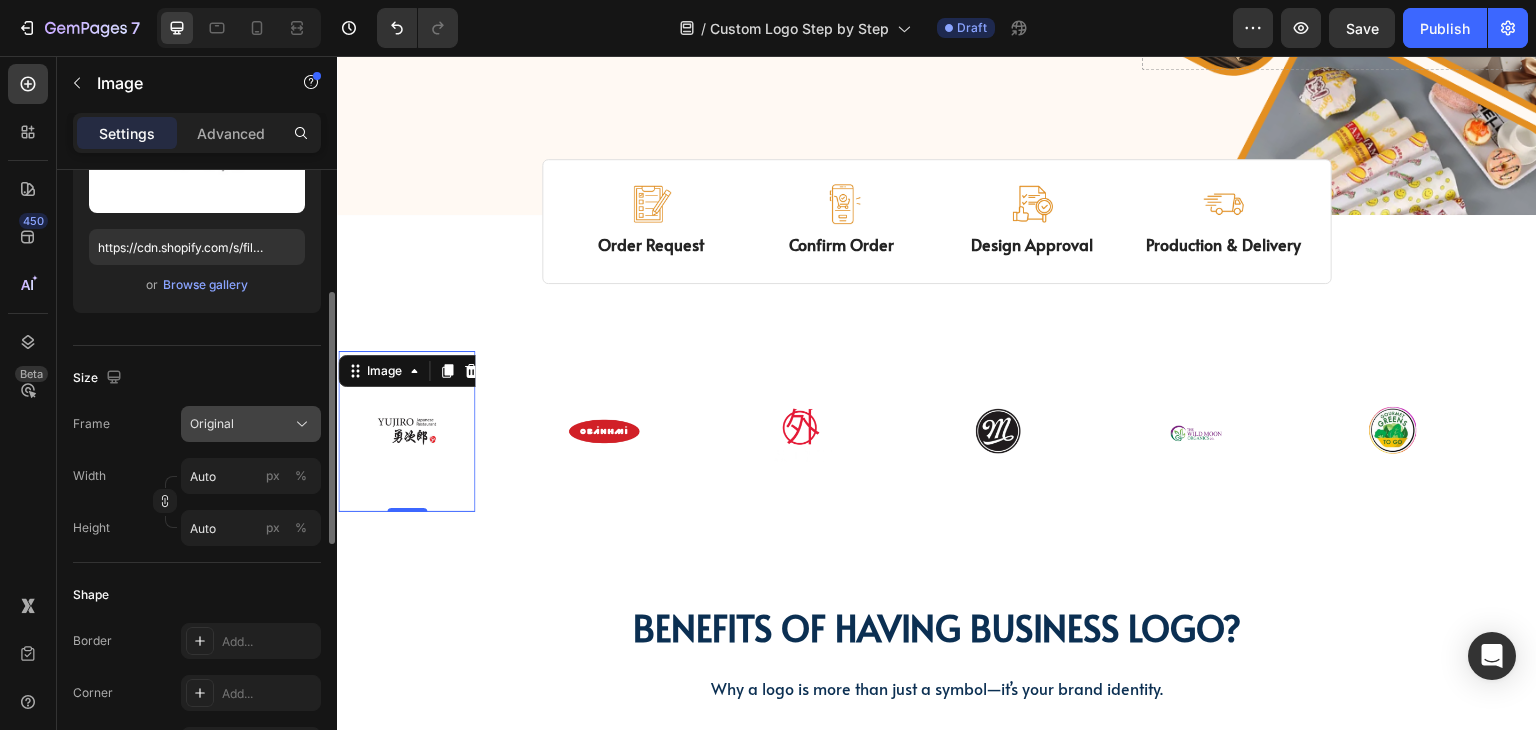 click on "Original" at bounding box center [251, 424] 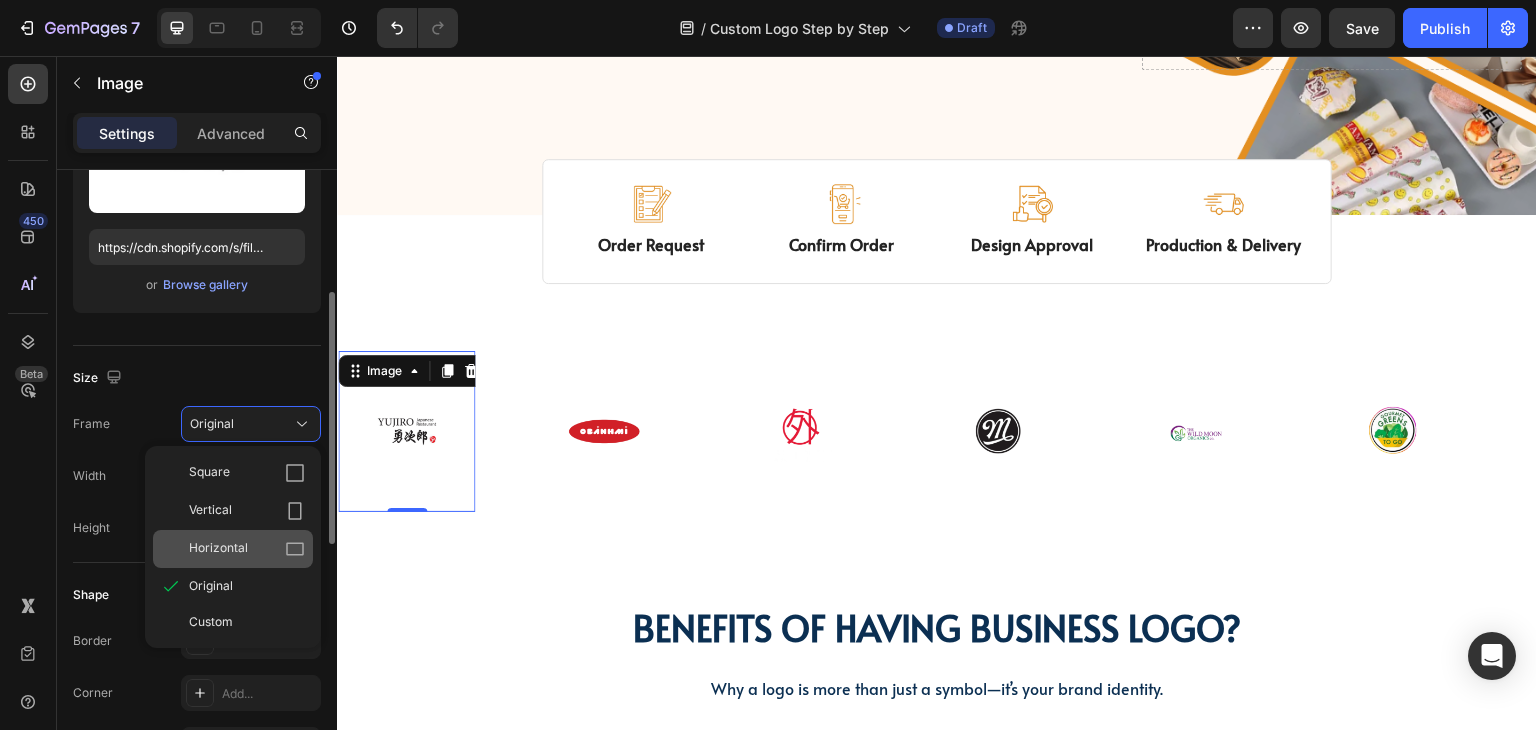 click on "Horizontal" at bounding box center (247, 549) 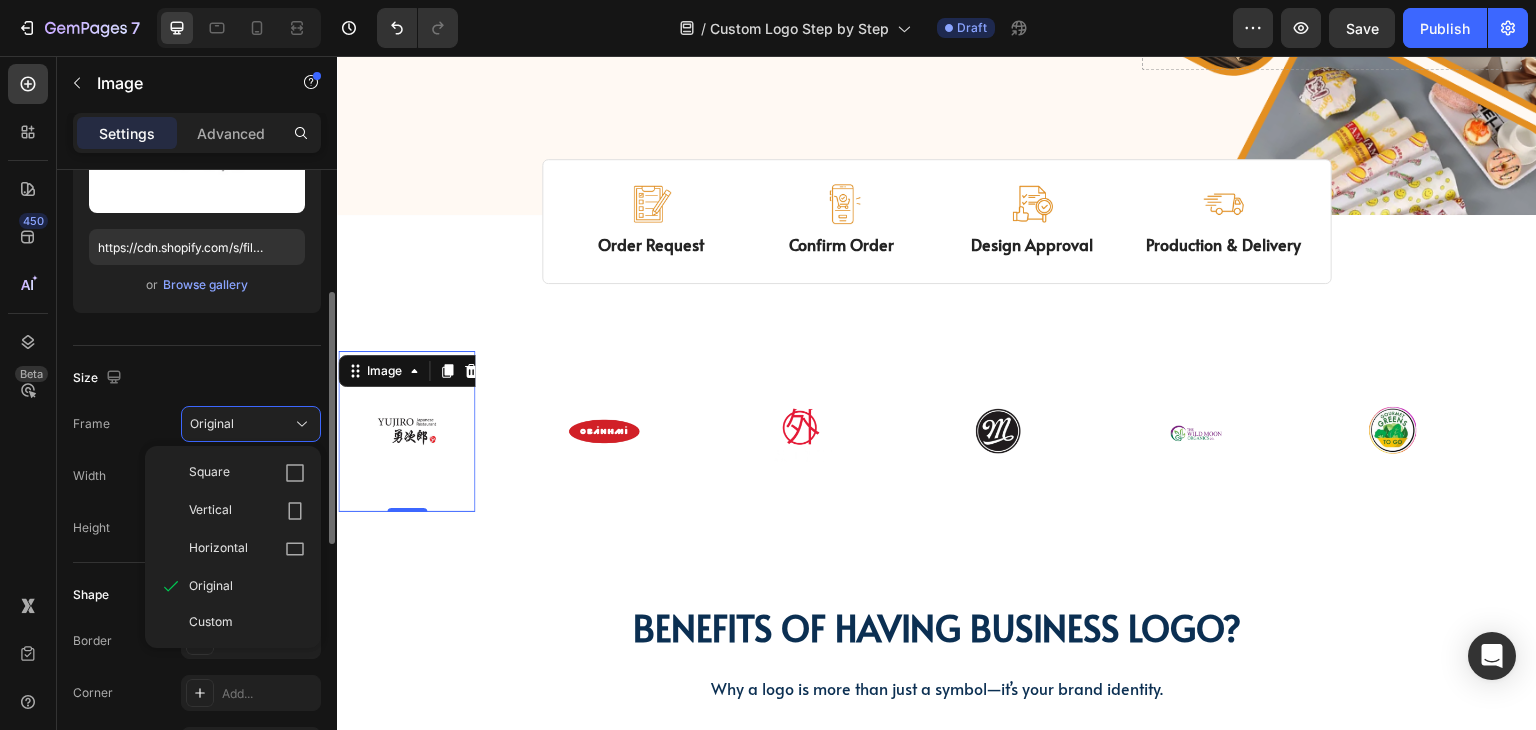 type 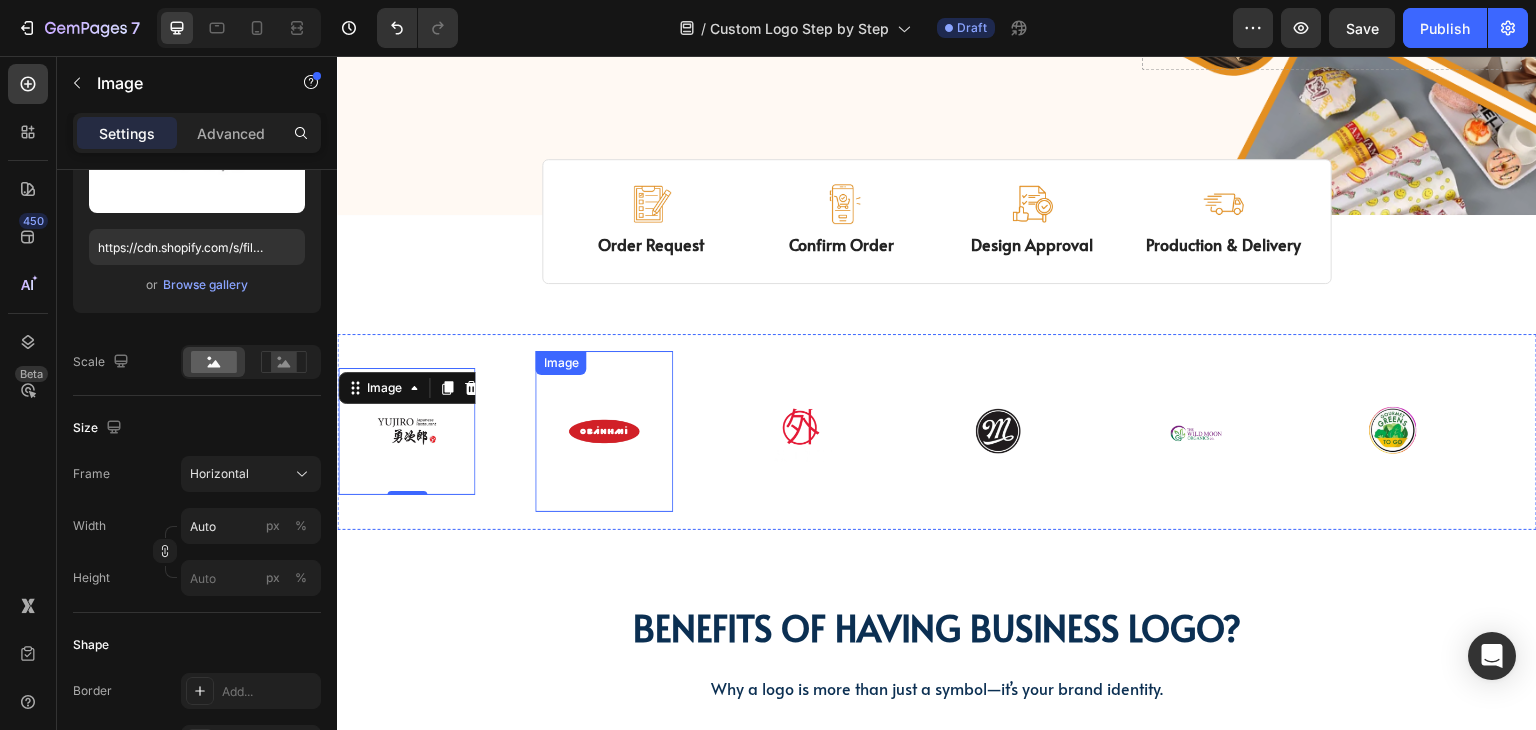 click at bounding box center (602, 431) 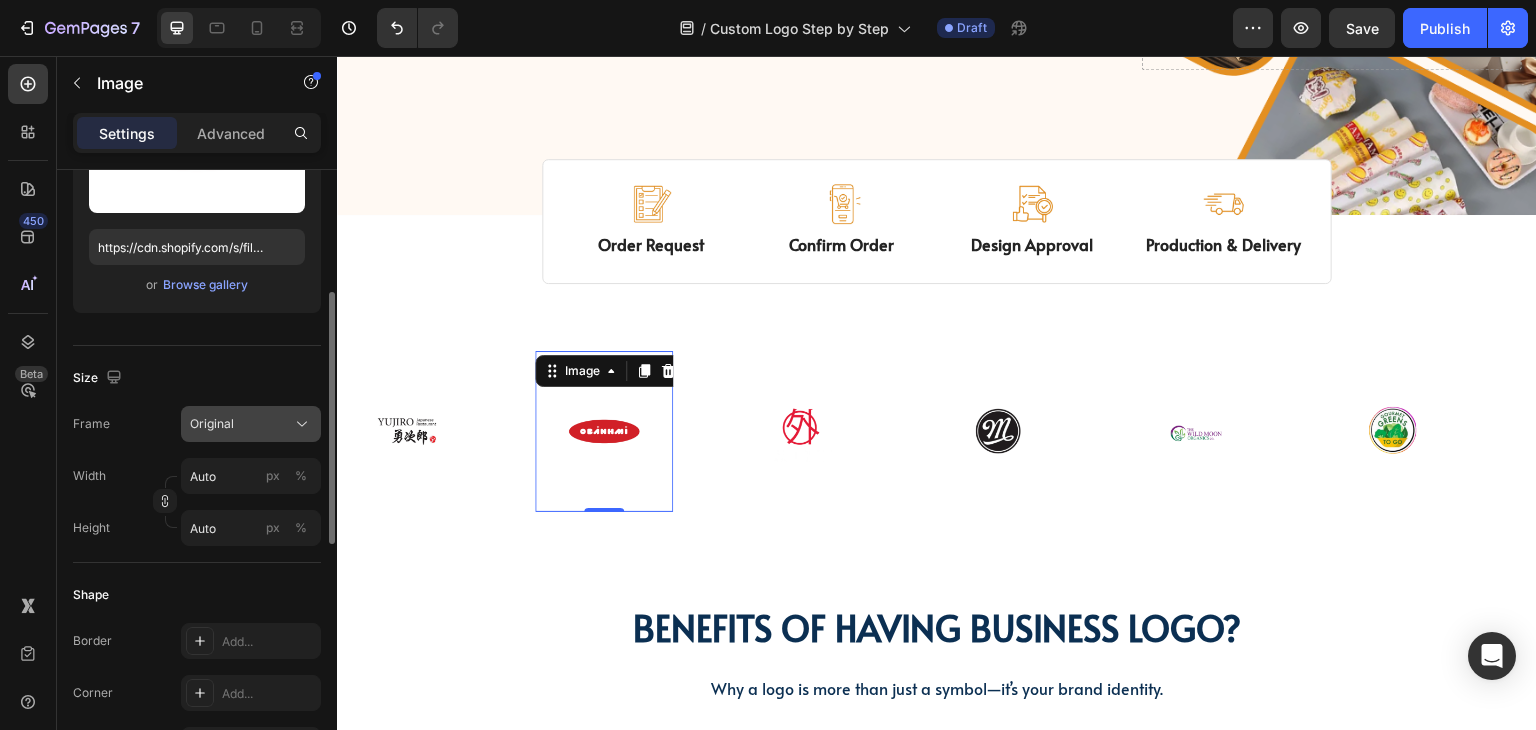 click on "Original" at bounding box center [212, 424] 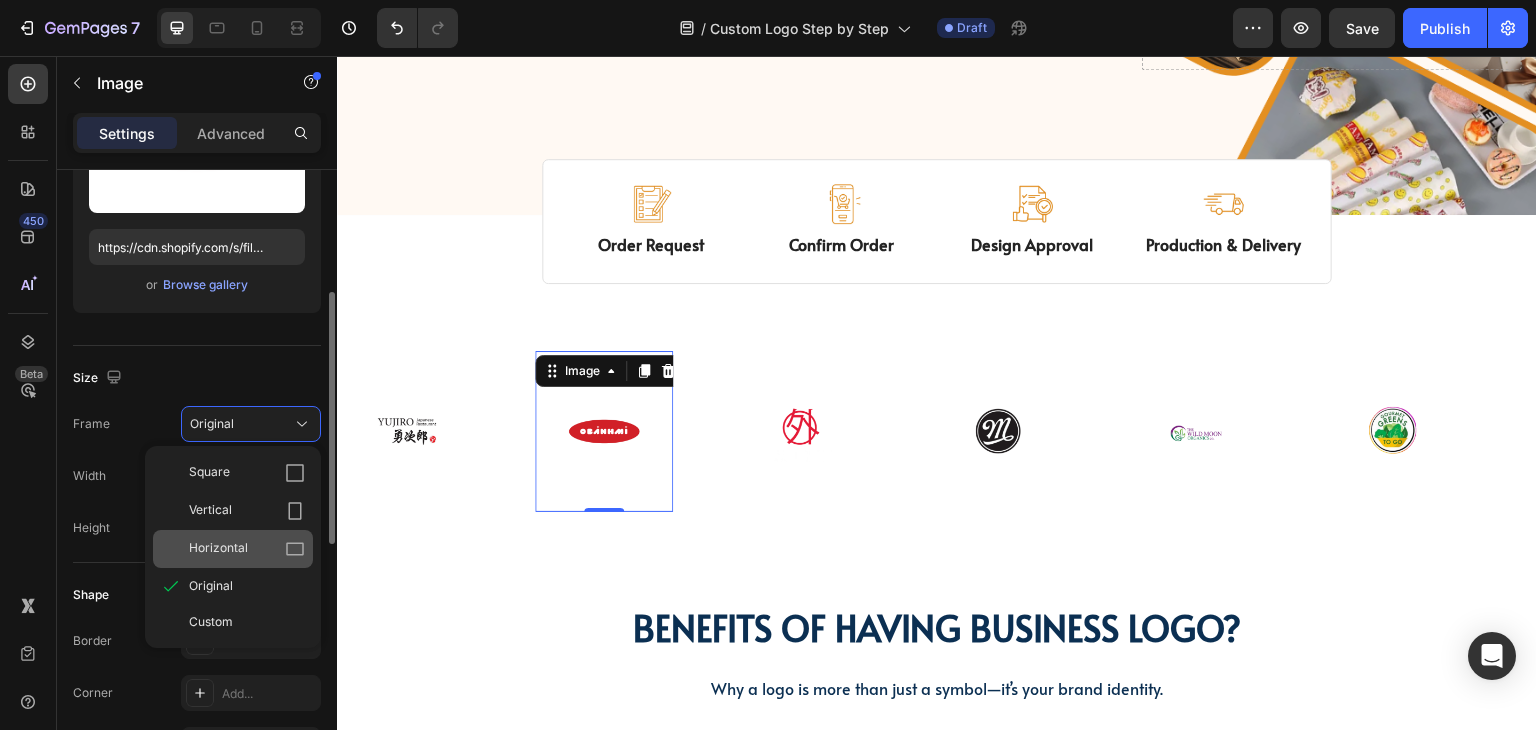 click on "Horizontal" at bounding box center [247, 549] 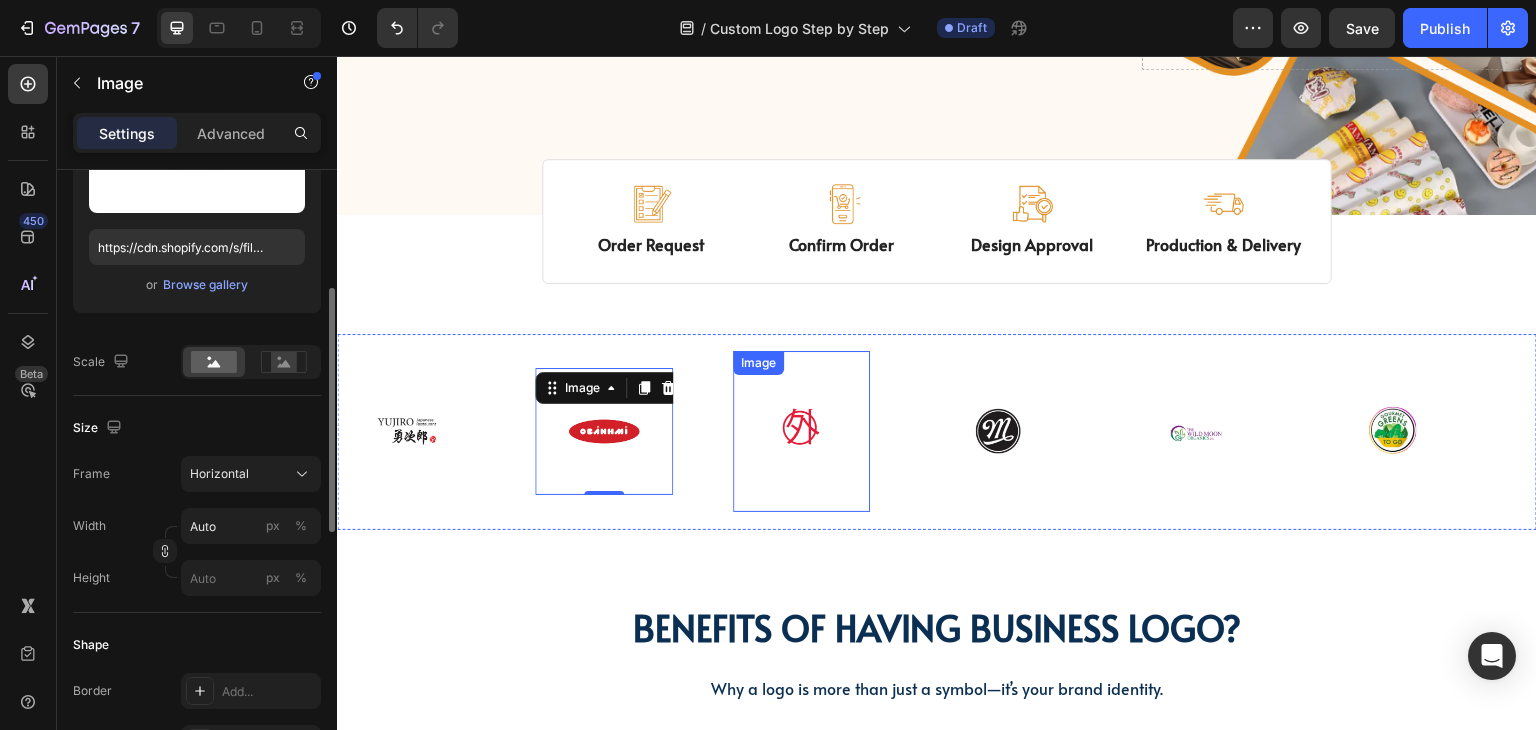 click at bounding box center [799, 431] 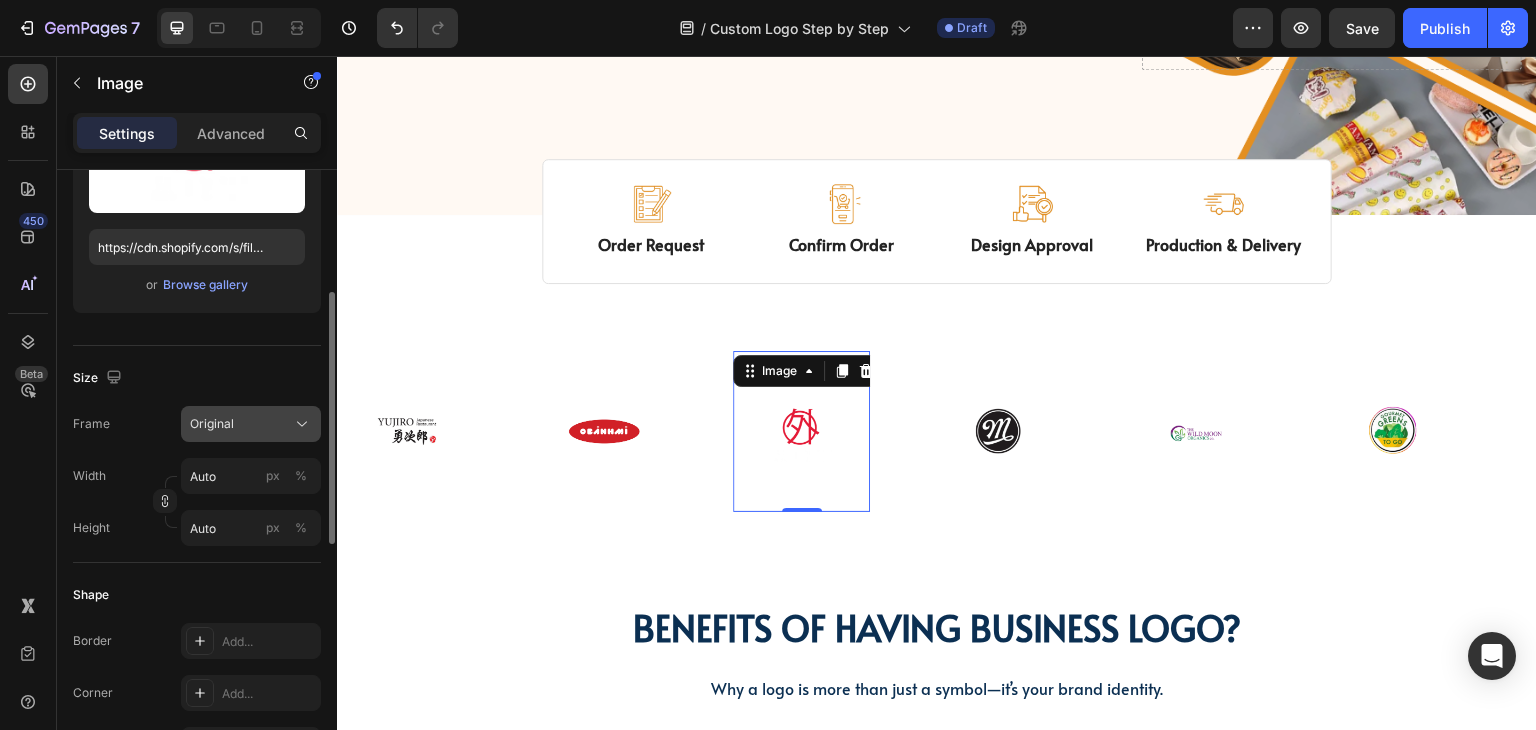 click on "Original" at bounding box center (251, 424) 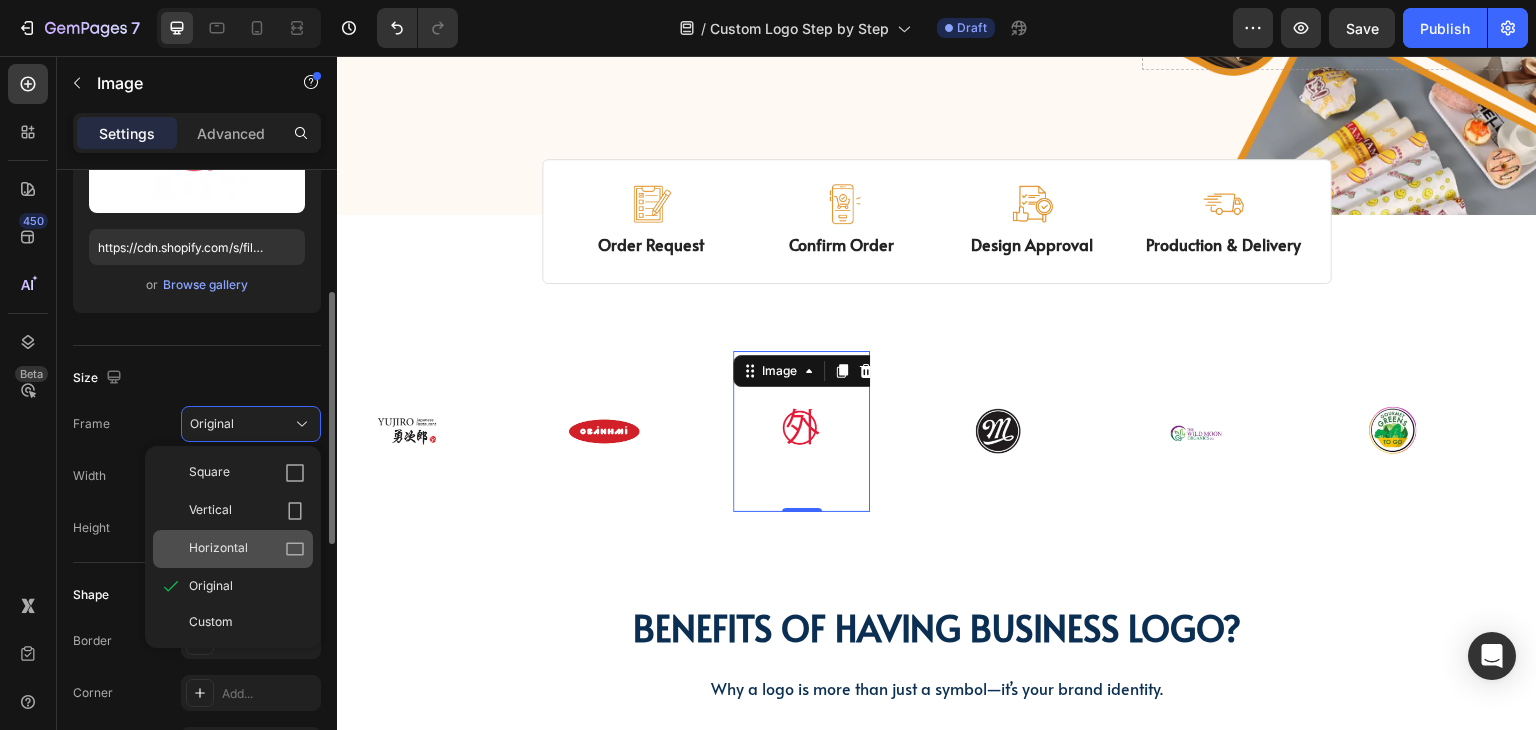 click on "Horizontal" at bounding box center (247, 549) 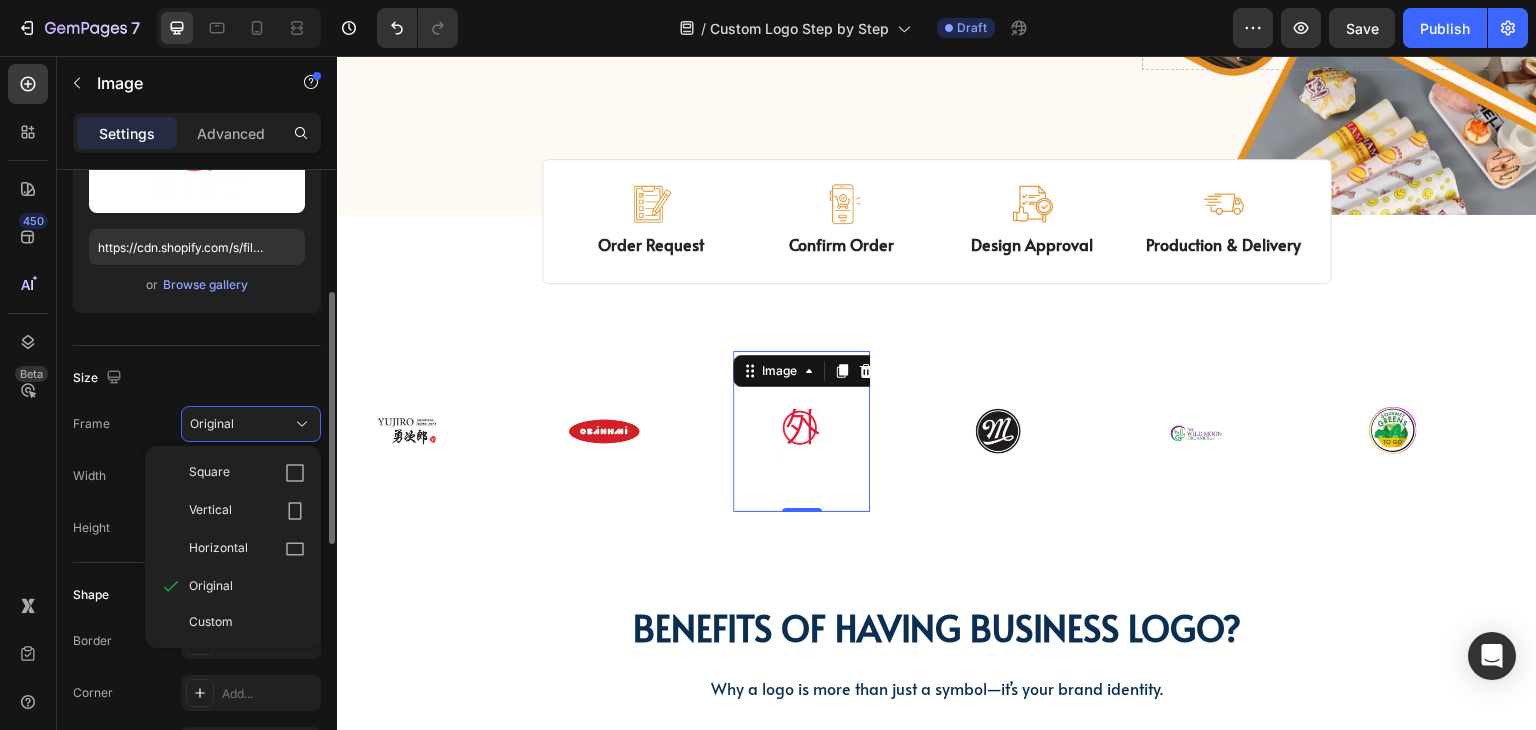 type 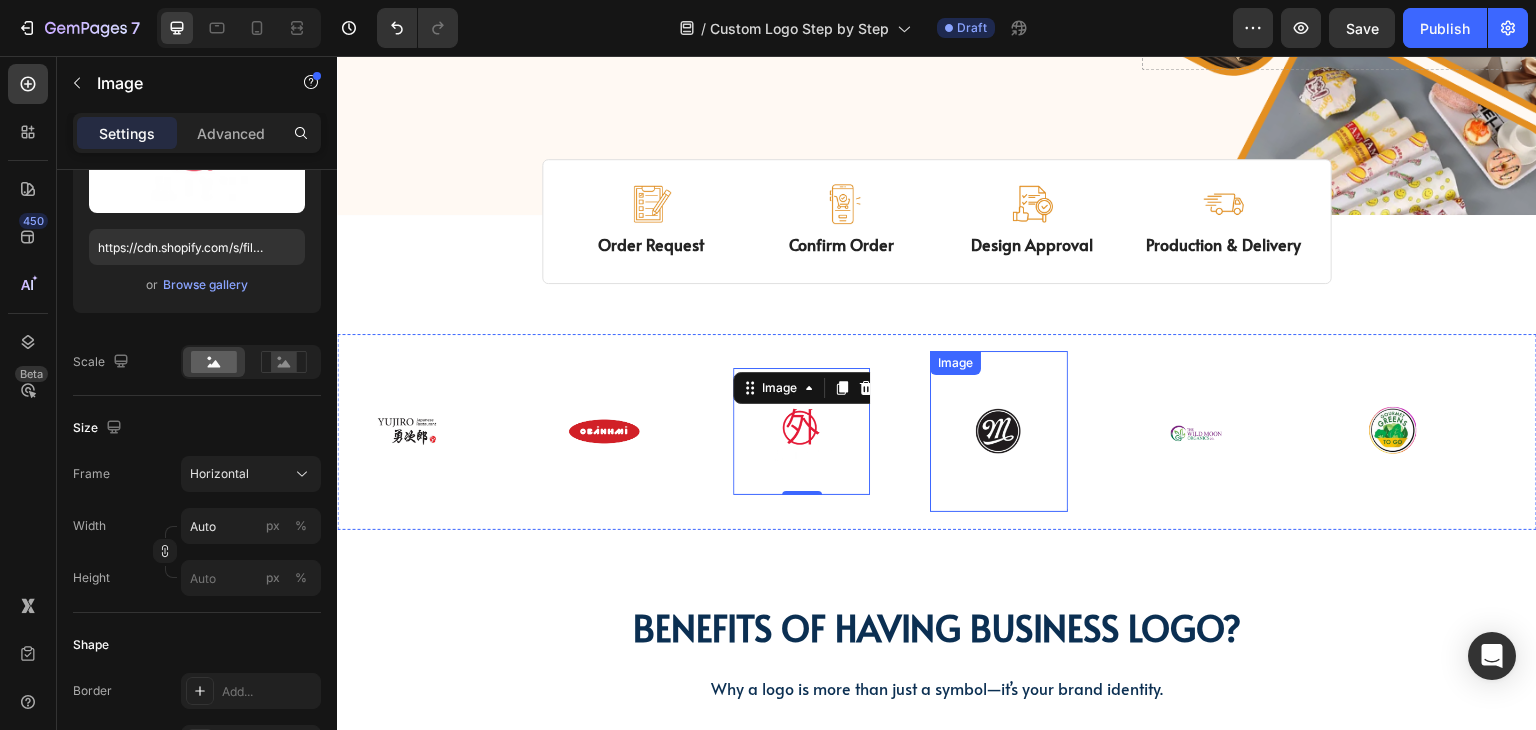 click at bounding box center [998, 431] 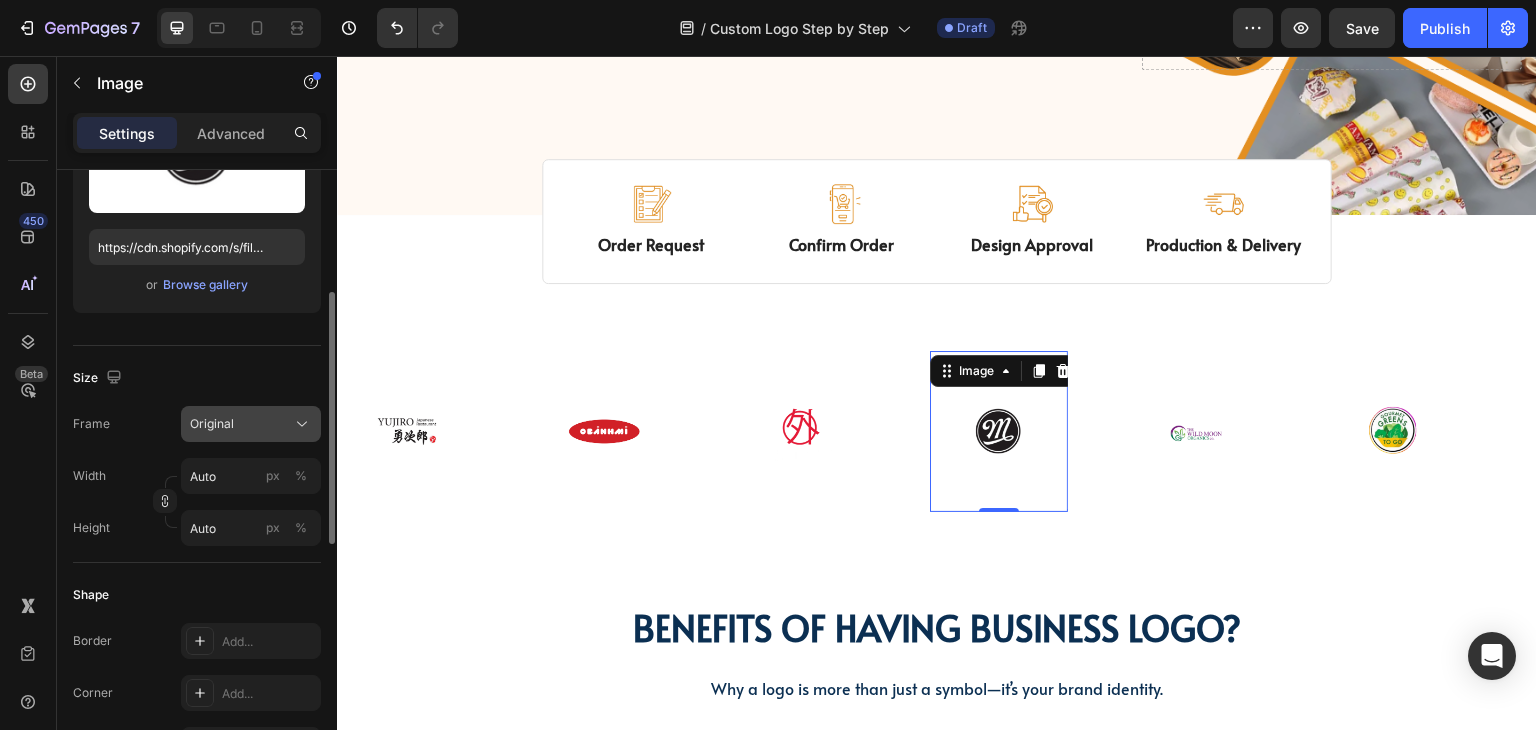 click on "Original" at bounding box center (251, 424) 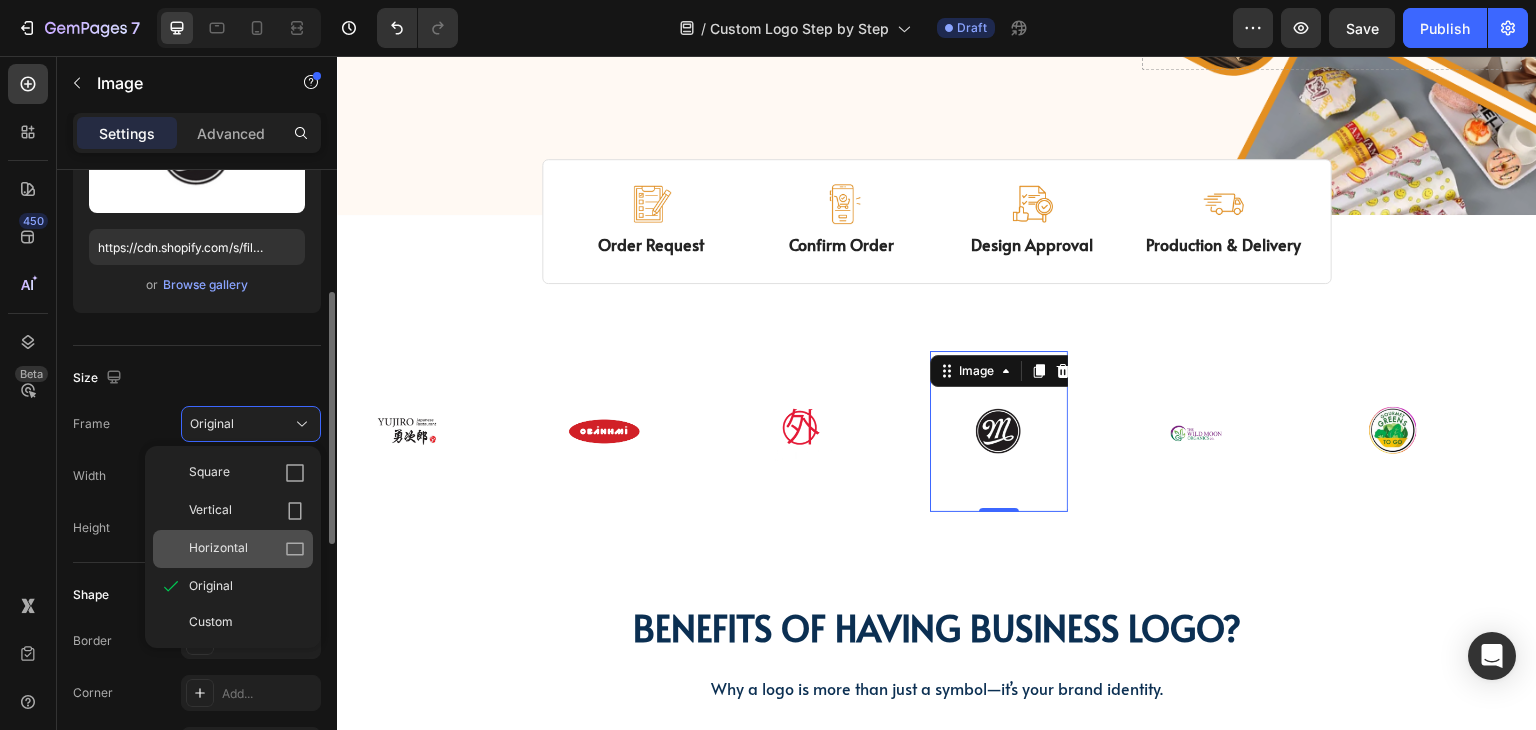 click on "Horizontal" at bounding box center (218, 549) 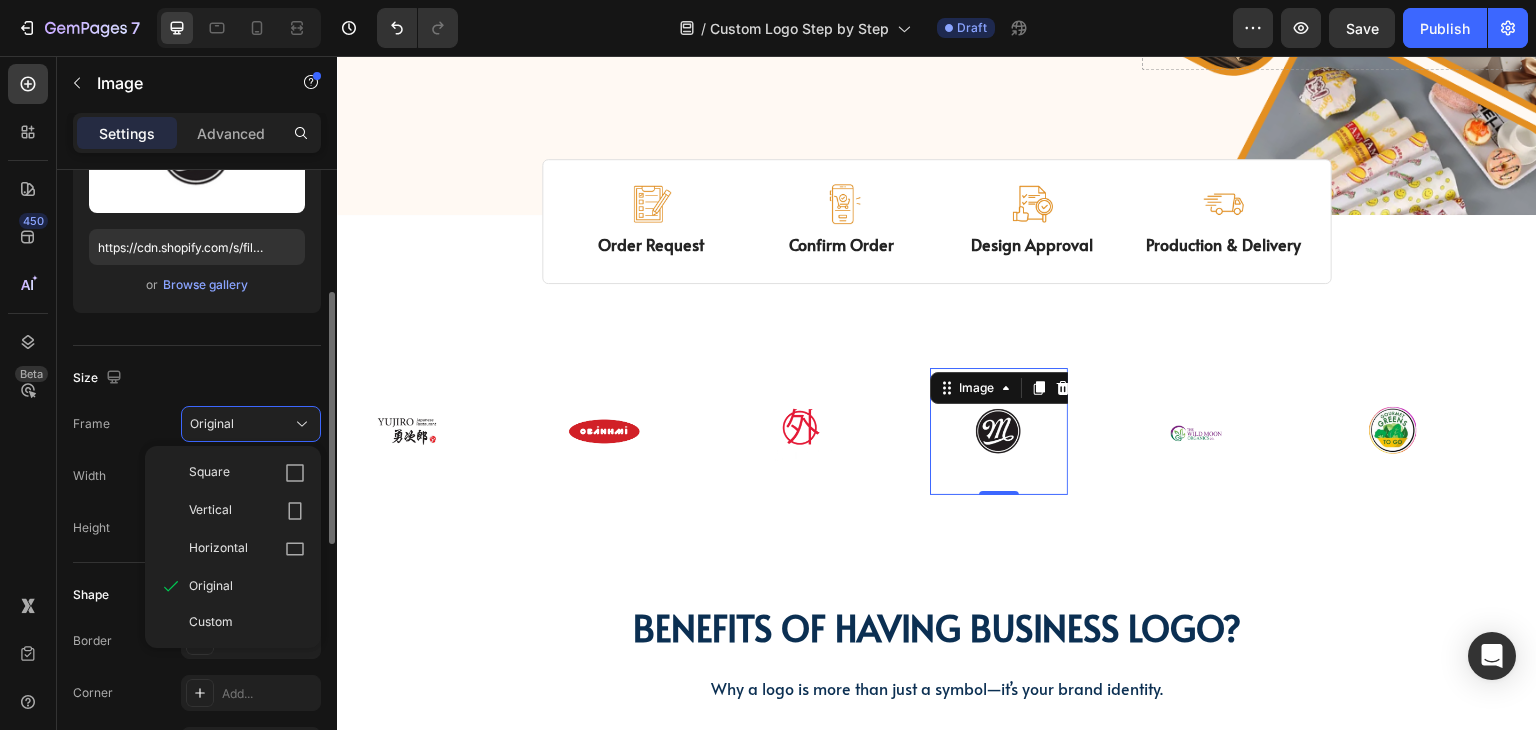 type 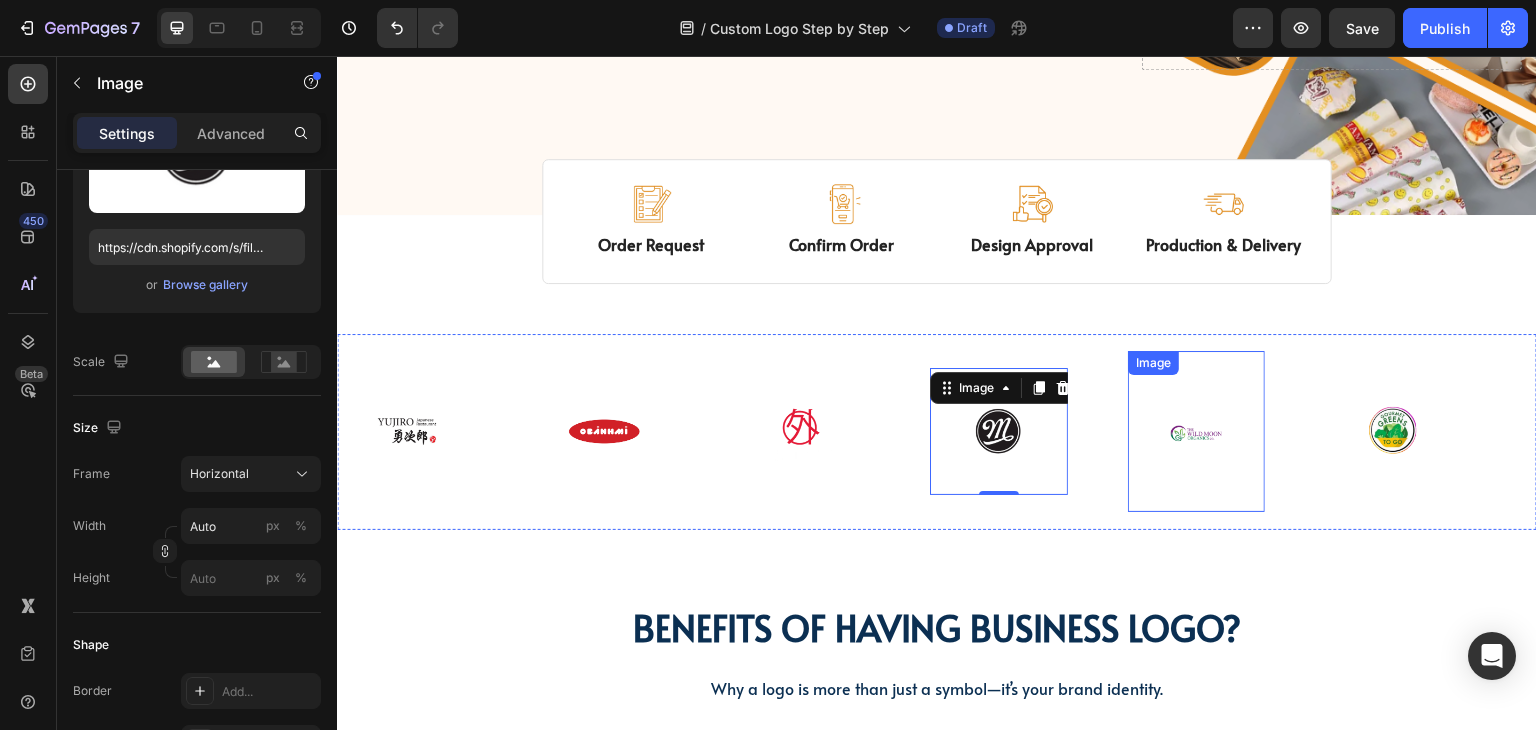 click at bounding box center (1183, 431) 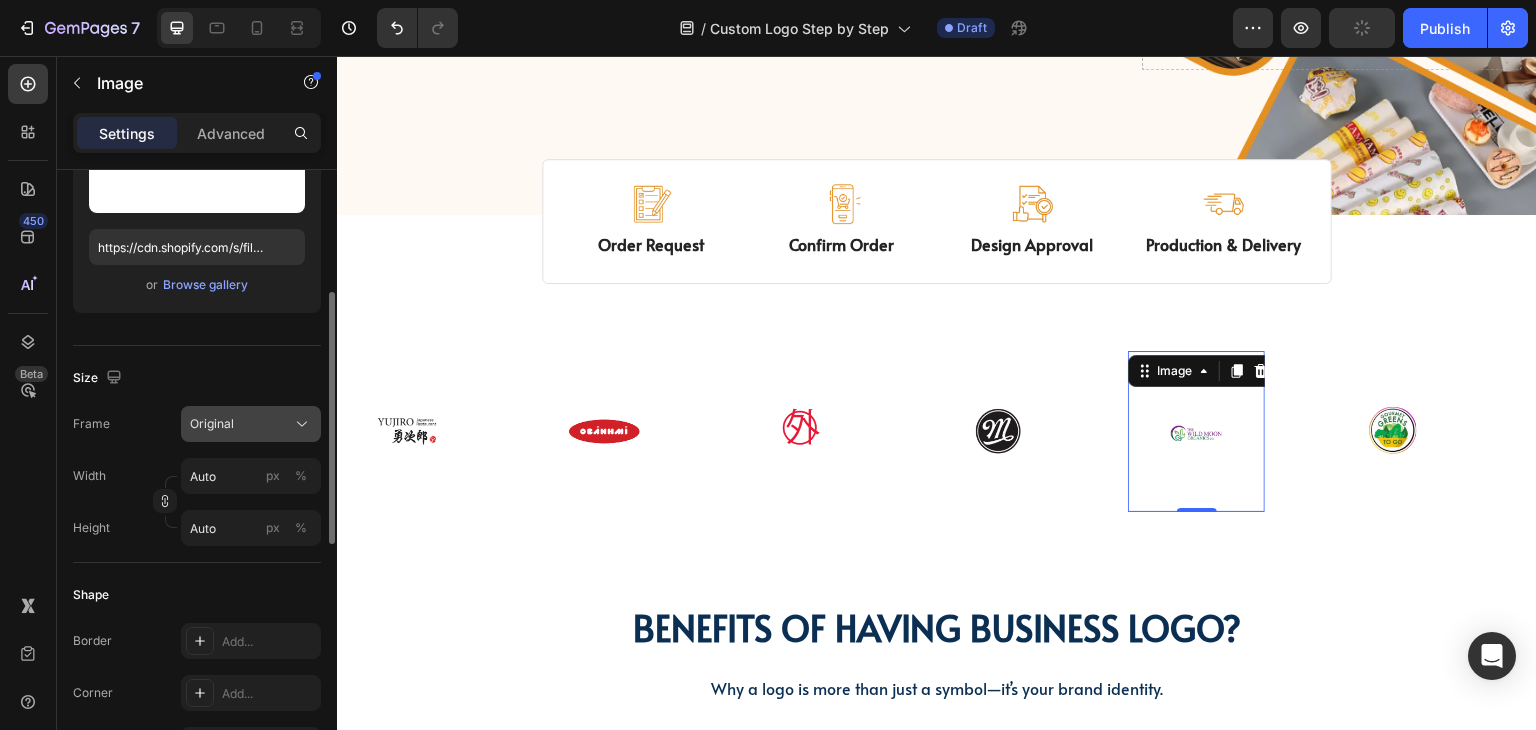 click on "Original" 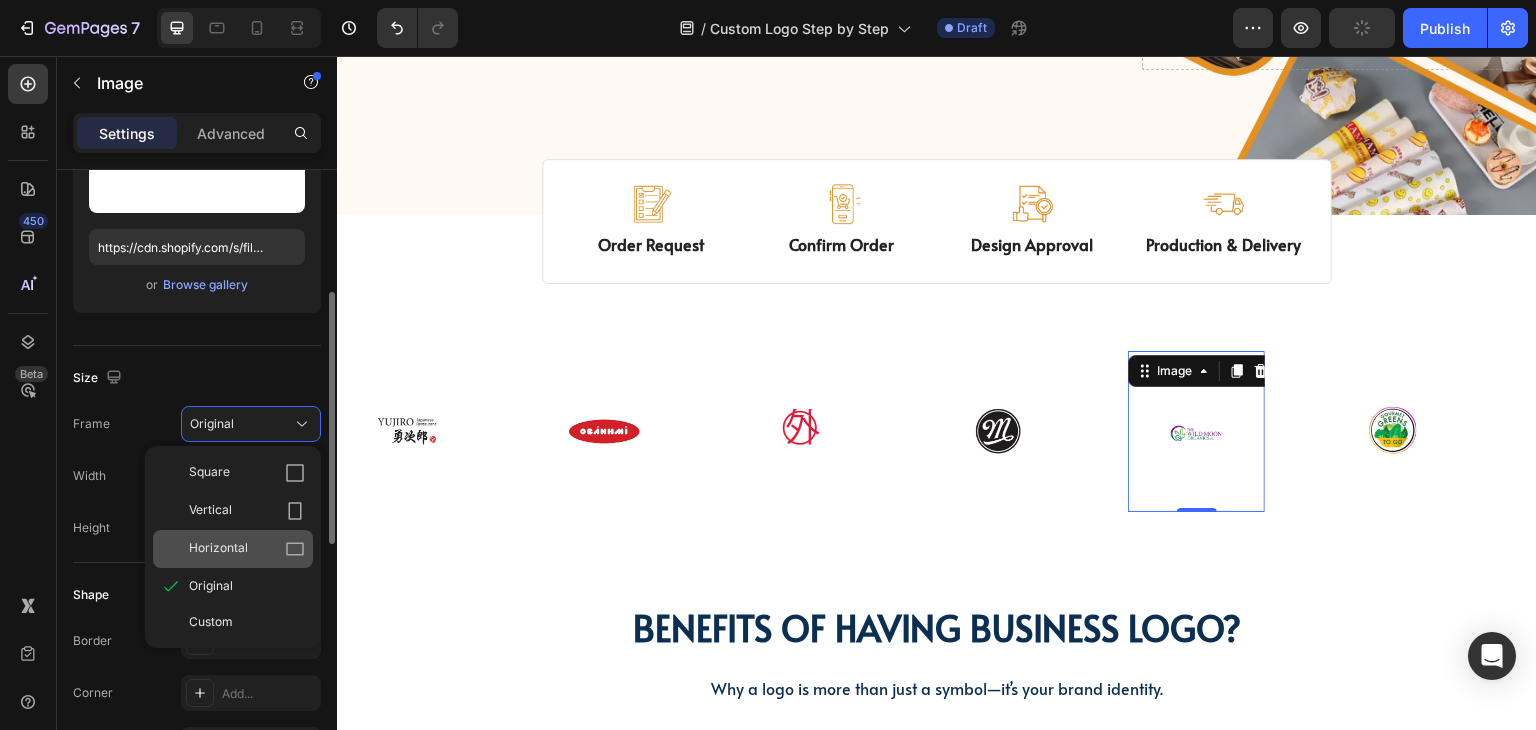 click on "Horizontal" at bounding box center [218, 549] 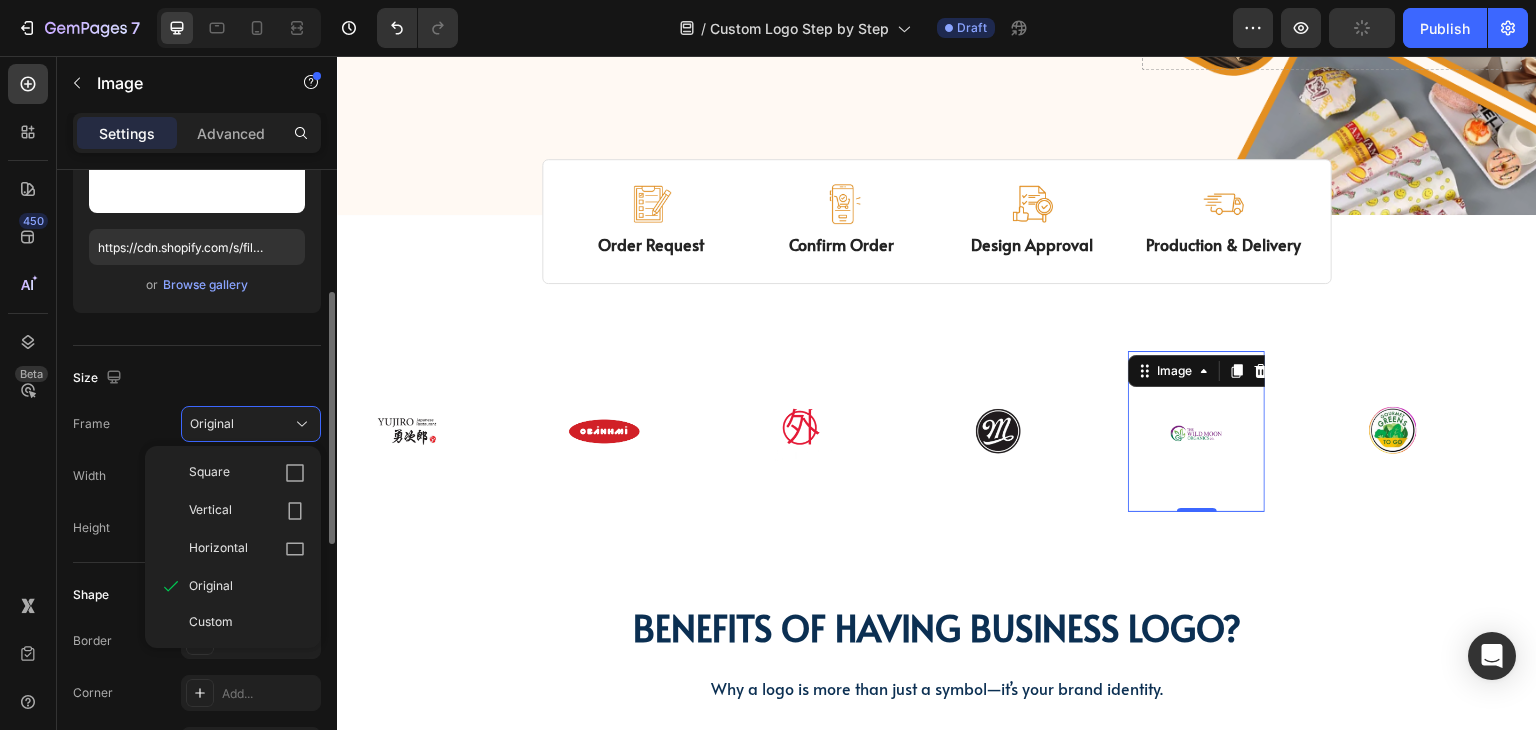 type 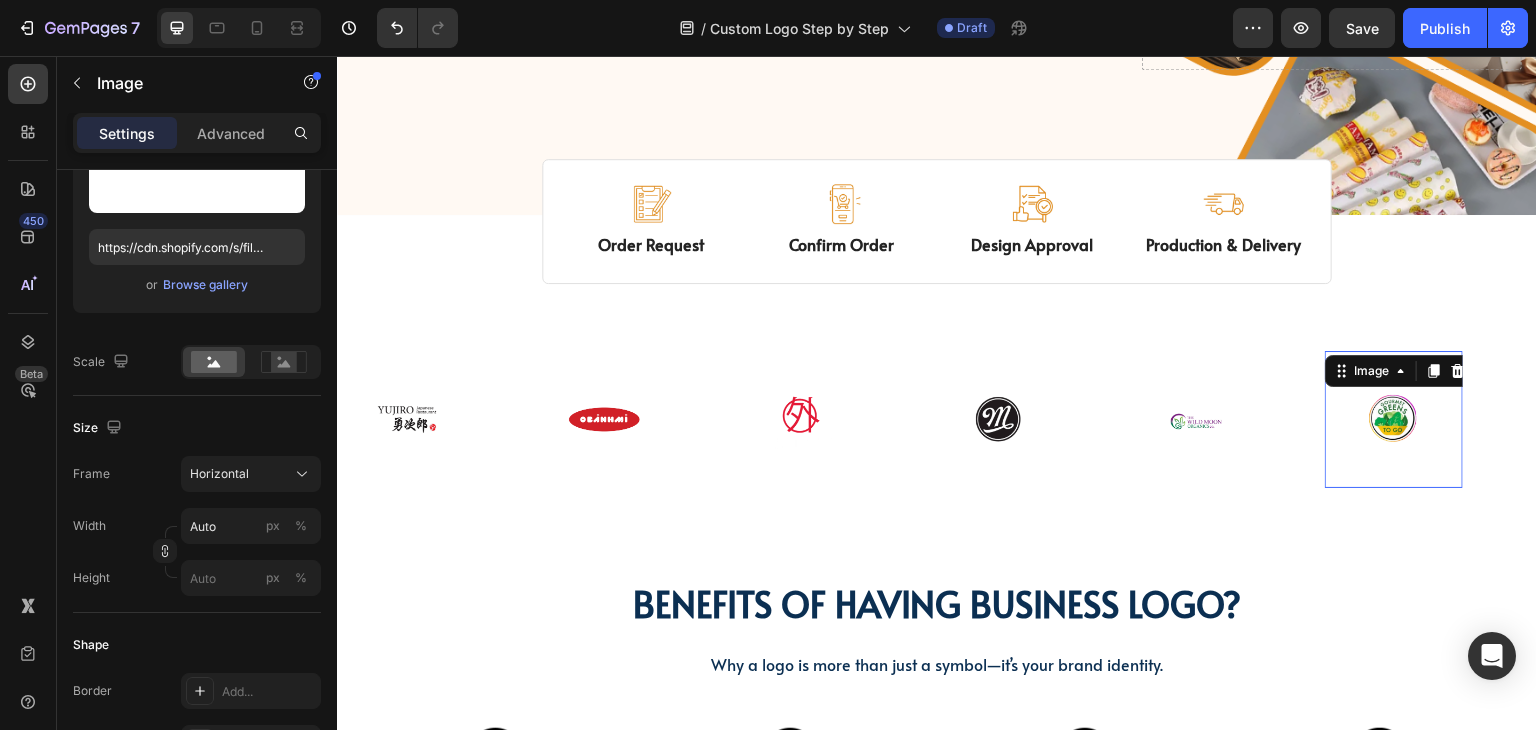 click at bounding box center (1392, 419) 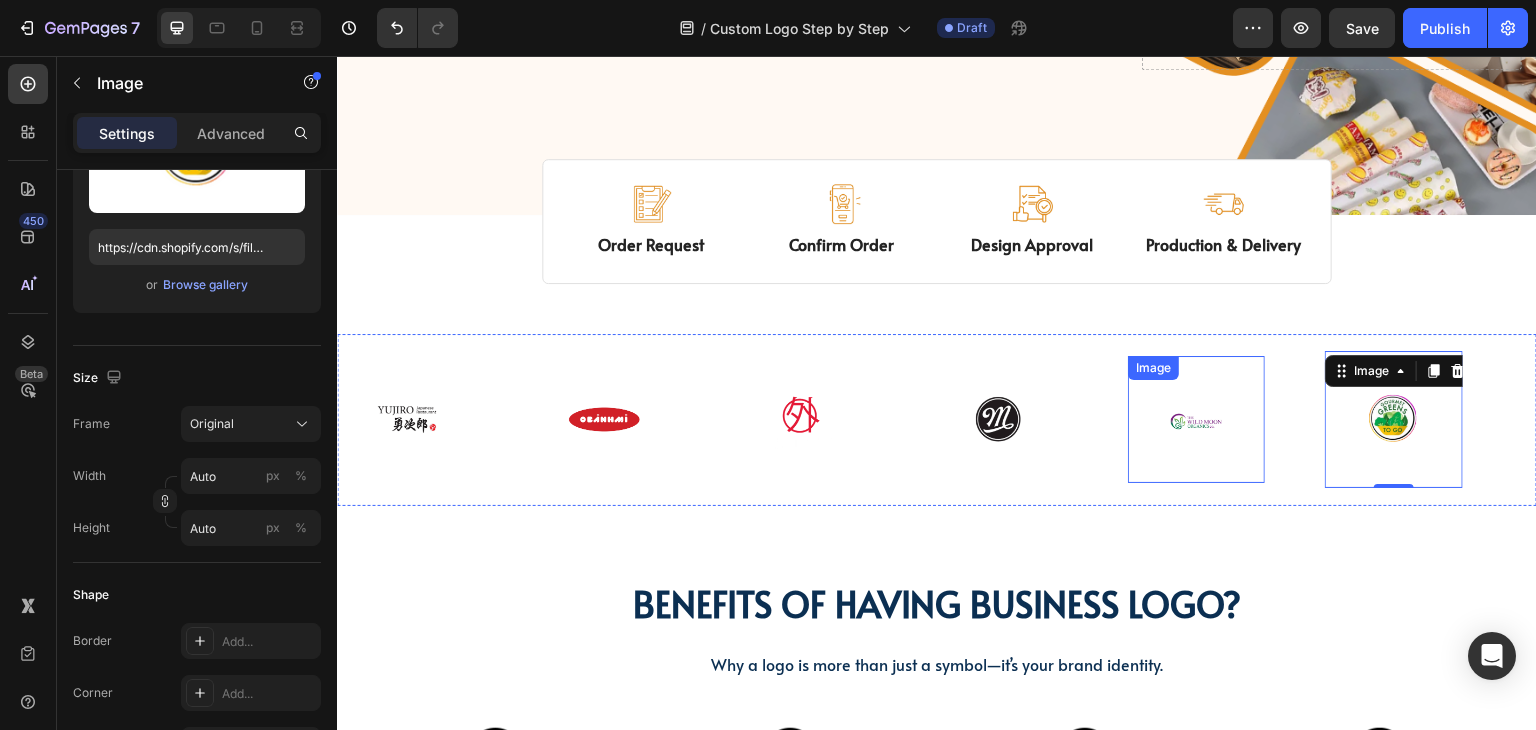 click at bounding box center [1192, 419] 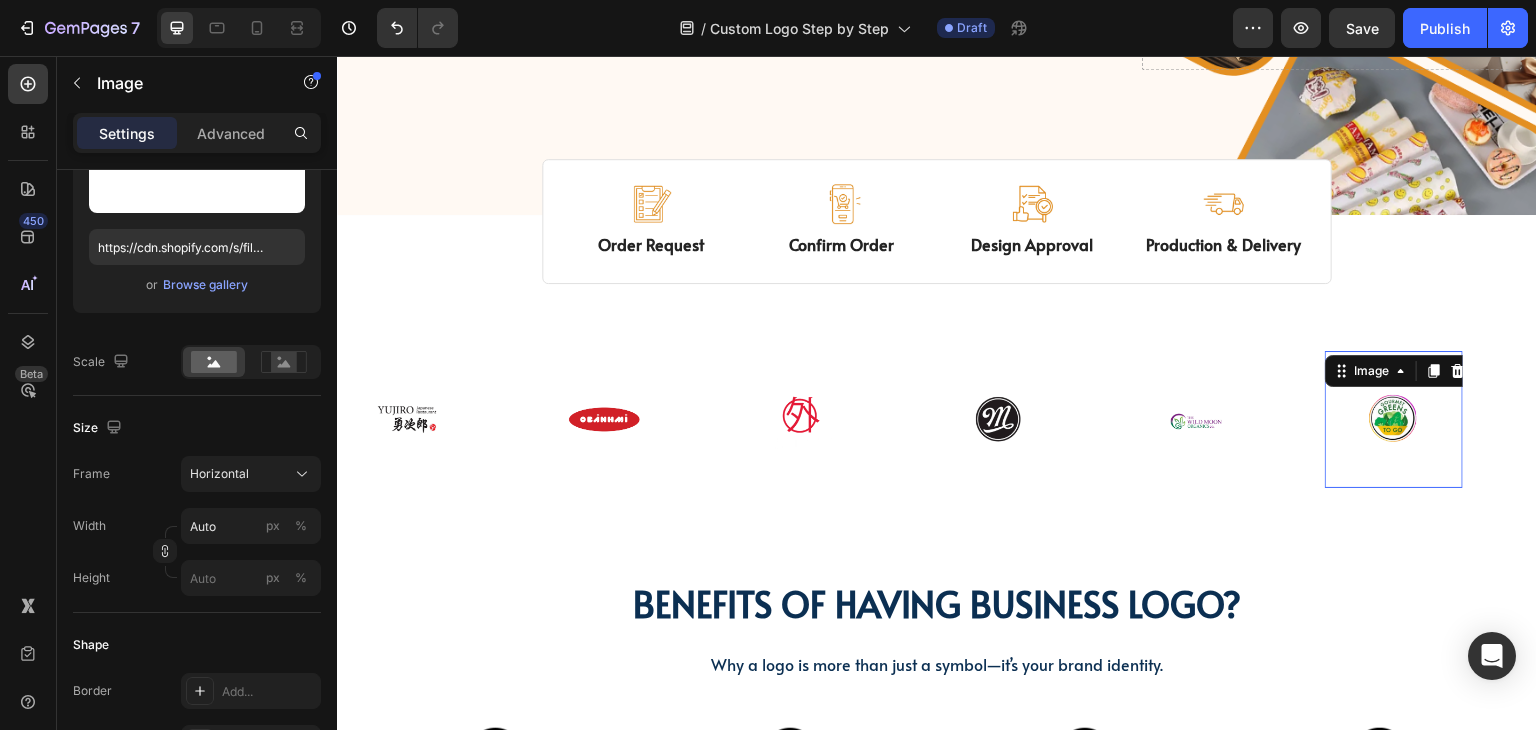 click at bounding box center (1392, 419) 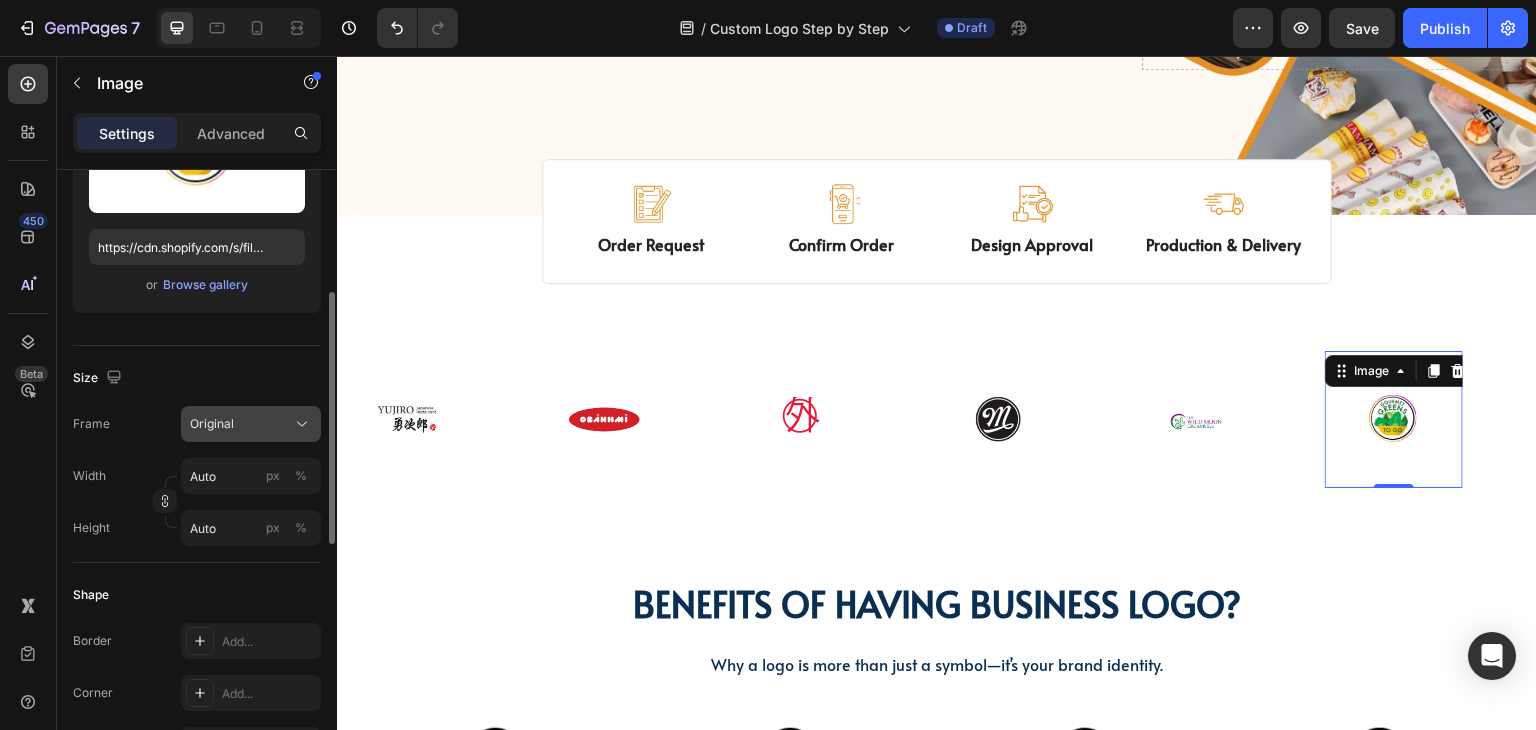 click on "Original" 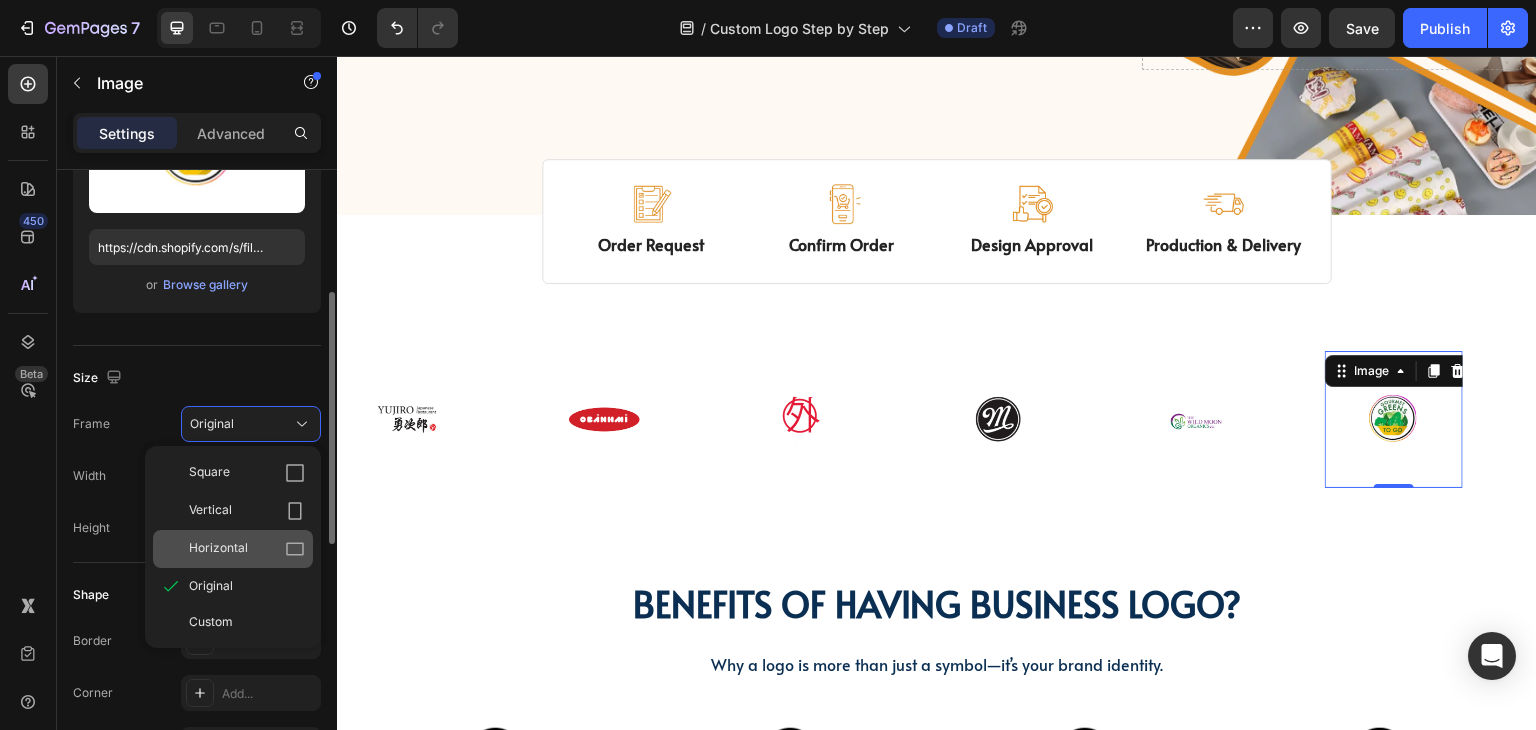 click on "Horizontal" at bounding box center (218, 549) 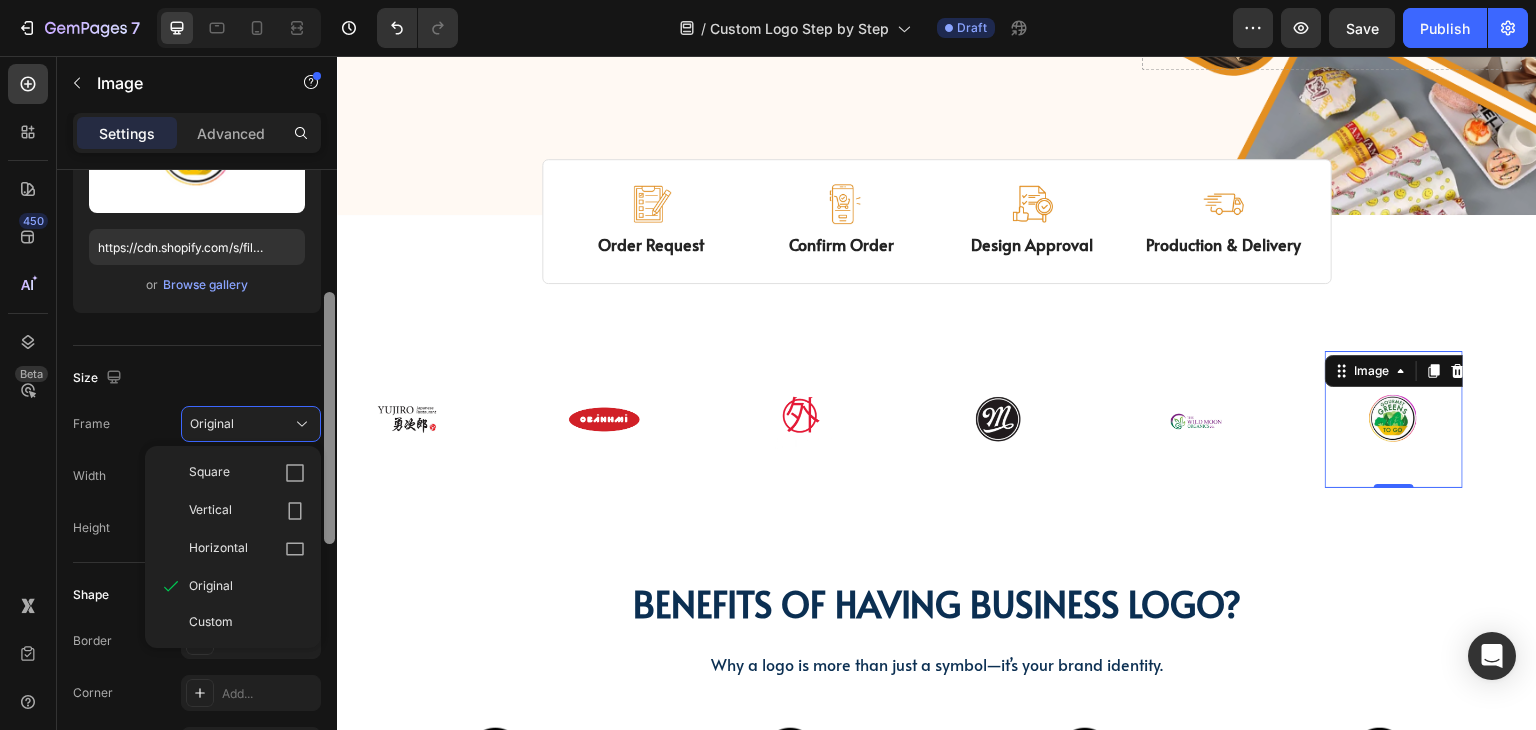 type 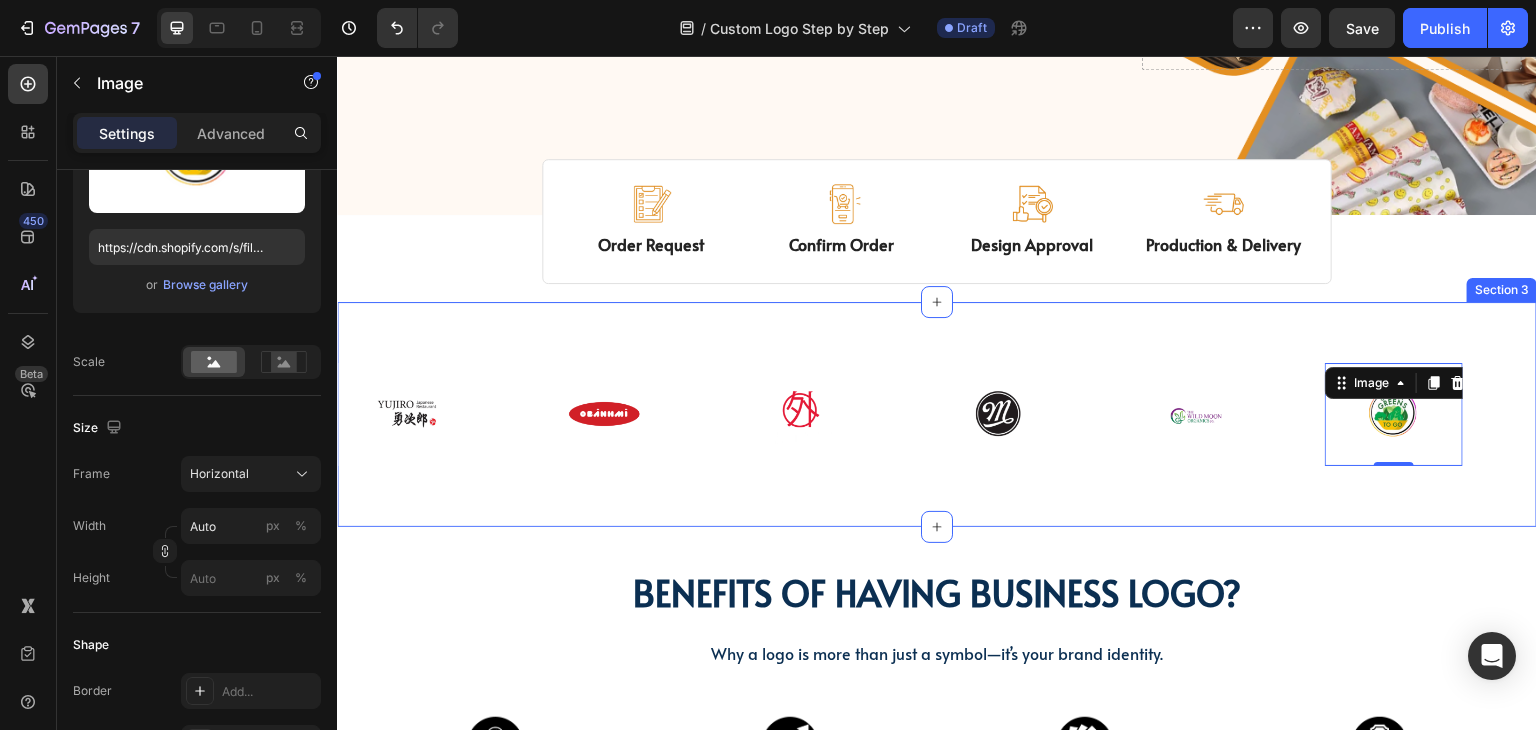 click on "Image Image Image Image Image Image   0 Image Image Image Image Image Image   0 Marquee Section 3" at bounding box center [937, 414] 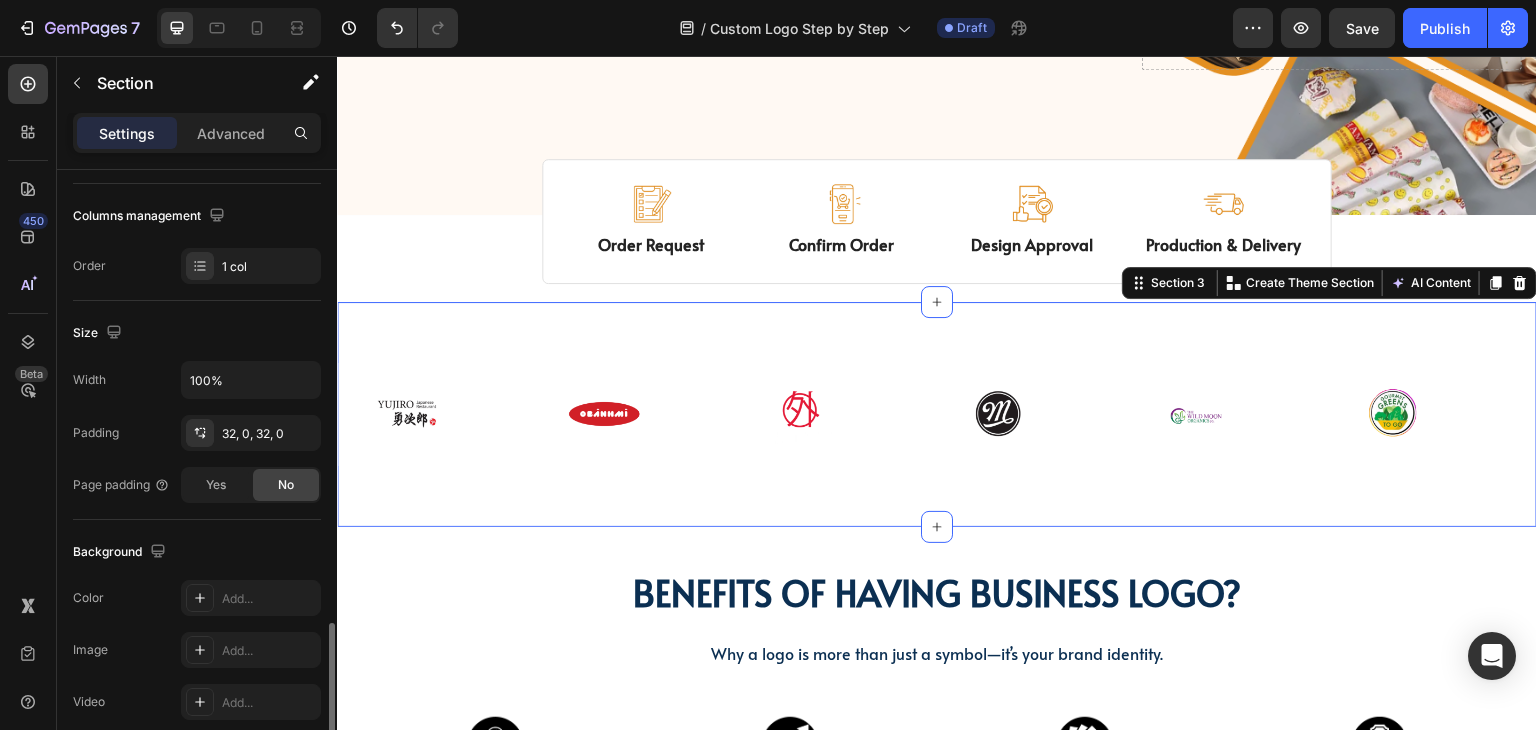 scroll, scrollTop: 601, scrollLeft: 0, axis: vertical 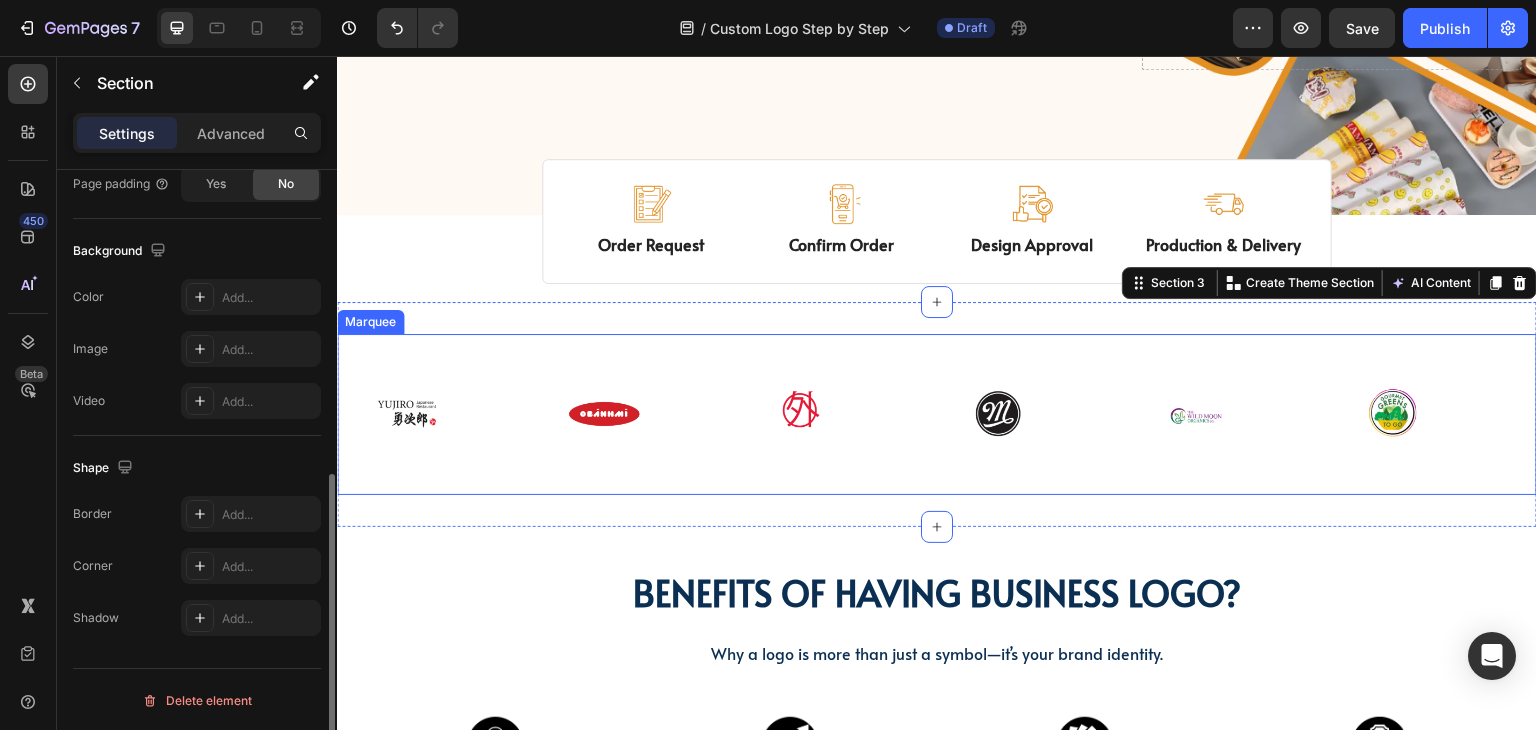 click on "Image" at bounding box center (435, 414) 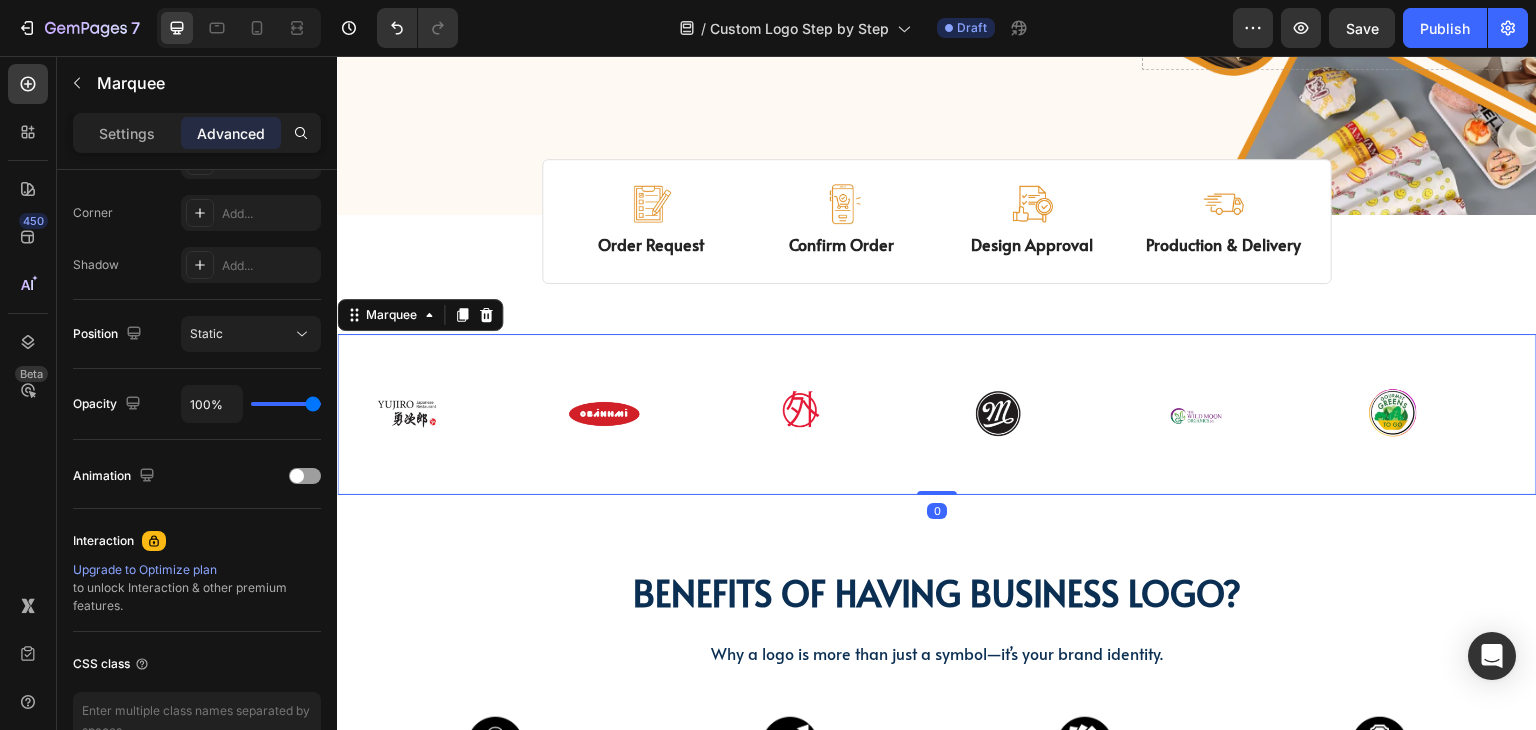 scroll, scrollTop: 0, scrollLeft: 0, axis: both 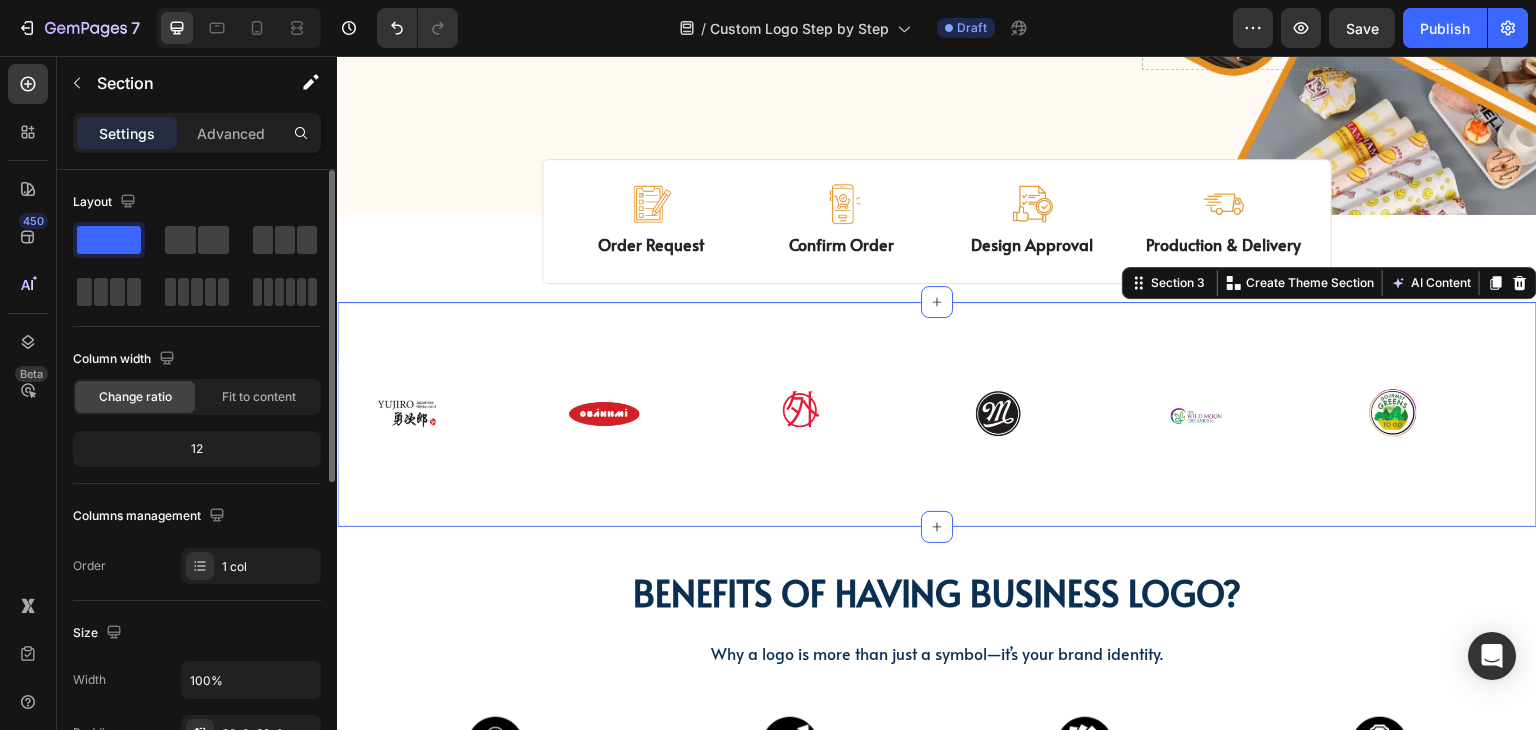 click on "Image Image Image Image Image Image Image Image Image Image Image Image Marquee Section 3   Create Theme Section AI Content Write with GemAI What would you like to describe here? Tone and Voice Persuasive Product Custom Jewelry Paper Bags with Ribbon Handles – Ideal for Gifts & Retail Show more Generate" at bounding box center (937, 414) 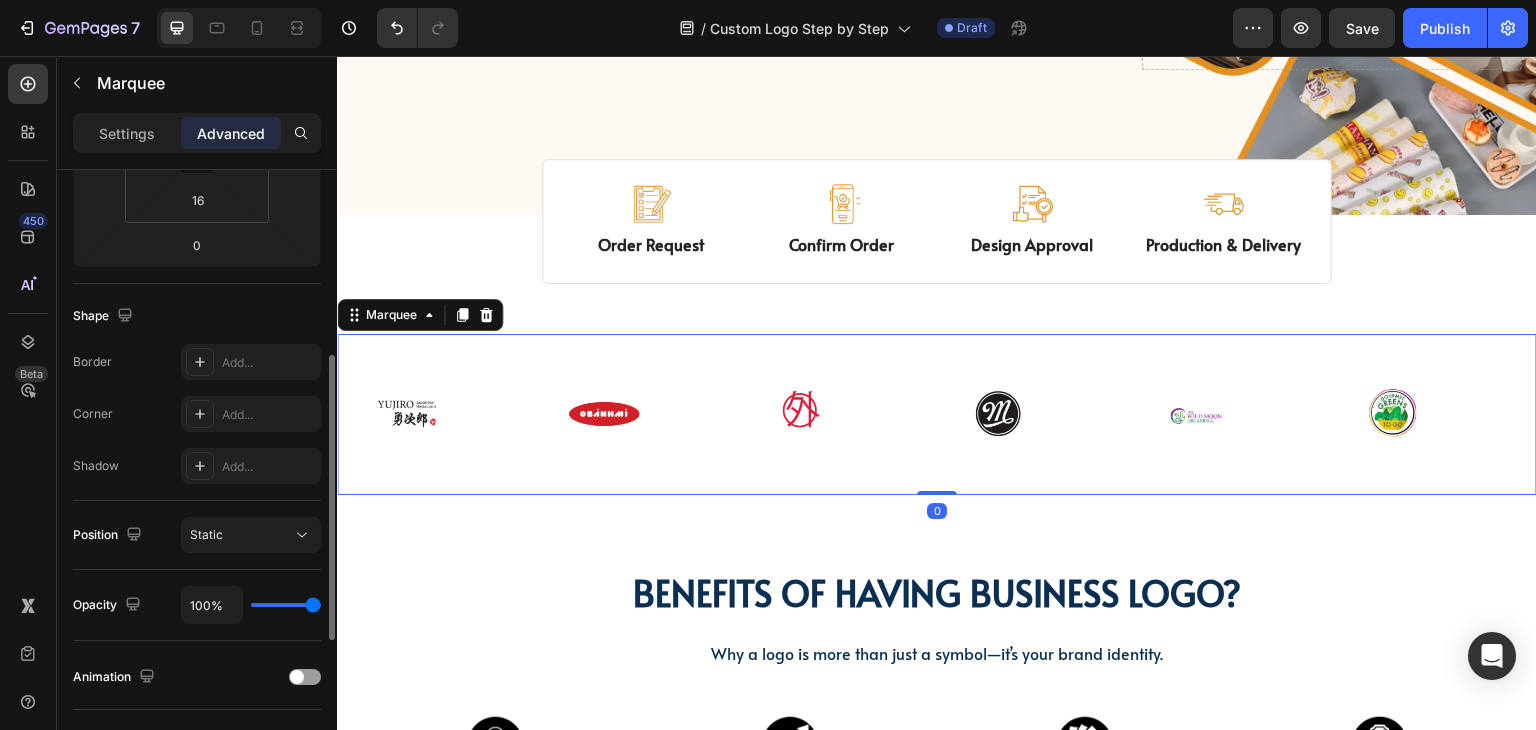 scroll, scrollTop: 715, scrollLeft: 0, axis: vertical 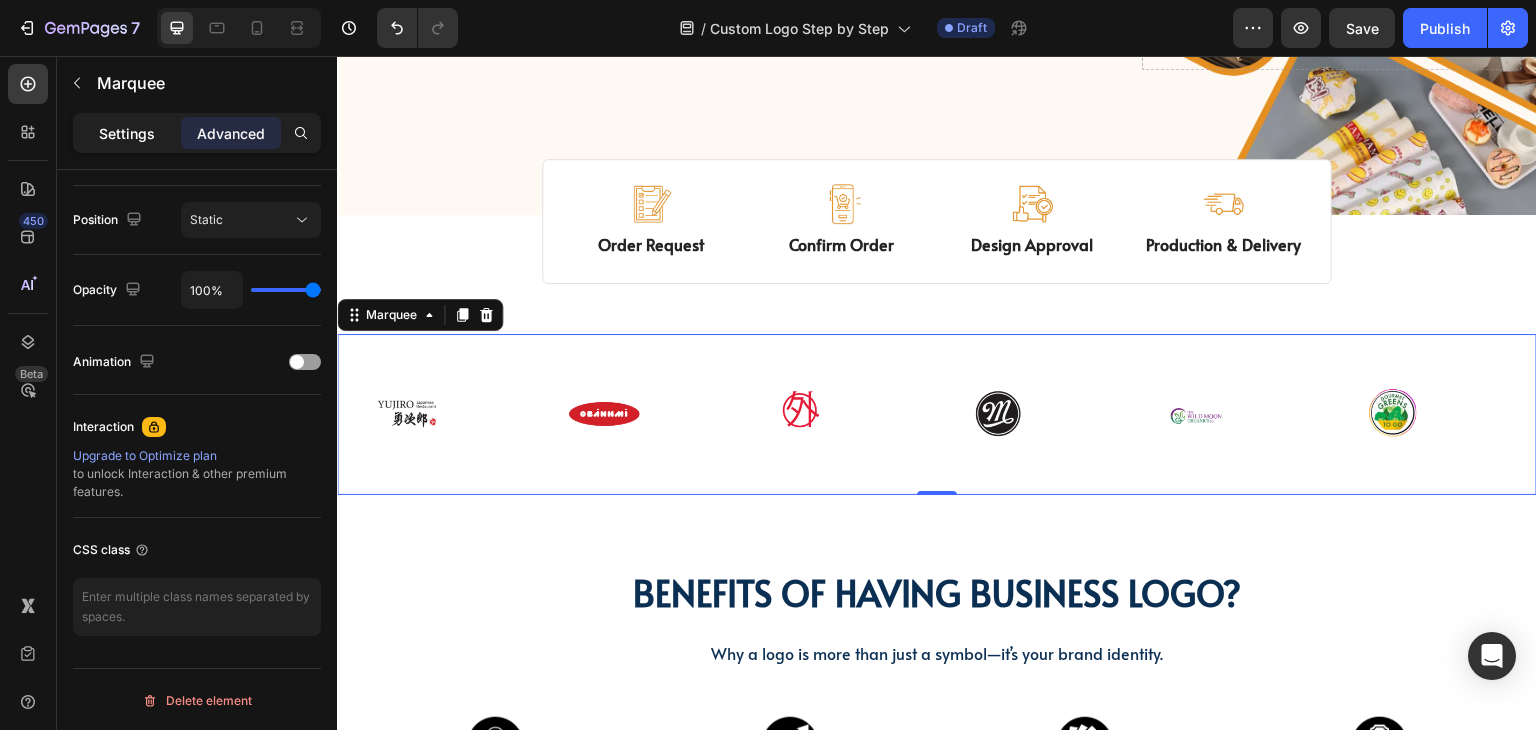 click on "Settings" 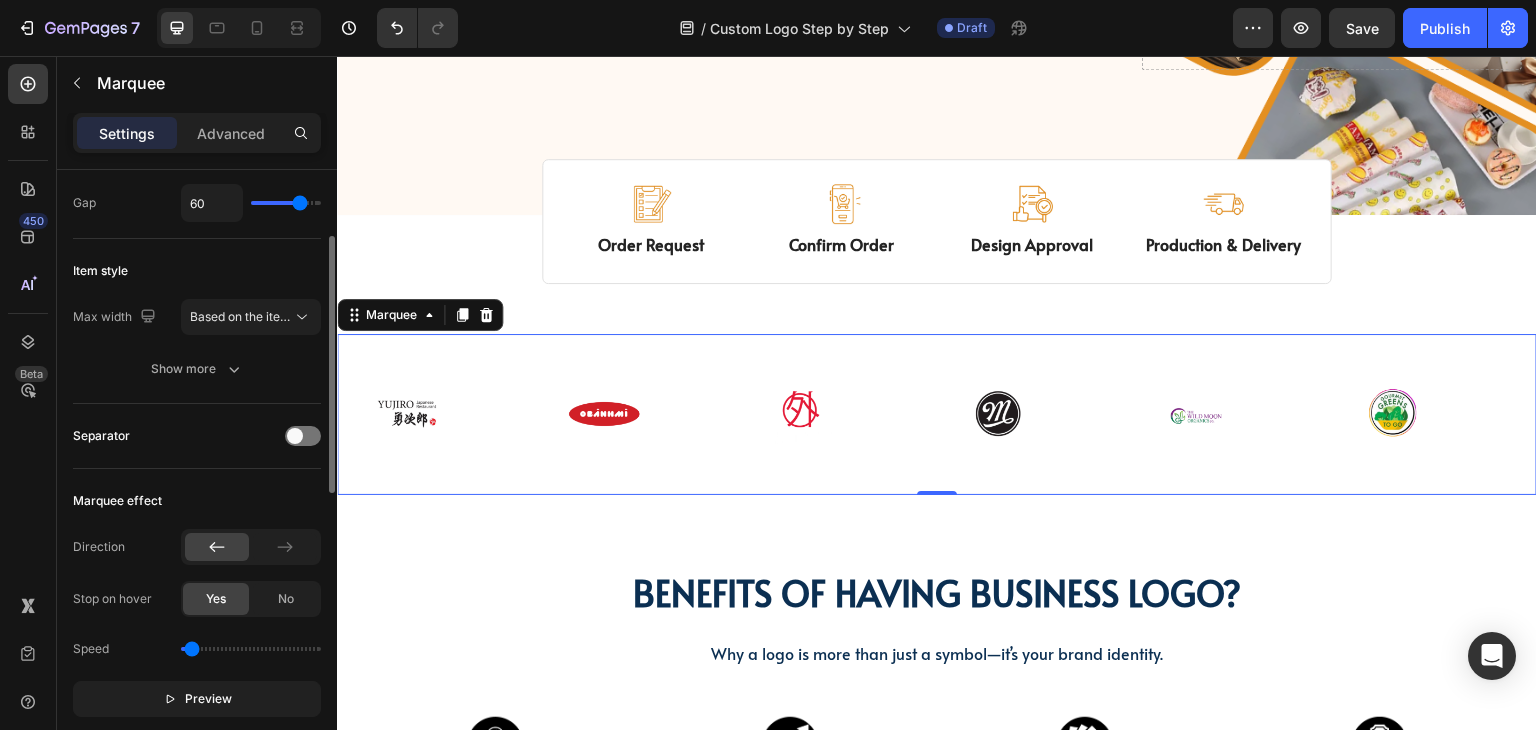 scroll, scrollTop: 59, scrollLeft: 0, axis: vertical 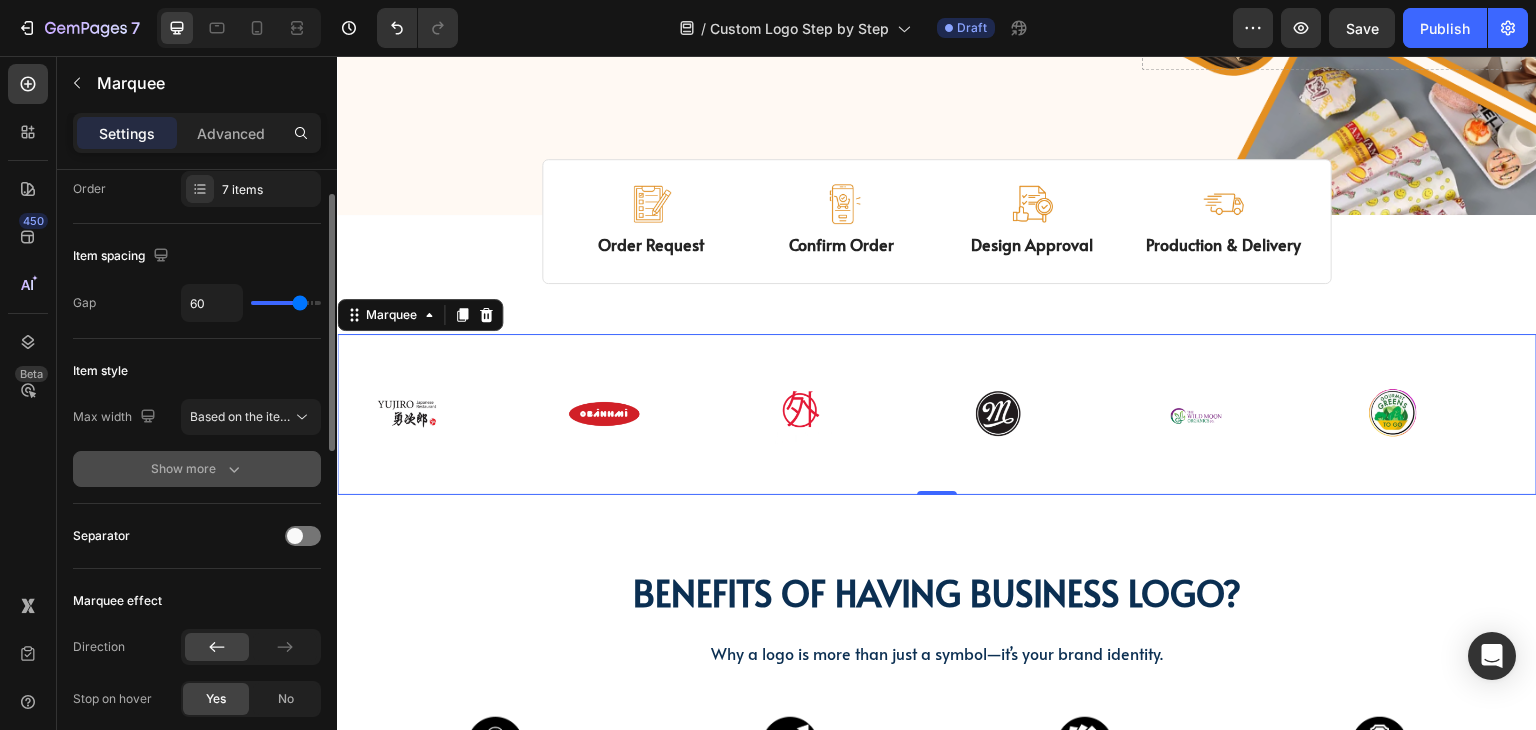 click on "Show more" at bounding box center [197, 469] 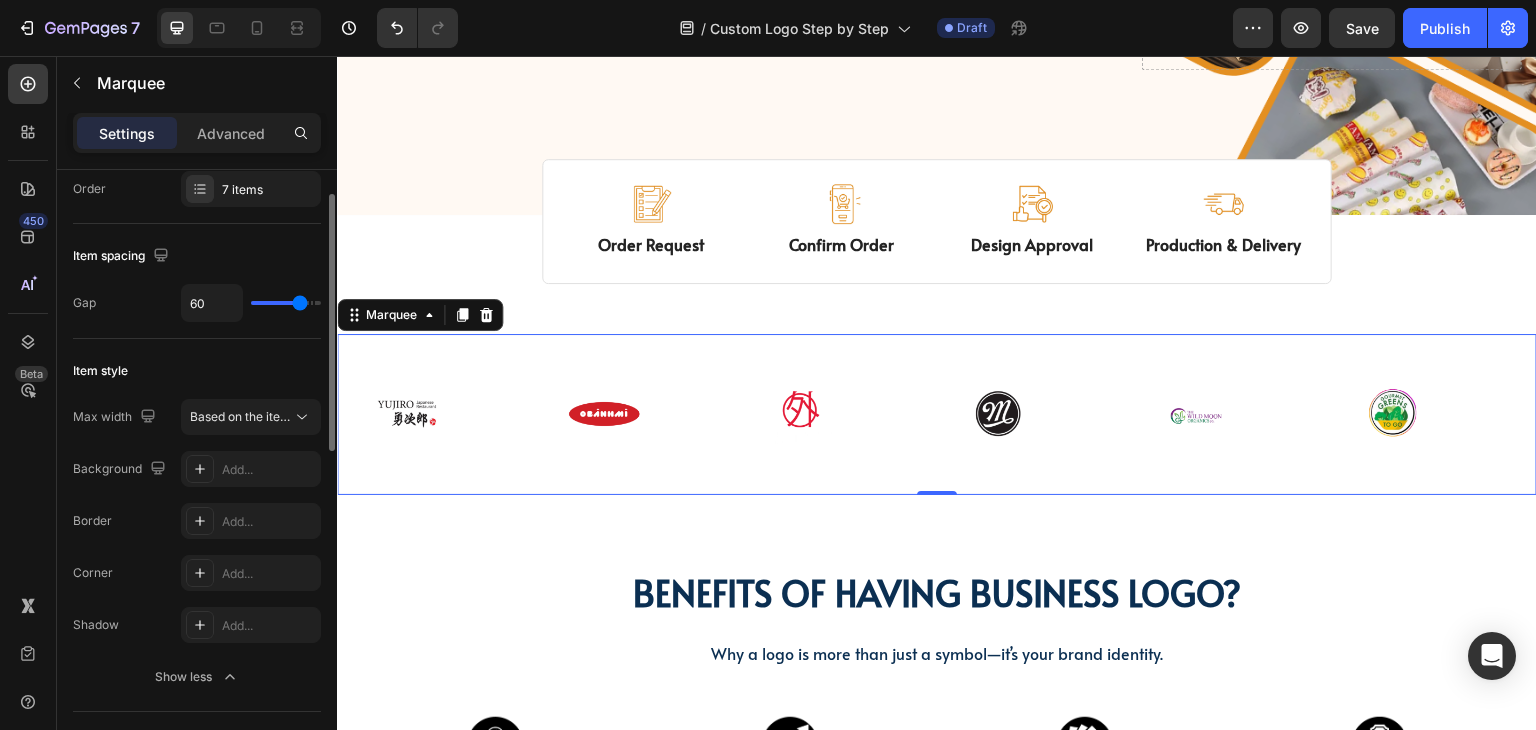scroll, scrollTop: 0, scrollLeft: 0, axis: both 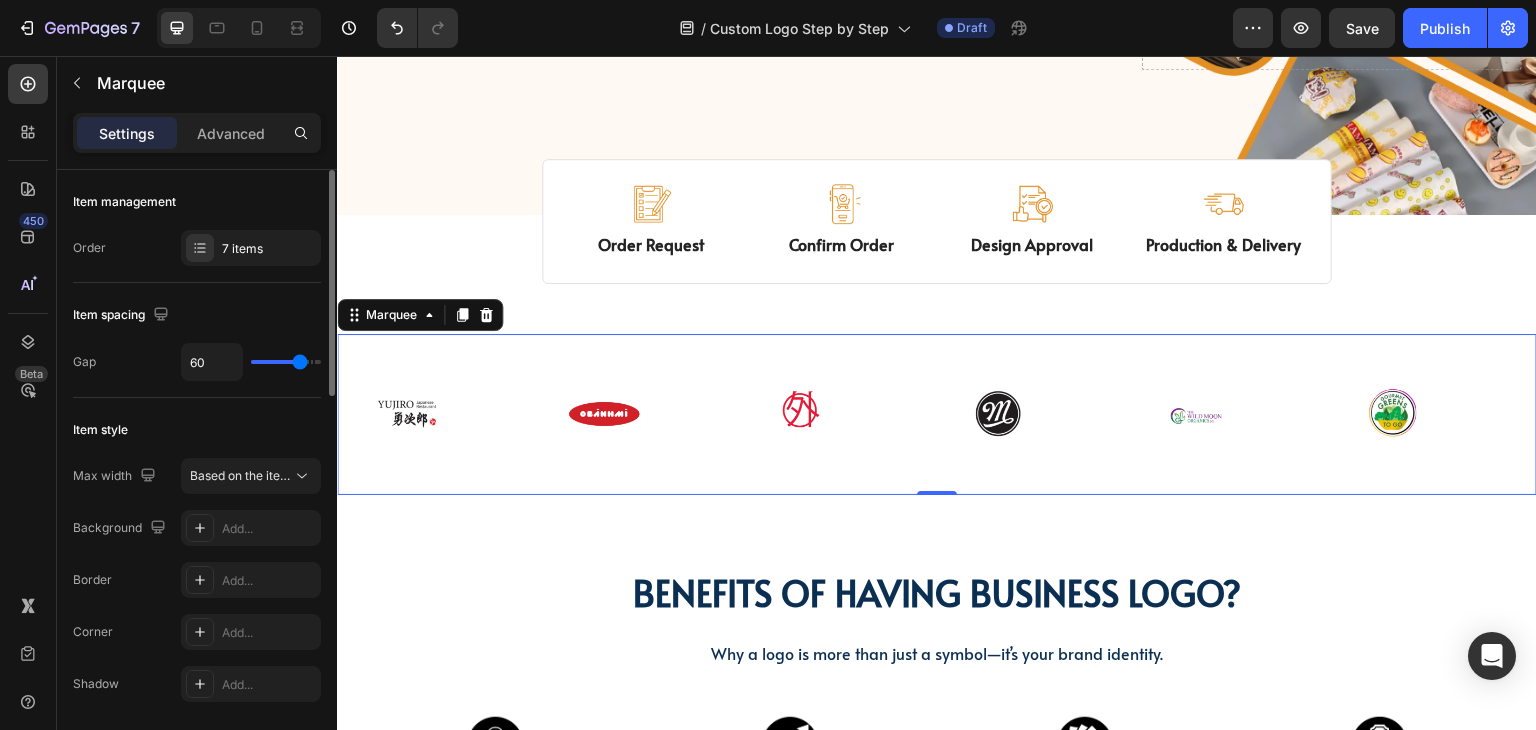 type on "35" 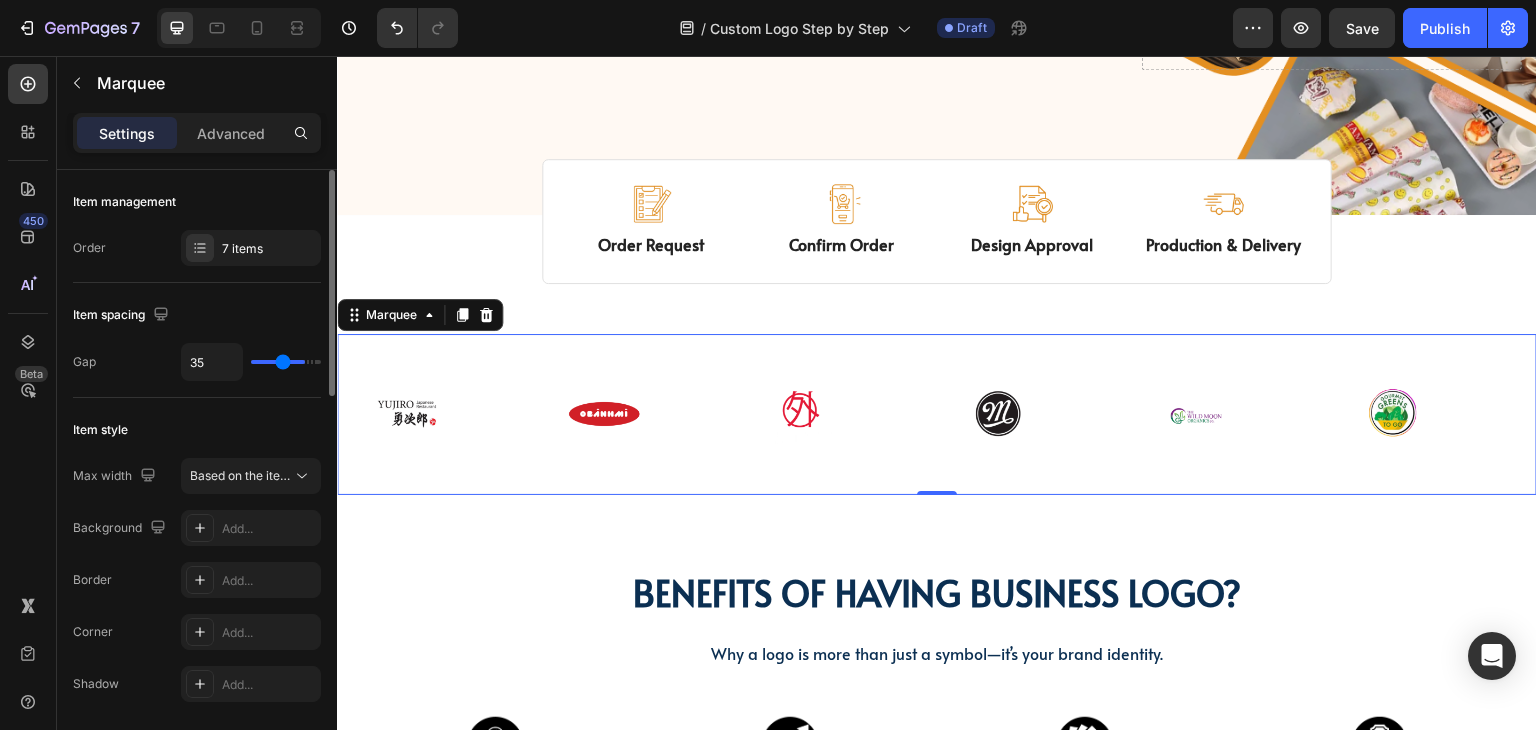 drag, startPoint x: 297, startPoint y: 367, endPoint x: 277, endPoint y: 368, distance: 20.024984 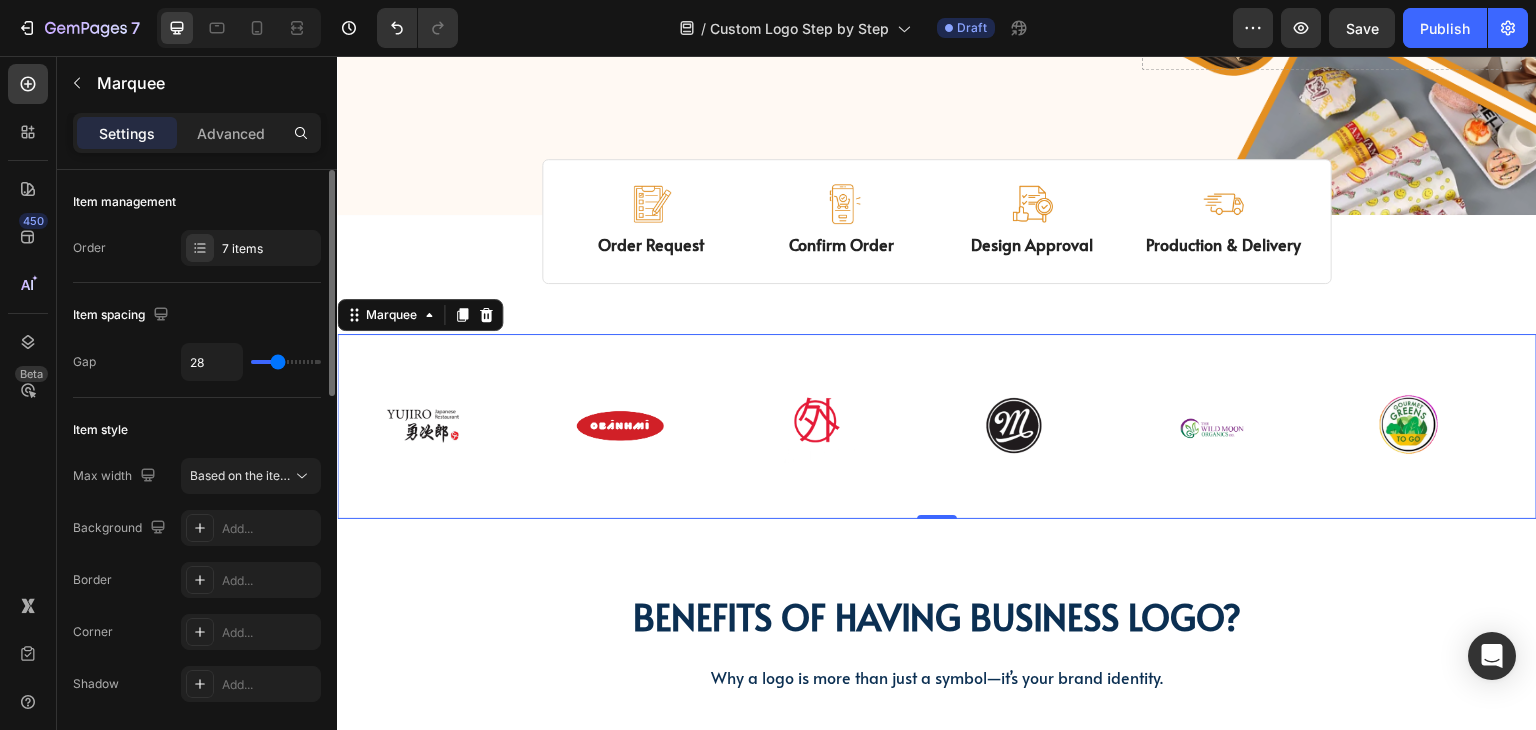 type on "24" 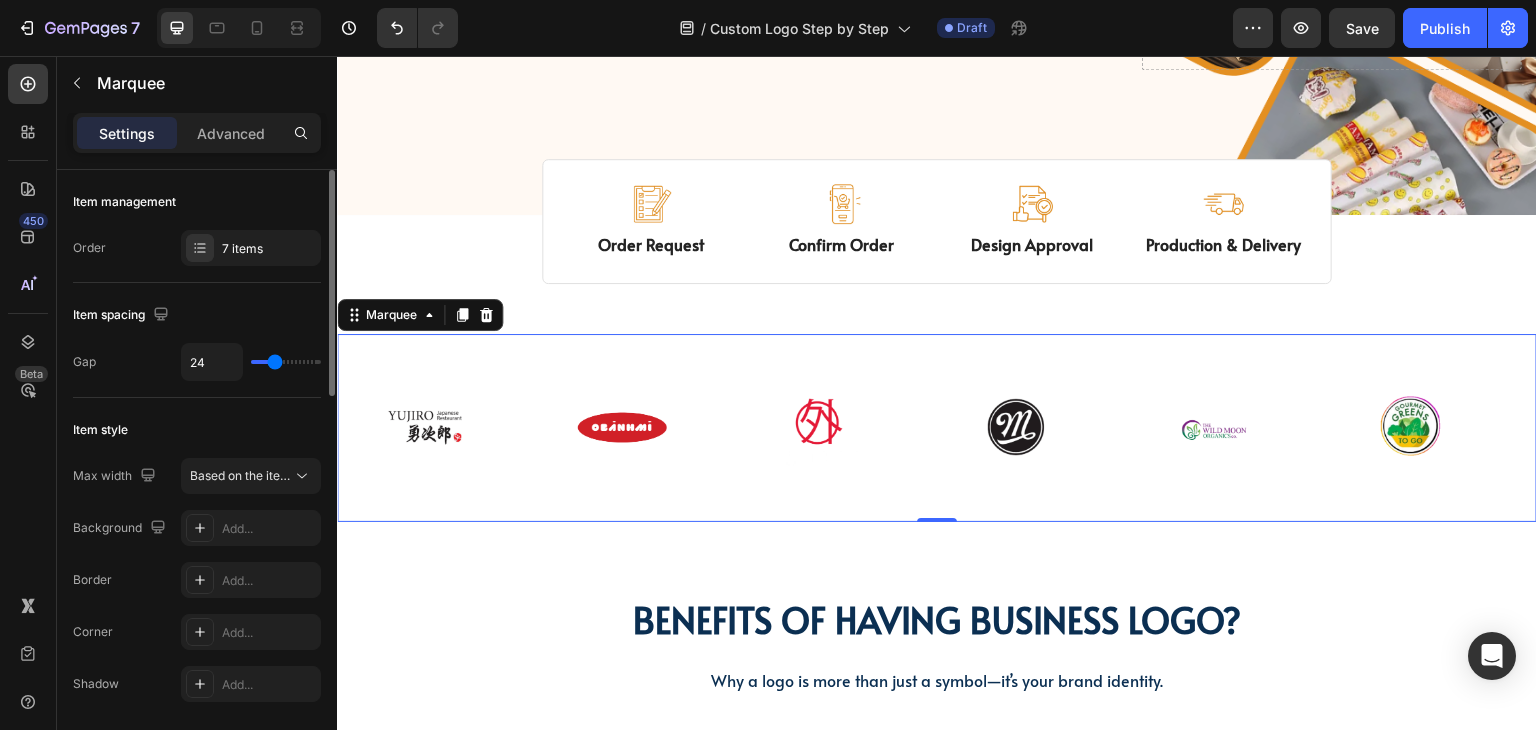 type on "23" 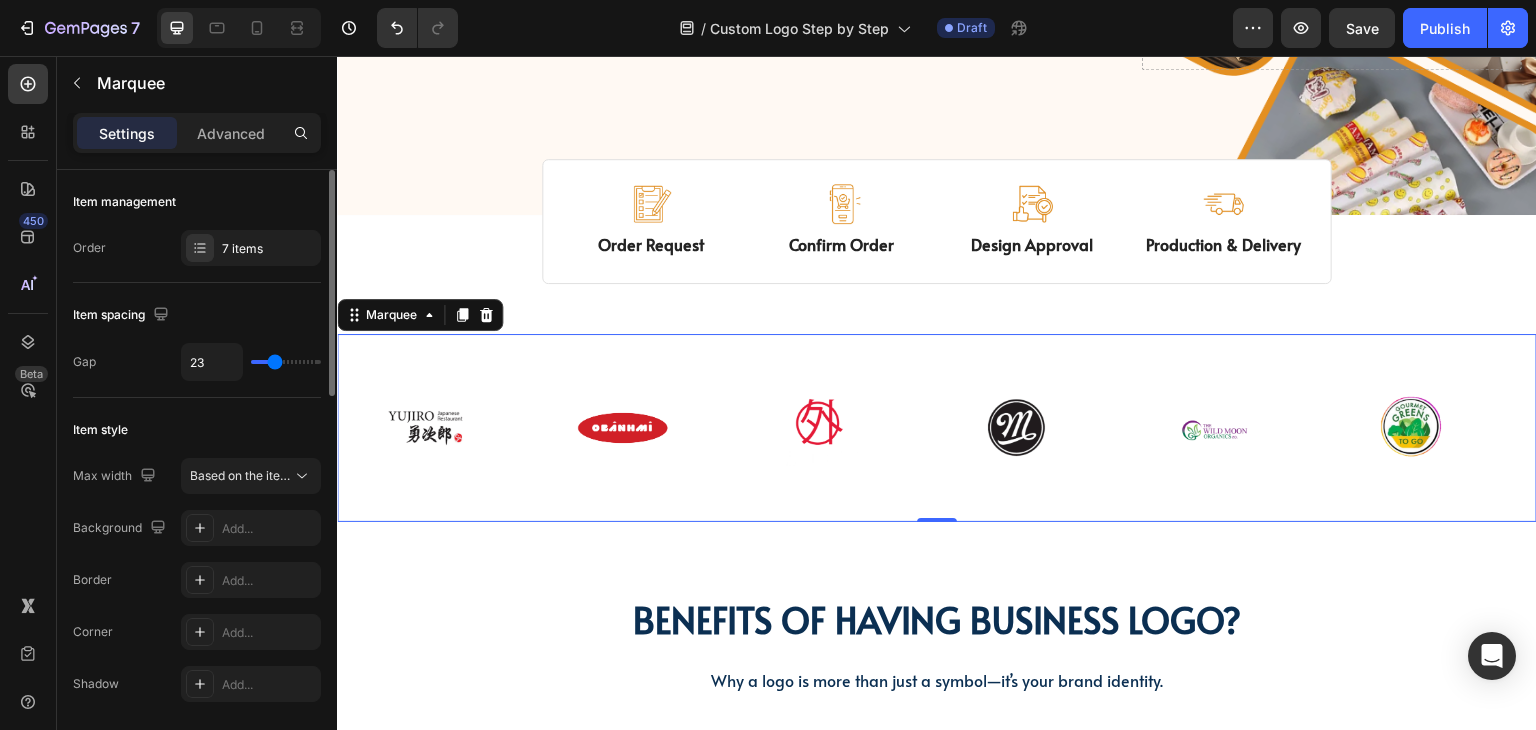 type on "23" 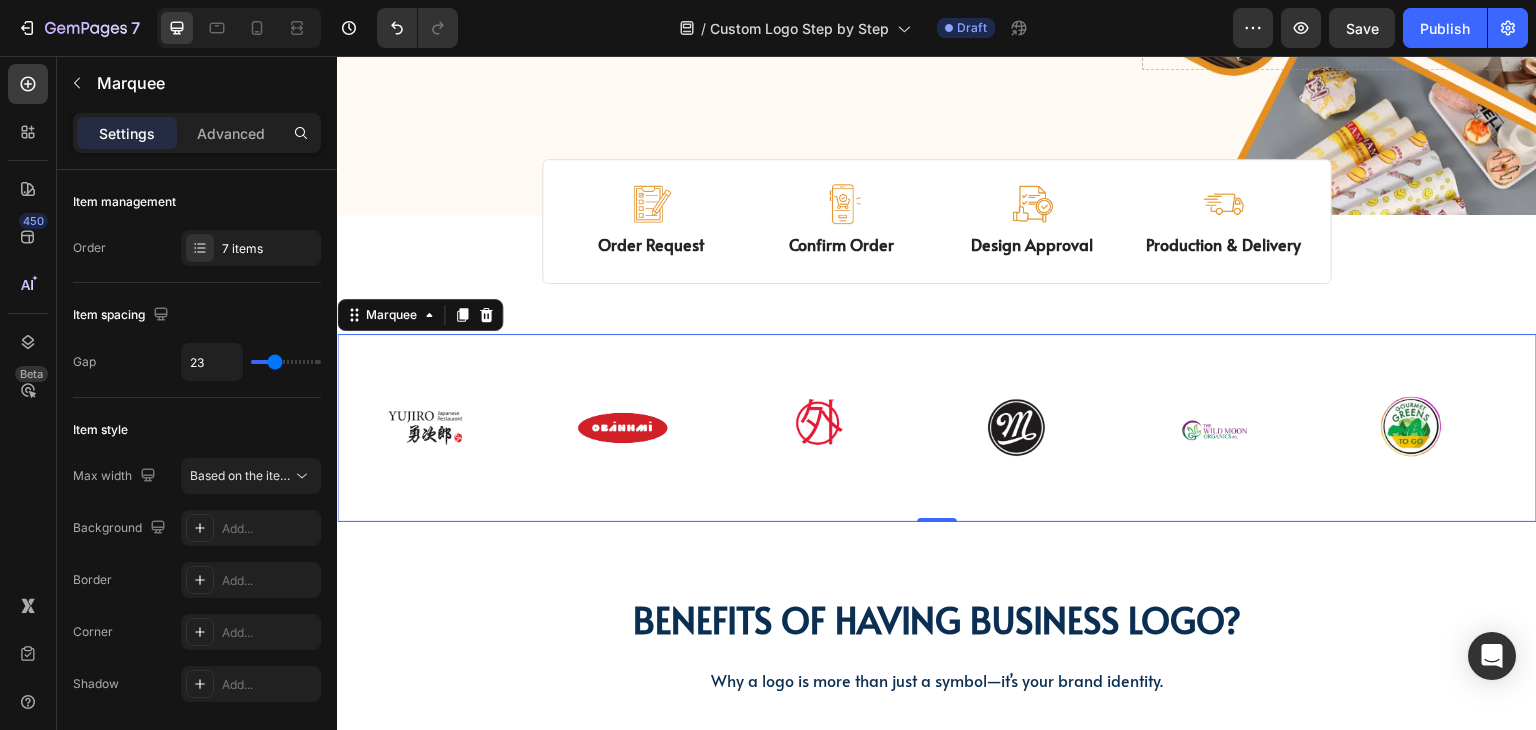 click on "Image" at bounding box center (633, 428) 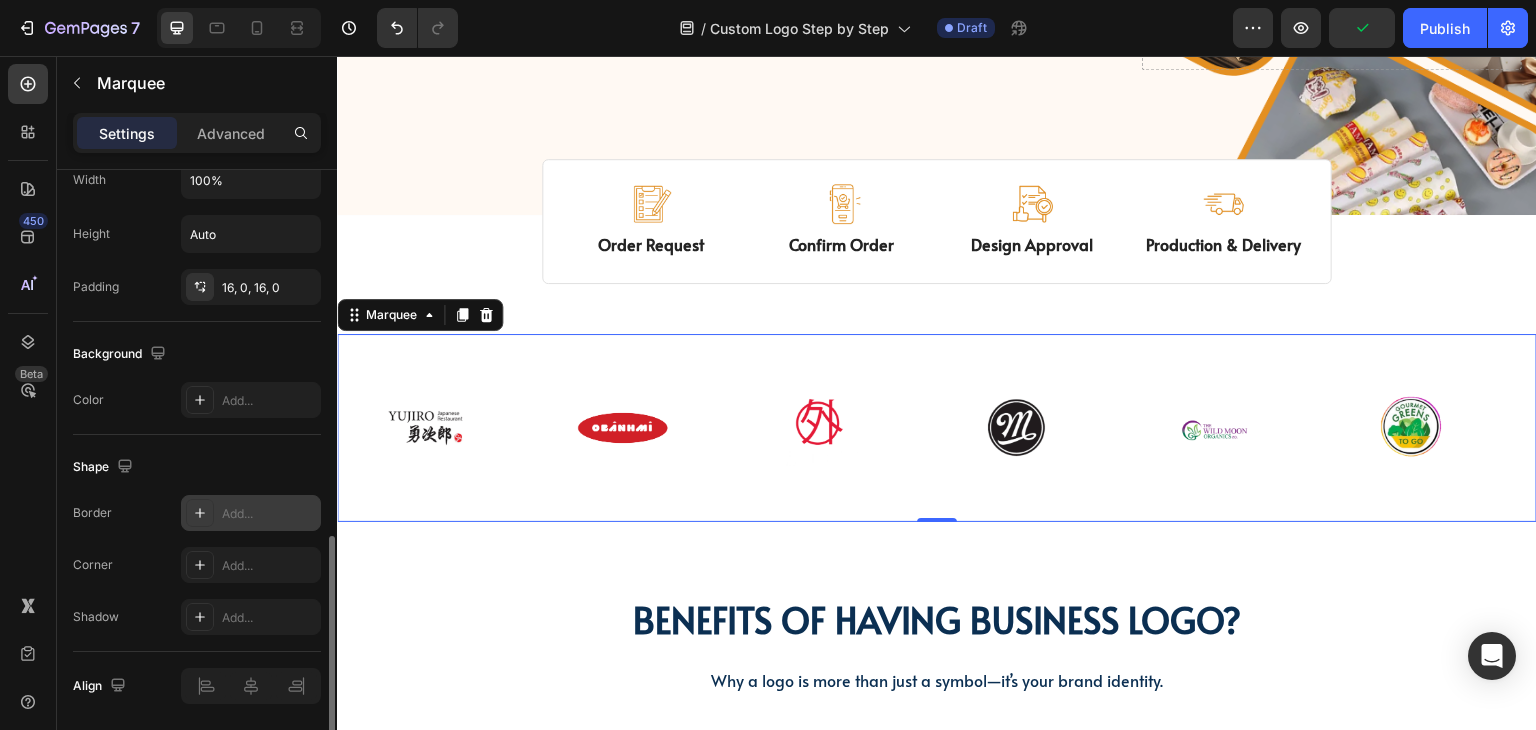 scroll, scrollTop: 1067, scrollLeft: 0, axis: vertical 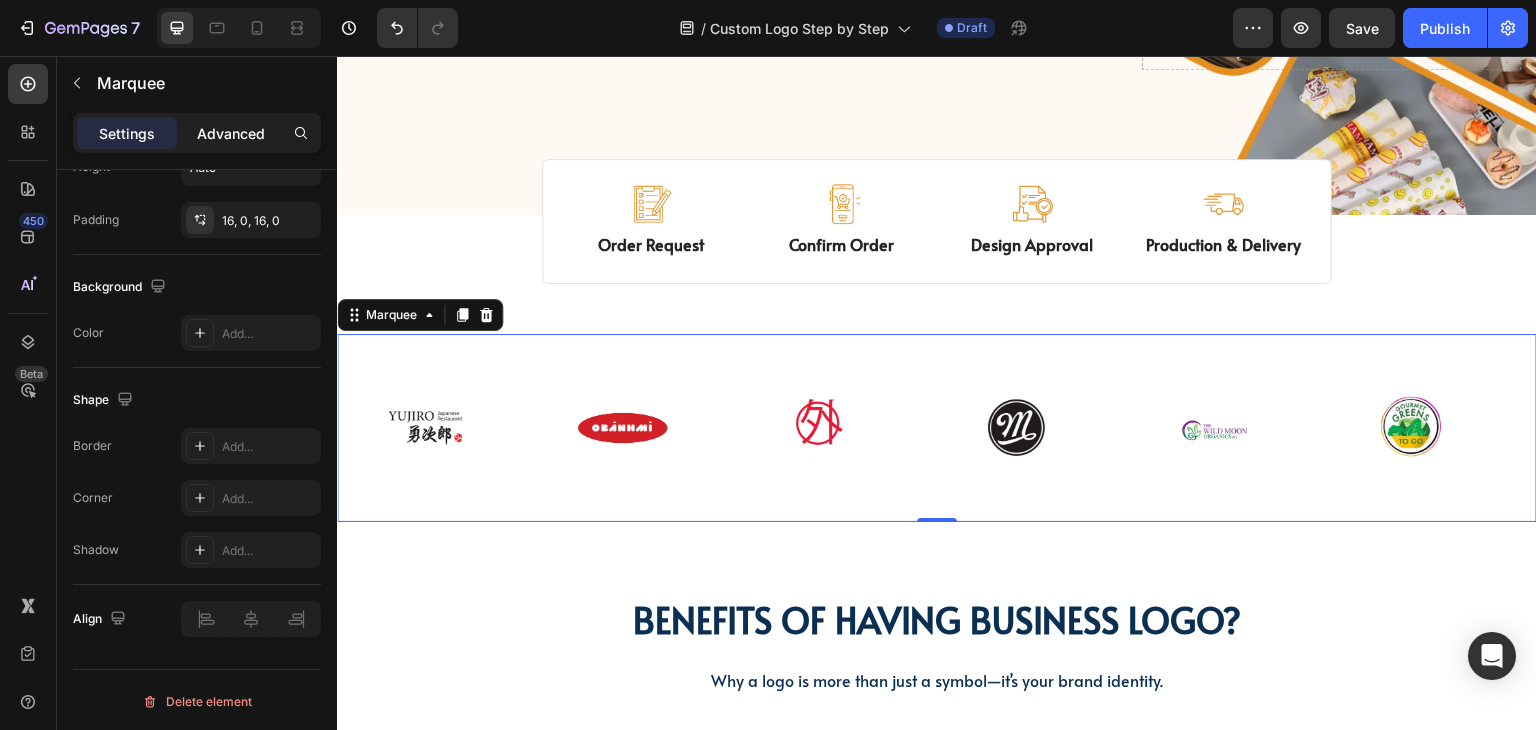 click on "Advanced" at bounding box center (231, 133) 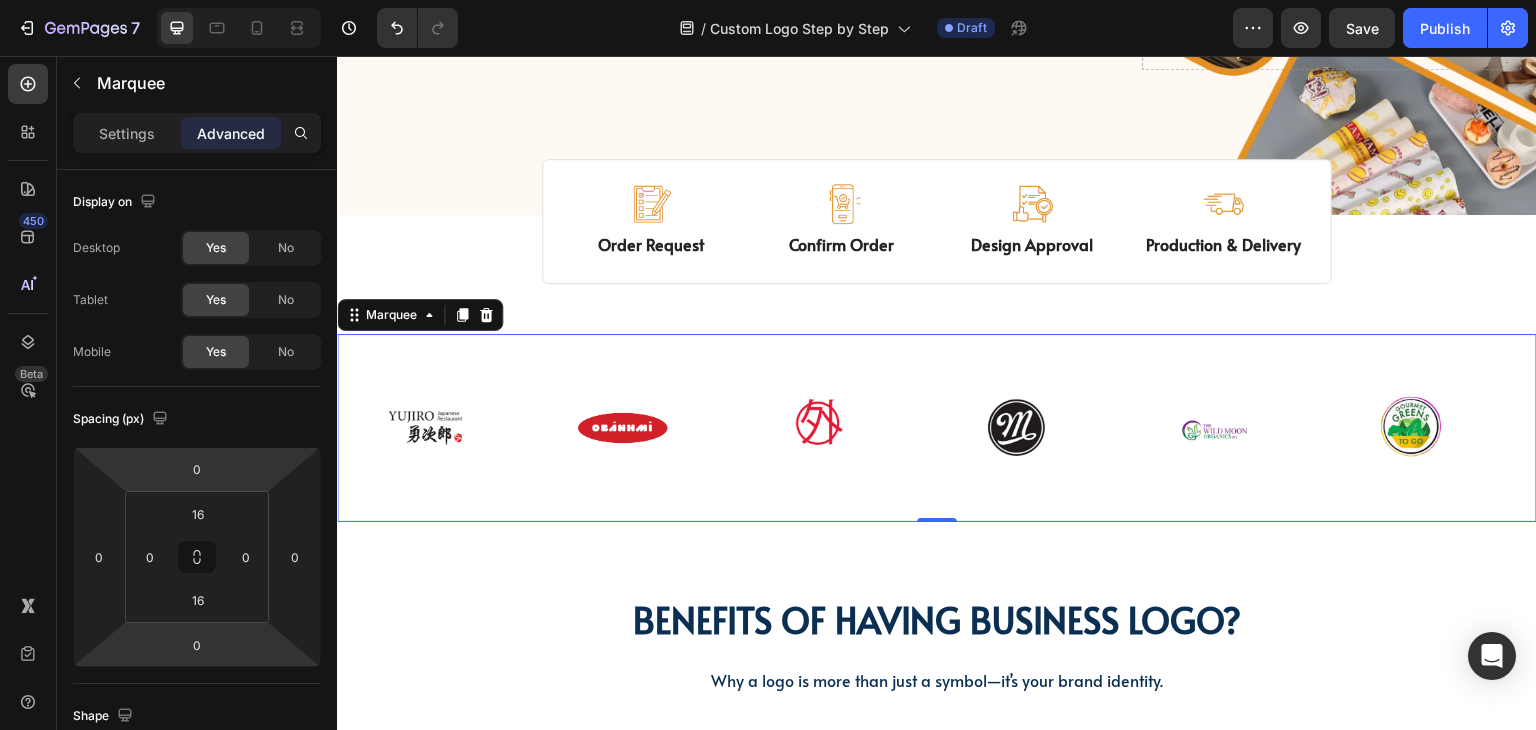 scroll, scrollTop: 500, scrollLeft: 0, axis: vertical 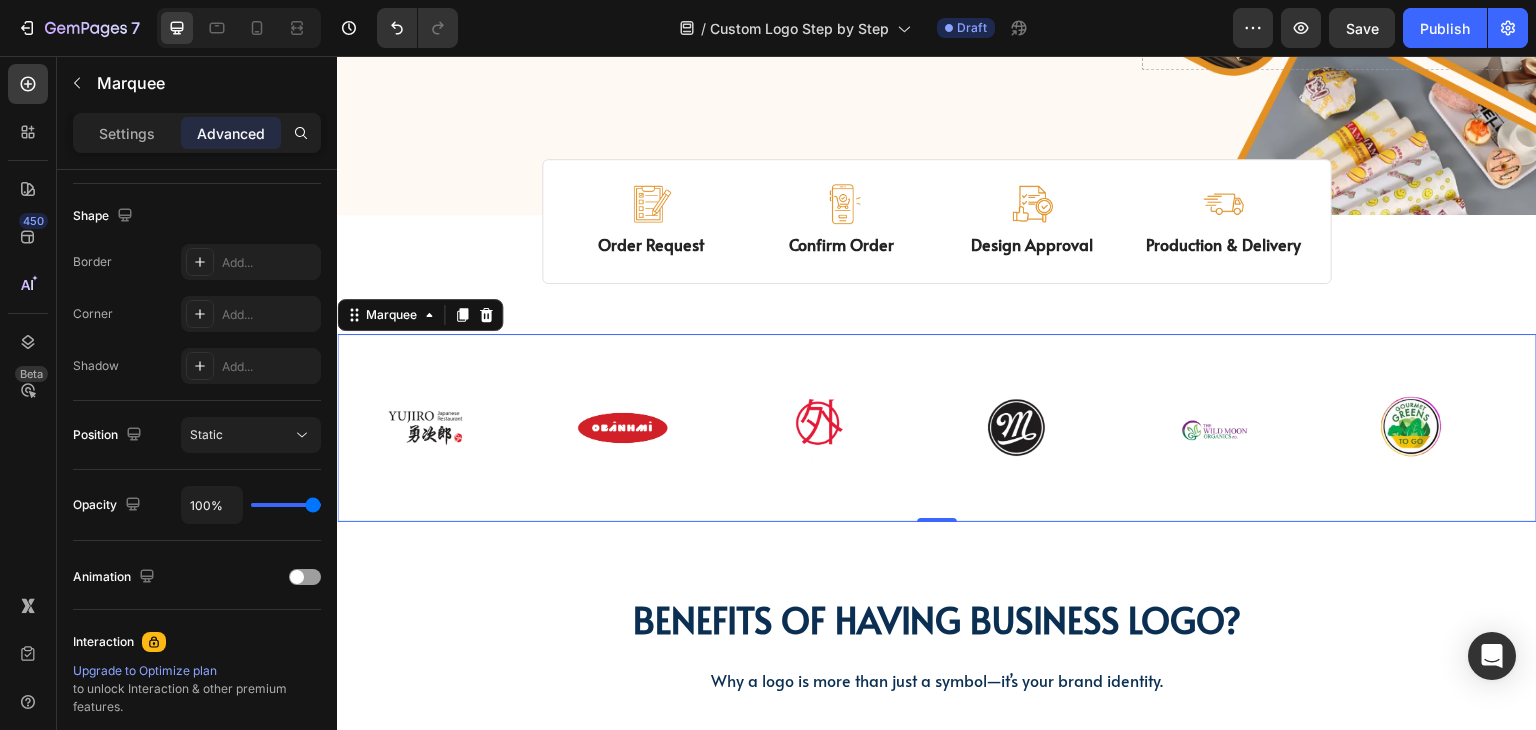click on "Image" at bounding box center (434, 428) 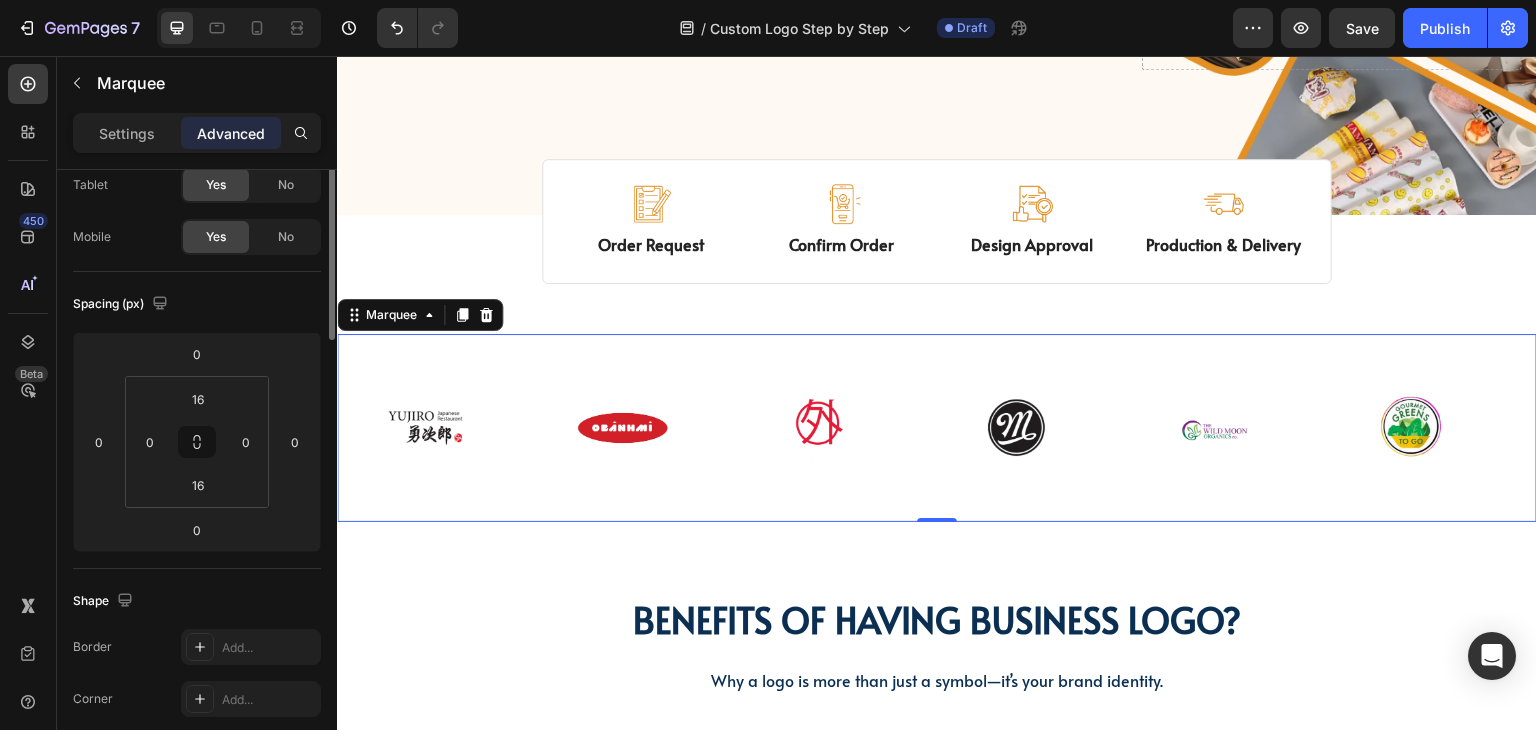 scroll, scrollTop: 0, scrollLeft: 0, axis: both 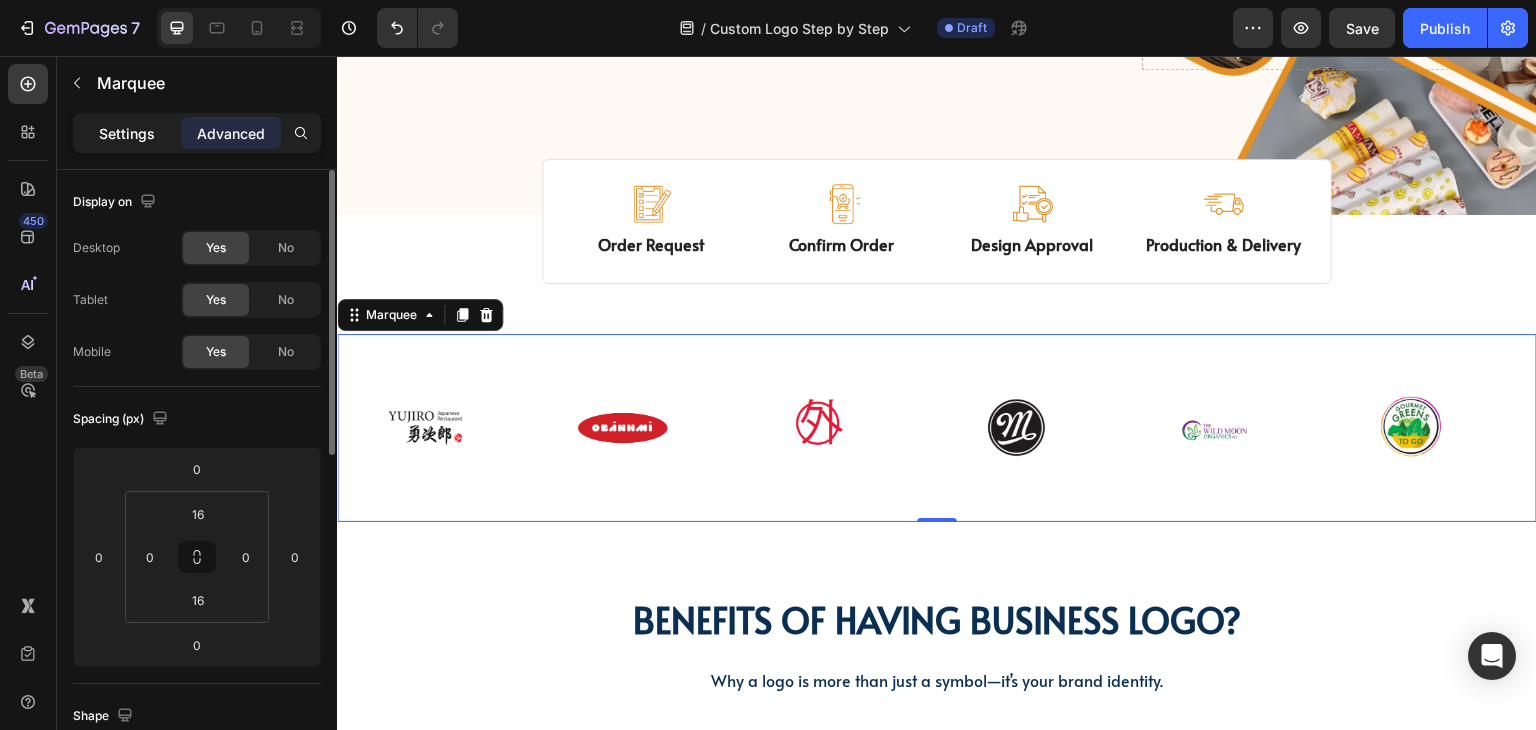 click on "Settings" at bounding box center (127, 133) 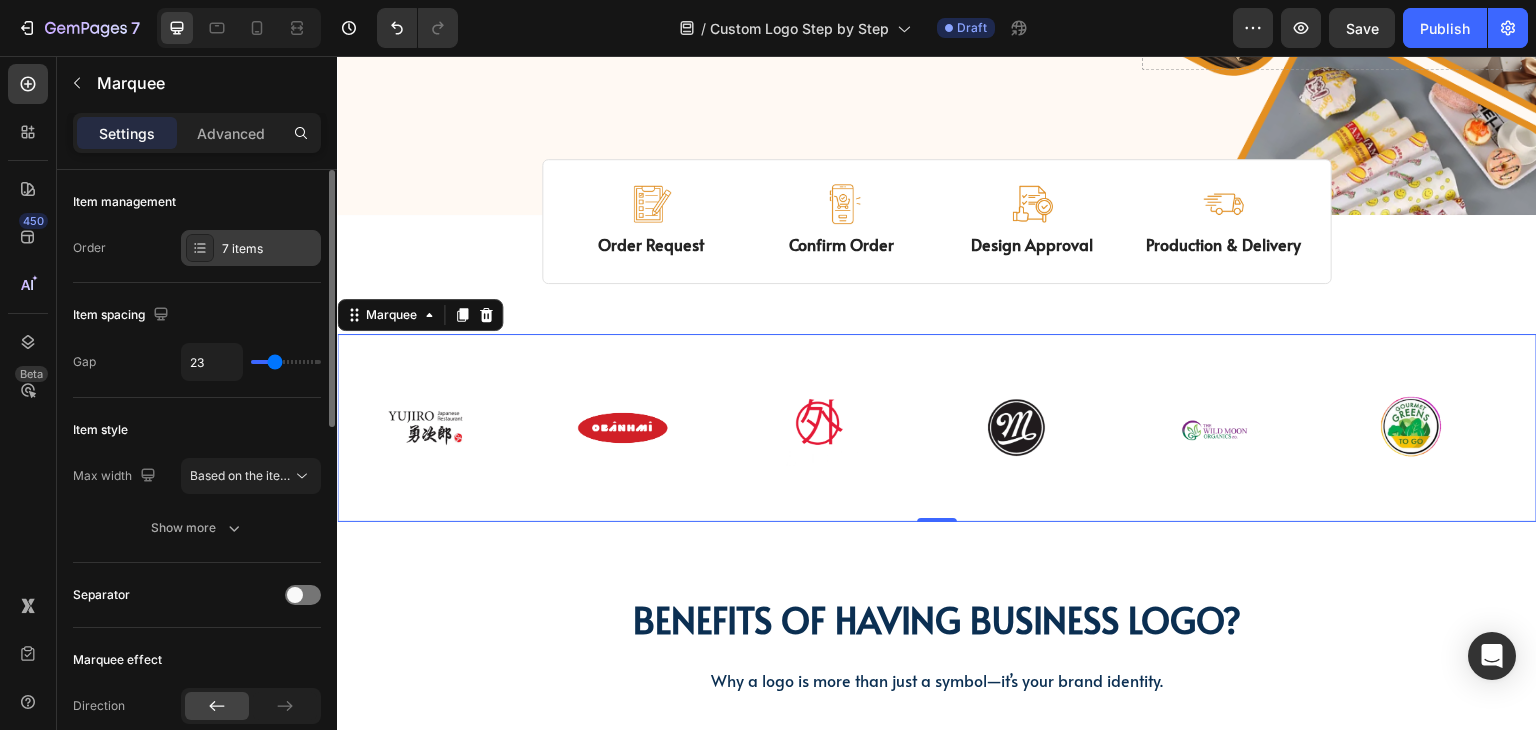 click on "7 items" at bounding box center [269, 249] 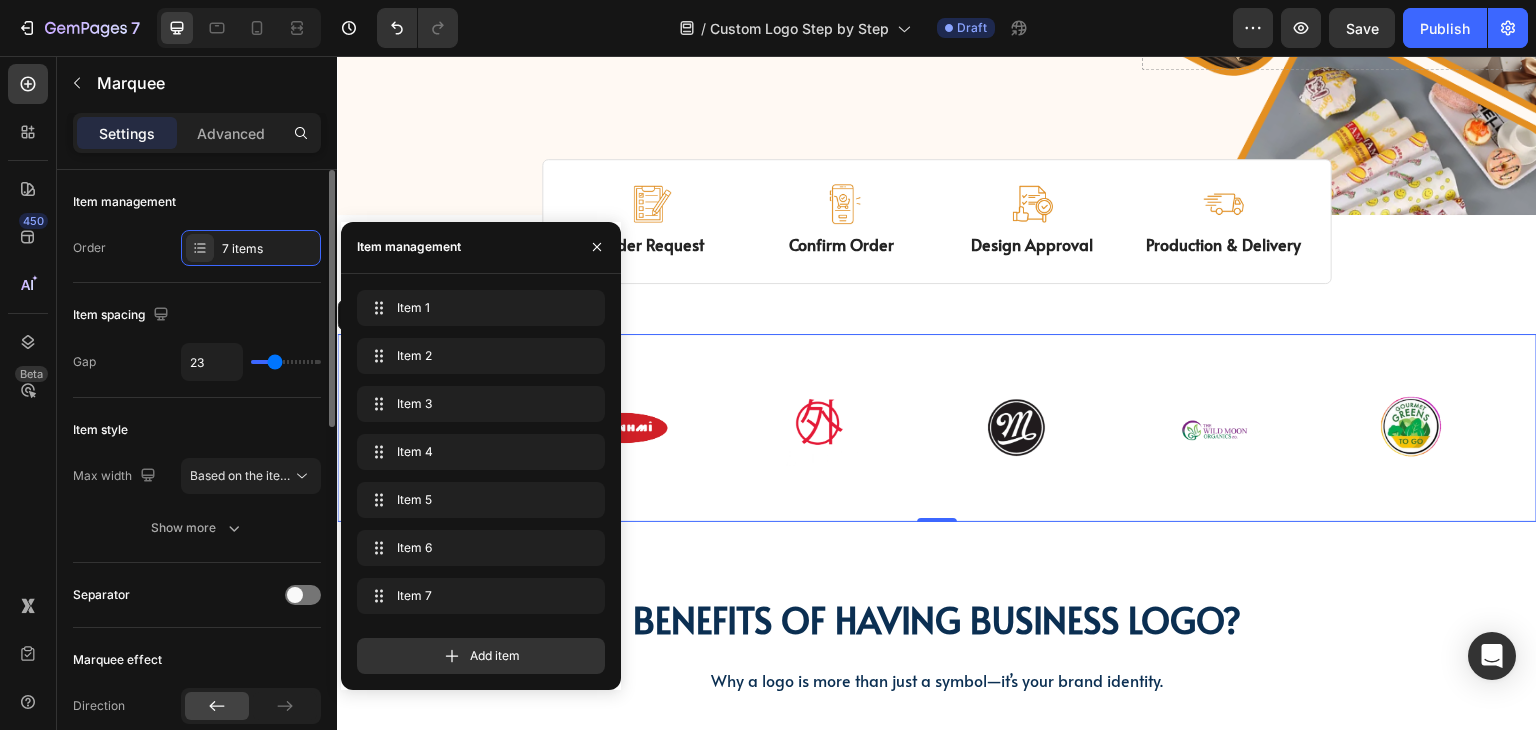 click on "Item spacing" at bounding box center [197, 315] 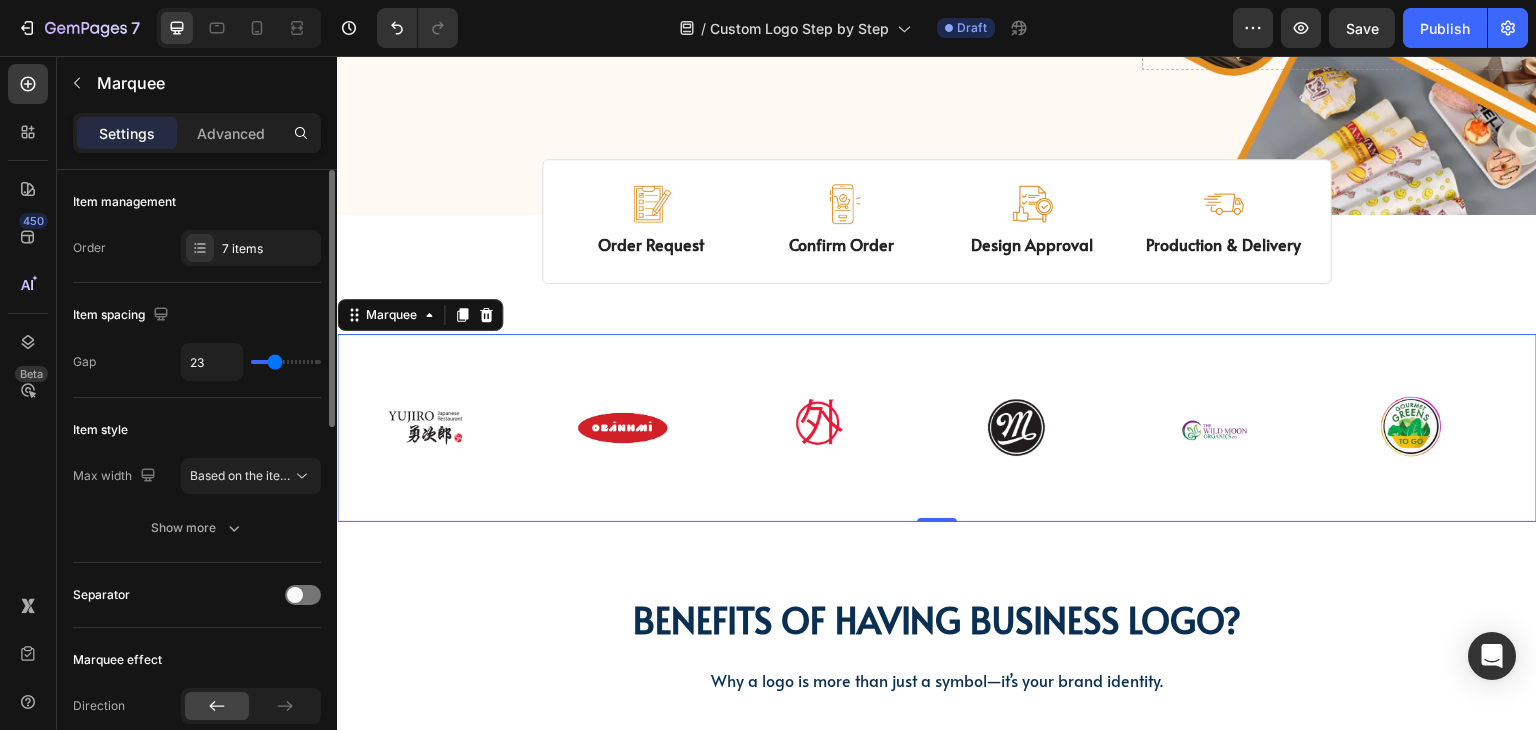 type on "20" 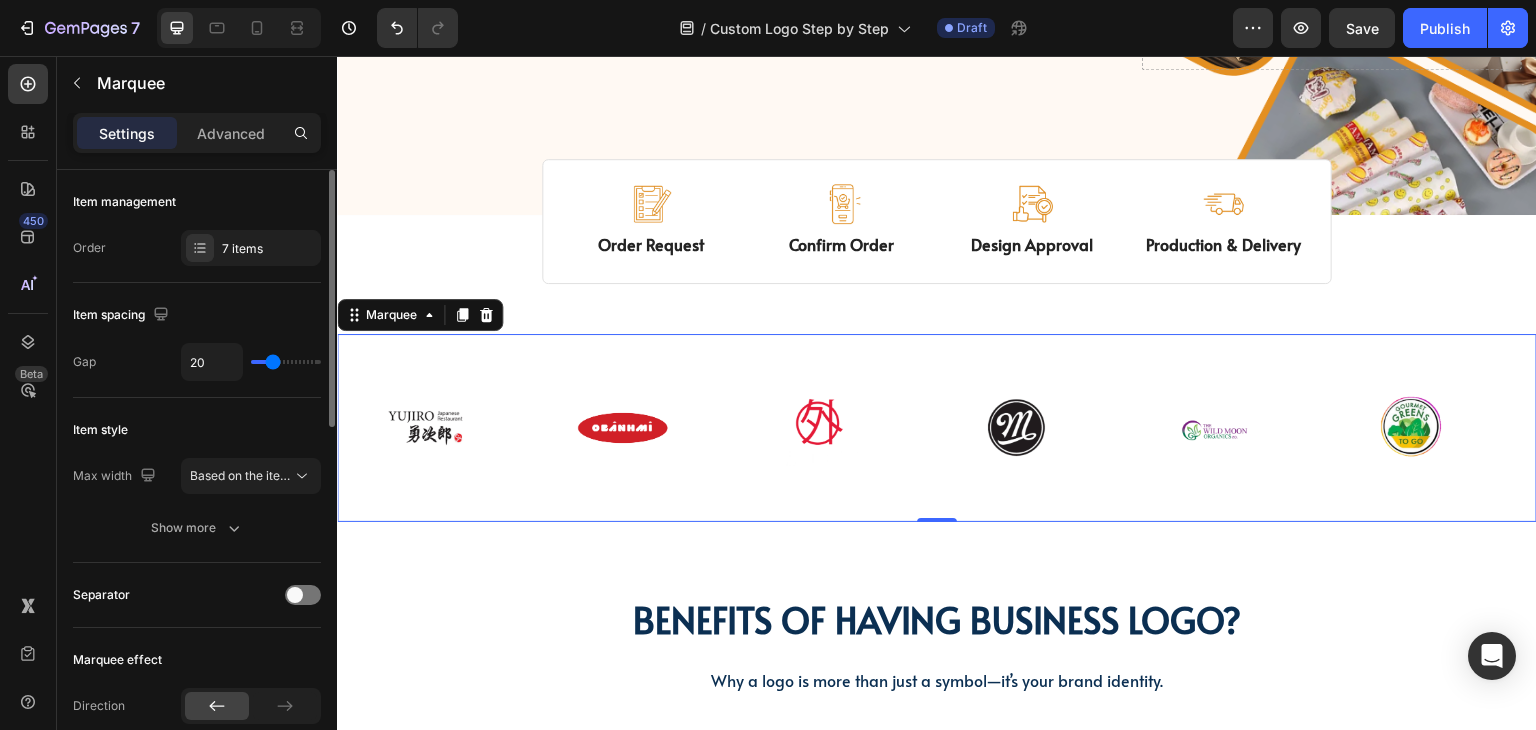type on "19" 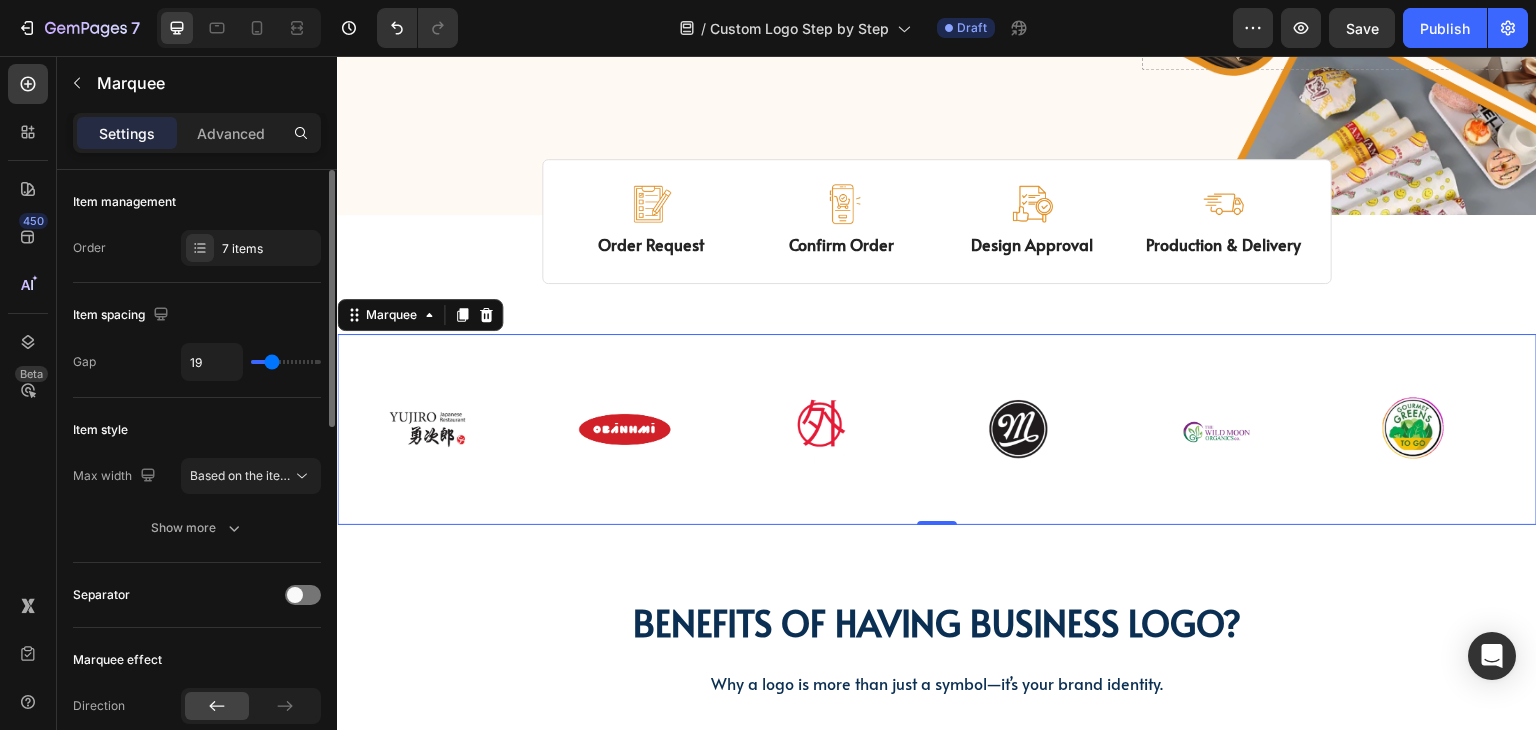 type on "22" 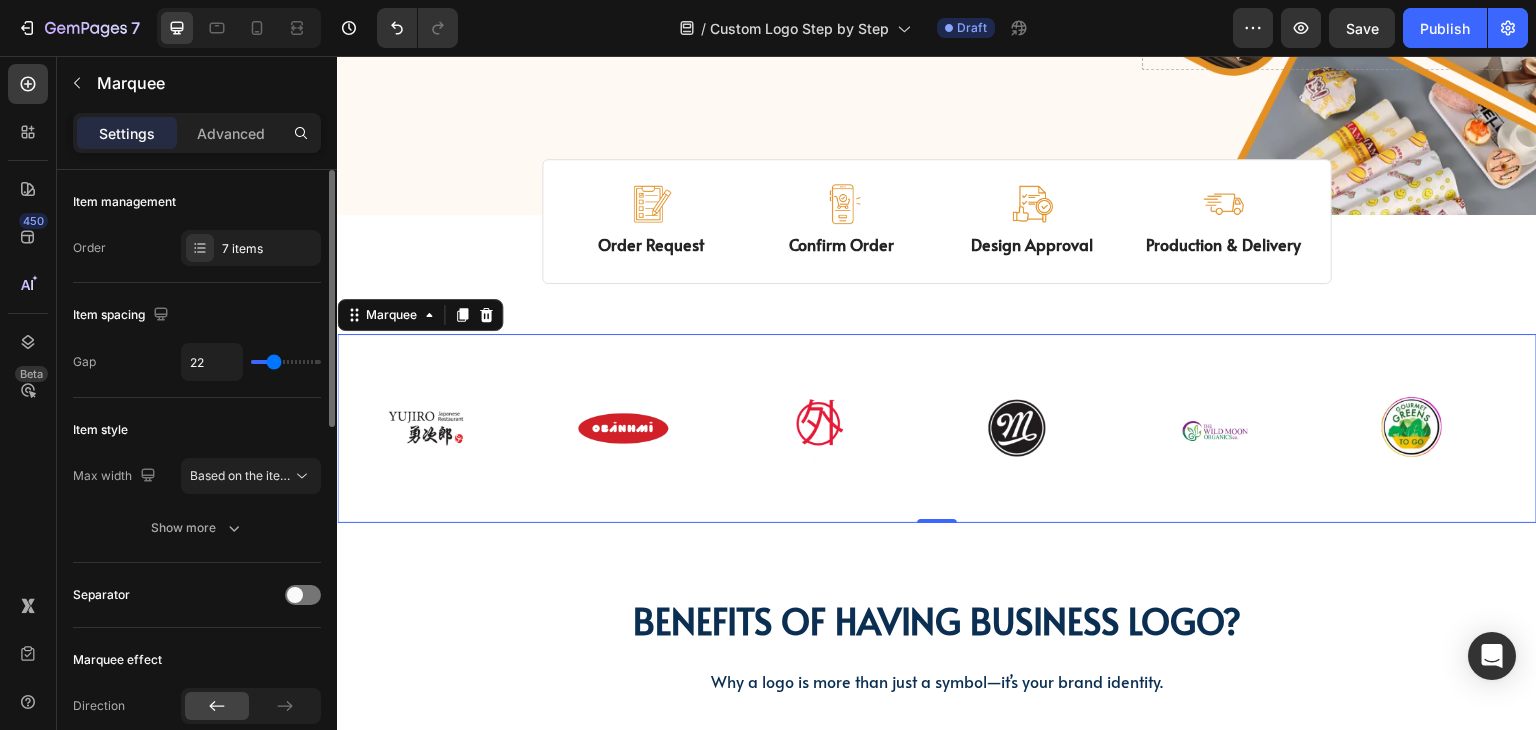 type on "20" 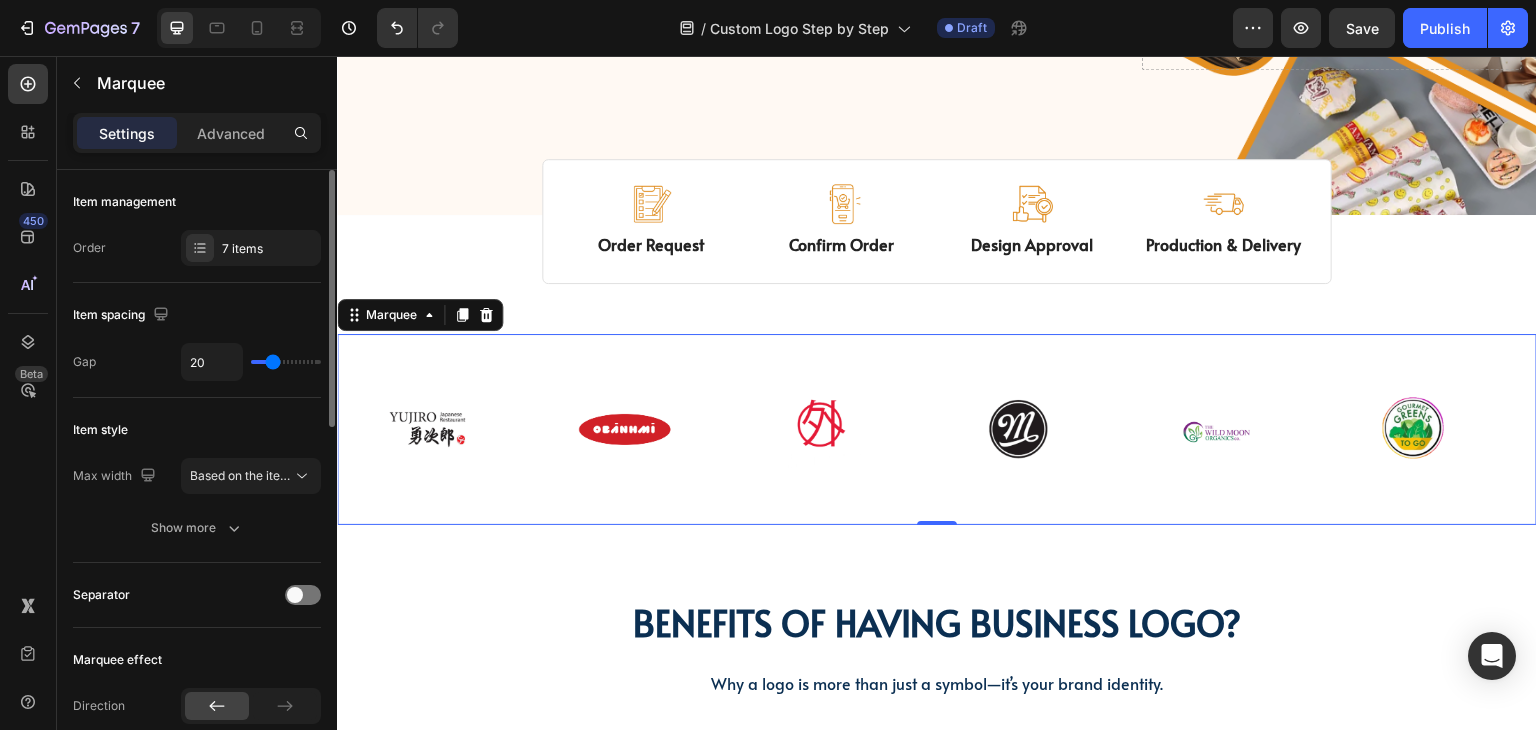 type on "19" 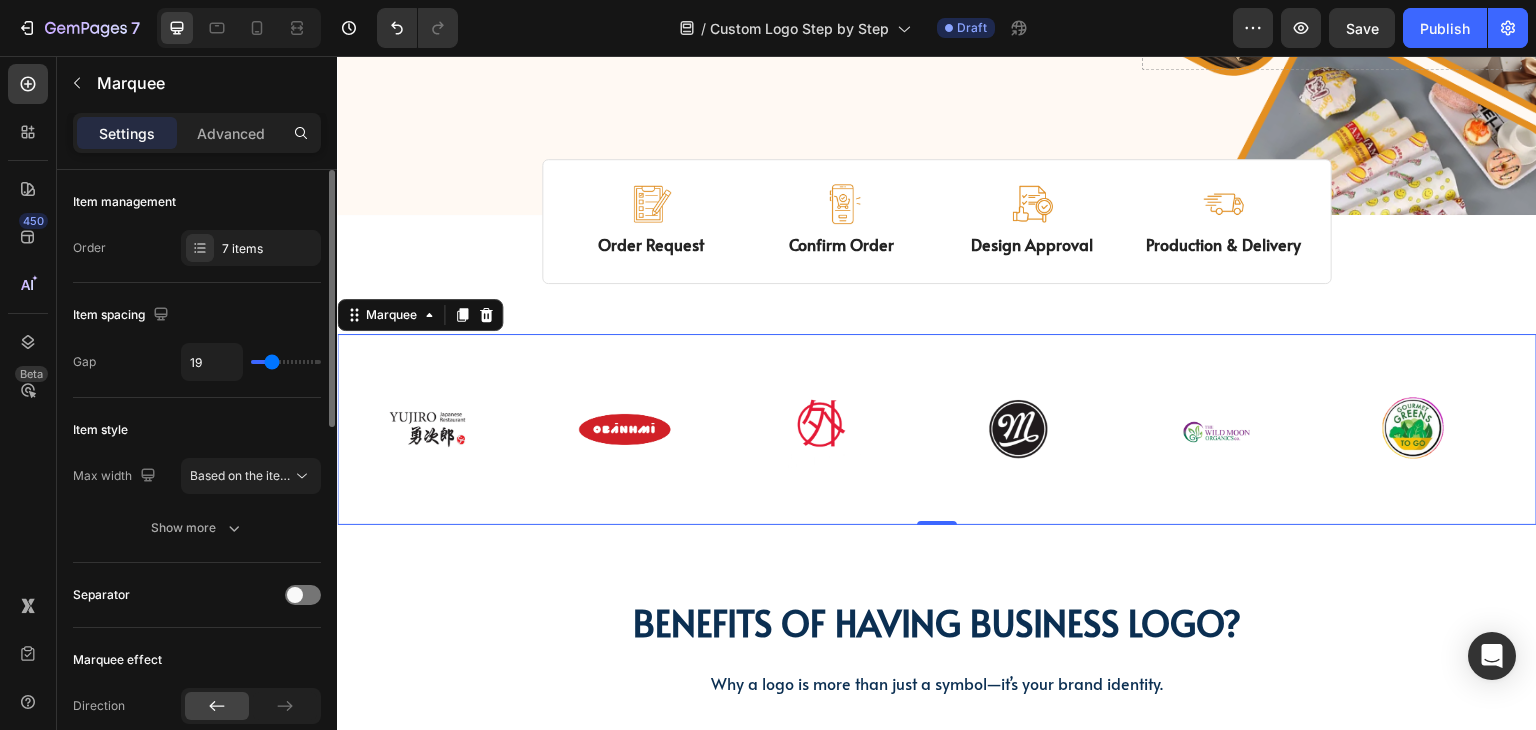 type on "20" 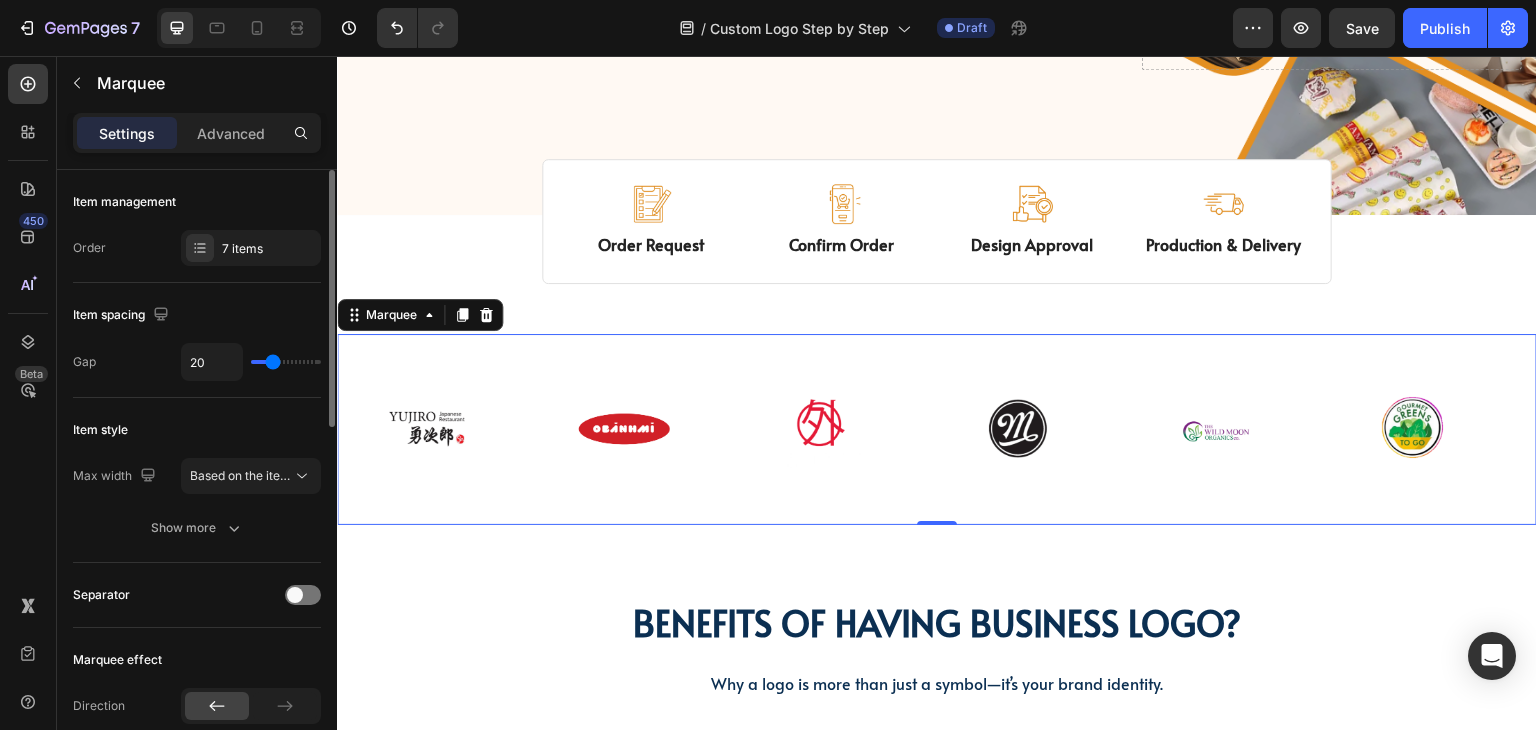 type on "22" 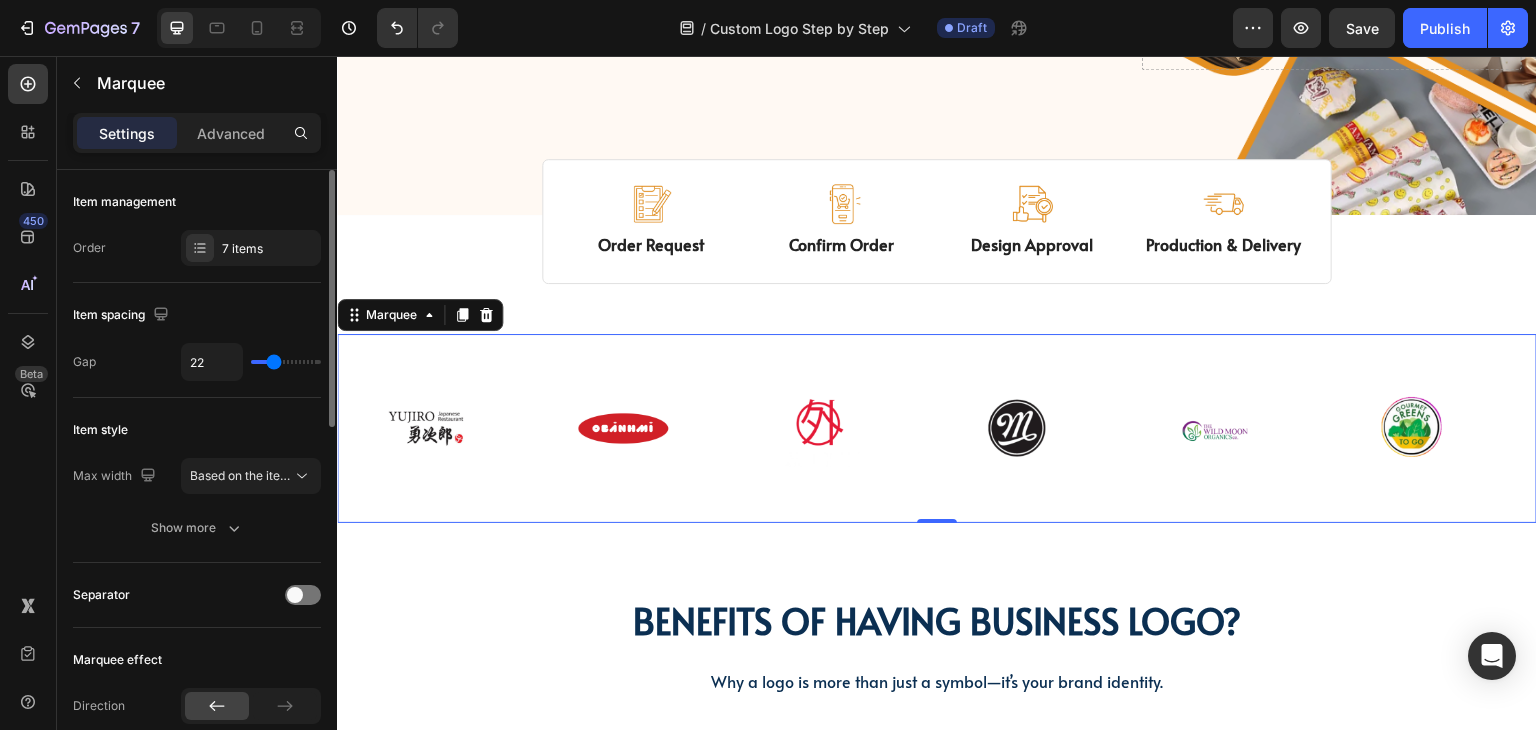 type on "22" 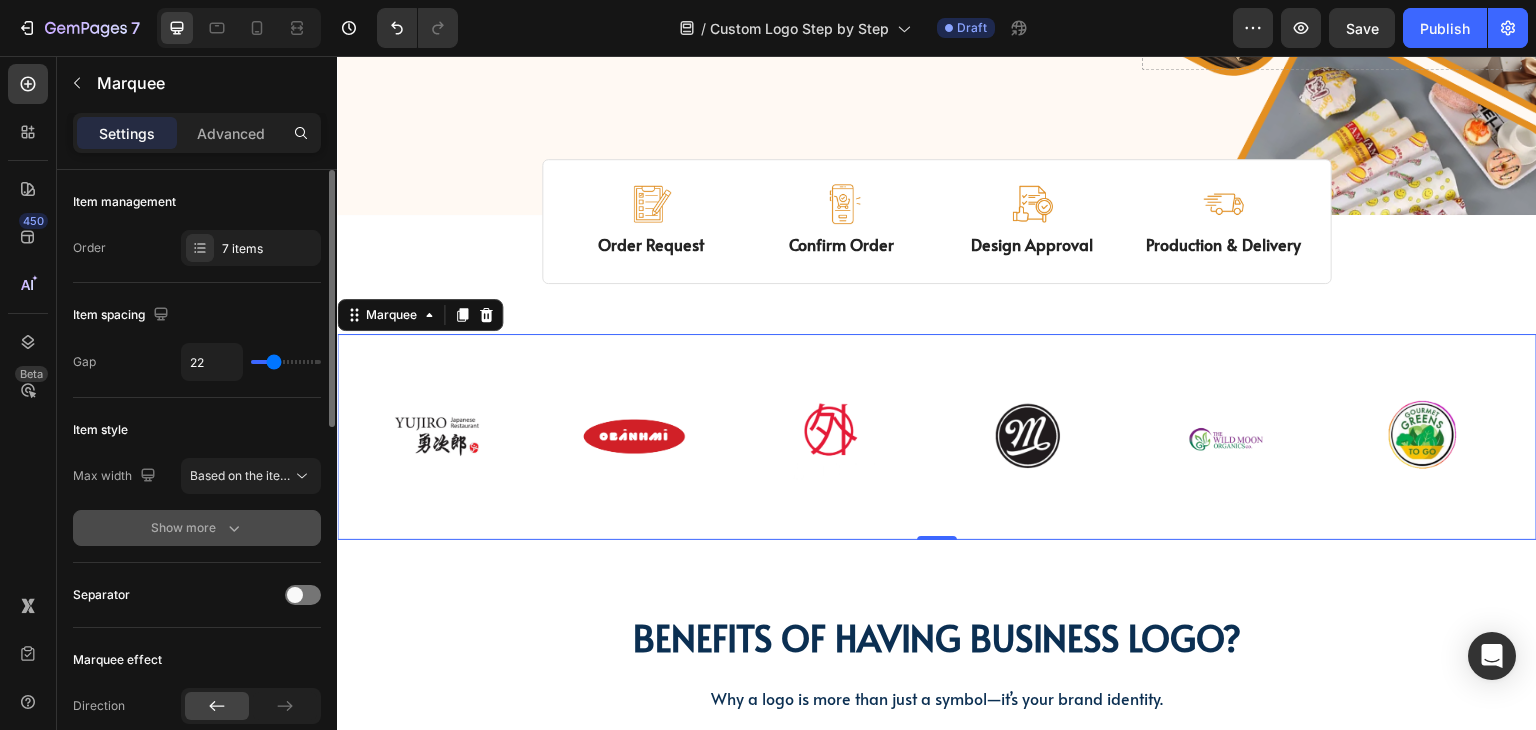 click 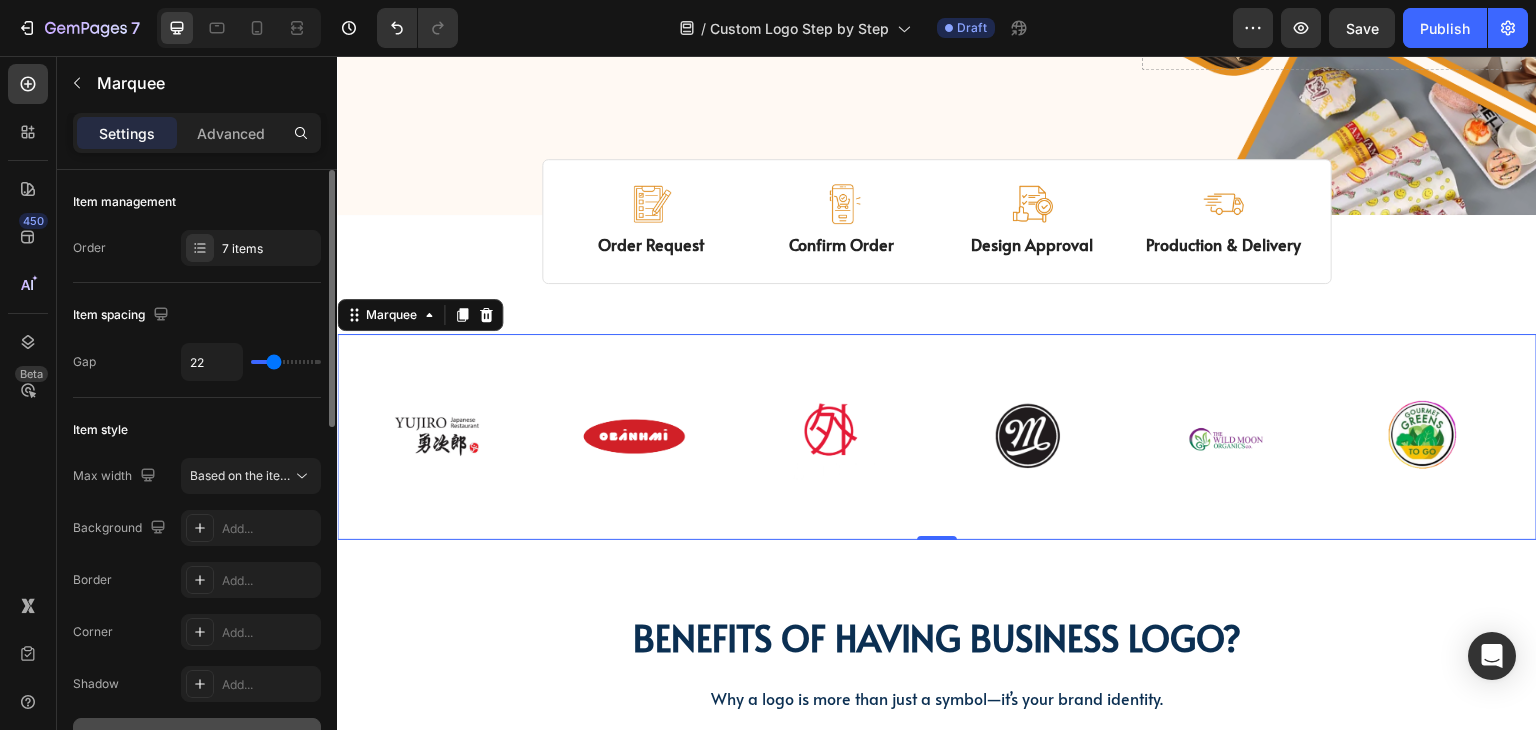 scroll, scrollTop: 200, scrollLeft: 0, axis: vertical 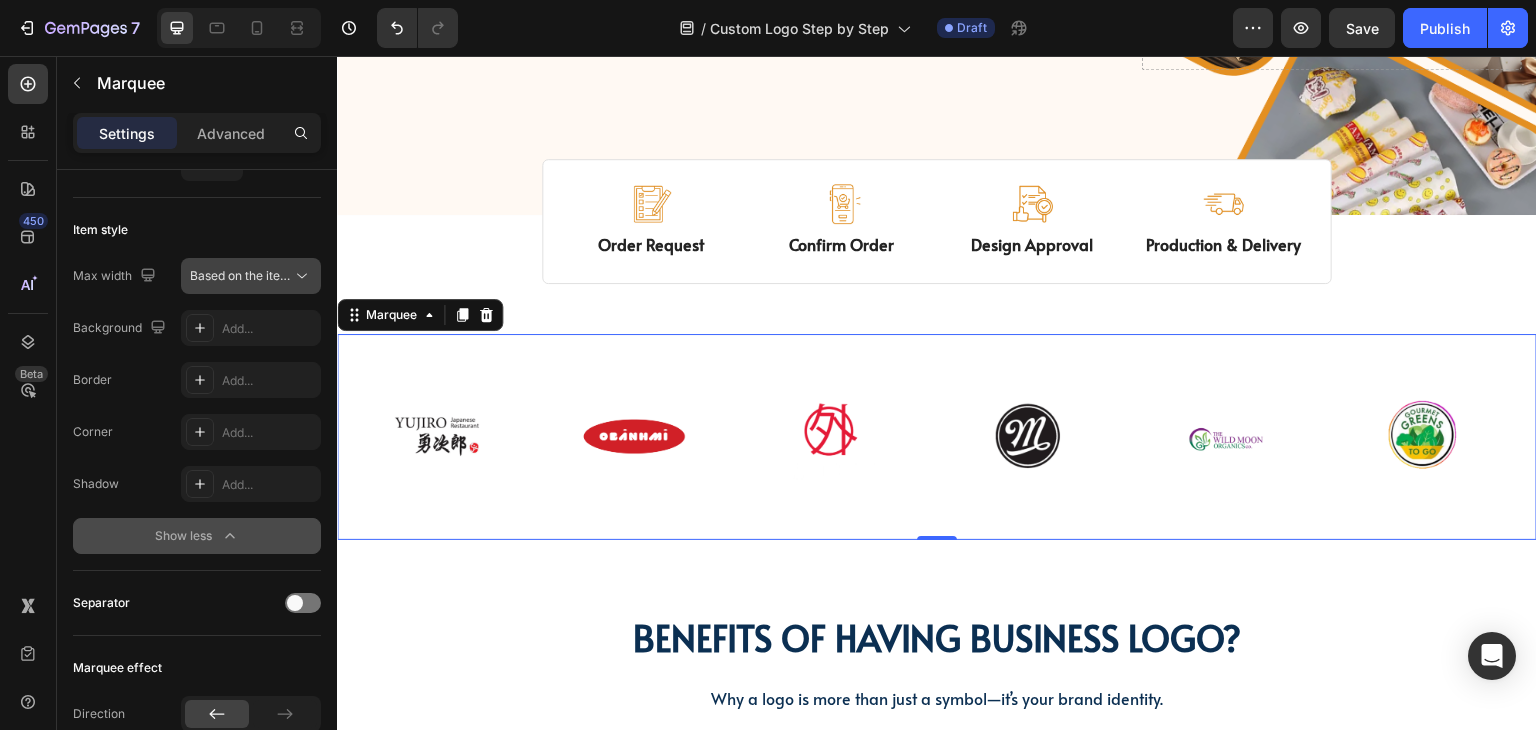 click on "Based on the item count" at bounding box center [258, 275] 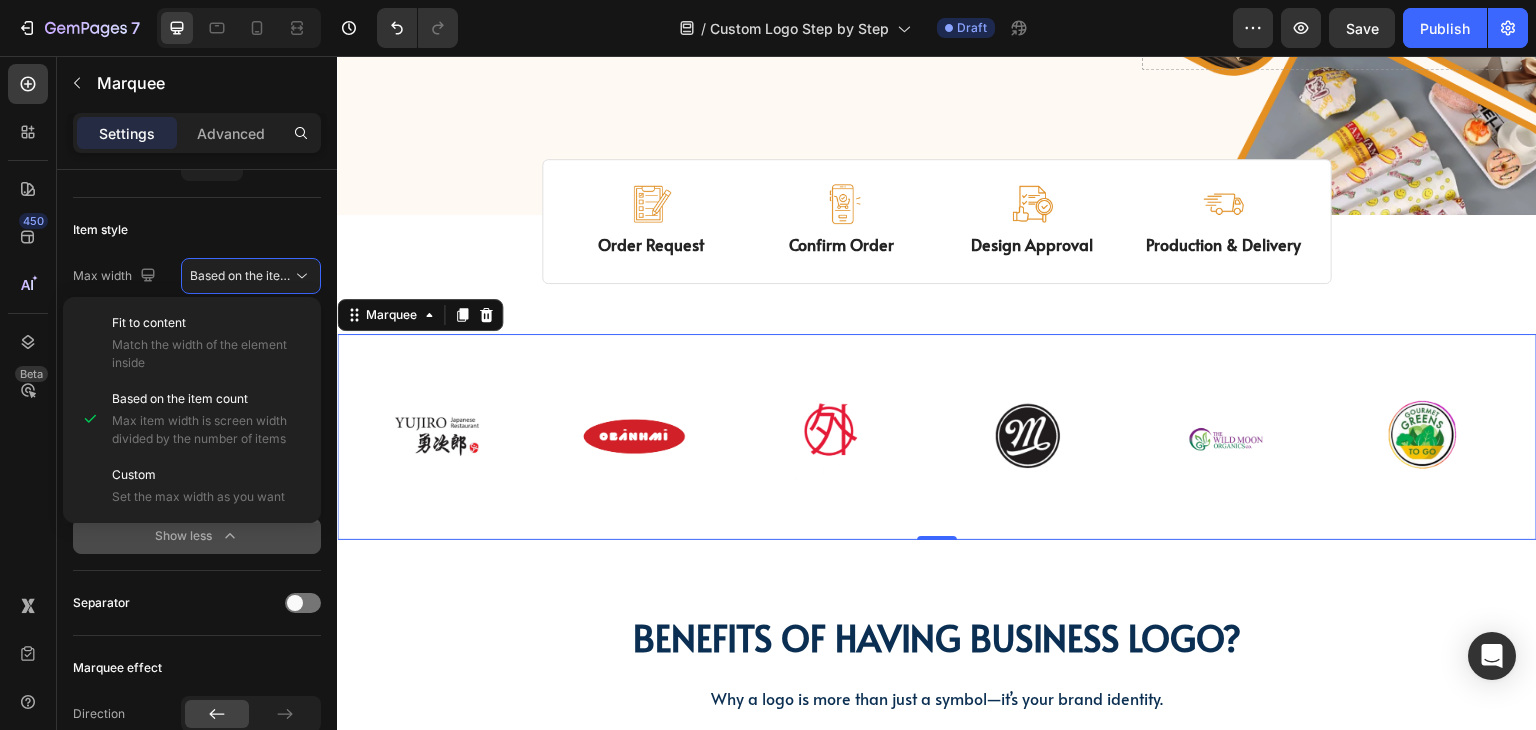 click on "Item style" at bounding box center [197, 230] 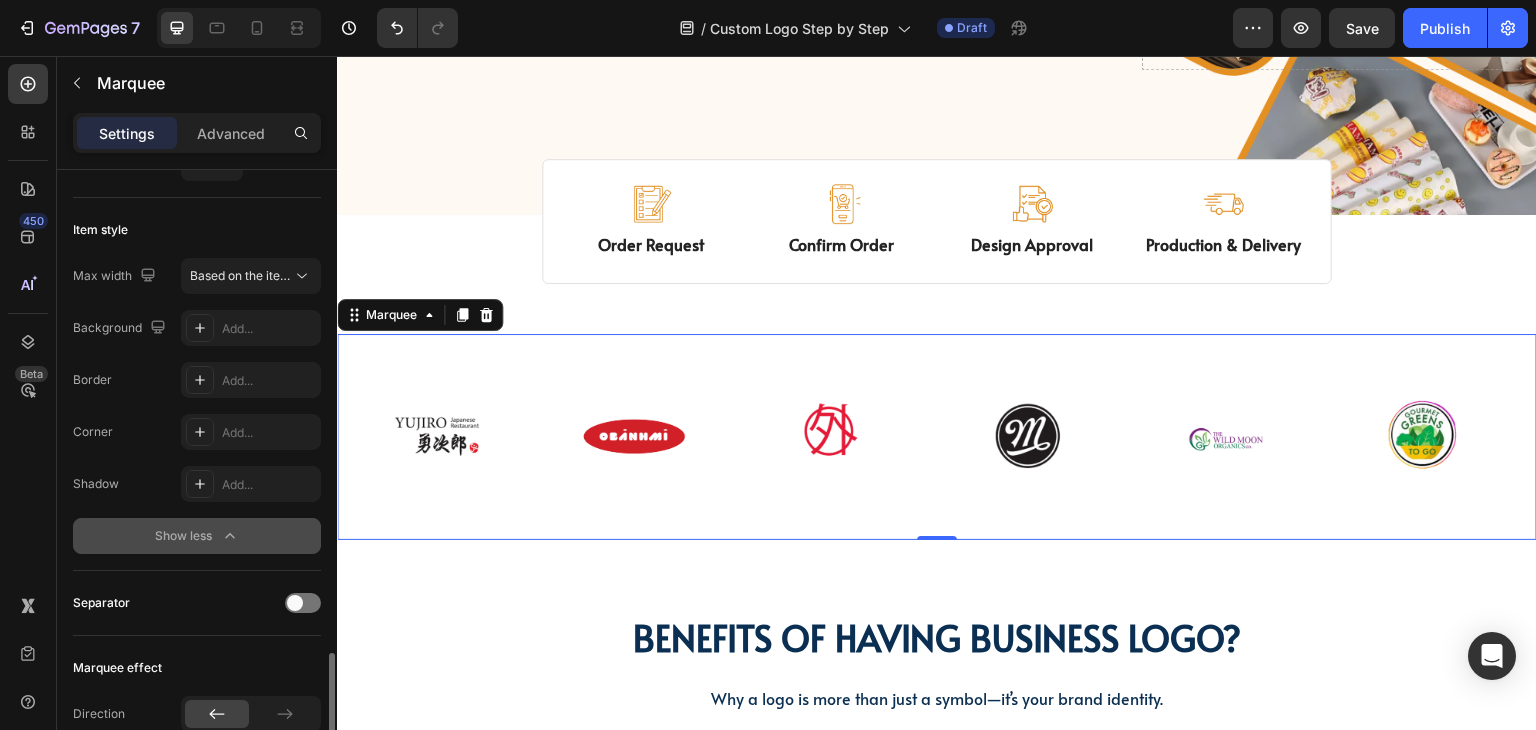 scroll, scrollTop: 500, scrollLeft: 0, axis: vertical 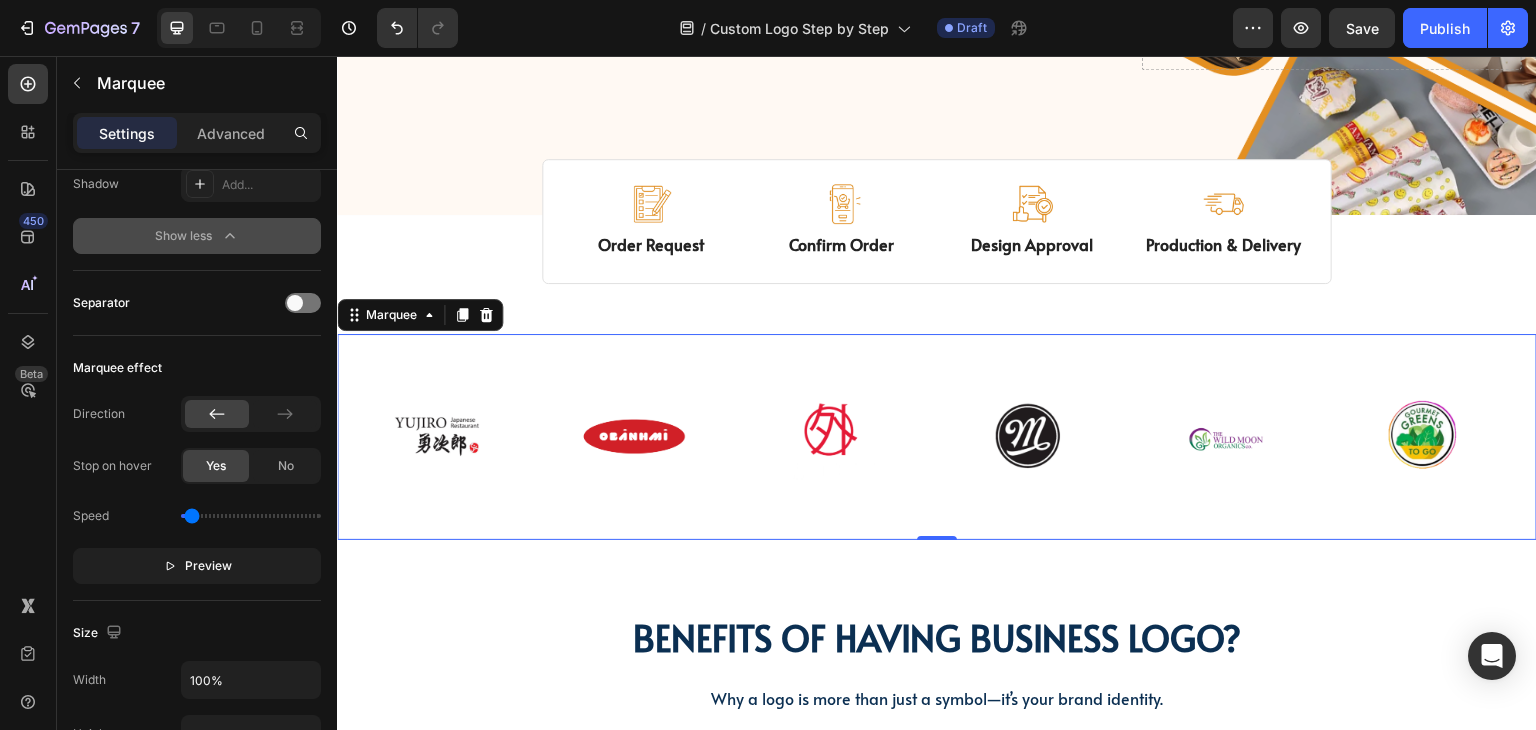 click on "Separator" at bounding box center (197, 303) 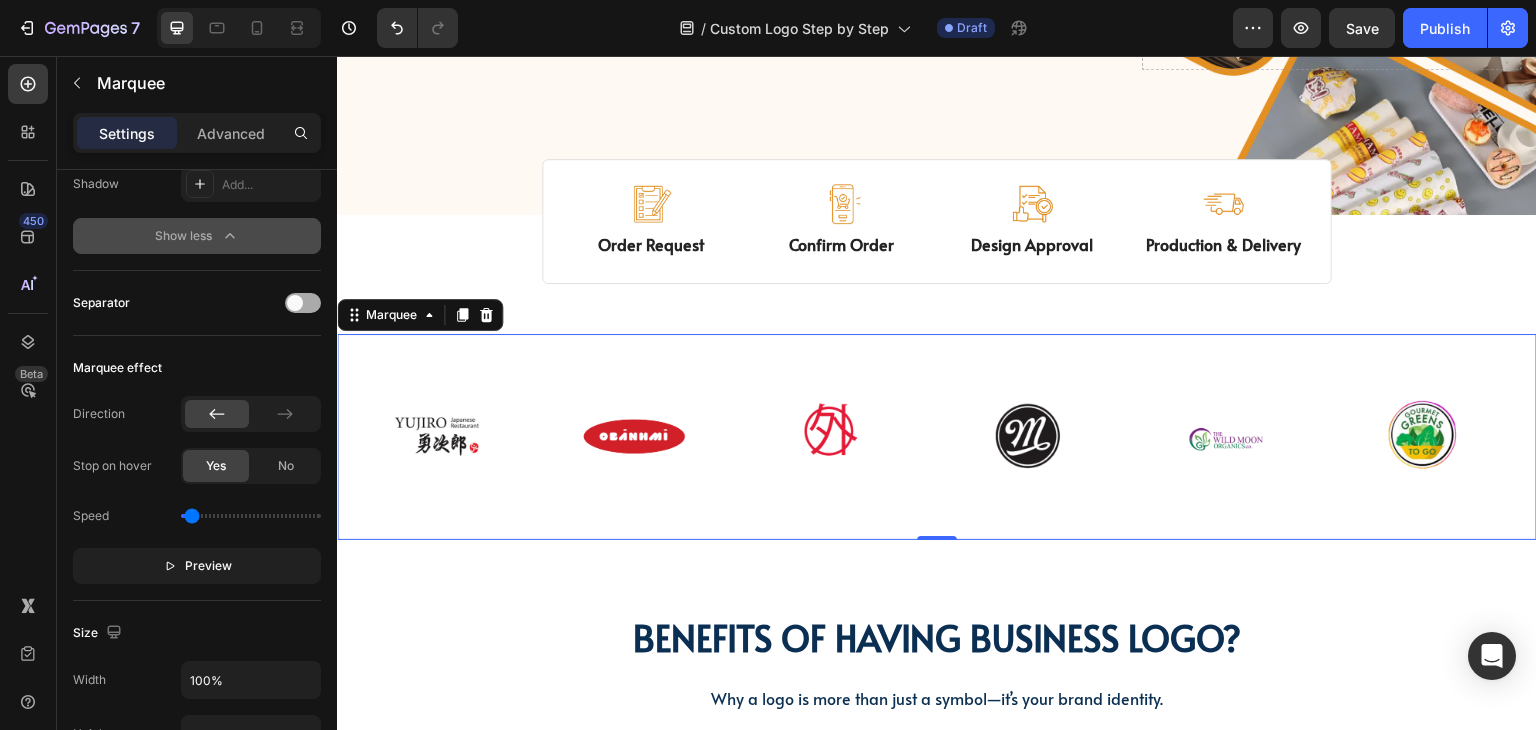 click at bounding box center (295, 303) 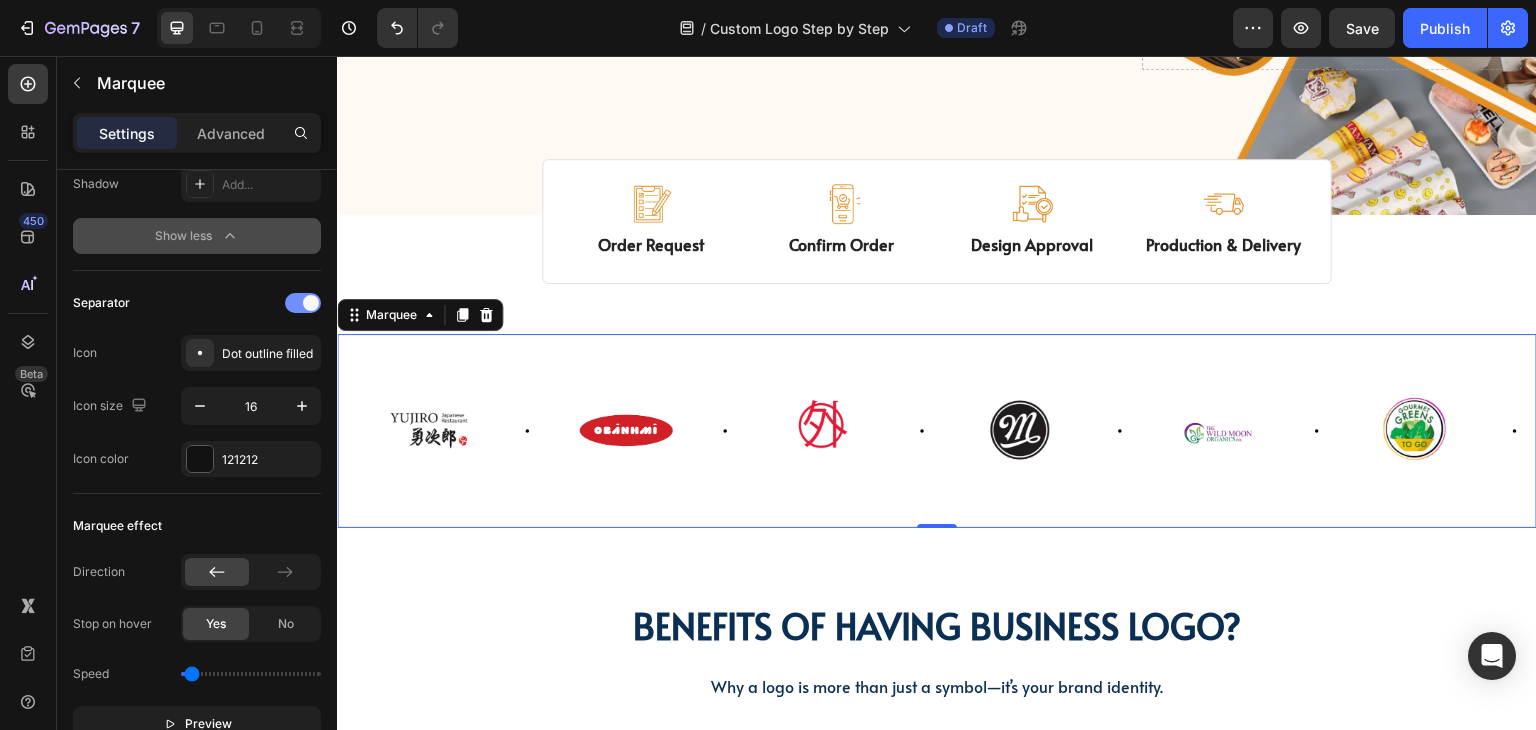 click at bounding box center [303, 303] 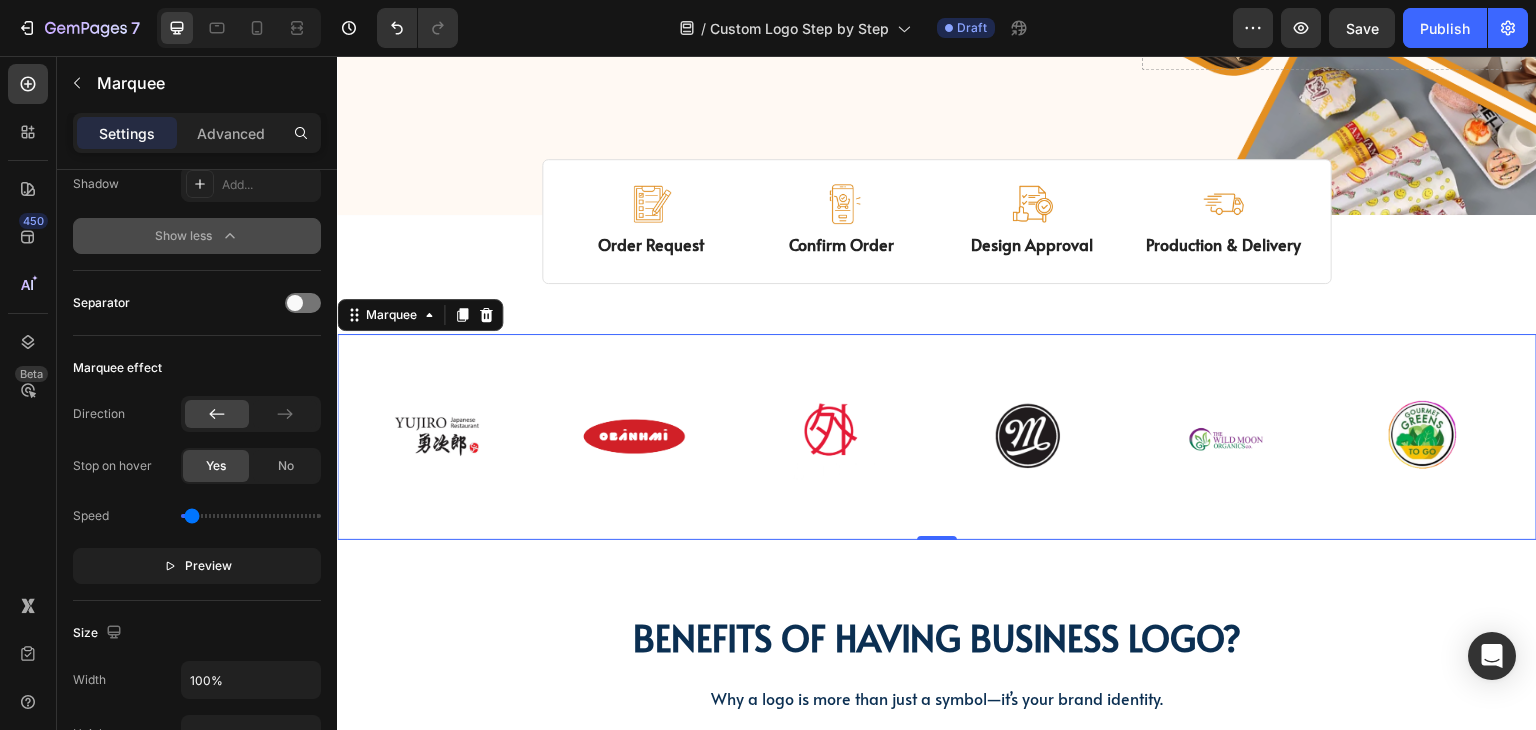 scroll, scrollTop: 600, scrollLeft: 0, axis: vertical 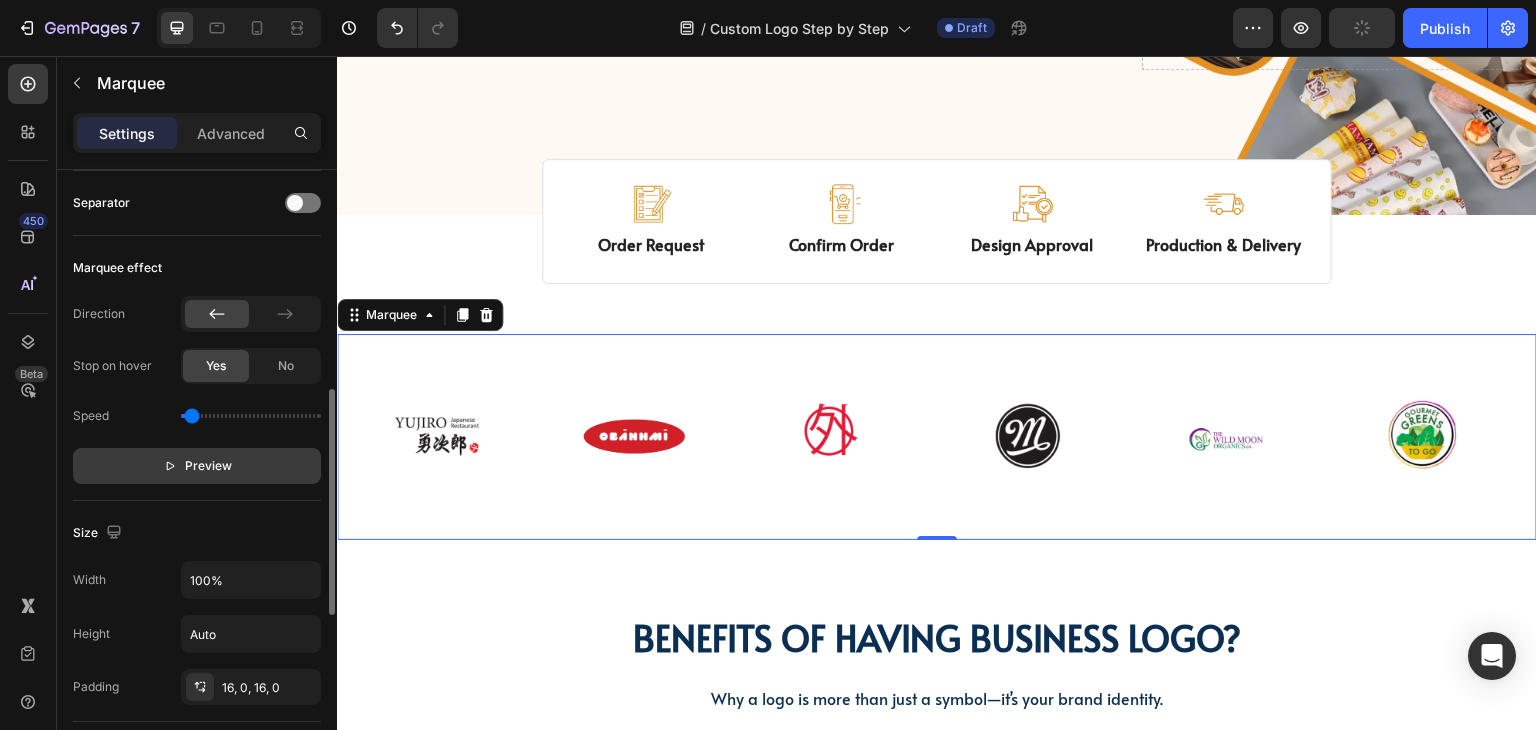 click on "Preview" at bounding box center [208, 466] 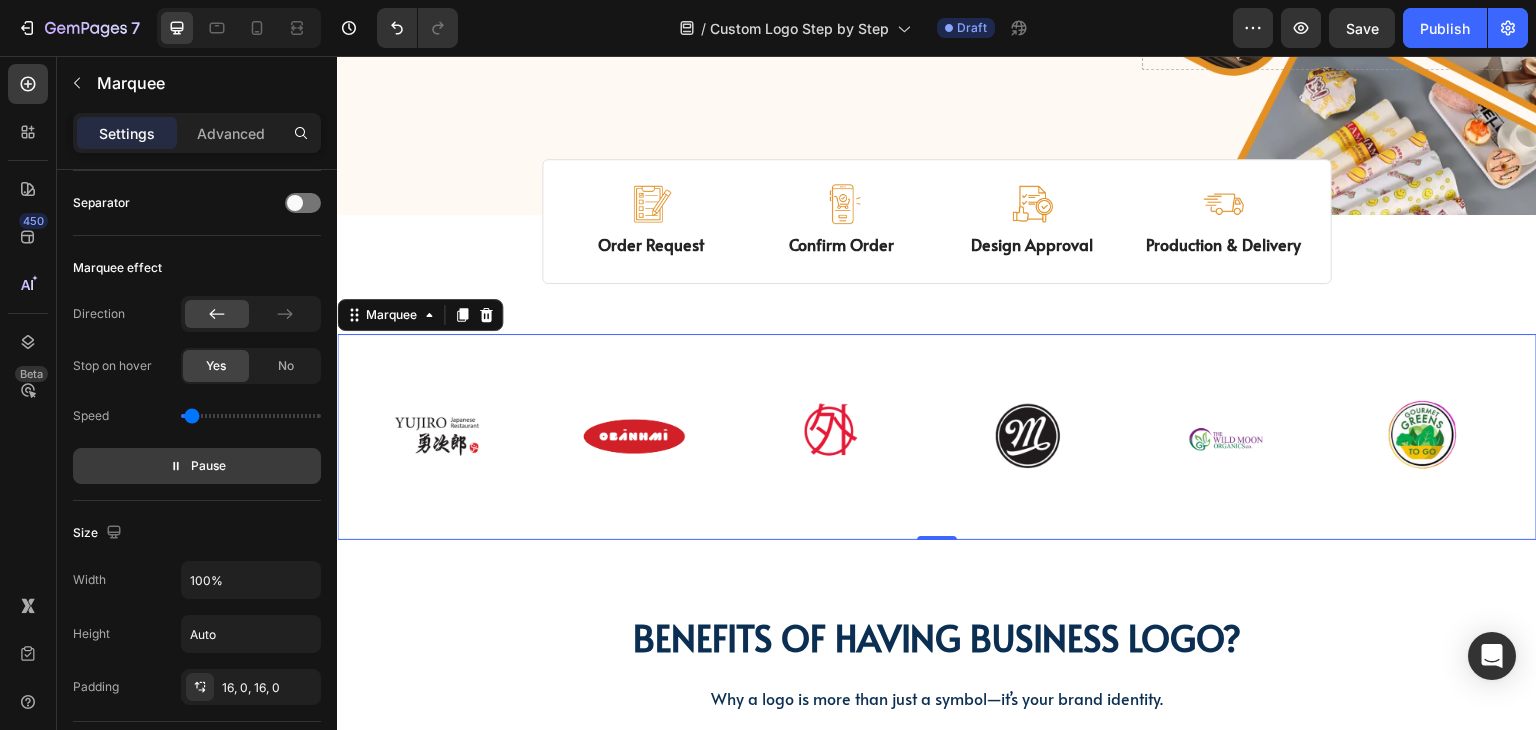click on "Pause" at bounding box center (197, 466) 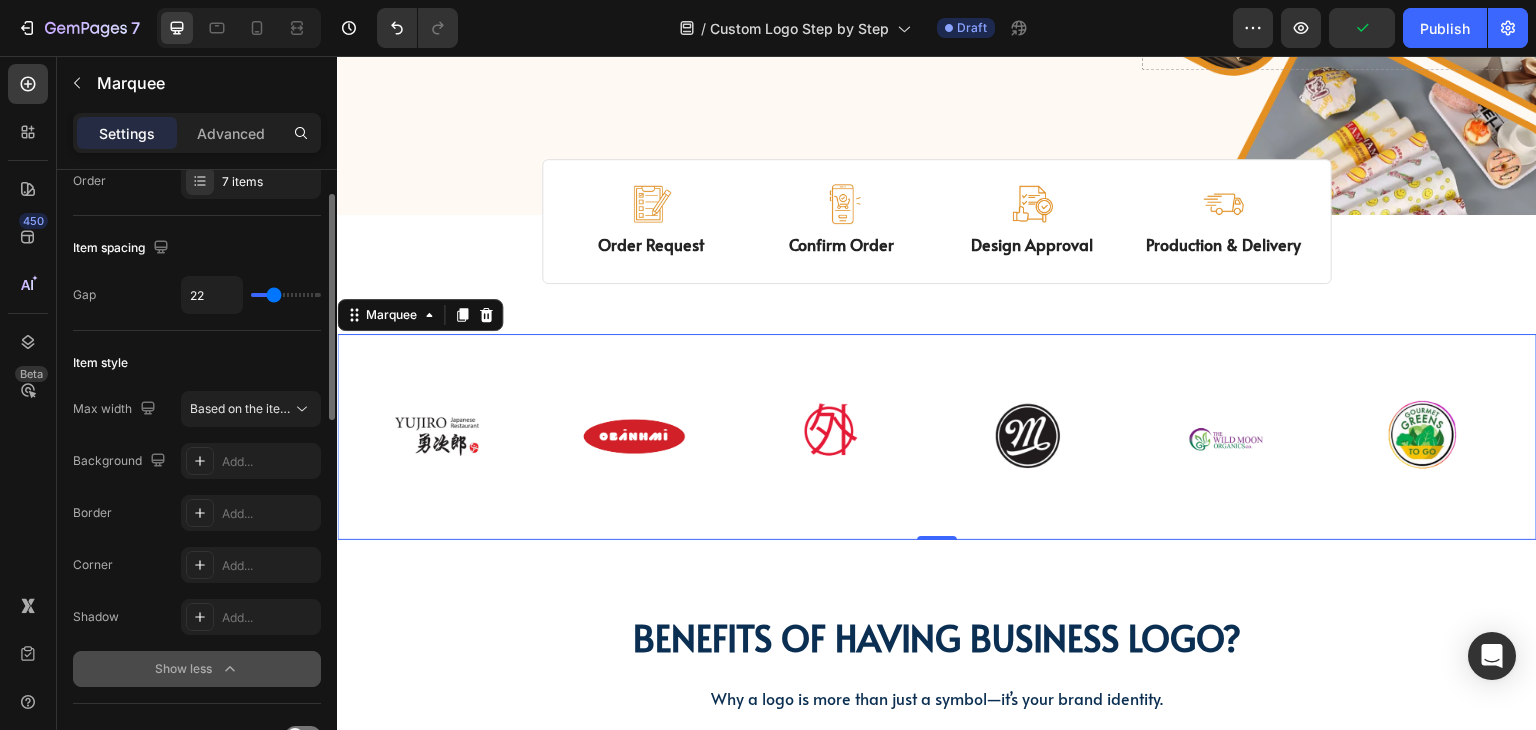 scroll, scrollTop: 0, scrollLeft: 0, axis: both 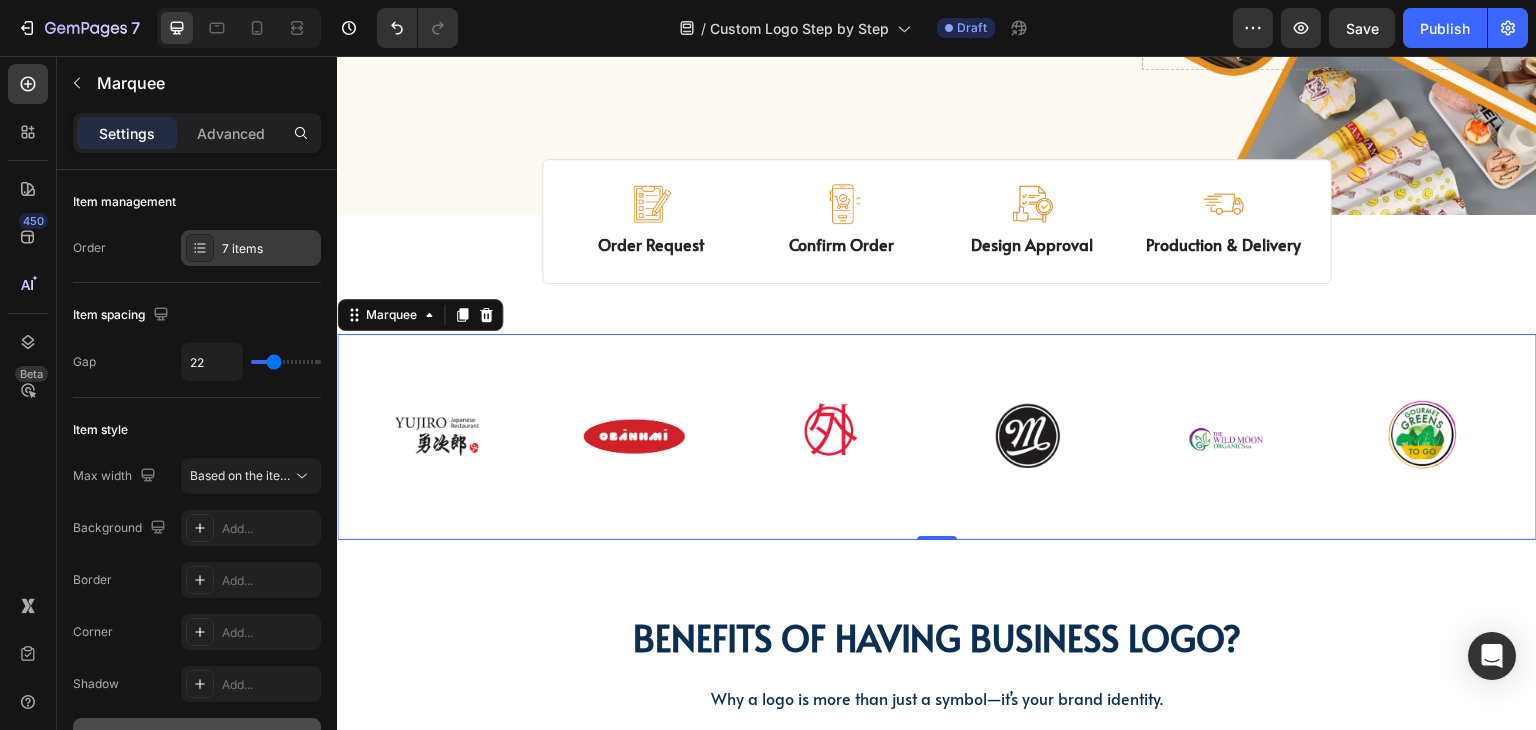 click 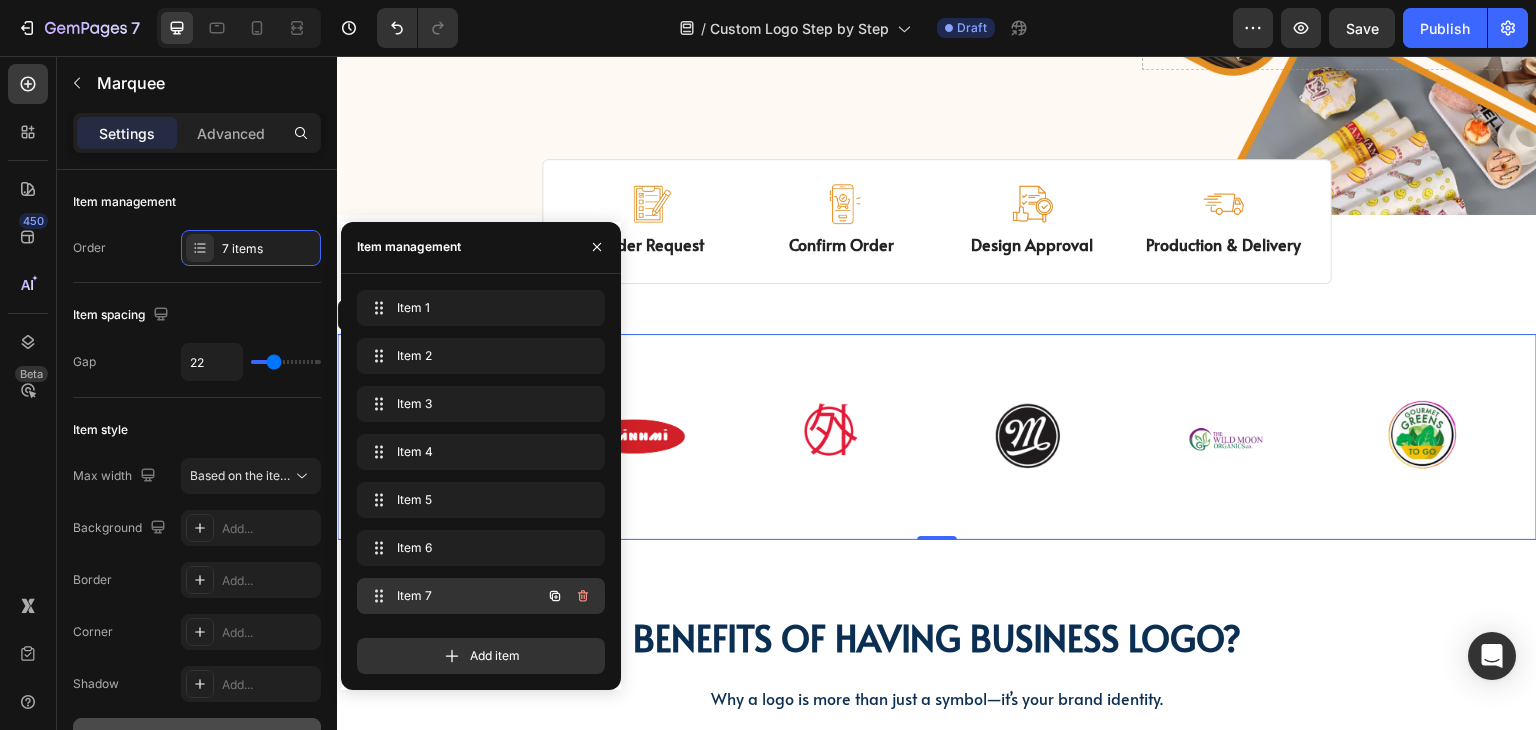 click on "Item 7" at bounding box center [453, 596] 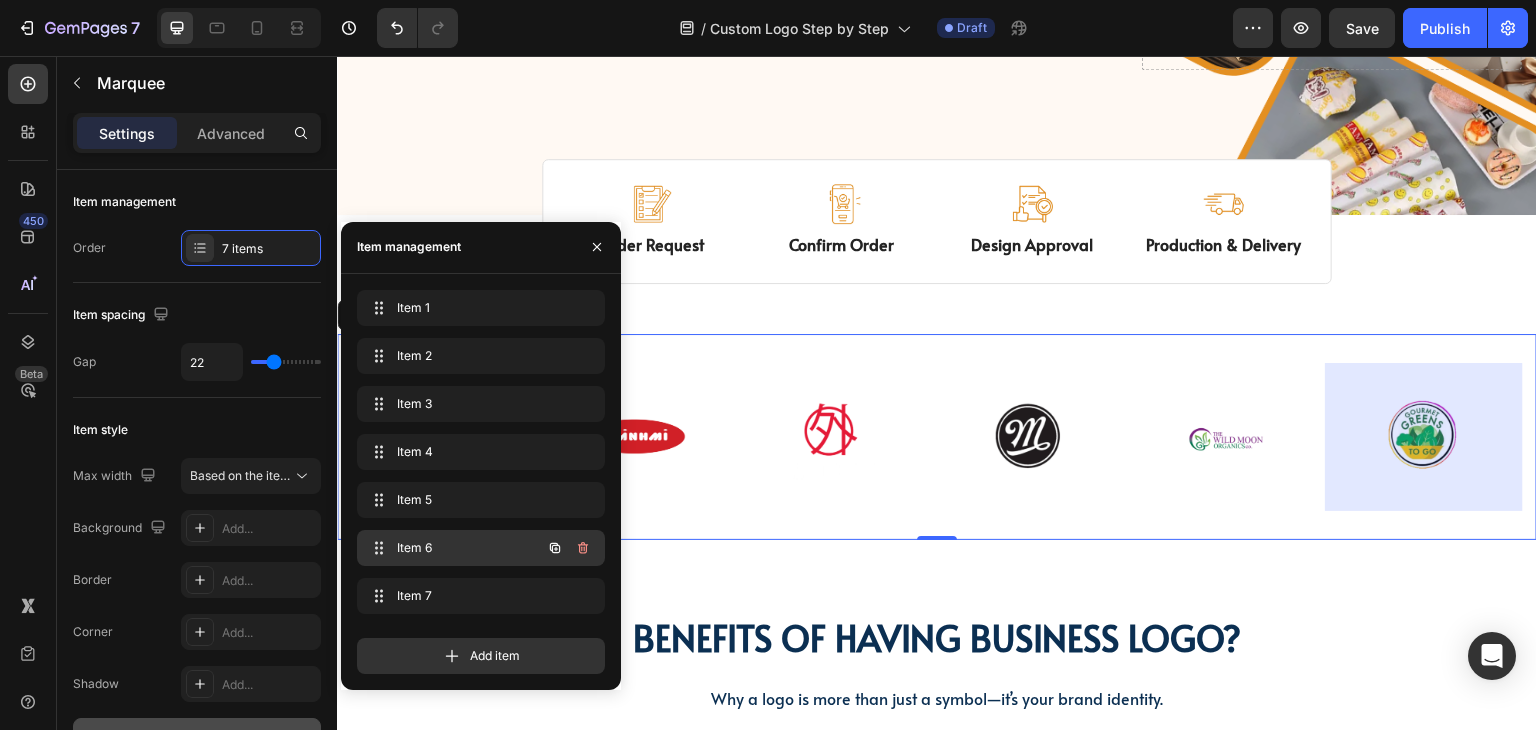 click on "Item 6" at bounding box center [453, 548] 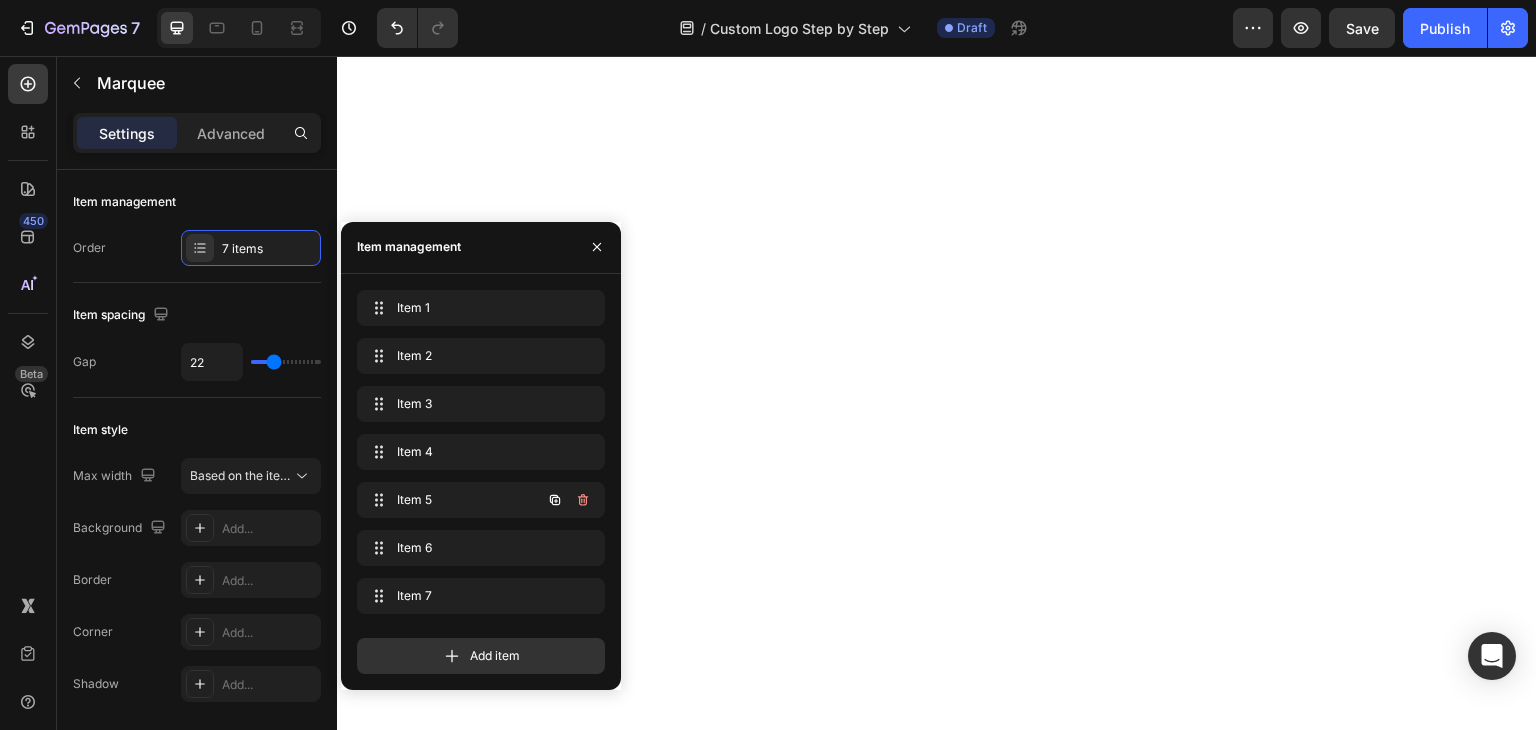 scroll, scrollTop: 0, scrollLeft: 0, axis: both 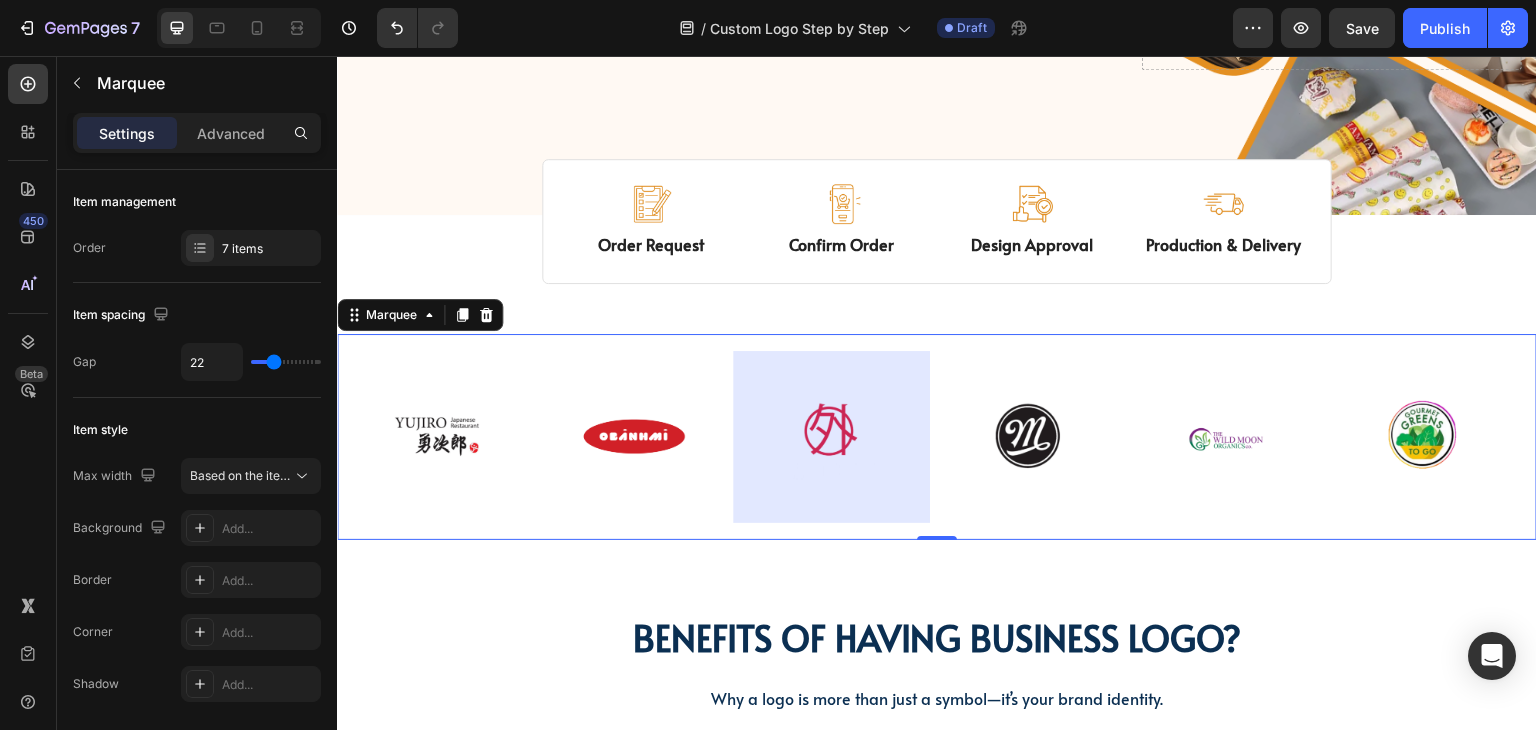 click at bounding box center (831, 437) 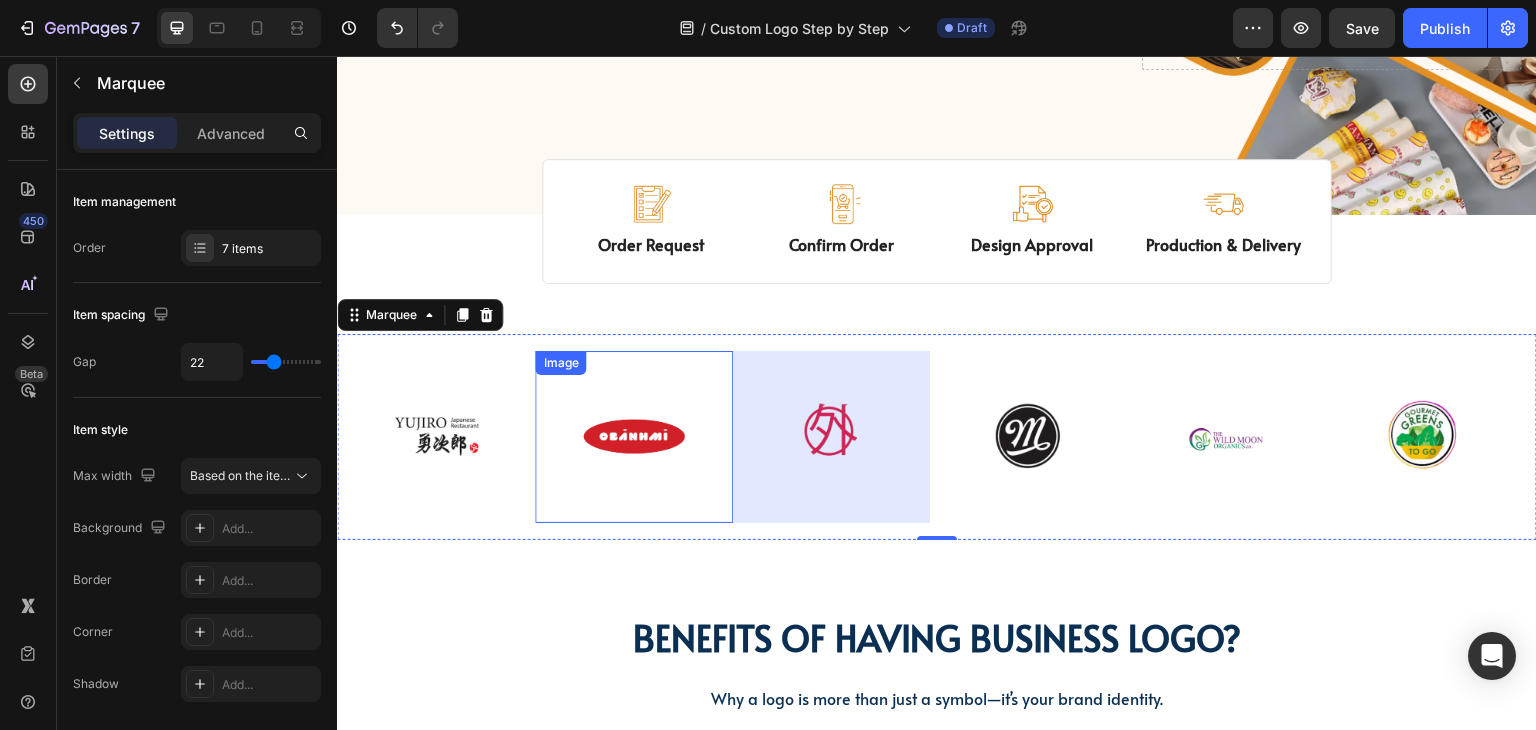 click at bounding box center (633, 437) 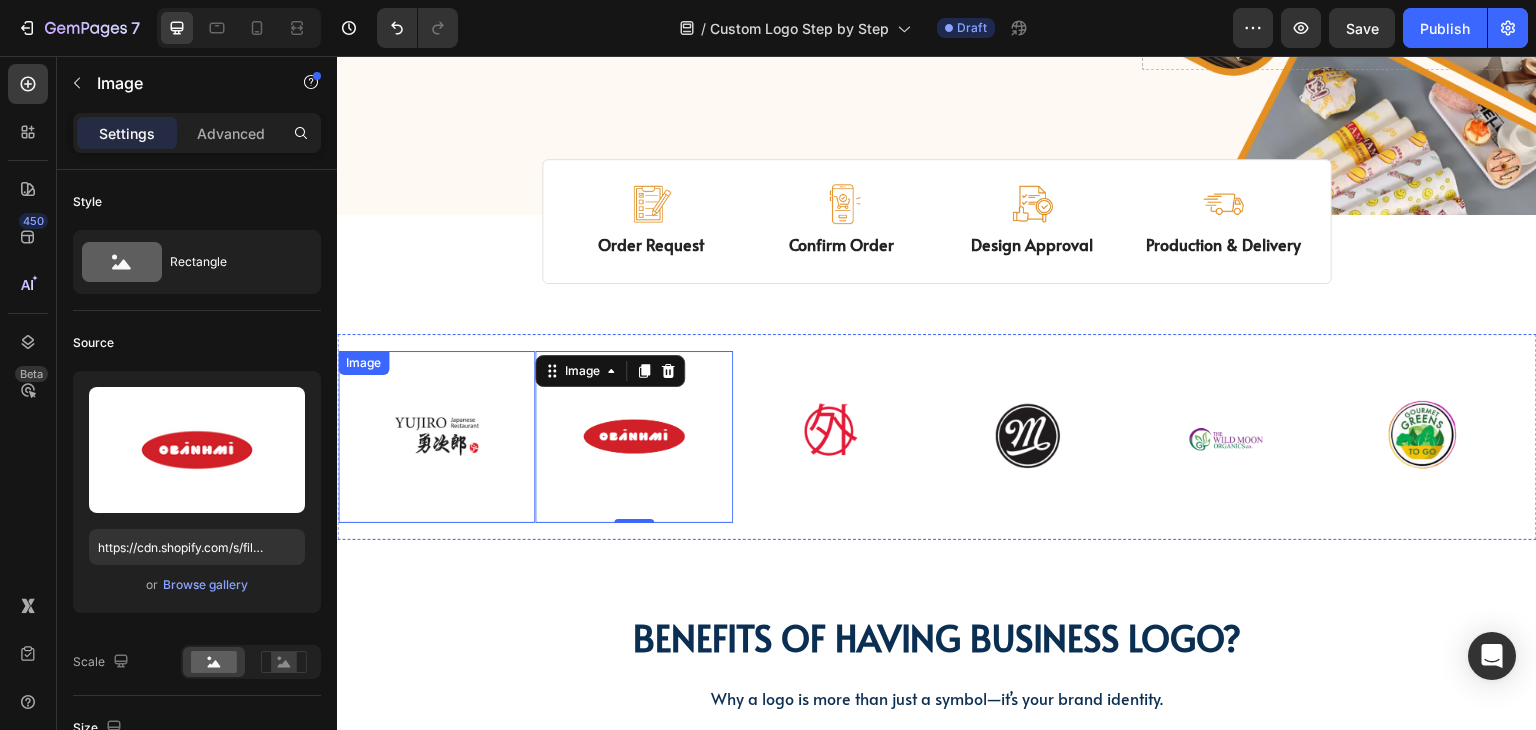 click at bounding box center (436, 437) 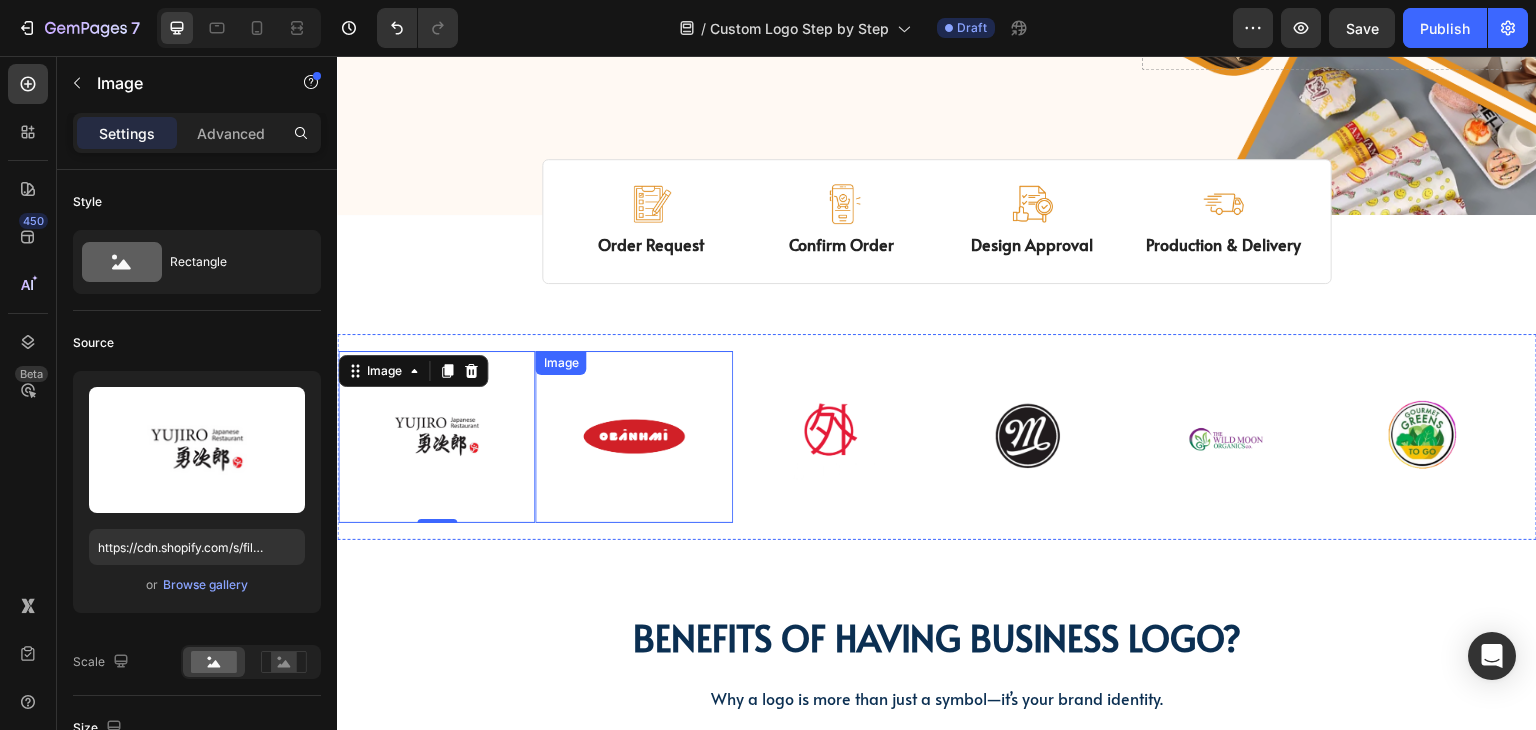 click at bounding box center (831, 437) 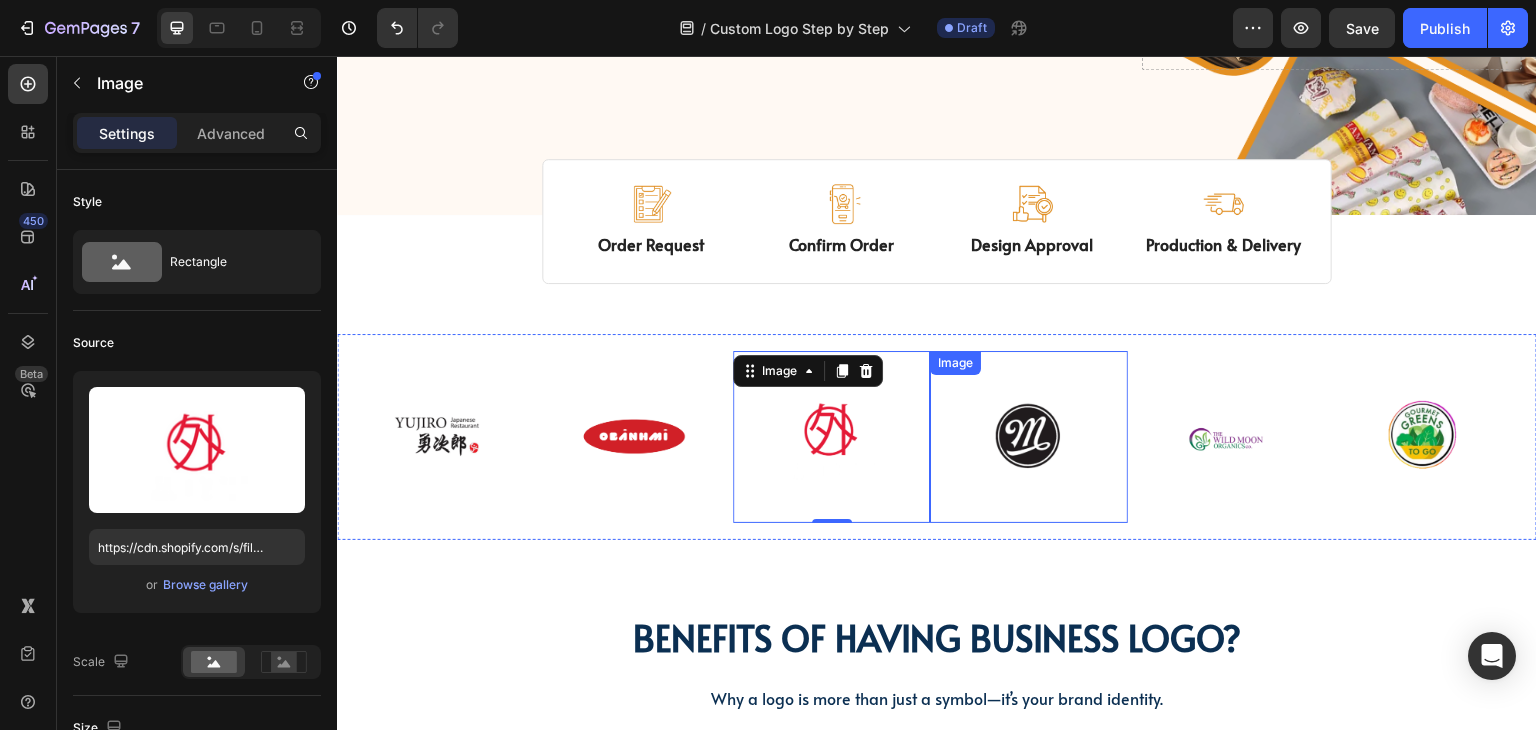 click at bounding box center (1028, 437) 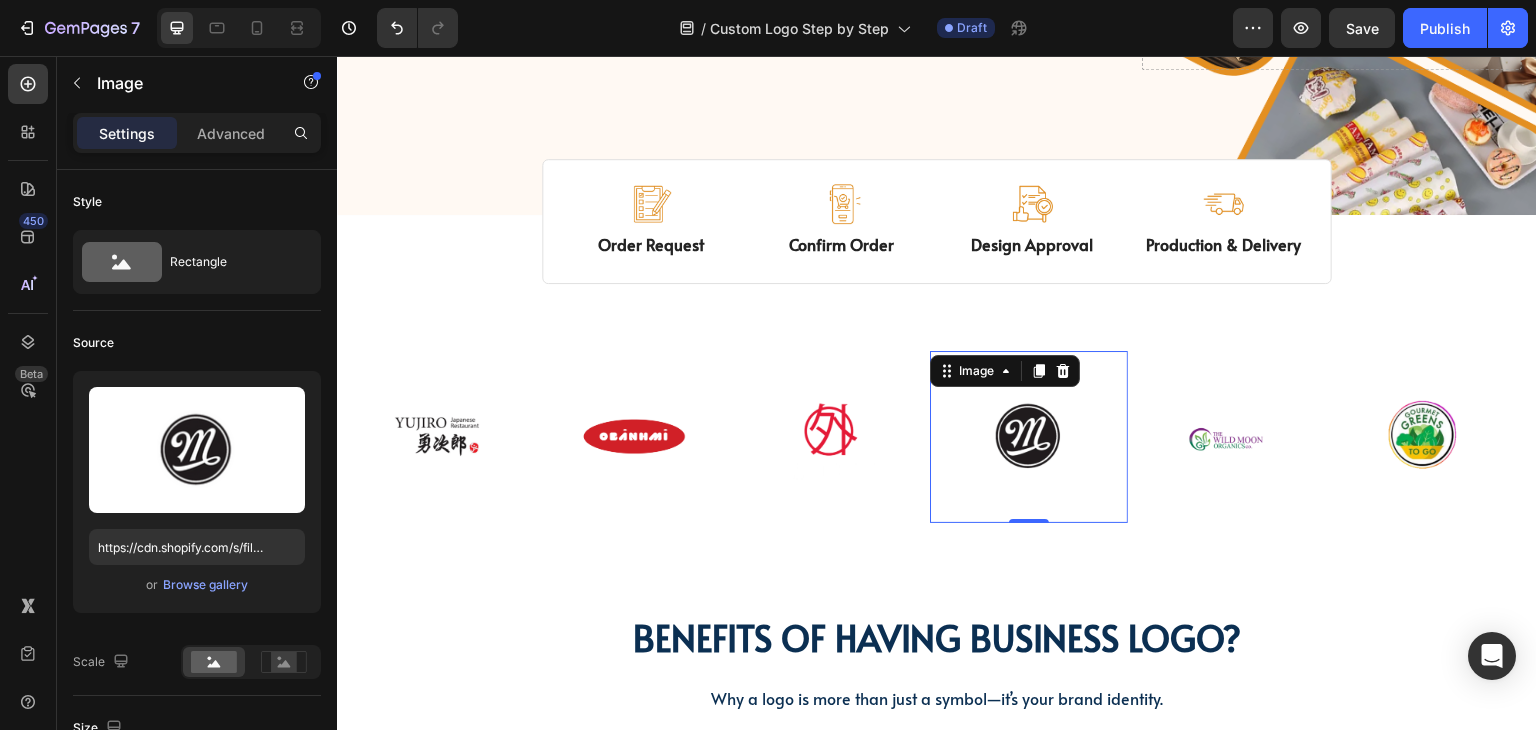 click at bounding box center [1226, 437] 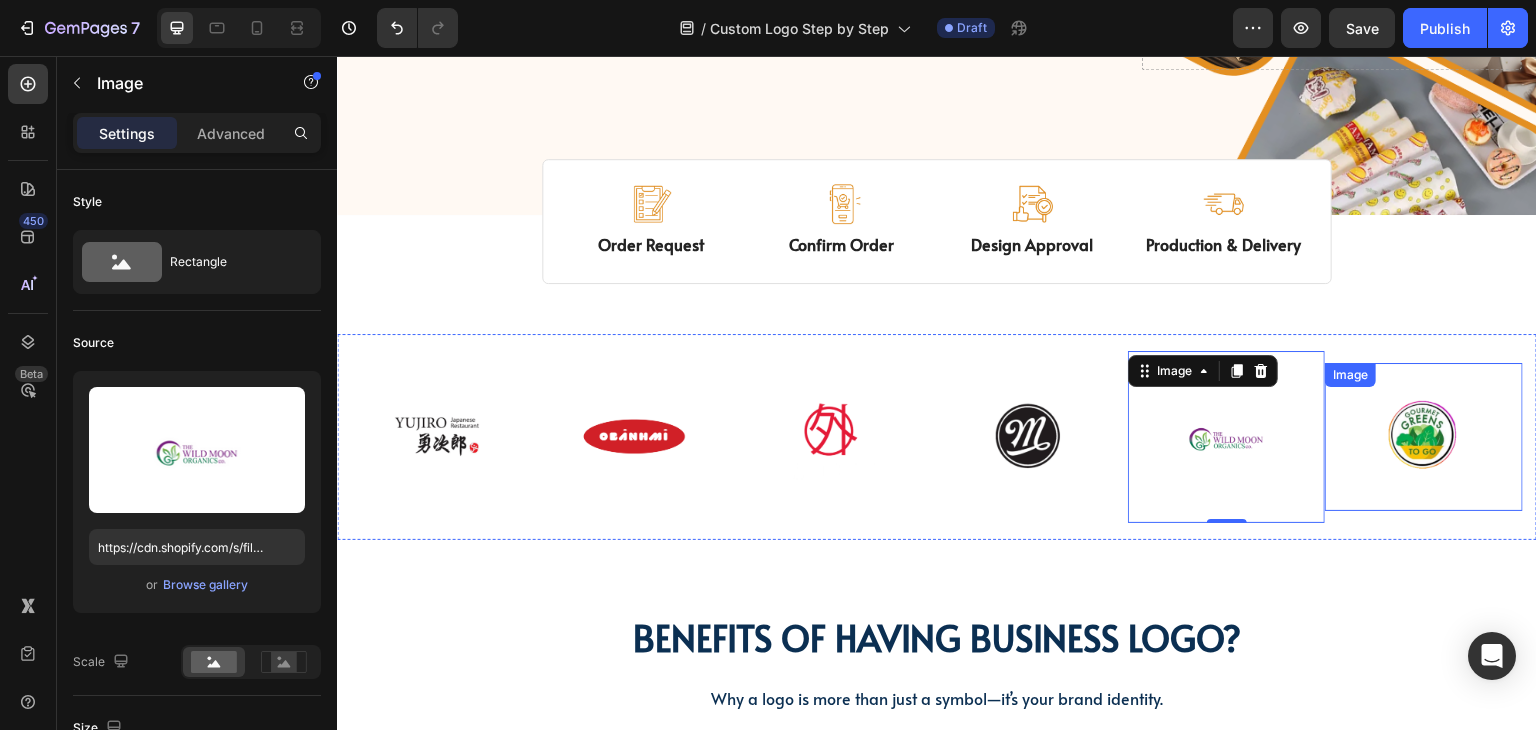 click at bounding box center [1423, 437] 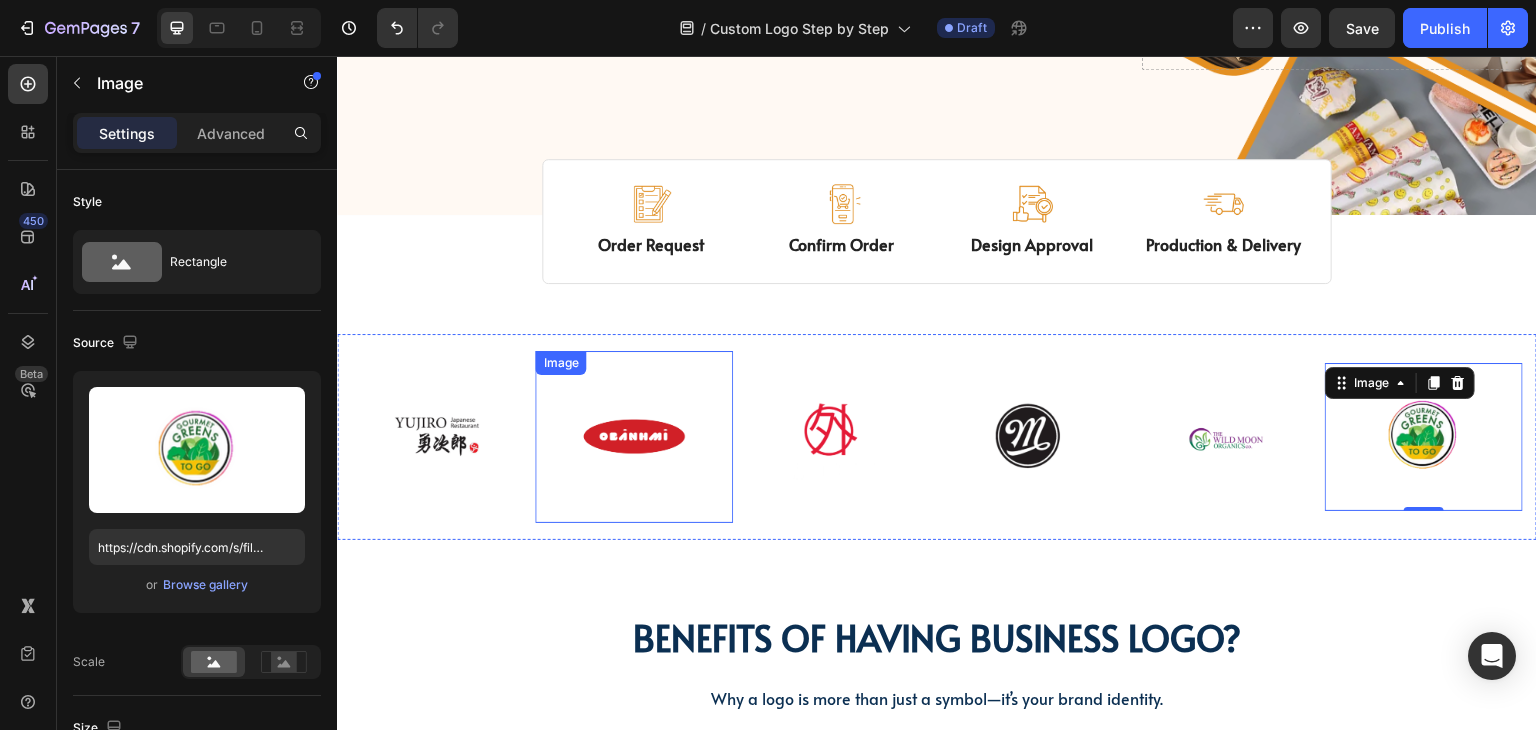 click on "Image" at bounding box center [831, 437] 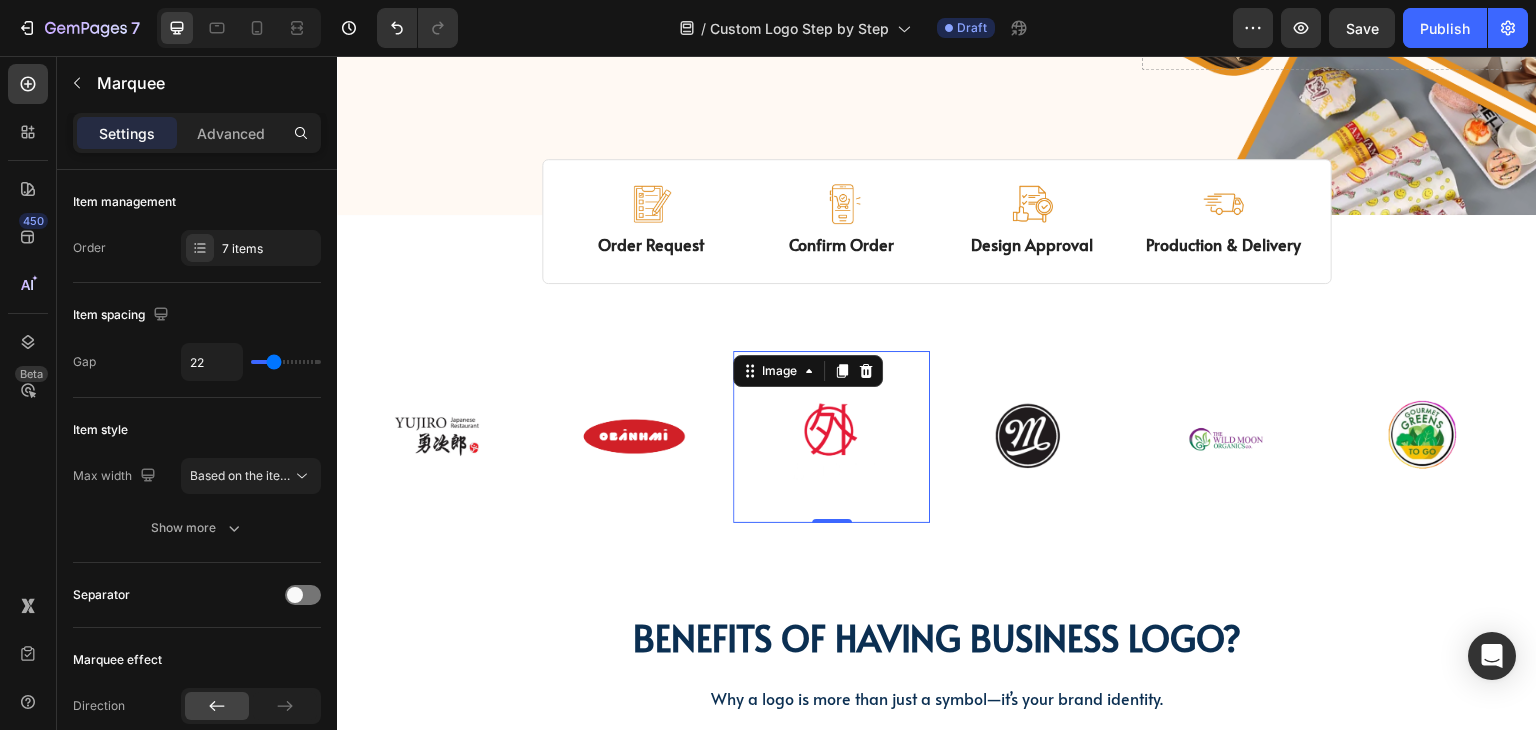 click on "Image Image Image   0 Image Image Image Image Image Image   0 Image Image Image Marquee" at bounding box center (937, 437) 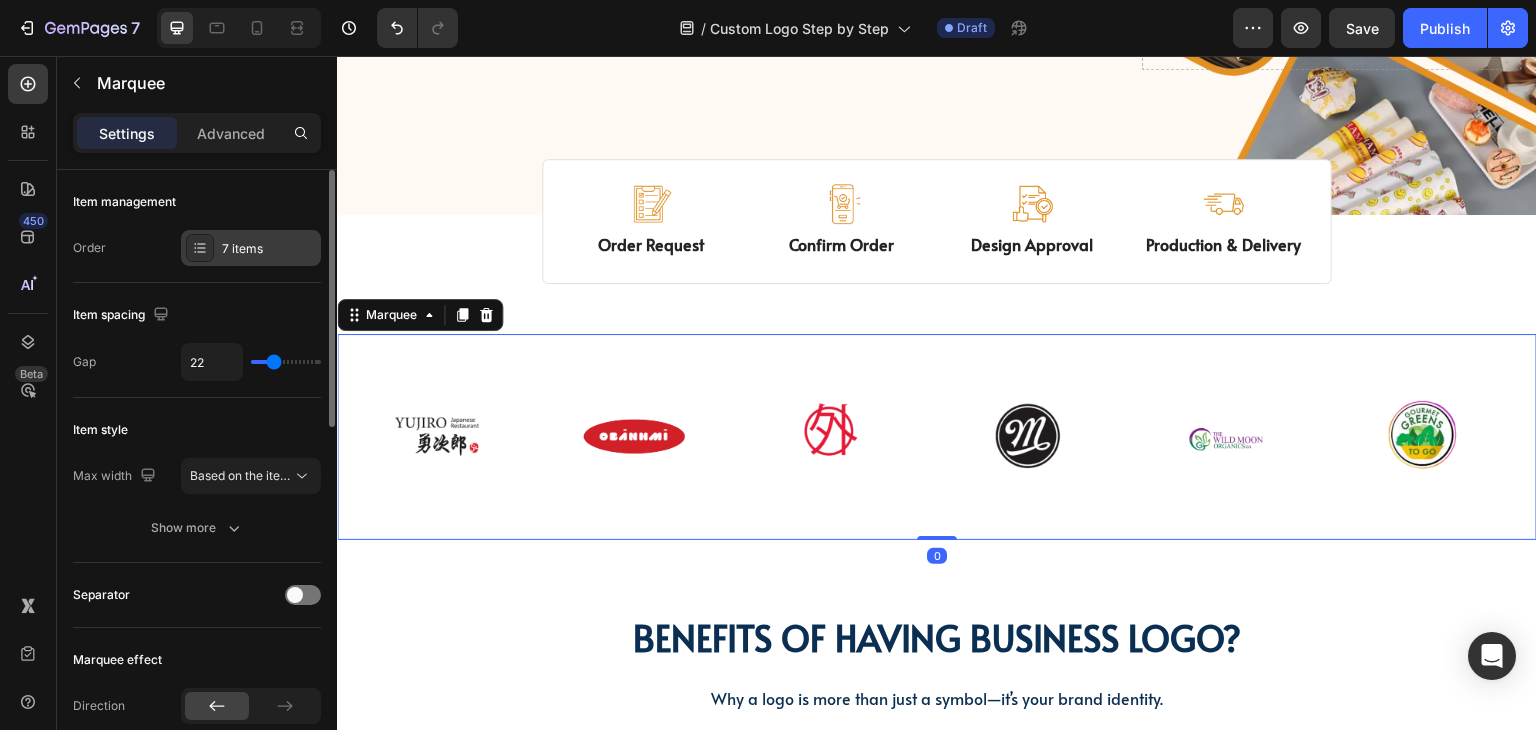 click on "7 items" at bounding box center (269, 249) 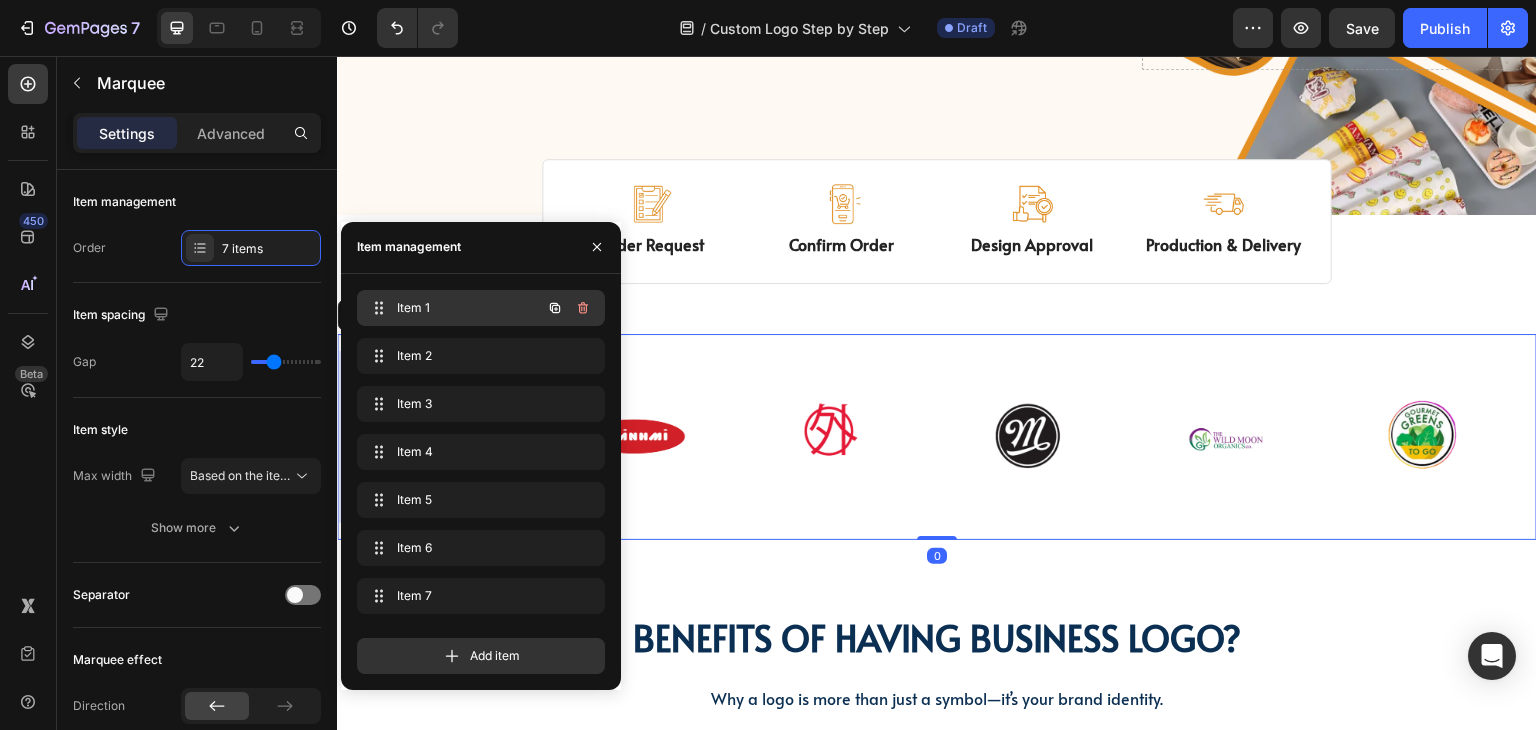 click on "Item 1" at bounding box center [453, 308] 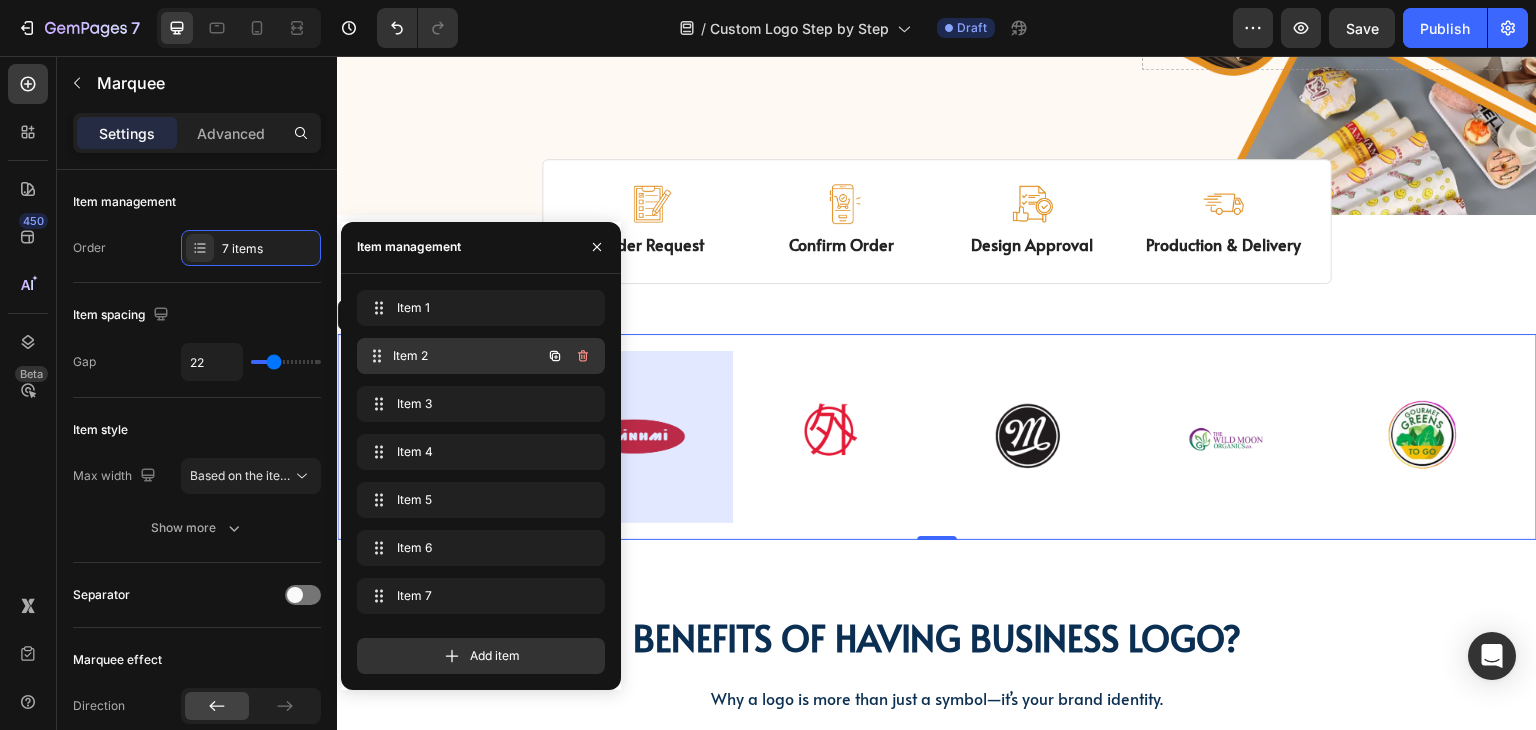click on "Item 2" at bounding box center [467, 356] 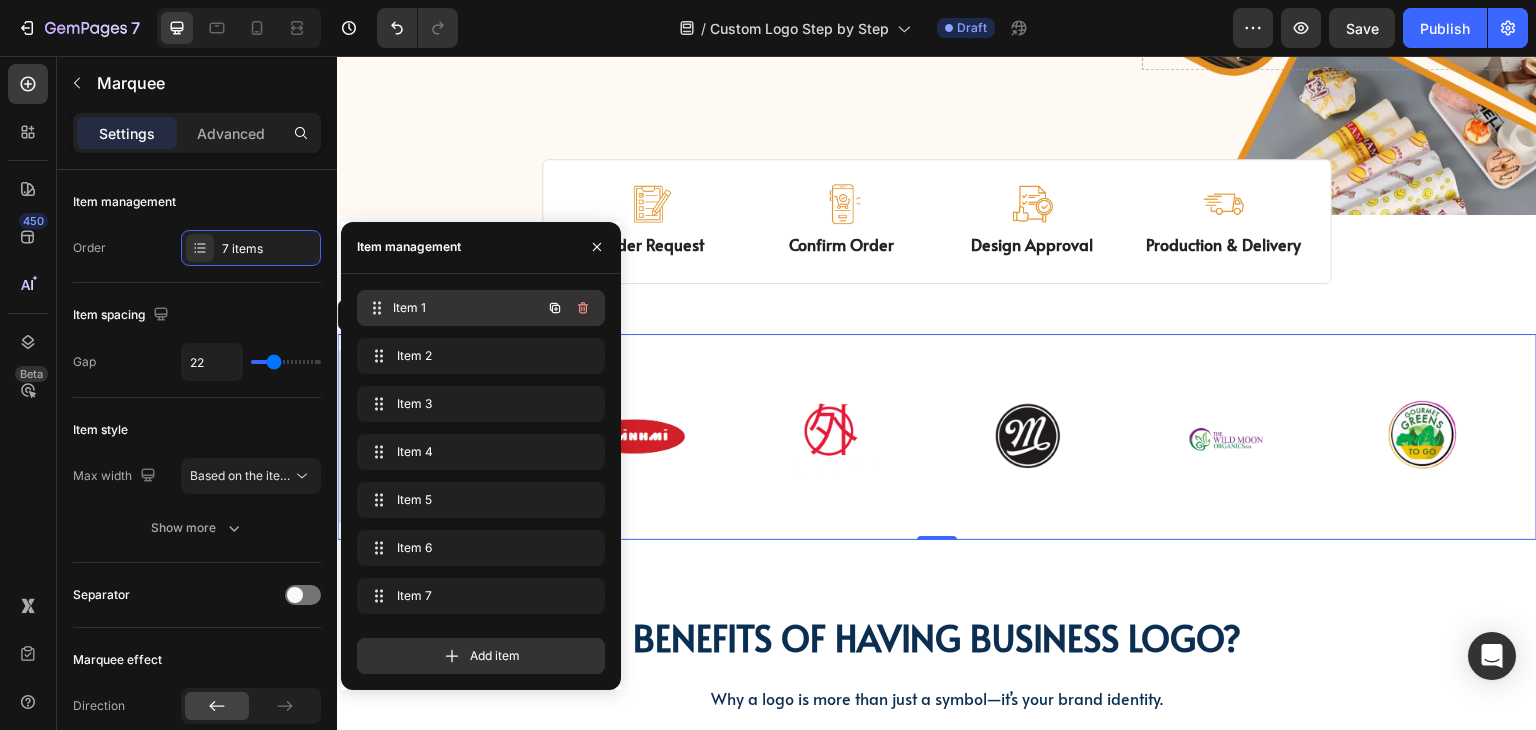 click on "Item 1" at bounding box center [467, 308] 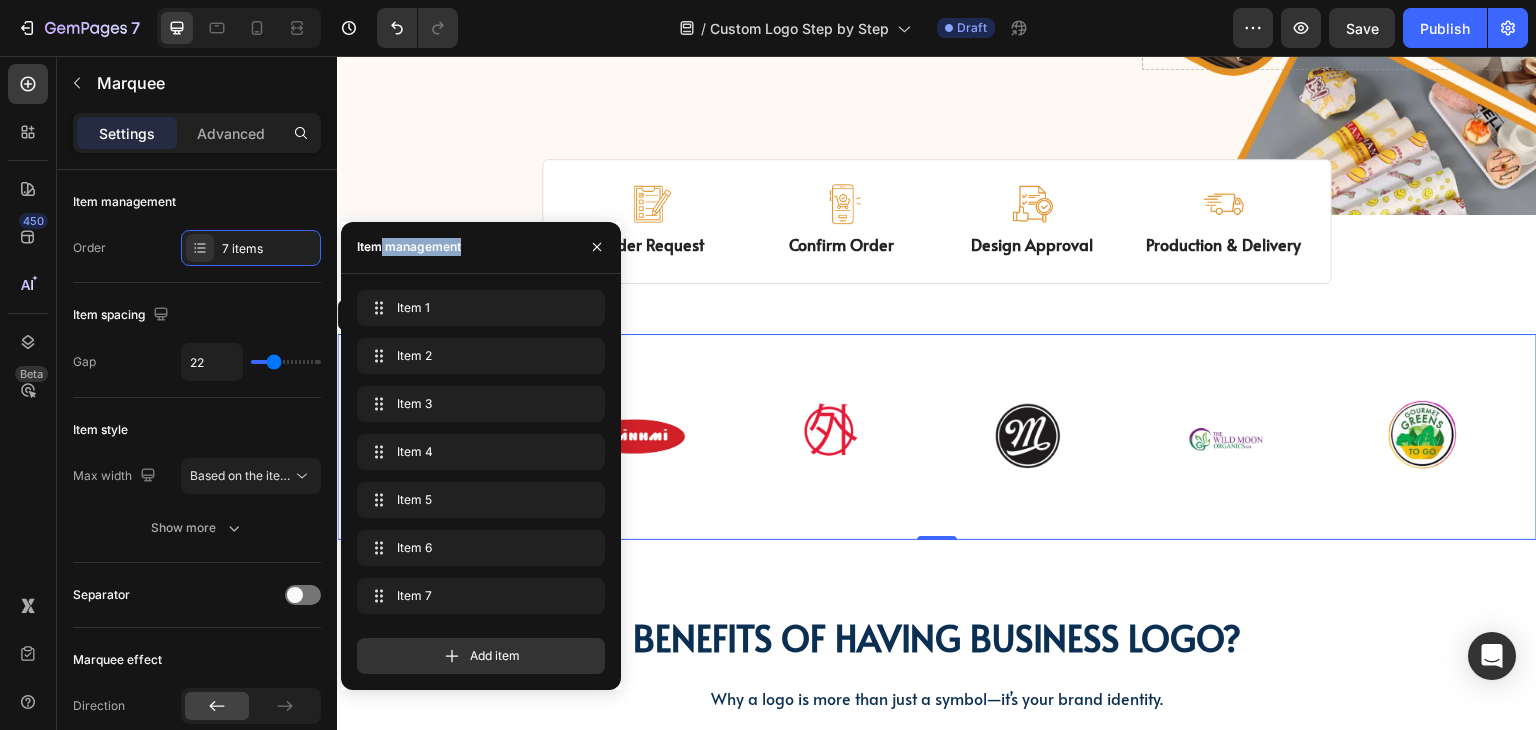 drag, startPoint x: 519, startPoint y: 242, endPoint x: 380, endPoint y: 237, distance: 139.0899 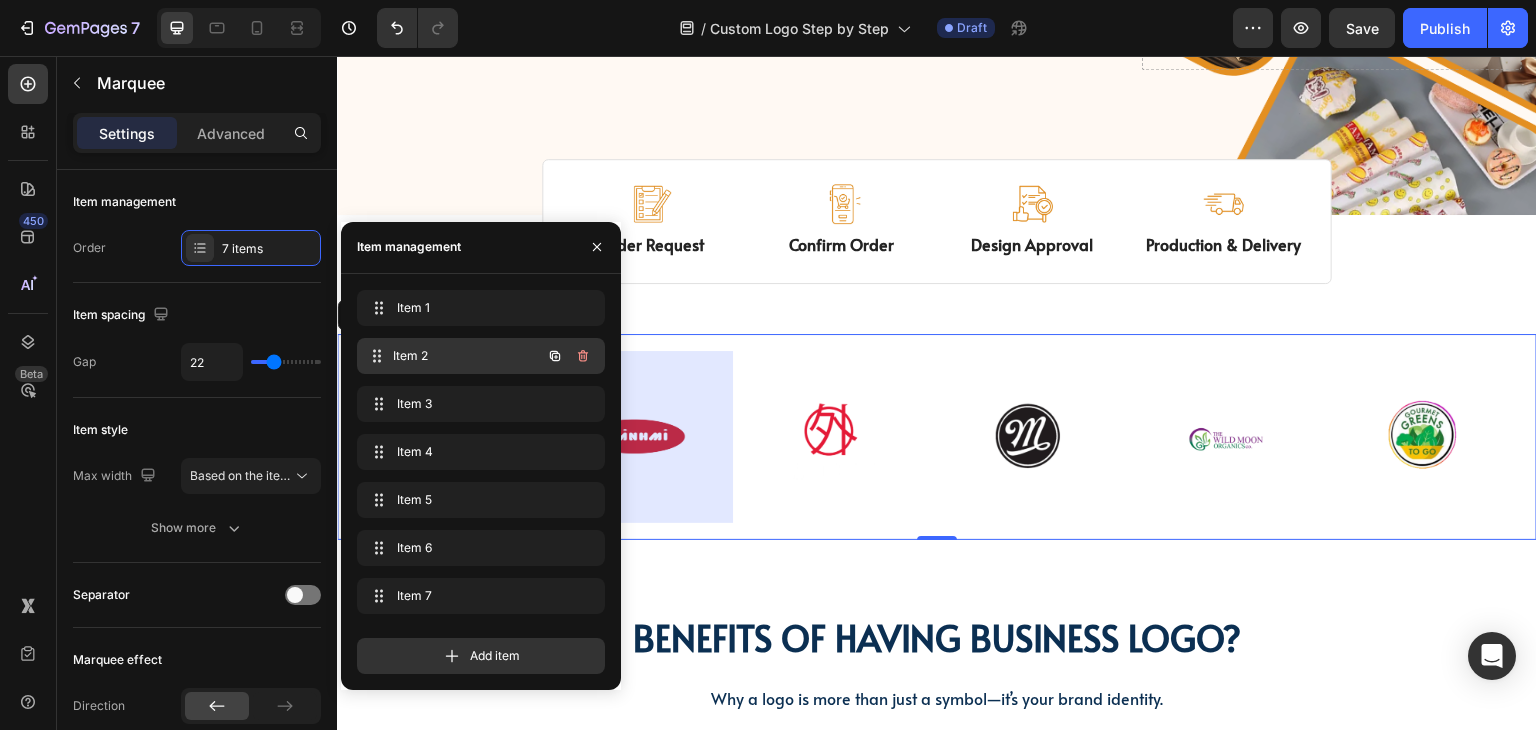 click on "Item 2" at bounding box center (467, 356) 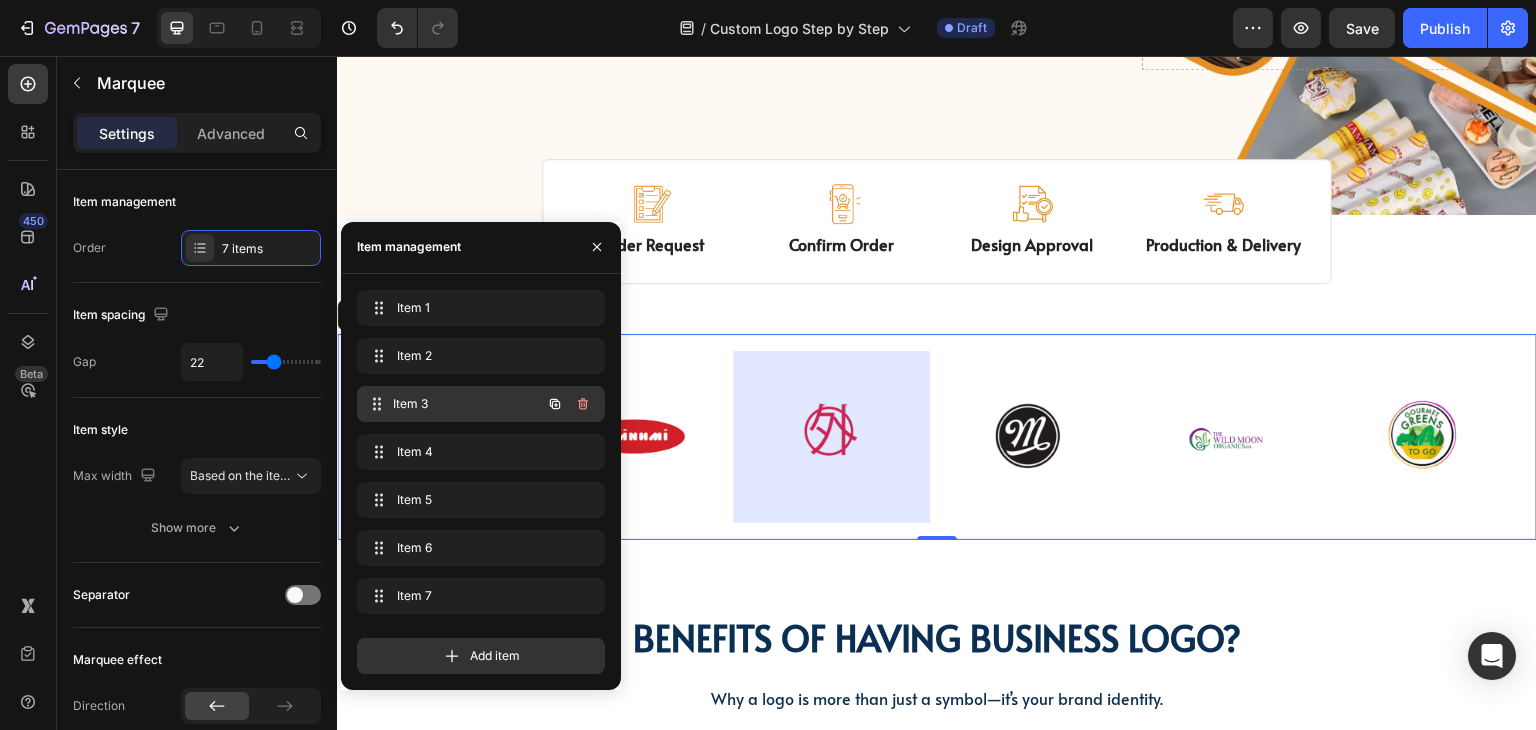click on "Item 3" at bounding box center (467, 404) 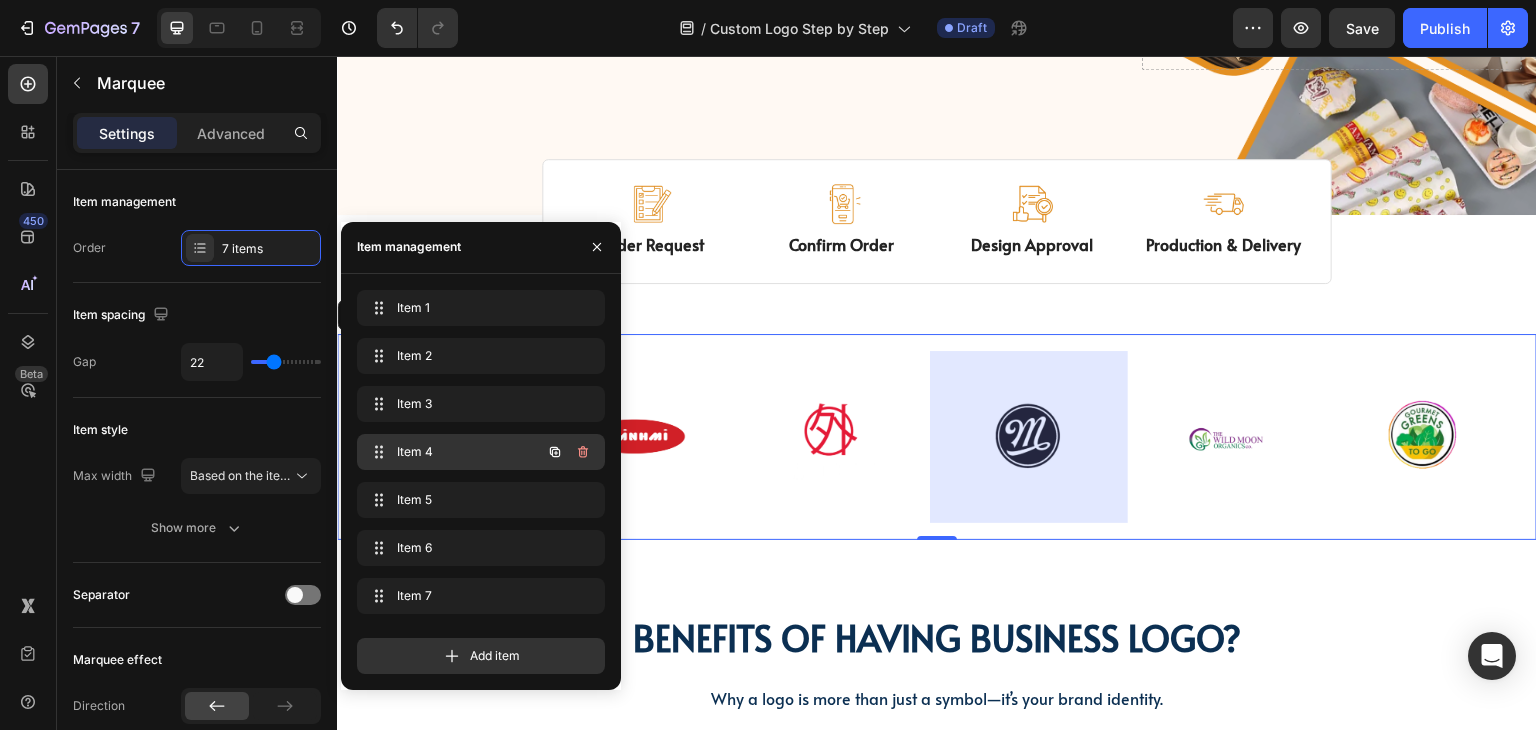 click on "Item 4" at bounding box center (453, 452) 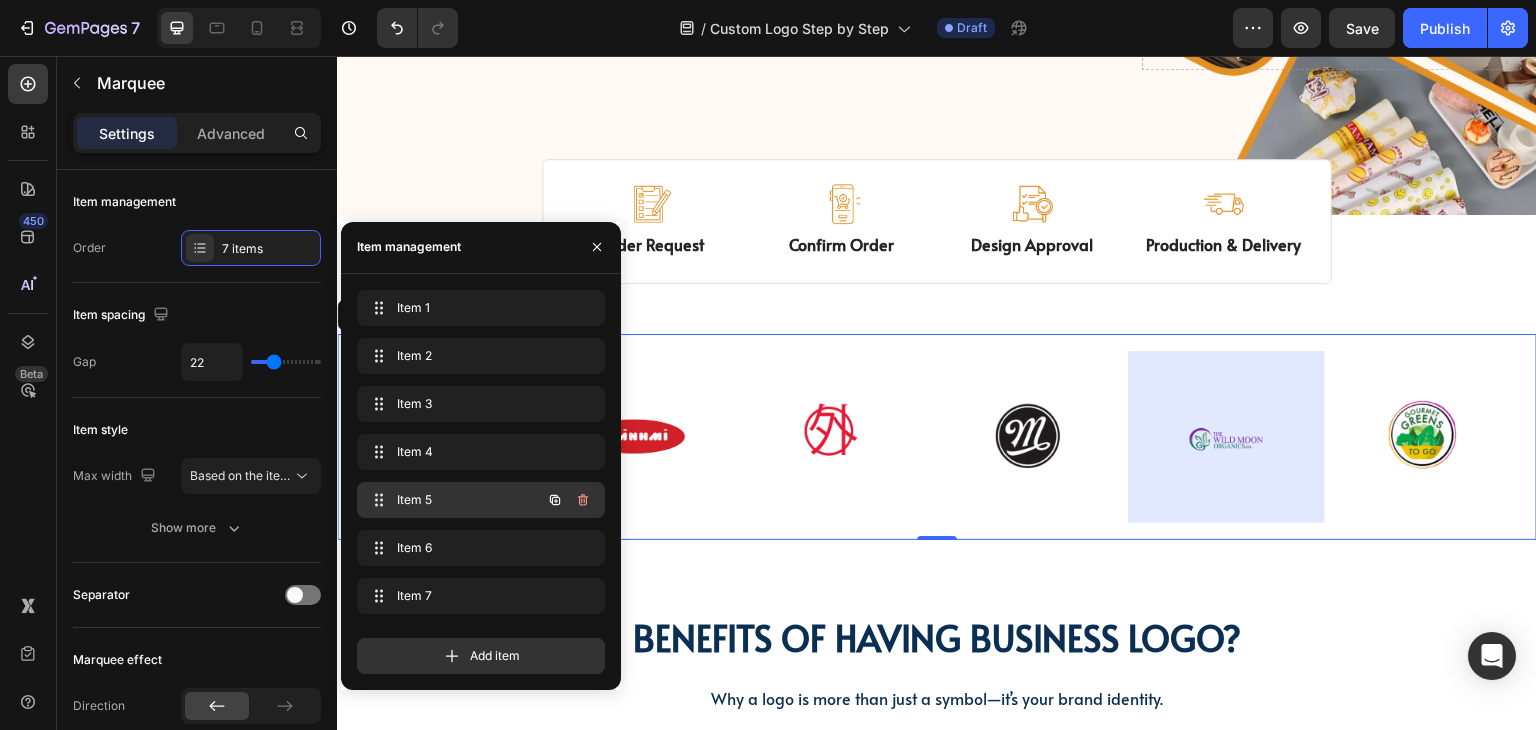 click on "Item 5 Item 5" at bounding box center [453, 500] 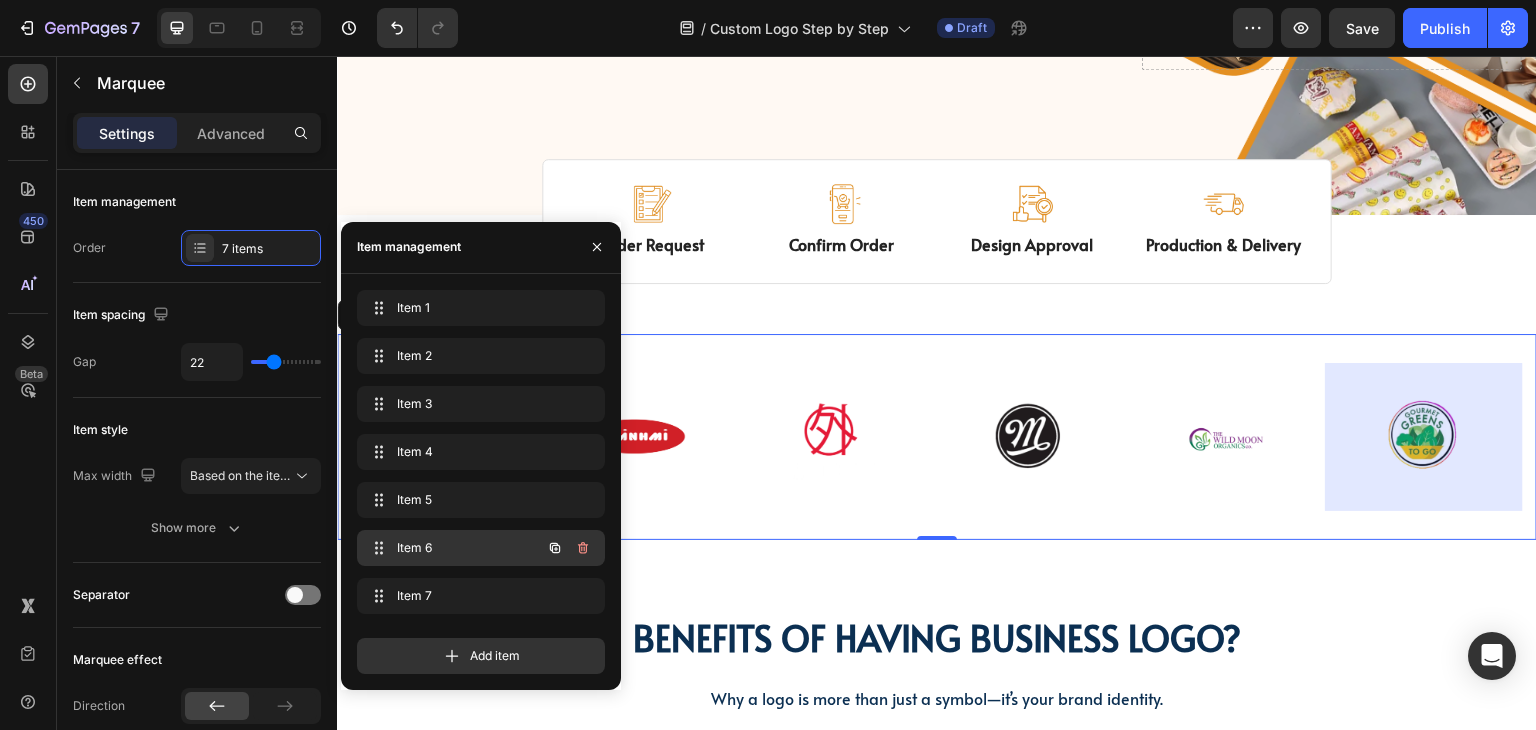 click on "Item 6" at bounding box center (453, 548) 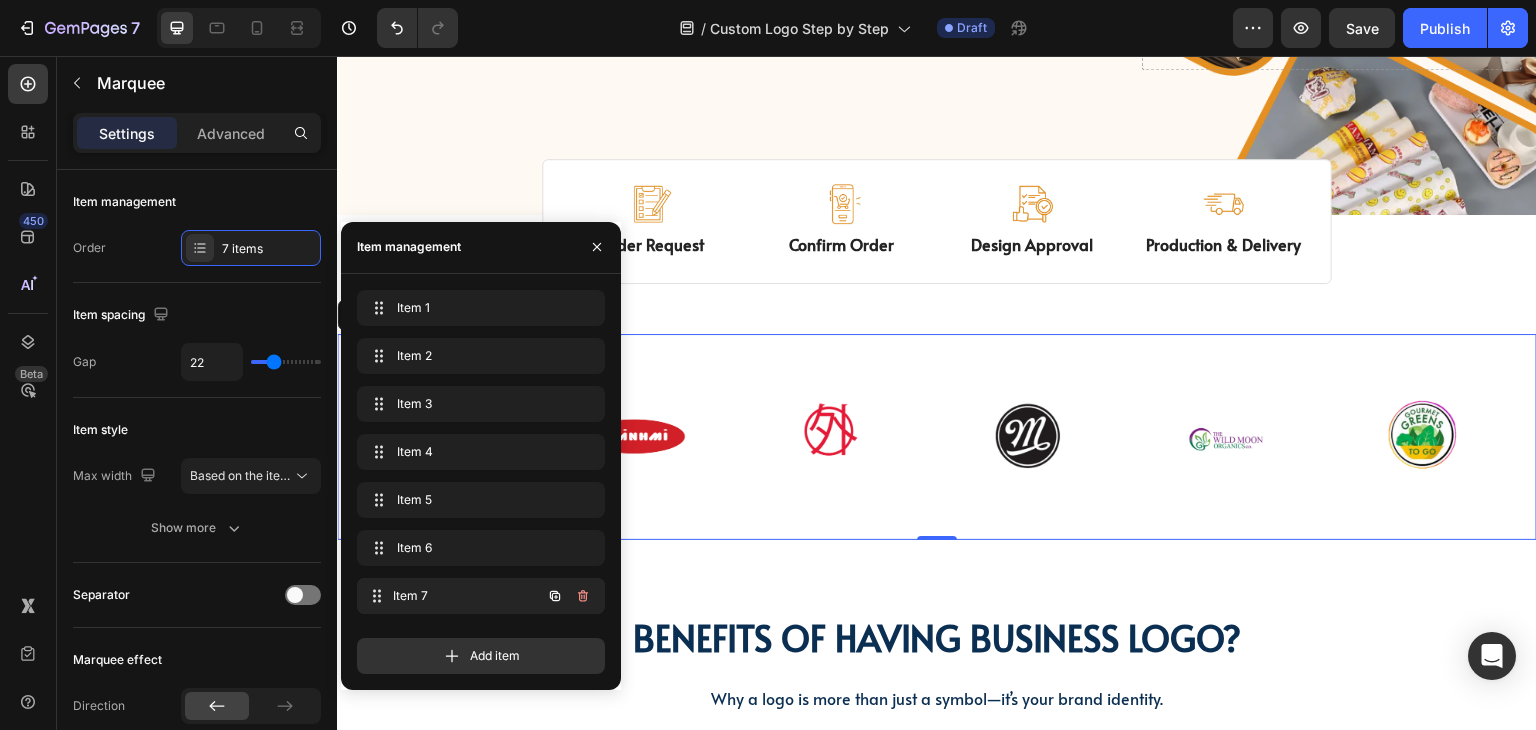 click on "Item 7" at bounding box center [467, 596] 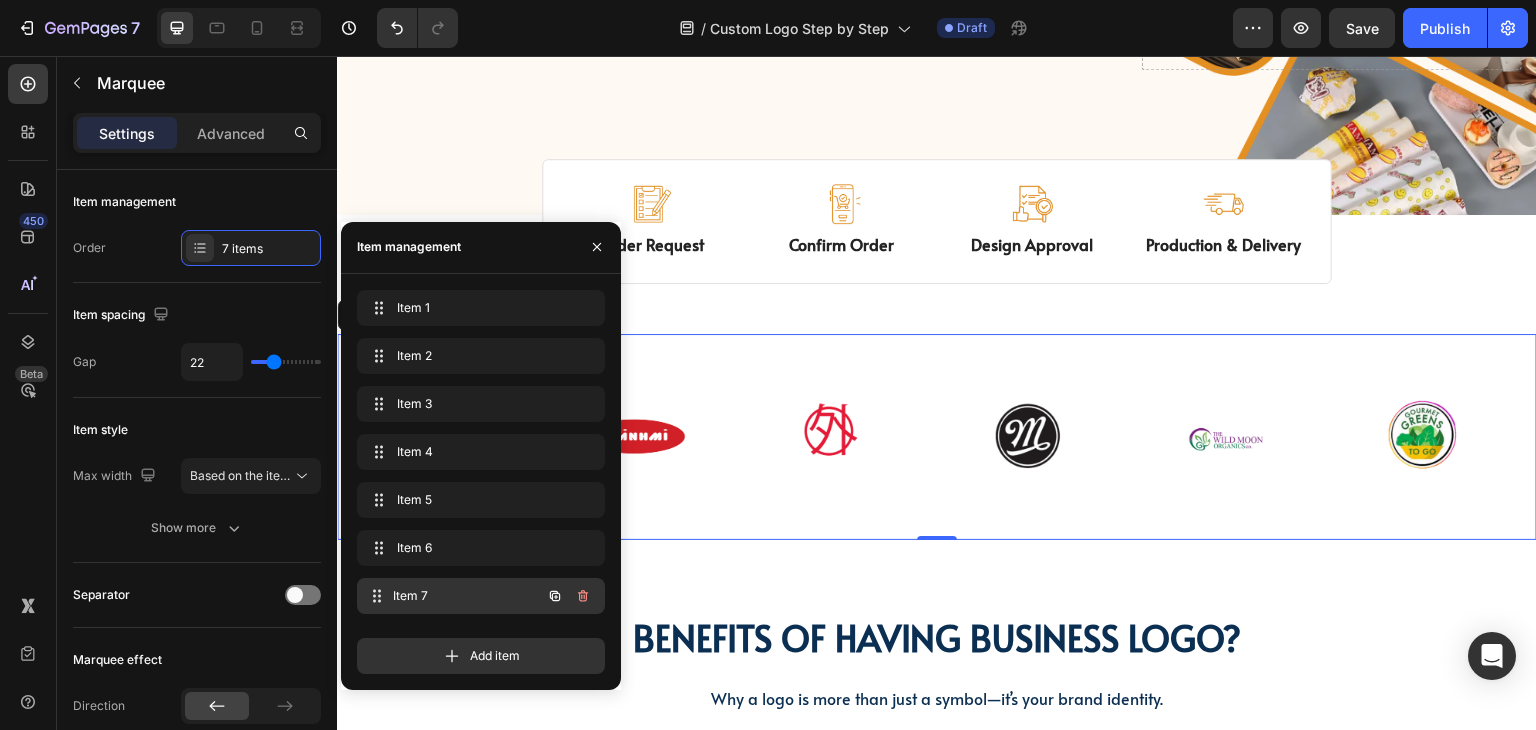click on "Item 7" at bounding box center [467, 596] 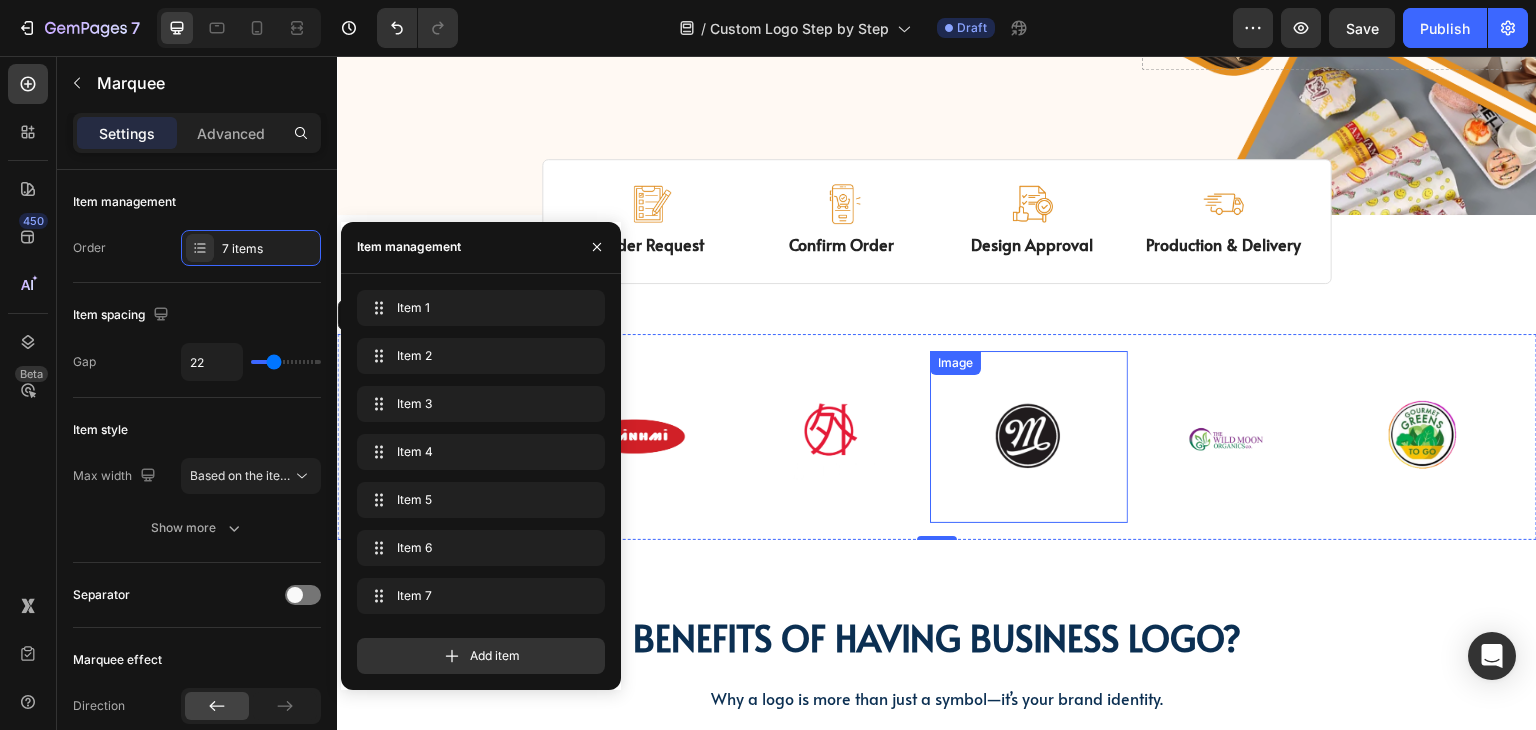 click at bounding box center (1028, 437) 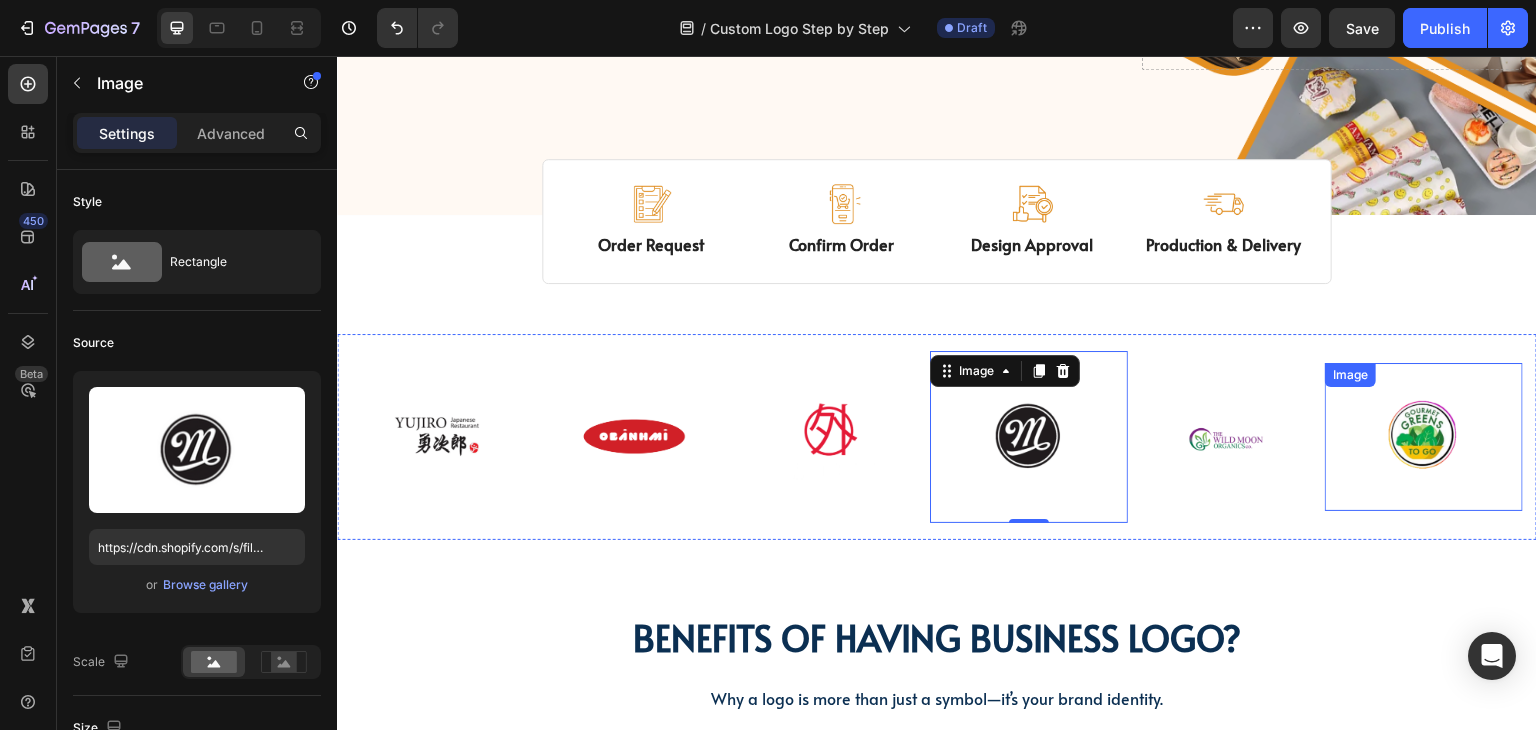 click at bounding box center (1423, 437) 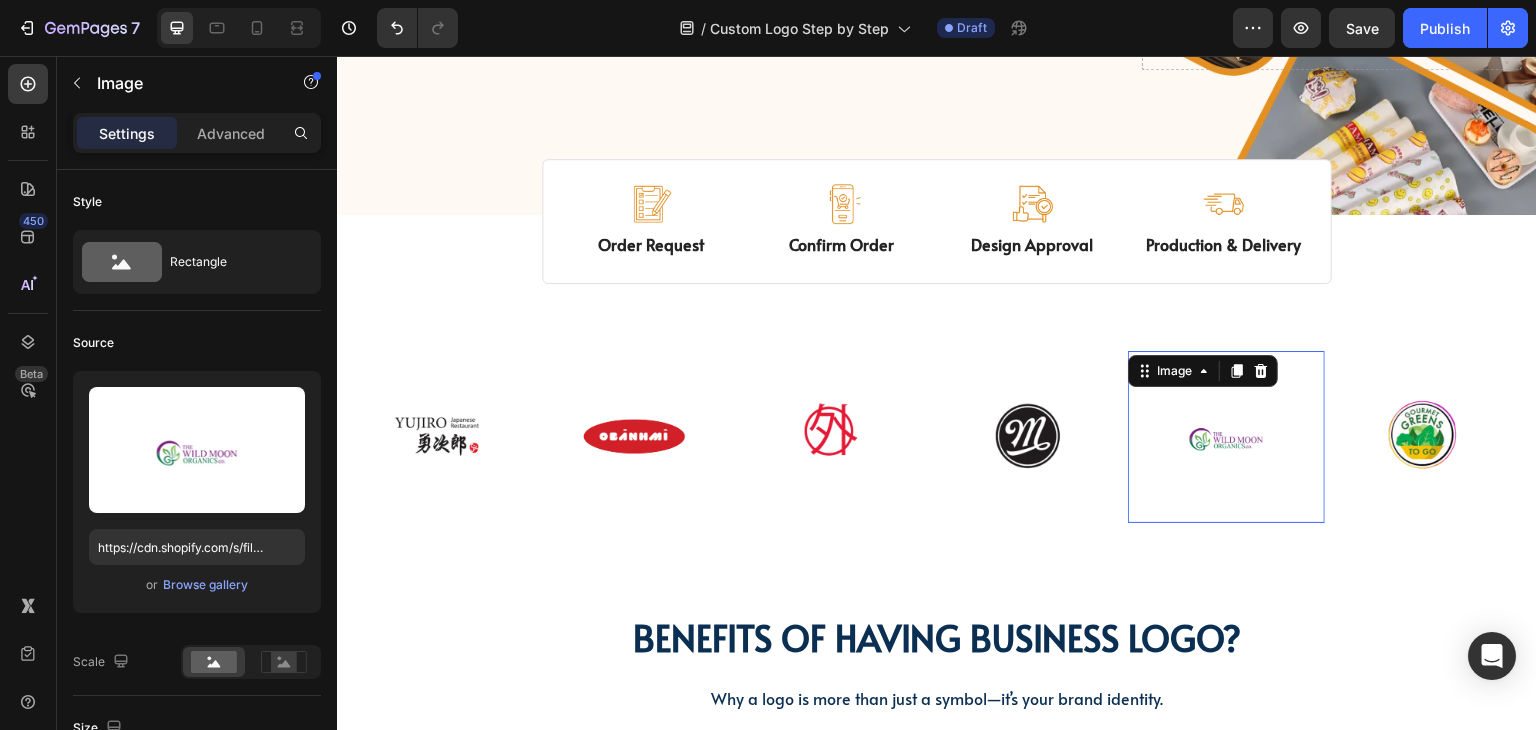 click on "Image   0" at bounding box center (1226, 437) 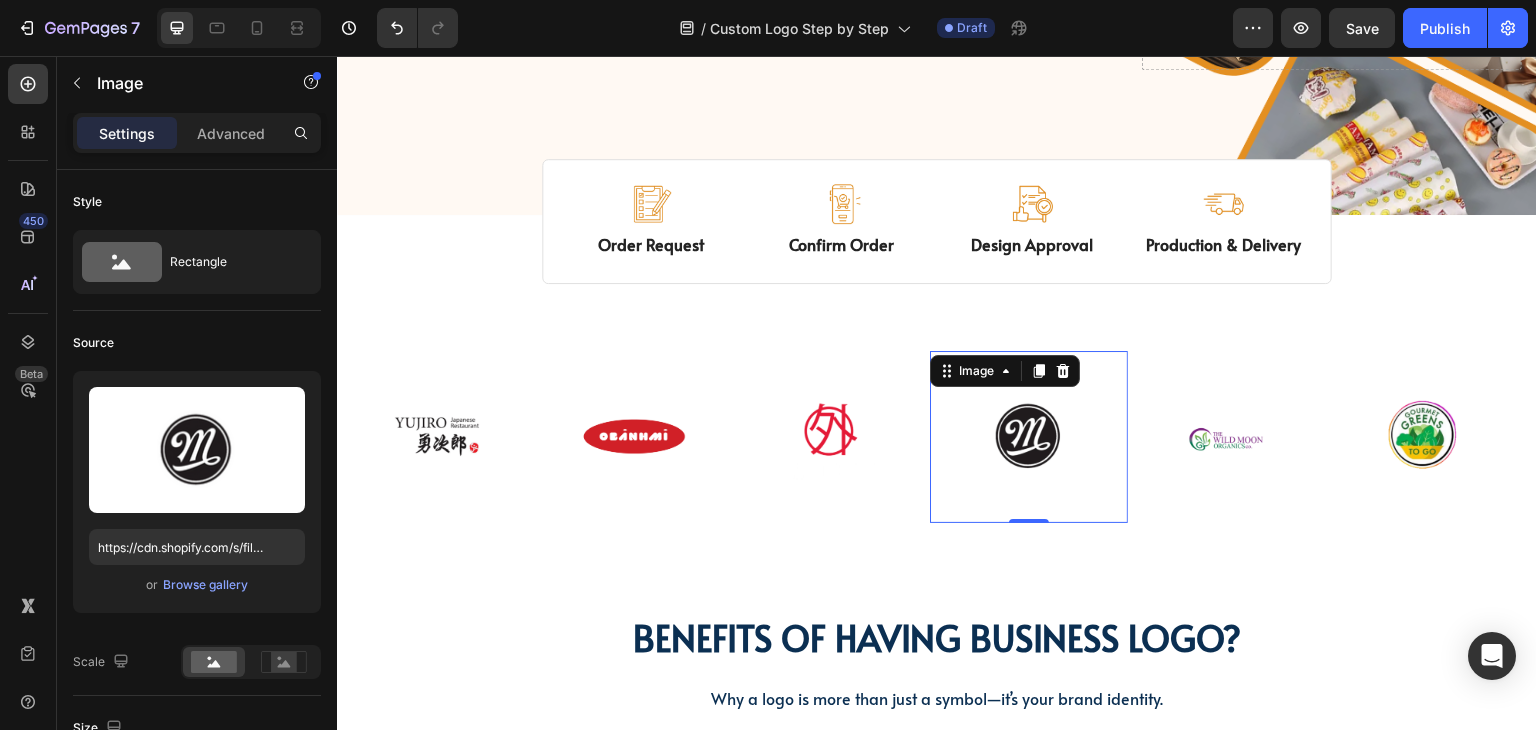 click on "Image   0" at bounding box center [1028, 437] 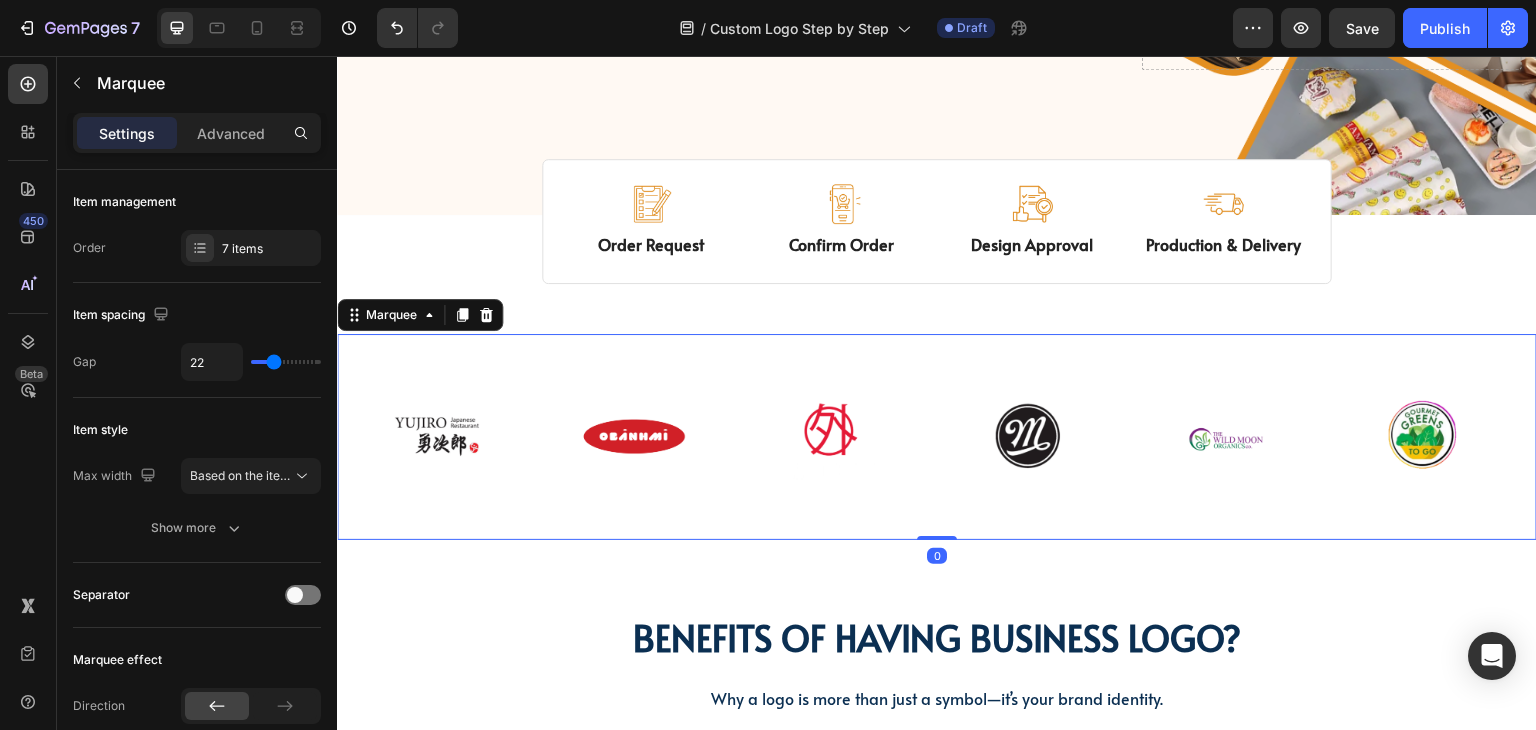 click on "Image Image Image Image Image Image Image Image Image Image Image Image Marquee   0" at bounding box center (937, 437) 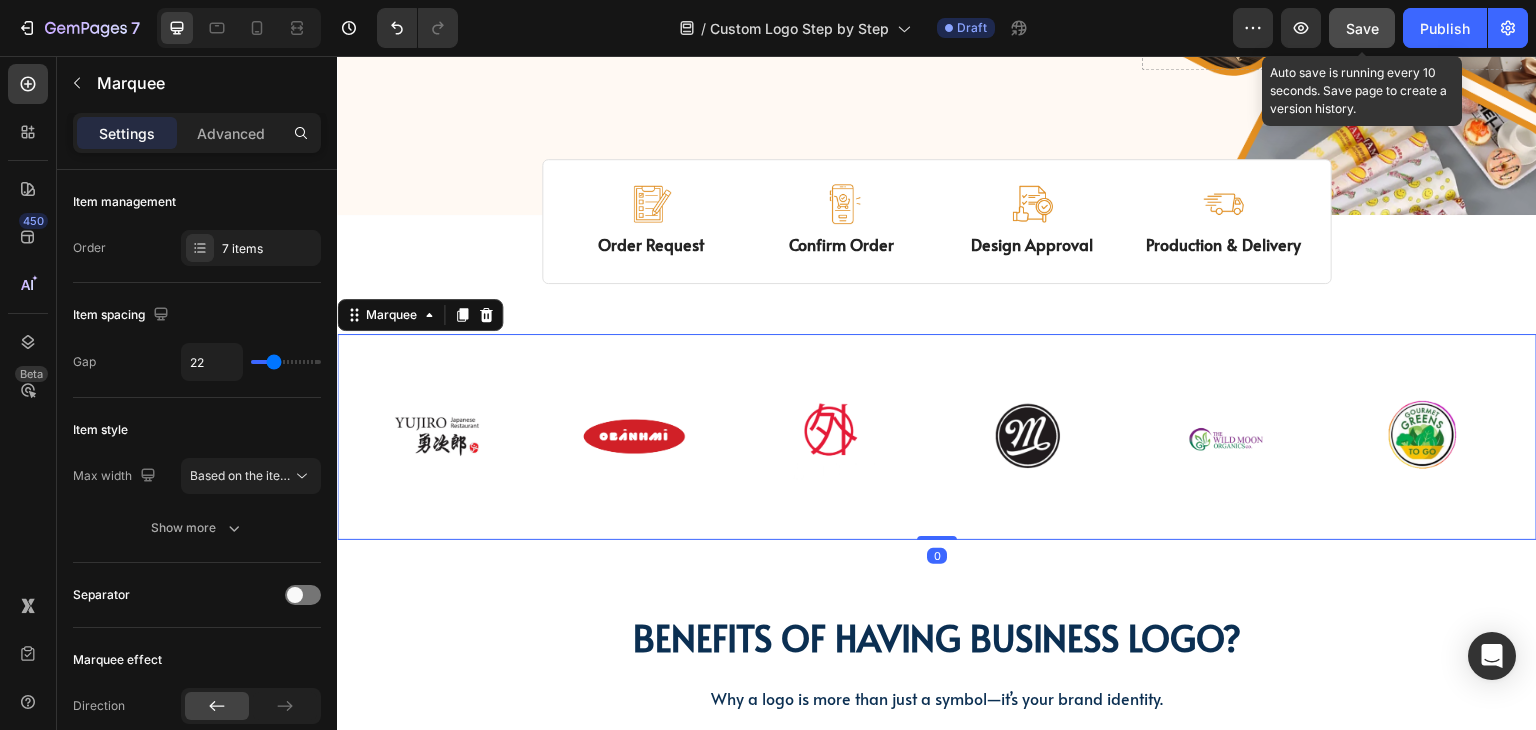 click on "Save" at bounding box center [1362, 28] 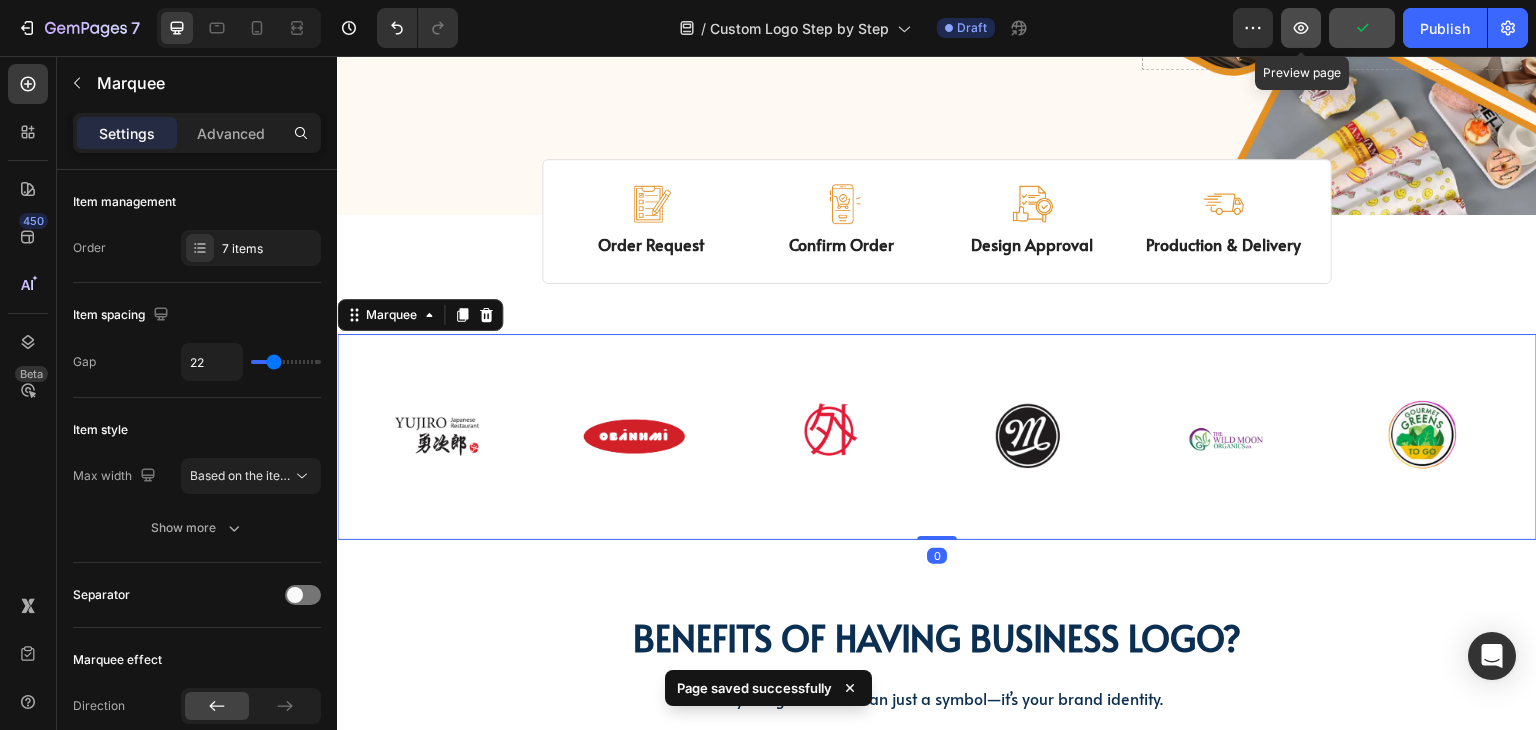click 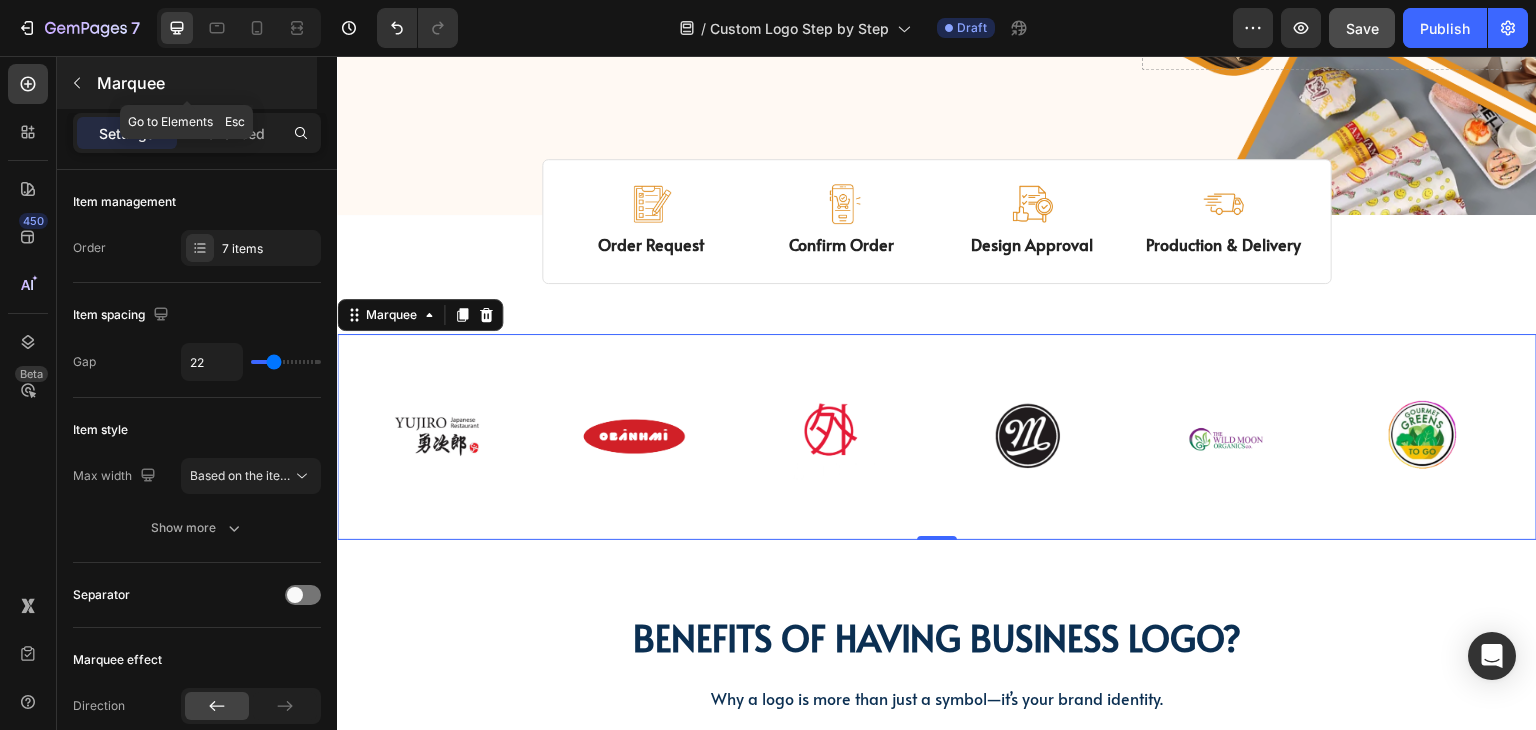 click at bounding box center (77, 83) 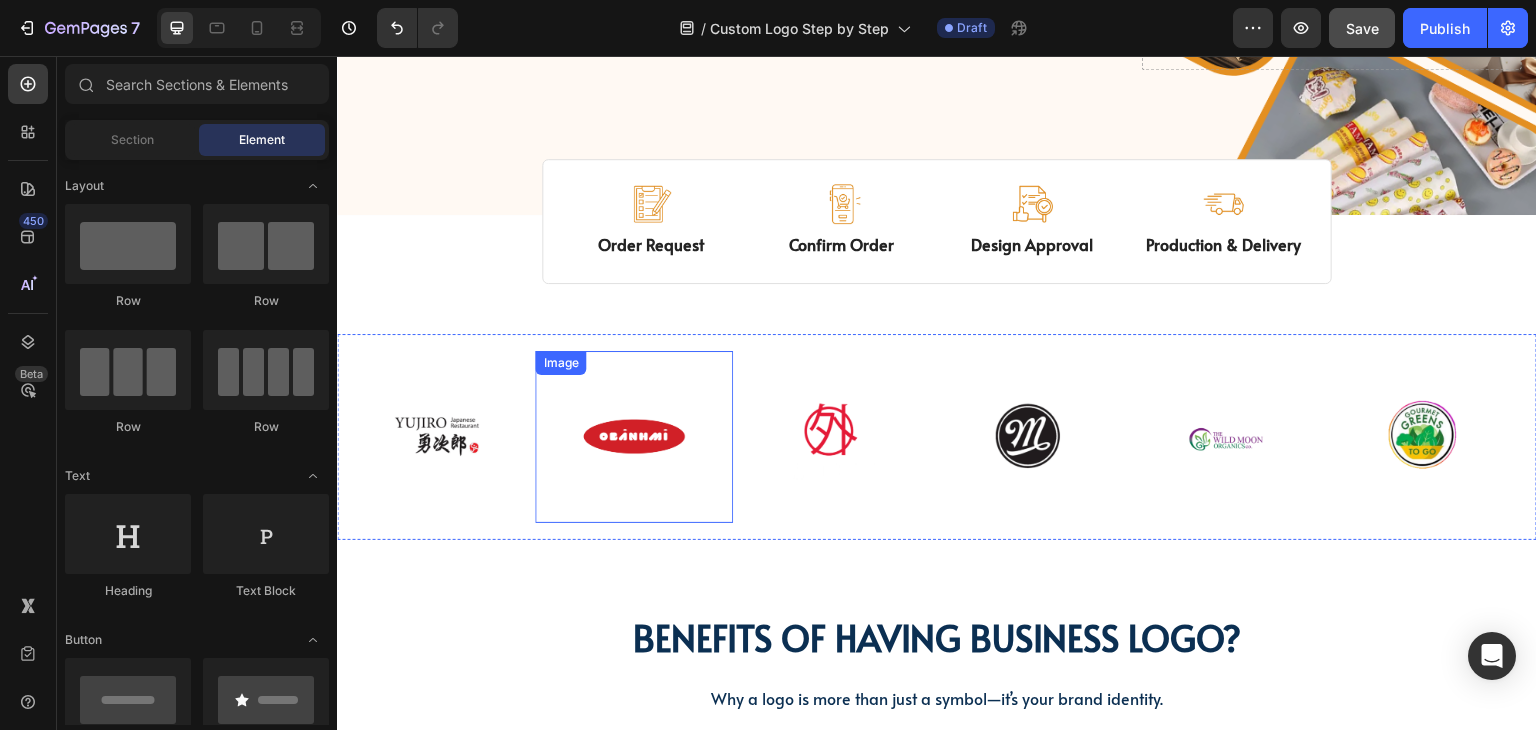 click on "Image" at bounding box center (436, 437) 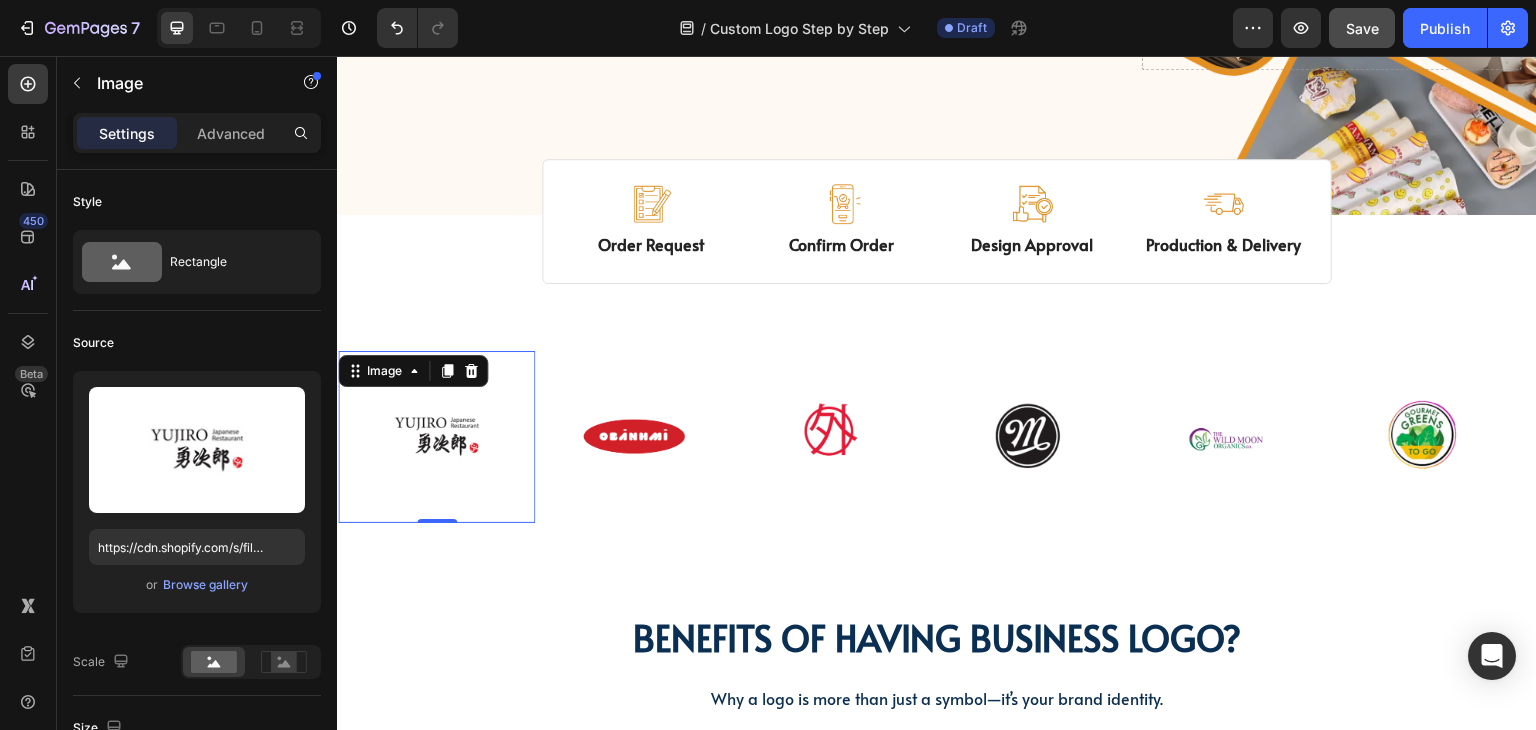 click on "Image   0" at bounding box center (436, 437) 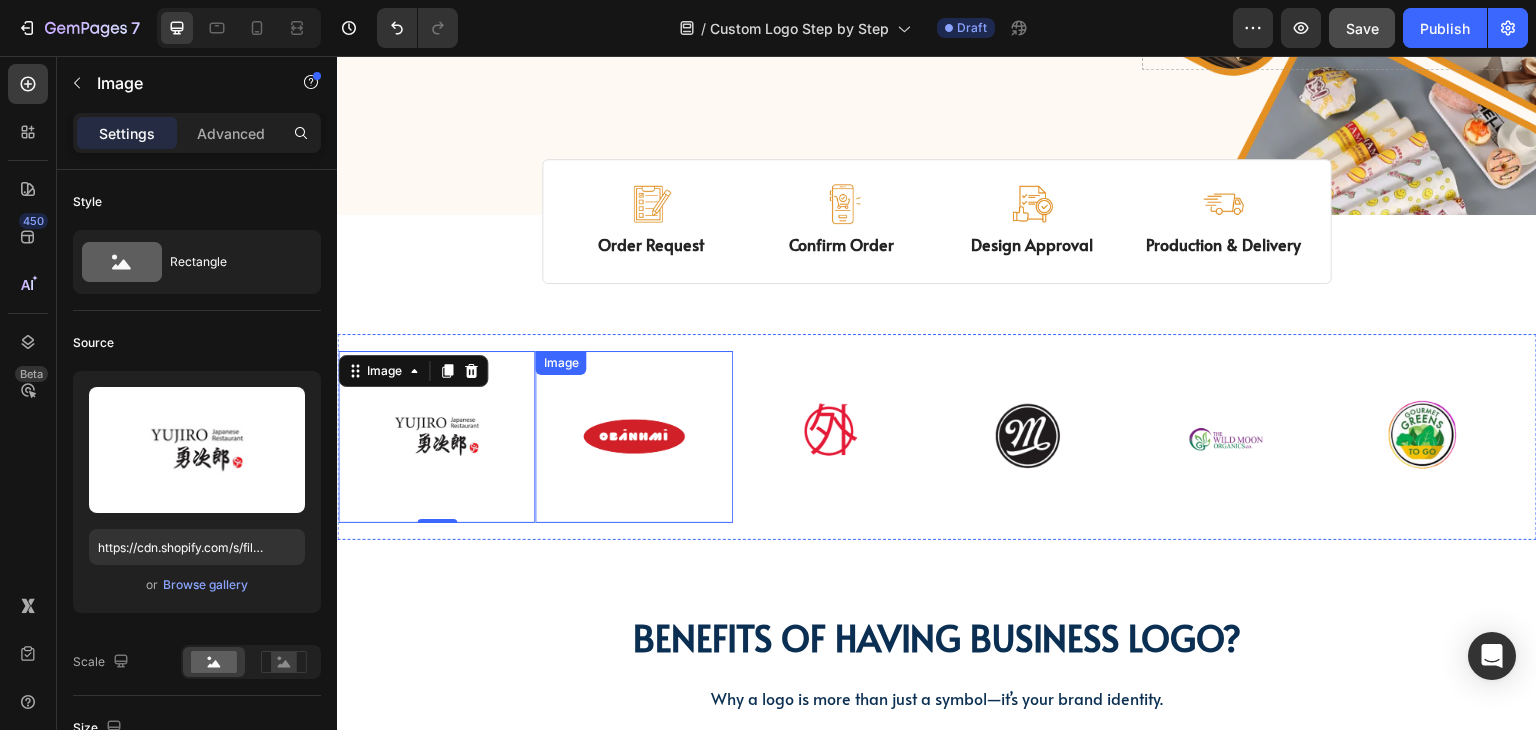 click on "Image" at bounding box center [633, 437] 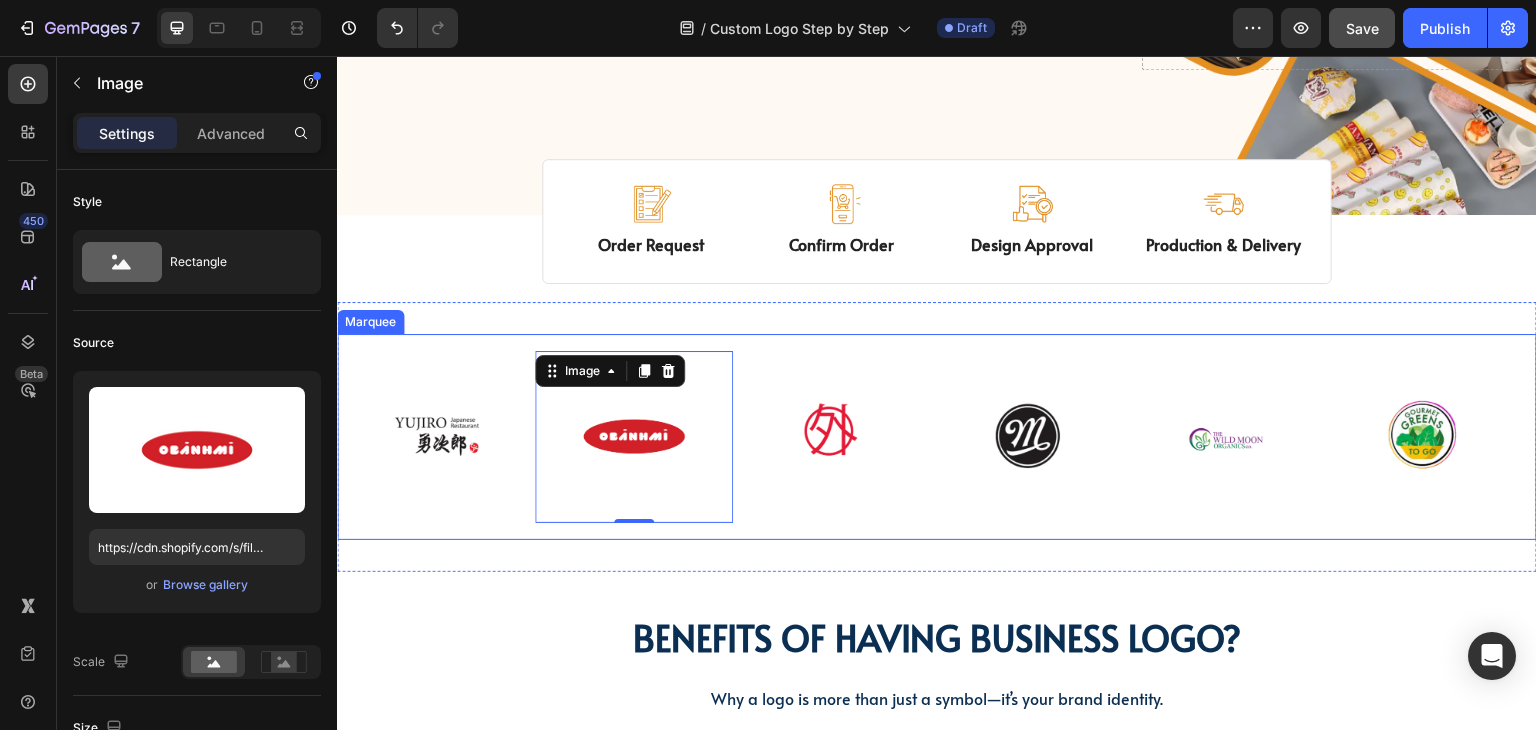 click on "Image Image   0 Image Image Image Image Image Image   0 Image Image Image Image Marquee" at bounding box center [937, 437] 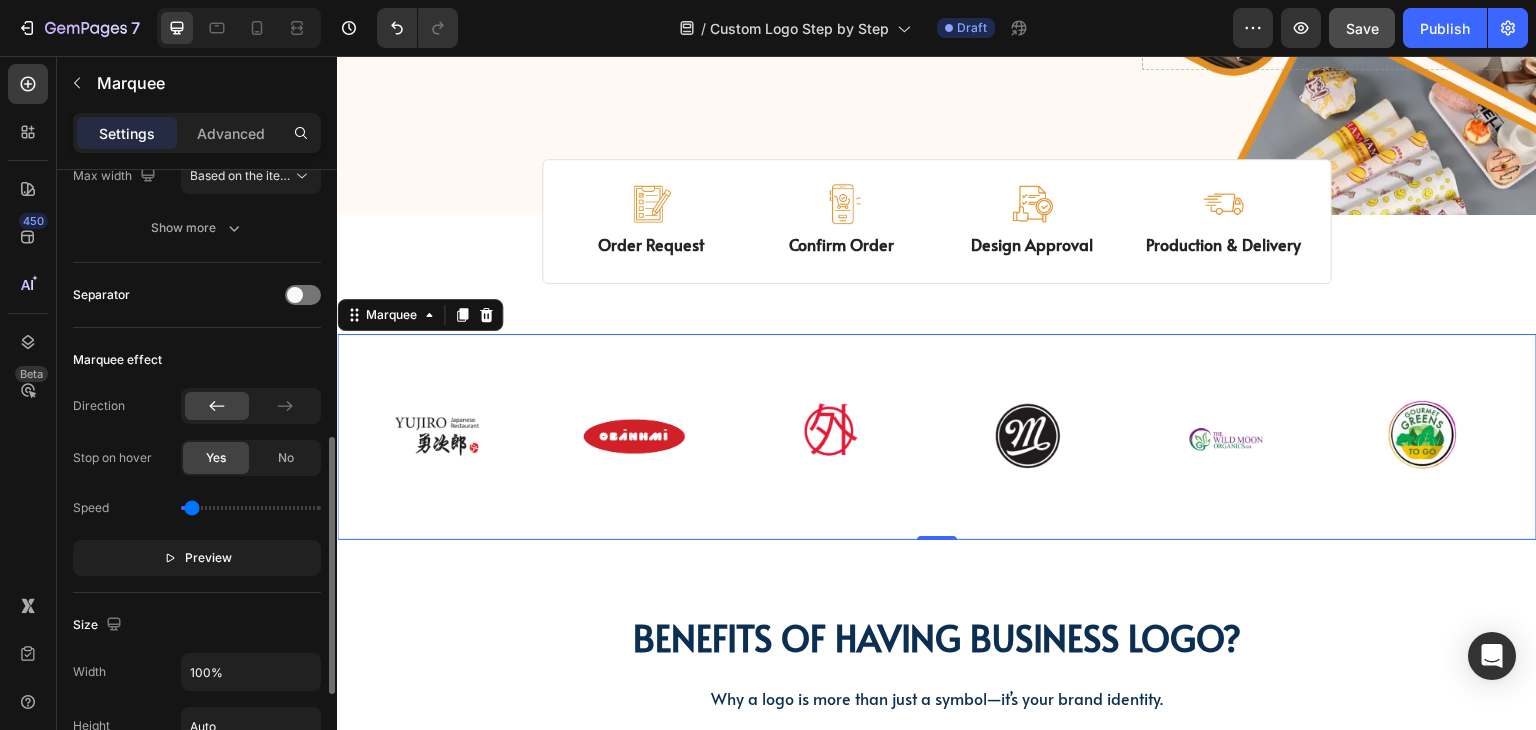 scroll, scrollTop: 400, scrollLeft: 0, axis: vertical 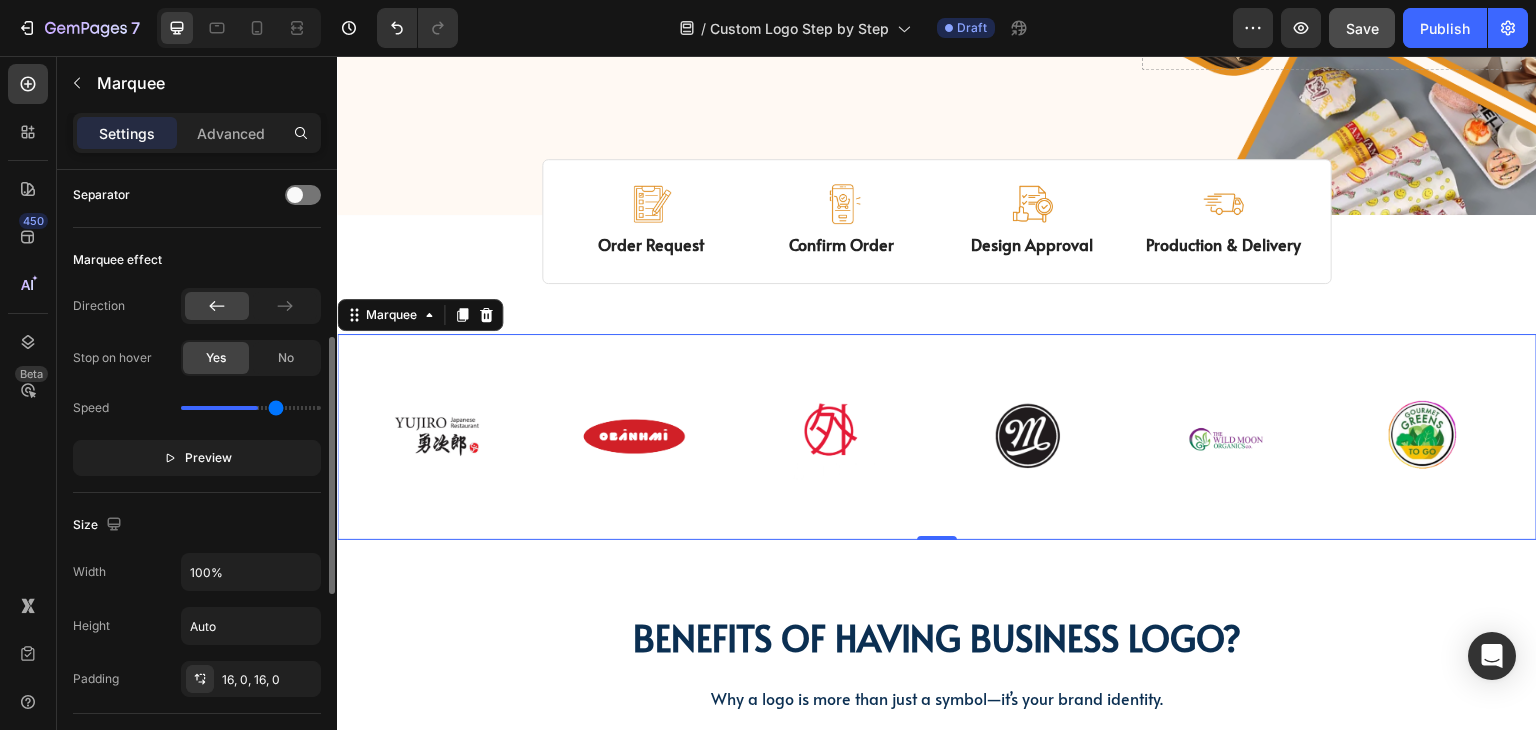 drag, startPoint x: 195, startPoint y: 403, endPoint x: 284, endPoint y: 410, distance: 89.27486 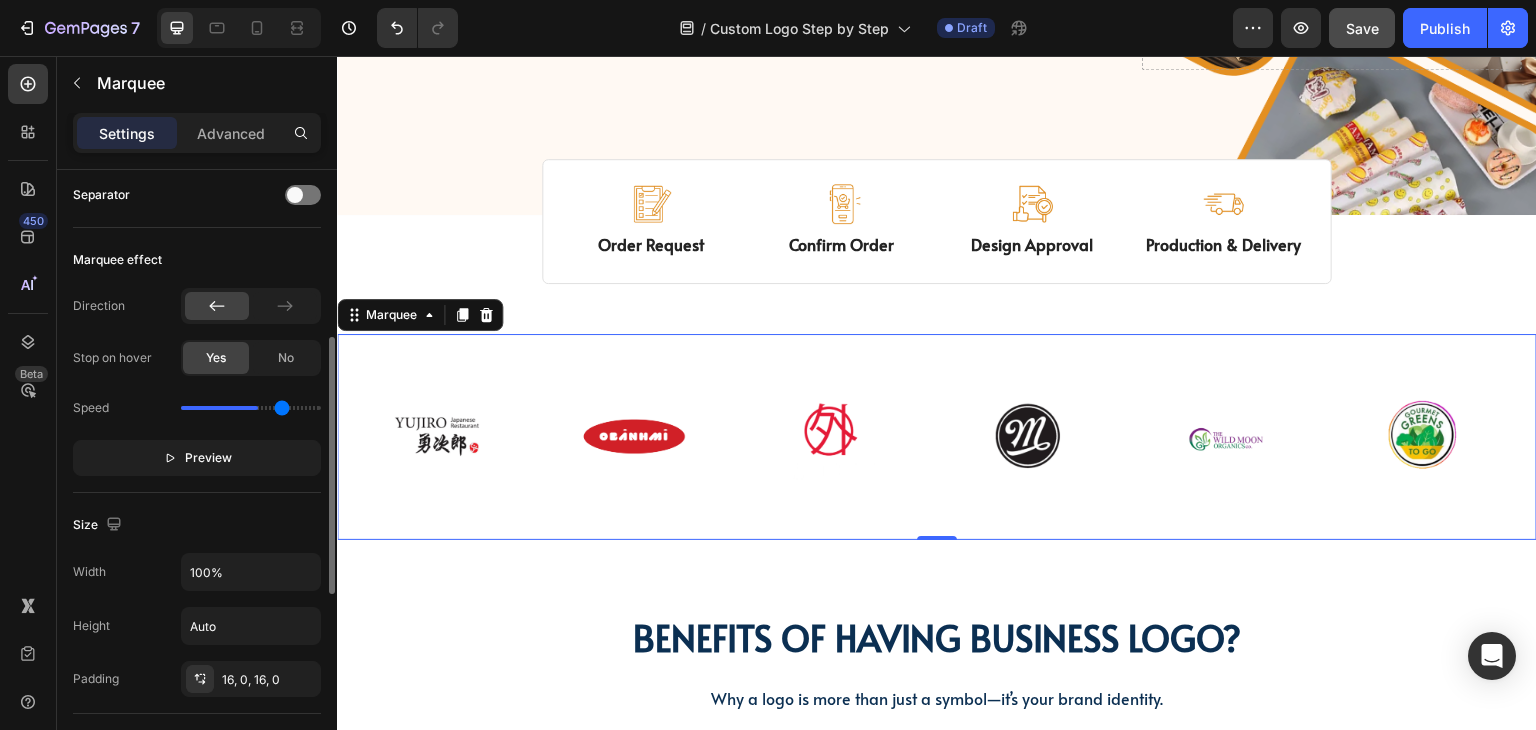 click at bounding box center (251, 408) 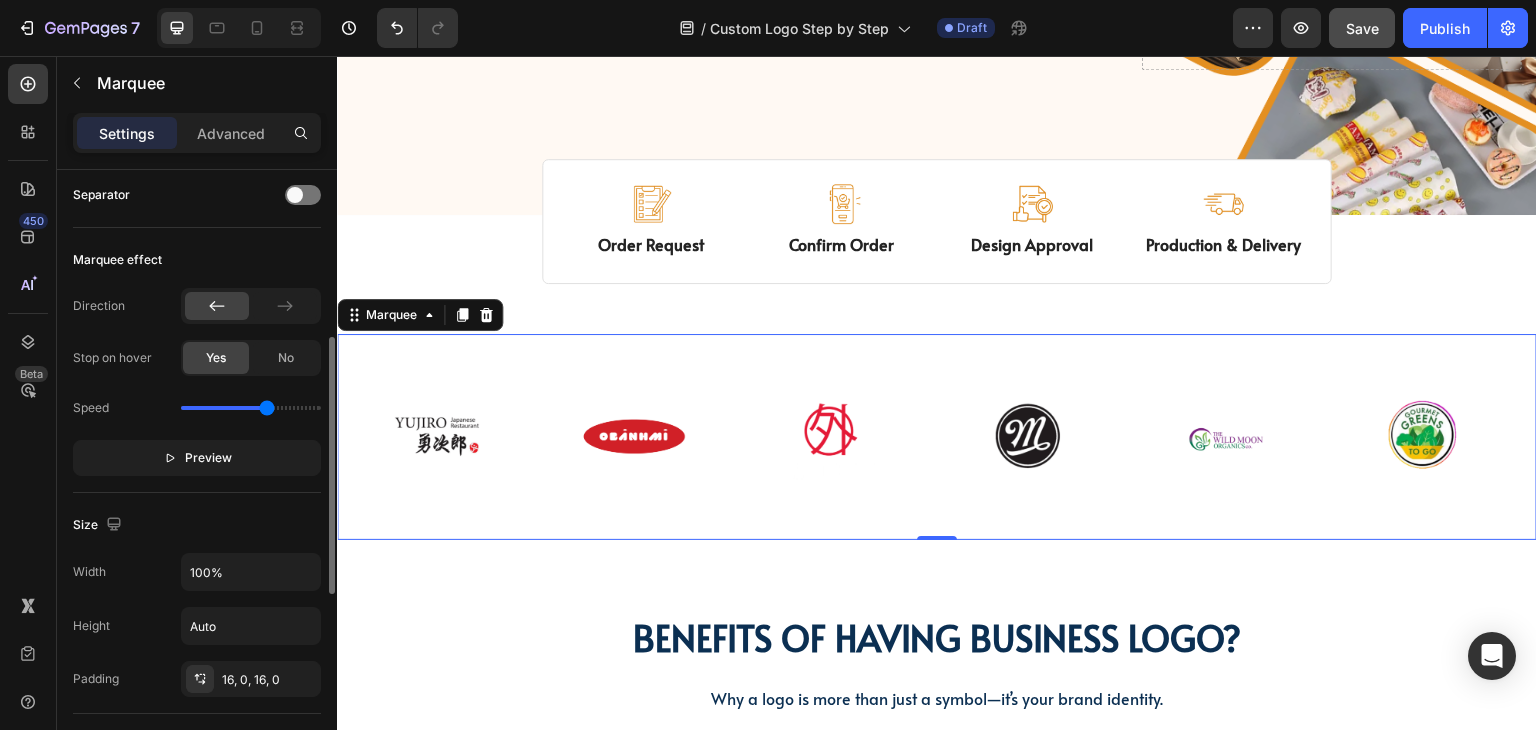 drag, startPoint x: 284, startPoint y: 409, endPoint x: 266, endPoint y: 409, distance: 18 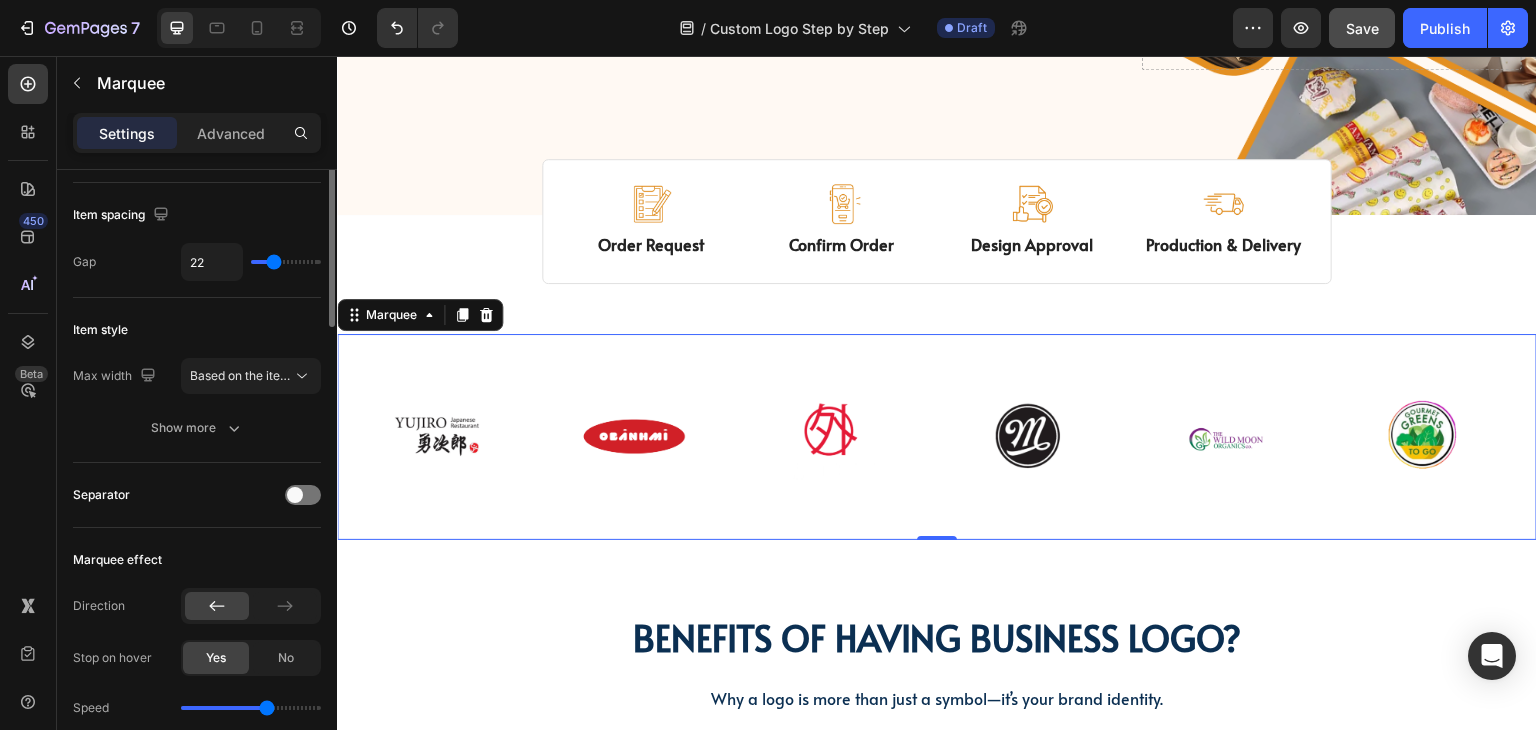 scroll, scrollTop: 0, scrollLeft: 0, axis: both 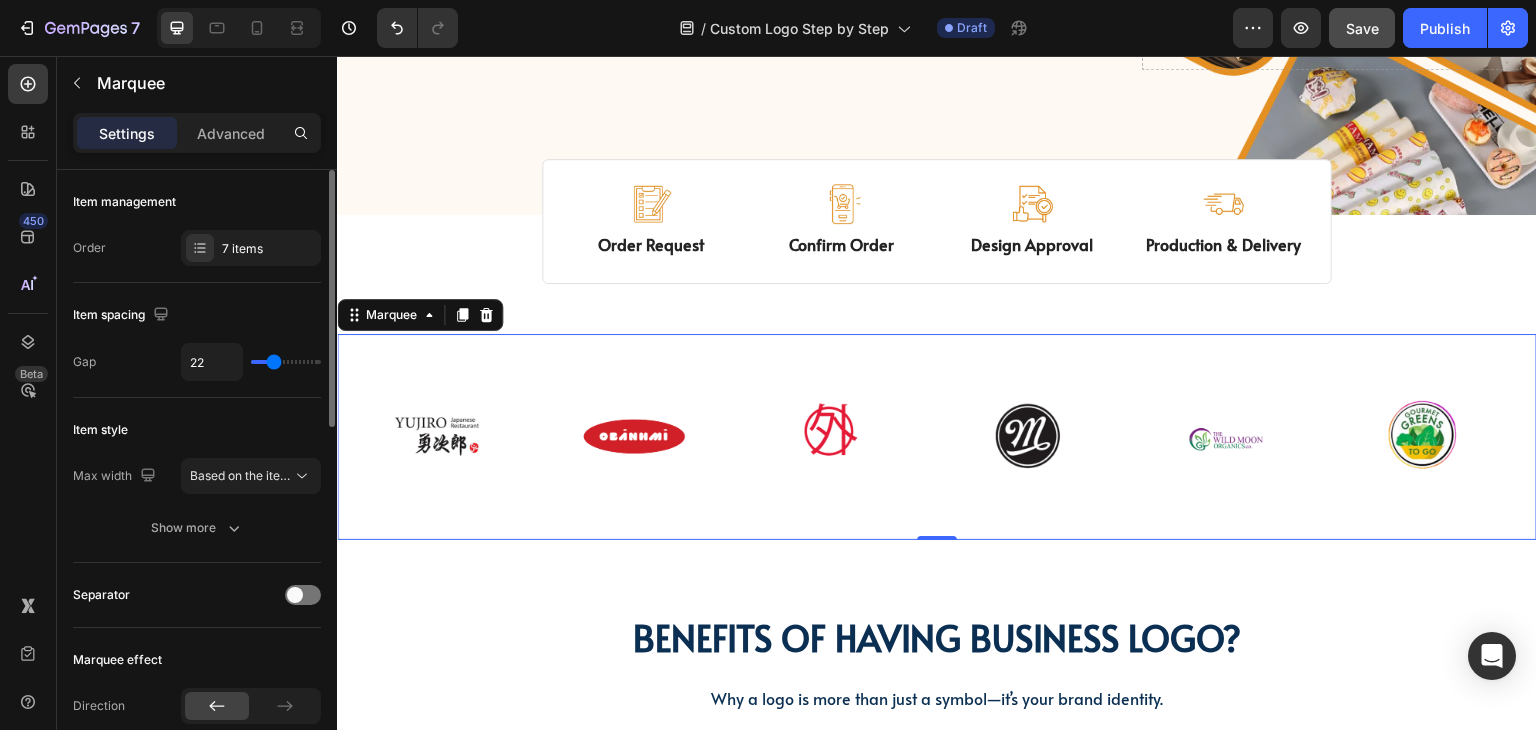 type on "35" 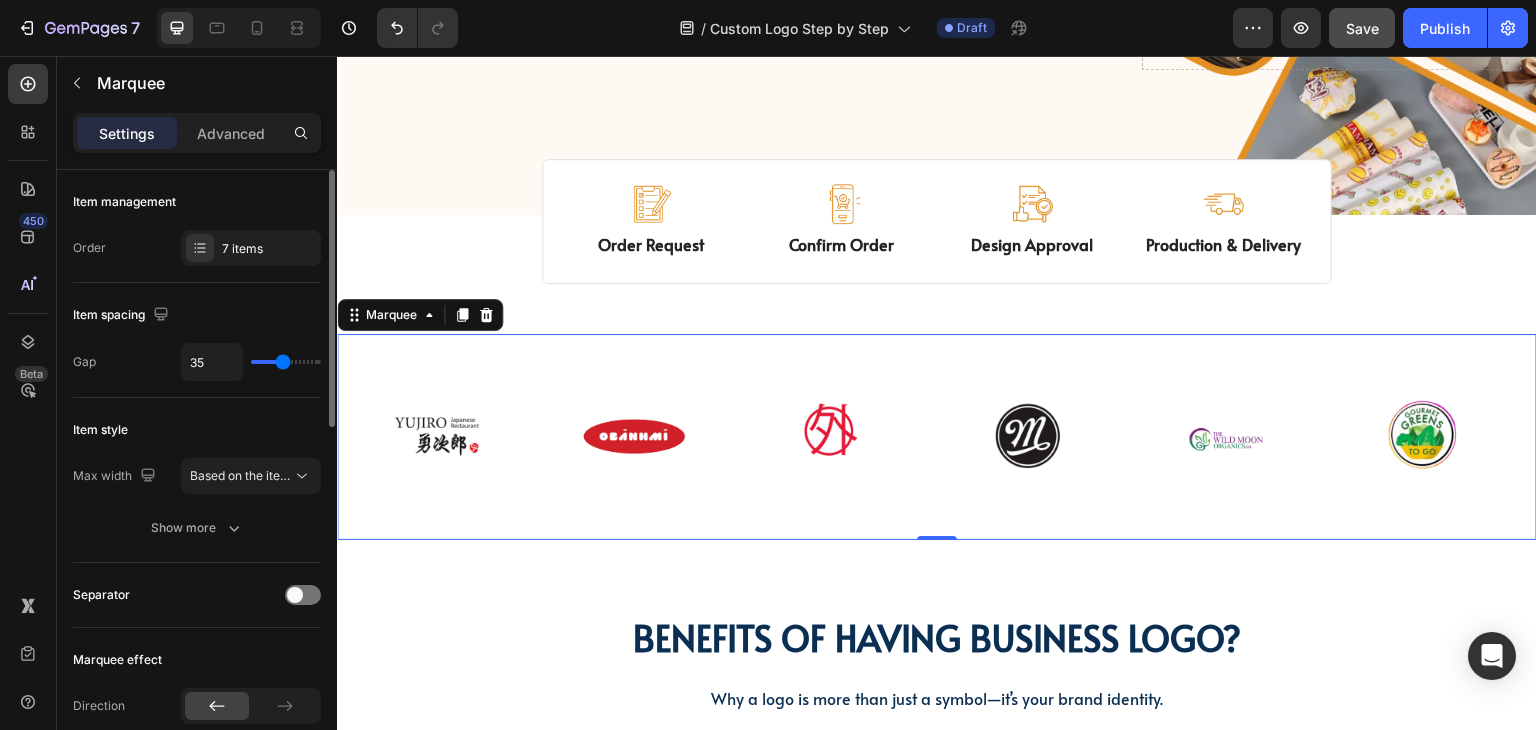 type on "36" 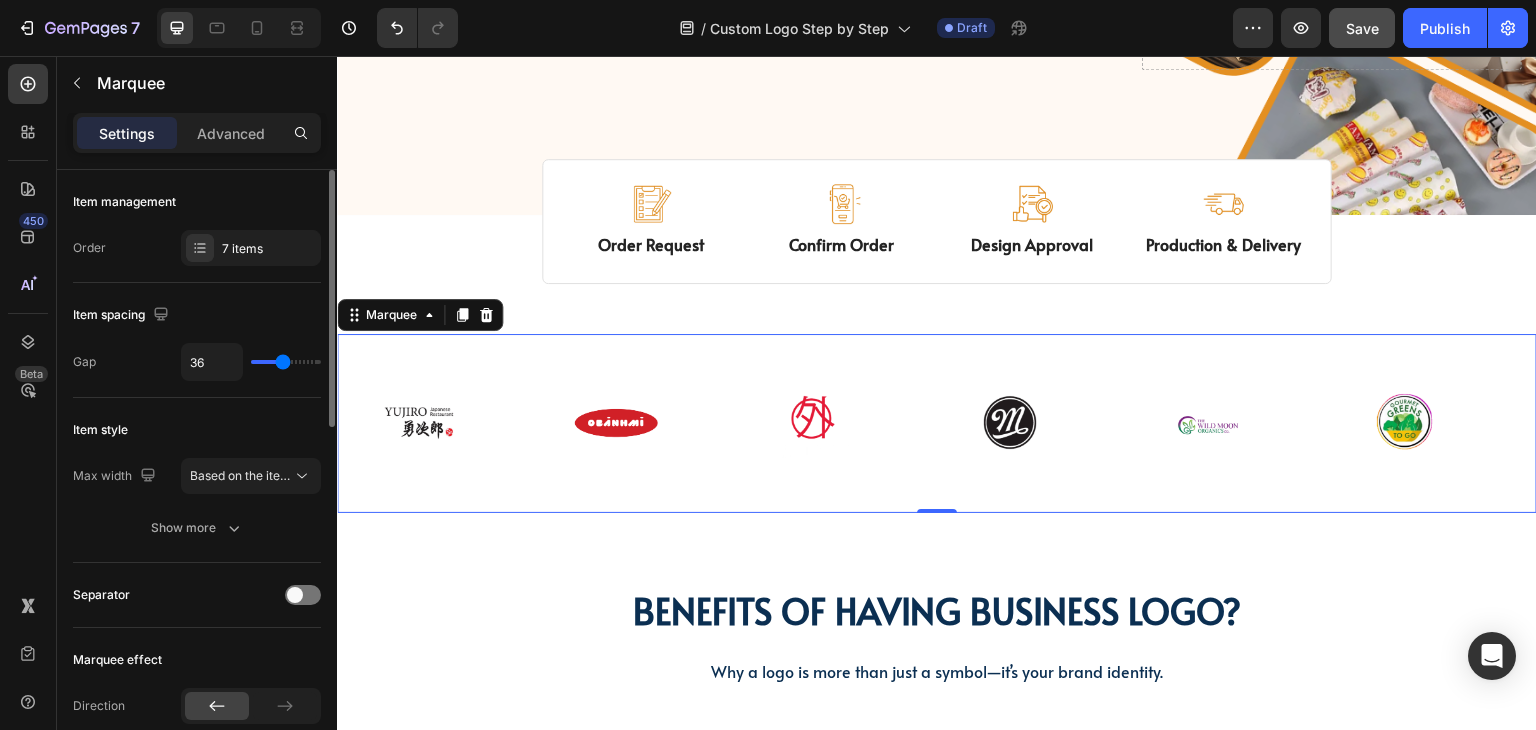 type on "32" 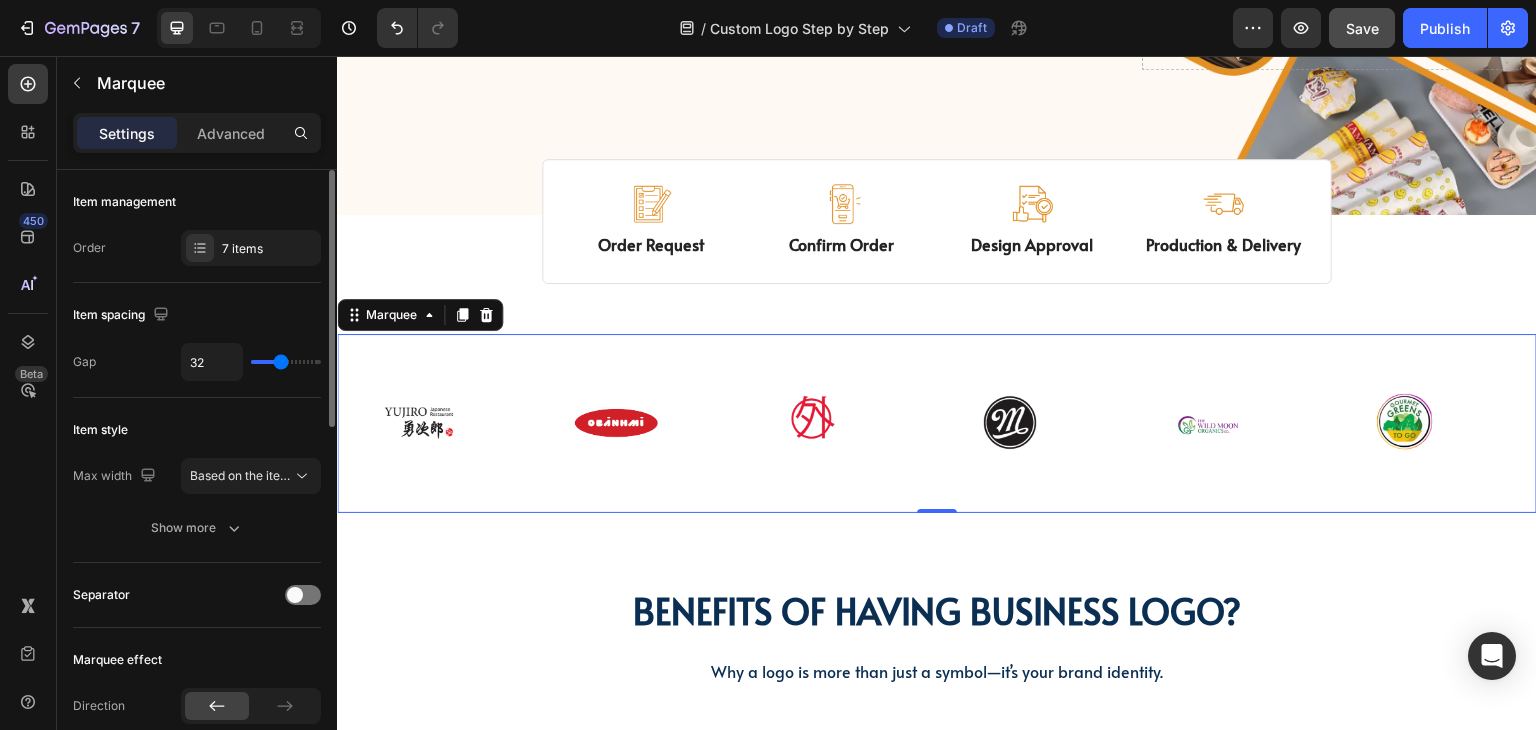 type on "47" 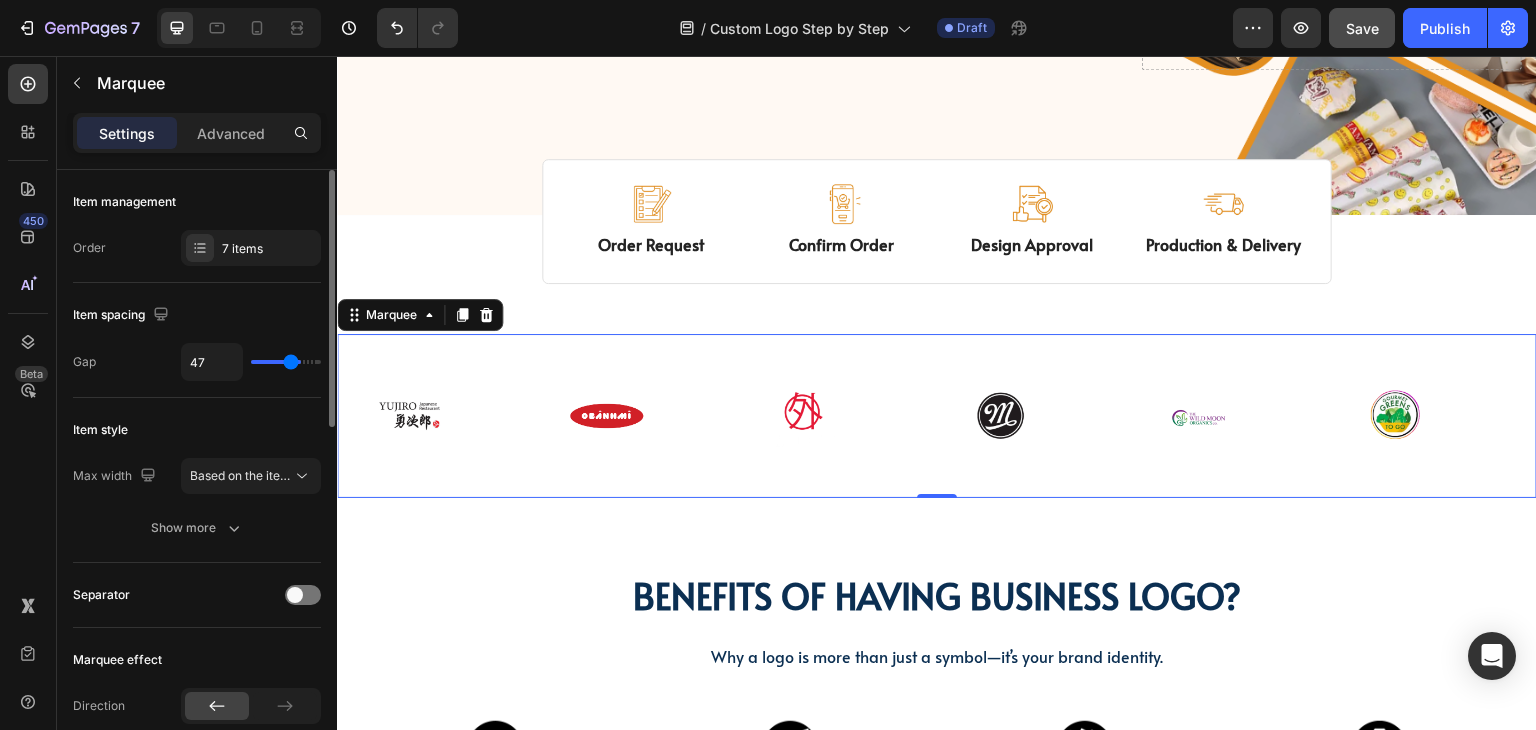 type on "55" 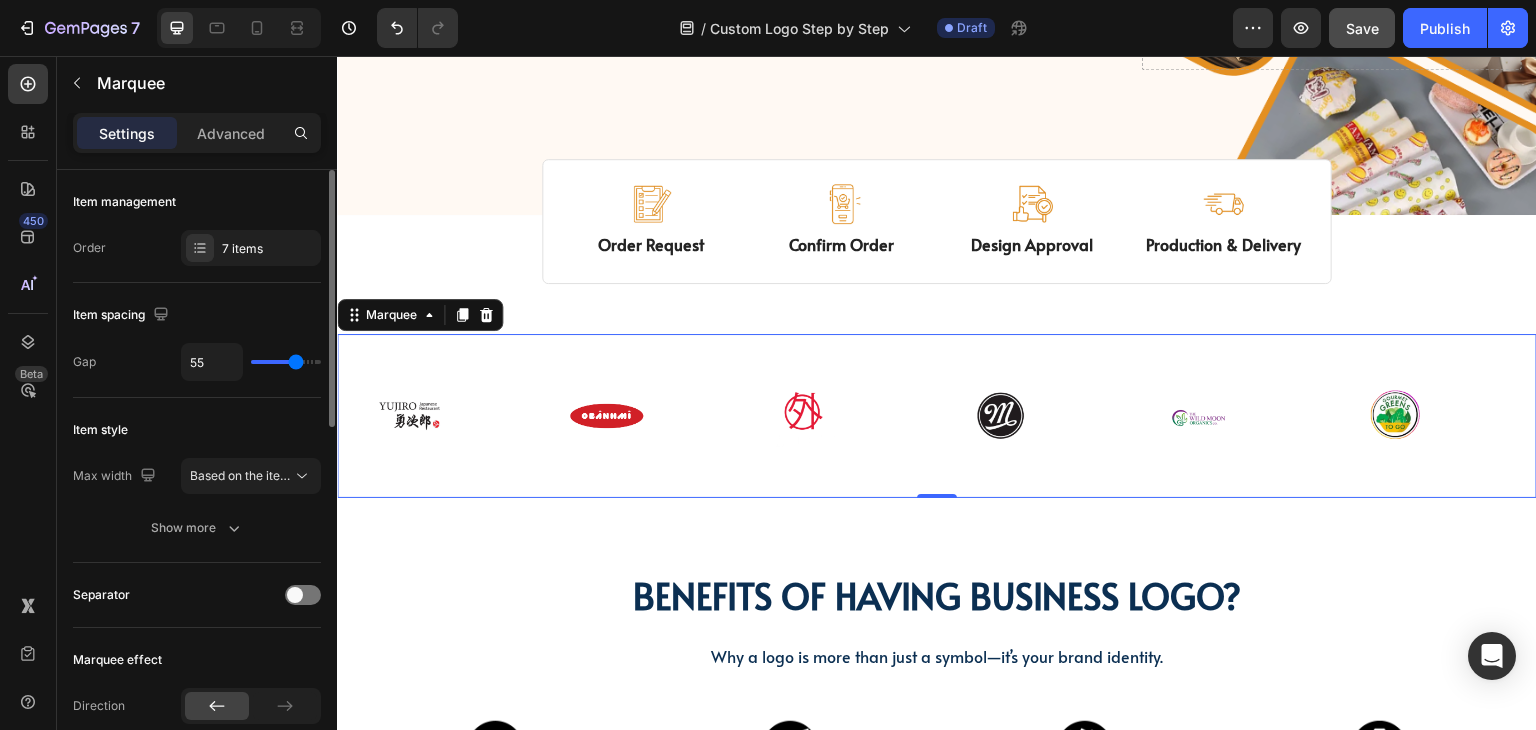 type on "56" 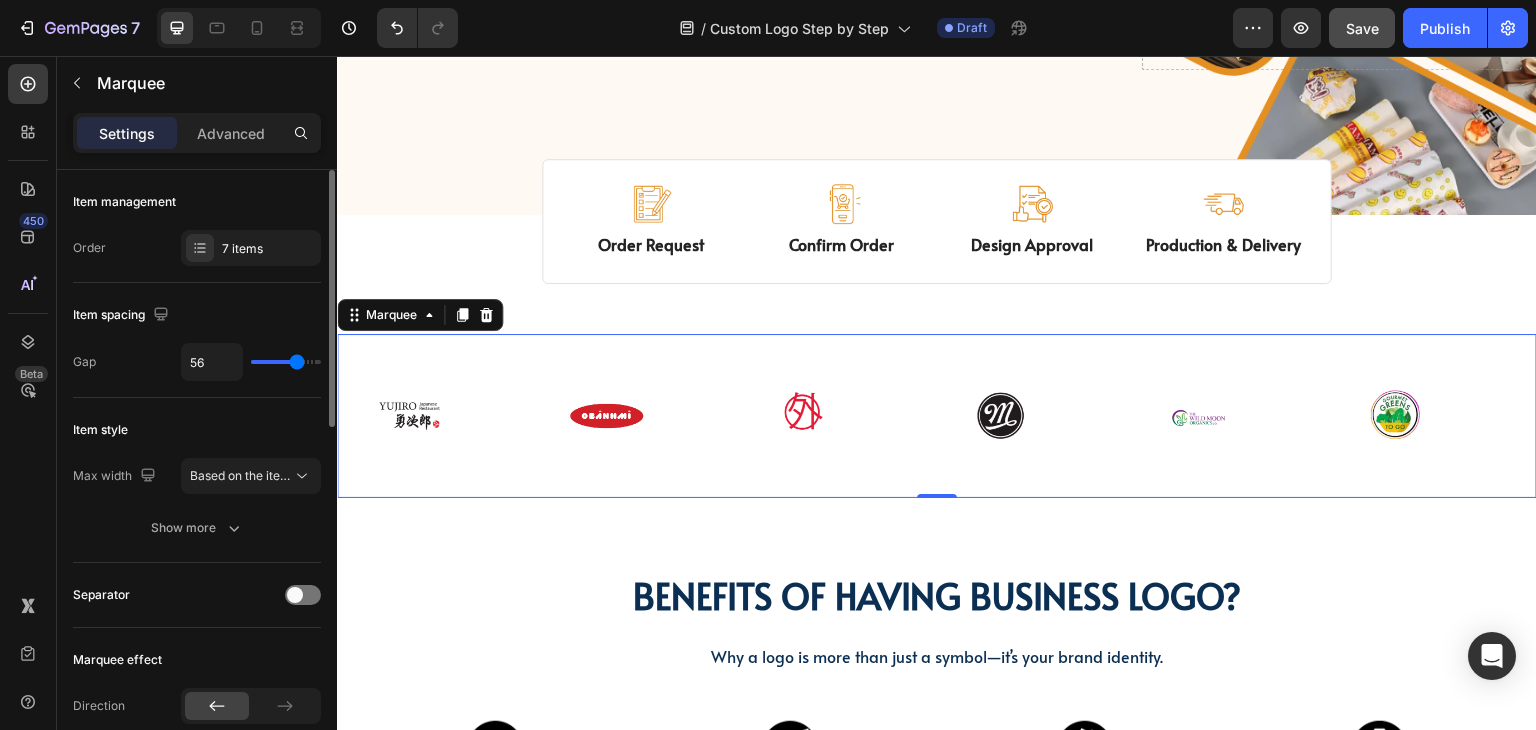 type on "58" 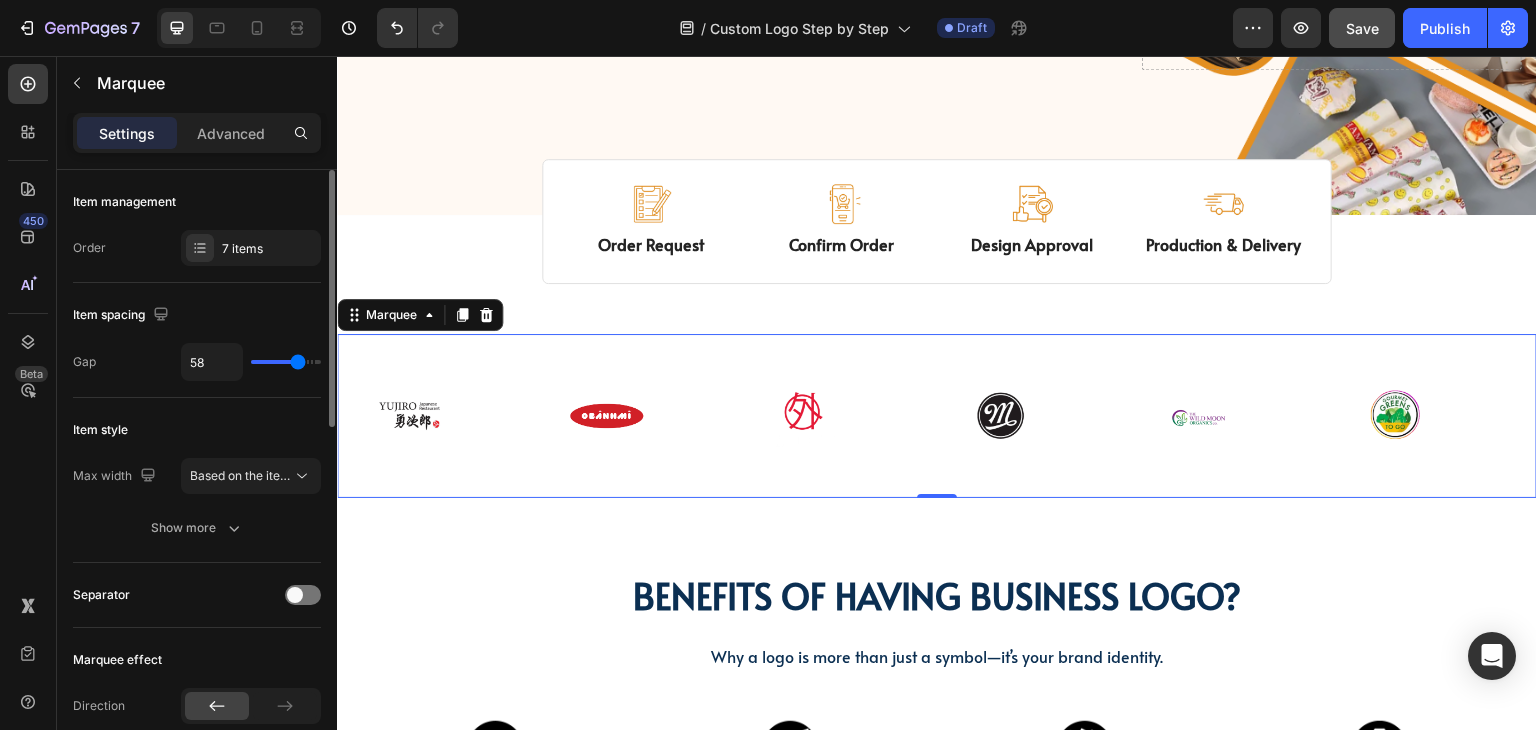 type on "63" 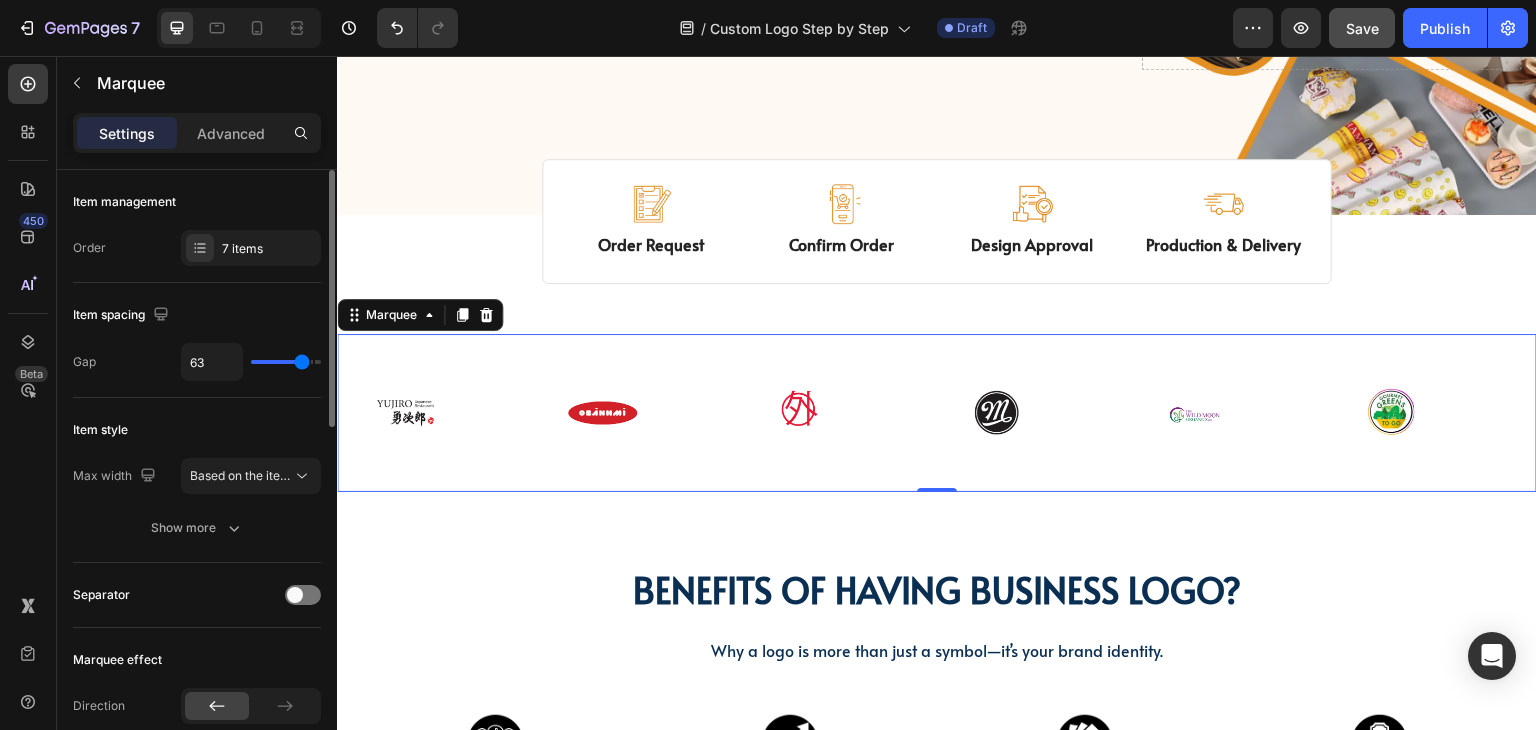 type on "64" 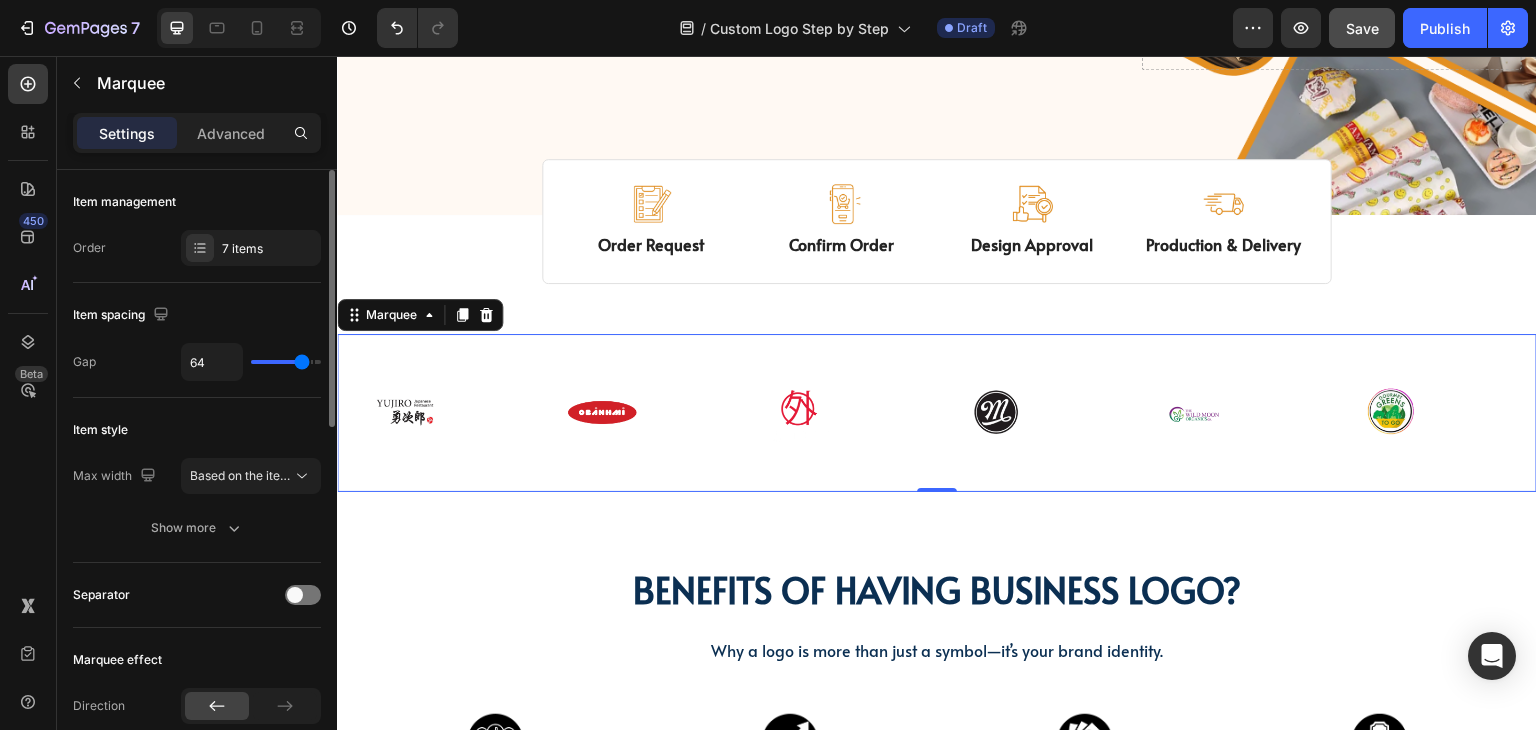 type on "49" 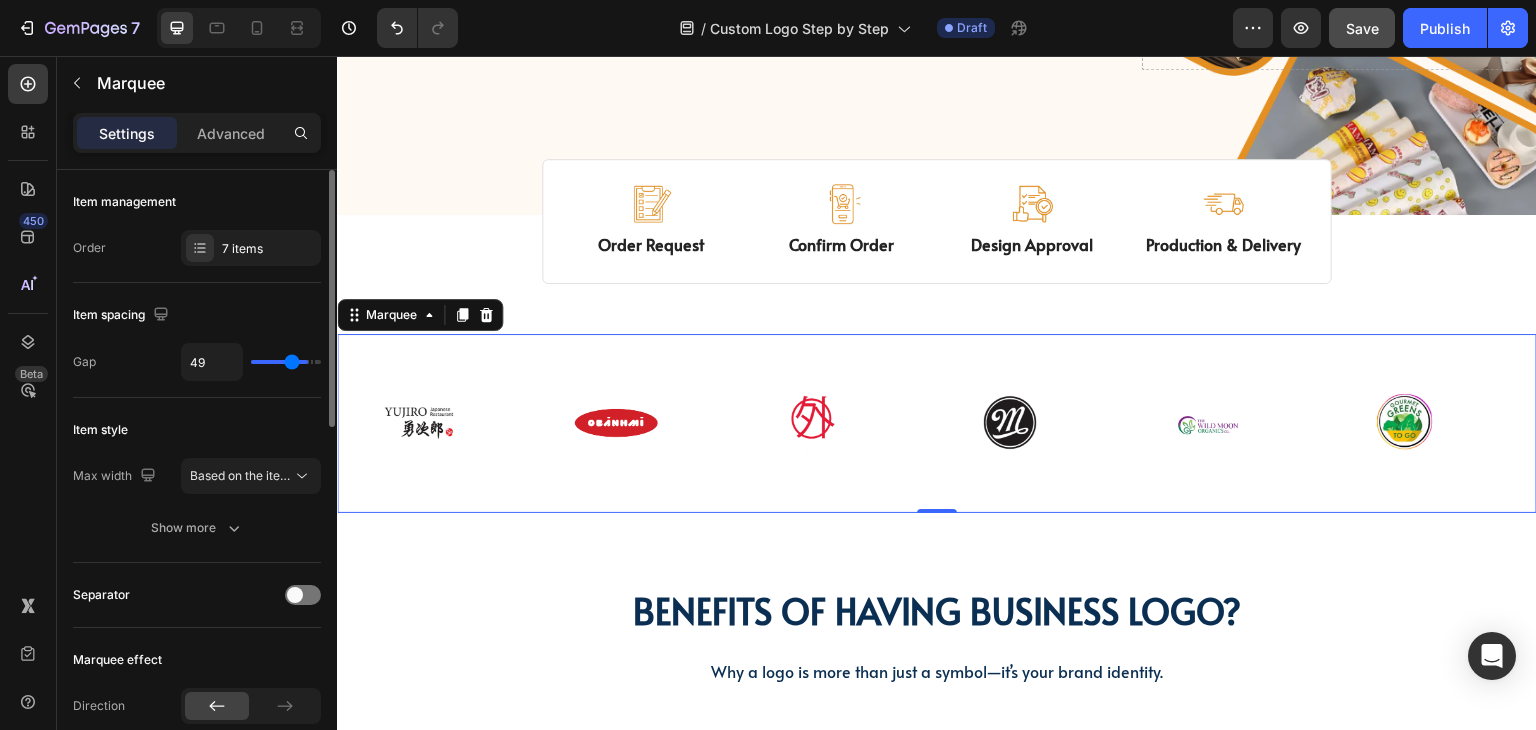 type on "36" 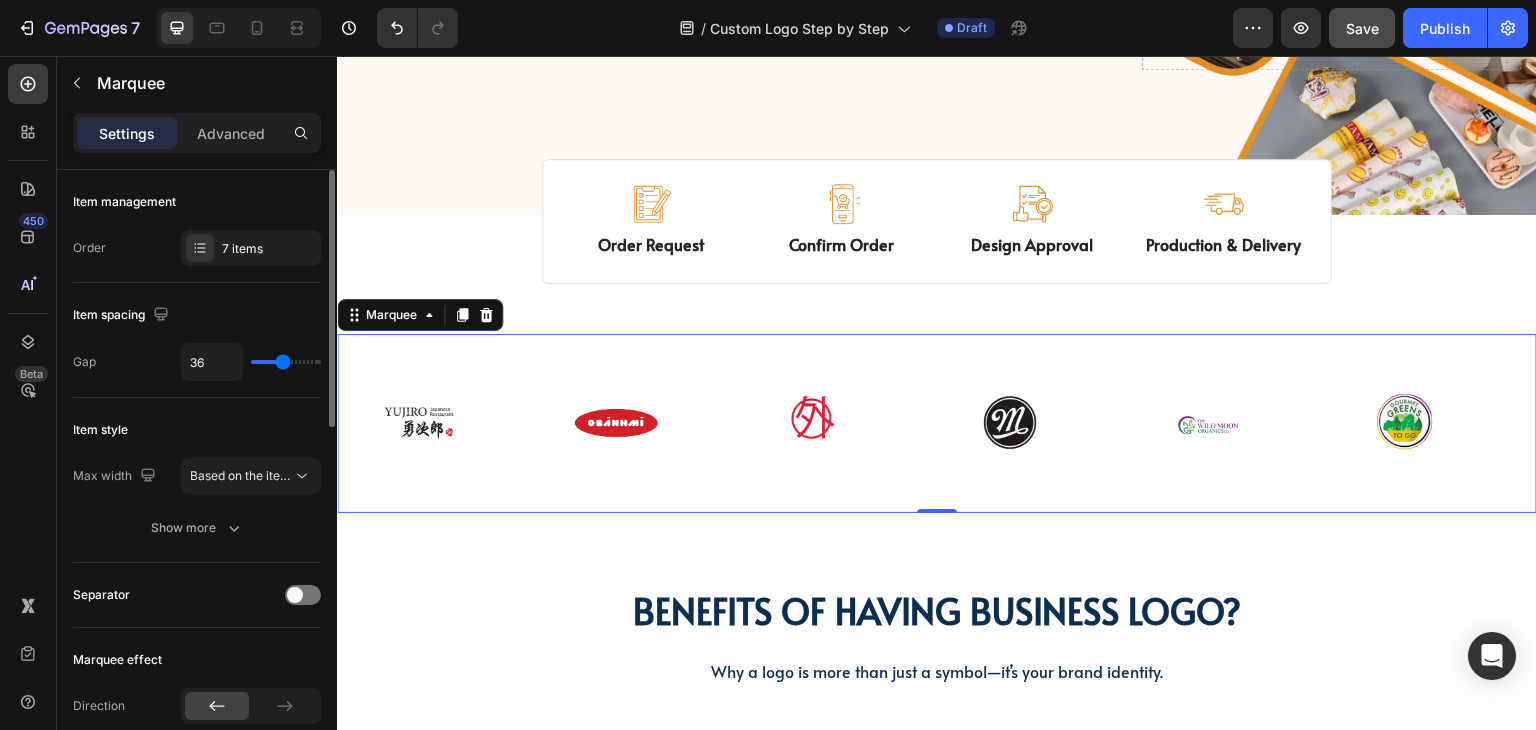 type on "29" 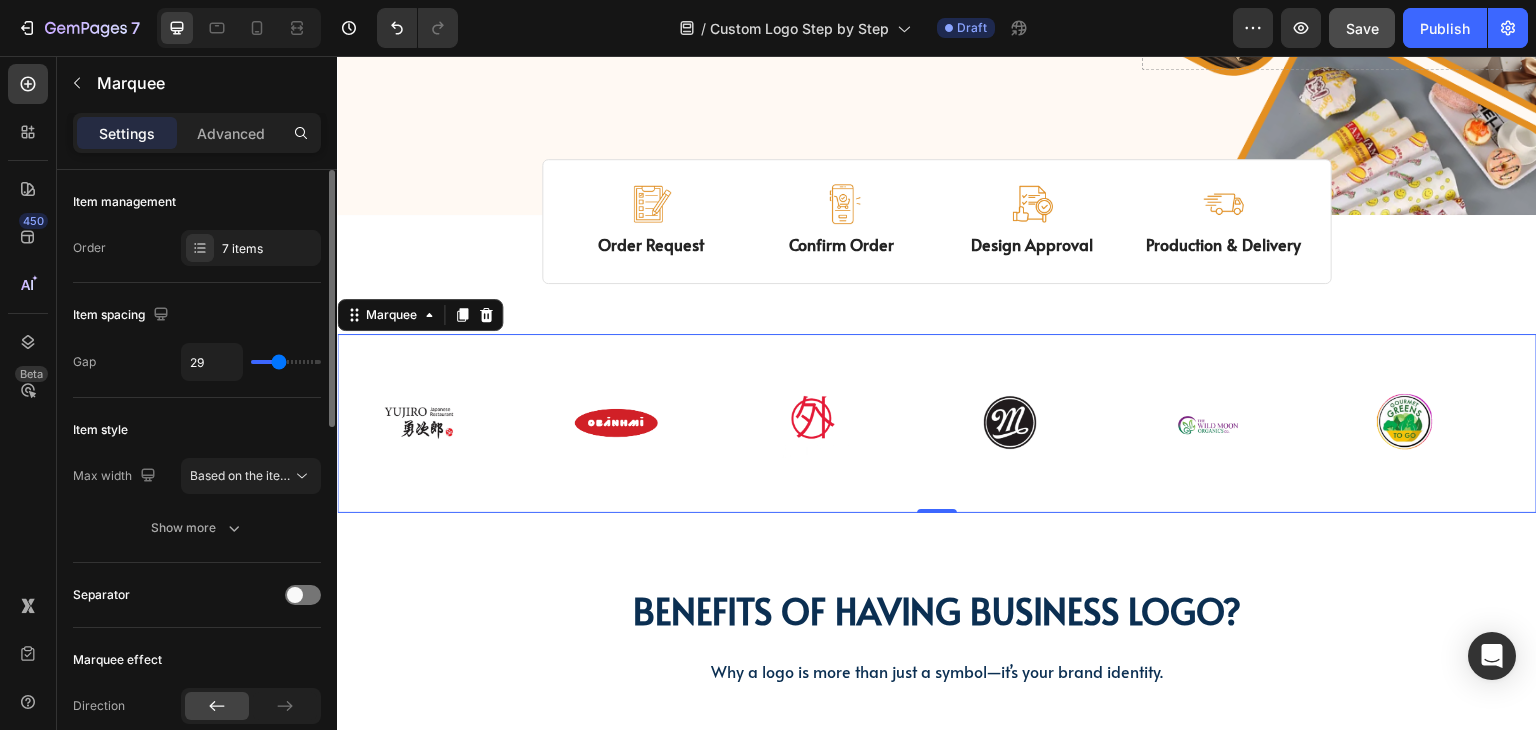 type on "28" 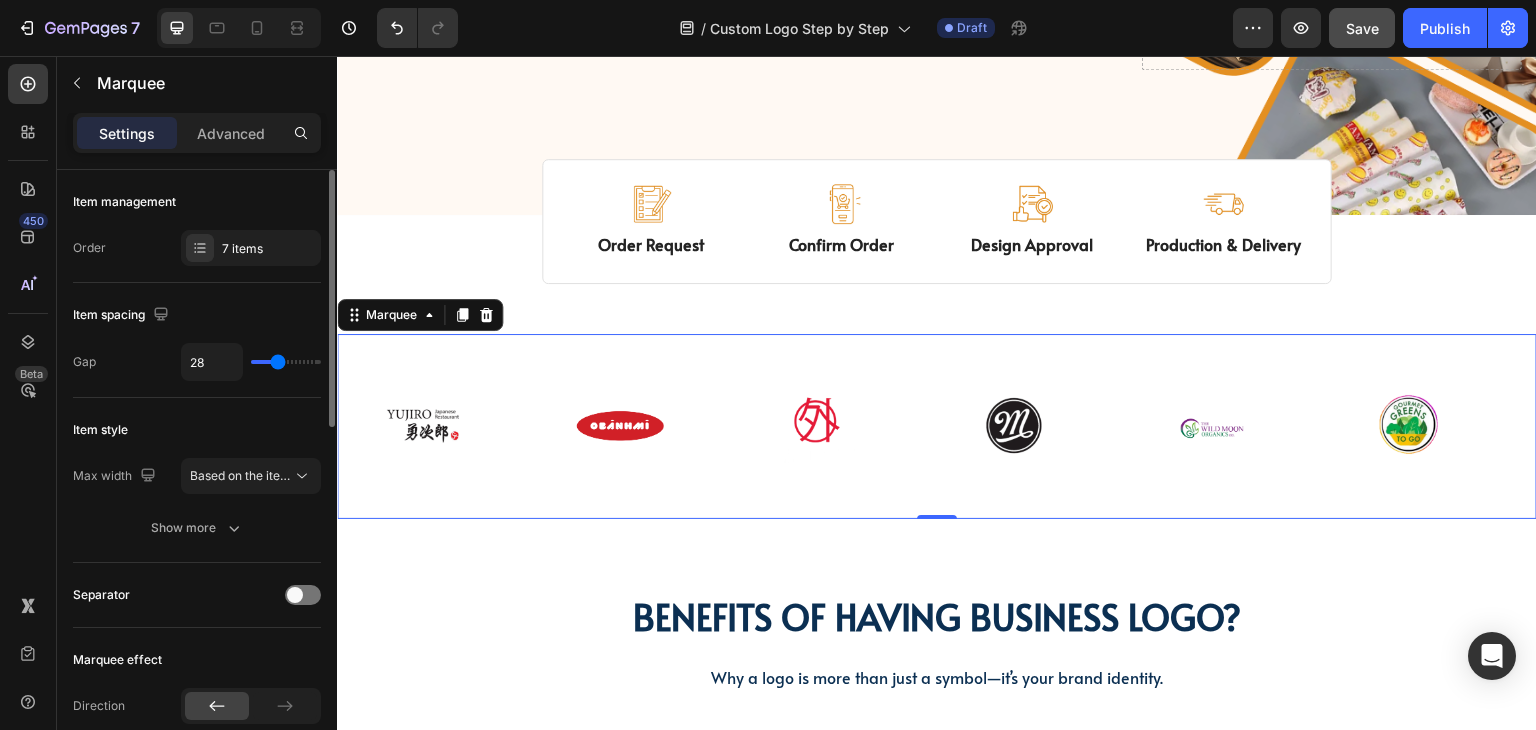 type on "26" 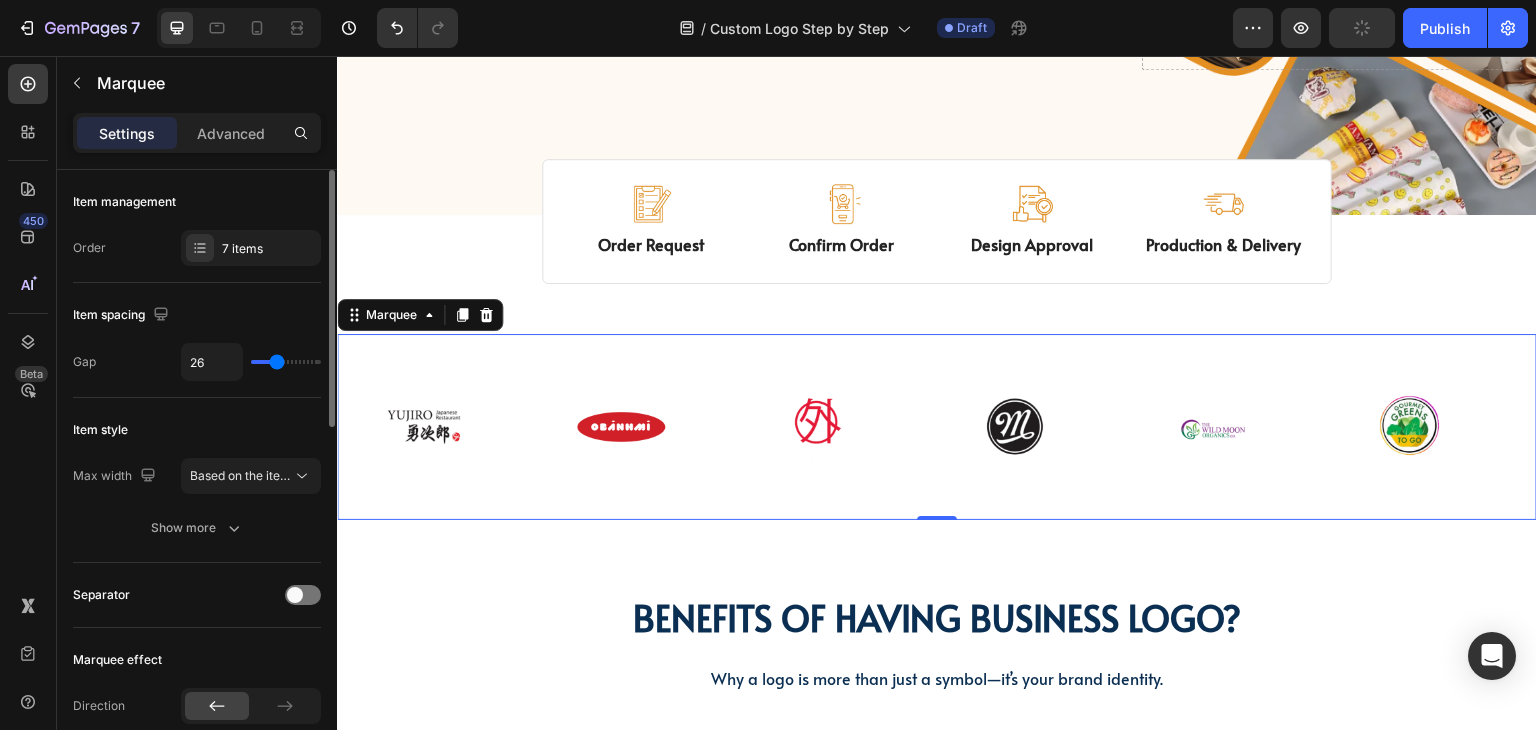type on "23" 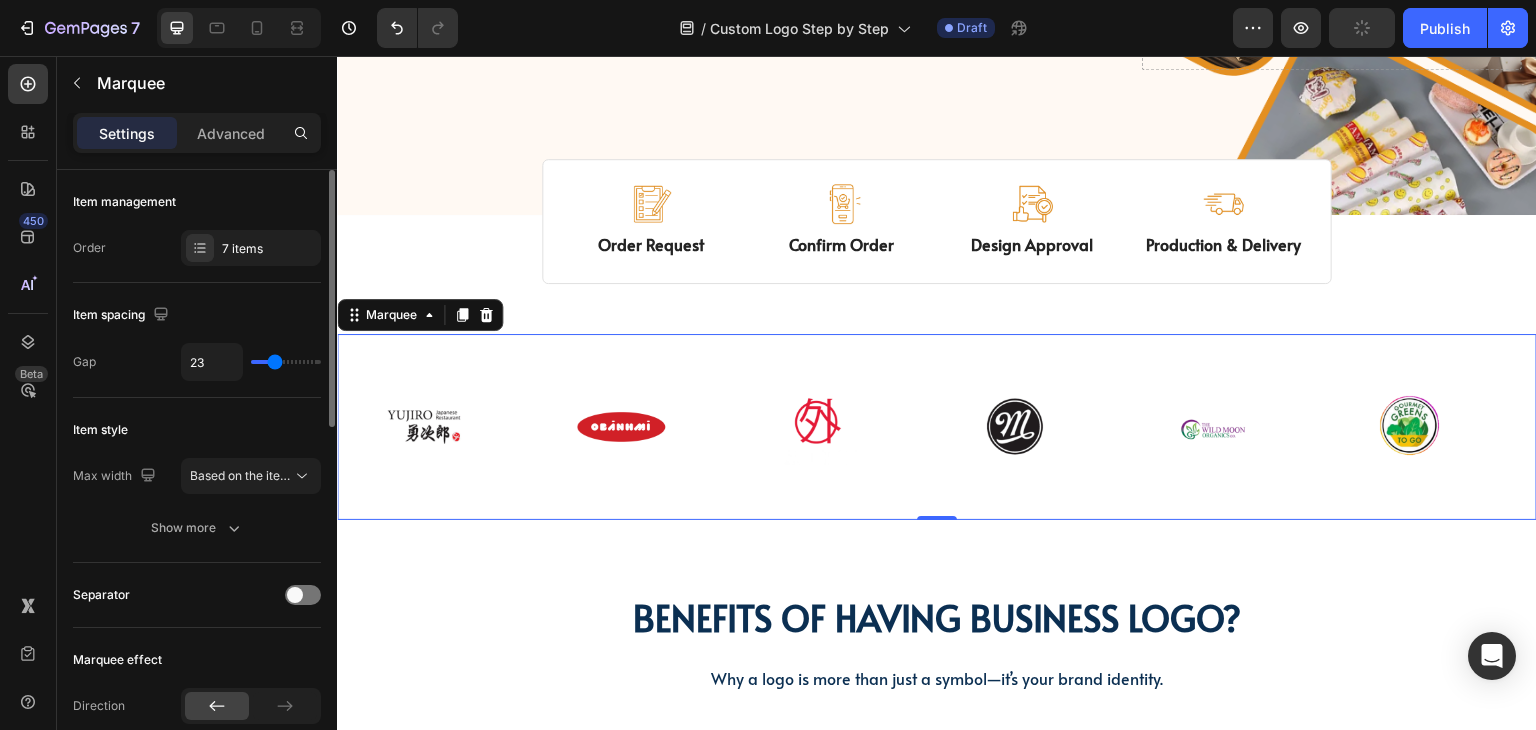 type on "20" 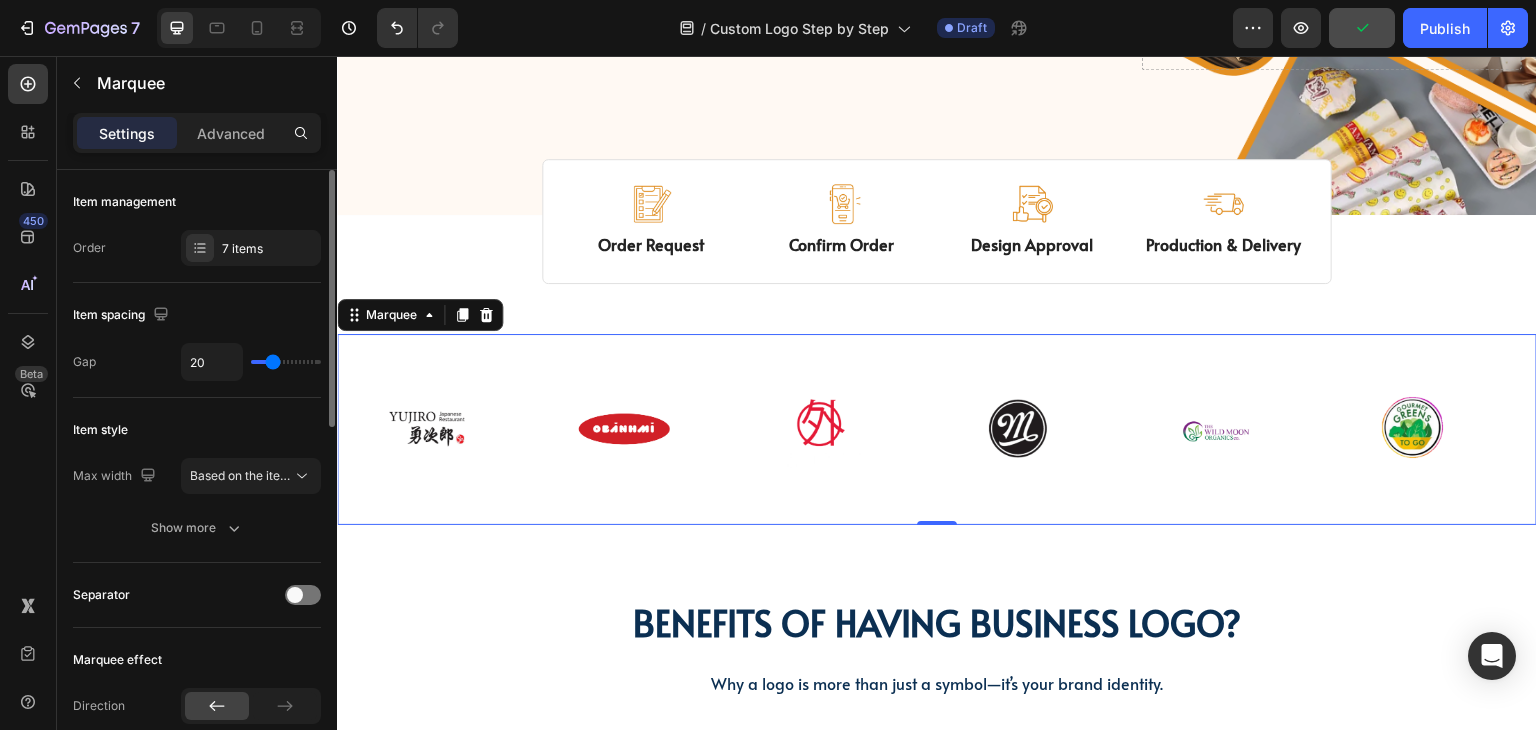 type on "18" 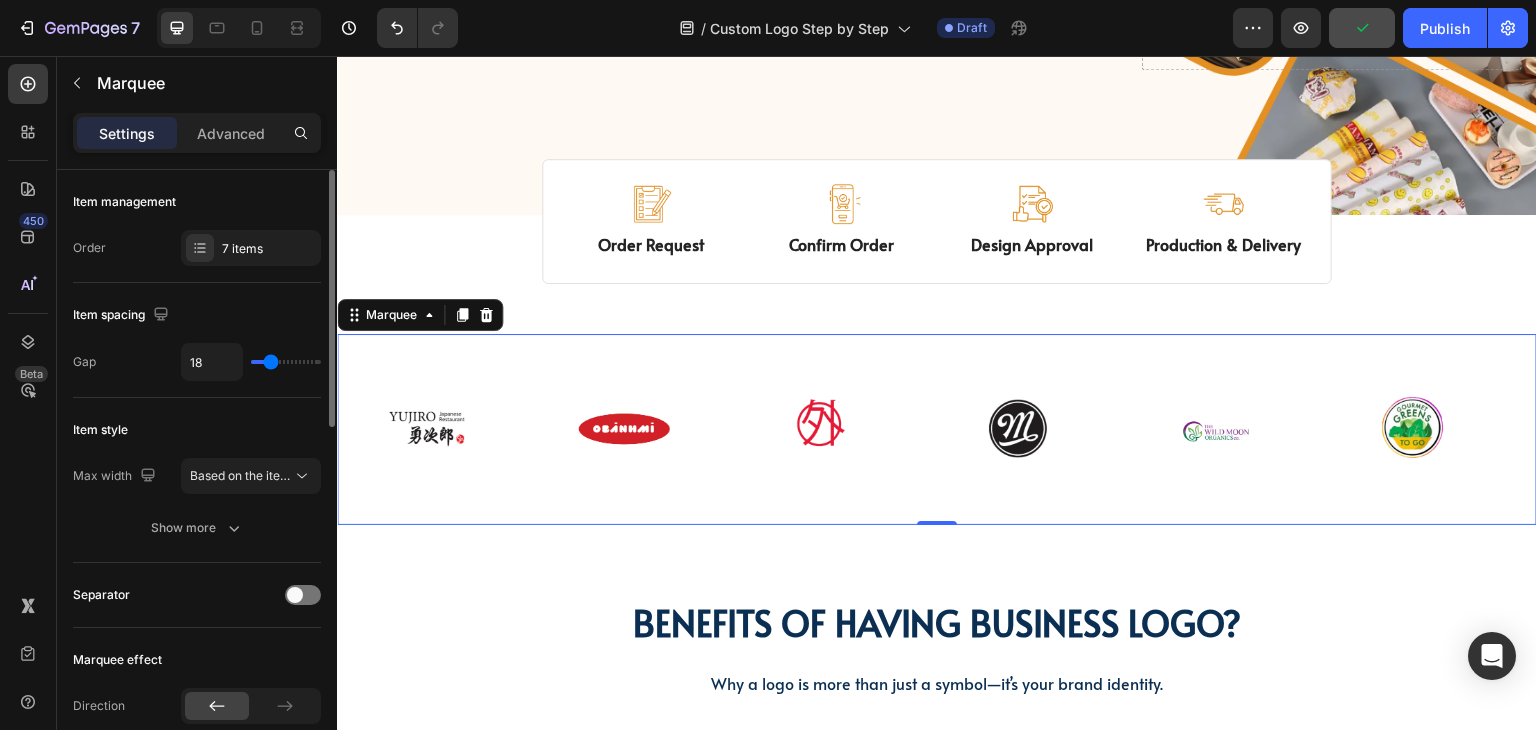 type on "16" 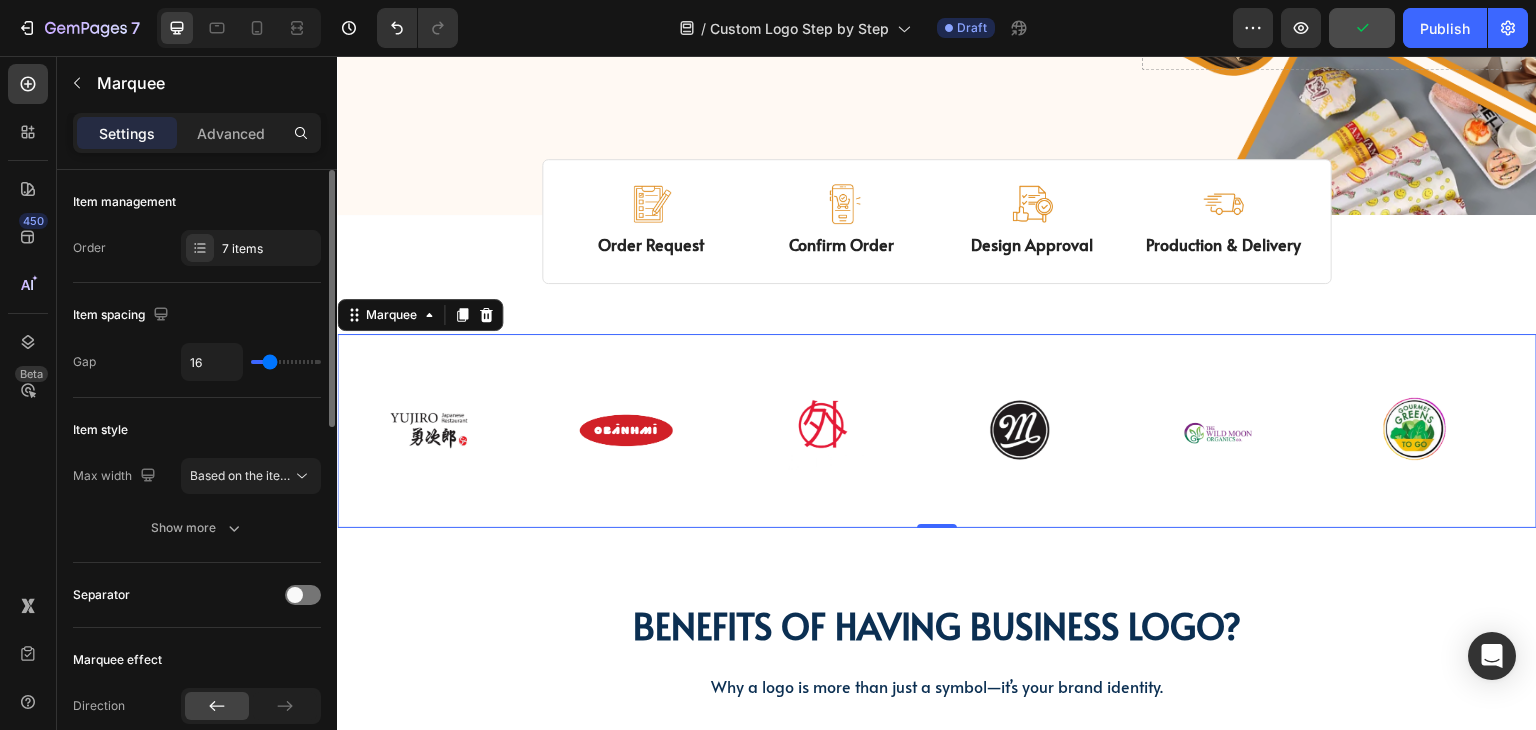 type on "19" 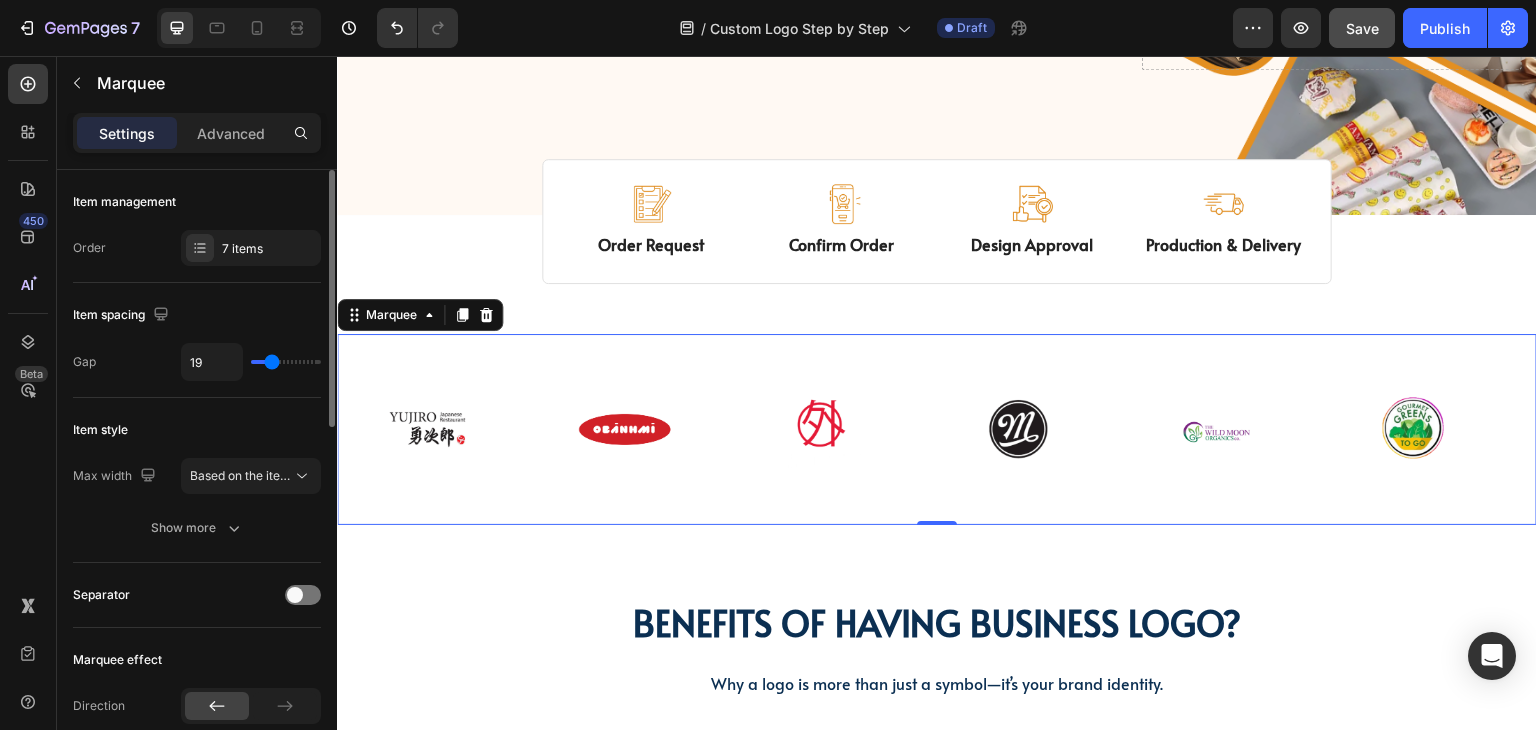 type on "18" 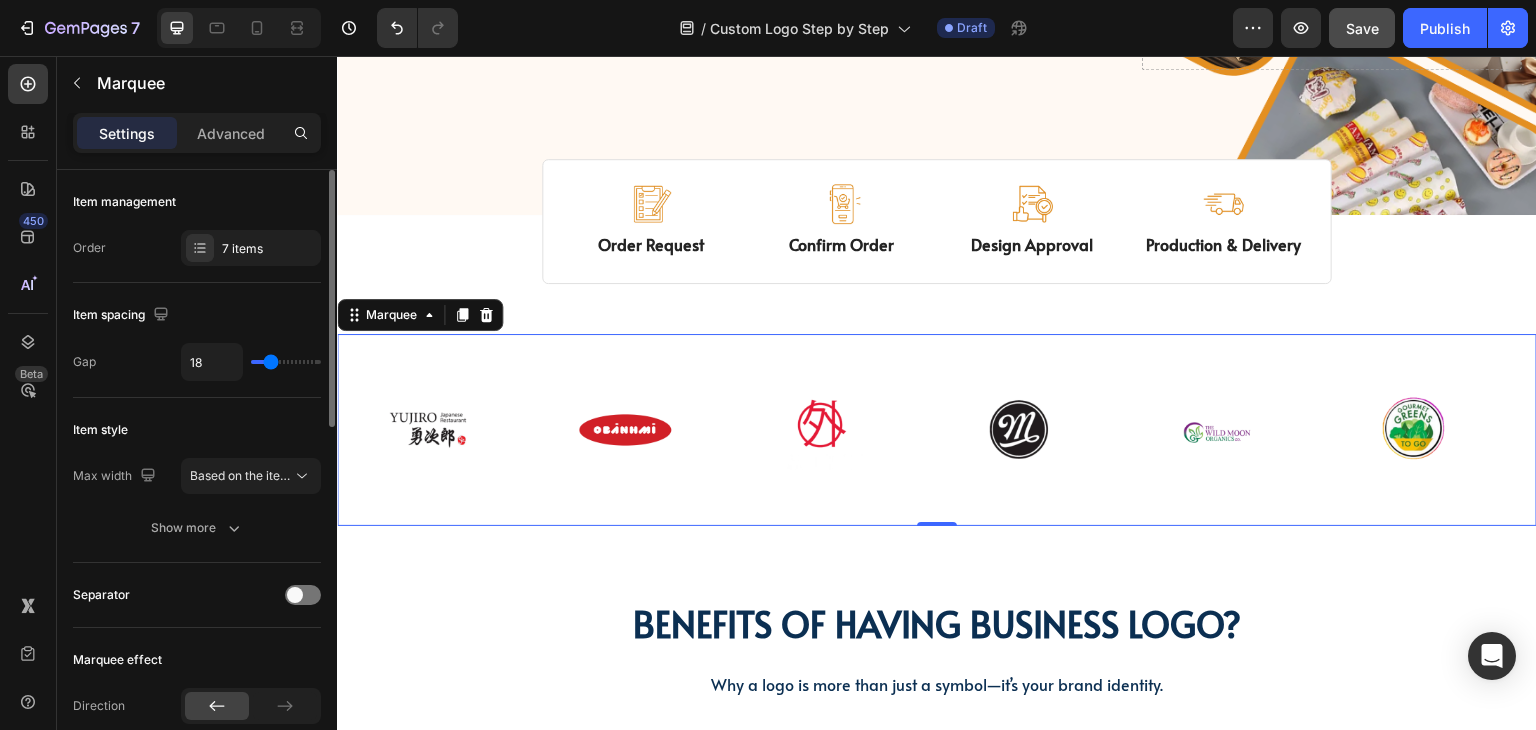 type on "16" 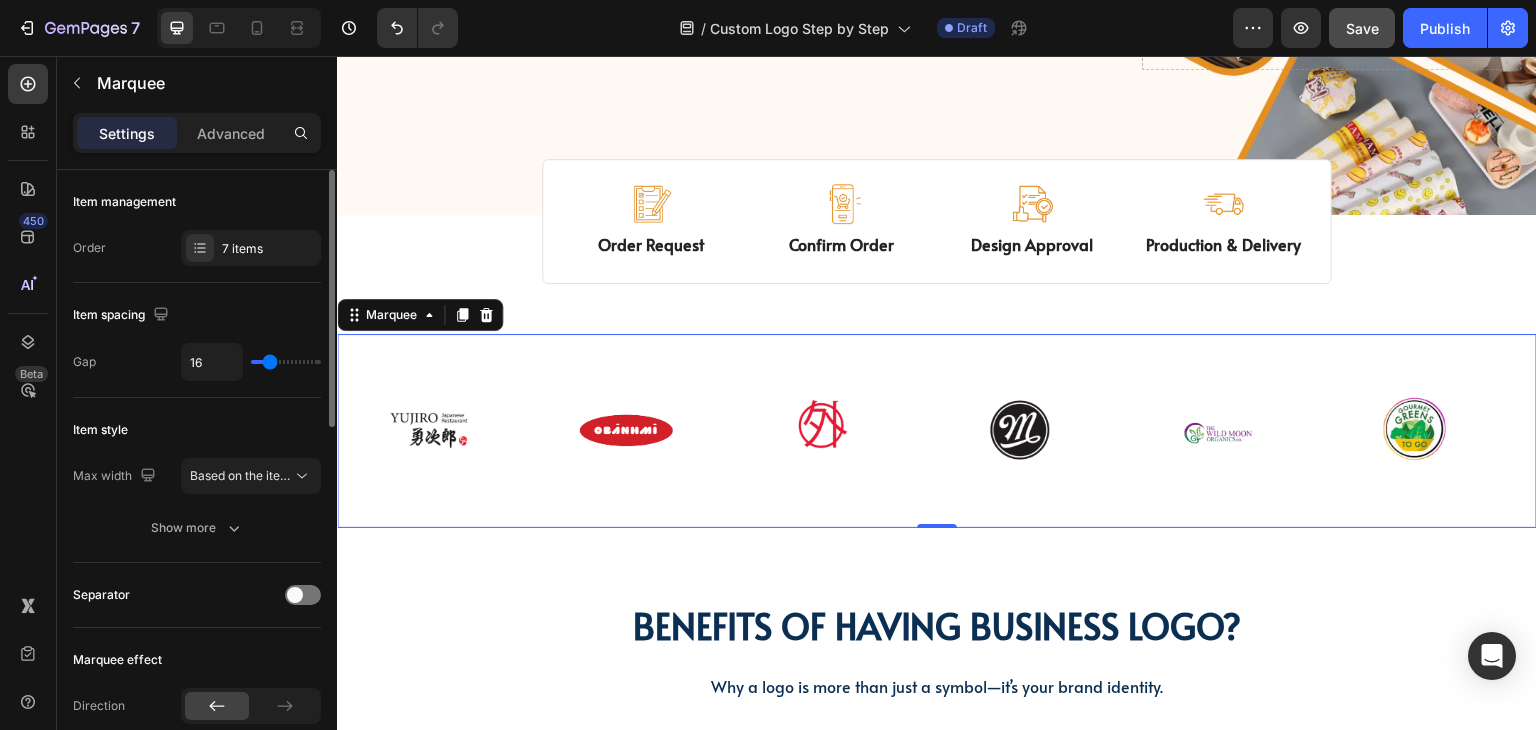 drag, startPoint x: 282, startPoint y: 361, endPoint x: 269, endPoint y: 363, distance: 13.152946 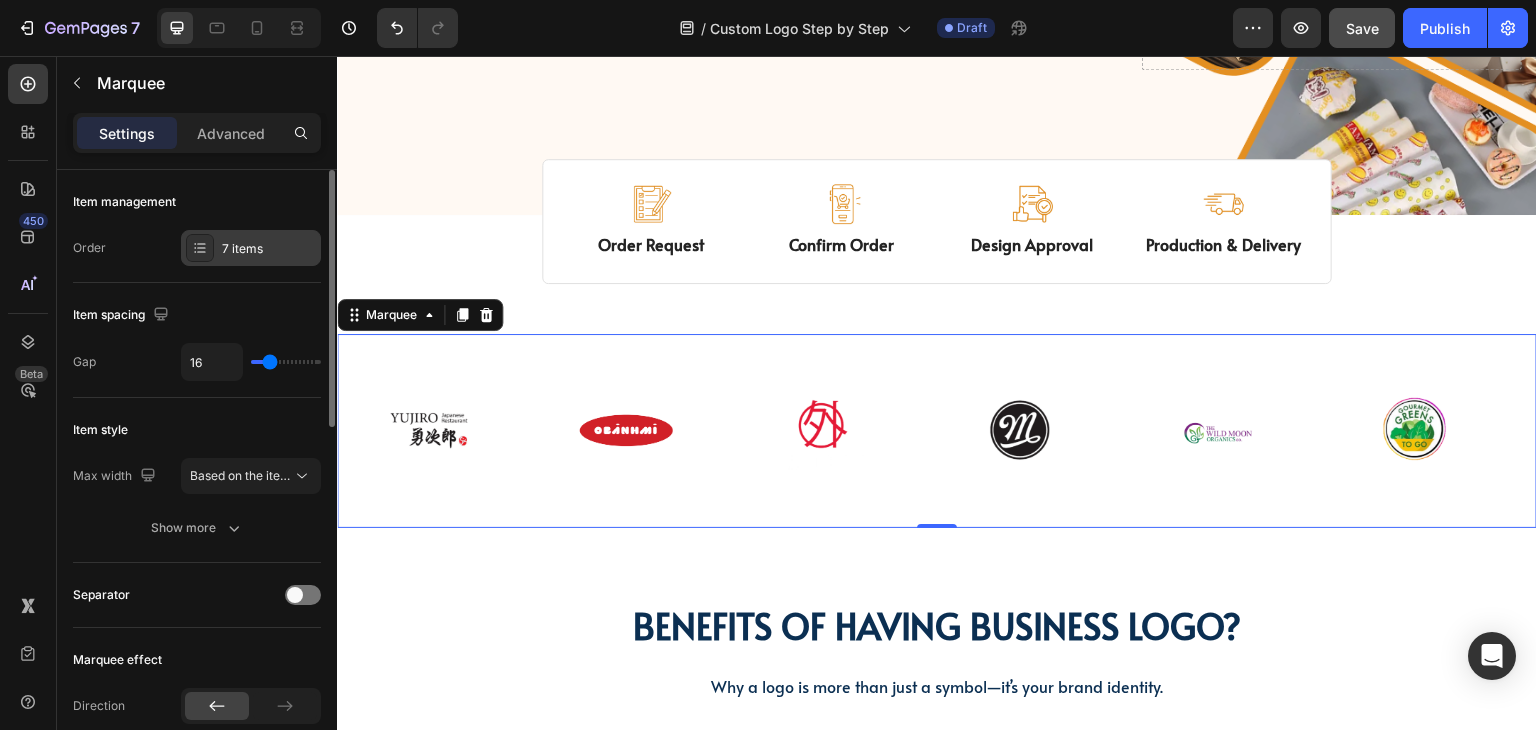 click on "7 items" at bounding box center [269, 249] 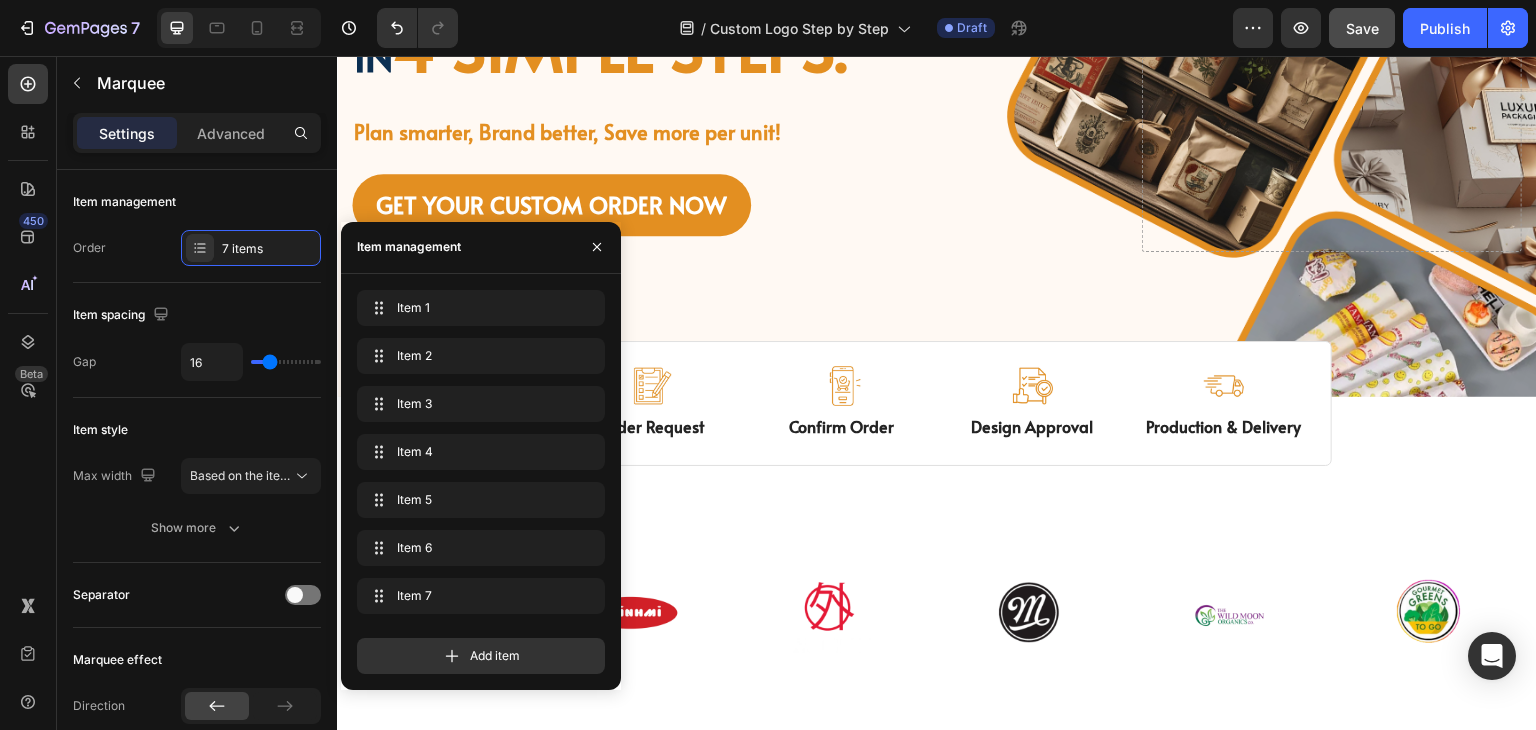 scroll, scrollTop: 348, scrollLeft: 0, axis: vertical 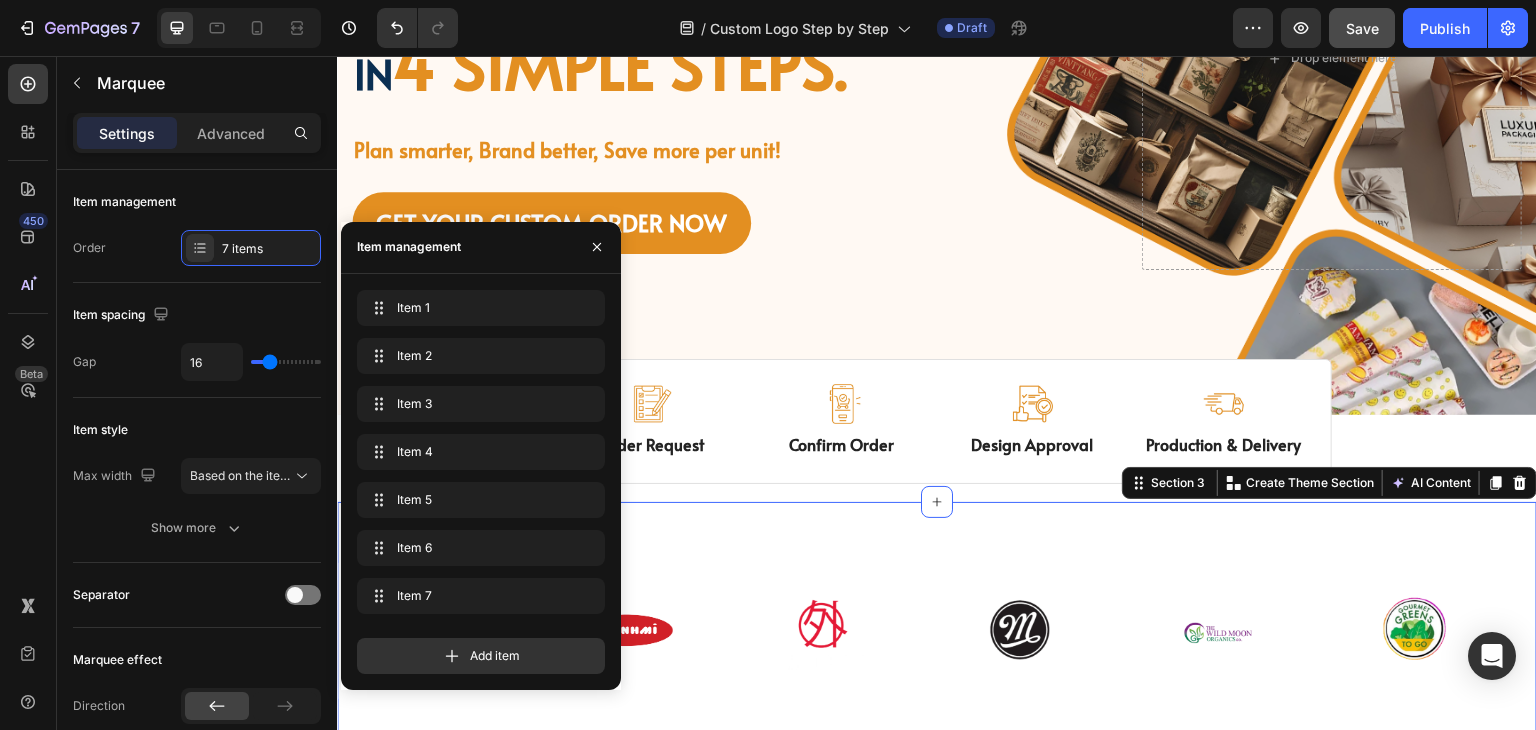 click on "Image Image Image Image Image Image Image Image Image Image Image Image Marquee Section 3   Create Theme Section AI Content Write with GemAI What would you like to describe here? Tone and Voice Persuasive Product Show more Generate" at bounding box center (937, 631) 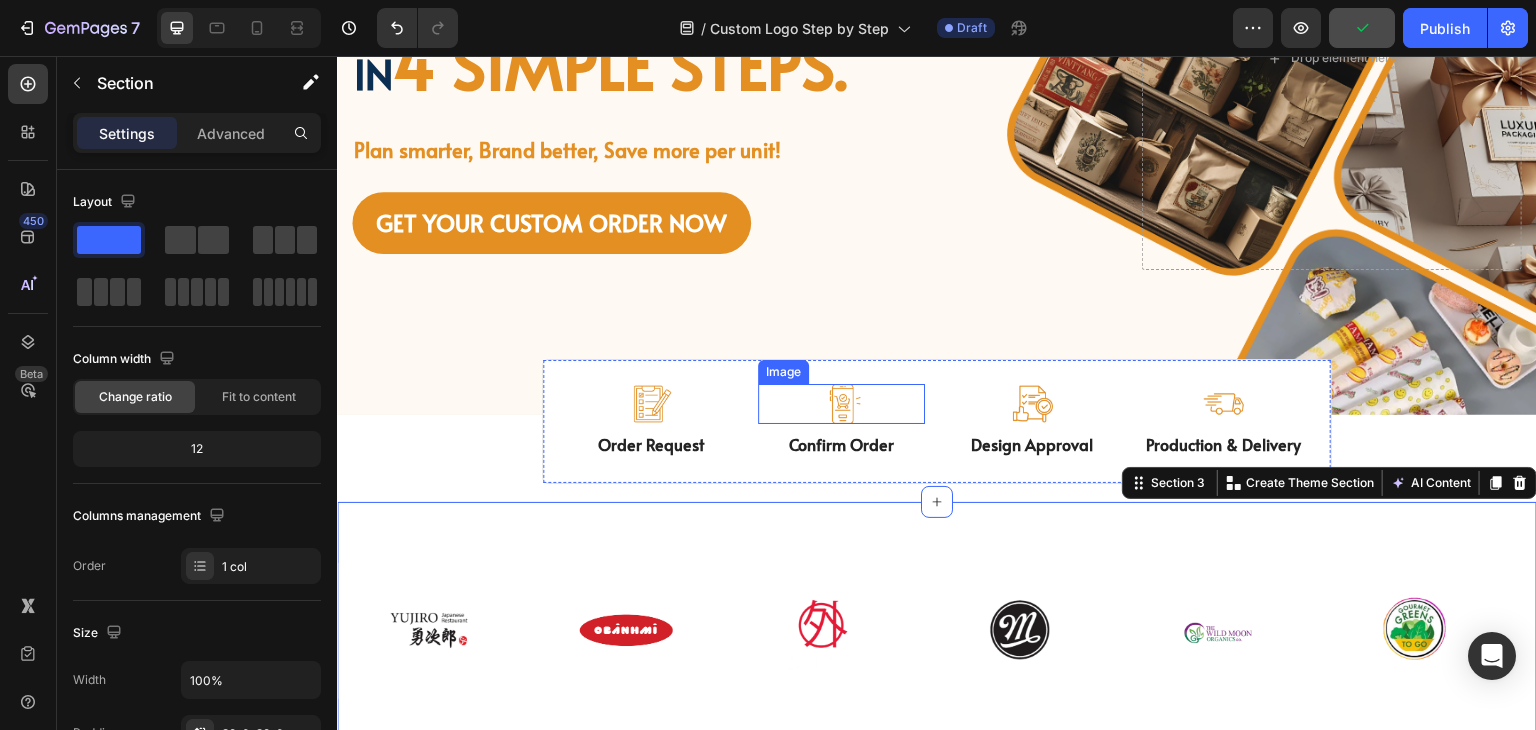 scroll, scrollTop: 548, scrollLeft: 0, axis: vertical 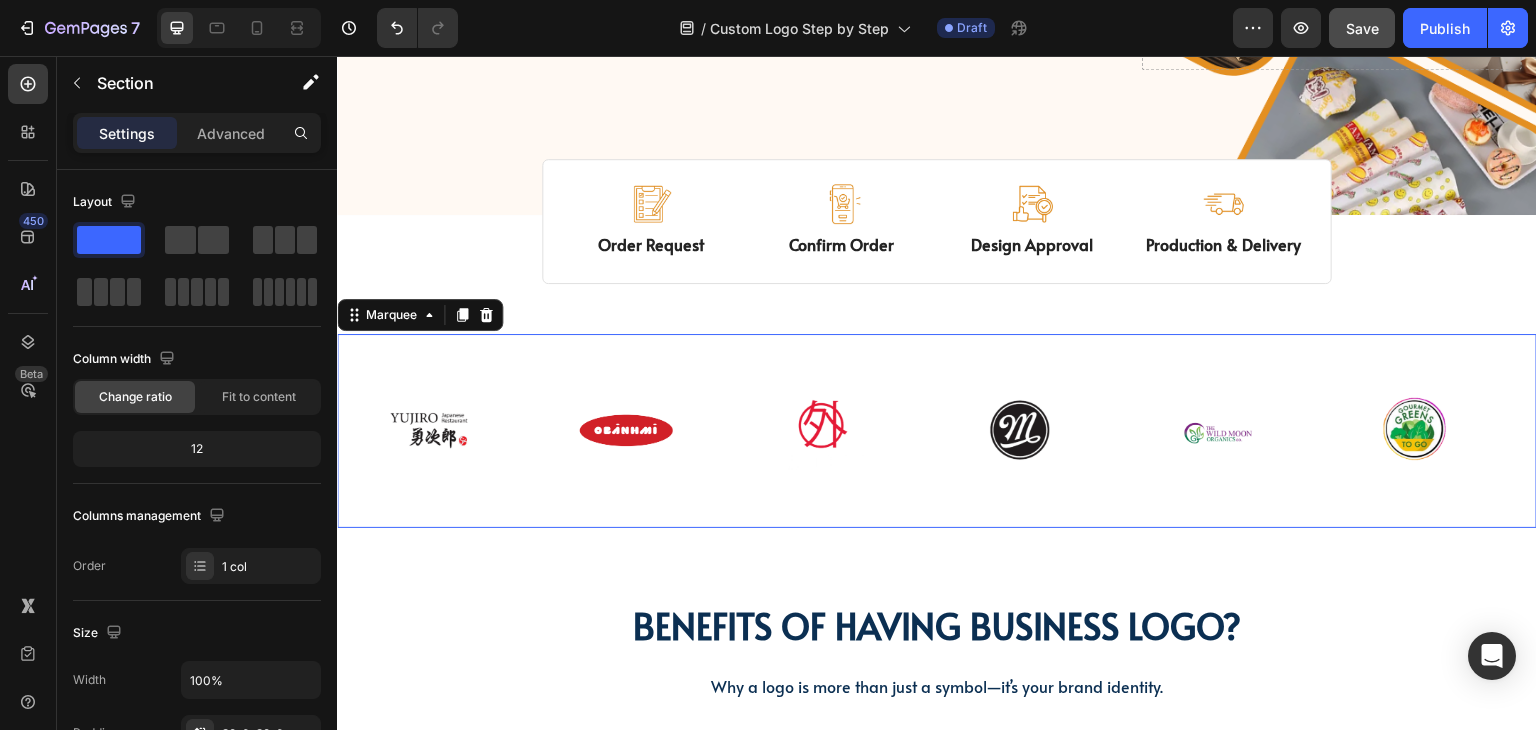 click on "Image" at bounding box center [831, 431] 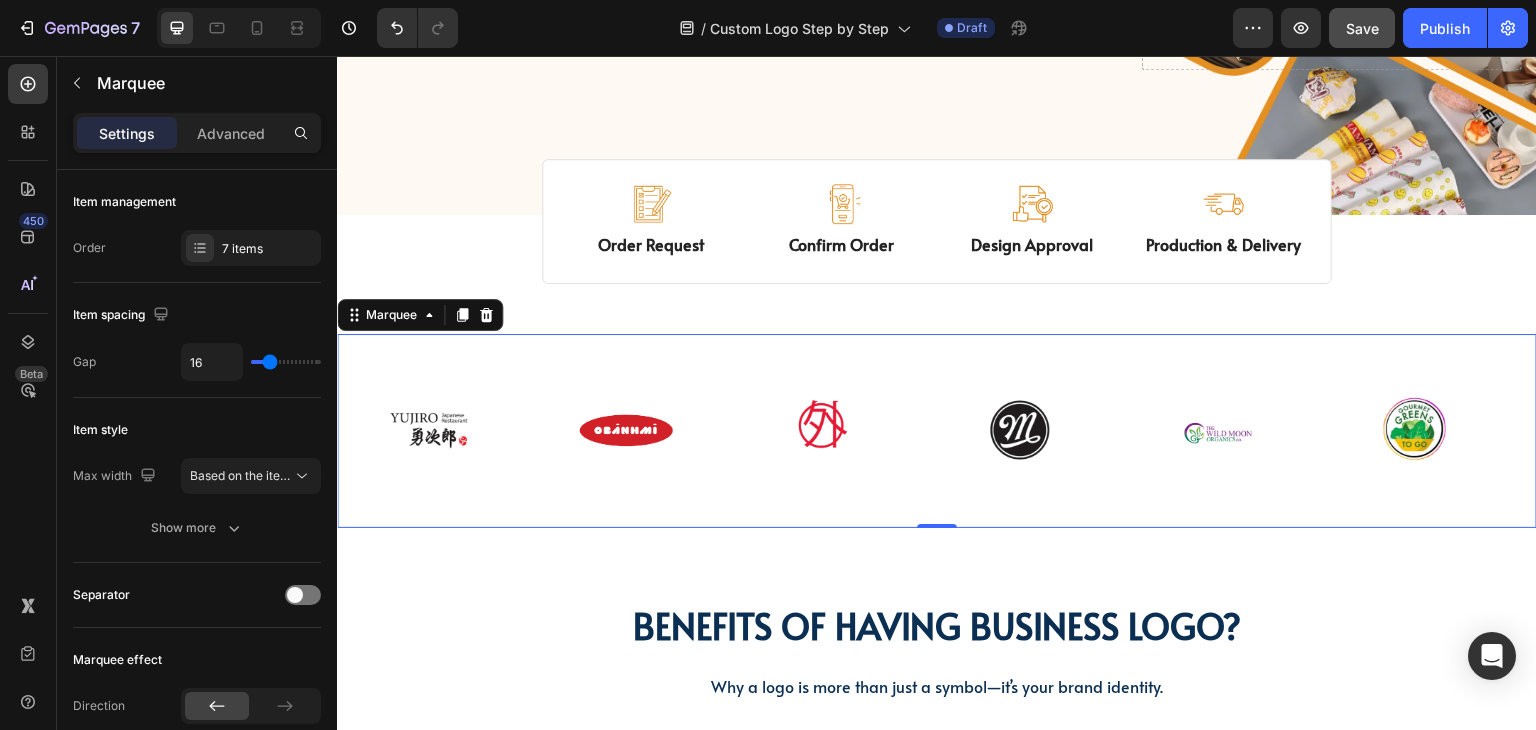 click on "Image Image Image Image Image Image Image Image Image Image Image Image Marquee   0" at bounding box center (937, 431) 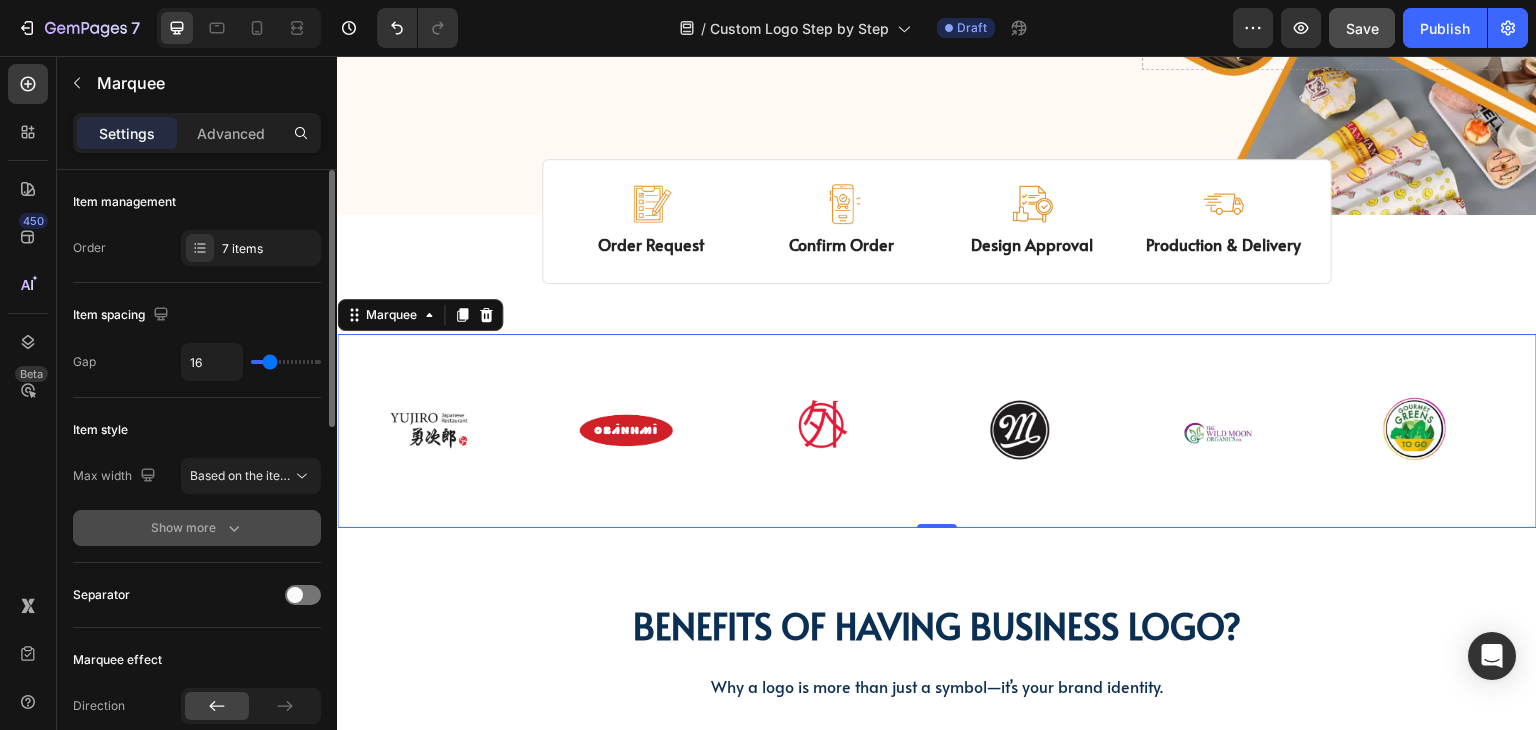 click on "Show more" at bounding box center [197, 528] 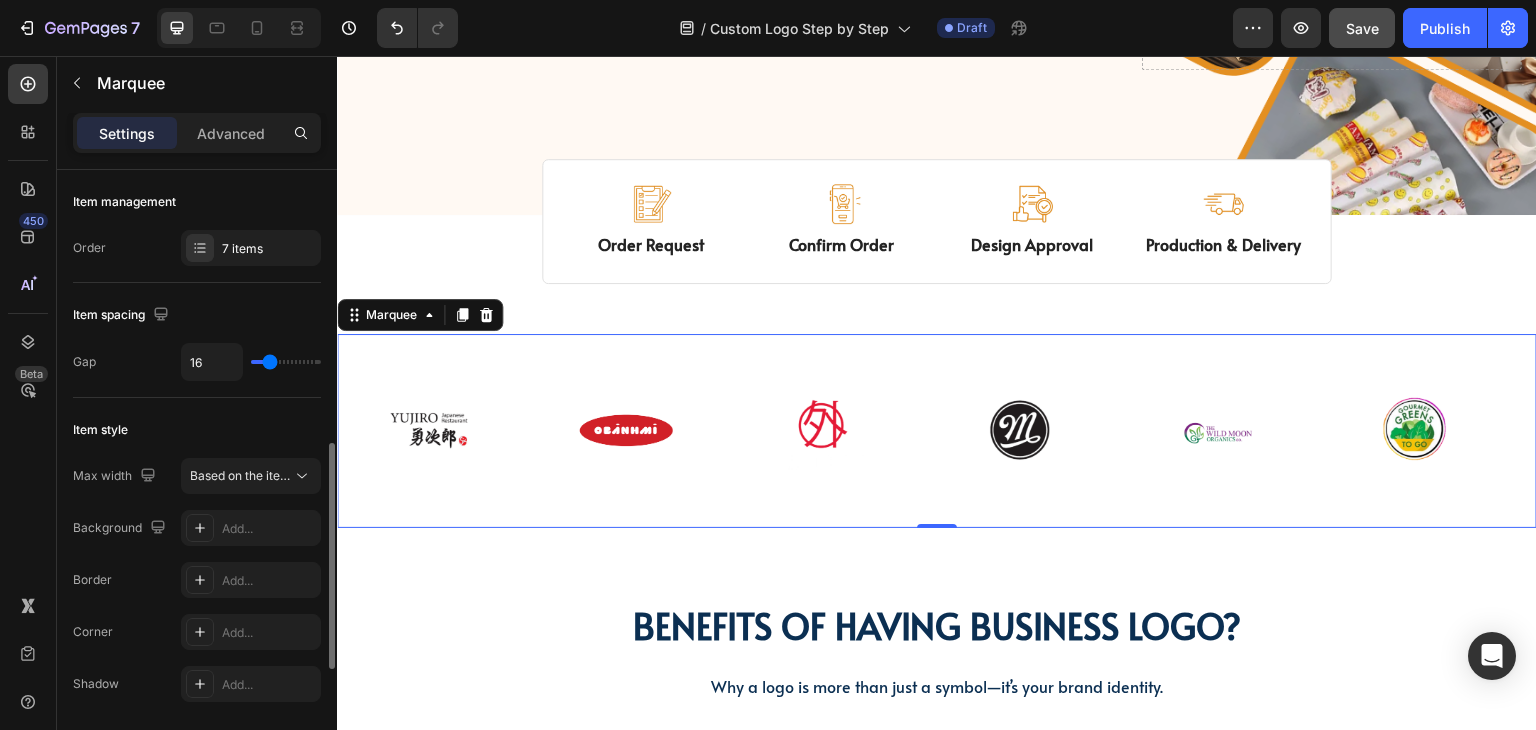 scroll, scrollTop: 200, scrollLeft: 0, axis: vertical 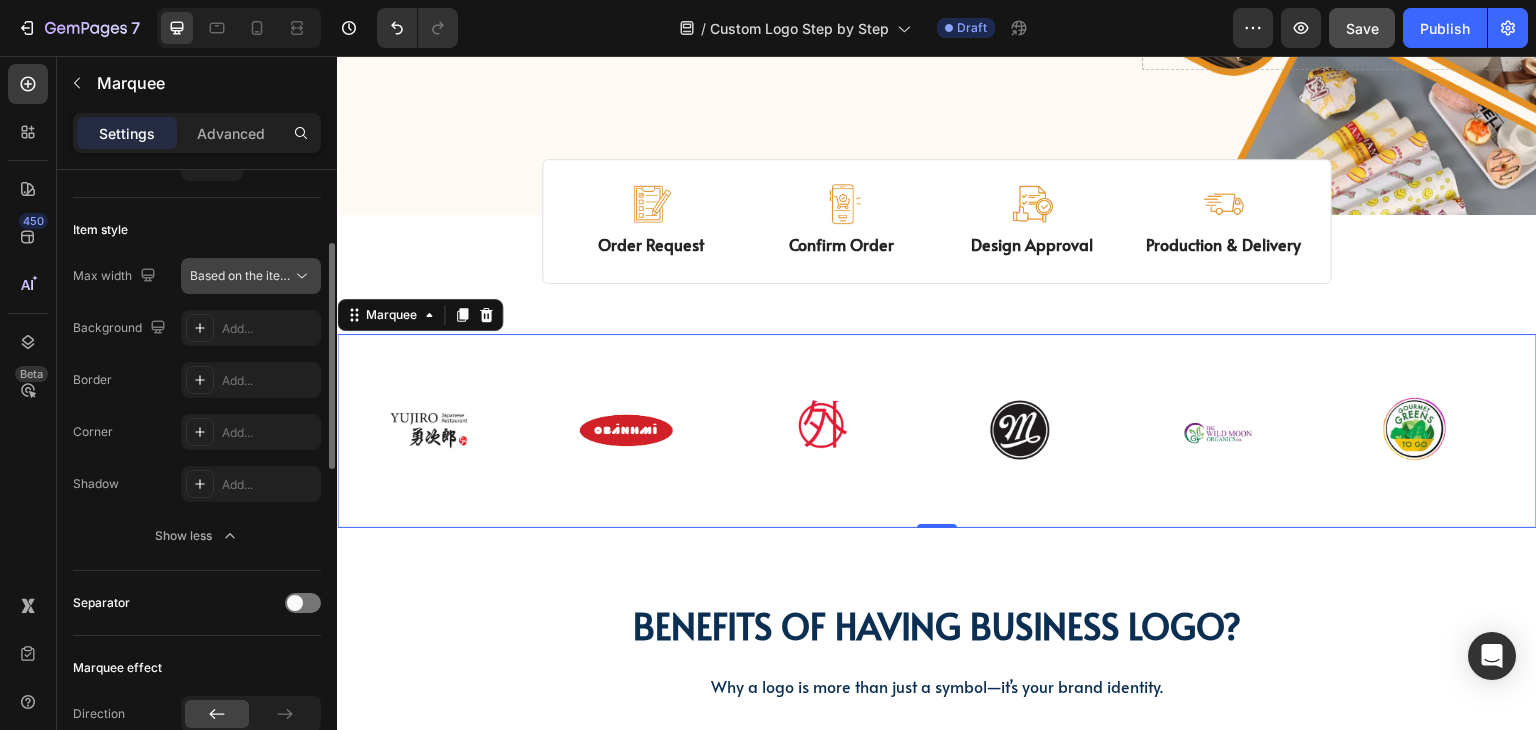 click on "Based on the item count" at bounding box center [258, 275] 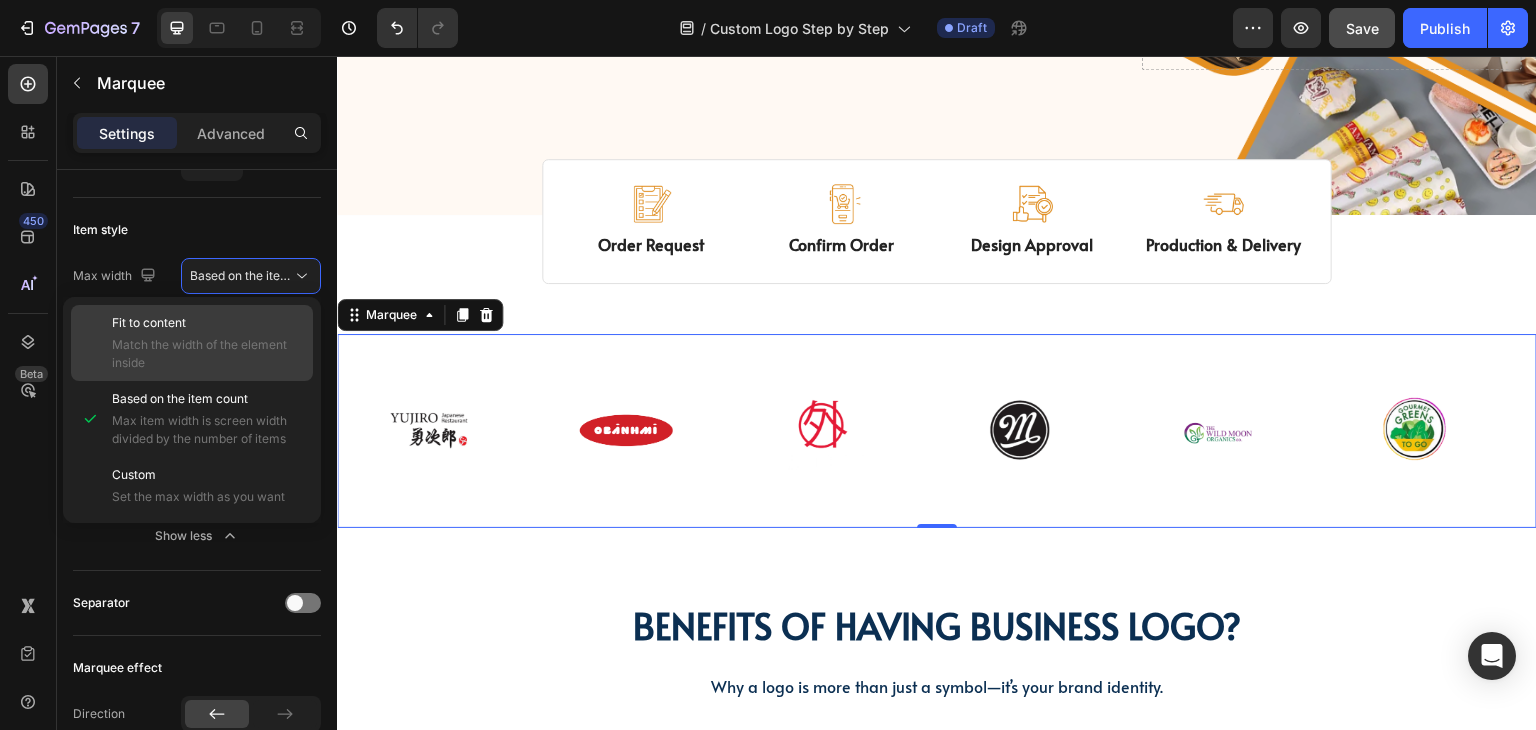click on "Match the width of the element inside" at bounding box center (208, 354) 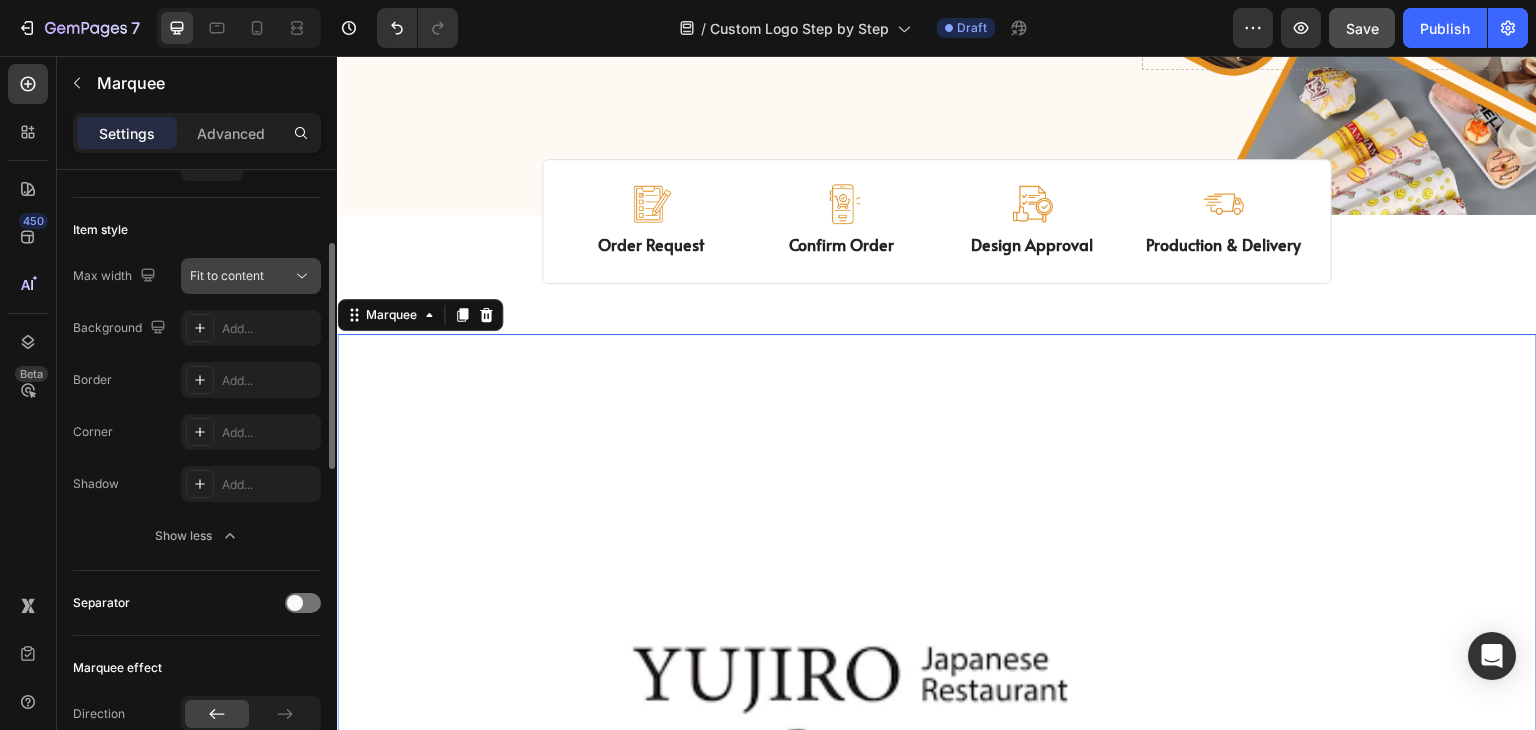 click on "Fit to content" at bounding box center [241, 276] 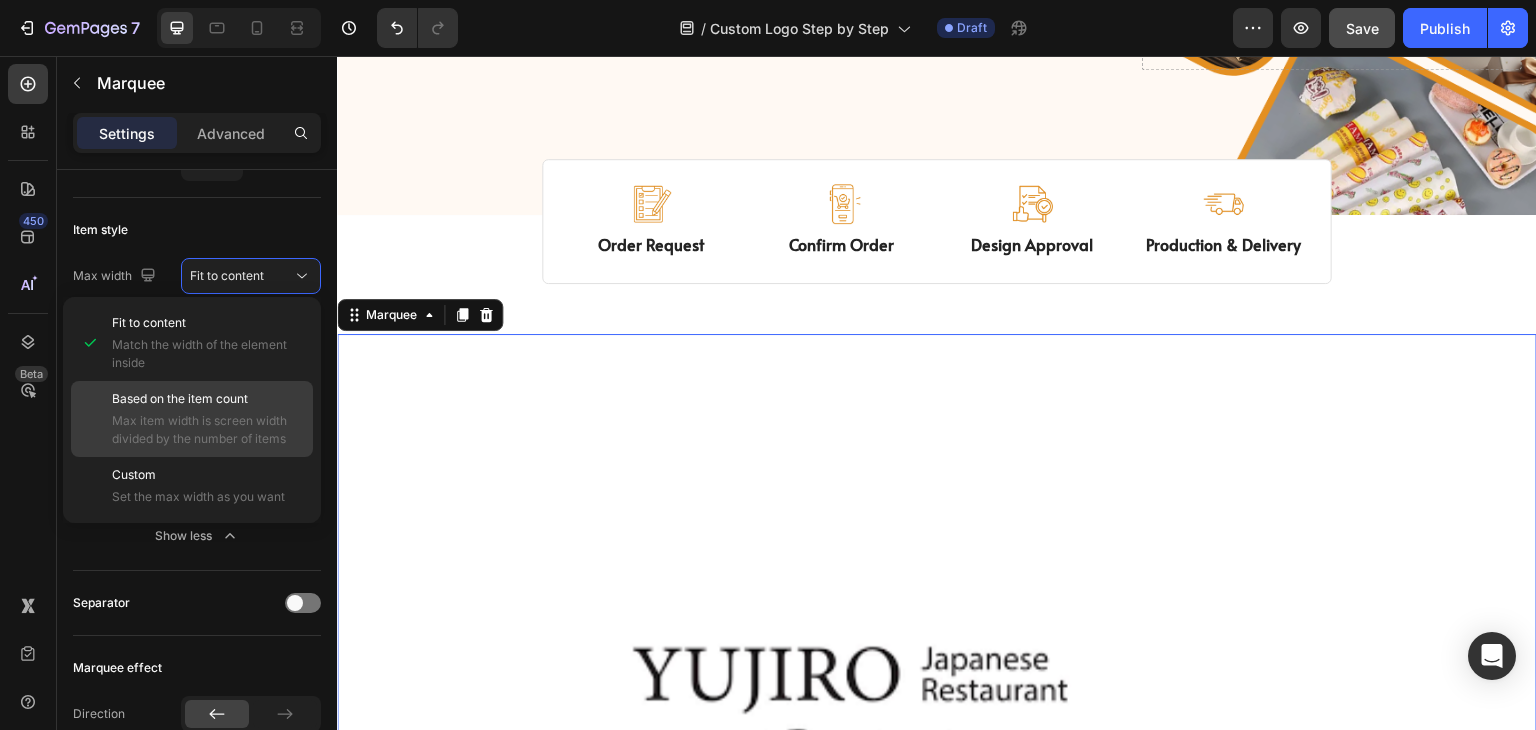 click on "Based on the item count" at bounding box center [180, 399] 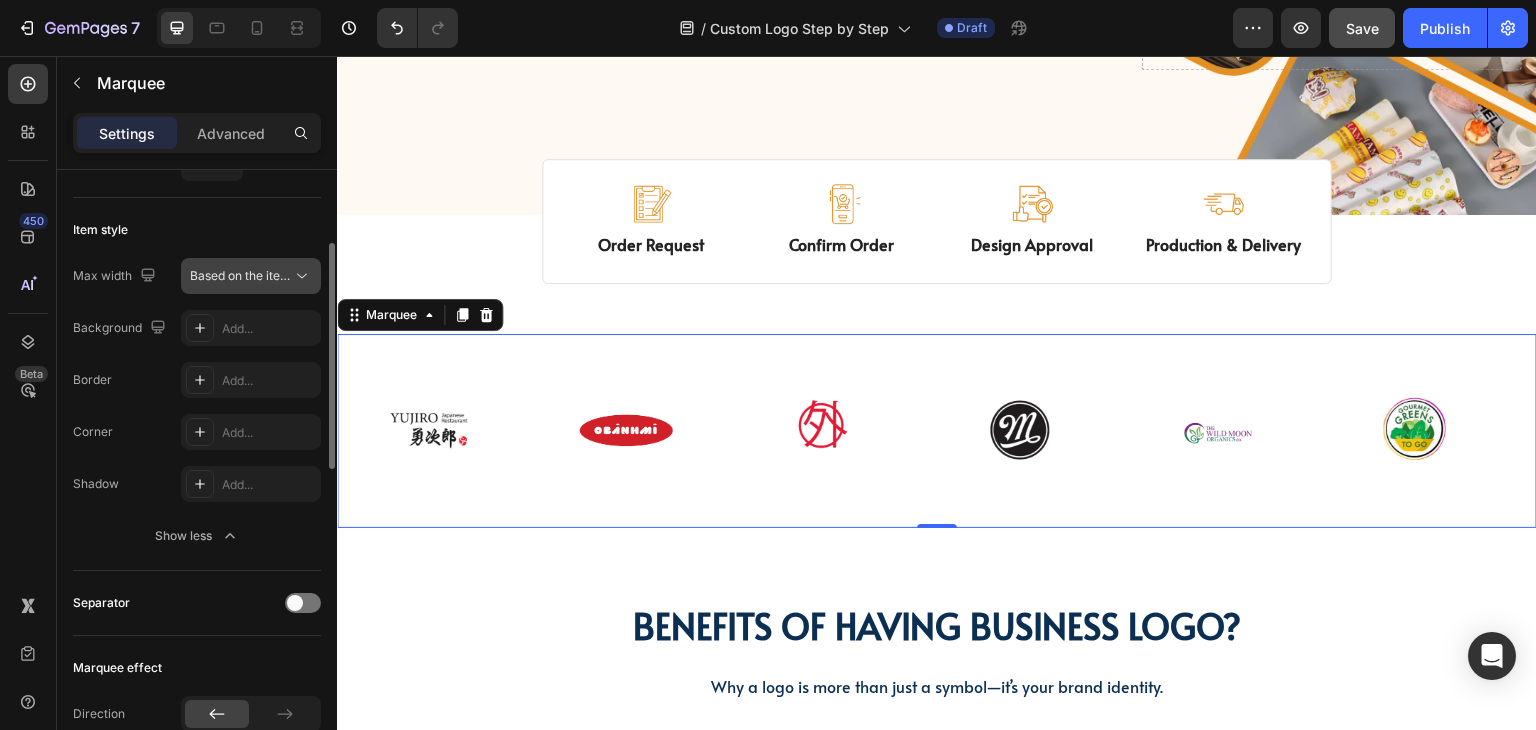 click on "Based on the item count" at bounding box center [258, 275] 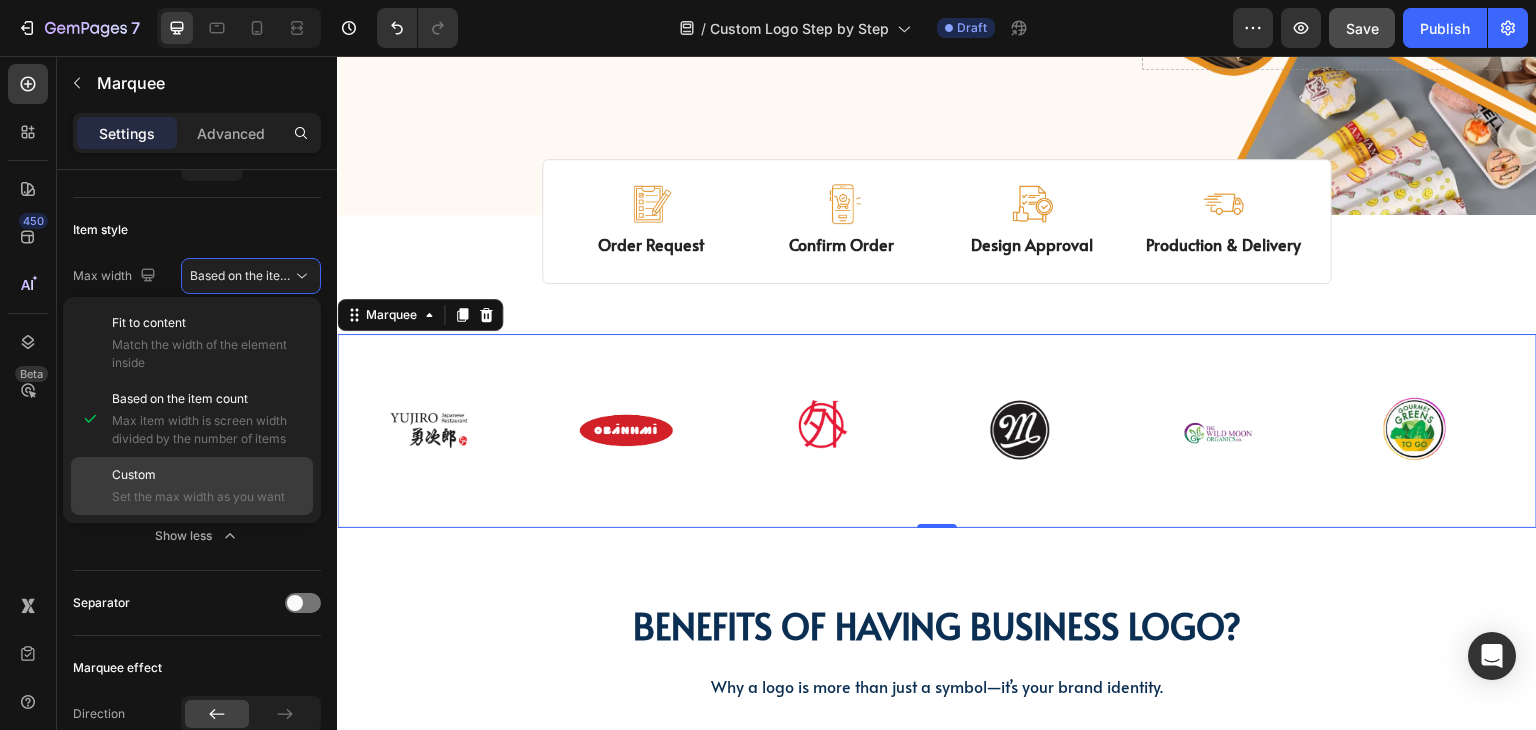click on "Custom Set the max width as you want" 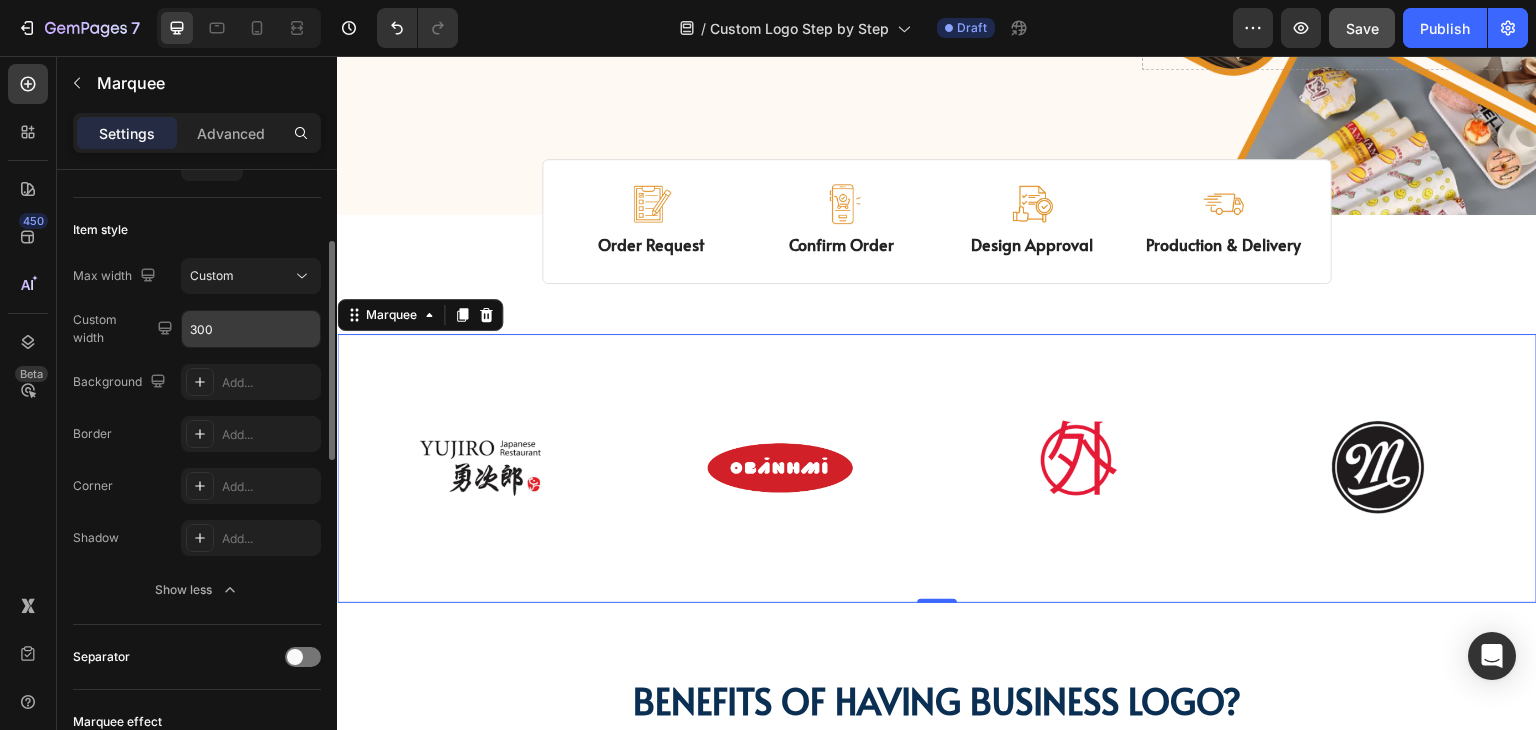 click on "300" at bounding box center [251, 329] 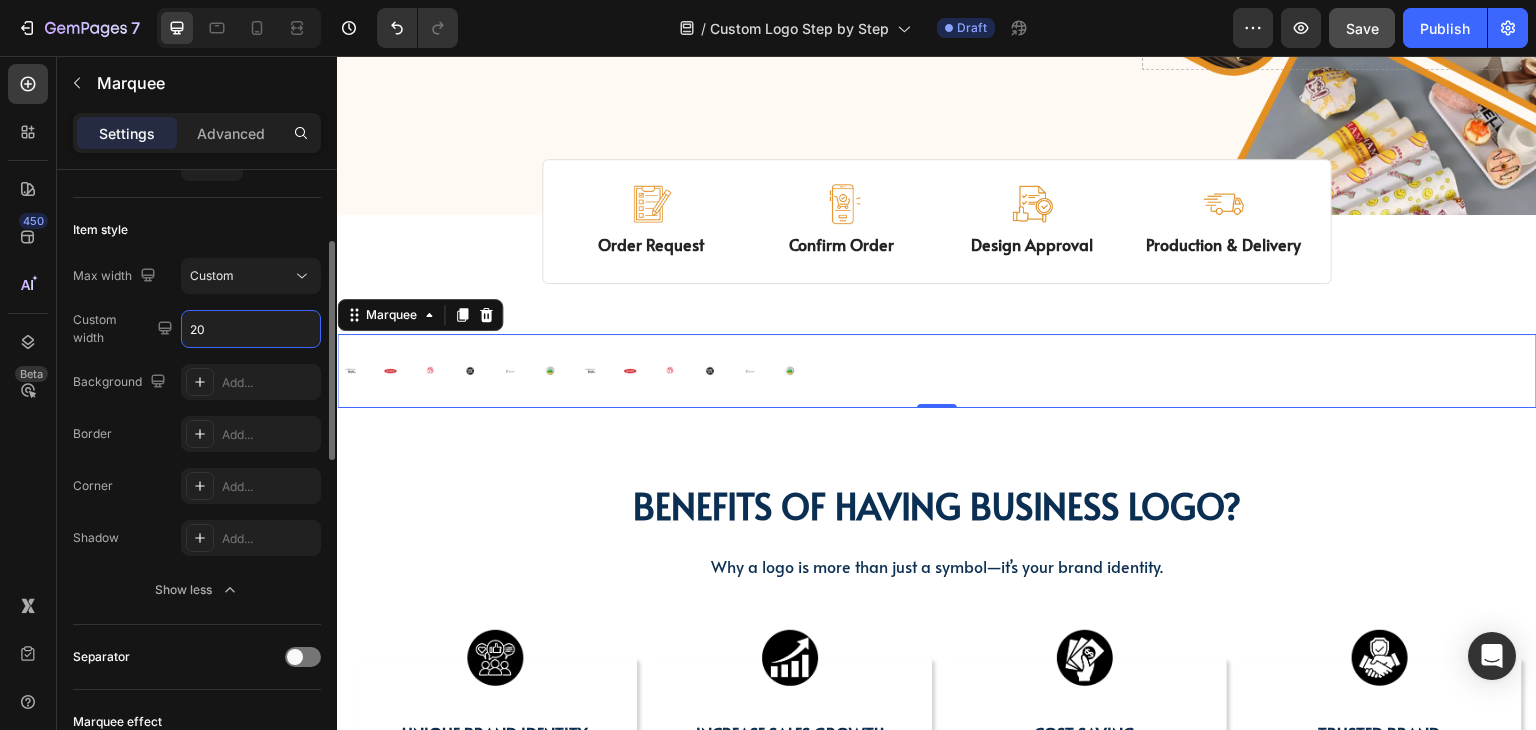 type on "2" 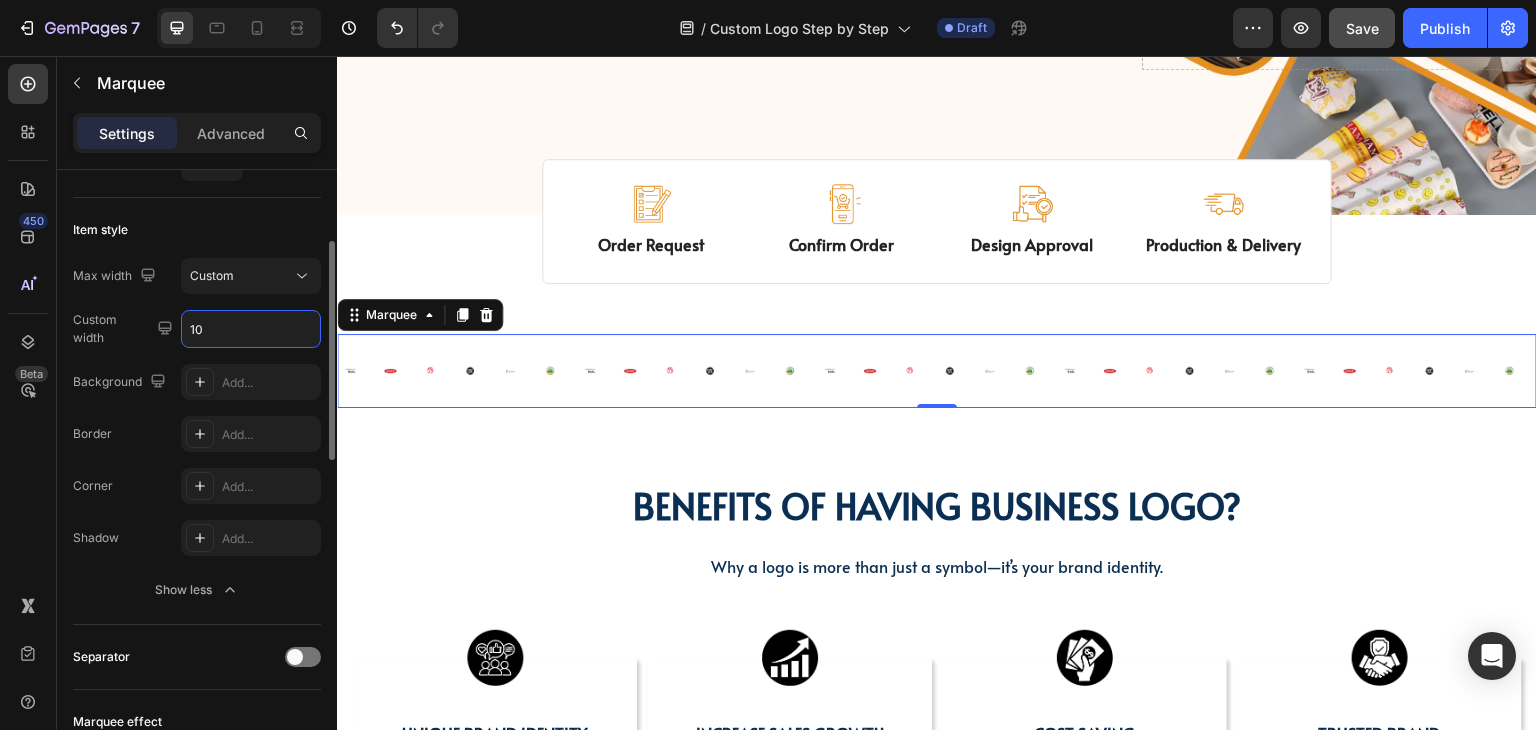 type on "100" 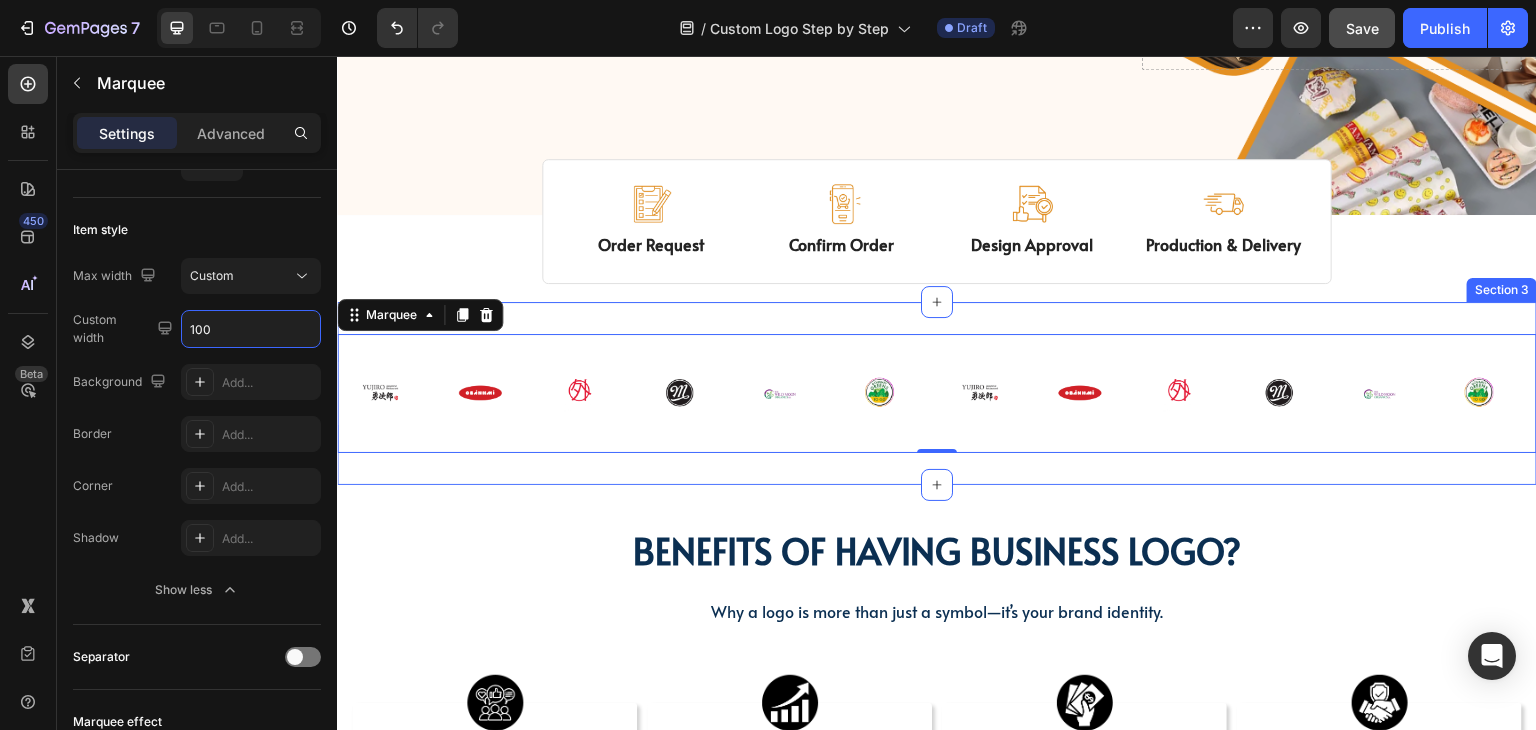 click on "Image Image Free shipping Text Block from The States Text Block Advanced List Image 30-Day FREE returns Text Block & Exchange Text Block Advanced List Row Image More than 60.000 Text Block Happy “Cattomers” Text Block Advanced List Image Secured Checkout Text Block using SSL Technology Text Block Advanced List Row                Title Line Get   custom logo packaging   Heading in  4 simple steps. Text Block Plan smarter, Brand better, Save more per unit! Text Block GET YOUR CUSTOM ORDER NOW Button
Drop element here Row Row Hero Banner Image Order Request Text Block Image Confirm Order Text Block Image Design Approval Text Block Image Production & Delivery Text Block Row Section 1" at bounding box center [937, -75] 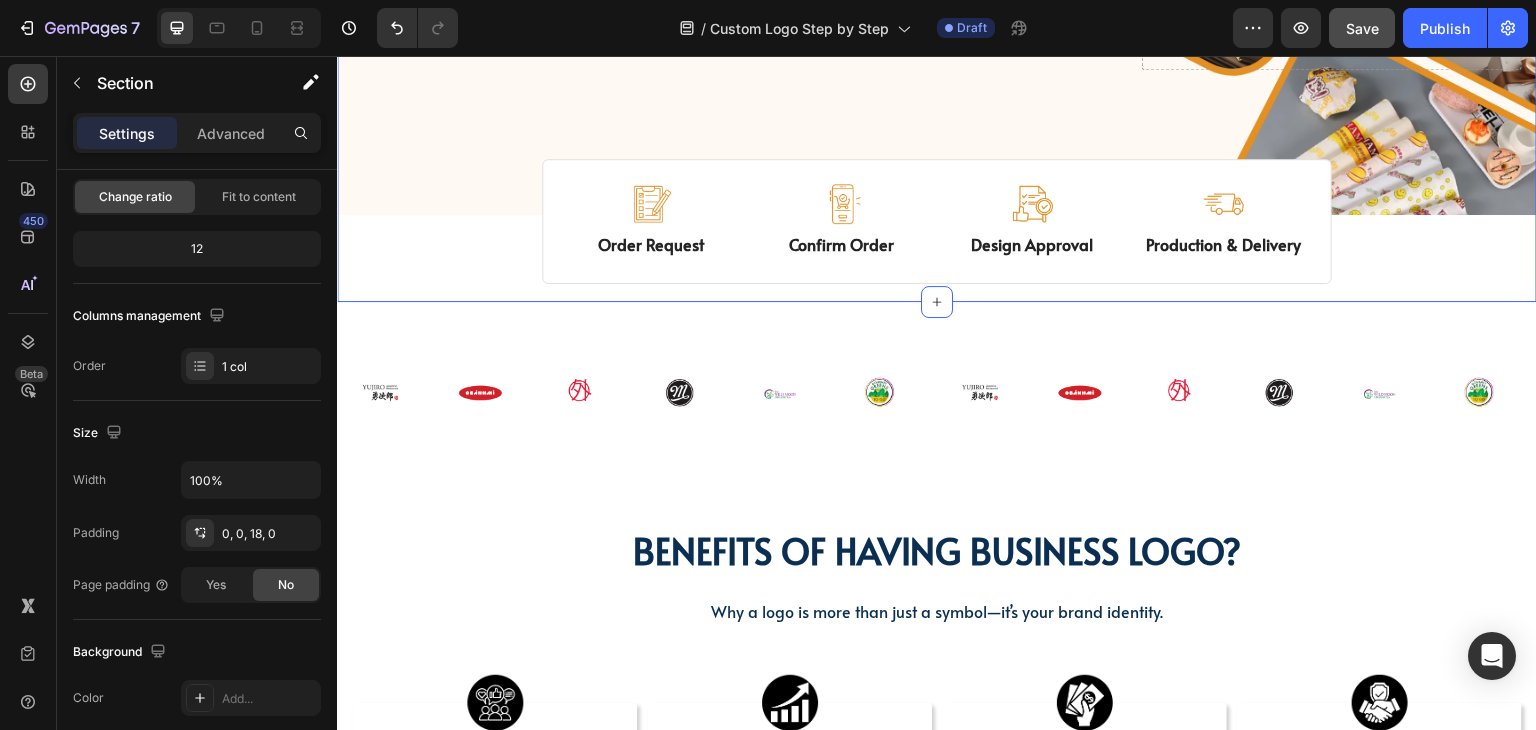 scroll, scrollTop: 0, scrollLeft: 0, axis: both 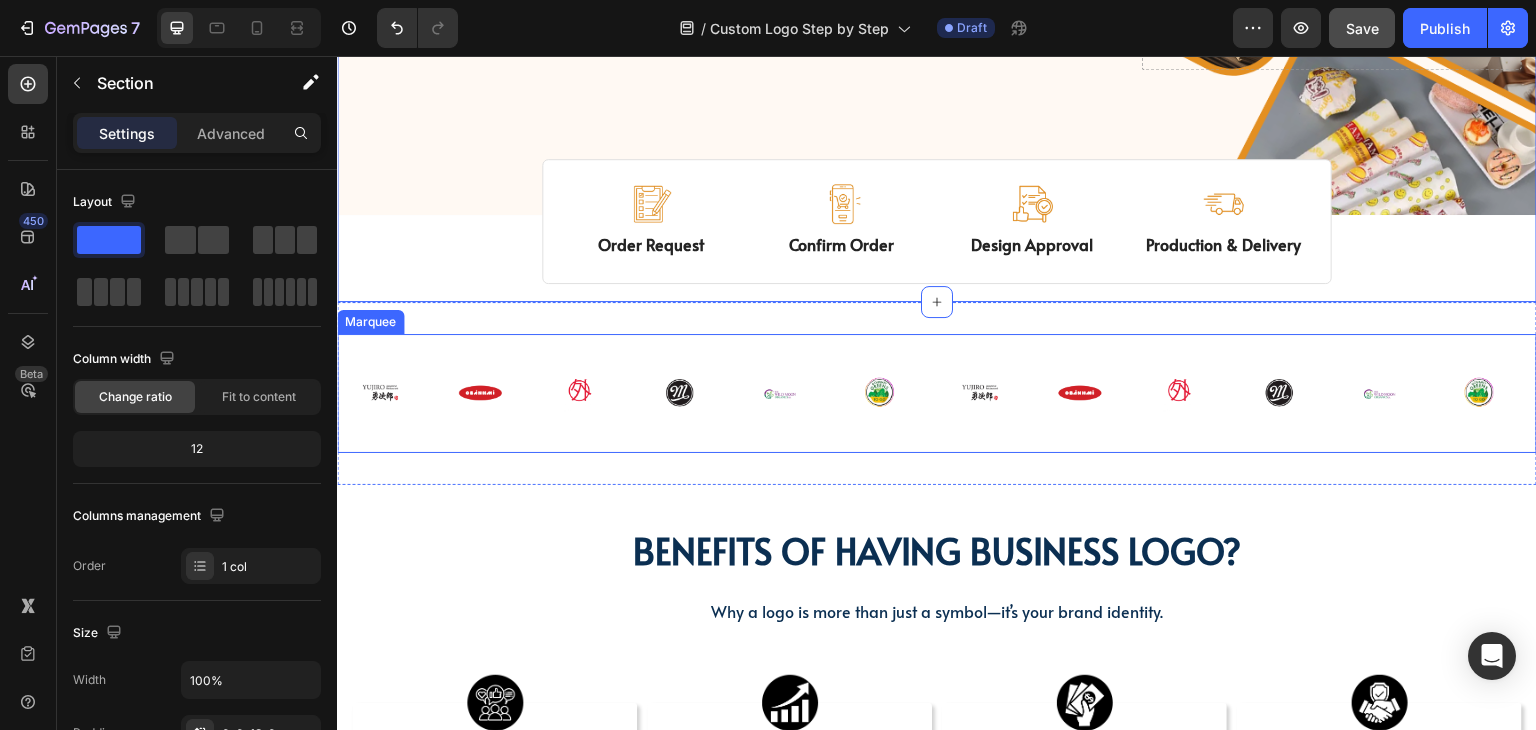 click on "Image Image Image Image Image Image Image Image Image Image Image Image Image Image Image Image Image Image Image Image Image Image Image Image Image Image Image Image Image Image Image Image Image Image Image Image Marquee" at bounding box center [937, 393] 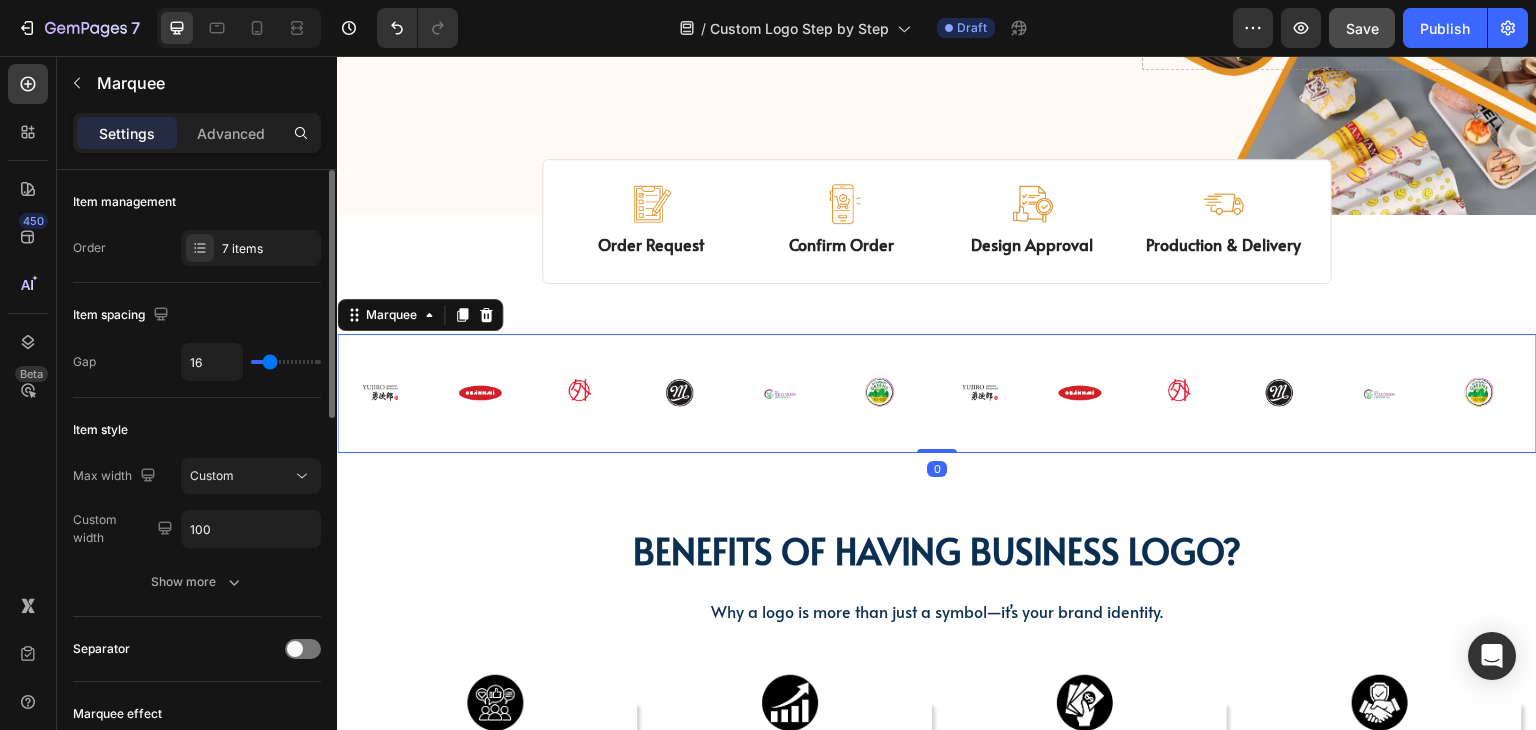 type on "23" 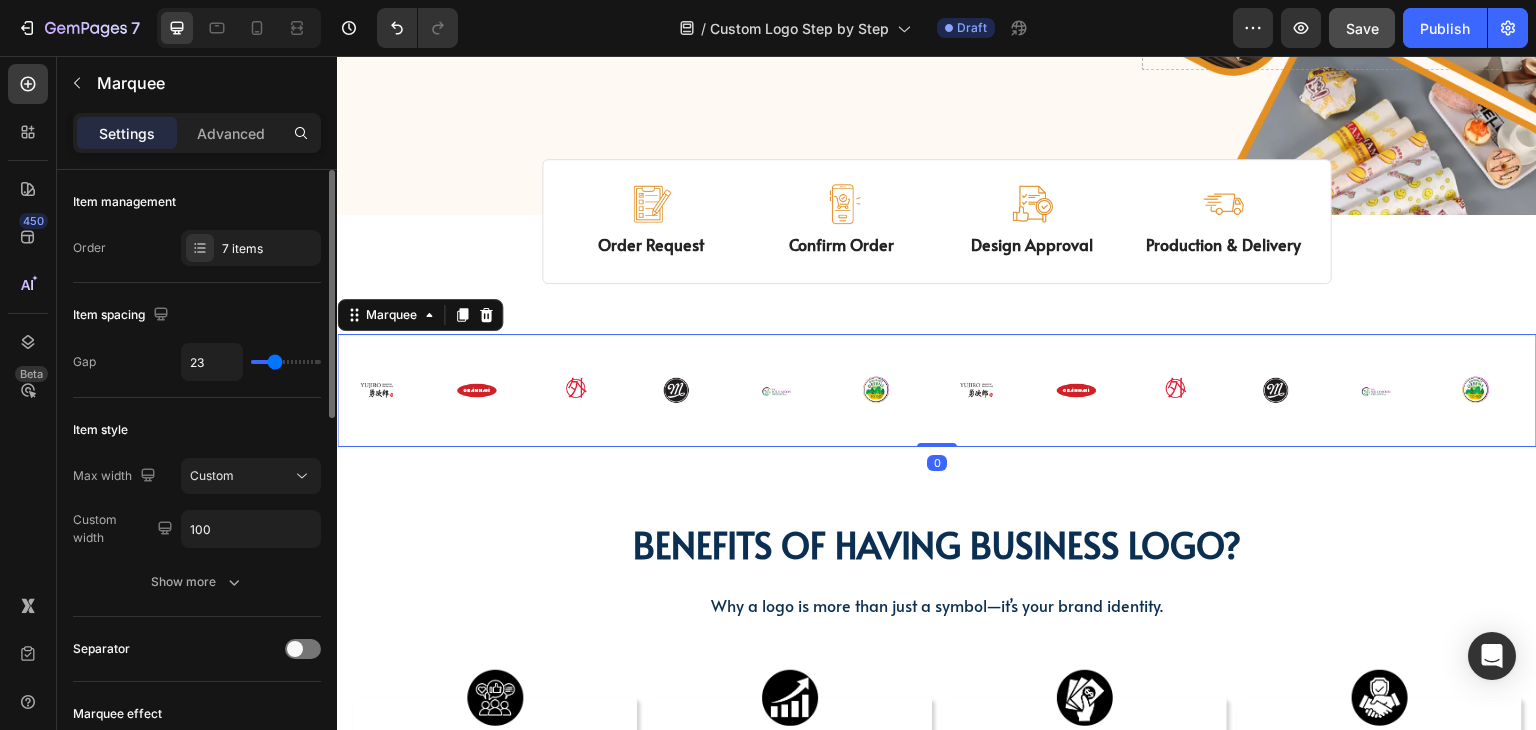 type on "23" 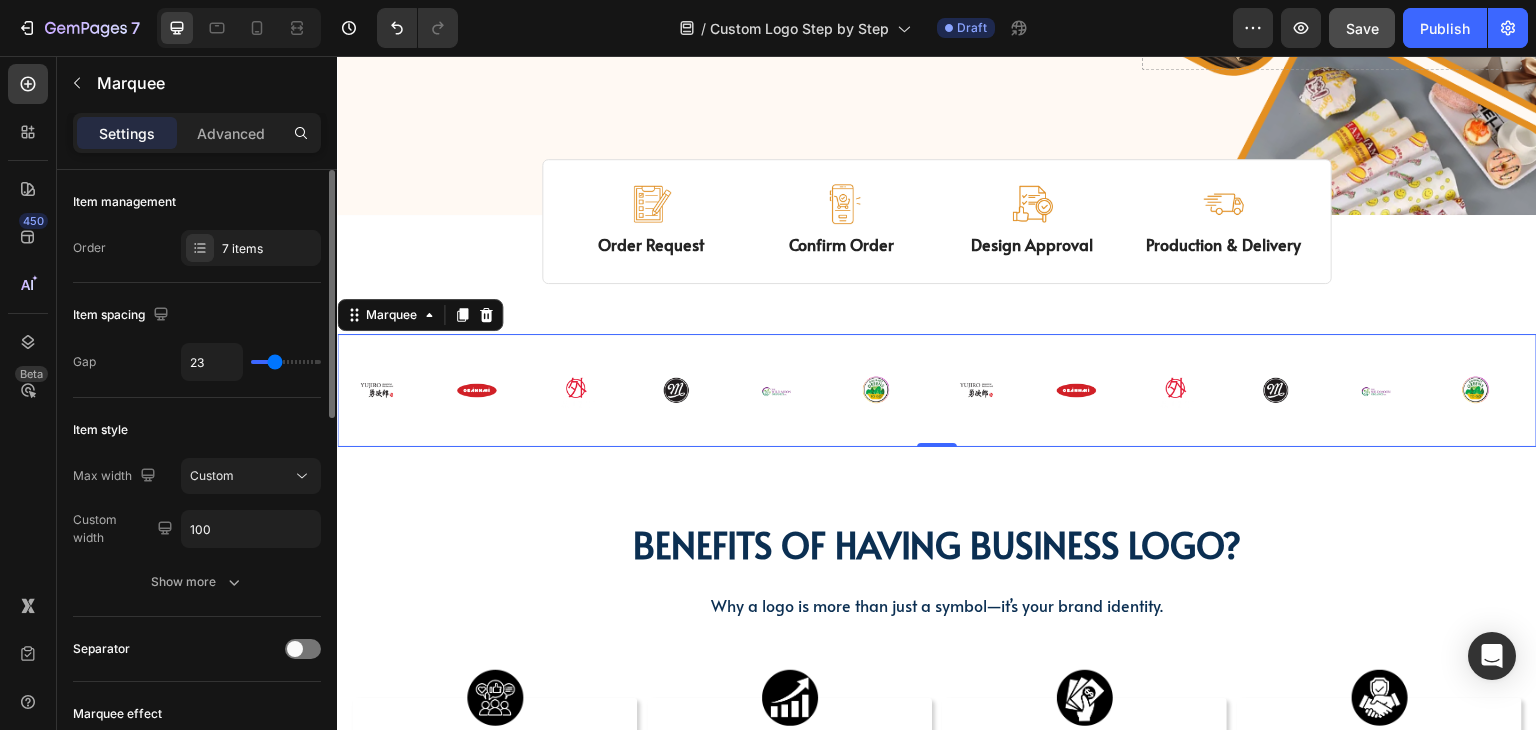 type on "19" 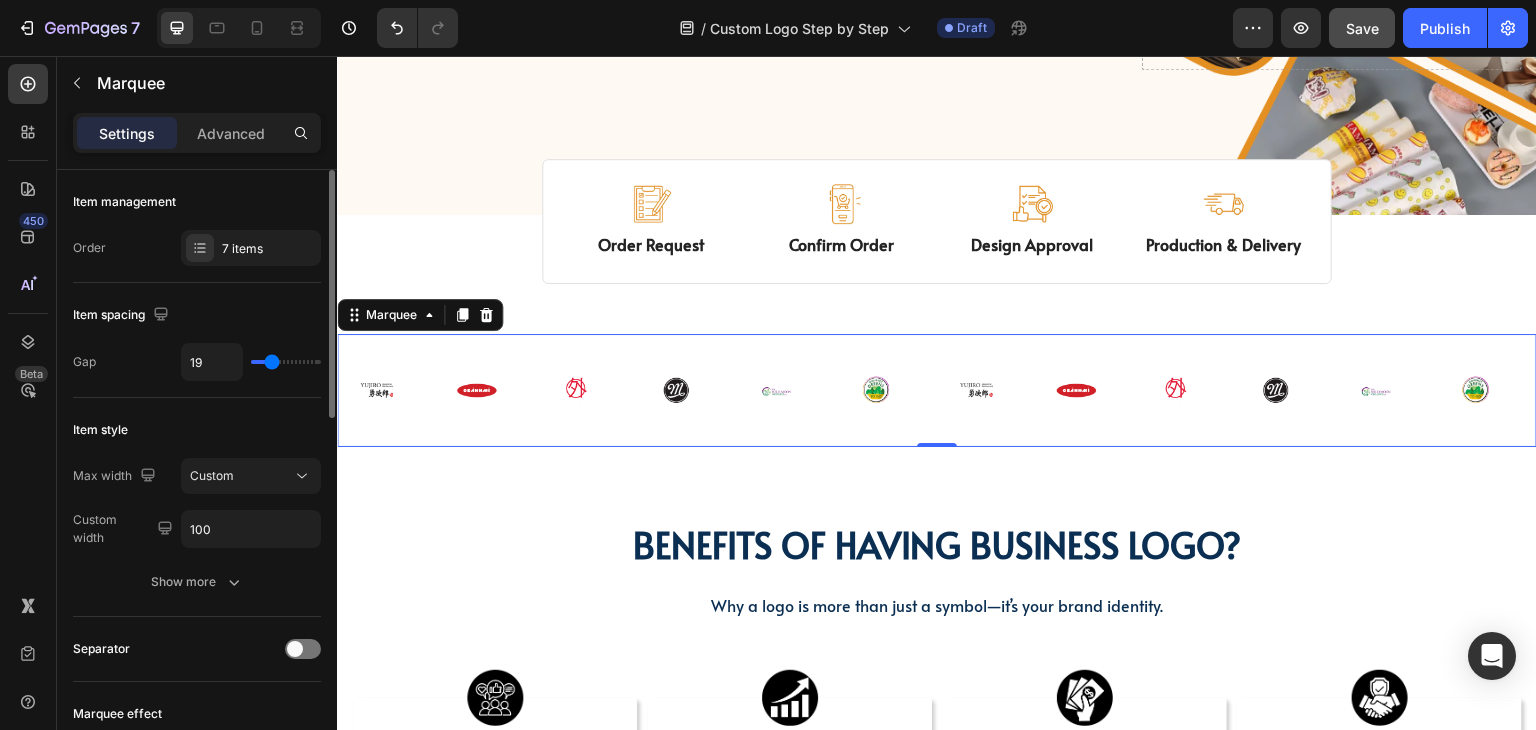 type on "15" 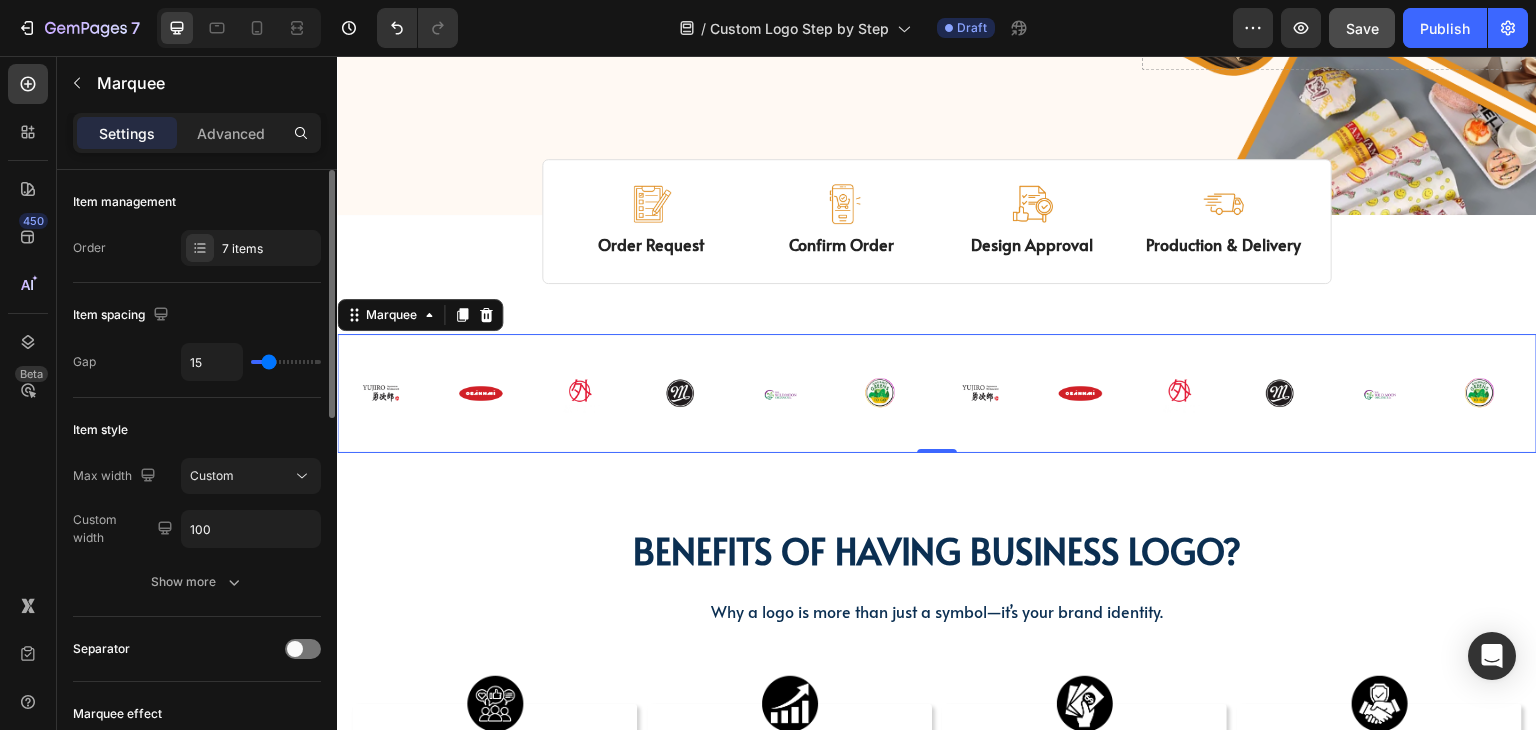 type on "0" 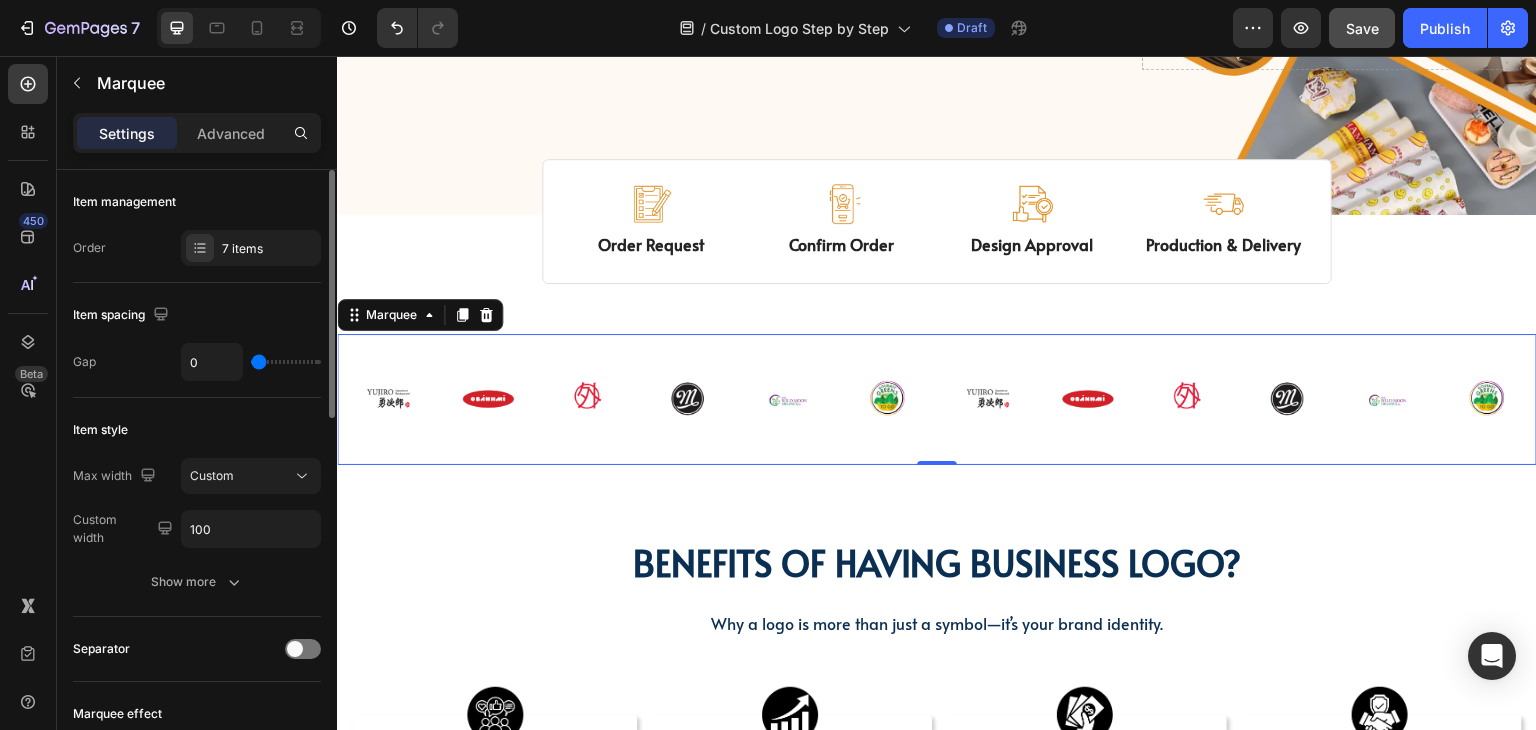 drag, startPoint x: 276, startPoint y: 357, endPoint x: 235, endPoint y: 365, distance: 41.773197 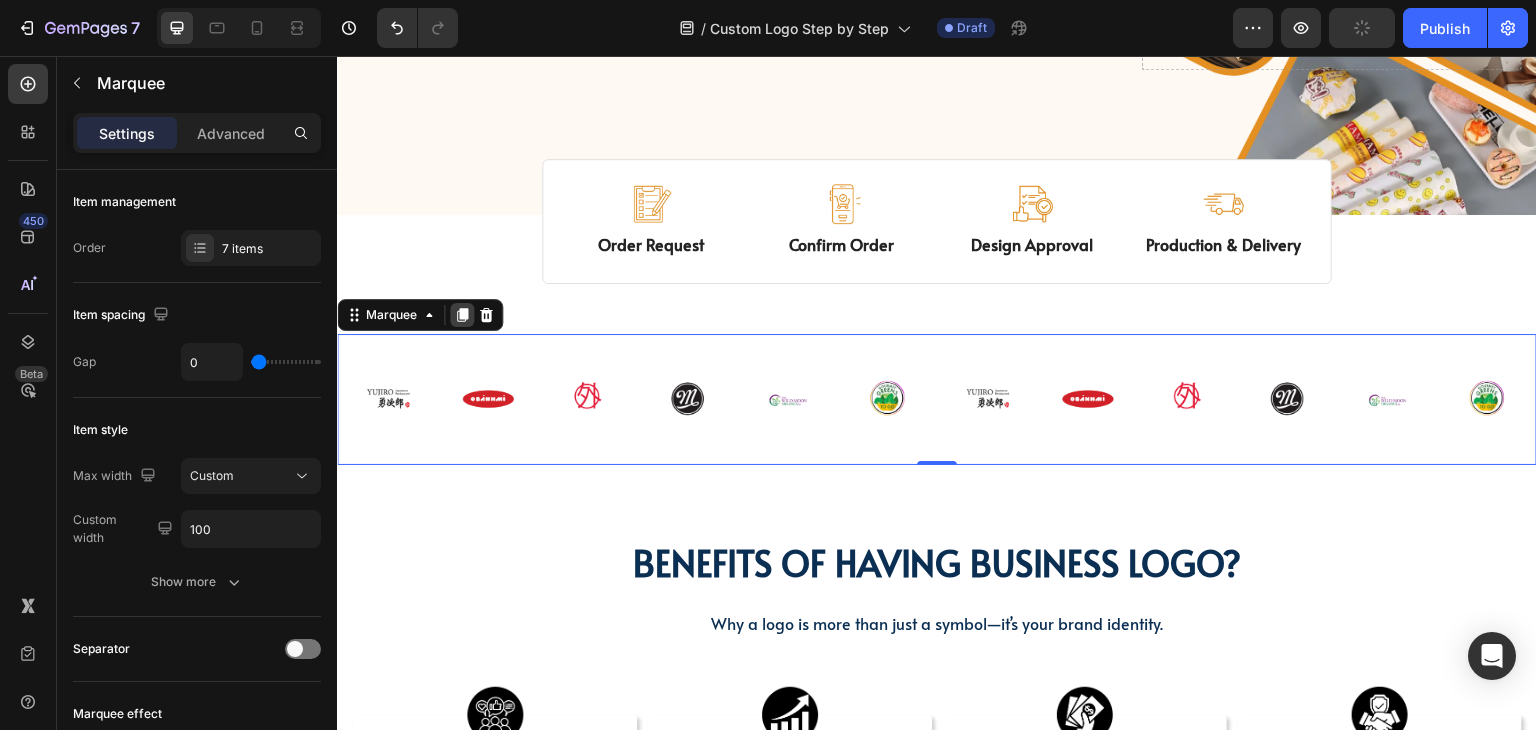 click at bounding box center (462, 315) 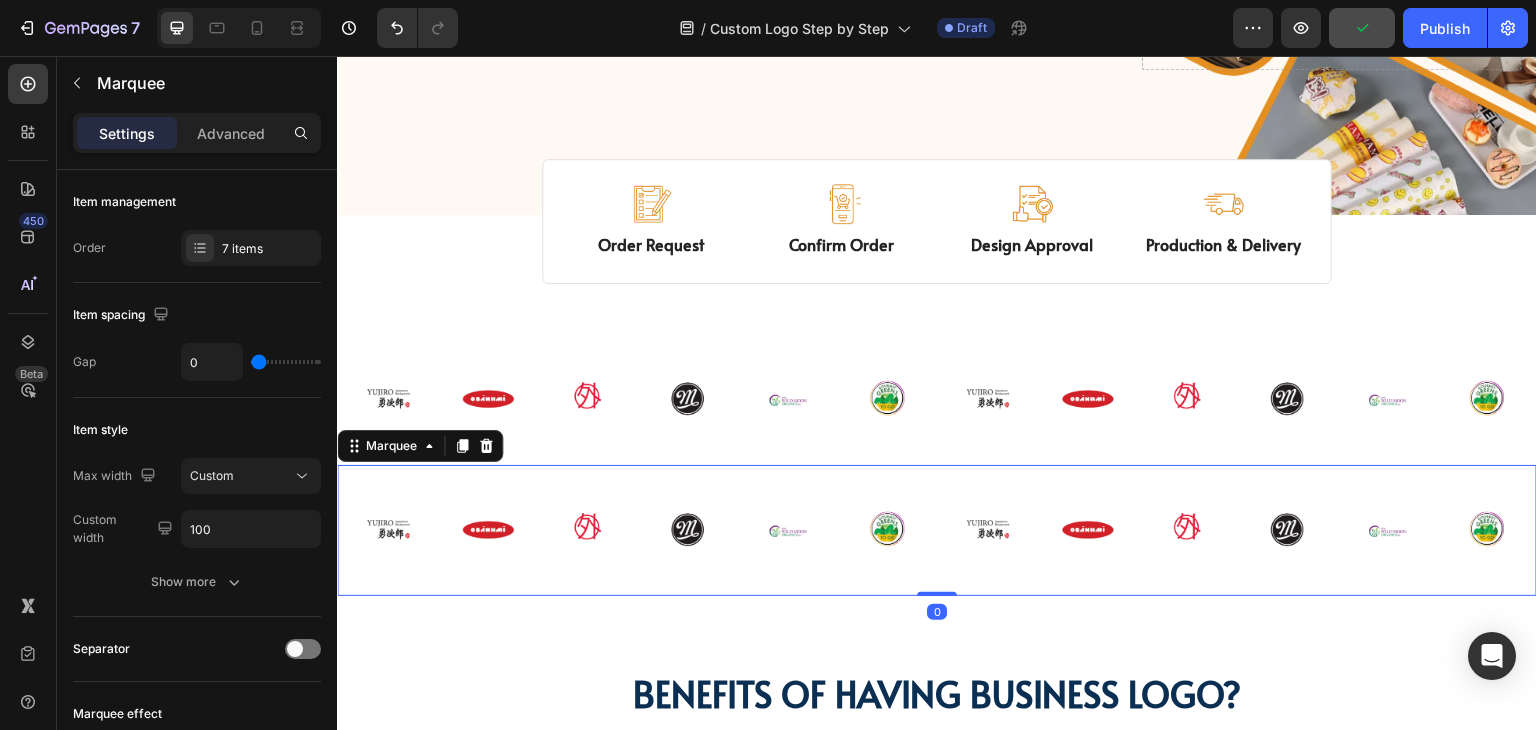 click on "Image" at bounding box center [488, 399] 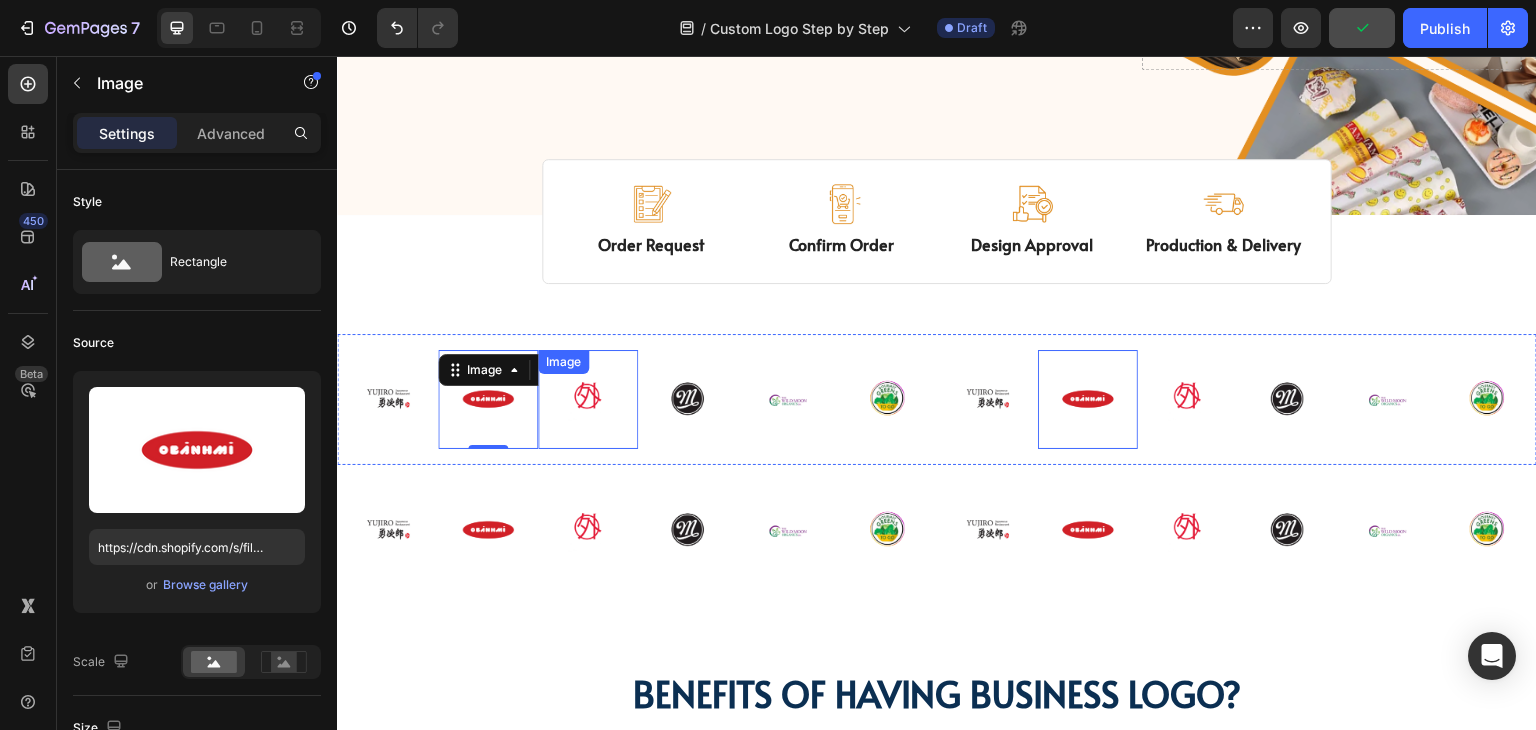 click on "Image" at bounding box center (588, 399) 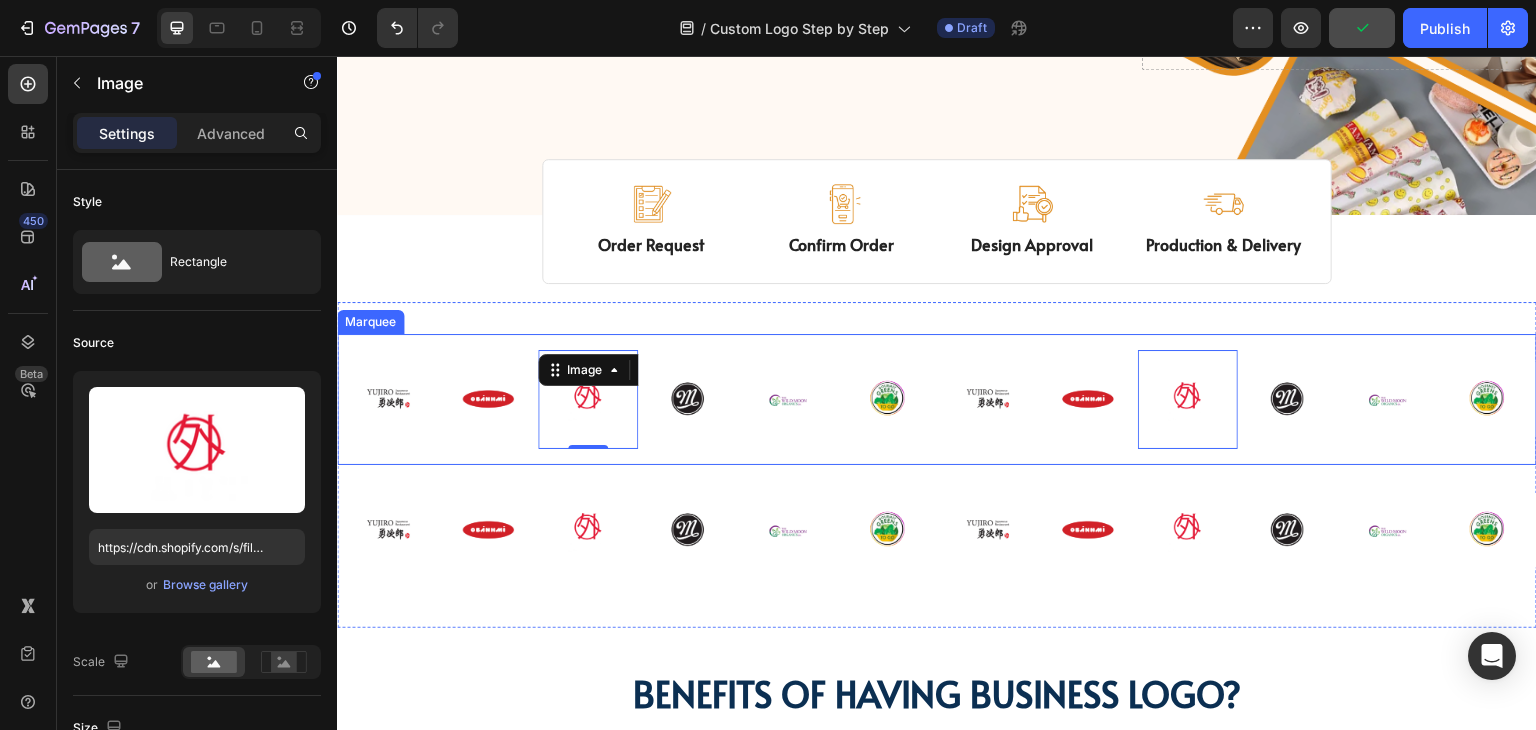 click on "Image Image Image   0 Image Image Image Image Image Image   0 Image Image Image Image Image Image   0 Image Image Image Image Image Image   0 Image Image Image Image Image Image   0 Image Image Image Image Image Image   0 Image Image Image Marquee" at bounding box center (937, 399) 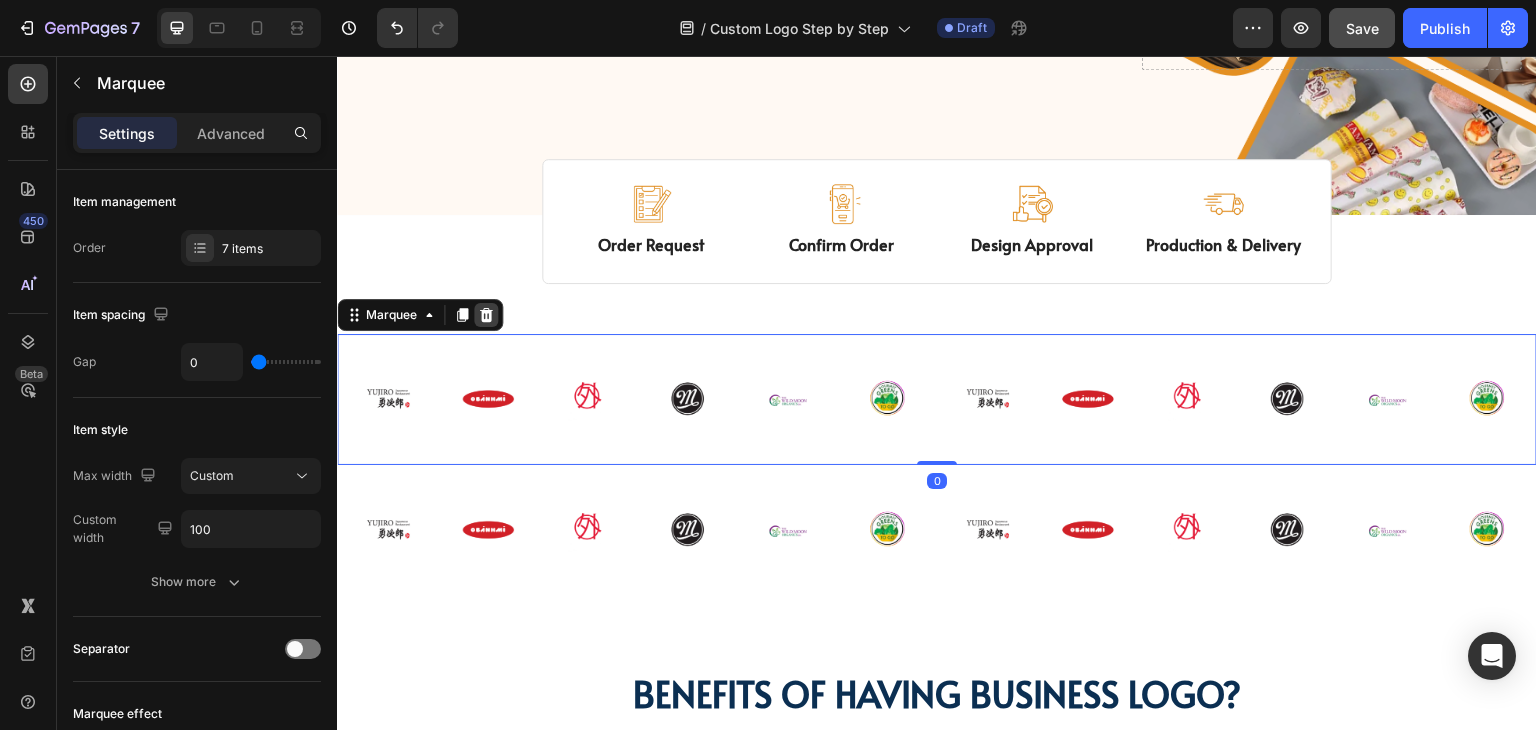 click 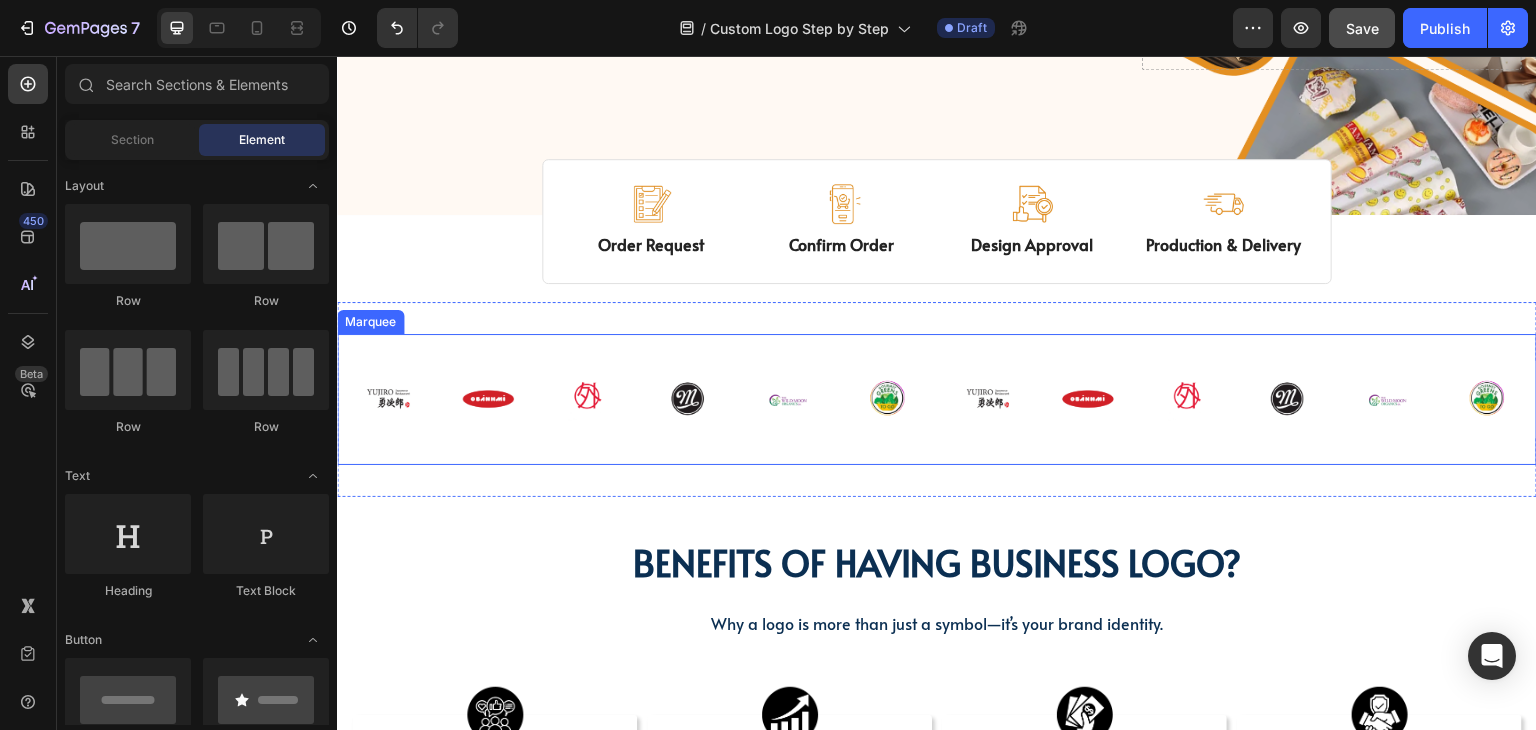 click on "Image Image Image Image Image Image Image Image Image Image Image Image Image Image Image Image Image Image Image Image Image Image Image Image Image Image Image Image Image Image Image Image Image Image Image Image Marquee" at bounding box center [937, 399] 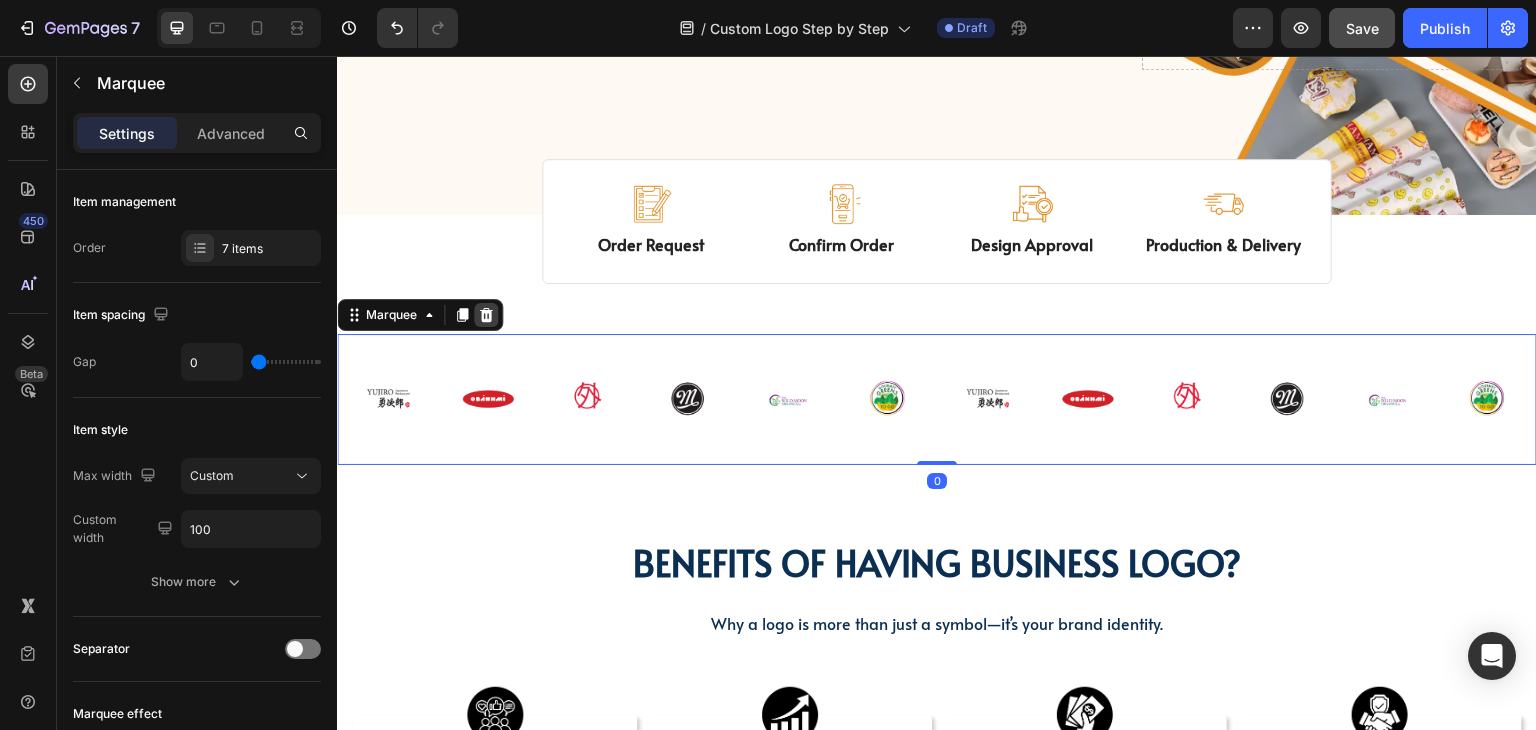 click 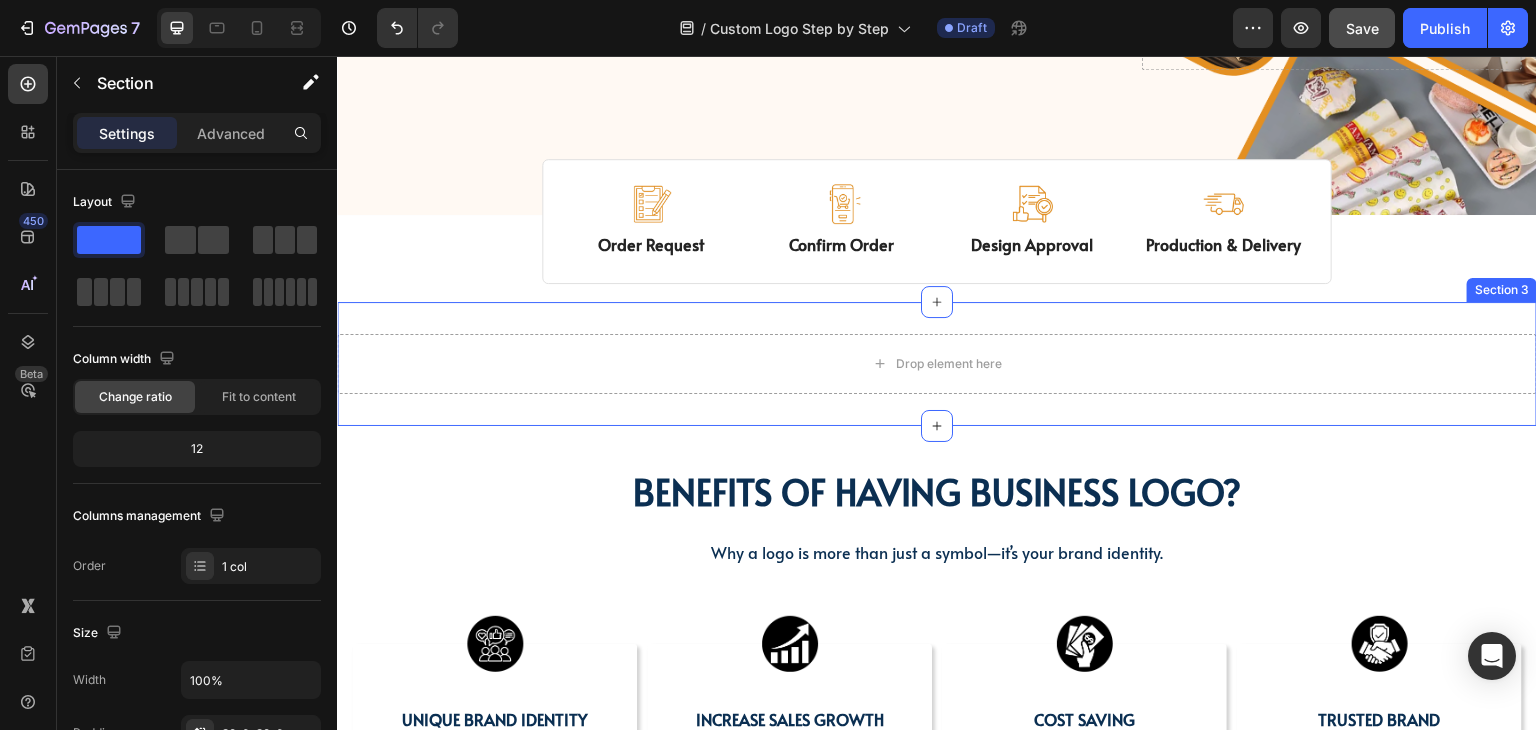 click on "Drop element here Section 3" at bounding box center (937, 364) 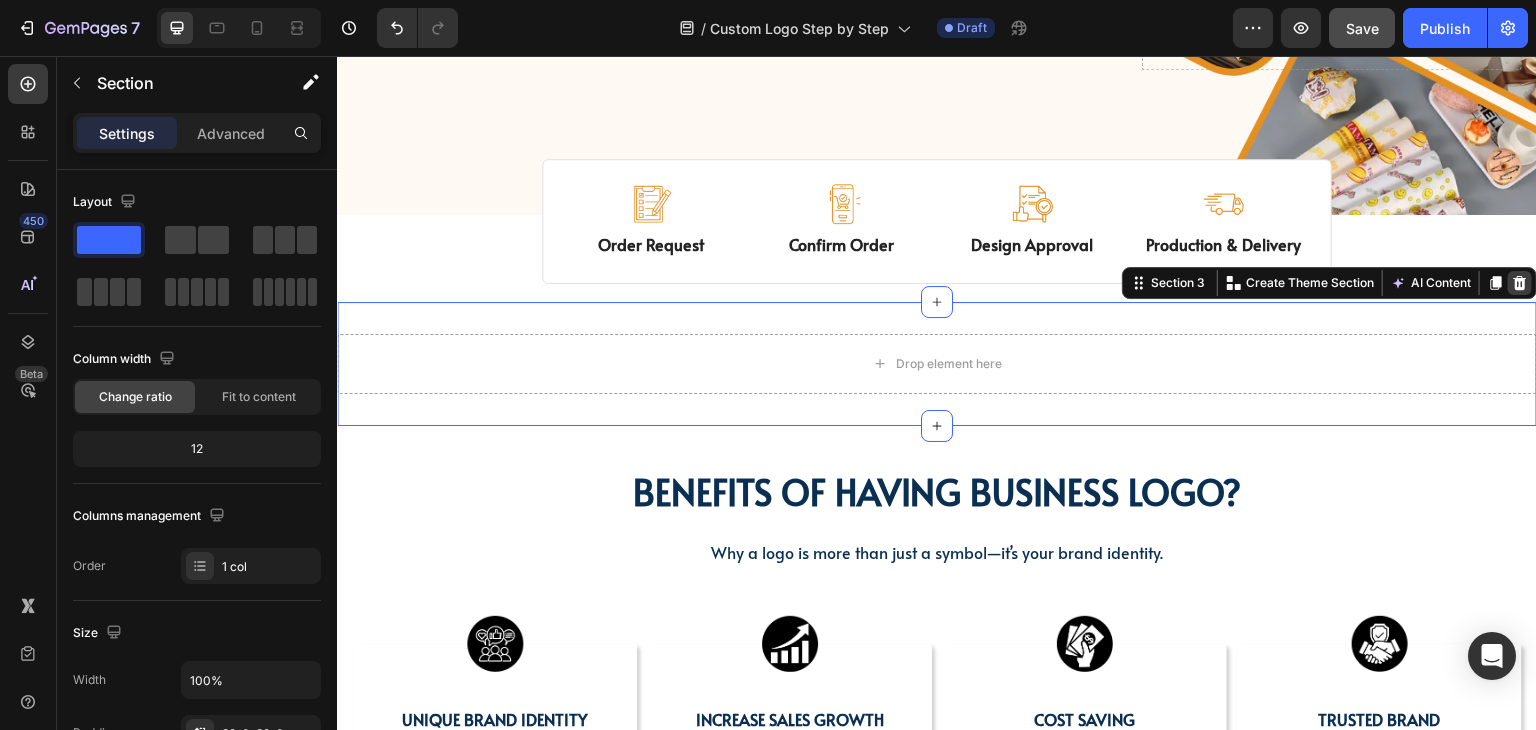 click 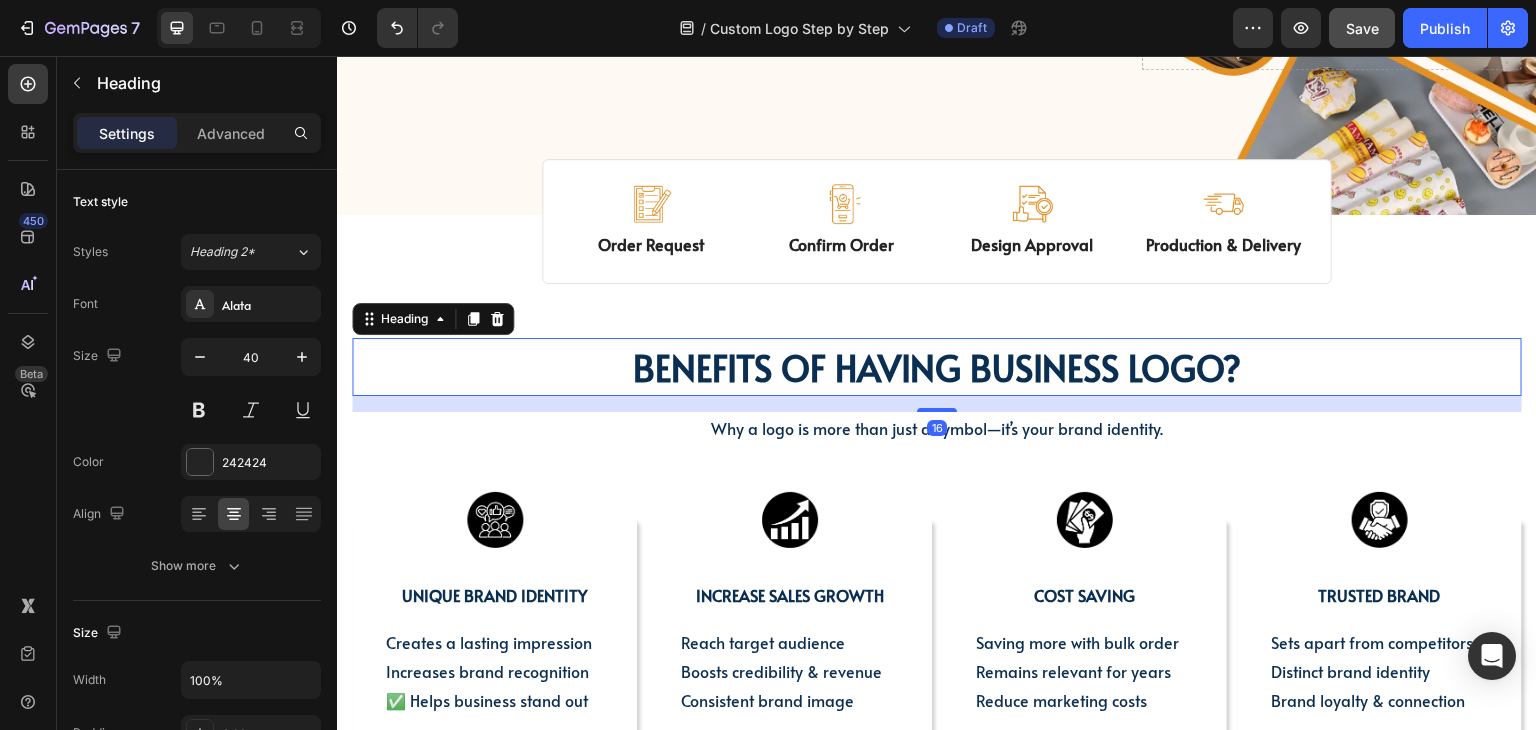 click on "BENEFITS OF HAVING BUSINESS LOGO?" at bounding box center [937, 367] 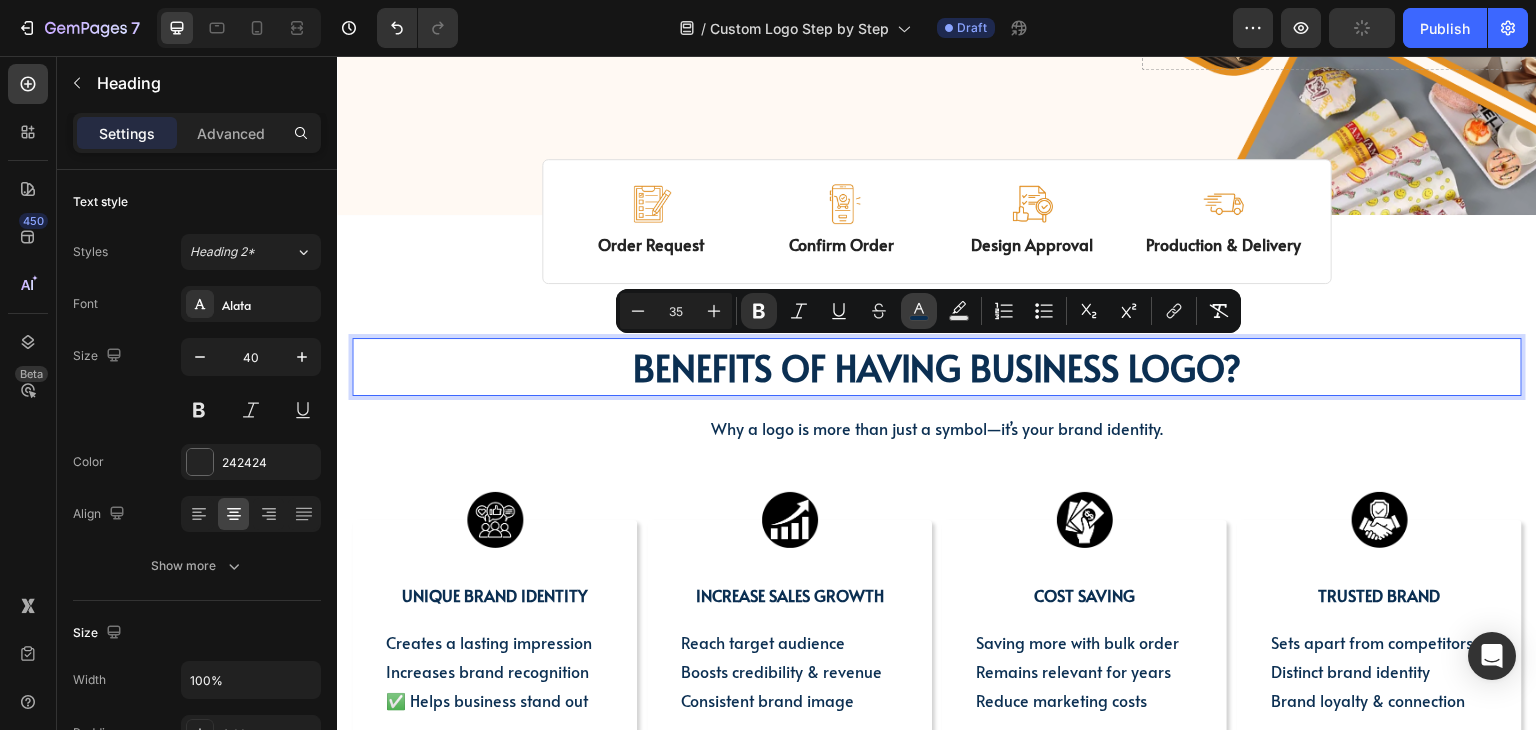 click 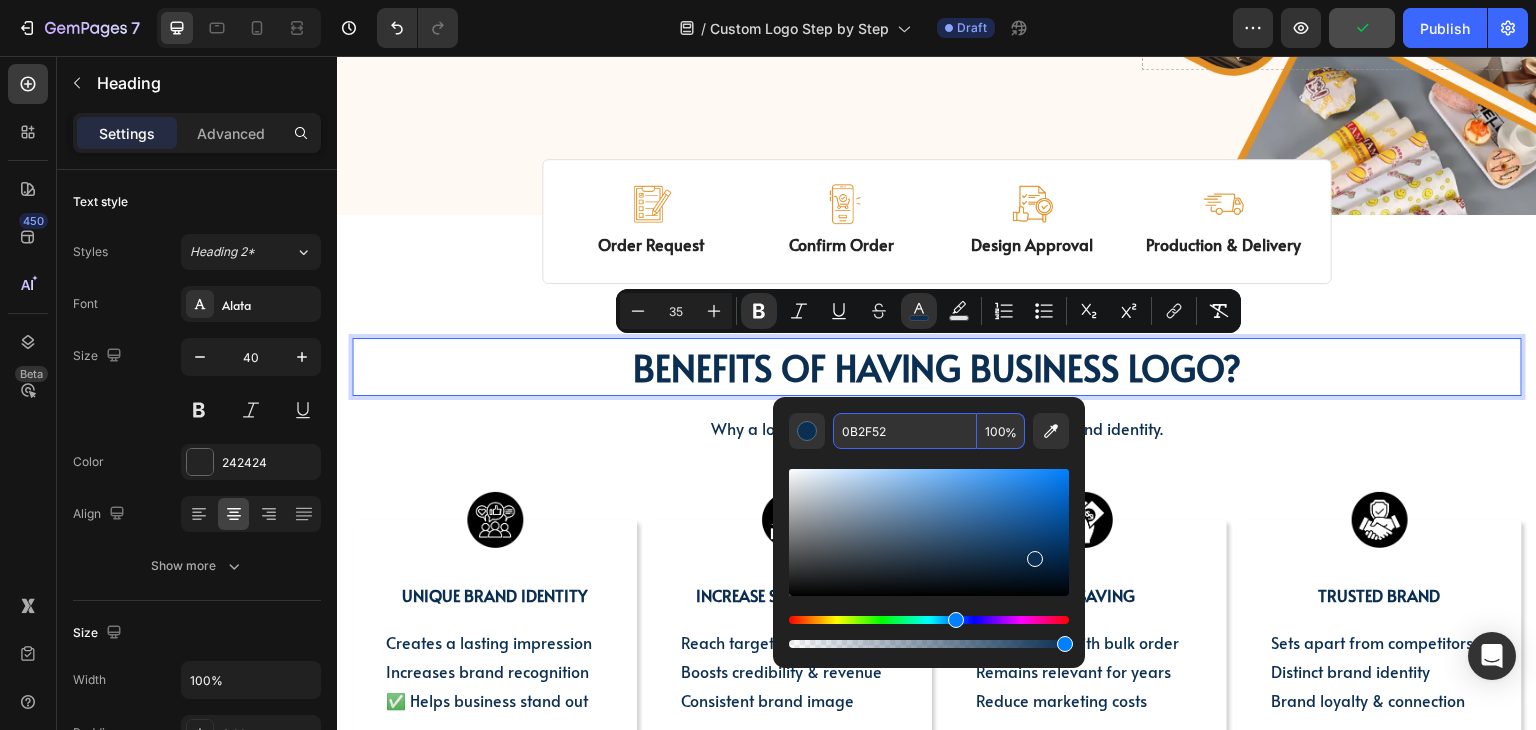 click on "0B2F52" at bounding box center [905, 431] 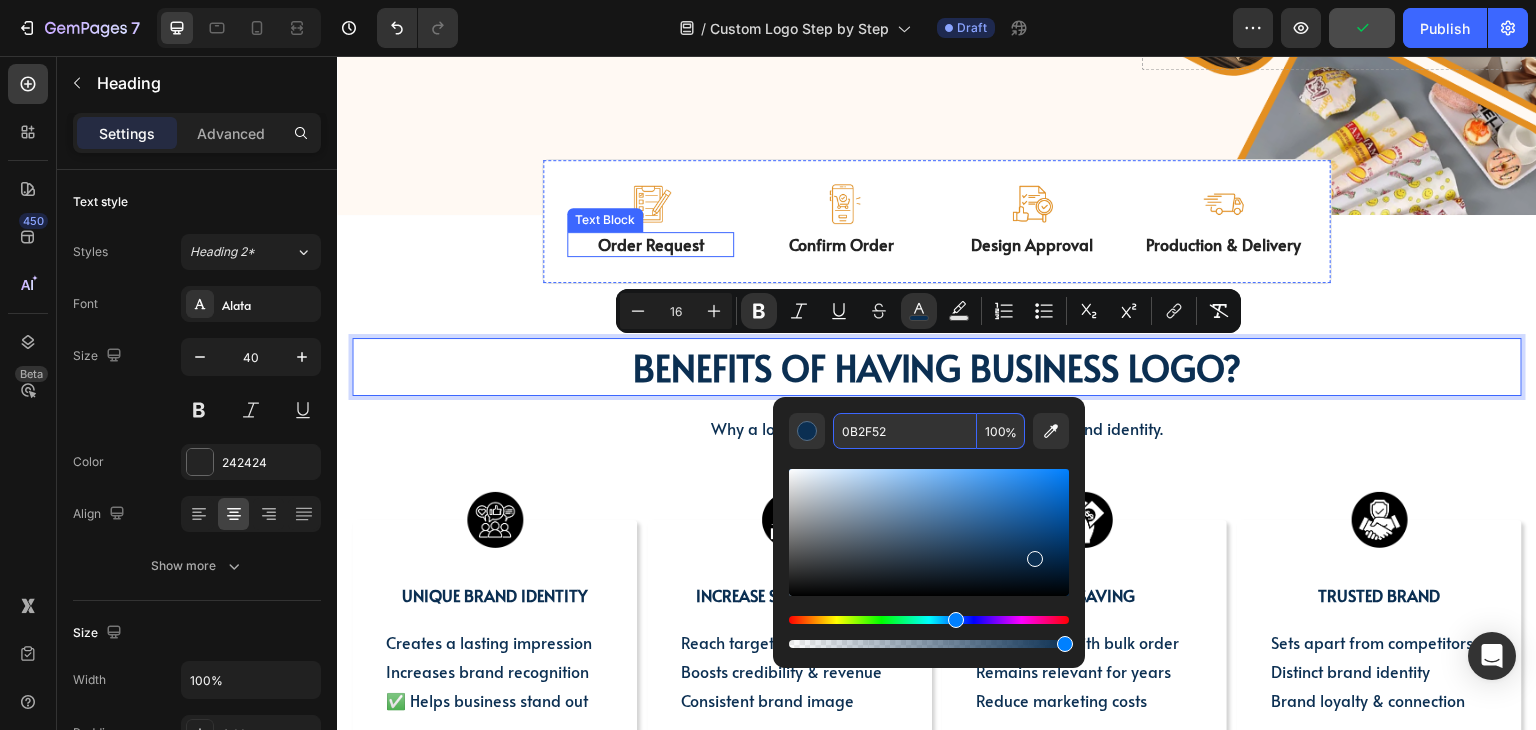 click on "Order Request" at bounding box center (650, 244) 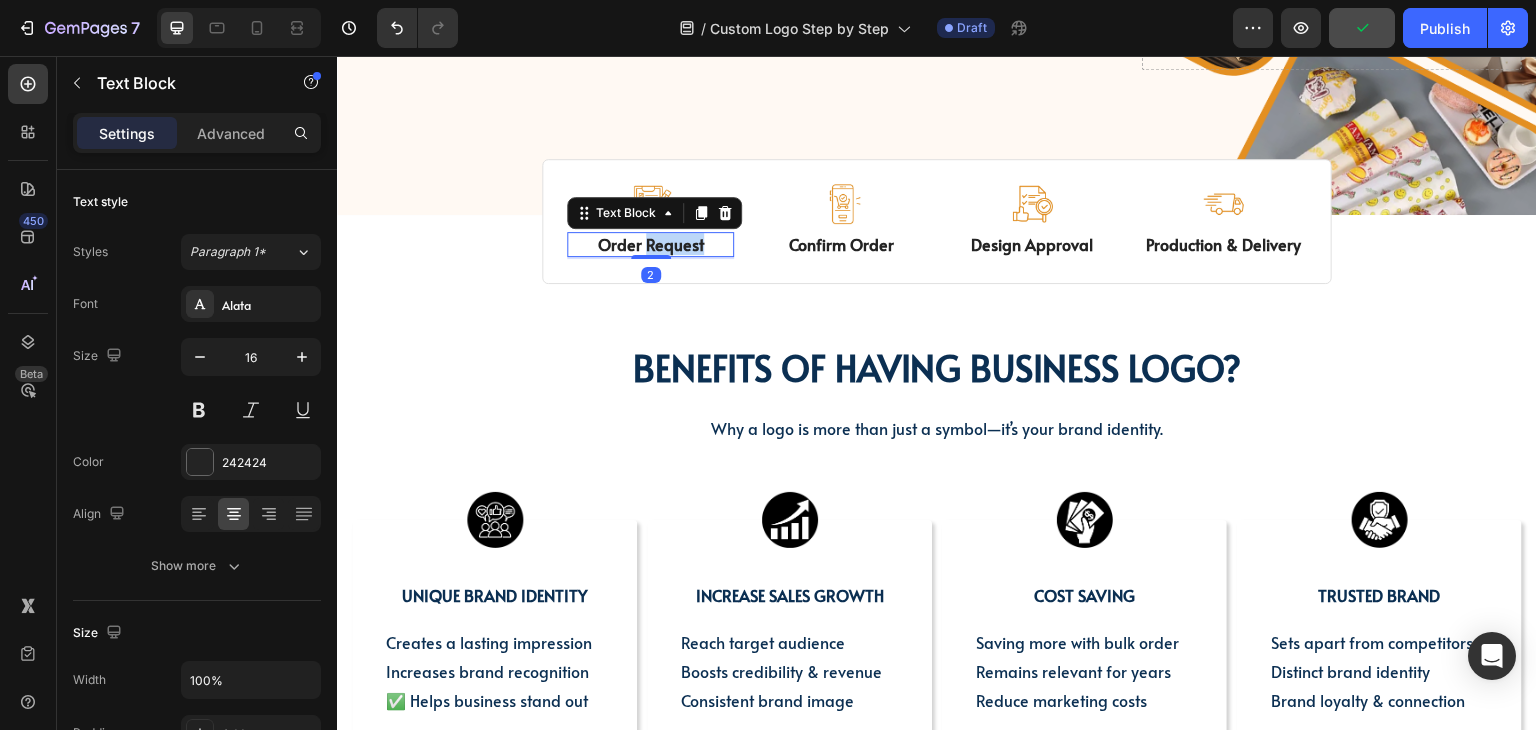 click on "Order Request" at bounding box center (650, 244) 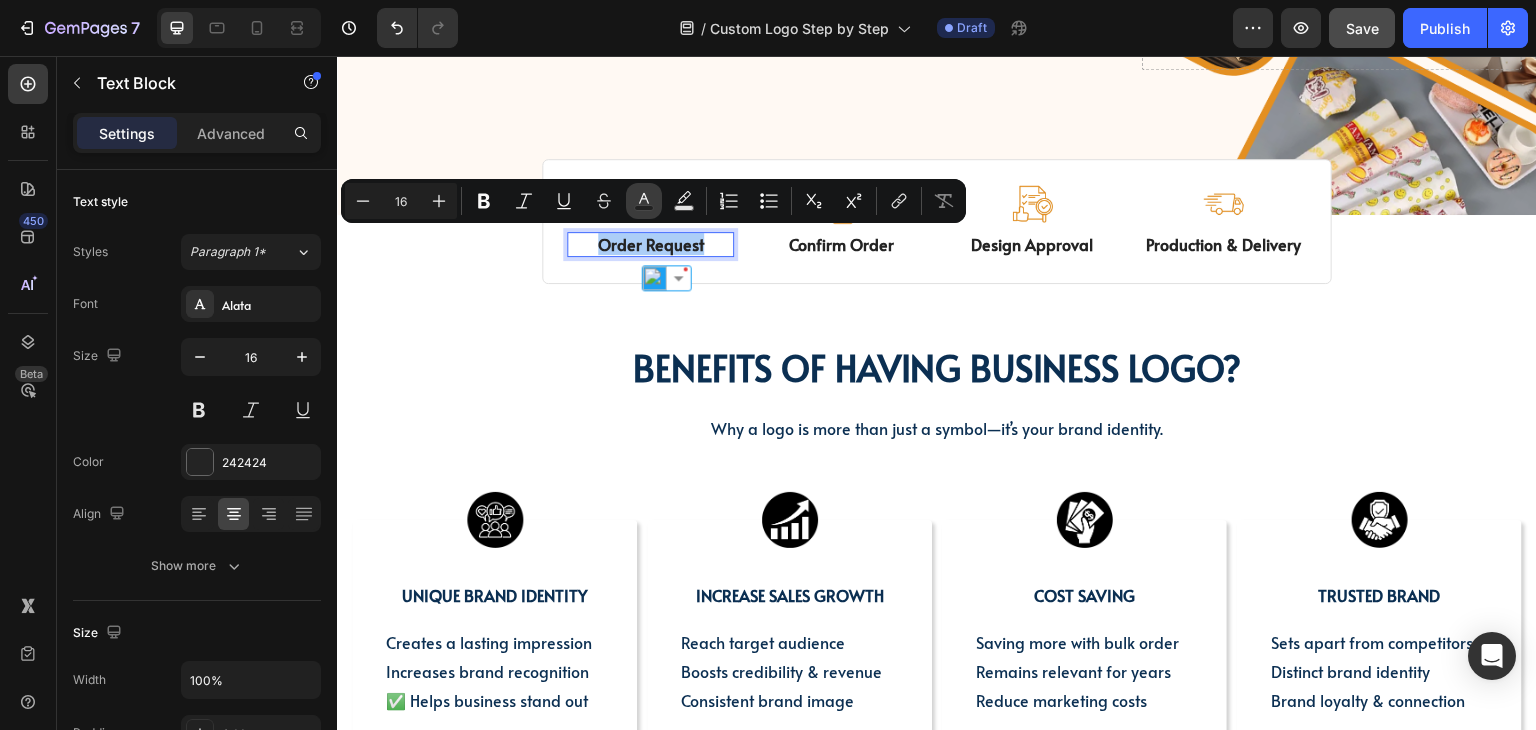 click on "Text Color" at bounding box center [644, 201] 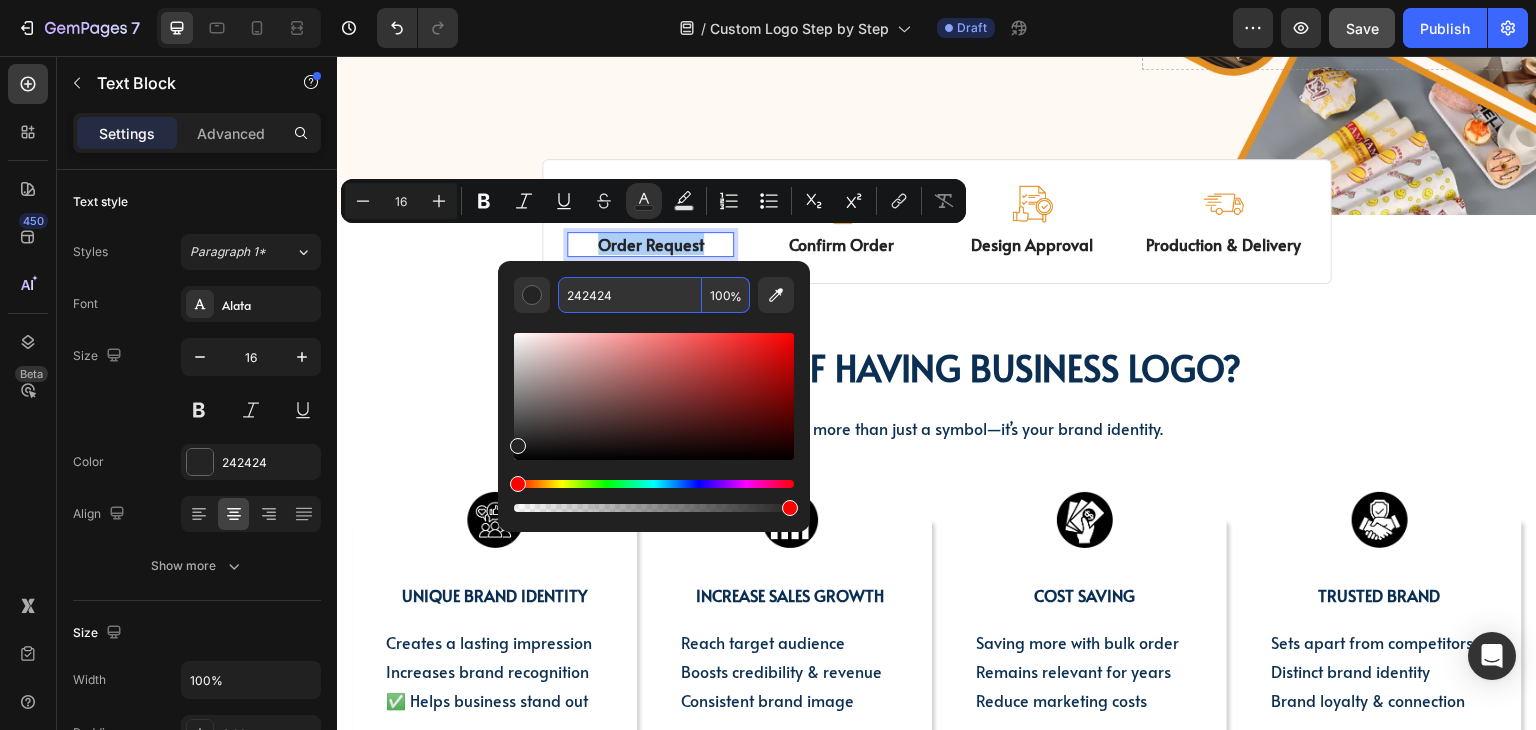 type 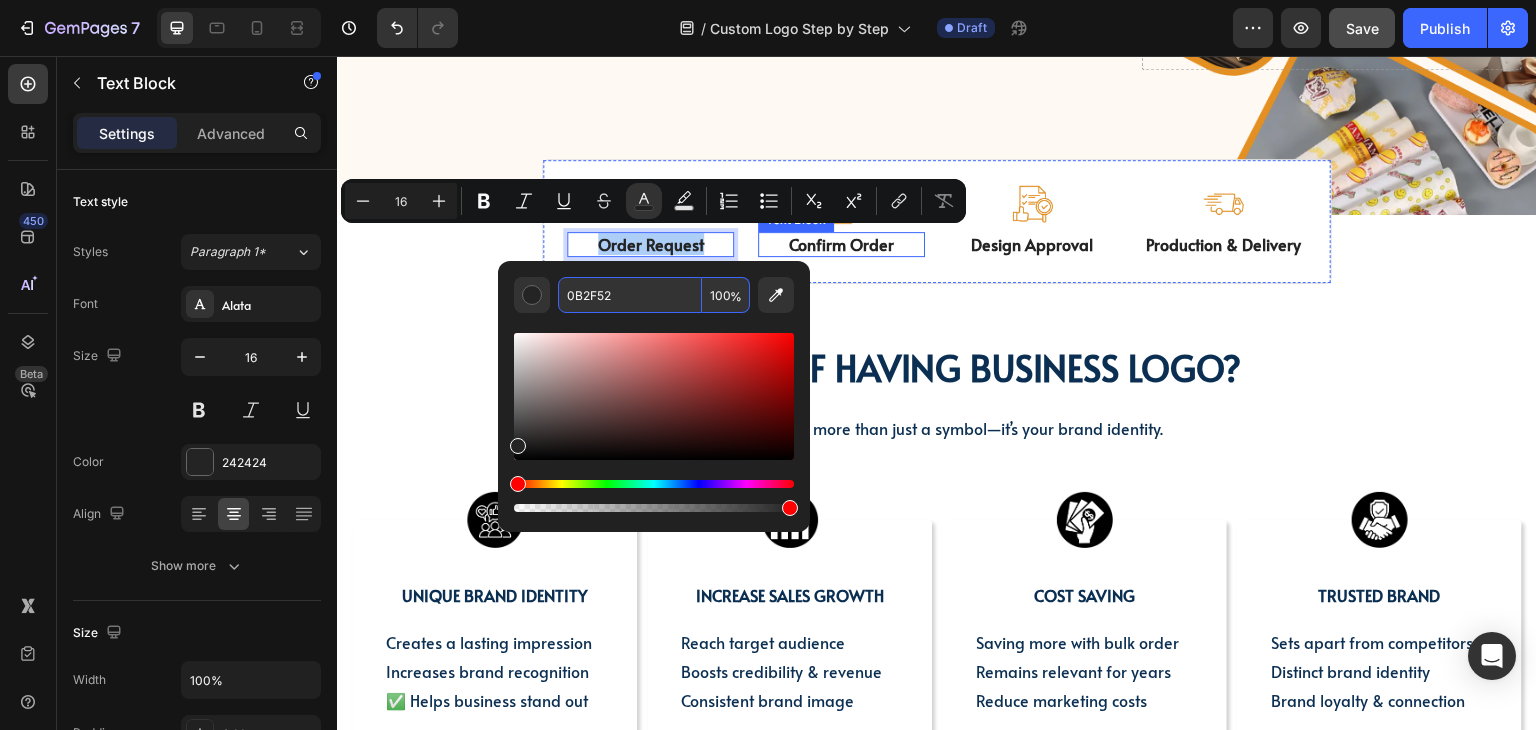type on "0B2F52" 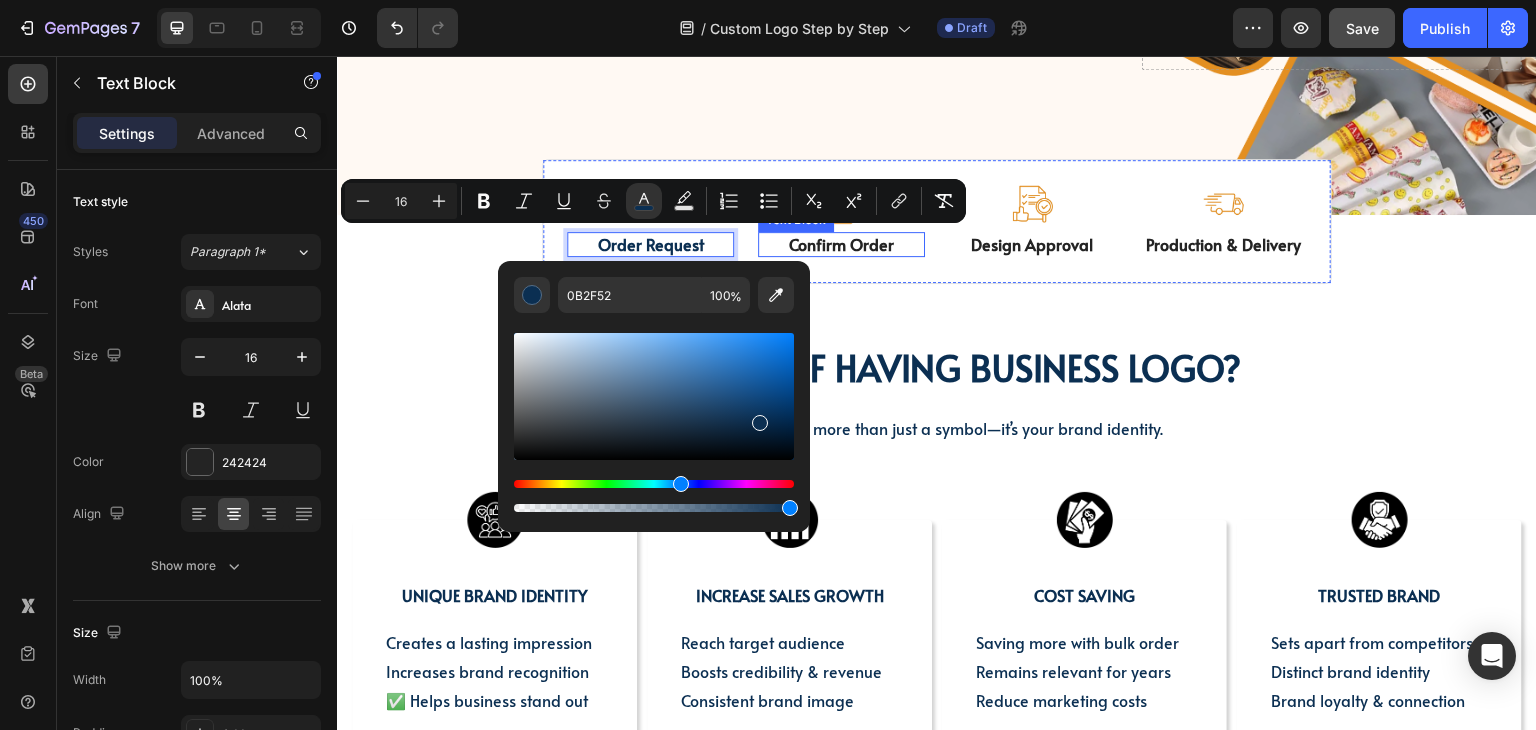 click on "Confirm Order" at bounding box center (841, 244) 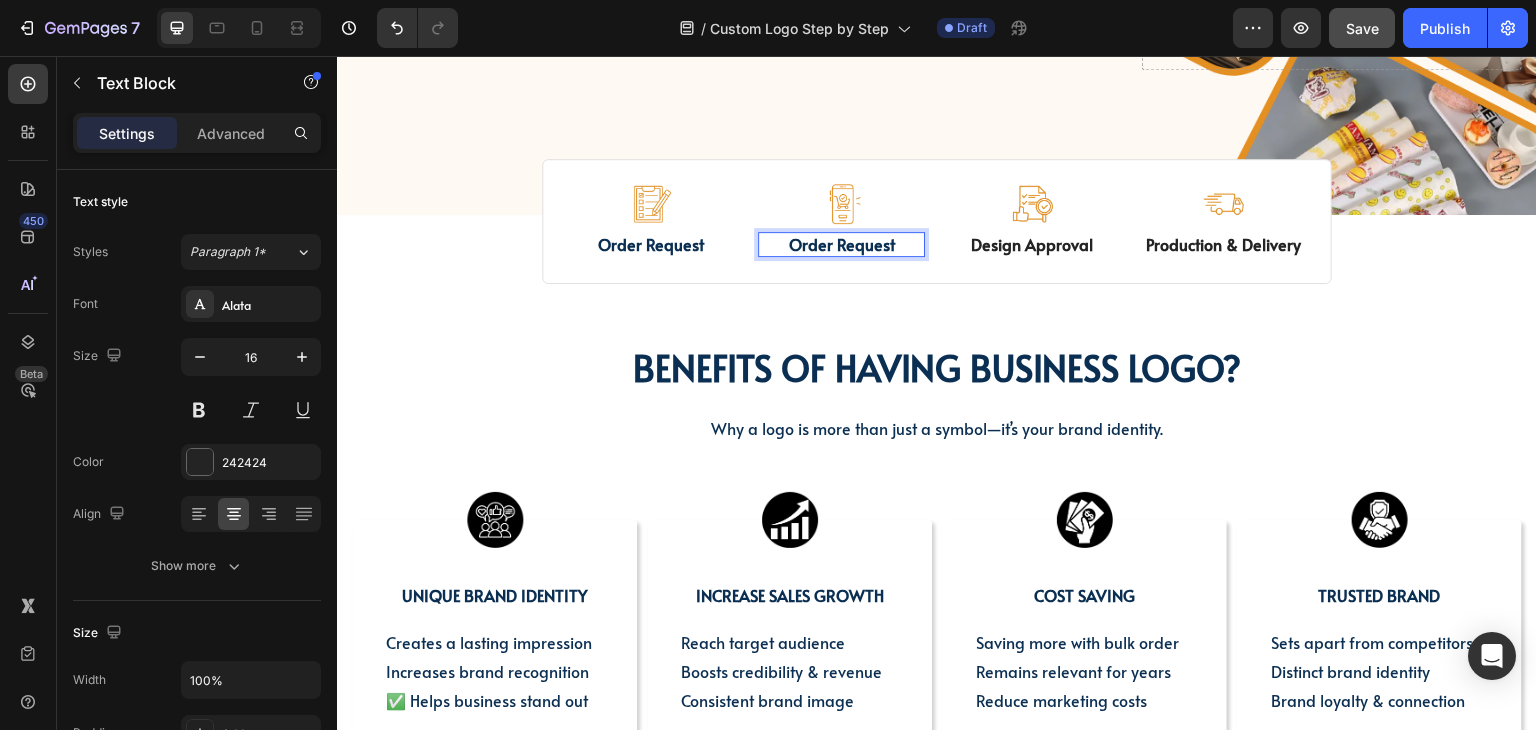 click on "BENEFITS OF HAVING BUSINESS LOGO?" at bounding box center [937, 367] 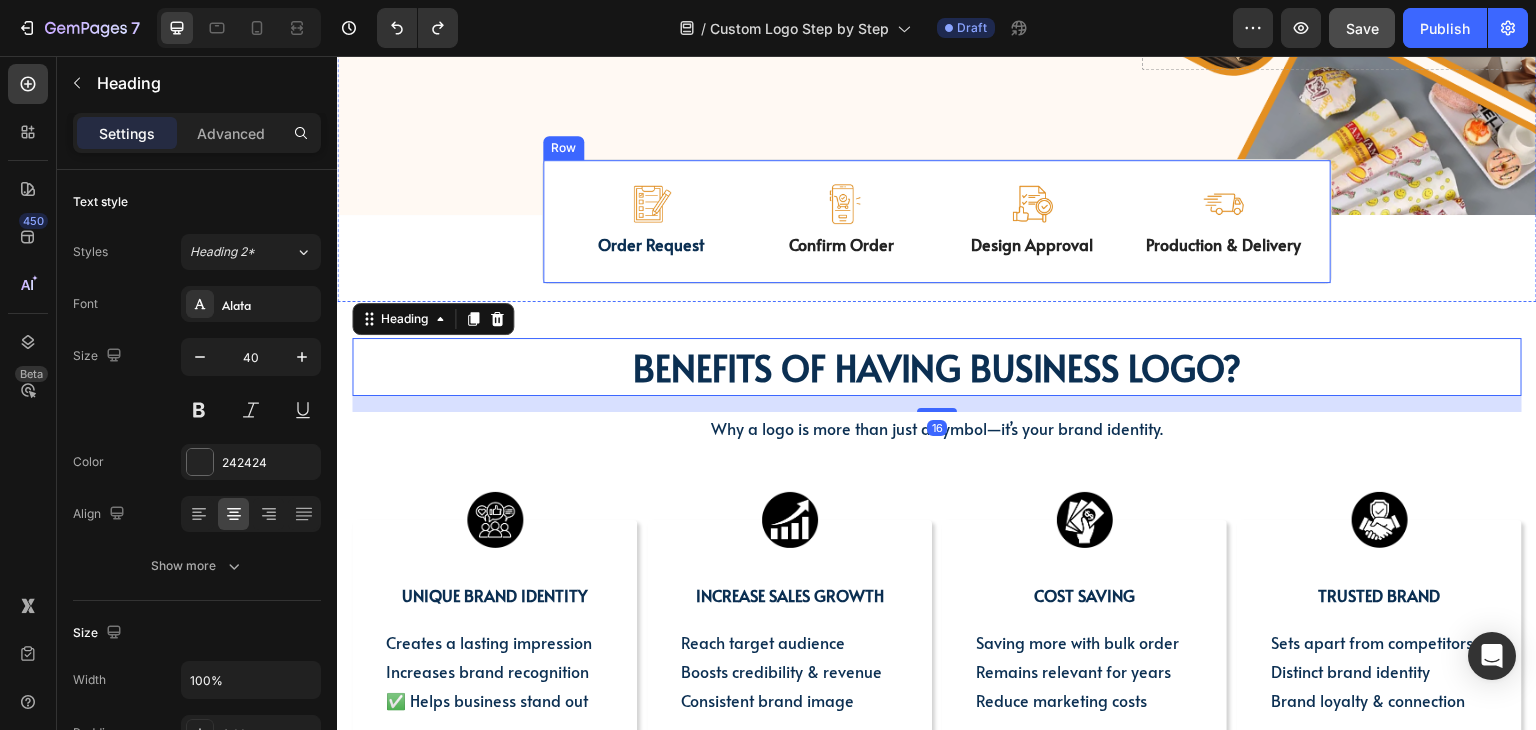 click on "Confirm Order" at bounding box center [841, 244] 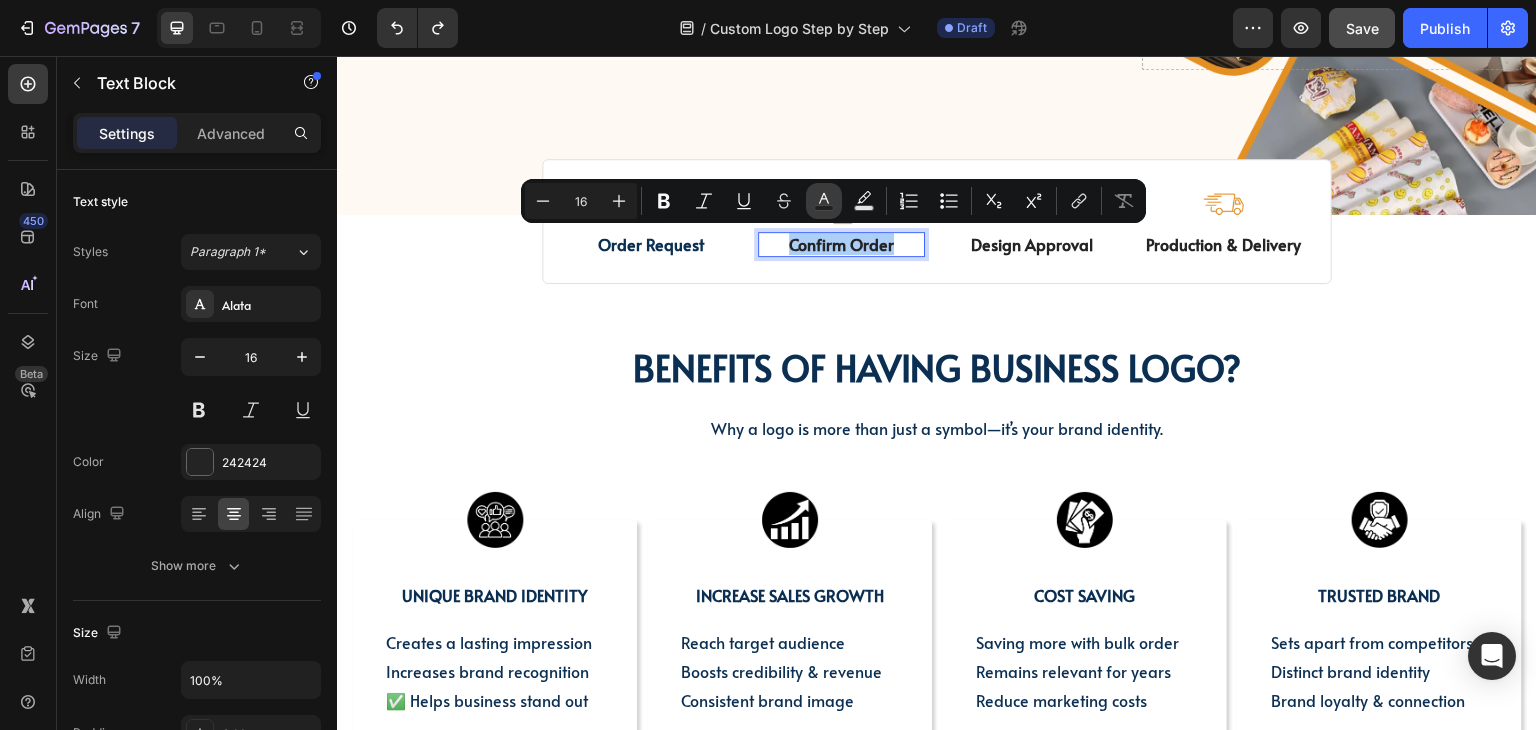 click 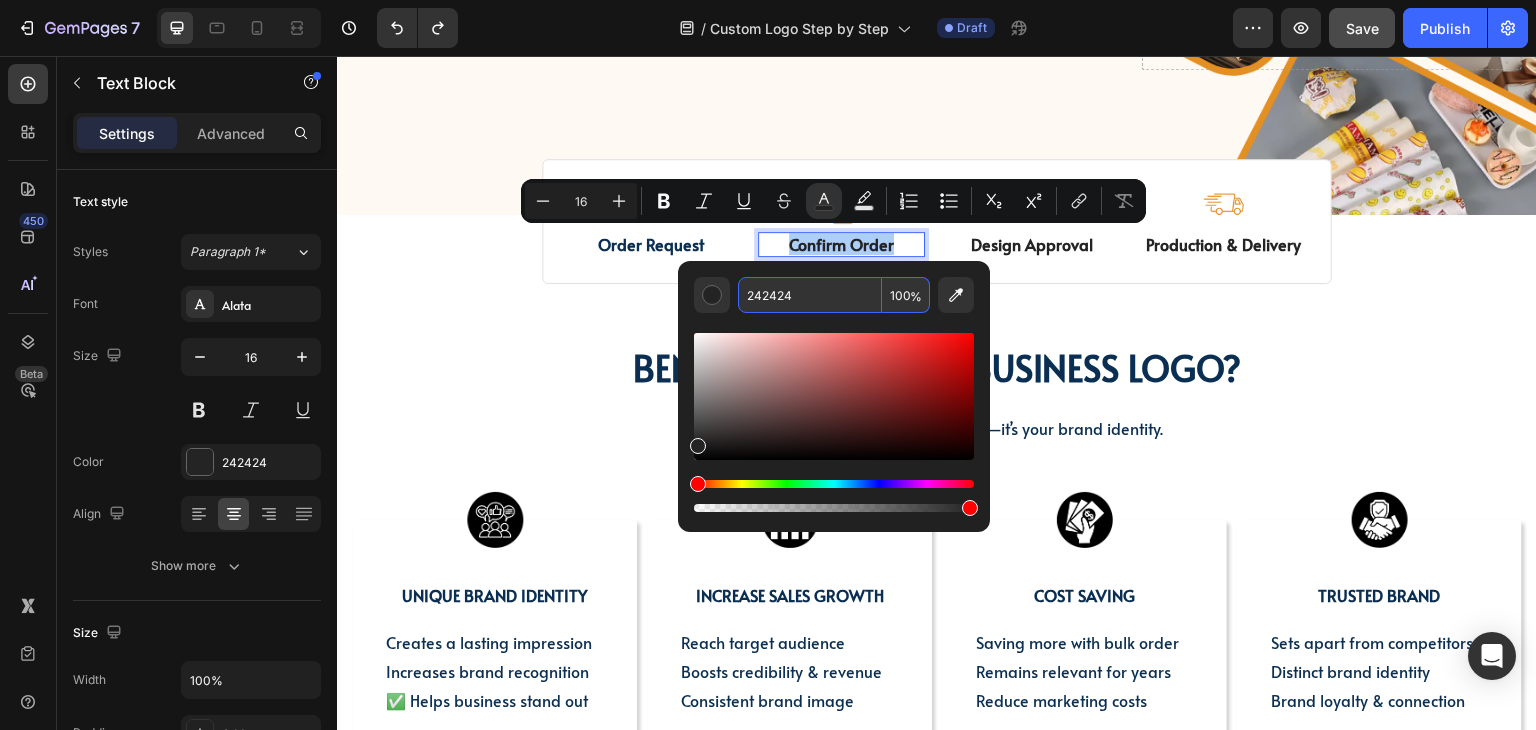 click on "242424" at bounding box center [810, 295] 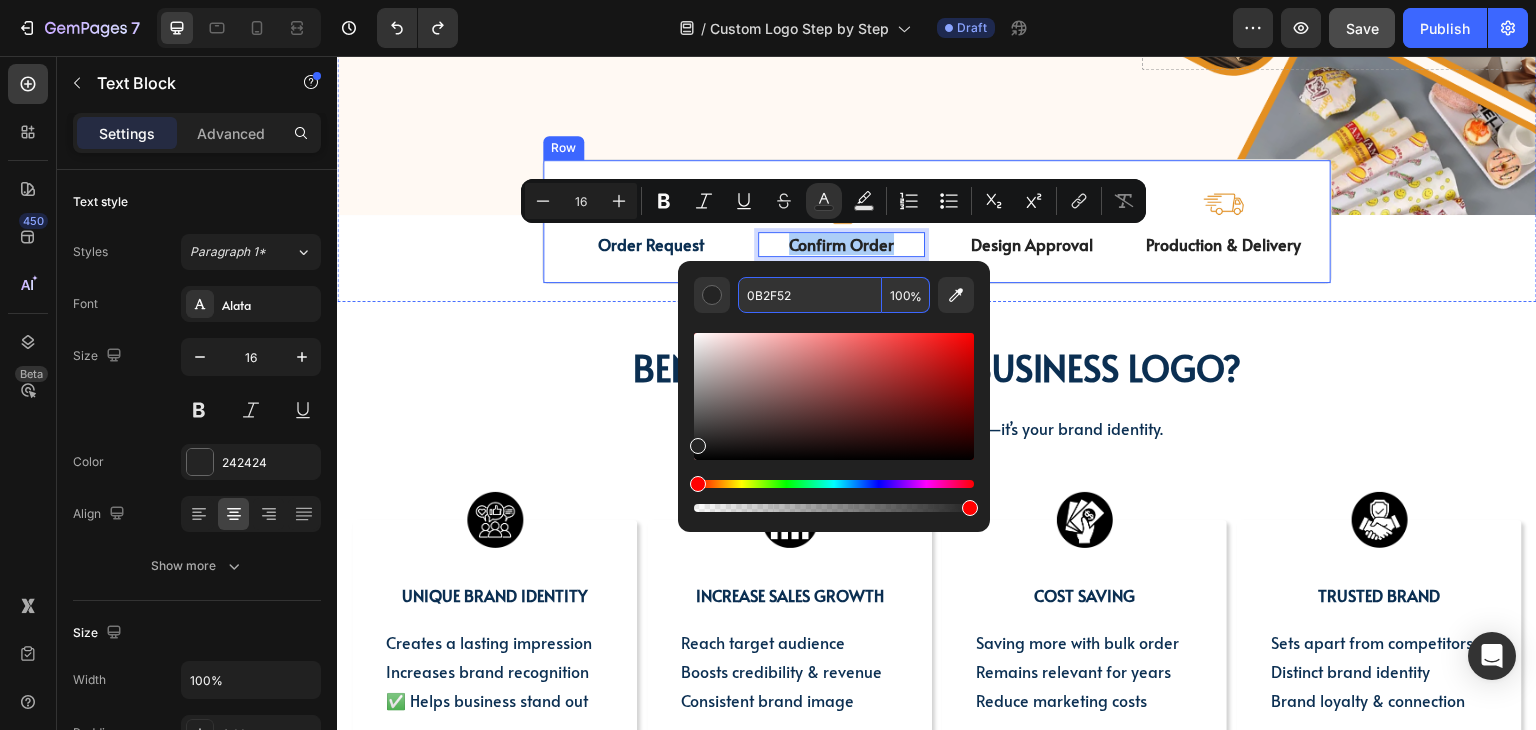 type on "0B2F52" 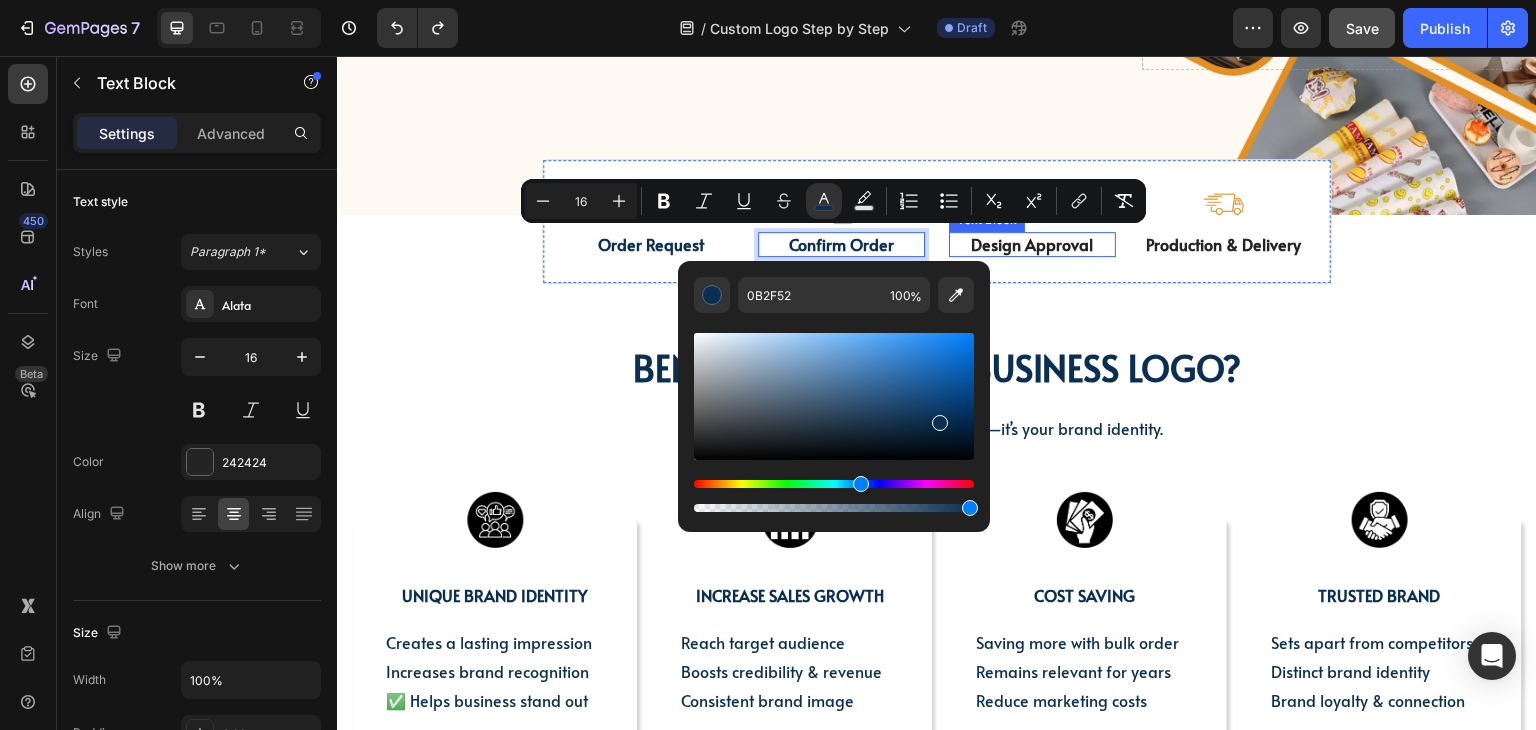 click on "Design Approval" at bounding box center (1032, 244) 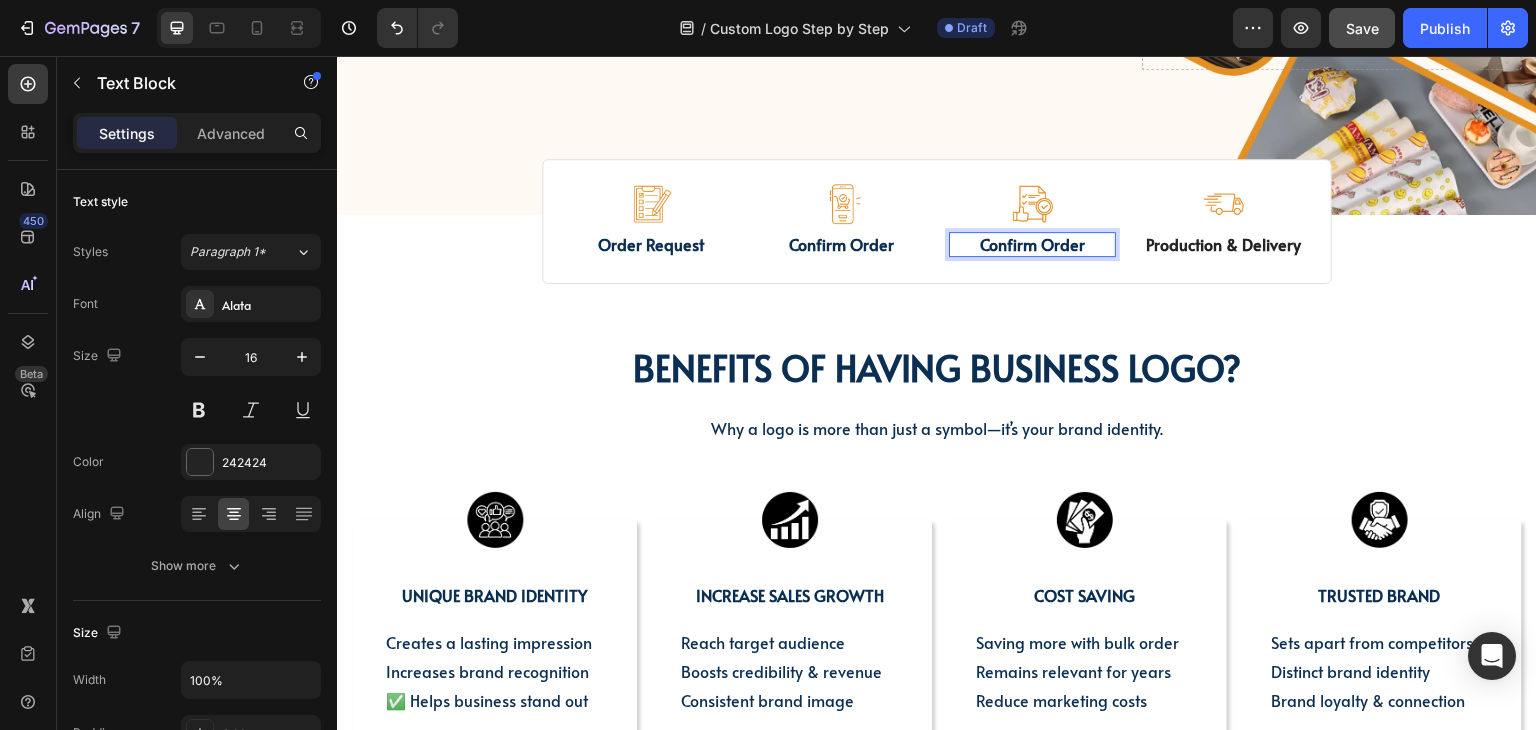 click on "BENEFITS OF HAVING BUSINESS LOGO?" at bounding box center (937, 367) 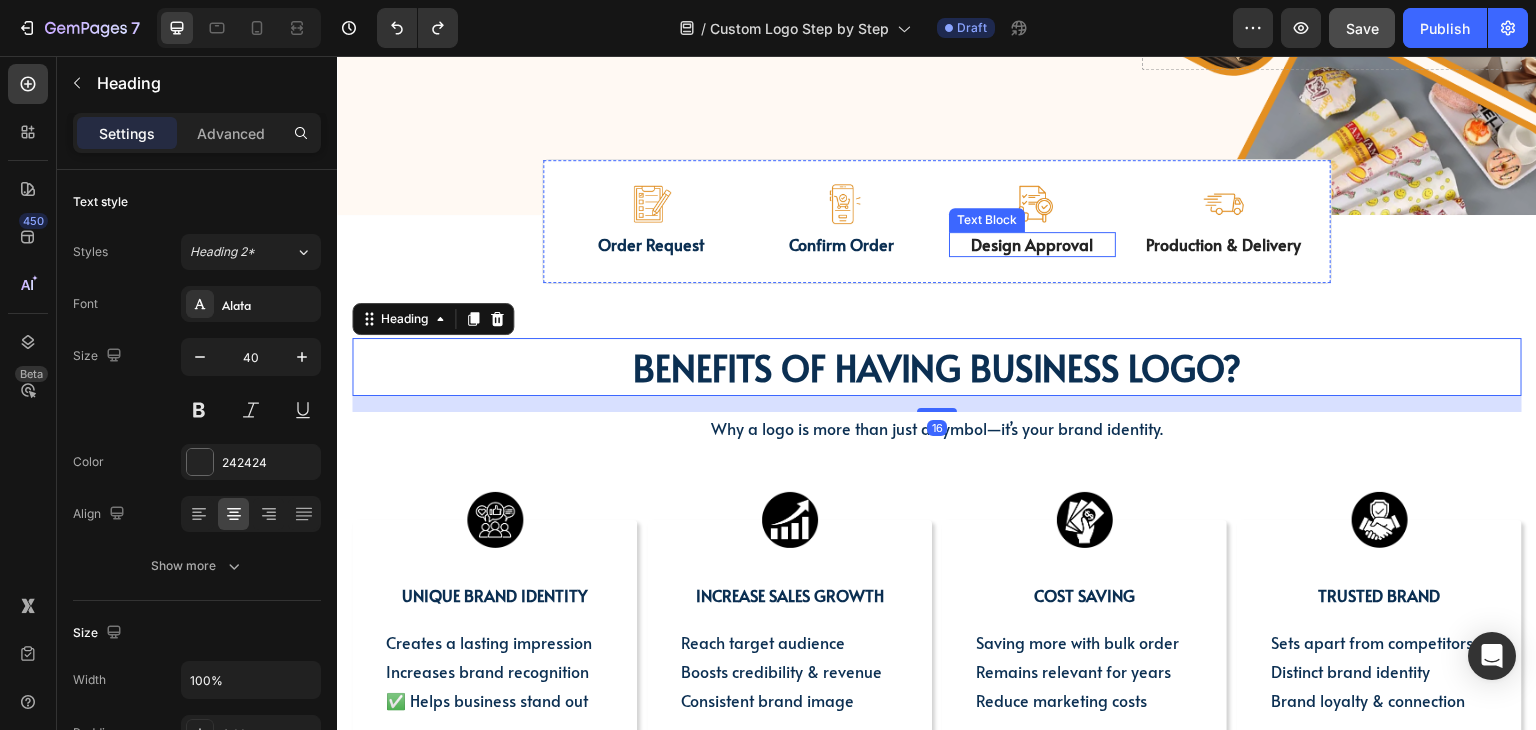 click on "Design Approval" at bounding box center (1032, 244) 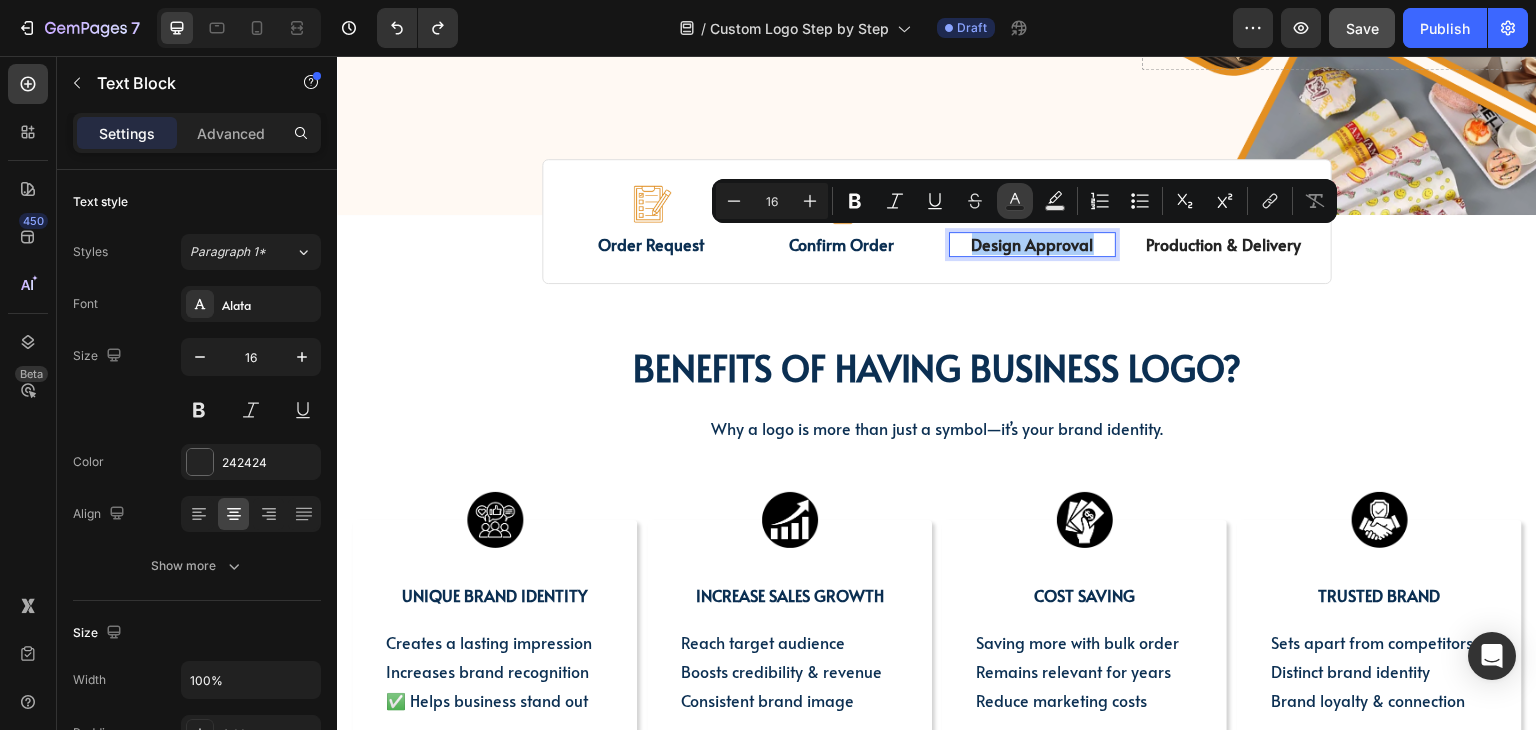 click 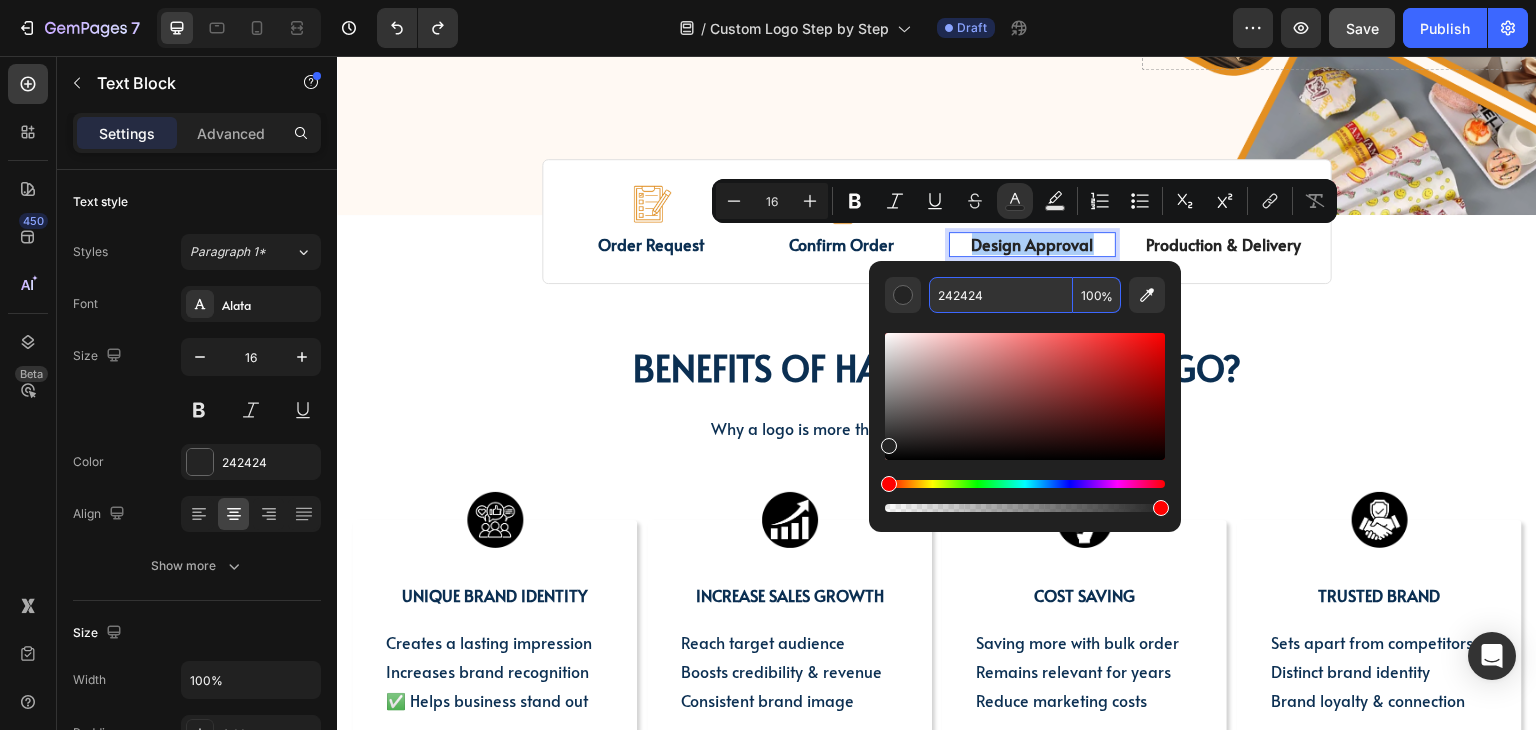 click on "242424" at bounding box center (1001, 295) 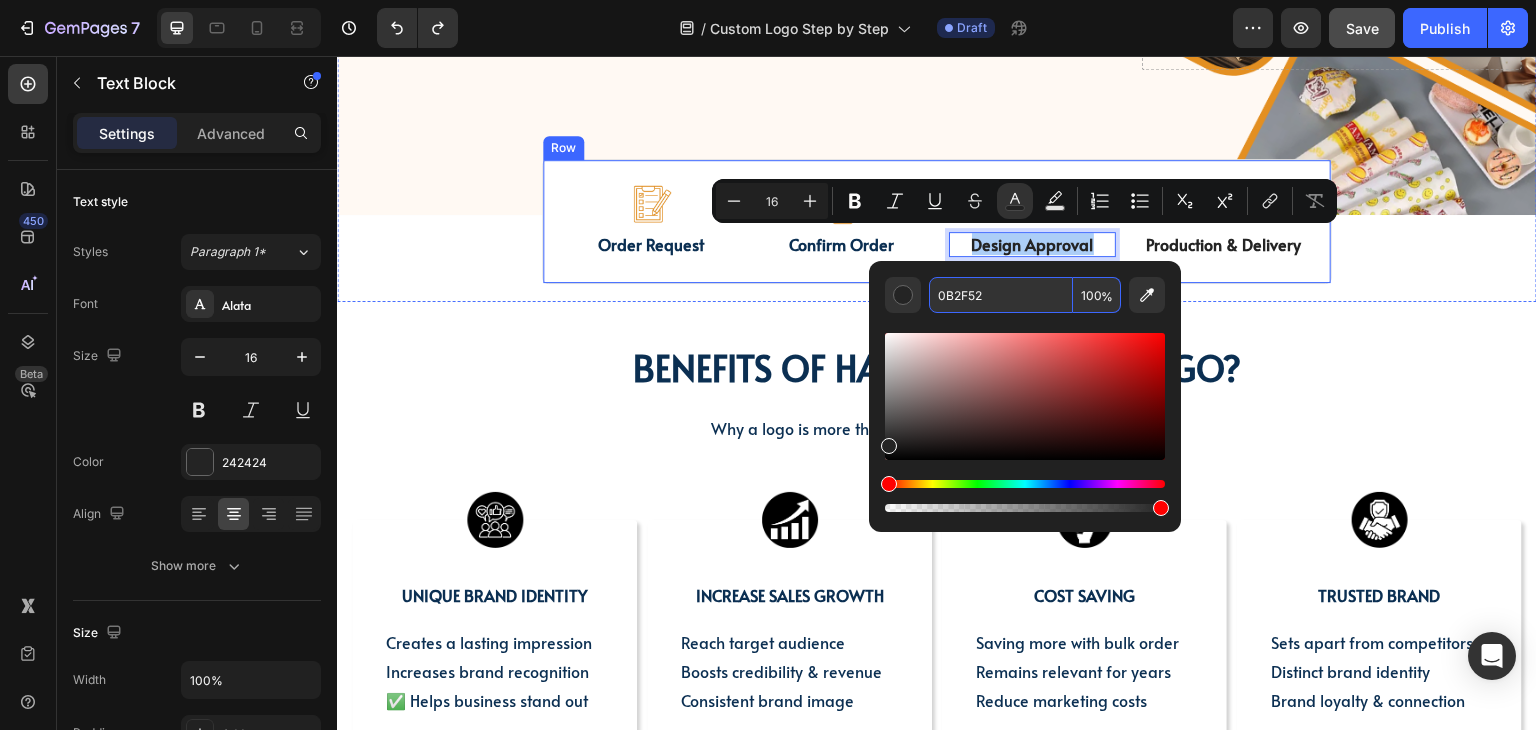 type on "0B2F52" 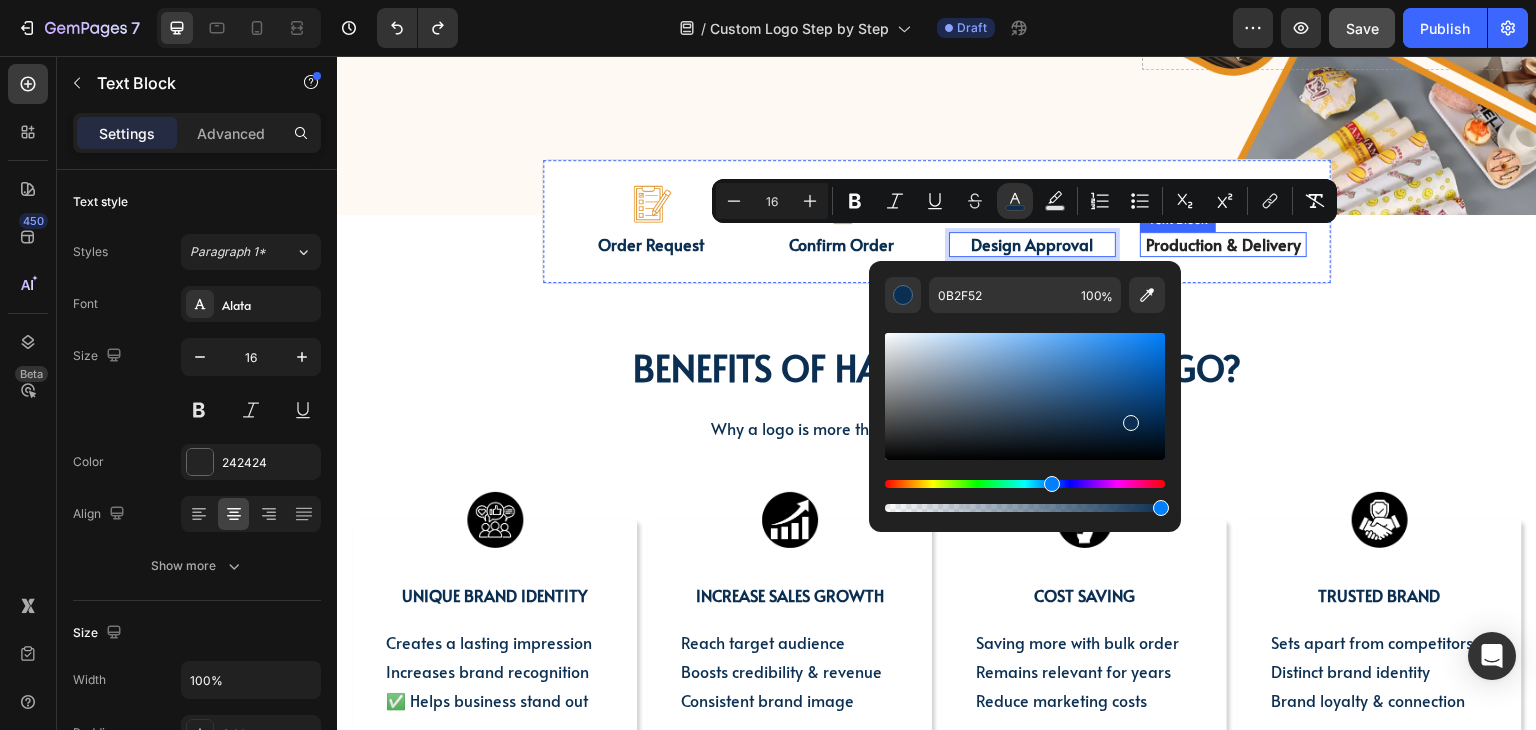 click on "Production & Delivery" at bounding box center [1223, 244] 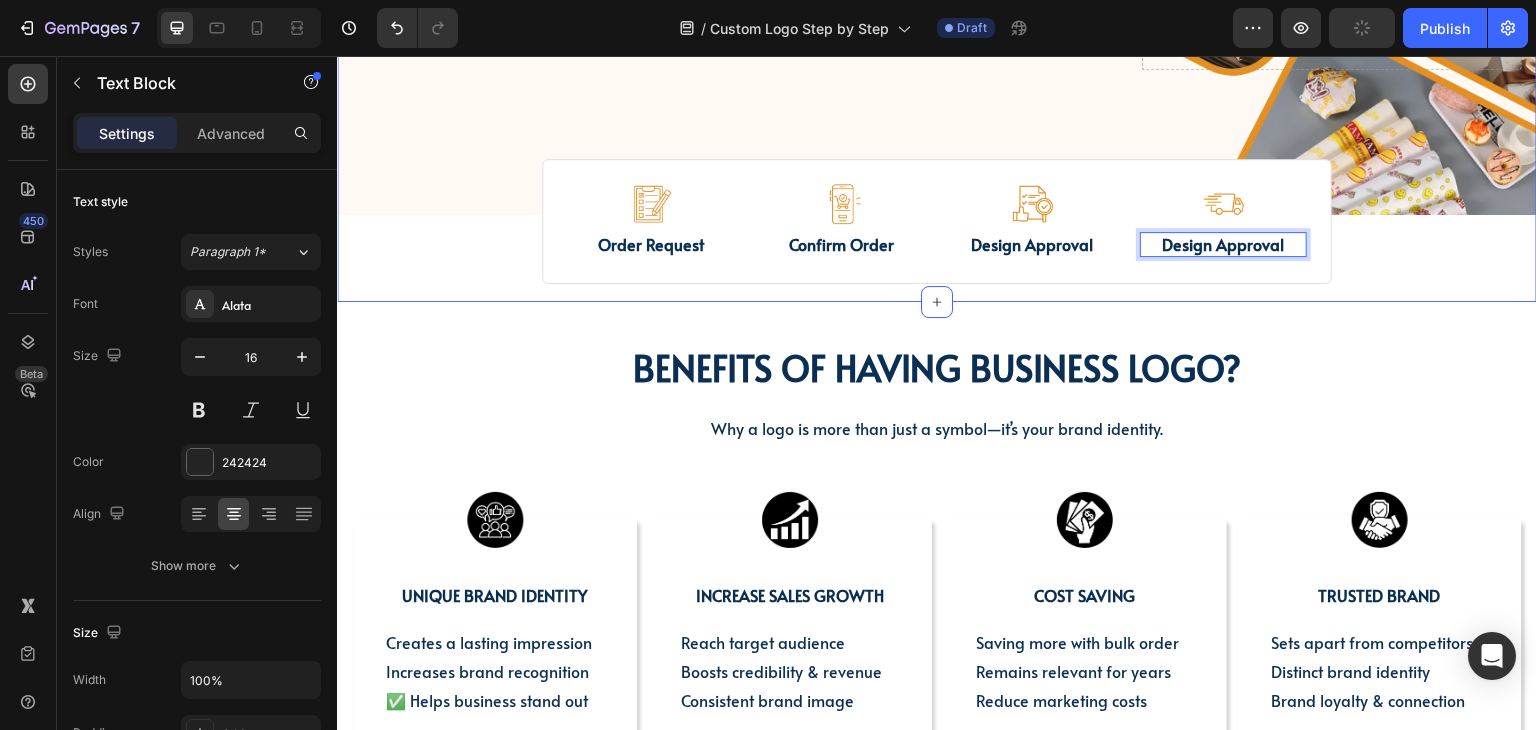 click on "BENEFITS OF HAVING BUSINESS LOGO? Heading ⁠⁠⁠⁠⁠⁠⁠ BENEFITS OF HAVING BUSINESS LOGO? Heading Why a logo is more than just a symbol—it’s your brand identity. Text block Row Image UNIQUE BRAND IDENTITY Text Block Creates a lasting impression Increases brand recognition ✅ Helps business stand out Text Block Row Image INCREASE SALES GROWTH Text Block Reach target audience Boosts credibility & revenue Consistent brand image Text Block Row Image COST SAVING Text Block Saving more with bulk order Remains relevant for years Reduce marketing costs Text Block Row Image Trusted brand Text Block Sets apart from competitors Distinct brand identity Brand loyalty & connection Text Block Row Row Section 3" at bounding box center (937, 543) 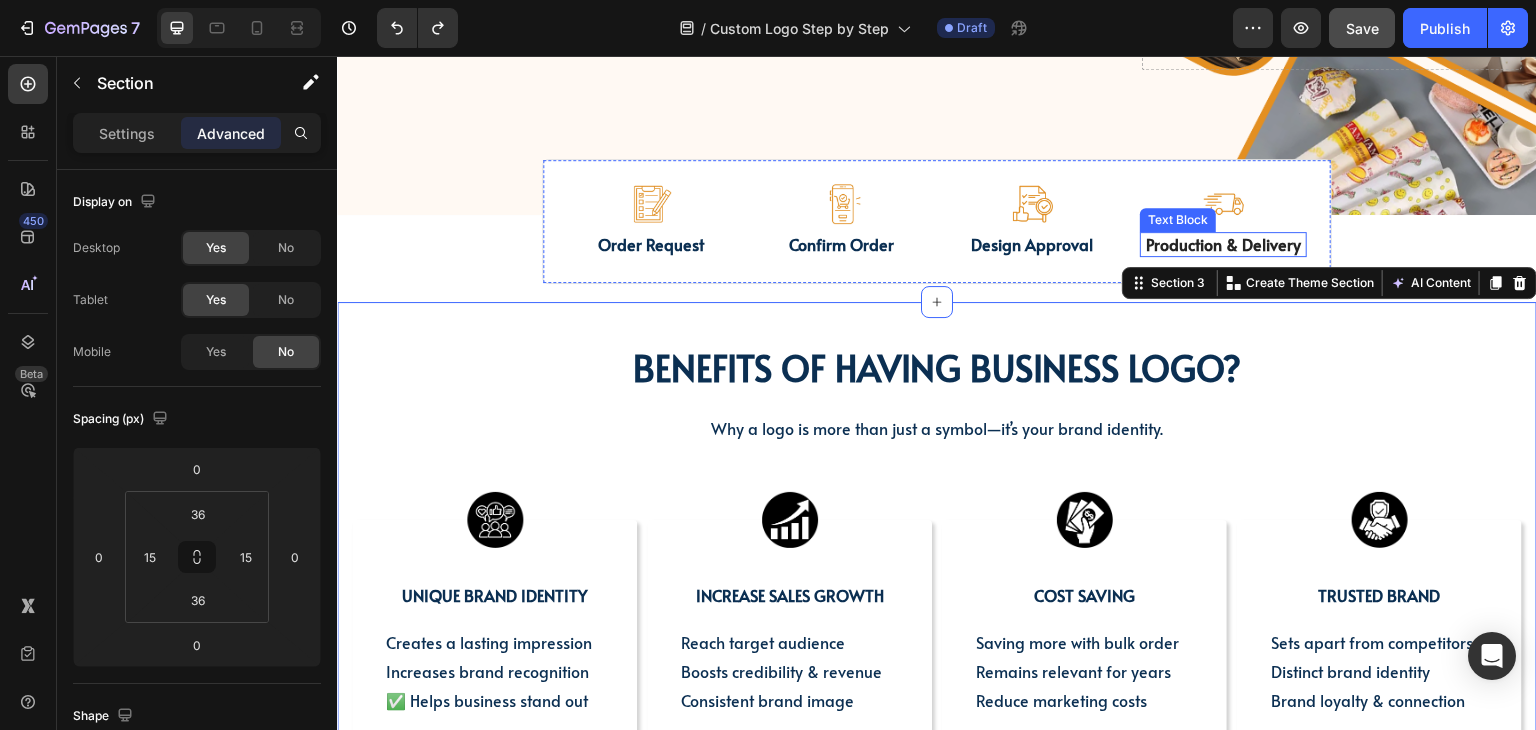 click on "Production & Delivery" at bounding box center [1223, 244] 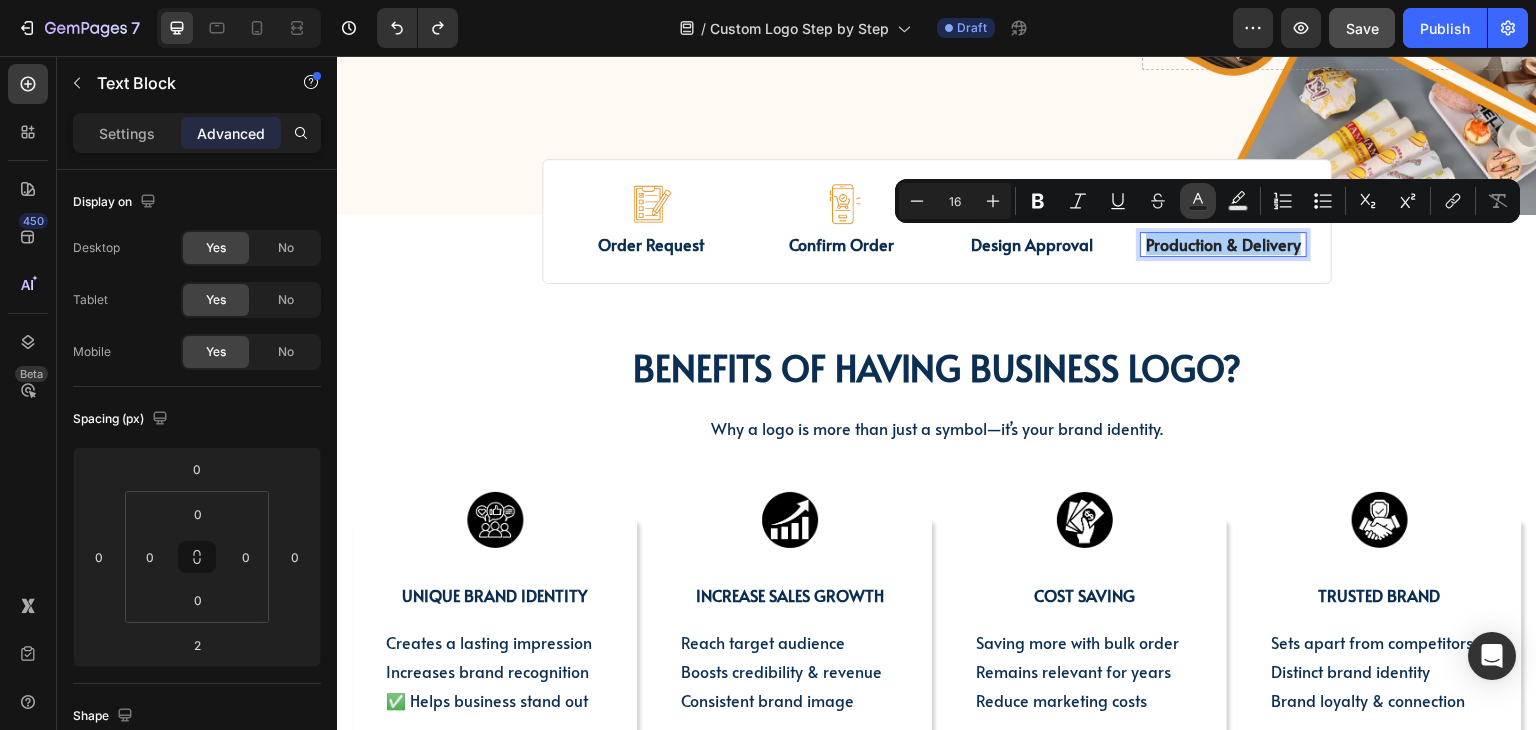 click 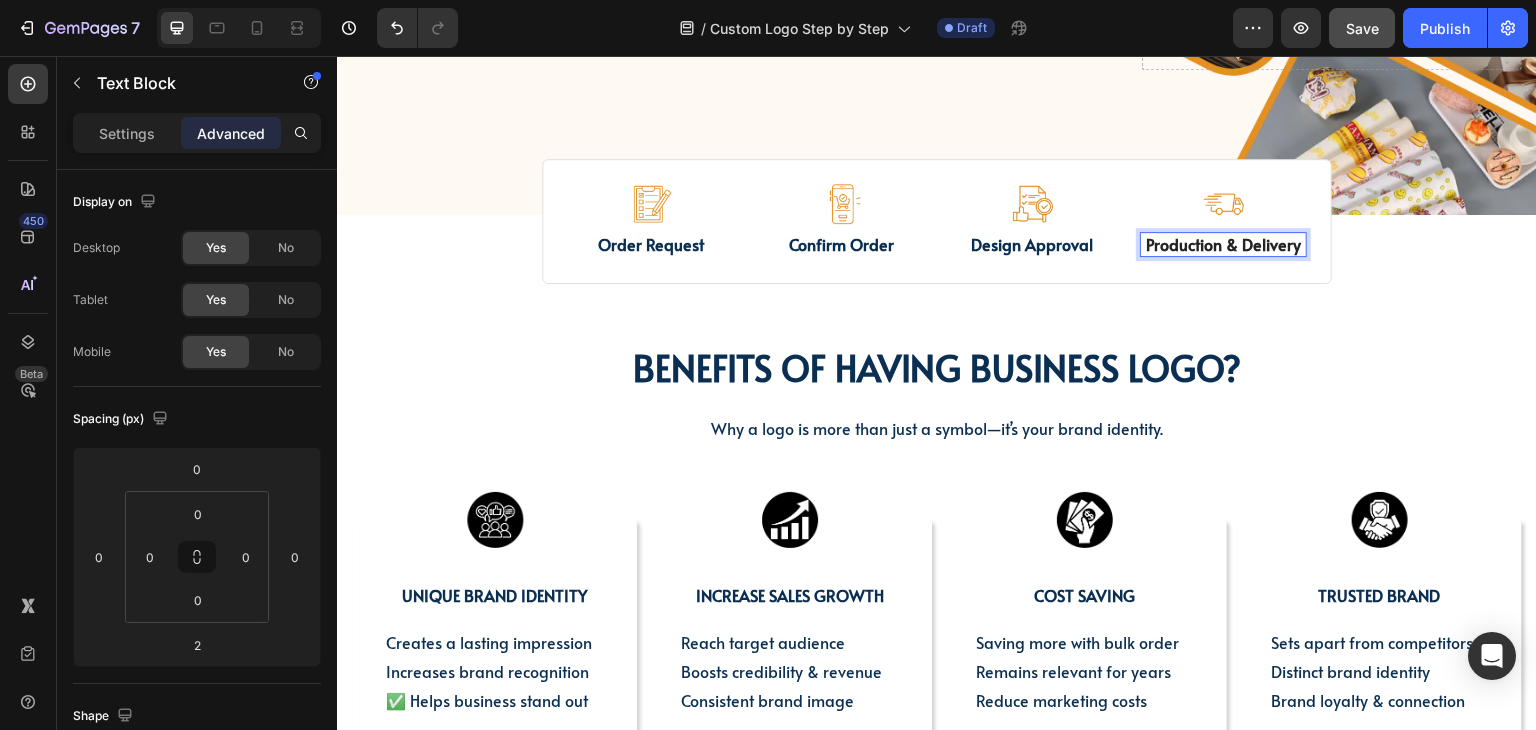 click on "Production & Delivery" at bounding box center (1223, 244) 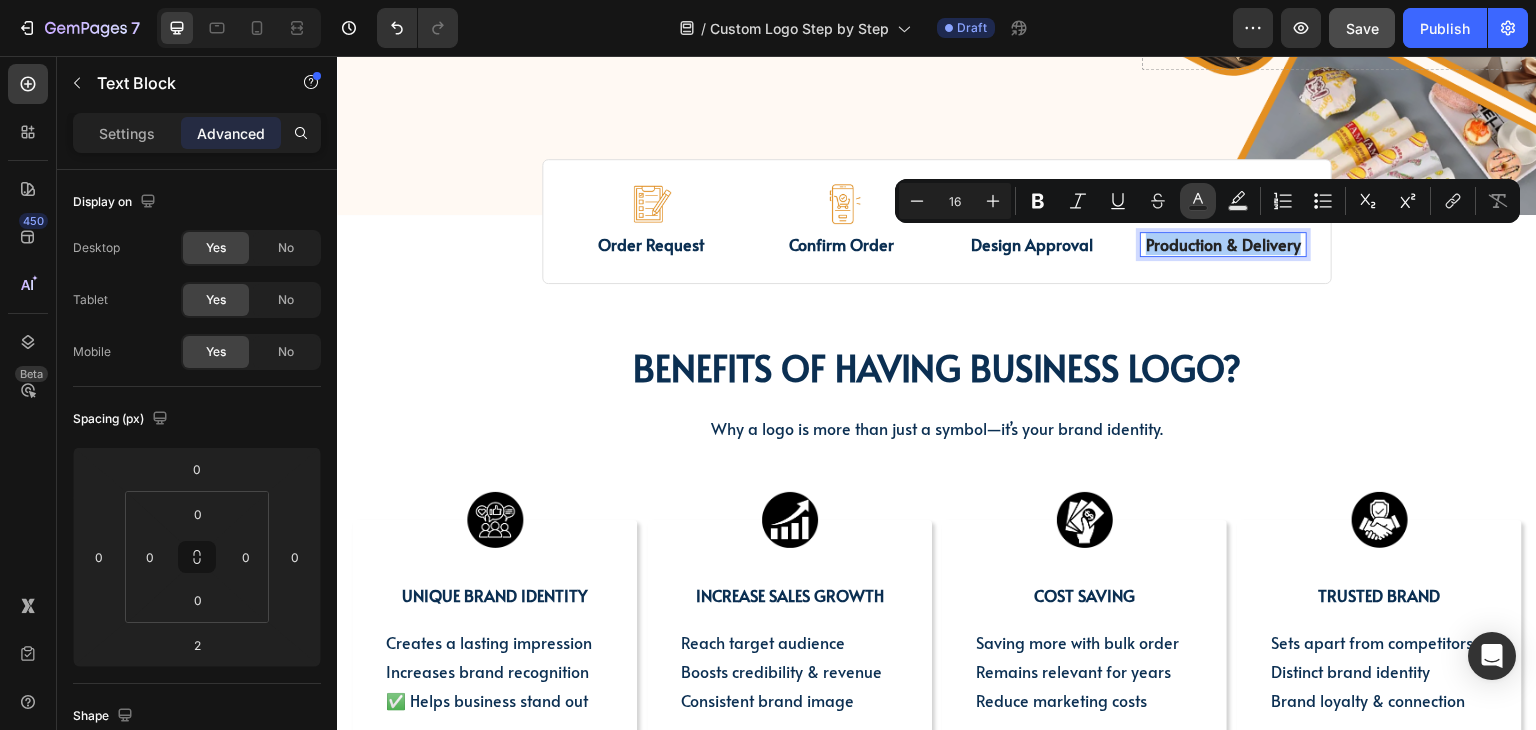 click 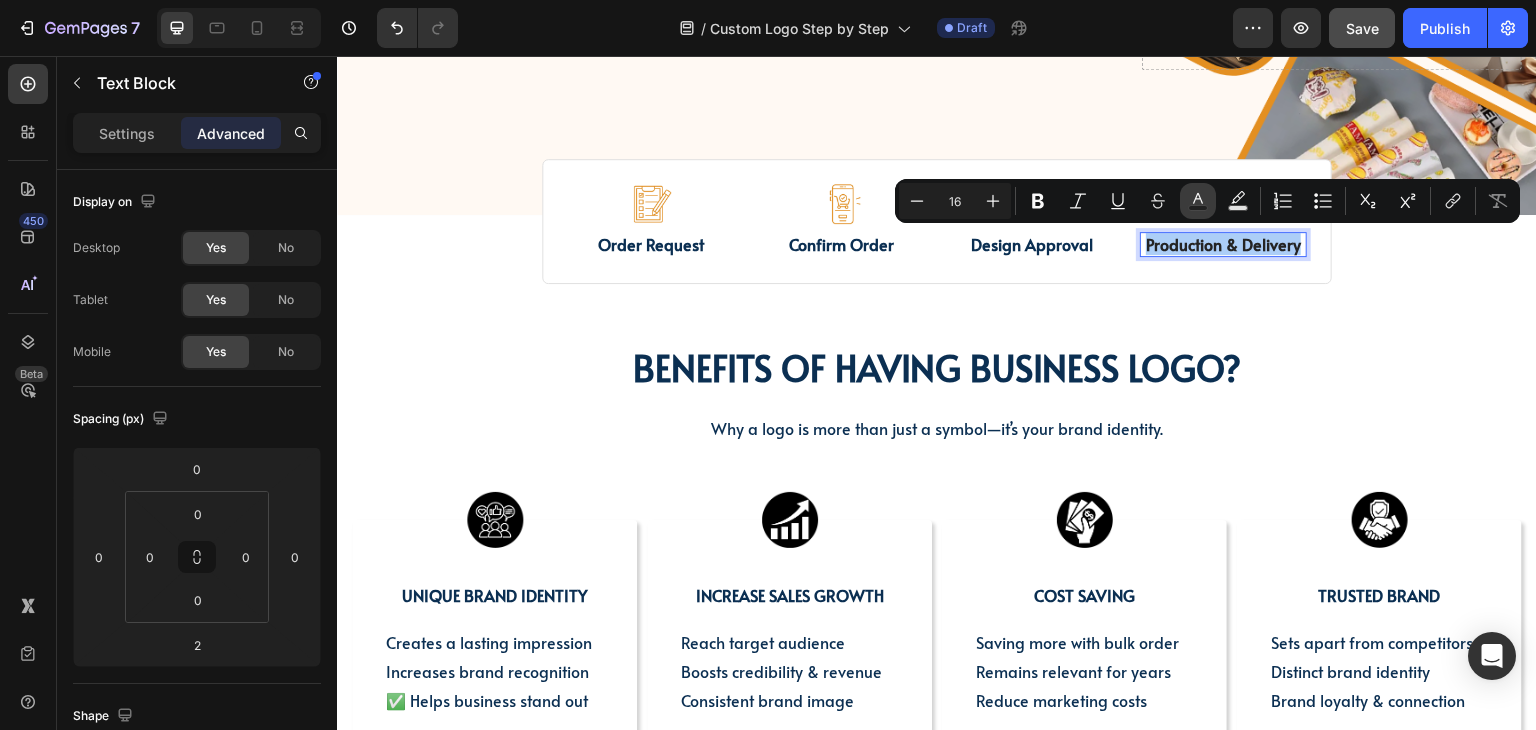 click 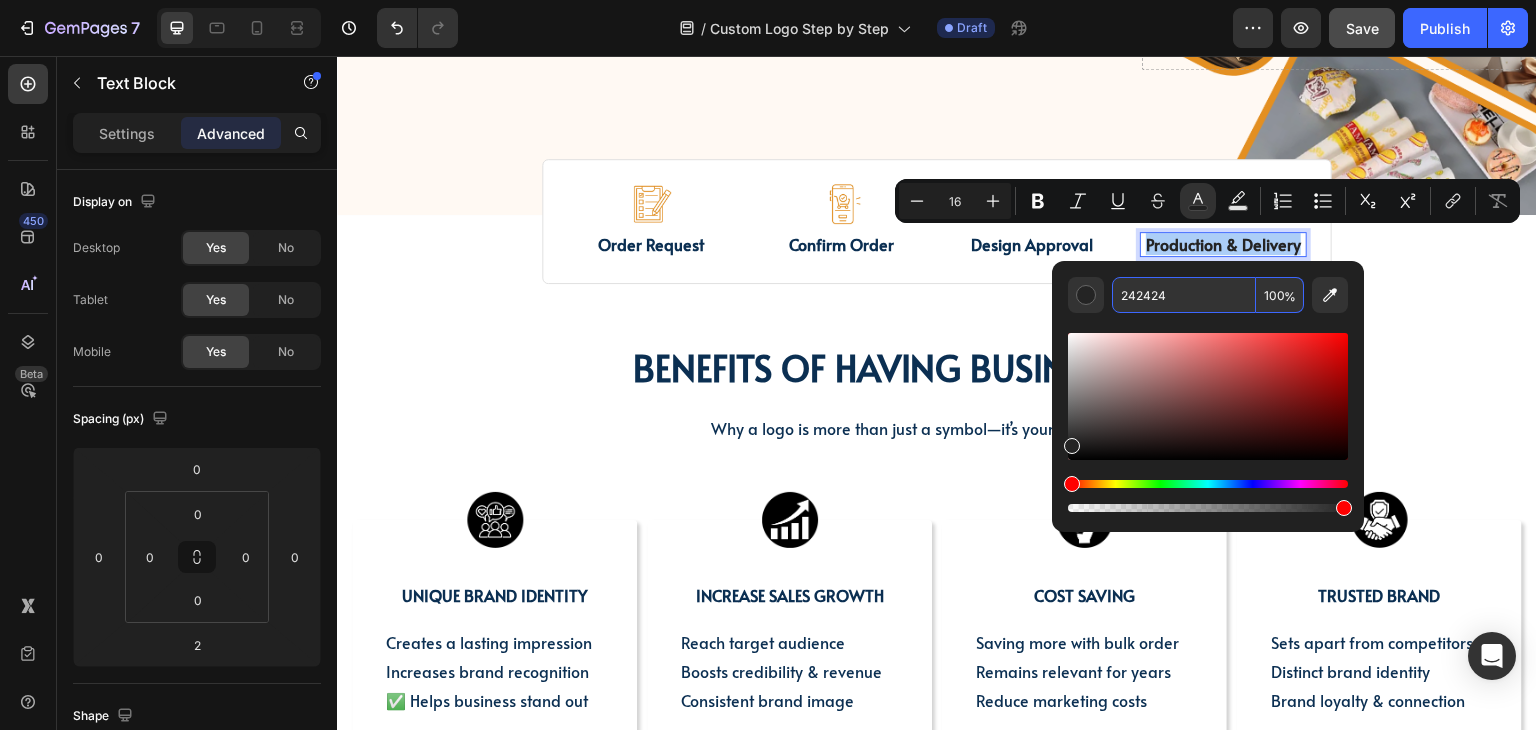 click on "242424" at bounding box center (1184, 295) 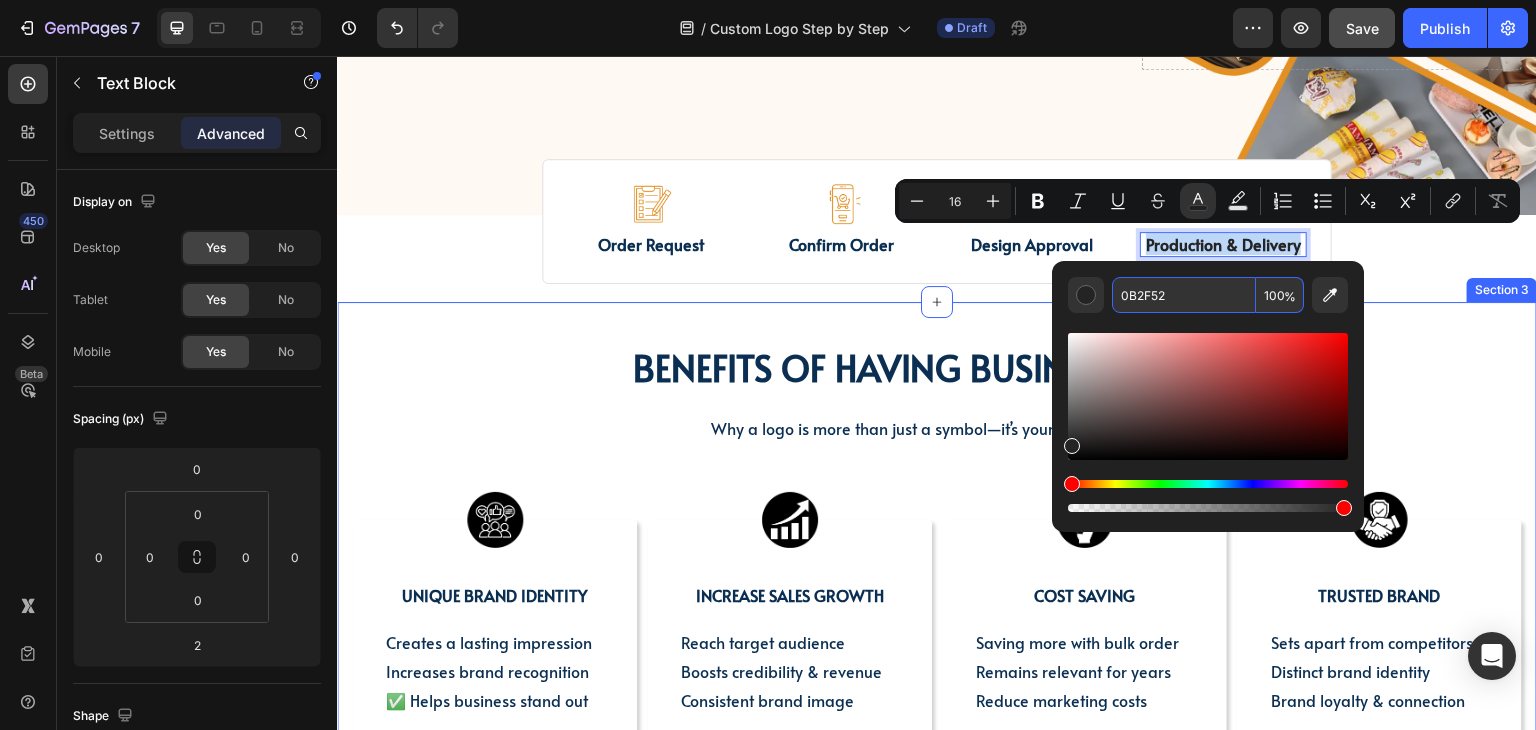 click on "BENEFITS OF HAVING BUSINESS LOGO? Heading ⁠⁠⁠⁠⁠⁠⁠ BENEFITS OF HAVING BUSINESS LOGO? Heading Why a logo is more than just a symbol—it’s your brand identity. Text block Row Image UNIQUE BRAND IDENTITY Text Block Creates a lasting impression Increases brand recognition ✅ Helps business stand out Text Block Row Image INCREASE SALES GROWTH Text Block Reach target audience Boosts credibility & revenue Consistent brand image Text Block Row Image COST SAVING Text Block Saving more with bulk order Remains relevant for years Reduce marketing costs Text Block Row Image Trusted brand Text Block Sets apart from competitors Distinct brand identity Brand loyalty & connection Text Block Row Row Section 3" at bounding box center (937, 543) 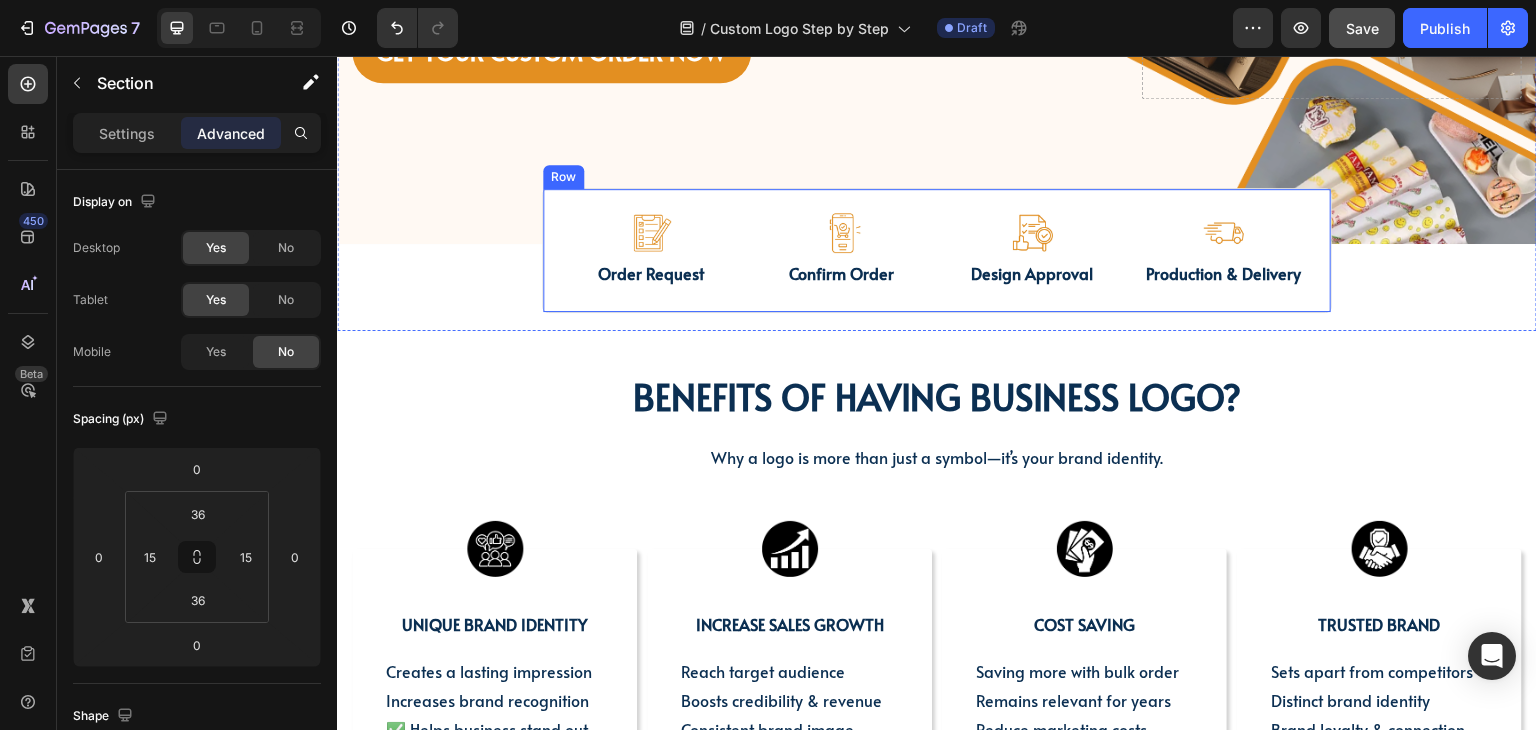 scroll, scrollTop: 600, scrollLeft: 0, axis: vertical 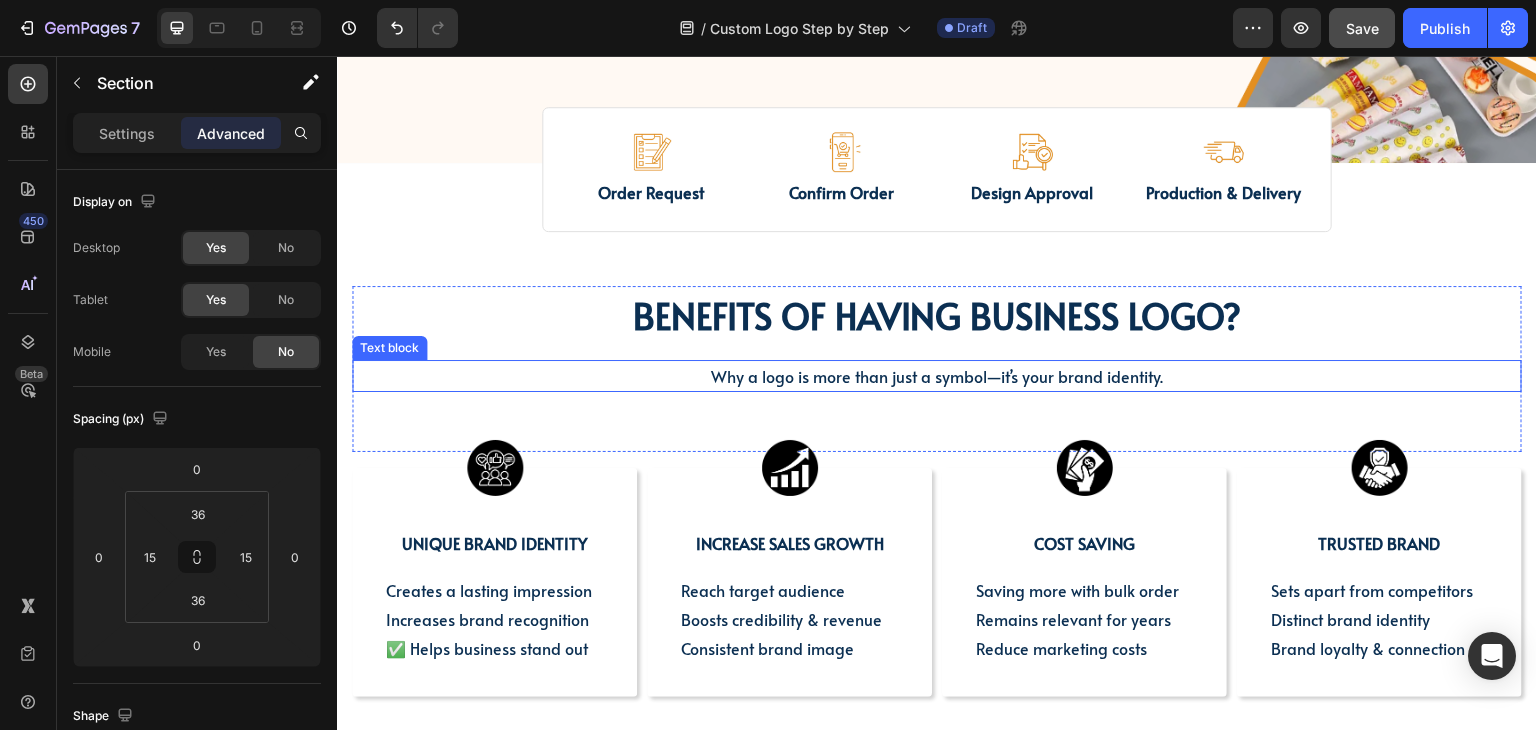 click on "Why a logo is more than just a symbol—it’s your brand identity." at bounding box center (937, 376) 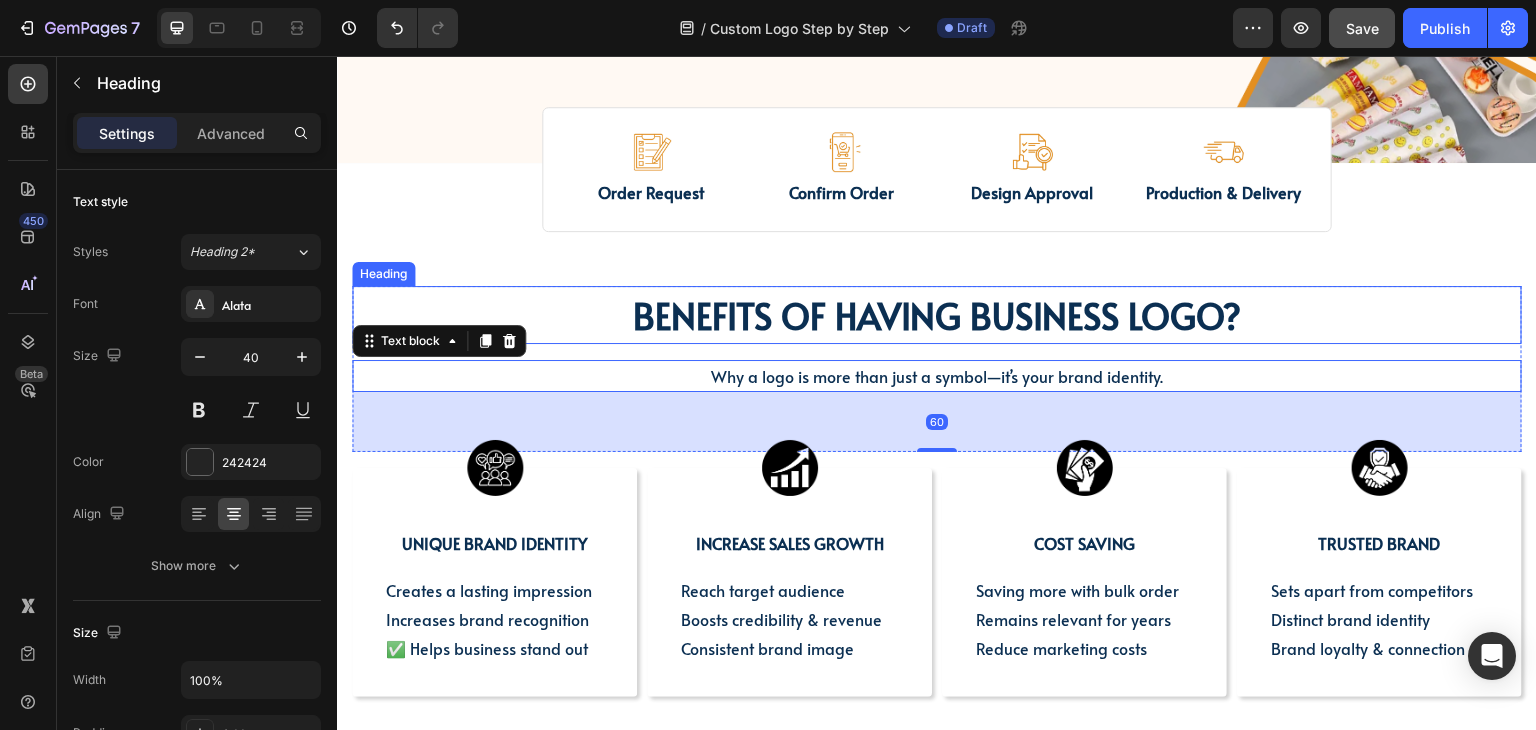 click on "BENEFITS OF HAVING BUSINESS LOGO?" at bounding box center (937, 315) 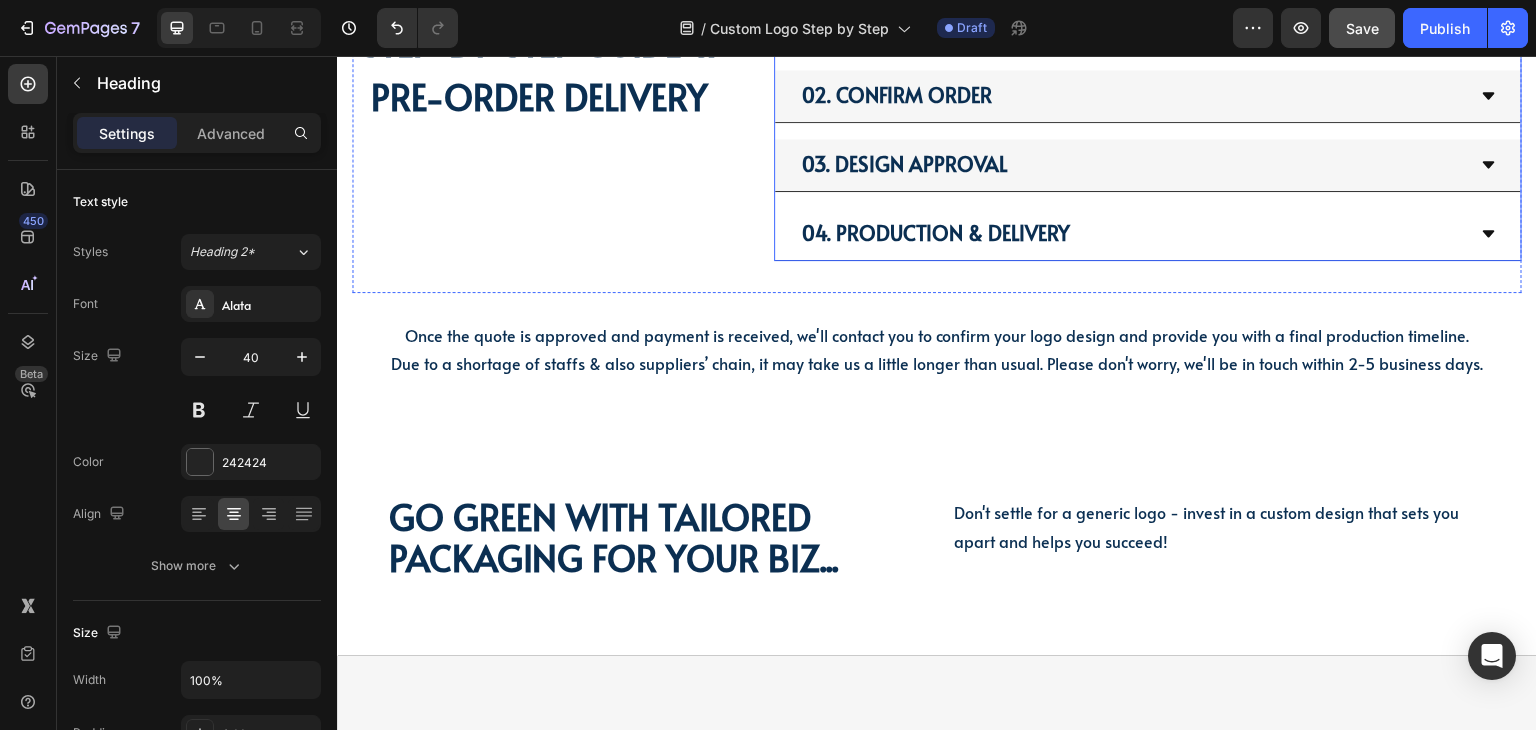 scroll, scrollTop: 1600, scrollLeft: 0, axis: vertical 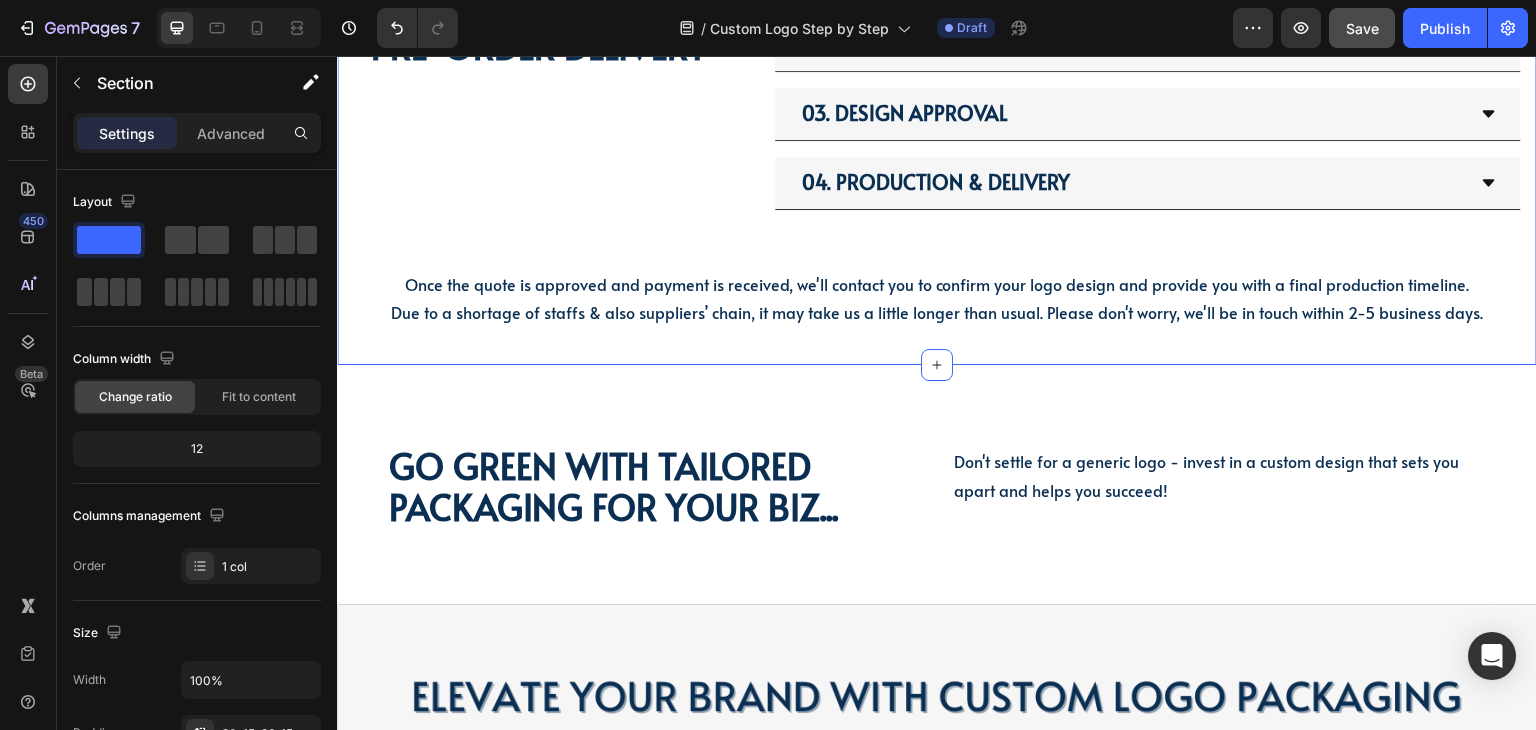click on "01. Order Request Opt #1: Order online OR Opt #2: Request quote  Provide your logo (.jpg, .png, or high-res .pdf) and request a custom quote. We'll confirm receipt and guide you through the process. Text Block
02. Confirm Order
03. Design Approval
04. Production & Delivery Accordion STEP-BY-STEP GUIDE & PRE-ORDER DELIVERY Heading Row Once the quote is approved and payment is received, we'll contact you to confirm your logo design and provide you with a final production timeline. Due to a shortage of staffs & also suppliers’ chain, it may take us a little longer than usual. Please don't worry, we'll be in touch within 2-5 business days. Text Block" at bounding box center (937, 70) 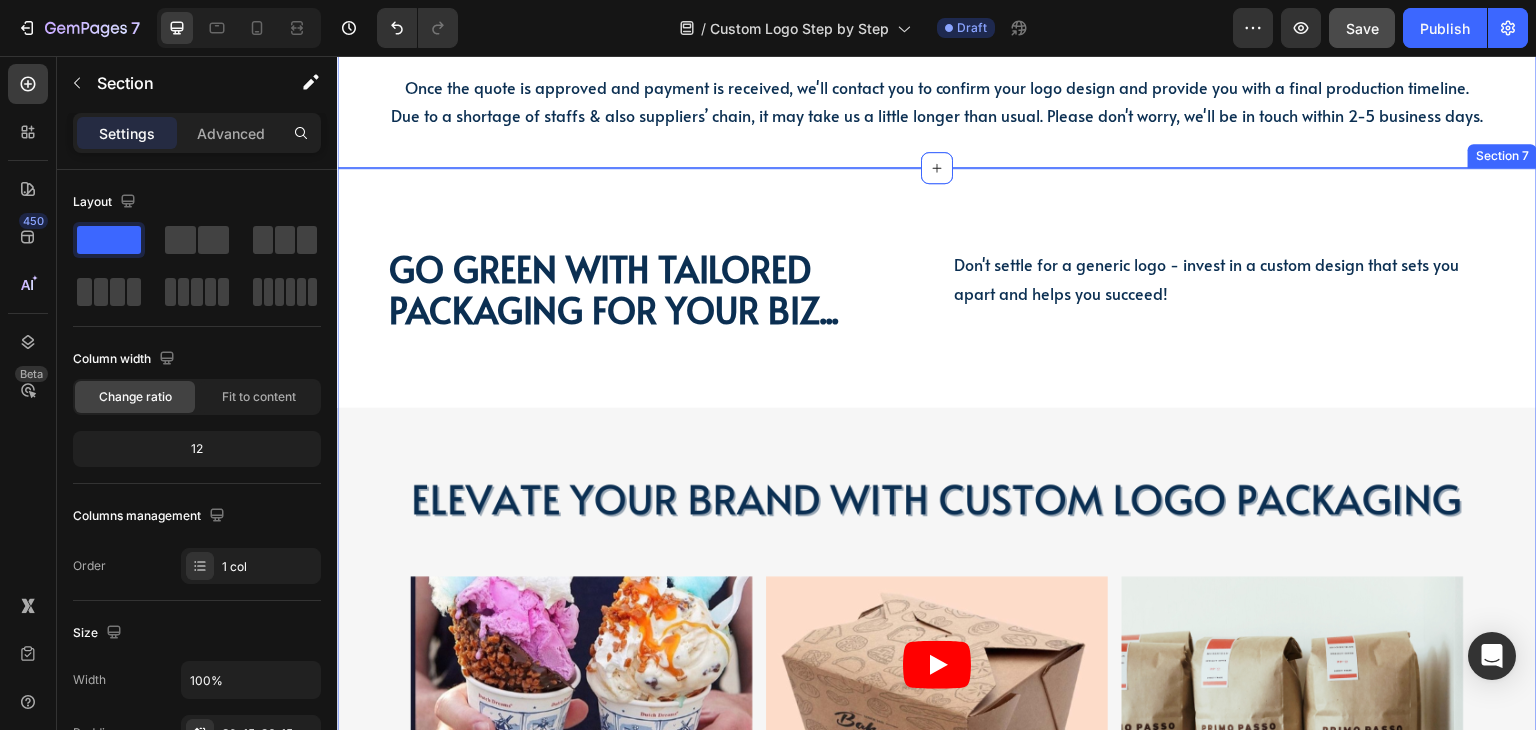scroll, scrollTop: 1800, scrollLeft: 0, axis: vertical 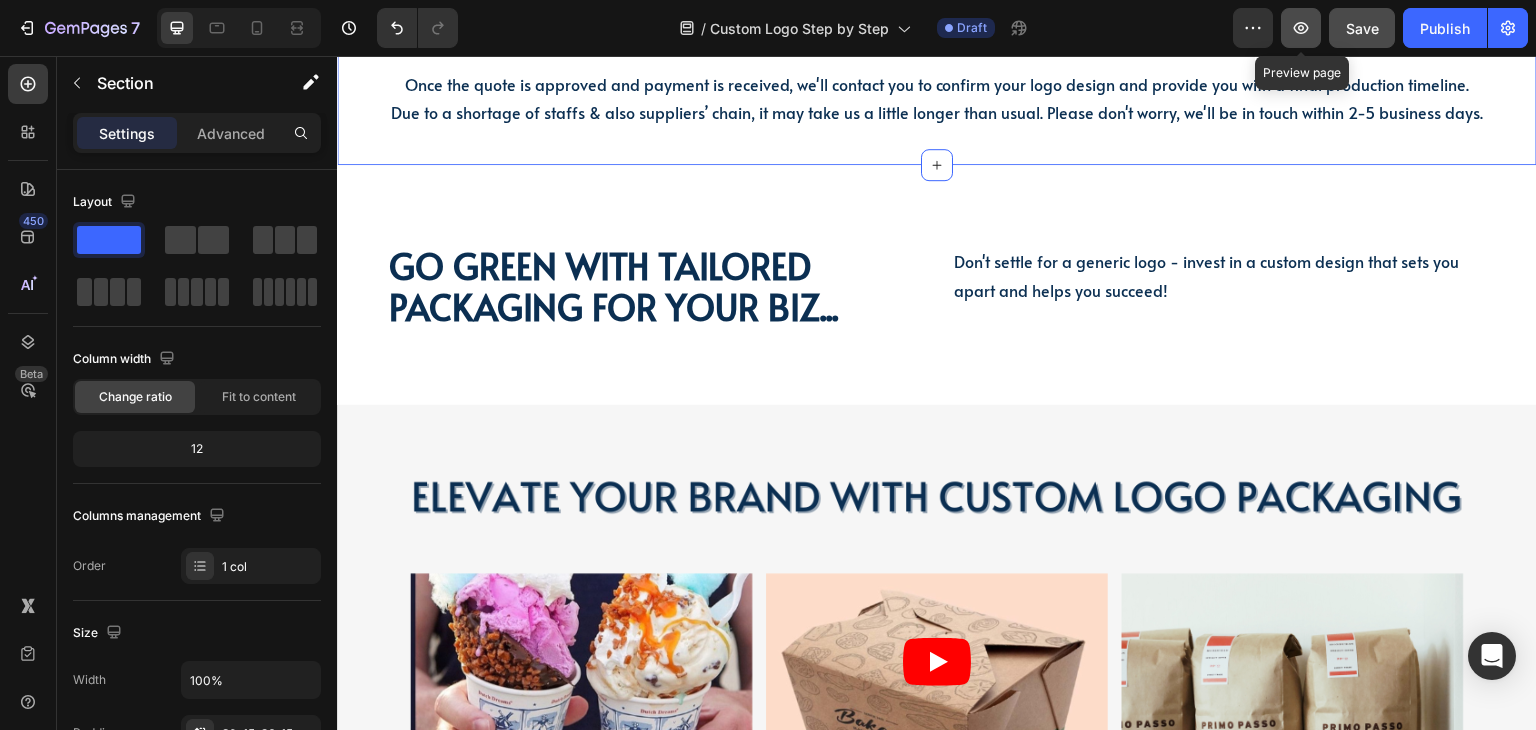 click 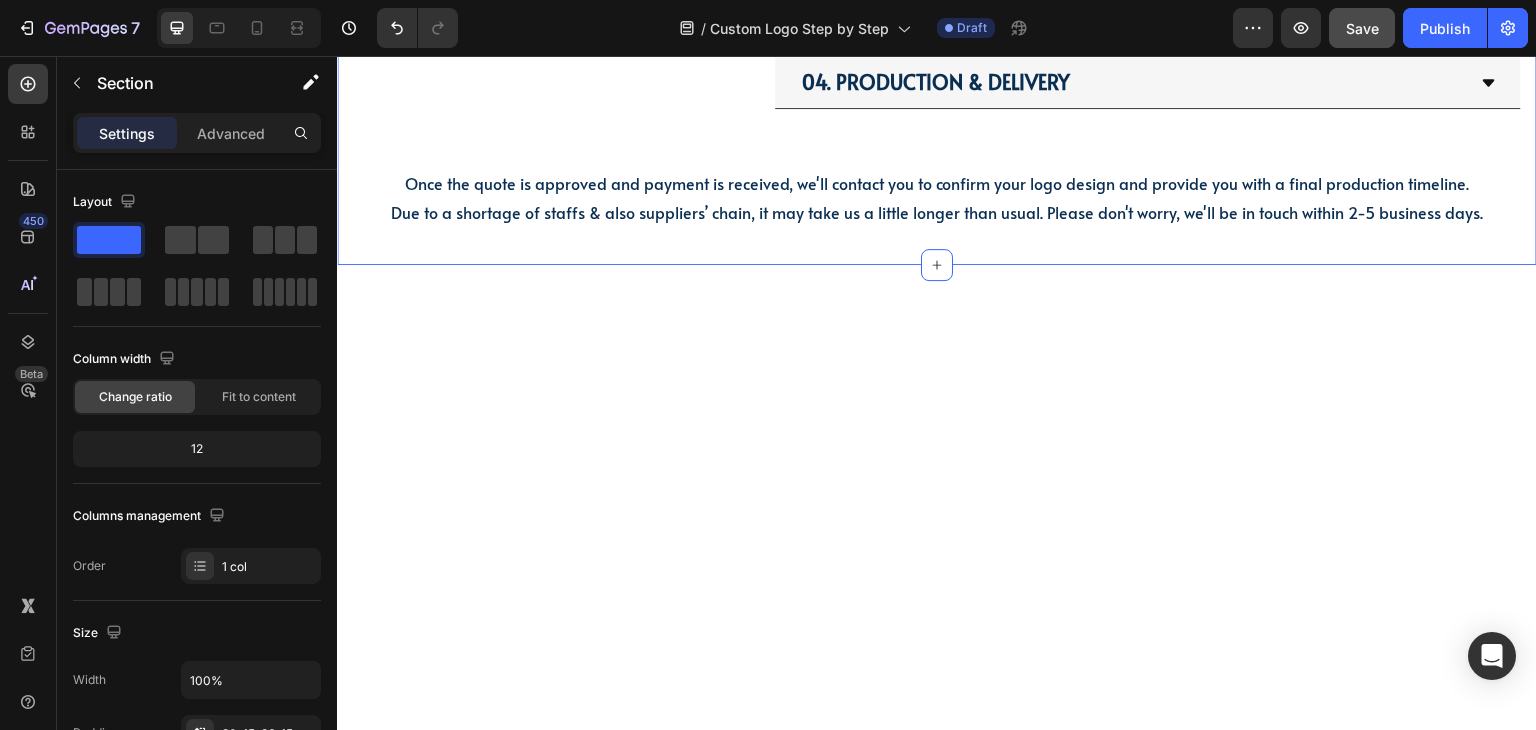 scroll, scrollTop: 1200, scrollLeft: 0, axis: vertical 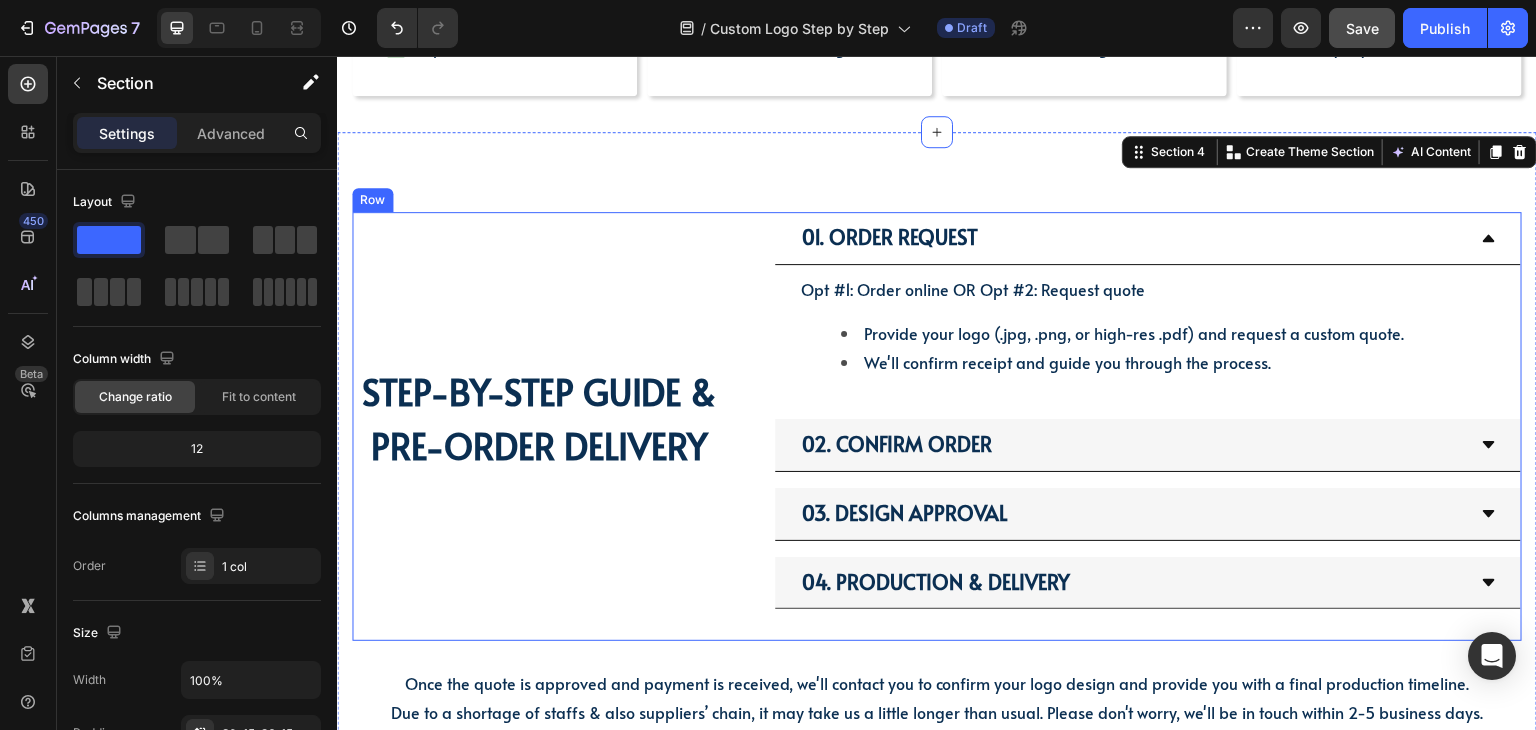 click on "01. Order Request Opt #1: Order online OR Opt #2: Request quote  Provide your logo (.jpg, .png, or high-res .pdf) and request a custom quote. We'll confirm receipt and guide you through the process. Text Block
02. Confirm Order
03. Design Approval
04. Production & Delivery Accordion STEP-BY-STEP GUIDE & PRE-ORDER DELIVERY Heading Row" at bounding box center (937, 427) 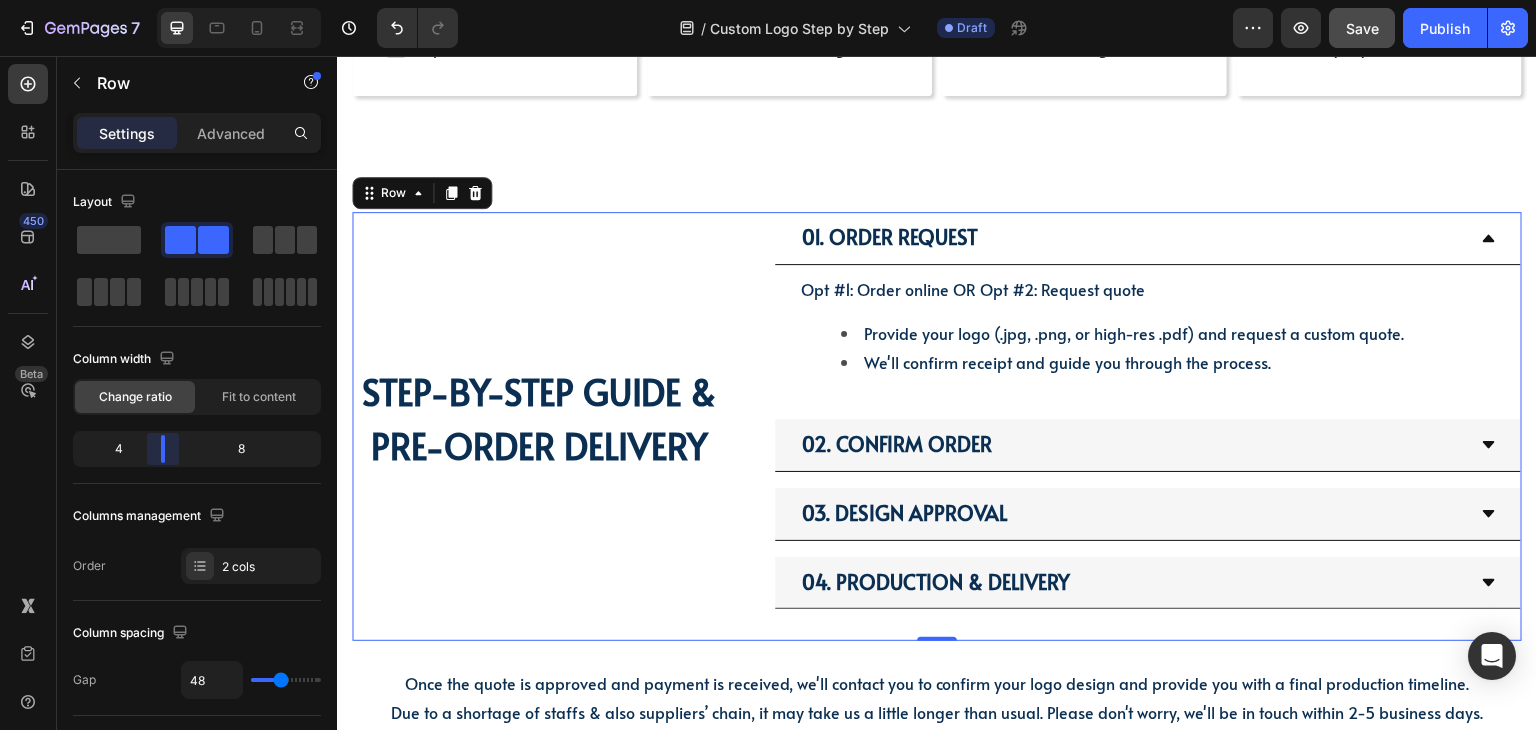 drag, startPoint x: 165, startPoint y: 450, endPoint x: 151, endPoint y: 453, distance: 14.3178215 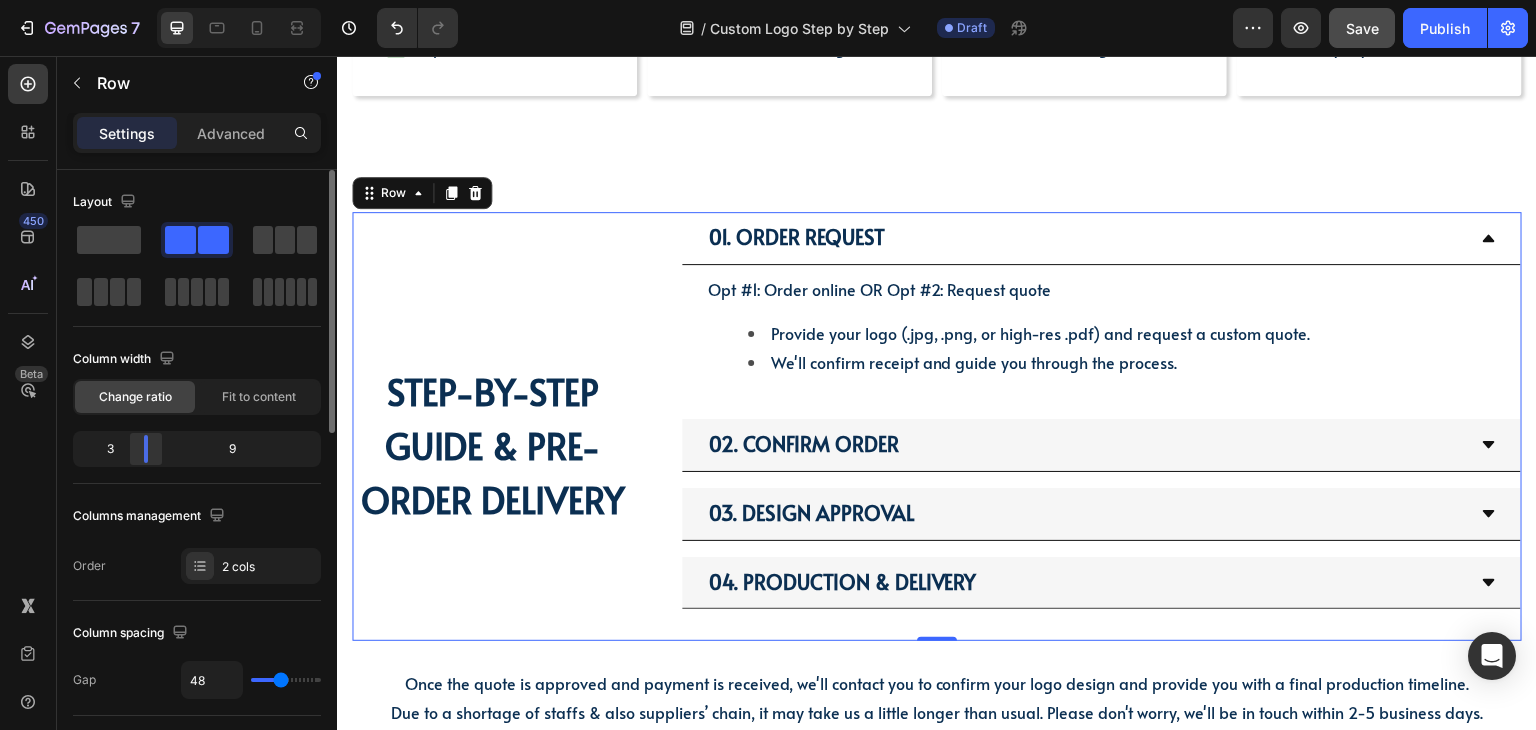 drag, startPoint x: 168, startPoint y: 454, endPoint x: 144, endPoint y: 454, distance: 24 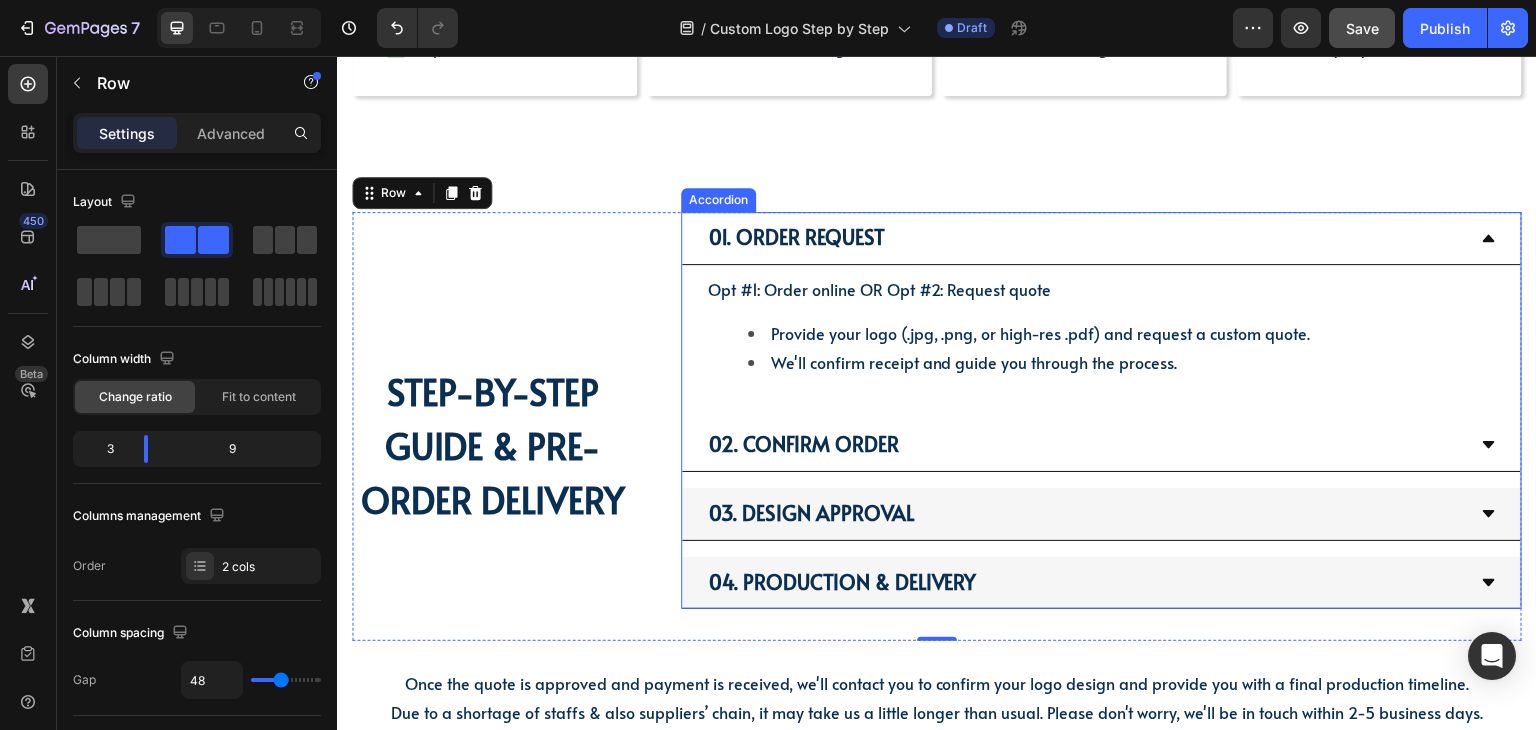 click on "02. Confirm Order" at bounding box center (1086, 445) 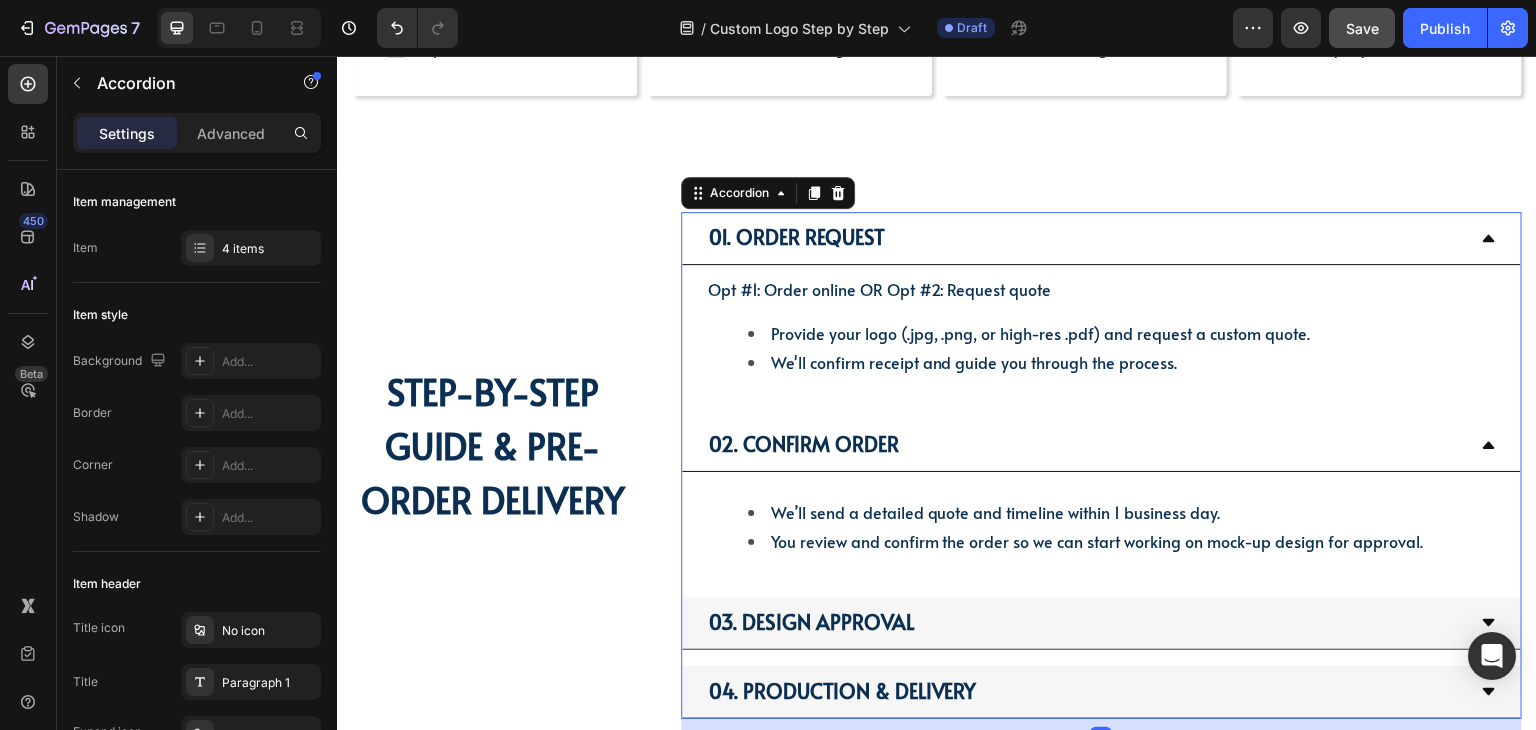 click on "02. Confirm Order" at bounding box center [1086, 445] 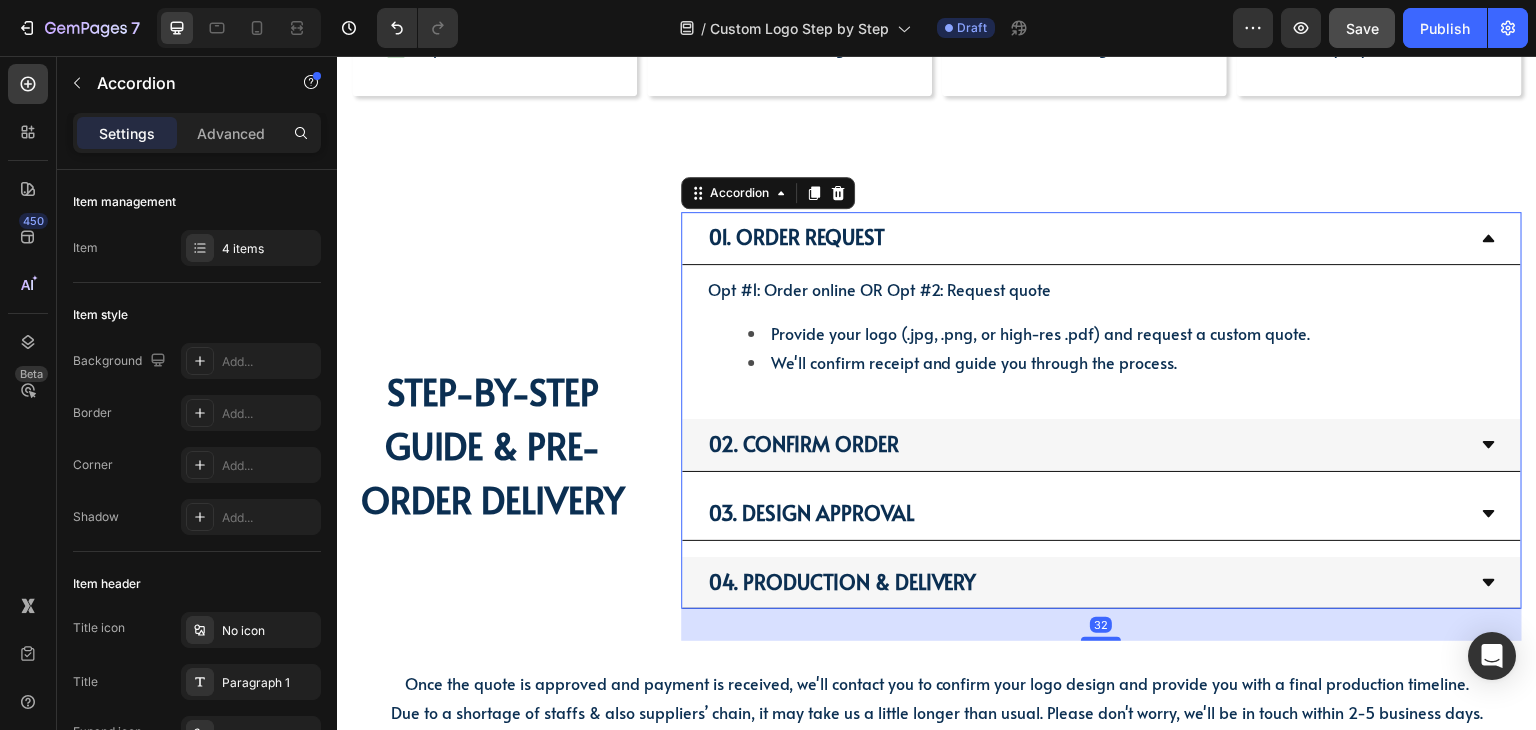 click on "03. Design Approval" at bounding box center [1086, 514] 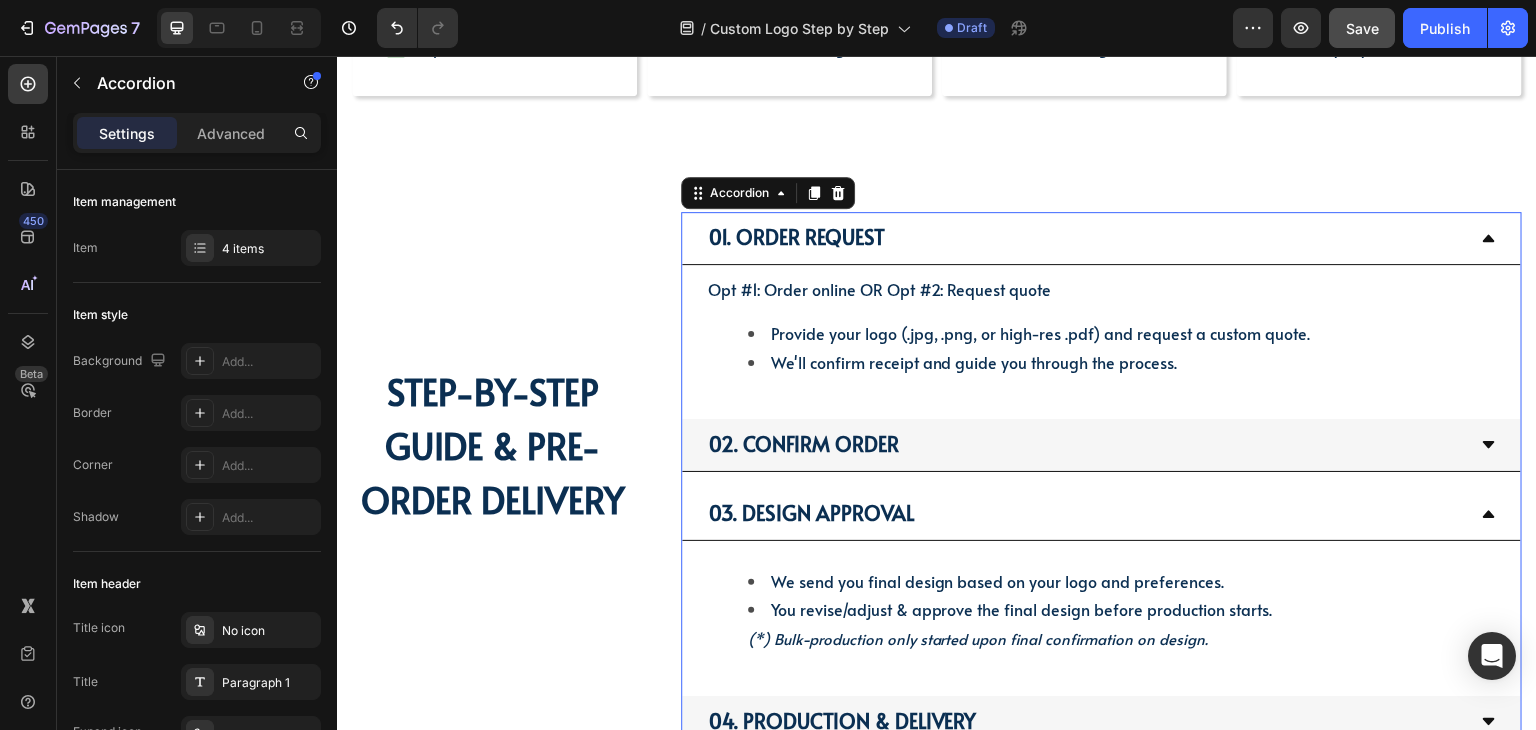 click on "03. Design Approval" at bounding box center (1086, 514) 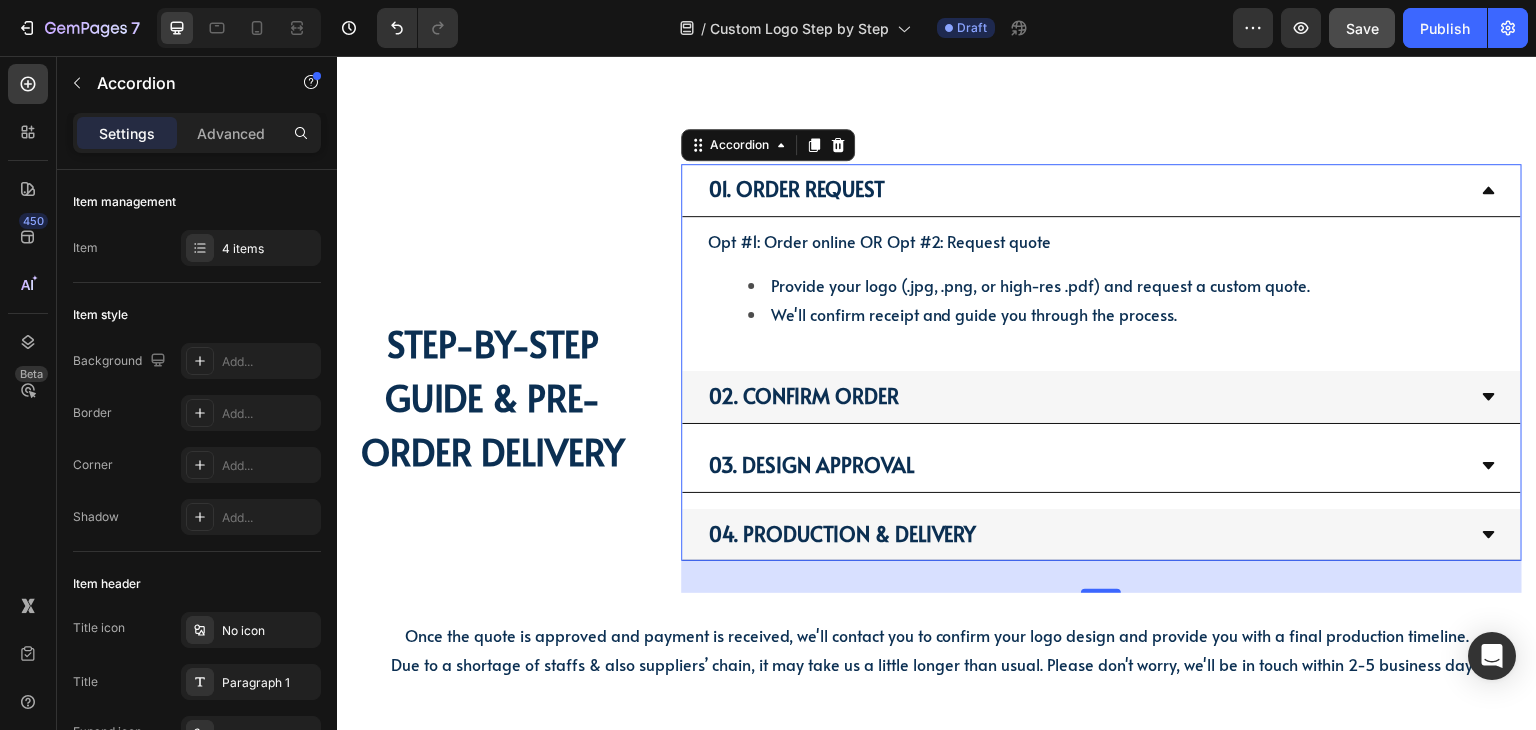 scroll, scrollTop: 1300, scrollLeft: 0, axis: vertical 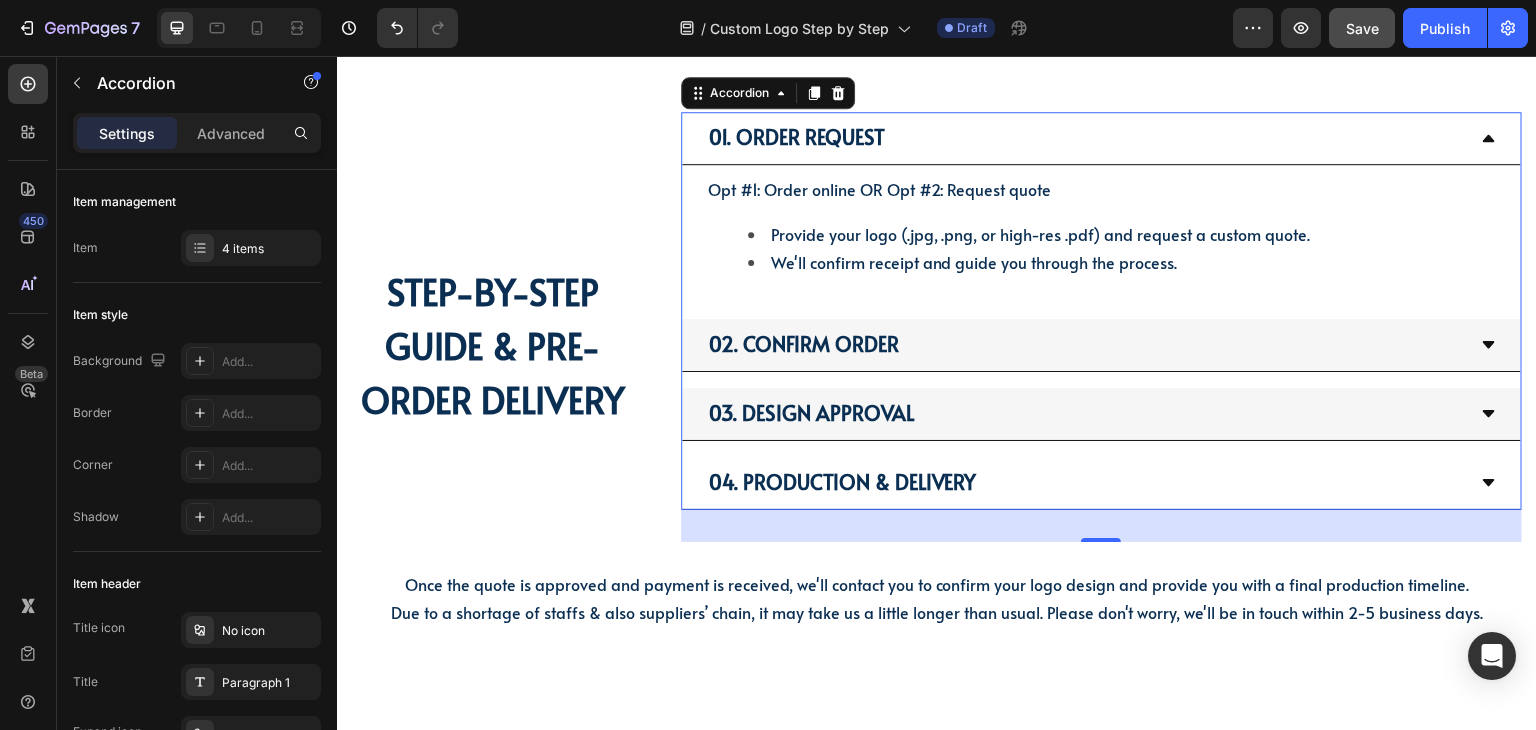 click on "04. Production & Delivery" at bounding box center (1102, 483) 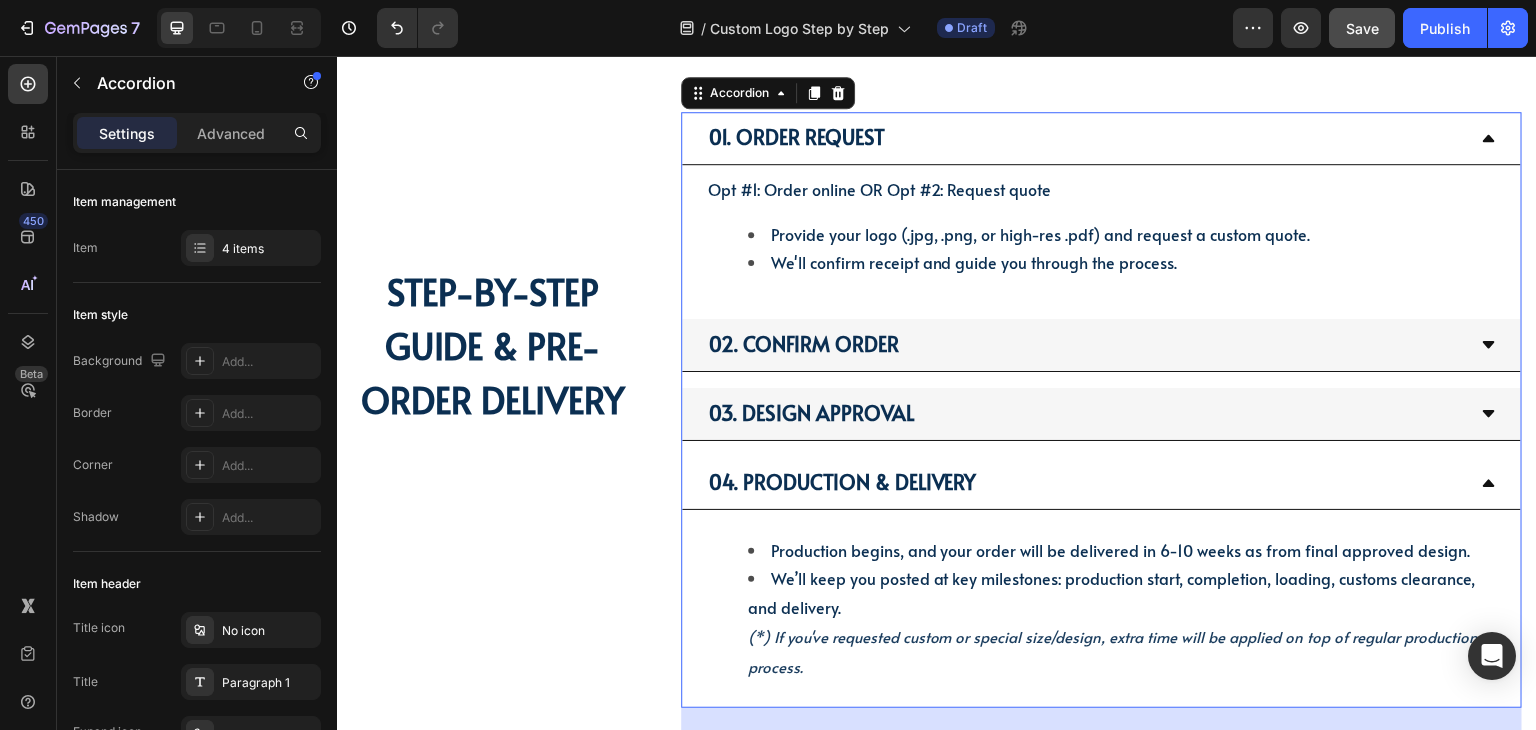 click on "04. Production & Delivery" at bounding box center (1086, 483) 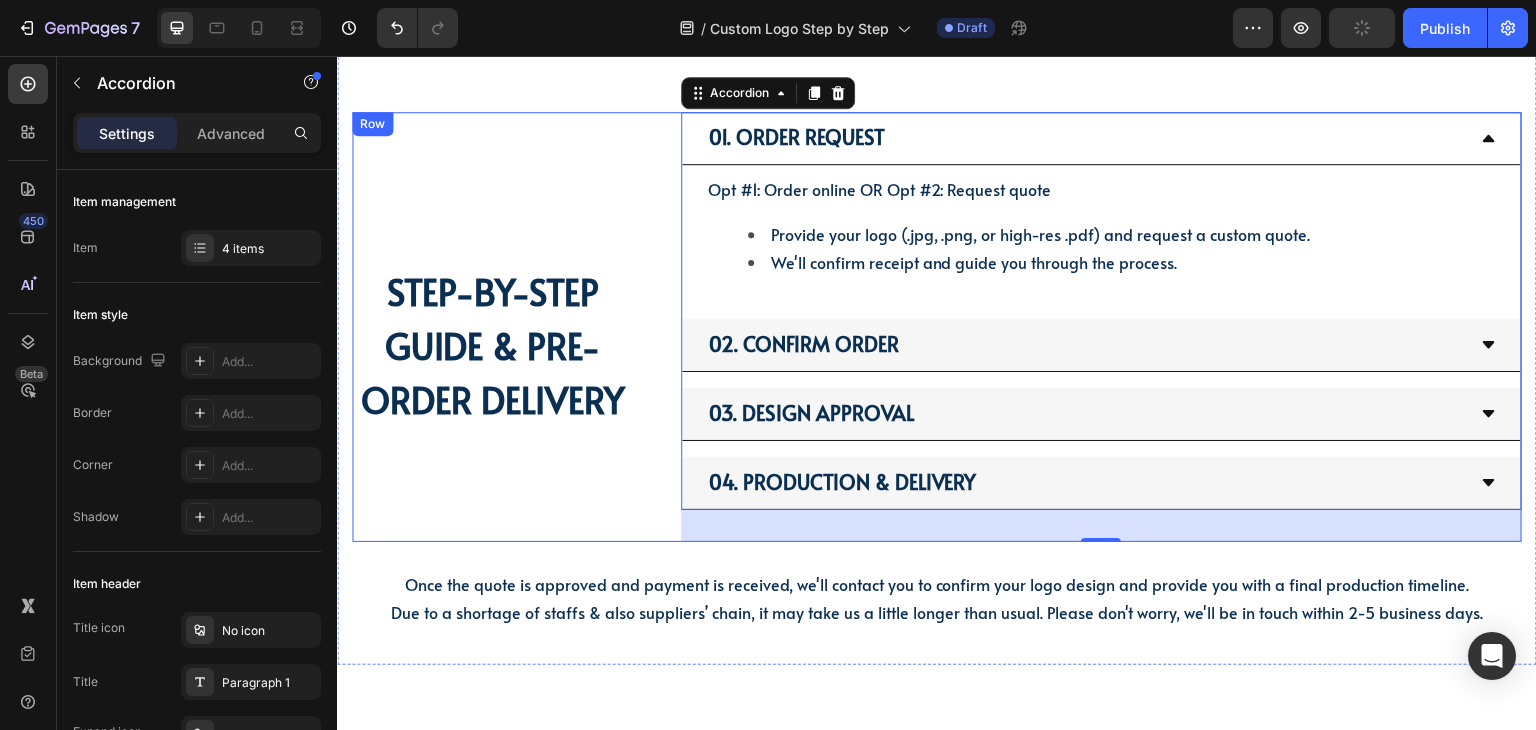 click on "STEP-BY-STEP GUIDE & PRE-ORDER DELIVERY Heading" at bounding box center (492, 327) 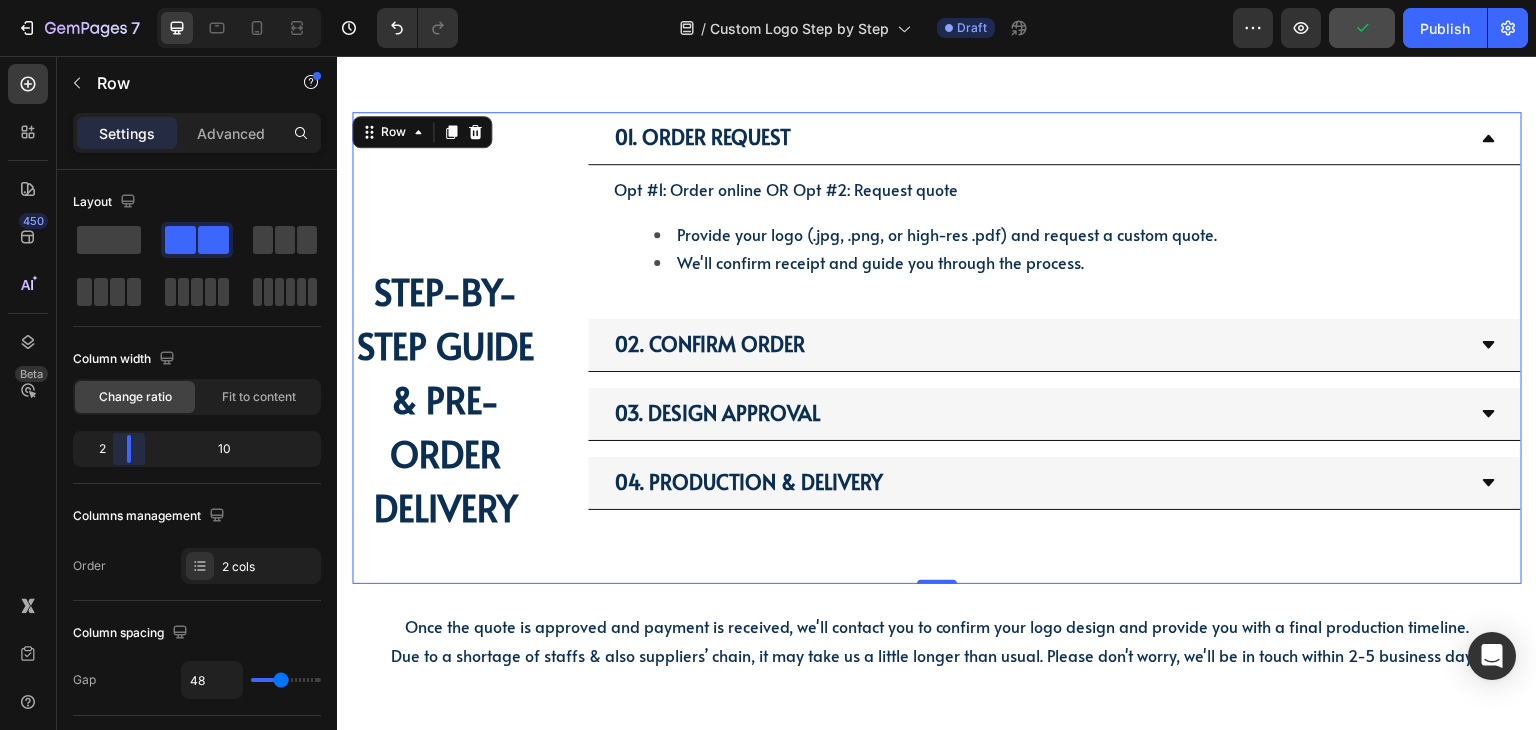 drag, startPoint x: 138, startPoint y: 448, endPoint x: 122, endPoint y: 447, distance: 16.03122 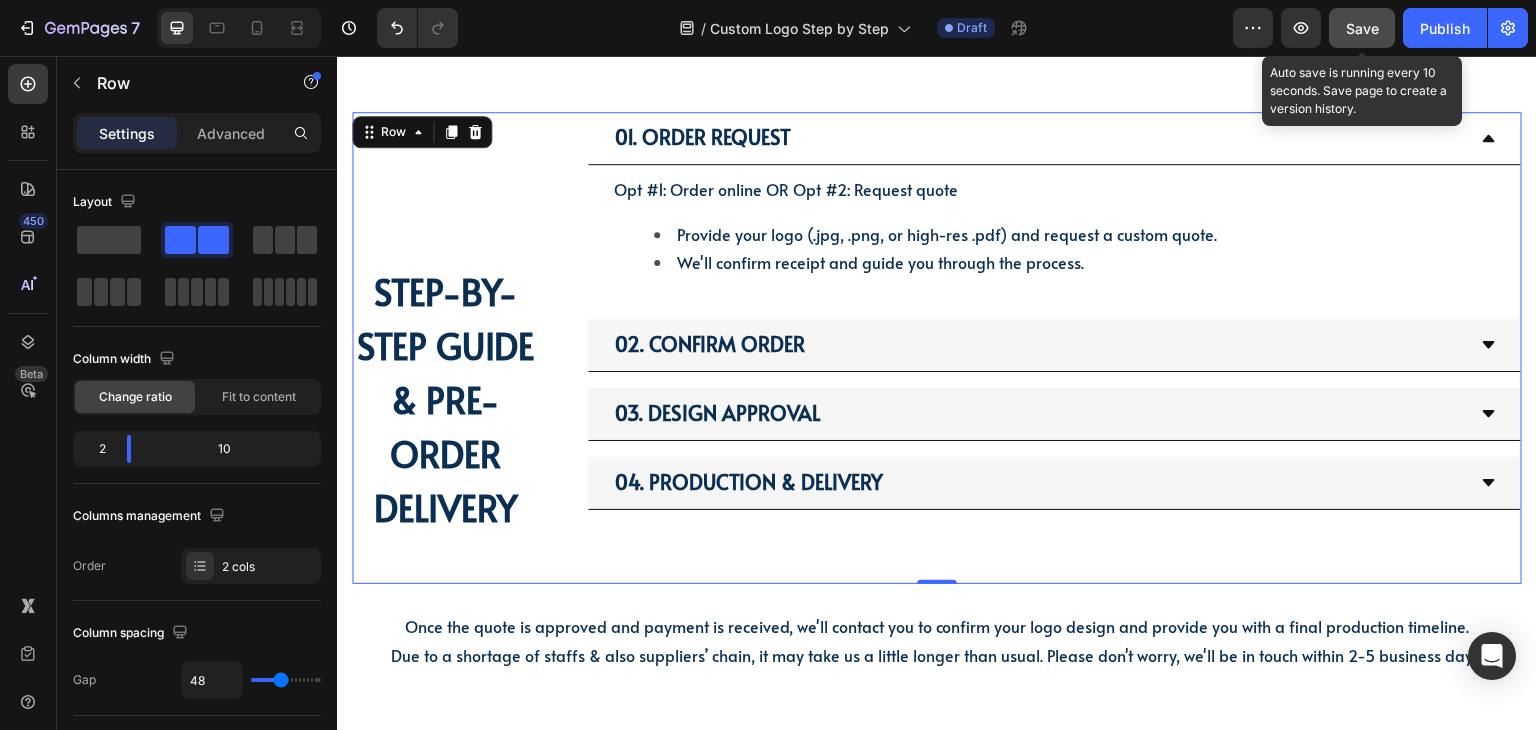 click on "Save" at bounding box center (1362, 28) 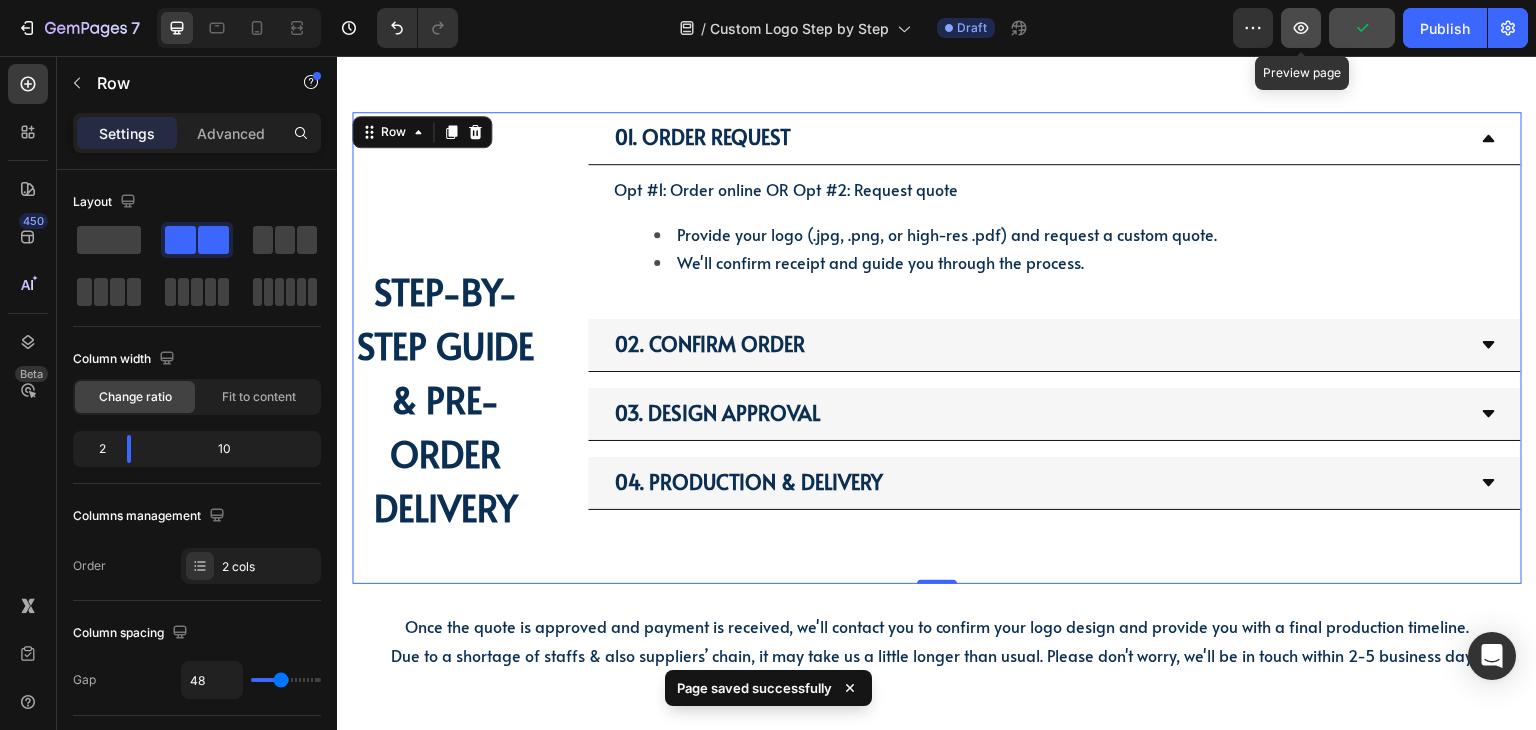 click 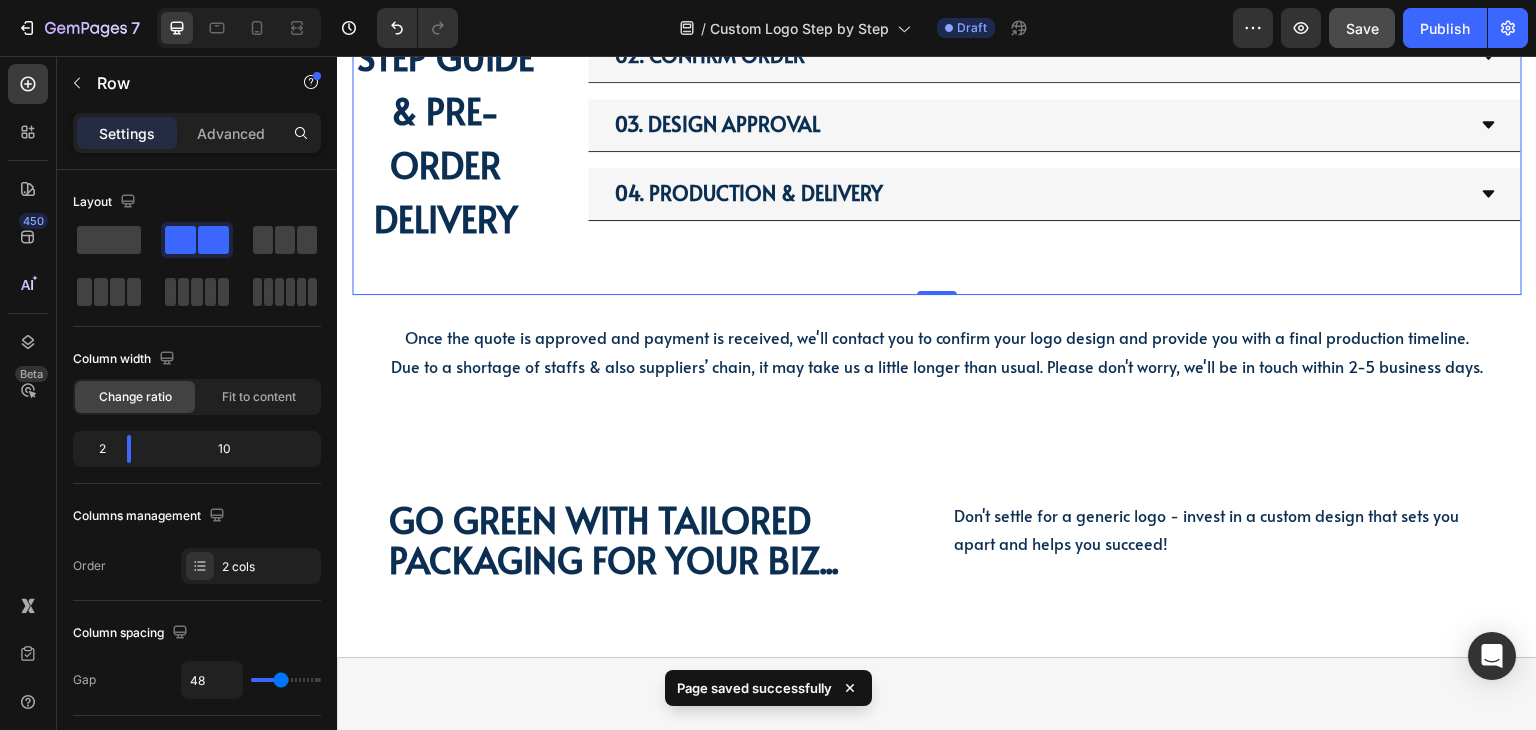 scroll, scrollTop: 1600, scrollLeft: 0, axis: vertical 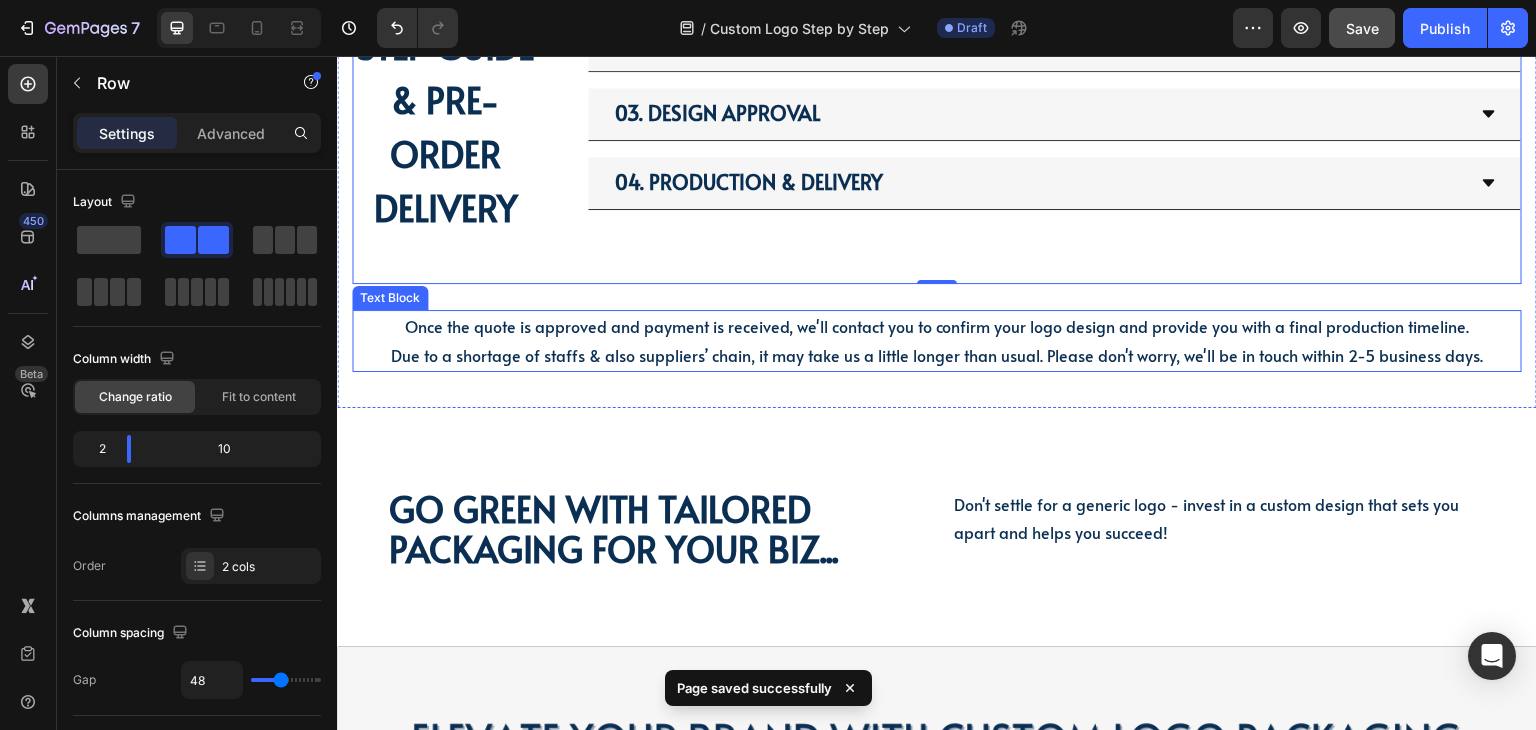 click on "Due to a shortage of staffs & also suppliers’ chain, it may take us a little longer than usual. Please don't worry, we'll be in touch within 2-5 business days." at bounding box center (937, 355) 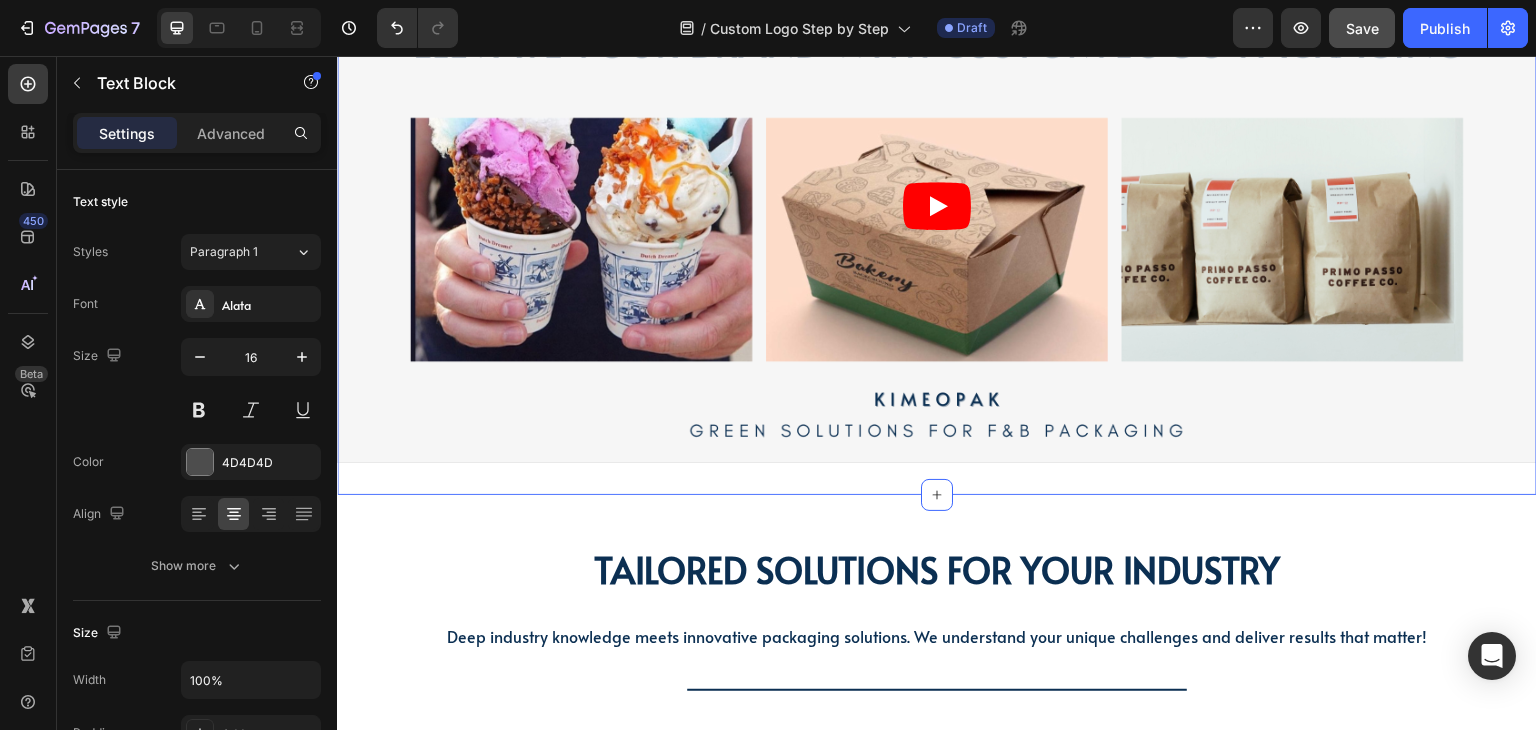scroll, scrollTop: 2400, scrollLeft: 0, axis: vertical 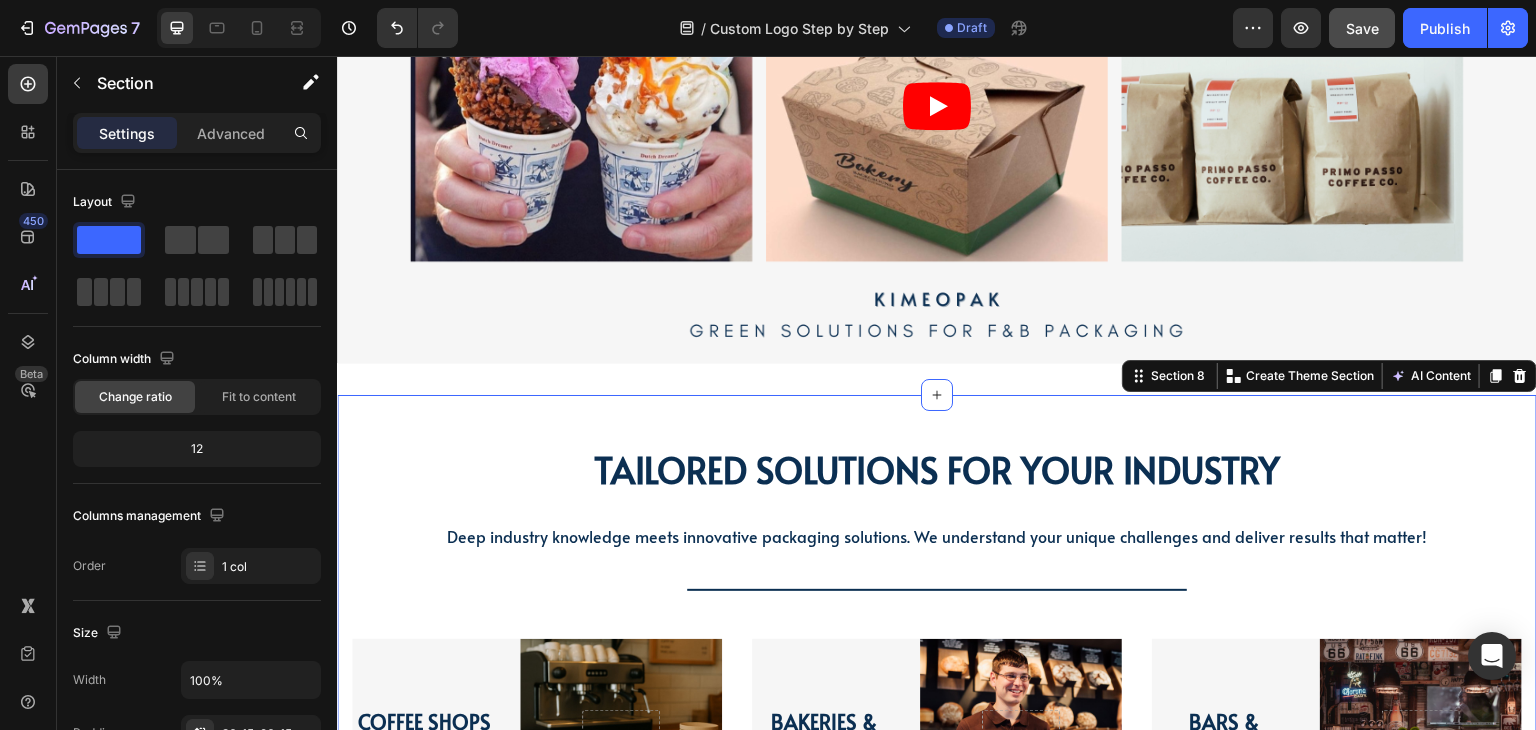 click on "TAILORED SOLUTIONS FOR YOUR INDUSTRY Heading TAILORED SOLUTIONS FOR YOUR INDUSTRY Heading Deep industry knowledge meets innovative packaging solutions. We understand your unique challenges and deliver results that matter! Text block                Title Line Row
Coffee Shops & Cafés Heading
Hero Banner Row Bakeries & Desserts Heading
Hero Banner Row Bars & Breweries Heading
Hero Banner Row RESTAURANT & fINE DINING Heading
Hero Banner Row Quick Service Restaurants Heading
Hero Banner Row Retail & E-commerce Heading
Hero Banner Row
Carousel Coffee Shops & Cafés Heading
Hero Banner Row Bakeries & Desserts Heading
Hero Banner Row Bars & Breweries Heading
Hero Banner Row Row RESTAURANT & fINE DINING Heading
Hero Banner Row Quick Service Restaurants Heading
Hero Banner Row Heading
Row" at bounding box center (937, 779) 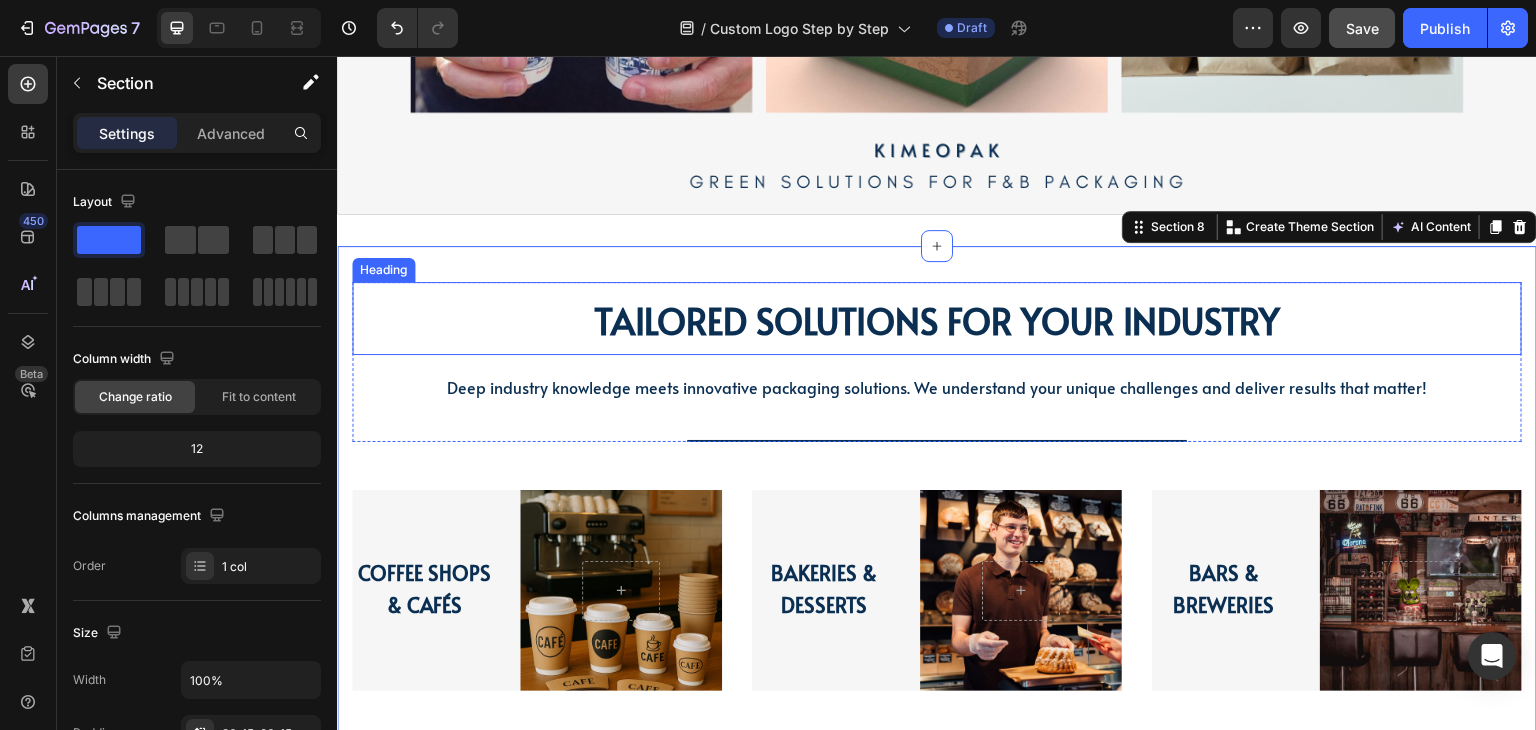 scroll, scrollTop: 2700, scrollLeft: 0, axis: vertical 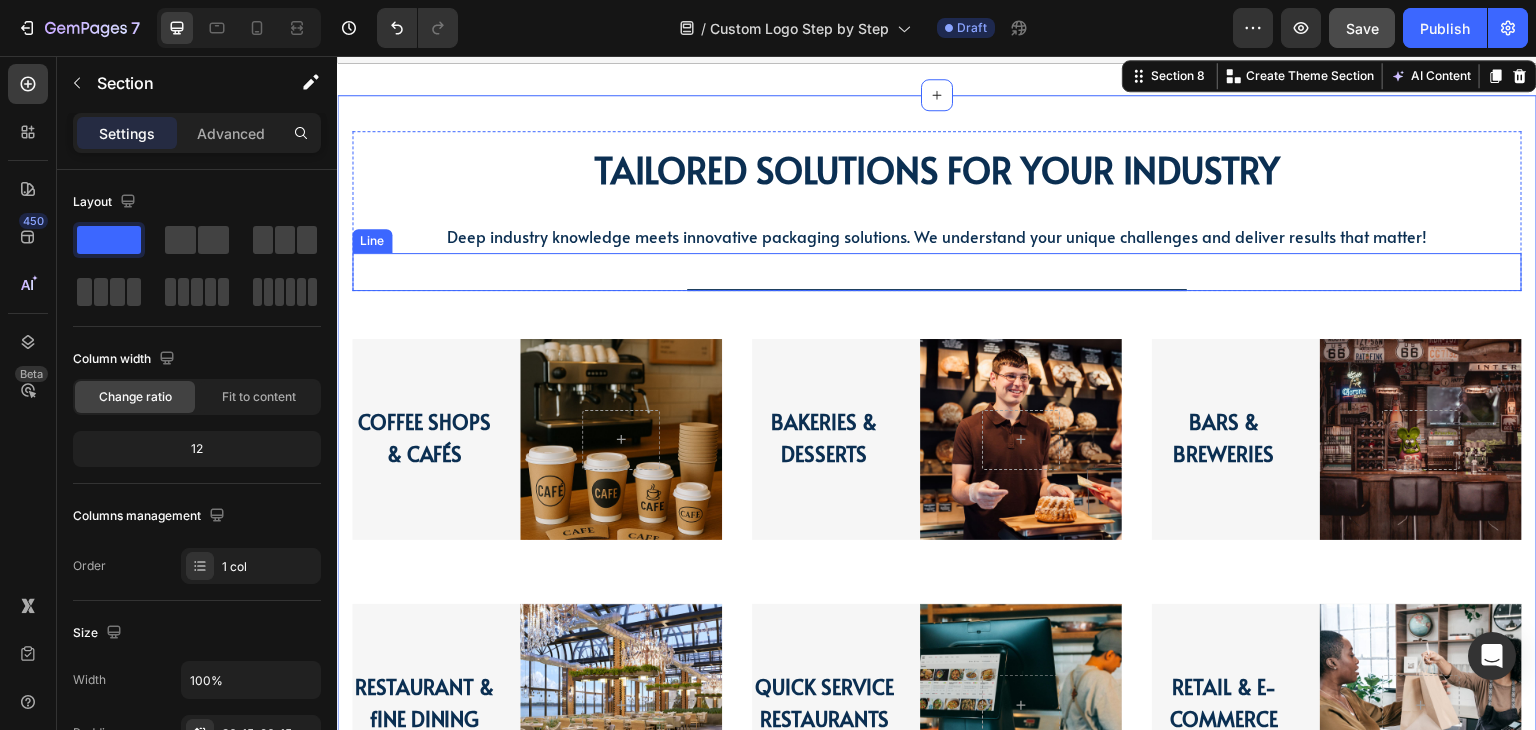 click on "Title Line" at bounding box center [937, 272] 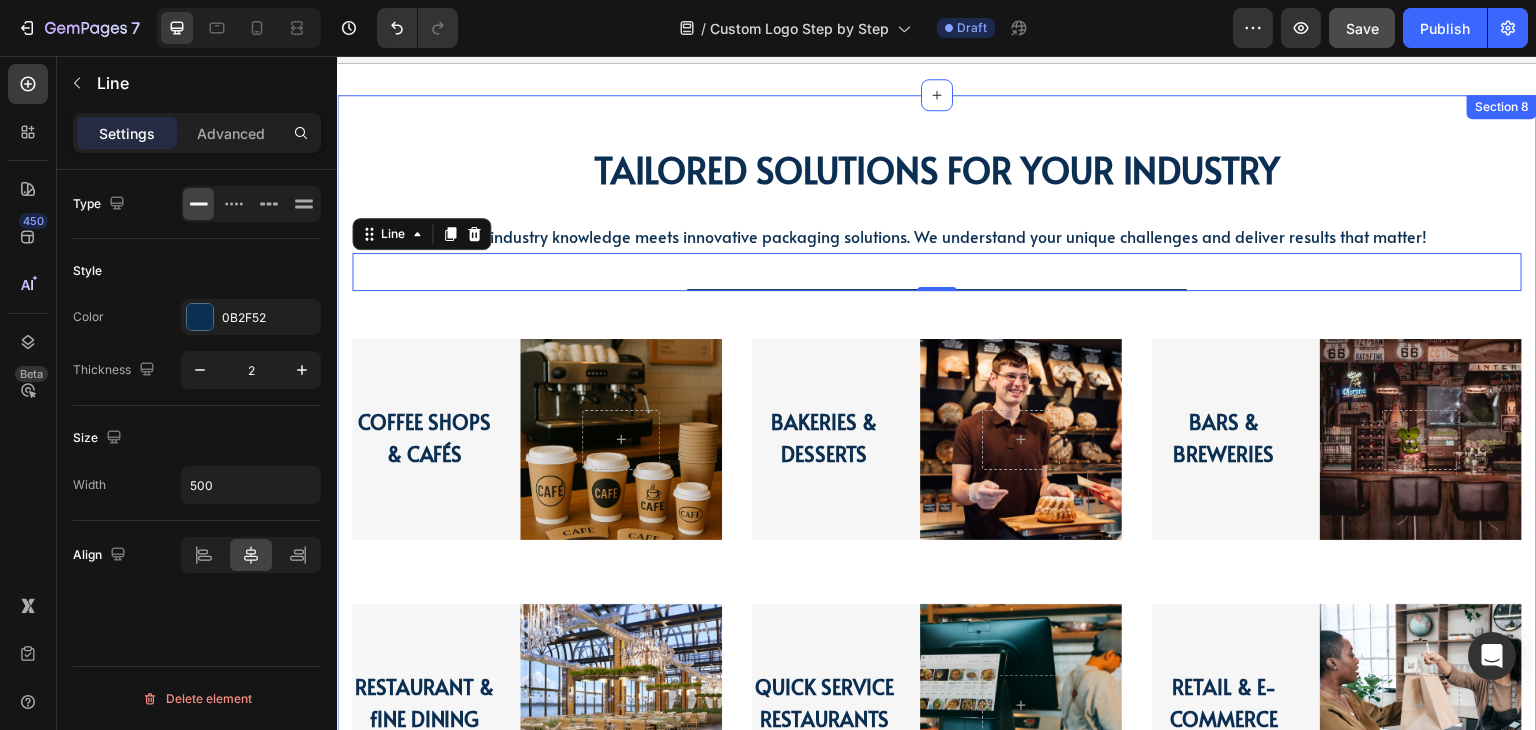 click on "TAILORED SOLUTIONS FOR YOUR INDUSTRY Heading TAILORED SOLUTIONS FOR YOUR INDUSTRY Heading Deep industry knowledge meets innovative packaging solutions. We understand your unique challenges and deliver results that matter! Text block                Title Line   0 Row
Coffee Shops & Cafés Heading
Hero Banner Row Bakeries & Desserts Heading
Hero Banner Row Bars & Breweries Heading
Hero Banner Row RESTAURANT & fINE DINING Heading
Hero Banner Row Quick Service Restaurants Heading
Hero Banner Row Retail & E-commerce Heading
Hero Banner Row
Carousel Coffee Shops & Cafés Heading
Hero Banner Row Bakeries & Desserts Heading
Hero Banner Row Bars & Breweries Heading
Hero Banner Row Row RESTAURANT & fINE DINING Heading
Hero Banner Row Quick Service Restaurants Heading
Hero Banner Row Heading" at bounding box center [937, 484] 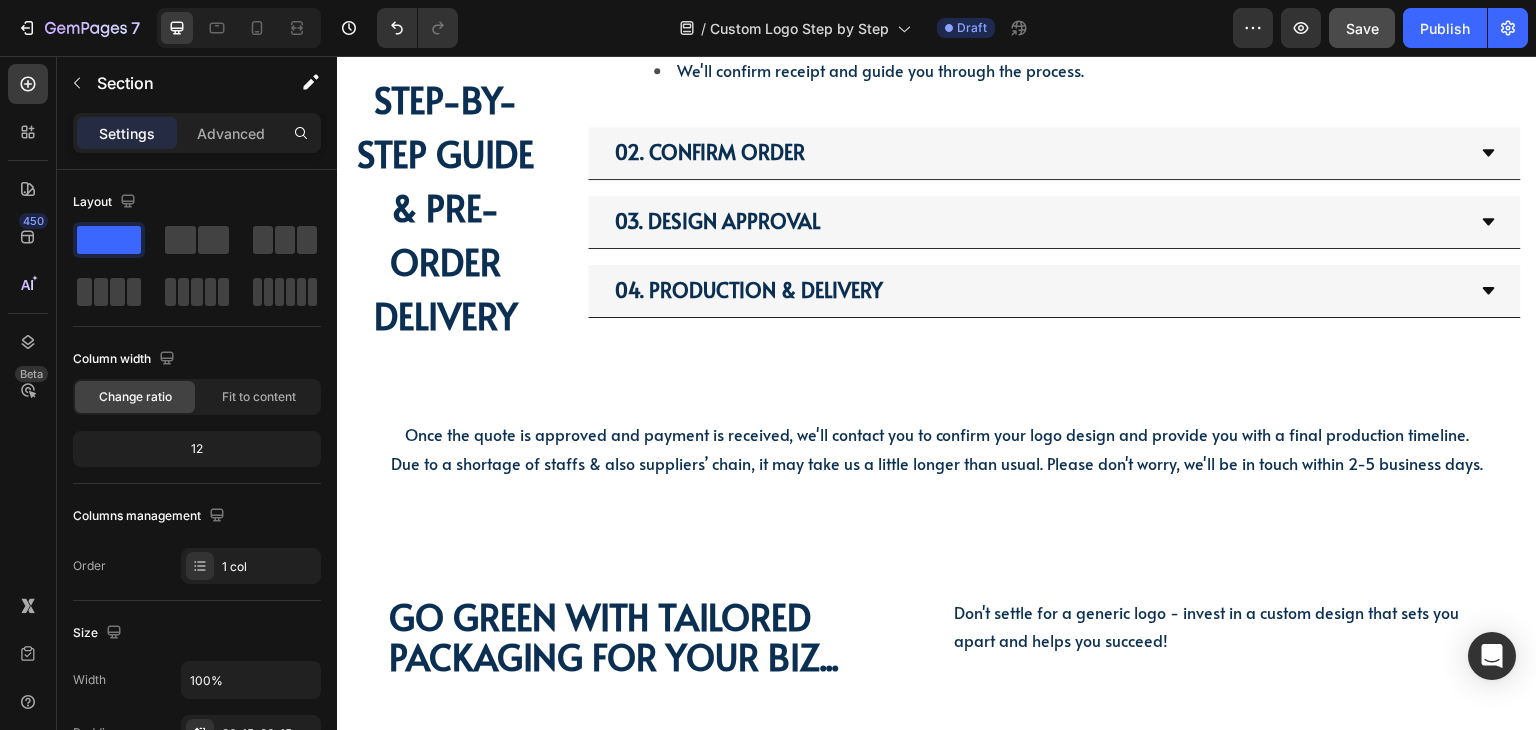 scroll, scrollTop: 1407, scrollLeft: 0, axis: vertical 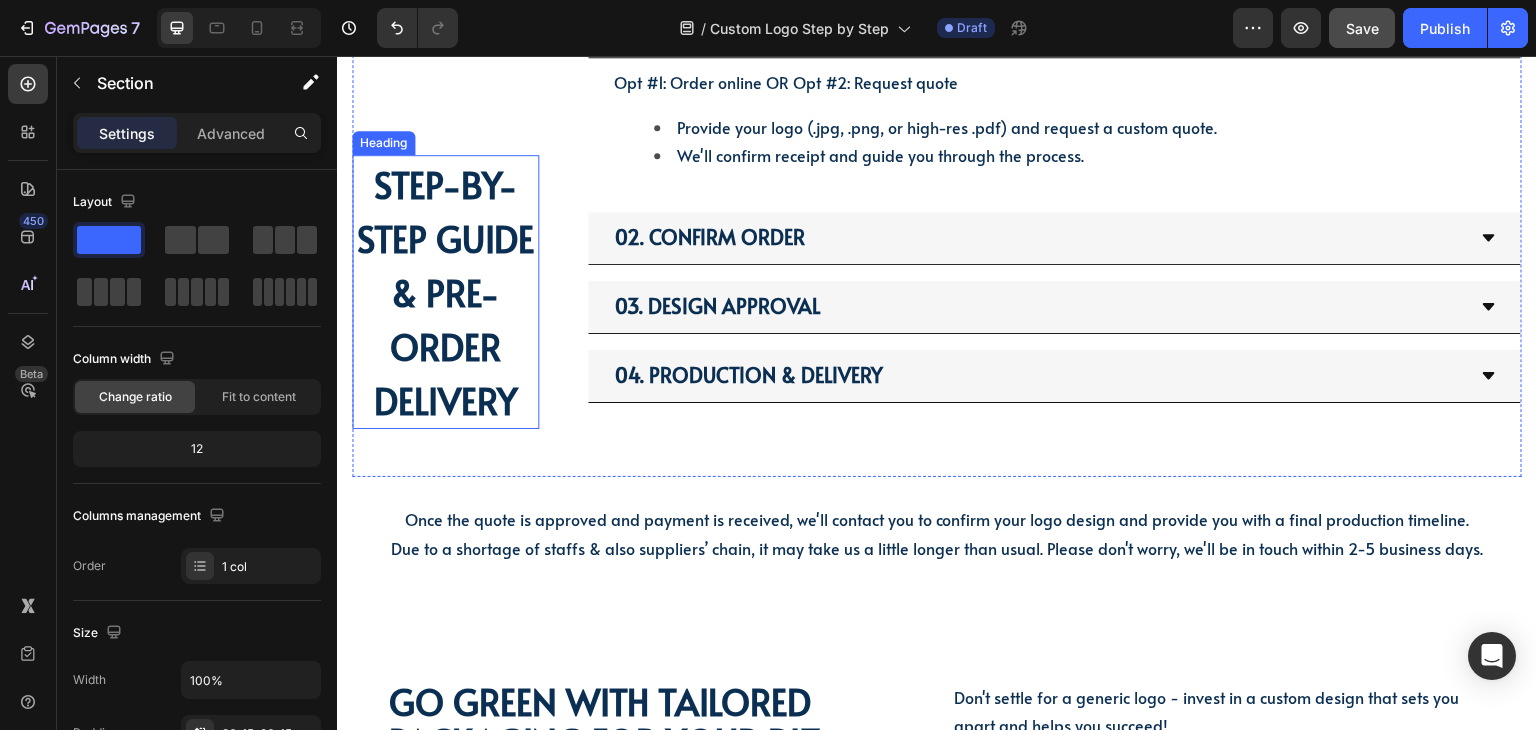 click on "STEP-BY-STEP GUIDE & PRE-ORDER DELIVERY" at bounding box center [445, 292] 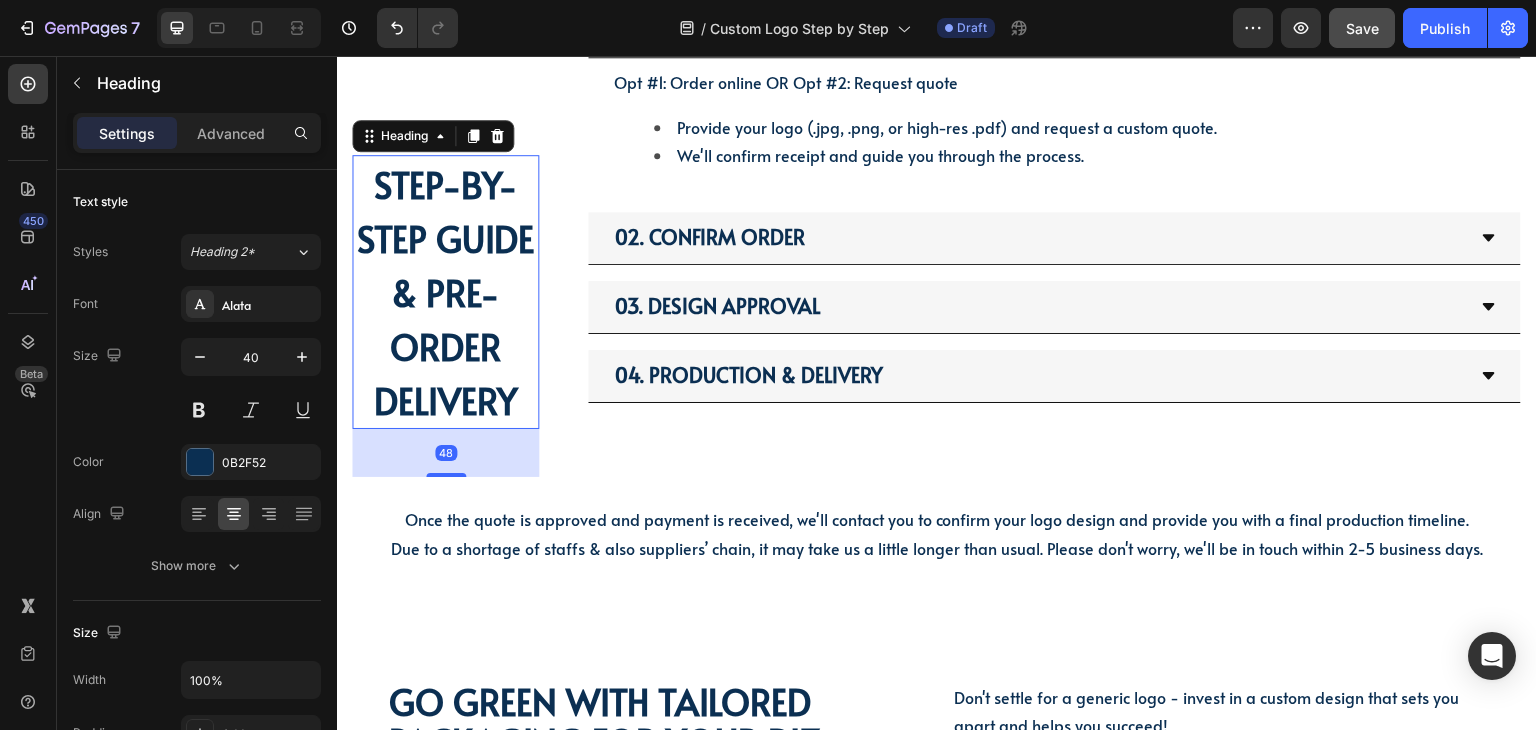 click on "Settings Advanced" at bounding box center (197, 141) 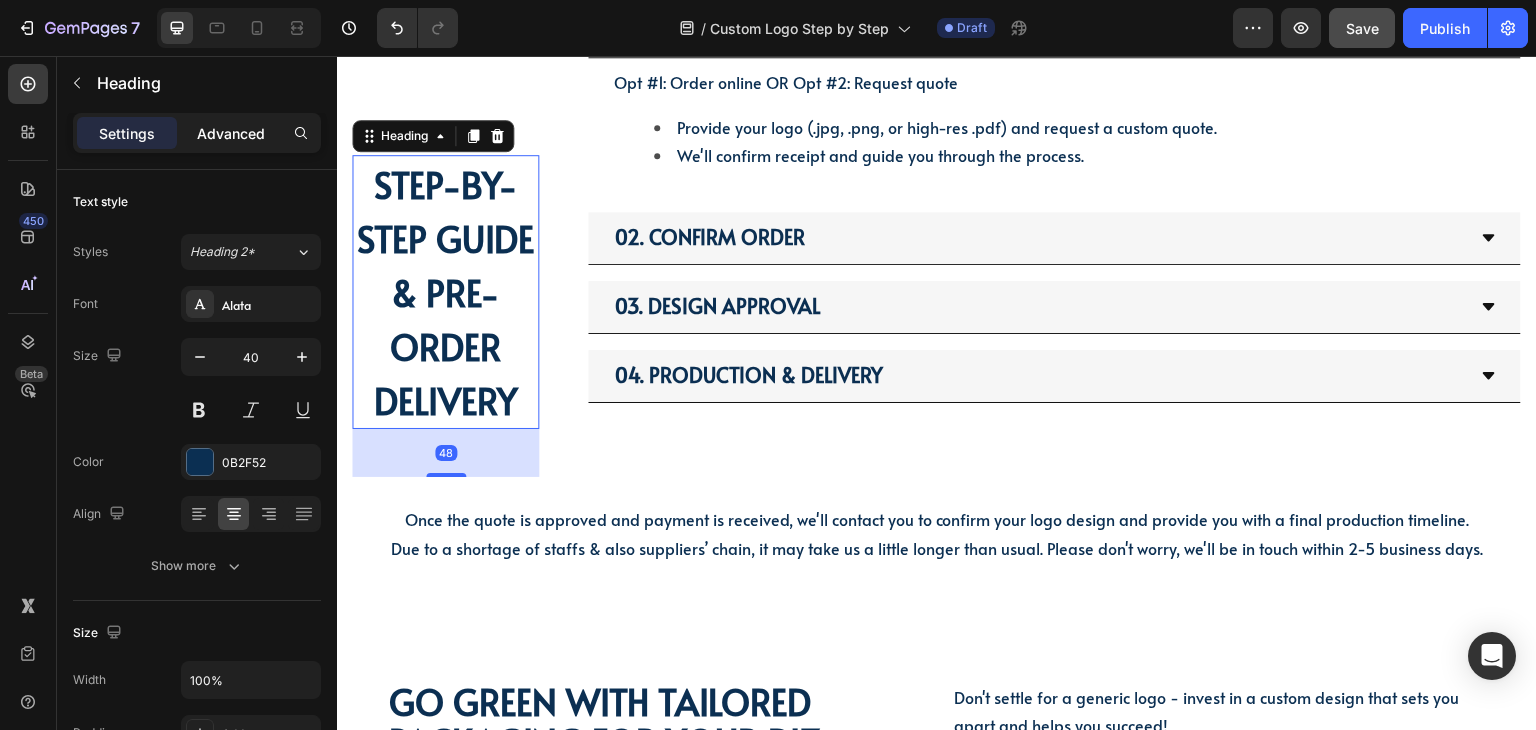 click on "Advanced" at bounding box center (231, 133) 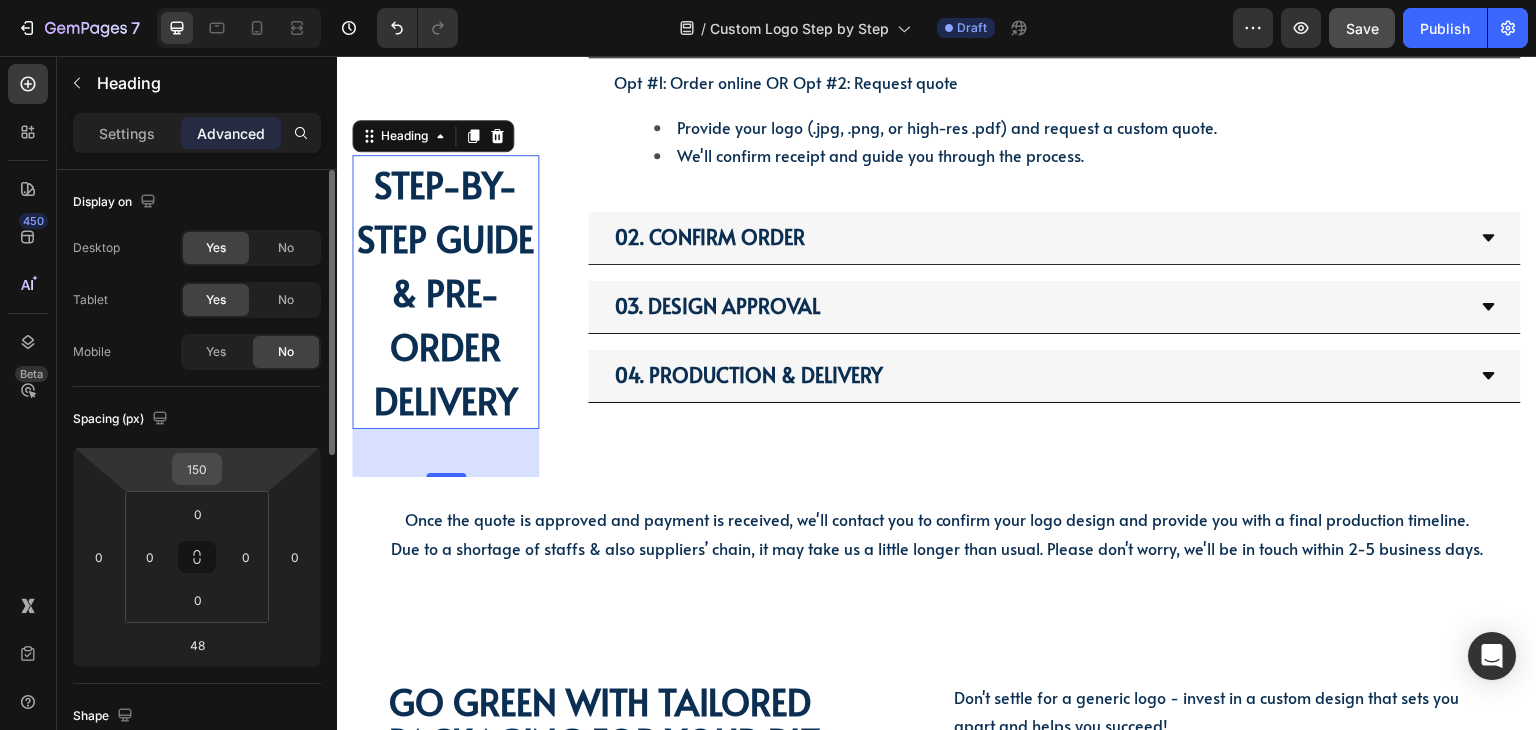 click on "150" at bounding box center [197, 469] 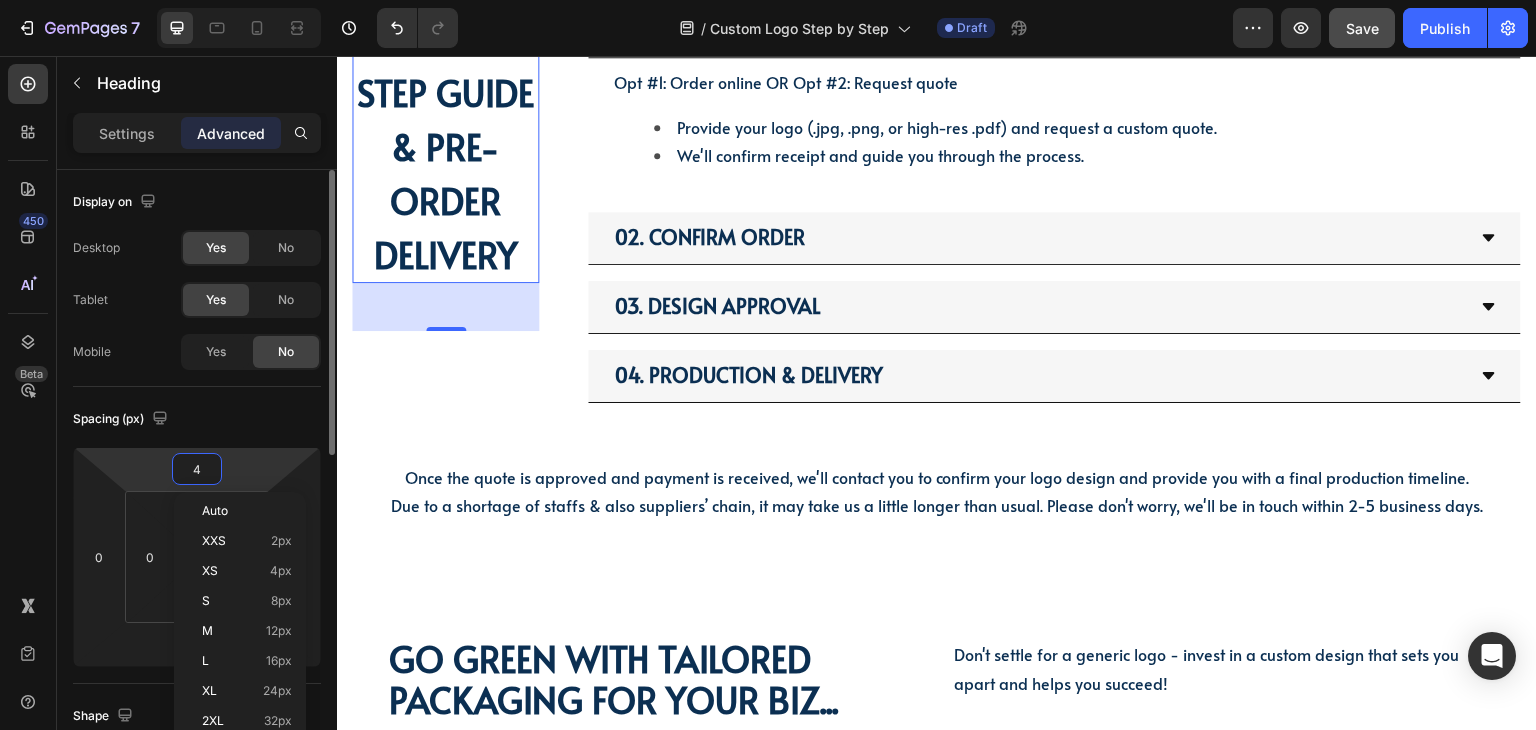 type on "40" 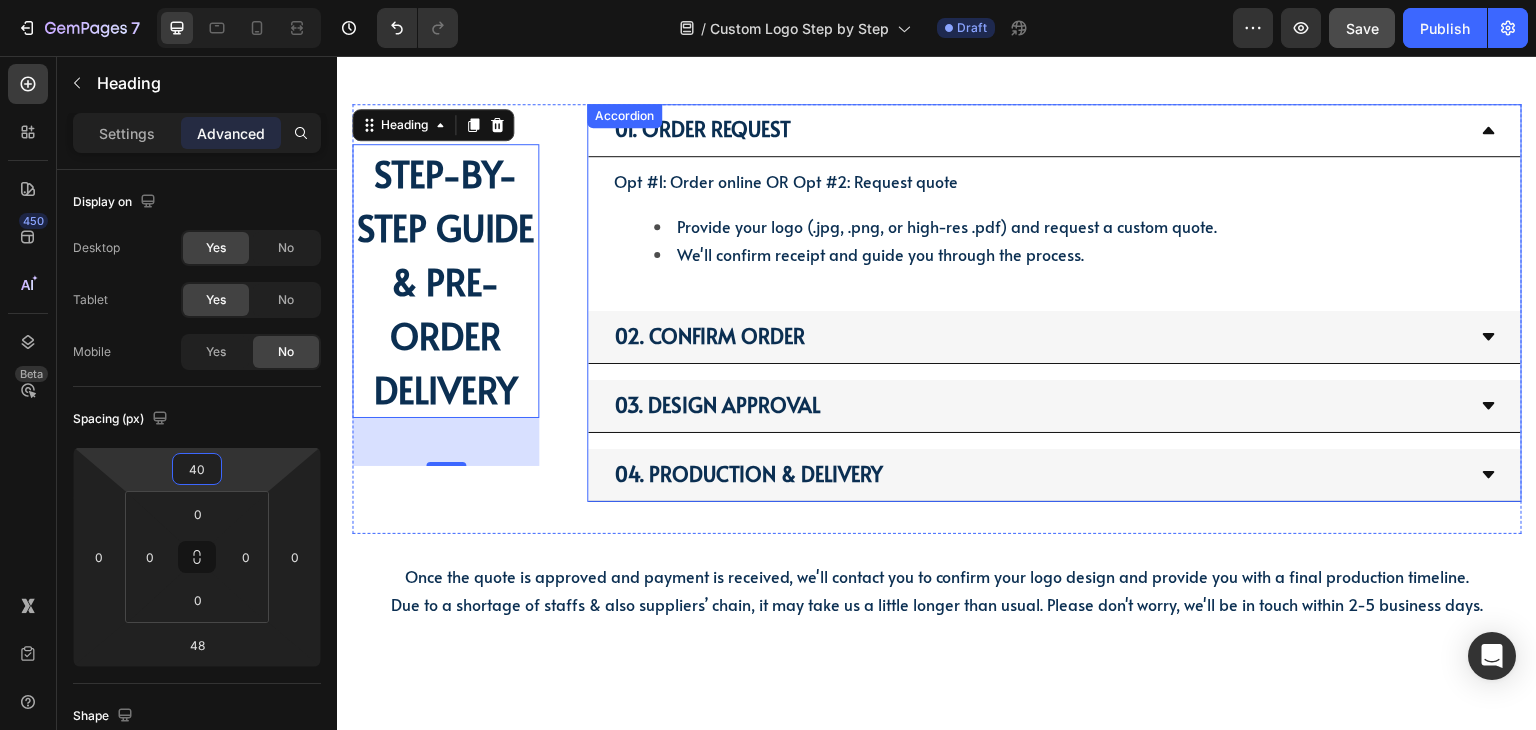 scroll, scrollTop: 1307, scrollLeft: 0, axis: vertical 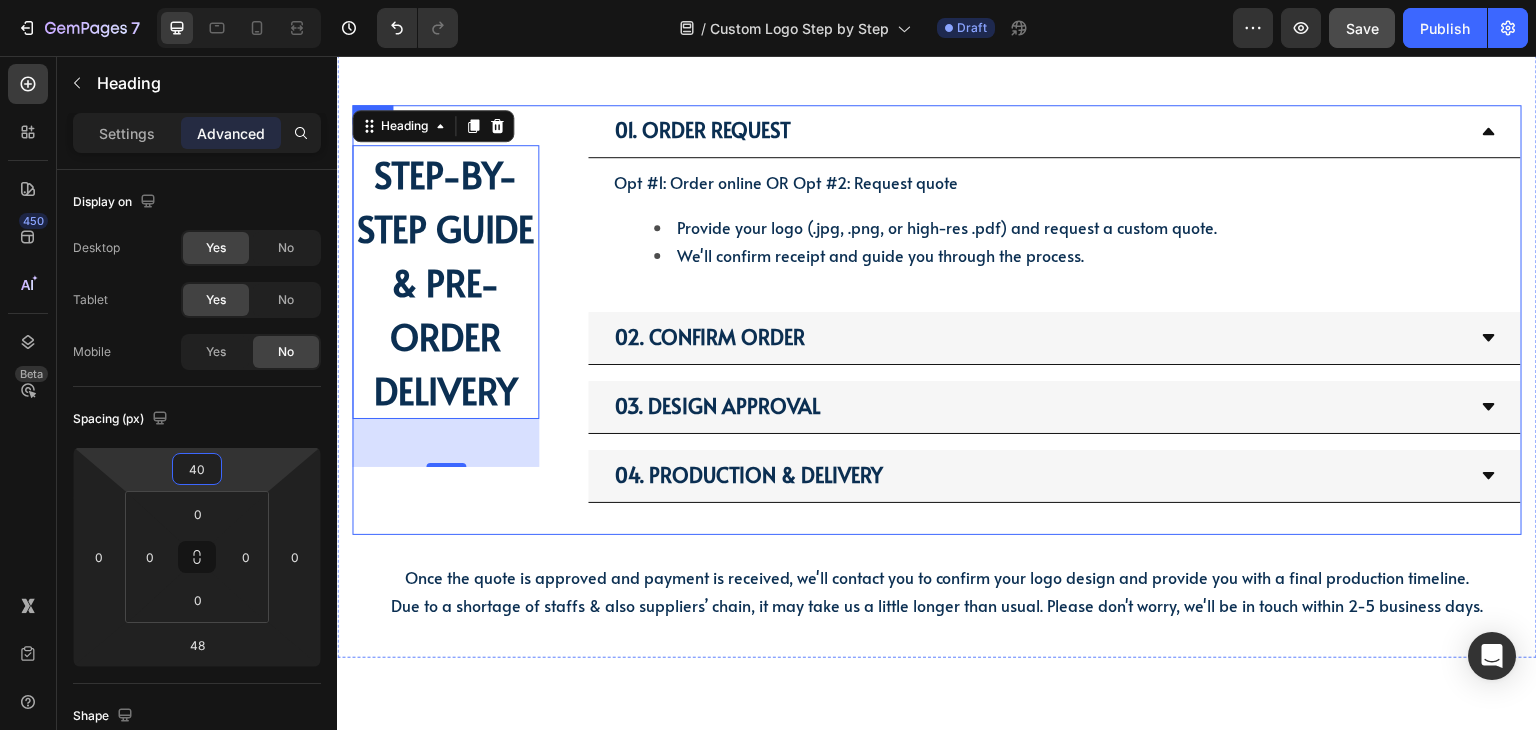 click on "01. Order Request Opt #1: Order online OR Opt #2: Request quote  Provide your logo (.jpg, .png, or high-res .pdf) and request a custom quote. We'll confirm receipt and guide you through the process. Text Block
02. Confirm Order
03. Design Approval
04. Production & Delivery Accordion STEP-BY-STEP GUIDE & PRE-ORDER DELIVERY Heading   48 Row" at bounding box center (937, 320) 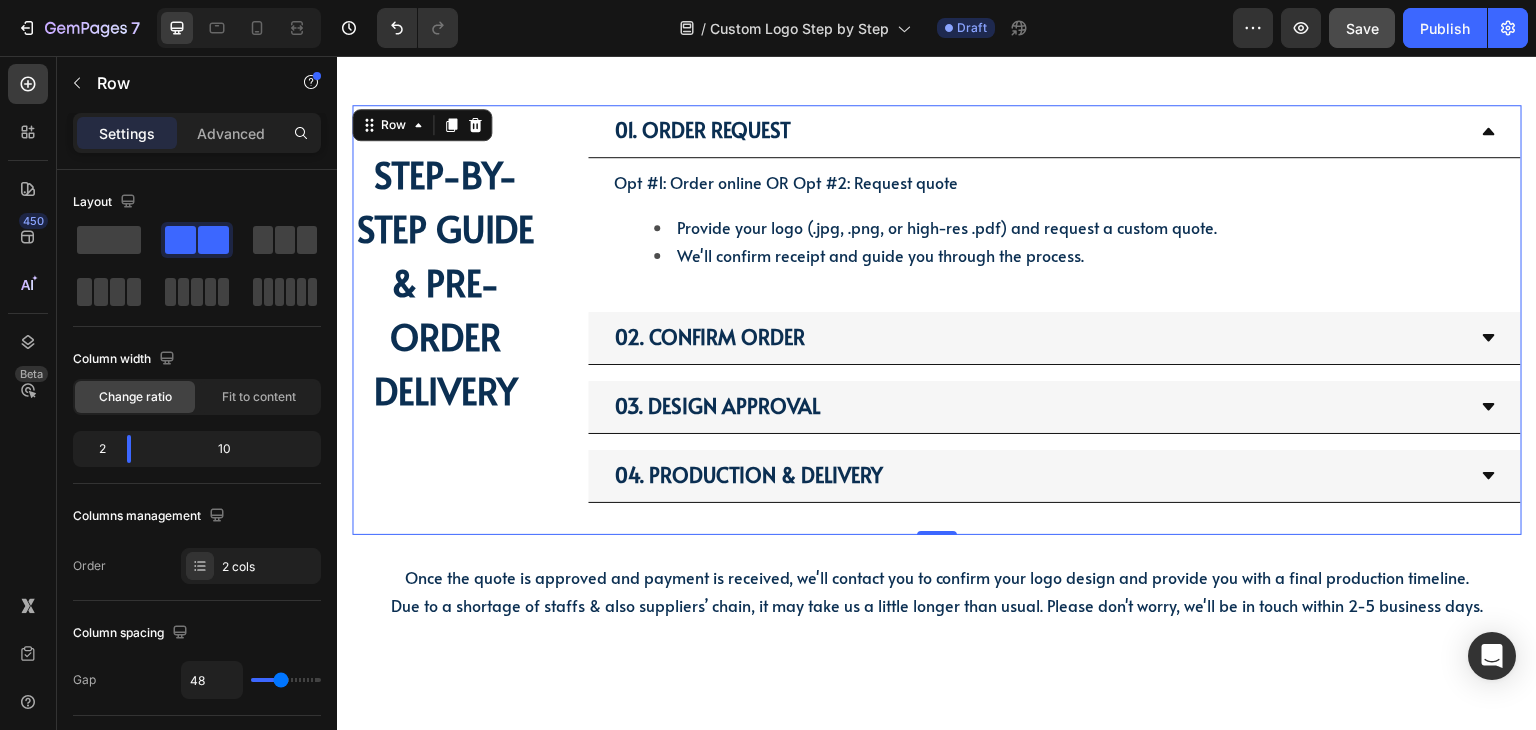 click on "STEP-BY-STEP GUIDE & PRE-ORDER DELIVERY" at bounding box center (445, 282) 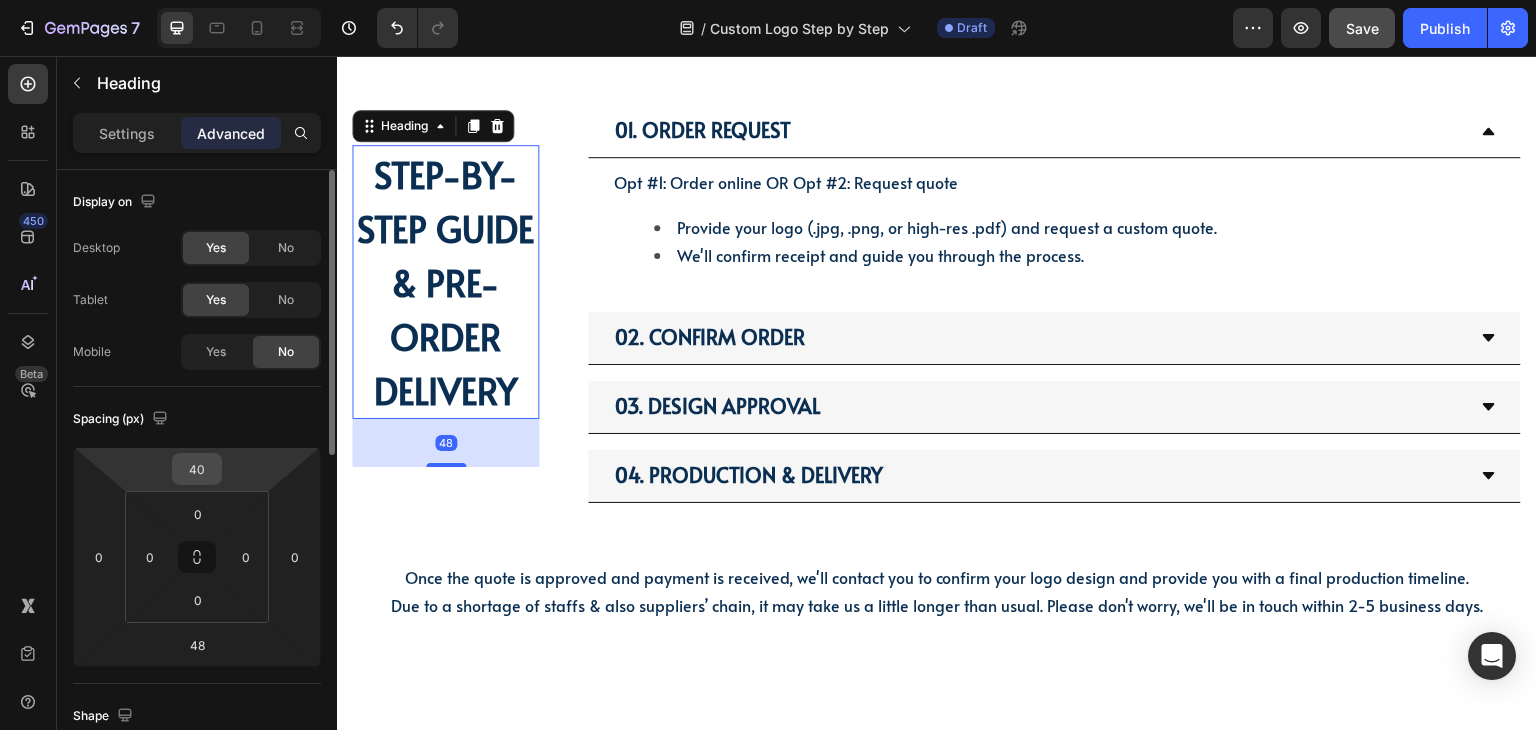 click on "40" at bounding box center [197, 469] 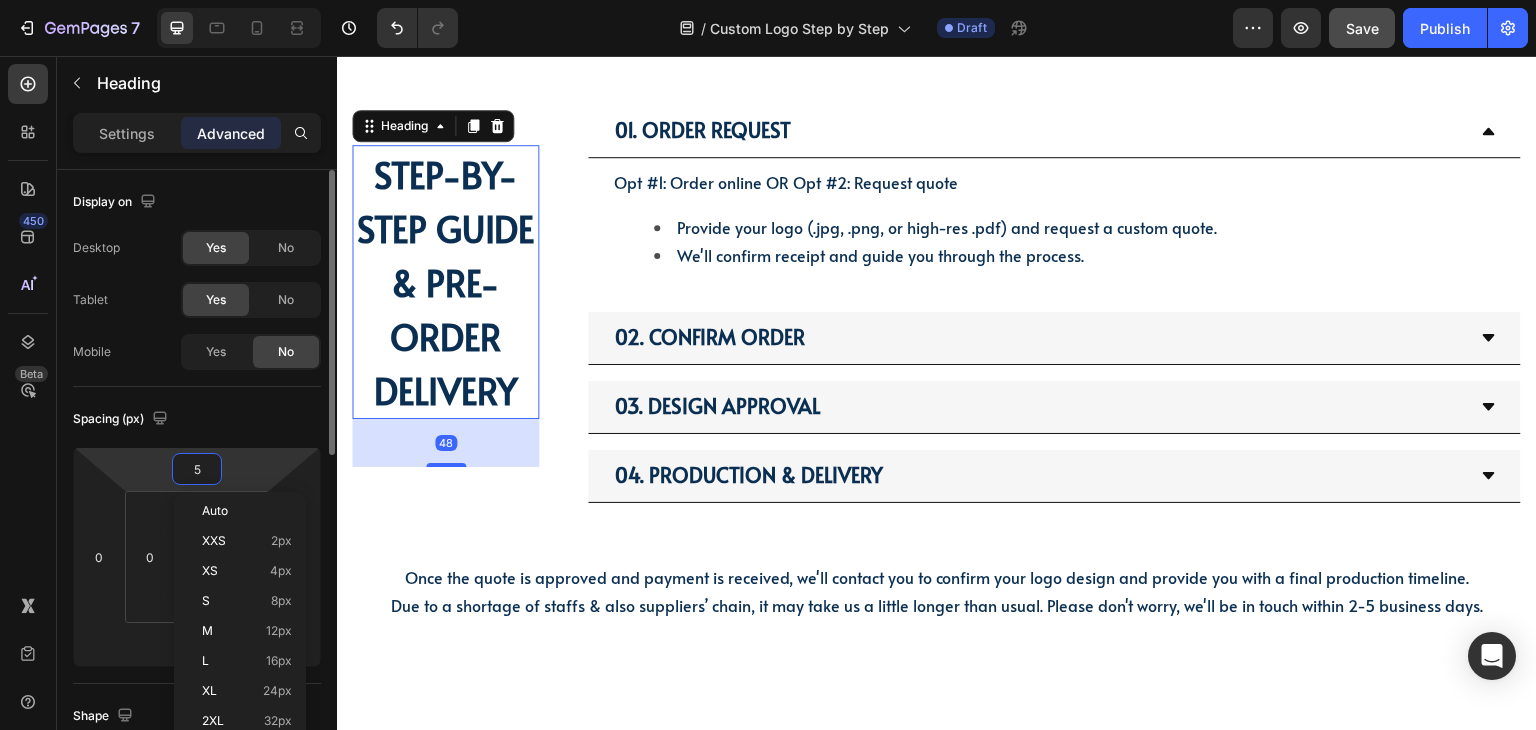 type on "50" 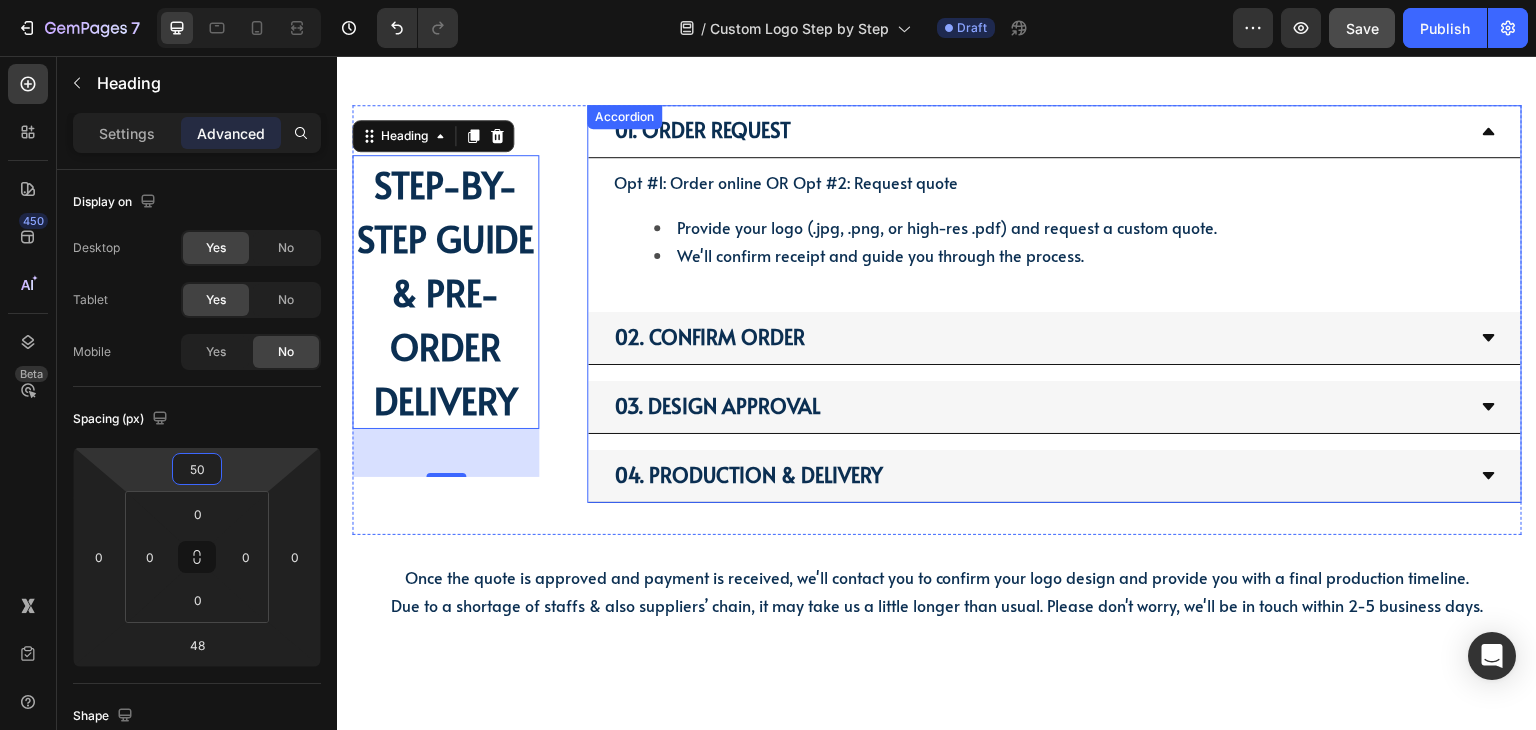 click on "01. Order Request" at bounding box center (1038, 131) 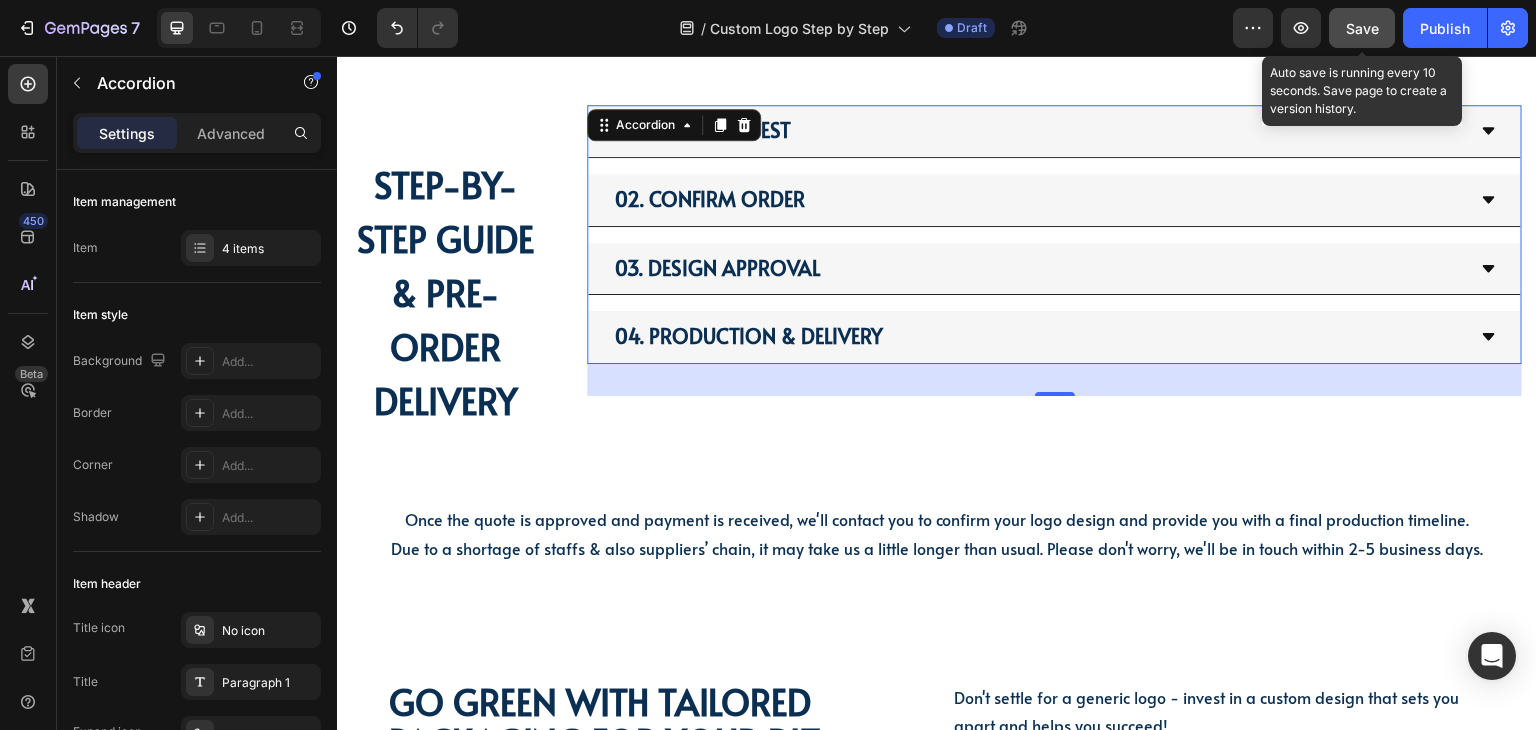 click on "Save" 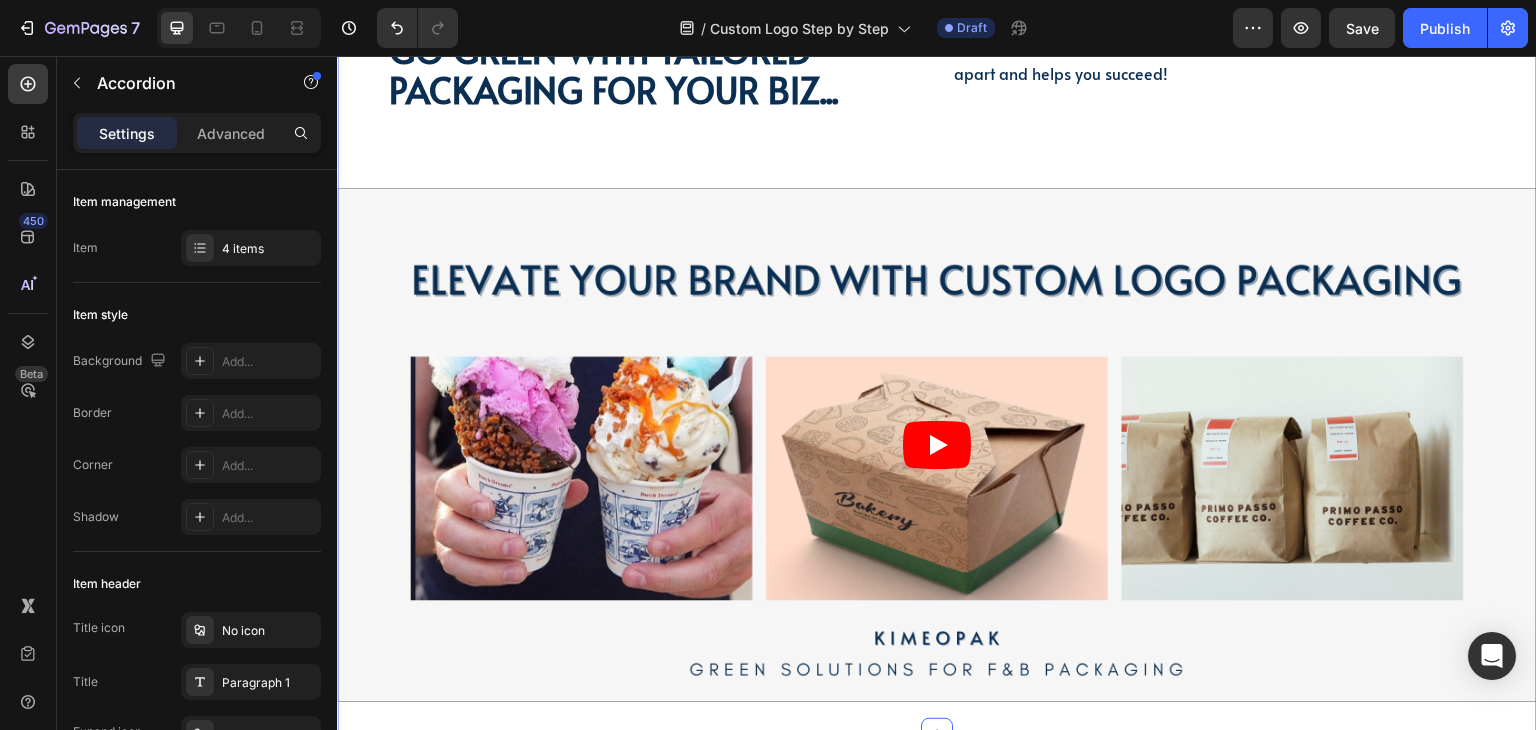 scroll, scrollTop: 1807, scrollLeft: 0, axis: vertical 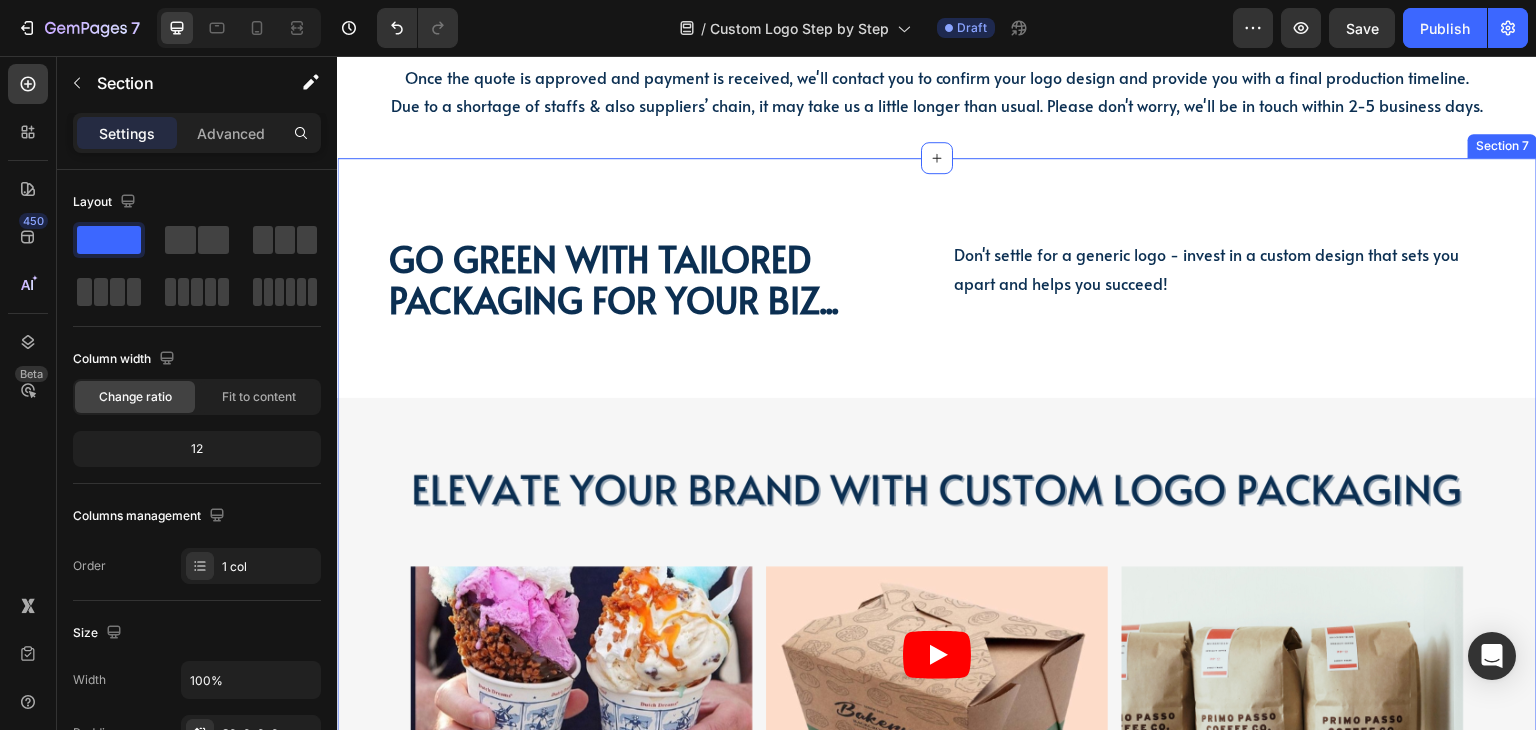 click on "Go green with tailored packaging for your biz... Heading Go green with tailored packaging for your biz... Heading Don't settle for a generic logo - invest in a custom design that sets you apart and helps you succeed! Text Block Don't settle for a generic logo - invest in a custom design that sets you apart and helps you succeed! Text Block Row Video Row Section 7" at bounding box center (937, 551) 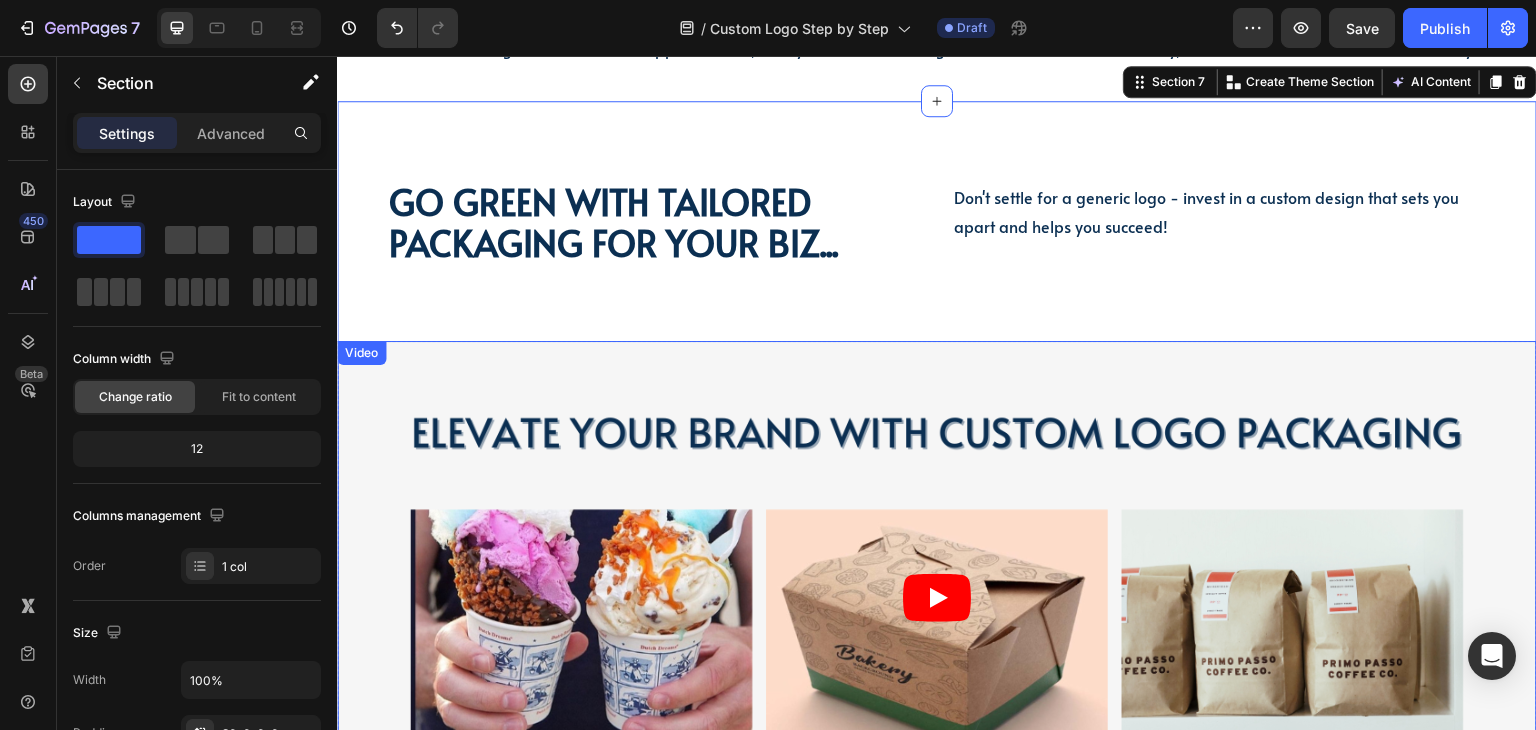 scroll, scrollTop: 1907, scrollLeft: 0, axis: vertical 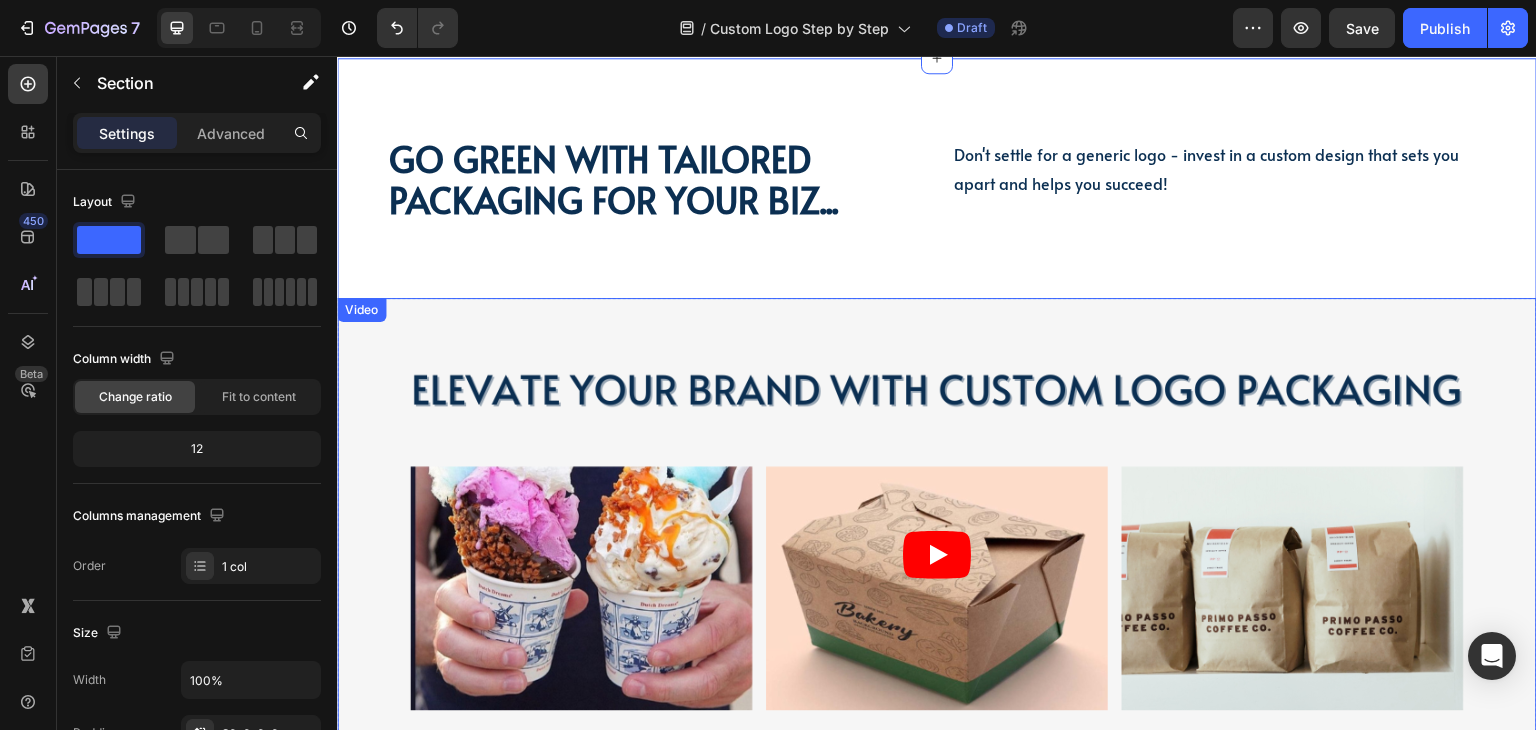 click 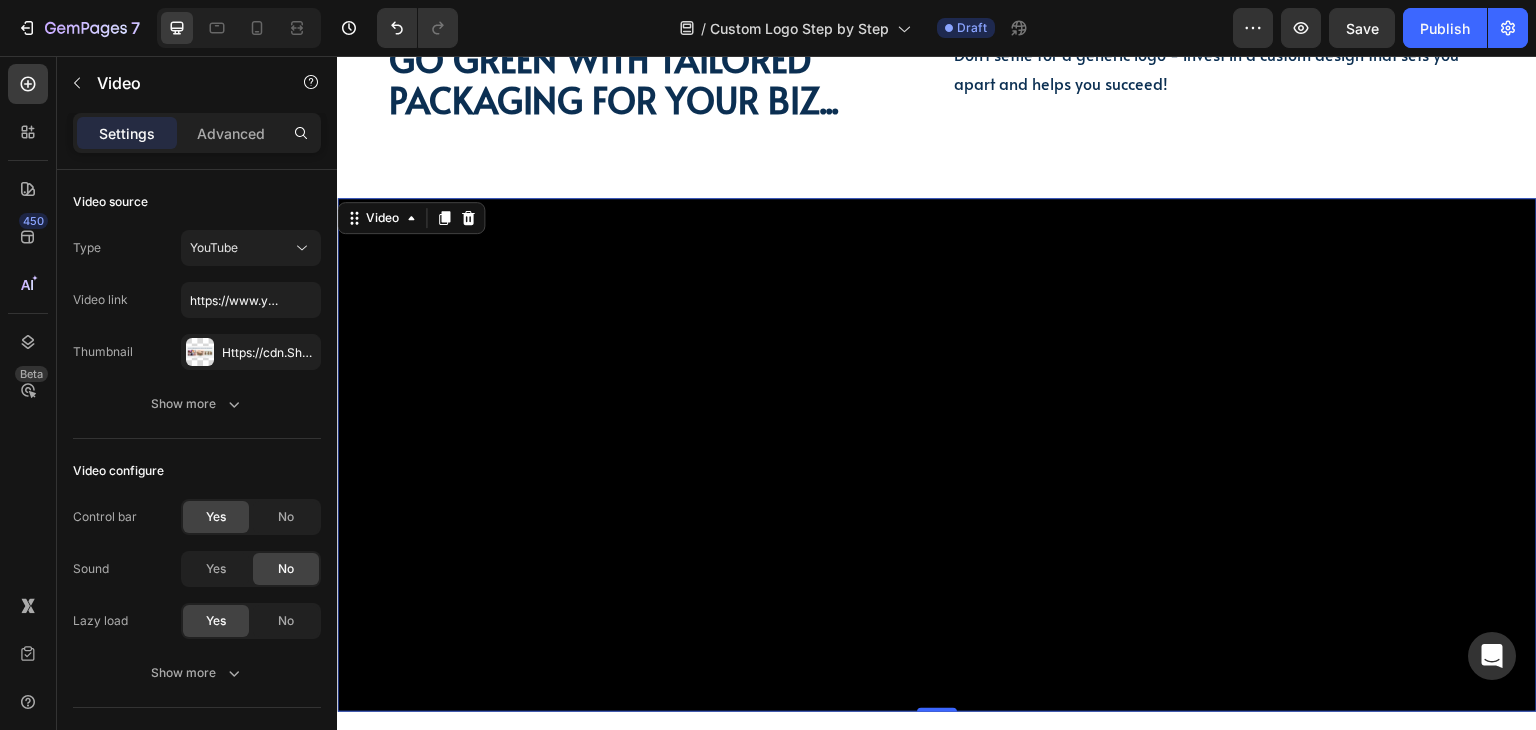scroll, scrollTop: 2507, scrollLeft: 0, axis: vertical 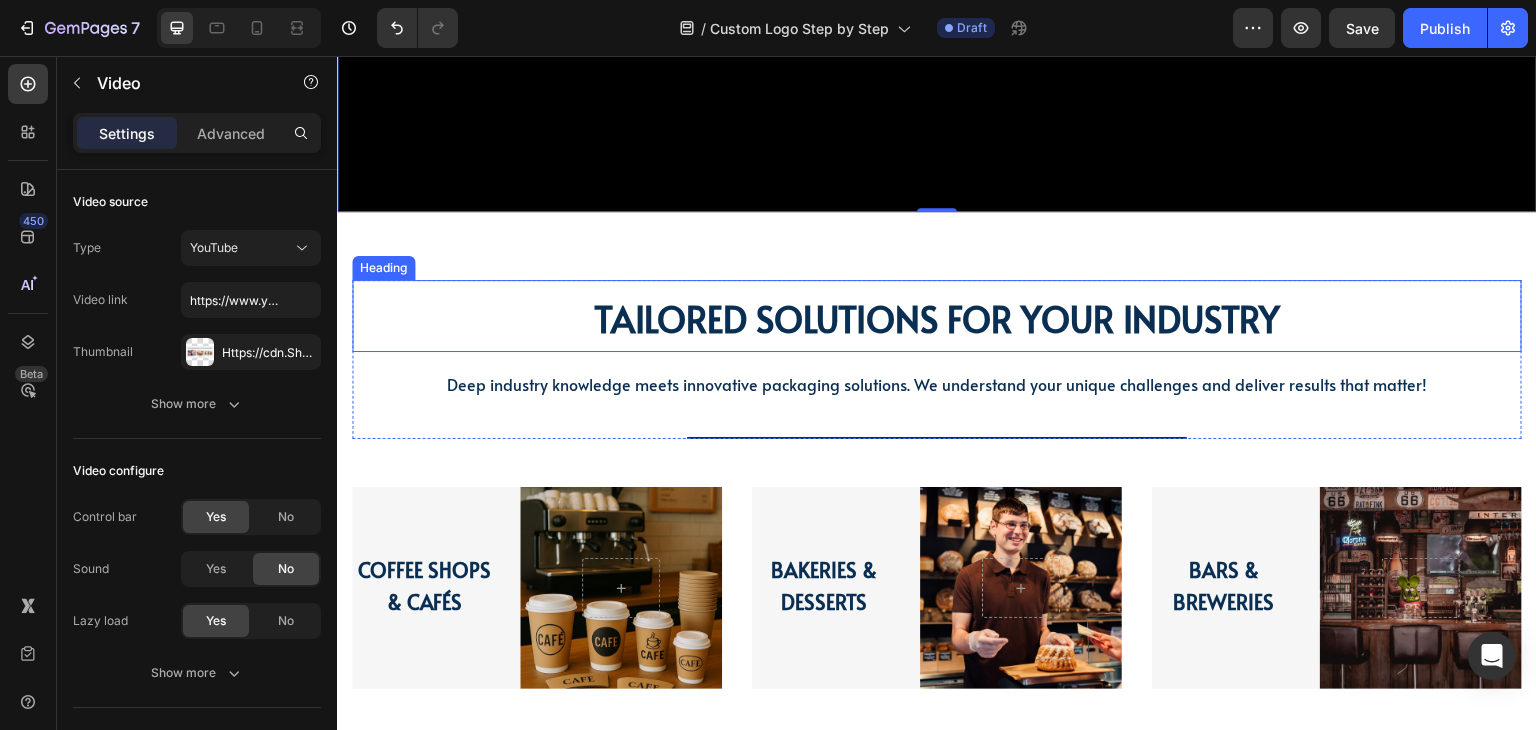 click on "TAILORED SOLUTIONS FOR YOUR INDUSTRY" at bounding box center (937, 316) 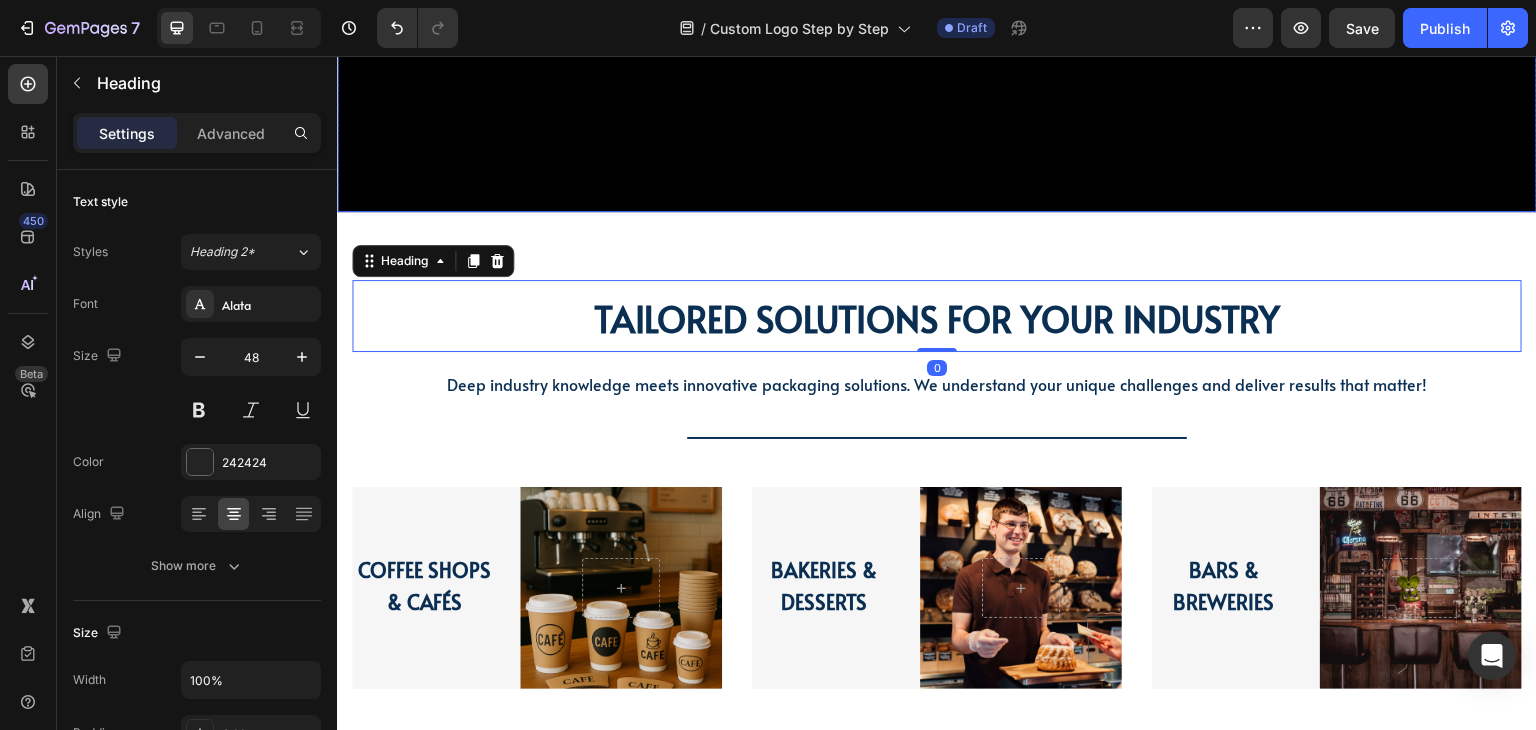 click at bounding box center (937, -45) 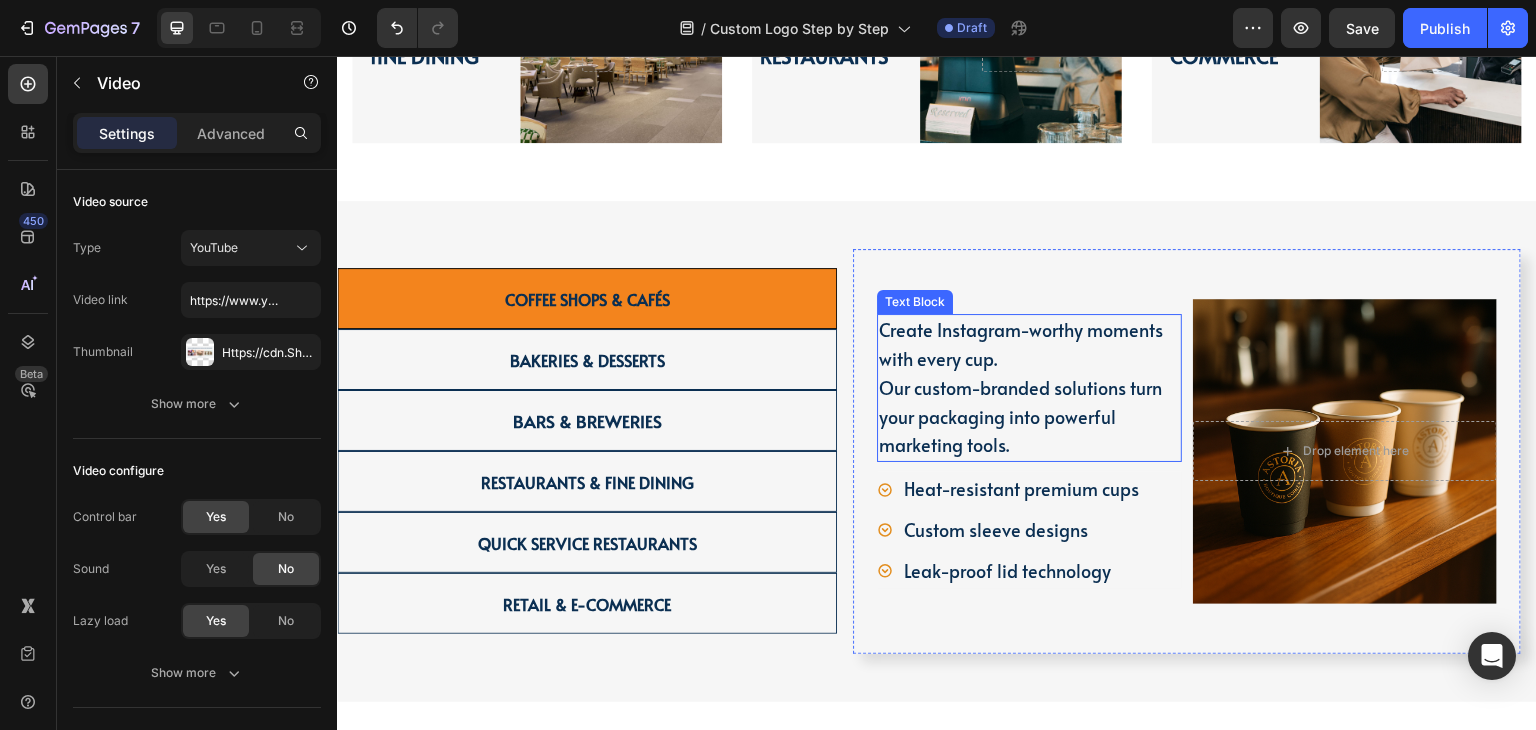 scroll, scrollTop: 3407, scrollLeft: 0, axis: vertical 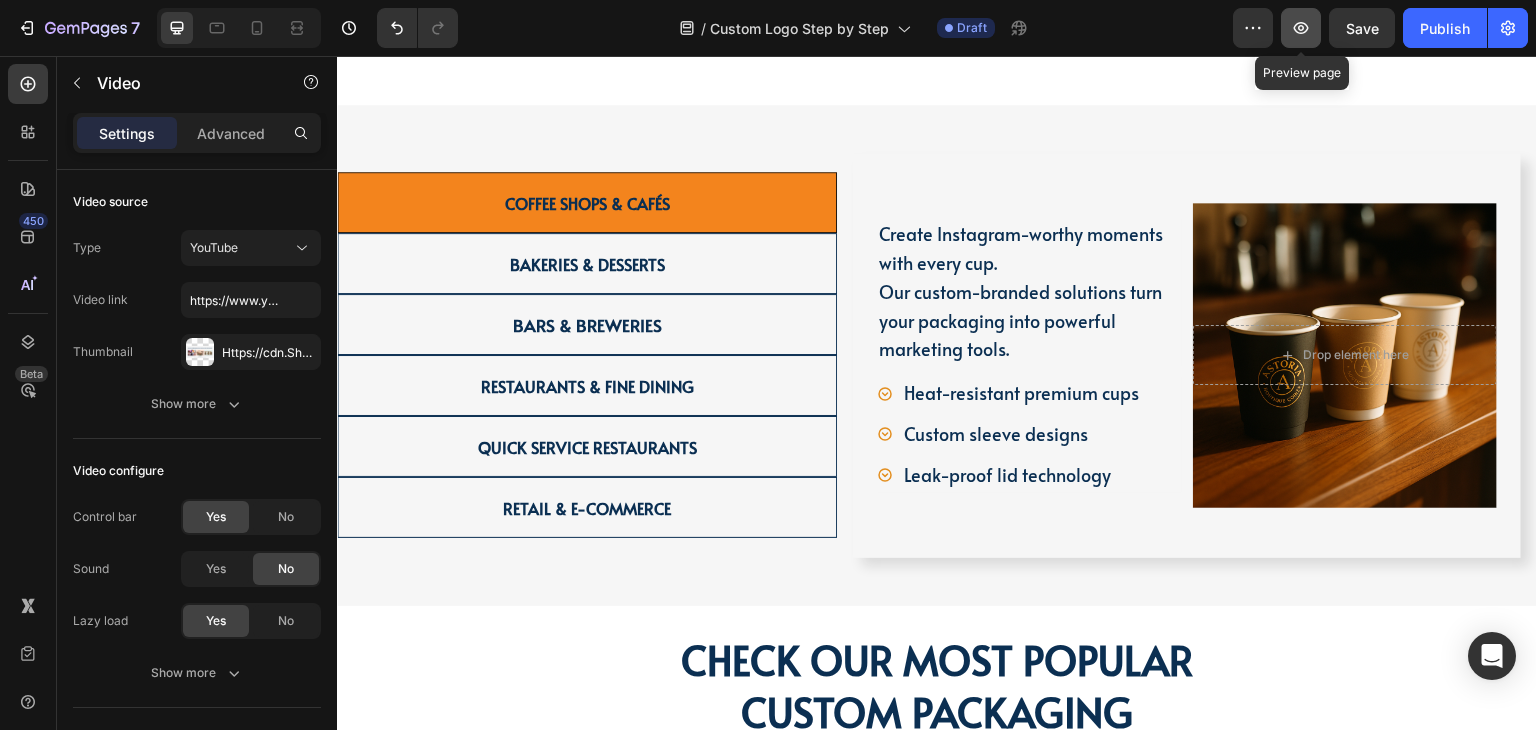 click 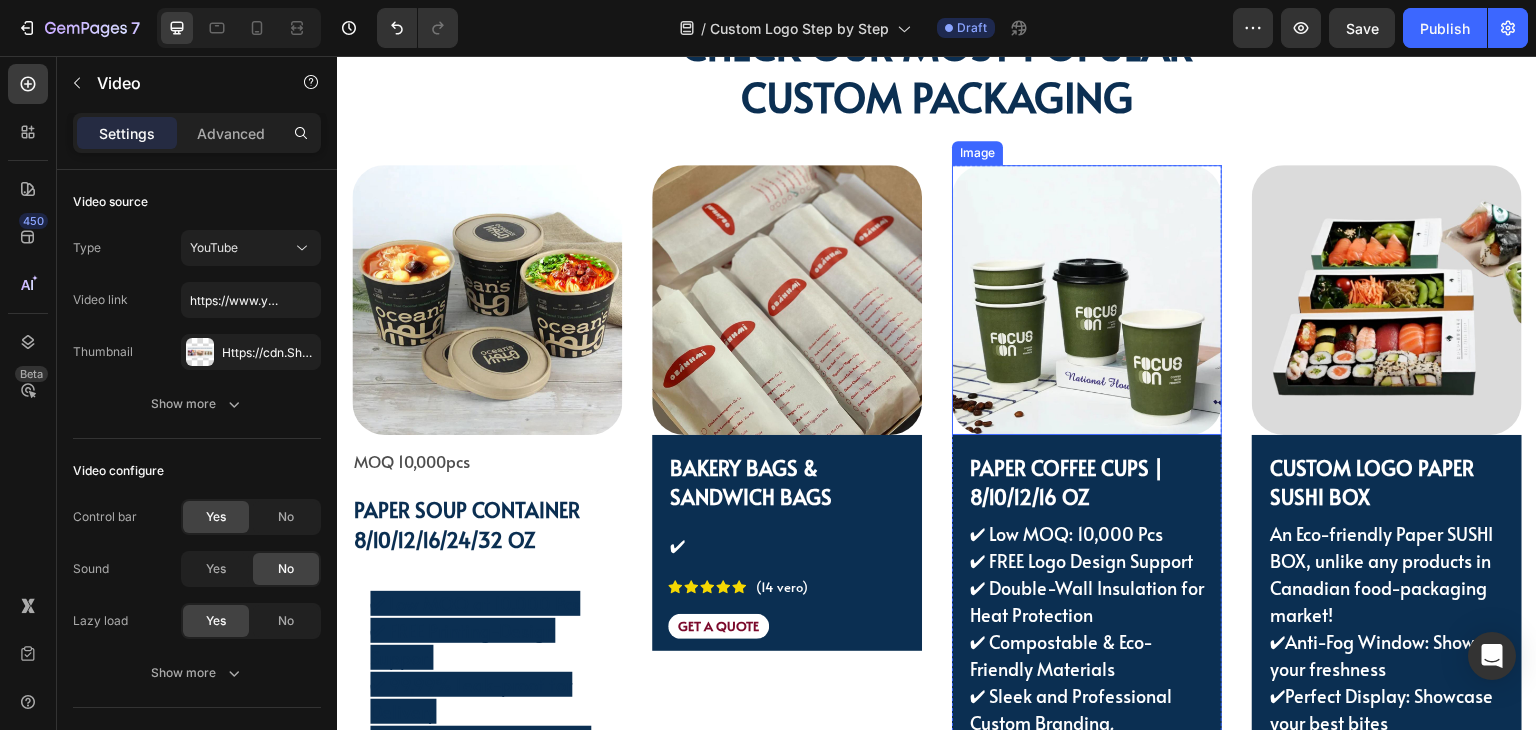 scroll, scrollTop: 4307, scrollLeft: 0, axis: vertical 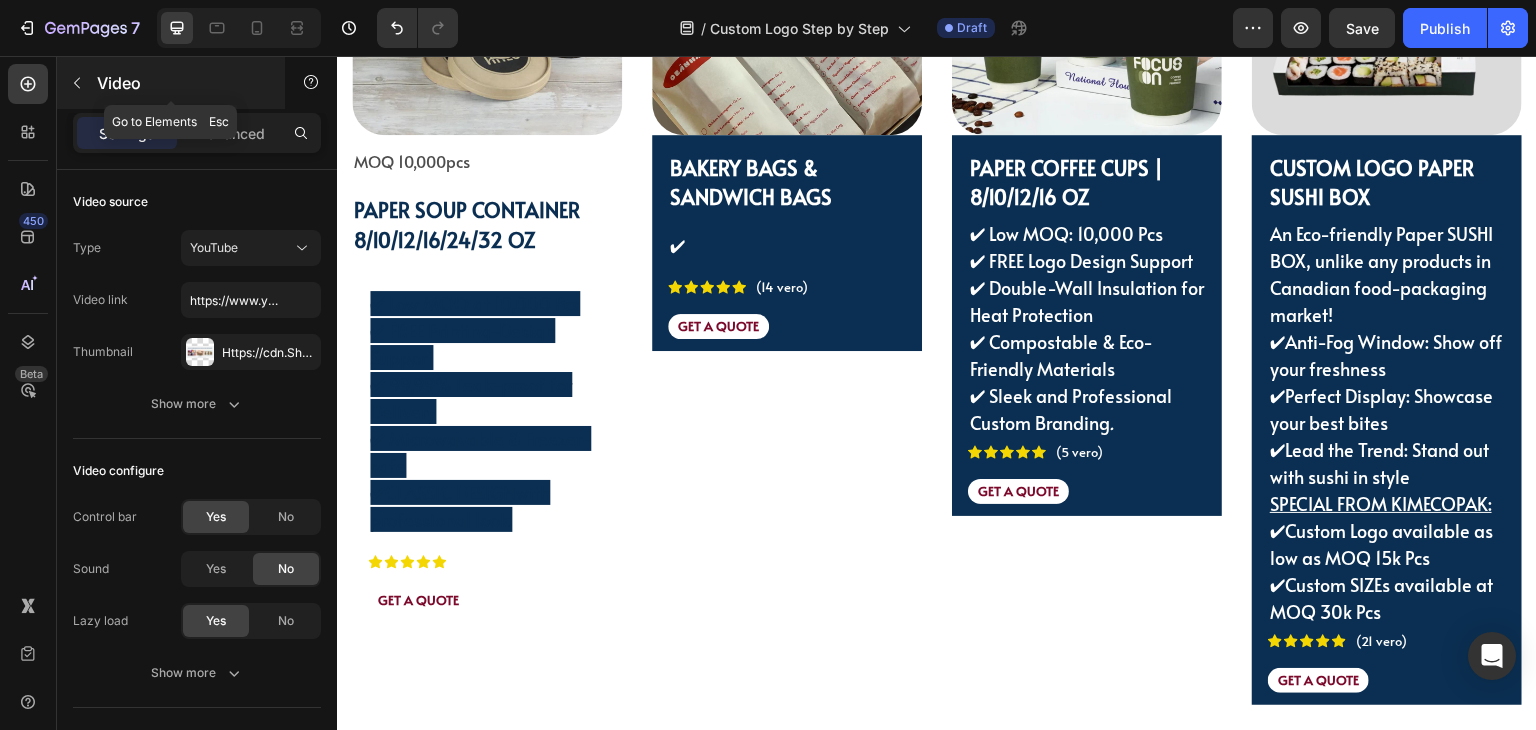 click at bounding box center (77, 83) 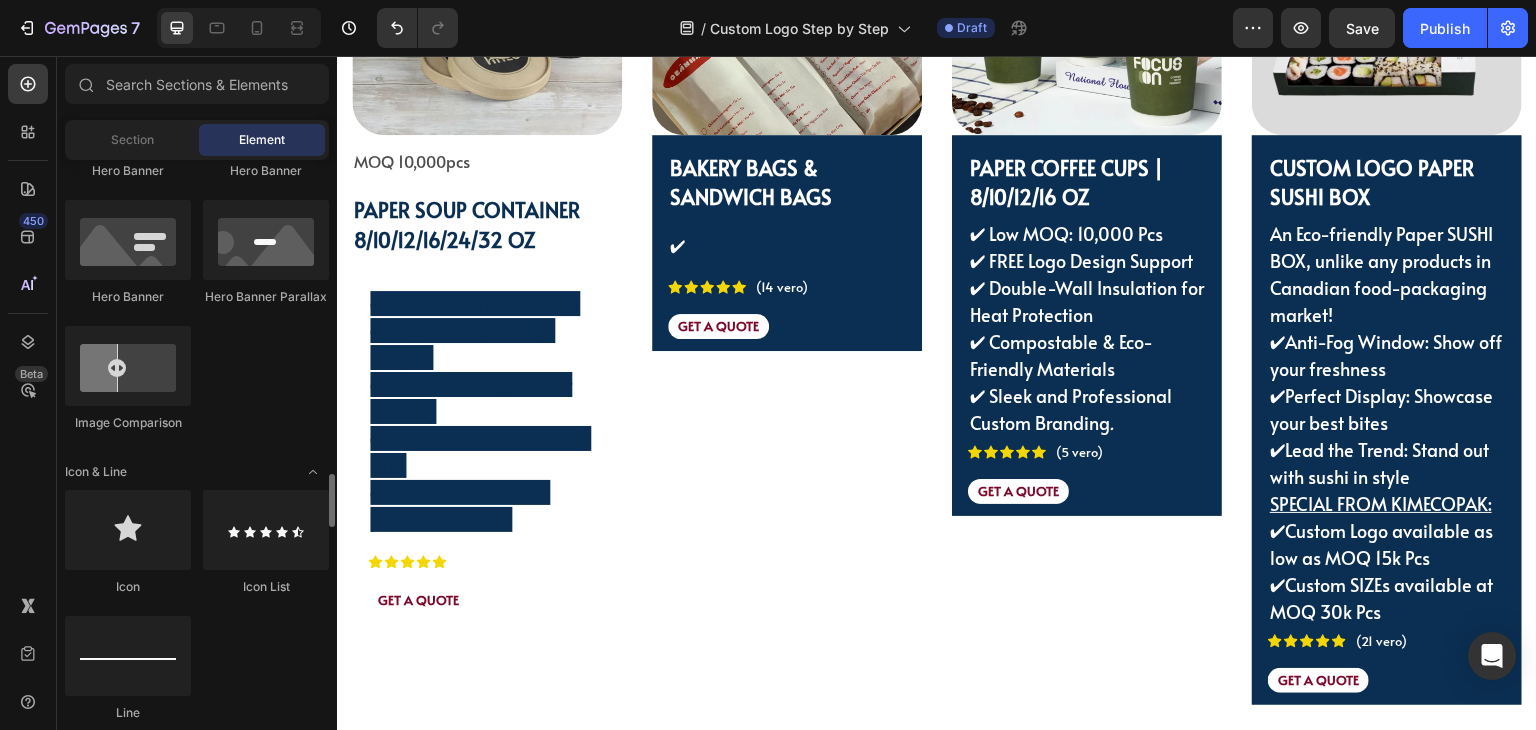 scroll, scrollTop: 1300, scrollLeft: 0, axis: vertical 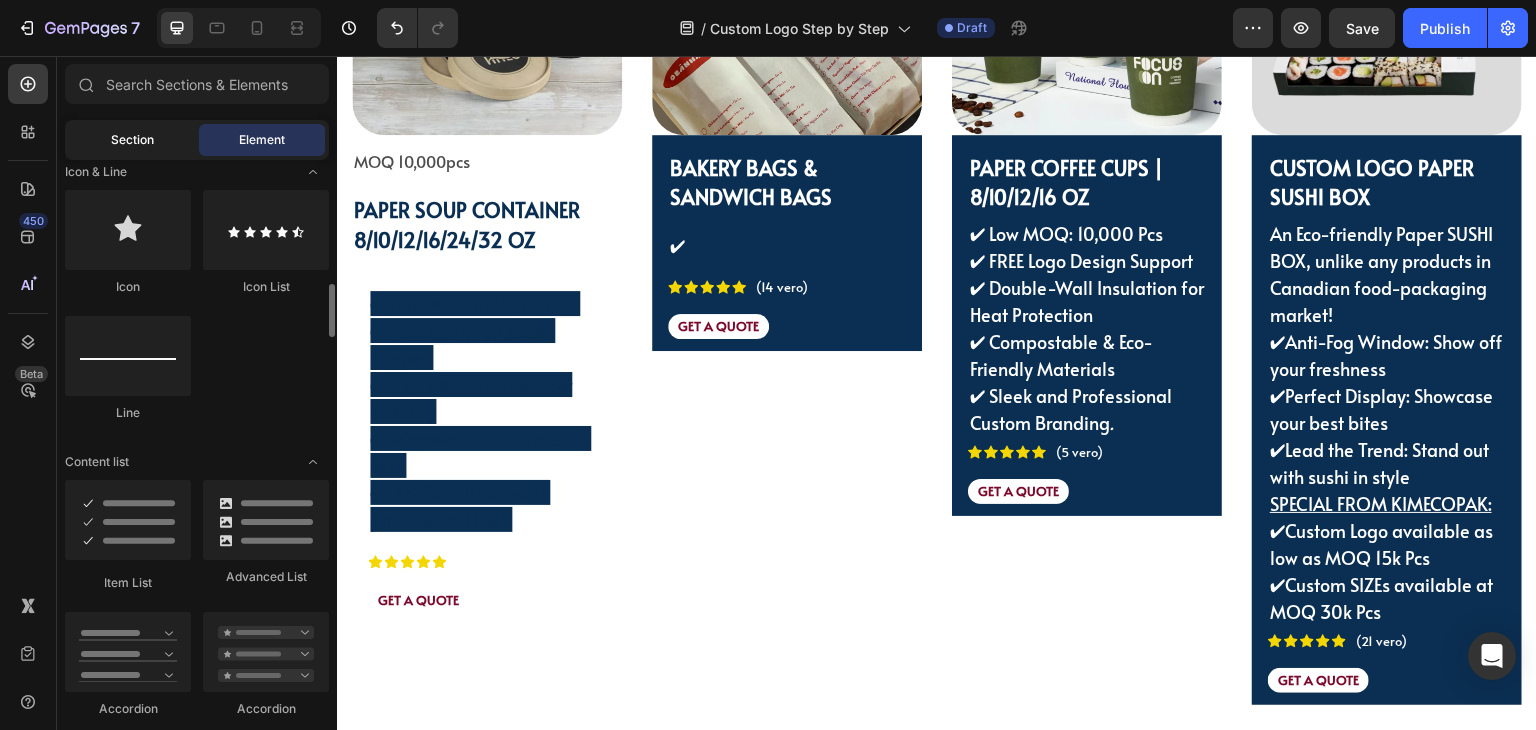 click on "Section" 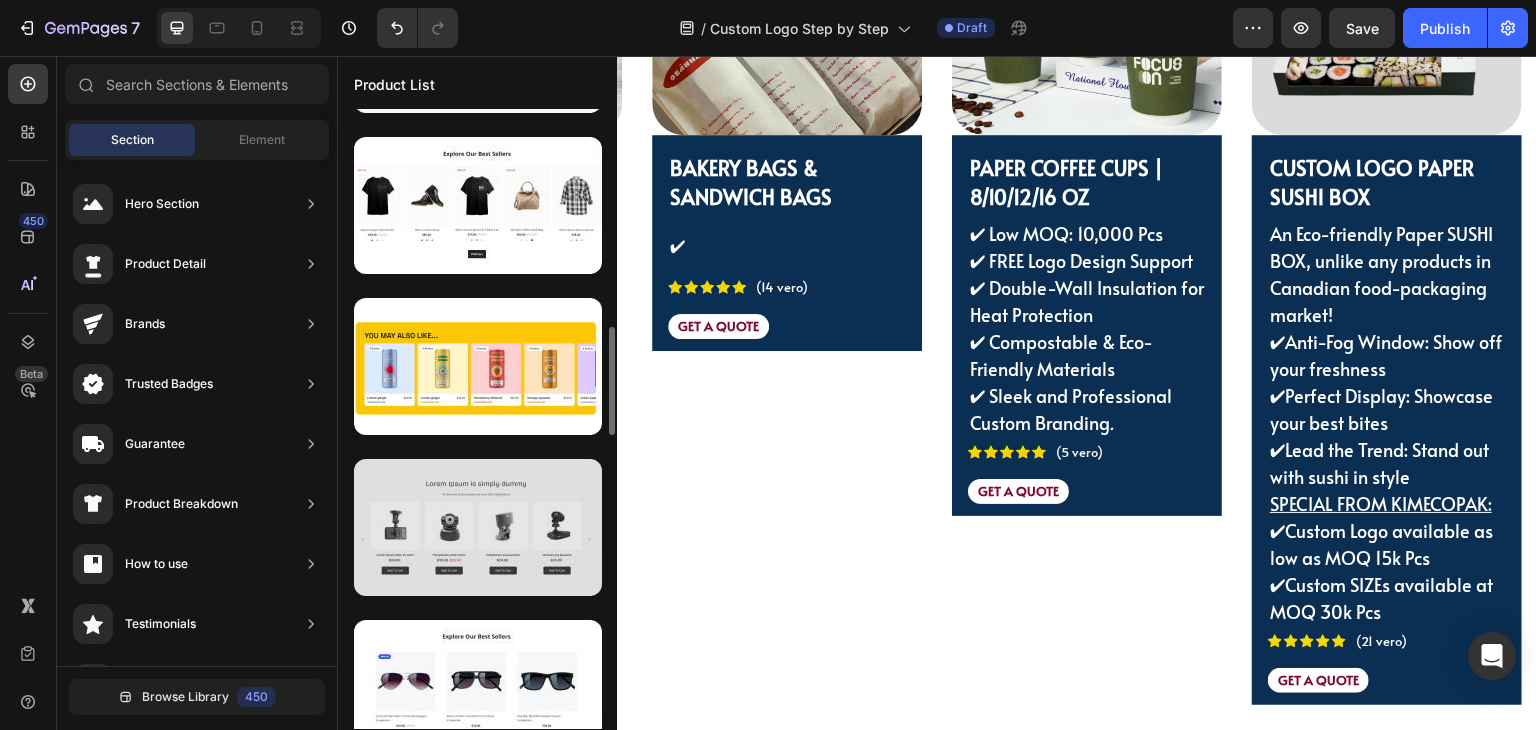 scroll, scrollTop: 1810, scrollLeft: 0, axis: vertical 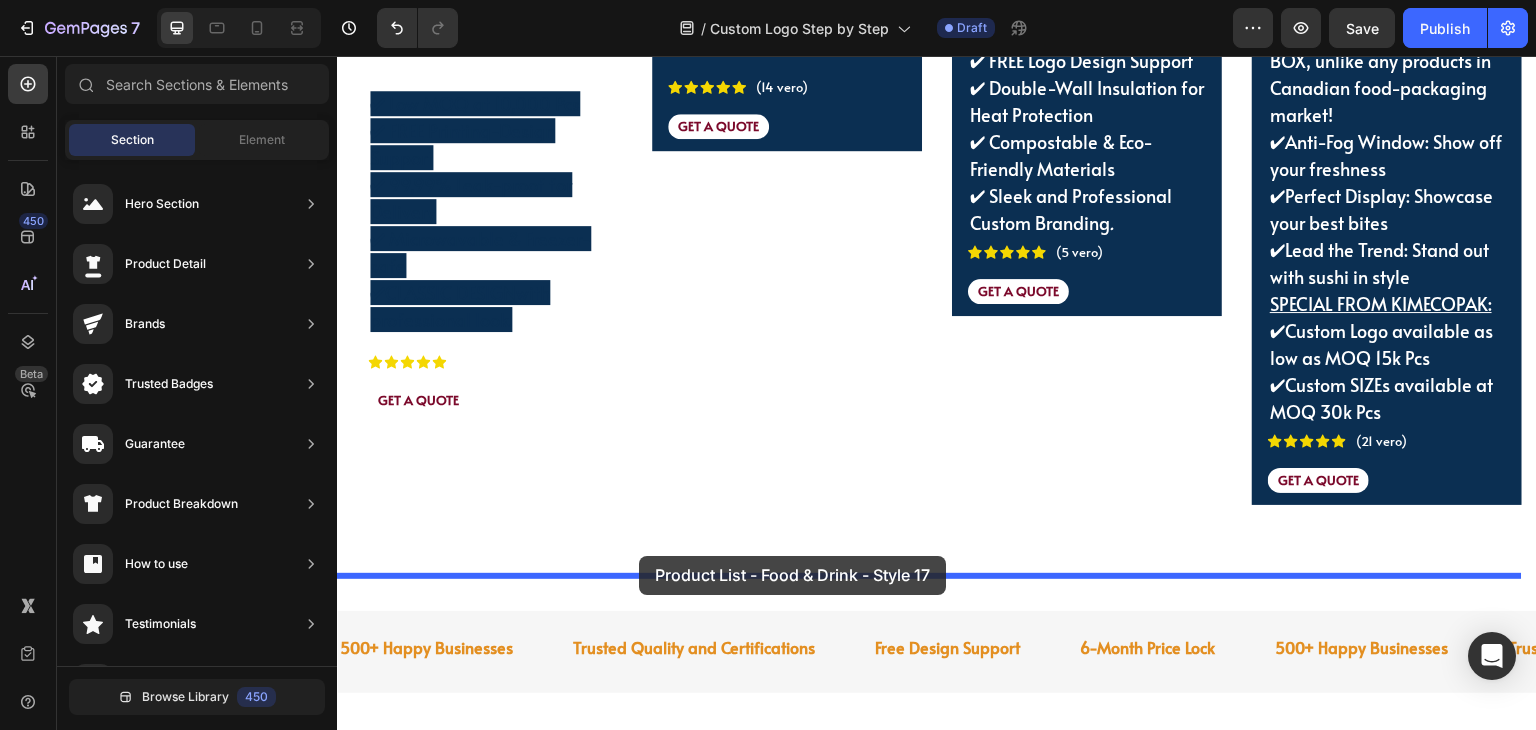 drag, startPoint x: 917, startPoint y: 477, endPoint x: 639, endPoint y: 556, distance: 289.00693 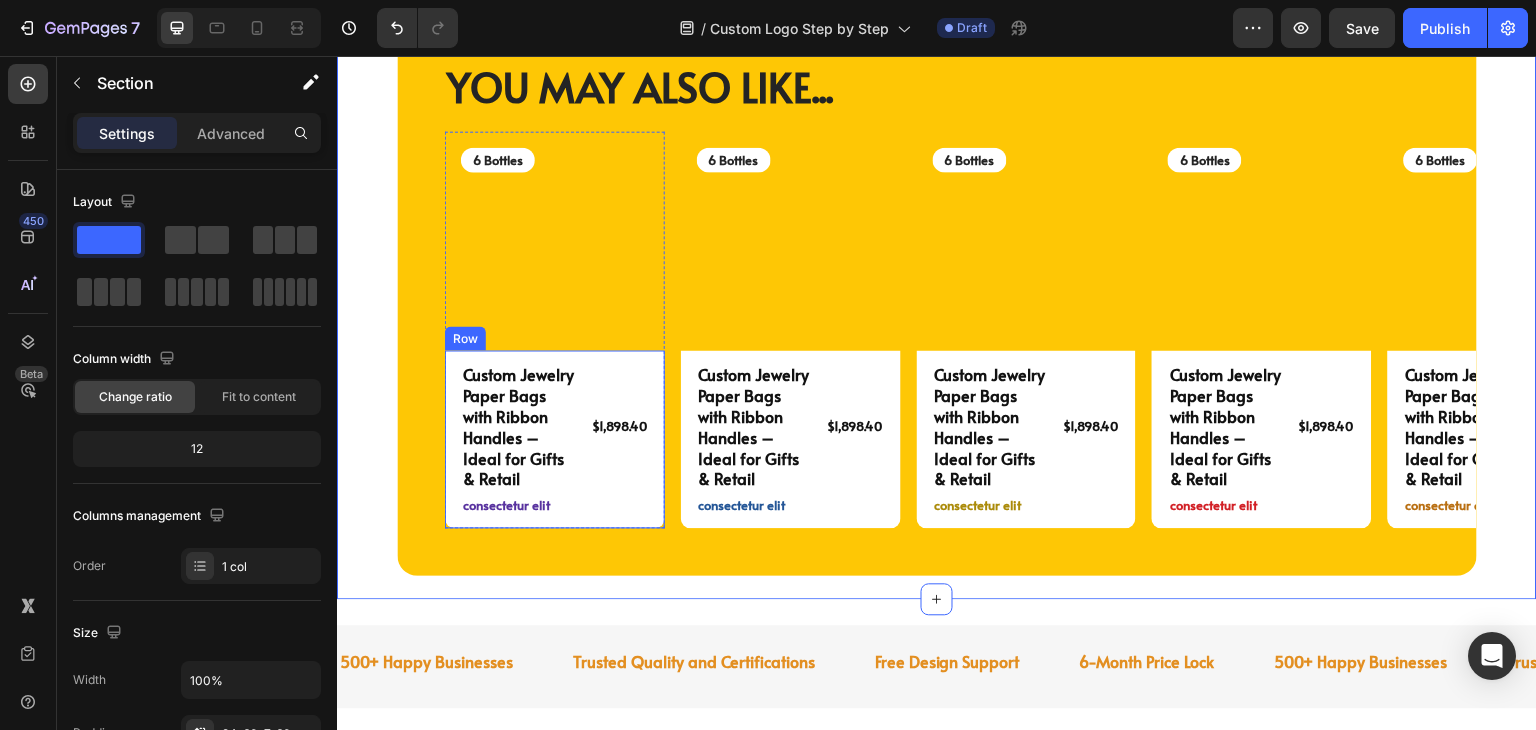 scroll, scrollTop: 5056, scrollLeft: 0, axis: vertical 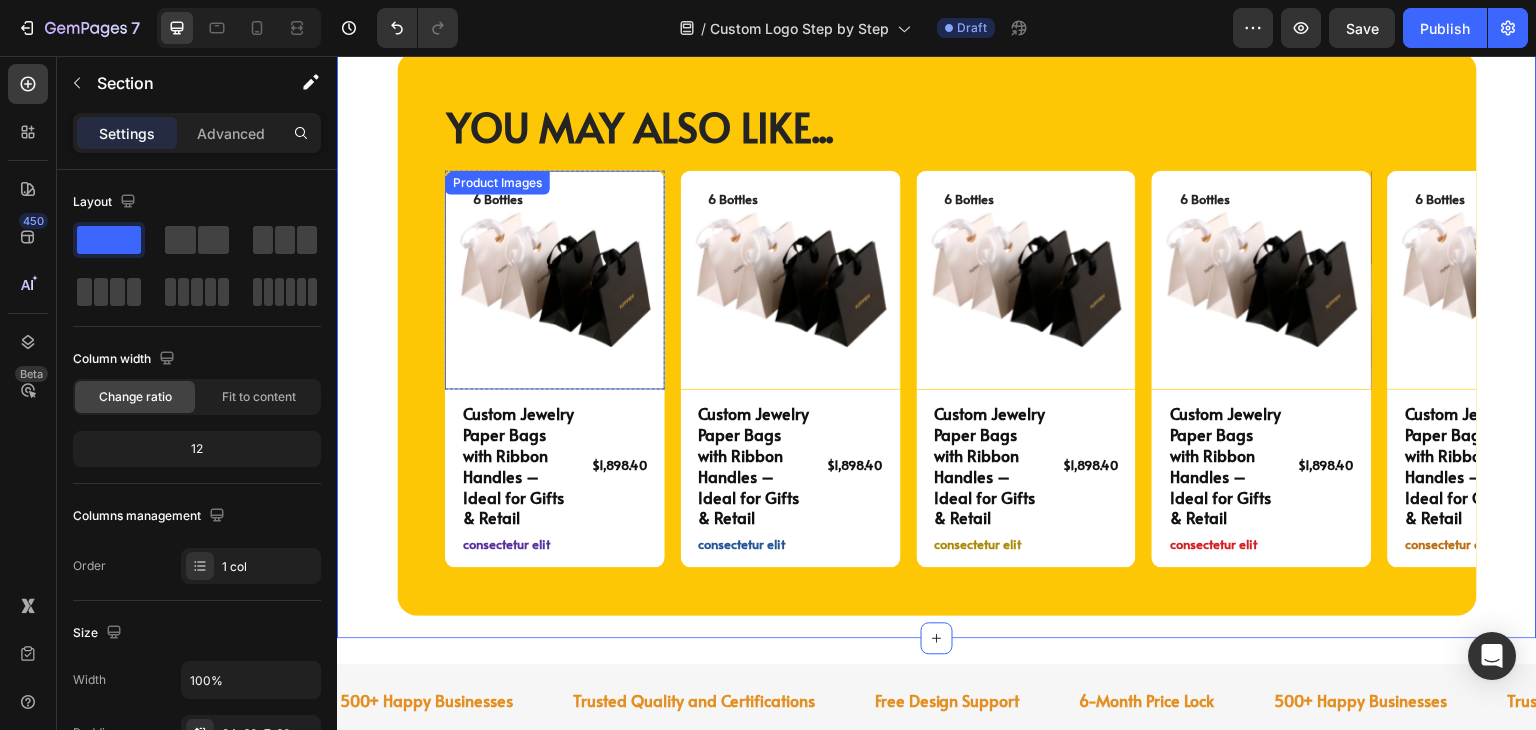 click at bounding box center (555, 281) 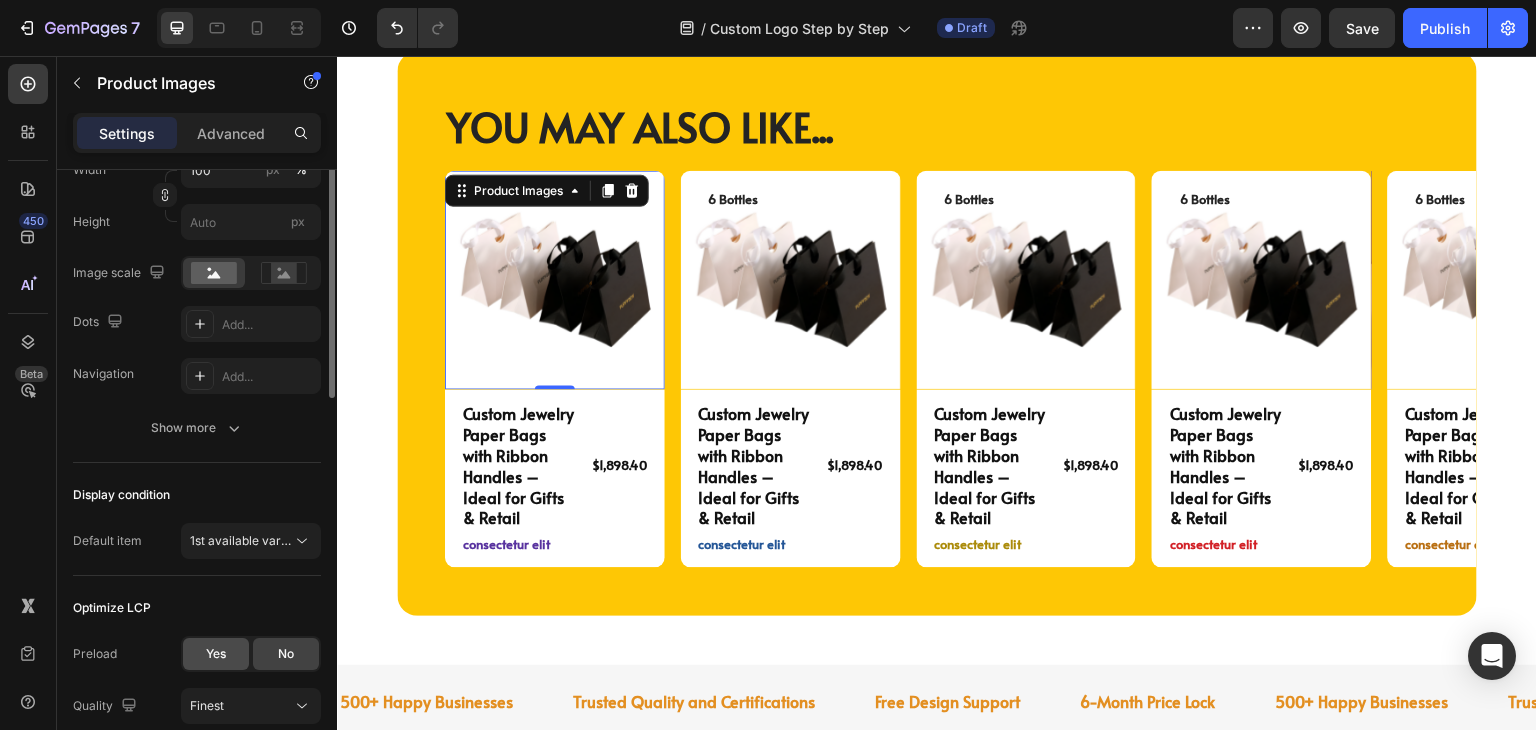 scroll, scrollTop: 500, scrollLeft: 0, axis: vertical 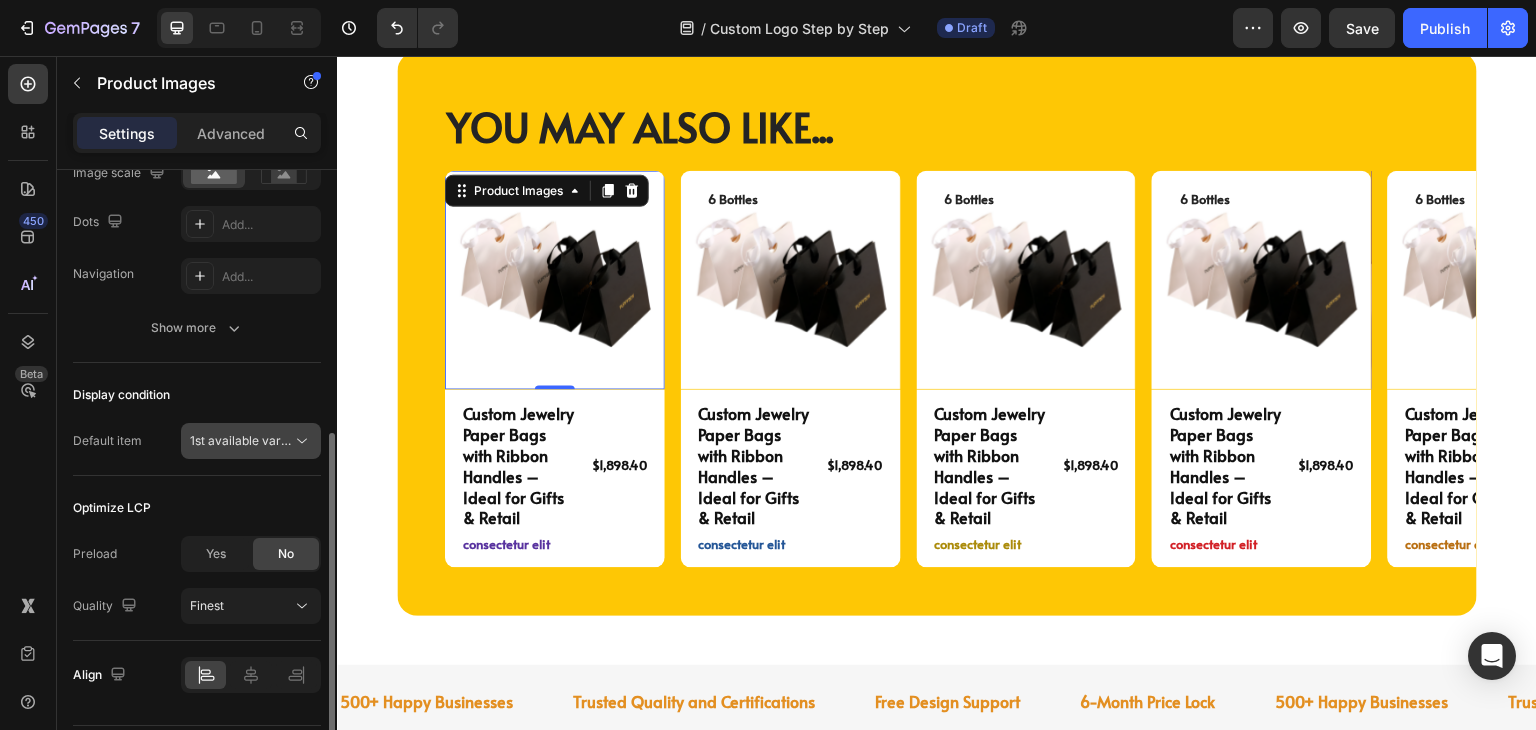 click on "1st available variant" at bounding box center [246, 440] 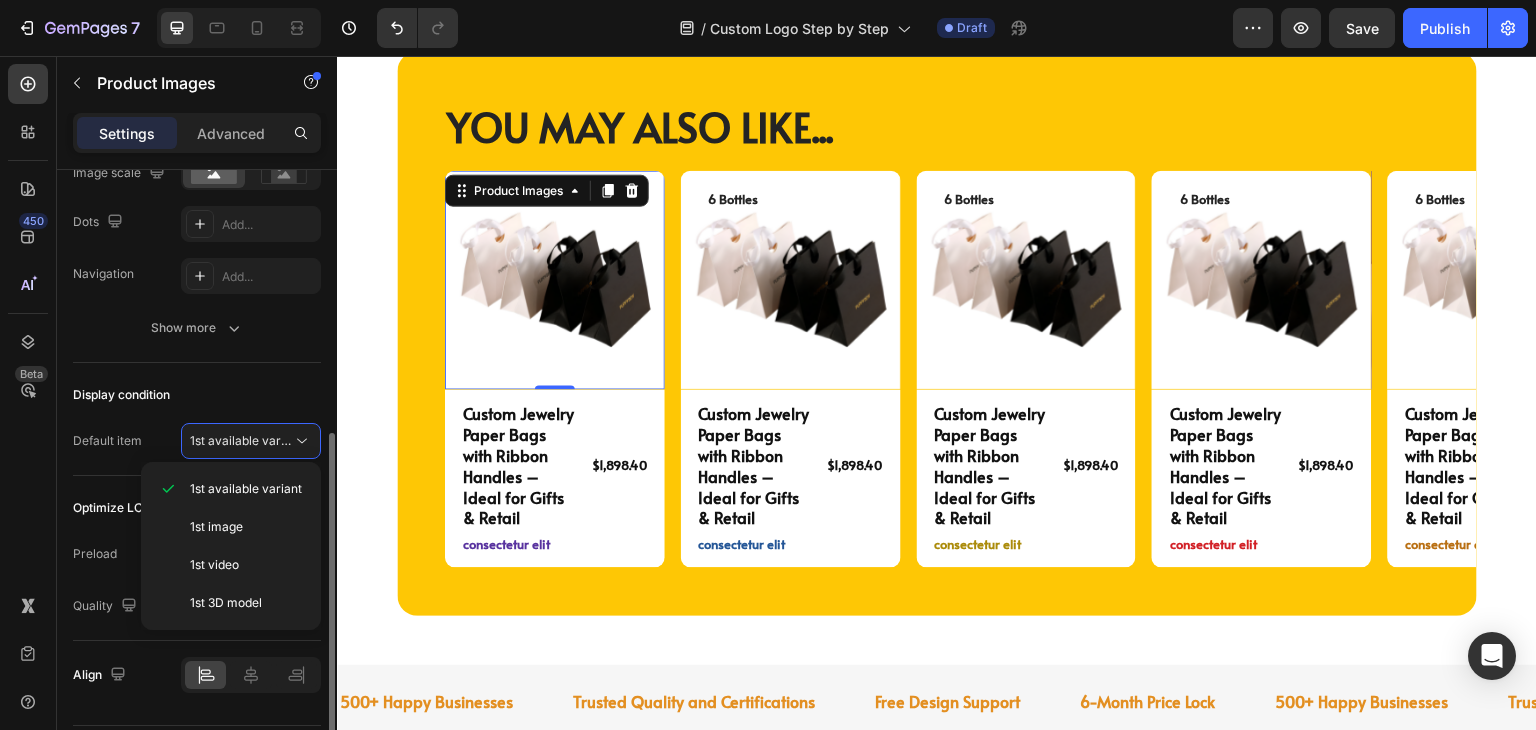 click on "Display condition" at bounding box center (197, 395) 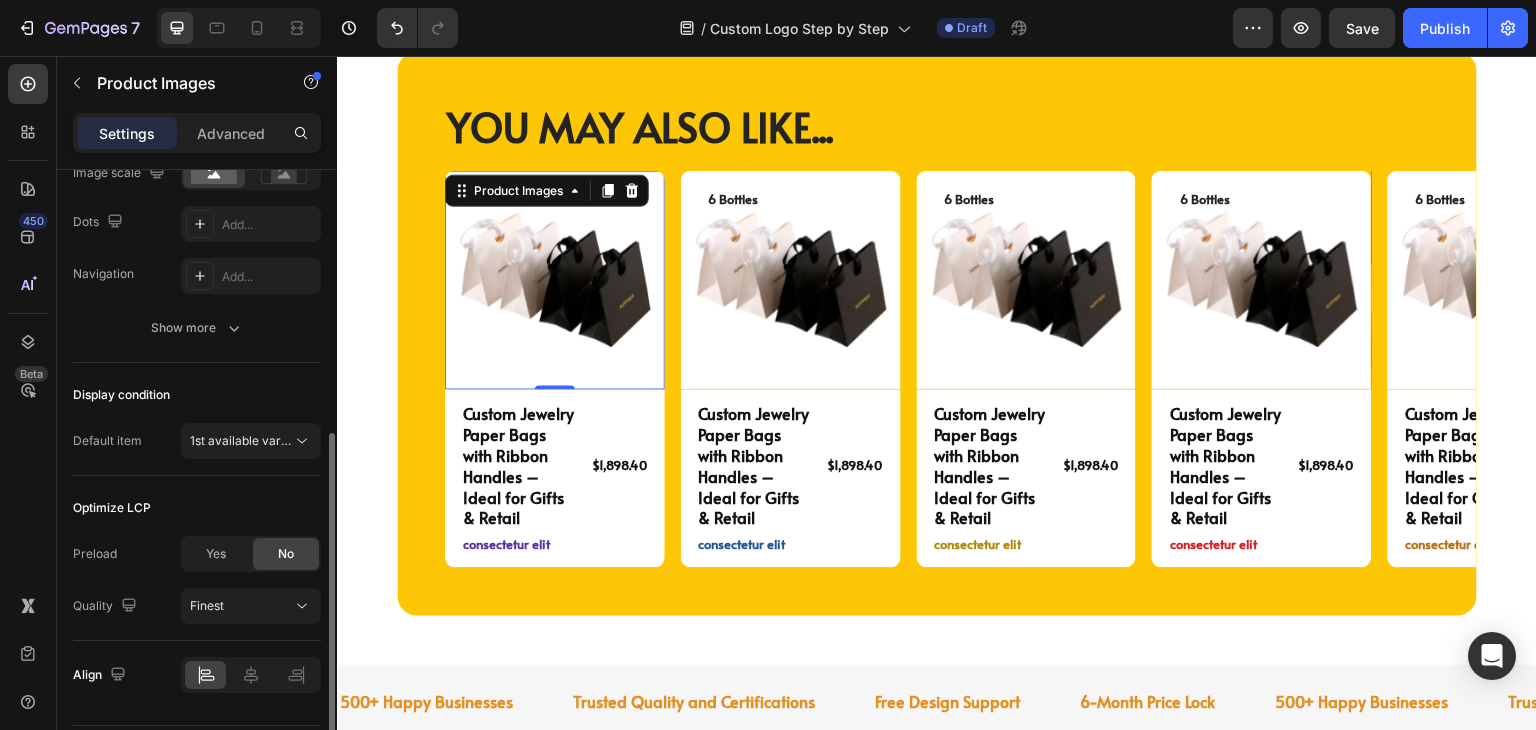 scroll, scrollTop: 558, scrollLeft: 0, axis: vertical 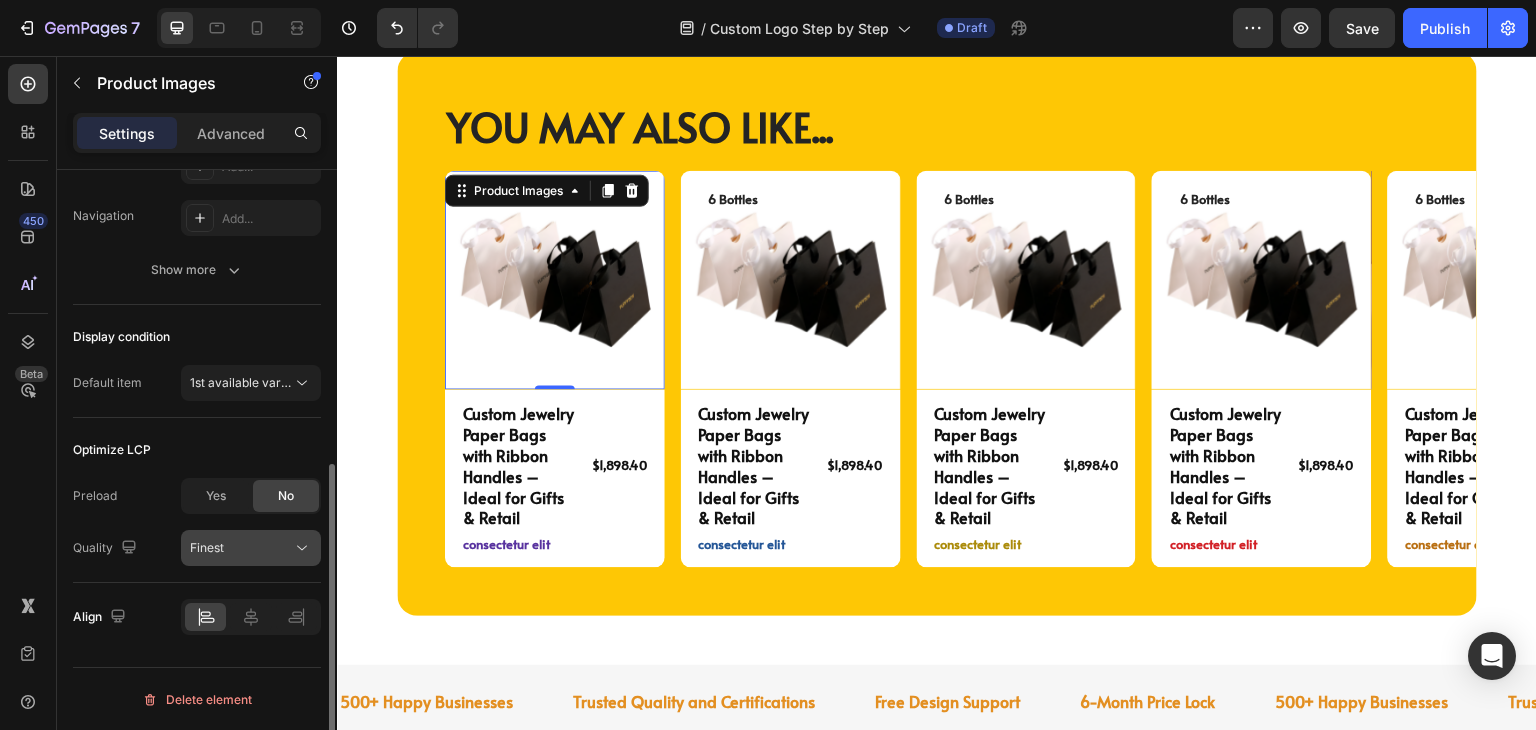 click 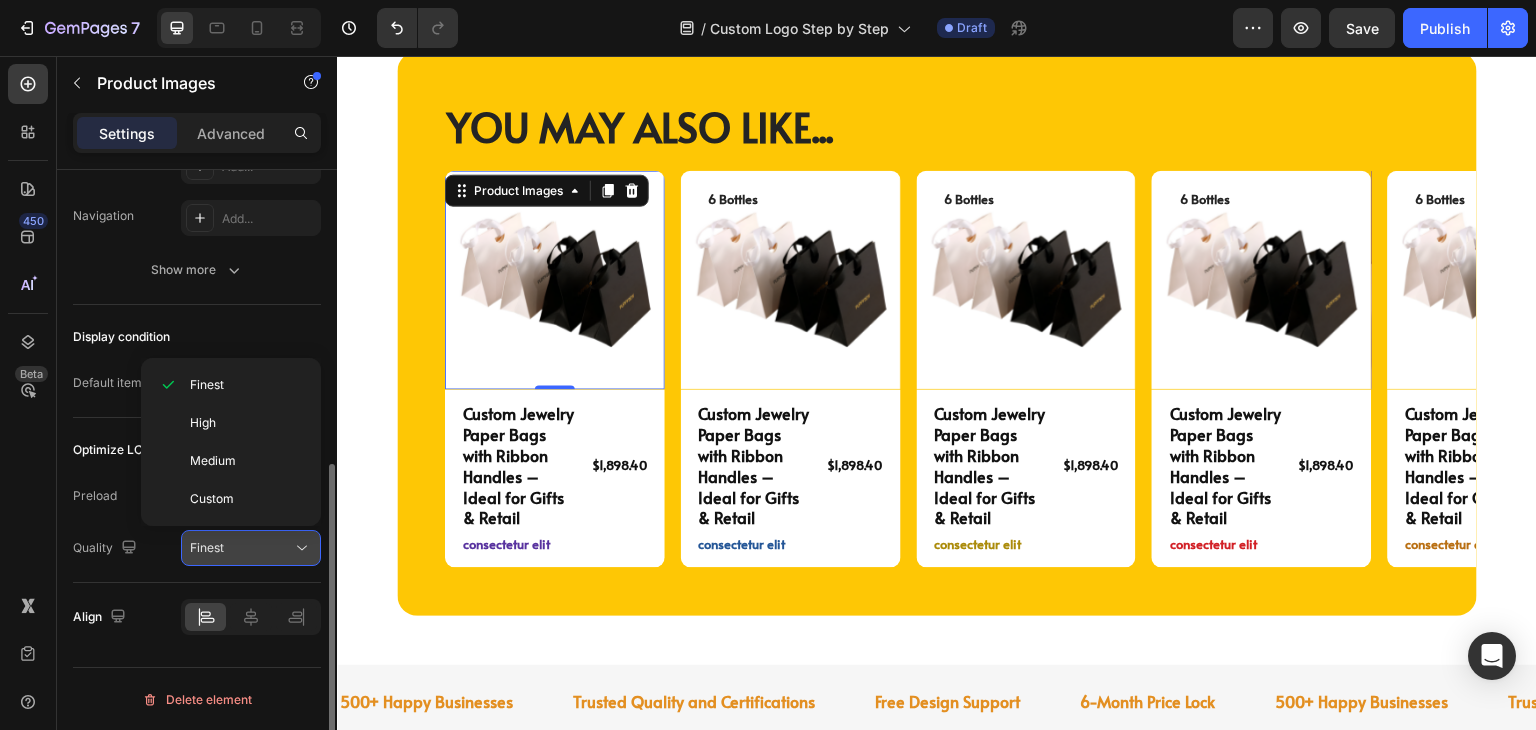 click 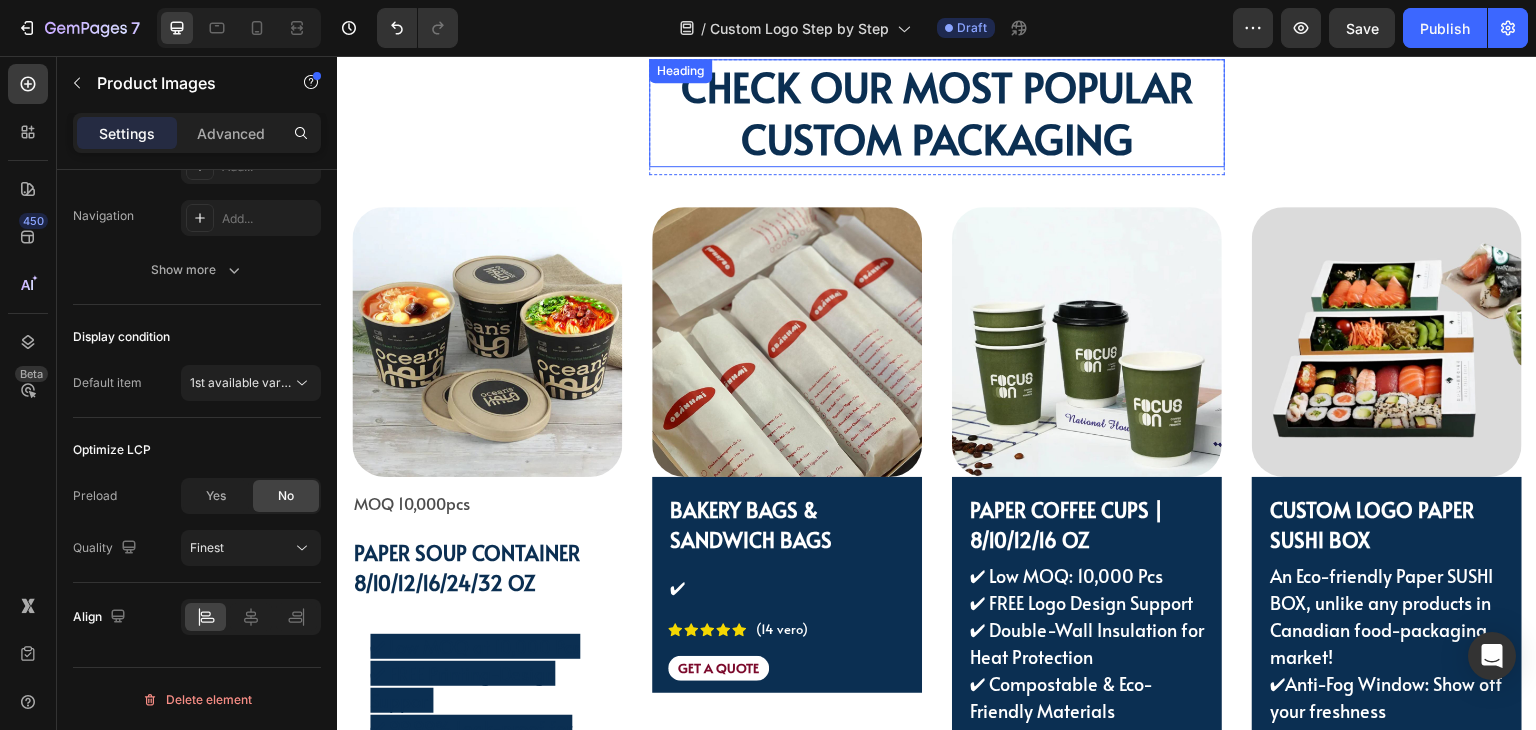 scroll, scrollTop: 3832, scrollLeft: 0, axis: vertical 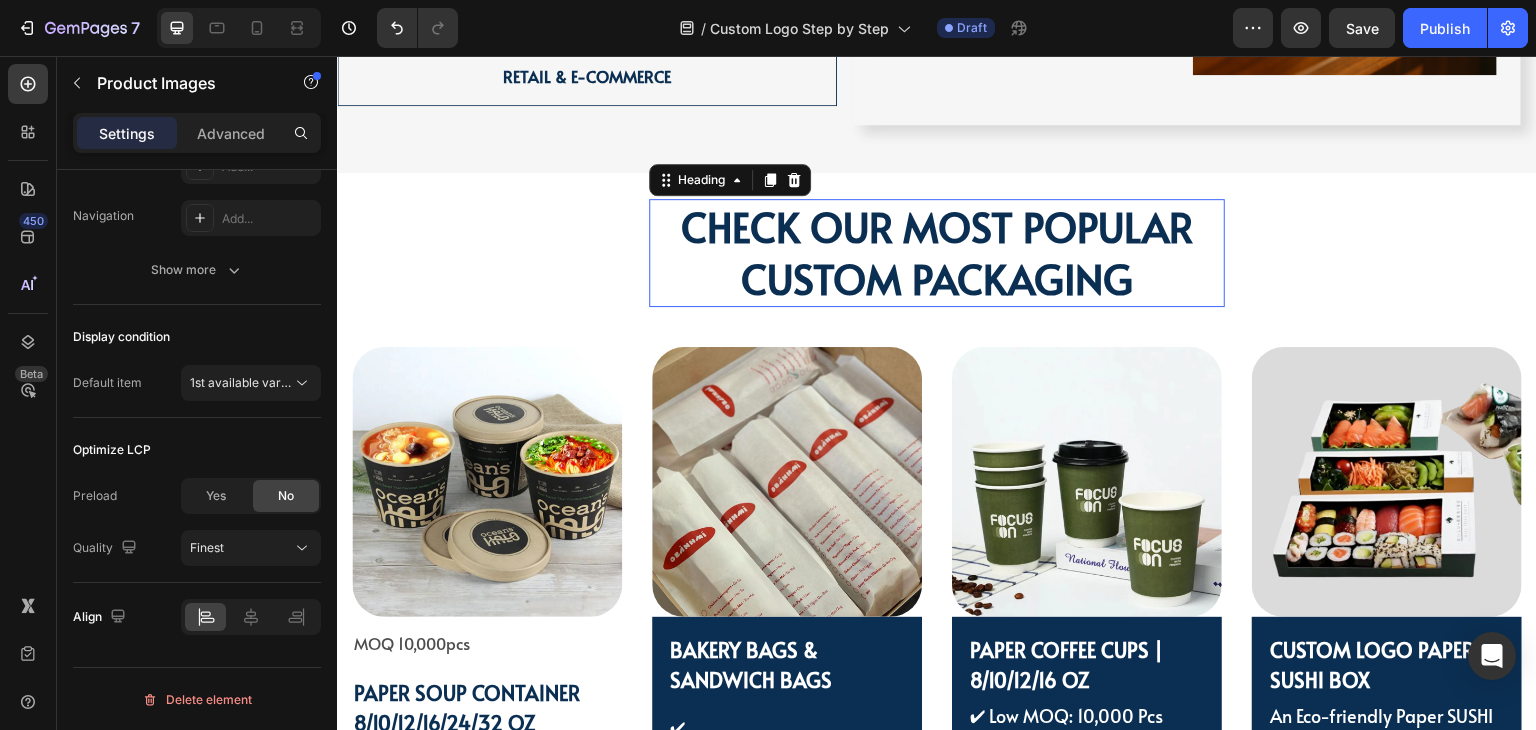 click on "CHECK OUR MOST POPULAR CUSTOM PACKAGING" at bounding box center [937, 252] 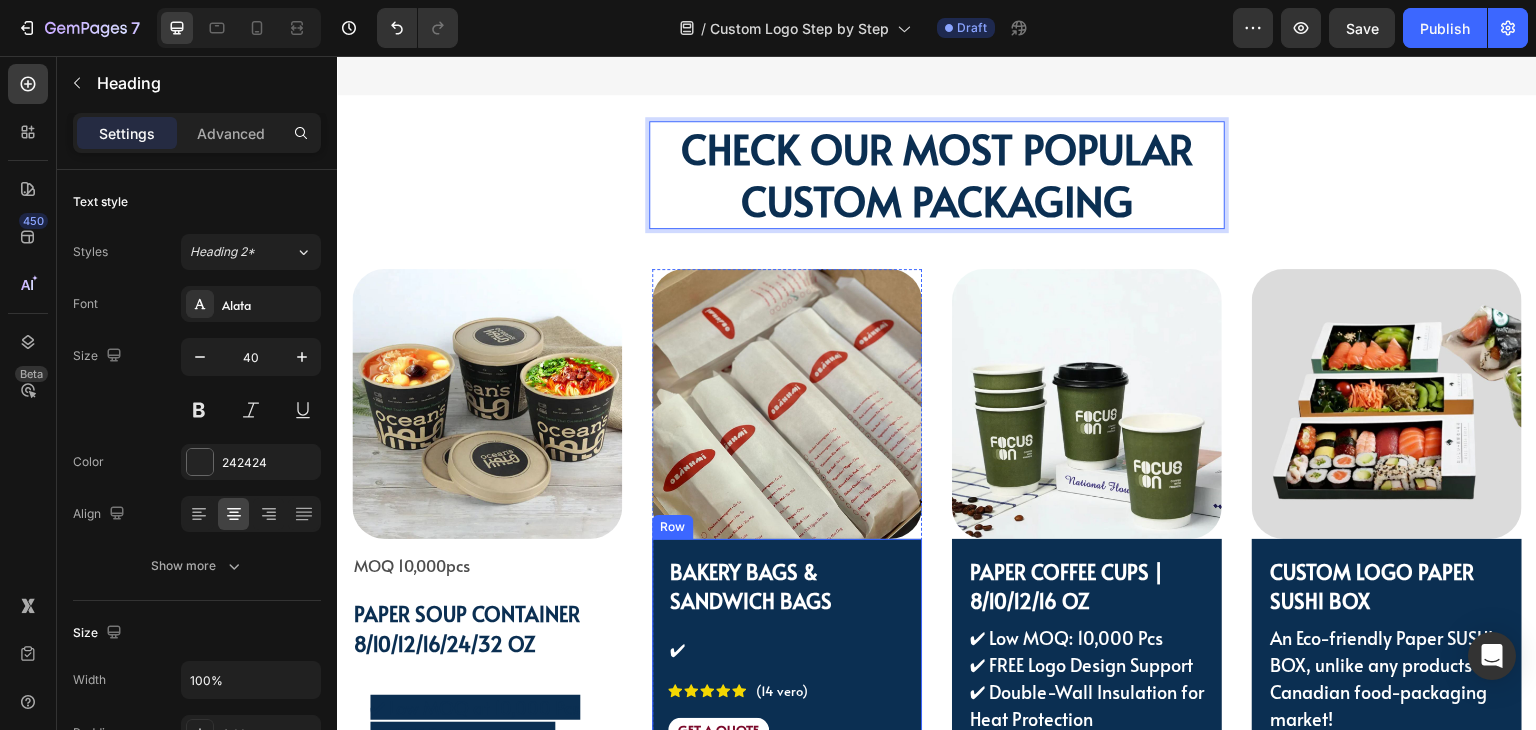 scroll, scrollTop: 4132, scrollLeft: 0, axis: vertical 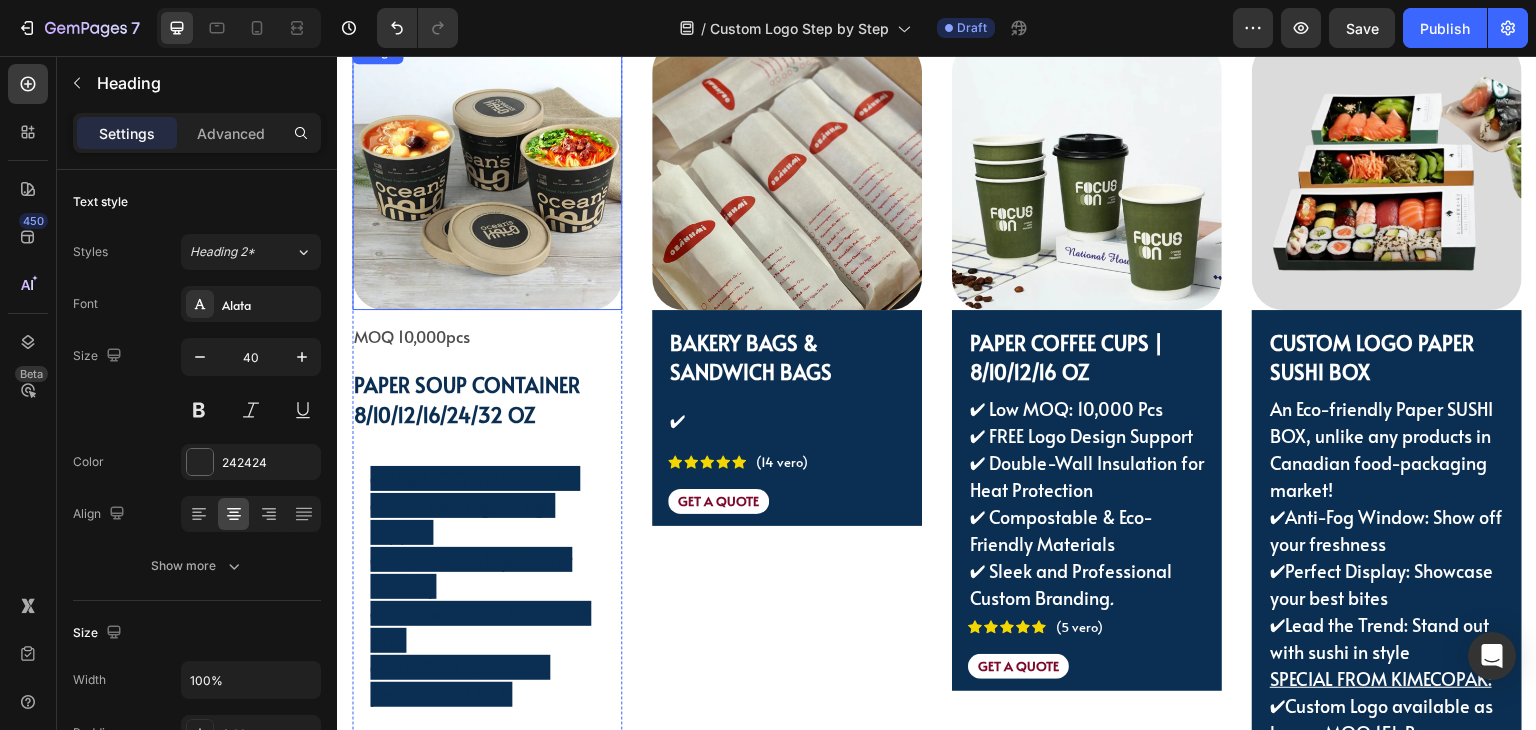 click at bounding box center (487, 175) 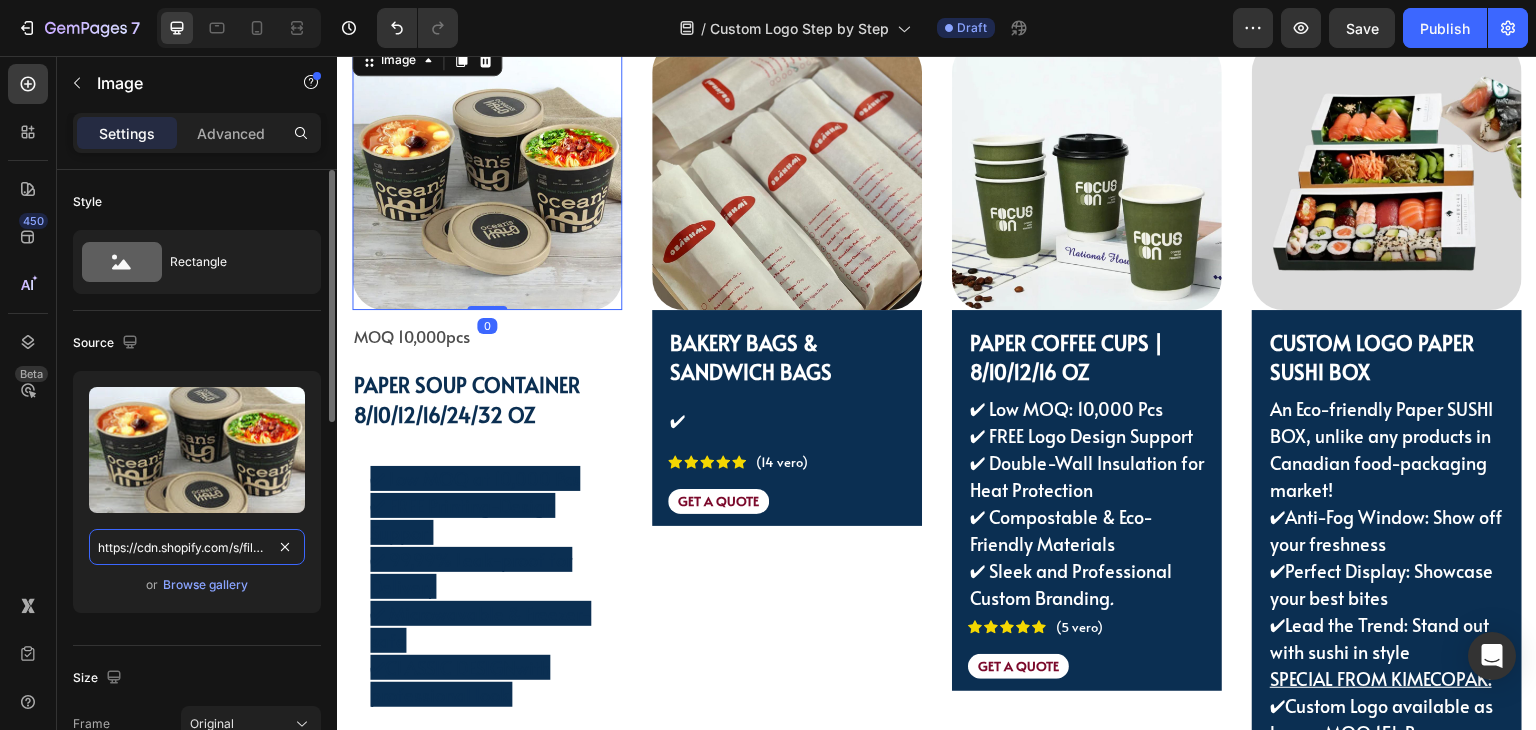 click on "https://cdn.shopify.com/s/files/1/0518/3825/5255/files/gempages_554882697223209794-e239af29-fdfb-4f3a-a674-f7cef433bc73.jpg" at bounding box center (197, 547) 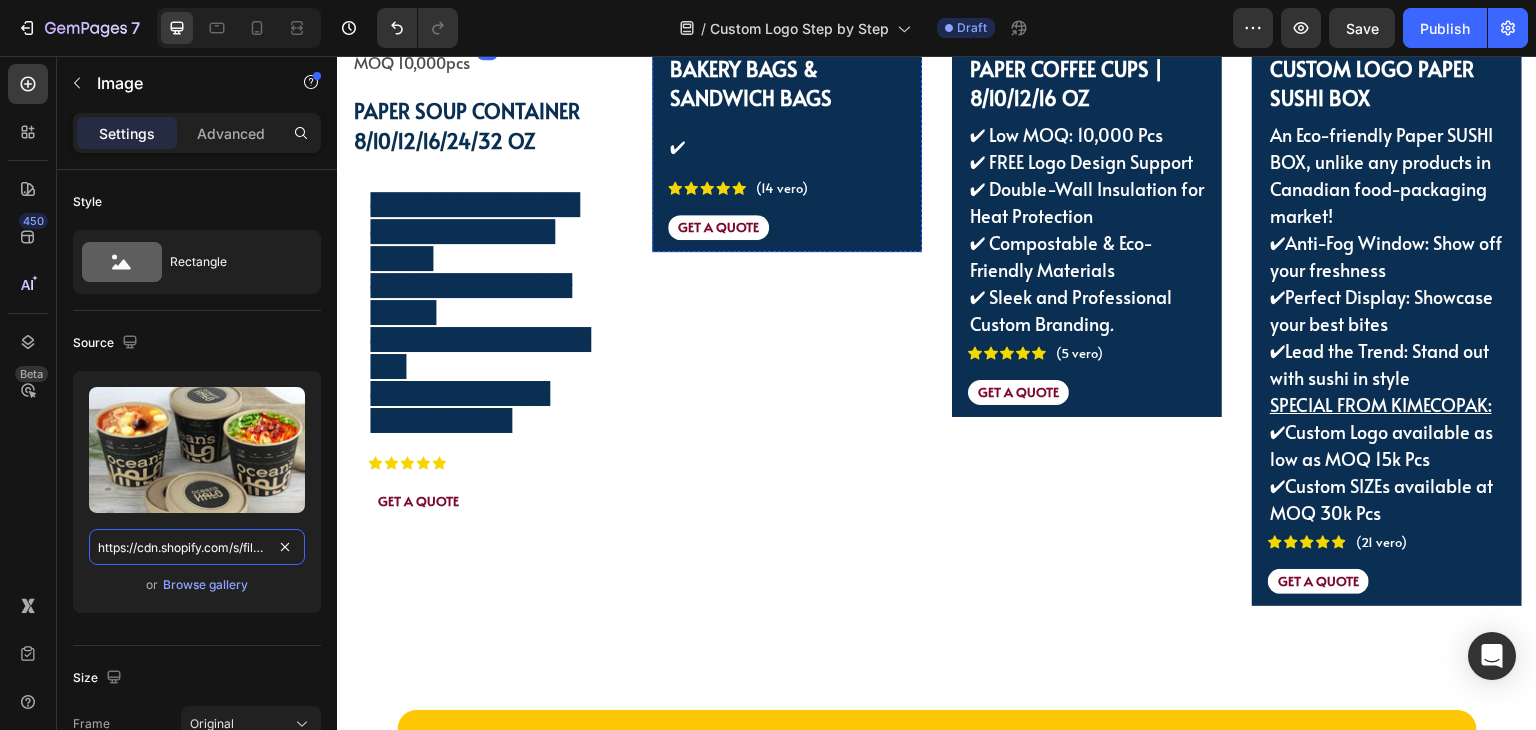 scroll, scrollTop: 4832, scrollLeft: 0, axis: vertical 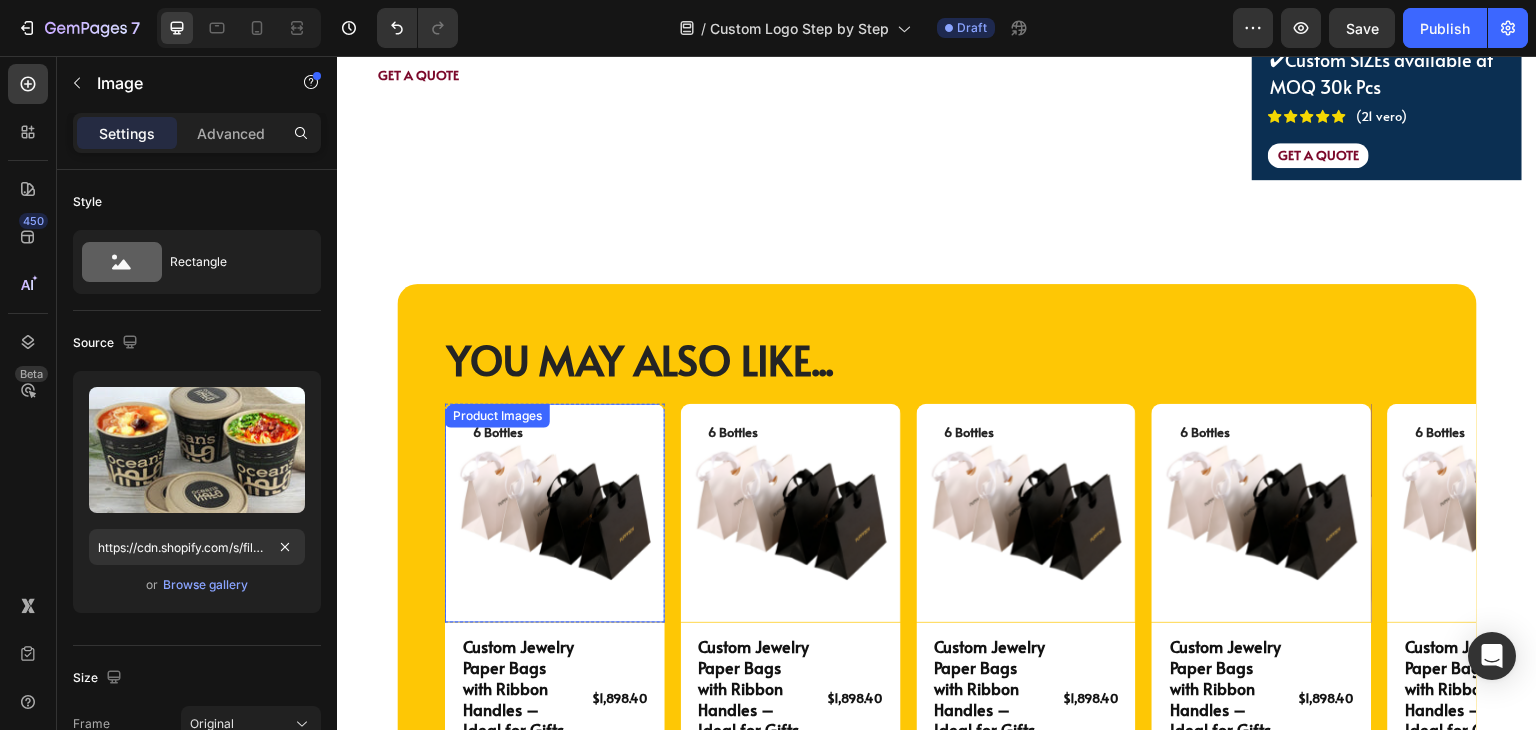 click at bounding box center [555, 514] 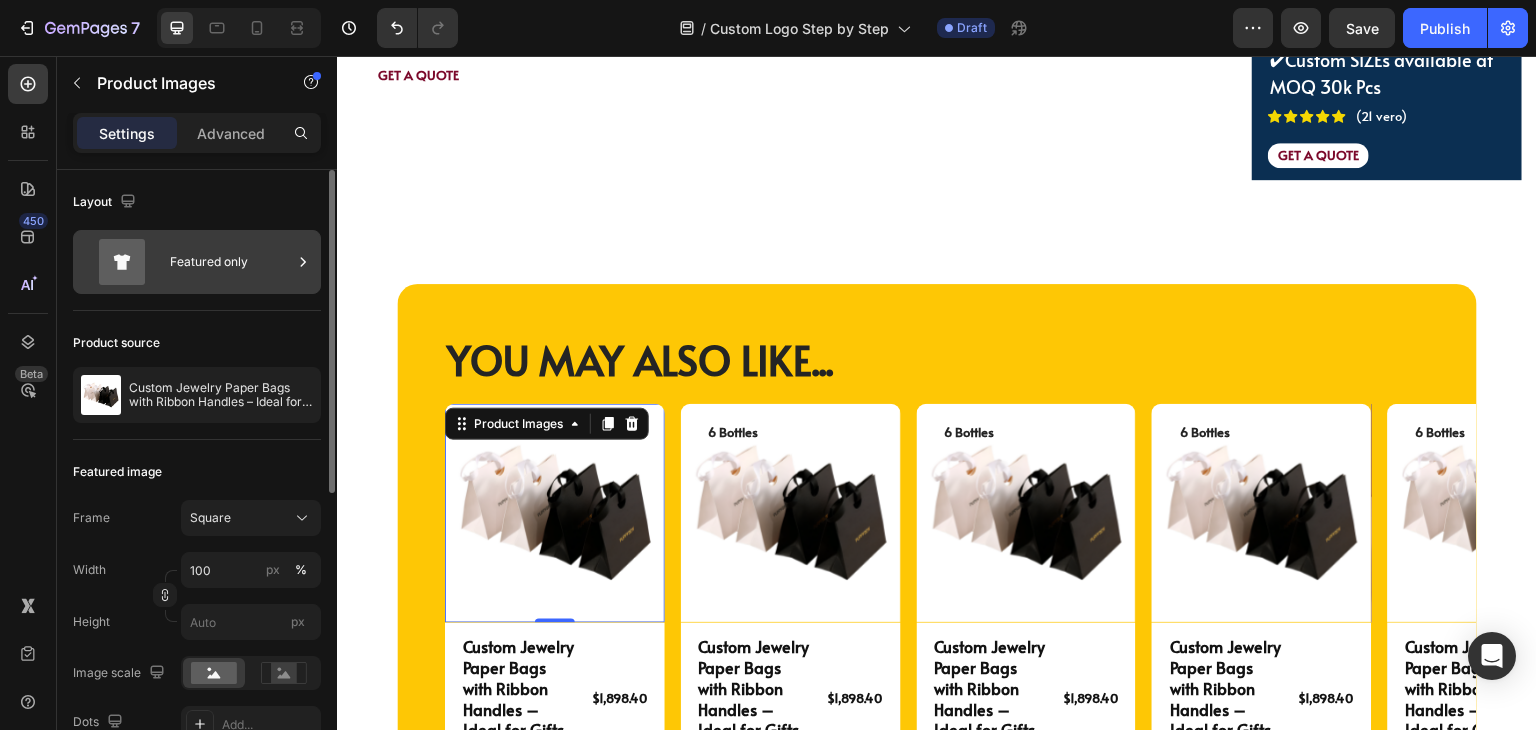 click on "Featured only" at bounding box center [231, 262] 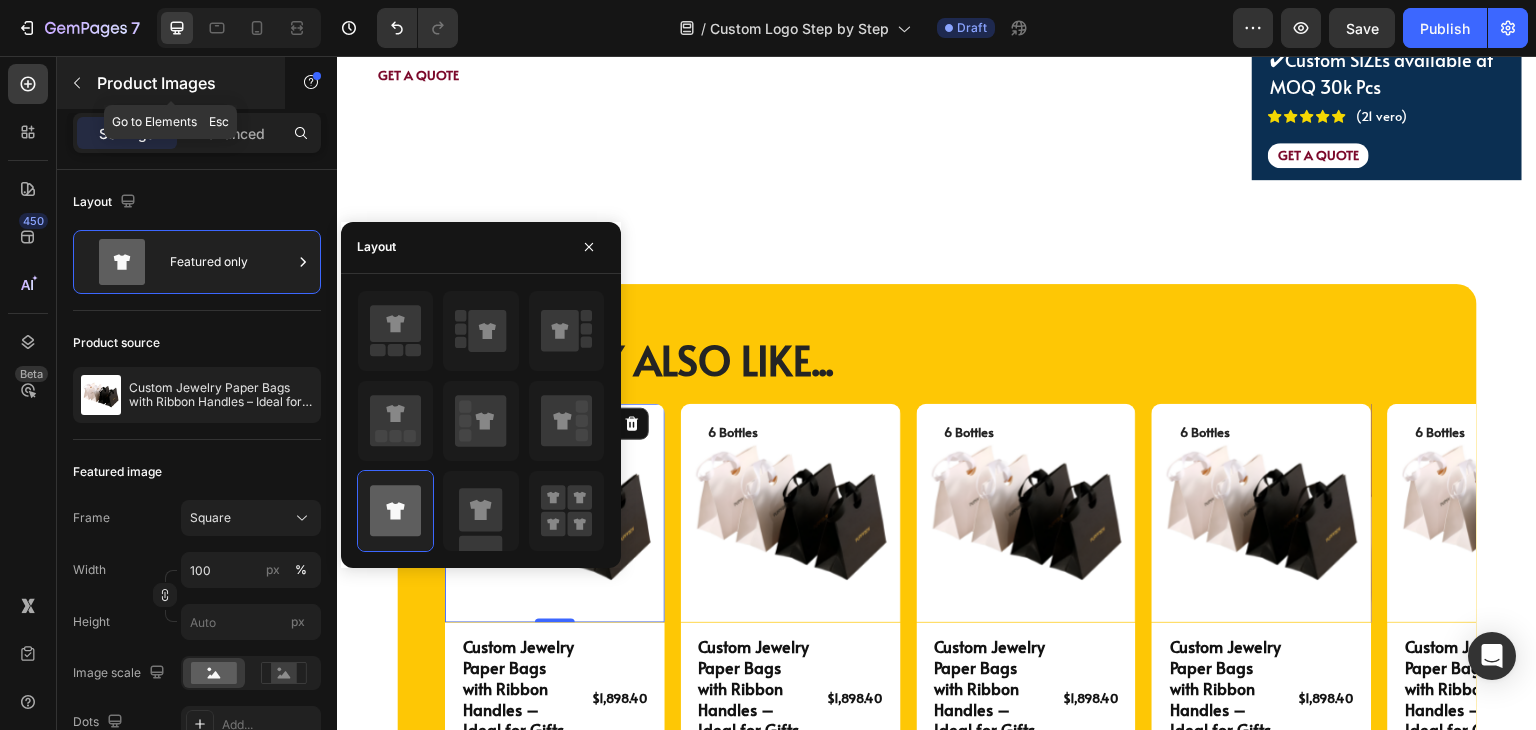 click 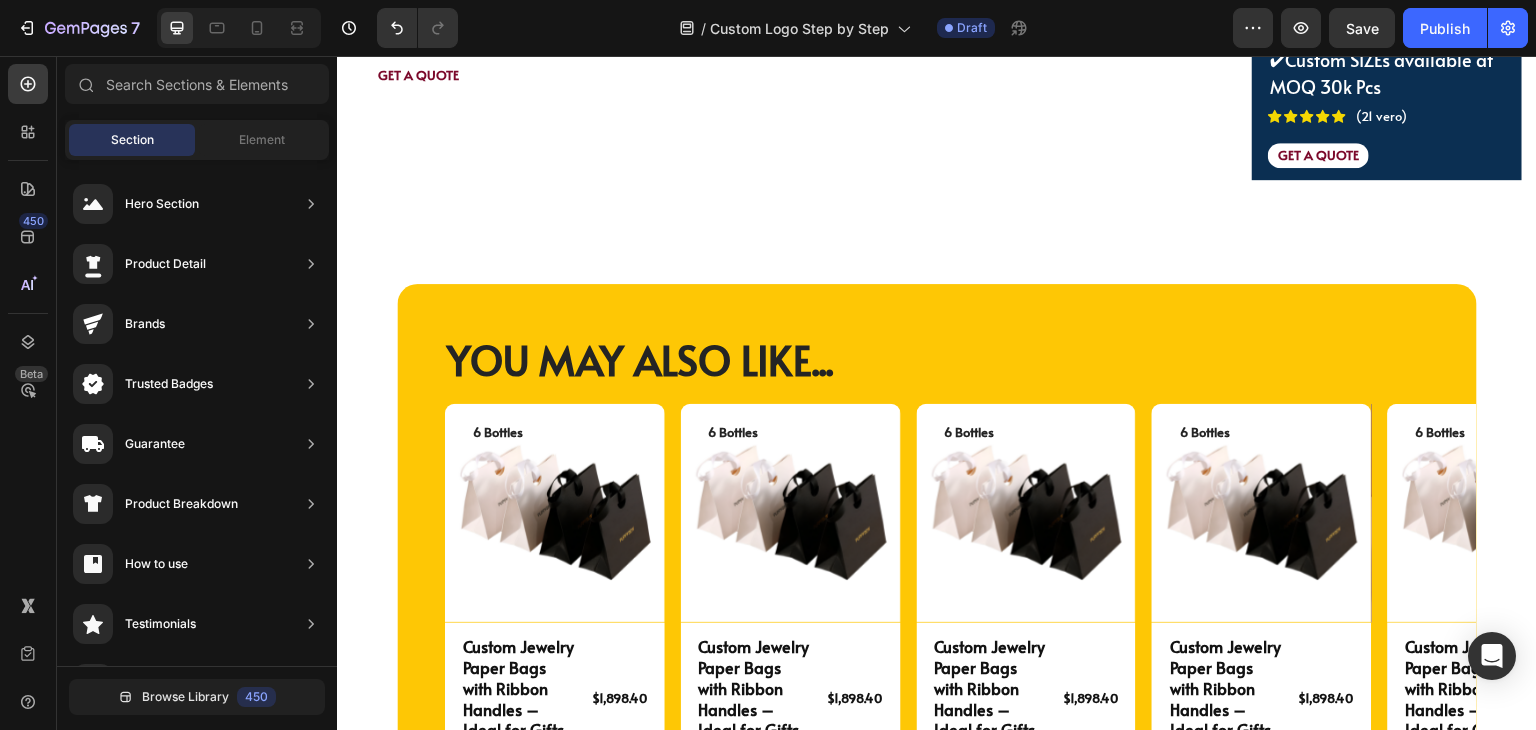 scroll, scrollTop: 978, scrollLeft: 0, axis: vertical 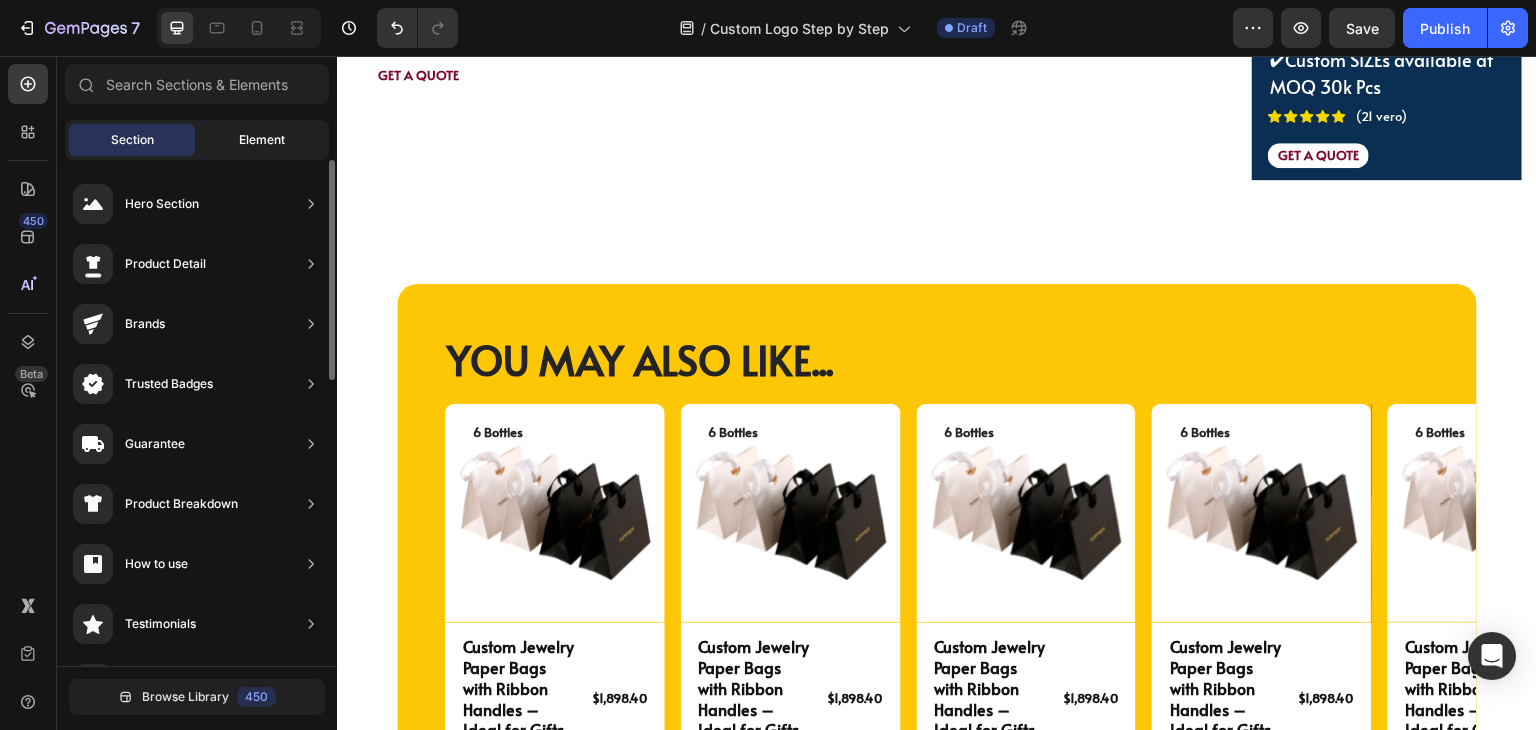 click on "Element" 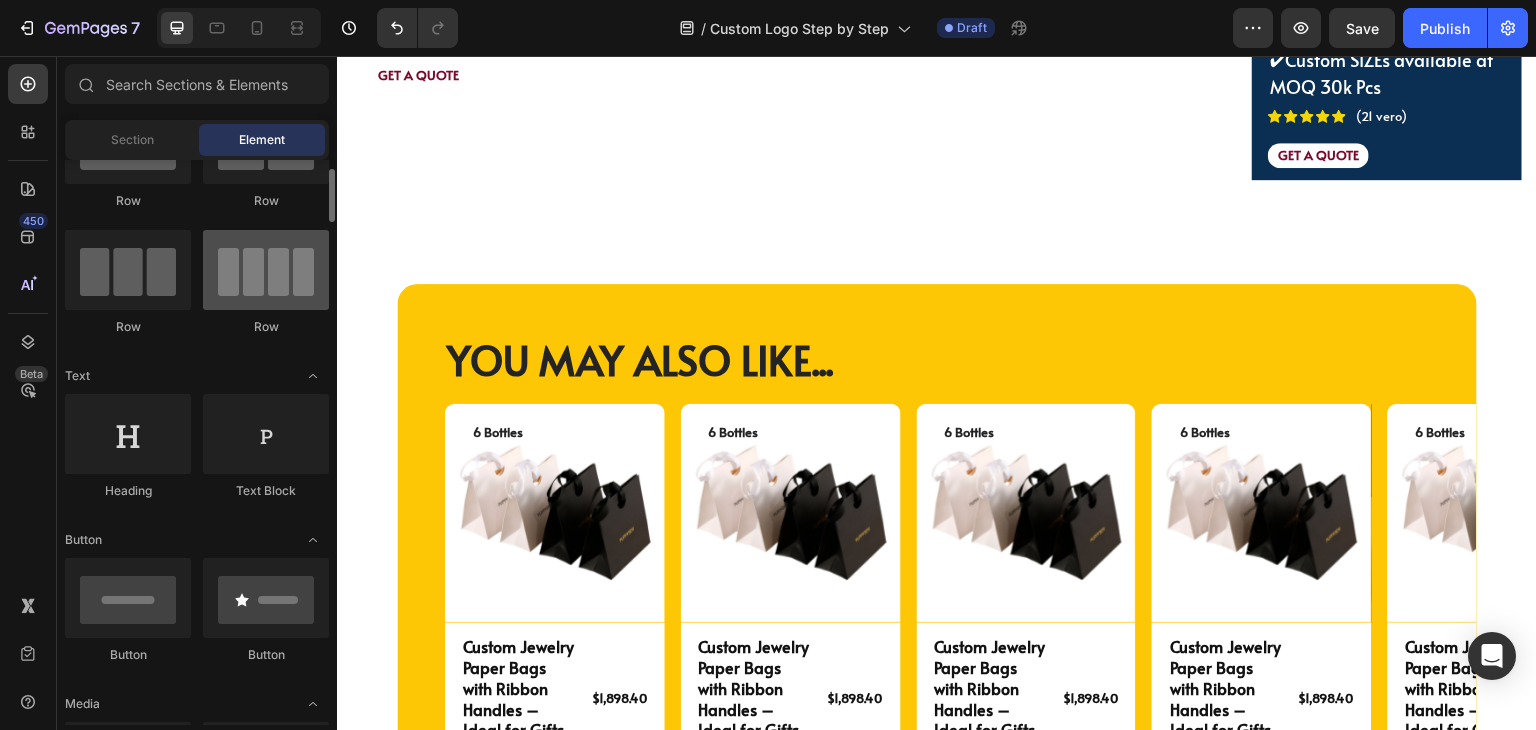 scroll, scrollTop: 0, scrollLeft: 0, axis: both 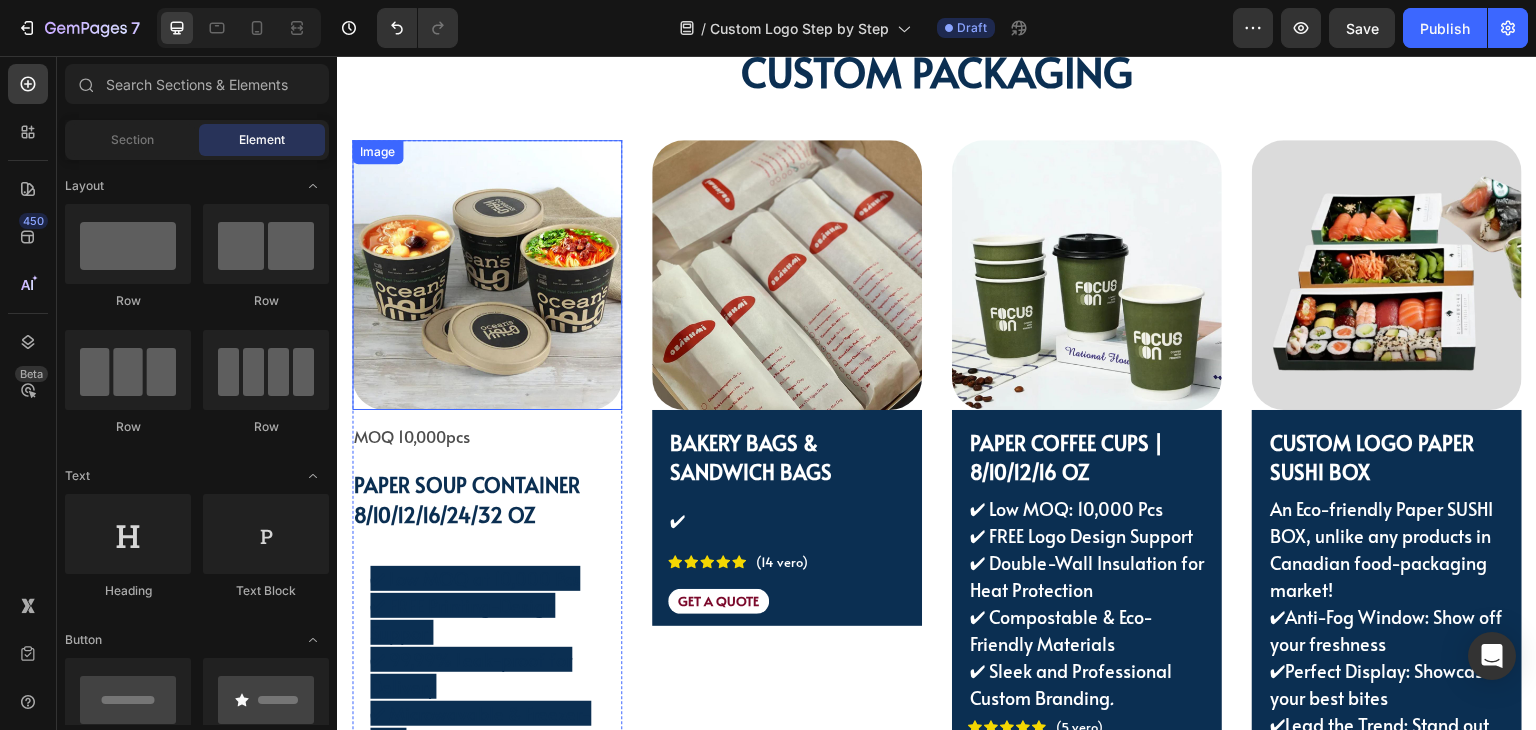 click at bounding box center (487, 275) 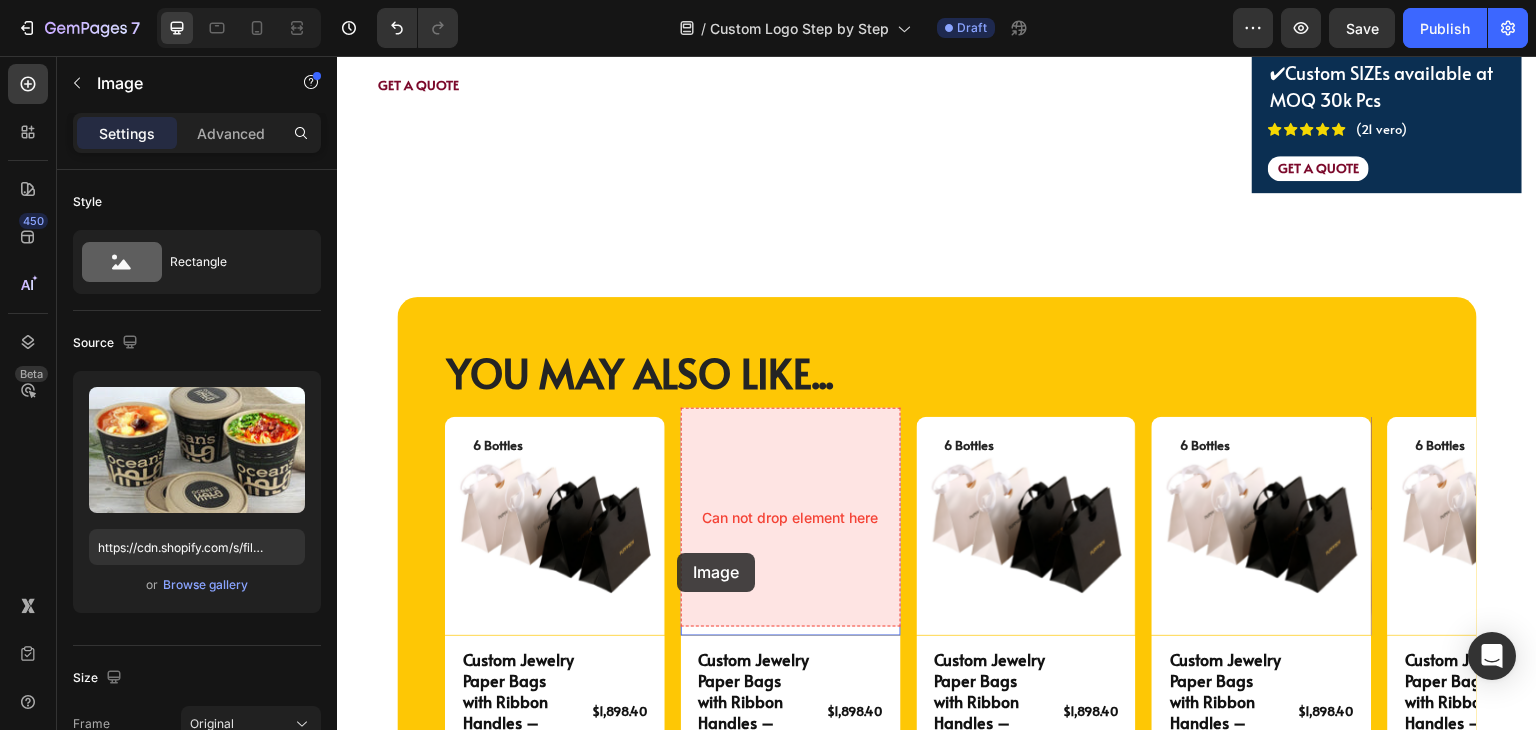 scroll, scrollTop: 4832, scrollLeft: 0, axis: vertical 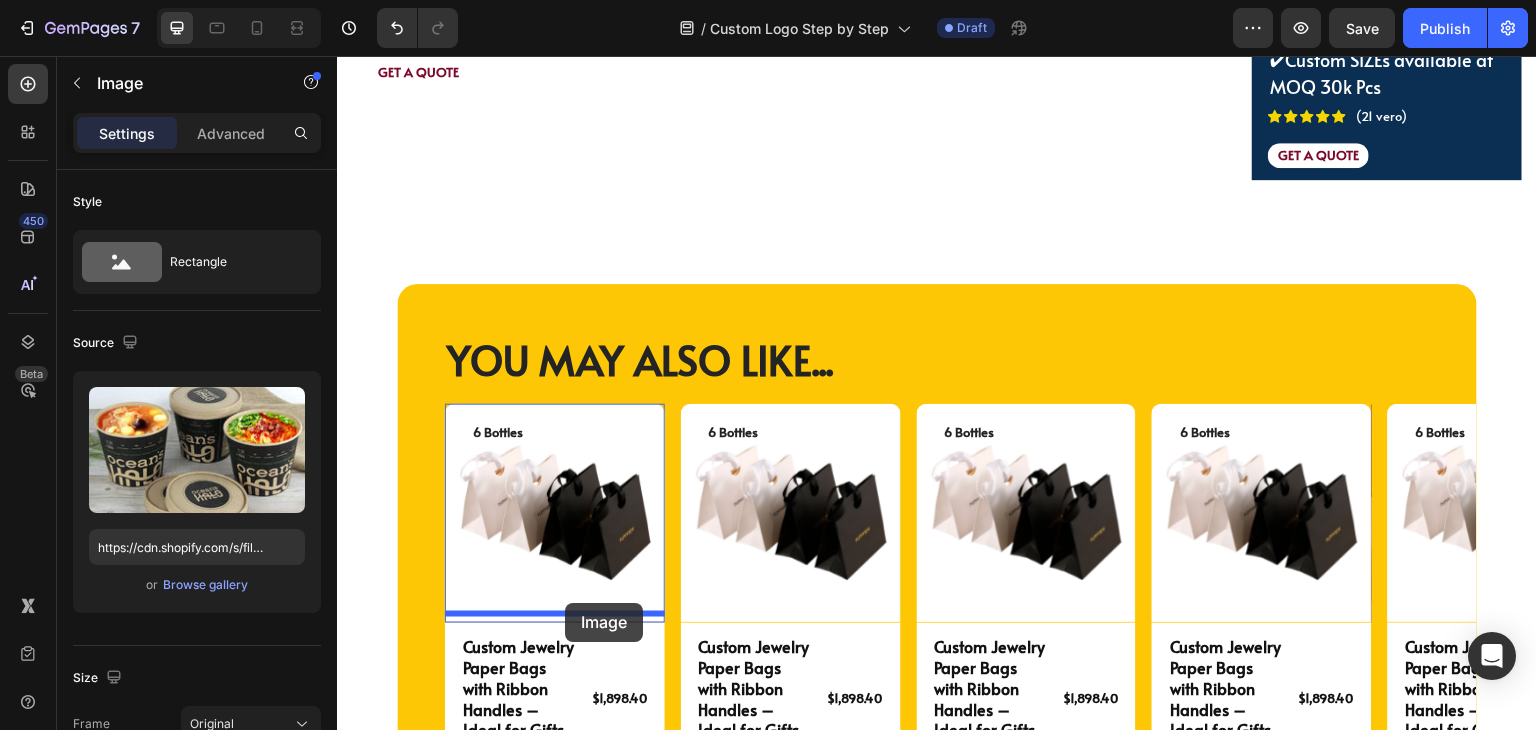 drag, startPoint x: 404, startPoint y: 119, endPoint x: 565, endPoint y: 603, distance: 510.07547 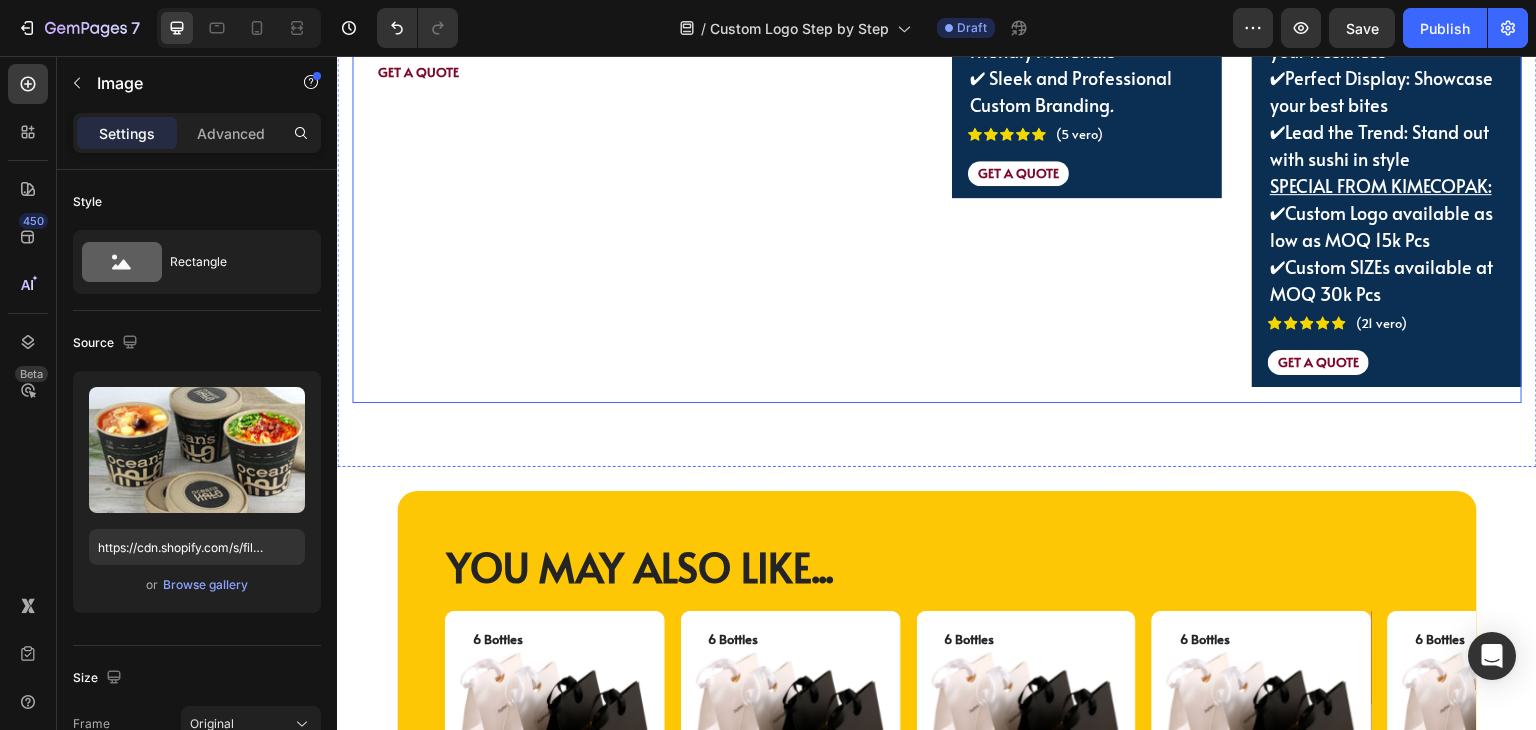 scroll, scrollTop: 4925, scrollLeft: 0, axis: vertical 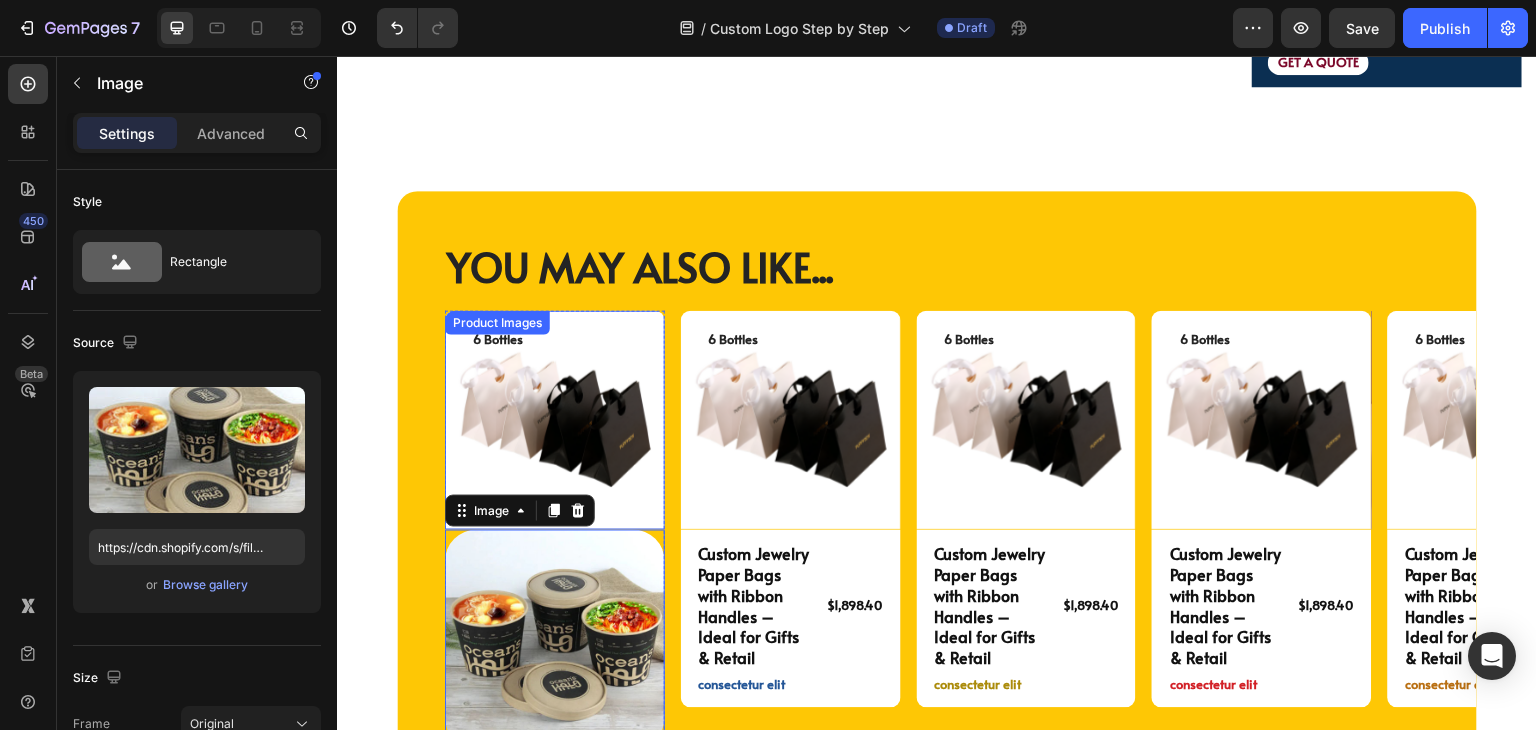 click at bounding box center [555, 421] 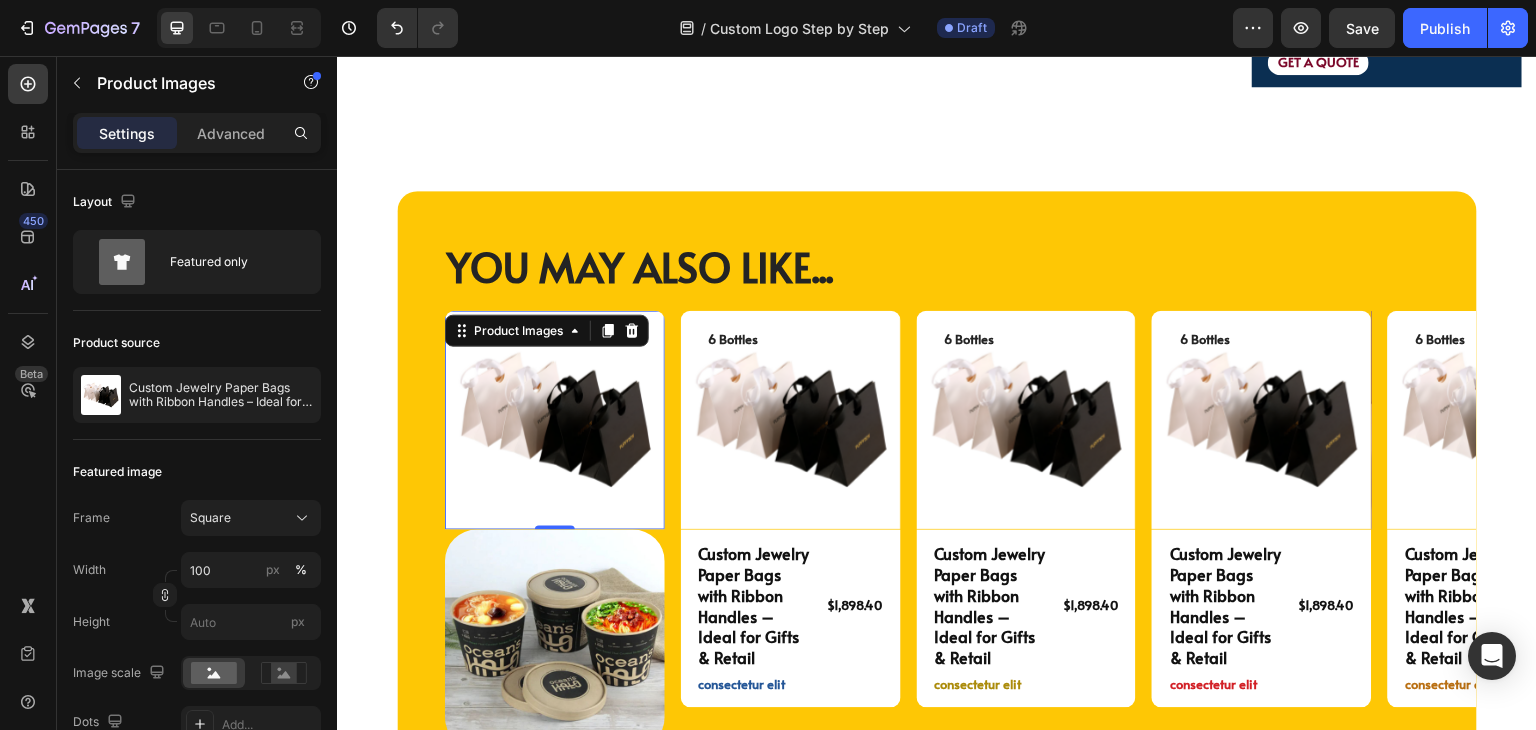 click at bounding box center [555, 421] 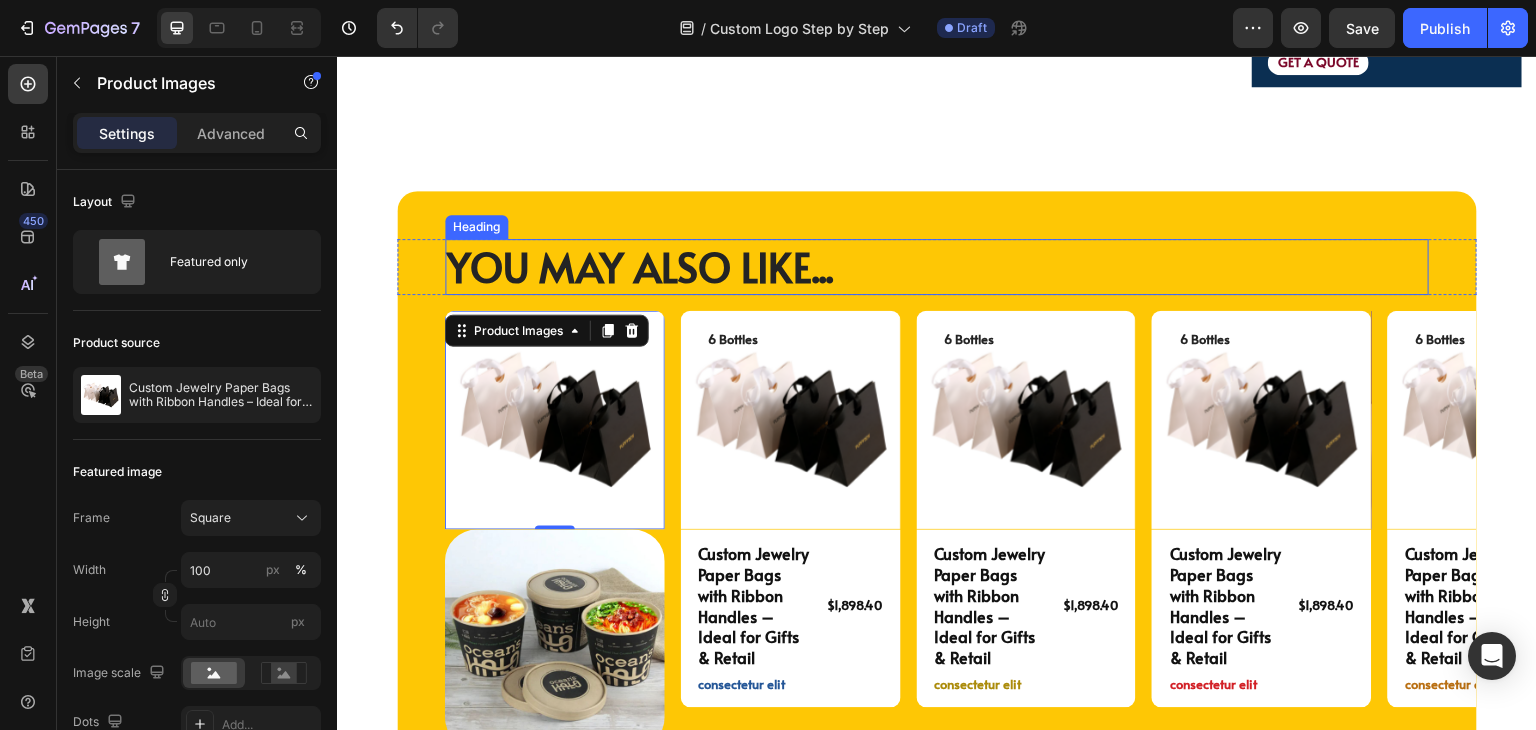 click on "YOU MAY ALSO LIKE..." at bounding box center [937, 267] 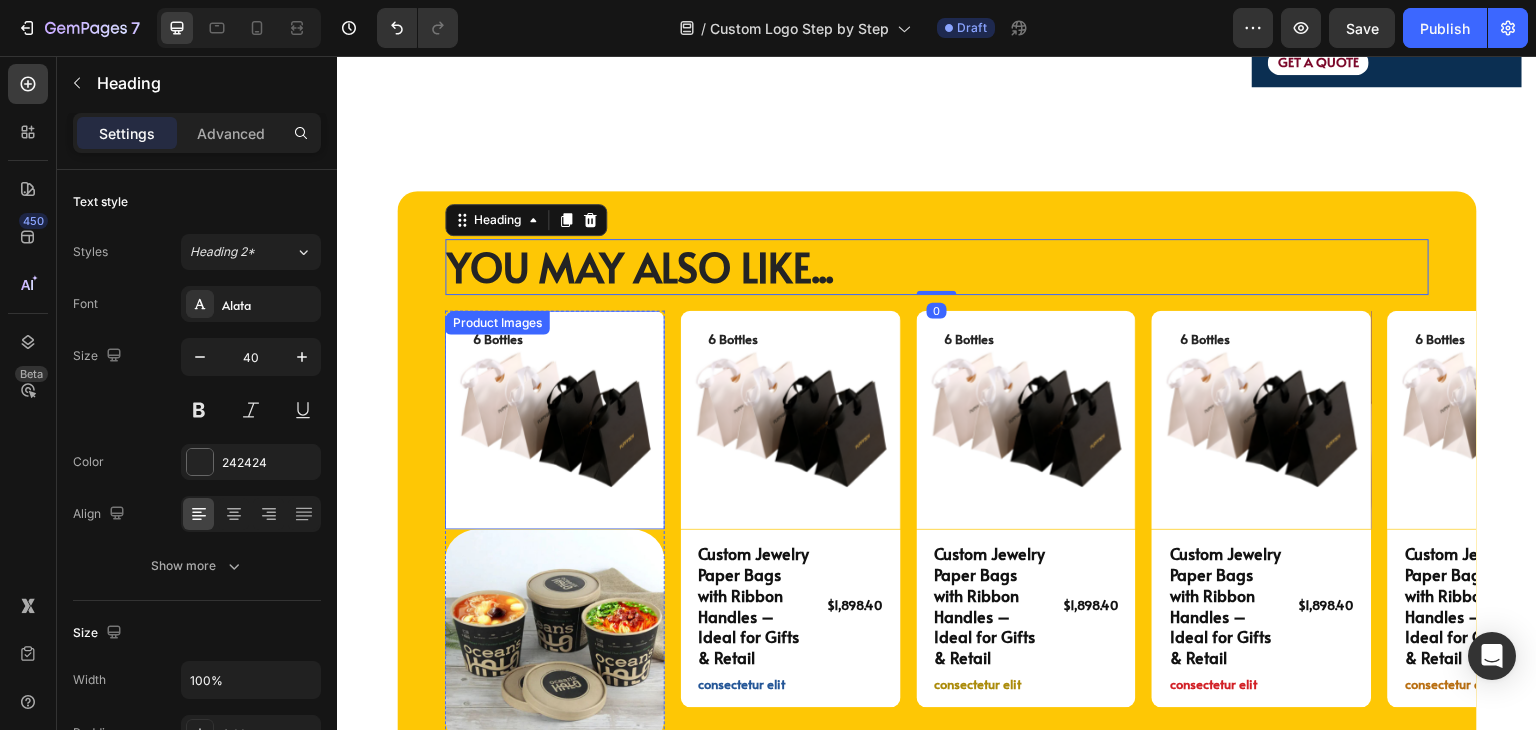 click on "Product Images" at bounding box center (497, 323) 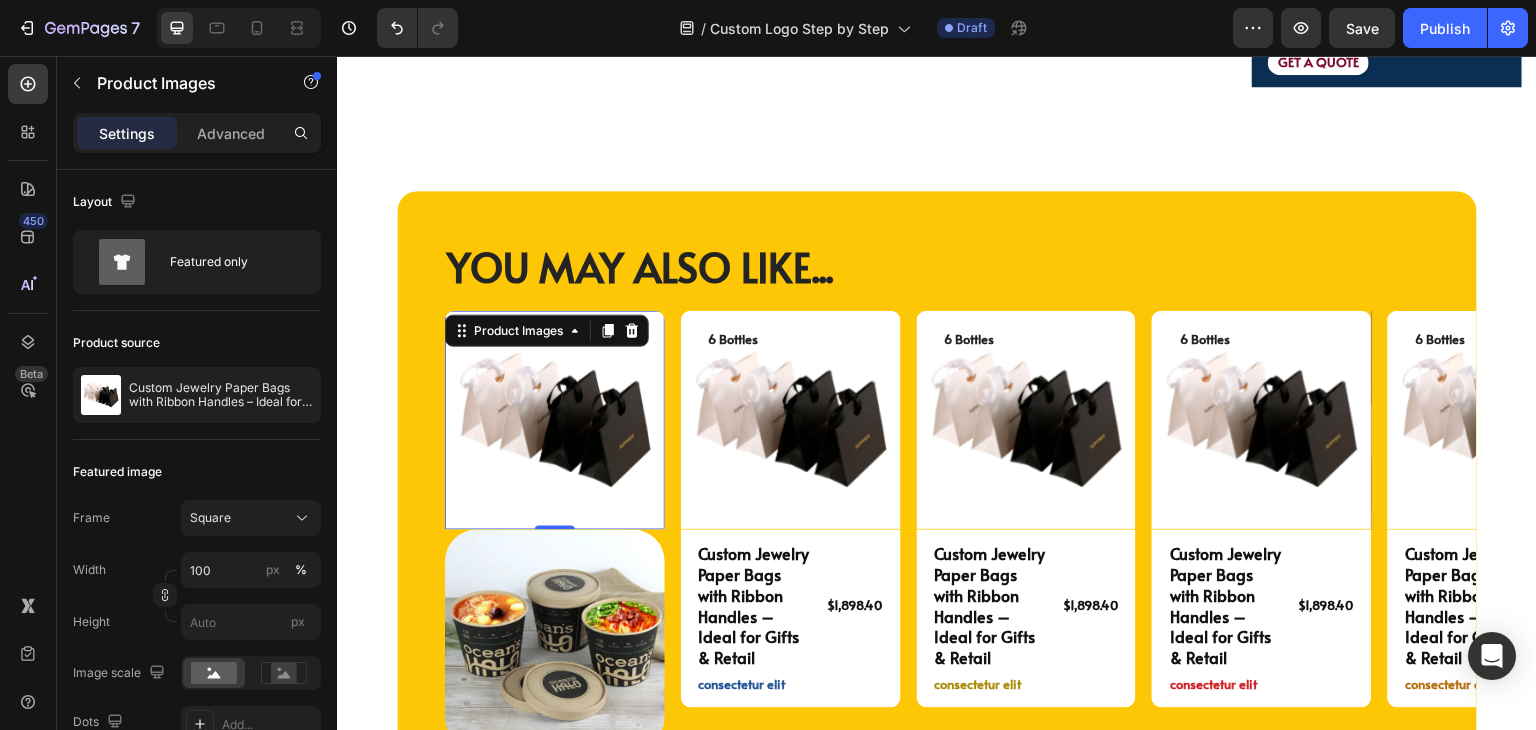 click at bounding box center (555, 421) 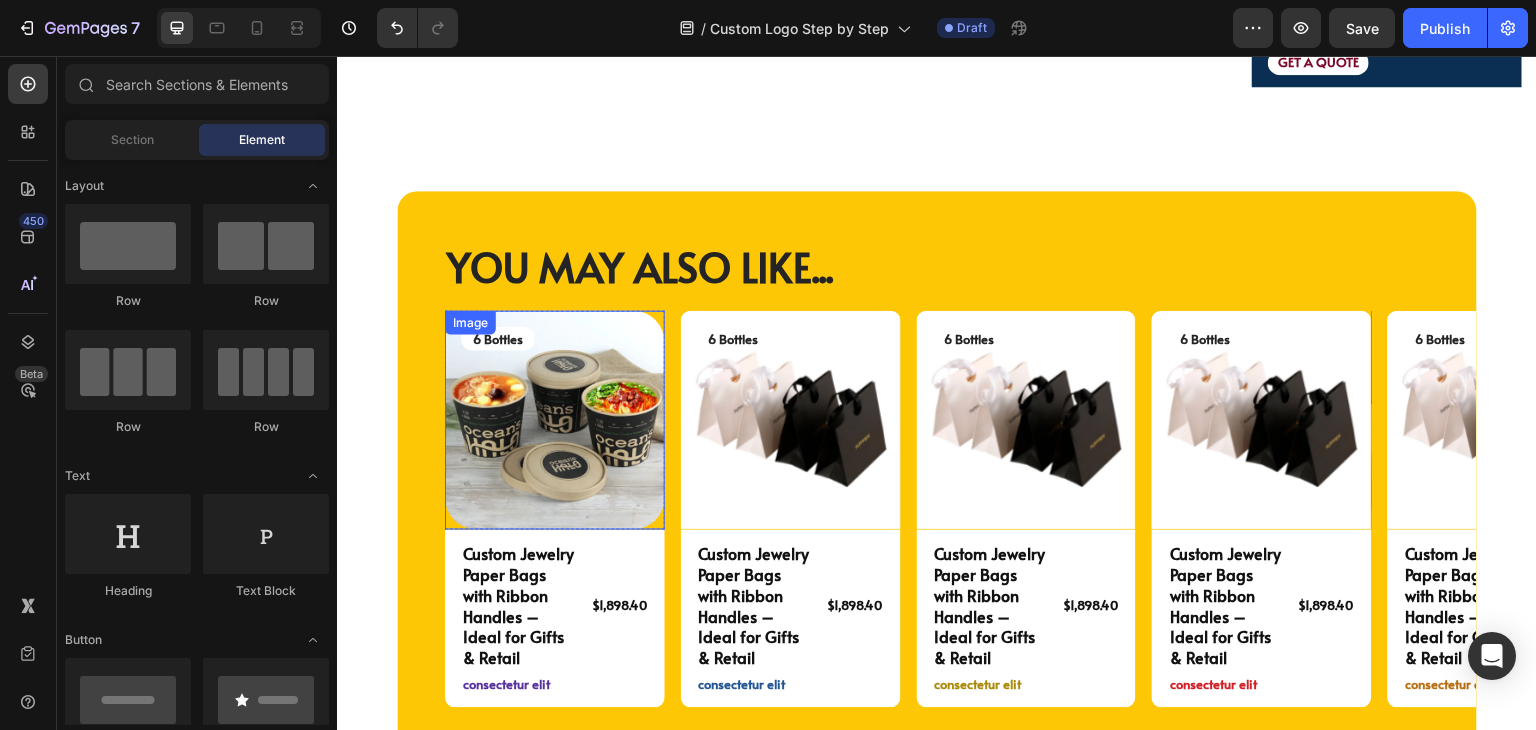 click at bounding box center (555, 421) 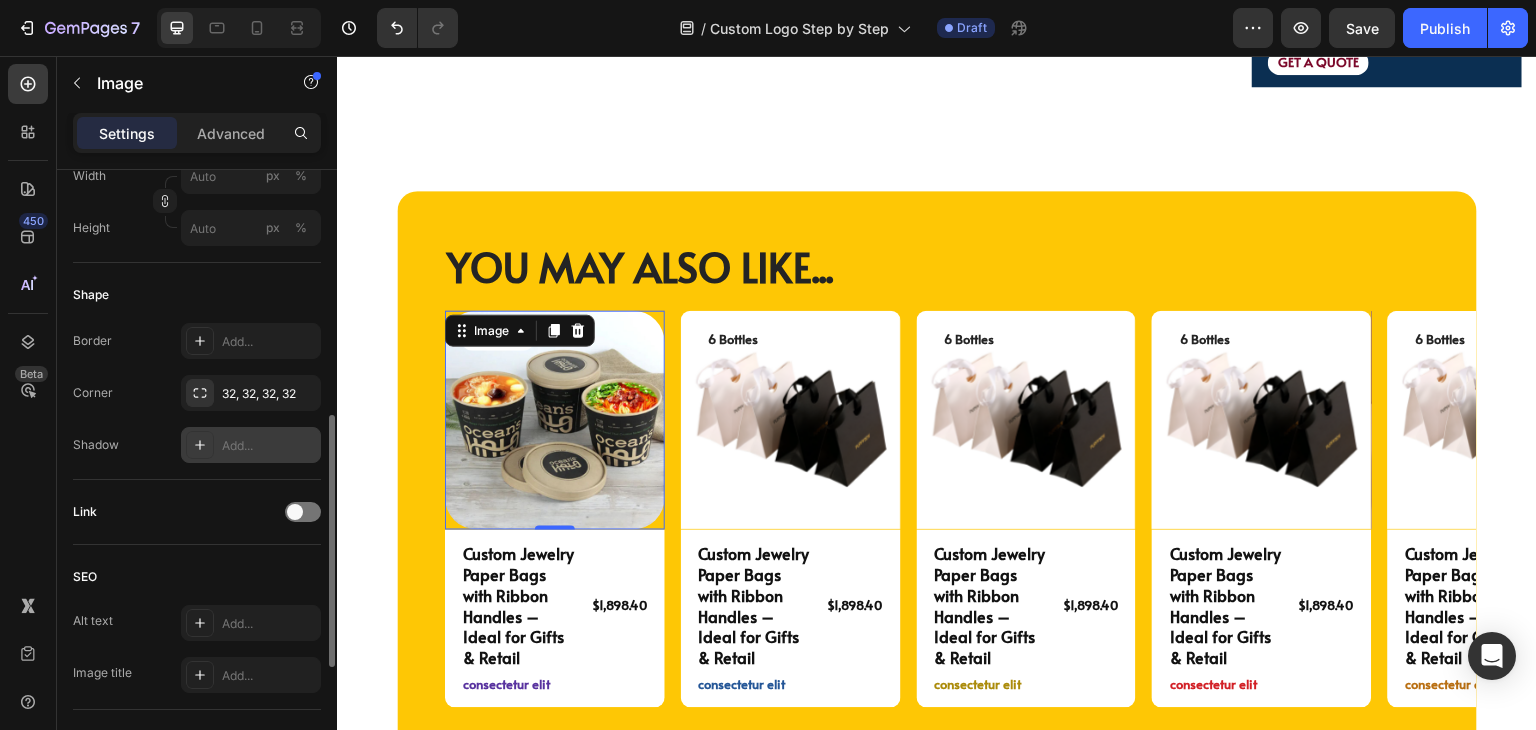 scroll, scrollTop: 700, scrollLeft: 0, axis: vertical 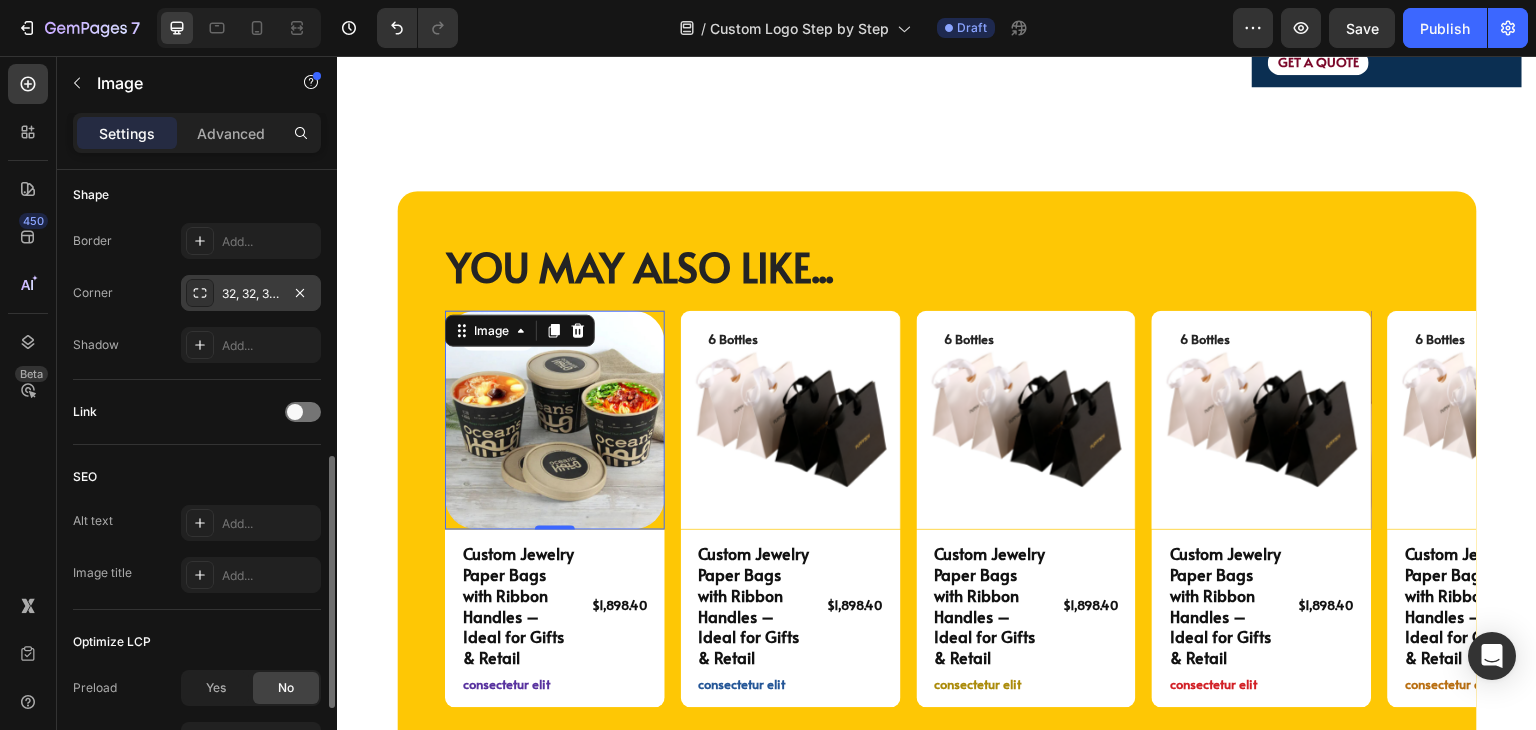 click on "32, 32, 32, 32" at bounding box center [251, 294] 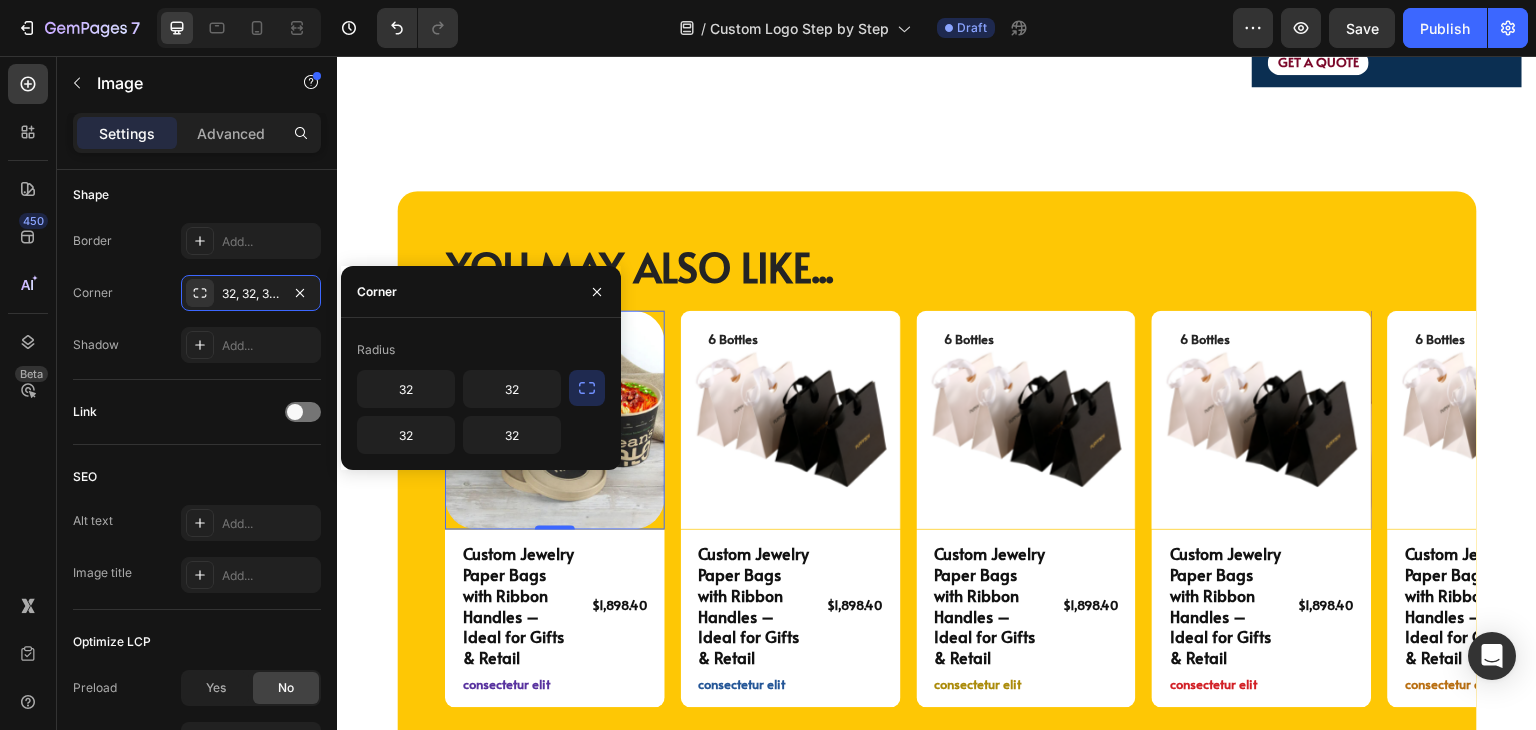click 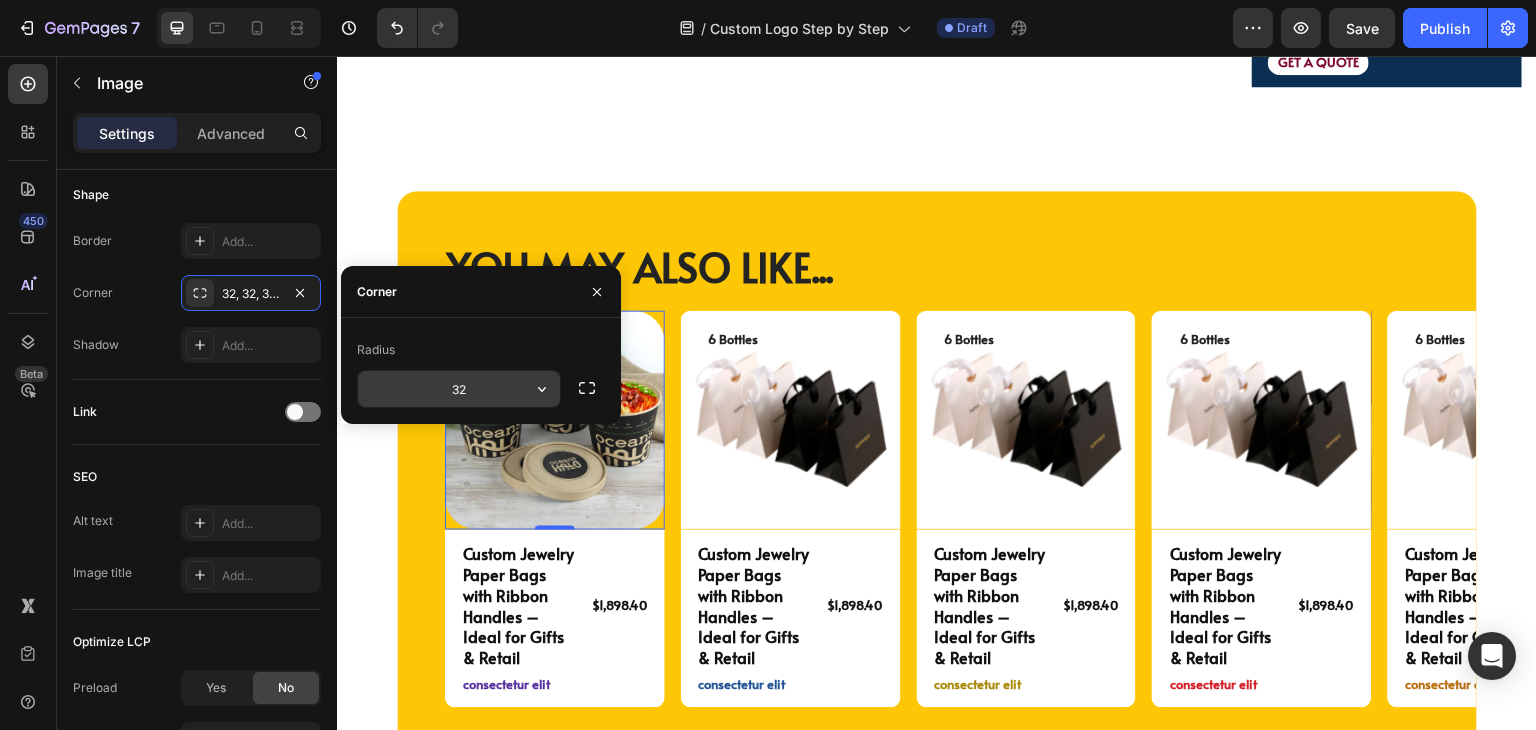 click on "32" at bounding box center [459, 389] 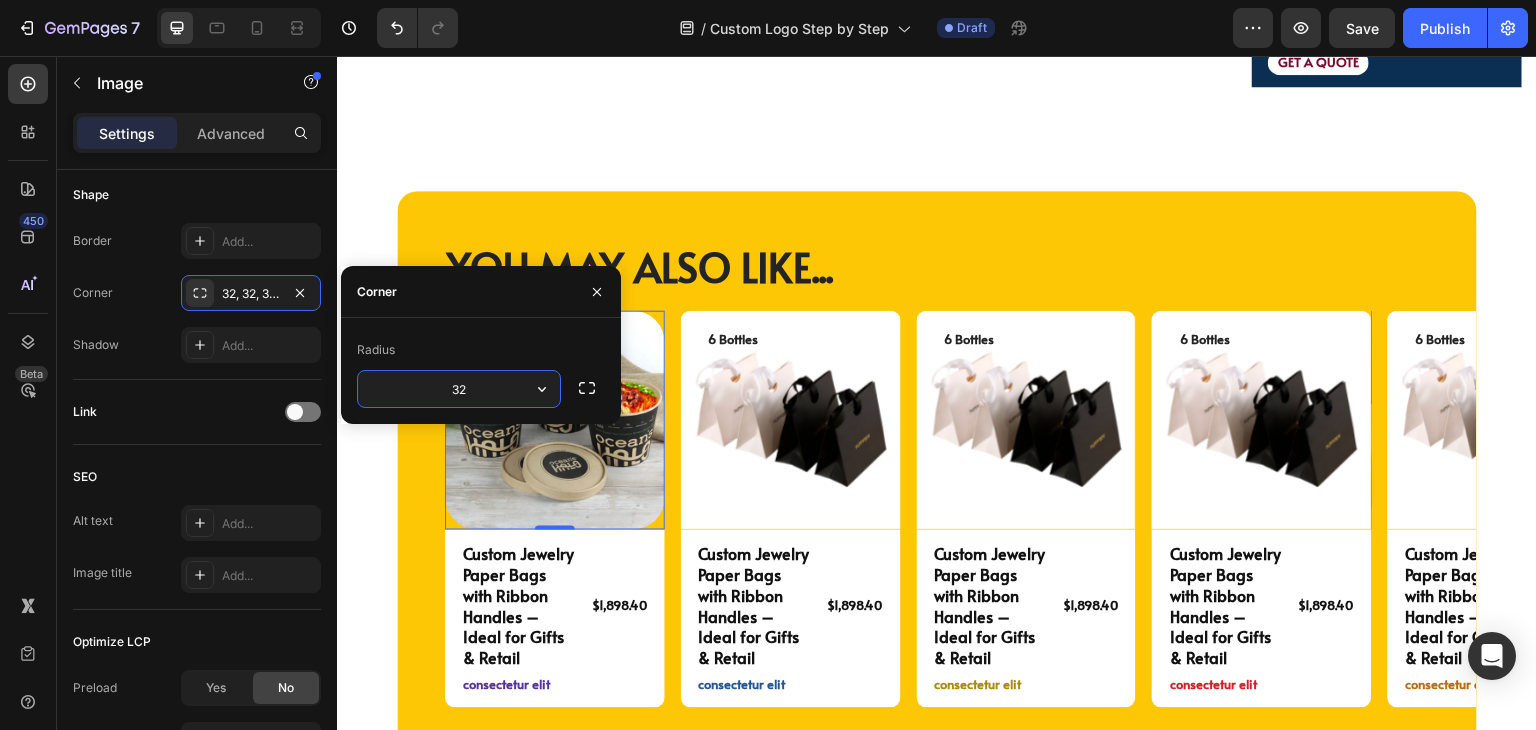 type on "0" 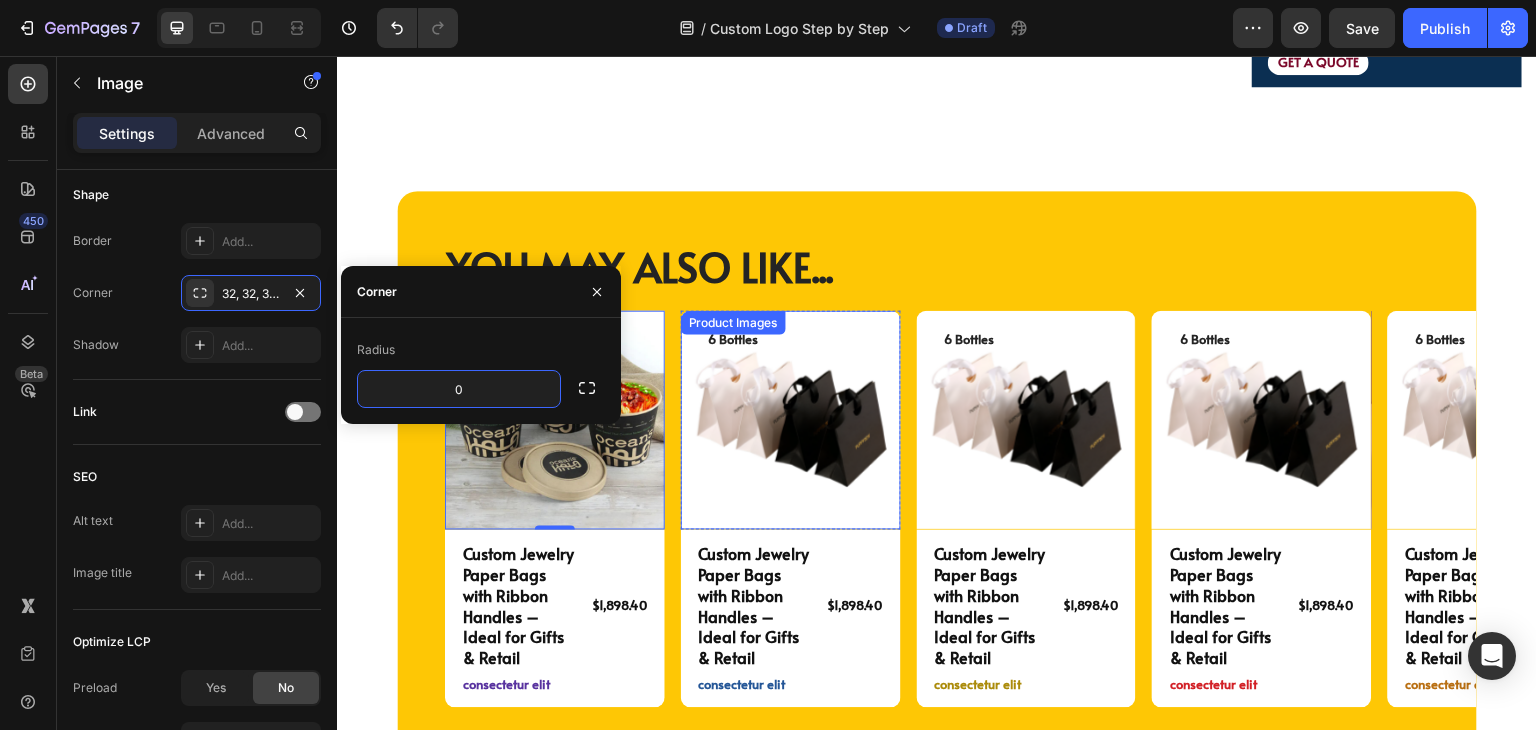 click at bounding box center (791, 421) 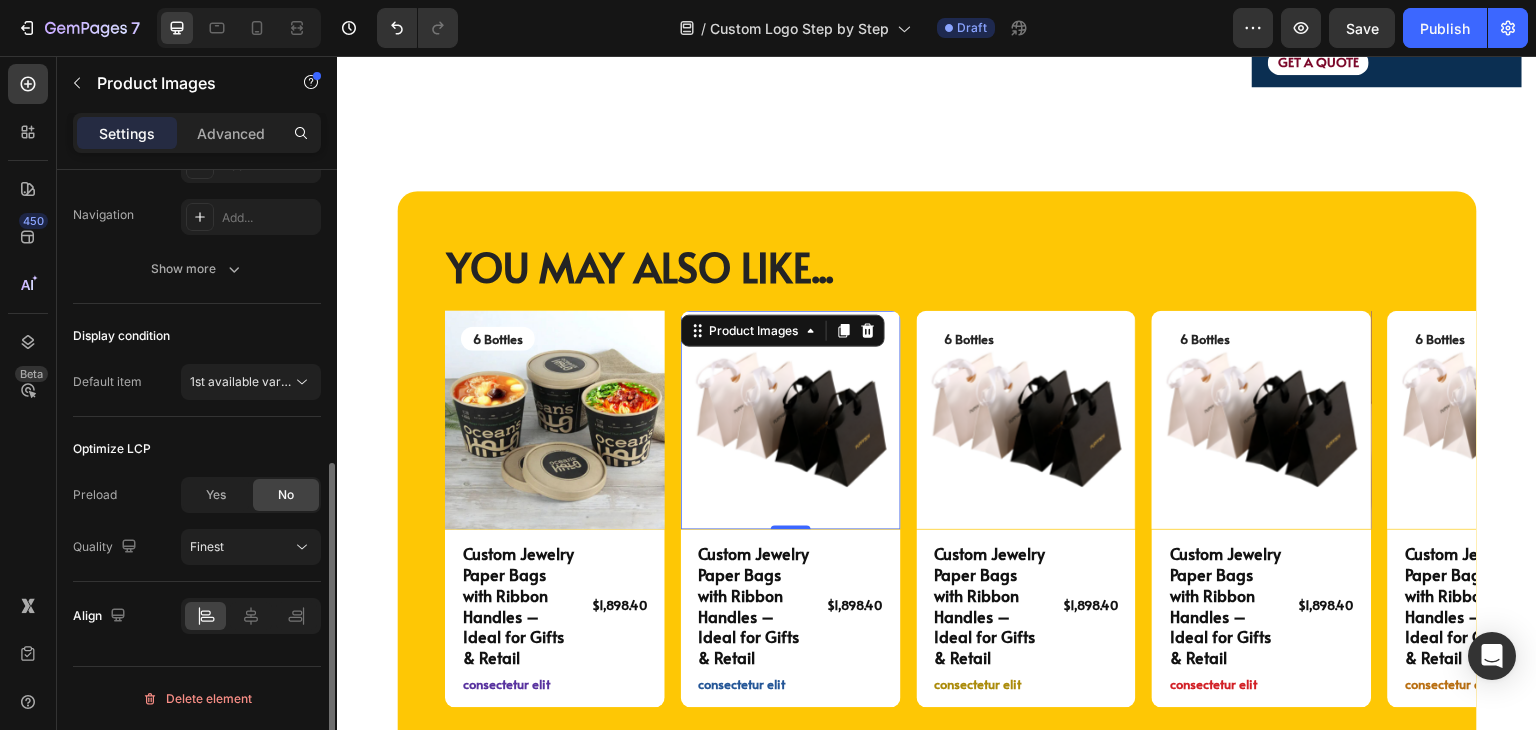 scroll, scrollTop: 0, scrollLeft: 0, axis: both 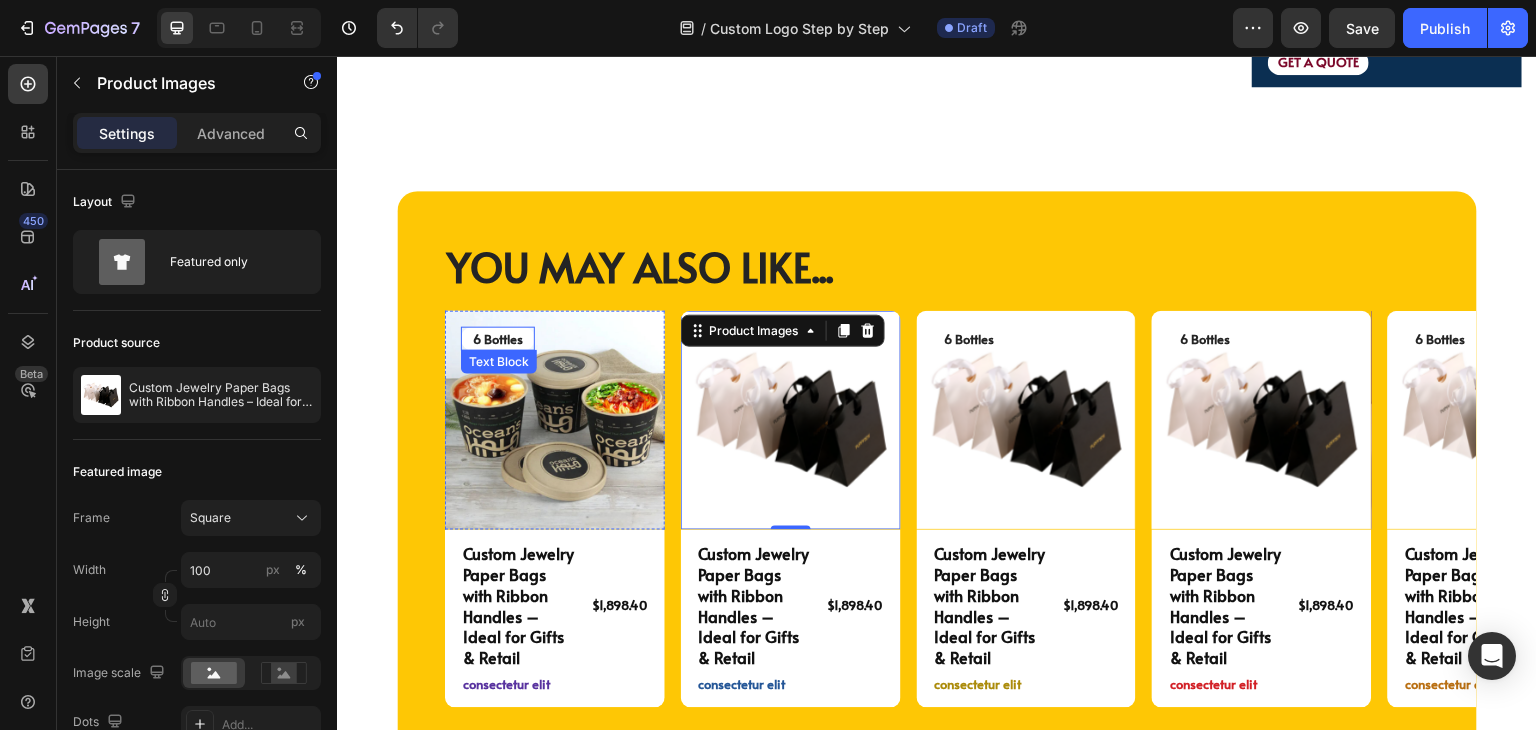 click on "6 Bottles" at bounding box center (498, 339) 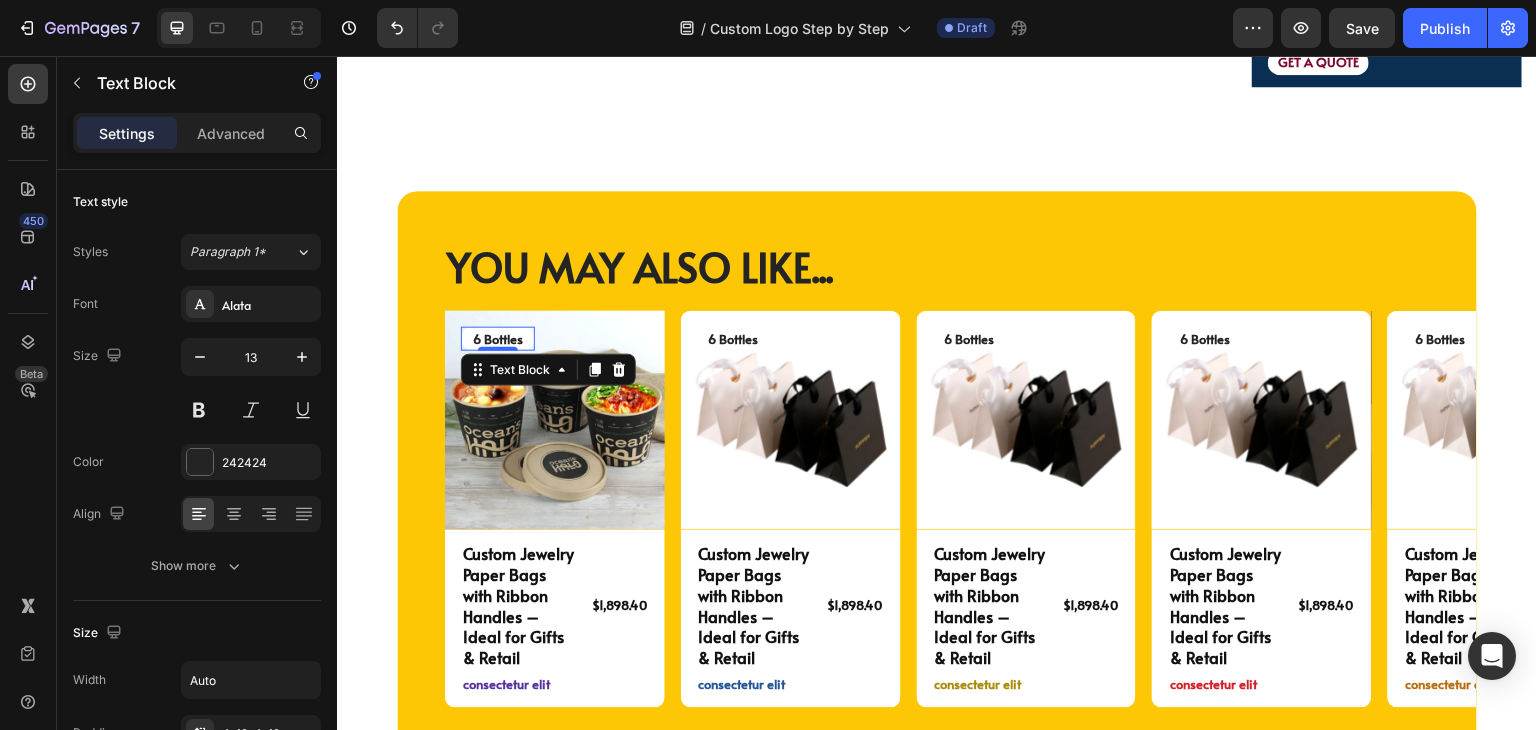 click on "6 Bottles" at bounding box center (498, 339) 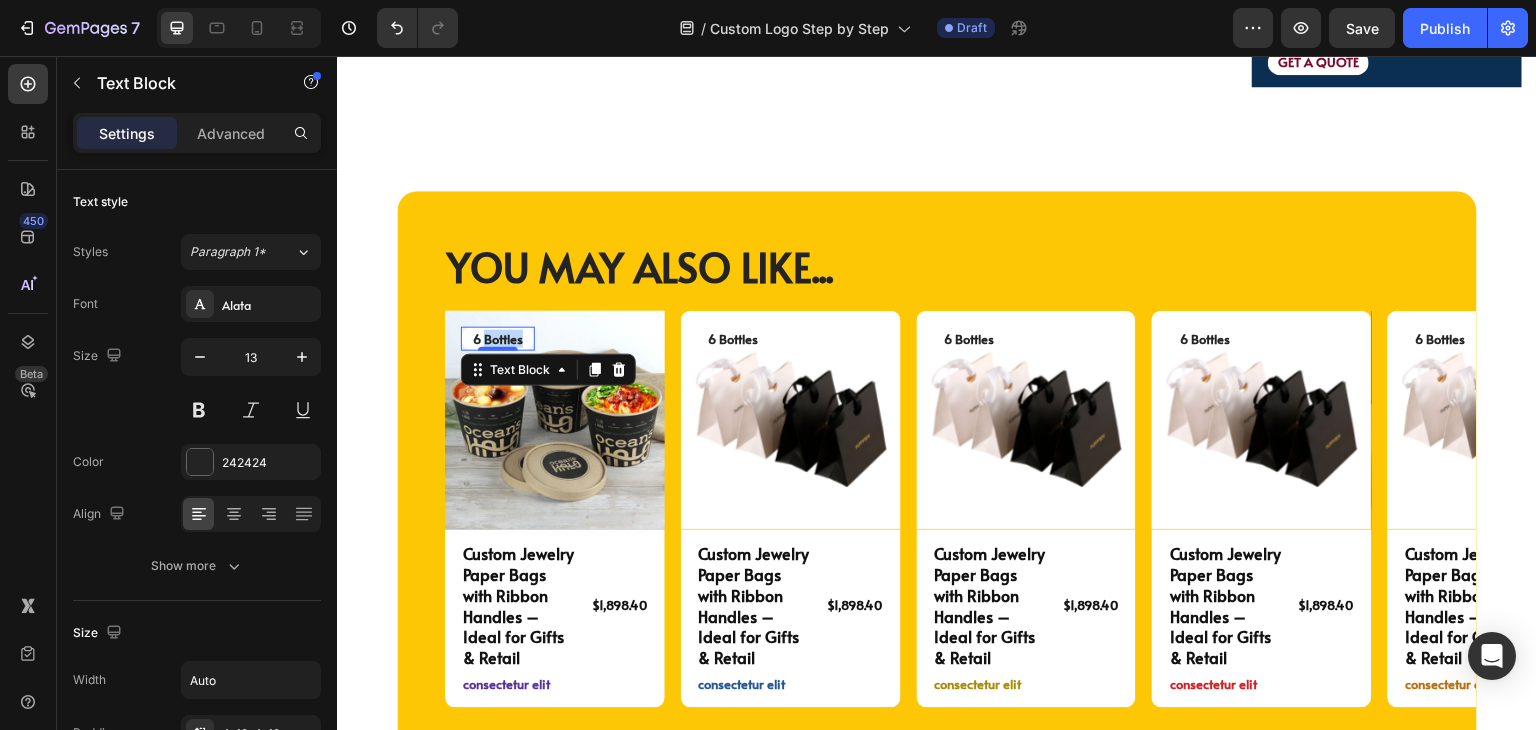 click on "6 Bottles" at bounding box center (498, 339) 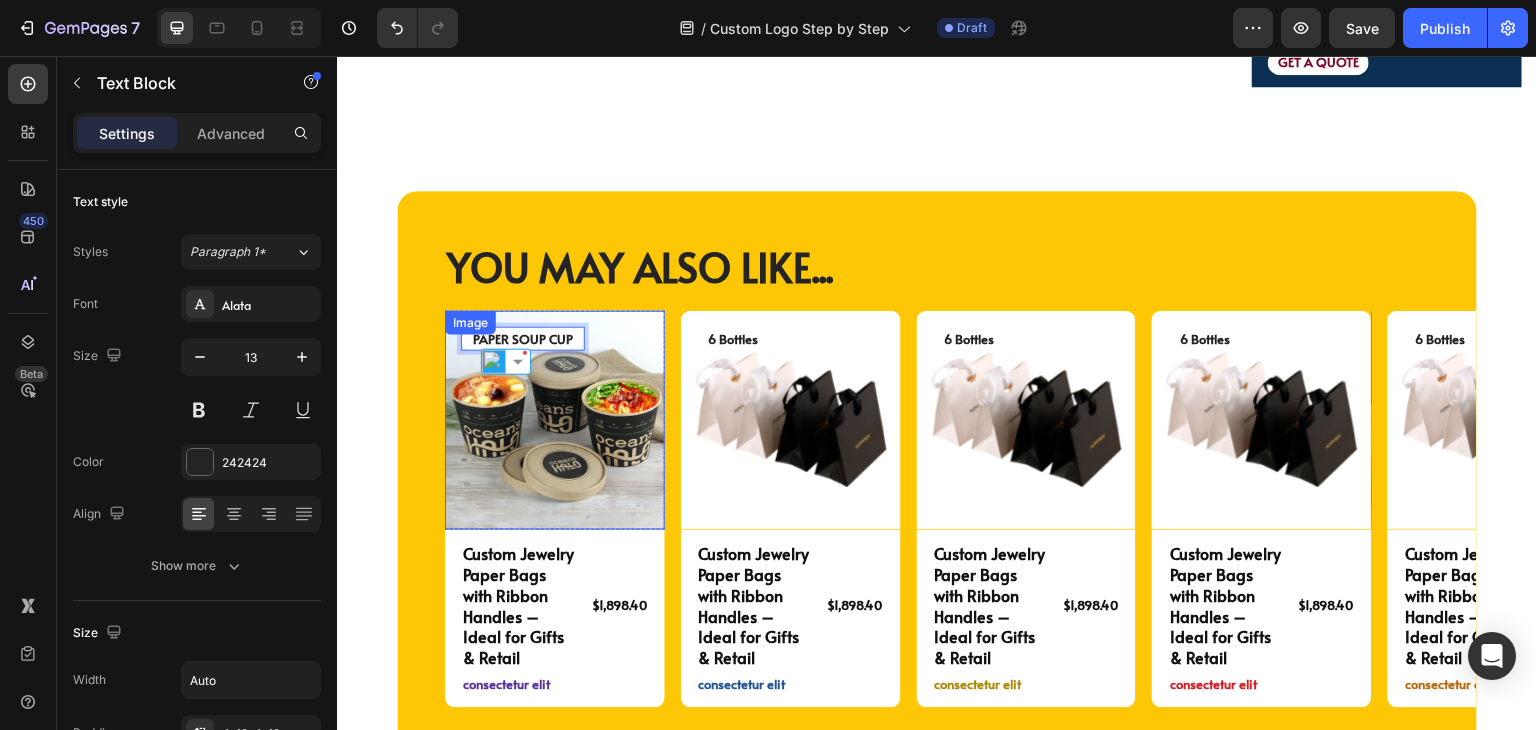 click at bounding box center [555, 421] 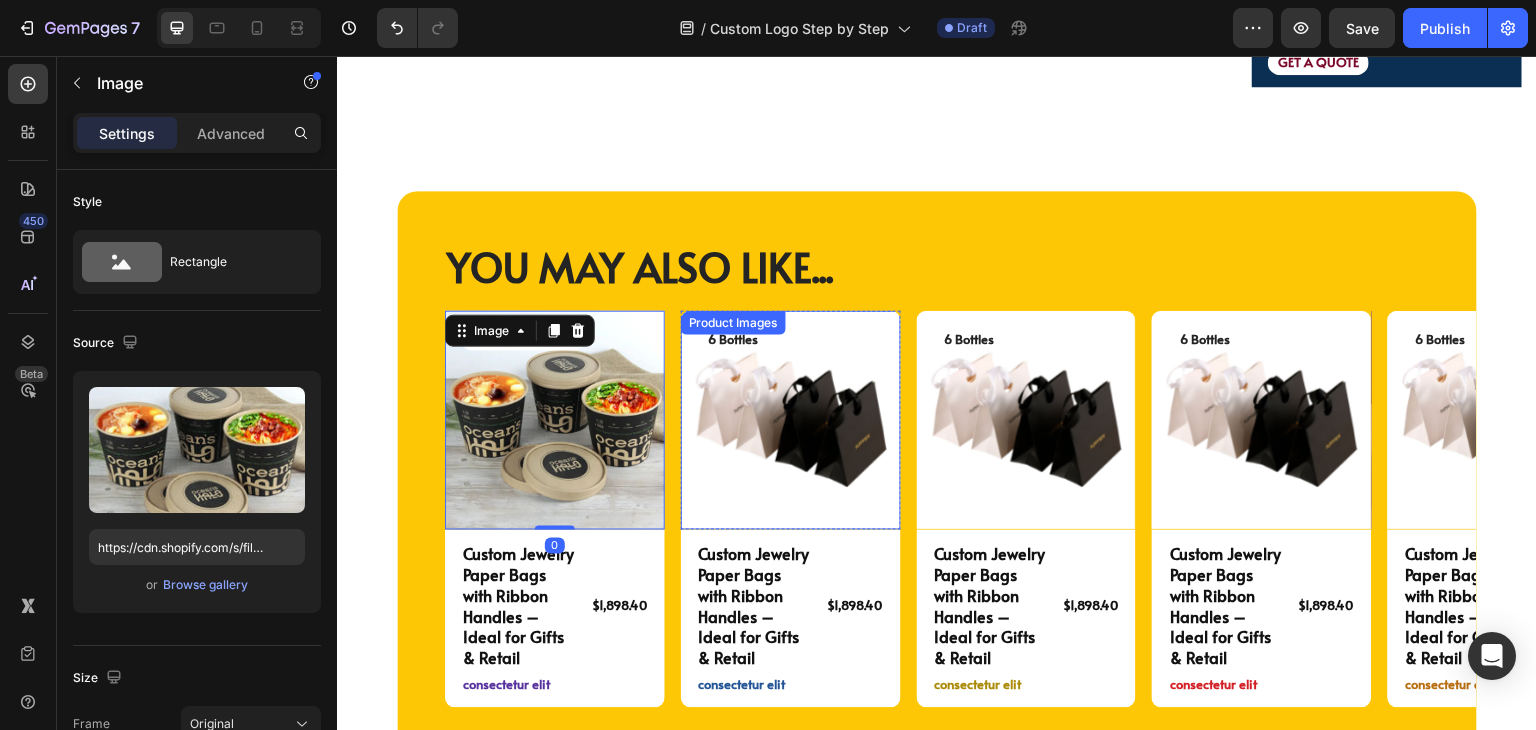 click at bounding box center (791, 421) 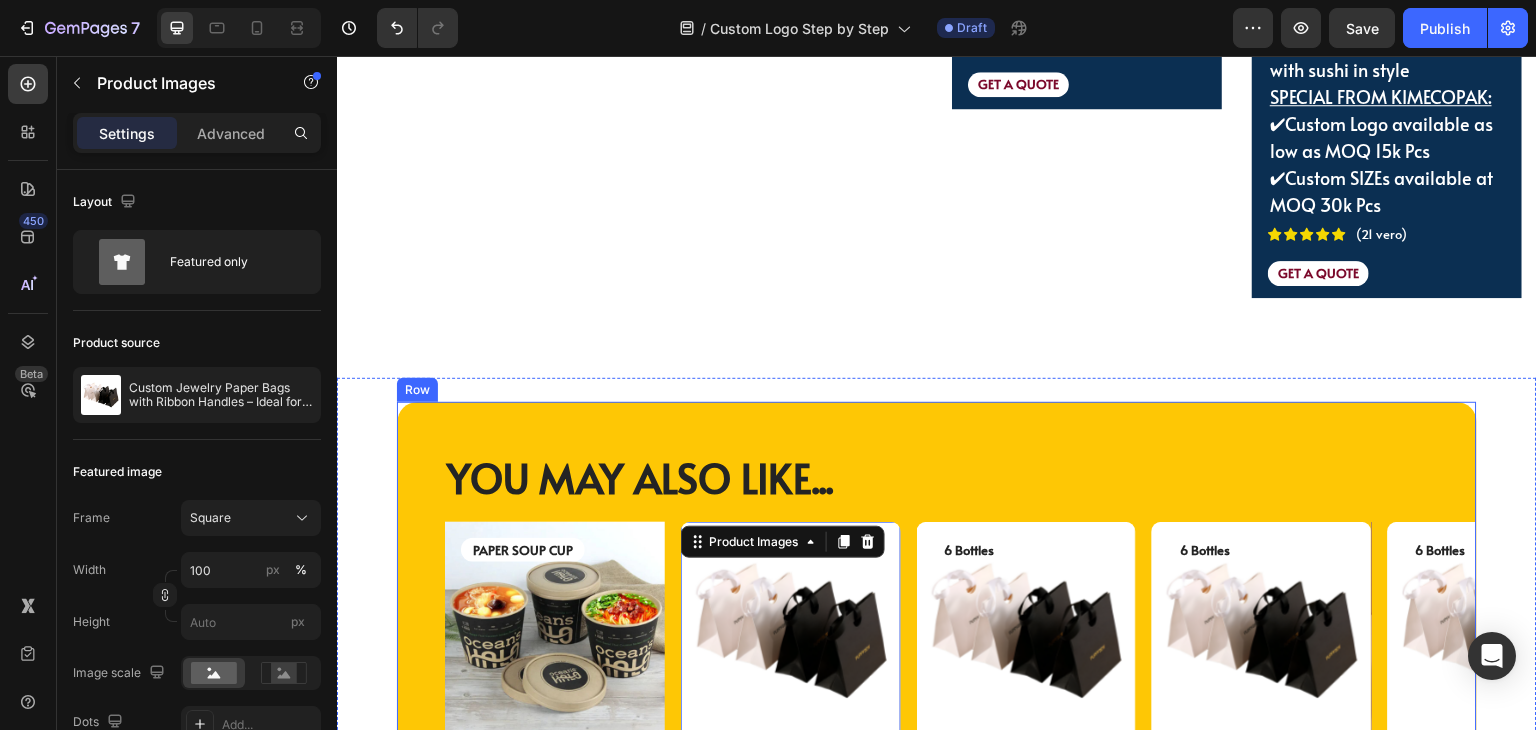 scroll, scrollTop: 4925, scrollLeft: 0, axis: vertical 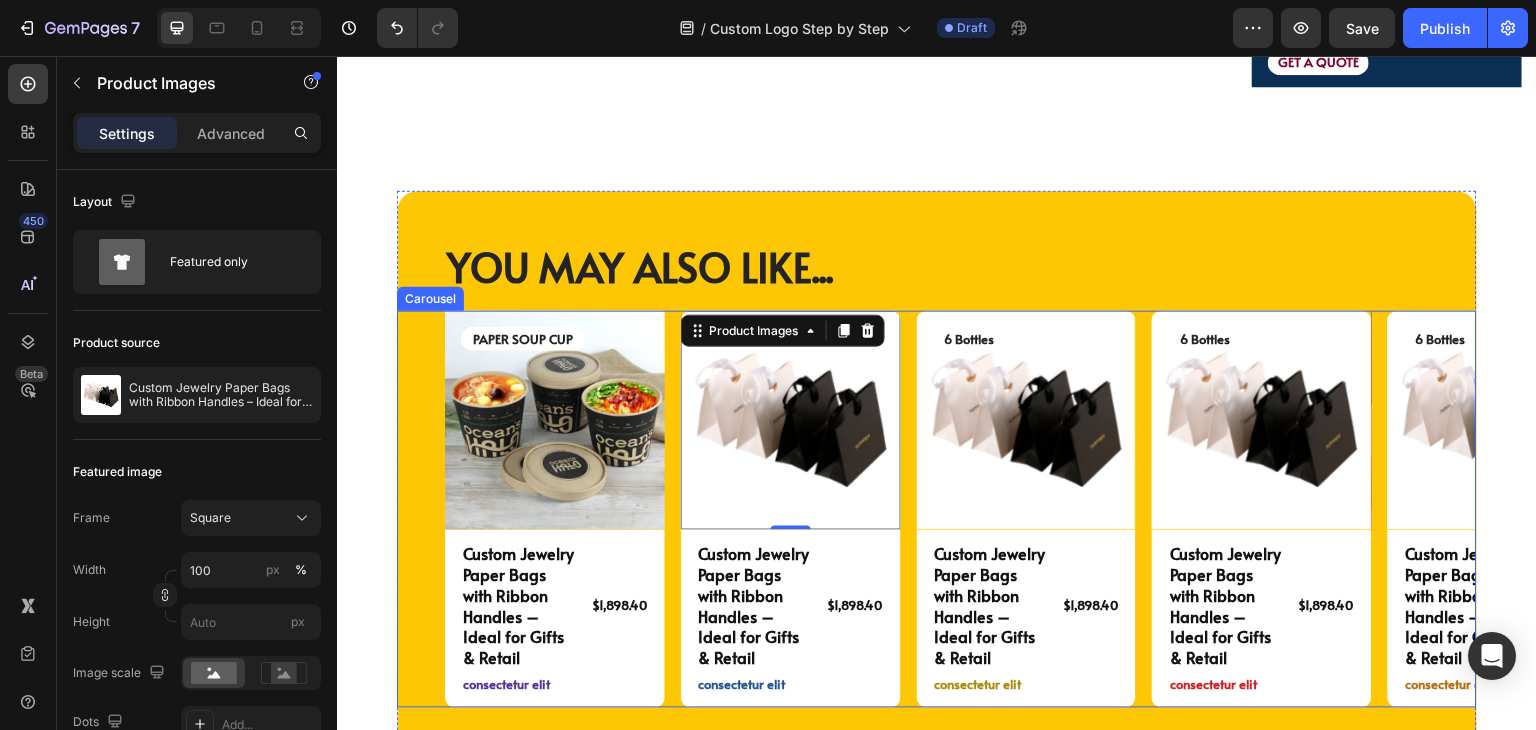 click on "Image PAPER SOUP CUP Text Block Row Custom Jewelry Paper Bags with Ribbon Handles – Ideal for Gifts & Retail Product Title $1,898.40 Product Price Product Price Row consectetur elit Text Block Row Product Product Images   0 6 Bottles Text Block Row Custom Jewelry Paper Bags with Ribbon Handles – Ideal for Gifts & Retail Product Title $1,898.40 Product Price Product Price Row consectetur elit Text Block Row Product Product Images 6 Bottles Text Block Row Custom Jewelry Paper Bags with Ribbon Handles – Ideal for Gifts & Retail Product Title $1,898.40 Product Price Product Price Row consectetur elit Text Block Row Product Product Images 6 Bottles Text Block Row Custom Jewelry Paper Bags with Ribbon Handles – Ideal for Gifts & Retail Product Title $1,898.40 Product Price Product Price Row consectetur elit Text Block Row Product Product Images 6 Bottles Text Block Row Custom Jewelry Paper Bags with Ribbon Handles – Ideal for Gifts & Retail Product Title $1,898.40 Product Price Product Price Row Row" at bounding box center [961, 509] 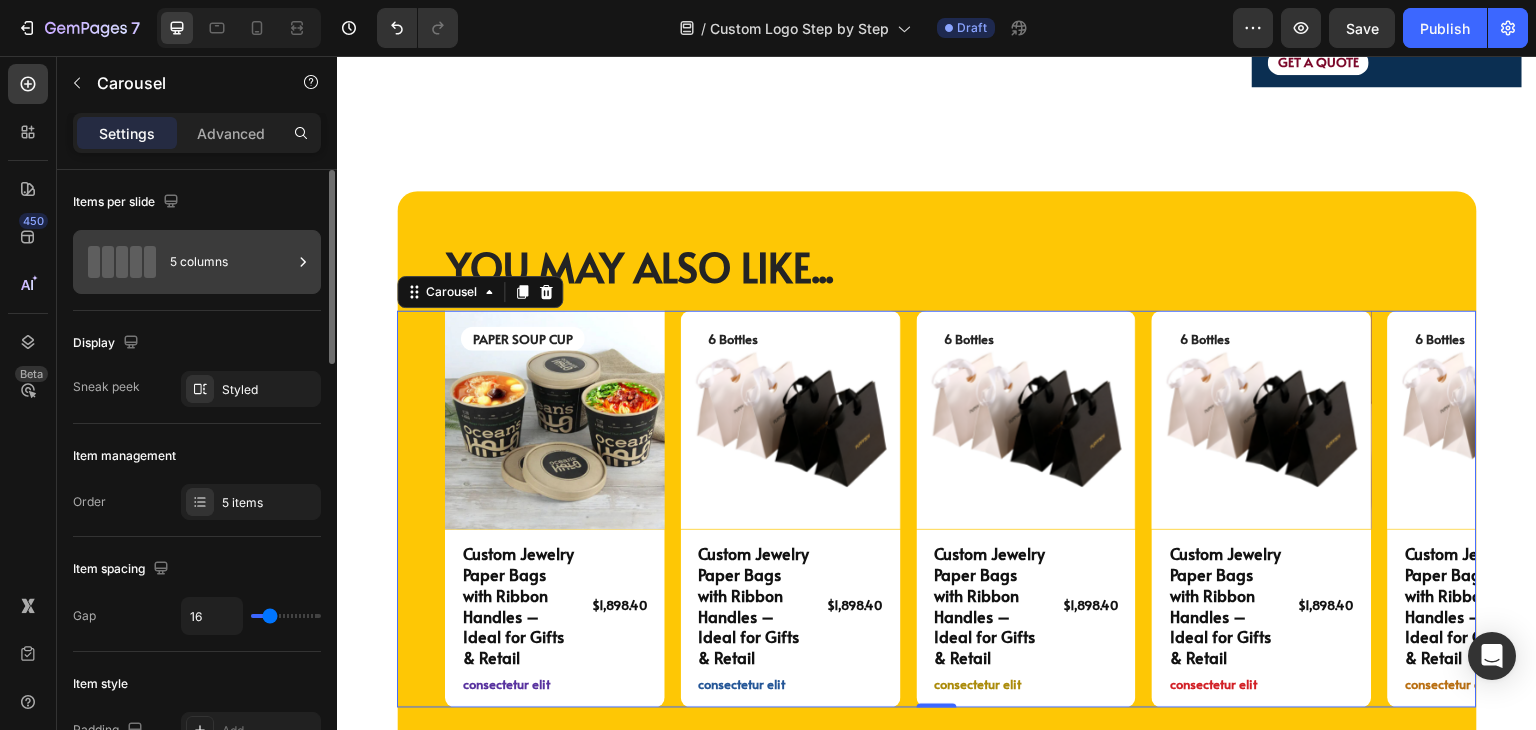 click 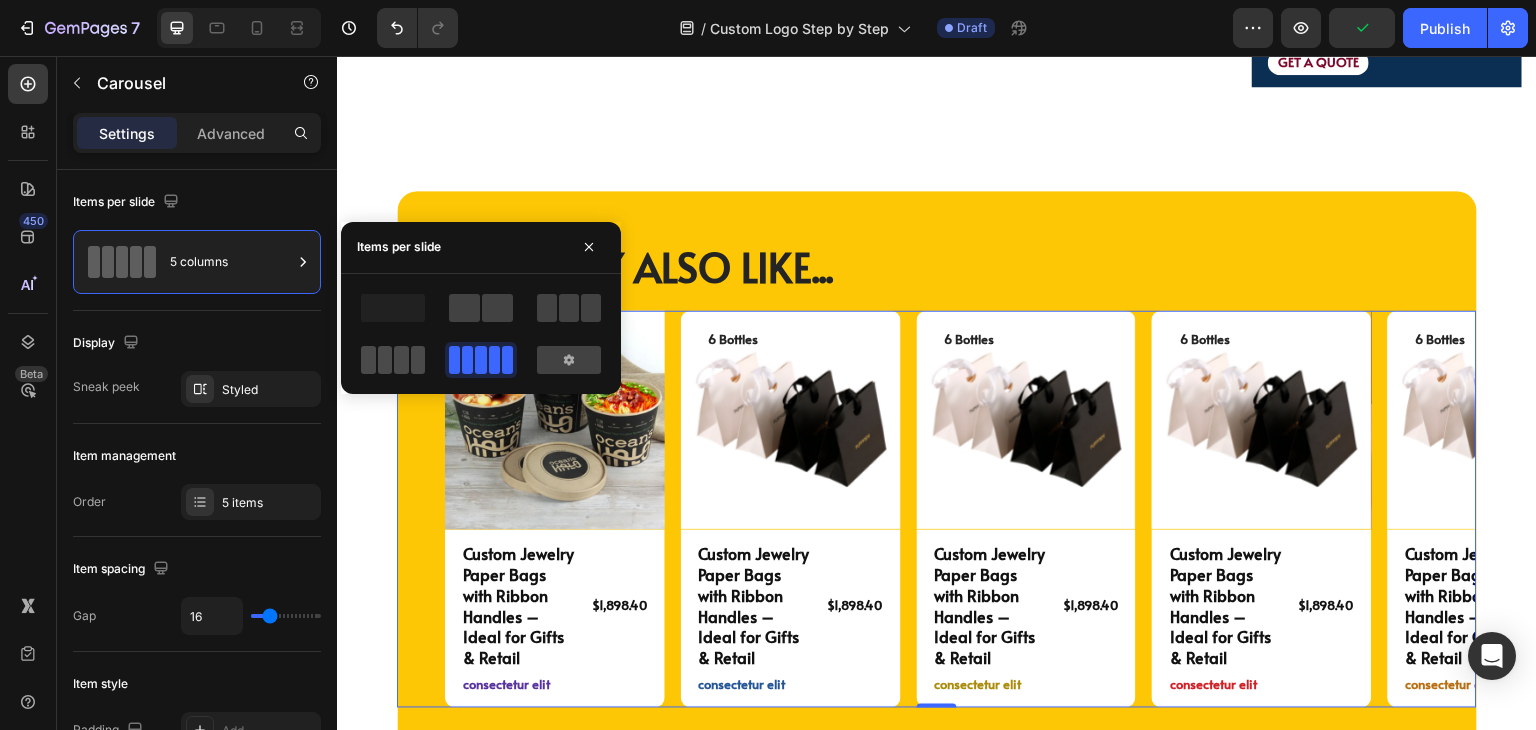 click at bounding box center [393, 360] 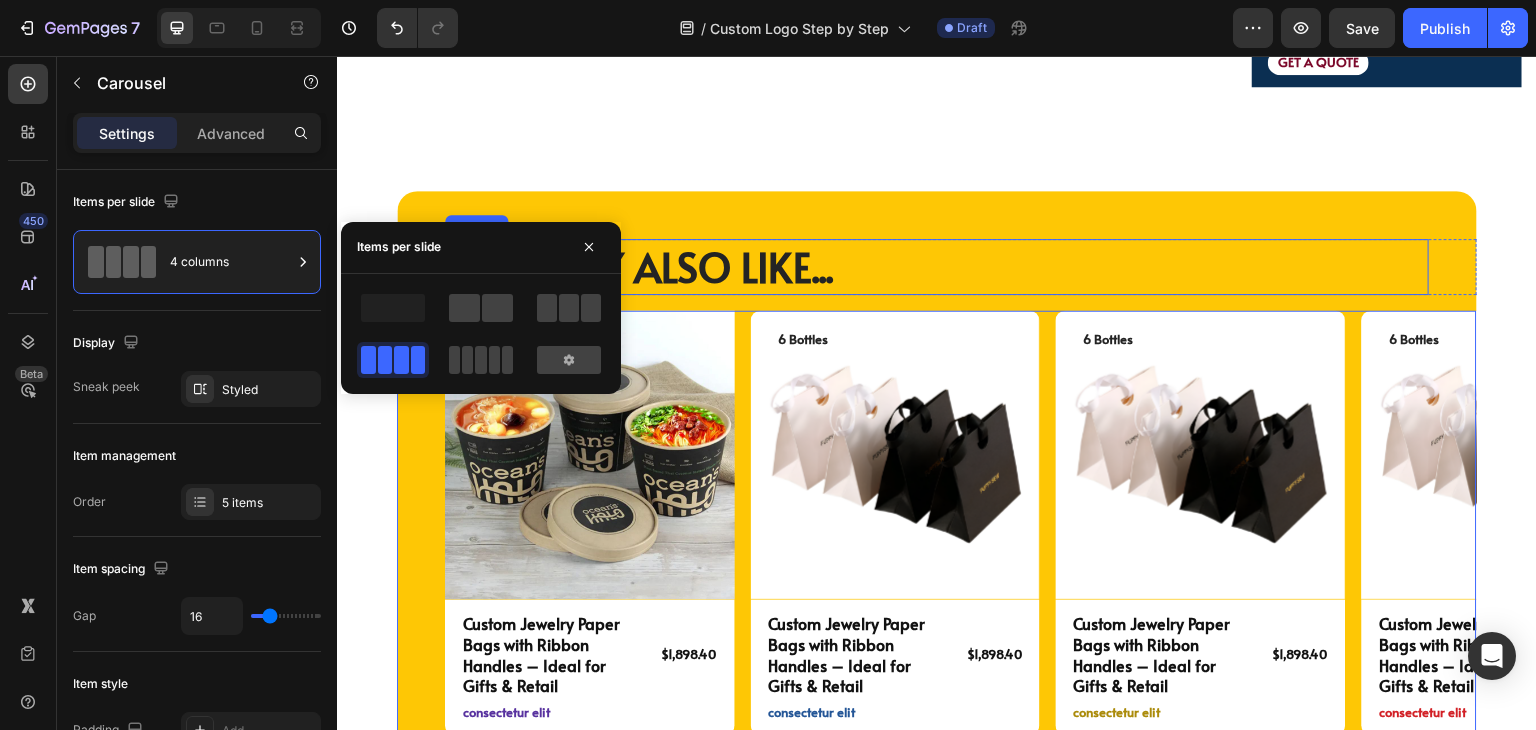 click on "YOU MAY ALSO LIKE..." at bounding box center [937, 267] 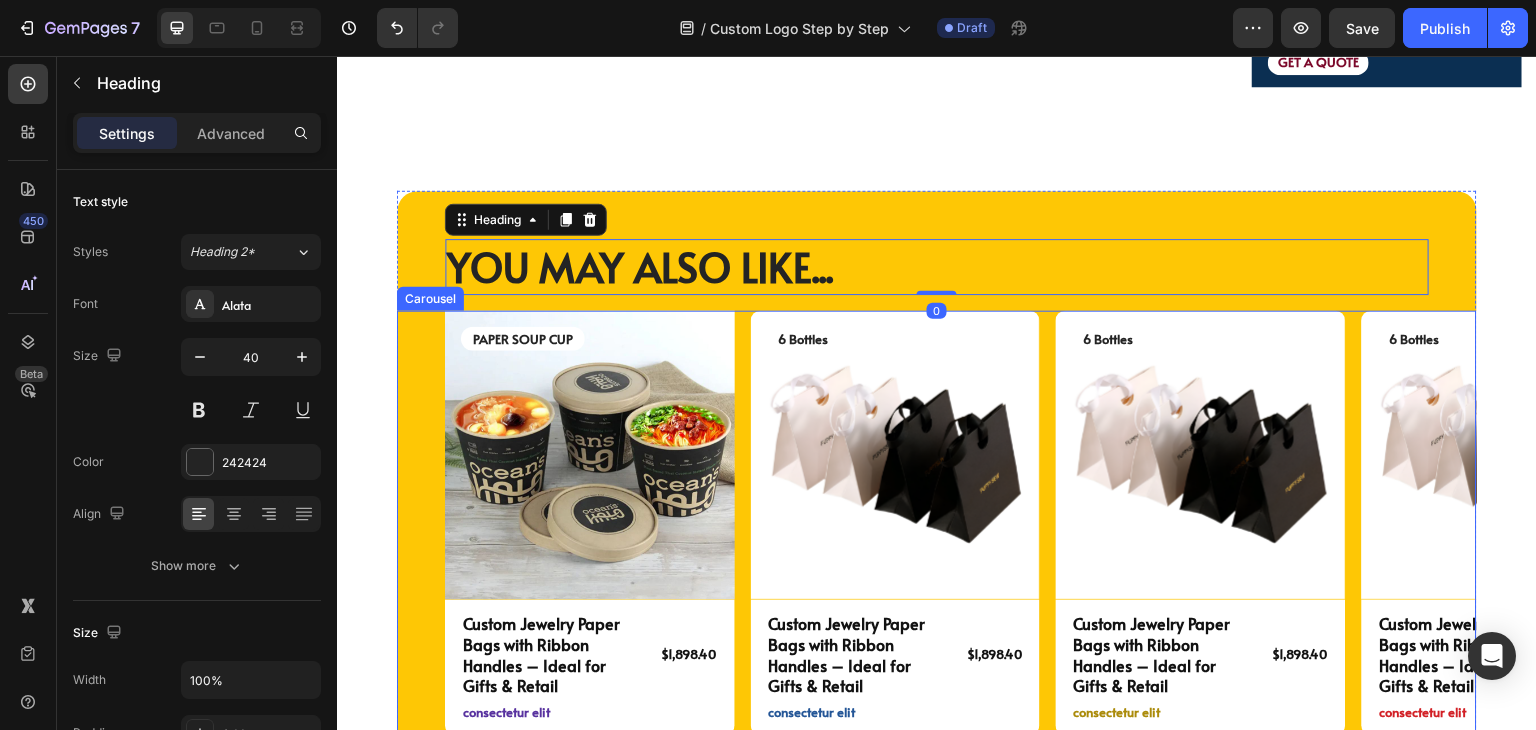 click on "Image PAPER SOUP CUP Text Block Row Custom Jewelry Paper Bags with Ribbon Handles – Ideal for Gifts & Retail Product Title $1,898.40 Product Price Product Price Row consectetur elit Text Block Row Product Product Images 6 Bottles Text Block Row Custom Jewelry Paper Bags with Ribbon Handles – Ideal for Gifts & Retail Product Title $1,898.40 Product Price Product Price Row consectetur elit Text Block Row Product Product Images 6 Bottles Text Block Row Custom Jewelry Paper Bags with Ribbon Handles – Ideal for Gifts & Retail Product Title $1,898.40 Product Price Product Price Row consectetur elit Text Block Row Product Product Images 6 Bottles Text Block Row Custom Jewelry Paper Bags with Ribbon Handles – Ideal for Gifts & Retail Product Title $1,898.40 Product Price Product Price Row consectetur elit Text Block Row Product Product Images 6 Bottles Text Block Row Custom Jewelry Paper Bags with Ribbon Handles – Ideal for Gifts & Retail Product Title $1,898.40 Product Price Product Price Row Text Block" at bounding box center (961, 524) 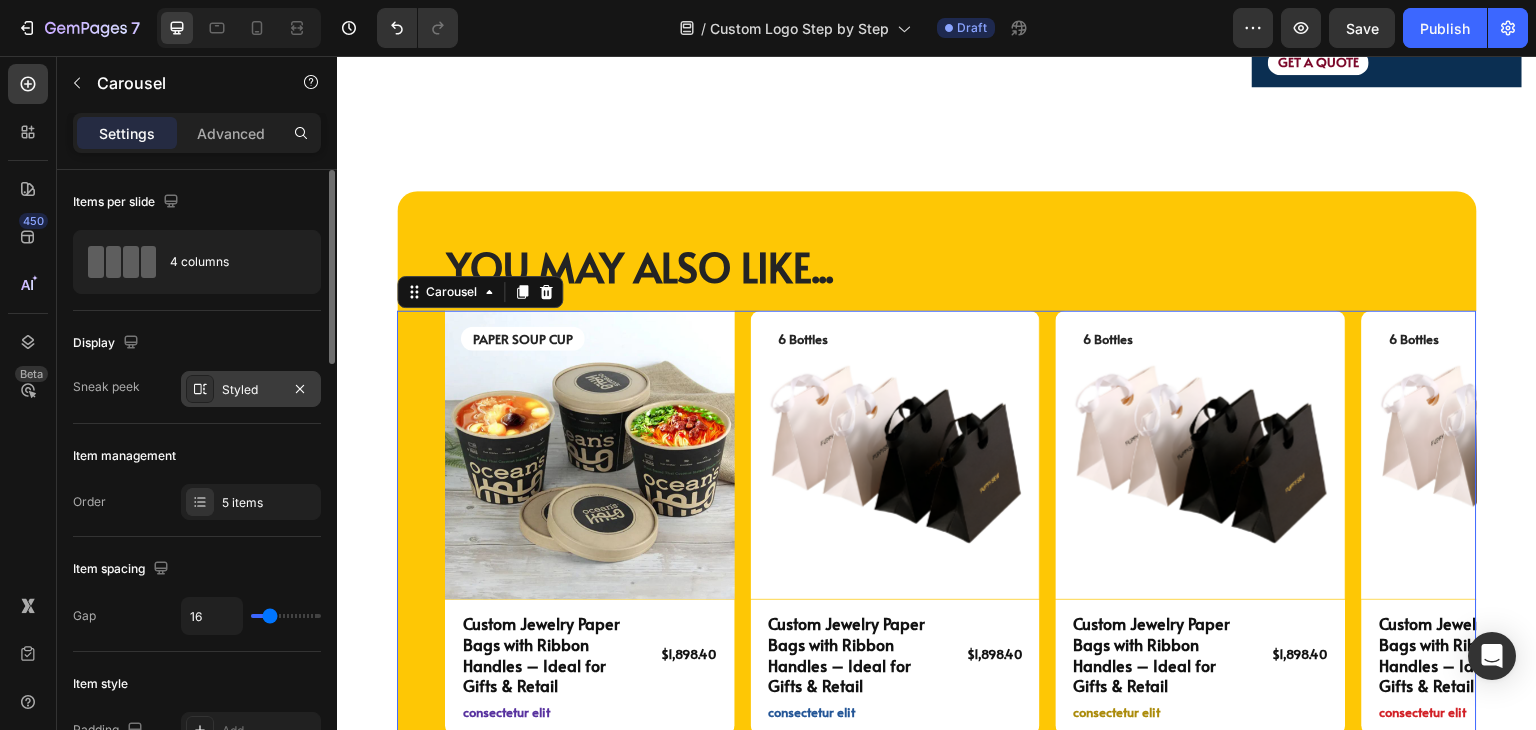 click on "Styled" at bounding box center (251, 390) 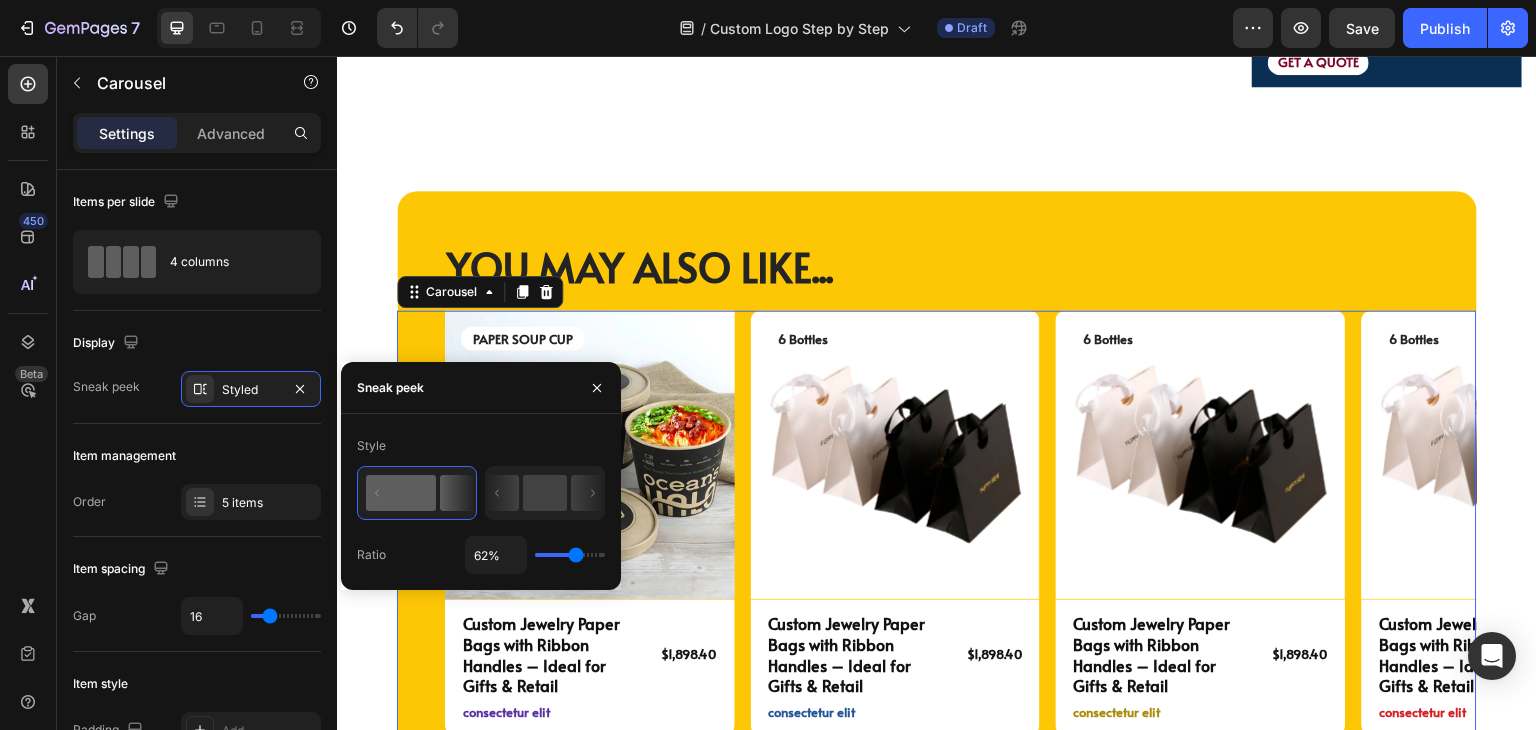 click at bounding box center [570, 555] 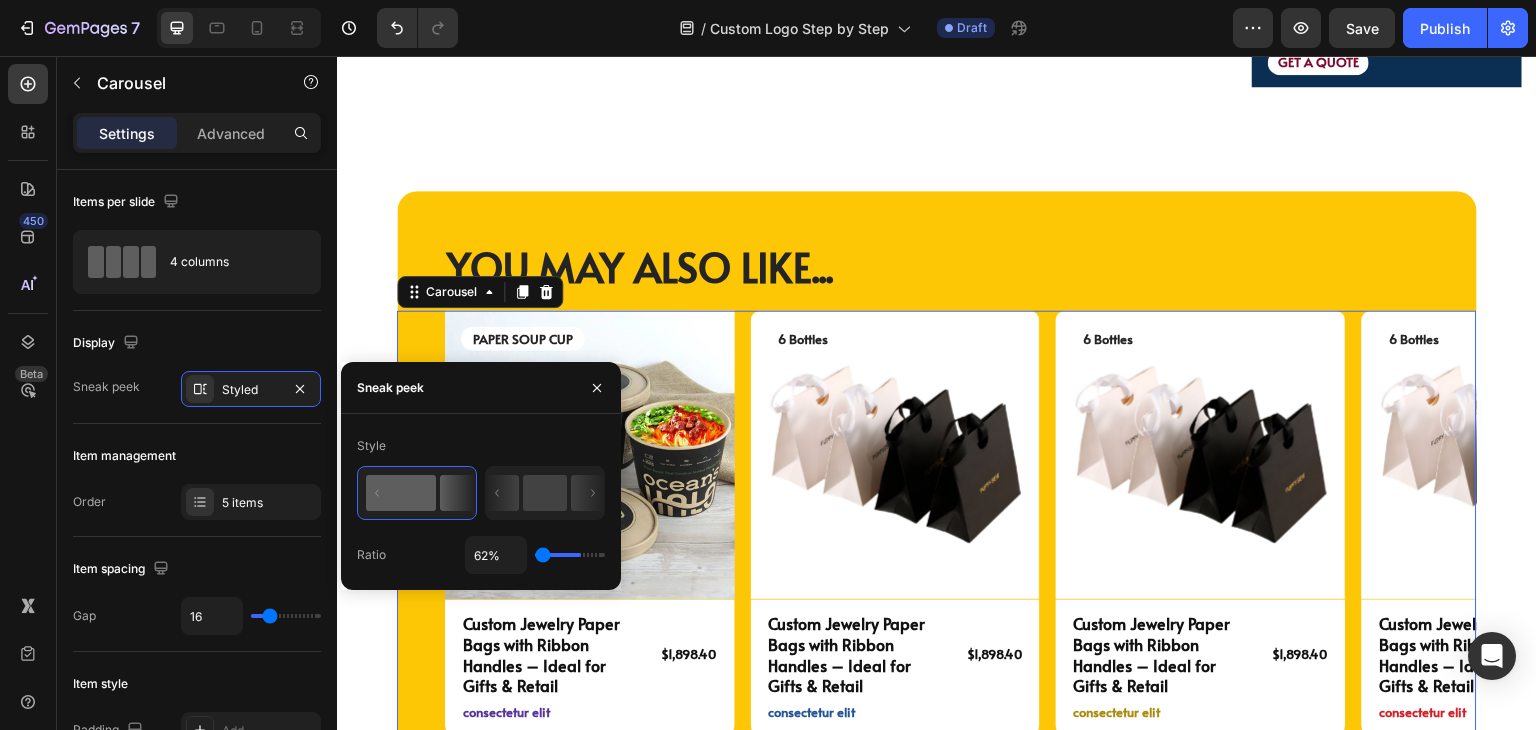 click at bounding box center (570, 555) 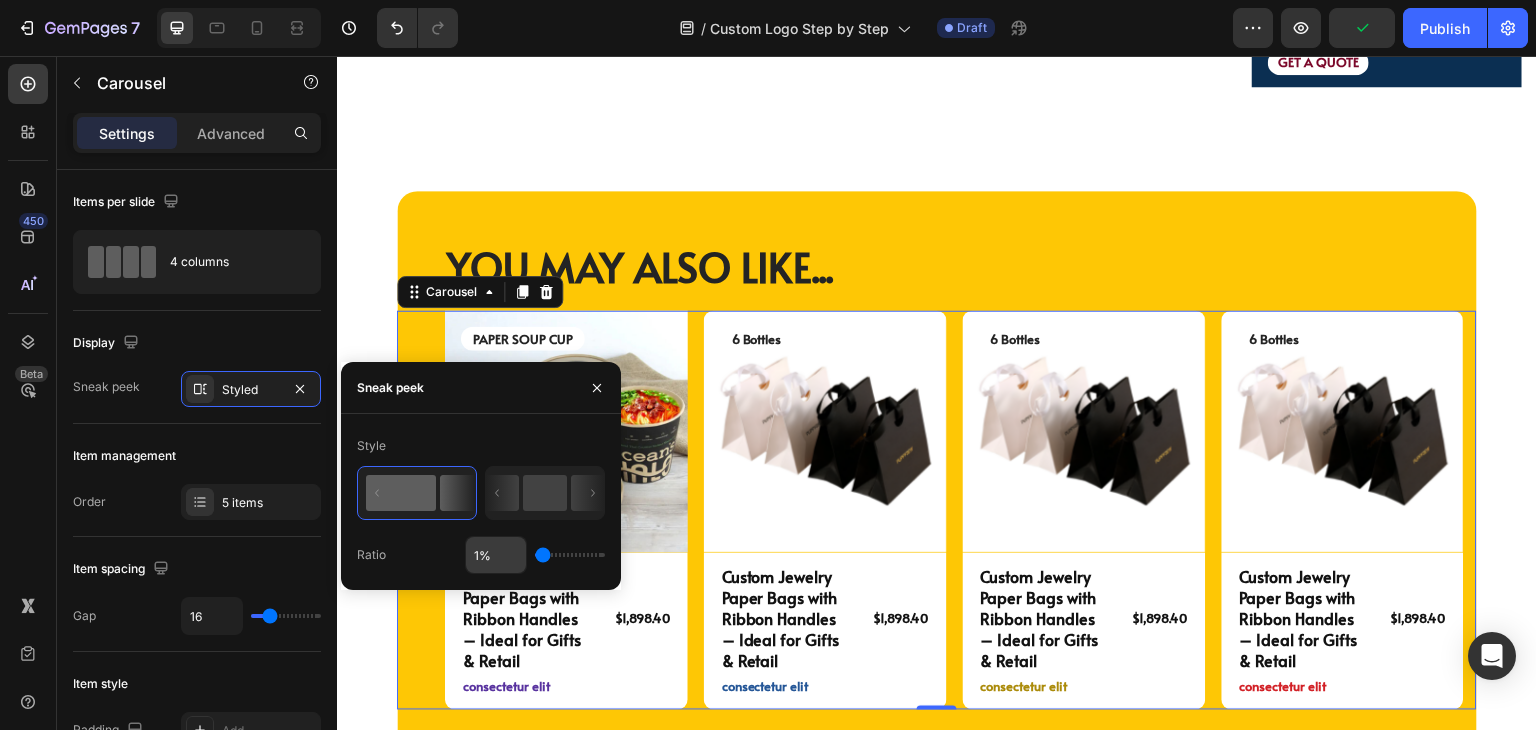 drag, startPoint x: 546, startPoint y: 549, endPoint x: 520, endPoint y: 554, distance: 26.476404 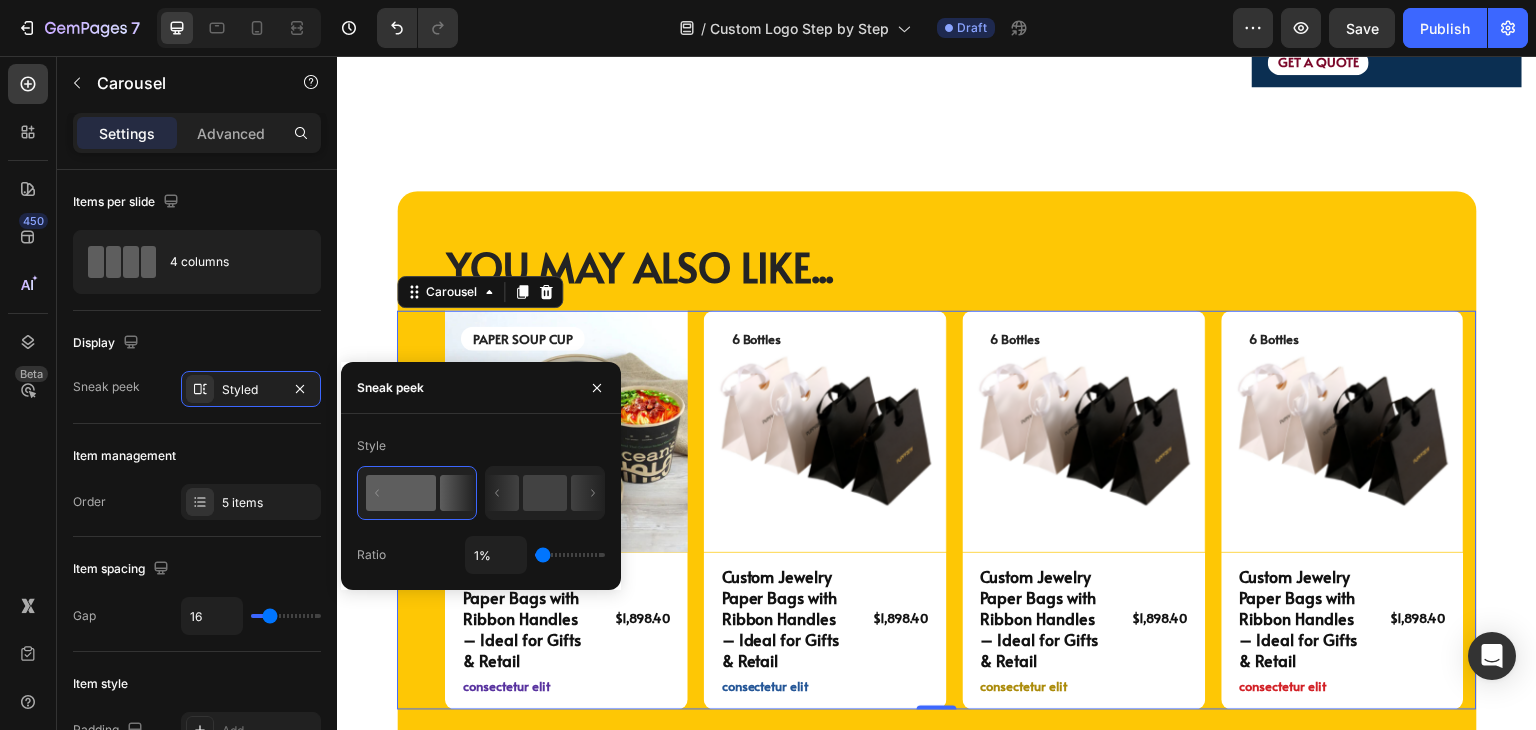 drag, startPoint x: 527, startPoint y: 561, endPoint x: 513, endPoint y: 563, distance: 14.142136 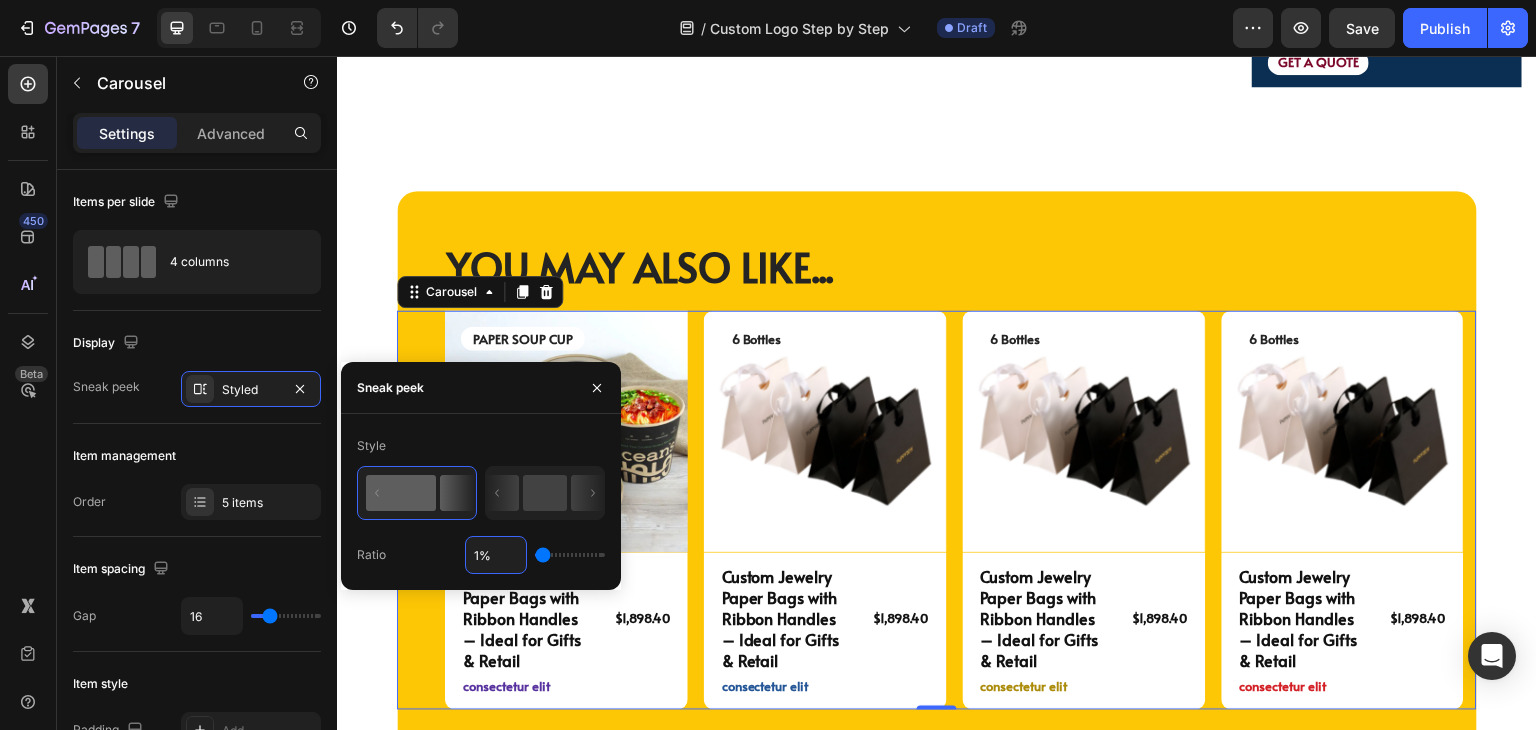 click on "1%" at bounding box center [496, 555] 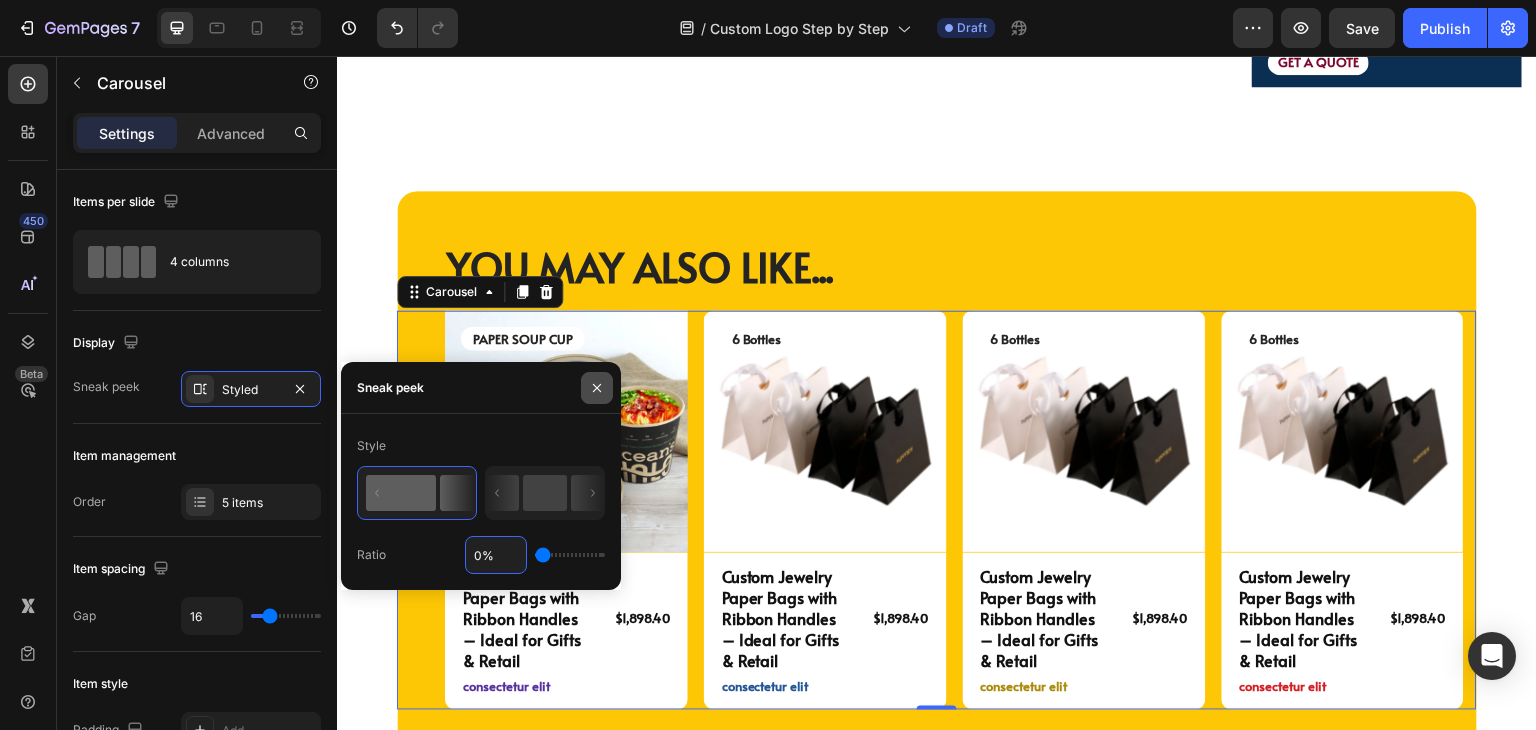 click 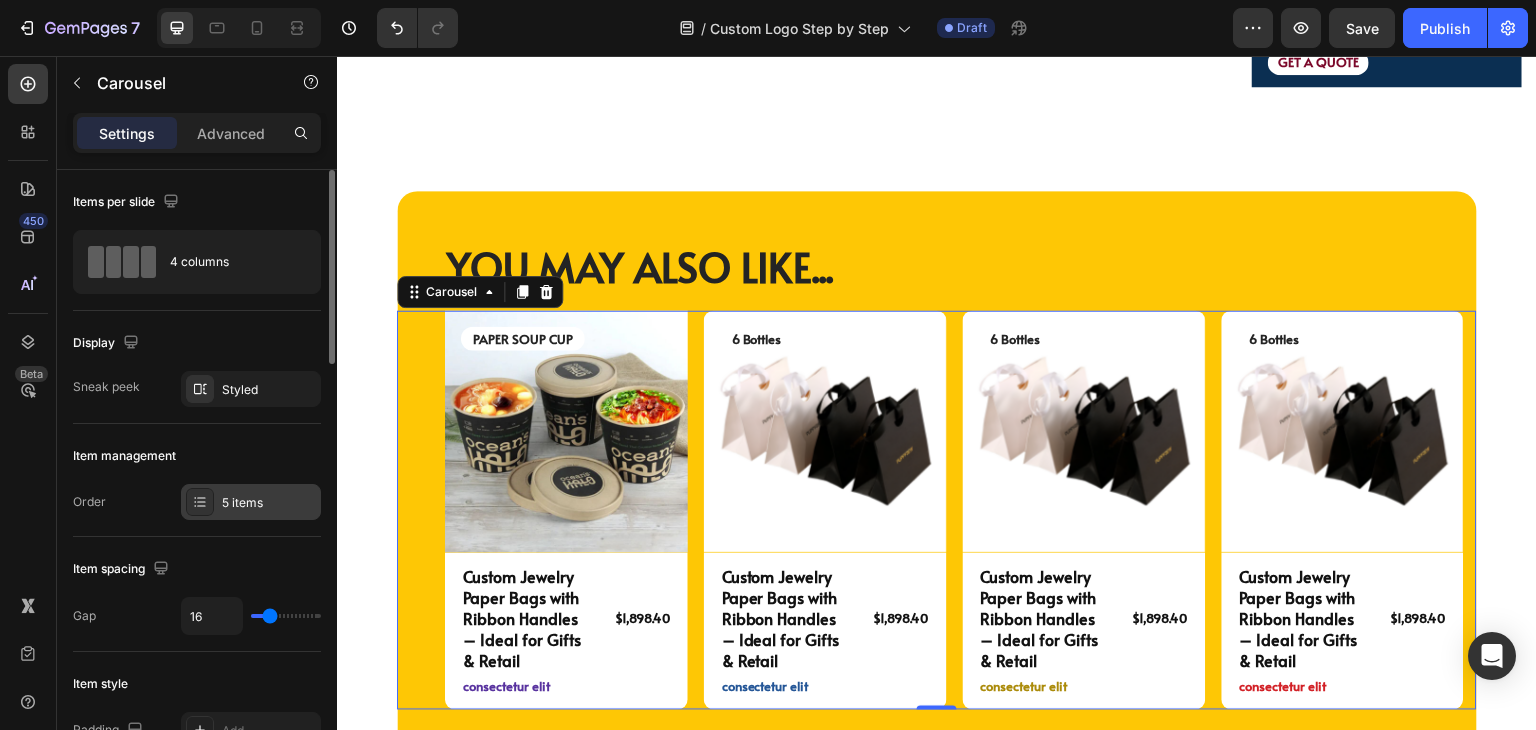 click on "5 items" at bounding box center [269, 503] 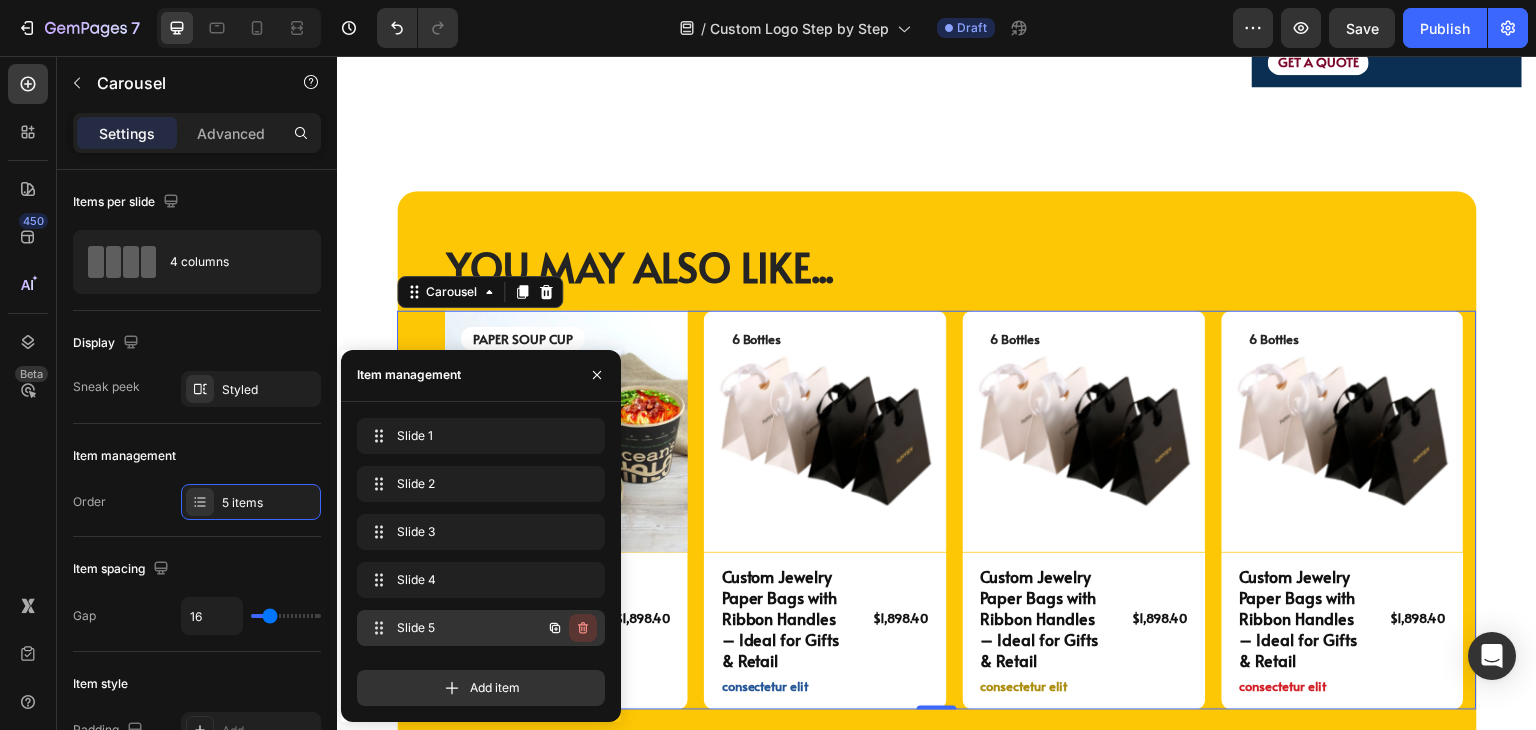 click 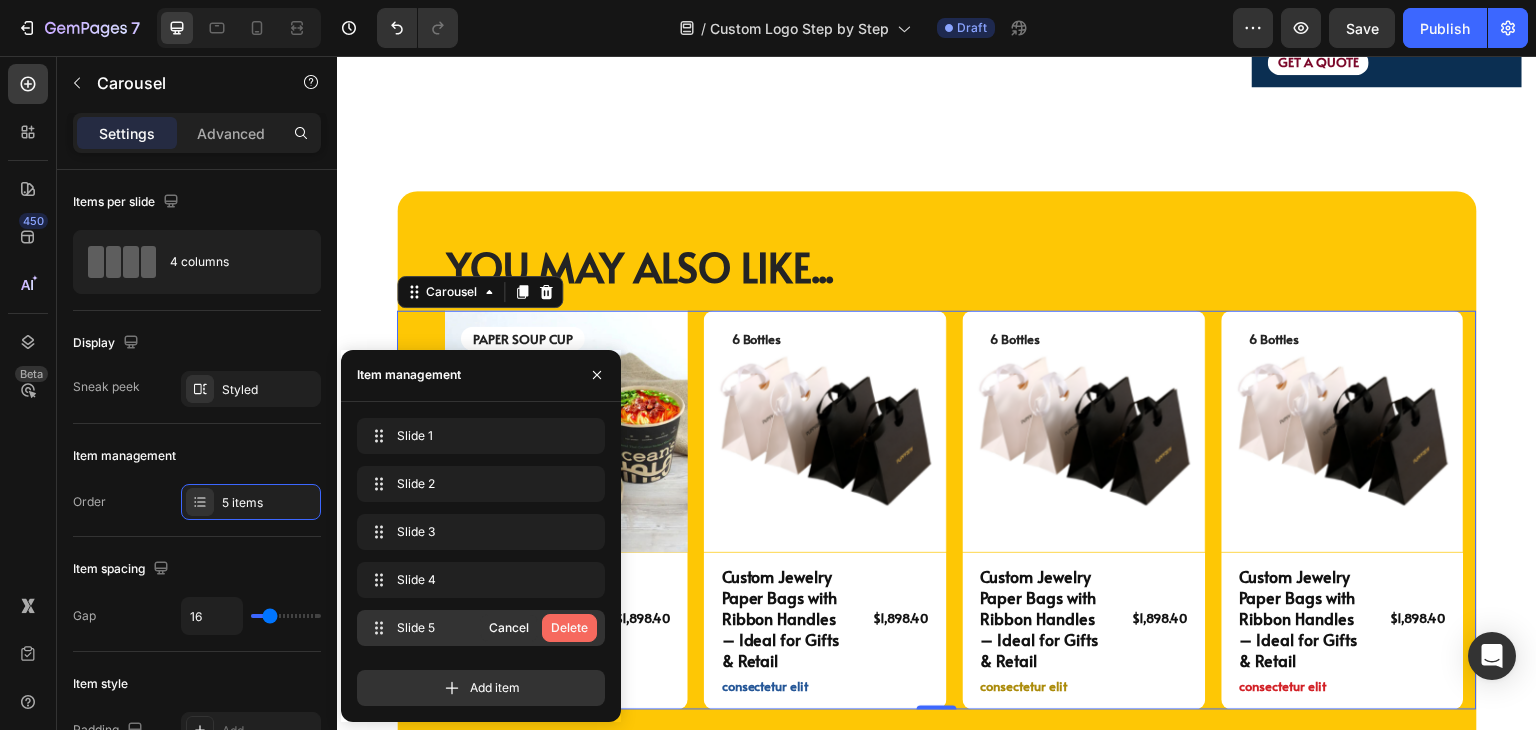 click on "Delete" at bounding box center [569, 628] 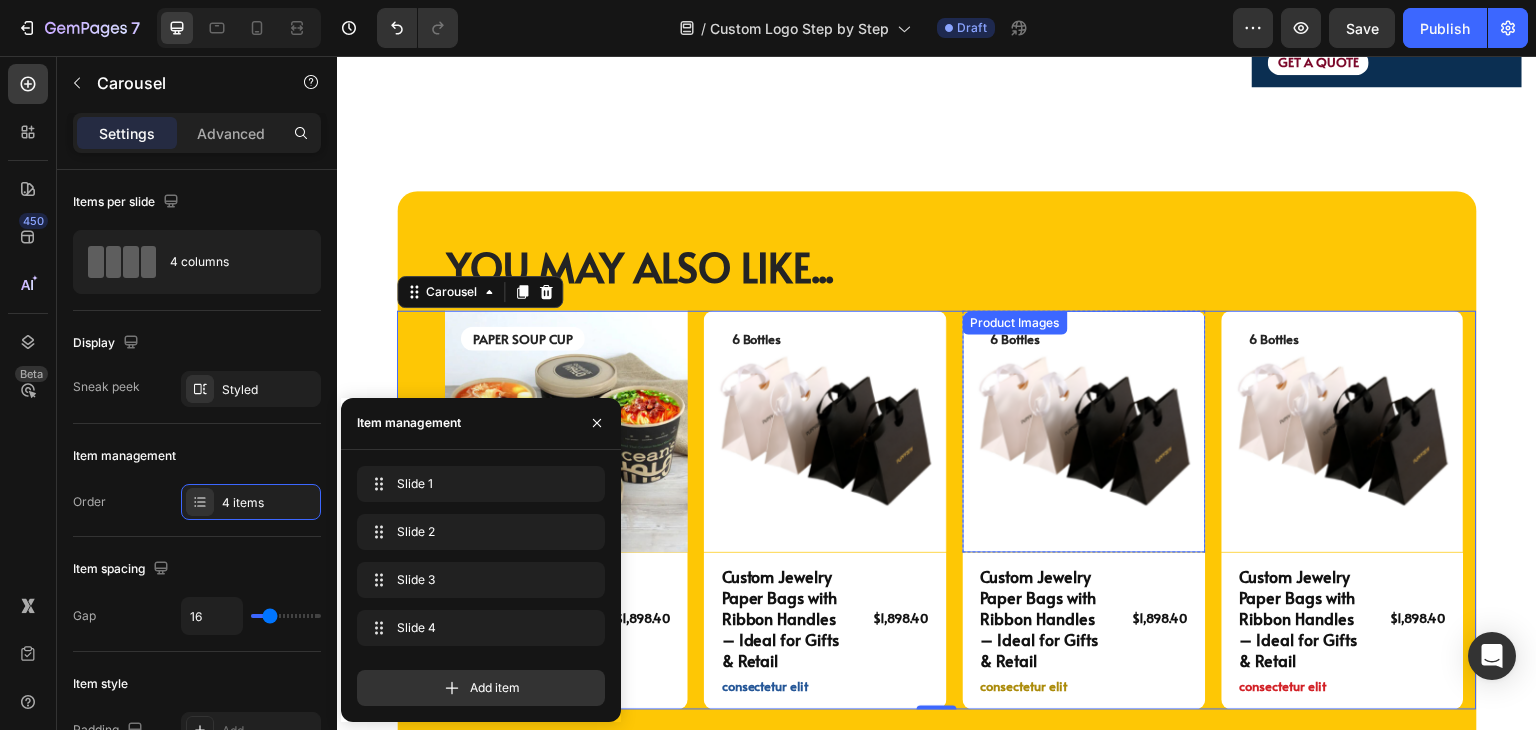 click on "YOU MAY ALSO LIKE..." at bounding box center (937, 267) 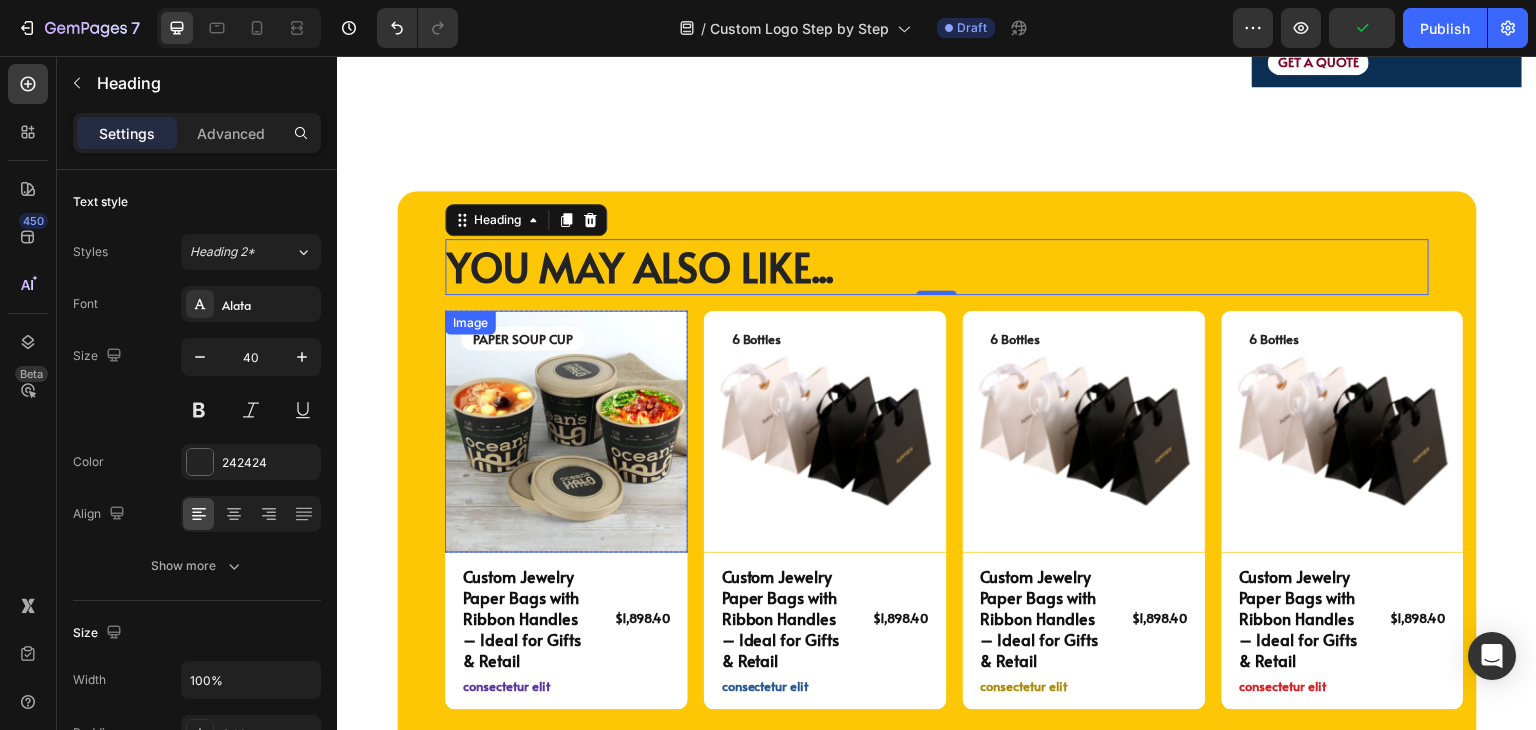 click on "Image PAPER SOUP CUP Text Block Row Custom Jewelry Paper Bags with Ribbon Handles – Ideal for Gifts & Retail Product Title $1,898.40 Product Price Product Price Row consectetur elit Text Block Row Product Product Images 6 Bottles Text Block Row Custom Jewelry Paper Bags with Ribbon Handles – Ideal for Gifts & Retail Product Title $1,898.40 Product Price Product Price Row consectetur elit Text Block Row Product Product Images 6 Bottles Text Block Row Custom Jewelry Paper Bags with Ribbon Handles – Ideal for Gifts & Retail Product Title $1,898.40 Product Price Product Price Row consectetur elit Text Block Row Product Product Images 6 Bottles Text Block Row Custom Jewelry Paper Bags with Ribbon Handles – Ideal for Gifts & Retail Product Title $1,898.40 Product Price Product Price Row consectetur elit Text Block Row Product Carousel" at bounding box center [937, 511] 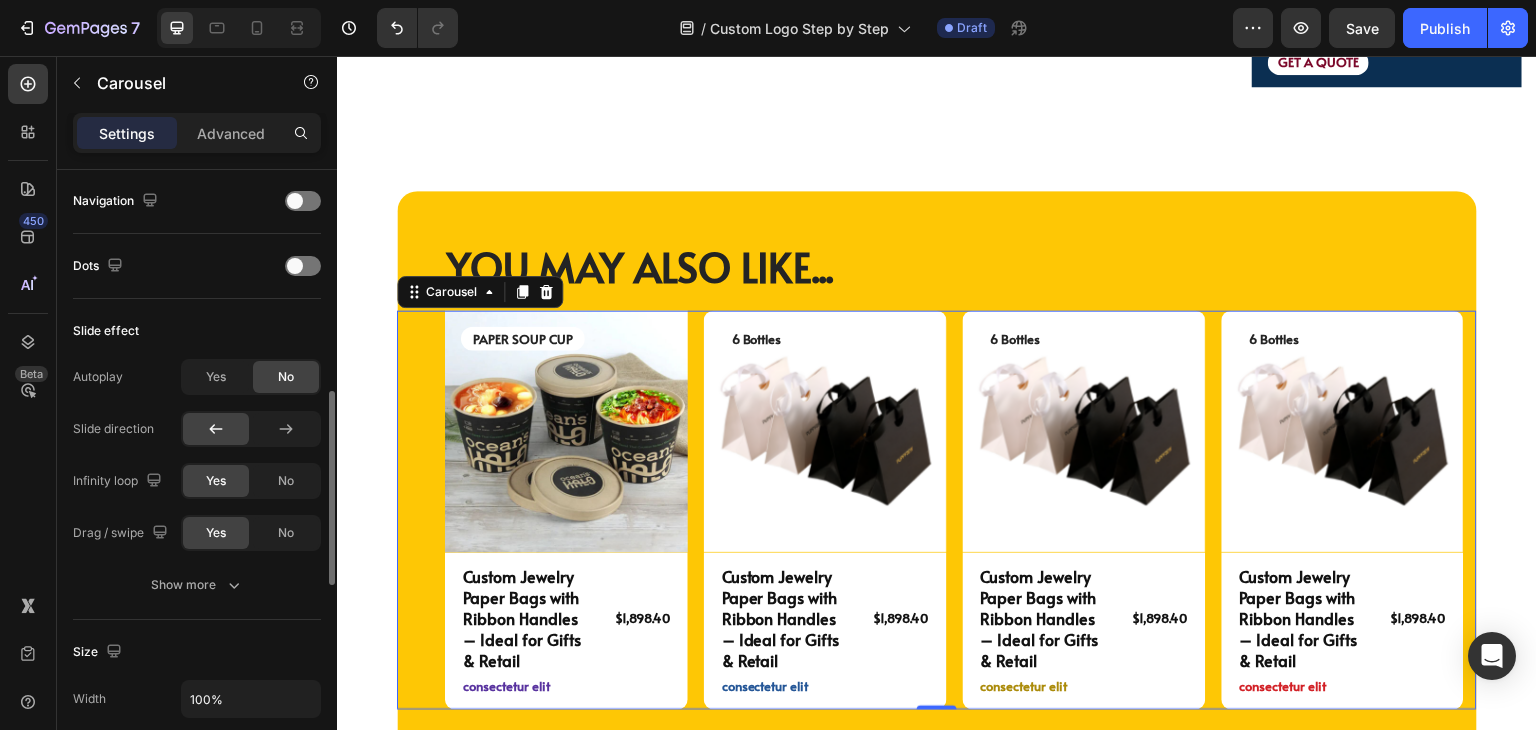 scroll, scrollTop: 900, scrollLeft: 0, axis: vertical 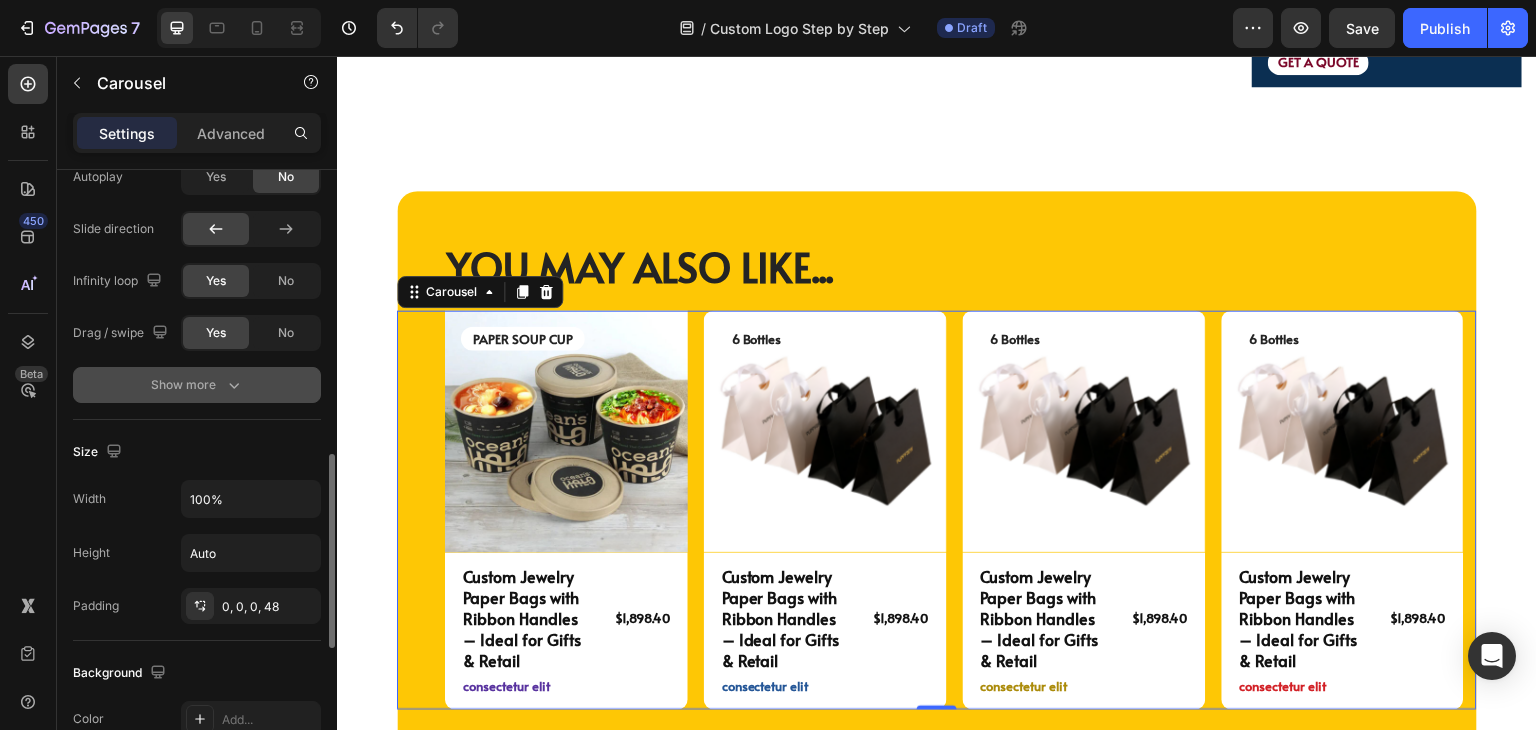 click on "Show more" at bounding box center (197, 385) 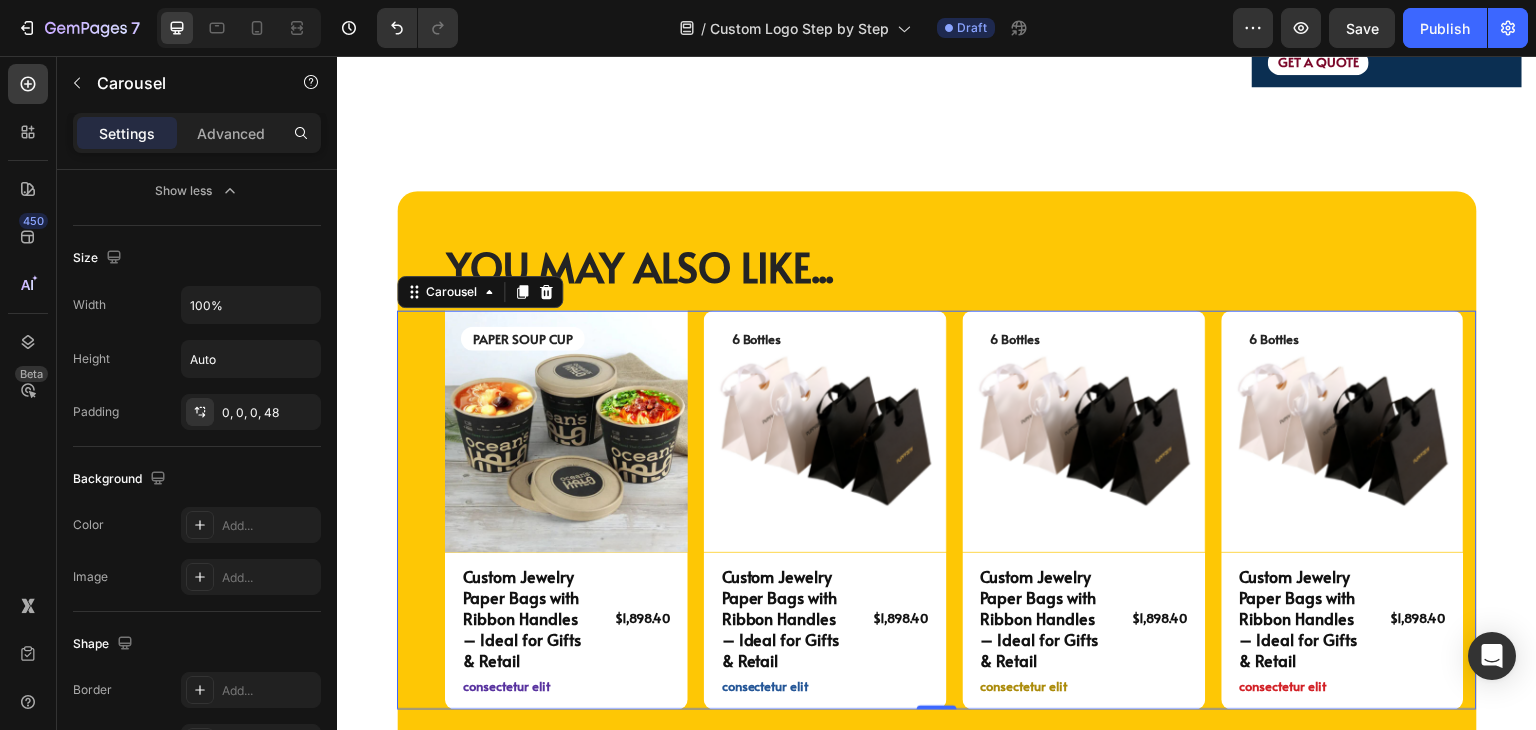 scroll, scrollTop: 1443, scrollLeft: 0, axis: vertical 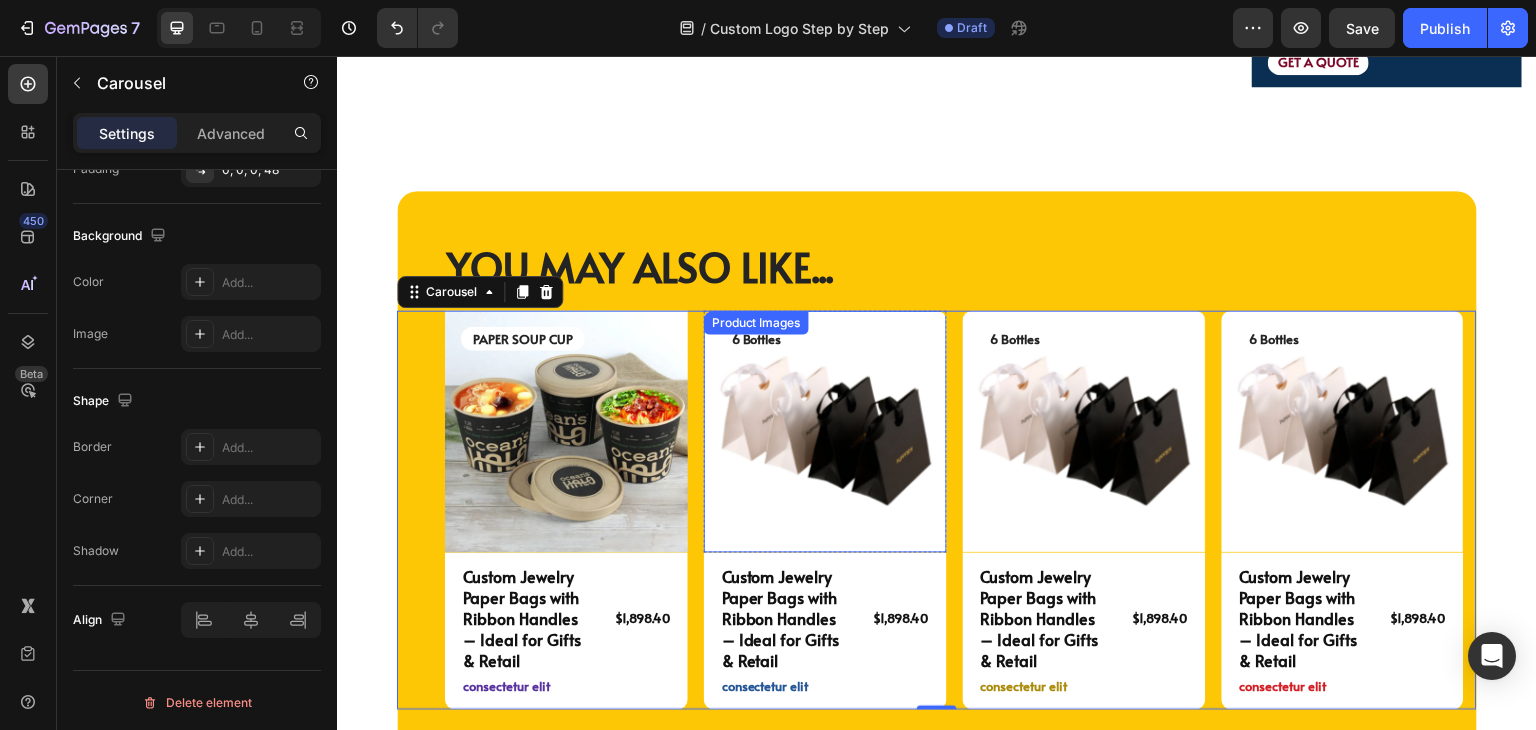 click at bounding box center [825, 432] 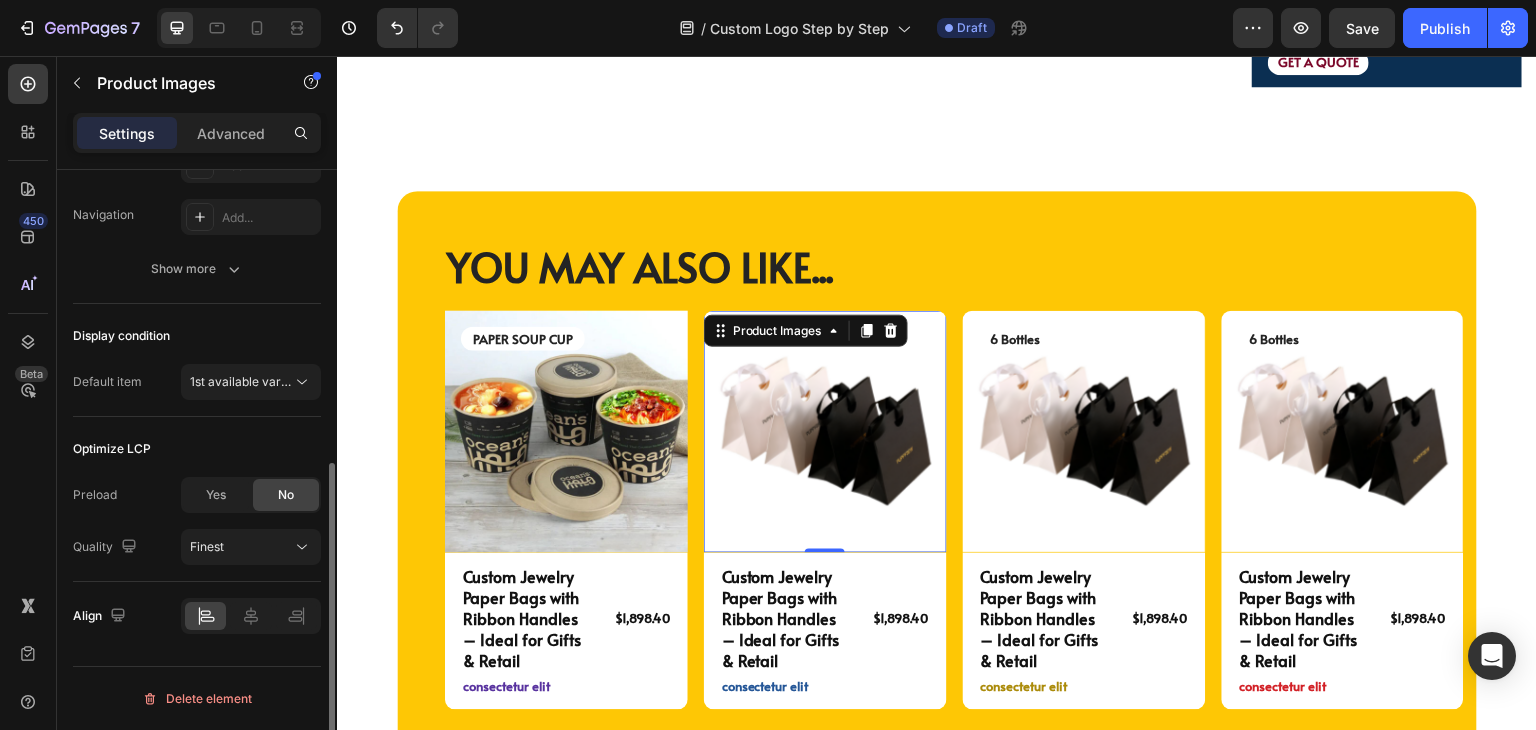 scroll, scrollTop: 0, scrollLeft: 0, axis: both 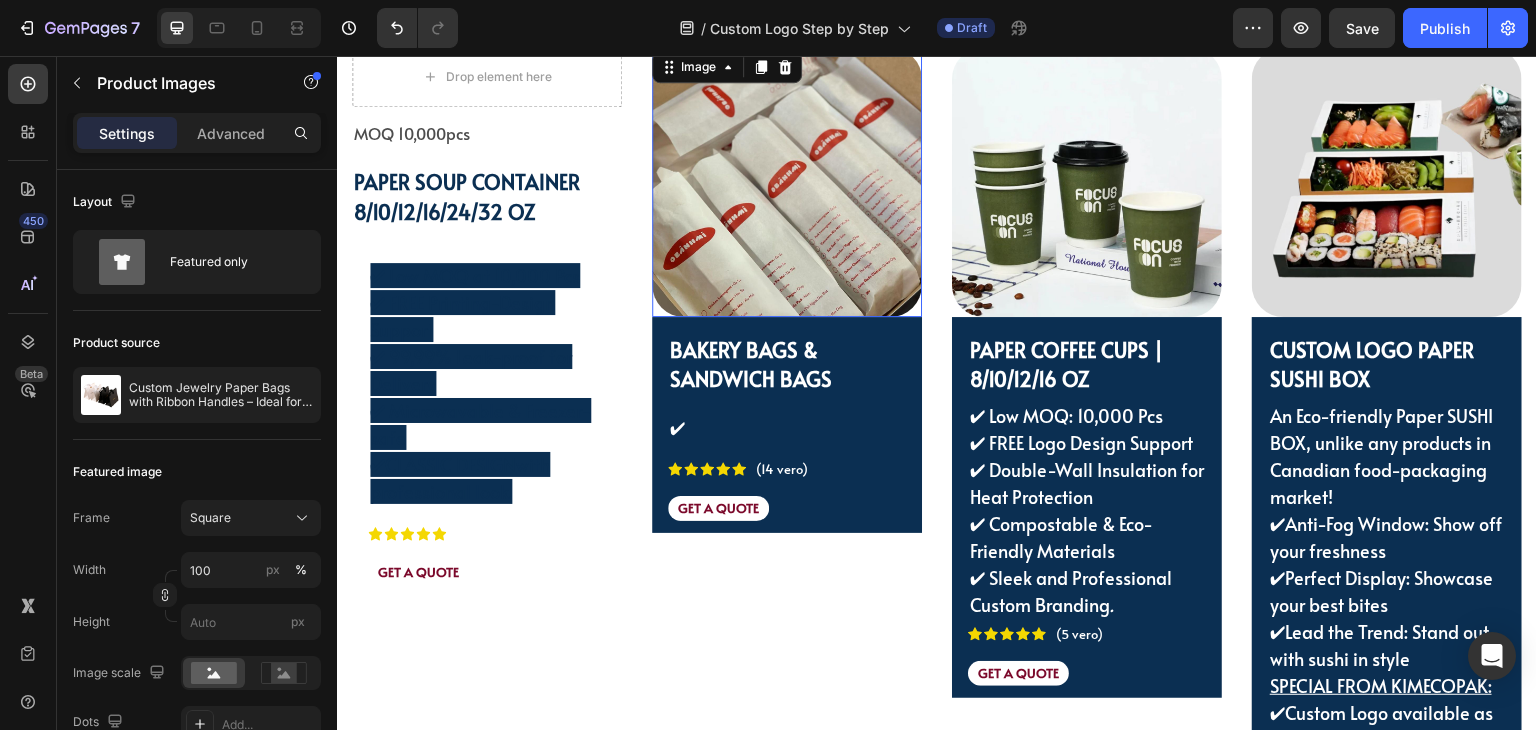 click at bounding box center [787, 182] 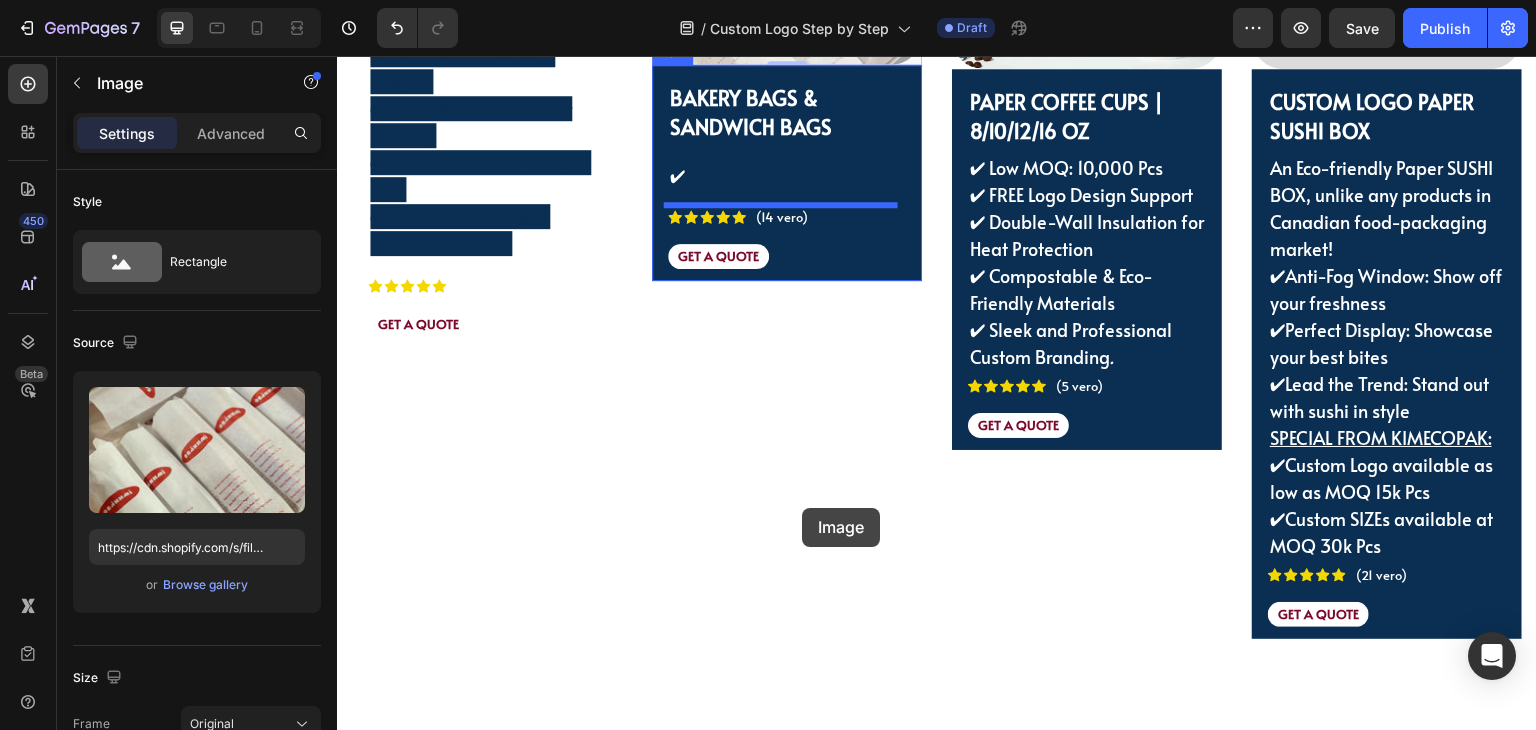 scroll, scrollTop: 4825, scrollLeft: 0, axis: vertical 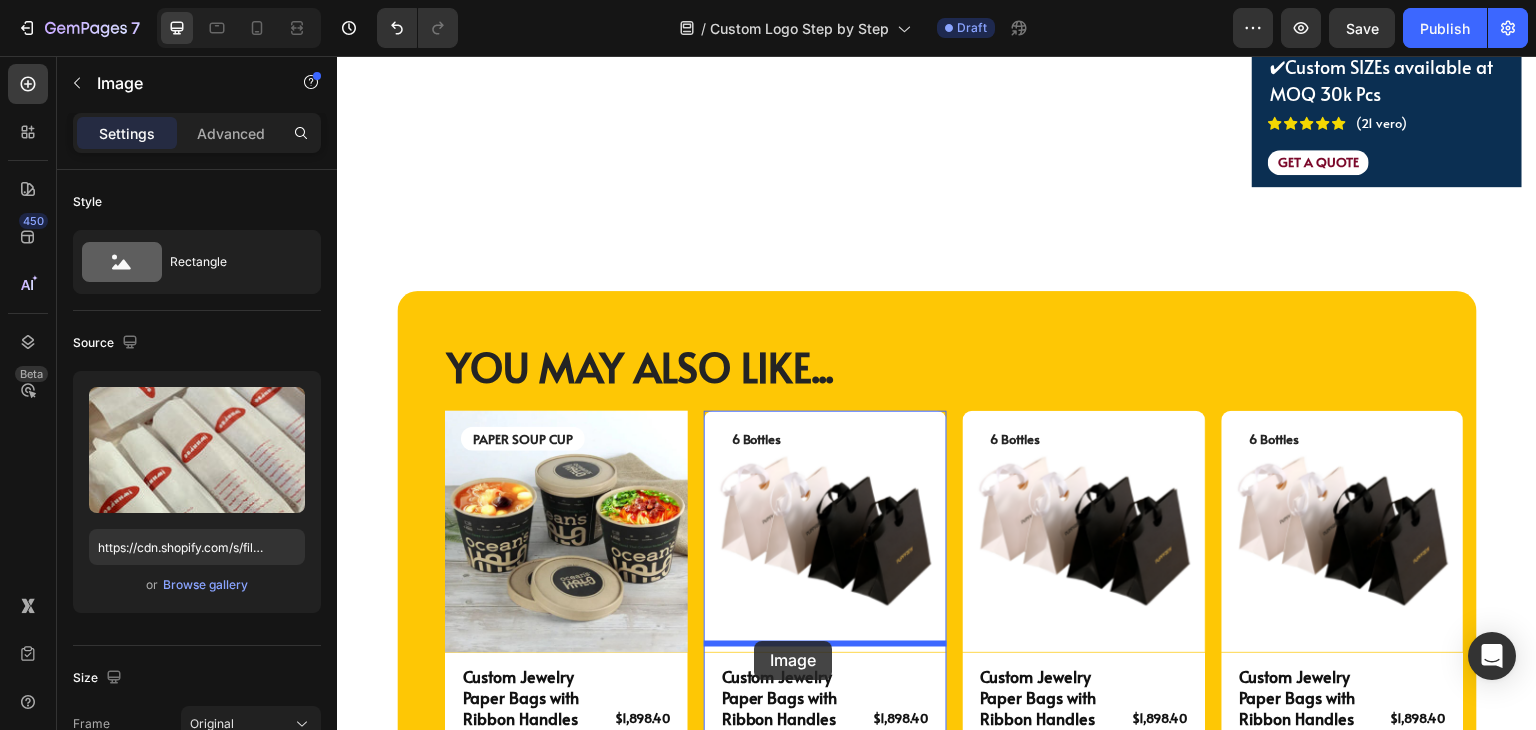 drag, startPoint x: 690, startPoint y: 167, endPoint x: 754, endPoint y: 641, distance: 478.30115 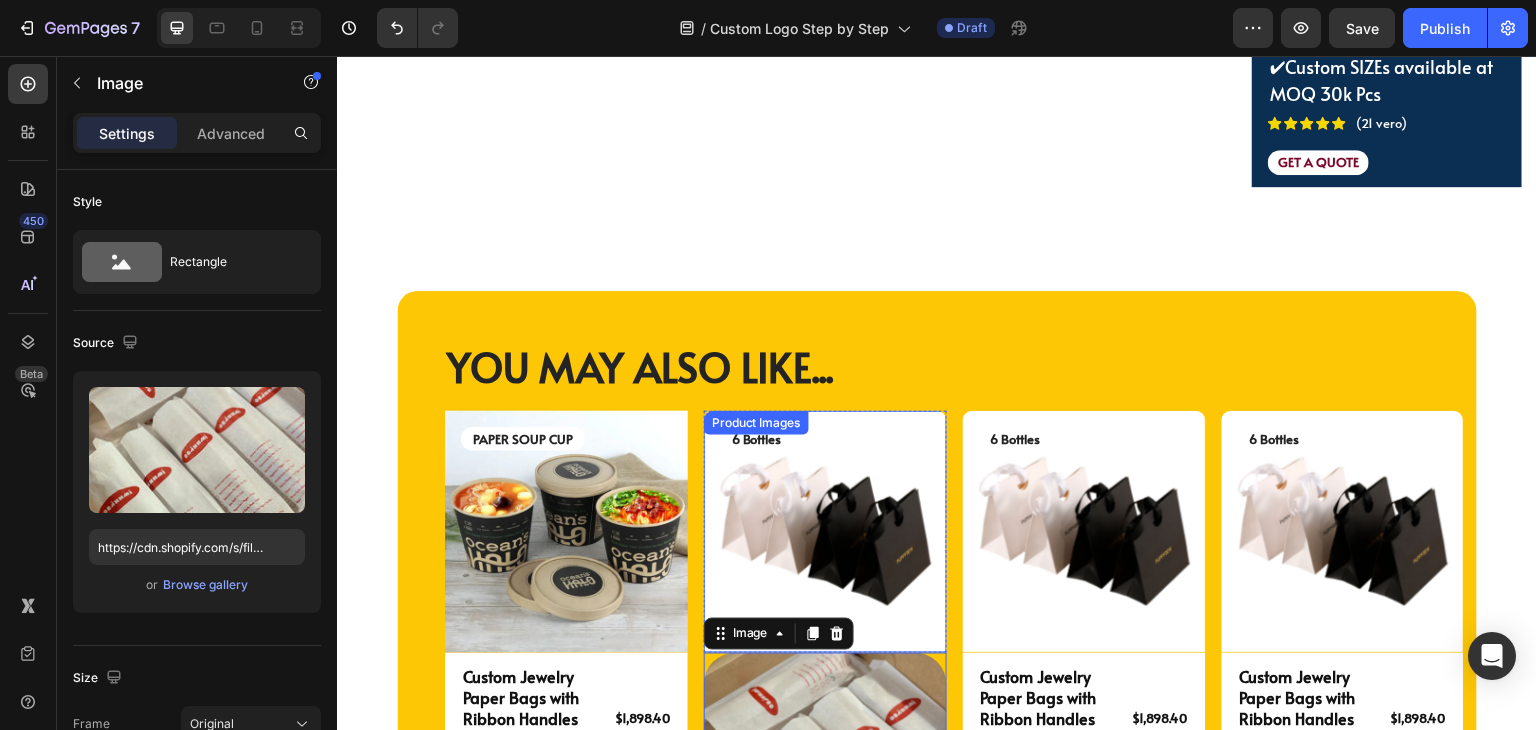 click at bounding box center (825, 532) 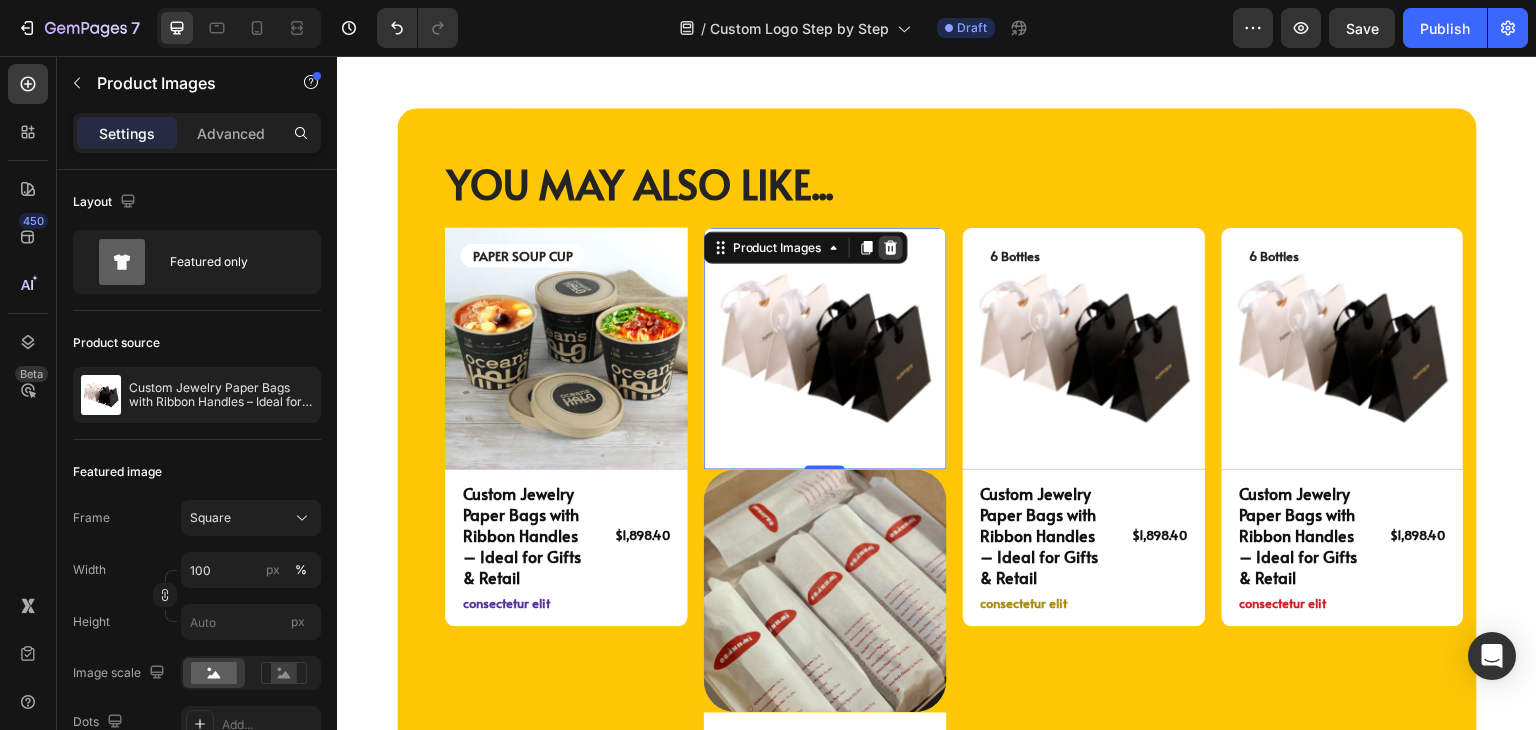 scroll, scrollTop: 5025, scrollLeft: 0, axis: vertical 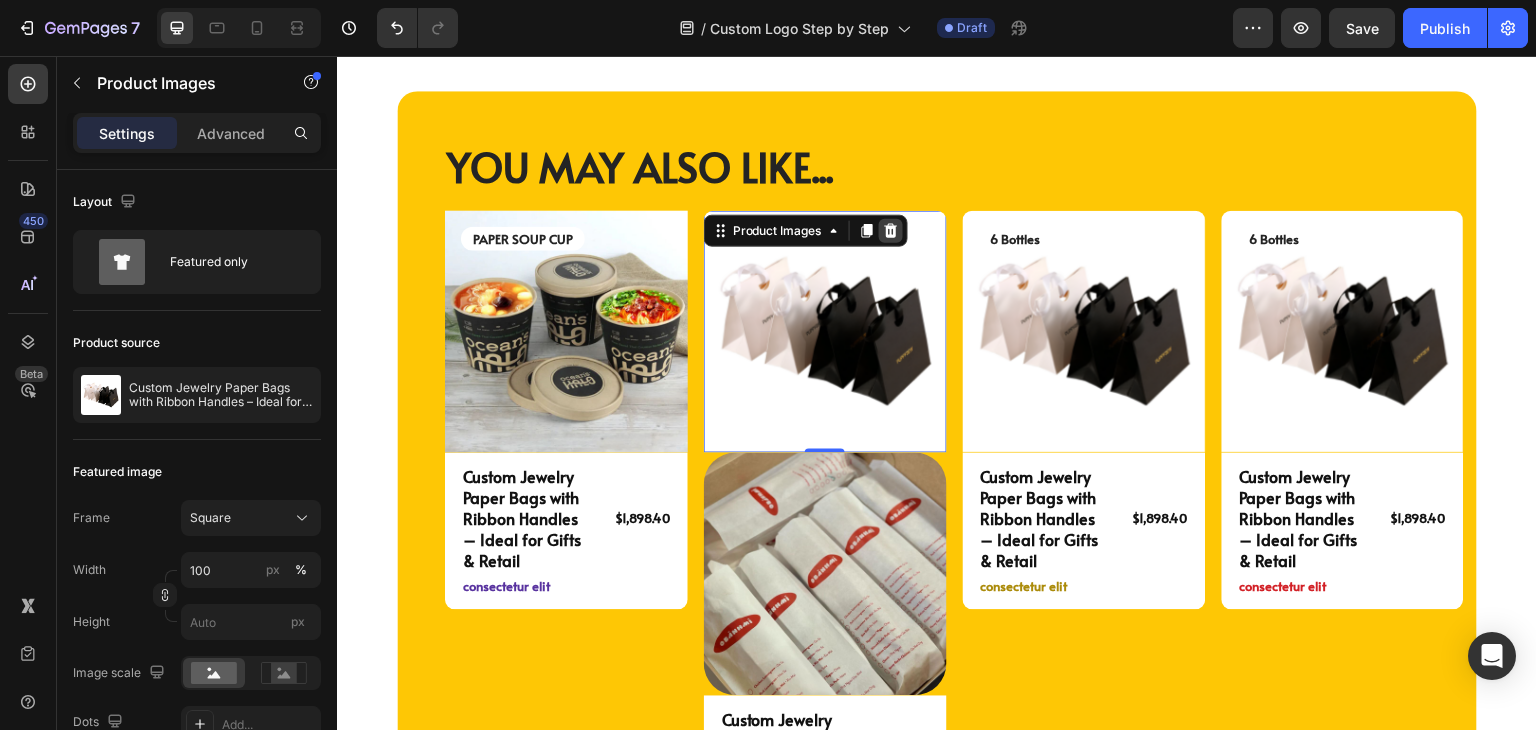 click at bounding box center (891, 231) 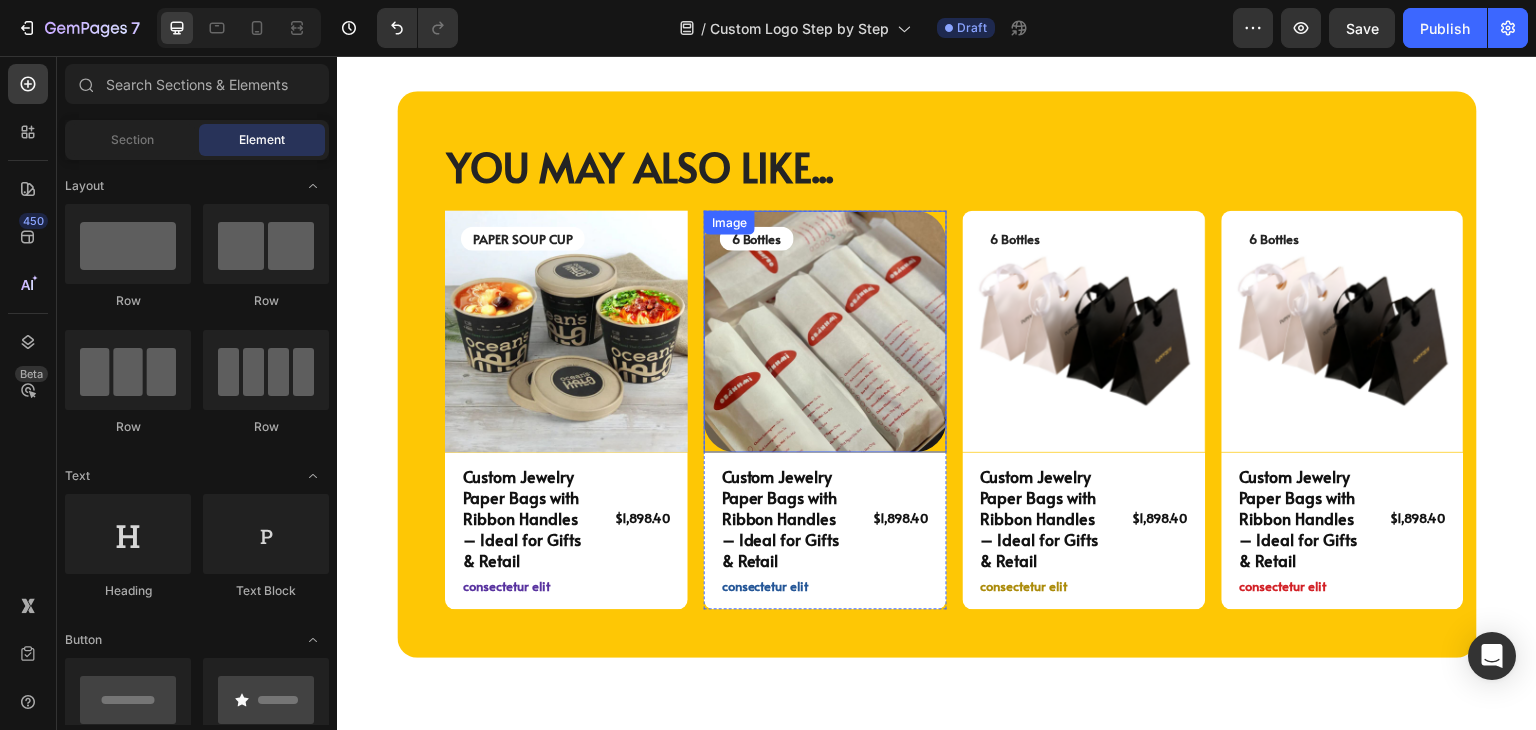 click at bounding box center (825, 332) 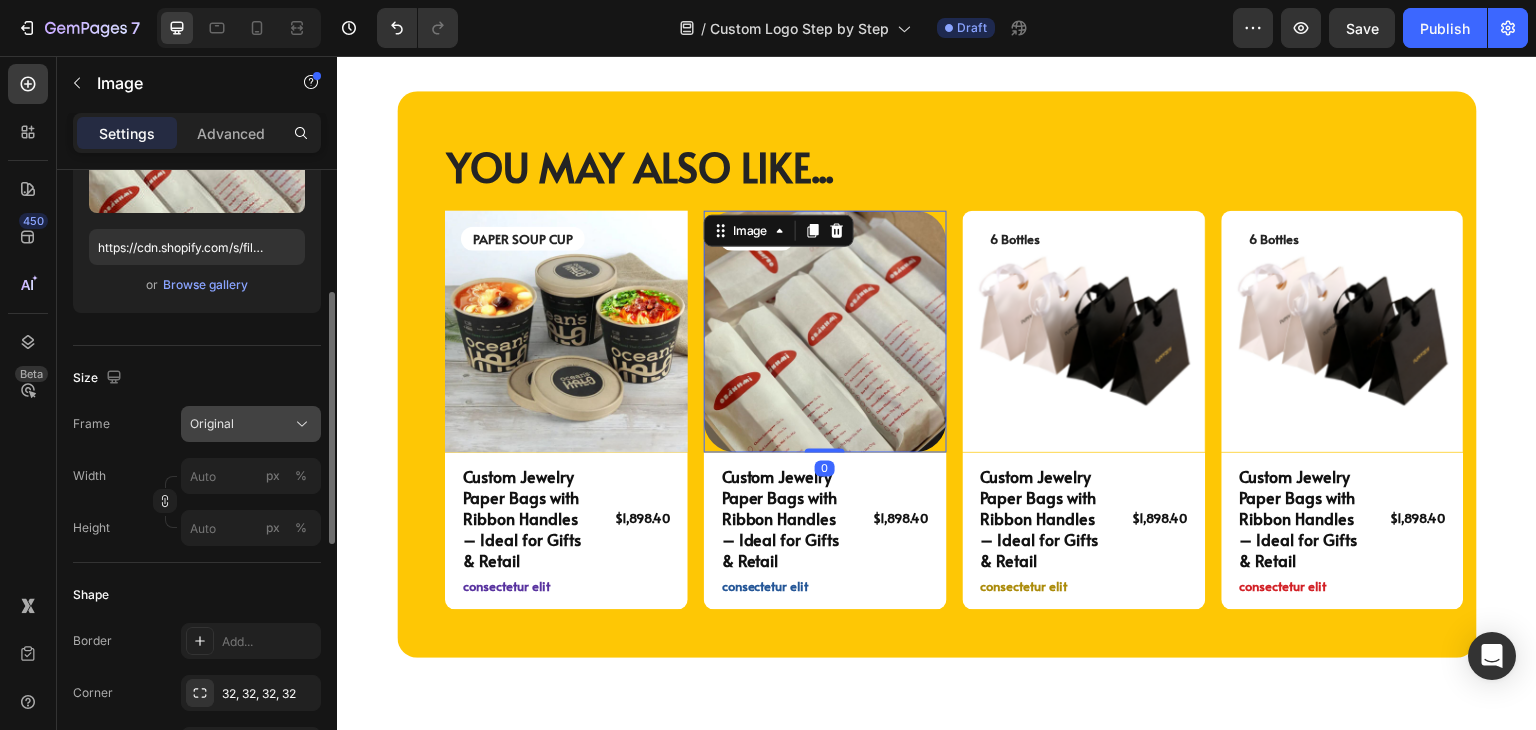 scroll, scrollTop: 500, scrollLeft: 0, axis: vertical 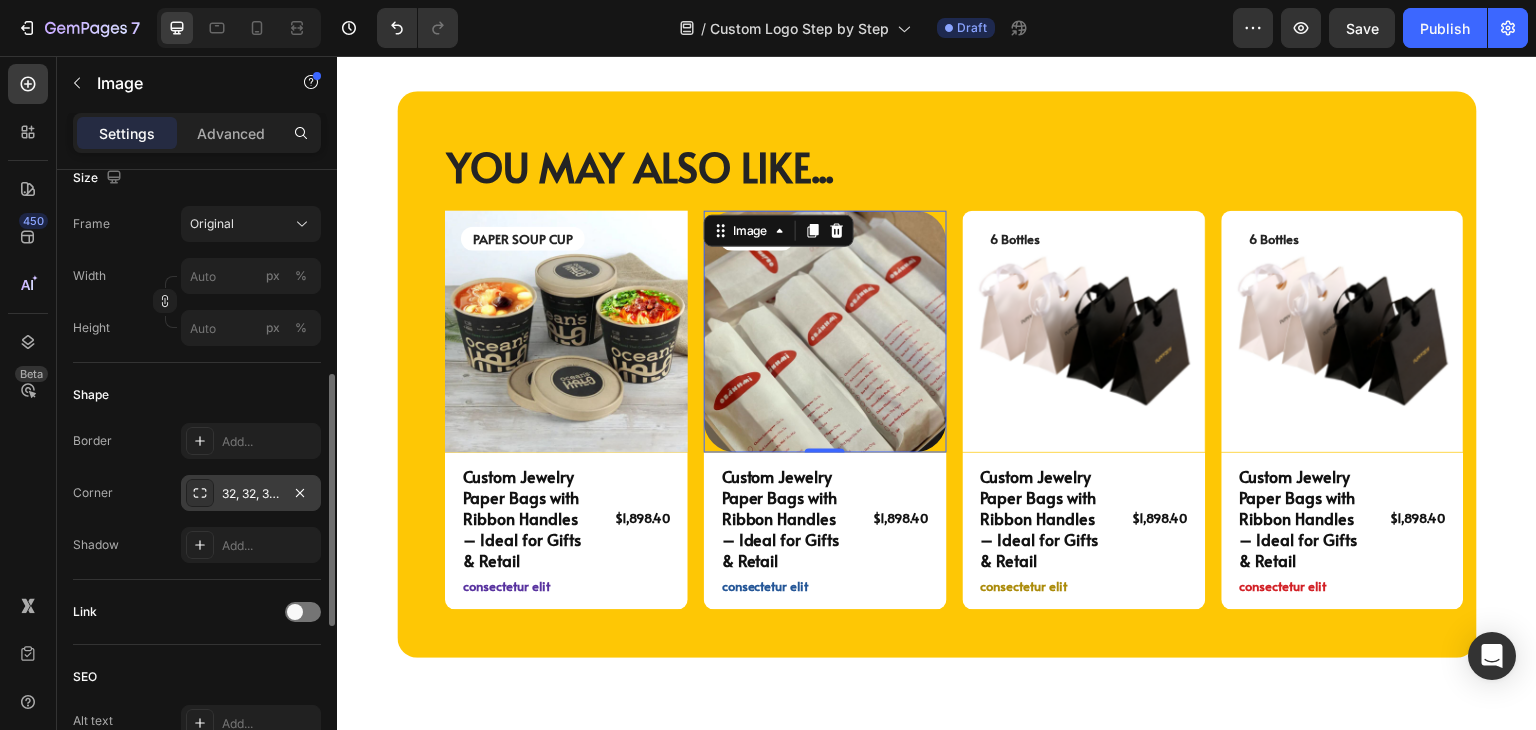 click on "32, 32, 32, 32" at bounding box center (251, 493) 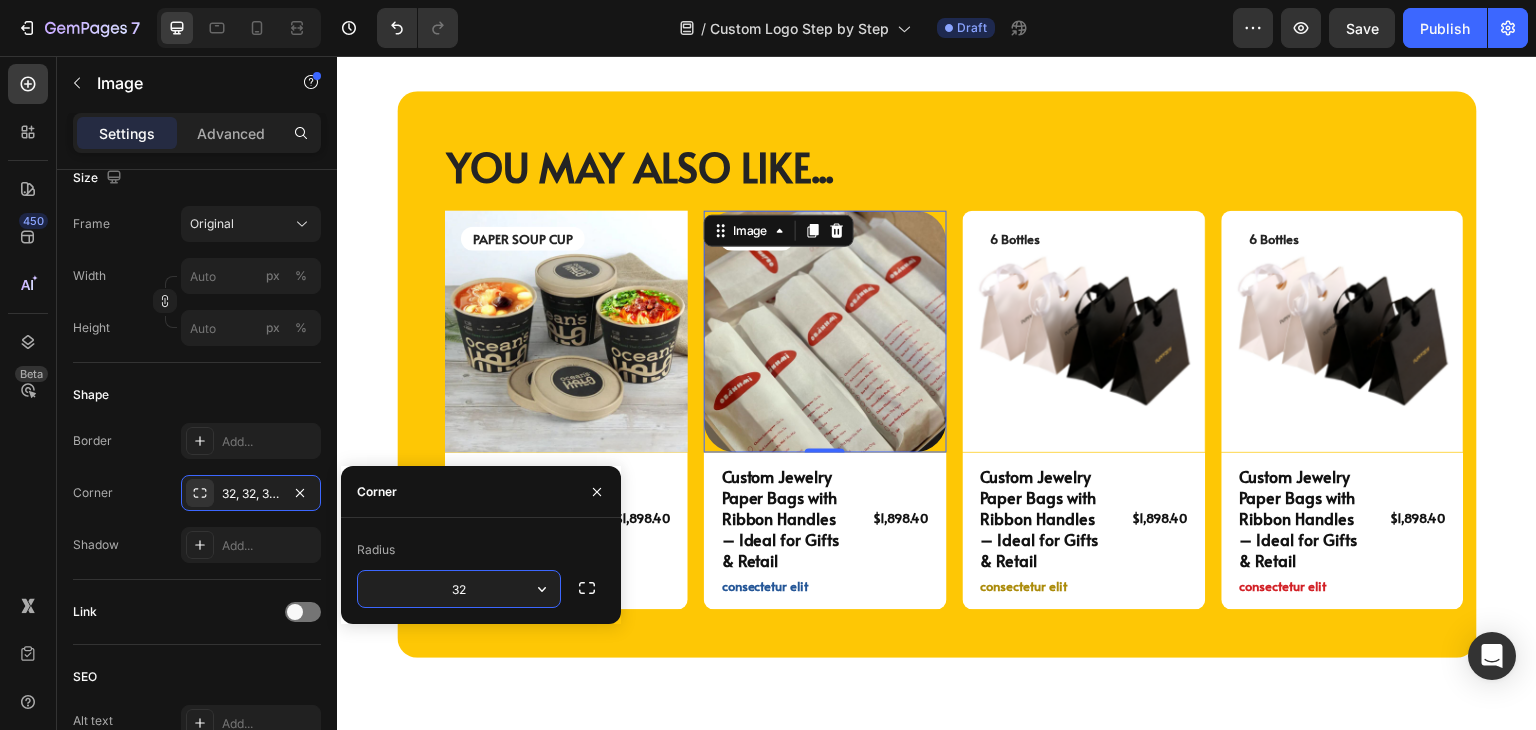click on "32" at bounding box center [459, 589] 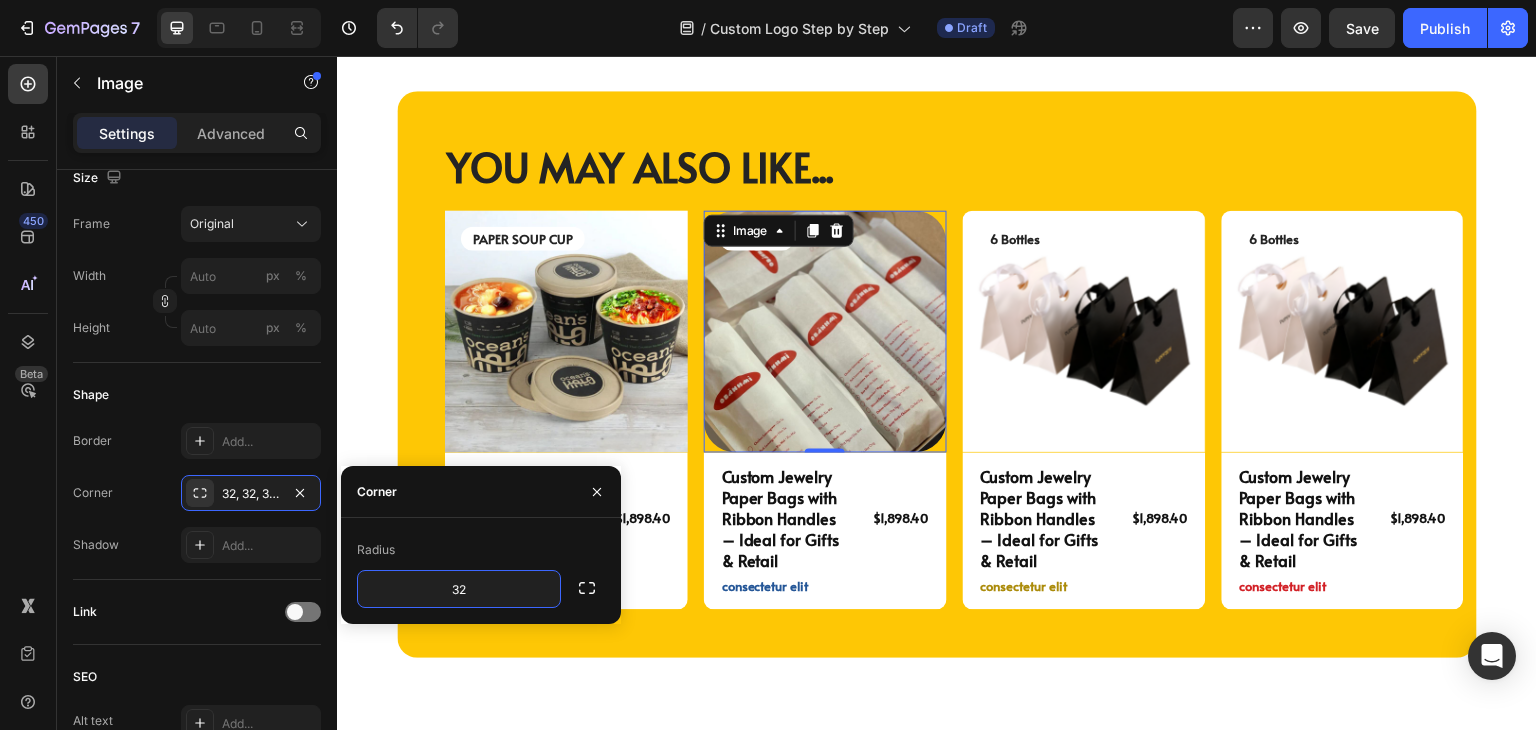 type on "0" 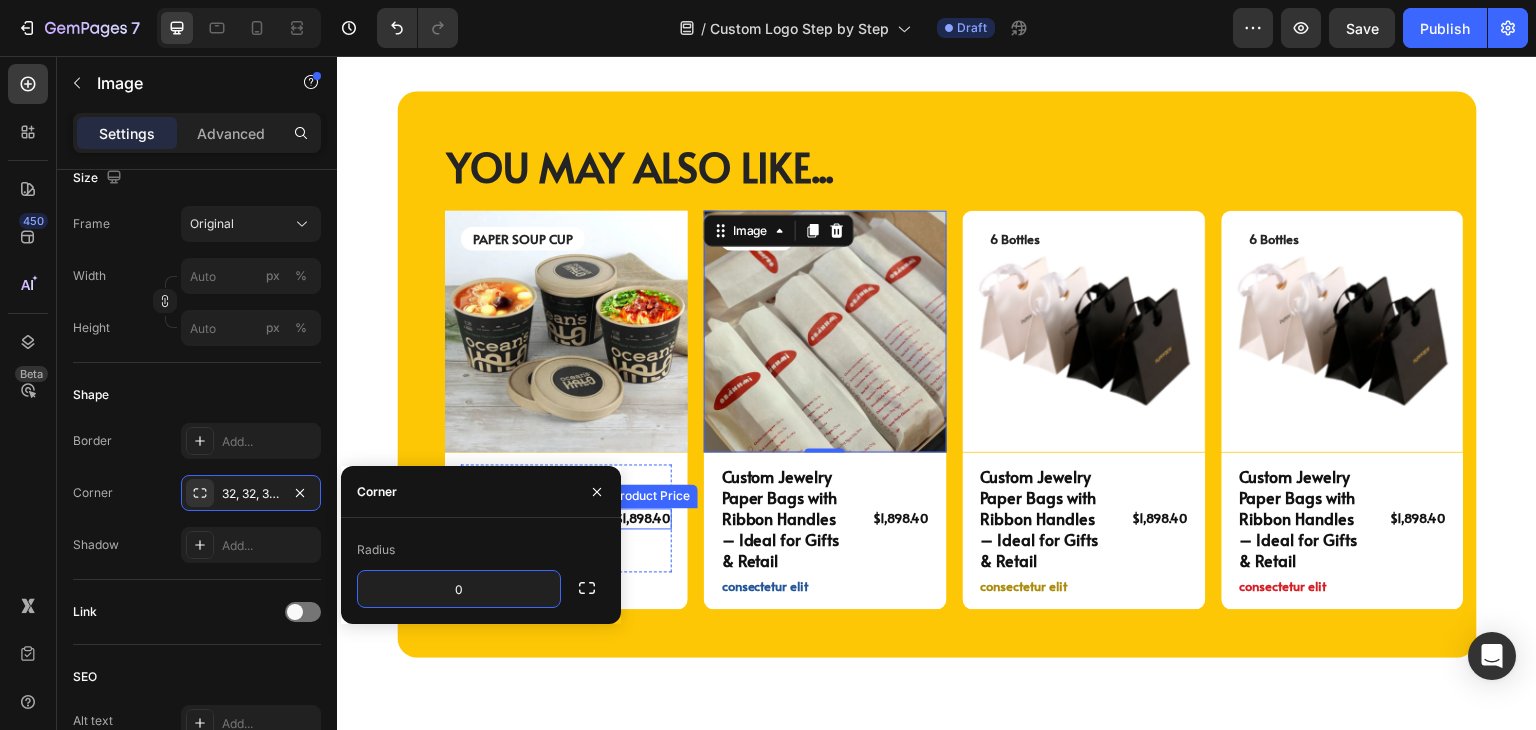click on "Custom Jewelry Paper Bags with Ribbon Handles – Ideal for Gifts & Retail" at bounding box center [787, 519] 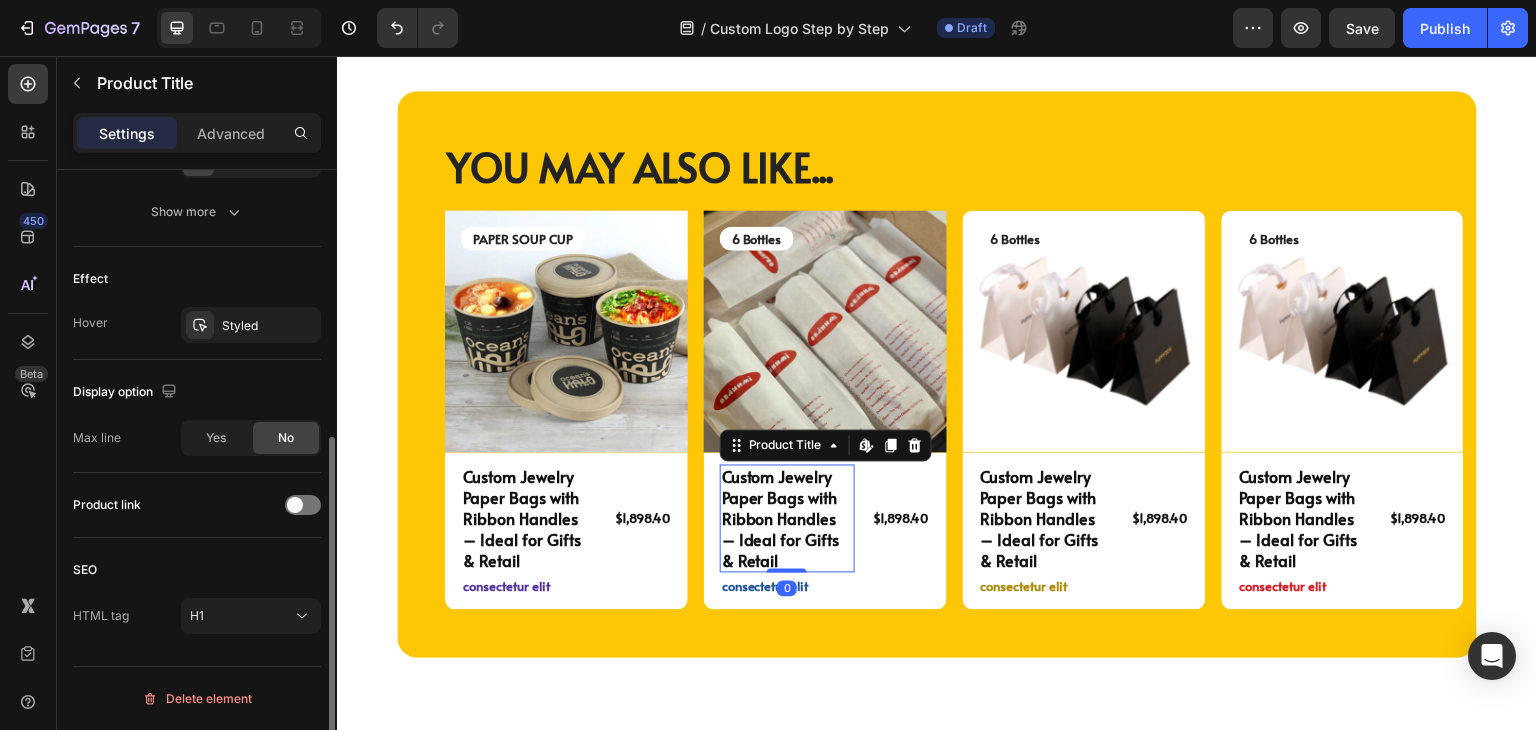 scroll, scrollTop: 0, scrollLeft: 0, axis: both 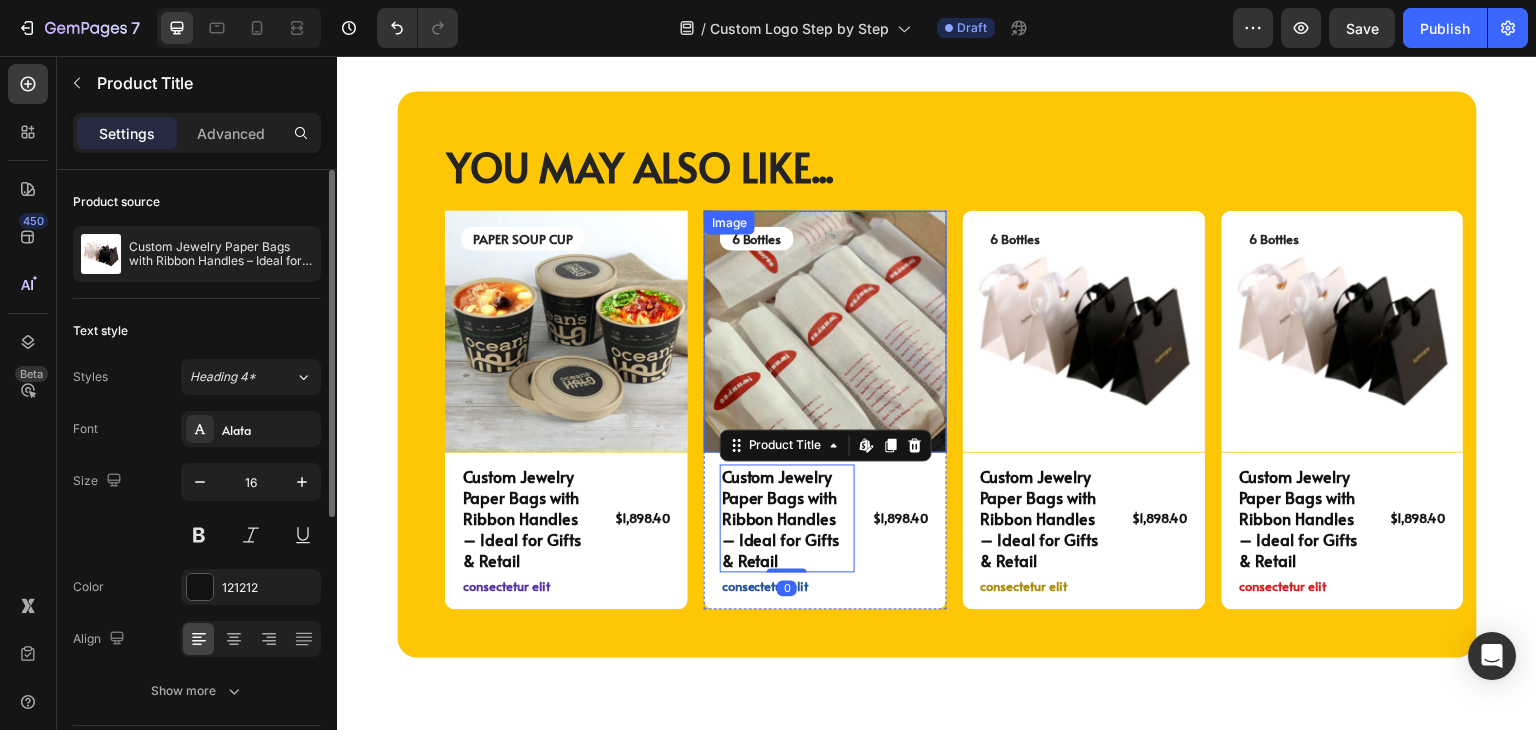 click at bounding box center [825, 332] 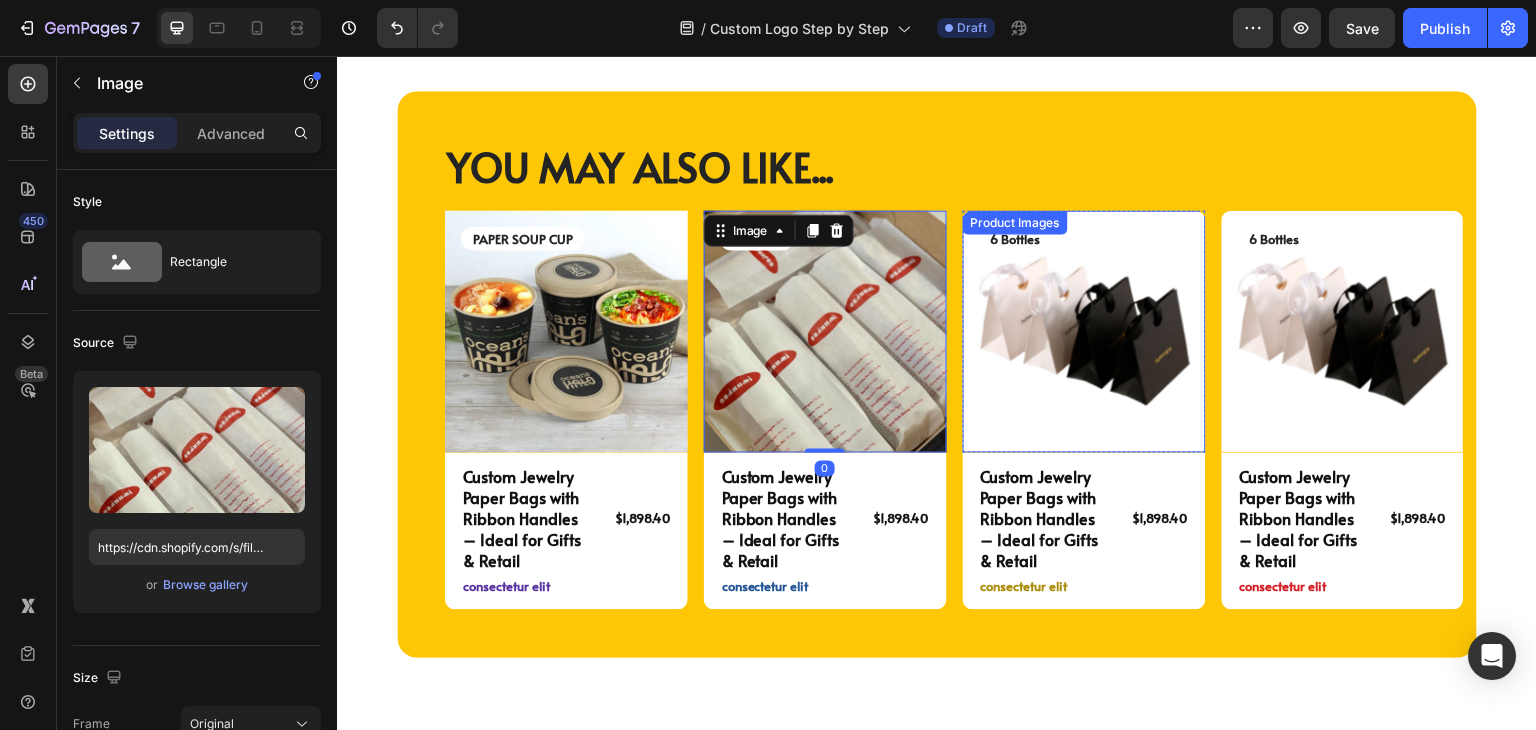 click at bounding box center (1084, 332) 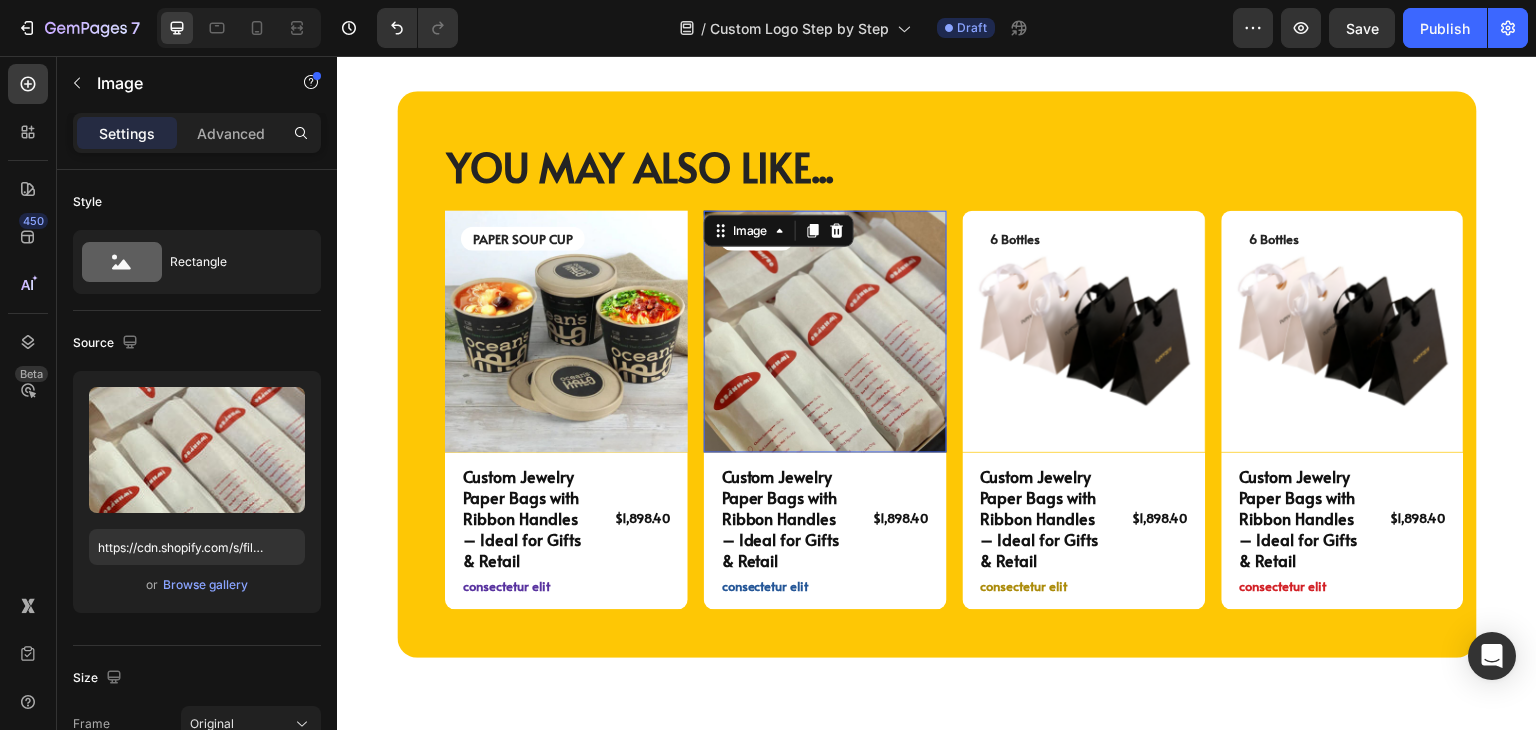 click at bounding box center [825, 332] 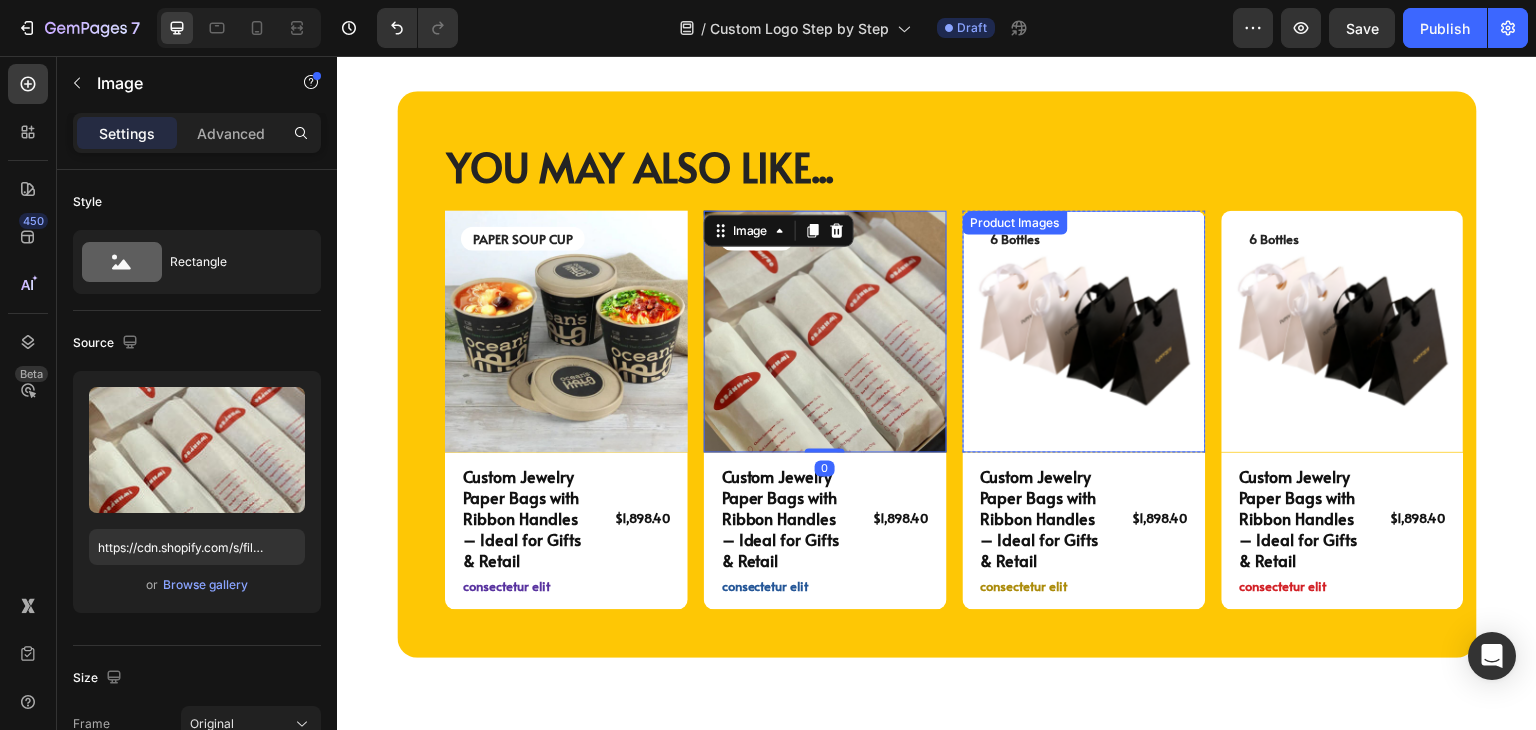 click at bounding box center (1084, 332) 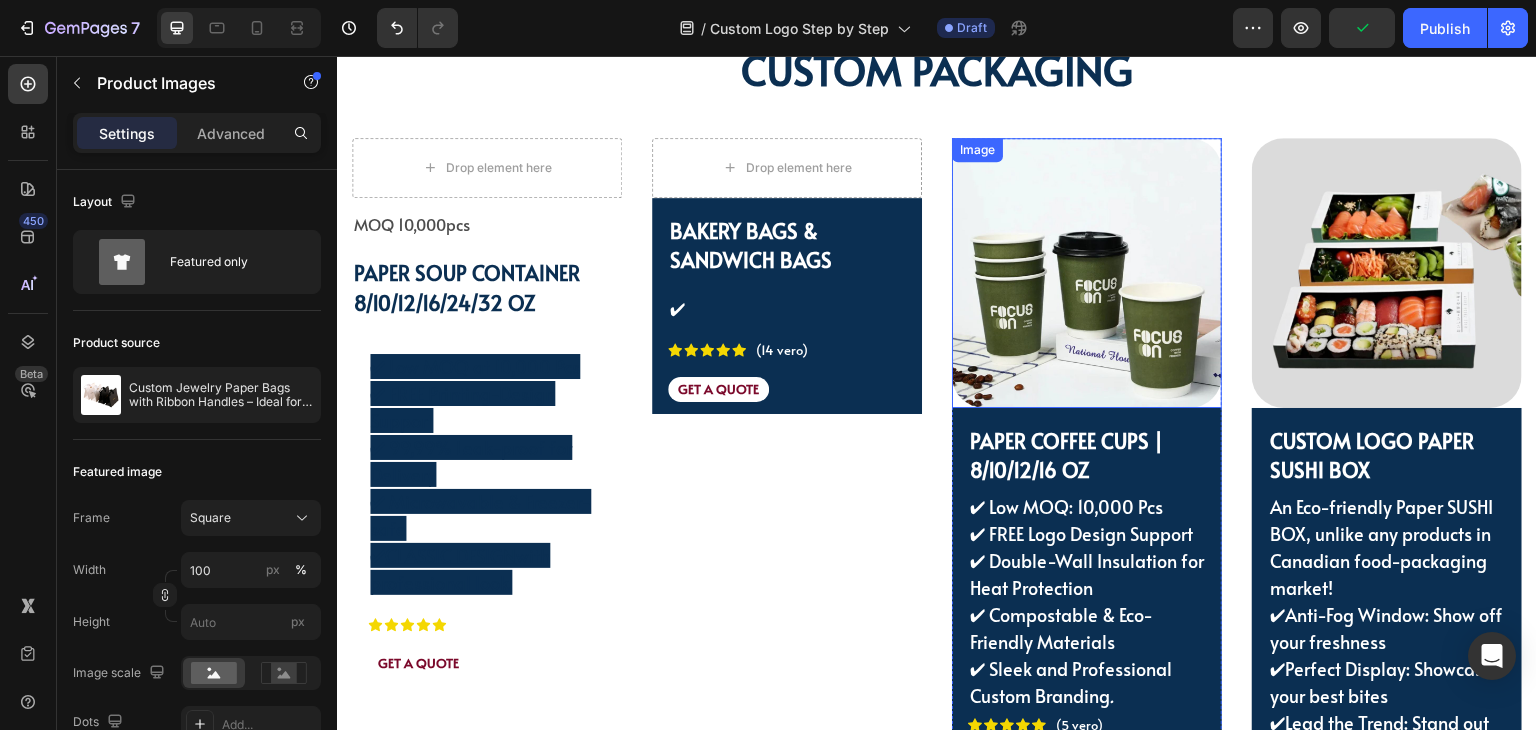 scroll, scrollTop: 4025, scrollLeft: 0, axis: vertical 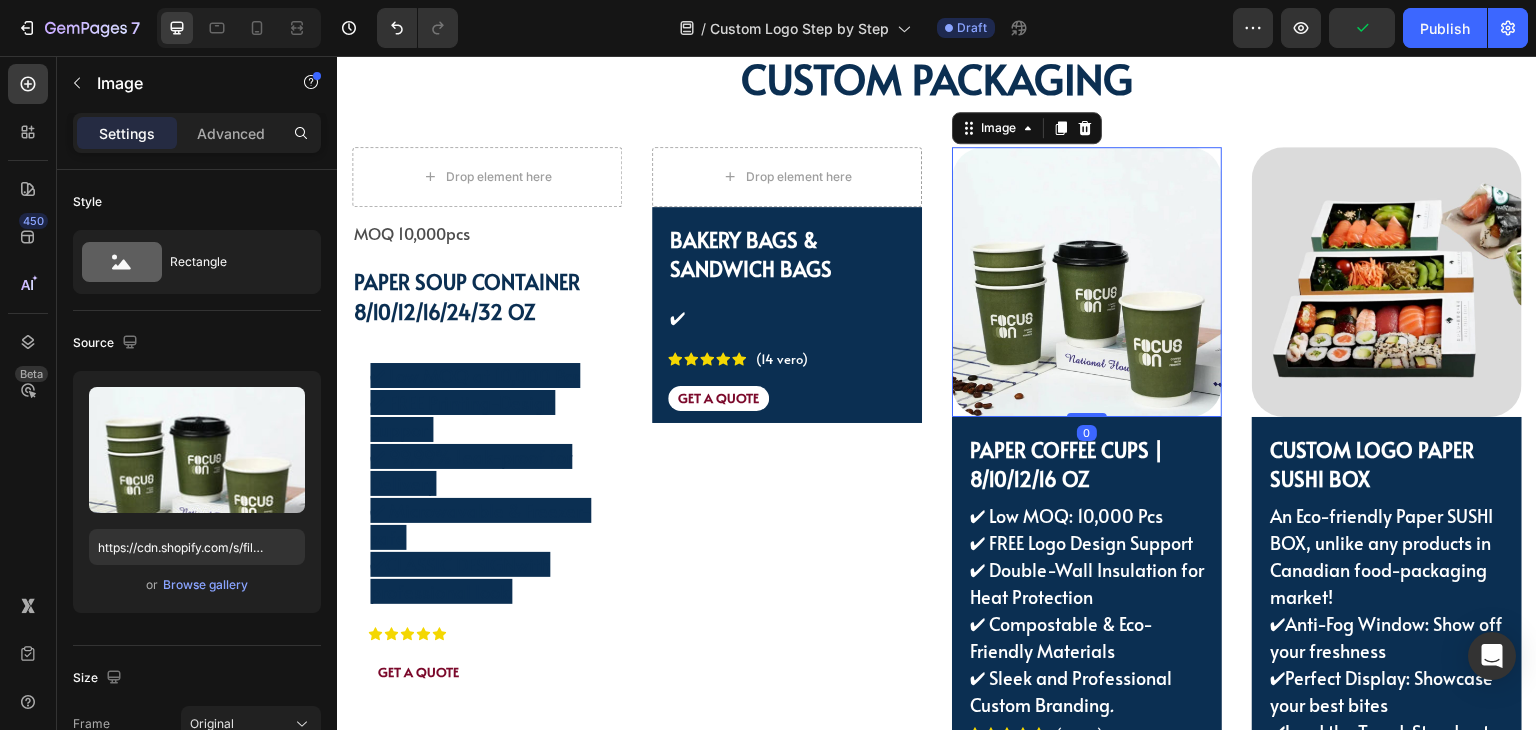 click at bounding box center [1087, 282] 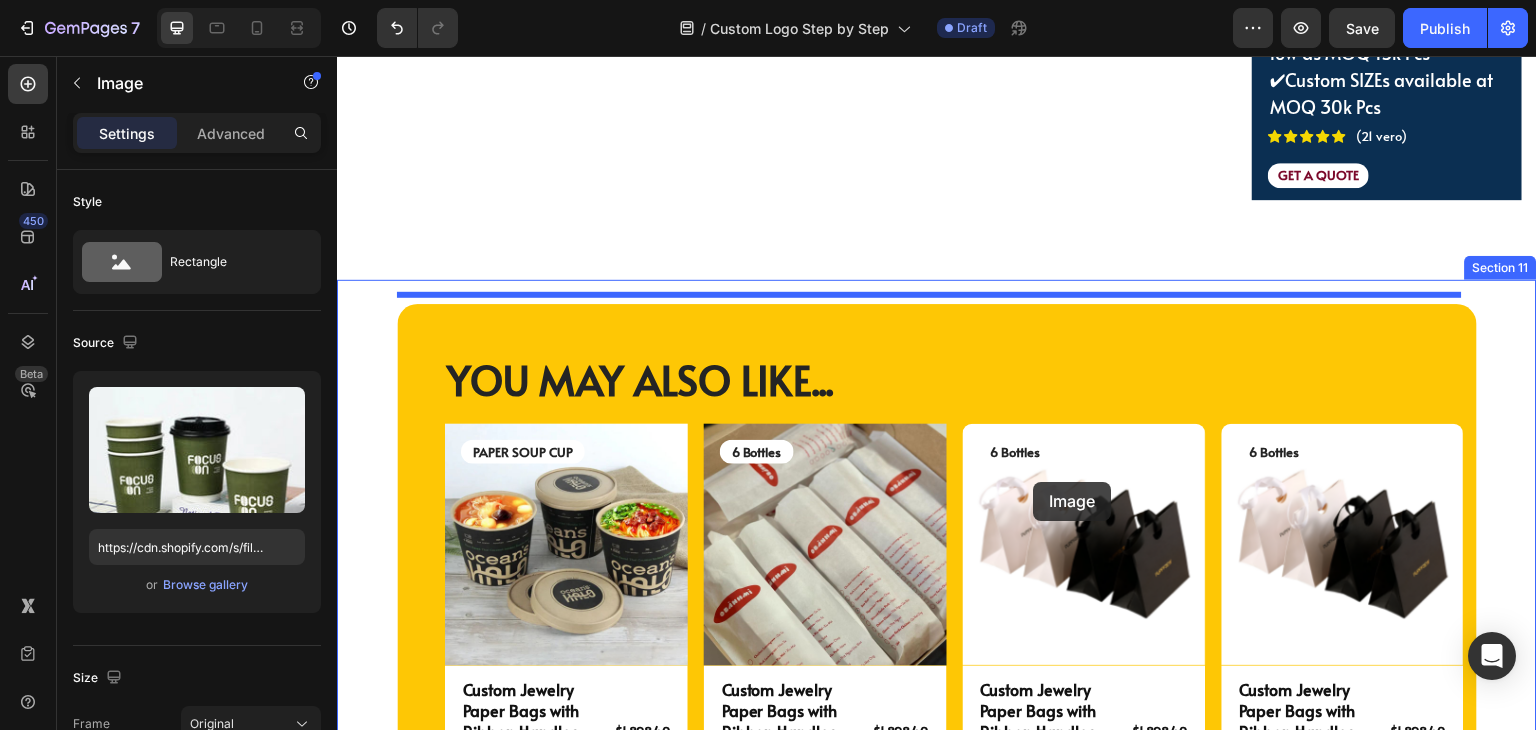 scroll, scrollTop: 4825, scrollLeft: 0, axis: vertical 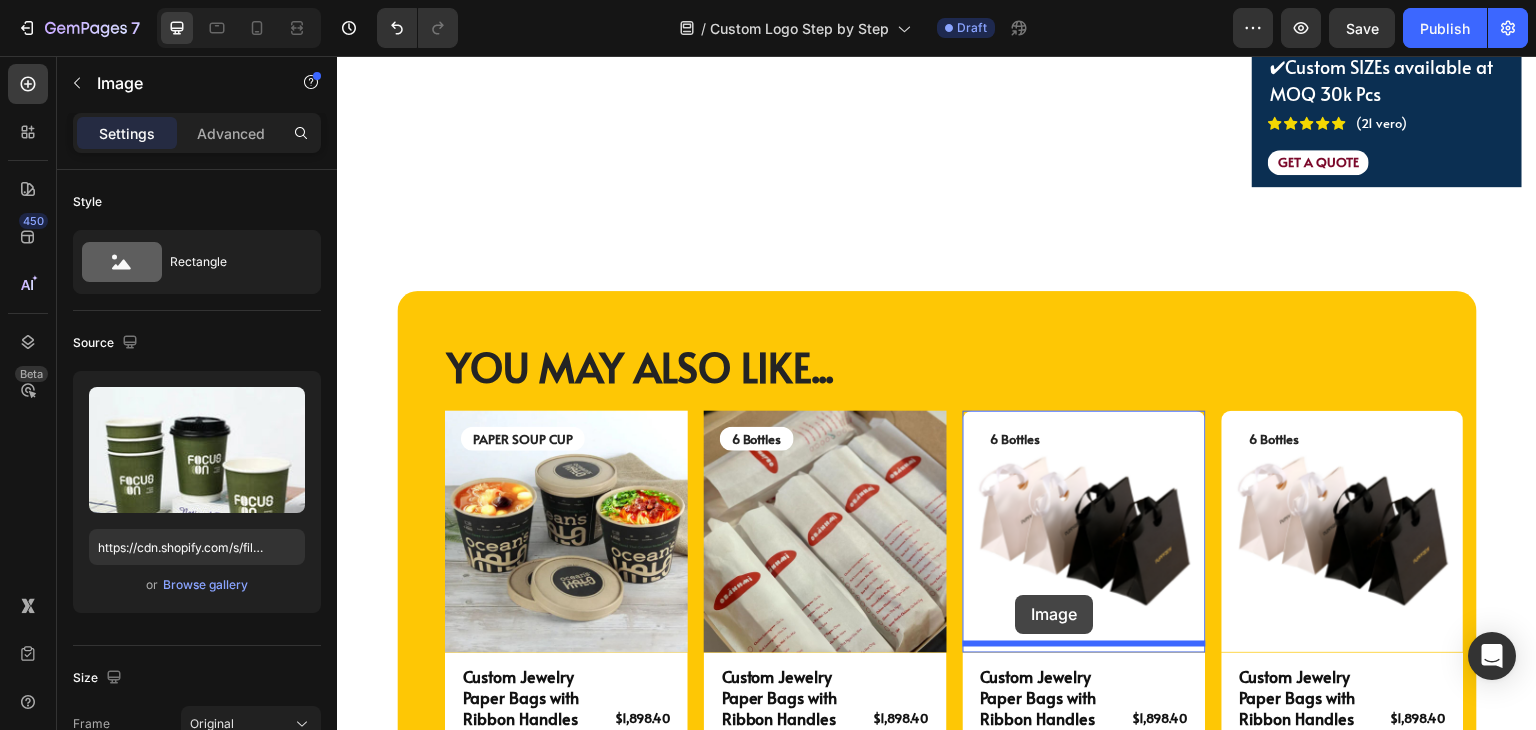 drag, startPoint x: 1003, startPoint y: 119, endPoint x: 1016, endPoint y: 595, distance: 476.1775 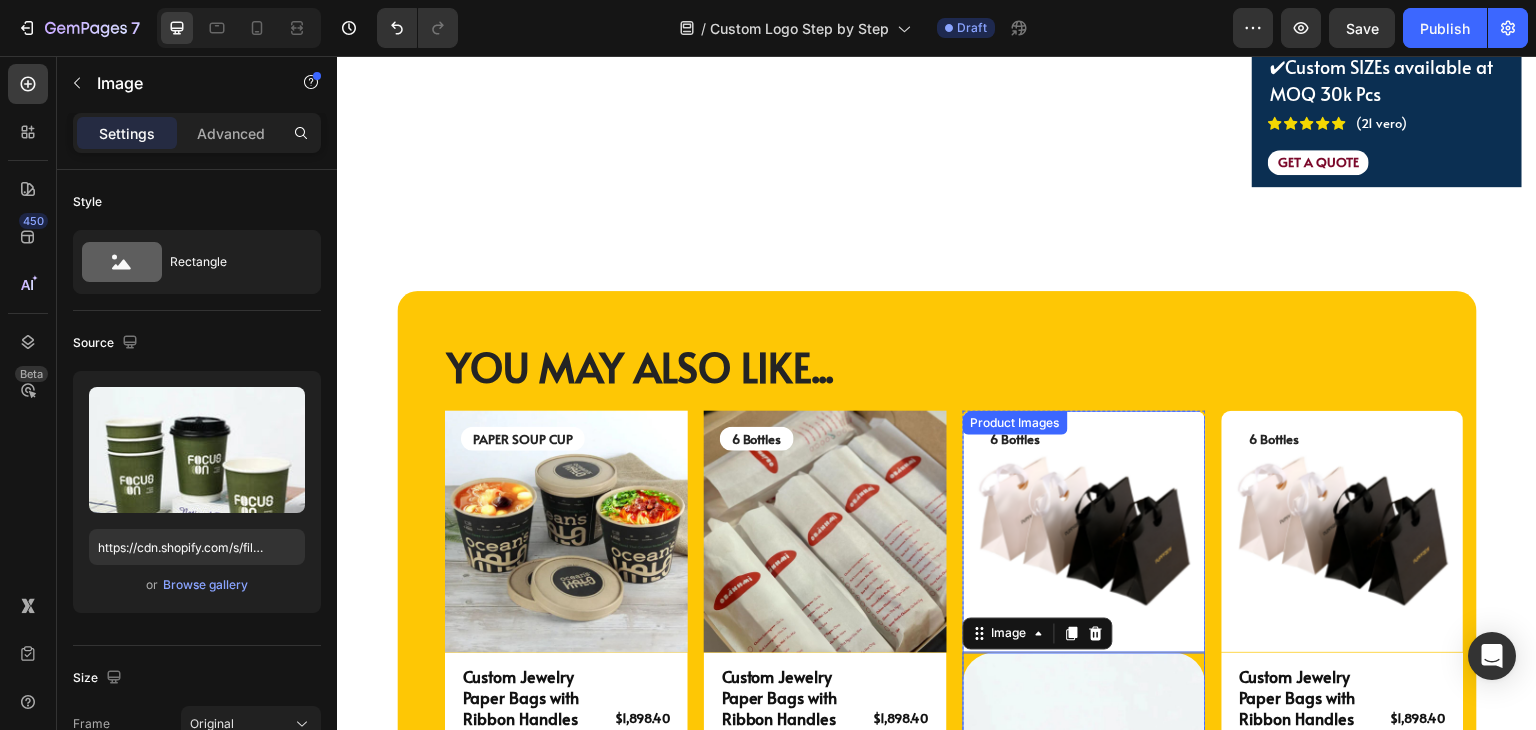 click at bounding box center [1084, 532] 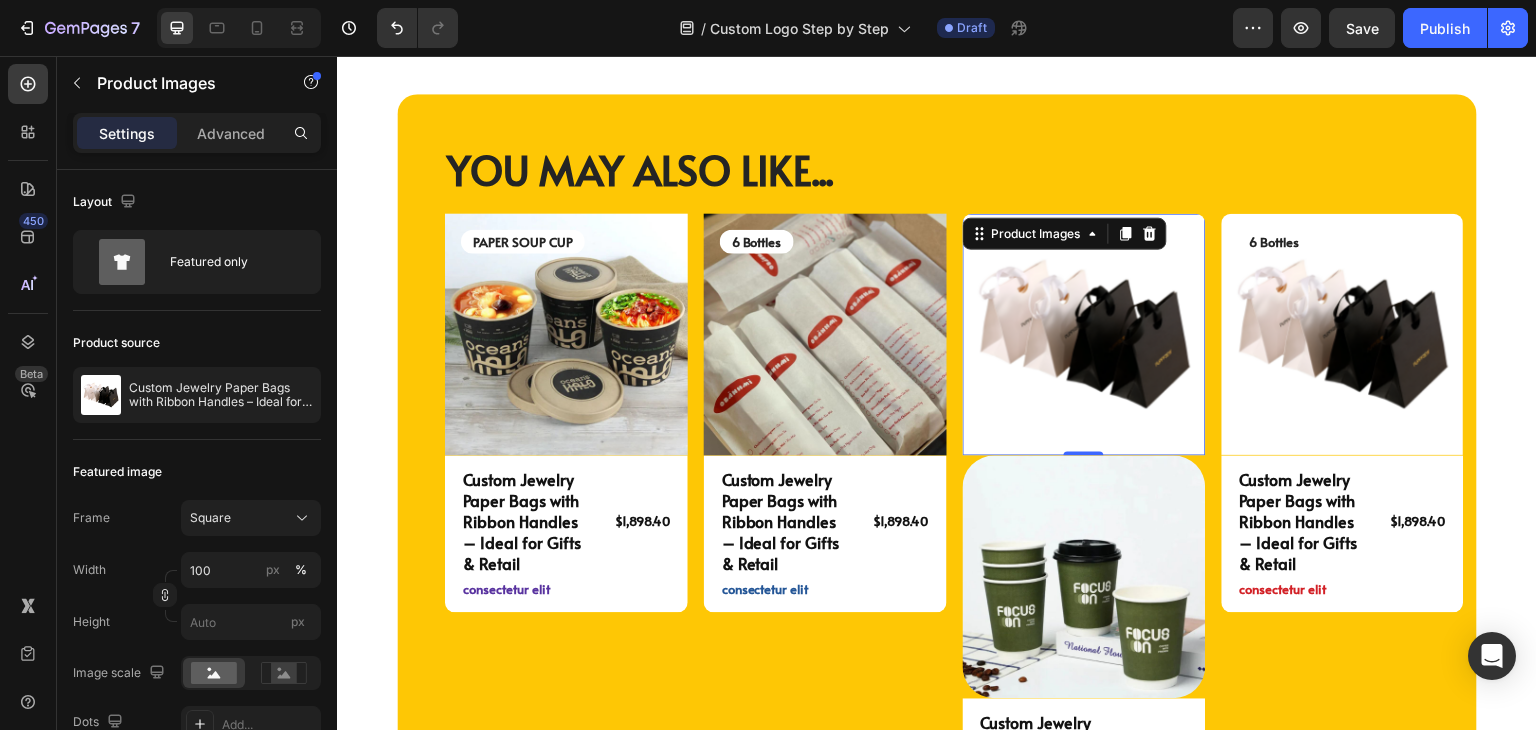 scroll, scrollTop: 5025, scrollLeft: 0, axis: vertical 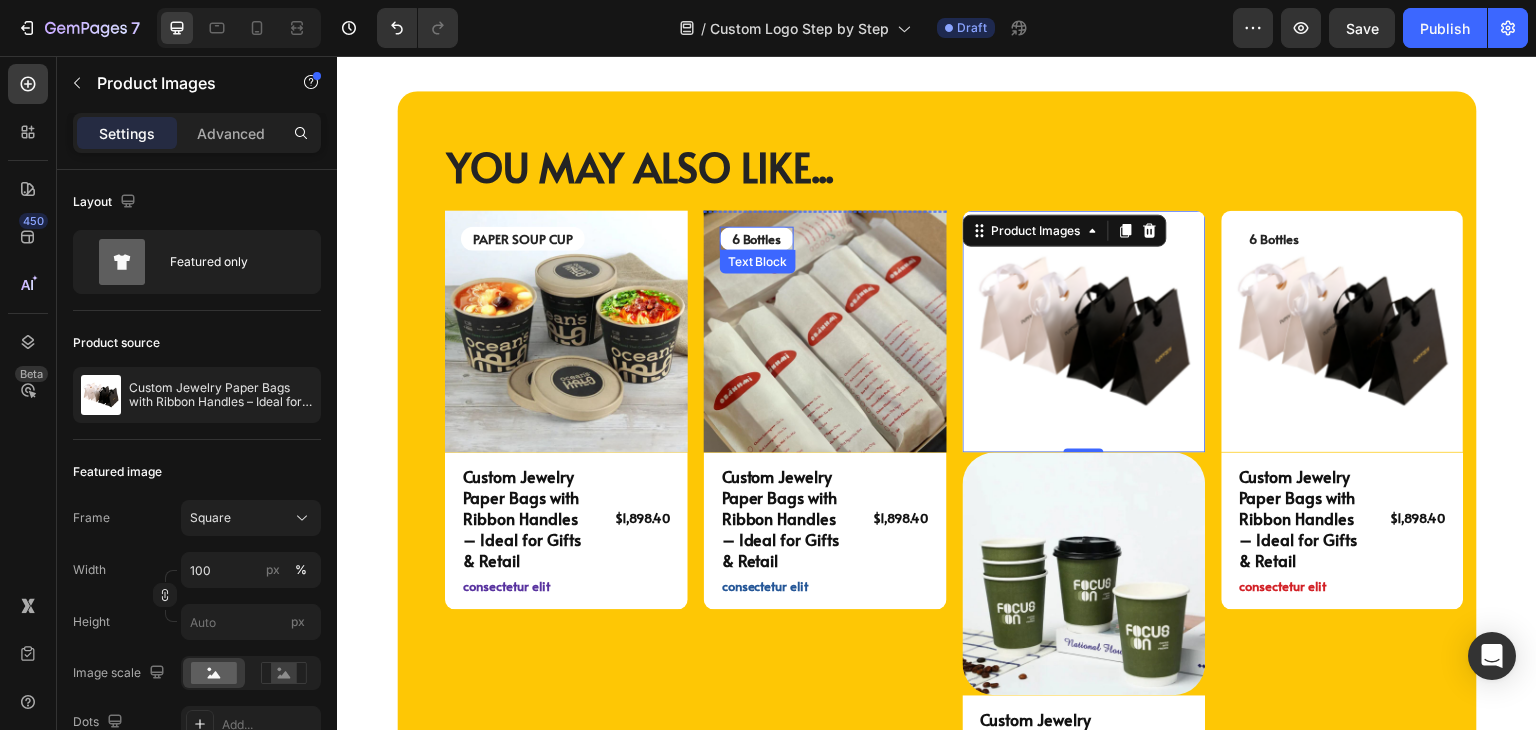 click on "6 Bottles" at bounding box center [757, 239] 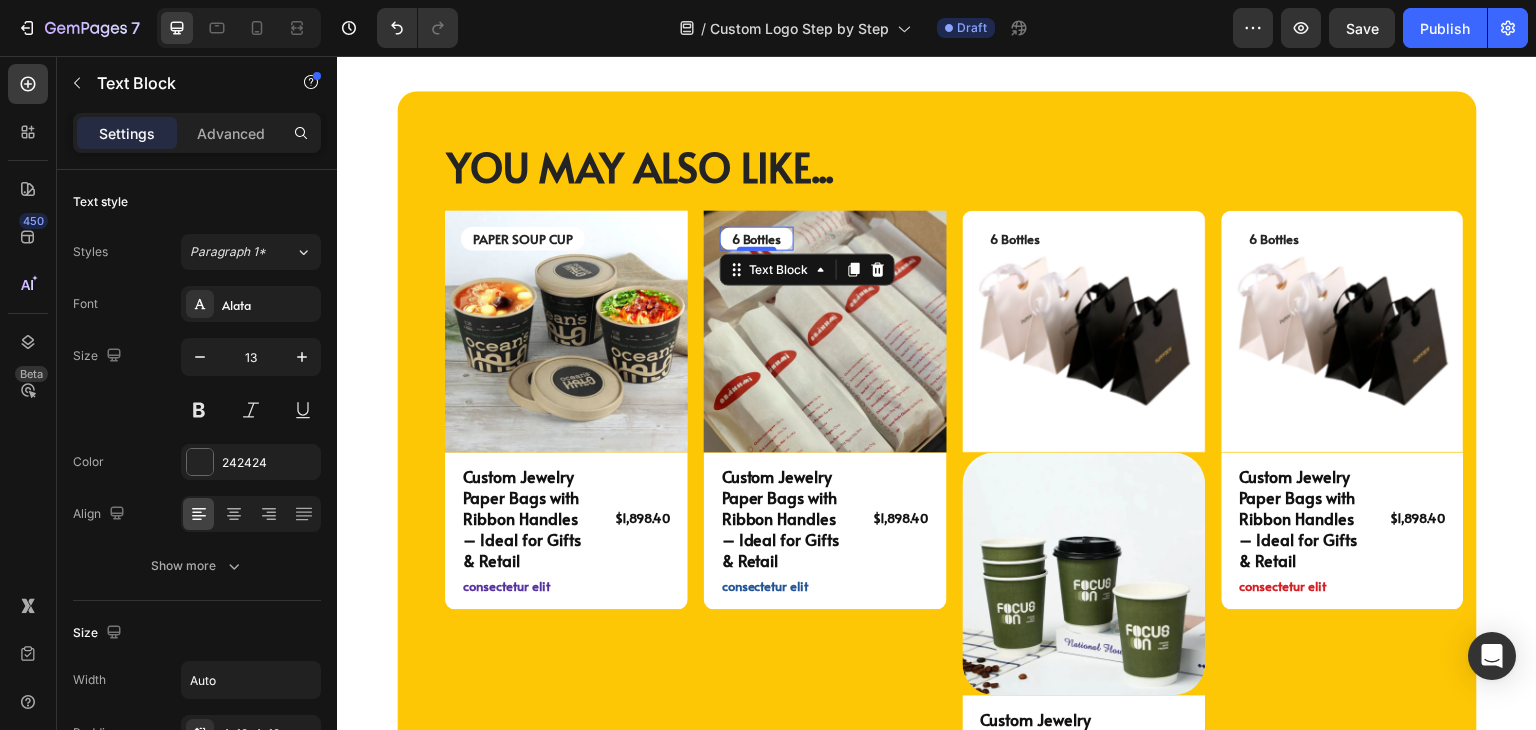 click on "6 Bottles" at bounding box center (757, 239) 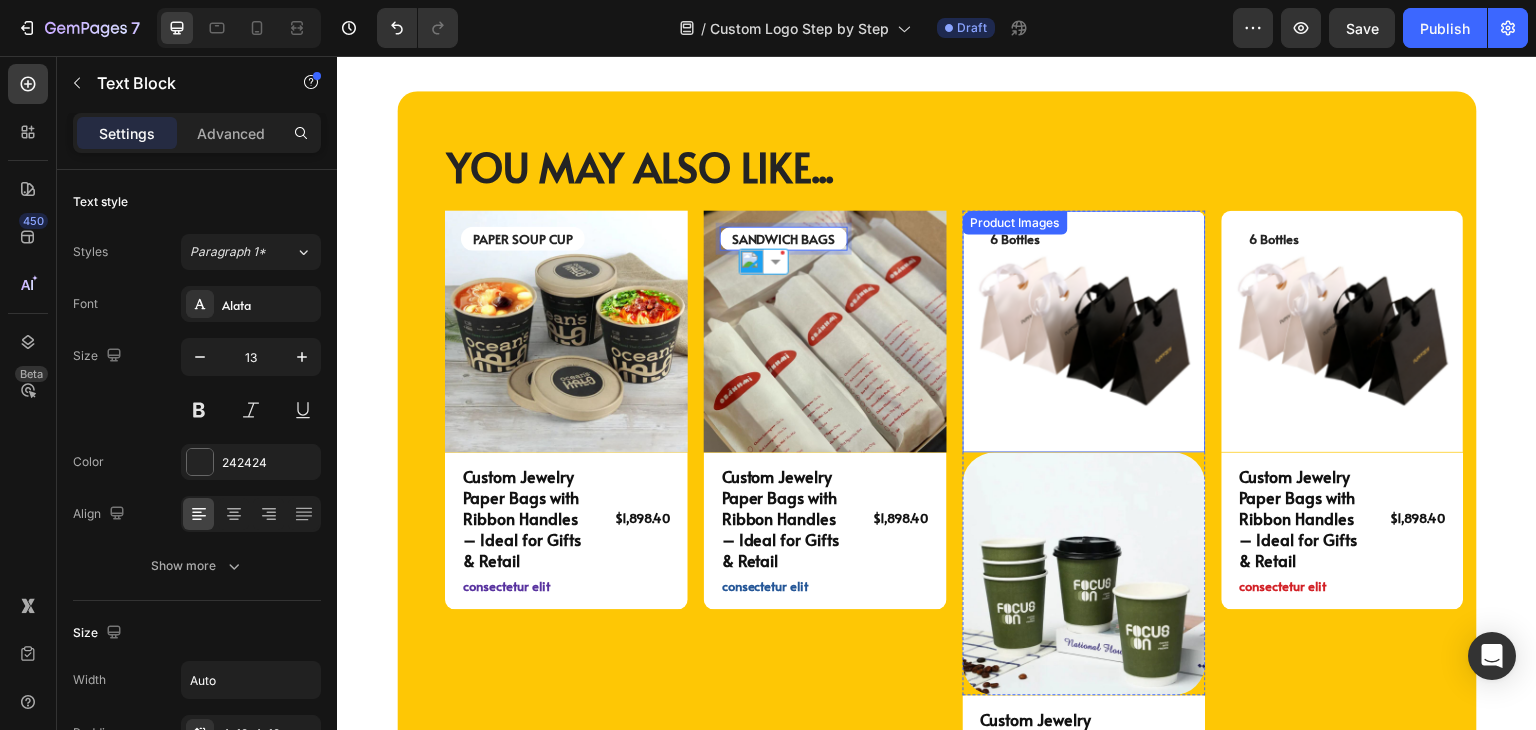 click at bounding box center (1084, 332) 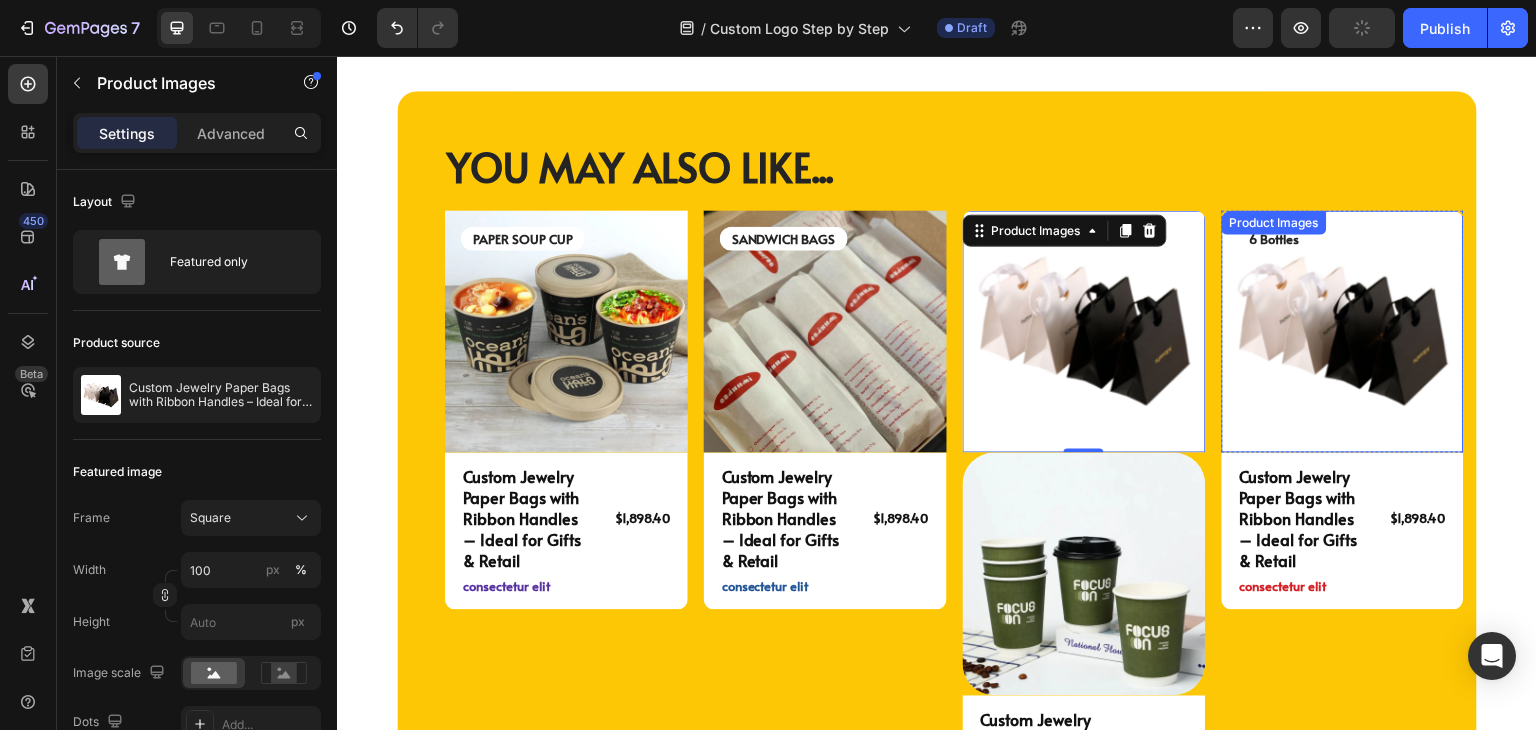 click at bounding box center (1343, 332) 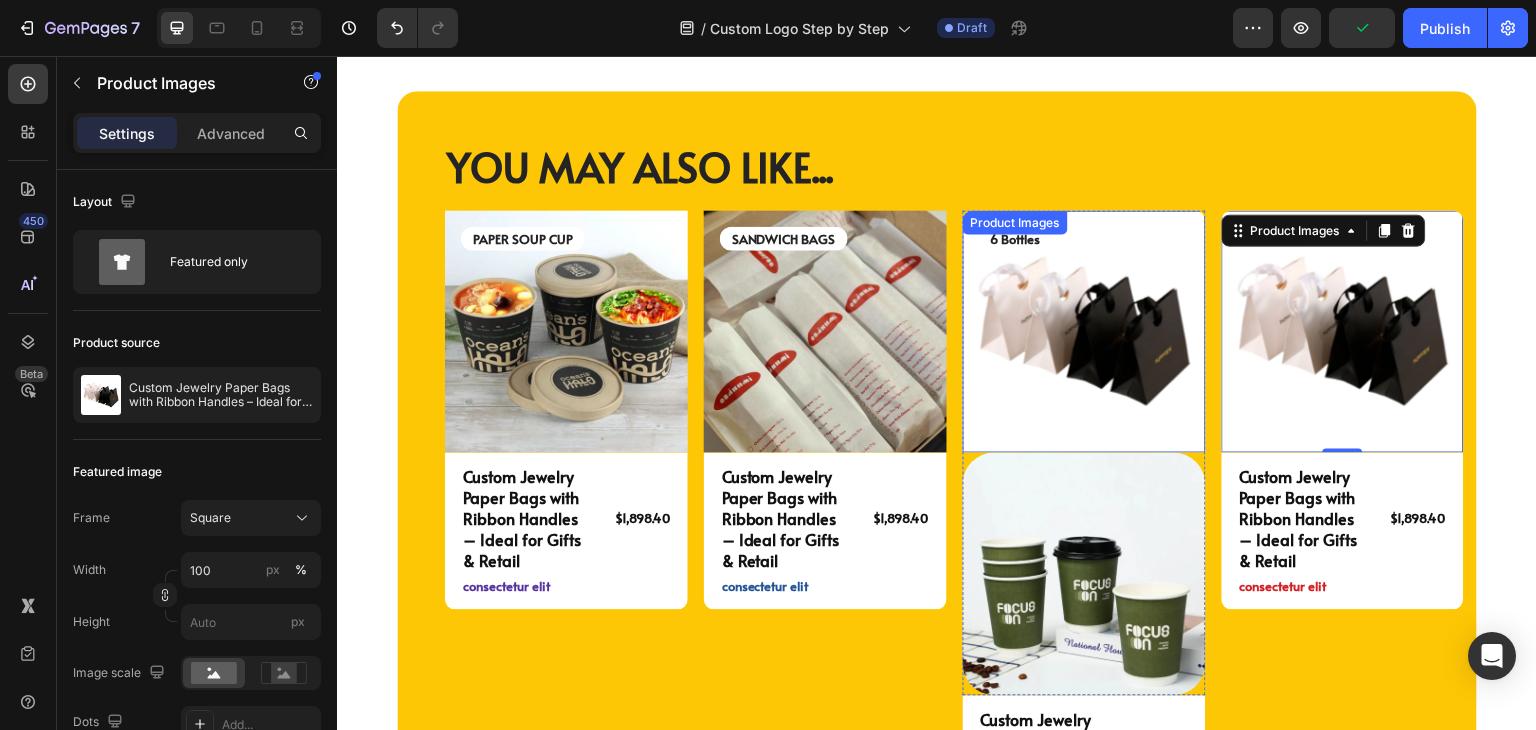click at bounding box center (1084, 332) 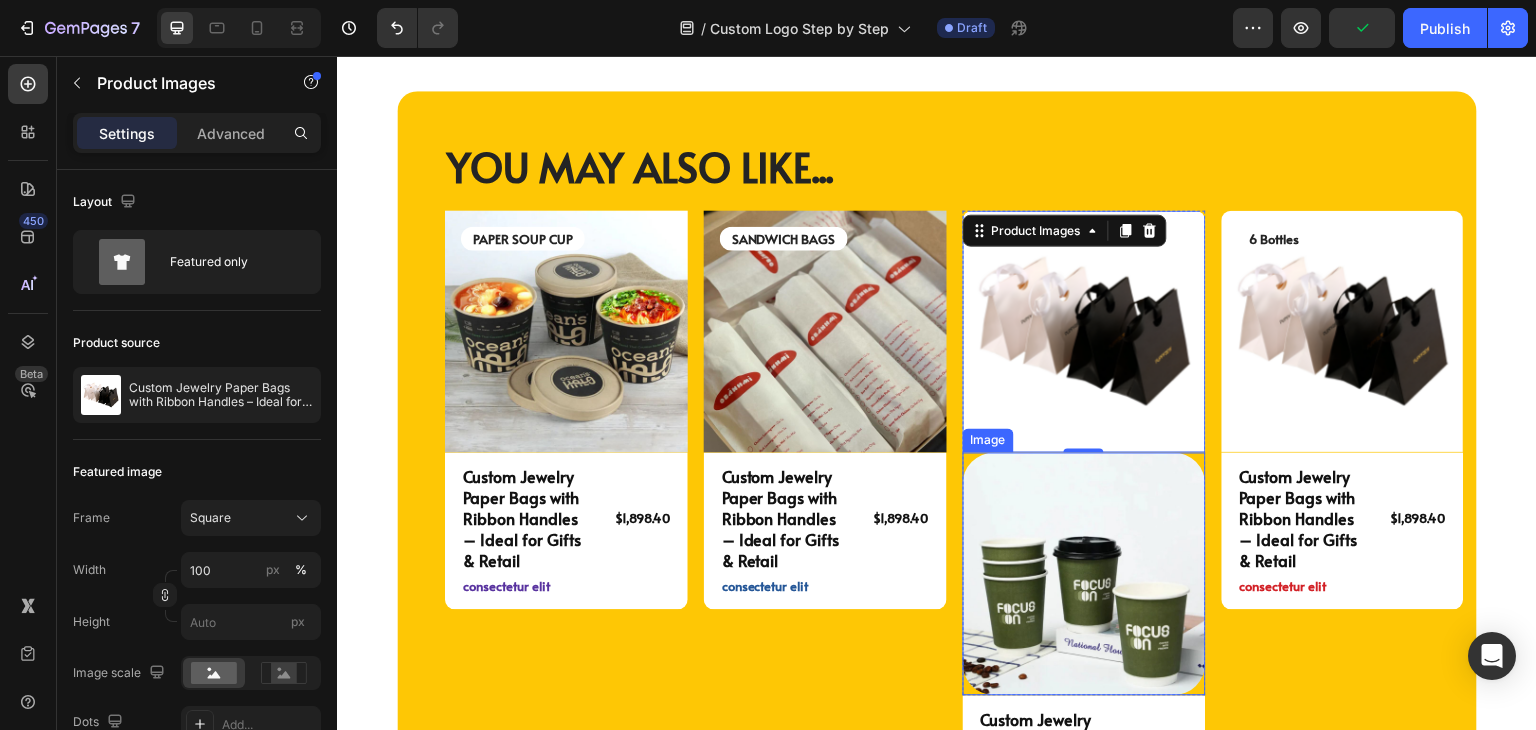 click at bounding box center (1084, 574) 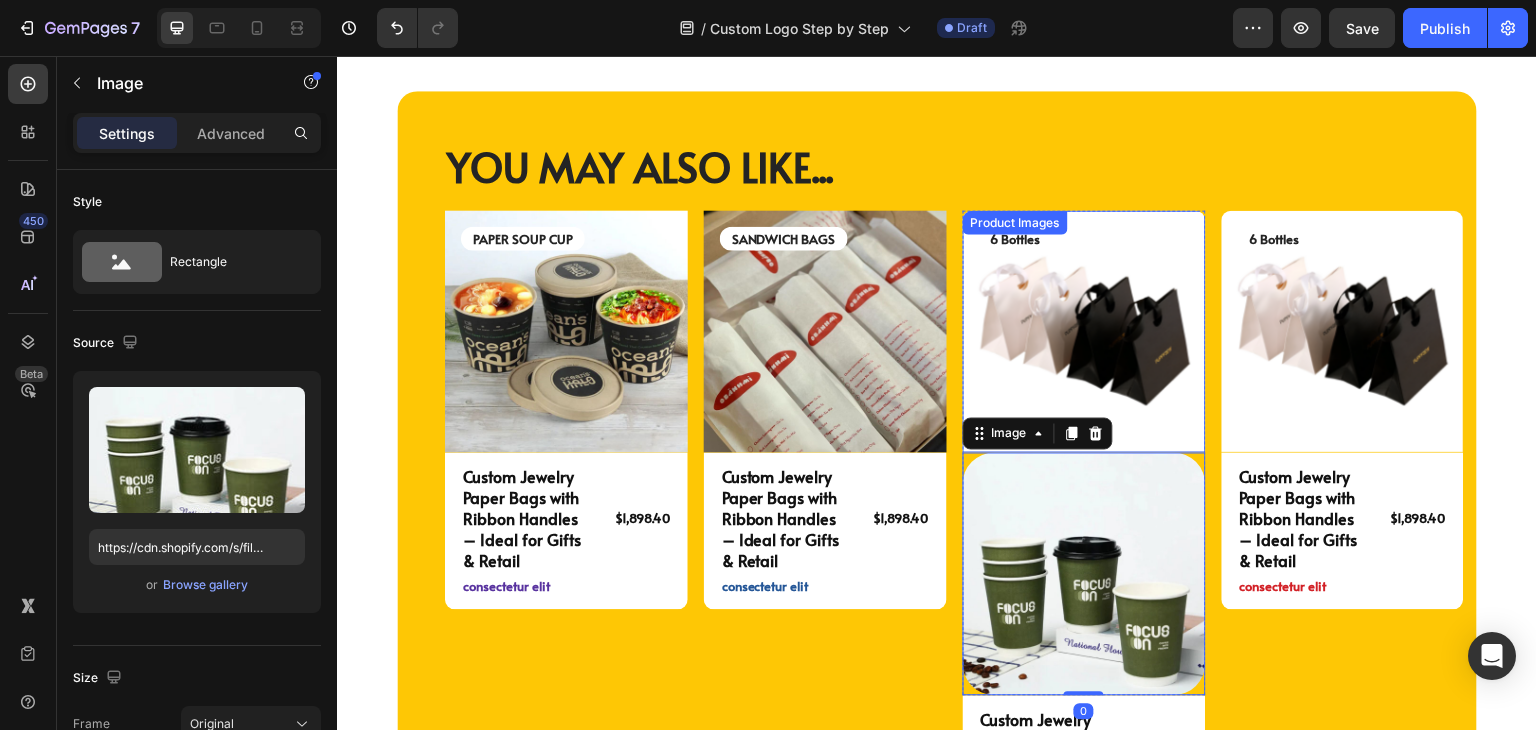 click at bounding box center (1084, 332) 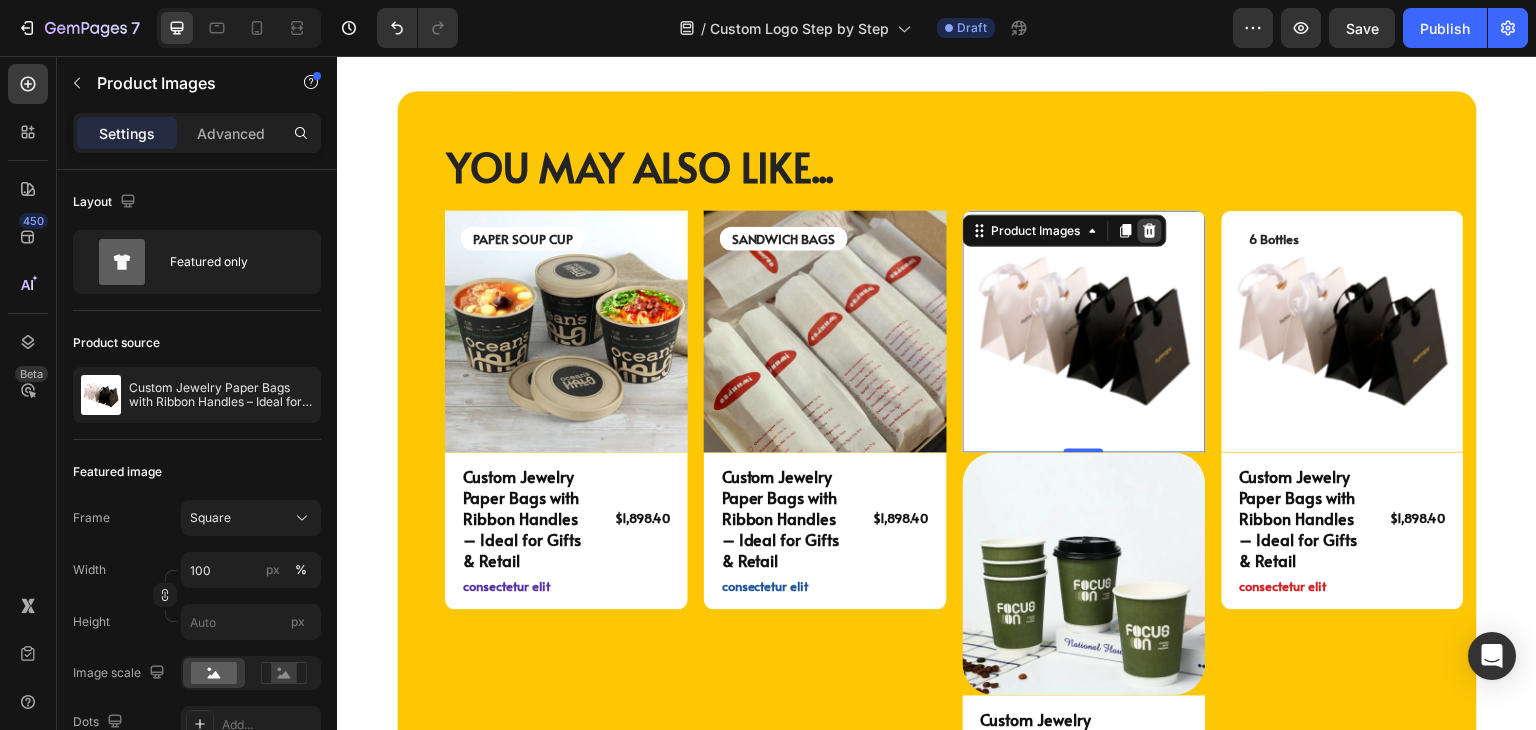 click 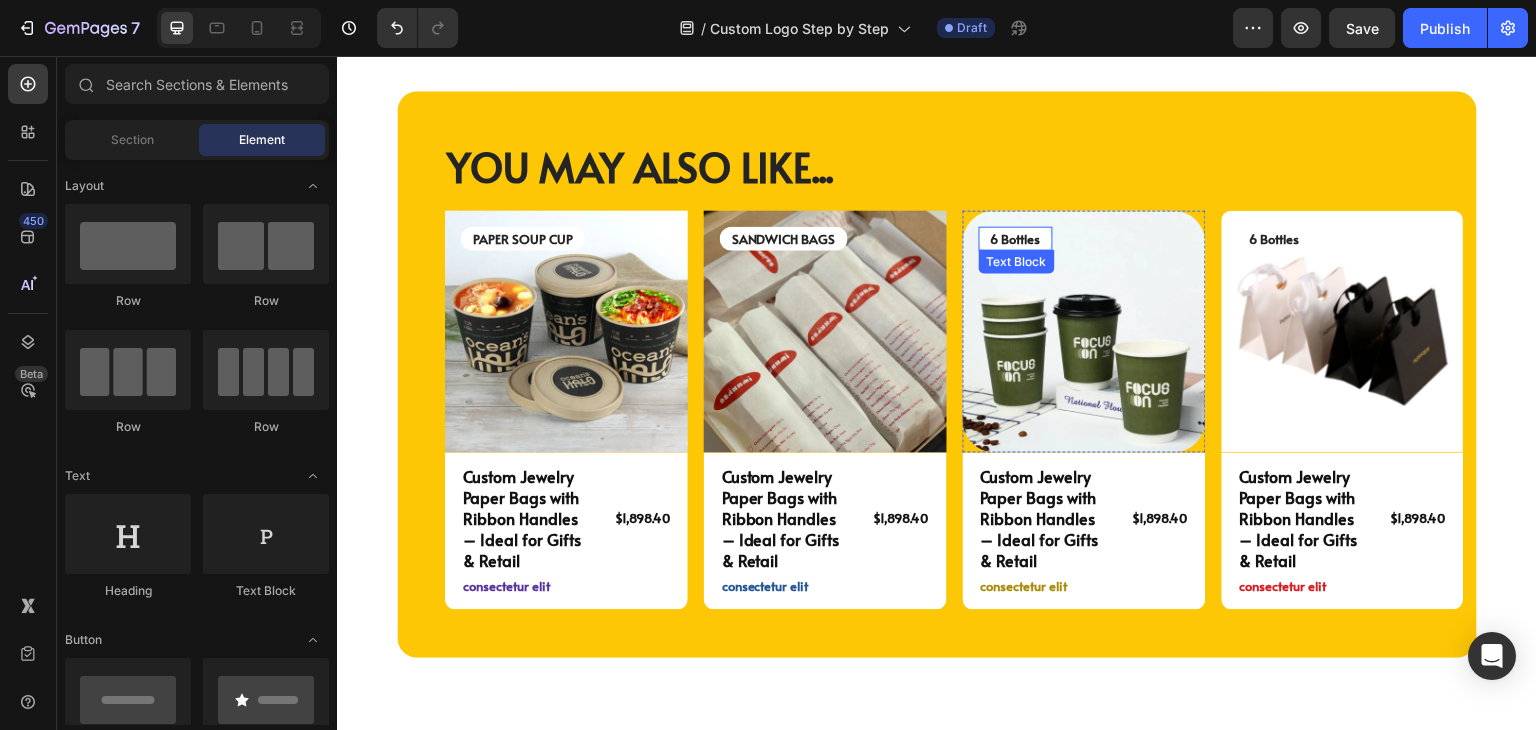 click on "6 Bottles" at bounding box center (1016, 239) 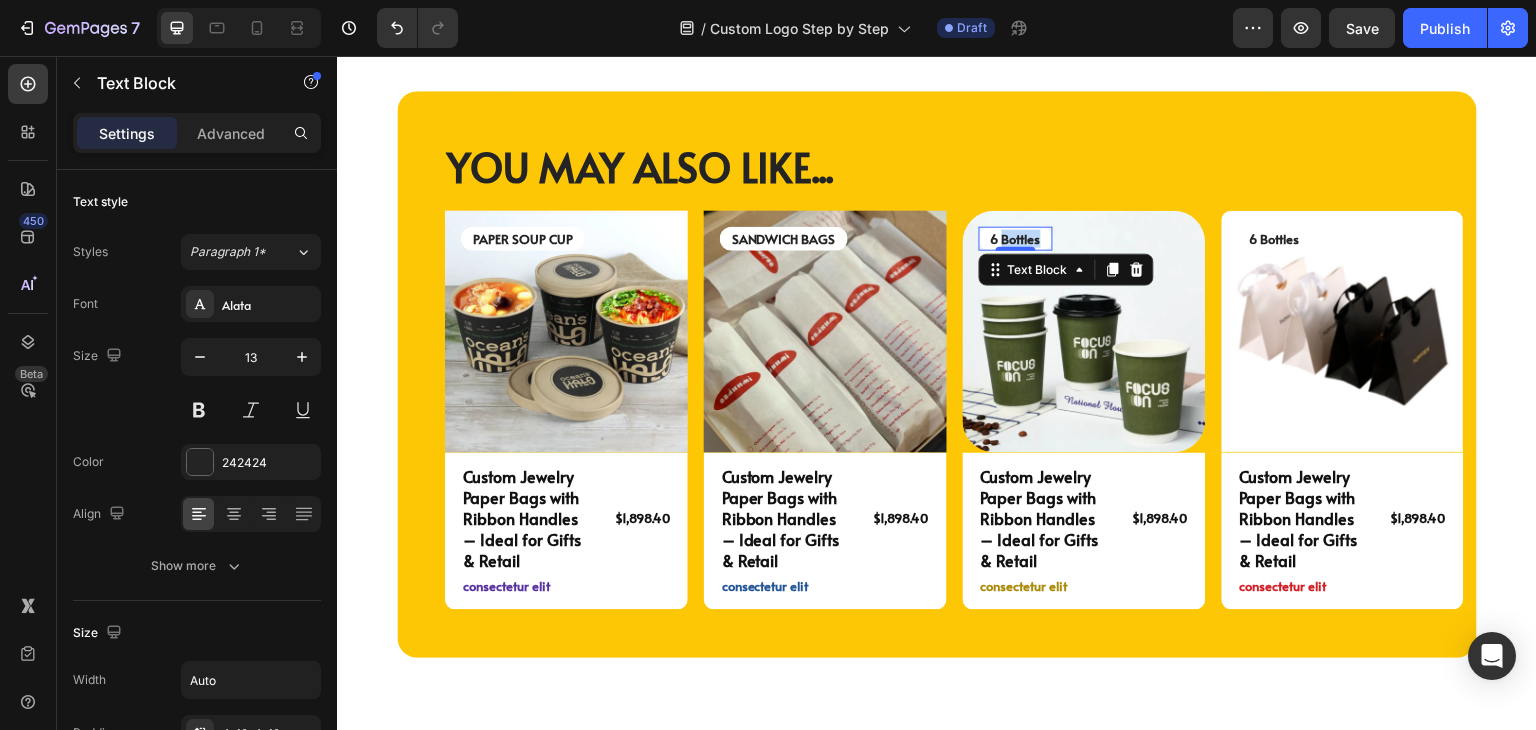 click on "6 Bottles" at bounding box center [1016, 239] 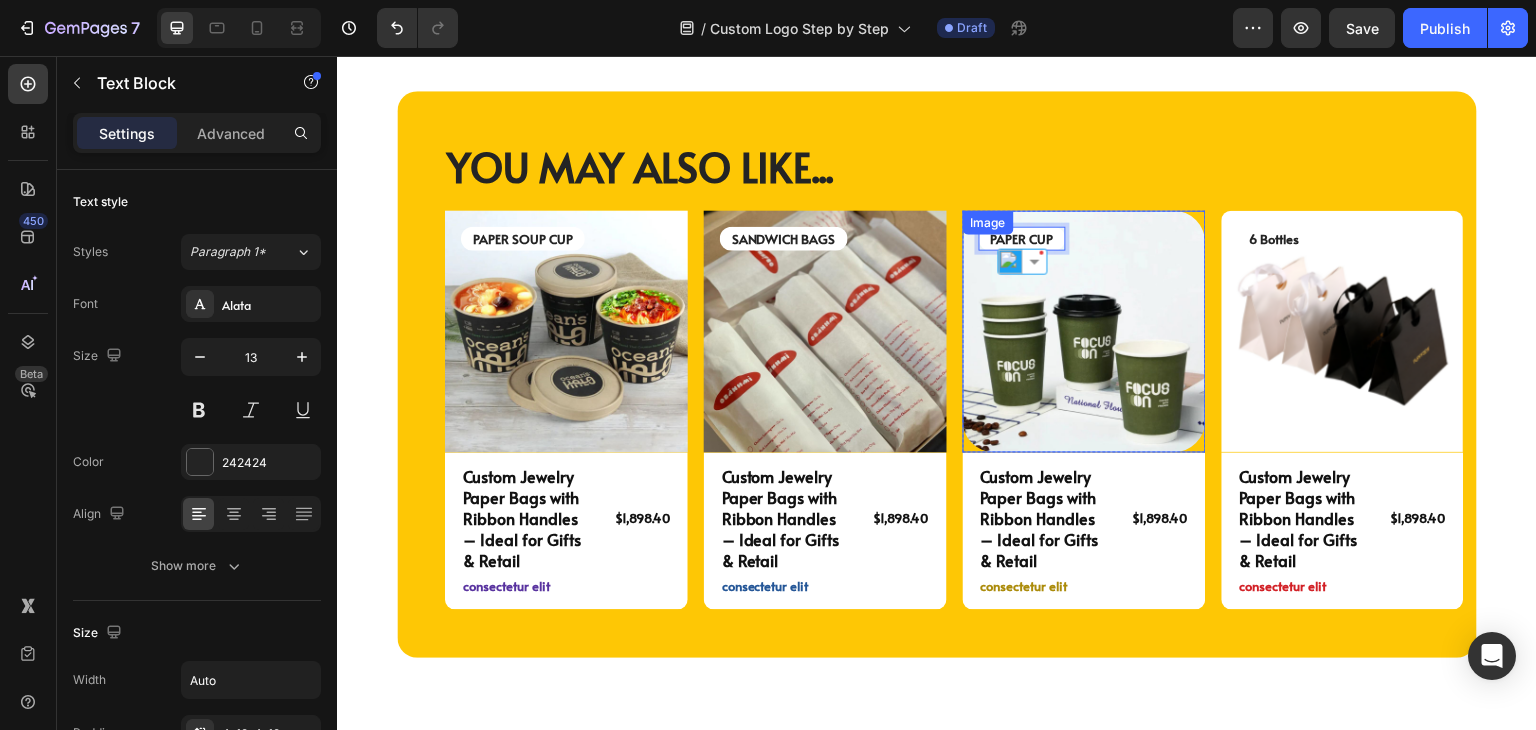 click at bounding box center [1084, 332] 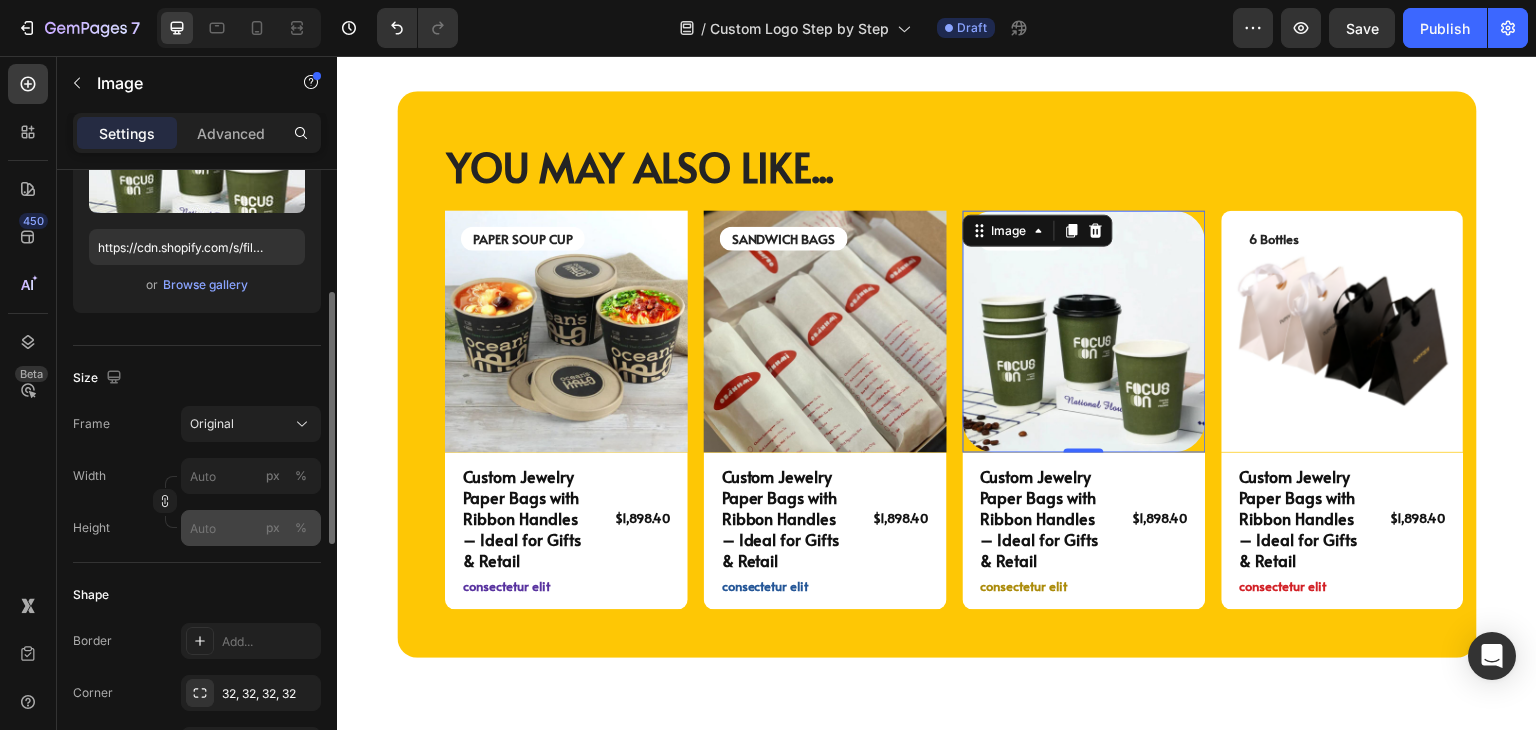 scroll, scrollTop: 500, scrollLeft: 0, axis: vertical 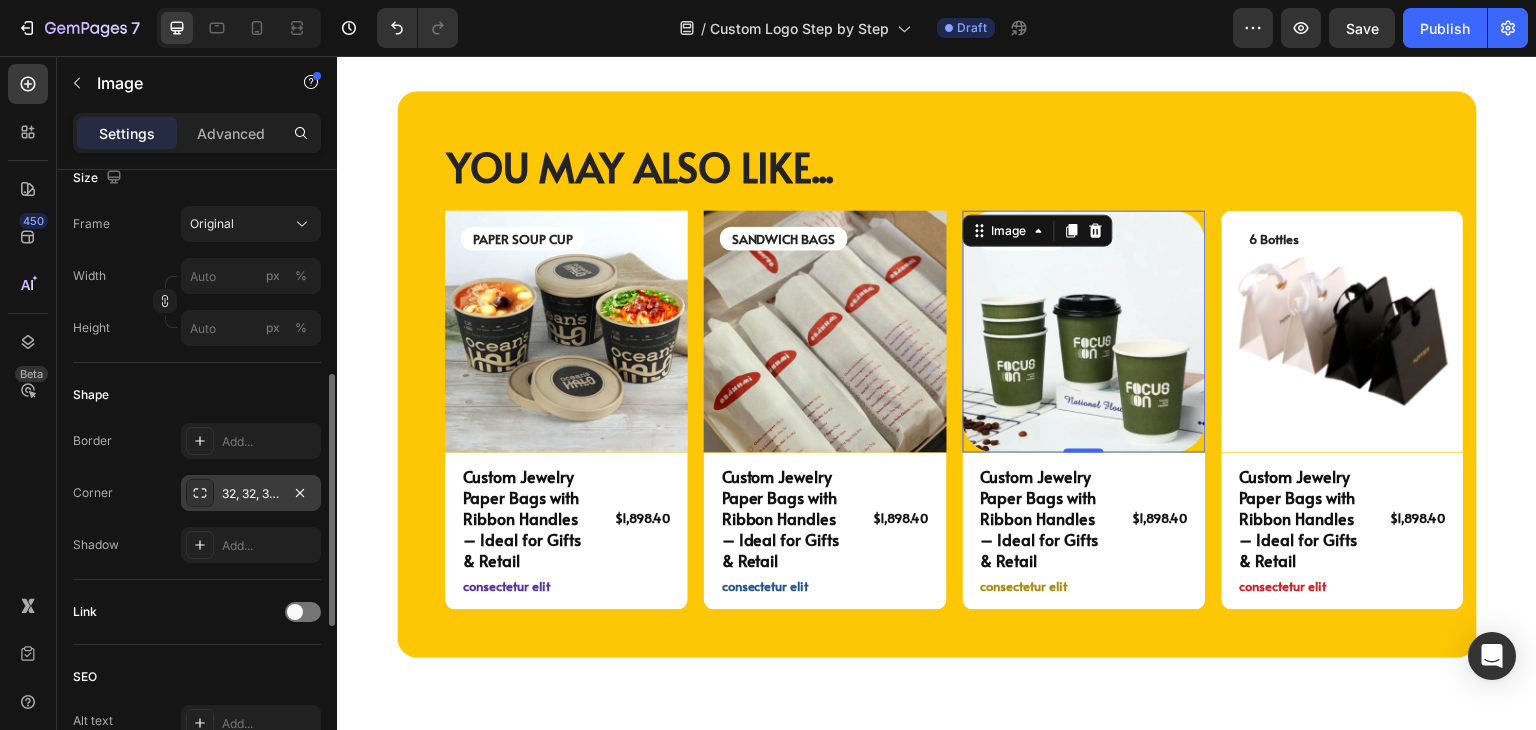 click on "32, 32, 32, 32" at bounding box center (251, 494) 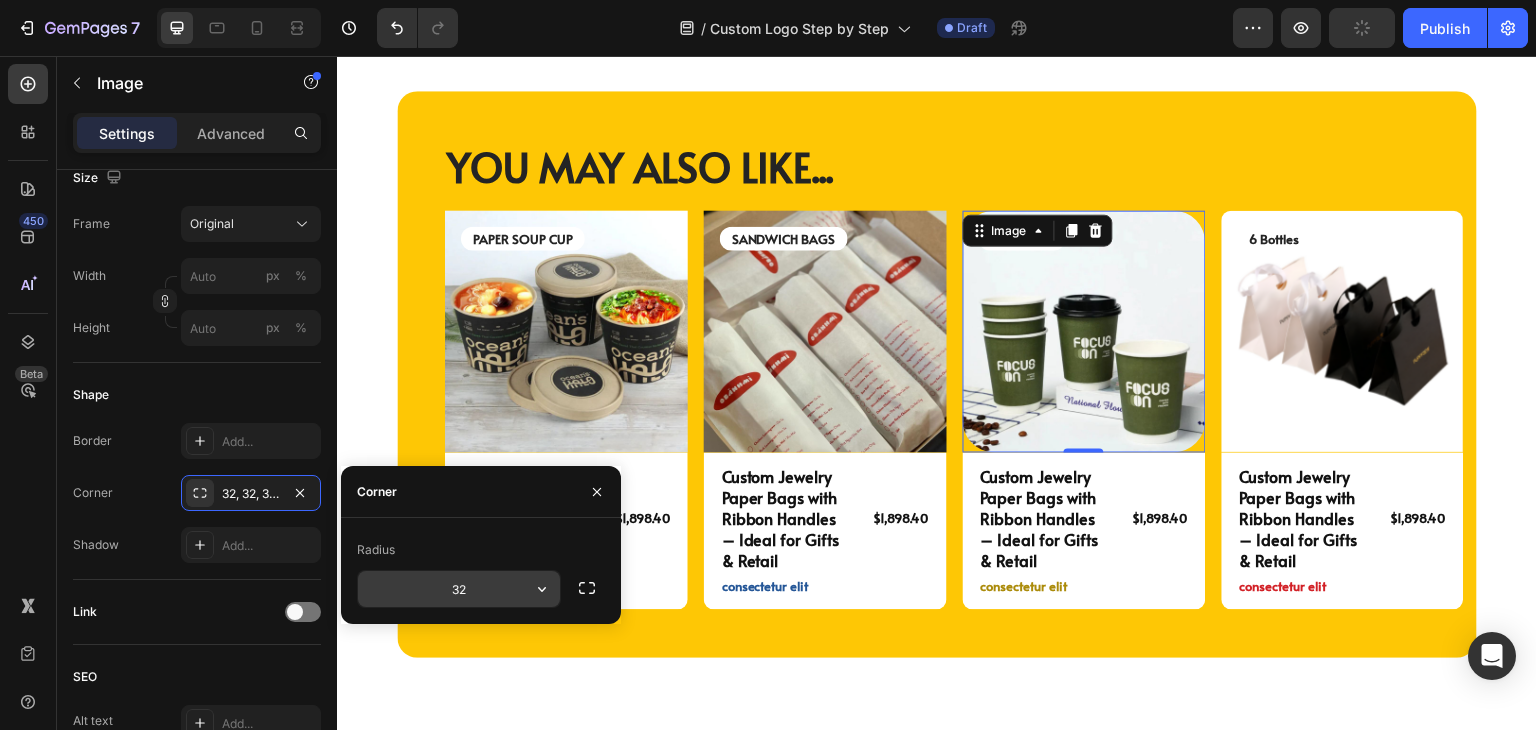 click on "32" at bounding box center [459, 589] 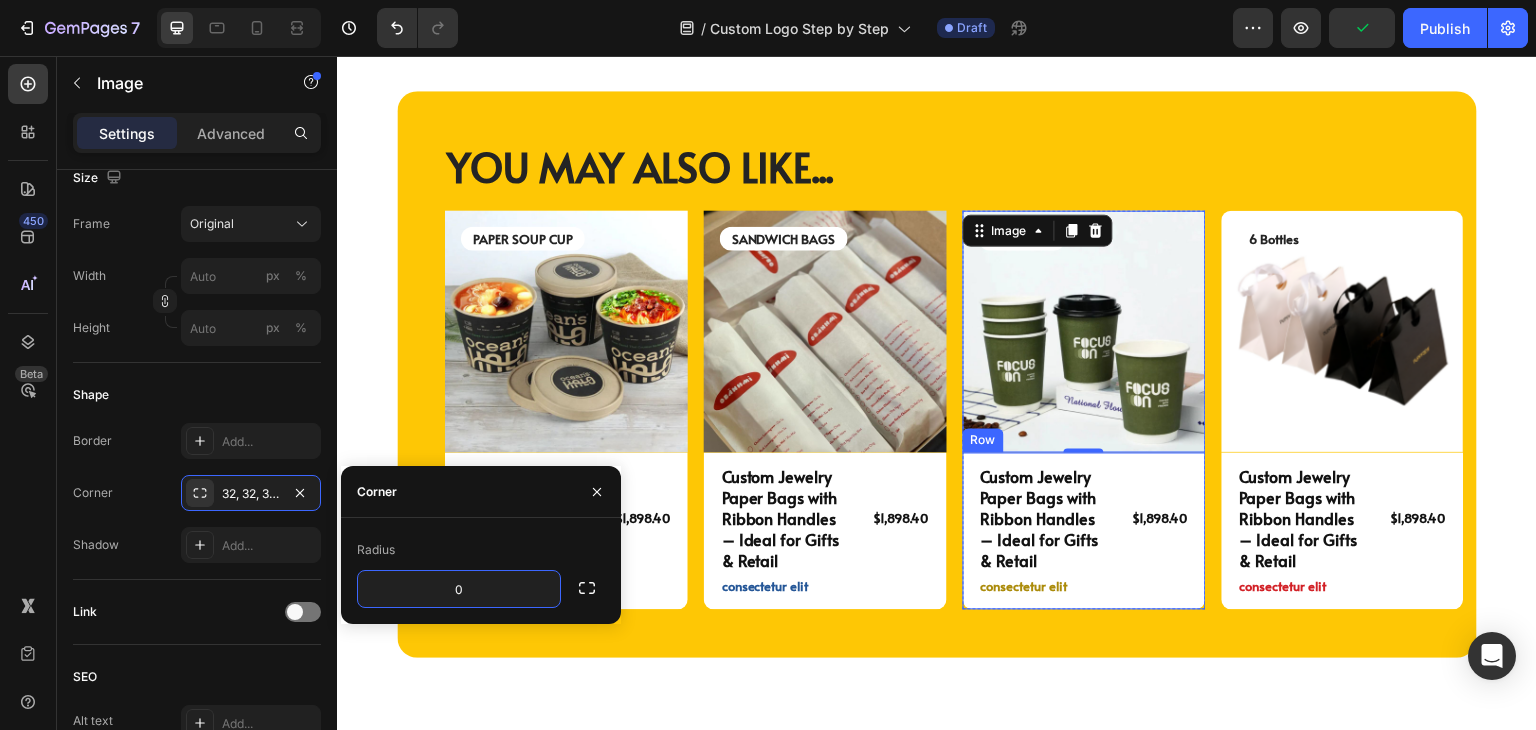 type on "0" 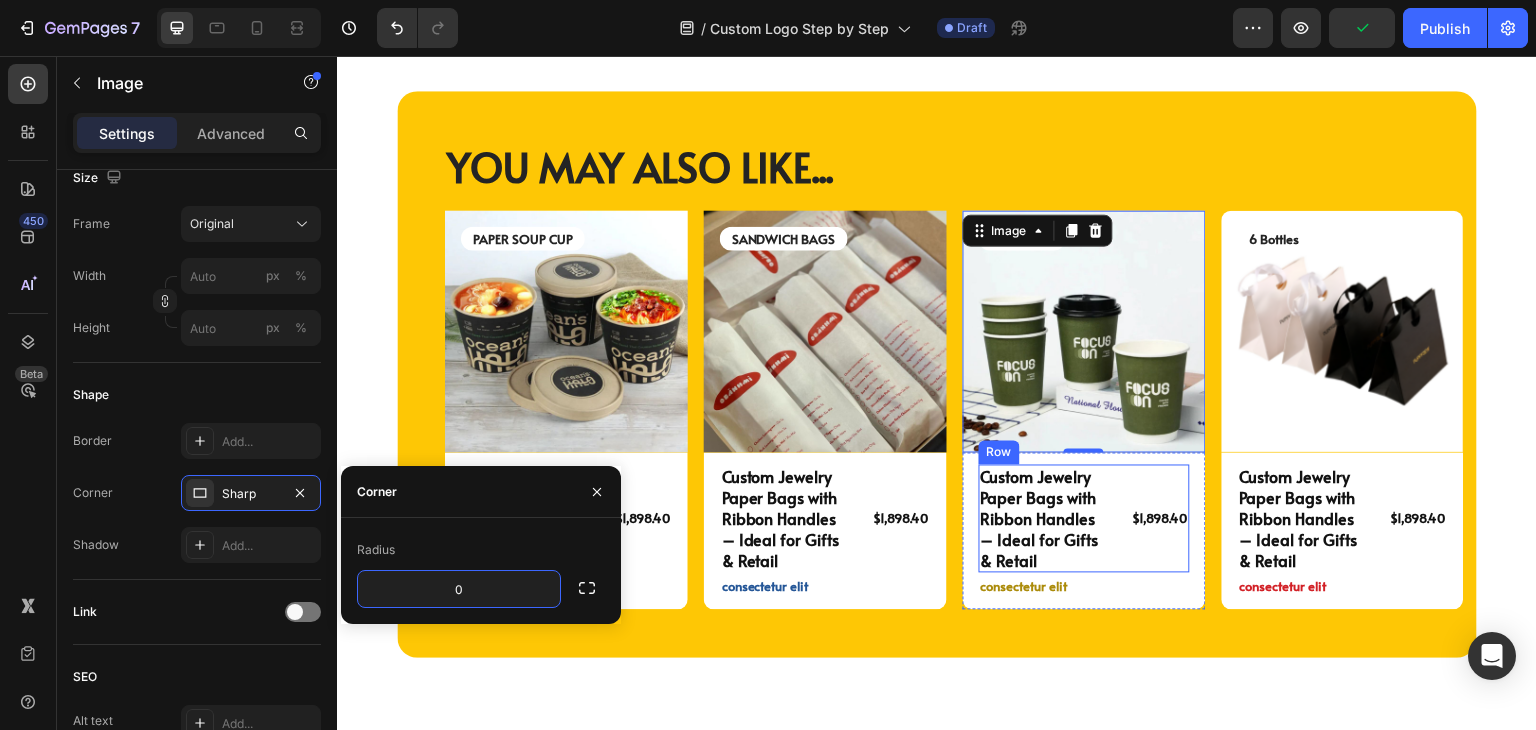 click on "$1,898.40" at bounding box center (1156, 519) 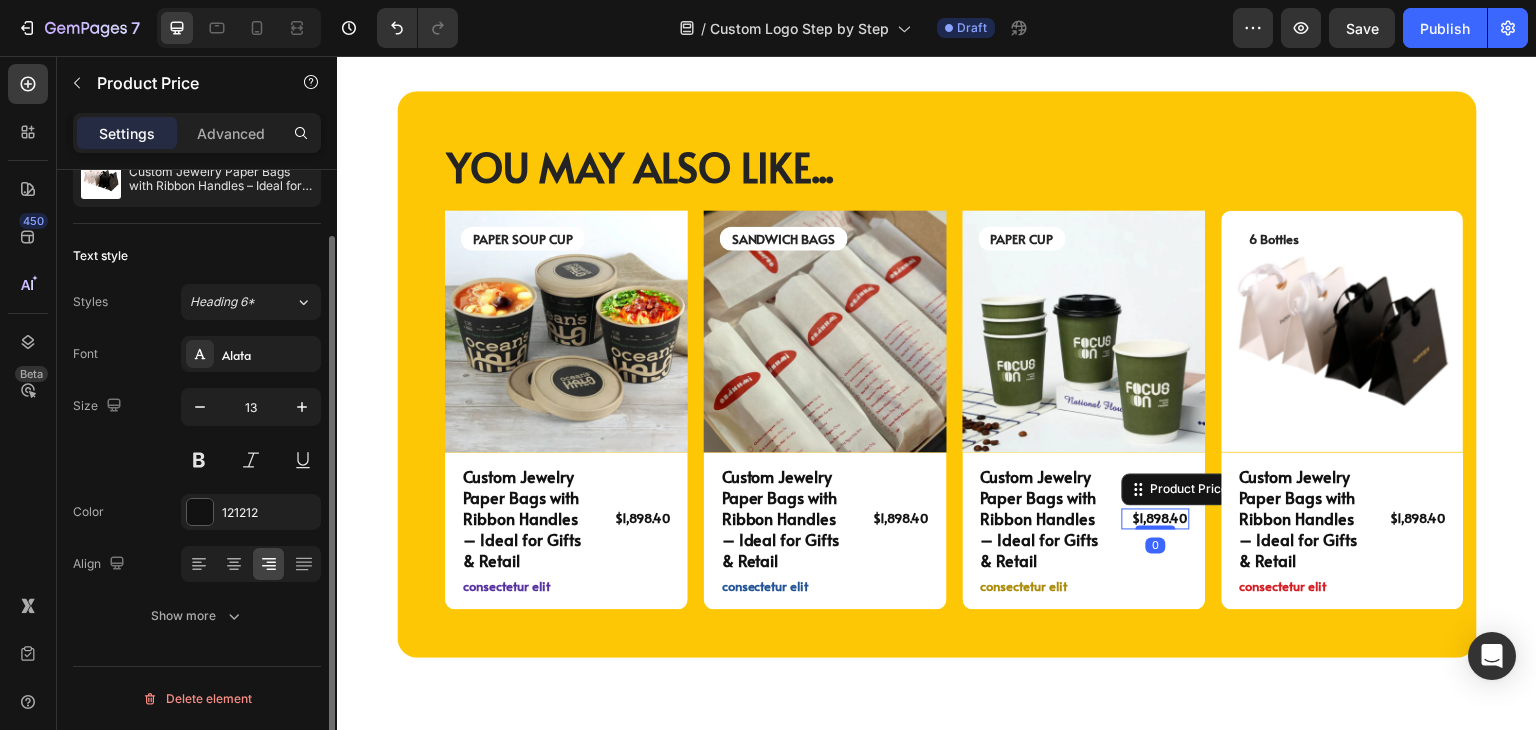 scroll, scrollTop: 0, scrollLeft: 0, axis: both 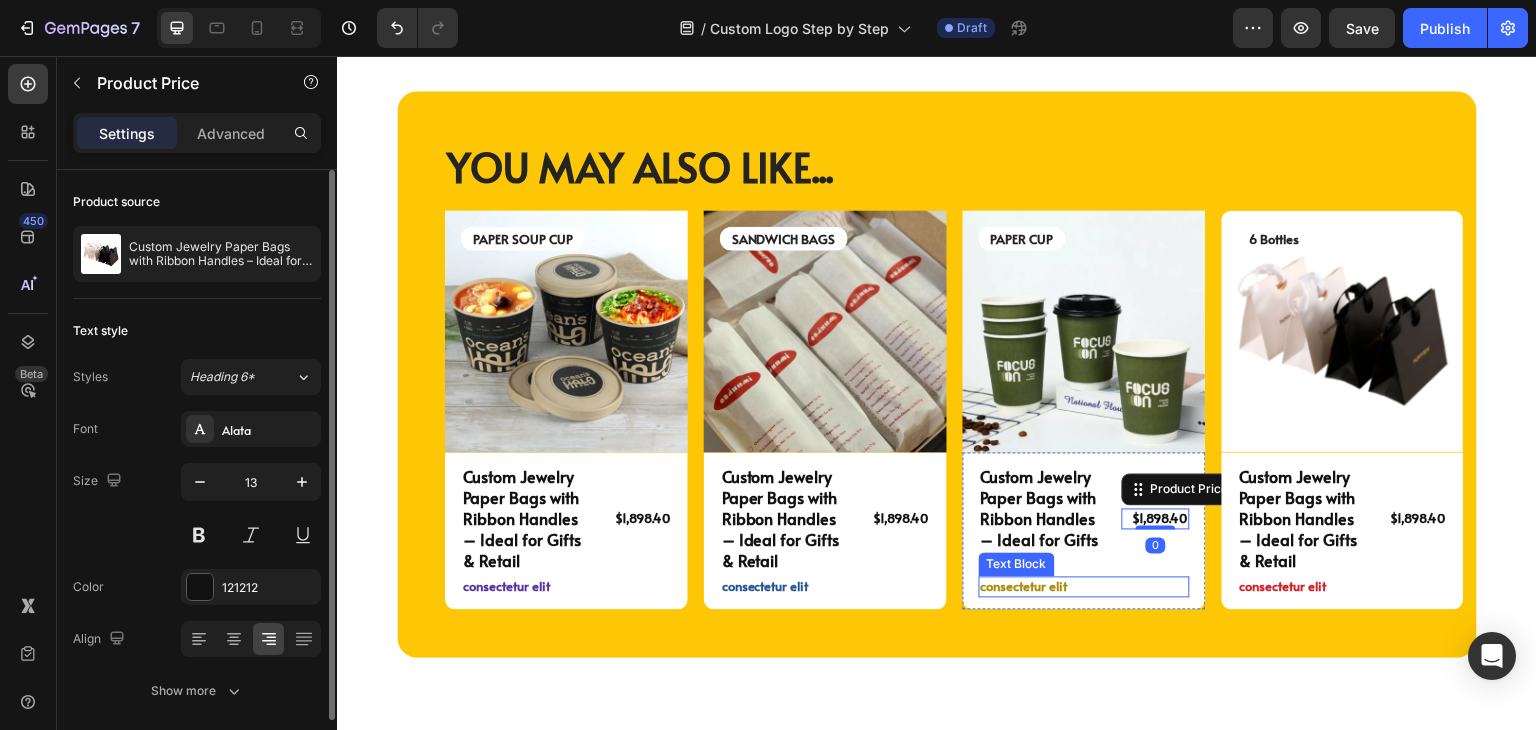 click on "consectetur elit" at bounding box center (1084, 587) 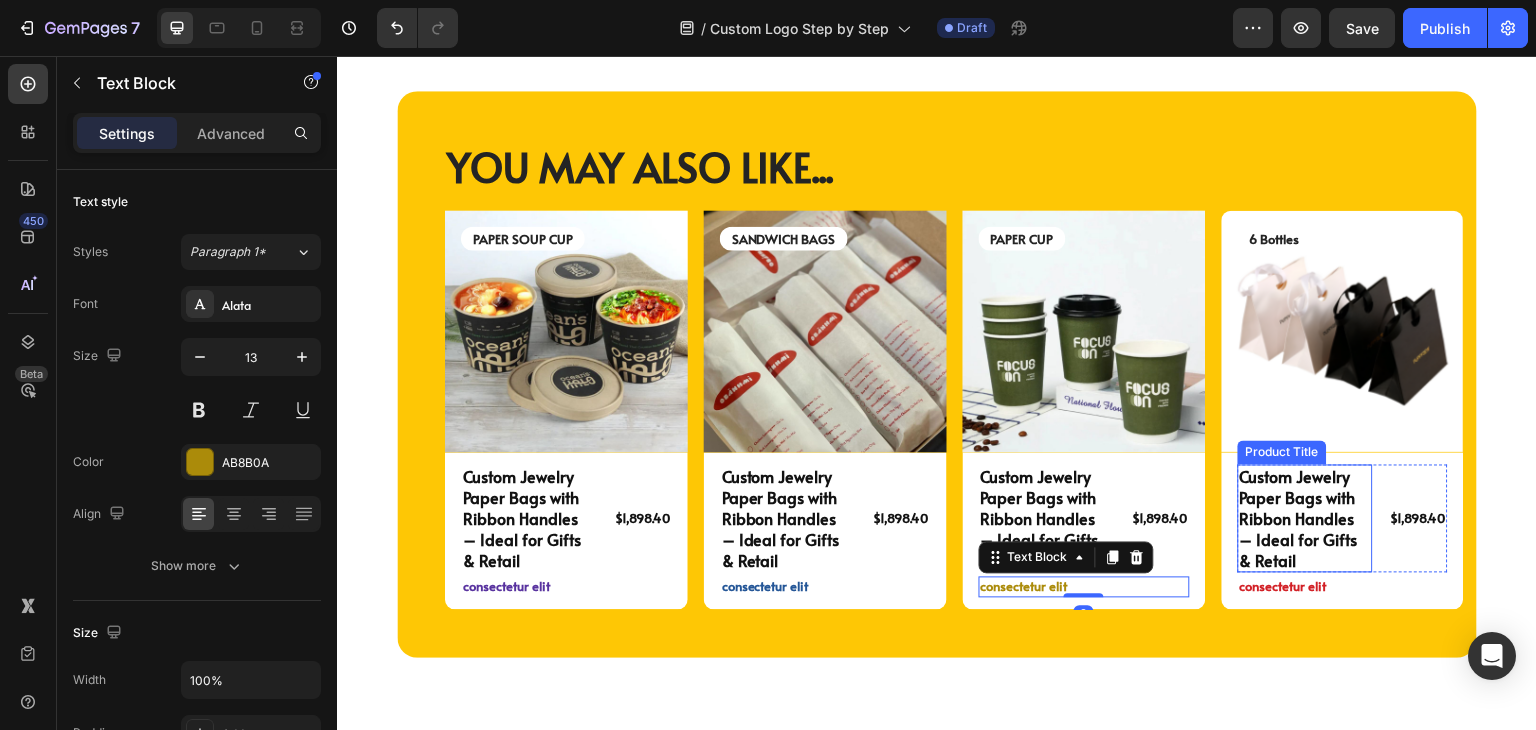 click at bounding box center (1343, 332) 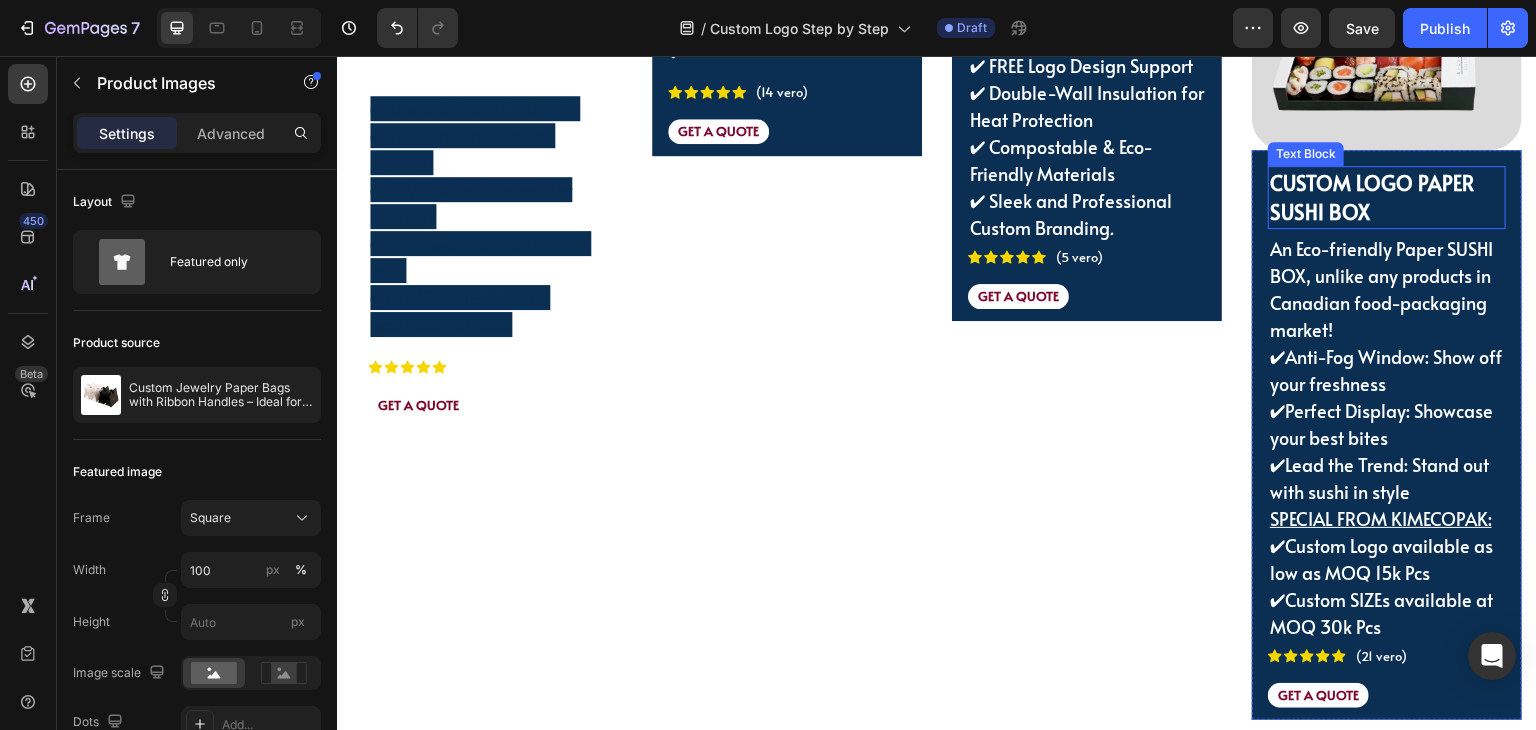 scroll, scrollTop: 4125, scrollLeft: 0, axis: vertical 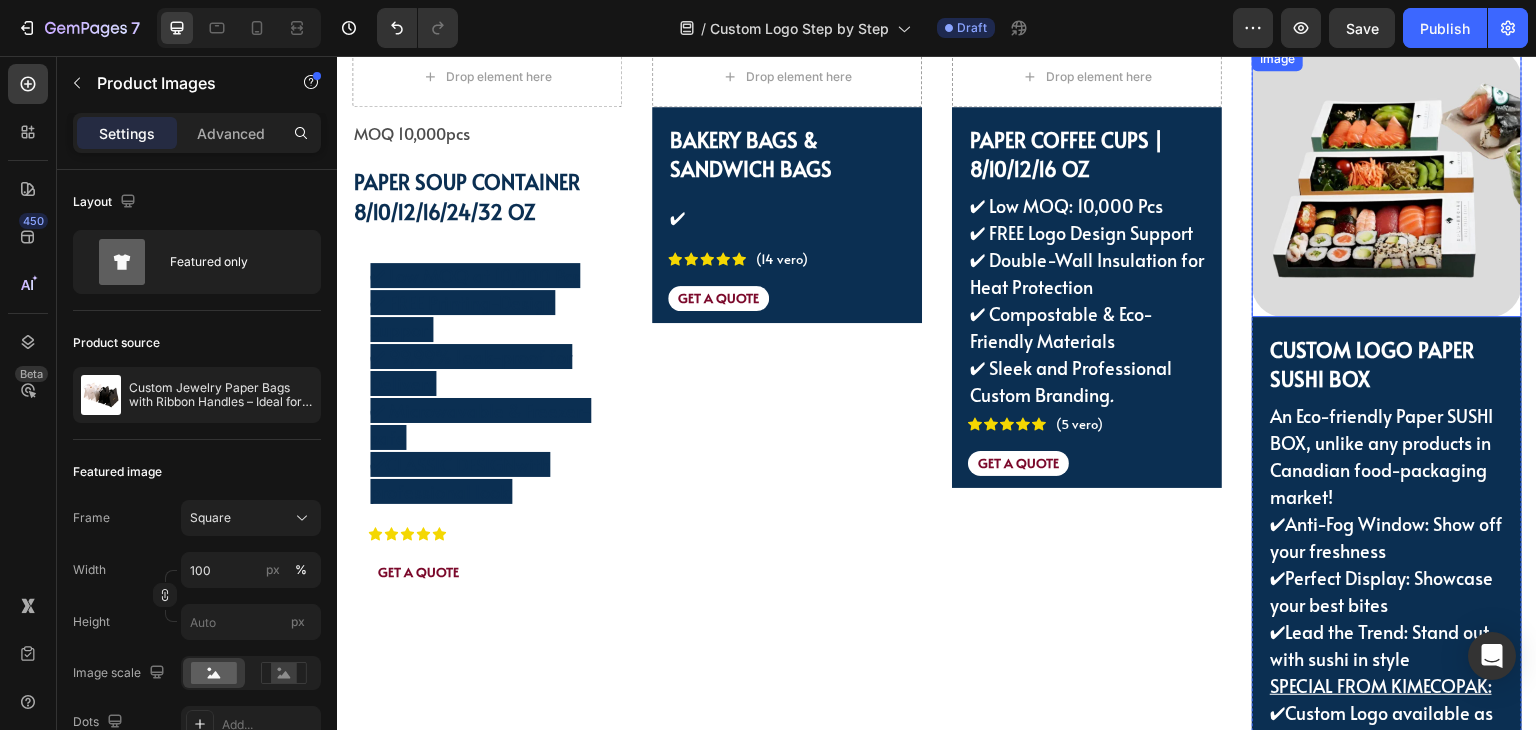 click at bounding box center (1387, 182) 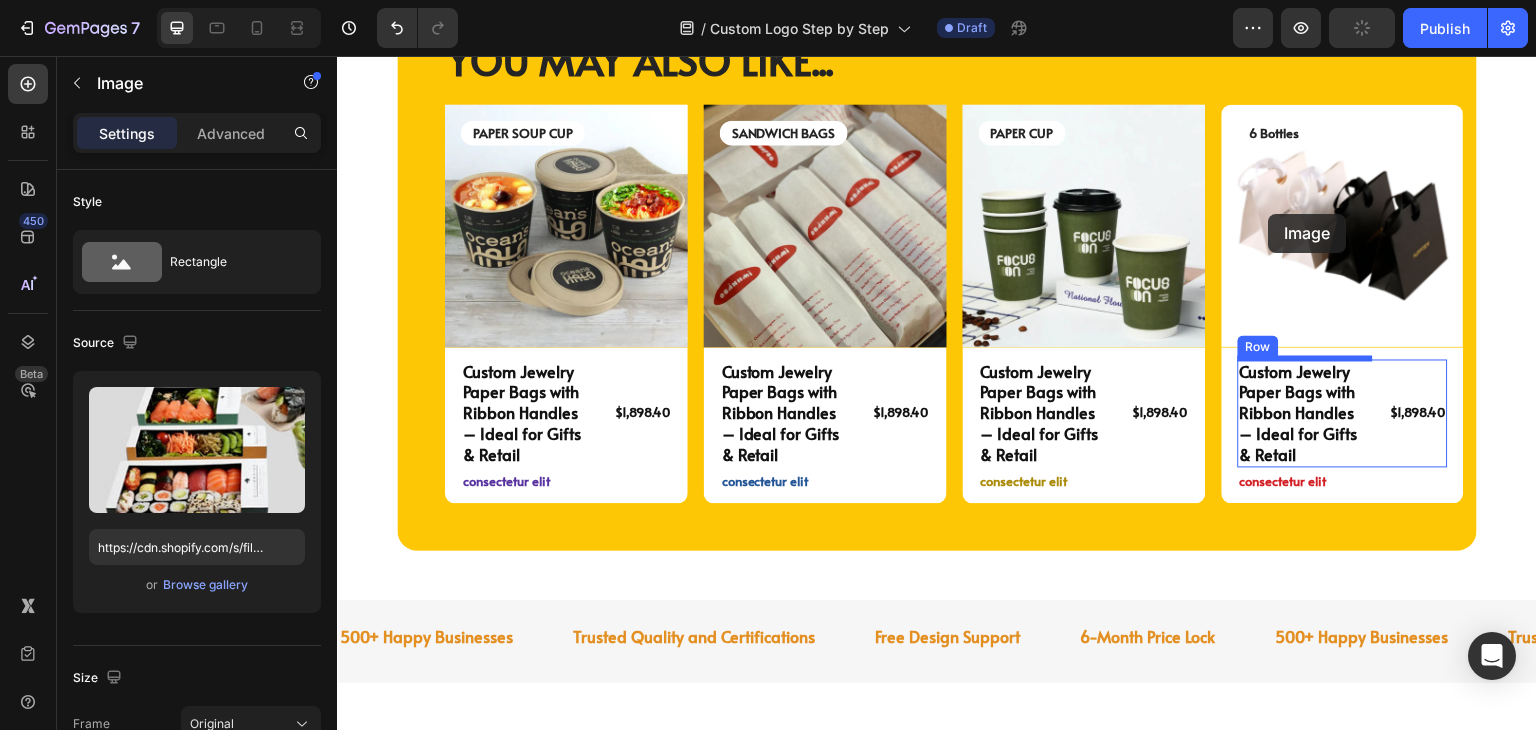 scroll, scrollTop: 5104, scrollLeft: 0, axis: vertical 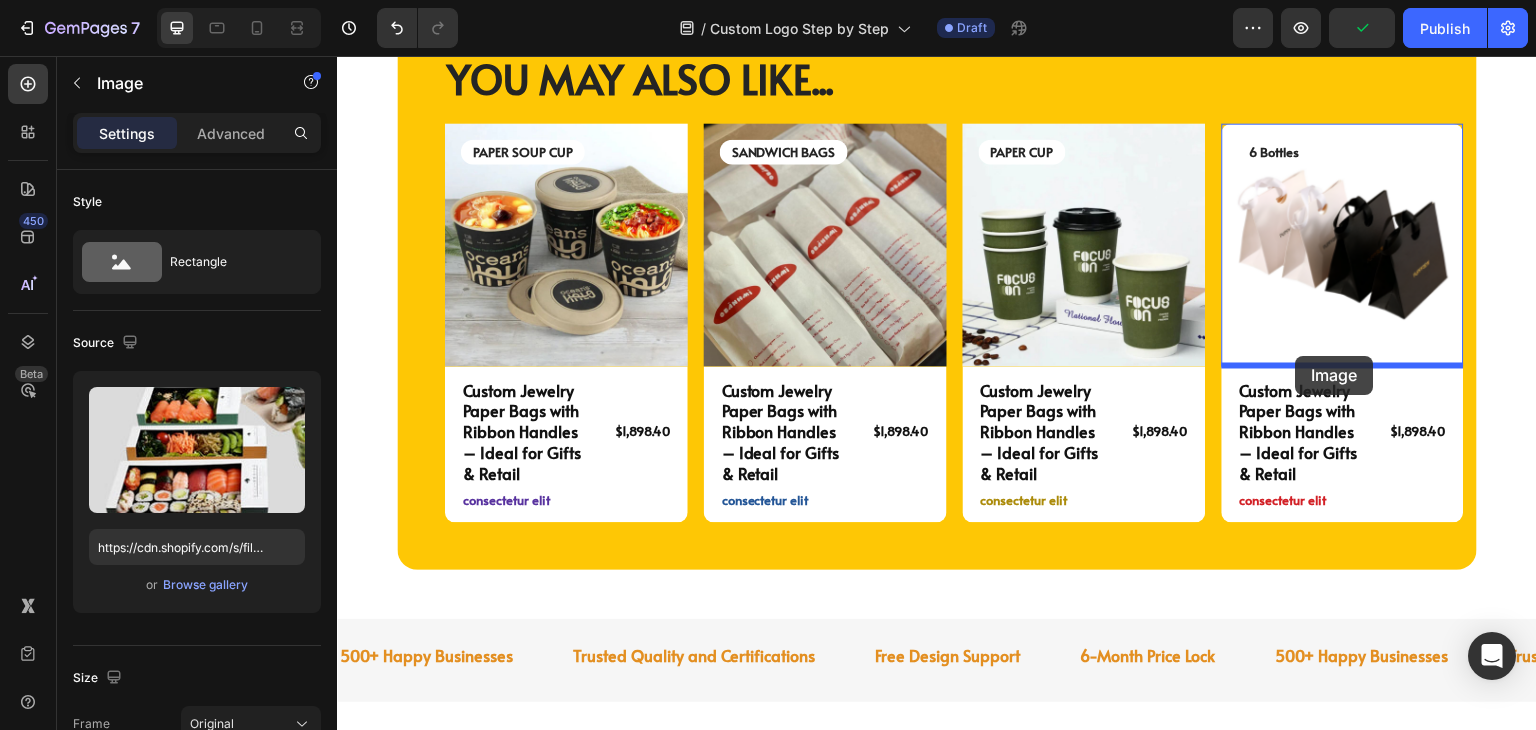 drag, startPoint x: 1290, startPoint y: 66, endPoint x: 1296, endPoint y: 356, distance: 290.06207 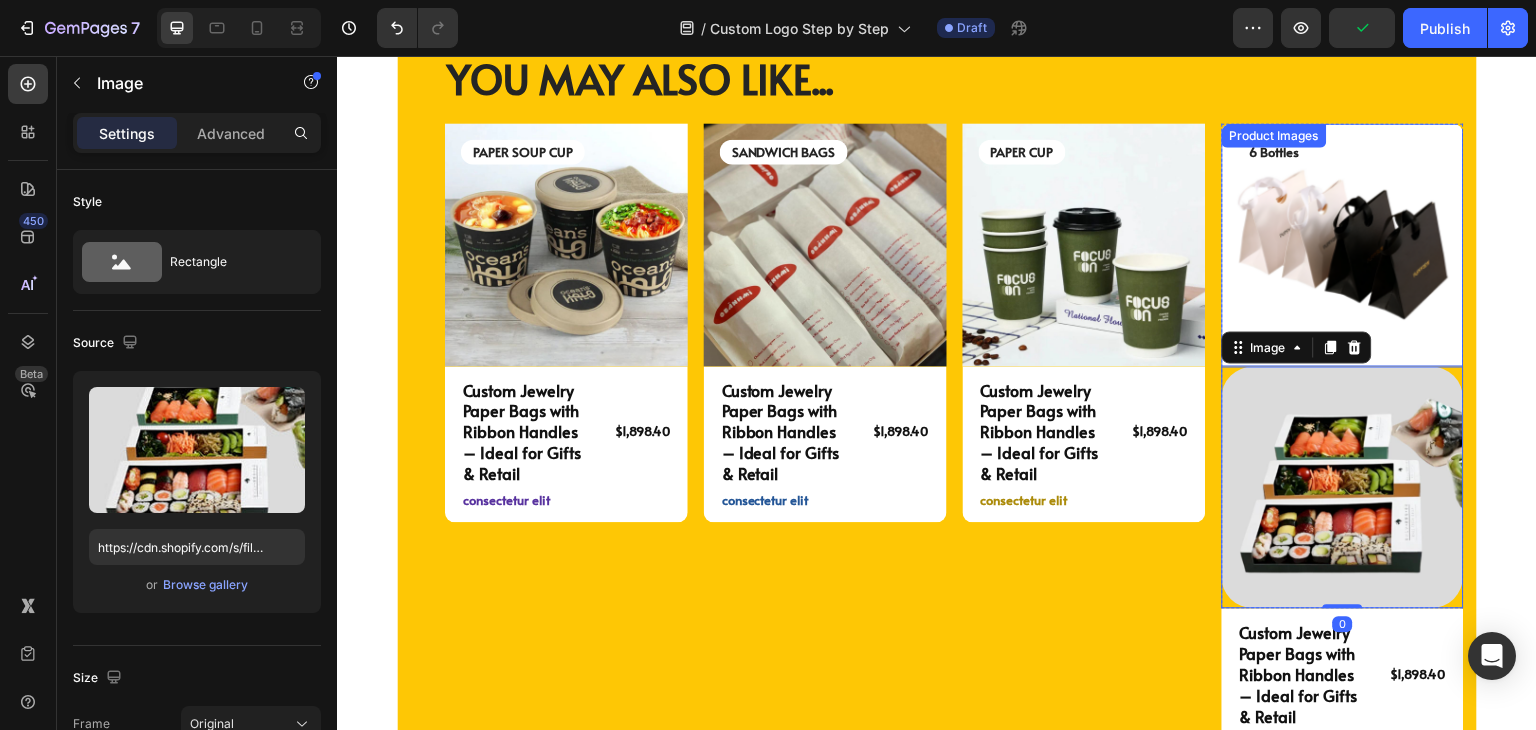 click at bounding box center (1343, 244) 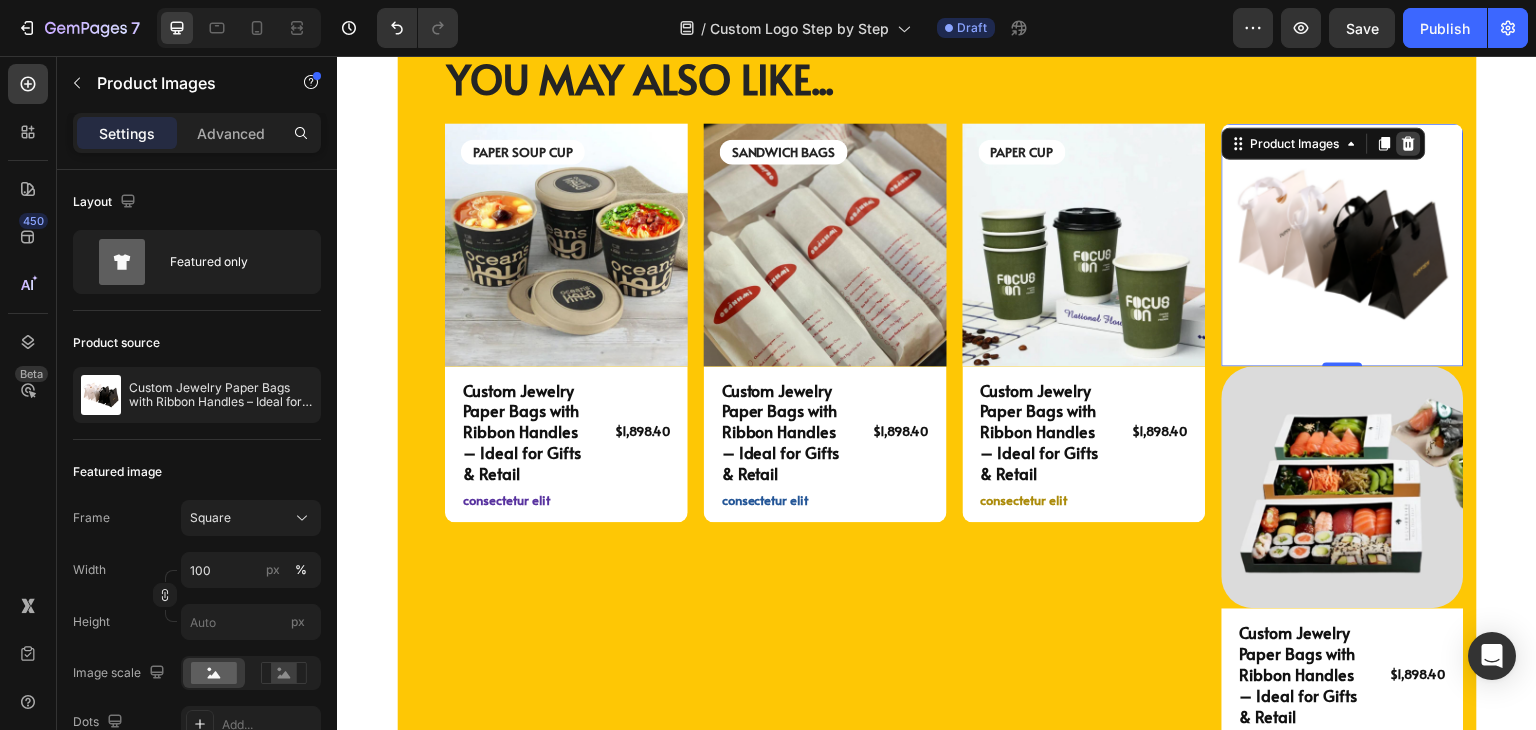 click 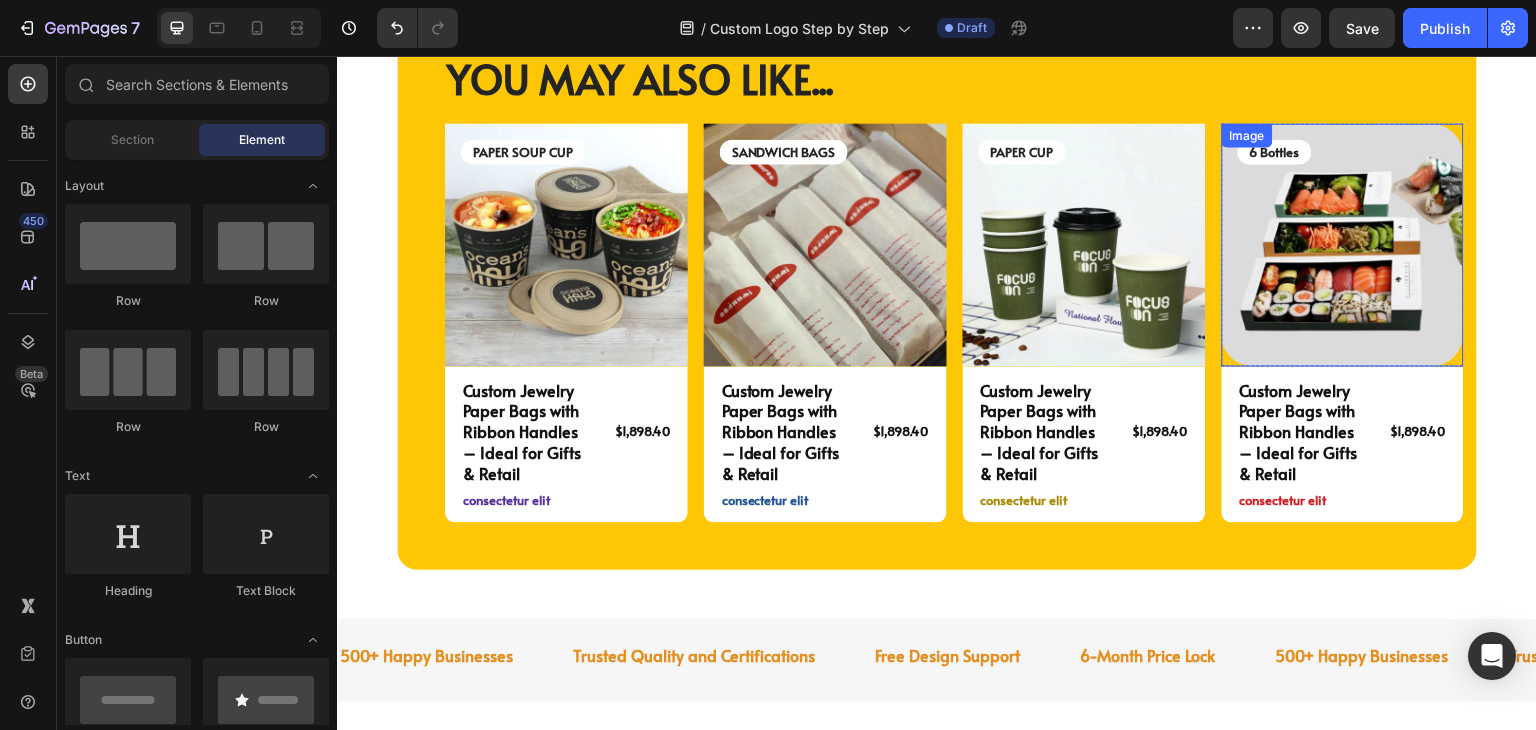 click at bounding box center (1343, 244) 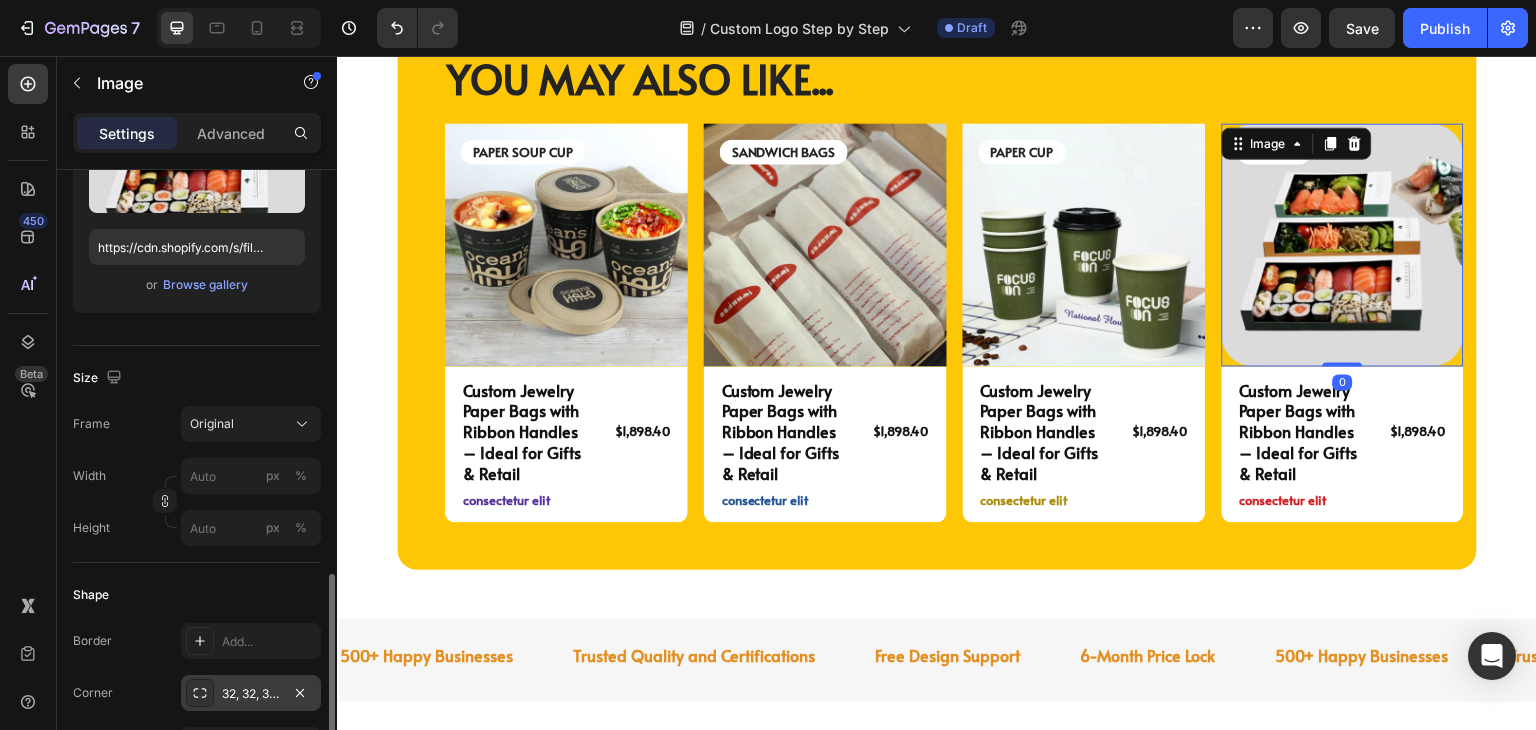 scroll, scrollTop: 500, scrollLeft: 0, axis: vertical 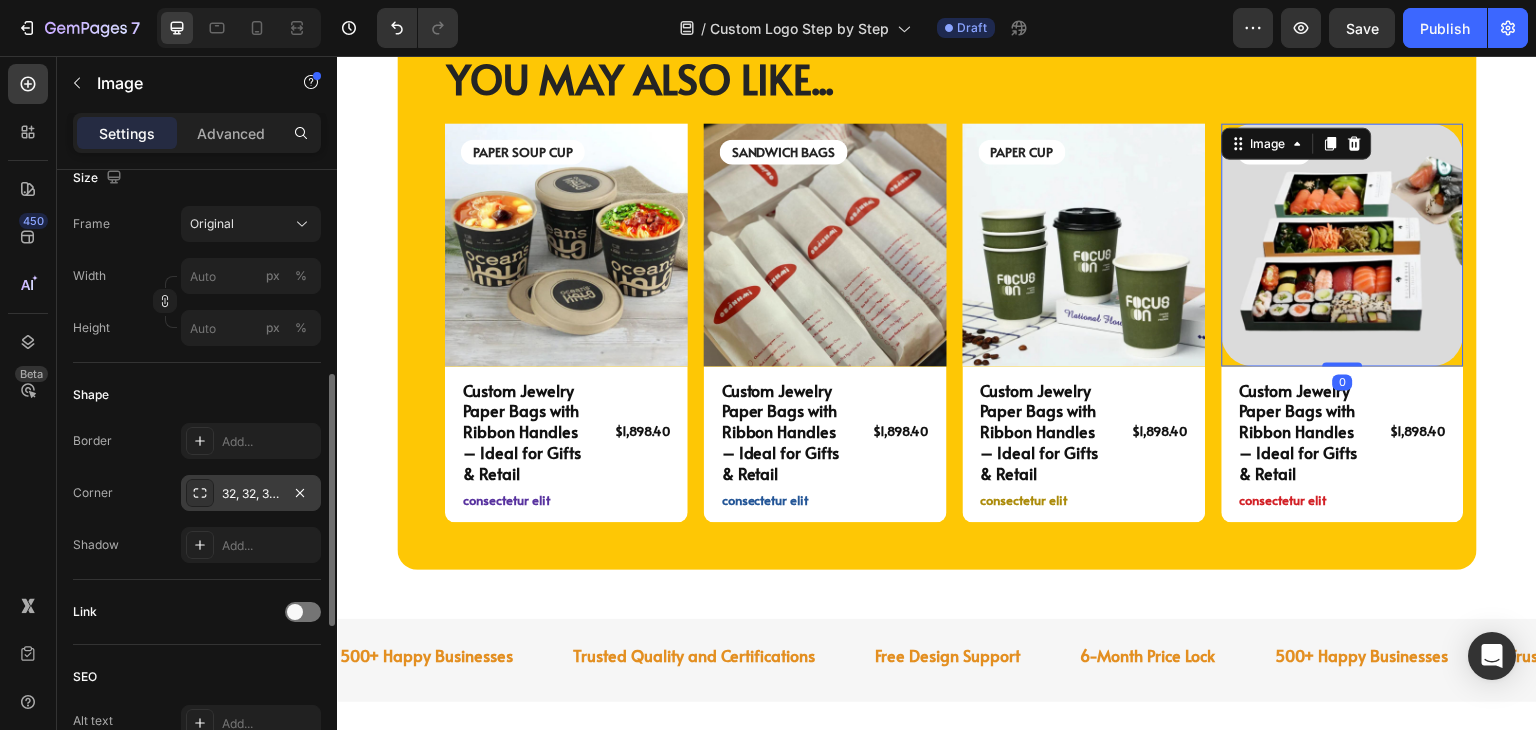 click on "32, 32, 32, 32" at bounding box center (251, 493) 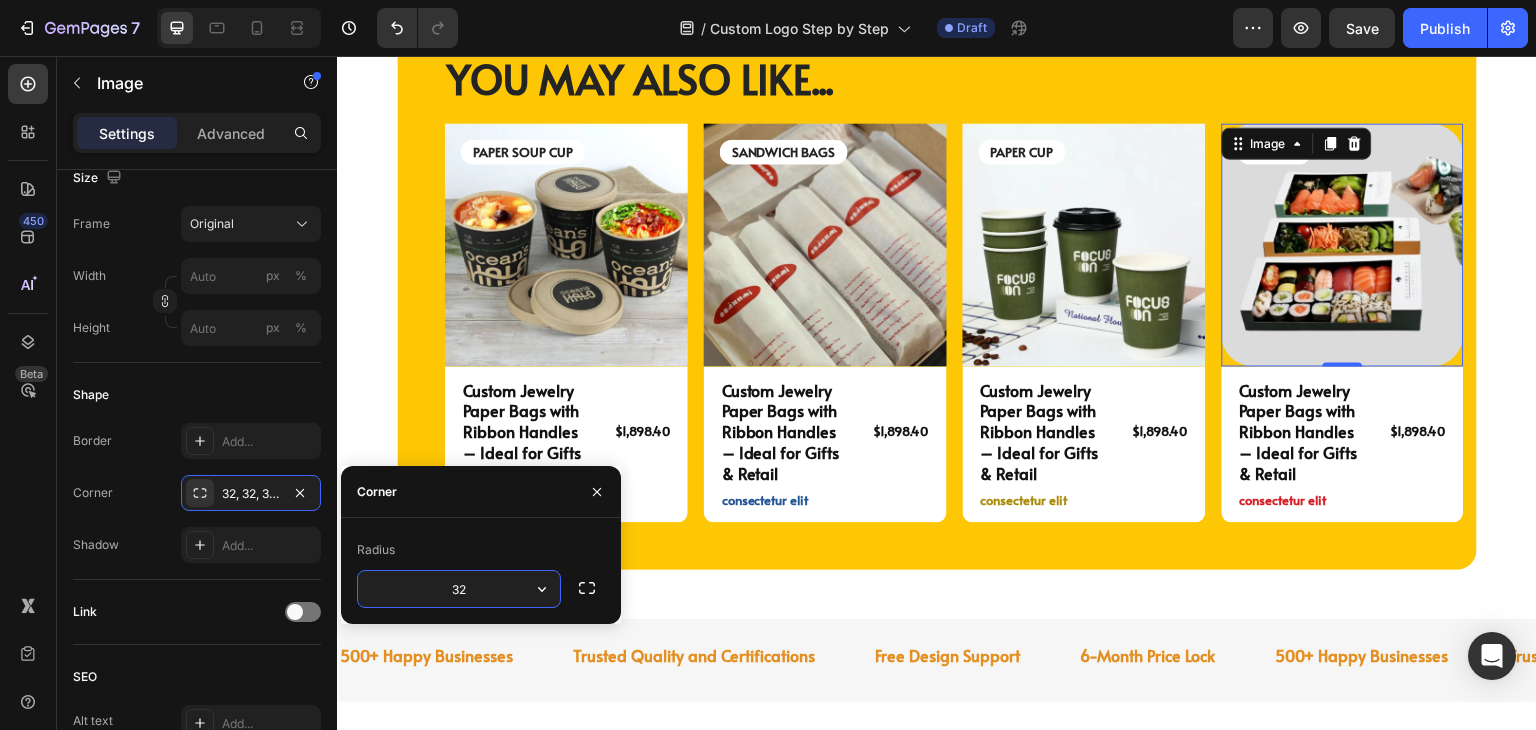 click on "32" at bounding box center [459, 589] 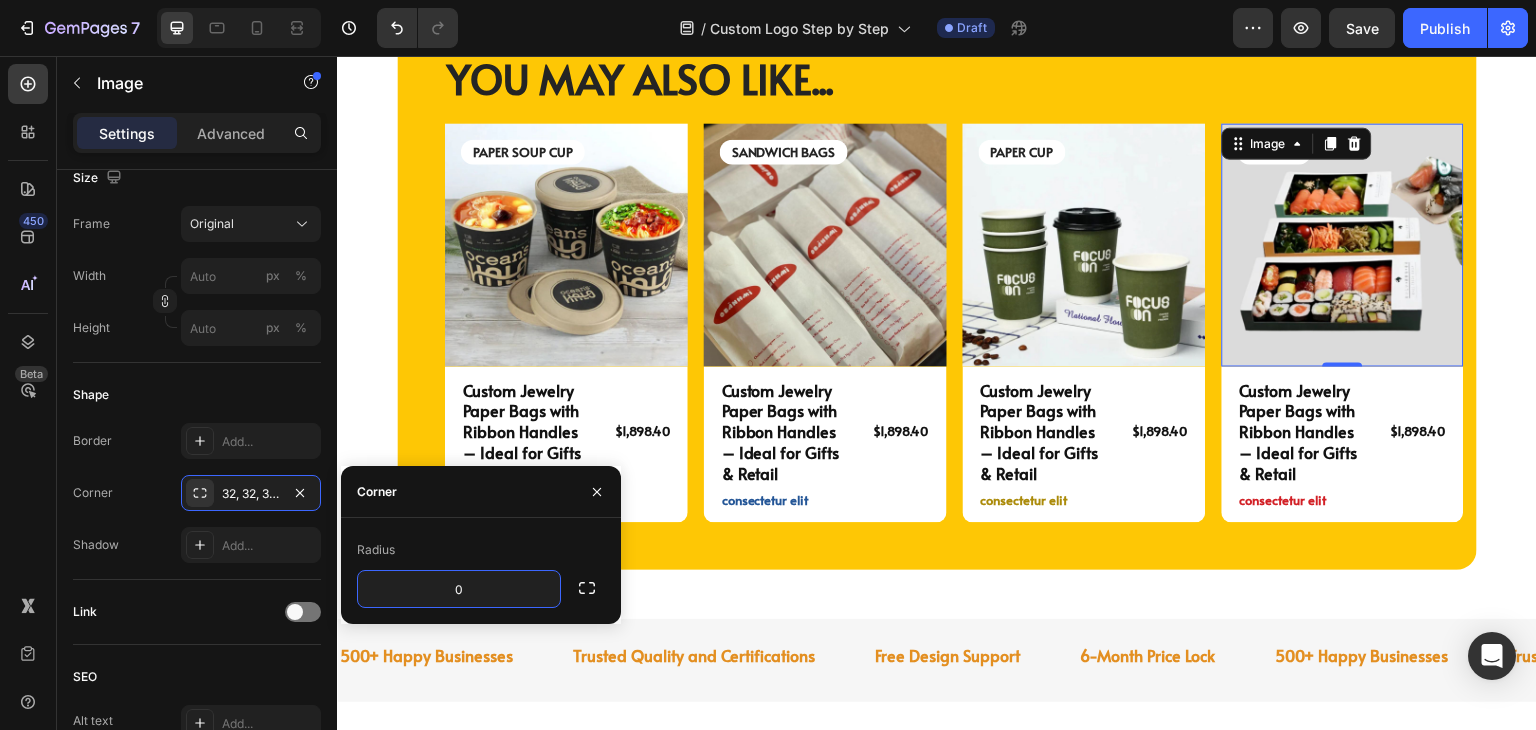 type on "0" 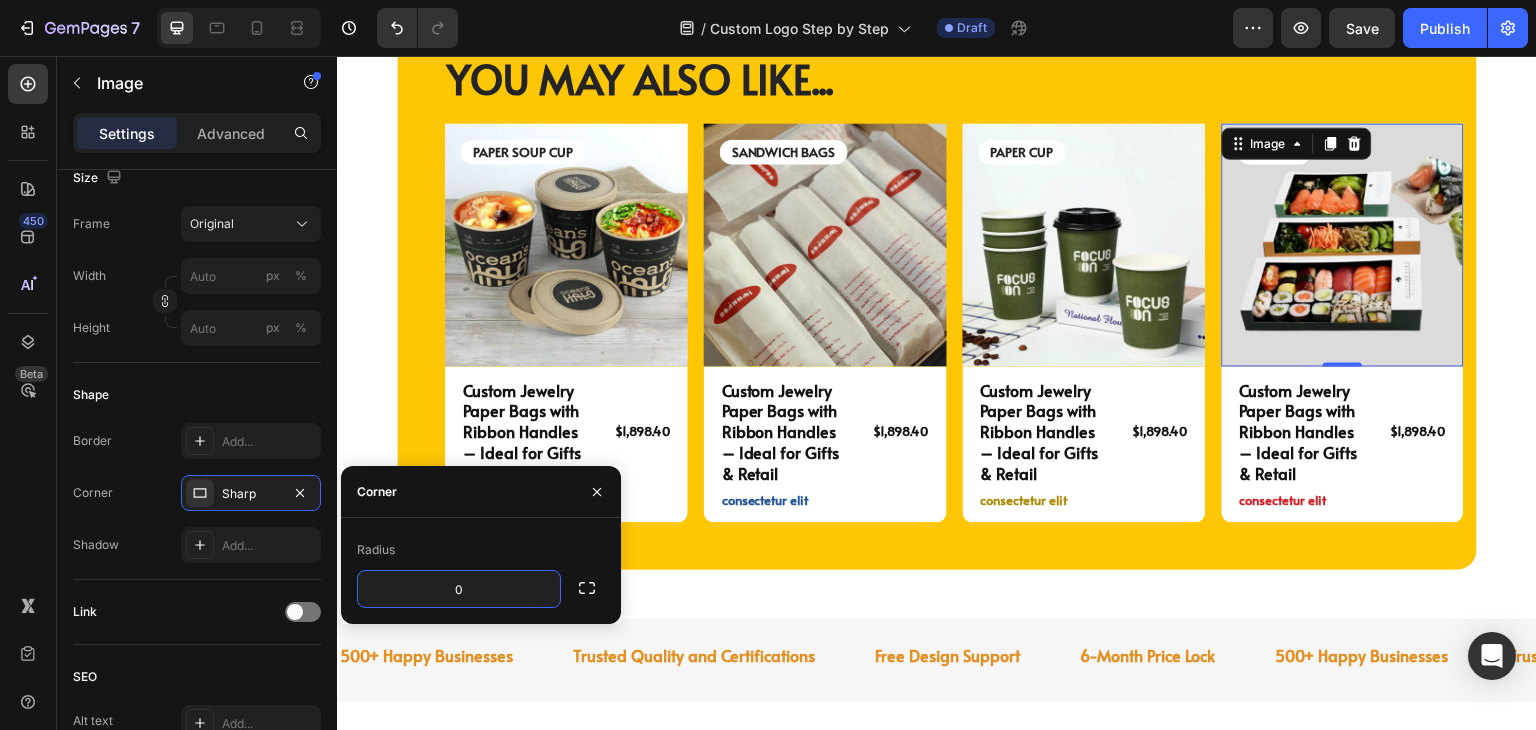 click at bounding box center (1343, 244) 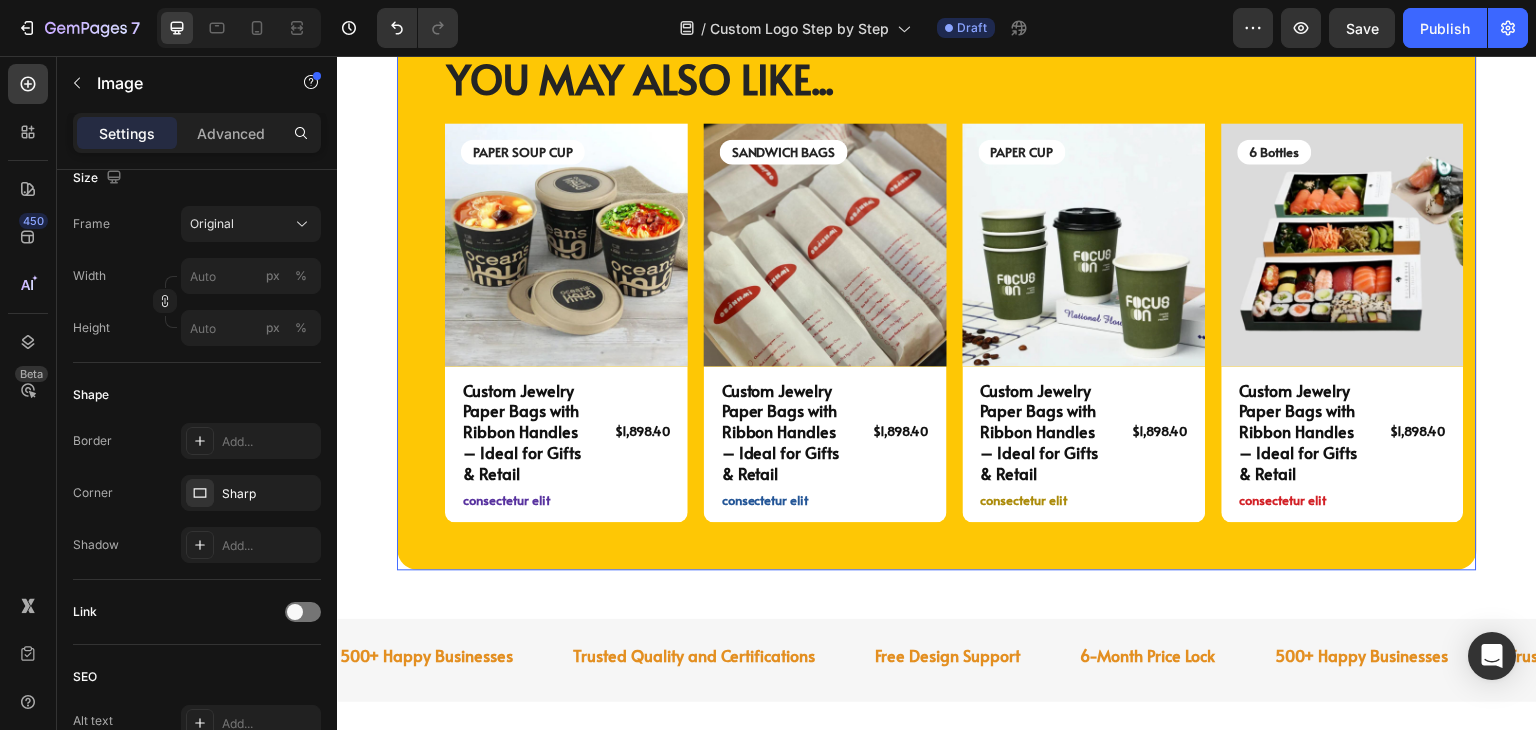 click on "YOU MAY ALSO LIKE... Heading Row Image PAPER SOUP CUP Text Block Row Custom Jewelry Paper Bags with Ribbon Handles – Ideal for Gifts & Retail Product Title $1,898.40 Product Price Product Price Row consectetur elit Text Block Row Product SANDWICH BAGS Text Block Row Image Custom Jewelry Paper Bags with Ribbon Handles – Ideal for Gifts & Retail Product Title $1,898.40 Product Price Product Price Row consectetur elit Text Block Row Product Image PAPER CUP Text Block Row Custom Jewelry Paper Bags with Ribbon Handles – Ideal for Gifts & Retail Product Title $1,898.40 Product Price Product Price Row consectetur elit Text Block Row Product Image 6 Bottles Text Block Row Custom Jewelry Paper Bags with Ribbon Handles – Ideal for Gifts & Retail Product Title $1,898.40 Product Price Product Price Row consectetur elit Text Block Row Product Carousel Row   0" at bounding box center [937, 287] 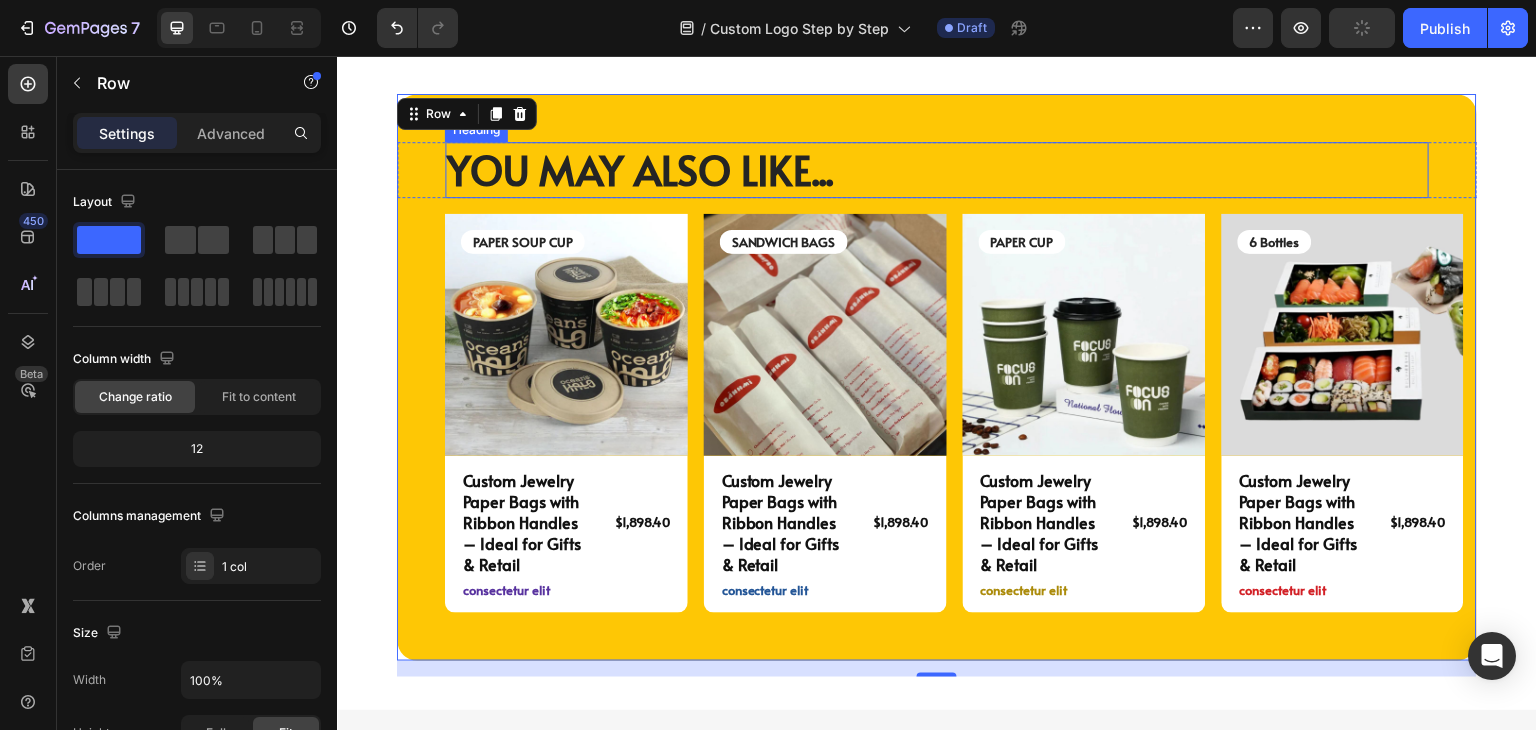 scroll, scrollTop: 4704, scrollLeft: 0, axis: vertical 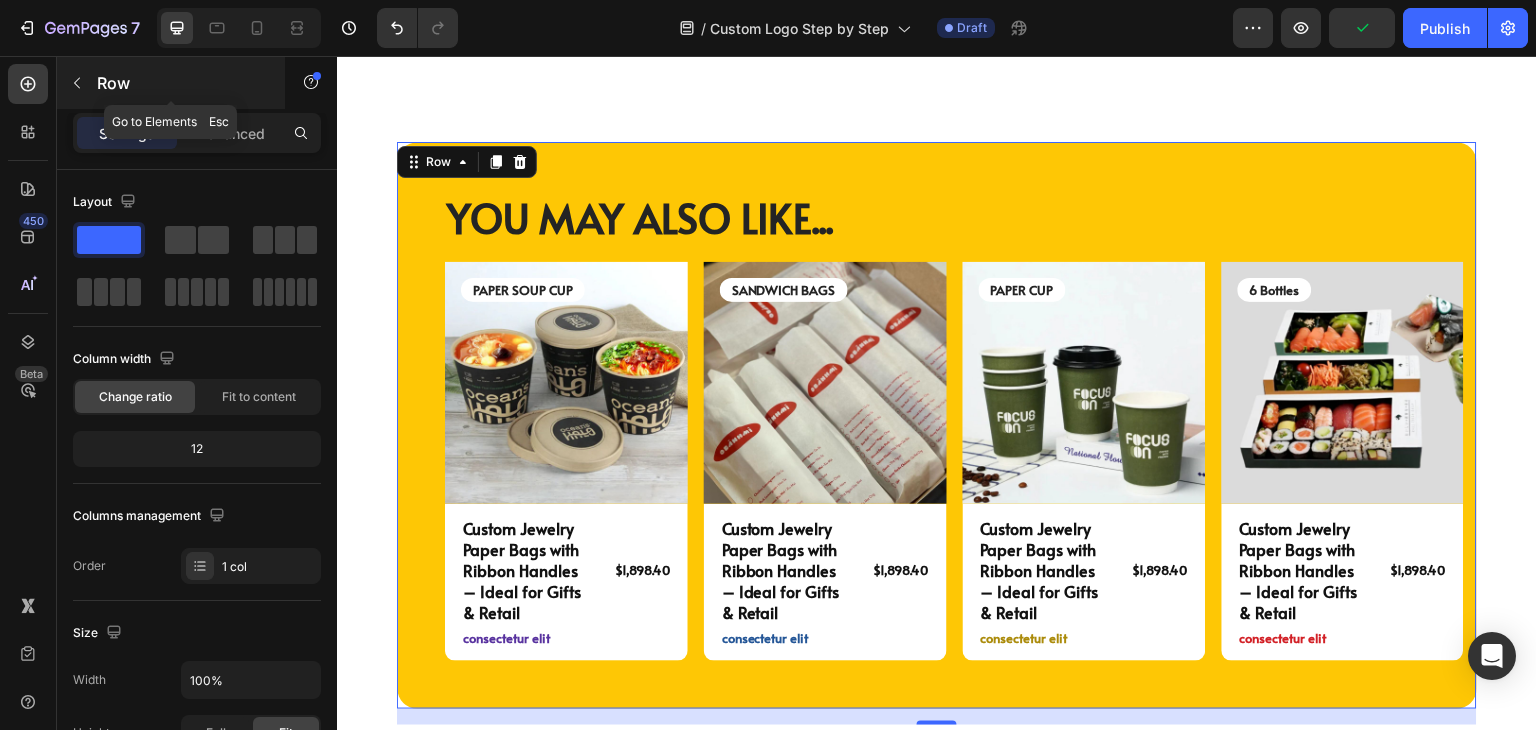 click 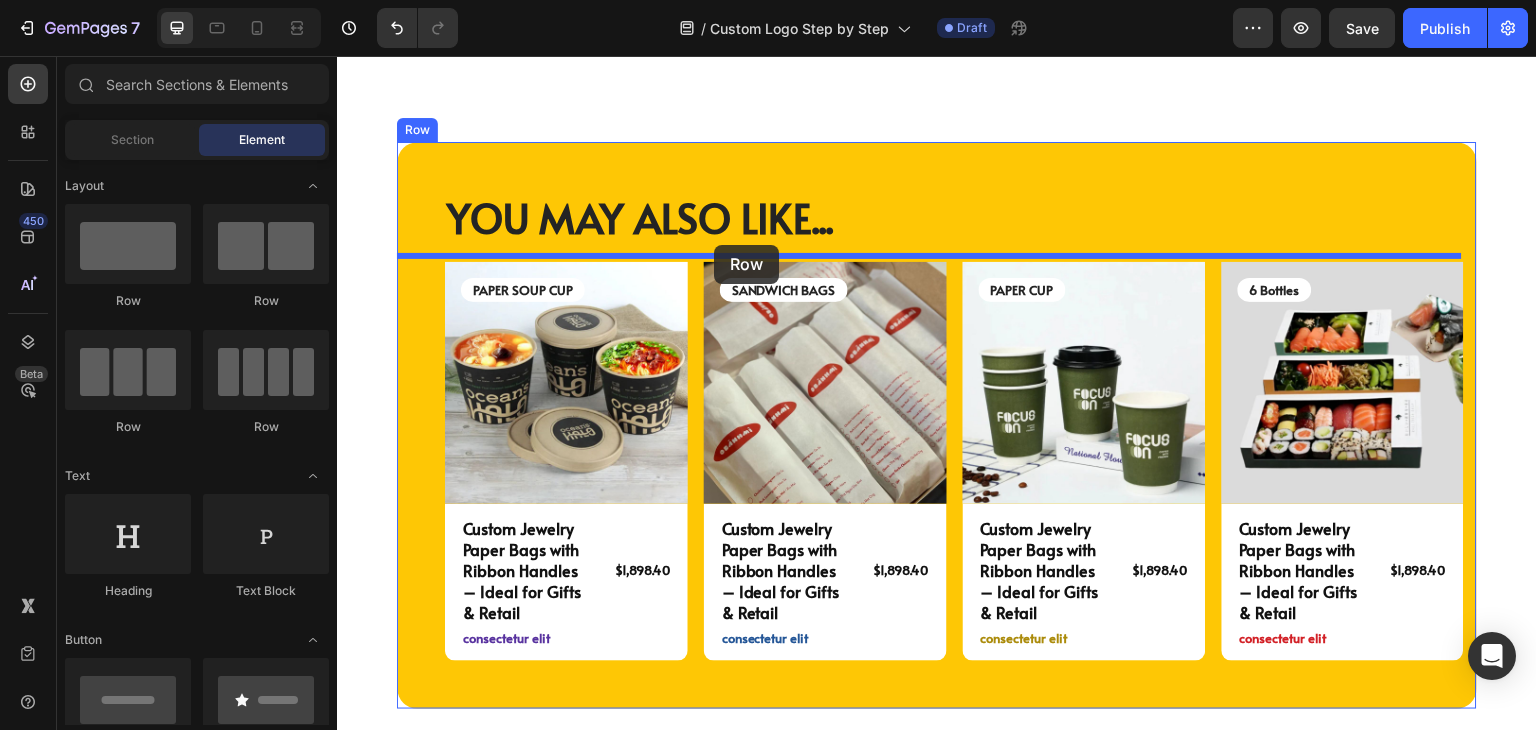 drag, startPoint x: 633, startPoint y: 445, endPoint x: 714, endPoint y: 245, distance: 215.77998 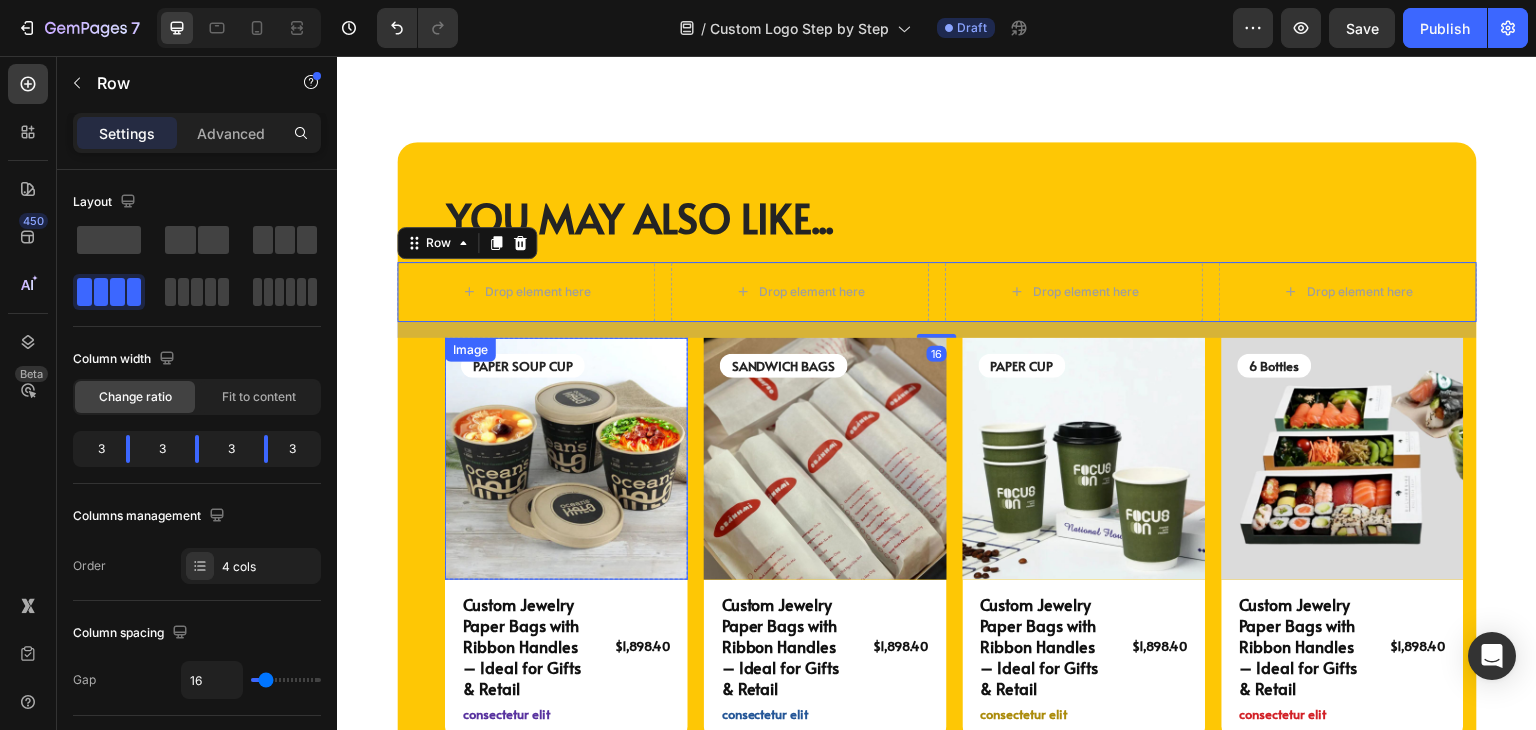 click at bounding box center (566, 459) 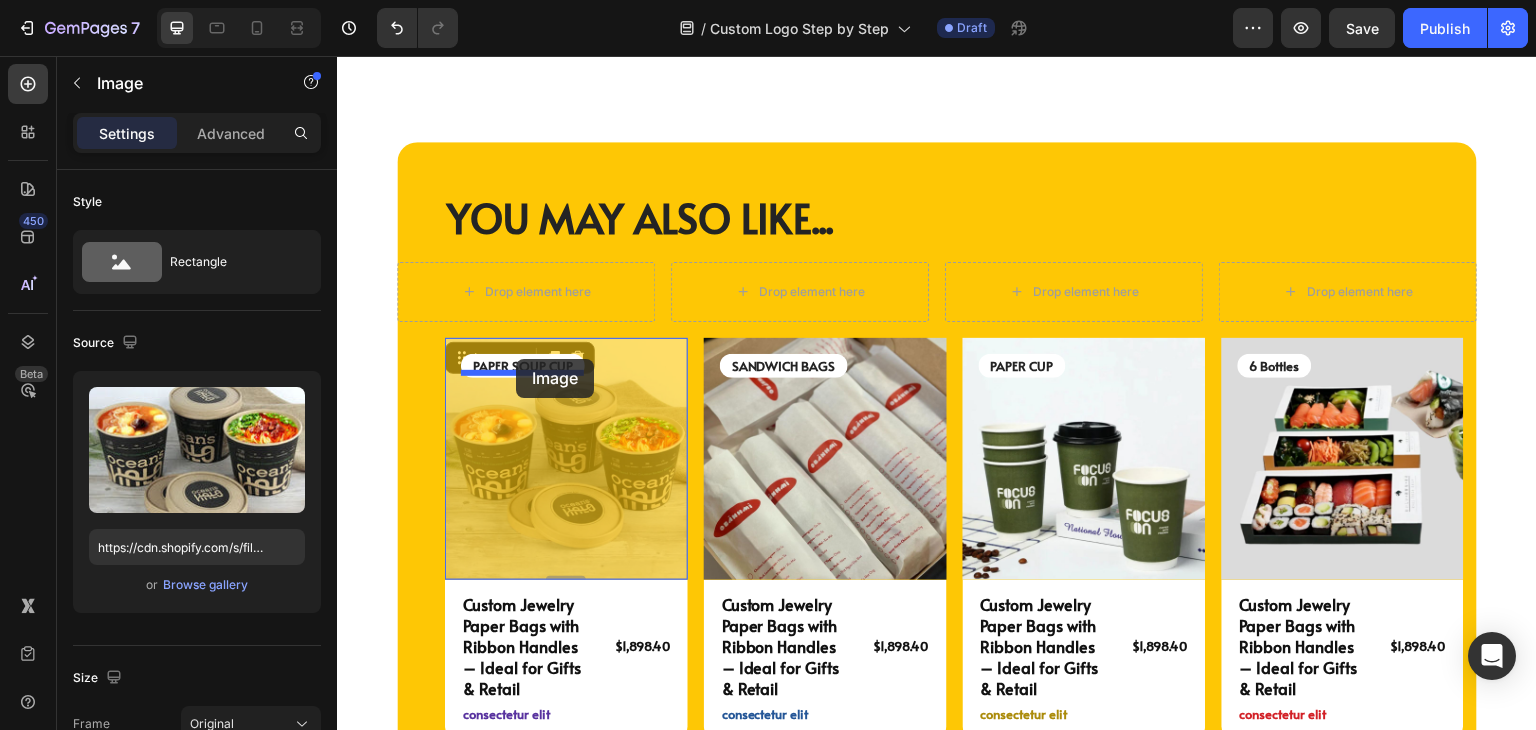 drag, startPoint x: 499, startPoint y: 348, endPoint x: 517, endPoint y: 365, distance: 24.758837 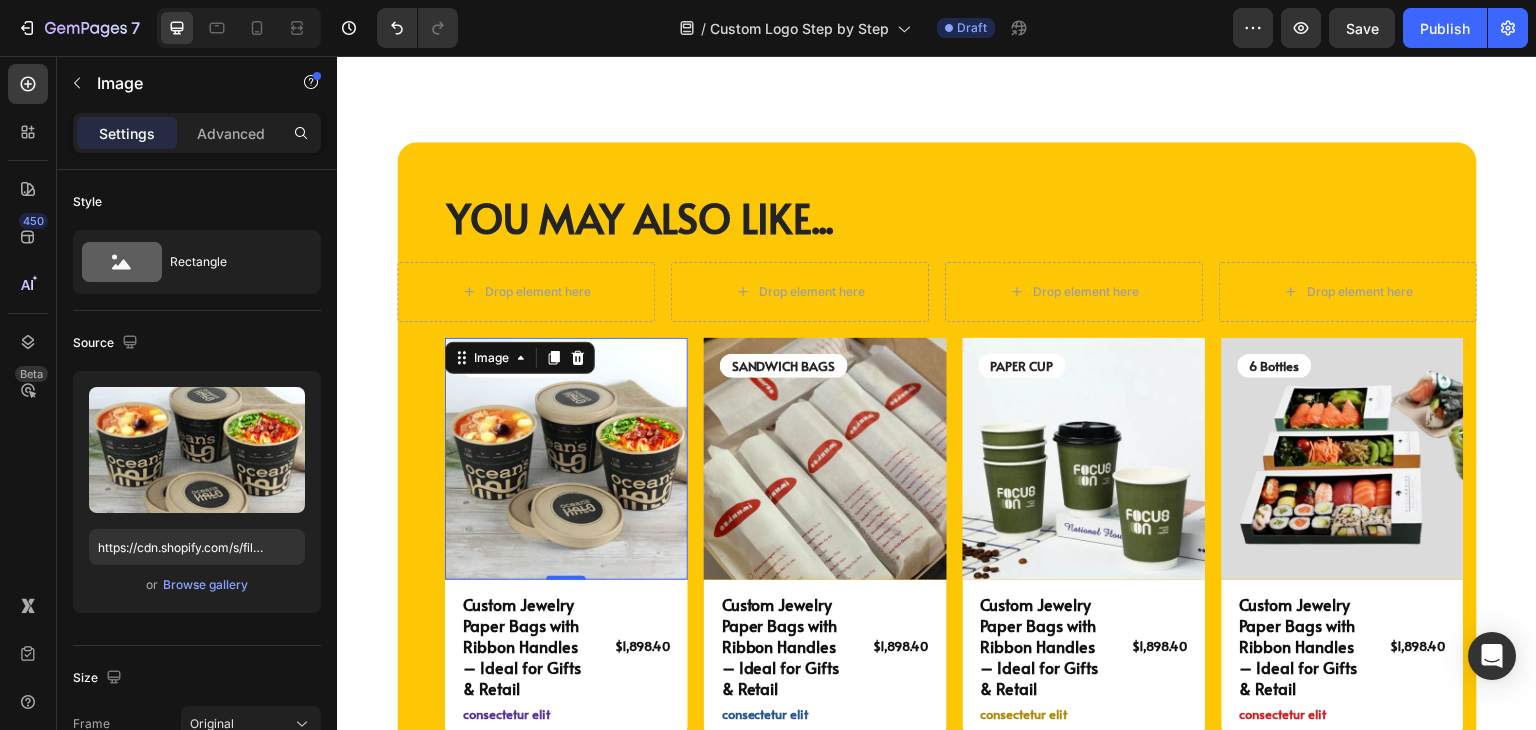 click on "$1,898.40 Product Price Product Price" at bounding box center (638, 646) 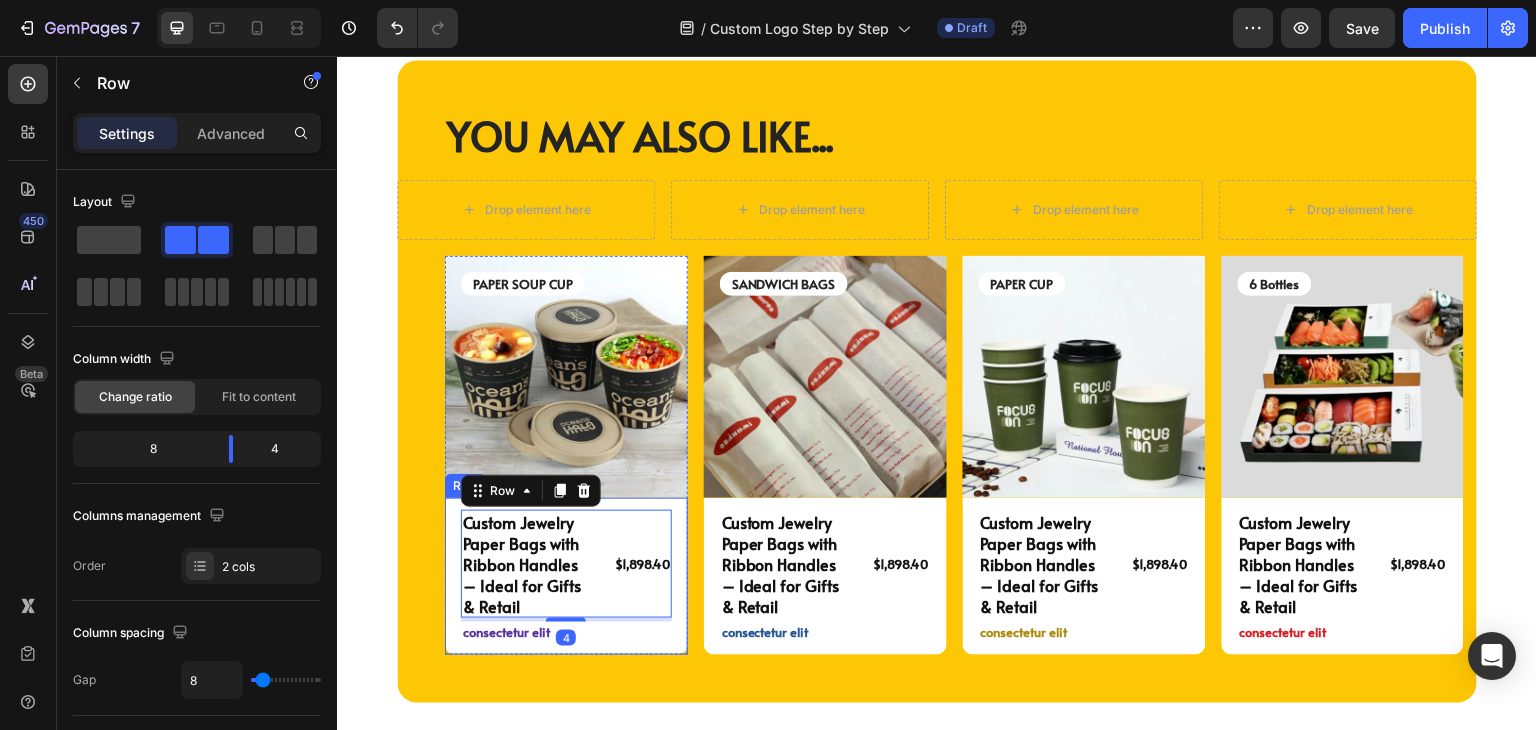 scroll, scrollTop: 4904, scrollLeft: 0, axis: vertical 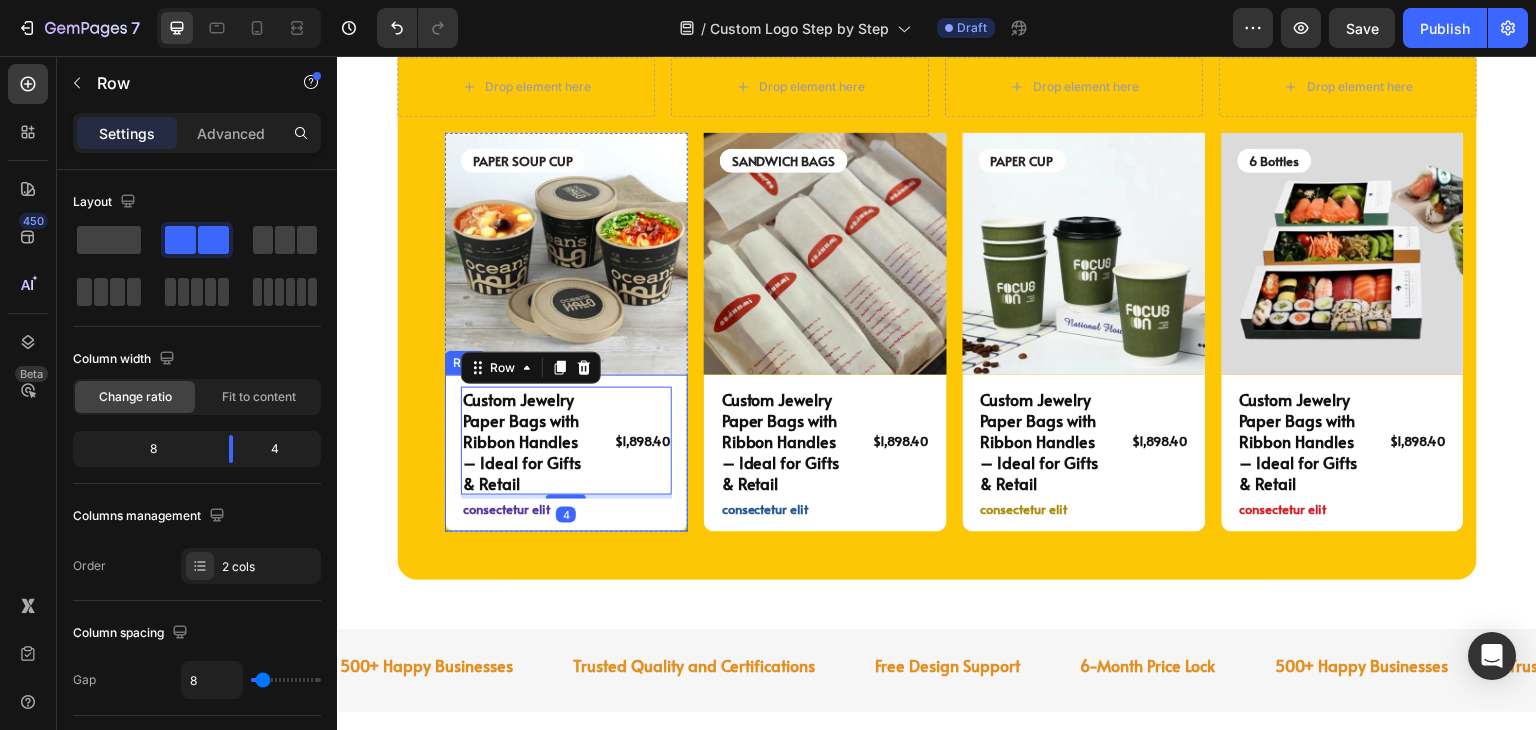 click on "Custom Jewelry Paper Bags with Ribbon Handles – Ideal for Gifts & Retail Product Title $1,898.40 Product Price Product Price Row   4 consectetur elit Text Block Row" at bounding box center [566, 453] 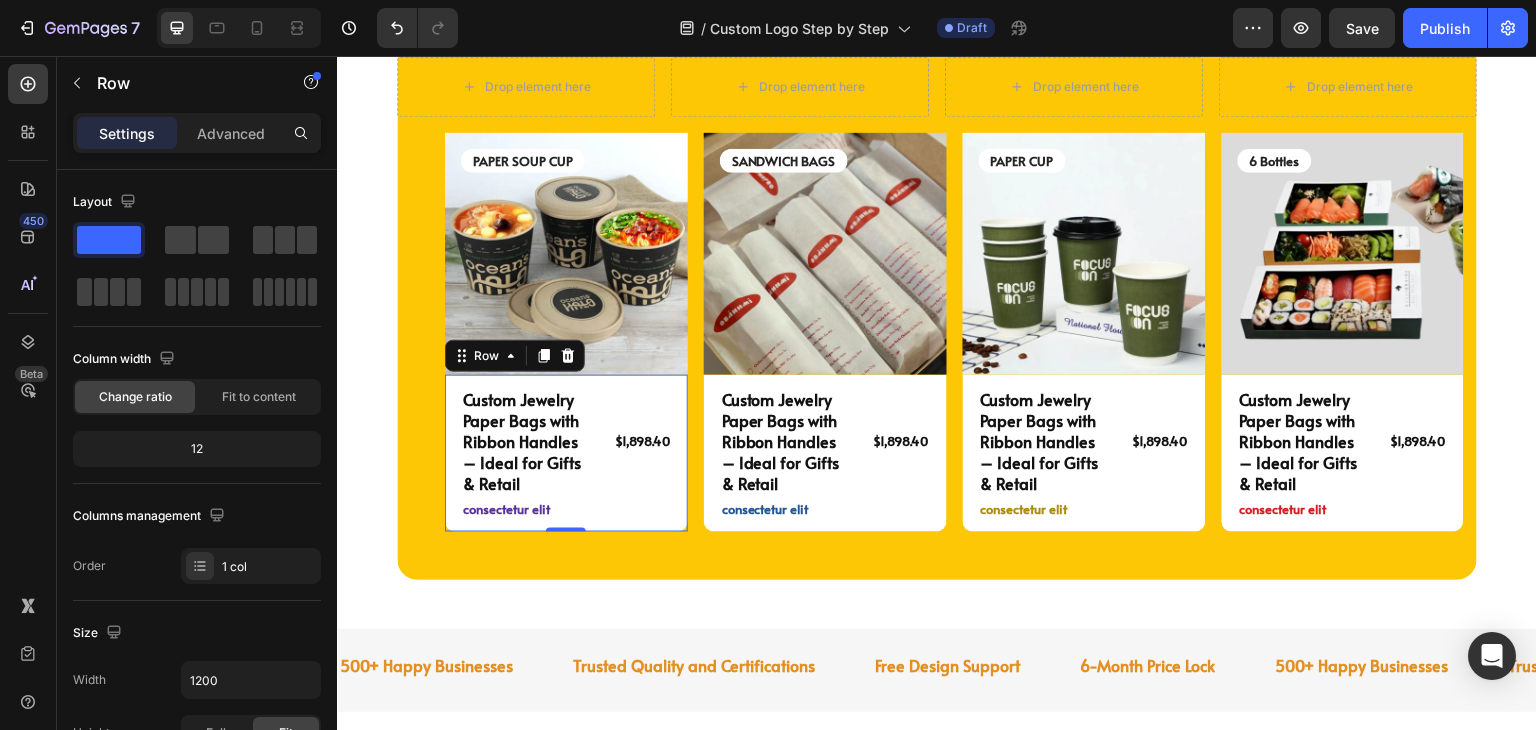 click on "Custom Jewelry Paper Bags with Ribbon Handles – Ideal for Gifts & Retail Product Title $1,898.40 Product Price Product Price Row consectetur elit Text Block Row   0" at bounding box center (566, 453) 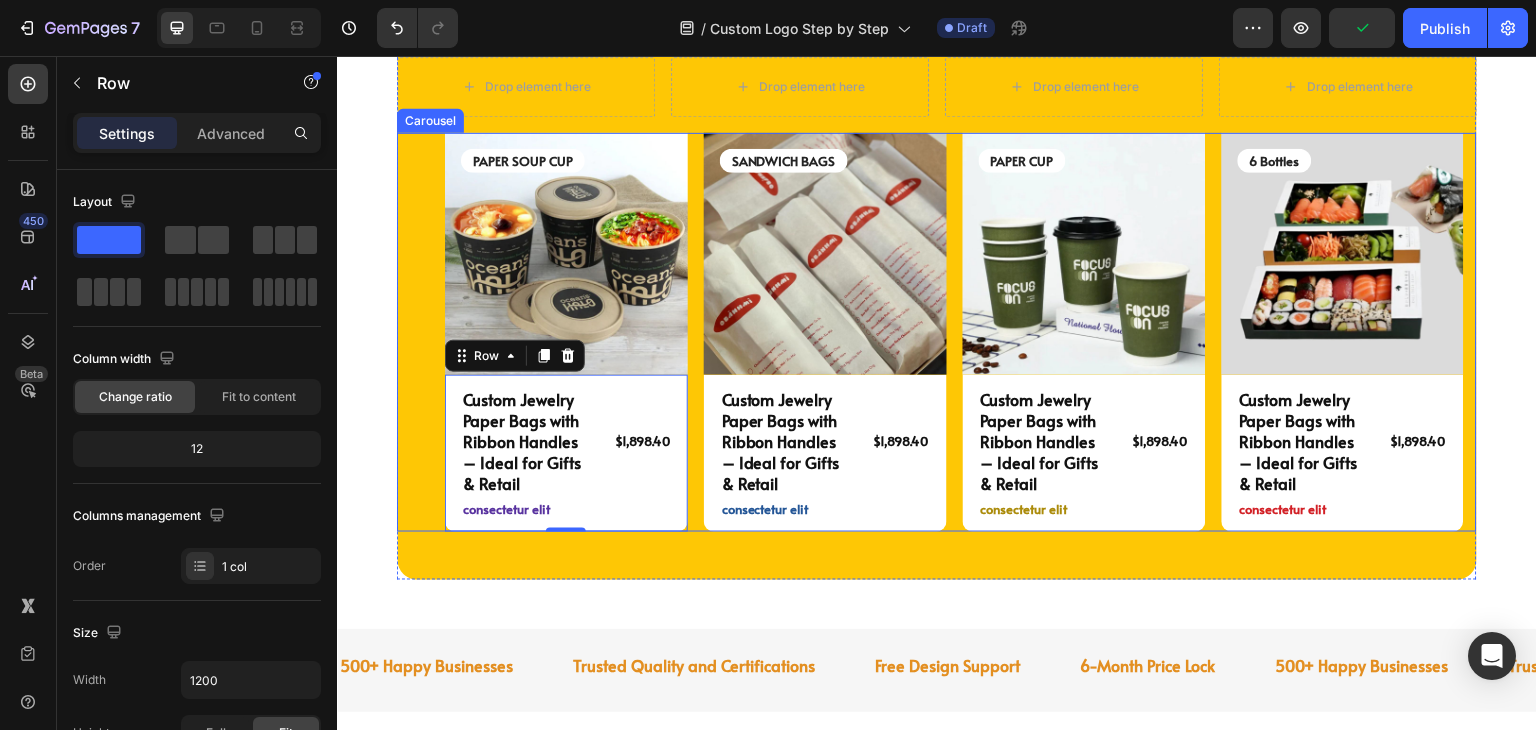 click on "PAPER SOUP CUP Text Block Image Row Custom Jewelry Paper Bags with Ribbon Handles – Ideal for Gifts & Retail Product Title $1,898.40 Product Price Product Price Row consectetur elit Text Block Row   0 Product SANDWICH BAGS Text Block Row Image Custom Jewelry Paper Bags with Ribbon Handles – Ideal for Gifts & Retail Product Title $1,898.40 Product Price Product Price Row consectetur elit Text Block Row Product Image PAPER CUP Text Block Row Custom Jewelry Paper Bags with Ribbon Handles – Ideal for Gifts & Retail Product Title $1,898.40 Product Price Product Price Row consectetur elit Text Block Row Product Image 6 Bottles Text Block Row Custom Jewelry Paper Bags with Ribbon Handles – Ideal for Gifts & Retail Product Title $1,898.40 Product Price Product Price Row consectetur elit Text Block Row Product" at bounding box center (961, 333) 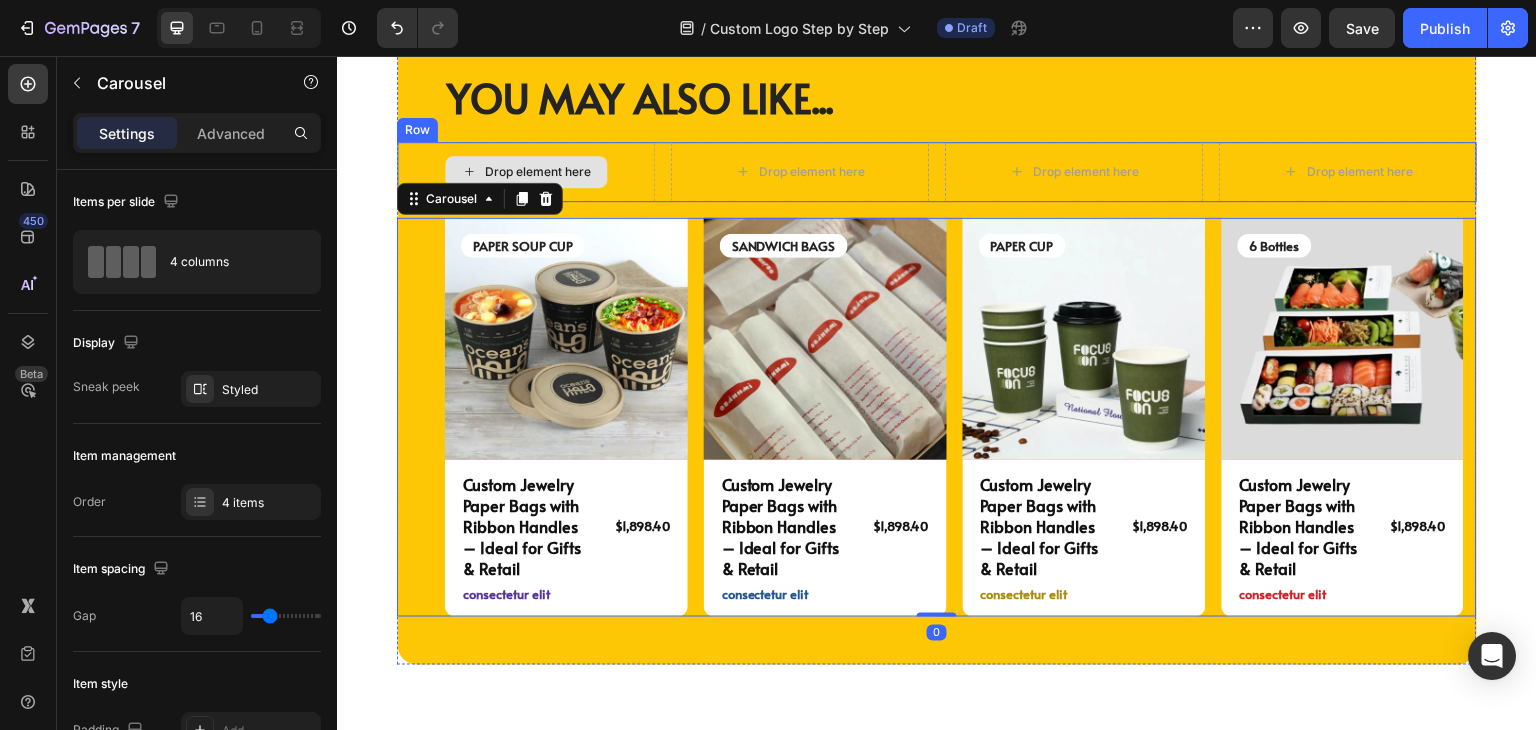 scroll, scrollTop: 4704, scrollLeft: 0, axis: vertical 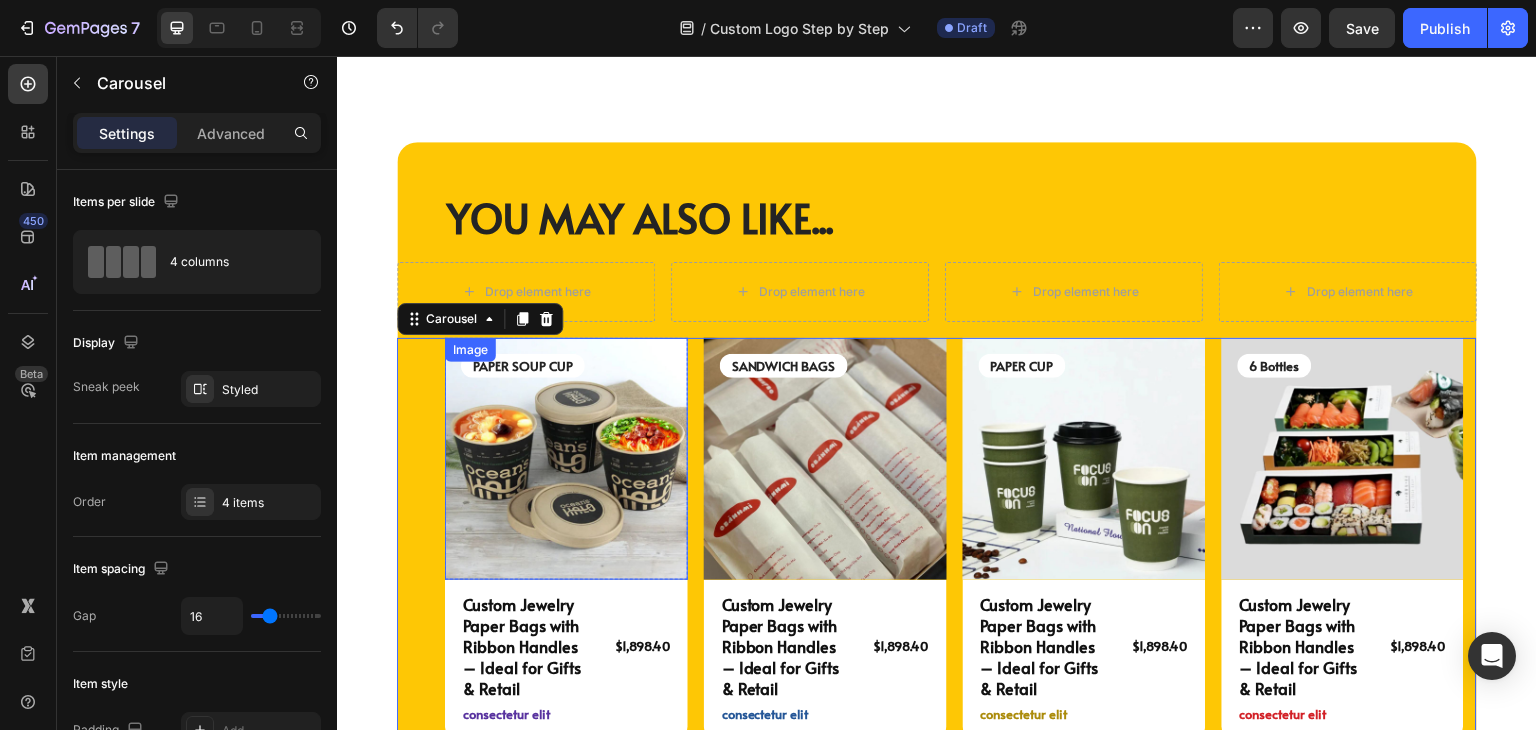 click at bounding box center [566, 459] 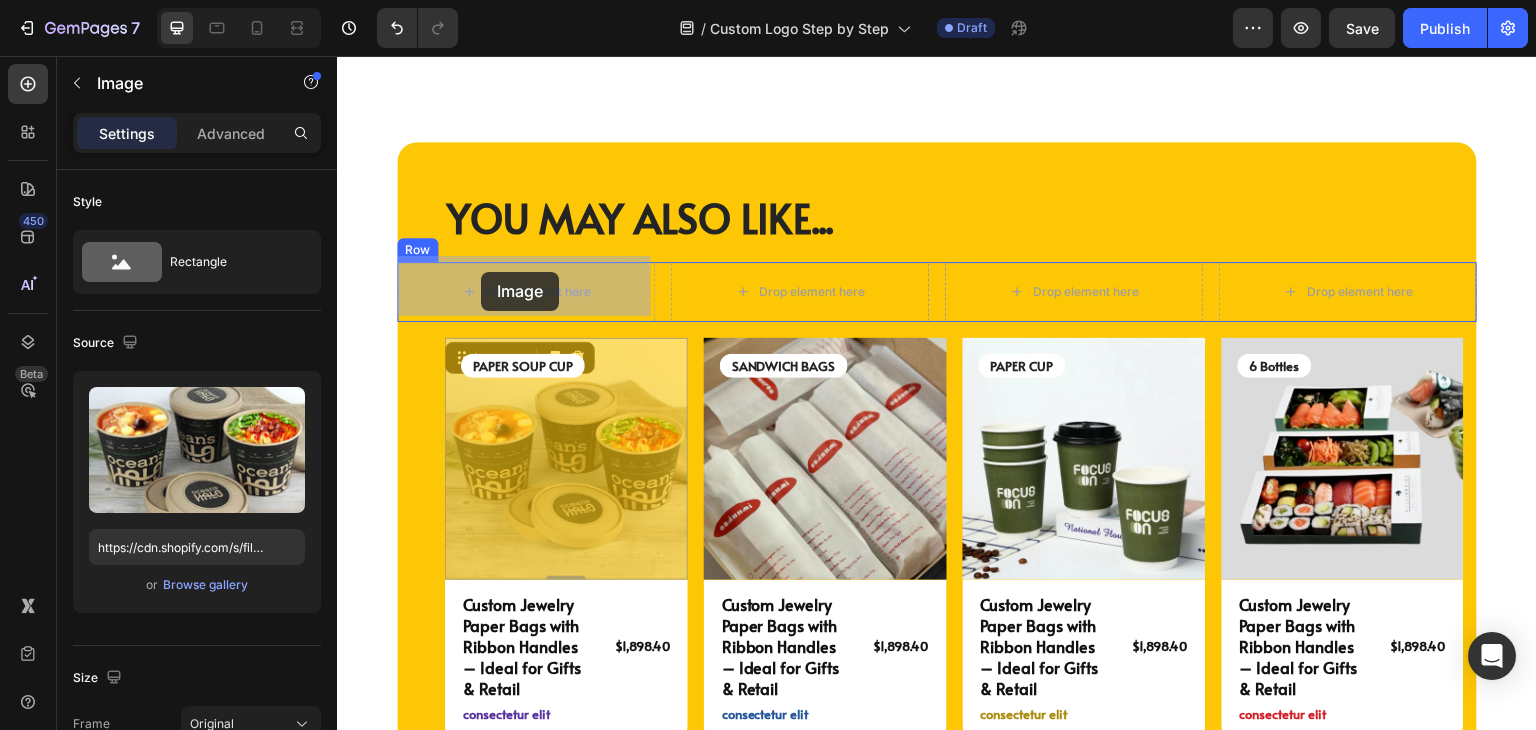 drag, startPoint x: 493, startPoint y: 354, endPoint x: 480, endPoint y: 269, distance: 85.98837 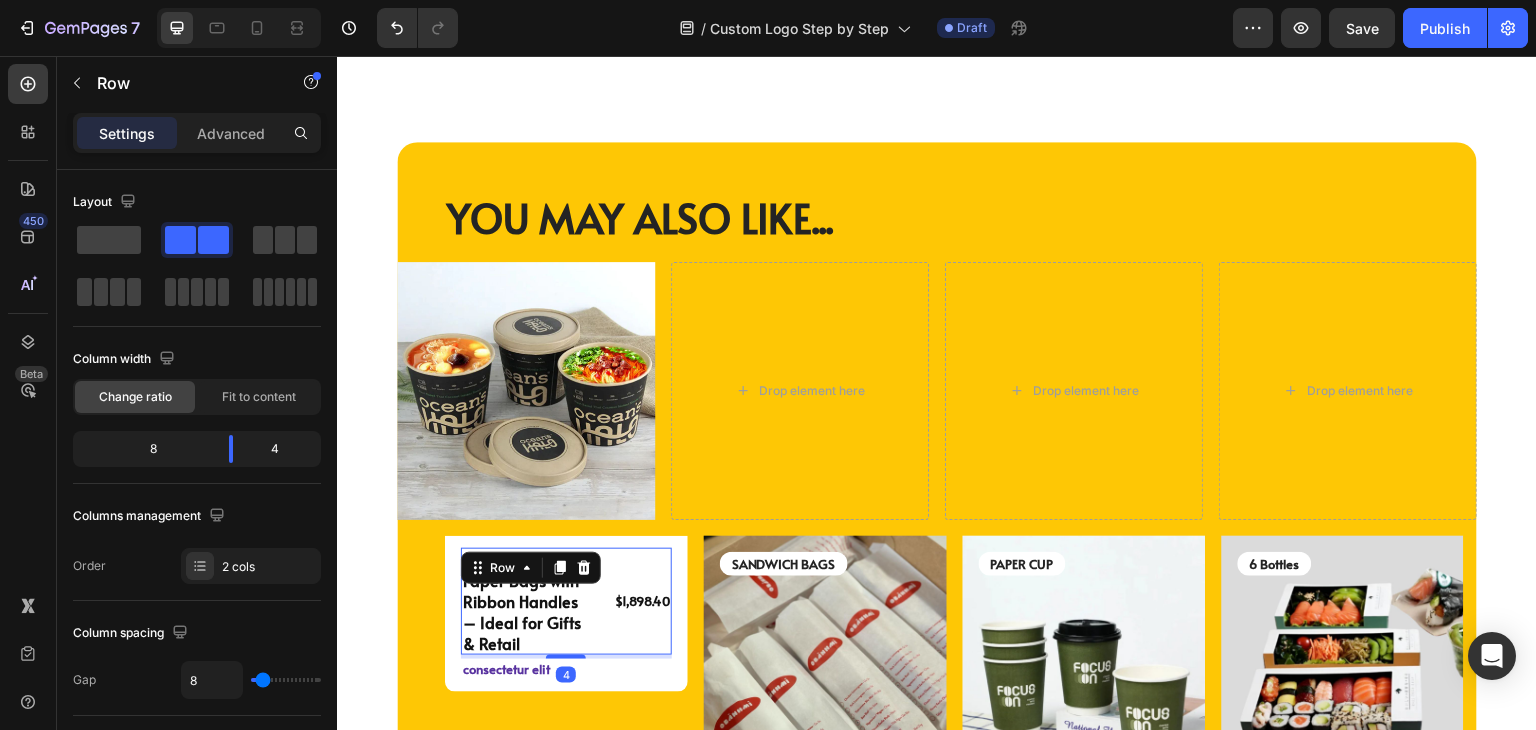 click on "$1,898.40 Product Price Product Price" at bounding box center [638, 602] 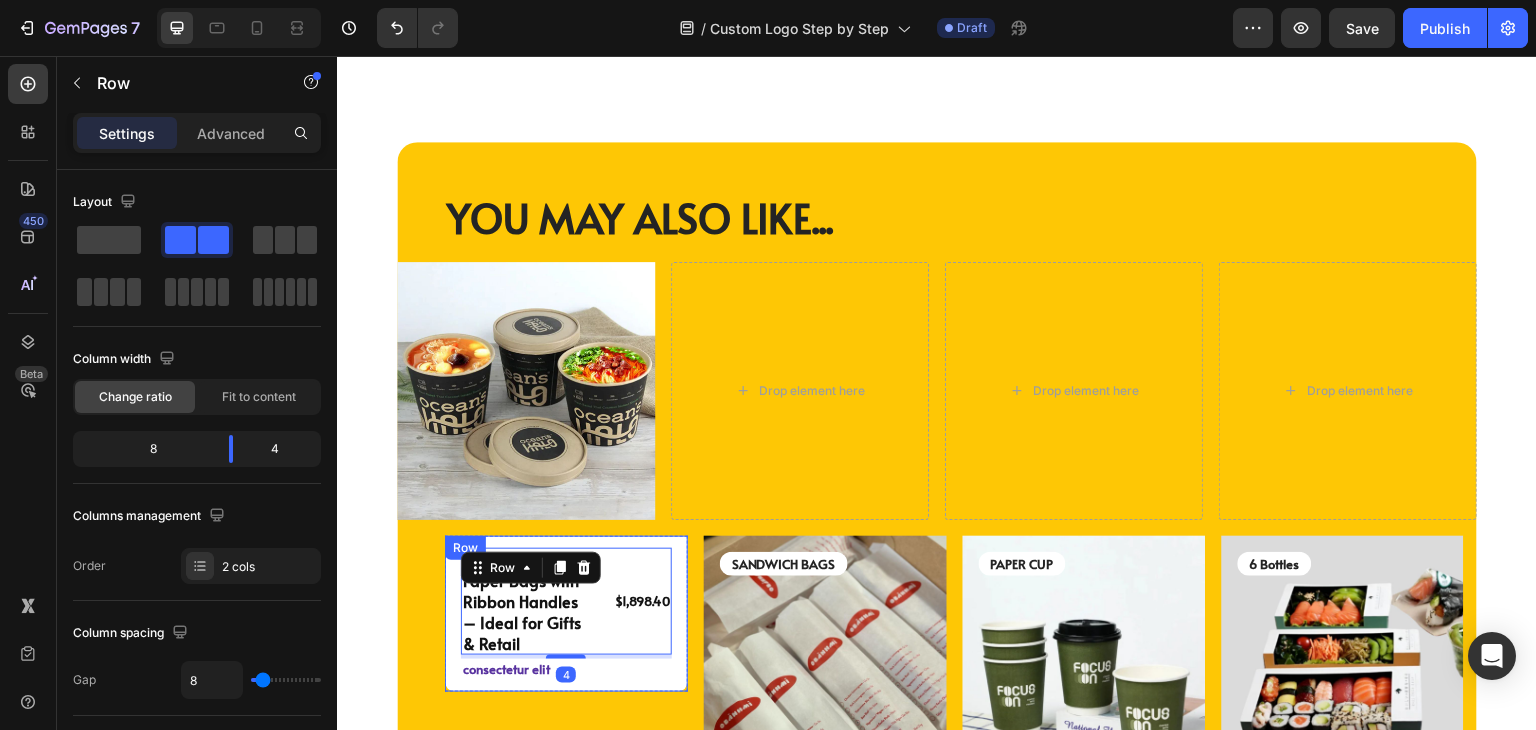 click on "Custom Jewelry Paper Bags with Ribbon Handles – Ideal for Gifts & Retail Product Title $1,898.40 Product Price Product Price Row   4 consectetur elit Text Block Row" at bounding box center [566, 614] 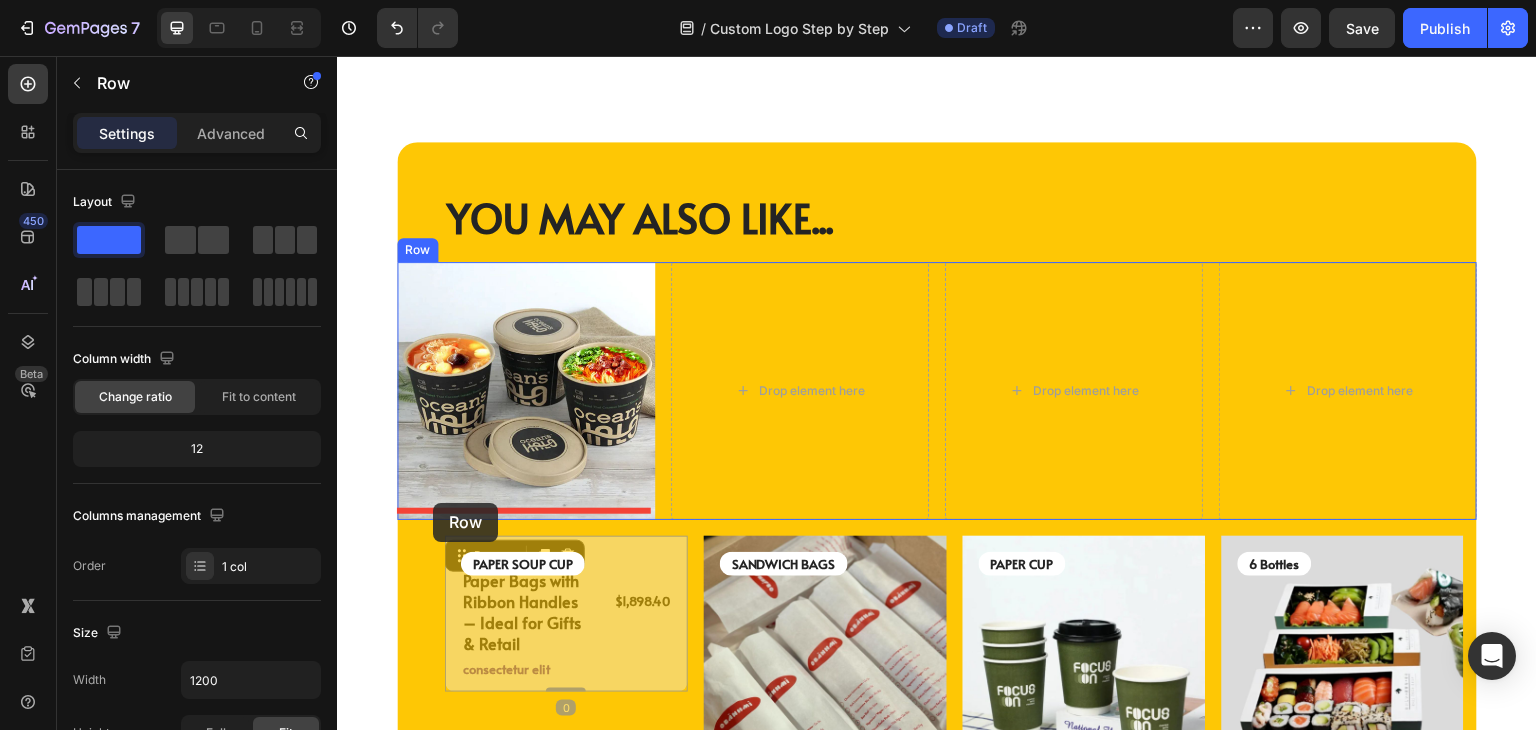 drag, startPoint x: 462, startPoint y: 536, endPoint x: 433, endPoint y: 503, distance: 43.931767 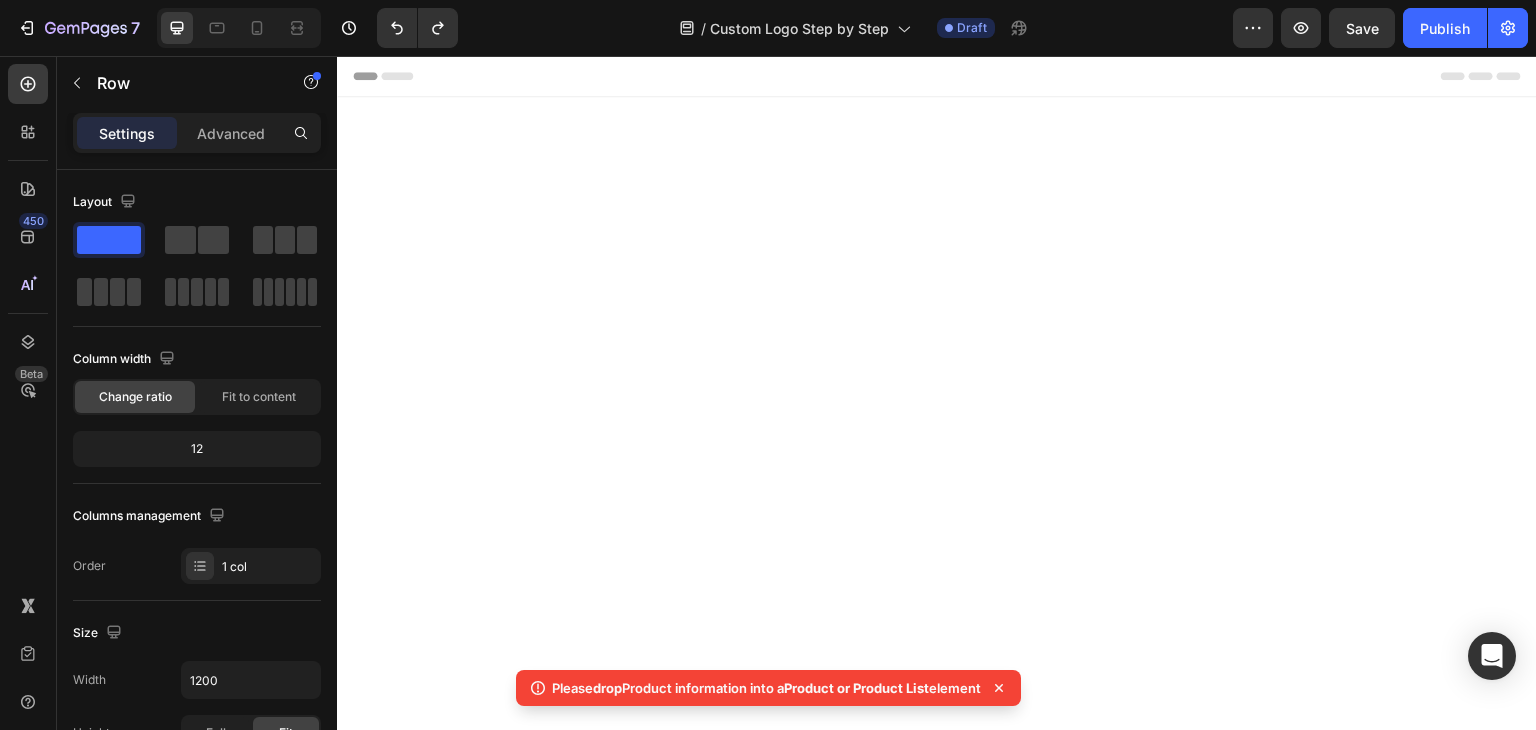 scroll, scrollTop: 4704, scrollLeft: 0, axis: vertical 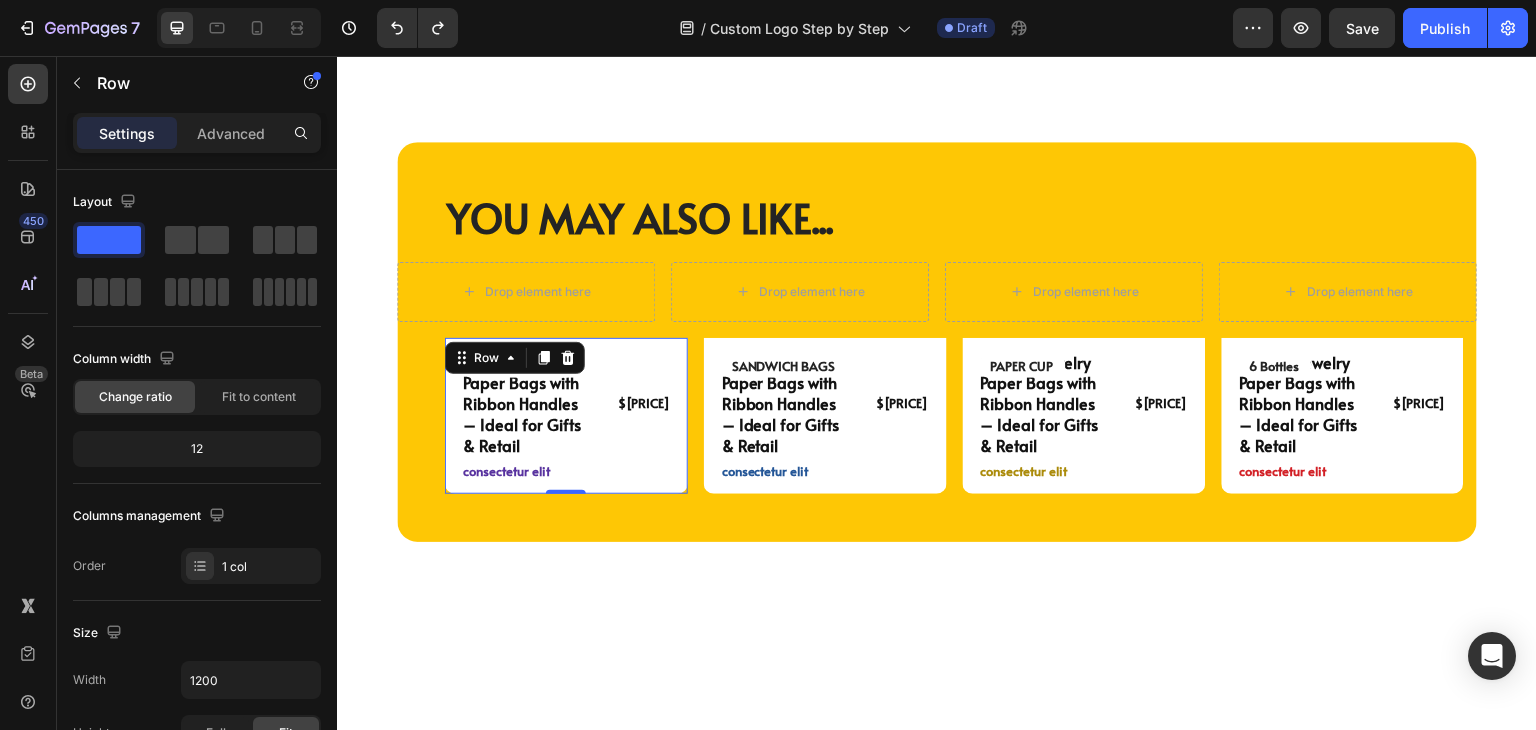 click on "Custom Jewelry Paper Bags with Ribbon Handles – Ideal for Gifts & Retail Product Title $[PRICE] Product Price Product Price Row consectetur elit Text Block Row   0" at bounding box center [566, 416] 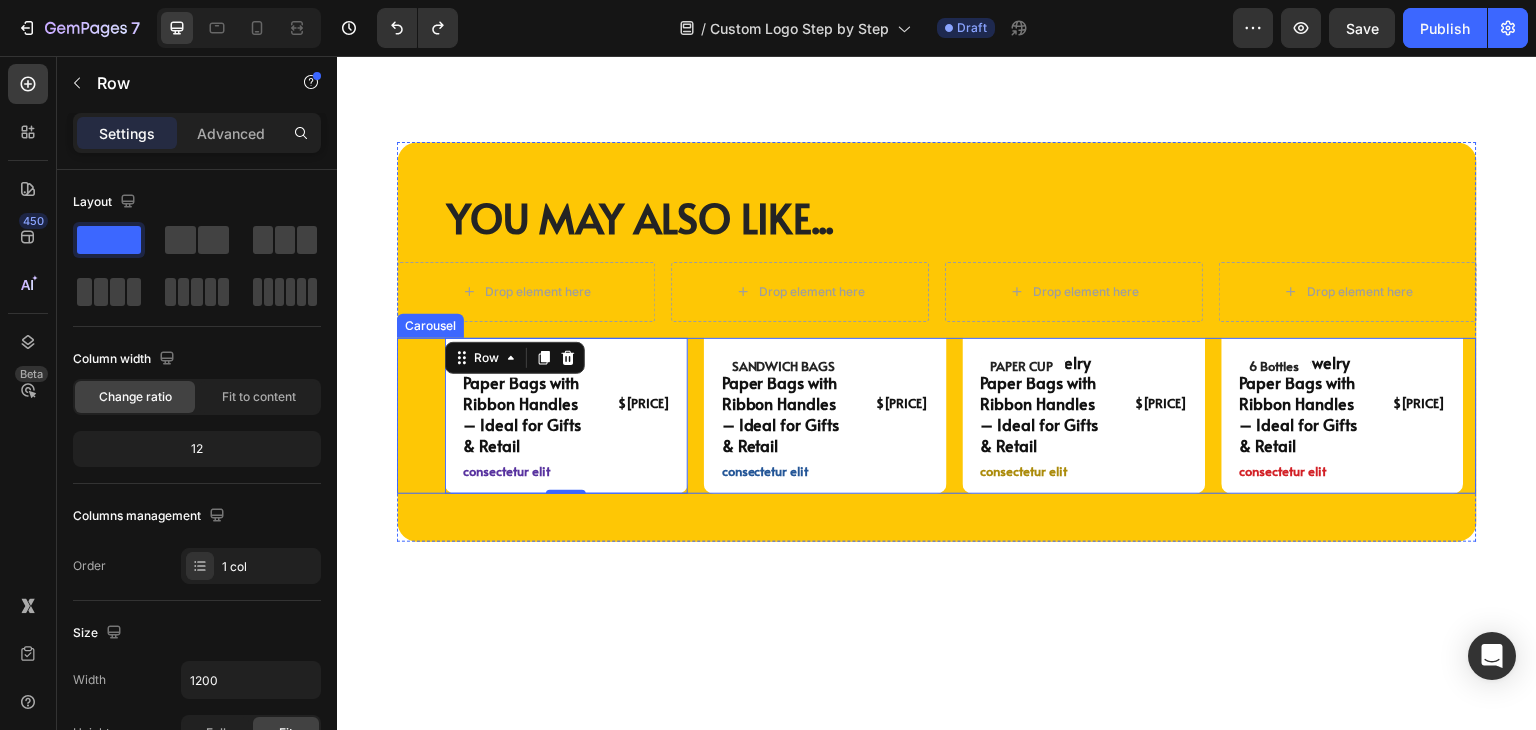 click on "PAPER SOUP CUP Text Block Image Row Custom Jewelry Paper Bags with Ribbon Handles – Ideal for Gifts & Retail Product Title $[PRICE] Product Price Product Price Row consectetur elit Text Block Row   0 Product SANDWICH BAGS Text Block Row Image Custom Jewelry Paper Bags with Ribbon Handles – Ideal for Gifts & Retail Product Title $[PRICE] Product Price Product Price Row consectetur elit Text Block Row Product Image PAPER CUP Text Block Row Custom Jewelry Paper Bags with Ribbon Handles – Ideal for Gifts & Retail Product Title $[PRICE] Product Price Product Price Row consectetur elit Text Block Row Product Image 6 Bottles Text Block Row Custom Jewelry Paper Bags with Ribbon Handles – Ideal for Gifts & Retail Product Title $[PRICE] Product Price Product Price Row consectetur elit Text Block Row Product" at bounding box center (961, 416) 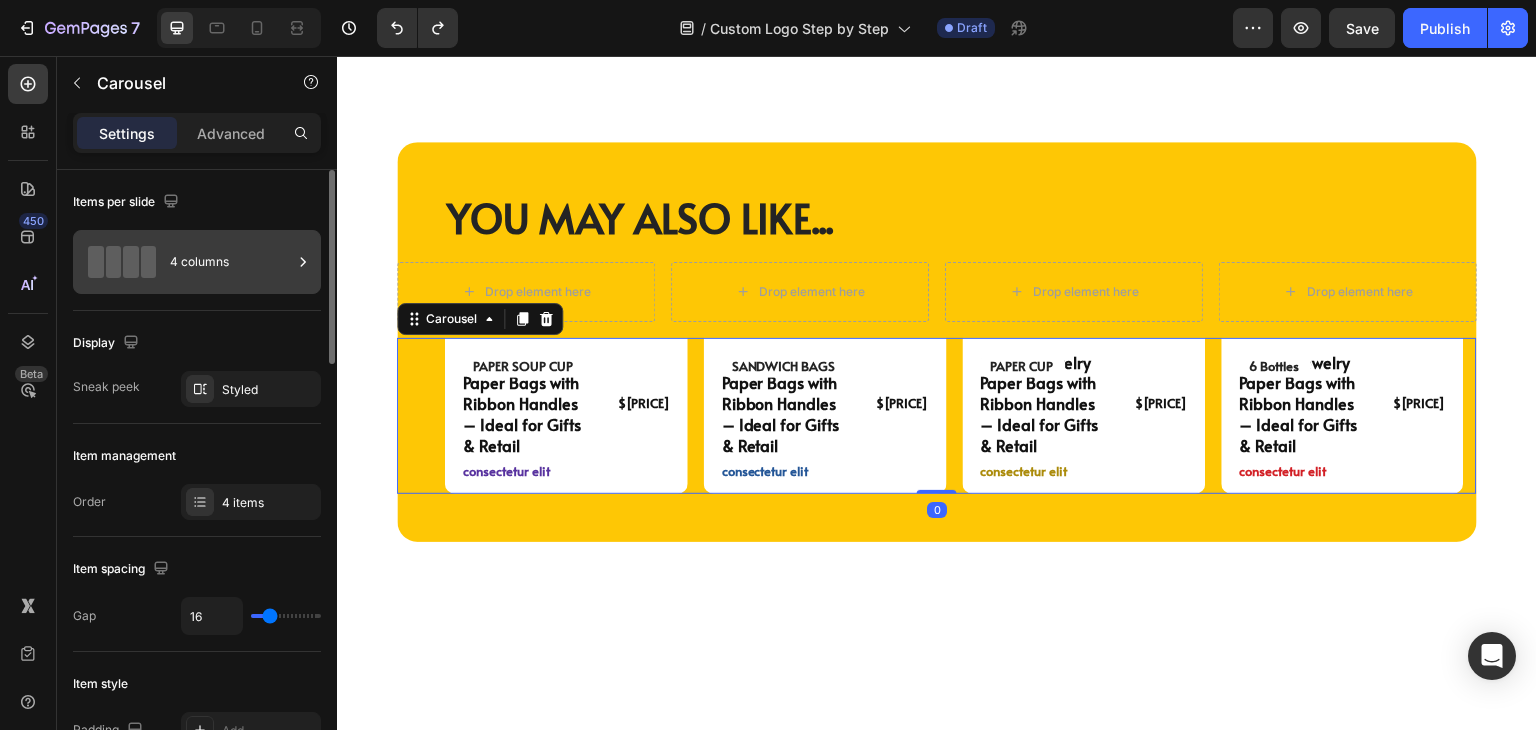 click 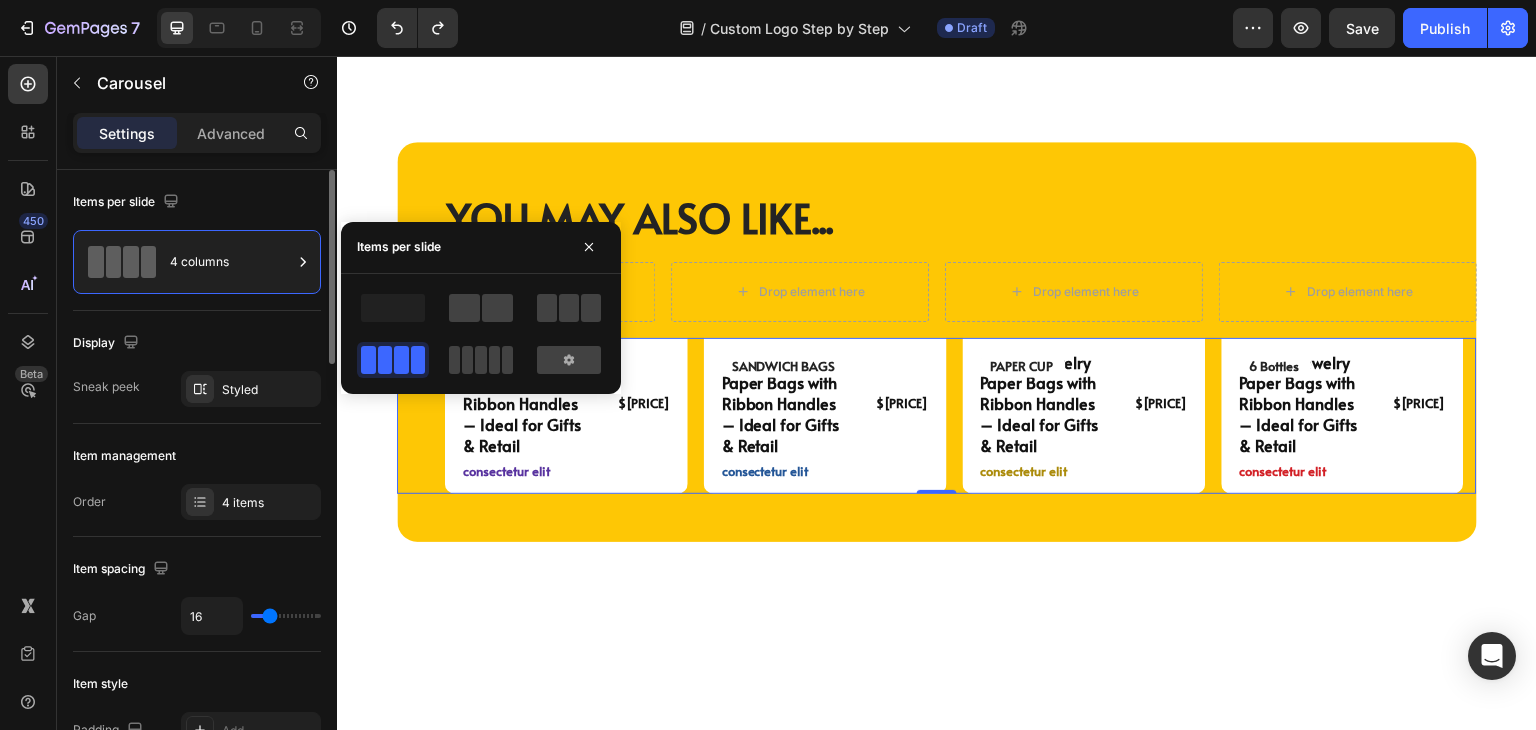 click on "Sneak peek Styled" at bounding box center [197, 389] 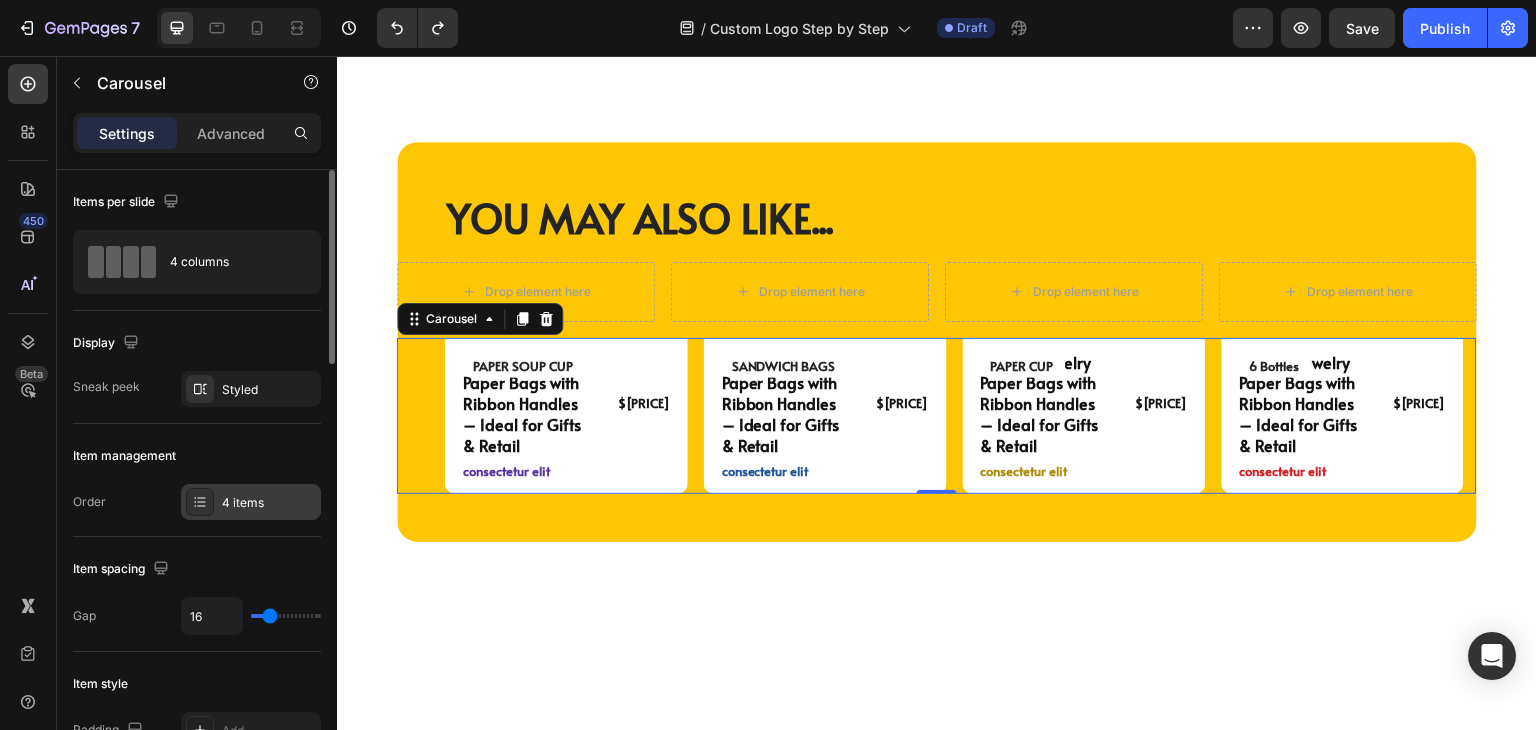 click on "4 items" at bounding box center (269, 503) 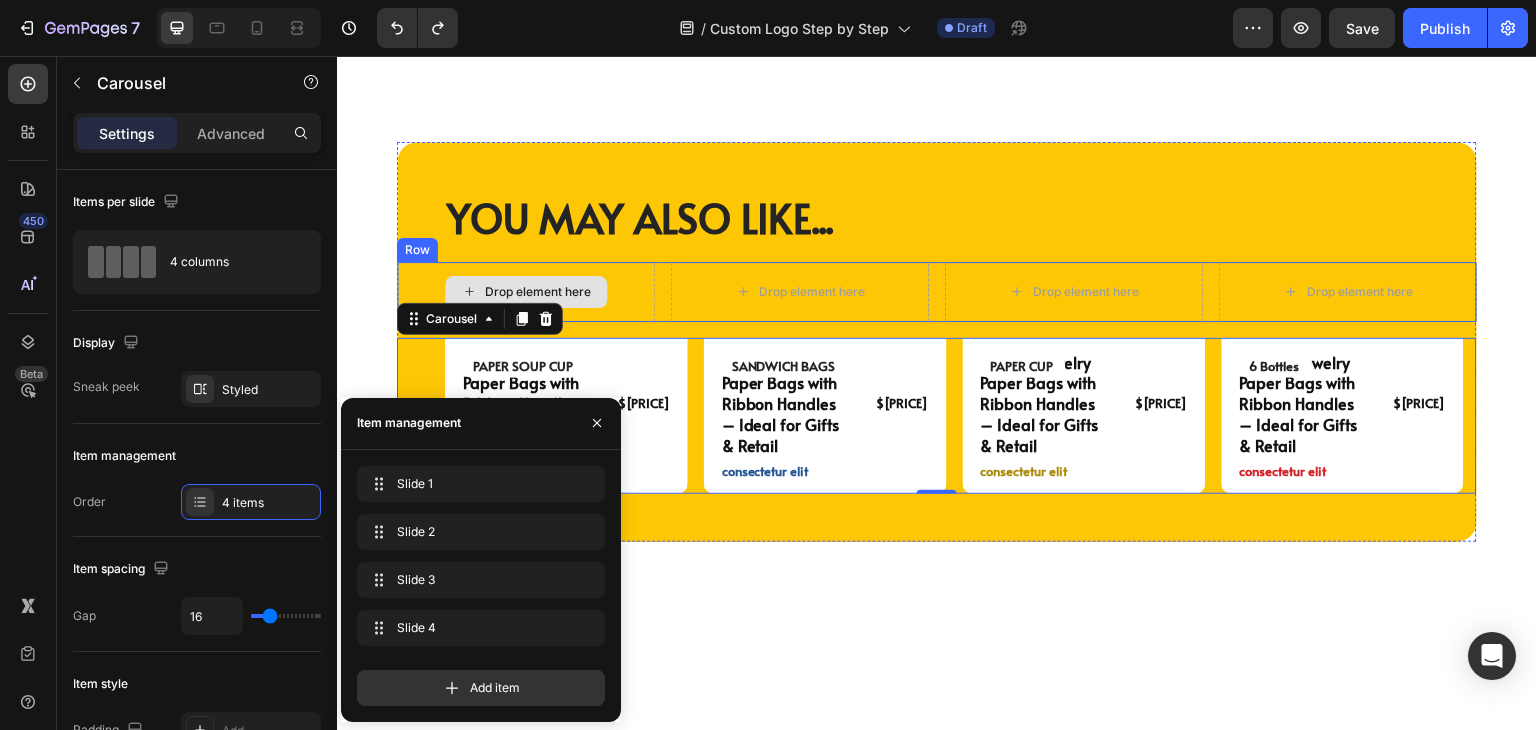 drag, startPoint x: 725, startPoint y: 540, endPoint x: 524, endPoint y: 279, distance: 329.4268 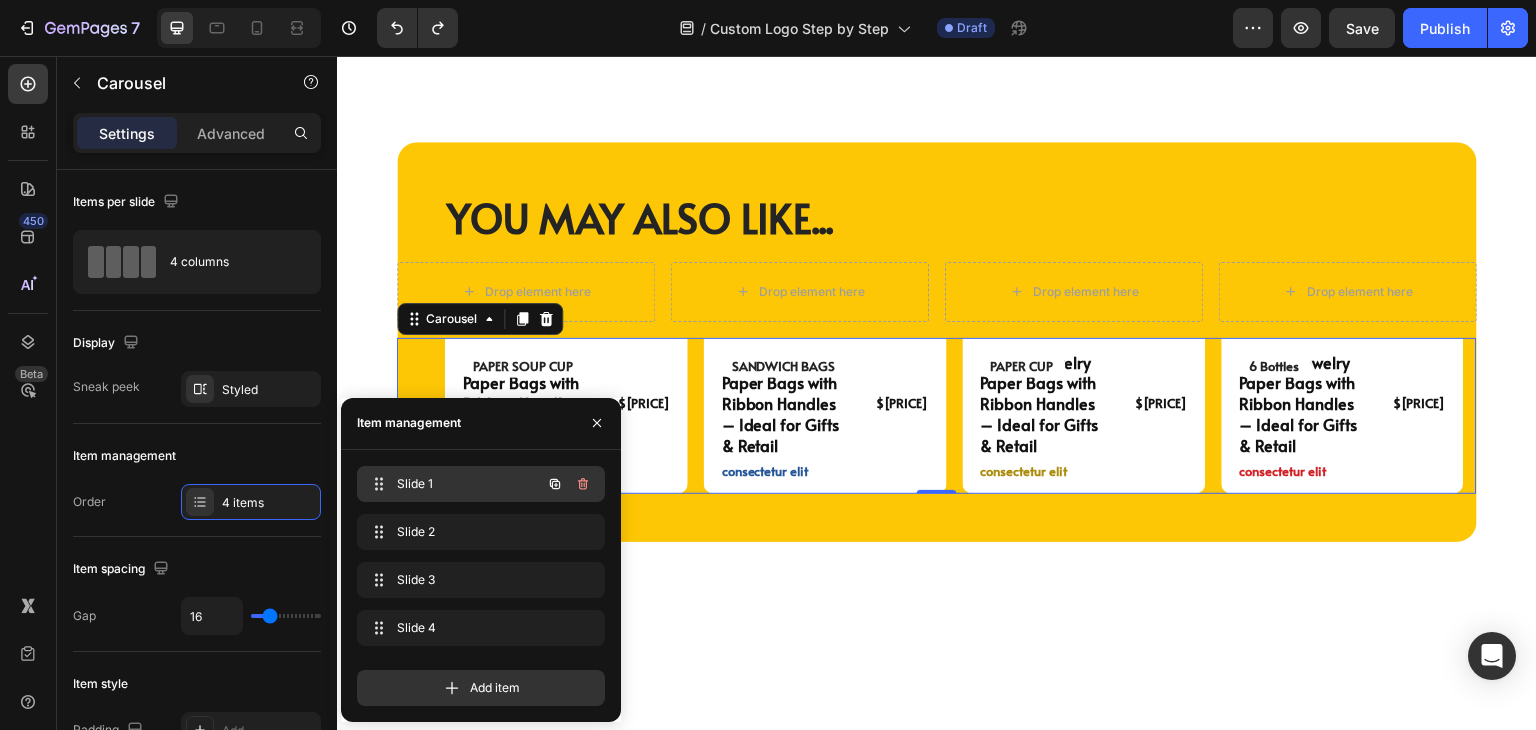 click on "Slide 1" at bounding box center [453, 484] 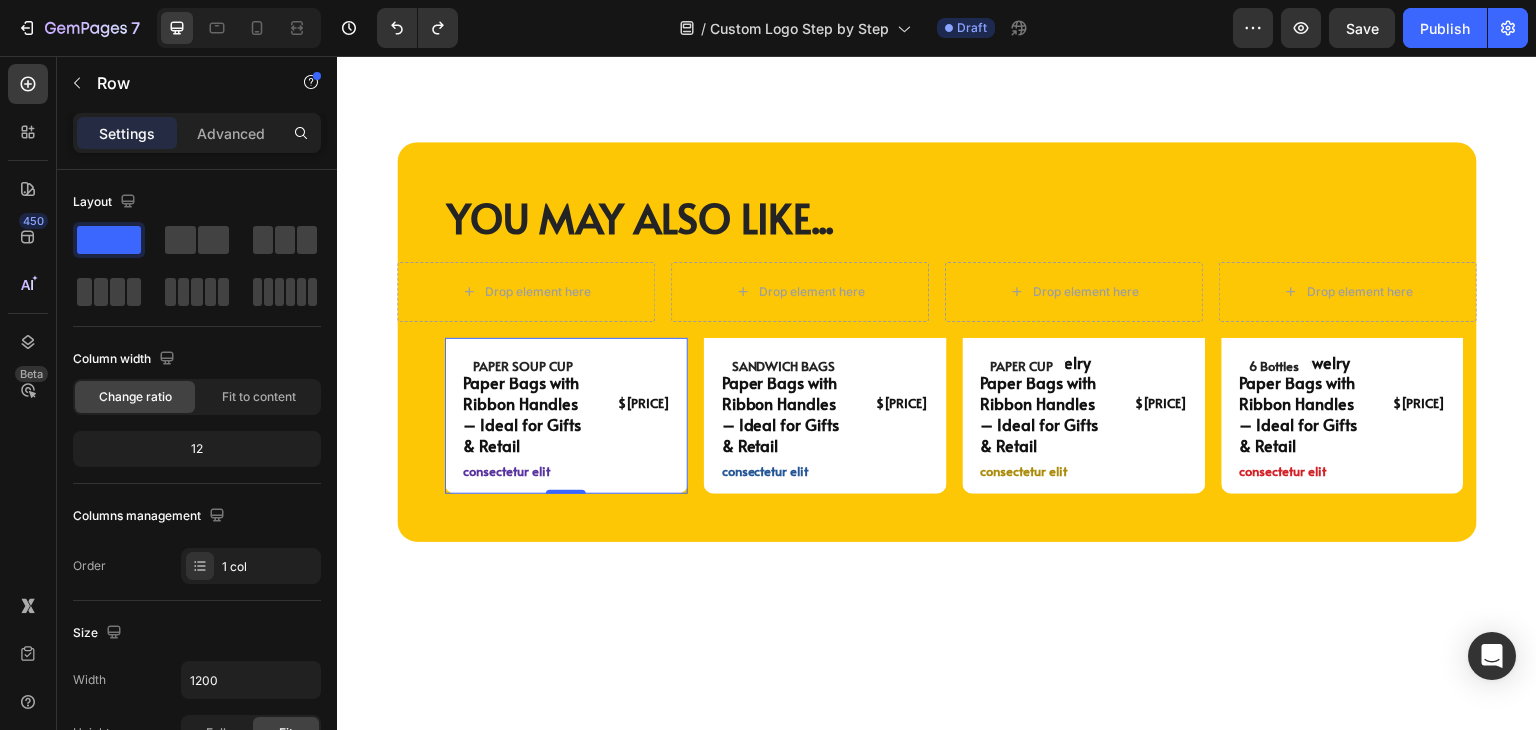 click on "Custom Jewelry Paper Bags with Ribbon Handles – Ideal for Gifts & Retail Product Title $[PRICE] Product Price Product Price Row consectetur elit Text Block Row   0" at bounding box center (566, 416) 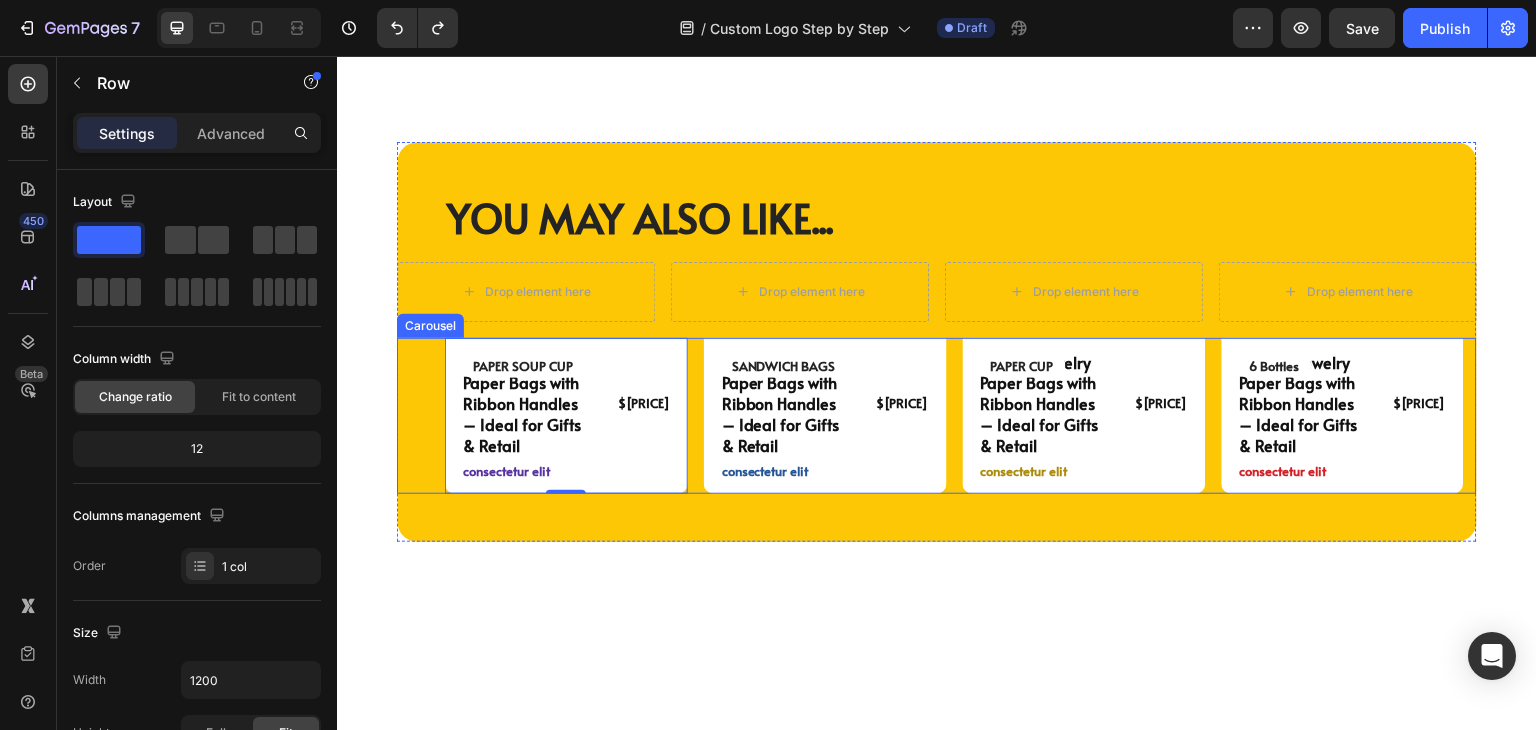 click on "PAPER SOUP CUP Text Block Image Row Custom Jewelry Paper Bags with Ribbon Handles – Ideal for Gifts & Retail Product Title $[PRICE] Product Price Product Price Row consectetur elit Text Block Row   0 Product SANDWICH BAGS Text Block Row Image Custom Jewelry Paper Bags with Ribbon Handles – Ideal for Gifts & Retail Product Title $[PRICE] Product Price Product Price Row consectetur elit Text Block Row Product Image PAPER CUP Text Block Row Custom Jewelry Paper Bags with Ribbon Handles – Ideal for Gifts & Retail Product Title $[PRICE] Product Price Product Price Row consectetur elit Text Block Row Product Image 6 Bottles Text Block Row Custom Jewelry Paper Bags with Ribbon Handles – Ideal for Gifts & Retail Product Title $[PRICE] Product Price Product Price Row consectetur elit Text Block Row Product" at bounding box center [961, 416] 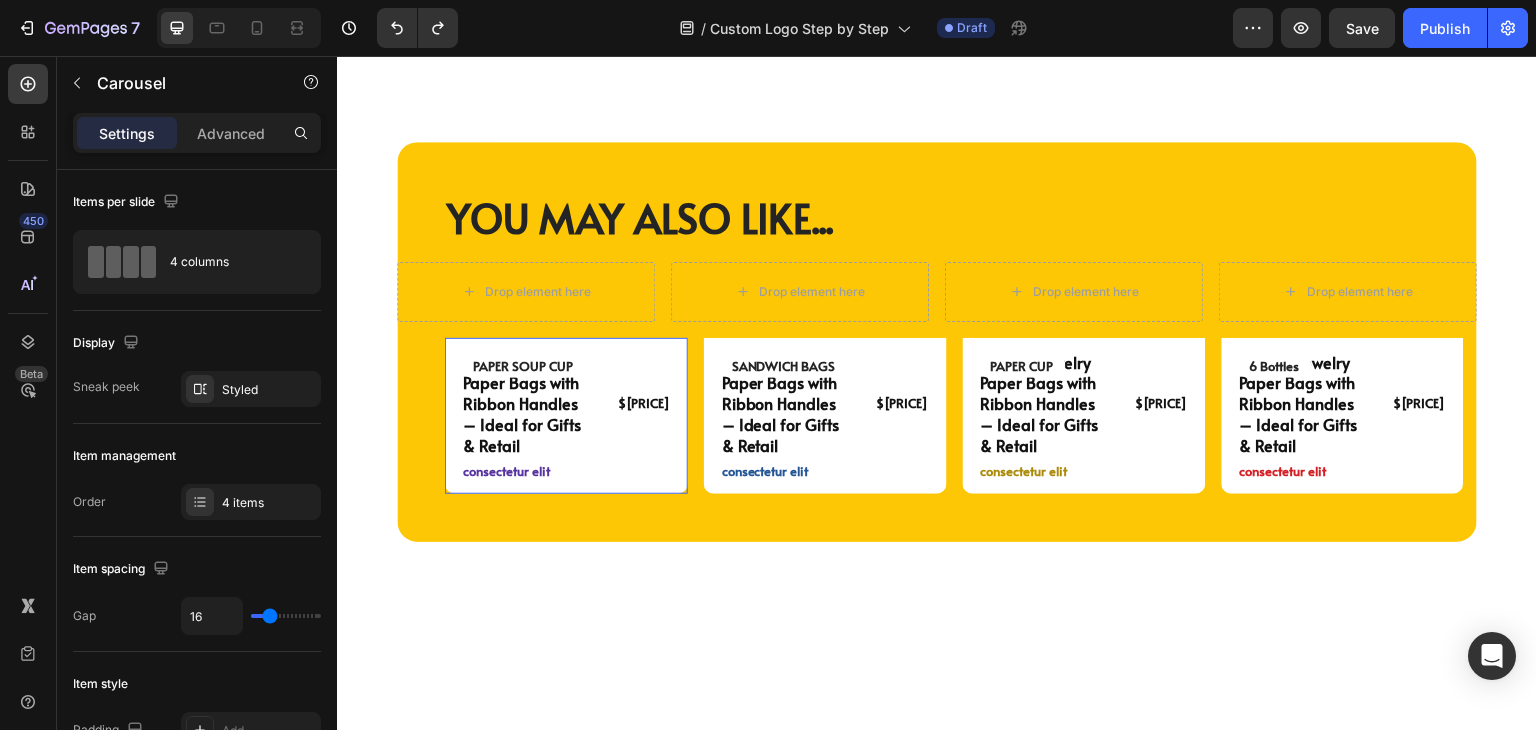 click on "Custom Jewelry Paper Bags with Ribbon Handles – Ideal for Gifts & Retail Product Title $[PRICE] Product Price Product Price Row consectetur elit Text Block Row   0" at bounding box center [566, 416] 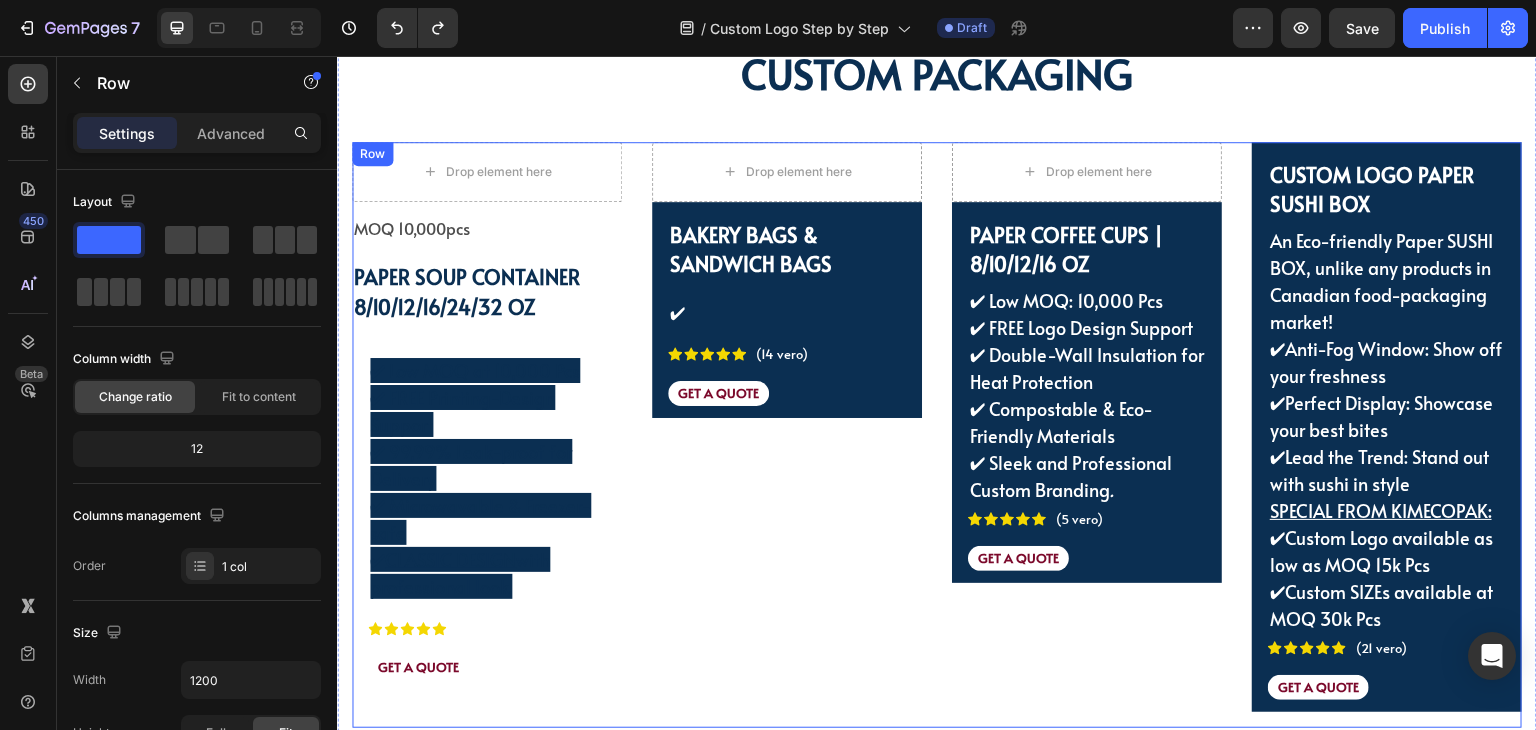 scroll, scrollTop: 4004, scrollLeft: 0, axis: vertical 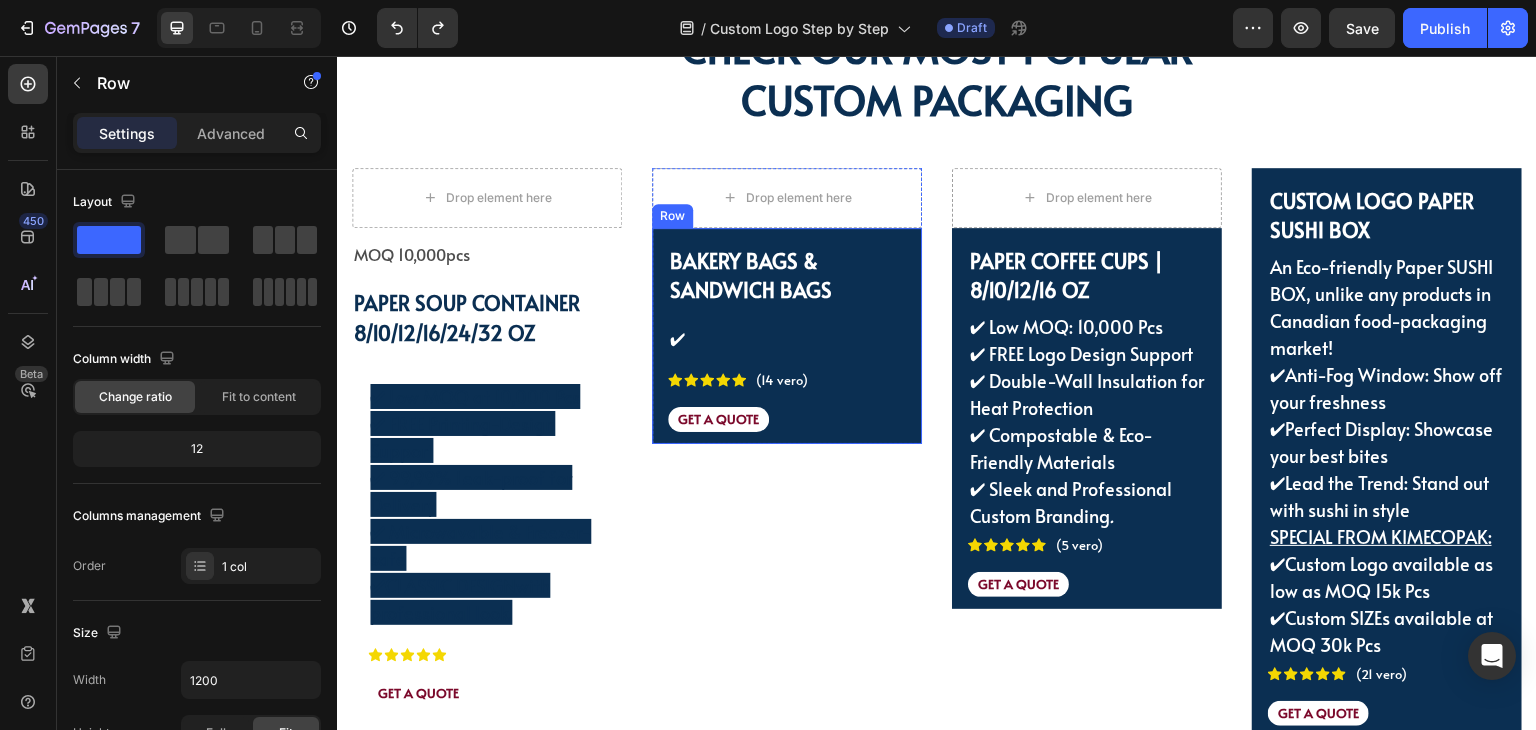 click on "BAKERY BAGS & SANDWICH BAGS Text Block ✔  Text Block Icon Icon Icon Icon Icon Icon List (14 vero) Text Block Row GET A QUOTE Text Block Row" at bounding box center (787, 336) 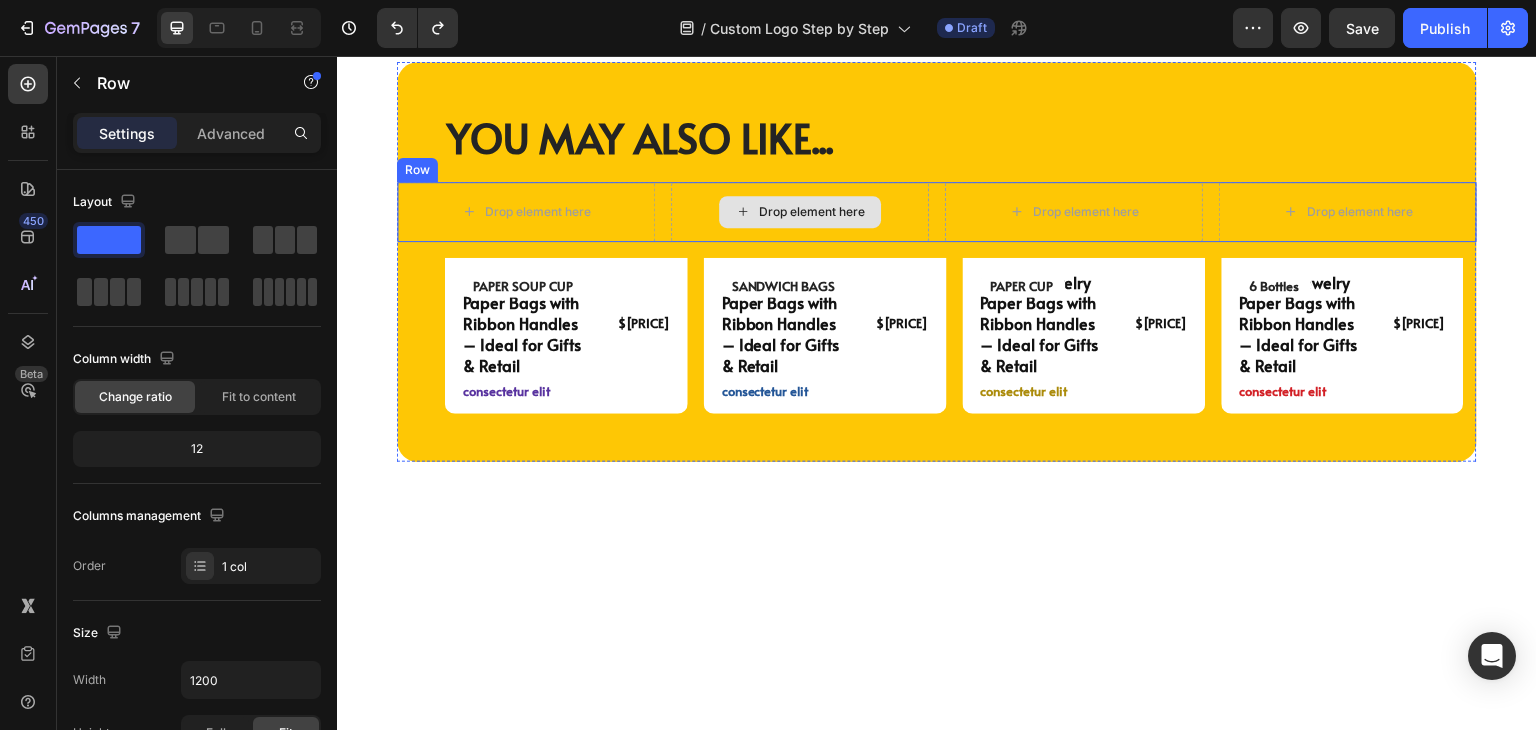 click at bounding box center (566, 258) 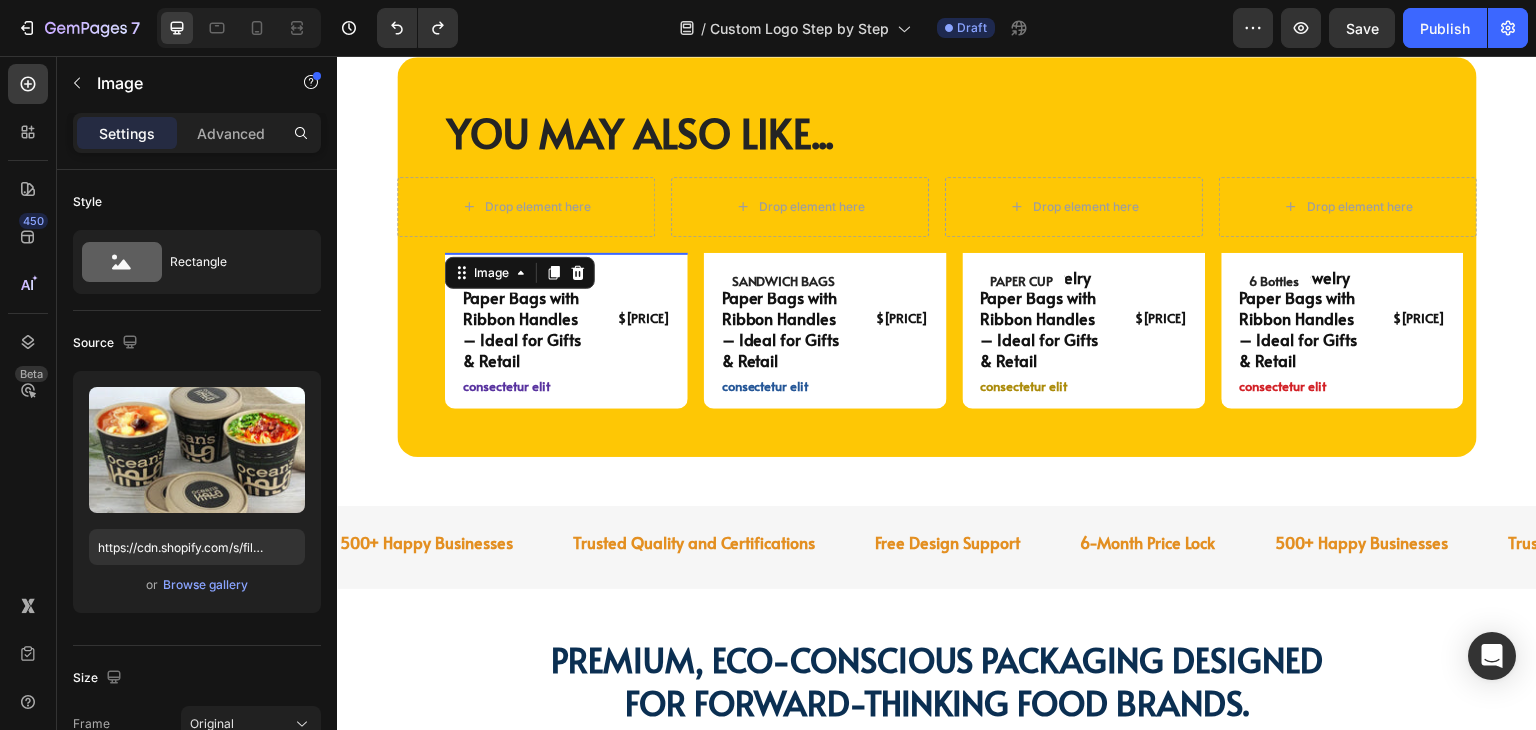 scroll, scrollTop: 4804, scrollLeft: 0, axis: vertical 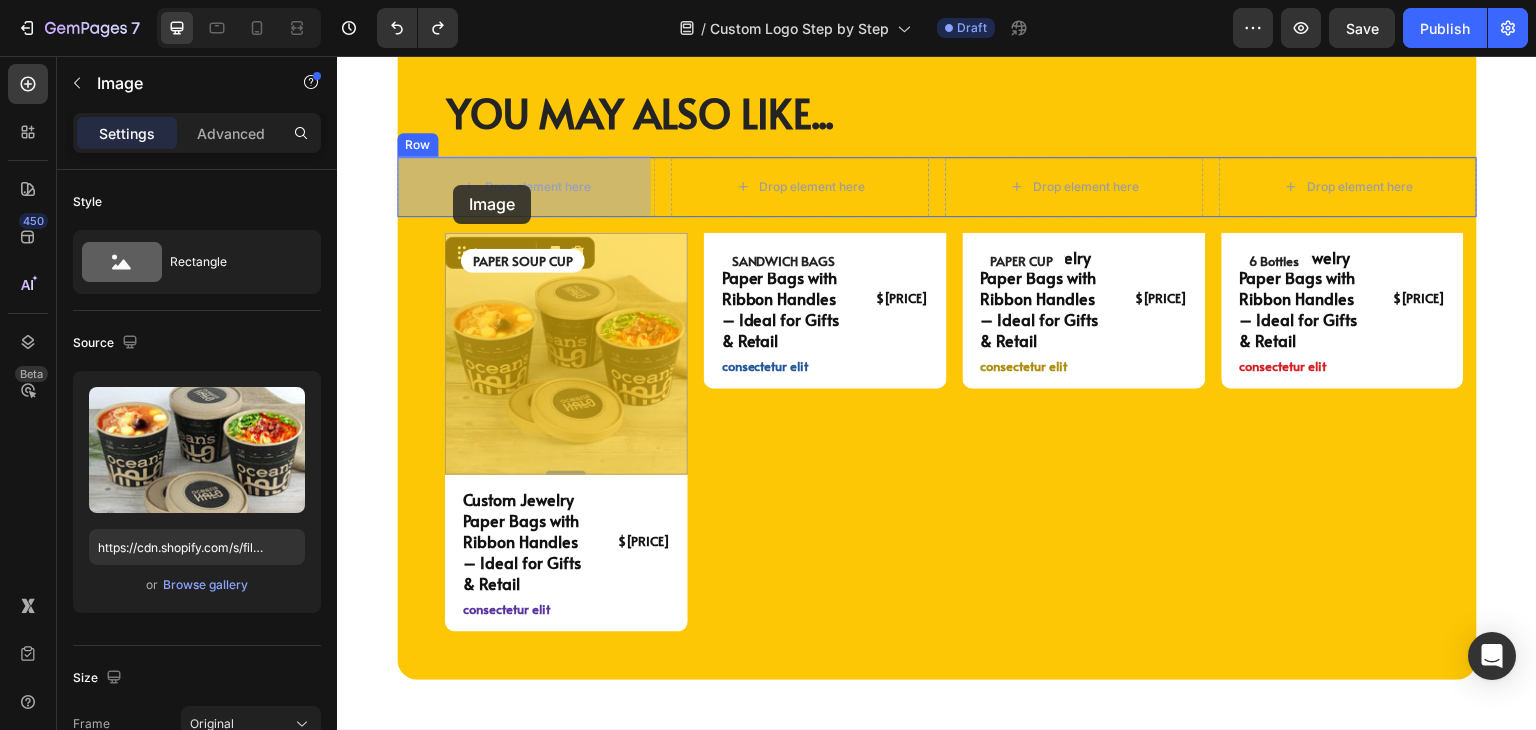 drag, startPoint x: 491, startPoint y: 249, endPoint x: 469, endPoint y: 190, distance: 62.968246 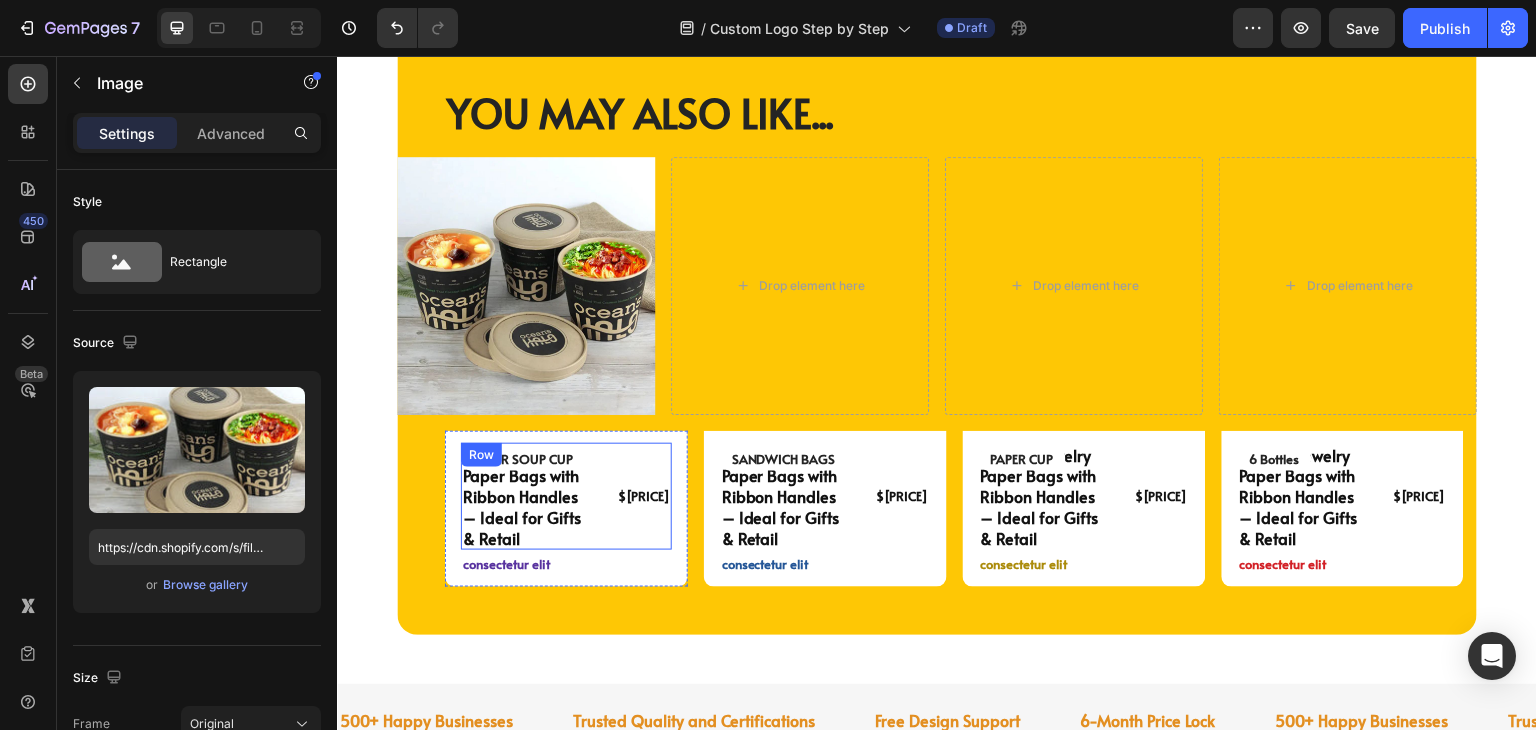 click on "$[PRICE] Product Price Product Price" at bounding box center [638, 497] 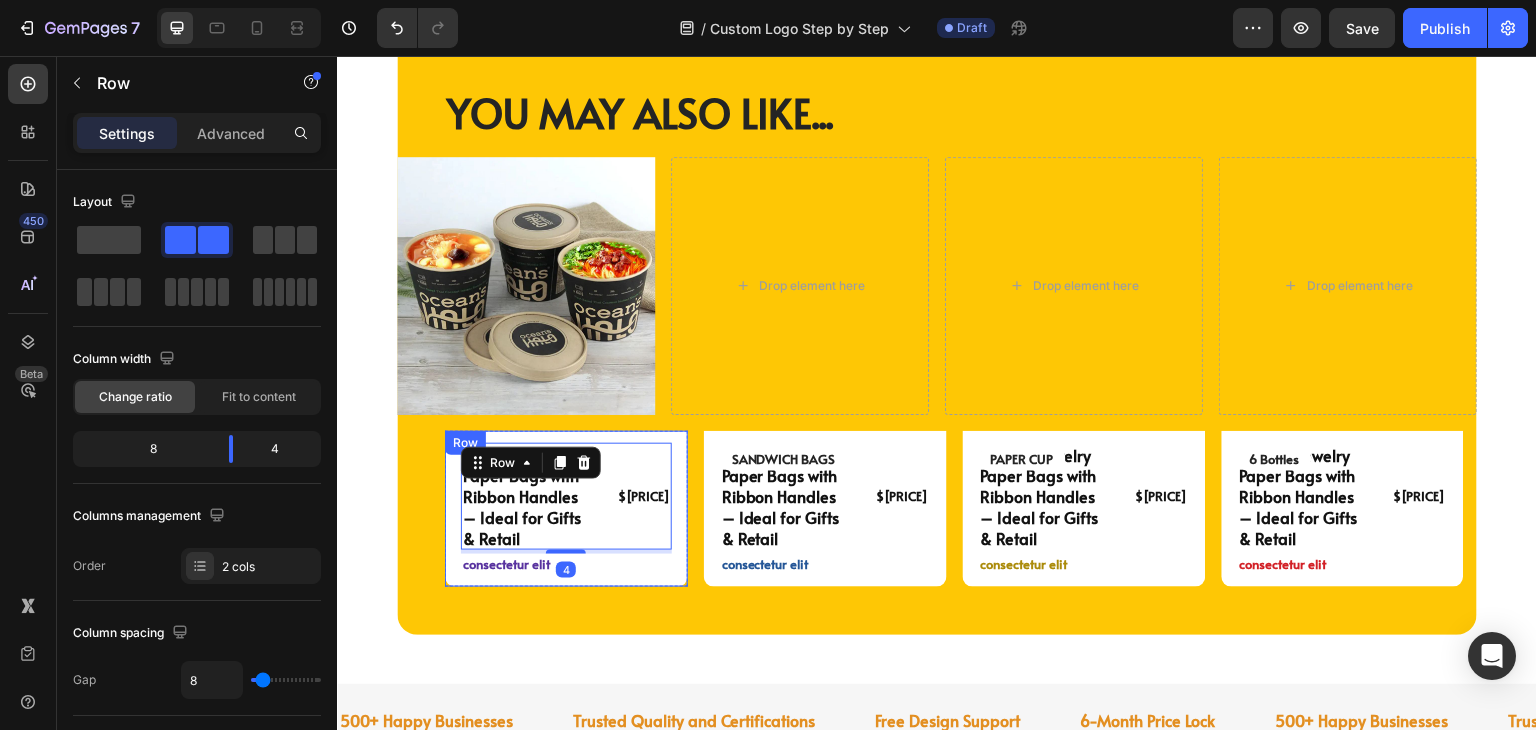 click on "Custom Jewelry Paper Bags with Ribbon Handles – Ideal for Gifts & Retail Product Title $[PRICE] Product Price Product Price Row   4 consectetur elit Text Block Row" at bounding box center [566, 509] 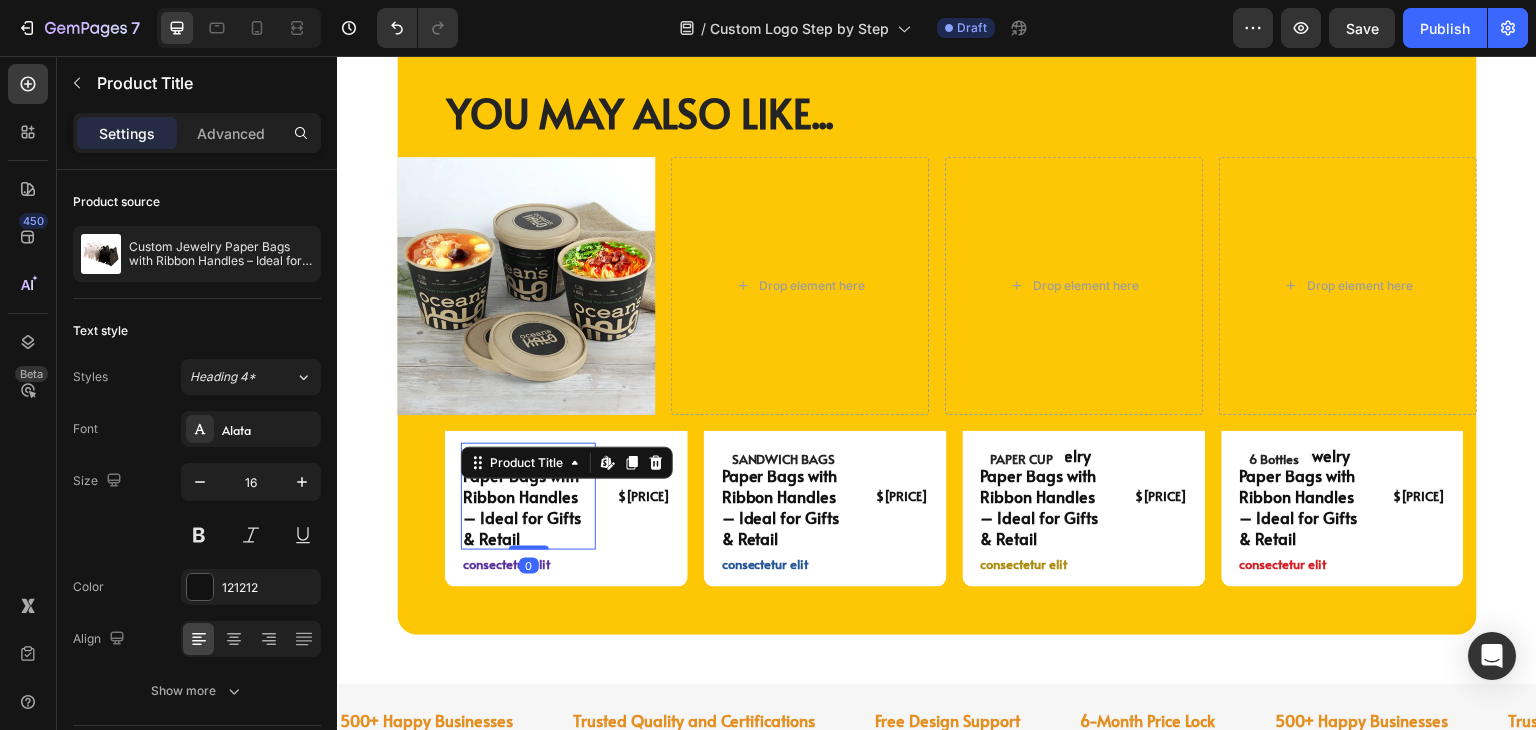 click on "Custom Jewelry Paper Bags with Ribbon Handles – Ideal for Gifts & Retail" at bounding box center (528, 497) 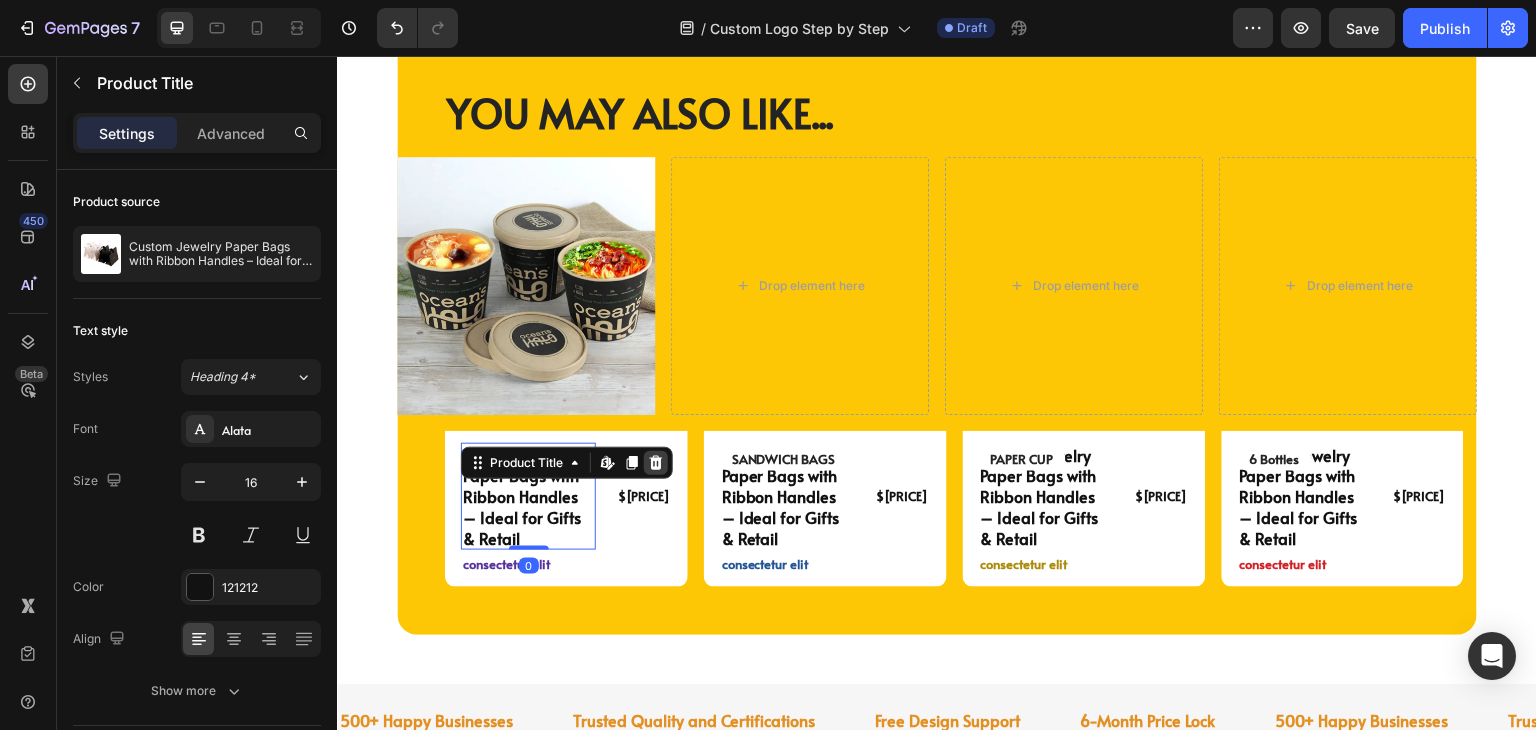 click 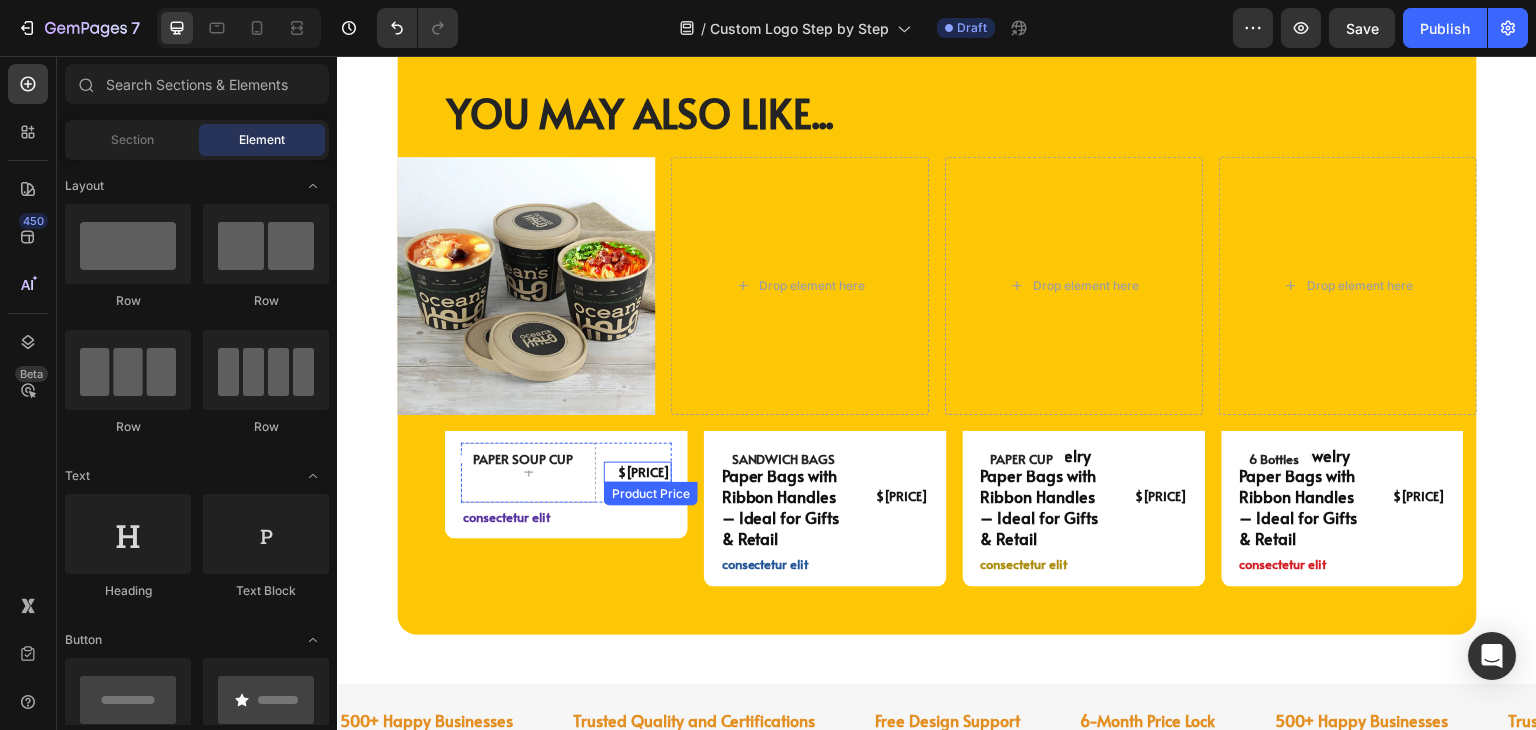 click on "$[PRICE]" at bounding box center (638, 472) 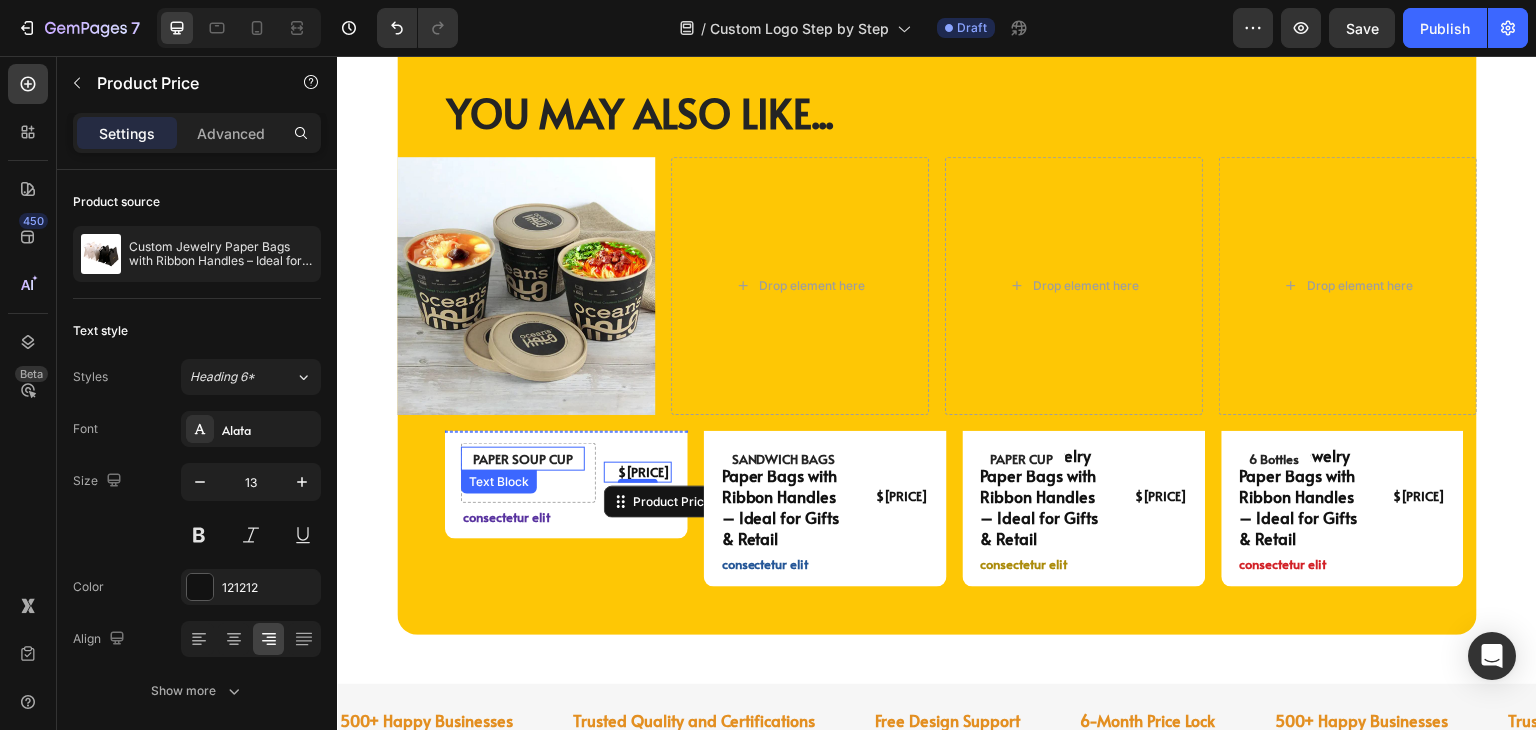 click on "PAPER SOUP CUP" at bounding box center [523, 459] 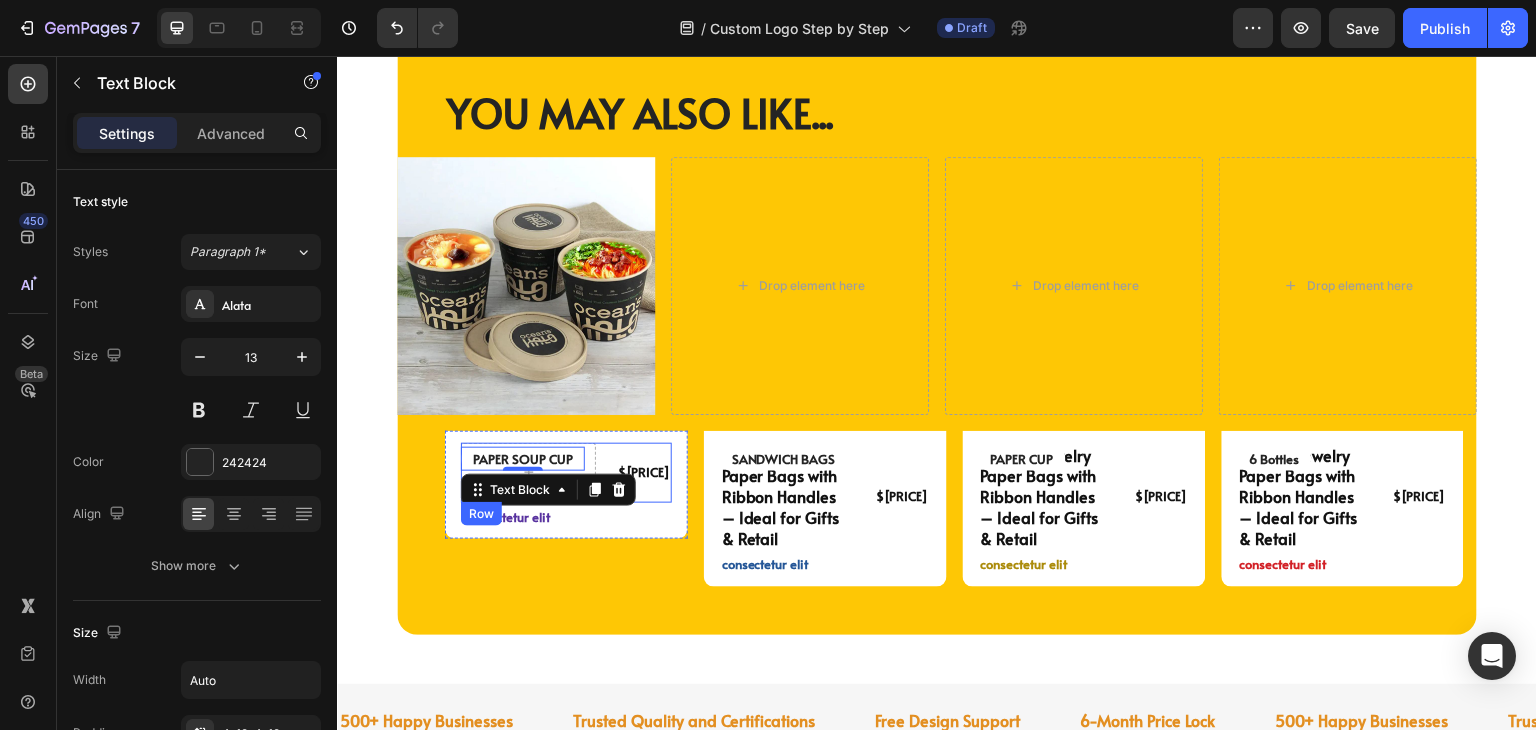 click on "$[PRICE] Product Price Product Price" at bounding box center [638, 473] 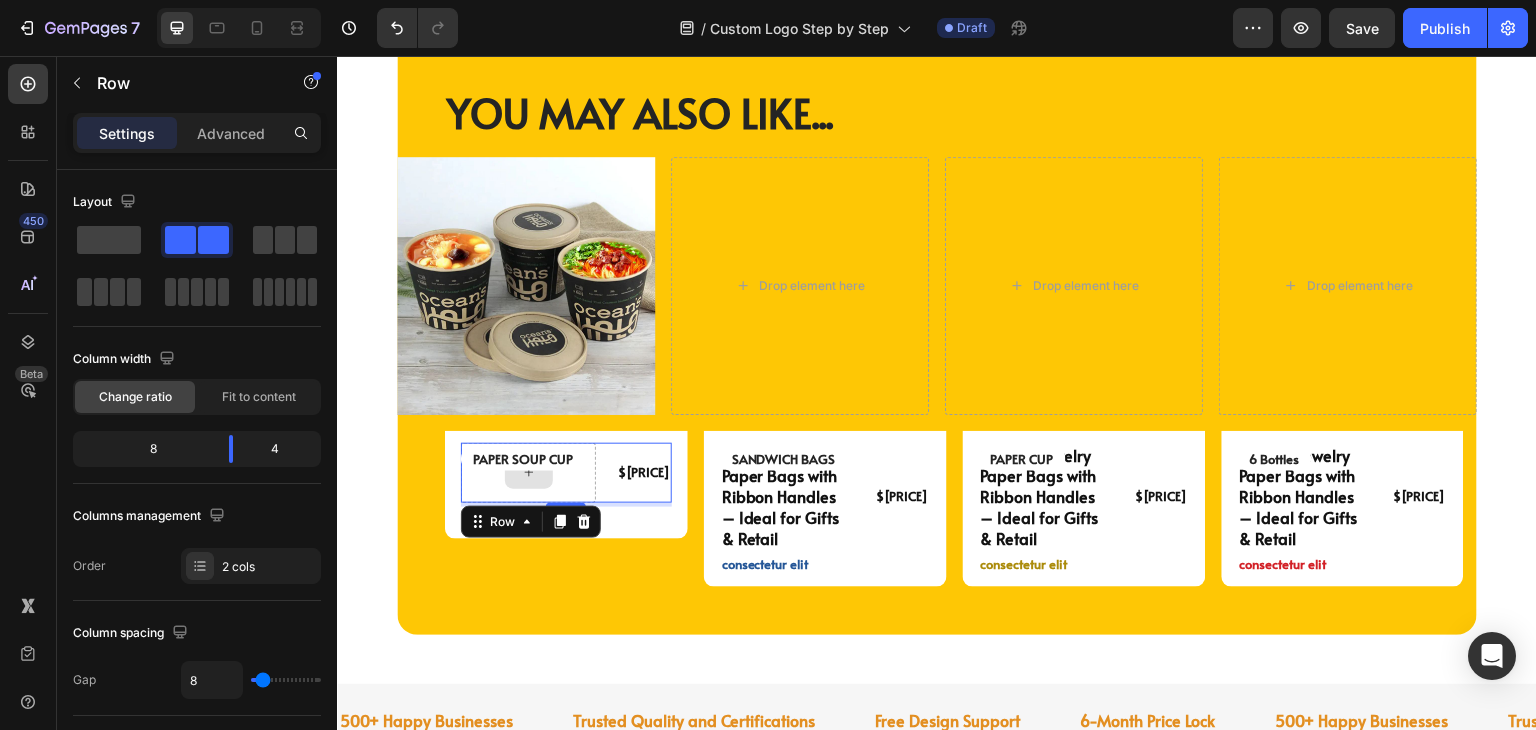 click at bounding box center (528, 473) 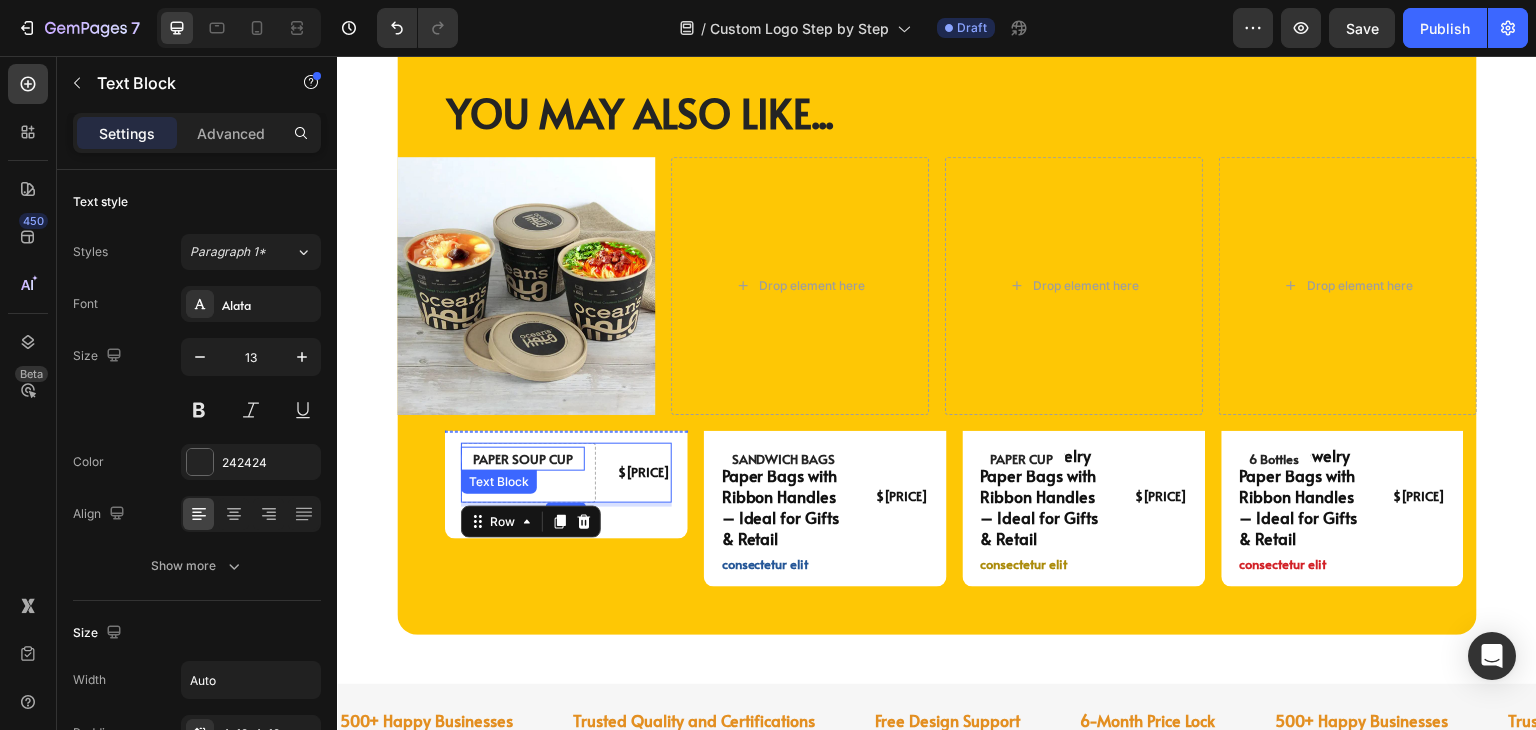 click on "PAPER SOUP CUP" at bounding box center [523, 459] 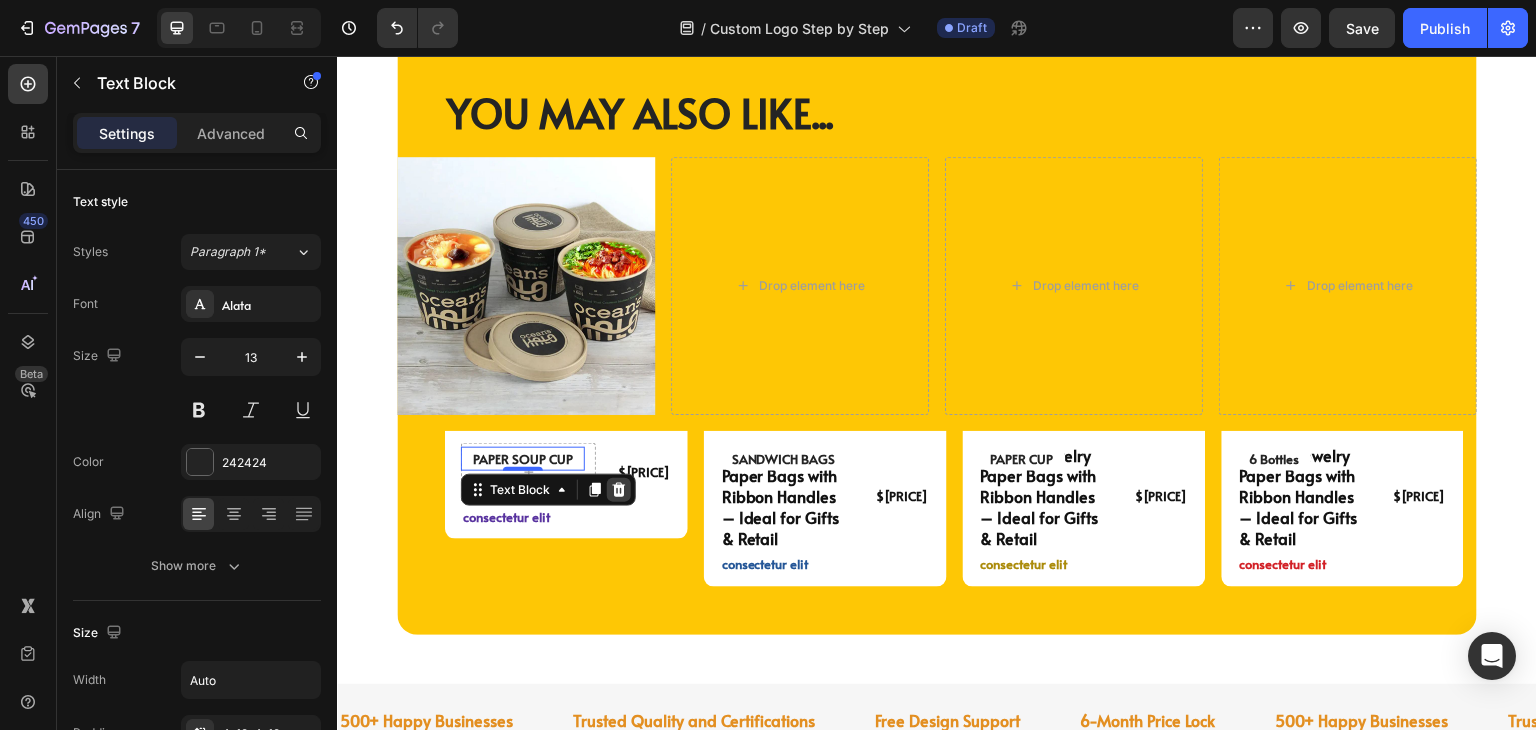 click 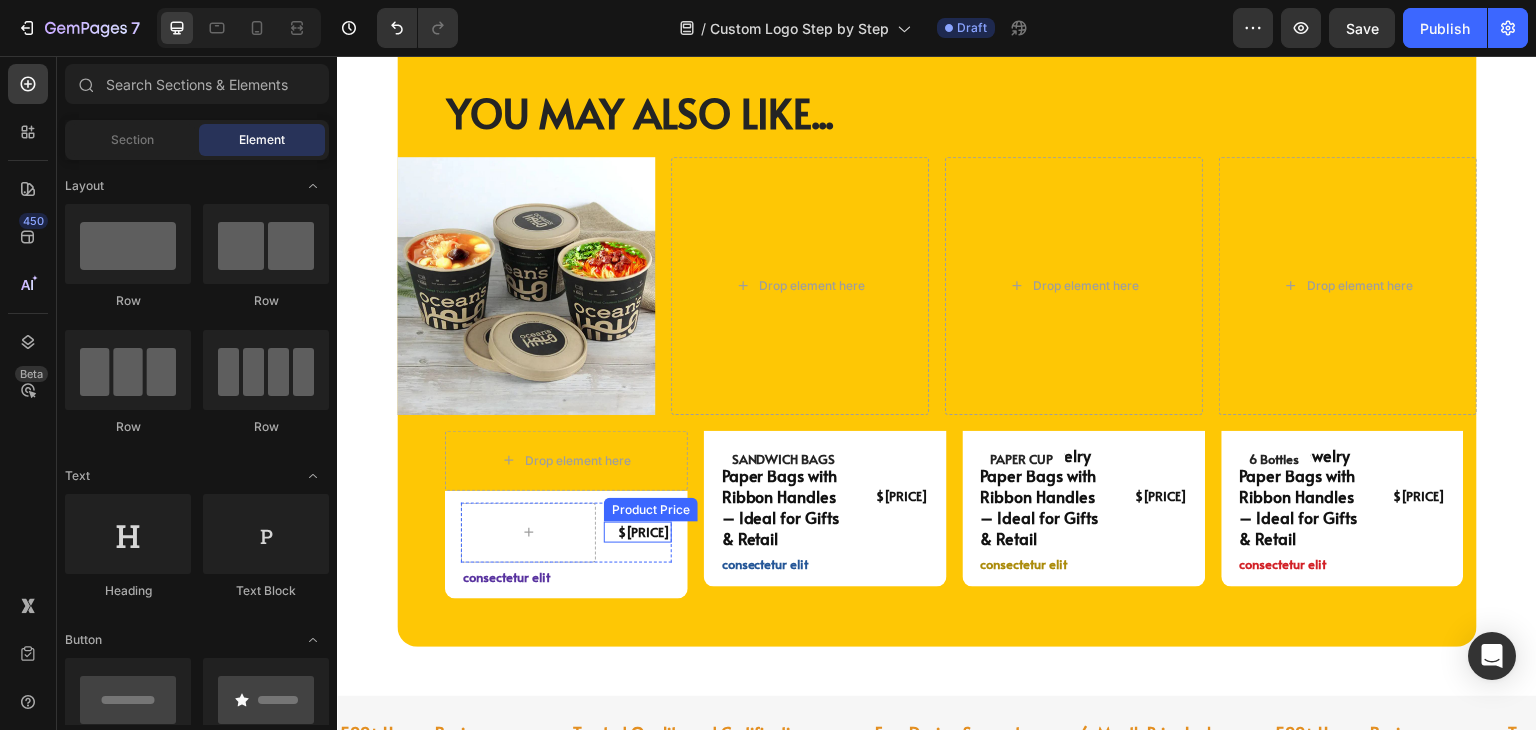 click on "$[PRICE] Product Price Product Price" at bounding box center (638, 532) 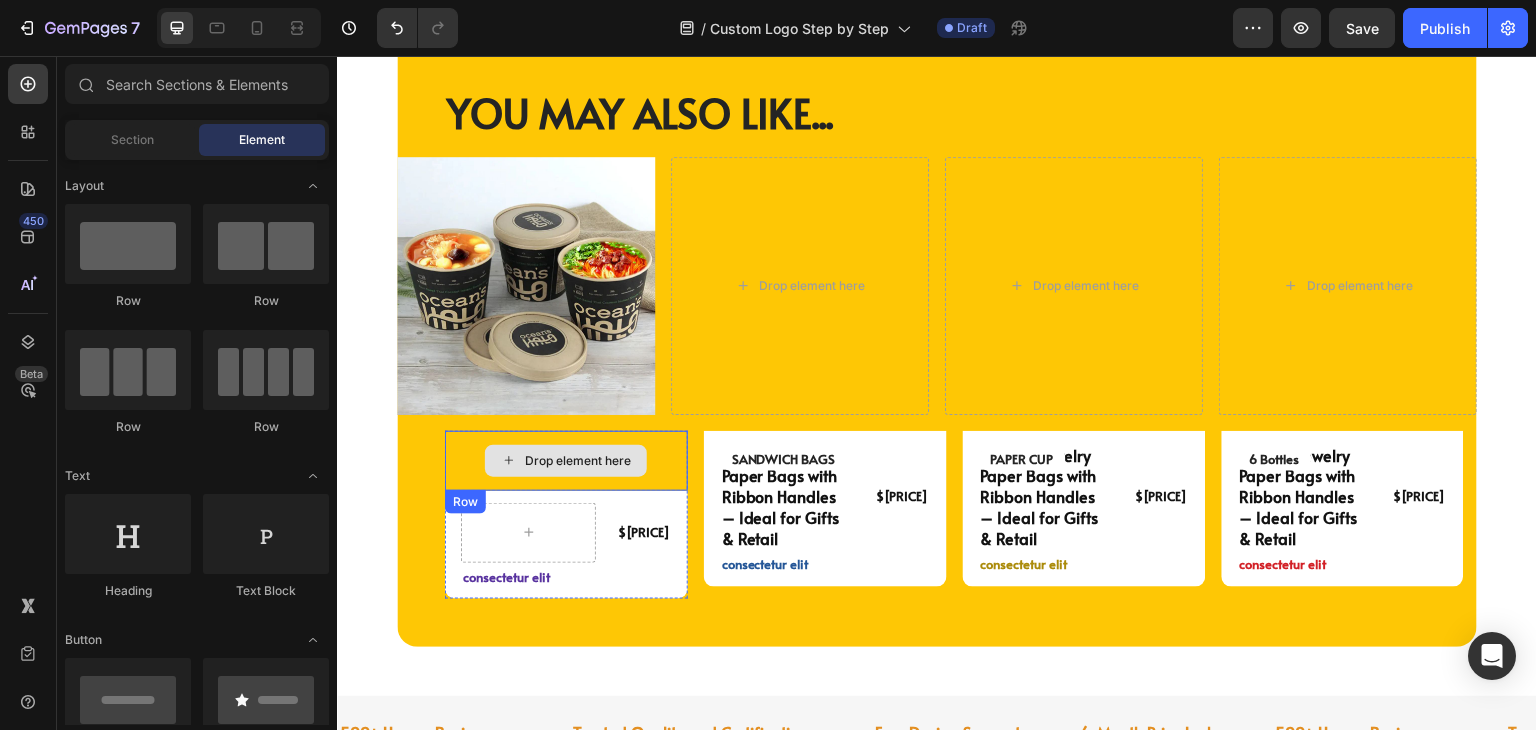 click on "Drop element here" at bounding box center (566, 461) 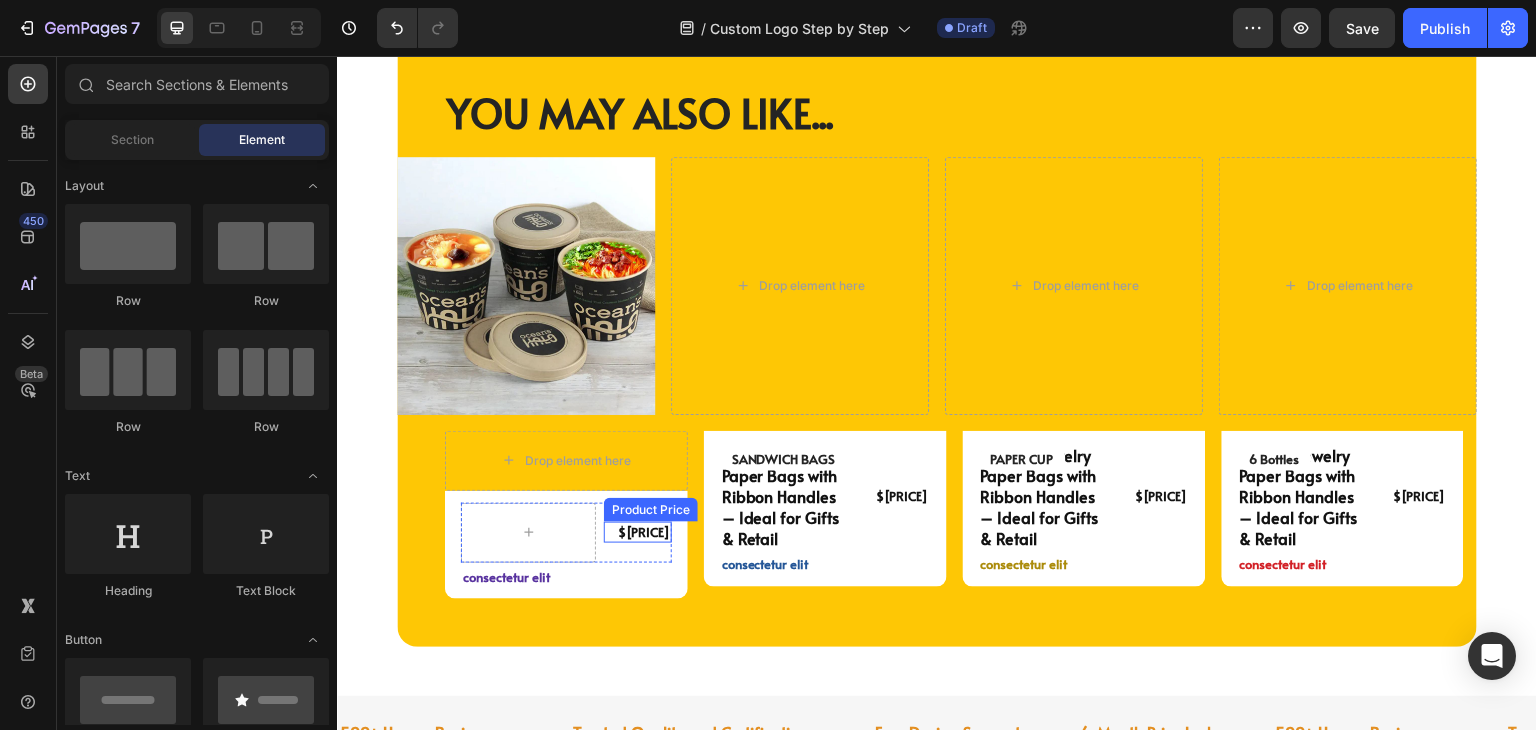 click on "$[PRICE]" at bounding box center (638, 532) 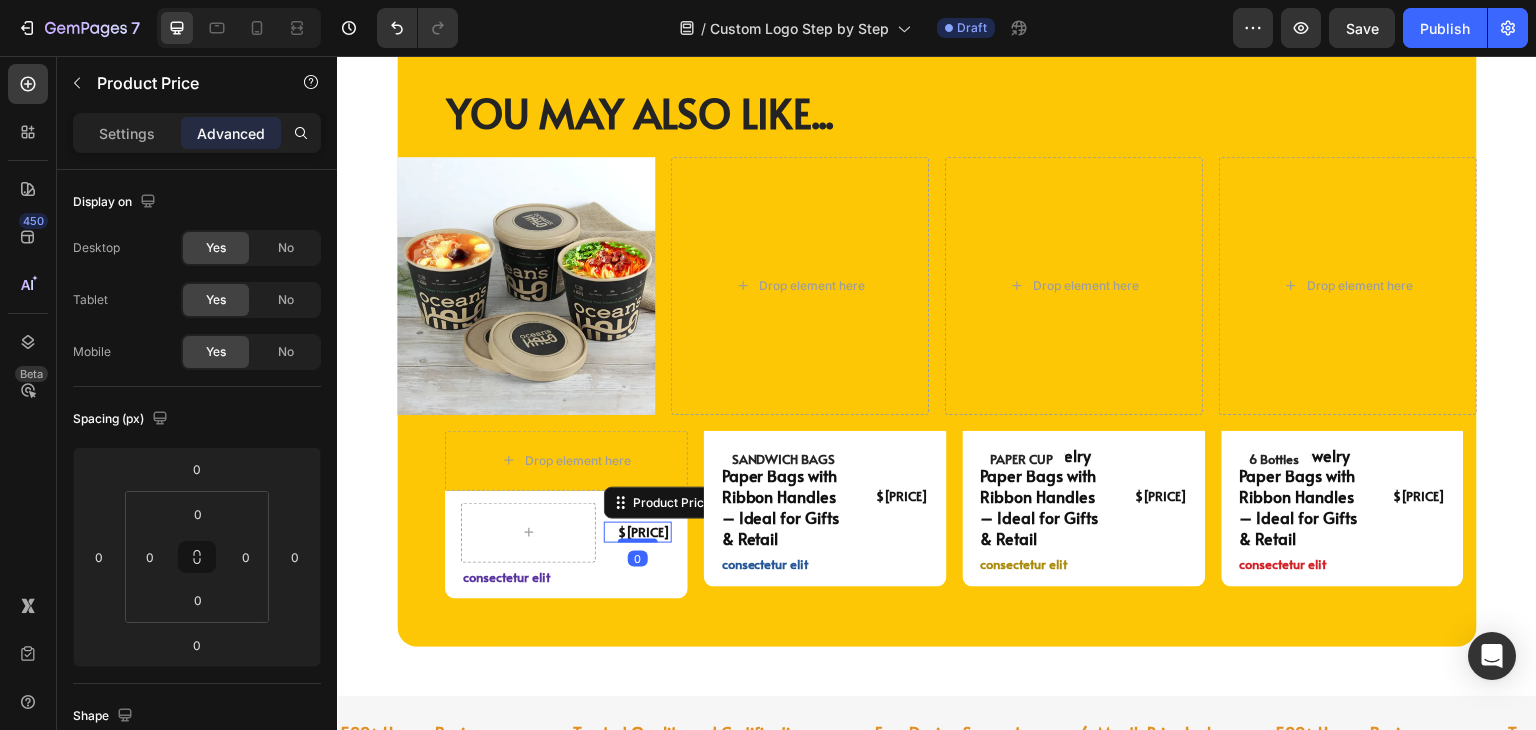 drag, startPoint x: 677, startPoint y: 507, endPoint x: 568, endPoint y: 521, distance: 109.89541 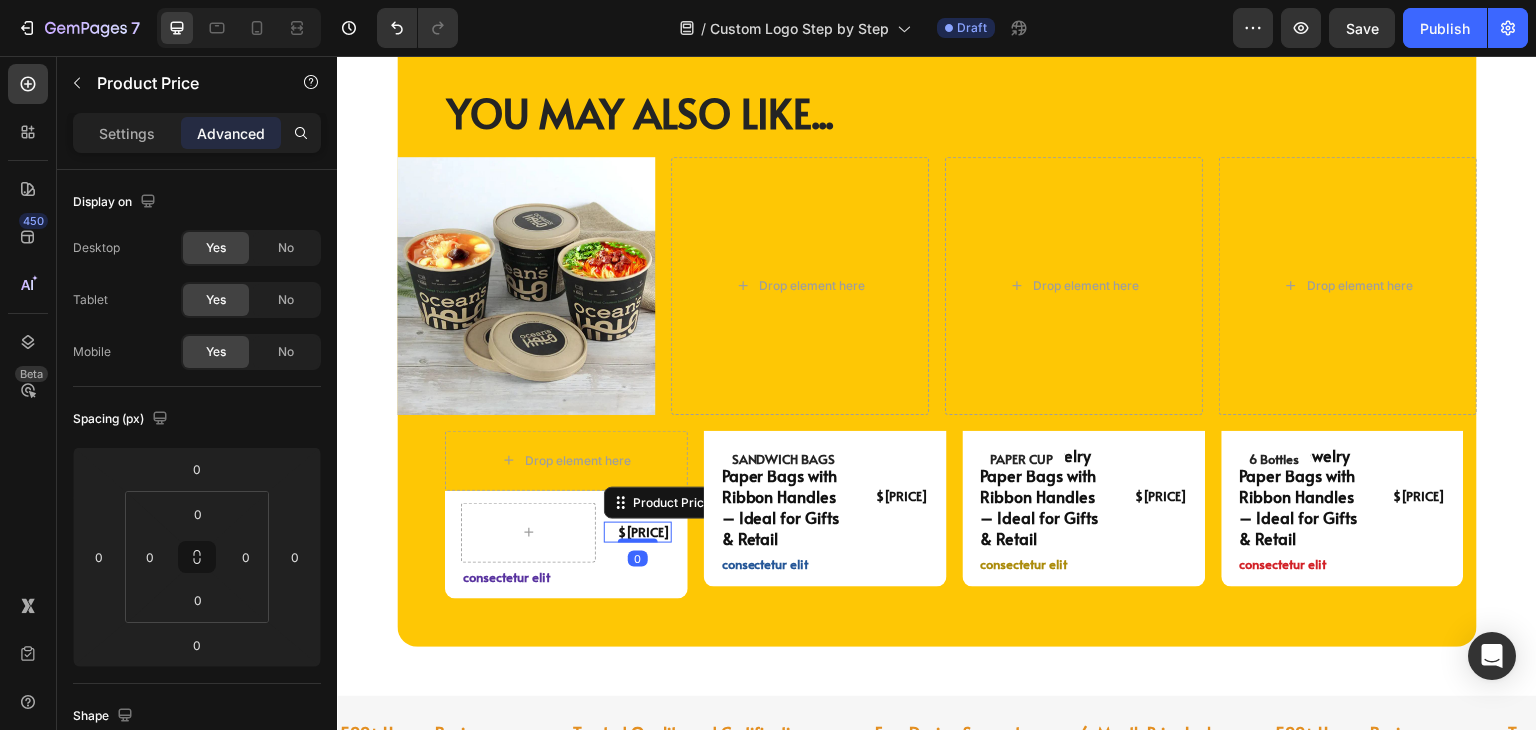 click on "$[PRICE] Product Price   Edit content in Shopify 0 Product Price   Edit content in Shopify 0 Row" at bounding box center [566, 533] 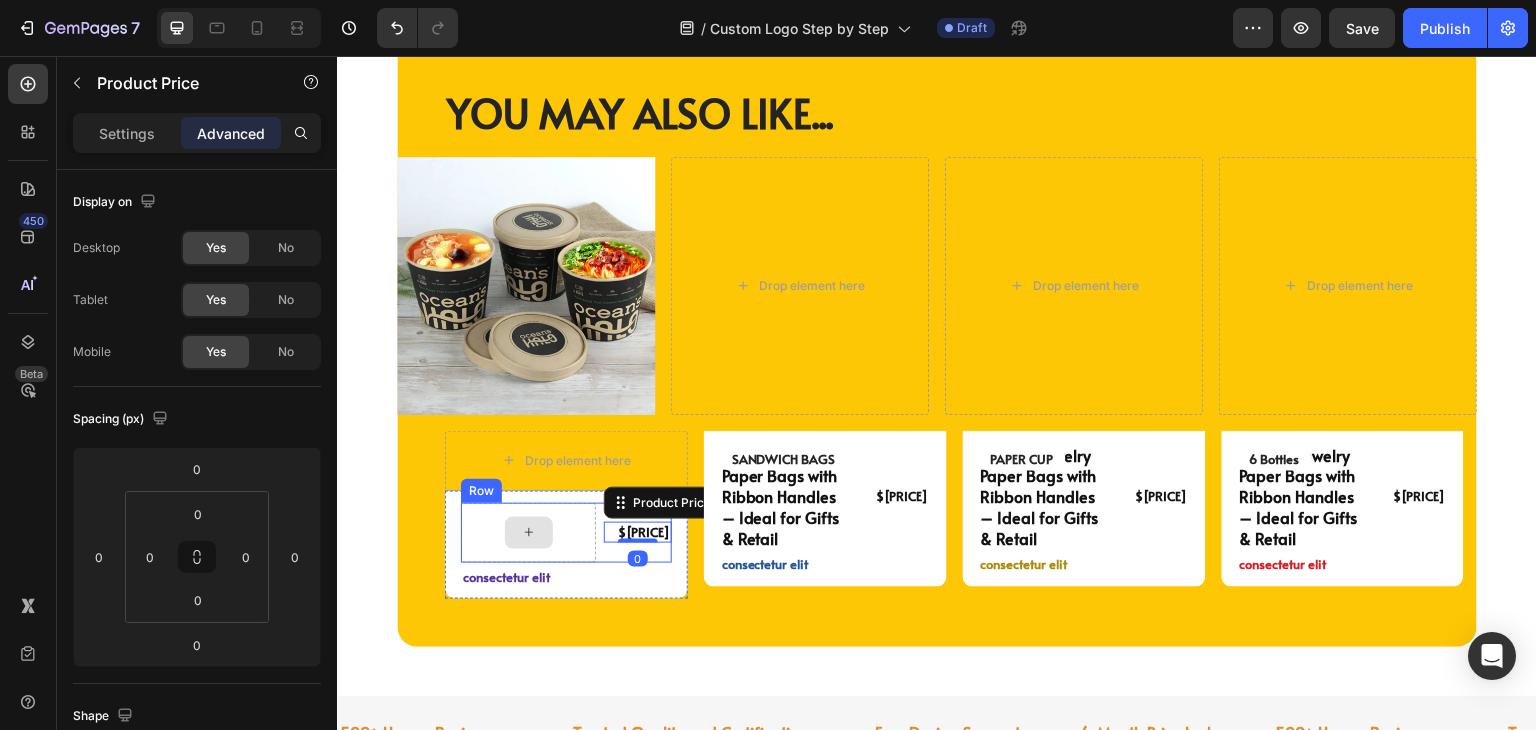 click at bounding box center [528, 533] 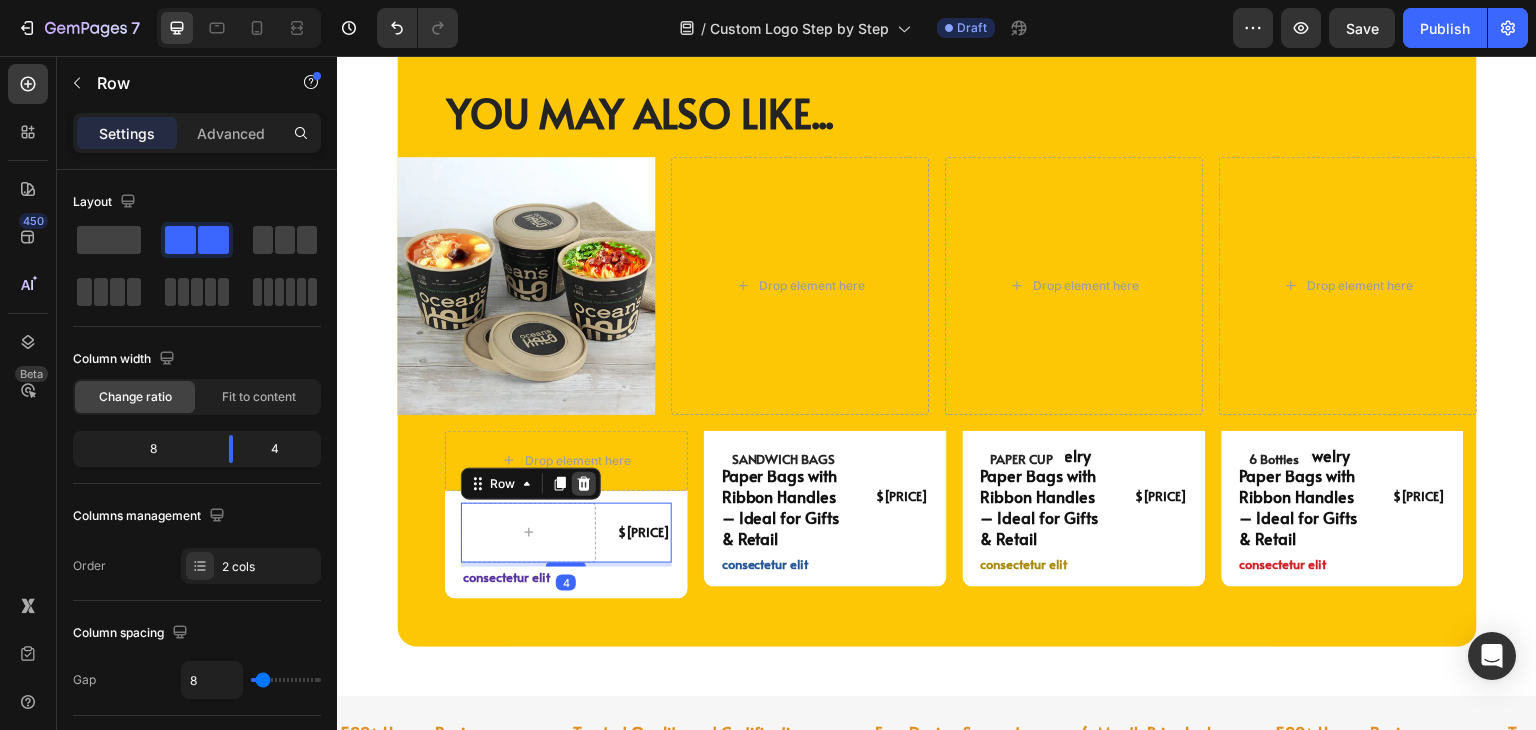 click 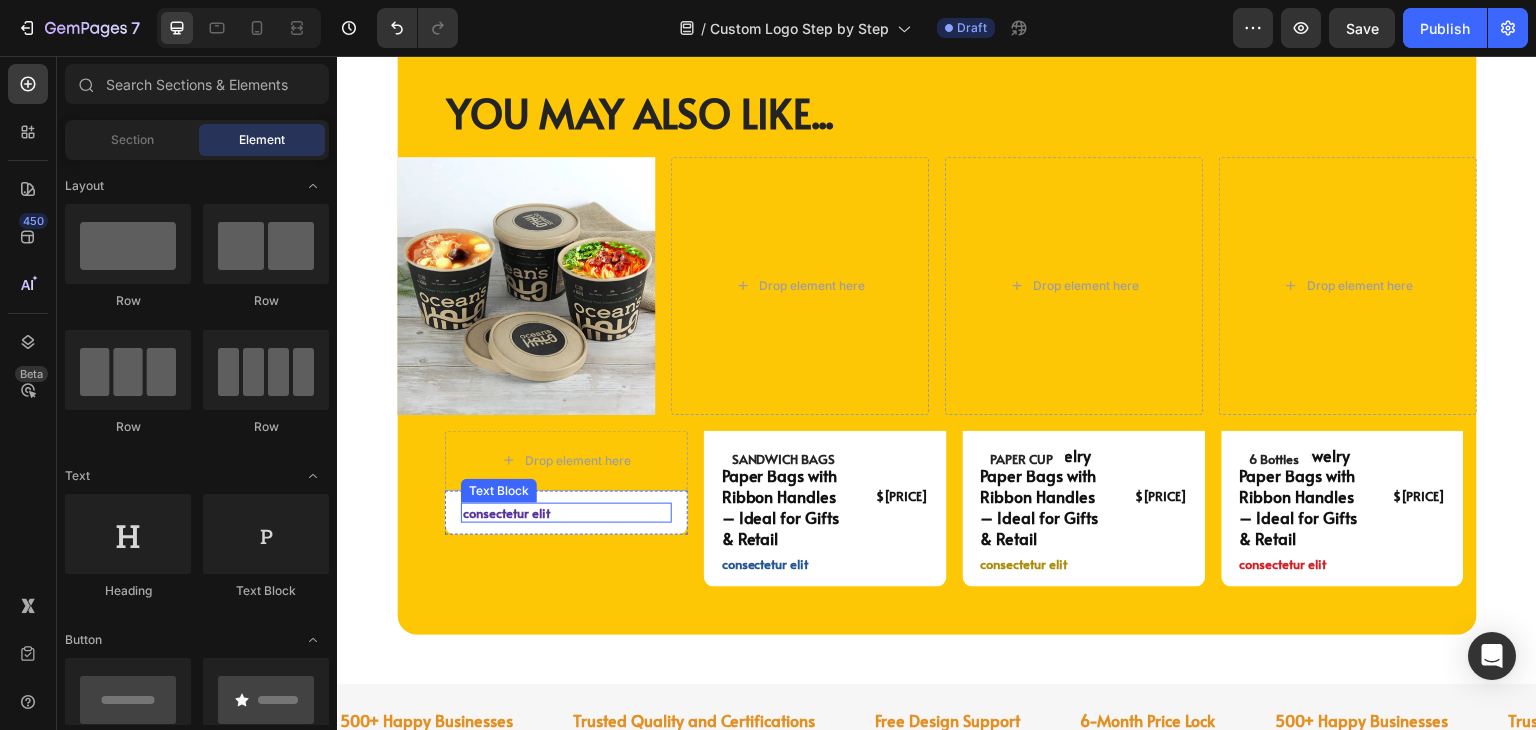 click on "consectetur elit" at bounding box center (566, 513) 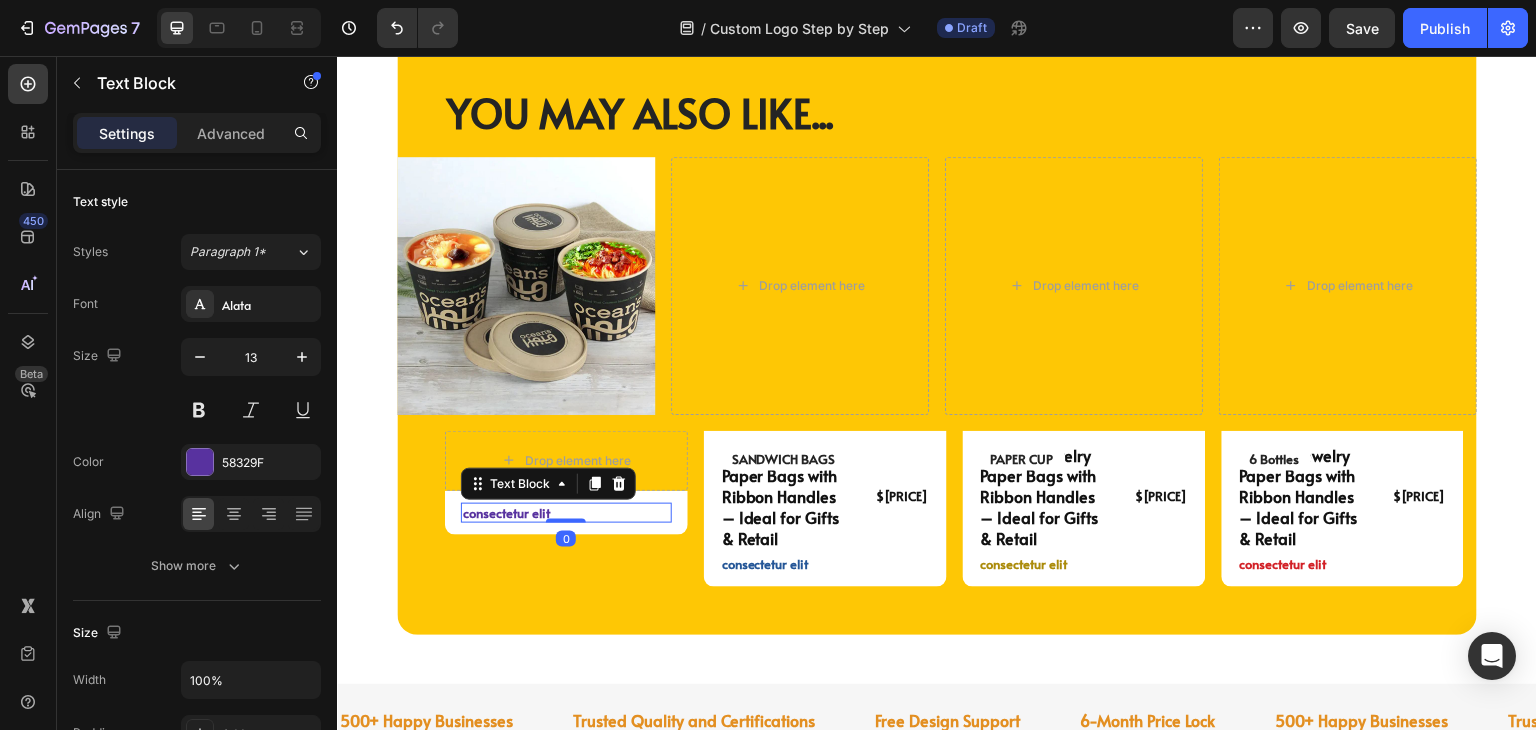drag, startPoint x: 621, startPoint y: 476, endPoint x: 637, endPoint y: 493, distance: 23.345236 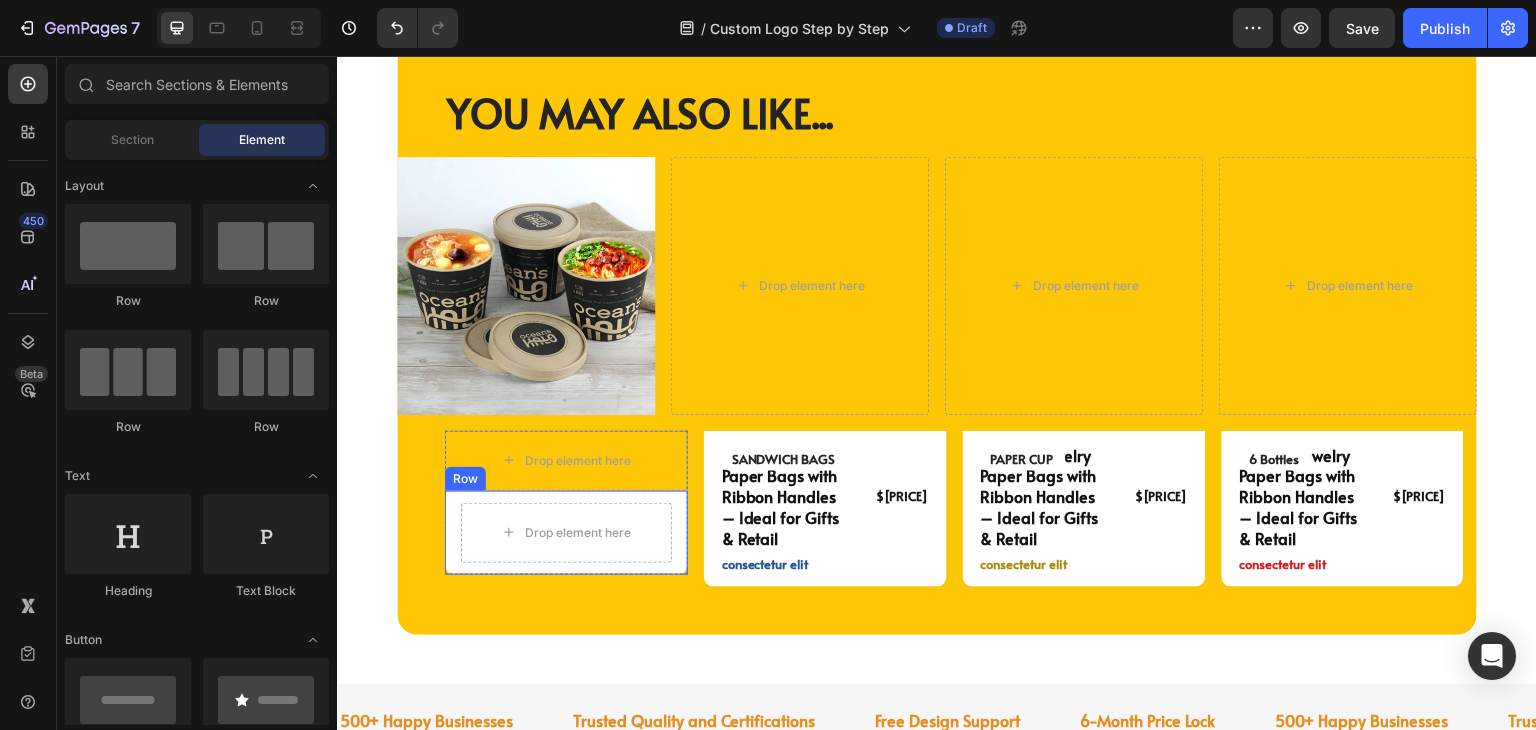 click on "Drop element here Row" at bounding box center (566, 533) 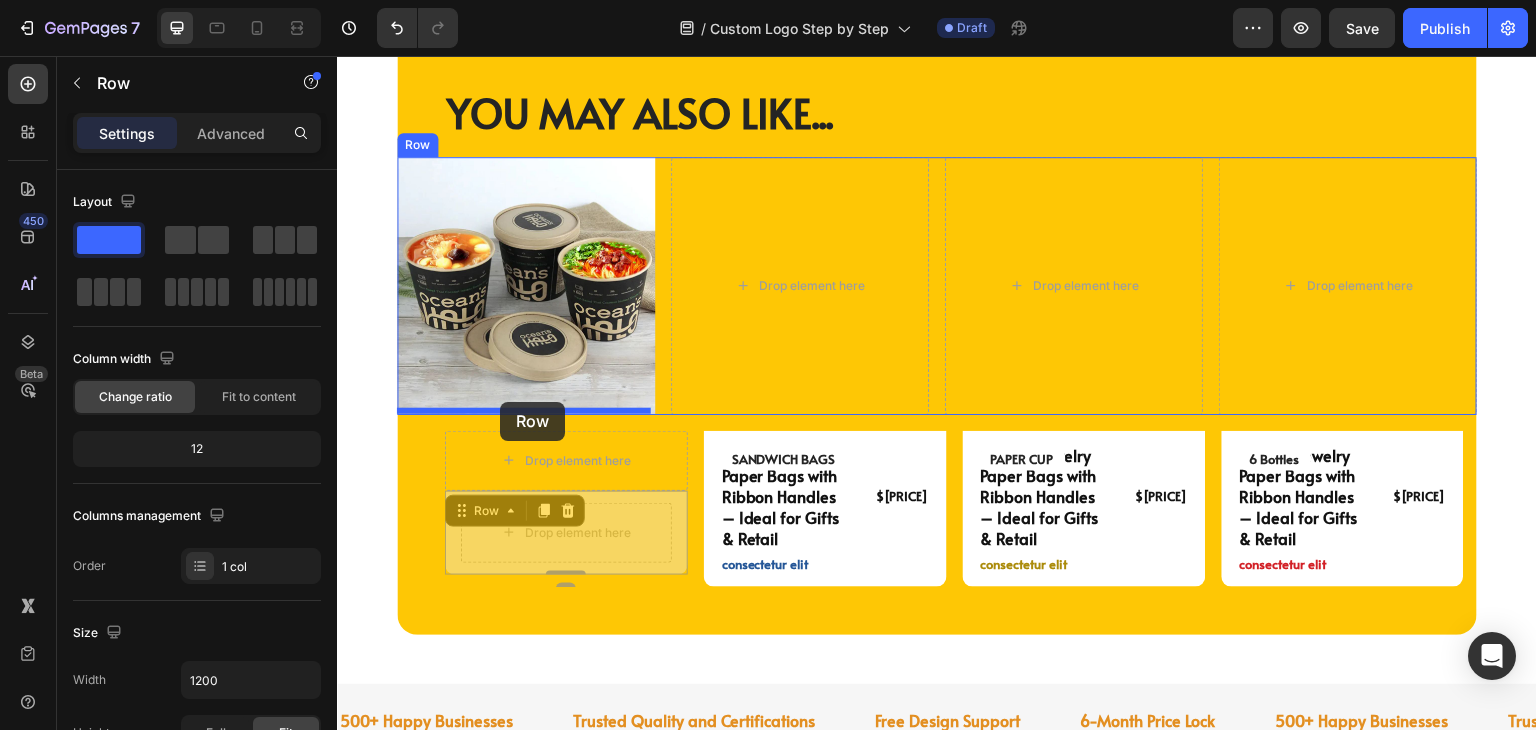 drag, startPoint x: 679, startPoint y: 503, endPoint x: 500, endPoint y: 402, distance: 205.52858 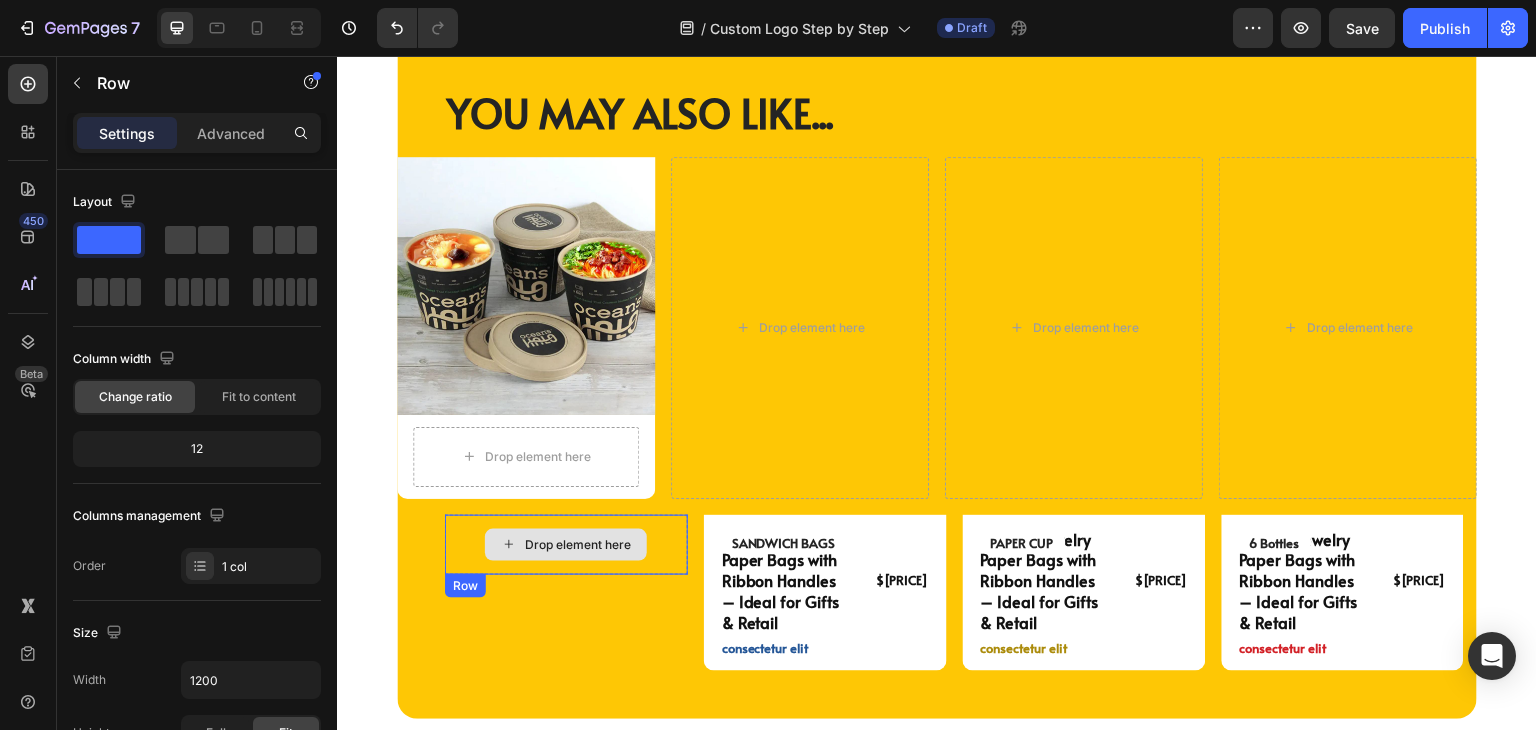 click on "Drop element here" at bounding box center (566, 545) 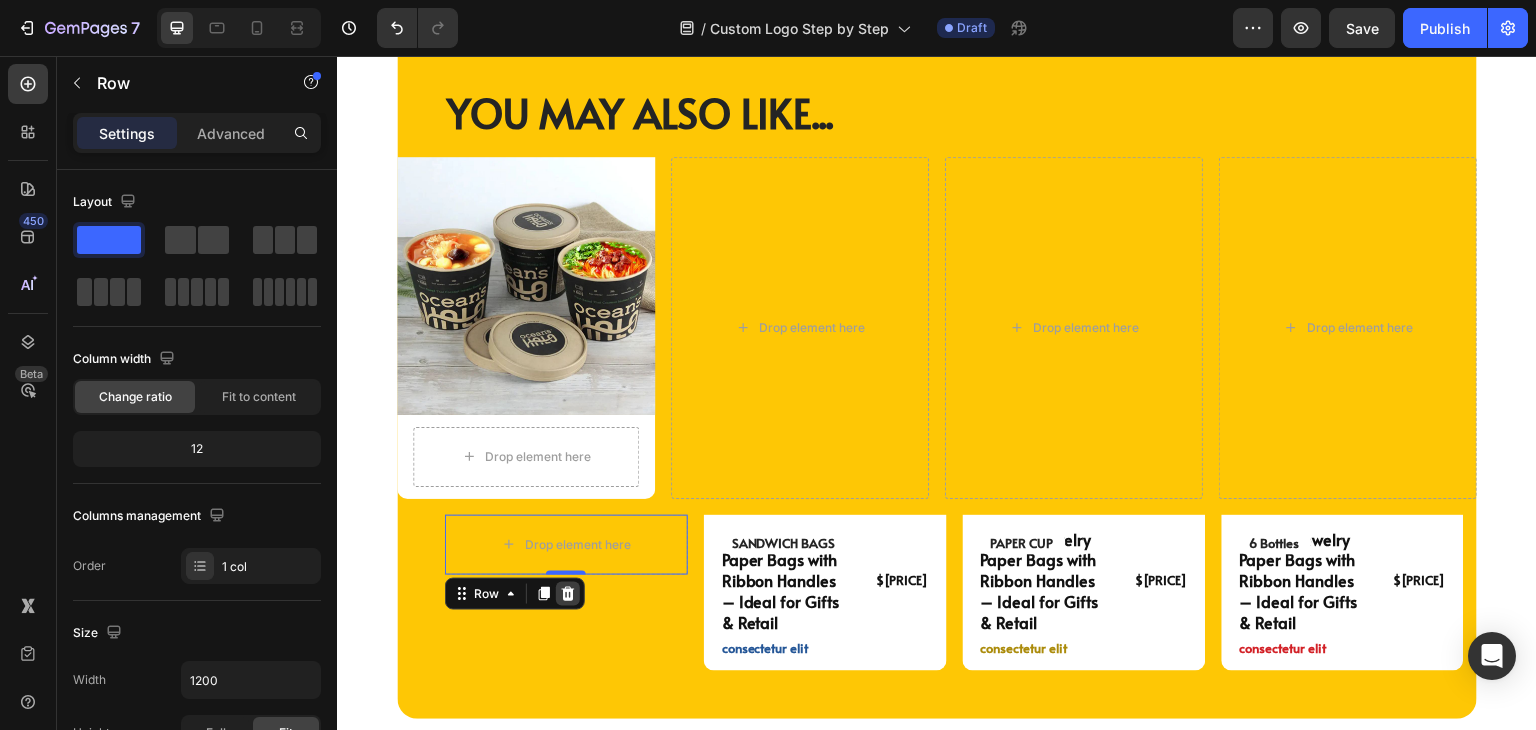 click 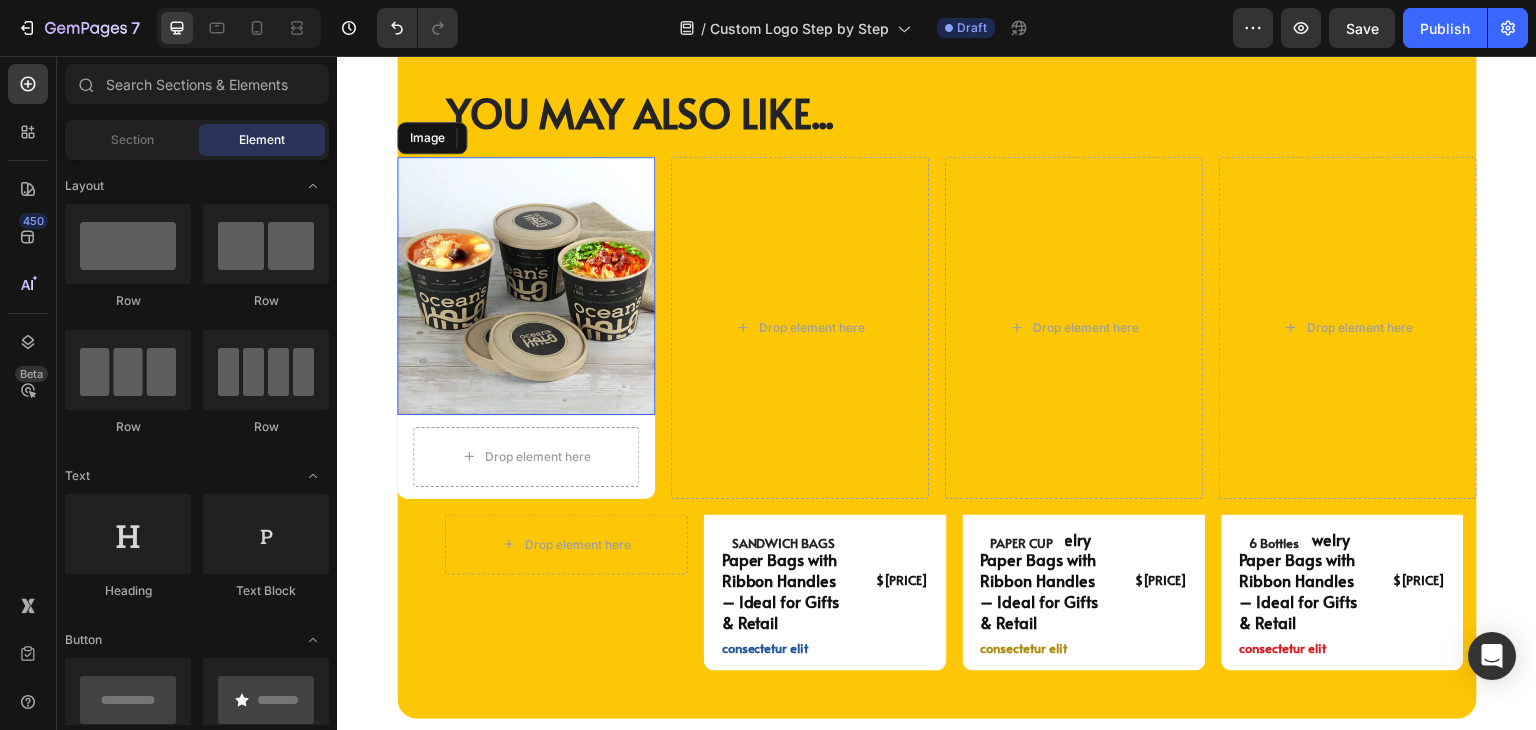 click at bounding box center (526, 286) 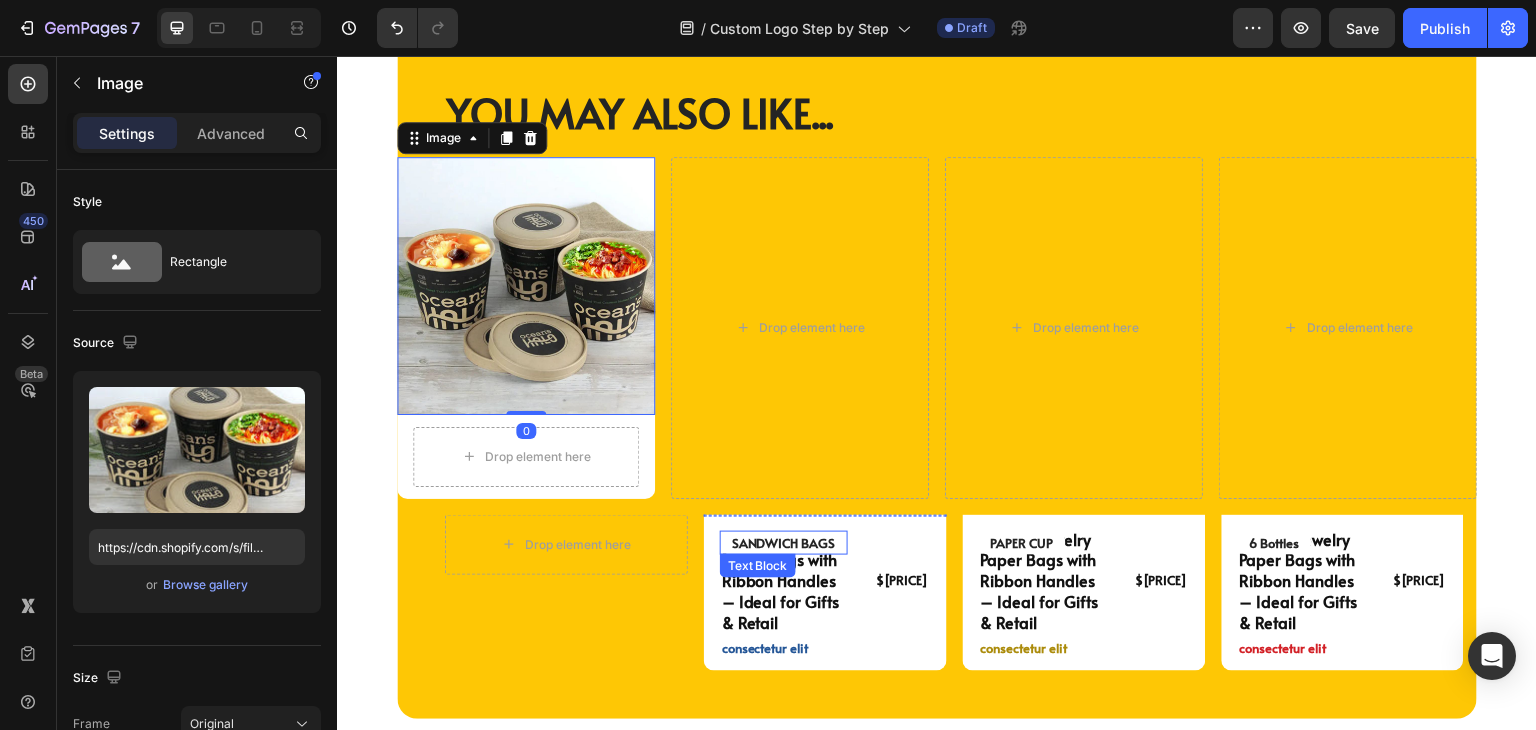 click on "SANDWICH BAGS" at bounding box center (784, 543) 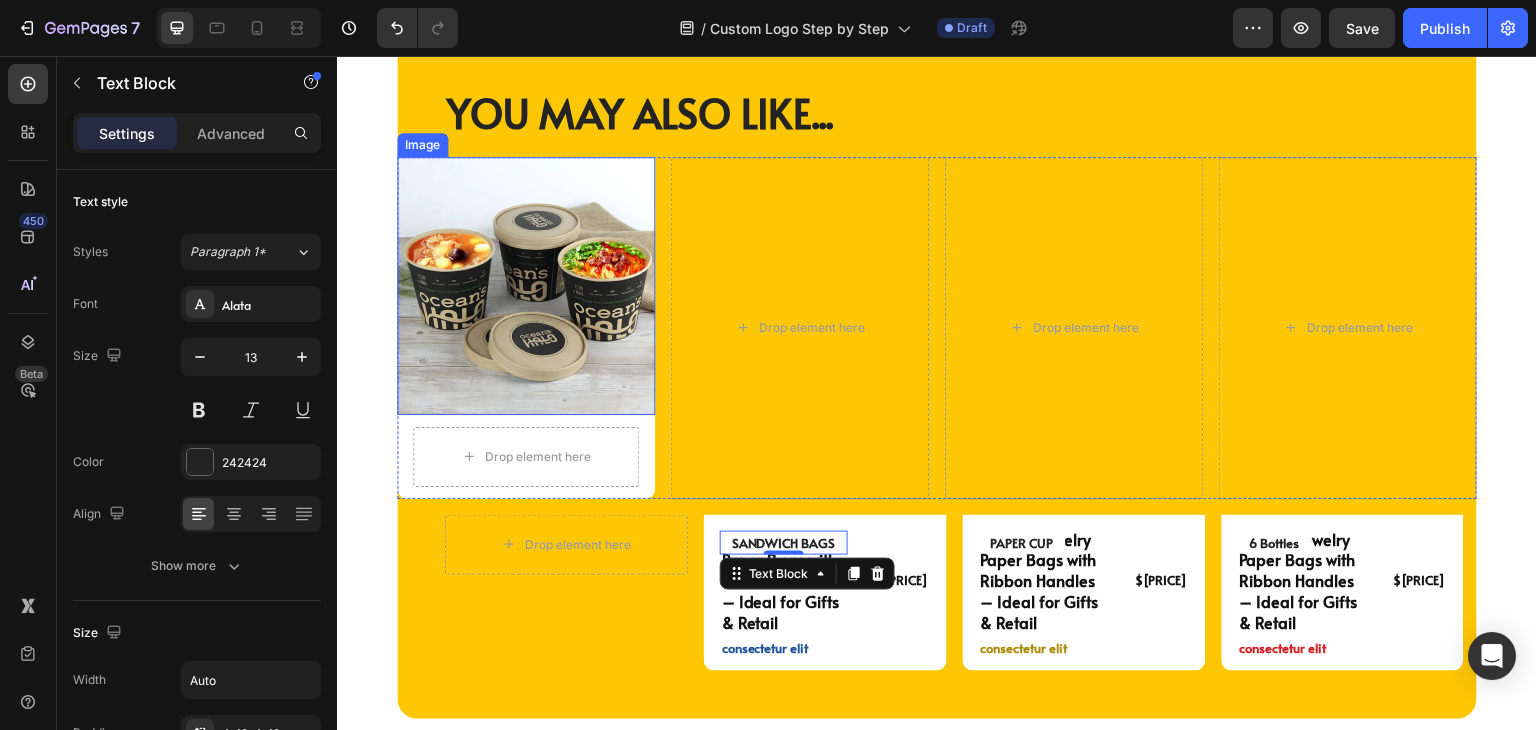 click at bounding box center (526, 286) 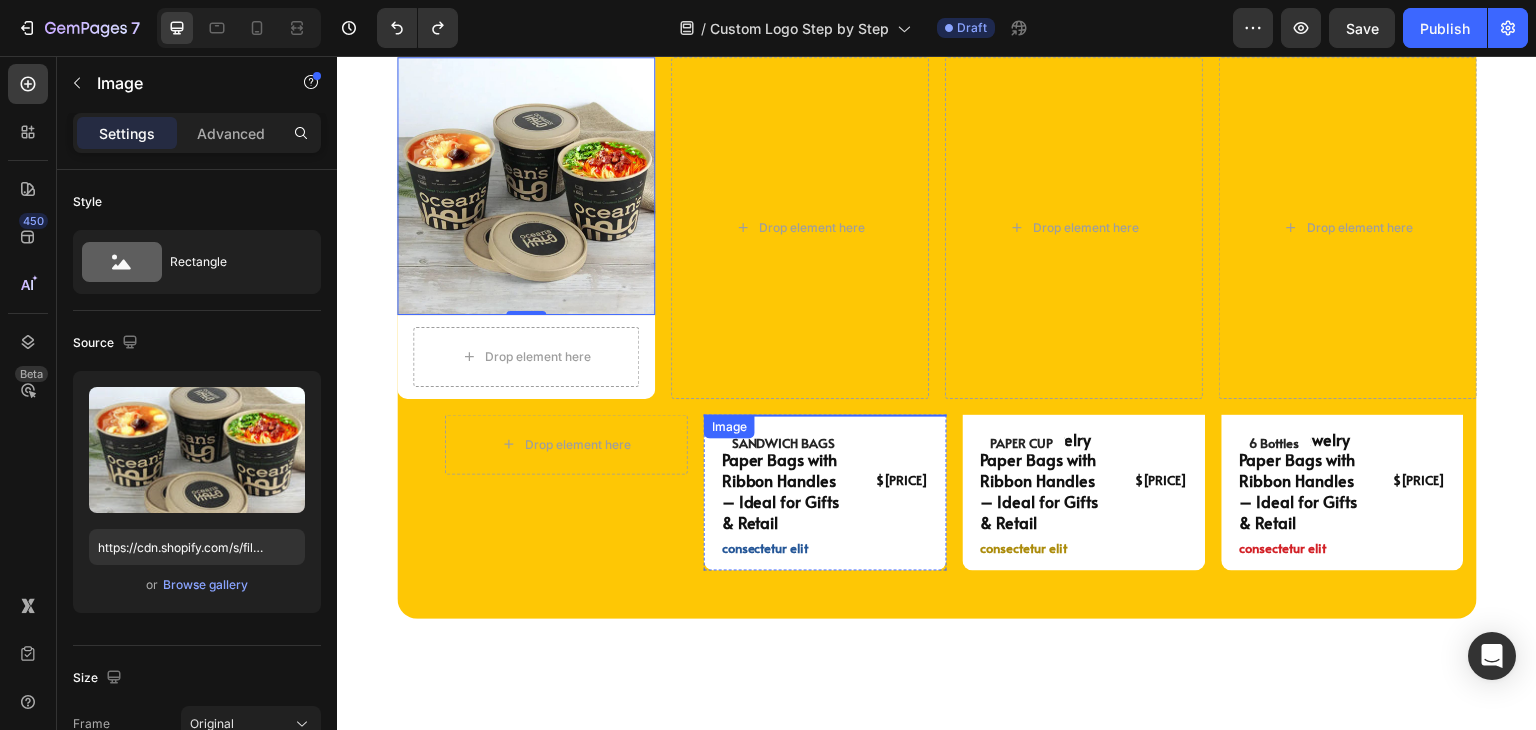 scroll, scrollTop: 5004, scrollLeft: 0, axis: vertical 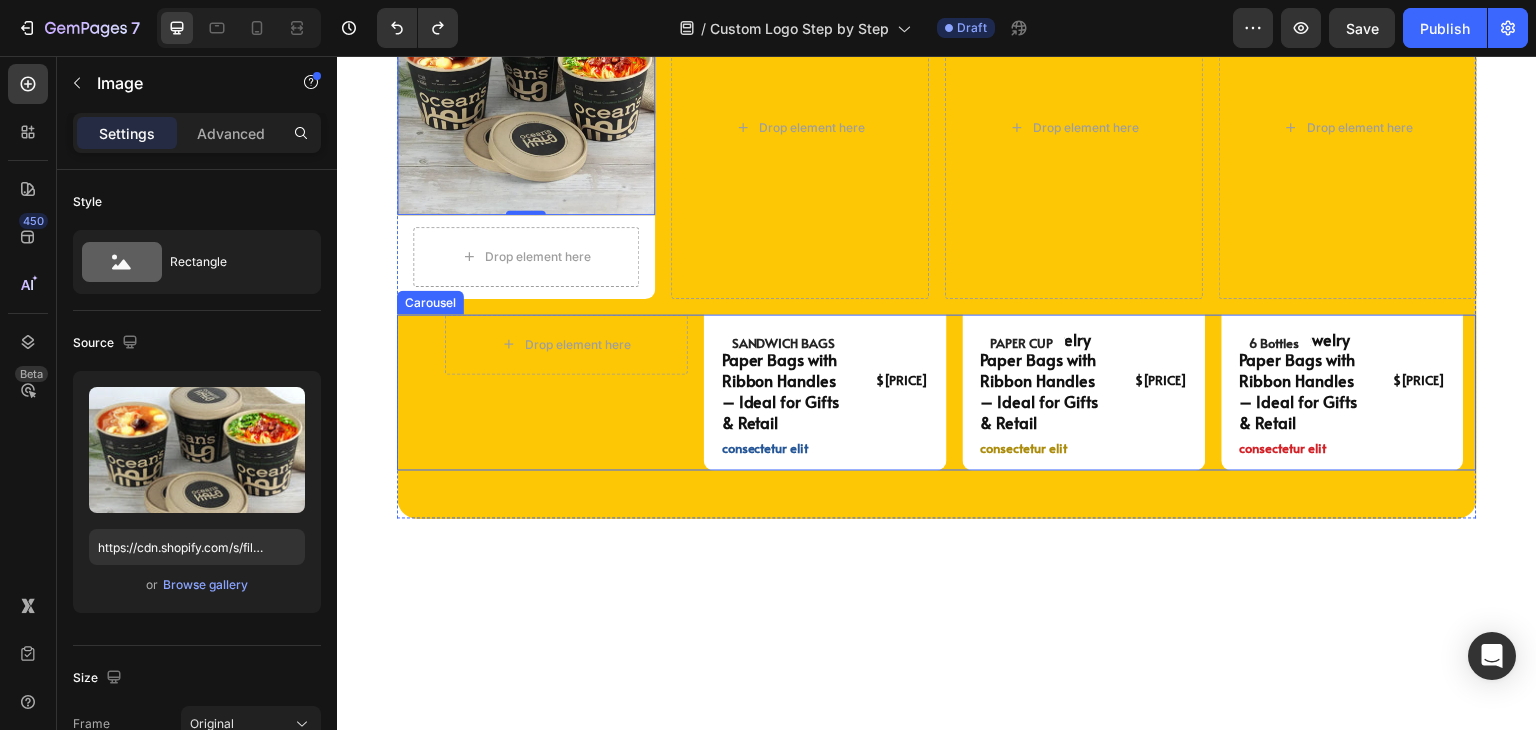 click on "Drop element here Row Product" at bounding box center (566, 393) 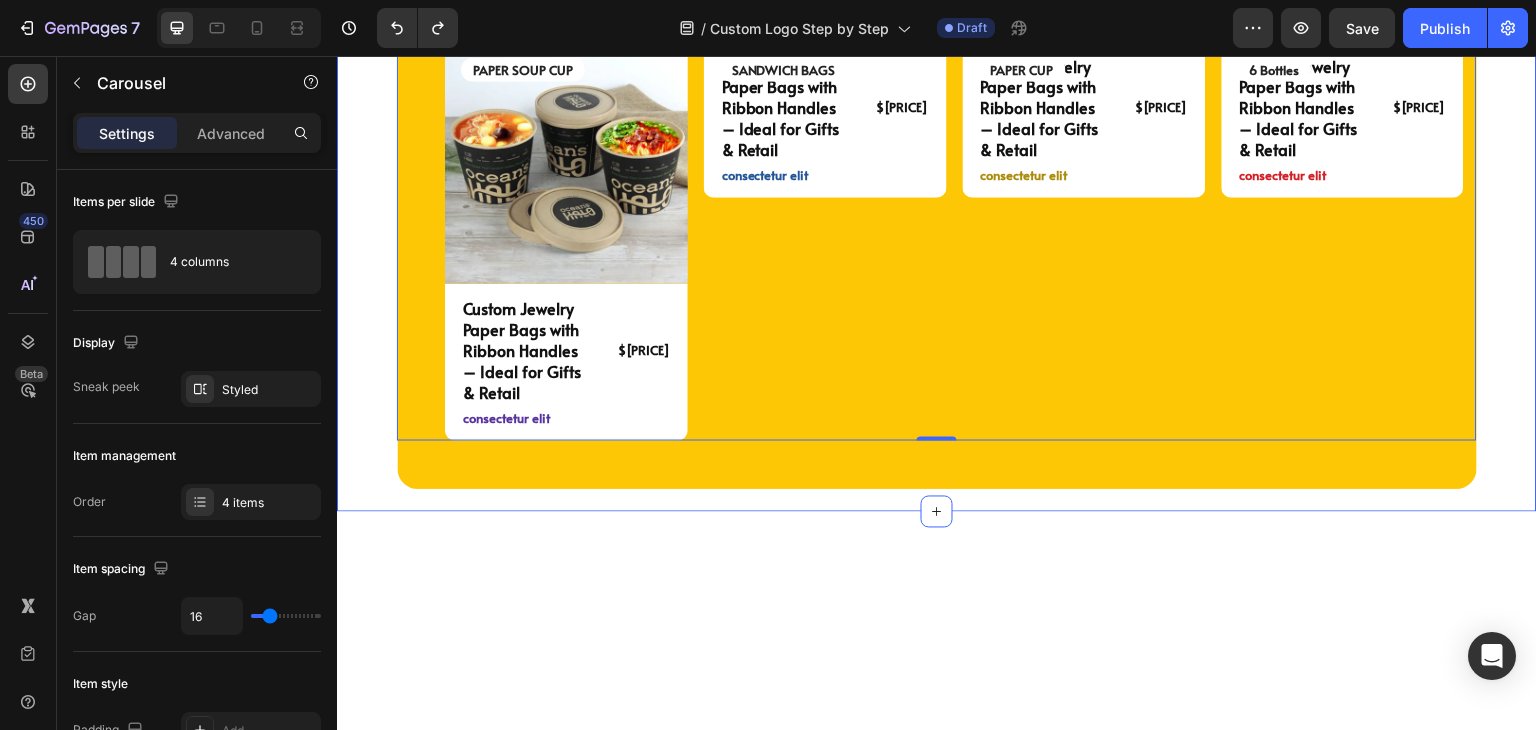 scroll, scrollTop: 4504, scrollLeft: 0, axis: vertical 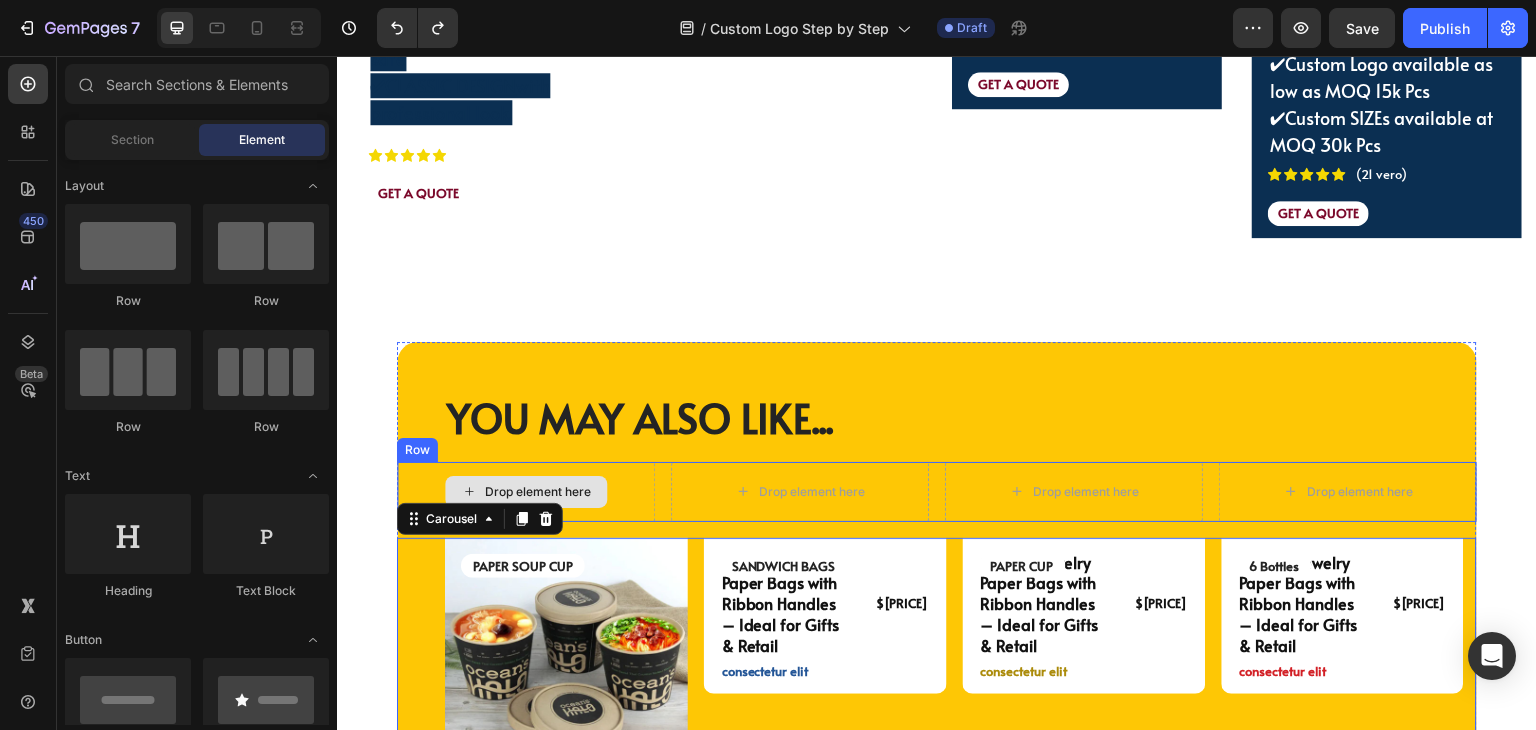 click on "Drop element here" at bounding box center (526, 492) 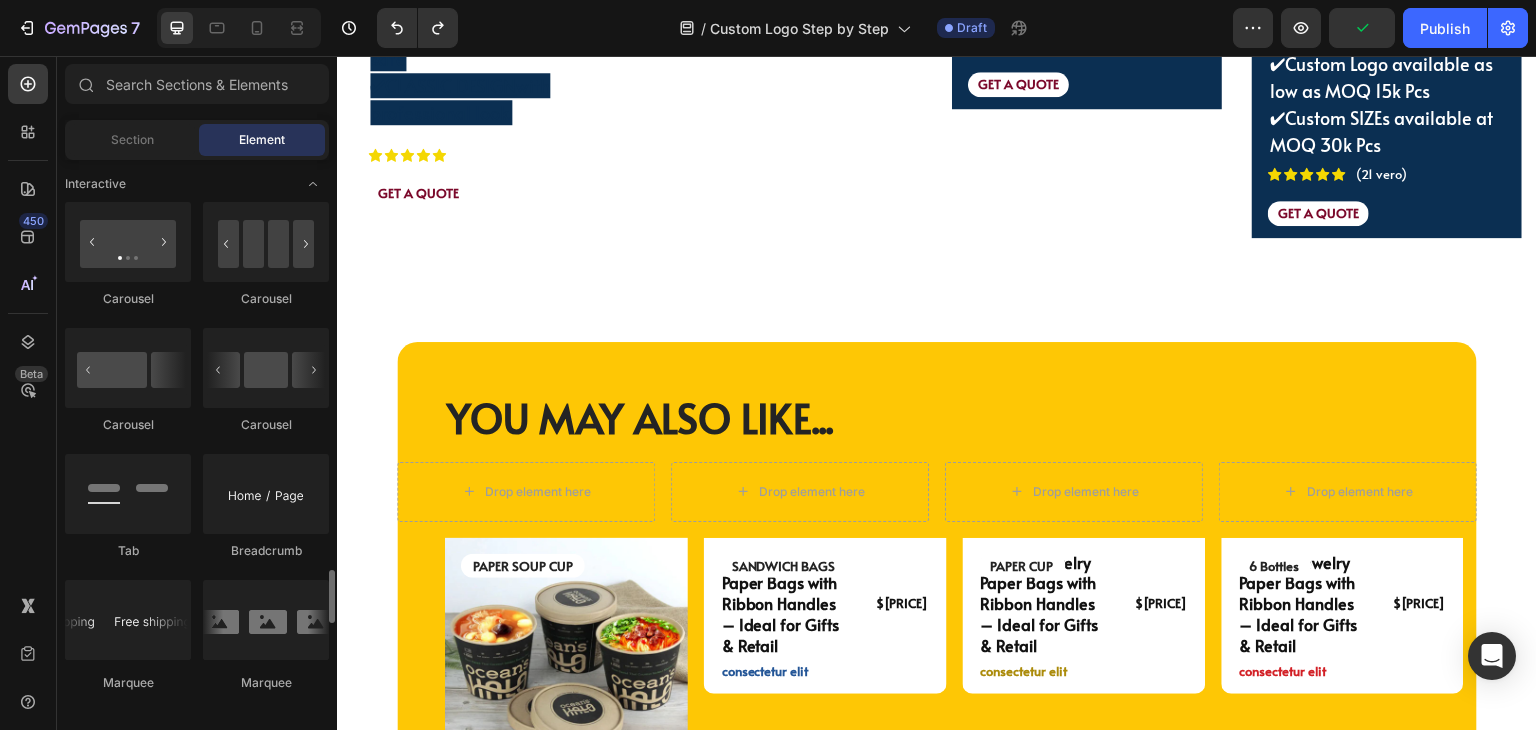 scroll, scrollTop: 2400, scrollLeft: 0, axis: vertical 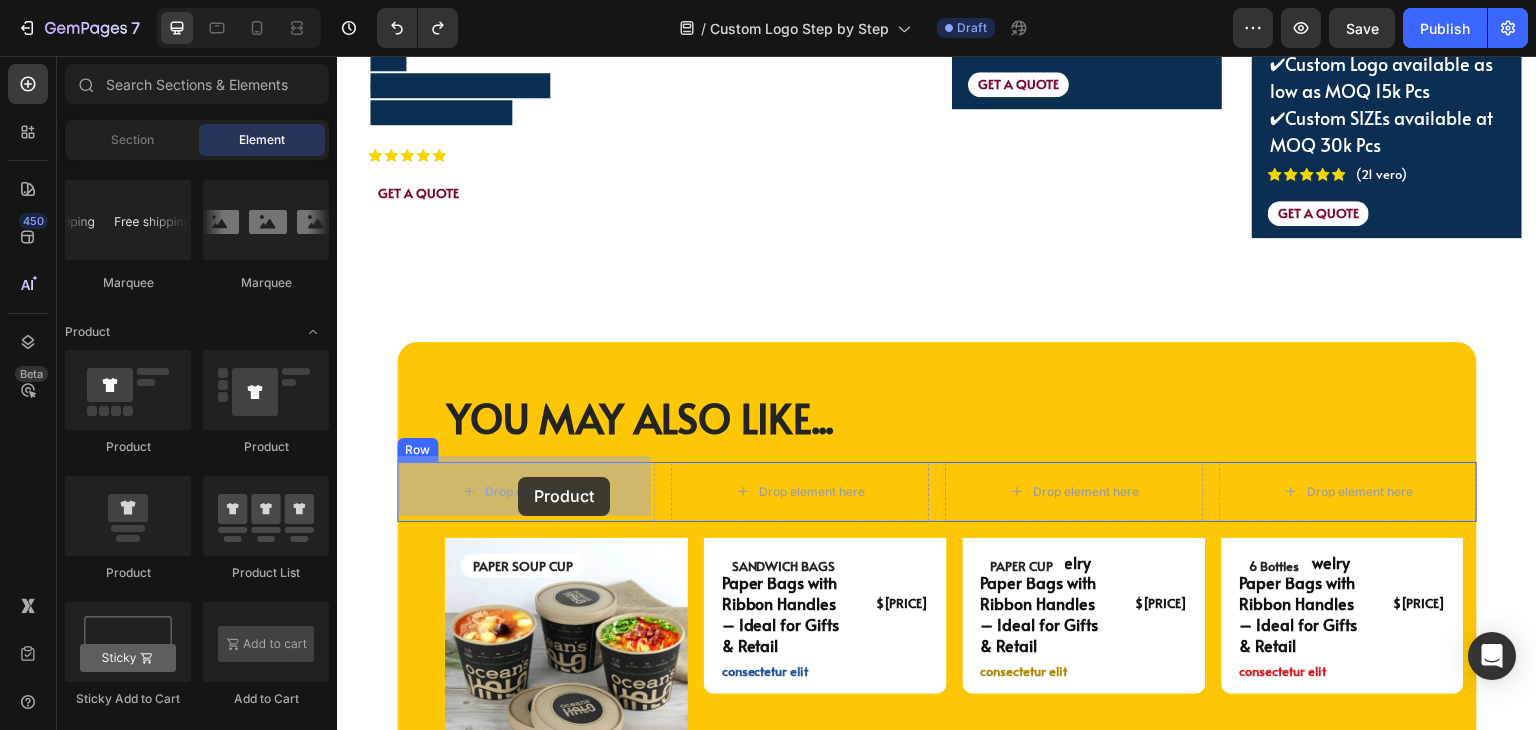 drag, startPoint x: 541, startPoint y: 564, endPoint x: 519, endPoint y: 477, distance: 89.73851 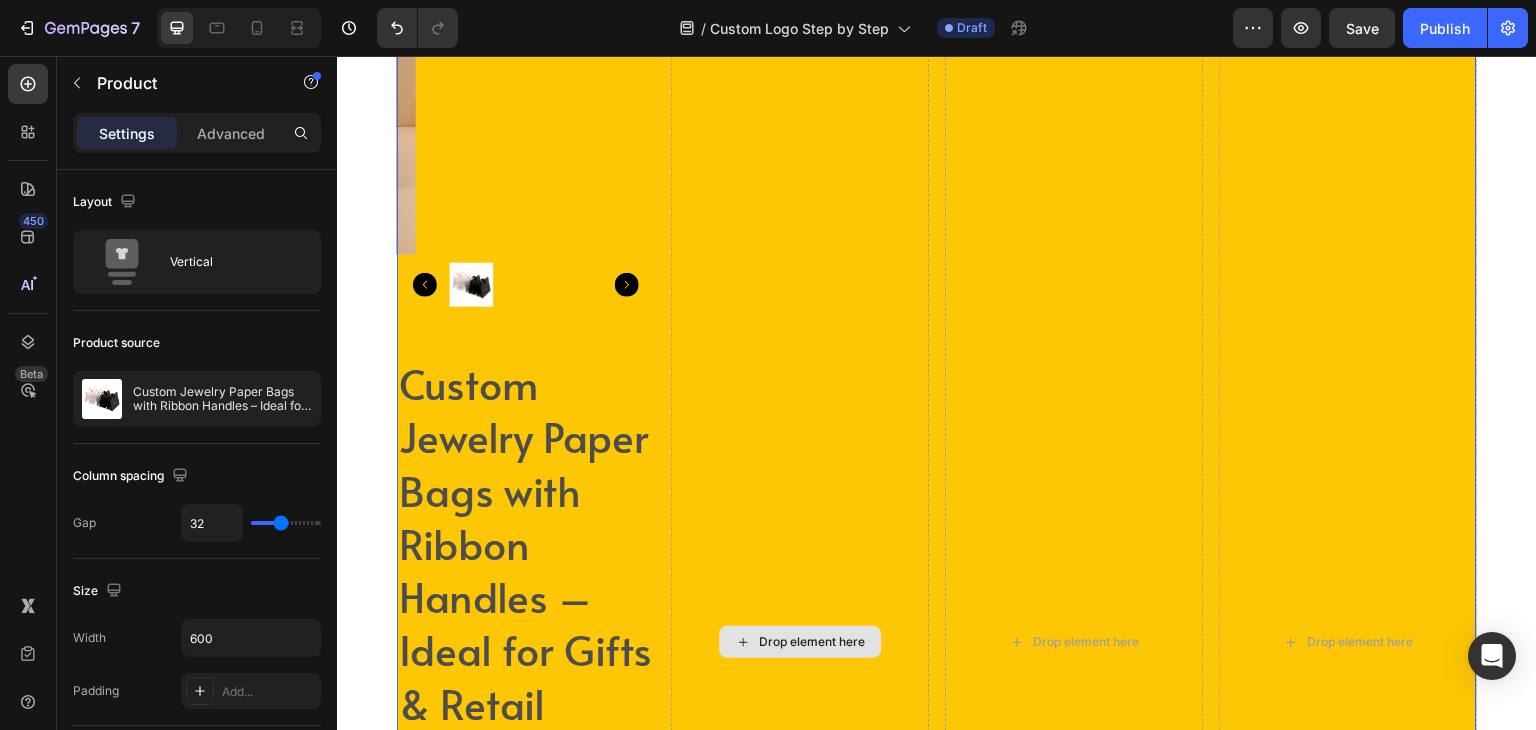 scroll, scrollTop: 4756, scrollLeft: 0, axis: vertical 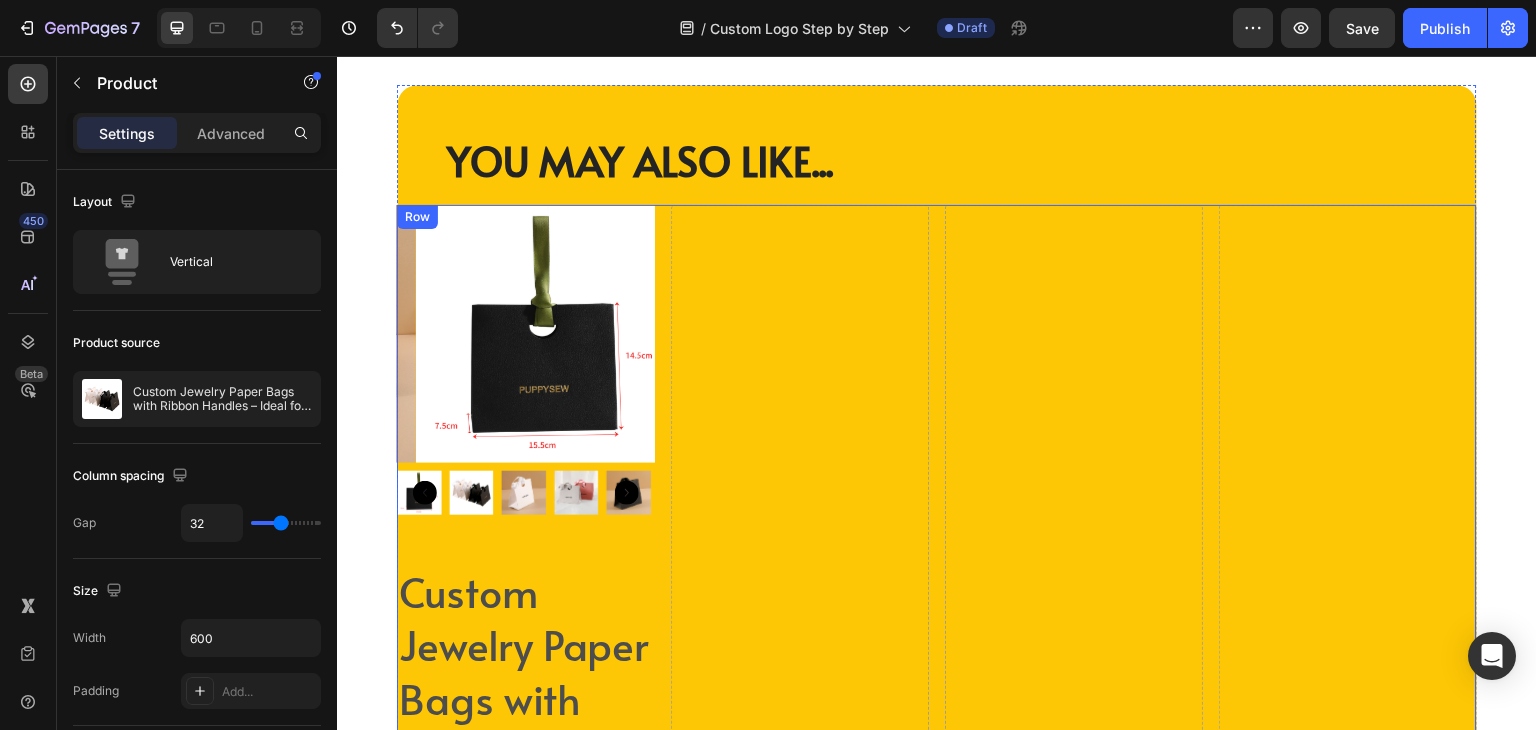 click on "Product Images Custom Jewelry Paper Bags with Ribbon Handles – Ideal for Gifts & Retail Product Title $[PRICE] Product Price Product Price No compare price Product Price Row Add a touch of luxury to every purchase with our  custom jewelry paper bags with ribbon handles . Perfectly designed for jewelry shops, gift boutiques, and premium retailers, these bags can be fully customized with your logo, brand colors, and special finishes. Whether it’s a gift or a keepsake, your packaging should feel just as special as what’s inside.
PRE-ORDER | DELIVERY IN [WEEKS]
Customizable Paper Bags for Jewelry Specification
MOQ
[MOQ_OPTIONS]
Quantity Per Case
[QUANTITY]
Size
[DIMENSIONS]
Material
Sustainable Paper Material
Features
Recyclable, Reusable, Eco-Friendly, Durable, Heavy-Duty
Style
Bags with Ribbon
Industrial Use
Application" at bounding box center (937, 851) 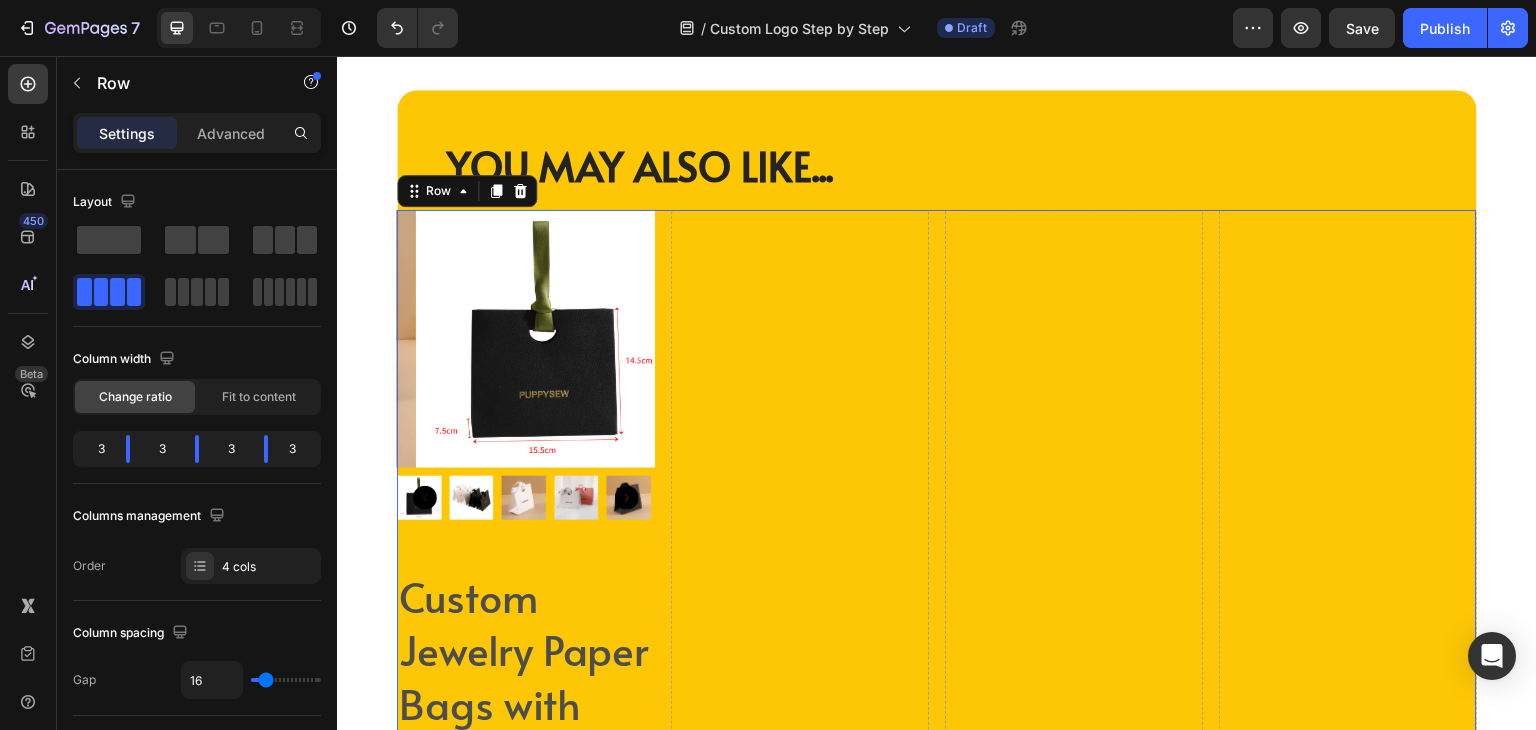 scroll, scrollTop: 4704, scrollLeft: 0, axis: vertical 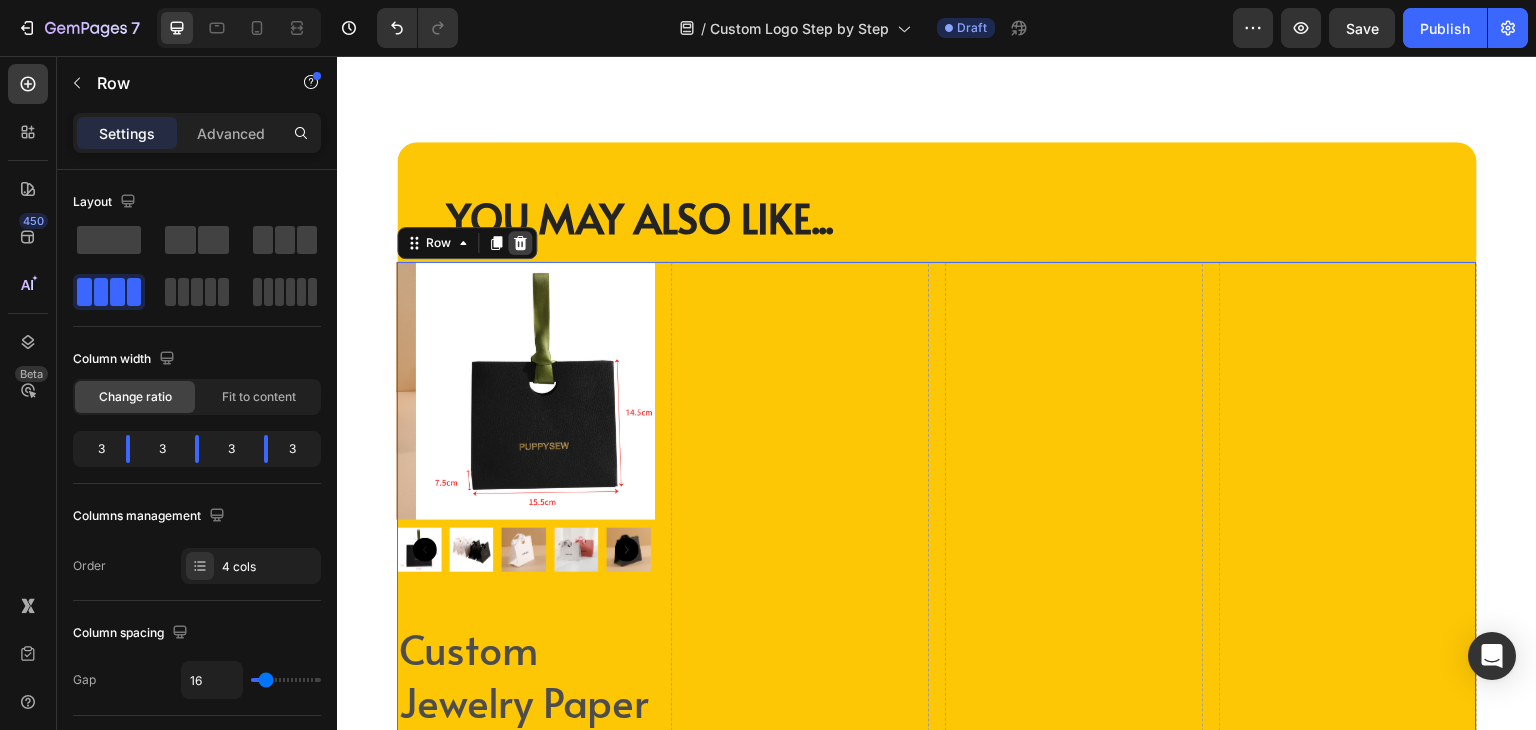 click 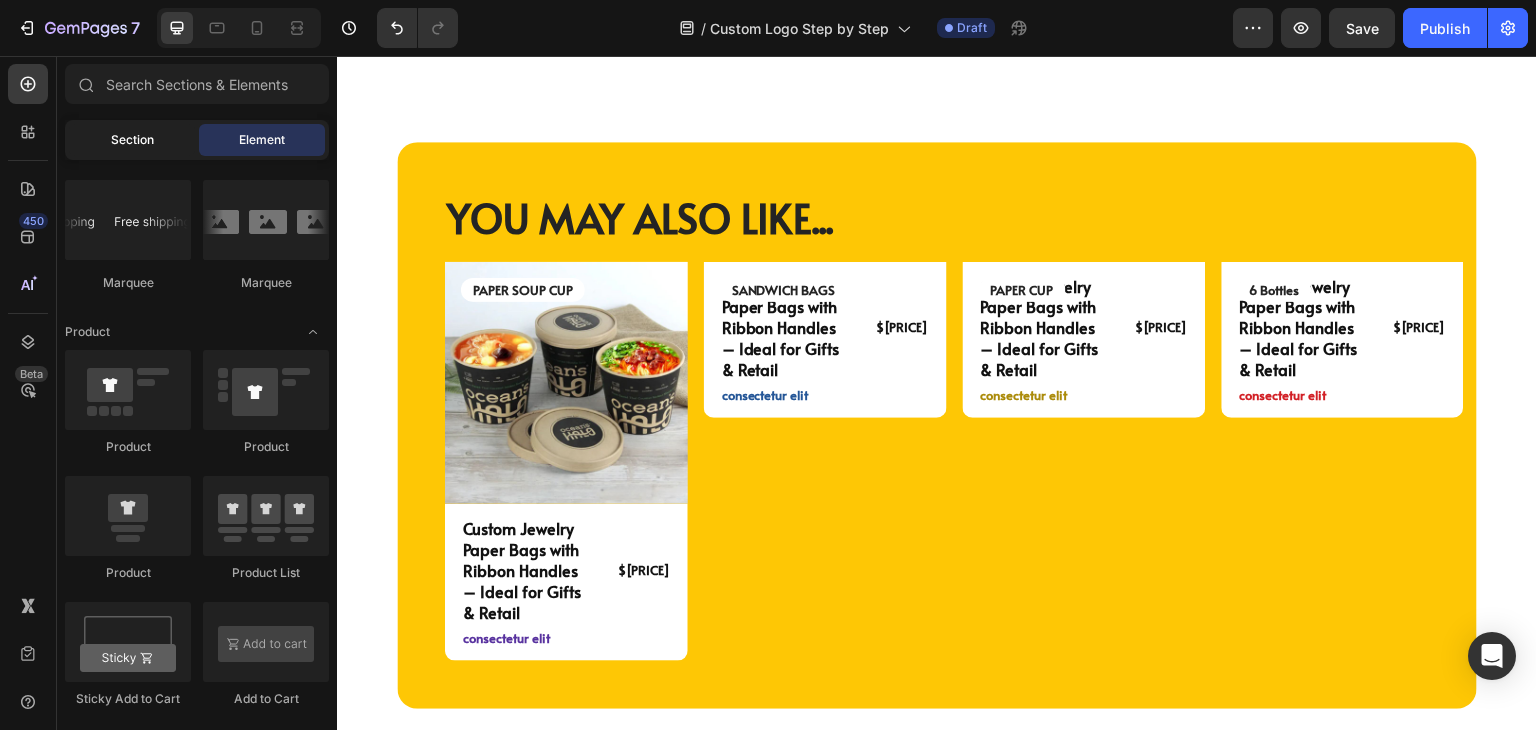 click on "Section" 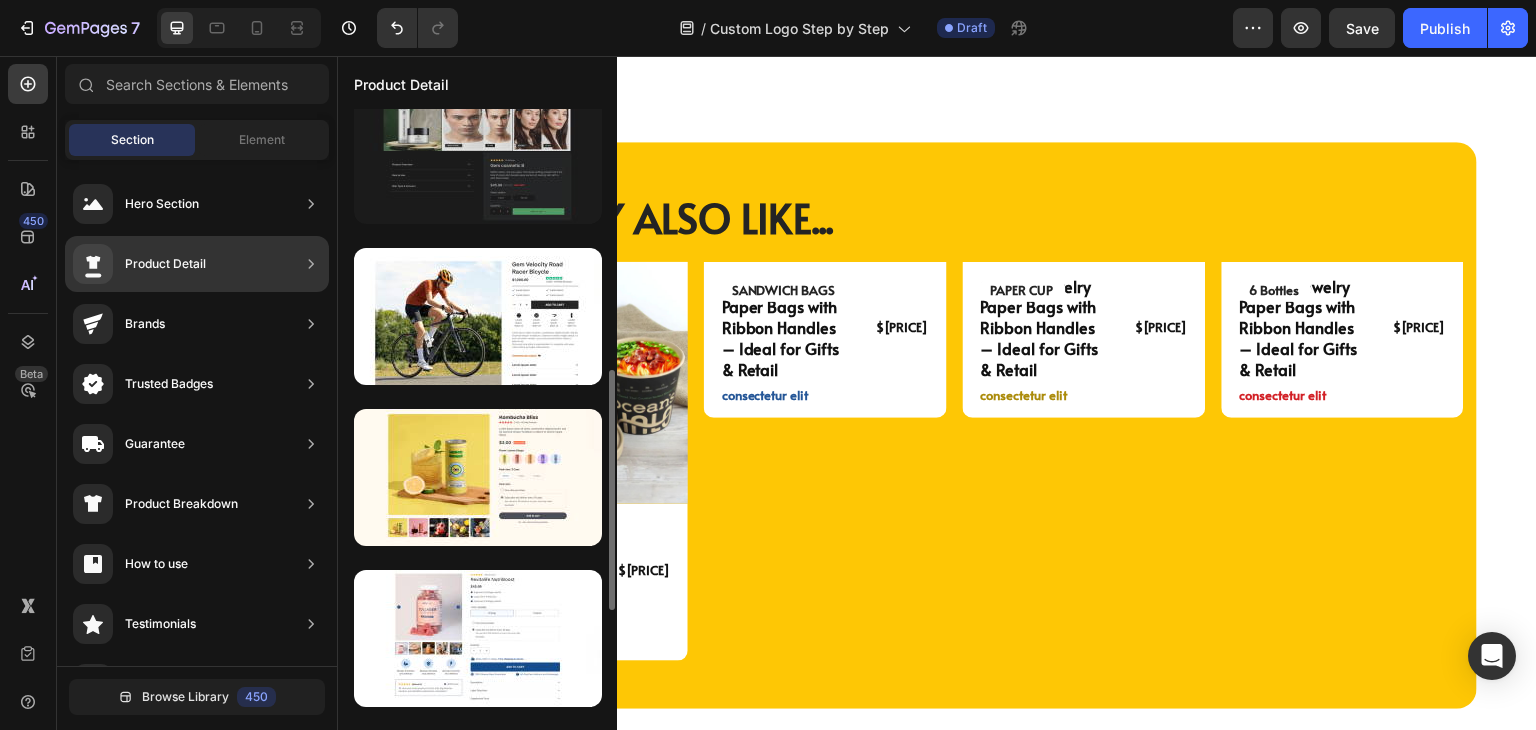 scroll, scrollTop: 978, scrollLeft: 0, axis: vertical 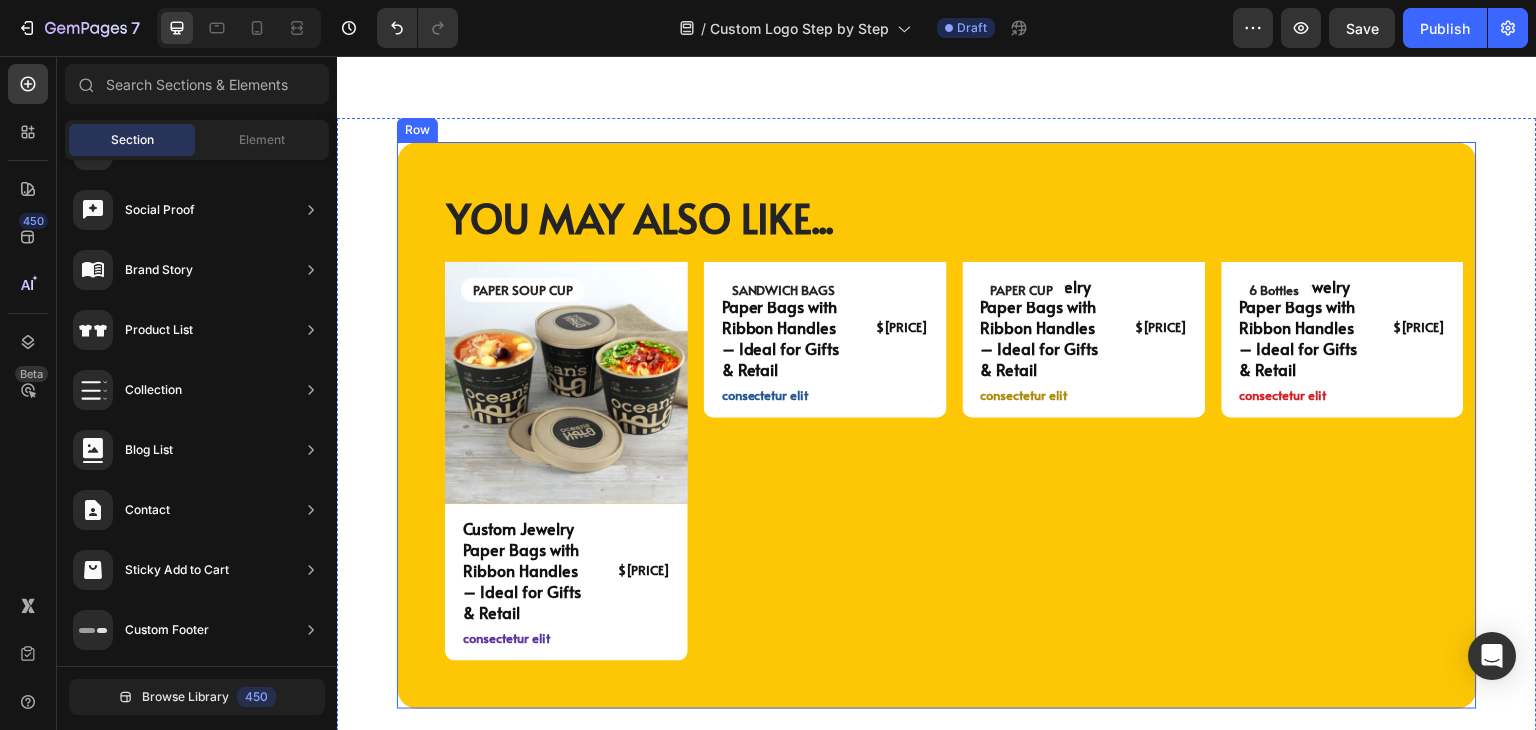 click on "YOU MAY ALSO LIKE... Heading Row PAPER SOUP CUP Text Block Image Row Custom Jewelry Paper Bags with Ribbon Handles – Ideal for Gifts & Retail Product Title $[PRICE] Product Price Product Price Row consectetur elit Text Block Row Product SANDWICH BAGS Text Block Row Image Custom Jewelry Paper Bags with Ribbon Handles – Ideal for Gifts & Retail Product Title $[PRICE] Product Price Product Price Row consectetur elit Text Block Row Product Image PAPER CUP Text Block Row Custom Jewelry Paper Bags with Ribbon Handles – Ideal for Gifts & Retail Product Title $[PRICE] Product Price Product Price Row consectetur elit Text Block Row Product Image 6 Bottles Text Block Row Custom Jewelry Paper Bags with Ribbon Handles – Ideal for Gifts & Retail Product Title $[PRICE] Product Price Product Price Row consectetur elit Text Block Row Product Carousel Row" at bounding box center [937, 426] 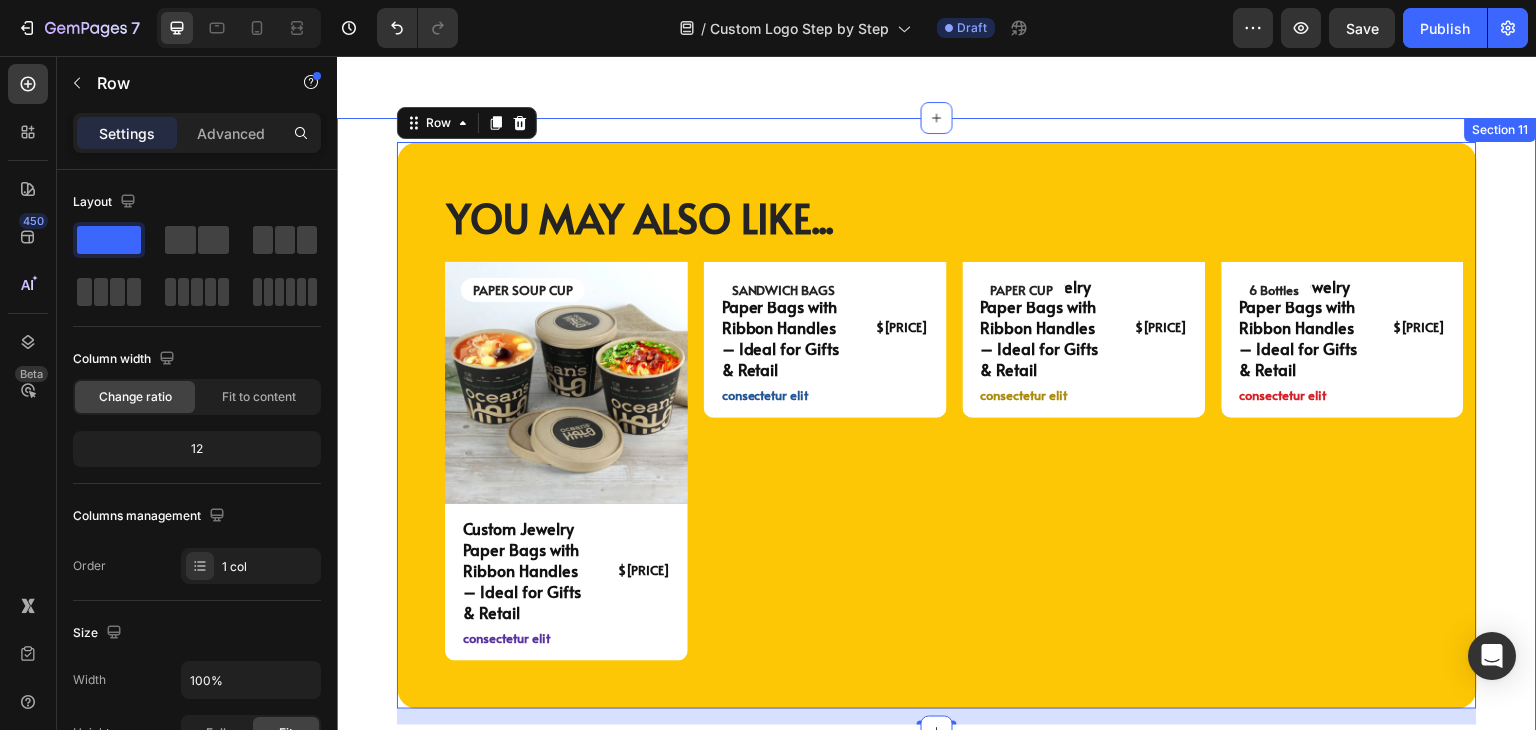 click on "YOU MAY ALSO LIKE... Heading Row PAPER SOUP CUP Text Block Image Row Custom Jewelry Paper Bags with Ribbon Handles – Ideal for Gifts & Retail Product Title $[PRICE] Product Price Product Price Row consectetur elit Text Block Row Product SANDWICH BAGS Text Block Row Image Custom Jewelry Paper Bags with Ribbon Handles – Ideal for Gifts & Retail Product Title $[PRICE] Product Price Product Price Row consectetur elit Text Block Row Product Image PAPER CUP Text Block Row Custom Jewelry Paper Bags with Ribbon Handles – Ideal for Gifts & Retail Product Title $[PRICE] Product Price Product Price Row consectetur elit Text Block Row Product Image 6 Bottles Text Block Row Custom Jewelry Paper Bags with Ribbon Handles – Ideal for Gifts & Retail Product Title $[PRICE] Product Price Product Price Row consectetur elit Text Block Row Product Carousel Row   16 Section 11" at bounding box center [937, 425] 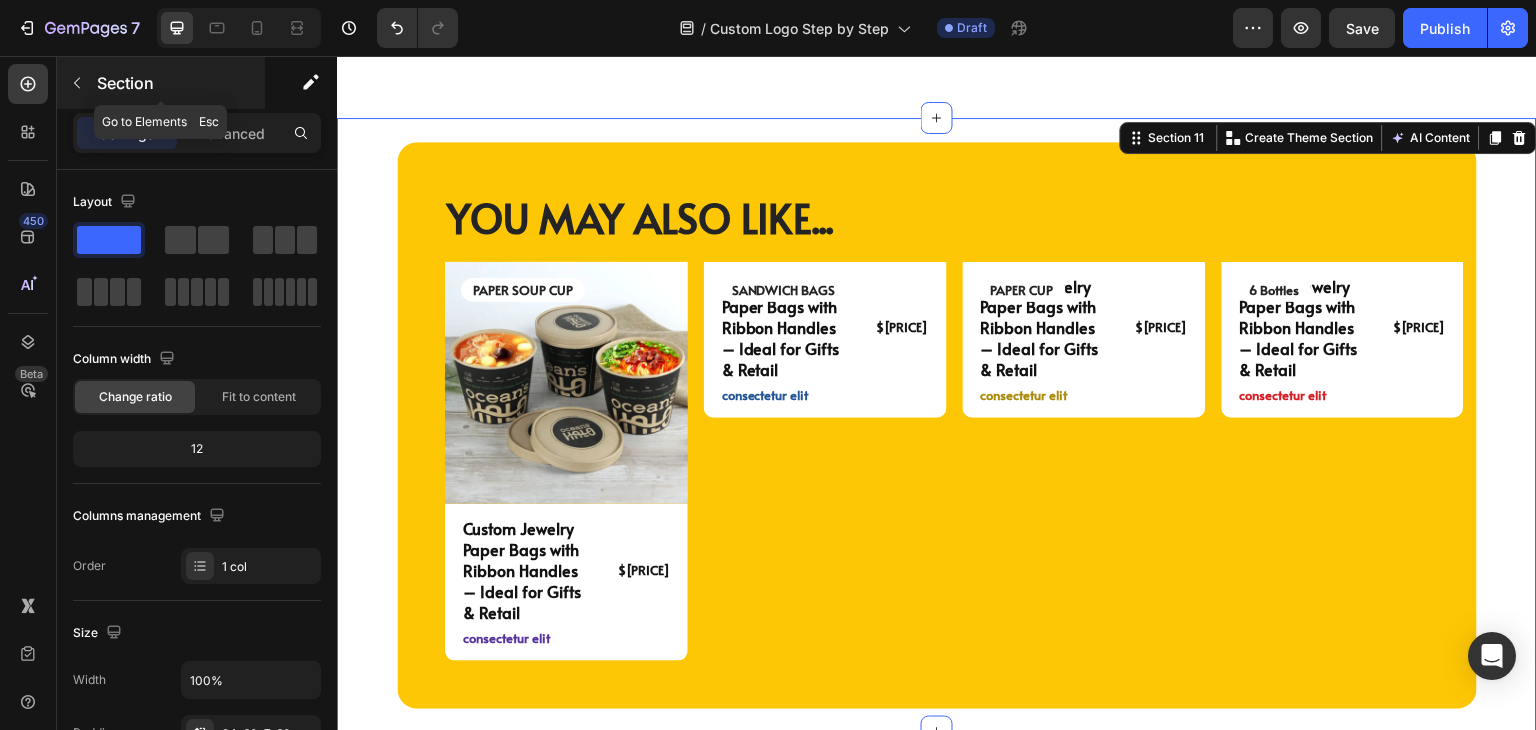 click 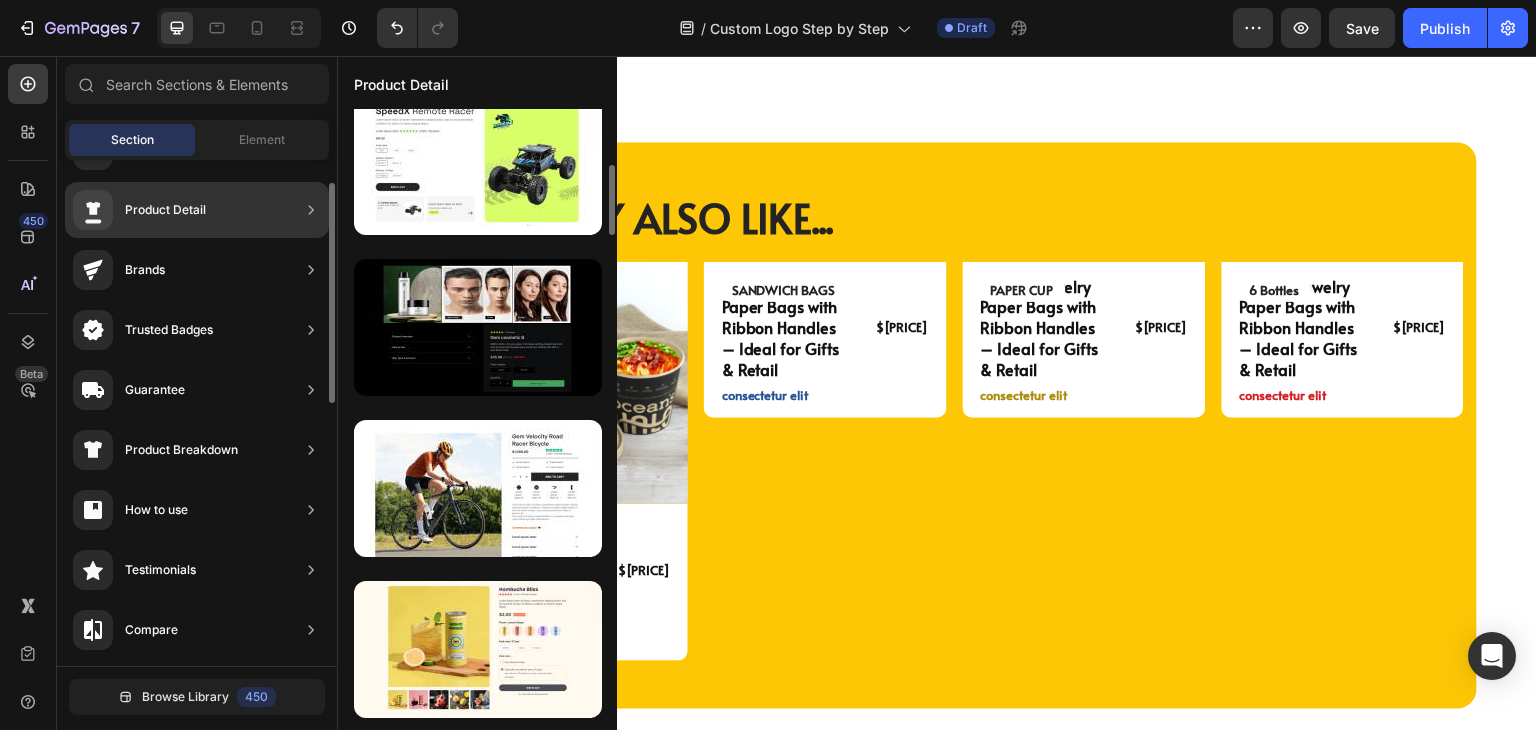 scroll, scrollTop: 0, scrollLeft: 0, axis: both 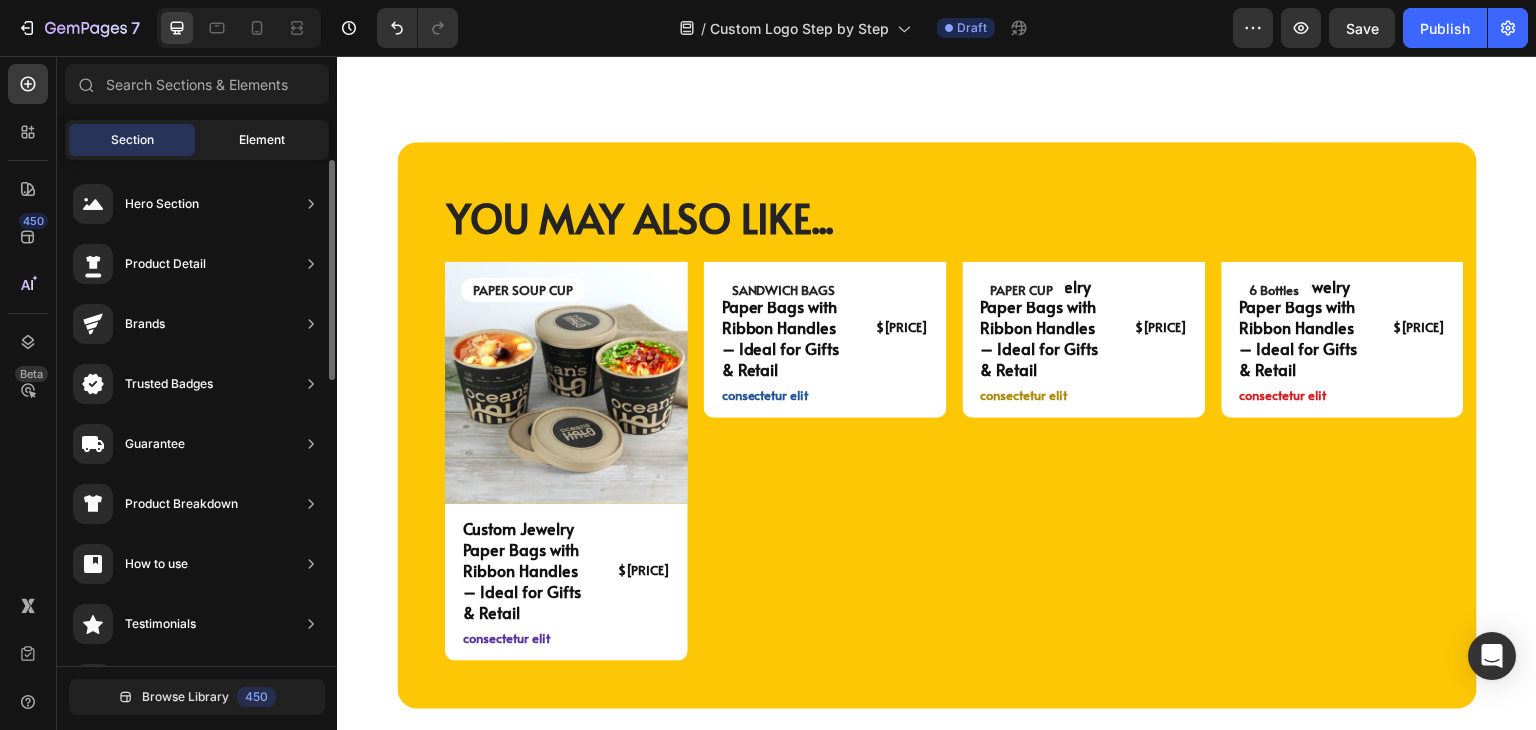 click on "Element" 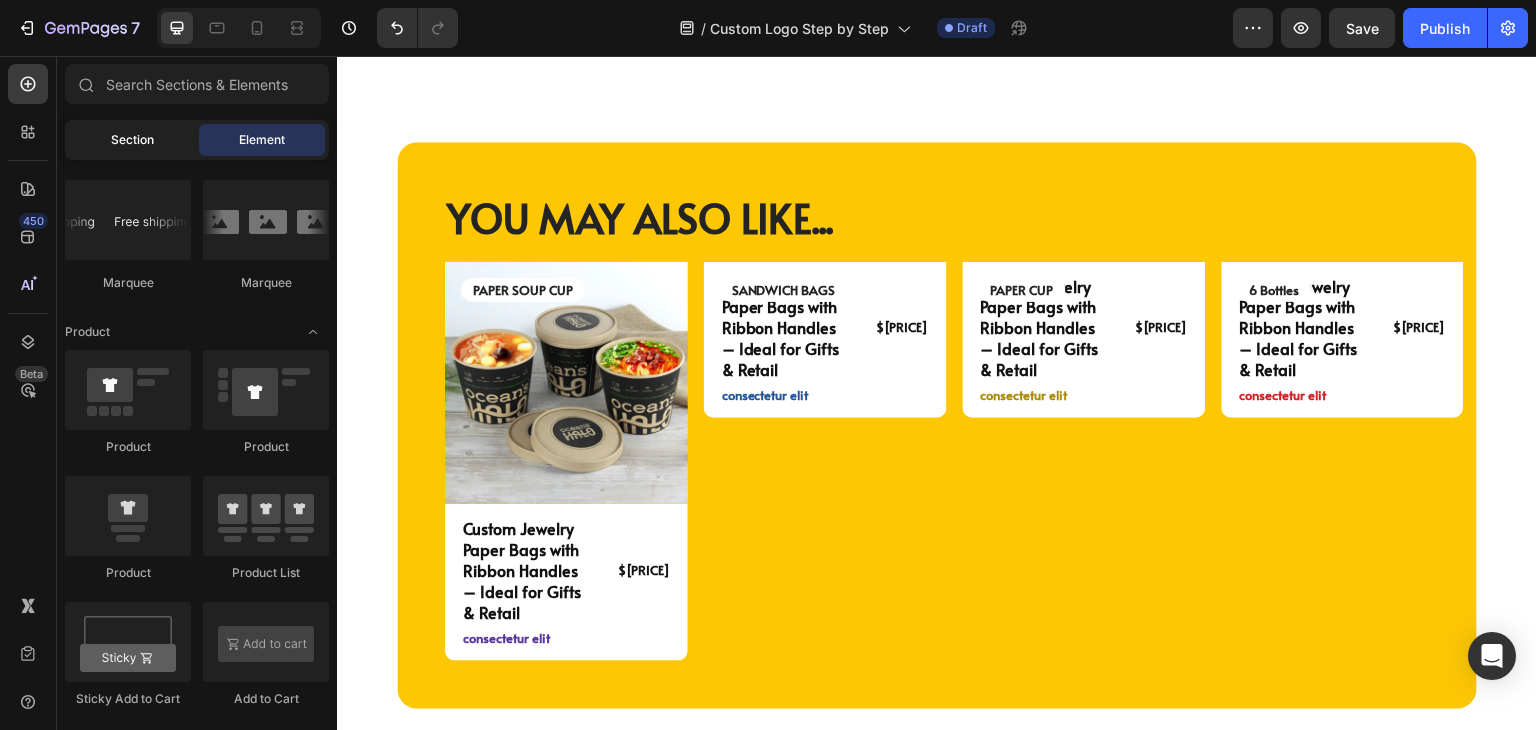 click on "Section" 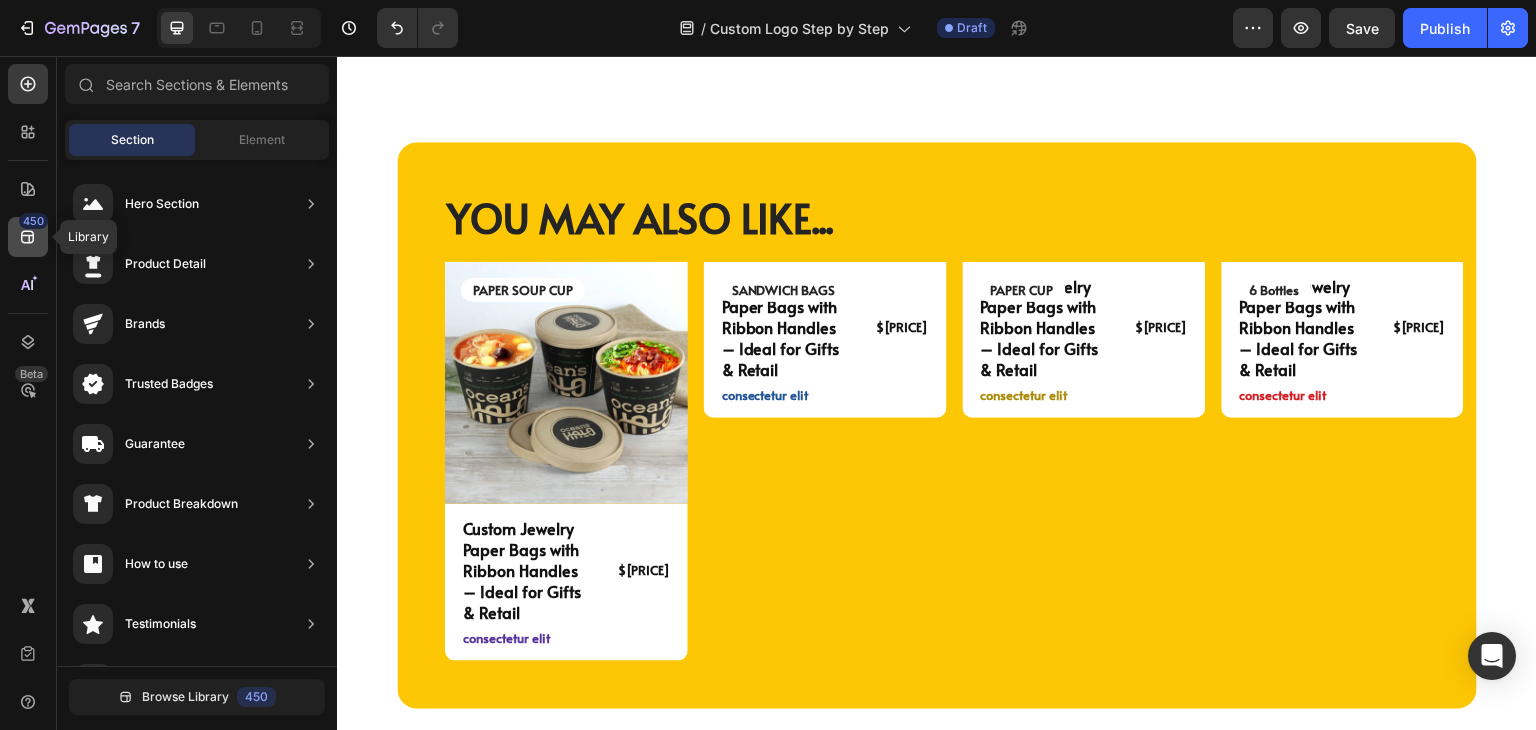 click on "450" at bounding box center (33, 221) 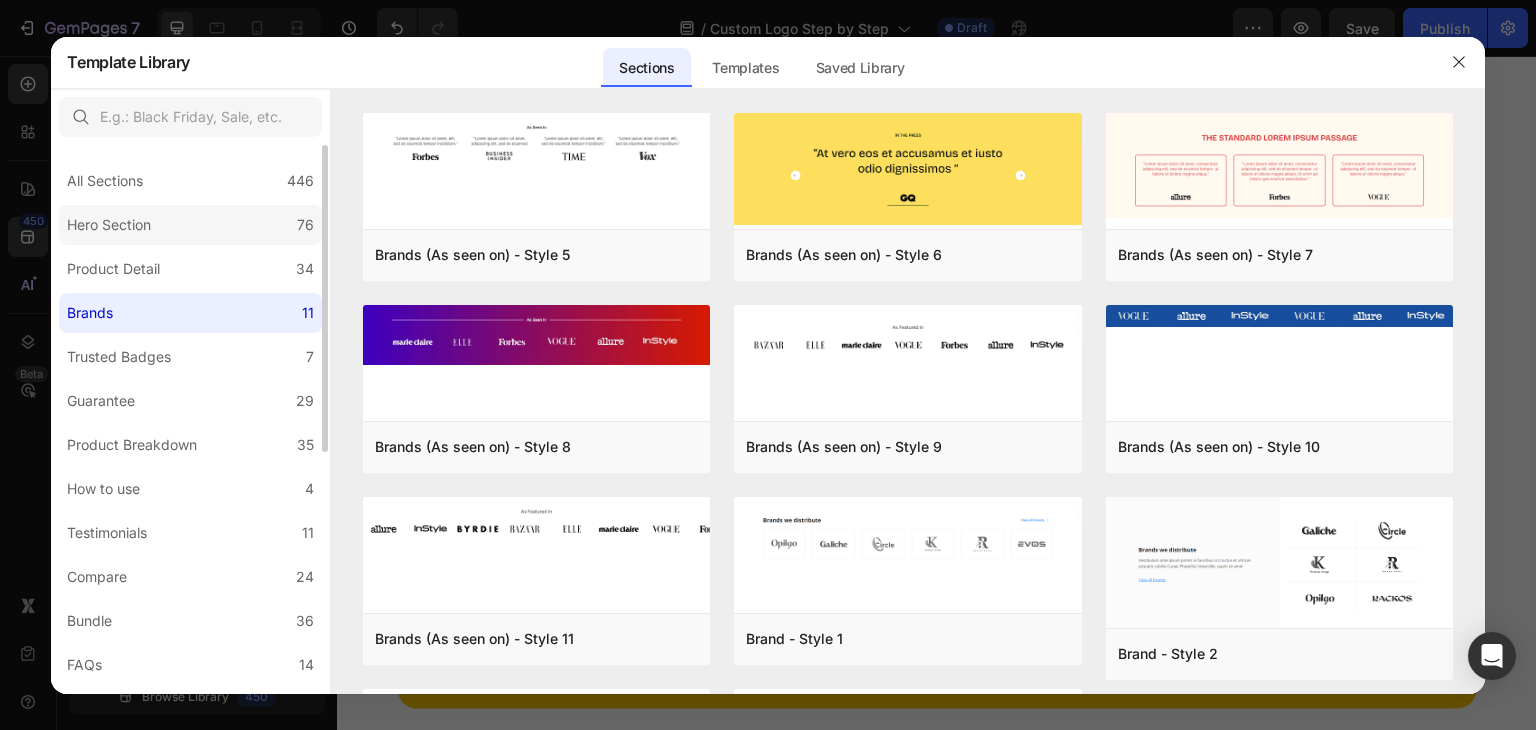 click on "Hero Section 76" 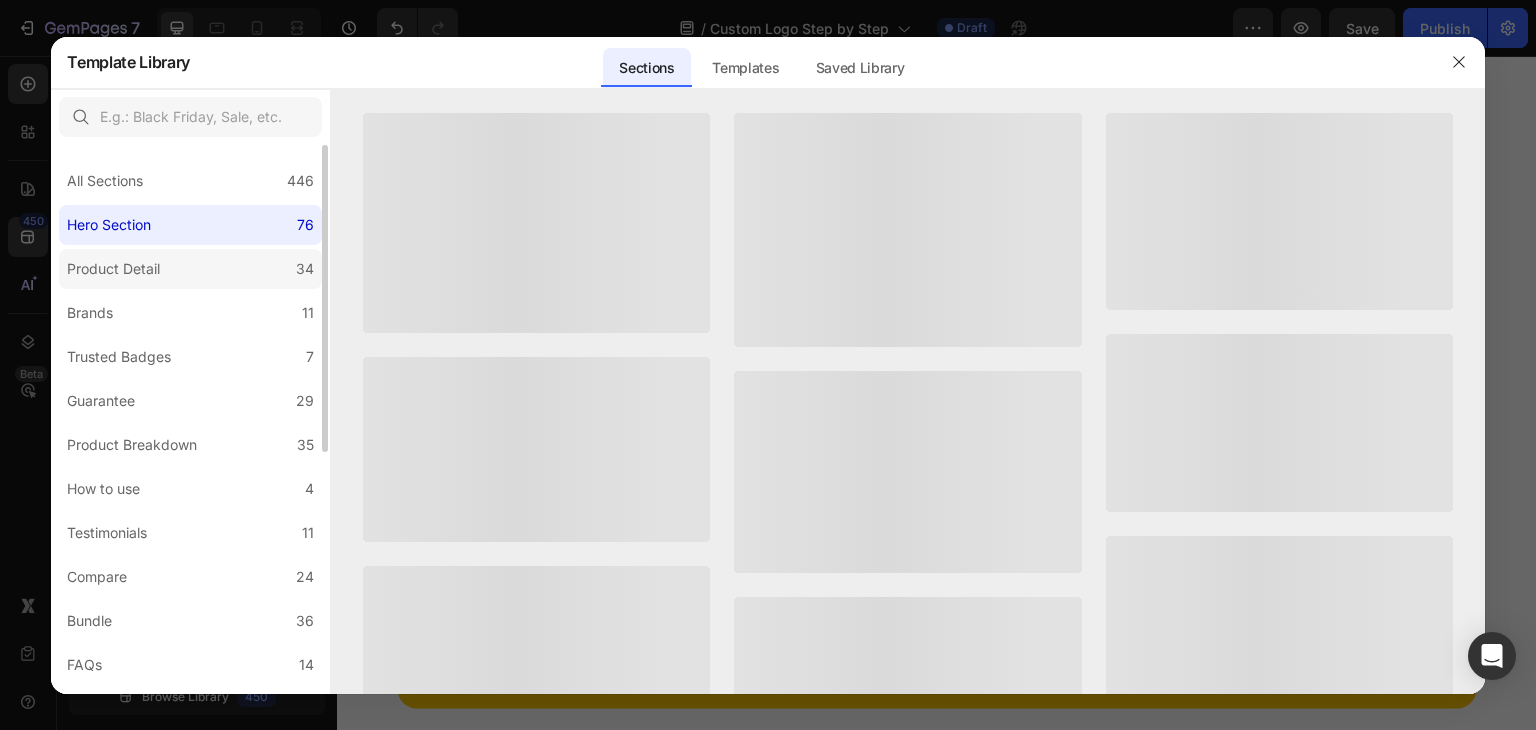 click on "Product Detail" at bounding box center [113, 269] 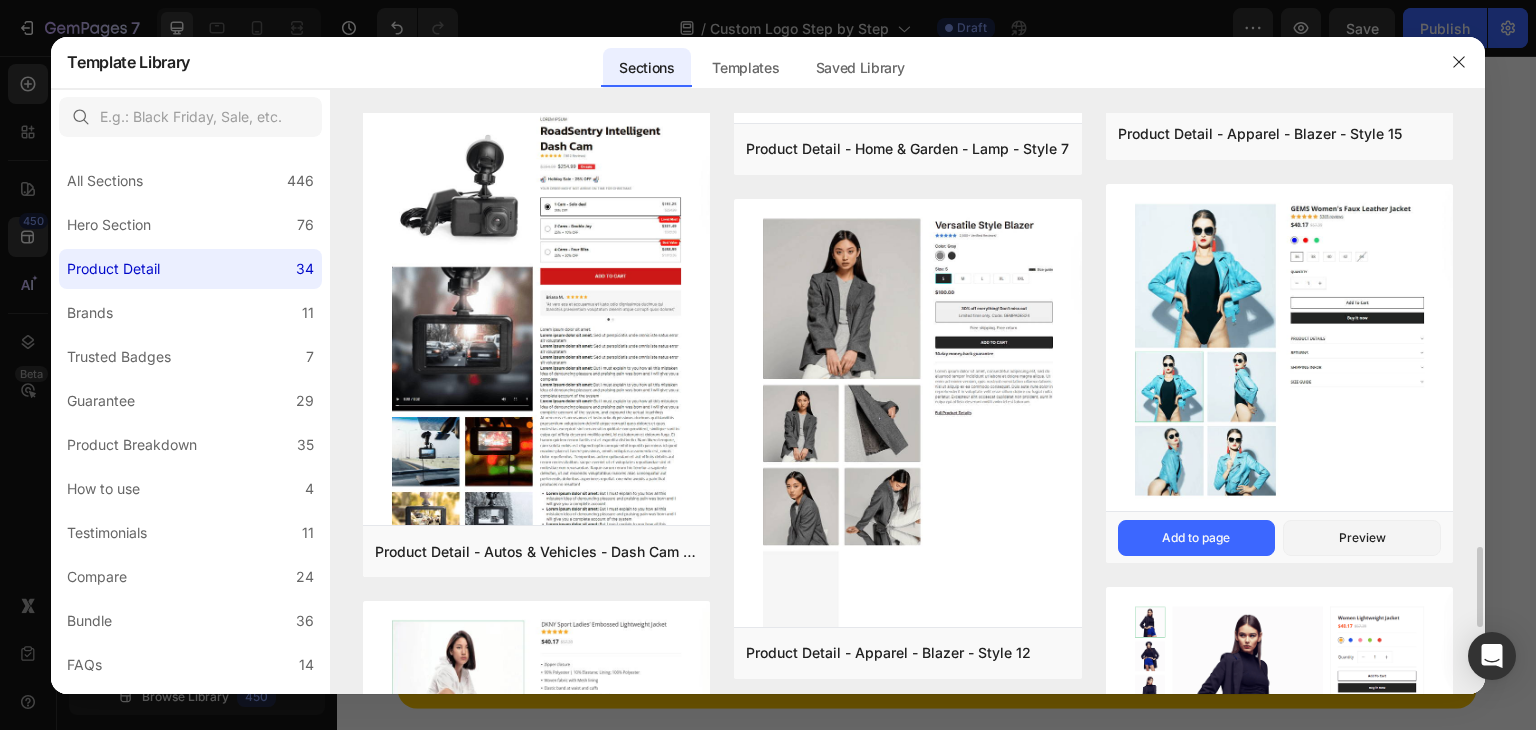 scroll, scrollTop: 3611, scrollLeft: 0, axis: vertical 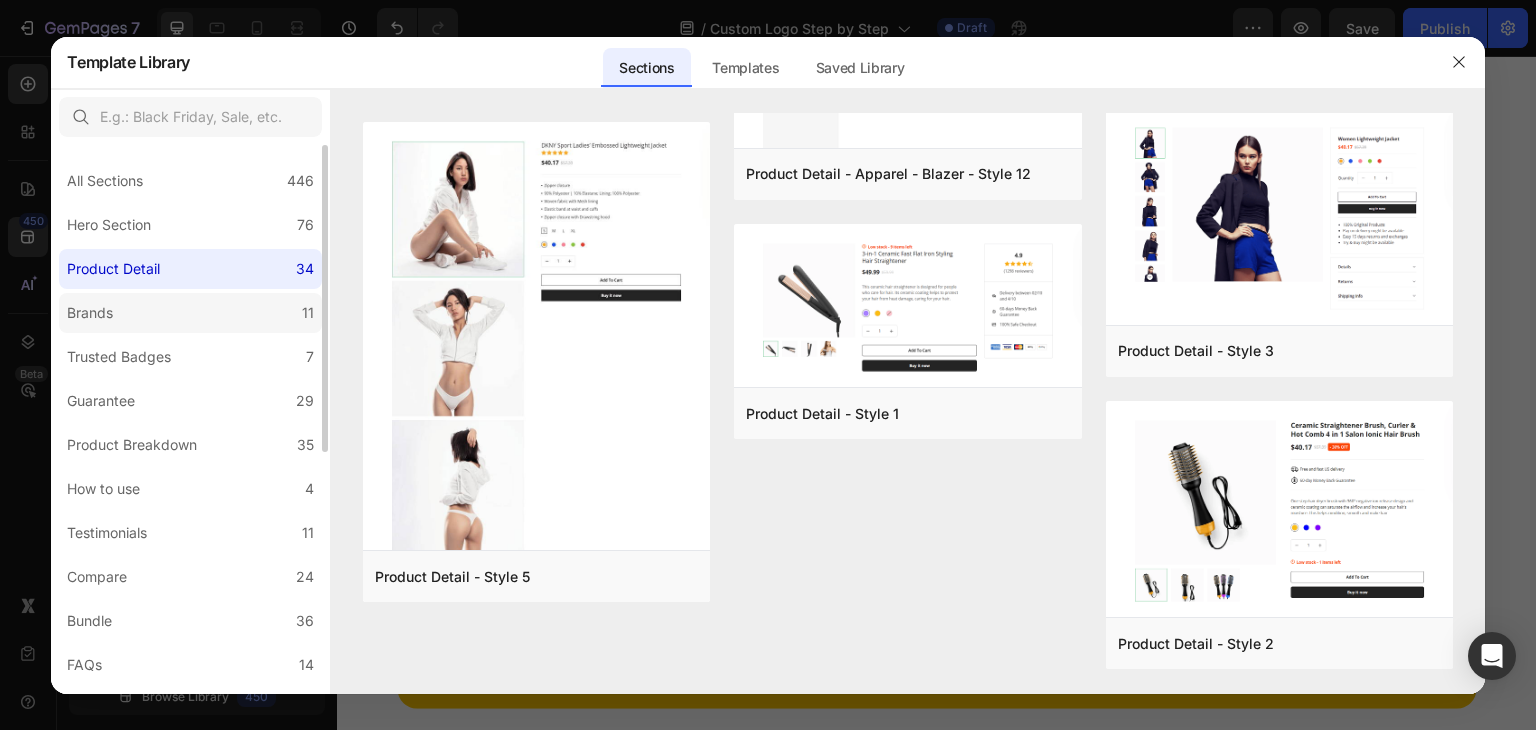 click on "Brands 11" 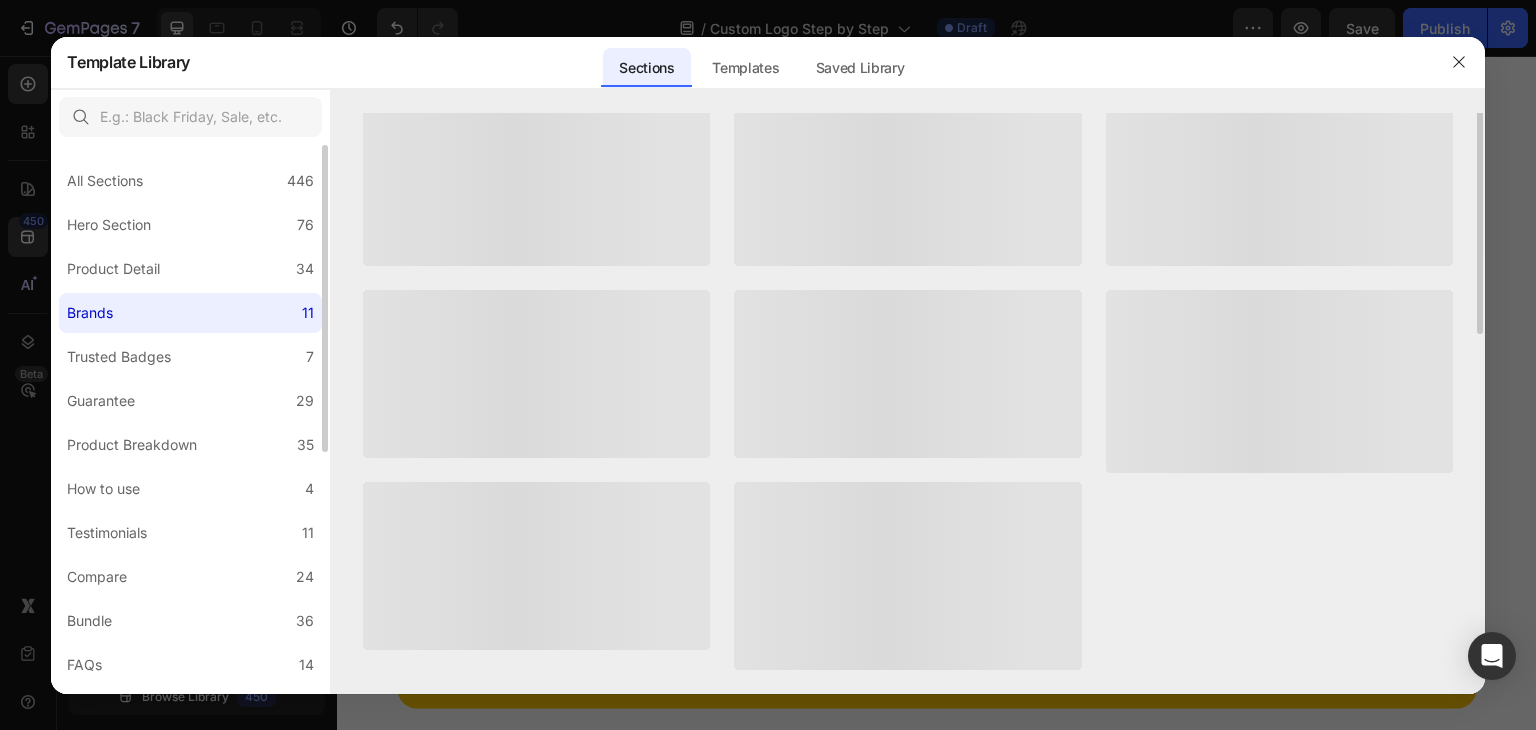 scroll, scrollTop: 0, scrollLeft: 0, axis: both 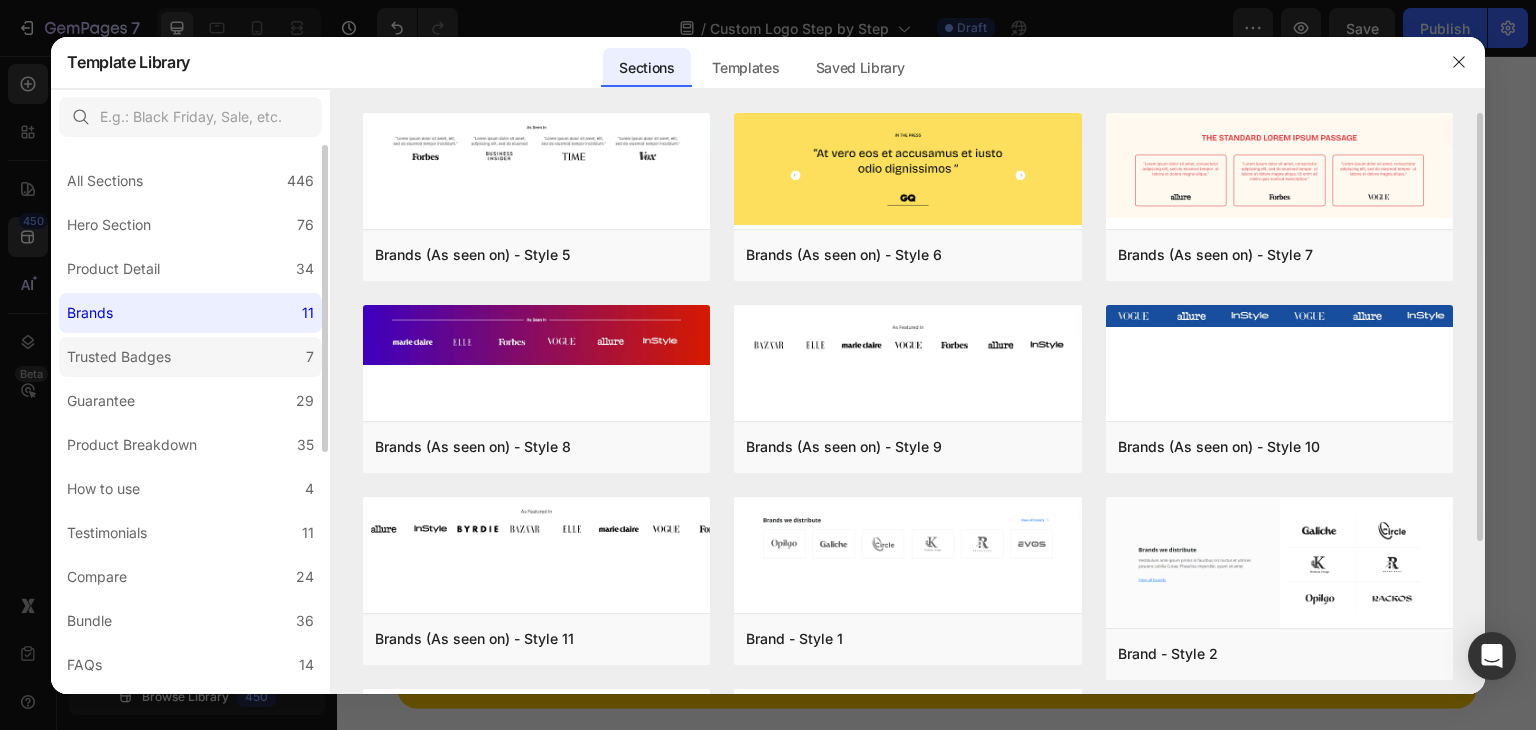 click on "Trusted Badges 7" 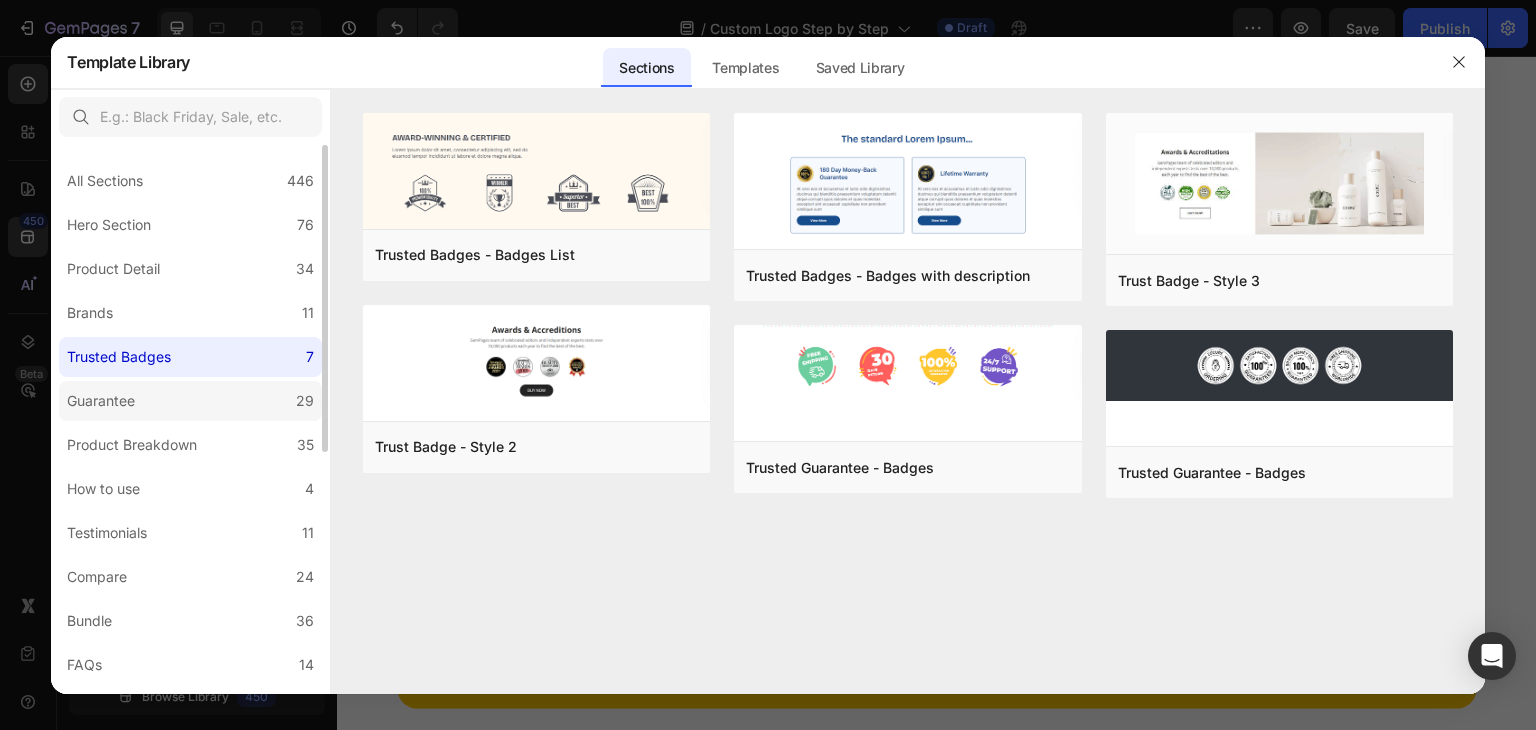 click on "Guarantee 29" 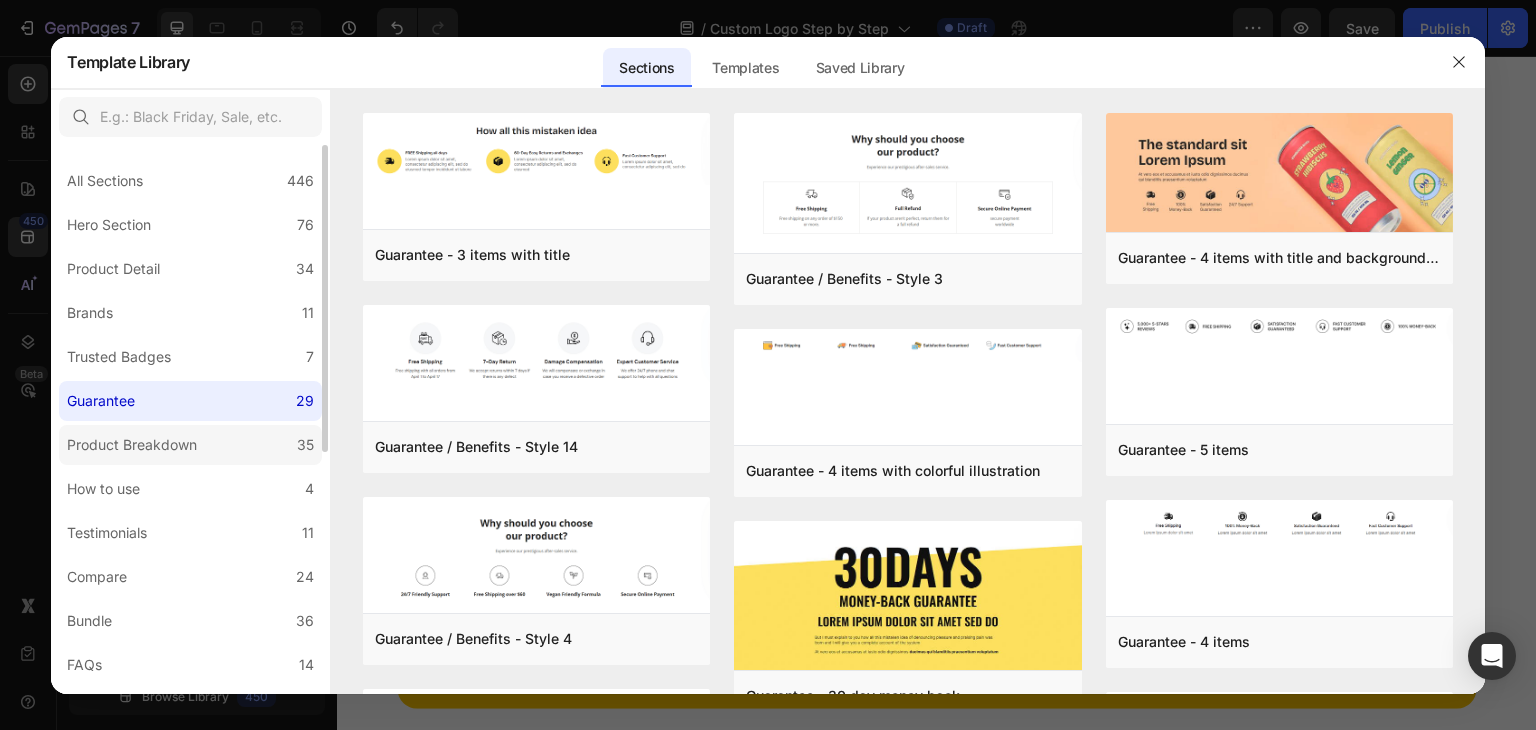 click on "Product Breakdown 35" 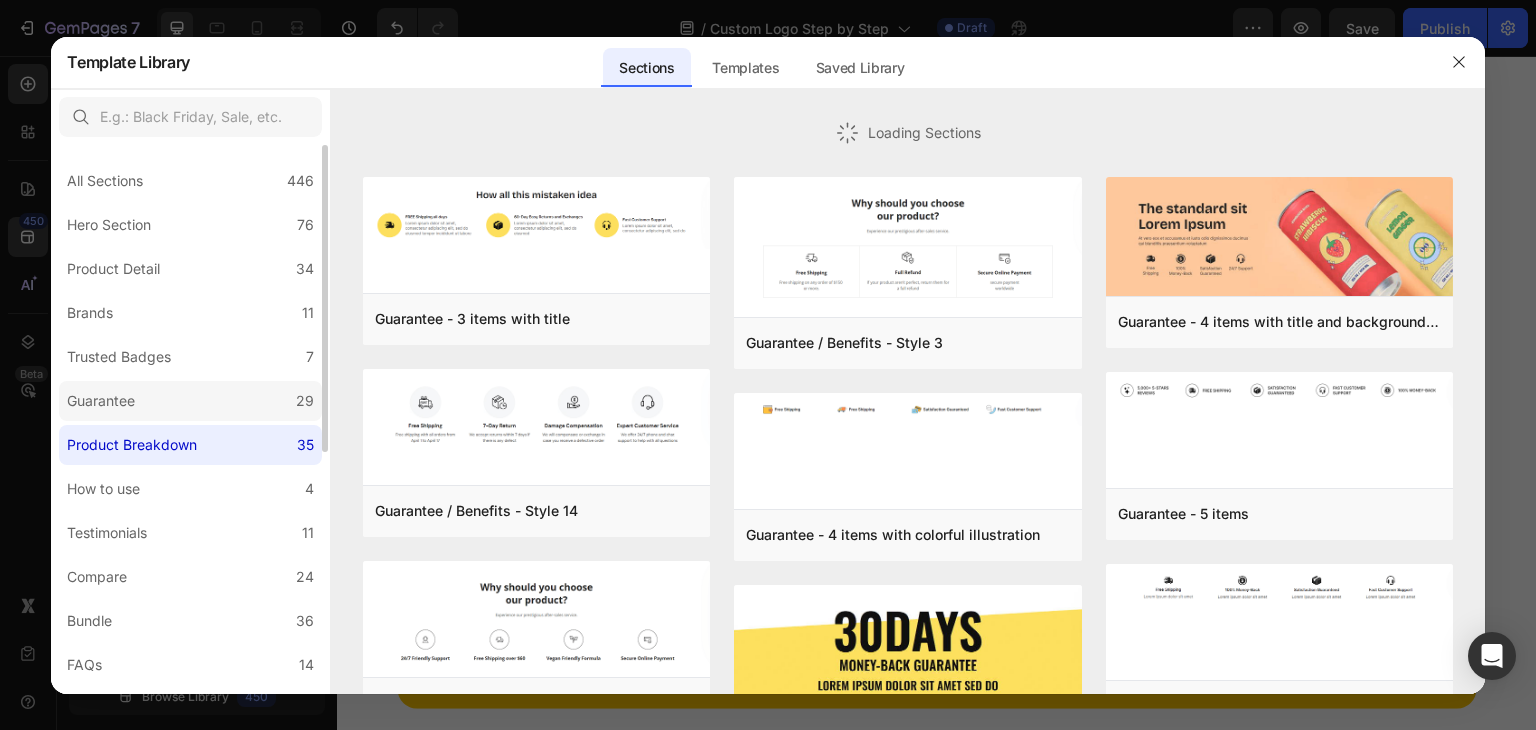 scroll, scrollTop: 200, scrollLeft: 0, axis: vertical 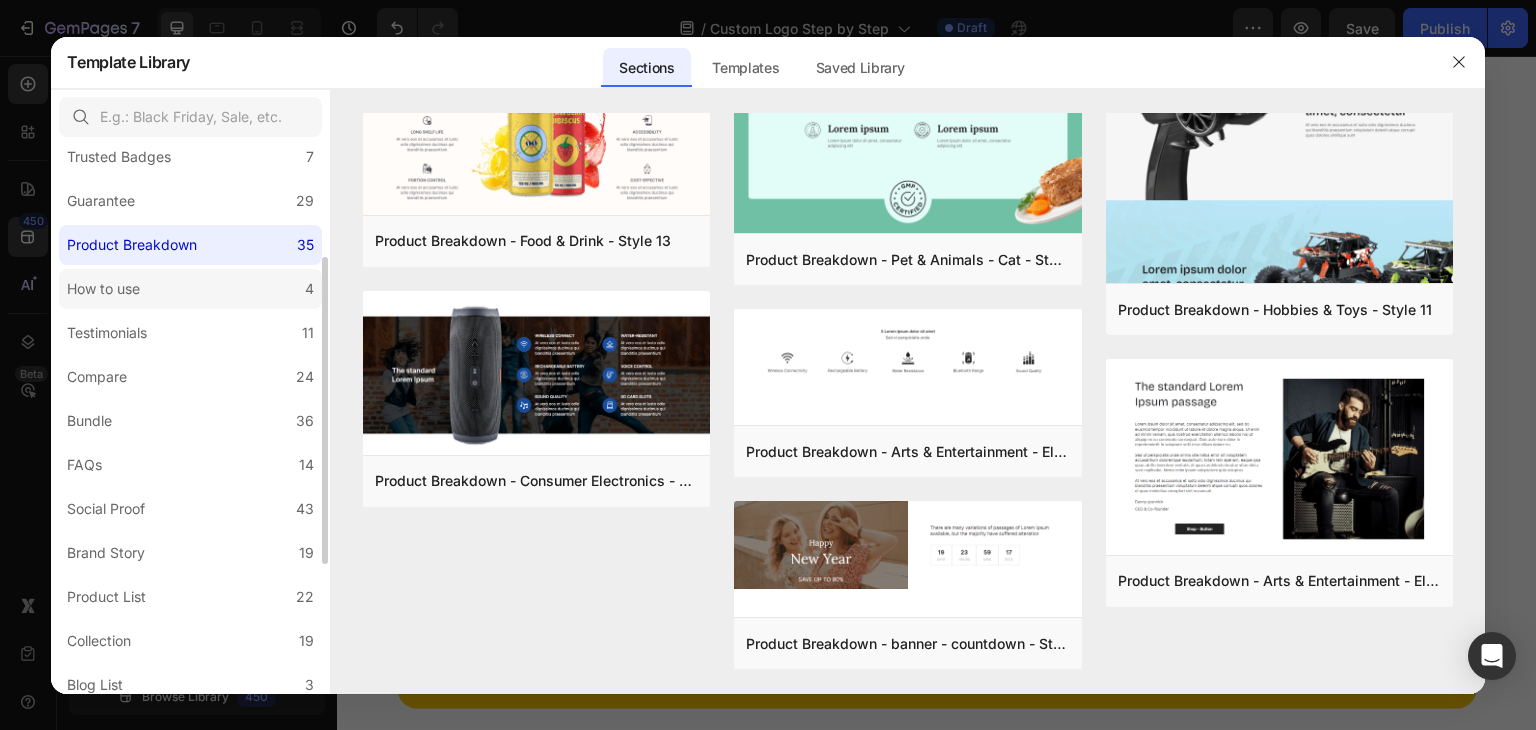 click on "How to use 4" 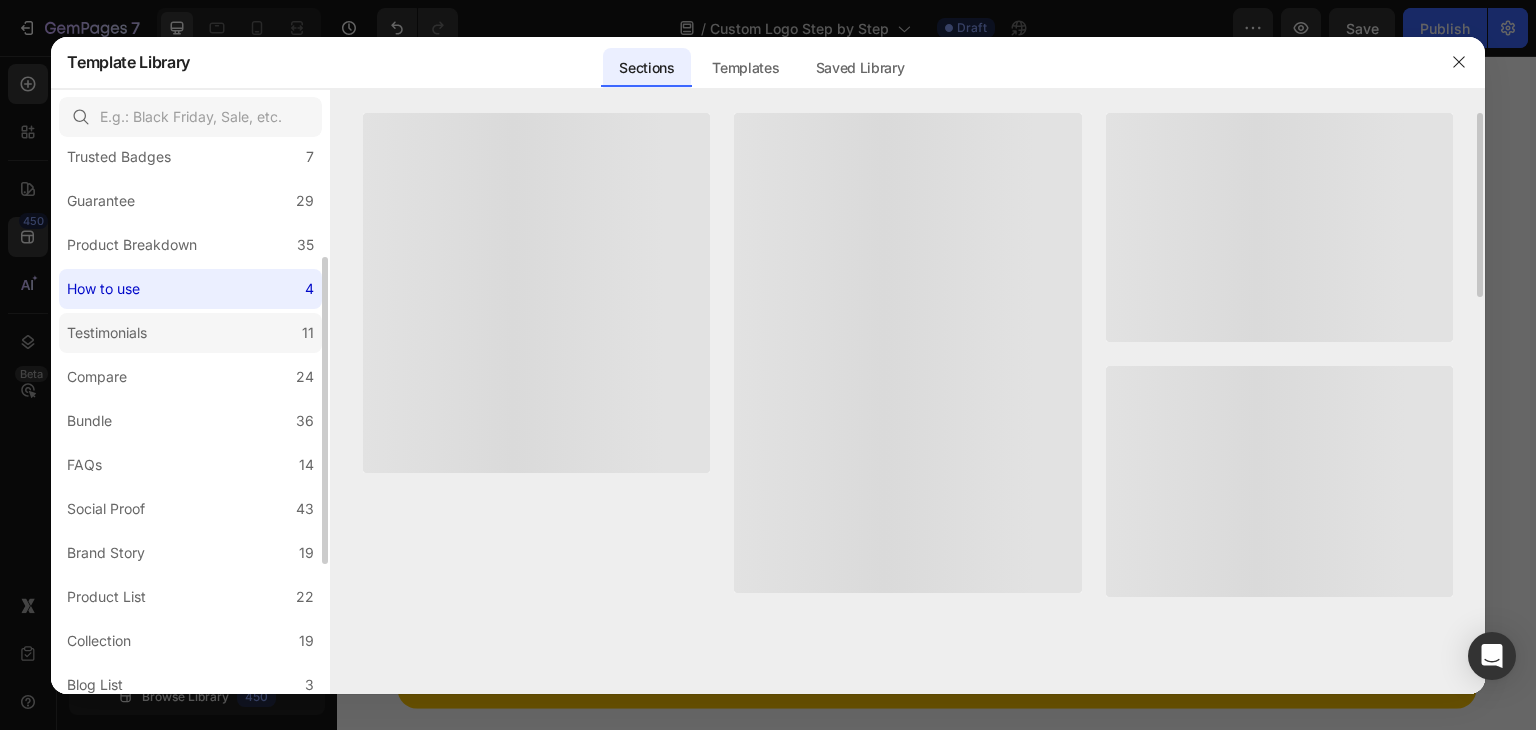 click on "Testimonials 11" 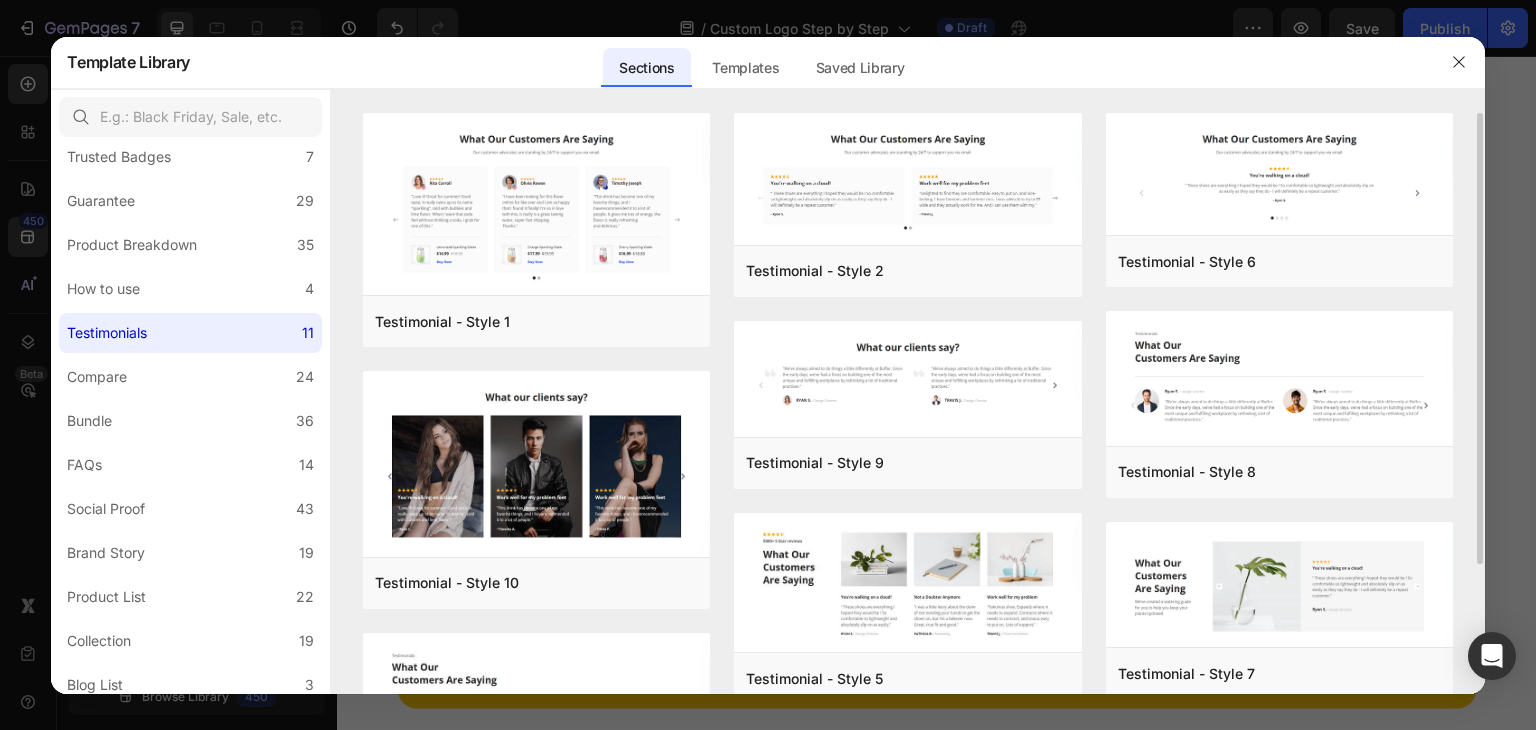 scroll, scrollTop: 532, scrollLeft: 0, axis: vertical 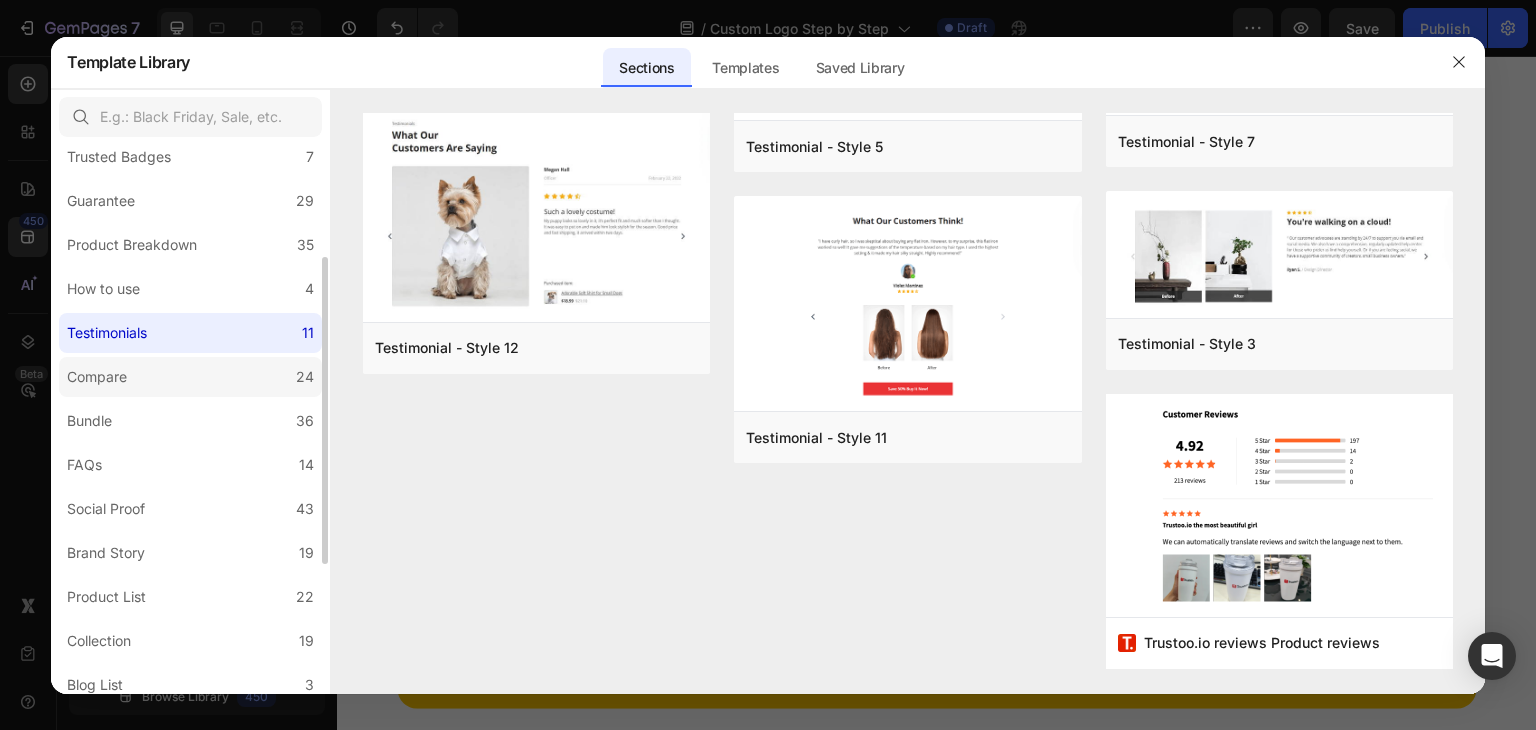 click on "Compare 24" 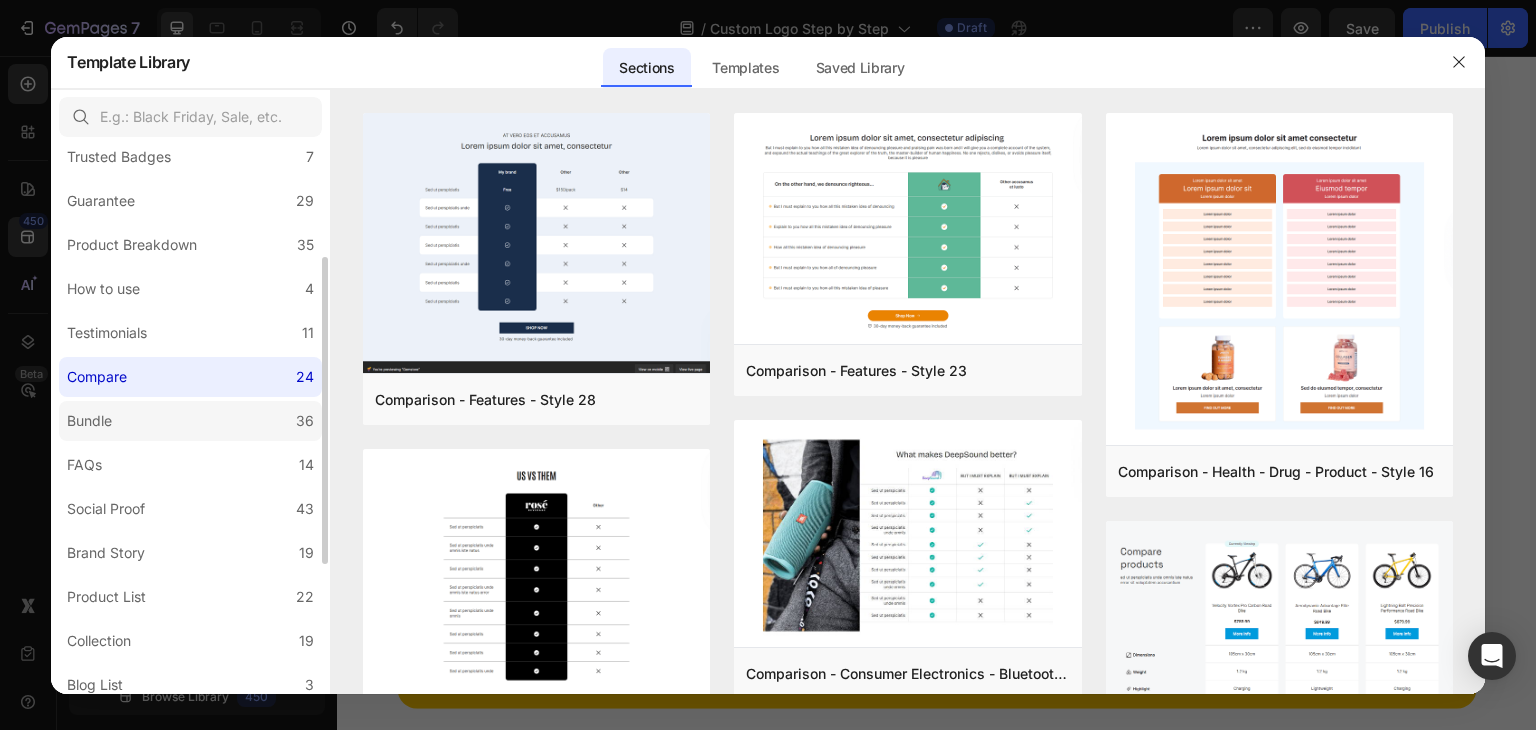 click on "Bundle 36" 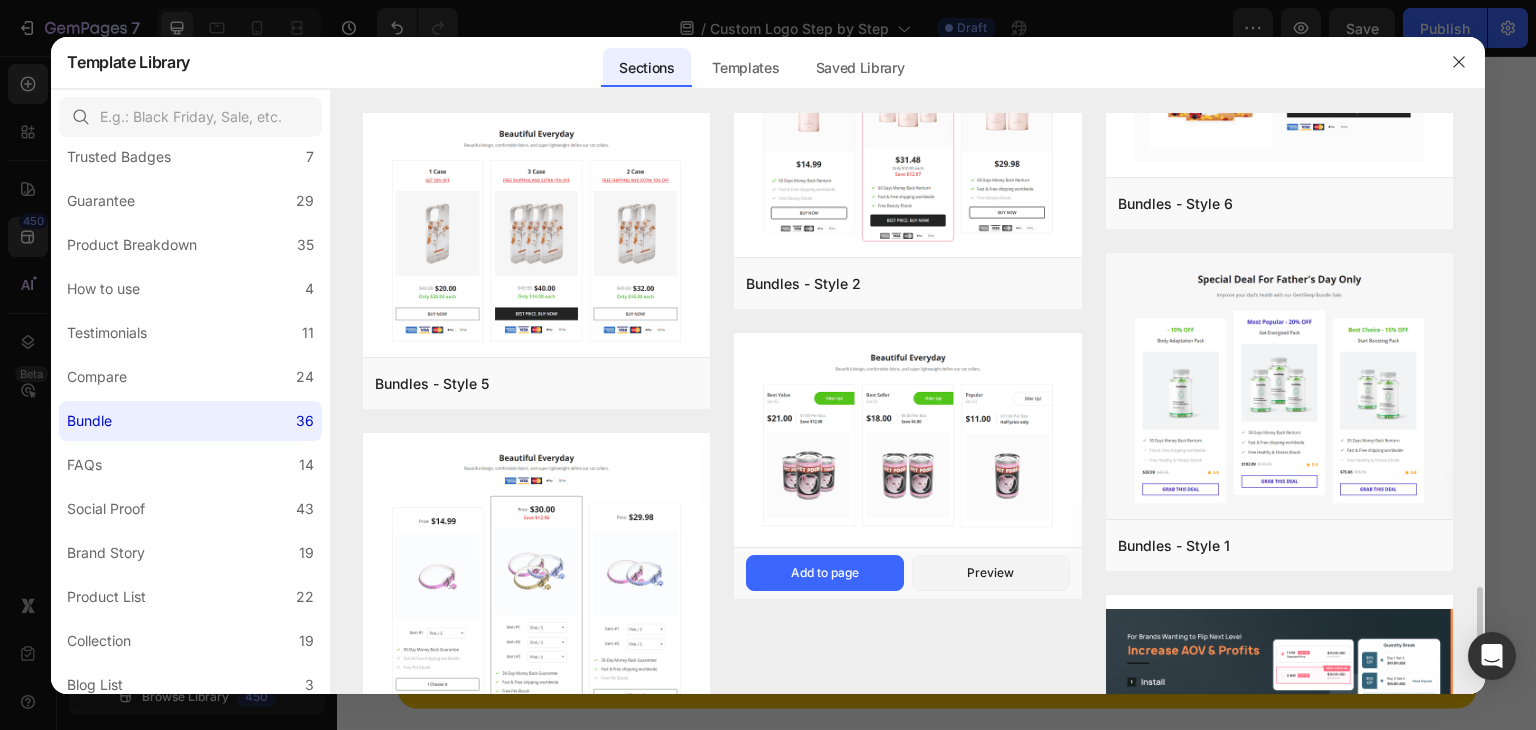 scroll, scrollTop: 3665, scrollLeft: 0, axis: vertical 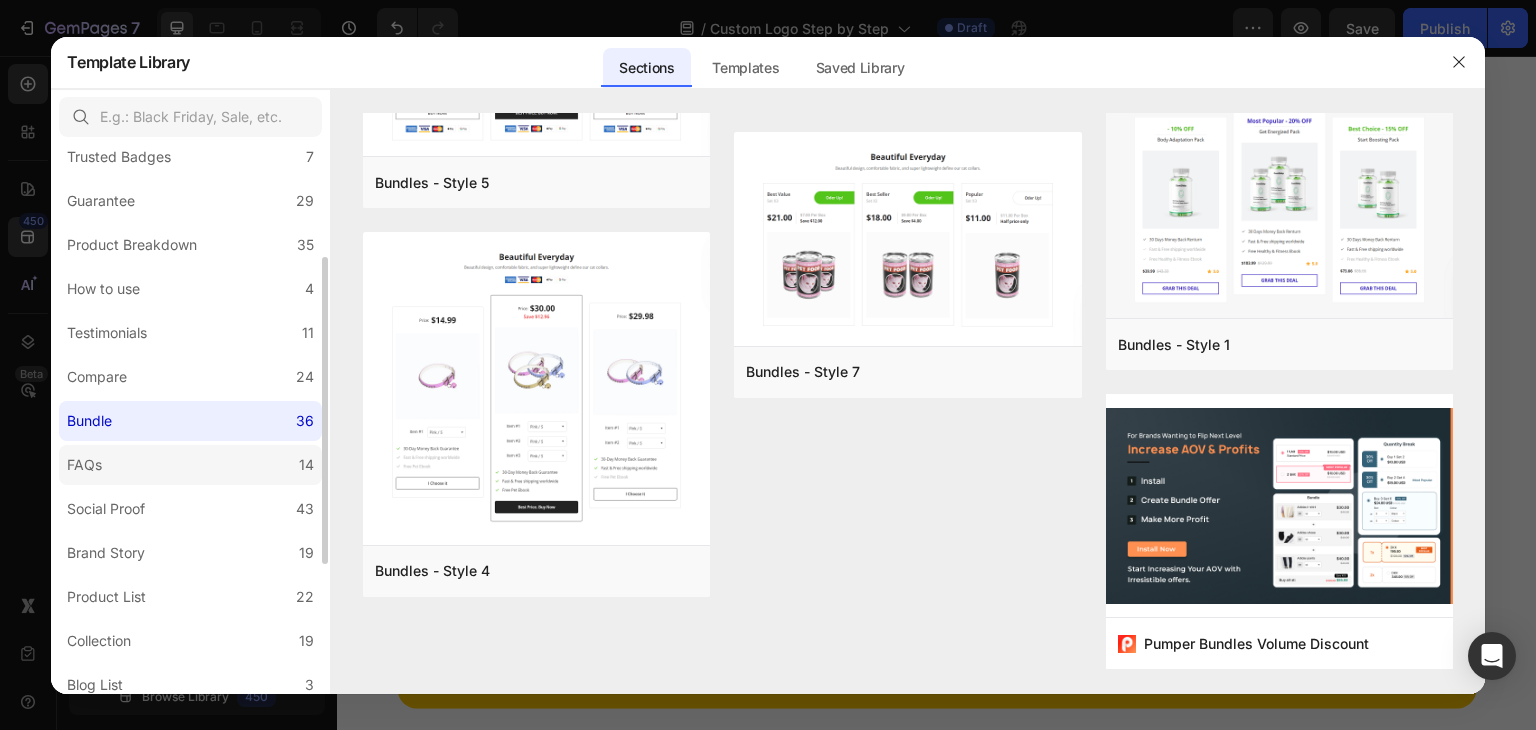 click on "FAQs 14" 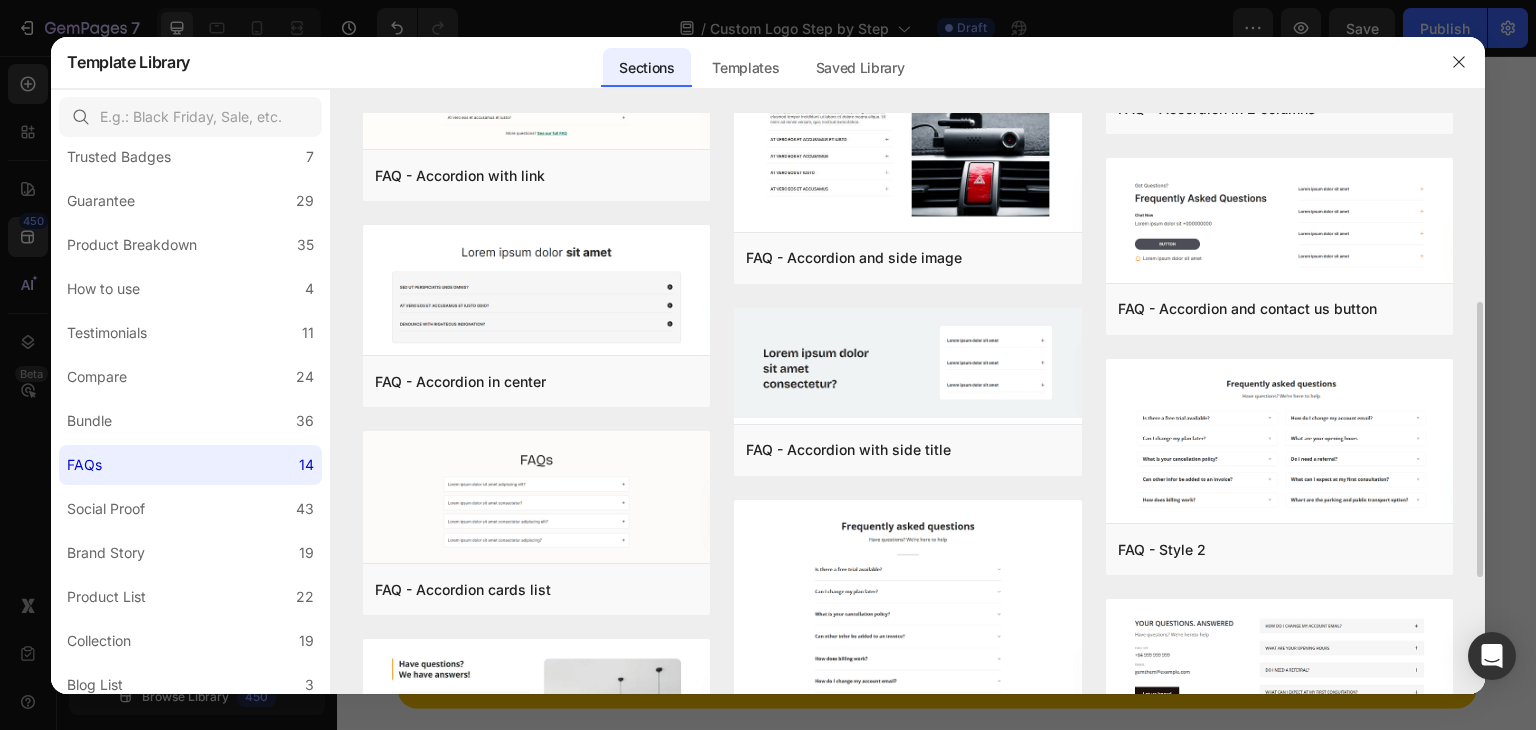 scroll, scrollTop: 600, scrollLeft: 0, axis: vertical 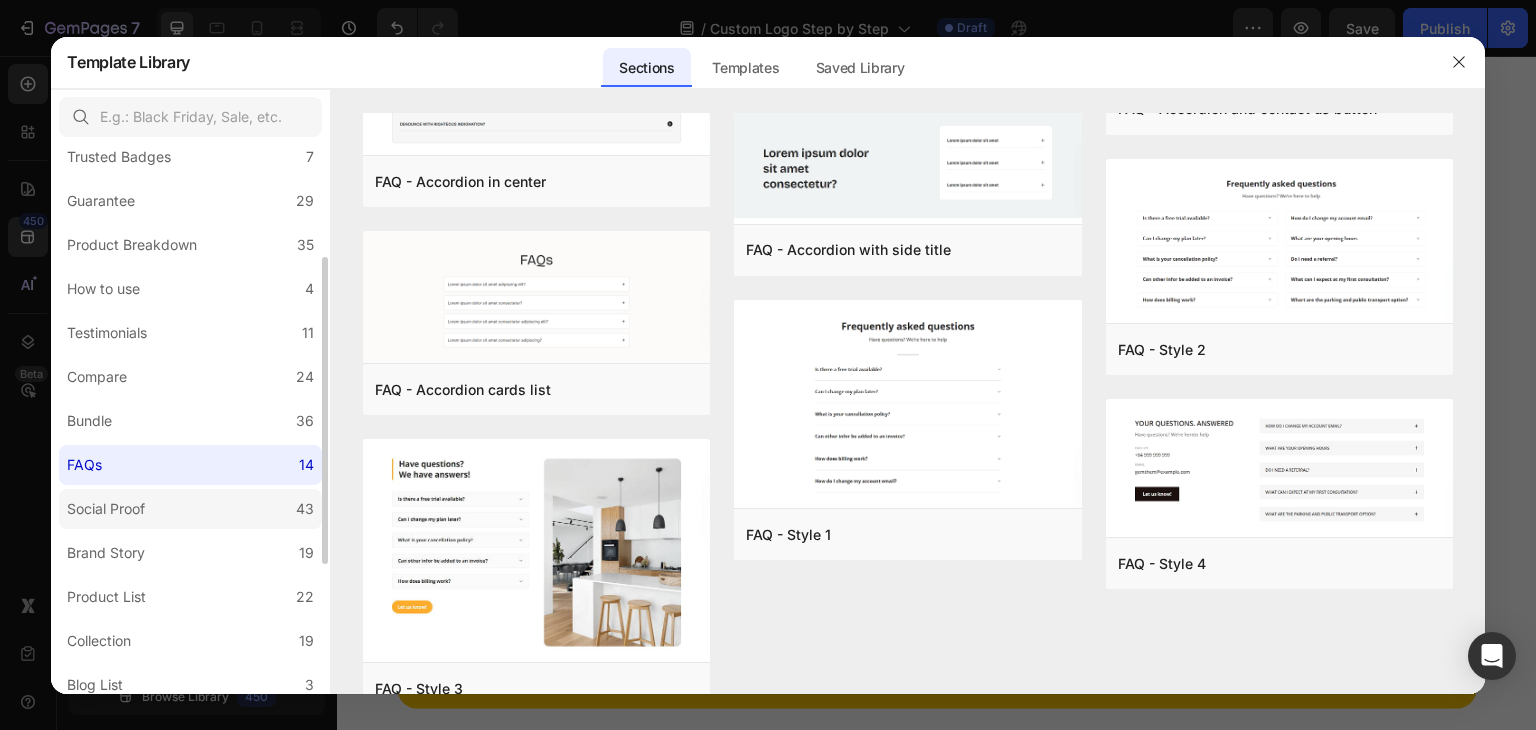 click on "Social Proof" at bounding box center [106, 509] 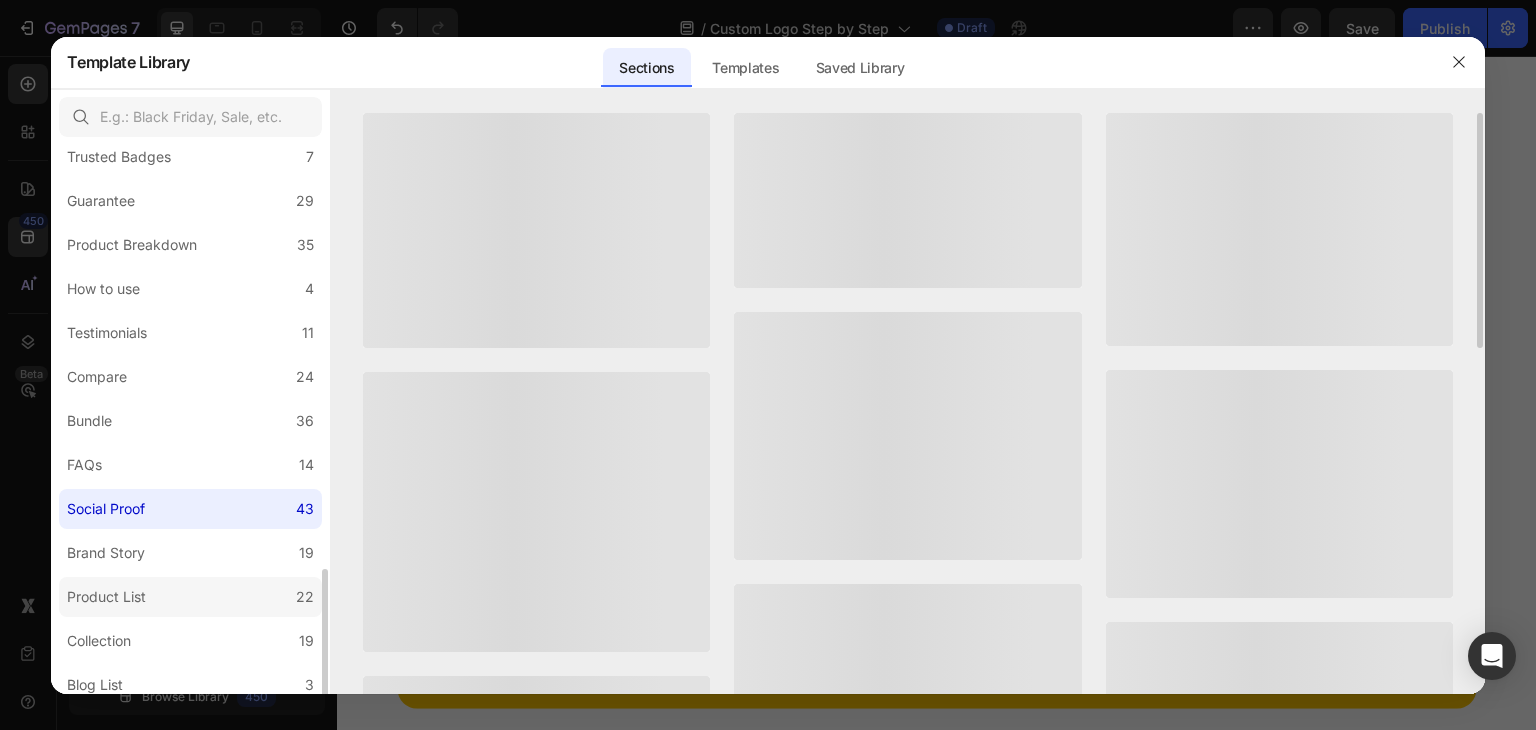 scroll, scrollTop: 400, scrollLeft: 0, axis: vertical 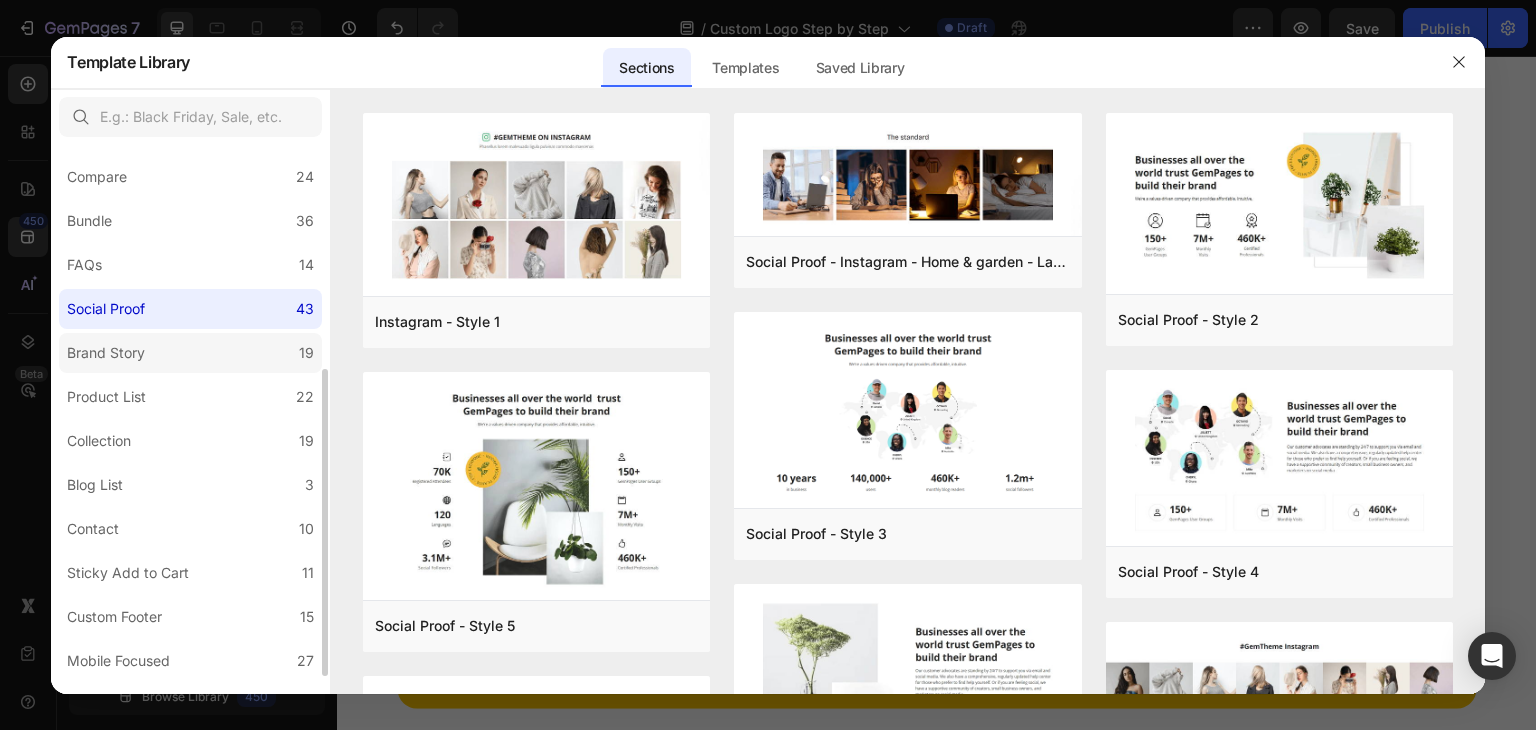 click on "Brand Story 19" 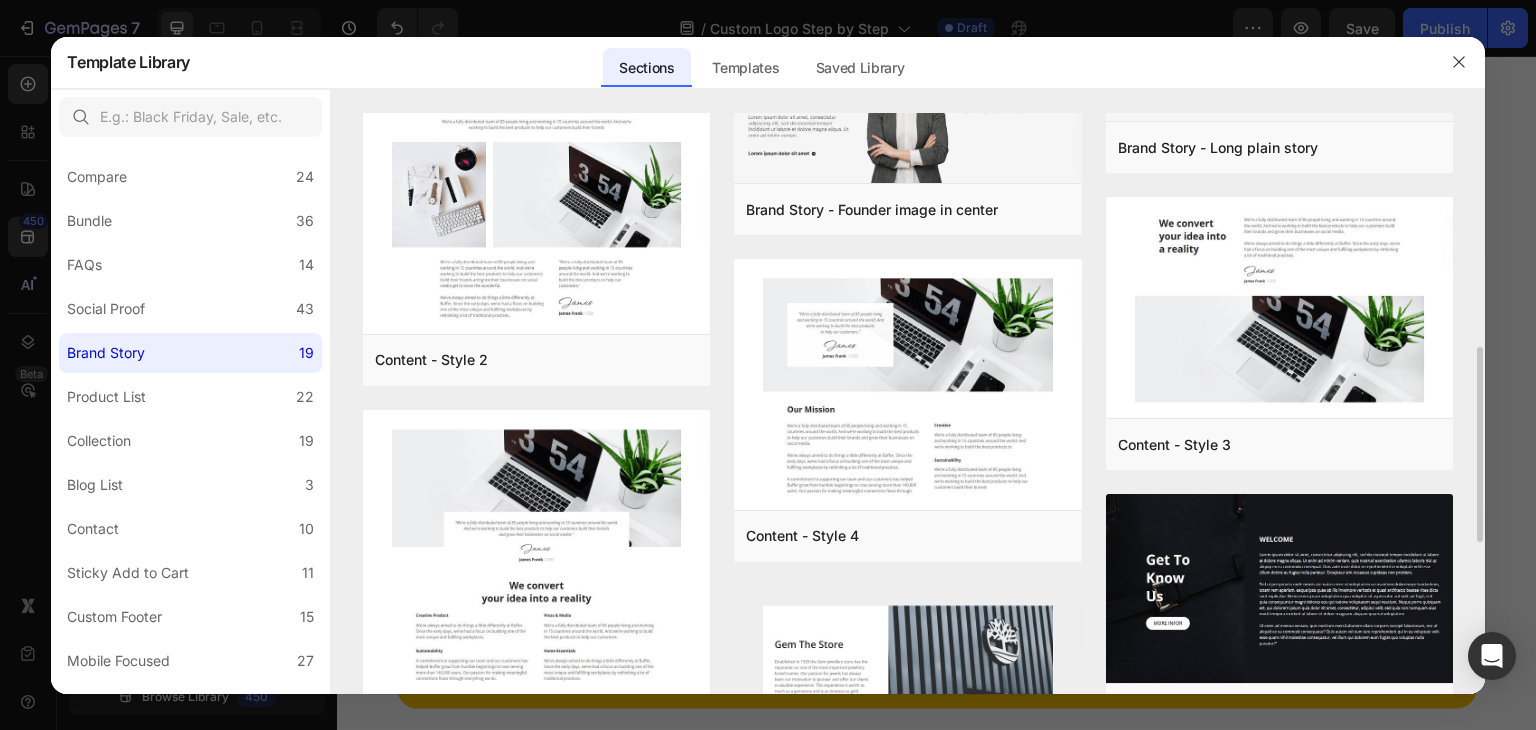 scroll, scrollTop: 1149, scrollLeft: 0, axis: vertical 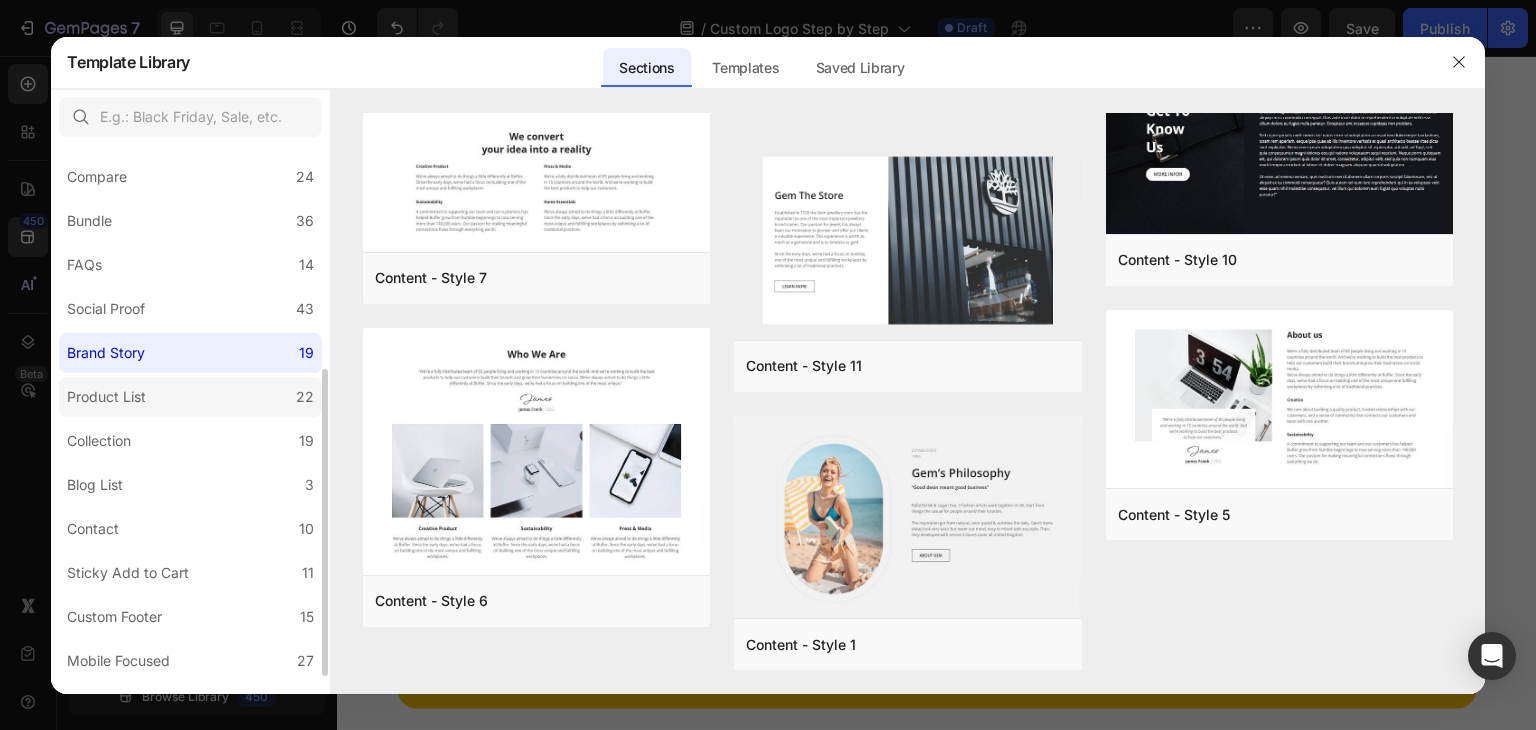 click on "Product List 22" 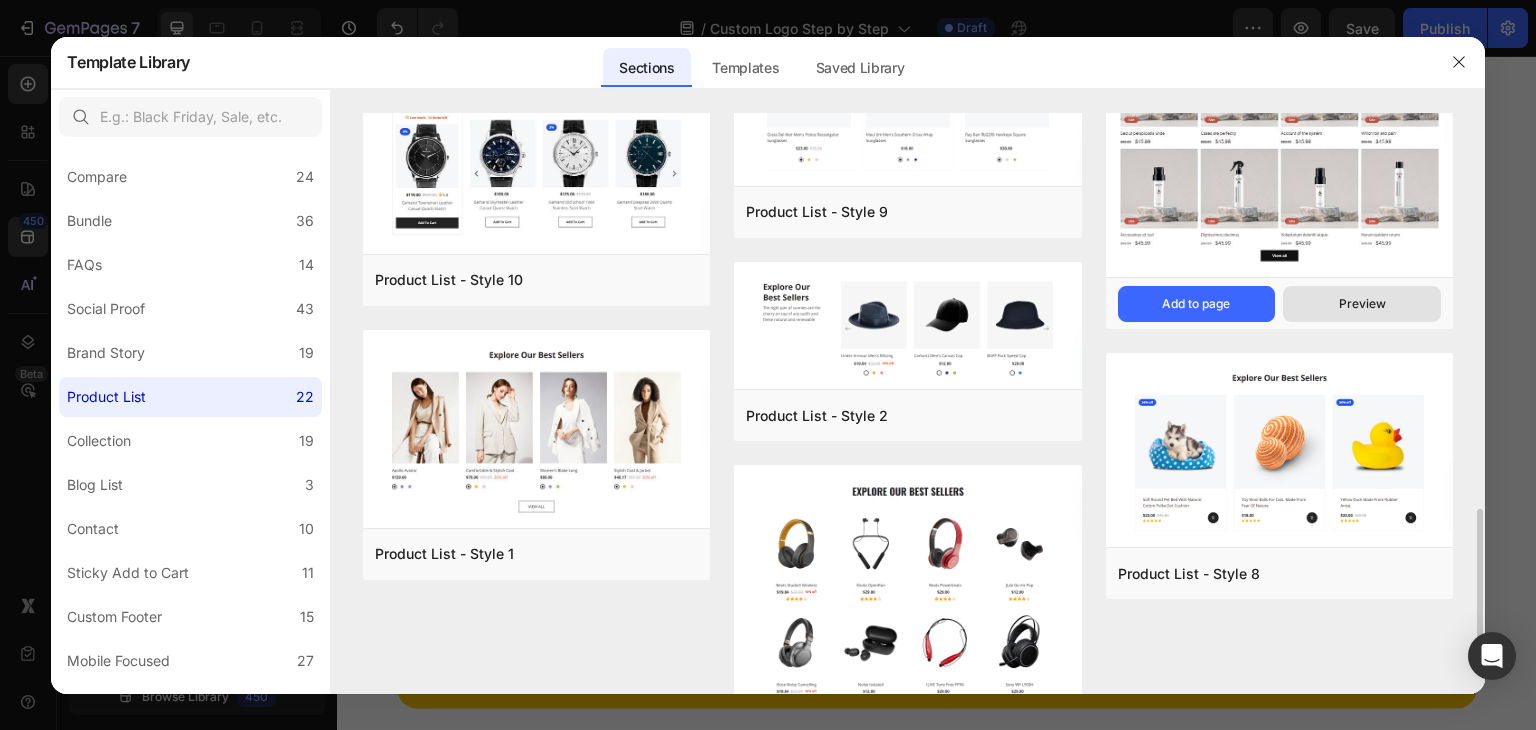 scroll, scrollTop: 1546, scrollLeft: 0, axis: vertical 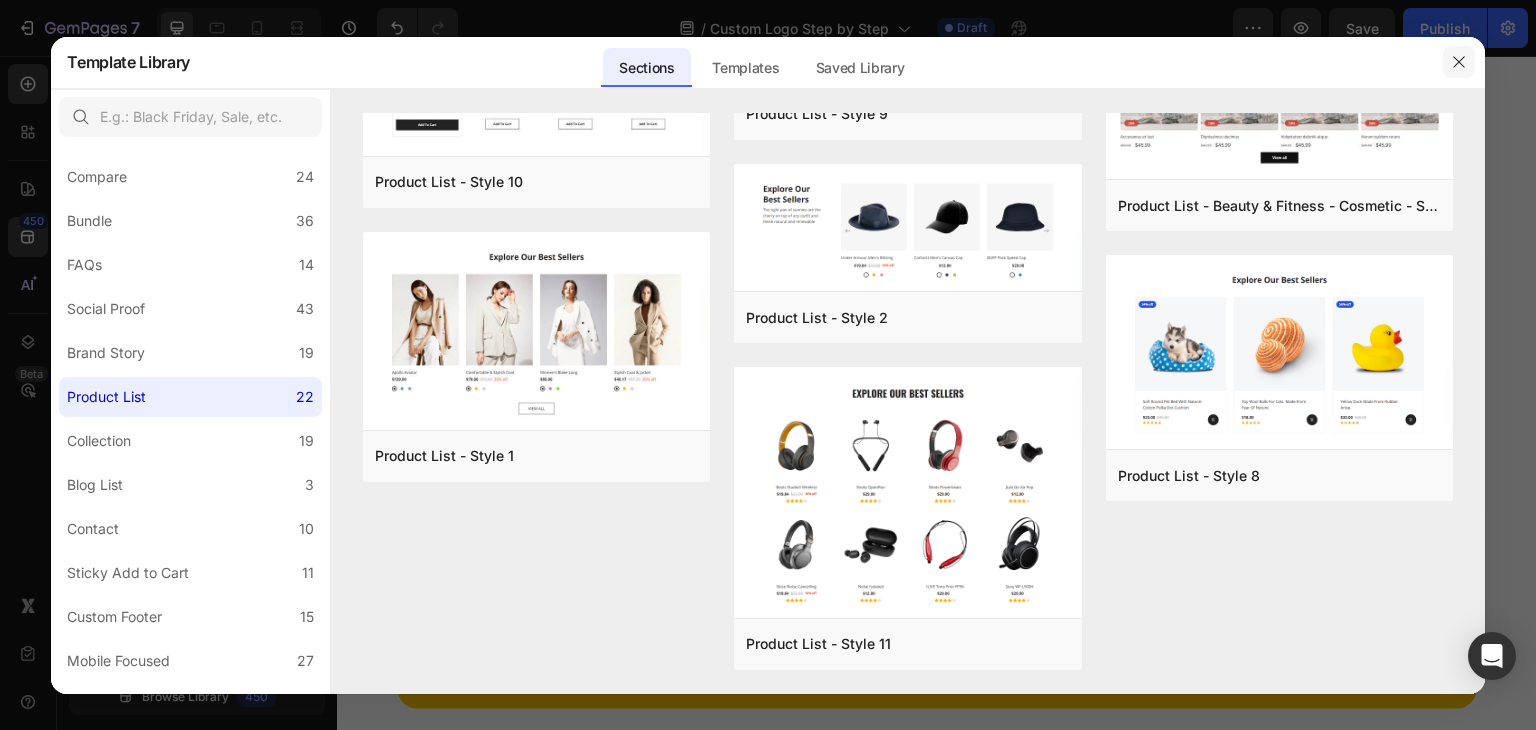 click 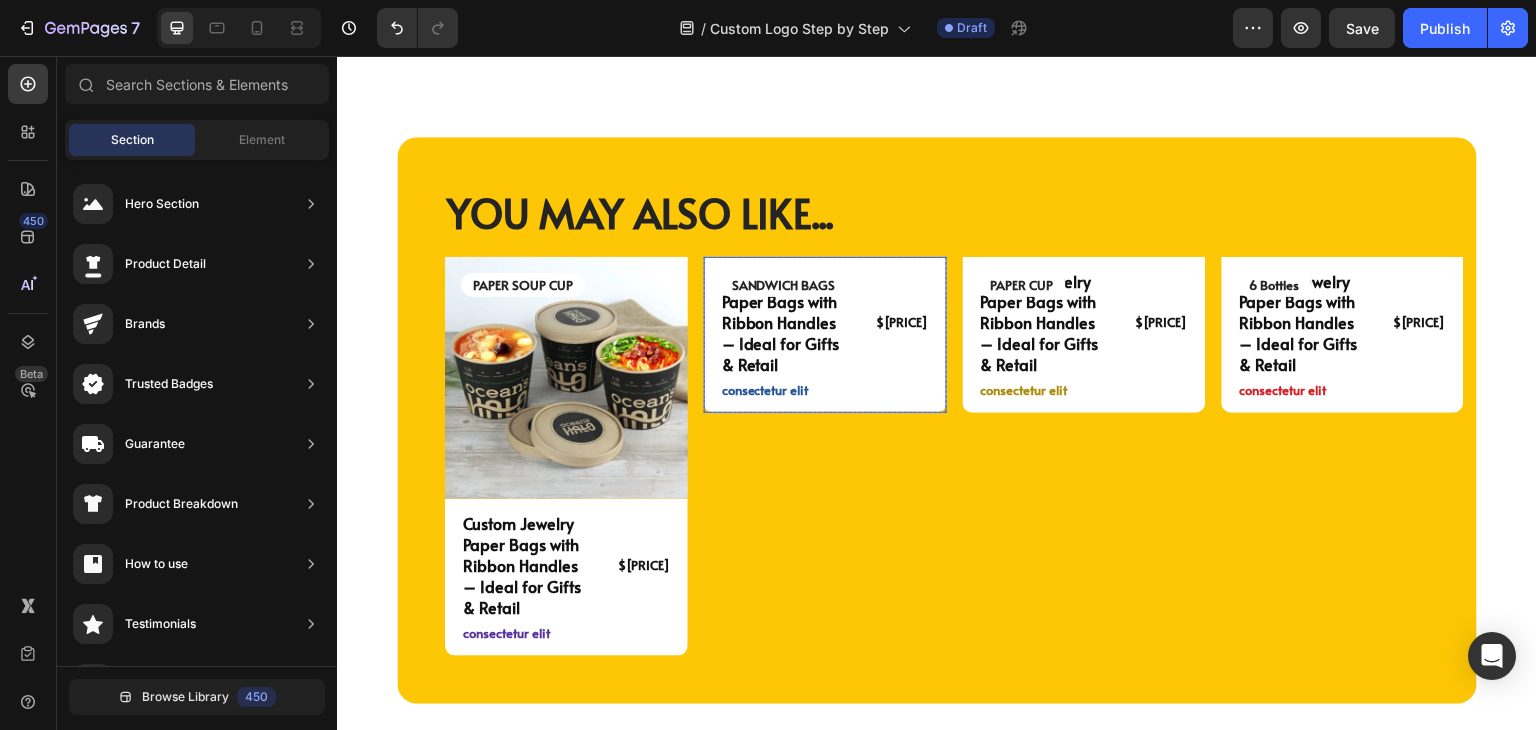 scroll, scrollTop: 4804, scrollLeft: 0, axis: vertical 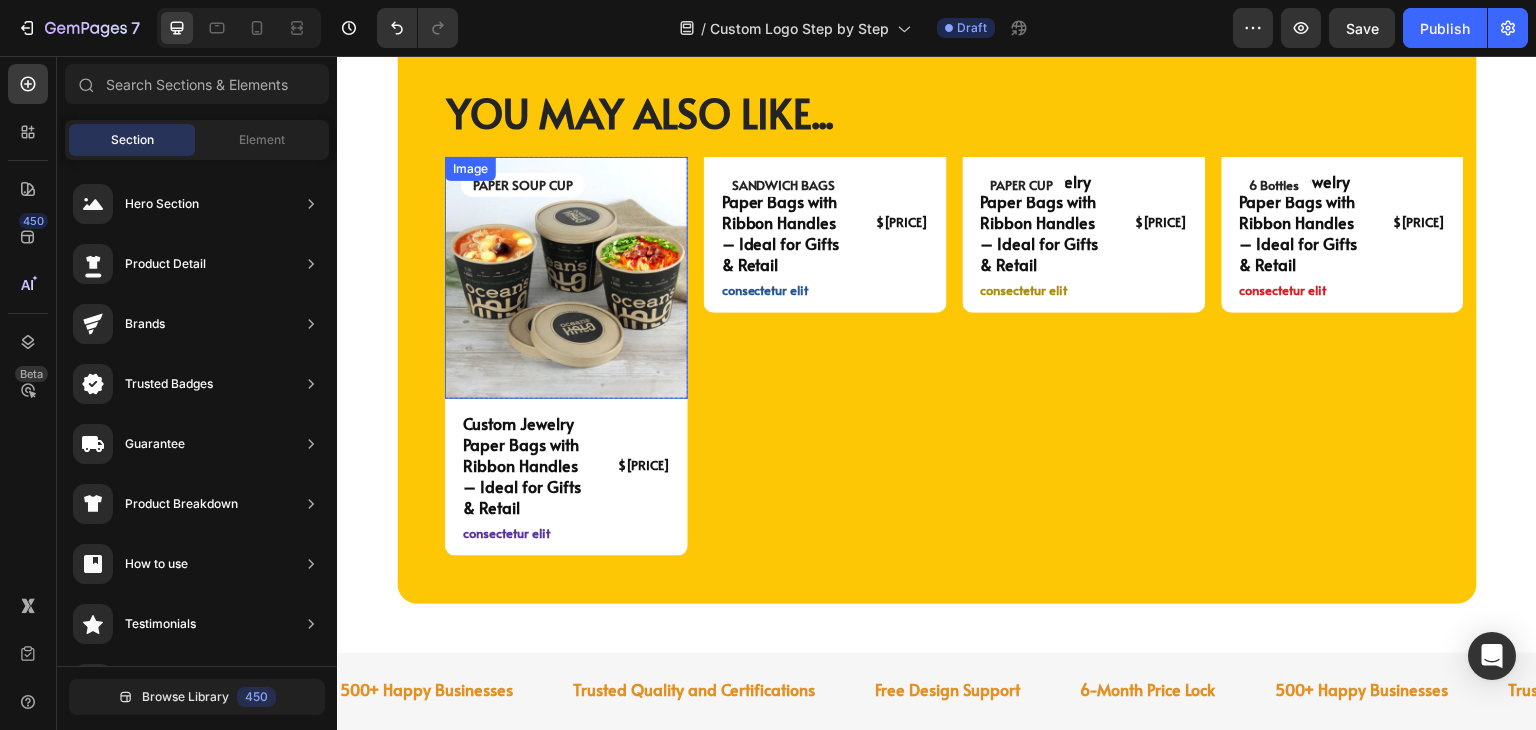 click at bounding box center (566, 278) 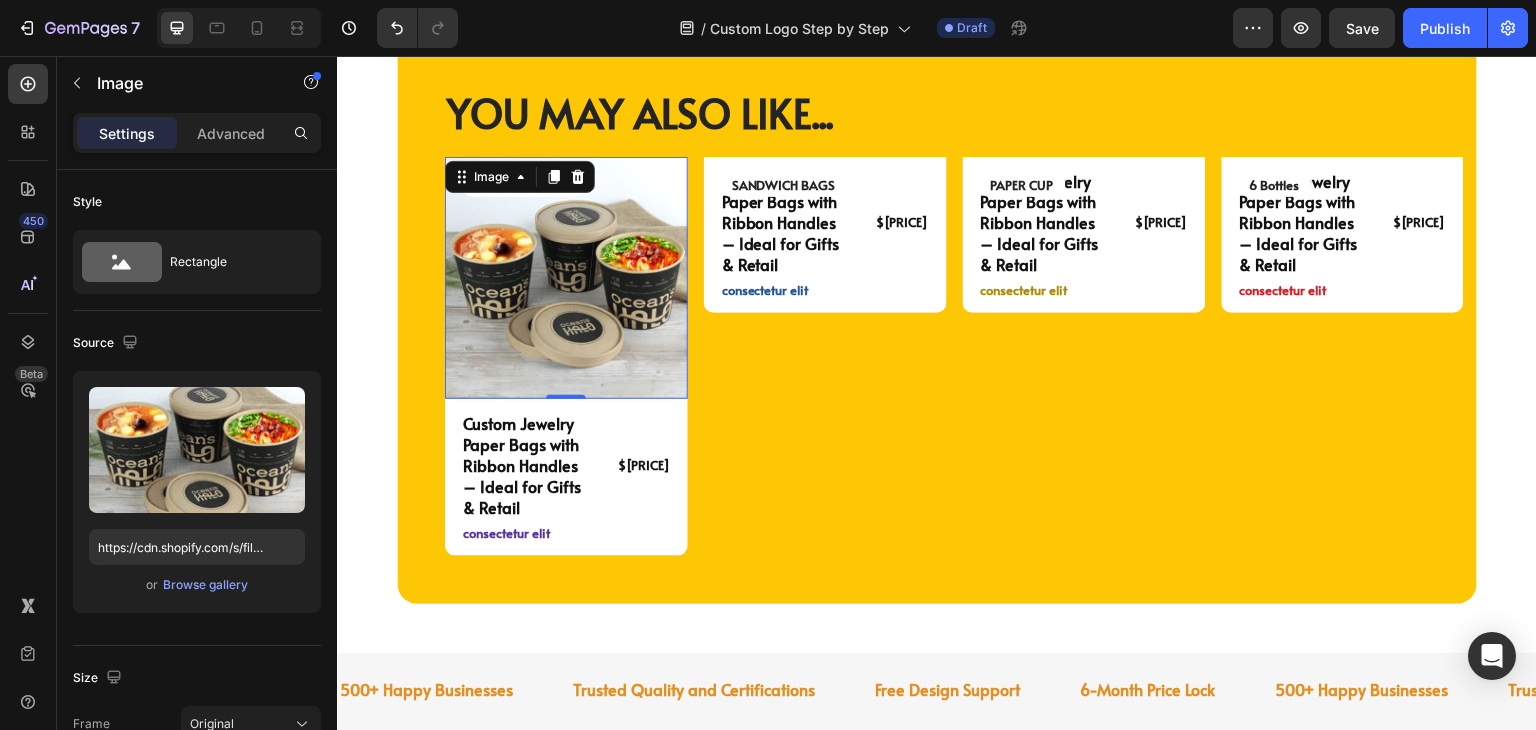 click on "$[PRICE] Product Price Product Price" at bounding box center [638, 465] 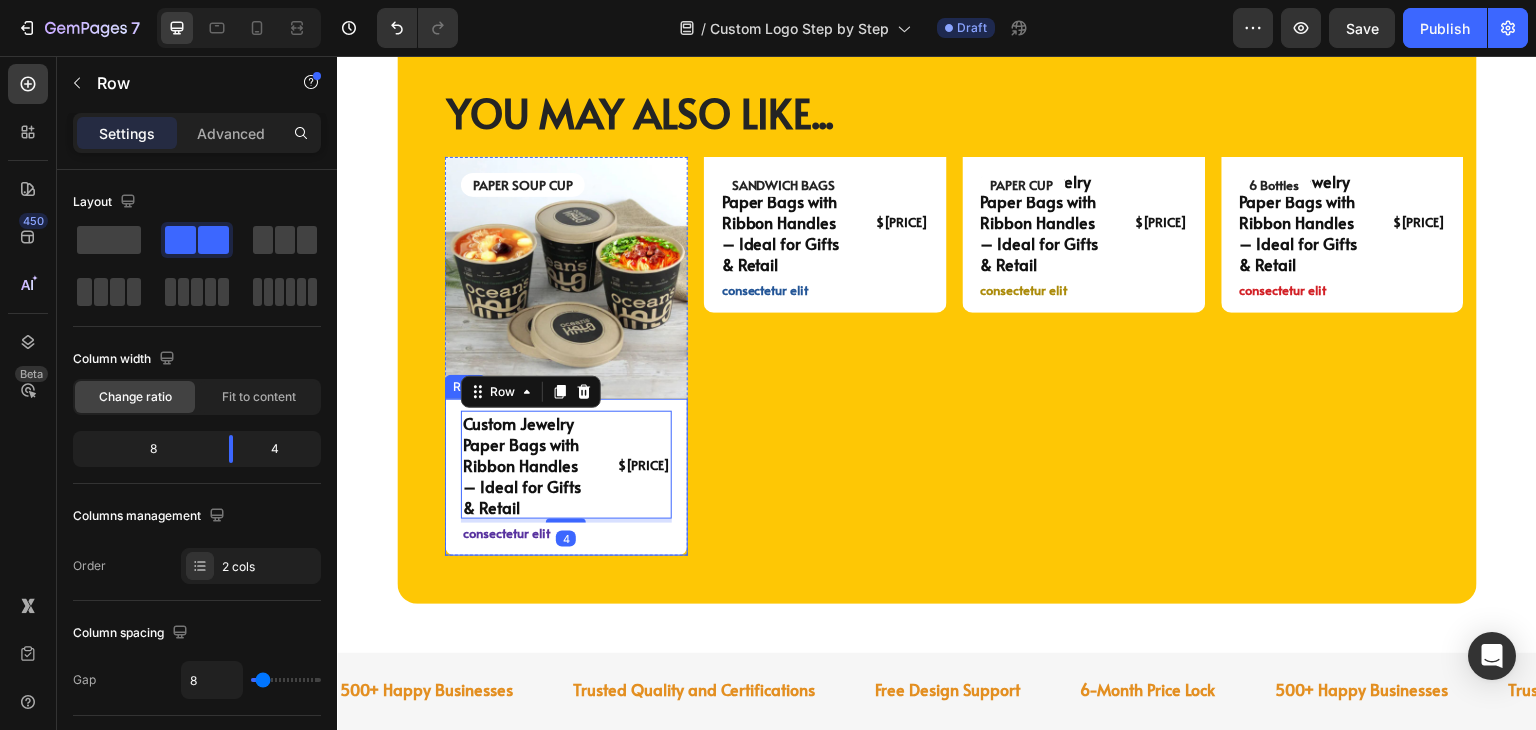 click on "Custom Jewelry Paper Bags with Ribbon Handles – Ideal for Gifts & Retail Product Title $[PRICE] Product Price Product Price Row   4 consectetur elit Text Block Row" at bounding box center (566, 477) 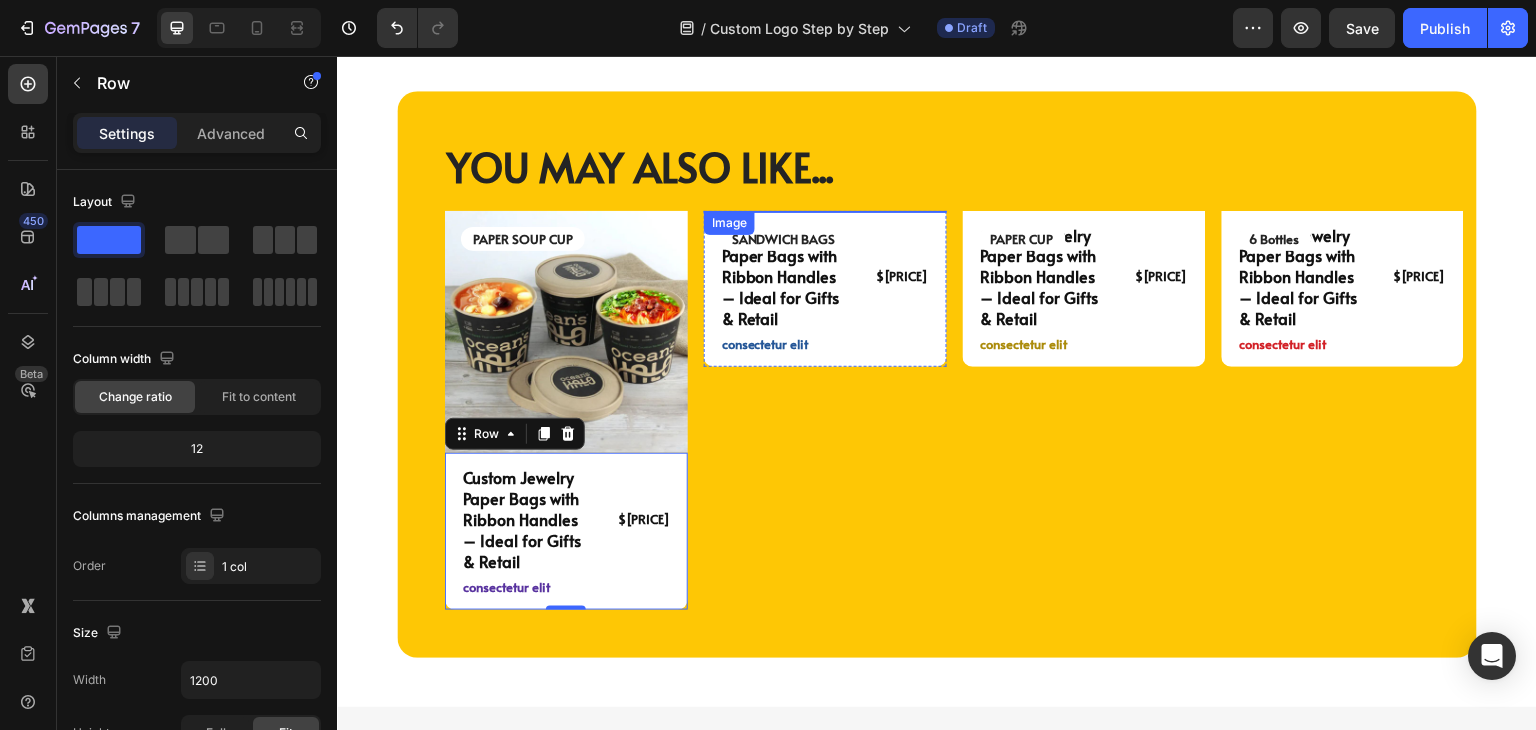 scroll, scrollTop: 4504, scrollLeft: 0, axis: vertical 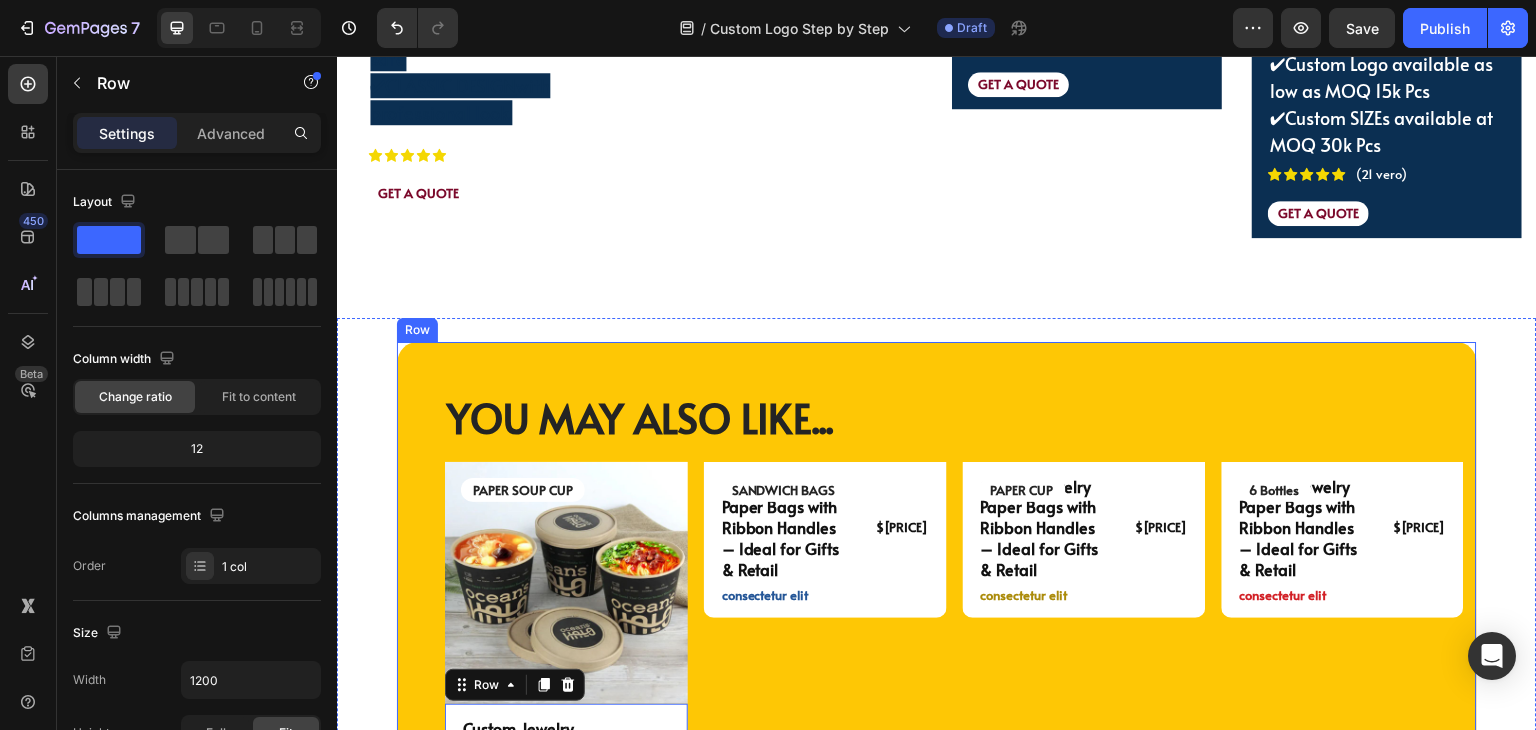 click on "YOU MAY ALSO LIKE... Heading Row PAPER SOUP CUP Text Block Image Row Custom Jewelry Paper Bags with Ribbon Handles – Ideal for Gifts & Retail Product Title $[PRICE] Product Price Product Price Row consectetur elit Text Block Row   0 Product SANDWICH BAGS Text Block Row Image Custom Jewelry Paper Bags with Ribbon Handles – Ideal for Gifts & Retail Product Title $[PRICE] Product Price Product Price Row consectetur elit Text Block Row Product Image PAPER CUP Text Block Row Custom Jewelry Paper Bags with Ribbon Handles – Ideal for Gifts & Retail Product Title $[PRICE] Product Price Product Price Row consectetur elit Text Block Row Product Image 6 Bottles Text Block Row Custom Jewelry Paper Bags with Ribbon Handles – Ideal for Gifts & Retail Product Title $[PRICE] Product Price Product Price Row consectetur elit Text Block Row Product Carousel Row" at bounding box center [937, 626] 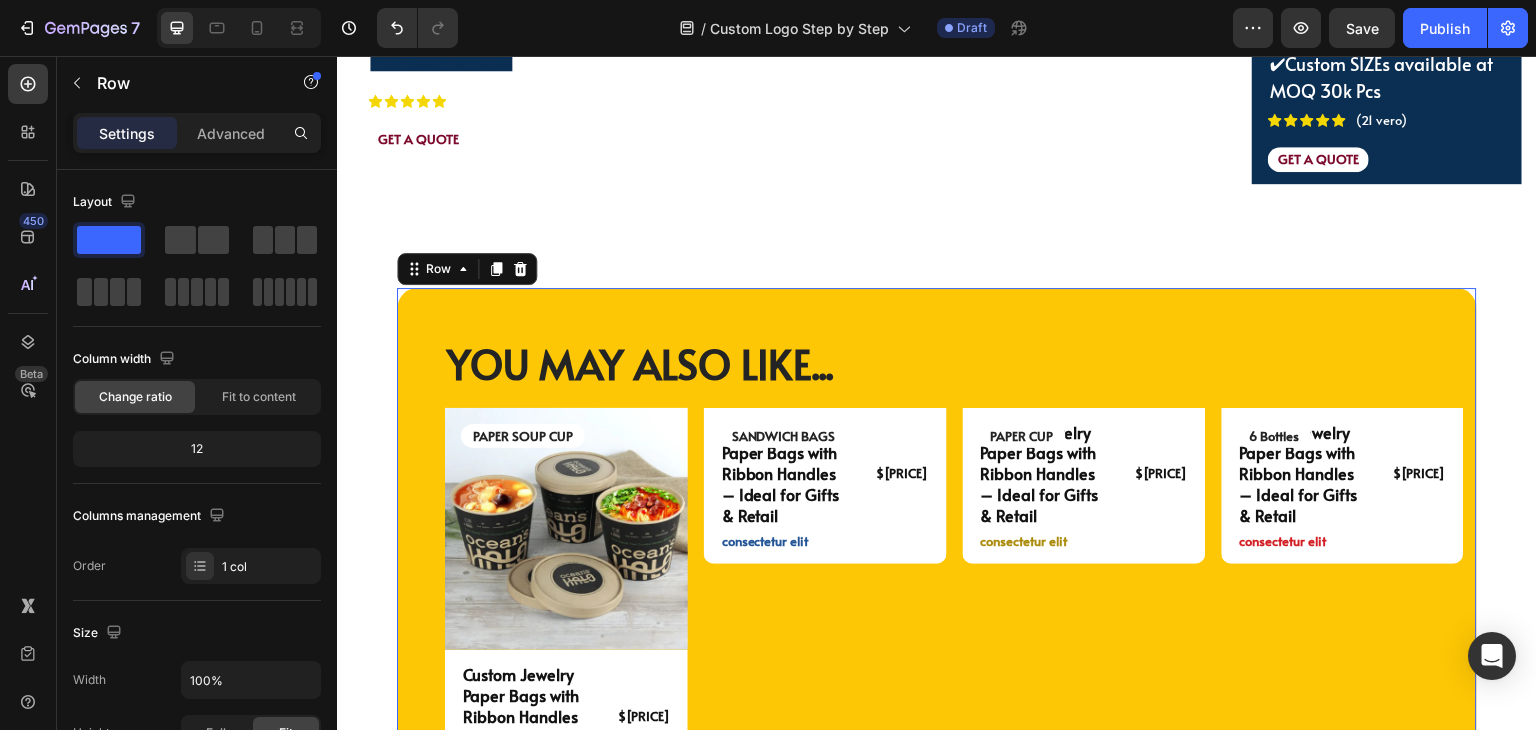 scroll, scrollTop: 4604, scrollLeft: 0, axis: vertical 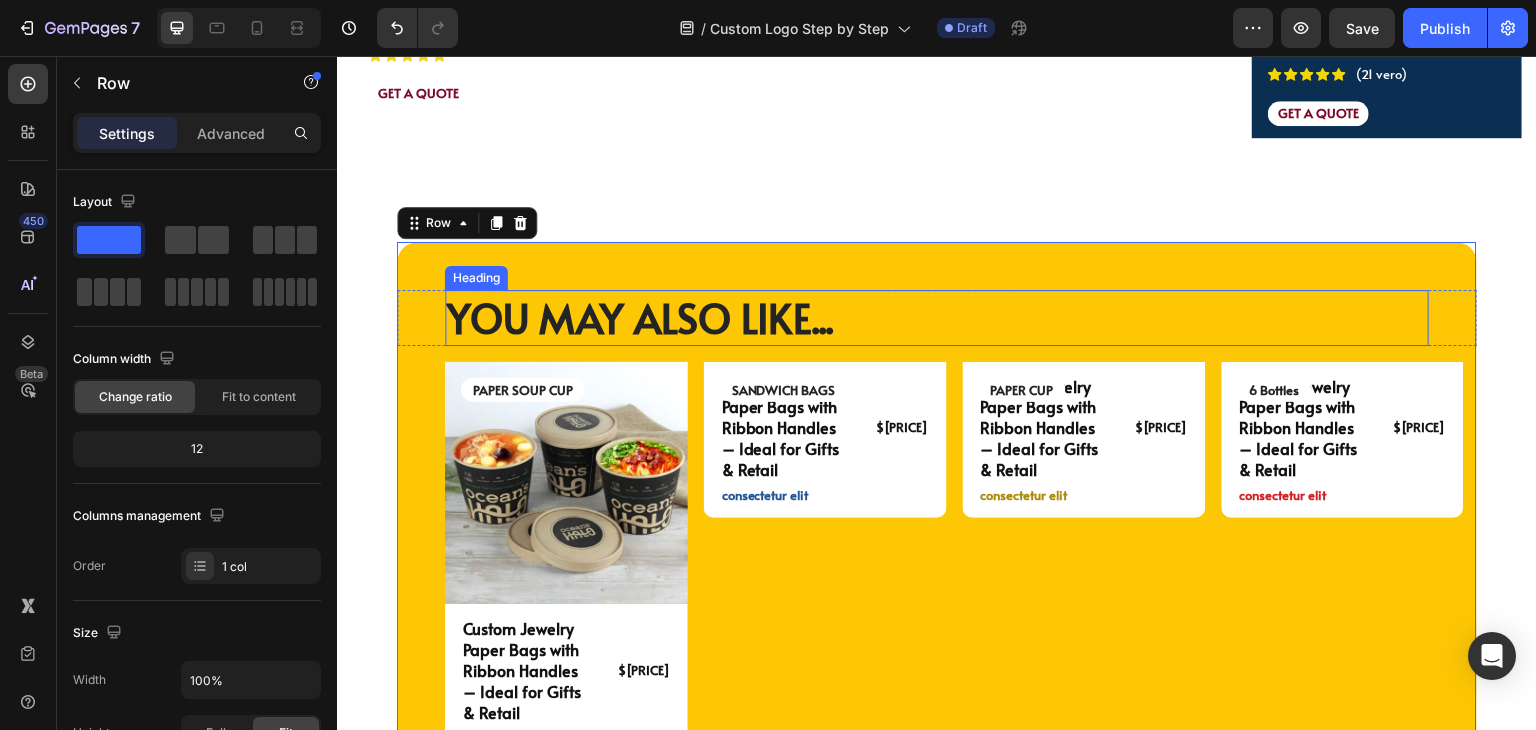 click on "YOU MAY ALSO LIKE..." at bounding box center [937, 318] 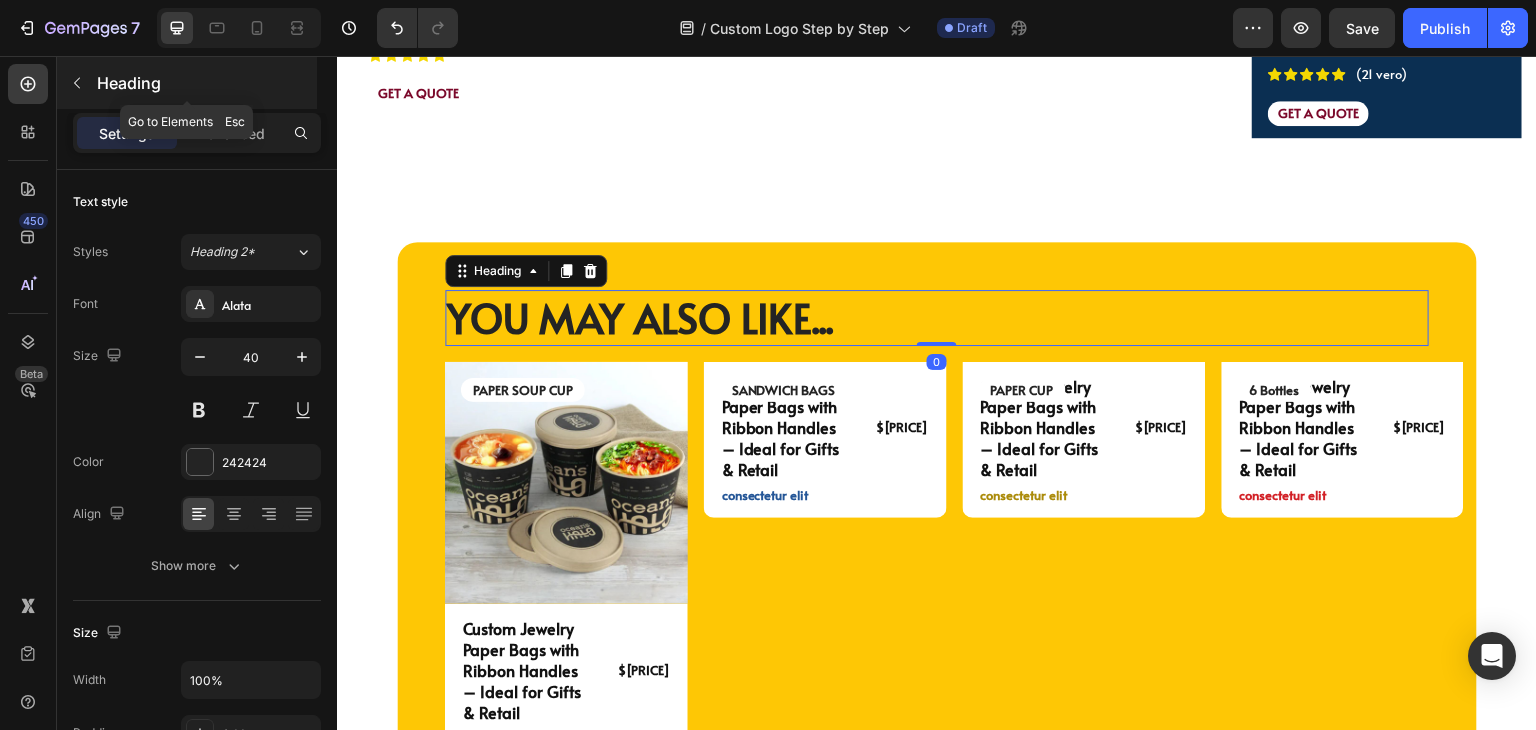 click 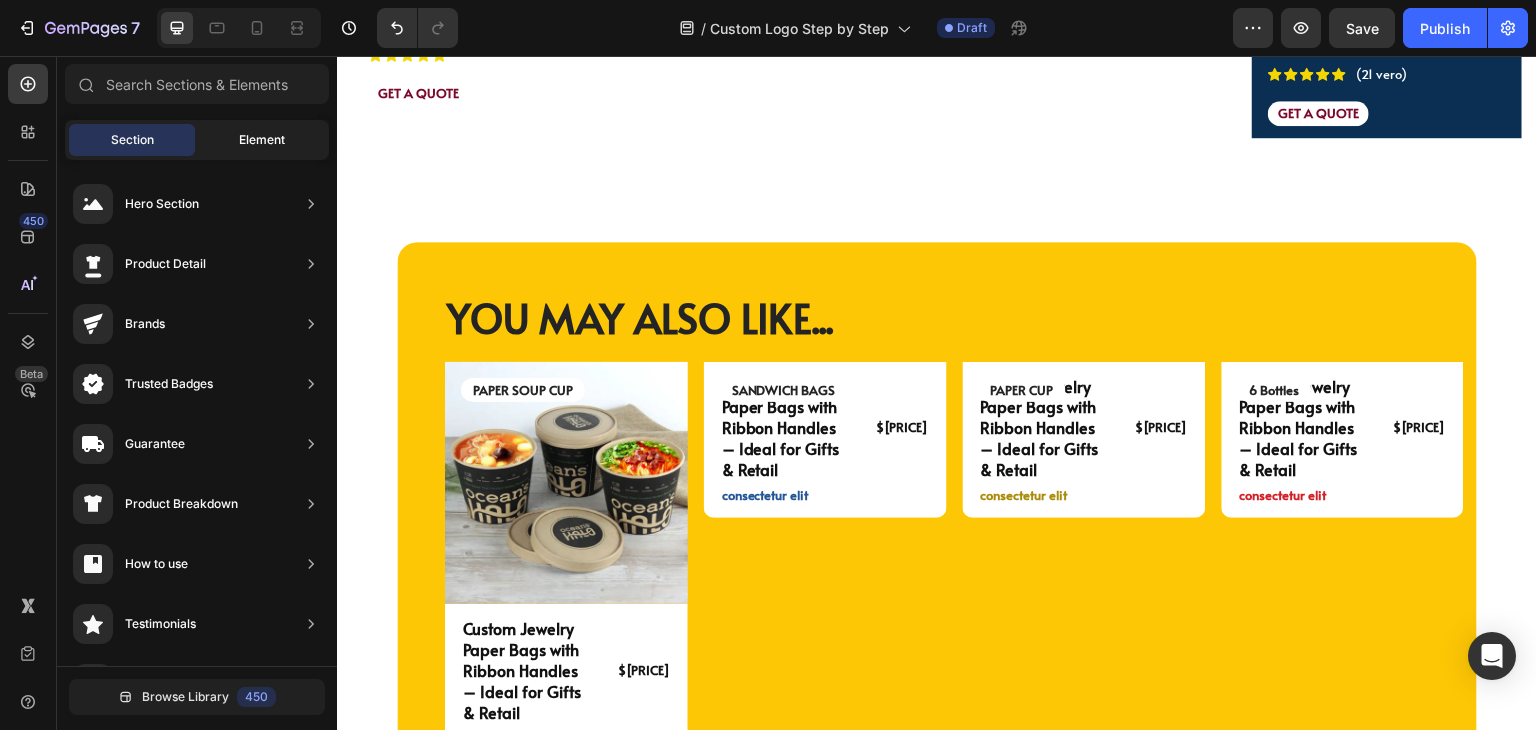 click on "Element" at bounding box center [262, 140] 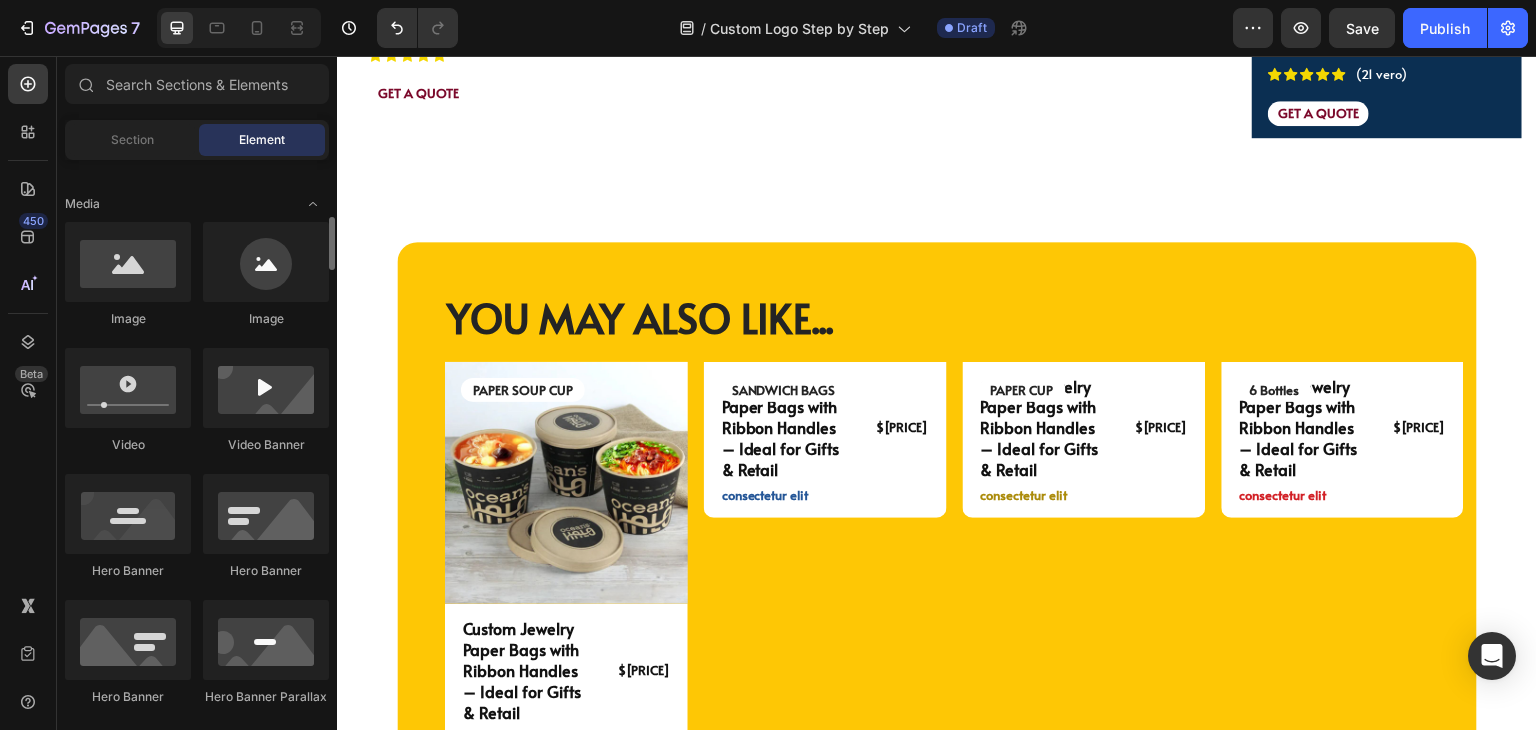 scroll, scrollTop: 0, scrollLeft: 0, axis: both 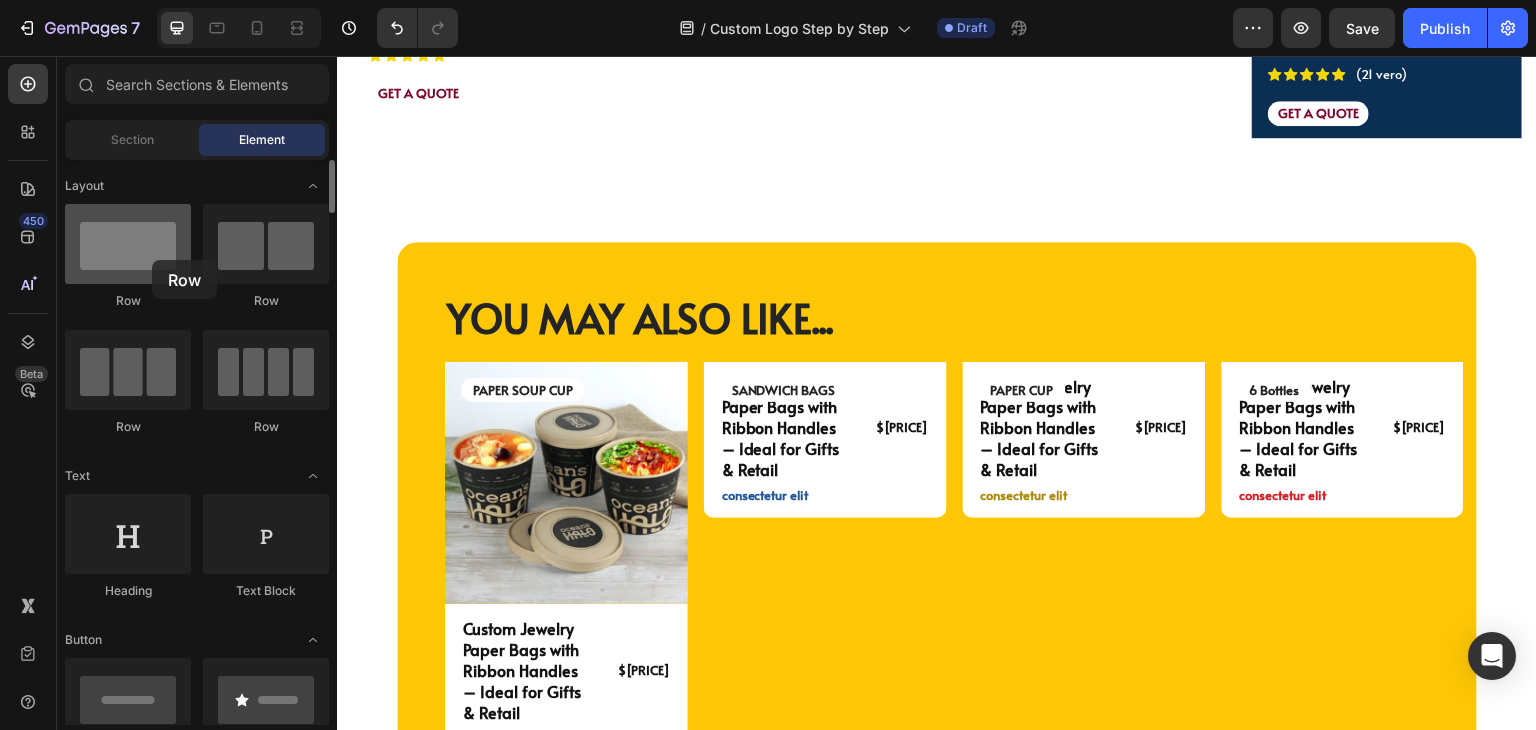 drag, startPoint x: 168, startPoint y: 254, endPoint x: 112, endPoint y: 262, distance: 56.568542 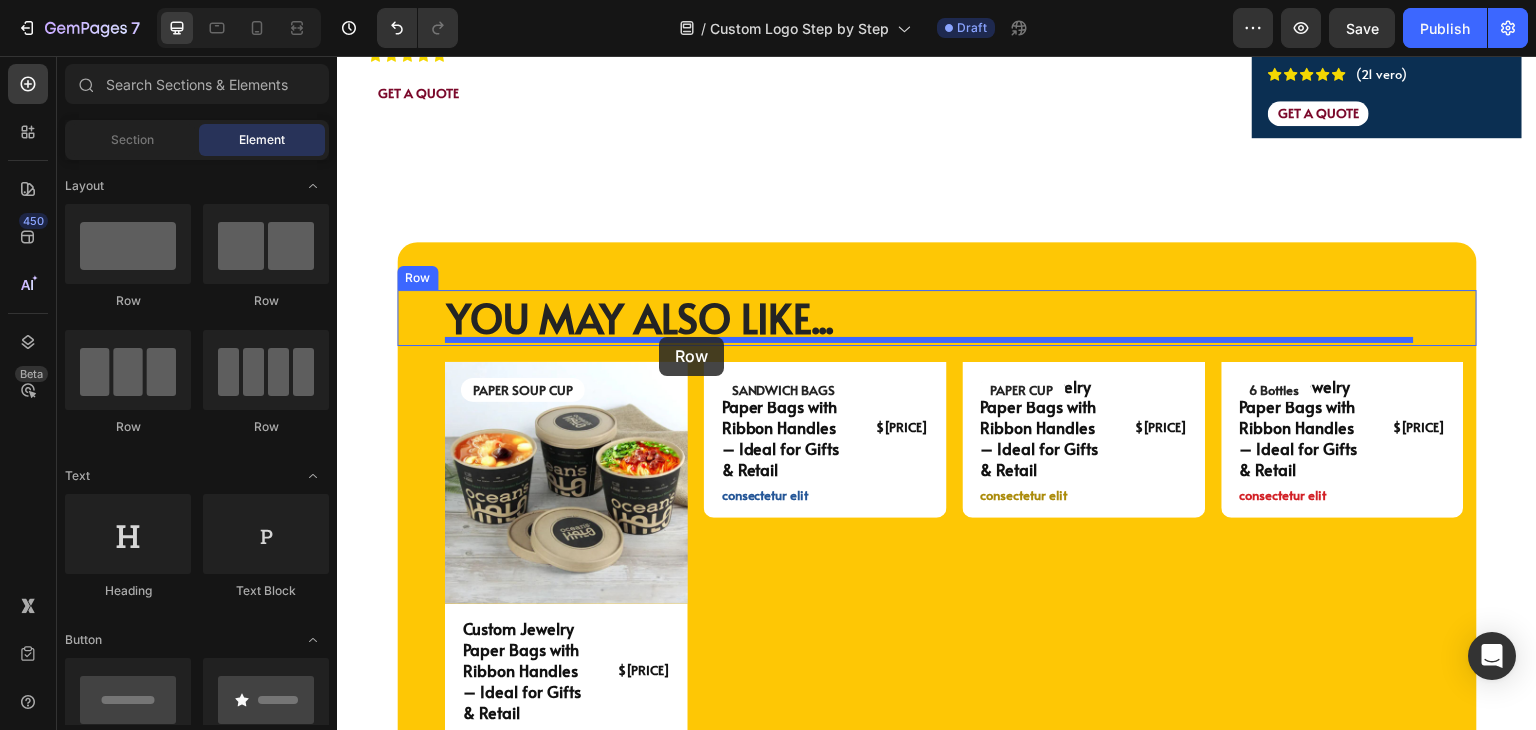 drag, startPoint x: 589, startPoint y: 448, endPoint x: 659, endPoint y: 337, distance: 131.2288 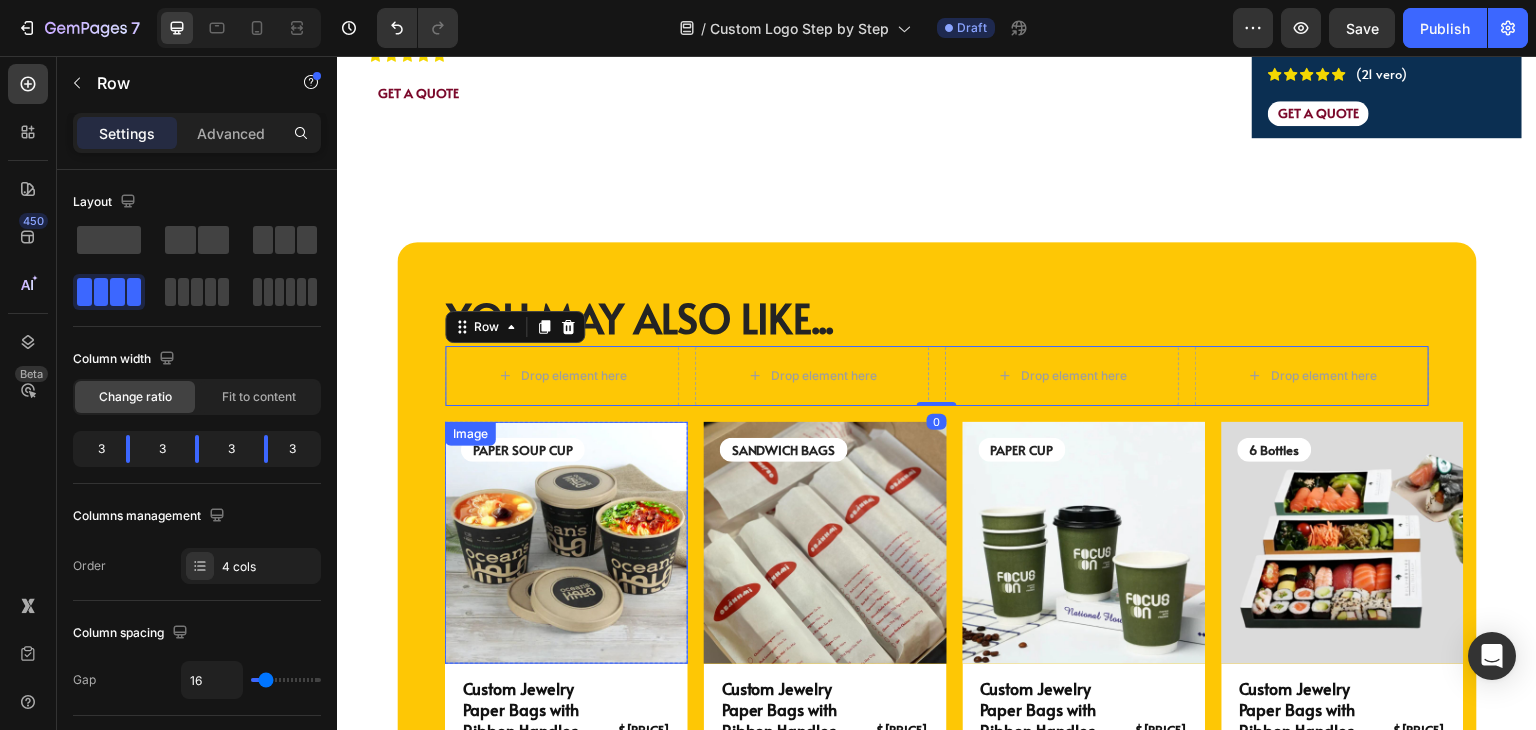 click at bounding box center [566, 543] 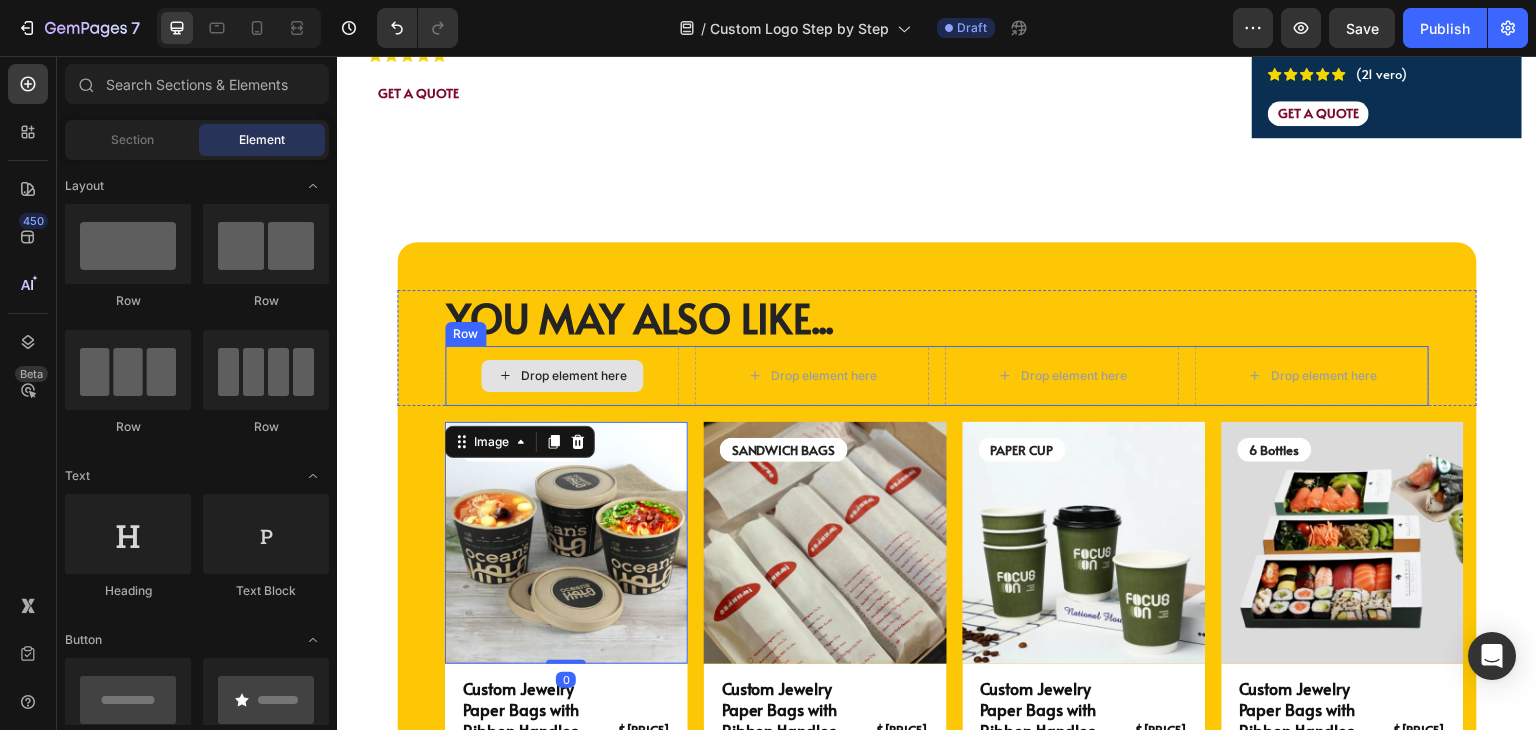 click on "Drop element here" at bounding box center [574, 376] 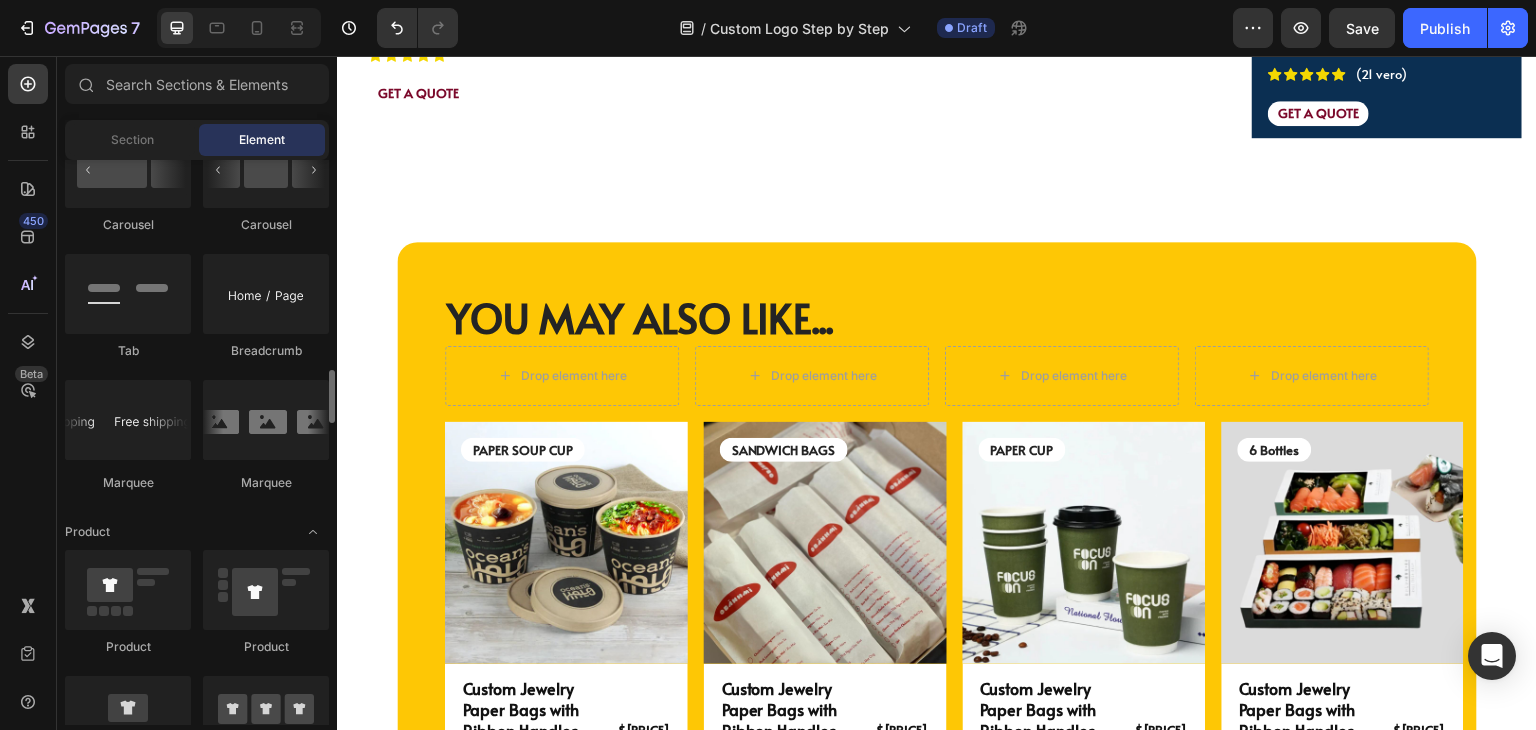 scroll, scrollTop: 2500, scrollLeft: 0, axis: vertical 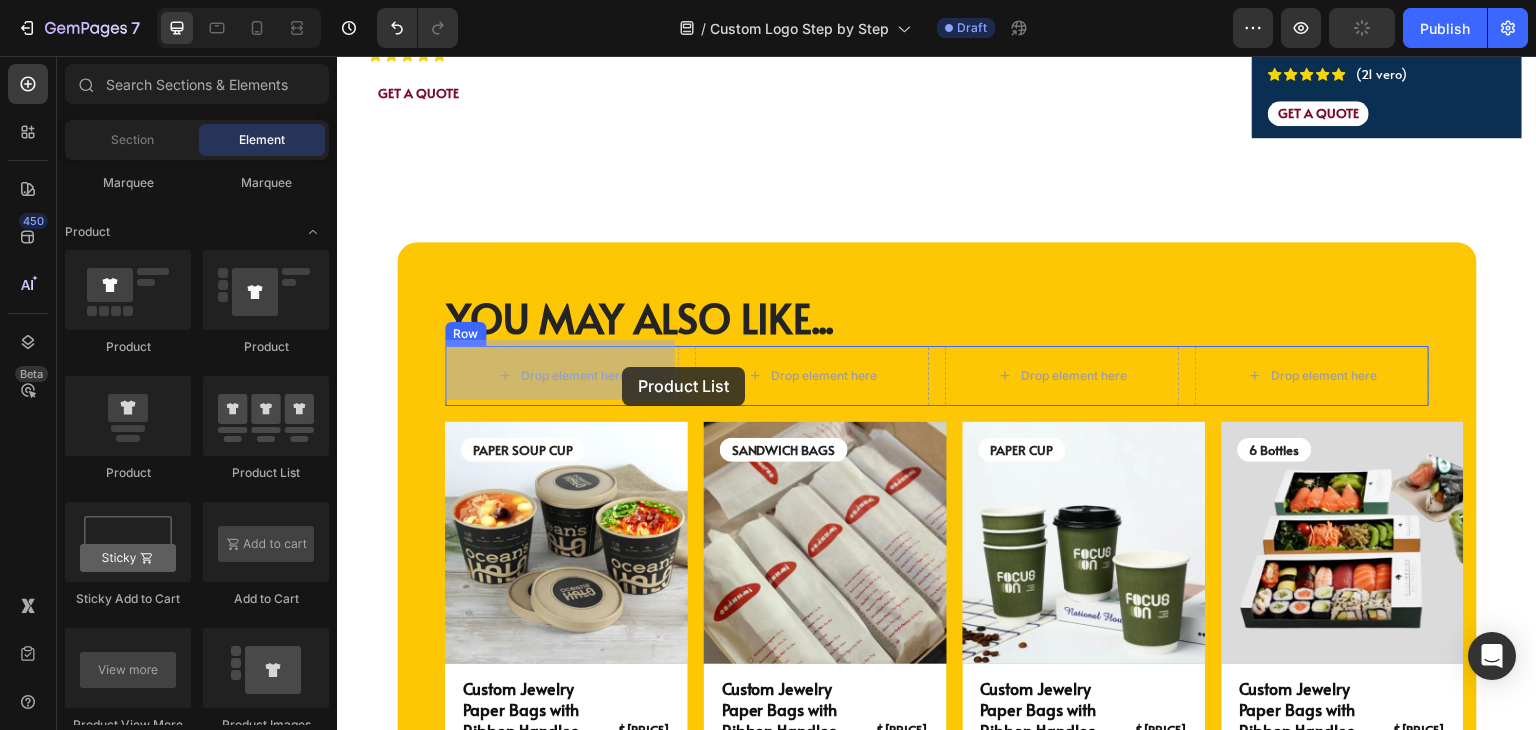 drag, startPoint x: 605, startPoint y: 362, endPoint x: 622, endPoint y: 367, distance: 17.720045 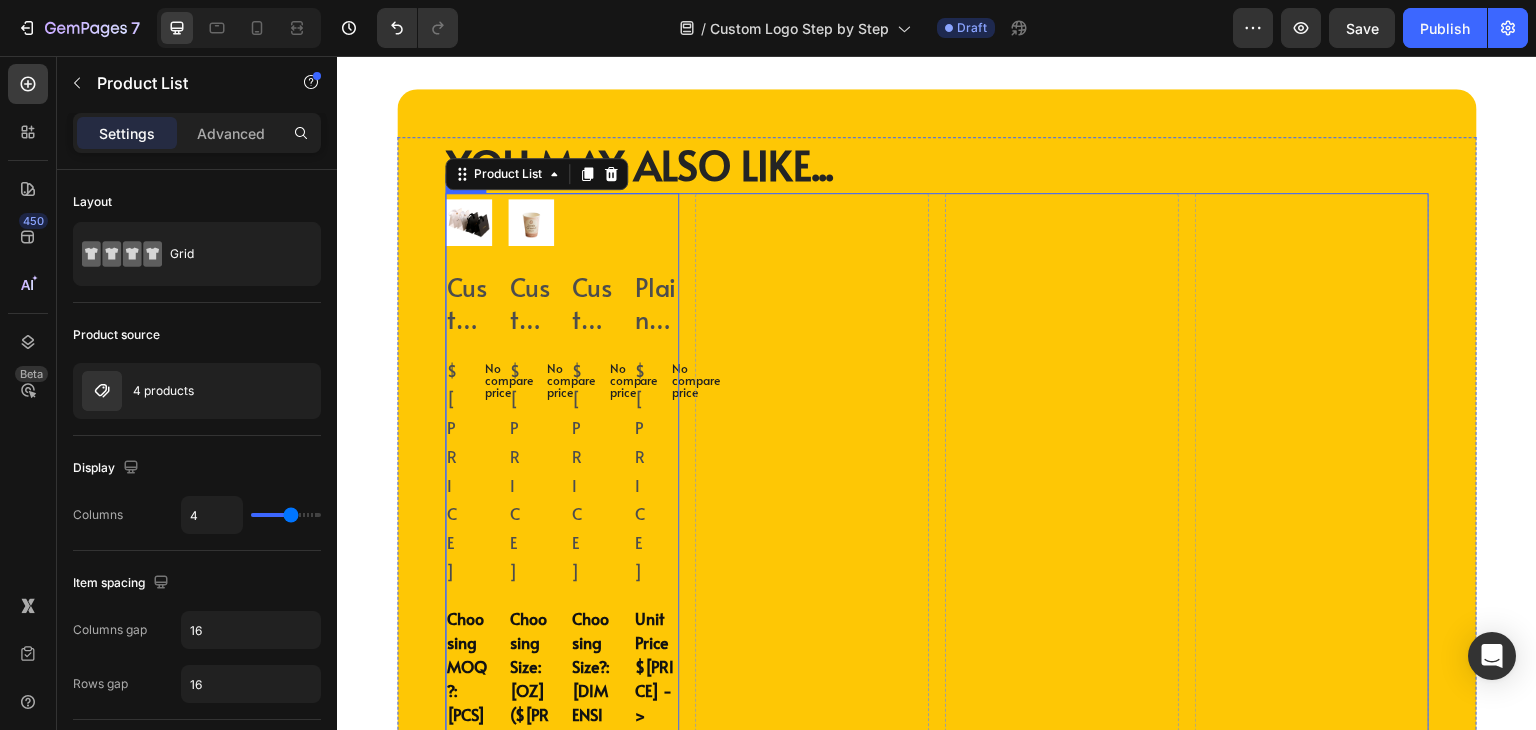 scroll, scrollTop: 4804, scrollLeft: 0, axis: vertical 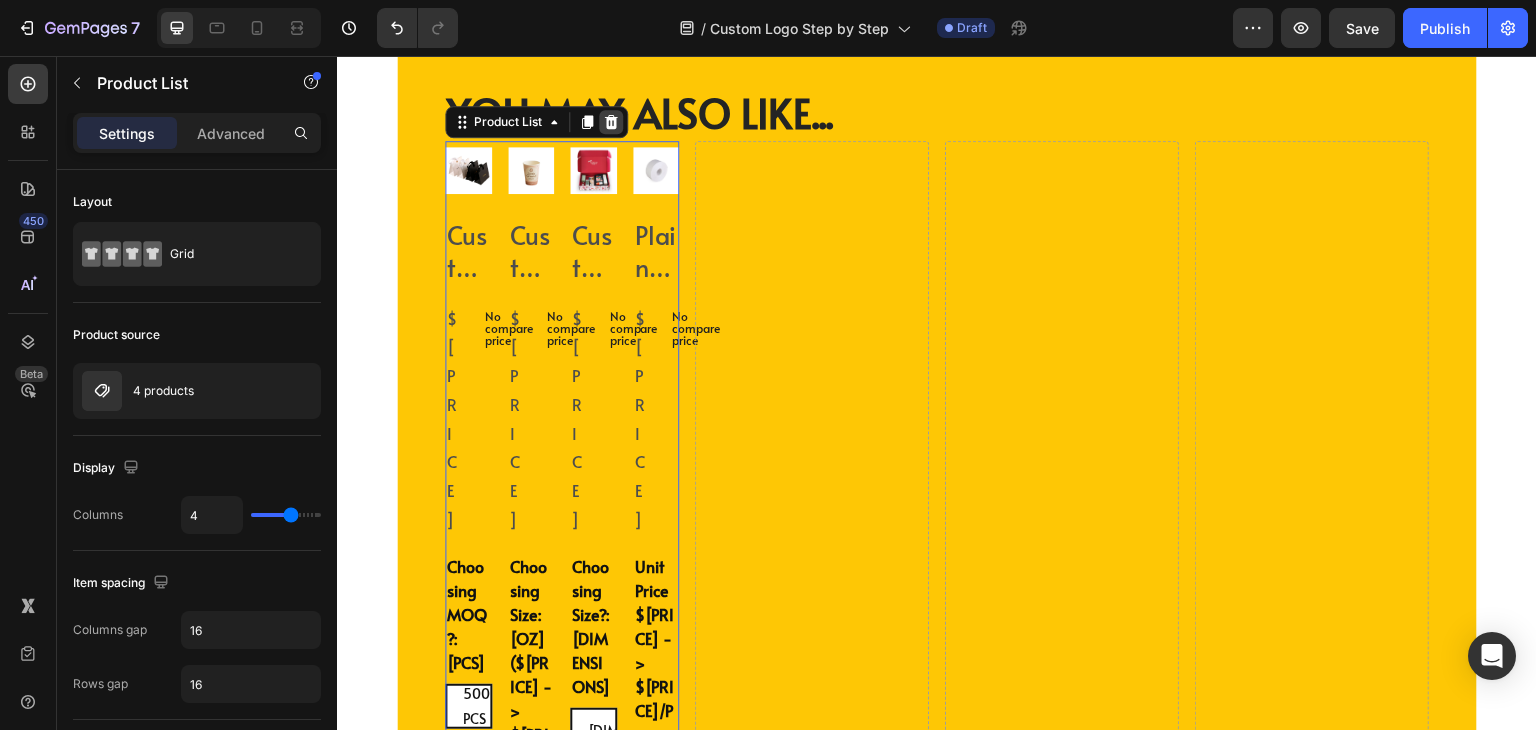 click 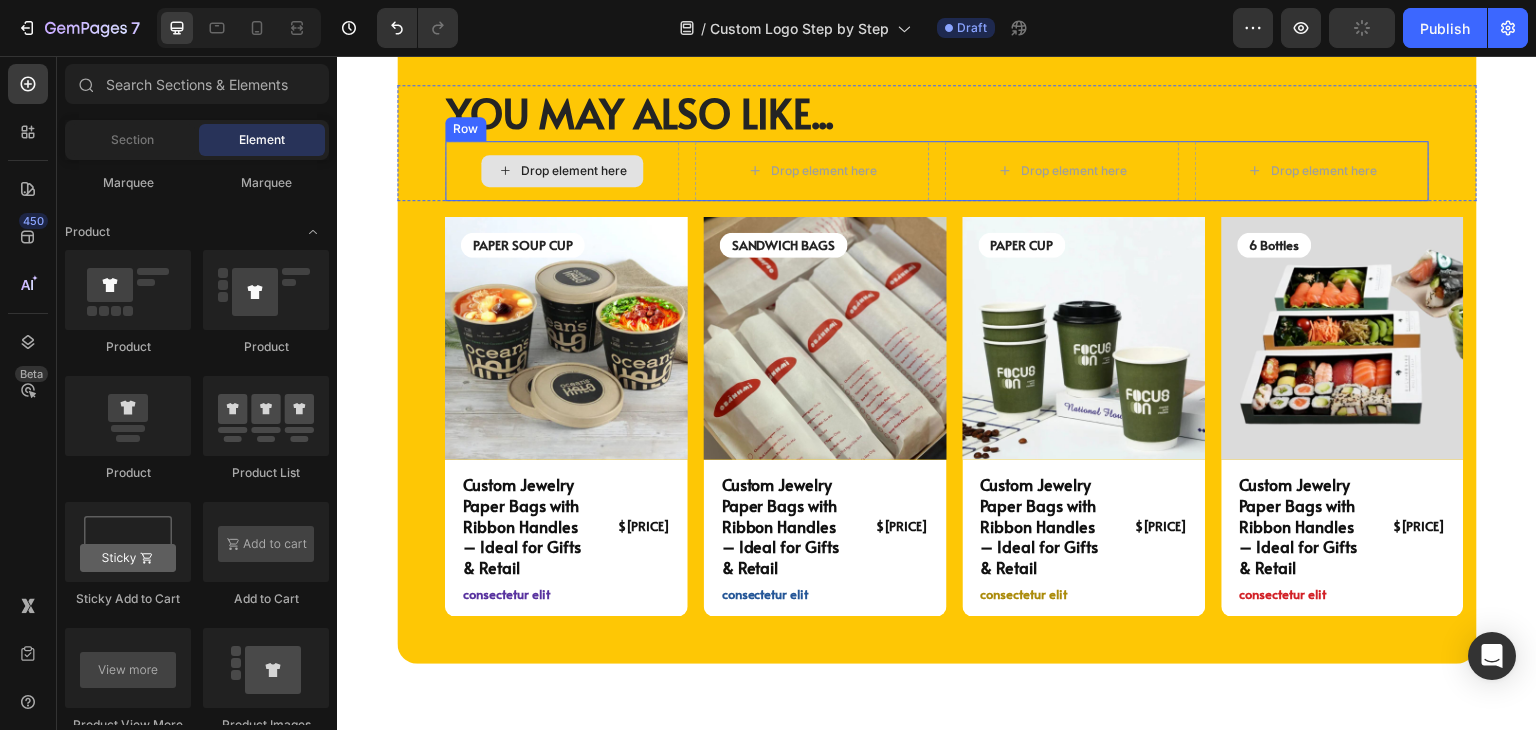 click on "Drop element here" at bounding box center (562, 171) 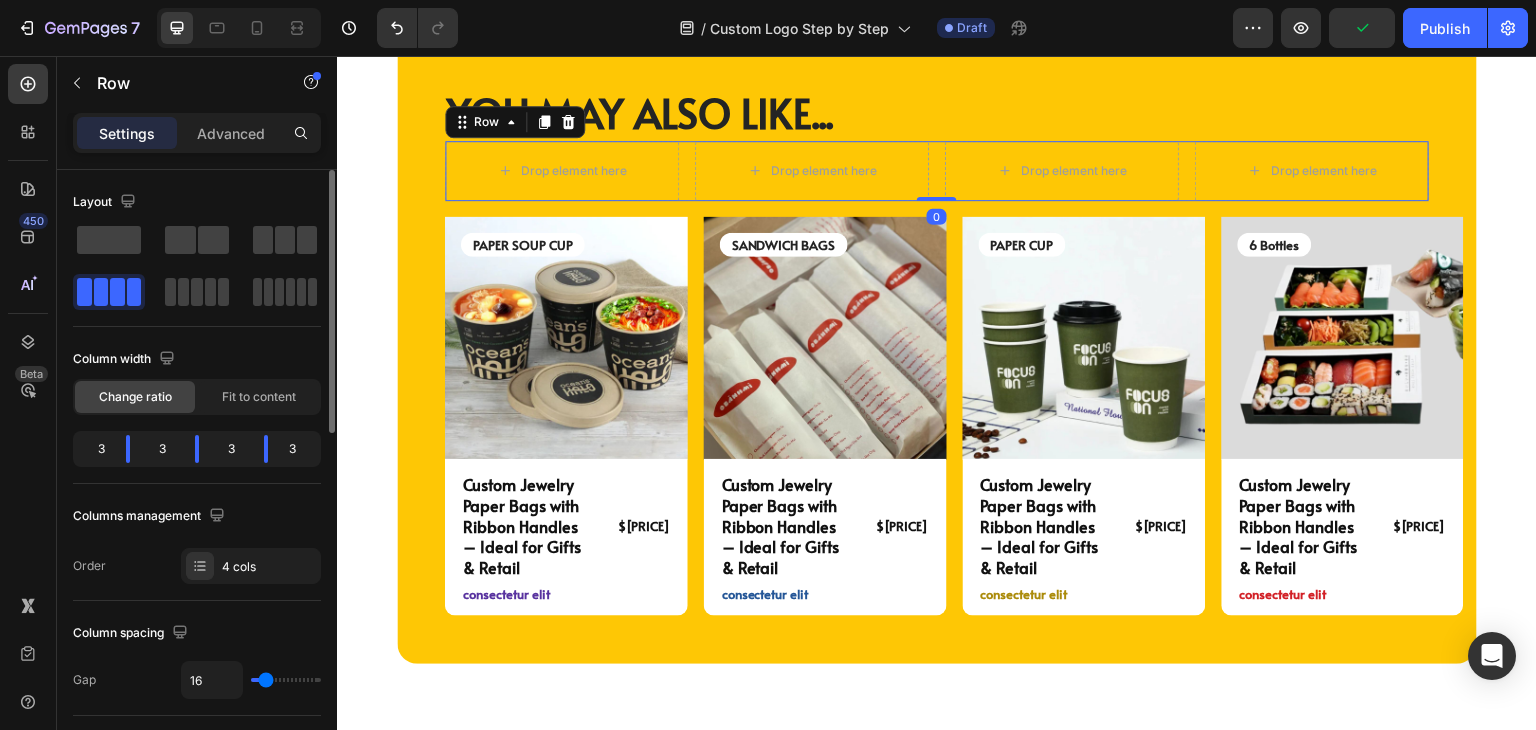 scroll, scrollTop: 100, scrollLeft: 0, axis: vertical 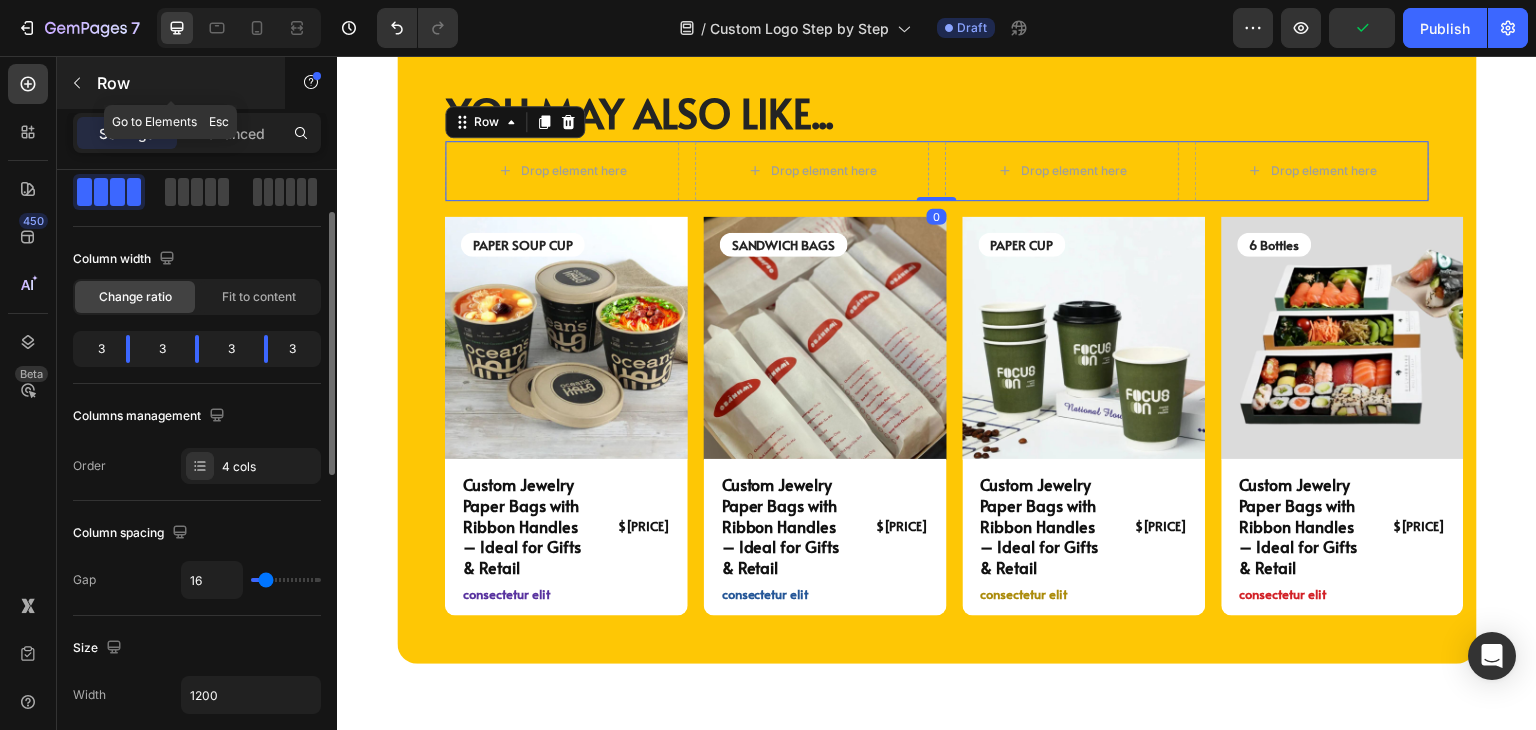 click at bounding box center (77, 83) 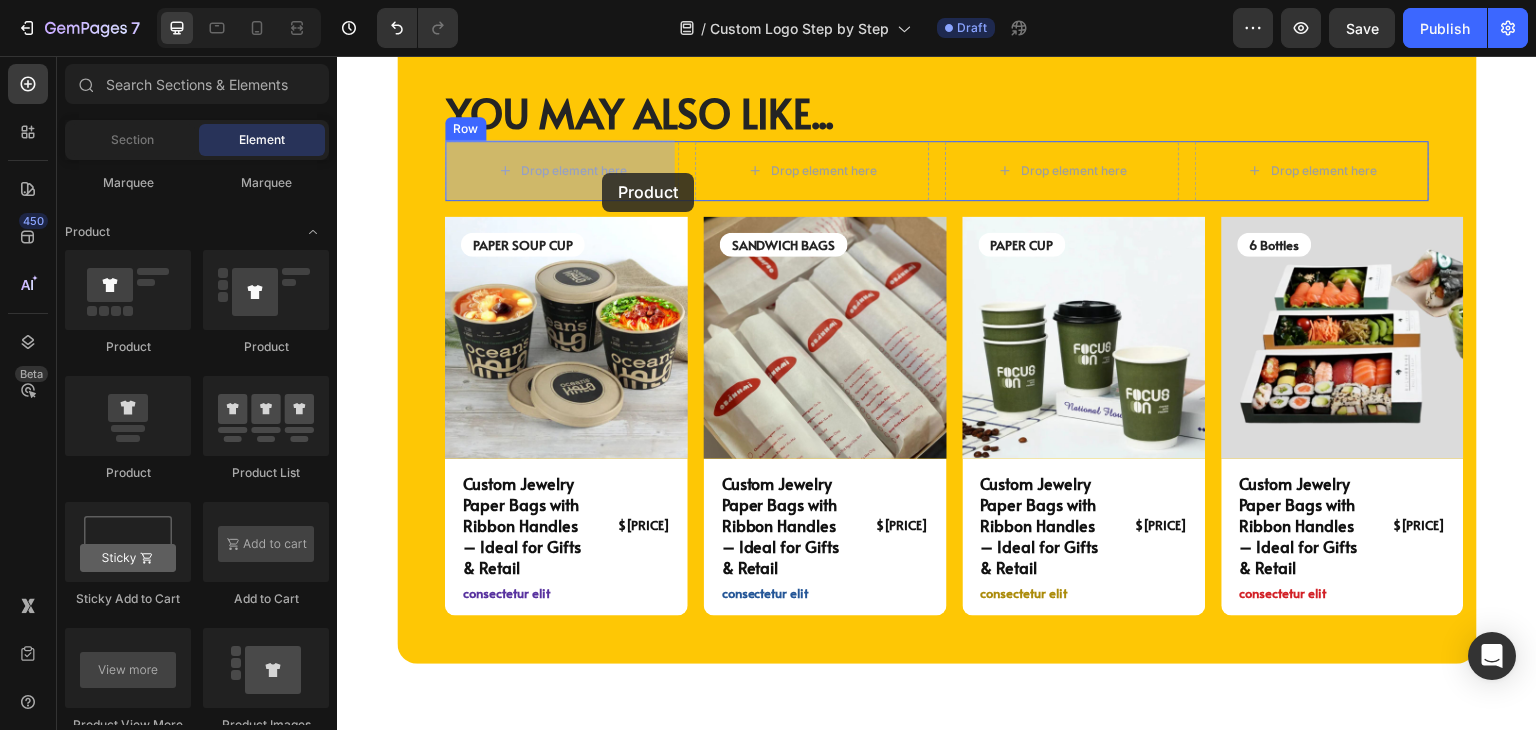drag, startPoint x: 502, startPoint y: 477, endPoint x: 602, endPoint y: 173, distance: 320.025 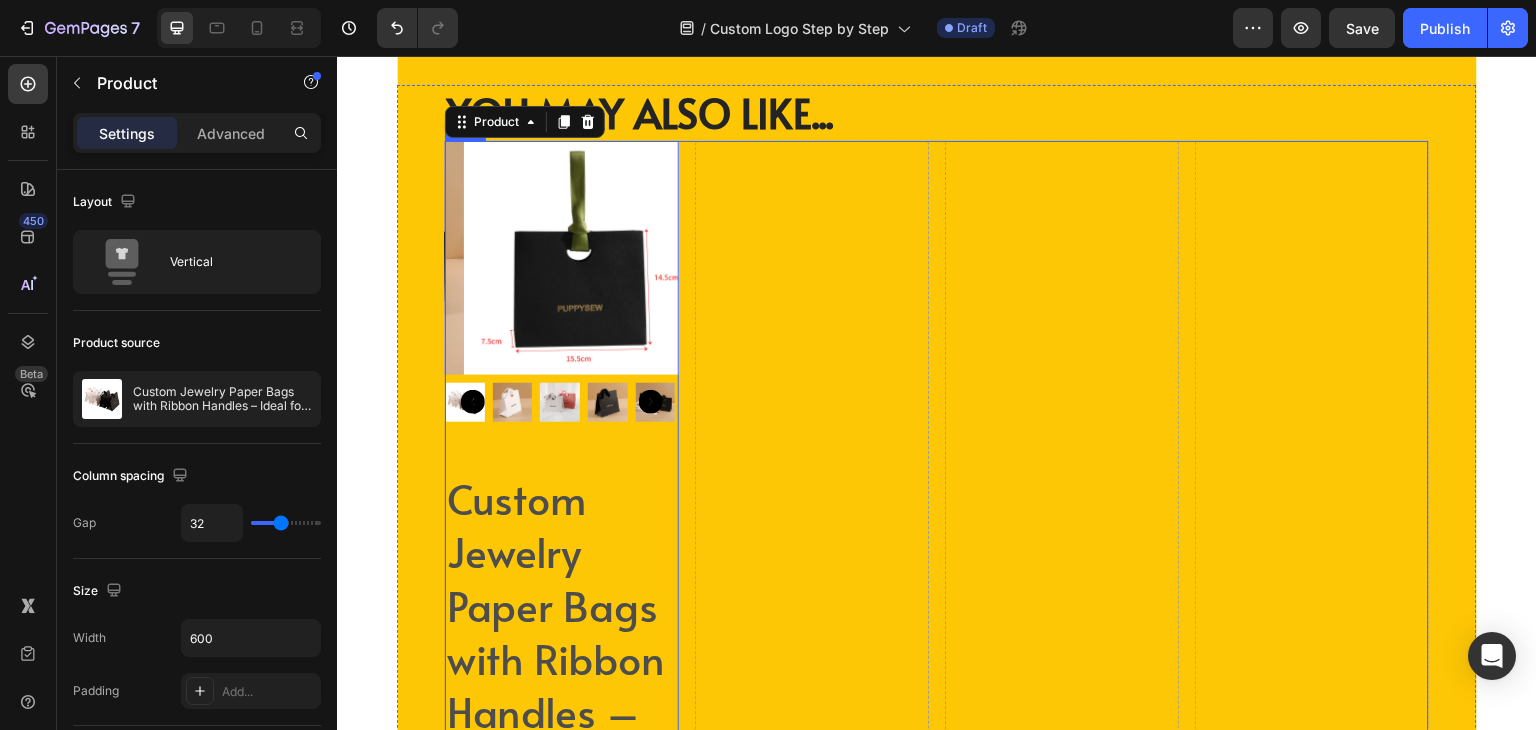 scroll, scrollTop: 5304, scrollLeft: 0, axis: vertical 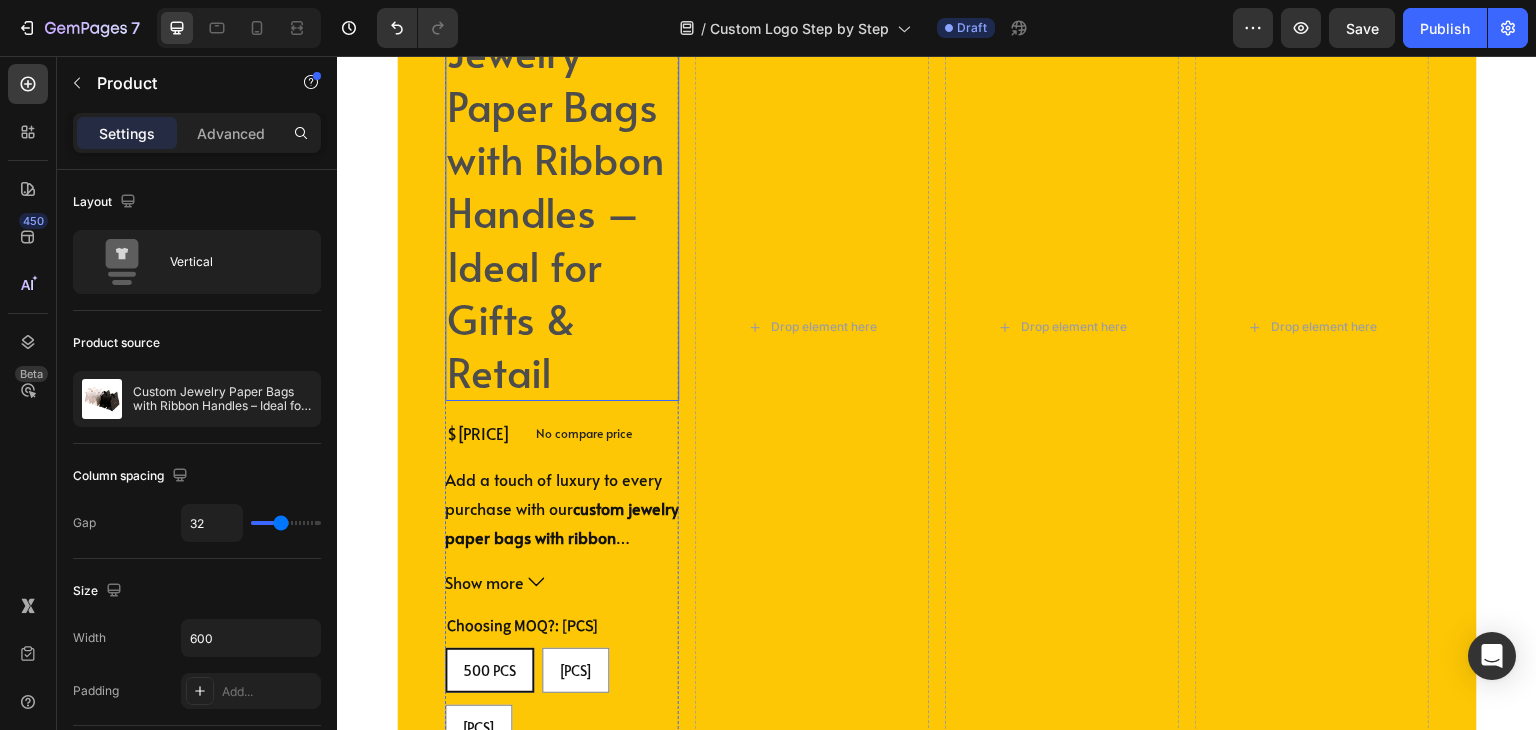 click on "Custom Jewelry Paper Bags with Ribbon Handles – Ideal for Gifts & Retail" at bounding box center [562, 185] 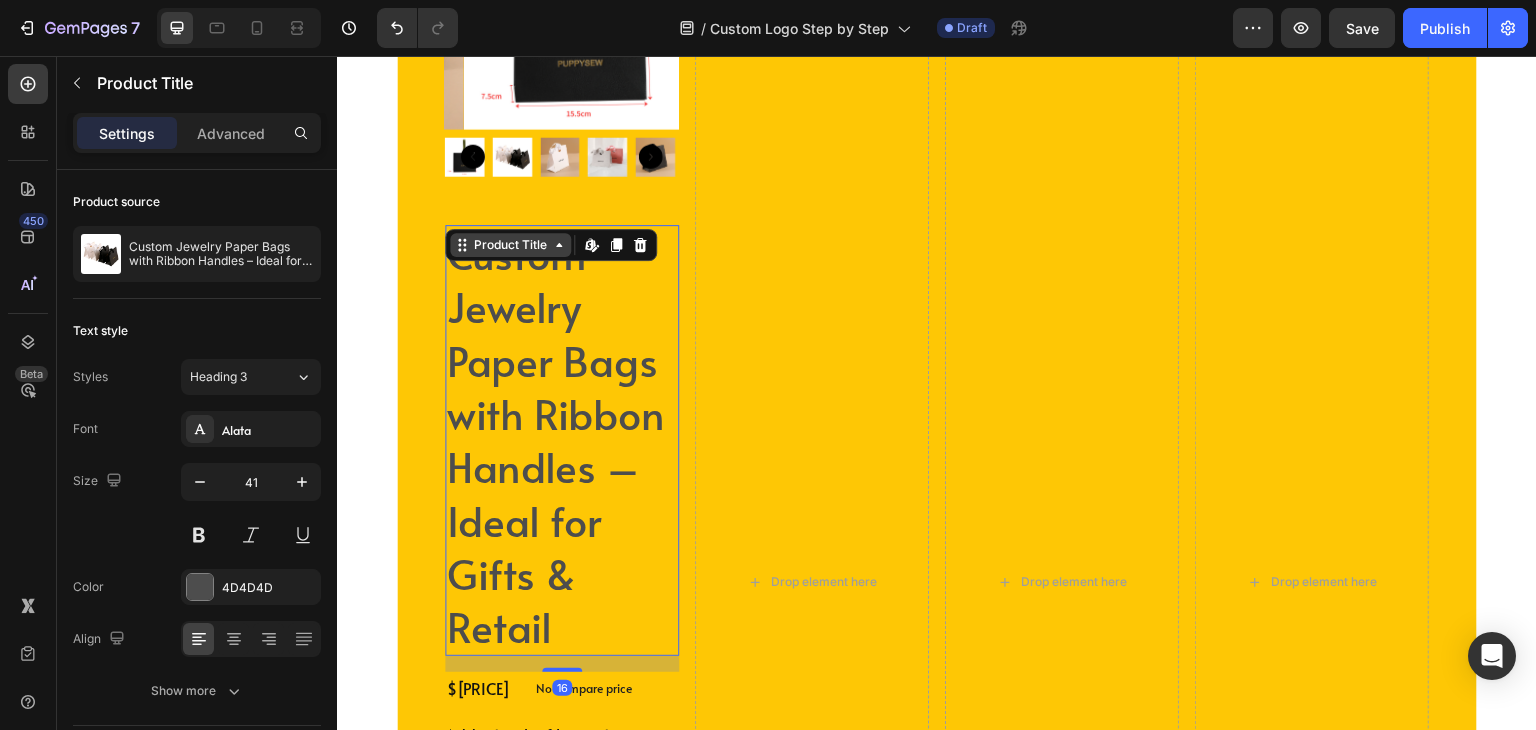 scroll, scrollTop: 5004, scrollLeft: 0, axis: vertical 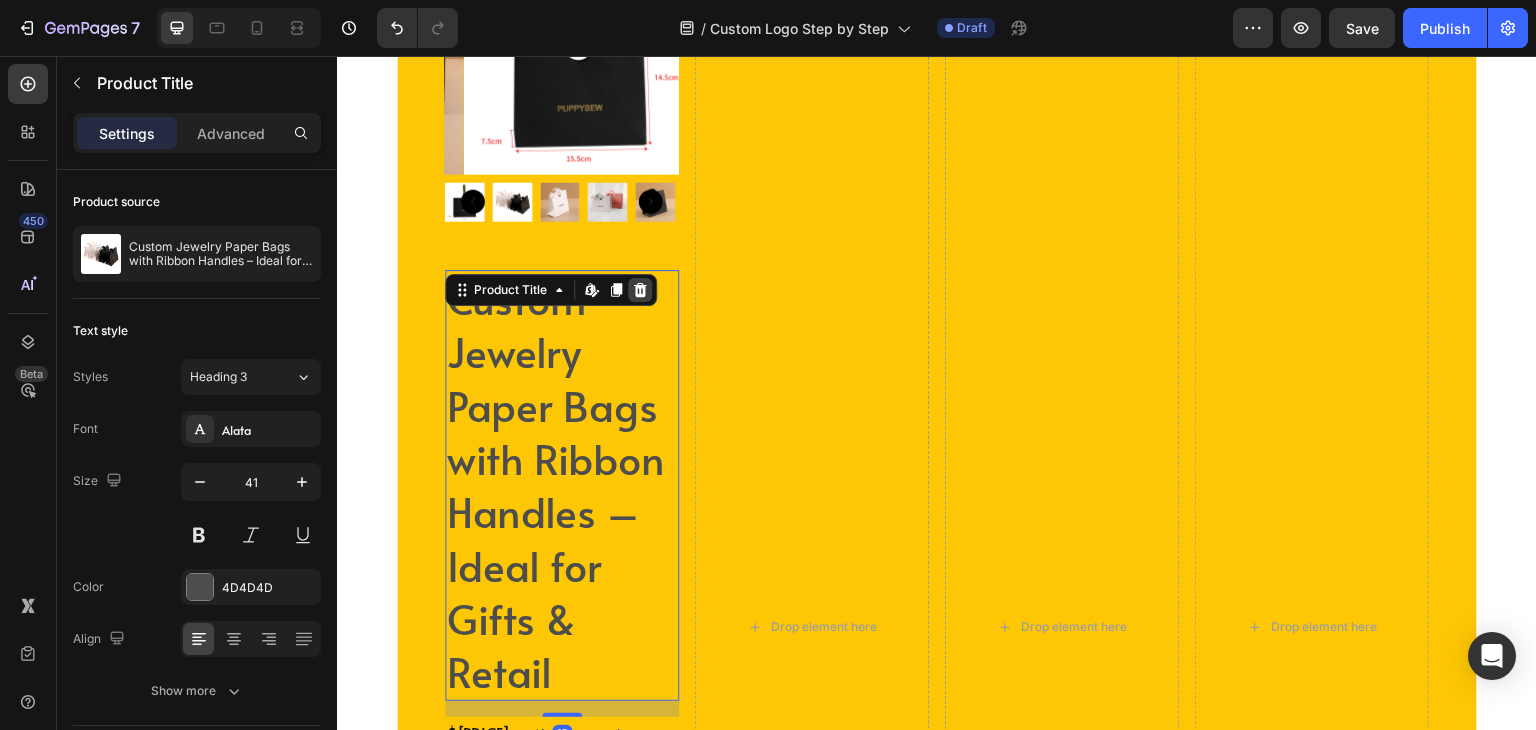 click 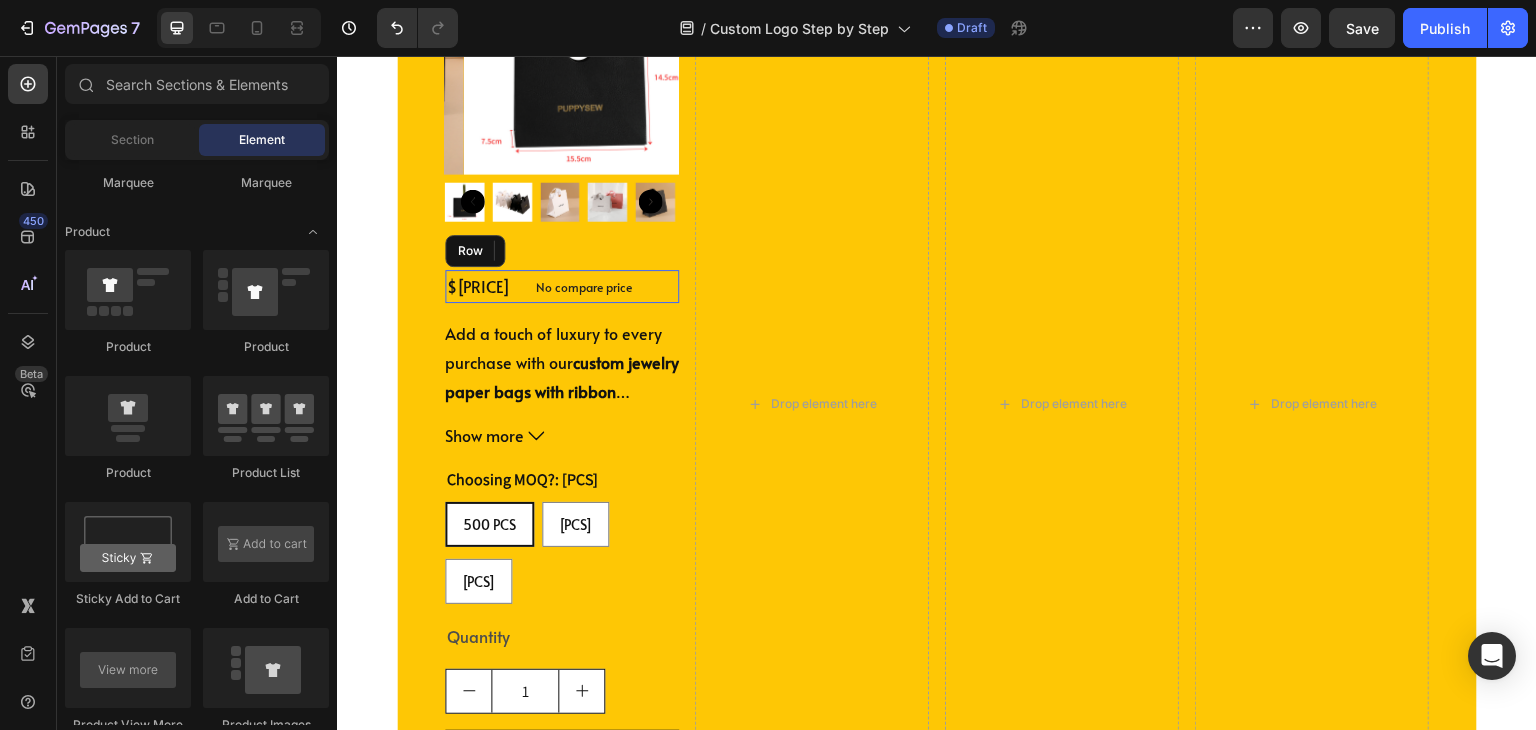 click on "$[PRICE] Product Price Product Price No compare price Product Price Row" at bounding box center (562, 286) 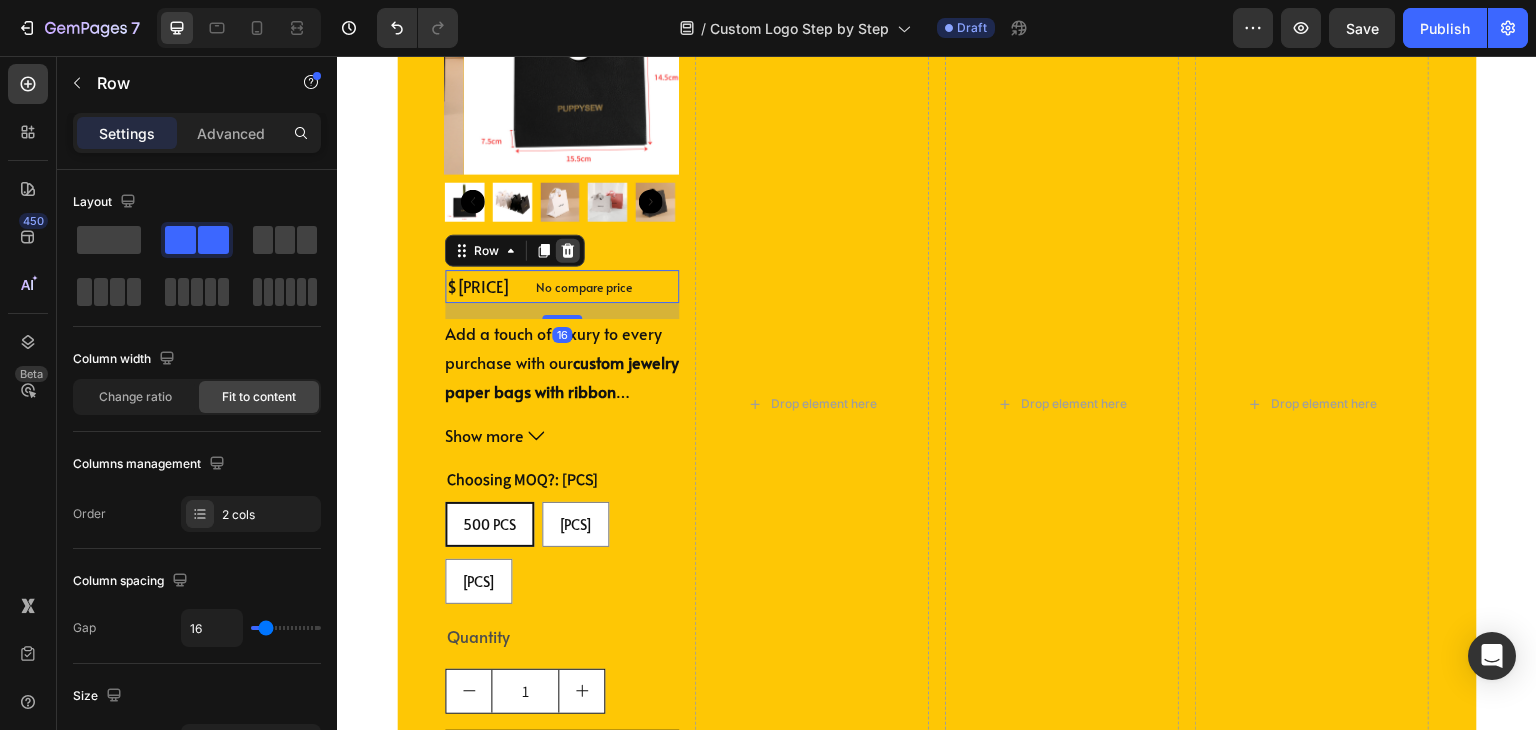click 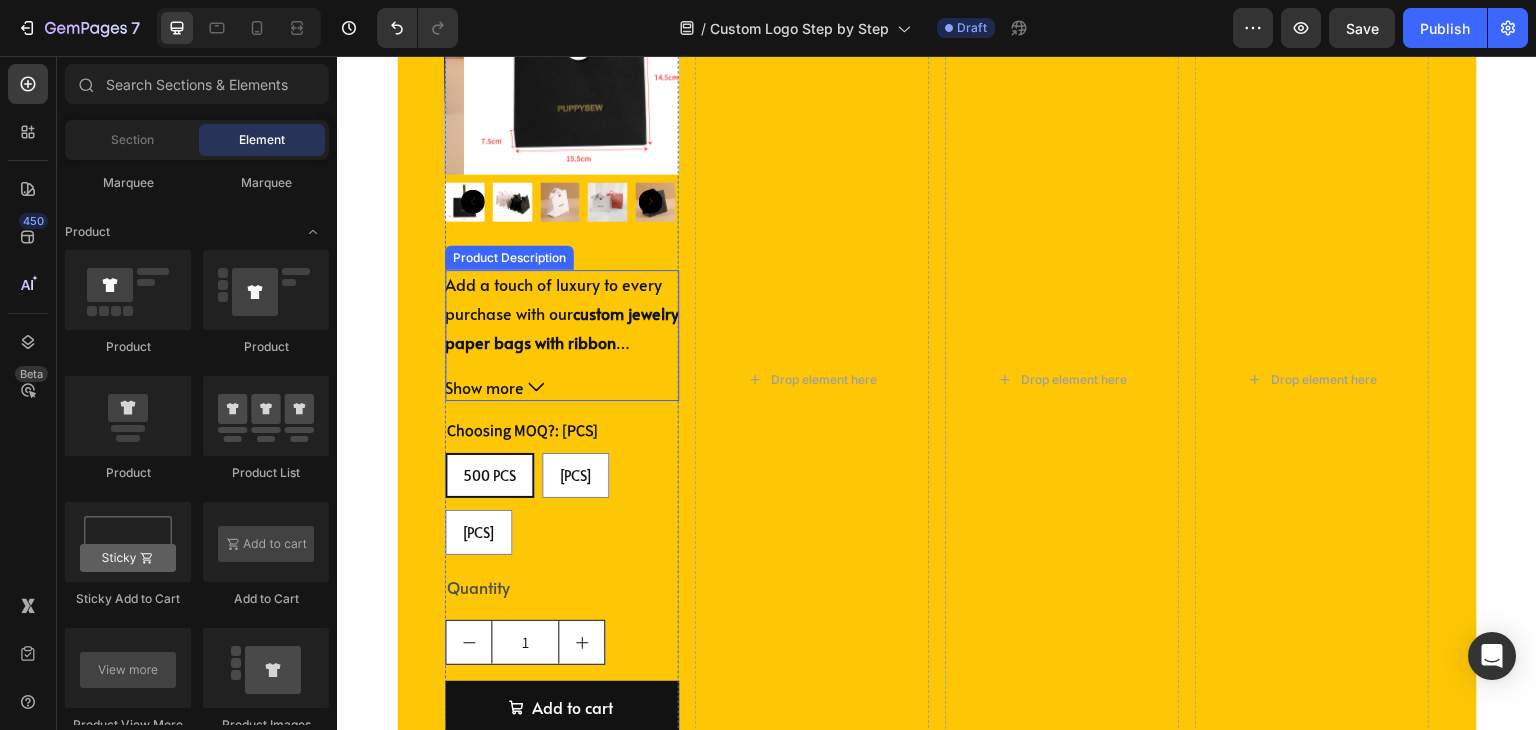 click on "Add a touch of luxury to every purchase with our  custom jewelry paper bags with ribbon handles . Perfectly designed for jewelry shops, gift boutiques, and premium retailers, these bags can be fully customized with your logo, brand colors, and special finishes. Whether it’s a gift or a keepsake, your packaging should feel just as special as what’s inside.
PRE-ORDER | DELIVERY IN [WEEKS]
Customizable Paper Bags for Jewelry Specification
MOQ
[MOQ_OPTIONS]
Quantity Per Case
[QUANTITY]
Size
[DIMENSIONS]
Material
Sustainable Paper Material
Features
Recyclable, Reusable, Eco-Friendly, Durable, Heavy-Duty
Style
Bags with Ribbon
Industrial Use
Jewelry & Watch & Eyewear
Application
Jewelry shops, gift boutiques, and premium retailers,...
Why Should You Choose Custom Jewelry Bags?
Premium Ribbon Handles for a Luxurious Touch:" at bounding box center [562, 313] 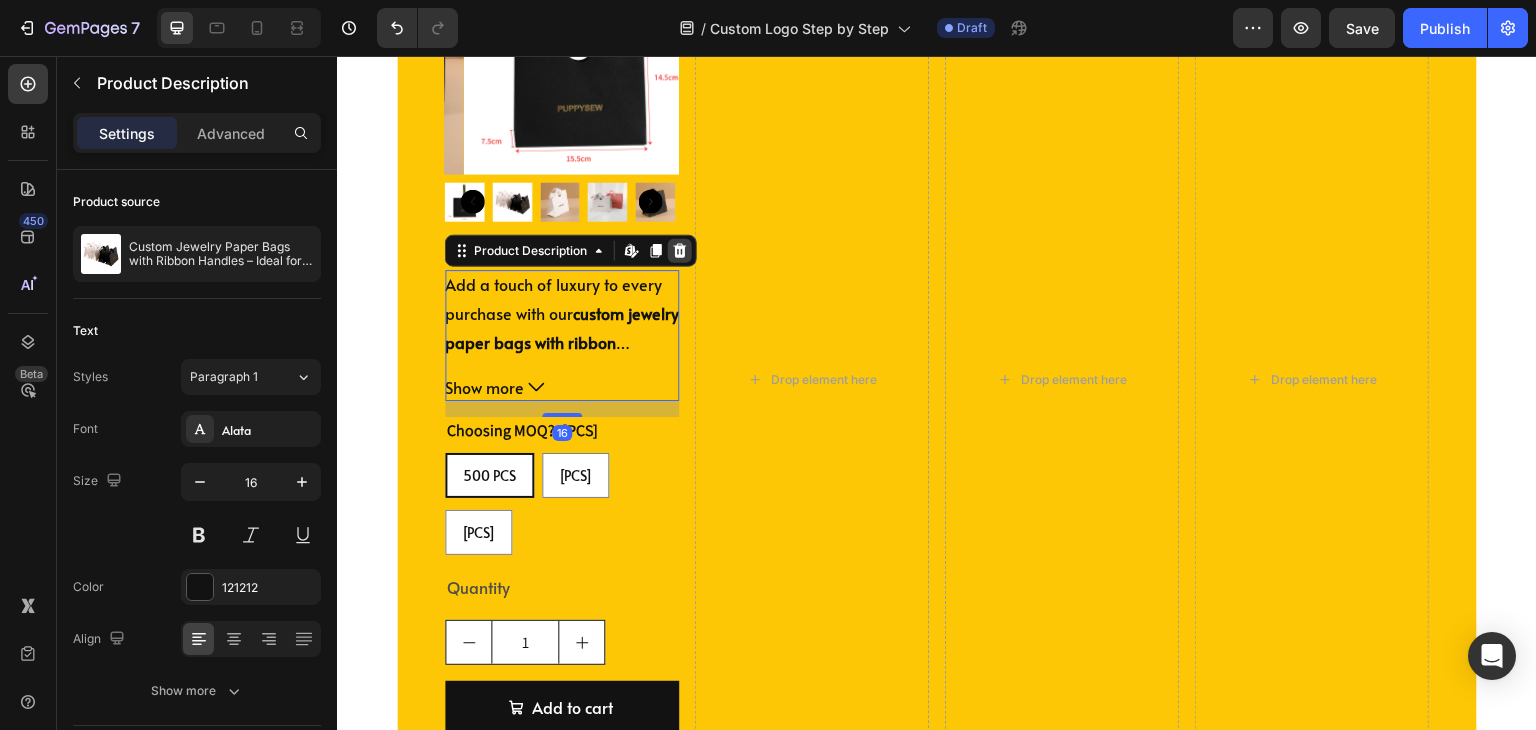click 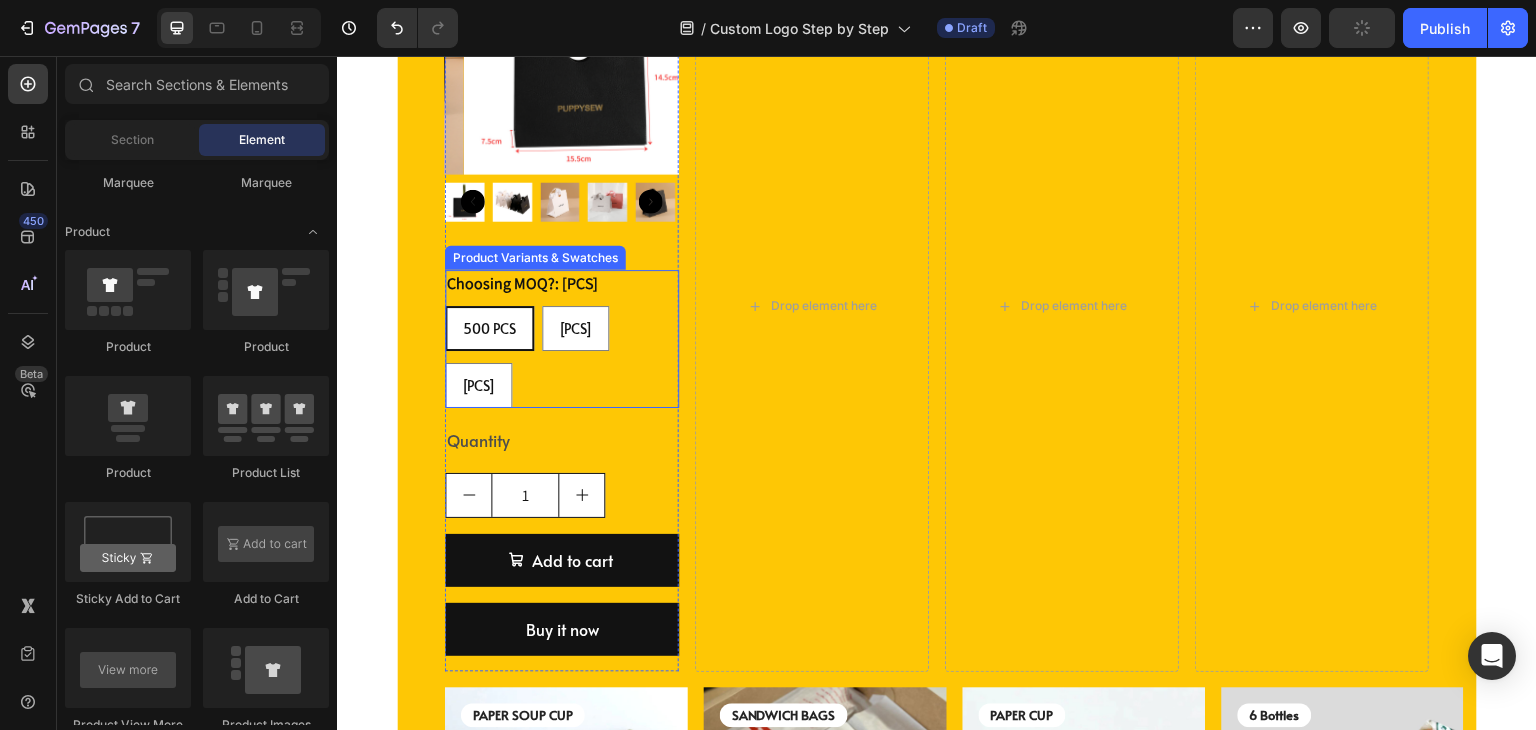 click on "Choosing MOQ?: [PCS] [PCS] [PCS] [PCS] [PCS] [PCS] [PCS] [PCS] [PCS] [PCS]" at bounding box center [562, 339] 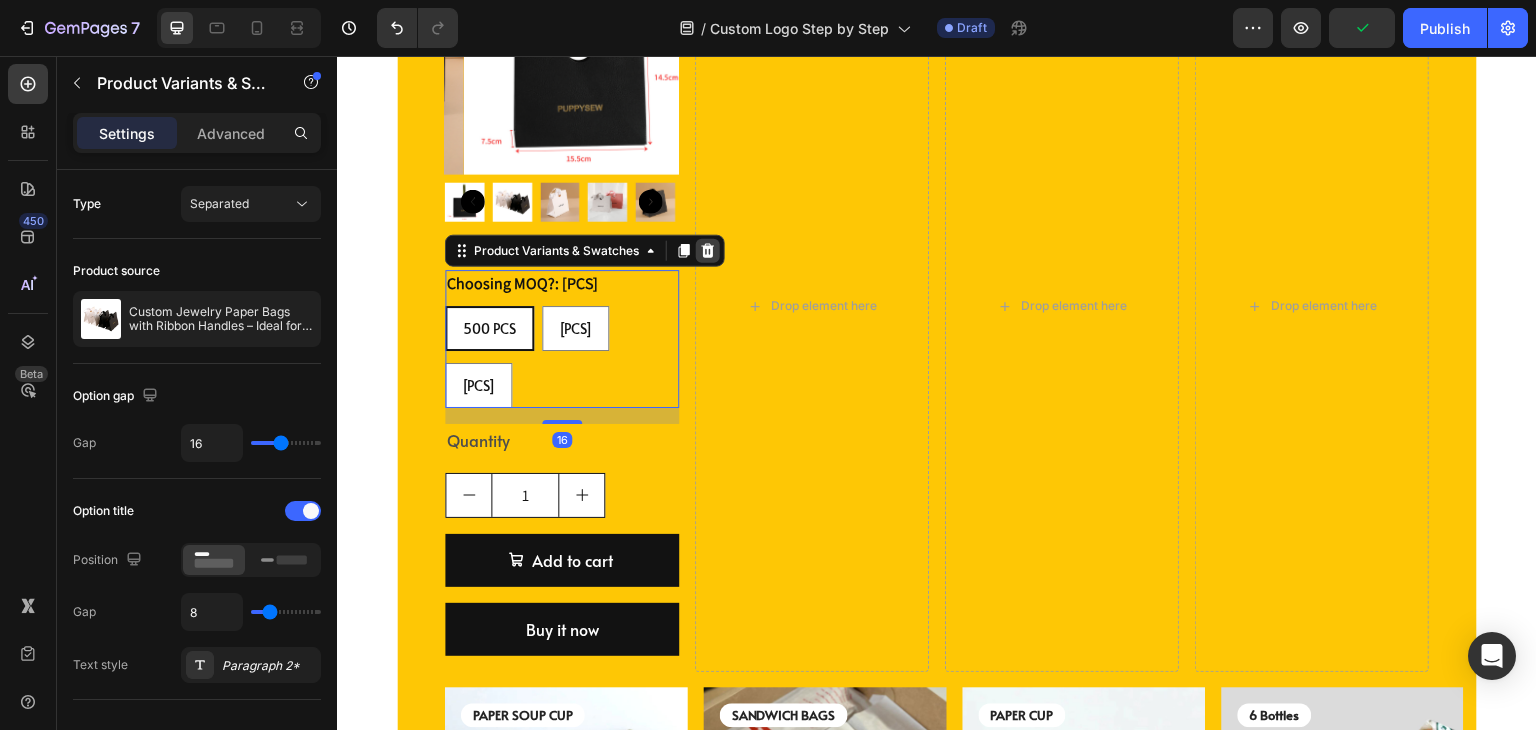 click 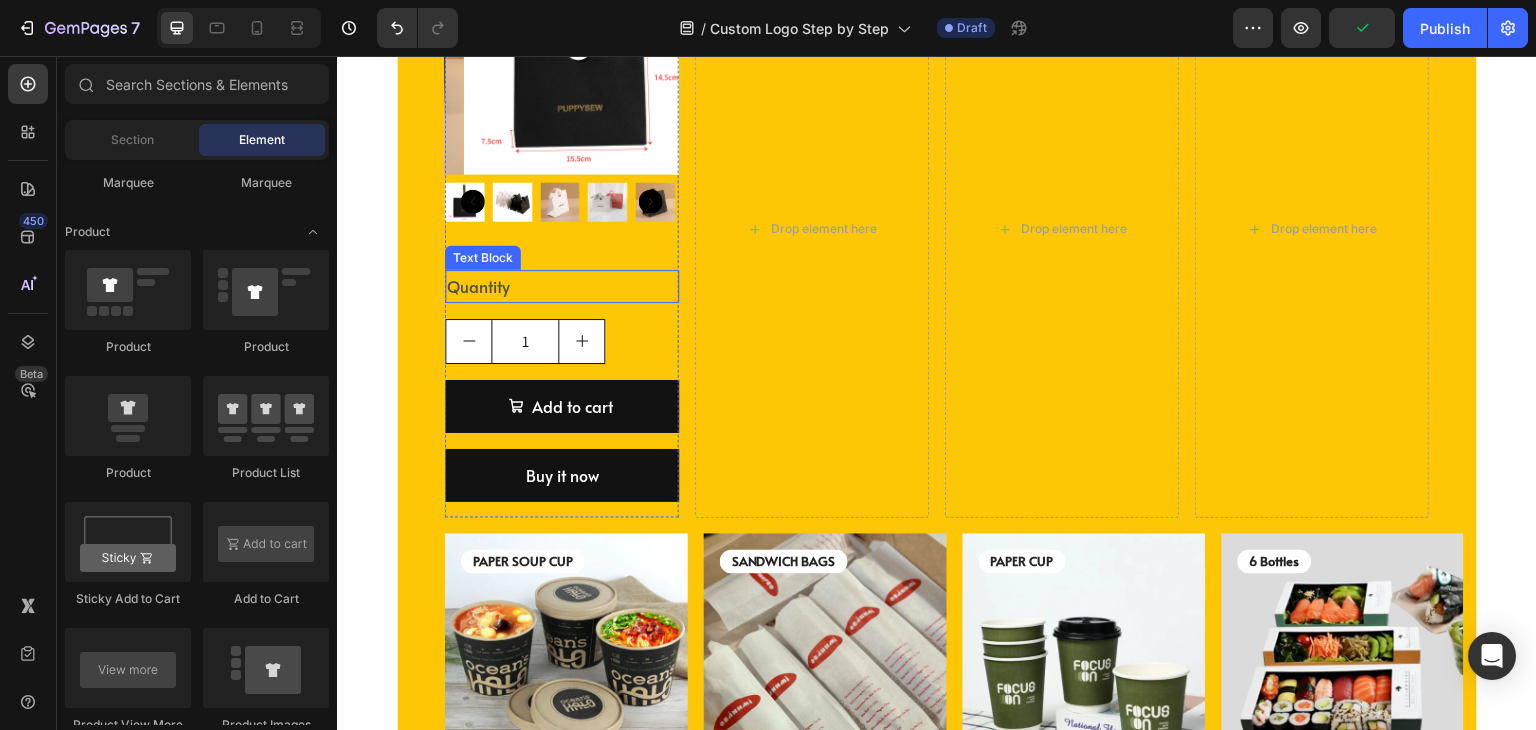 click on "Quantity" at bounding box center (562, 286) 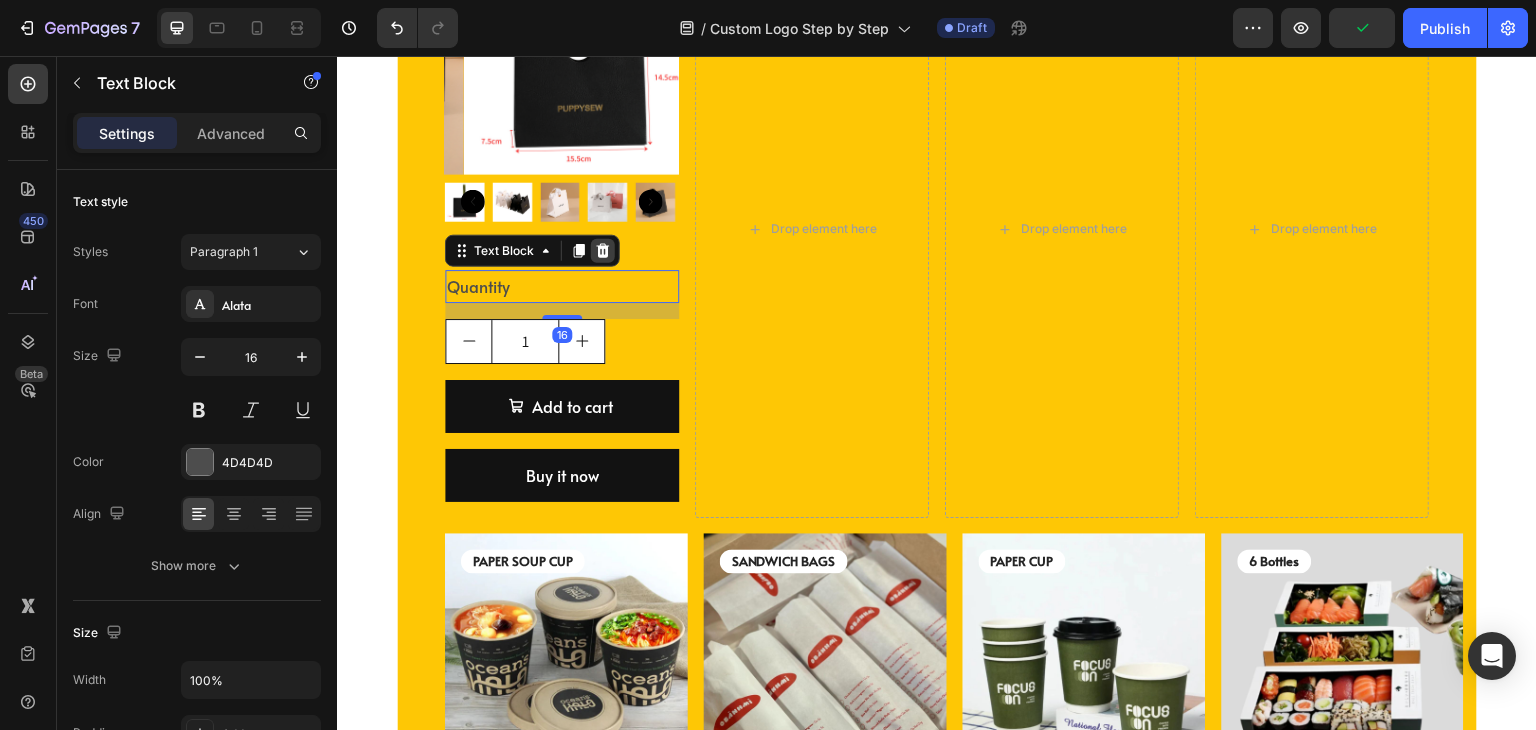 click 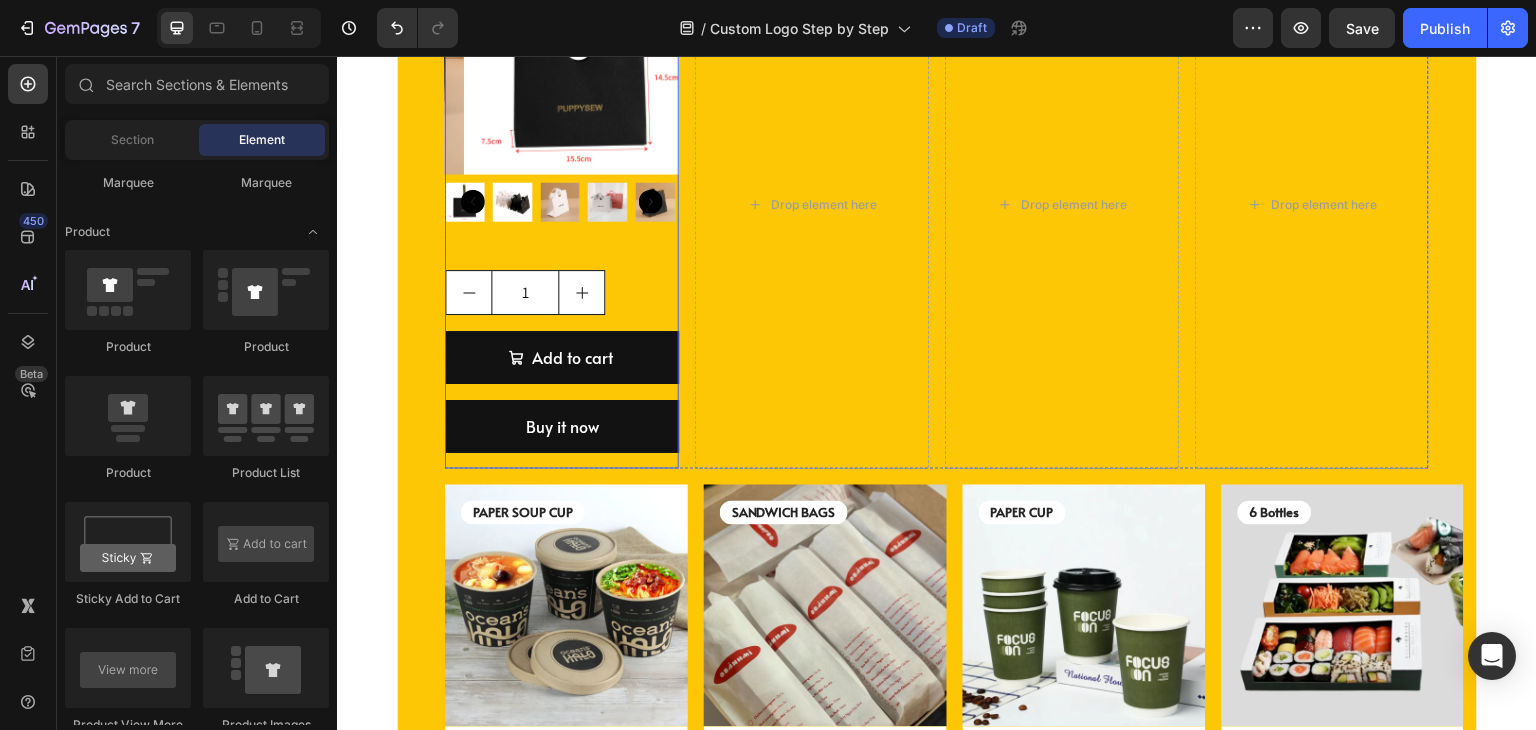 click on "1" at bounding box center [562, 292] 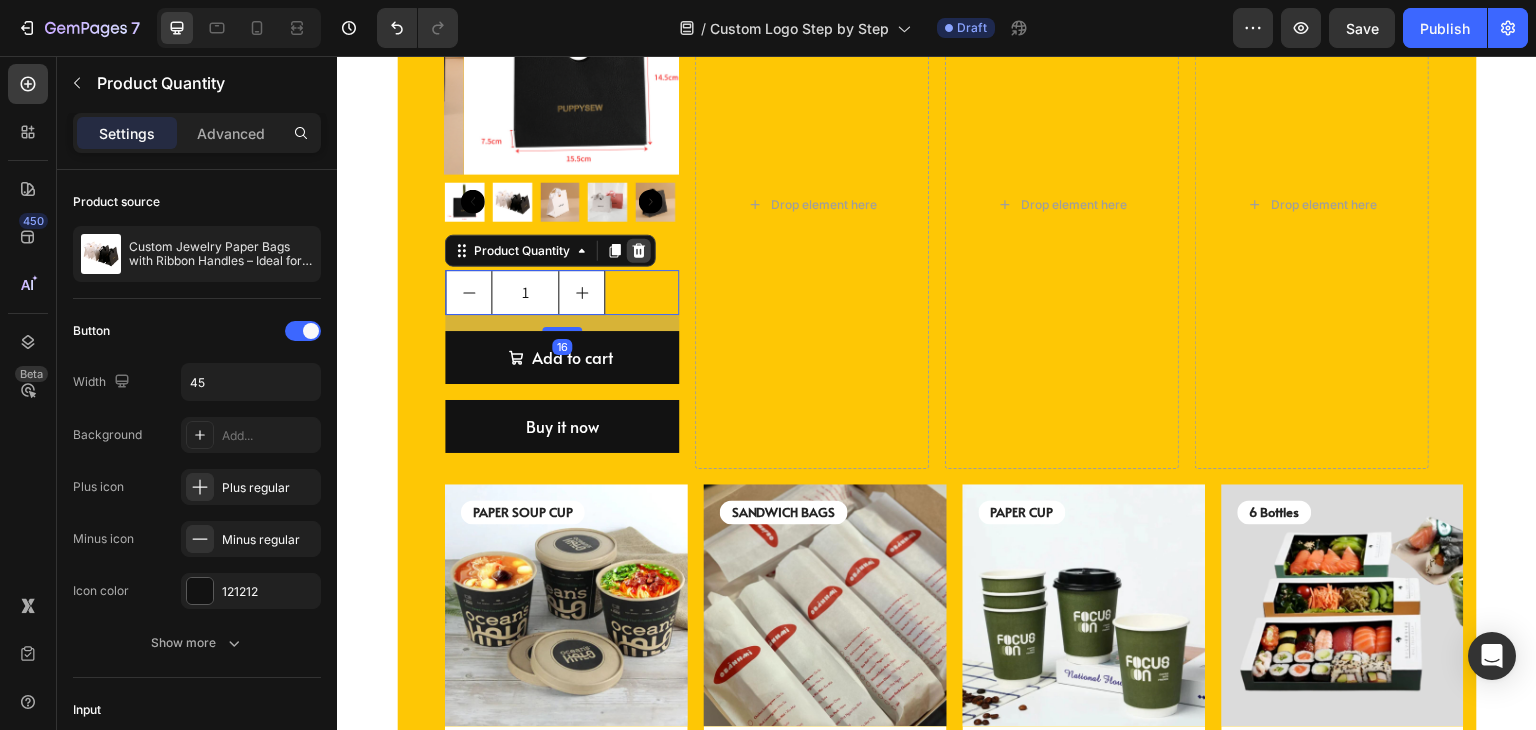click 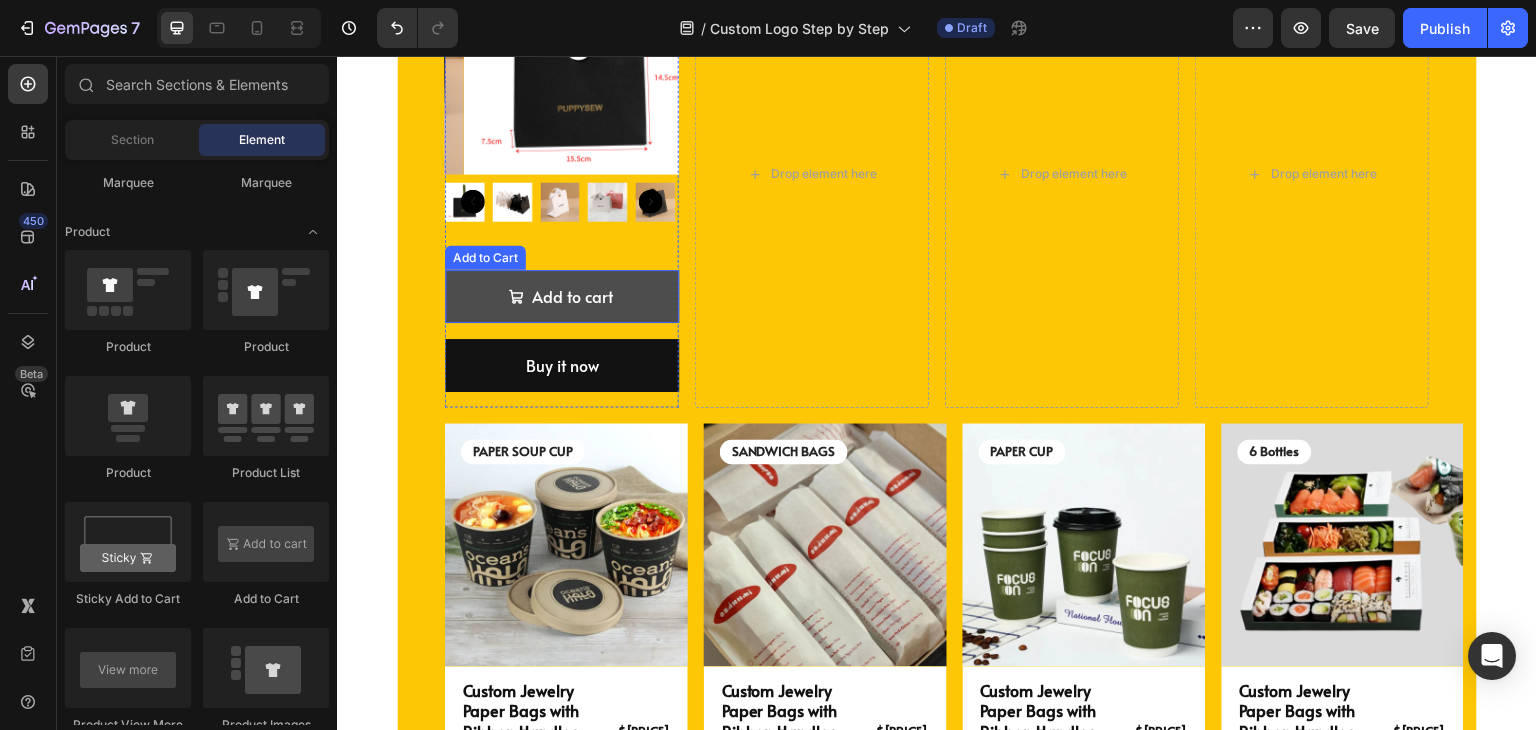 click on "Add to cart" at bounding box center [562, 296] 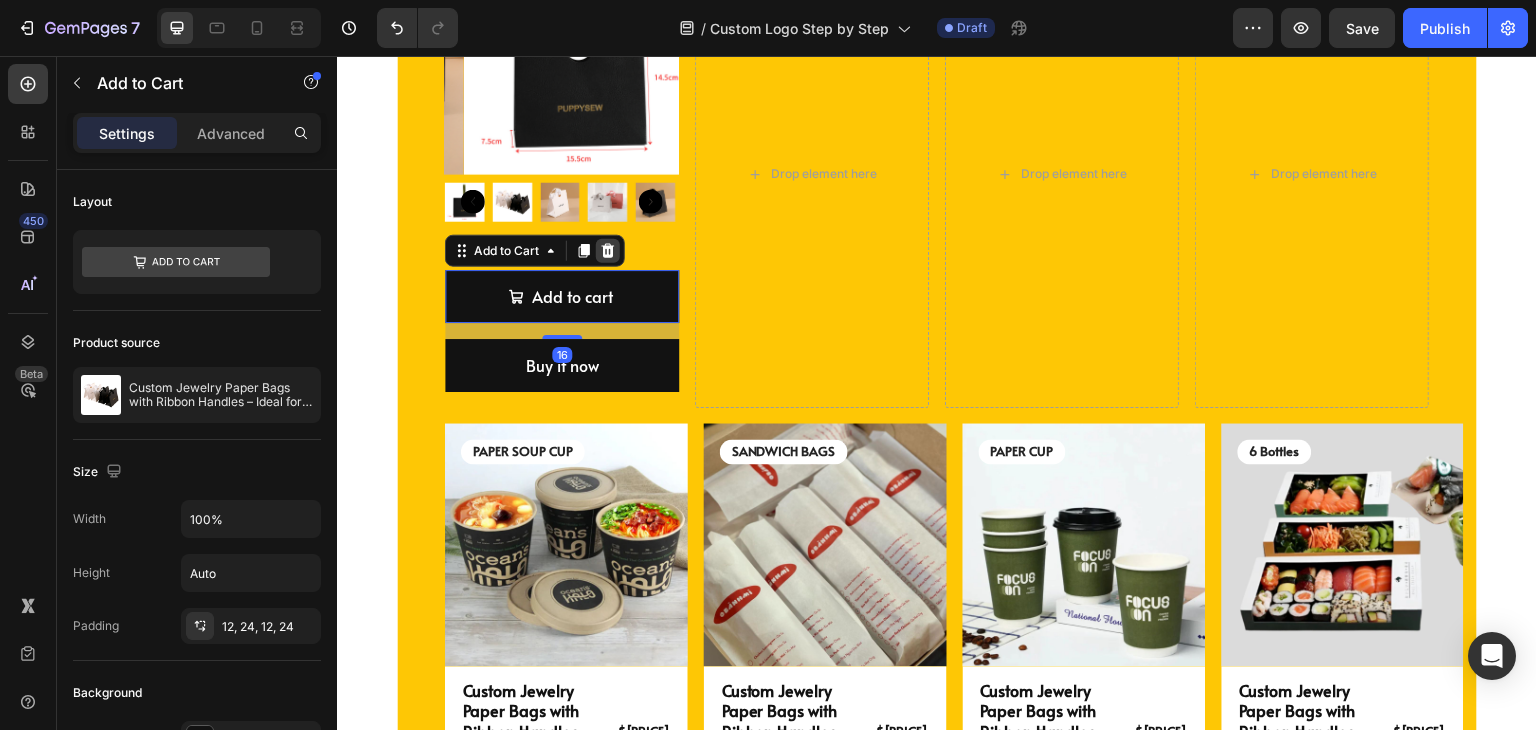 click 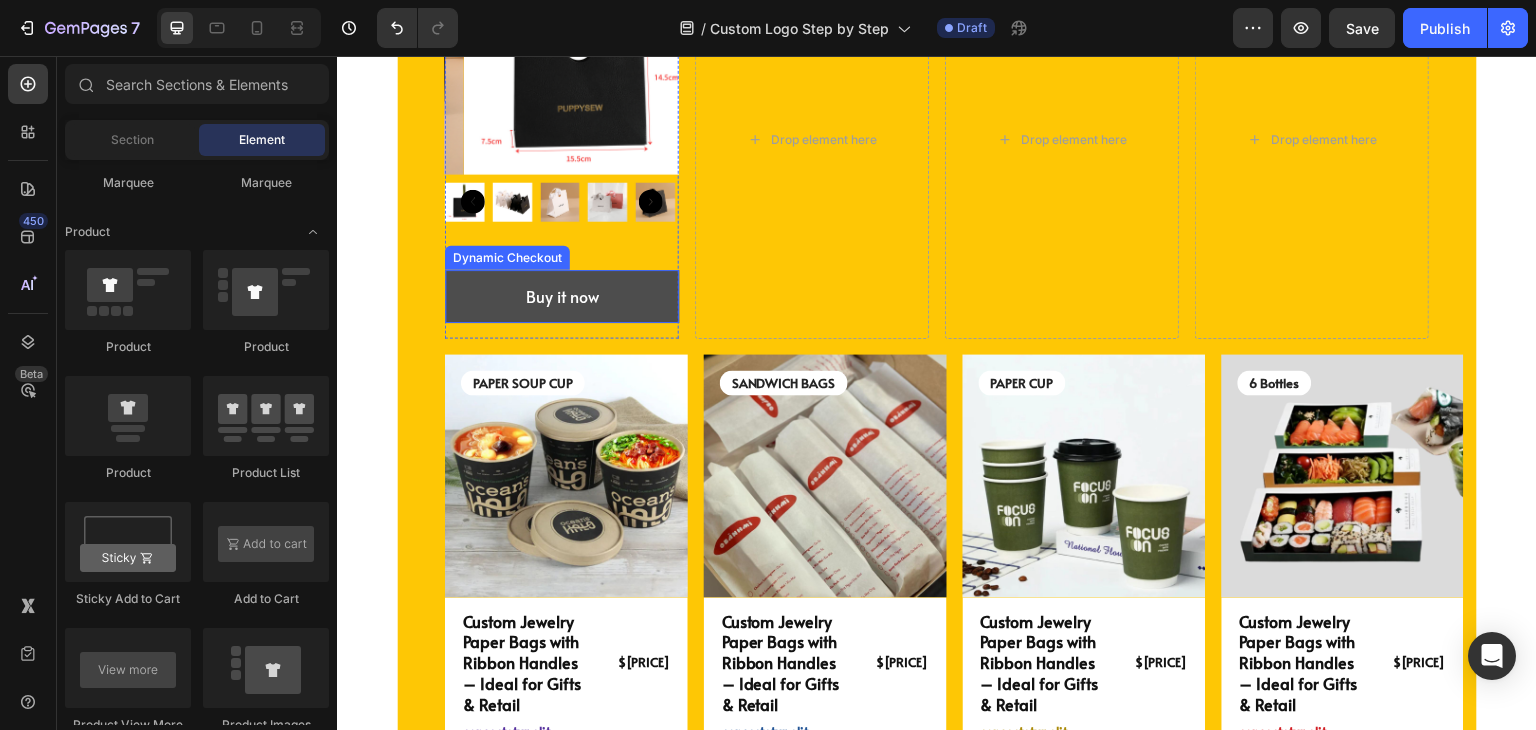 click on "Buy it now" at bounding box center [562, 296] 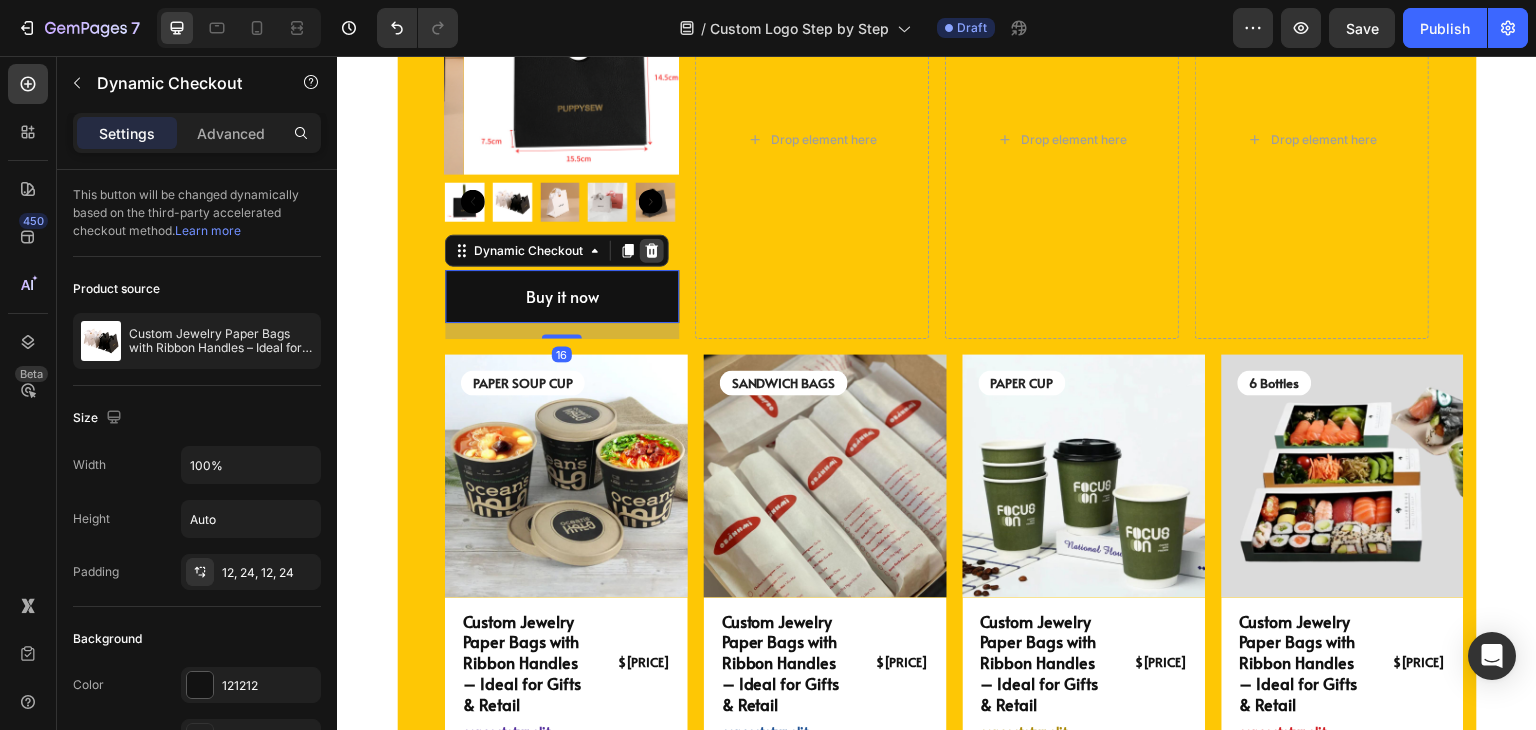 click 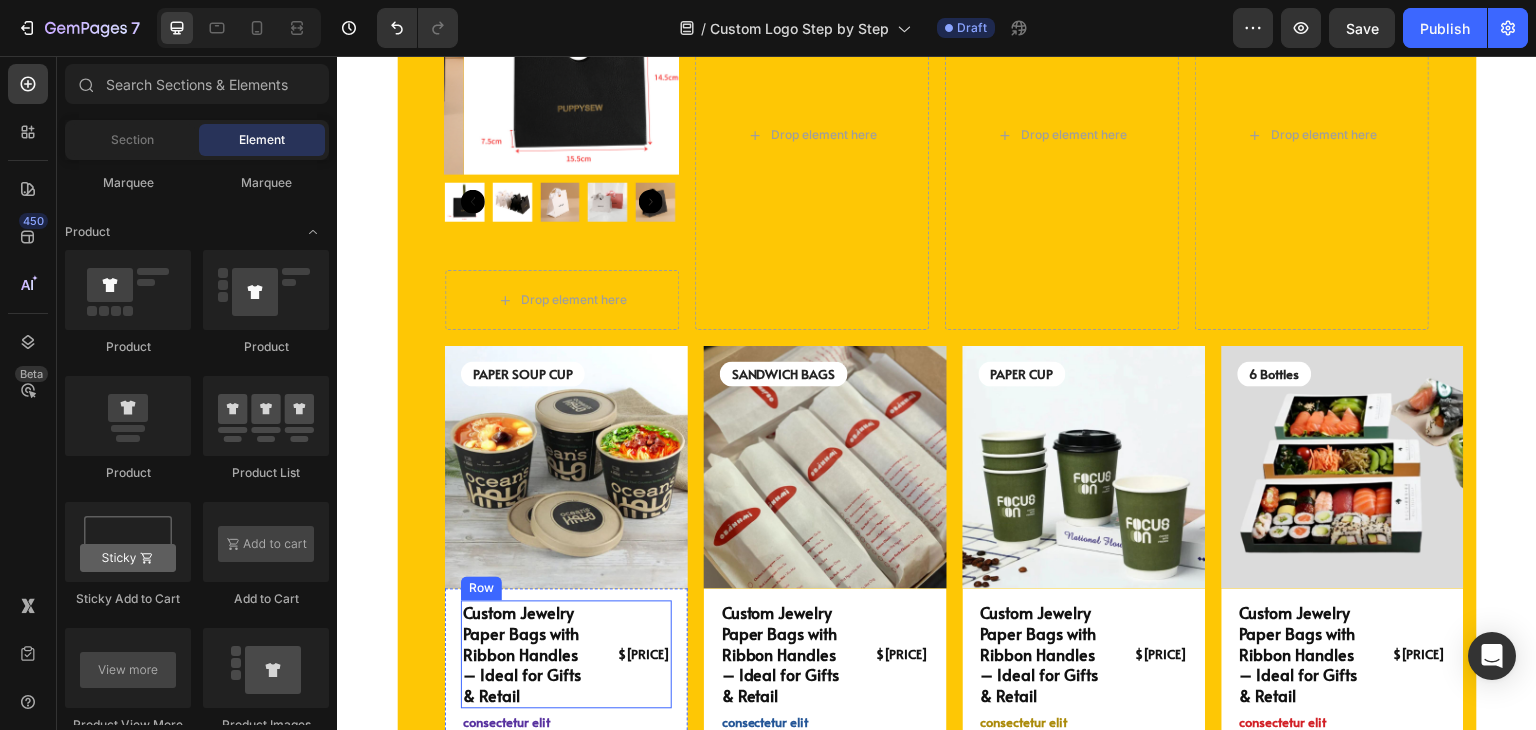 click on "$[PRICE] Product Price Product Price" at bounding box center (638, 655) 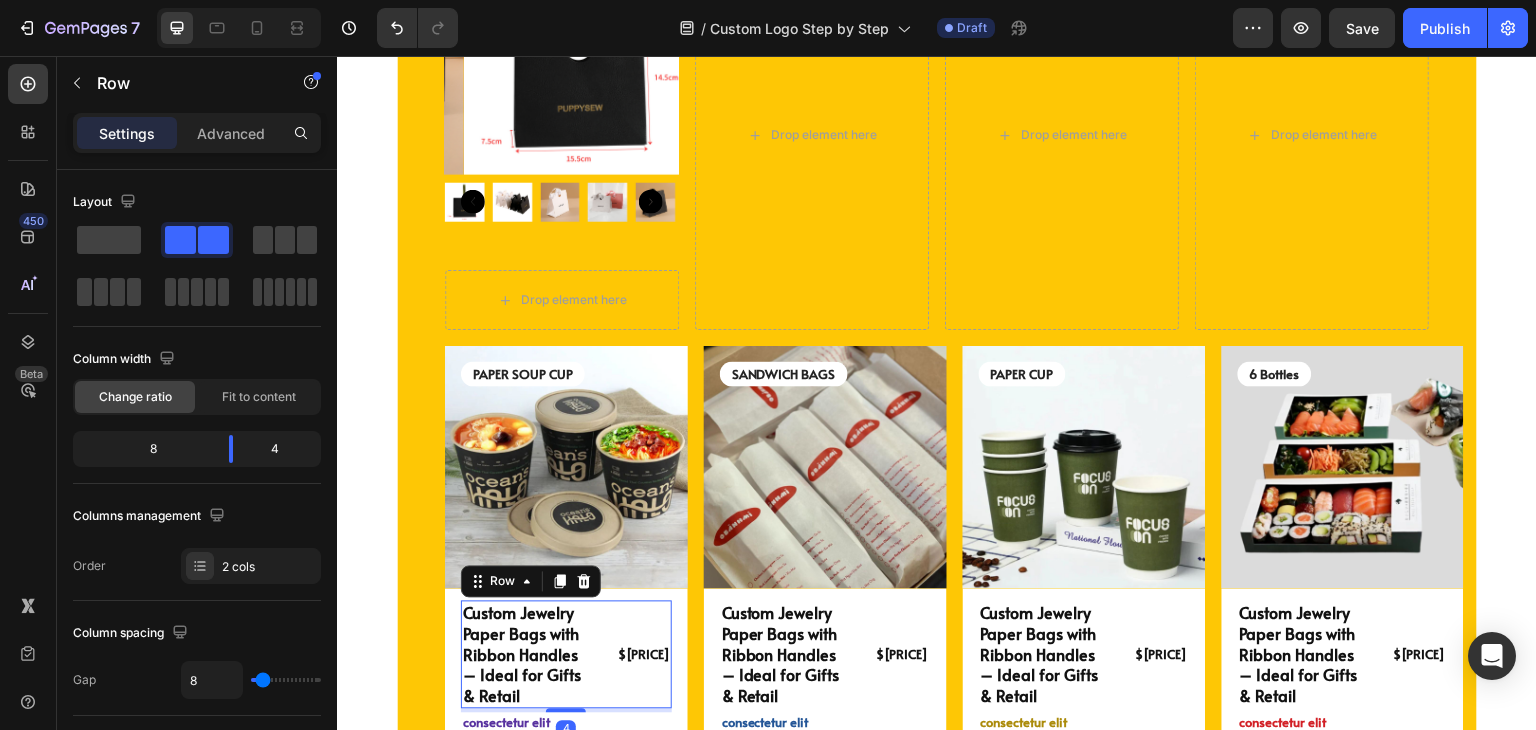 click on "Custom Jewelry Paper Bags with Ribbon Handles – Ideal for Gifts & Retail Product Title $[PRICE] Product Price Product Price Row   4 consectetur elit Text Block Row" at bounding box center (566, 667) 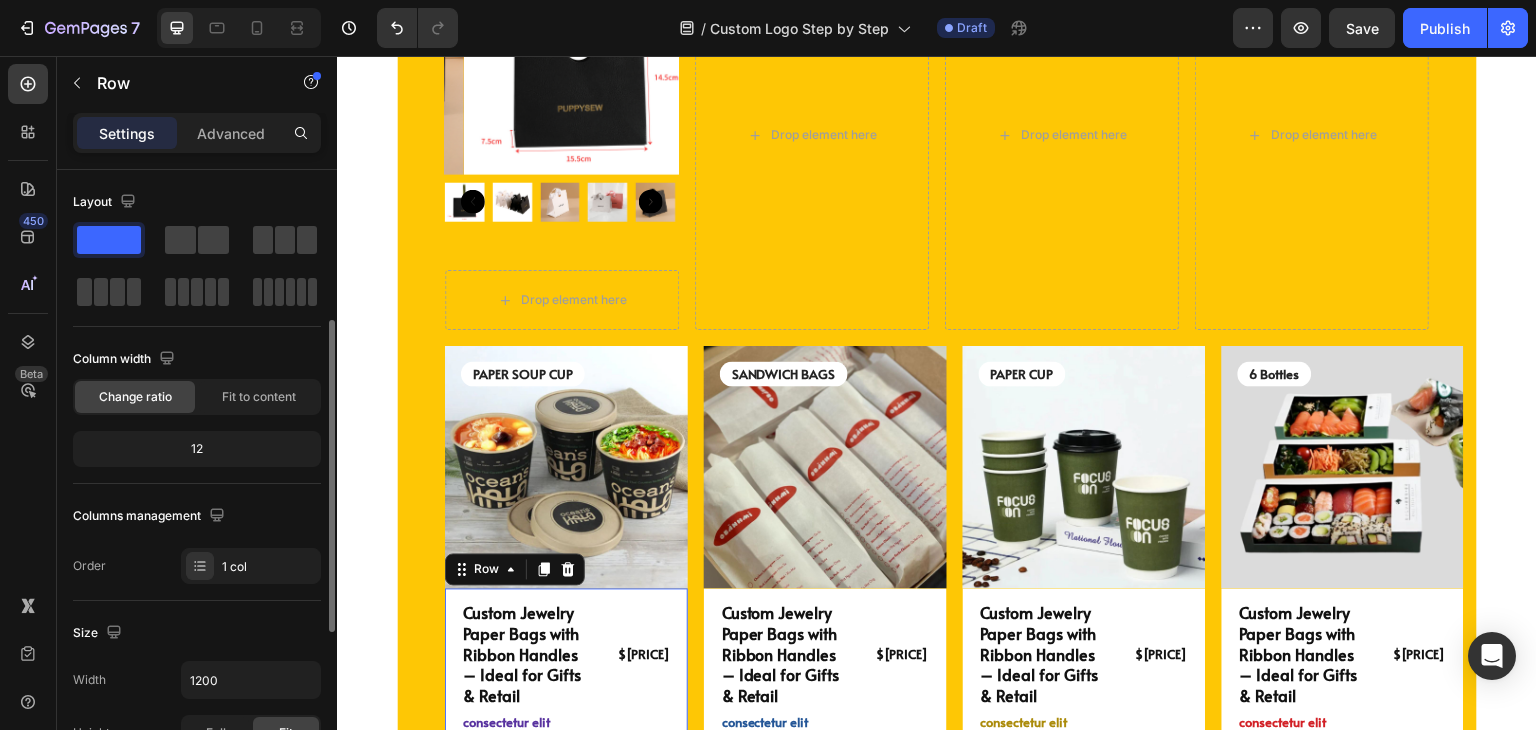 scroll, scrollTop: 100, scrollLeft: 0, axis: vertical 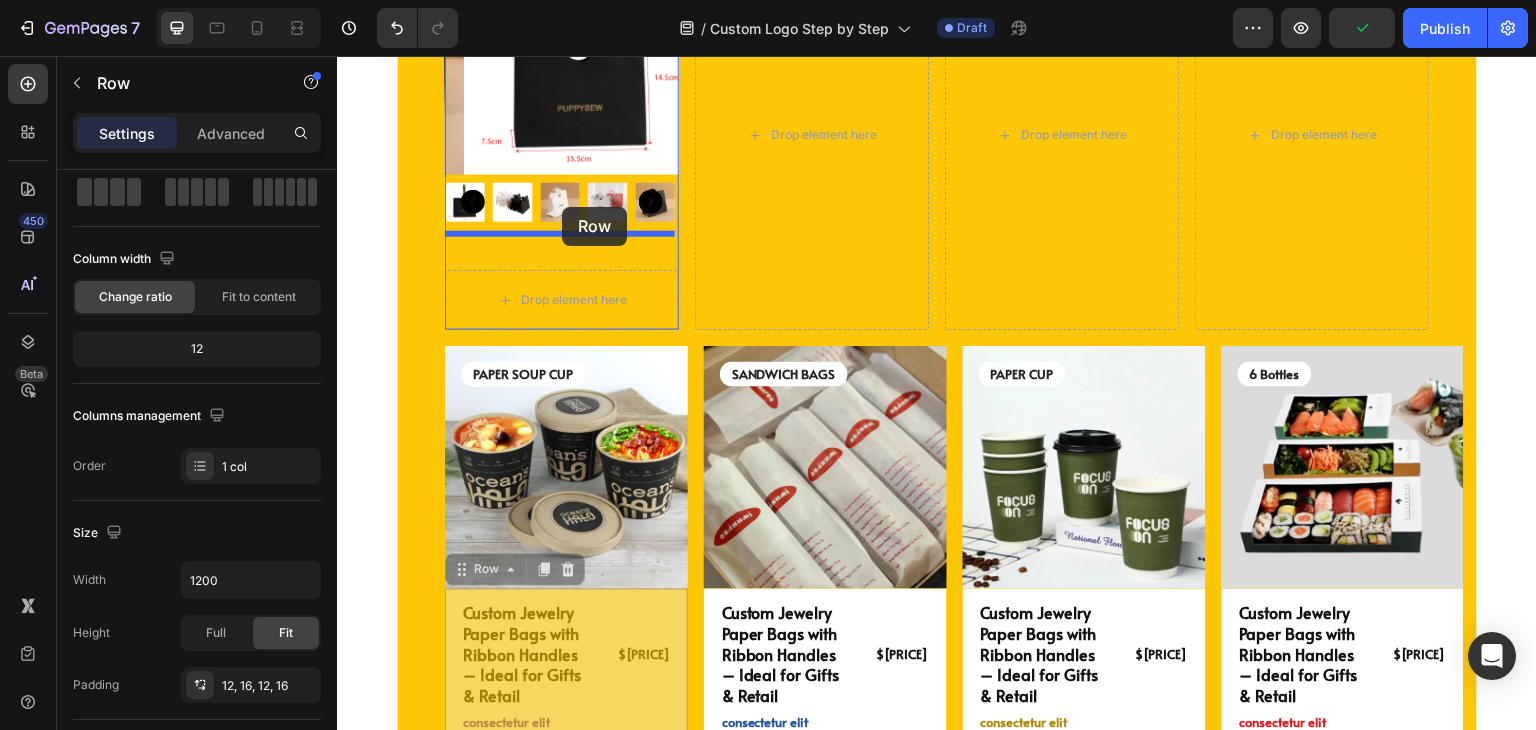 drag, startPoint x: 489, startPoint y: 566, endPoint x: 562, endPoint y: 207, distance: 366.34683 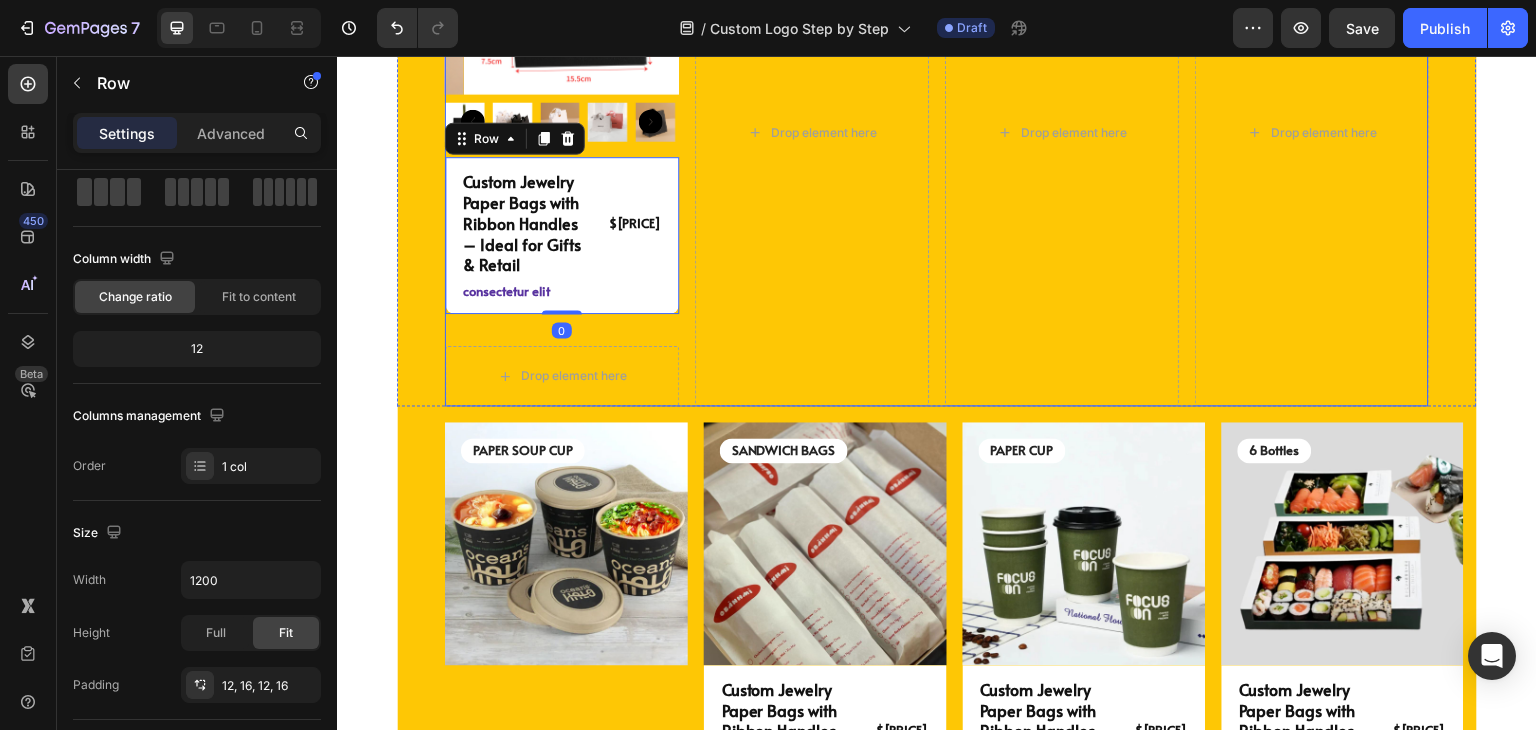 scroll, scrollTop: 5104, scrollLeft: 0, axis: vertical 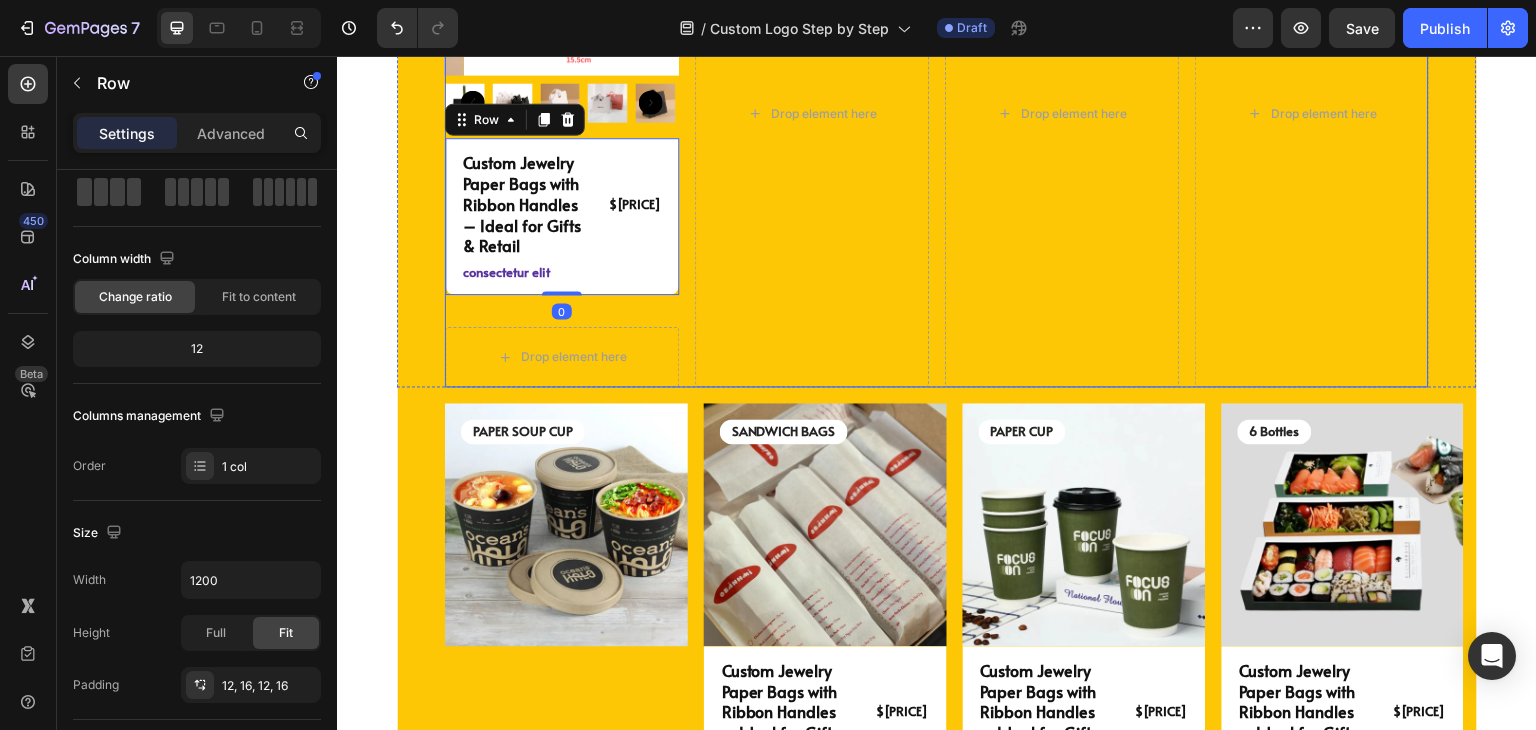 click at bounding box center [566, 524] 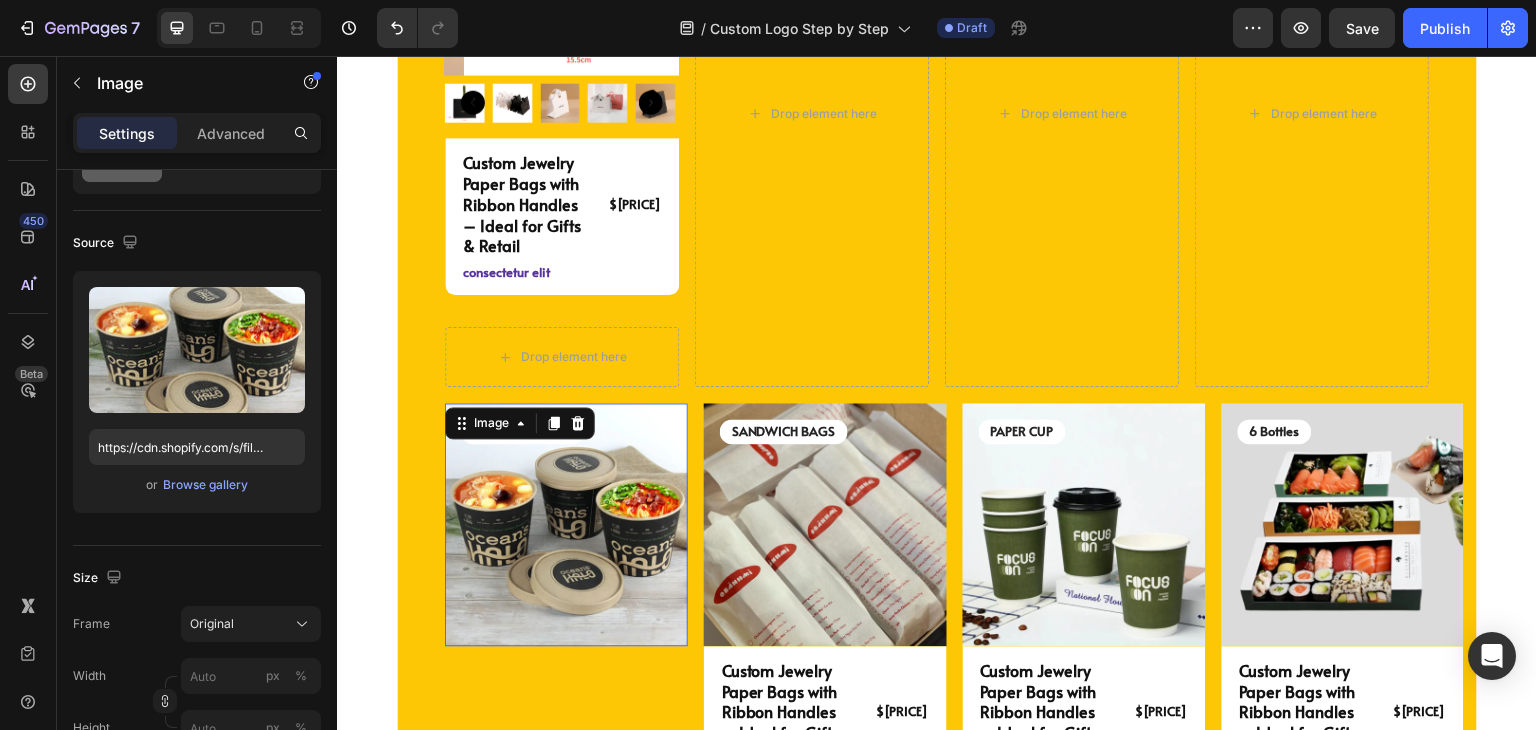 scroll, scrollTop: 5200, scrollLeft: 0, axis: vertical 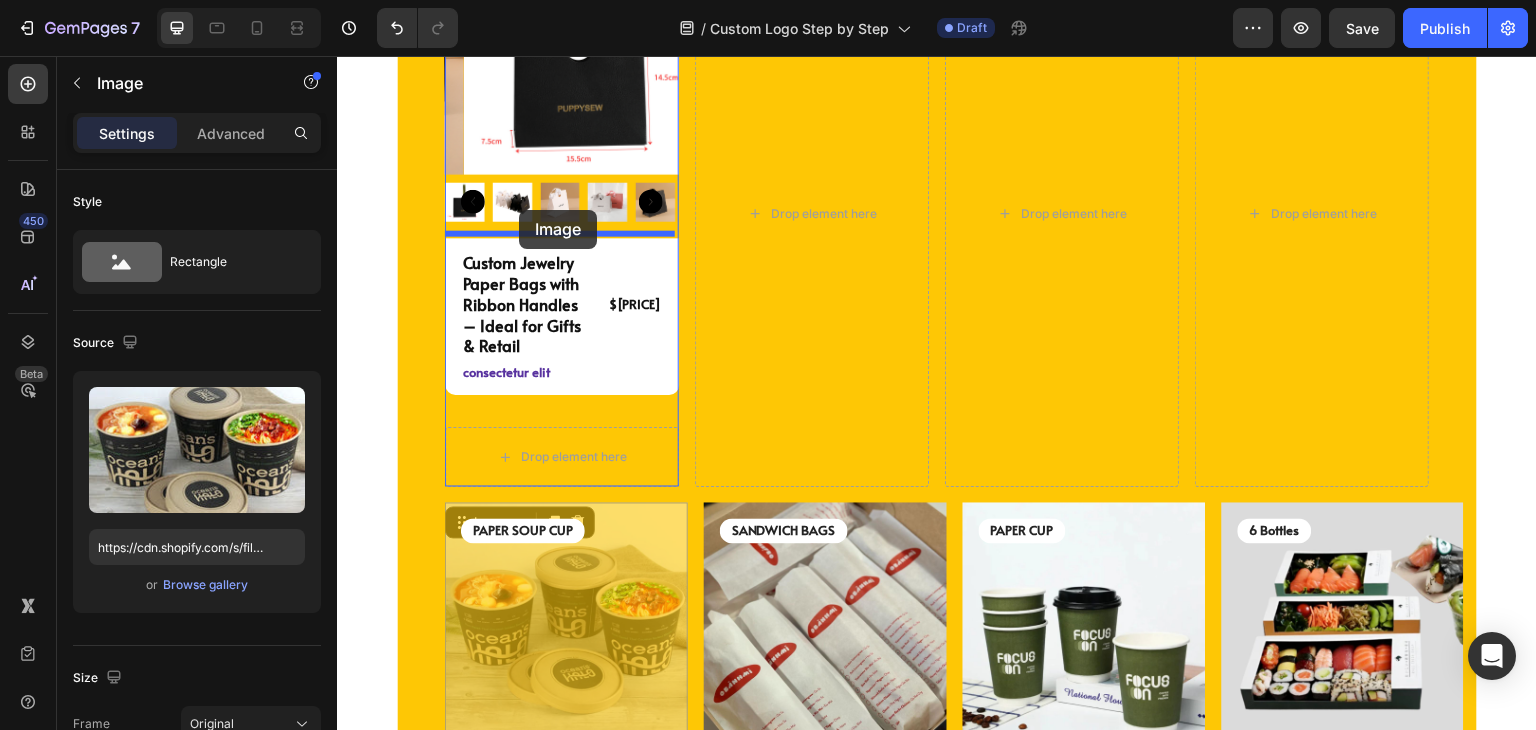 drag, startPoint x: 472, startPoint y: 511, endPoint x: 519, endPoint y: 210, distance: 304.64734 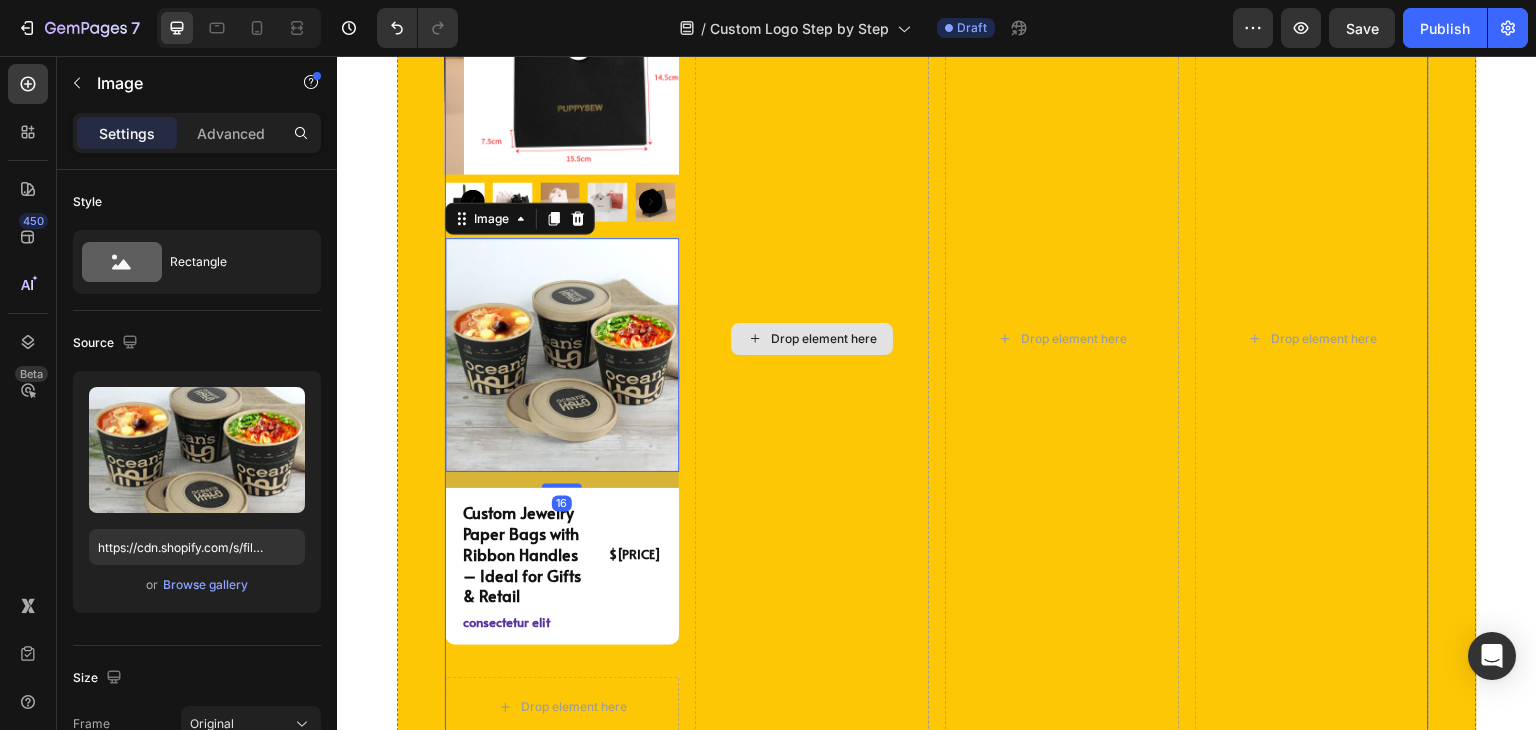 scroll, scrollTop: 5304, scrollLeft: 0, axis: vertical 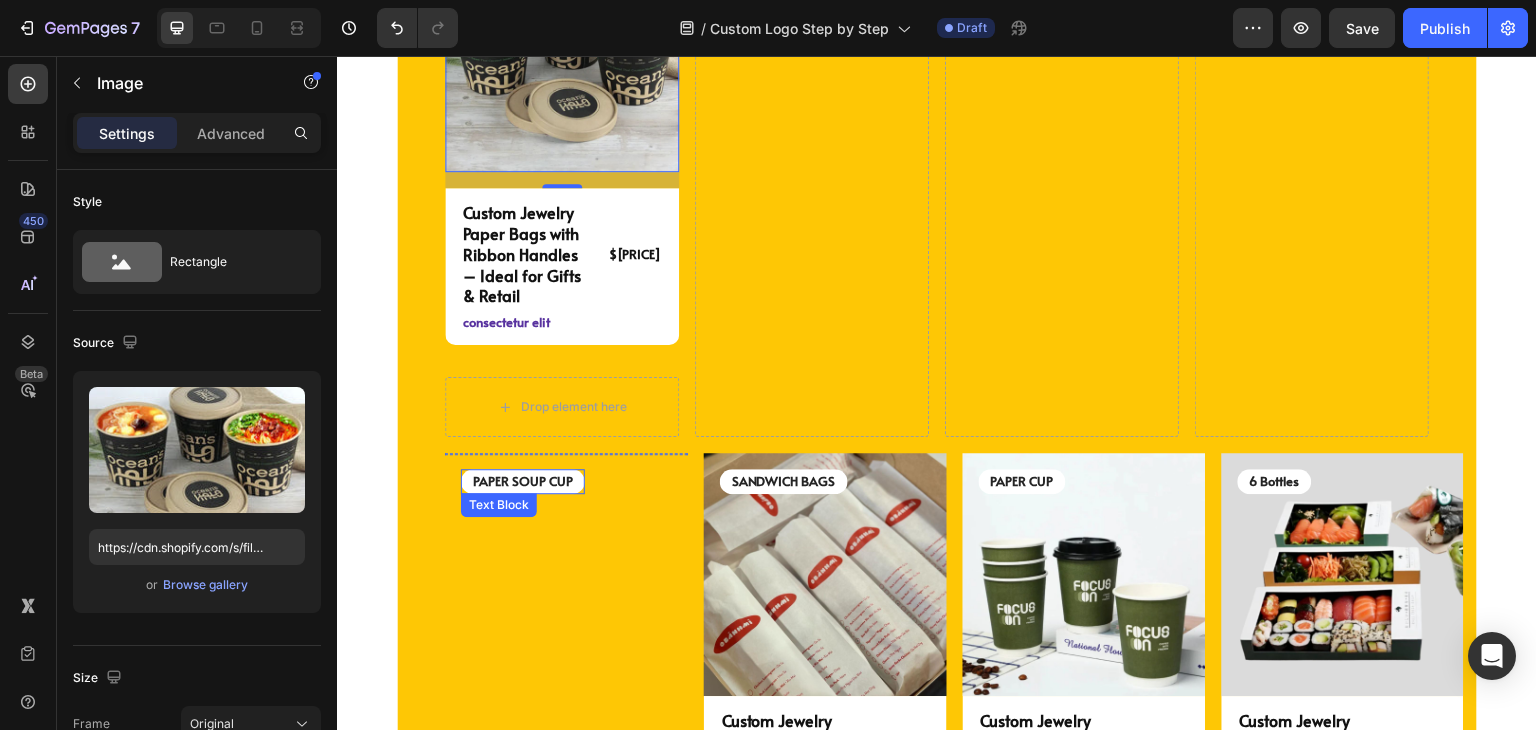 click on "PAPER SOUP CUP" at bounding box center [523, 481] 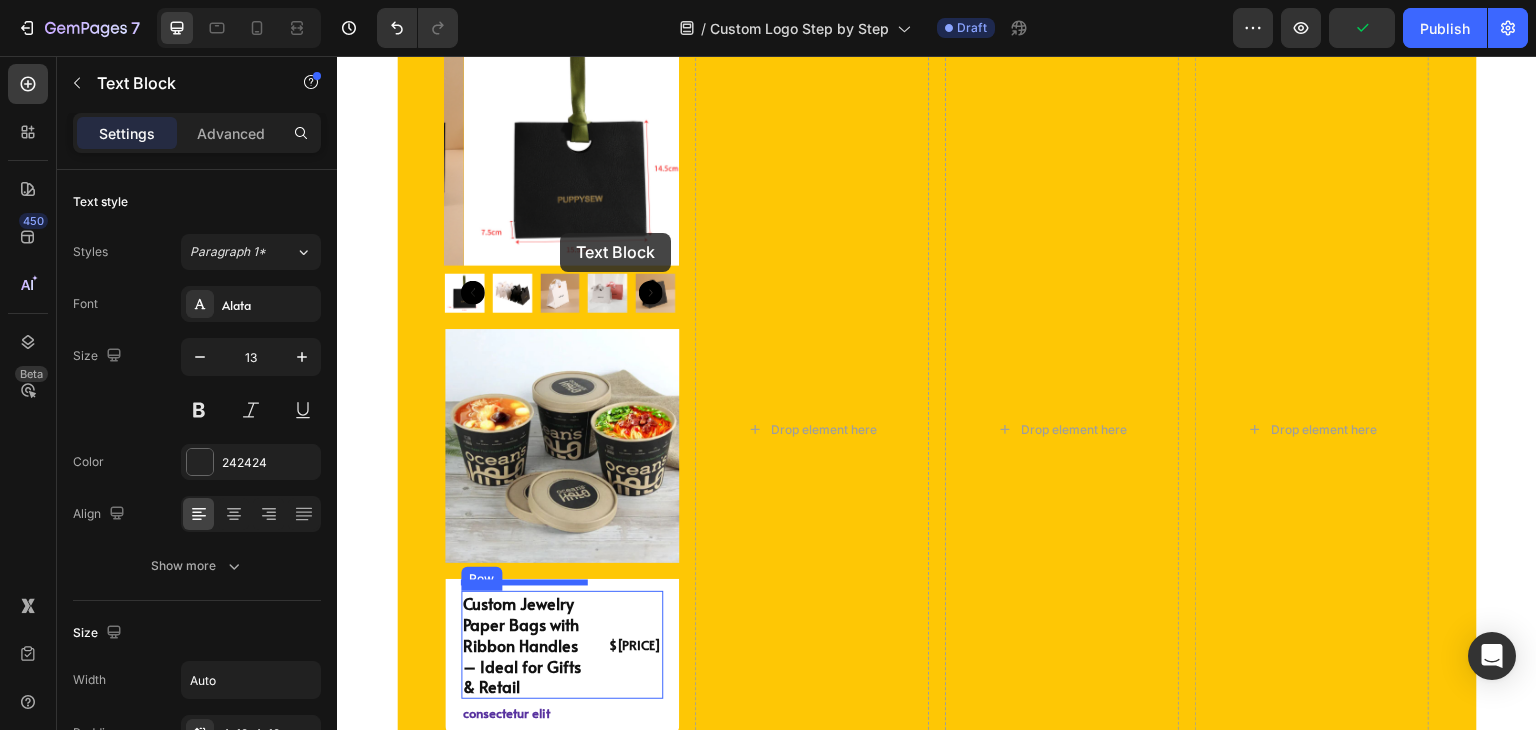 scroll, scrollTop: 4904, scrollLeft: 0, axis: vertical 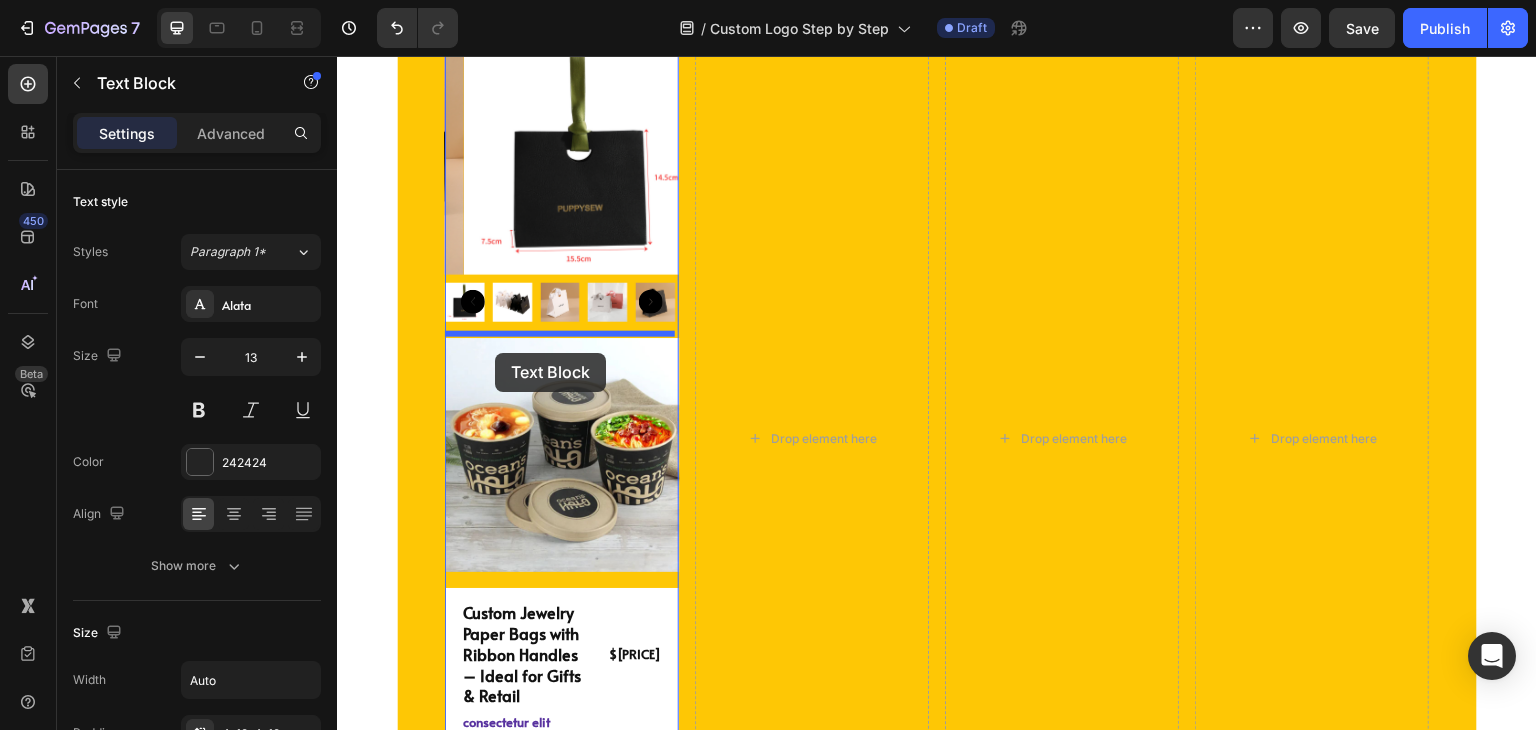 drag, startPoint x: 488, startPoint y: 505, endPoint x: 495, endPoint y: 353, distance: 152.1611 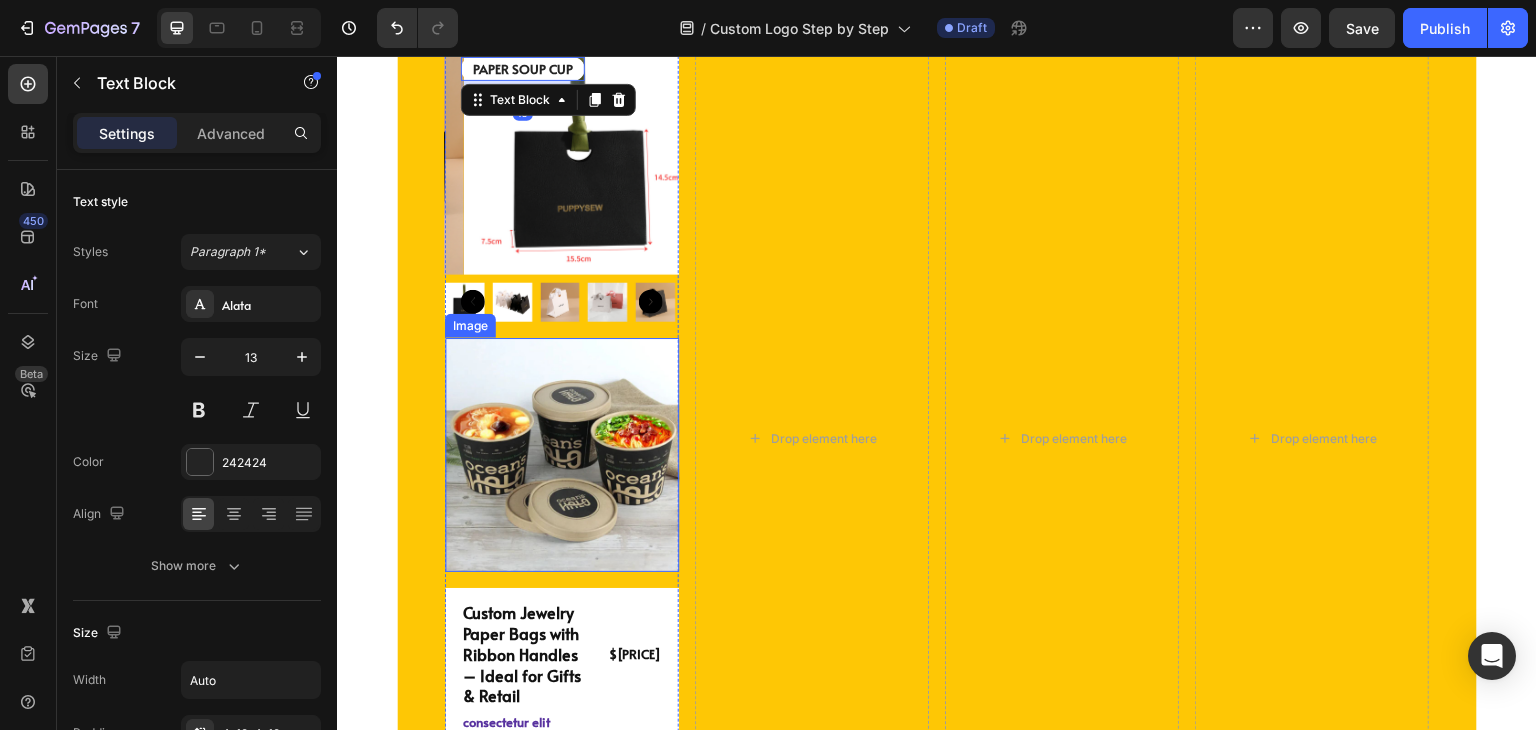 scroll, scrollTop: 4897, scrollLeft: 0, axis: vertical 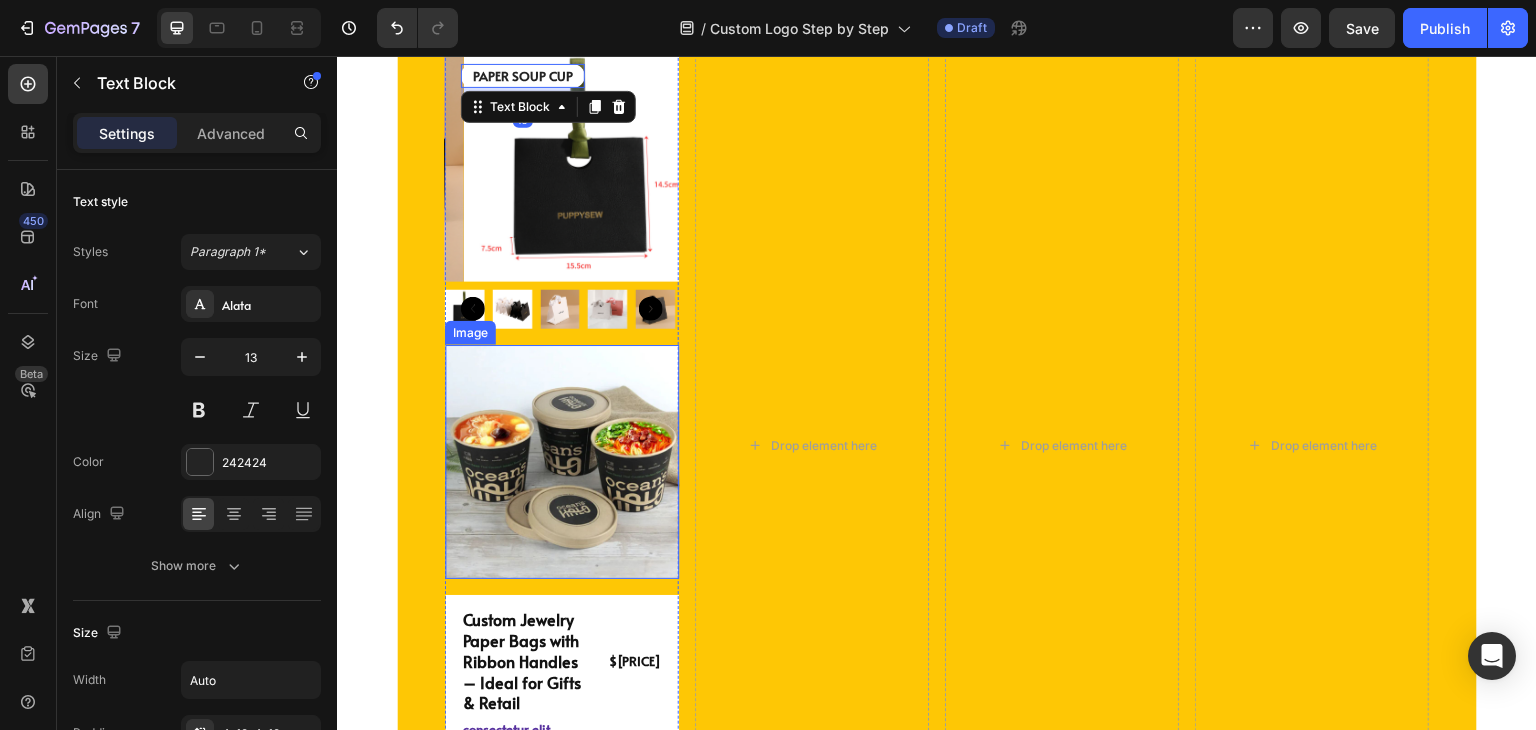 click on "YOU MAY ALSO LIKE..." at bounding box center (937, 20) 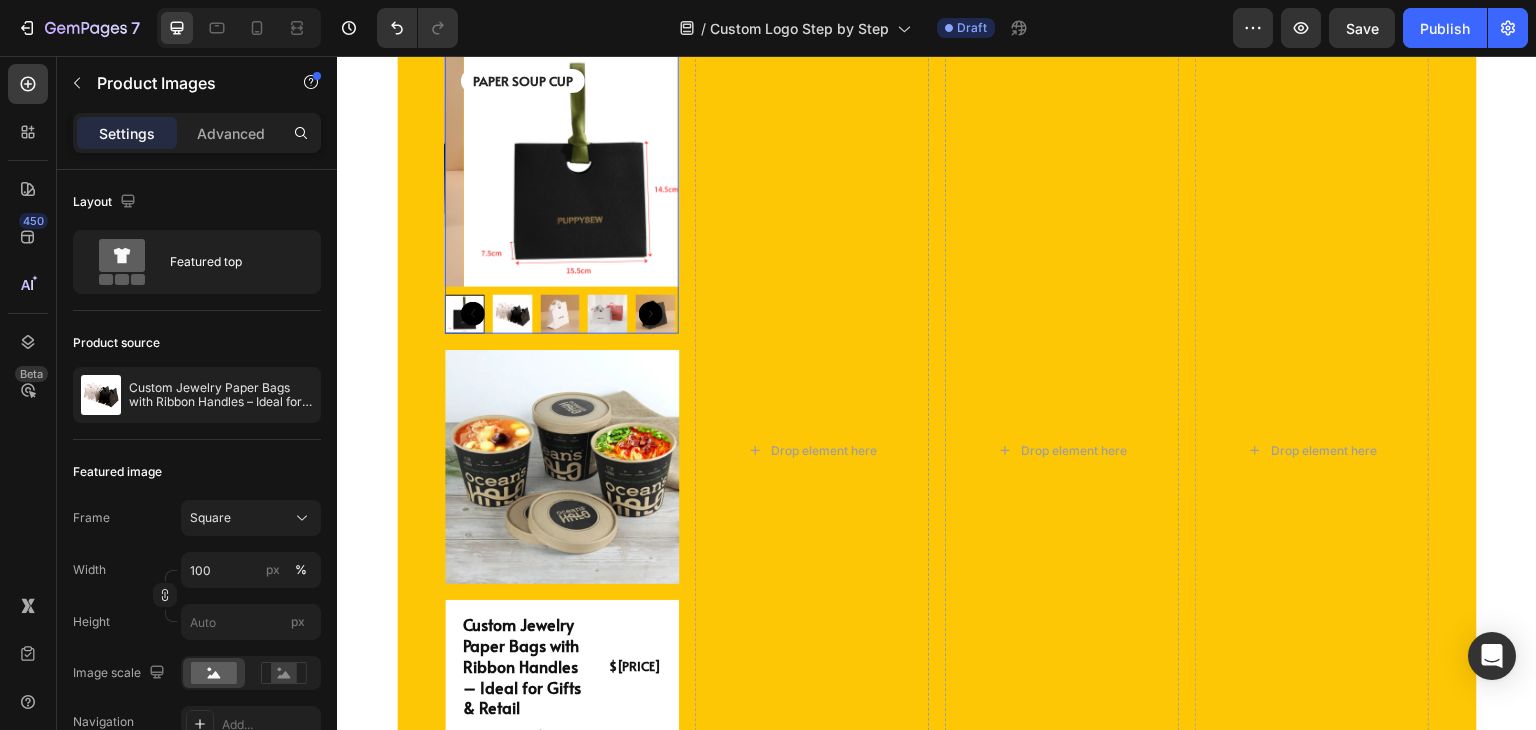 click at bounding box center (581, 170) 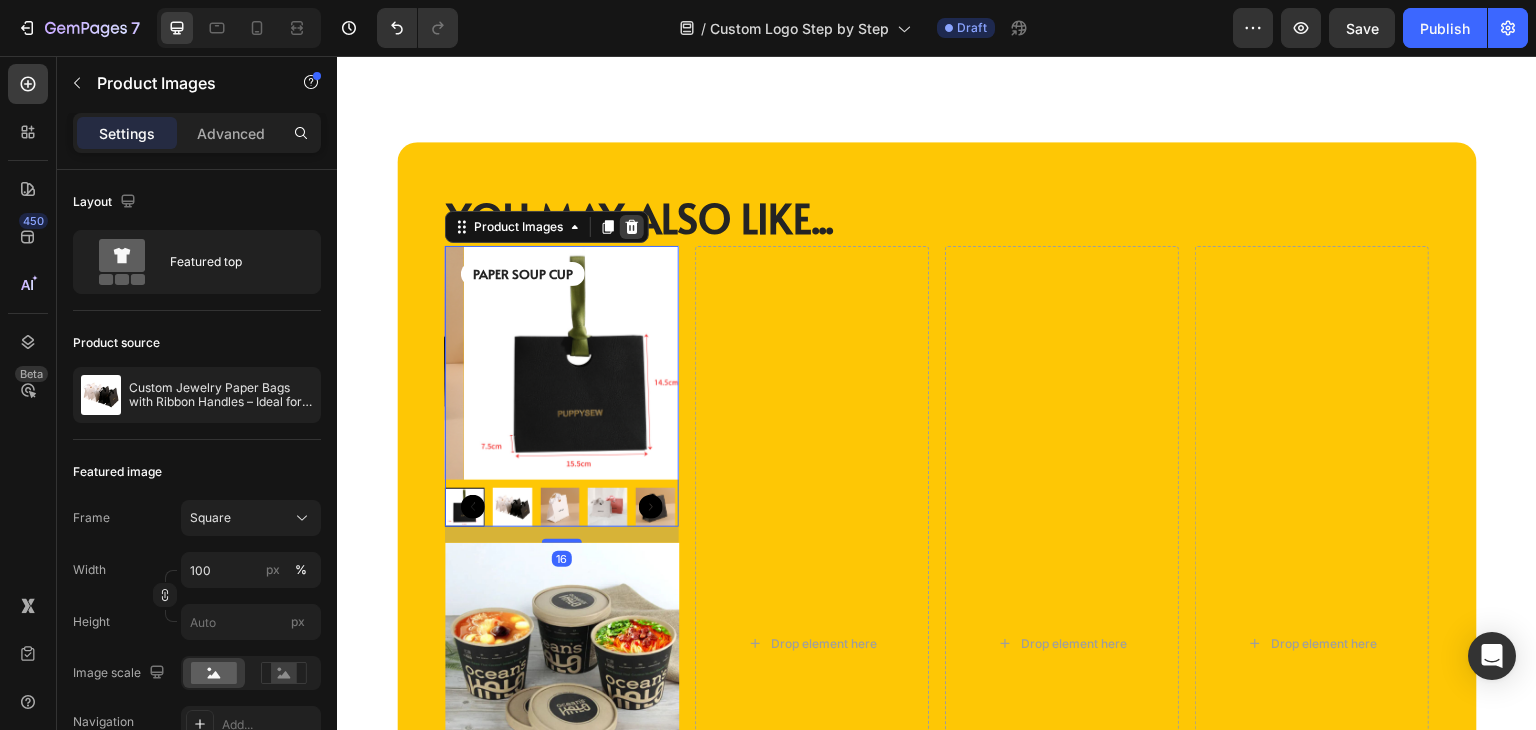 click 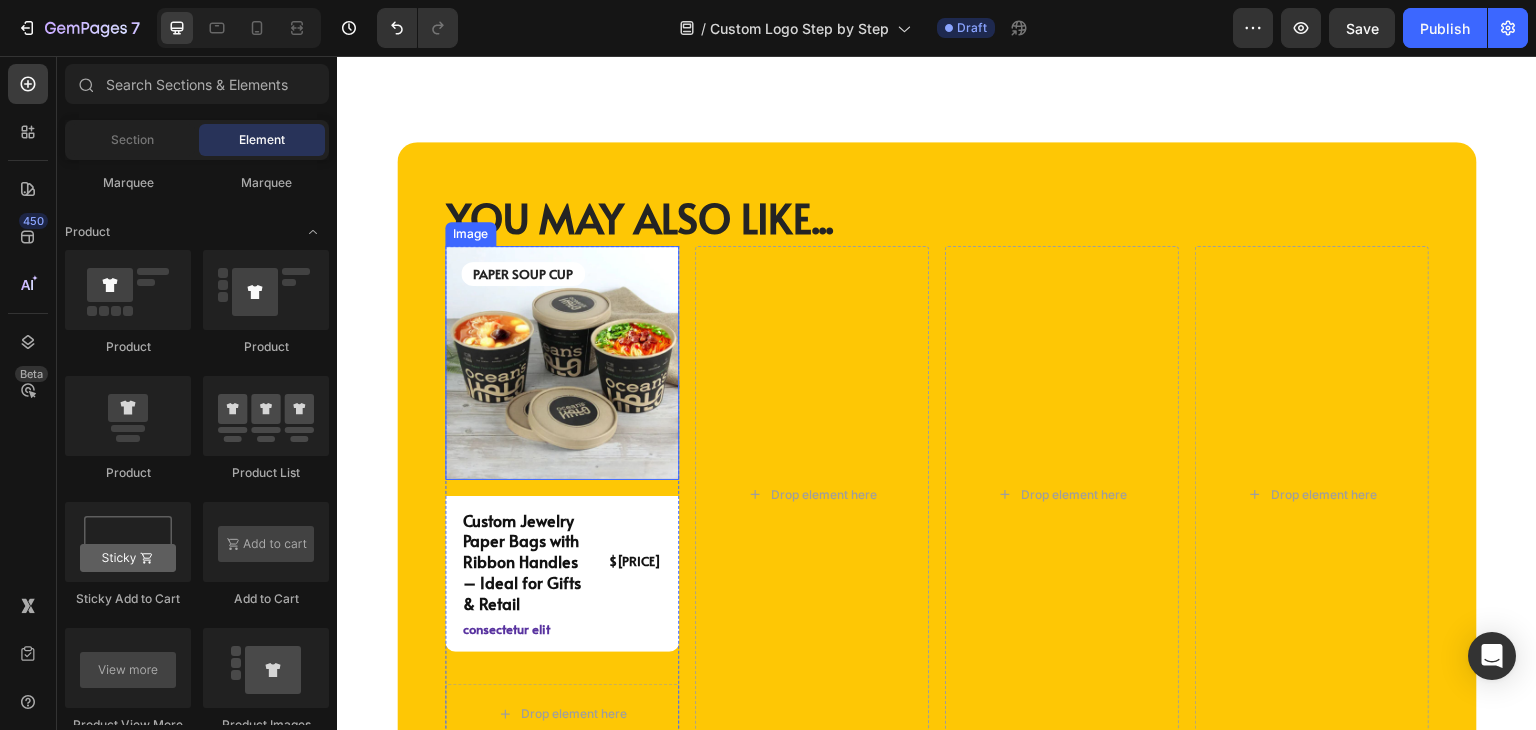 click at bounding box center [562, 363] 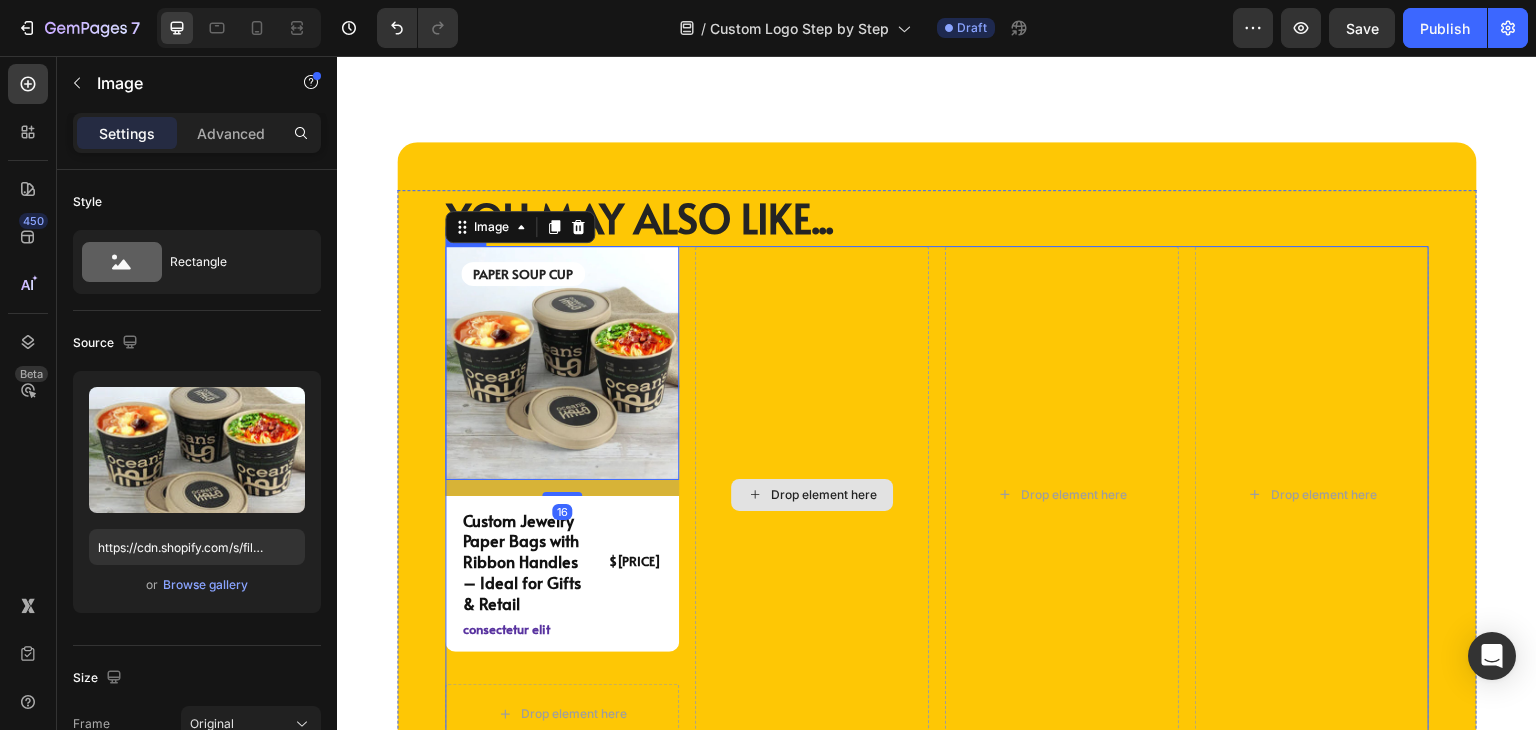 scroll, scrollTop: 4804, scrollLeft: 0, axis: vertical 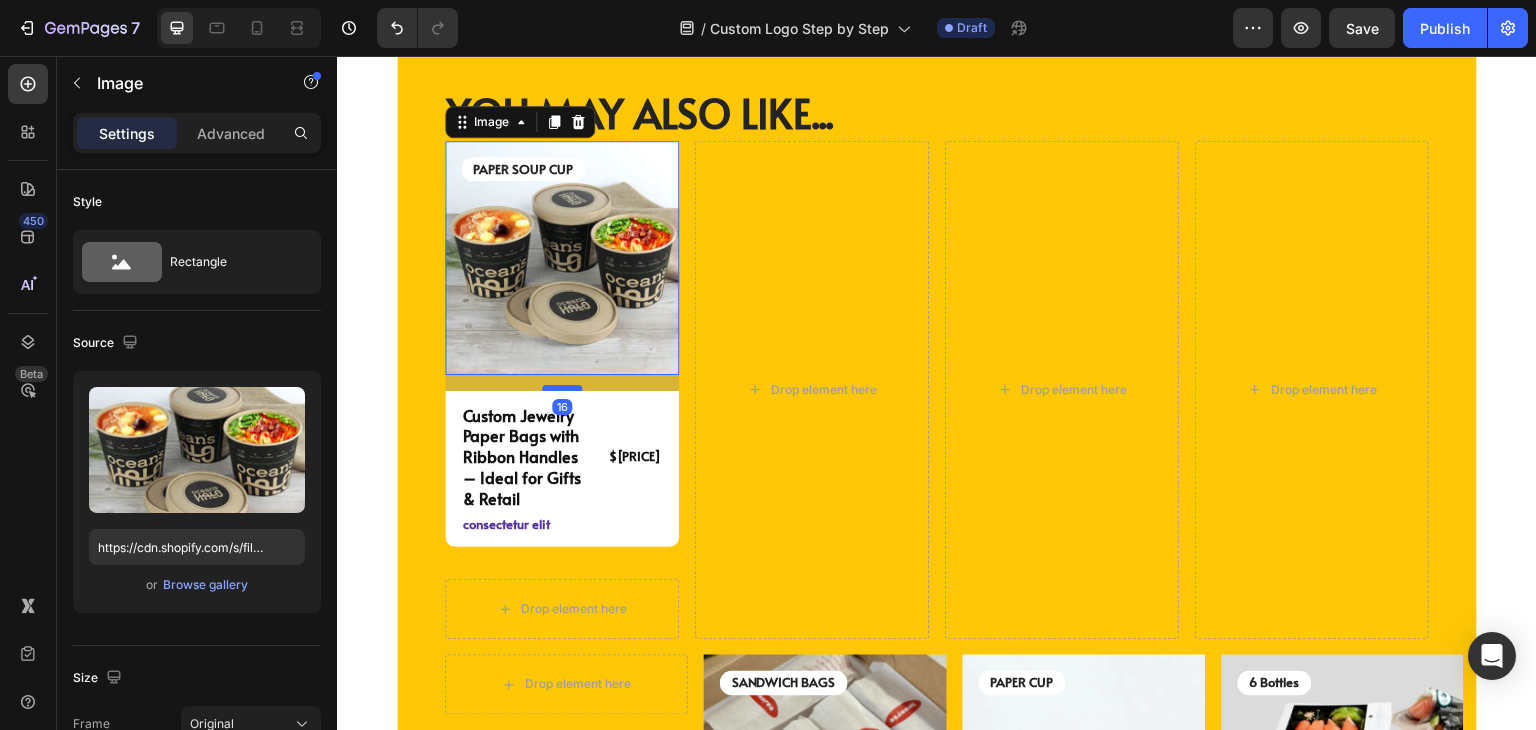 click at bounding box center [562, 388] 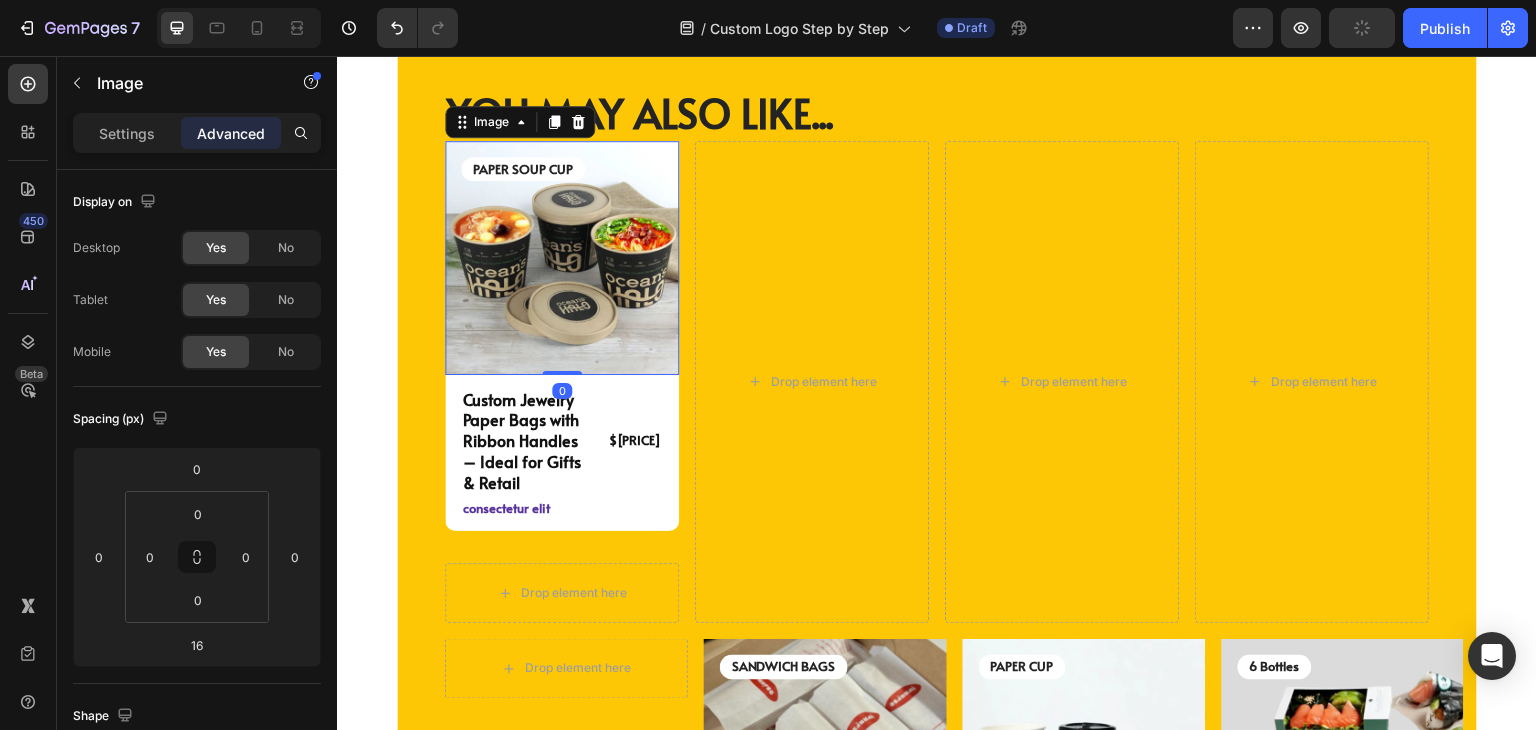 drag, startPoint x: 569, startPoint y: 379, endPoint x: 574, endPoint y: 363, distance: 16.763054 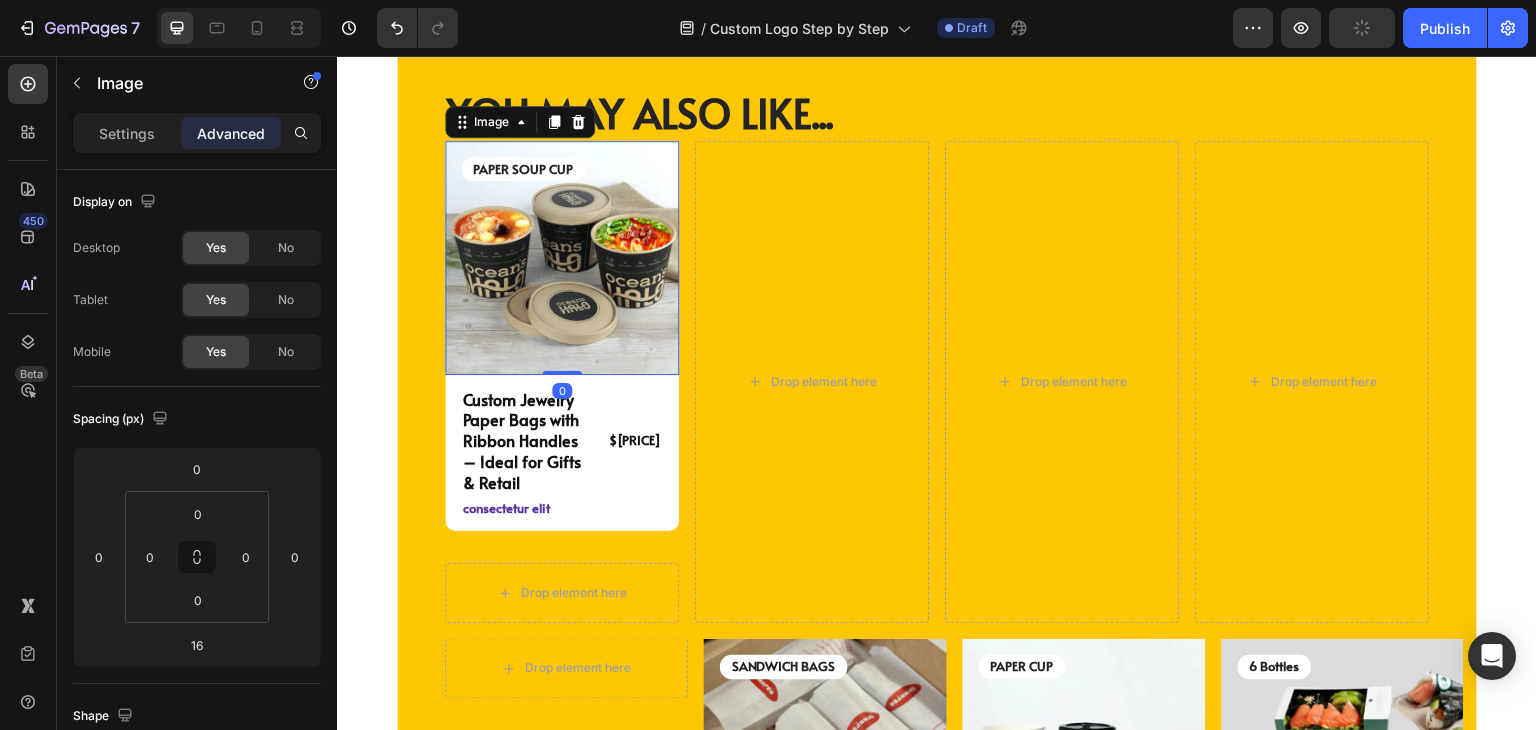 click on "Image   0" at bounding box center [562, 258] 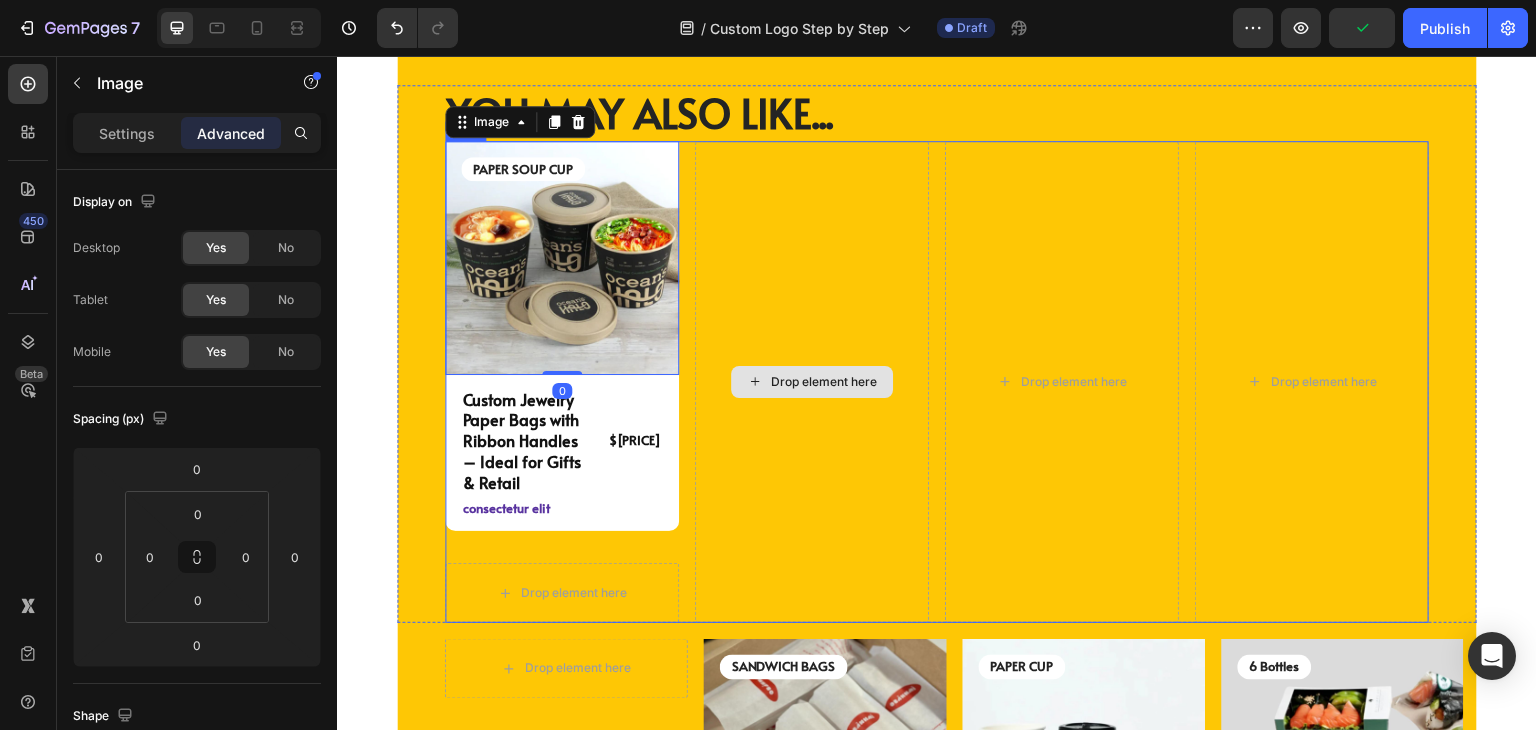 click on "Drop element here" at bounding box center [812, 382] 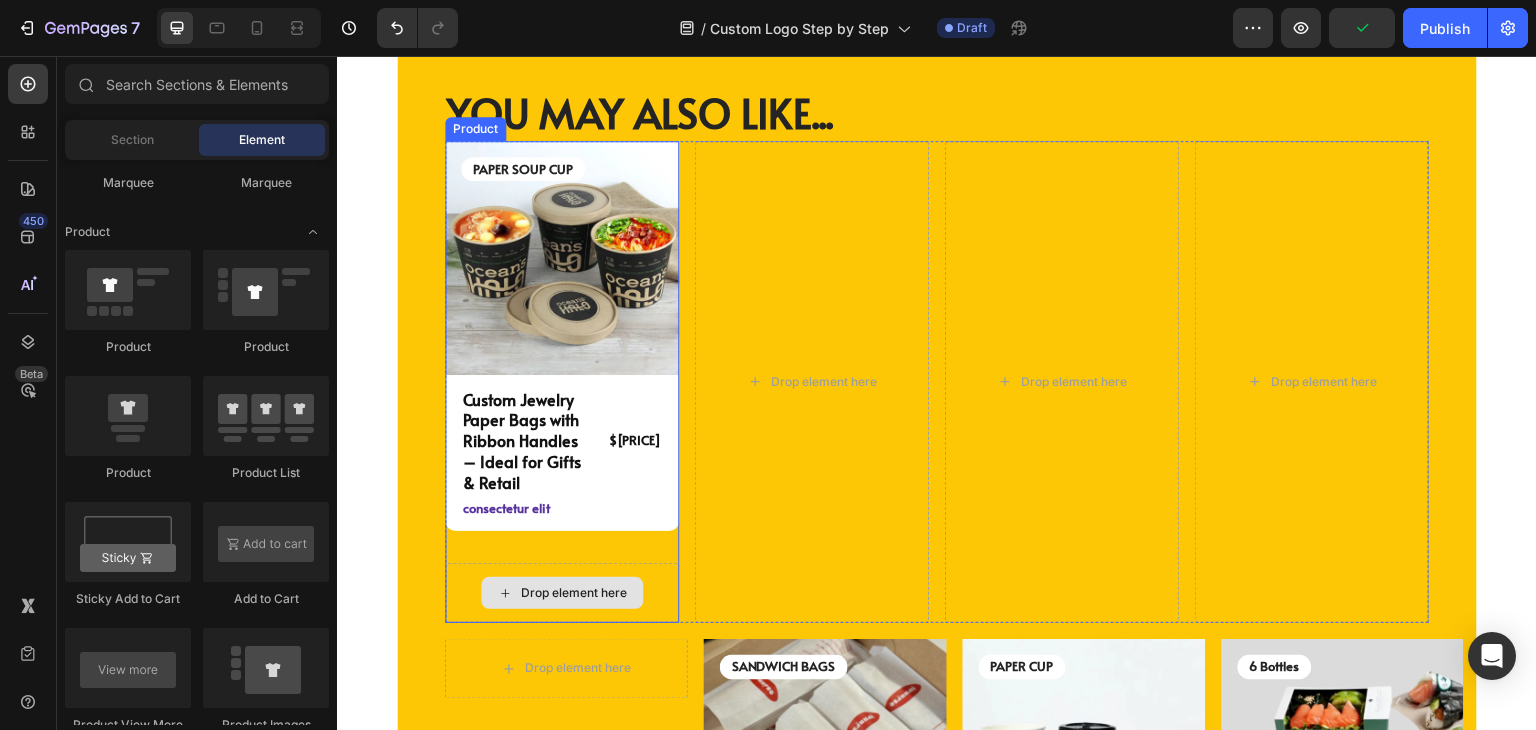 click on "Drop element here" at bounding box center [574, 593] 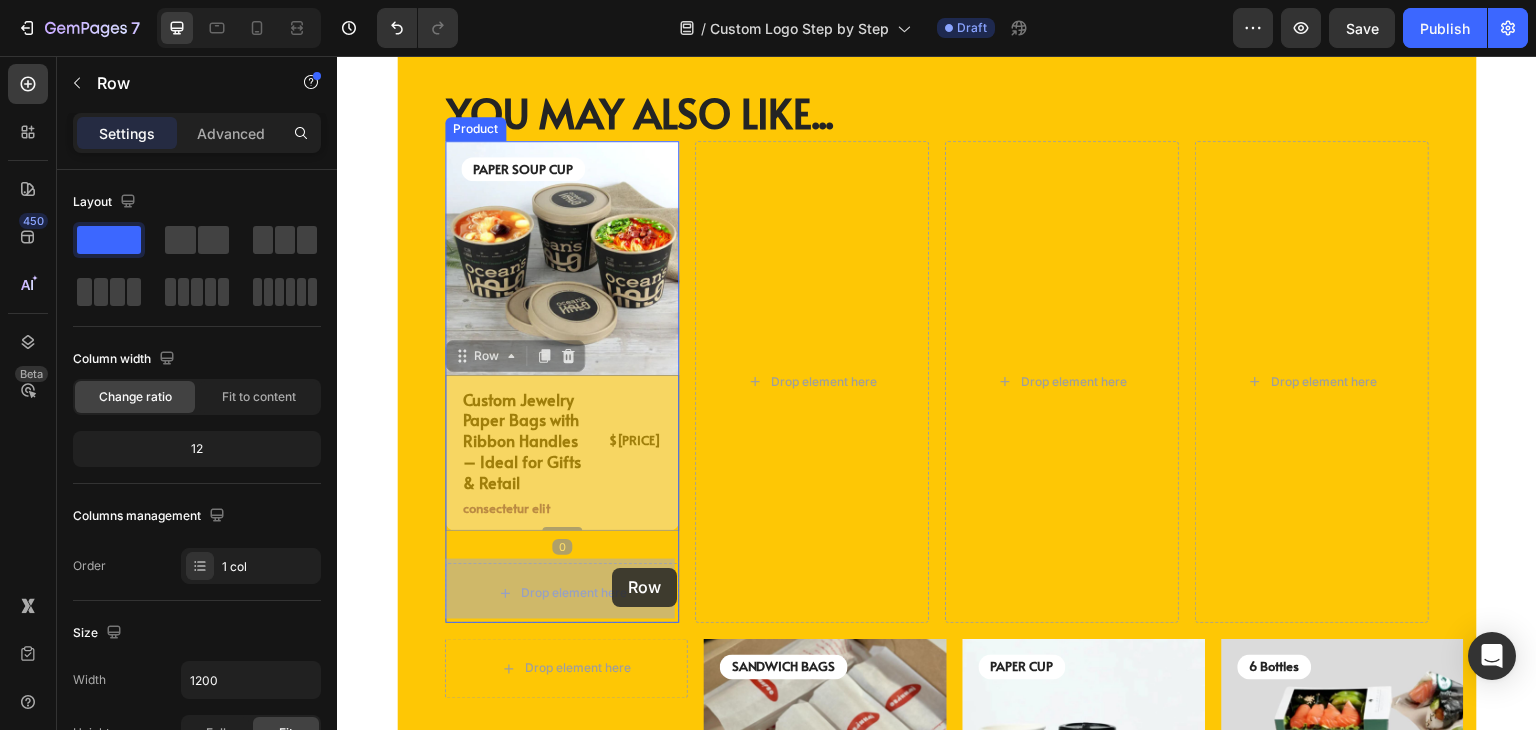 drag, startPoint x: 664, startPoint y: 378, endPoint x: 612, endPoint y: 568, distance: 196.9873 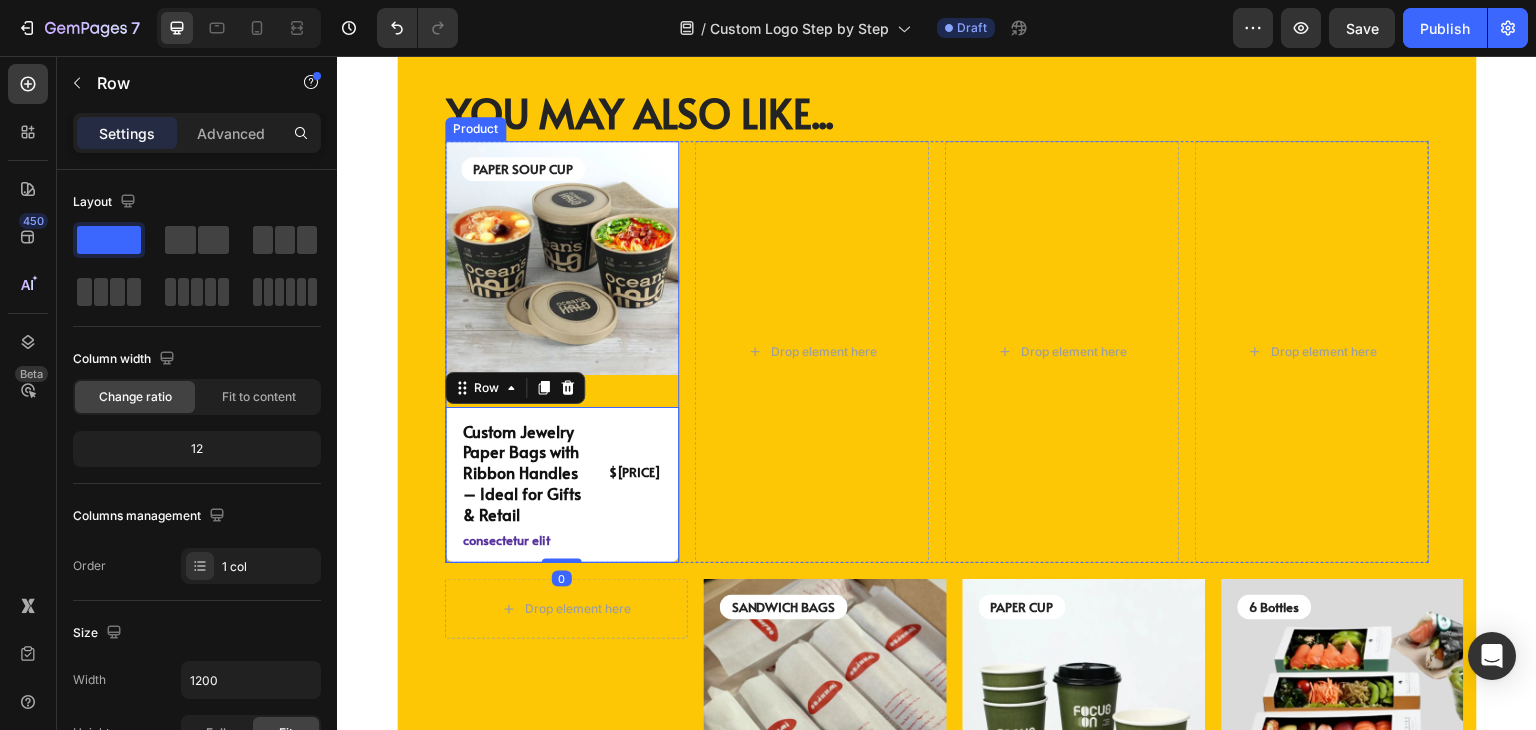 click at bounding box center [562, 258] 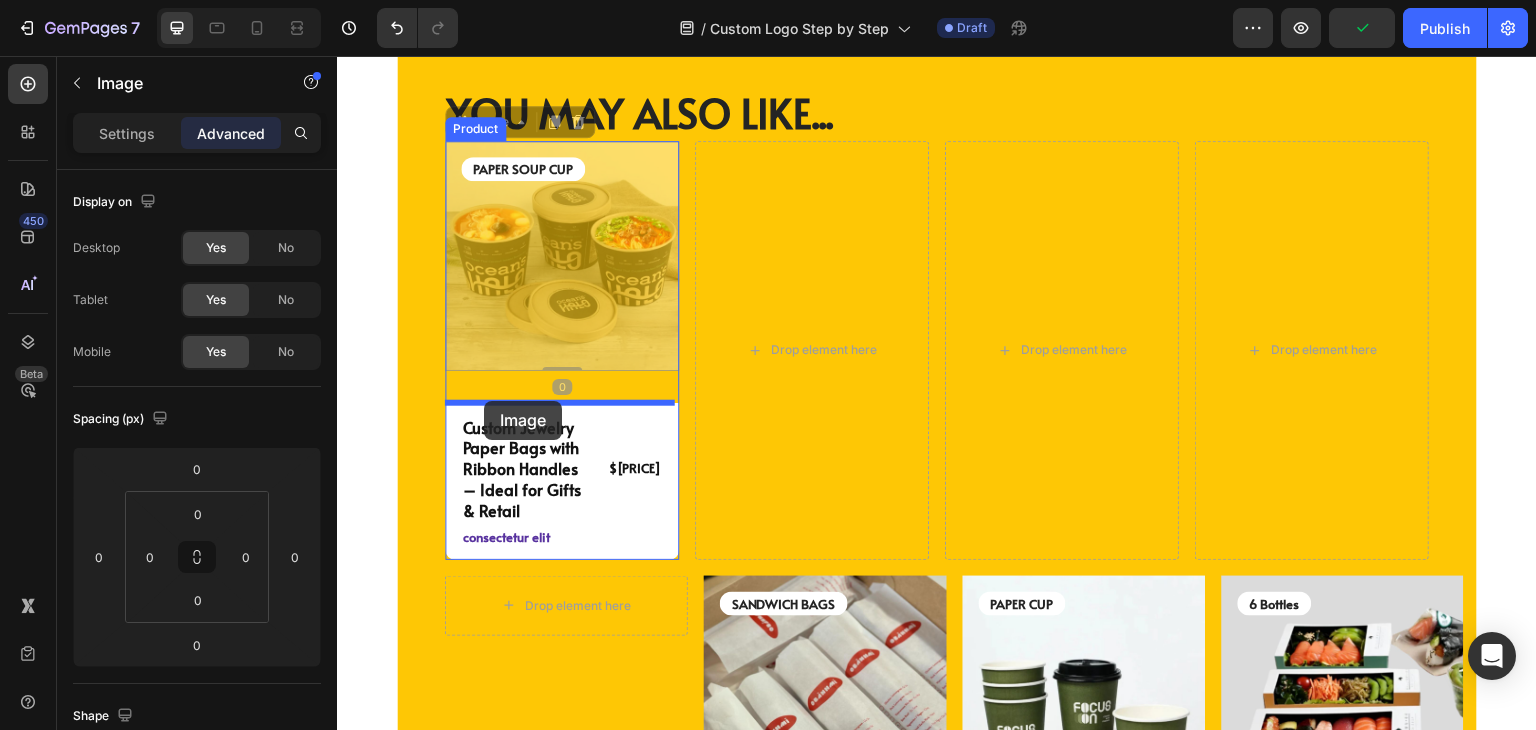 drag, startPoint x: 610, startPoint y: 306, endPoint x: 484, endPoint y: 401, distance: 157.8005 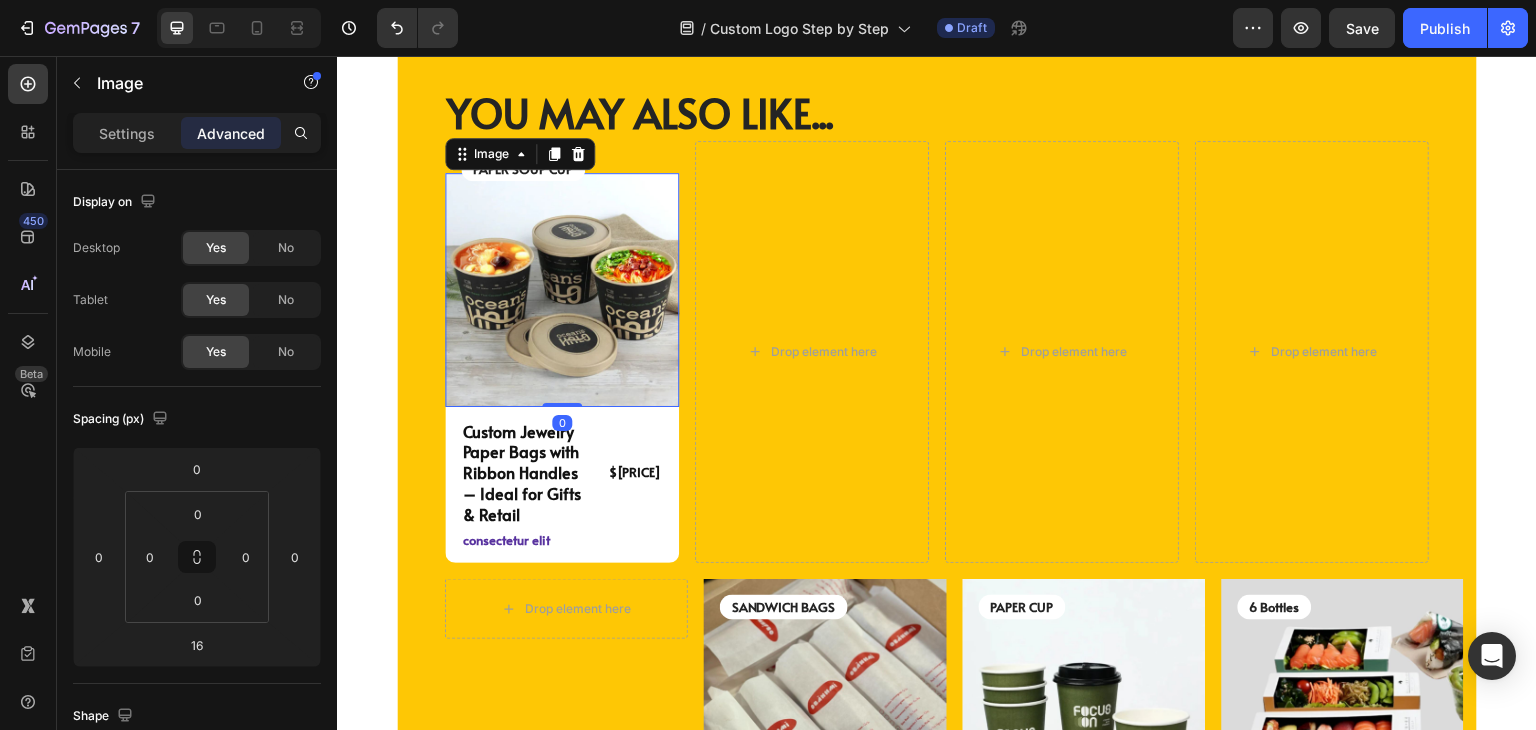 drag, startPoint x: 551, startPoint y: 412, endPoint x: 556, endPoint y: 395, distance: 17.720045 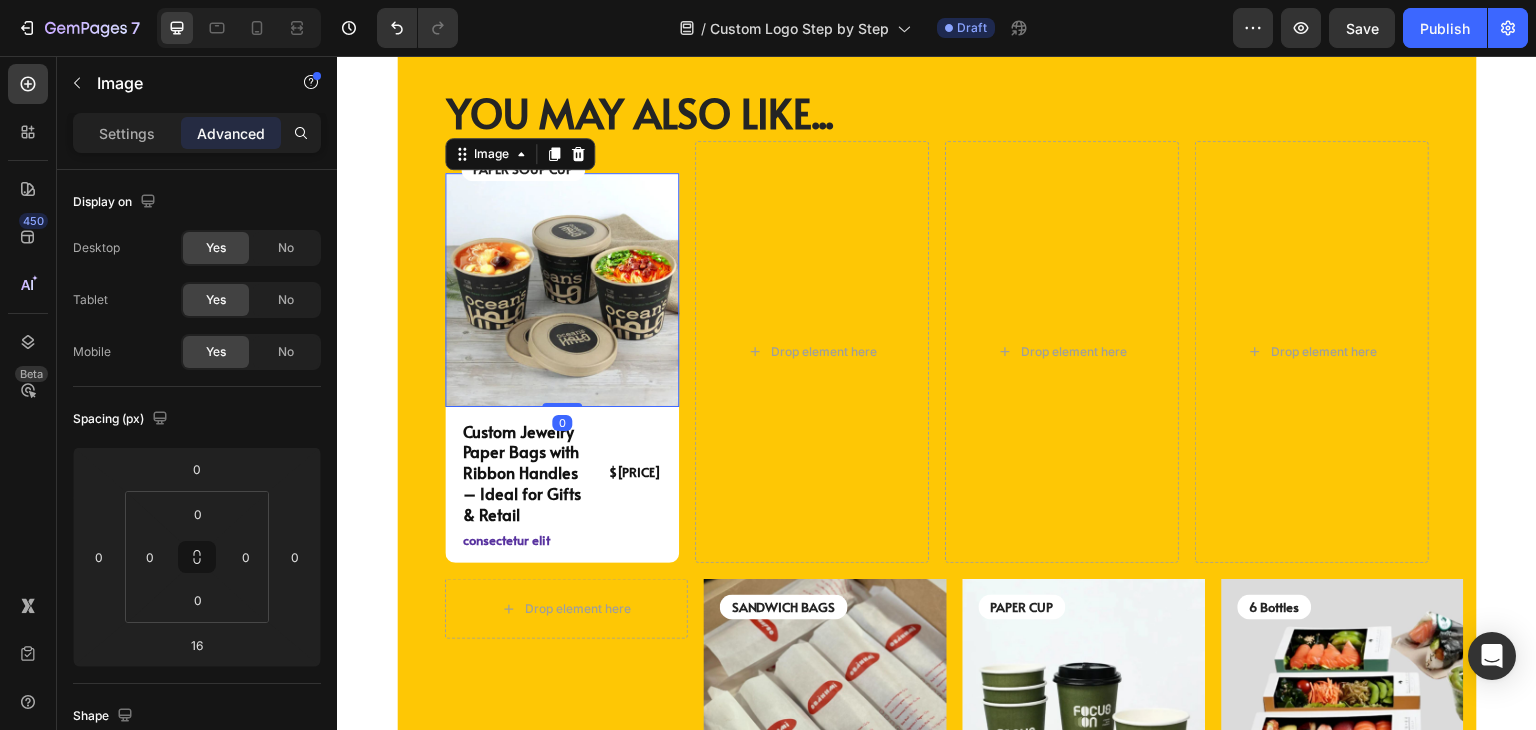 click on "Image   0" at bounding box center (562, 290) 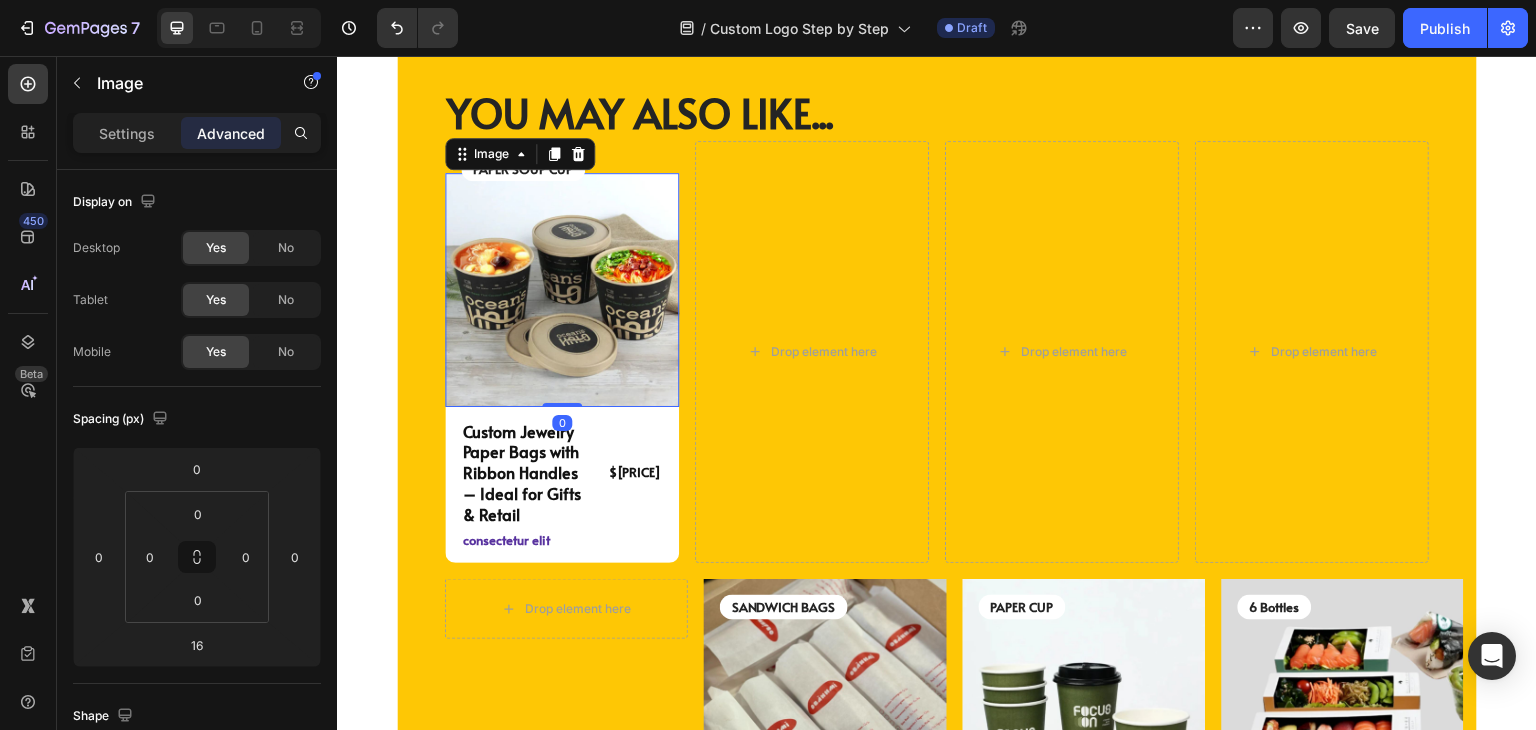 type on "0" 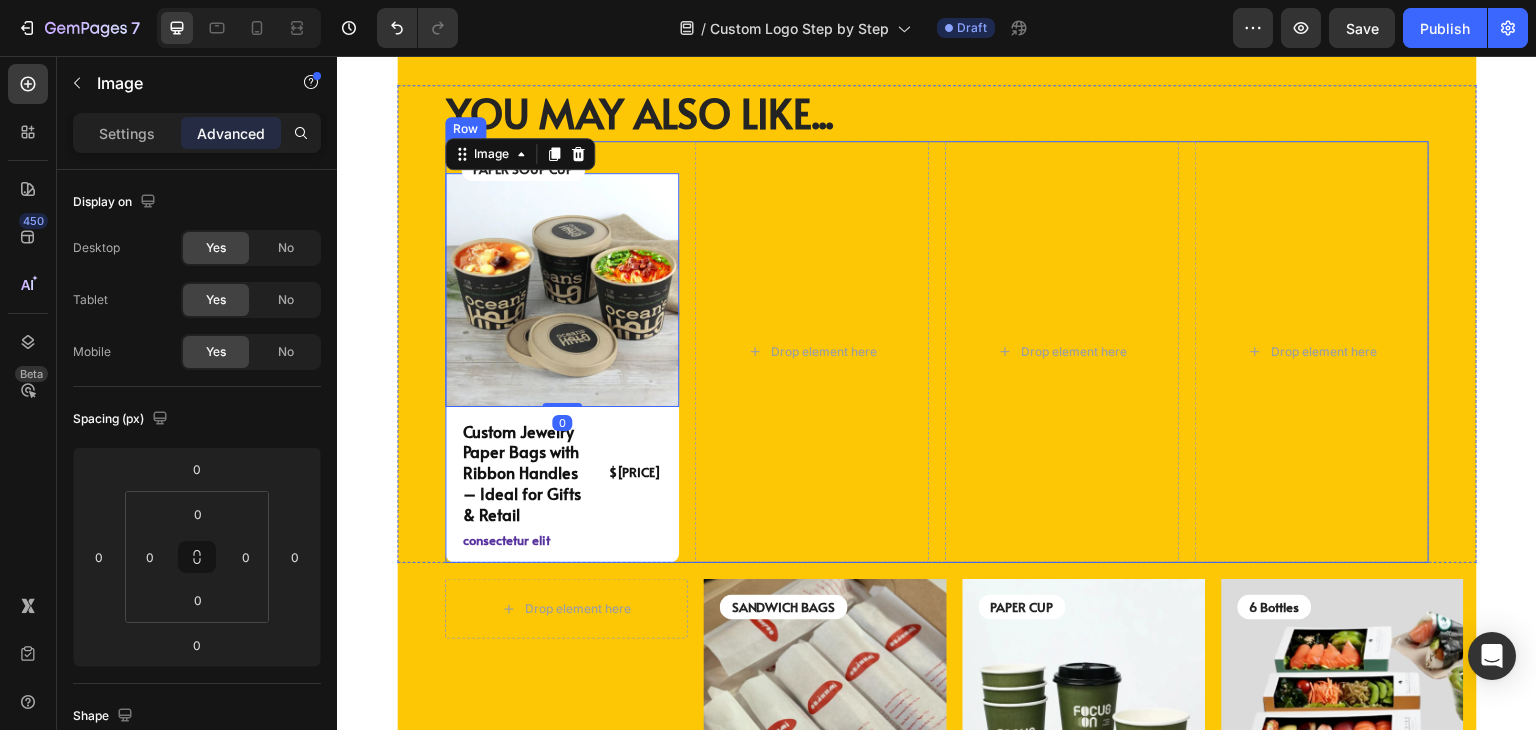 click on "Drop element here" at bounding box center (812, 352) 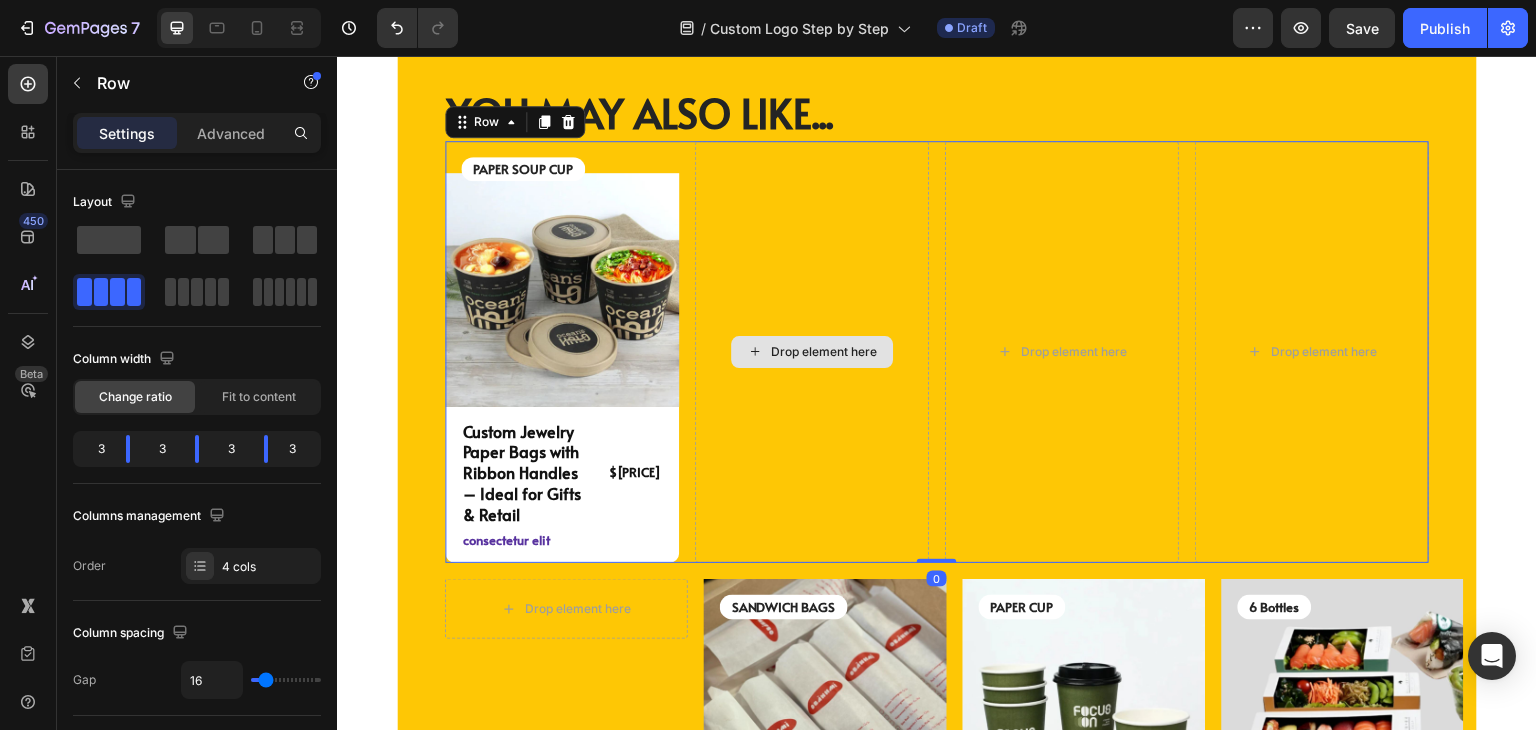 drag, startPoint x: 725, startPoint y: 171, endPoint x: 648, endPoint y: 156, distance: 78.44743 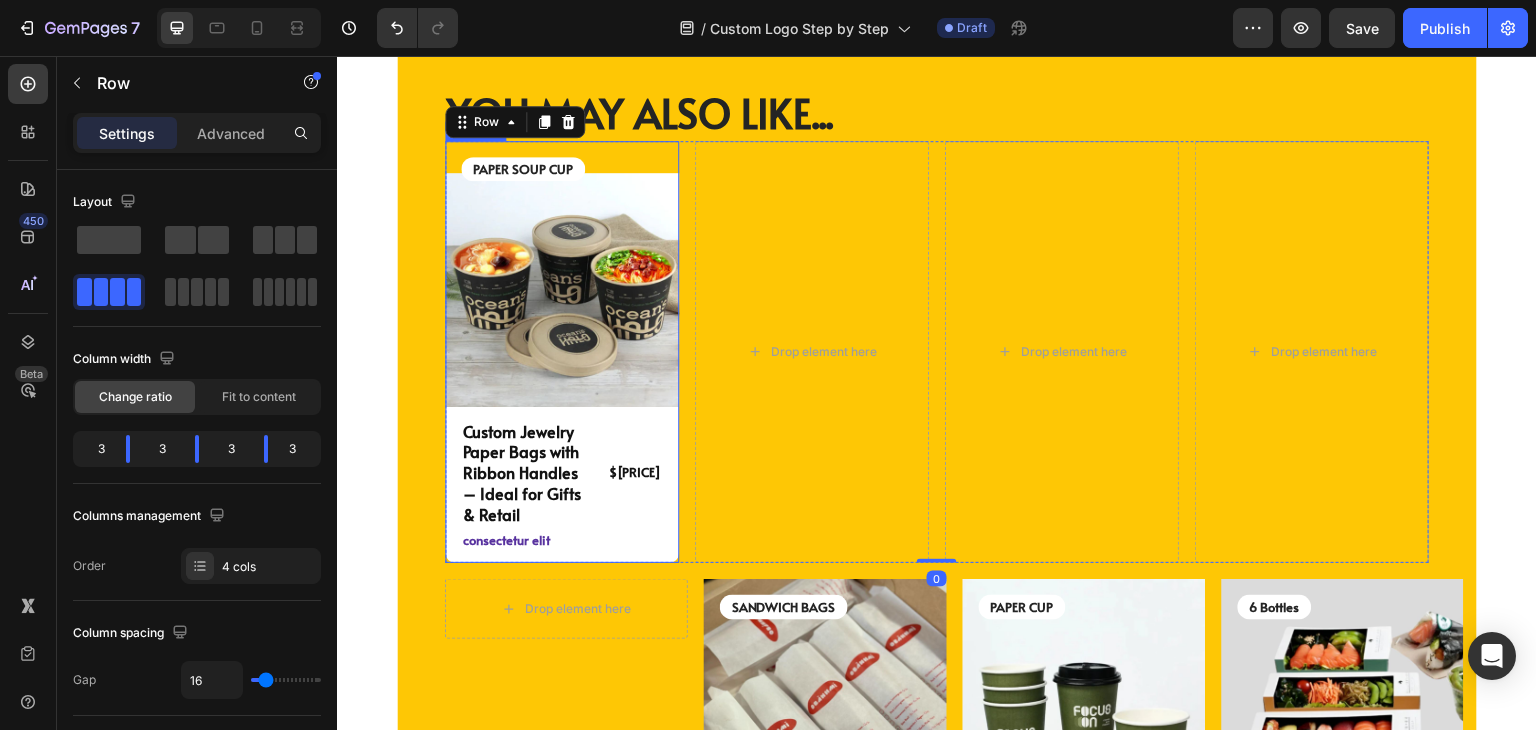 click on "PAPER SOUP CUP Text Block Image Custom Jewelry Paper Bags with Ribbon Handles – Ideal for Gifts & Retail Product Title $[PRICE] Product Price Product Price Row consectetur elit Text Block Row Product" at bounding box center (562, 352) 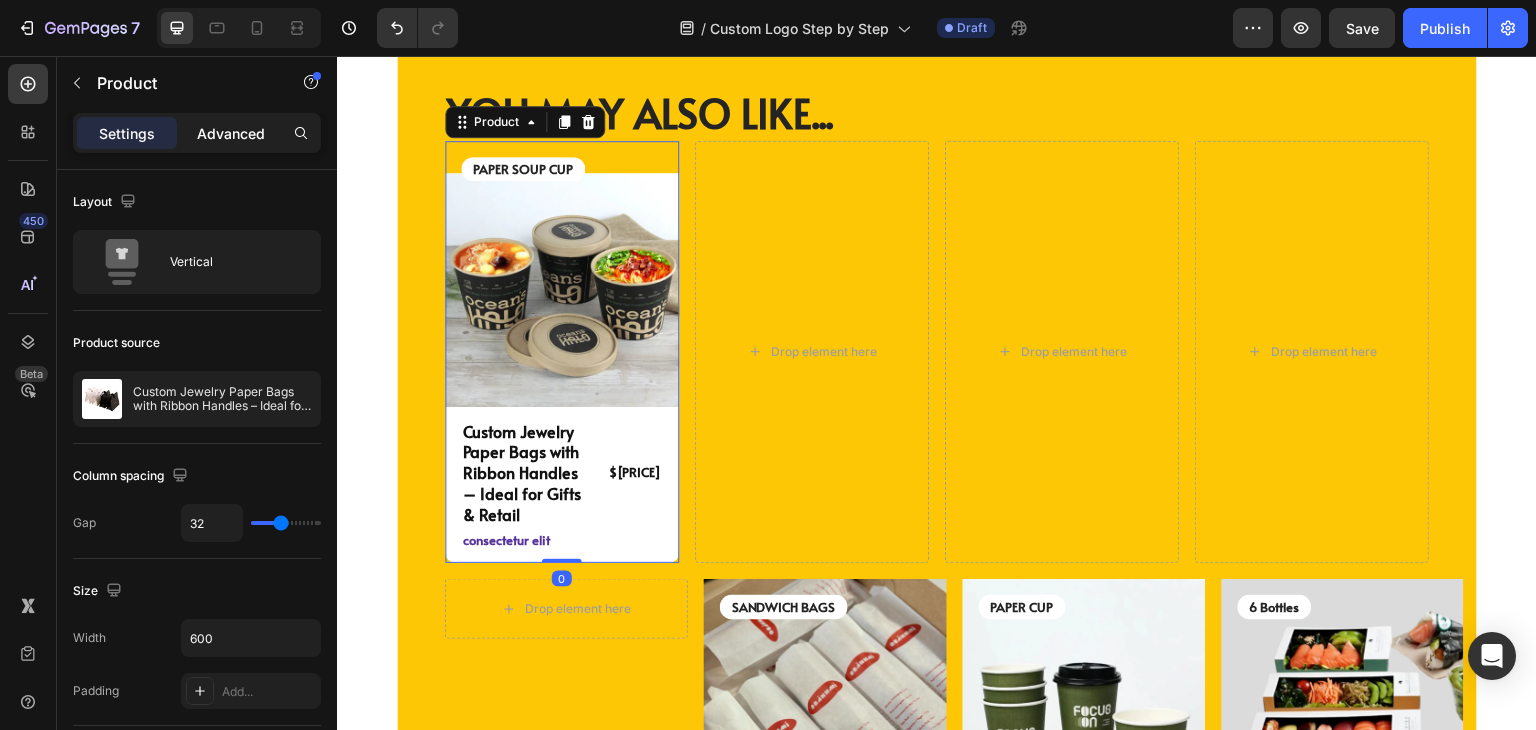 click on "Advanced" at bounding box center (231, 133) 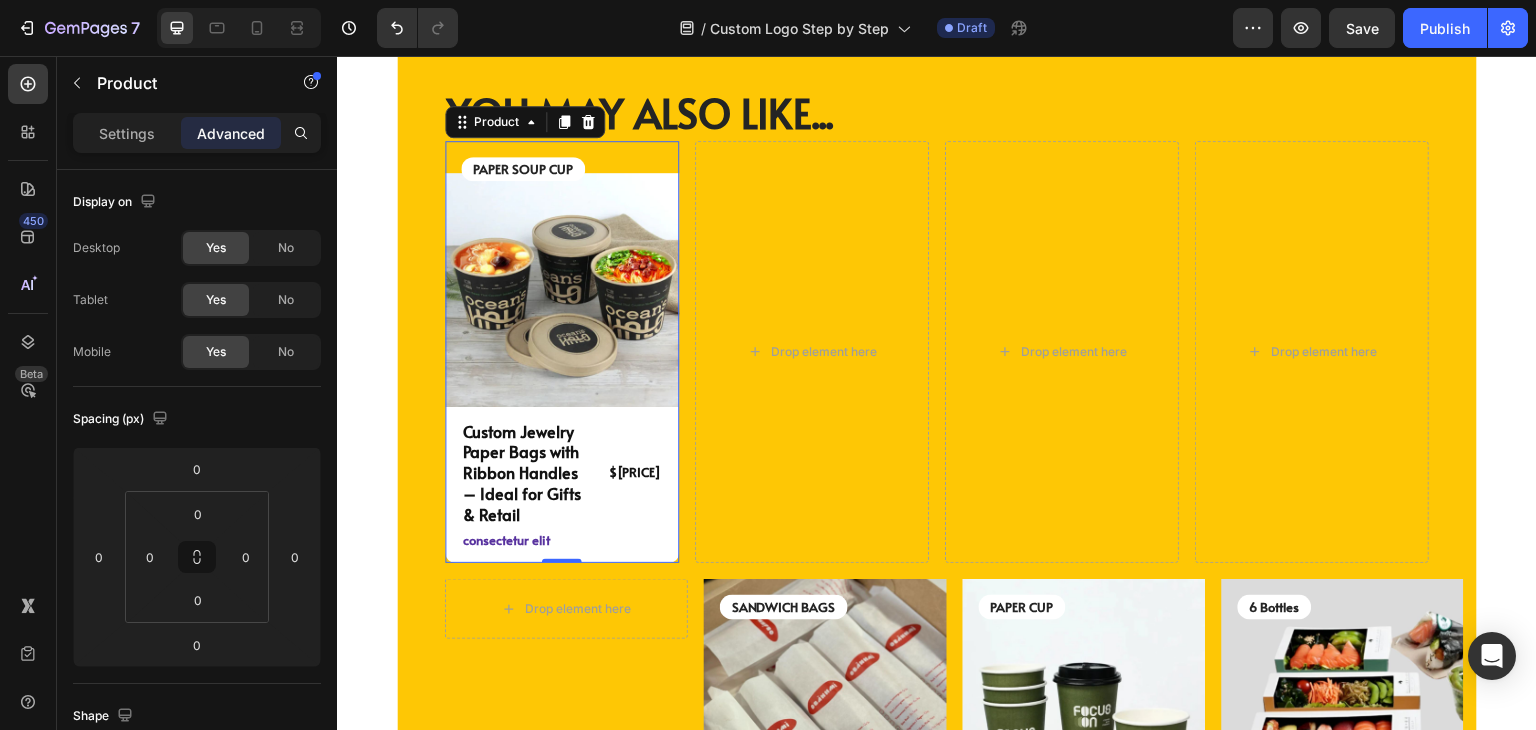 click on "PAPER SOUP CUP Text Block Image Custom Jewelry Paper Bags with Ribbon Handles – Ideal for Gifts & Retail Product Title $[PRICE] Product Price Product Price Row consectetur elit Text Block Row Product   0" at bounding box center [562, 352] 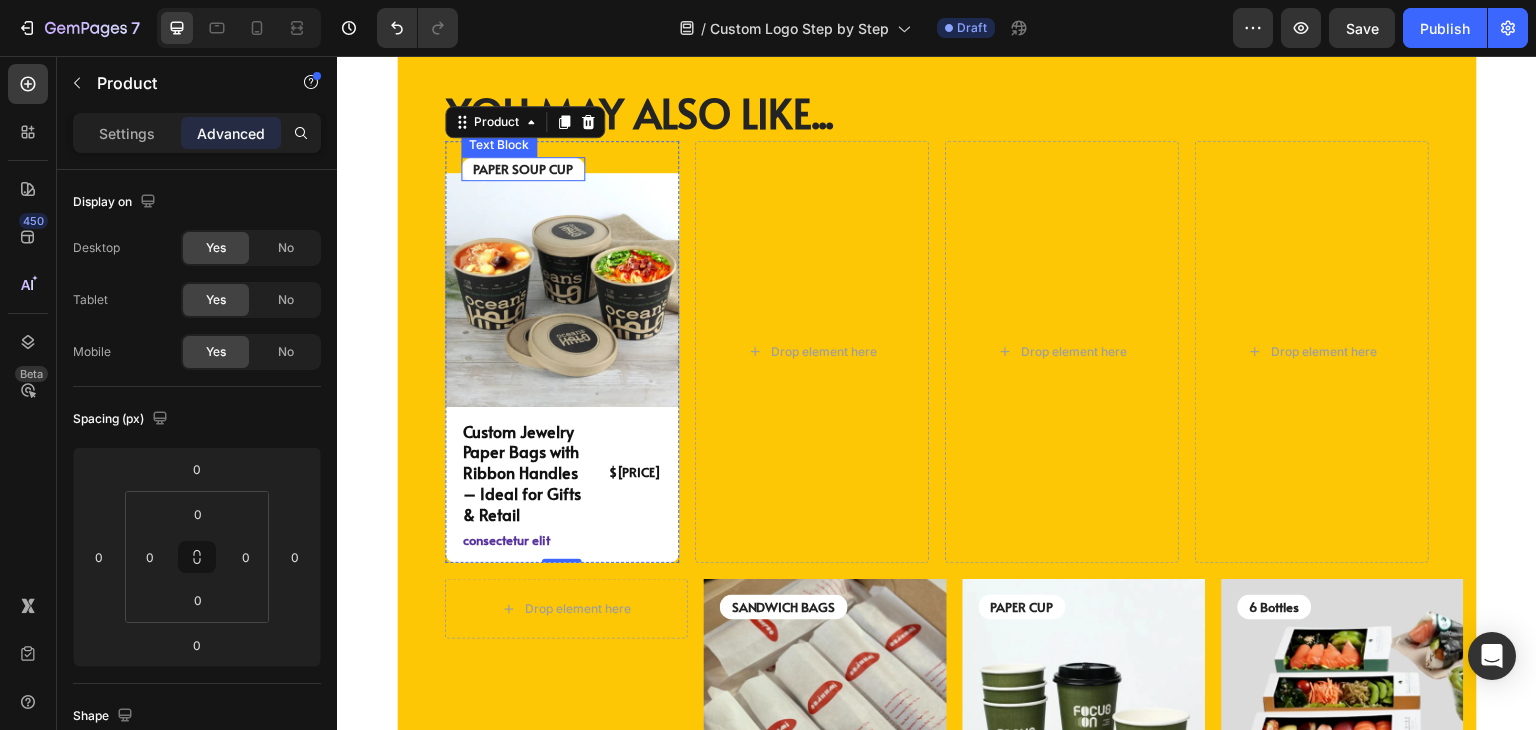 click on "PAPER SOUP CUP" at bounding box center (523, 169) 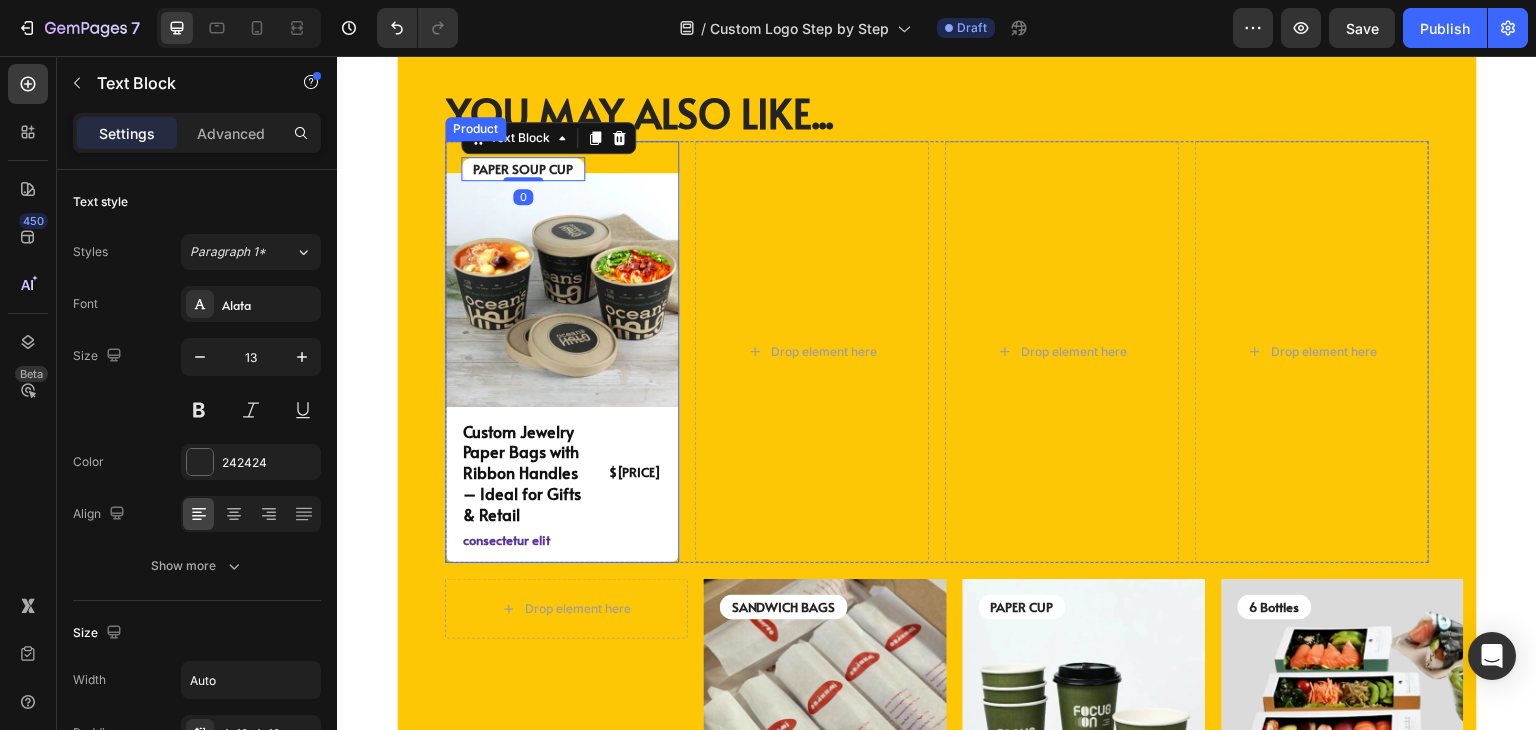 click on "PAPER SOUP CUP Text Block   0 Image Custom Jewelry Paper Bags with Ribbon Handles – Ideal for Gifts & Retail Product Title $[PRICE] Product Price Product Price Row consectetur elit Text Block Row Product" at bounding box center [562, 352] 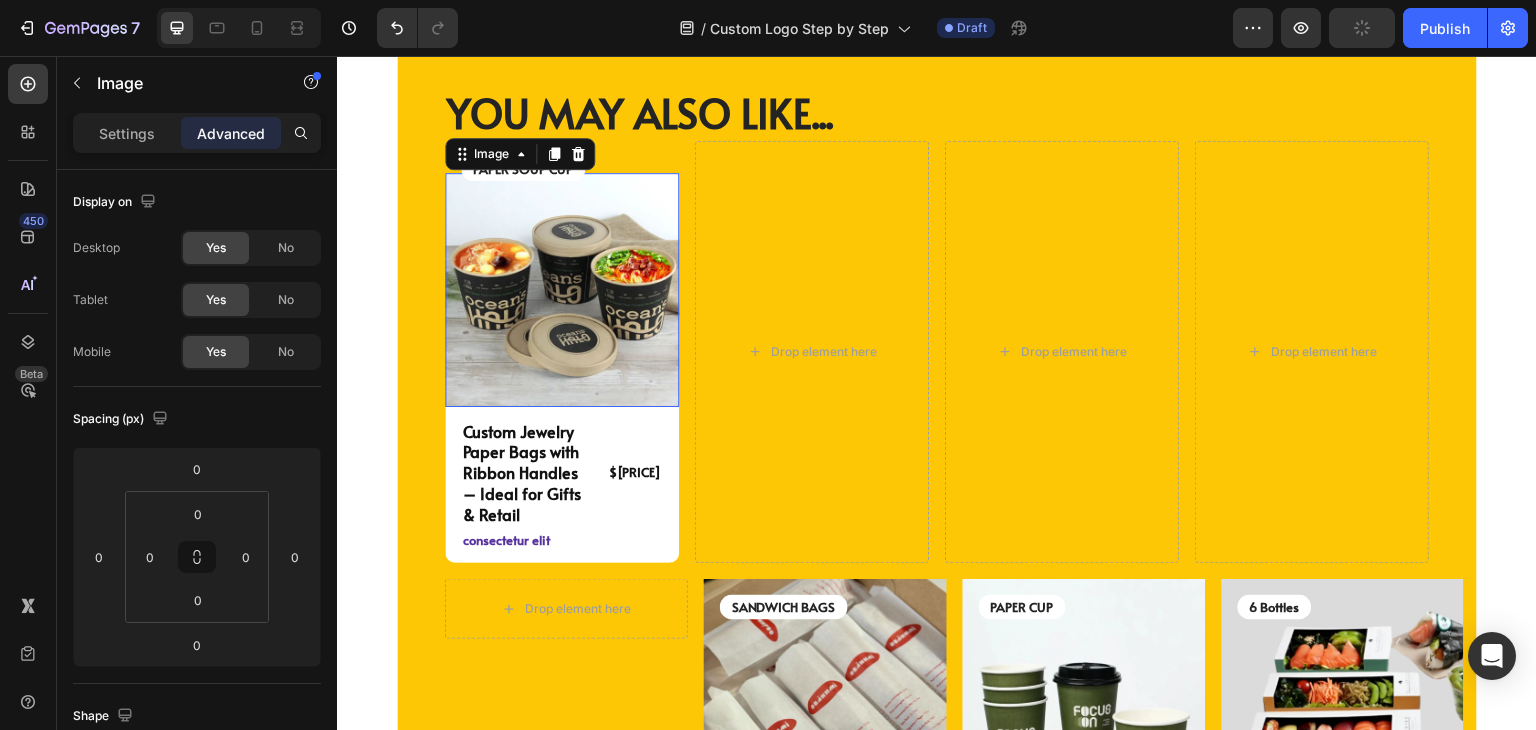 click at bounding box center [562, 290] 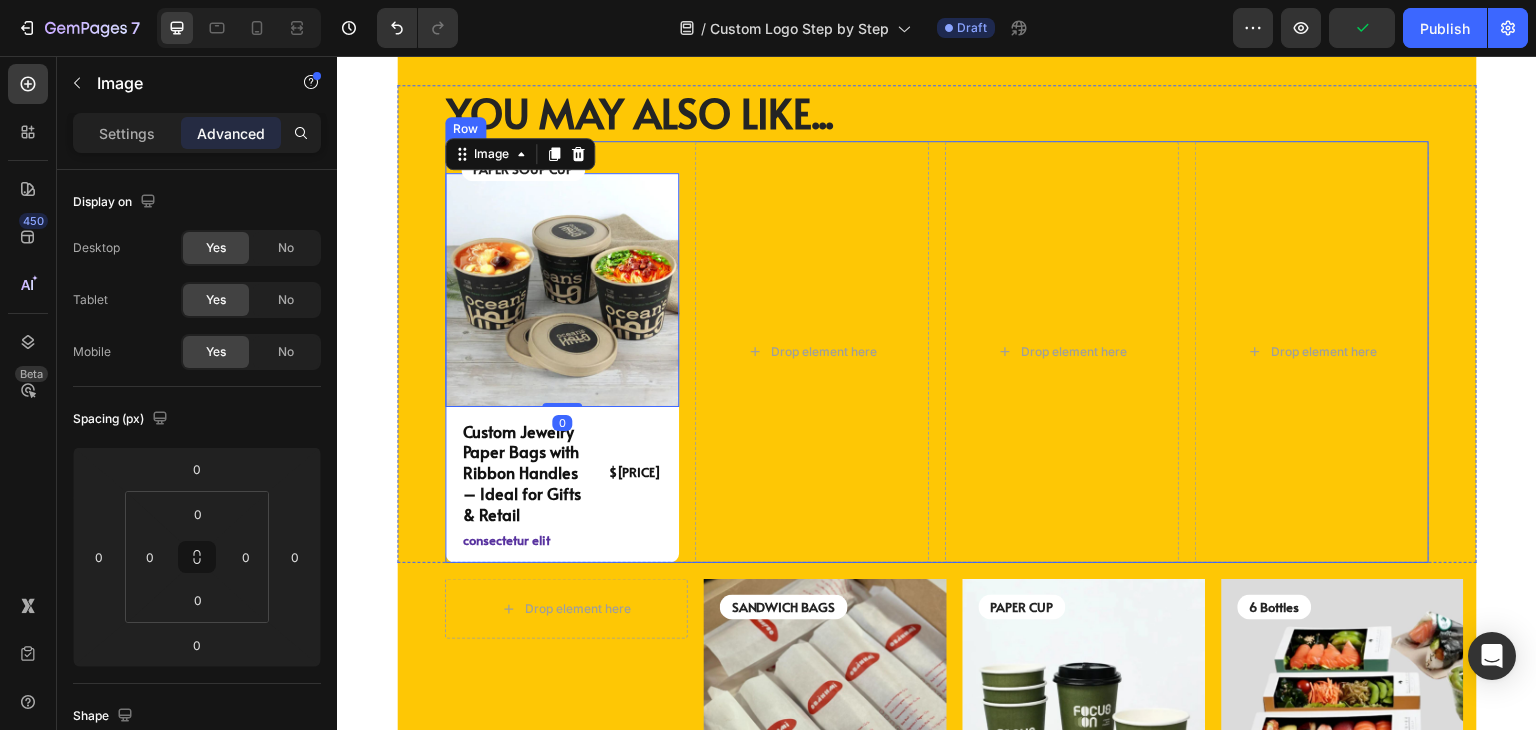 click on "Drop element here" at bounding box center [566, 609] 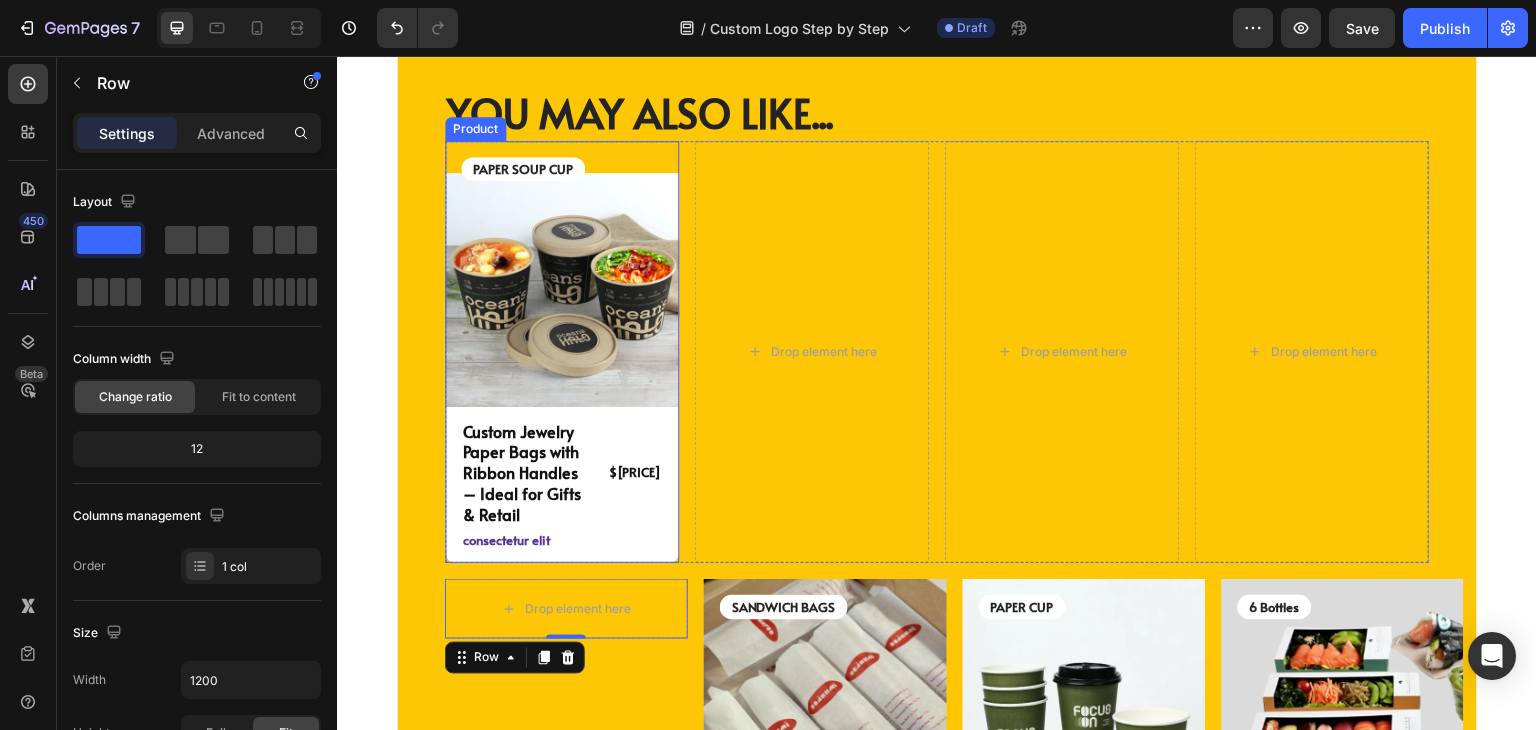 click on "PAPER SOUP CUP Text Block Image Custom Jewelry Paper Bags with Ribbon Handles – Ideal for Gifts & Retail Product Title $[PRICE] Product Price Product Price Row consectetur elit Text Block Row Product" at bounding box center [562, 352] 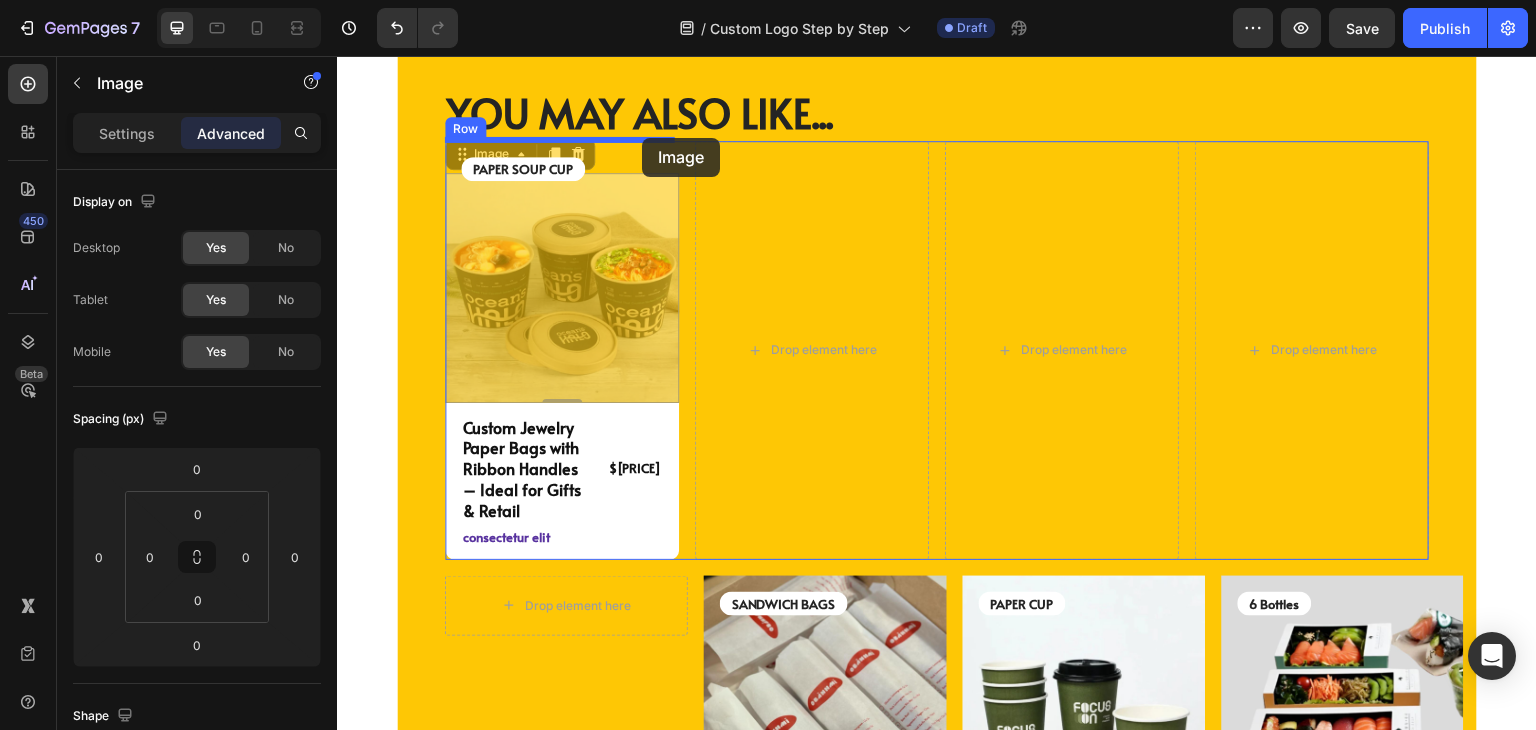 drag, startPoint x: 448, startPoint y: 167, endPoint x: 643, endPoint y: 138, distance: 197.14462 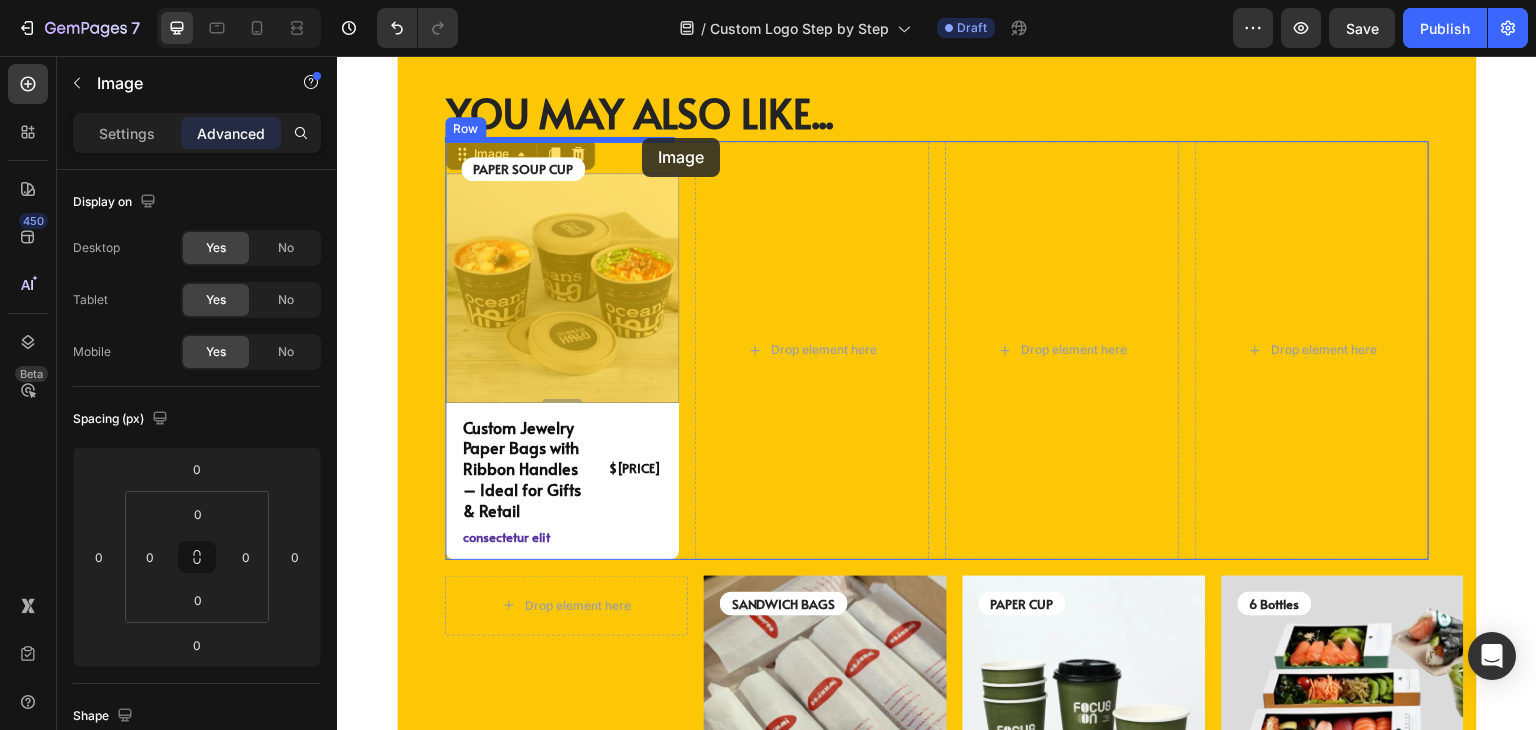 type on "16" 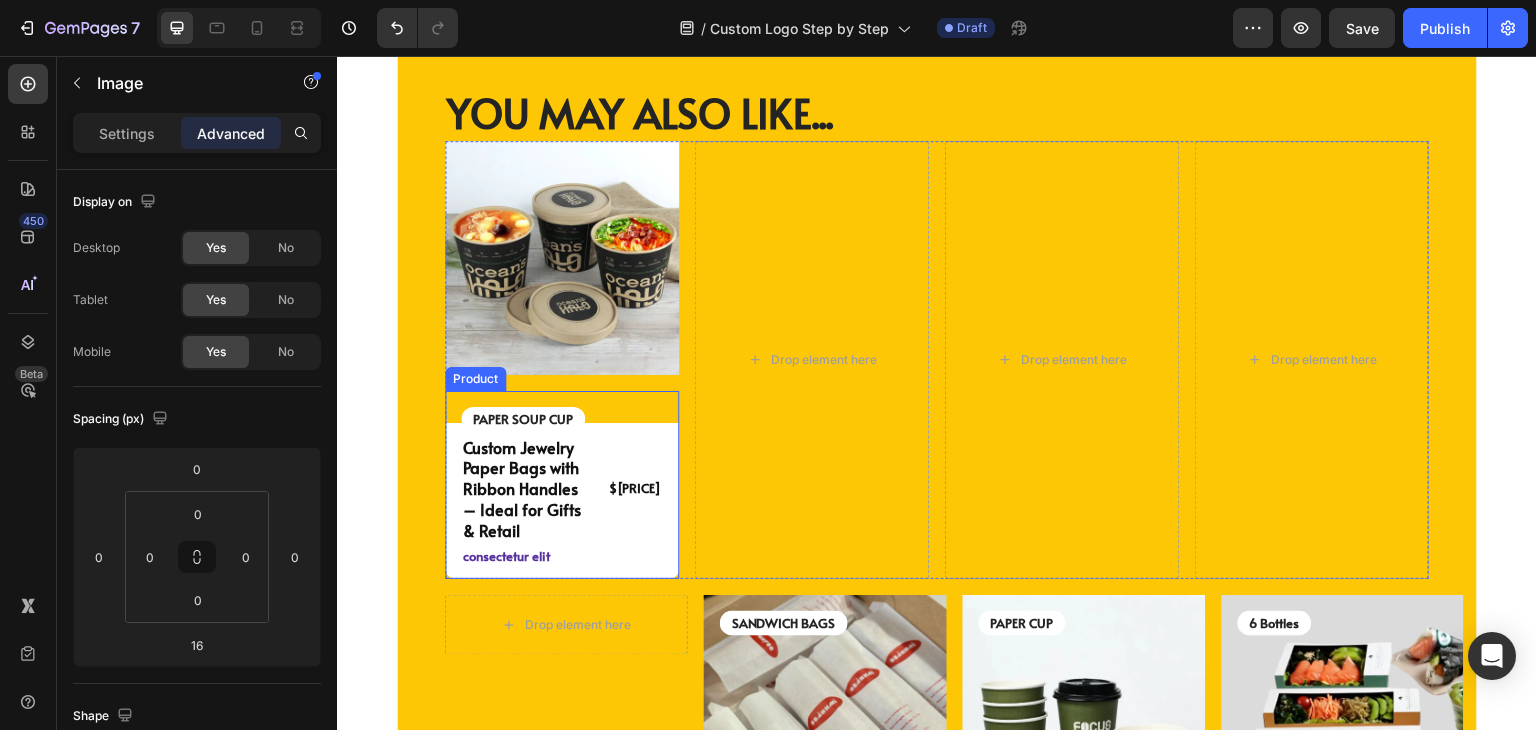 click on "PAPER SOUP CUP Text Block Custom Jewelry Paper Bags with Ribbon Handles – Ideal for Gifts & Retail Product Title $[PRICE] Product Price Product Price Row consectetur elit Text Block Row Product" at bounding box center (562, 485) 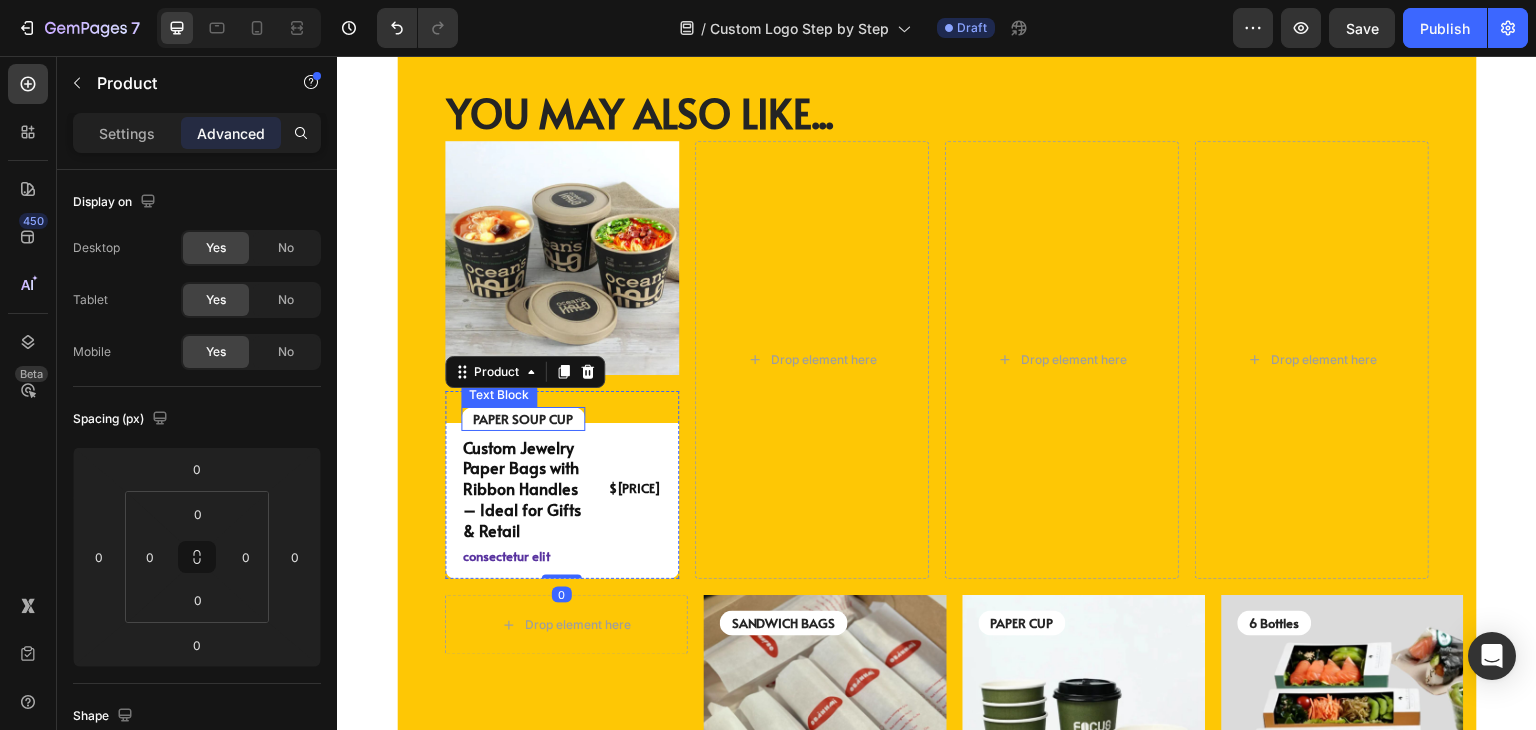 click on "PAPER SOUP CUP" at bounding box center (523, 419) 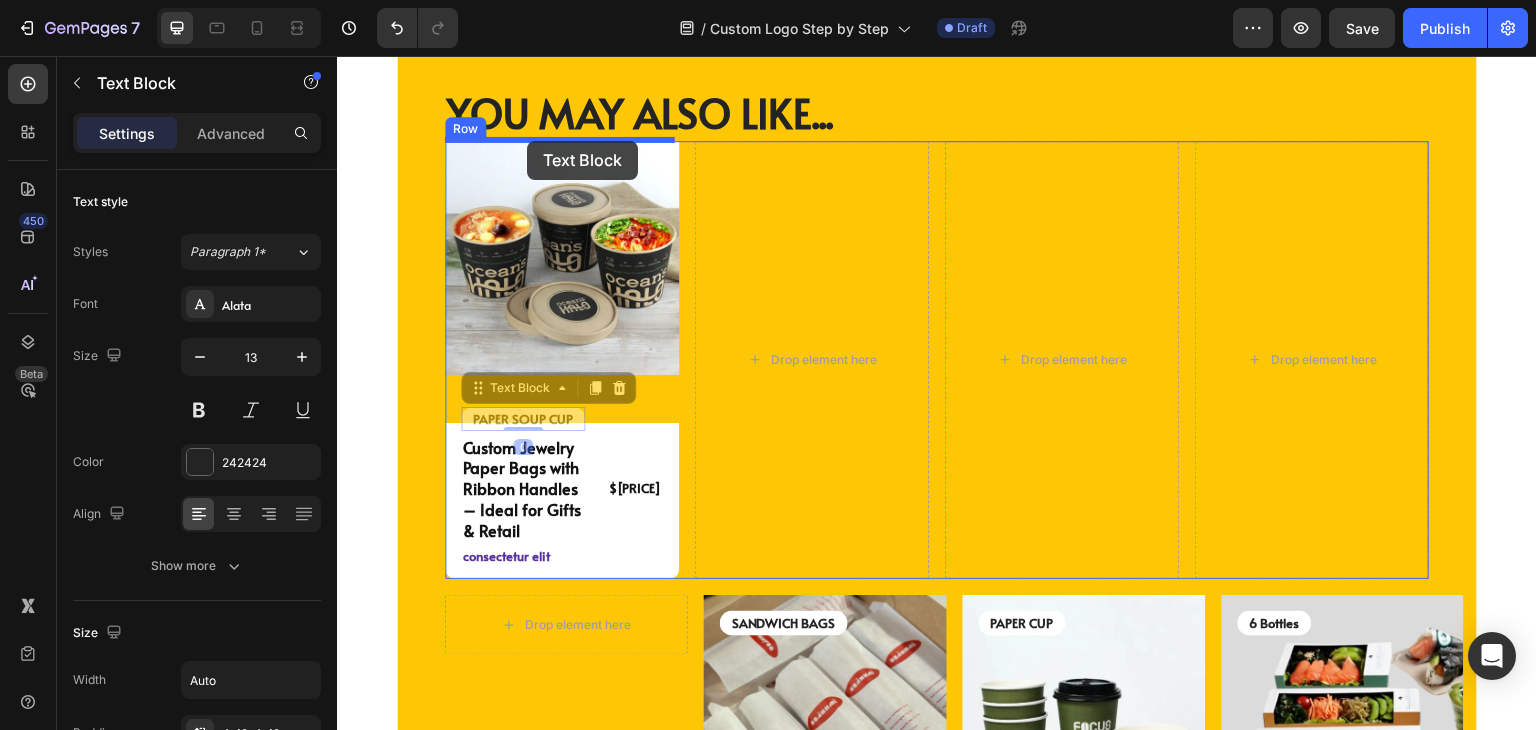 drag, startPoint x: 497, startPoint y: 388, endPoint x: 527, endPoint y: 141, distance: 248.81519 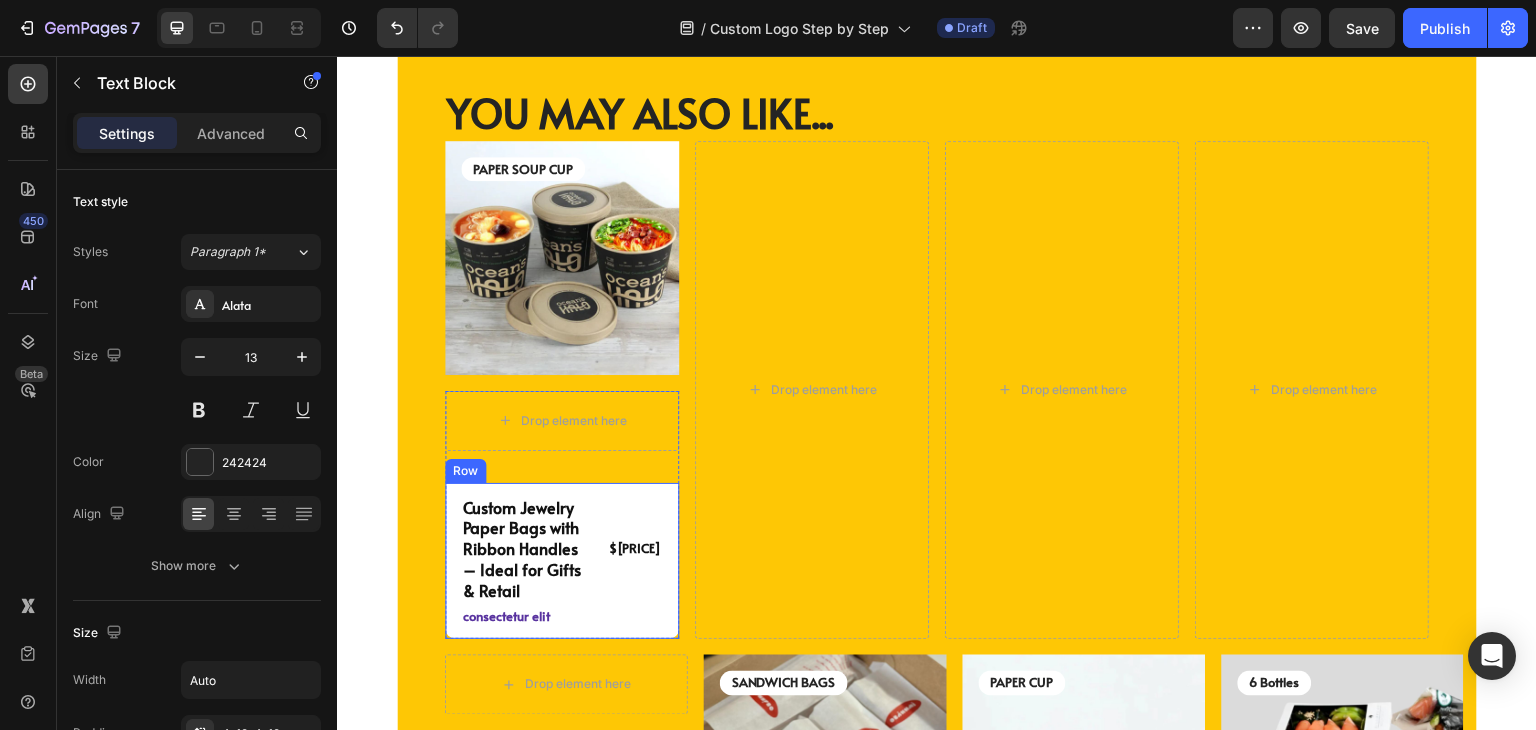 click on "Custom Jewelry Paper Bags with Ribbon Handles – Ideal for Gifts & Retail Product Title $[PRICE] Product Price Product Price Row consectetur elit Text Block Row" at bounding box center [562, 561] 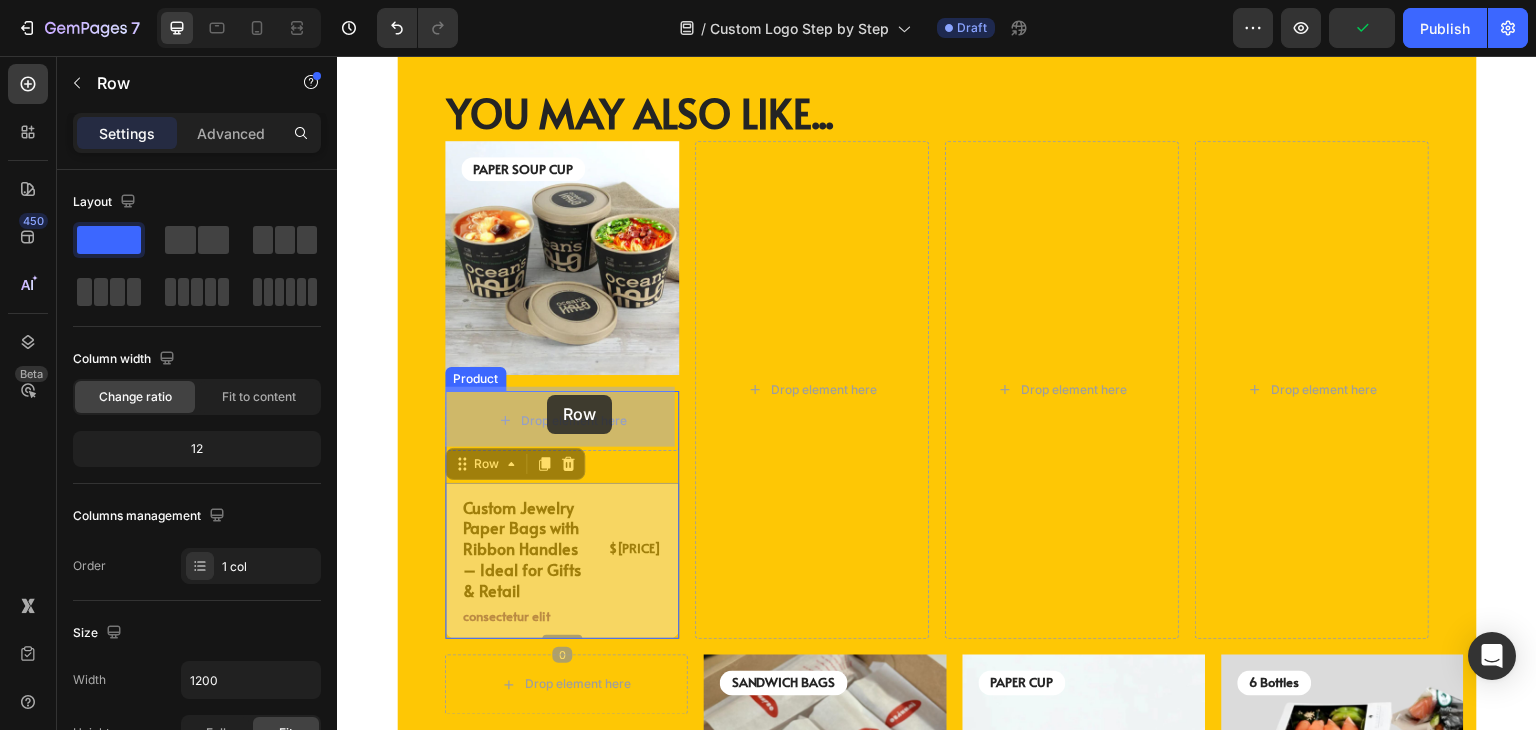 drag, startPoint x: 481, startPoint y: 449, endPoint x: 547, endPoint y: 395, distance: 85.276024 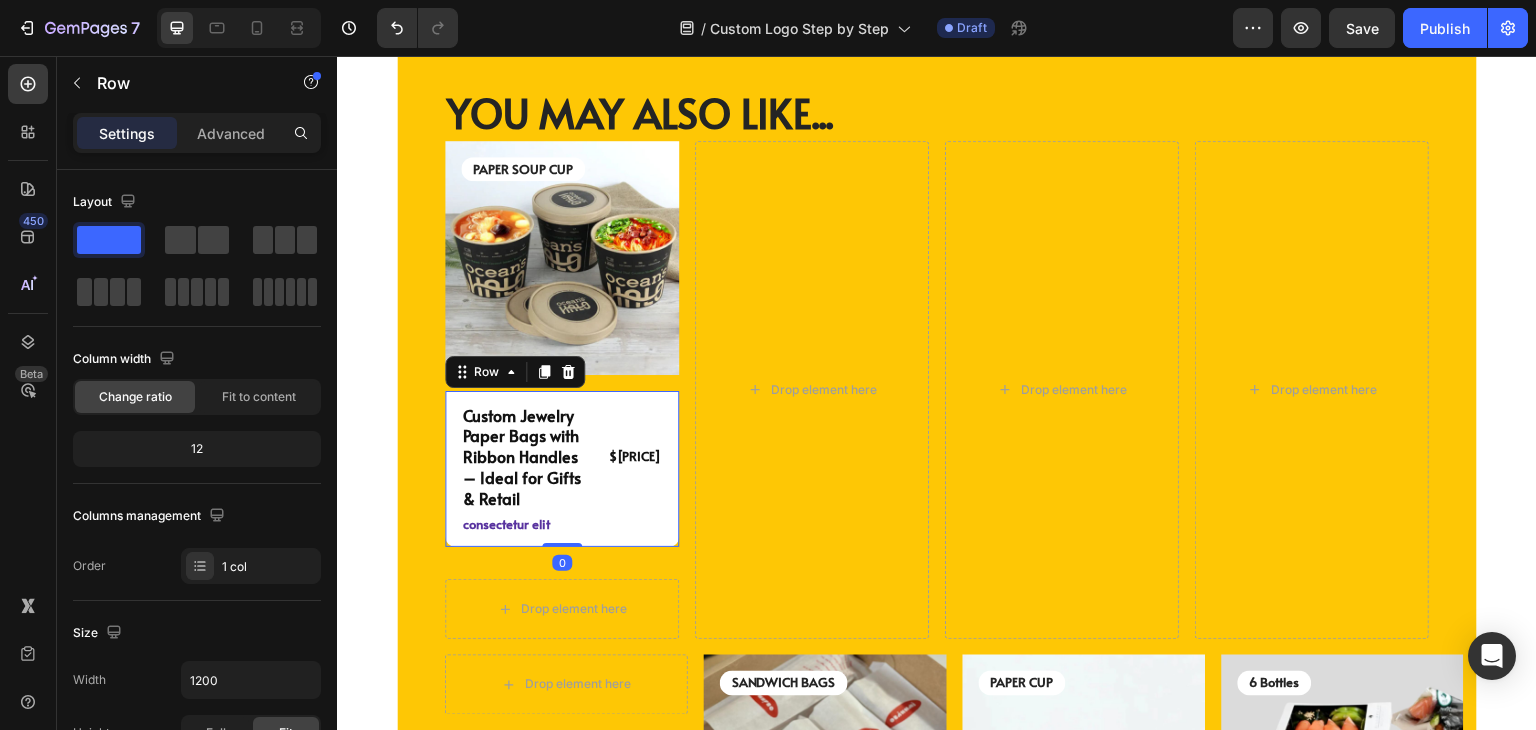 click on "PAPER SOUP CUP Text Block Image Custom Jewelry Paper Bags with Ribbon Handles – Ideal for Gifts & Retail Product Title $[PRICE] Product Price Product Price Row consectetur elit Text Block Row   0
Drop element here Product" at bounding box center [562, 390] 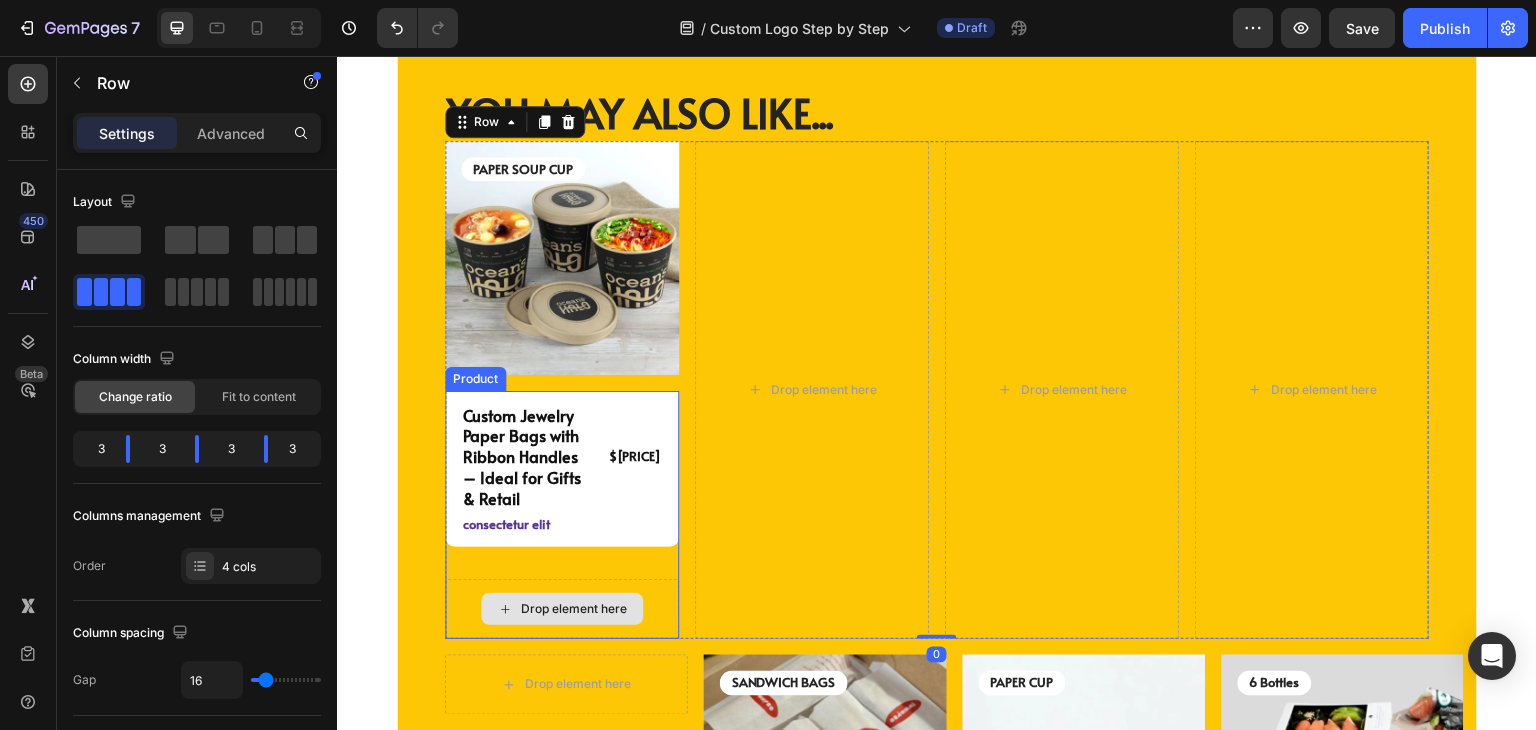 click on "Drop element here" at bounding box center [562, 609] 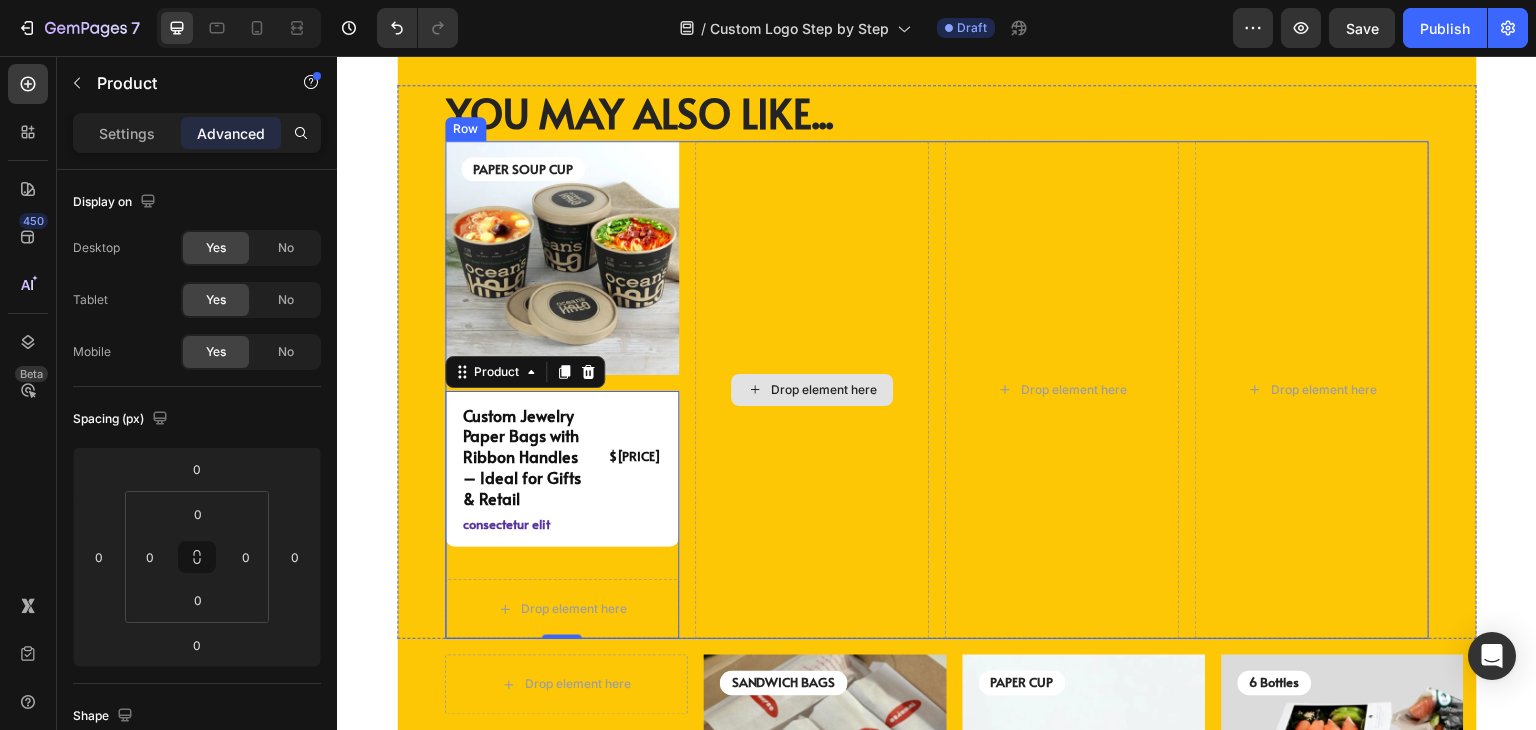 scroll, scrollTop: 5004, scrollLeft: 0, axis: vertical 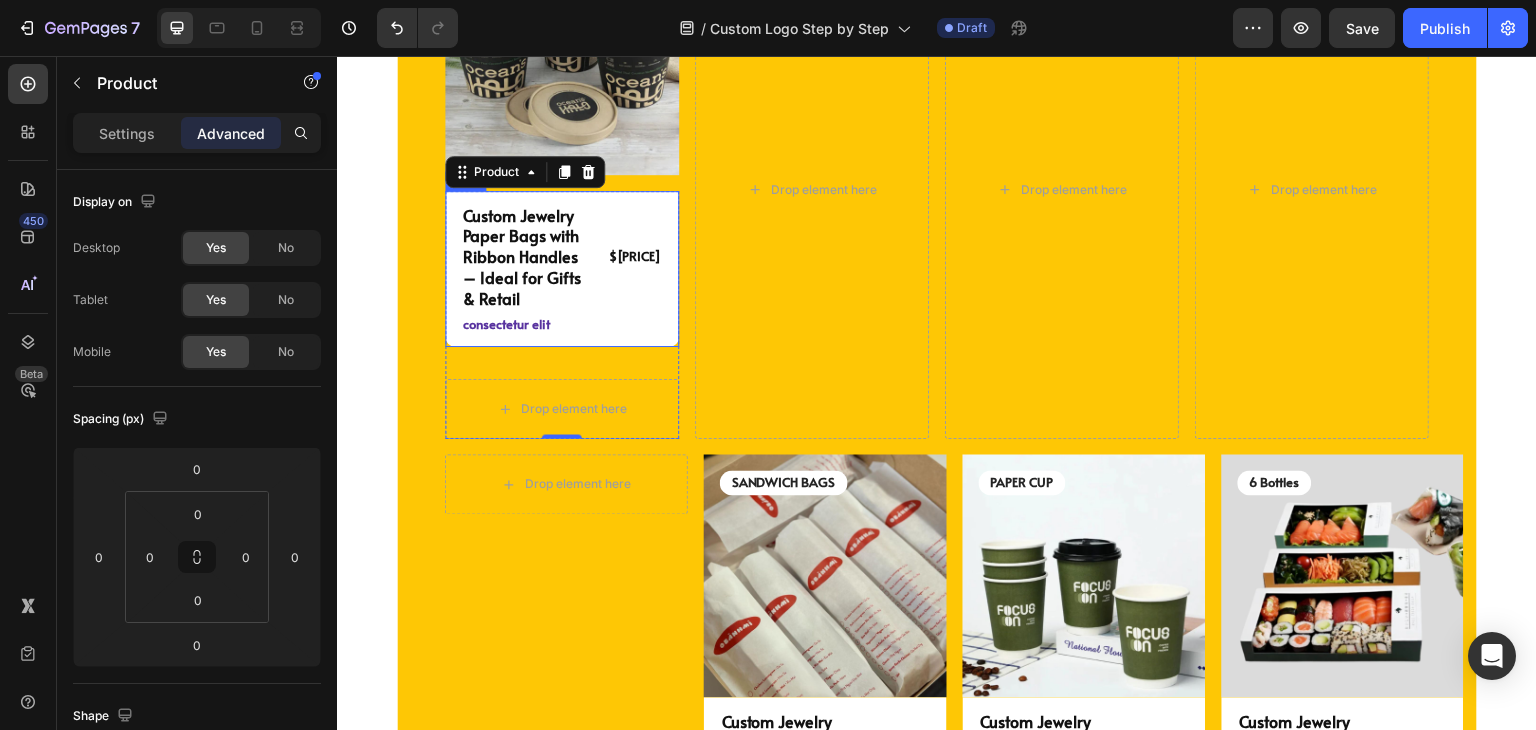 click on "Custom Jewelry Paper Bags with Ribbon Handles – Ideal for Gifts & Retail Product Title $[PRICE] Product Price Product Price Row consectetur elit Text Block Row" at bounding box center (562, 269) 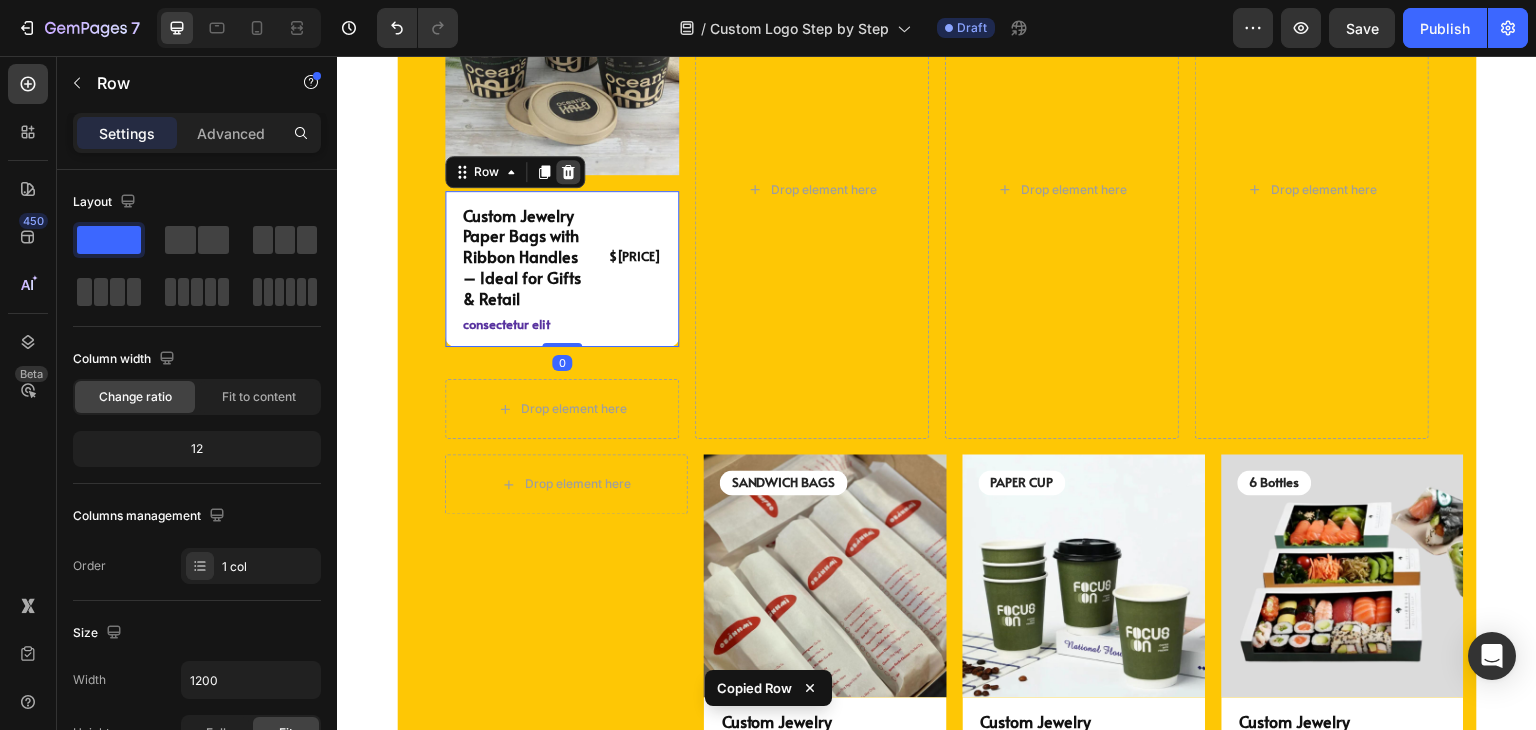 click 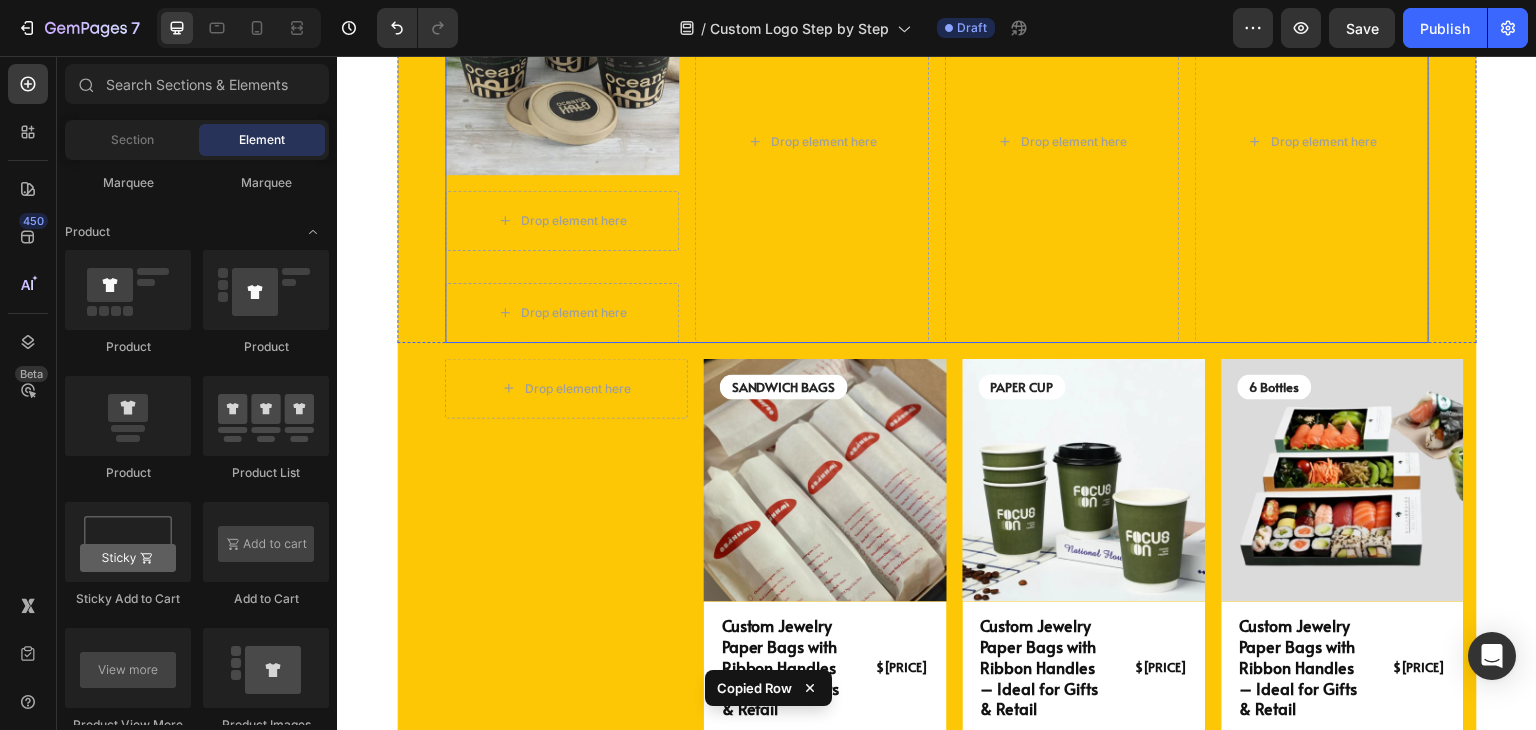 click on "PAPER SOUP CUP Text Block Image
Drop element here
Drop element here Product" at bounding box center [562, 142] 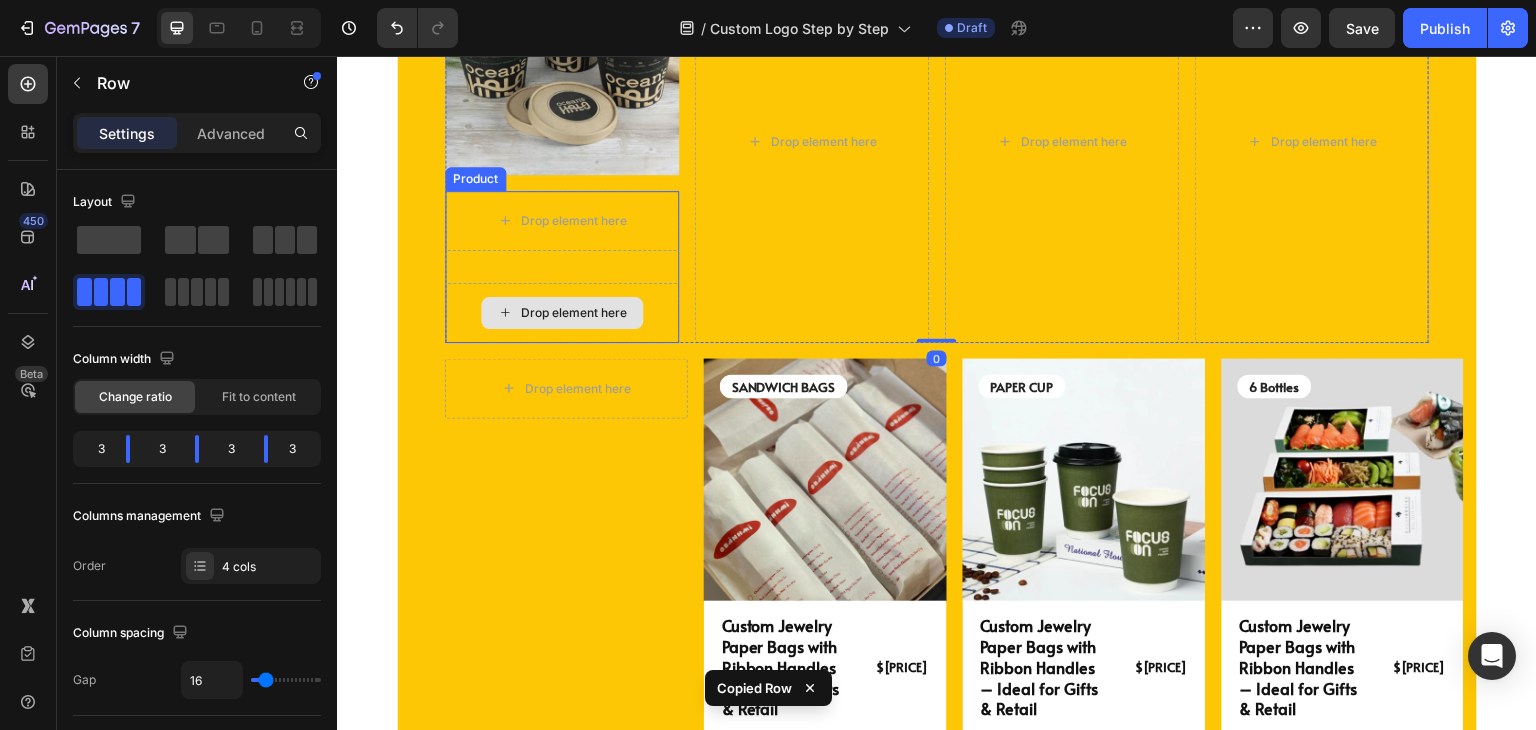 click on "Drop element here" at bounding box center [574, 313] 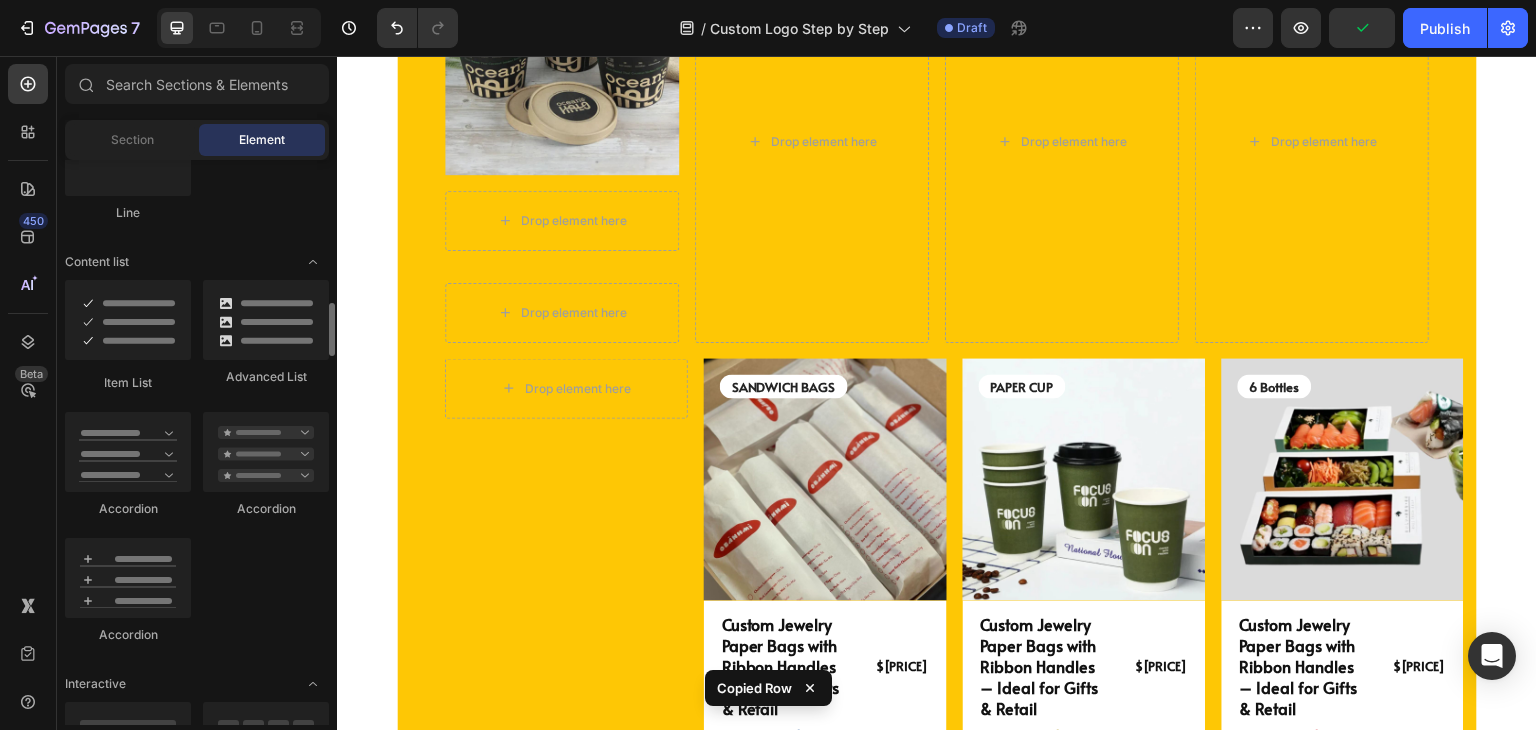 scroll, scrollTop: 900, scrollLeft: 0, axis: vertical 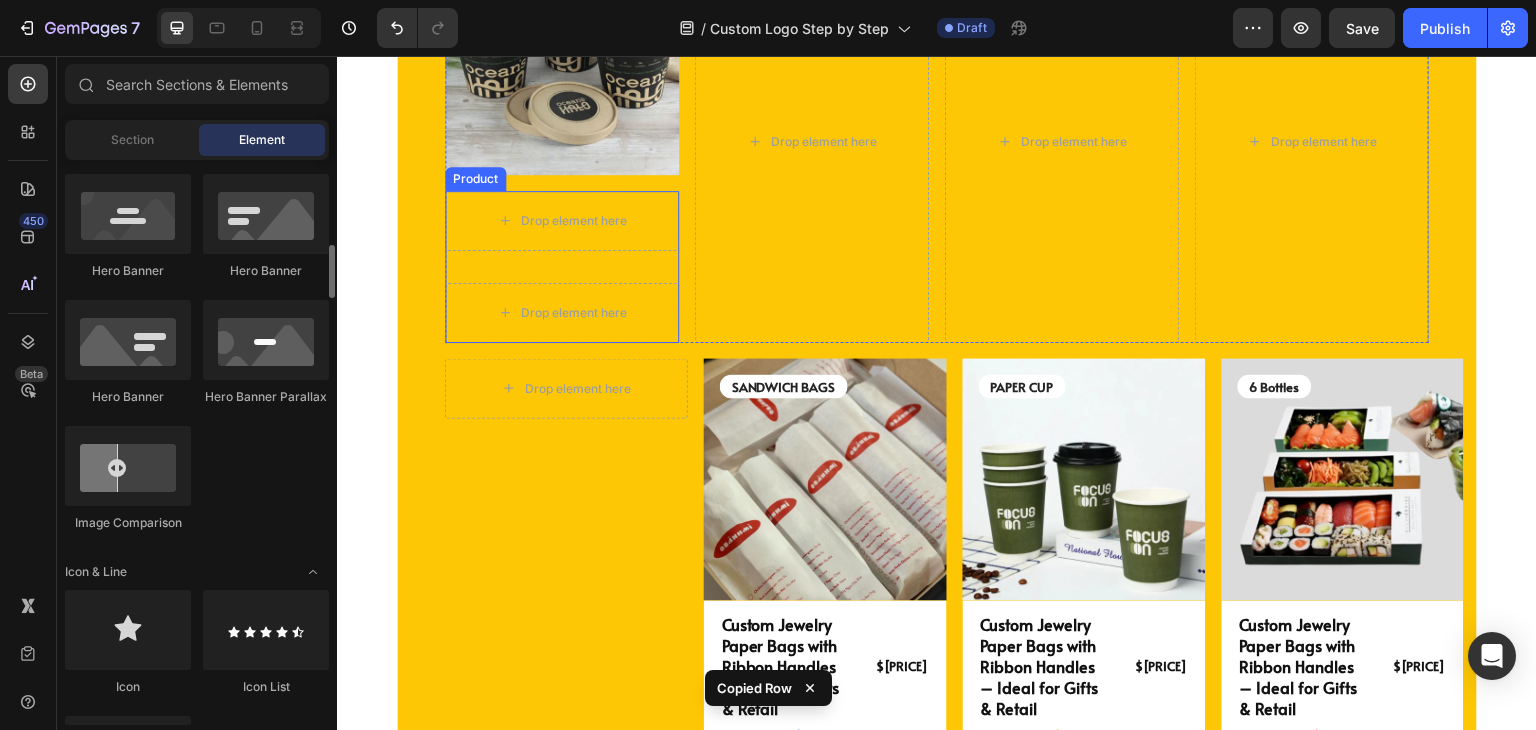 click on "Drop element here" at bounding box center (562, 221) 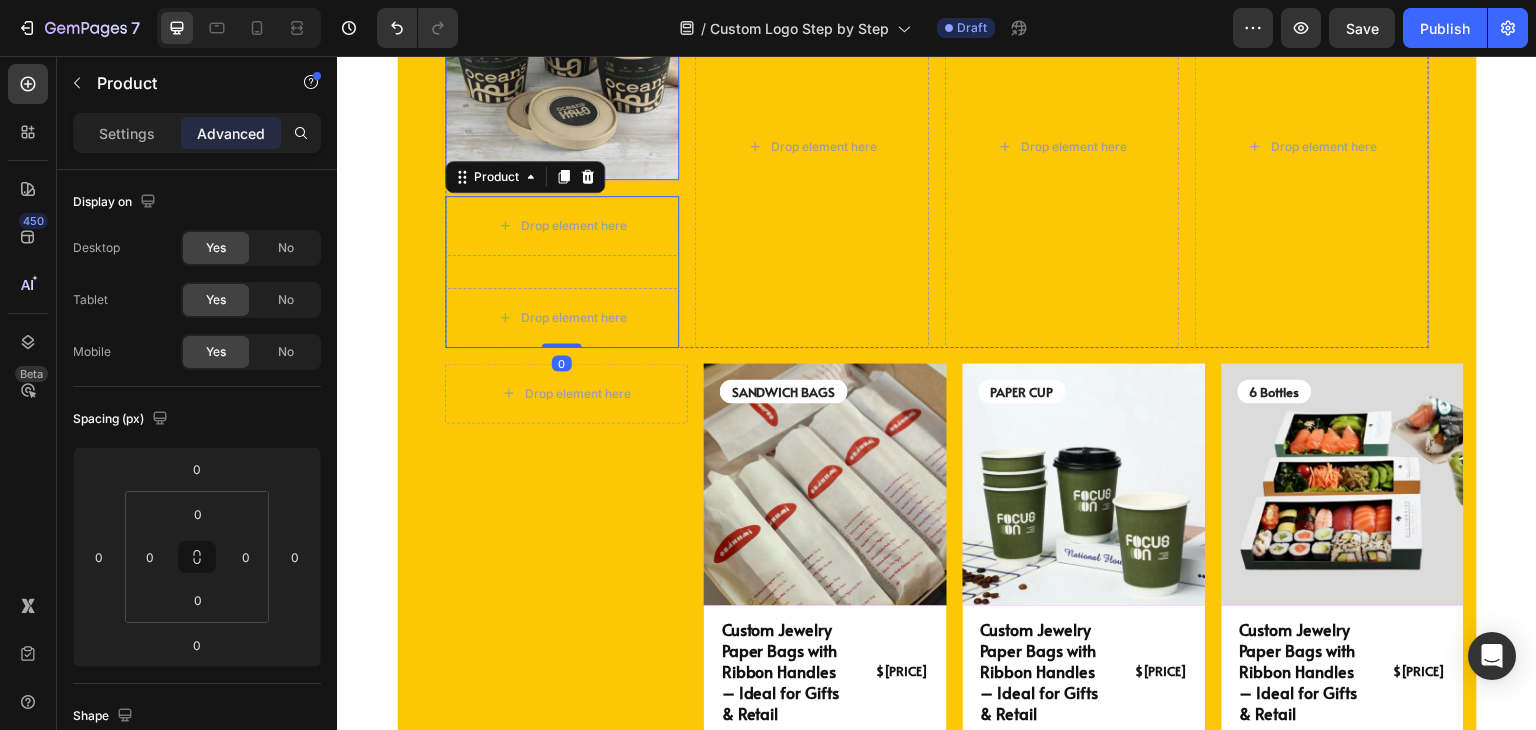scroll, scrollTop: 4704, scrollLeft: 0, axis: vertical 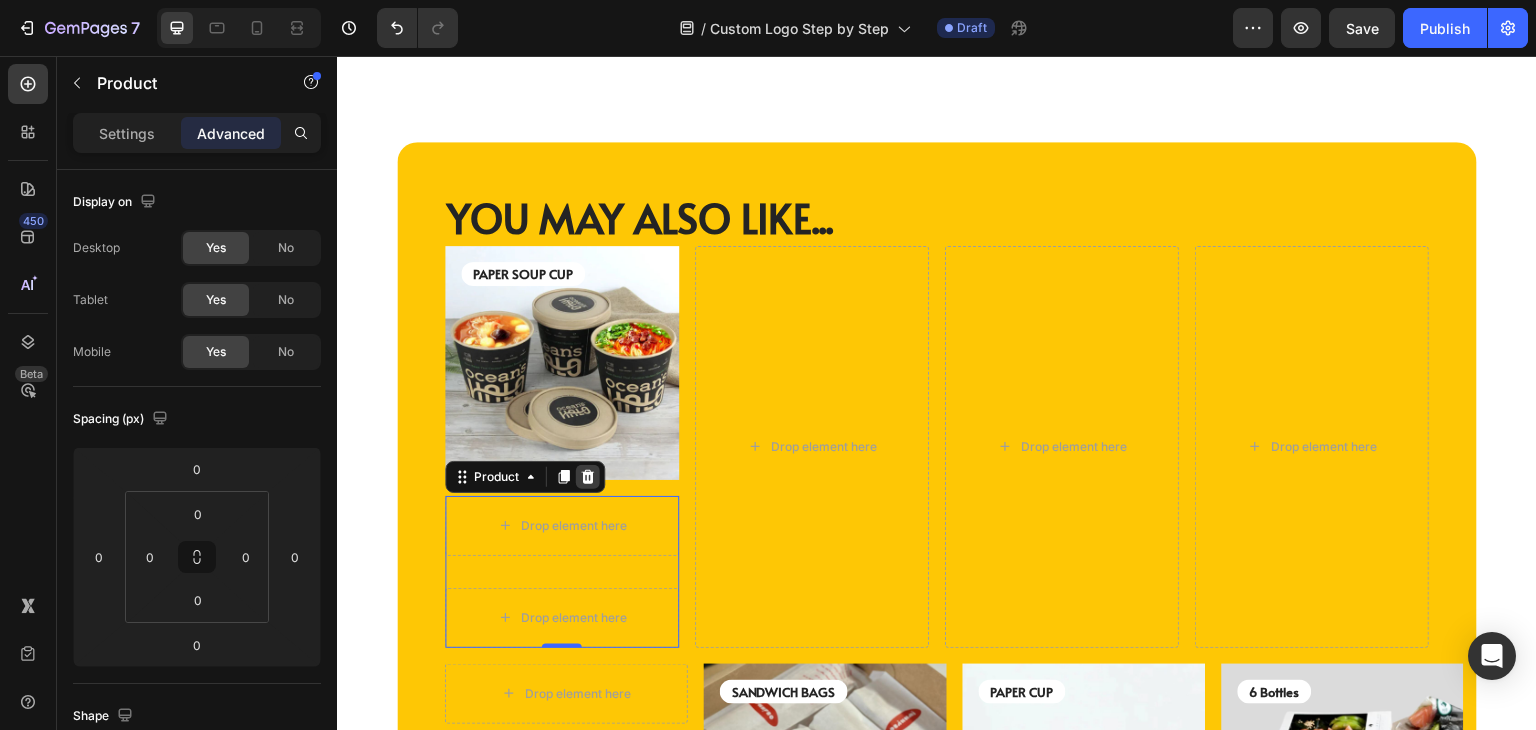 click 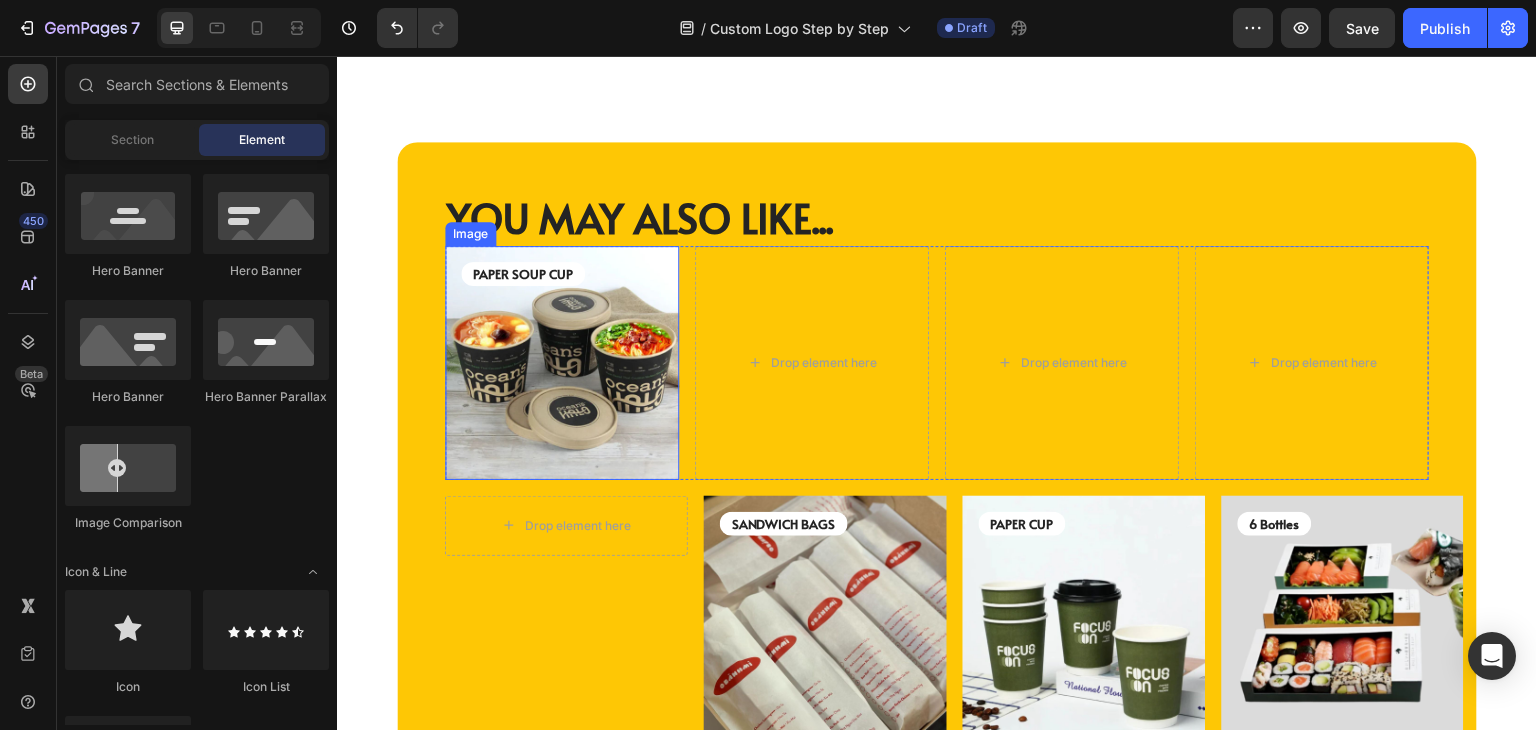click at bounding box center [562, 363] 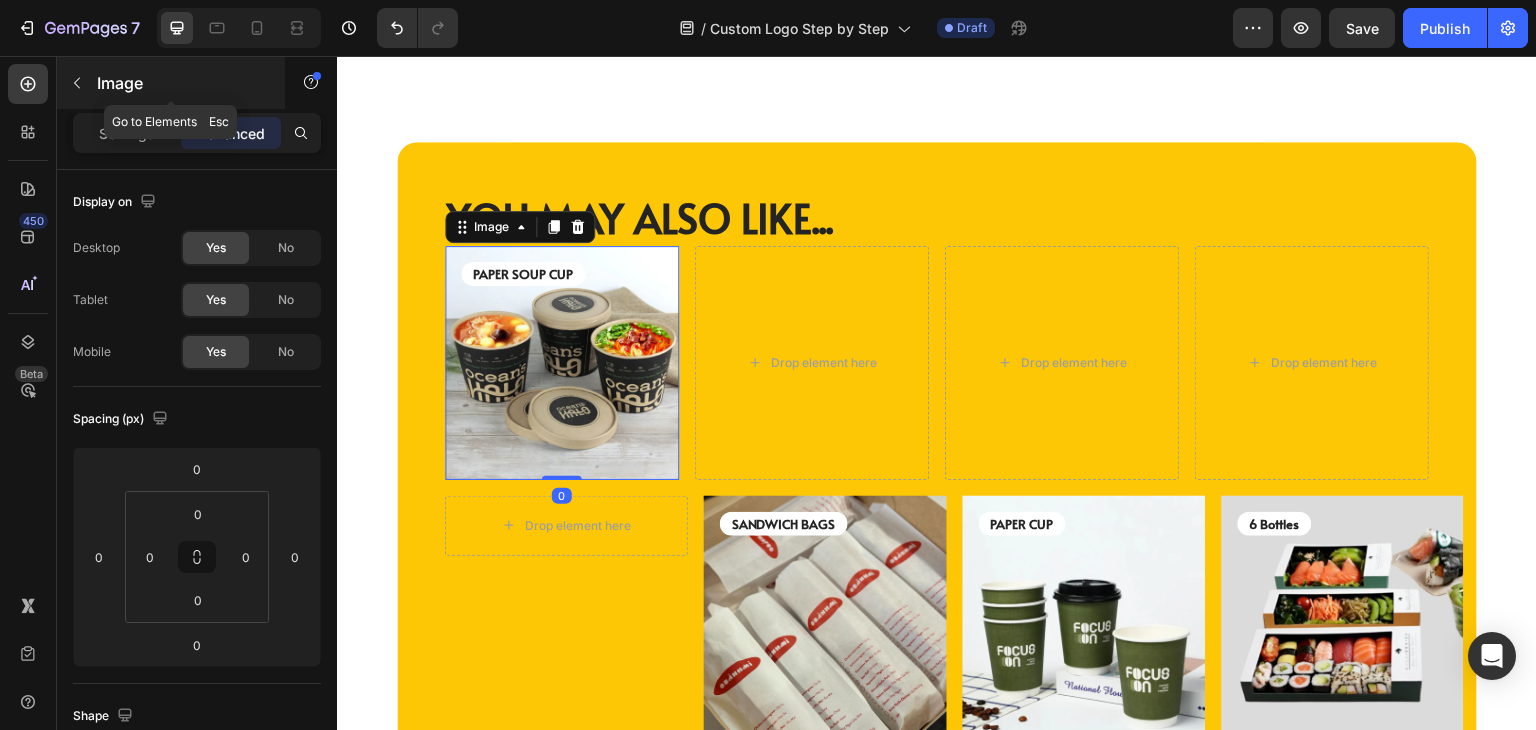 click at bounding box center [77, 83] 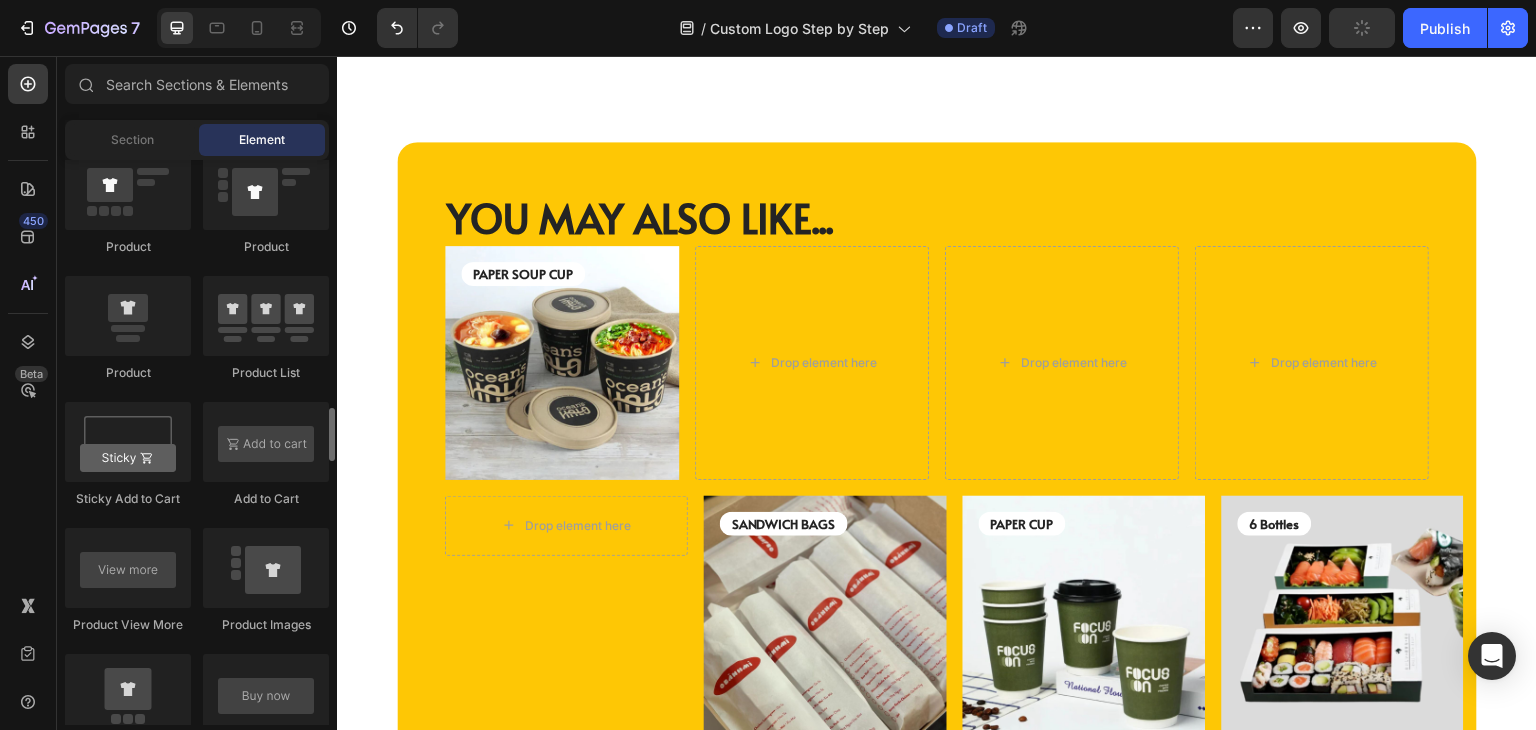scroll, scrollTop: 2700, scrollLeft: 0, axis: vertical 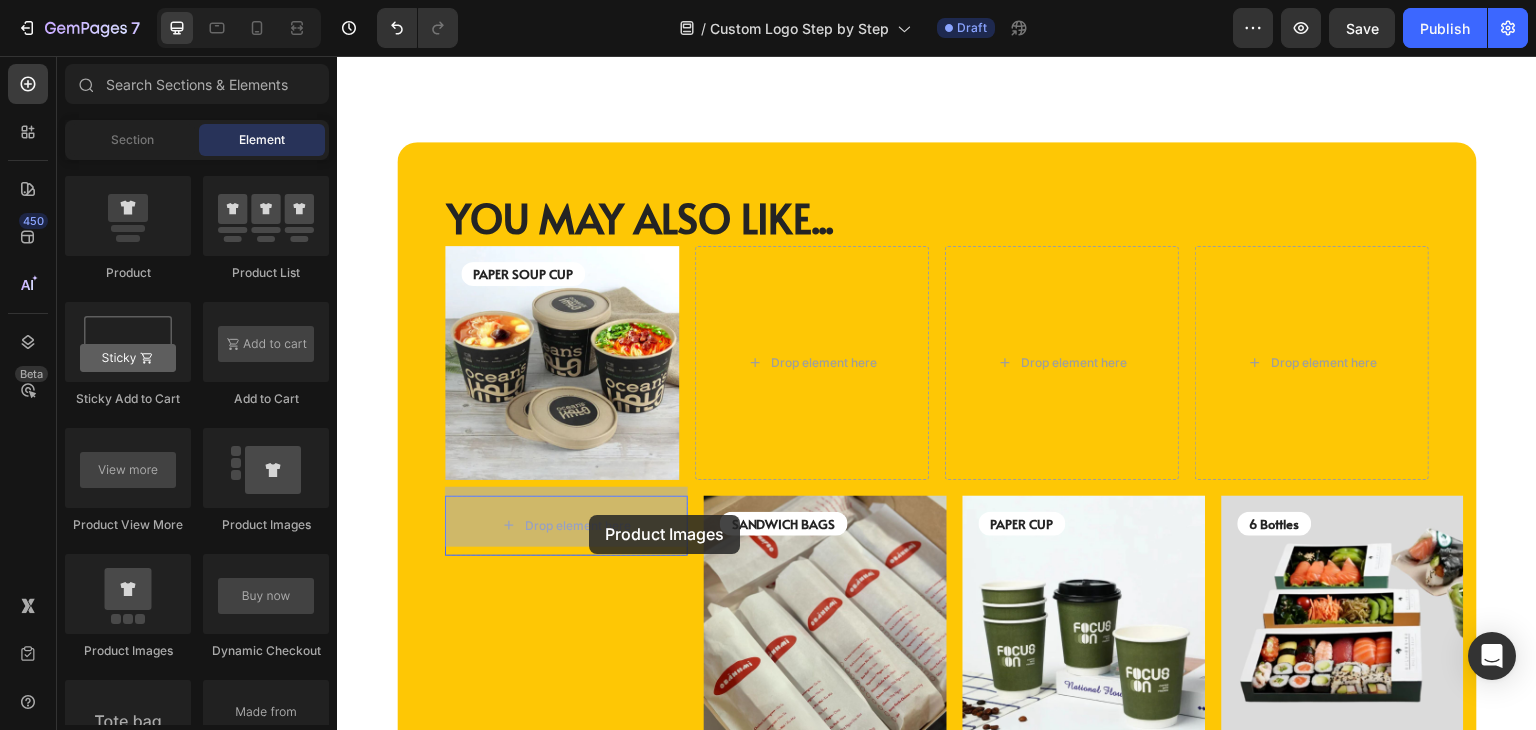 drag, startPoint x: 489, startPoint y: 649, endPoint x: 589, endPoint y: 515, distance: 167.20049 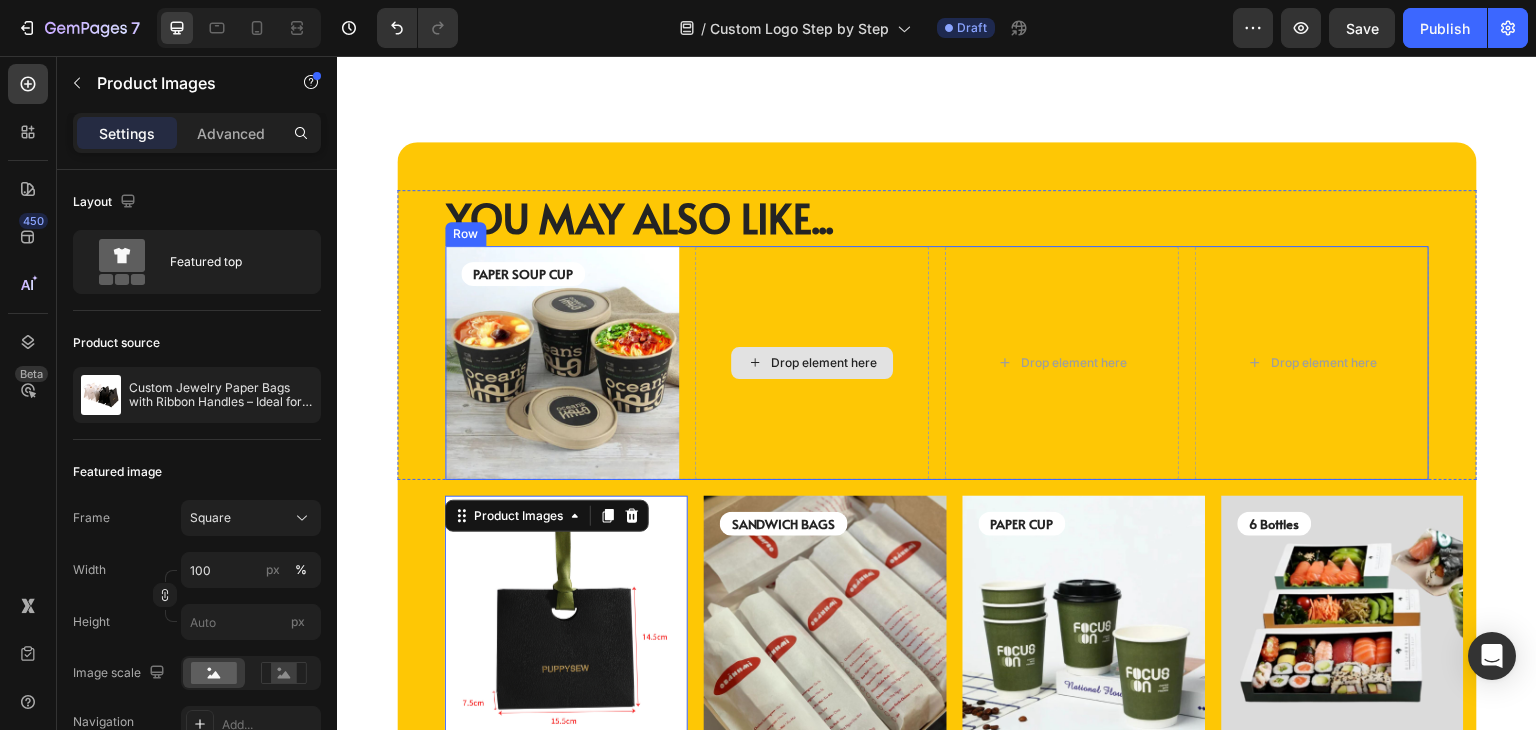 scroll, scrollTop: 4904, scrollLeft: 0, axis: vertical 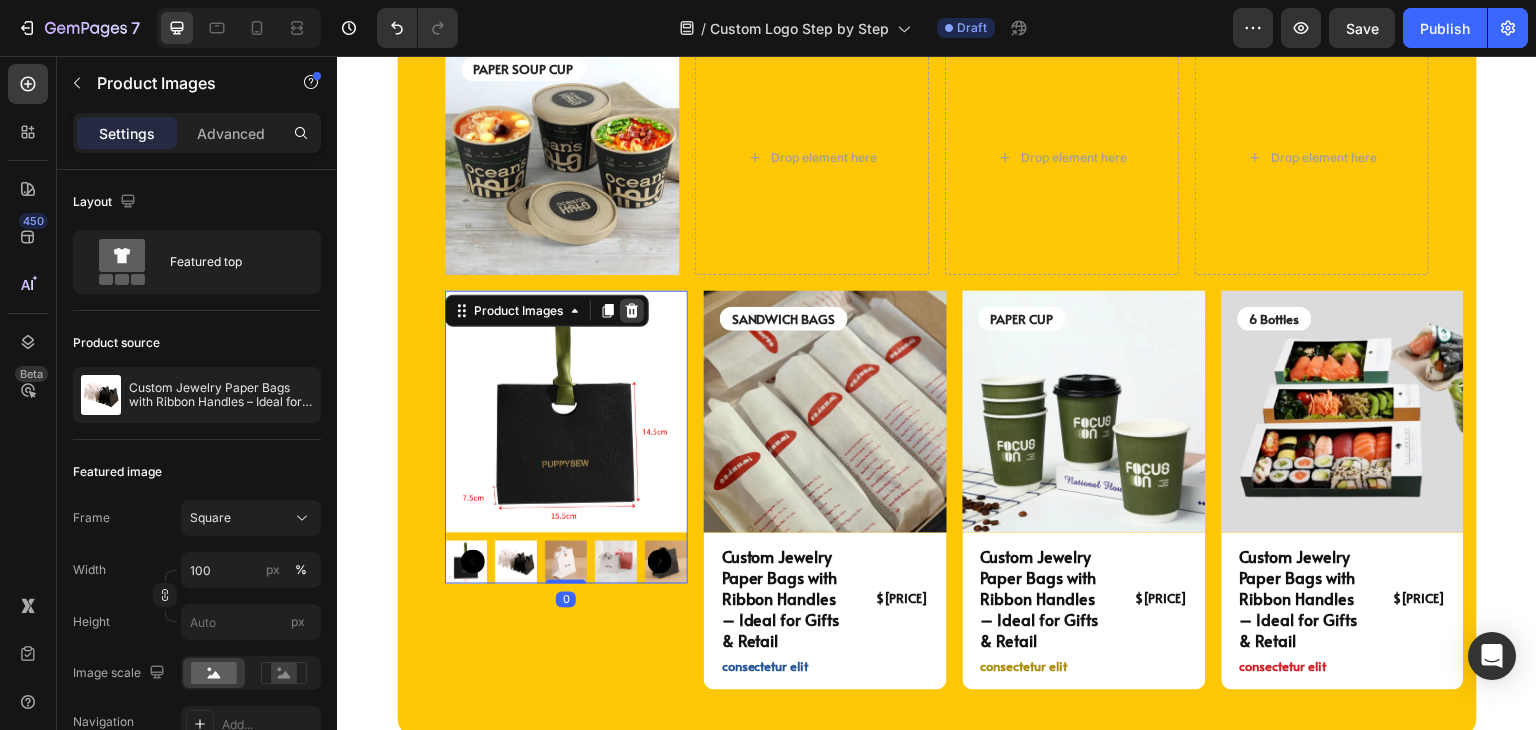 click 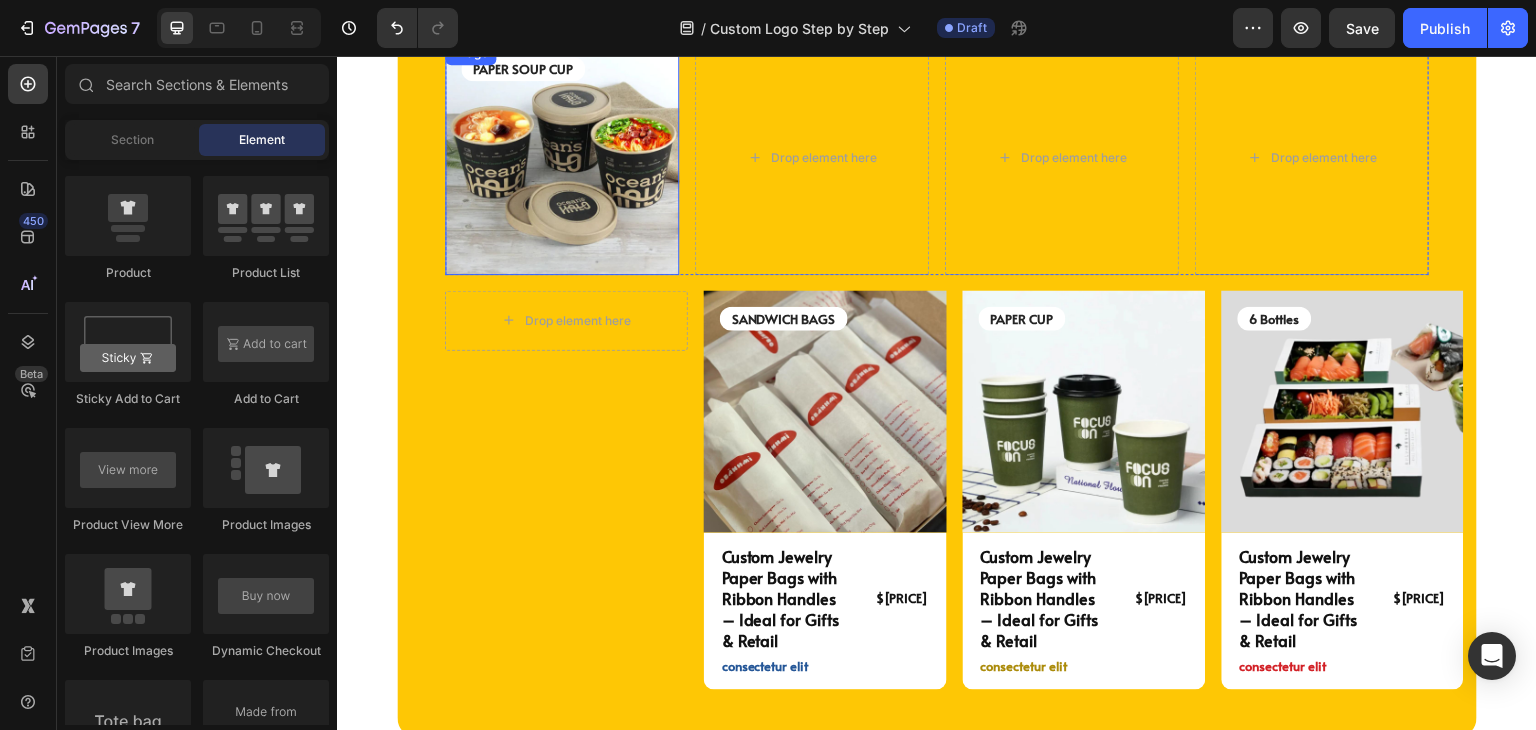 click at bounding box center [562, 158] 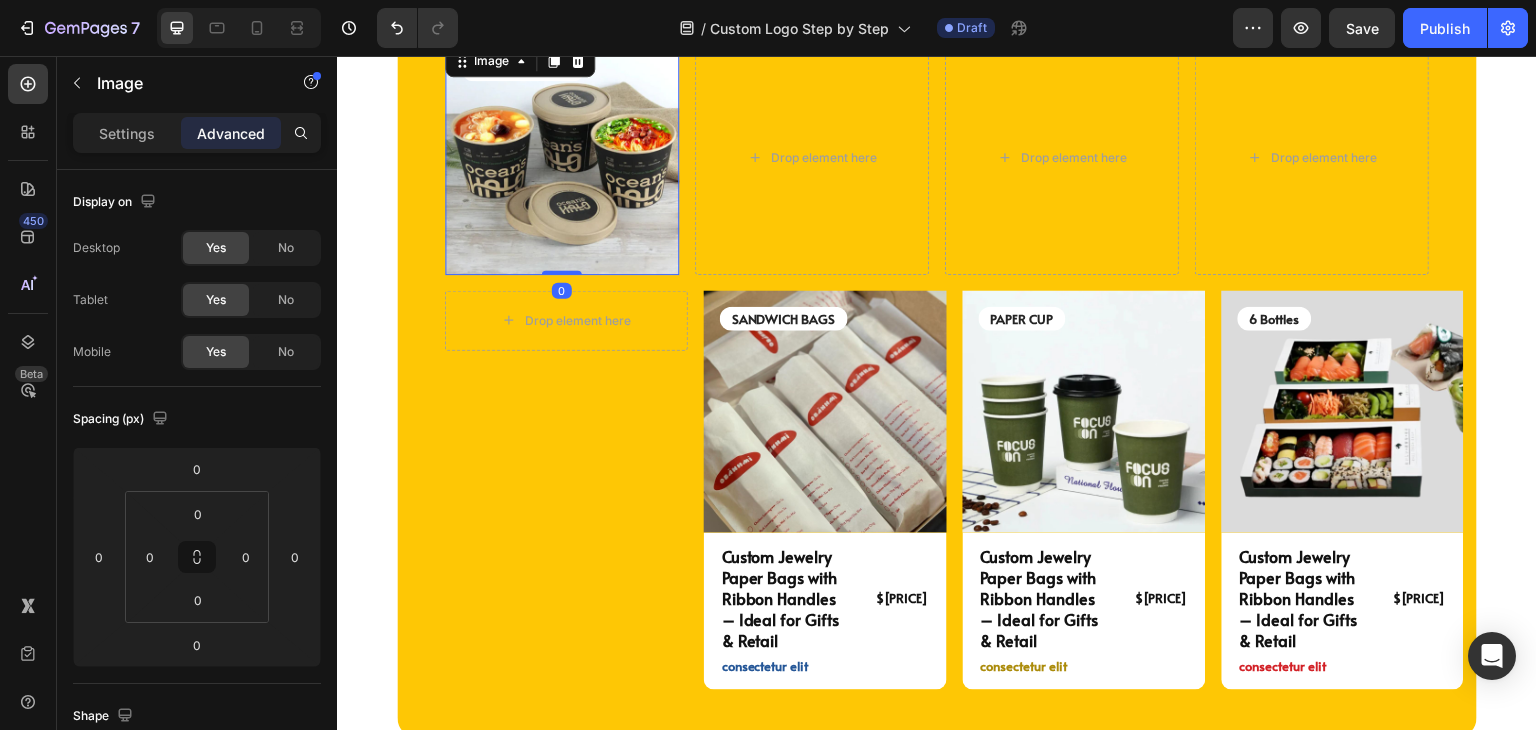 click at bounding box center [562, 158] 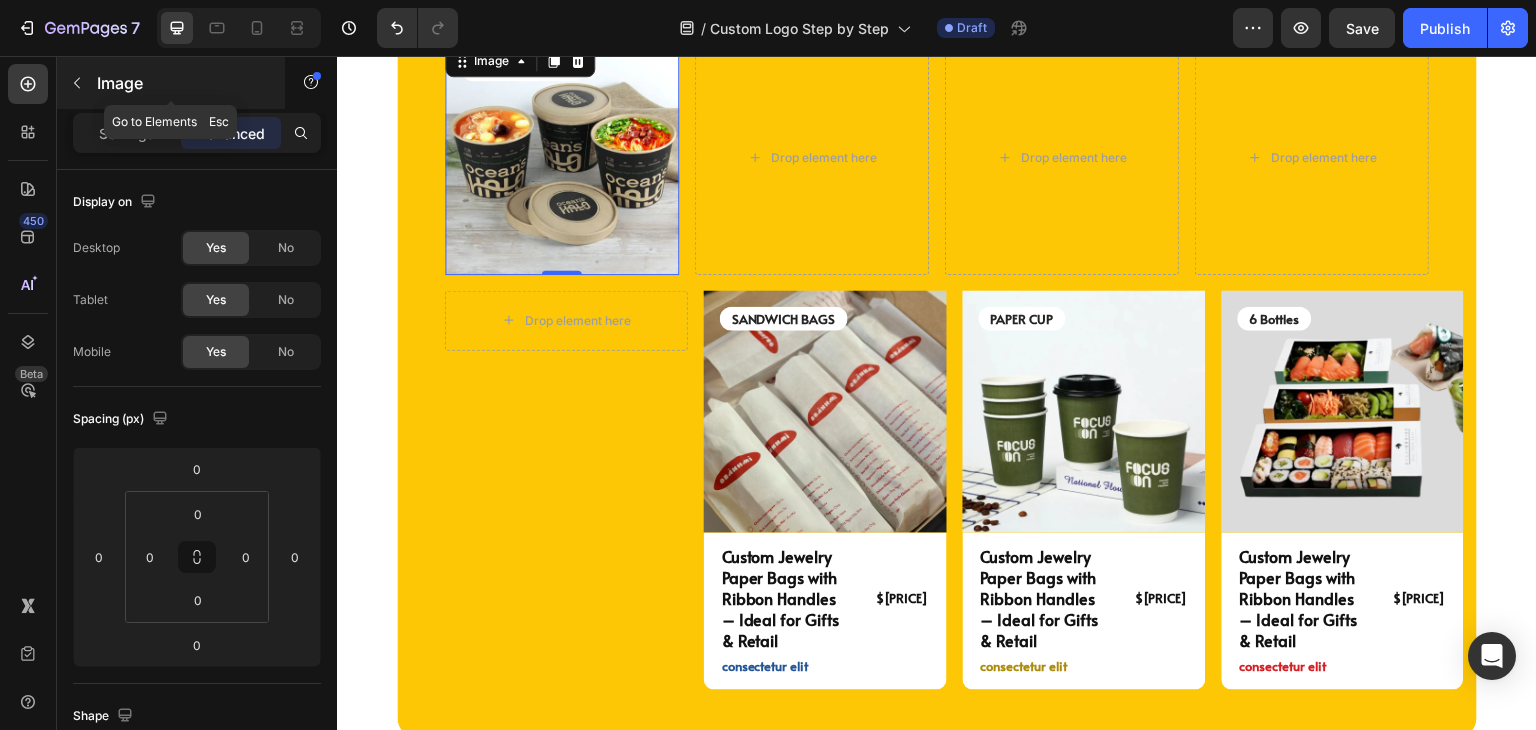 click on "Image" at bounding box center (171, 83) 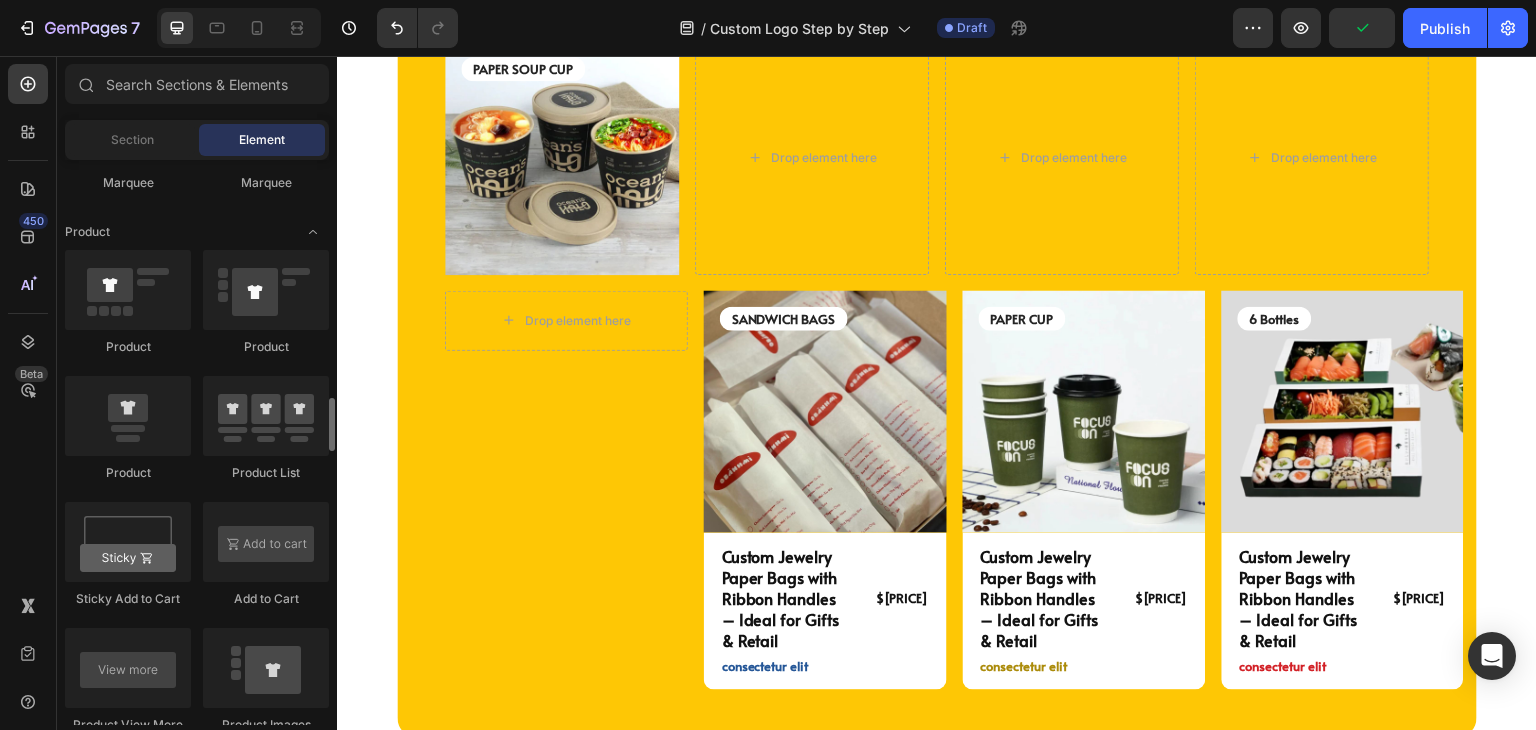 scroll, scrollTop: 2400, scrollLeft: 0, axis: vertical 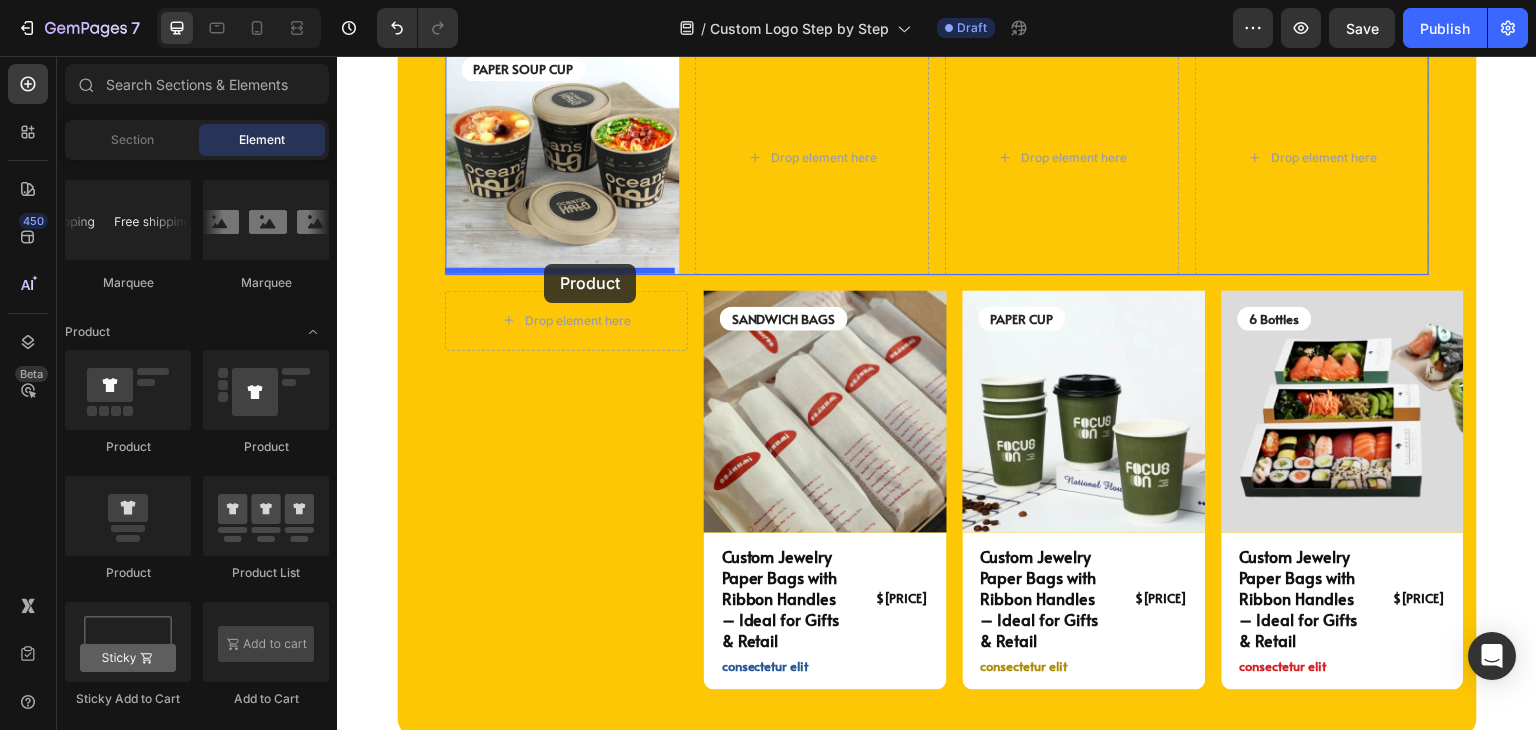 drag, startPoint x: 492, startPoint y: 559, endPoint x: 544, endPoint y: 264, distance: 299.548 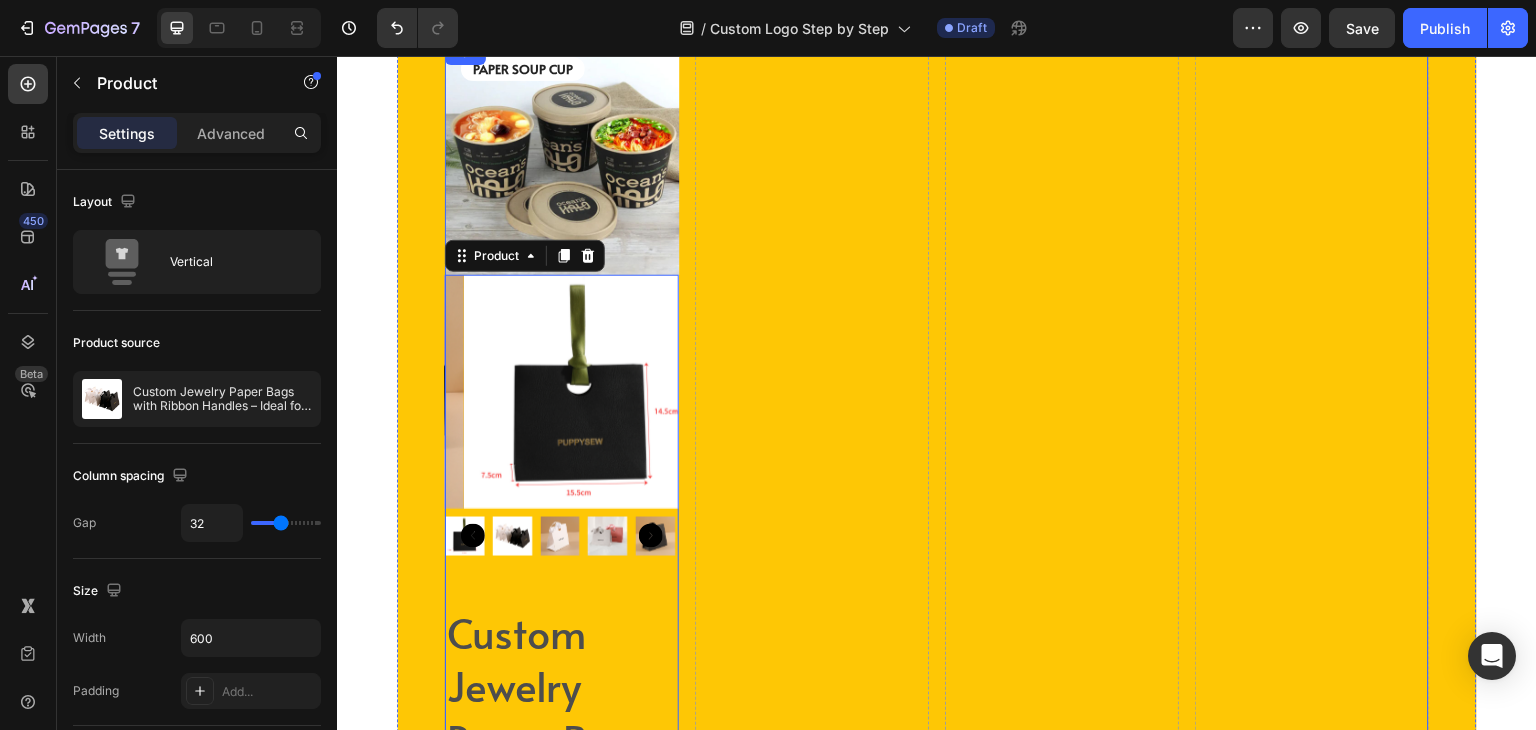 drag, startPoint x: 591, startPoint y: 446, endPoint x: 597, endPoint y: 411, distance: 35.510563 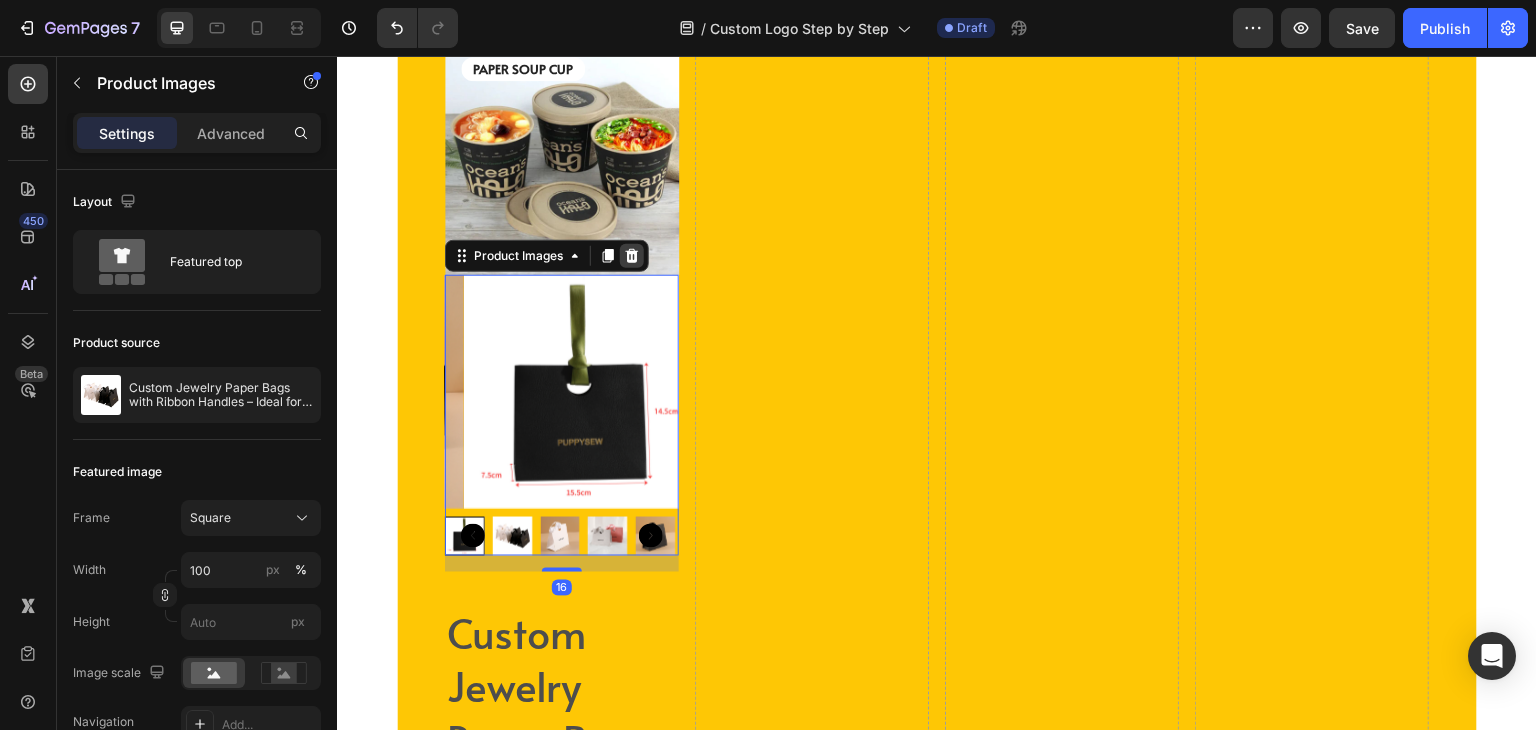click 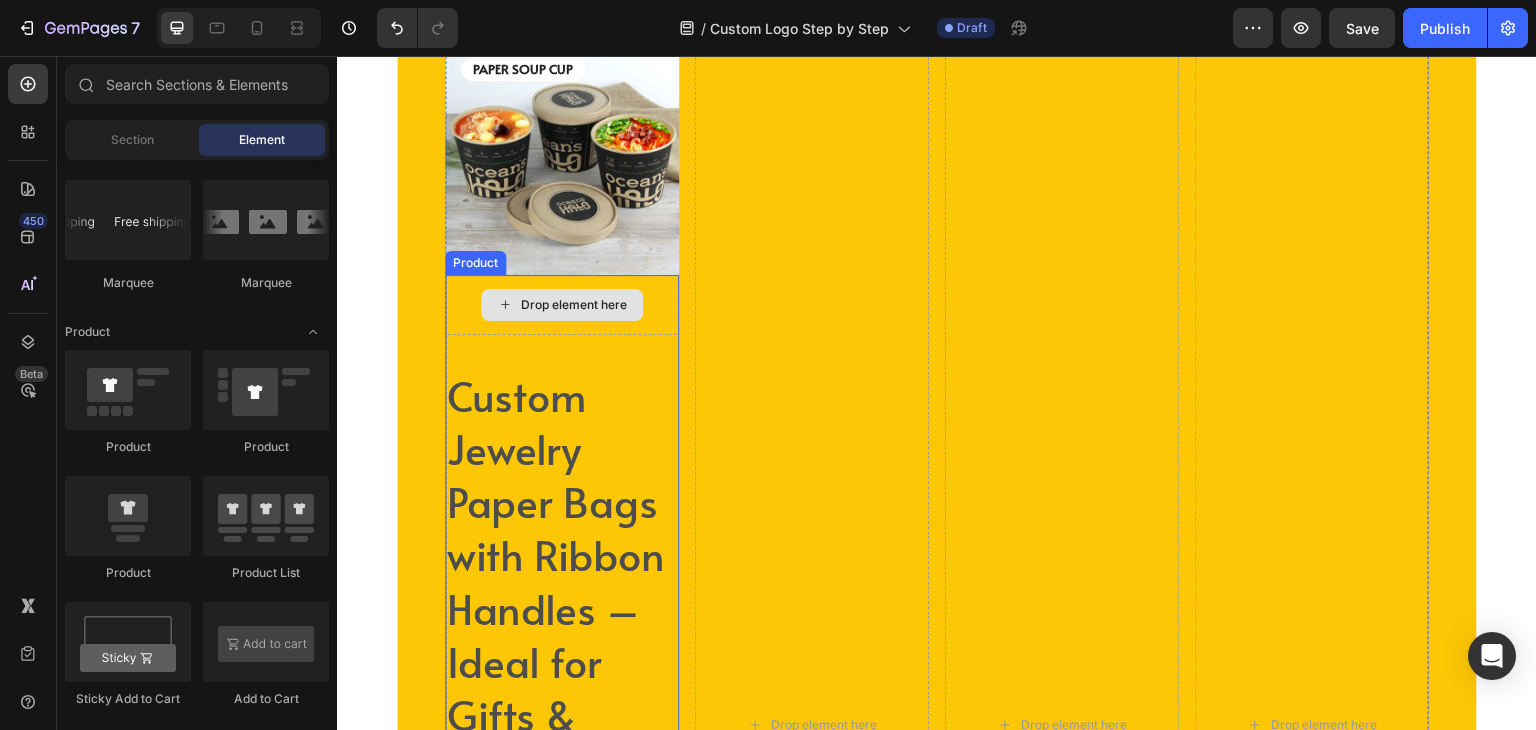 click on "Drop element here" at bounding box center (574, 305) 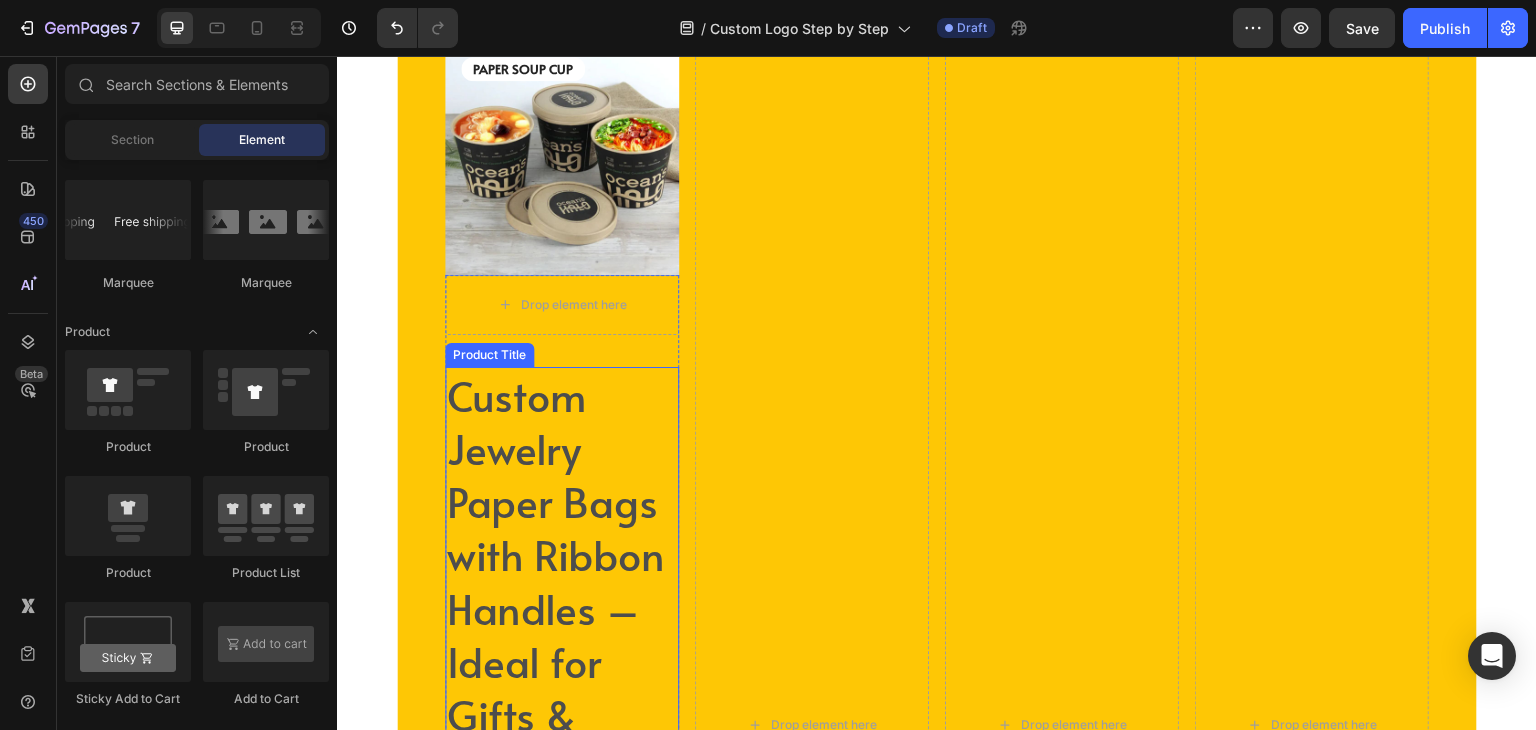 click on "Custom Jewelry Paper Bags with Ribbon Handles – Ideal for Gifts & Retail" at bounding box center (562, 582) 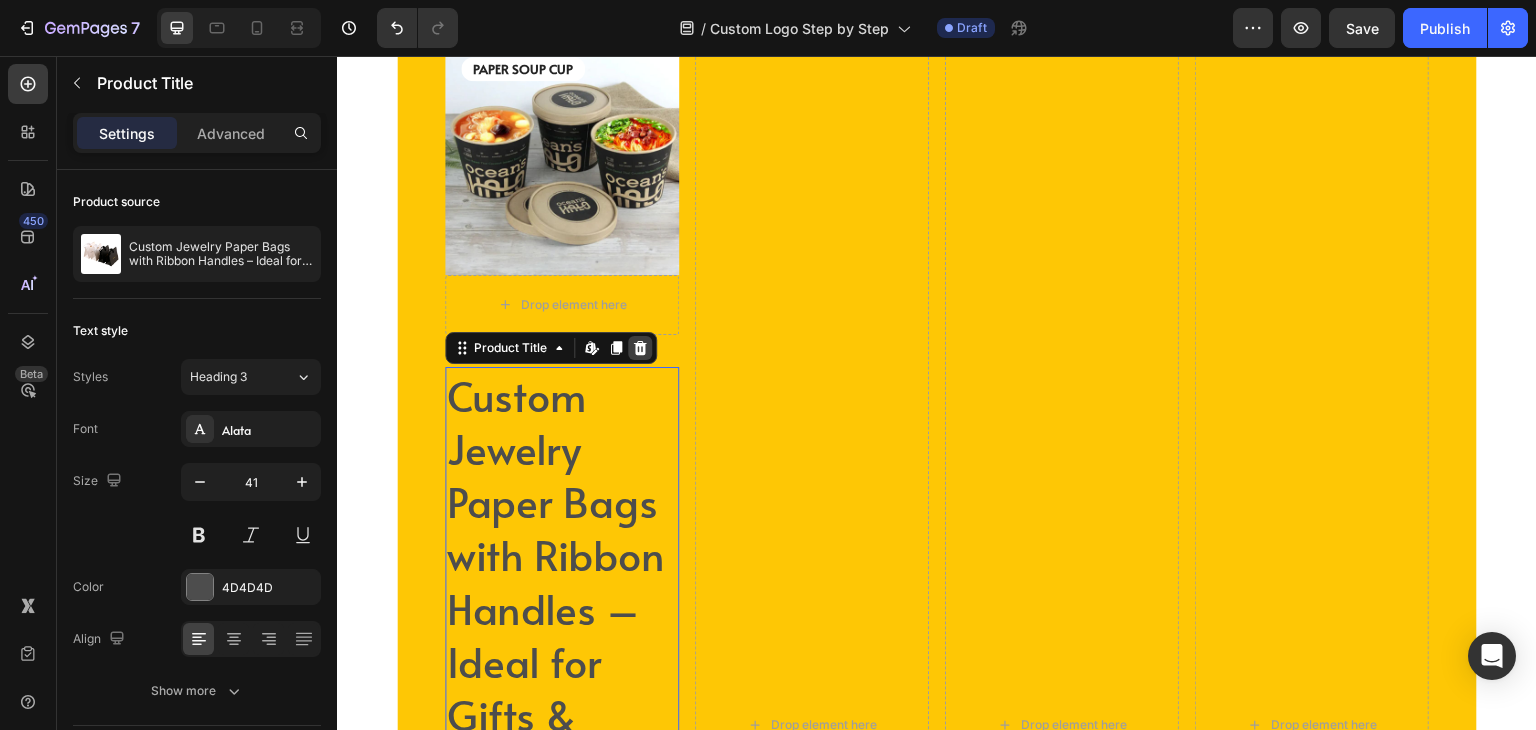 click 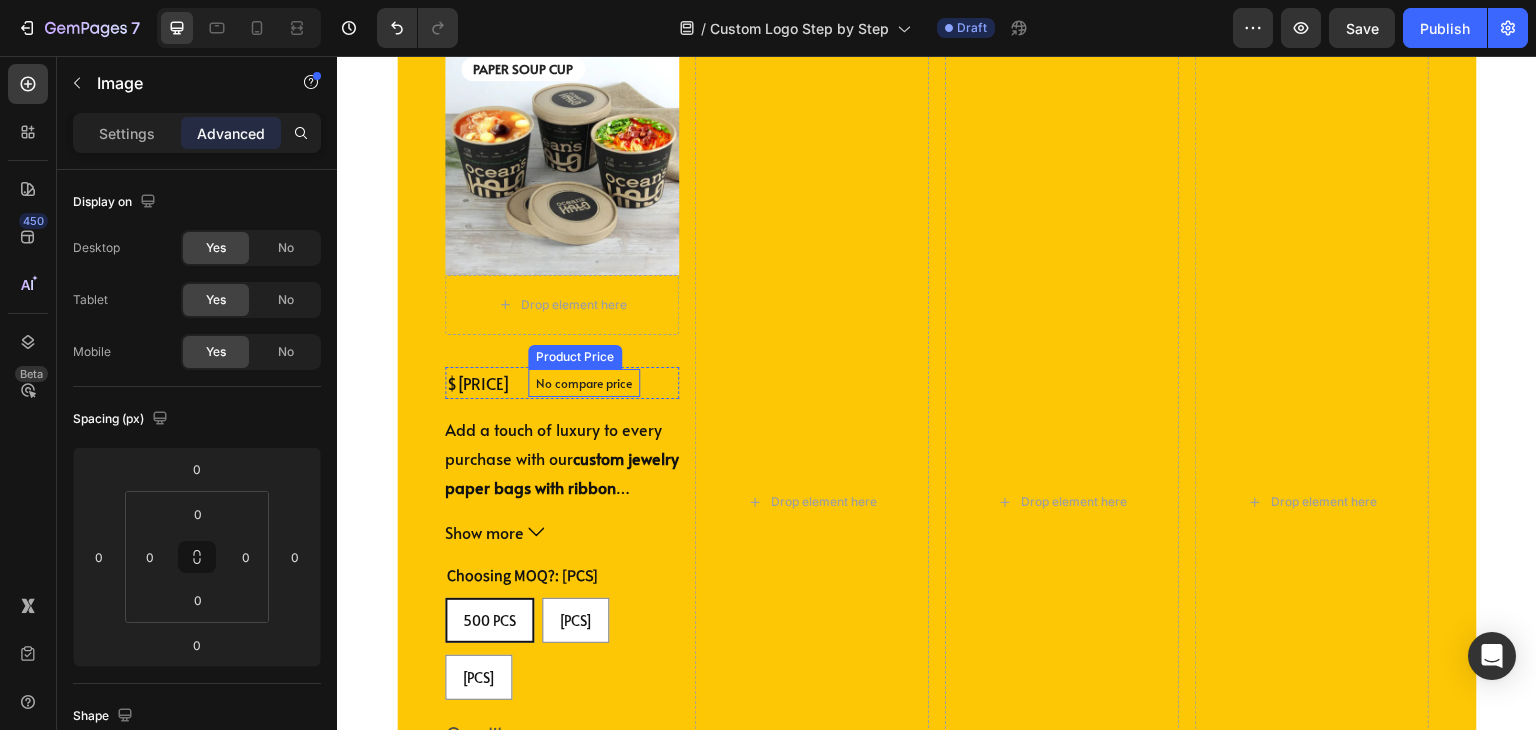 click at bounding box center [562, 158] 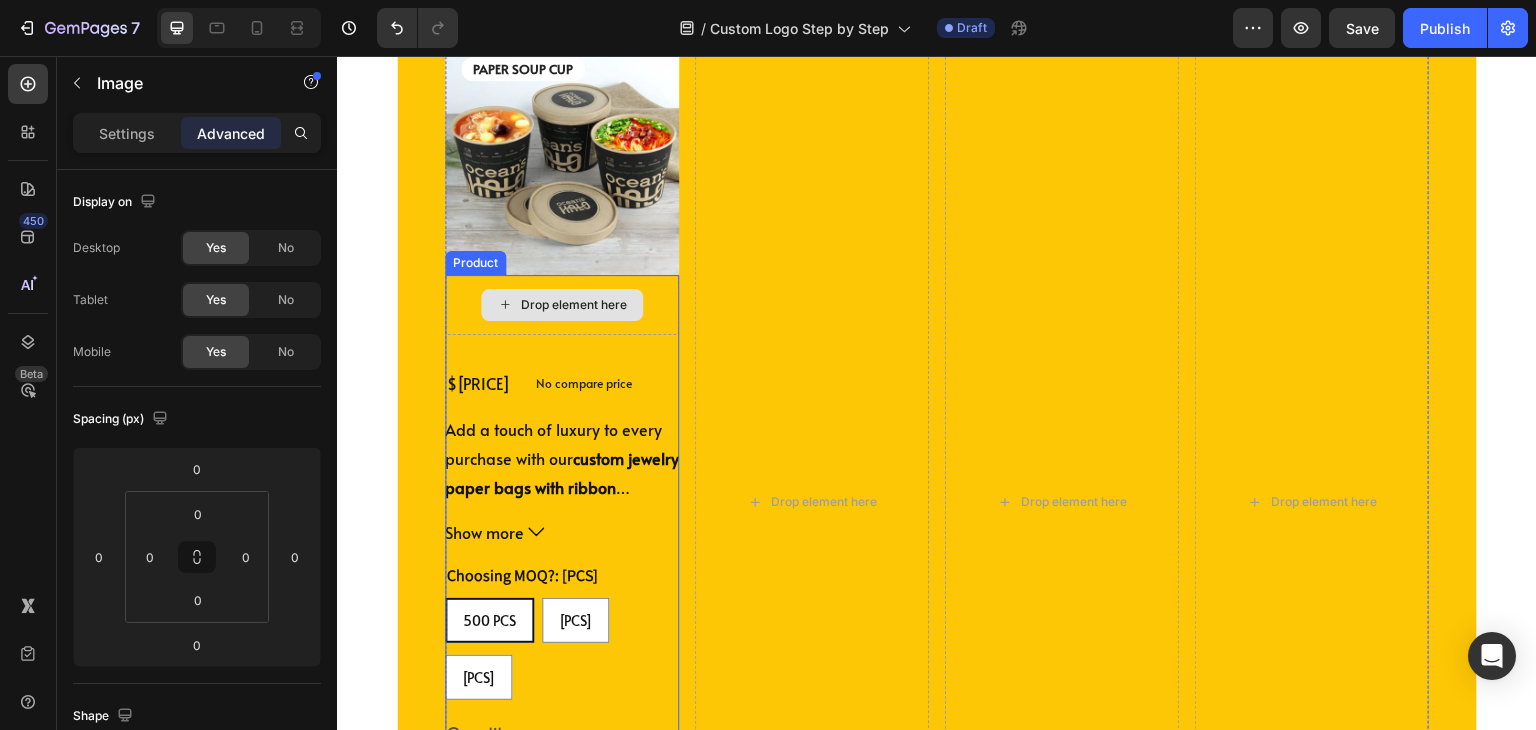 click on "Drop element here" at bounding box center [574, 305] 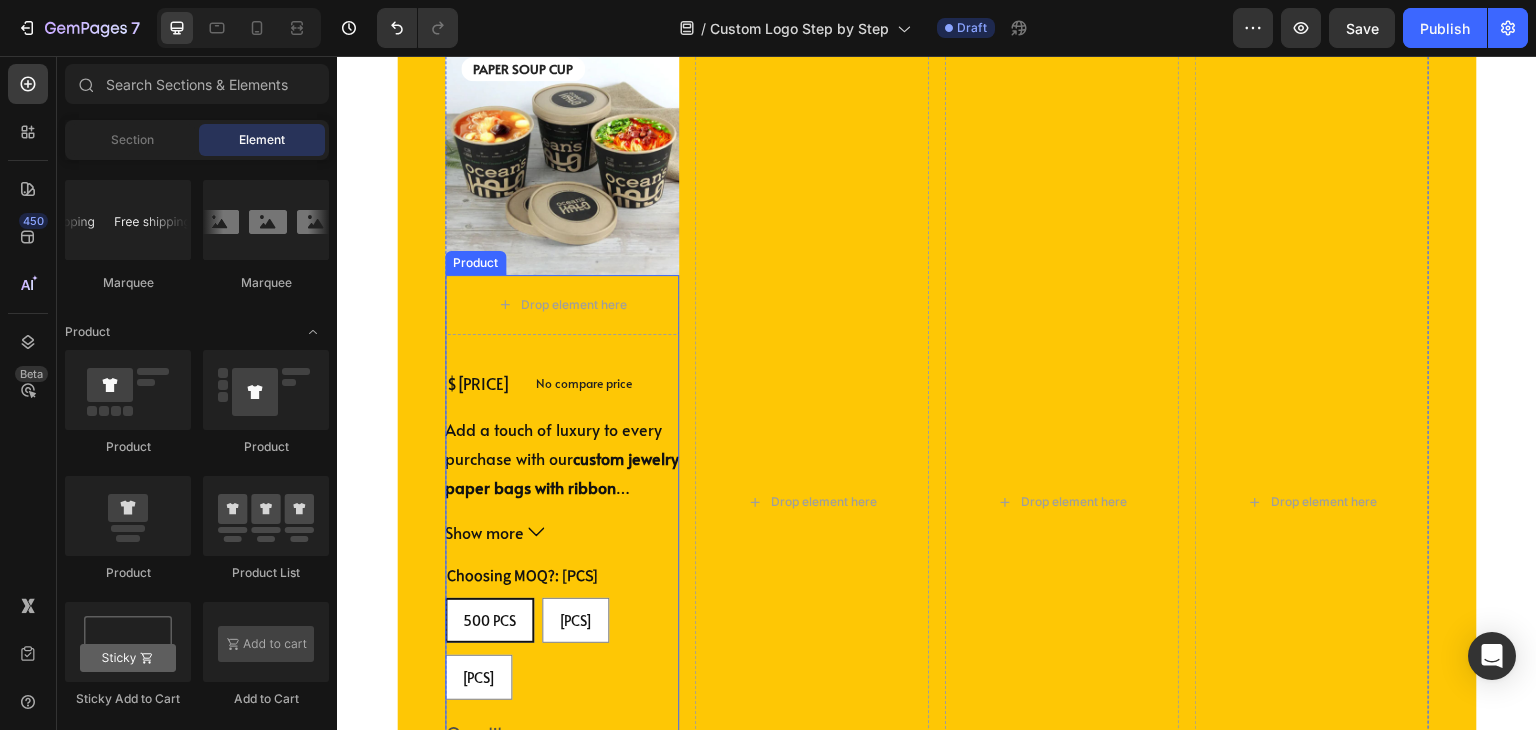 click on "Drop element here $[PRICE] Product Price Product Price No compare price Product Price Row Add a touch of luxury to every purchase with our  custom jewelry paper bags with ribbon handles . Perfectly designed for jewelry shops, gift boutiques, and premium retailers, these bags can be fully customized with your logo, brand colors, and special finishes. Whether it’s a gift or a keepsake, your packaging should feel just as special as what’s inside.
PRE-ORDER | DELIVERY IN [WEEKS]
Customizable Paper Bags for Jewelry Specification
MOQ
[MOQ_OPTIONS]
Quantity Per Case
[QUANTITY]
Size
[DIMENSIONS]
Material
Sustainable Paper Material
Features
Recyclable, Reusable, Eco-Friendly, Durable, Heavy-Duty
Style
Bags with Ribbon
Industrial Use
Jewelry & Watch & Eyewear
Application
Jewelry shops, gift boutiques, and premium retailers,..." at bounding box center (562, 619) 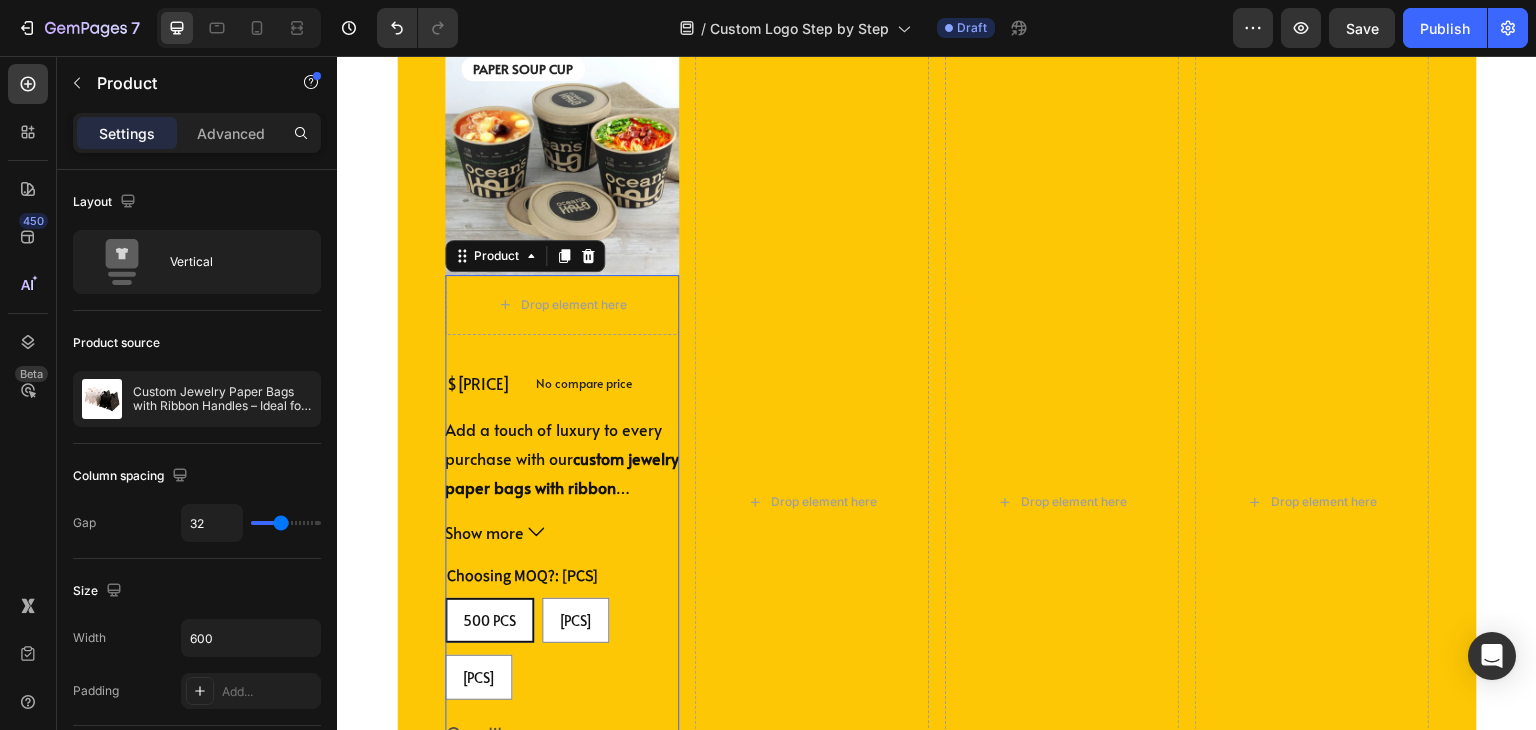 click on "No compare price Product Price" at bounding box center (584, 383) 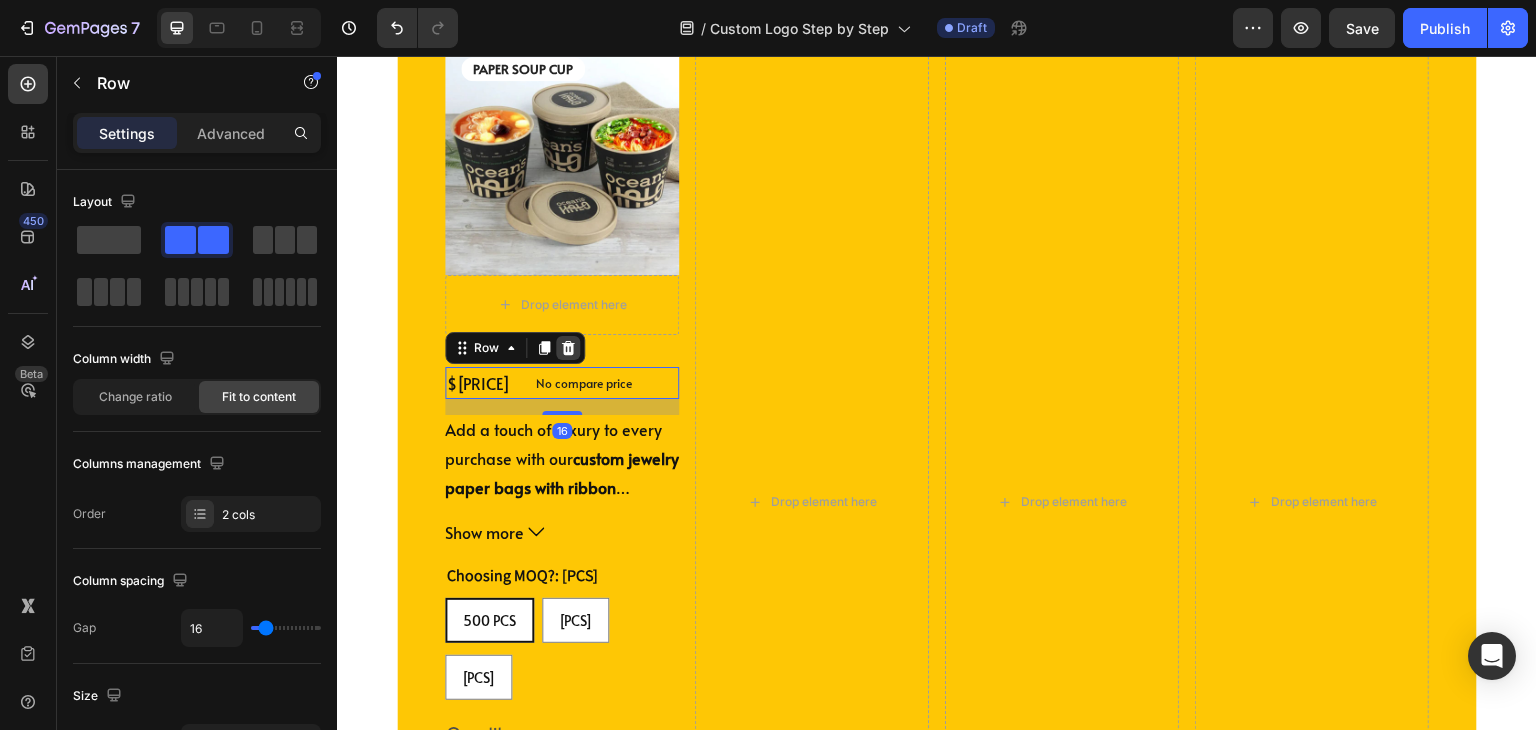 click 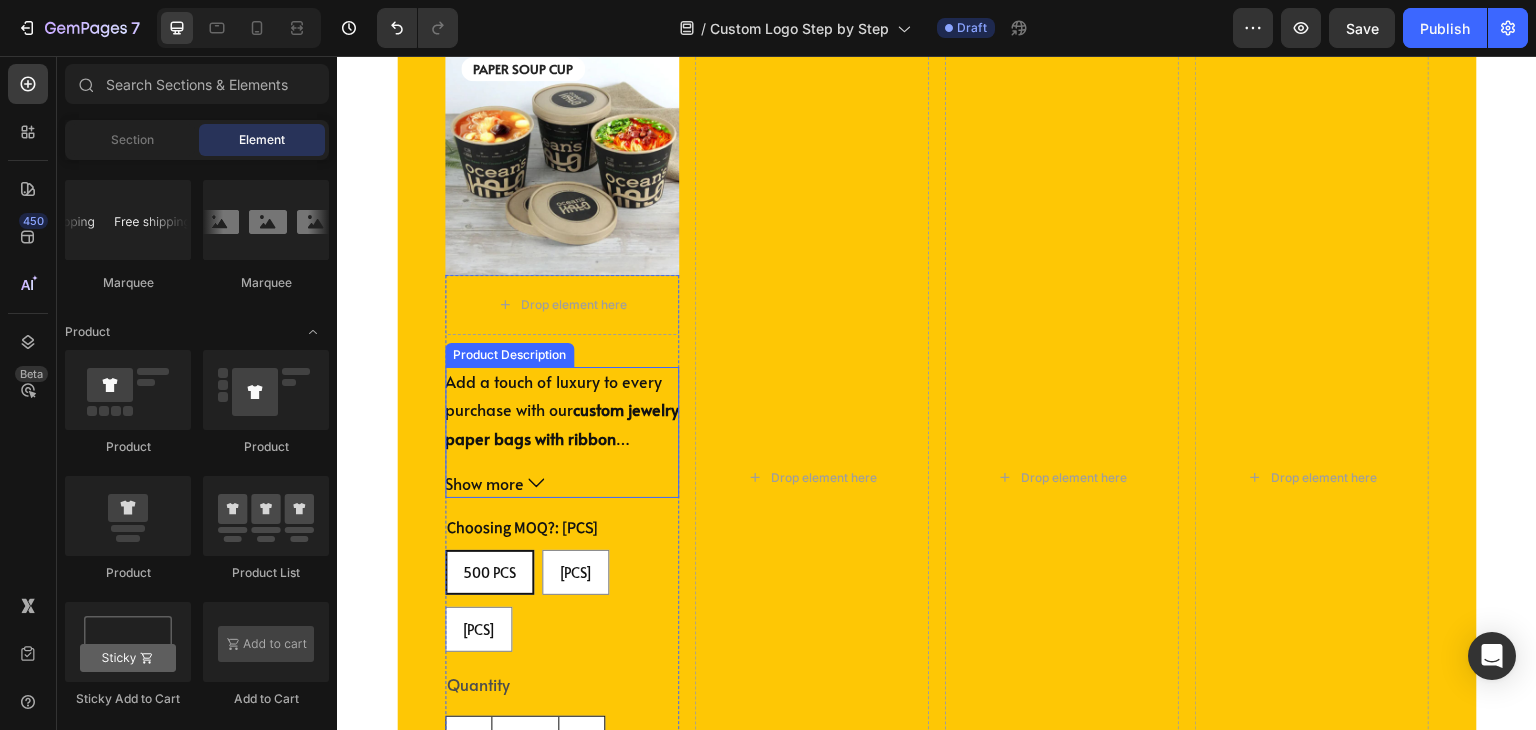 click on "Add a touch of luxury to every purchase with our  custom jewelry paper bags with ribbon handles . Perfectly designed for jewelry shops, gift boutiques, and premium retailers, these bags can be fully customized with your logo, brand colors, and special finishes. Whether it’s a gift or a keepsake, your packaging should feel just as special as what’s inside." at bounding box center (562, 539) 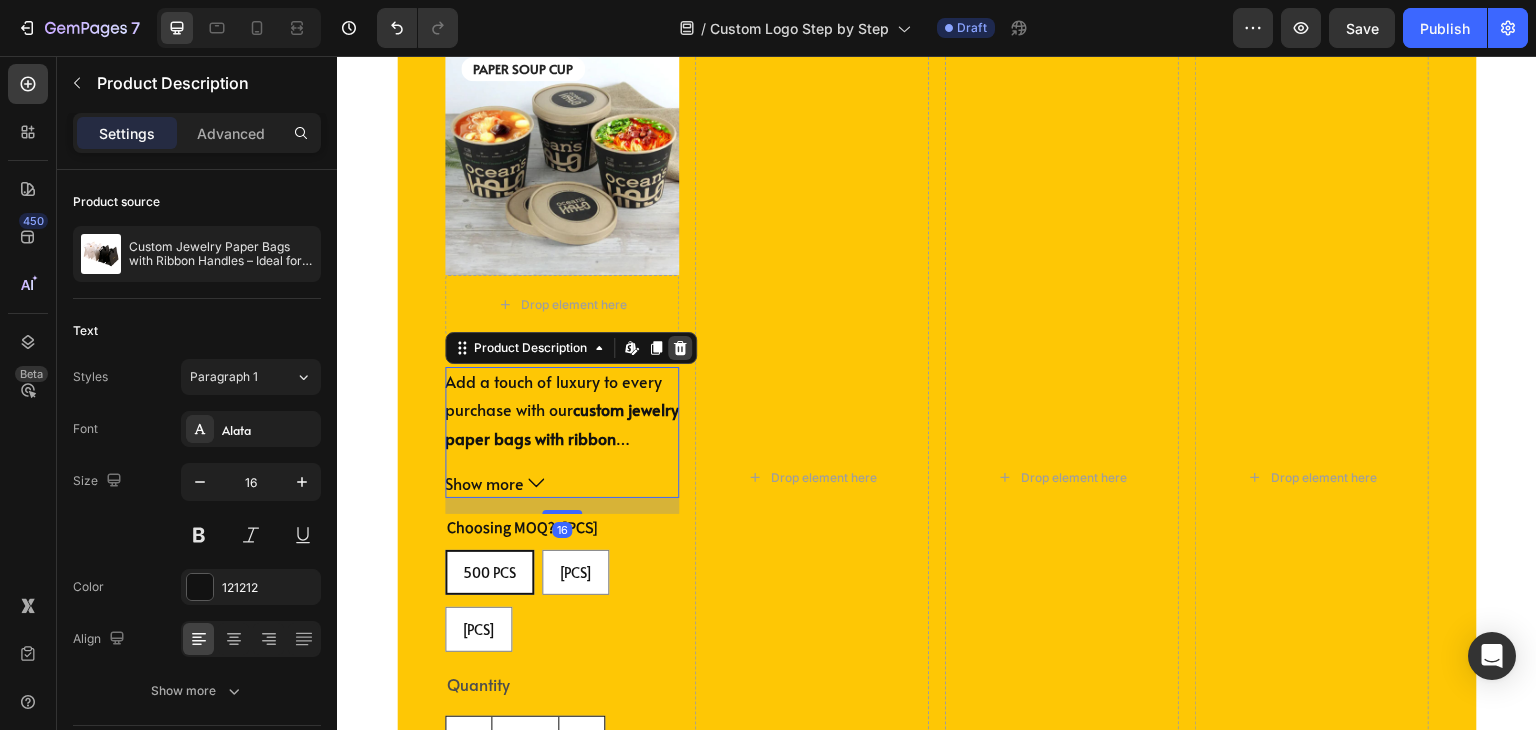 click at bounding box center (680, 348) 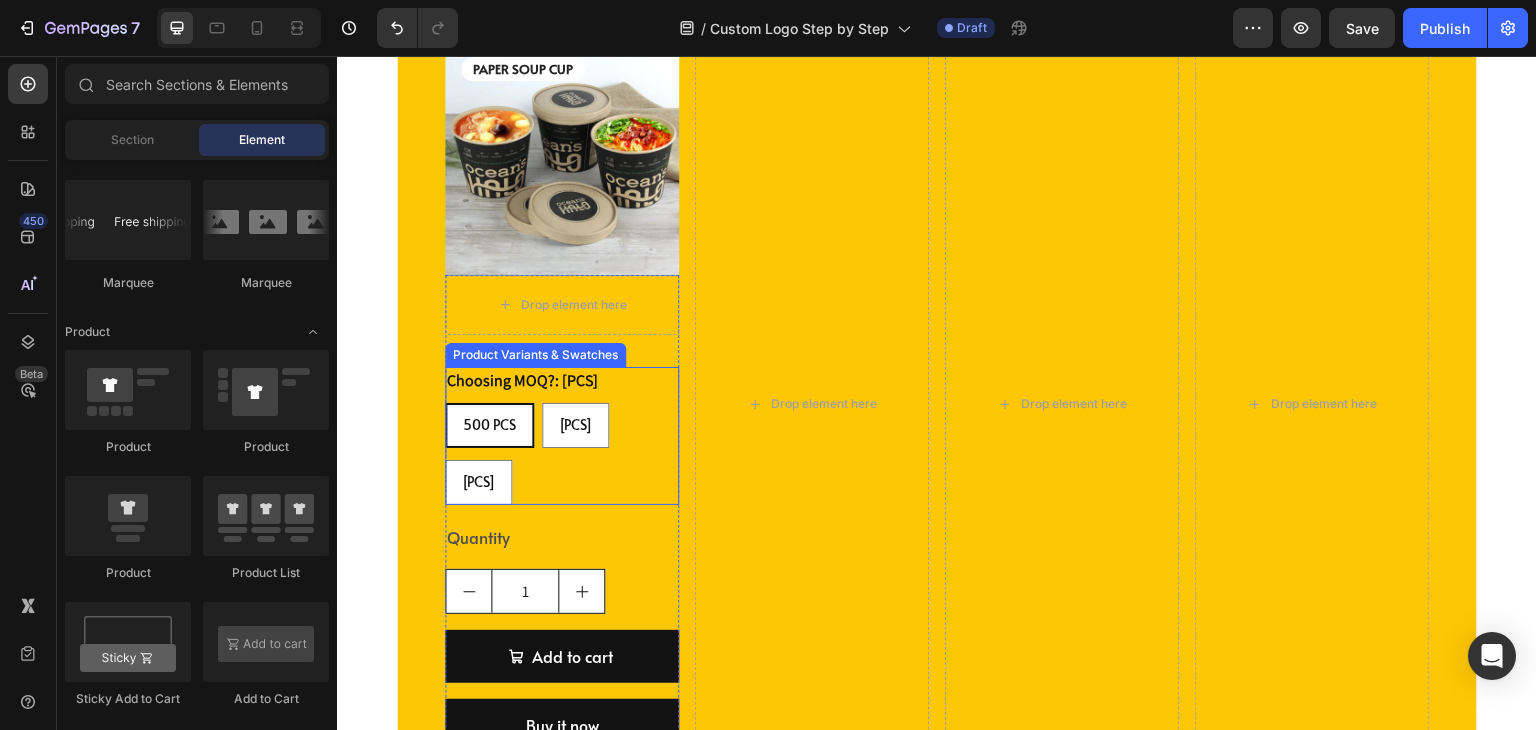 click on "[MOQ_OPTIONS]" at bounding box center [562, 454] 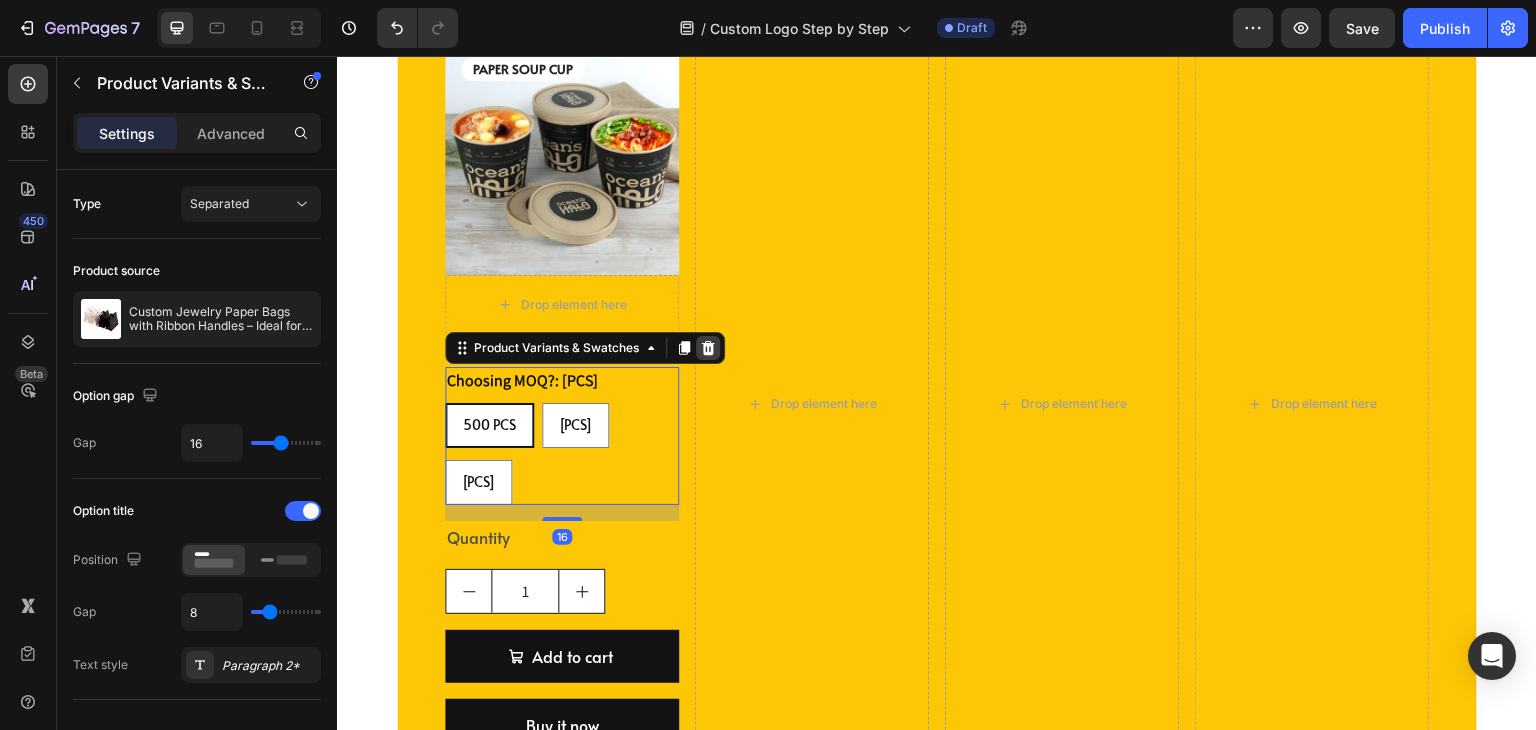 click 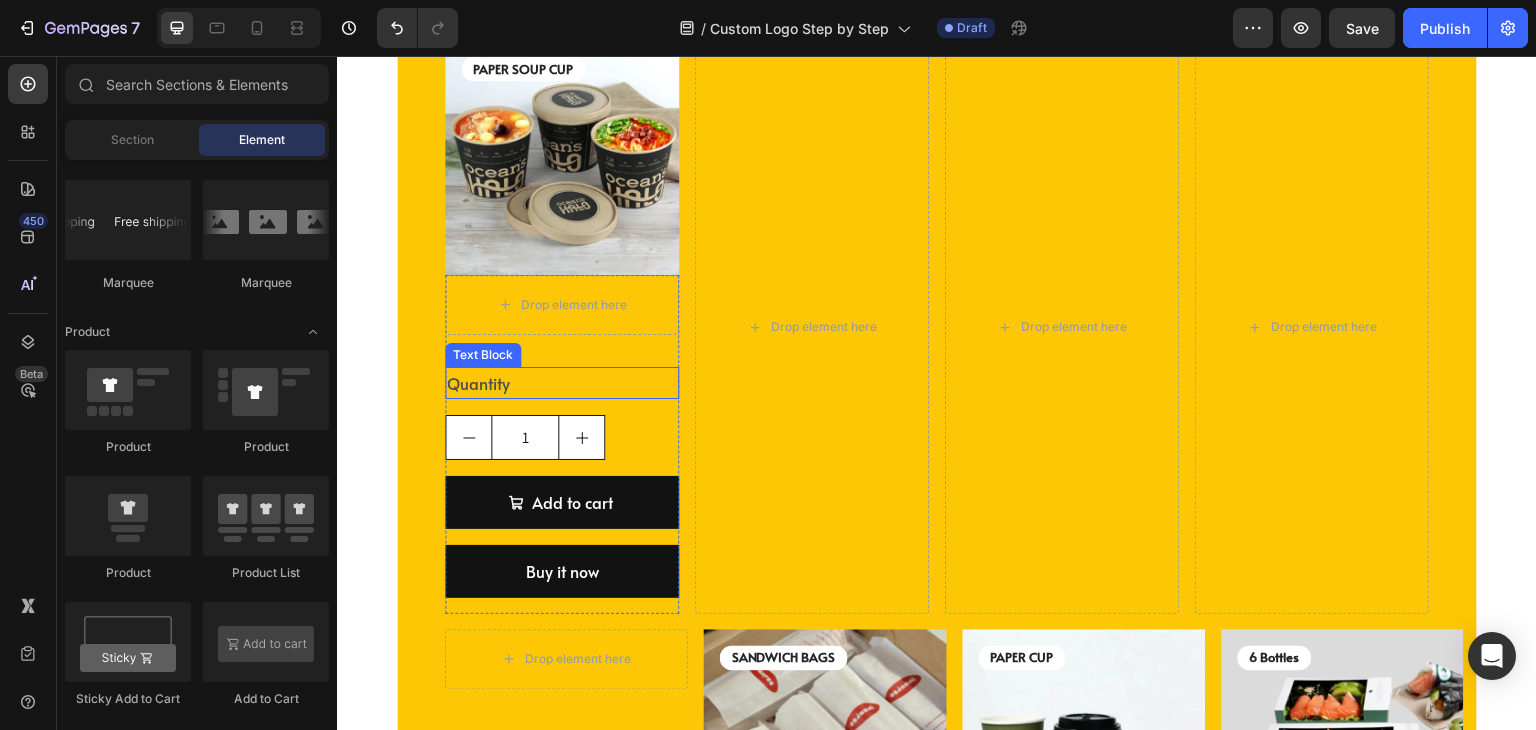 click on "Quantity" at bounding box center (562, 383) 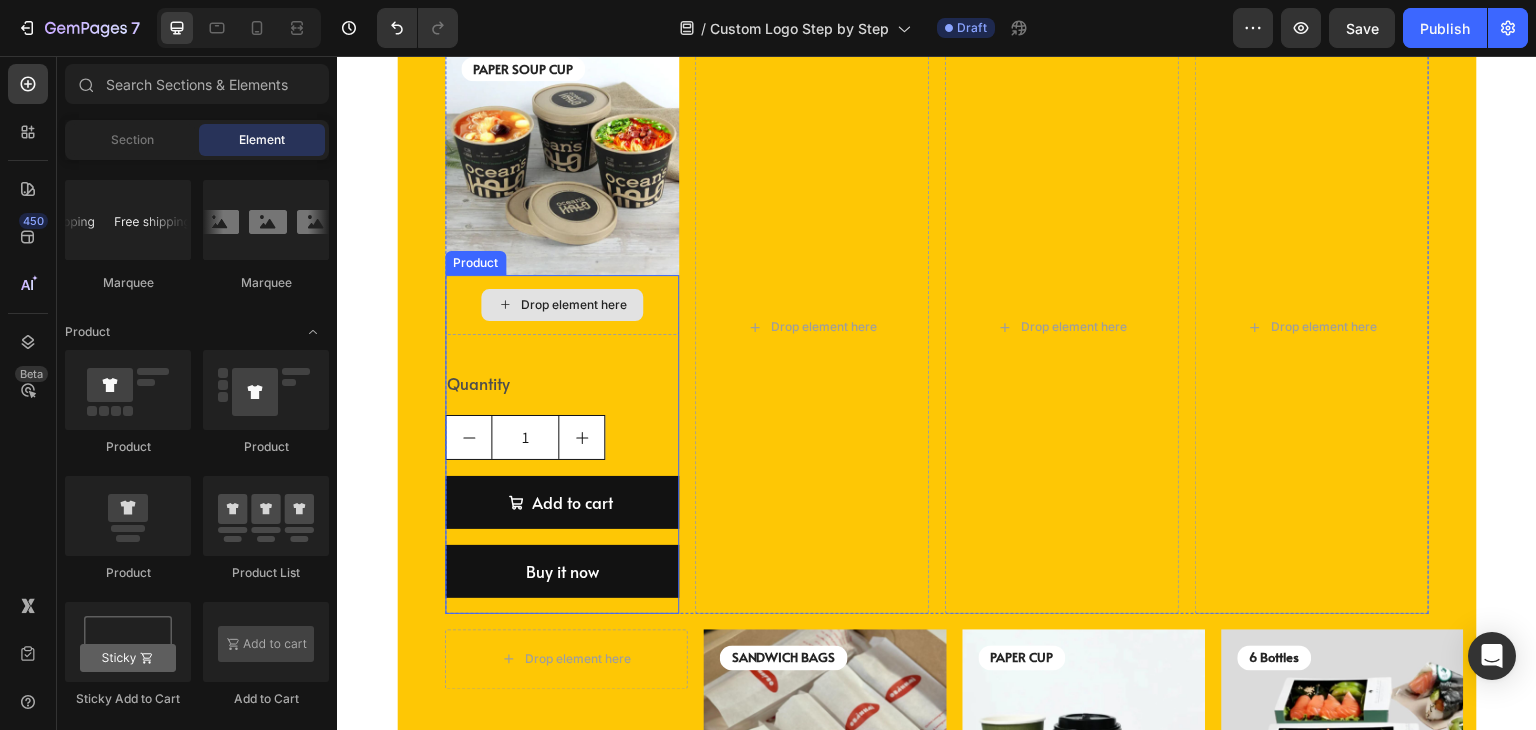 click on "Drop element here" at bounding box center [574, 305] 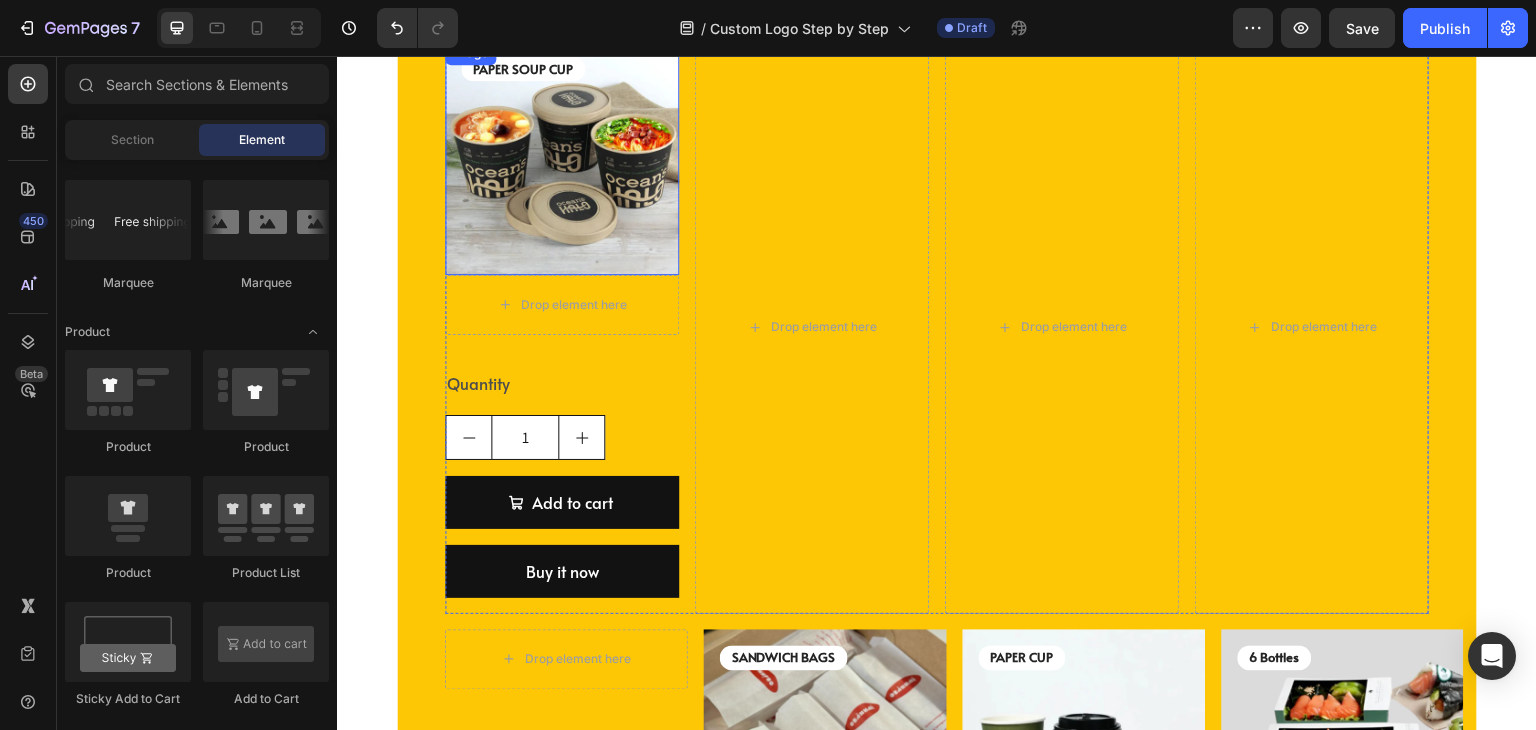 click at bounding box center [562, 158] 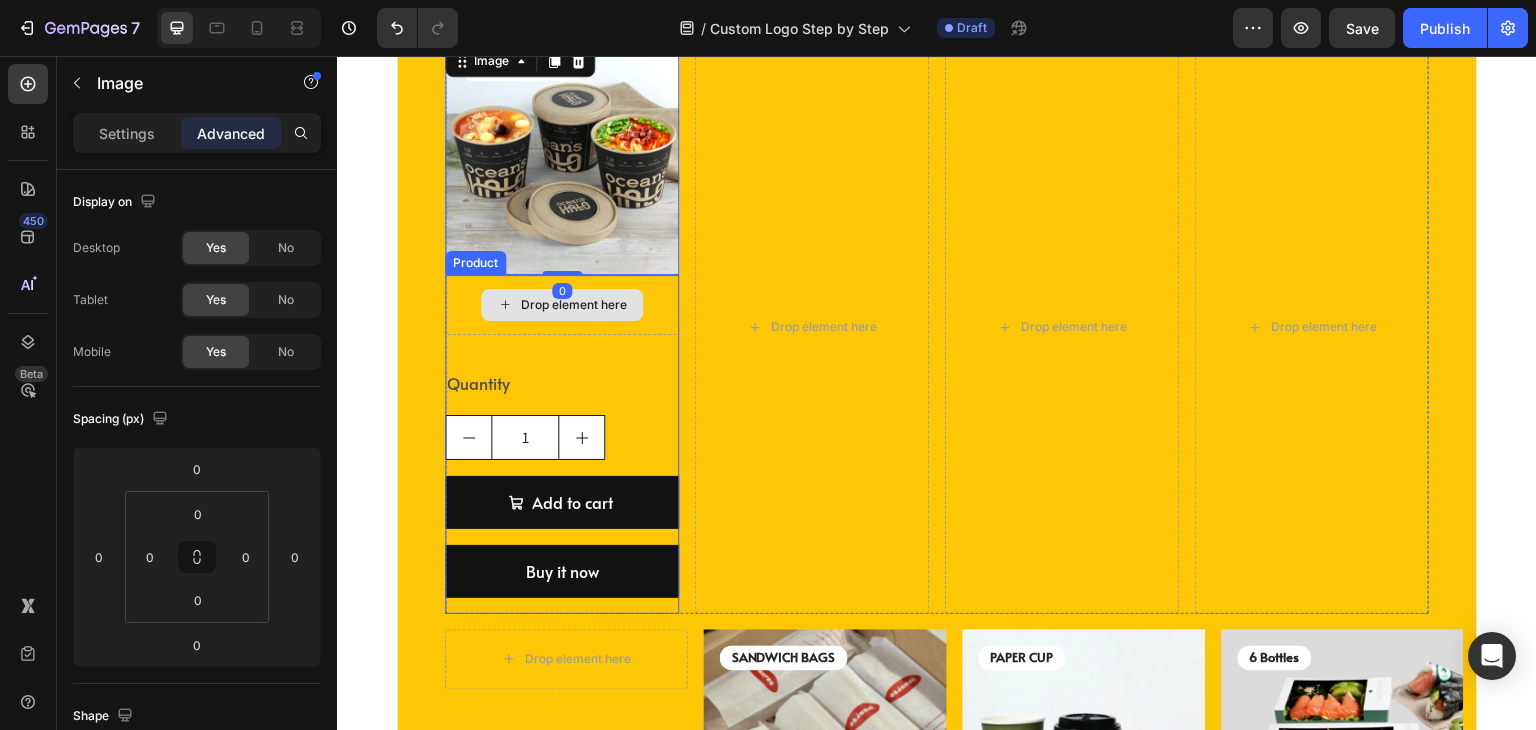 click on "Drop element here" at bounding box center (562, 305) 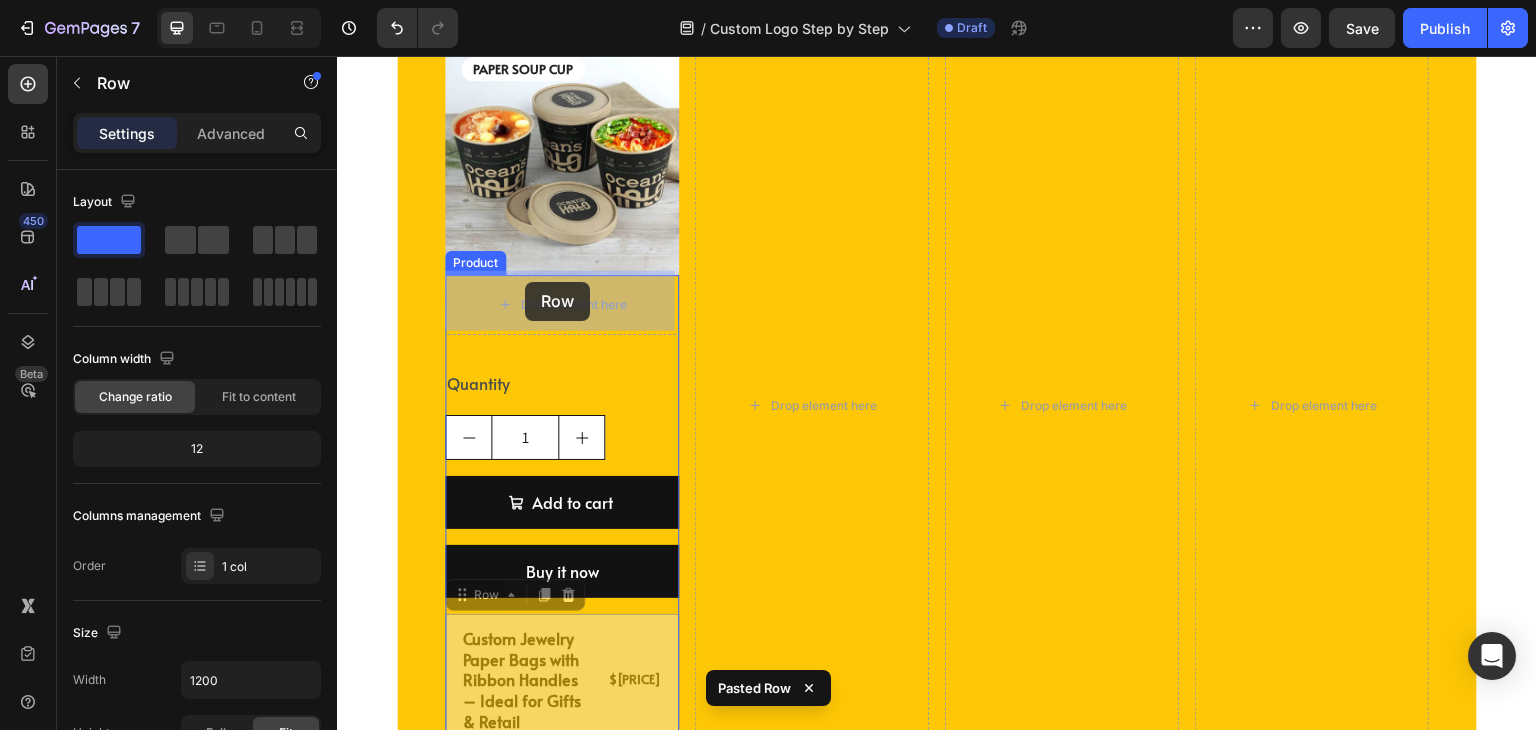 drag, startPoint x: 492, startPoint y: 591, endPoint x: 525, endPoint y: 282, distance: 310.75714 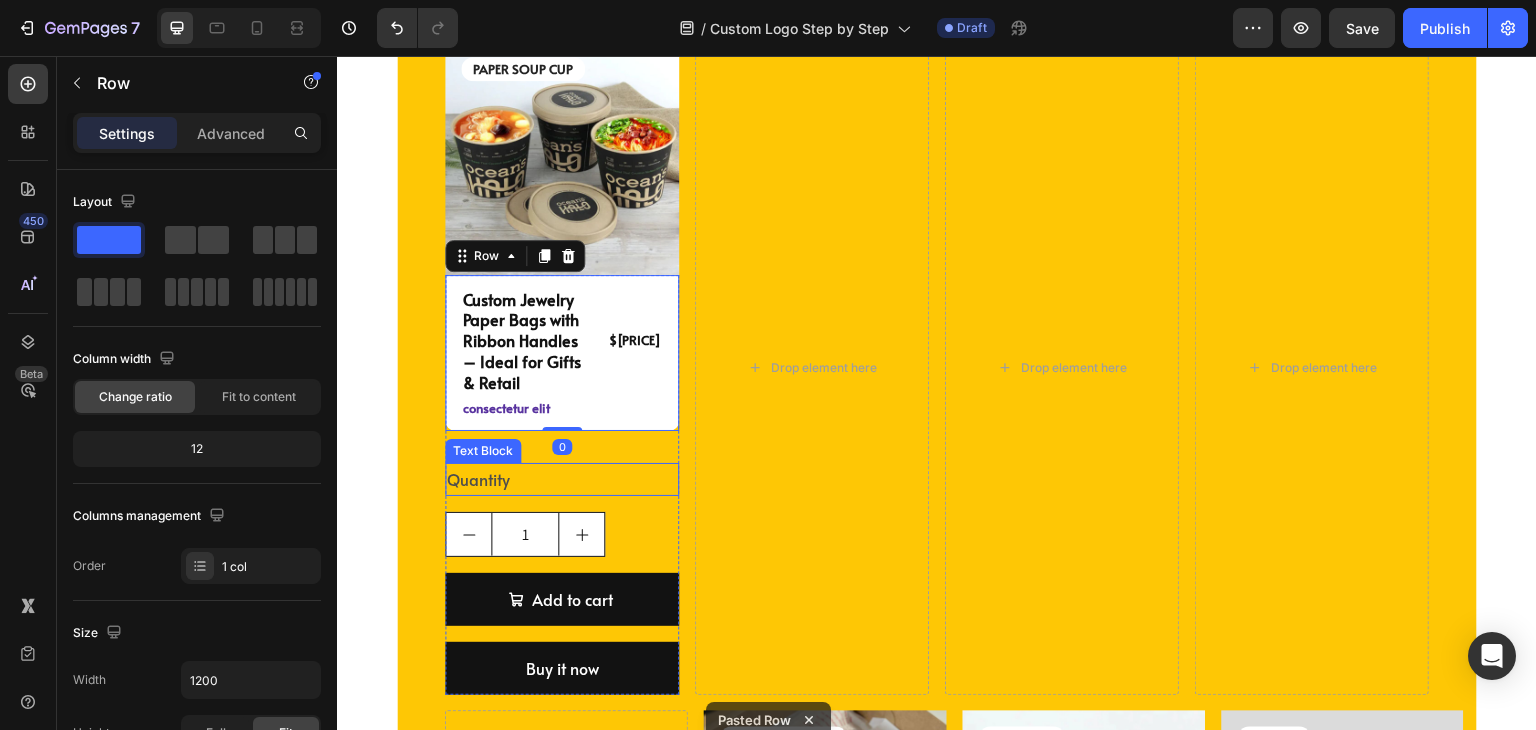 click on "Quantity" at bounding box center (562, 479) 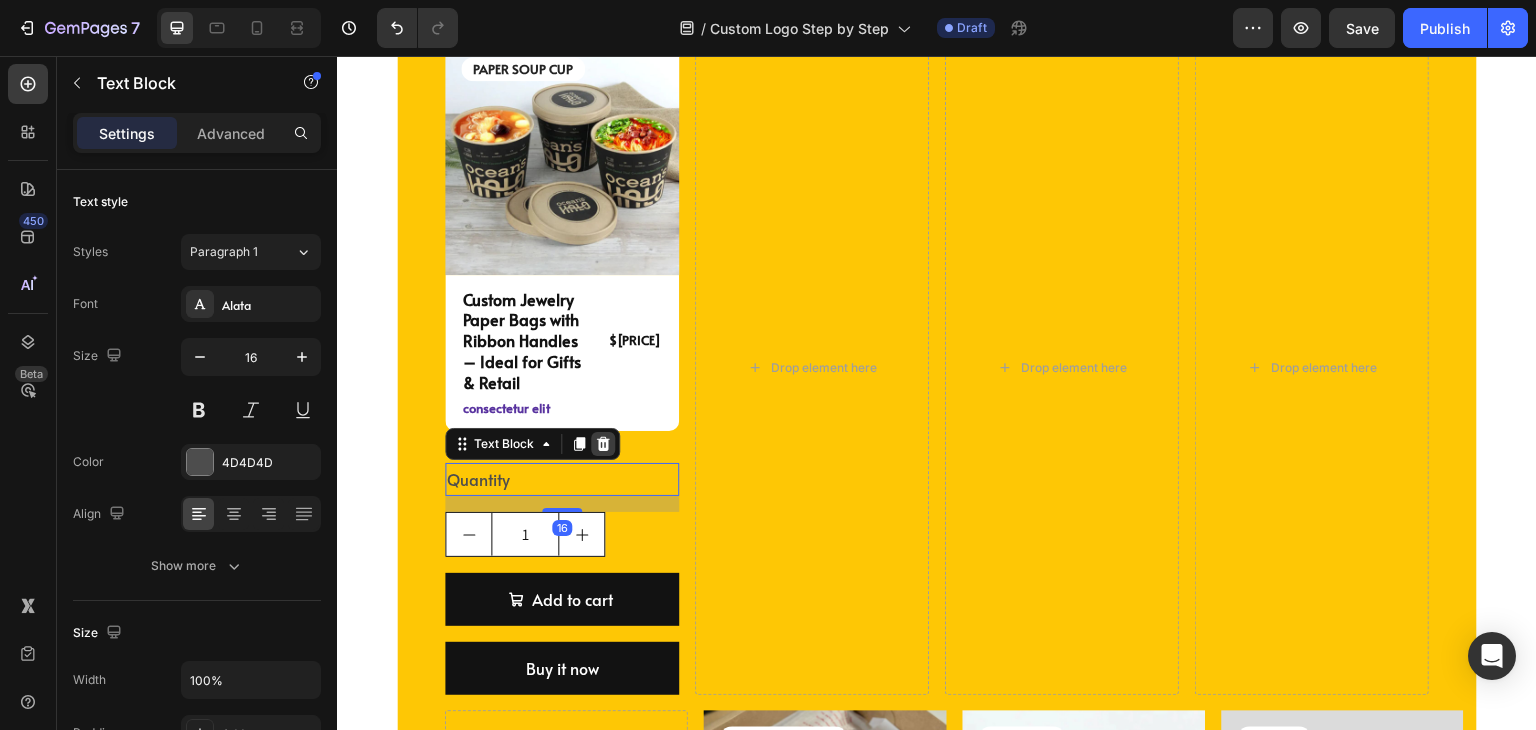 click 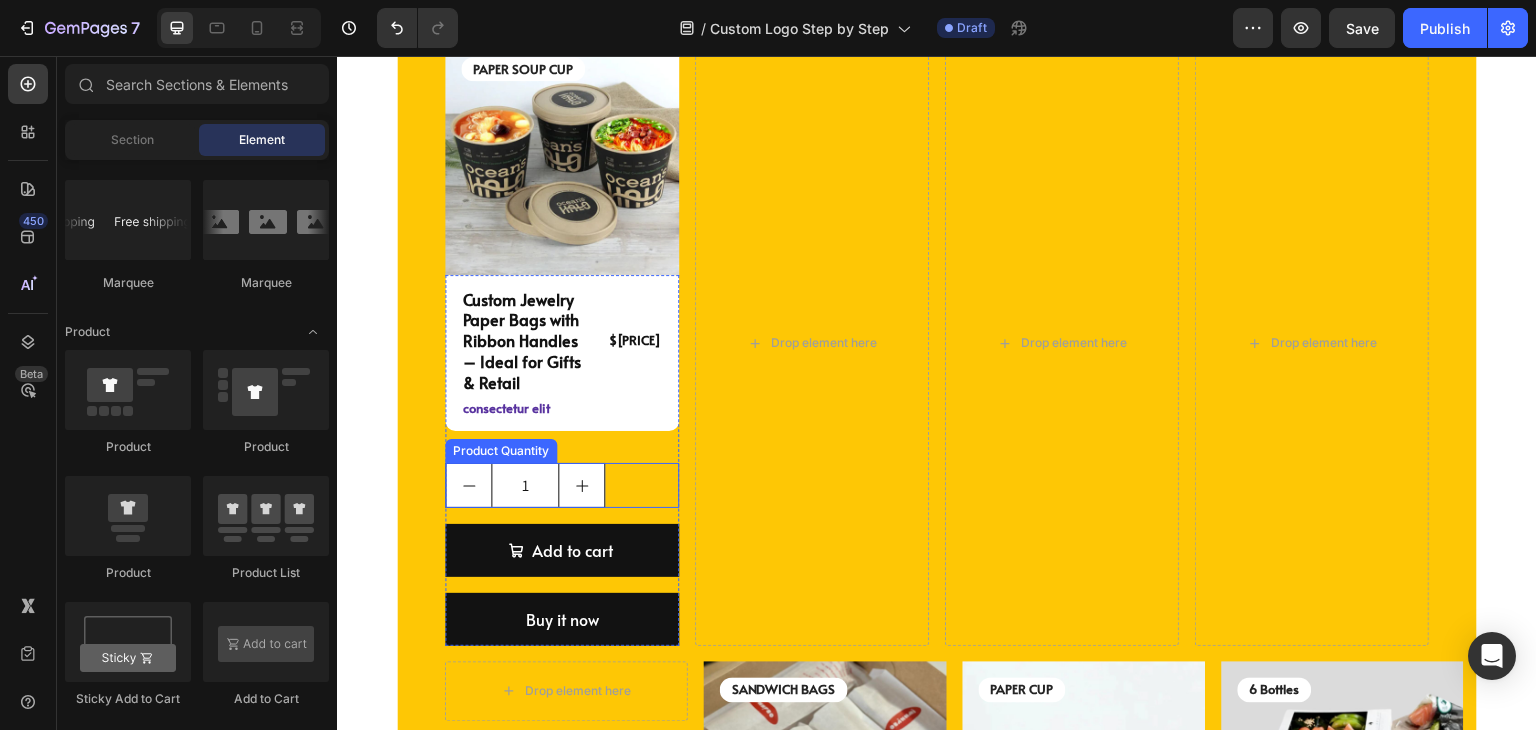 click on "1" at bounding box center [562, 485] 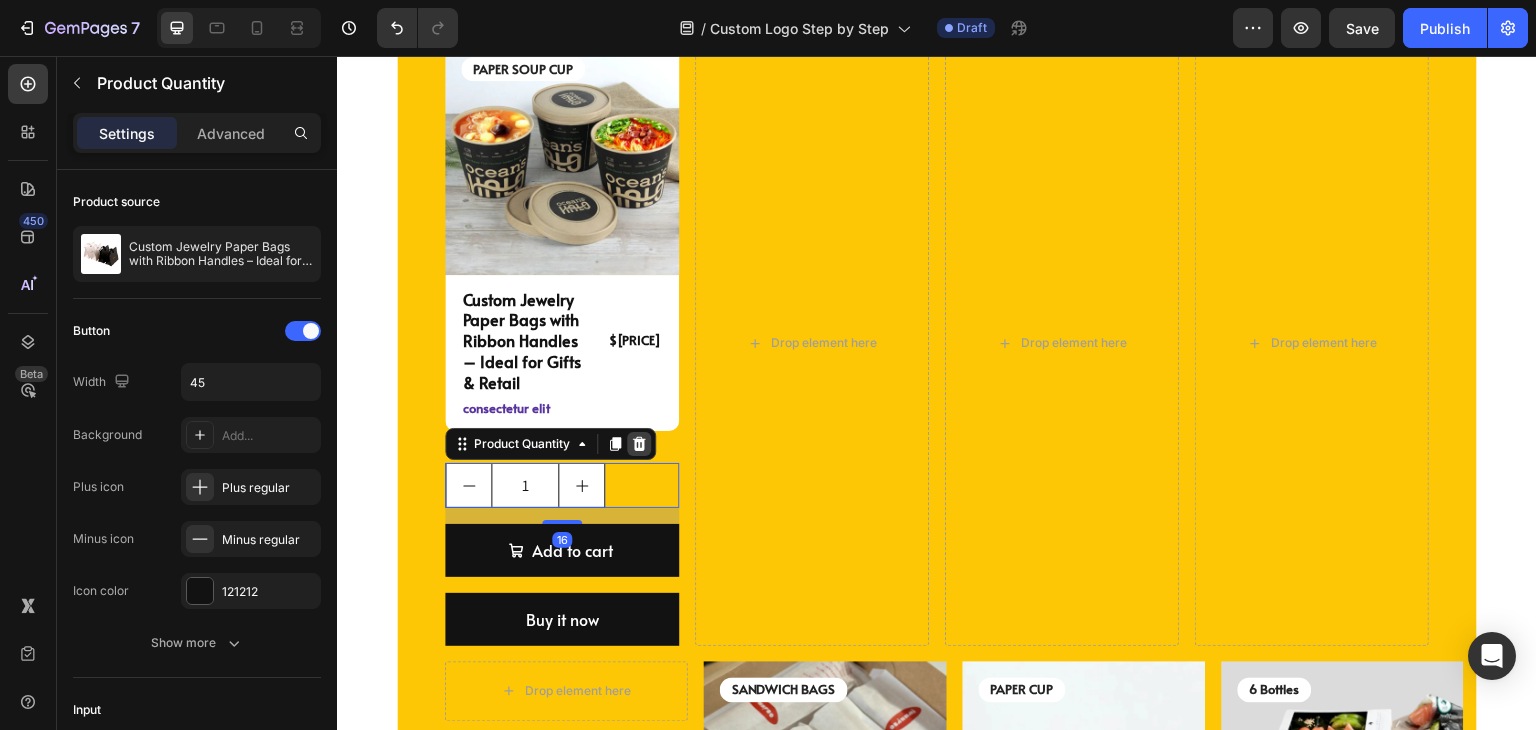 click 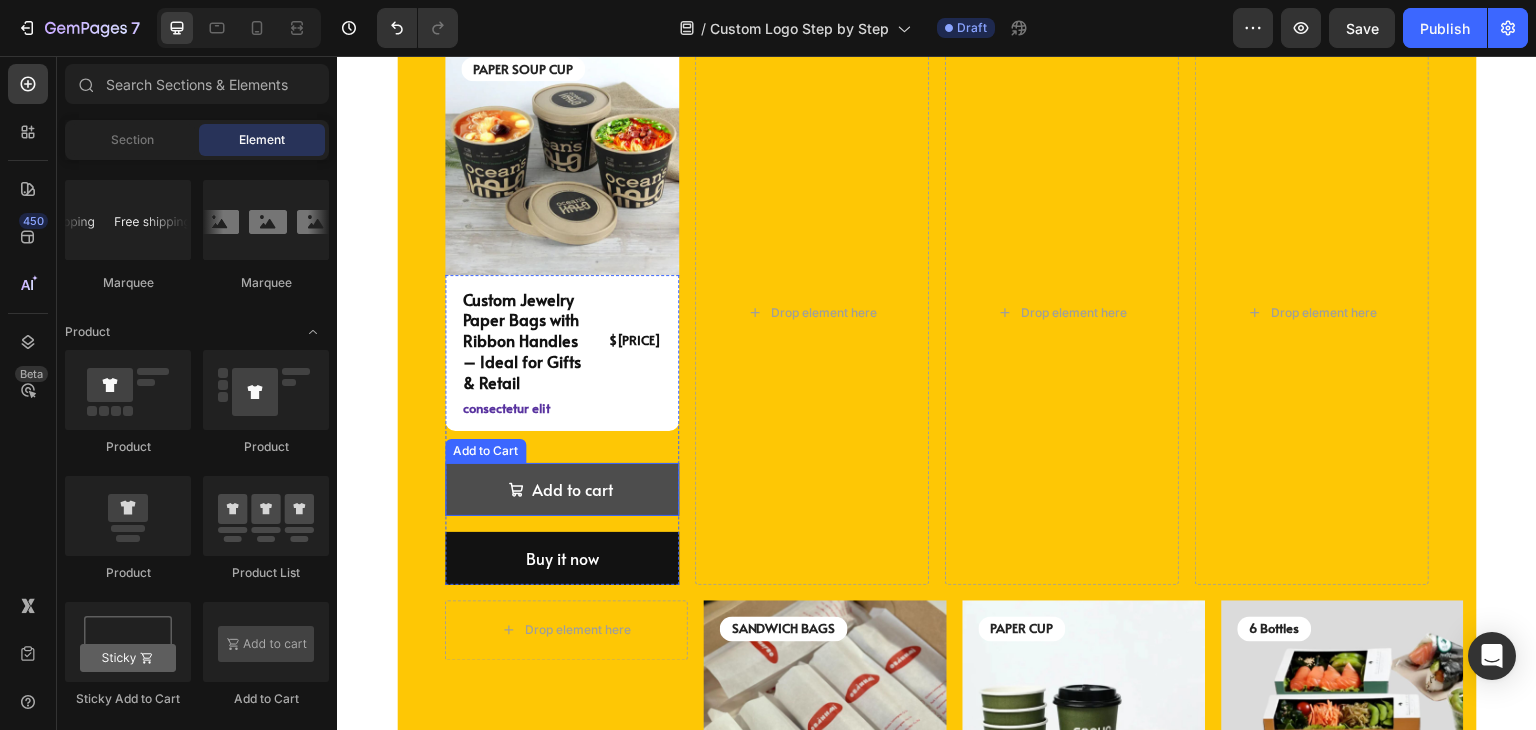 click on "Add to cart" at bounding box center (562, 489) 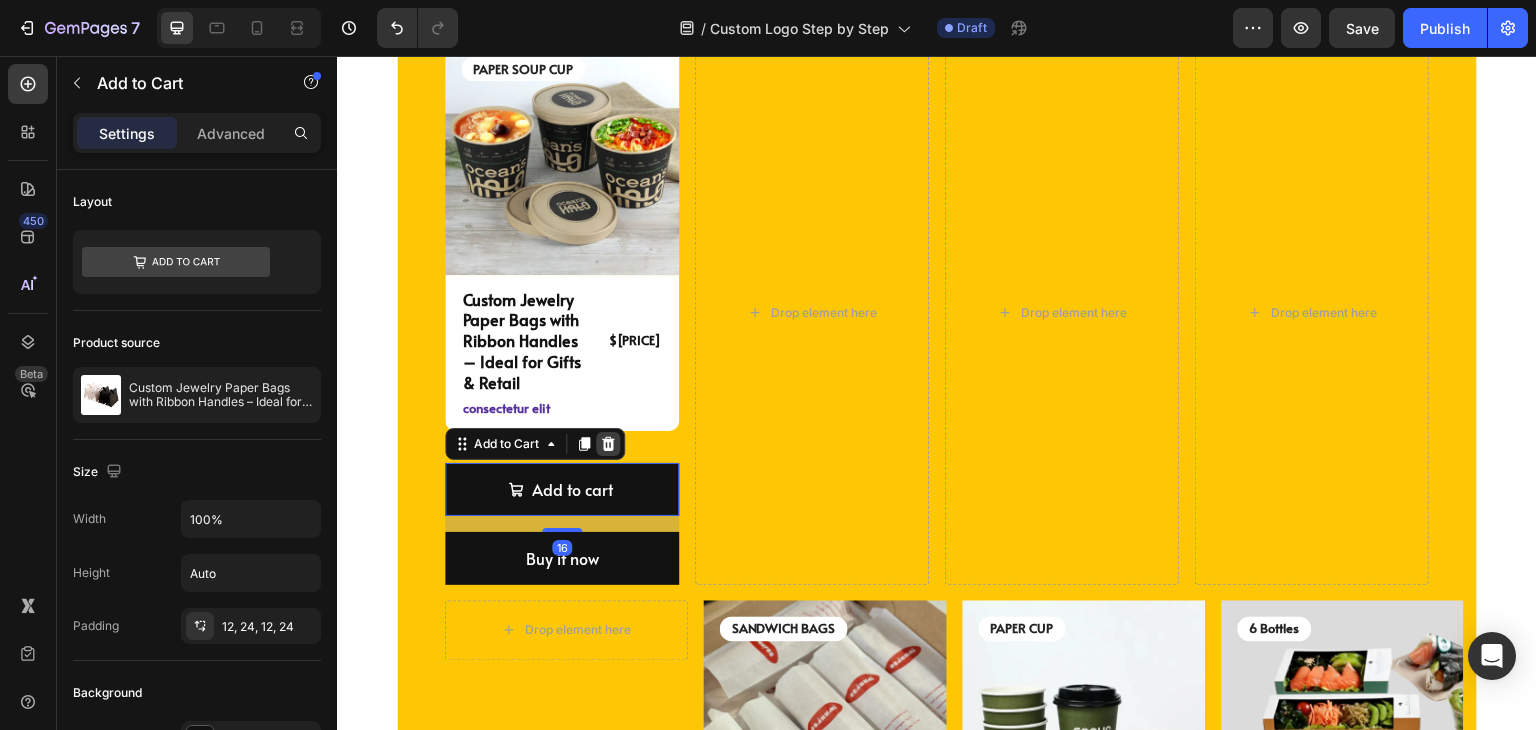 click 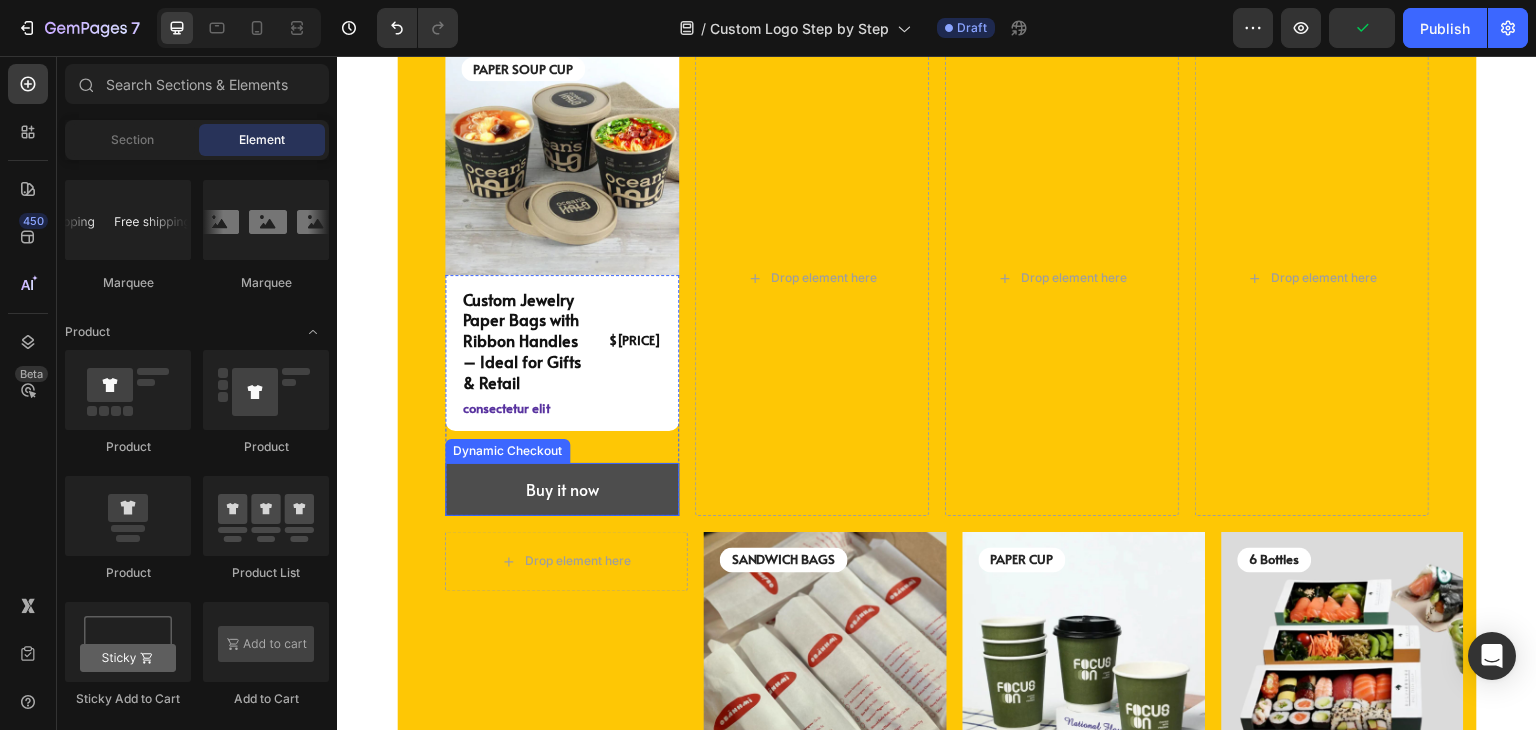 click on "Buy it now" at bounding box center (562, 489) 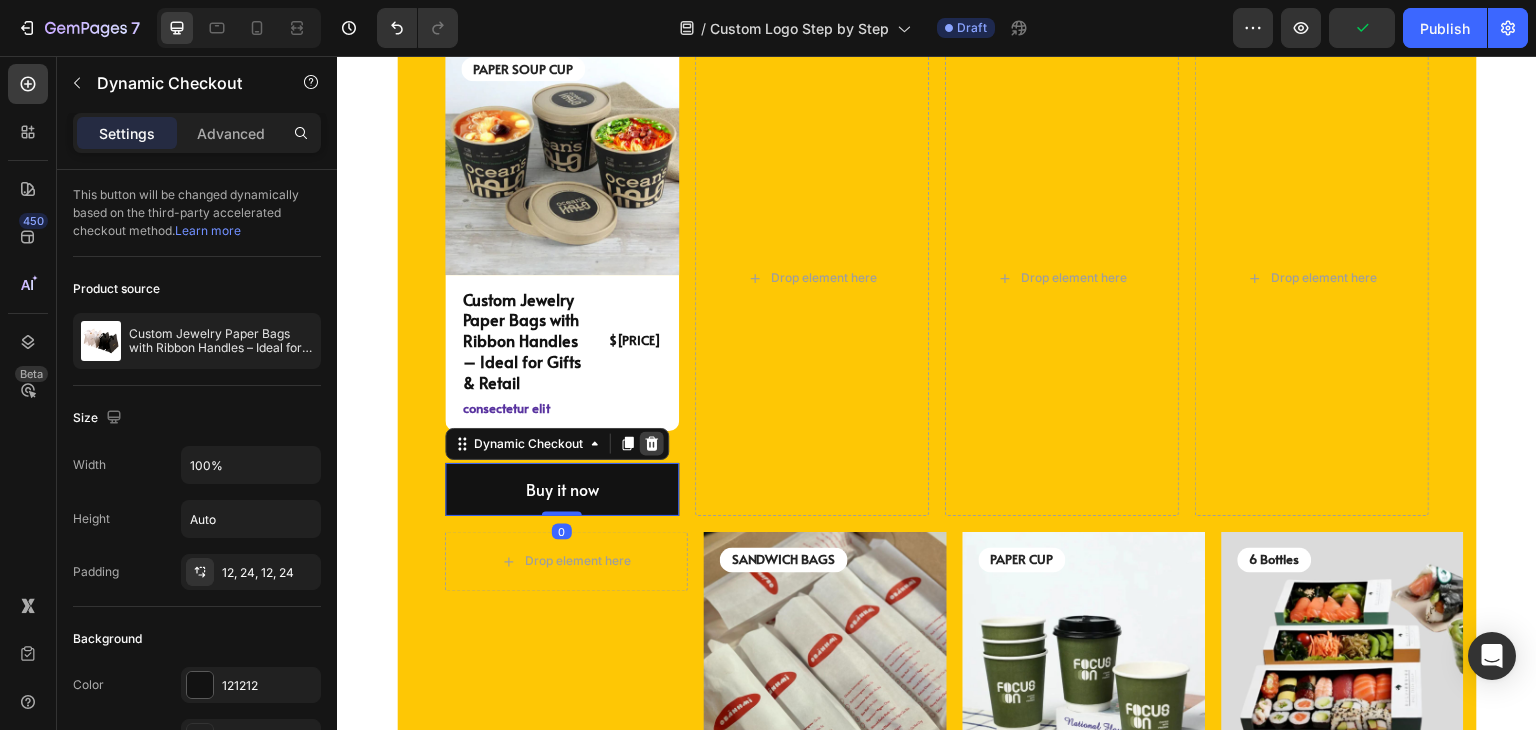 click 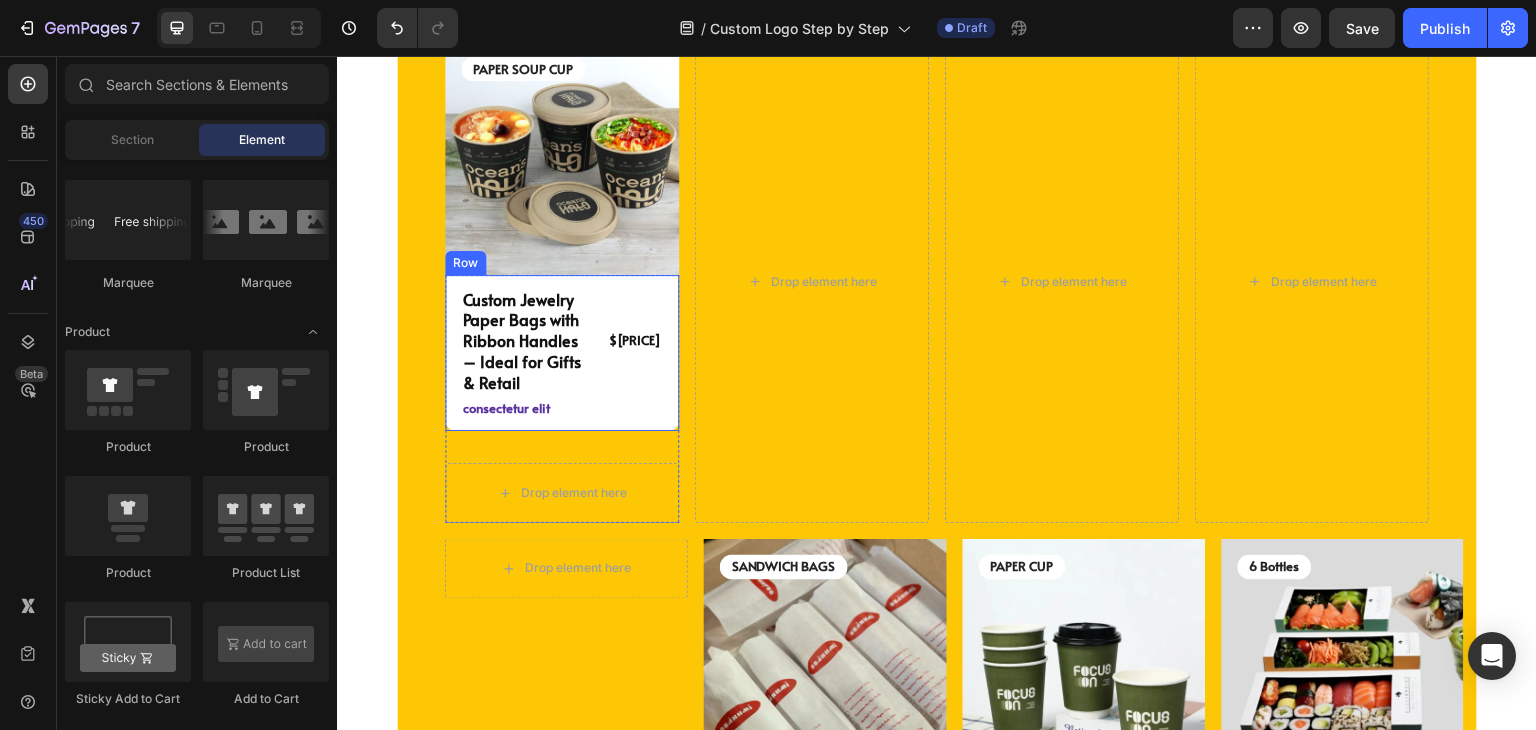 click on "Custom Jewelry Paper Bags with Ribbon Handles – Ideal for Gifts & Retail Product Title $[PRICE] Product Price Product Price Row consectetur elit Text Block Row" at bounding box center (562, 353) 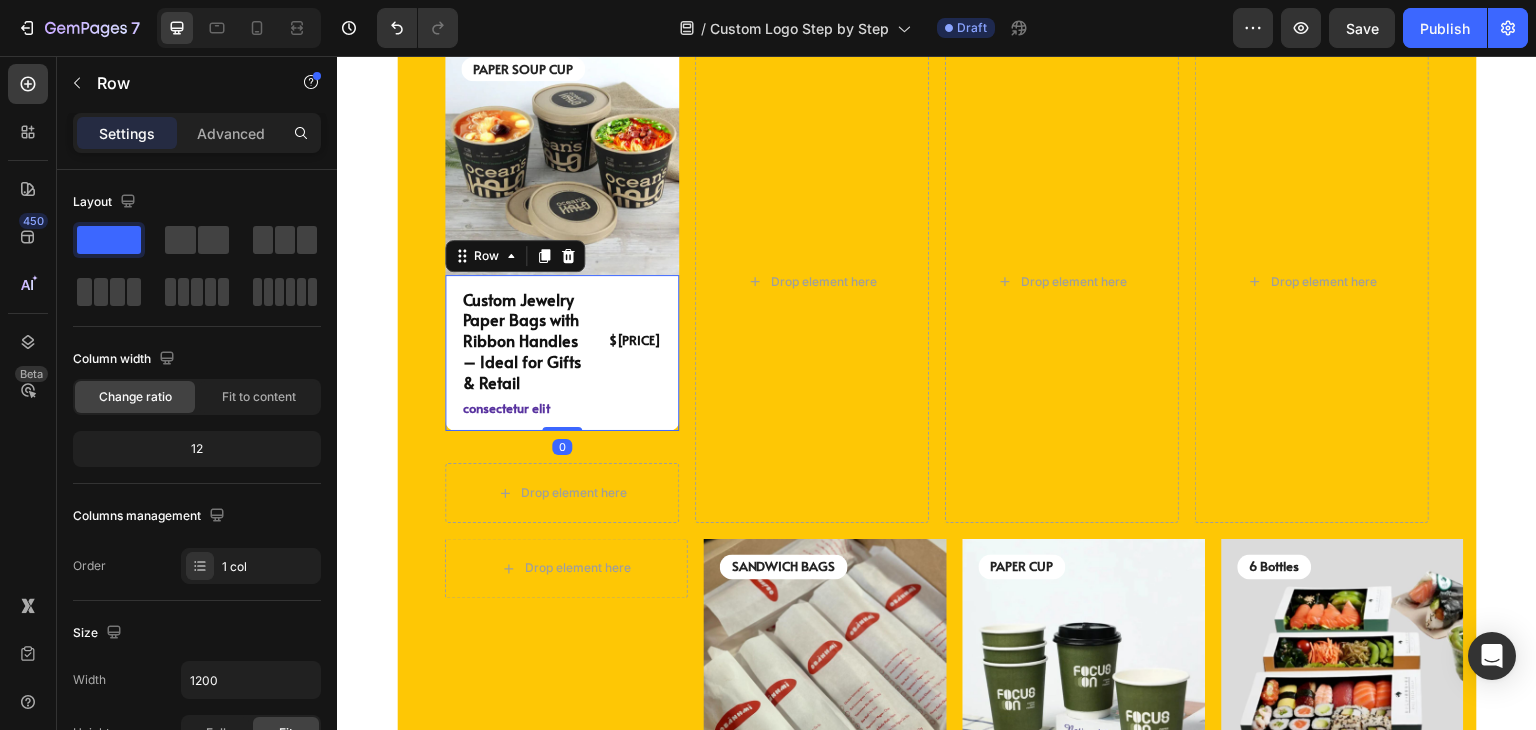 click on "Drop element here" at bounding box center [562, 493] 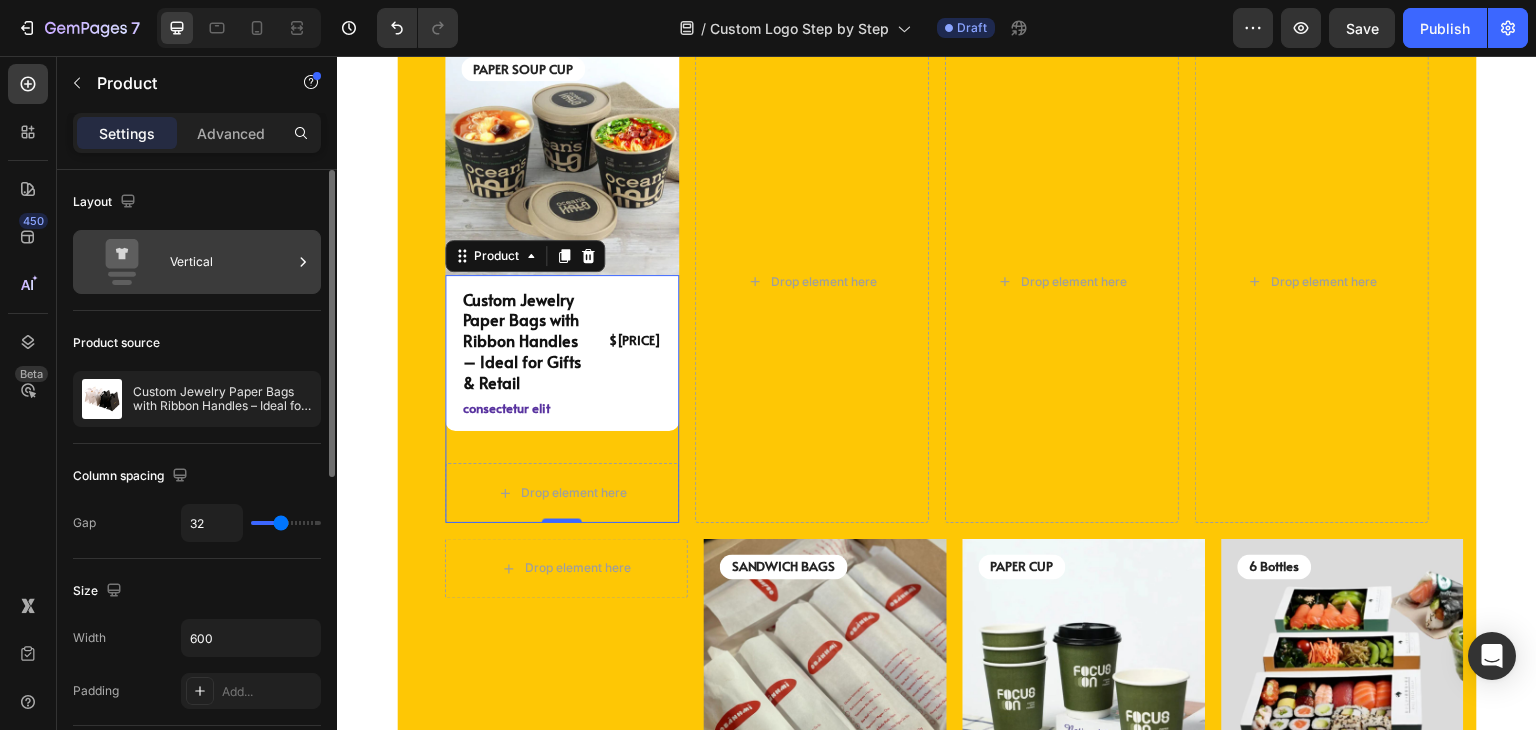 click 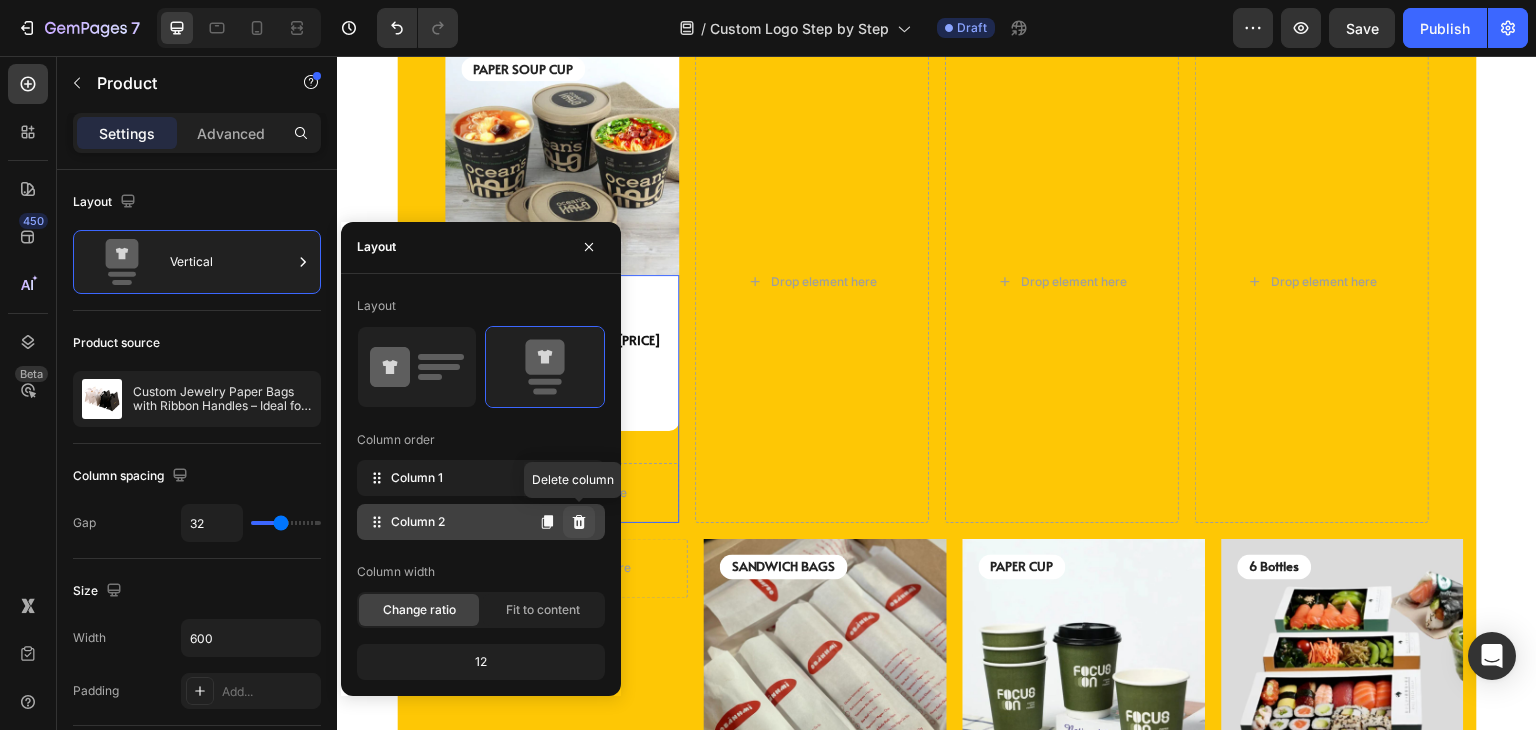 click 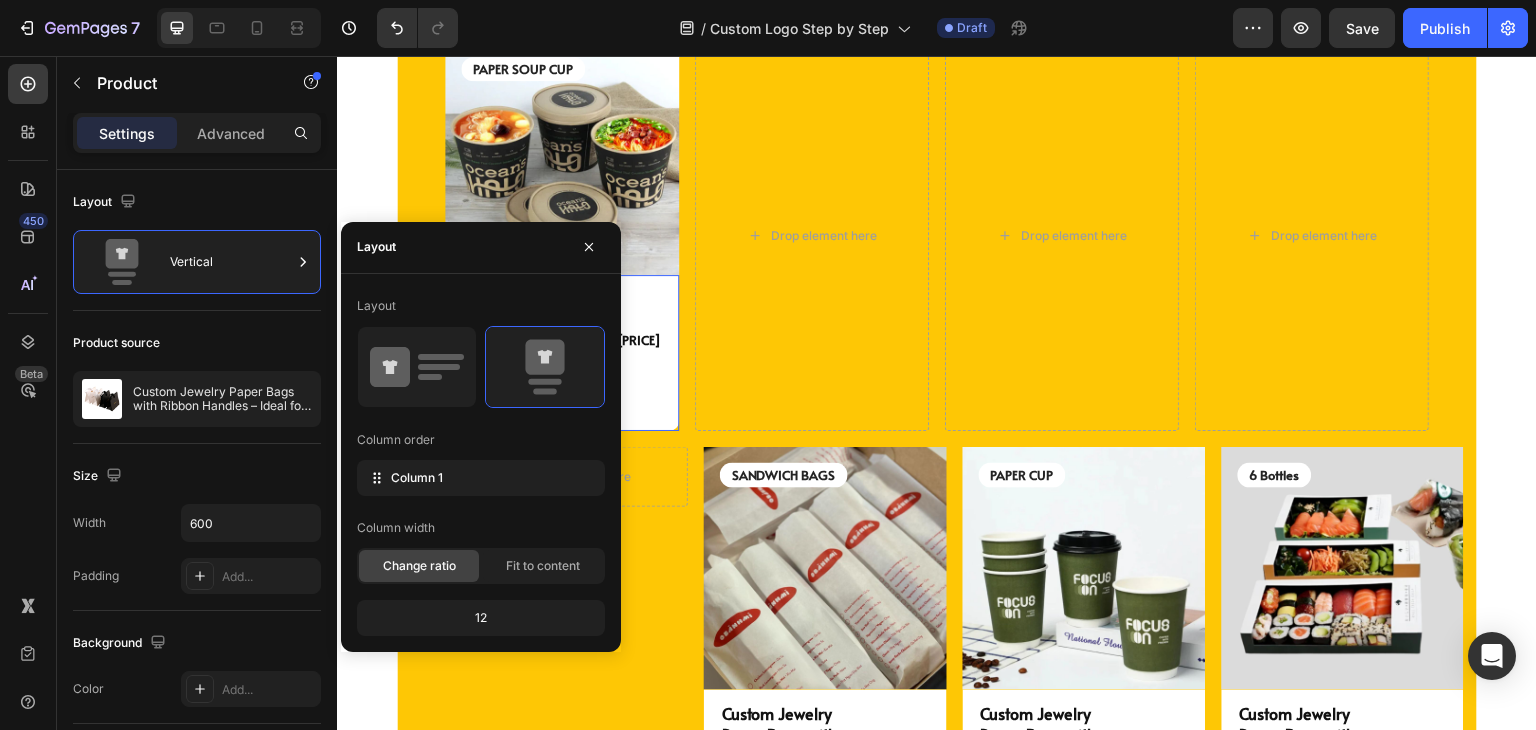 click on "Drop element here" at bounding box center [812, 236] 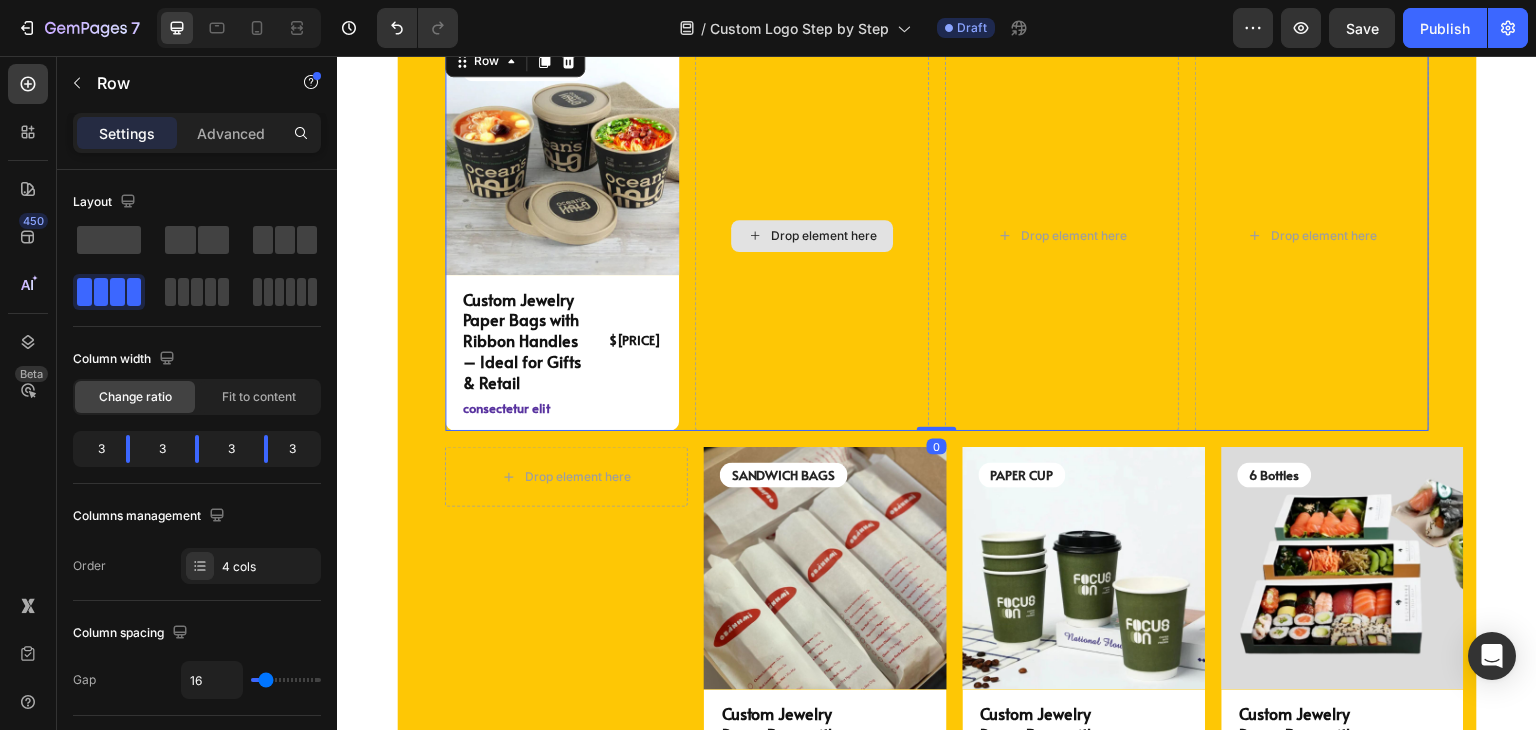 scroll, scrollTop: 4832, scrollLeft: 0, axis: vertical 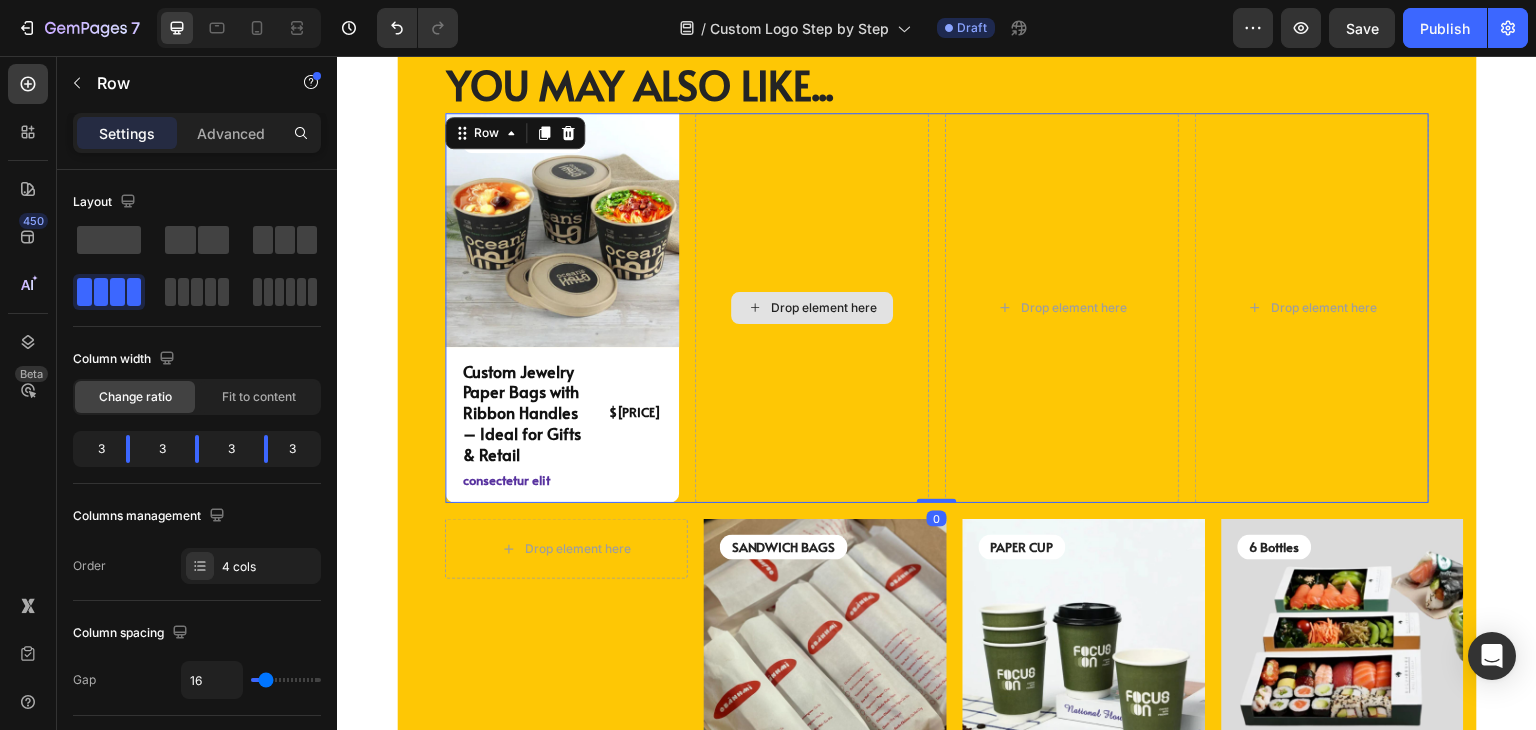 click on "Drop element here" at bounding box center (812, 308) 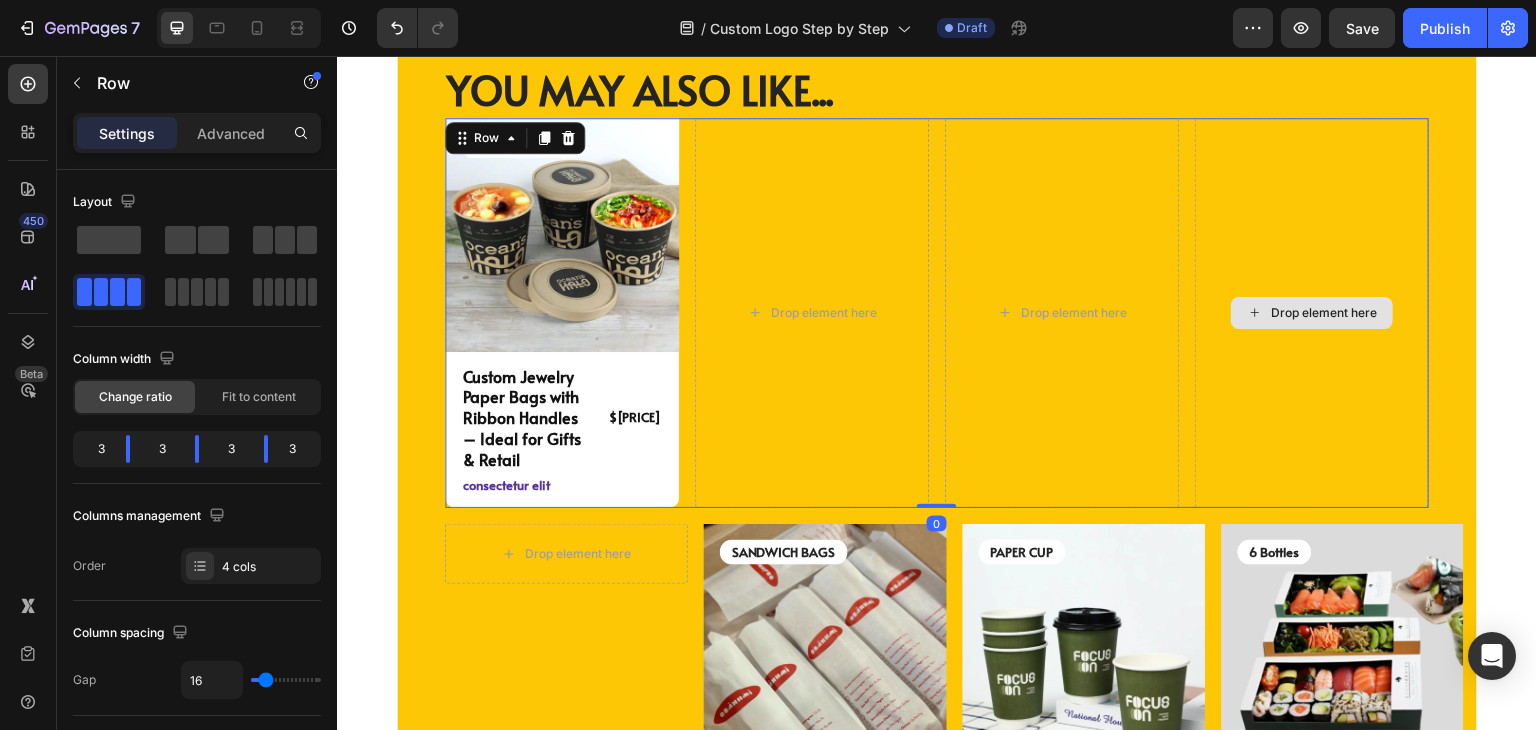 scroll, scrollTop: 4704, scrollLeft: 0, axis: vertical 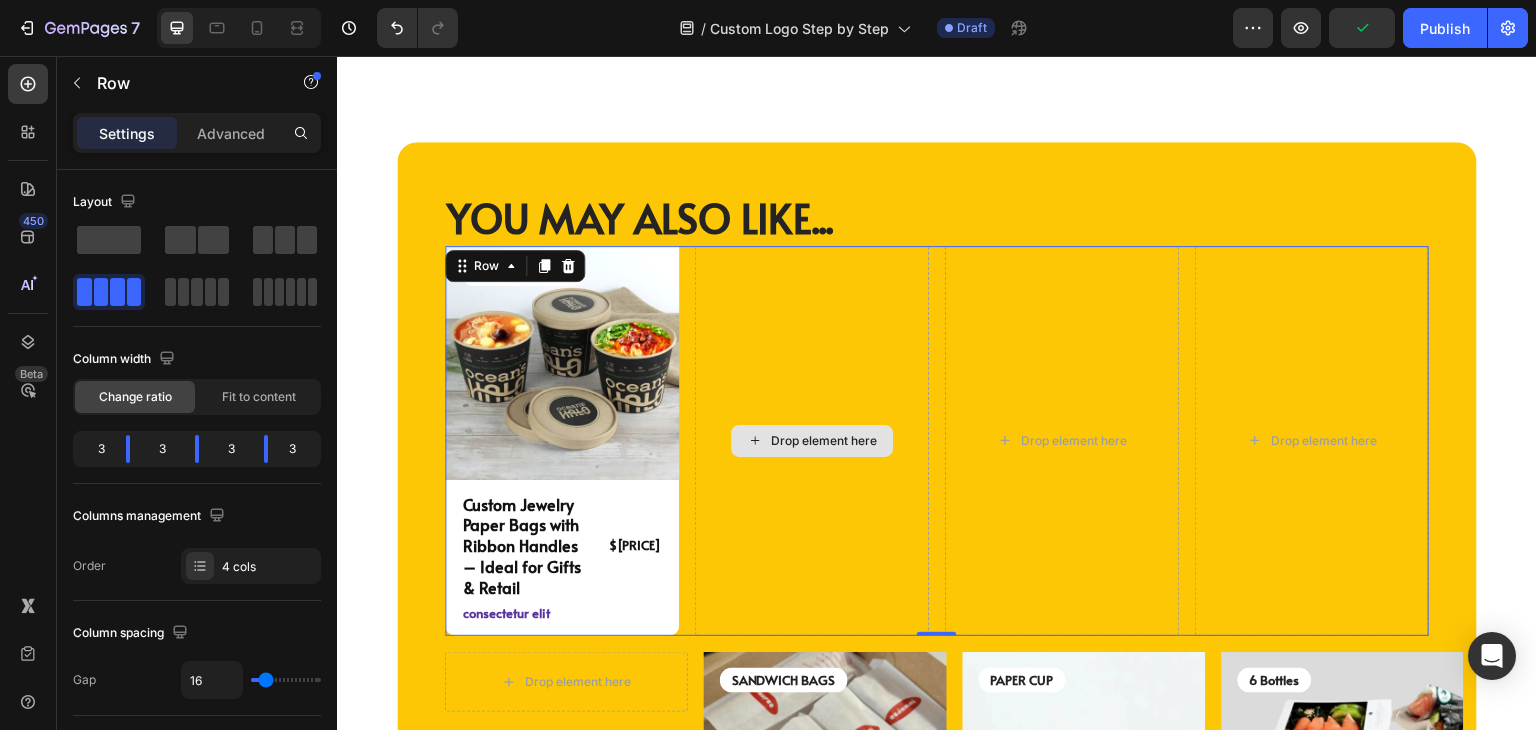 click at bounding box center (562, 363) 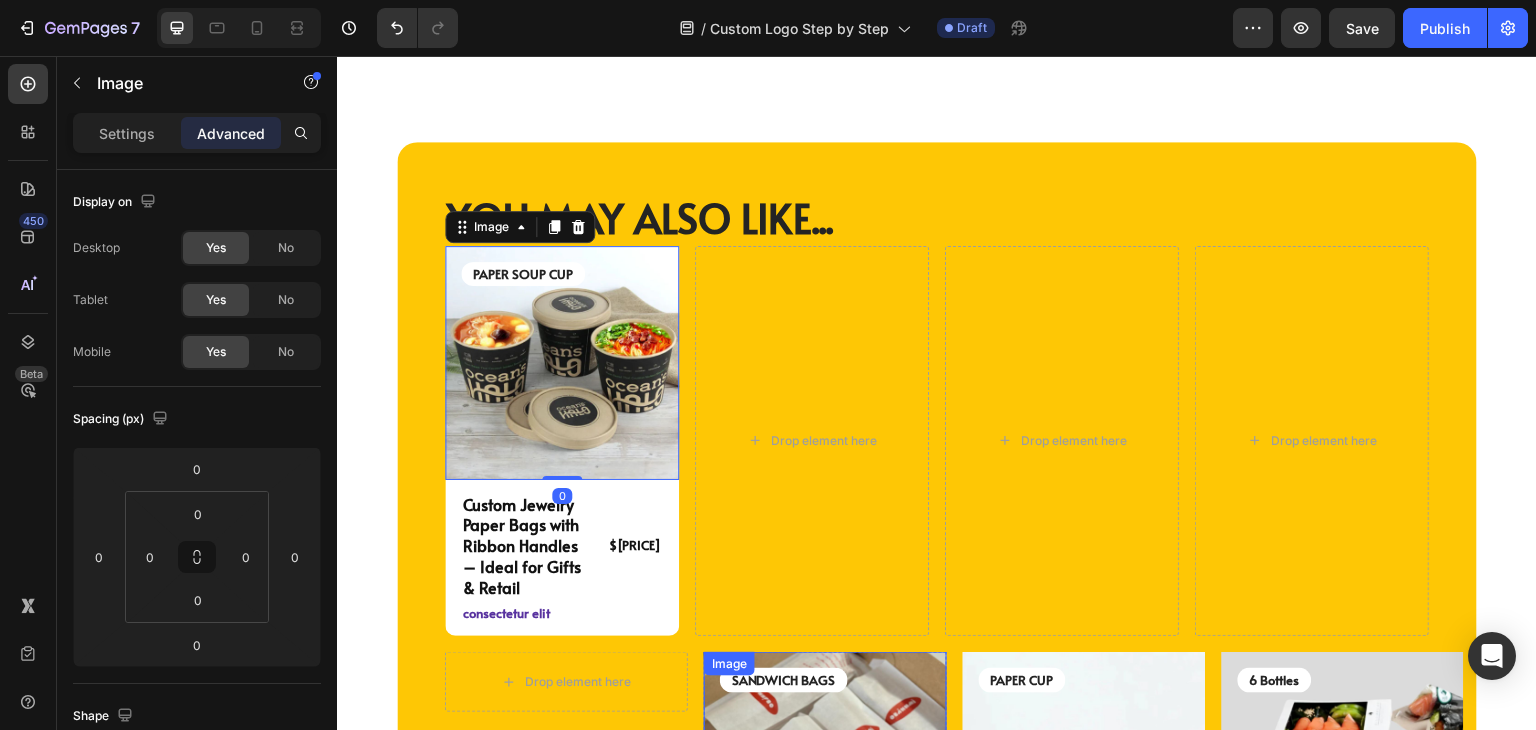 click at bounding box center (825, 773) 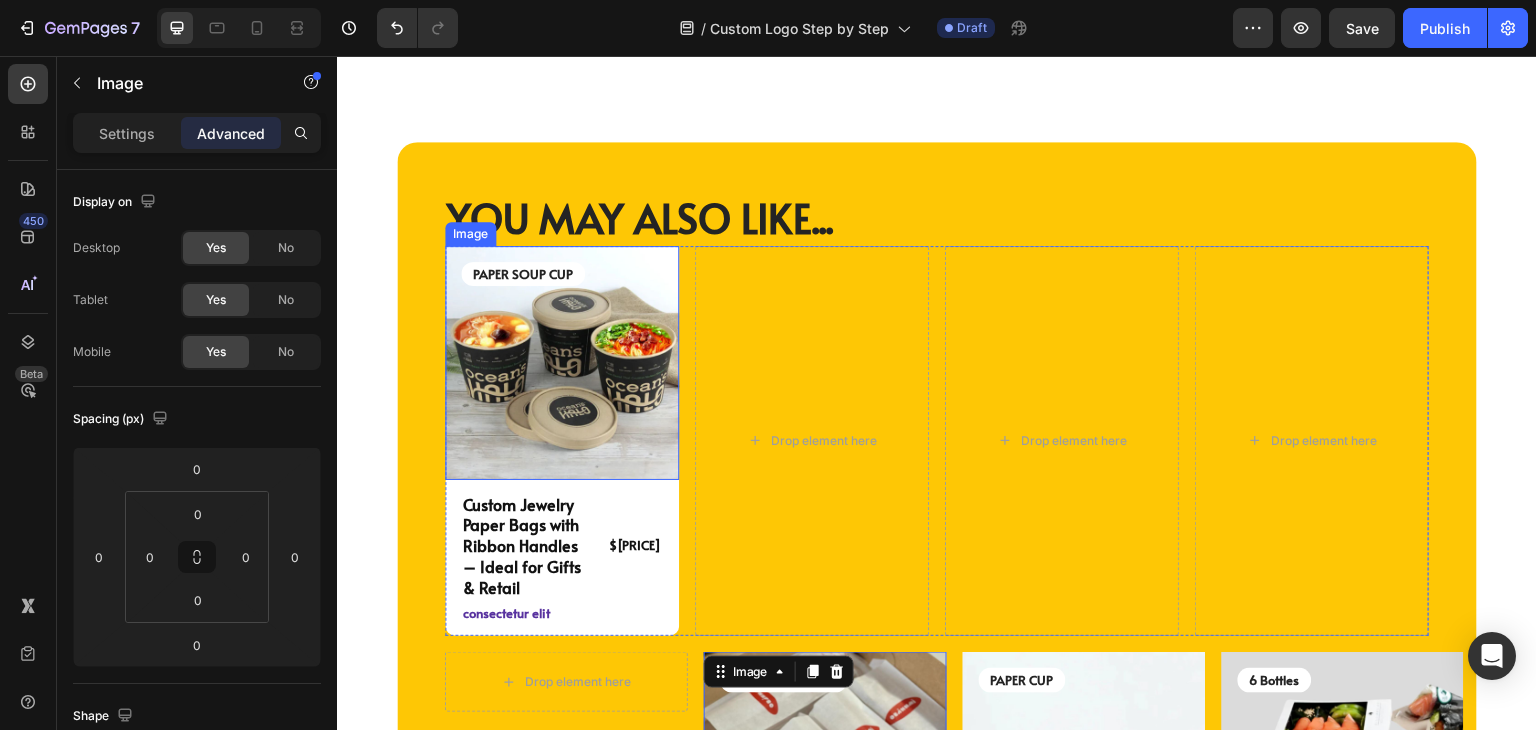click at bounding box center [562, 363] 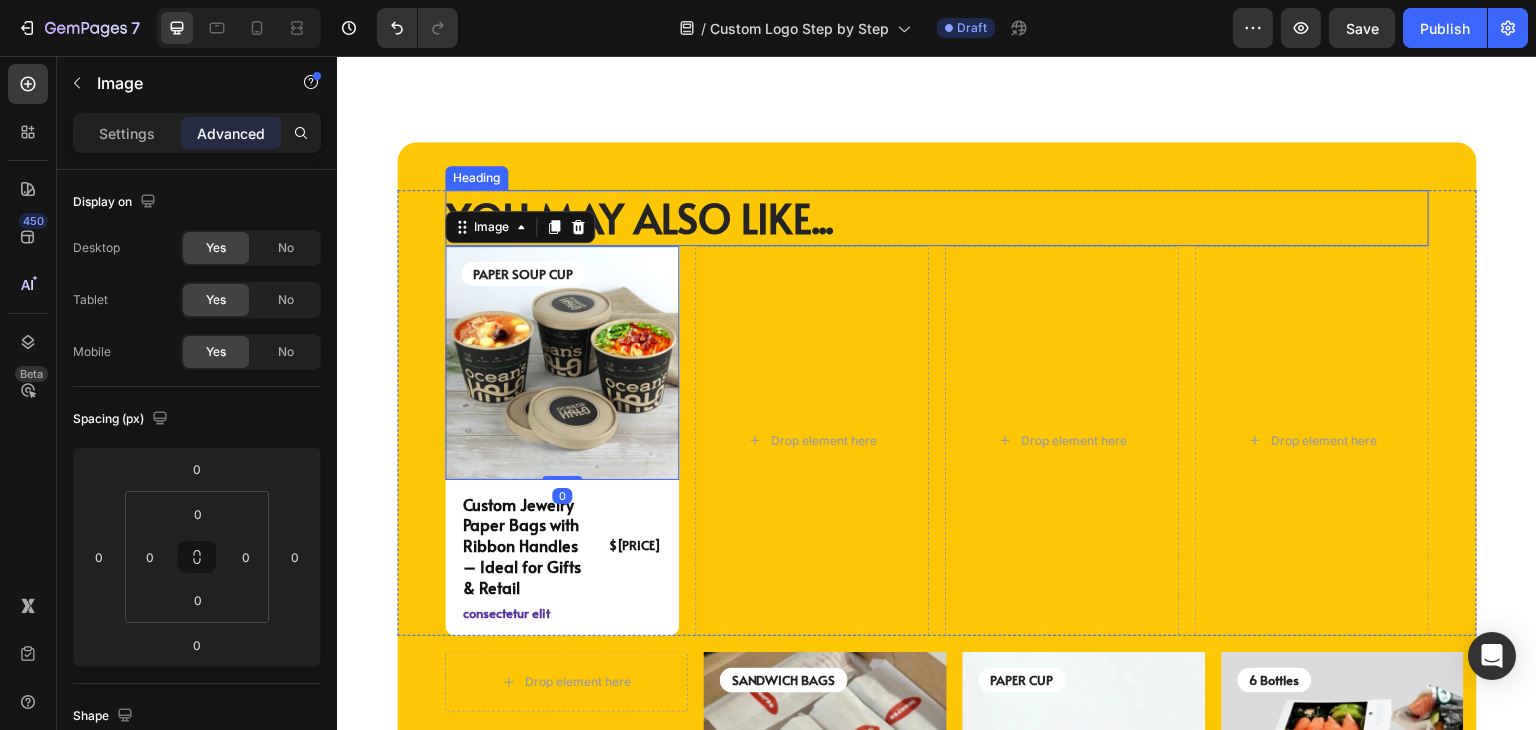 click on "Drop element here" at bounding box center (812, 441) 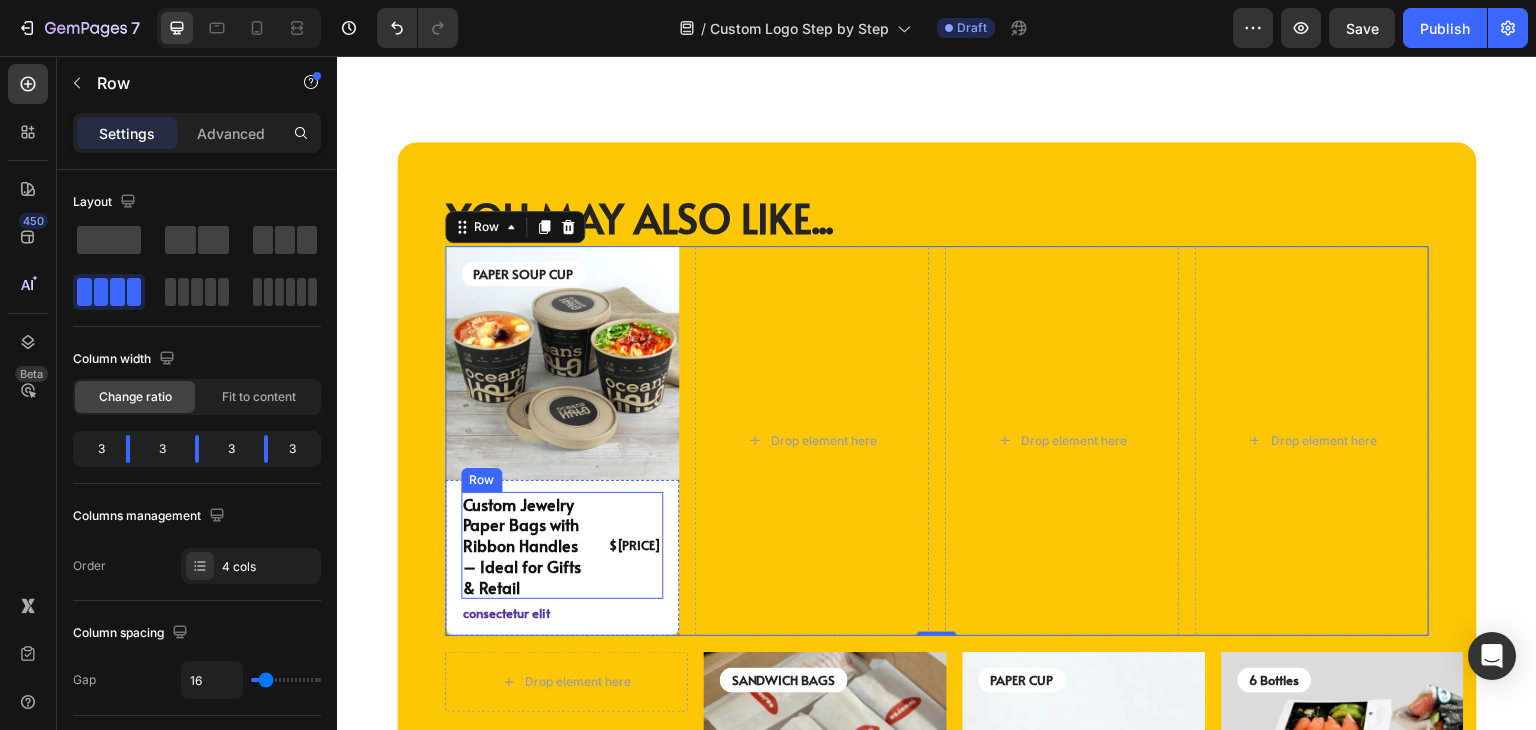click on "$[PRICE] Product Price Product Price" at bounding box center [630, 546] 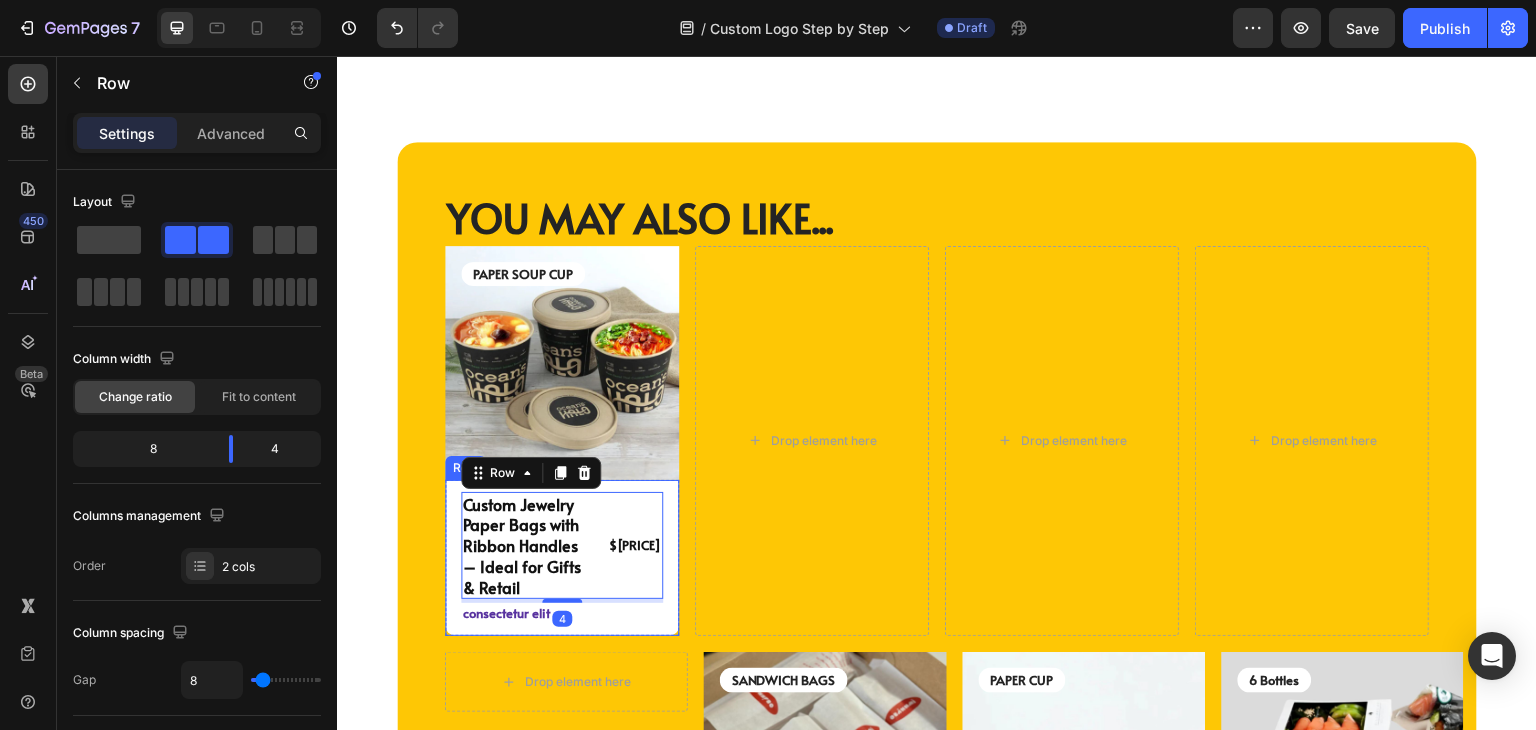 click on "Custom Jewelry Paper Bags with Ribbon Handles – Ideal for Gifts & Retail Product Title $[PRICE] Product Price Product Price Row   4 consectetur elit Text Block Row" at bounding box center (562, 558) 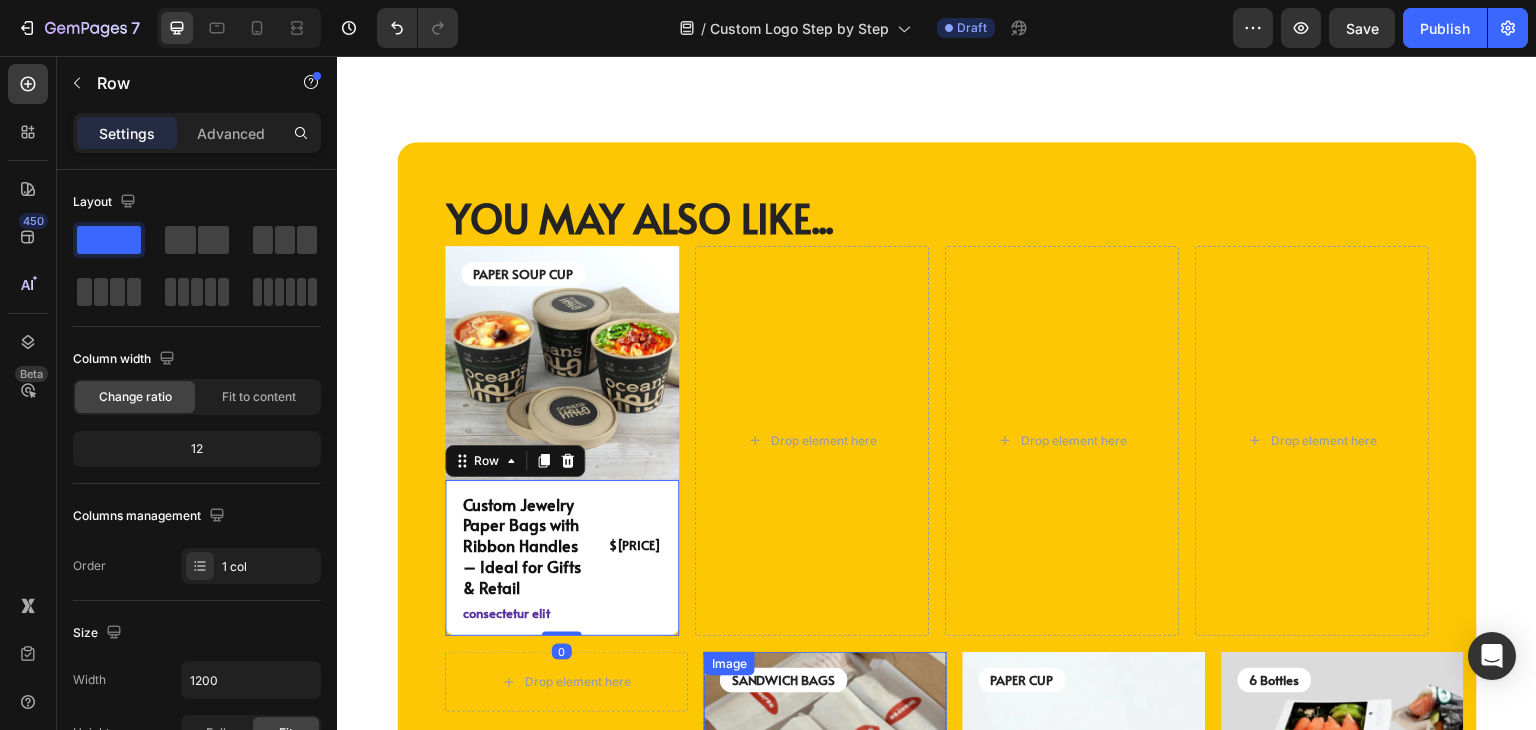 click at bounding box center (825, 773) 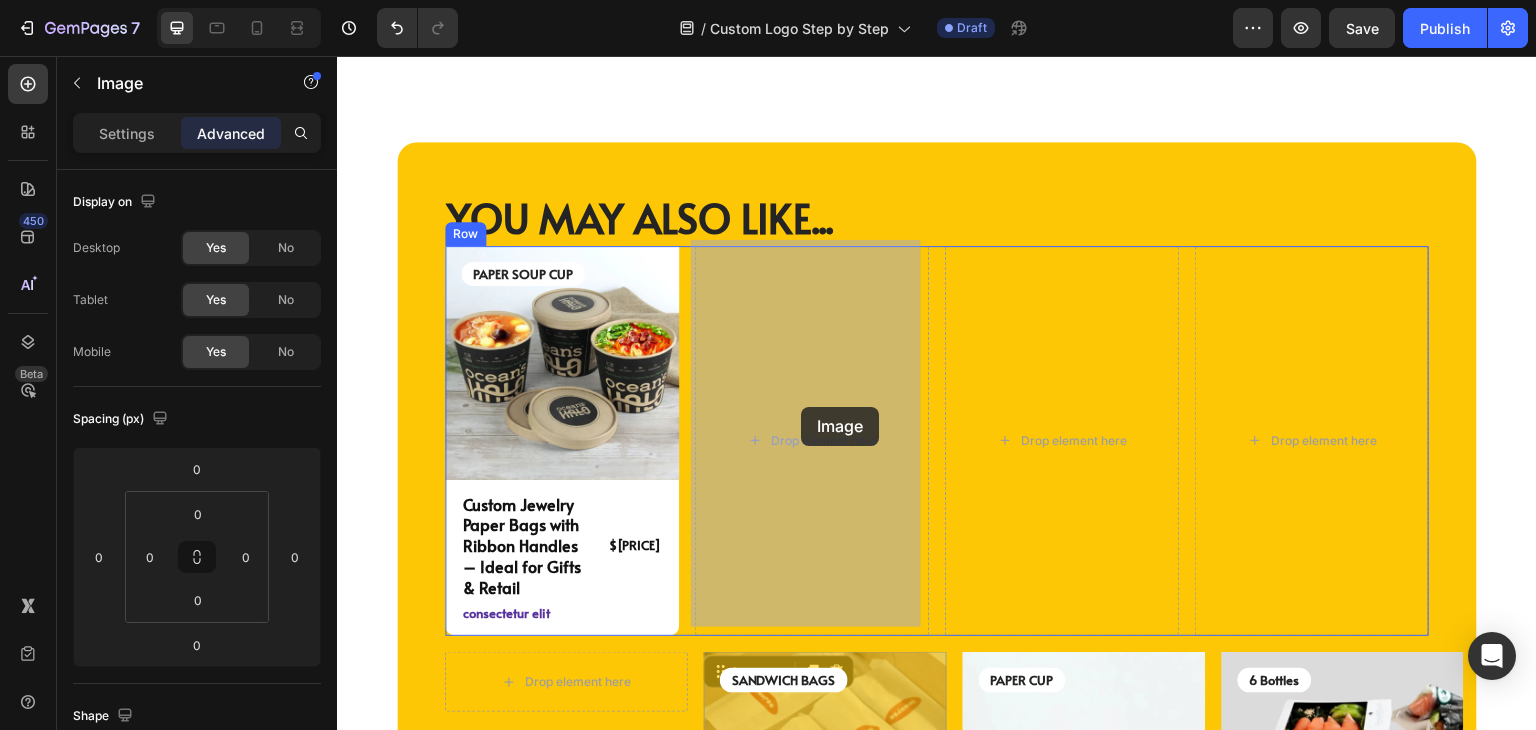 drag, startPoint x: 745, startPoint y: 657, endPoint x: 801, endPoint y: 407, distance: 256.19525 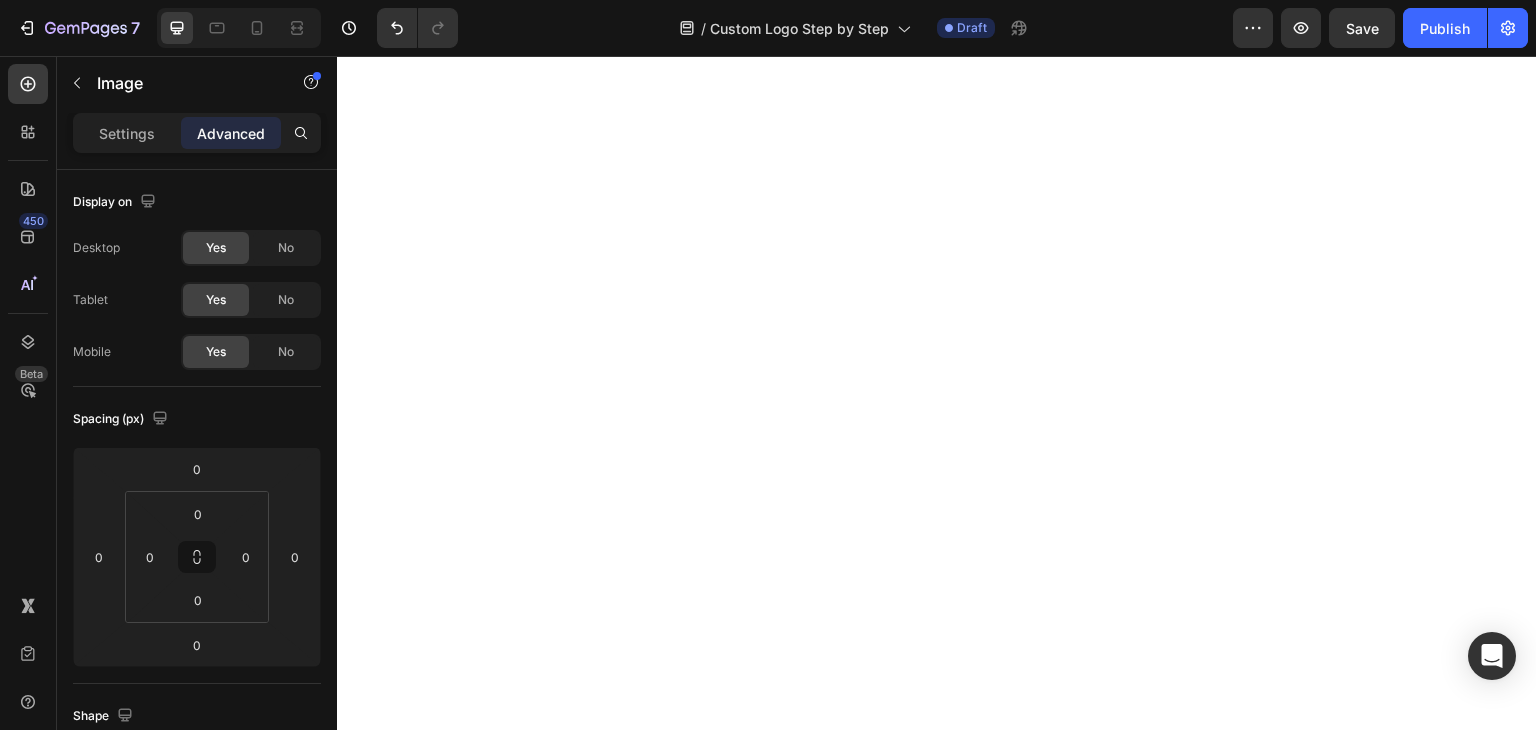 scroll, scrollTop: 0, scrollLeft: 0, axis: both 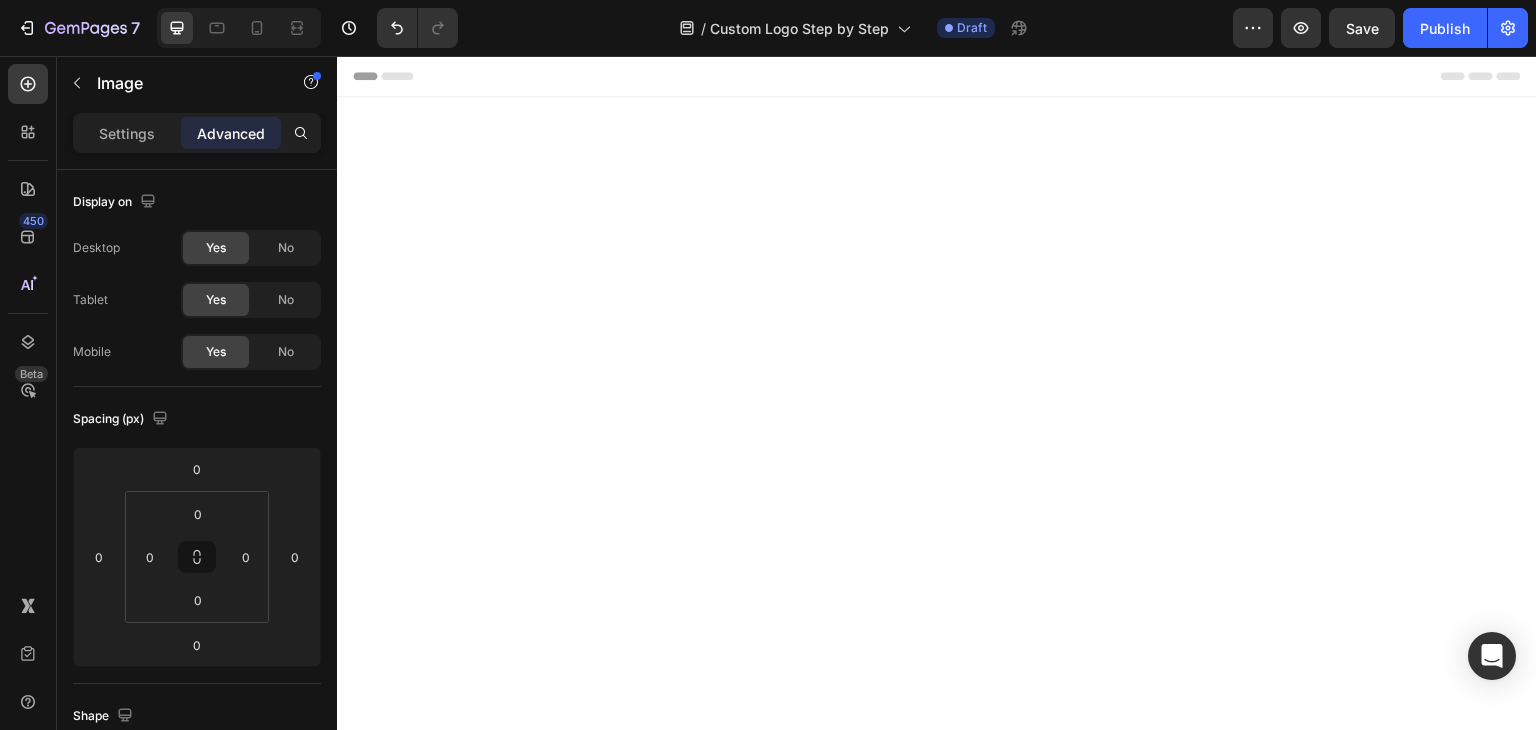 click on "SANDWICH BAGS" at bounding box center [784, 5150] 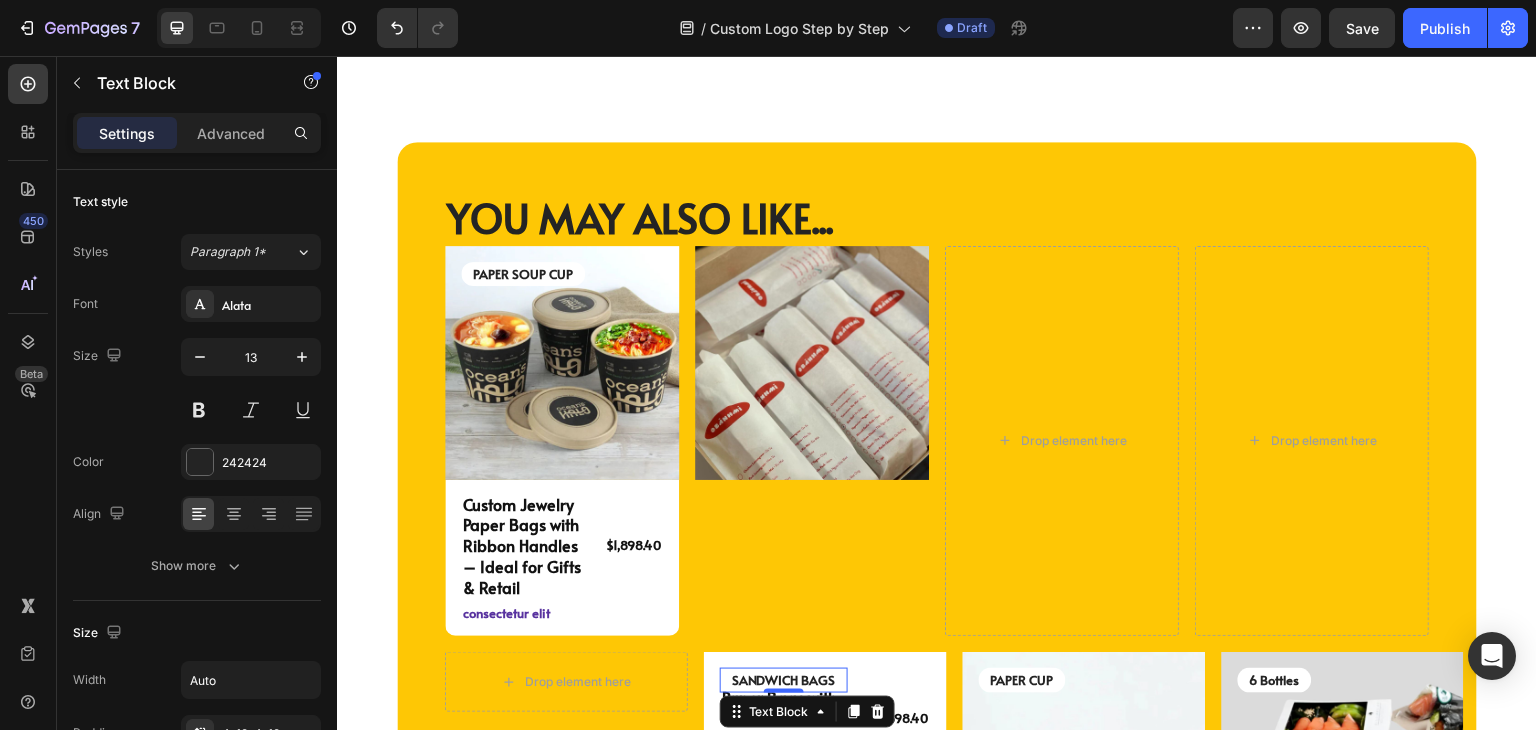 scroll, scrollTop: 4704, scrollLeft: 0, axis: vertical 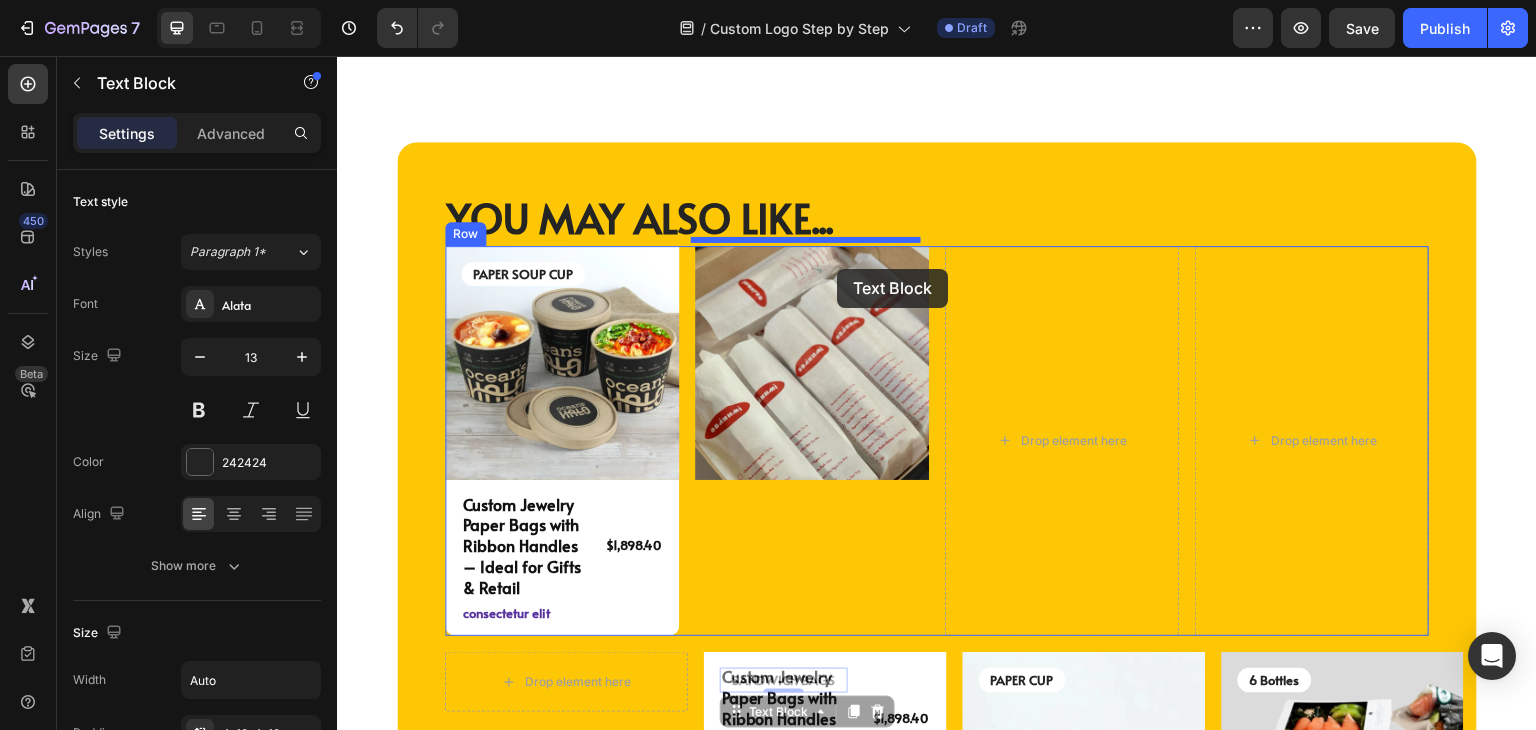 drag, startPoint x: 782, startPoint y: 702, endPoint x: 837, endPoint y: 269, distance: 436.4791 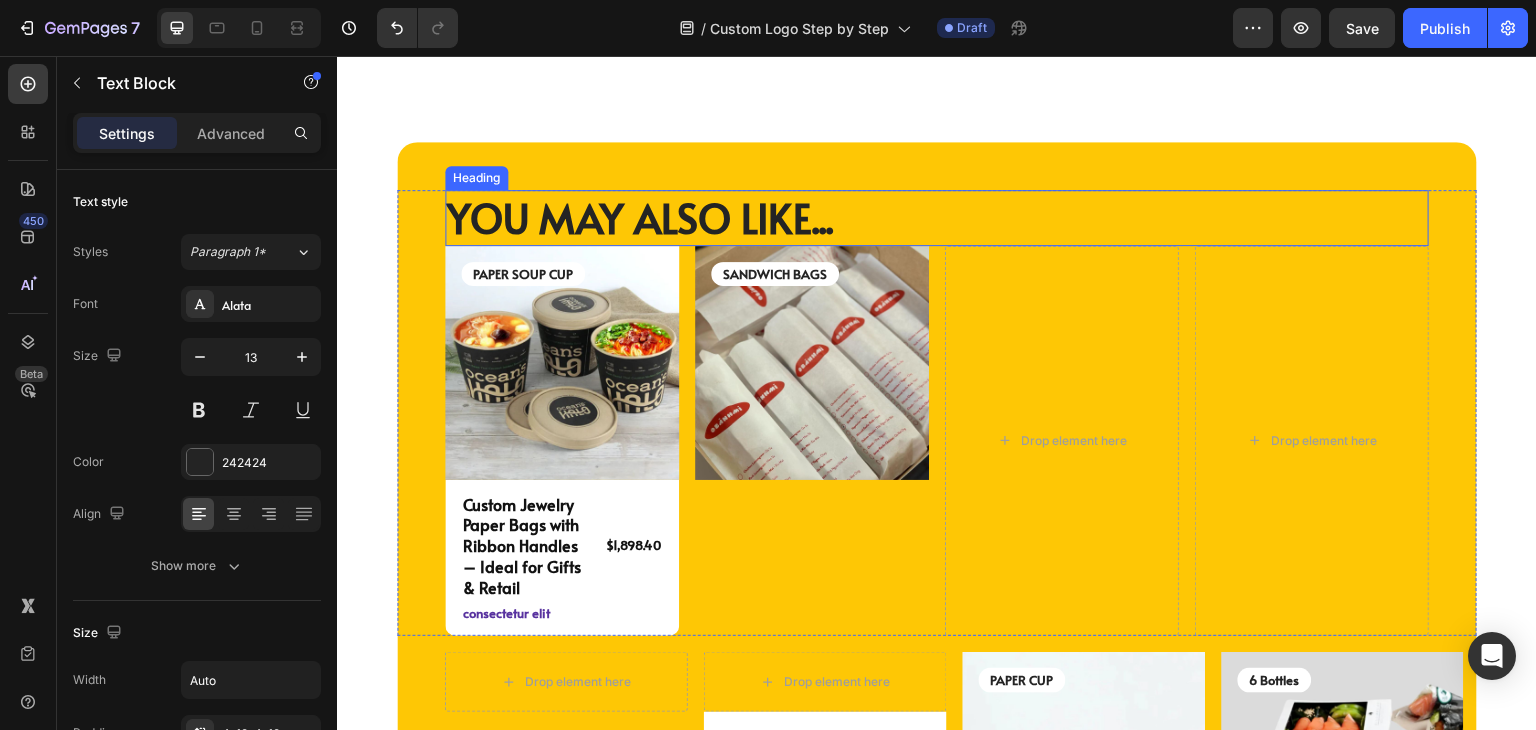 click on "YOU MAY ALSO LIKE..." at bounding box center (937, 218) 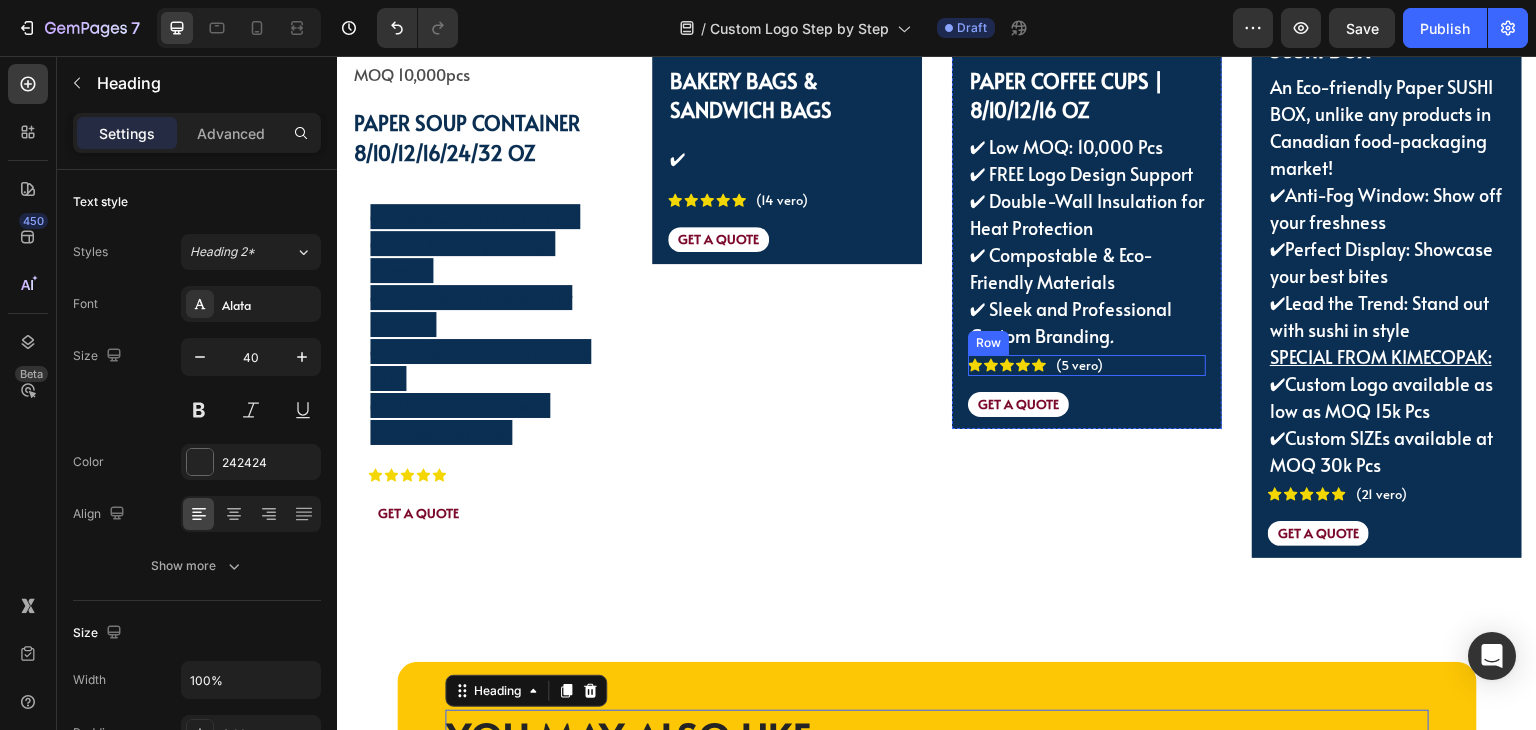 scroll, scrollTop: 3979, scrollLeft: 0, axis: vertical 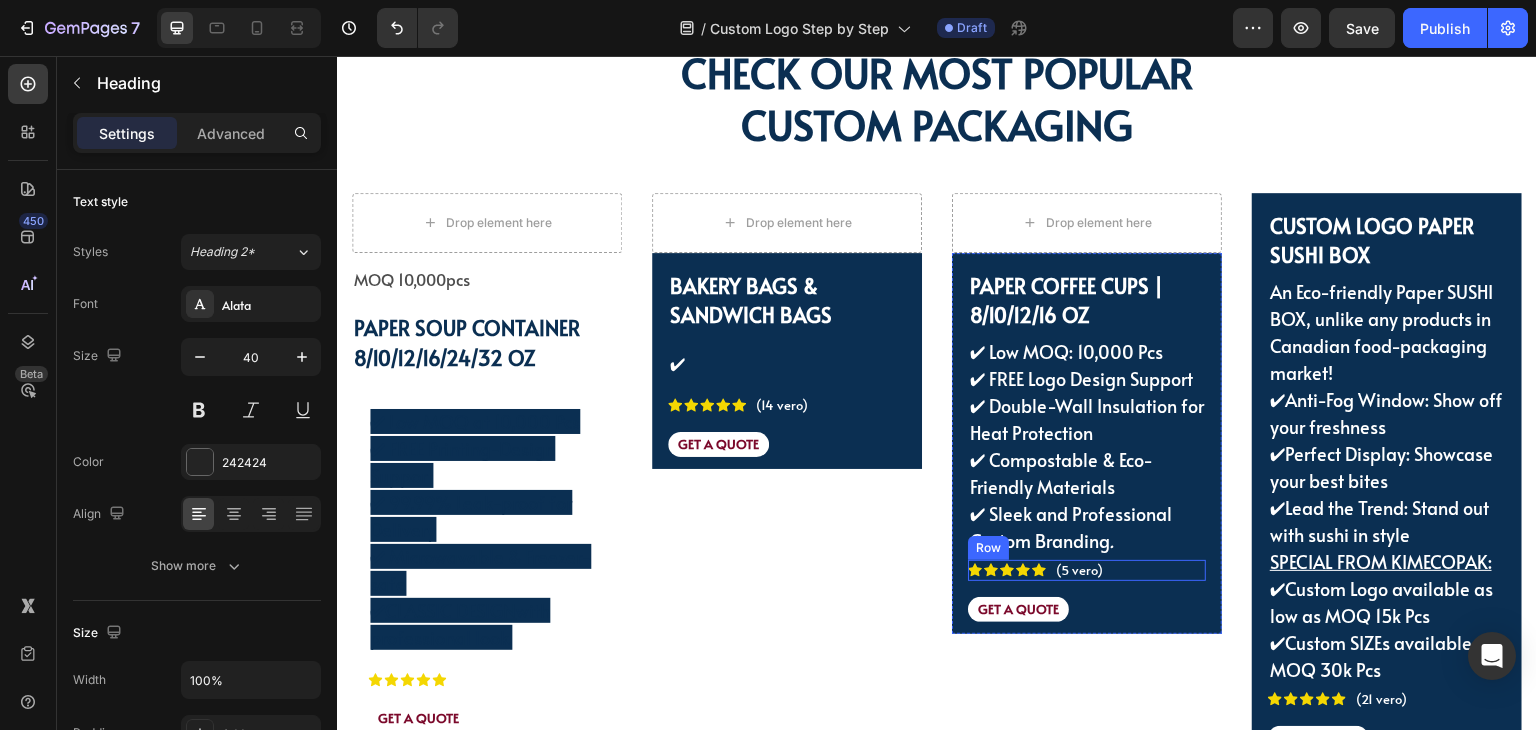 click on "CHECK OUR MOST POPULAR CUSTOM PACKAGING" at bounding box center (937, 98) 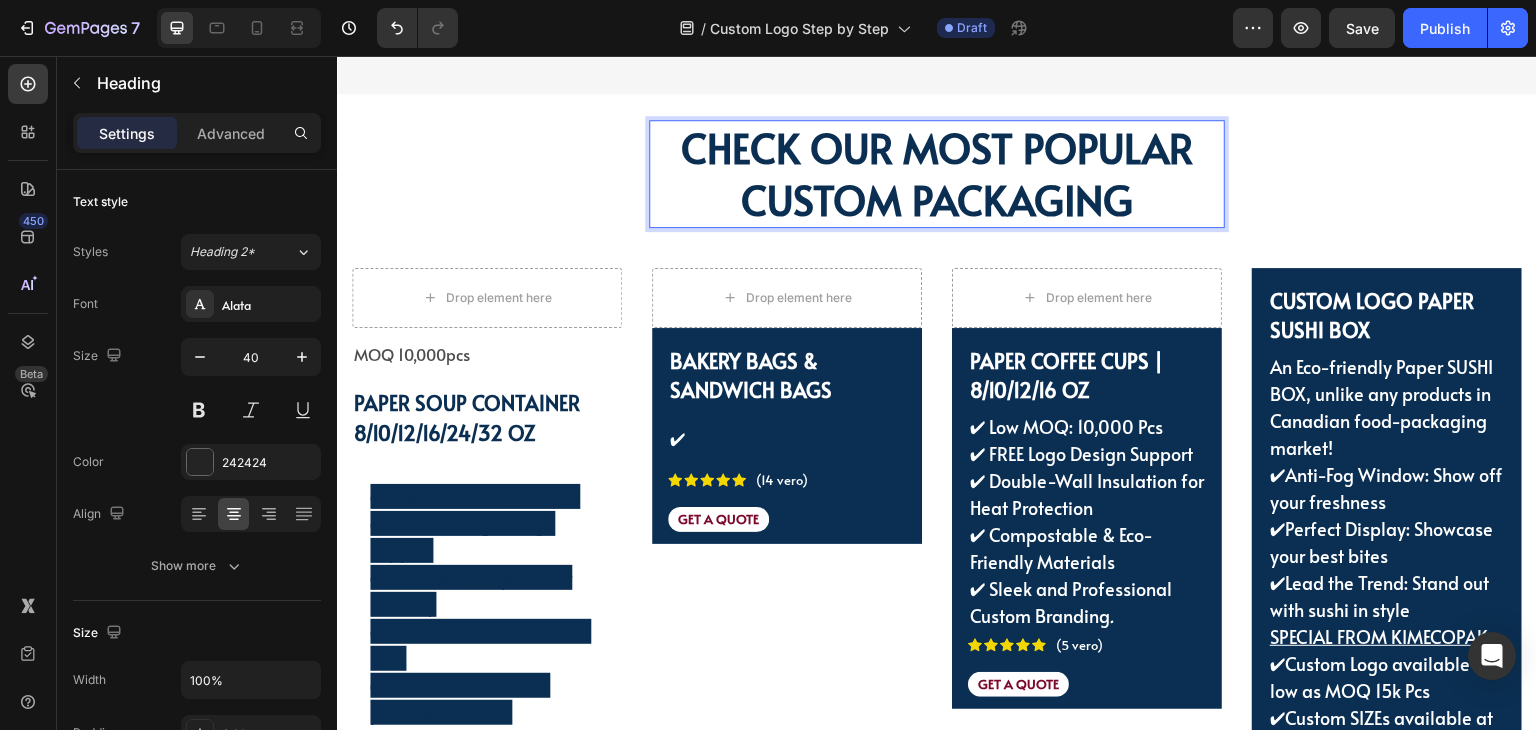 scroll, scrollTop: 4604, scrollLeft: 0, axis: vertical 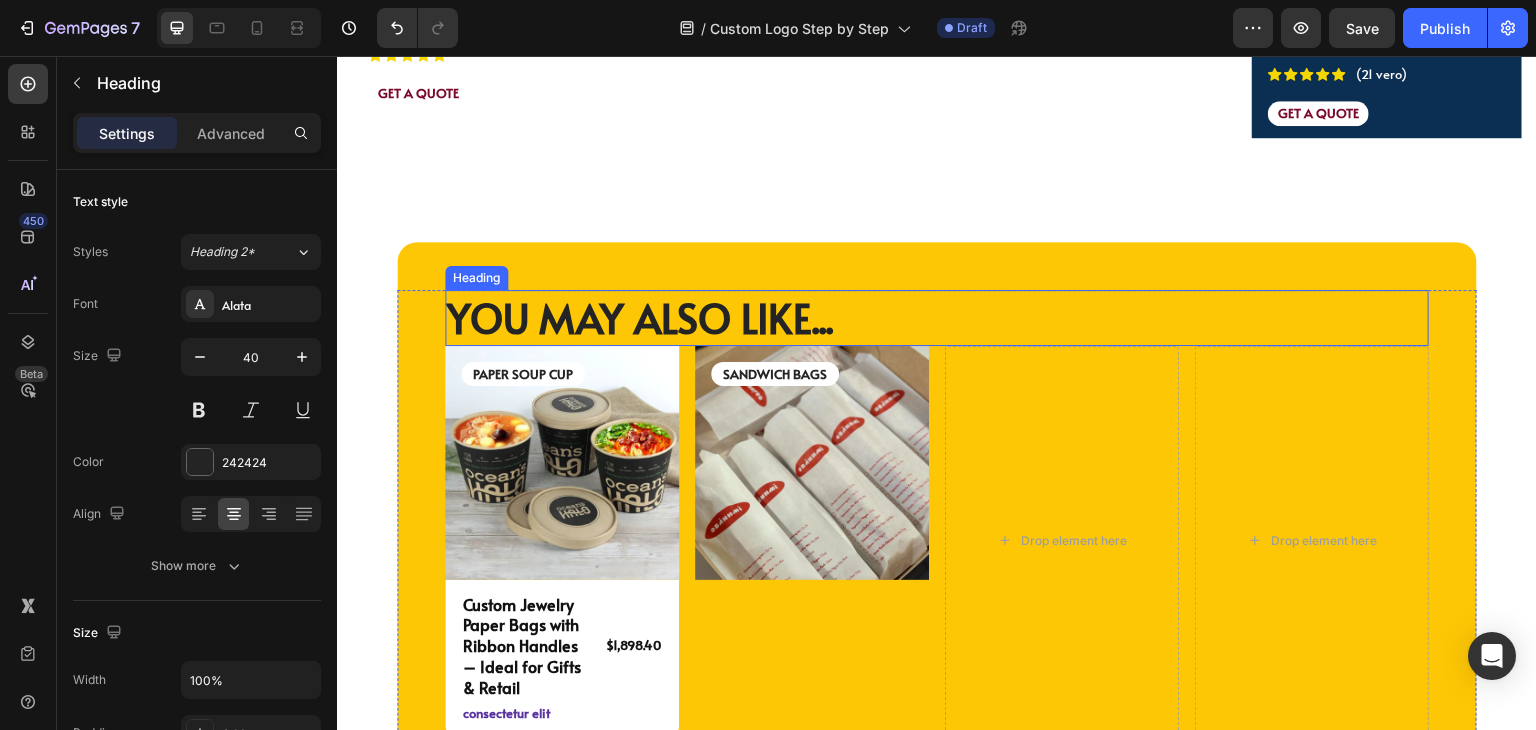 click on "YOU MAY ALSO LIKE..." at bounding box center [937, 318] 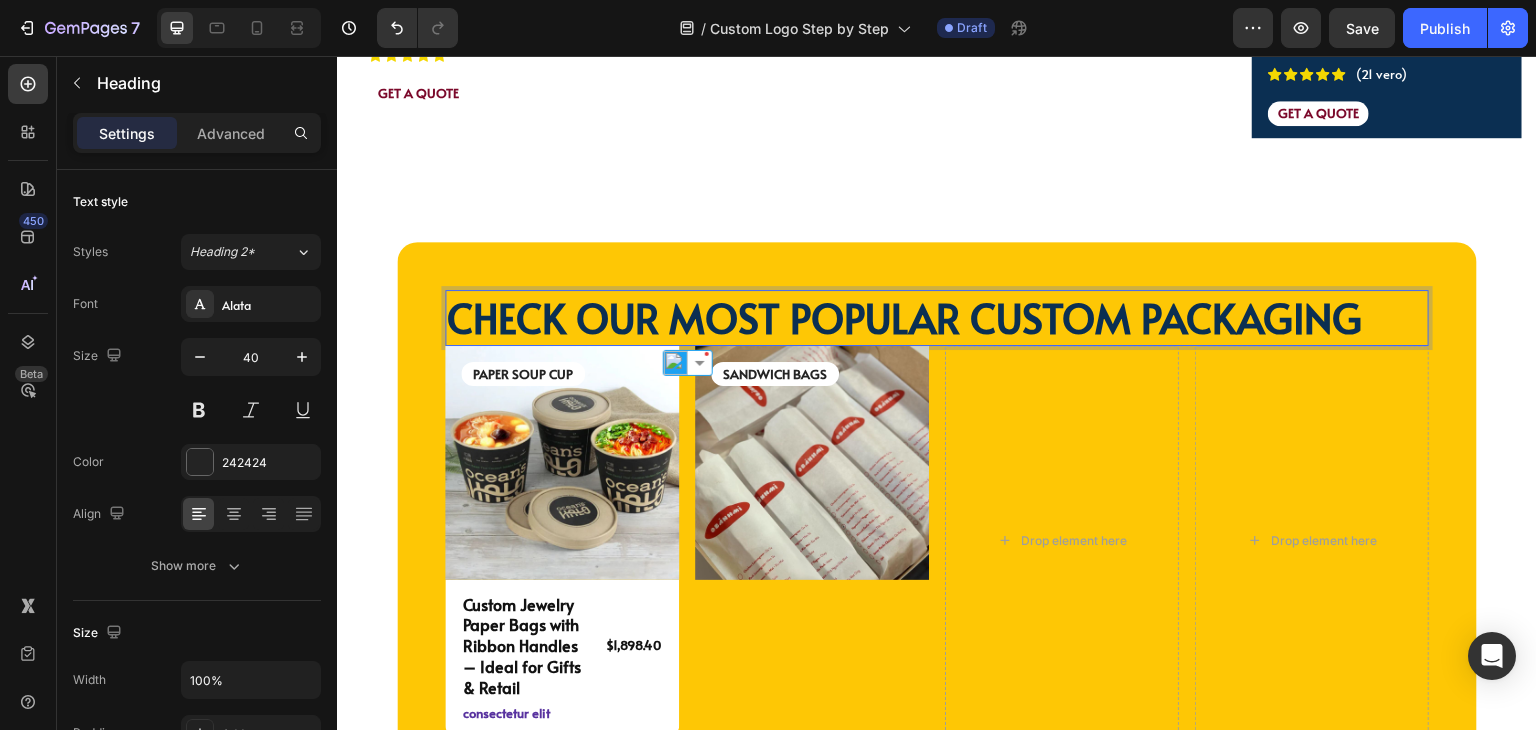 click on "CHECK OUR MOST POPULAR CUSTOM PACKAGING Heading   0 PAPER SOUP CUP Text Block Image Custom Jewelry Paper Bags with Ribbon Handles – Ideal for Gifts & Retail Product Title $1,898.40 Product Price Product Price Row consectetur elit Text Block Row Product SANDWICH BAGS Text Block Image
Drop element here
Drop element here Row Row
Drop element here Row Product
Drop element here Row Custom Jewelry Paper Bags with Ribbon Handles – Ideal for Gifts & Retail Product Title $1,898.40 Product Price Product Price Row consectetur elit Text Block Row Product Image PAPER CUP Text Block Row Custom Jewelry Paper Bags with Ribbon Handles – Ideal for Gifts & Retail Product Title $1,898.40 Product Price Product Price Row consectetur elit Text Block Row Product Image 6 Bottles Text Block Row Custom Jewelry Paper Bags with Ribbon Handles – Ideal for Gifts & Retail Product Title $1,898.40 Product Price Product Price Row consectetur elit Text Block Row Row" at bounding box center (937, 721) 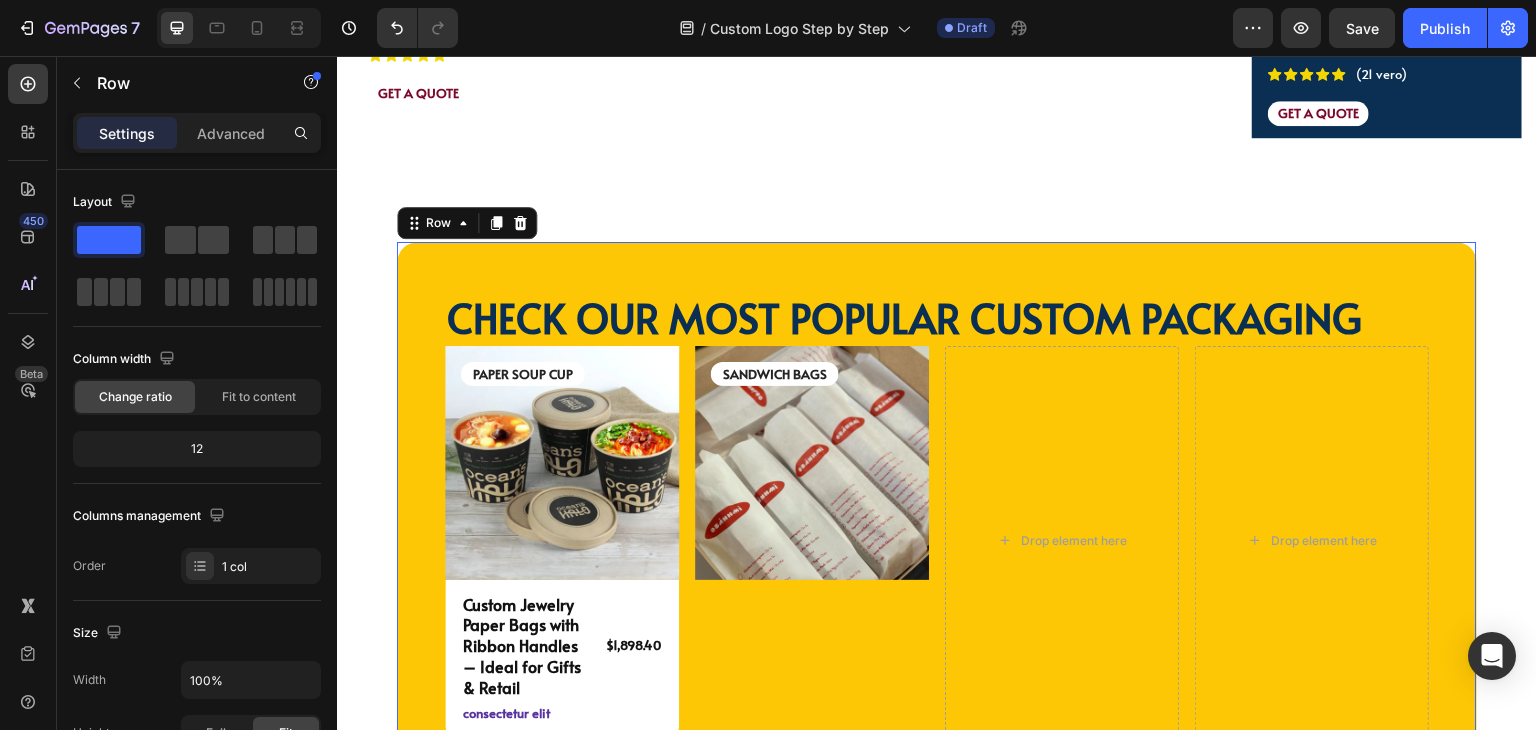 click on "CHECK OUR MOST POPULAR CUSTOM PACKAGING" at bounding box center [904, 317] 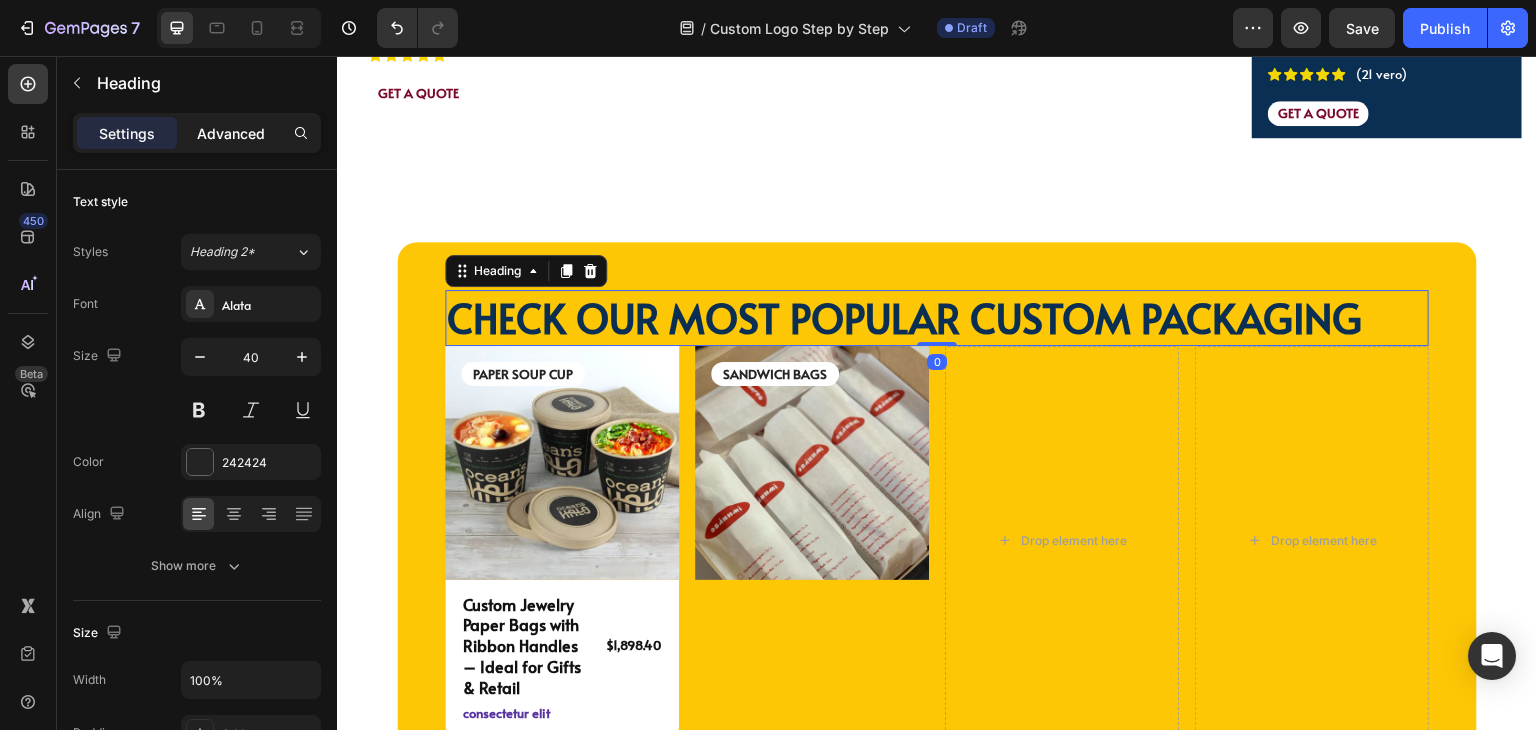 click on "Advanced" at bounding box center [231, 133] 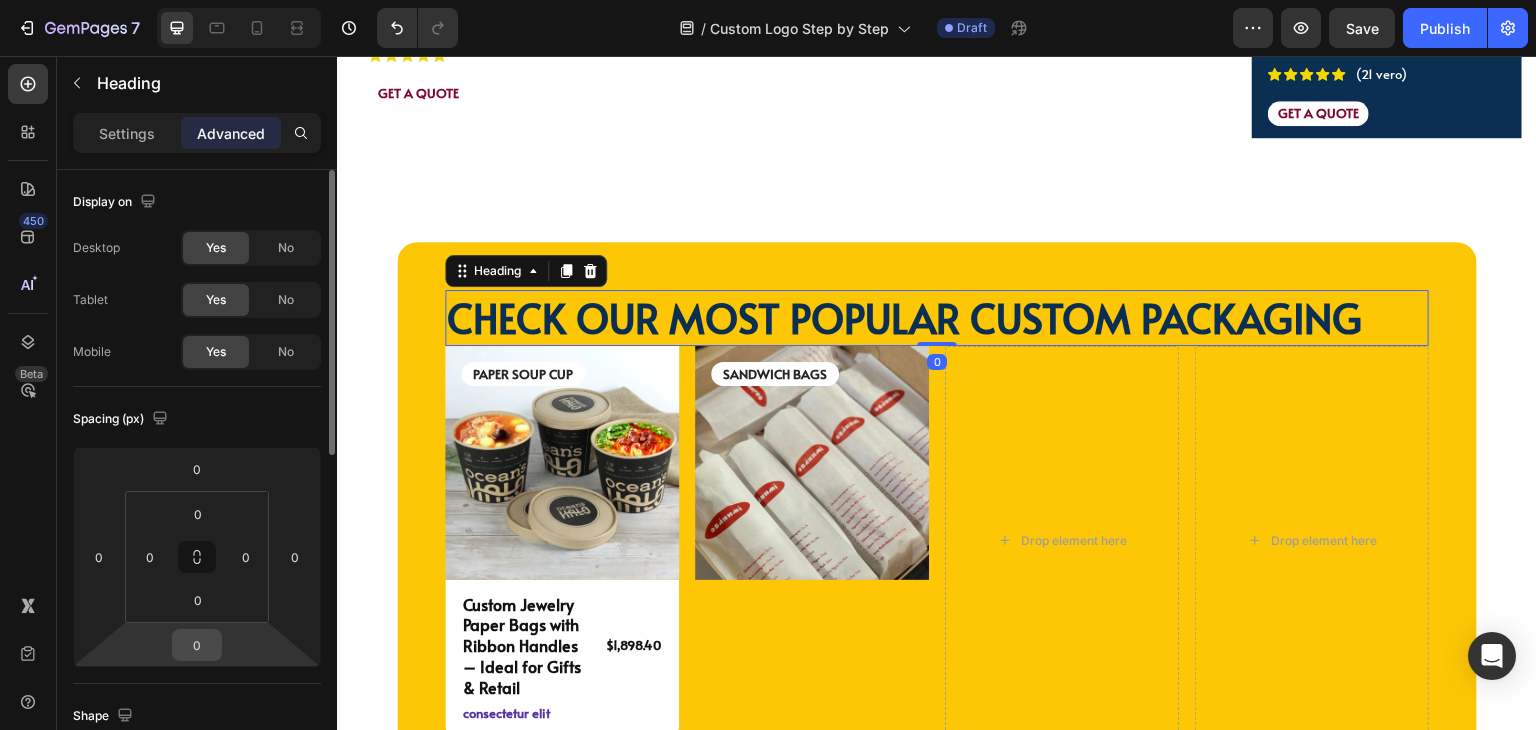 click on "0" at bounding box center (197, 645) 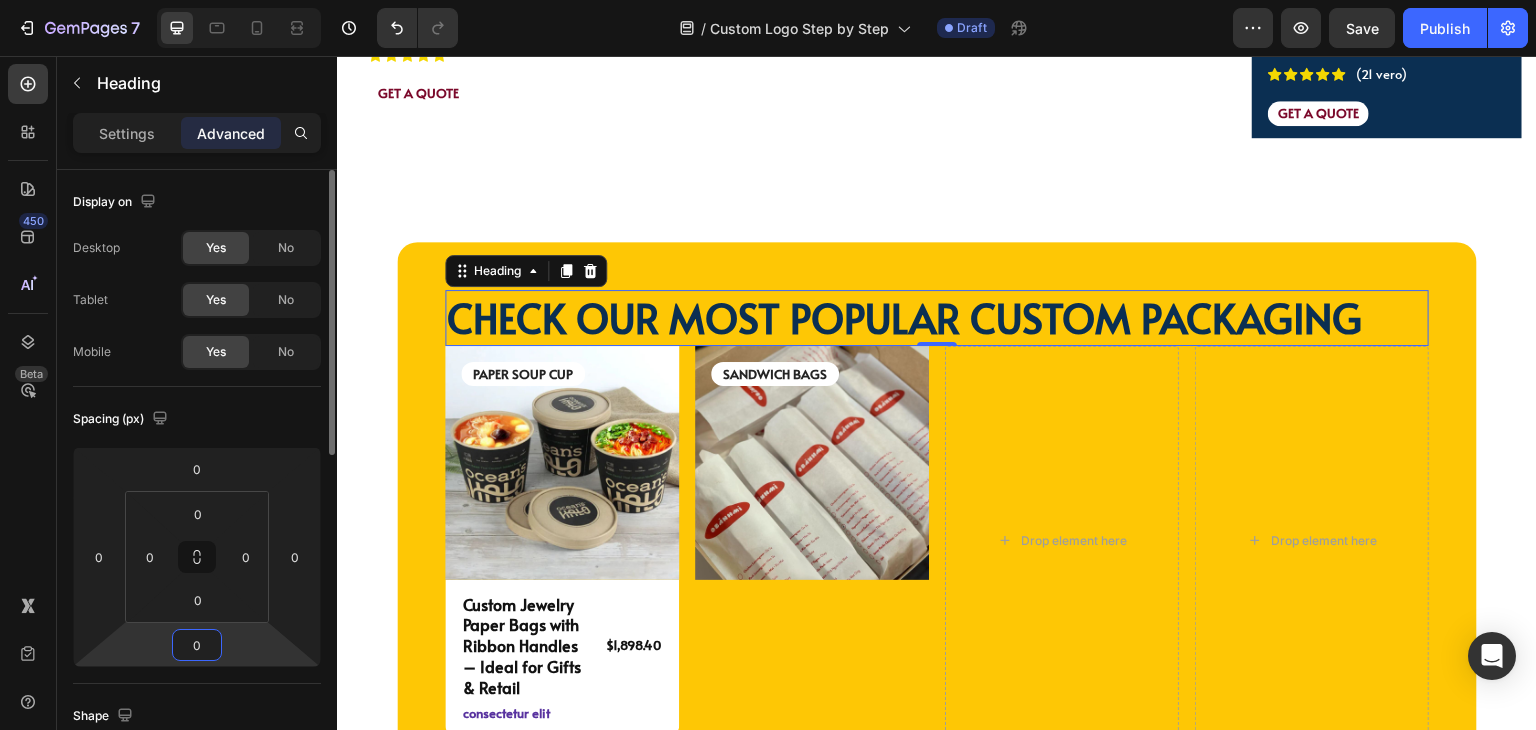 click on "0" at bounding box center [197, 645] 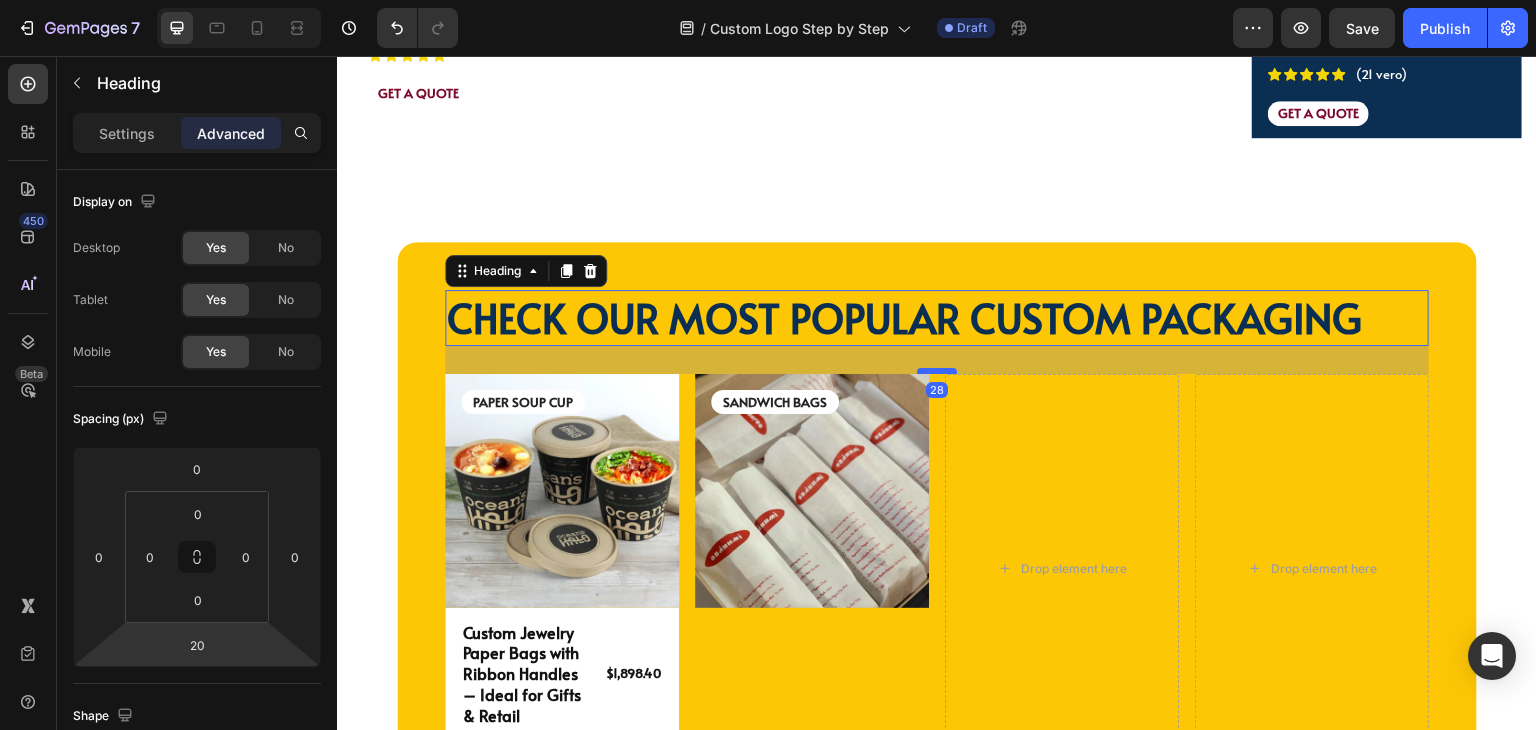click at bounding box center [937, 371] 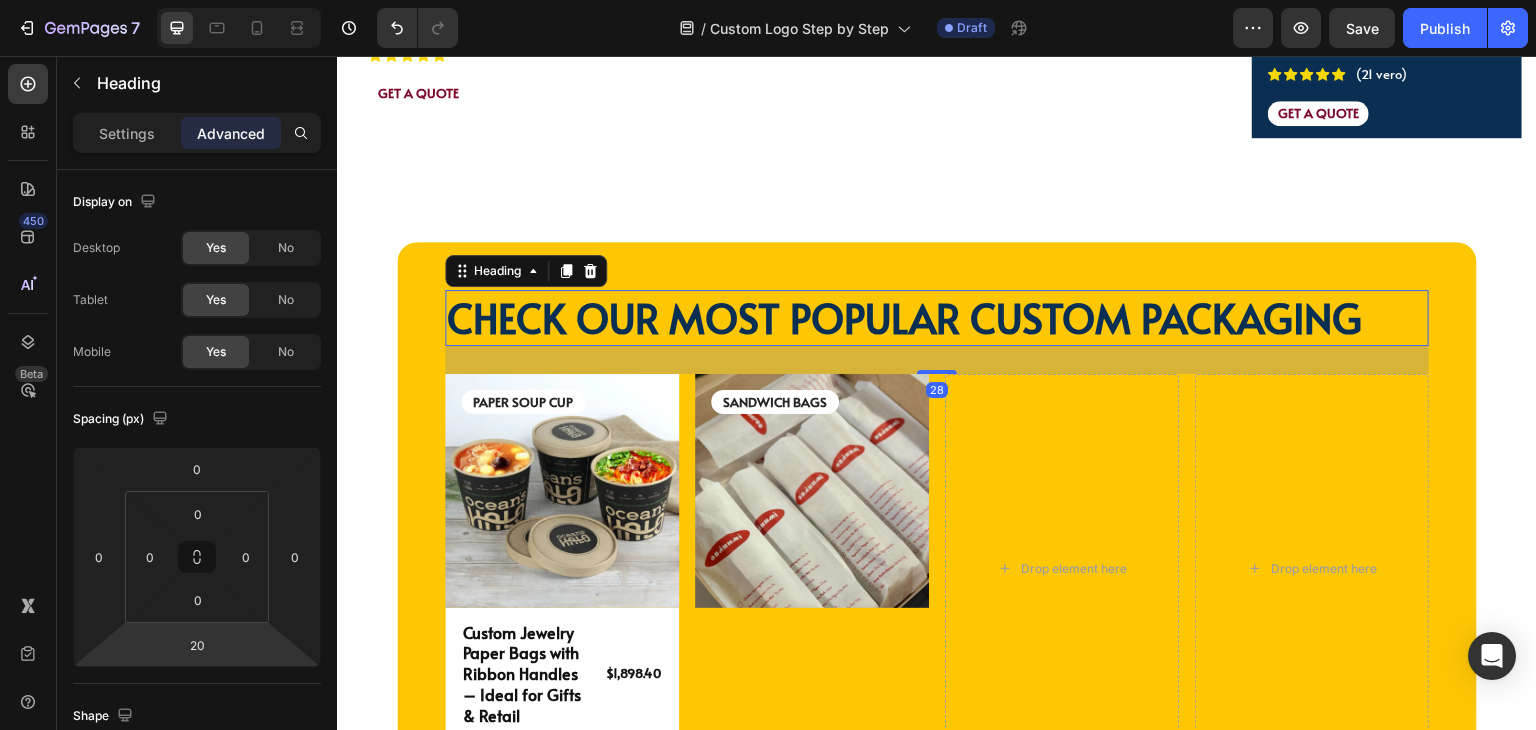 type on "28" 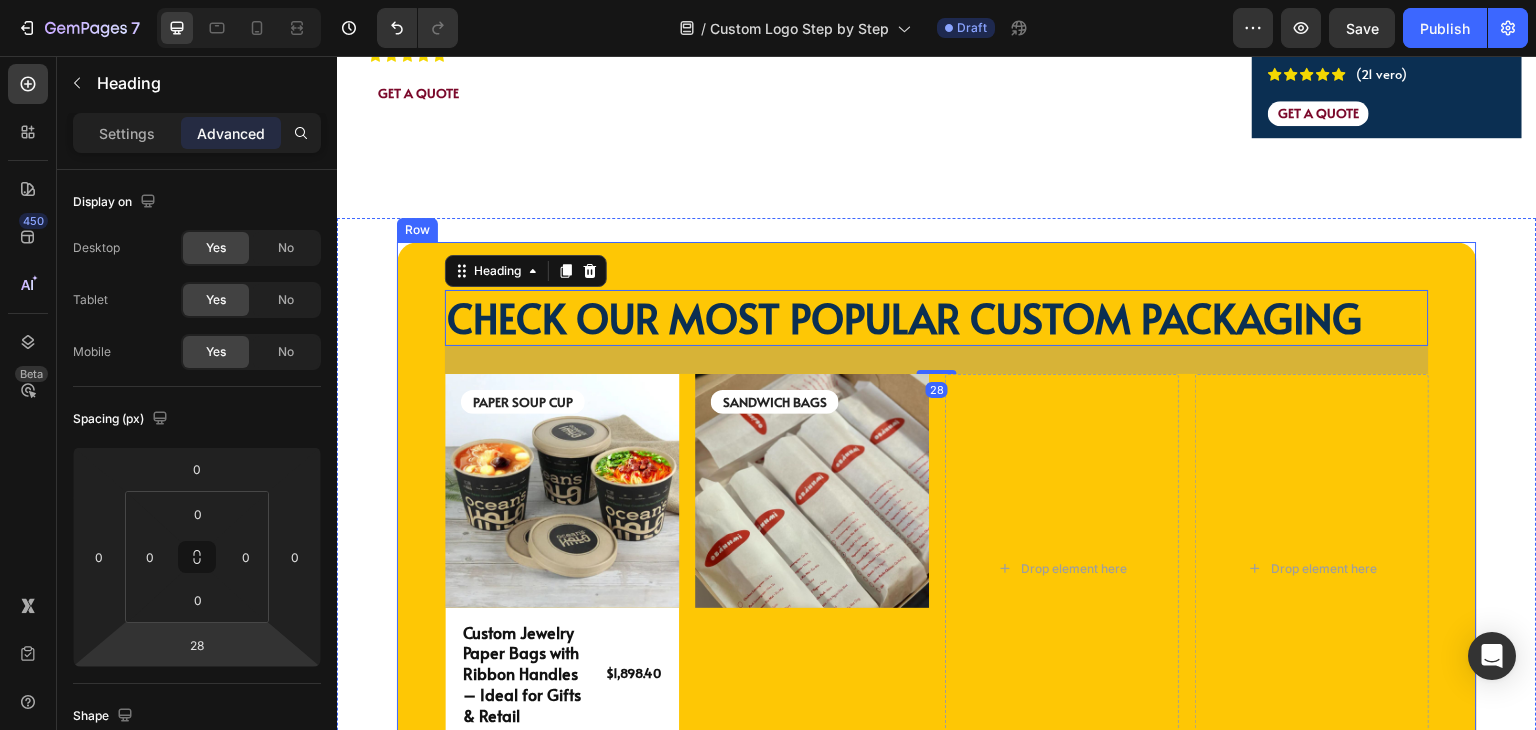 click on "⁠⁠⁠⁠⁠⁠⁠ CHECK OUR MOST POPULAR CUSTOM PACKAGING Heading   28 PAPER SOUP CUP Text Block Image Custom Jewelry Paper Bags with Ribbon Handles – Ideal for Gifts & Retail Product Title $1,898.40 Product Price Product Price Row consectetur elit Text Block Row Product SANDWICH BAGS Text Block Image
Drop element here
Drop element here Row Row
Drop element here Row Product
Drop element here Row Custom Jewelry Paper Bags with Ribbon Handles – Ideal for Gifts & Retail Product Title $1,898.40 Product Price Product Price Row consectetur elit Text Block Row Product Image PAPER CUP Text Block Row Custom Jewelry Paper Bags with Ribbon Handles – Ideal for Gifts & Retail Product Title $1,898.40 Product Price Product Price Row consectetur elit Text Block Row Product Image 6 Bottles Text Block Row Custom Jewelry Paper Bags with Ribbon Handles – Ideal for Gifts & Retail Product Title $1,898.40 Product Price Product Price Row Text Block" at bounding box center (937, 735) 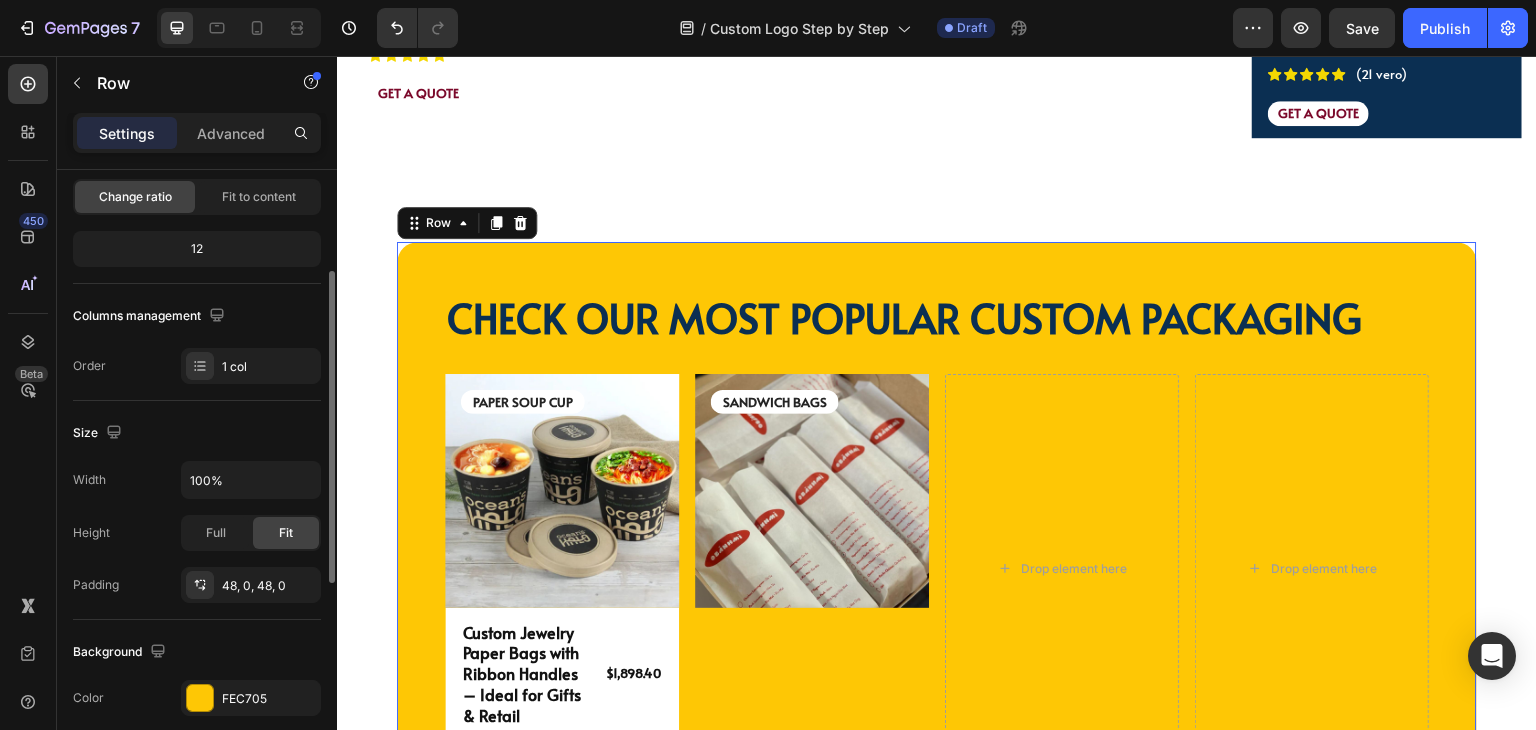 scroll, scrollTop: 600, scrollLeft: 0, axis: vertical 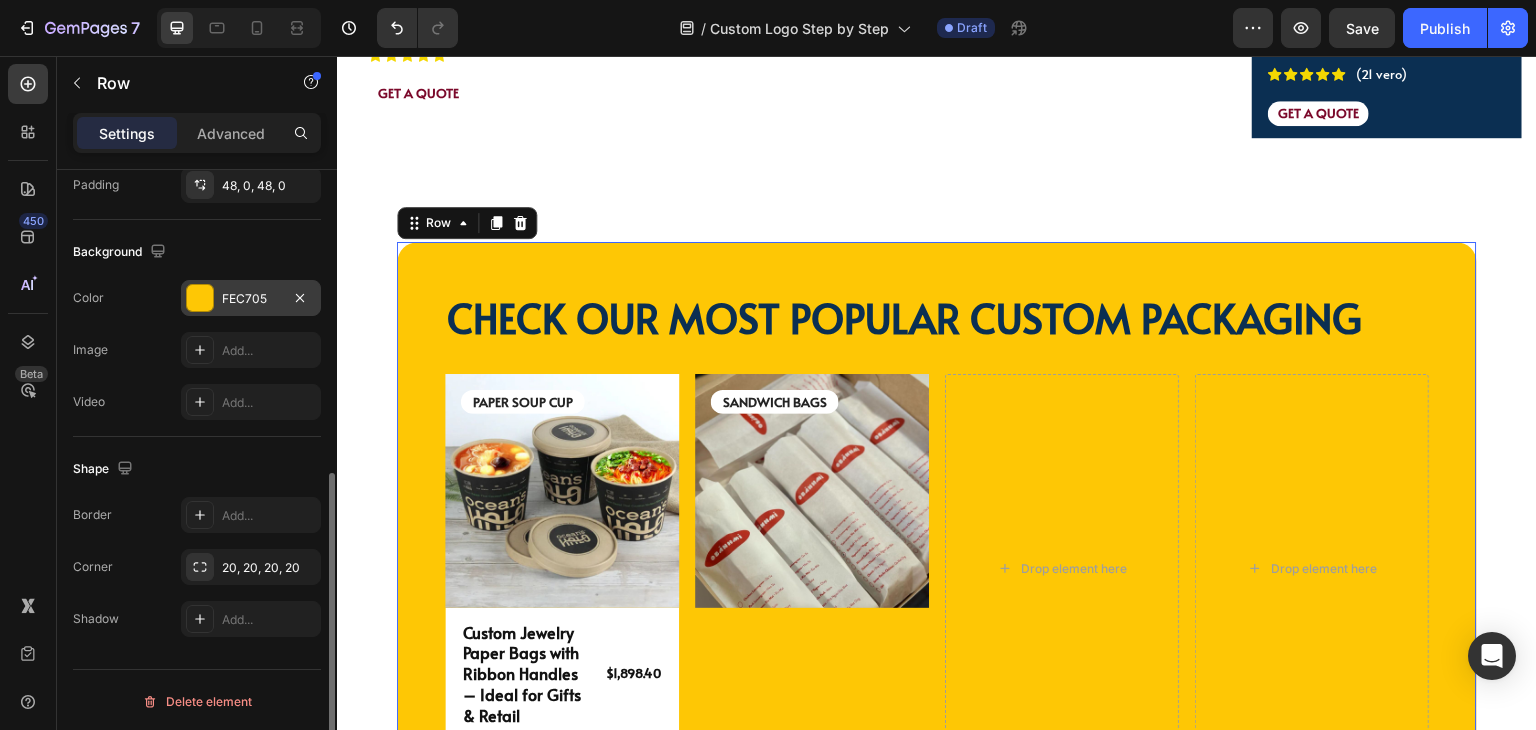 click at bounding box center [200, 298] 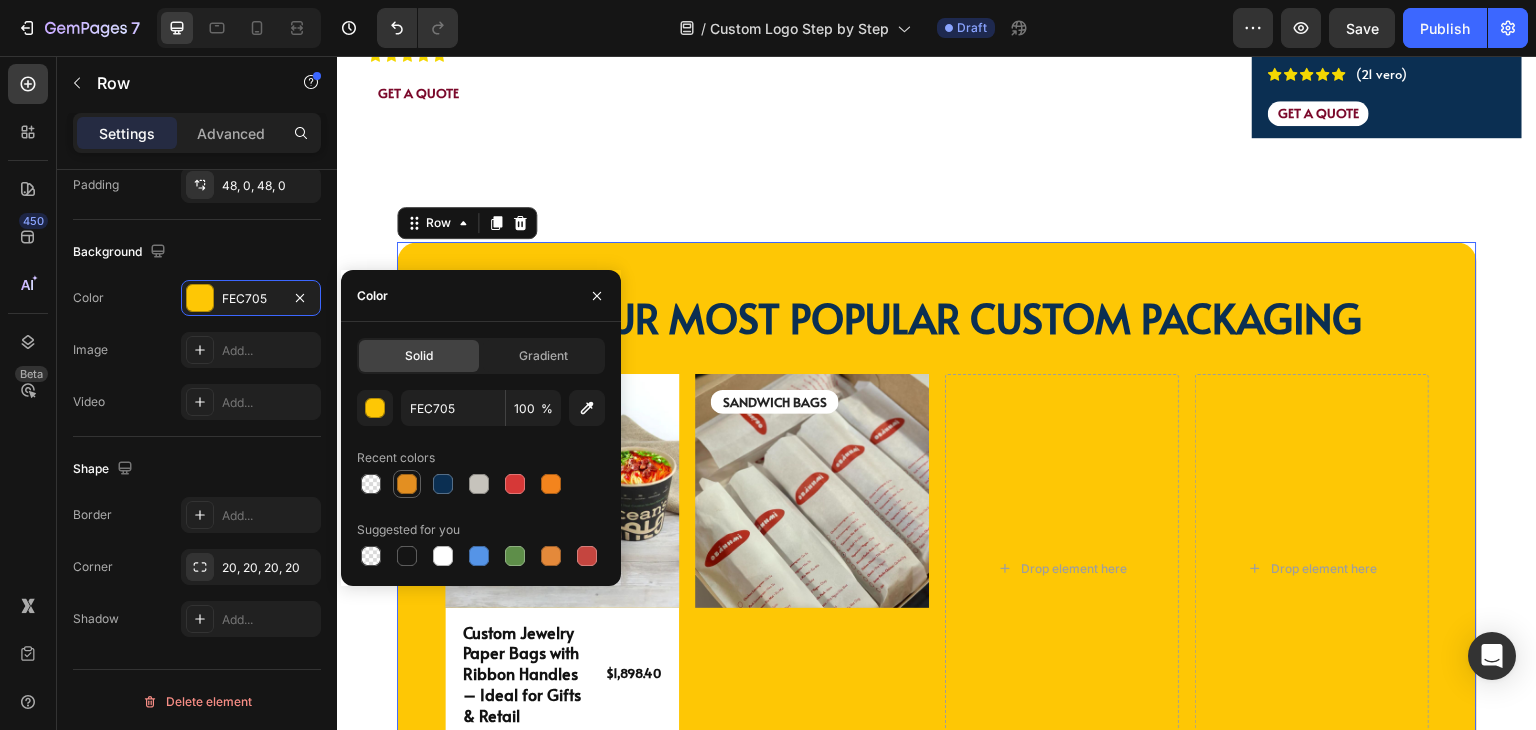 click at bounding box center (407, 484) 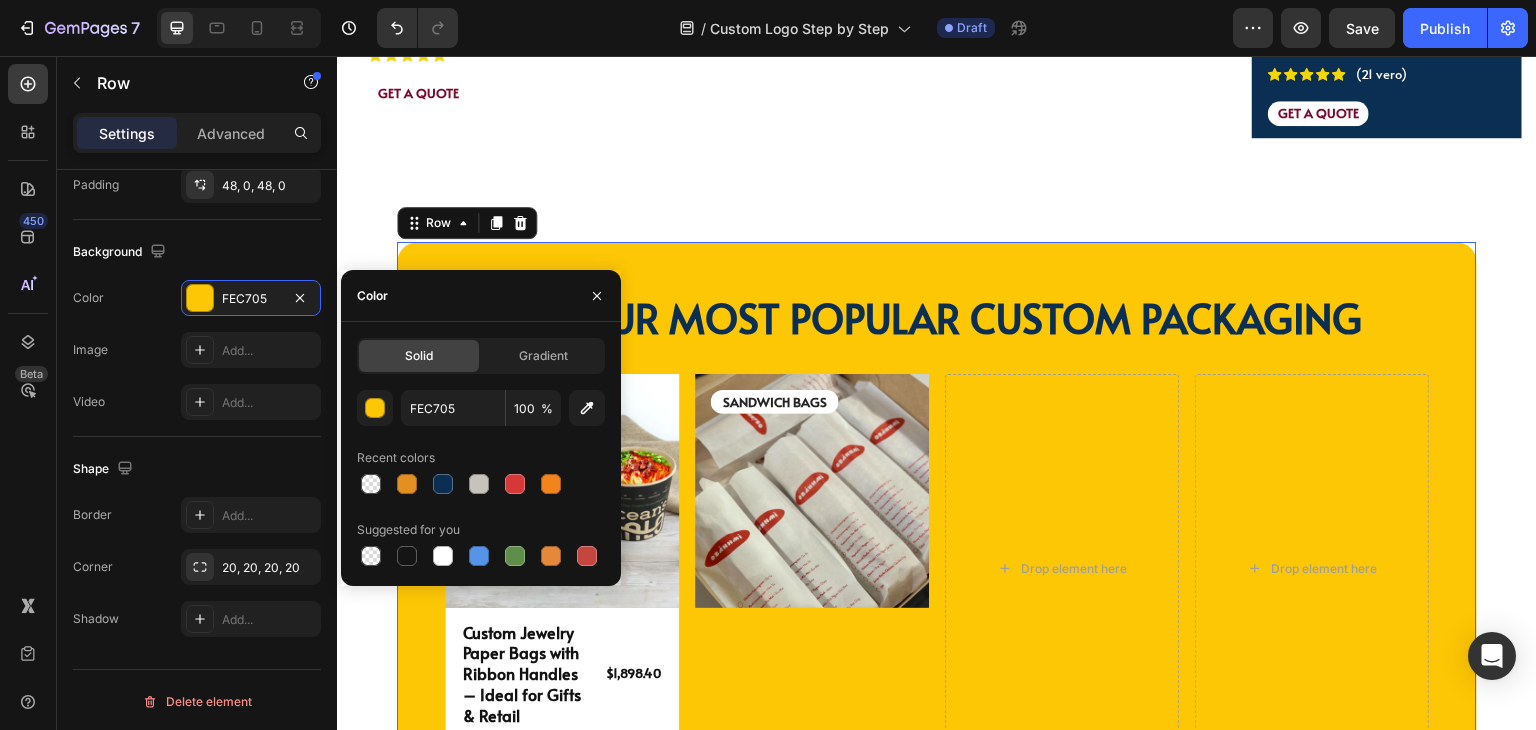 type on "E38F21" 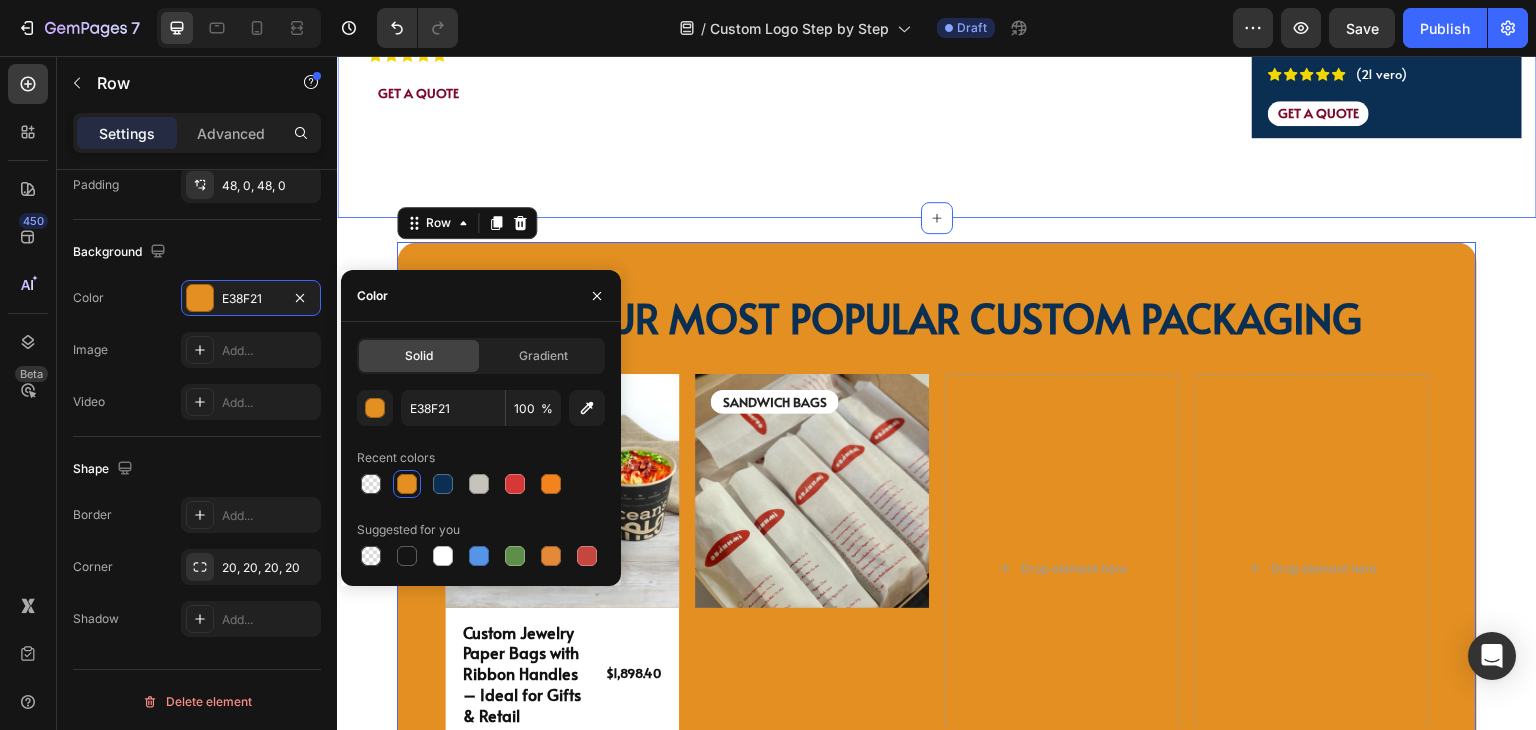 click on "​​​​​​ CHECK OUR MOST POPULAR CUSTOM PACKAGING Heading Row
Drop element here MOQ 10,000pcs Text Block PAPER SOUP CONTAINER 8/10/12/16/24/32 OZ Text Block ✔ Low MOQ at 10,000 Pcs ✔ FREE Printing-Design Support ✔ 99,99% Leak-proof for Delivery ✔ Microwavable & Freezer-safe ✔  CLASSIC DESIGN  with professional look. Text Block Icon Icon Icon Icon Icon Icon List (7 vote) Text Block Row GET A QUOTE Text Block Row Product
Drop element here BAKERY BAGS & SANDWICH BAGS Text Block ✔  Text Block Icon Icon Icon Icon Icon Icon List (14 vero) Text Block Row GET A QUOTE Text Block Row Product
Drop element here PAPER COFFEE CUPS | 8/10/12/16 OZ Text Block ✔ Low MOQ: 10,000 Pcs ✔ FREE Logo Design Support ✔ Double-Wall Insulation for Heat Protection ✔ Compostable & Eco-Friendly Materials ✔ Sleek and Professional Custom Branding . Text Block Icon Icon Icon Icon Icon Icon List (5 vero) Text Block Row GET A QUOTE Text Block Row Icon" at bounding box center [937, -205] 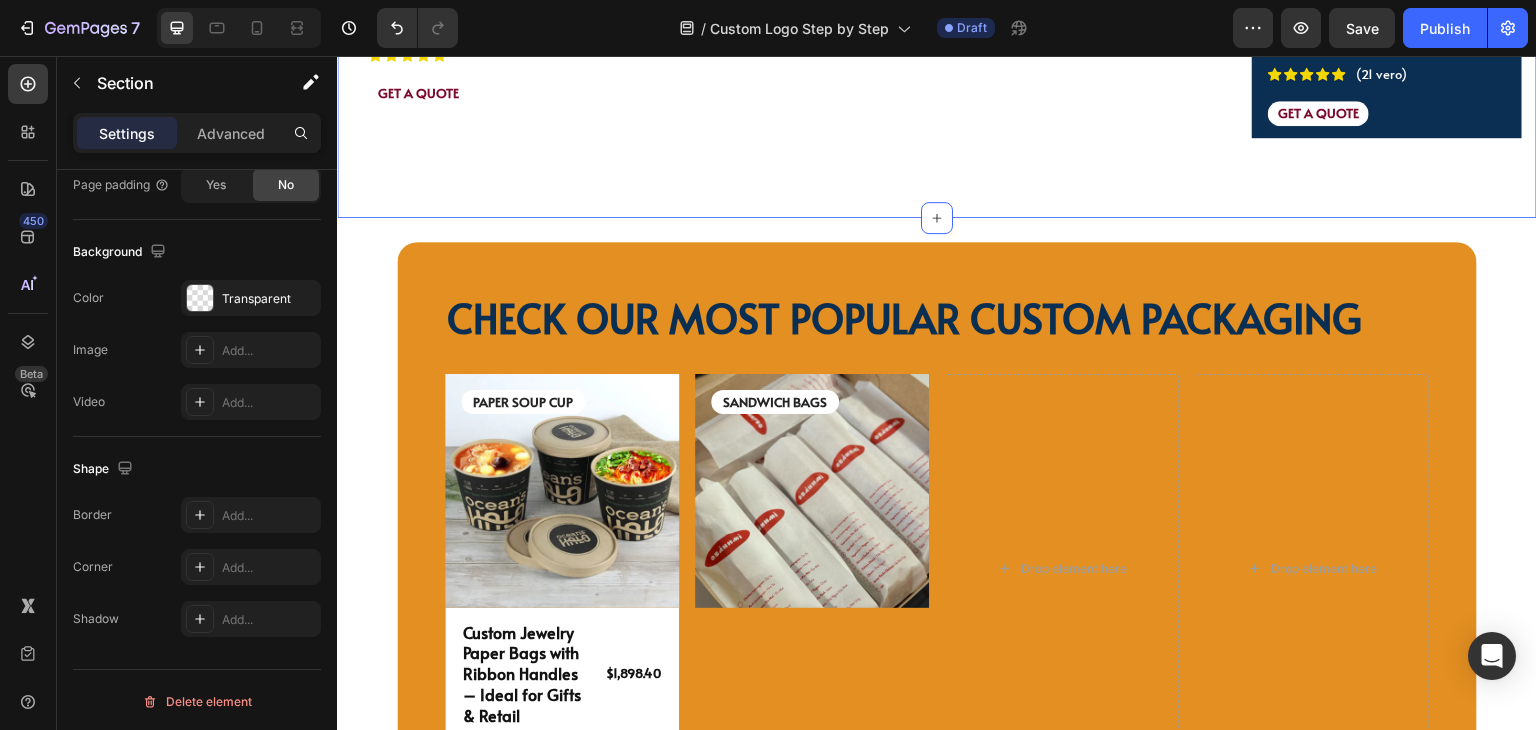 scroll, scrollTop: 0, scrollLeft: 0, axis: both 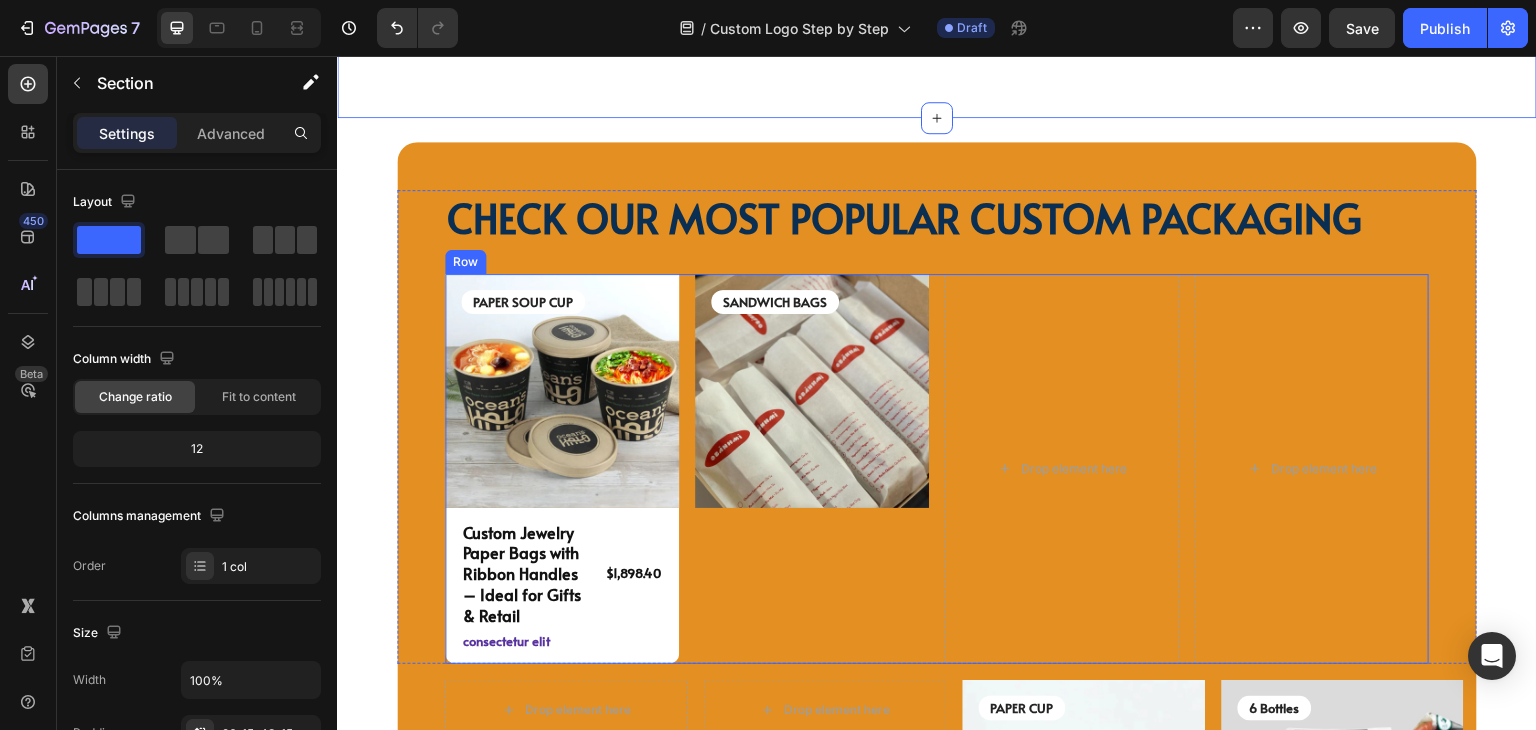 click at bounding box center [812, 391] 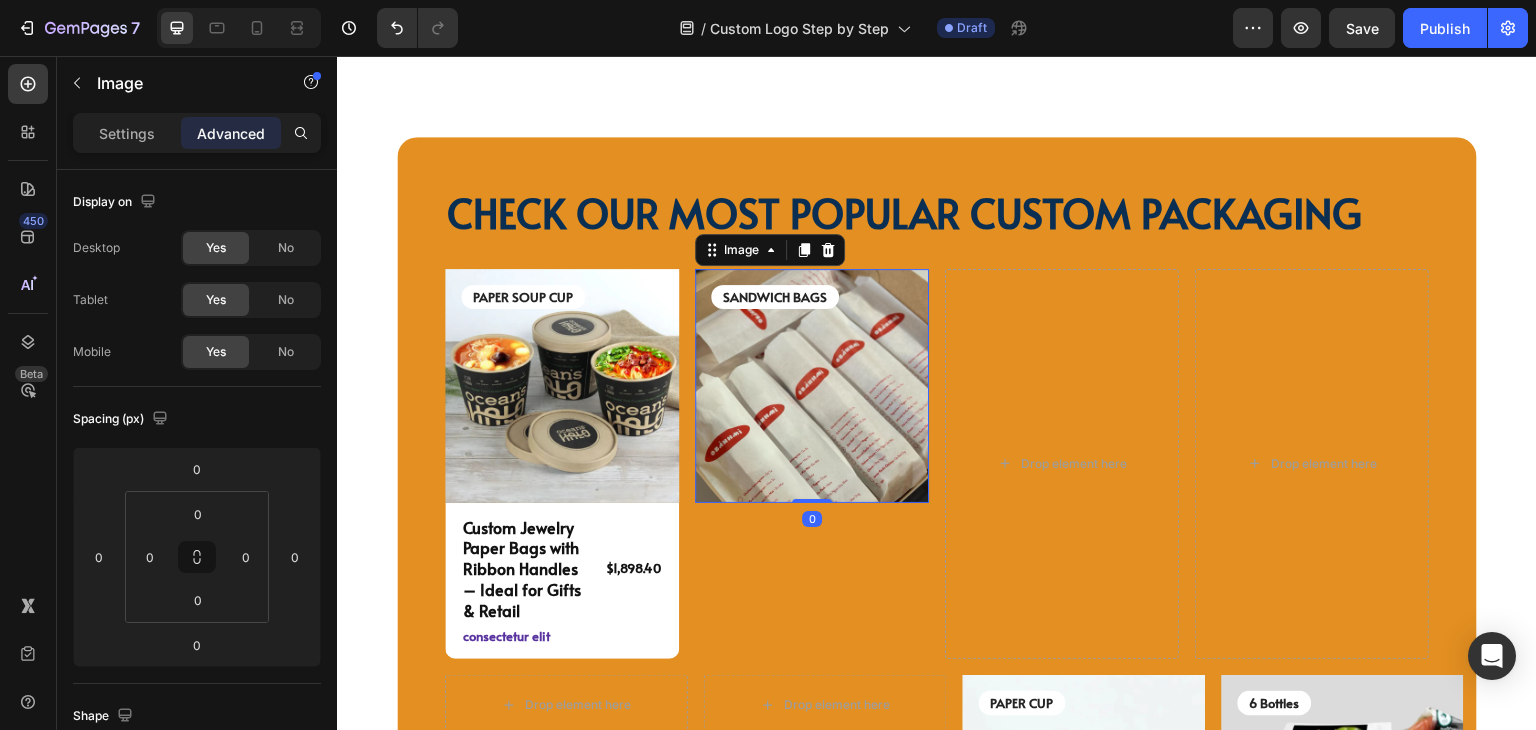 scroll, scrollTop: 4804, scrollLeft: 0, axis: vertical 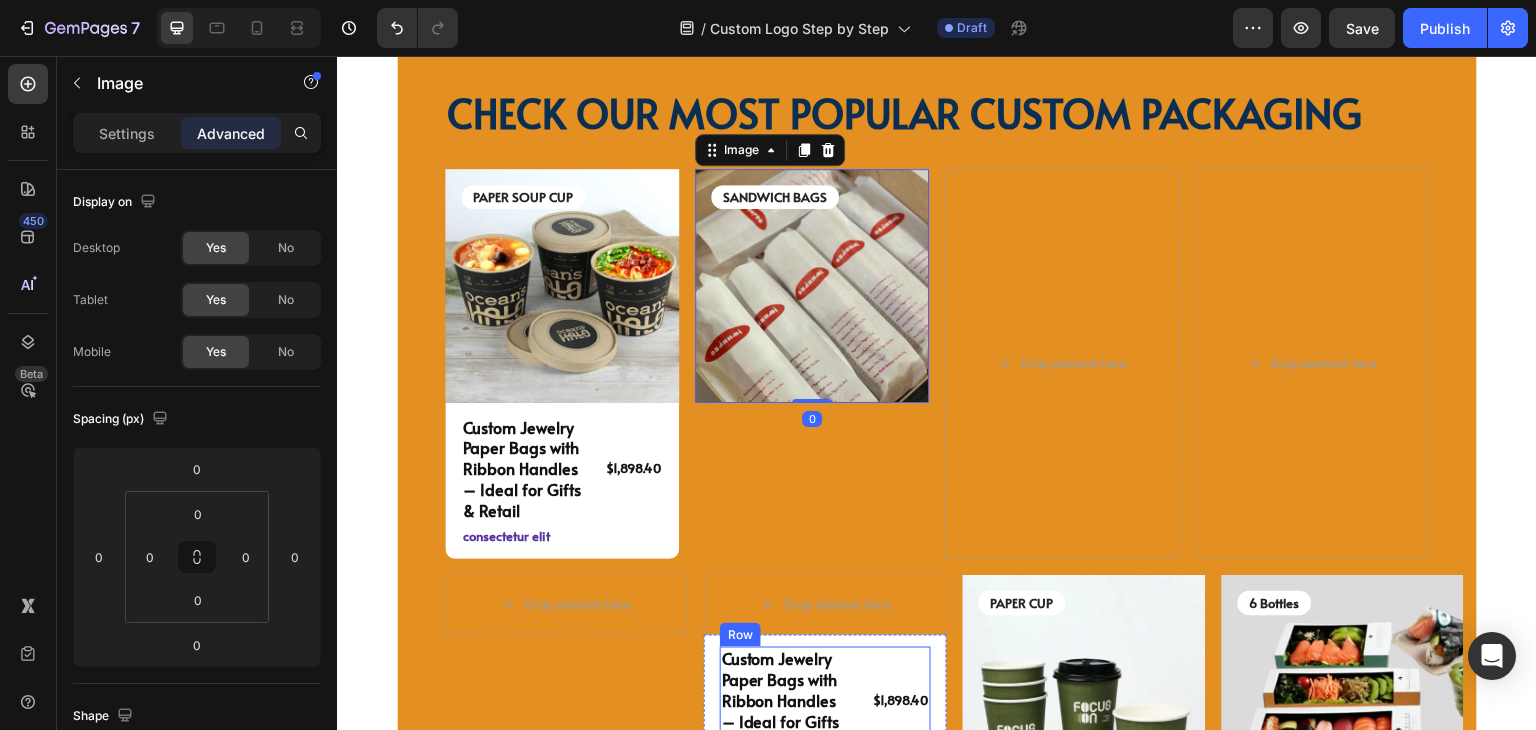 click on "$1,898.40 Product Price Product Price" at bounding box center (897, 701) 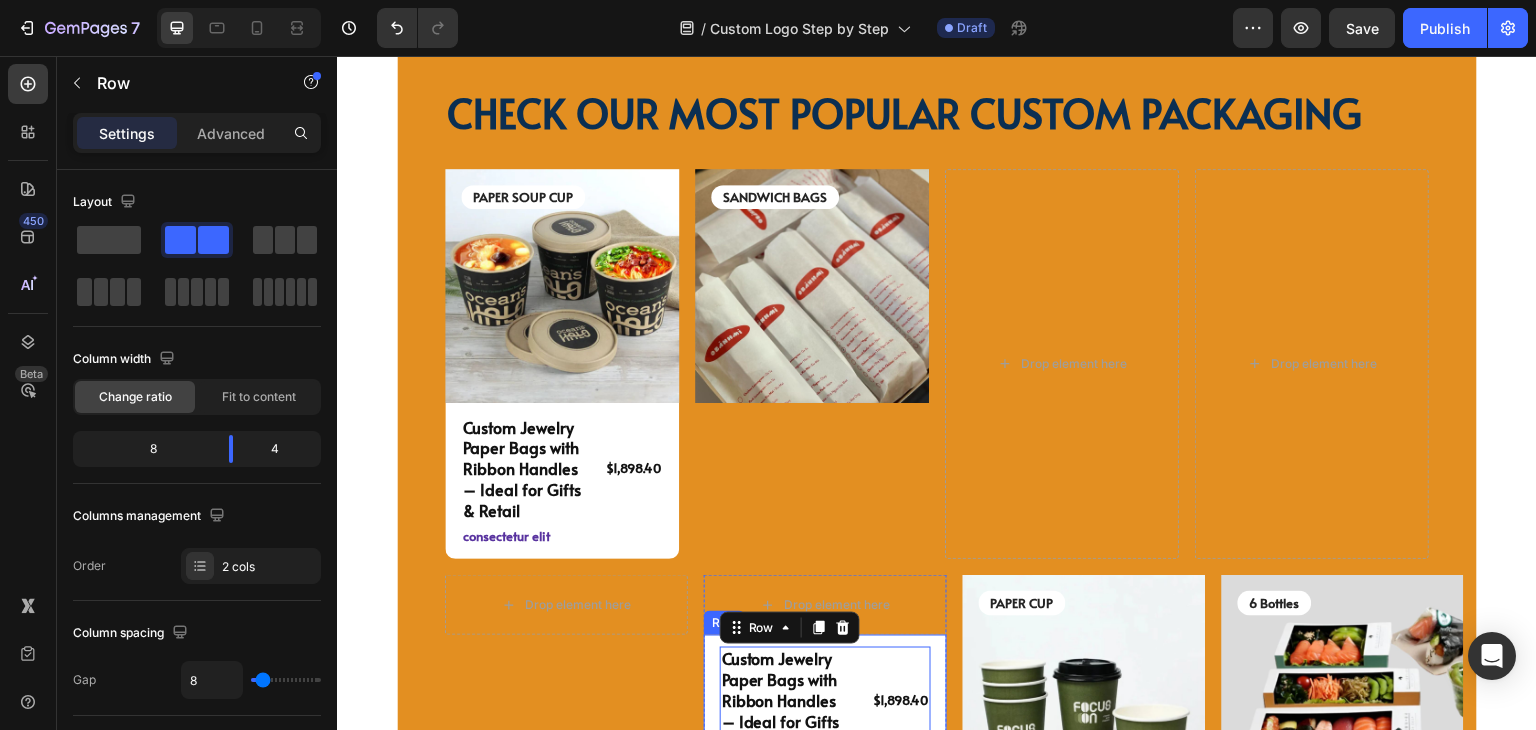 click on "Custom Jewelry Paper Bags with Ribbon Handles – Ideal for Gifts & Retail Product Title $1,898.40 Product Price Product Price Row   4 consectetur elit Text Block Row" at bounding box center [825, 713] 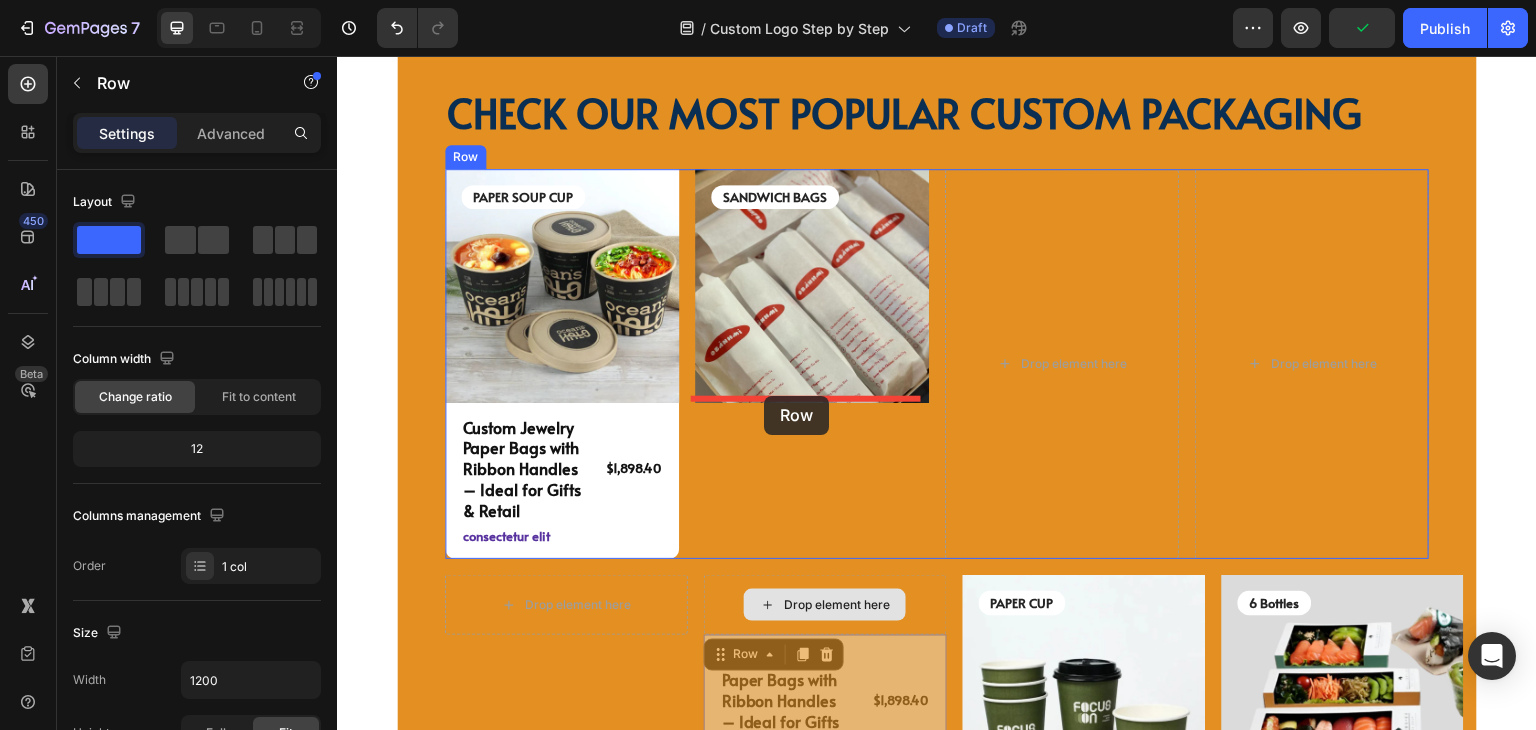 drag, startPoint x: 749, startPoint y: 640, endPoint x: 764, endPoint y: 396, distance: 244.46063 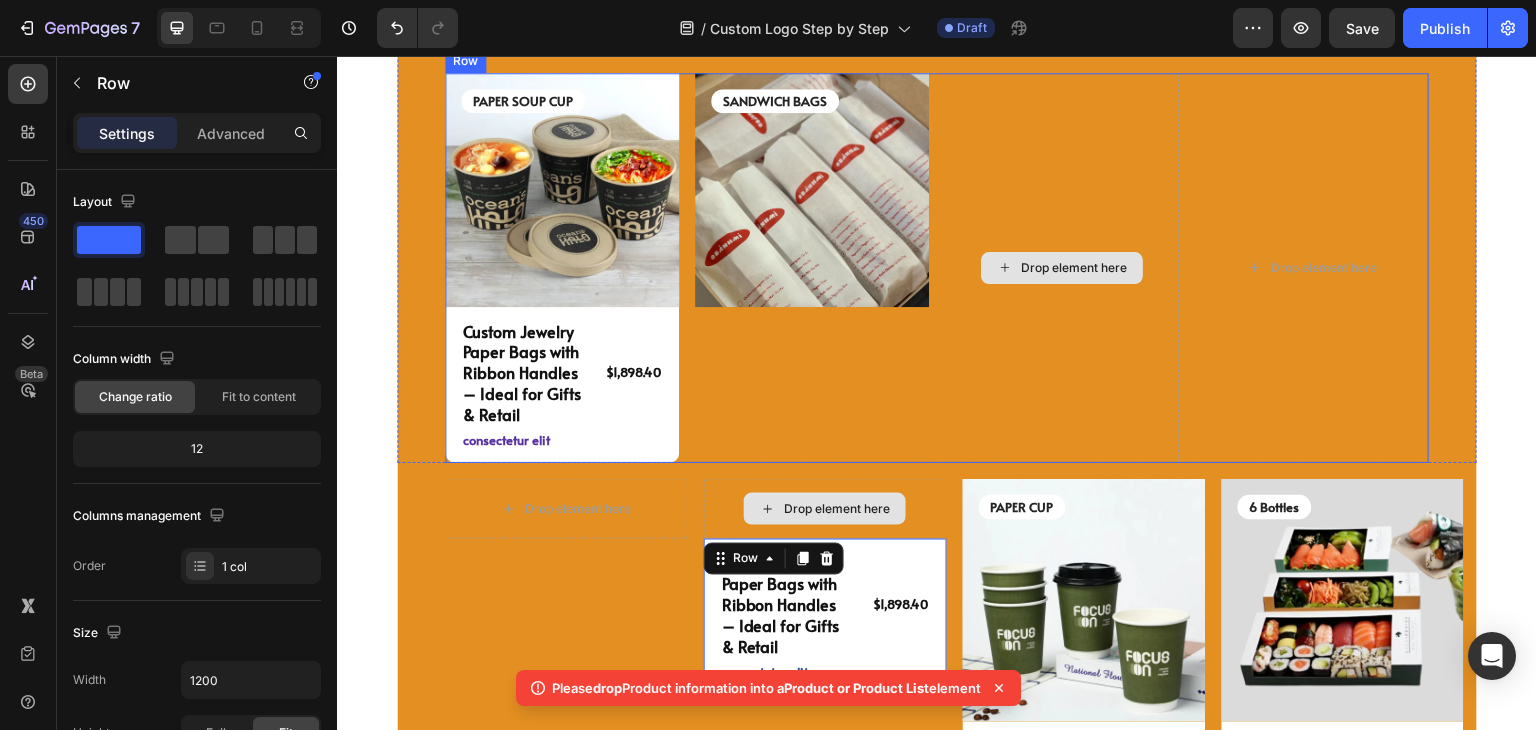 scroll, scrollTop: 4904, scrollLeft: 0, axis: vertical 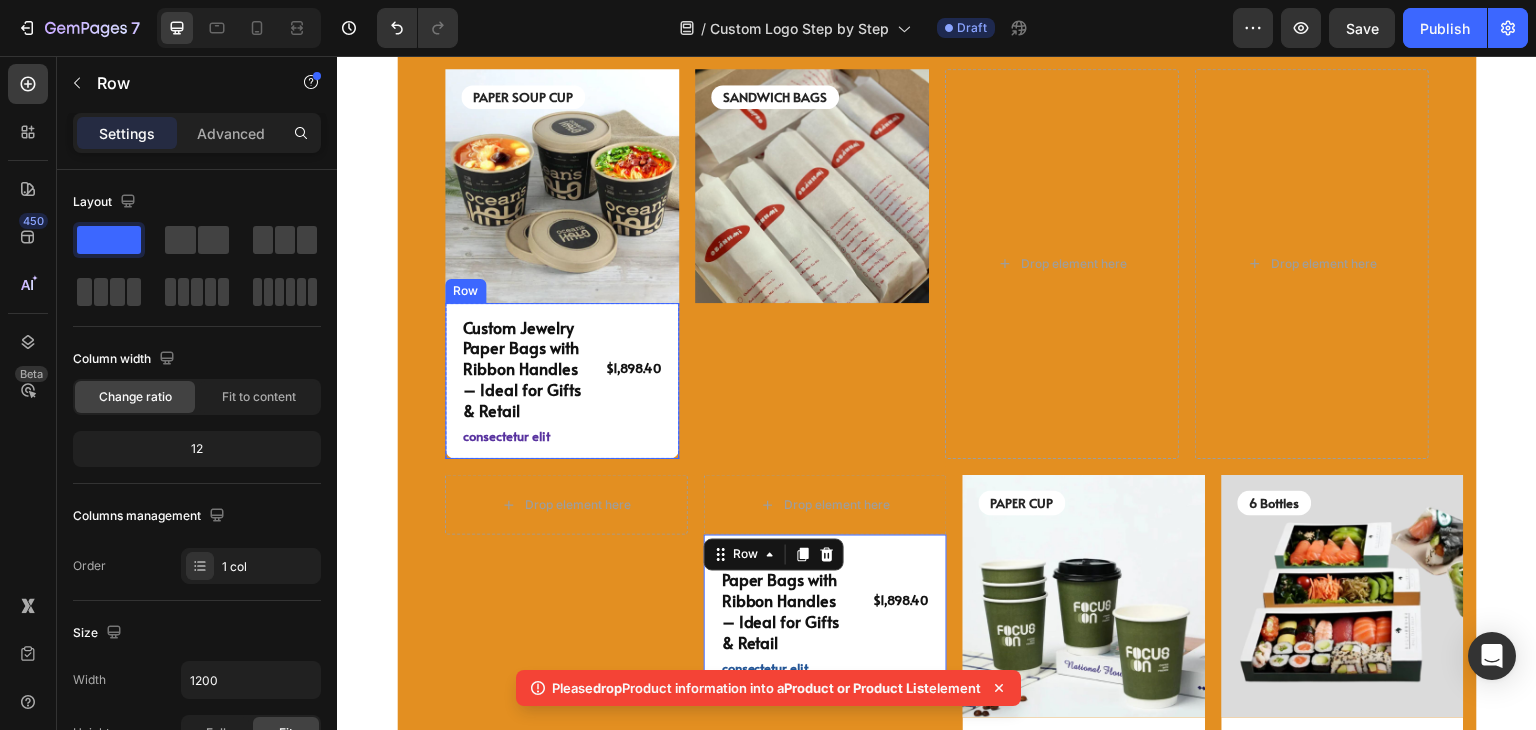 click on "Custom Jewelry Paper Bags with Ribbon Handles – Ideal for Gifts & Retail Product Title $1,898.40 Product Price Product Price Row consectetur elit Text Block Row" at bounding box center (562, 381) 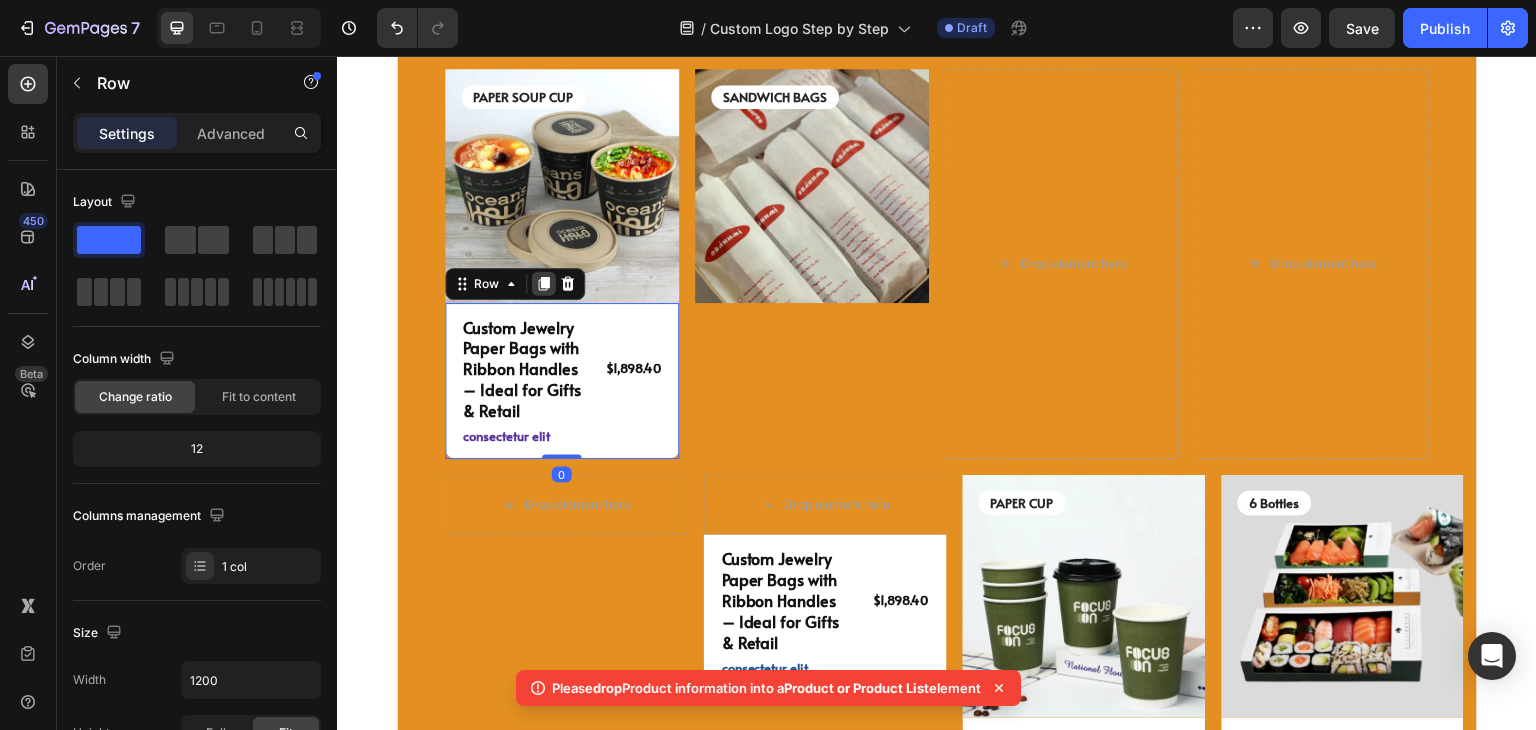 click 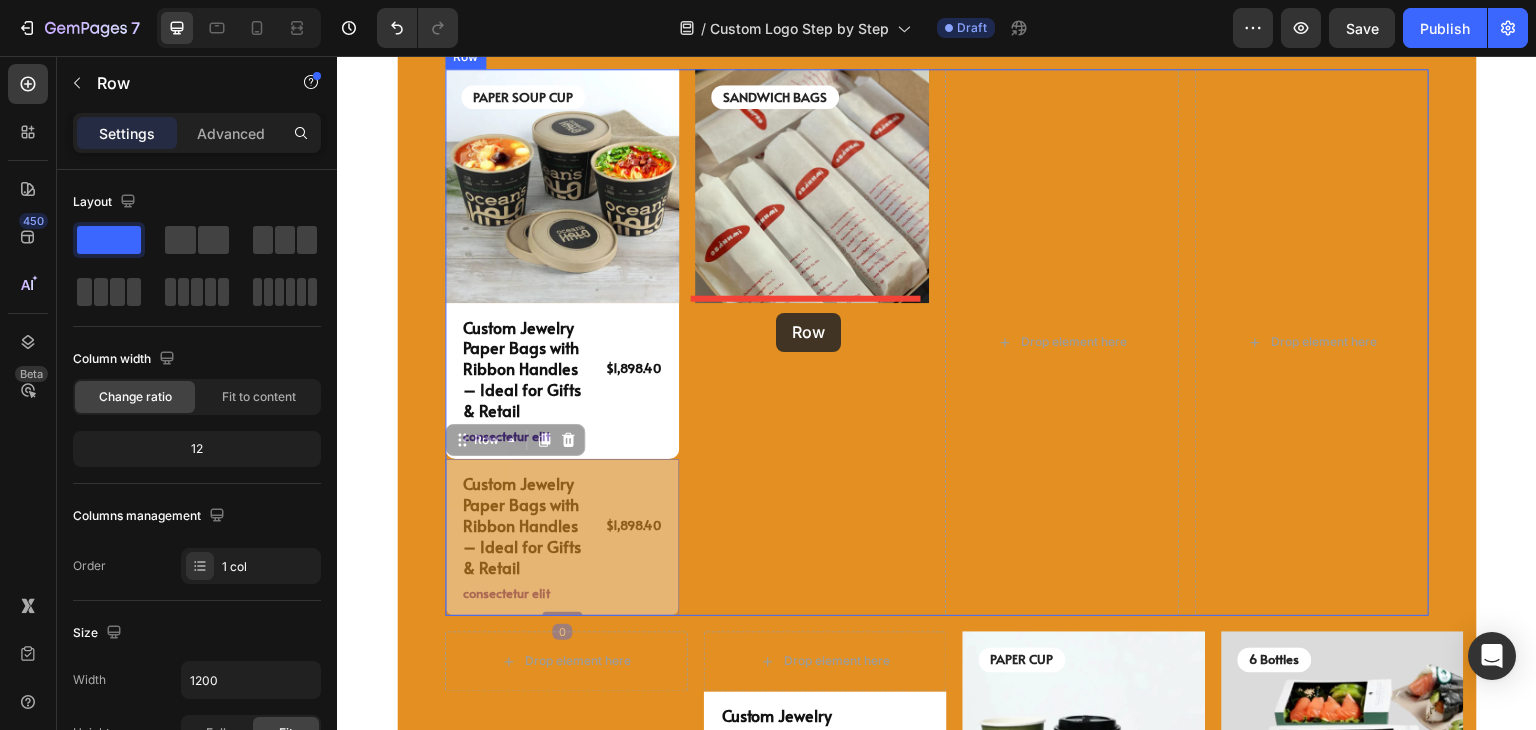 drag, startPoint x: 489, startPoint y: 442, endPoint x: 776, endPoint y: 313, distance: 314.65854 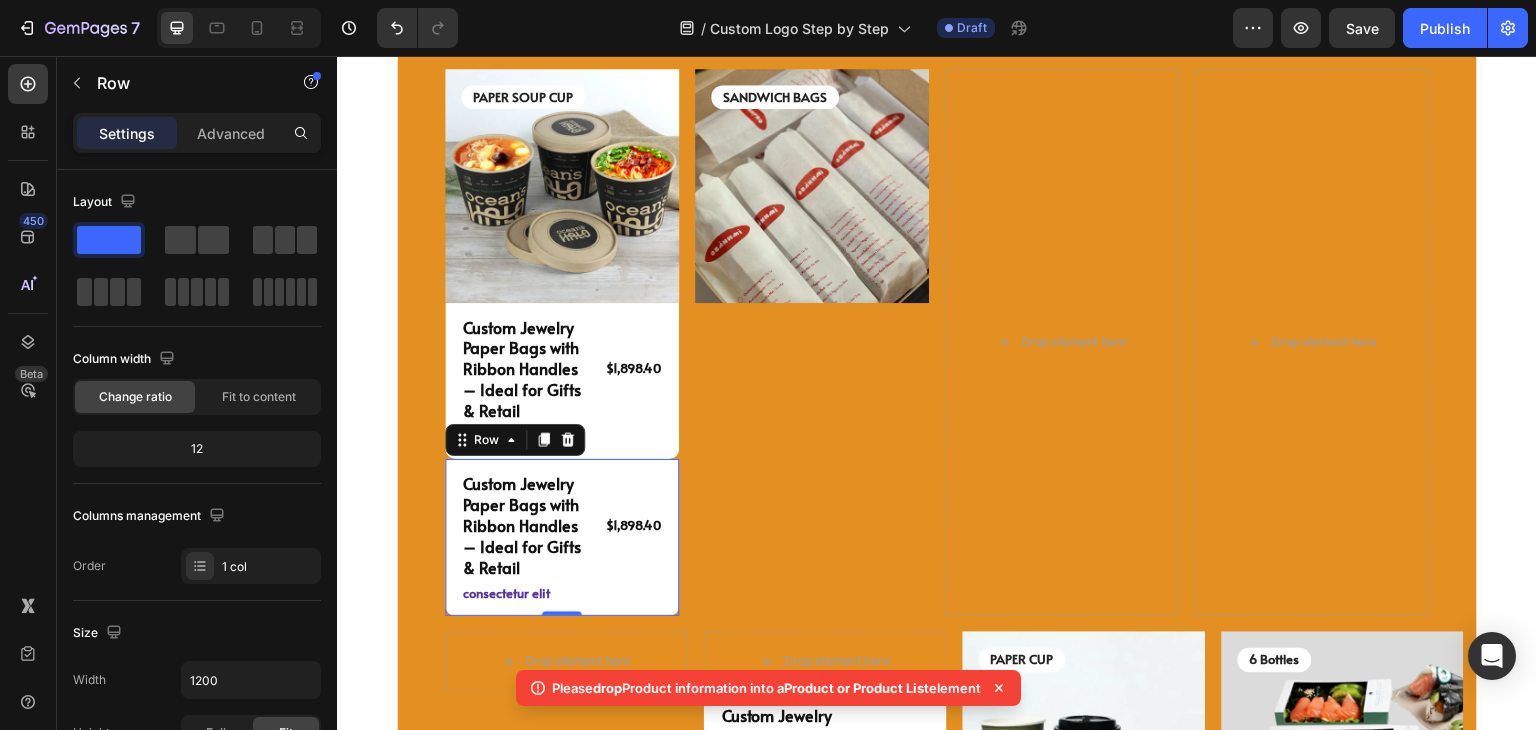 click 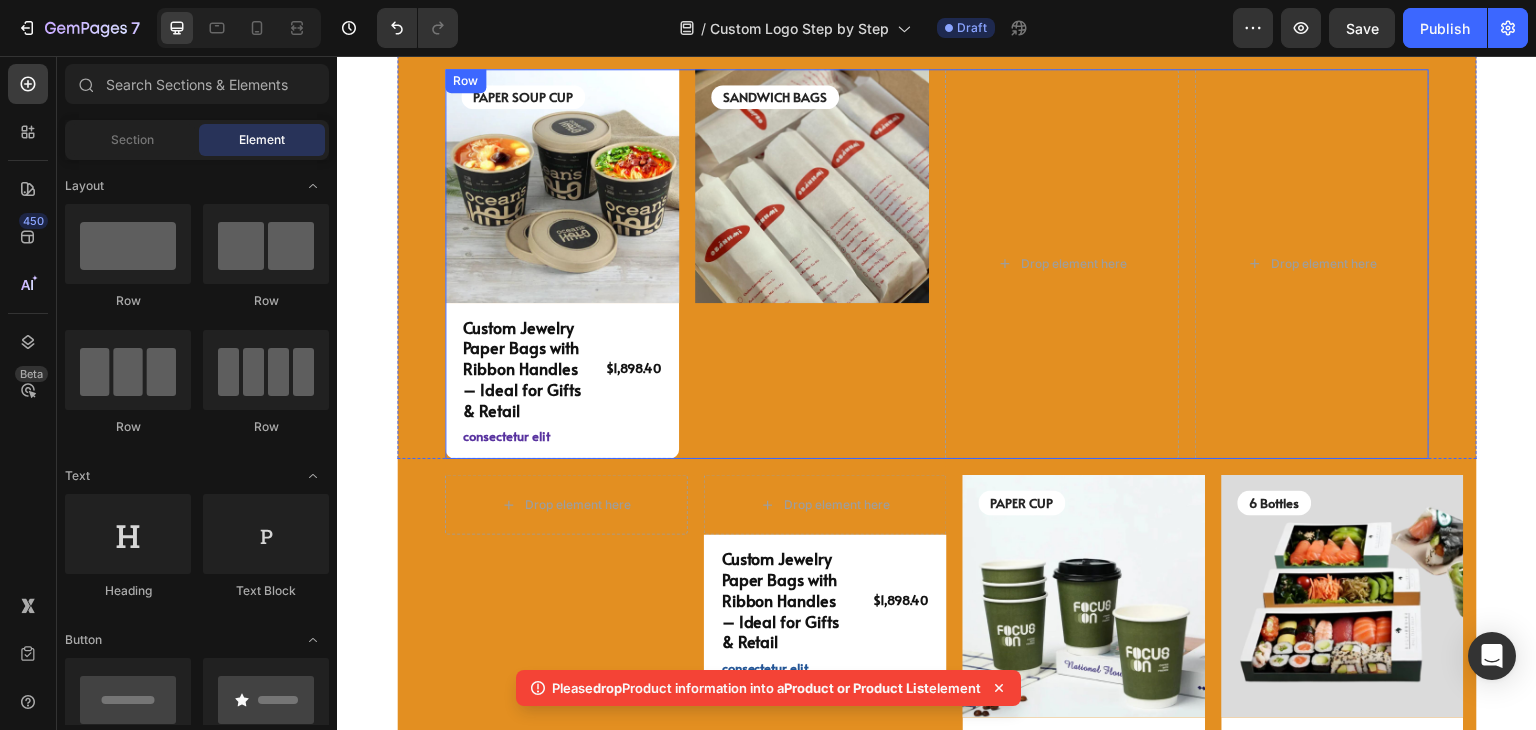 click on "SANDWICH BAGS Text Block Image" at bounding box center [812, 264] 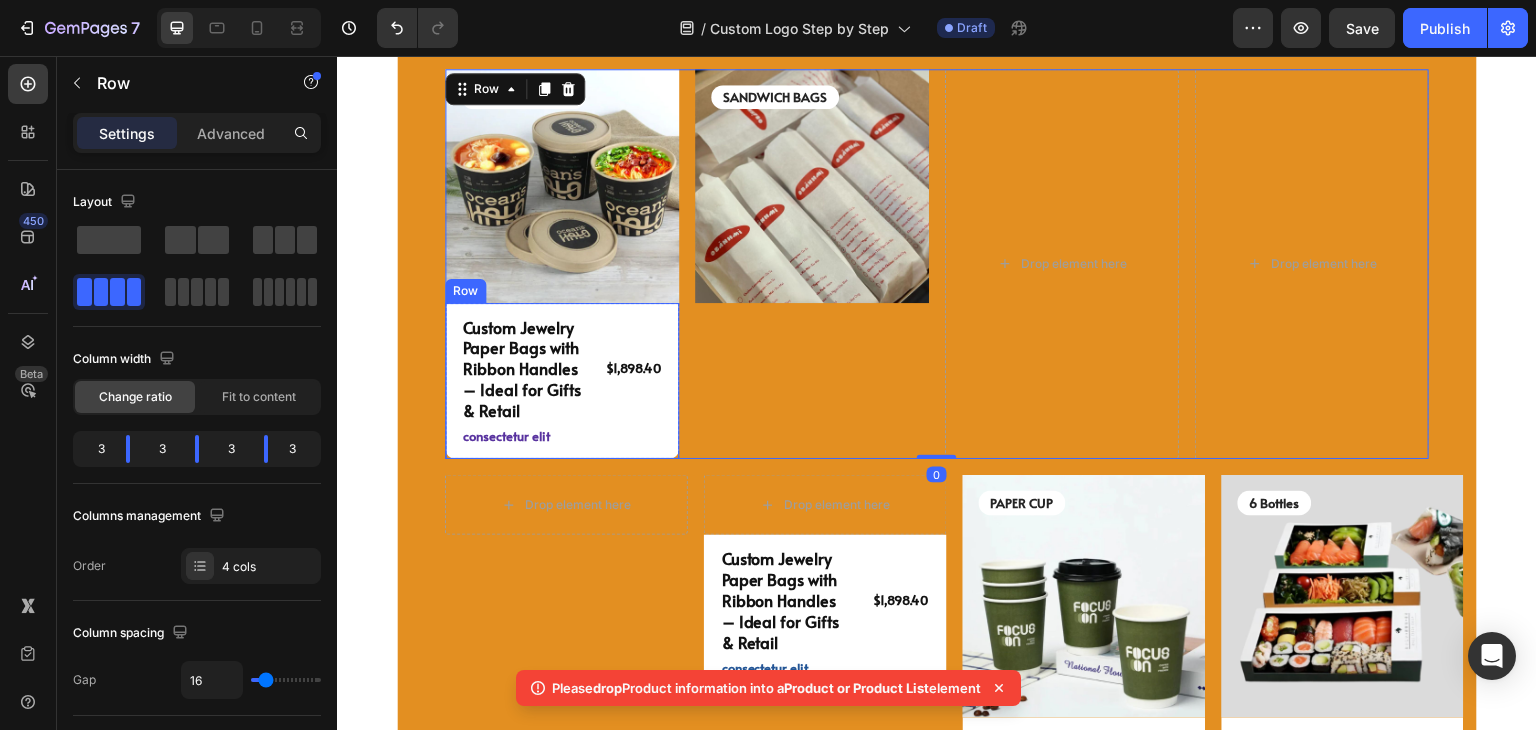 click on "Custom Jewelry Paper Bags with Ribbon Handles – Ideal for Gifts & Retail Product Title $1,898.40 Product Price Product Price Row consectetur elit Text Block Row" at bounding box center [562, 381] 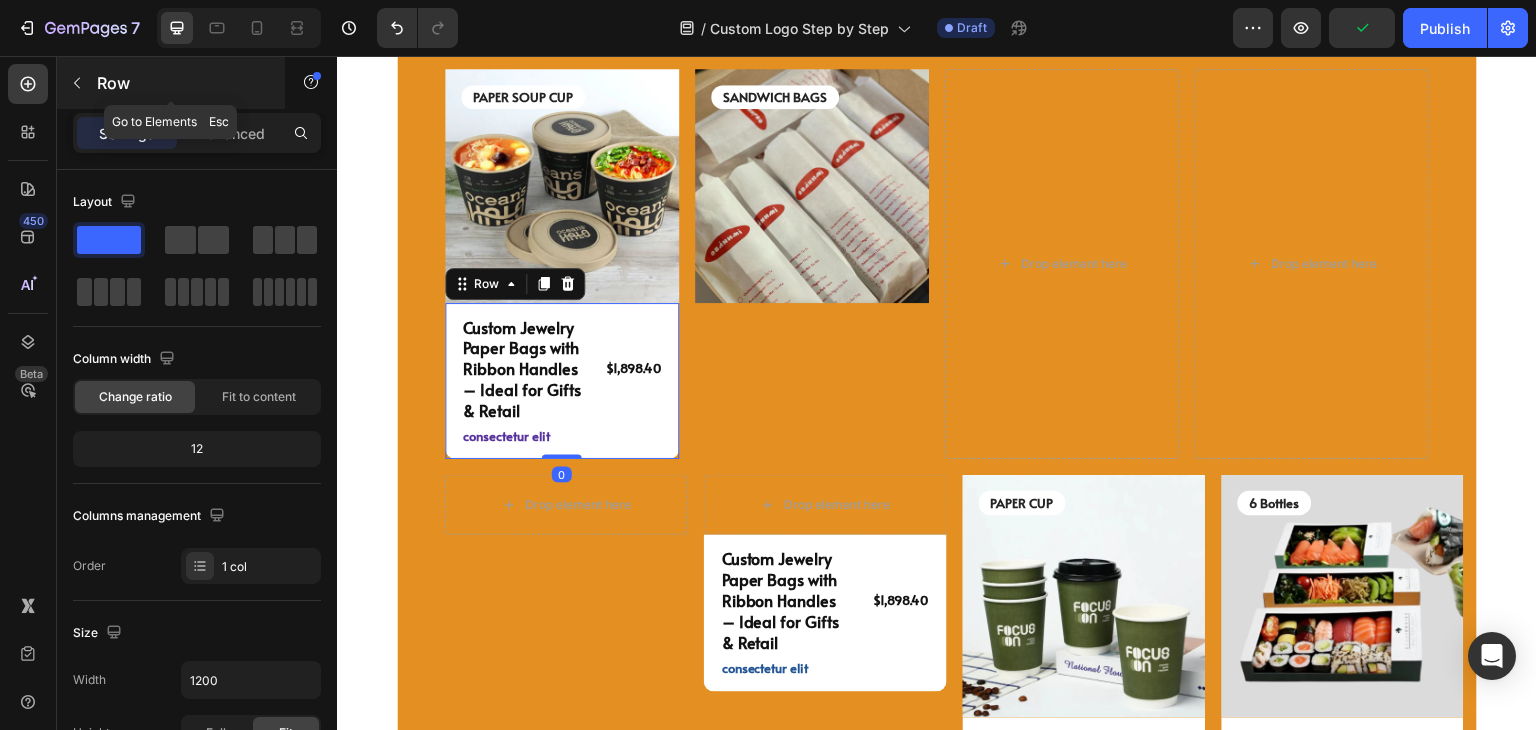 click 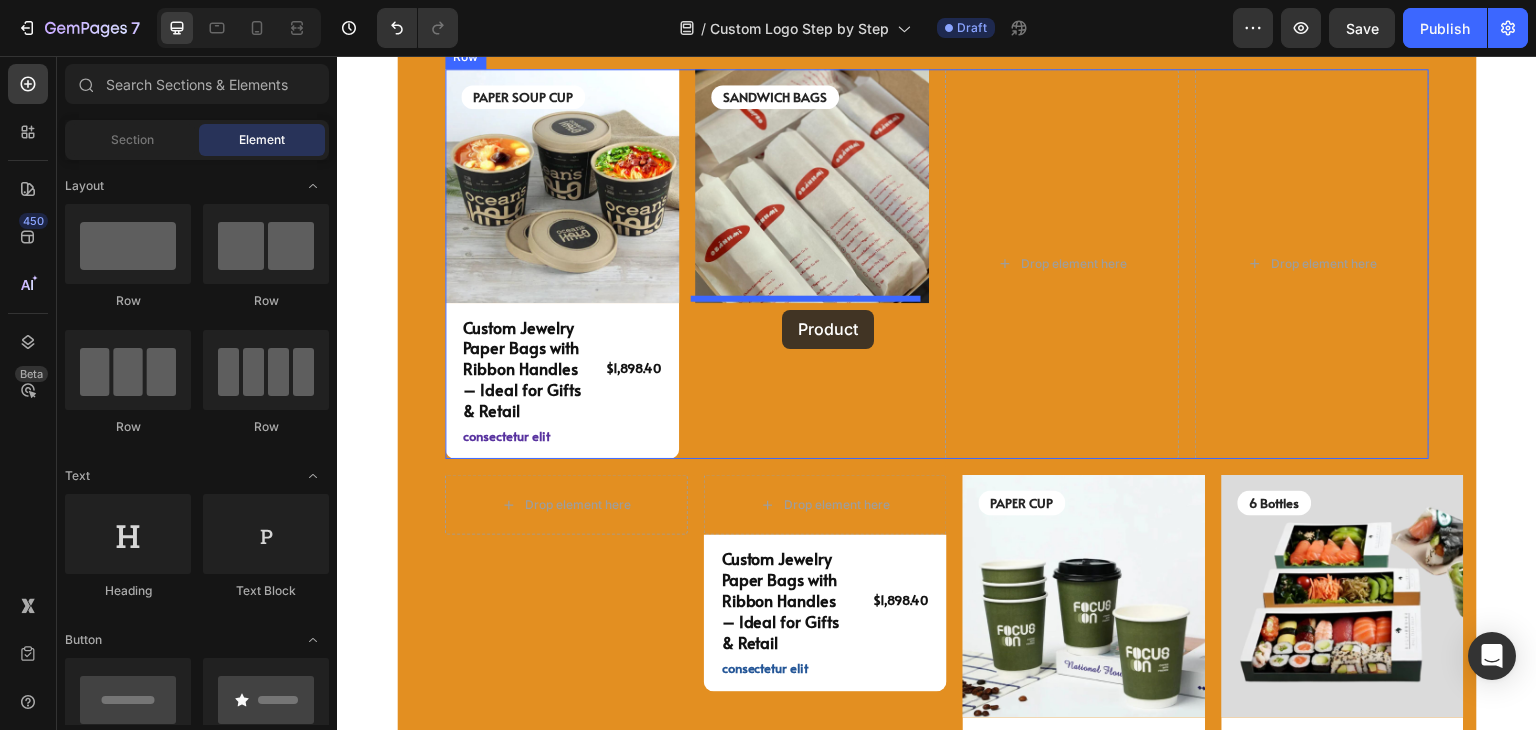 drag, startPoint x: 489, startPoint y: 573, endPoint x: 782, endPoint y: 310, distance: 393.72327 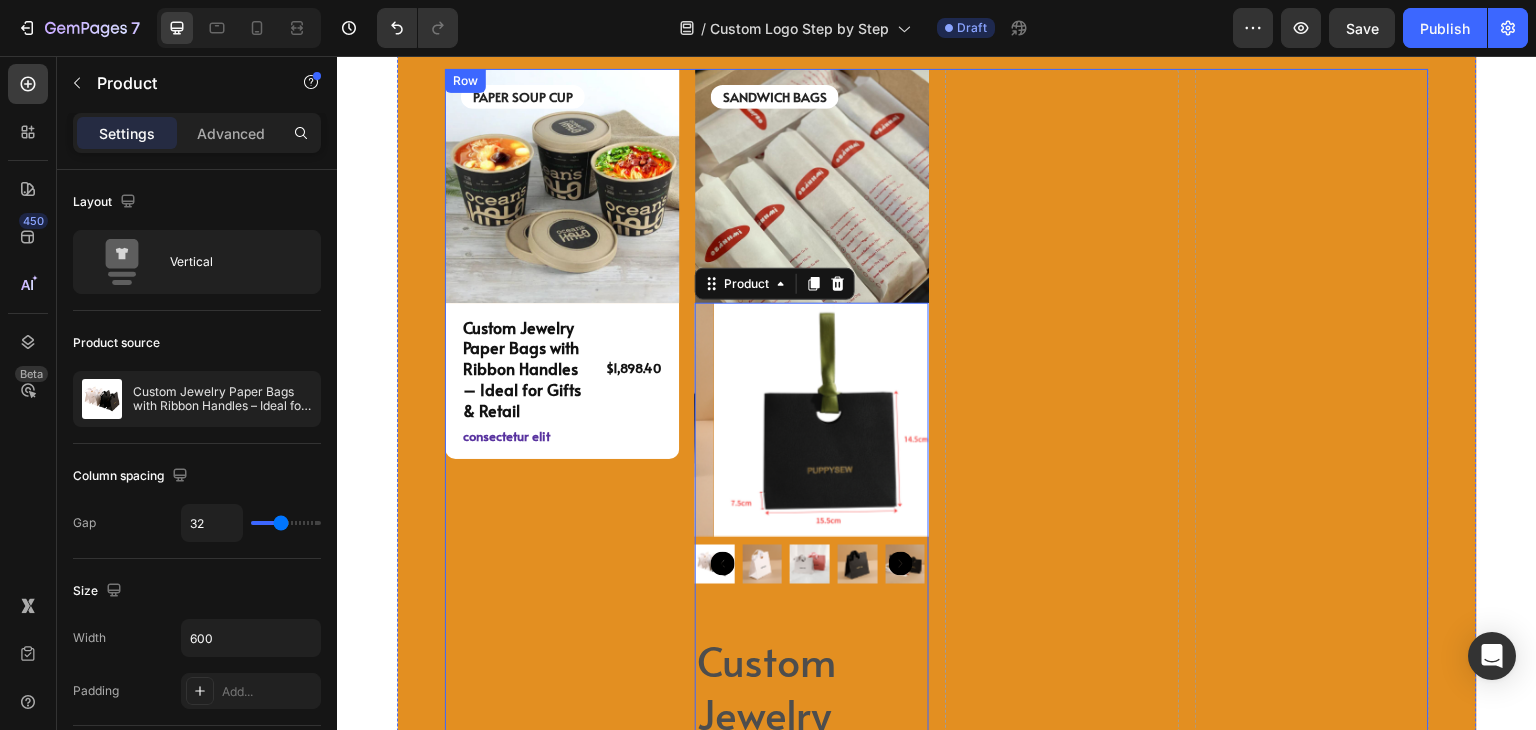 click at bounding box center (831, 420) 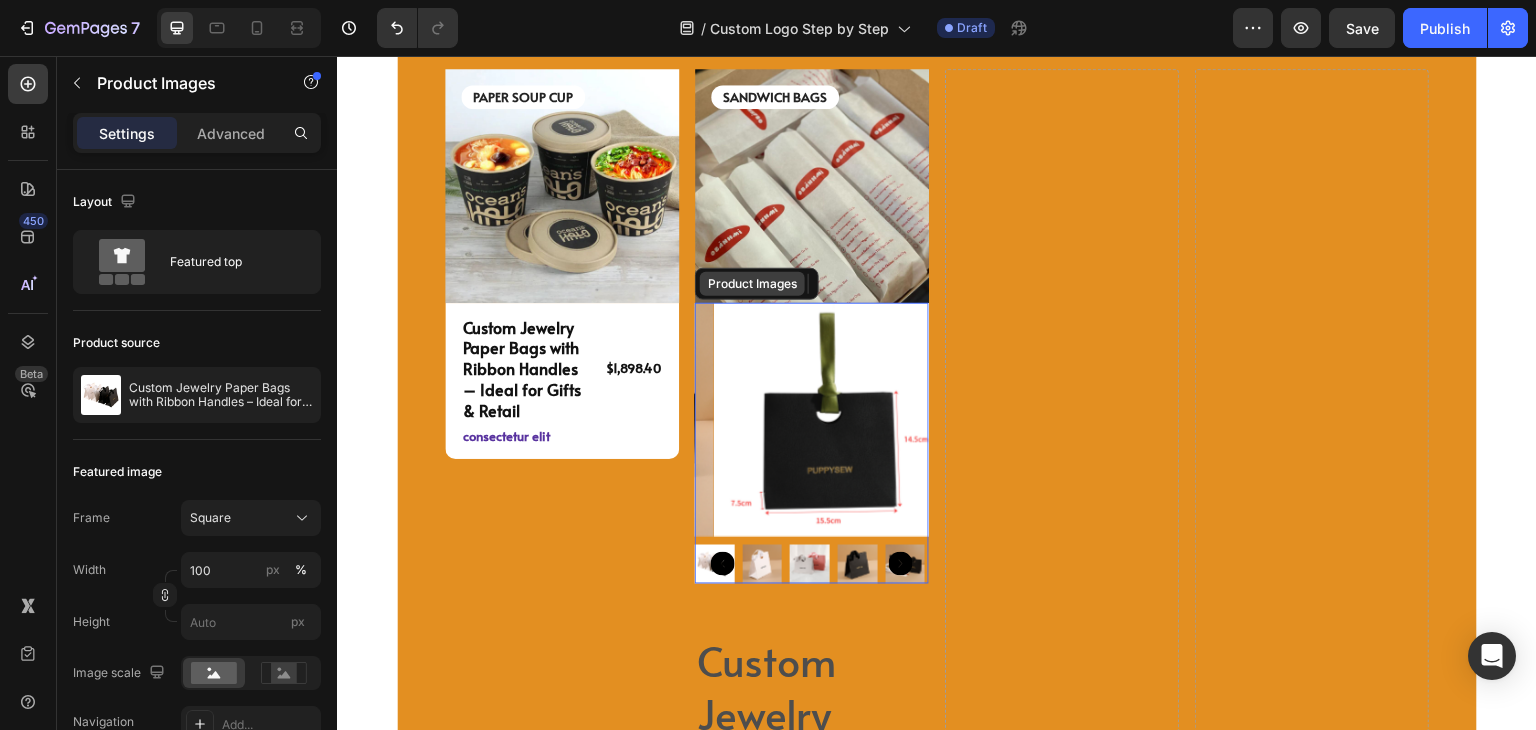 click on "Product Images" at bounding box center [757, 284] 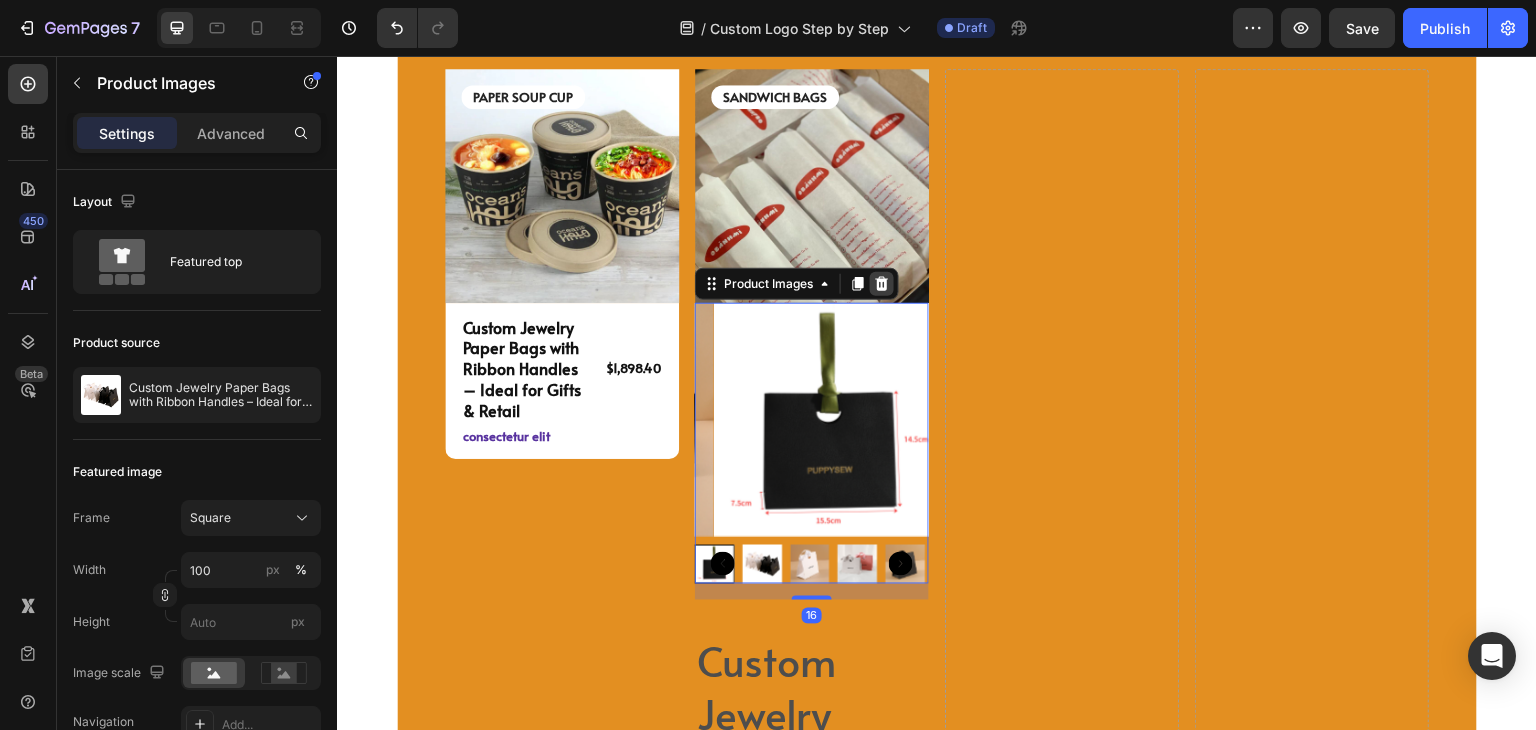 click 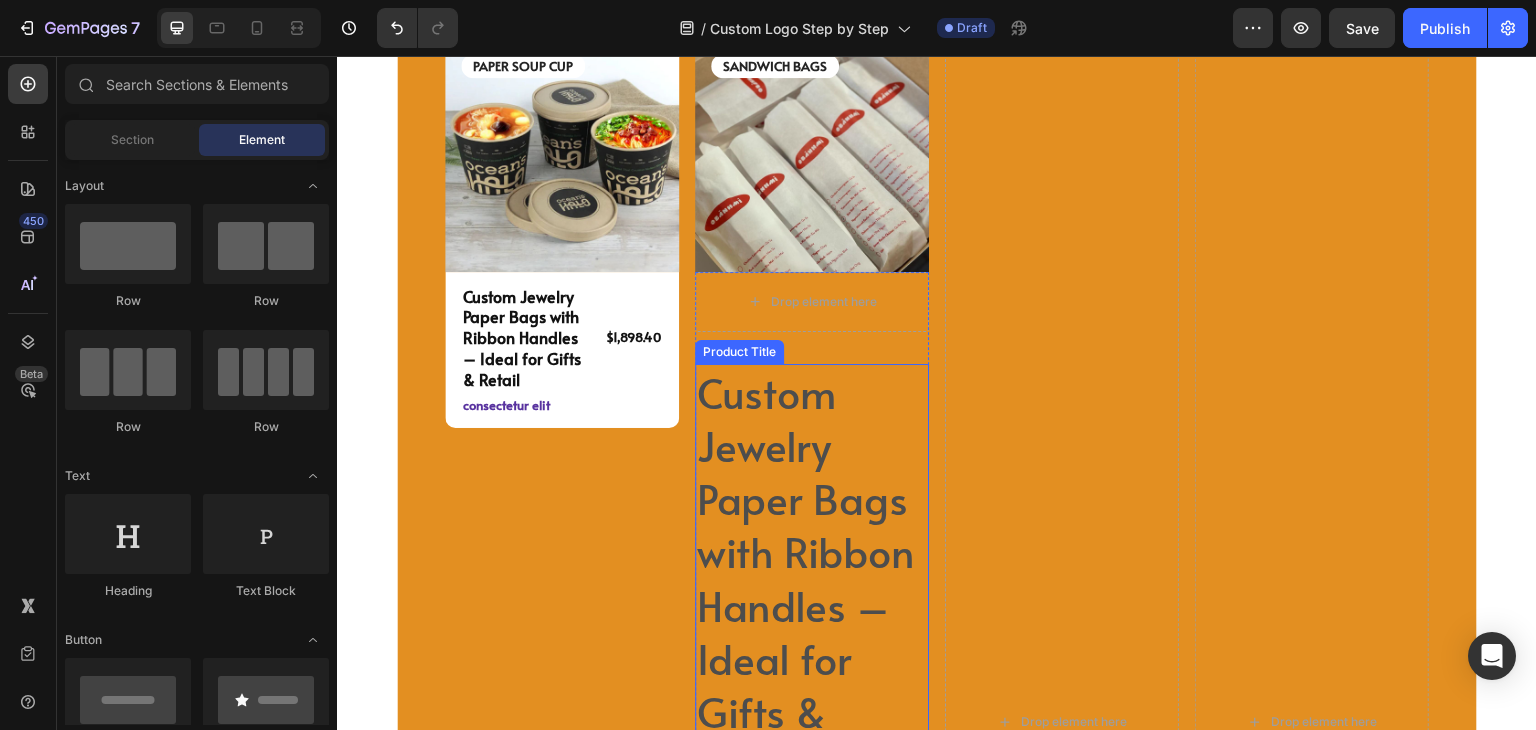 scroll, scrollTop: 4904, scrollLeft: 0, axis: vertical 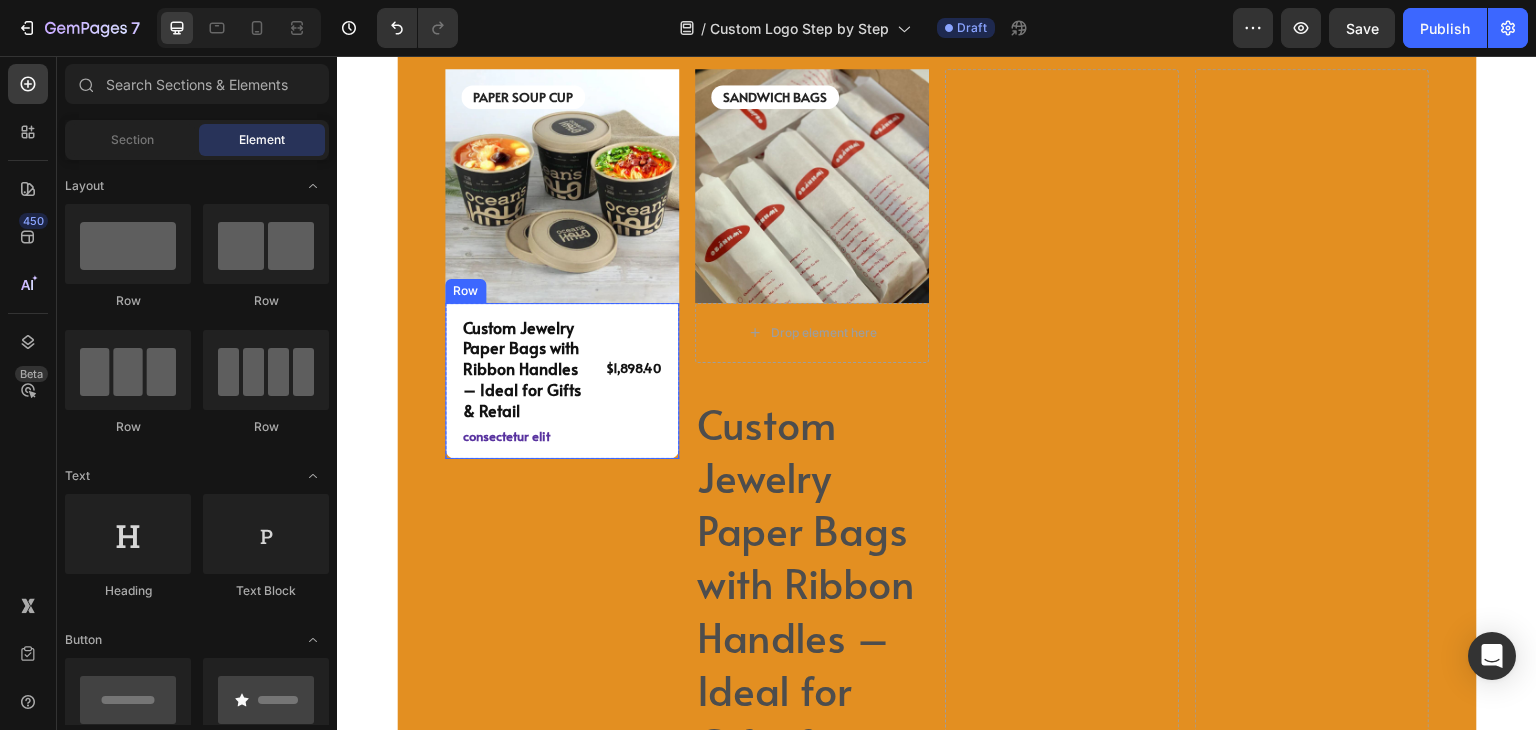 click on "$1,898.40 Product Price Product Price" at bounding box center [630, 369] 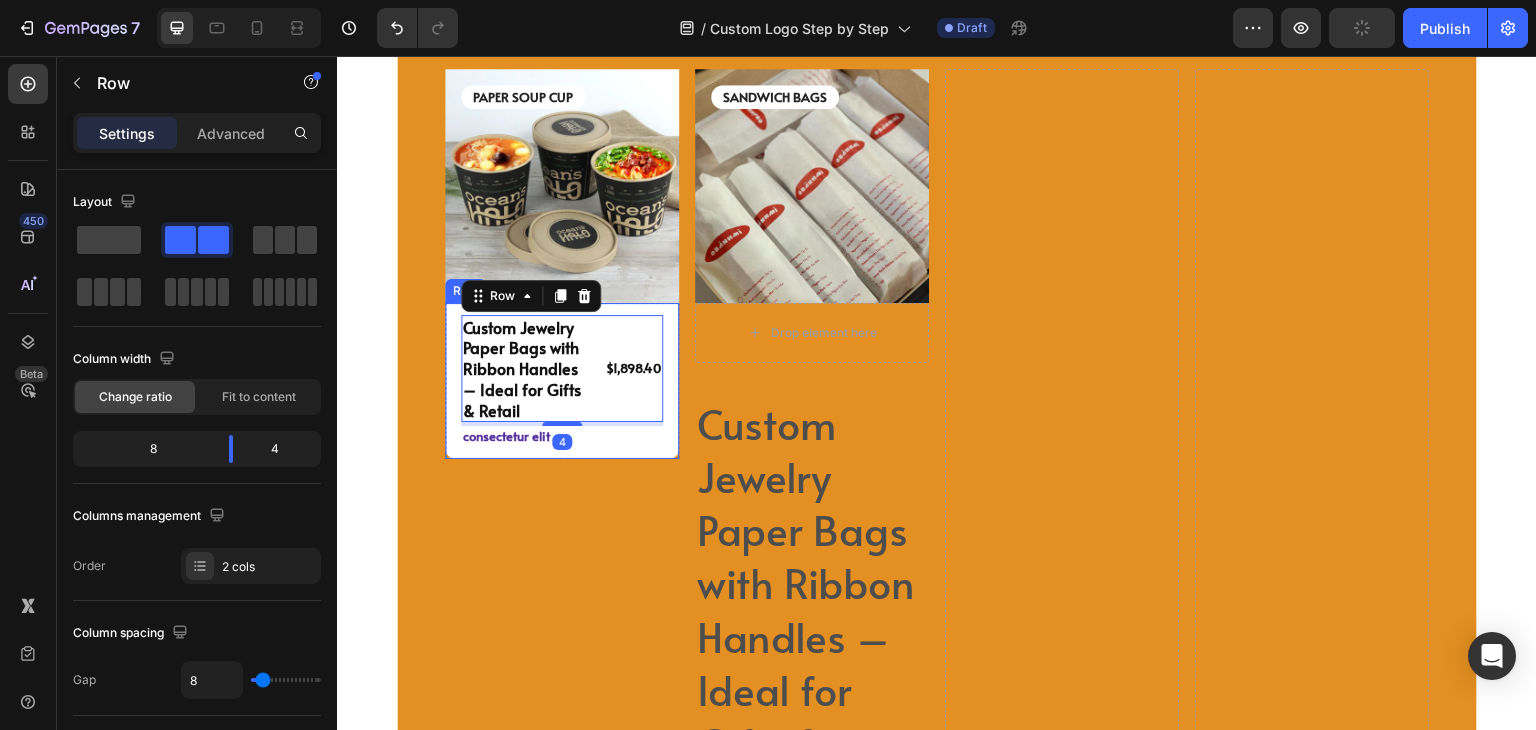 click on "Custom Jewelry Paper Bags with Ribbon Handles – Ideal for Gifts & Retail Product Title $1,898.40 Product Price Product Price Row   4 consectetur elit Text Block Row" at bounding box center [562, 381] 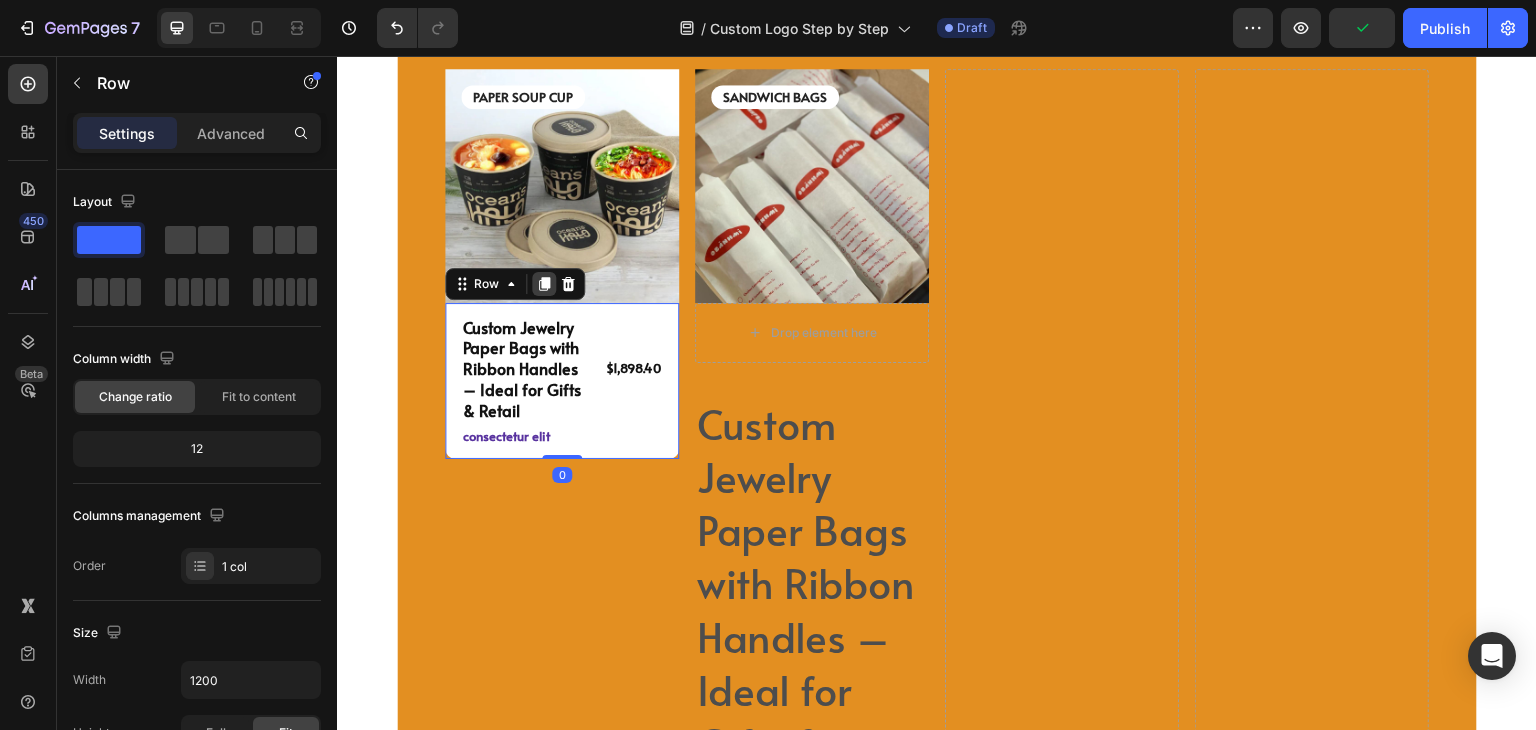 click 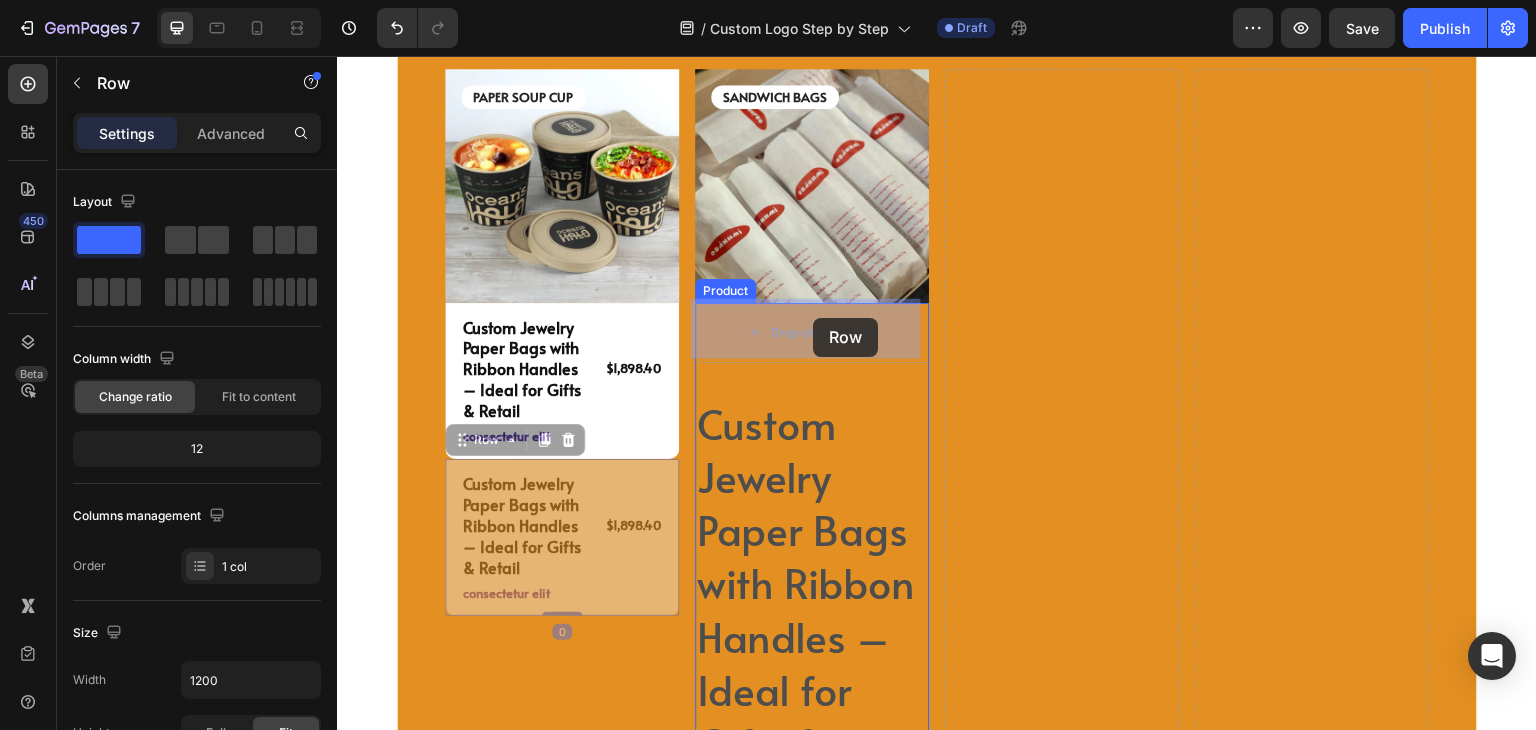 drag, startPoint x: 494, startPoint y: 436, endPoint x: 816, endPoint y: 318, distance: 342.94022 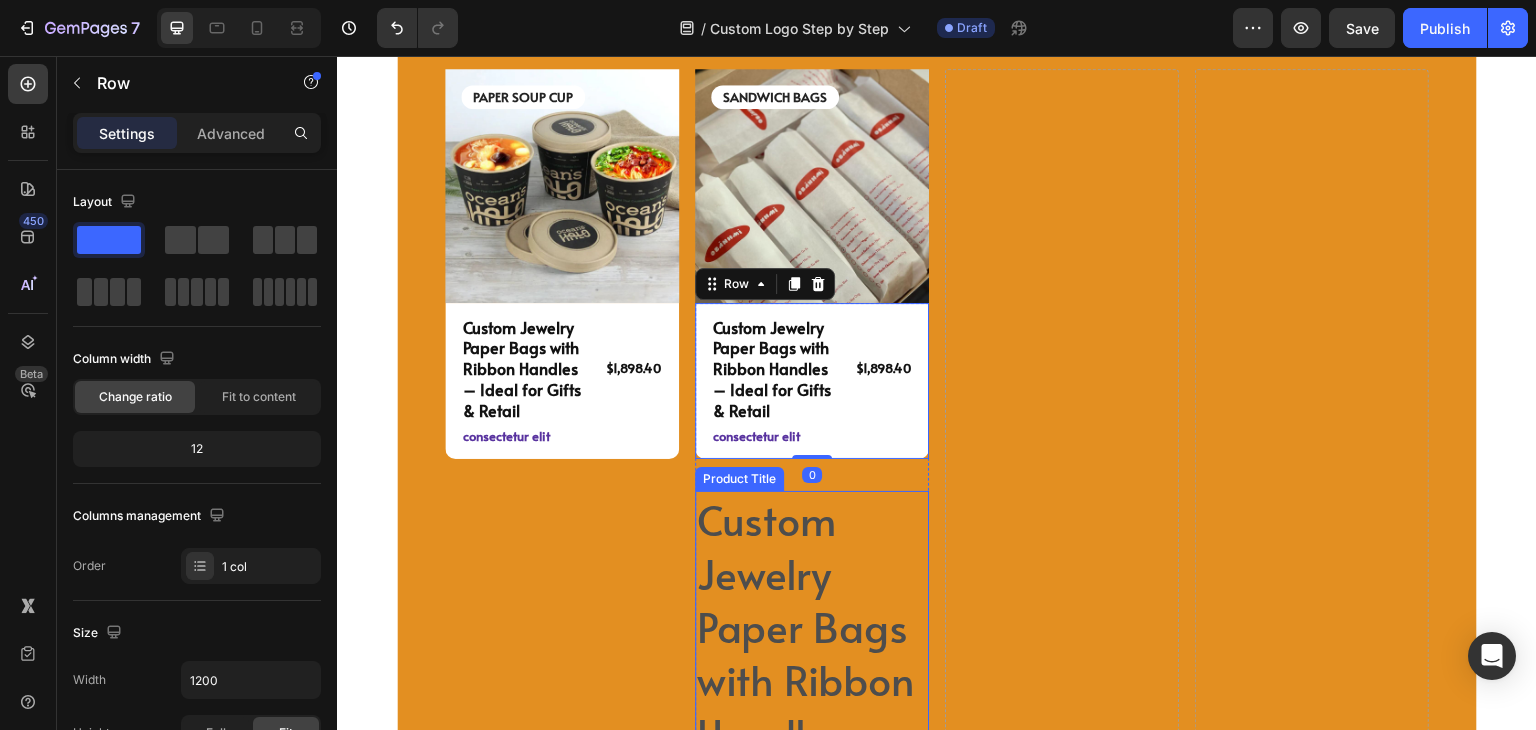 click on "Custom Jewelry Paper Bags with Ribbon Handles – Ideal for Gifts & Retail" at bounding box center (812, 706) 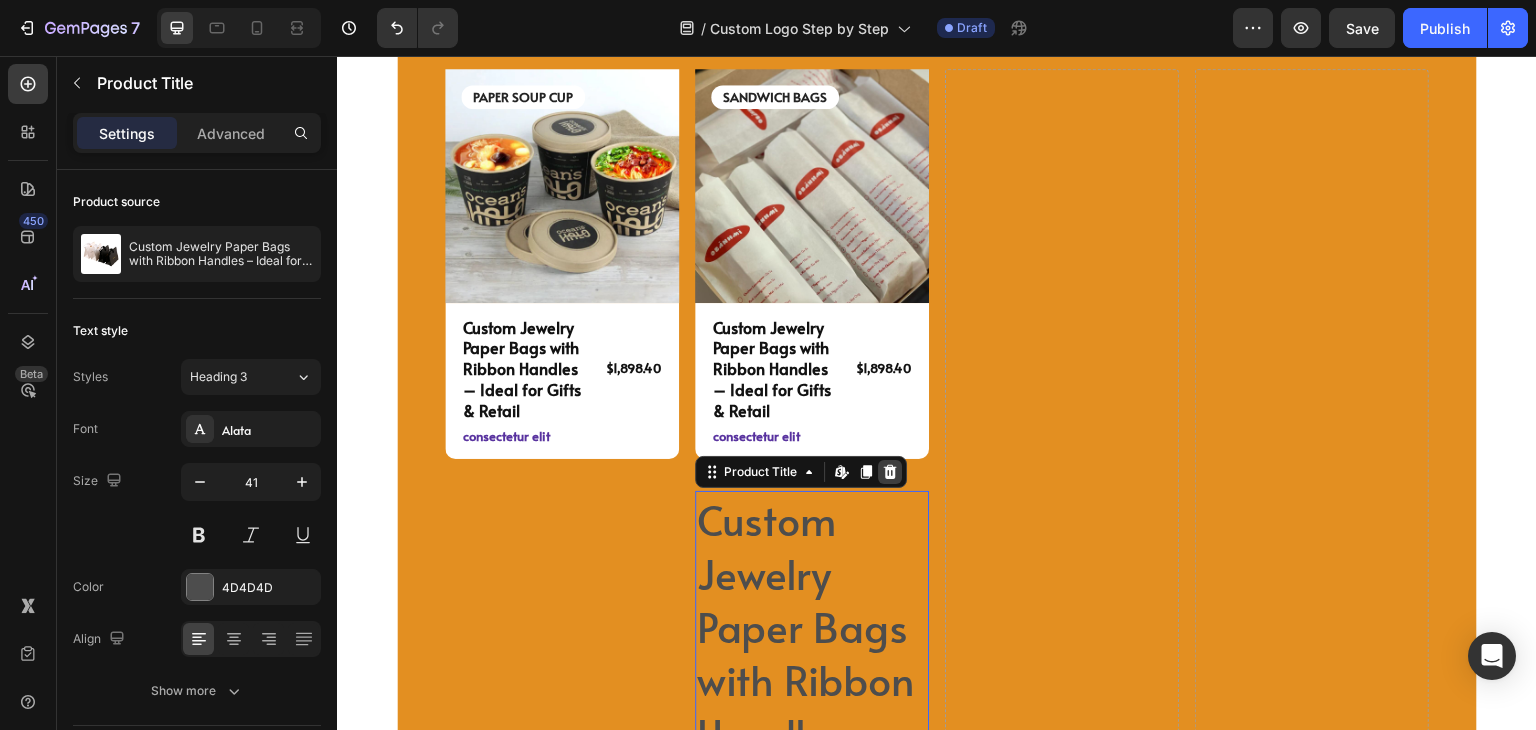 click 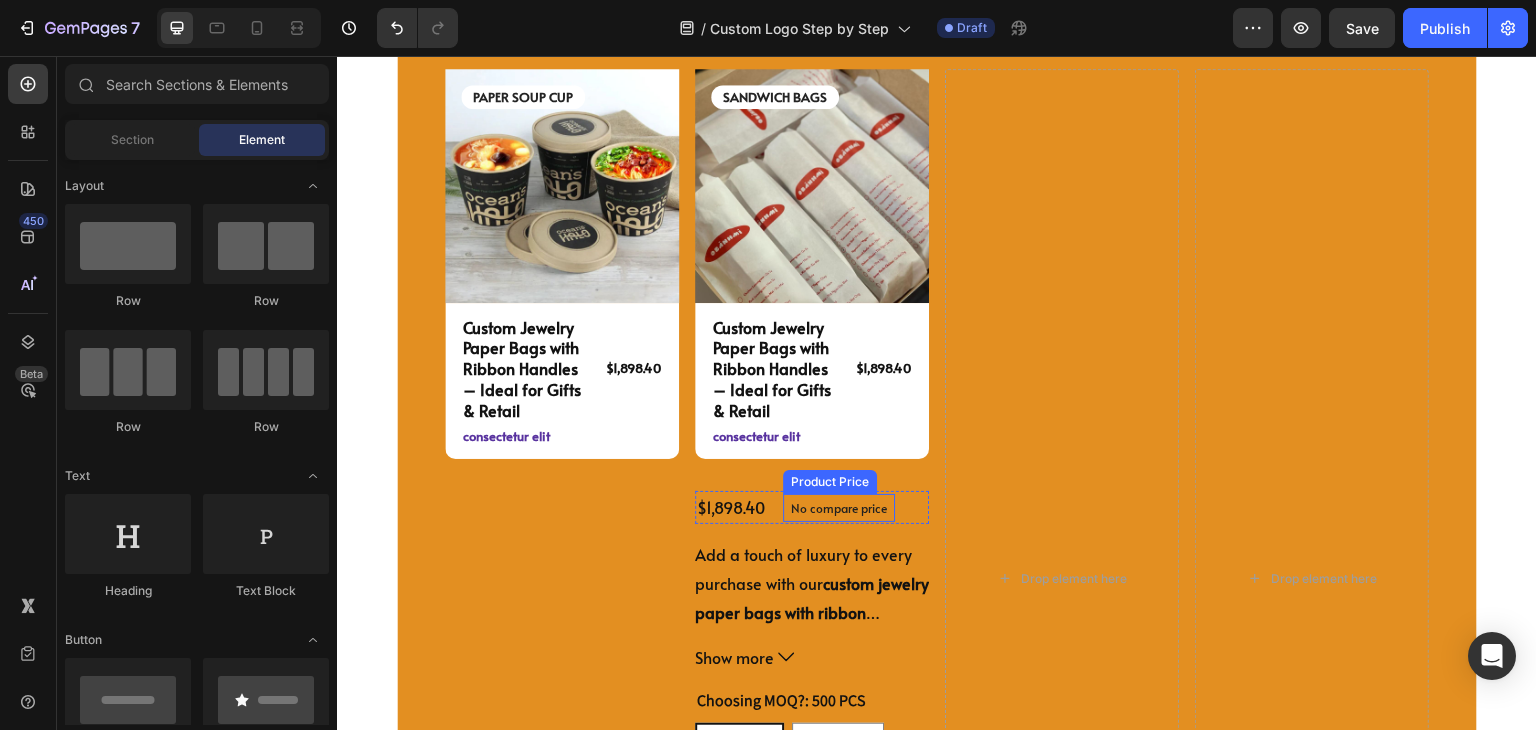 click on "No compare price" at bounding box center (839, 508) 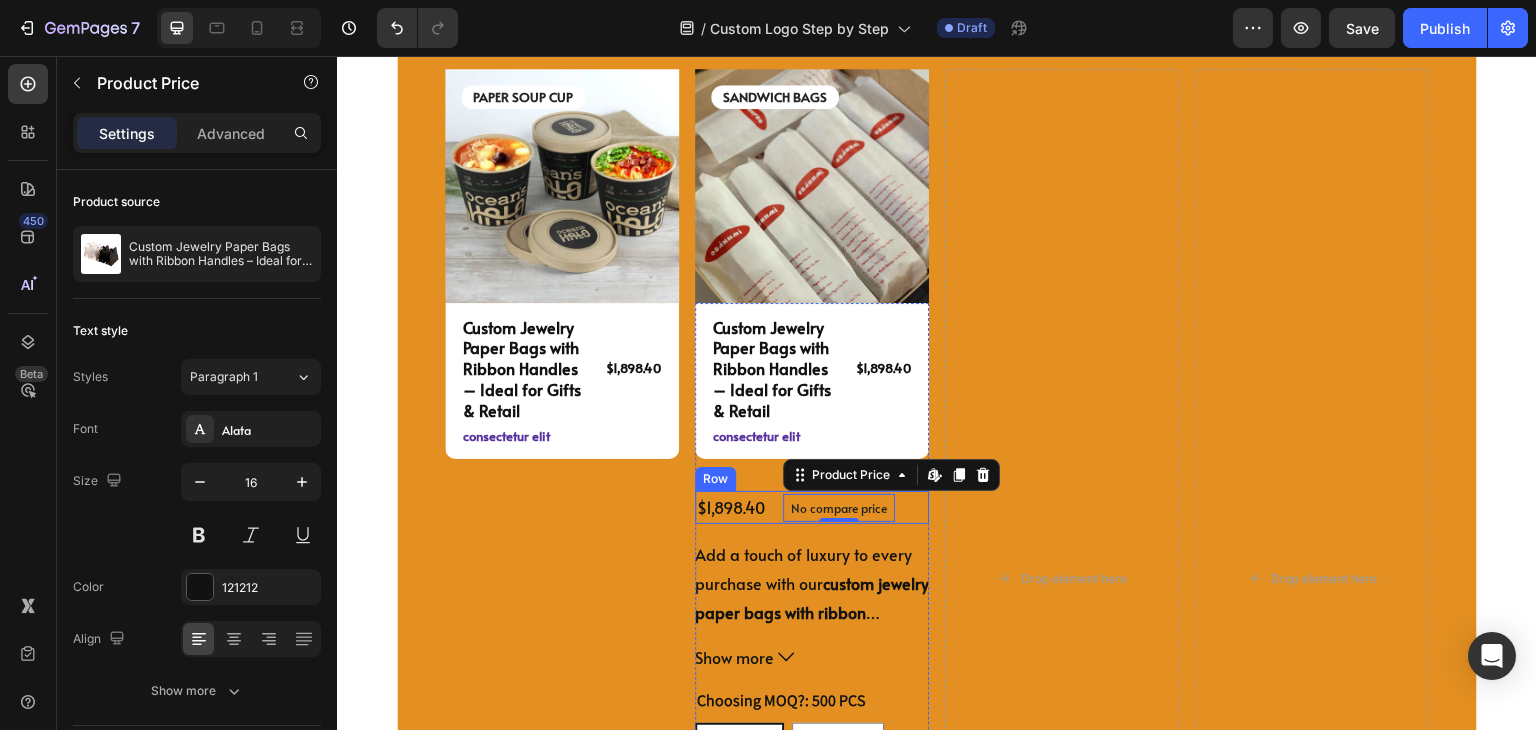 click on "$1,898.40 Product Price Product Price No compare price Product Price   Edit content in Shopify 0 Row" at bounding box center (812, 507) 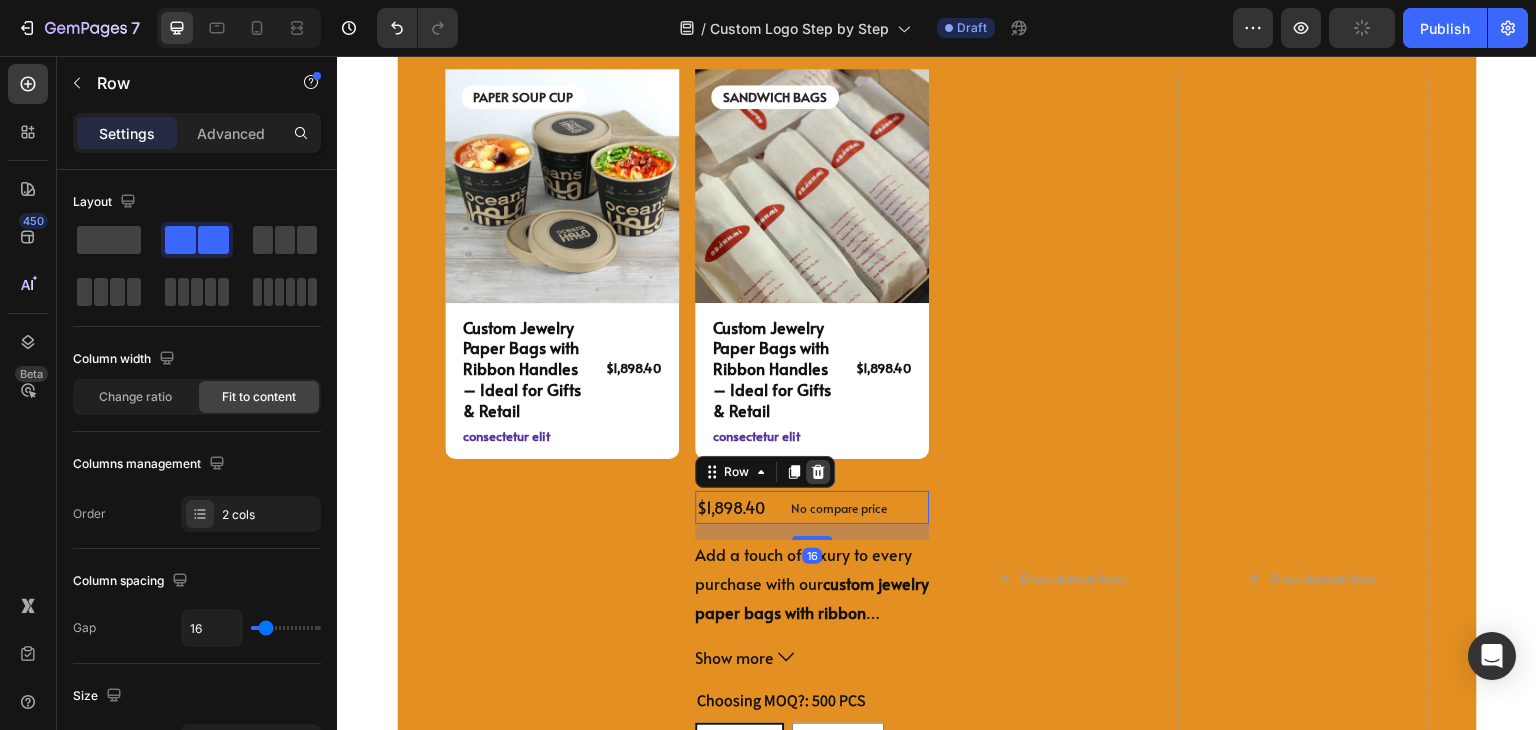 click 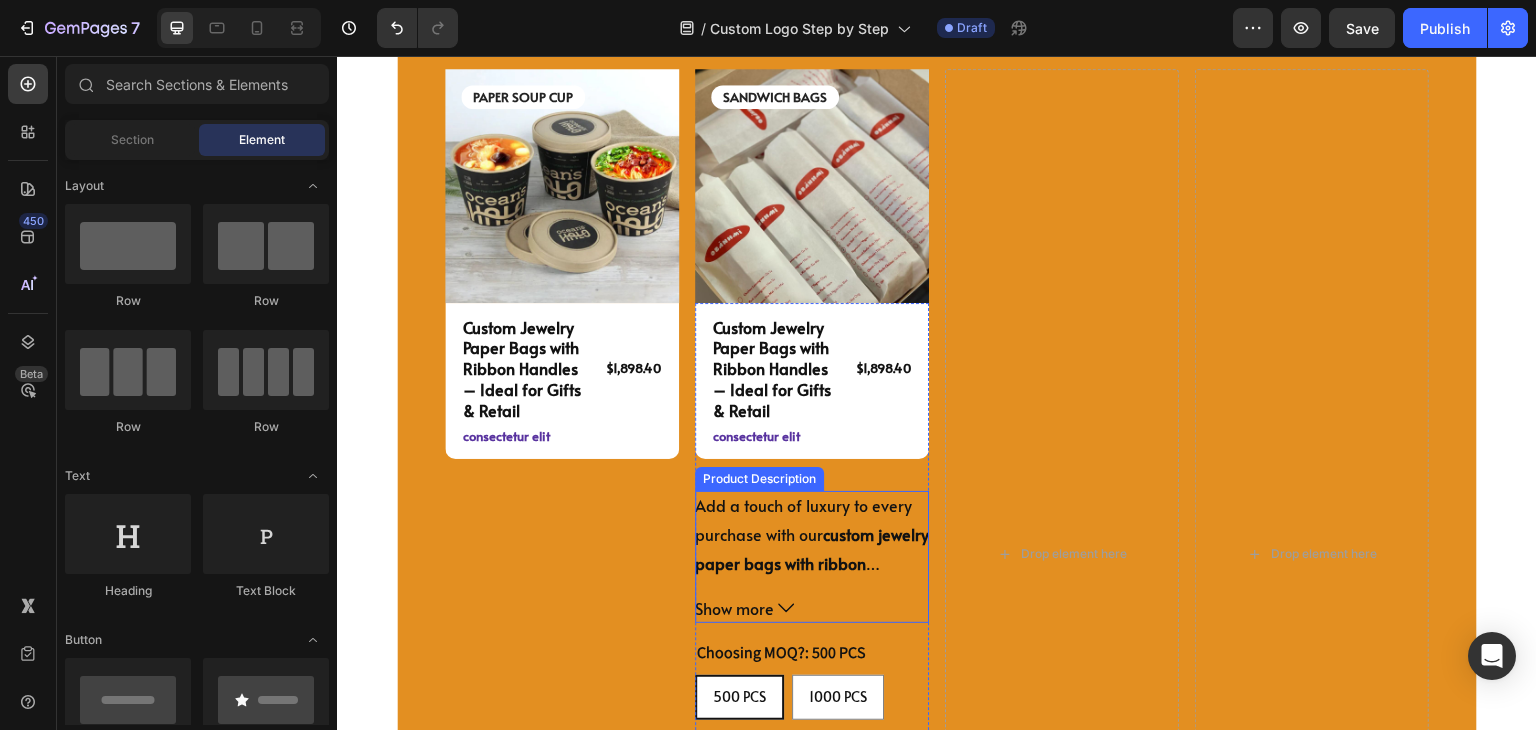 click on "Add a touch of luxury to every purchase with our  custom jewelry paper bags with ribbon handles . Perfectly designed for jewelry shops, gift boutiques, and premium retailers, these bags can be fully customized with your logo, brand colors, and special finishes. Whether it’s a gift or a keepsake, your packaging should feel just as special as what’s inside.
PRE-ORDER | DELIVERY IN 6-10 WEEKS
Customizable Paper Bags for Jewelry Specification
MOQ
[NUMBER]/[NUMBER]/[NUMBER] pcs
Quantity Per Case
[NUMBER] pcs/case
Size
[DIMENSIONS]
Material
Sustainable Paper Material
Features
Recyclable, Reusable, Eco-Friendly, Durable, Heavy-Duty
Style
Bags with Ribbon
Industrial Use
Jewelry & Watch & Eyewear
Application
Jewelry shops, gift boutiques, and premium retailers,...
Why Should You Choose Custom Jewelry Bags?
Premium Ribbon Handles for a Luxurious Touch:" at bounding box center [812, 534] 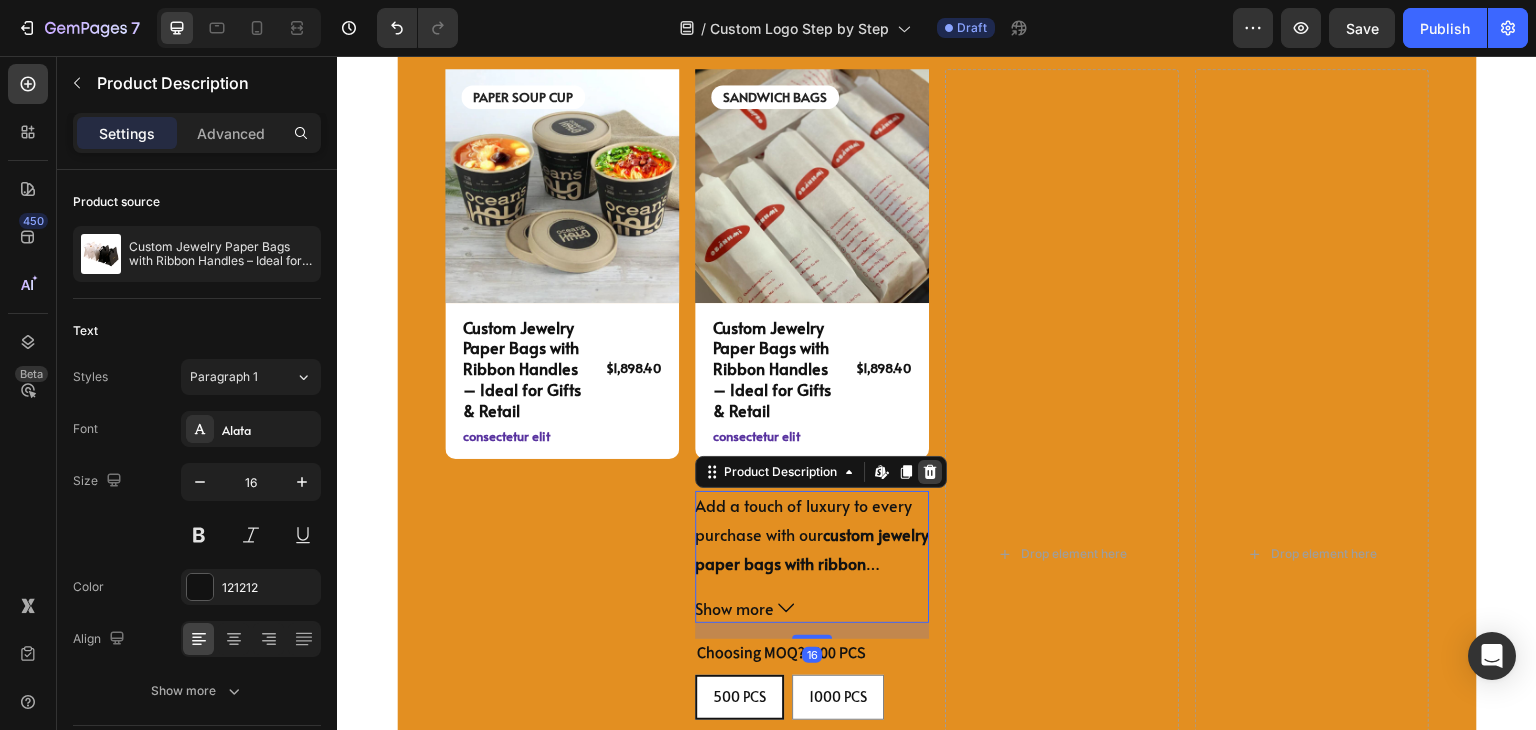 click 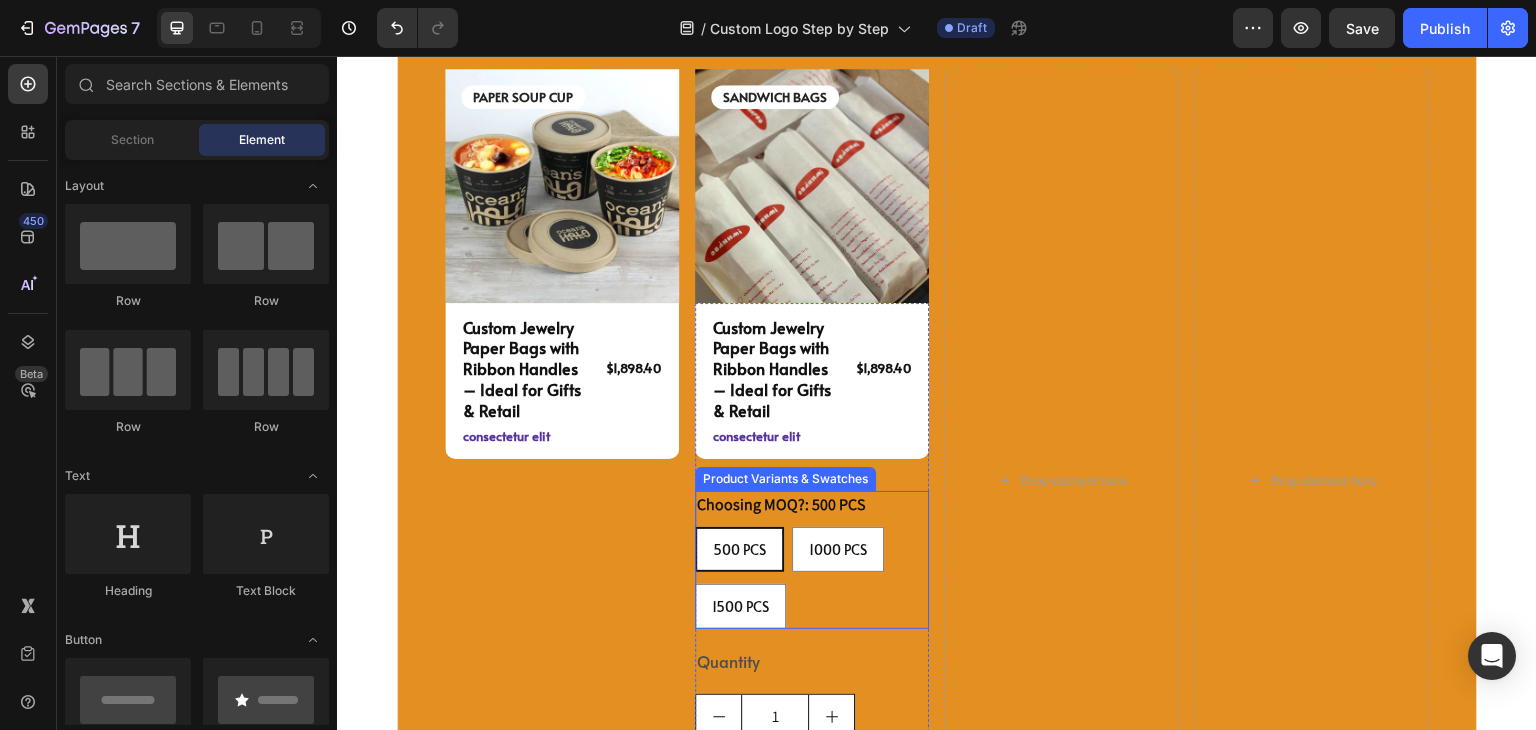 click on "Choosing MOQ?: 500 PCS 500 PCS 500 PCS 500 PCS 1000 PCS 1000 PCS 1000 PCS 1500 PCS 1500 PCS 1500 PCS" at bounding box center [812, 560] 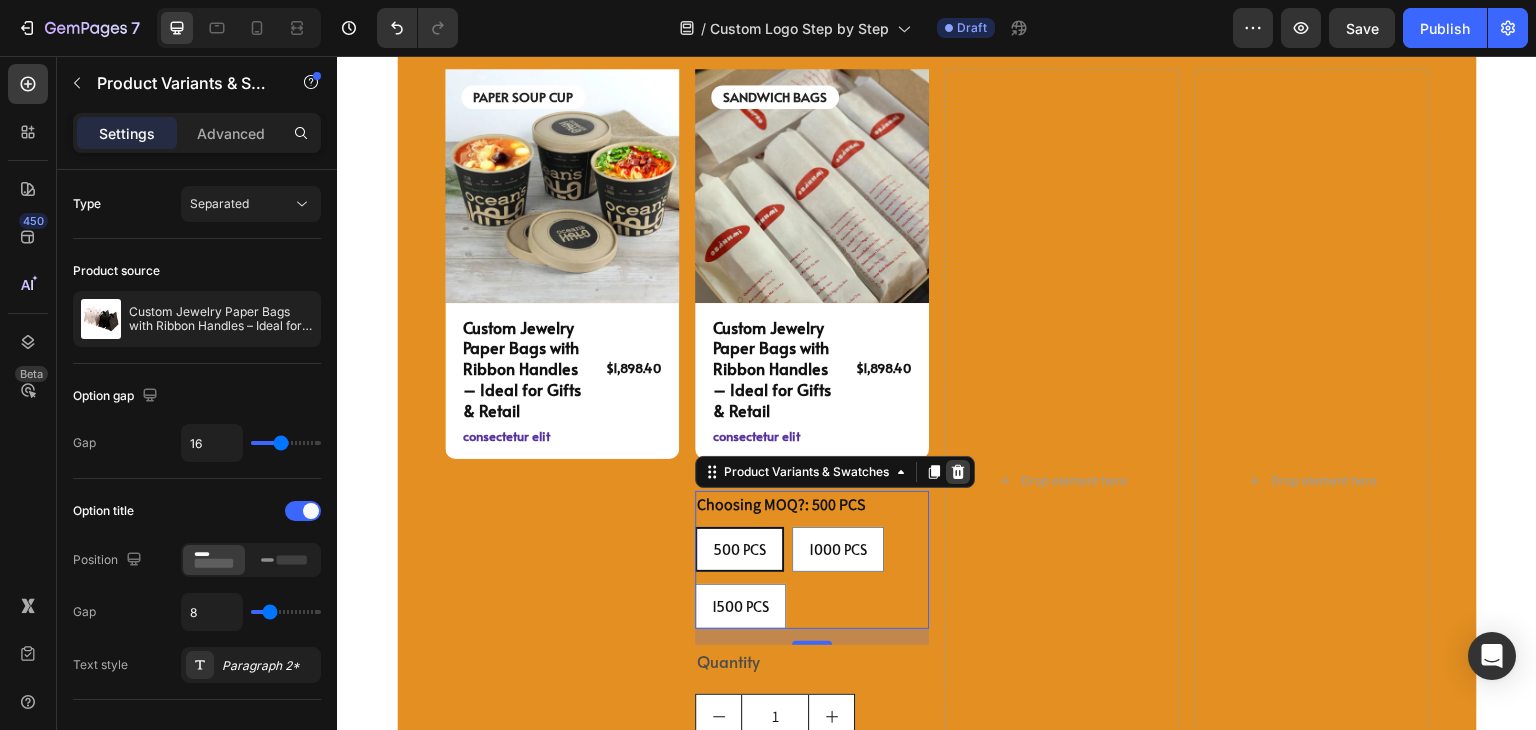 click 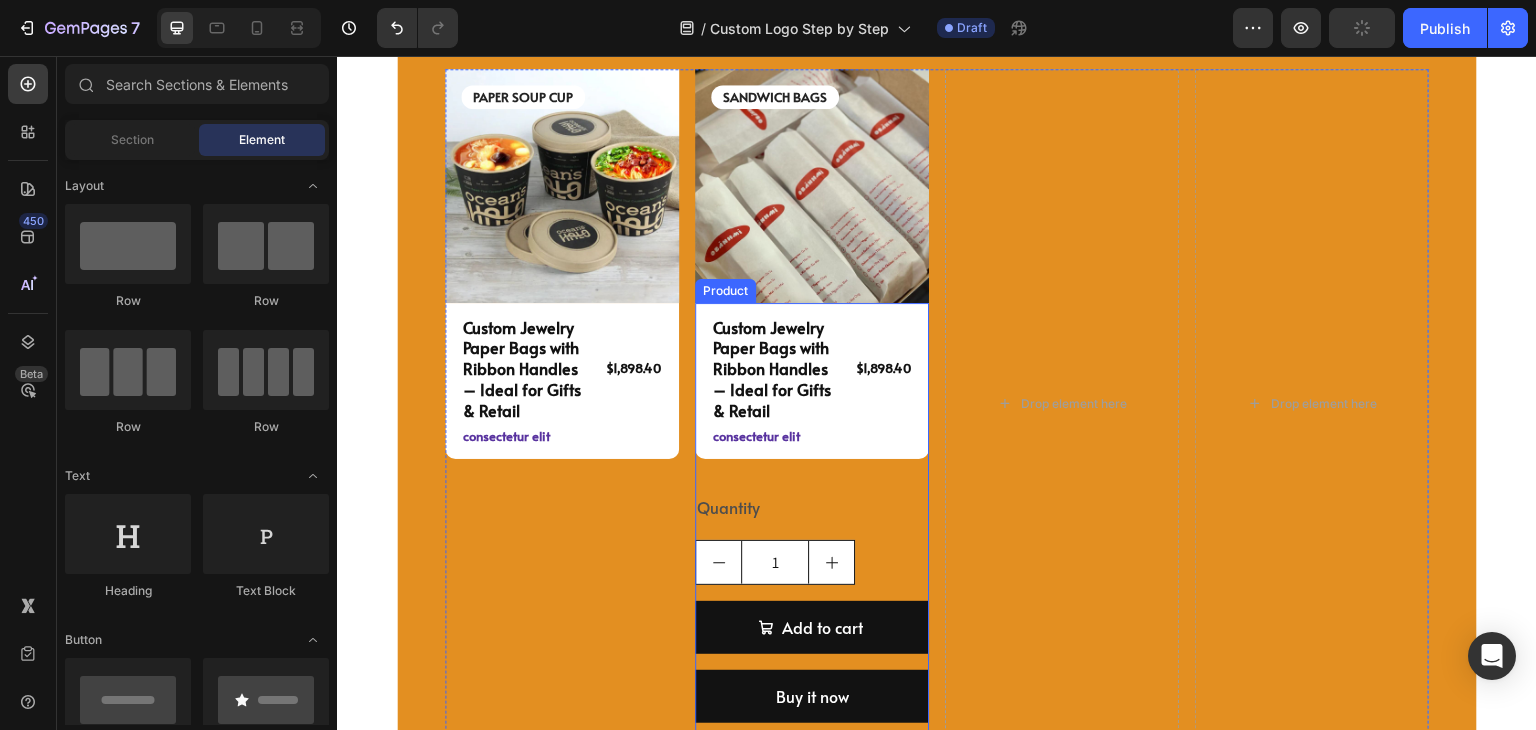 click on "Quantity Text Block
1
Product Quantity
Add to cart Add to Cart Buy it now Dynamic Checkout" at bounding box center (812, 614) 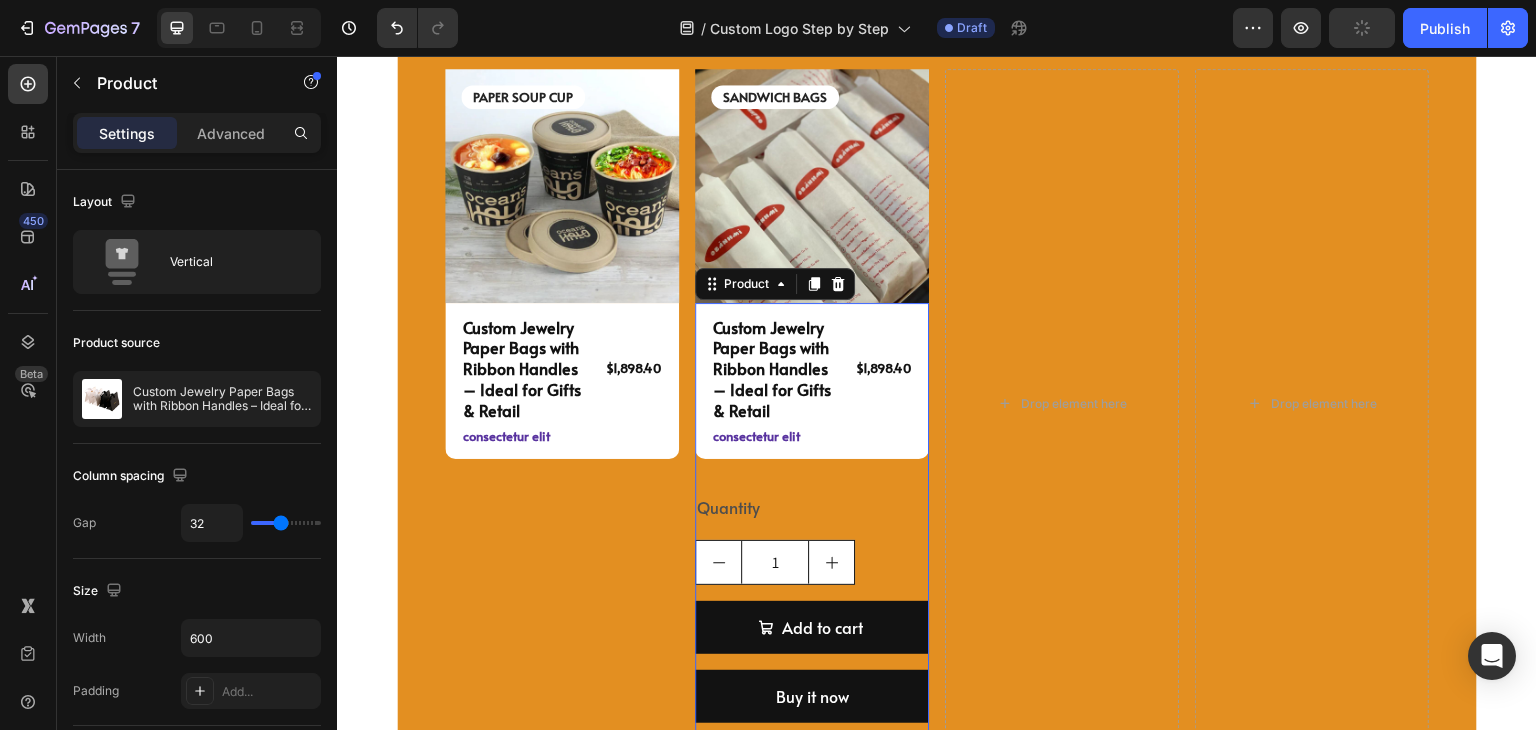 click on "Quantity" at bounding box center [812, 507] 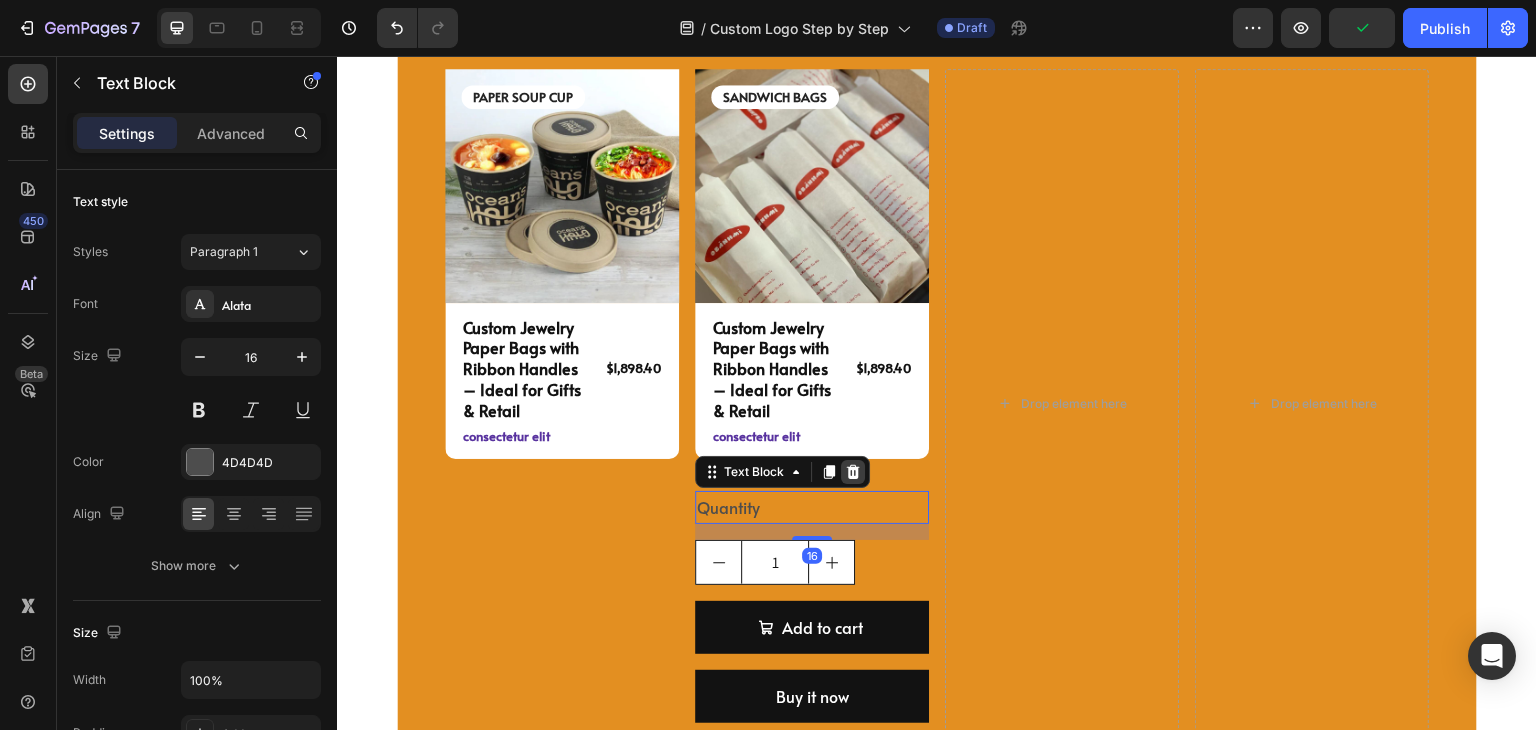 click 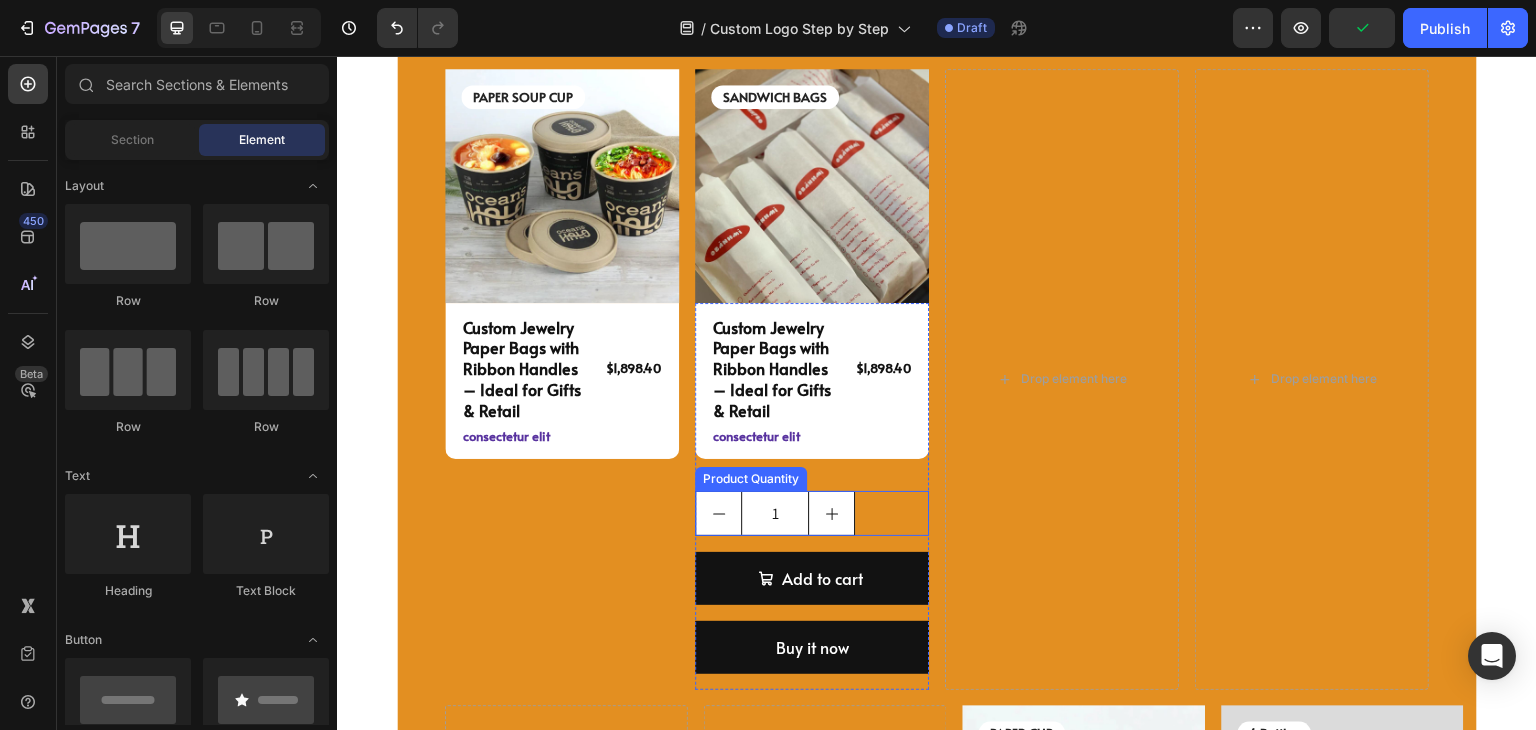 click on "1" at bounding box center [812, 513] 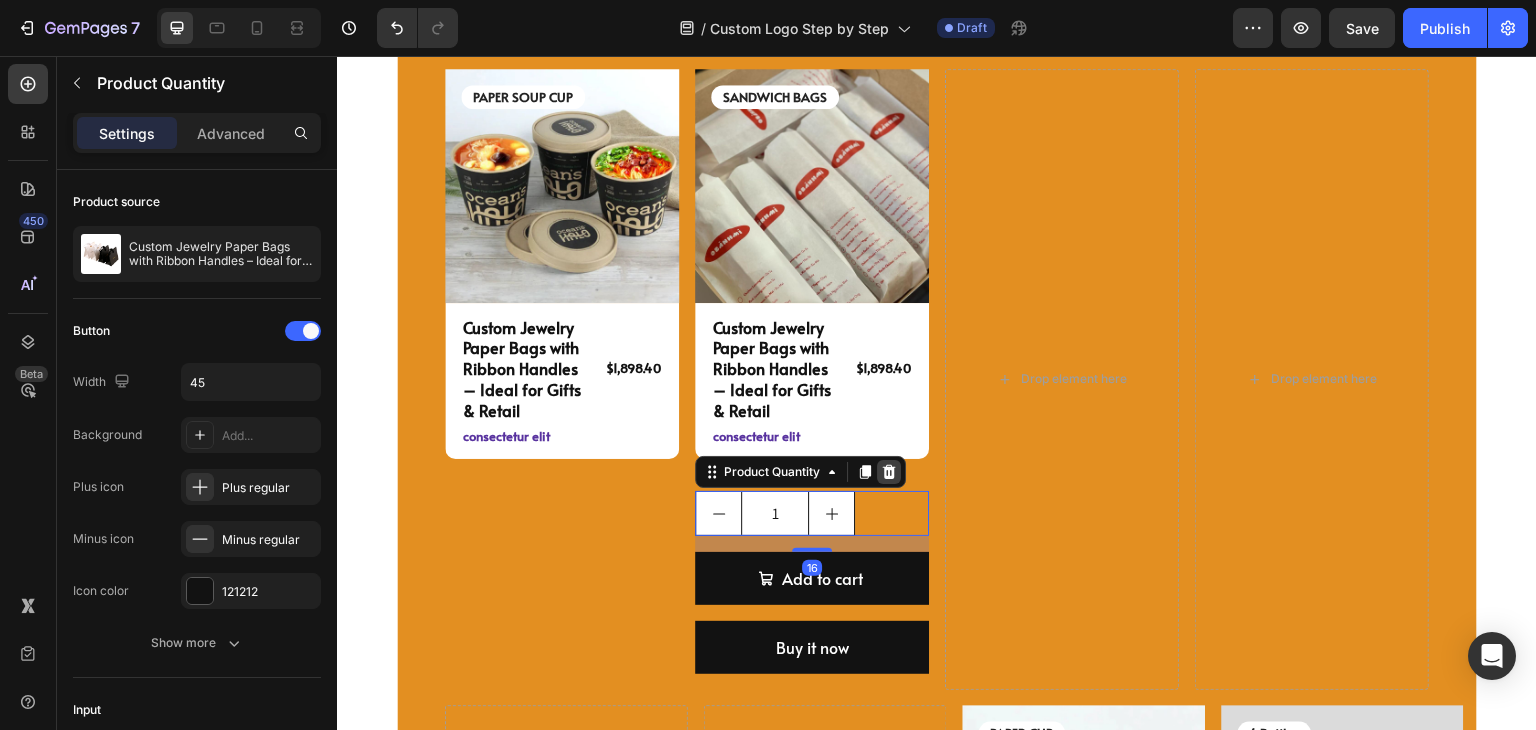 click 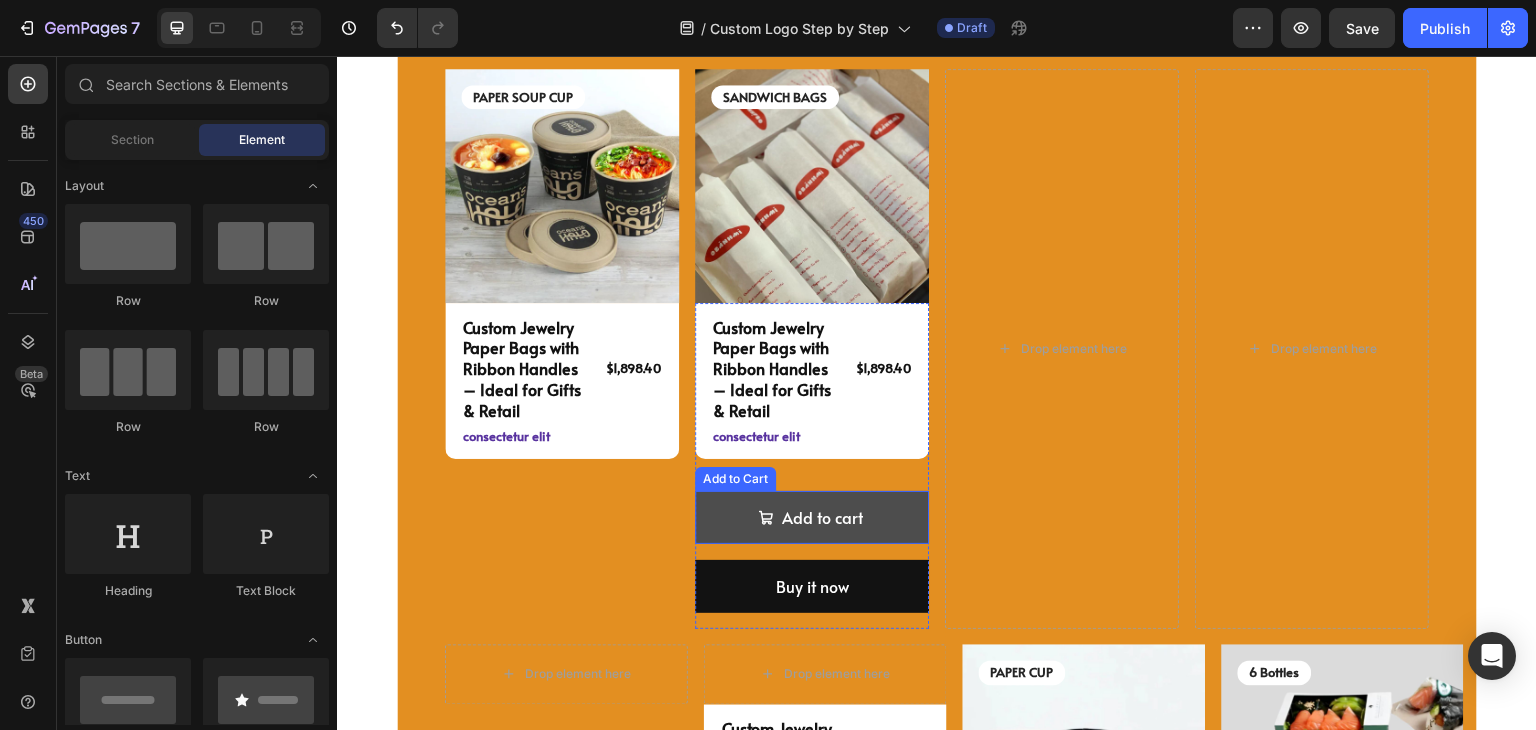 click on "Add to cart" at bounding box center [812, 517] 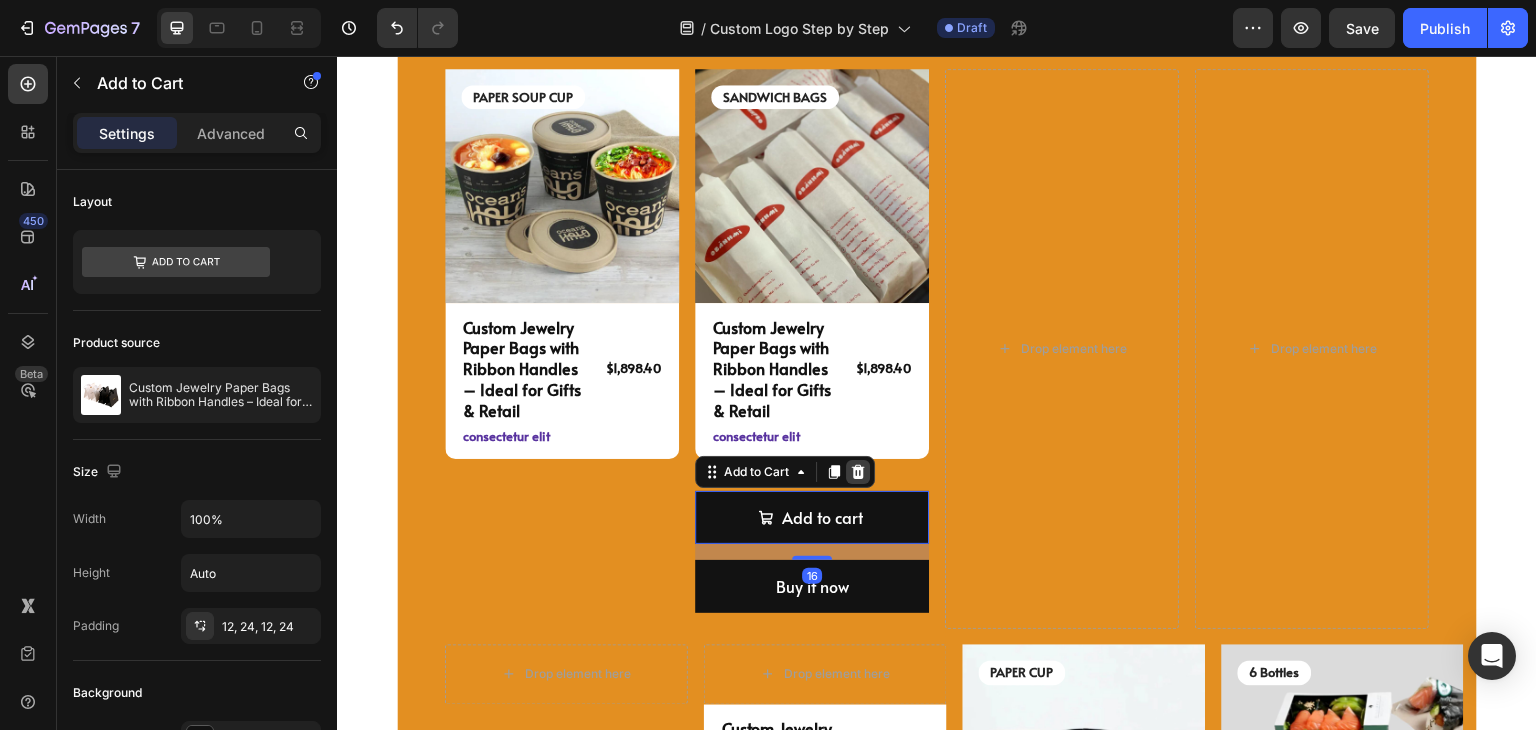 click 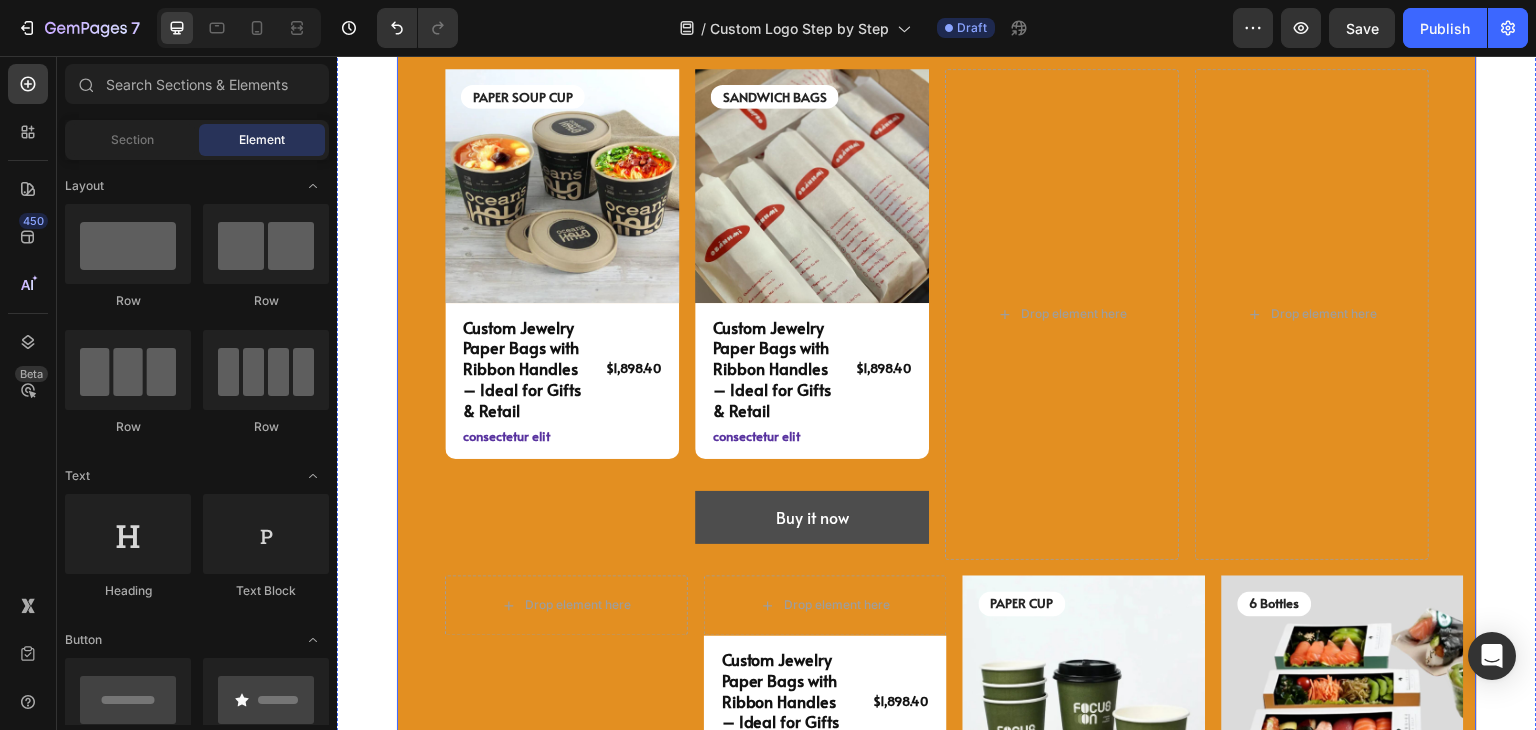 click on "Buy it now" at bounding box center (812, 517) 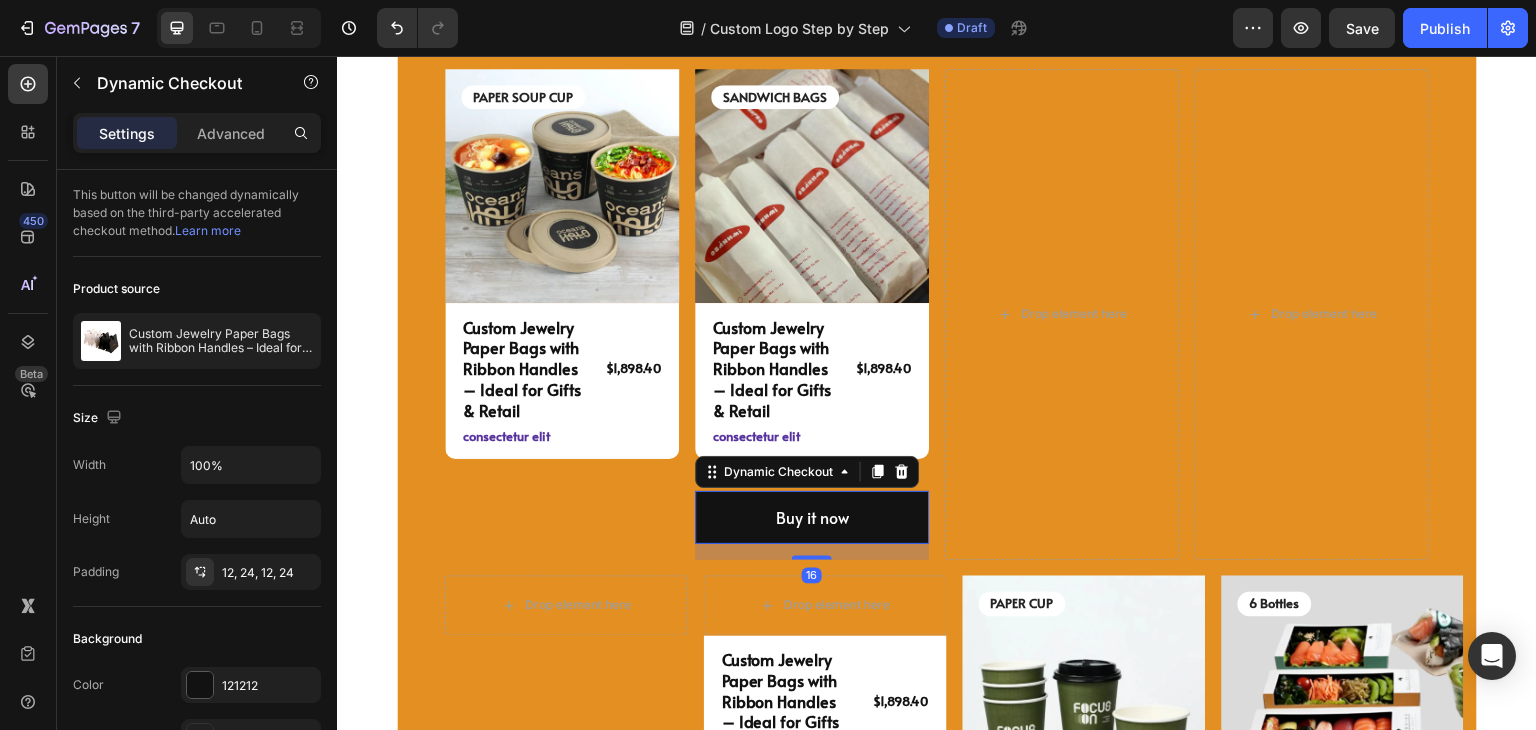 click on "Dynamic Checkout" at bounding box center (807, 472) 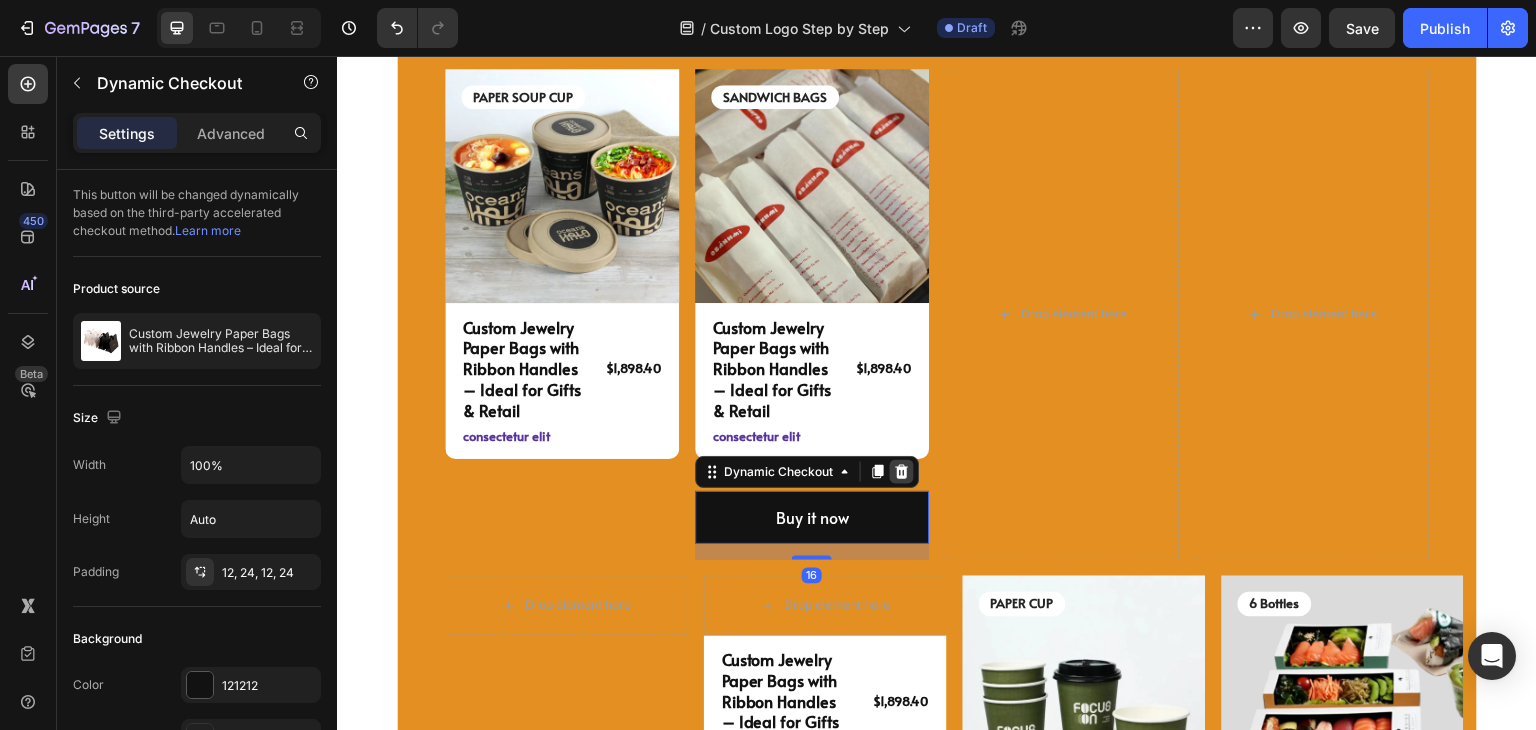 click 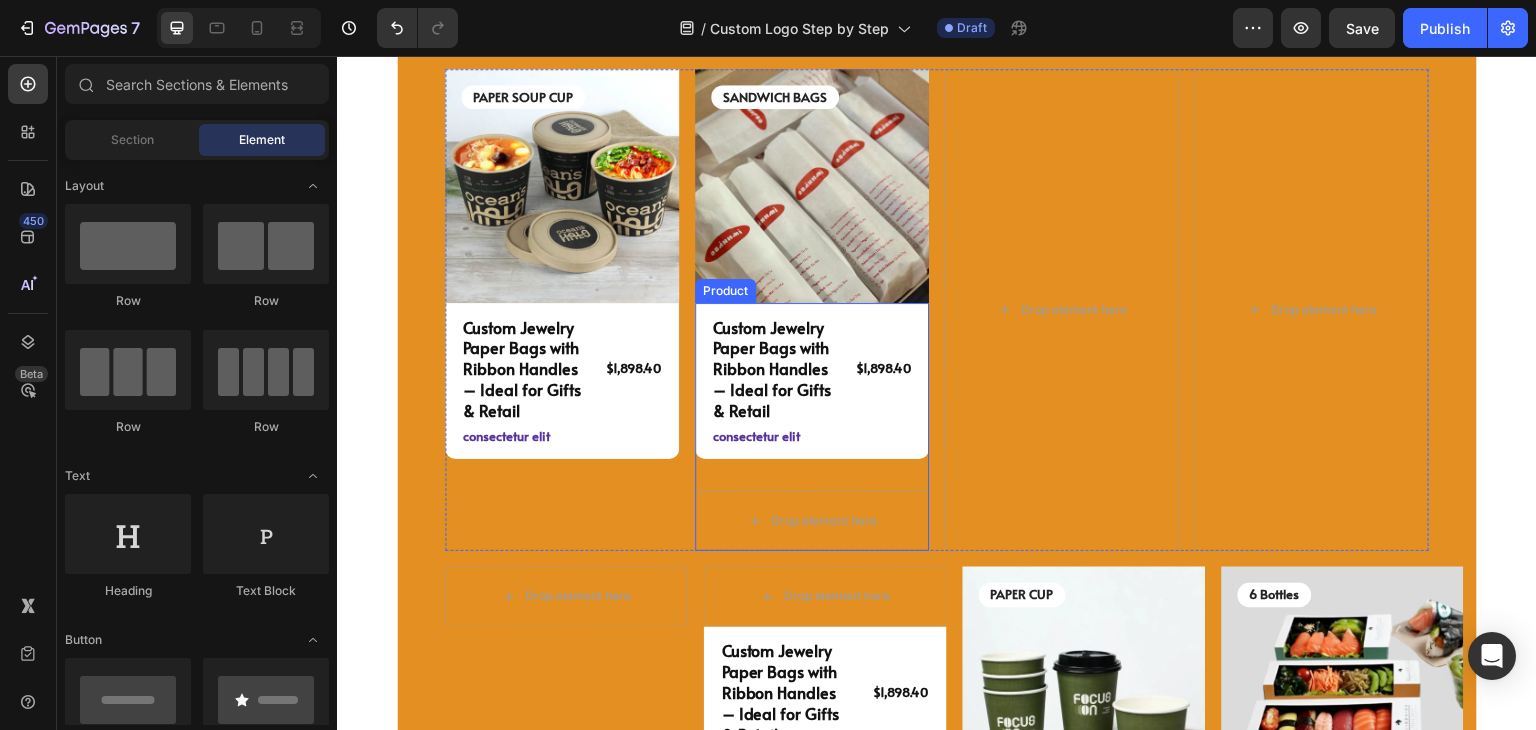click on "Custom Jewelry Paper Bags with Ribbon Handles – Ideal for Gifts & Retail Product Title $1,898.40 Product Price Product Price Row consectetur elit Text Block Row
Drop element here Product" at bounding box center [812, 427] 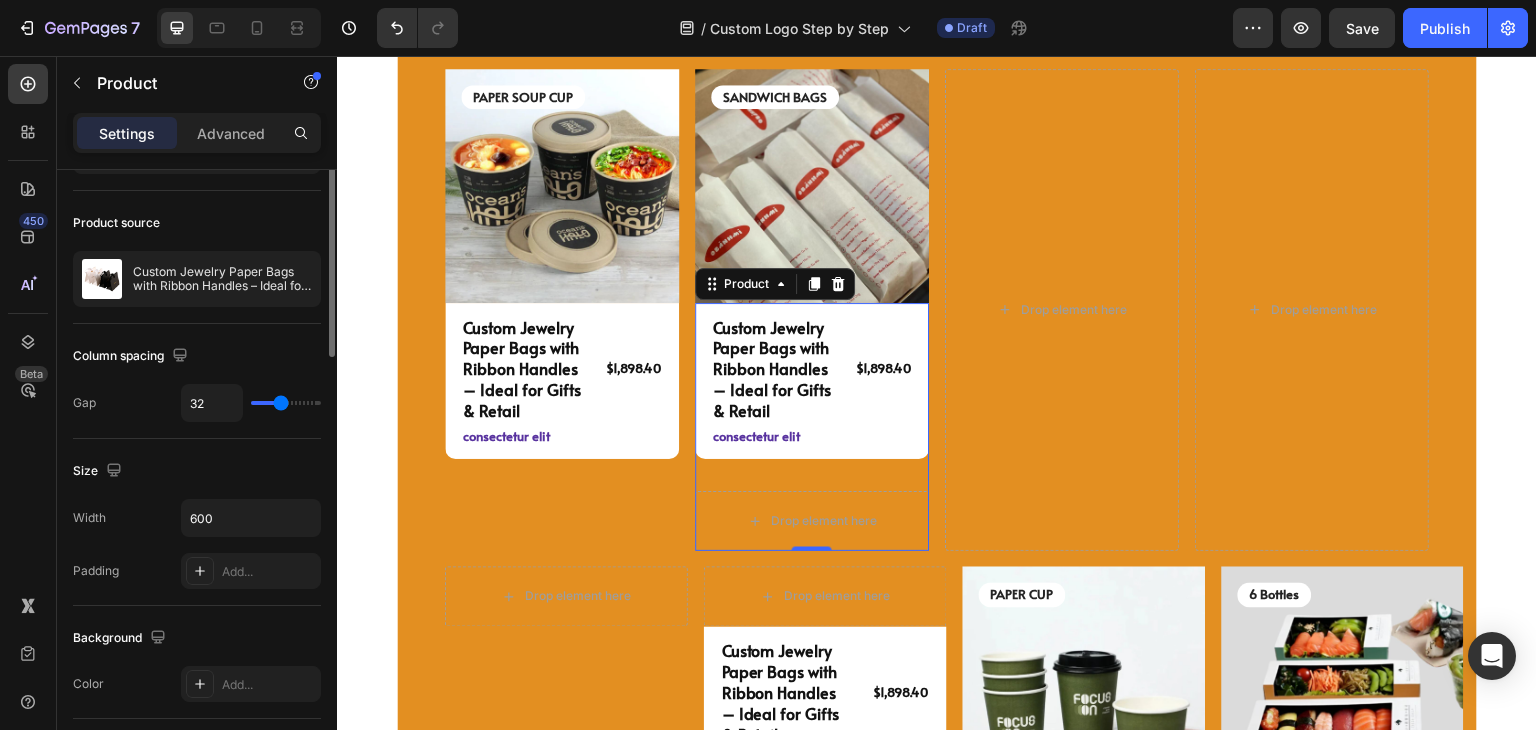 scroll, scrollTop: 0, scrollLeft: 0, axis: both 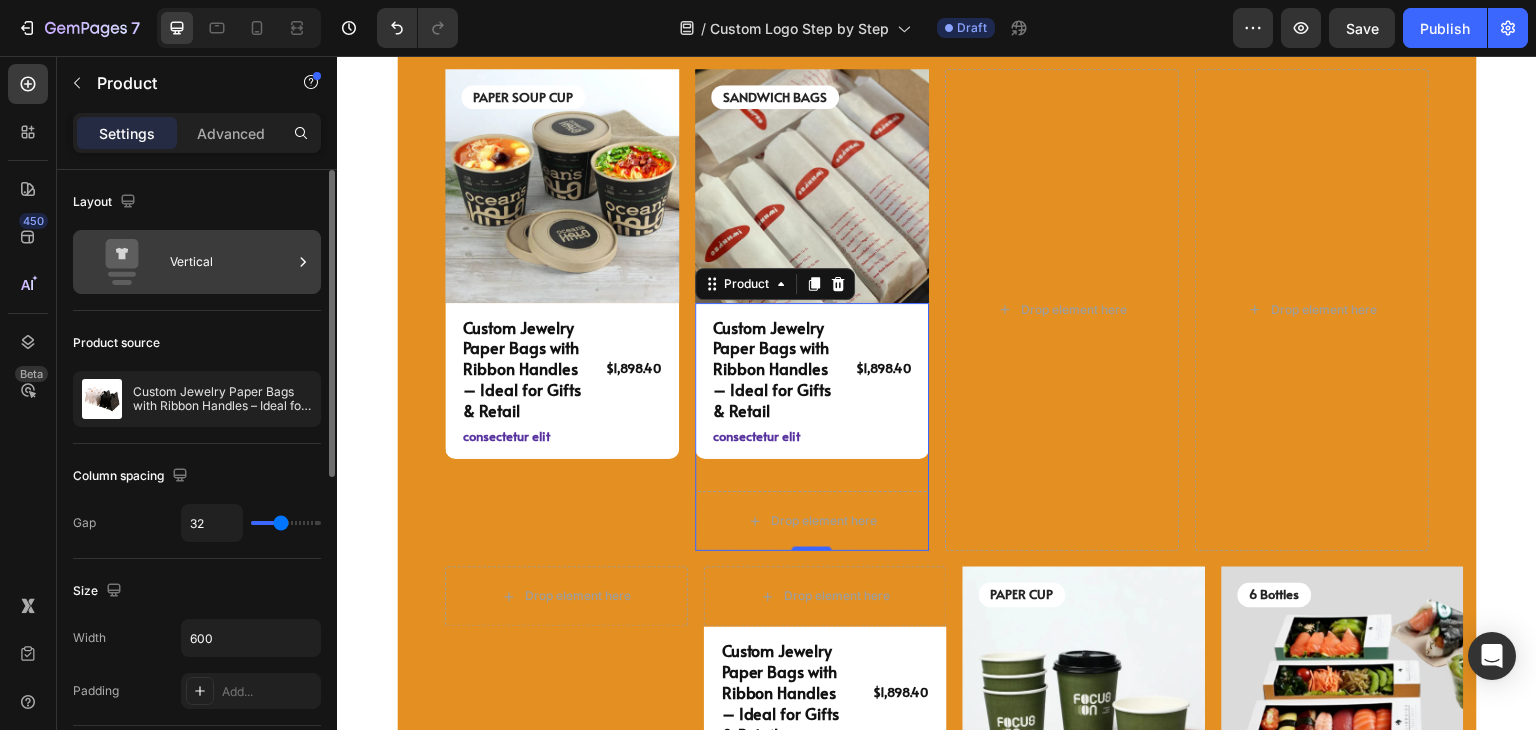 click on "Vertical" at bounding box center [231, 262] 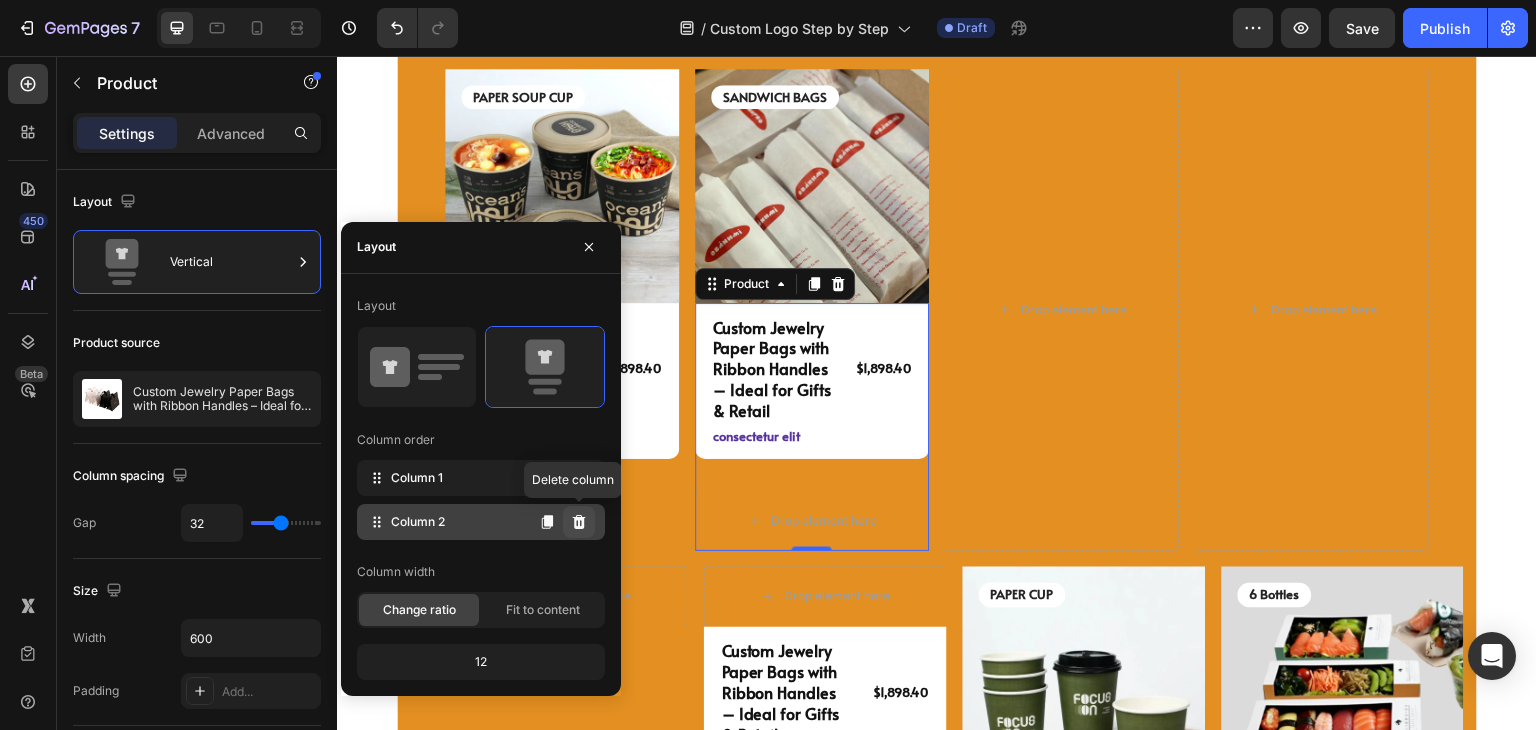 click 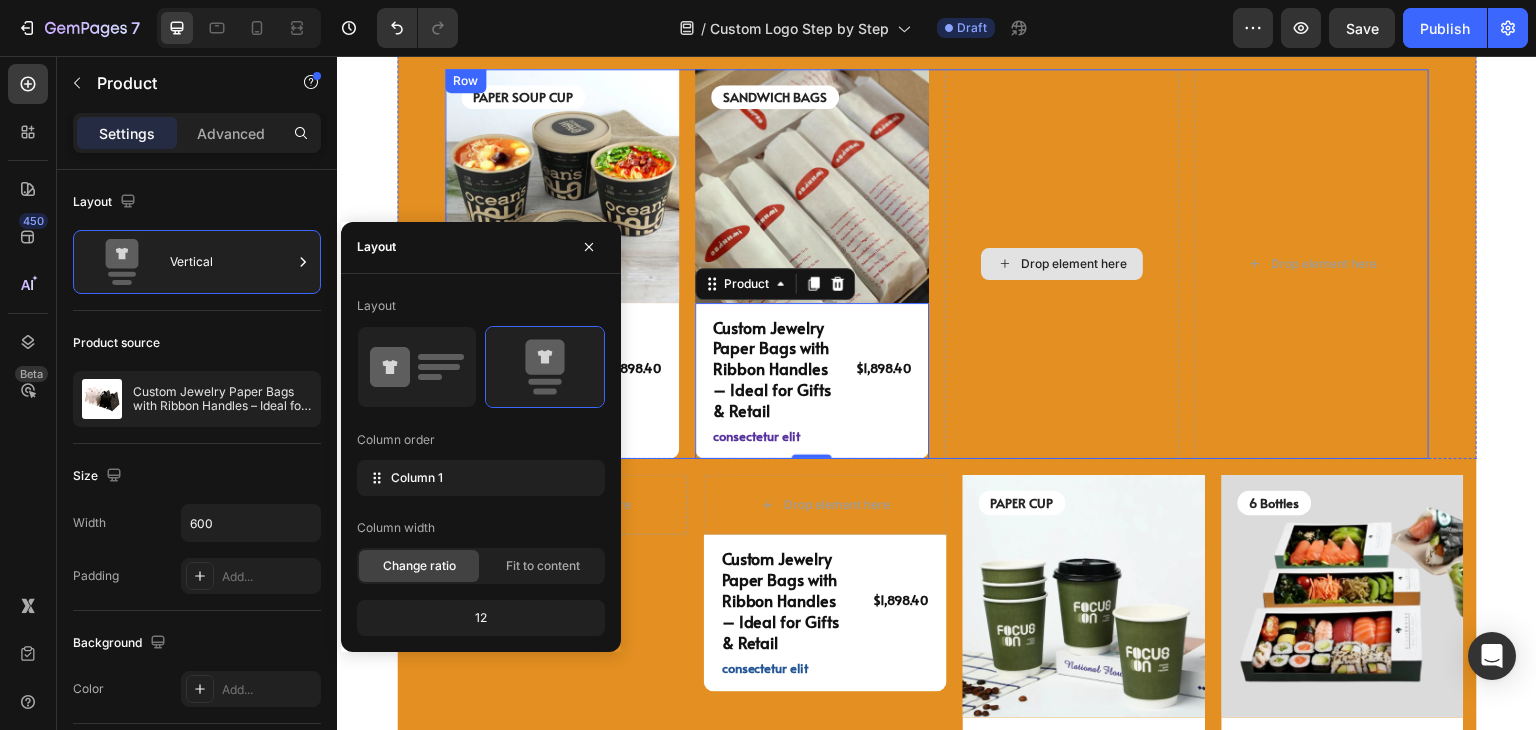 click on "Drop element here" at bounding box center (1062, 264) 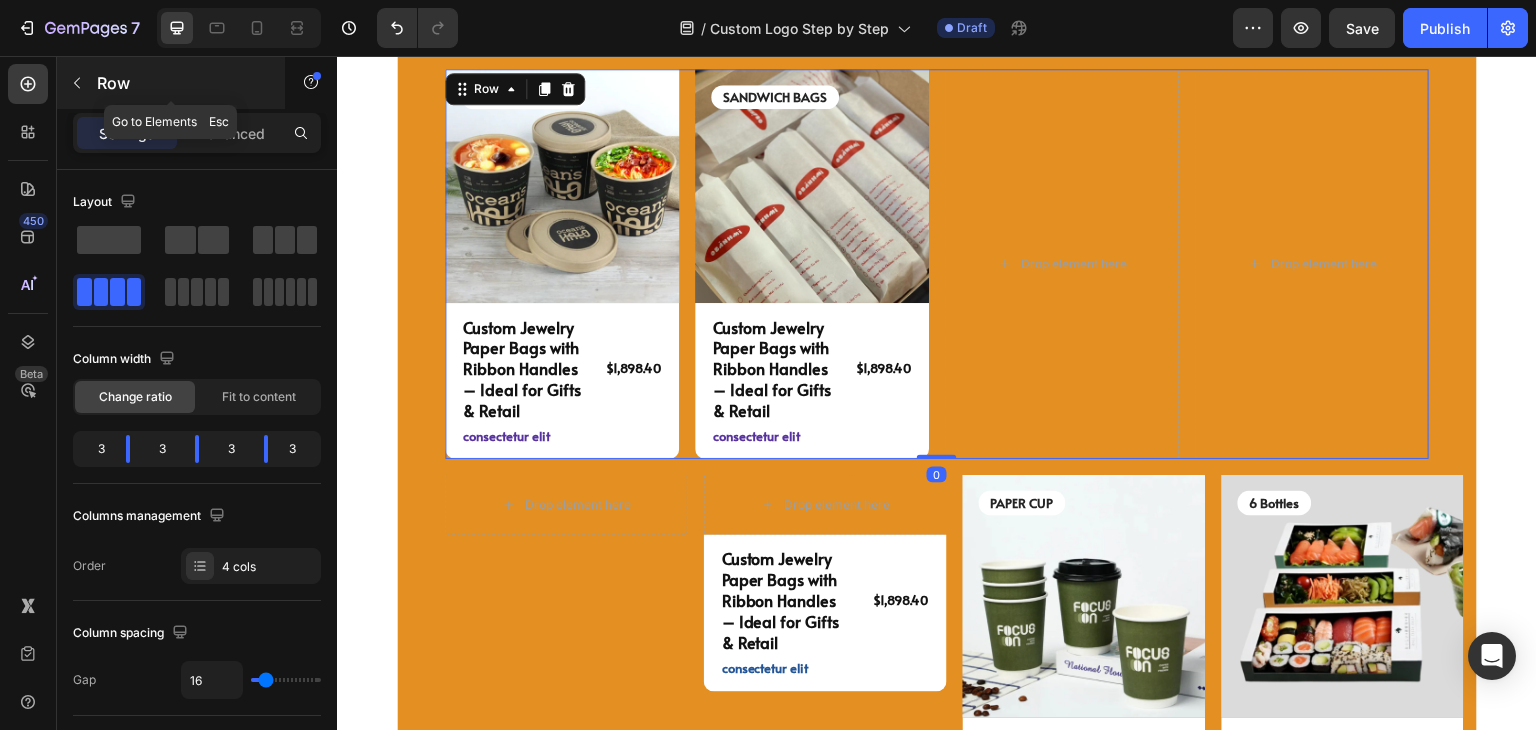 click 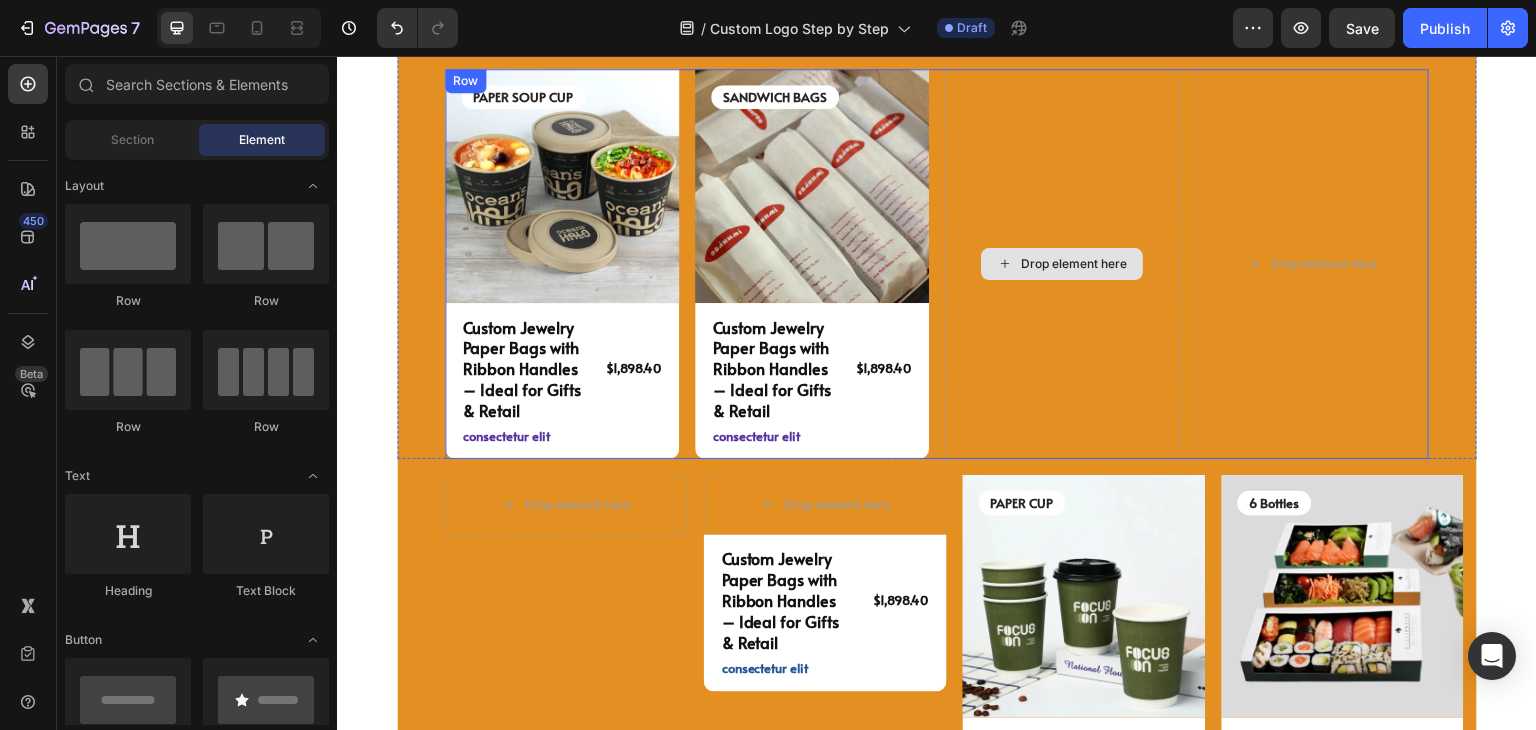click on "Drop element here" at bounding box center [1062, 264] 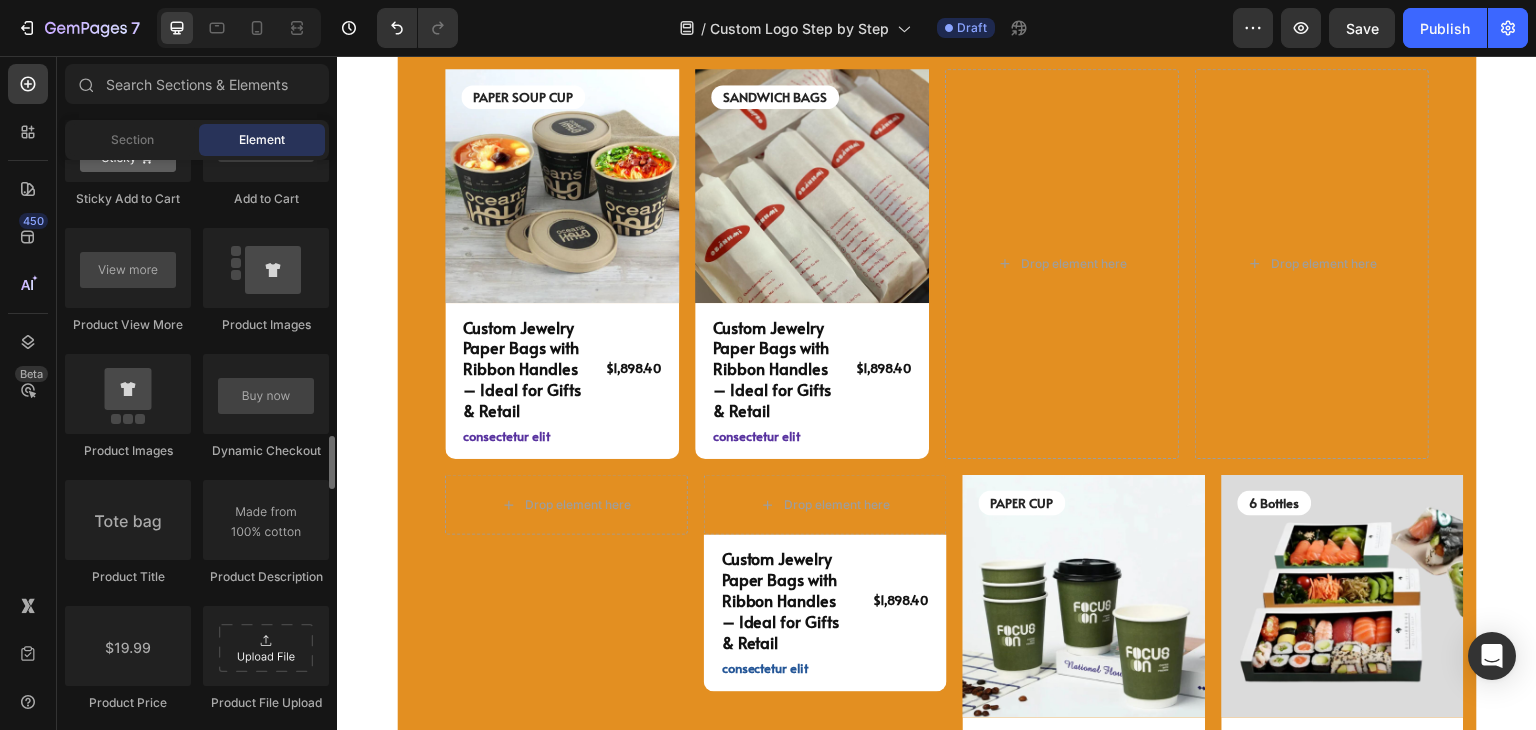 scroll, scrollTop: 2700, scrollLeft: 0, axis: vertical 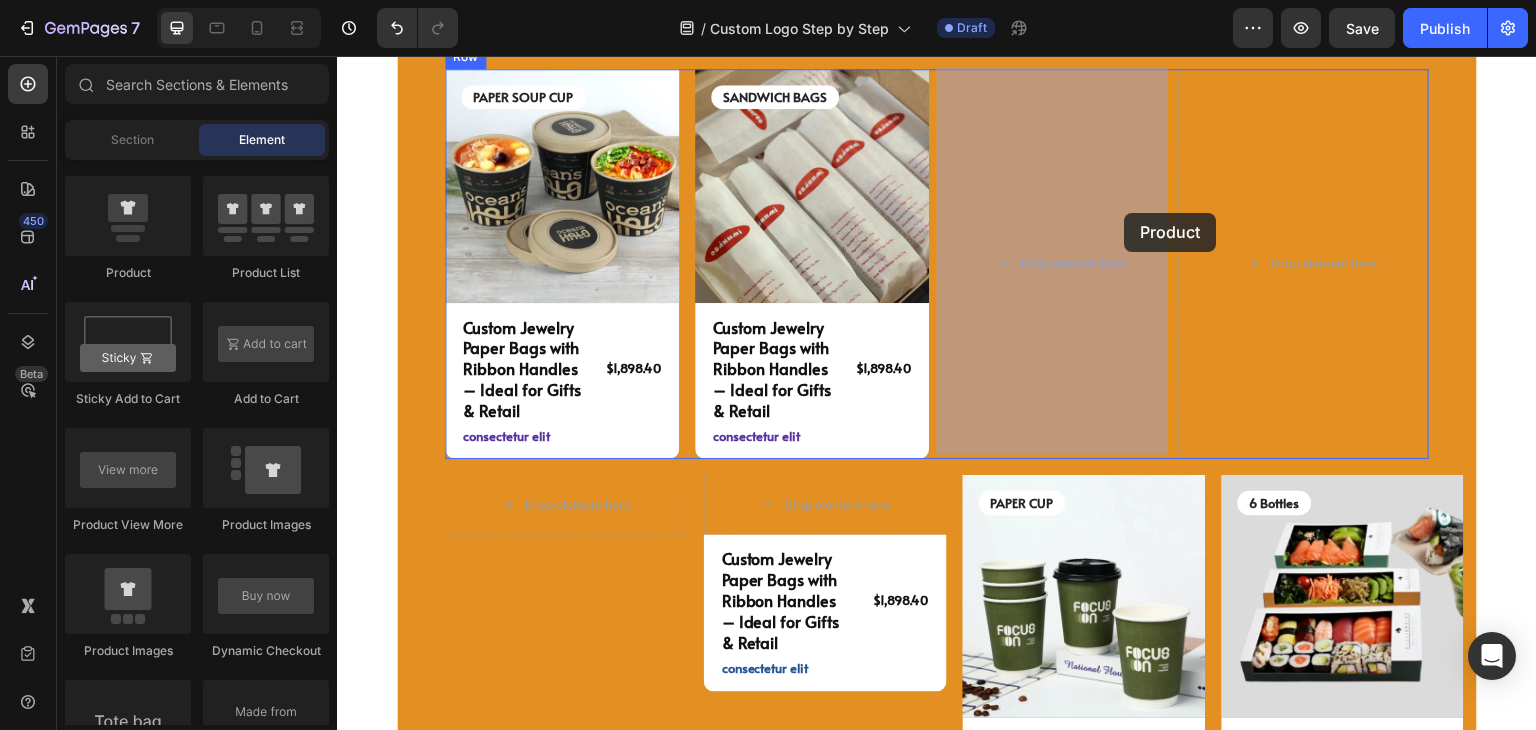 drag, startPoint x: 490, startPoint y: 331, endPoint x: 1125, endPoint y: 213, distance: 645.8707 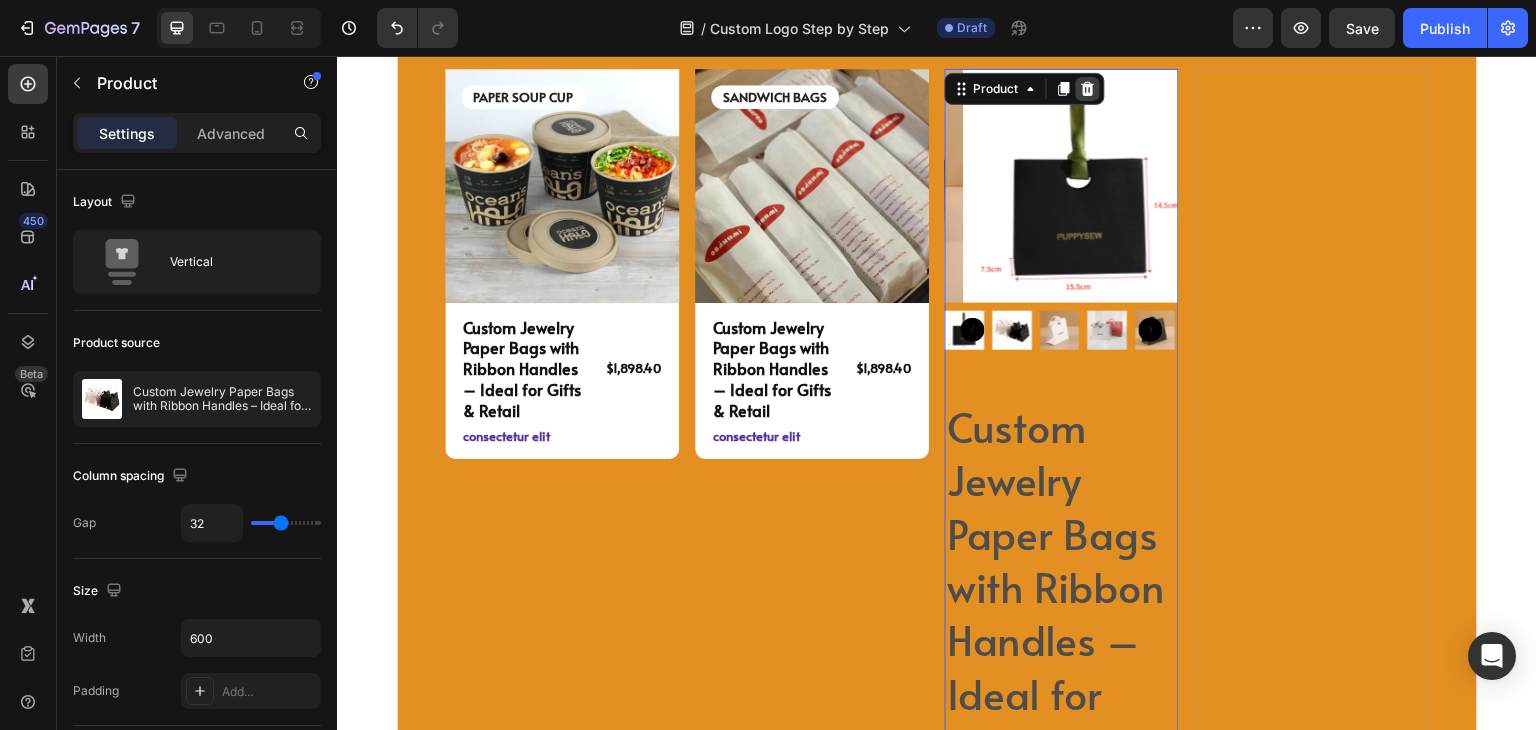 click 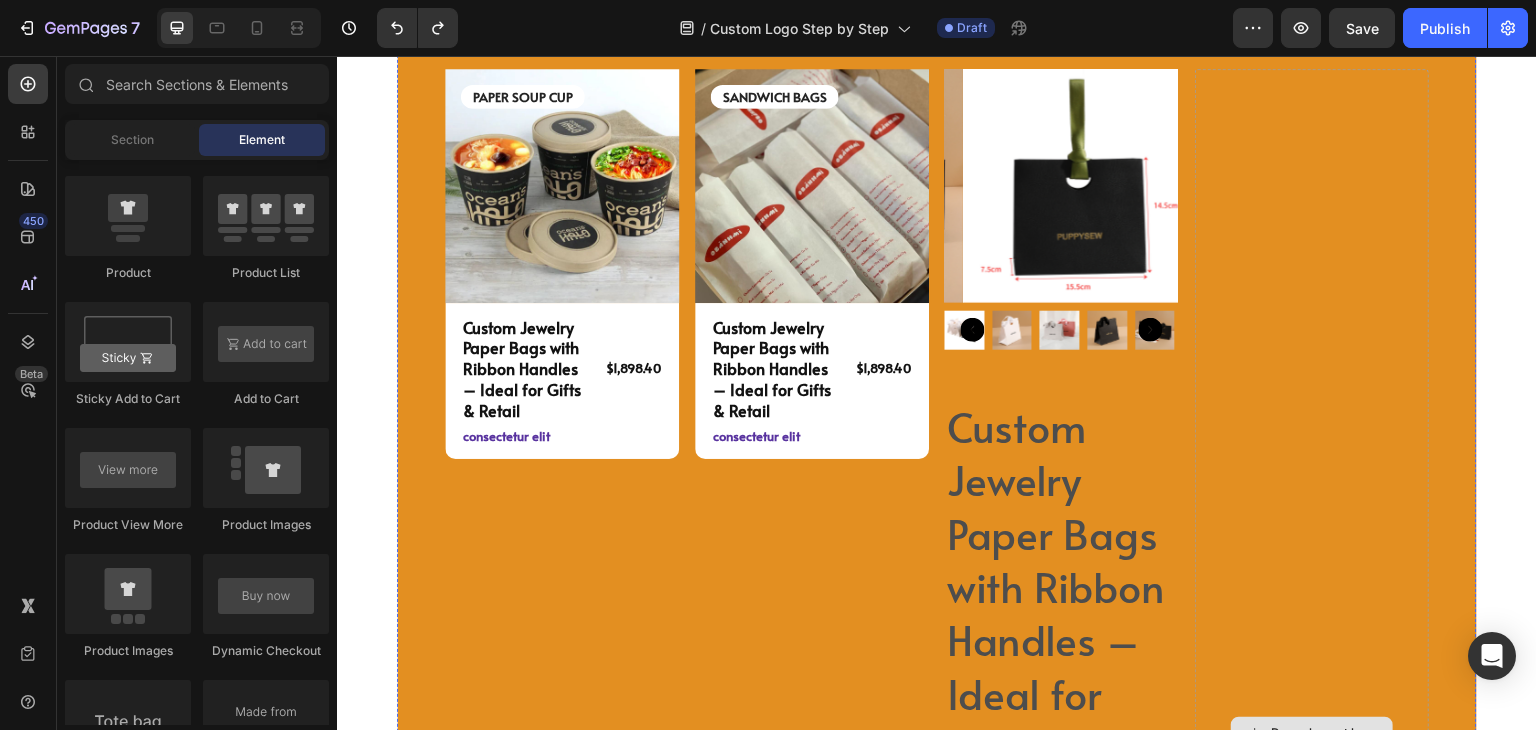 click at bounding box center (-89, 186) 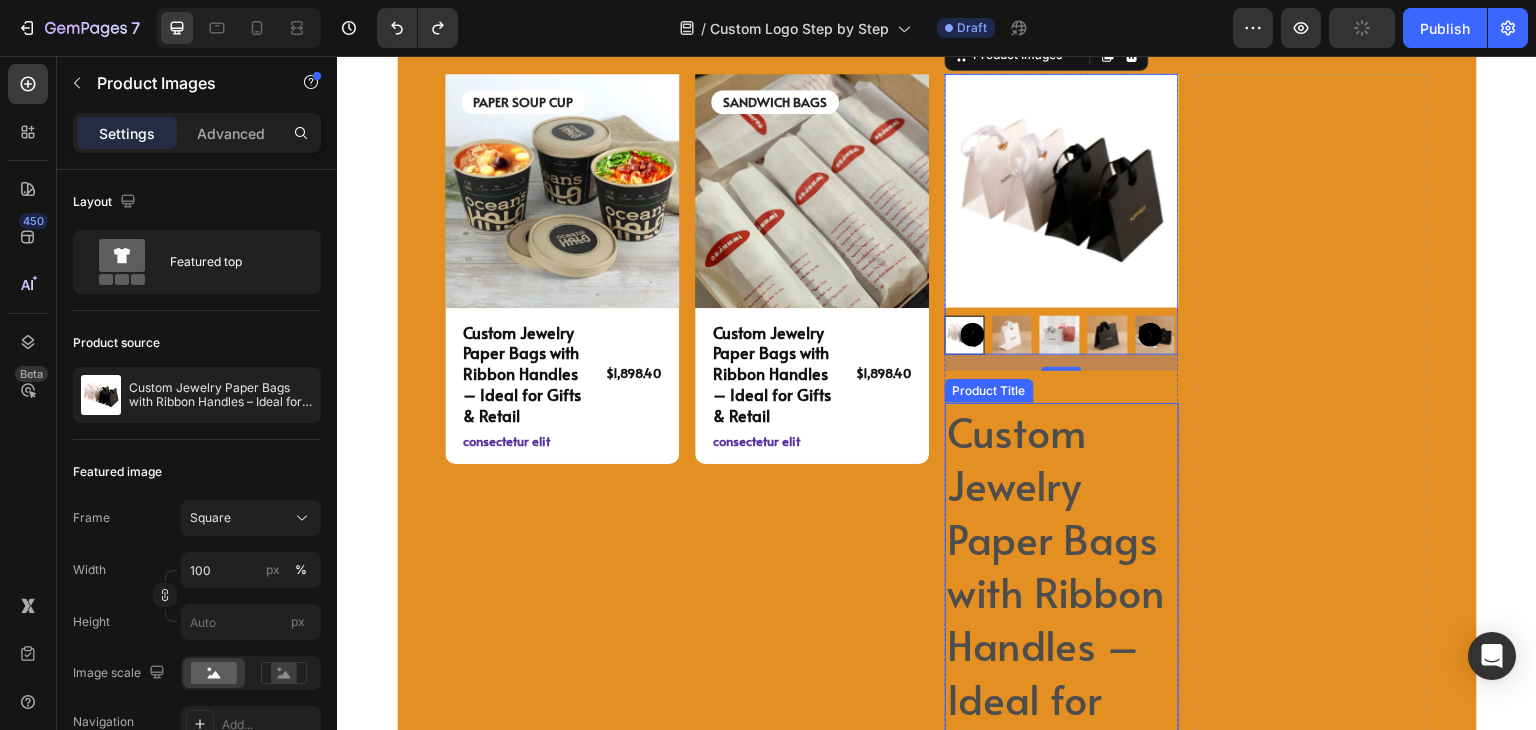 scroll, scrollTop: 4804, scrollLeft: 0, axis: vertical 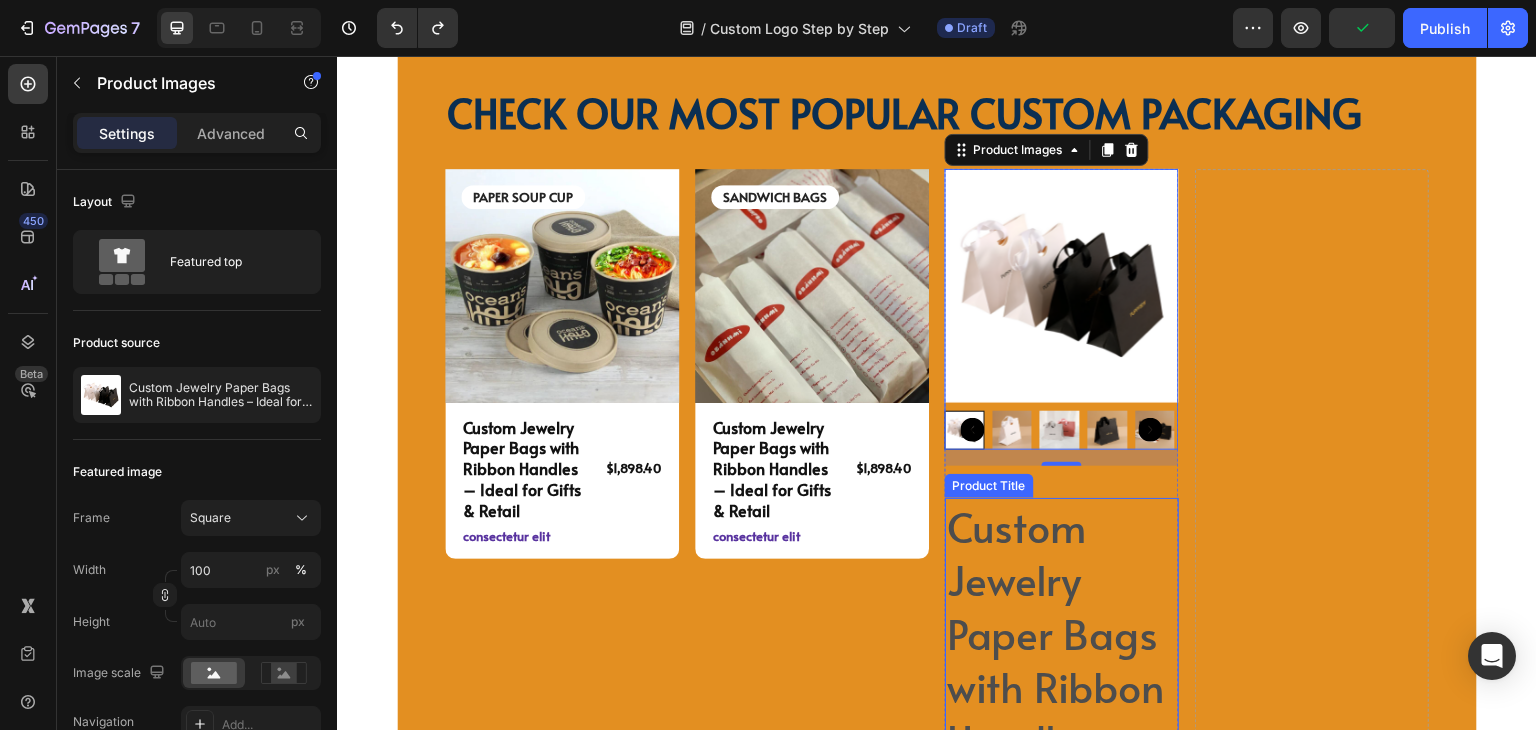 click on "Custom Jewelry Paper Bags with Ribbon Handles – Ideal for Gifts & Retail" at bounding box center (1062, 713) 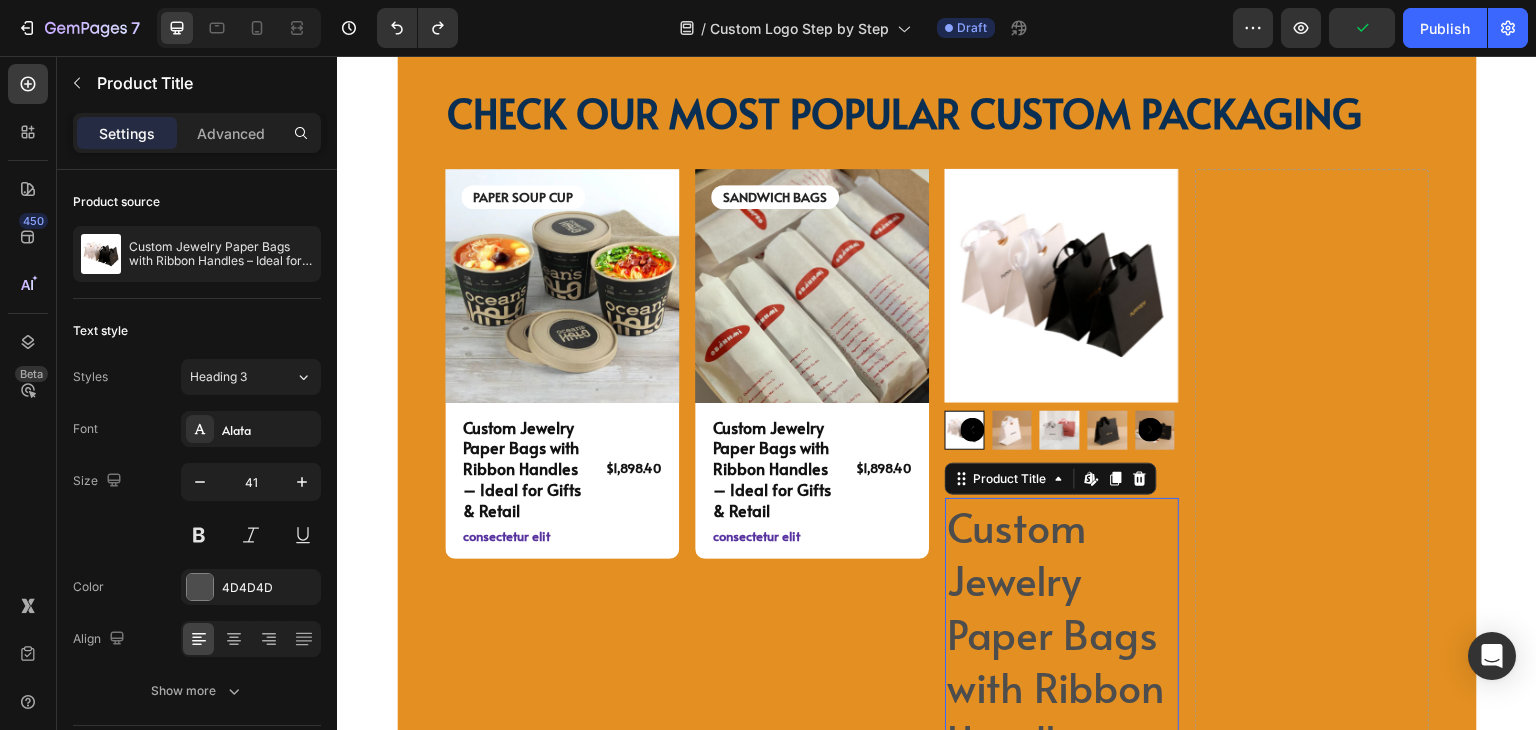 click 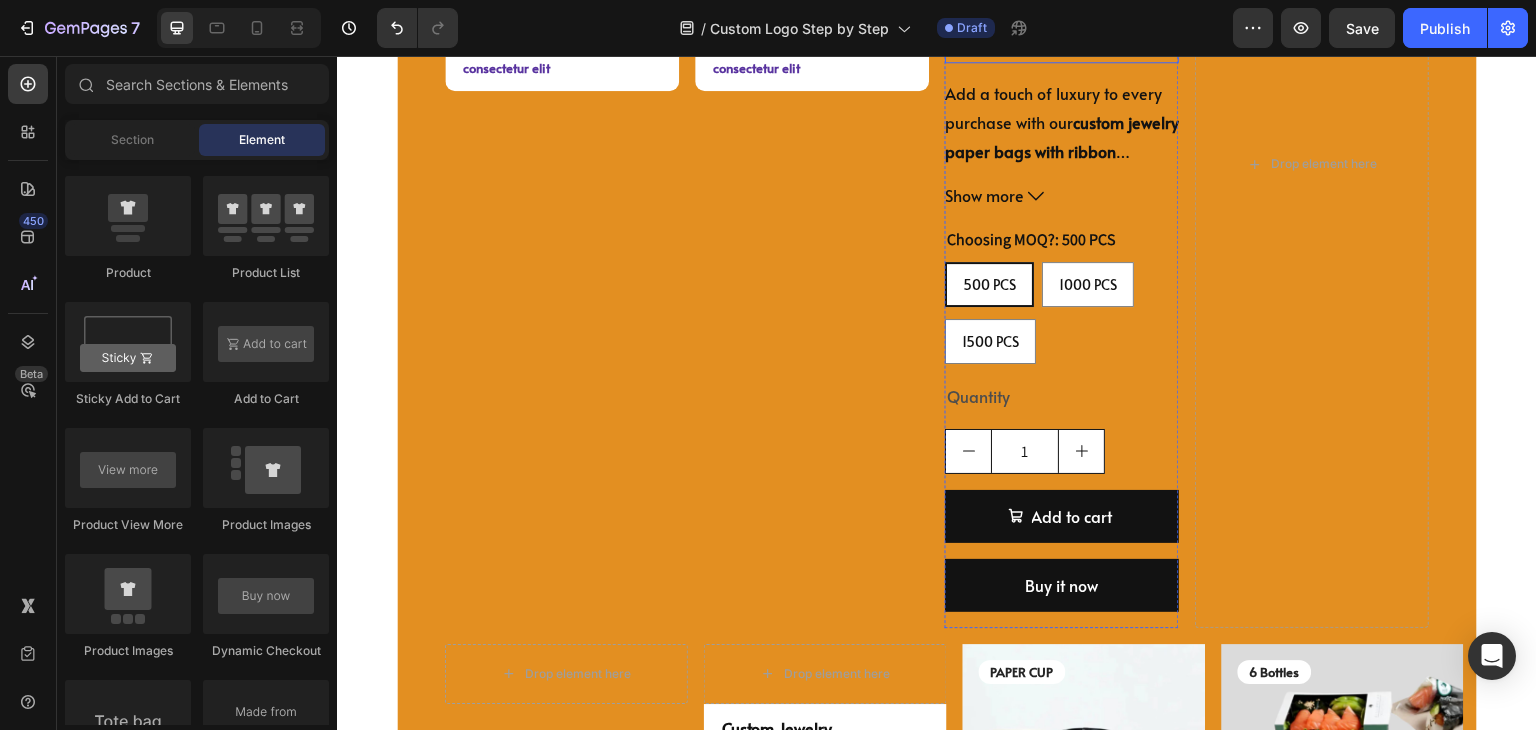 scroll, scrollTop: 5304, scrollLeft: 0, axis: vertical 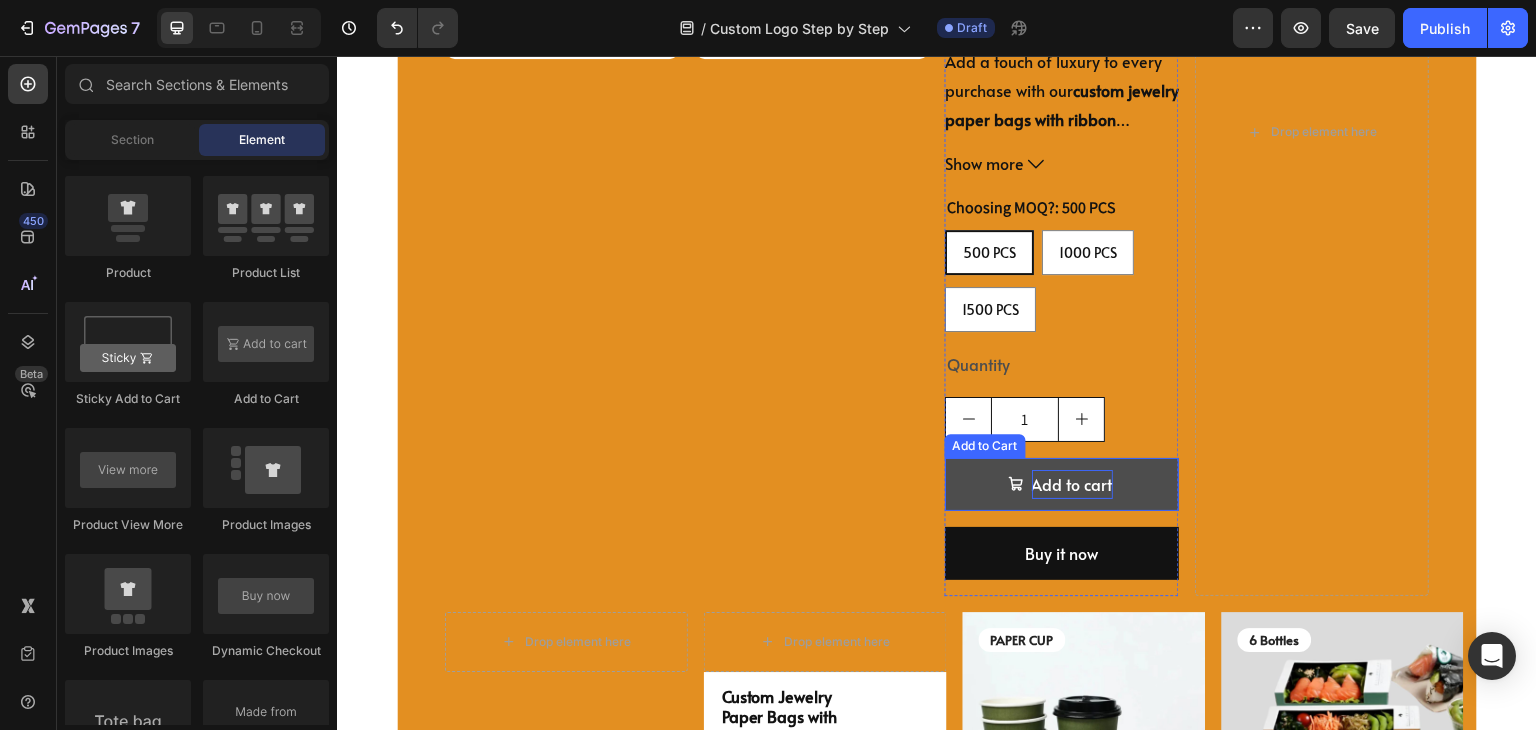 click on "Add to cart" at bounding box center [1062, 484] 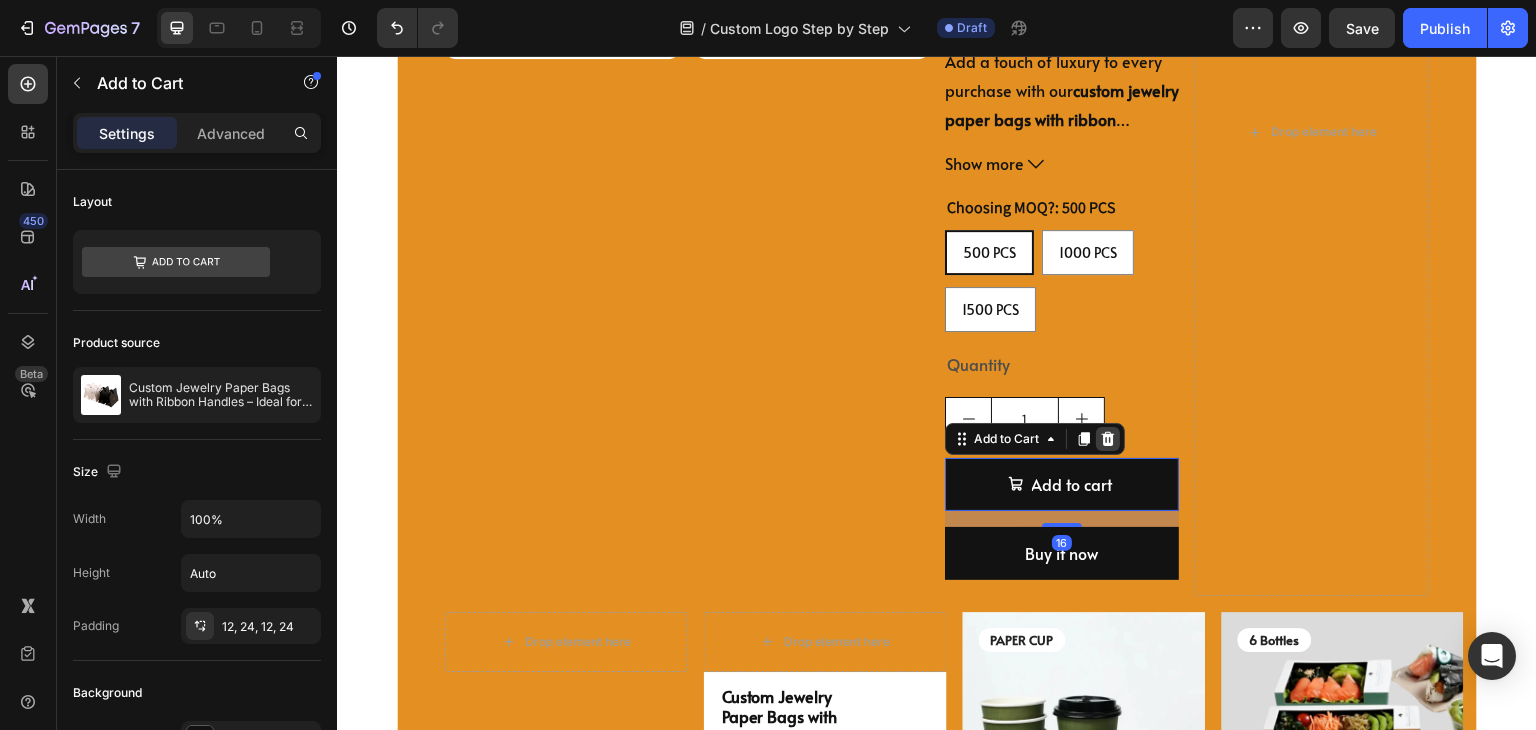 click 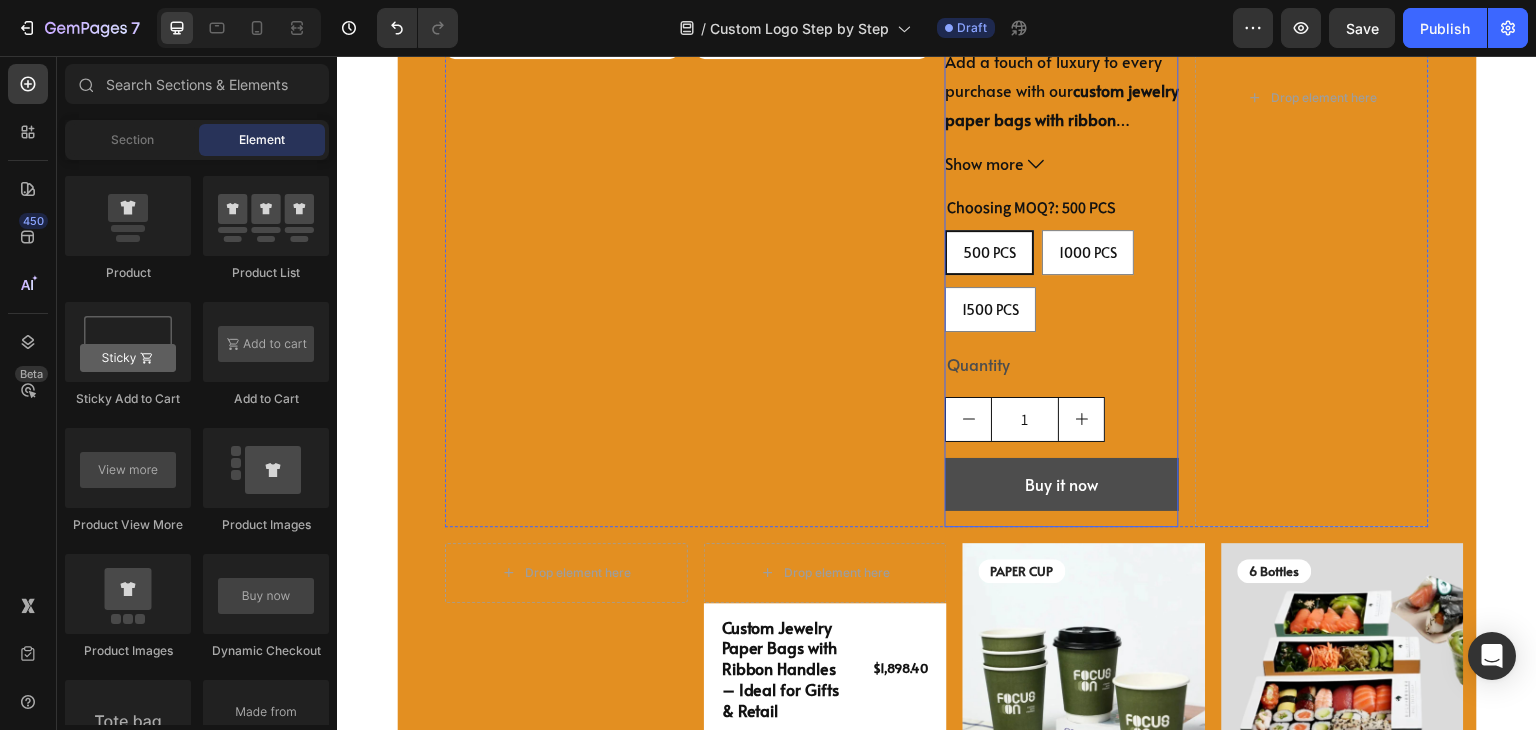 click on "Buy it now" at bounding box center (1062, 484) 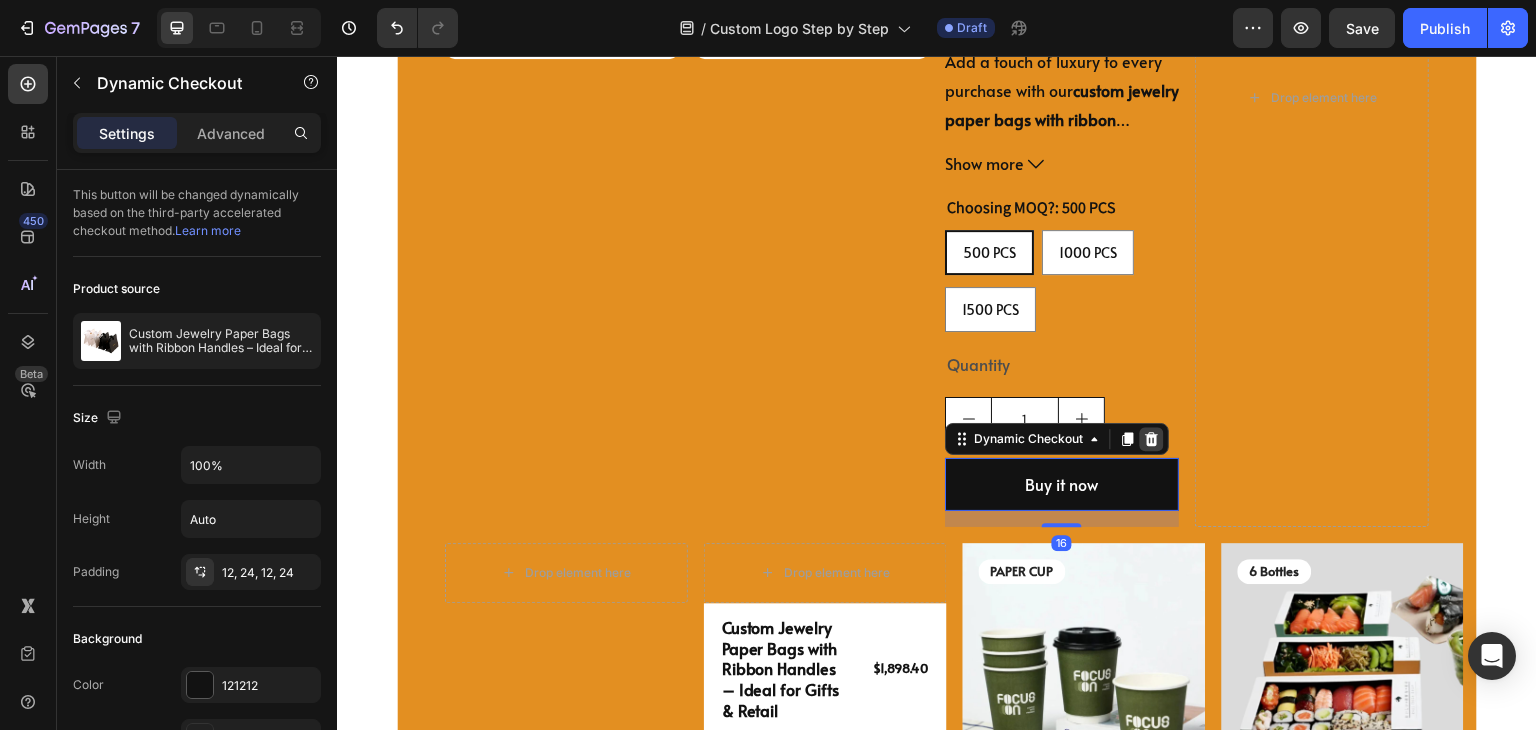 click 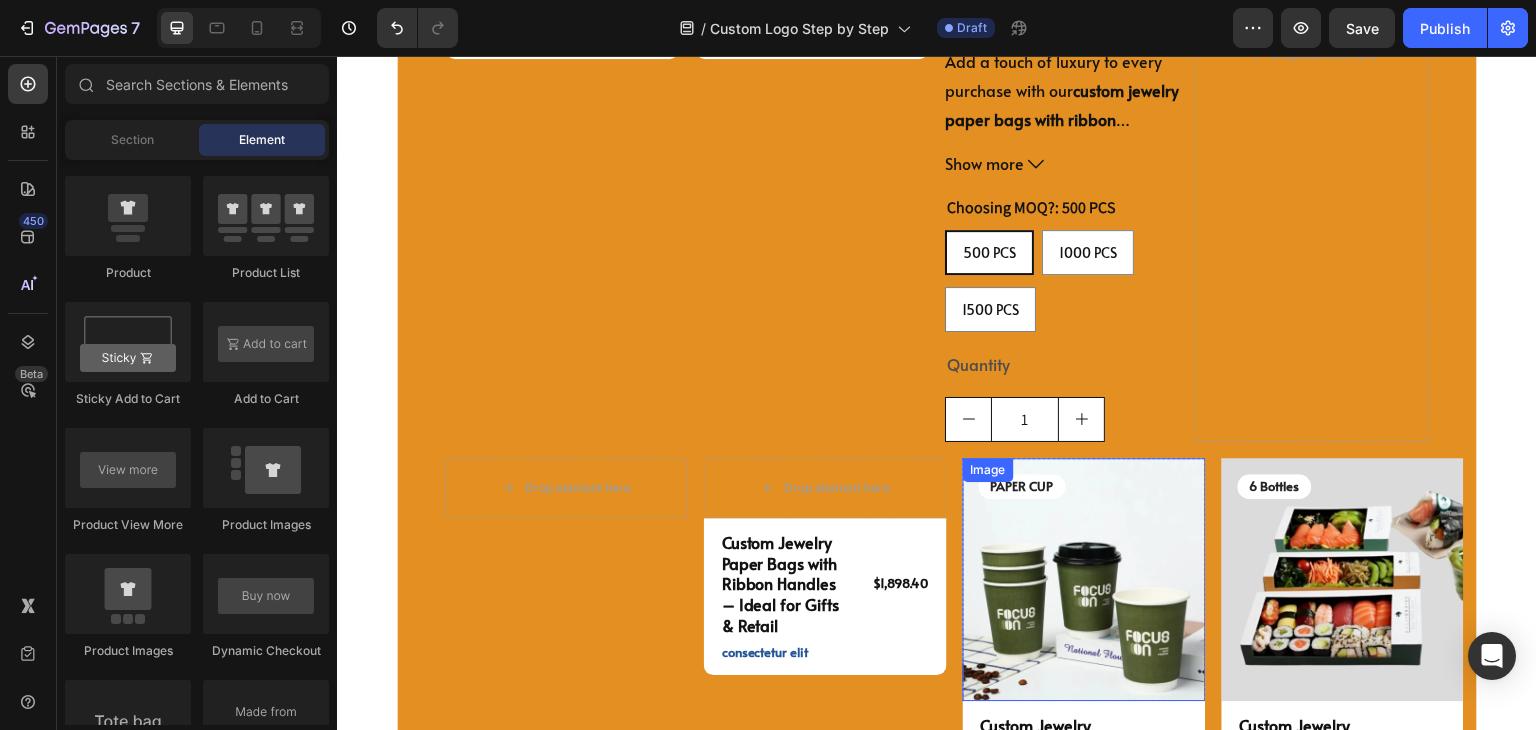 click at bounding box center (1084, 579) 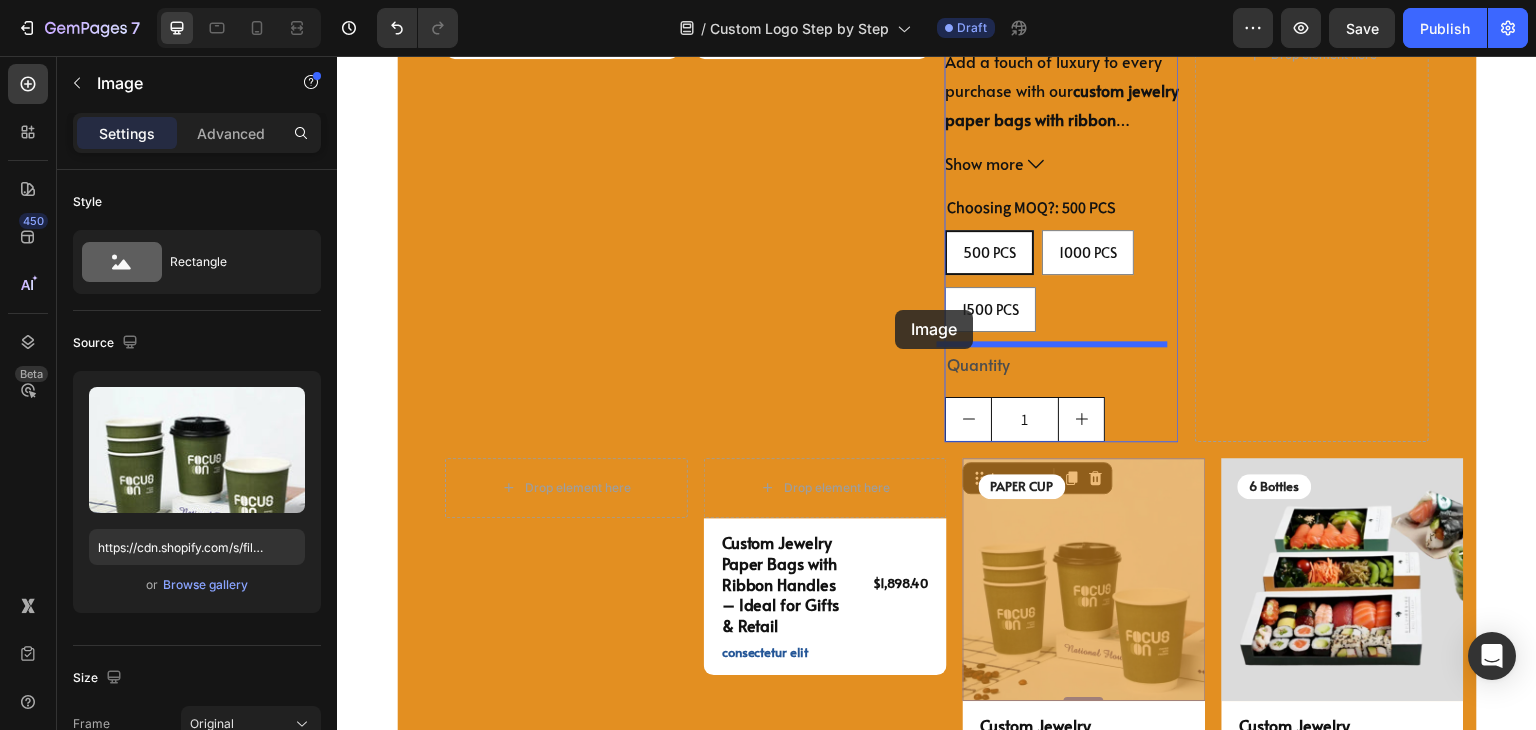 scroll, scrollTop: 4804, scrollLeft: 0, axis: vertical 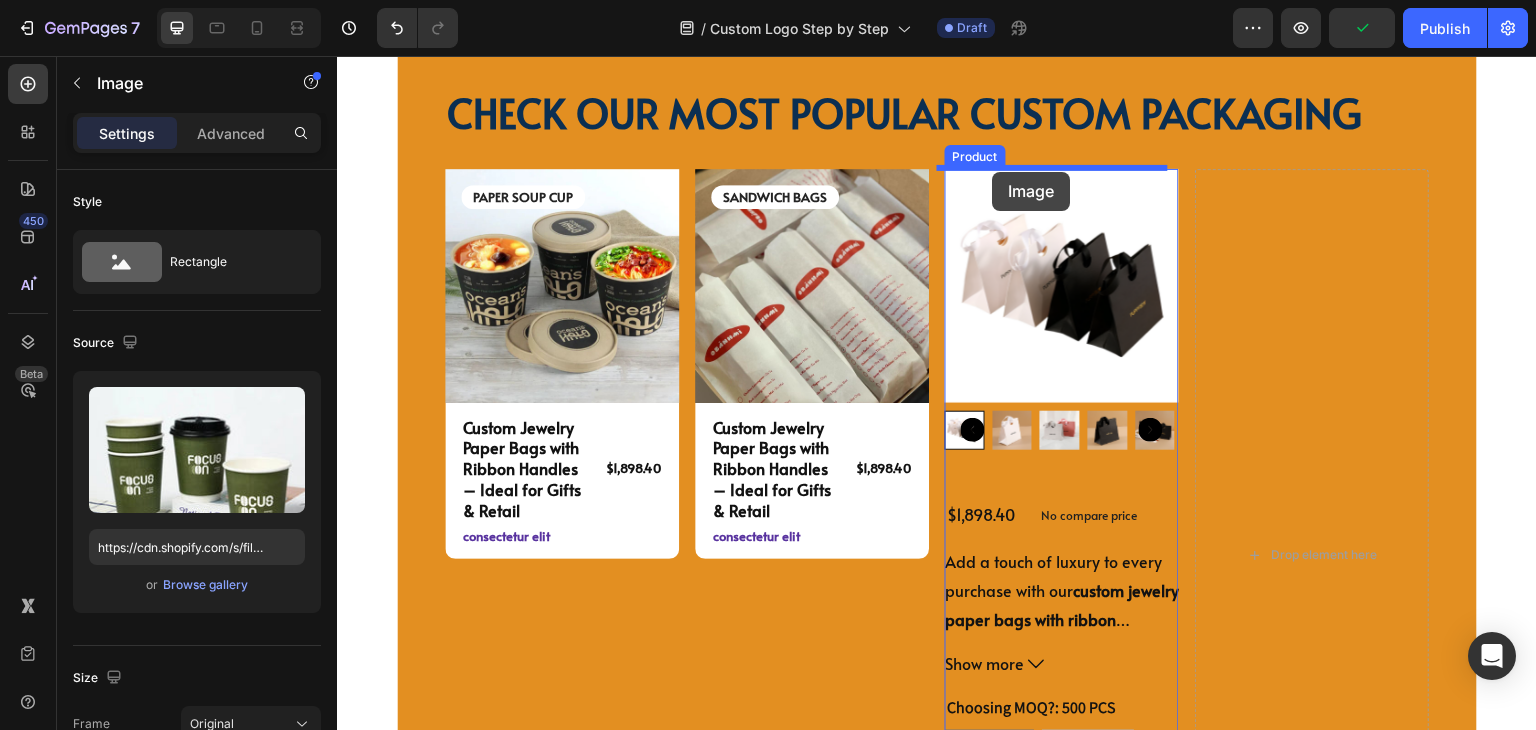 drag, startPoint x: 1017, startPoint y: 468, endPoint x: 993, endPoint y: 172, distance: 296.97137 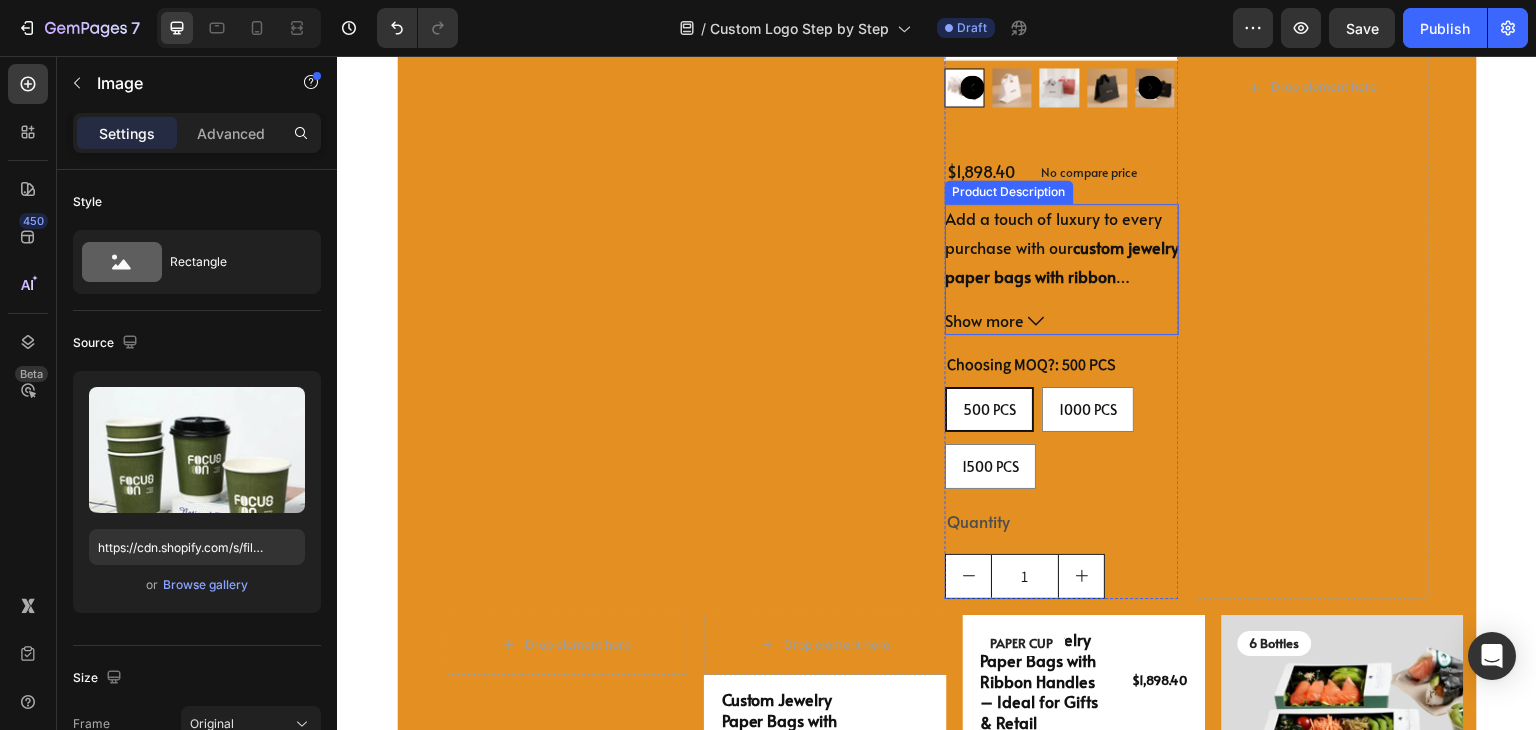 scroll, scrollTop: 5404, scrollLeft: 0, axis: vertical 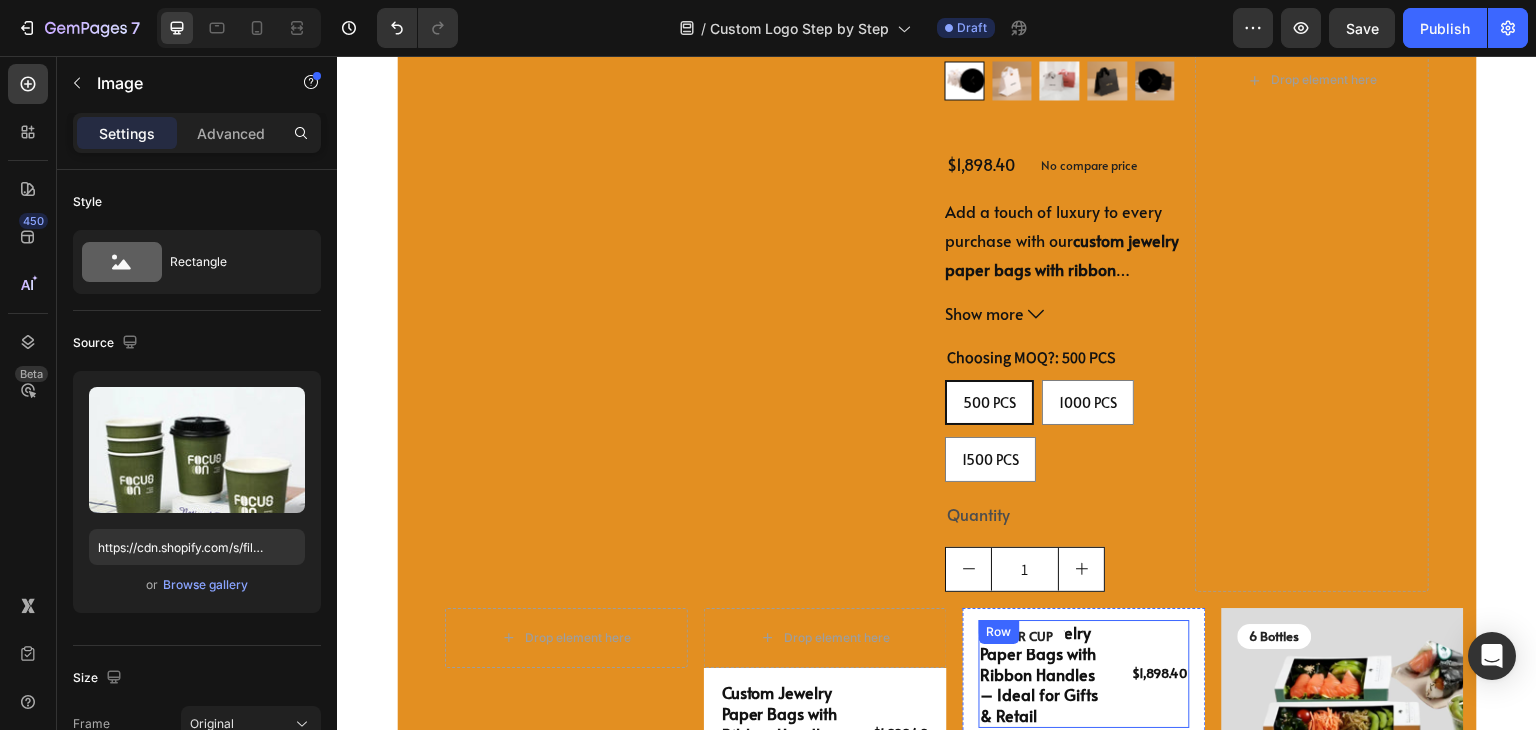 click on "$1,898.40 Product Price Product Price" at bounding box center (1156, 674) 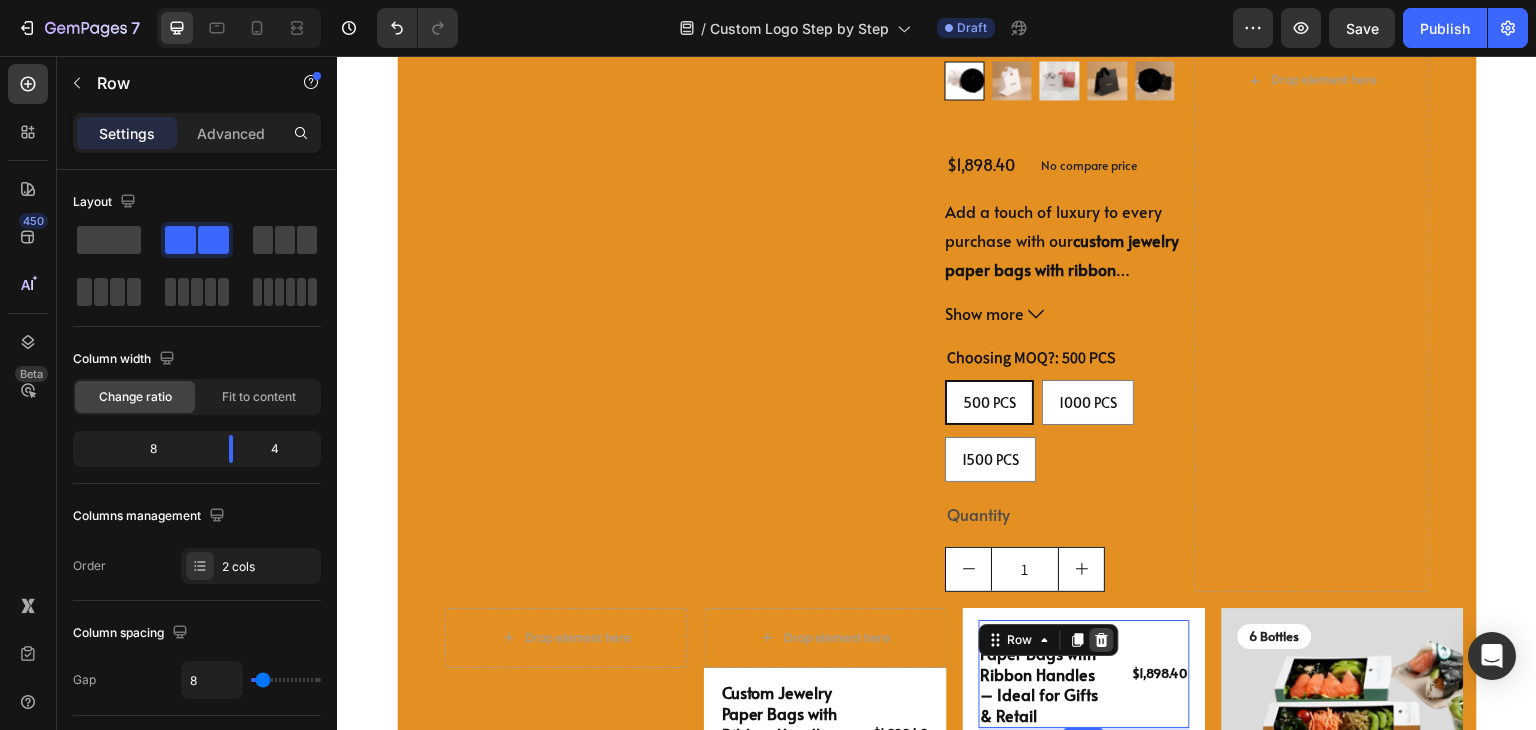 click 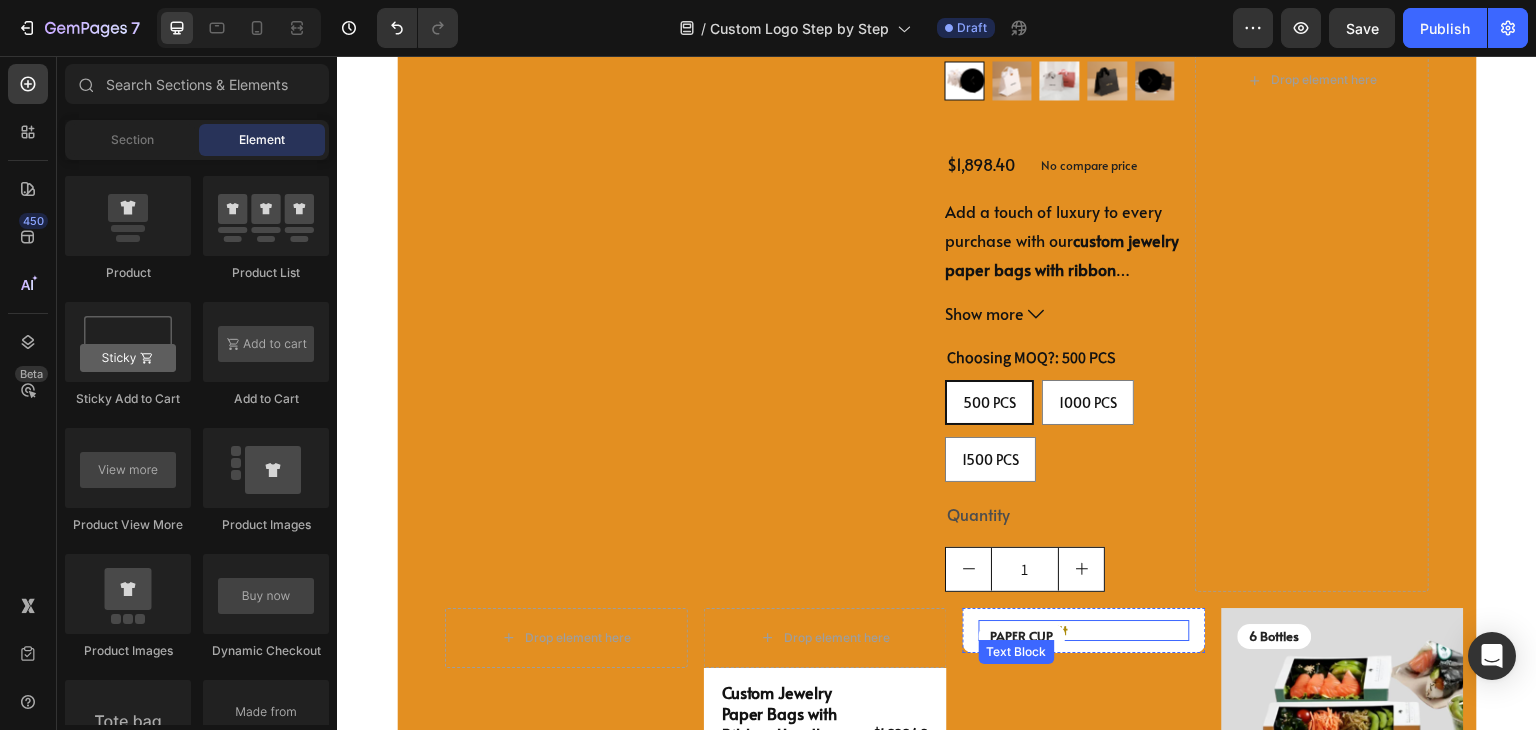 click on "consectetur elit" at bounding box center (1084, 630) 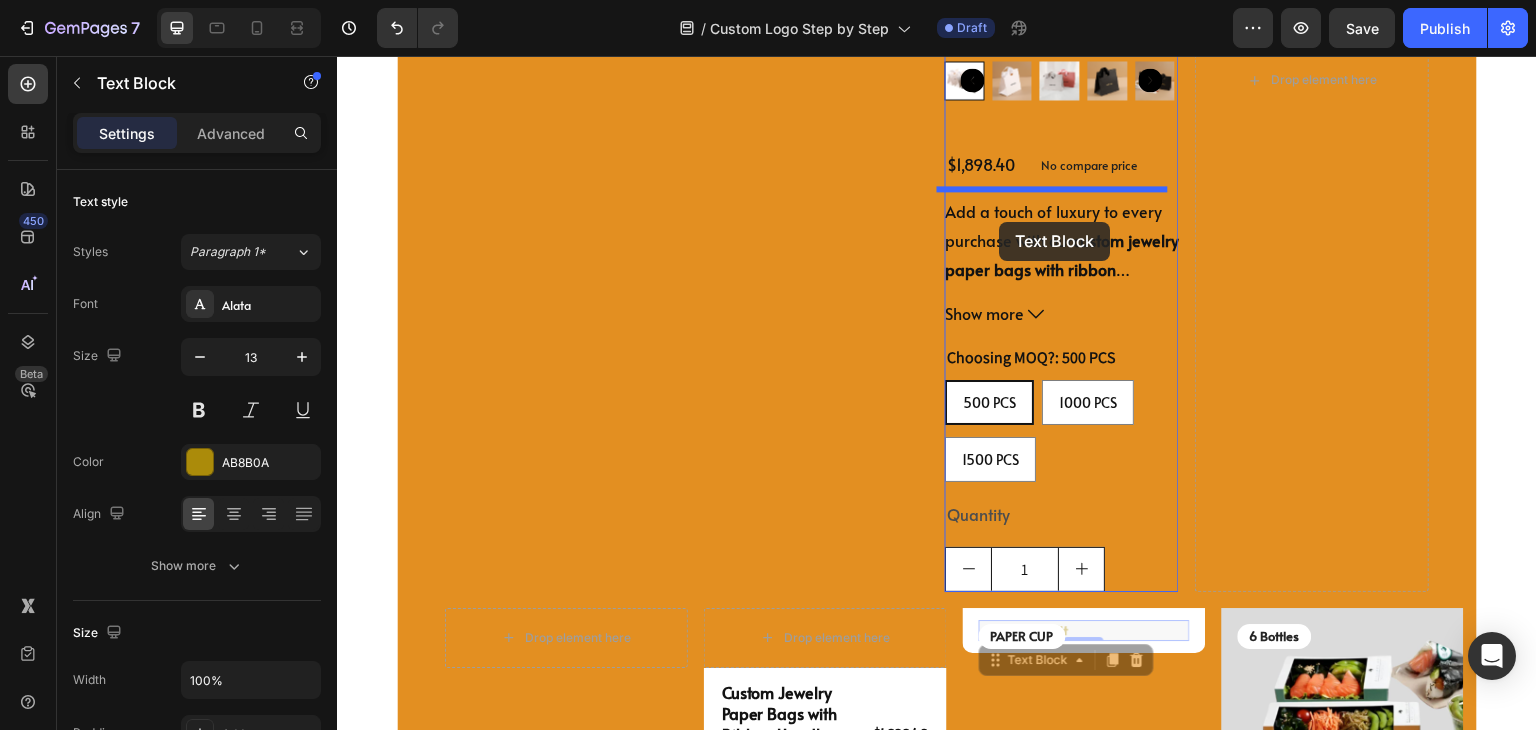 scroll, scrollTop: 4901, scrollLeft: 0, axis: vertical 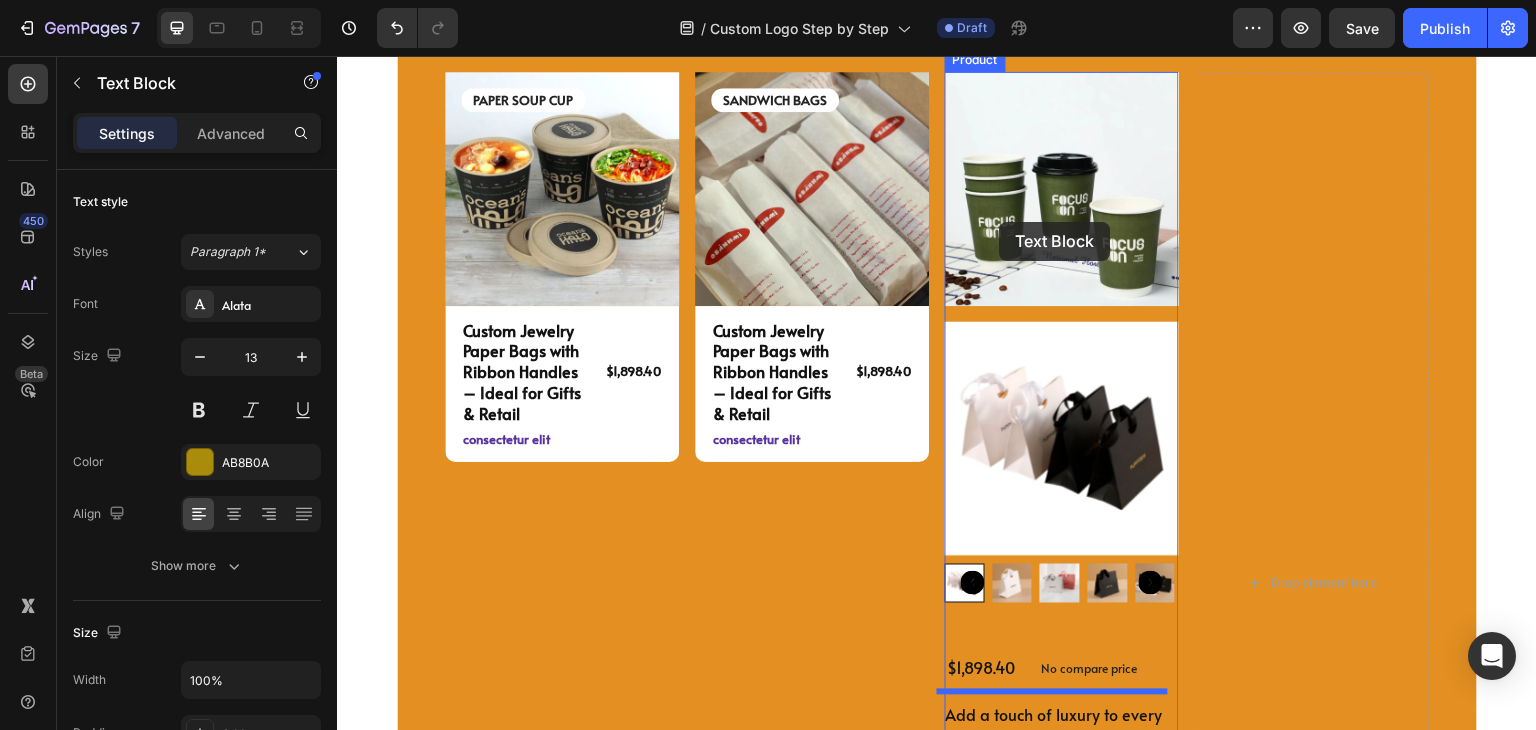 drag, startPoint x: 1033, startPoint y: 653, endPoint x: 1293, endPoint y: 256, distance: 474.5619 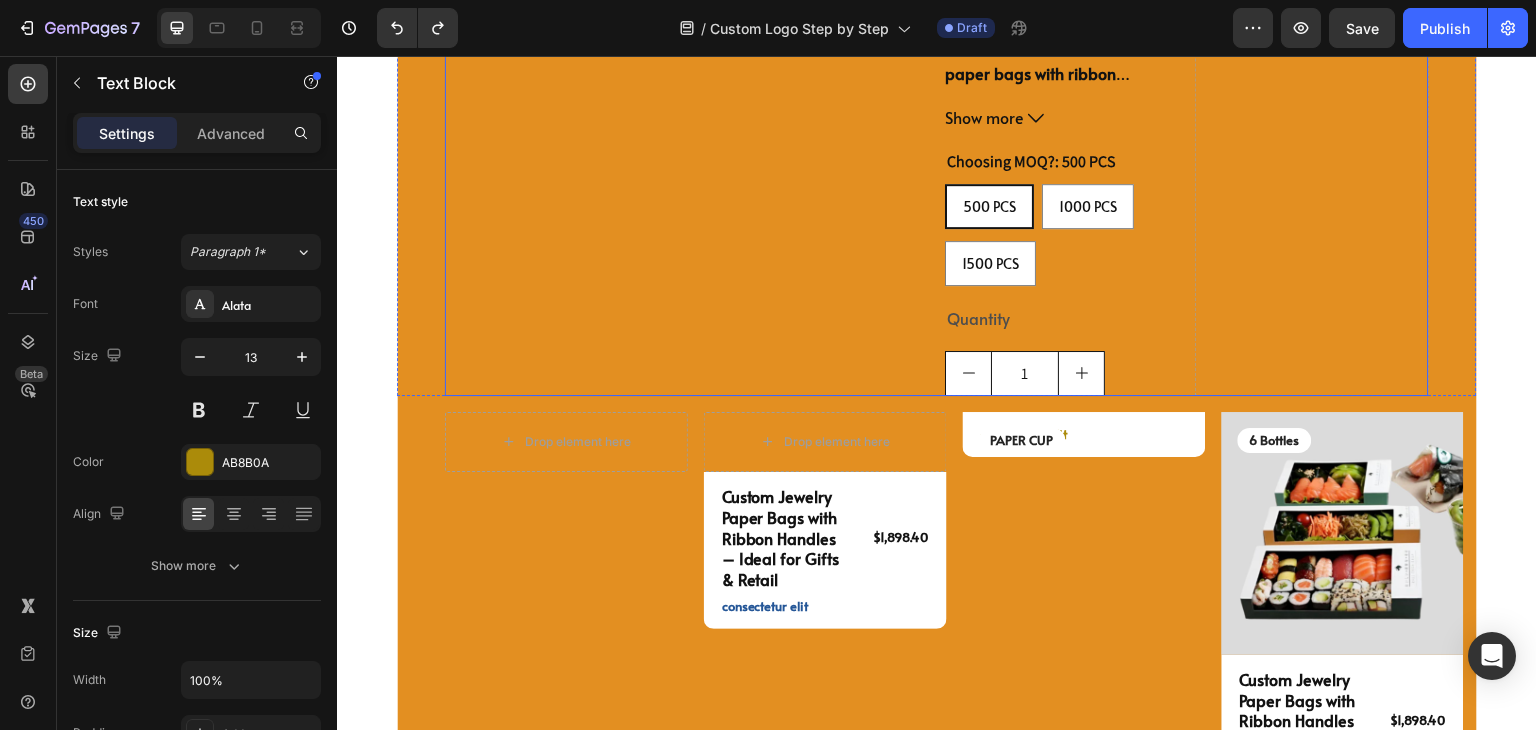 scroll, scrollTop: 5604, scrollLeft: 0, axis: vertical 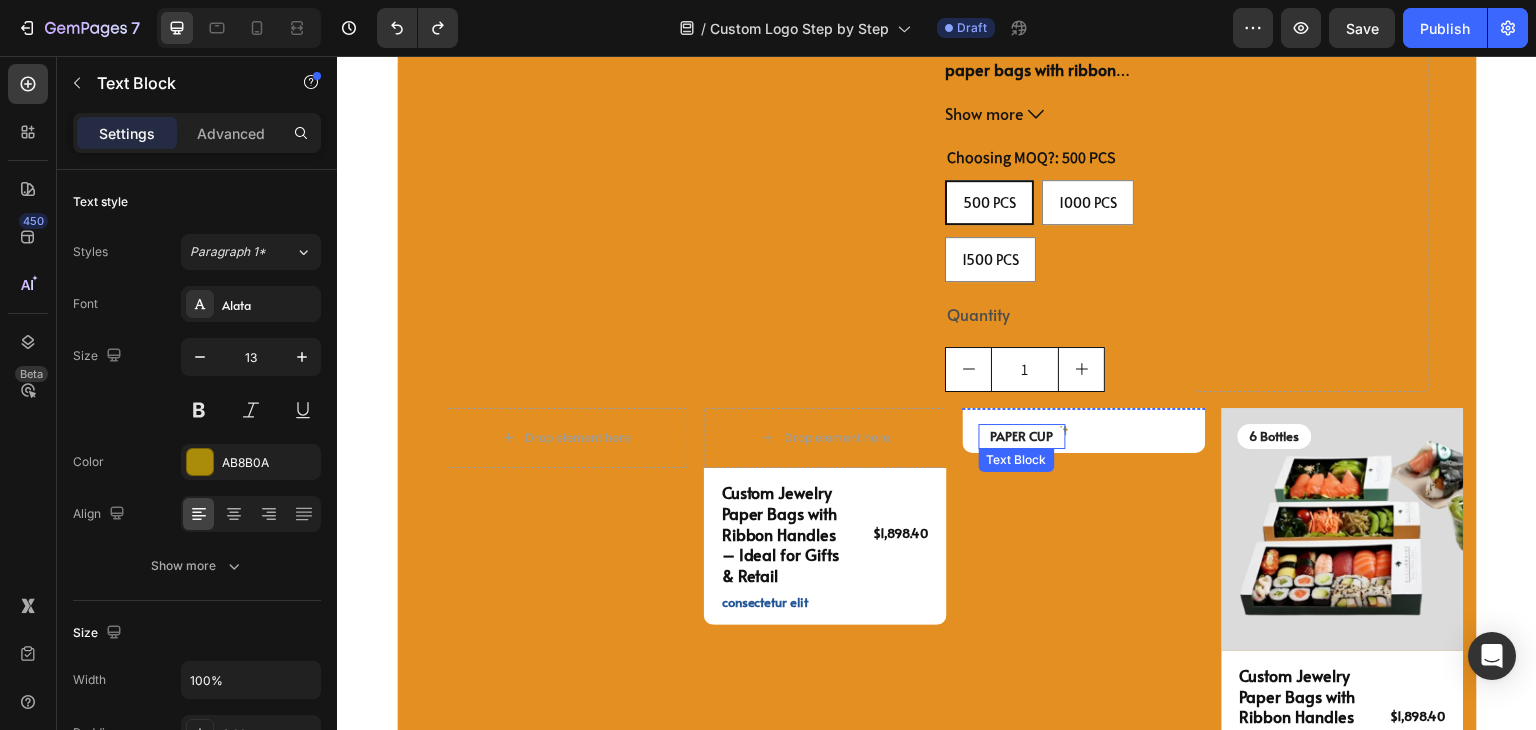 click on "PAPER CUP" at bounding box center (1022, 436) 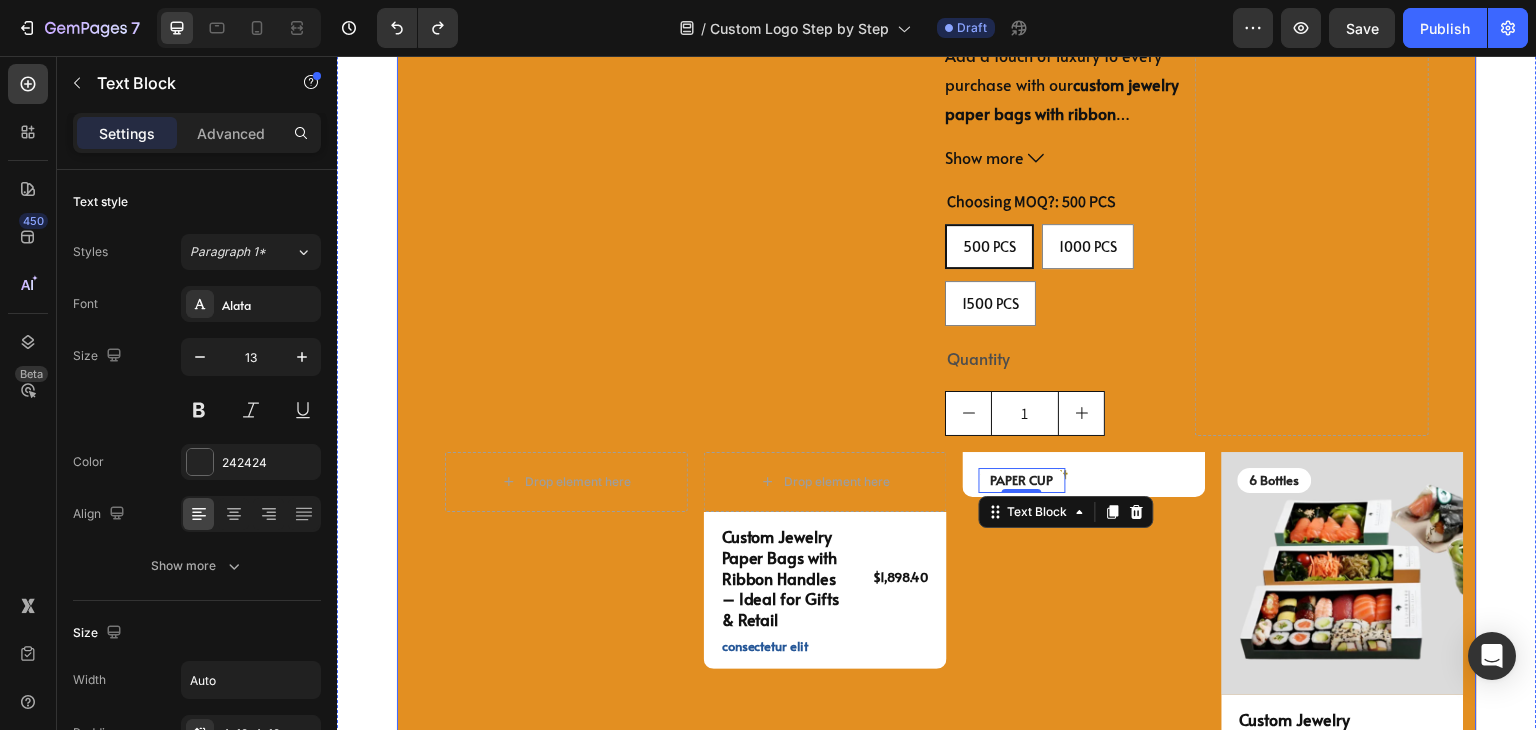 scroll, scrollTop: 5504, scrollLeft: 0, axis: vertical 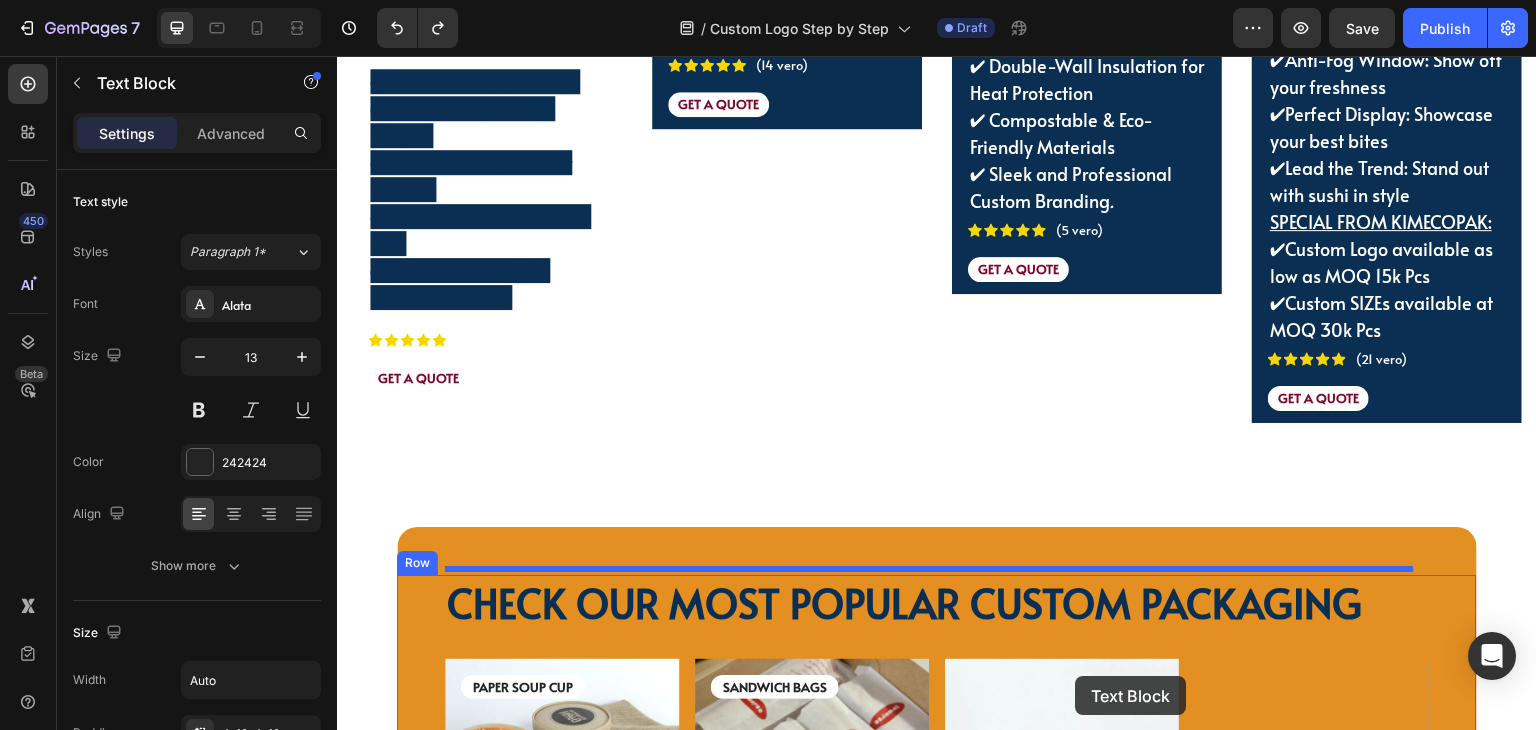 drag, startPoint x: 1037, startPoint y: 565, endPoint x: 1073, endPoint y: 512, distance: 64.070274 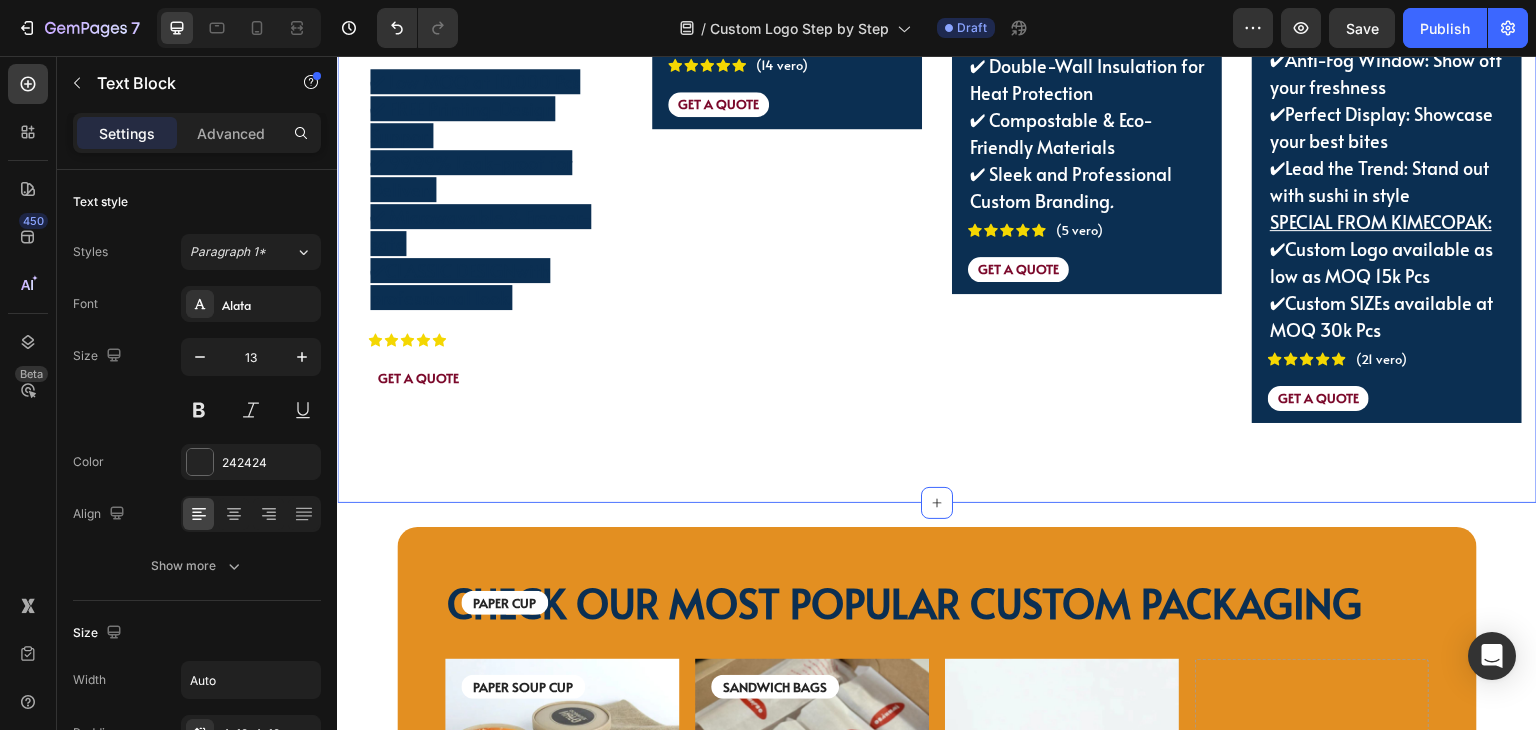 scroll, scrollTop: 4557, scrollLeft: 0, axis: vertical 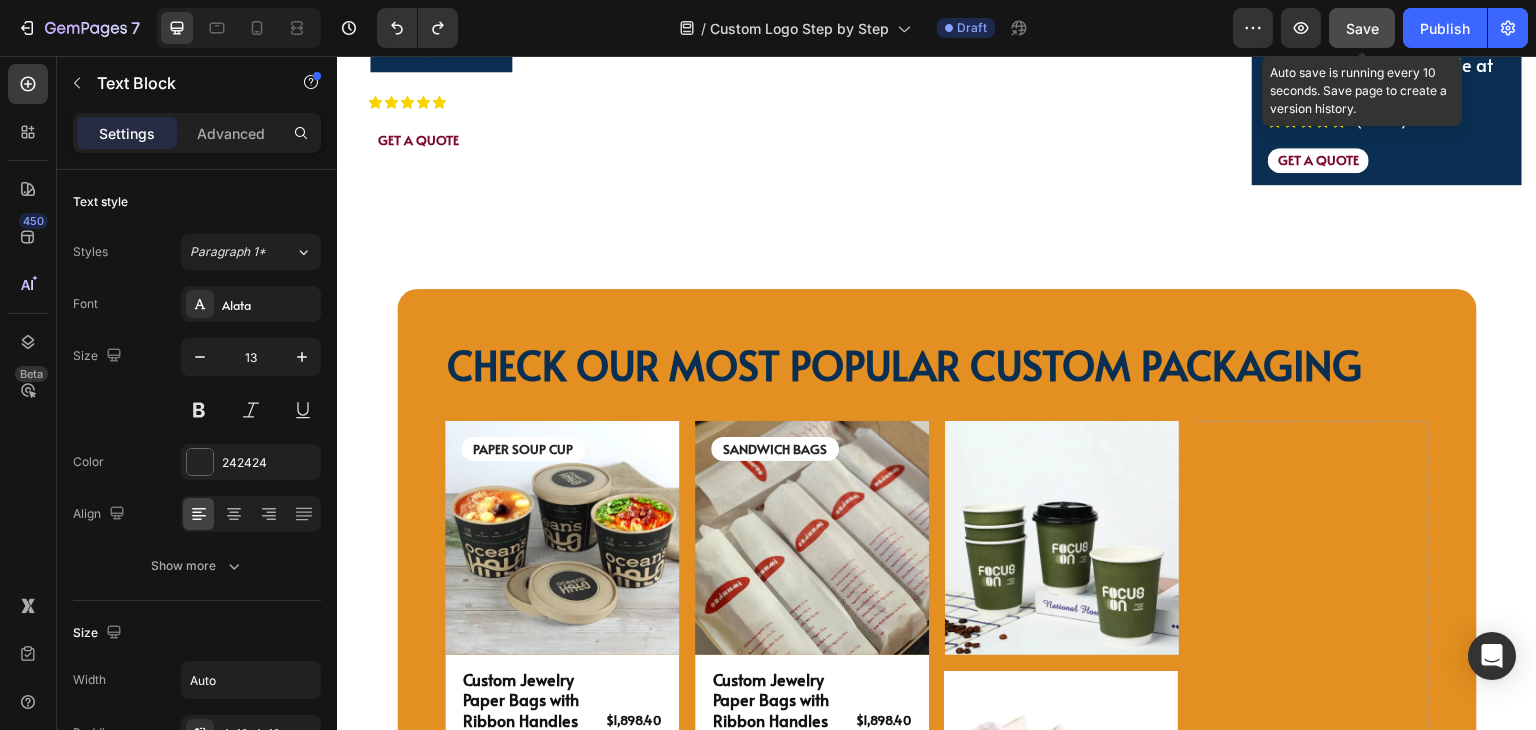 click on "Save" at bounding box center (1362, 28) 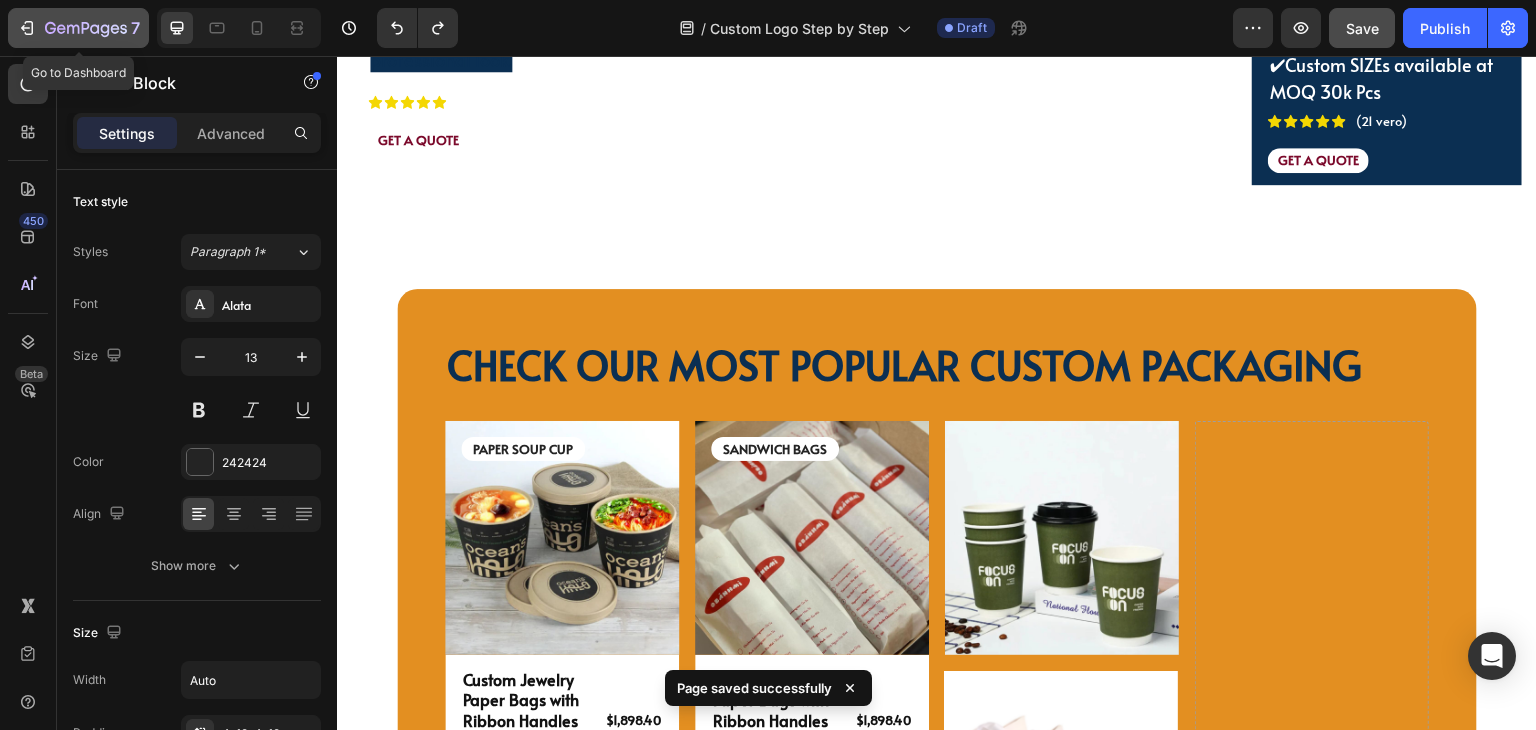 click on "7" at bounding box center [78, 28] 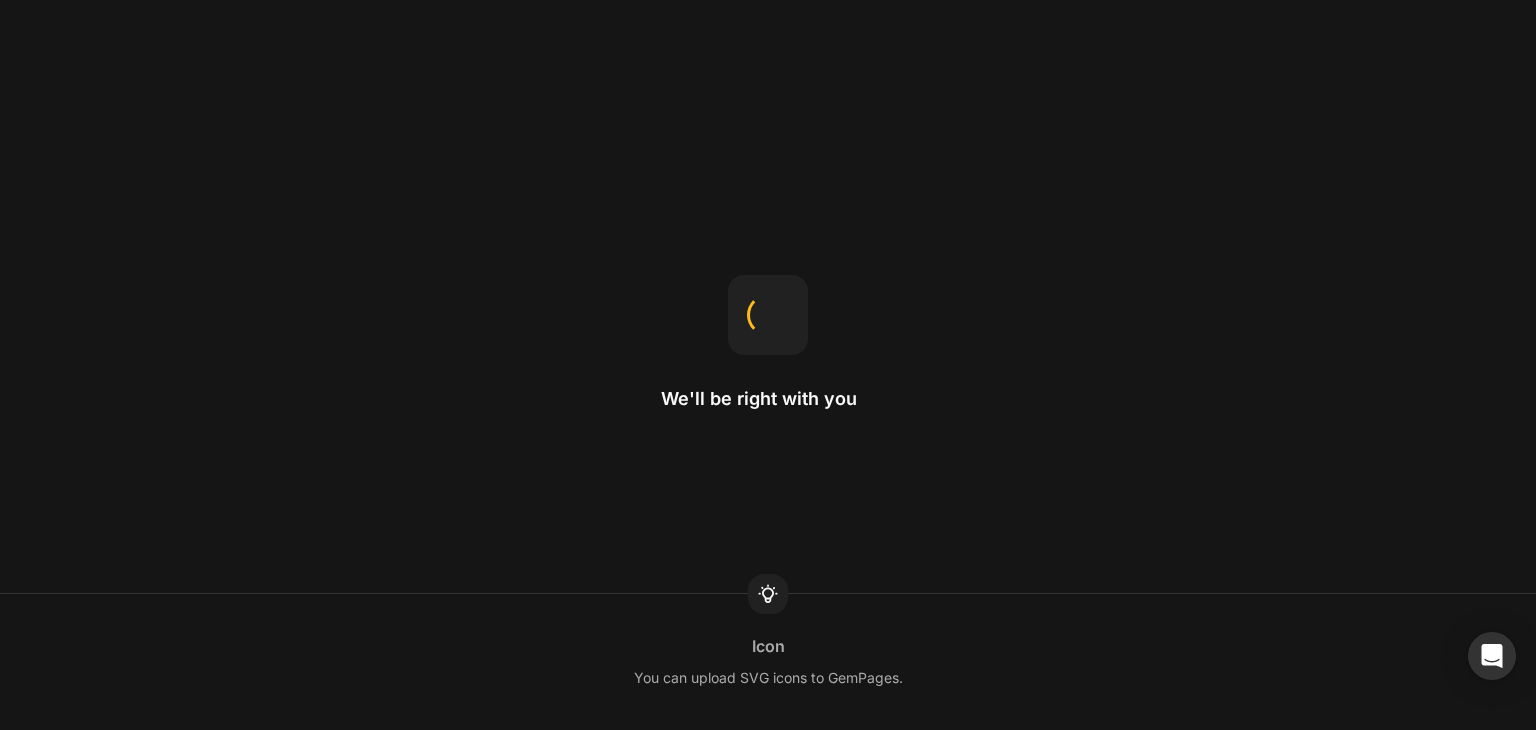 scroll, scrollTop: 0, scrollLeft: 0, axis: both 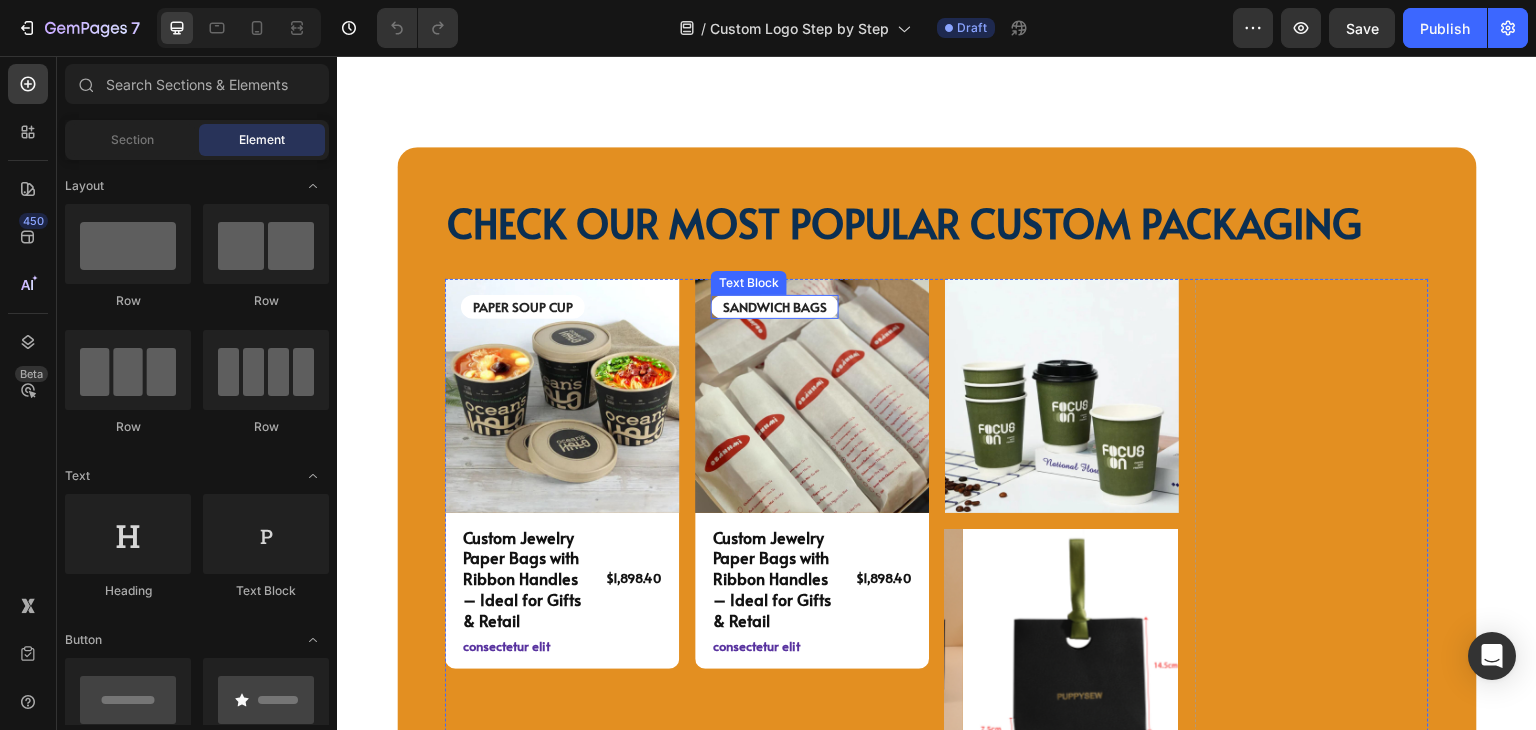 click on "SANDWICH BAGS" at bounding box center [775, 307] 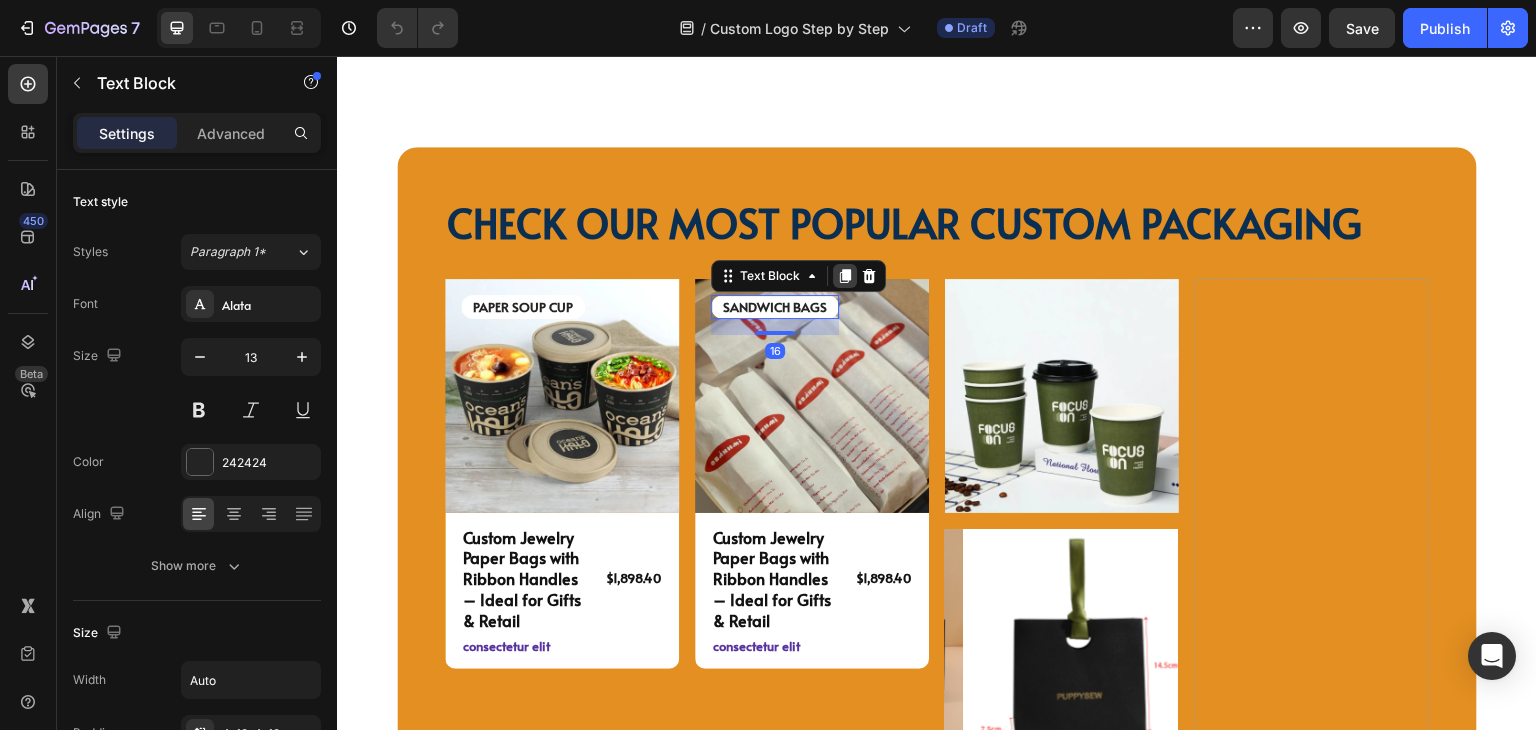 click 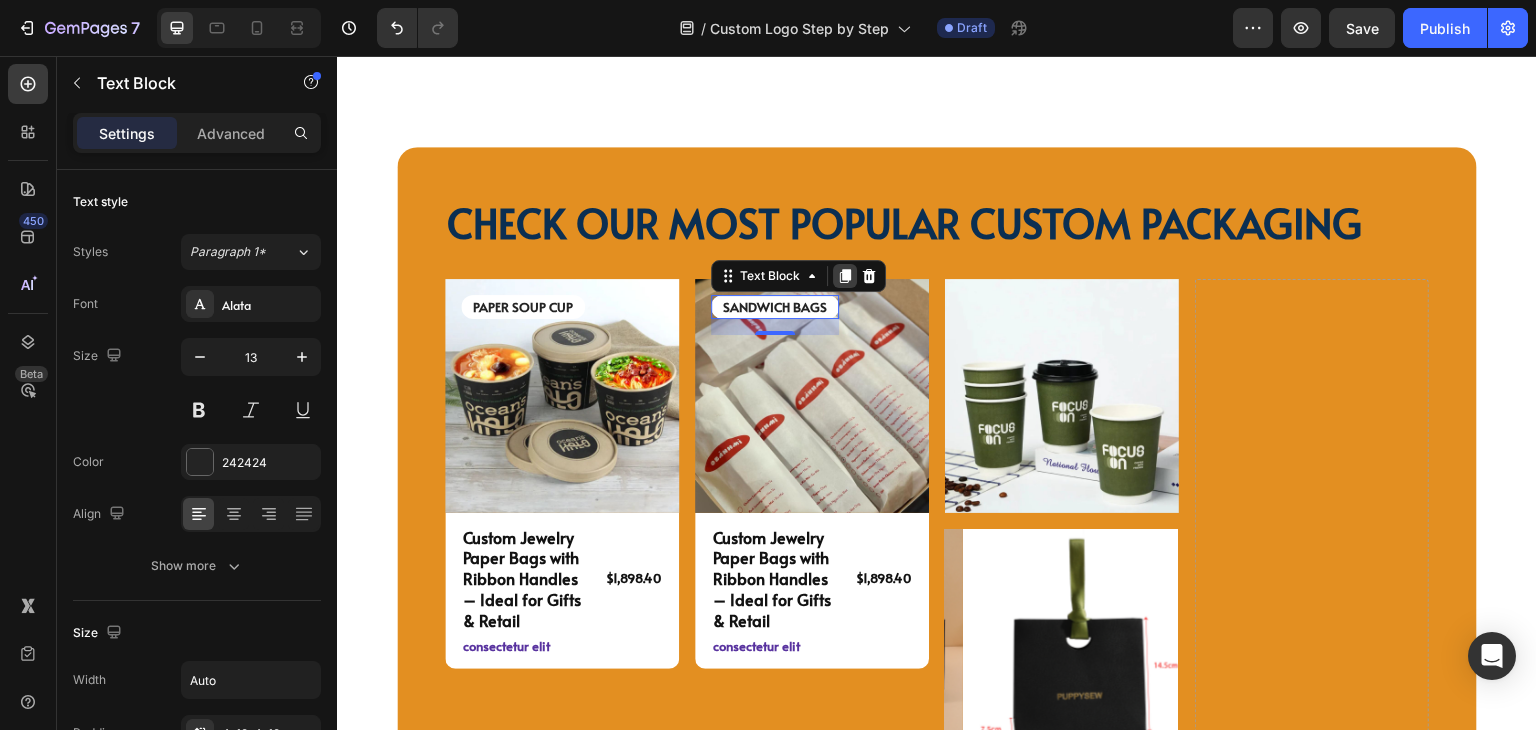 click 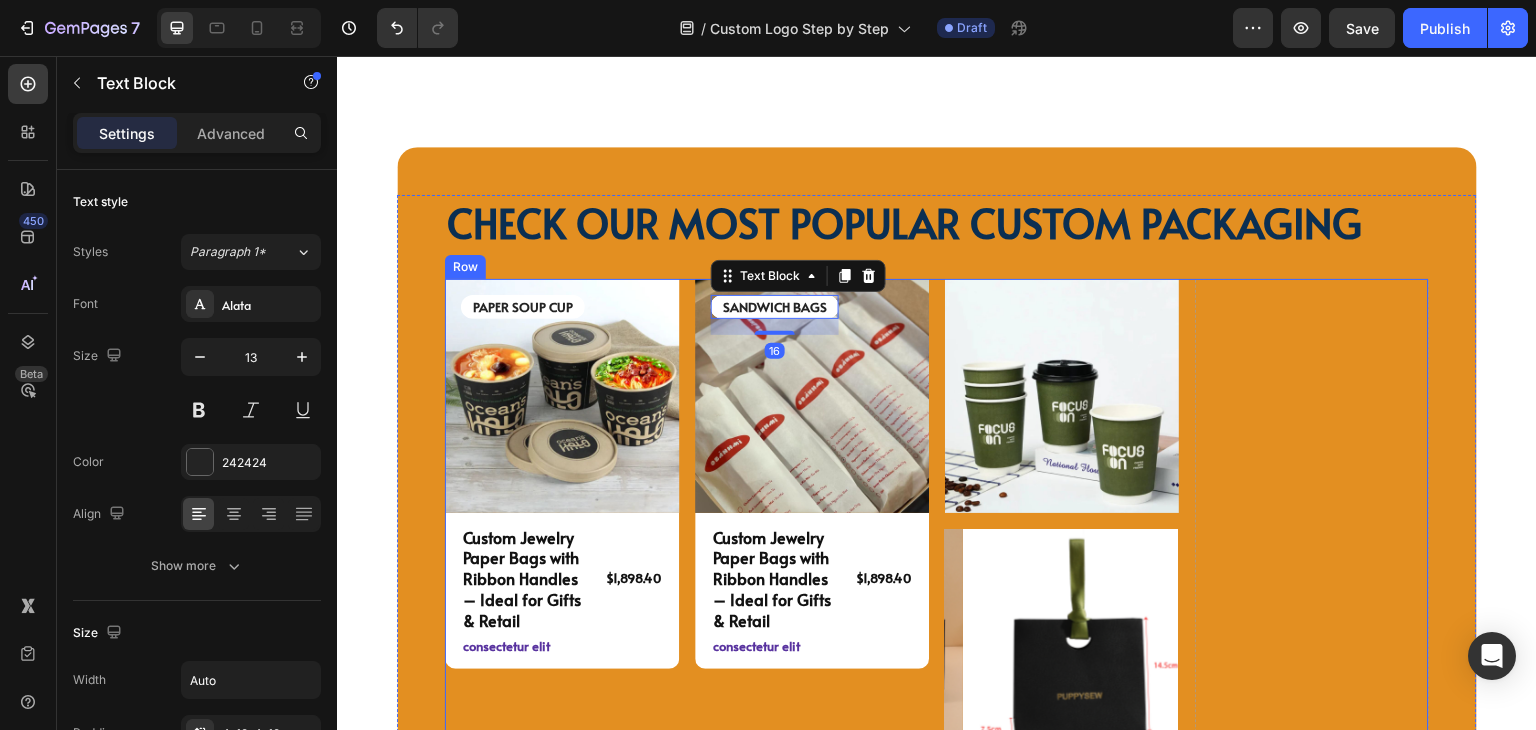 click on "Drop element here" at bounding box center [1312, 790] 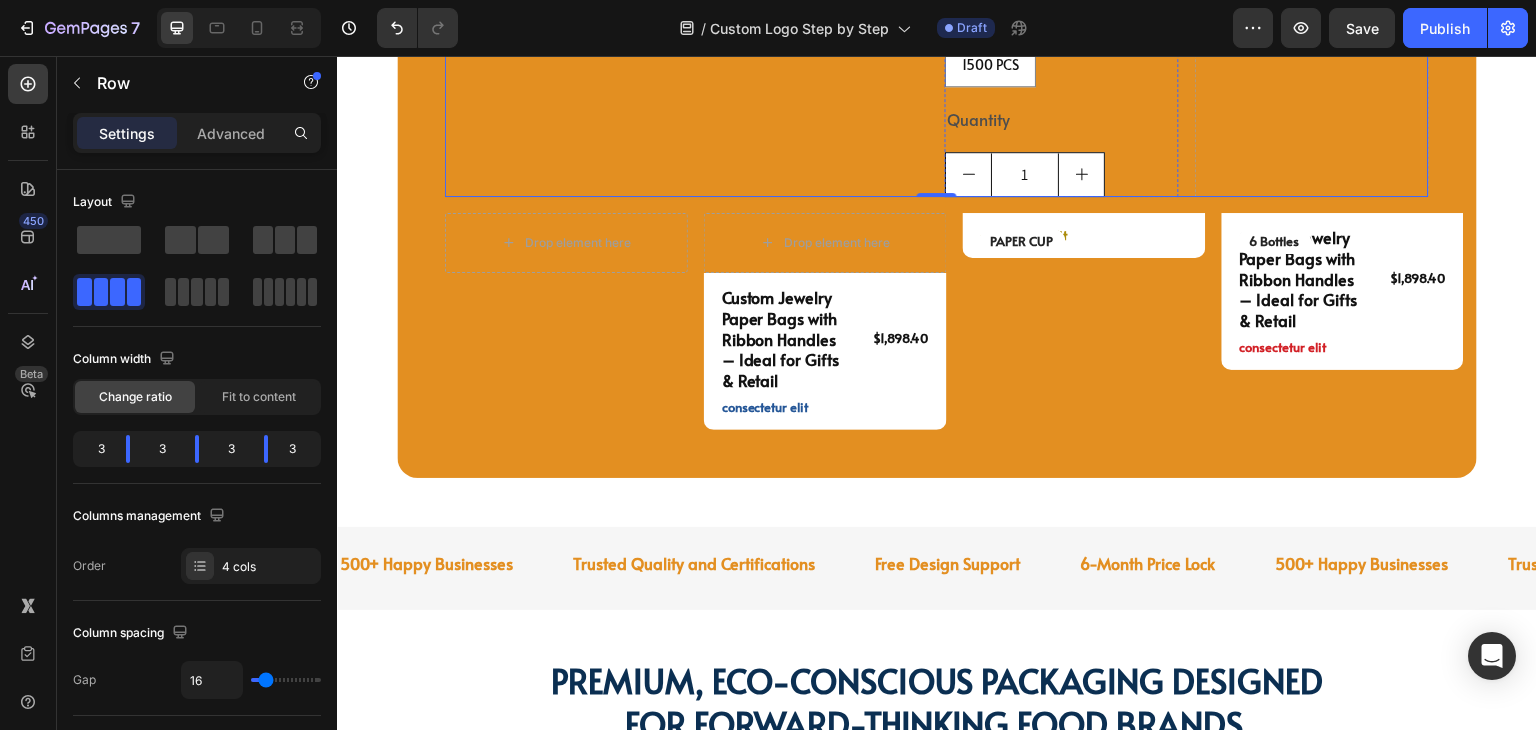 scroll, scrollTop: 5699, scrollLeft: 0, axis: vertical 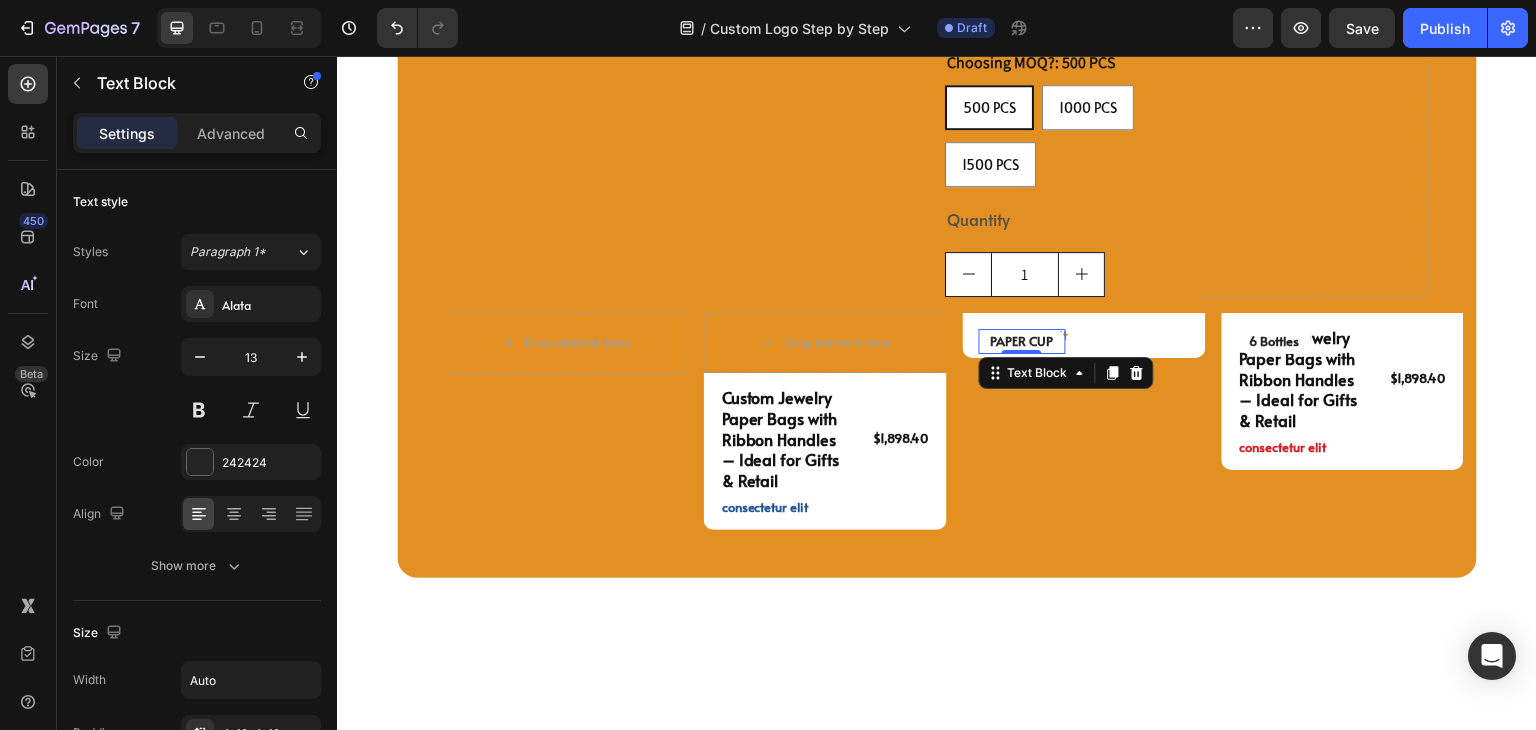 click on "PAPER CUP" at bounding box center [1022, 341] 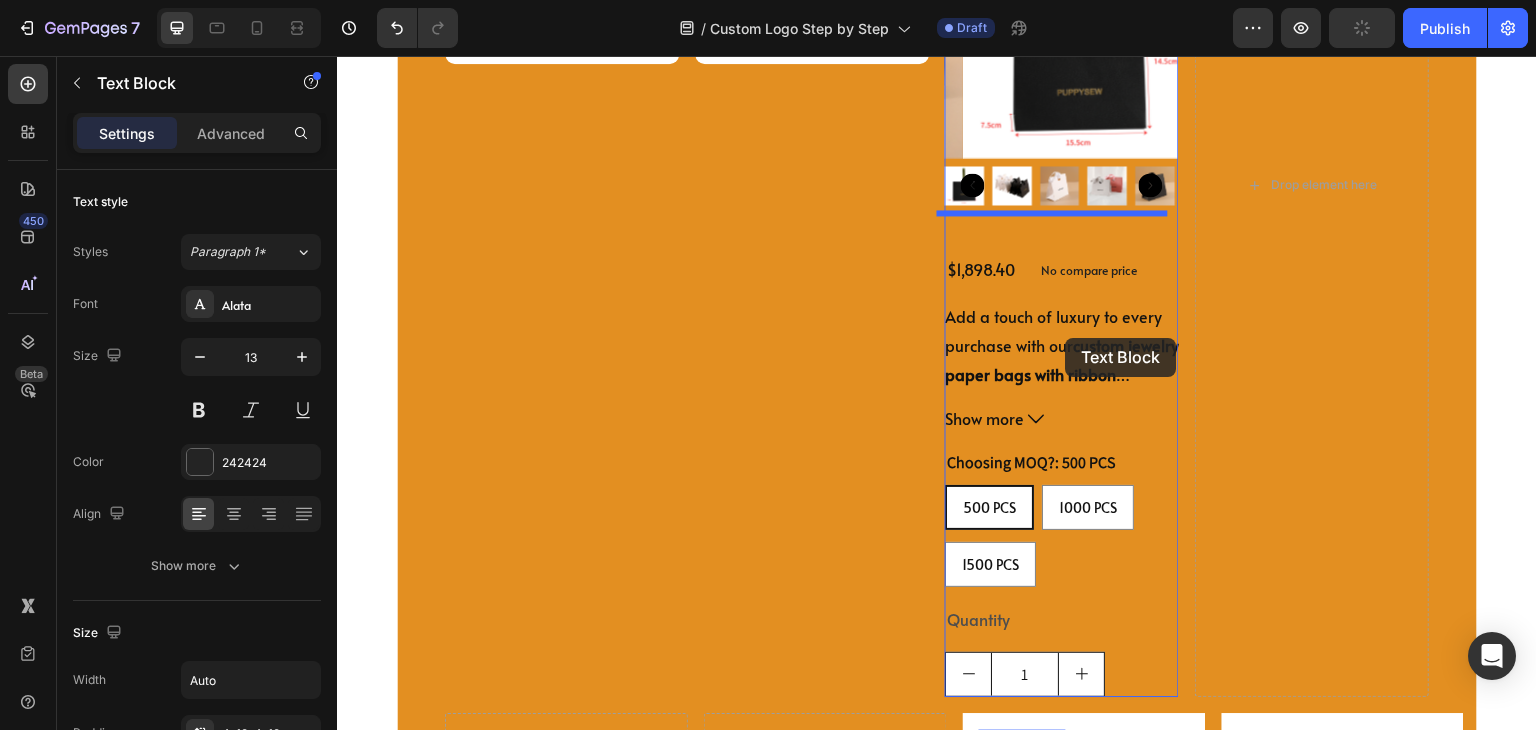 scroll, scrollTop: 4799, scrollLeft: 0, axis: vertical 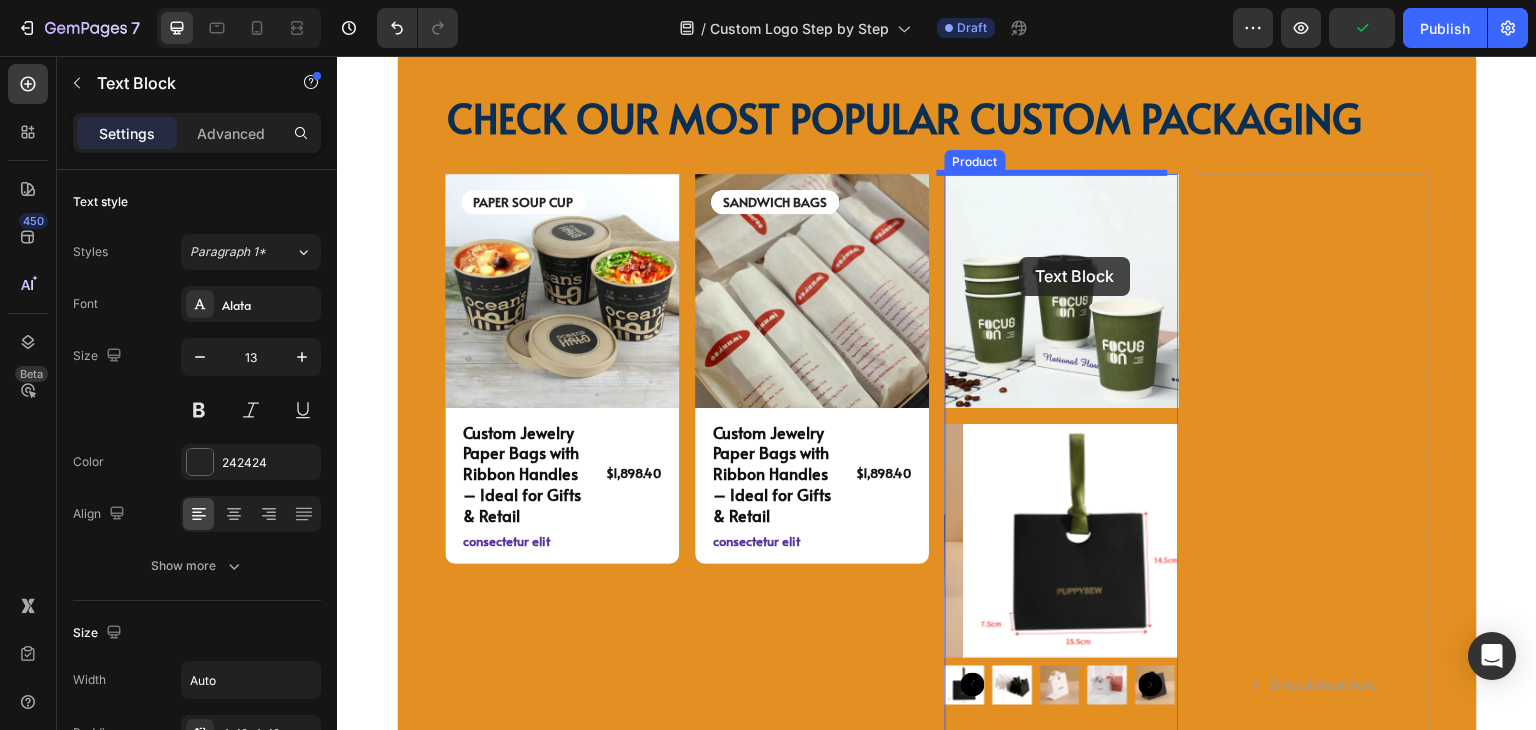 drag, startPoint x: 1018, startPoint y: 364, endPoint x: 1020, endPoint y: 257, distance: 107.01869 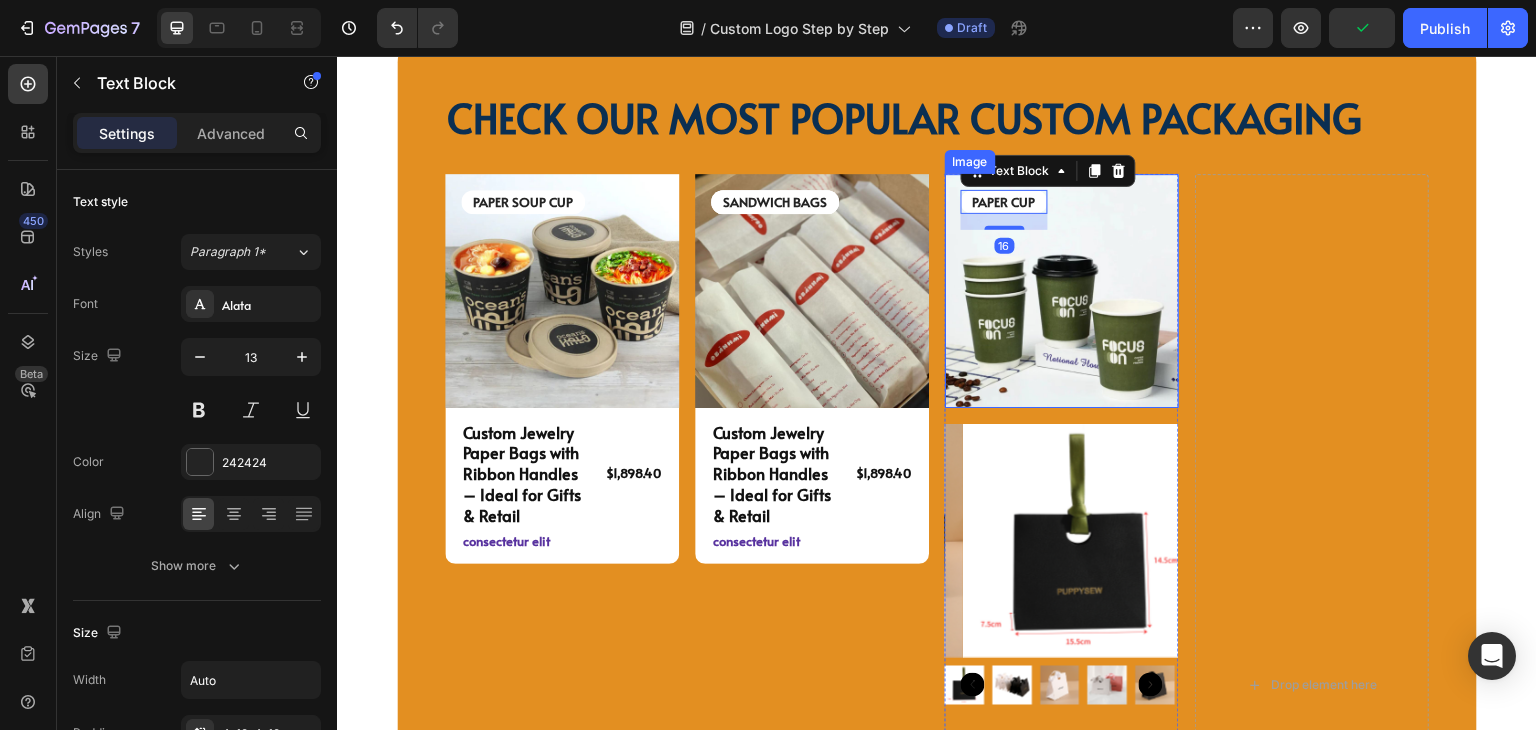 click at bounding box center (1062, 291) 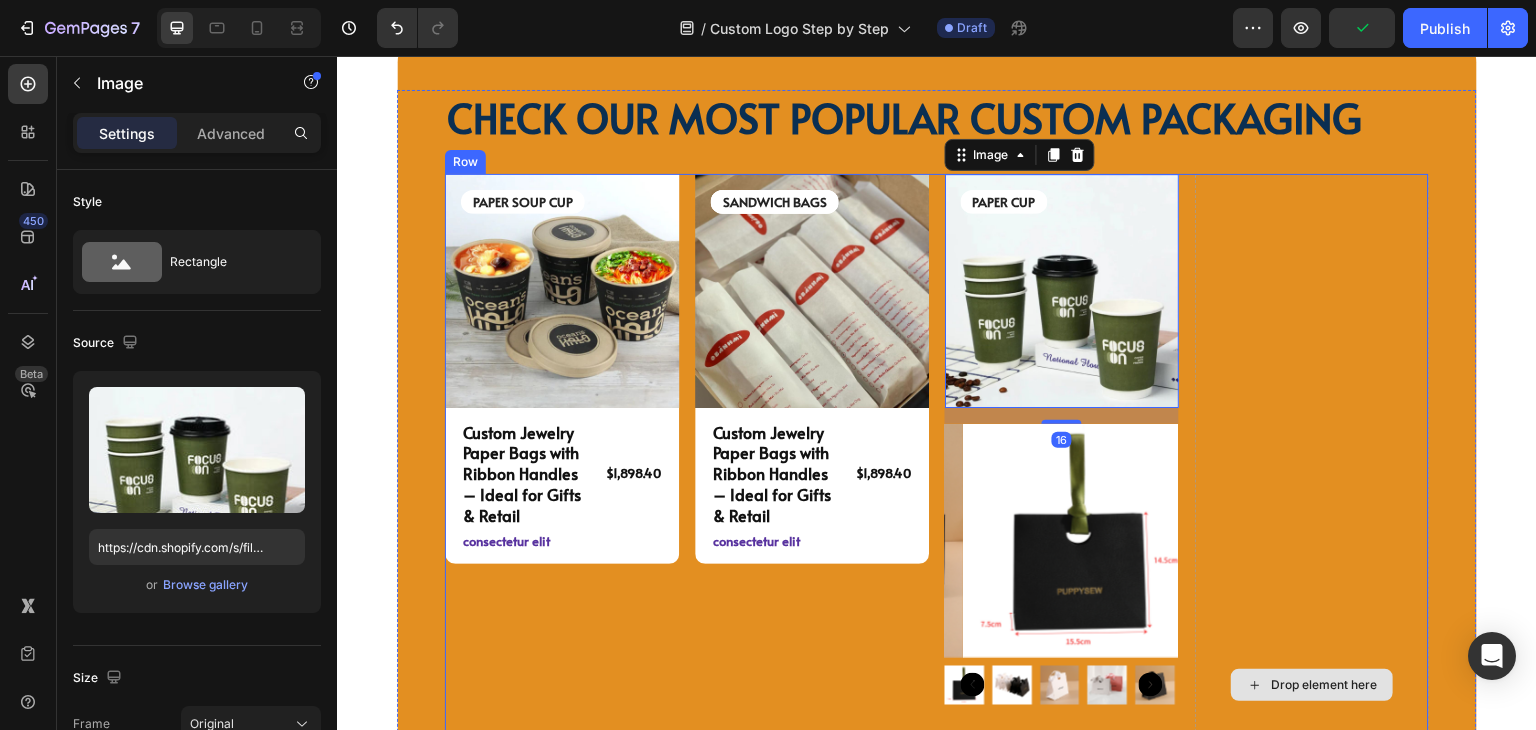 click on "Drop element here" at bounding box center (1312, 685) 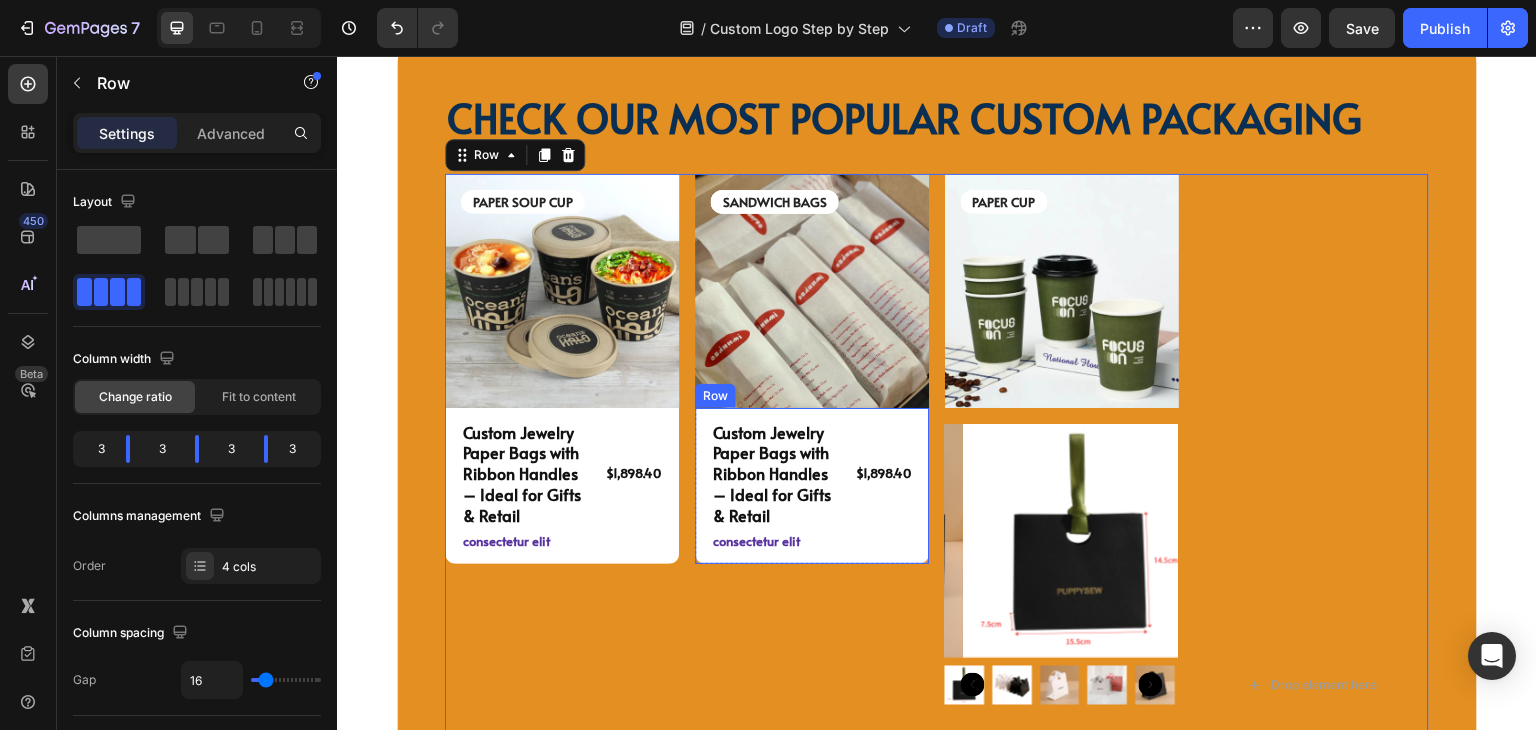 click on "Custom Jewelry Paper Bags with Ribbon Handles – Ideal for Gifts & Retail Product Title $1,898.40 Product Price Product Price Row consectetur elit Text Block Row" at bounding box center [812, 486] 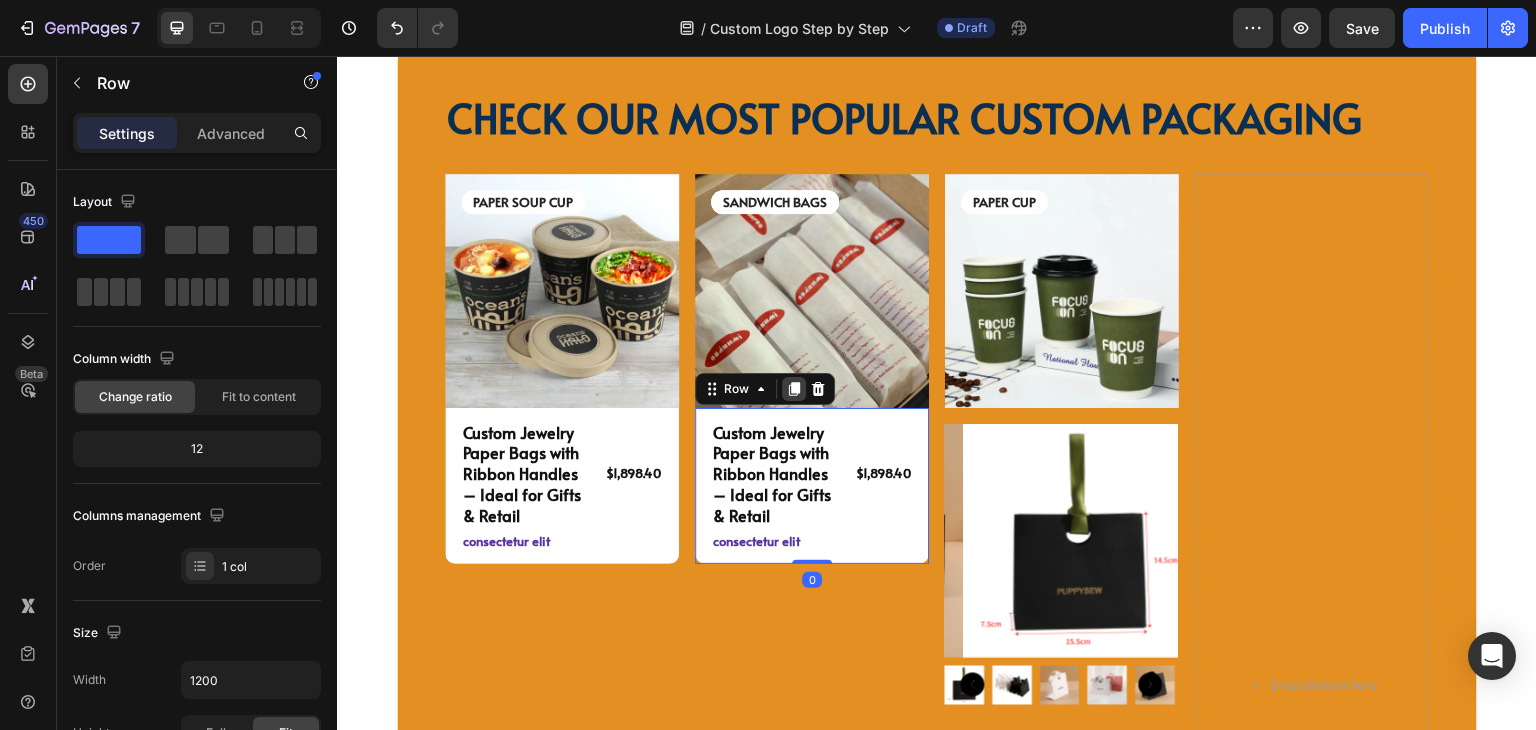 click 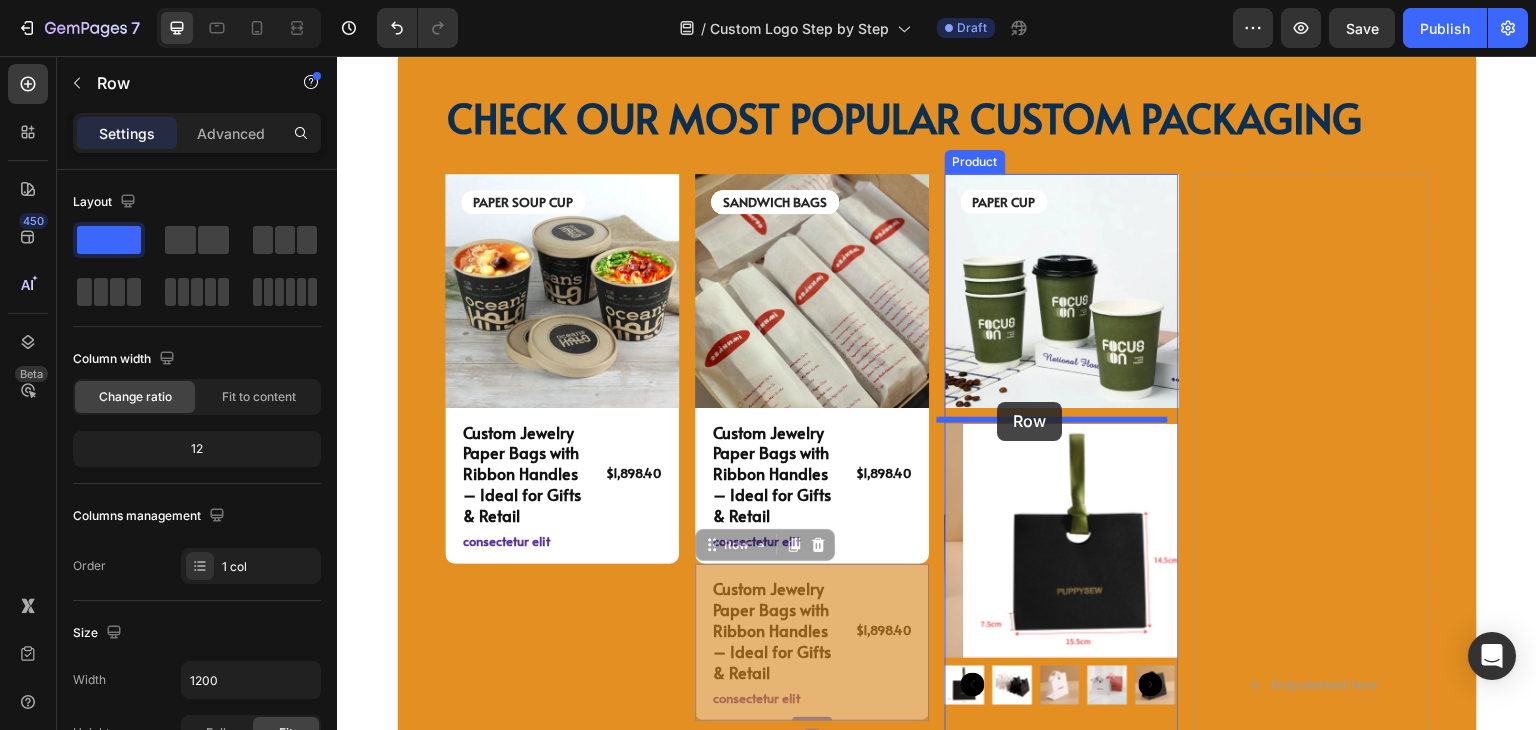 drag, startPoint x: 732, startPoint y: 533, endPoint x: 998, endPoint y: 402, distance: 296.508 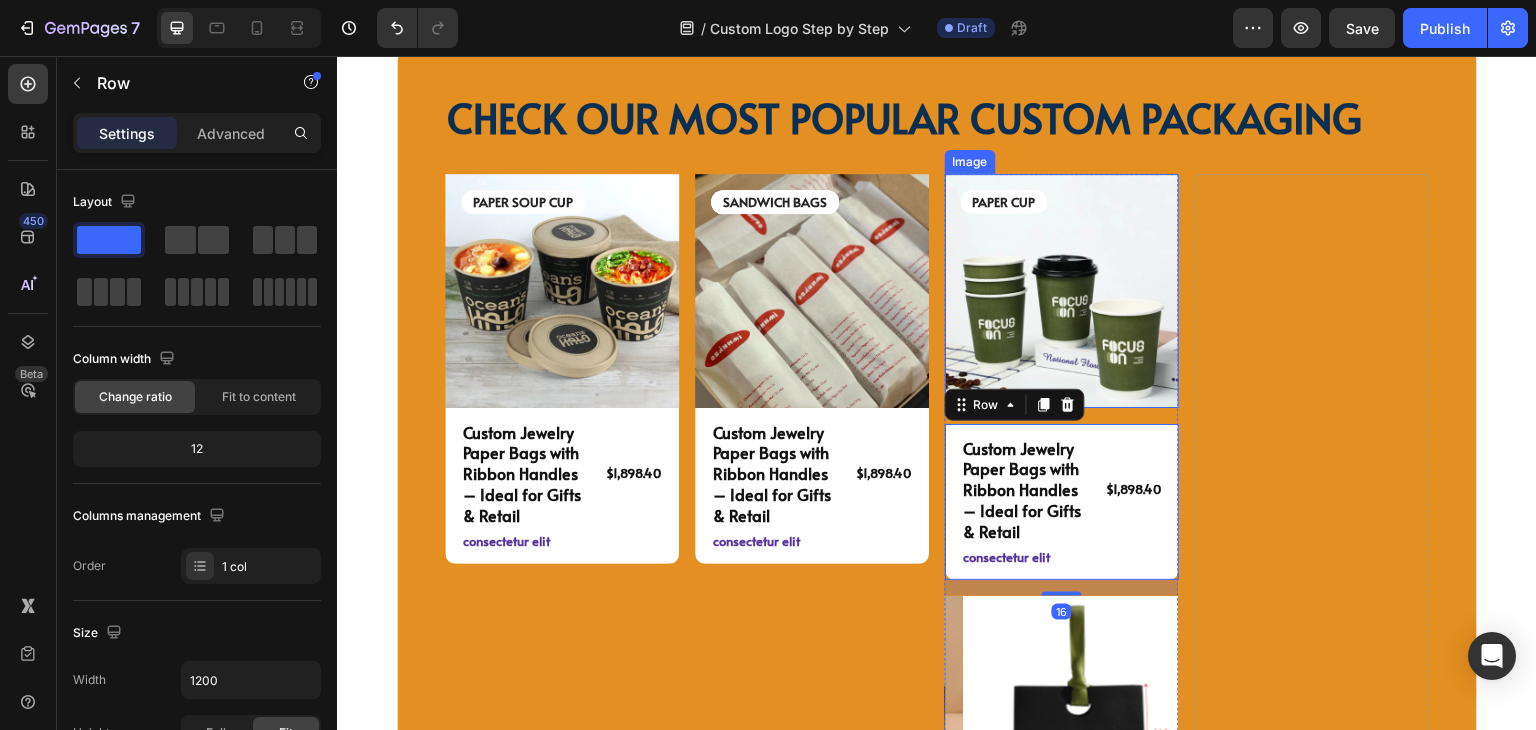 click on "PAPER CUP Text Block Image Custom Jewelry Paper Bags with Ribbon Handles – Ideal for Gifts & Retail Product Title $1,898.40 Product Price Product Price Row consectetur elit Text Block Row   16
Product Images" at bounding box center (1062, 534) 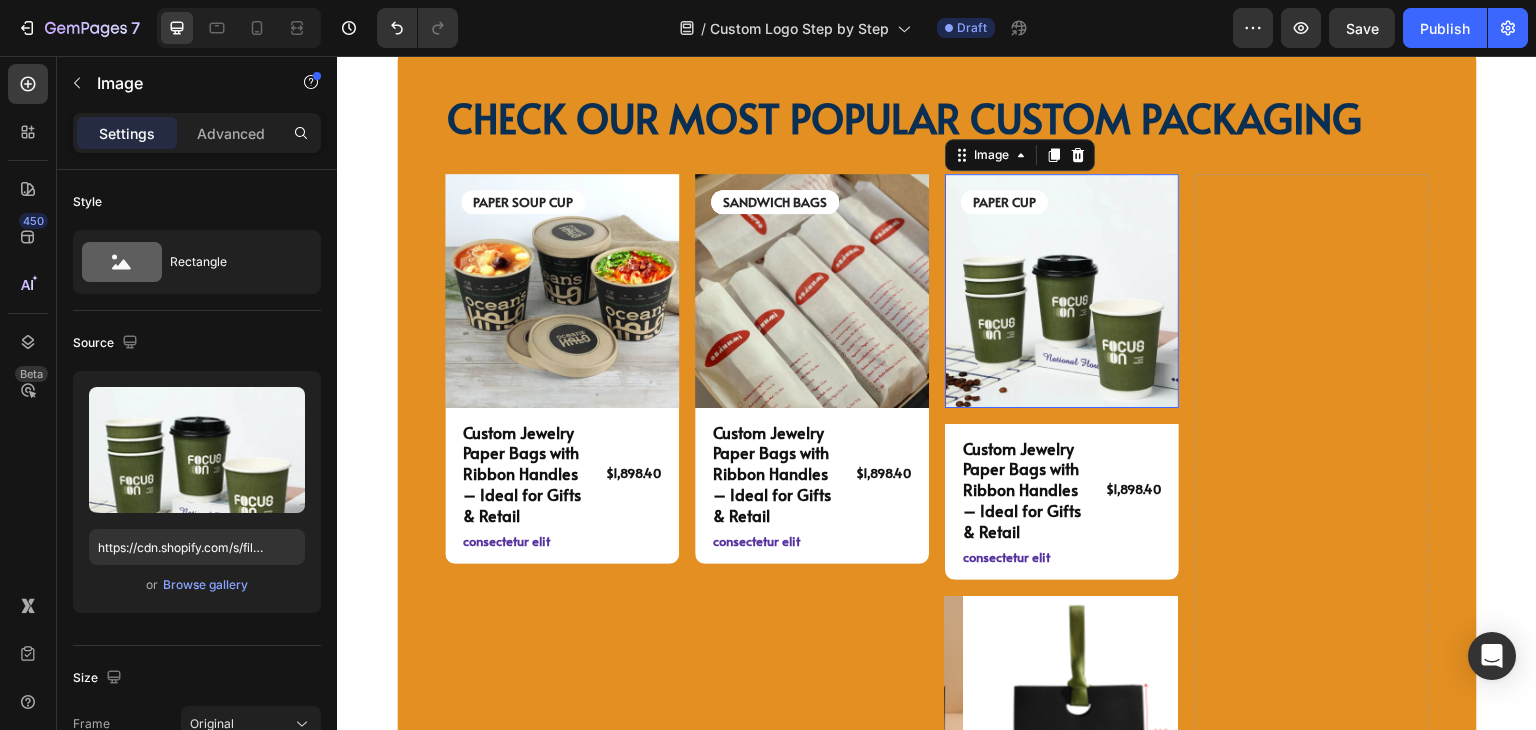 click at bounding box center [1062, 291] 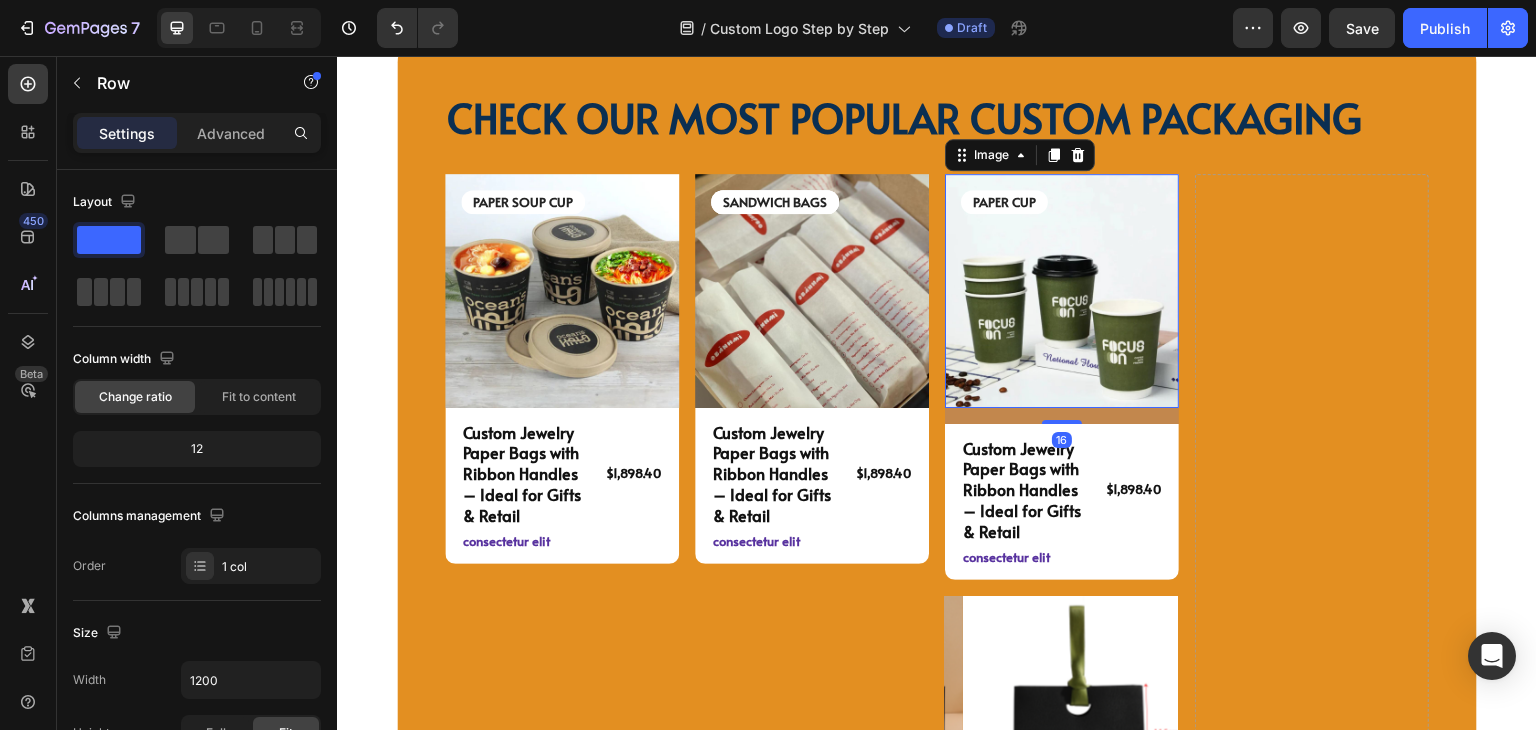click at bounding box center [1062, 291] 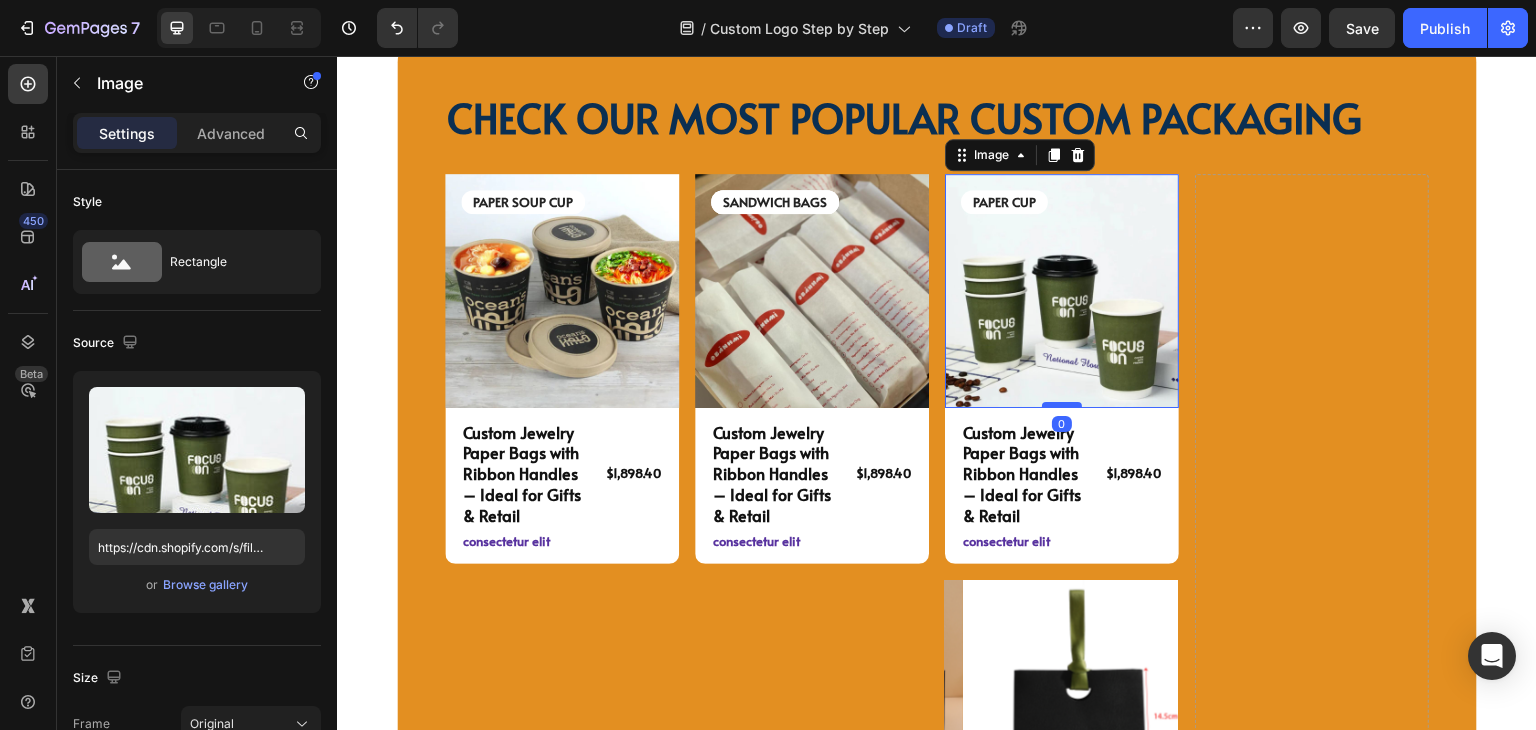 drag, startPoint x: 1059, startPoint y: 418, endPoint x: 1063, endPoint y: 400, distance: 18.439089 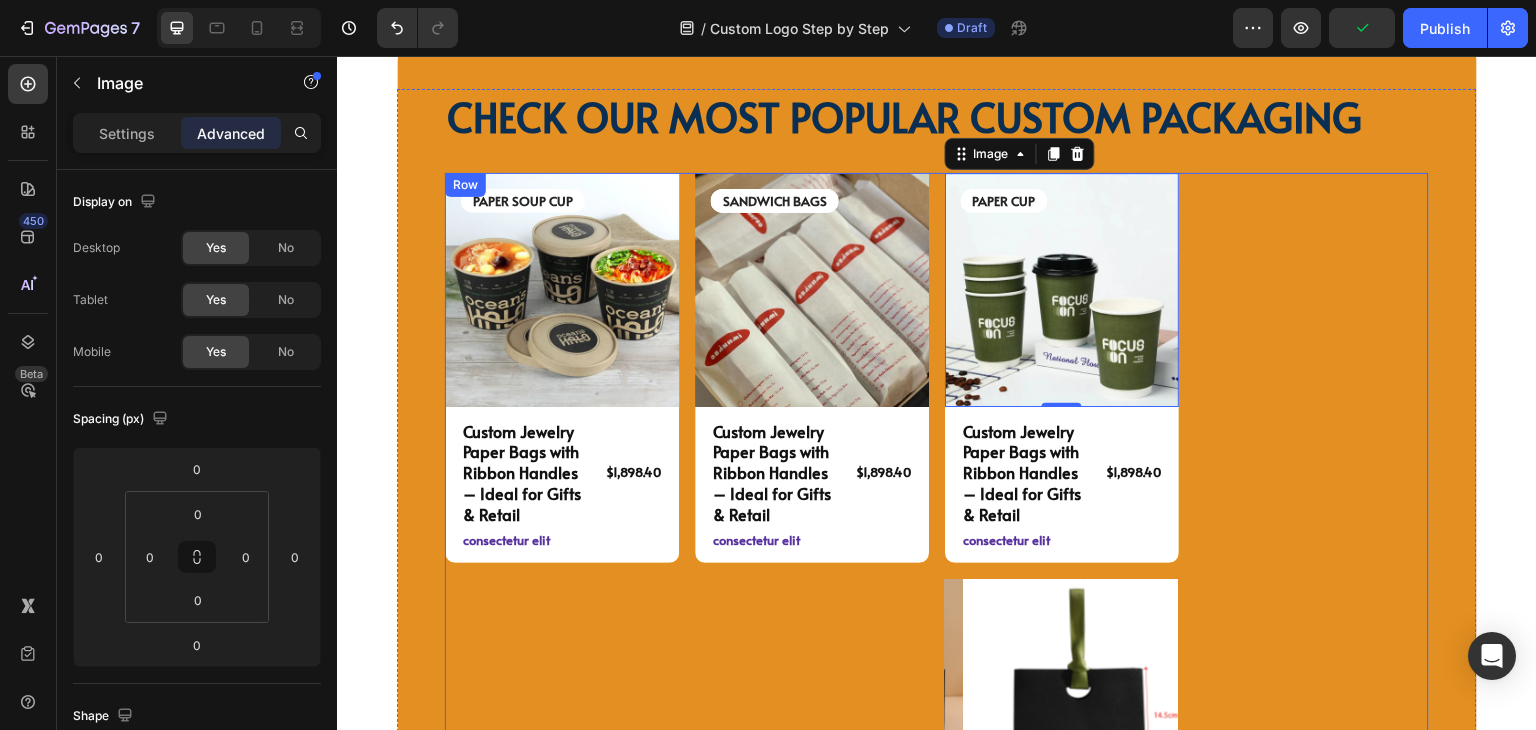 scroll, scrollTop: 4799, scrollLeft: 0, axis: vertical 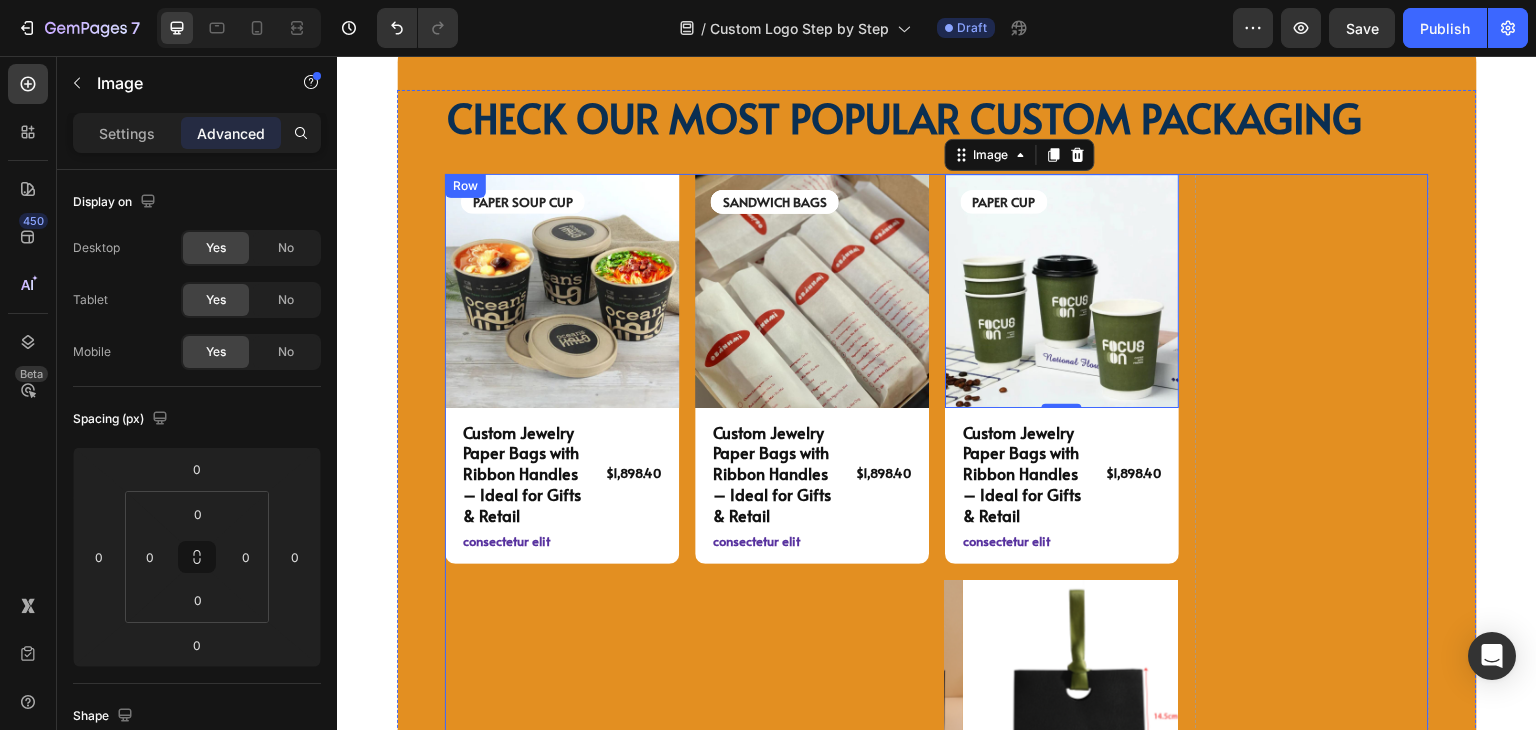 click at bounding box center [1062, 291] 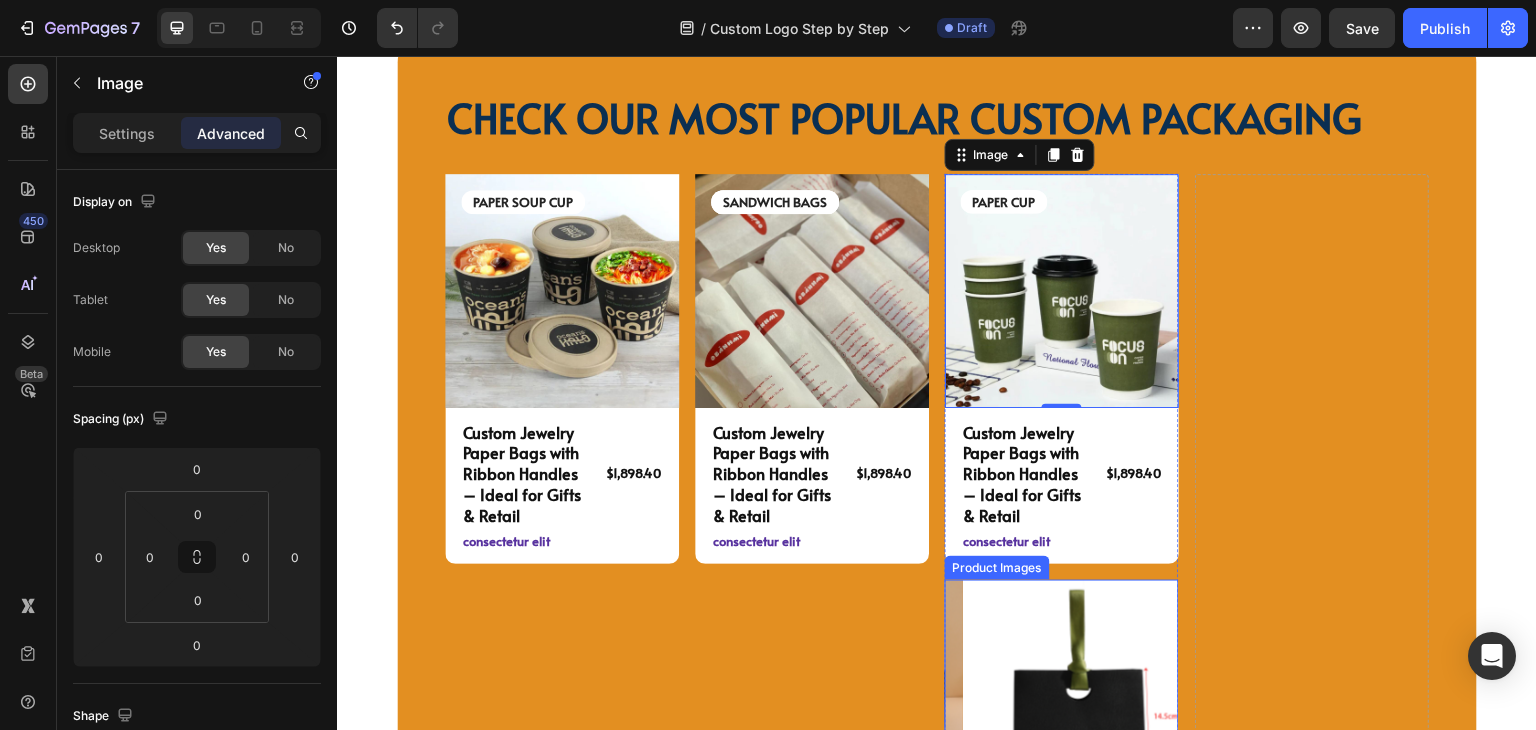 click at bounding box center (1081, 697) 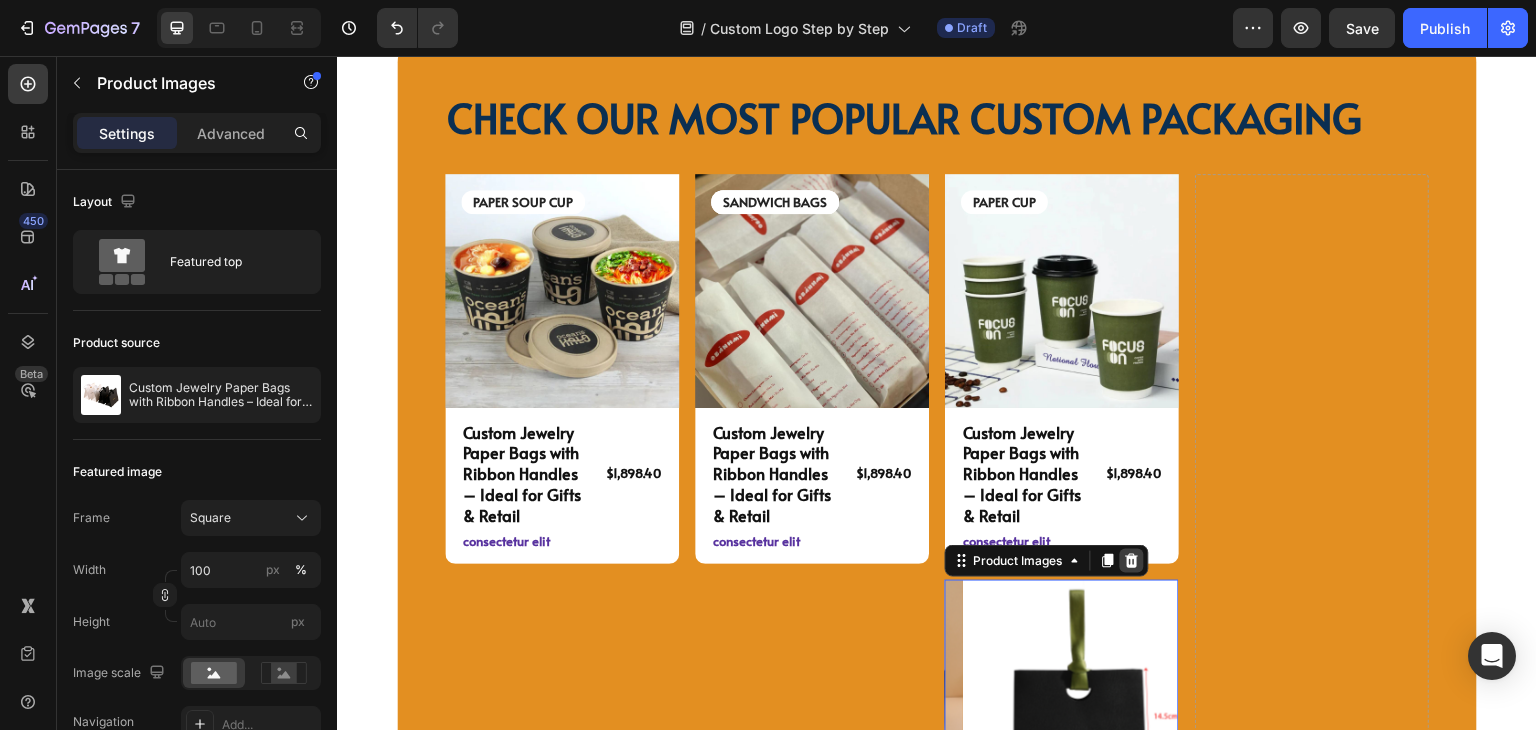 click at bounding box center (1132, 561) 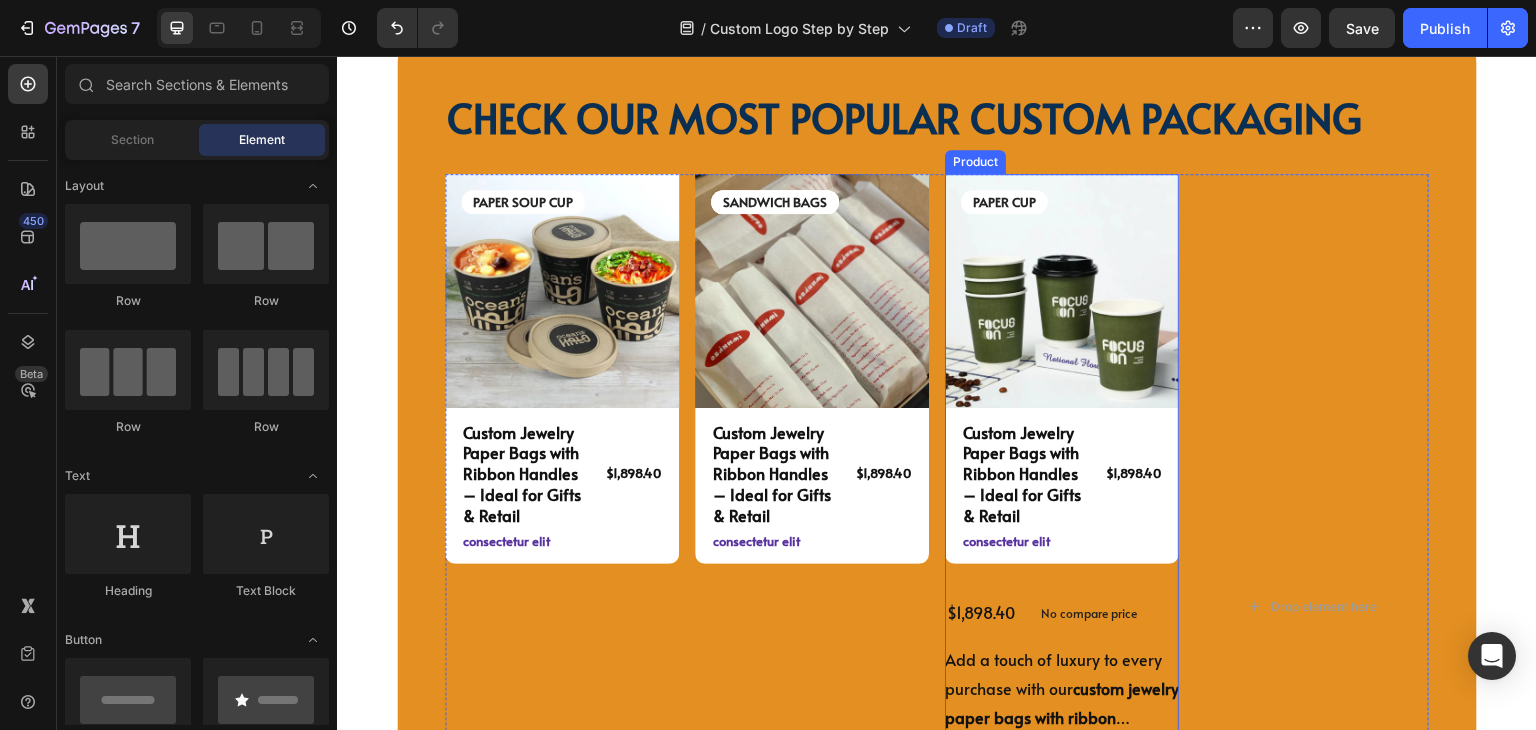 click on "No compare price" at bounding box center (1089, 613) 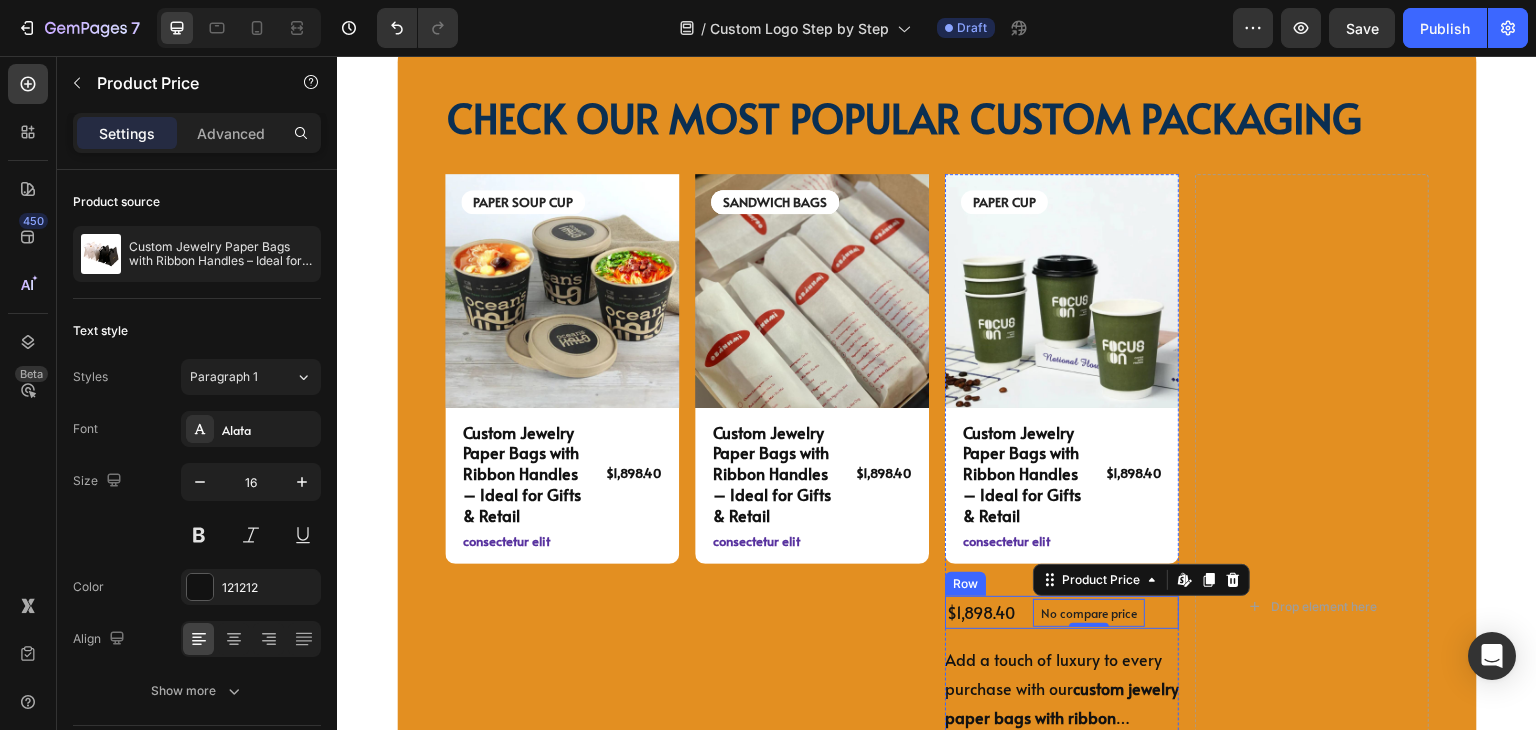 click on "$1,898.40 Product Price Product Price No compare price Product Price   Edit content in Shopify 0 Row" at bounding box center (1062, 612) 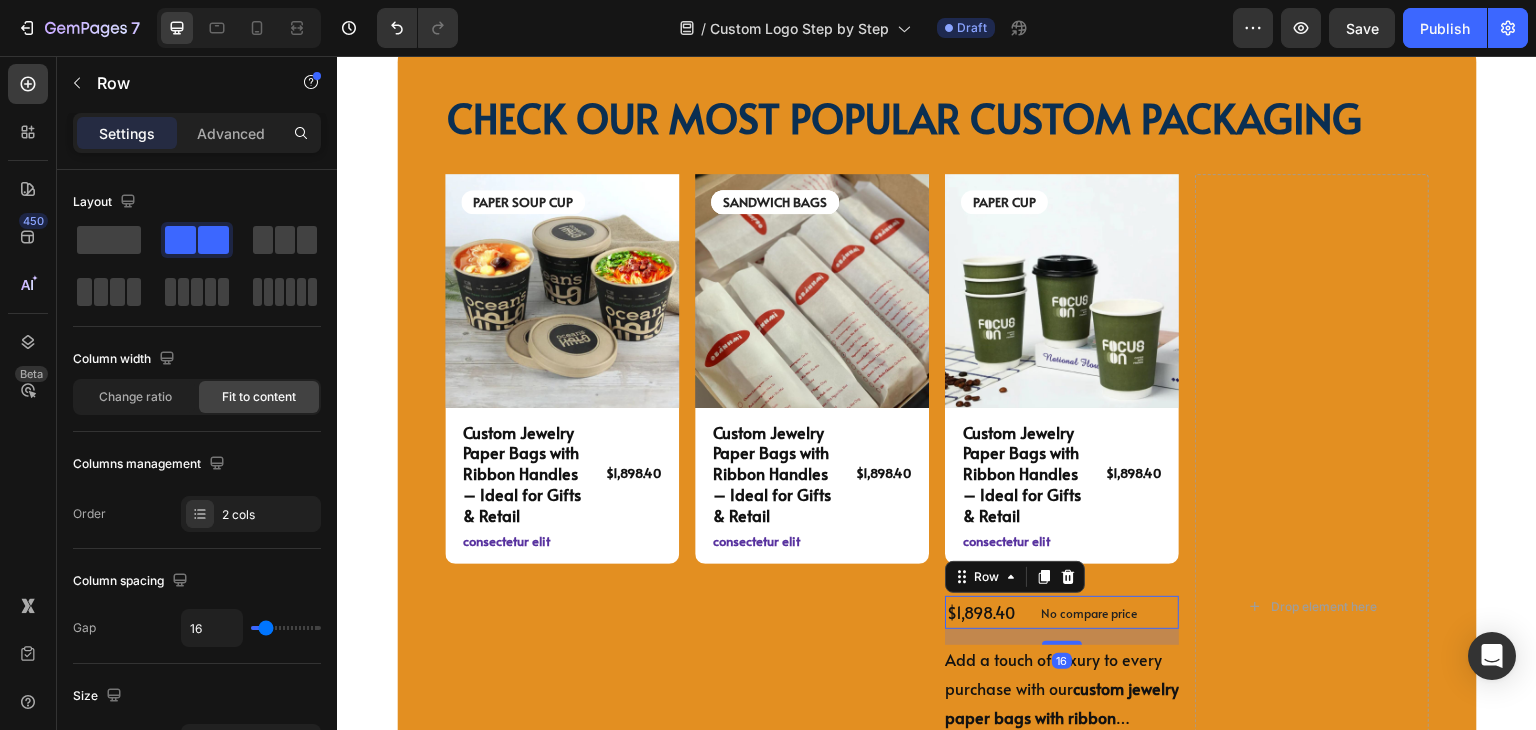 click on "16" at bounding box center (1062, 637) 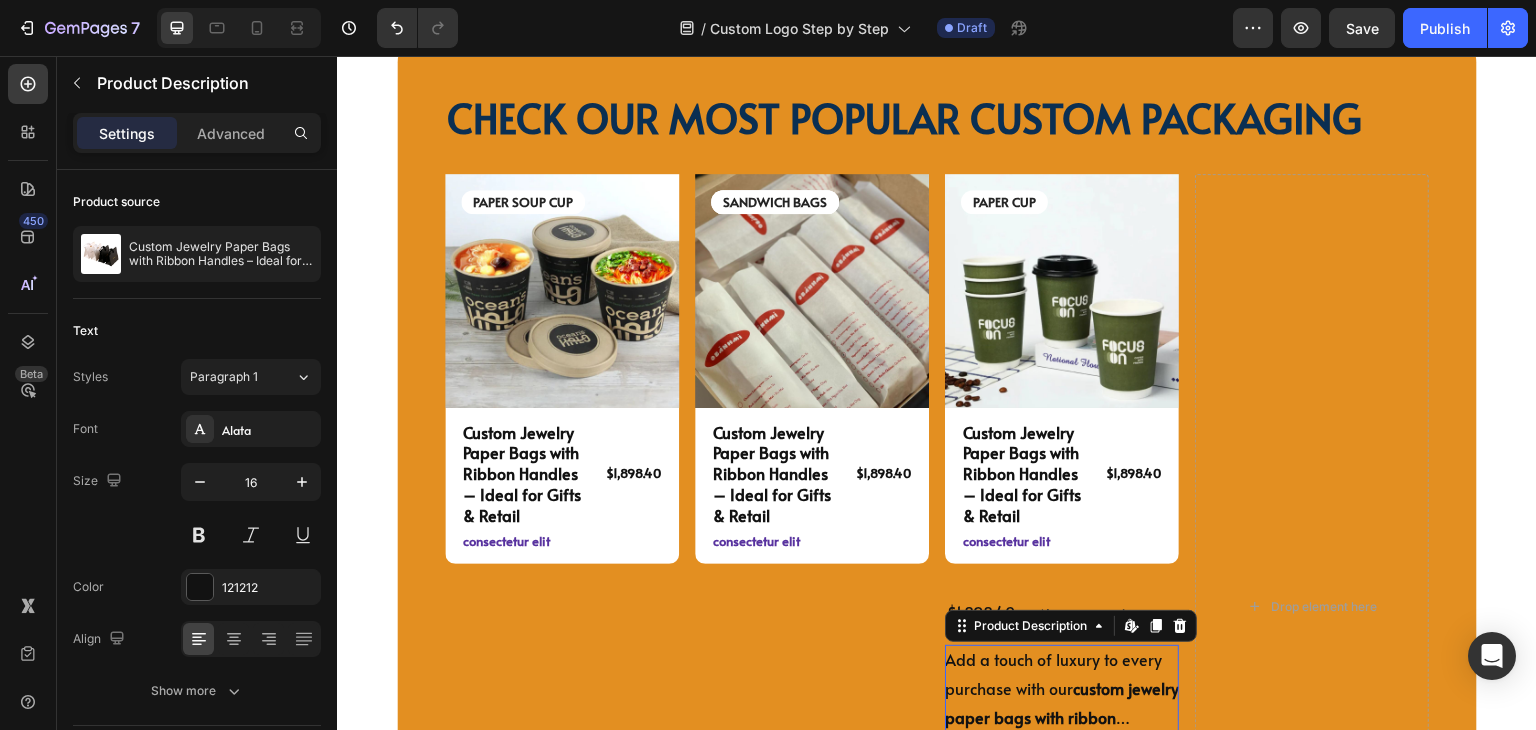click on "Add a touch of luxury to every purchase with our  custom jewelry paper bags with ribbon handles . Perfectly designed for jewelry shops, gift boutiques, and premium retailers, these bags can be fully customized with your logo, brand colors, and special finishes. Whether it’s a gift or a keepsake, your packaging should feel just as special as what’s inside." at bounding box center (1062, 817) 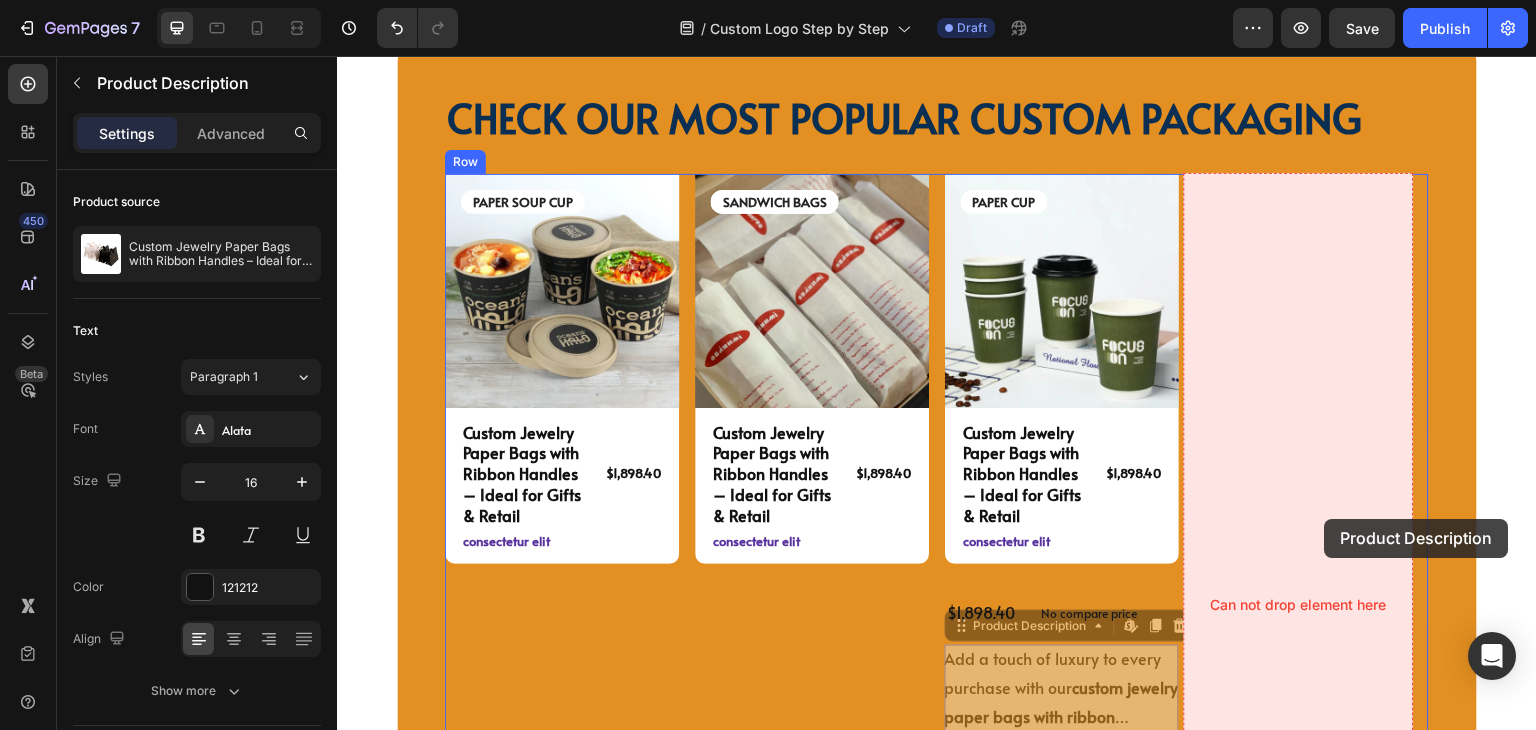 drag, startPoint x: 990, startPoint y: 621, endPoint x: 1326, endPoint y: 519, distance: 351.141 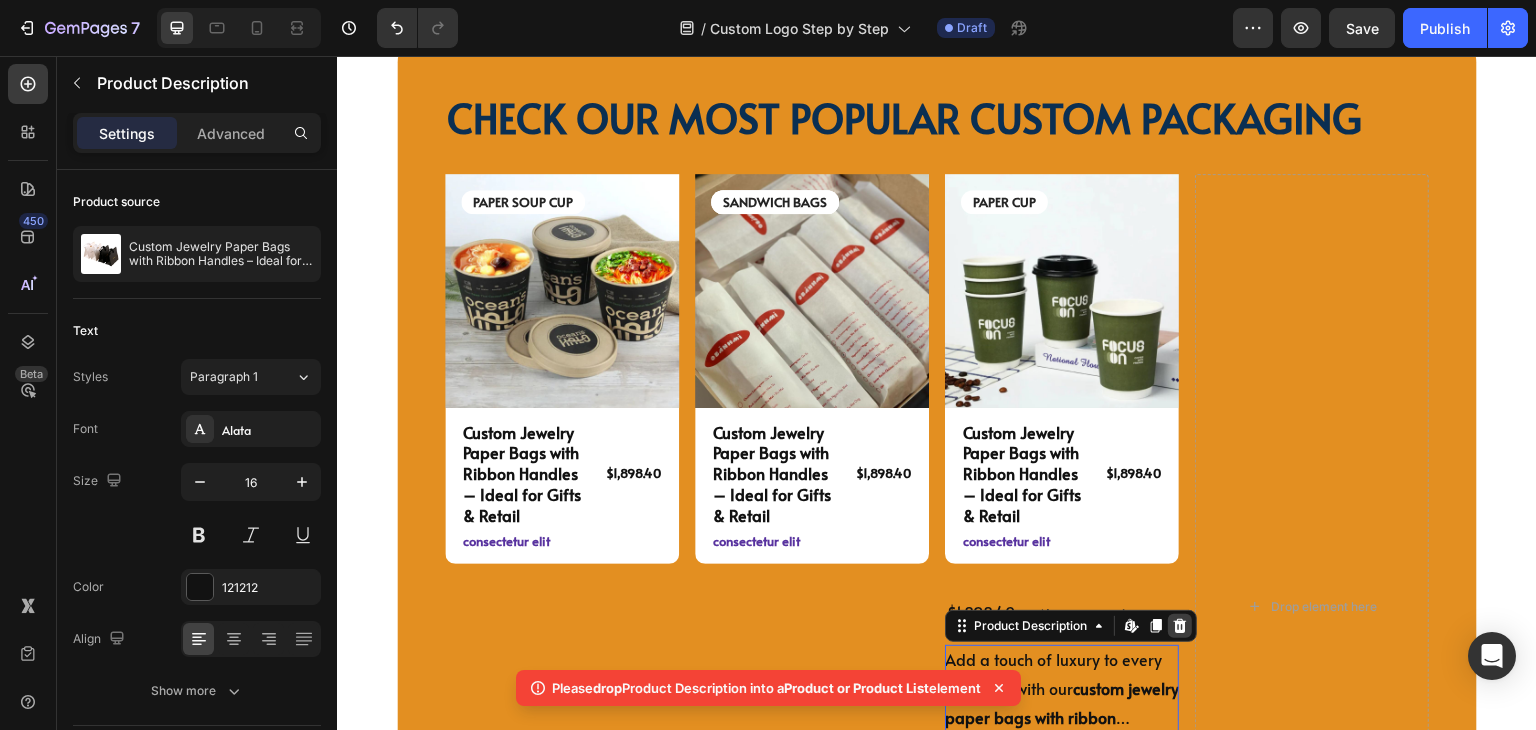 click 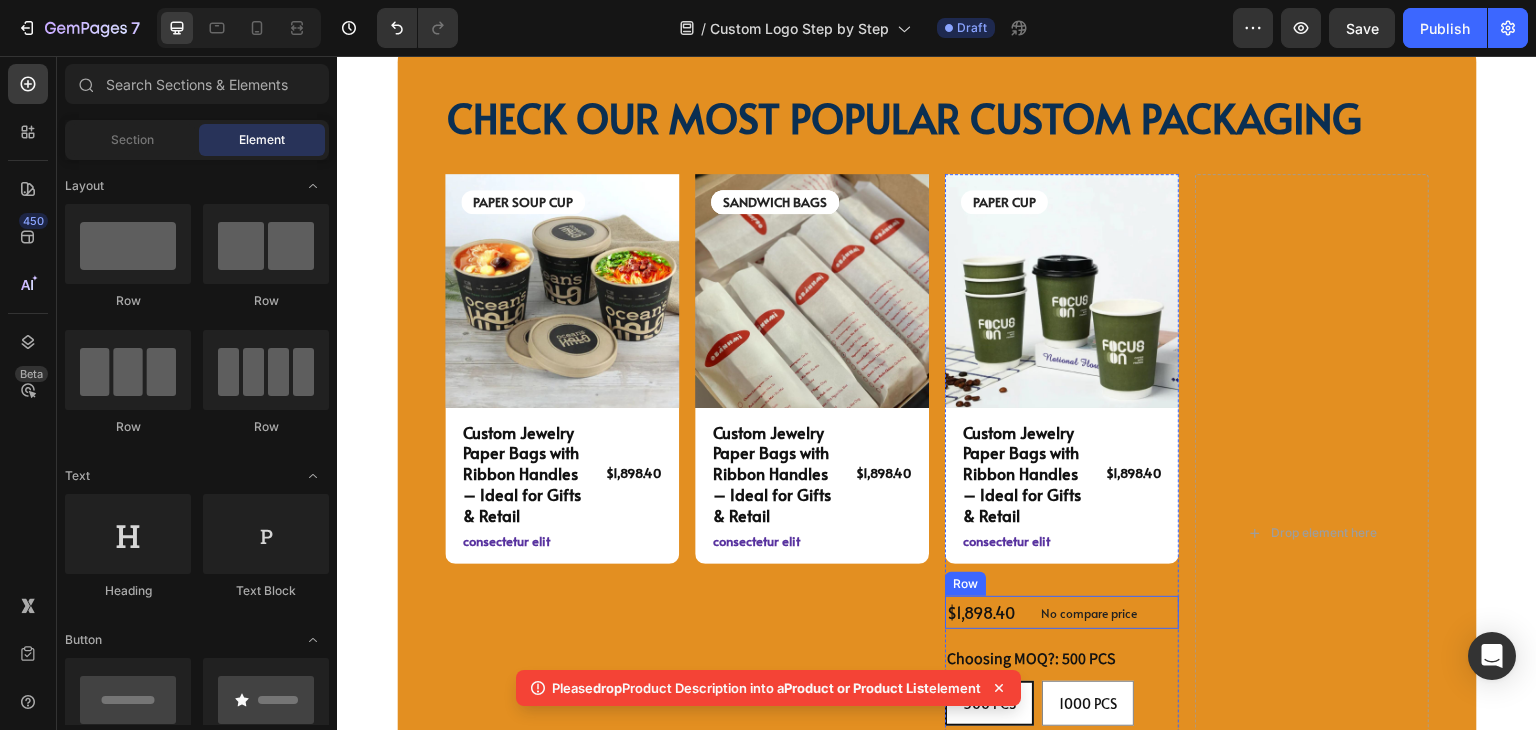 click on "$1,898.40 Product Price Product Price No compare price Product Price Row" at bounding box center (1062, 612) 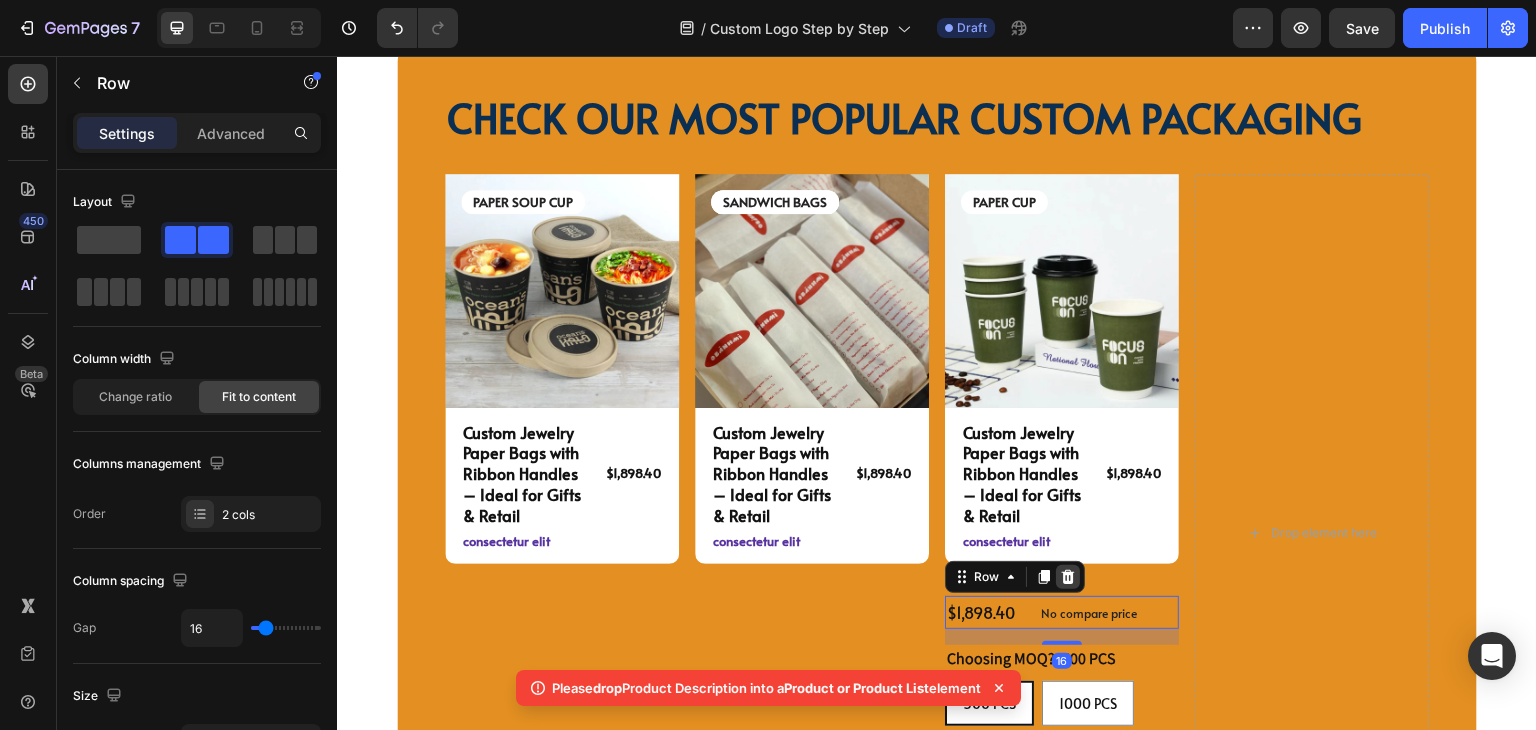 click 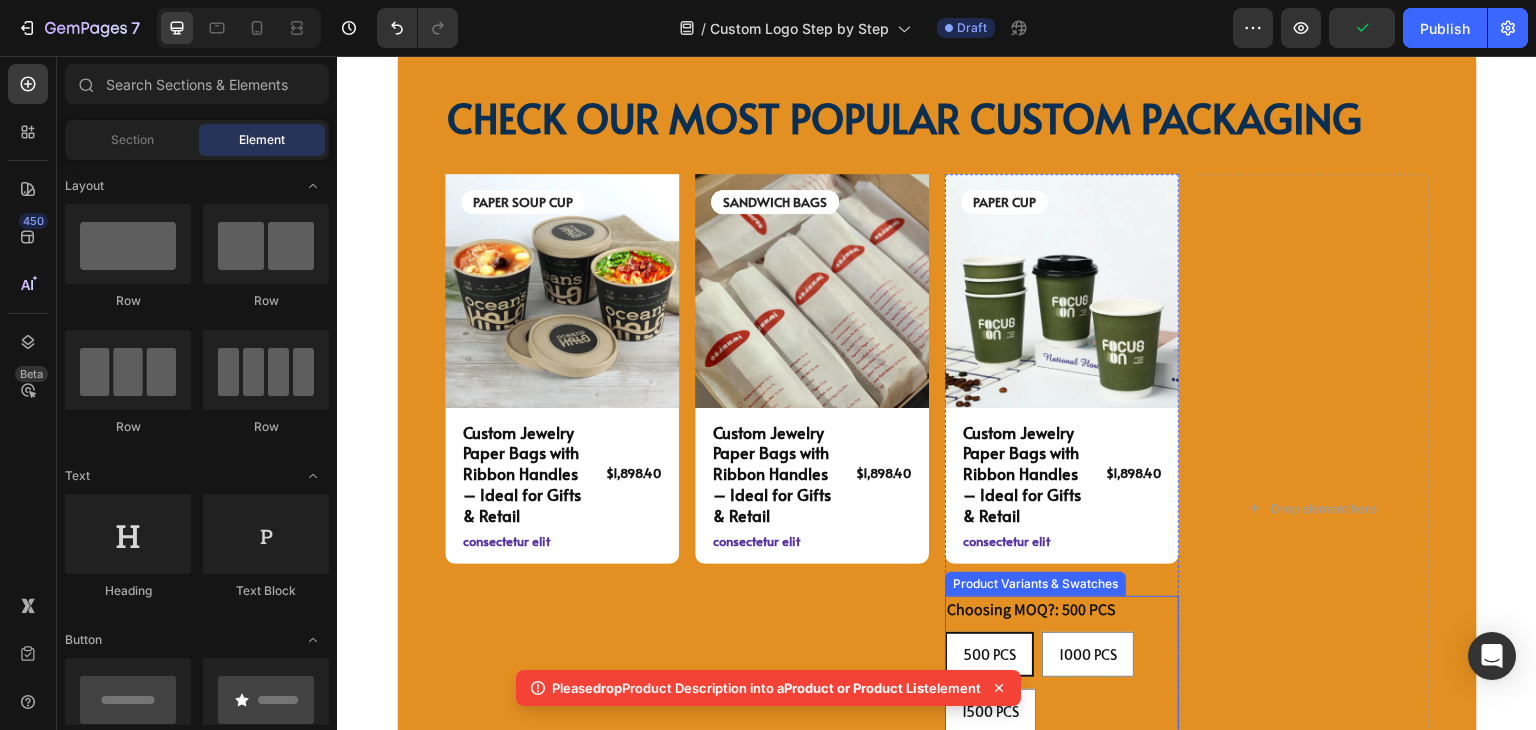click on "Choosing MOQ?: 500 PCS 500 PCS 500 PCS 500 PCS 1000 PCS 1000 PCS 1000 PCS 1500 PCS 1500 PCS 1500 PCS" at bounding box center [1062, 665] 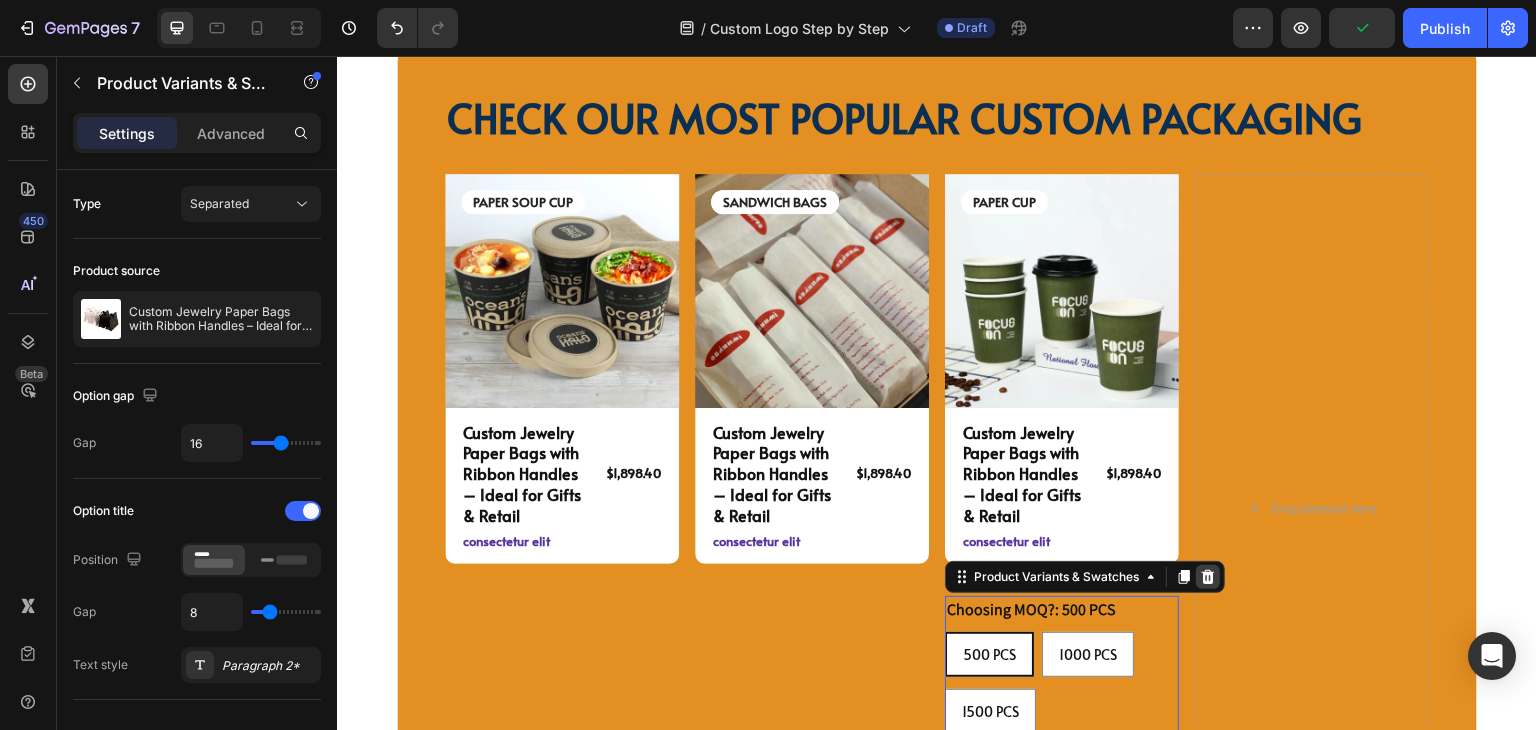 click 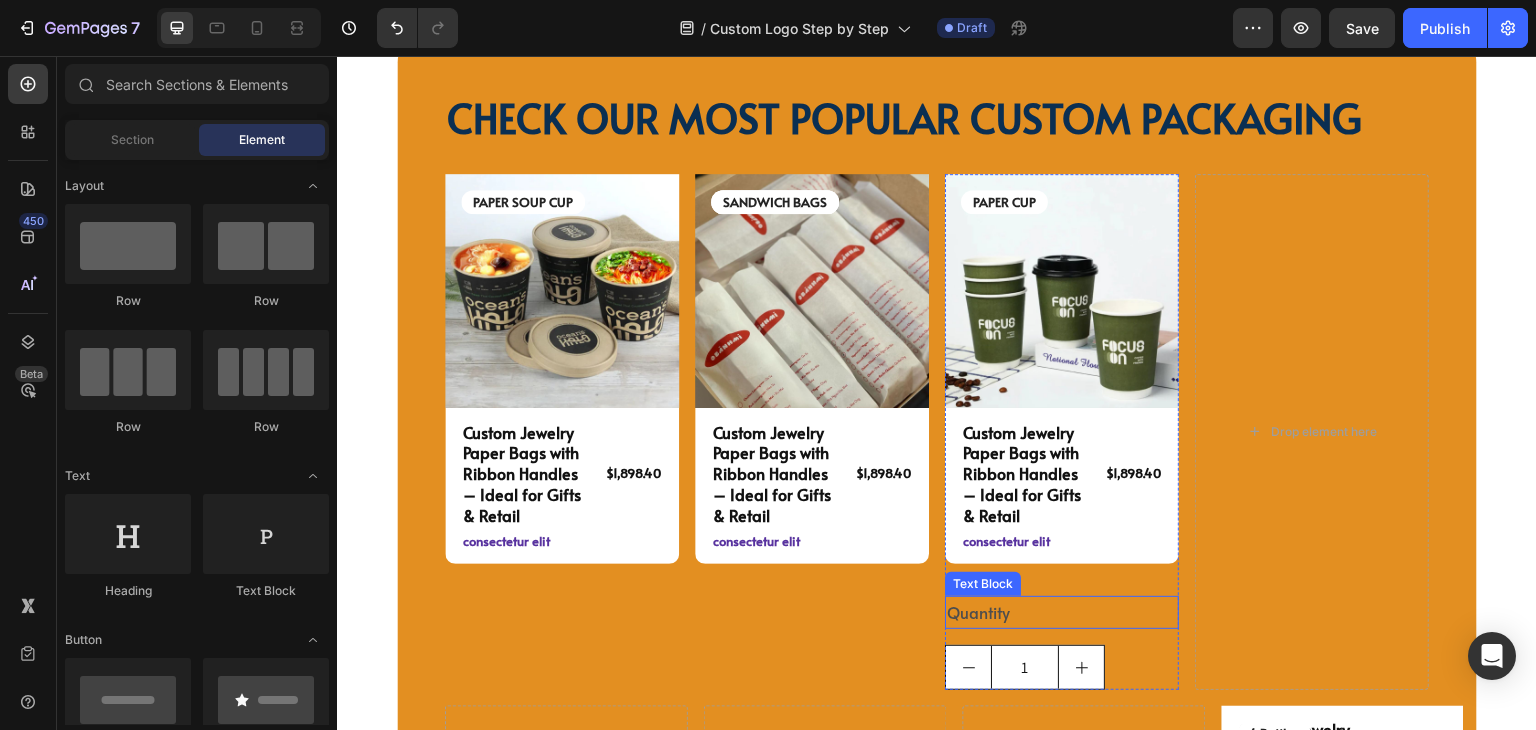 click on "Quantity" at bounding box center [1062, 612] 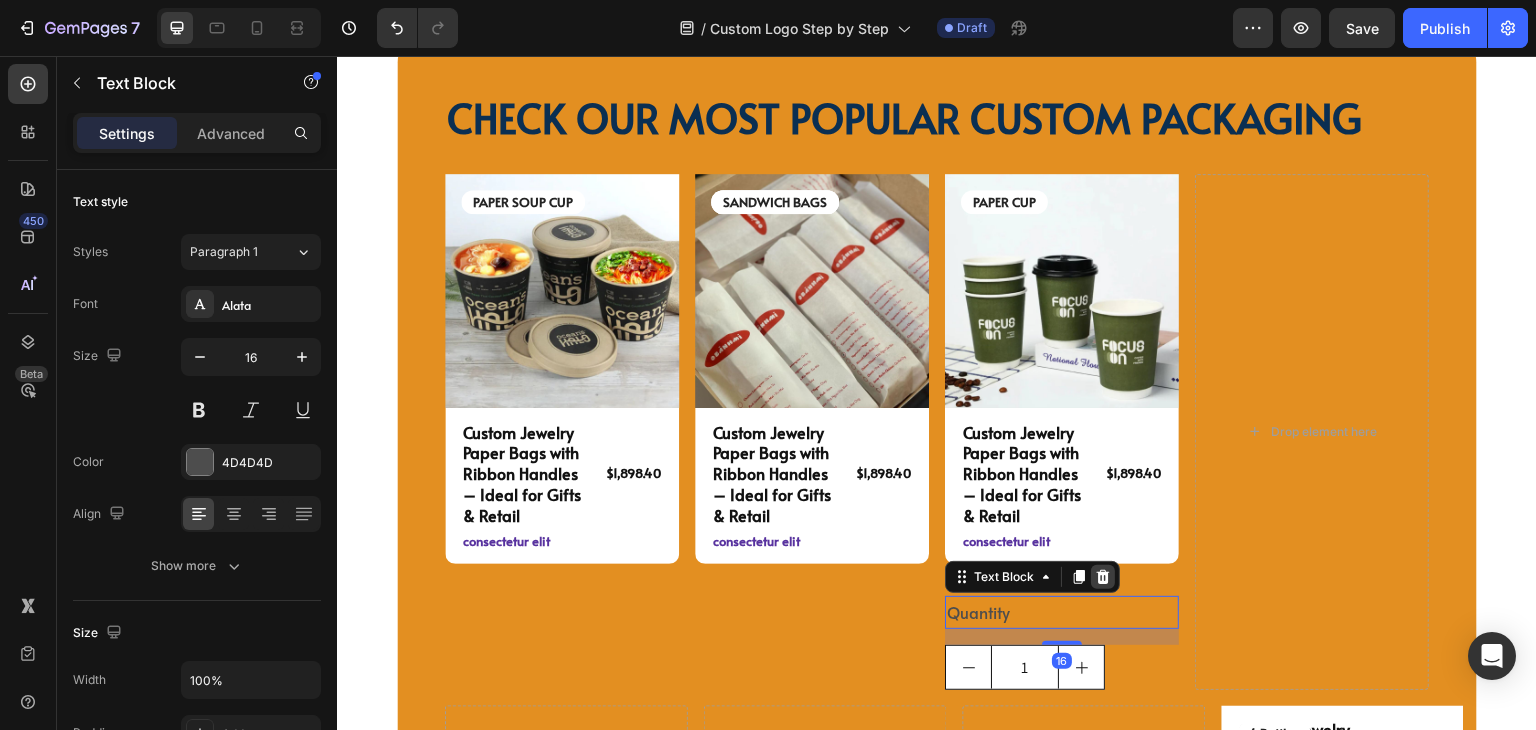 click 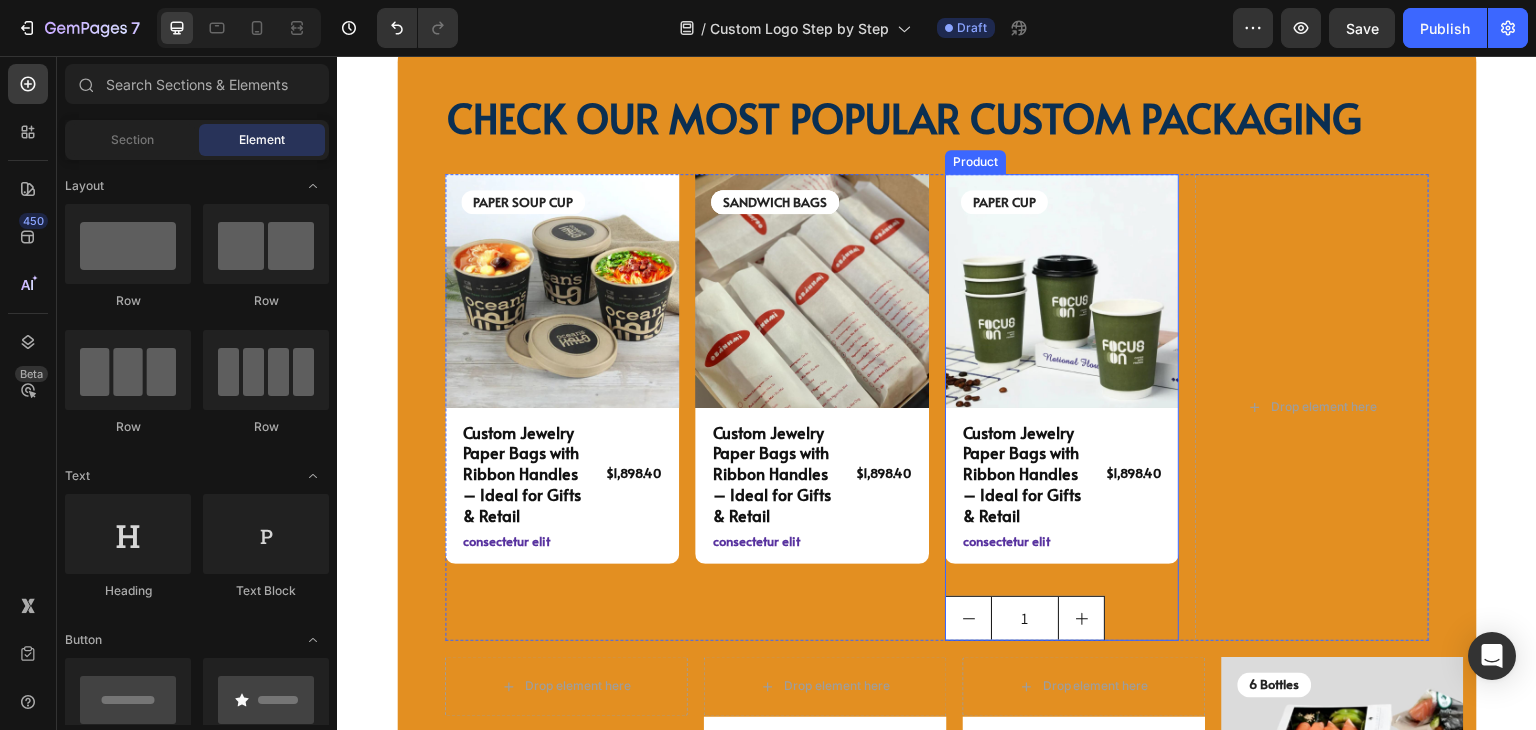 click on "PAPER CUP Text Block Image Custom Jewelry Paper Bags with Ribbon Handles – Ideal for Gifts & Retail Product Title $1,898.40 Product Price Product Price Row consectetur elit Text Block Row
1
Product Quantity Product" at bounding box center [1062, 408] 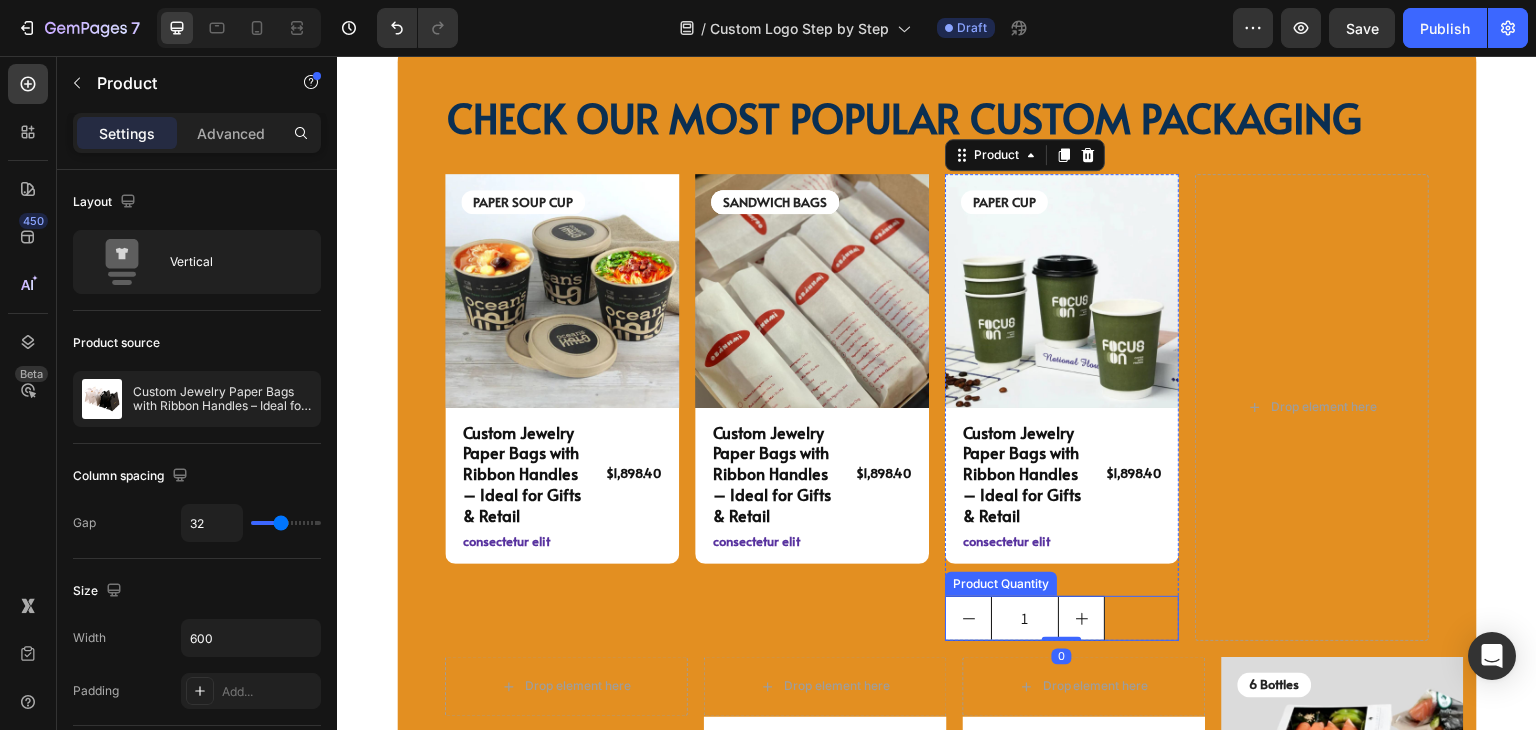 click on "1" at bounding box center (1062, 618) 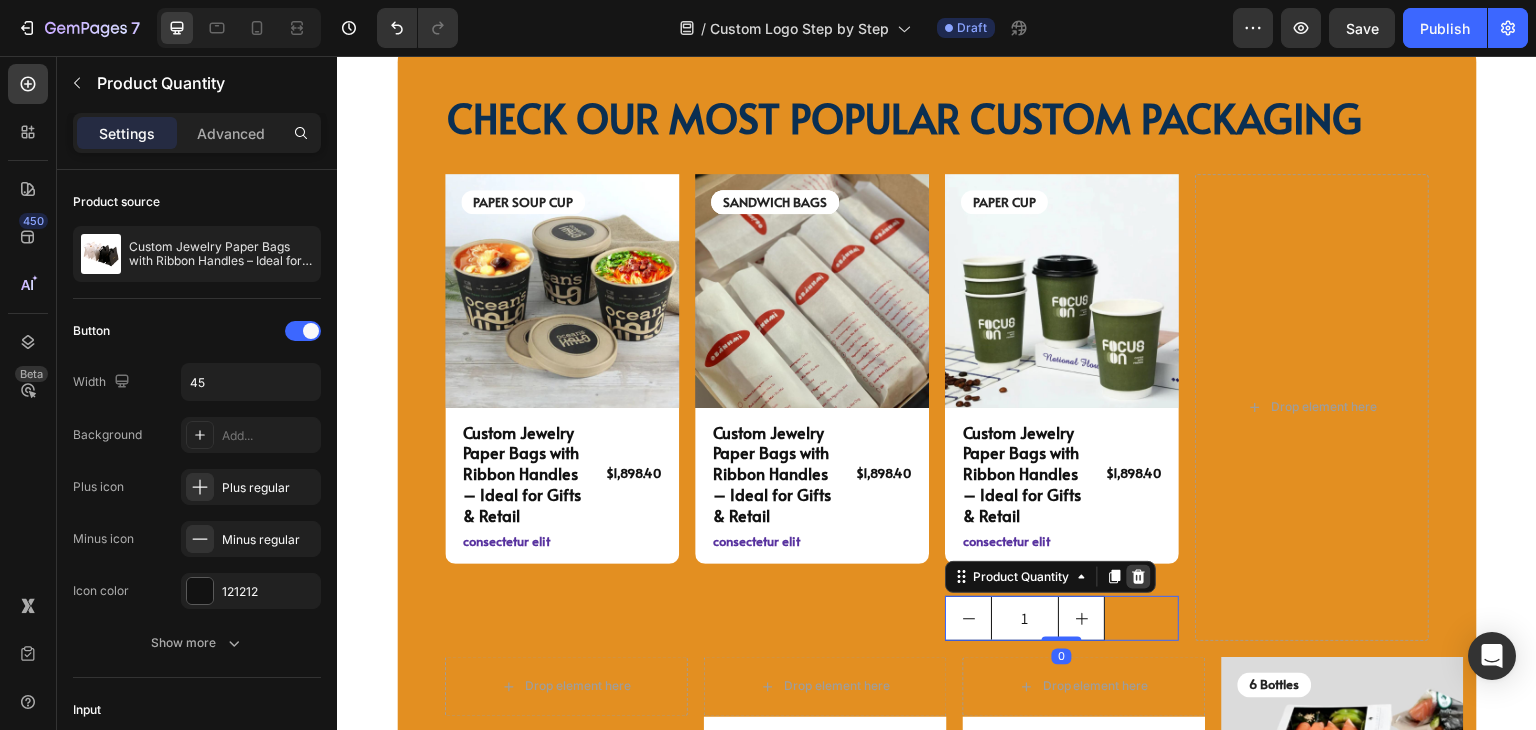 click 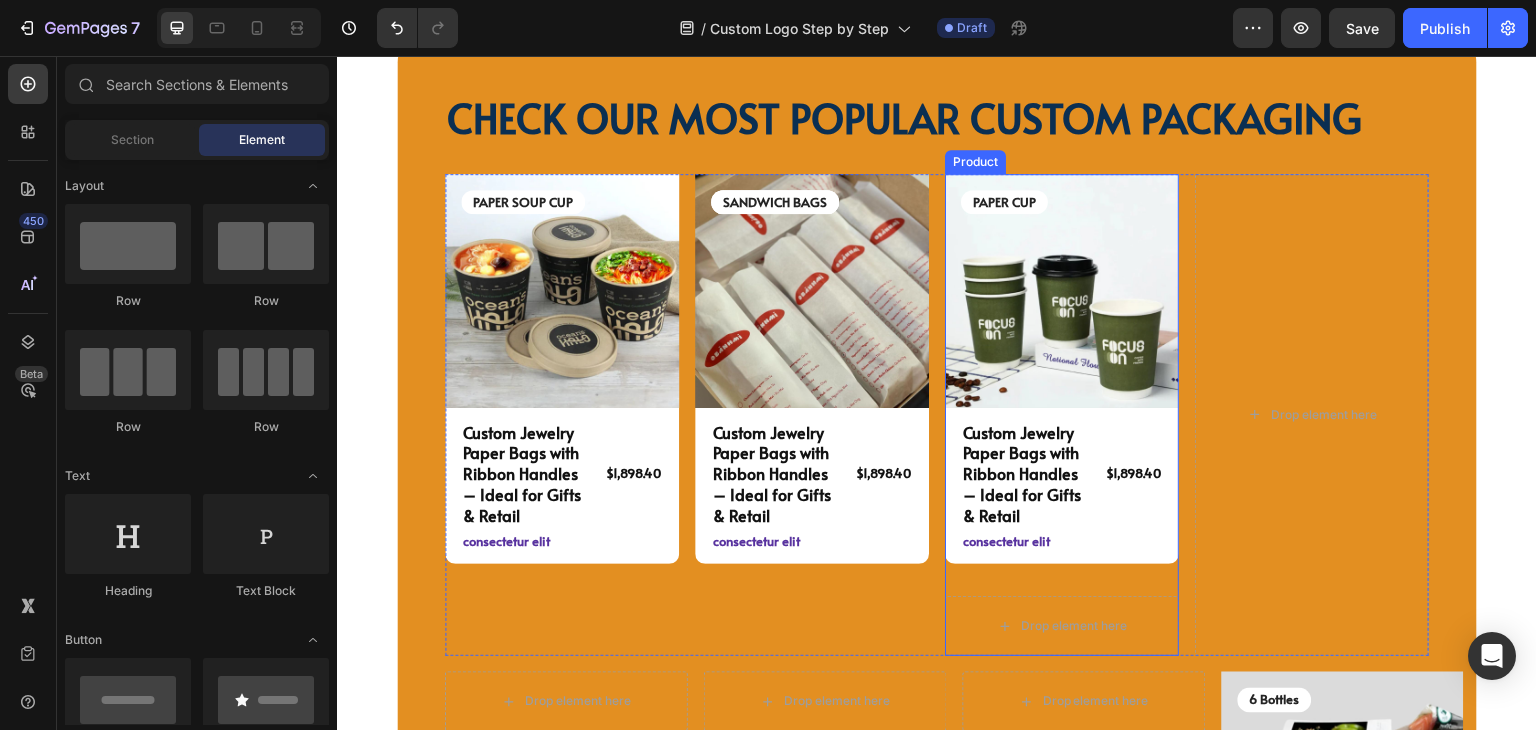 click on "Drop element here" at bounding box center [1062, 626] 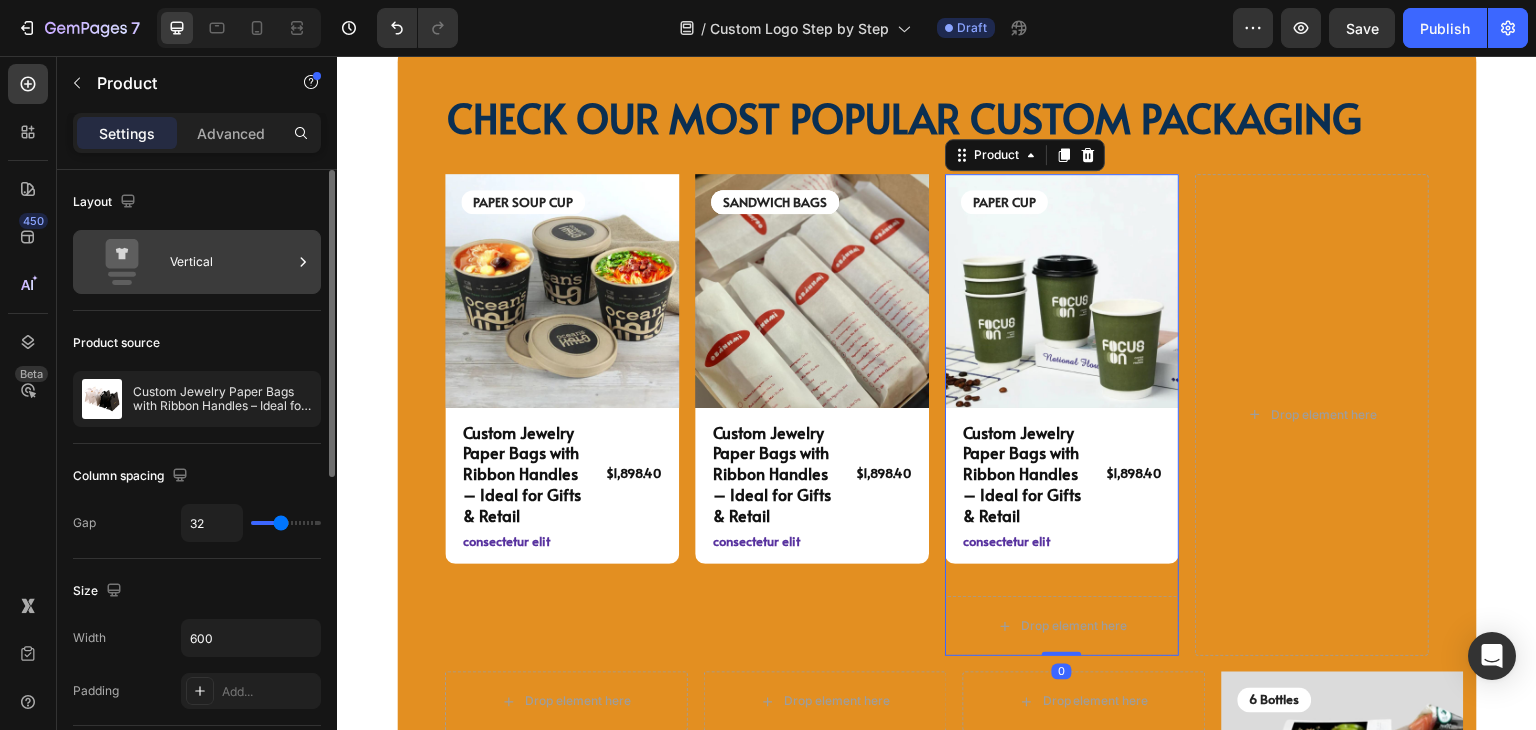 click on "Vertical" at bounding box center [231, 262] 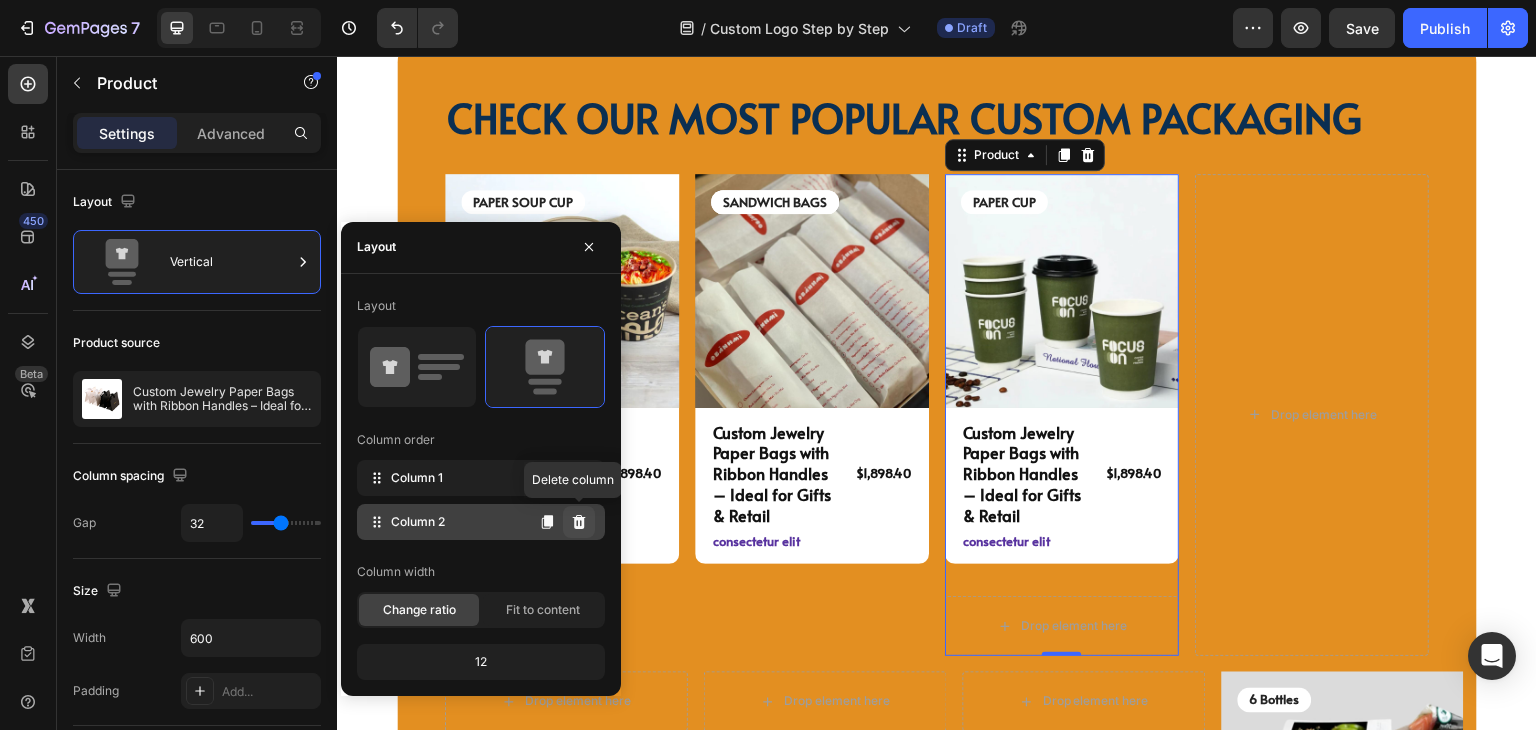 click 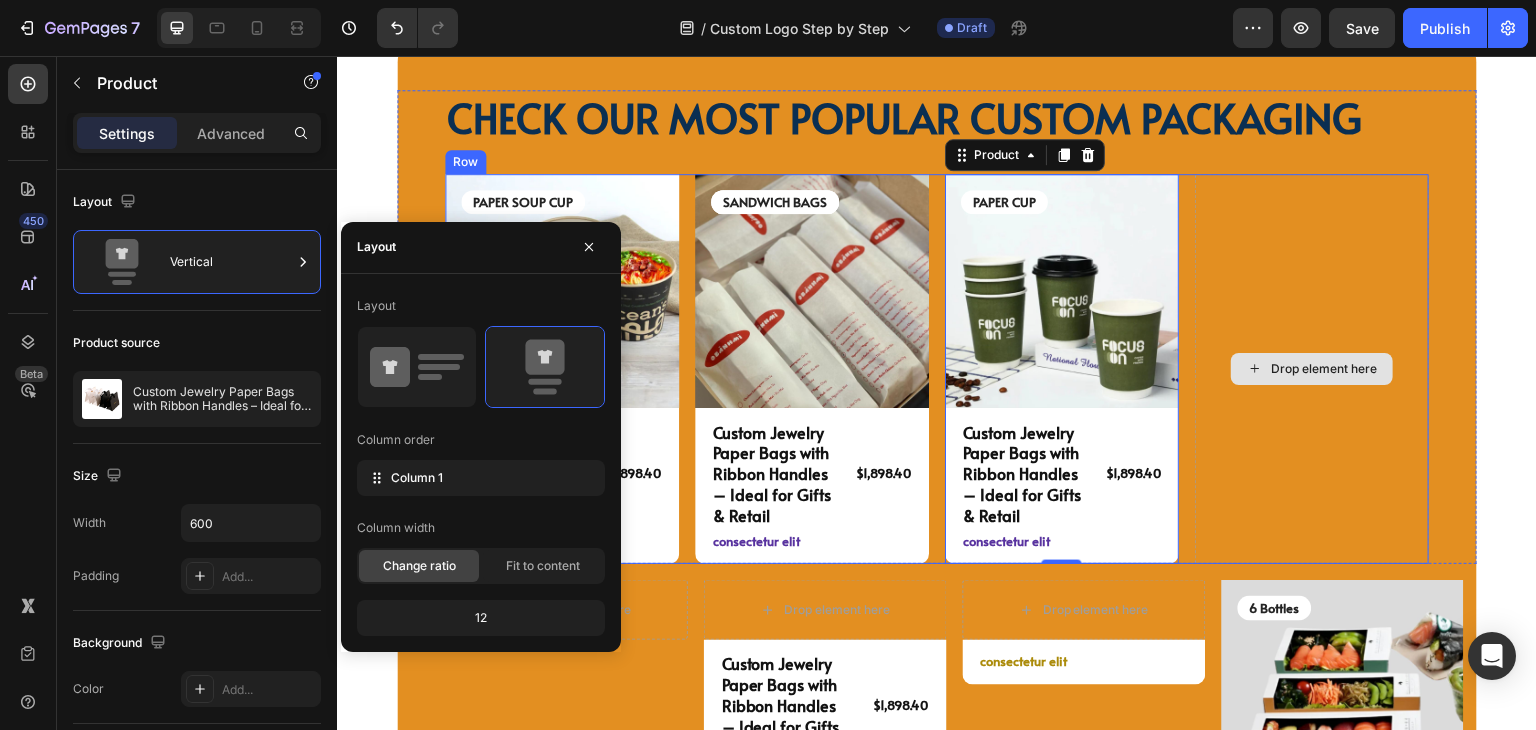 click on "Drop element here" at bounding box center (1312, 369) 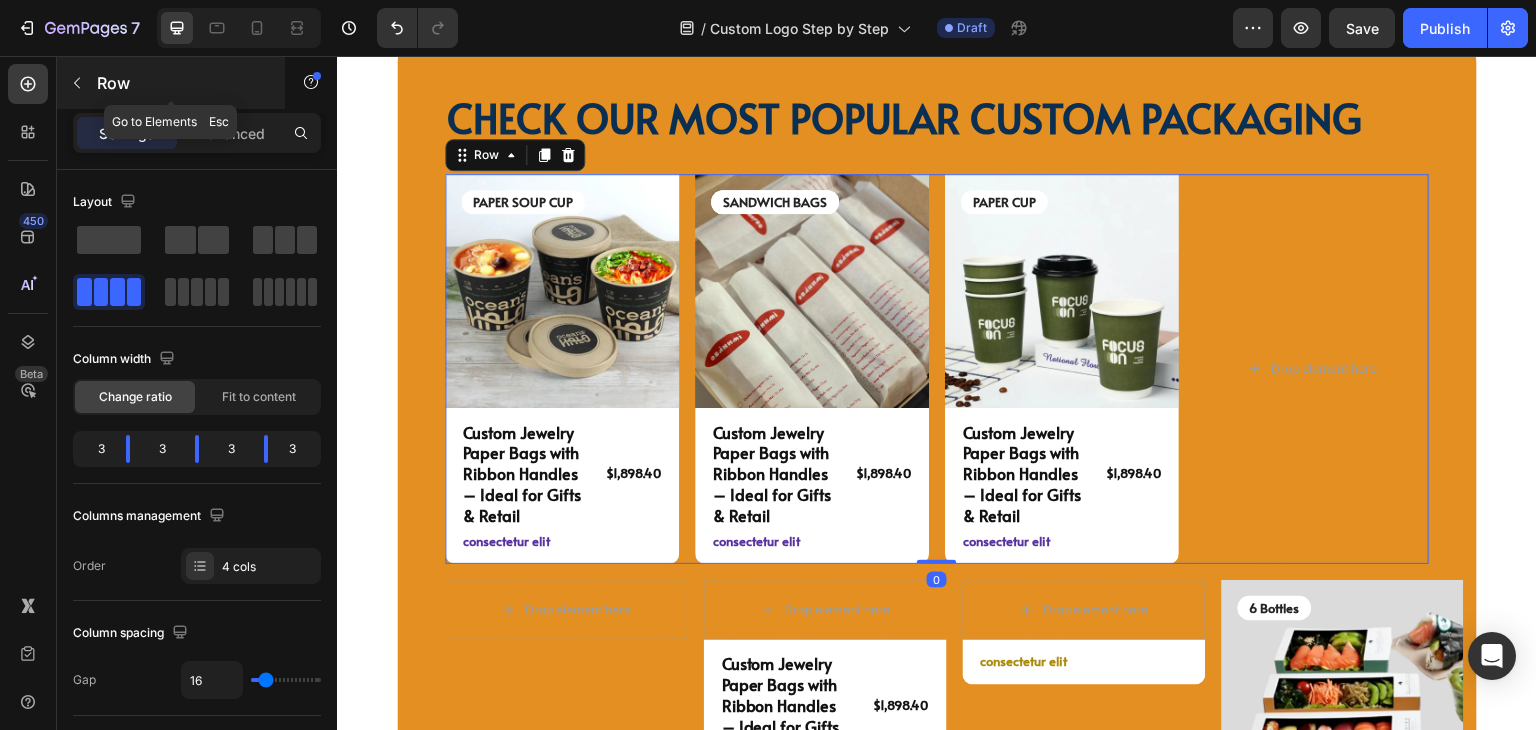 click at bounding box center (77, 83) 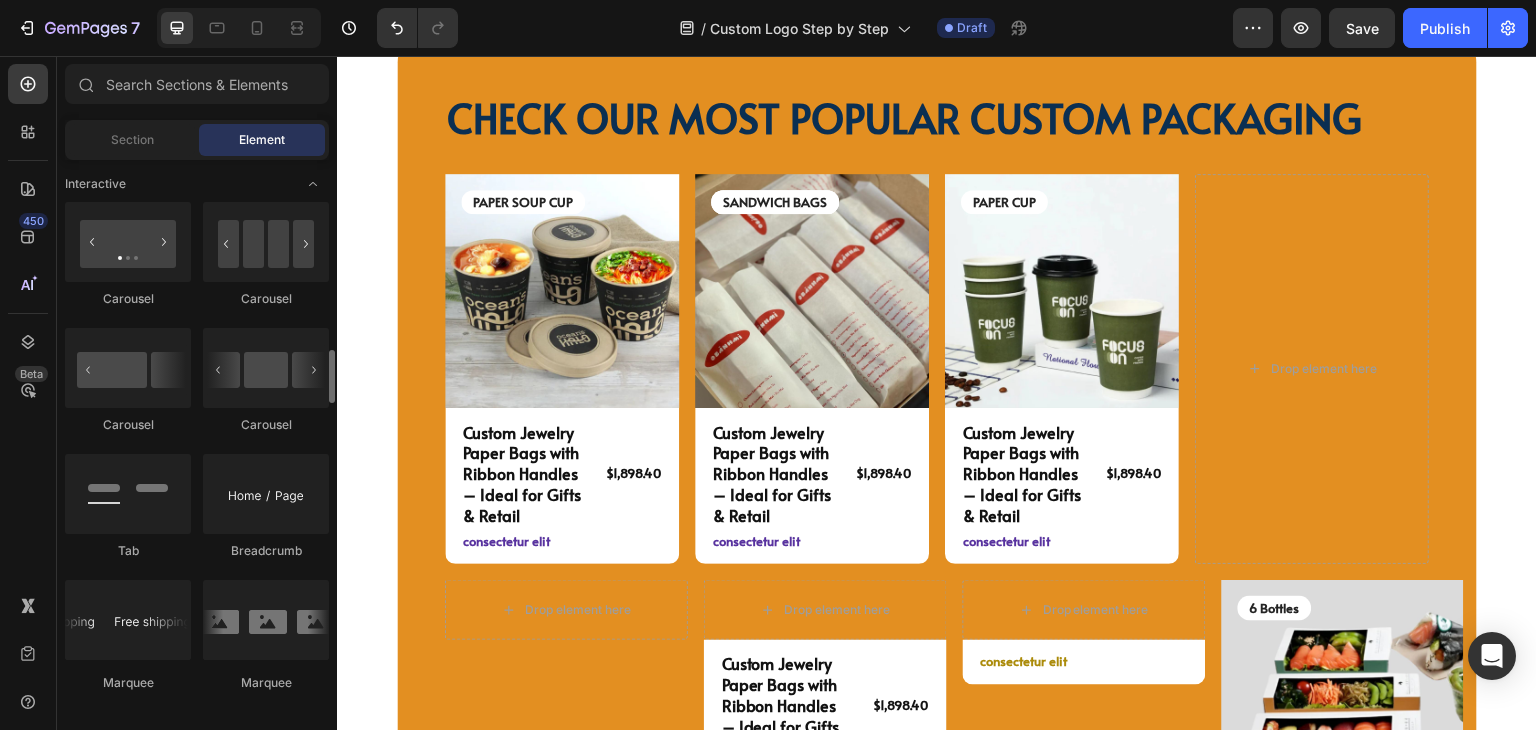 scroll, scrollTop: 2300, scrollLeft: 0, axis: vertical 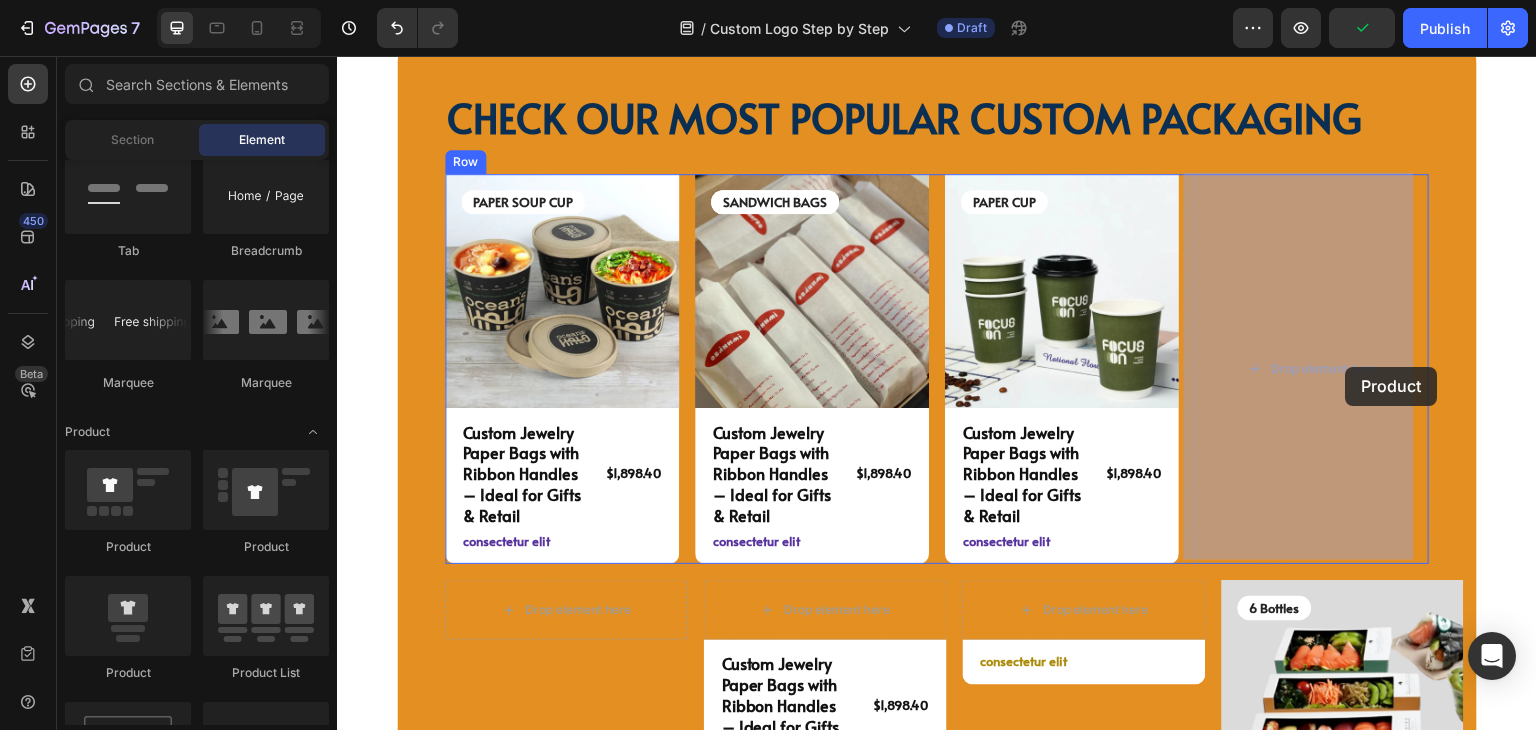 drag, startPoint x: 514, startPoint y: 565, endPoint x: 1346, endPoint y: 367, distance: 855.23566 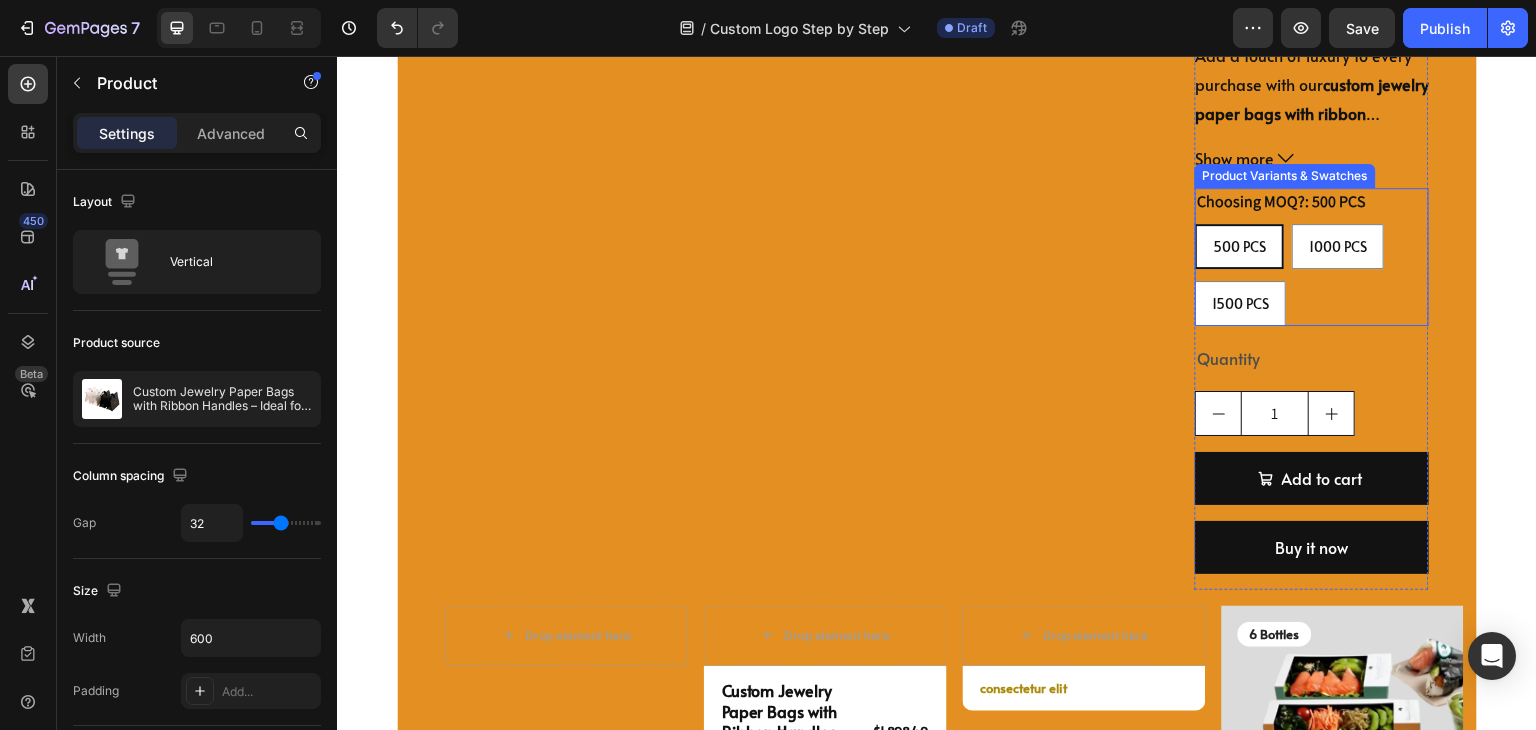 scroll, scrollTop: 5899, scrollLeft: 0, axis: vertical 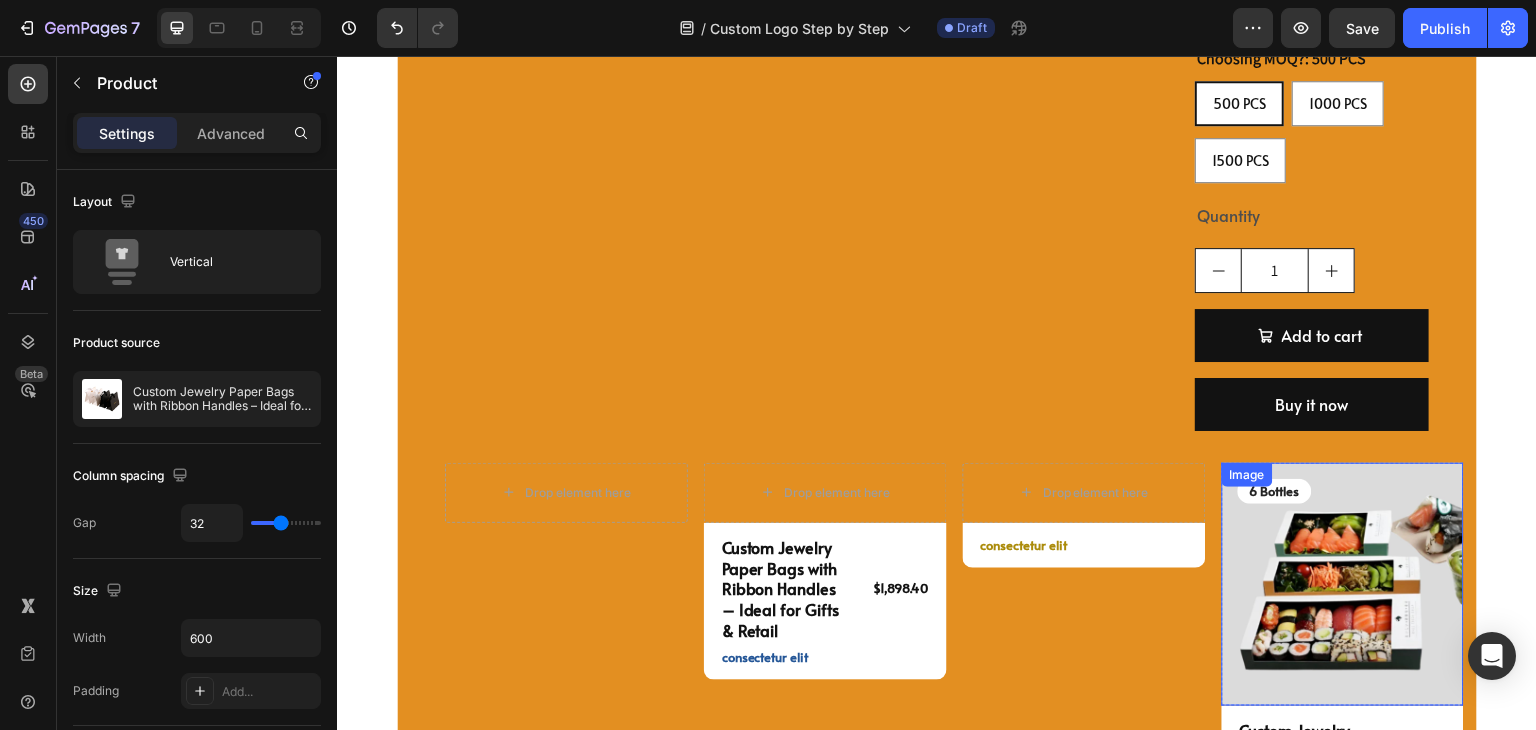 click on "Image" at bounding box center (1343, 584) 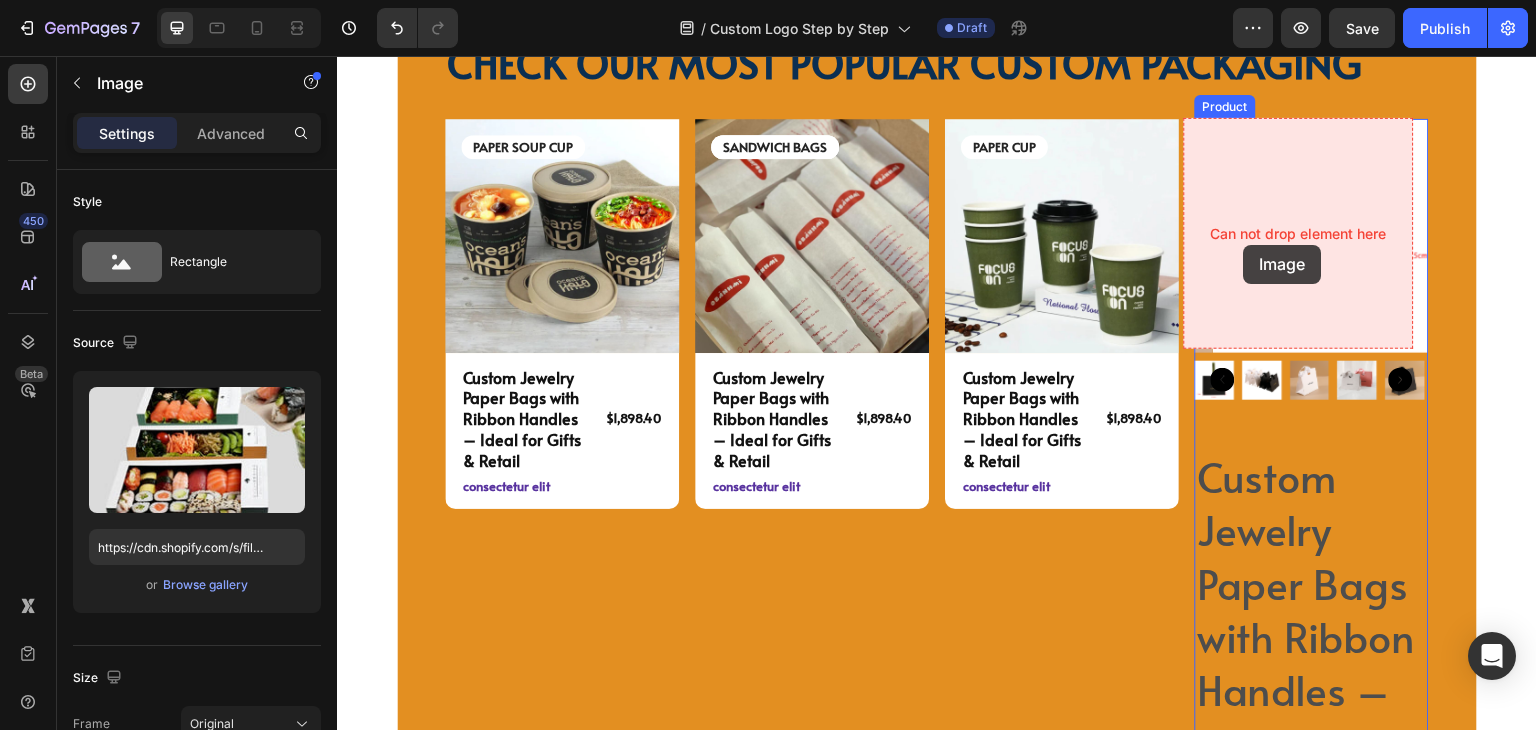 scroll, scrollTop: 4799, scrollLeft: 0, axis: vertical 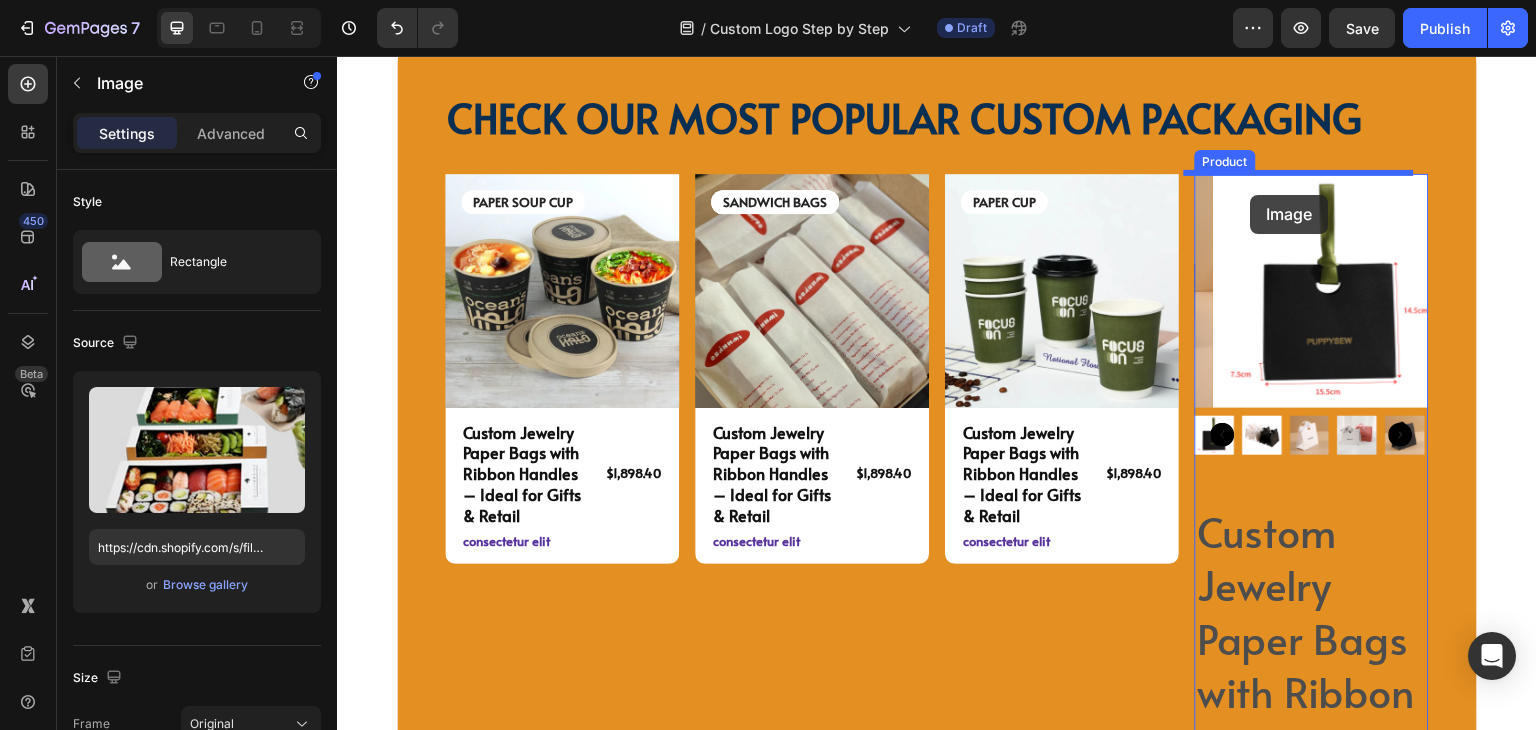 drag, startPoint x: 1281, startPoint y: 477, endPoint x: 1251, endPoint y: 195, distance: 283.59125 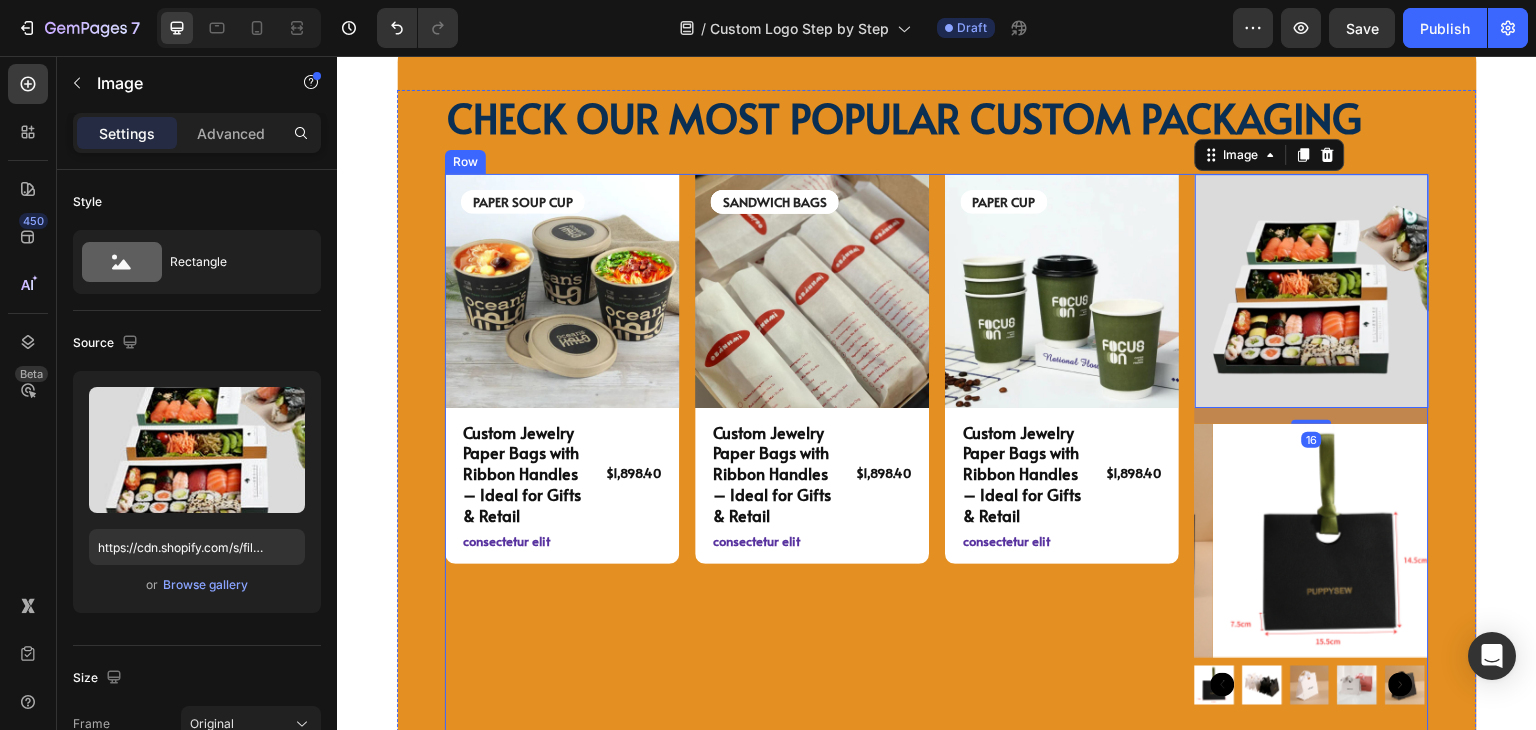 click on "PAPER CUP Text Block Image Custom Jewelry Paper Bags with Ribbon Handles – Ideal for Gifts & Retail Product Title $1,898.40 Product Price Product Price Row consectetur elit Text Block Row Product" at bounding box center (1062, 985) 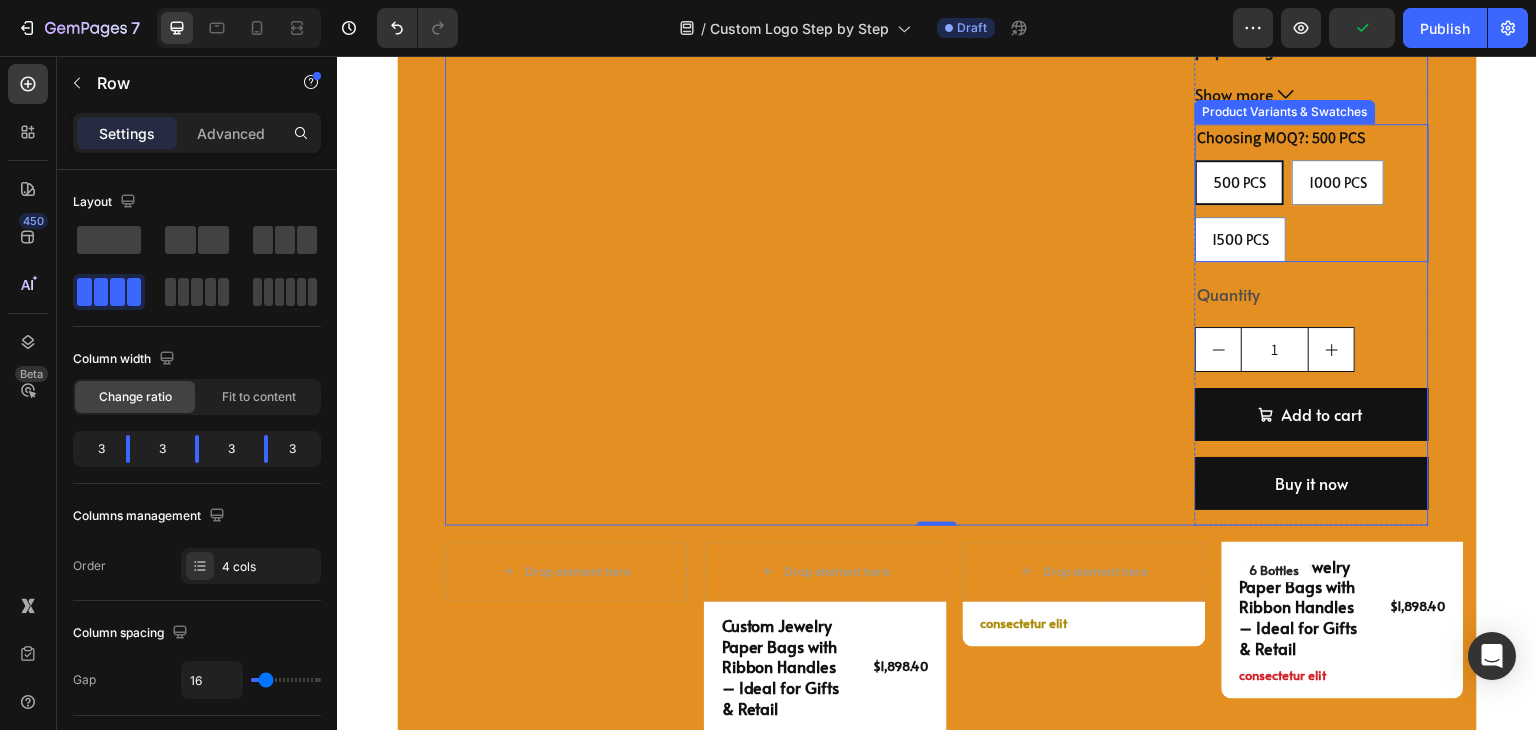 scroll, scrollTop: 6299, scrollLeft: 0, axis: vertical 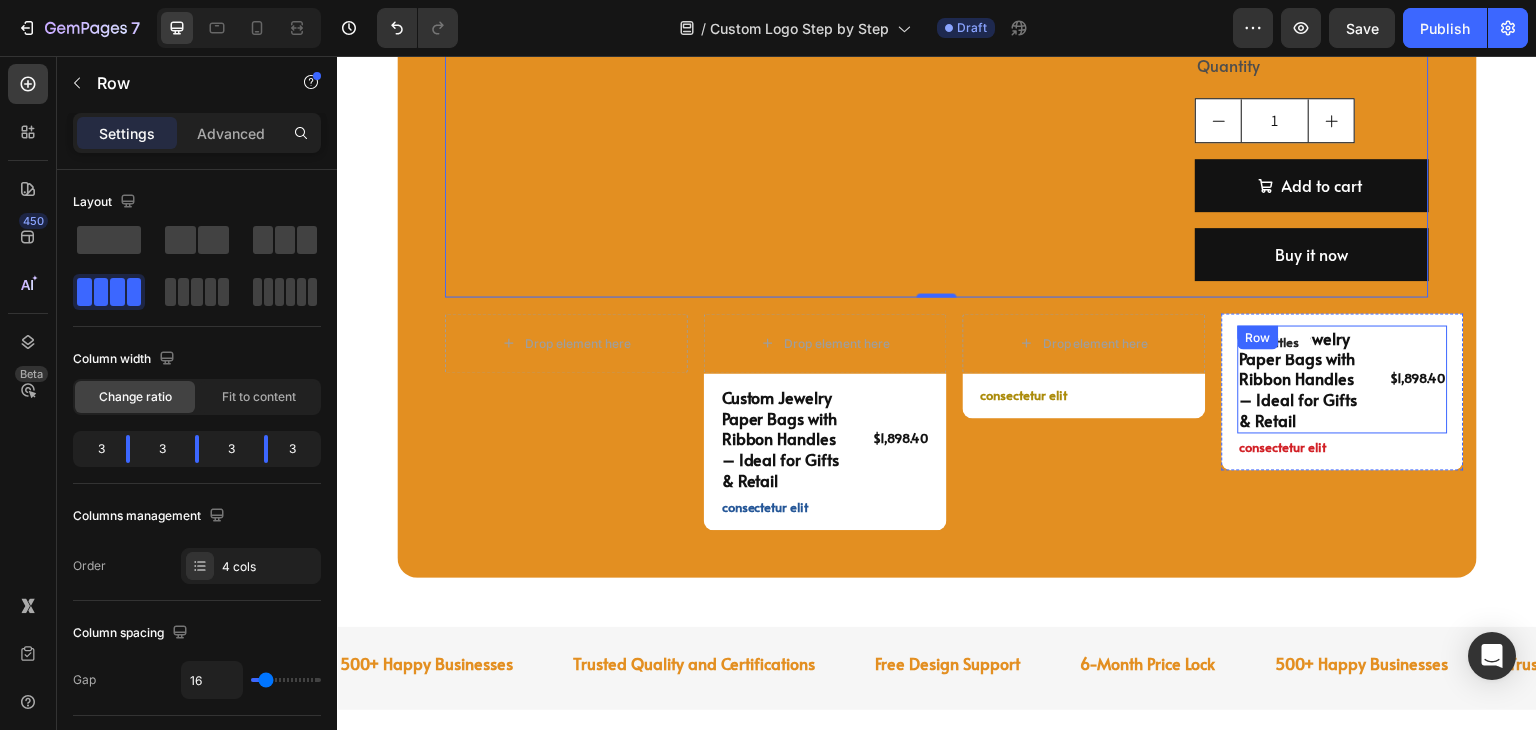 click on "$1,898.40 Product Price Product Price" at bounding box center [1415, 379] 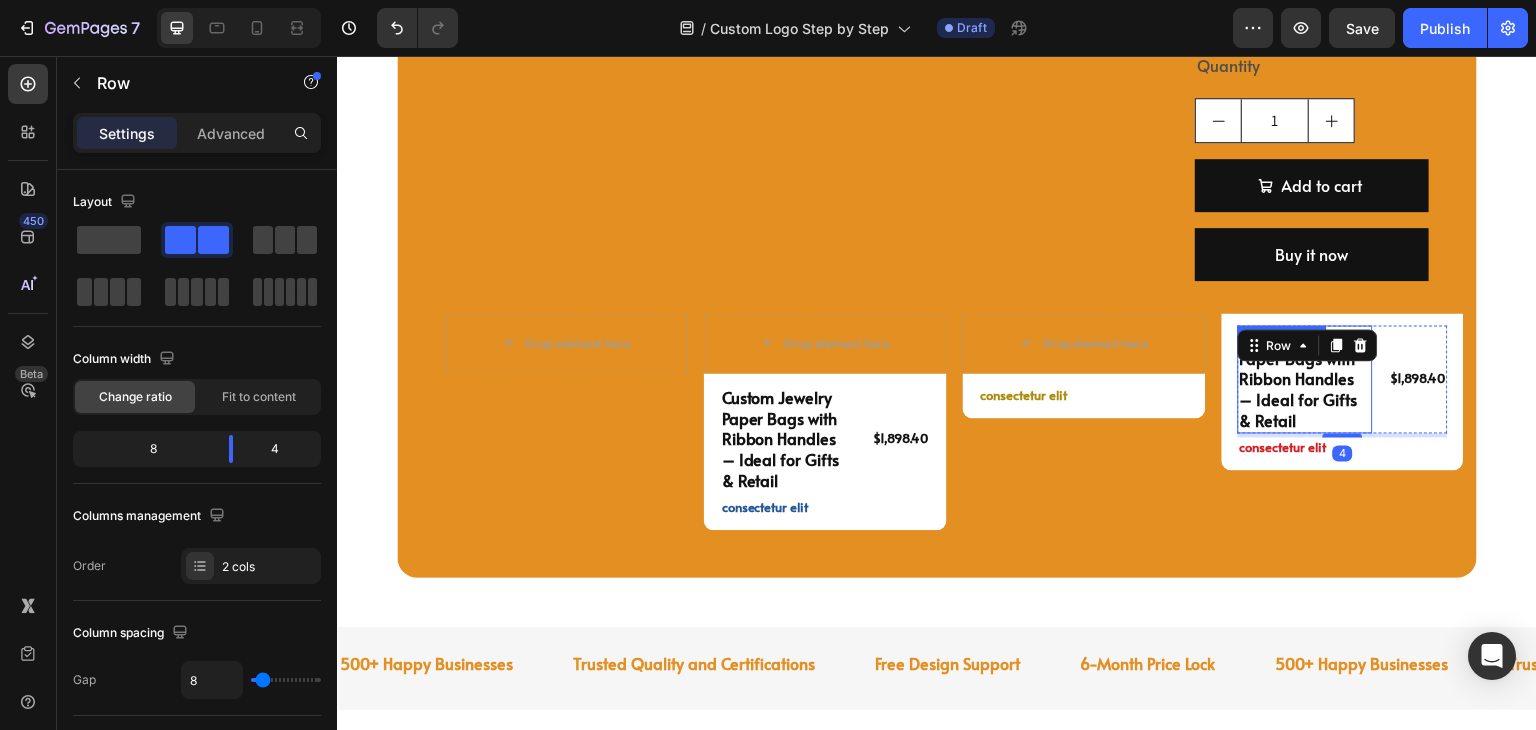 click on "Custom Jewelry Paper Bags with Ribbon Handles – Ideal for Gifts & Retail" at bounding box center (1305, 379) 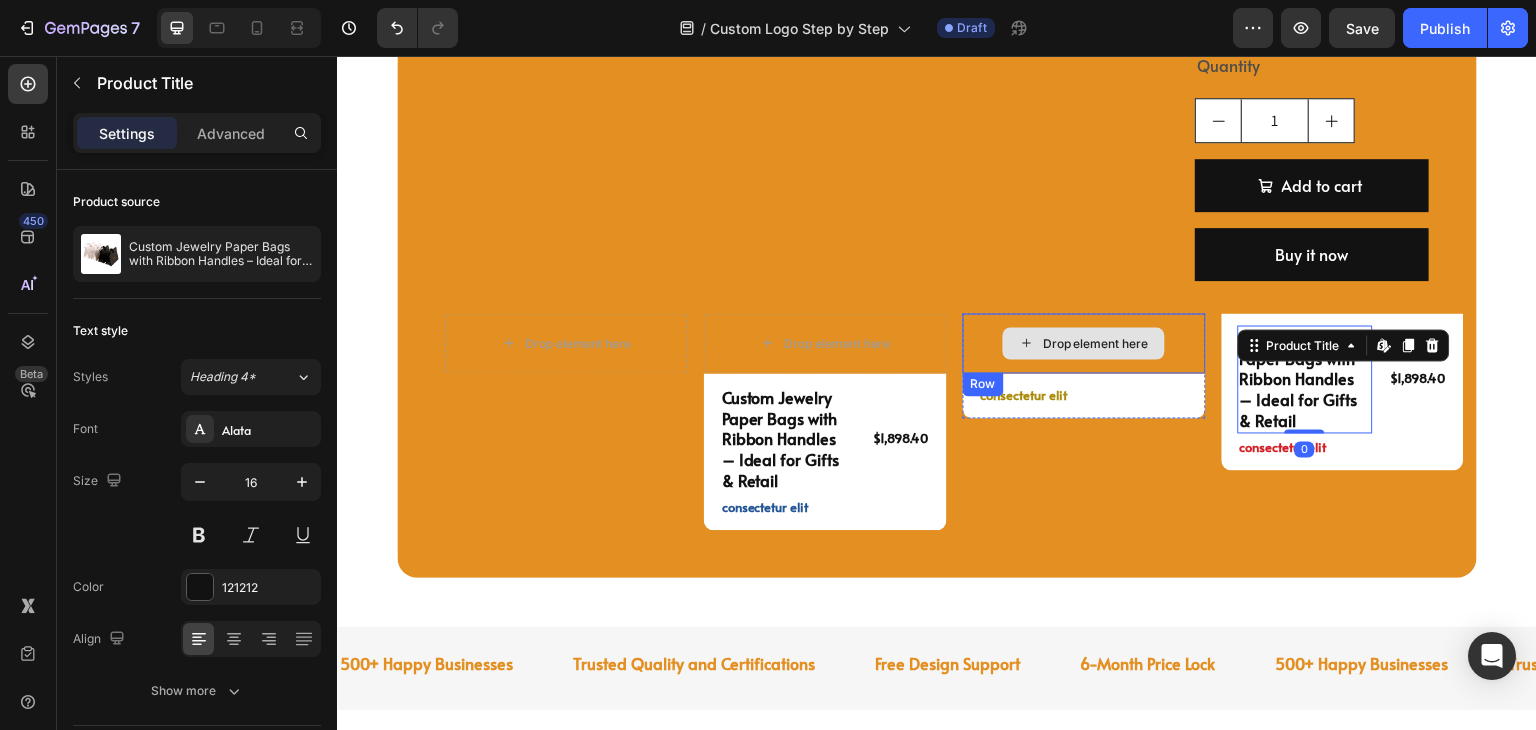 click on "Drop element here" at bounding box center (1084, 343) 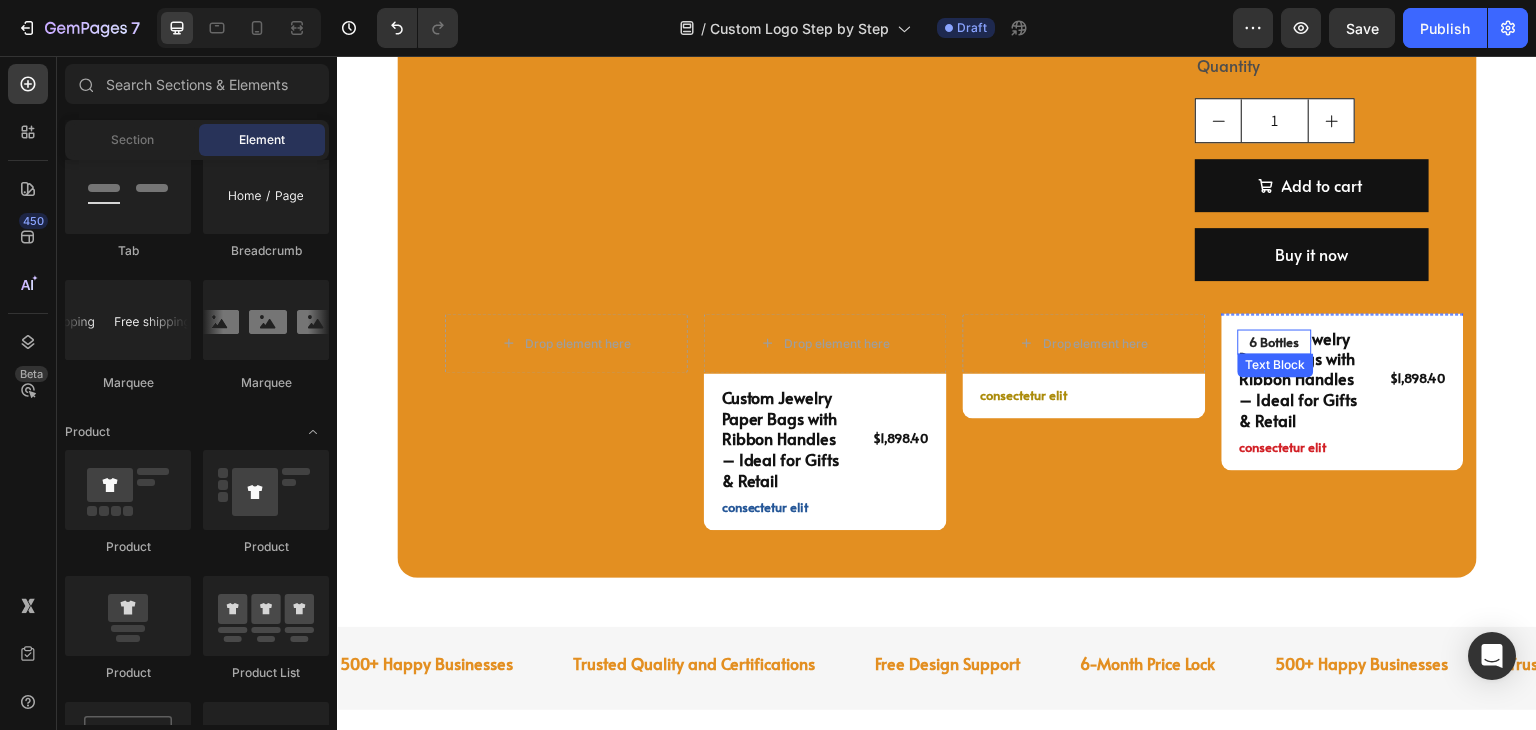 click on "6 Bottles" at bounding box center [1275, 341] 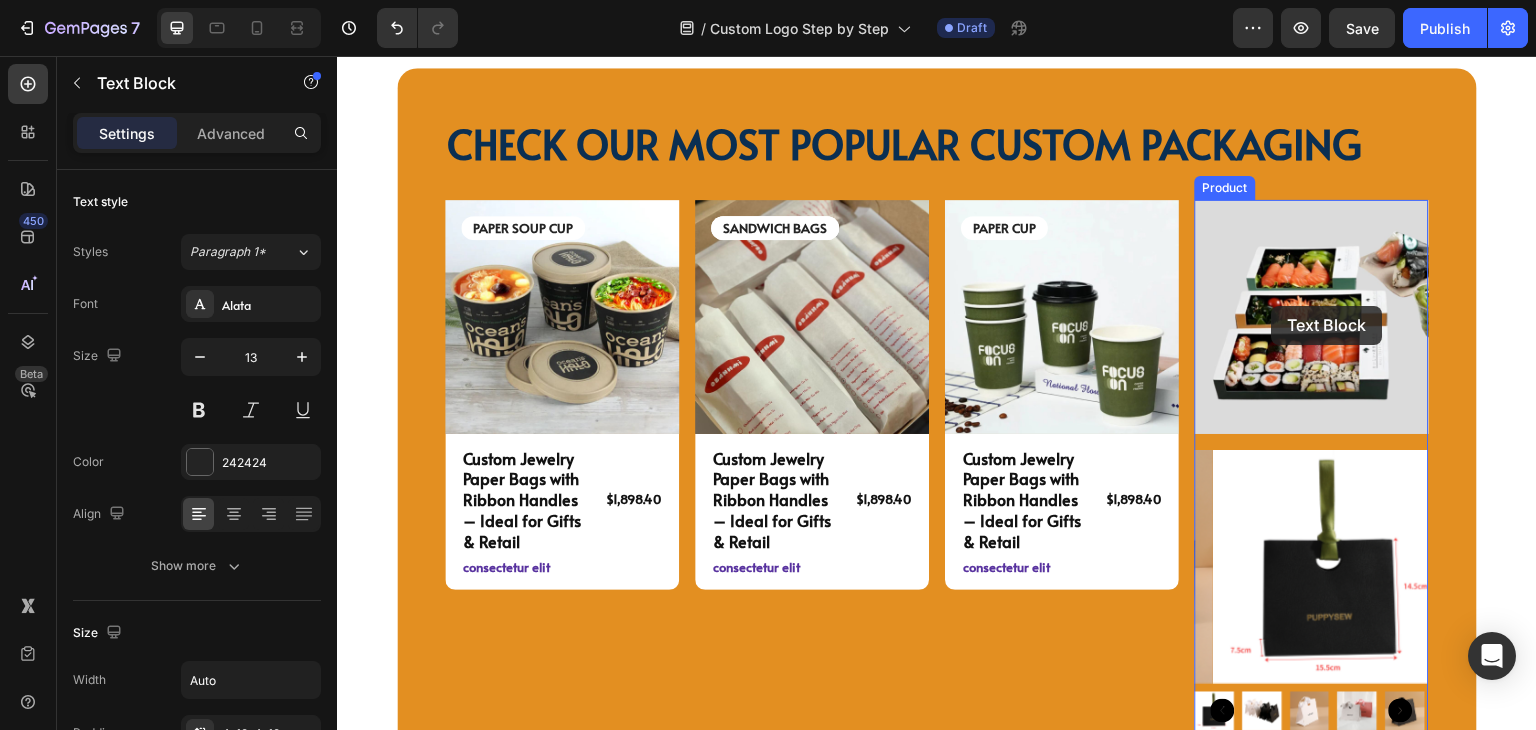 scroll, scrollTop: 4699, scrollLeft: 0, axis: vertical 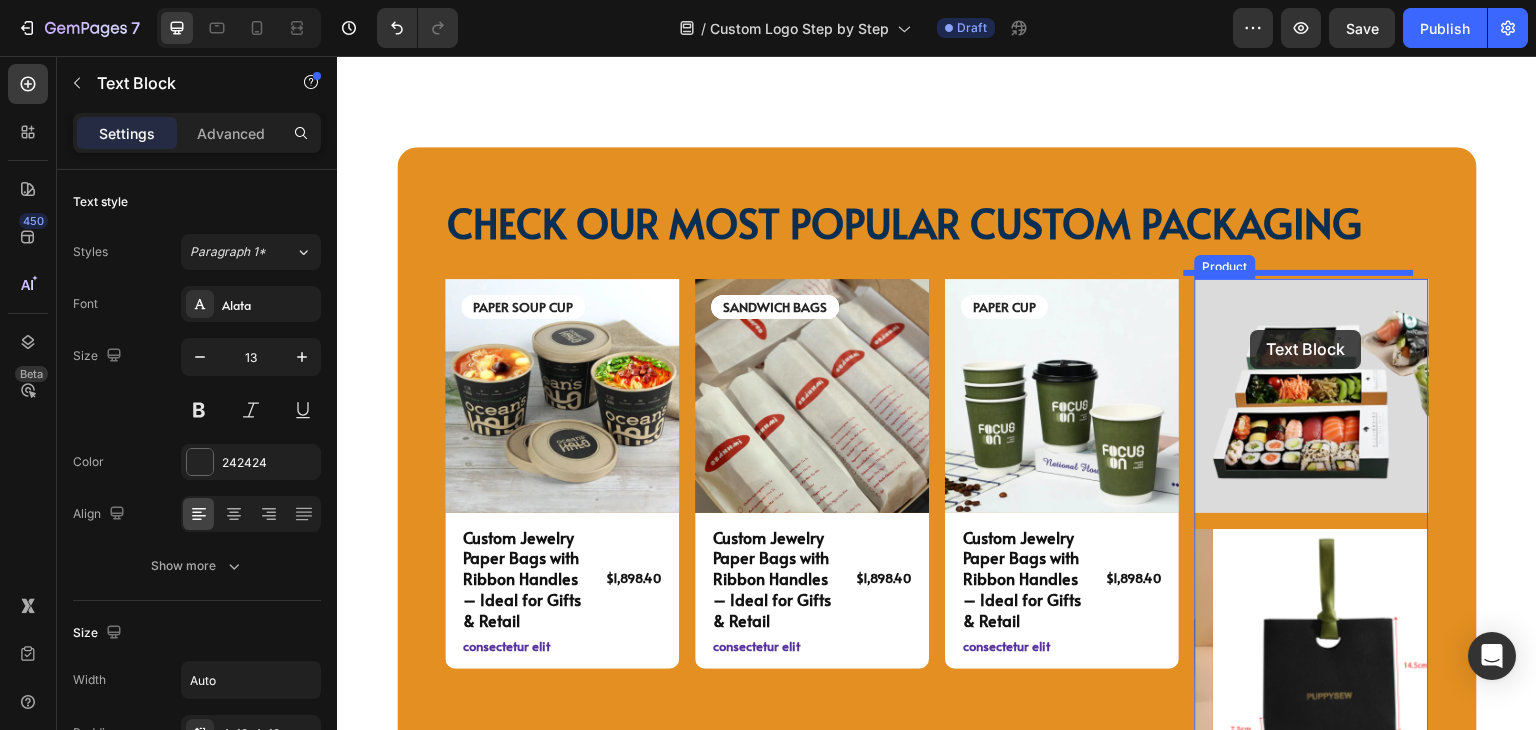 drag, startPoint x: 1287, startPoint y: 361, endPoint x: 1251, endPoint y: 330, distance: 47.507893 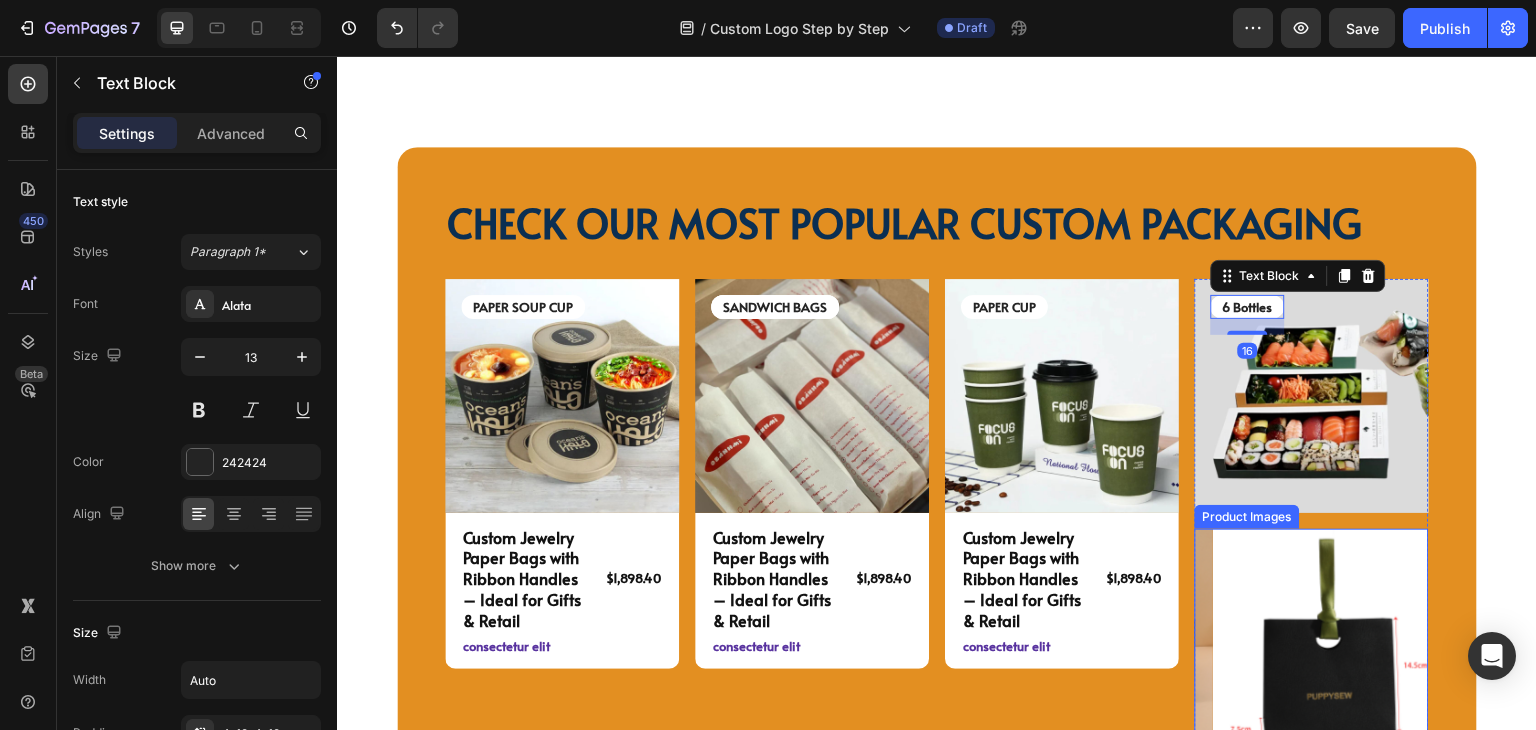 click at bounding box center (1331, 646) 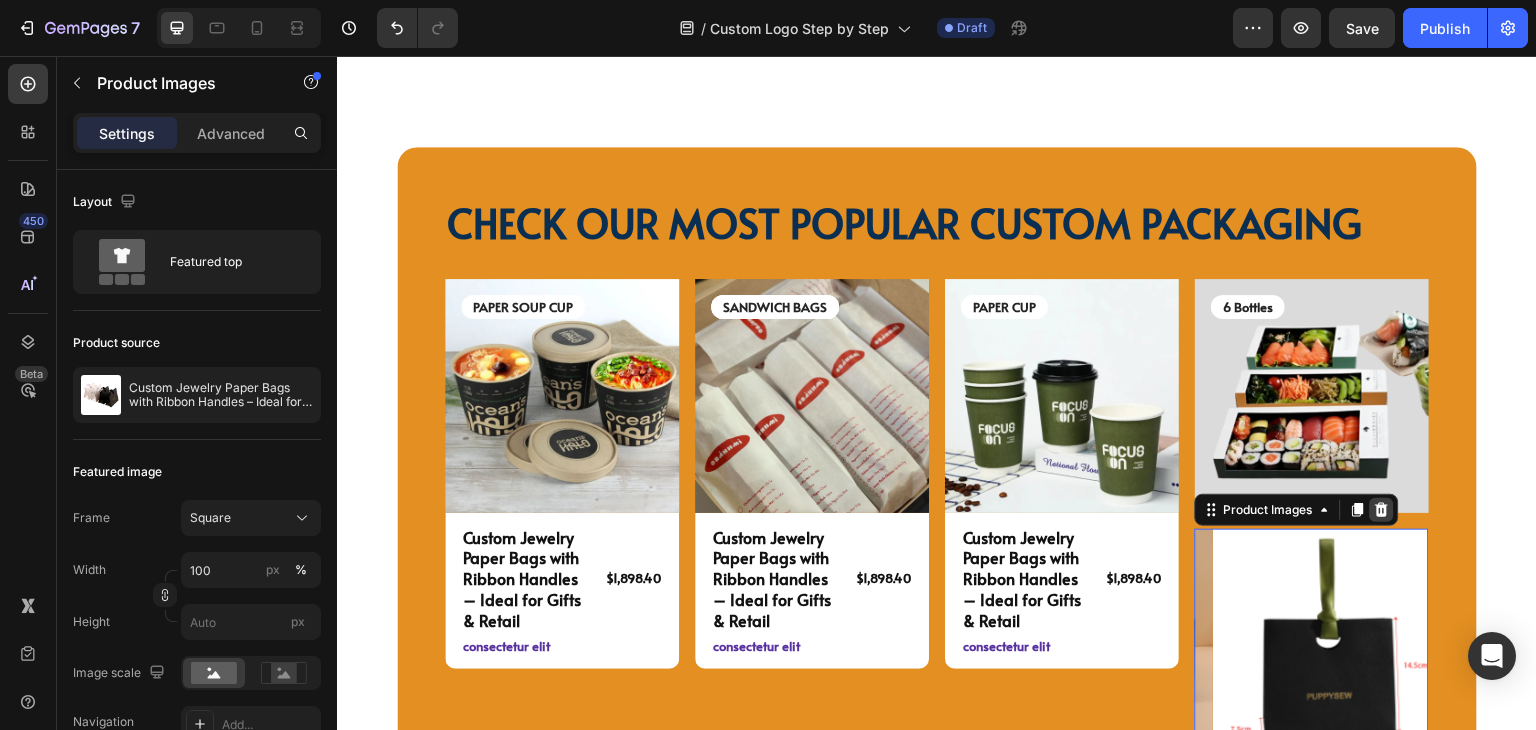 click 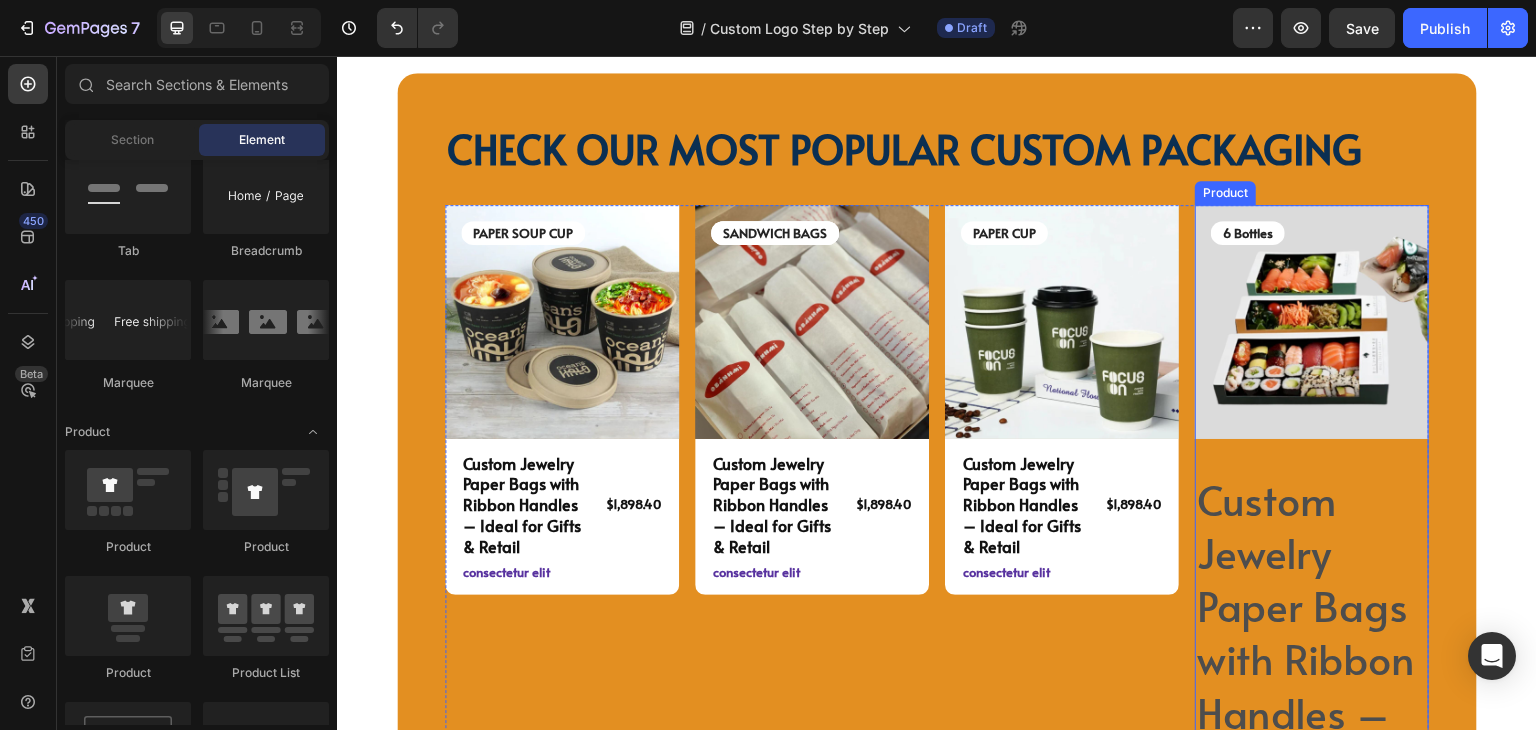 scroll, scrollTop: 5199, scrollLeft: 0, axis: vertical 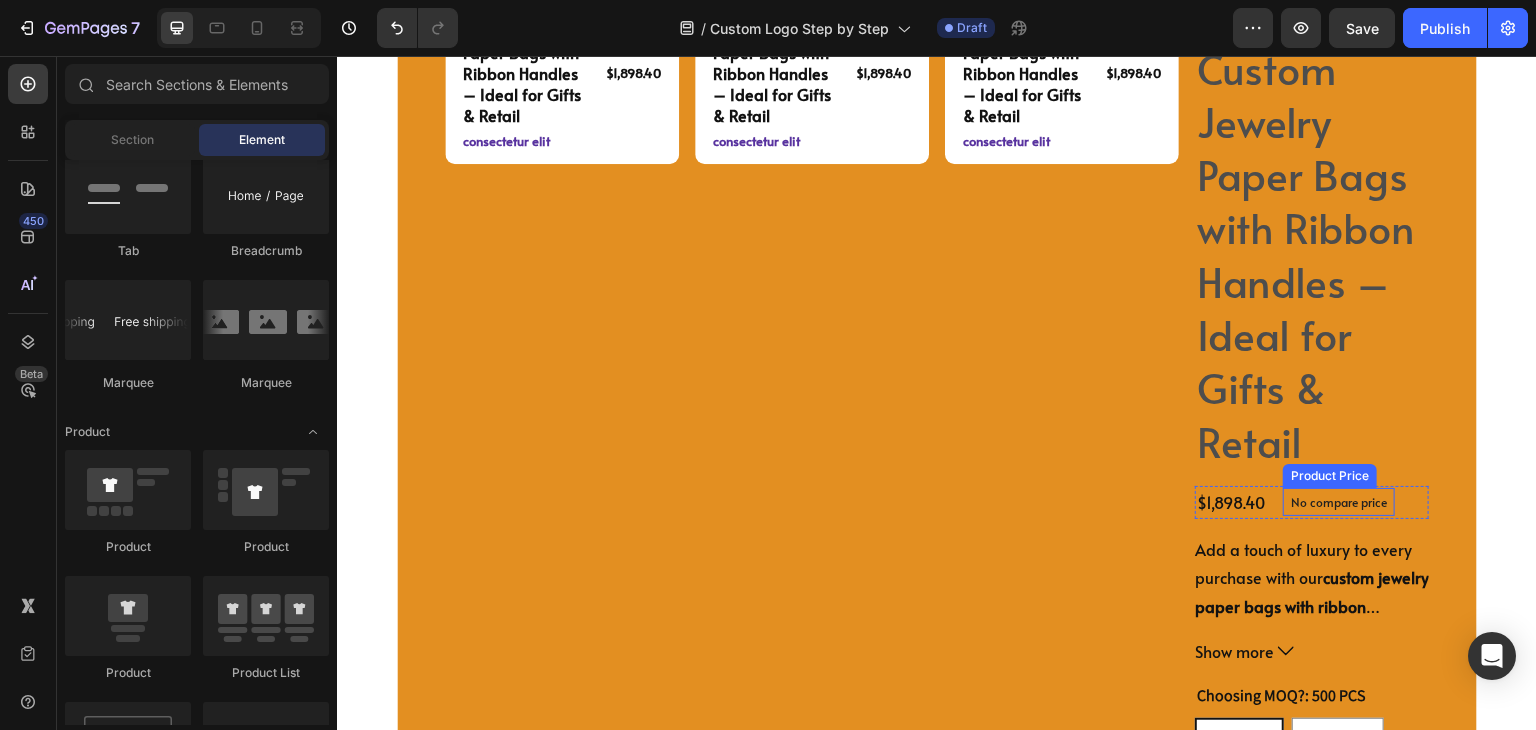 click on "Custom Jewelry Paper Bags with Ribbon Handles – Ideal for Gifts & Retail" at bounding box center (1312, 255) 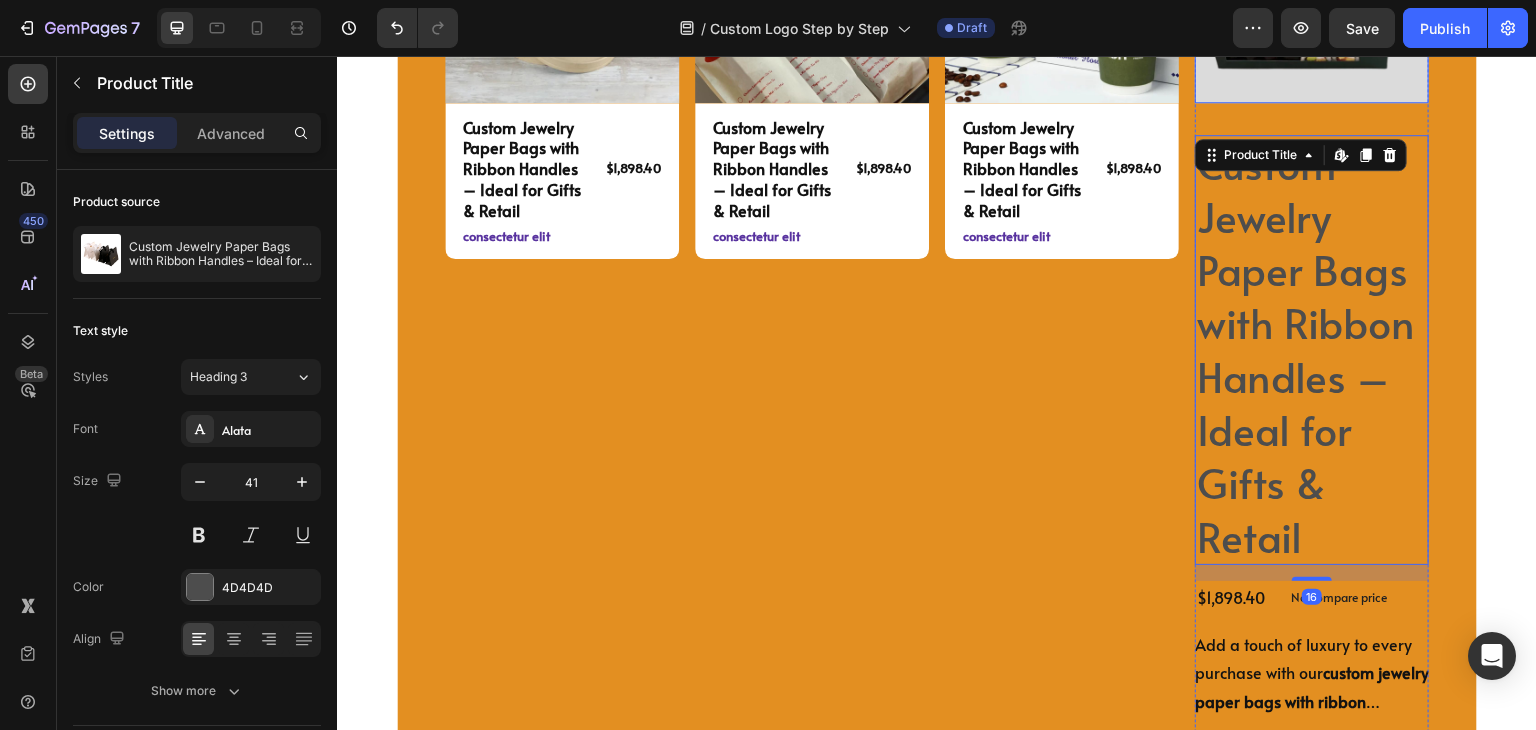 scroll, scrollTop: 4999, scrollLeft: 0, axis: vertical 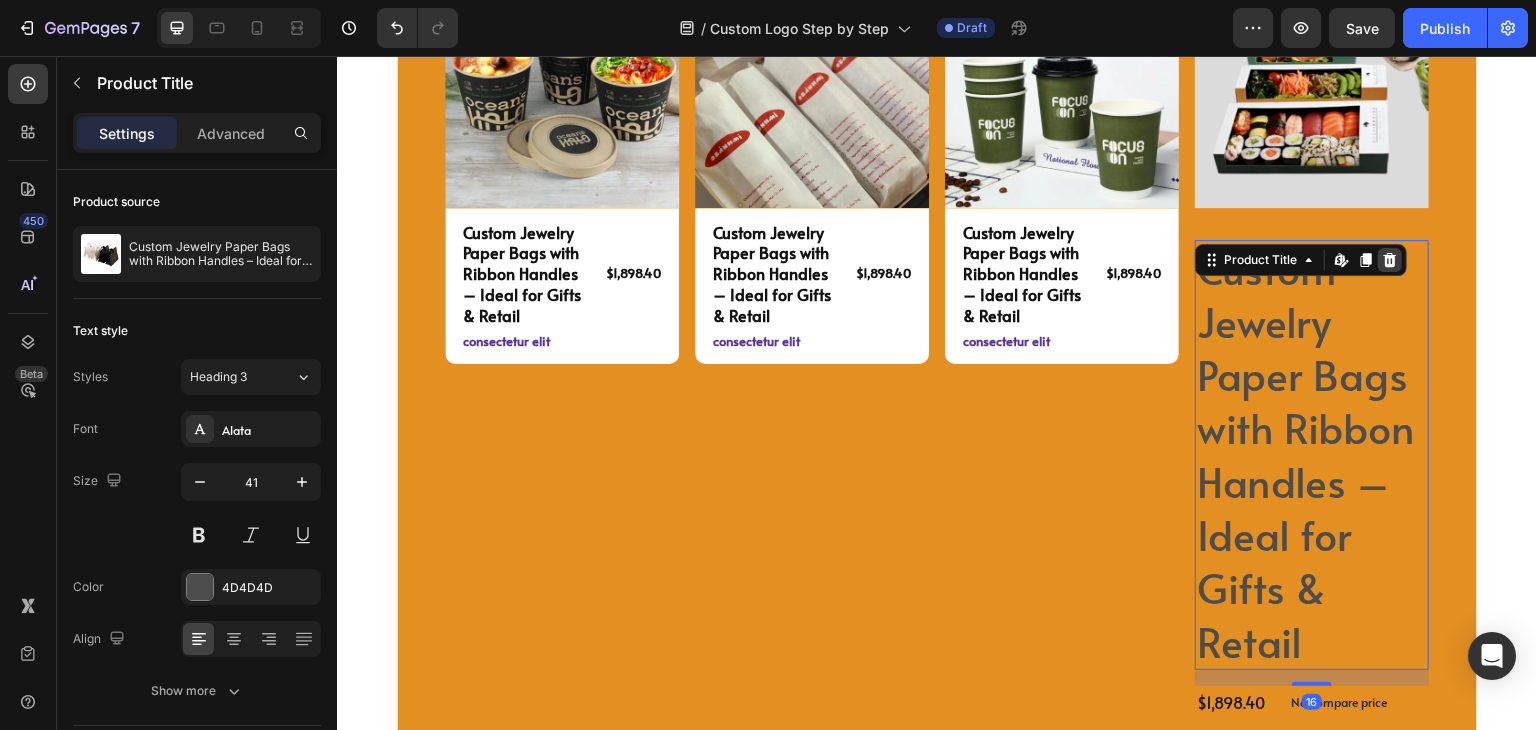 click 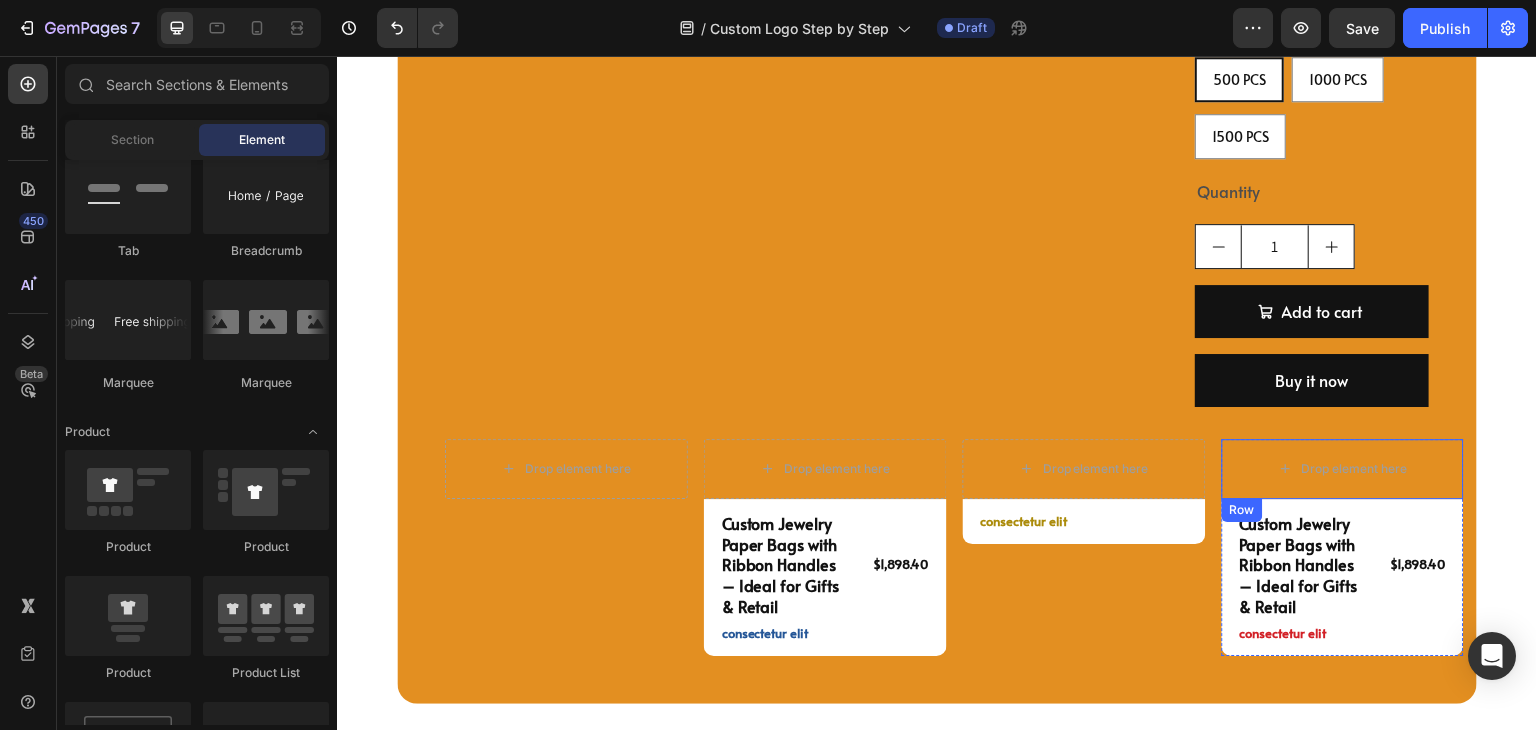scroll, scrollTop: 5599, scrollLeft: 0, axis: vertical 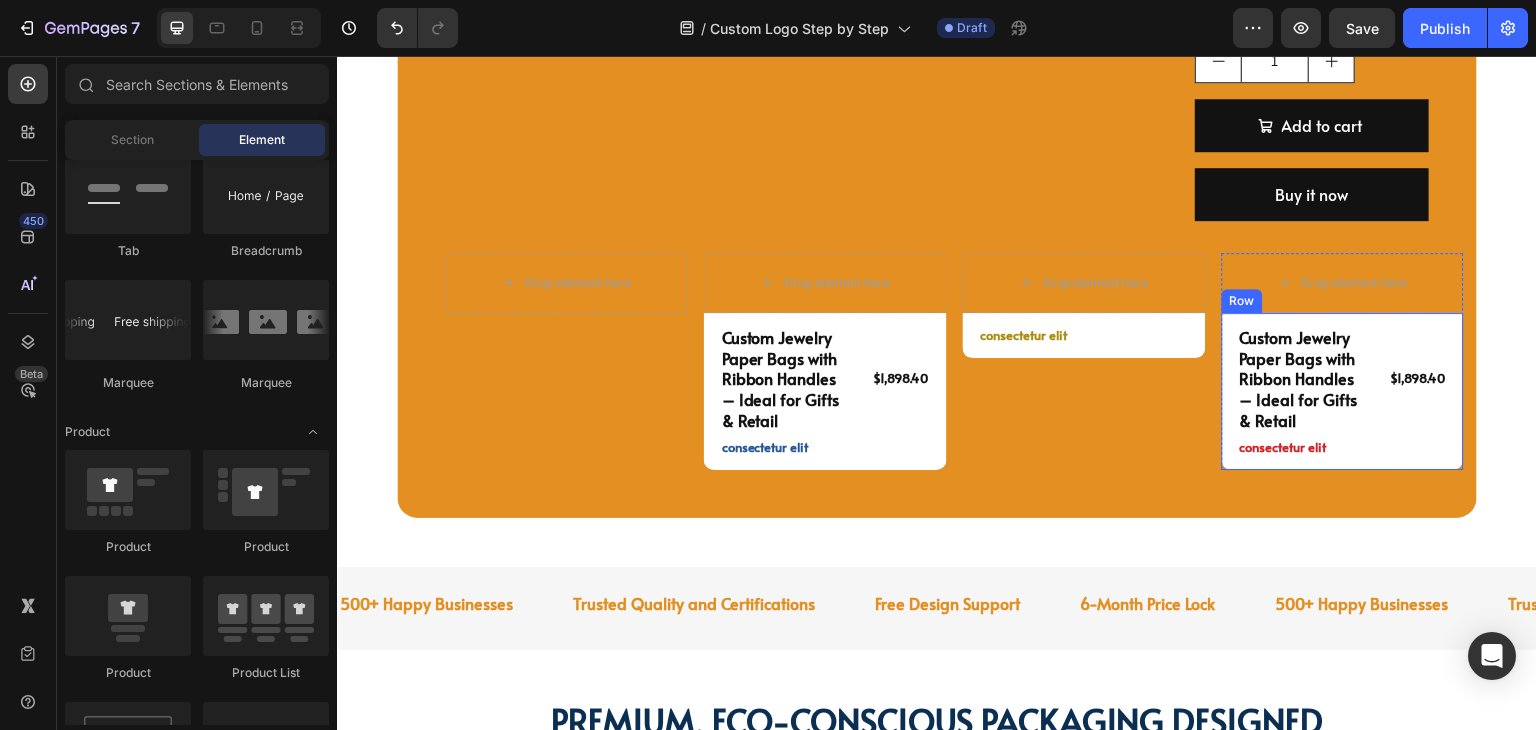click on "Custom Jewelry Paper Bags with Ribbon Handles – Ideal for Gifts & Retail Product Title $1,898.40 Product Price Product Price Row consectetur elit Text Block Row" at bounding box center (1343, 391) 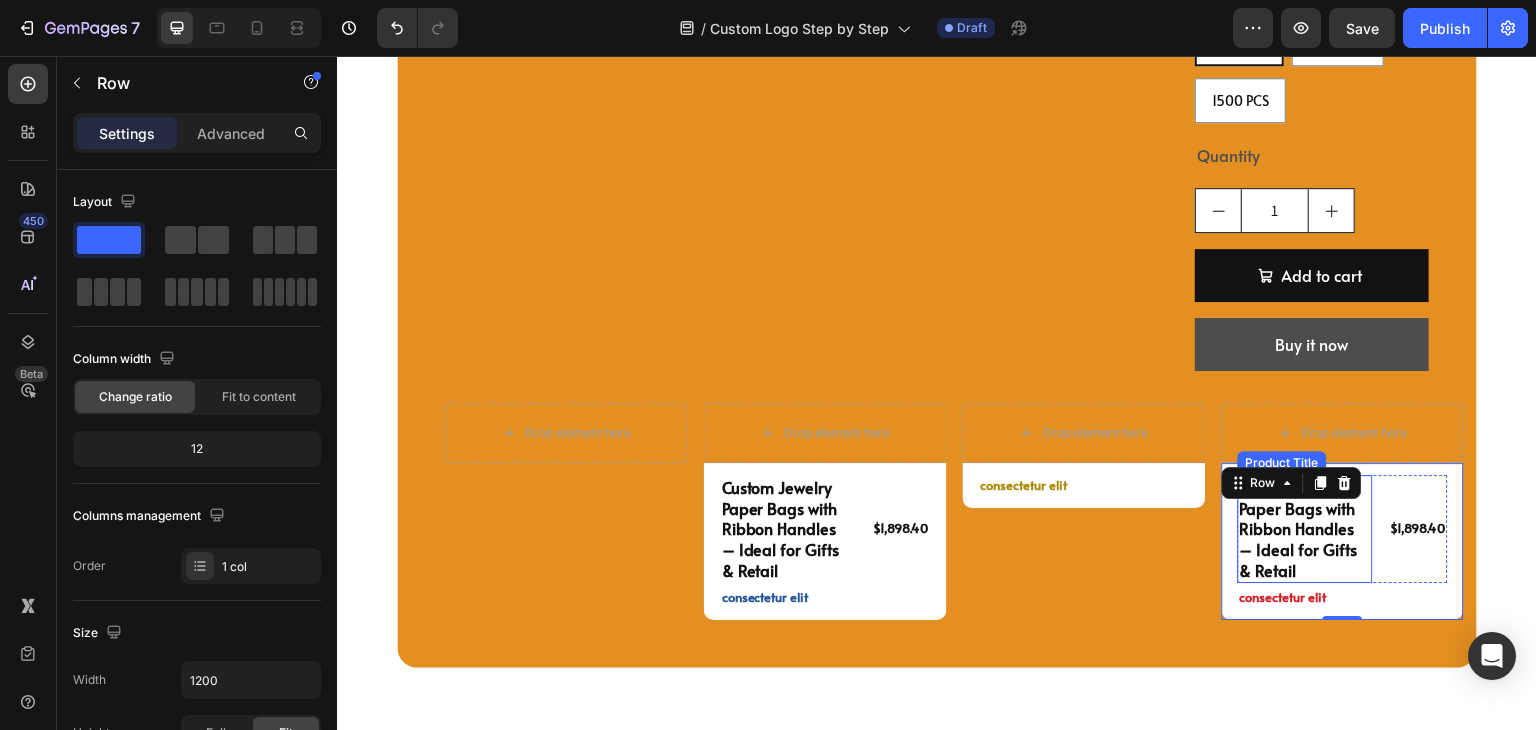 scroll, scrollTop: 5399, scrollLeft: 0, axis: vertical 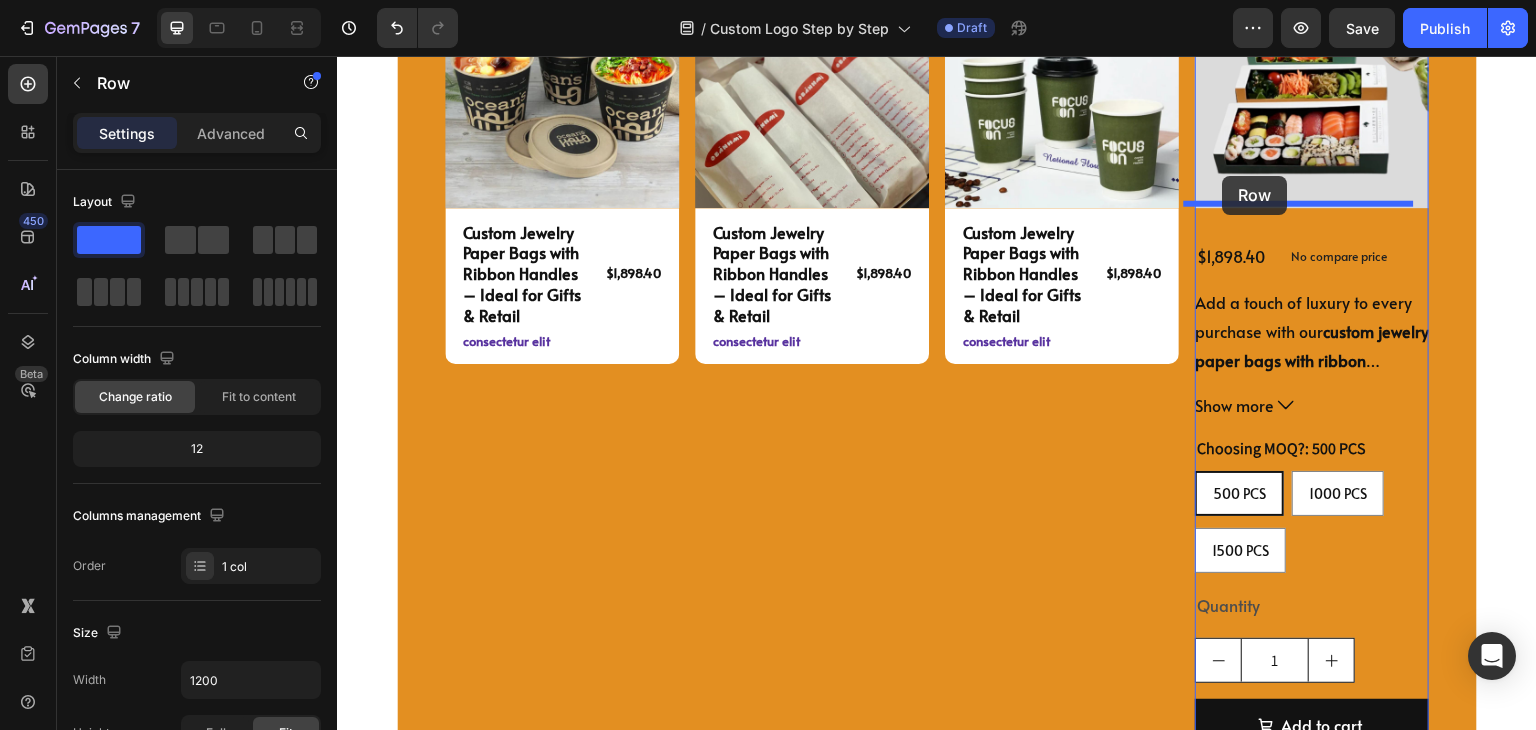 drag, startPoint x: 1256, startPoint y: 530, endPoint x: 1223, endPoint y: 176, distance: 355.53482 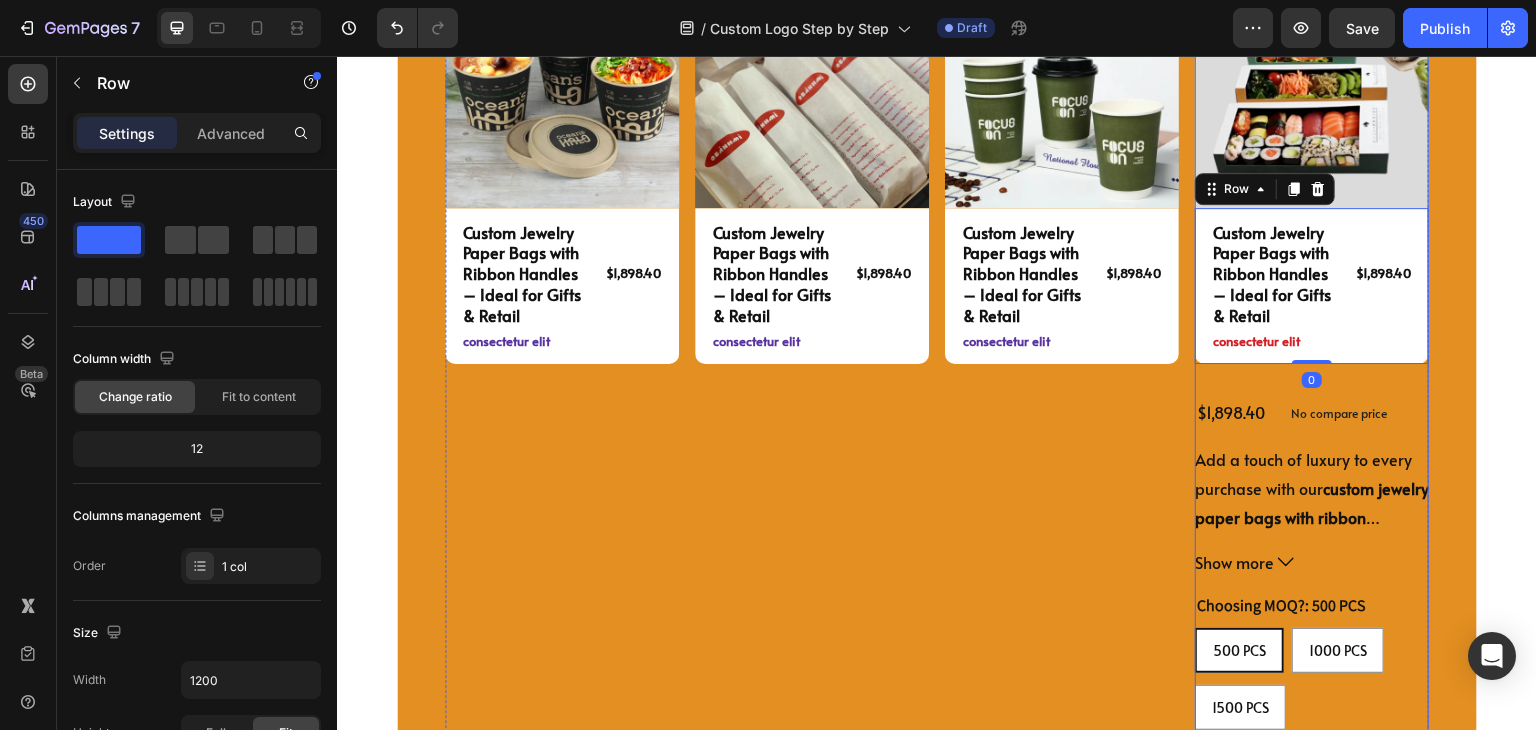click on "No compare price Product Price" at bounding box center [1339, 412] 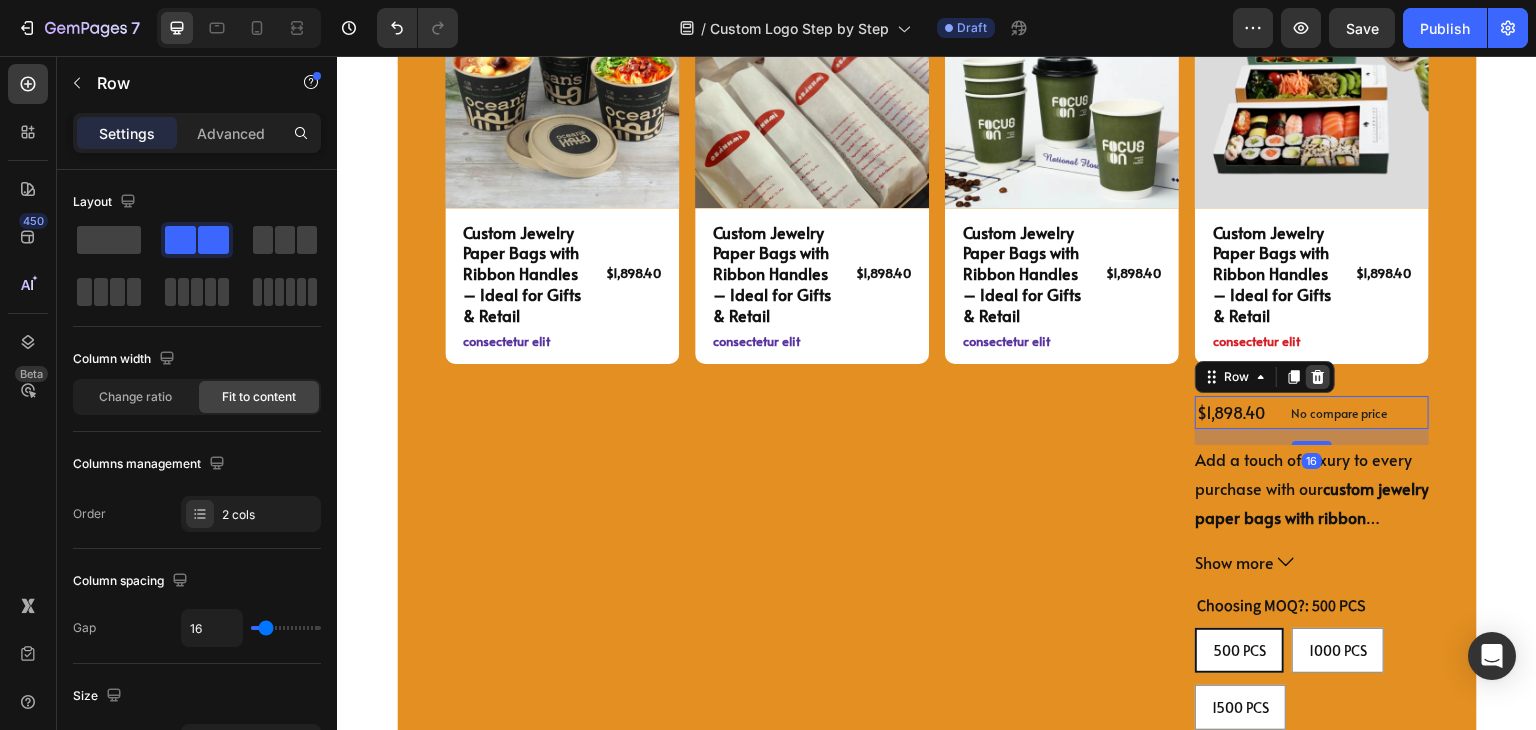 click 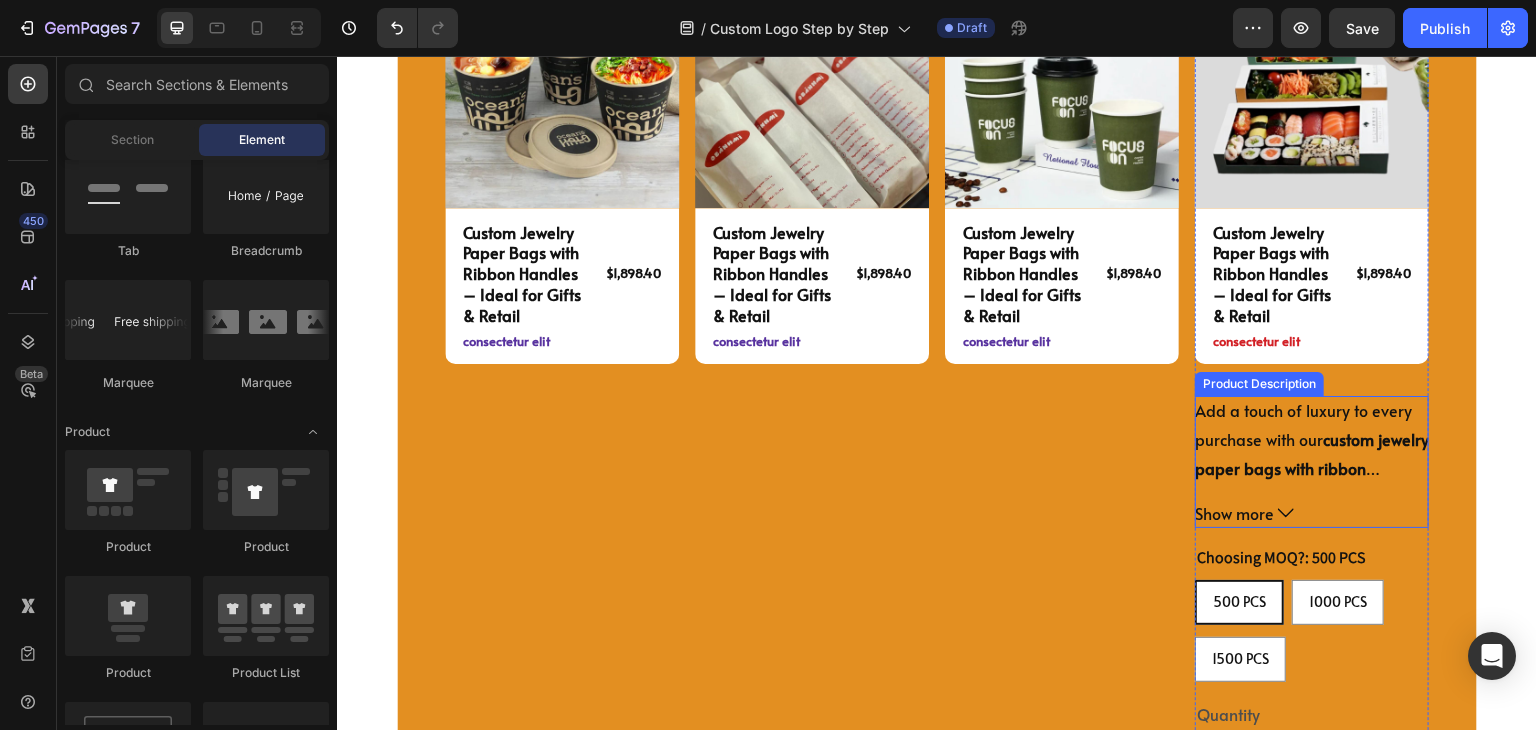 click on "Add a touch of luxury to every purchase with our custom jewelry paper bags with ribbon handles . Perfectly designed for jewelry shops, gift boutiques, and premium retailers, these bags can be fully customized with your logo, brand colors, and special finishes. Whether it’s a gift or a keepsake, your packaging should feel just as special as what’s inside.
PRE-ORDER | DELIVERY IN [TIME_PERIOD]
Customizable Paper Bags for Jewelry Specification
MOQ
[NUMBER]/[NUMBER]/[NUMBER] pcs
Quantity Per Case
[NUMBER] pcs/case
Size
[DIMENSIONS]
Material
Sustainable Paper Material
Features
Recyclable, Reusable, Eco-Friendly, Durable, Heavy-Duty
Style
Bags with Ribbon
Industrial Use
Jewelry & Watch & Eyewear
Application
Jewelry shops, gift boutiques, and premium retailers,...
Why Should You Choose Custom Jewelry Bags?
Premium Ribbon Handles for a Luxurious Touch:" at bounding box center [1312, 439] 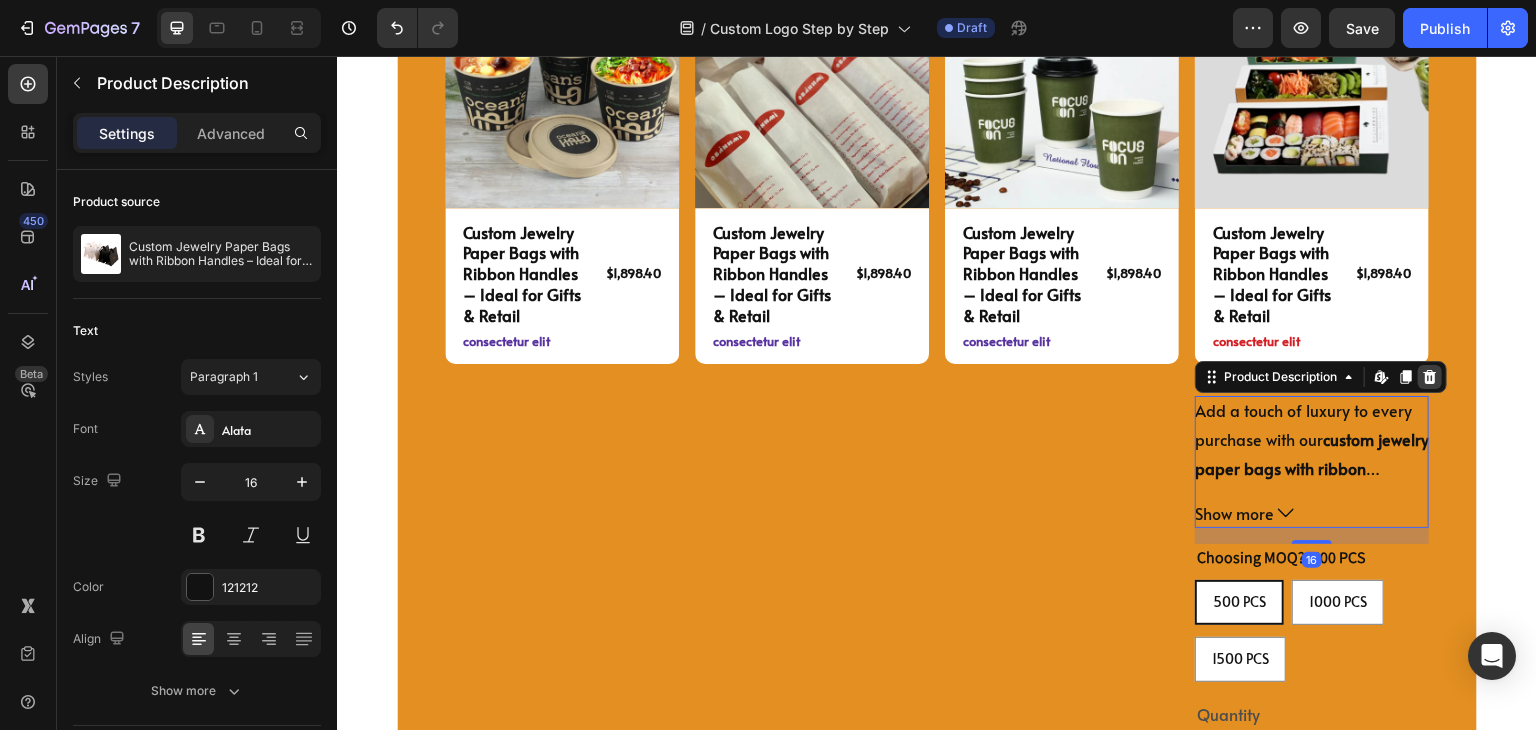 click 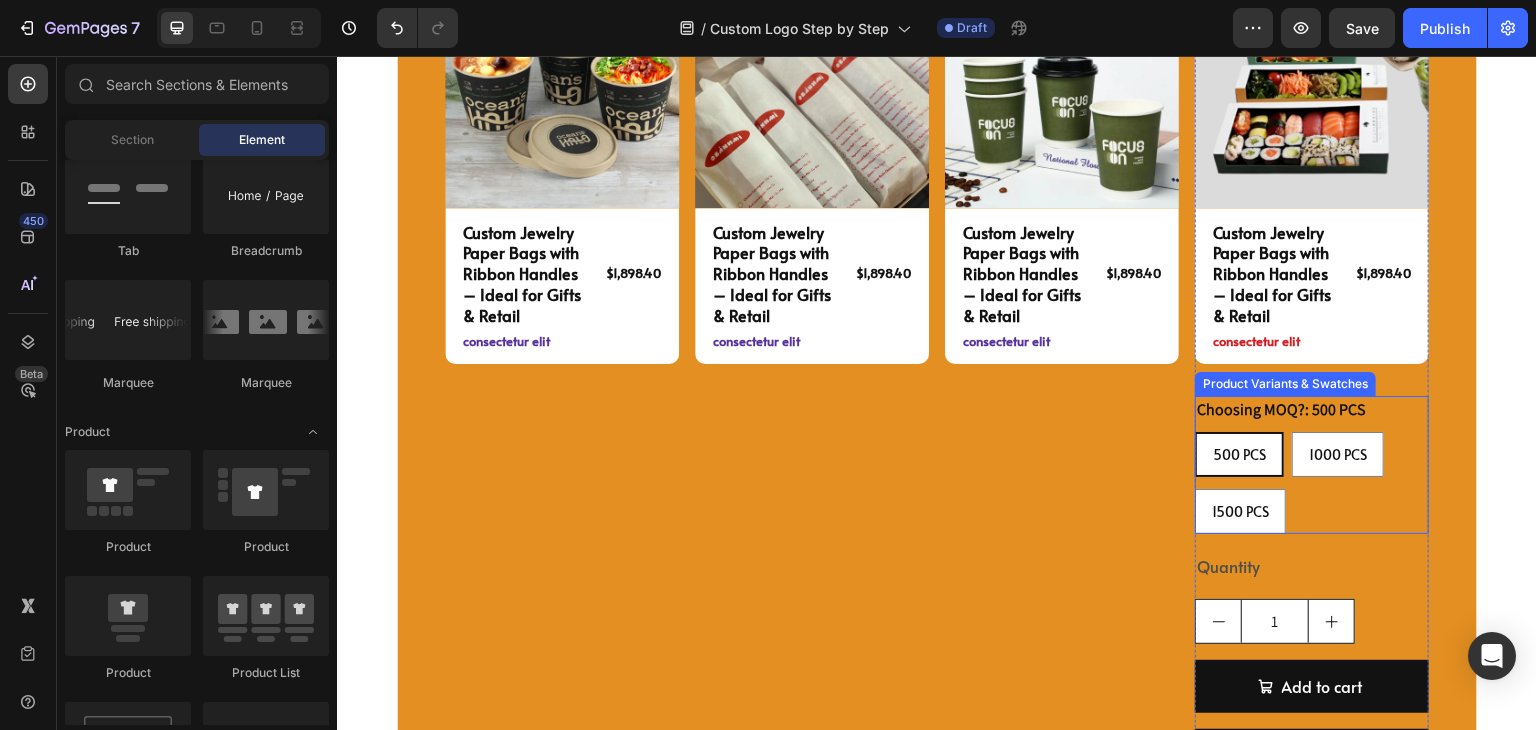 click on "Choosing MOQ?: 500 PCS 500 PCS 500 PCS 500 PCS 1000 PCS 1000 PCS 1000 PCS 1500 PCS 1500 PCS 1500 PCS" at bounding box center [1312, 465] 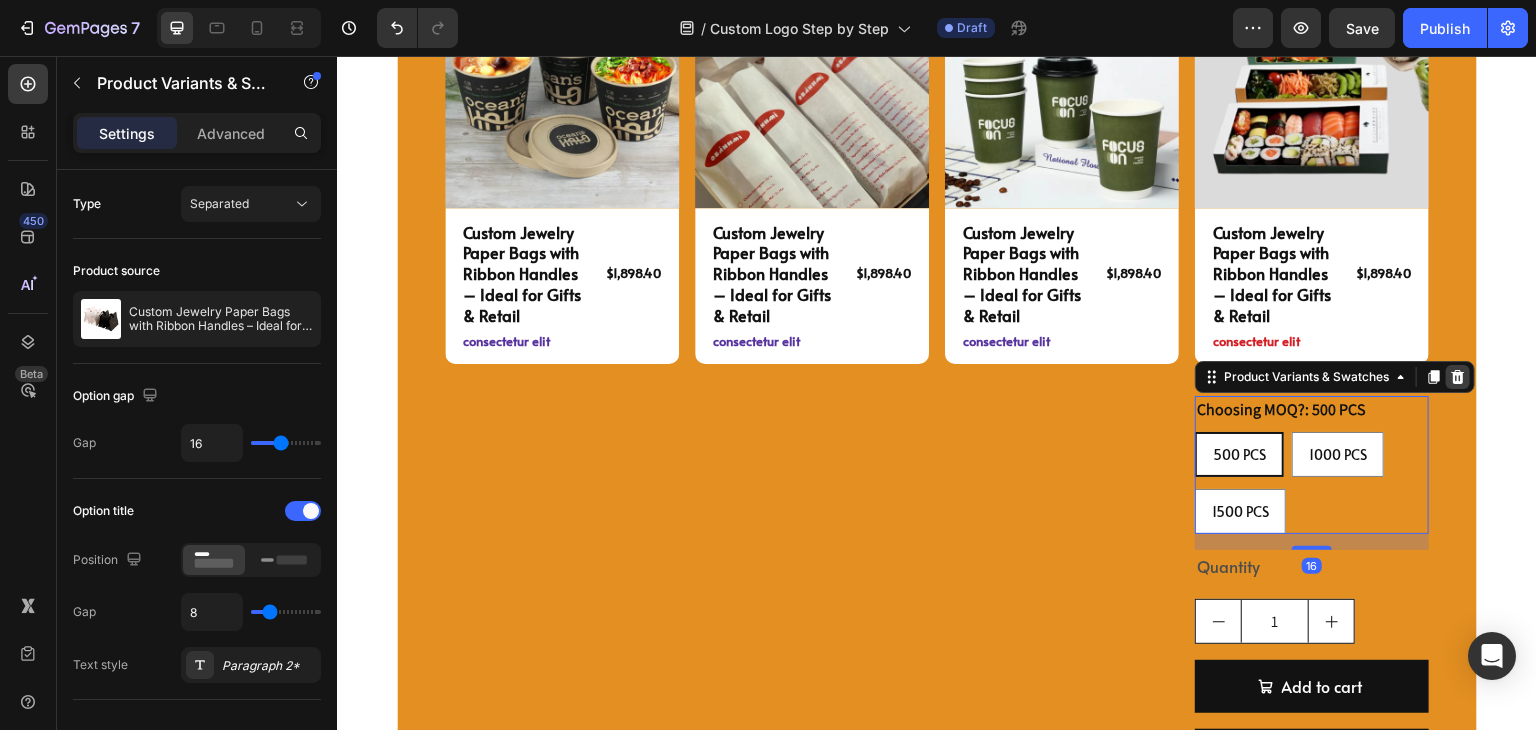 click 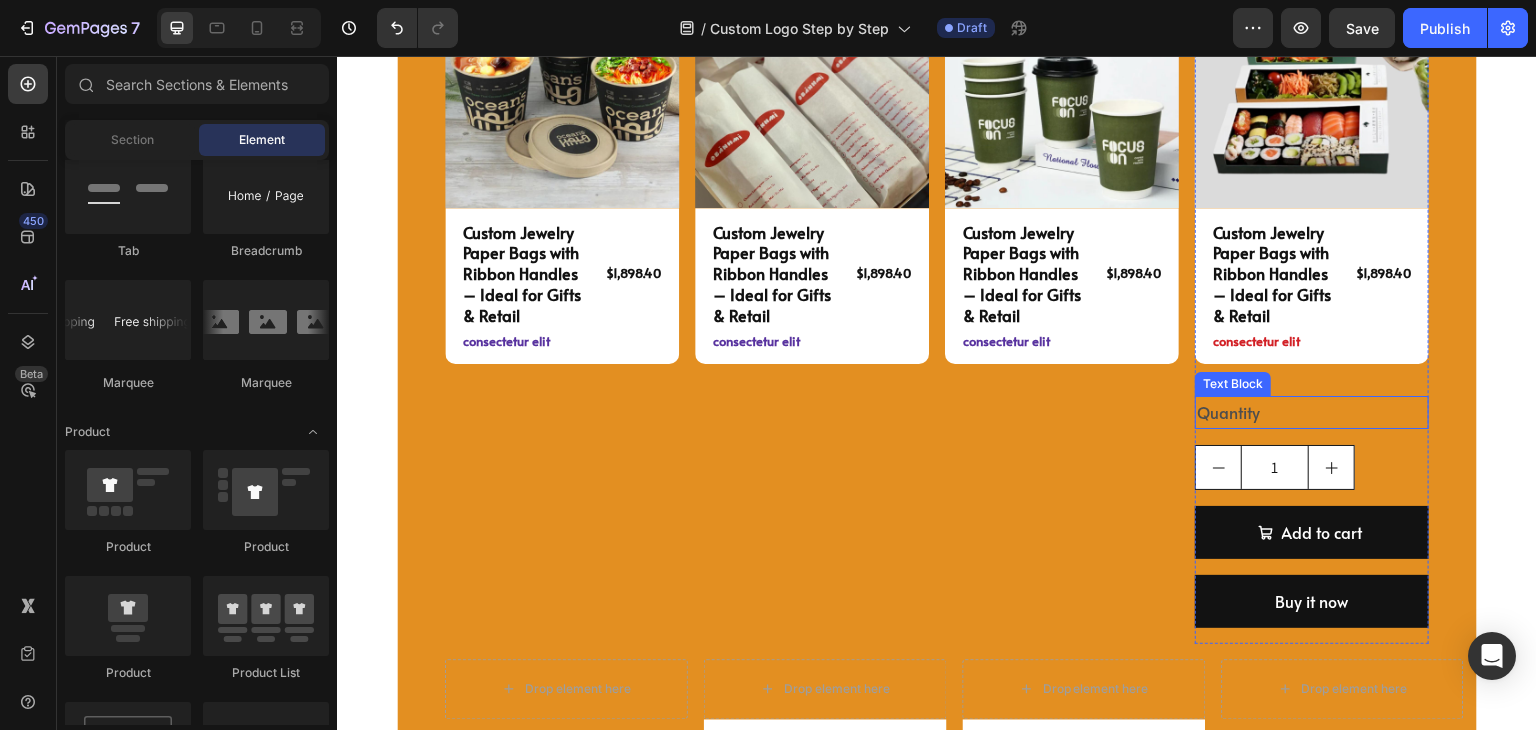 click on "Quantity" at bounding box center [1312, 412] 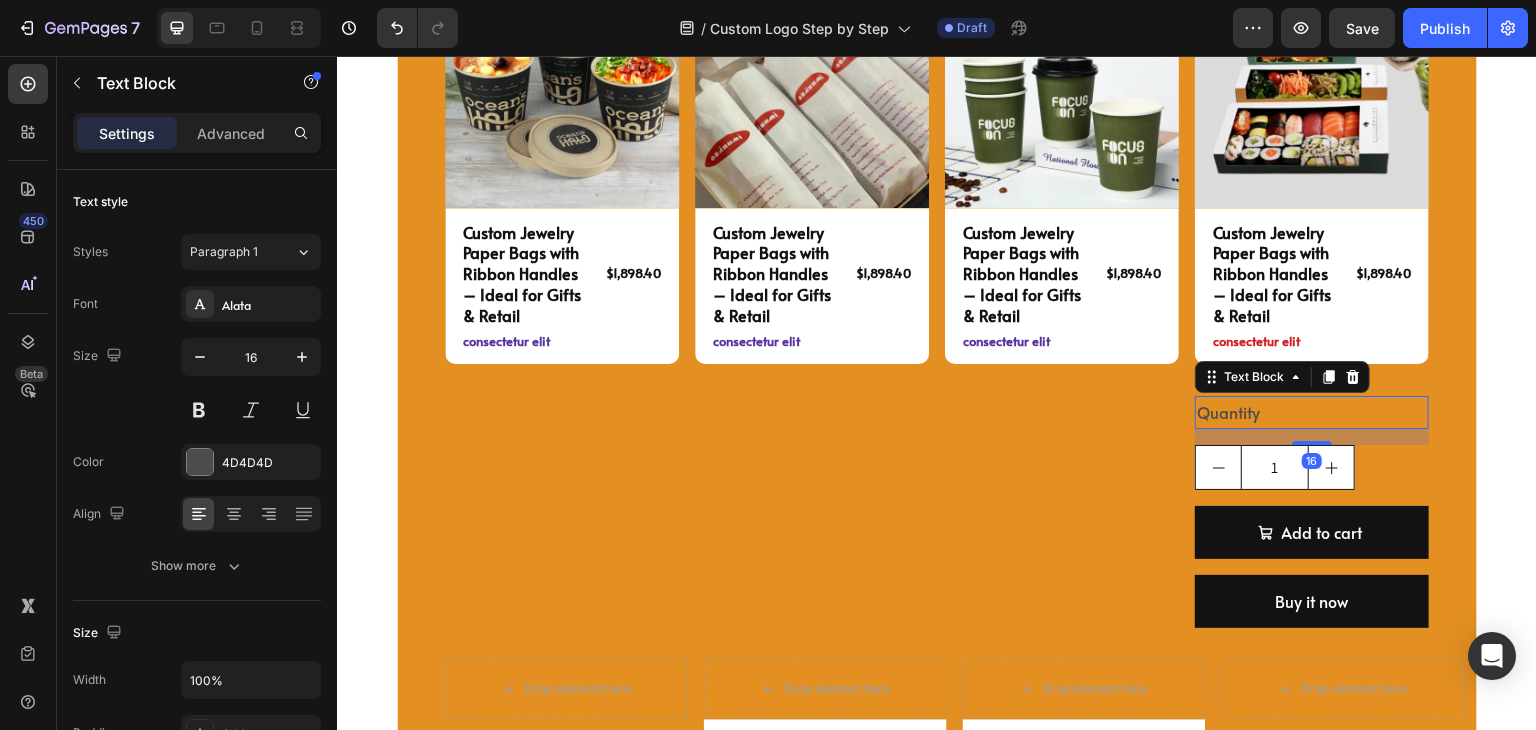 click at bounding box center (1353, 377) 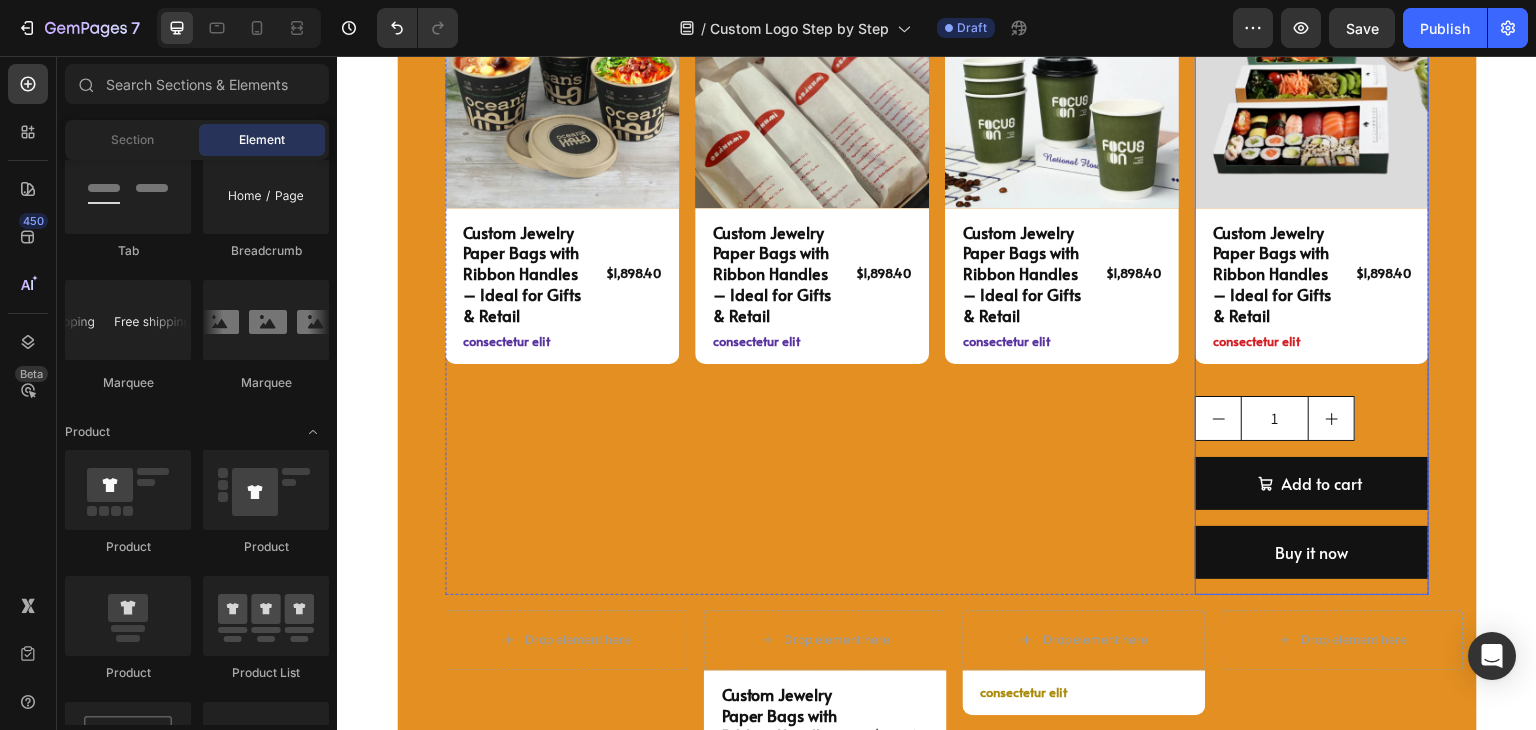 click on "1" at bounding box center [1312, 418] 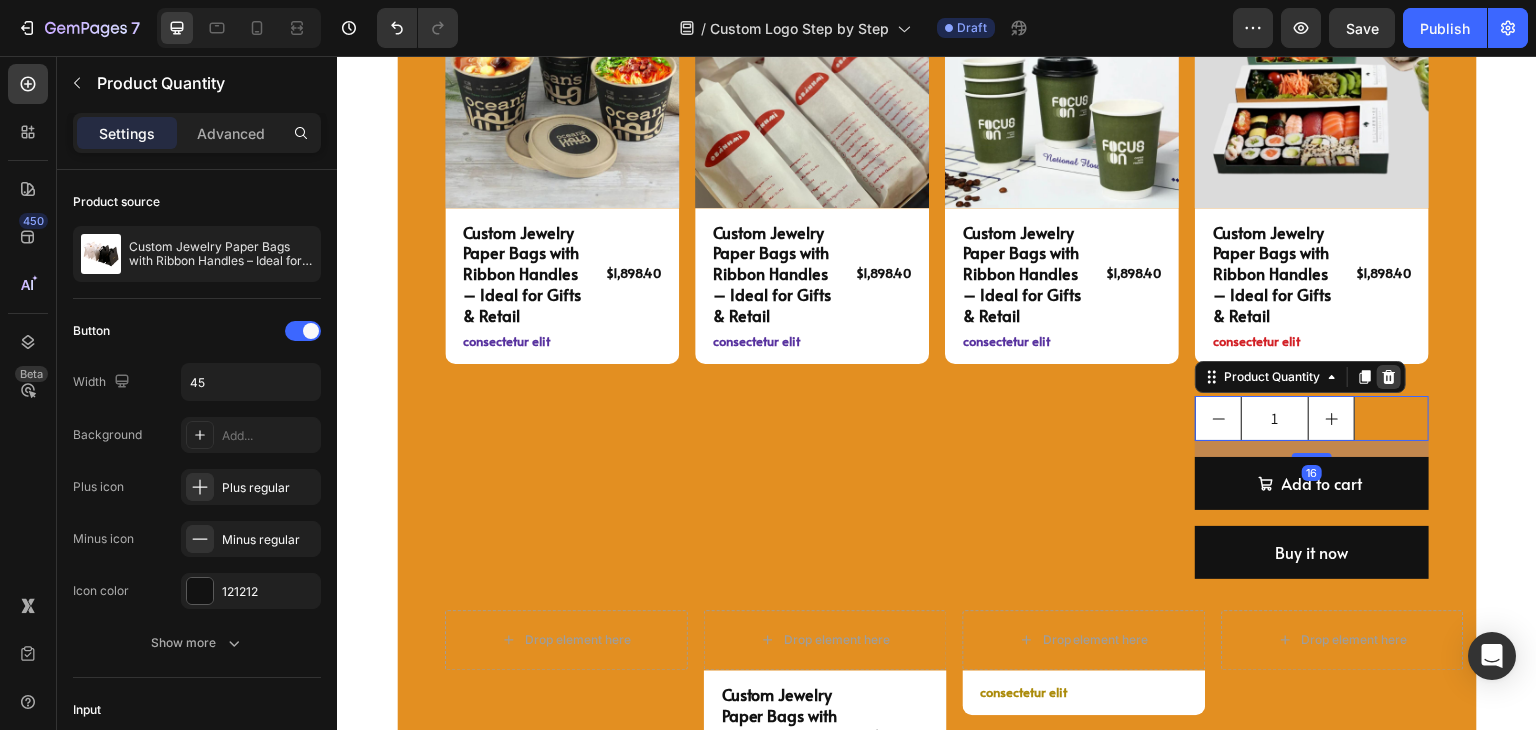 click 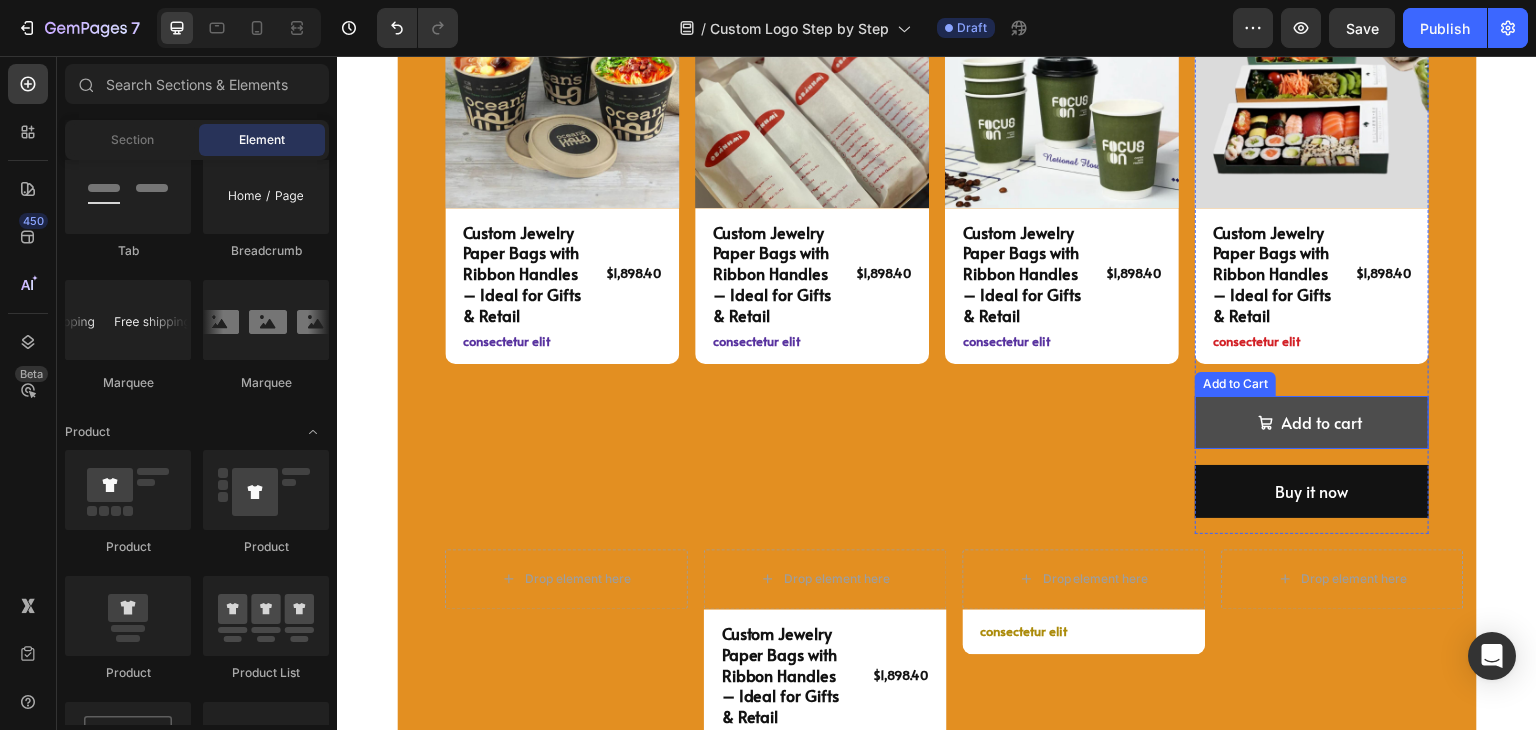 click on "Add to cart" at bounding box center [1312, 422] 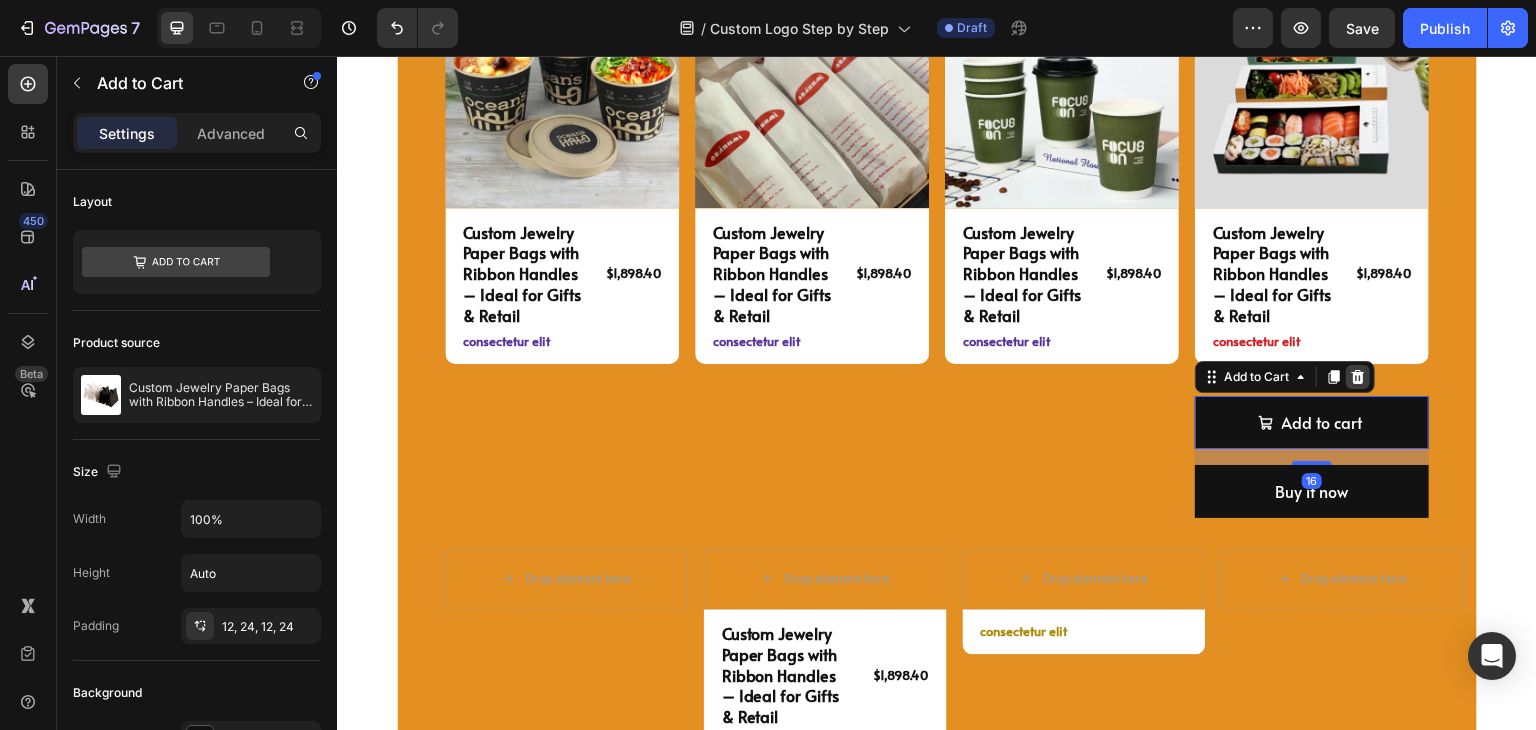 click at bounding box center [1358, 377] 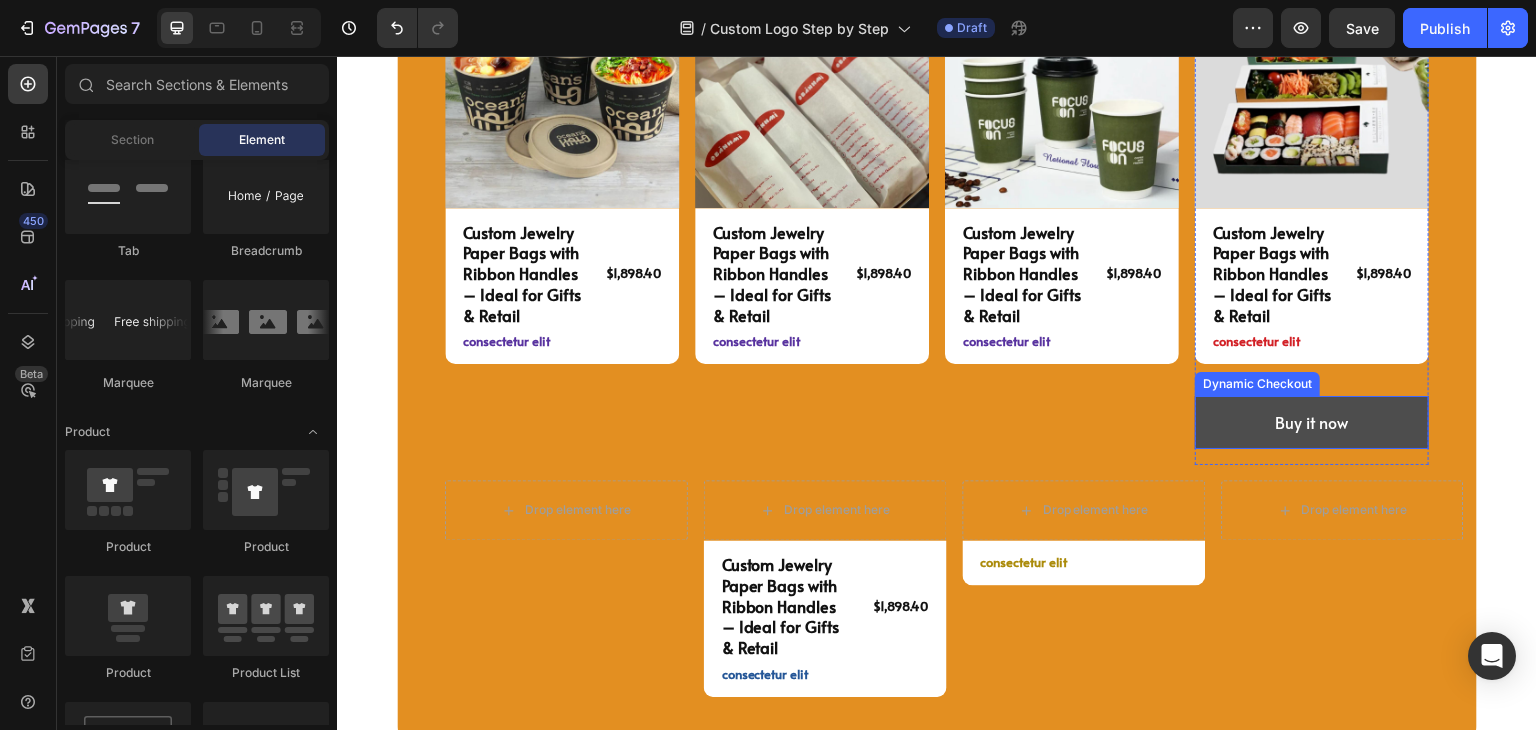 click on "Buy it now" at bounding box center (1312, 422) 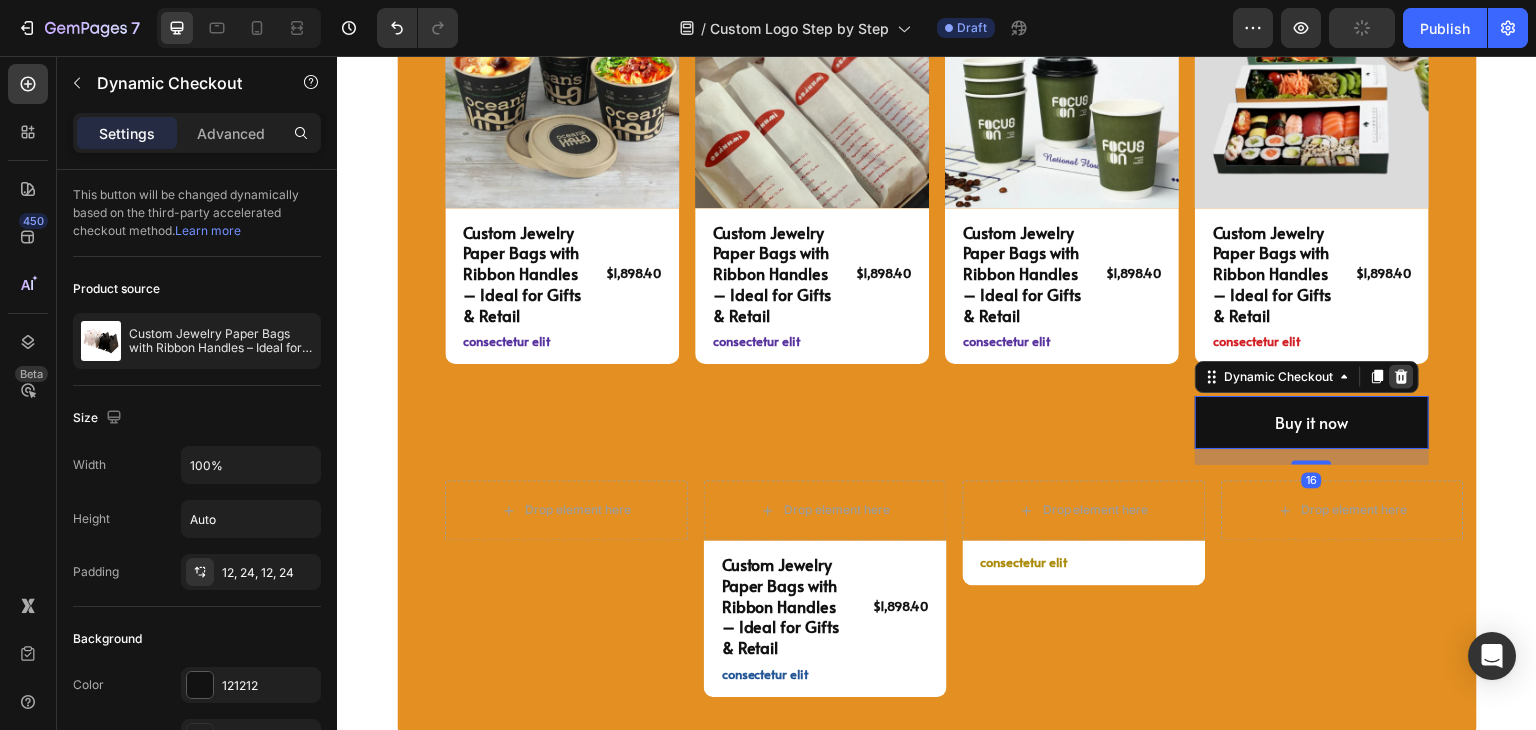 click 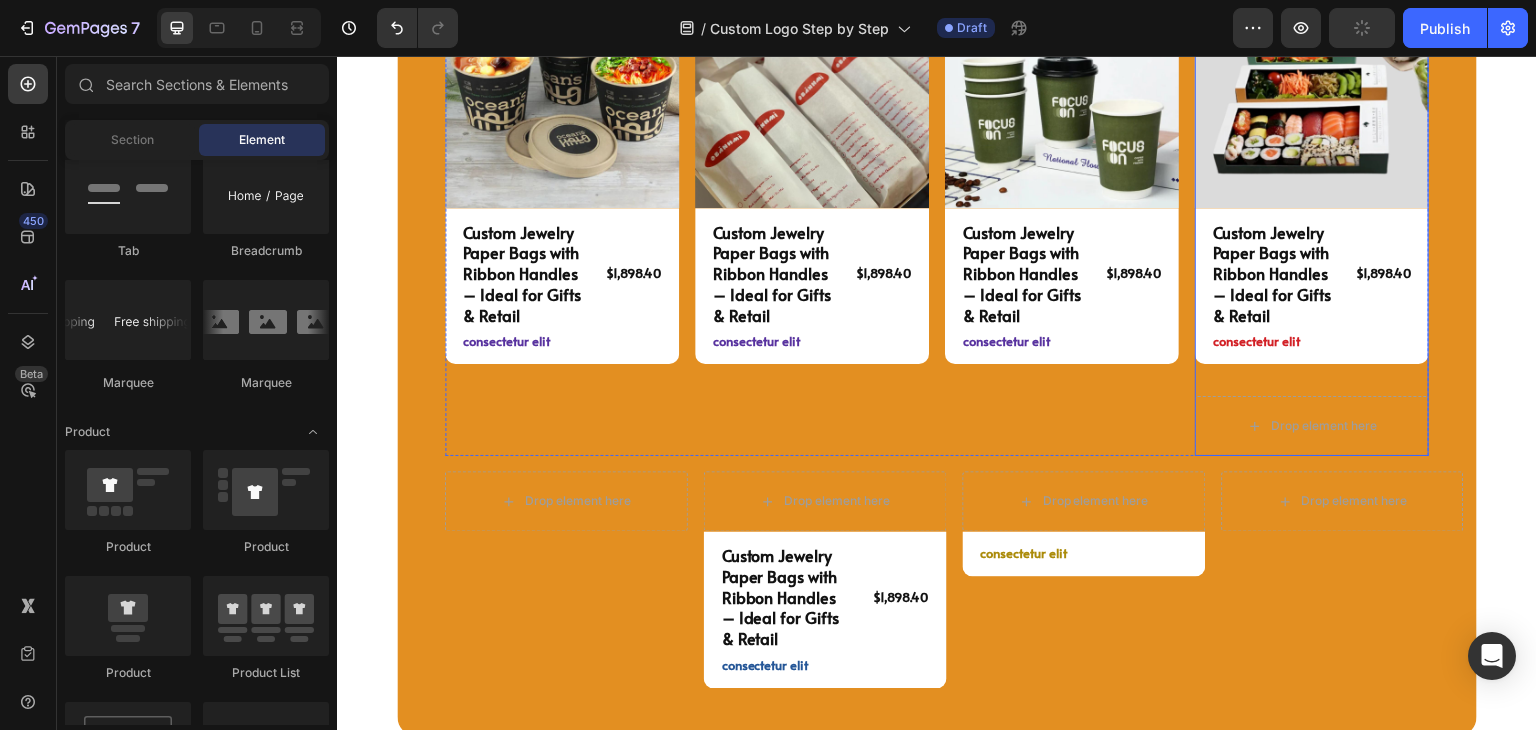 click on "6 Bottles Text Block Image Custom Jewelry Paper Bags with Ribbon Handles – Ideal for Gifts & Retail Product Title $1,898.40 Product Price Product Price Row consectetur elit Text Block Row
Drop element here Product" at bounding box center (1312, 215) 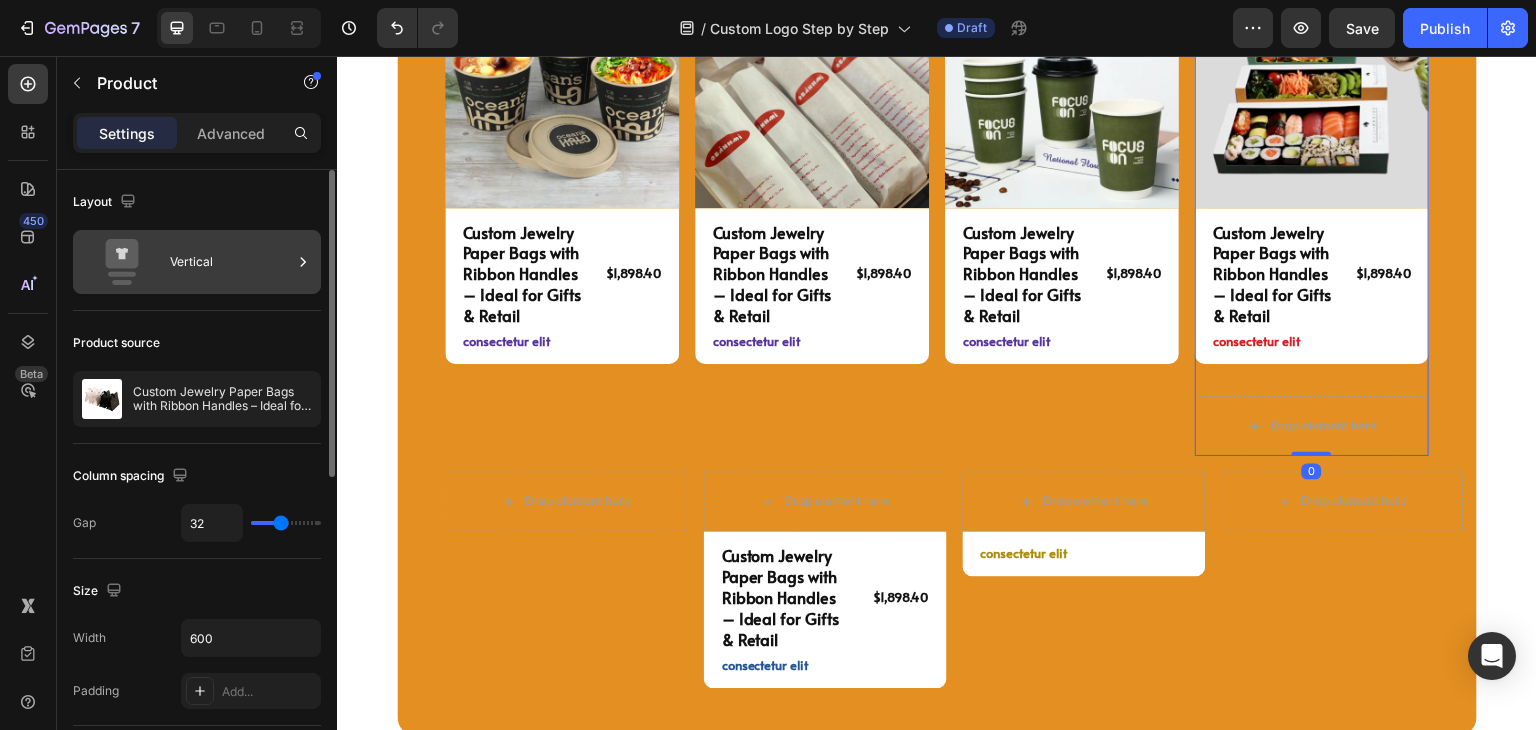 click 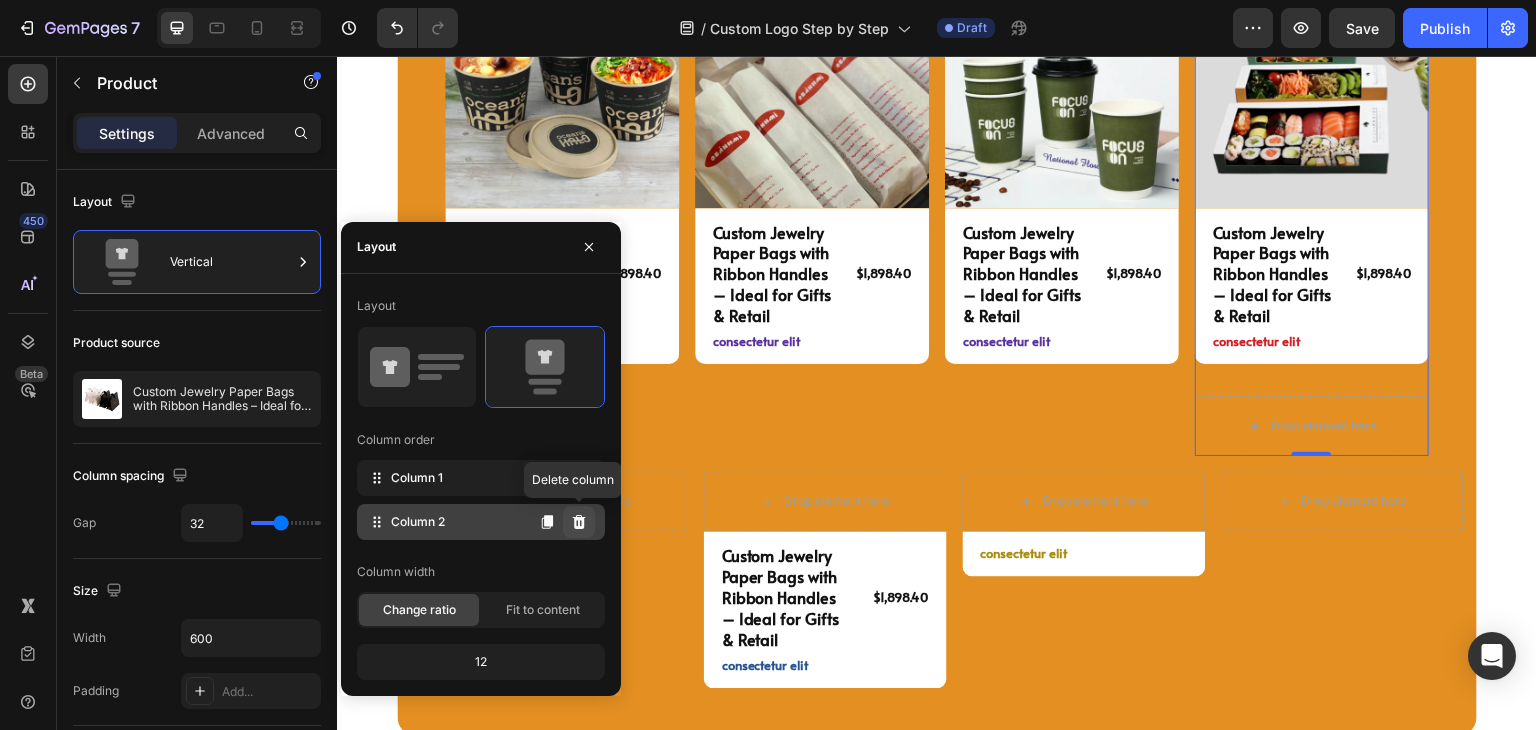 click 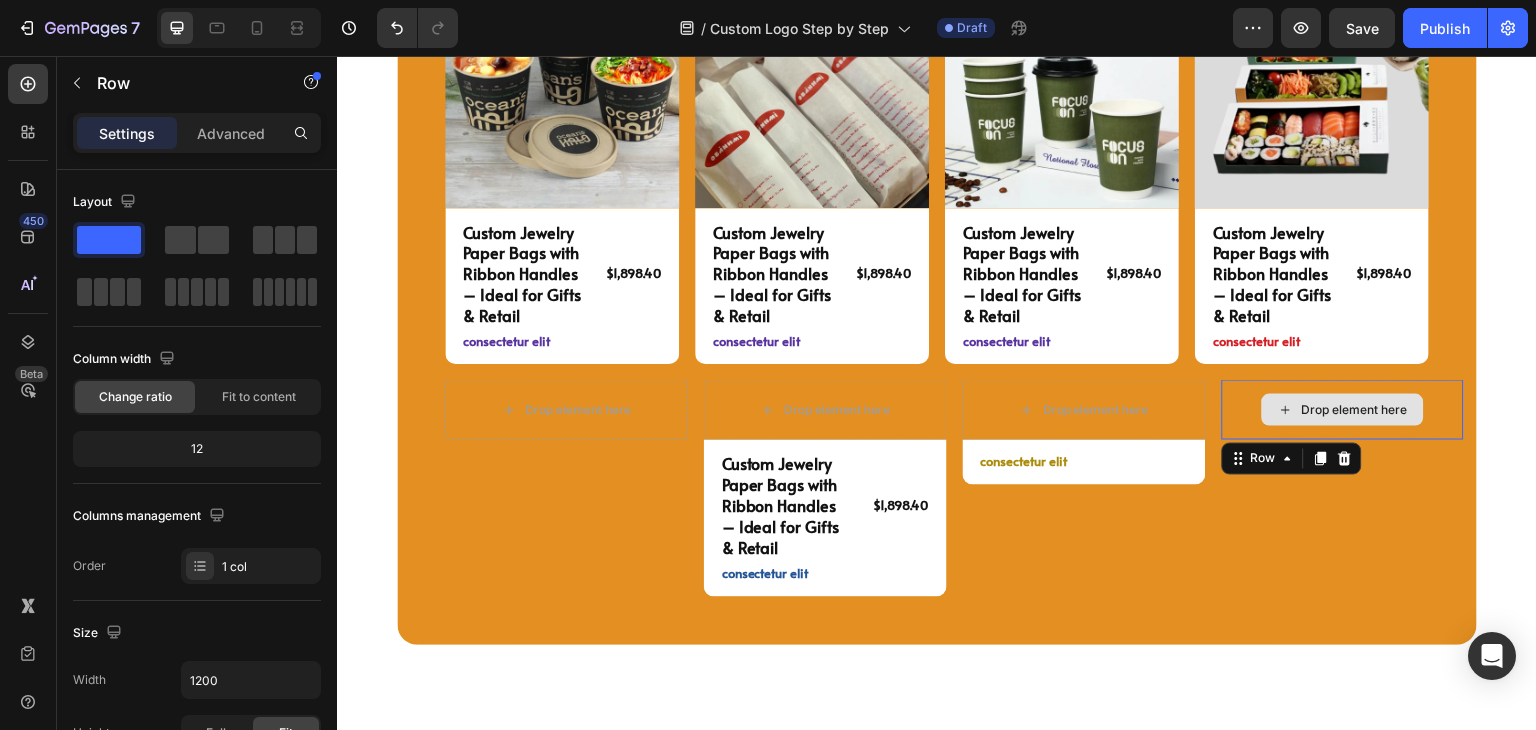 click on "Drop element here" at bounding box center [1343, 410] 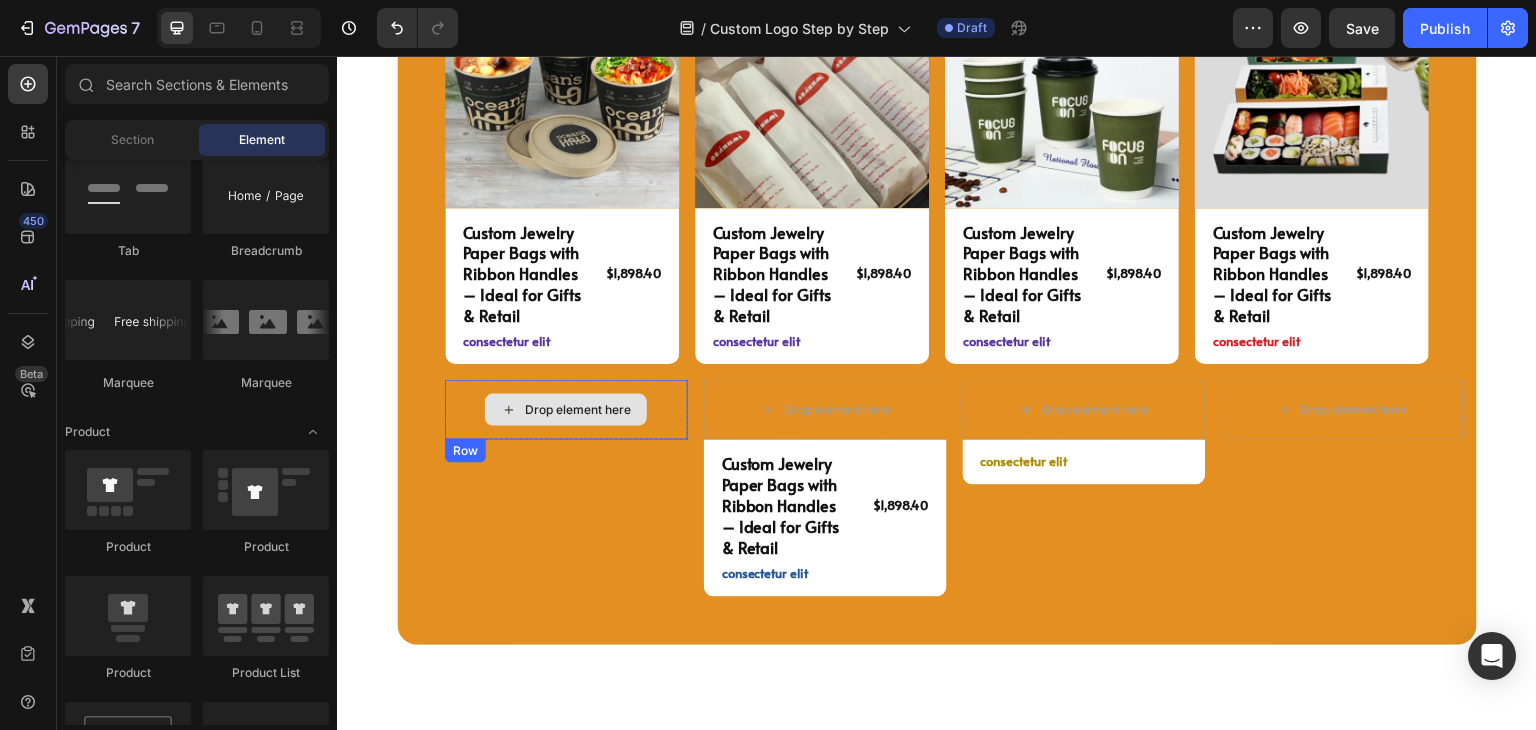 click on "Drop element here" at bounding box center (578, 410) 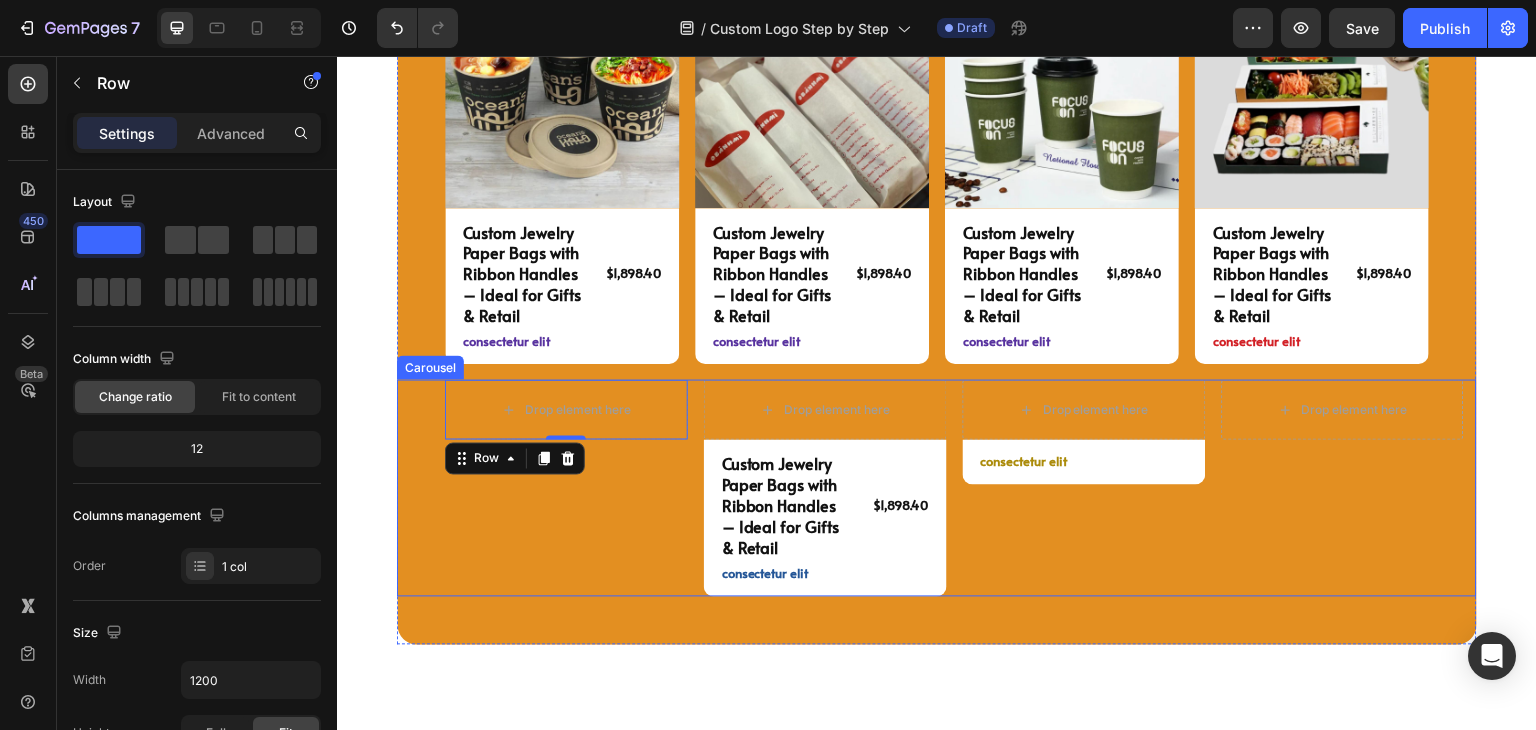 click on "Drop element here Row   0 Product
Drop element here Row Custom Jewelry Paper Bags with Ribbon Handles – Ideal for Gifts & Retail Product Title $1,898.40 Product Price Product Price Row consectetur elit Text Block Row Product
Drop element here Row consectetur elit Text Block Row Product
Drop element here Row Product" at bounding box center [961, 488] 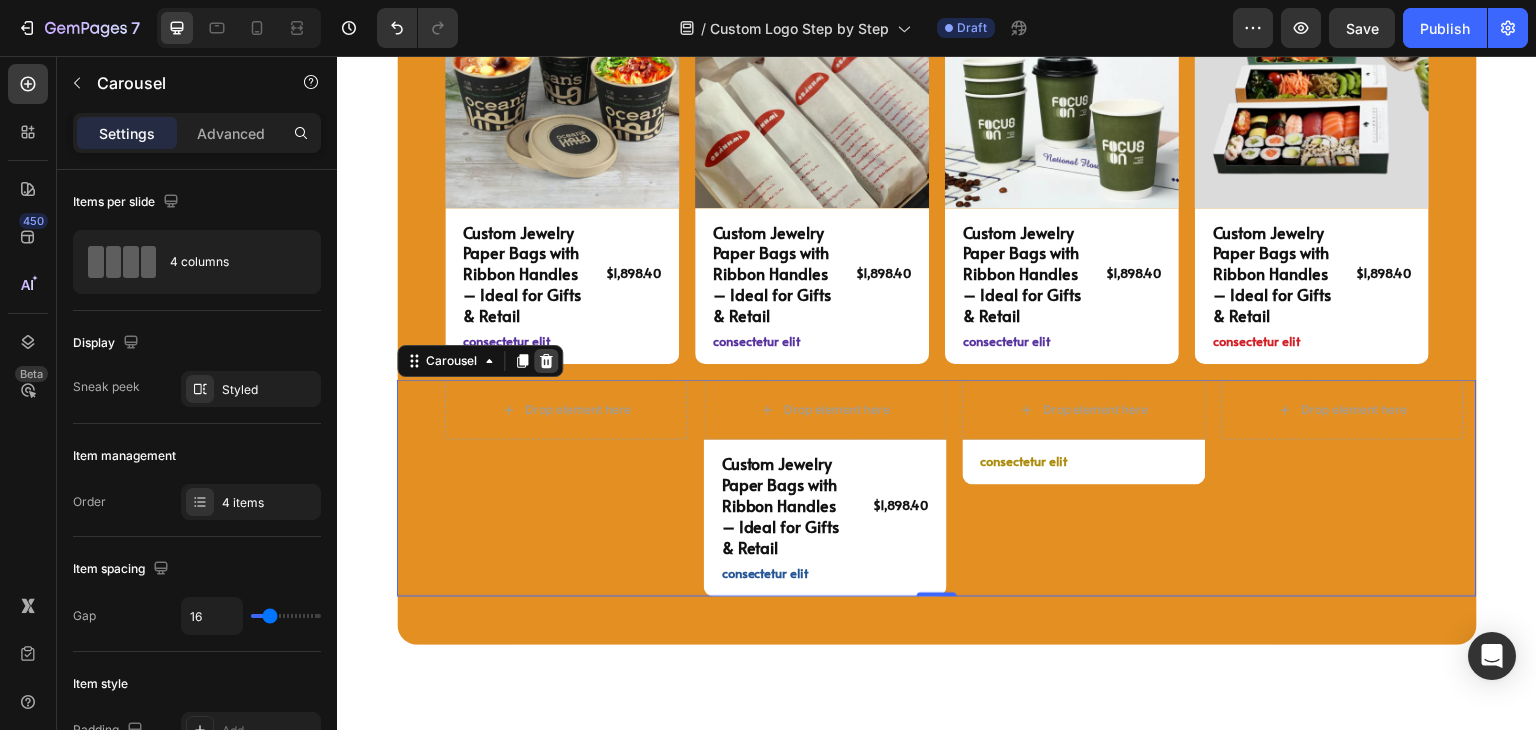 click 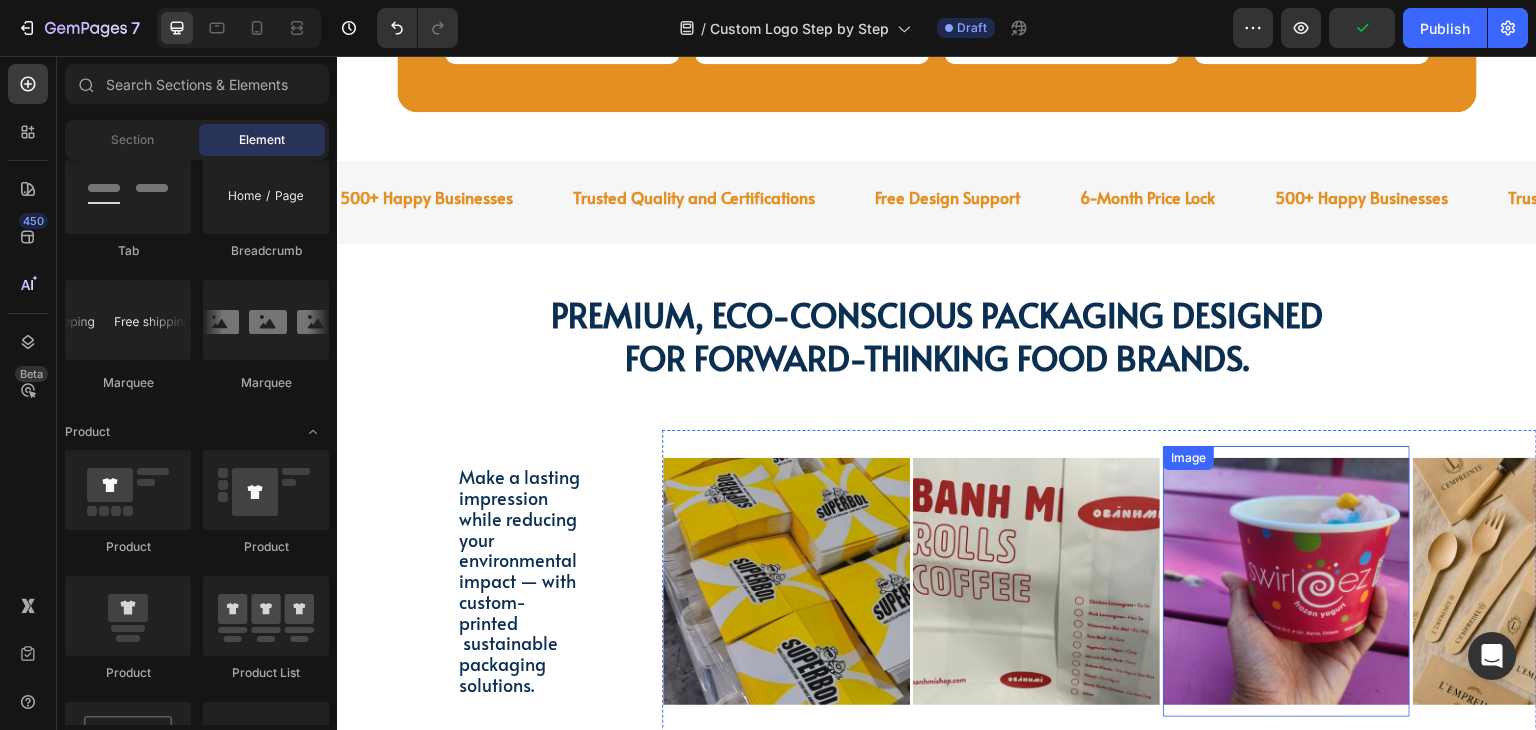 scroll, scrollTop: 5199, scrollLeft: 0, axis: vertical 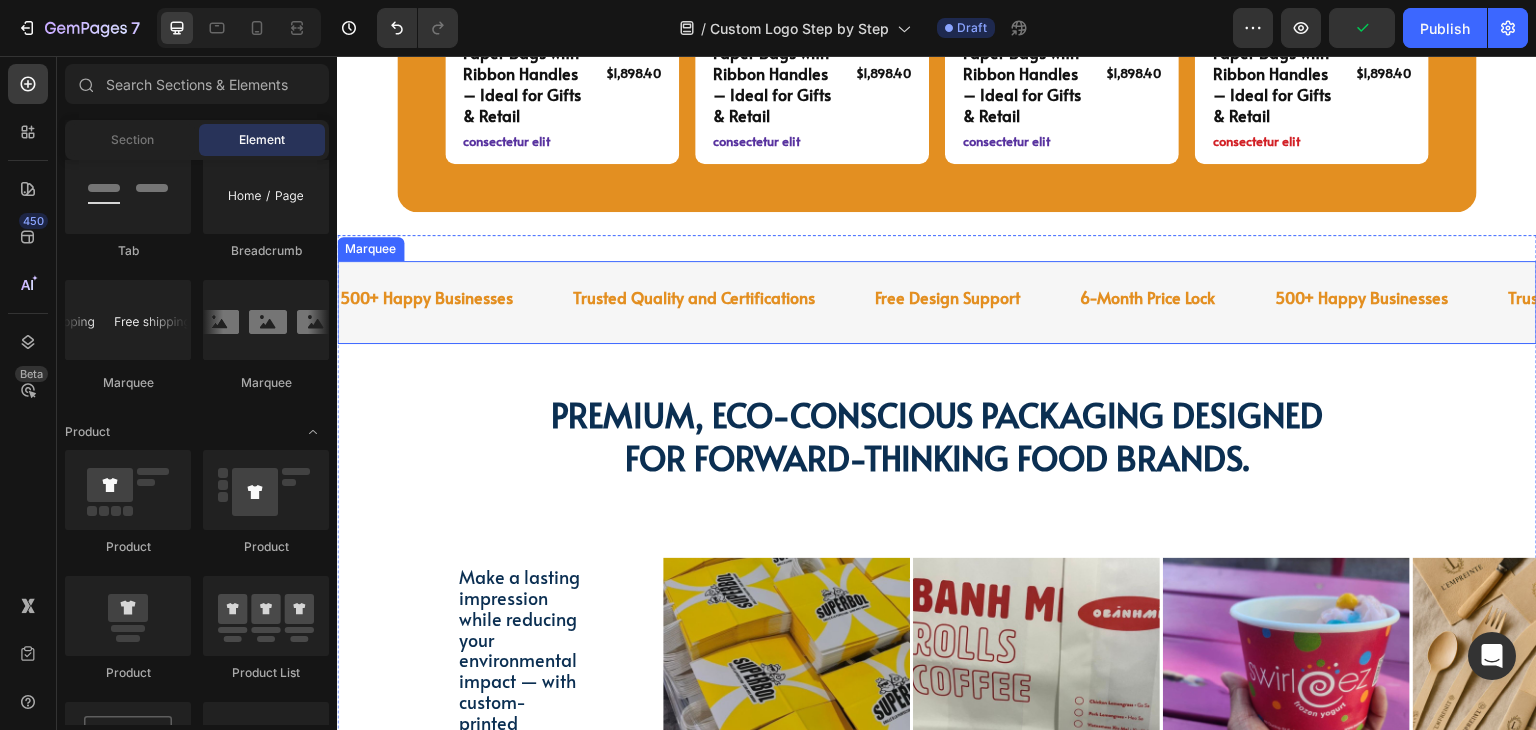 click on "500+ Happy Businesses Text Trusted Quality and Certifications Text Free Design Support Text 6-Month Price Lock Text 500+ Happy Businesses Text Trusted Quality and Certifications Text Free Design Support Text 6-Month Price Lock Text 500+ Happy Businesses Text Trusted Quality and Certifications Text Free Design Support Text 6-Month Price Lock Text 500+ Happy Businesses Text Trusted Quality and Certifications Text Free Design Support Text 6-Month Price Lock Text 500+ Happy Businesses Text Trusted Quality and Certifications Text Free Design Support Text 6-Month Price Lock Text 500+ Happy Businesses Text Trusted Quality and Certifications Text Free Design Support Text 6-Month Price Lock Text Marquee" at bounding box center (937, 302) 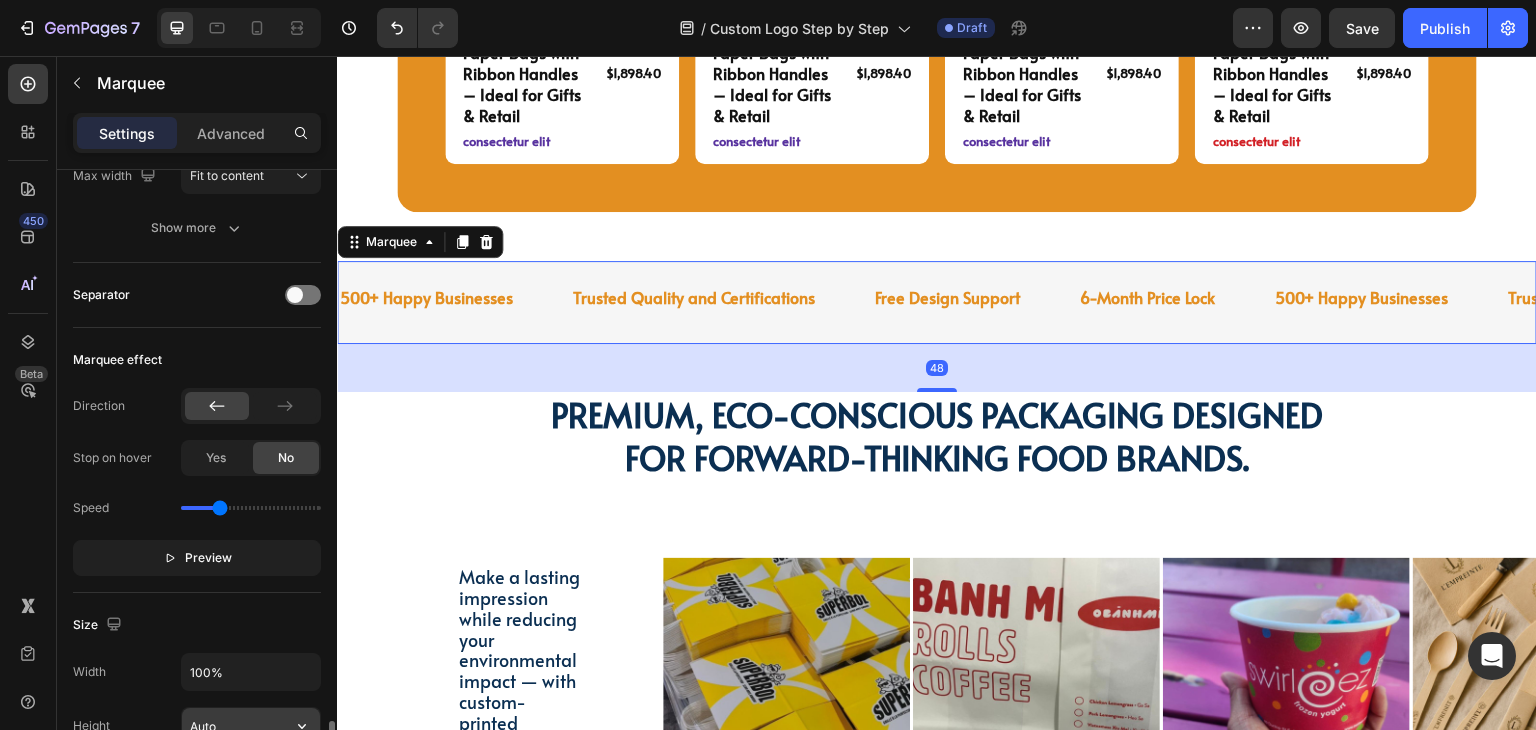 scroll, scrollTop: 800, scrollLeft: 0, axis: vertical 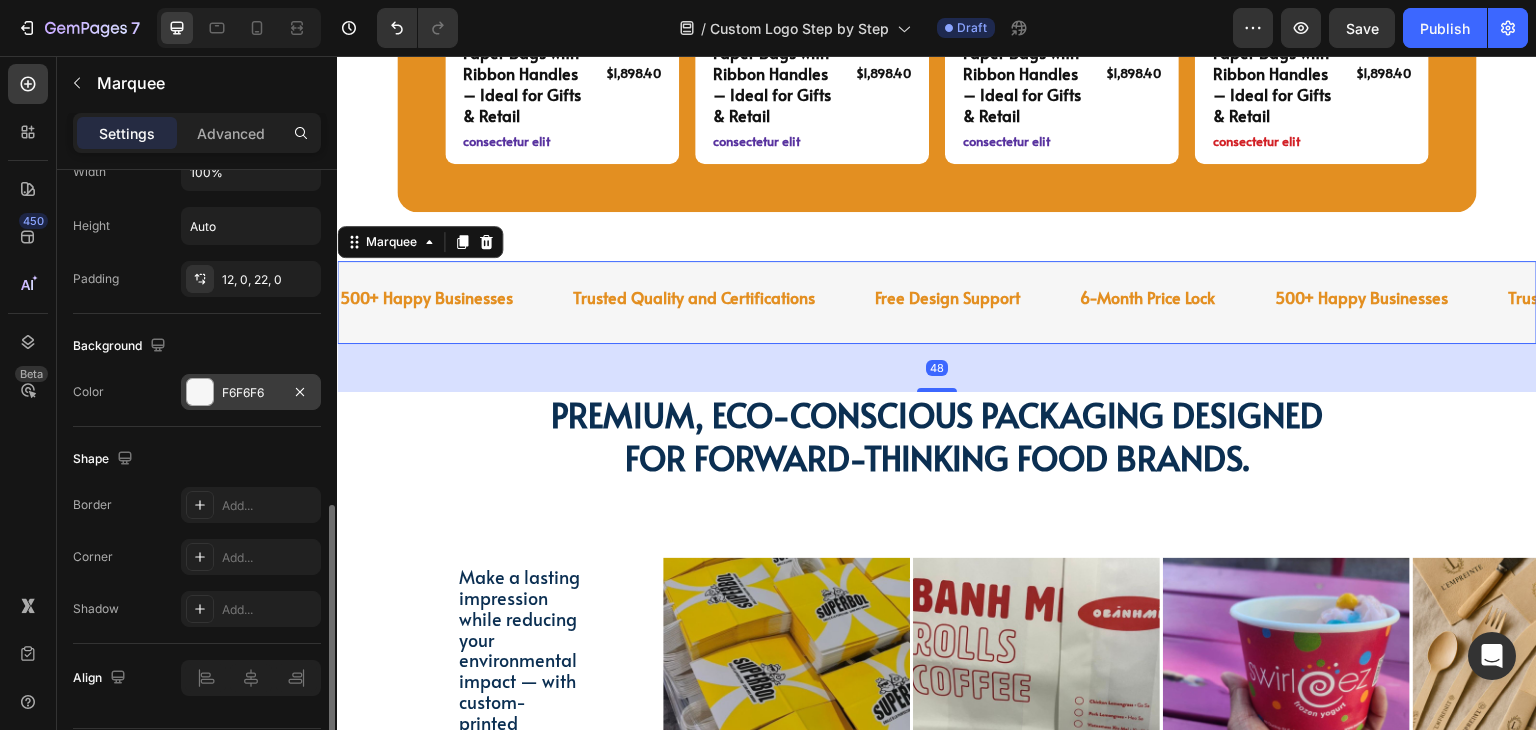 click at bounding box center [200, 392] 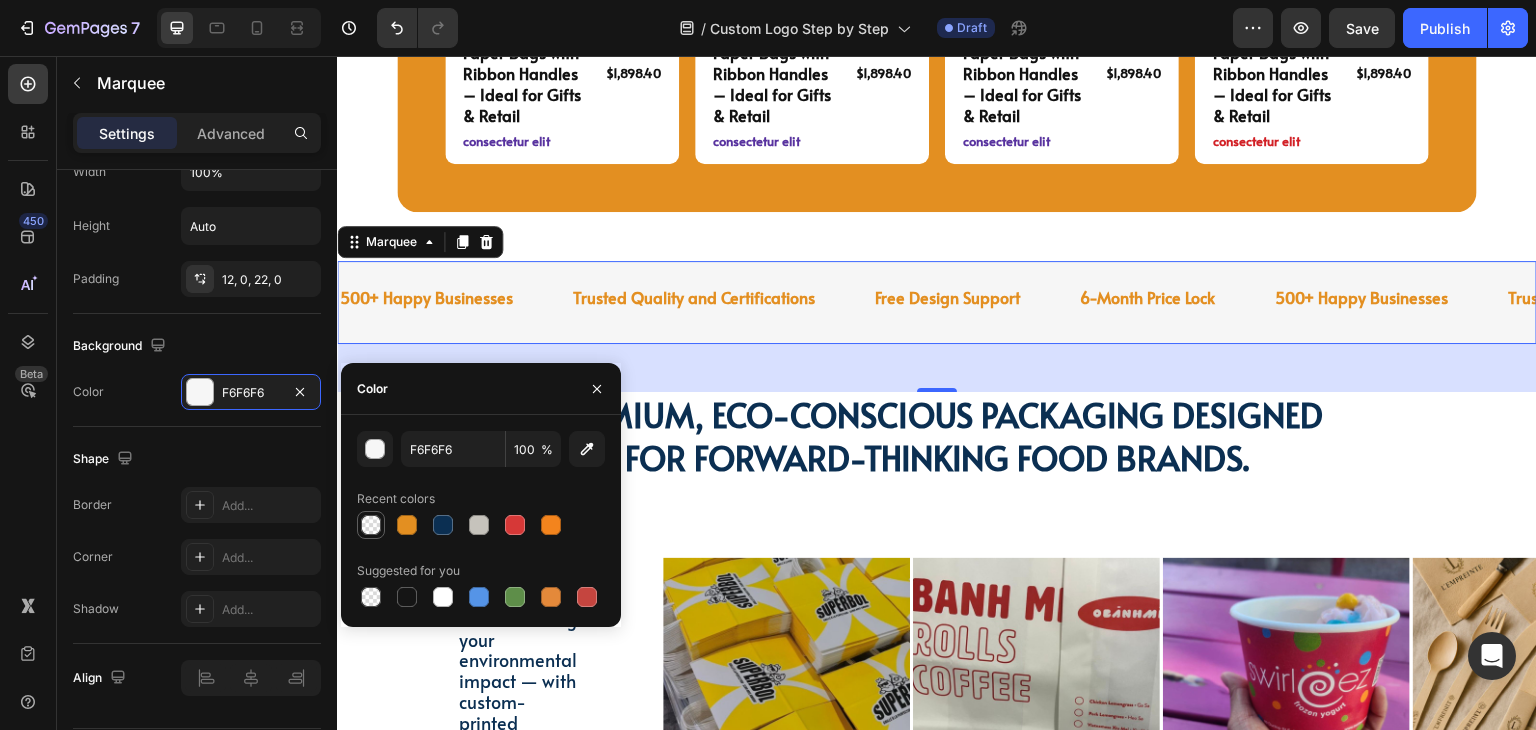 click at bounding box center [371, 525] 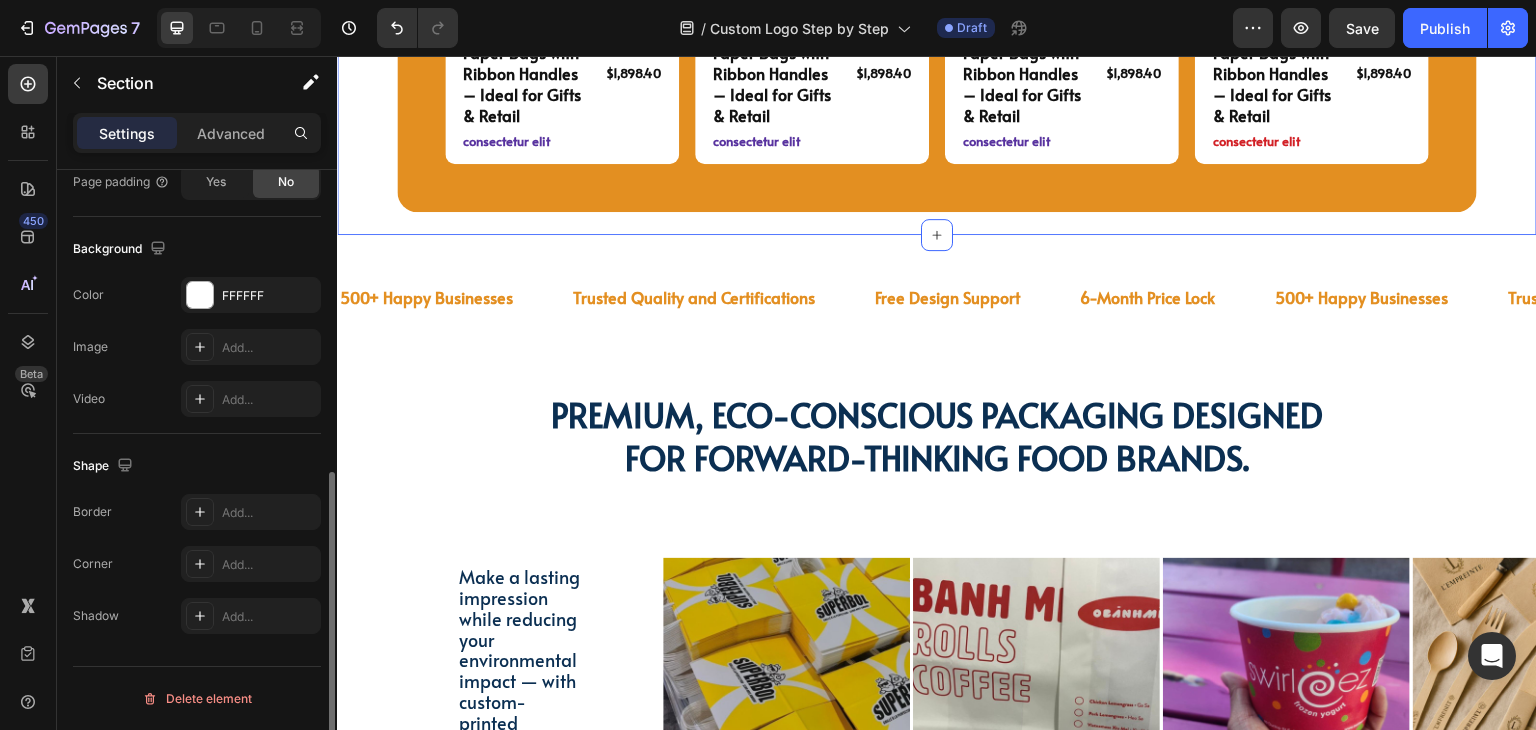 click on "CHECK OUR MOST POPULAR CUSTOM PACKAGING Heading PAPER SOUP CUP Text Block Image Custom Jewelry Paper Bags with Ribbon Handles – Ideal for Gifts & Retail Product Title $1,898.40 Product Price Product Price Row consectetur elit Text Block Row Product SANDWICH BAGS Text Block SANDWICH BAGS Text Block SANDWICH BAGS Text Block Image Custom Jewelry Paper Bags with Ribbon Handles – Ideal for Gifts & Retail Product Title $1,898.40 Product Price Product Price Row consectetur elit Text Block Row Product PAPER CUP Text Block Image Custom Jewelry Paper Bags with Ribbon Handles – Ideal for Gifts & Retail Product Title $1,898.40 Product Price Product Price Row consectetur elit Text Block Row Product 6 Bottles Text Block Image Custom Jewelry Paper Bags with Ribbon Handles – Ideal for Gifts & Retail Product Title $1,898.40 Product Price Product Price Row consectetur elit Text Block Row Product Row Row Row" at bounding box center [937, -65] 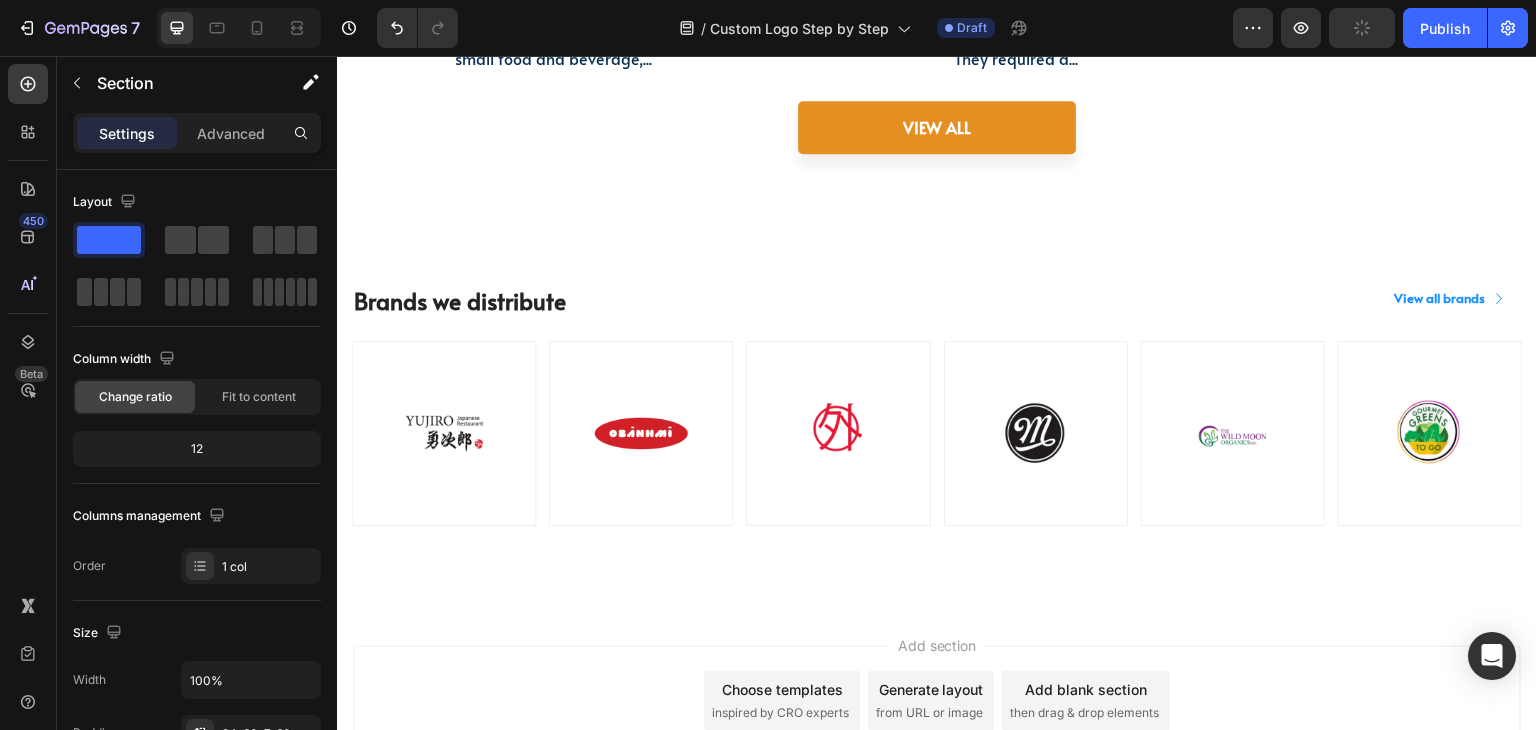 scroll, scrollTop: 7299, scrollLeft: 0, axis: vertical 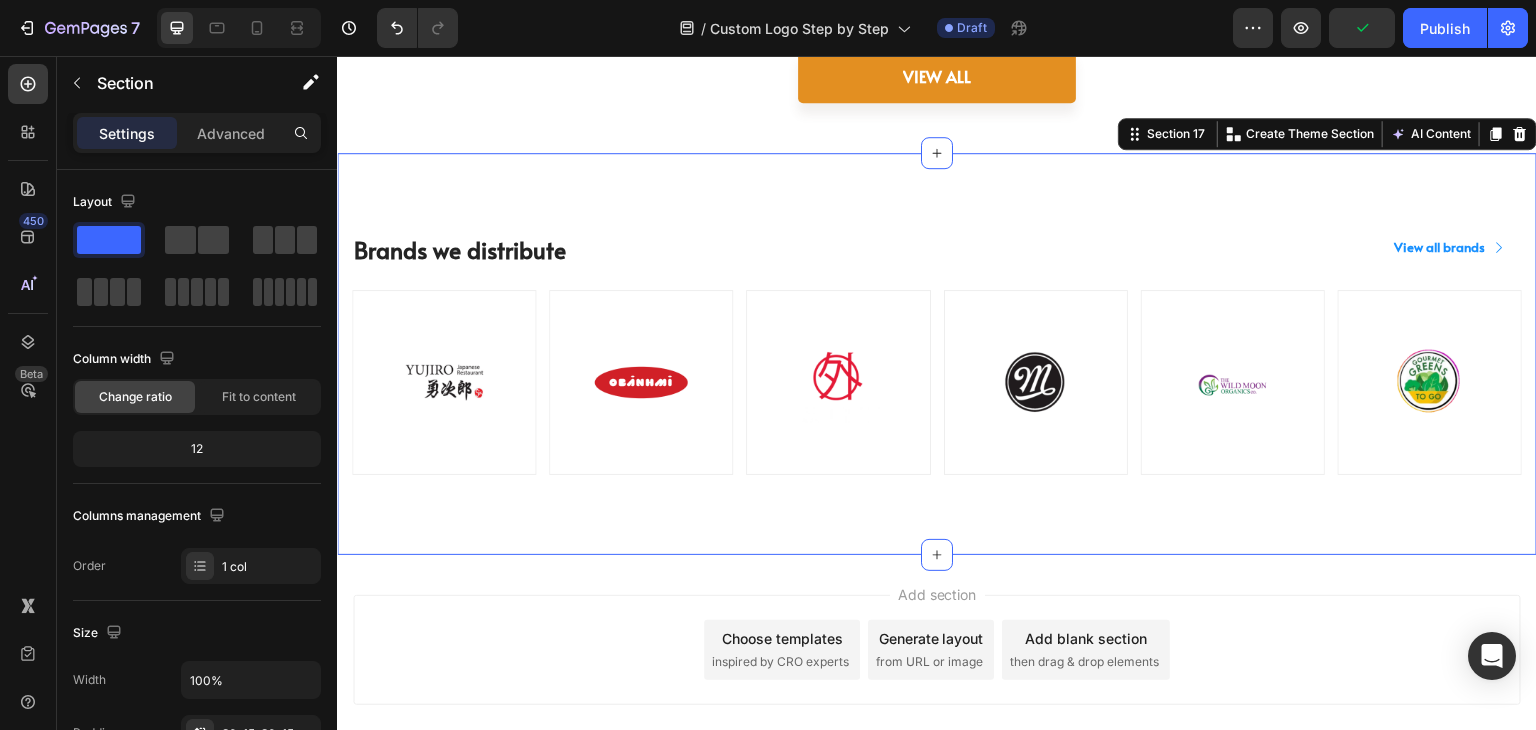 click on "Brands we distribute Heading
View all brands Button Row Image Image Image Image Image Image Row Section 17   Create Theme Section AI Content Write with GemAI What would you like to describe here? Tone and Voice Persuasive Product Custom Jewelry Paper Bags with Ribbon Handles – Ideal for Gifts & Retail Show more Generate" at bounding box center (937, 354) 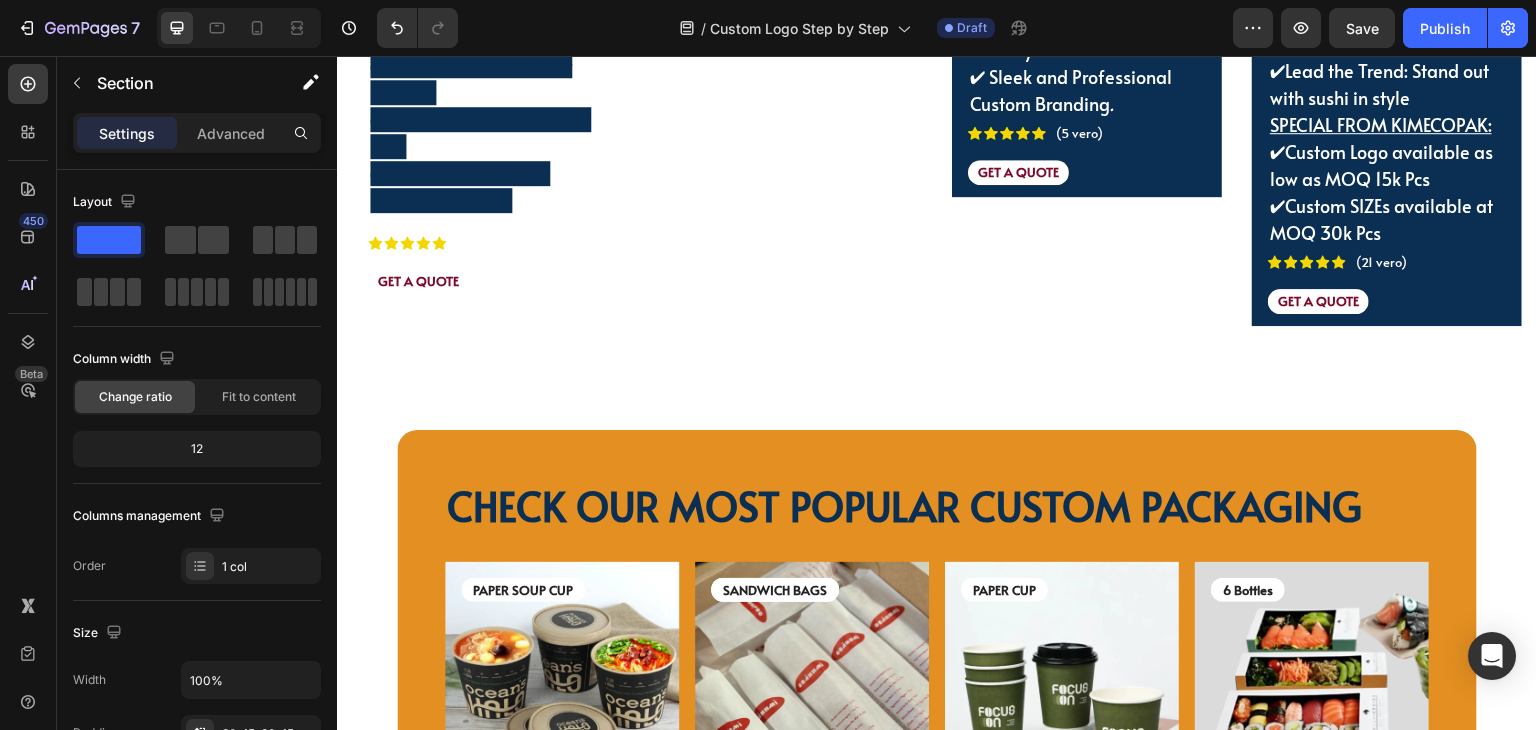 scroll, scrollTop: 4499, scrollLeft: 0, axis: vertical 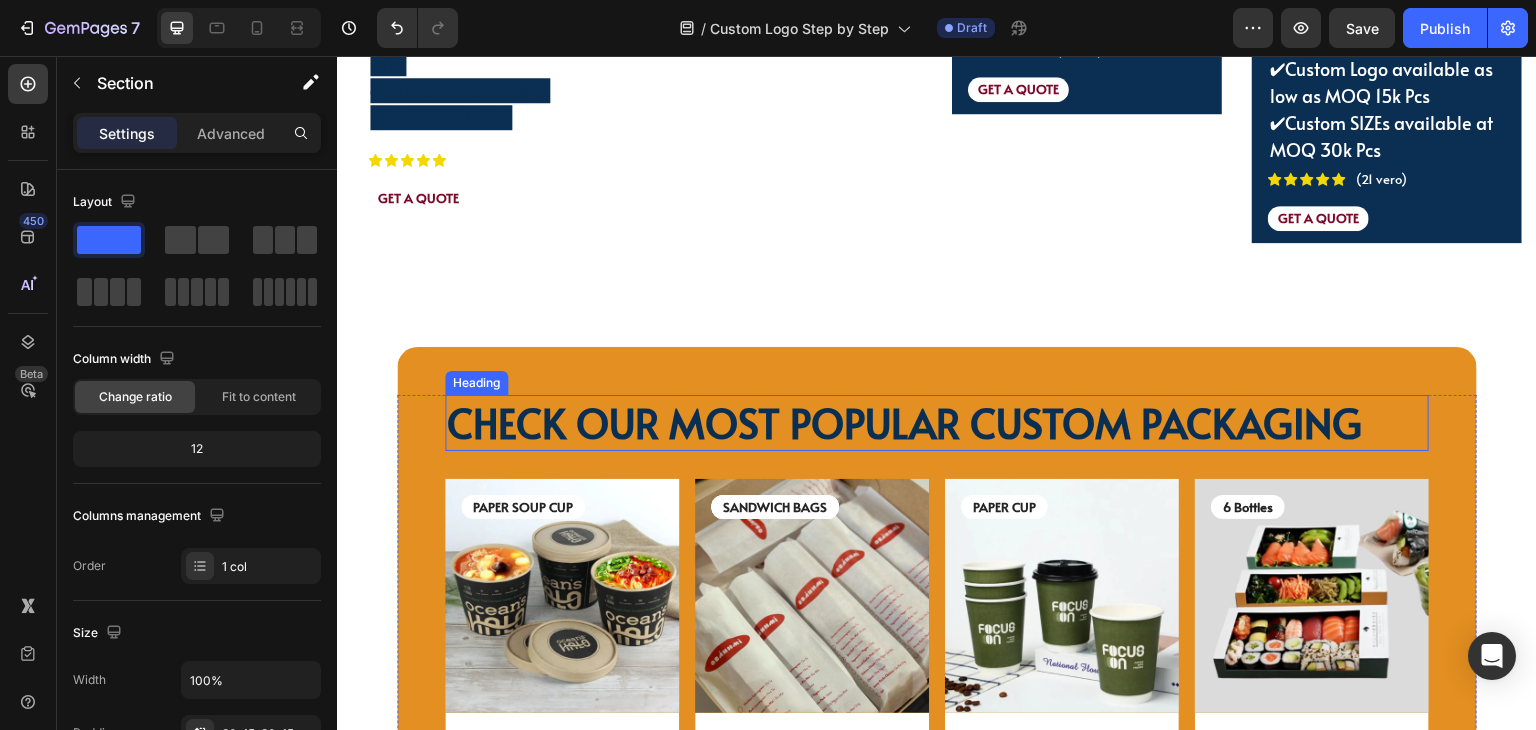 click on "CHECK OUR MOST POPULAR CUSTOM PACKAGING" at bounding box center (904, 422) 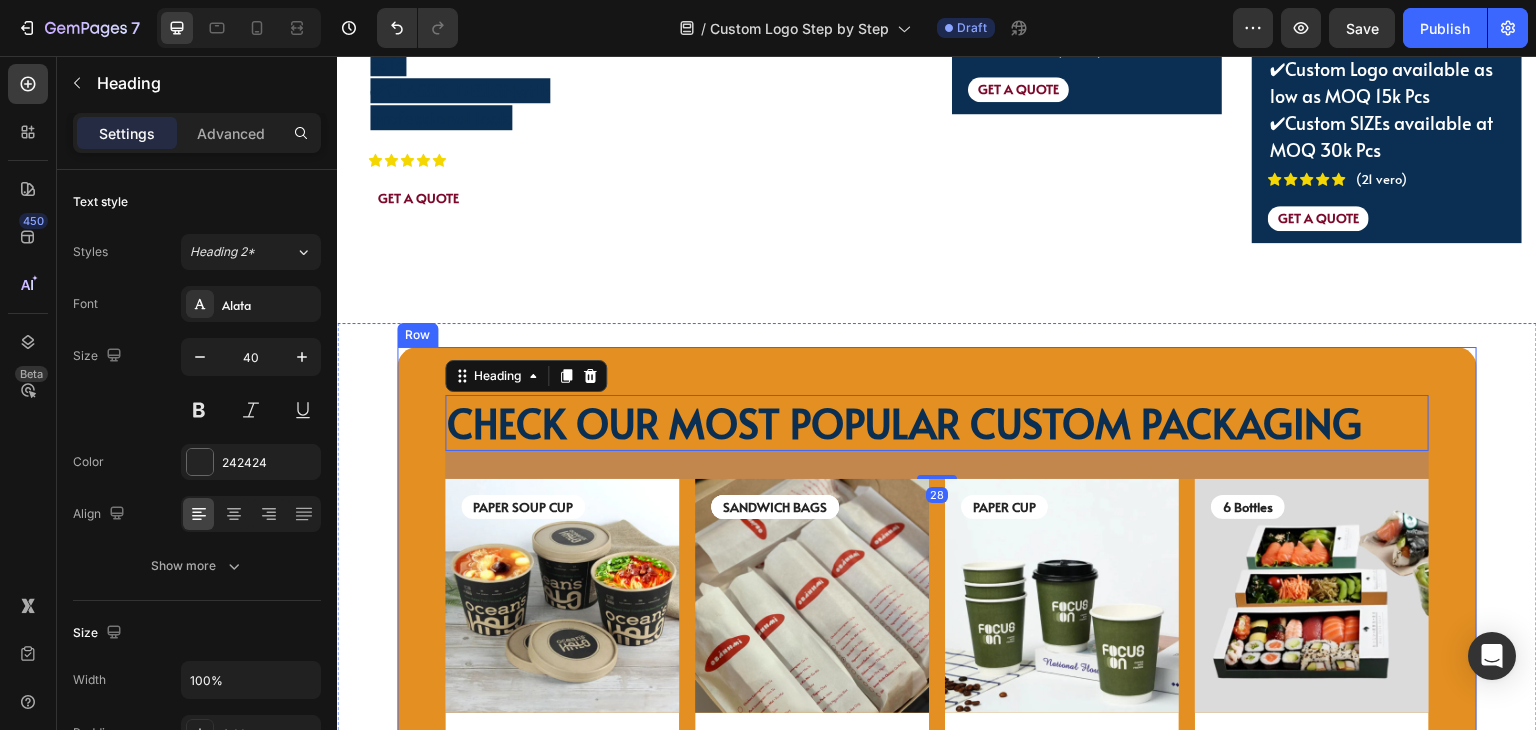 click on "CHECK OUR MOST POPULAR CUSTOM PACKAGING Heading   28 PAPER SOUP CUP Text Block Image Custom Jewelry Paper Bags with Ribbon Handles – Ideal for Gifts & Retail Product Title $1,898.40 Product Price Product Price Row consectetur elit Text Block Row Product SANDWICH BAGS Text Block SANDWICH BAGS Text Block SANDWICH BAGS Text Block Image Custom Jewelry Paper Bags with Ribbon Handles – Ideal for Gifts & Retail Product Title $1,898.40 Product Price Product Price Row consectetur elit Text Block Row Product PAPER CUP Text Block Image Custom Jewelry Paper Bags with Ribbon Handles – Ideal for Gifts & Retail Product Title $1,898.40 Product Price Product Price Row consectetur elit Text Block Row Product 6 Bottles Text Block Image Custom Jewelry Paper Bags with Ribbon Handles – Ideal for Gifts & Retail Product Title $1,898.40 Product Price Product Price Row consectetur elit Text Block Row Product Row Row Row" at bounding box center (937, 632) 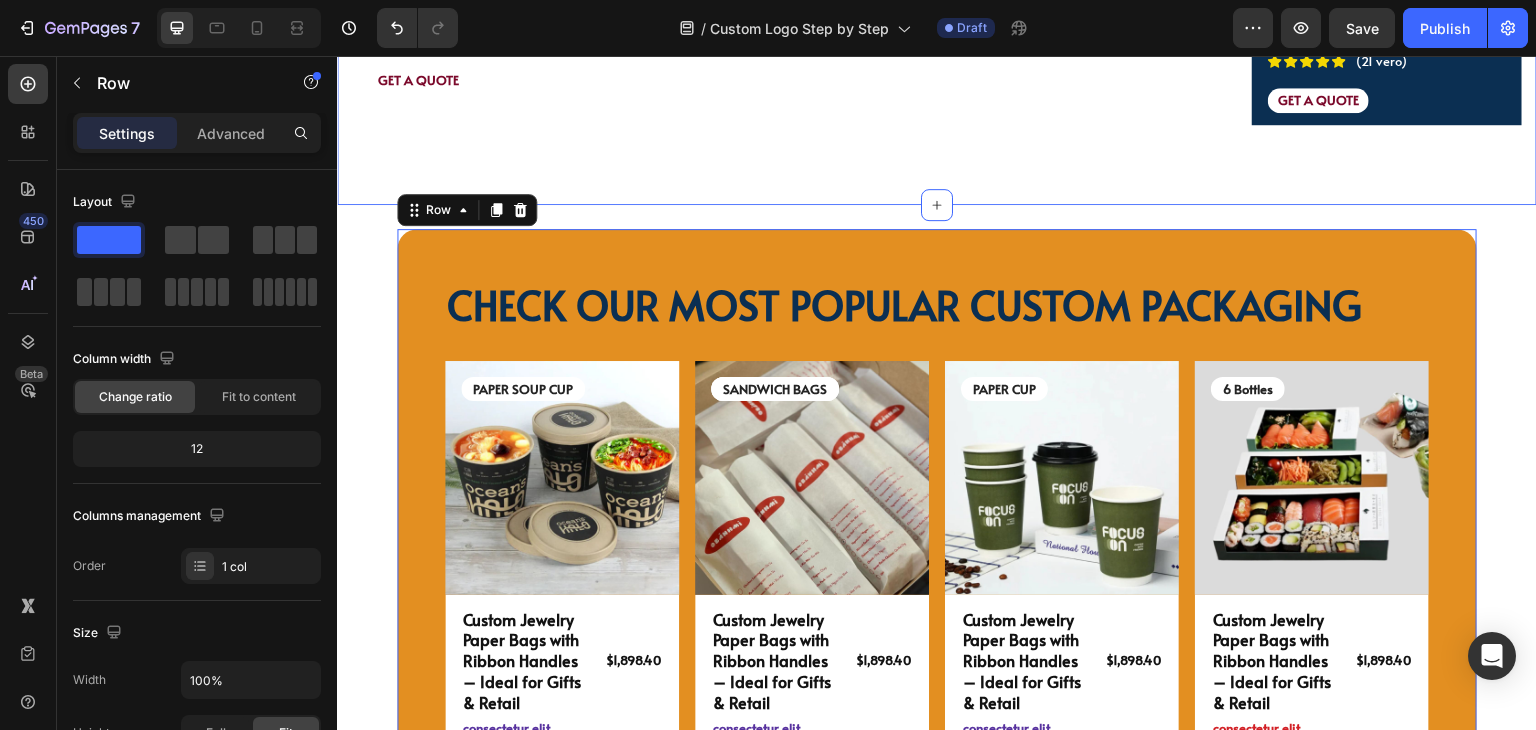 scroll, scrollTop: 4699, scrollLeft: 0, axis: vertical 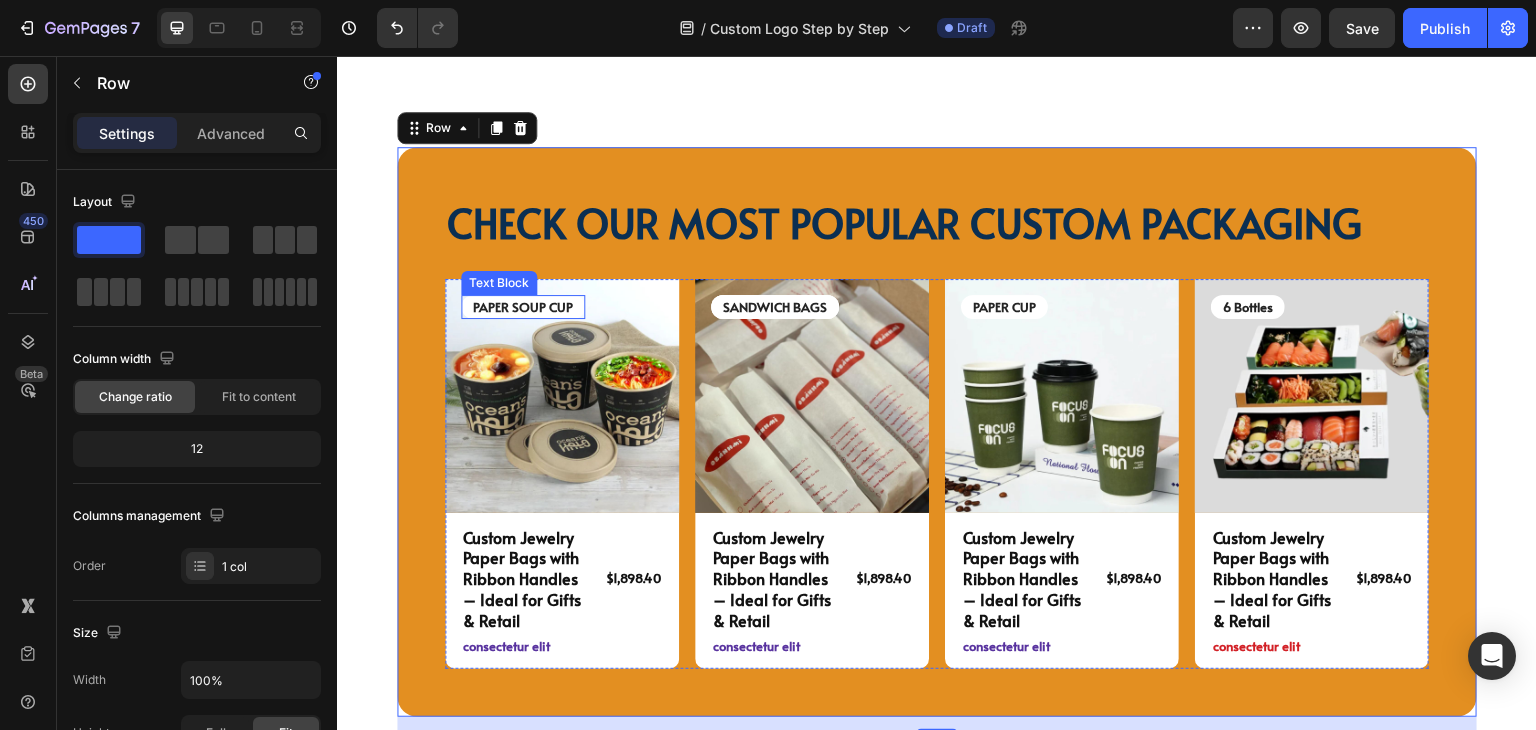 click on "PAPER SOUP CUP" at bounding box center [523, 307] 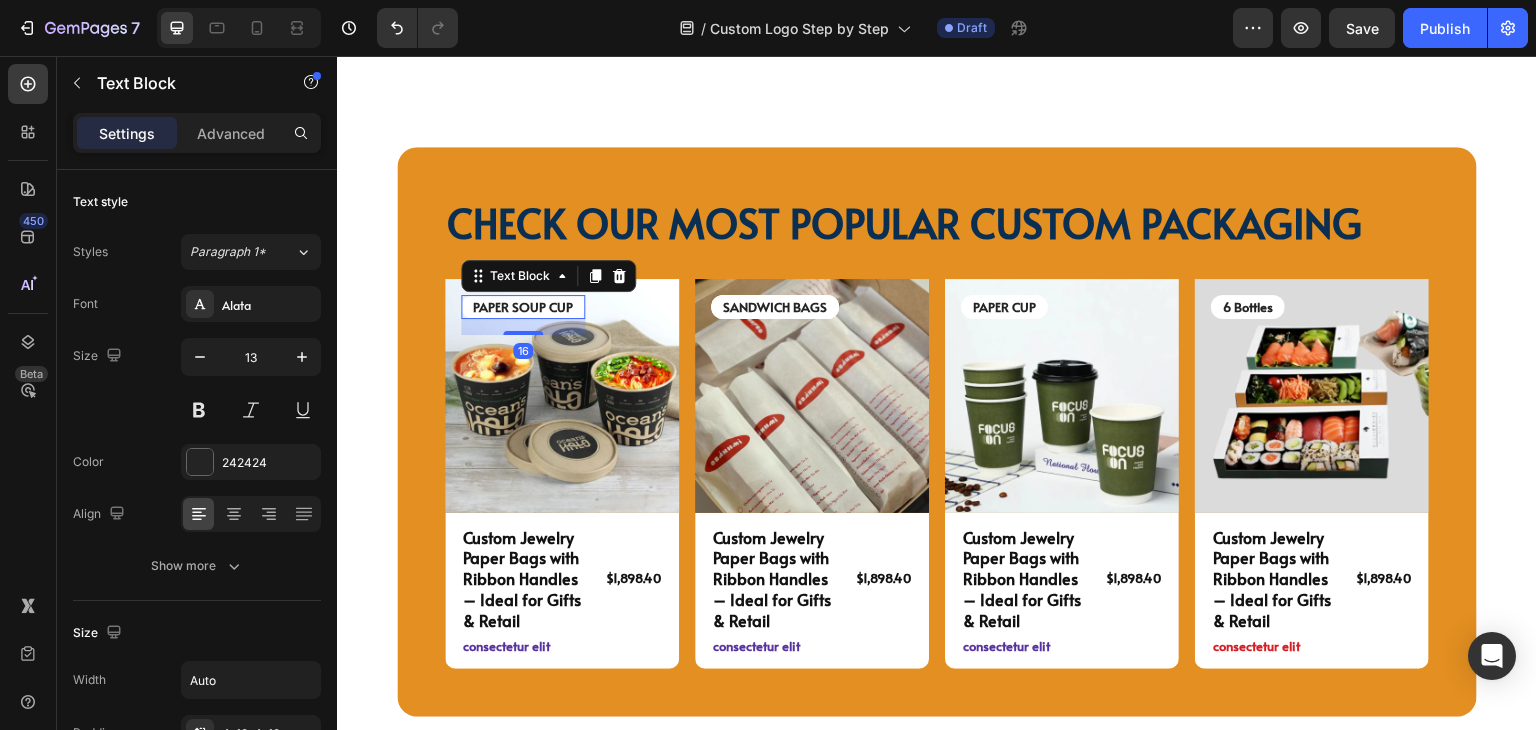 click on "PAPER SOUP CUP" at bounding box center (523, 307) 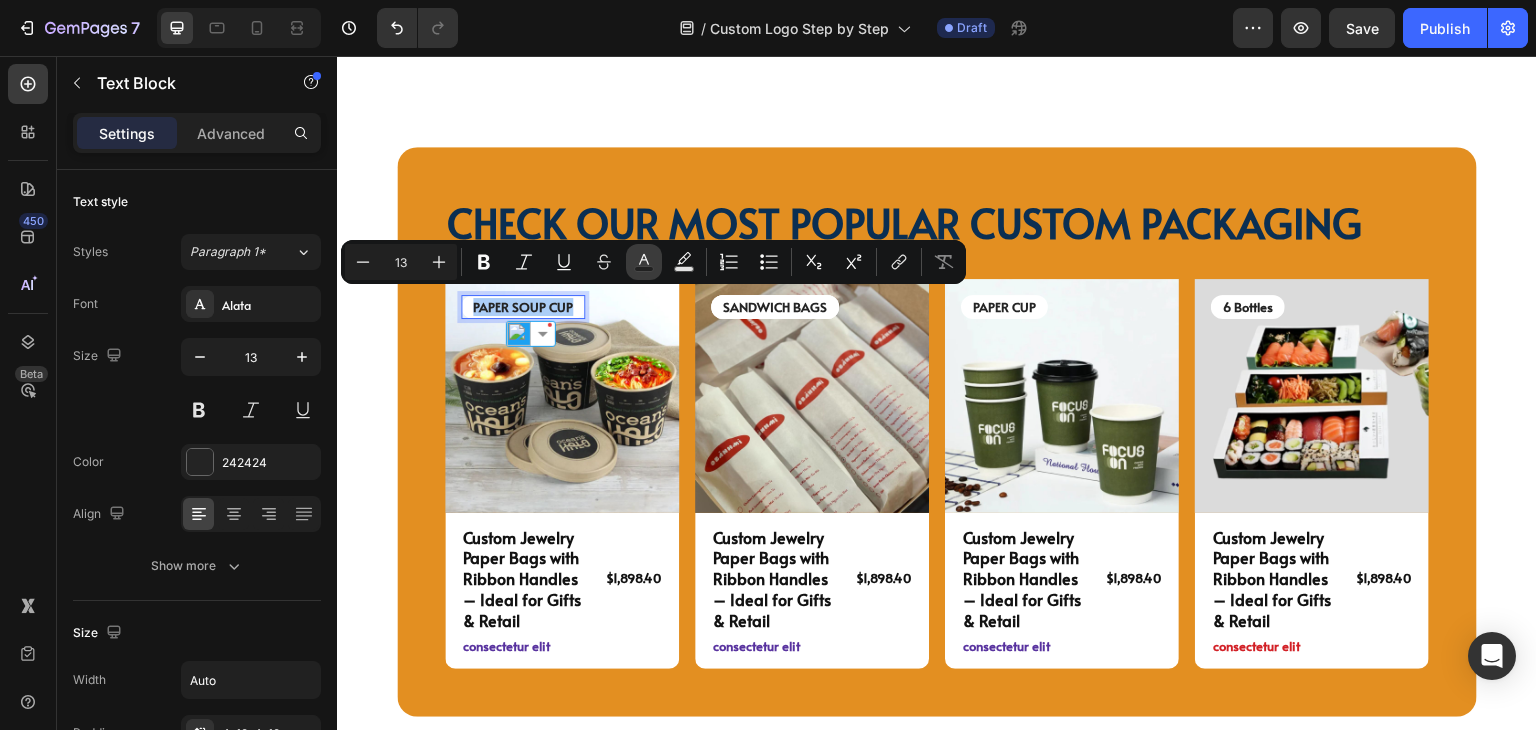 click 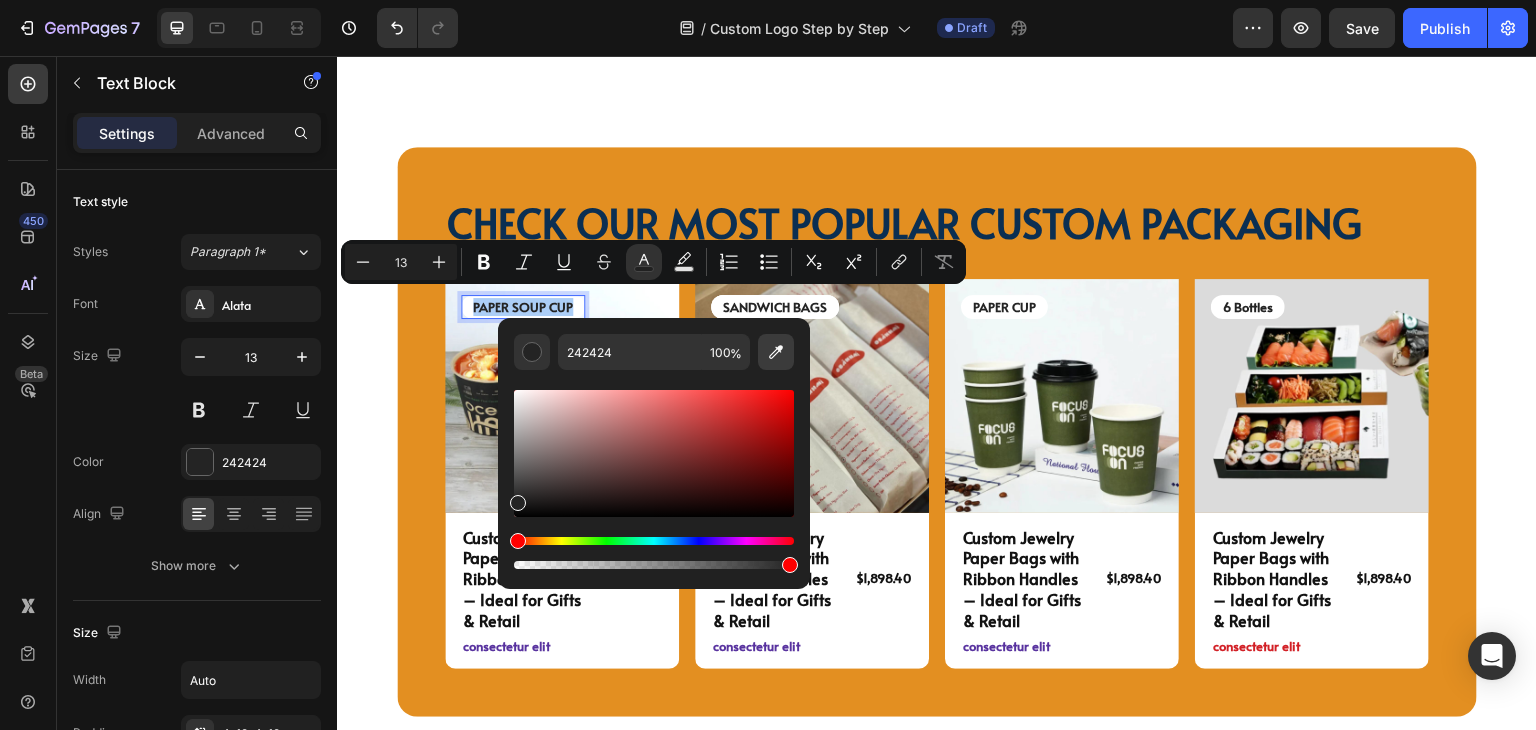 click 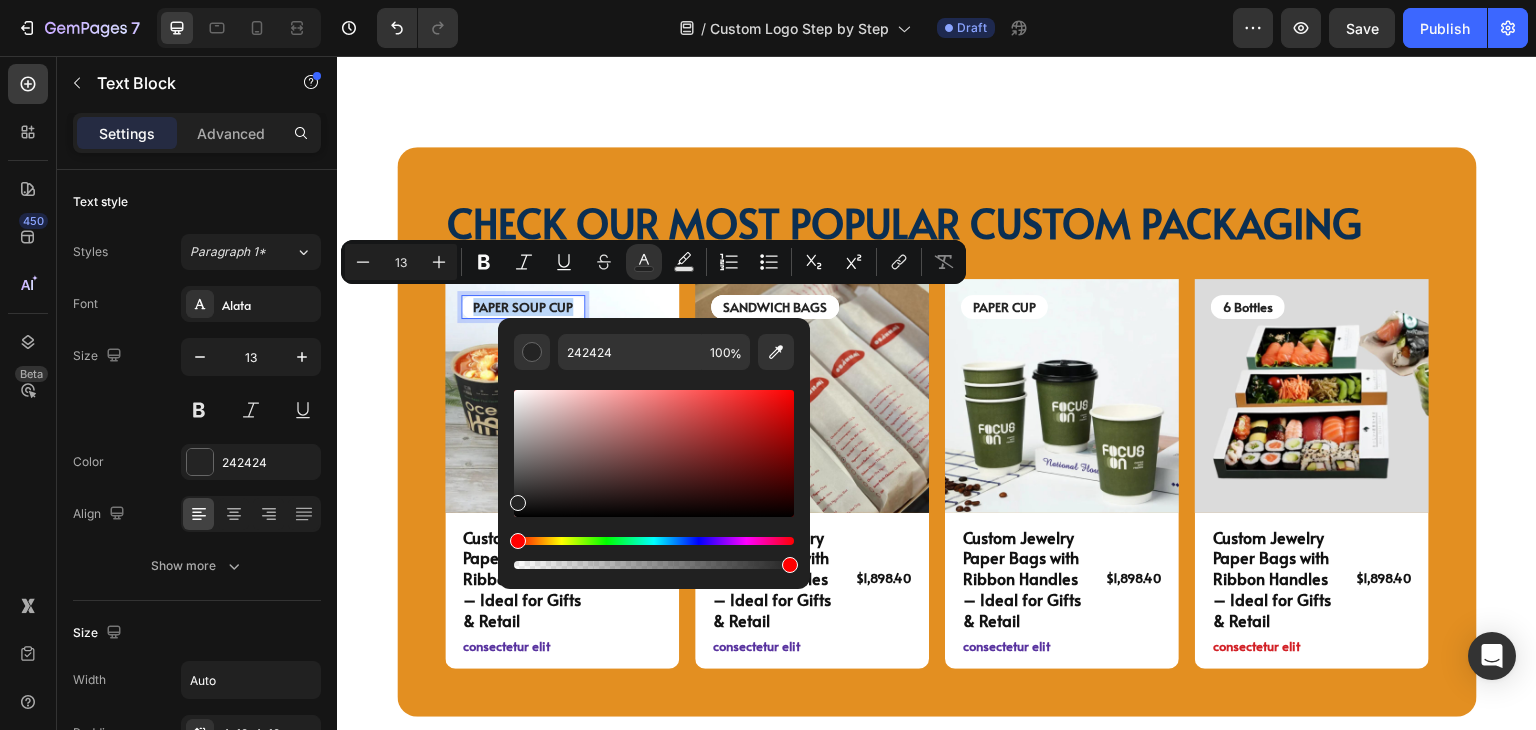 type on "0B2F52" 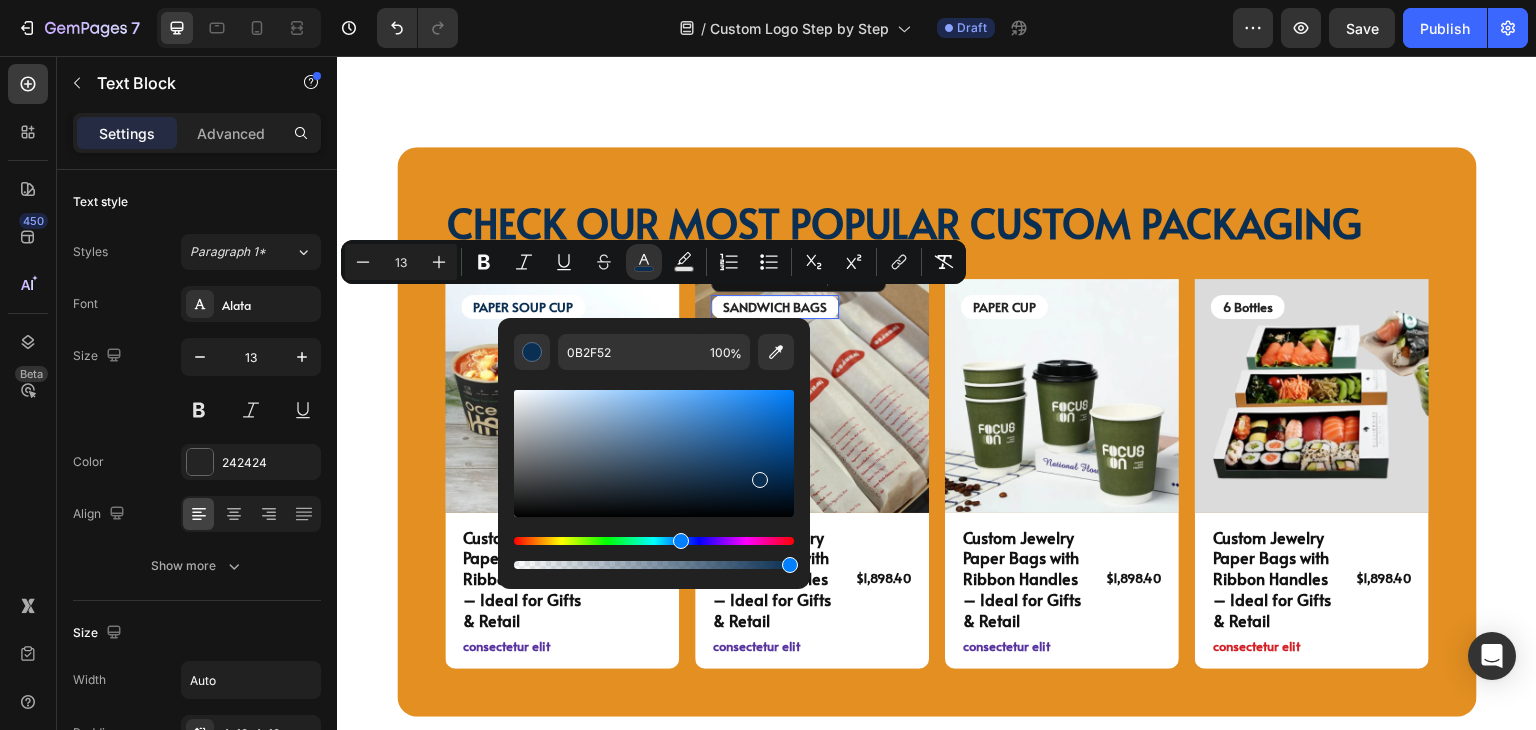 click on "SANDWICH BAGS" at bounding box center (775, 307) 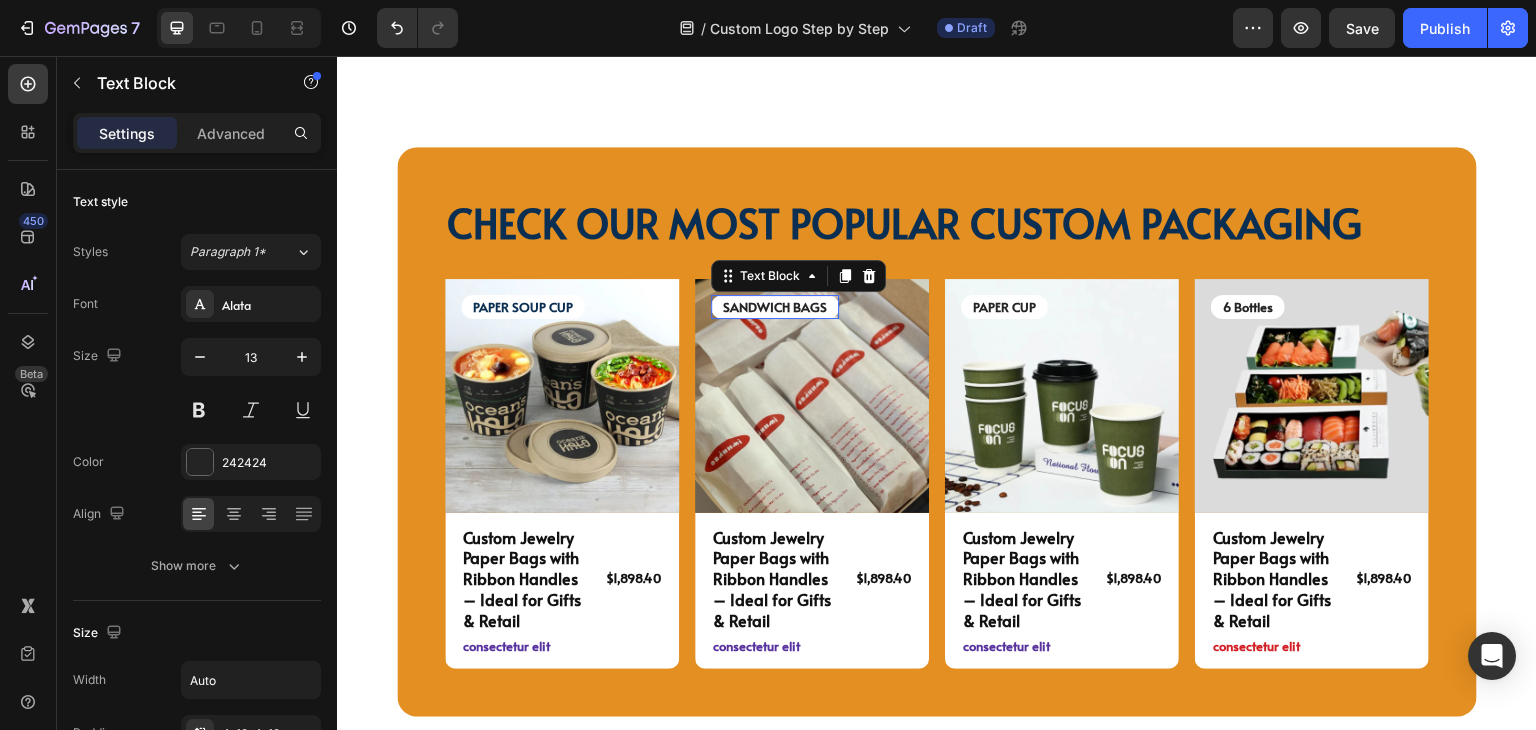 click on "SANDWICH BAGS" at bounding box center (775, 307) 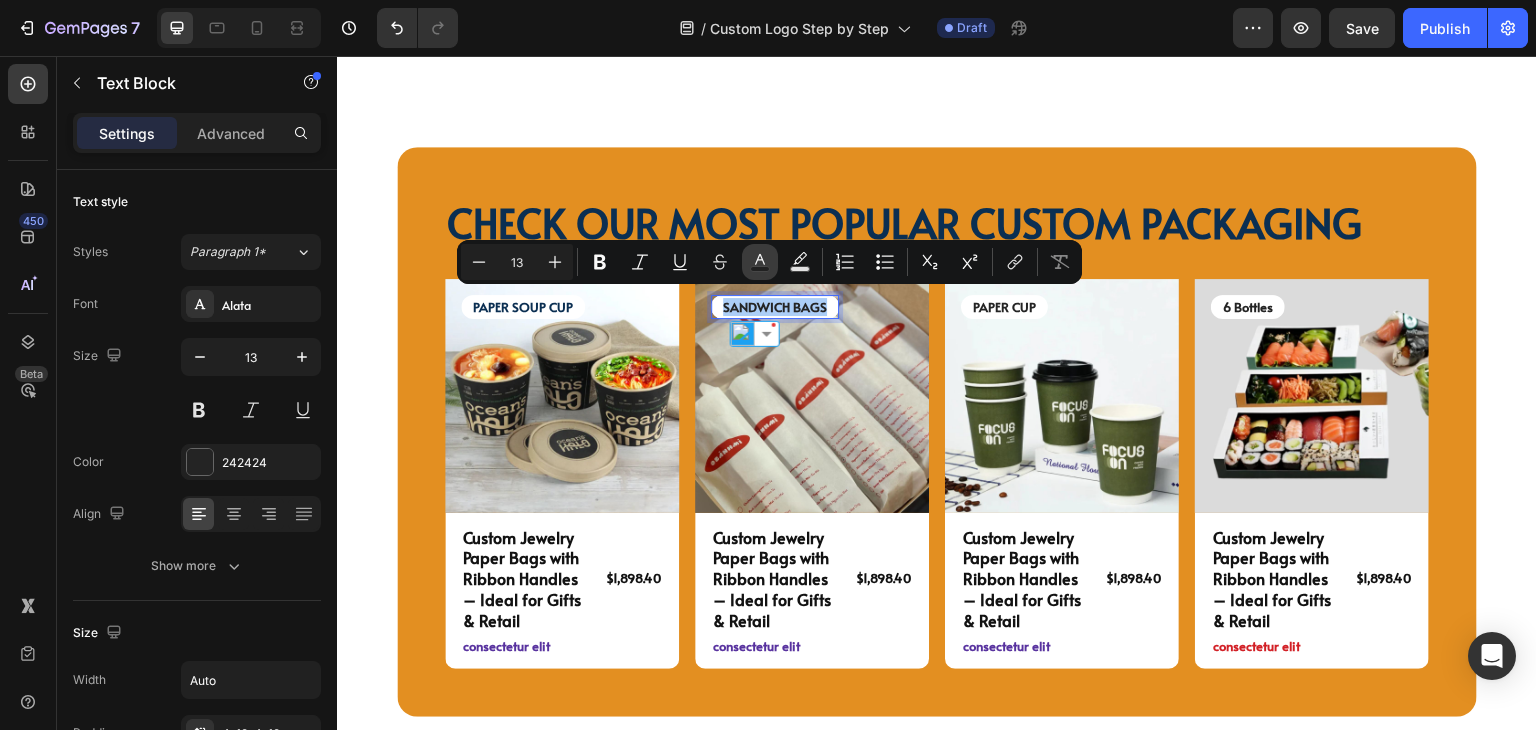 click 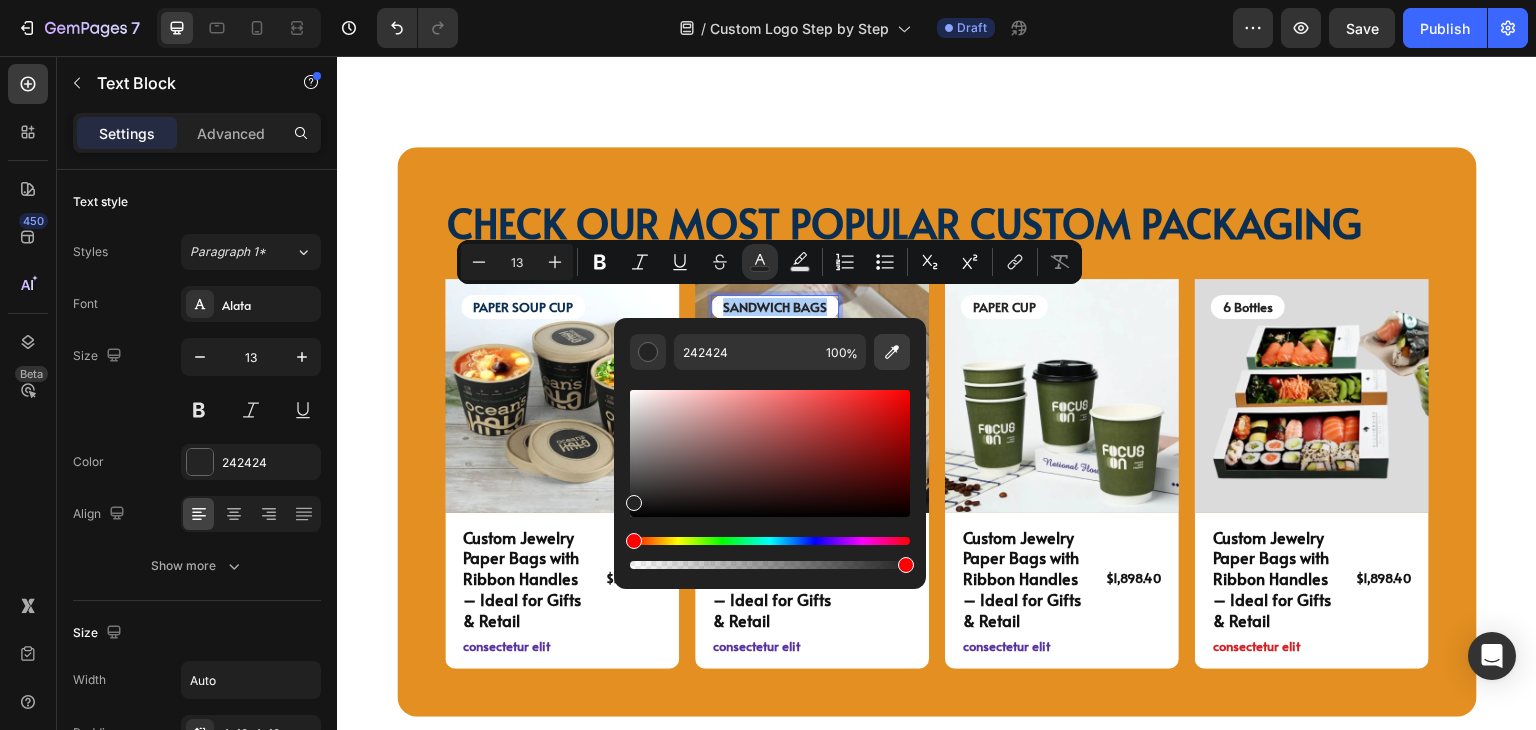 click 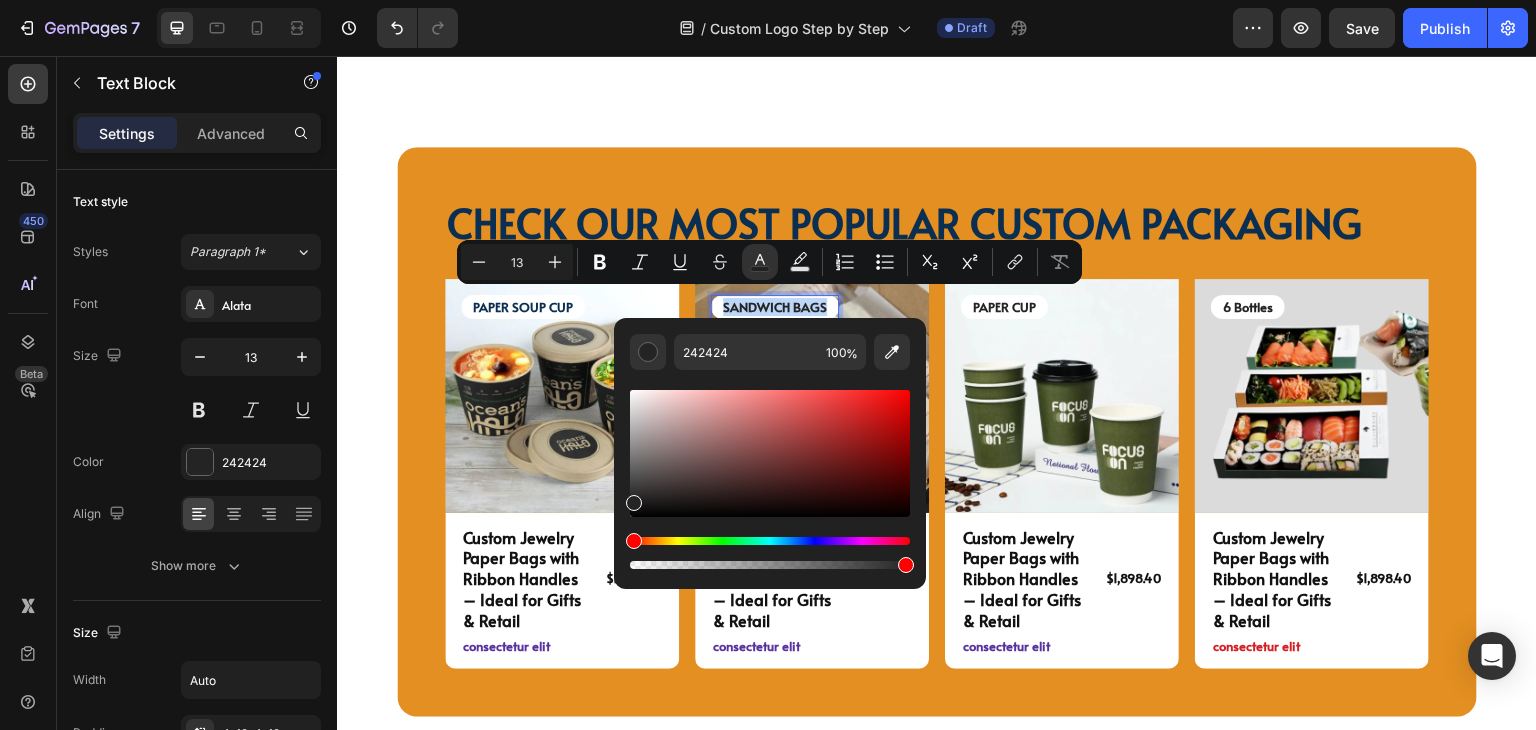 type on "0B2F52" 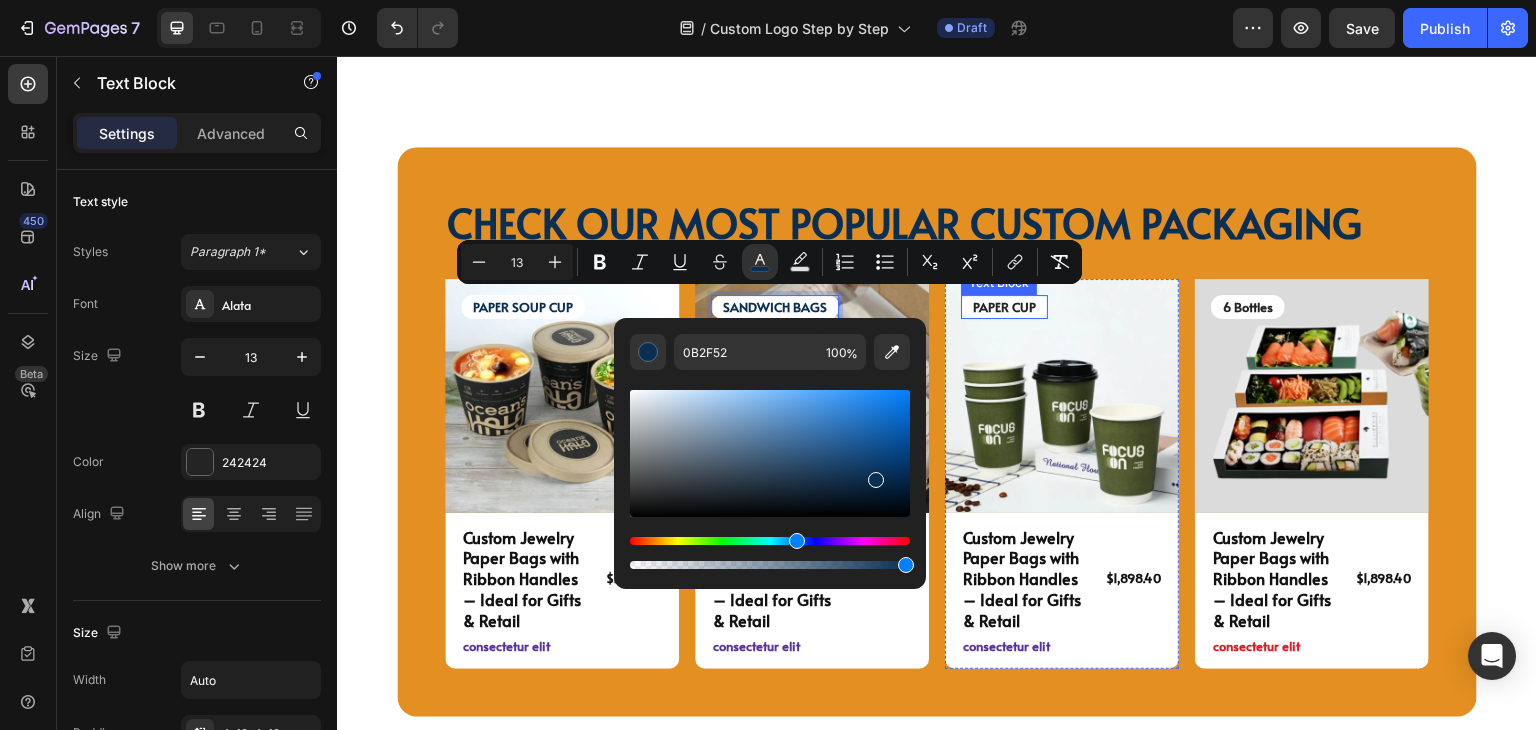 click on "PAPER CUP" at bounding box center (1004, 307) 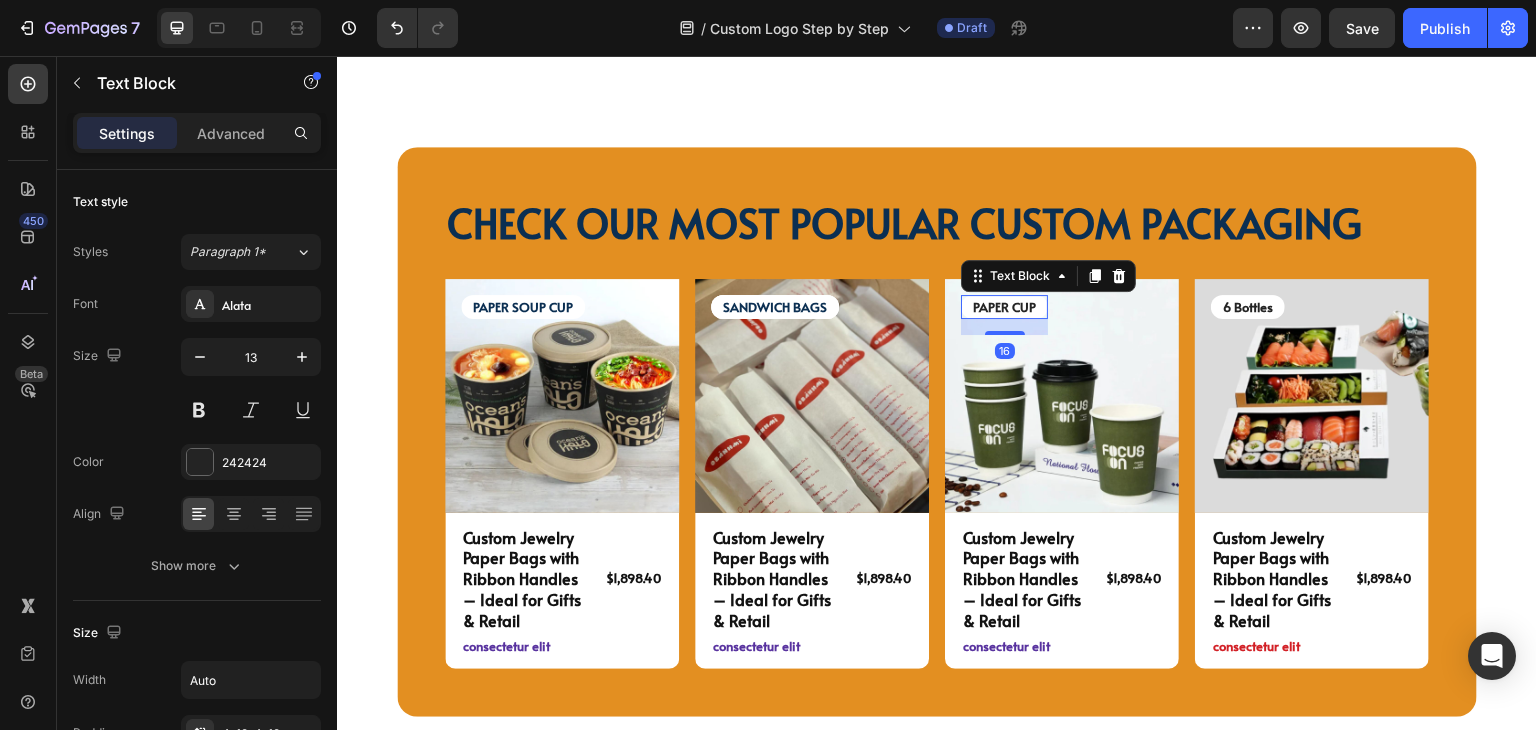 click on "PAPER CUP" at bounding box center (1004, 307) 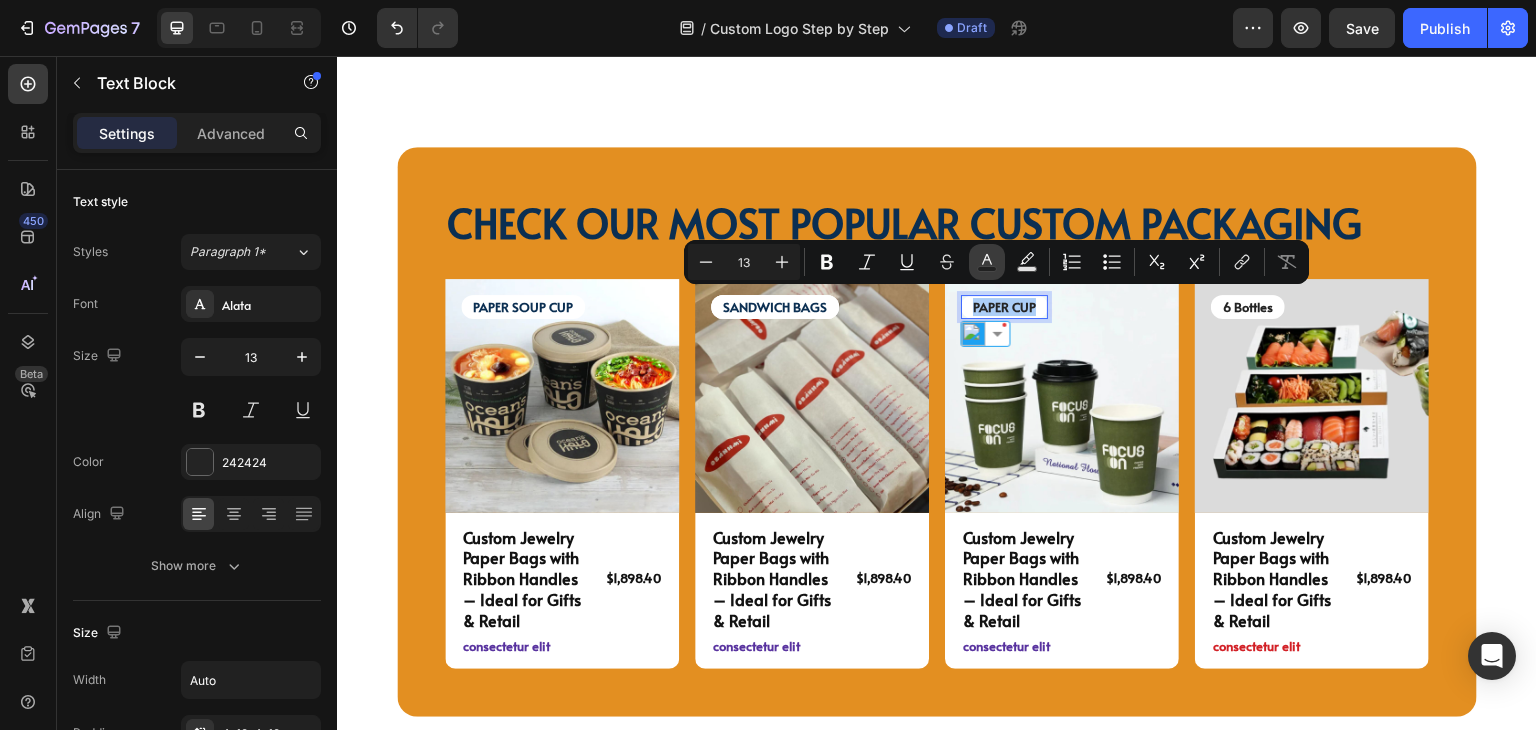 click 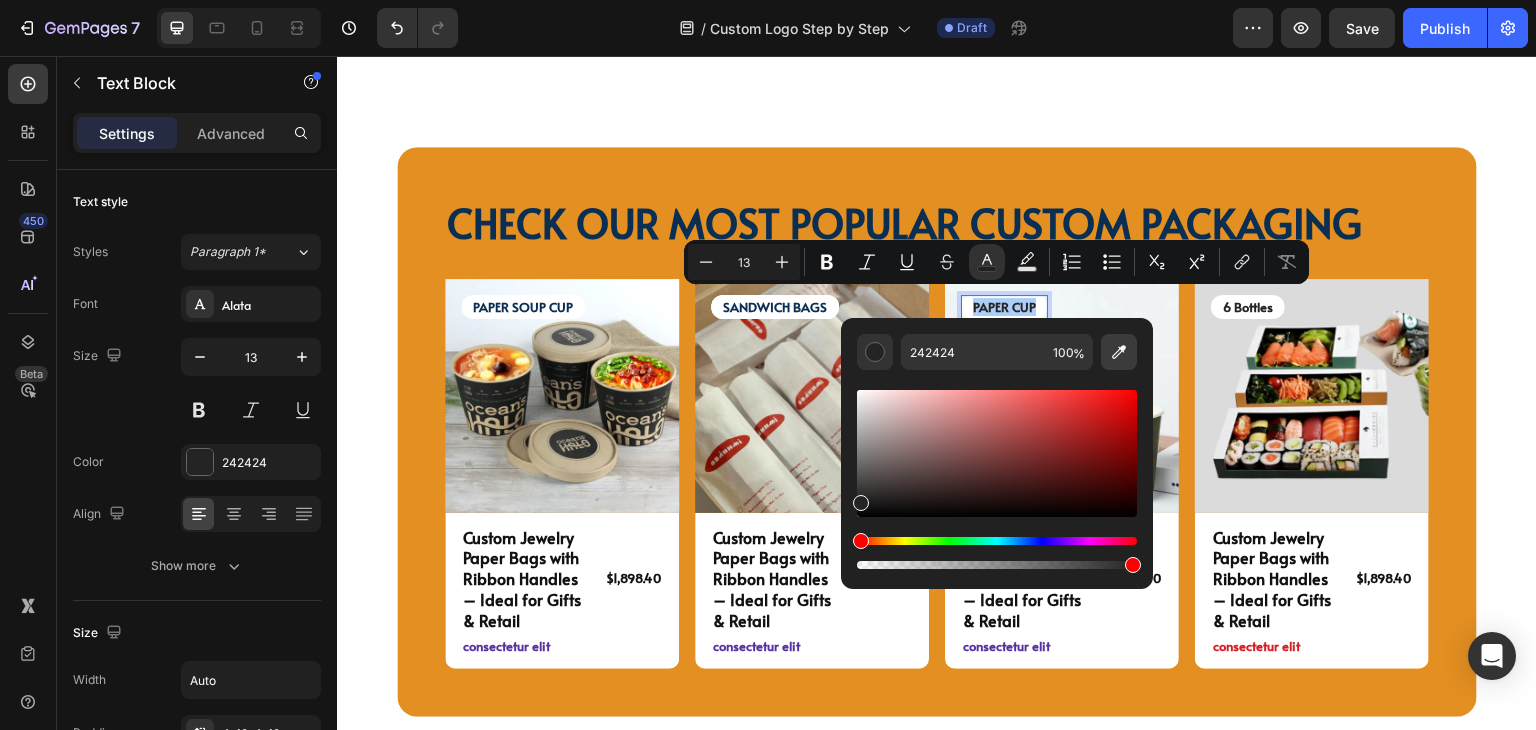 click at bounding box center (1119, 352) 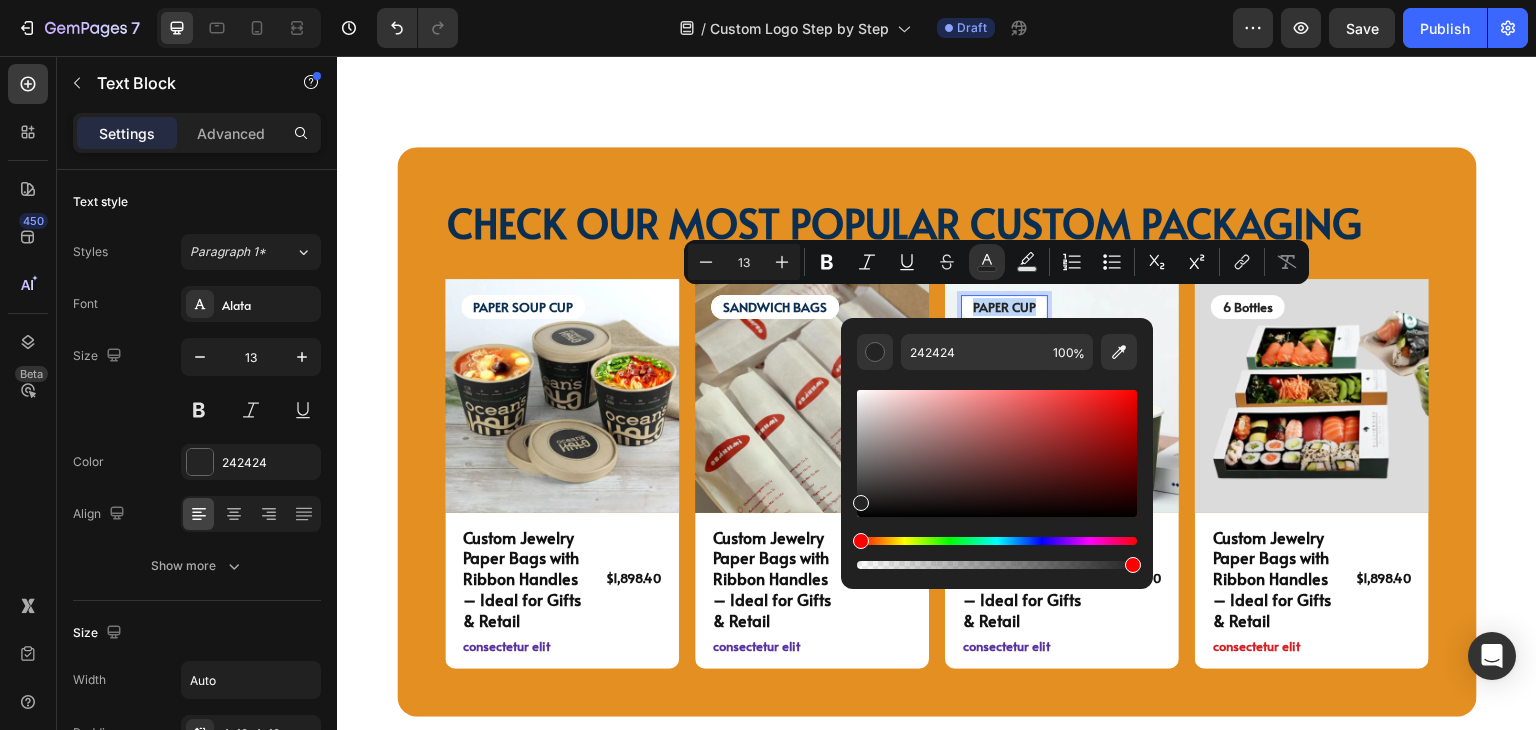 type on "0B2F52" 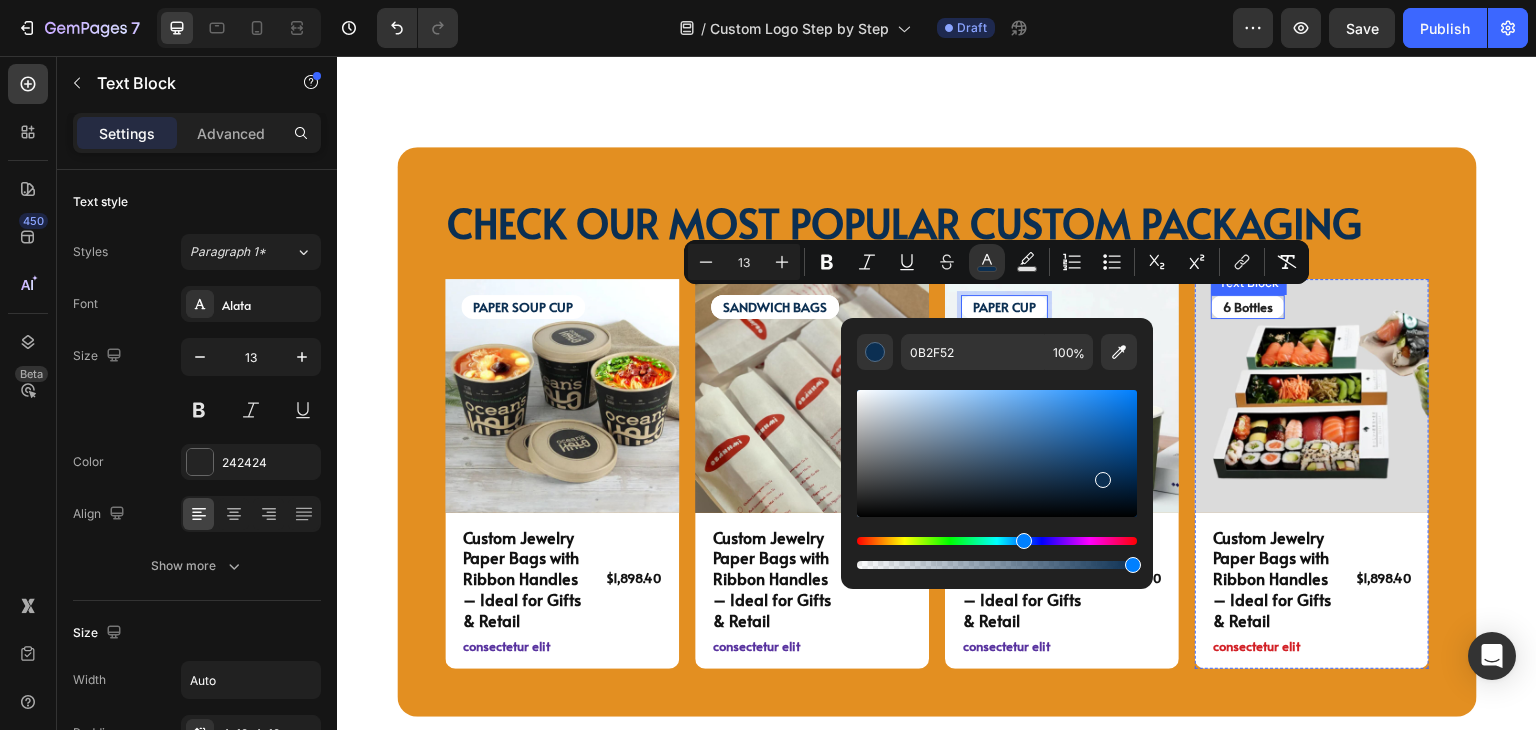 click on "6 Bottles" at bounding box center (1248, 307) 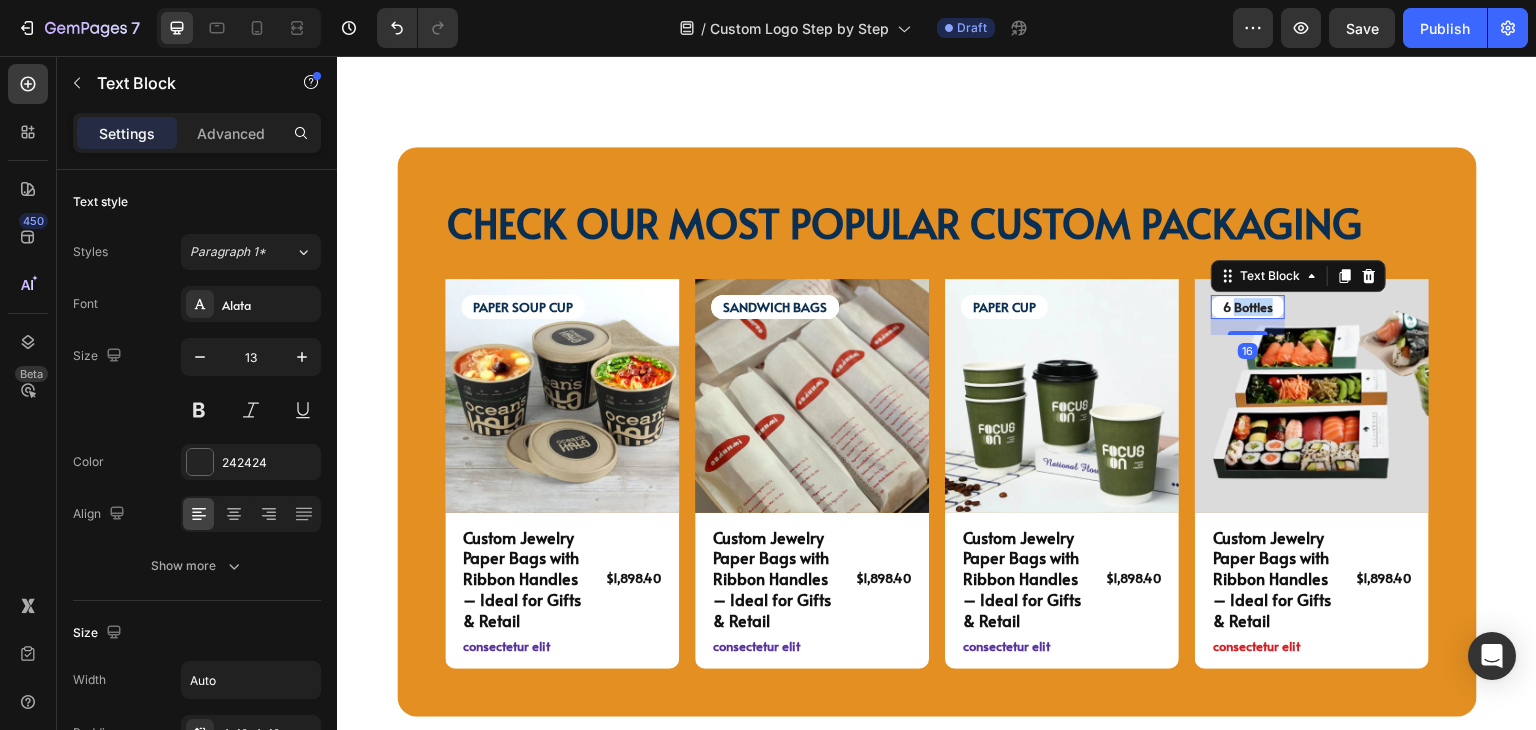click on "6 Bottles" at bounding box center (1248, 307) 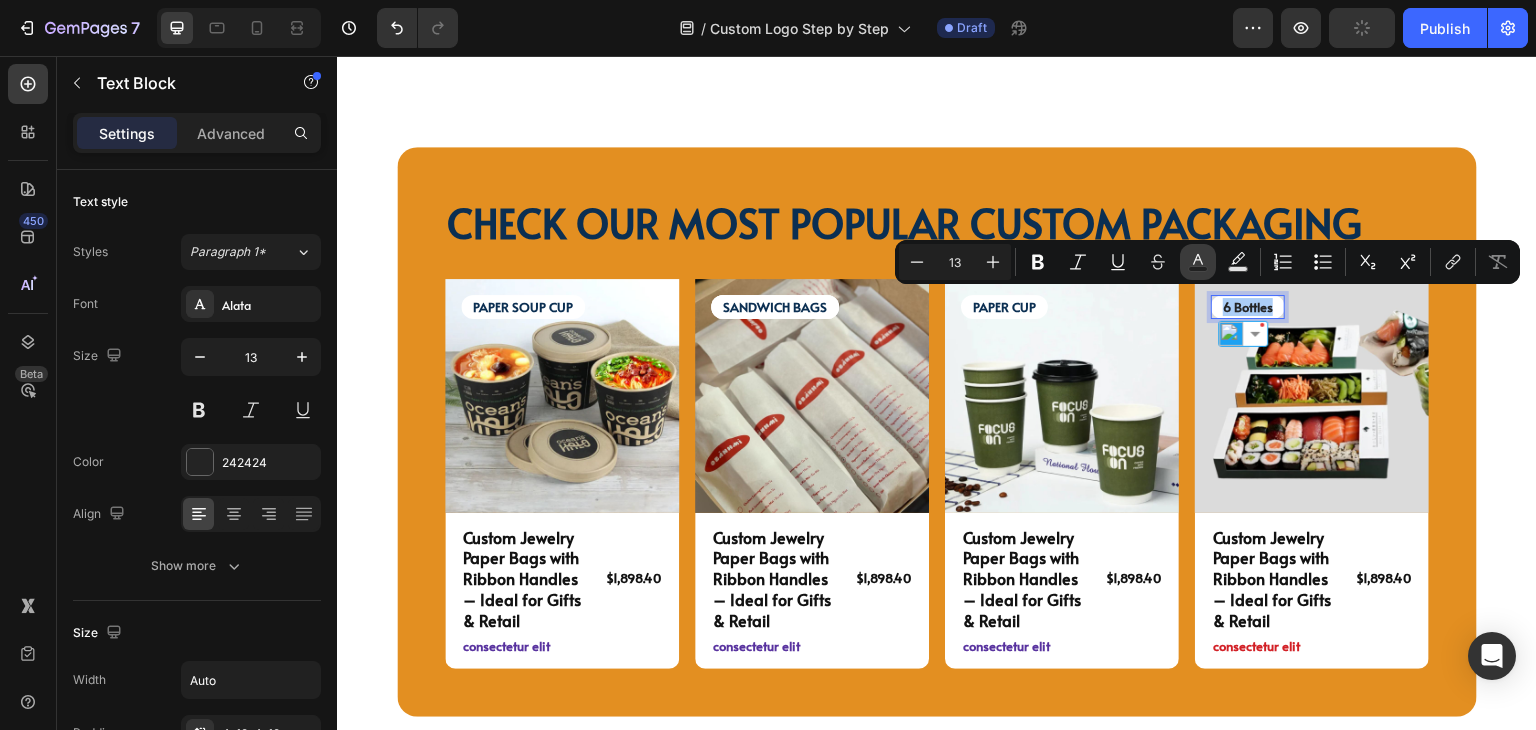 click 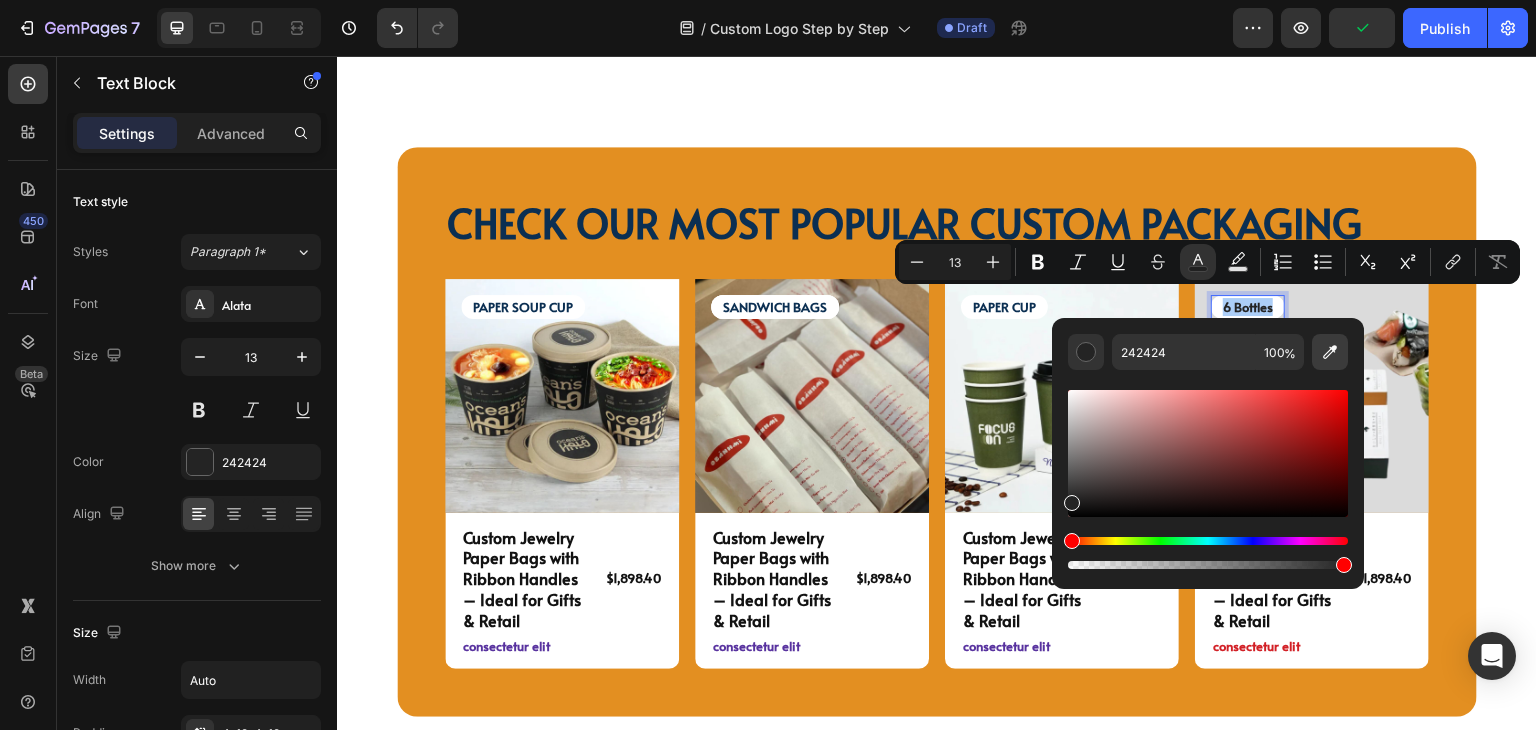 click 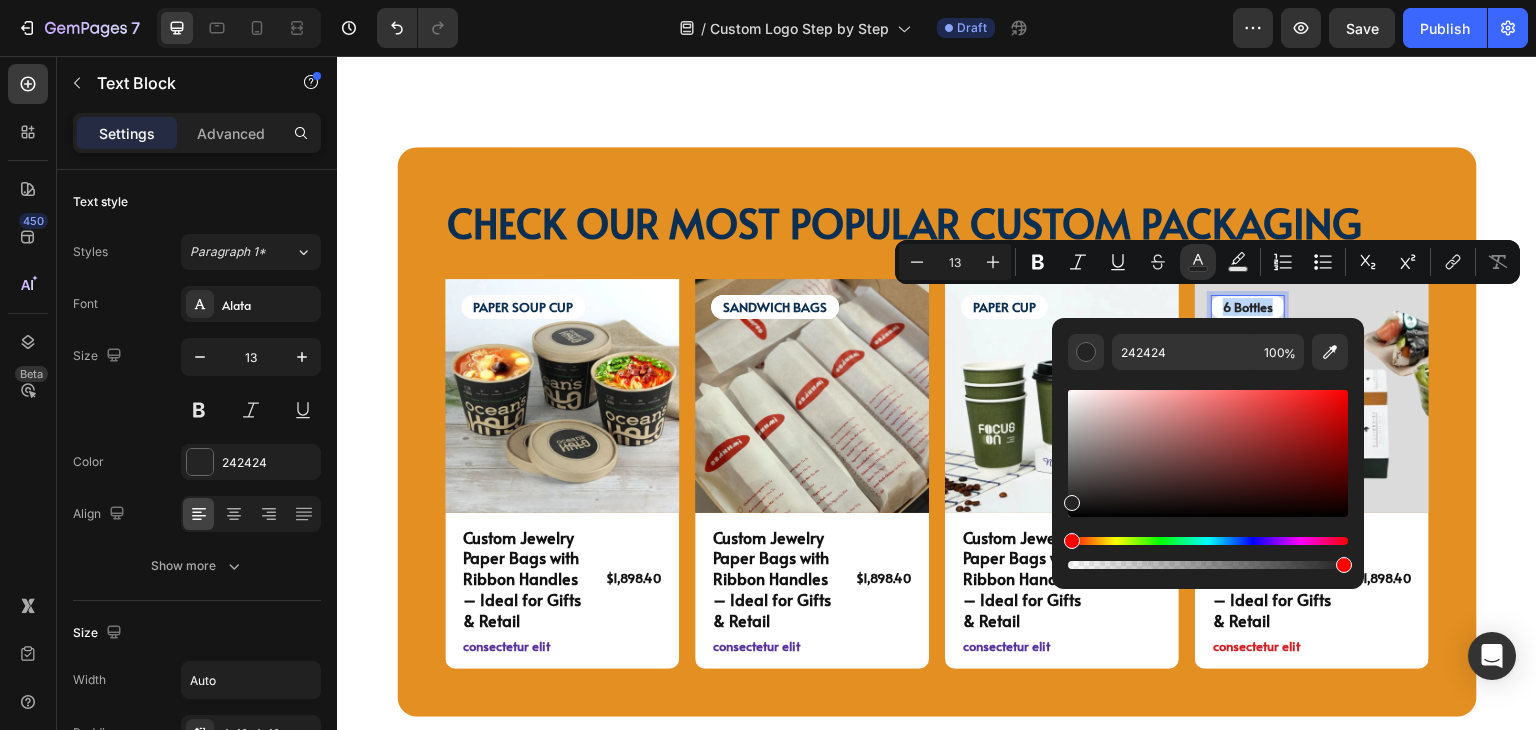 type on "0B2F52" 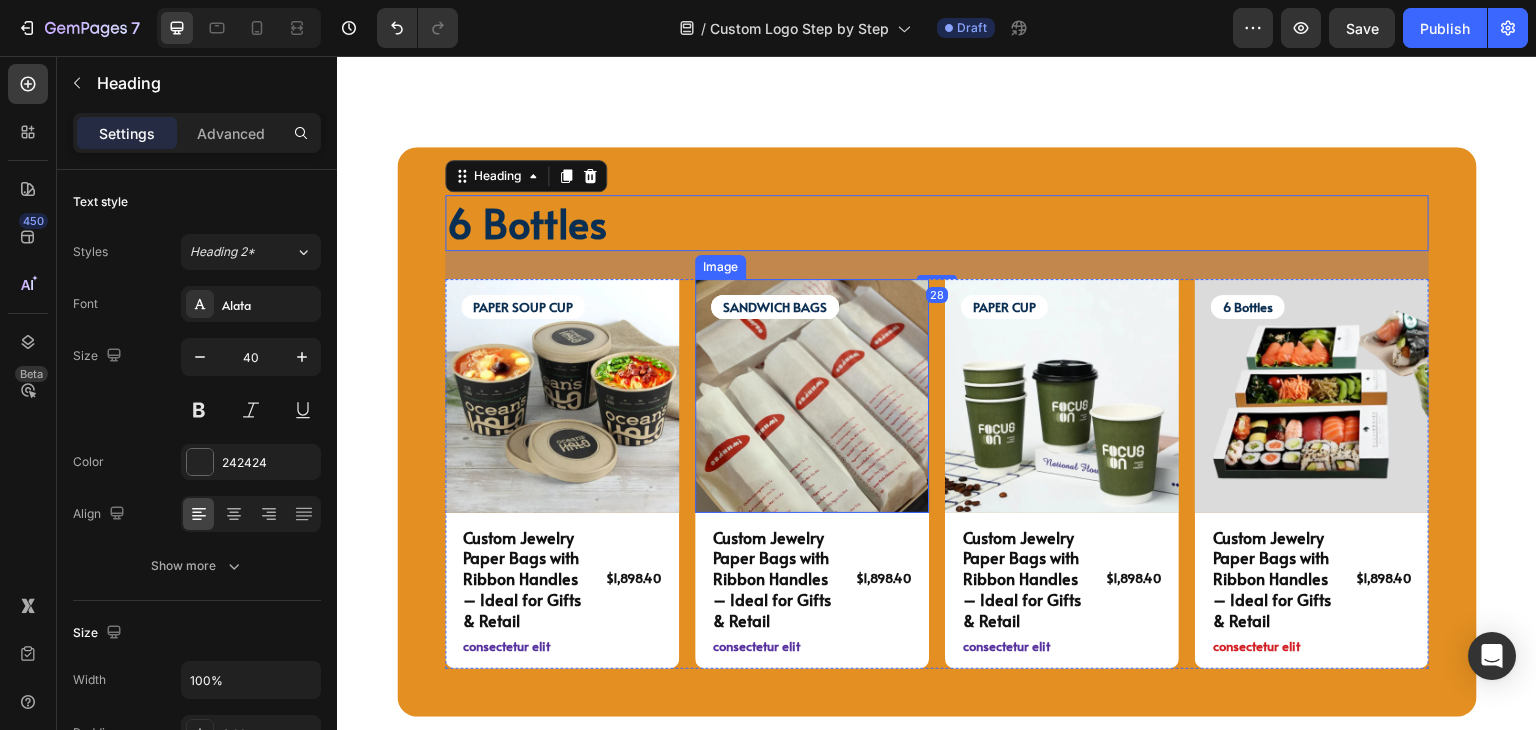 click at bounding box center (812, 396) 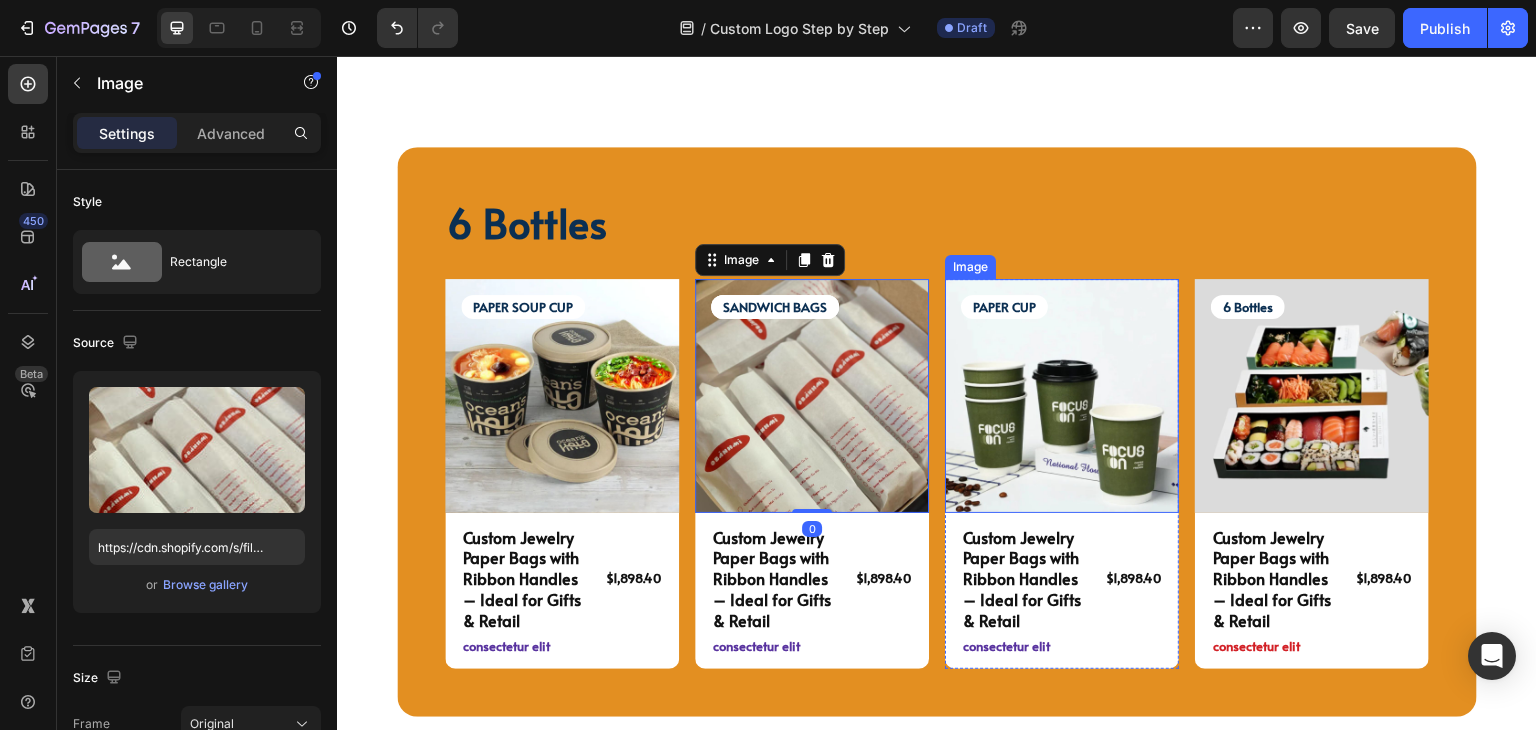 click at bounding box center (1062, 396) 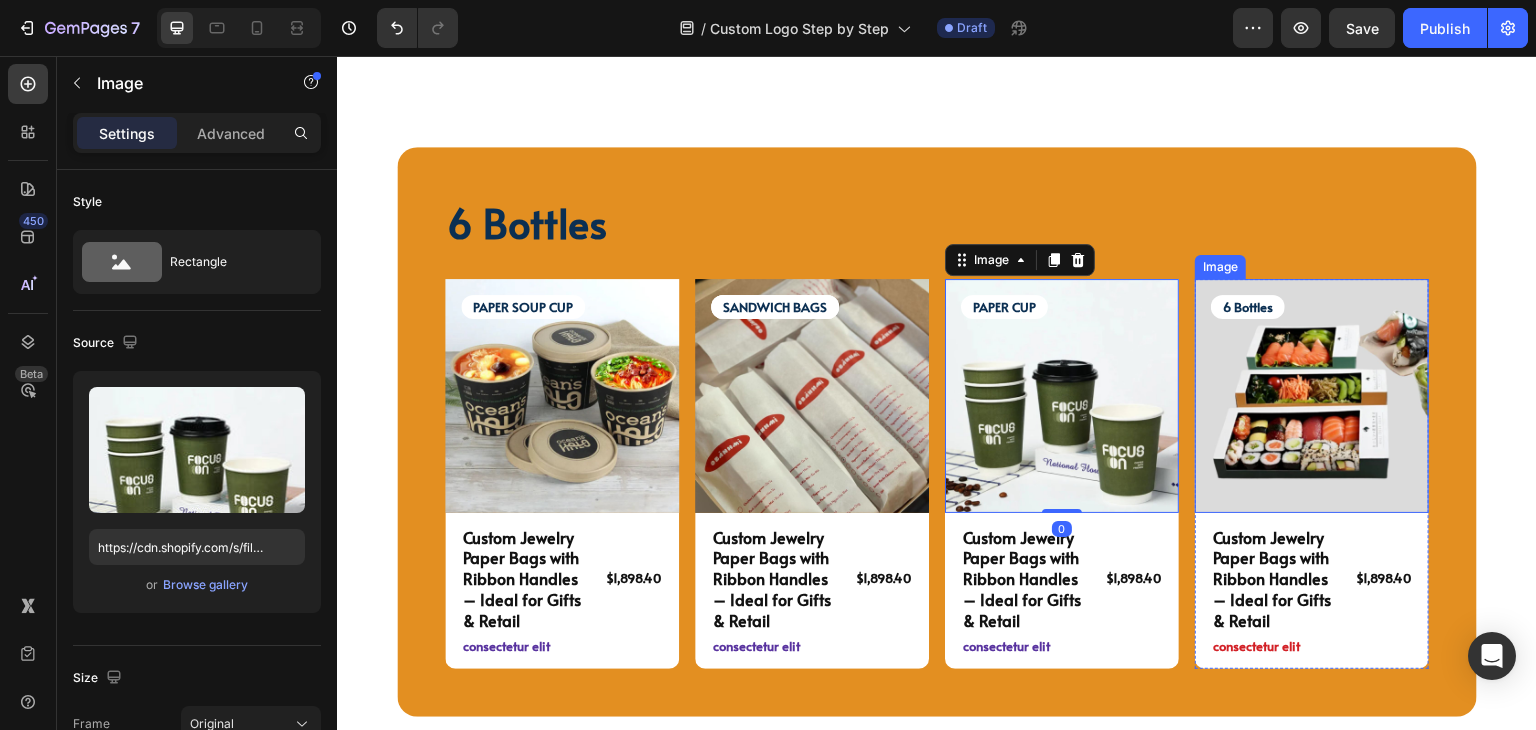 click at bounding box center (1312, 396) 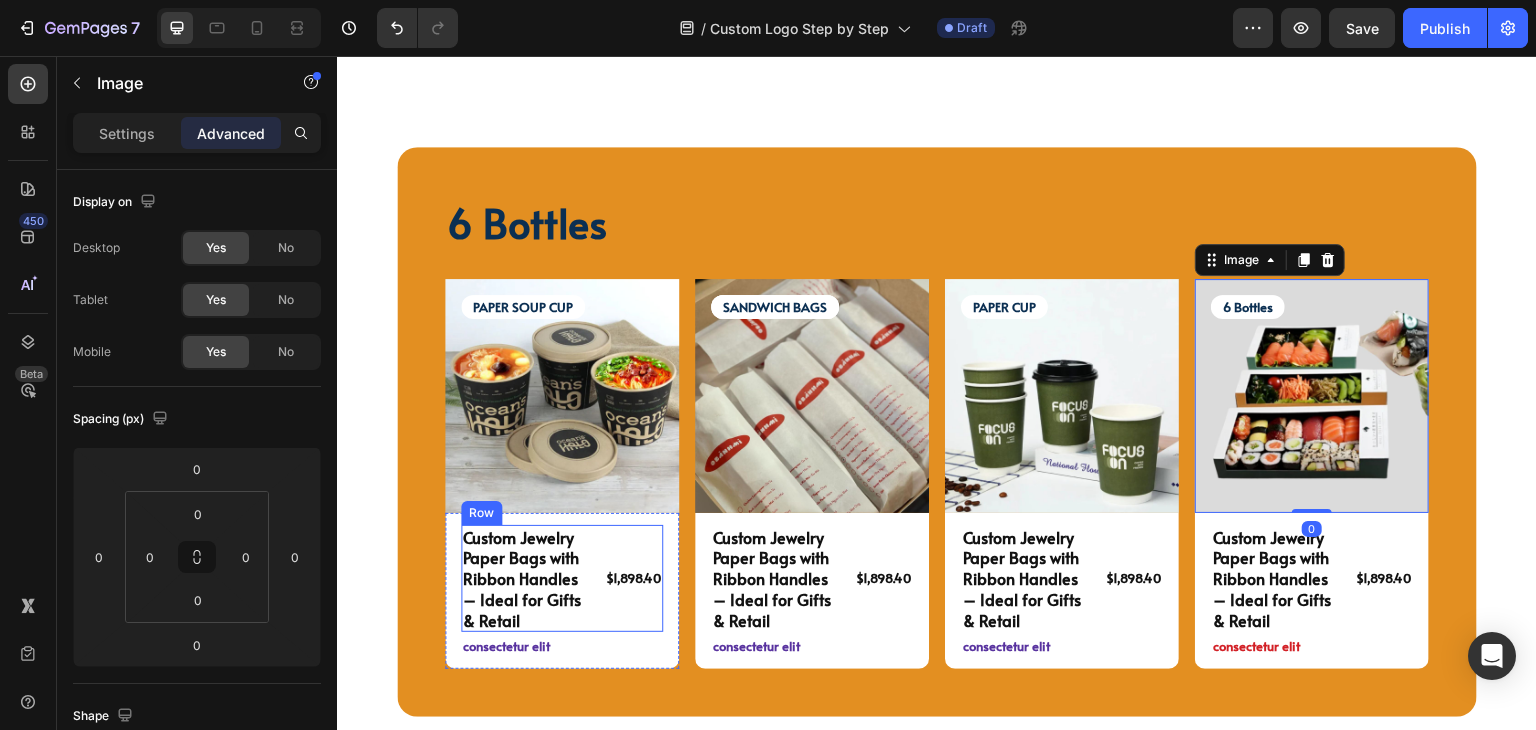 click on "$1,898.40 Product Price Product Price" at bounding box center (630, 579) 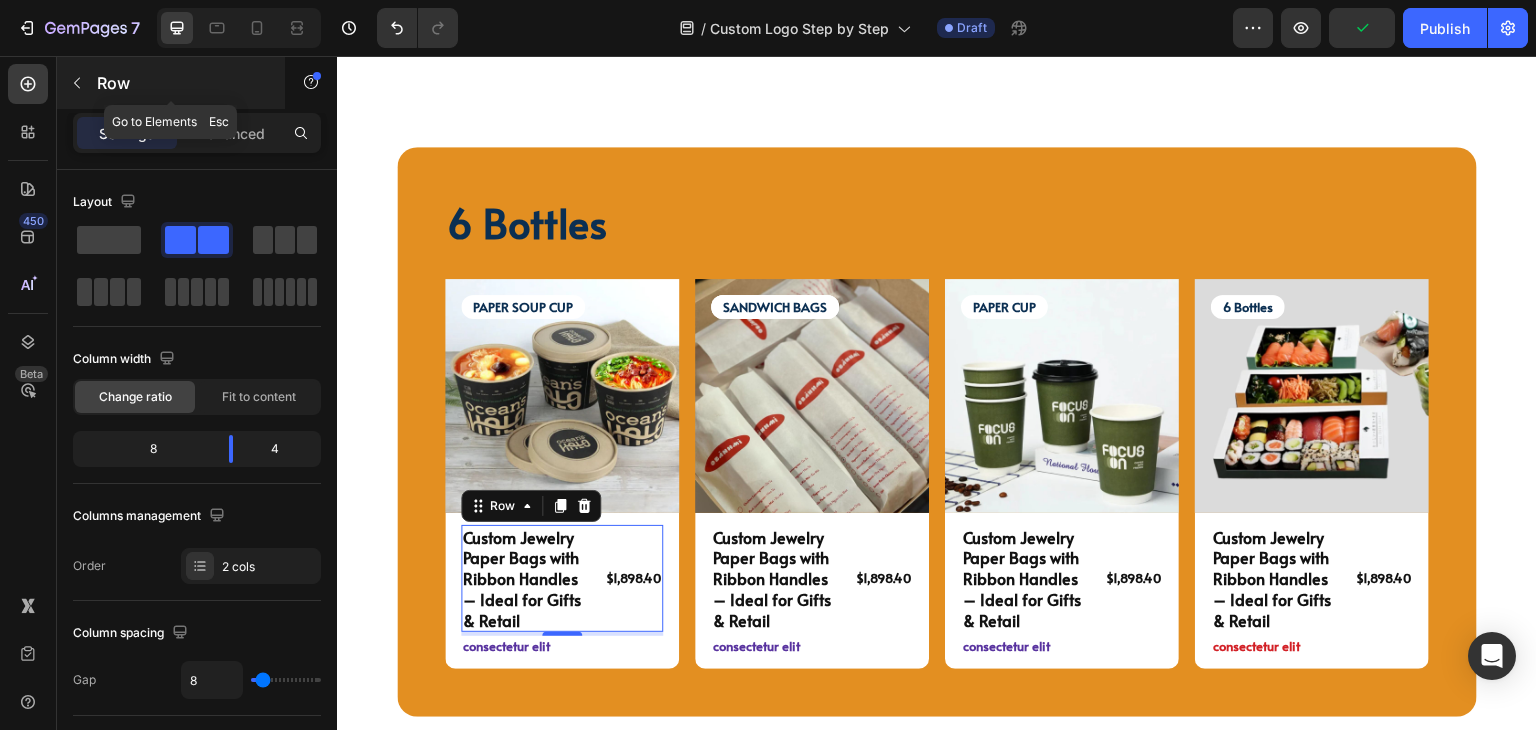 click 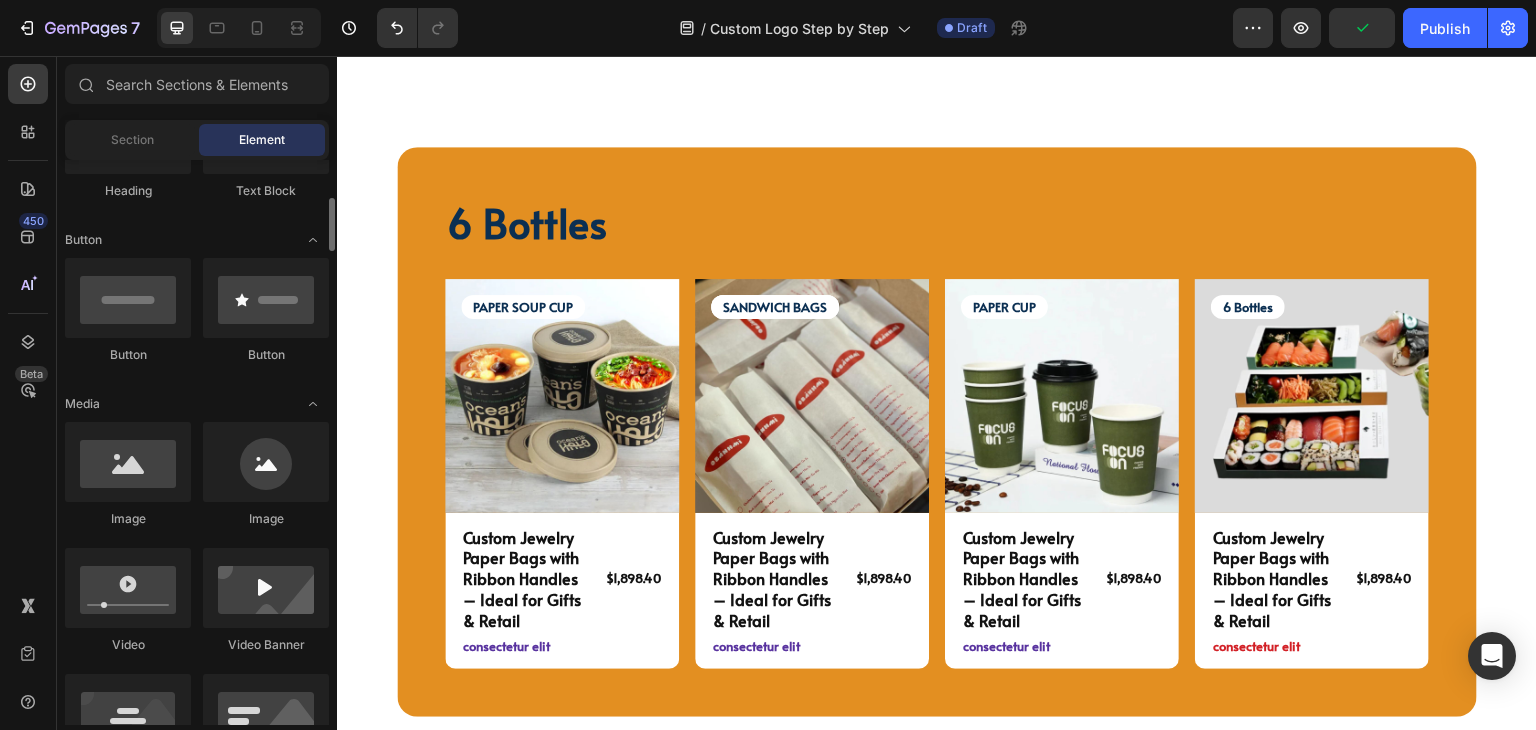 scroll, scrollTop: 0, scrollLeft: 0, axis: both 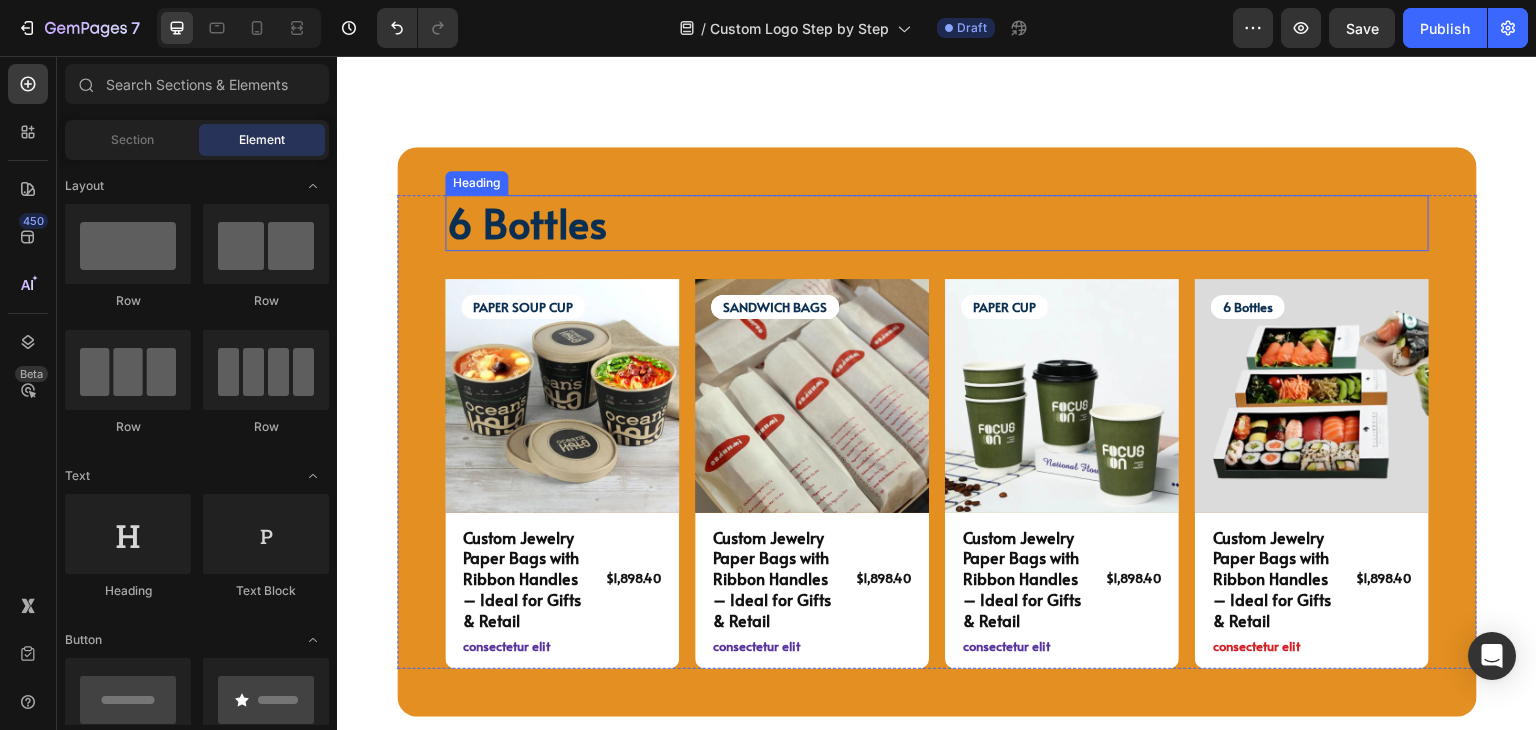 click on "6 Bottles" at bounding box center (527, 222) 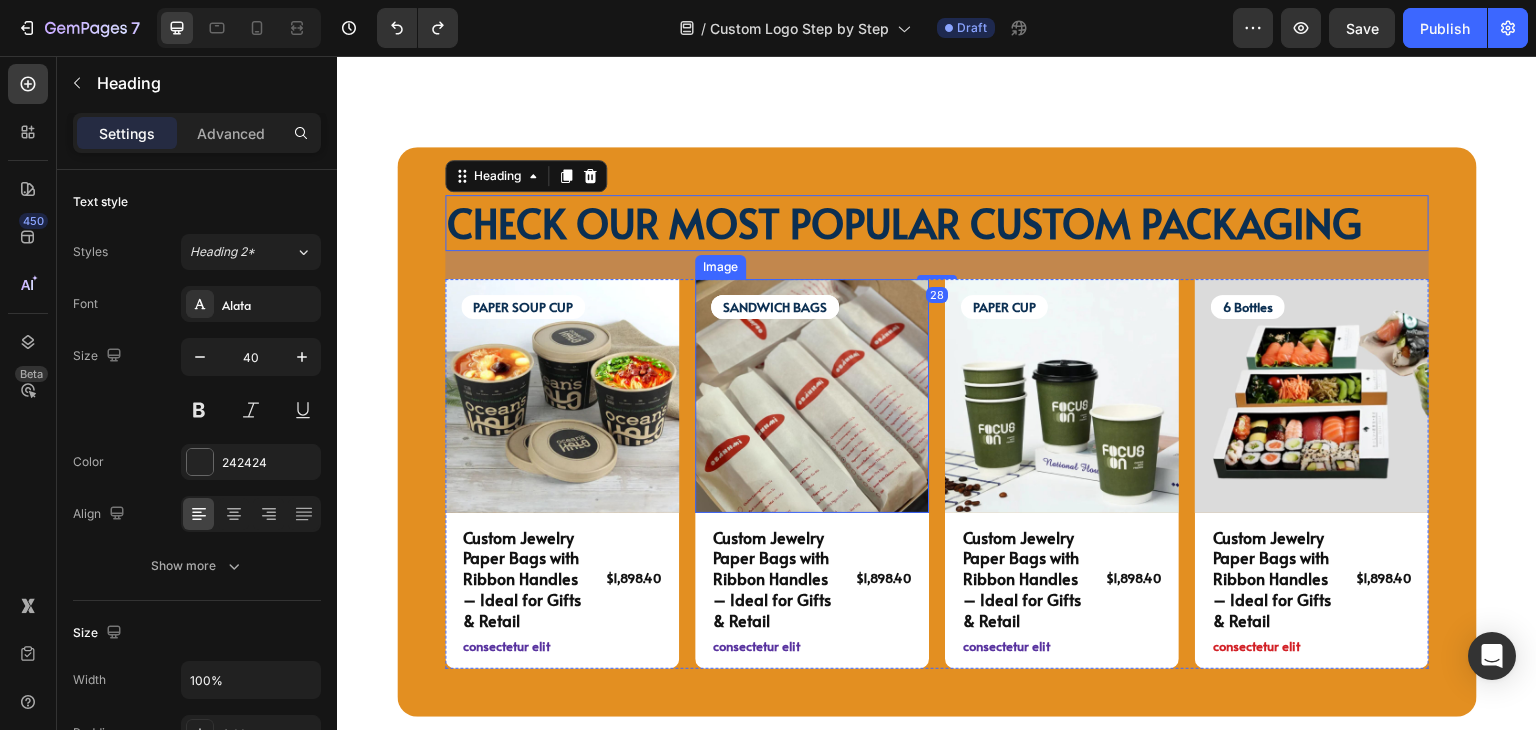 click at bounding box center (812, 396) 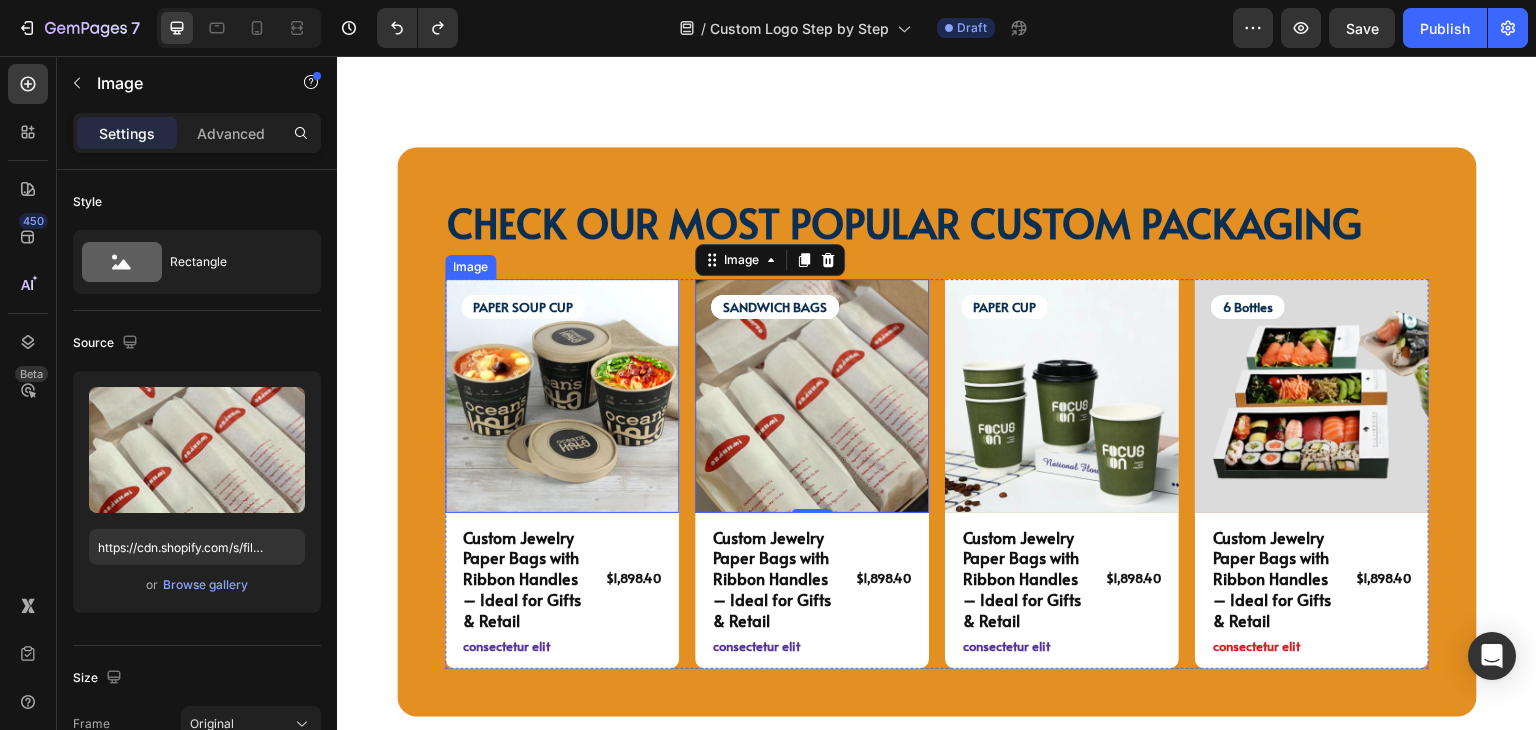click at bounding box center [562, 396] 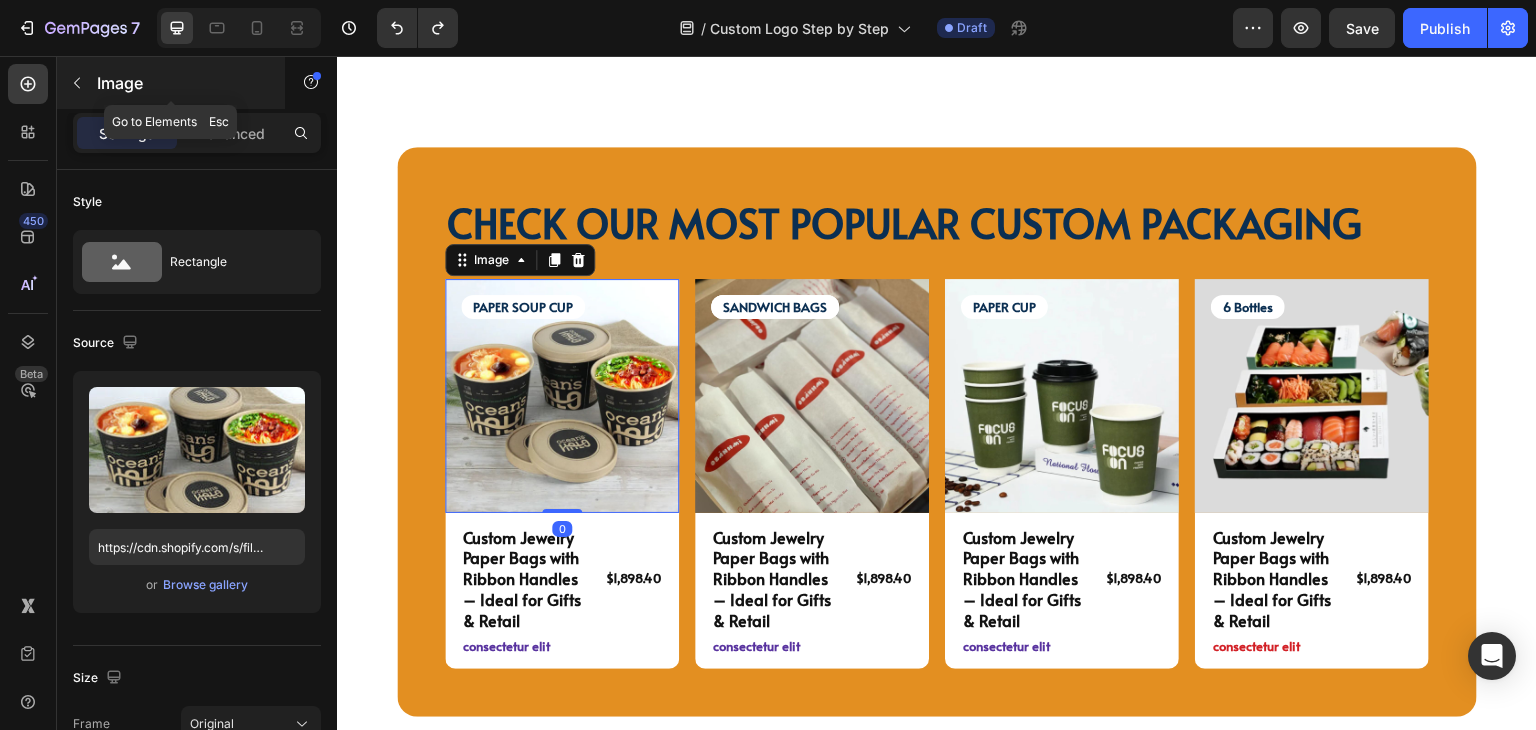 click 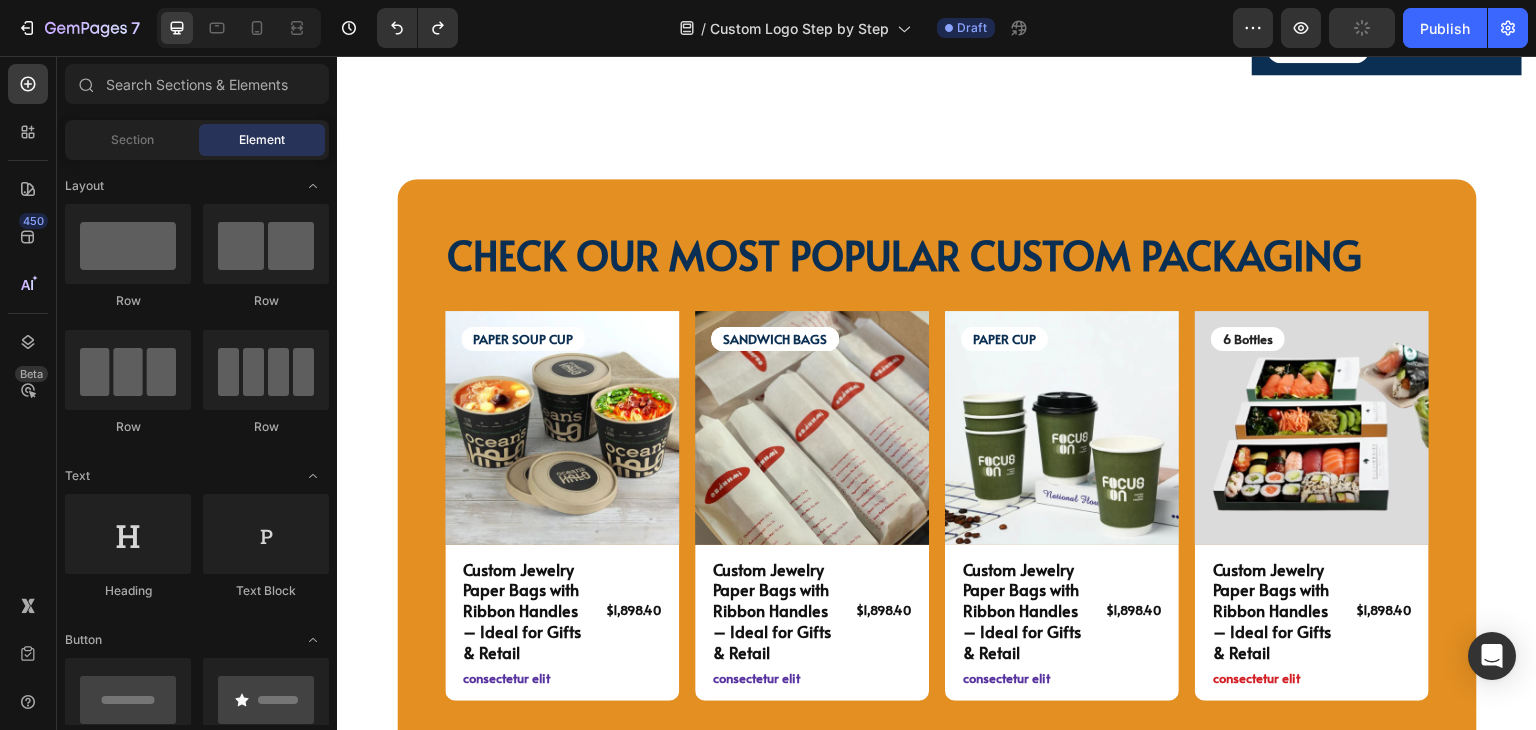 scroll, scrollTop: 4799, scrollLeft: 0, axis: vertical 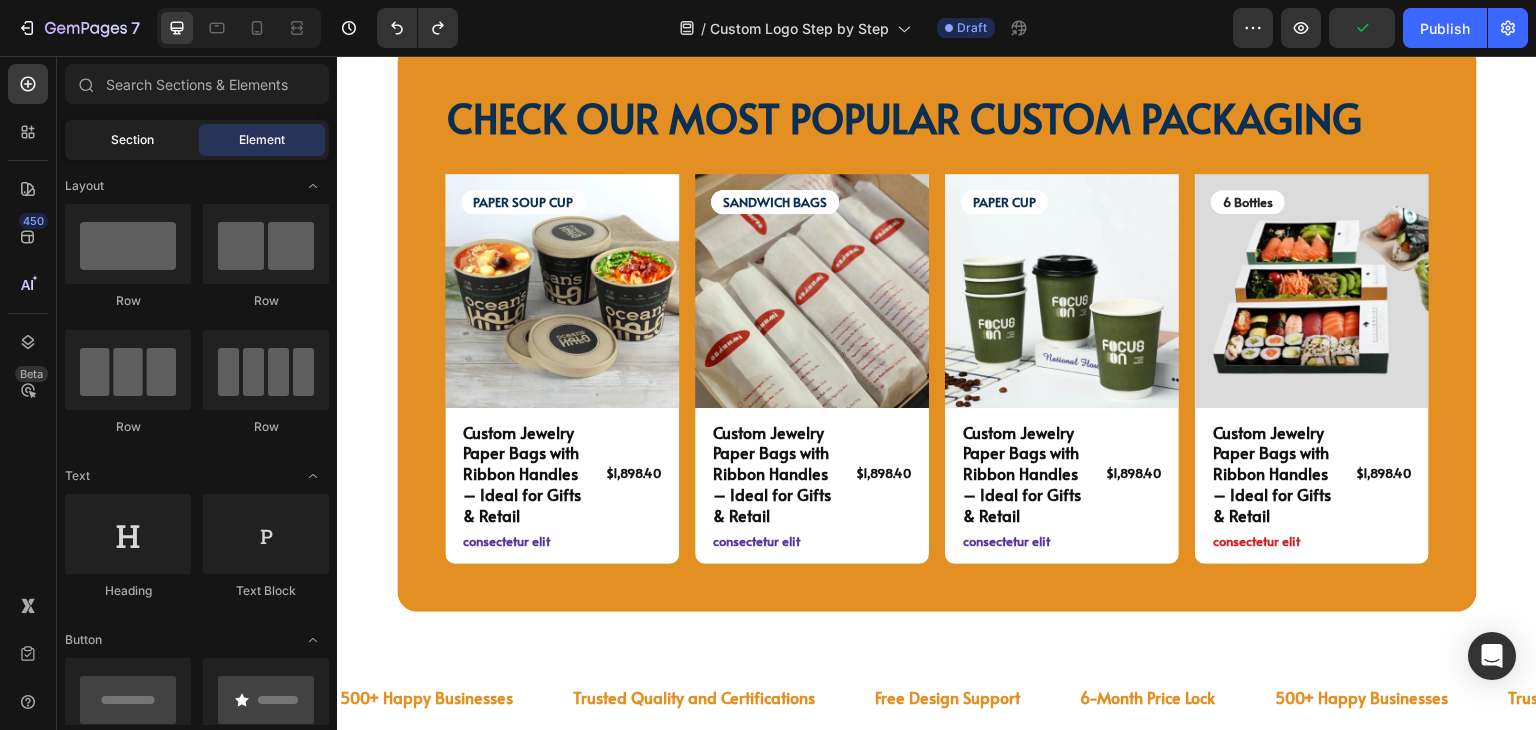click on "Section" at bounding box center [132, 140] 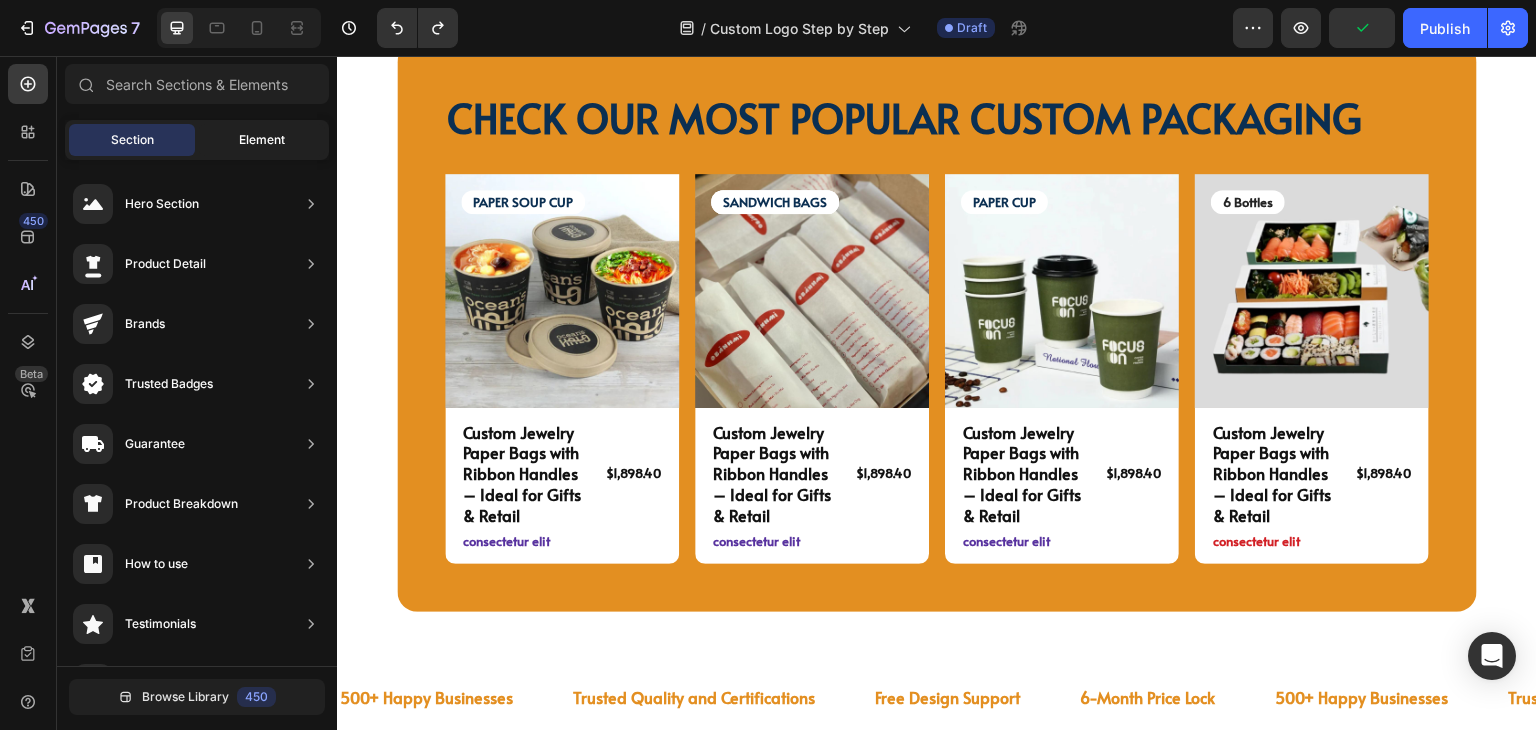click on "Element" 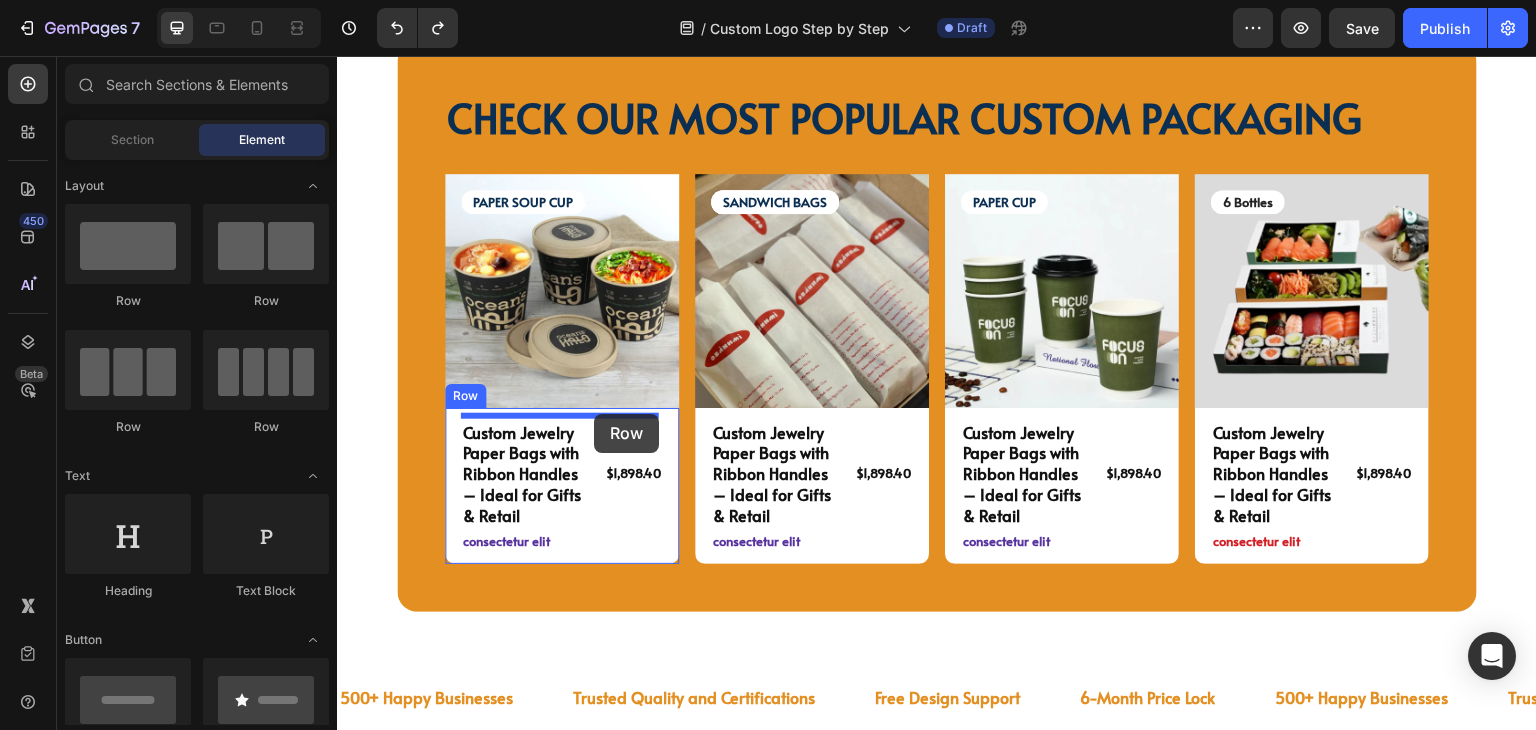 drag, startPoint x: 649, startPoint y: 327, endPoint x: 594, endPoint y: 414, distance: 102.92716 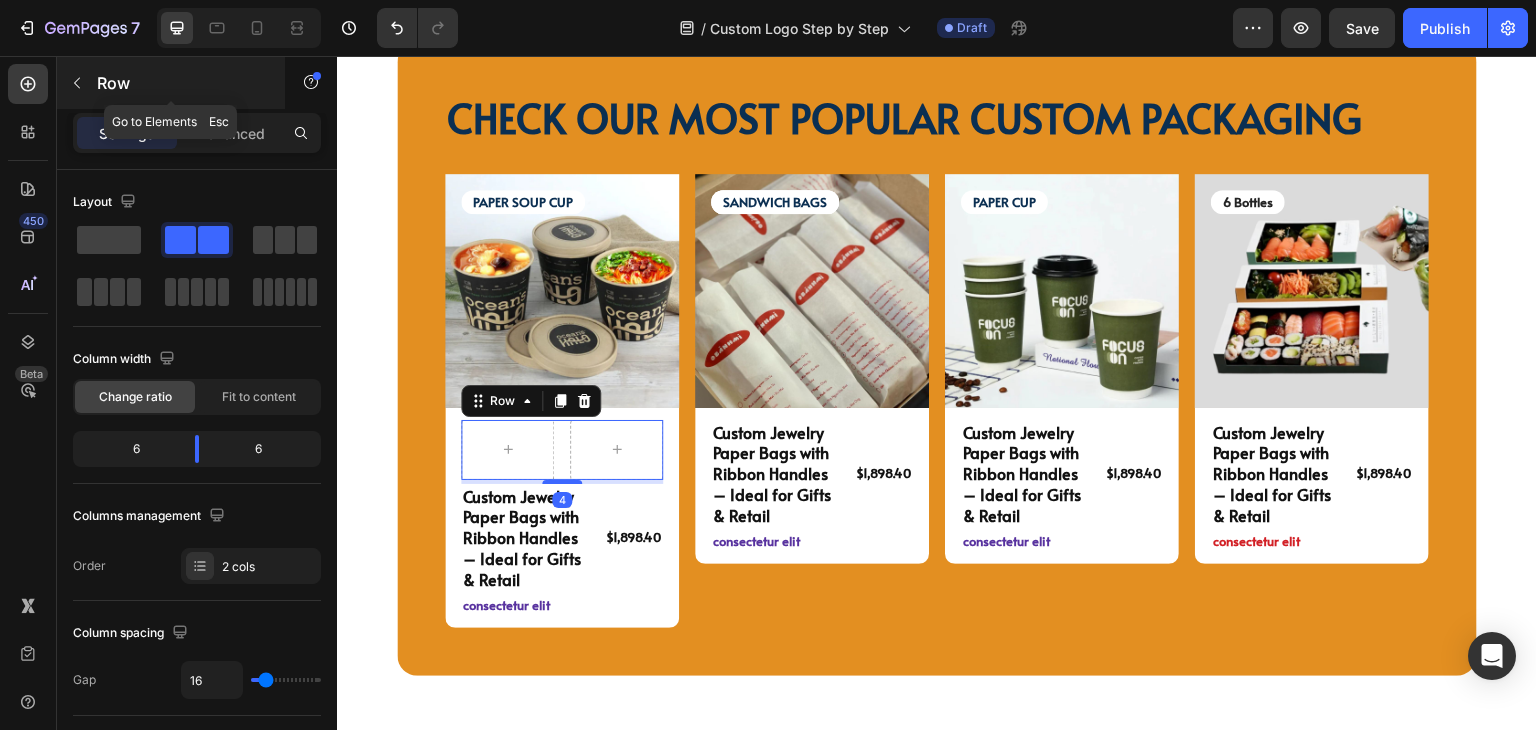click 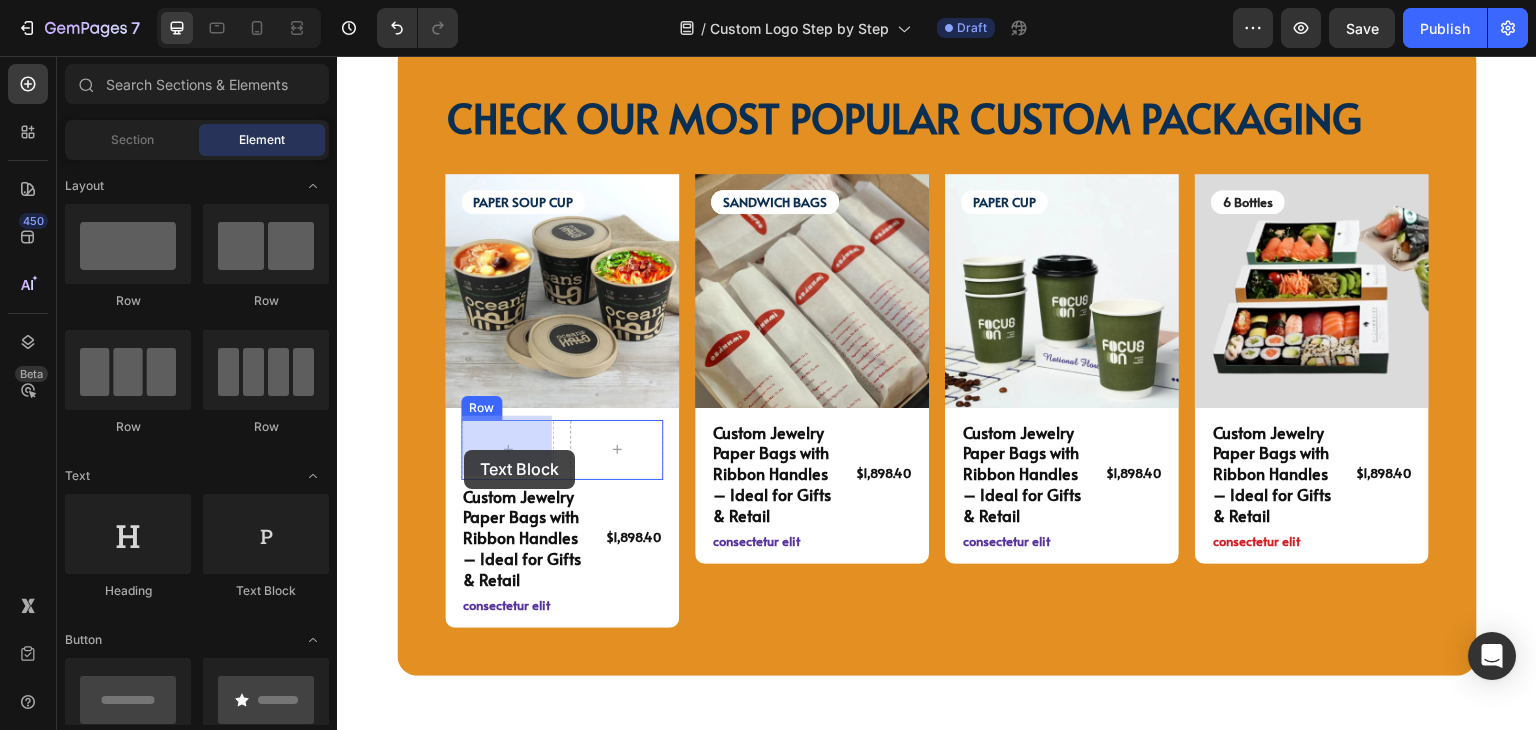 drag, startPoint x: 671, startPoint y: 572, endPoint x: 464, endPoint y: 450, distance: 240.27692 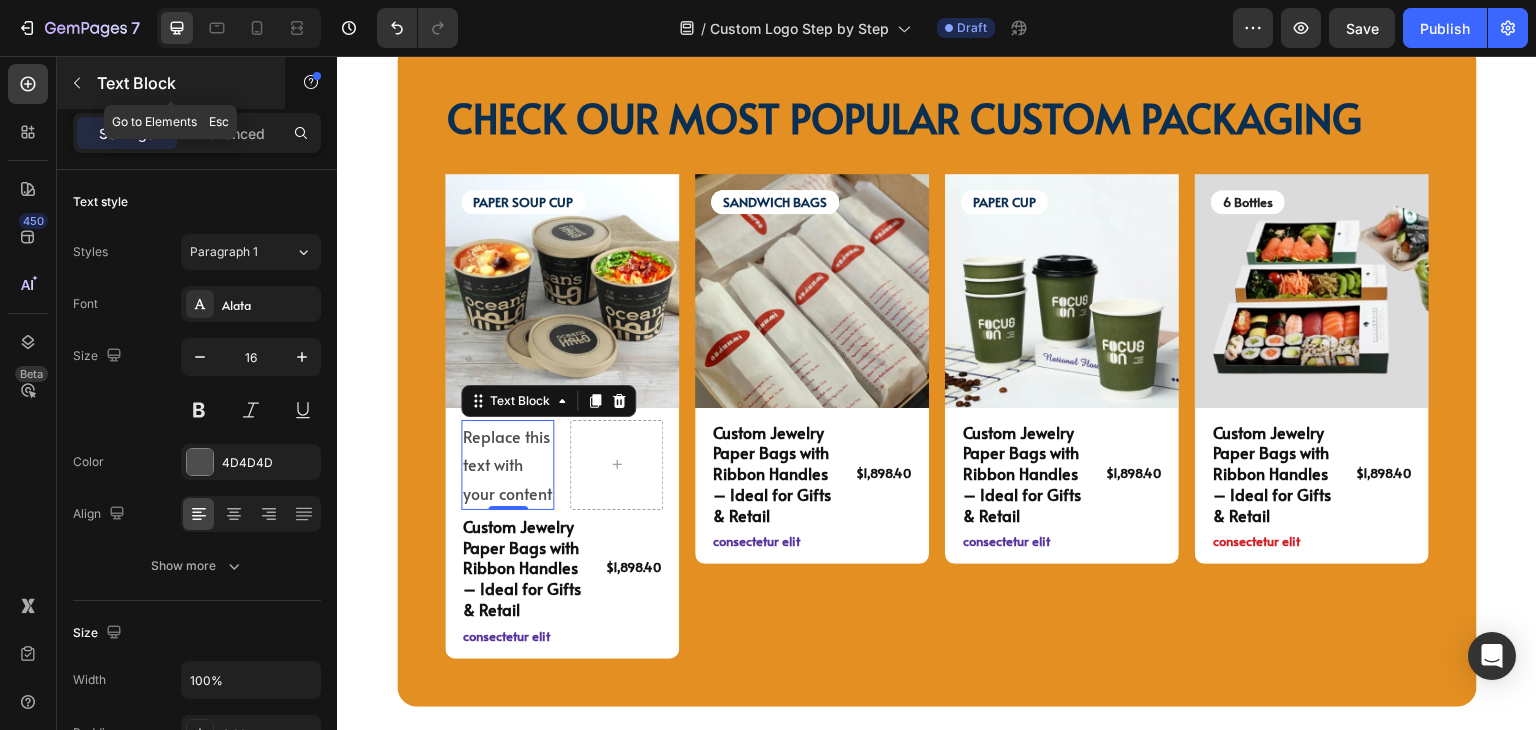 click 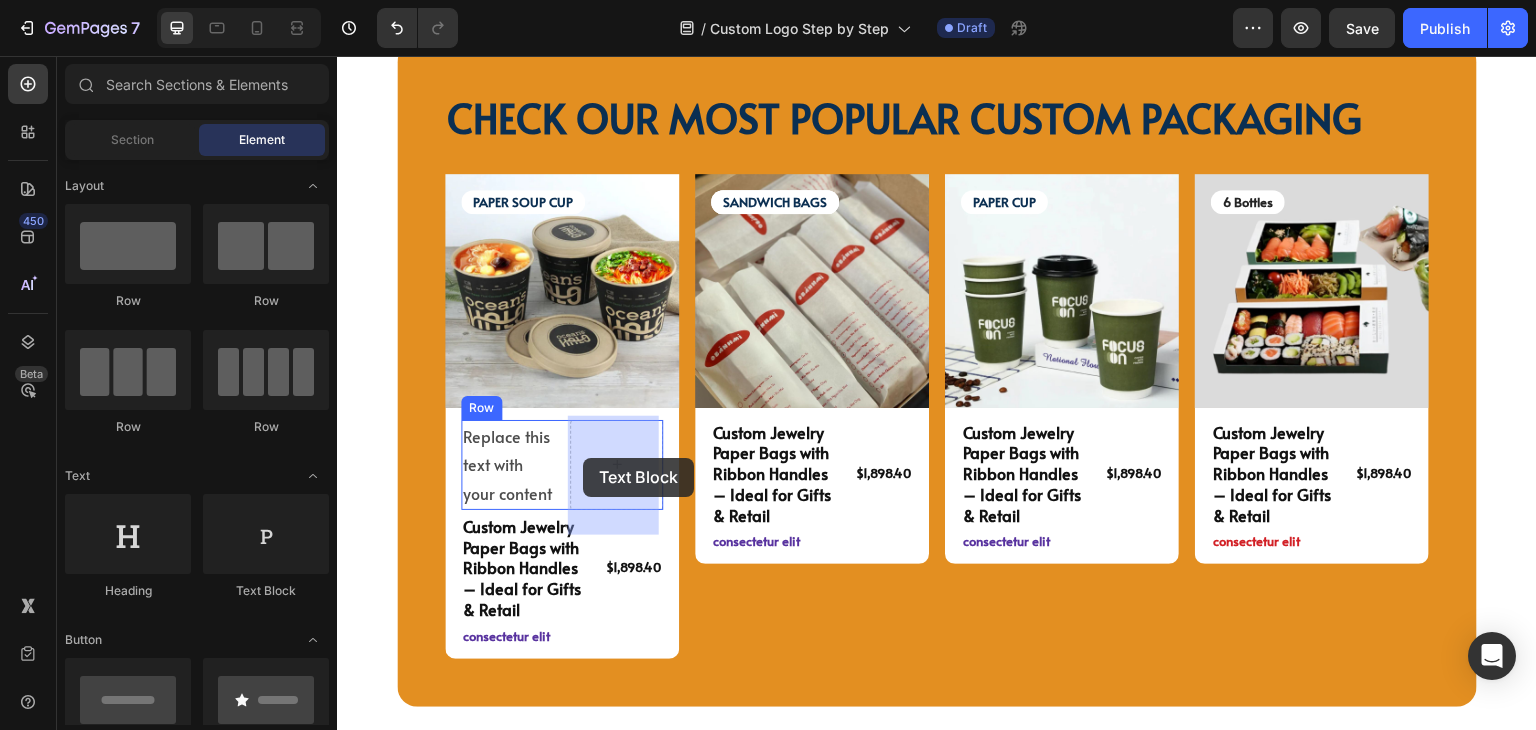 drag, startPoint x: 617, startPoint y: 600, endPoint x: 583, endPoint y: 458, distance: 146.0137 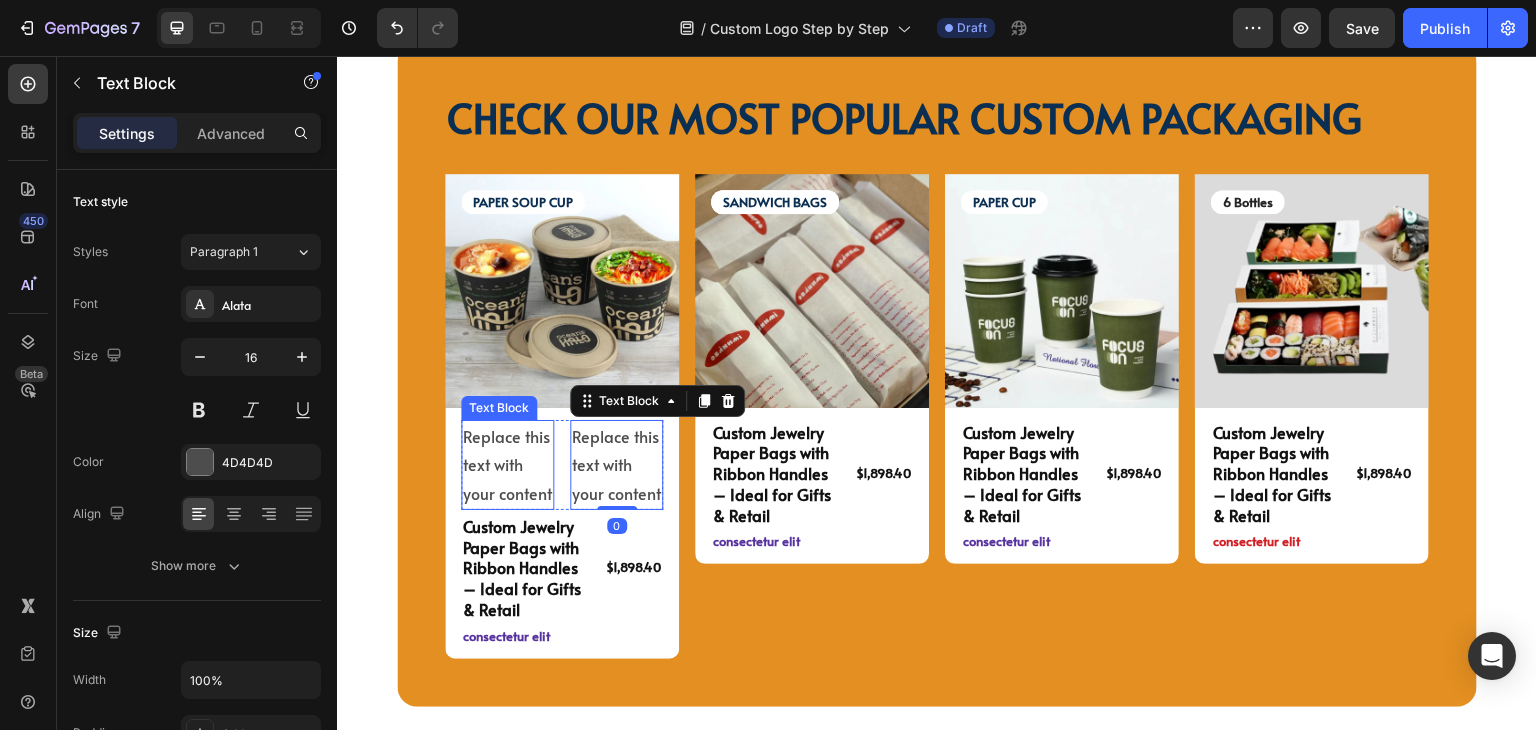 click on "Replace this text with your content" at bounding box center [507, 465] 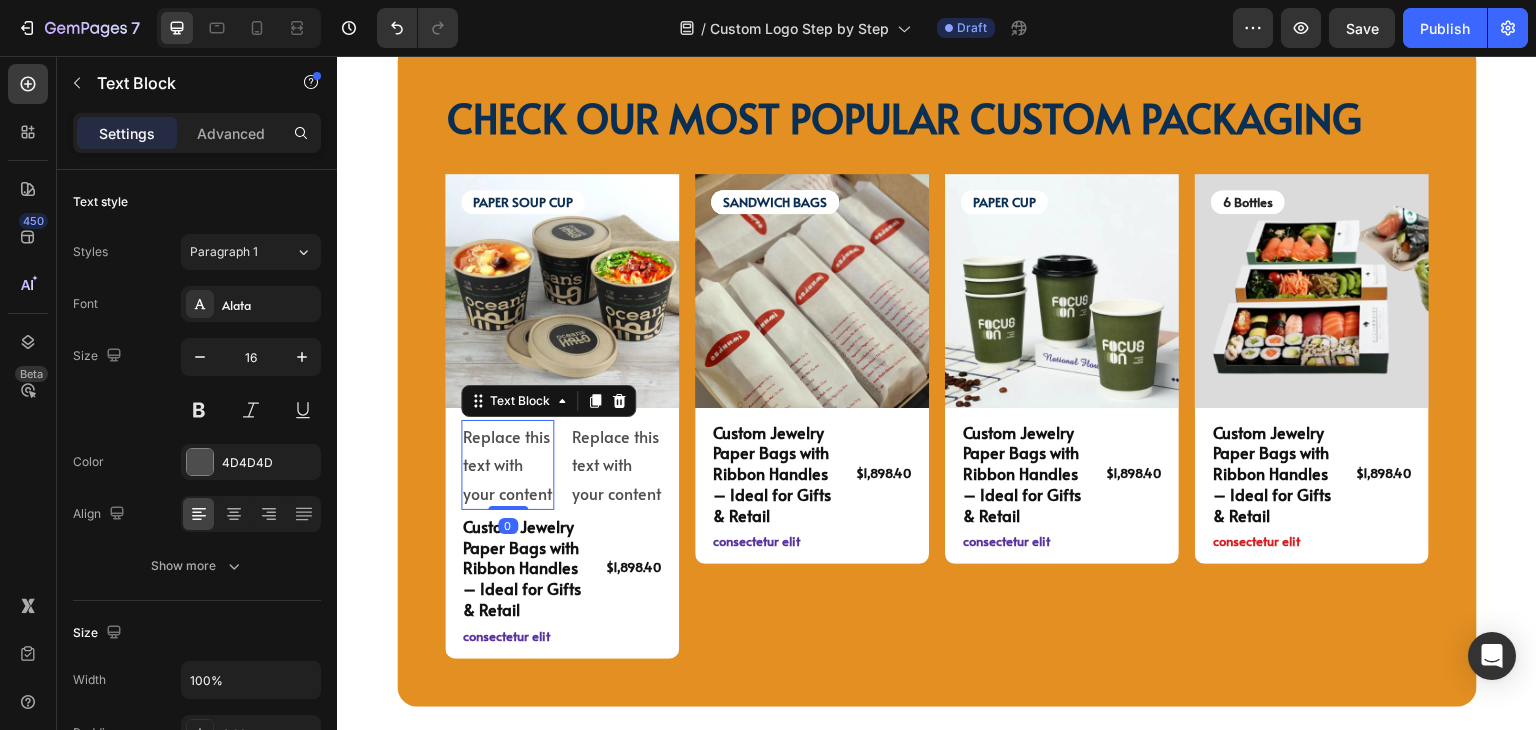 click on "Replace this text with your content" at bounding box center [507, 465] 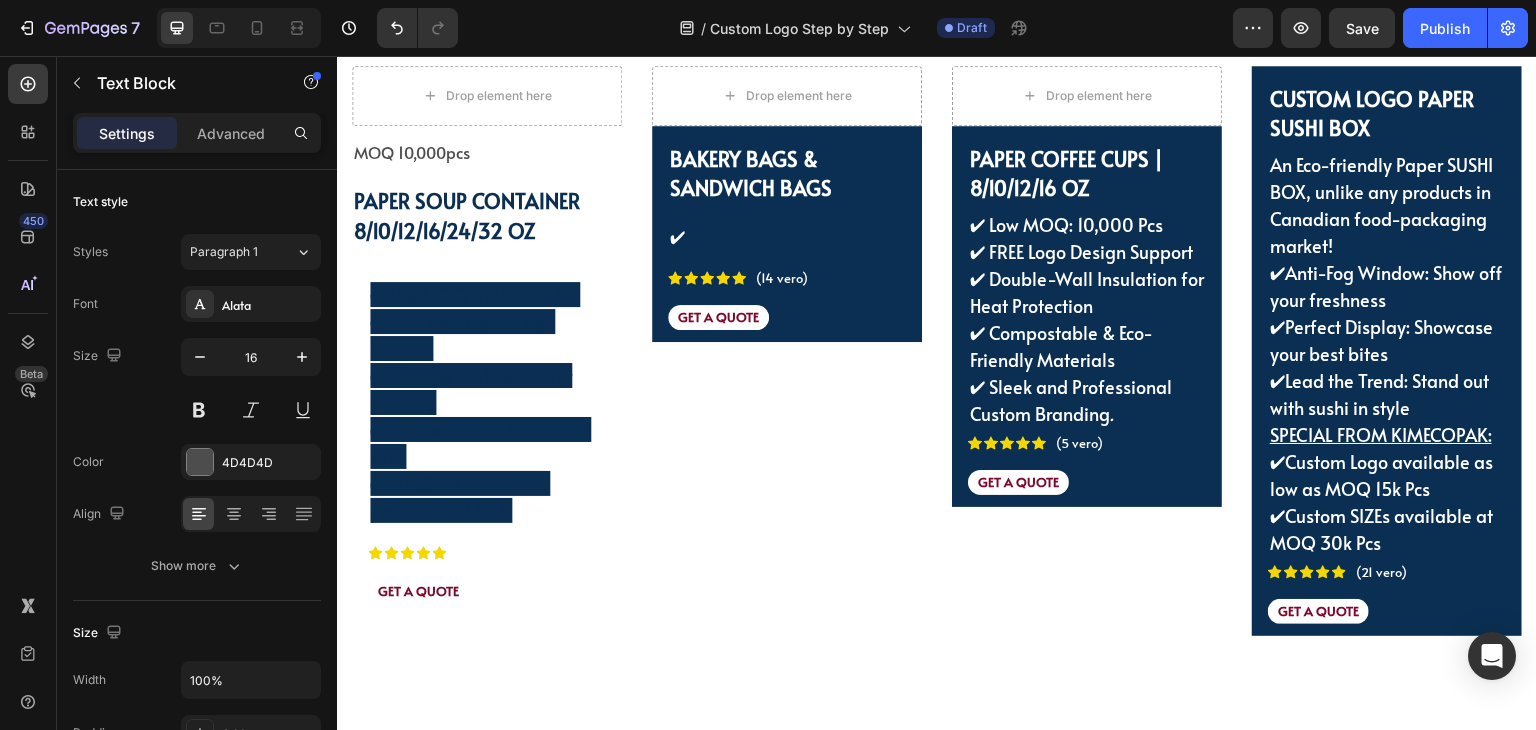scroll, scrollTop: 4099, scrollLeft: 0, axis: vertical 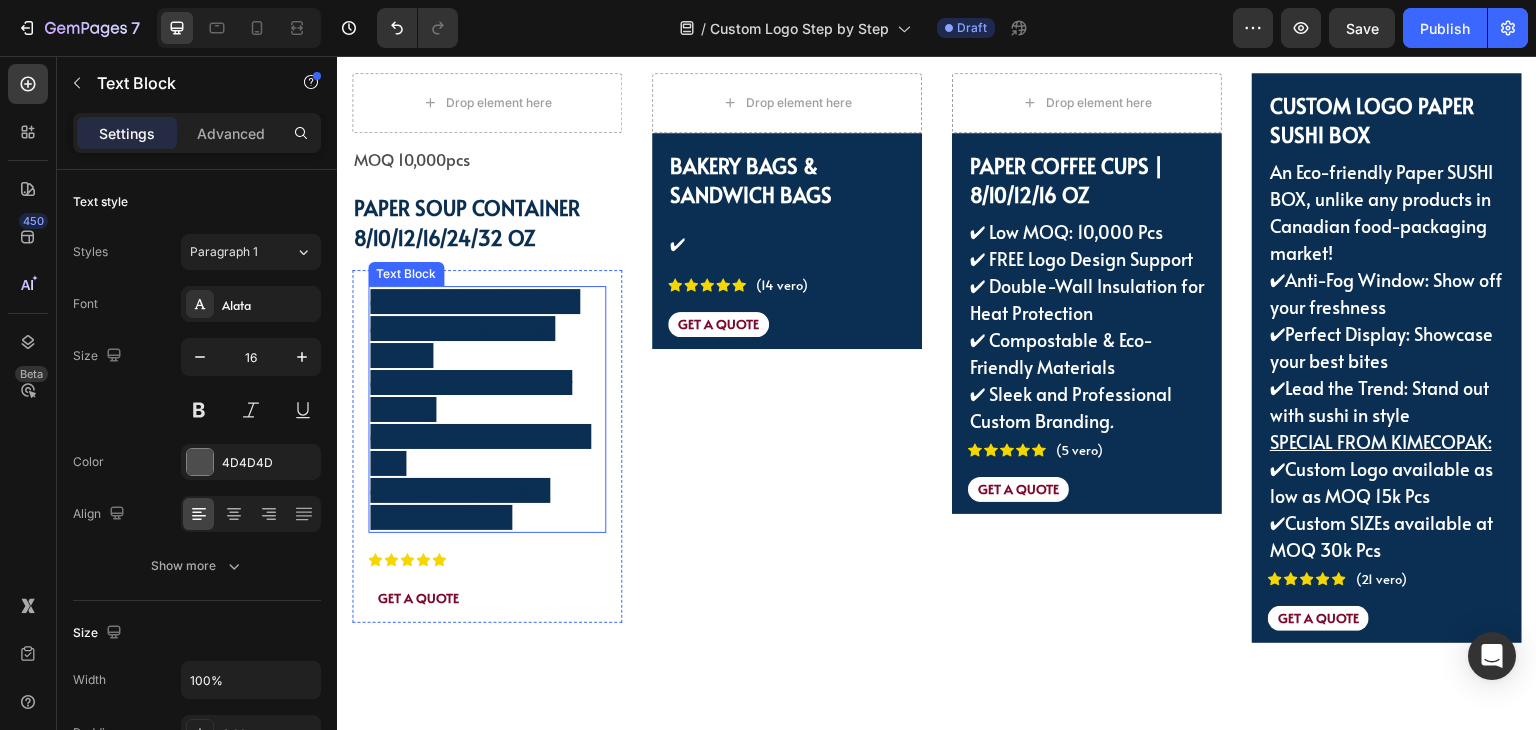 click on "✔ FREE Printing-Design Support" at bounding box center [462, 342] 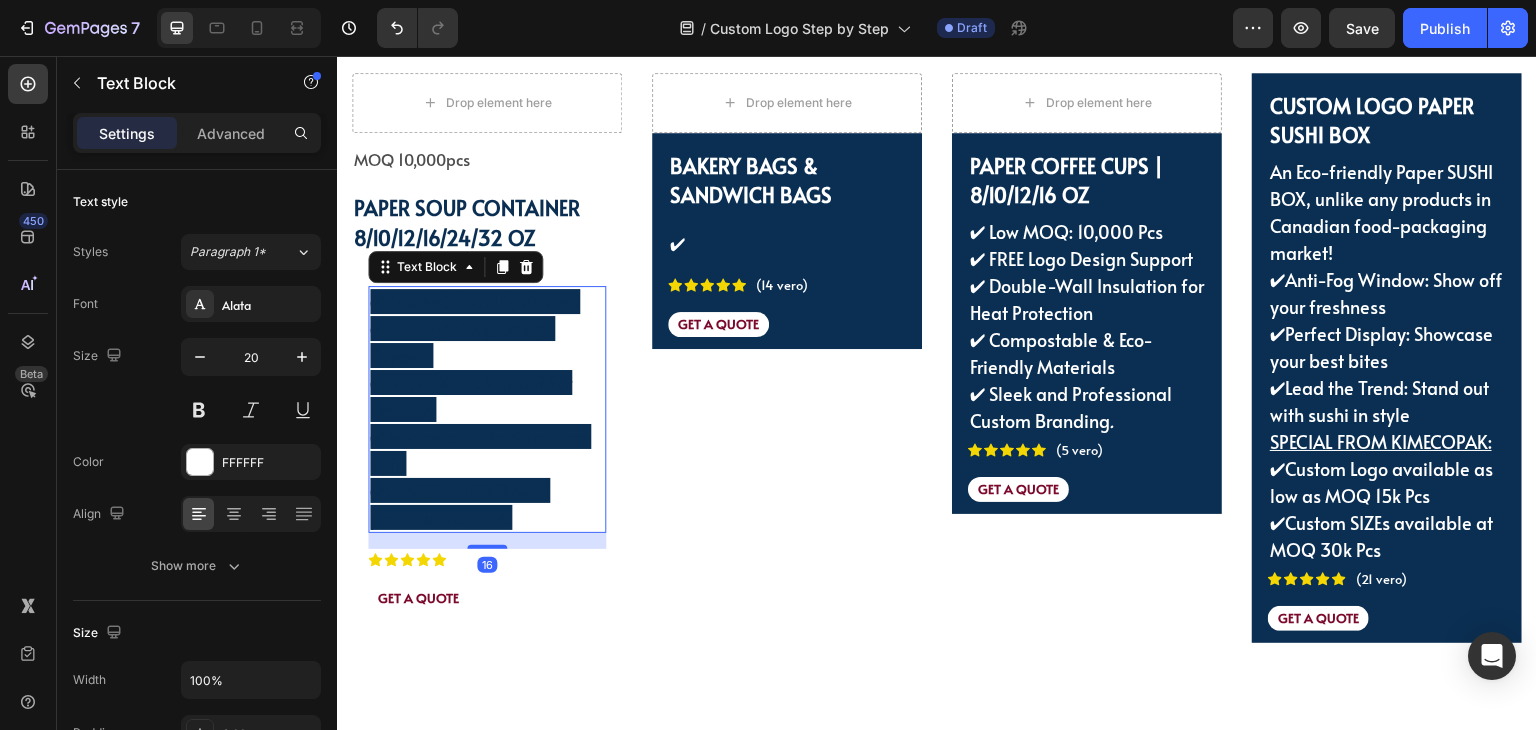 click on "✔ FREE Printing-Design Support" at bounding box center [462, 342] 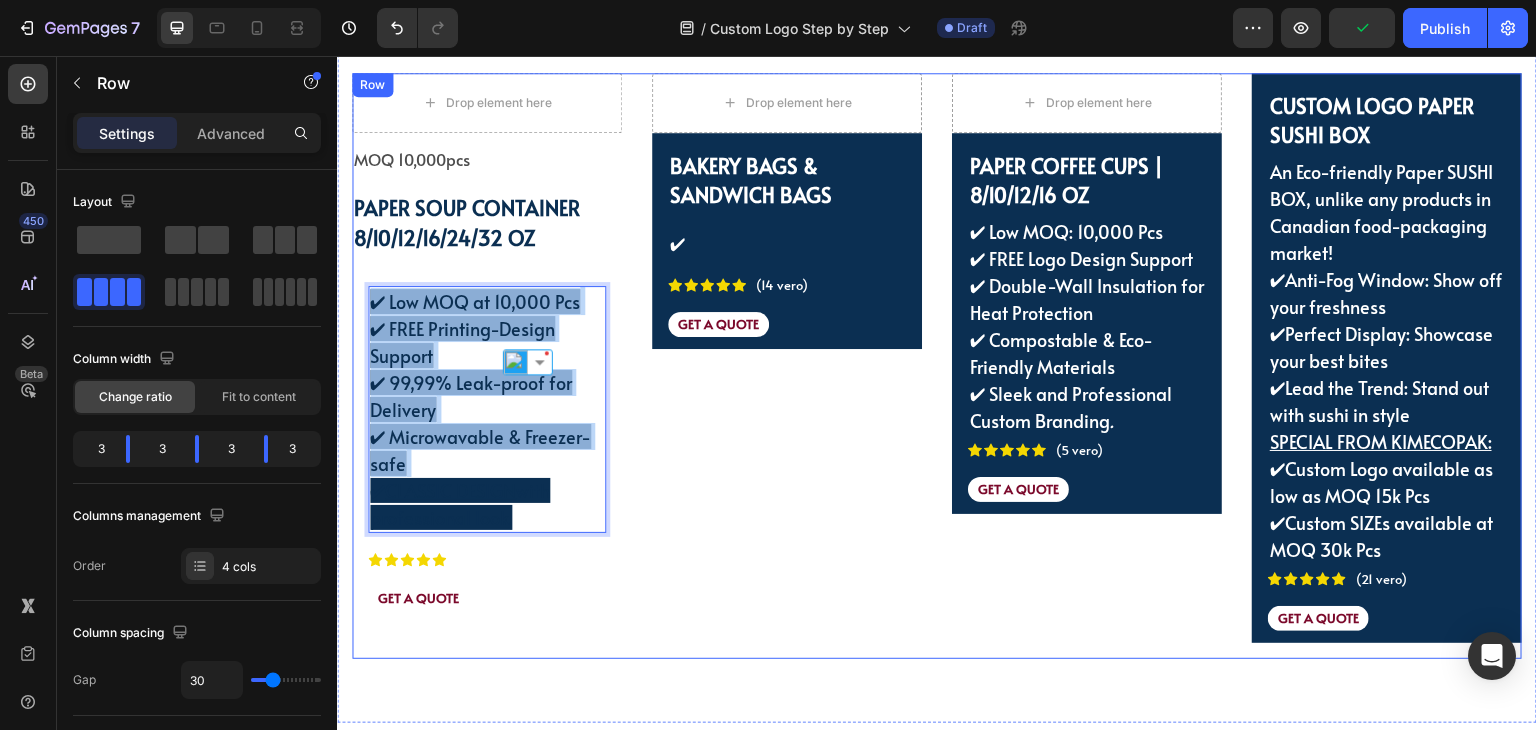 click on "Drop element here BAKERY BAGS & SANDWICH BAGS Text Block ✔  Text Block Icon Icon Icon Icon Icon Icon List (14 vero) Text Block Row GET A QUOTE Text Block Row Product" at bounding box center (787, 366) 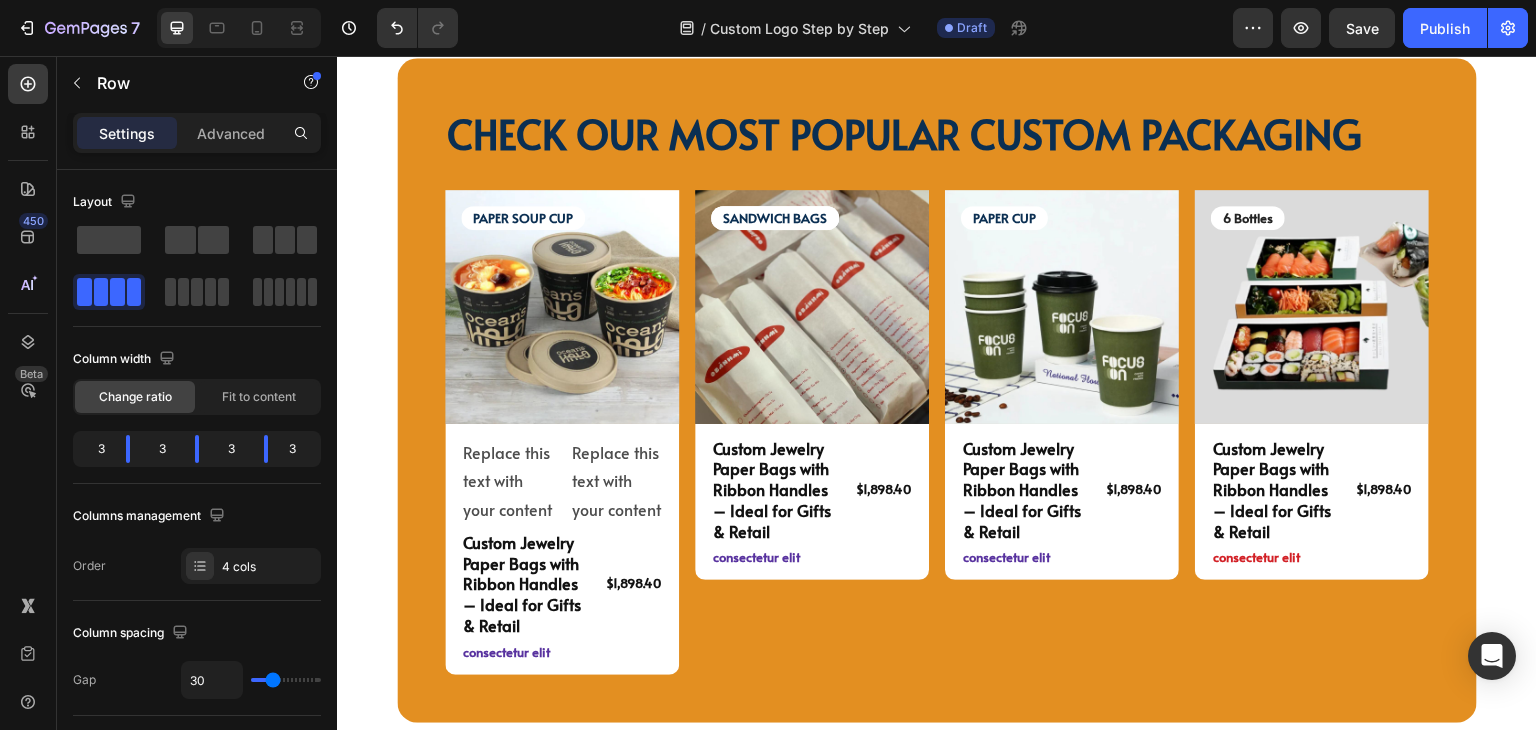 scroll, scrollTop: 4799, scrollLeft: 0, axis: vertical 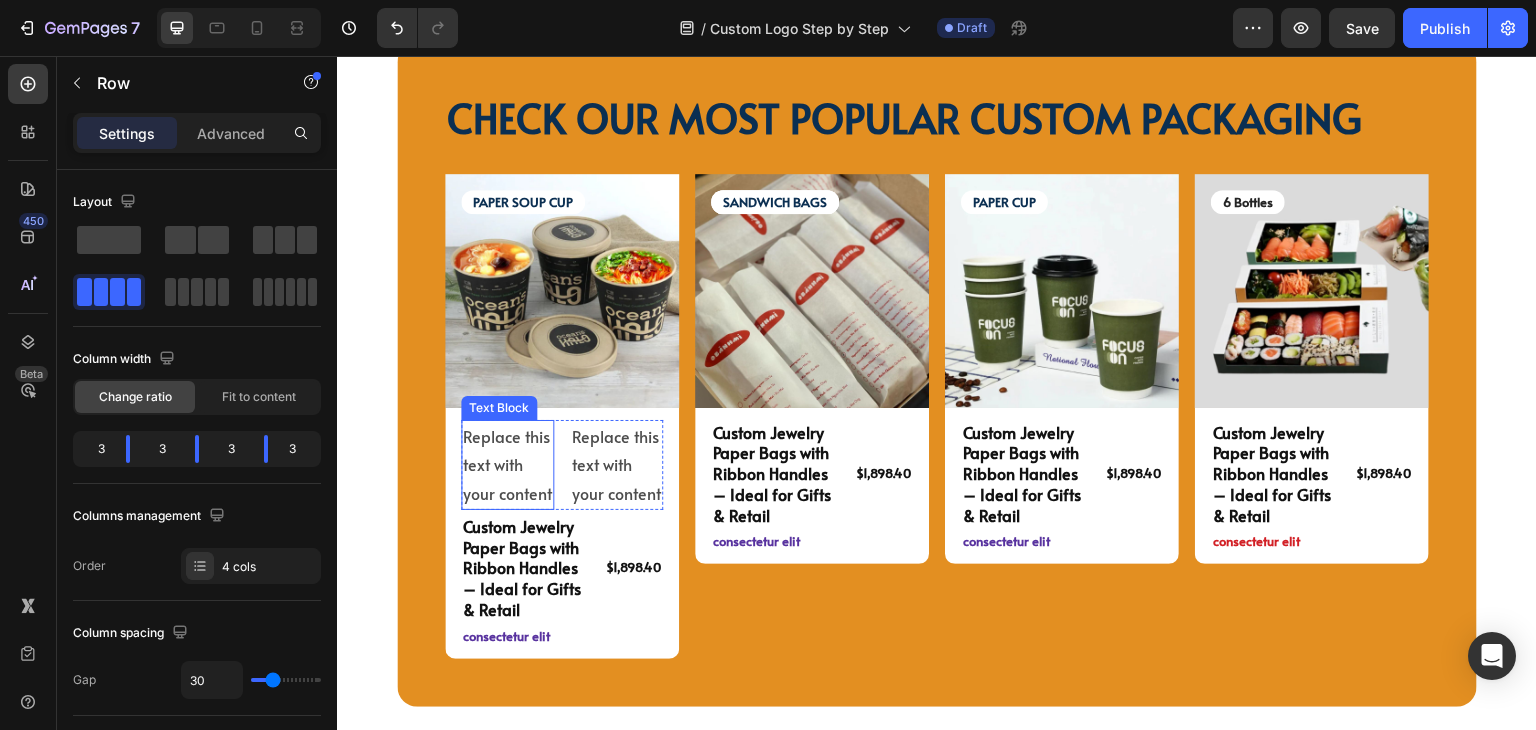 click on "Replace this text with your content" at bounding box center [507, 465] 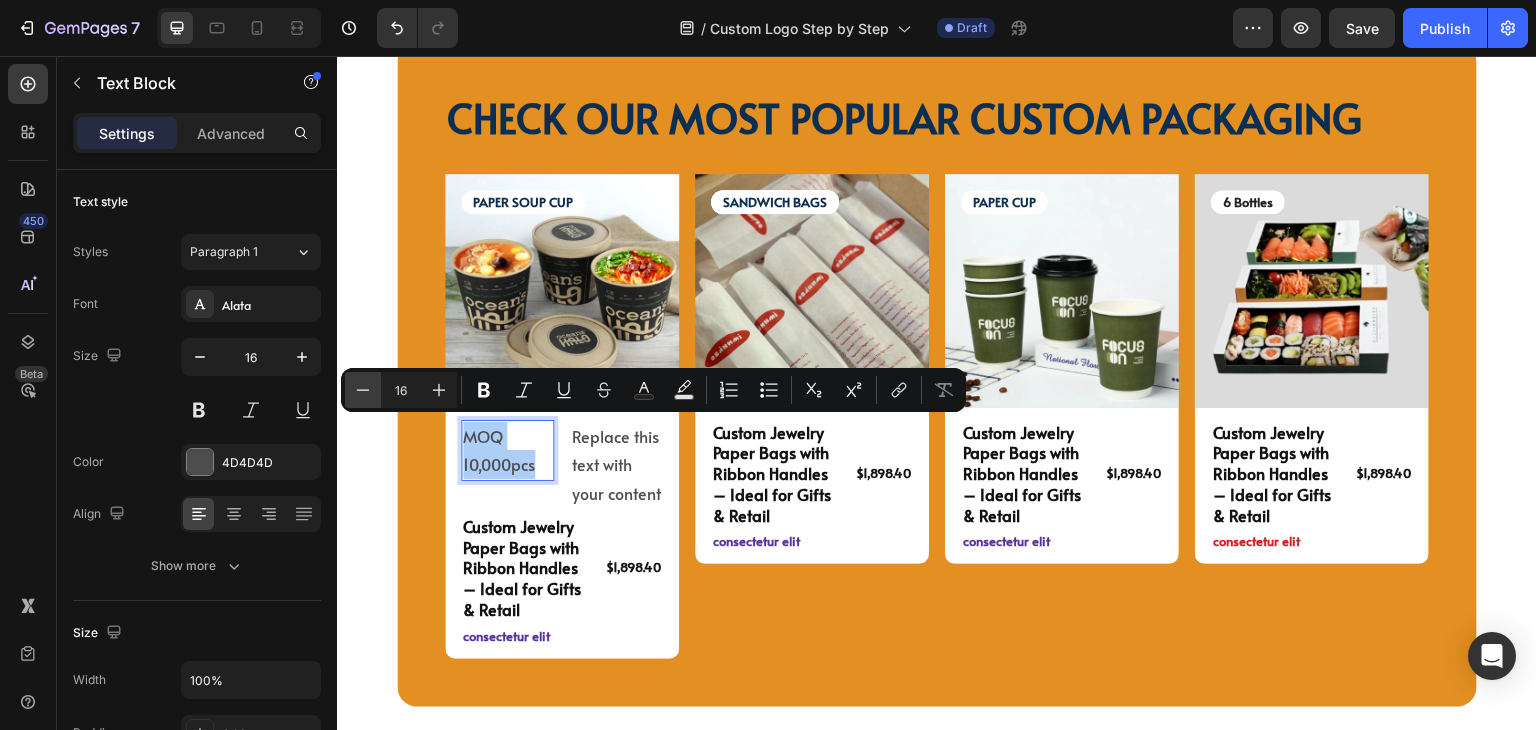 click 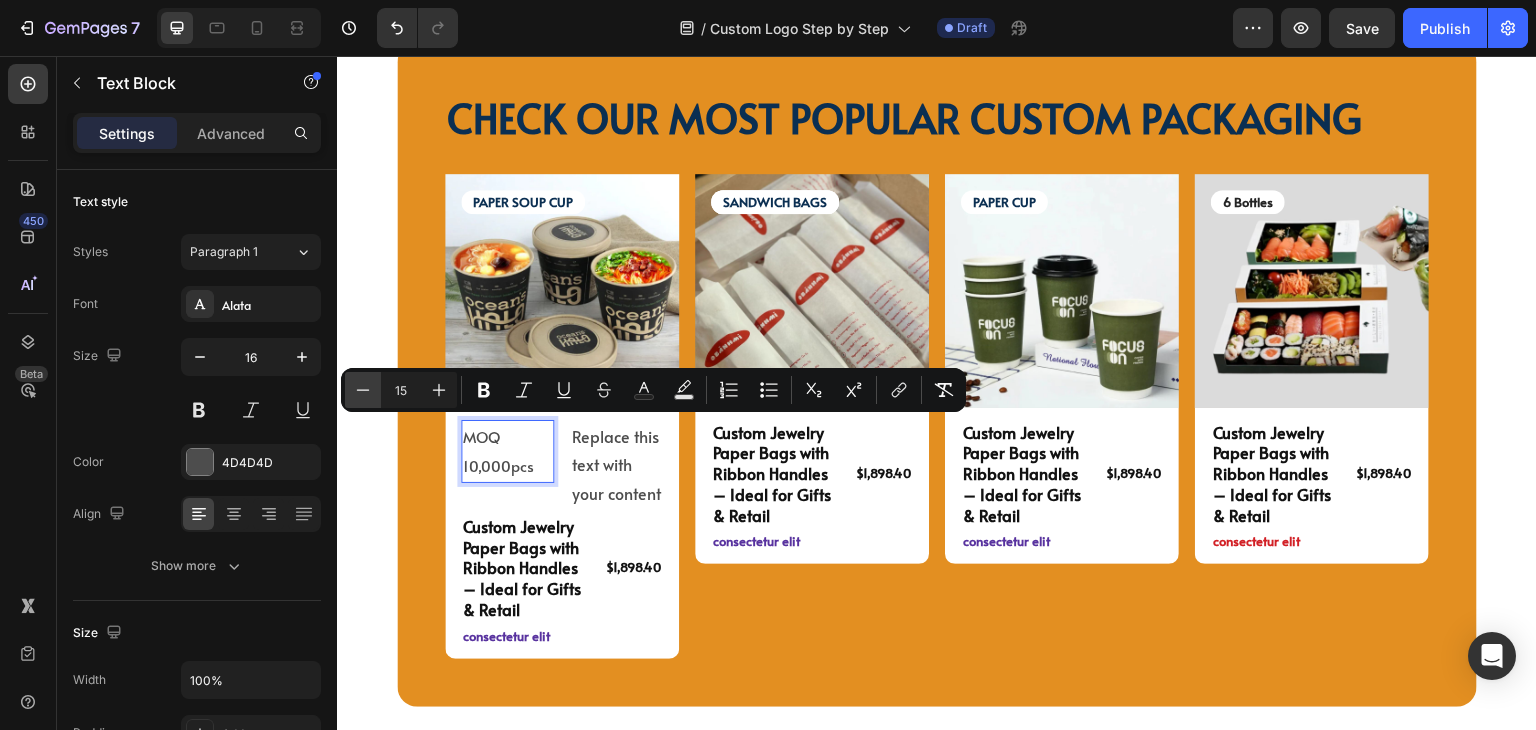click 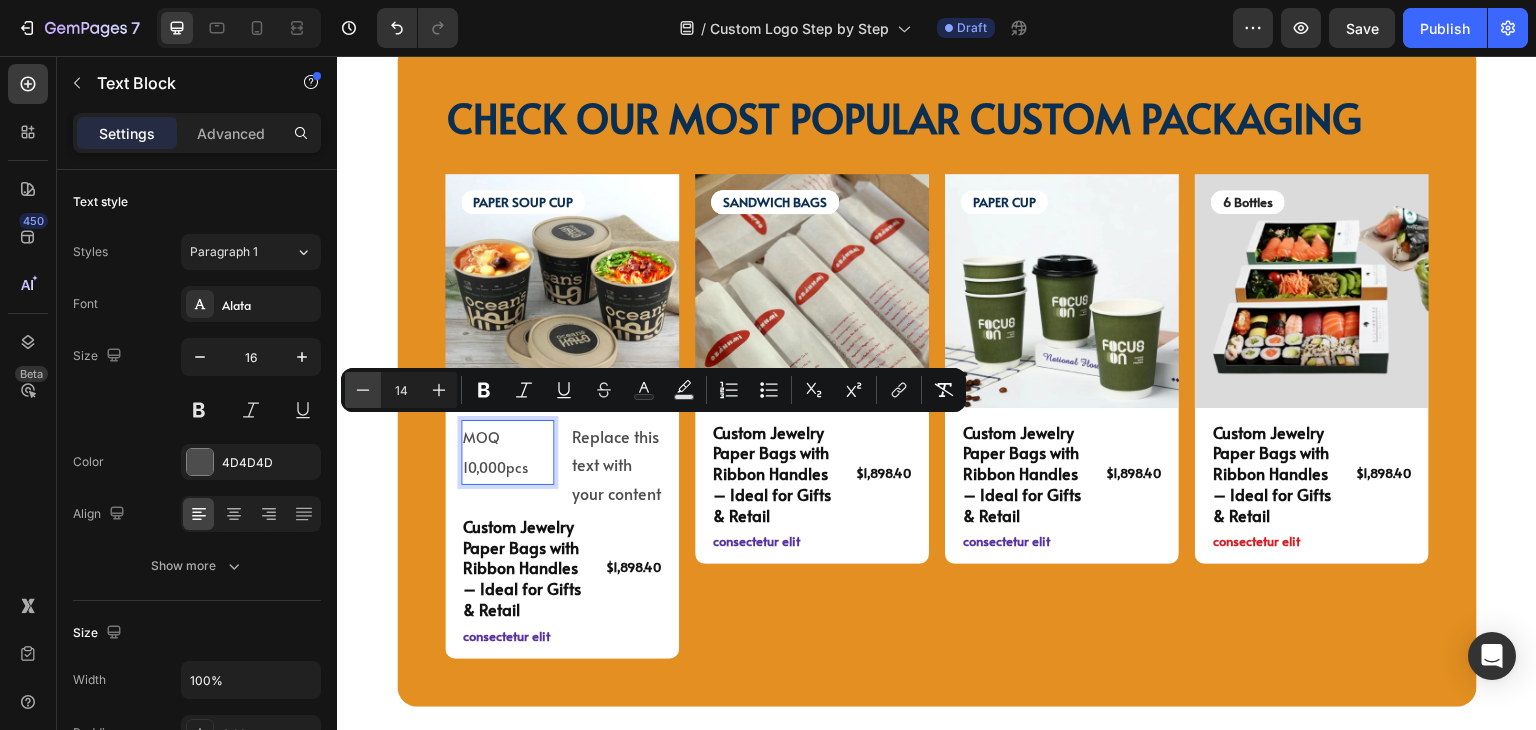 click 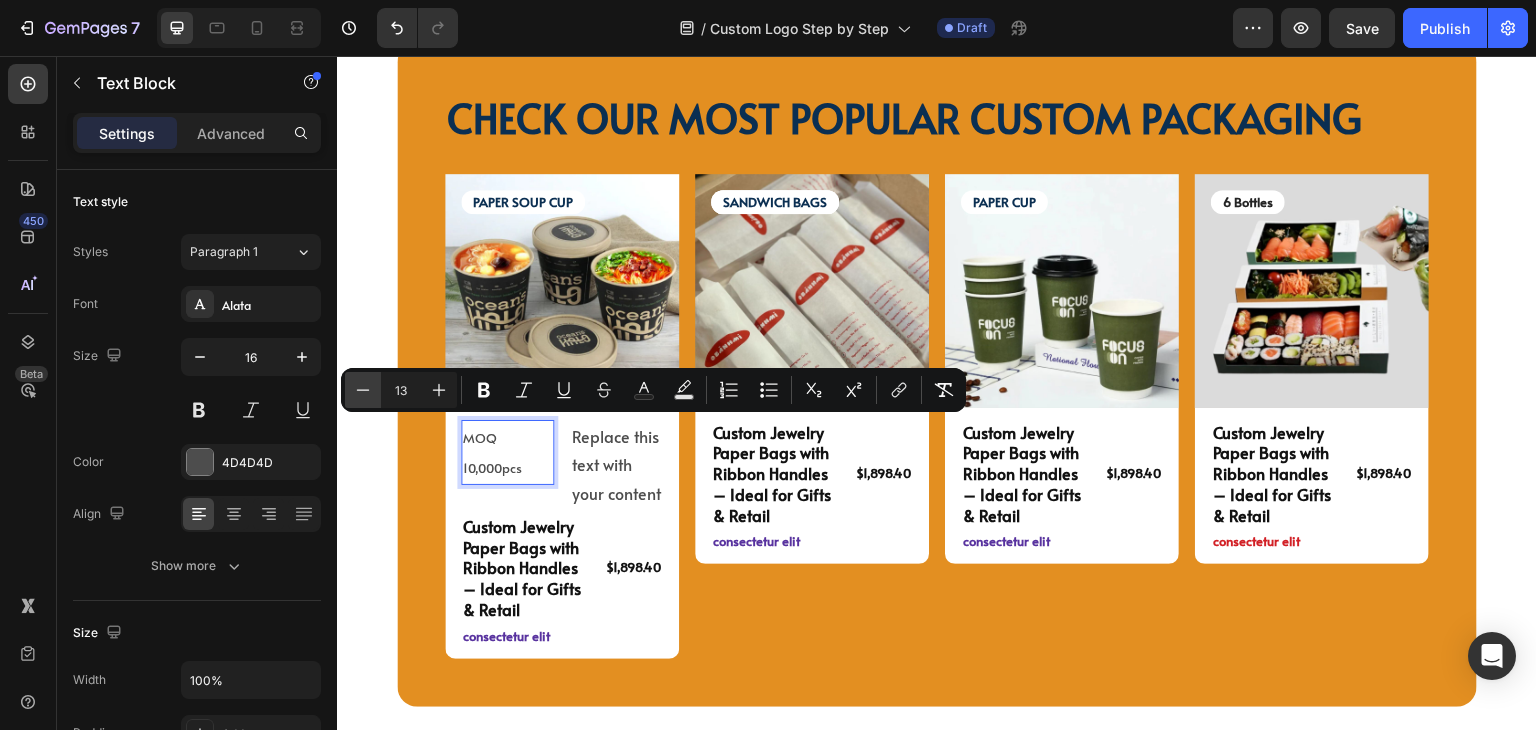 click 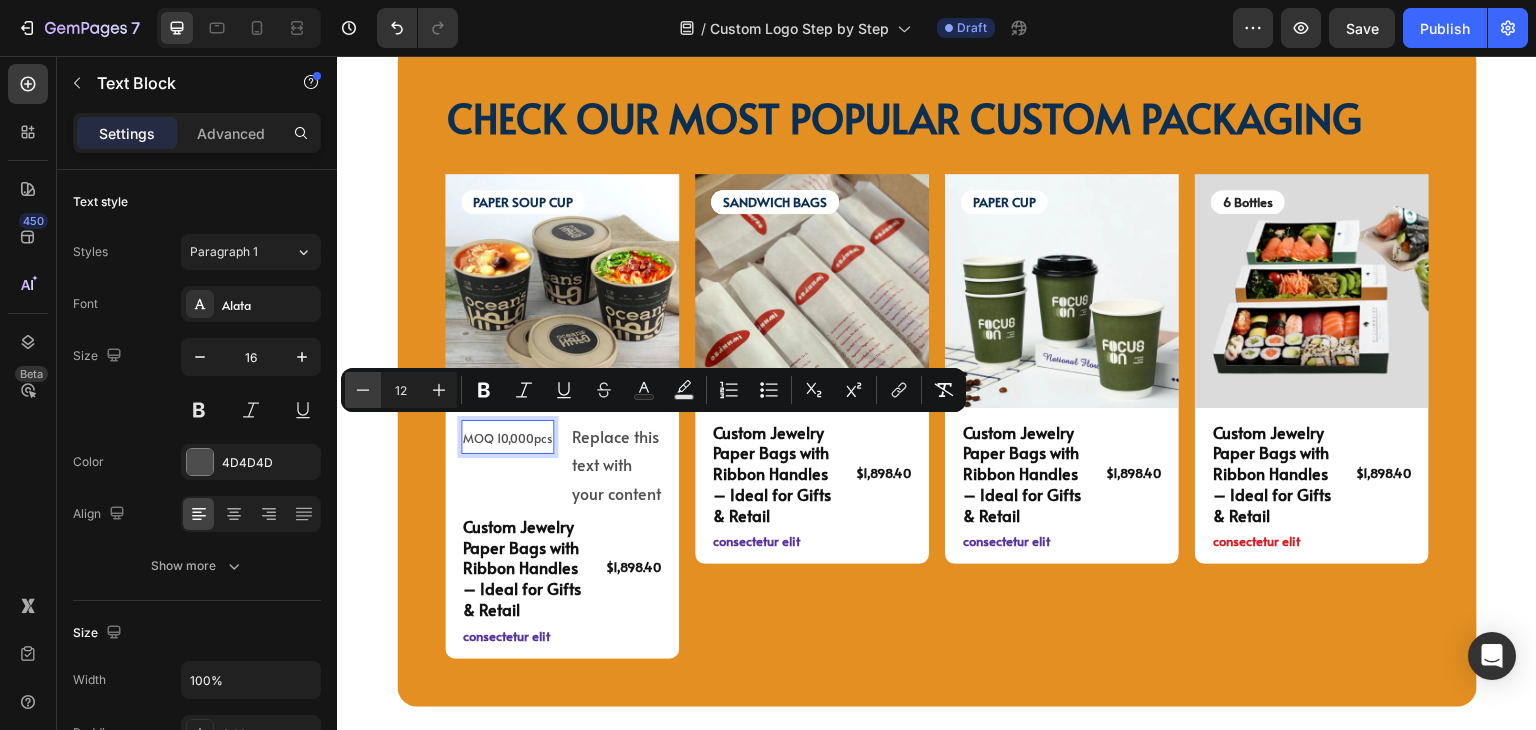click on "Minus" at bounding box center (363, 390) 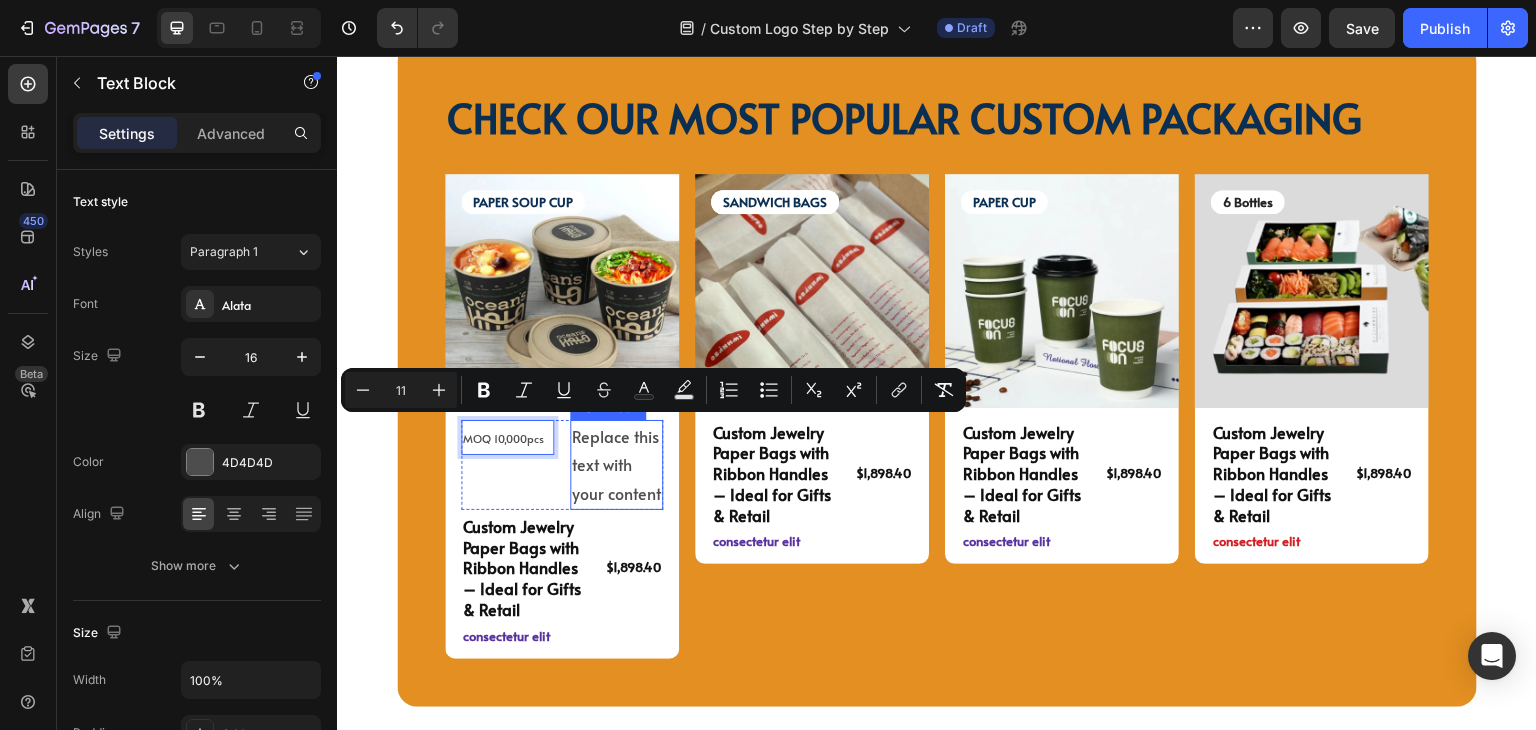 click on "Replace this text with your content" at bounding box center [616, 465] 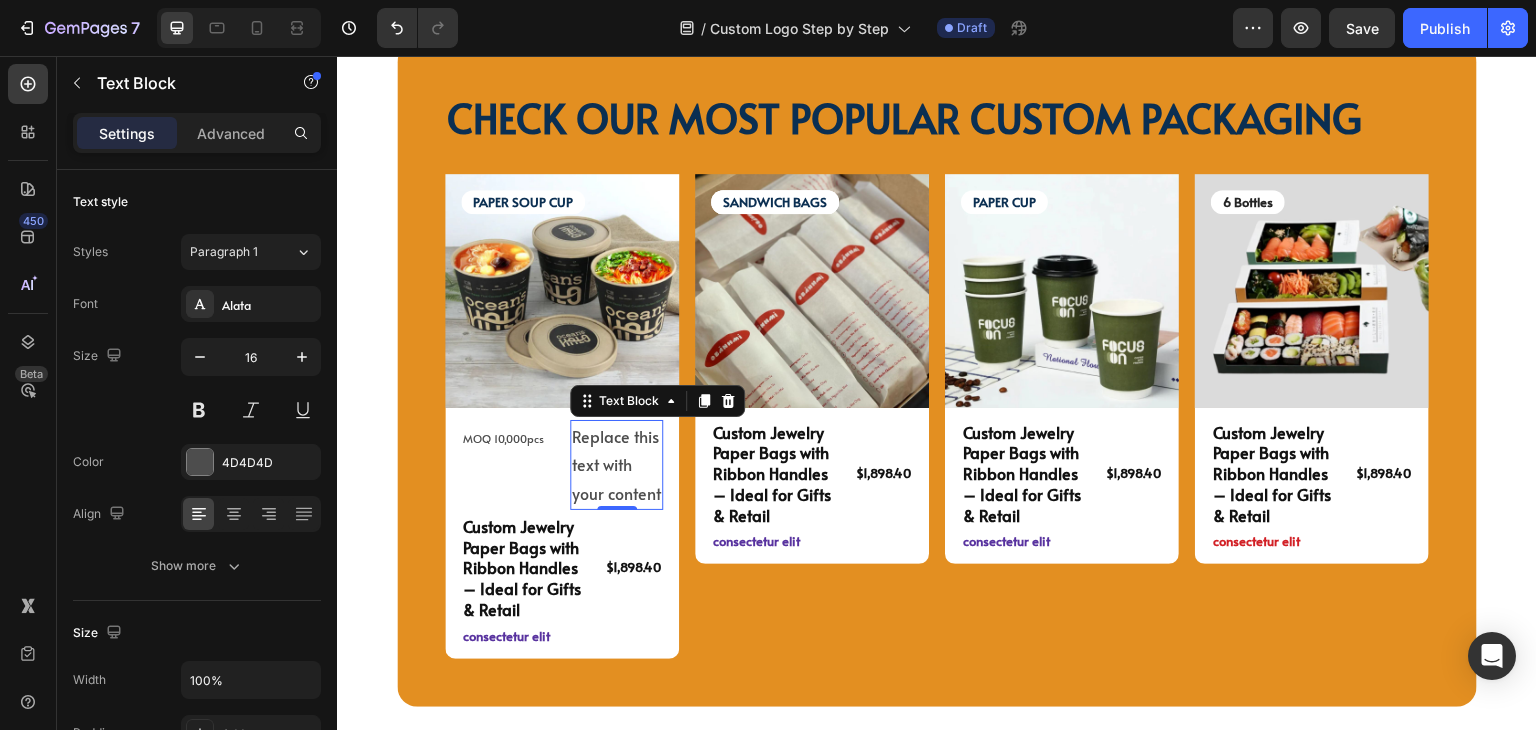 click on "MOQ 10,000pcs Text Block Replace this text with your content Text Block   0 Row" at bounding box center (562, 465) 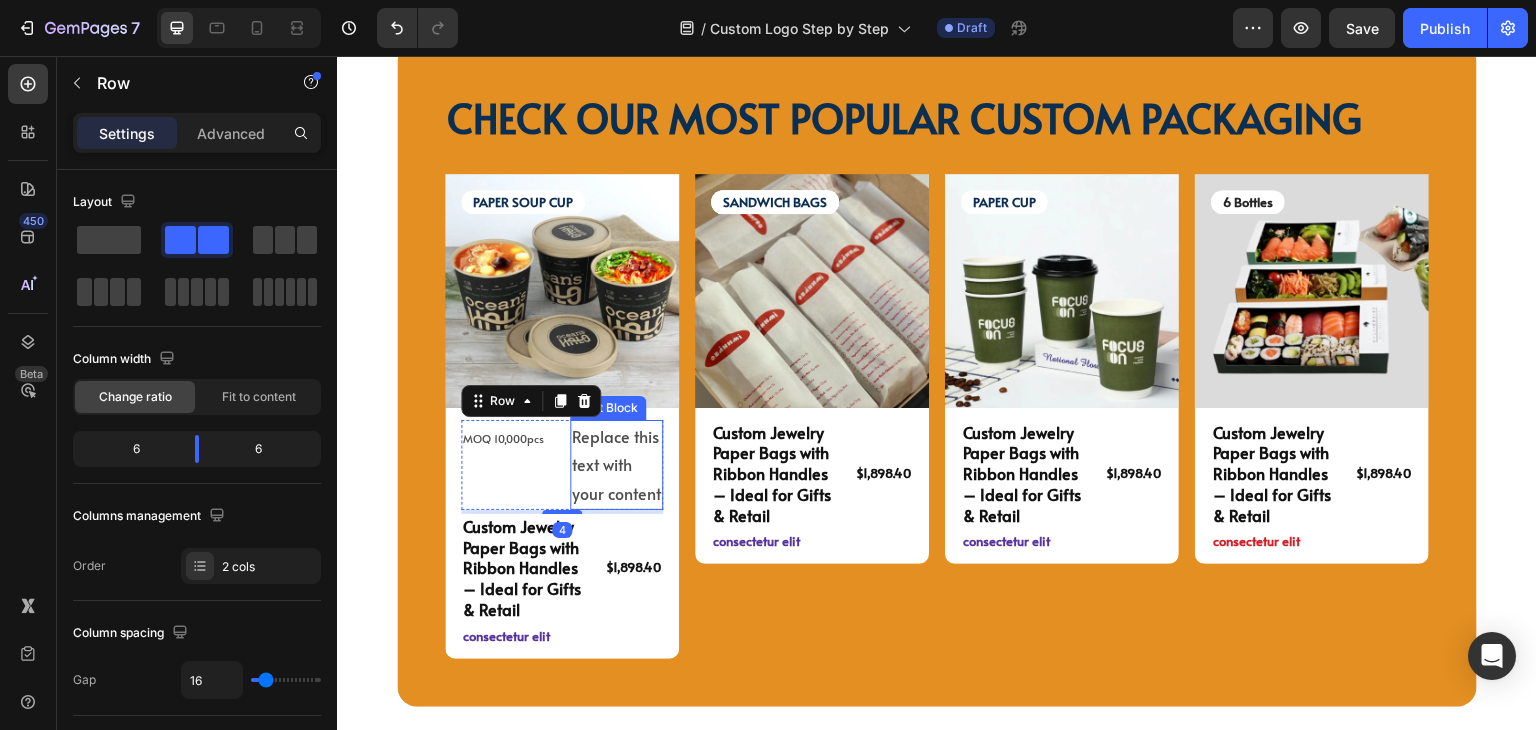 click on "Replace this text with your content" at bounding box center [616, 465] 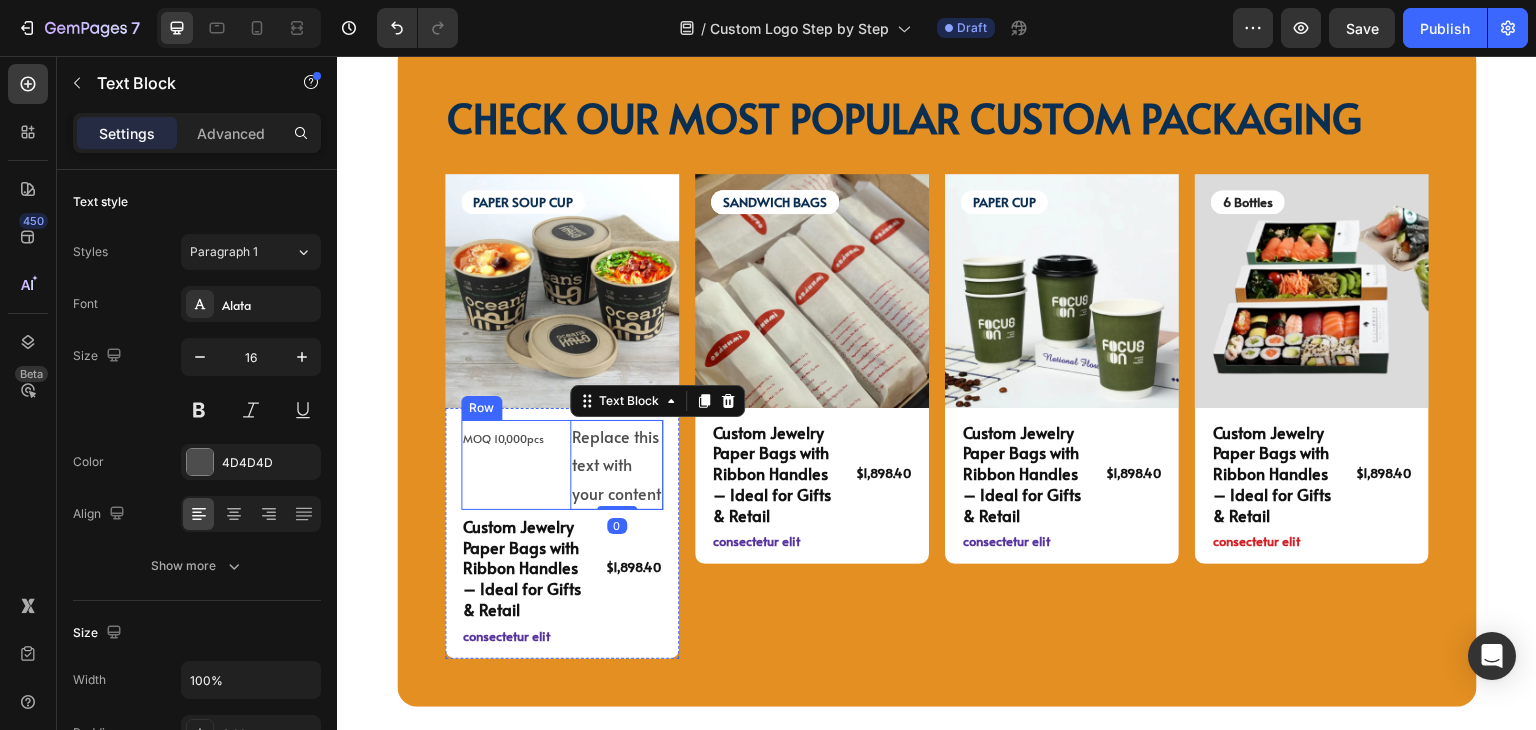 click on "MOQ 10,000pcs Text Block" at bounding box center [507, 465] 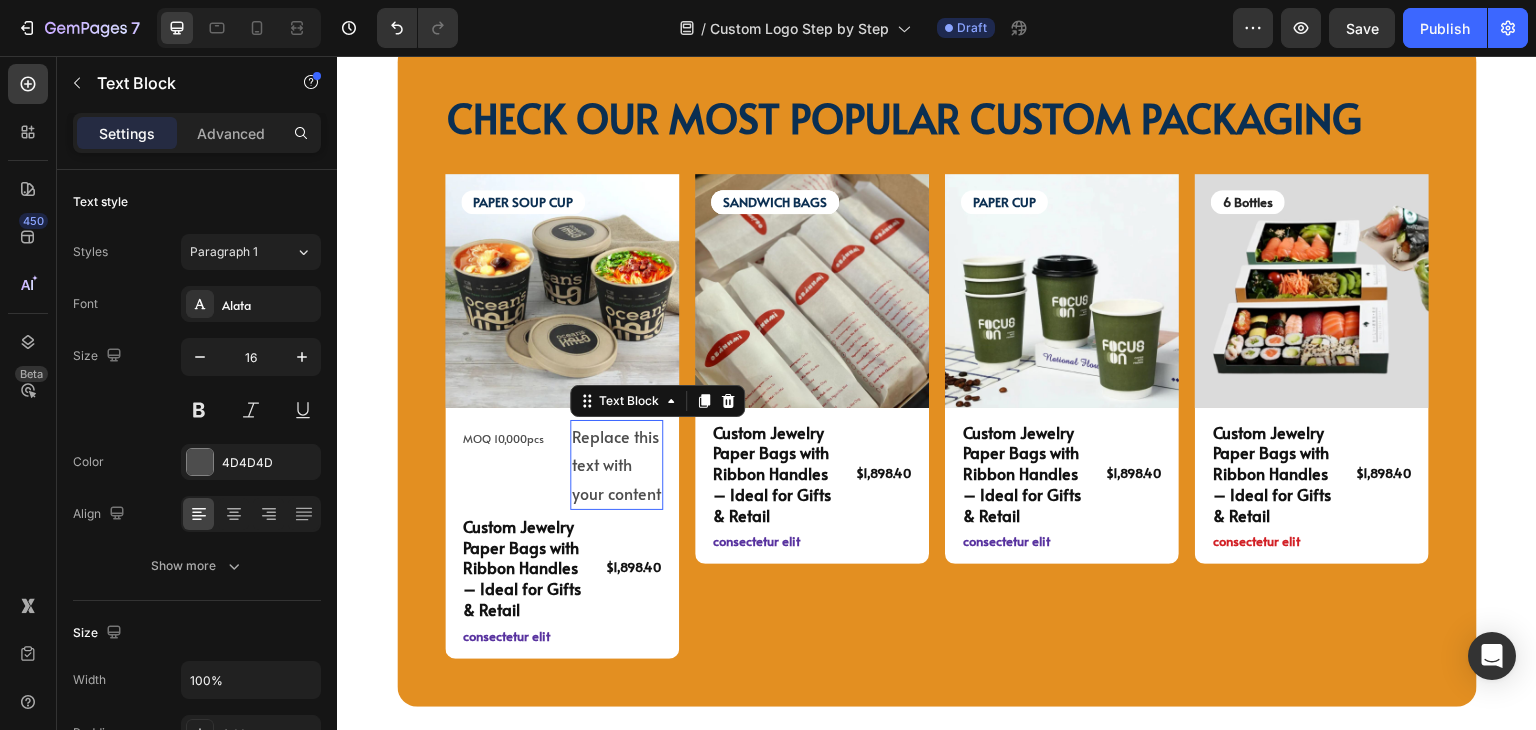 click on "Replace this text with your content" at bounding box center (616, 465) 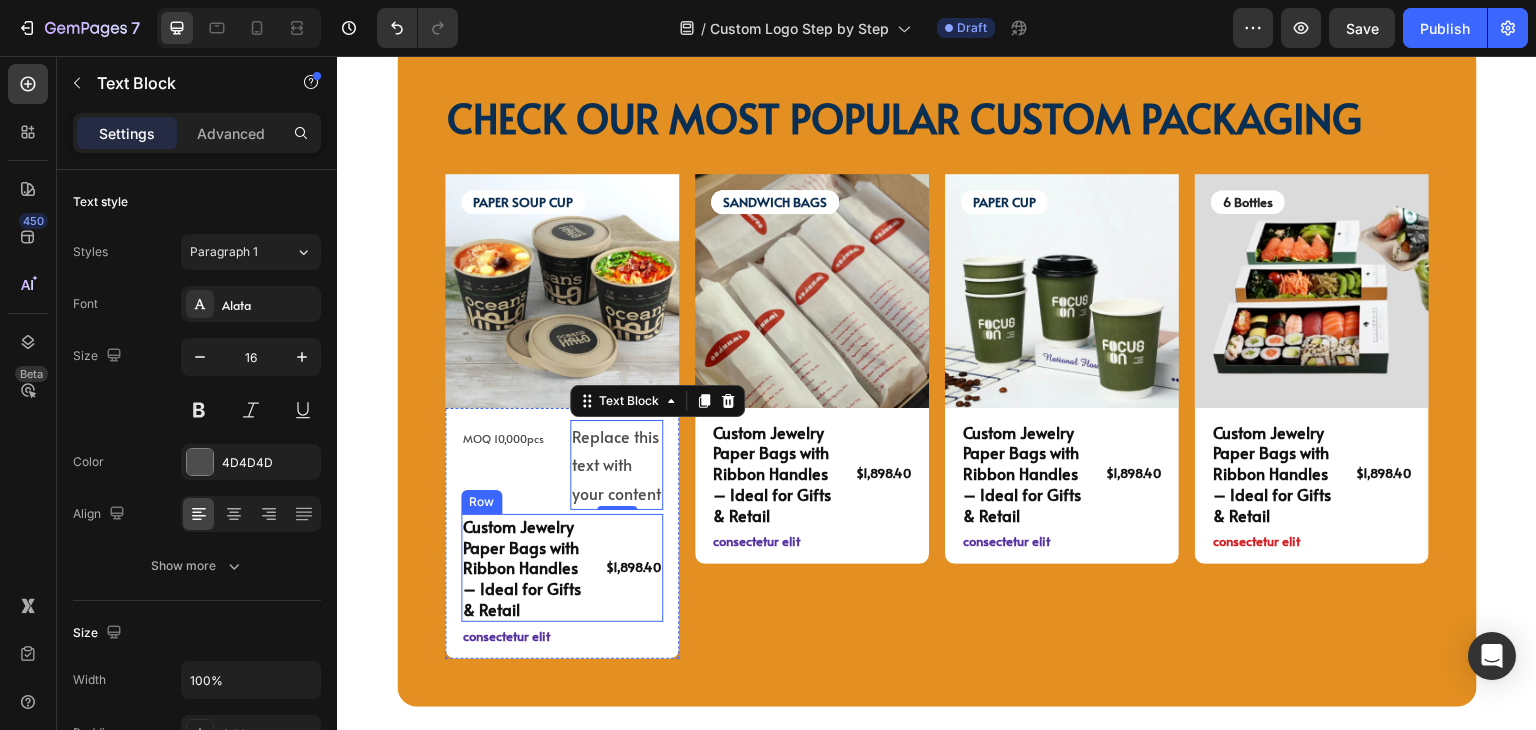 click on "Custom Jewelry Paper Bags with Ribbon Handles – Ideal for Gifts & Retail Product Title $1,898.40 Product Price Product Price Row" at bounding box center (562, 568) 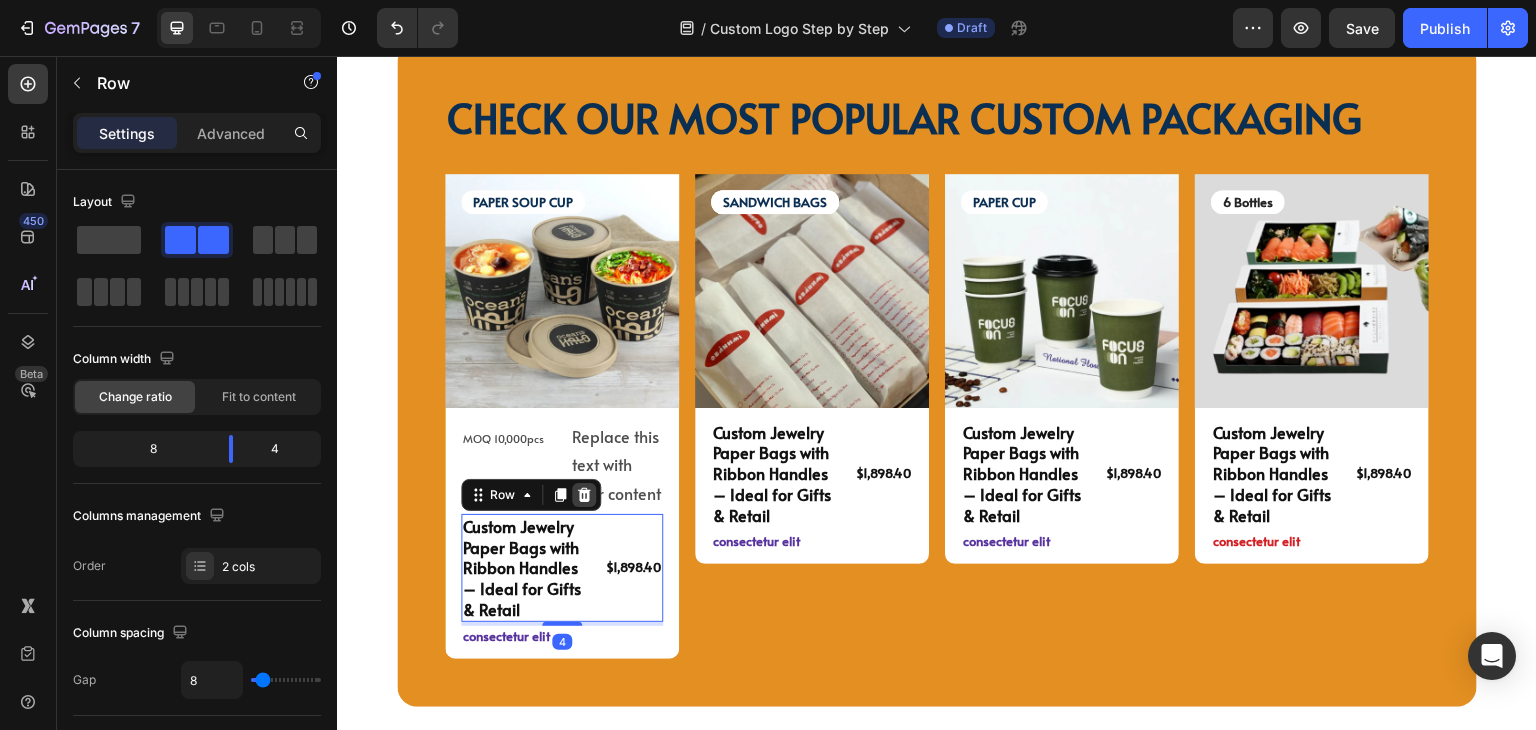 click at bounding box center [584, 495] 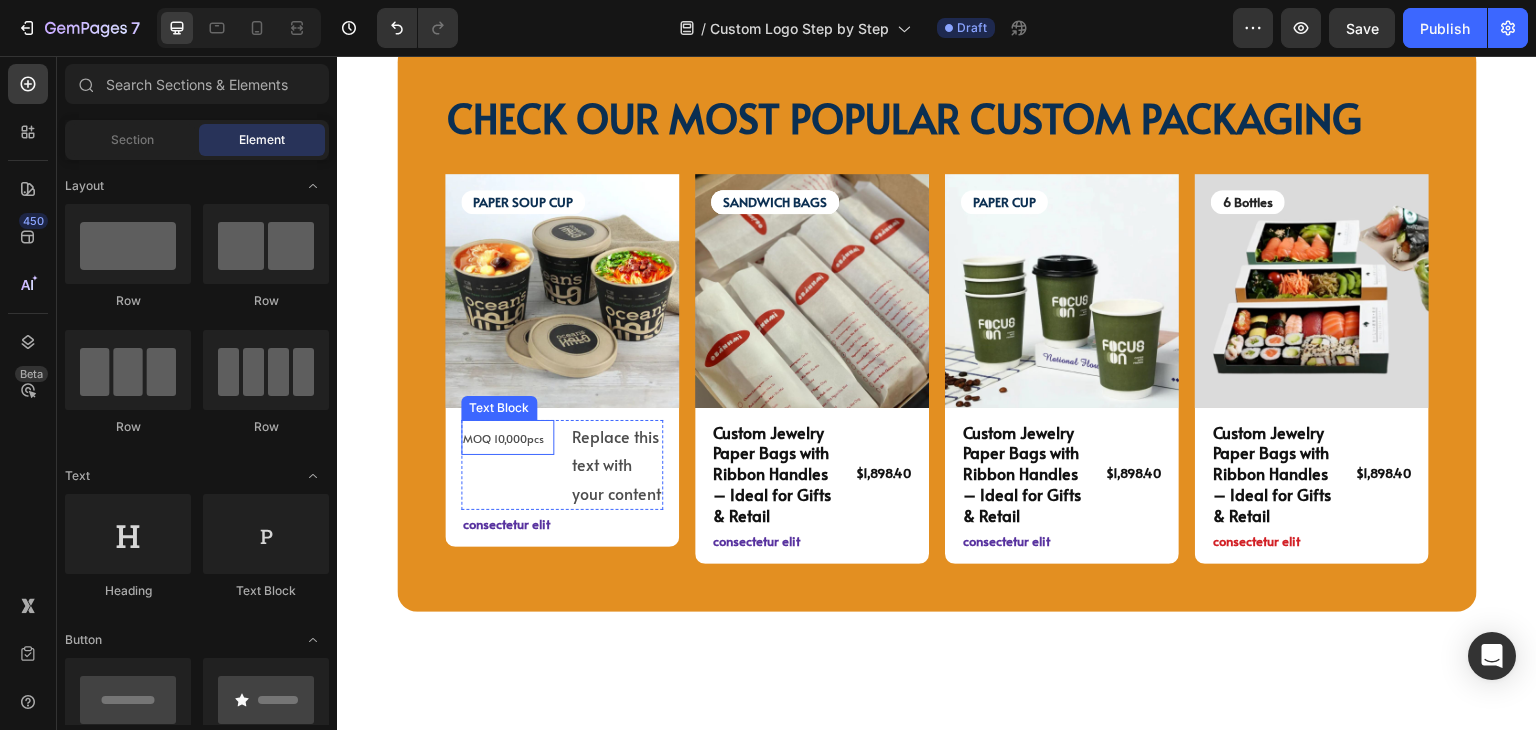 click on "MOQ 10,000pcs" at bounding box center [503, 438] 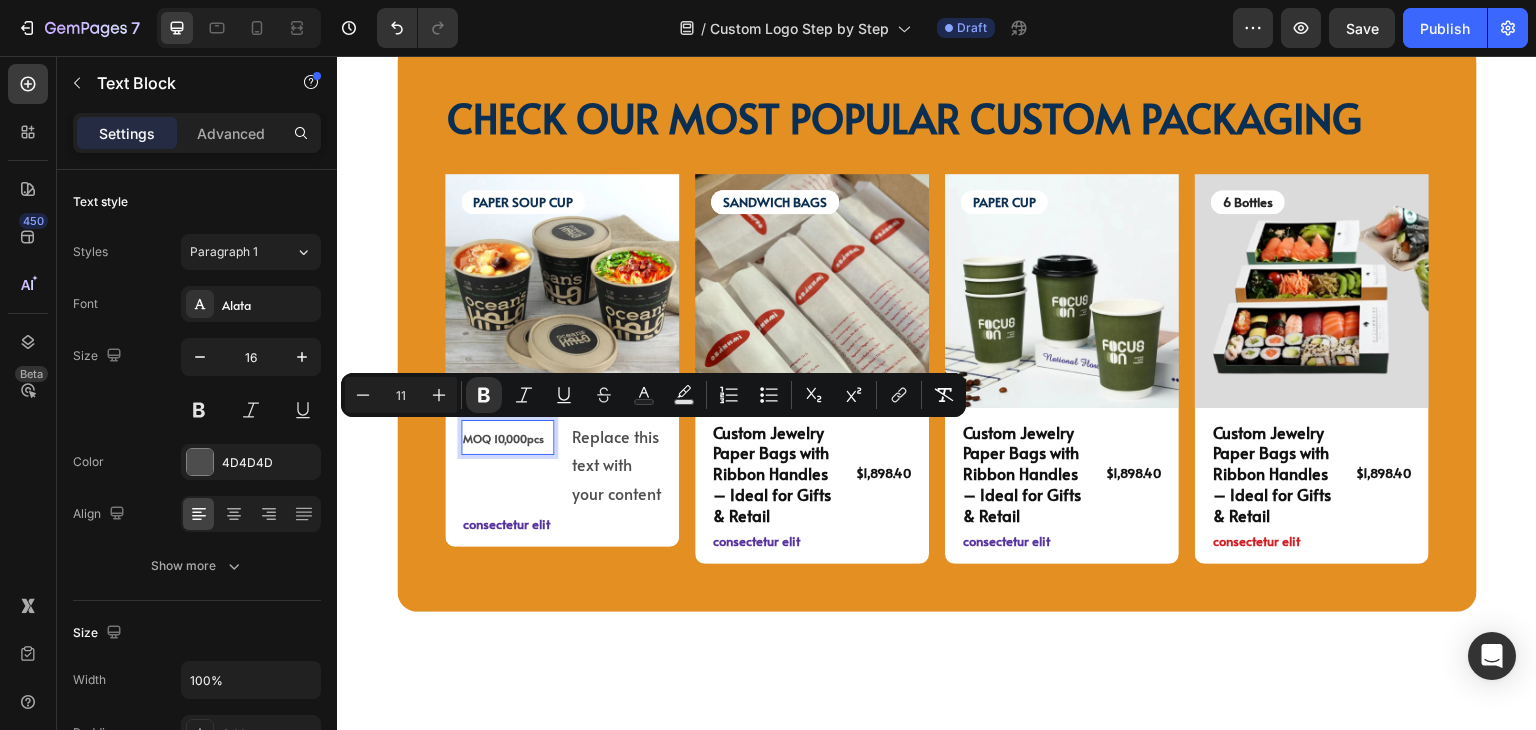 click on "Replace this text with your content" at bounding box center [616, 465] 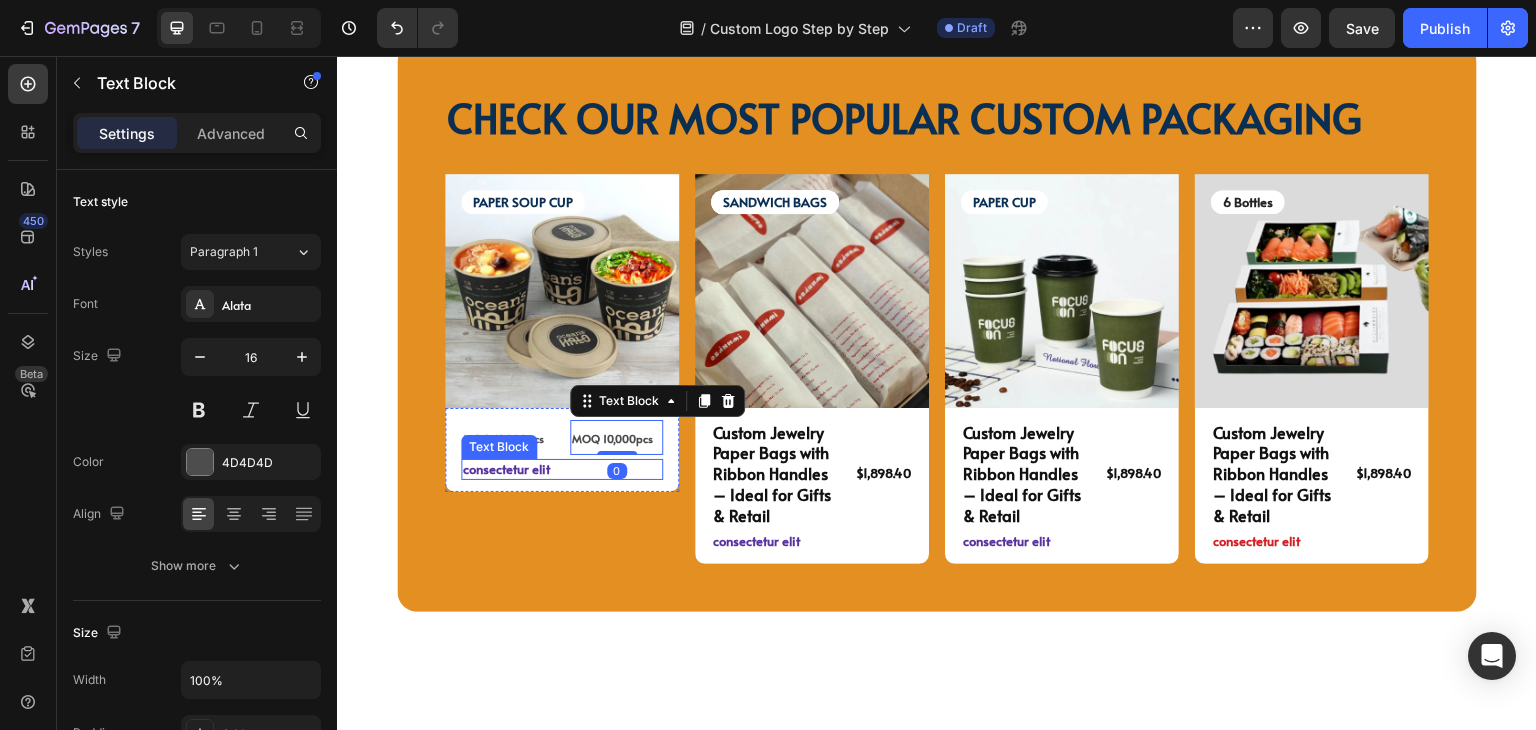 click on "consectetur elit" at bounding box center [562, 469] 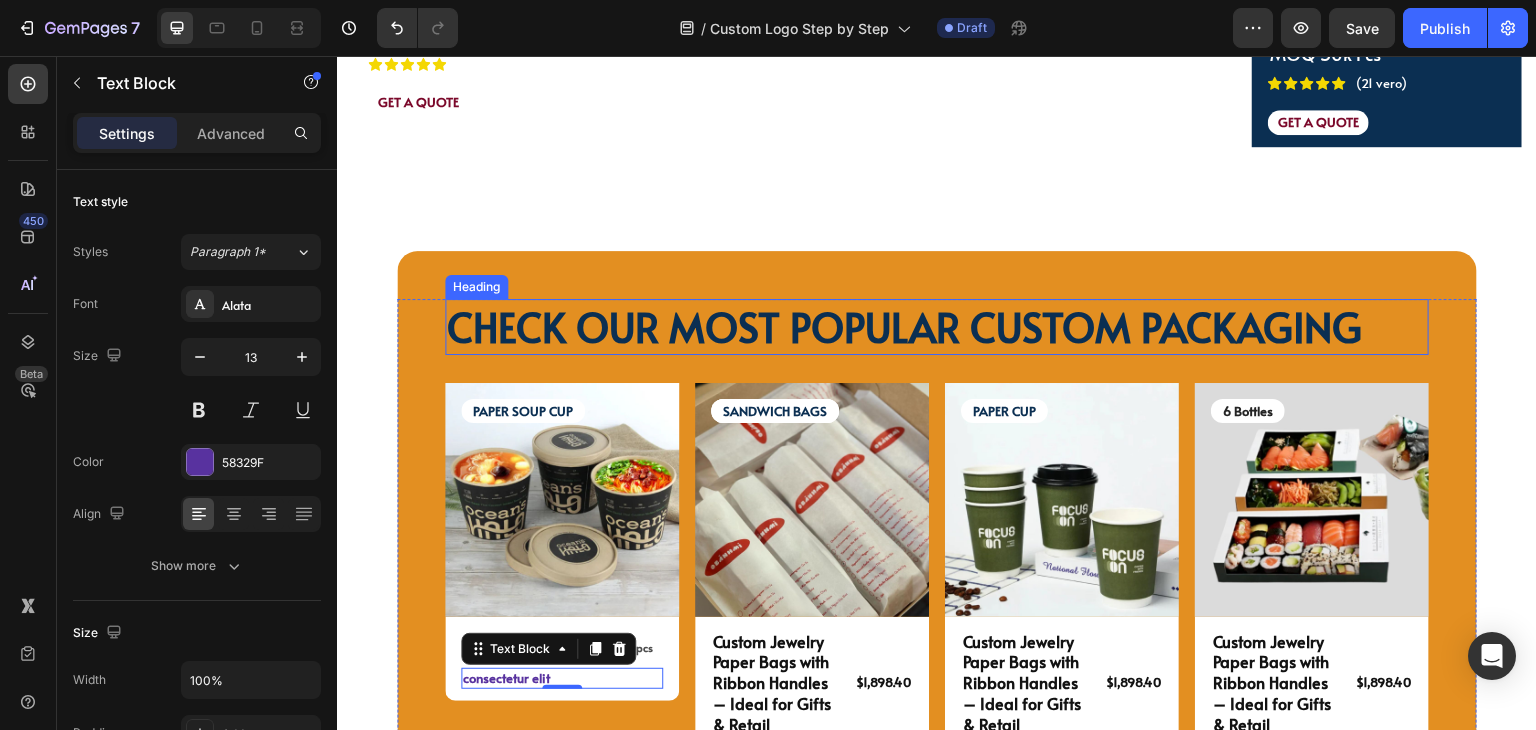 scroll, scrollTop: 4399, scrollLeft: 0, axis: vertical 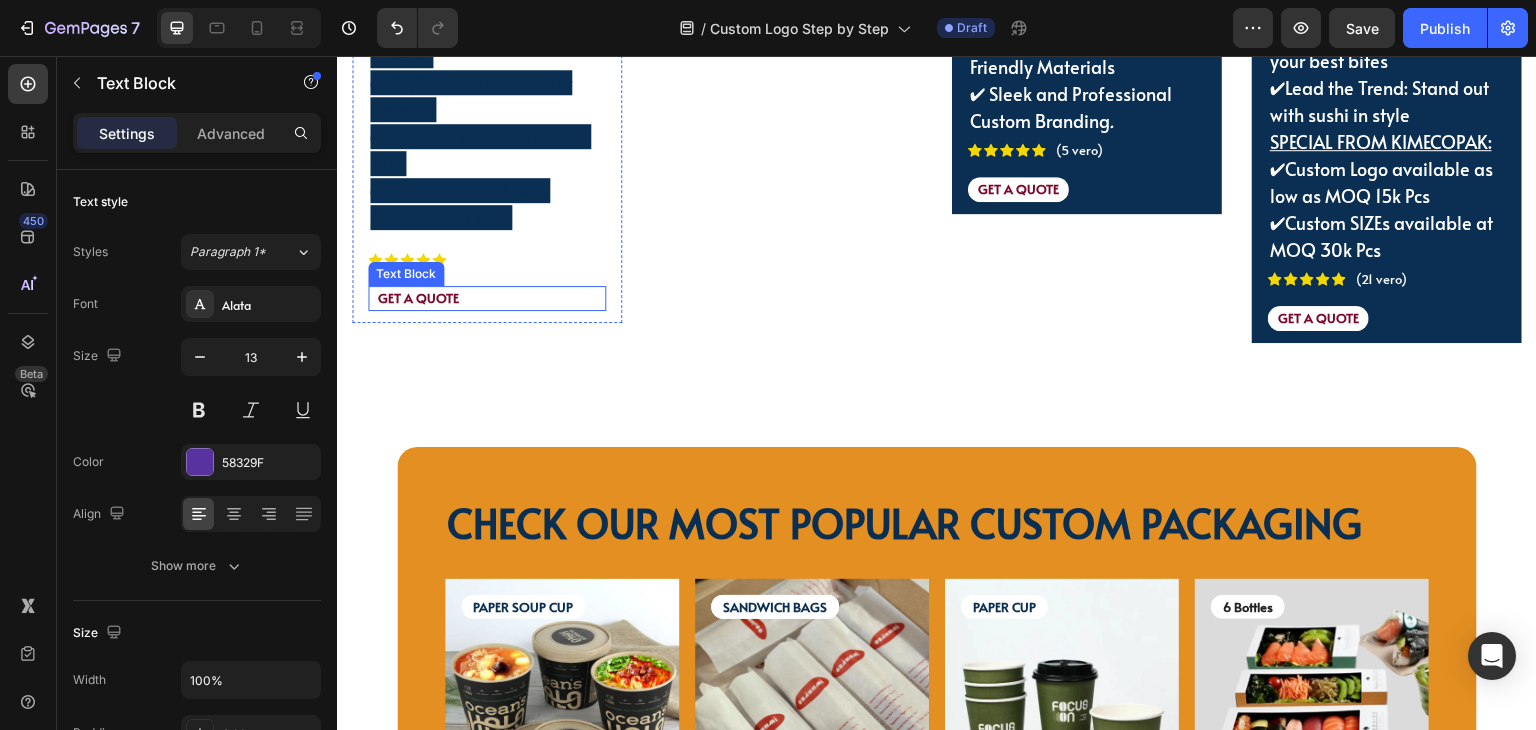 click on "GET A QUOTE" at bounding box center (487, 298) 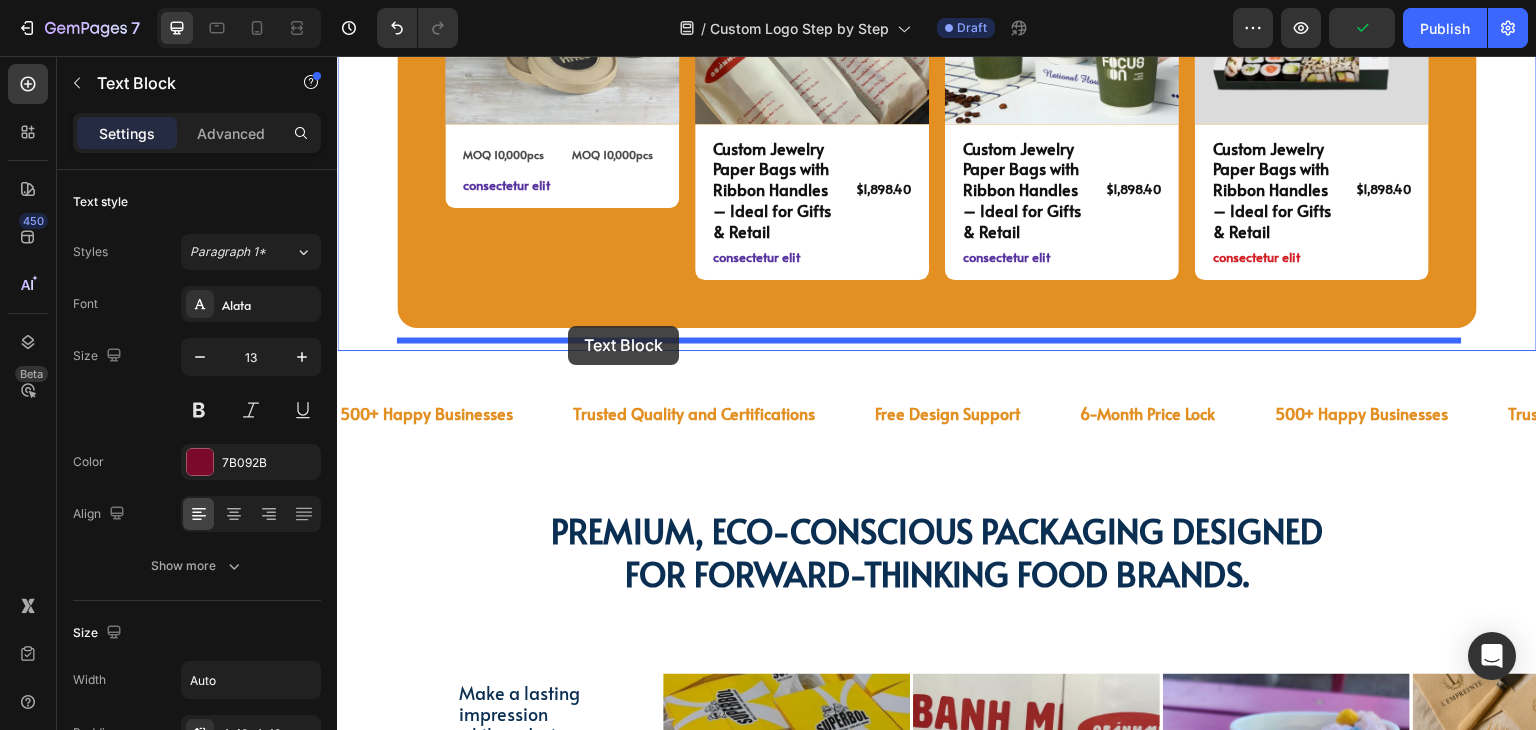 scroll, scrollTop: 4787, scrollLeft: 0, axis: vertical 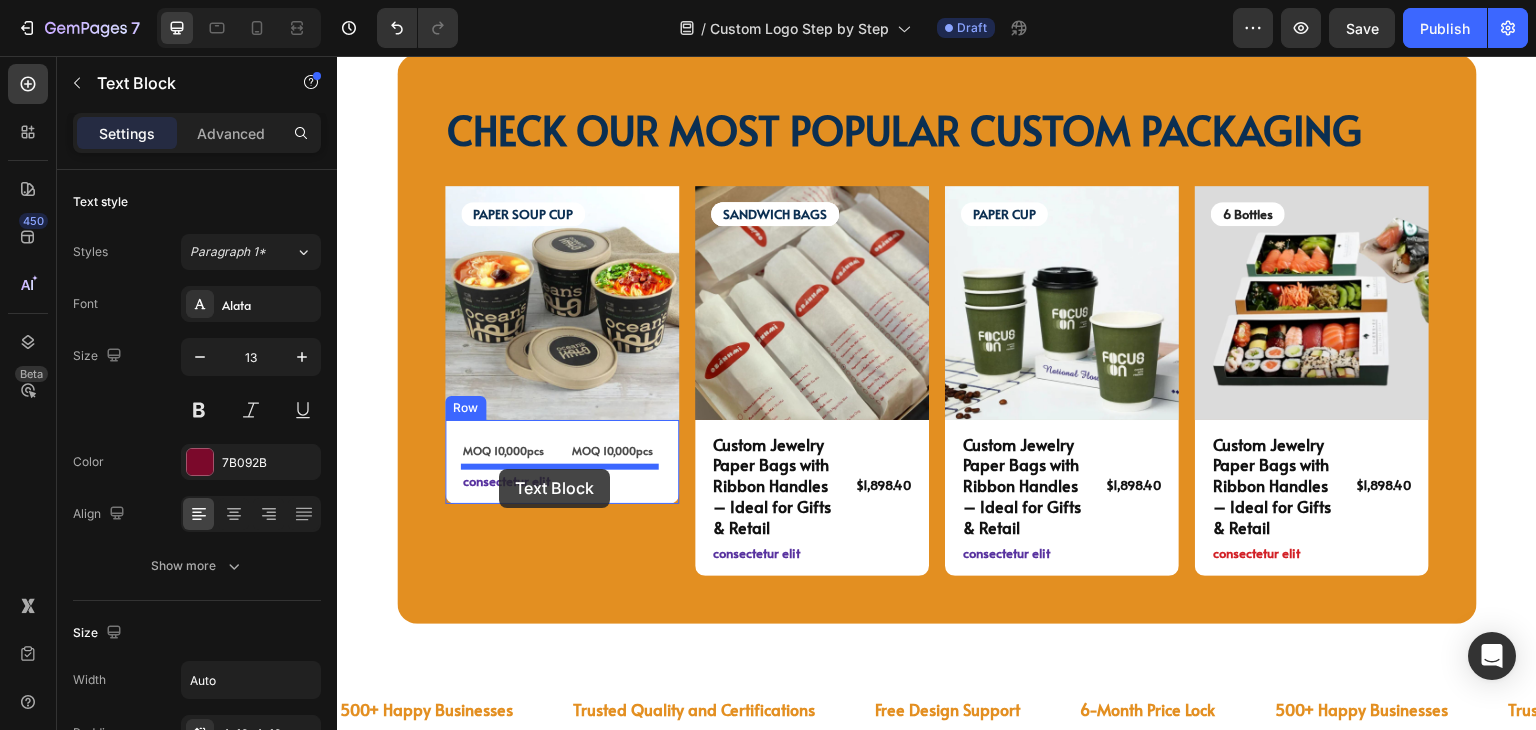 drag, startPoint x: 440, startPoint y: 270, endPoint x: 499, endPoint y: 469, distance: 207.56204 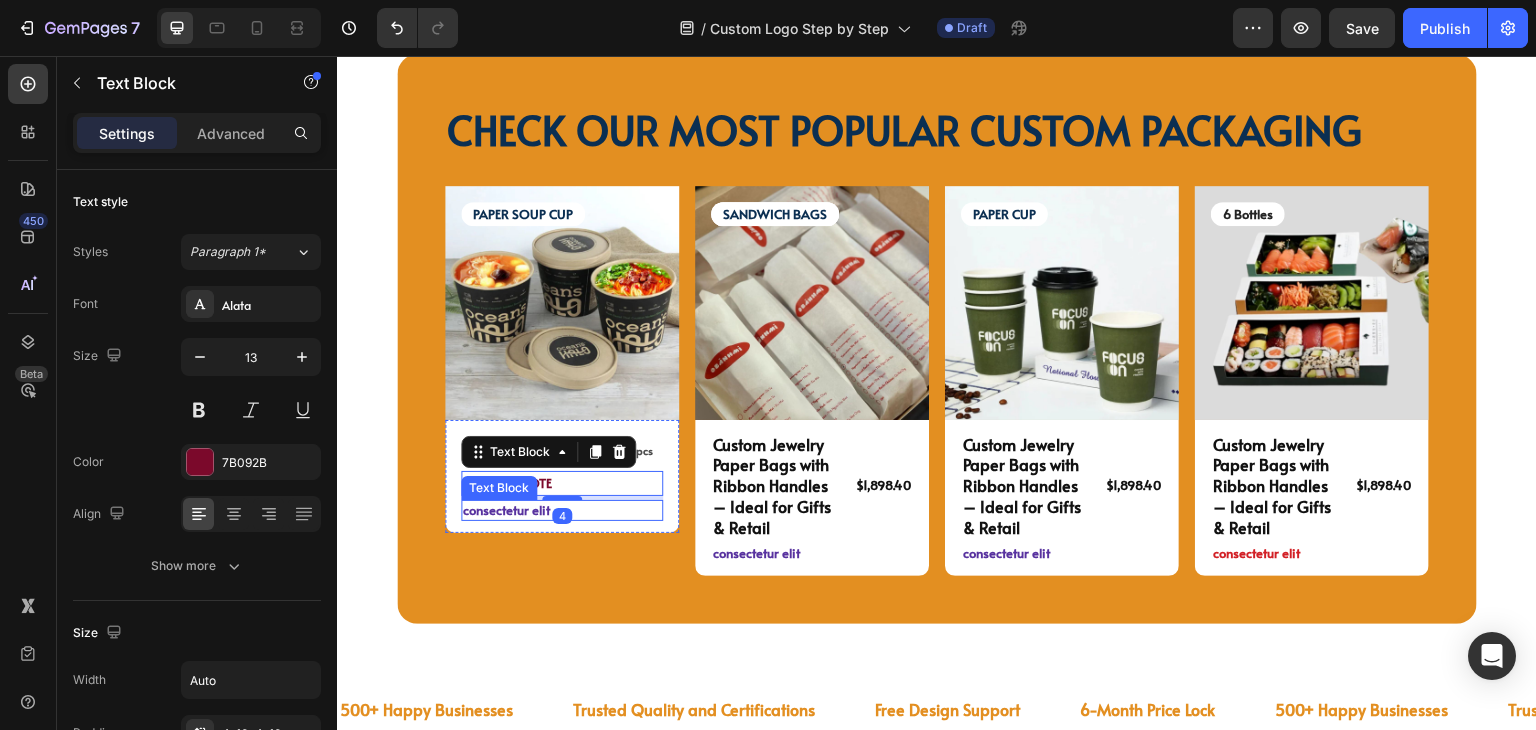 click on "consectetur elit" at bounding box center (562, 510) 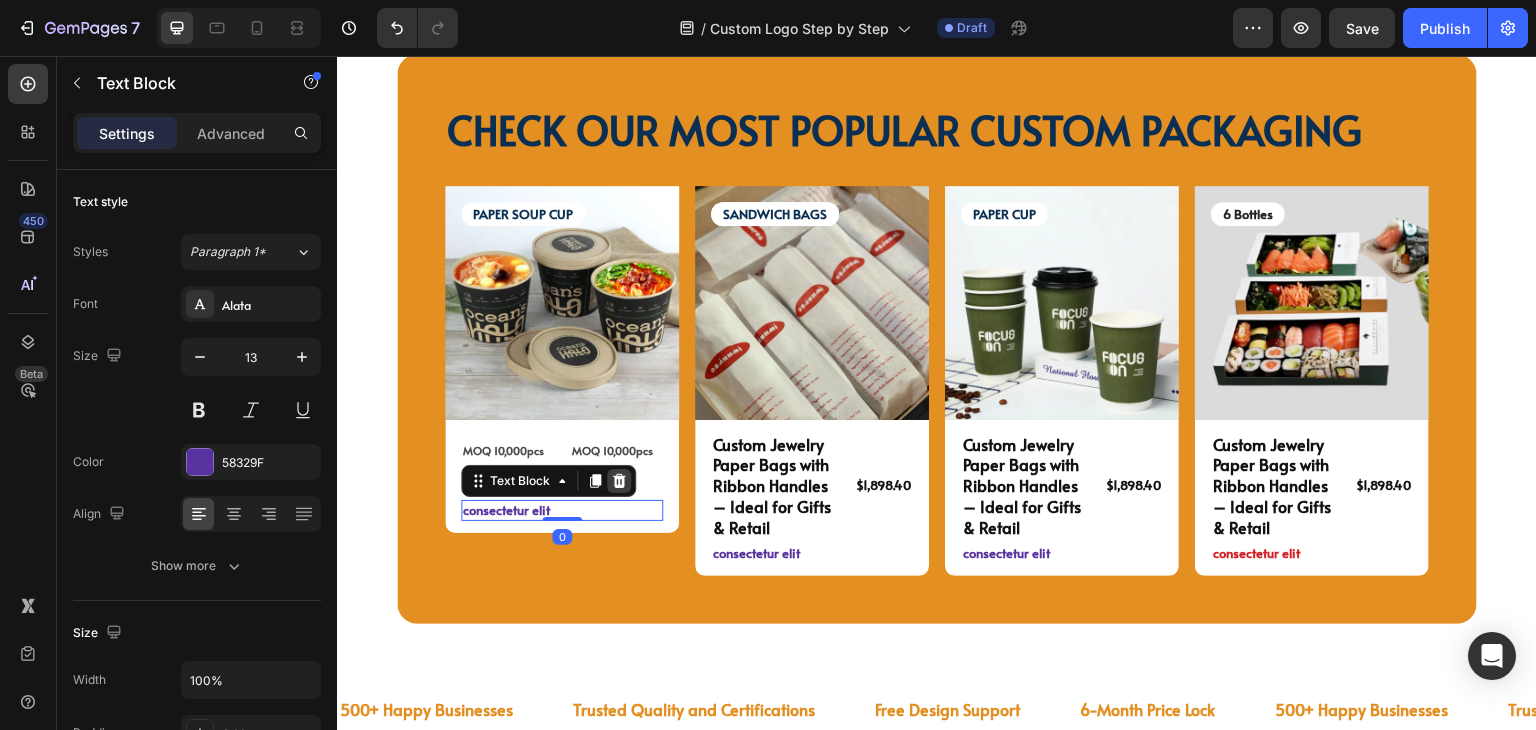 click 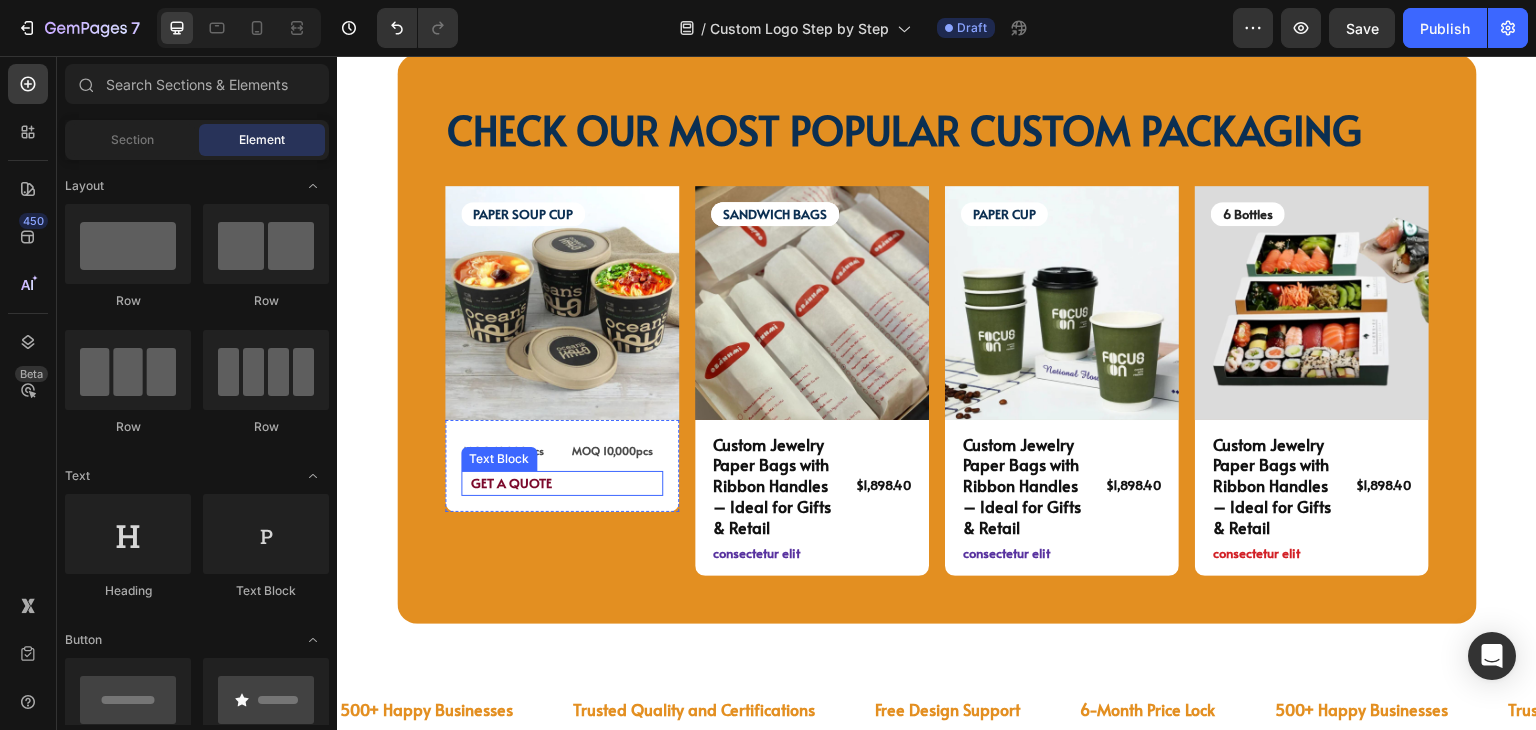 click on "GET A QUOTE" at bounding box center (562, 483) 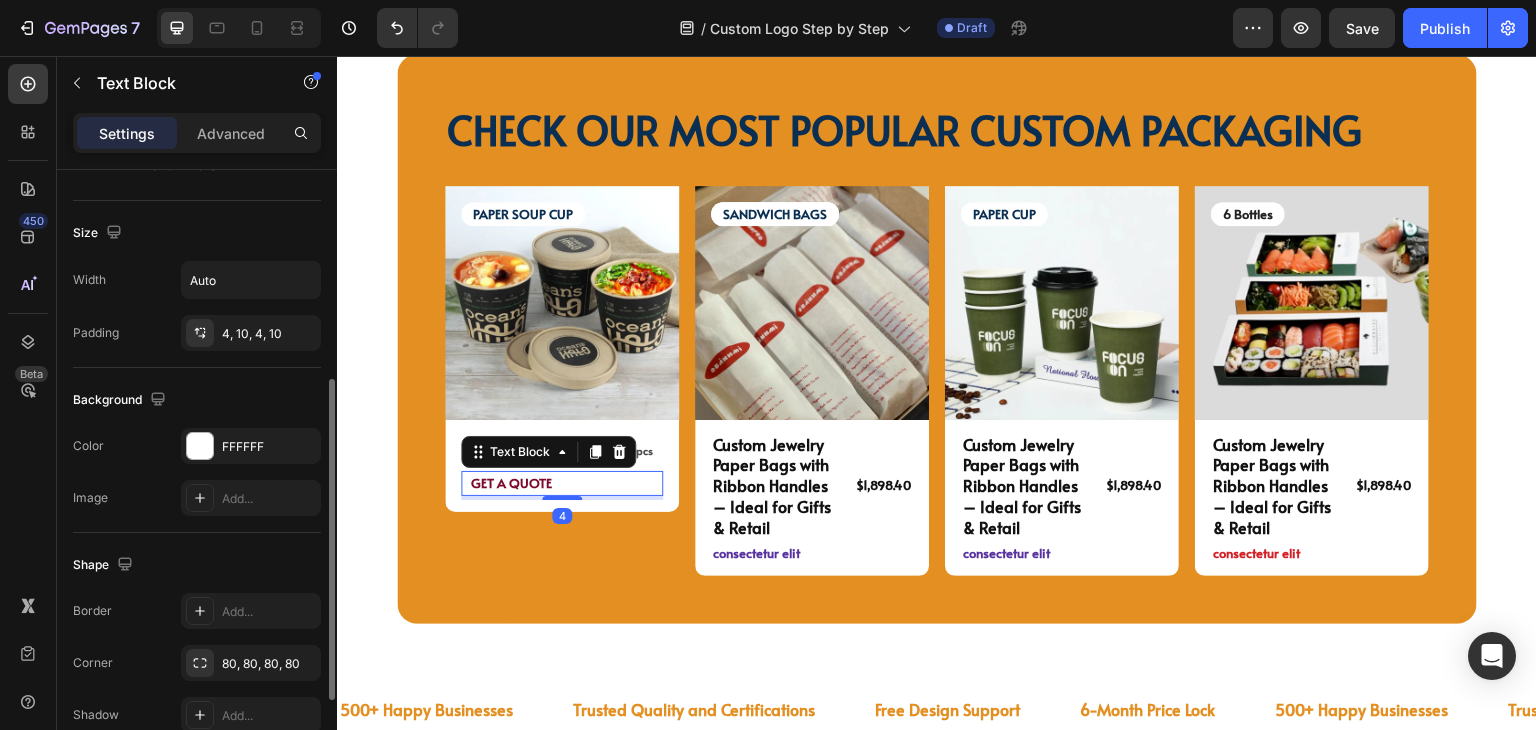 scroll, scrollTop: 500, scrollLeft: 0, axis: vertical 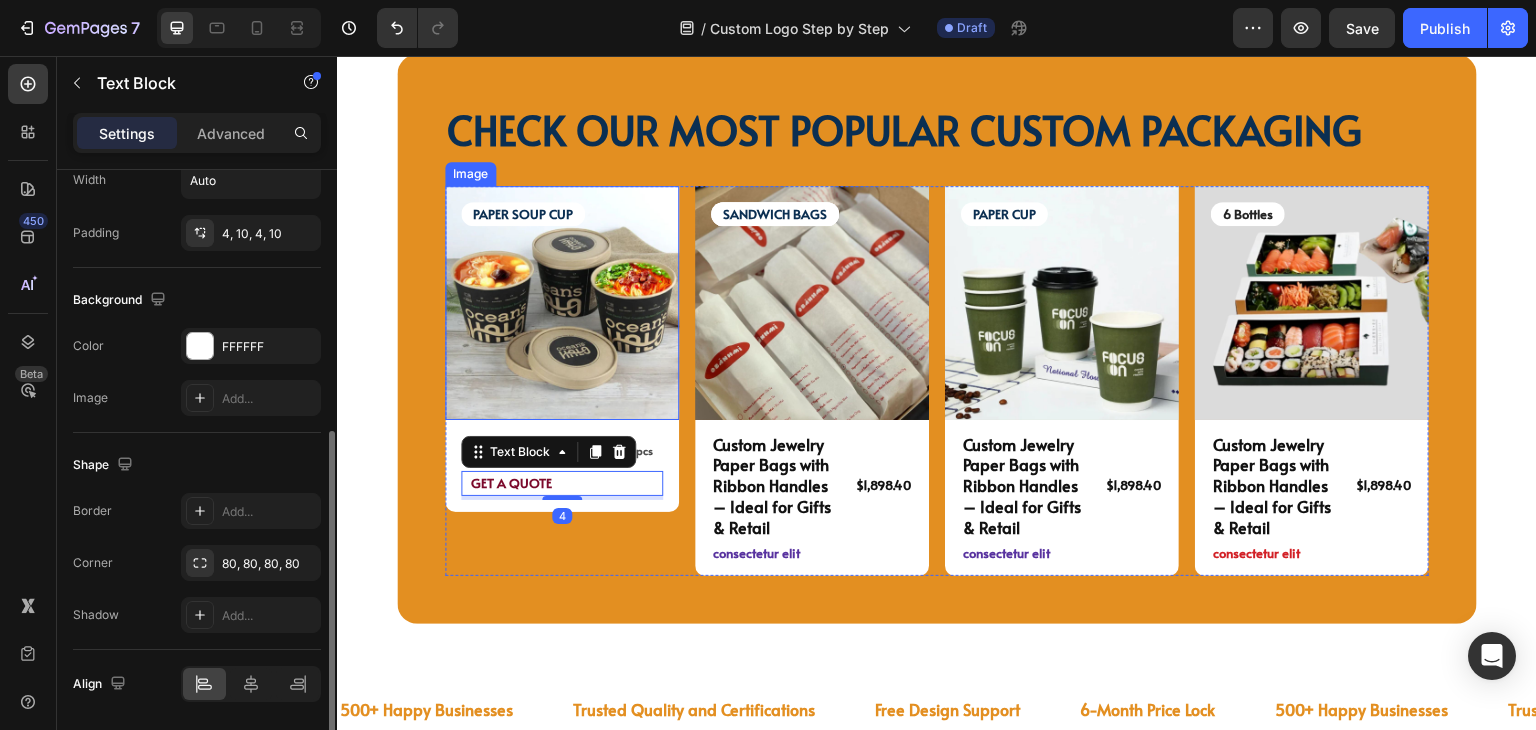 click at bounding box center [562, 303] 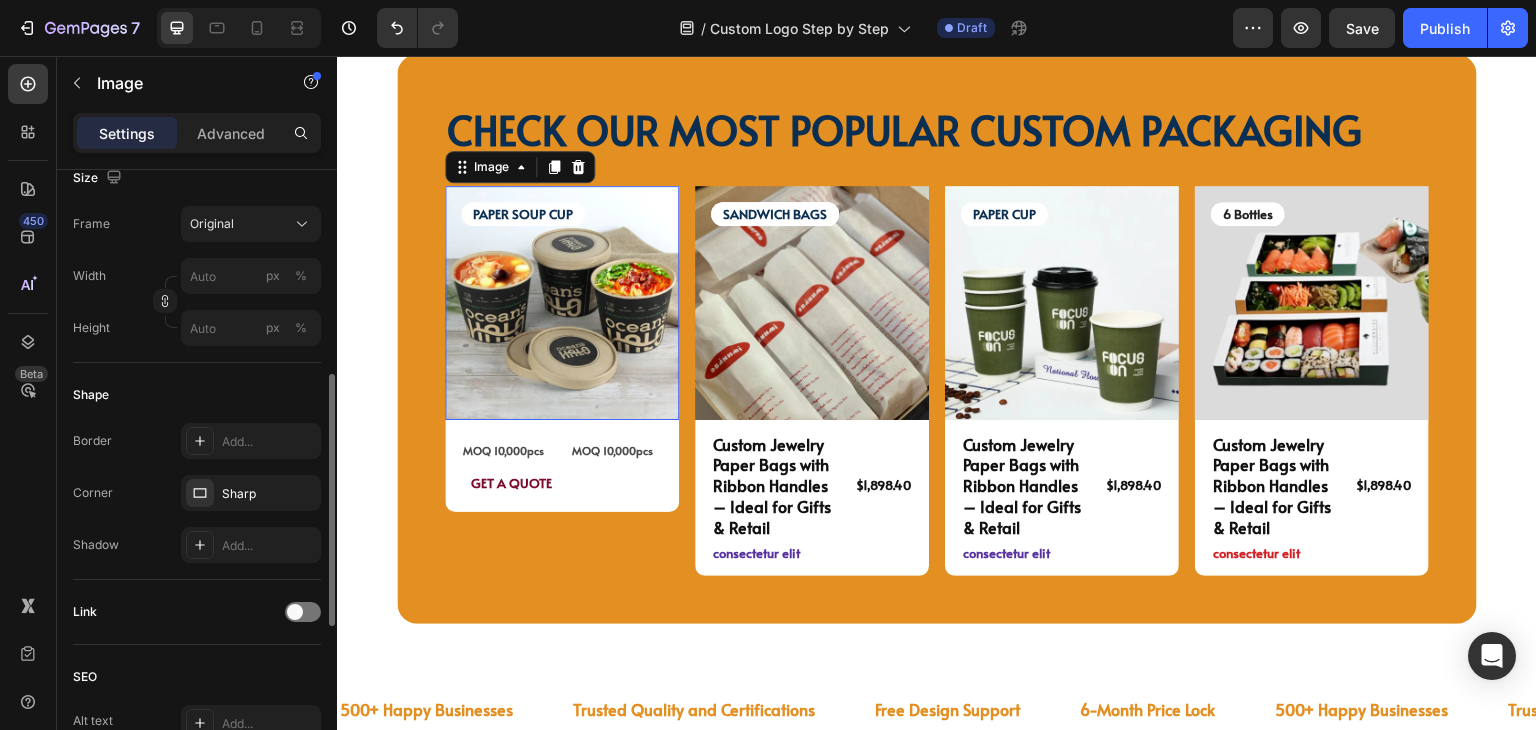 scroll, scrollTop: 0, scrollLeft: 0, axis: both 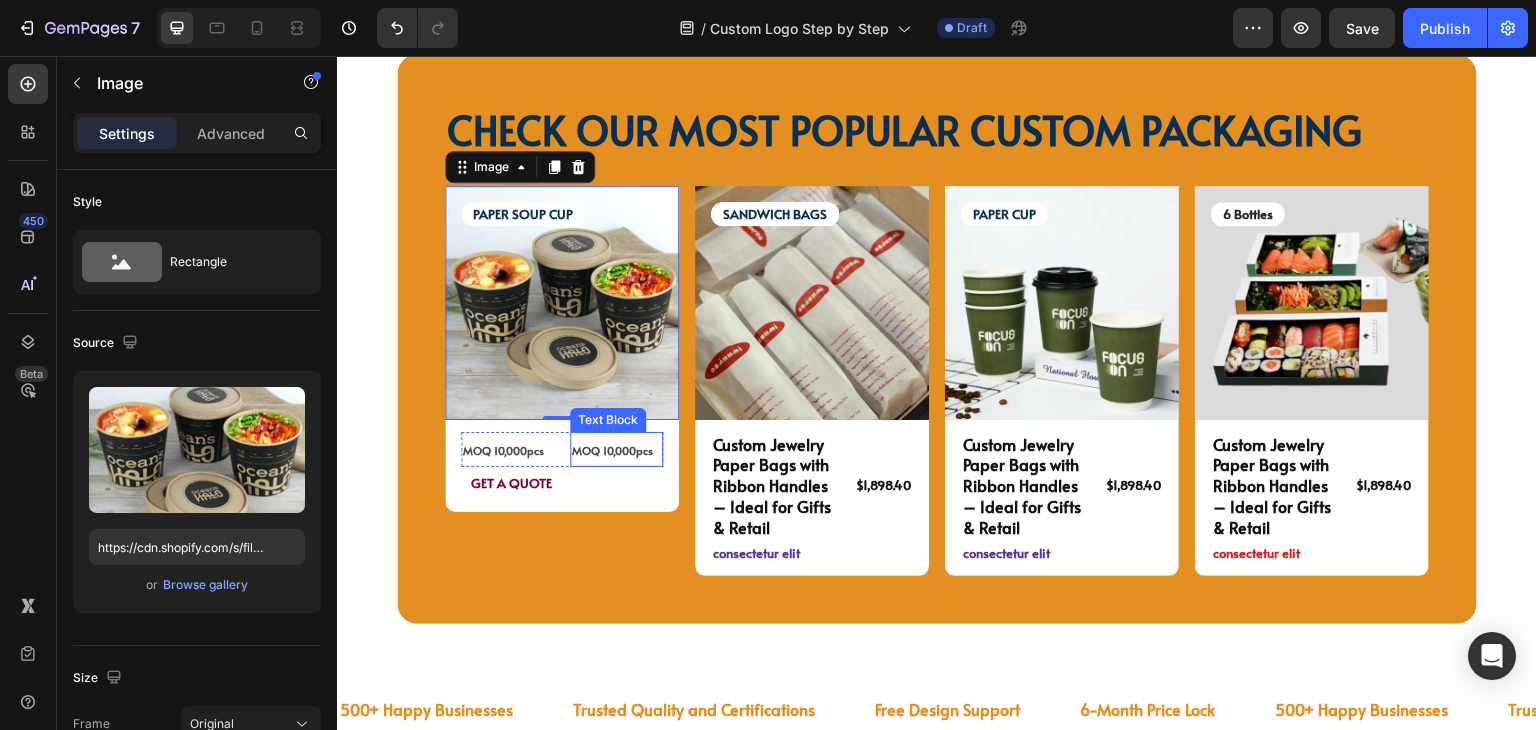 click on "MOQ 10,000pcs" at bounding box center [612, 450] 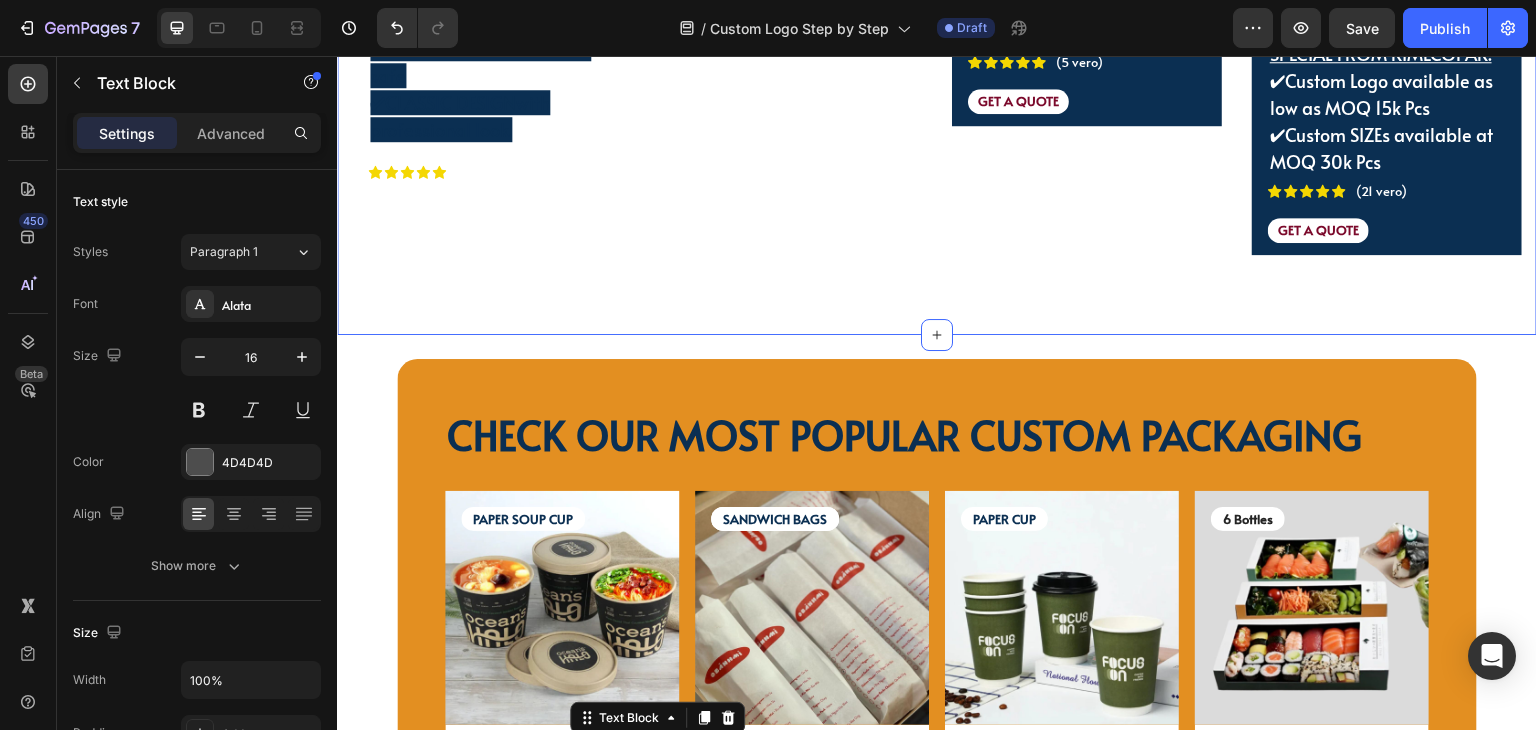 scroll, scrollTop: 4187, scrollLeft: 0, axis: vertical 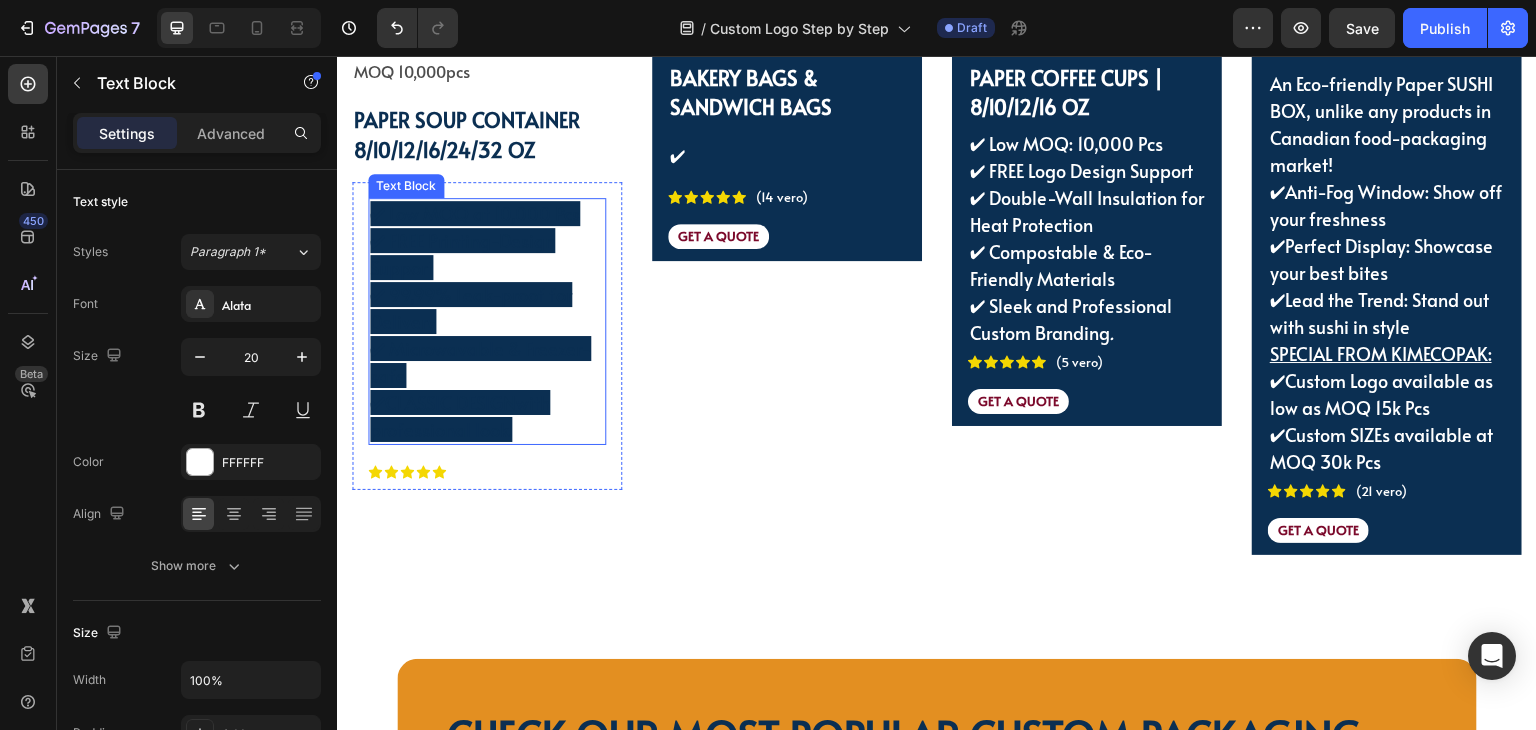 click on "✔ Low MOQ at [NUMBER] Pcs ✔ FREE Printing-Design Support ✔ [NUMBER]% Leak-proof for Delivery ✔ Microwavable & Freezer-safe ✔ CLASSIC DESIGN with professional look." at bounding box center (487, 321) 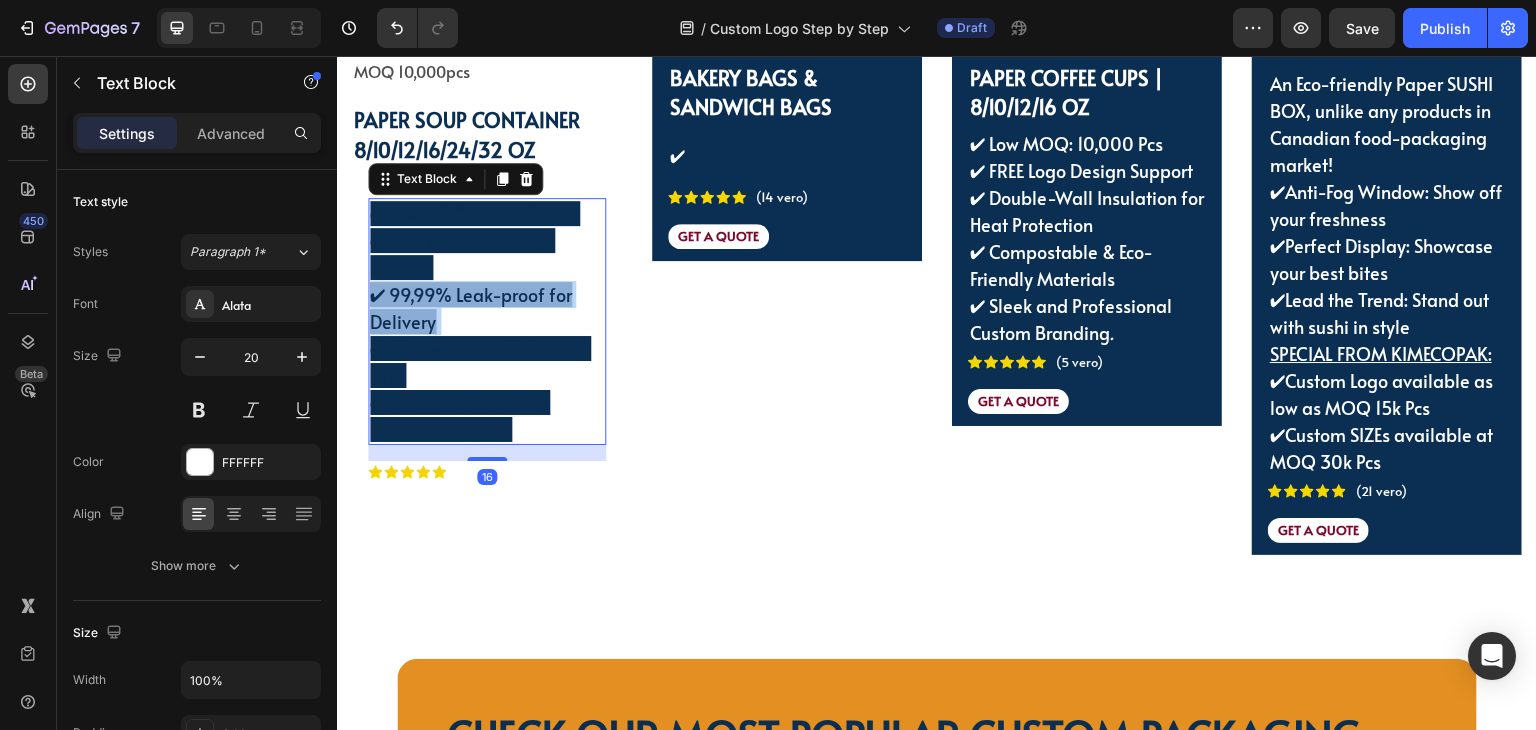 click on "✔ Low MOQ at [NUMBER] Pcs ✔ FREE Printing-Design Support ✔ [NUMBER]% Leak-proof for Delivery ✔ Microwavable & Freezer-safe ✔ CLASSIC DESIGN with professional look." at bounding box center (487, 321) 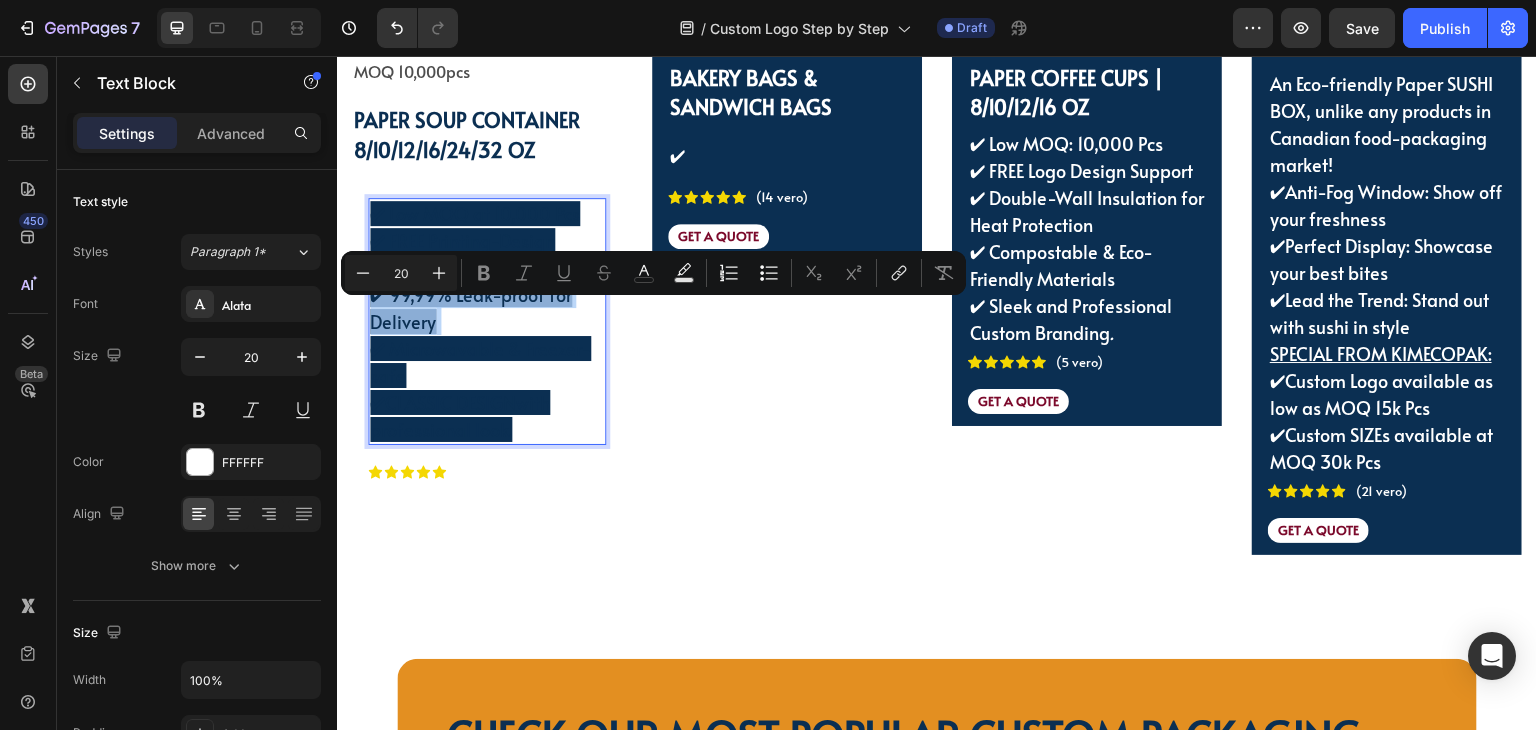 click on "✔ Low MOQ at [NUMBER] Pcs ✔ FREE Printing-Design Support ✔ [NUMBER]% Leak-proof for Delivery ✔ Microwavable & Freezer-safe ✔ CLASSIC DESIGN with professional look." at bounding box center [487, 321] 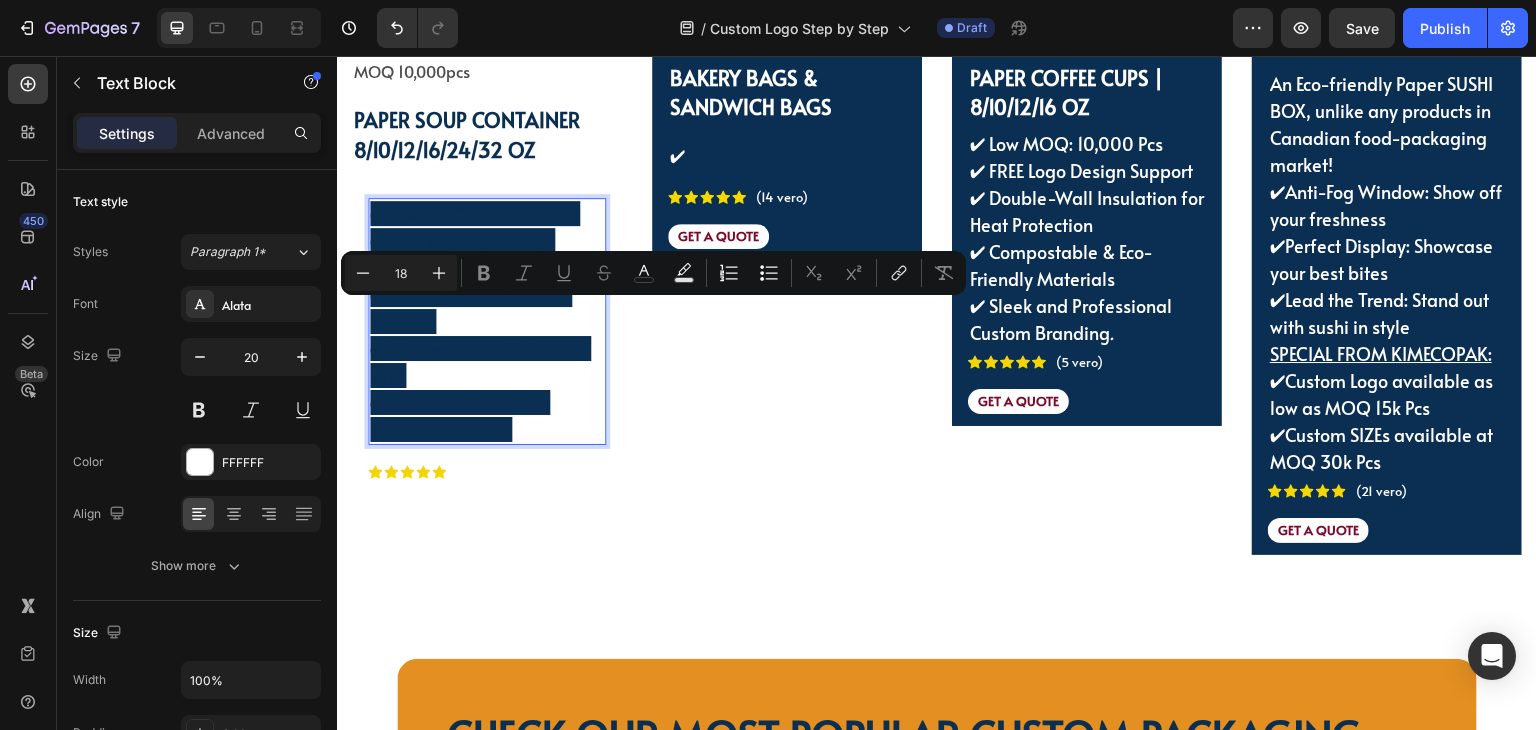 type on "20" 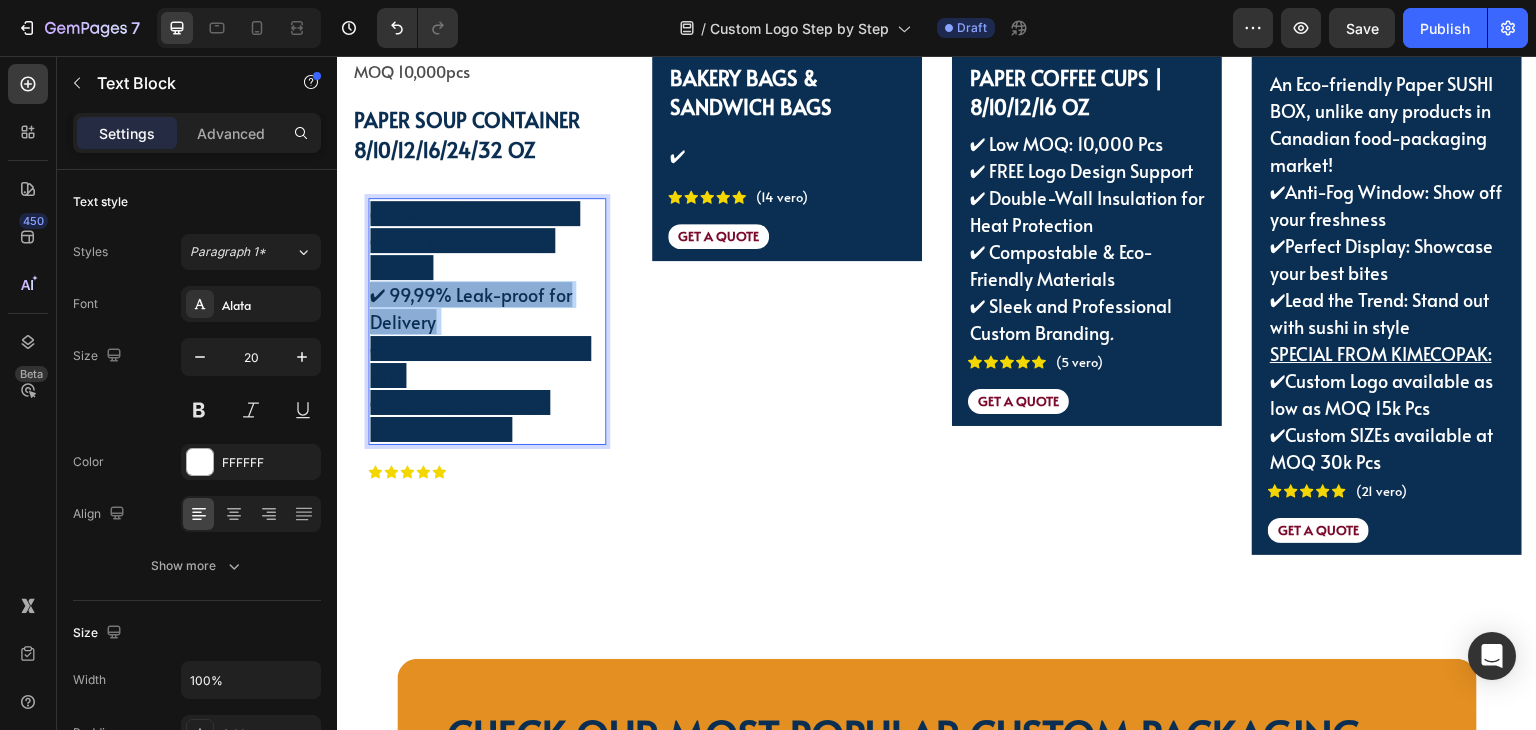 click on "✔ Low MOQ at [NUMBER] Pcs ✔ FREE Printing-Design Support ✔ [NUMBER]% Leak-proof for Delivery ✔ Microwavable & Freezer-safe ✔ CLASSIC DESIGN with professional look." at bounding box center (487, 321) 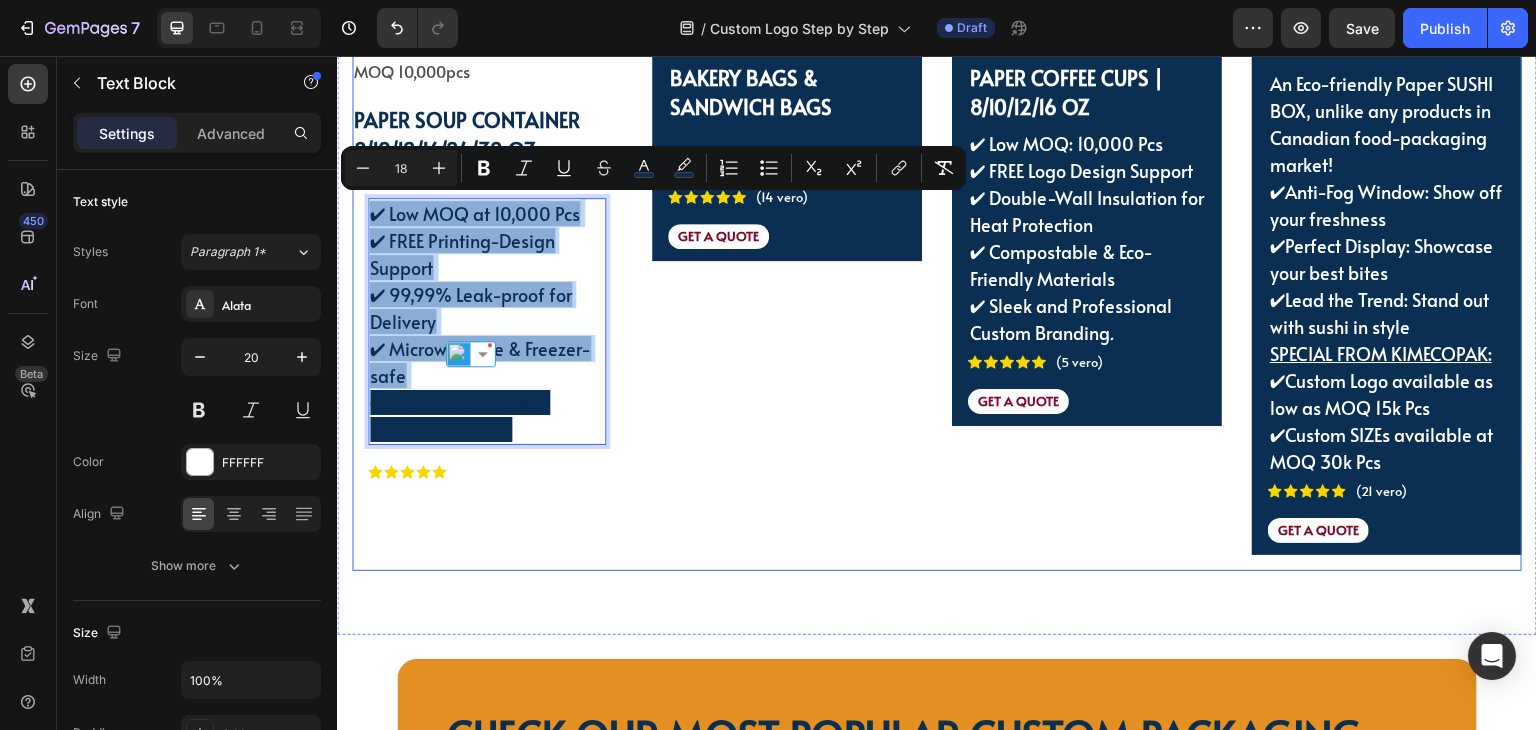 click on "Drop element here BAKERY BAGS & SANDWICH BAGS Text Block ✔  Text Block Icon Icon Icon Icon Icon Icon List (14 vero) Text Block Row GET A QUOTE Text Block Row Product" at bounding box center (787, 278) 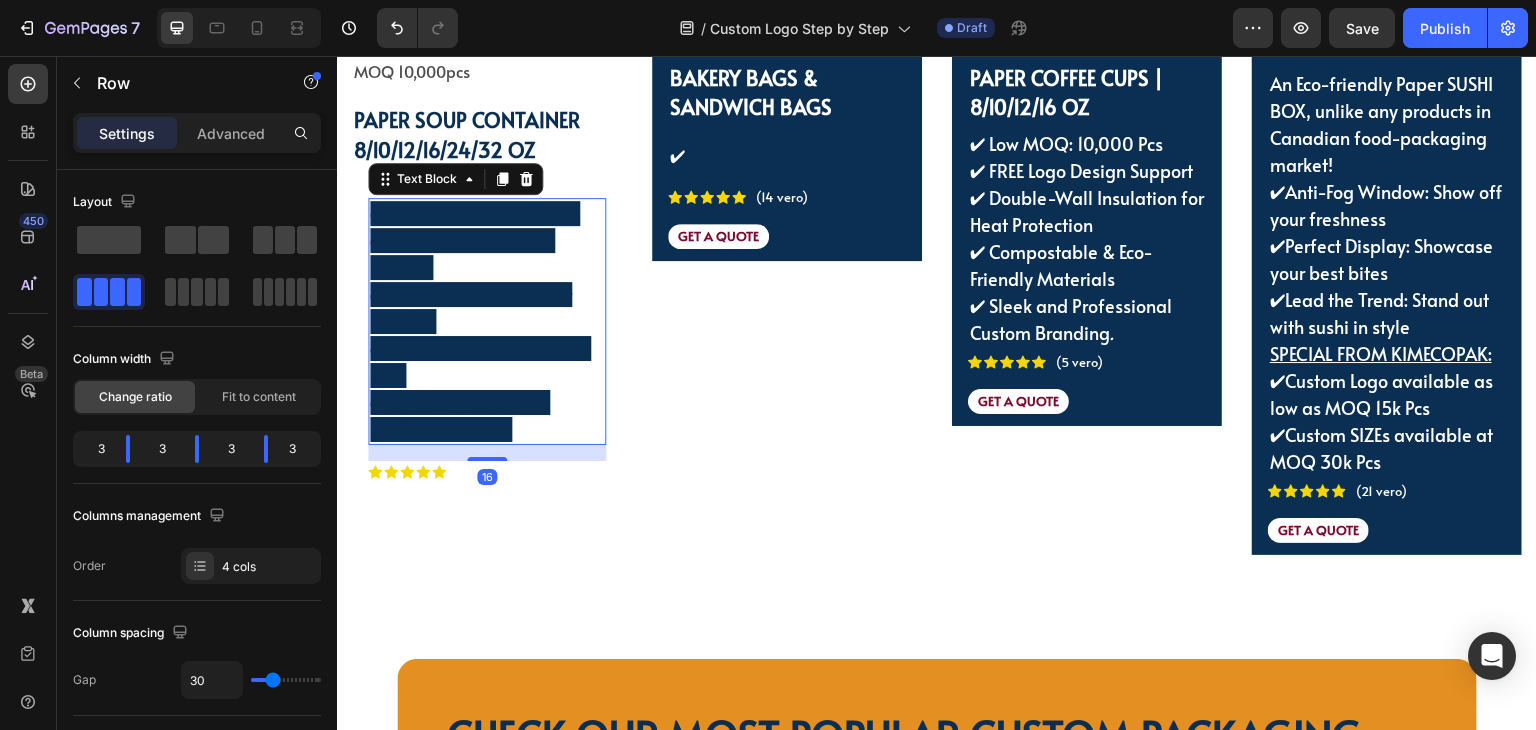 click on "✔ Microwavable & Freezer-safe" at bounding box center [480, 362] 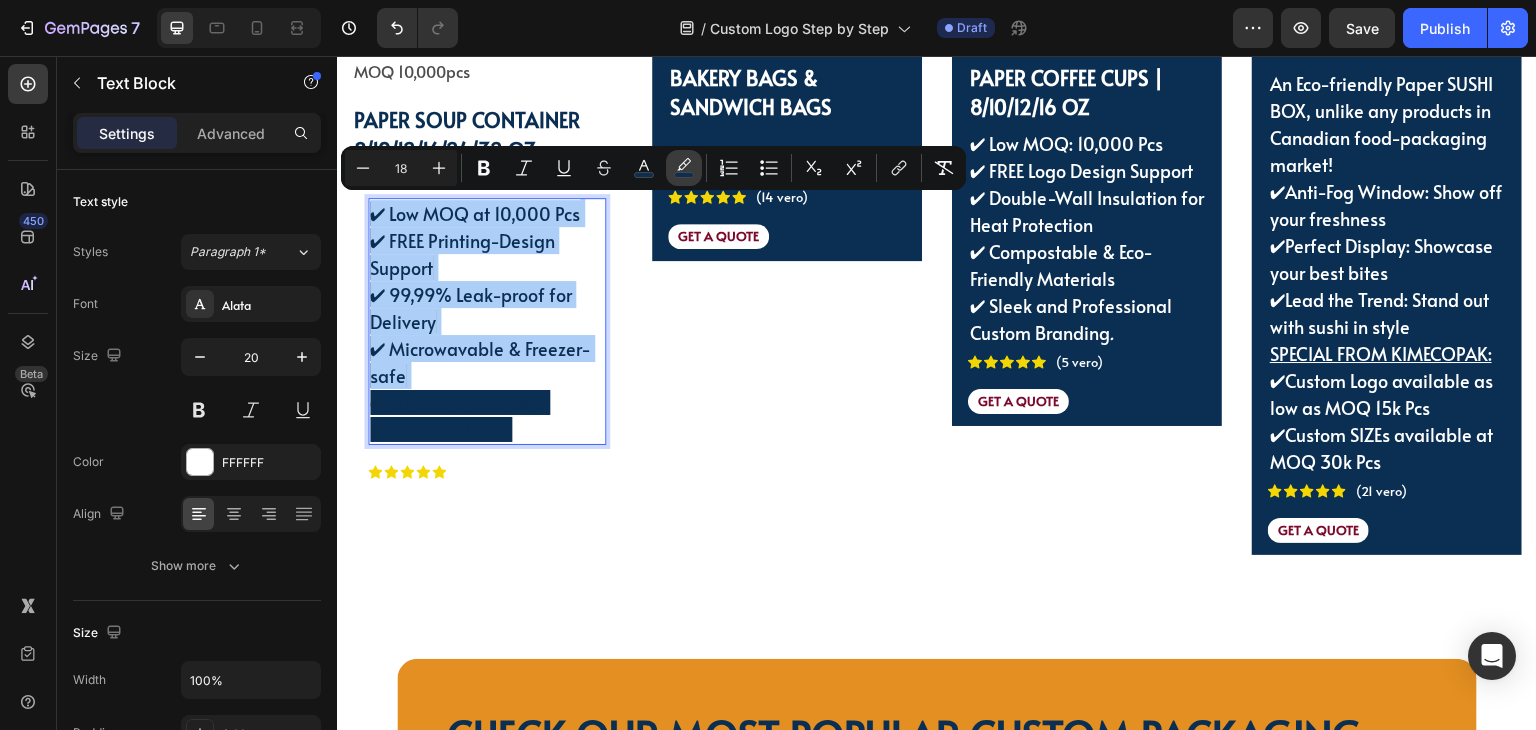 click 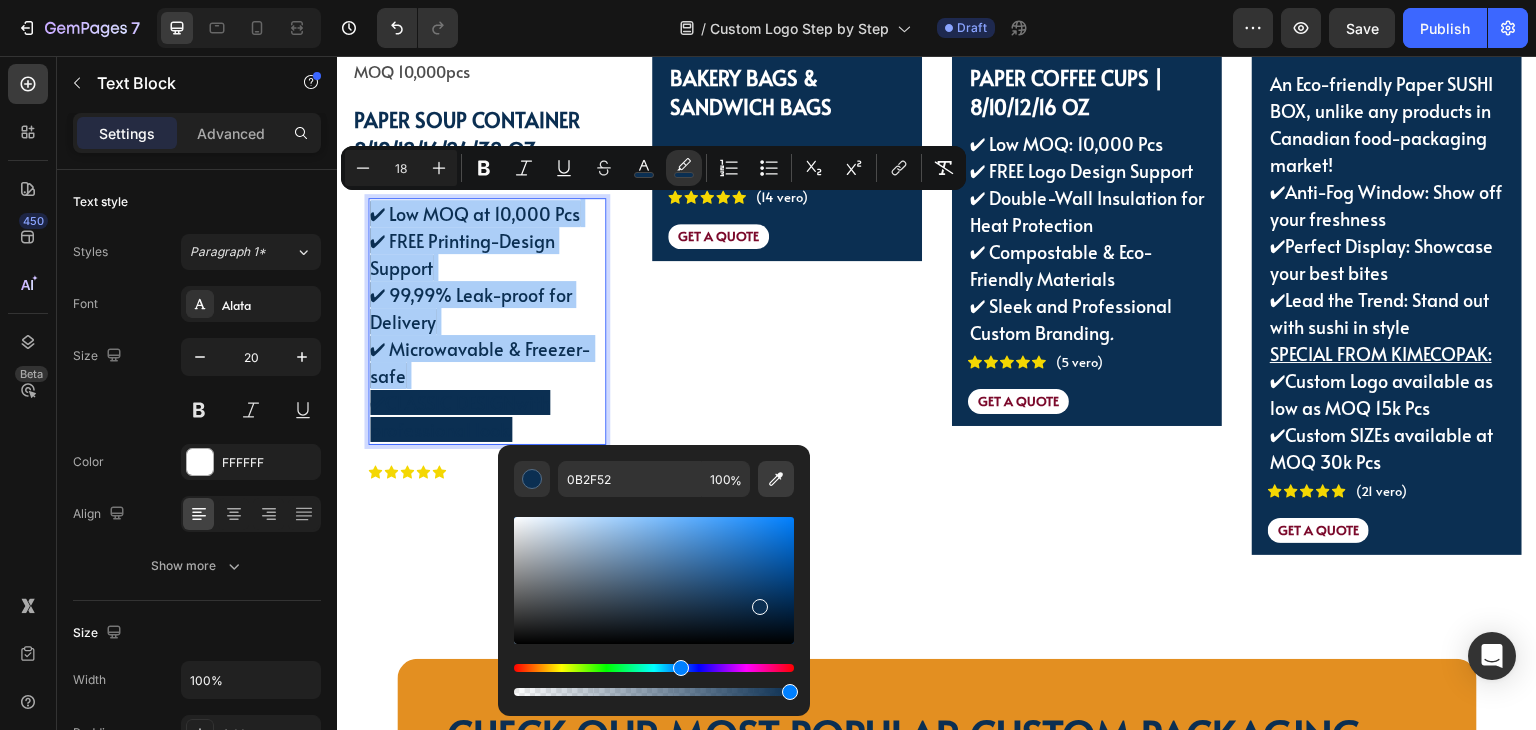 click 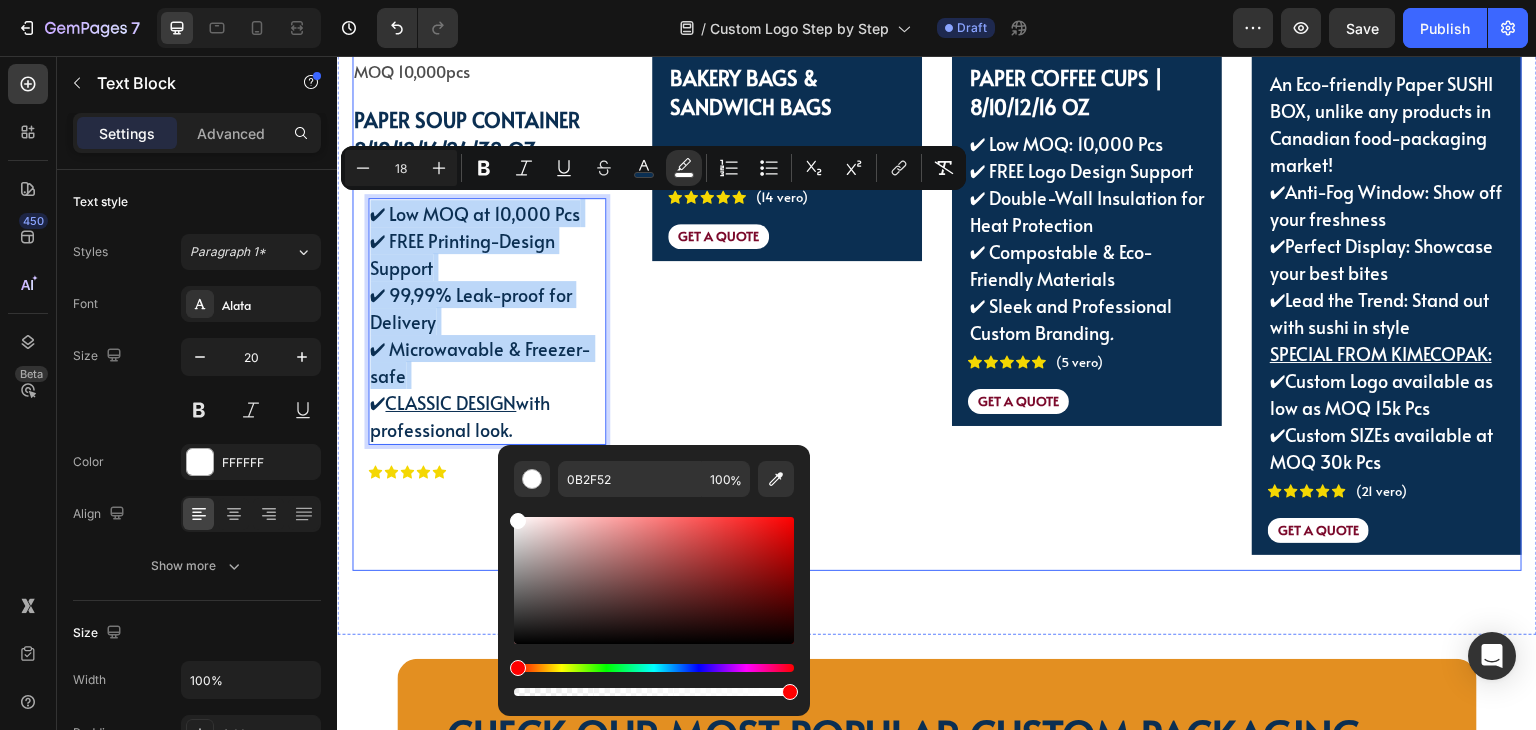click on "Drop element here PAPER COFFEE CUPS | 8/10/12/16 OZ Text Block ✔ Low MOQ: [NUMBER] Pcs ✔ FREE Logo Design Support ✔ Double-Wall Insulation for Heat Protection ✔ Compostable & Eco-Friendly Materials ✔ Sleek and Professional Custom Branding . Text Block Icon Icon Icon Icon Icon Icon List (5 vero) Text Block Row GET A QUOTE Text Block Row Product" at bounding box center (1087, 278) 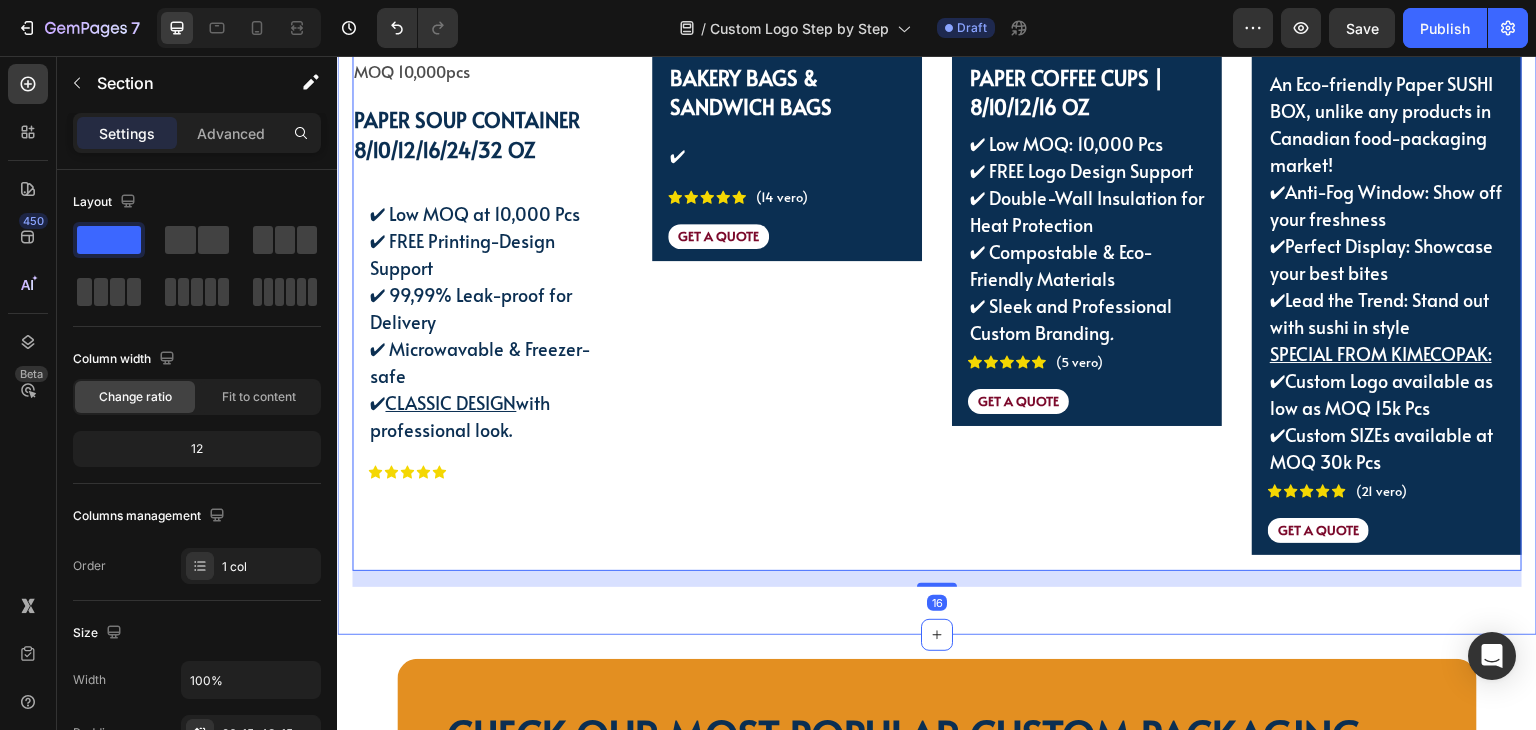 click on "CHECK OUR MOST POPULAR CUSTOM PACKAGING Heading Row Drop element here MOQ [NUMBER]pcs Text Block PAPER SOUP CONTAINER 8/10/12/16/24/32 OZ Text Block ✔ Low MOQ at [NUMBER] Pcs ✔ FREE Printing-Design Support ✔ [NUMBER]% Leak-proof for Delivery ✔ Microwavable & Freezer-safe ✔ CLASSIC DESIGN with professional look. Text Block Icon Icon Icon Icon Icon Icon List (7 vote) Text Block Row Row Product Drop element here BAKERY BAGS & SANDWICH BAGS Text Block ✔ Text Block Icon Icon Icon Icon Icon Icon List (14 vero) Text Block Row GET A QUOTE Text Block Row Product Drop element here PAPER COFFEE CUPS | 8/10/12/16 OZ Text Block ✔ Low MOQ: [NUMBER] Pcs ✔ FREE Logo Design Support ✔ Double-Wall Insulation for Heat Protection ✔ Compostable & Eco-Friendly Materials ✔ Sleek and Professional Custom Branding . Text Block Icon Icon Icon Icon Icon Icon List (5 vero) Text Block Row GET A QUOTE Text Block Row Product CUSTOM LOGO PAPER SUSHI BOX Text Block Icon" at bounding box center [937, 223] 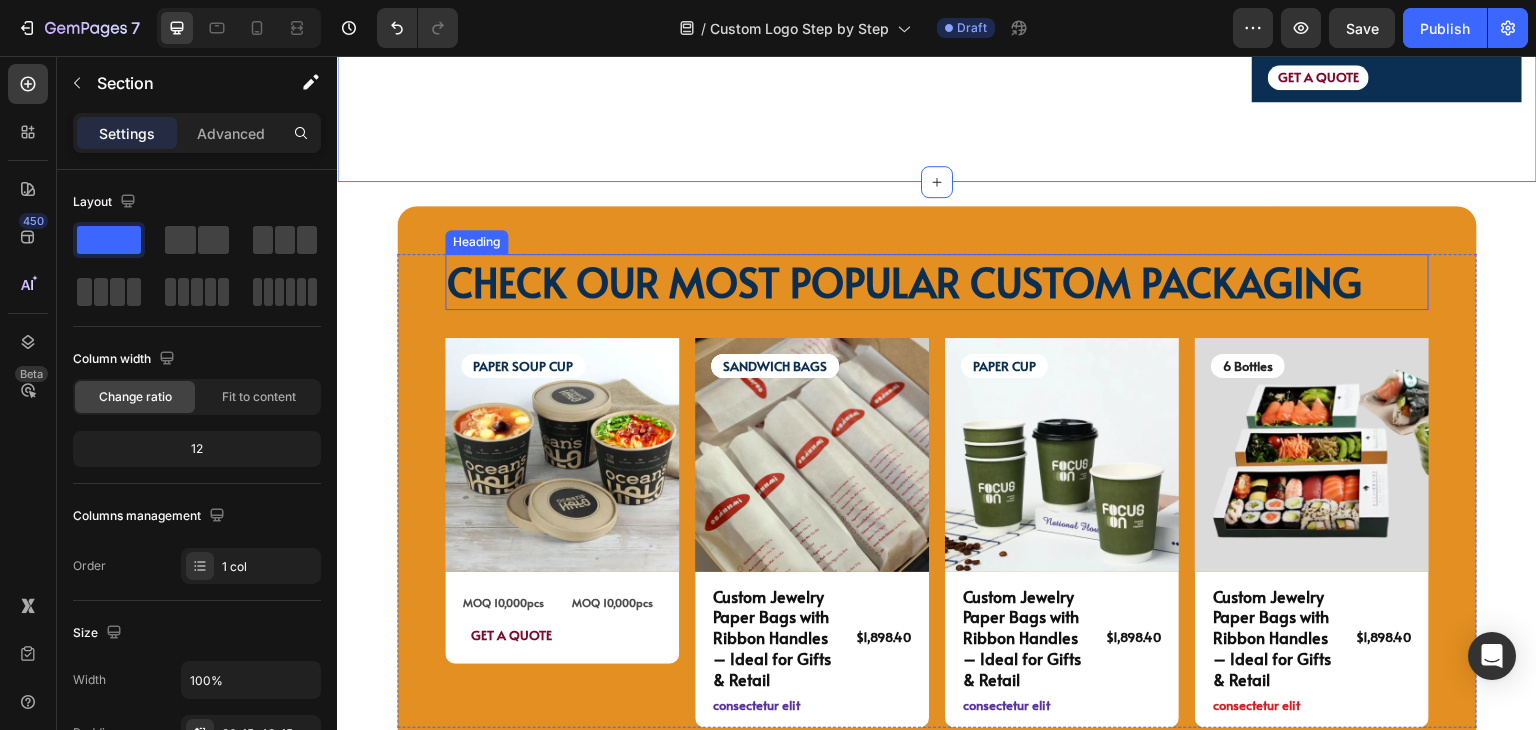 scroll, scrollTop: 4887, scrollLeft: 0, axis: vertical 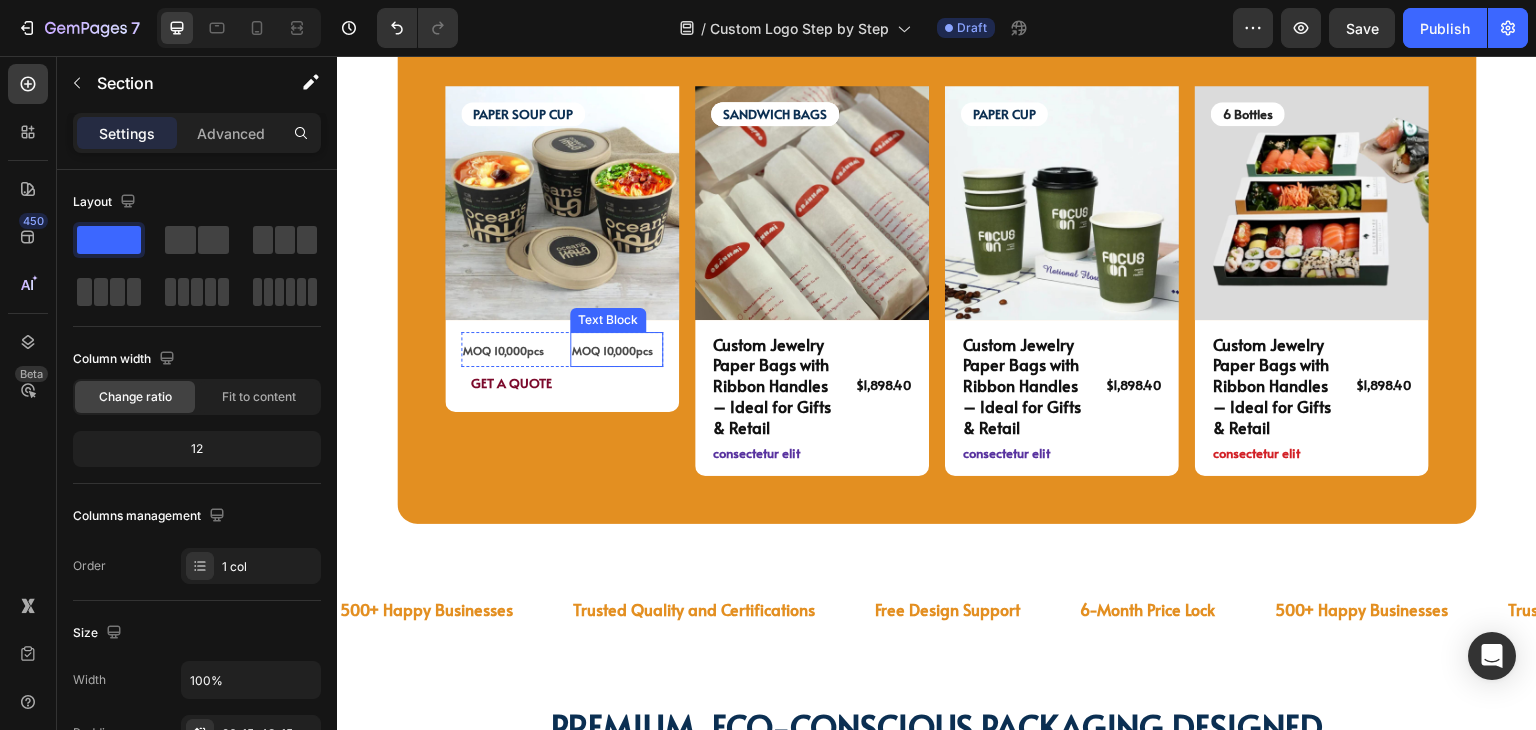 click on "MOQ 10,000pcs" at bounding box center [612, 350] 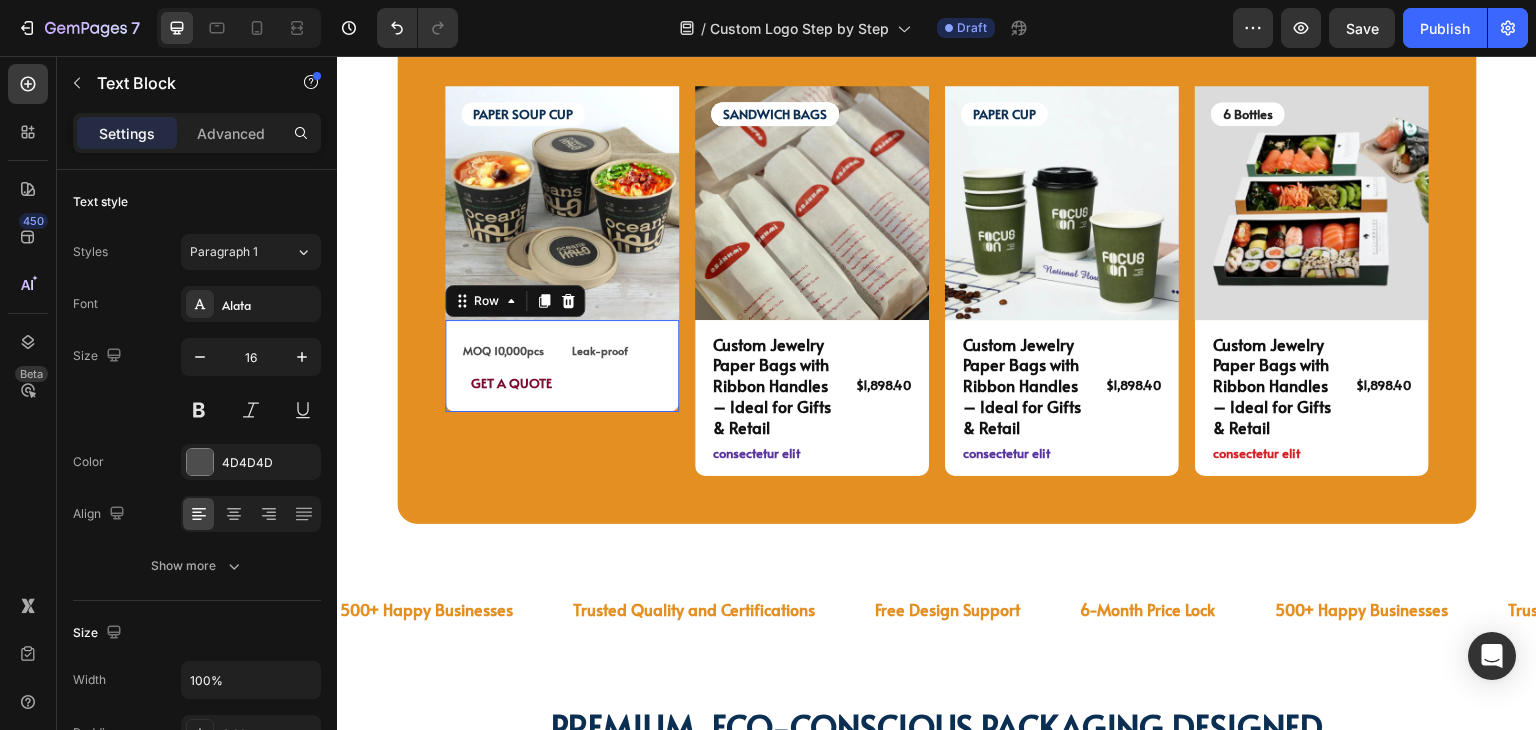 click on "MOQ 10,000pcs Text Block Leak-proof Text Block Row GET A QUOTE Text Block" at bounding box center (562, 366) 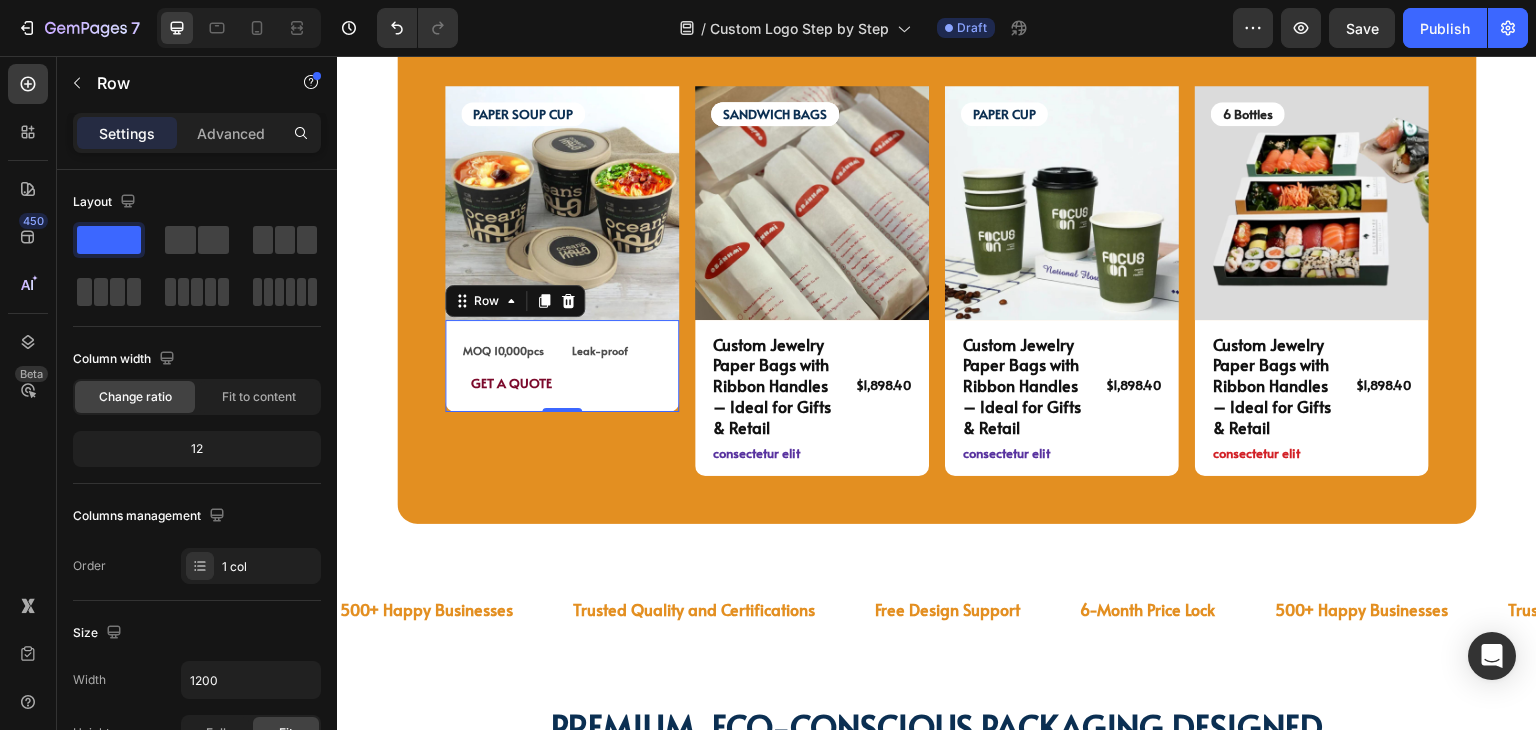 click on "MOQ 10,000pcs Text Block Leak-proof Text Block Row GET A QUOTE Text Block Row   0" at bounding box center [562, 366] 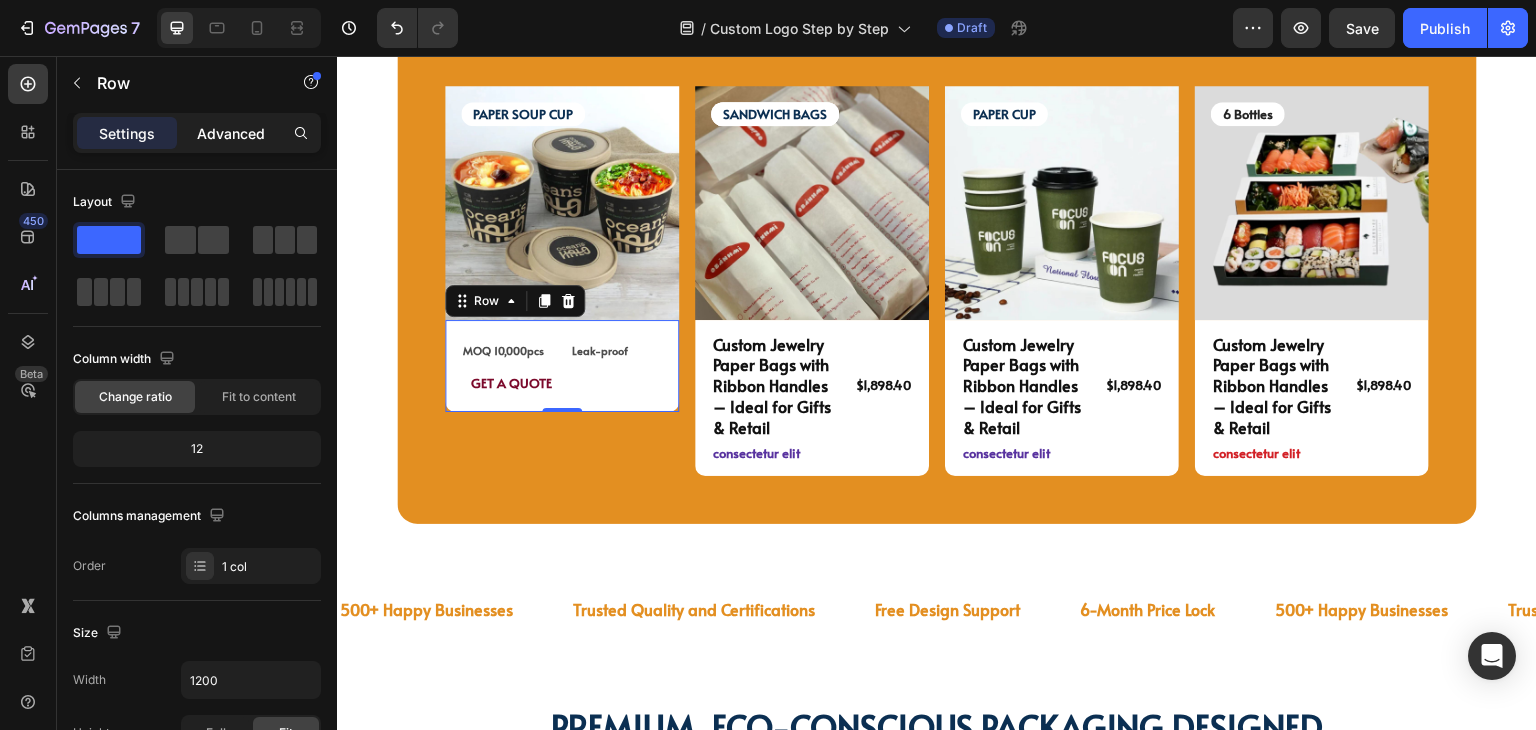 click on "Advanced" at bounding box center (231, 133) 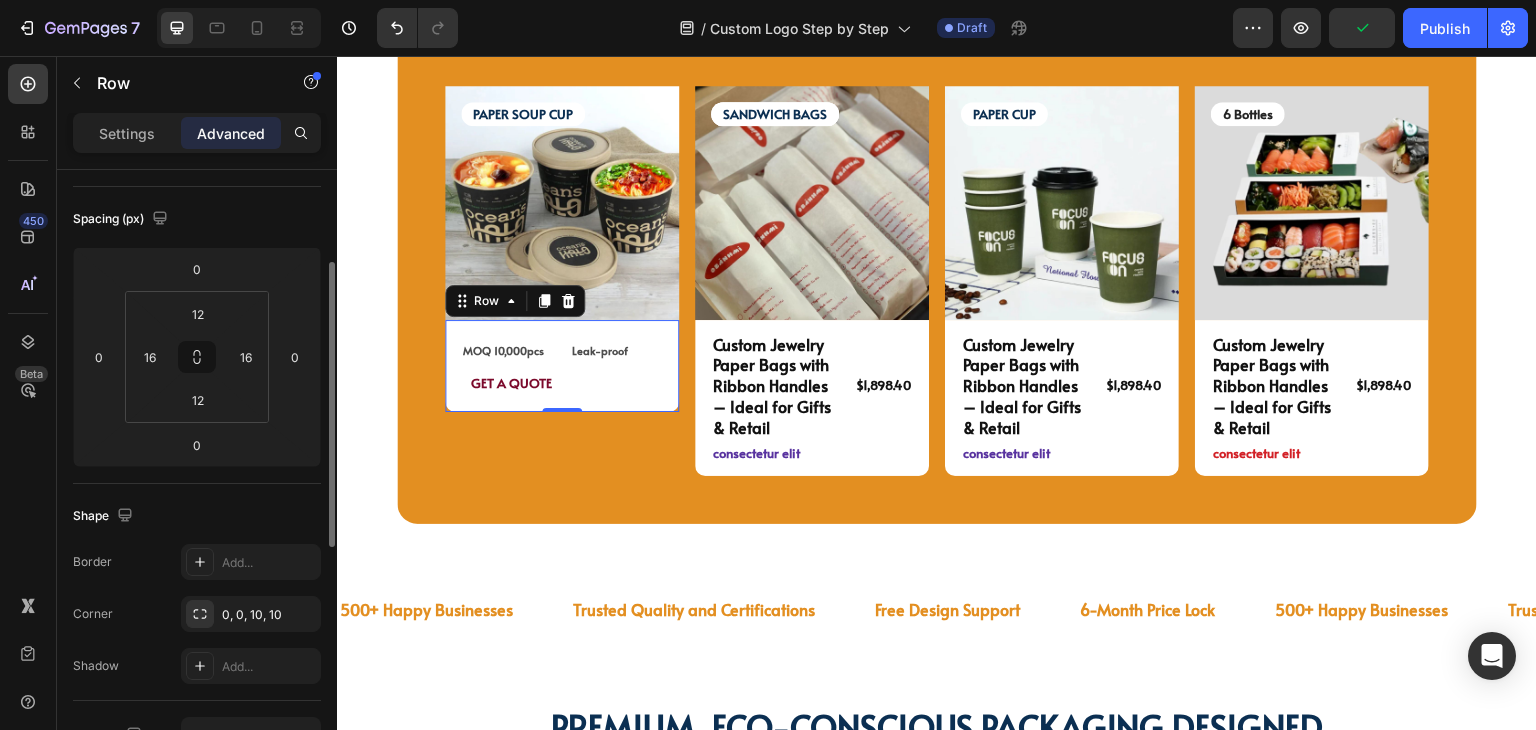 scroll, scrollTop: 500, scrollLeft: 0, axis: vertical 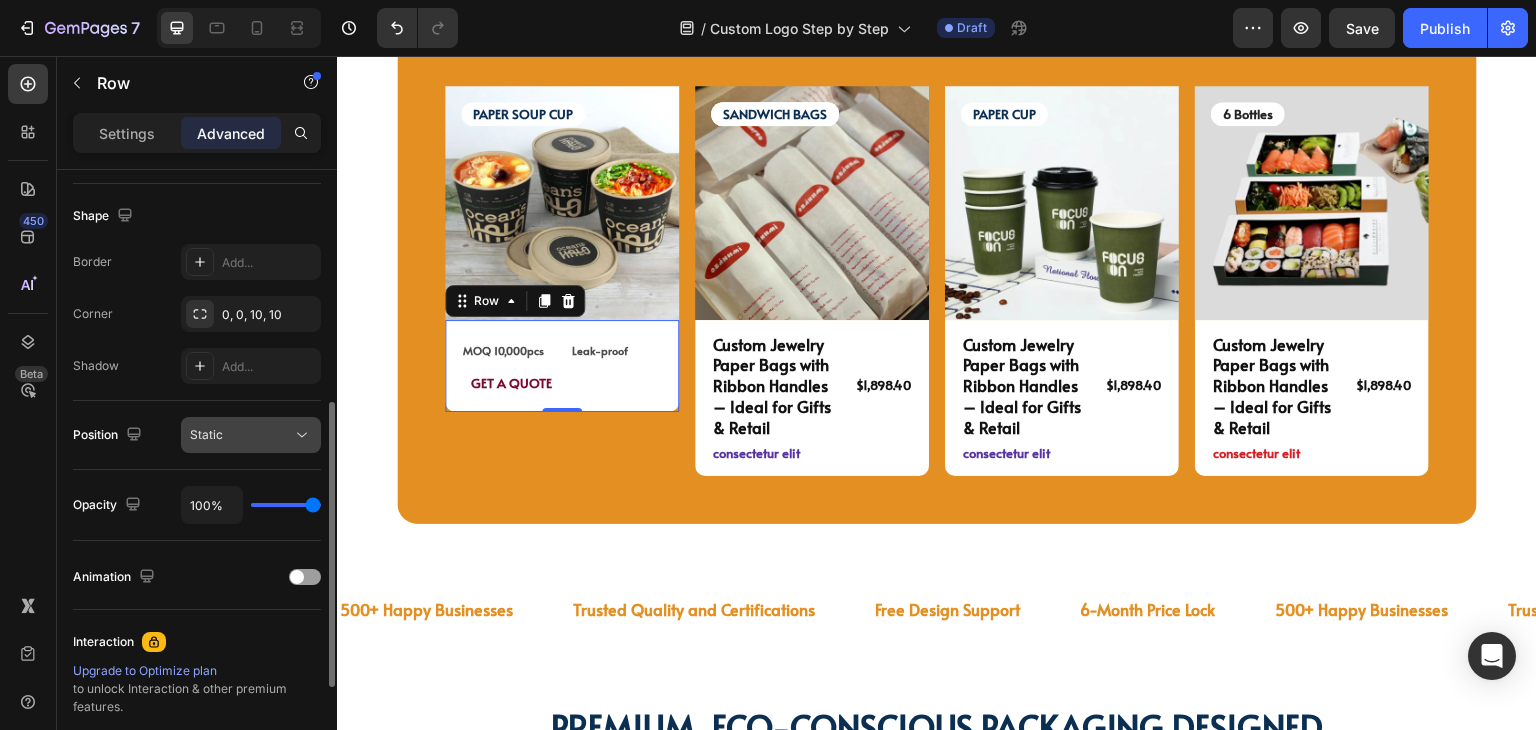 click on "Static" at bounding box center (206, 434) 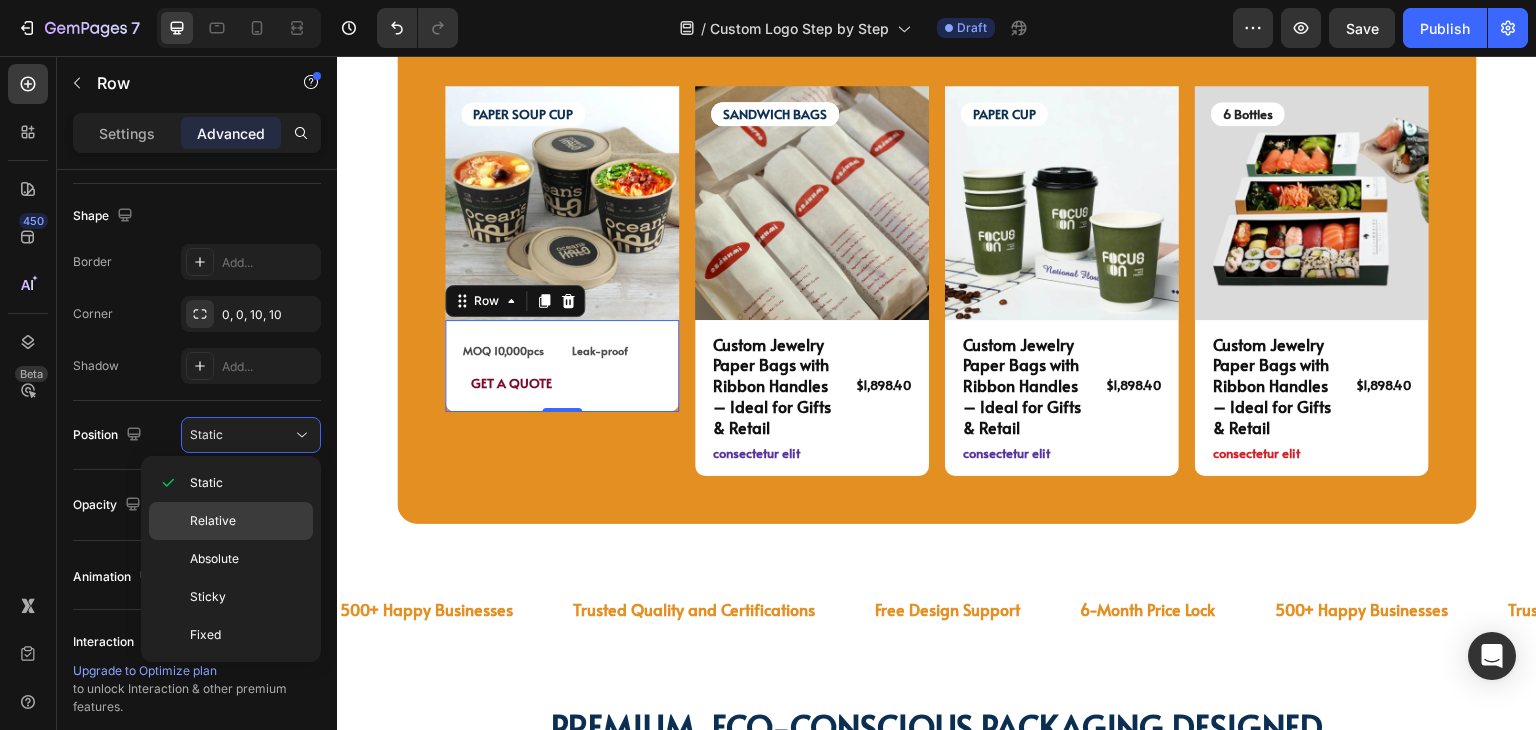 click on "Relative" 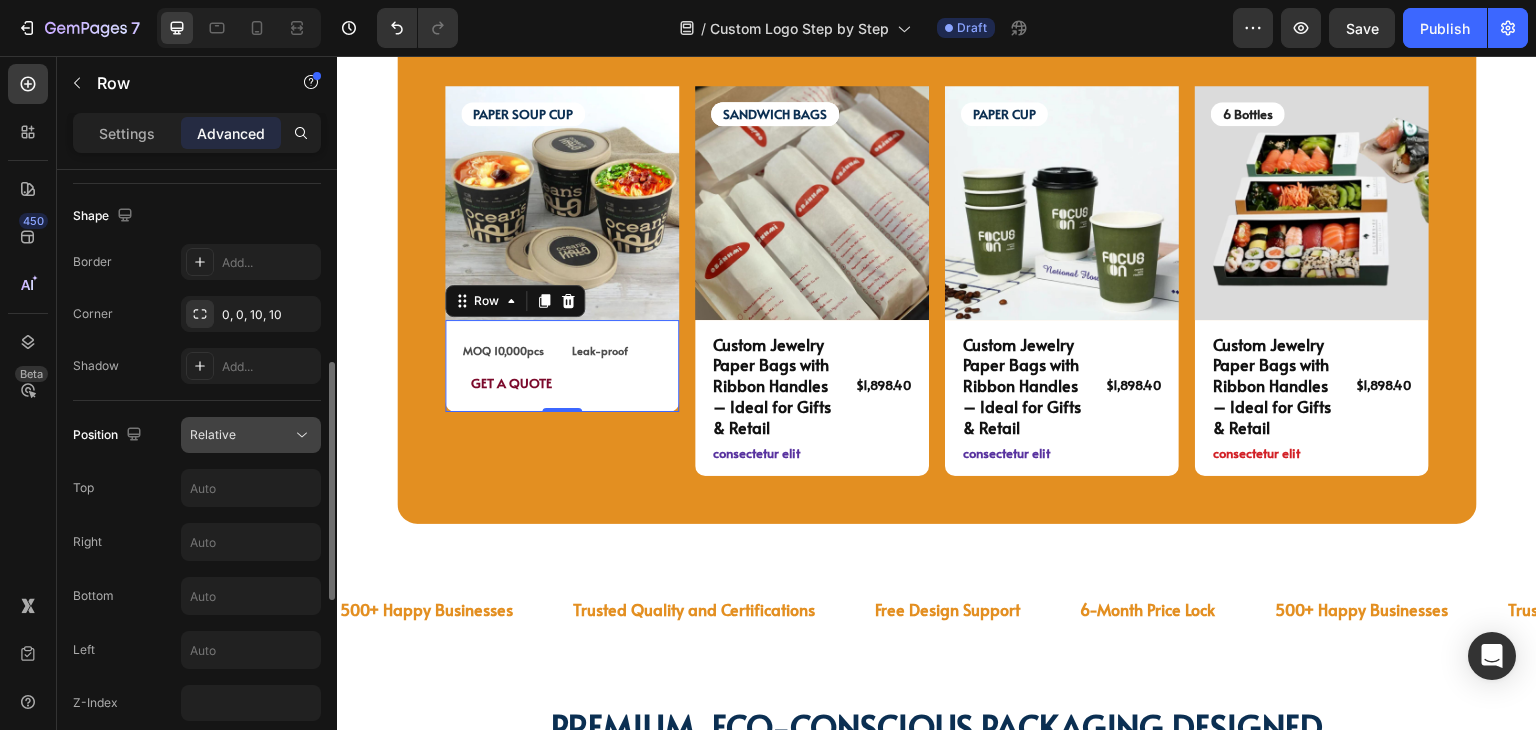 click on "Relative" at bounding box center (241, 435) 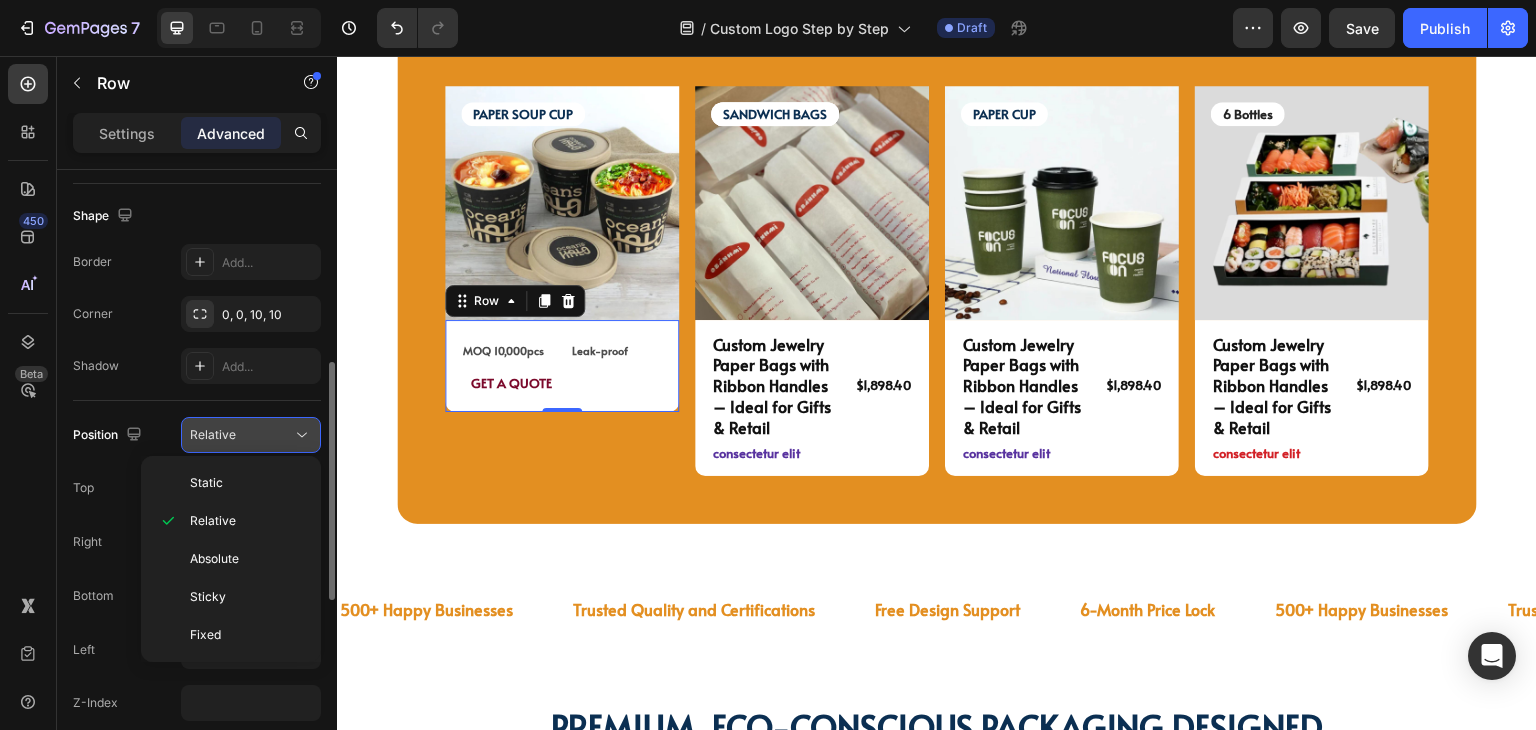 click on "Relative" at bounding box center [241, 435] 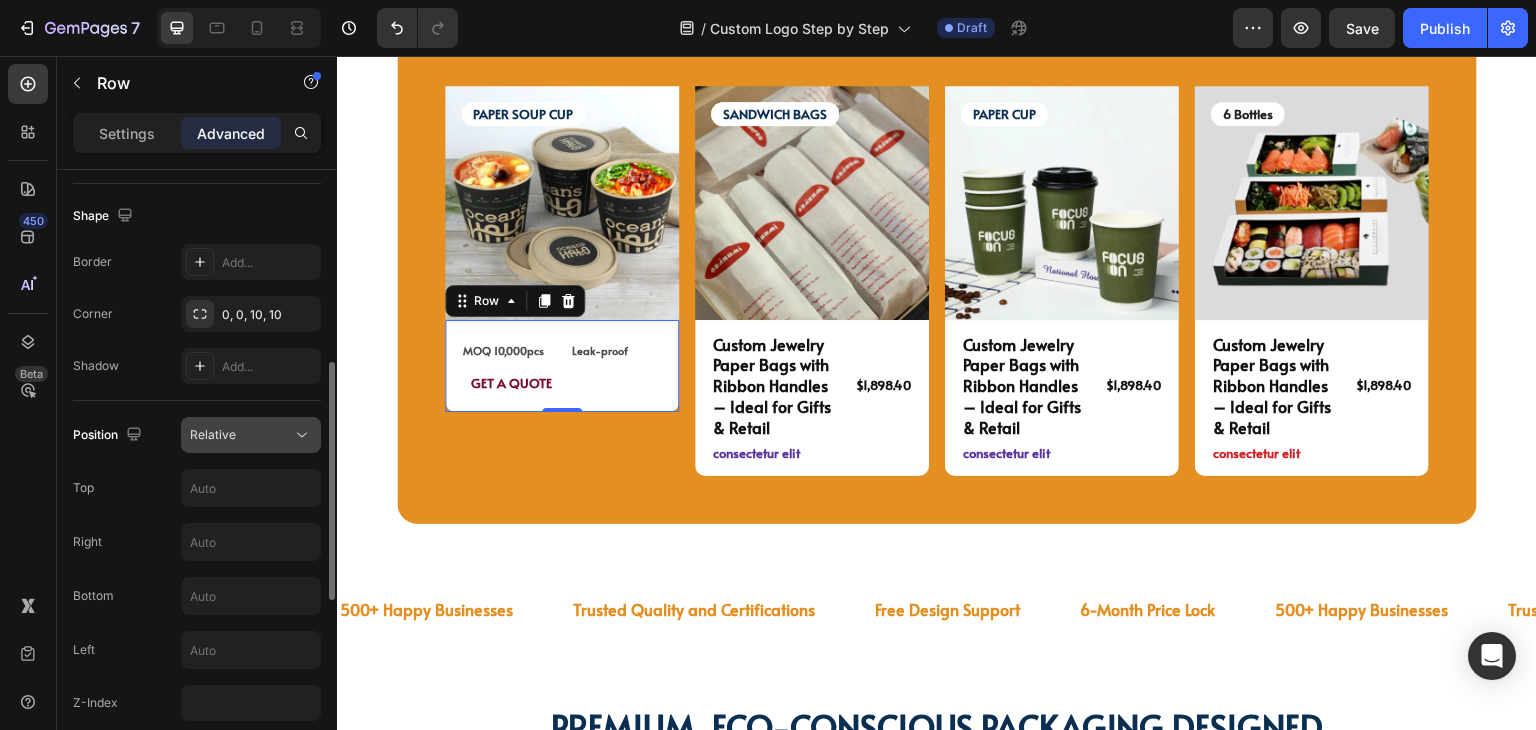click on "Relative" at bounding box center (241, 435) 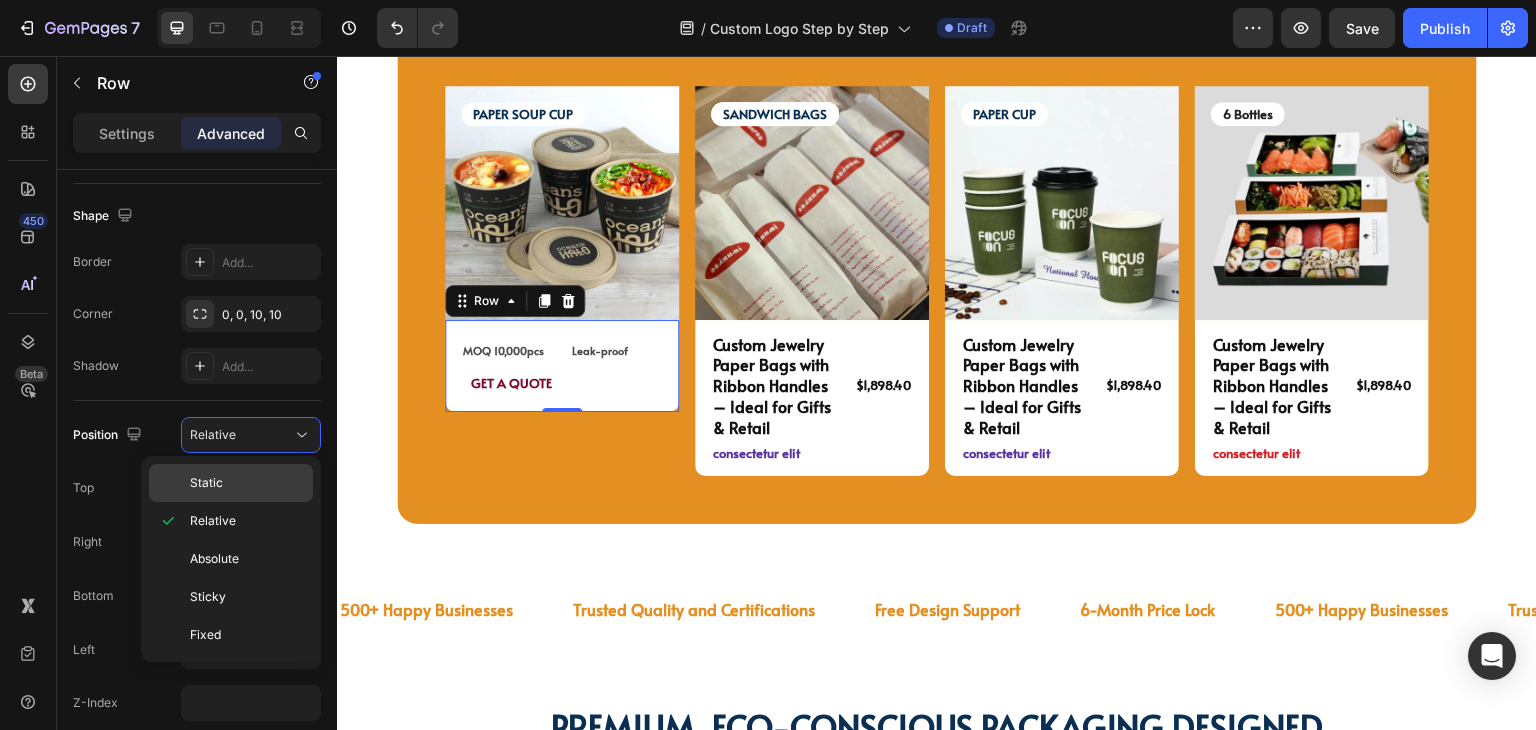 click on "Static" at bounding box center (247, 483) 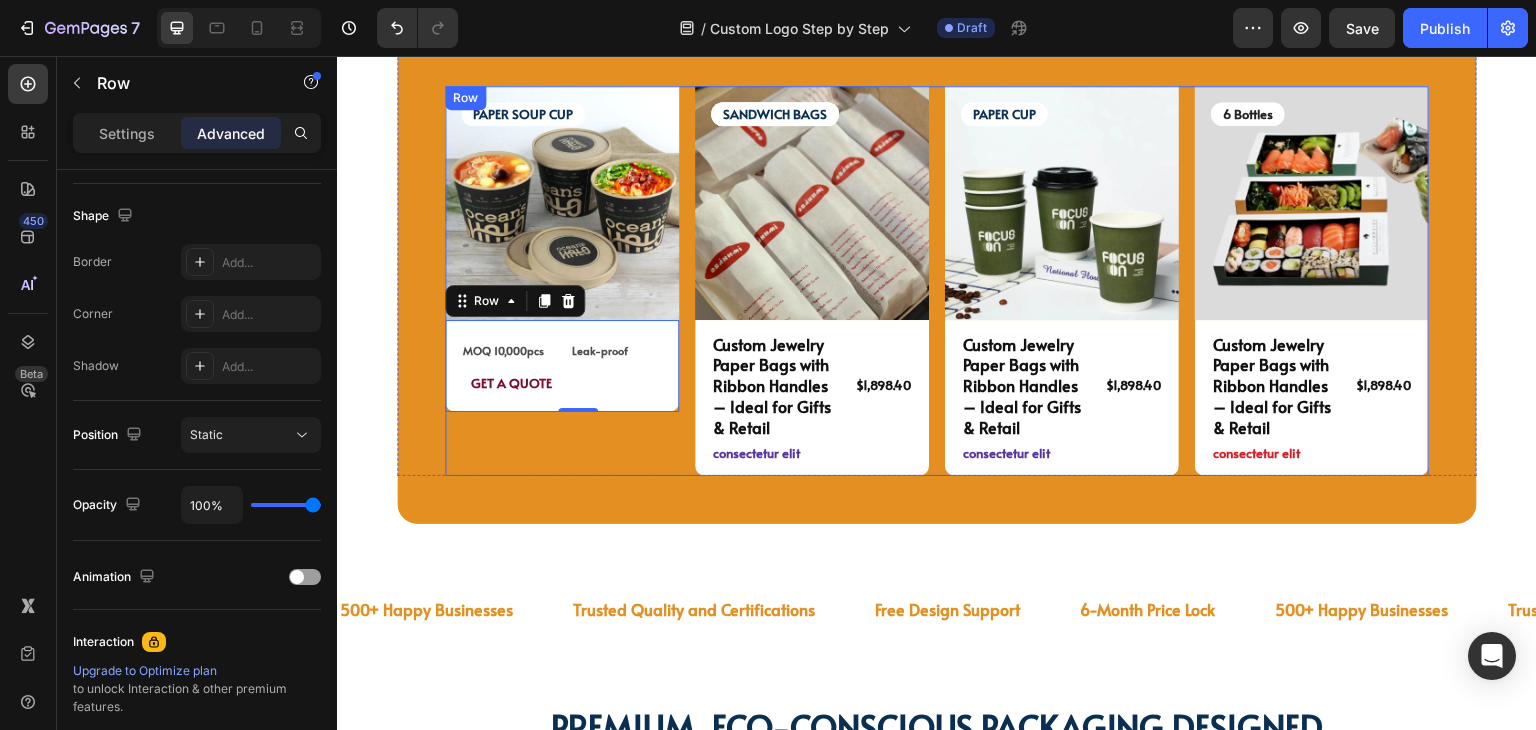click on "PAPER SOUP CUP Text Block Image MOQ 10,000pcs Text Block Leak-proof Text Block Row GET A QUOTE Text Block Row   0 Product" at bounding box center (562, 281) 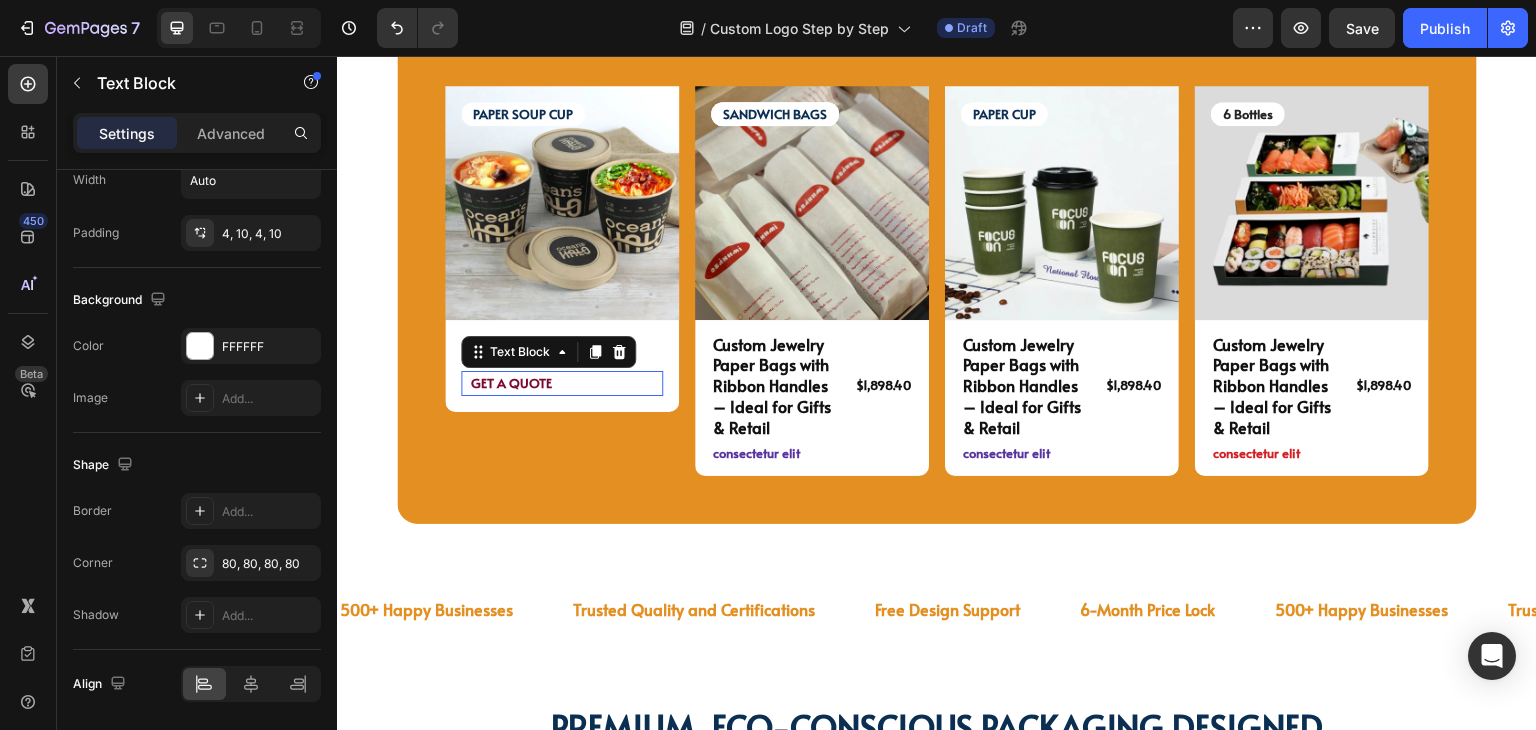 click on "GET A QUOTE" at bounding box center [511, 383] 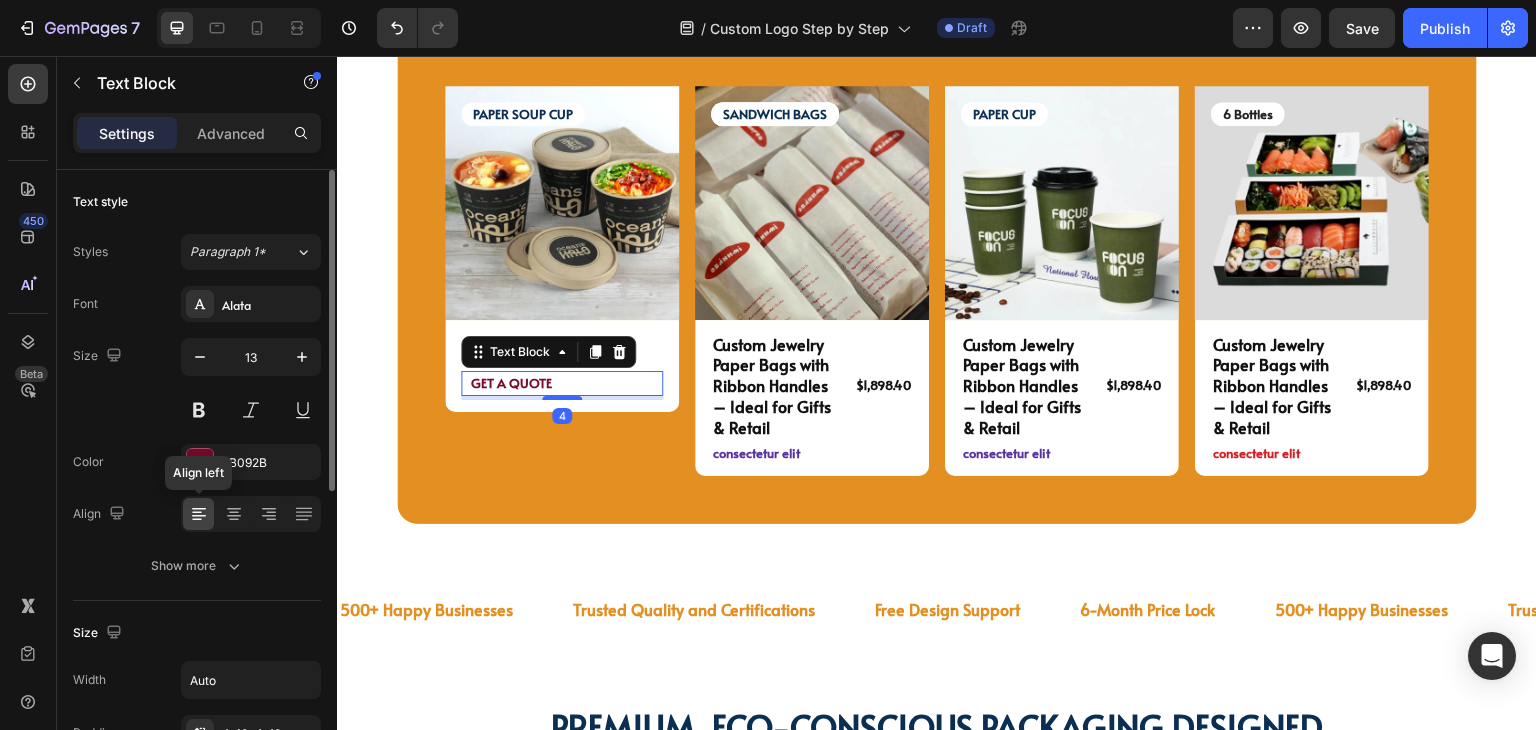 click 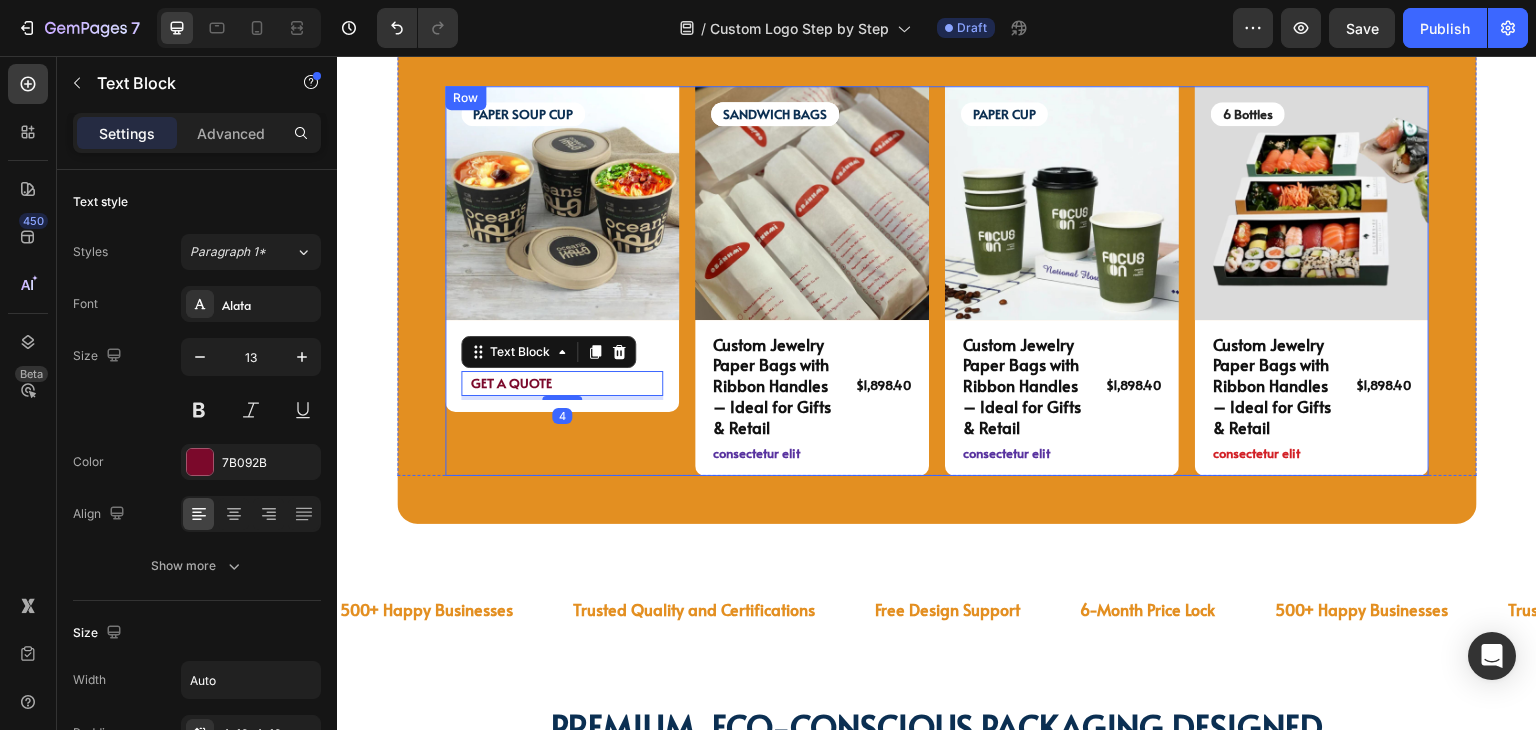 click on "PAPER SOUP CUP Text Block Image MOQ 10,000pcs Text Block Leak-proof Text Block Row GET A QUOTE Text Block   4 Row Product" at bounding box center [562, 281] 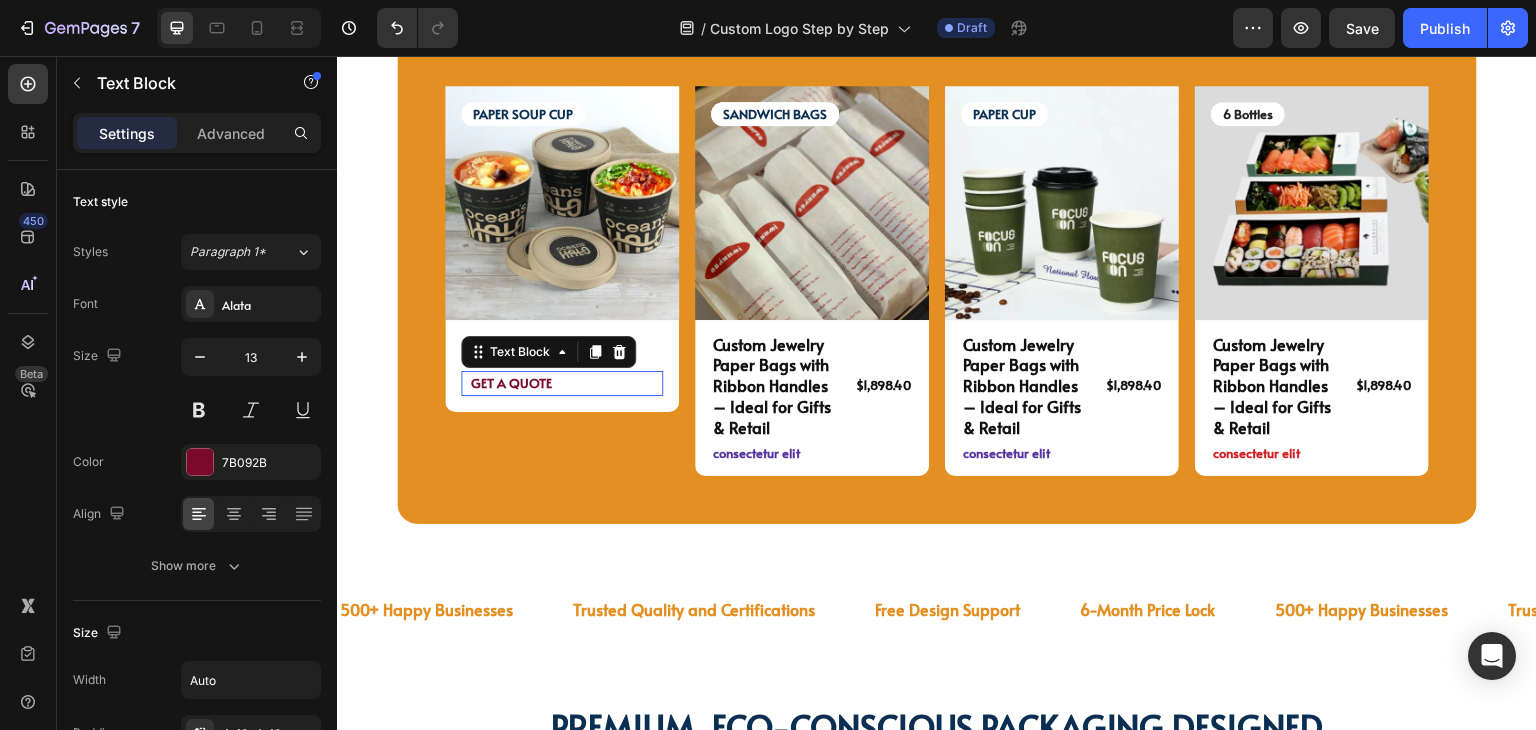 click on "GET A QUOTE" at bounding box center (562, 383) 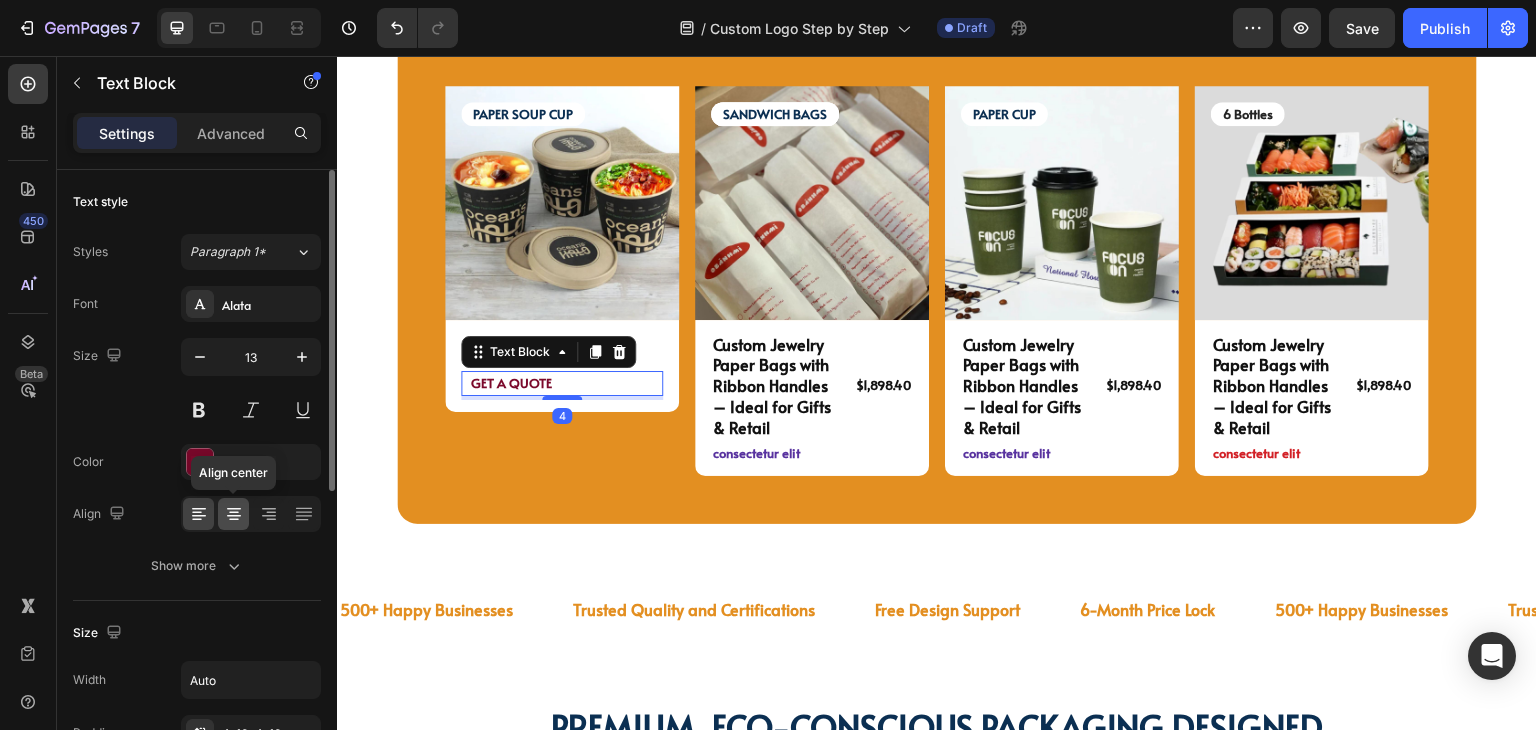 drag, startPoint x: 232, startPoint y: 517, endPoint x: 269, endPoint y: 515, distance: 37.054016 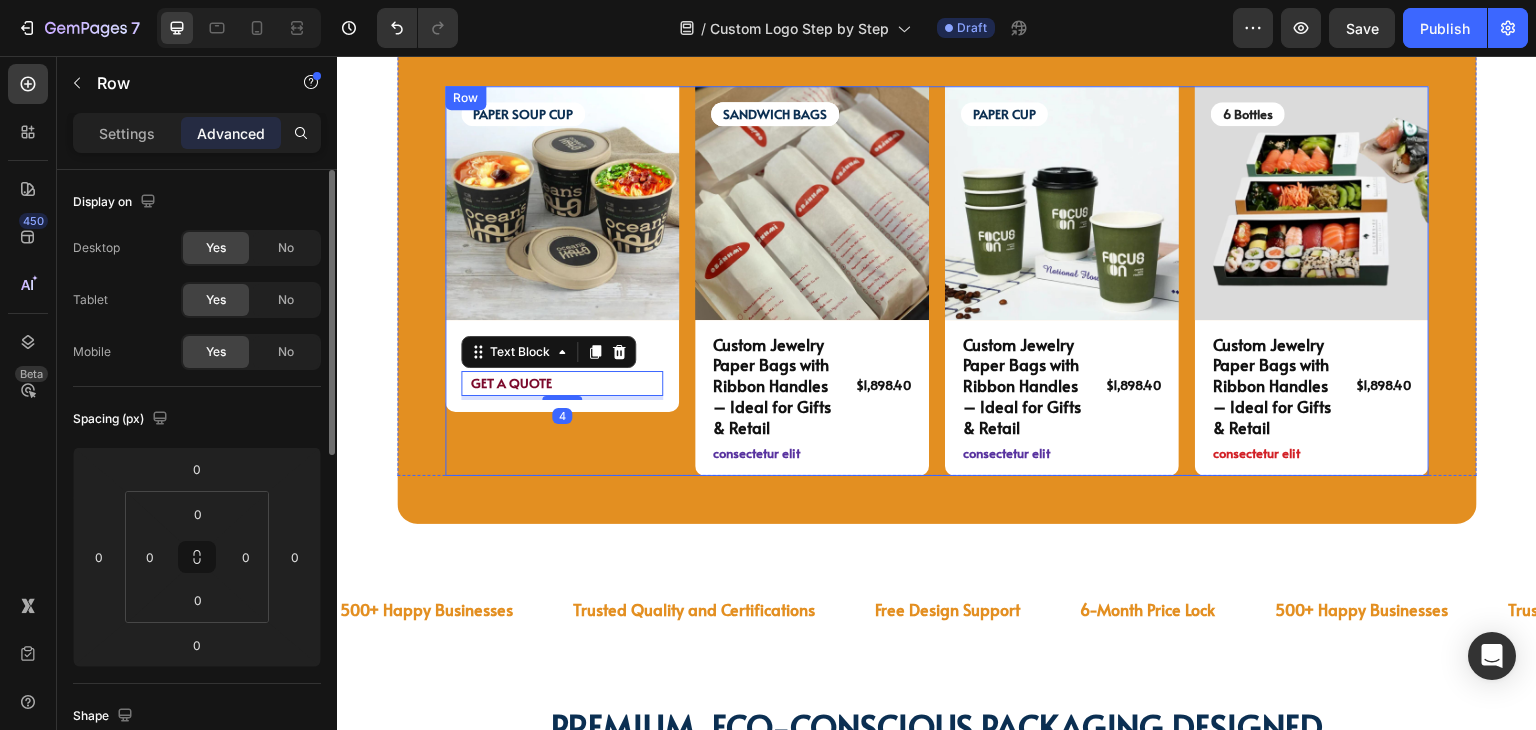 click on "PAPER SOUP CUP Text Block Image MOQ 10,000pcs Text Block Leak-proof Text Block Row GET A QUOTE Text Block   4 Row Product" at bounding box center [562, 281] 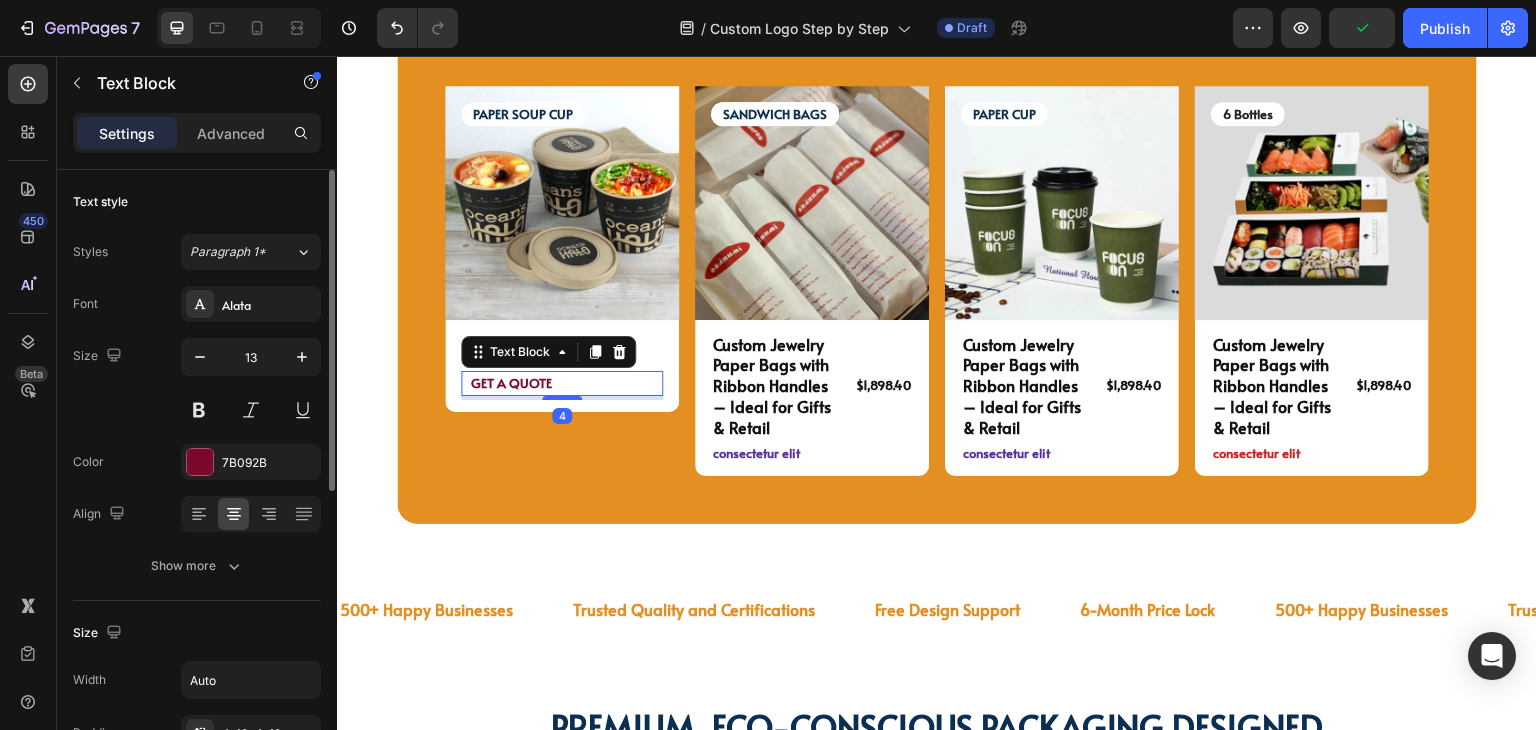 click on "GET A QUOTE" at bounding box center (511, 383) 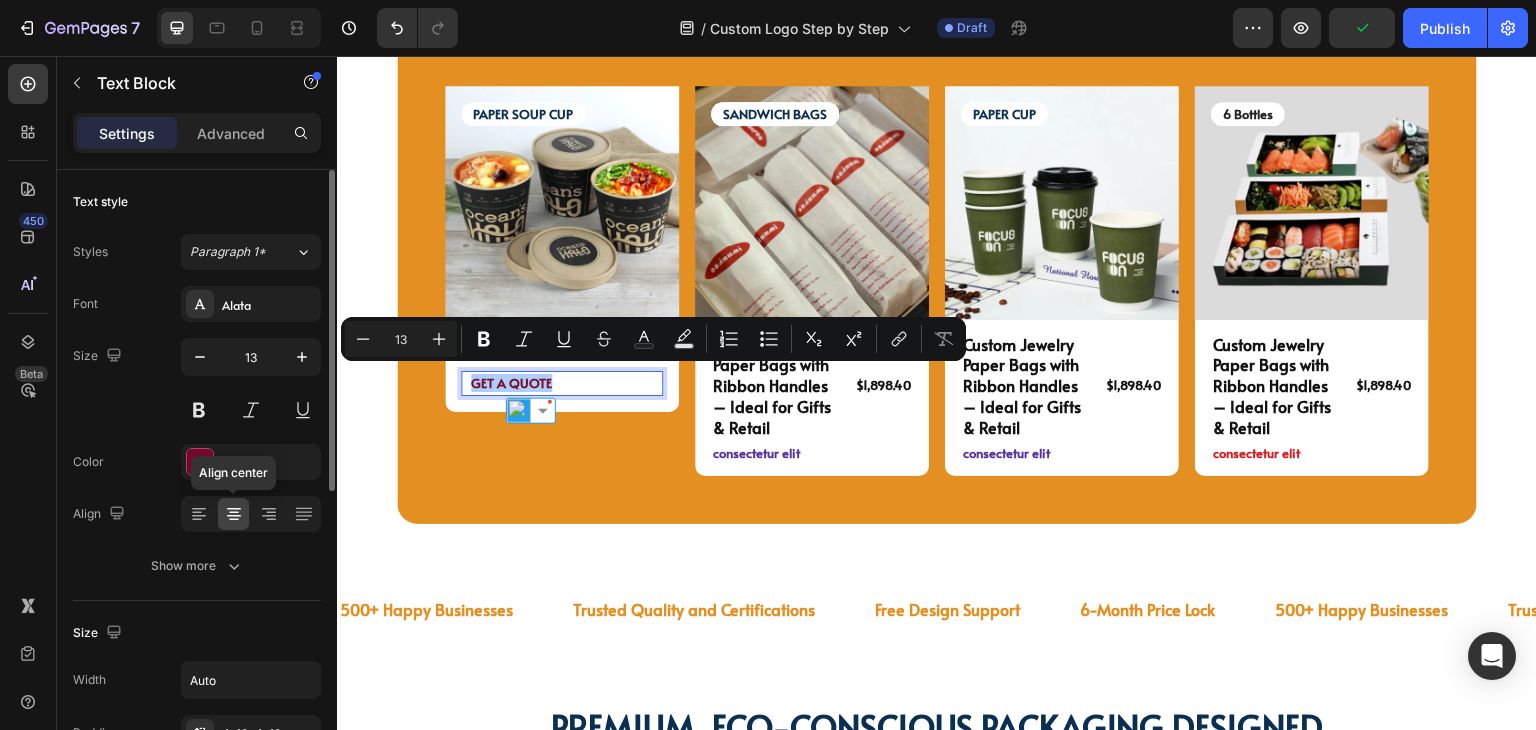 click 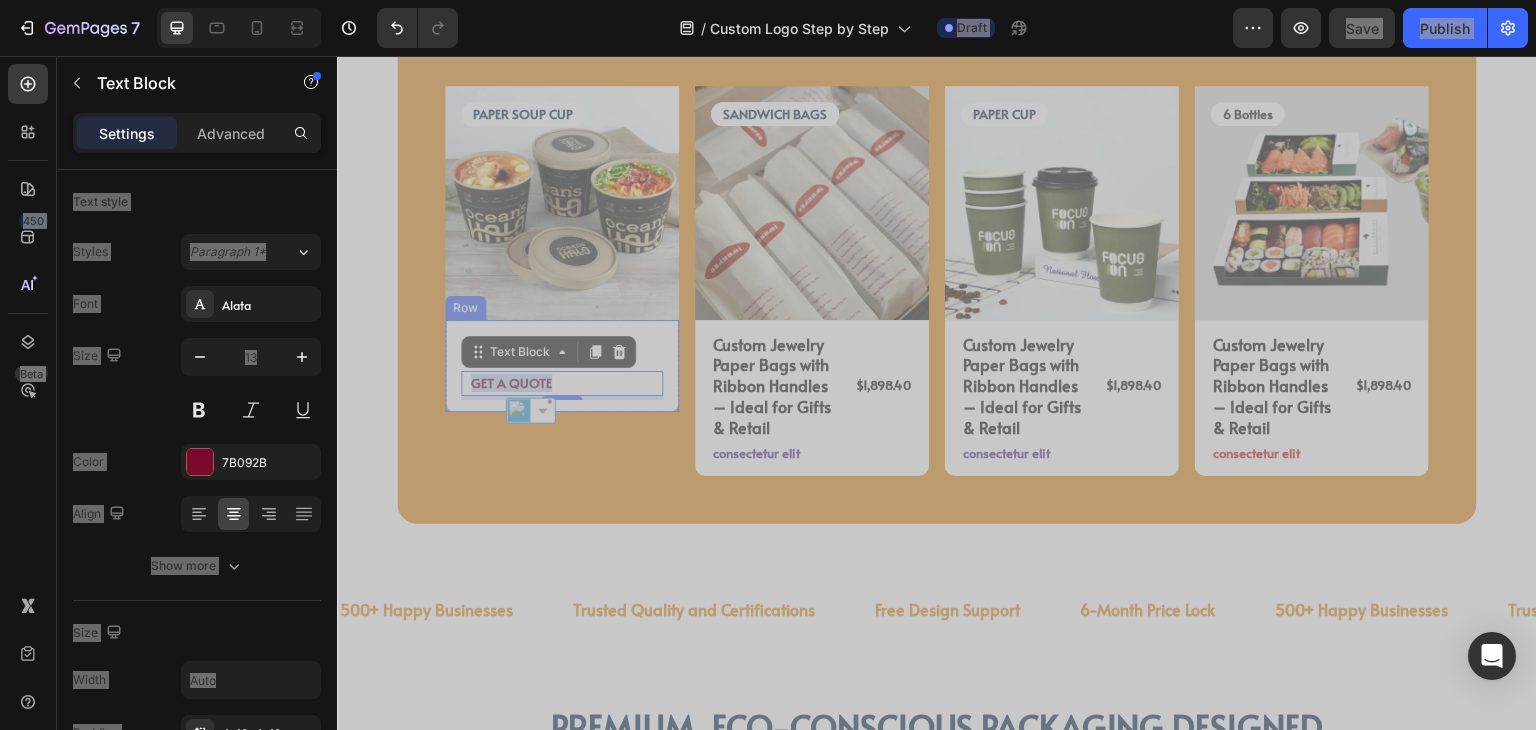 click on "MOQ 10,000pcs Text Block Leak-proof Text Block Row GET A QUOTE Text Block   4 Row" at bounding box center [562, 366] 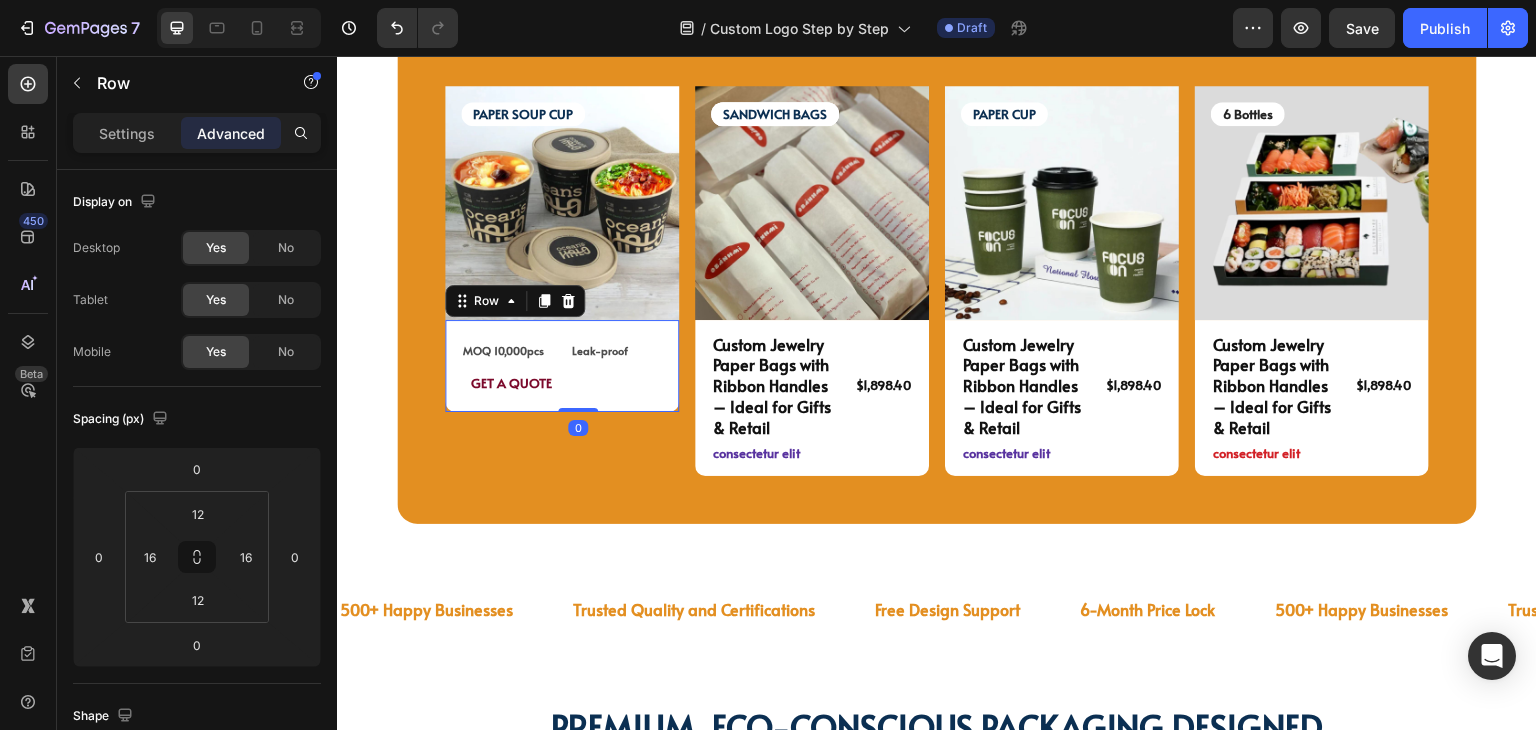 click on "GET A QUOTE" at bounding box center [562, 383] 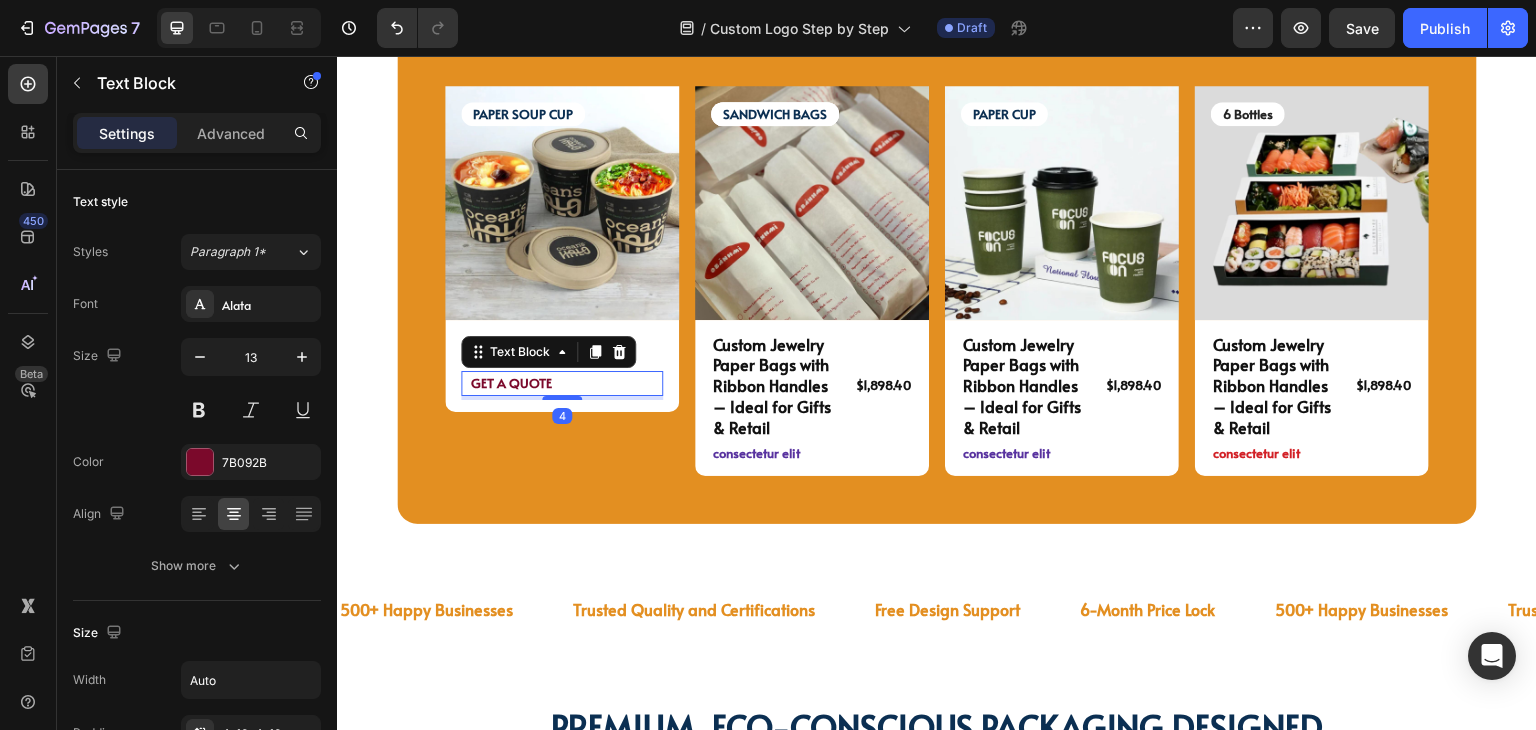 click on "GET A QUOTE" at bounding box center [562, 383] 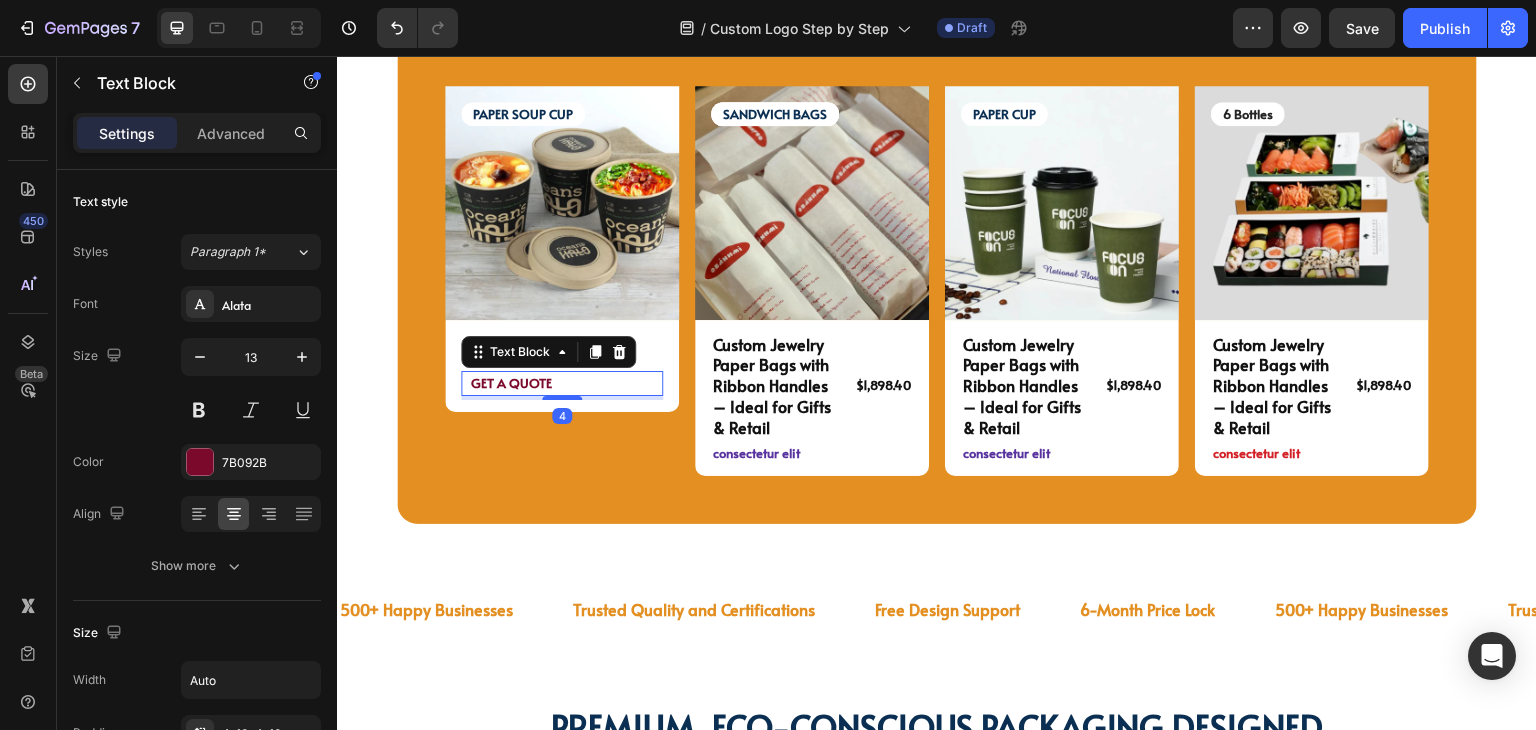 click on "GET A QUOTE" at bounding box center (562, 383) 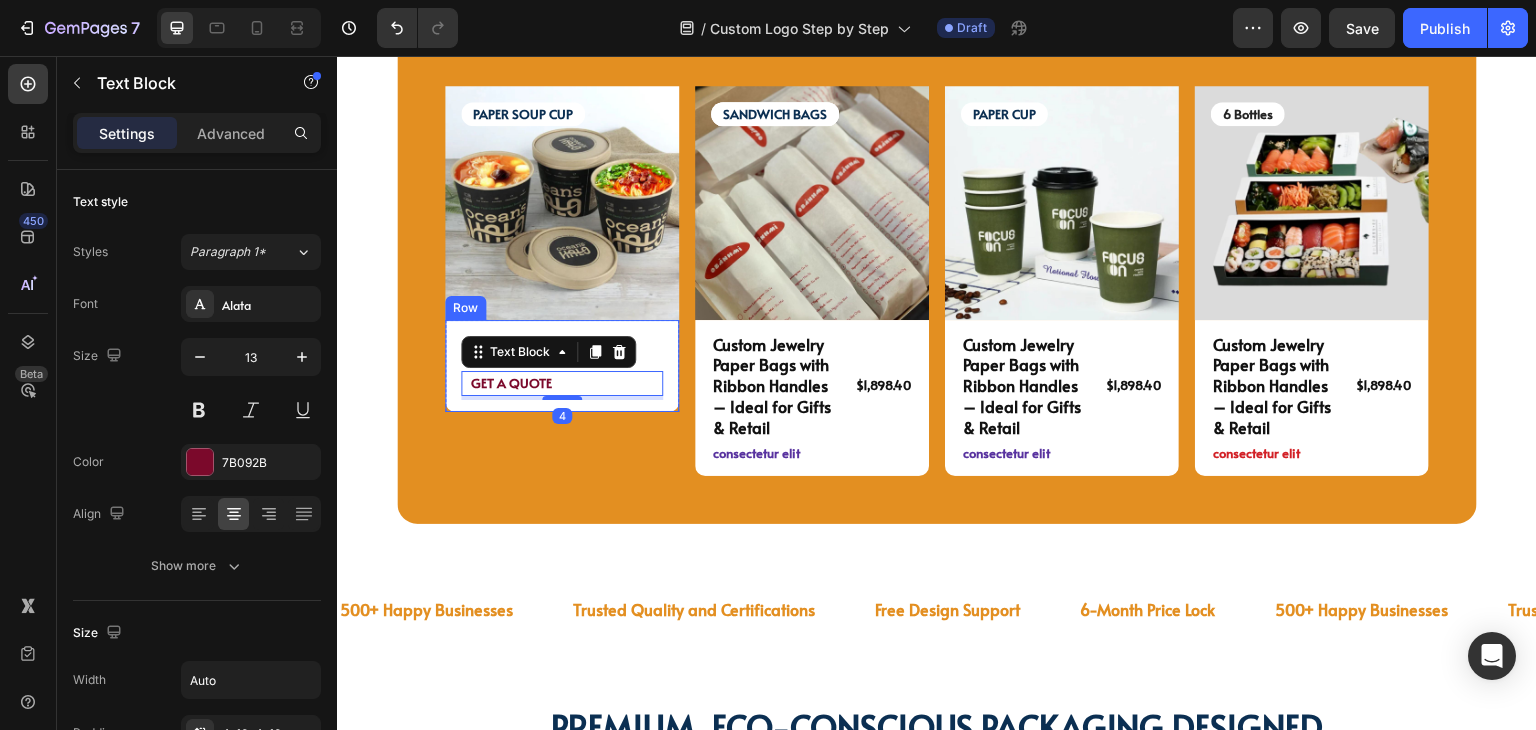 click on "PAPER SOUP CUP Text Block Image MOQ 10,000pcs Text Block Leak-proof Text Block Row GET A QUOTE Text Block   4 Row Product" at bounding box center [562, 281] 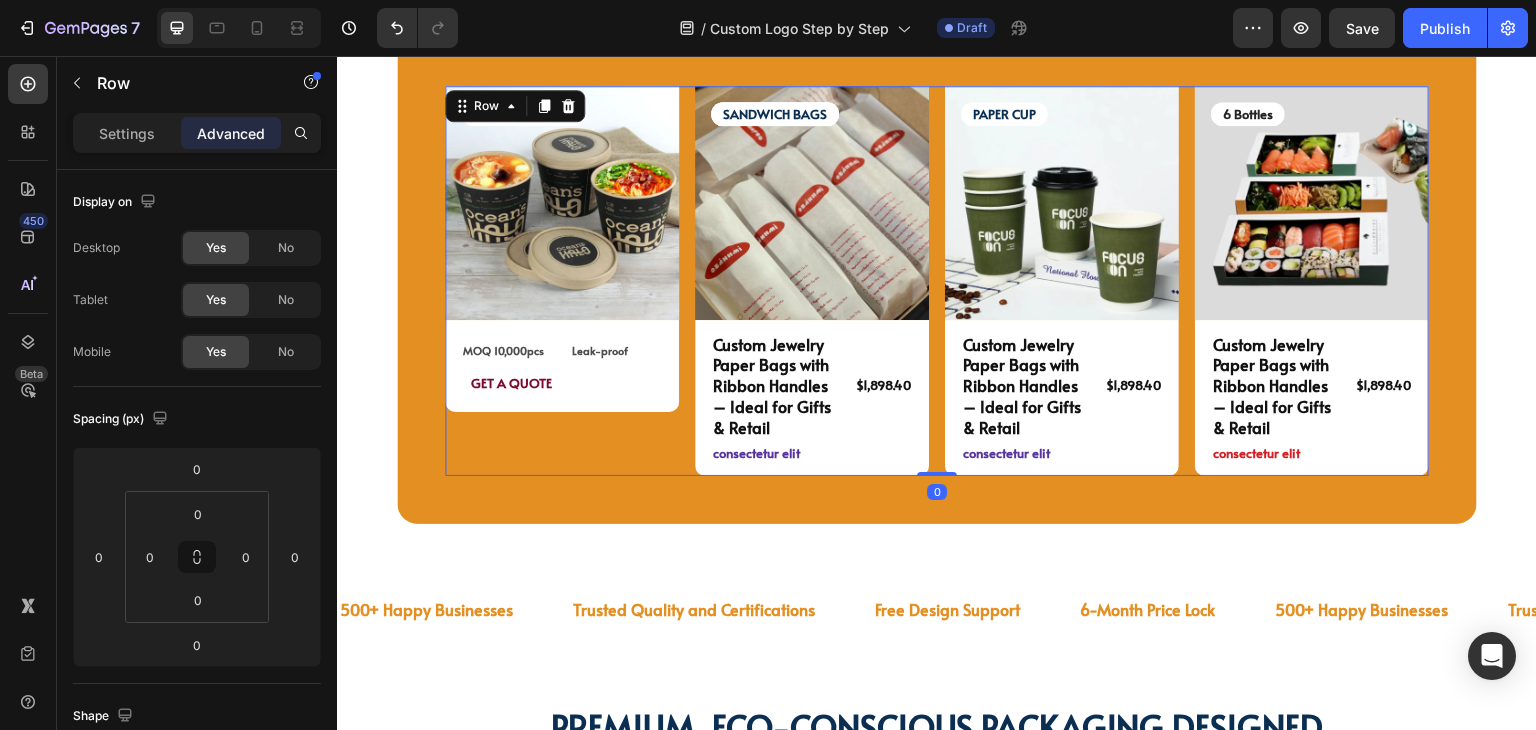 click on "Custom Jewelry Paper Bags with Ribbon Handles – Ideal for Gifts & Retail" at bounding box center [775, 386] 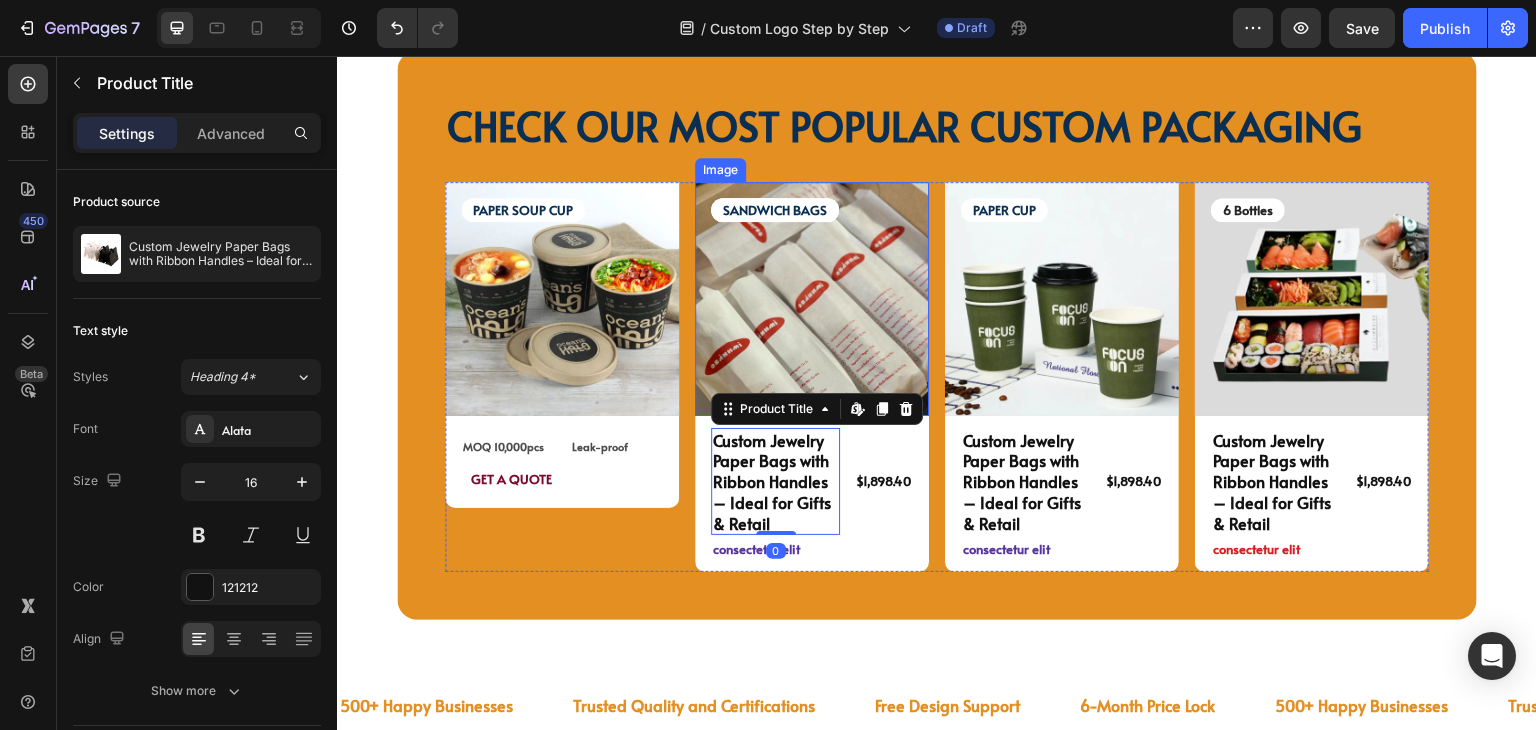 scroll, scrollTop: 4687, scrollLeft: 0, axis: vertical 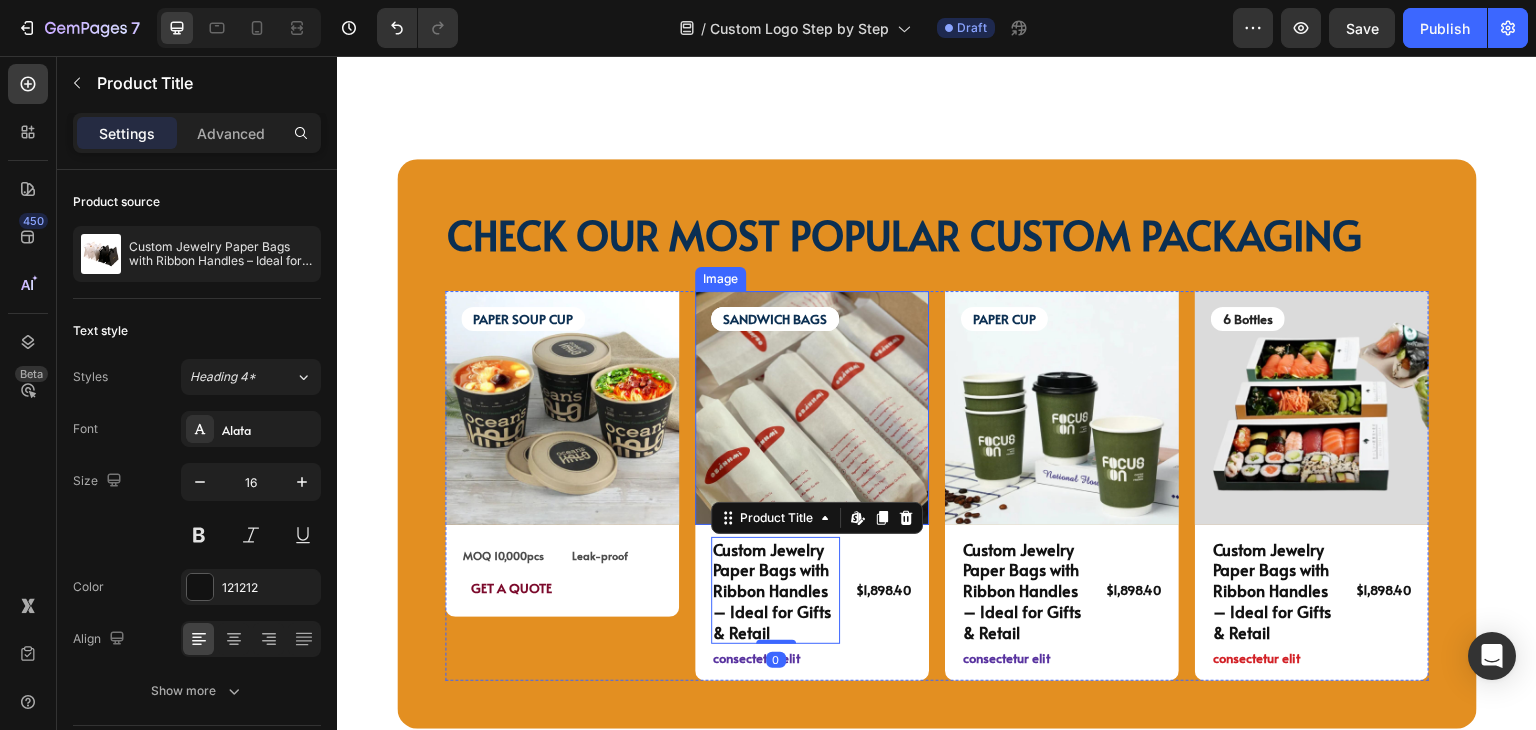 click at bounding box center [812, 408] 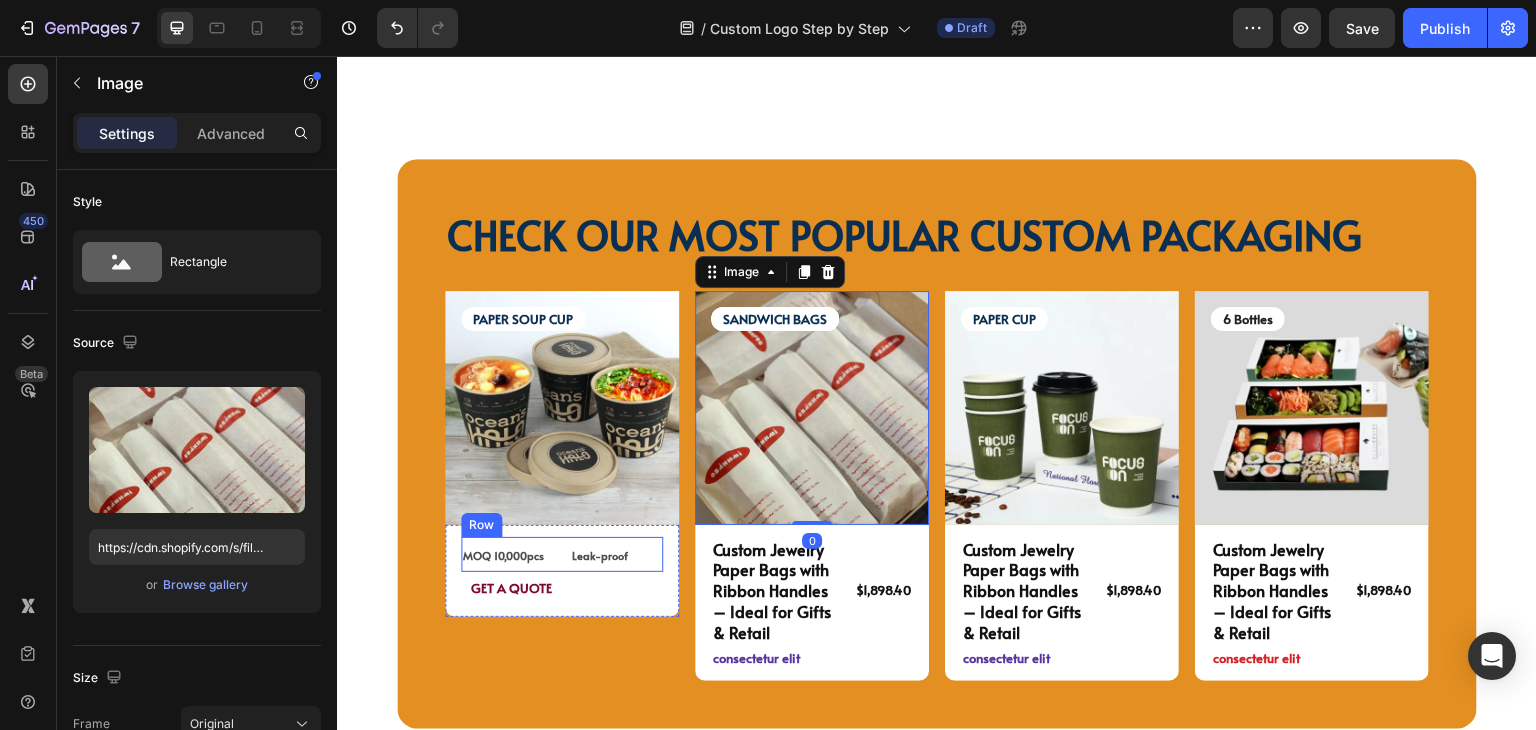 click on "MOQ 10,000pcs Text Block Leak-proof Text Block Row" at bounding box center (562, 555) 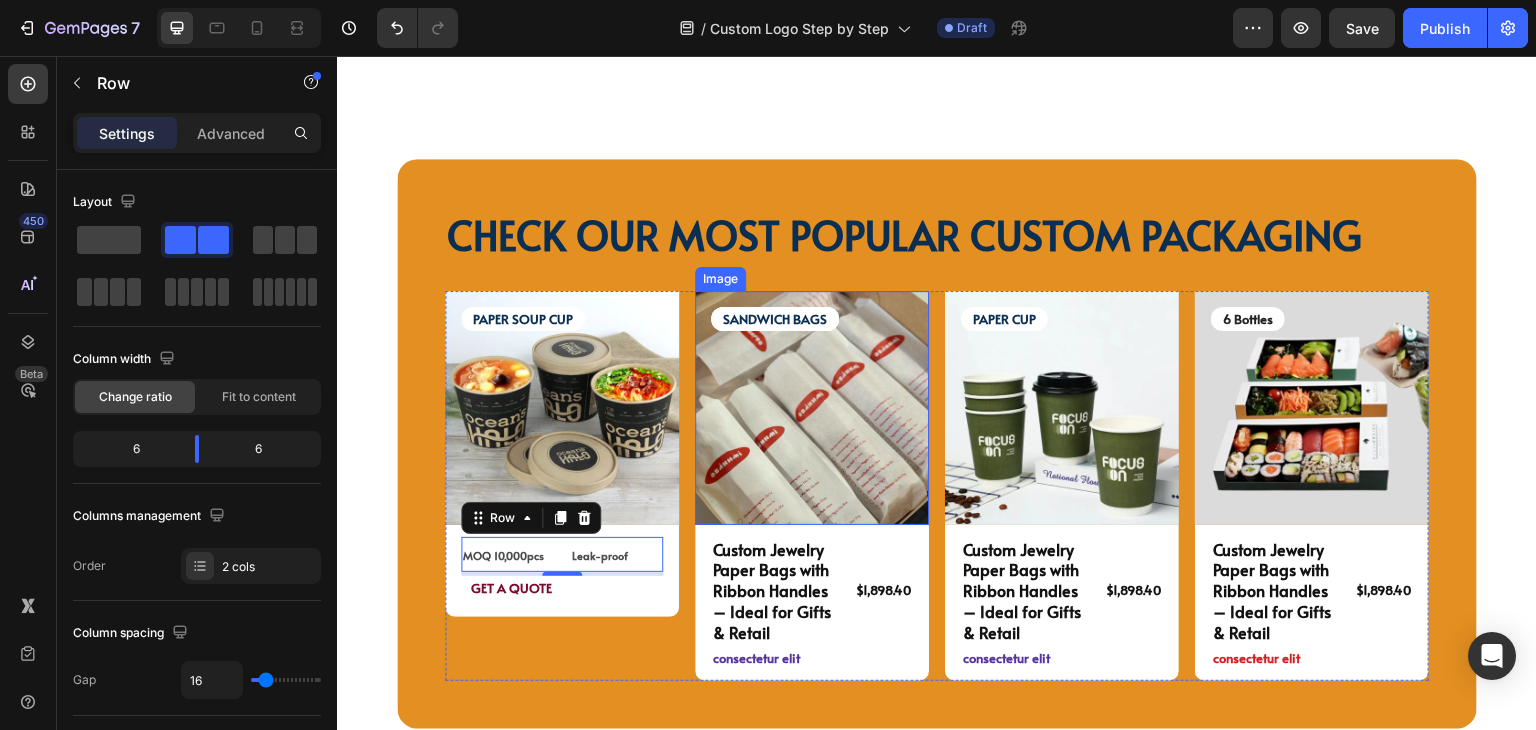 click at bounding box center [812, 408] 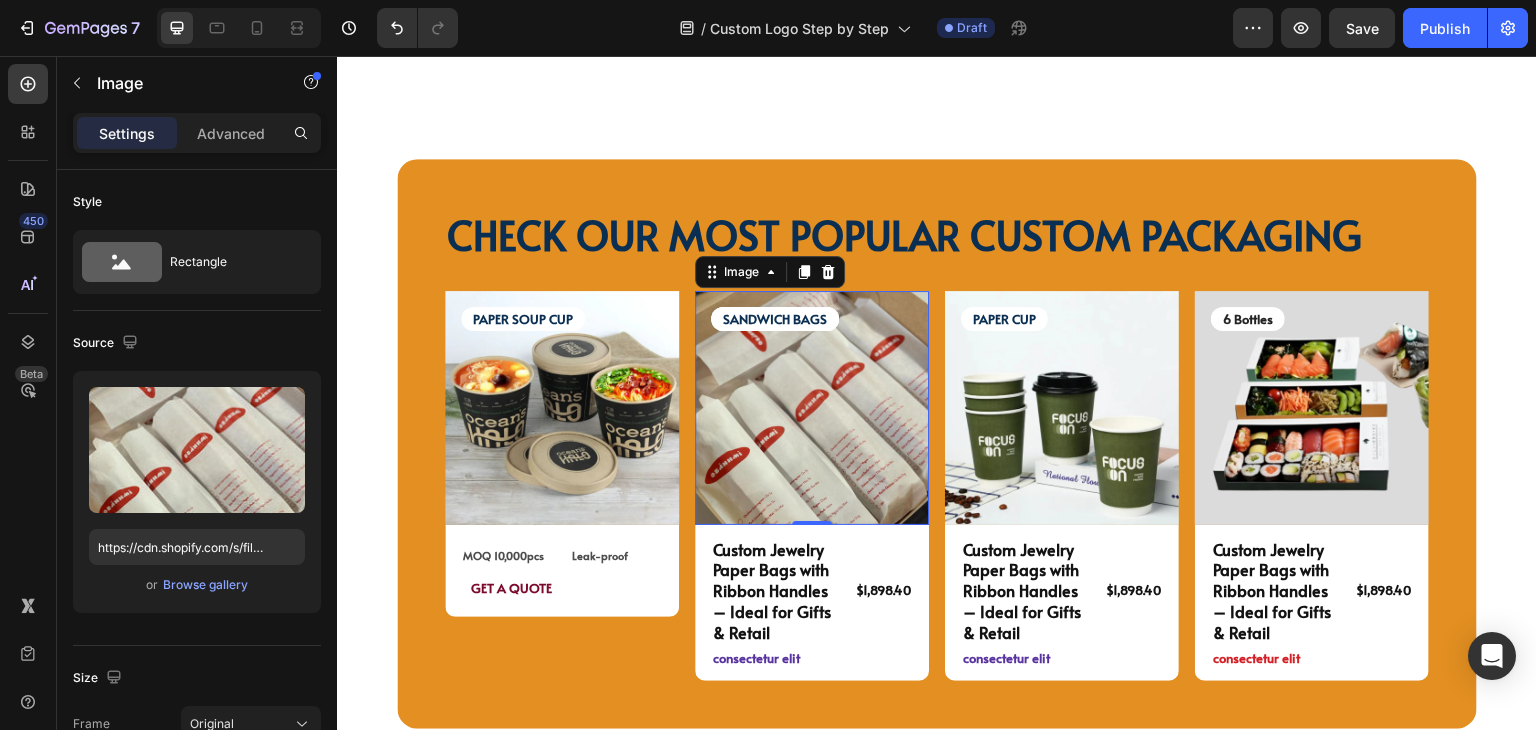 click at bounding box center (812, 408) 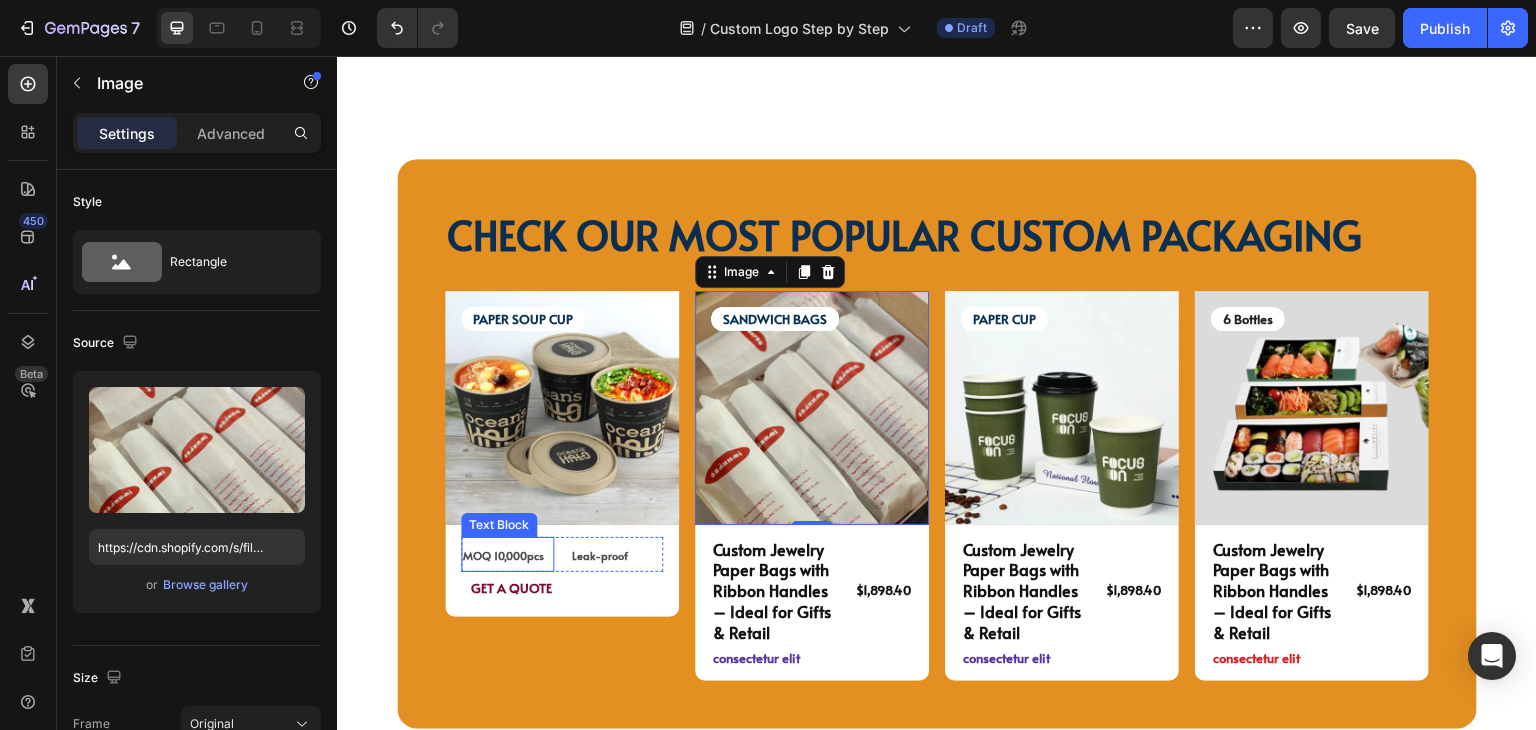 click on "MOQ 10,000pcs" at bounding box center [503, 555] 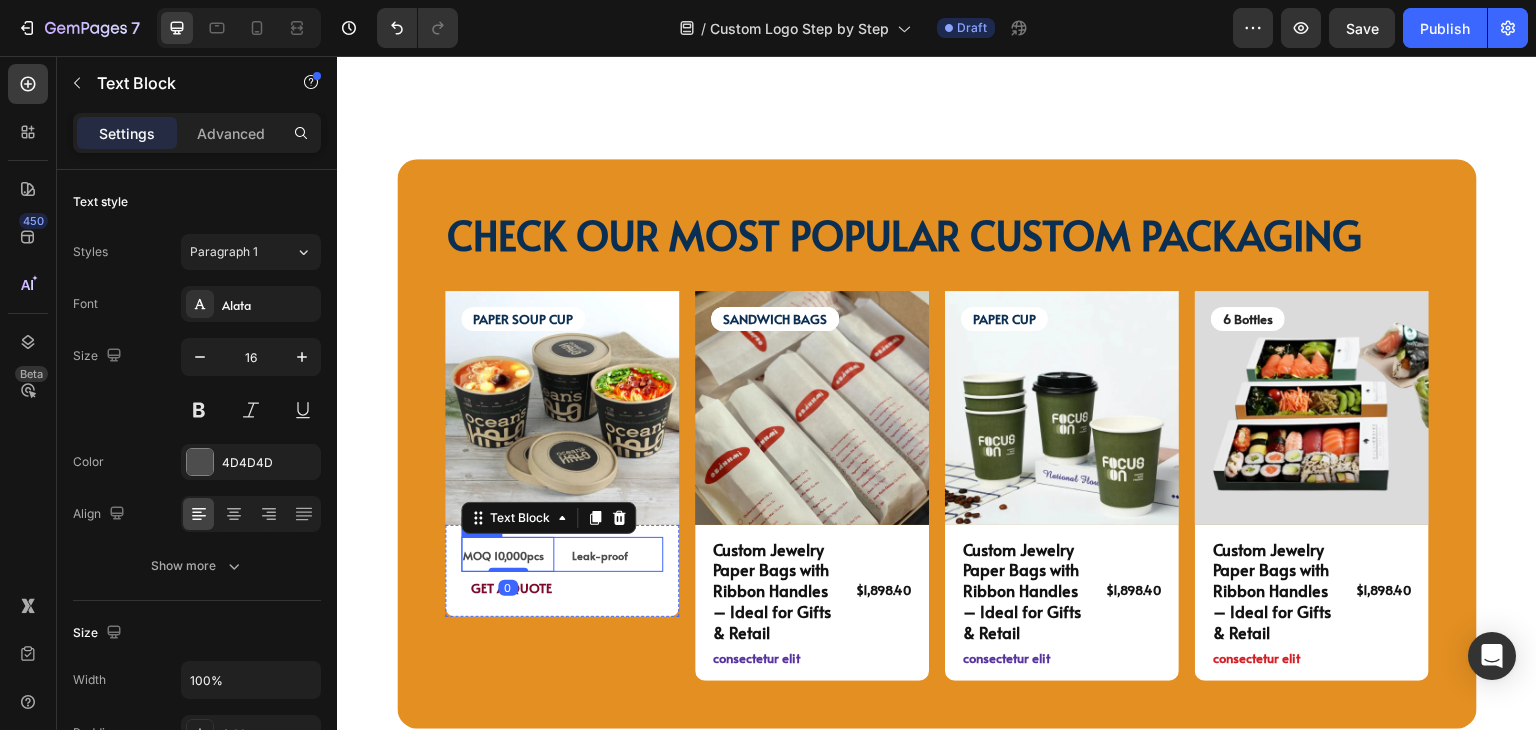 click on "MOQ 10,000pcs Text Block   0 Leak-proof Text Block Row" at bounding box center [562, 555] 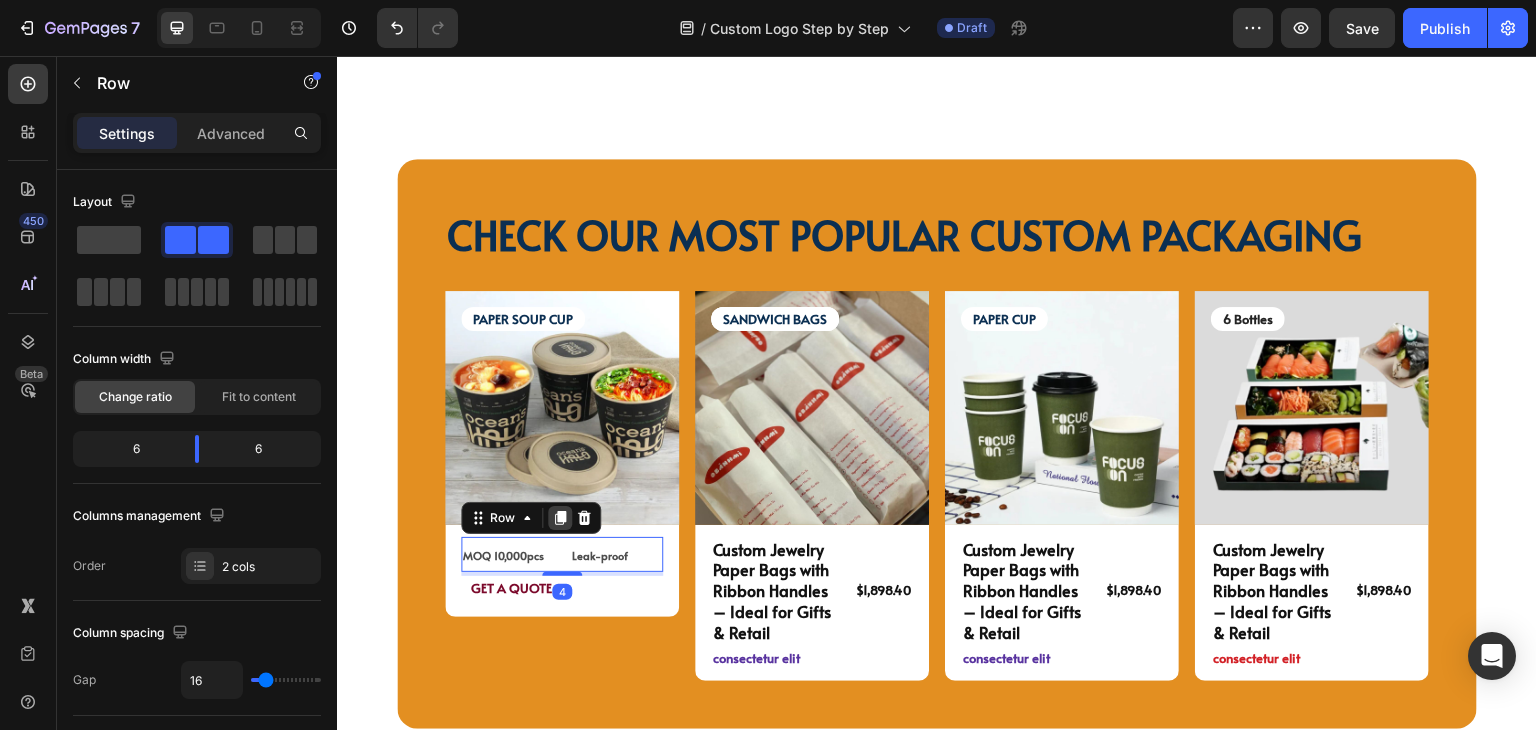 click 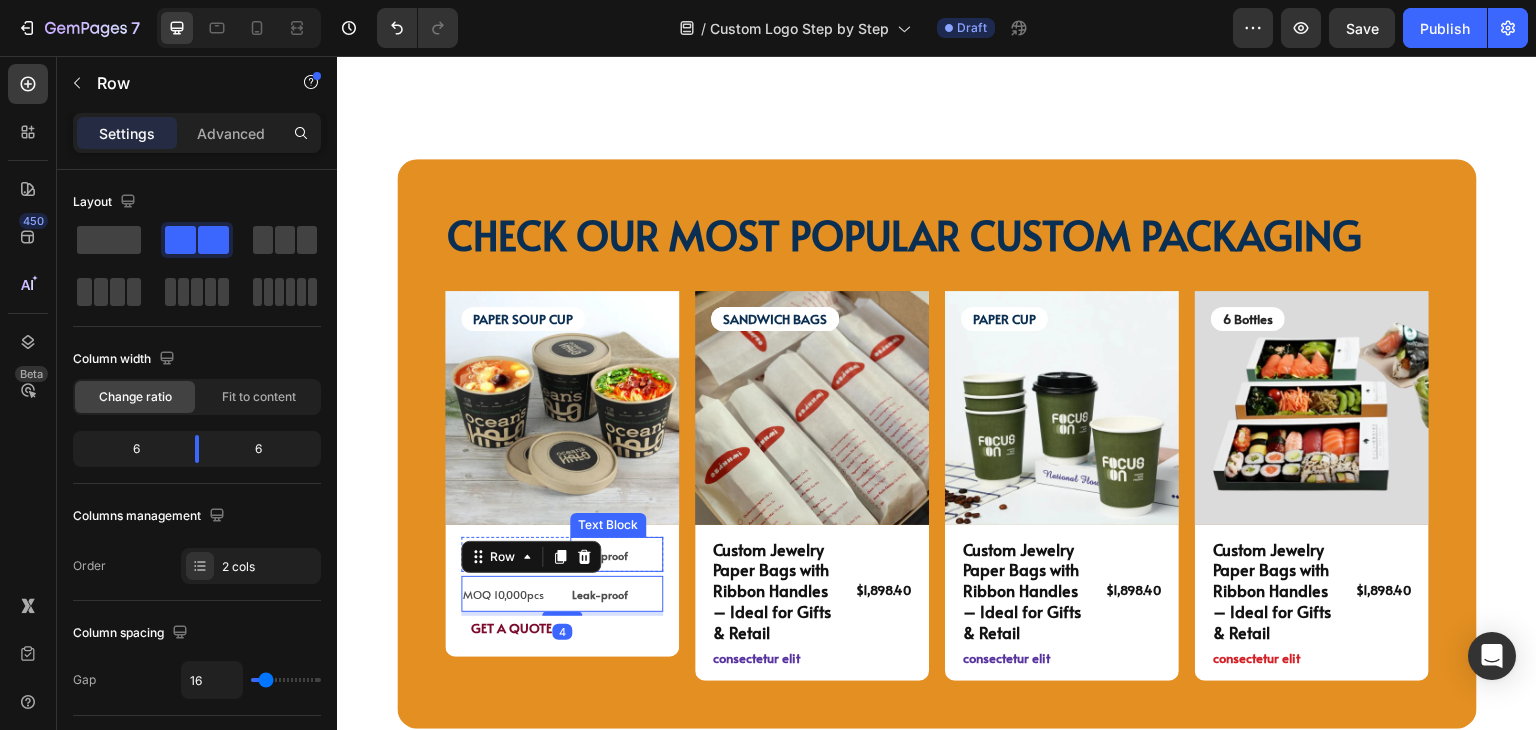 click on "Leak-proof" at bounding box center (616, 555) 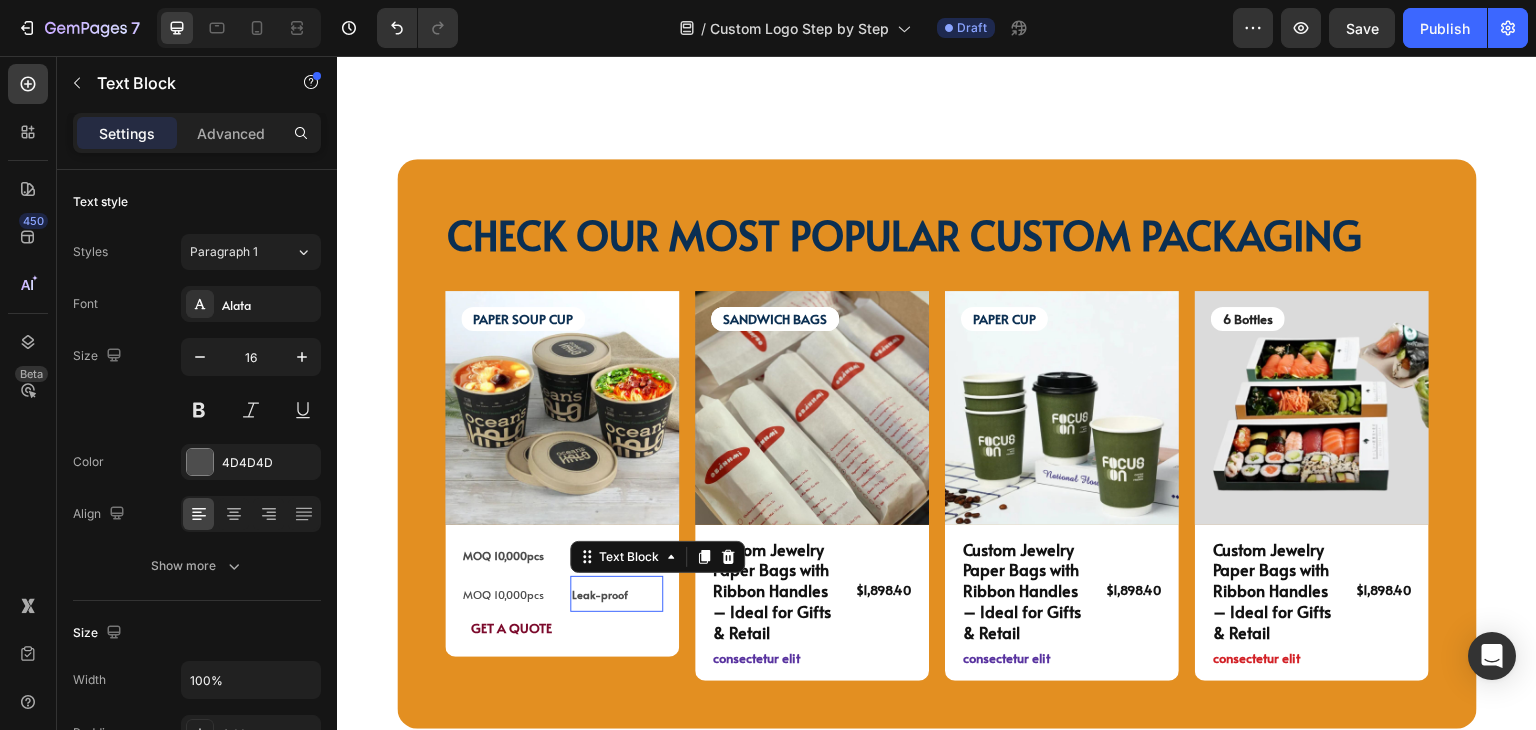 click on "Leak-proof" at bounding box center (616, 594) 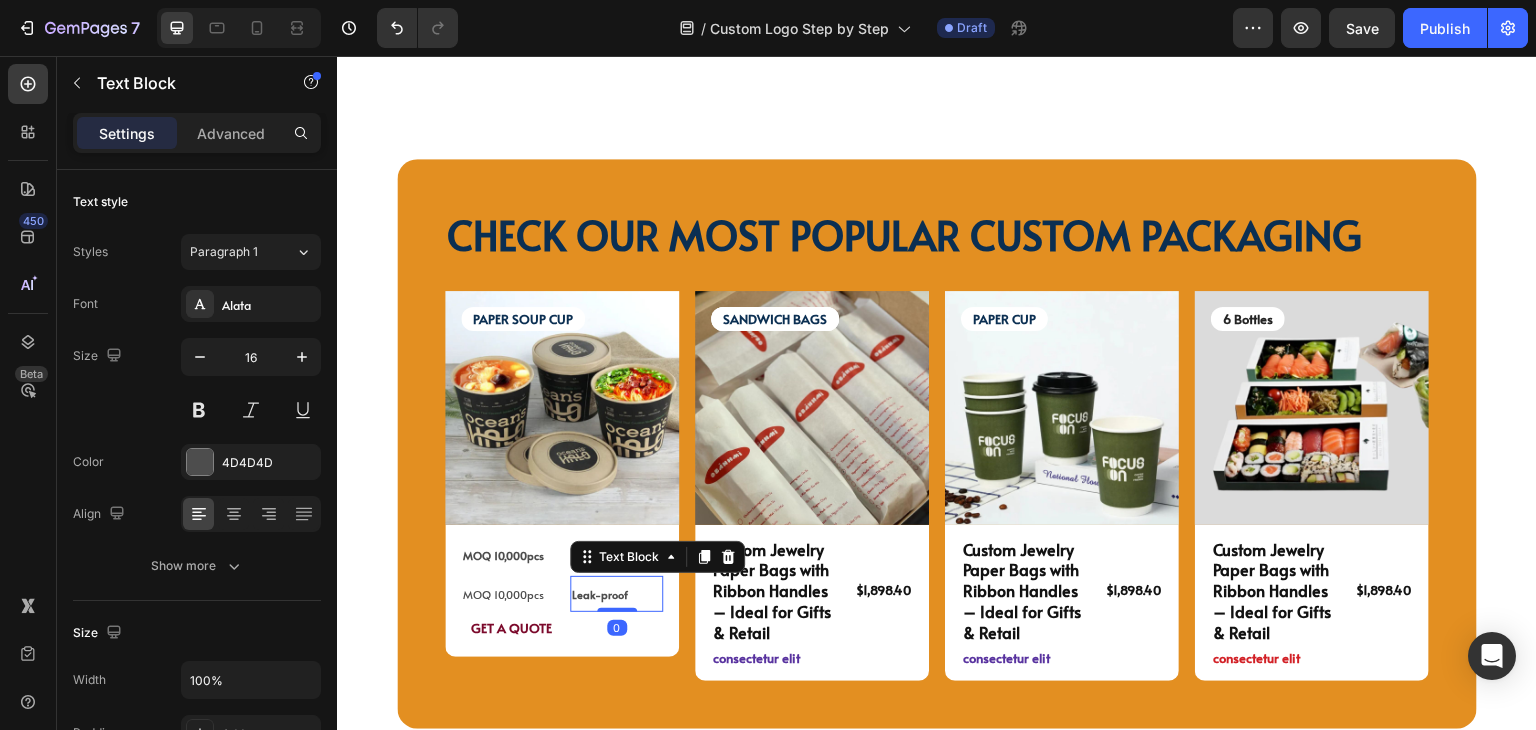 click on "MOQ 10,000pcs Text Block Leak-proof Text Block   0 Row" at bounding box center (562, 594) 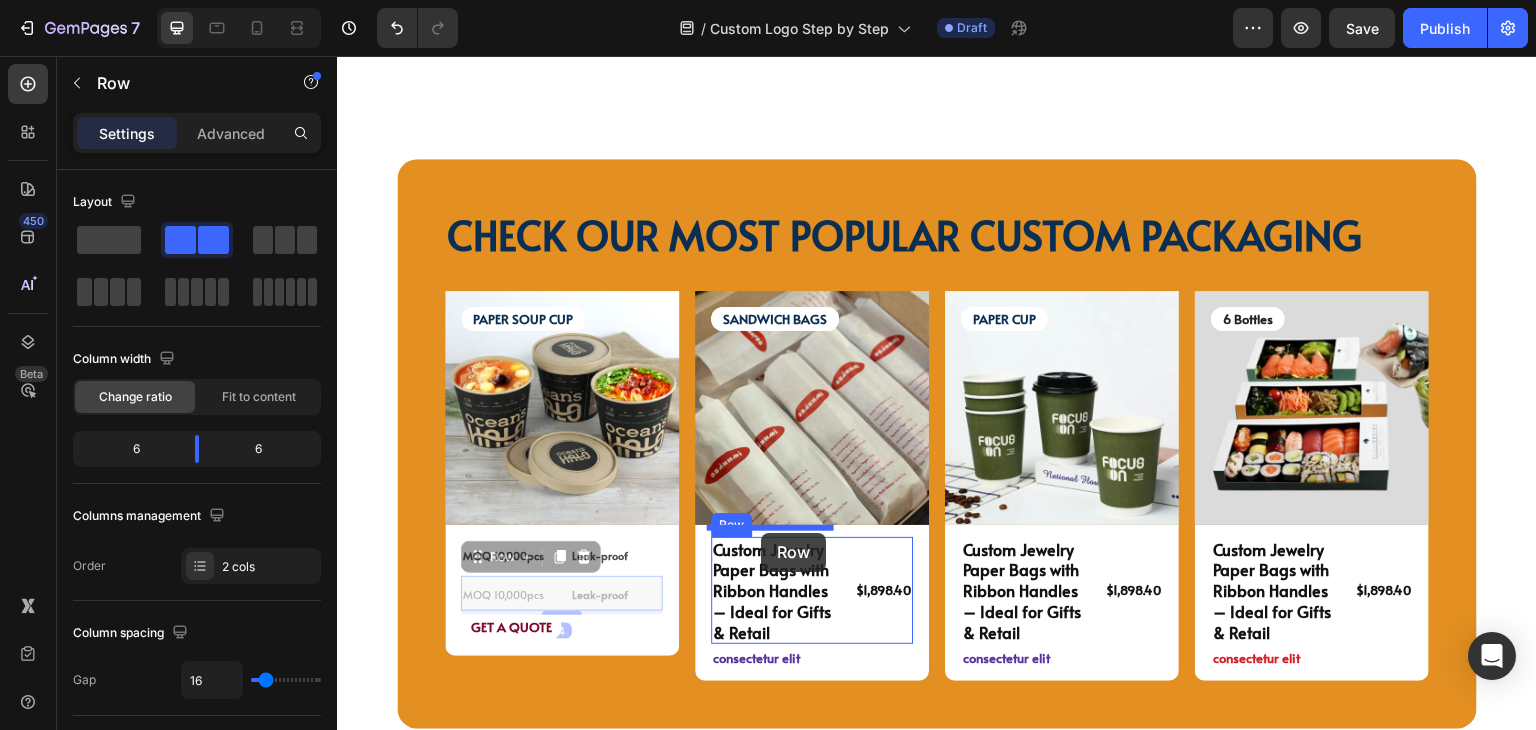 drag, startPoint x: 514, startPoint y: 549, endPoint x: 761, endPoint y: 533, distance: 247.51767 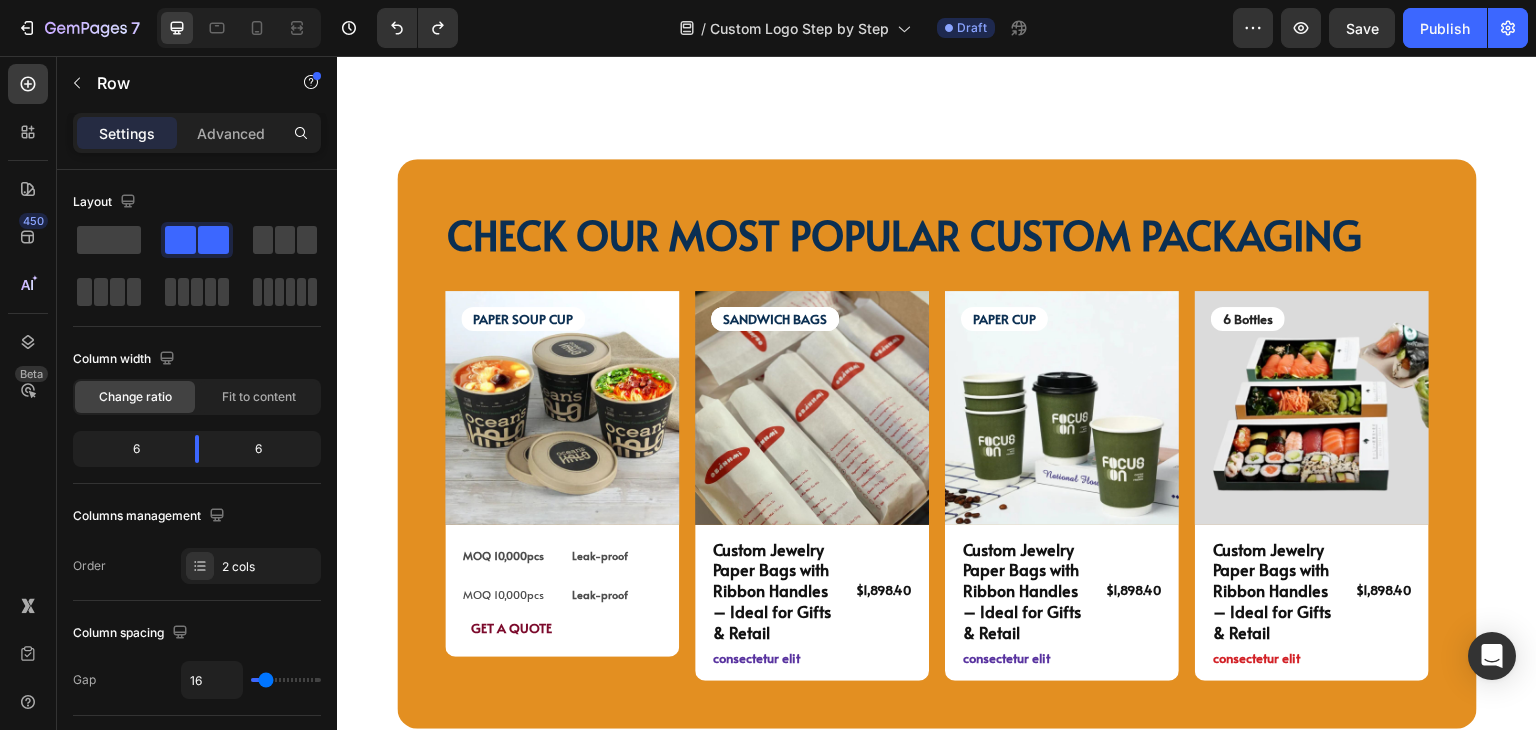 click on "MOQ 10,000pcs Text Block Leak-proof Text Block Row" at bounding box center [562, 594] 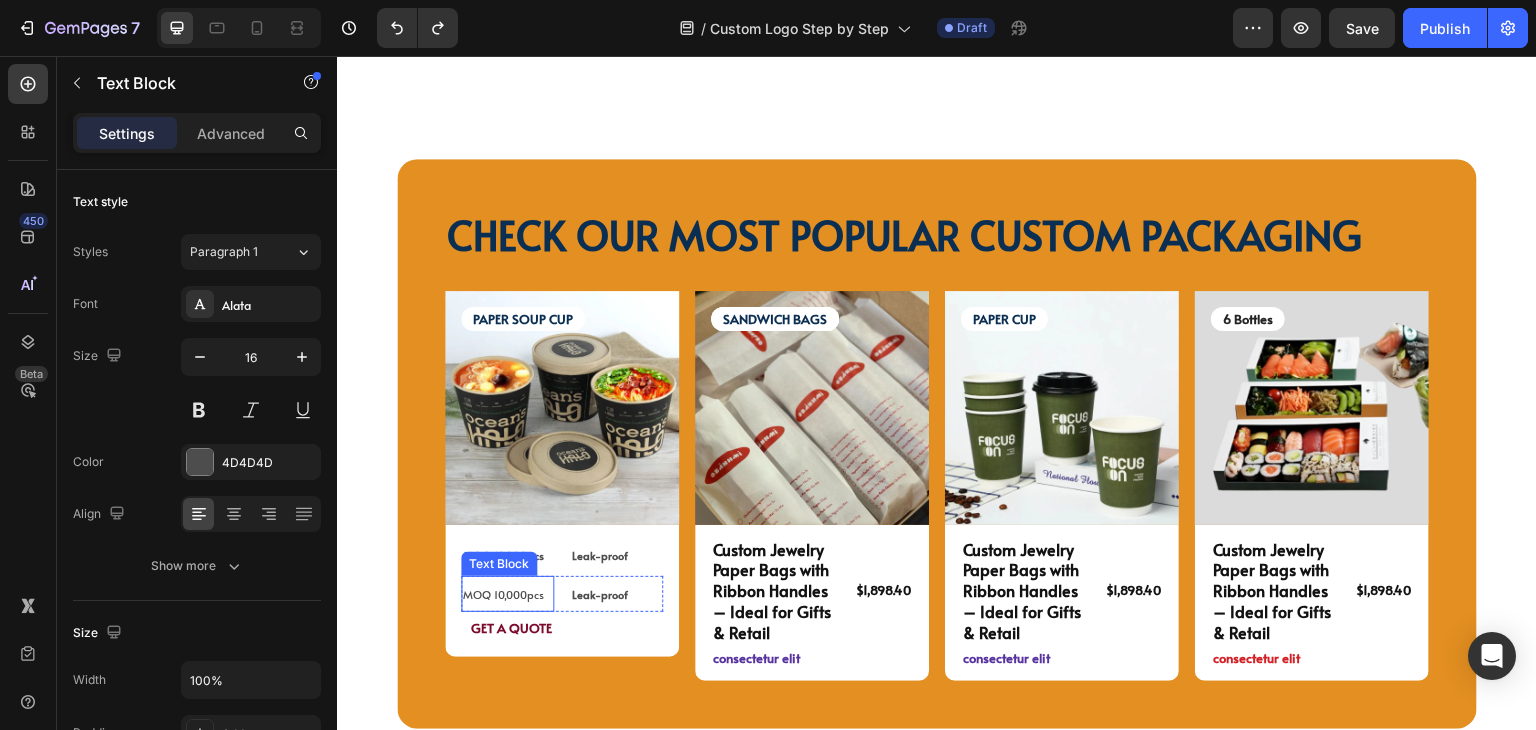 click on "MOQ 10,000pcs" at bounding box center [507, 594] 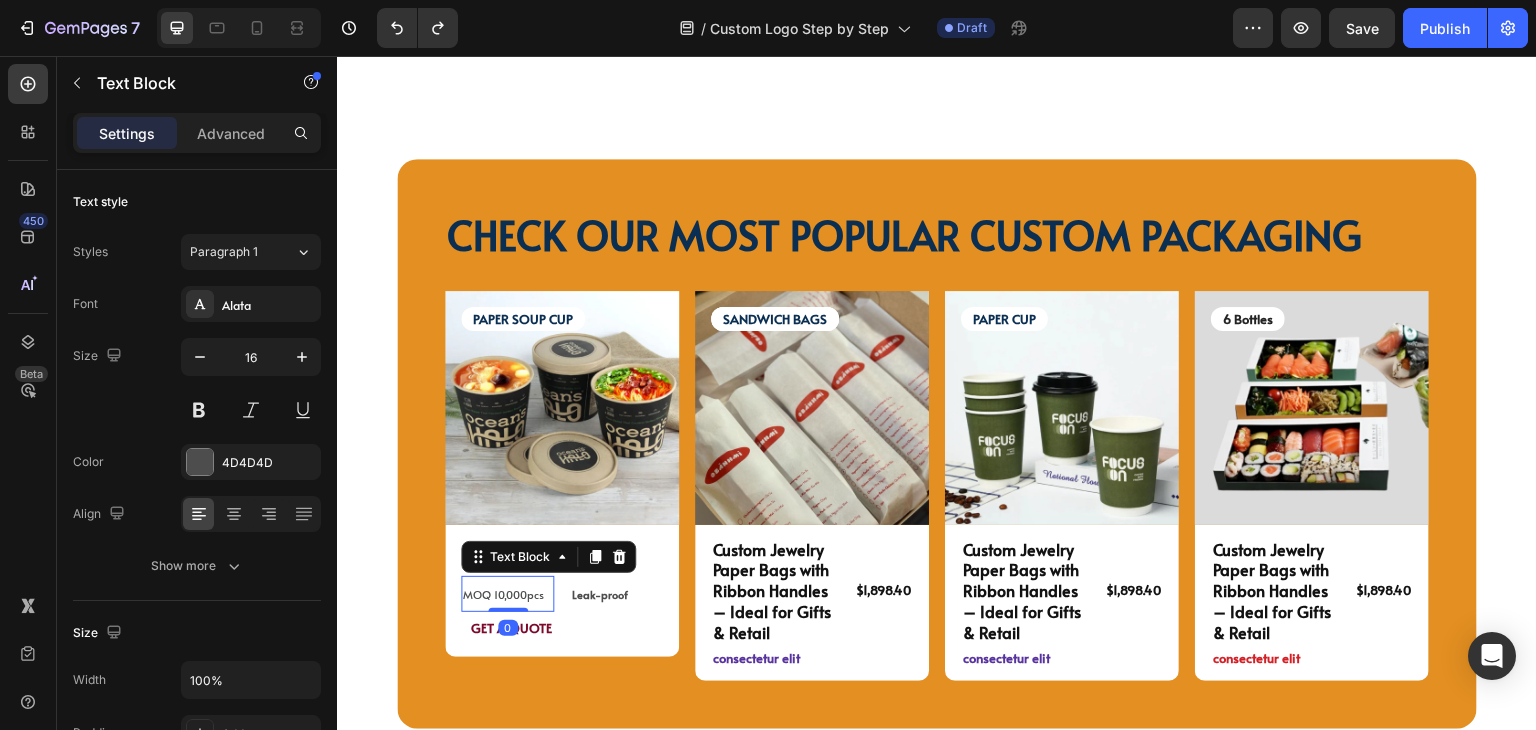 click on "MOQ 10,000pcs" at bounding box center [507, 594] 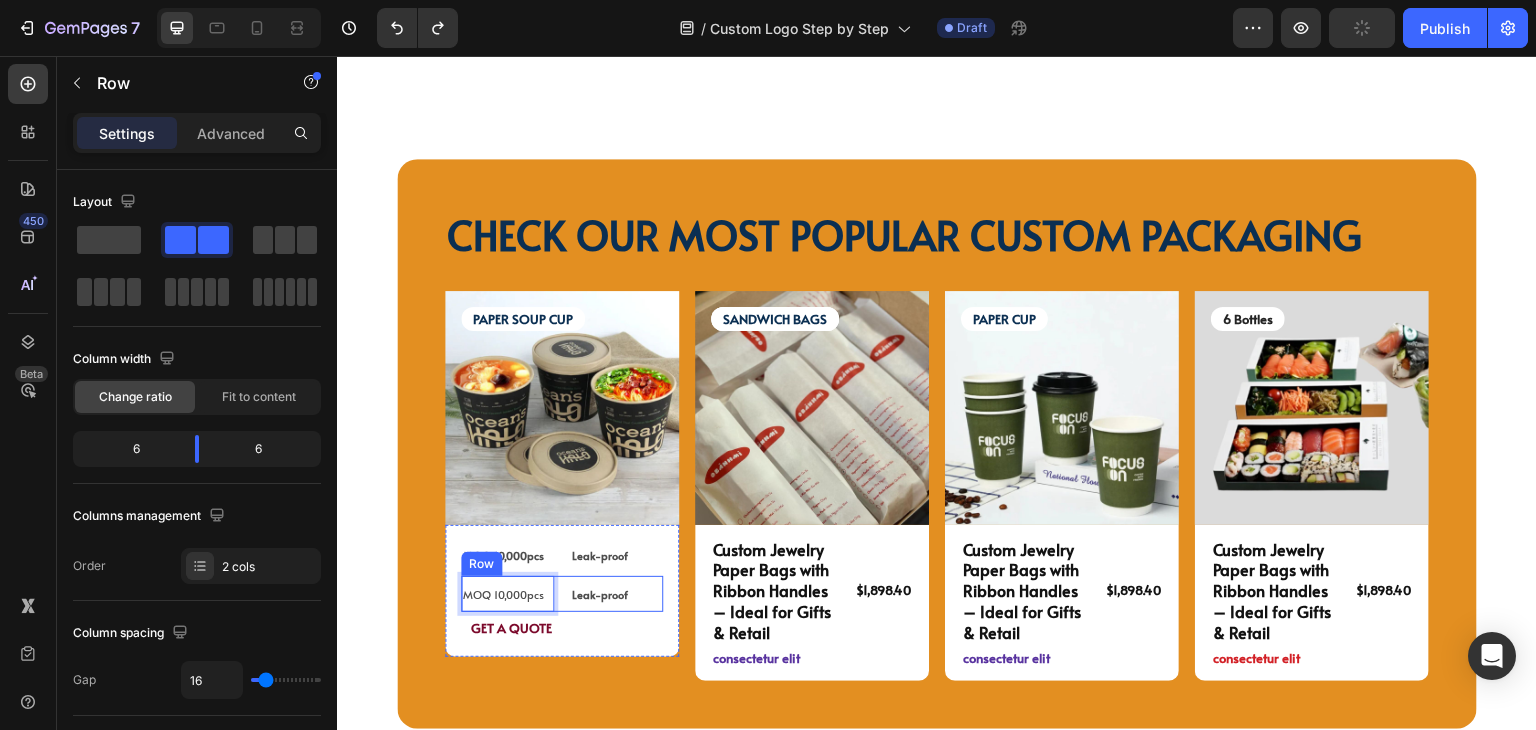 click on "MOQ 10,000pcs Text Block   0 Leak-proof Text Block Row" at bounding box center (562, 594) 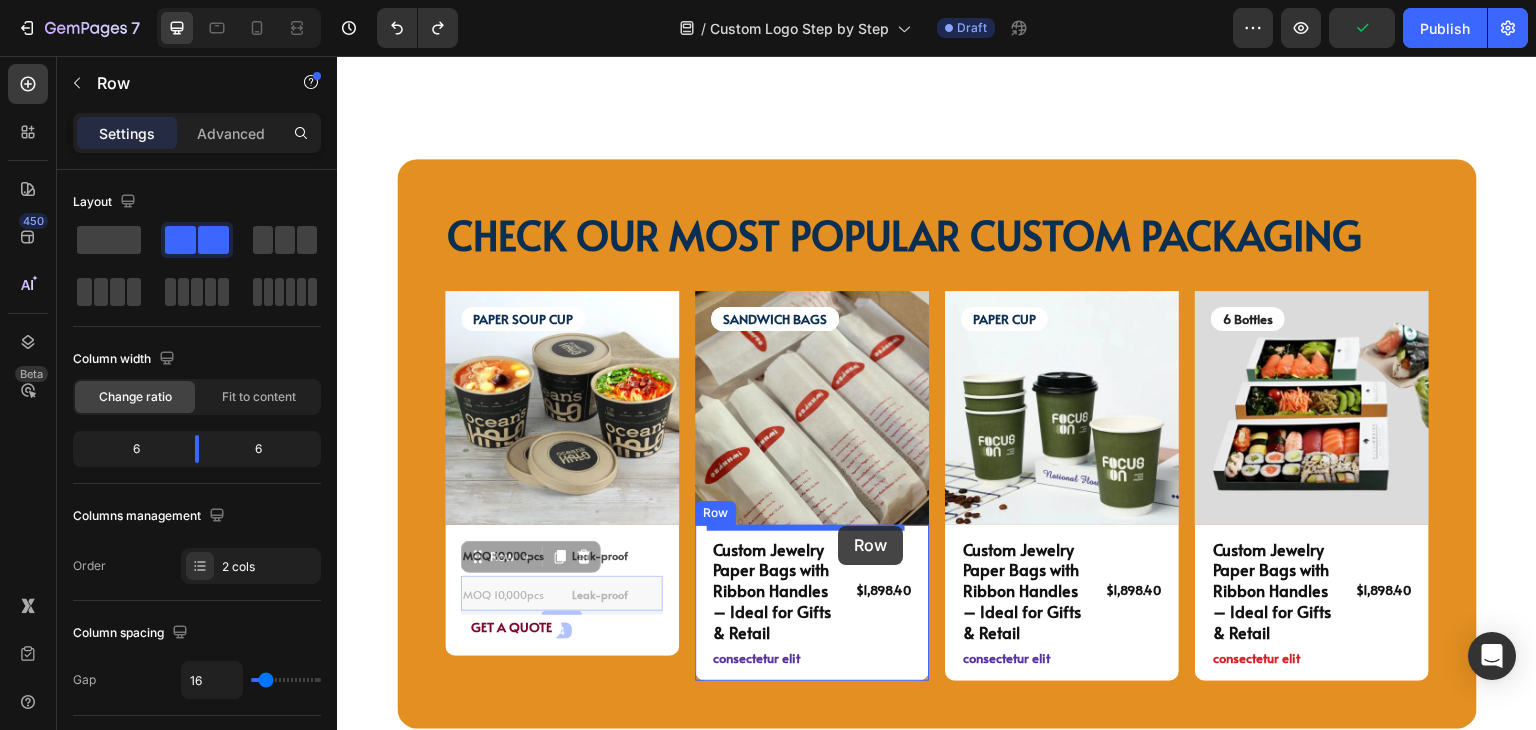 drag, startPoint x: 520, startPoint y: 551, endPoint x: 838, endPoint y: 526, distance: 318.9812 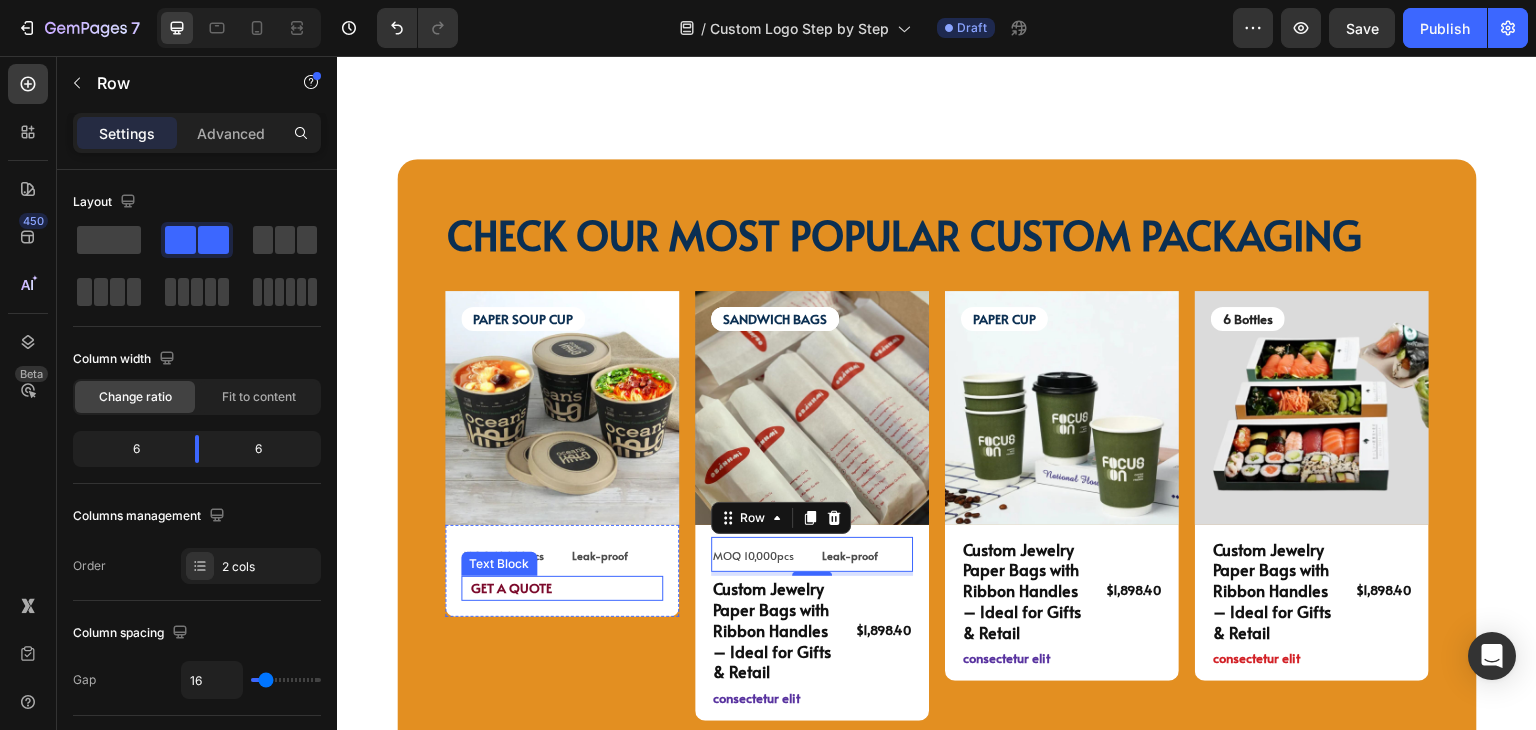 click on "GET A QUOTE" at bounding box center [562, 588] 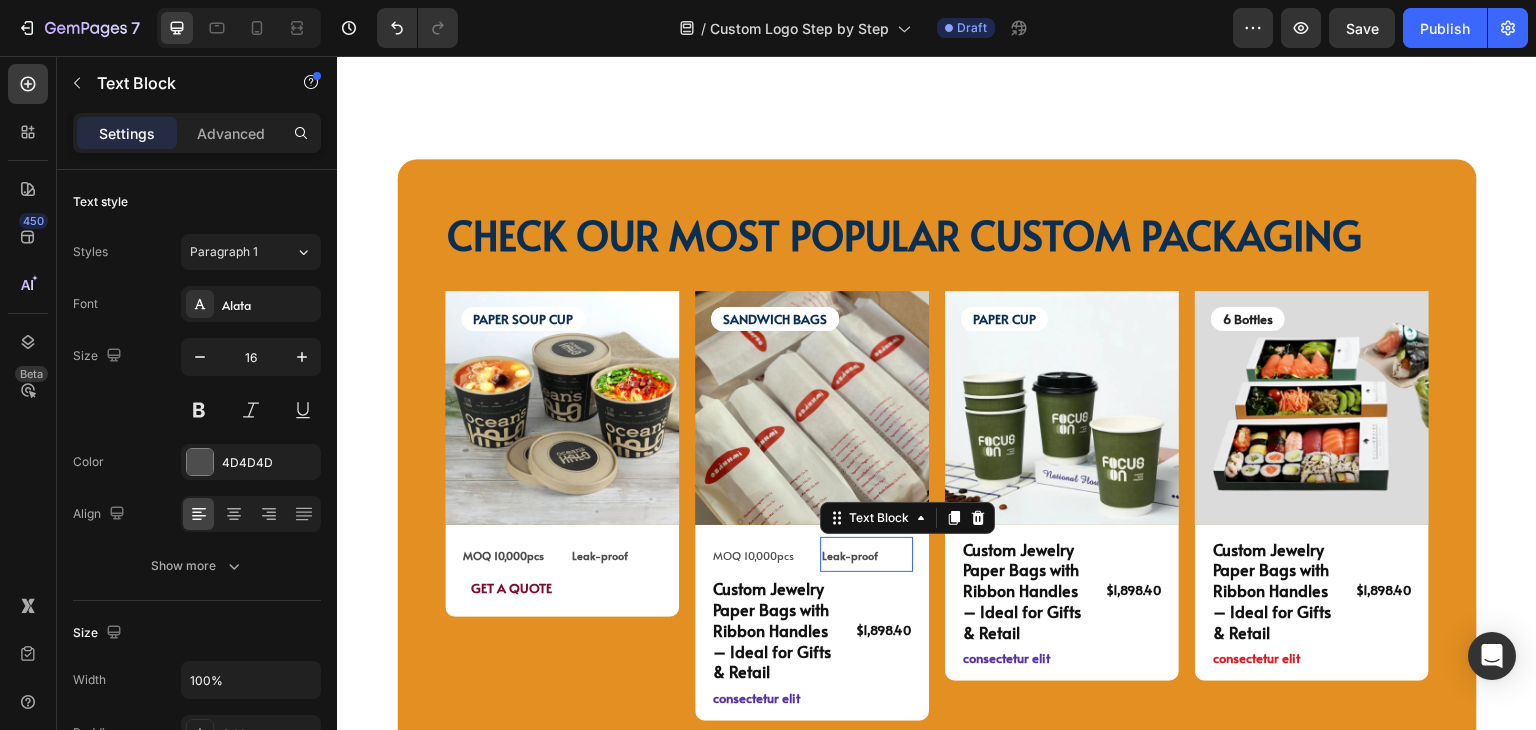 click on "Leak-proof" at bounding box center (850, 555) 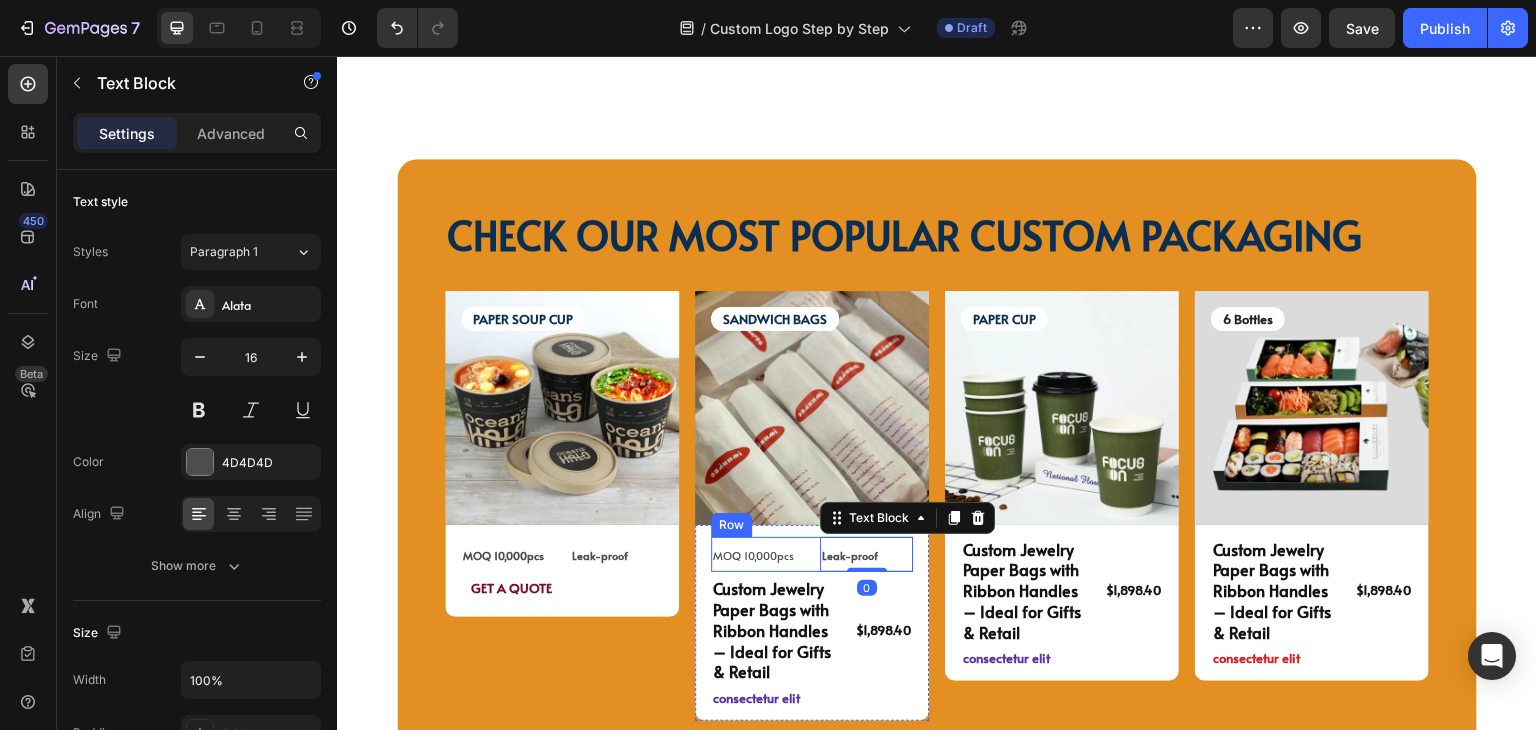 click on "MOQ 10,000pcs Text Block Leak-proof Text Block   0 Row" at bounding box center (812, 555) 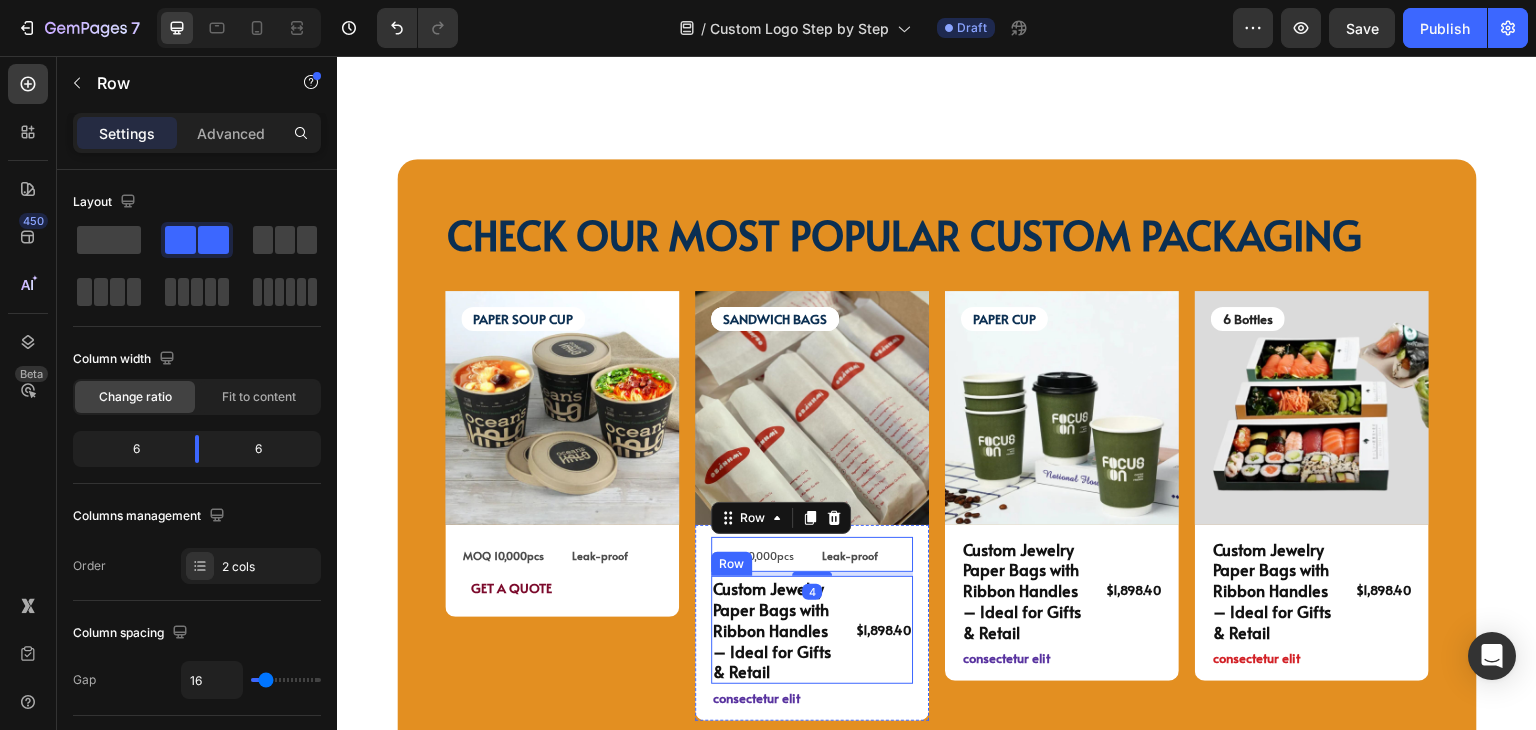 click on "$1,898.40 Product Price Product Price" at bounding box center (880, 630) 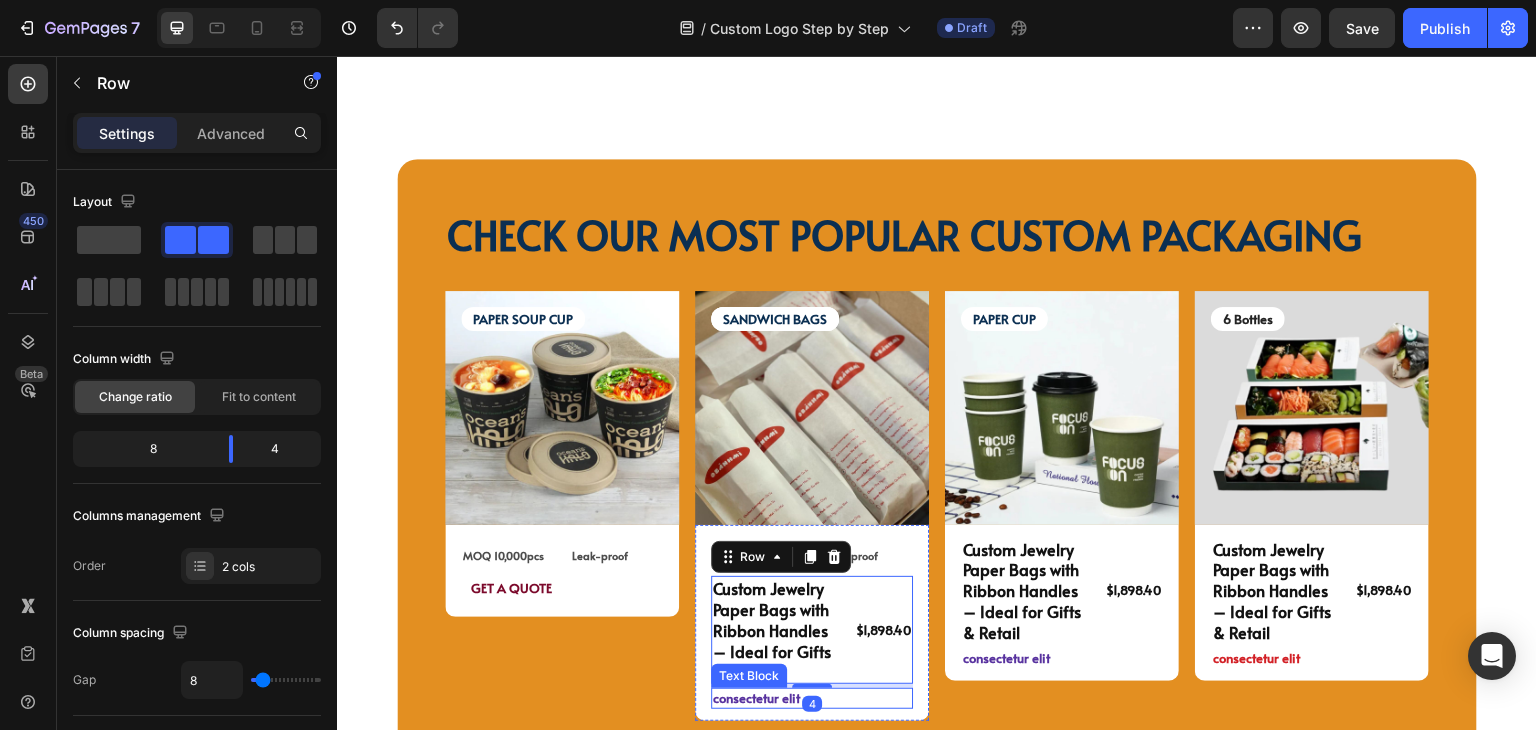 click on "consectetur elit" at bounding box center [812, 698] 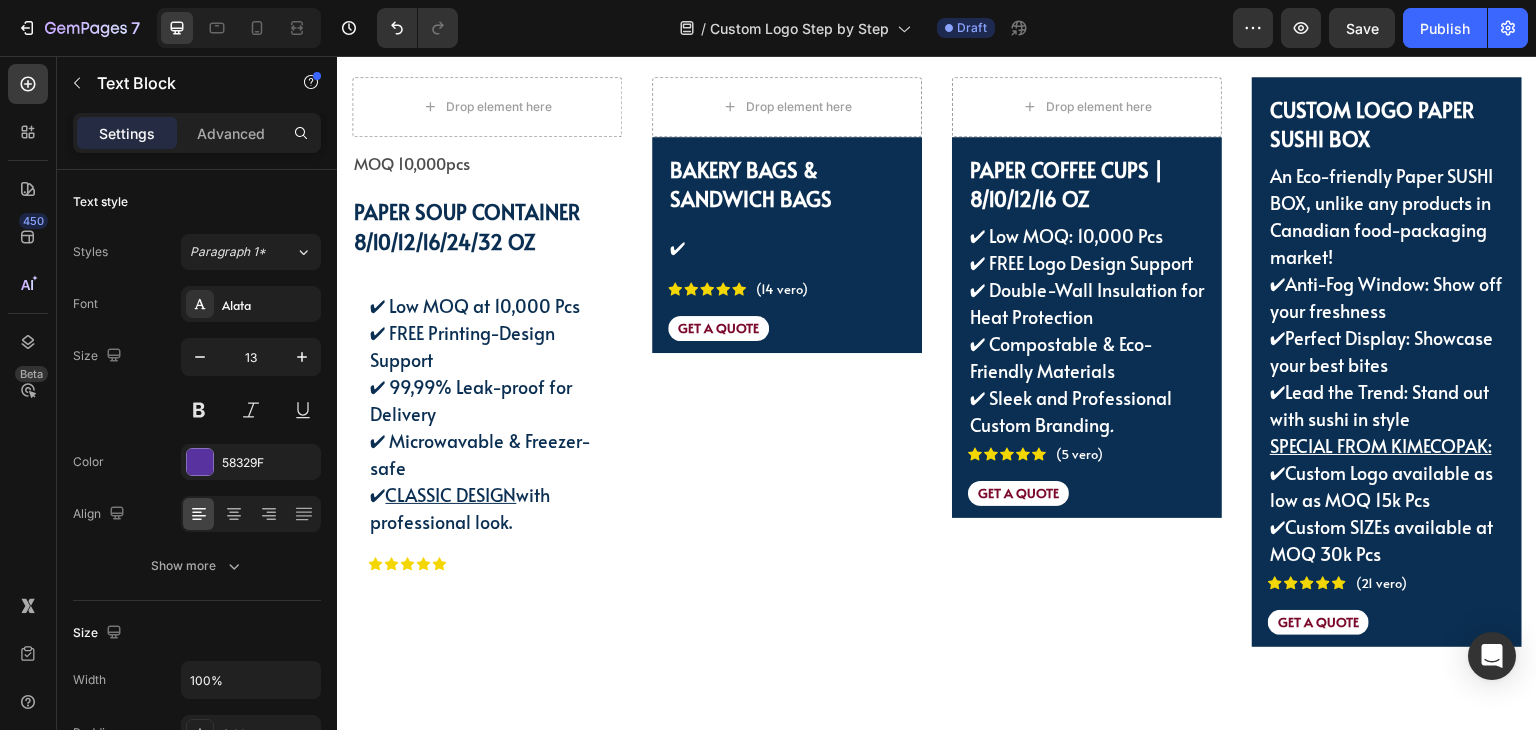 scroll, scrollTop: 4087, scrollLeft: 0, axis: vertical 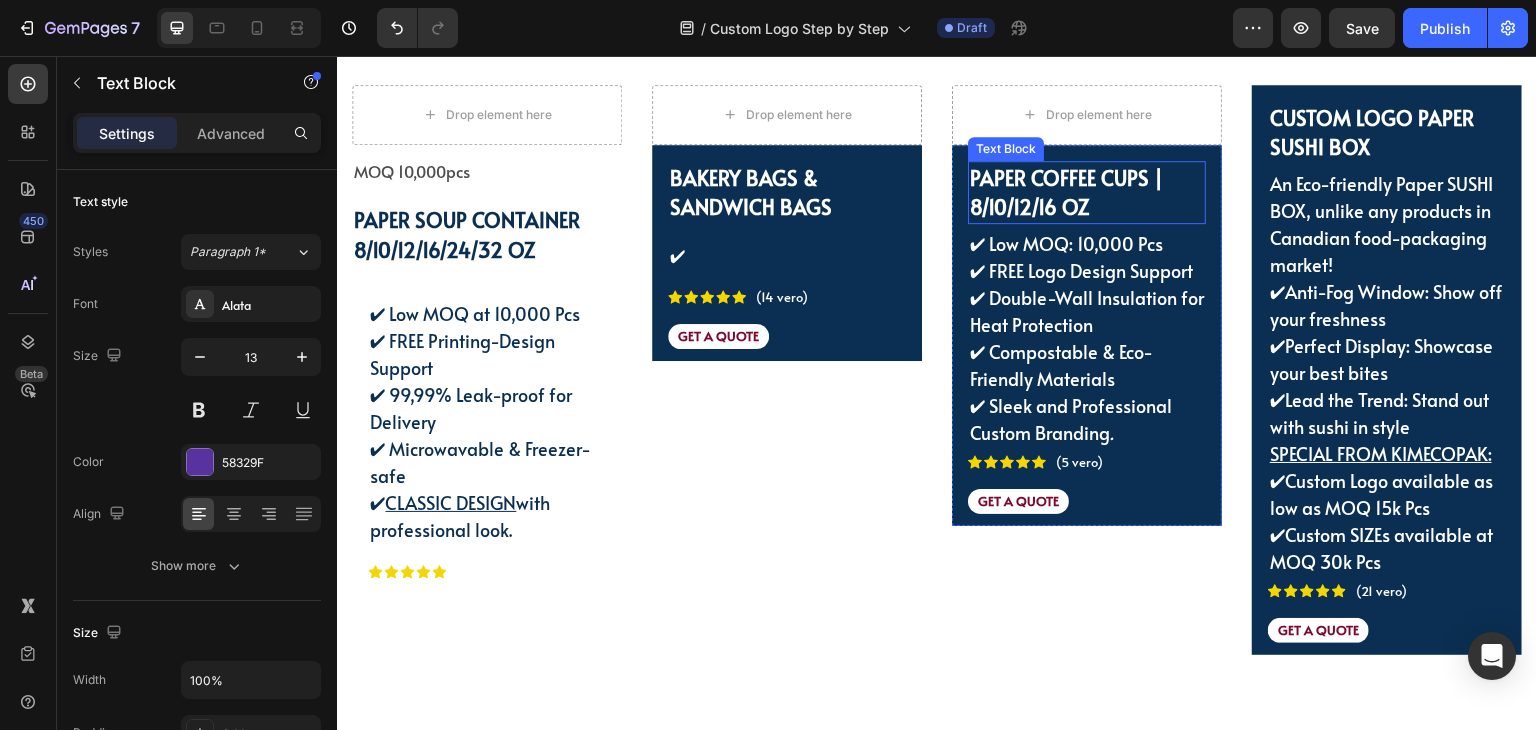click on "PAPER COFFEE CUPS | 8/10/12/16 OZ" at bounding box center (1066, 193) 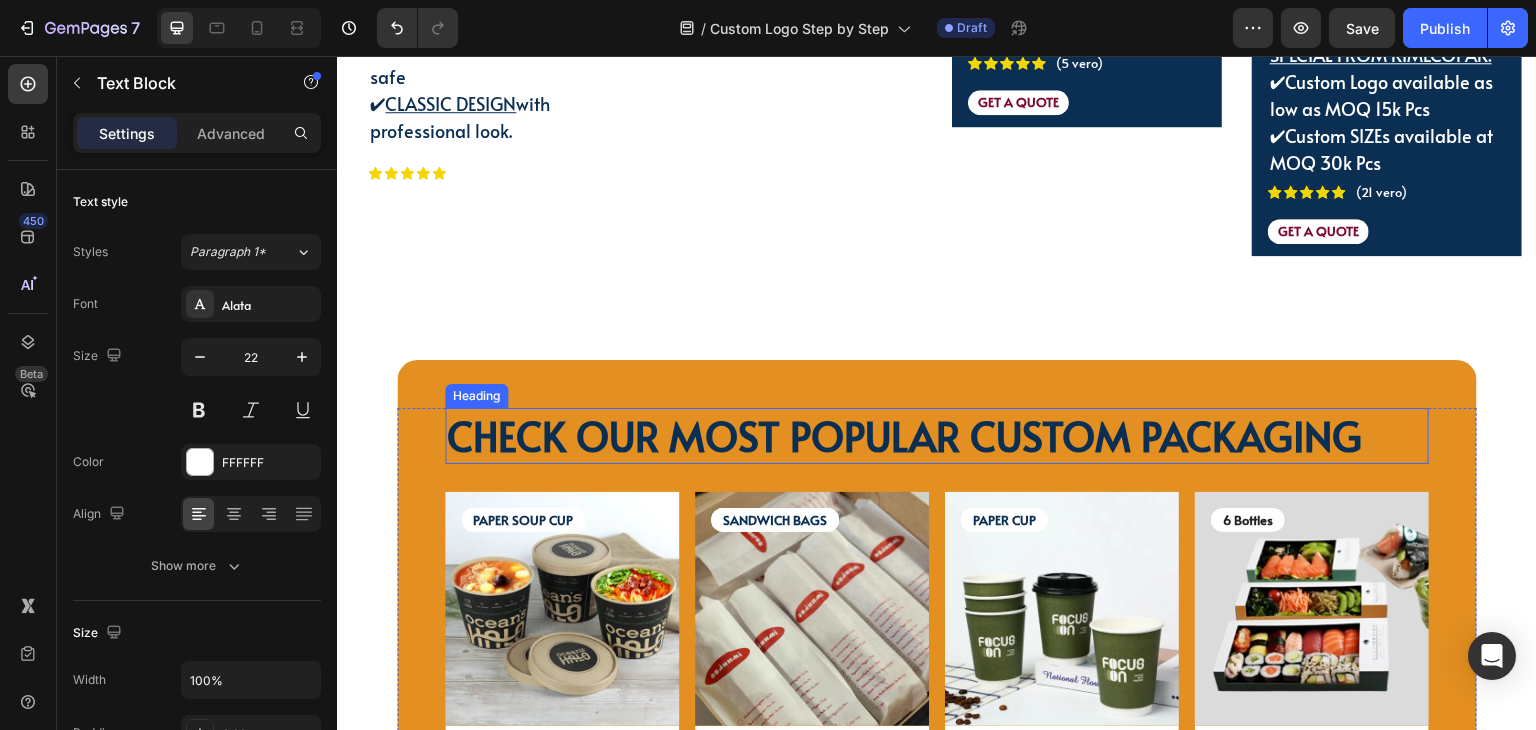 scroll, scrollTop: 4487, scrollLeft: 0, axis: vertical 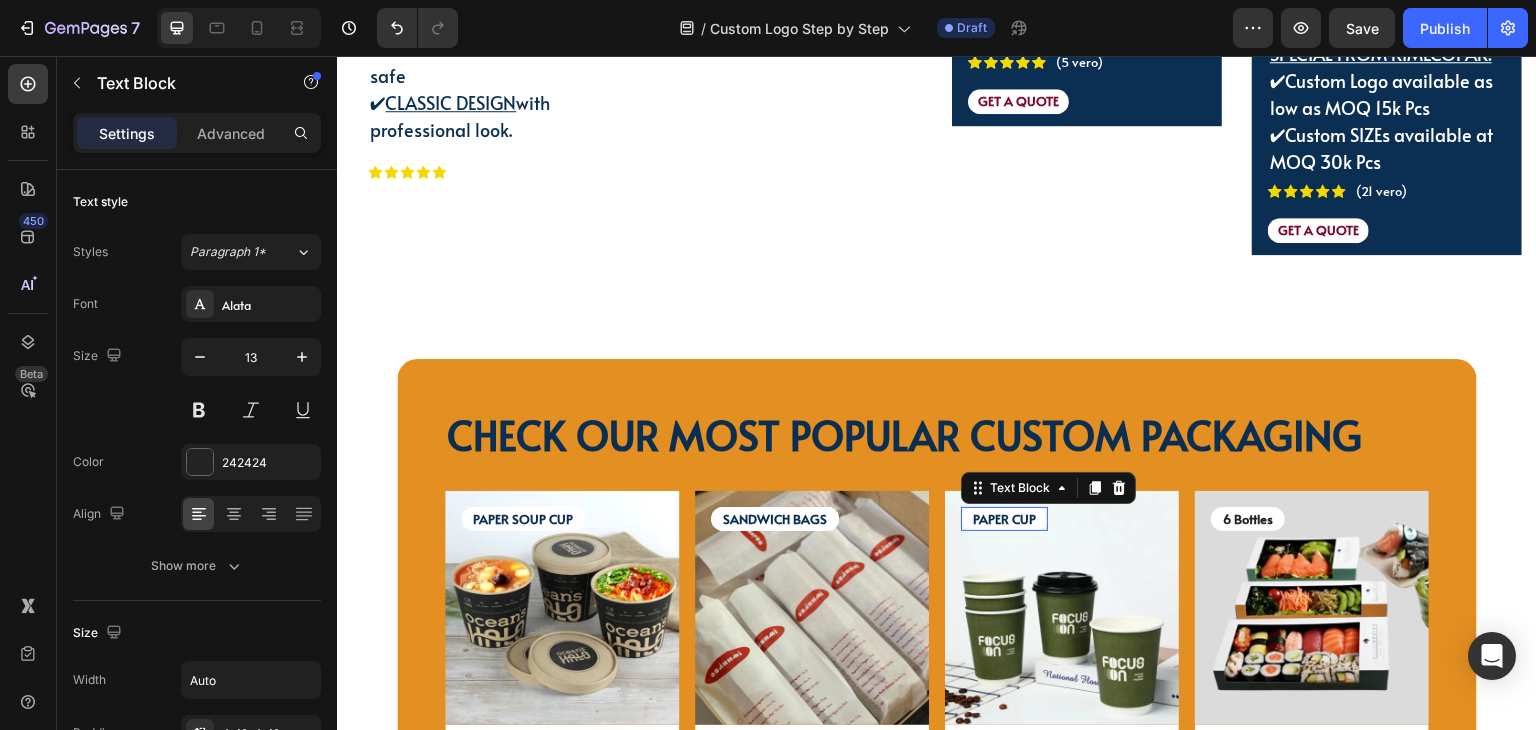 click on "PAPER CUP" at bounding box center (1004, 519) 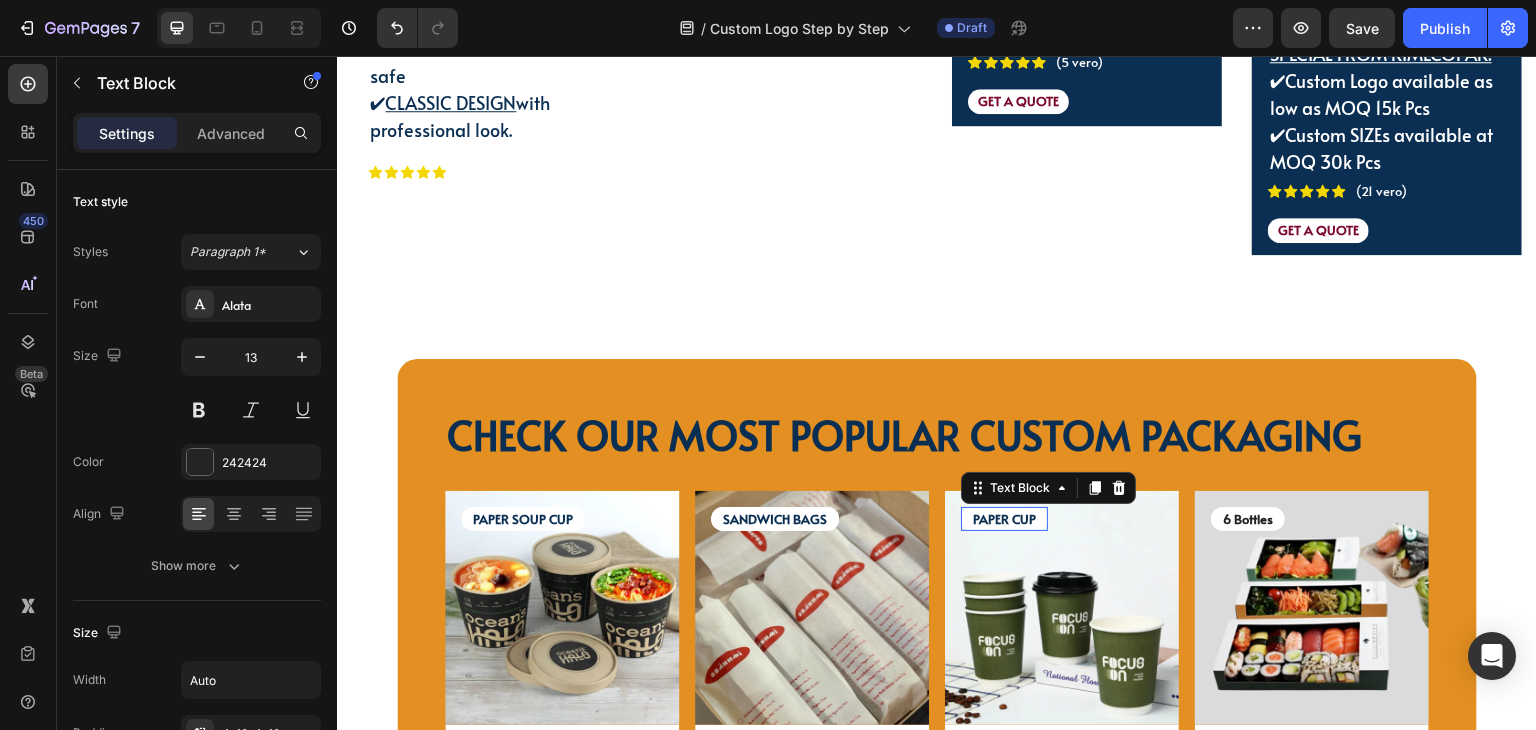 click on "PAPER CUP" at bounding box center [1004, 519] 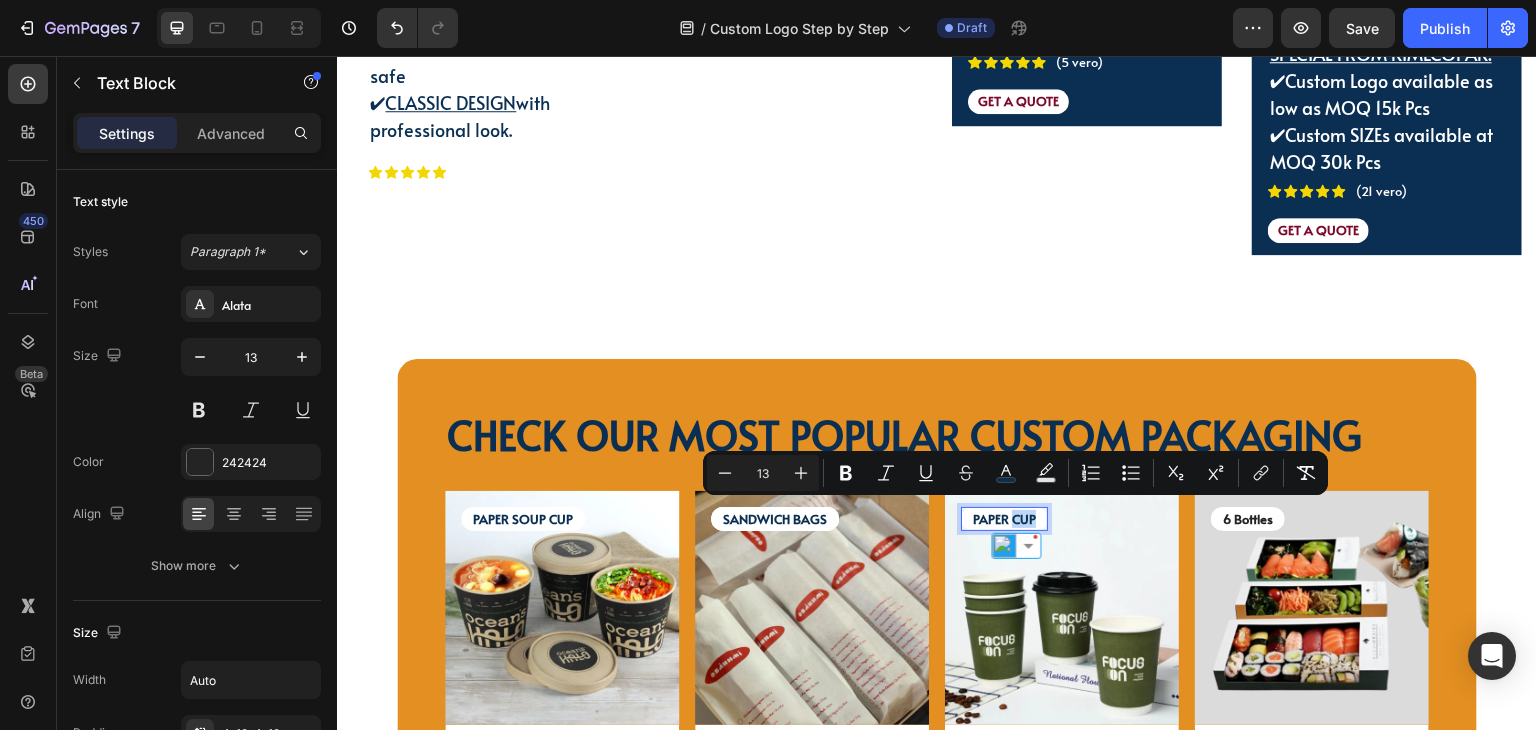 click on "PAPER CUP" at bounding box center (1004, 519) 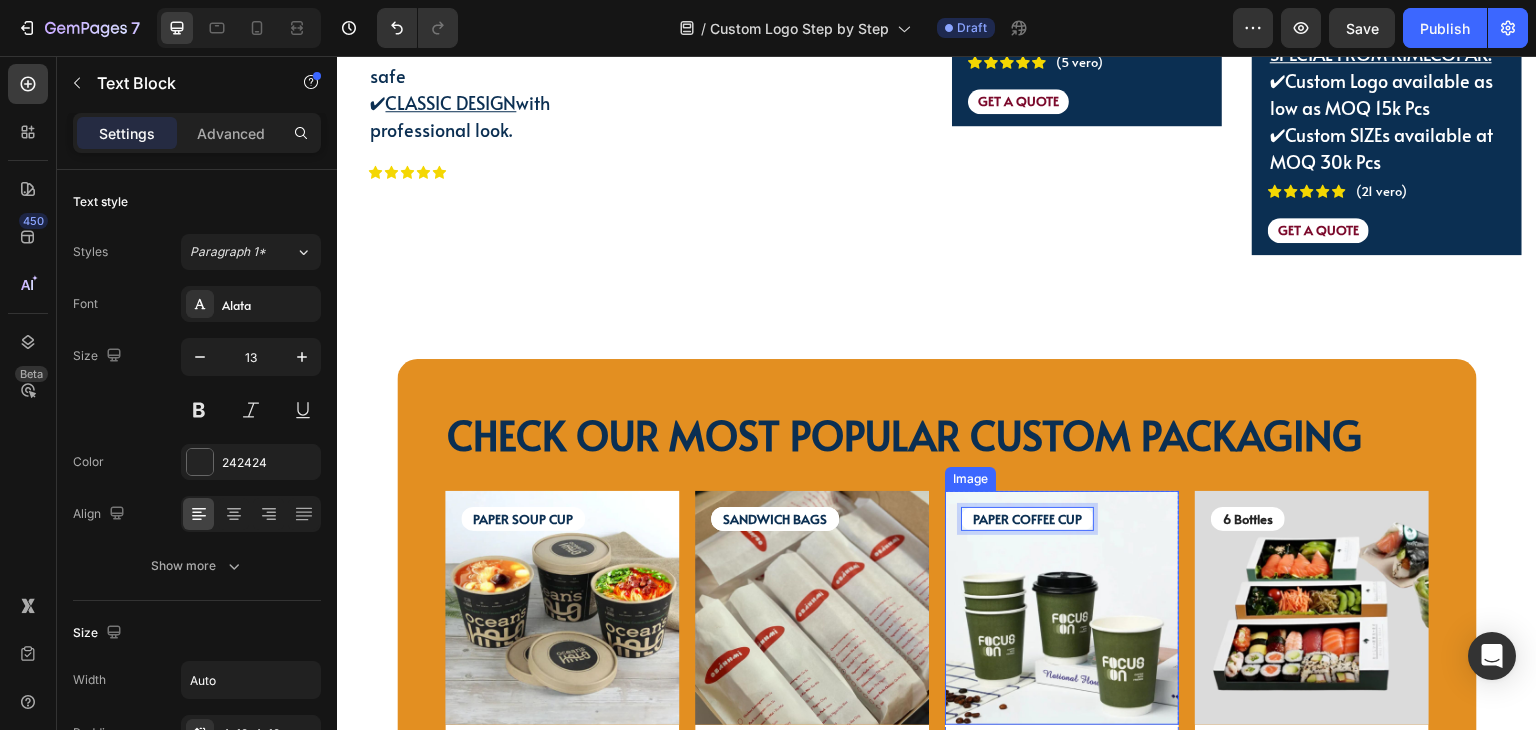 click at bounding box center (1062, 608) 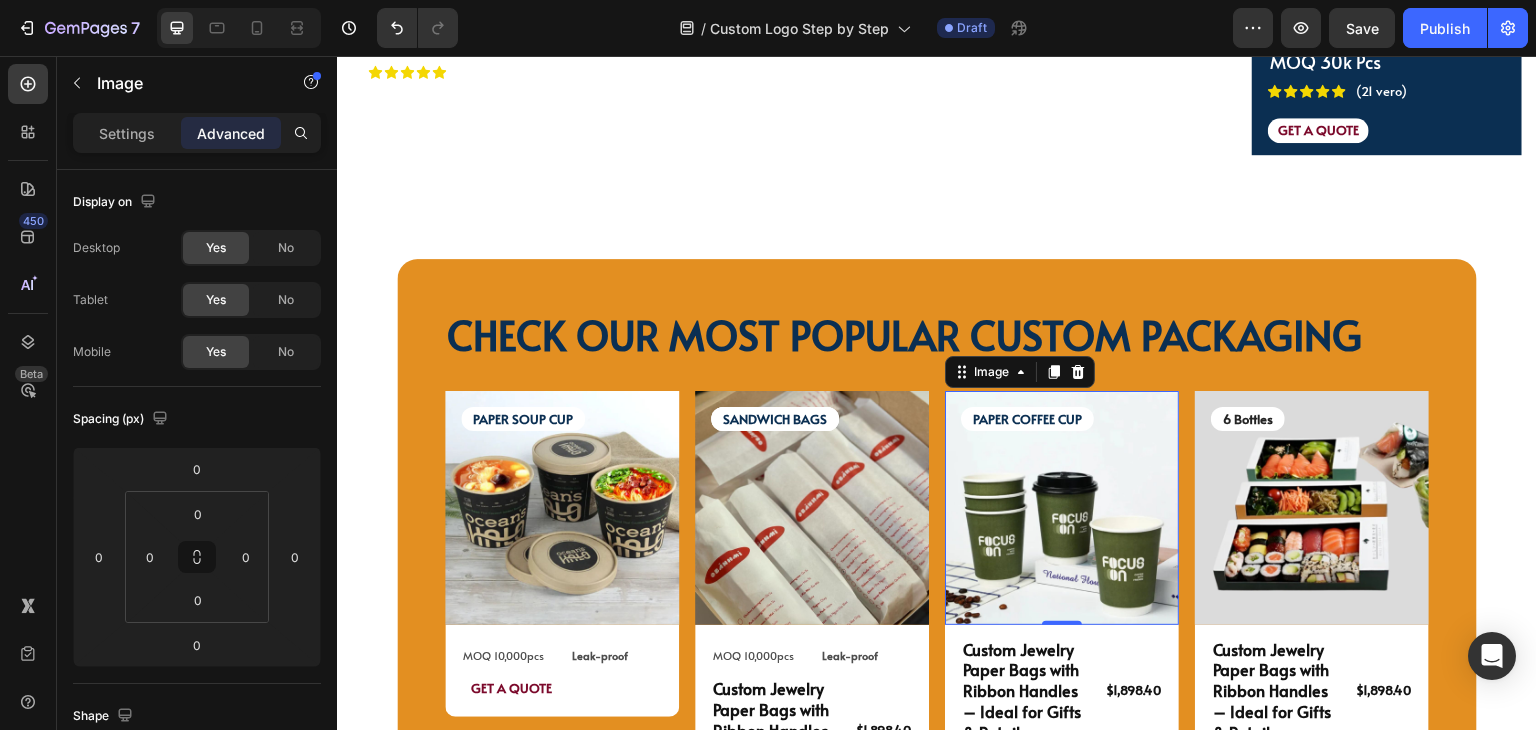 scroll, scrollTop: 4687, scrollLeft: 0, axis: vertical 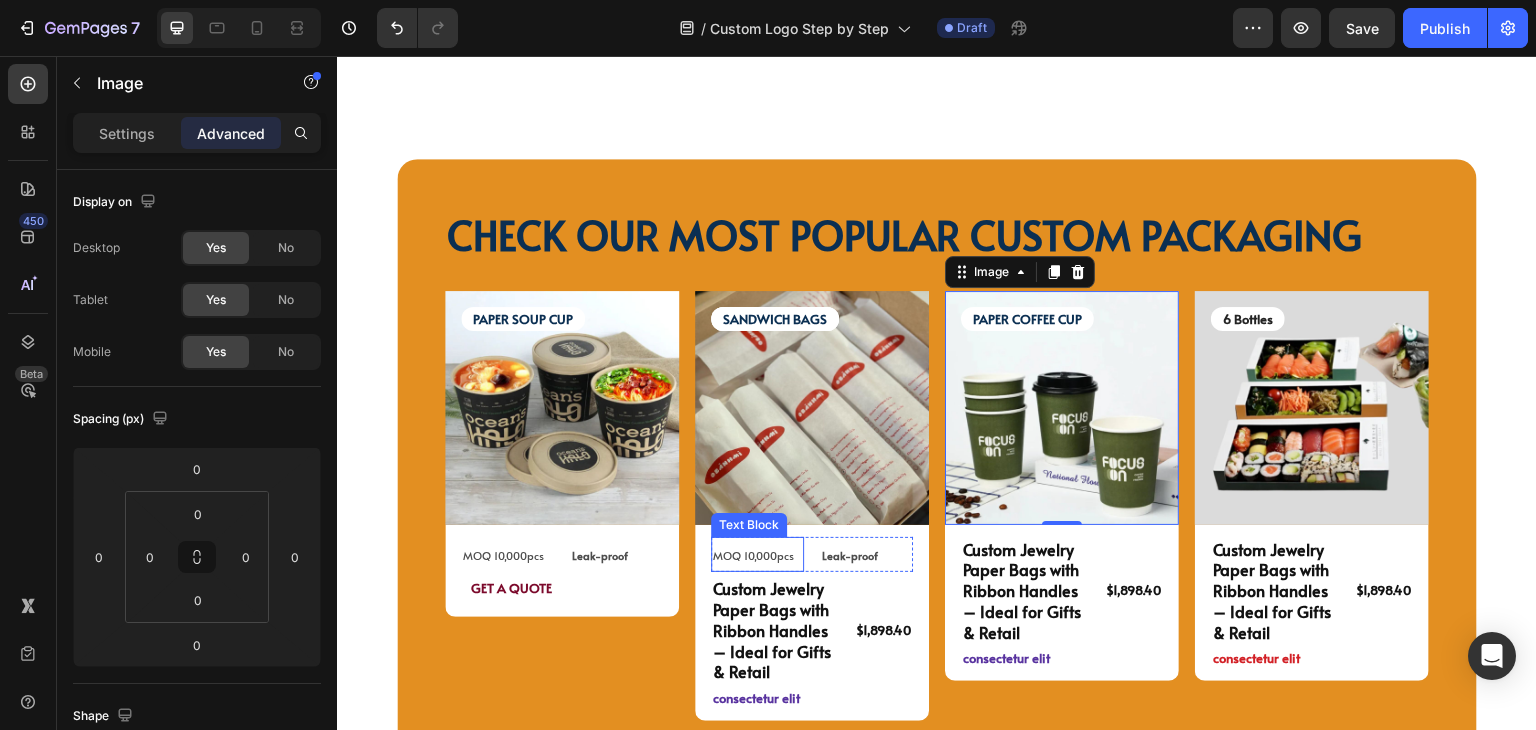 click on "MOQ 10,000pcs" at bounding box center (757, 555) 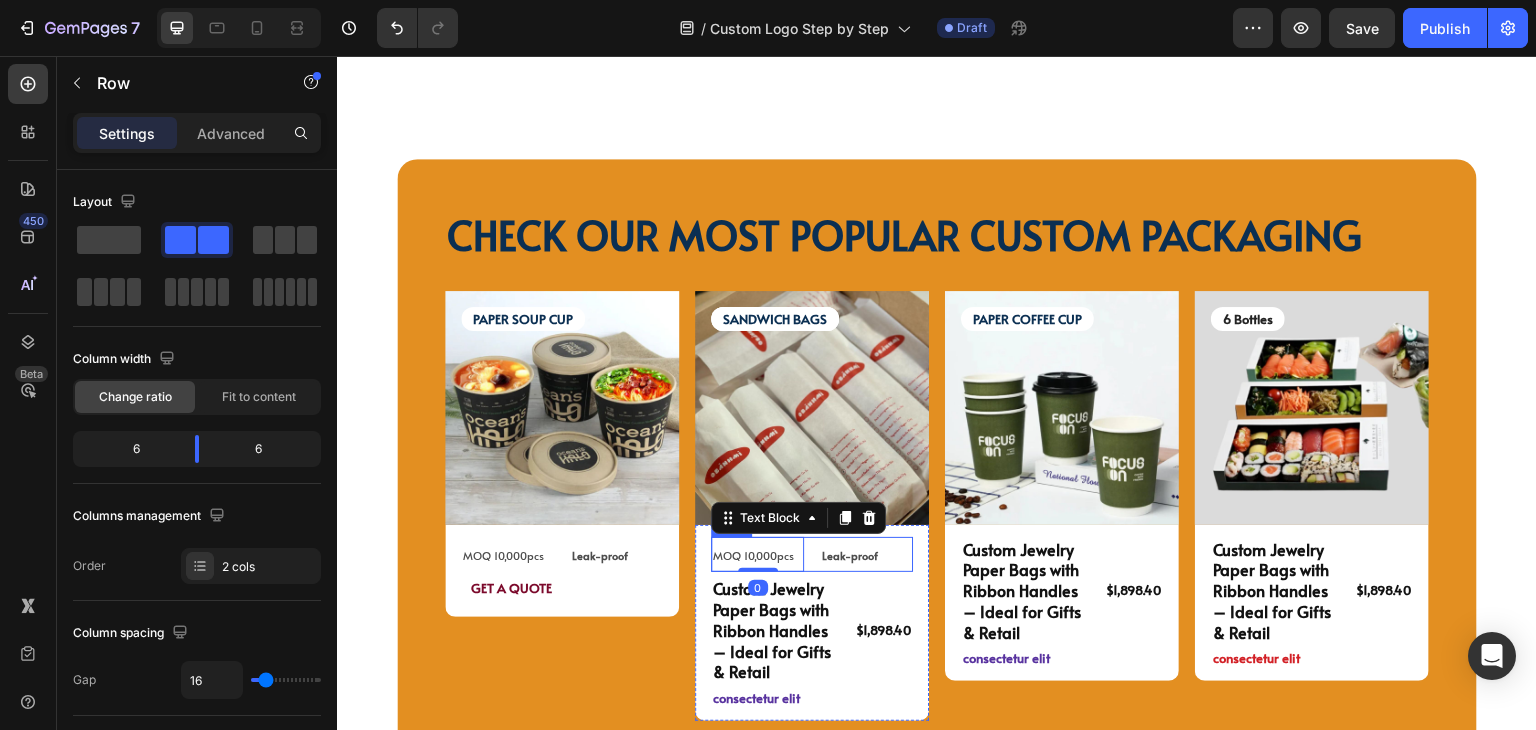 click on "MOQ 10,000pcs Text Block   0 Leak-proof Text Block Row" at bounding box center (812, 555) 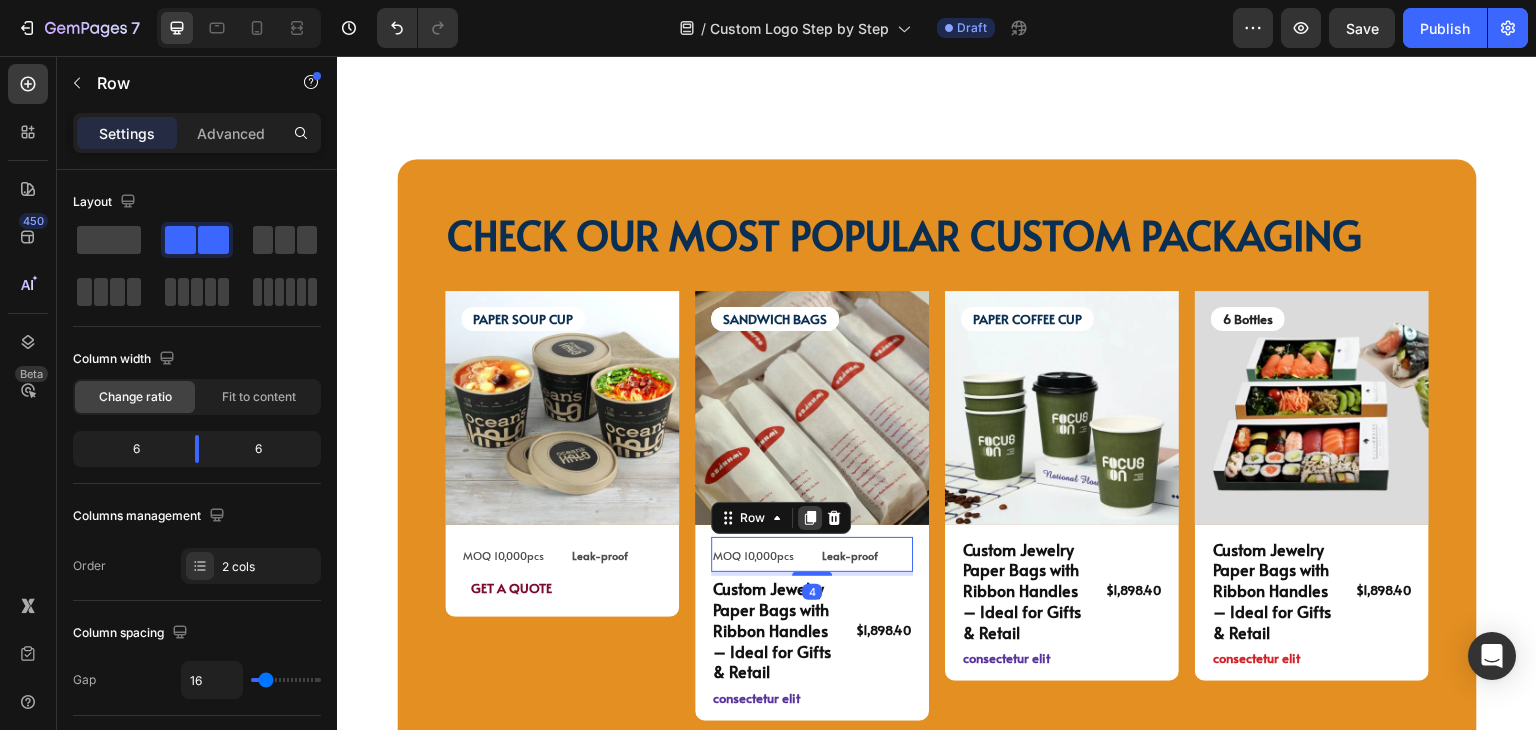 click 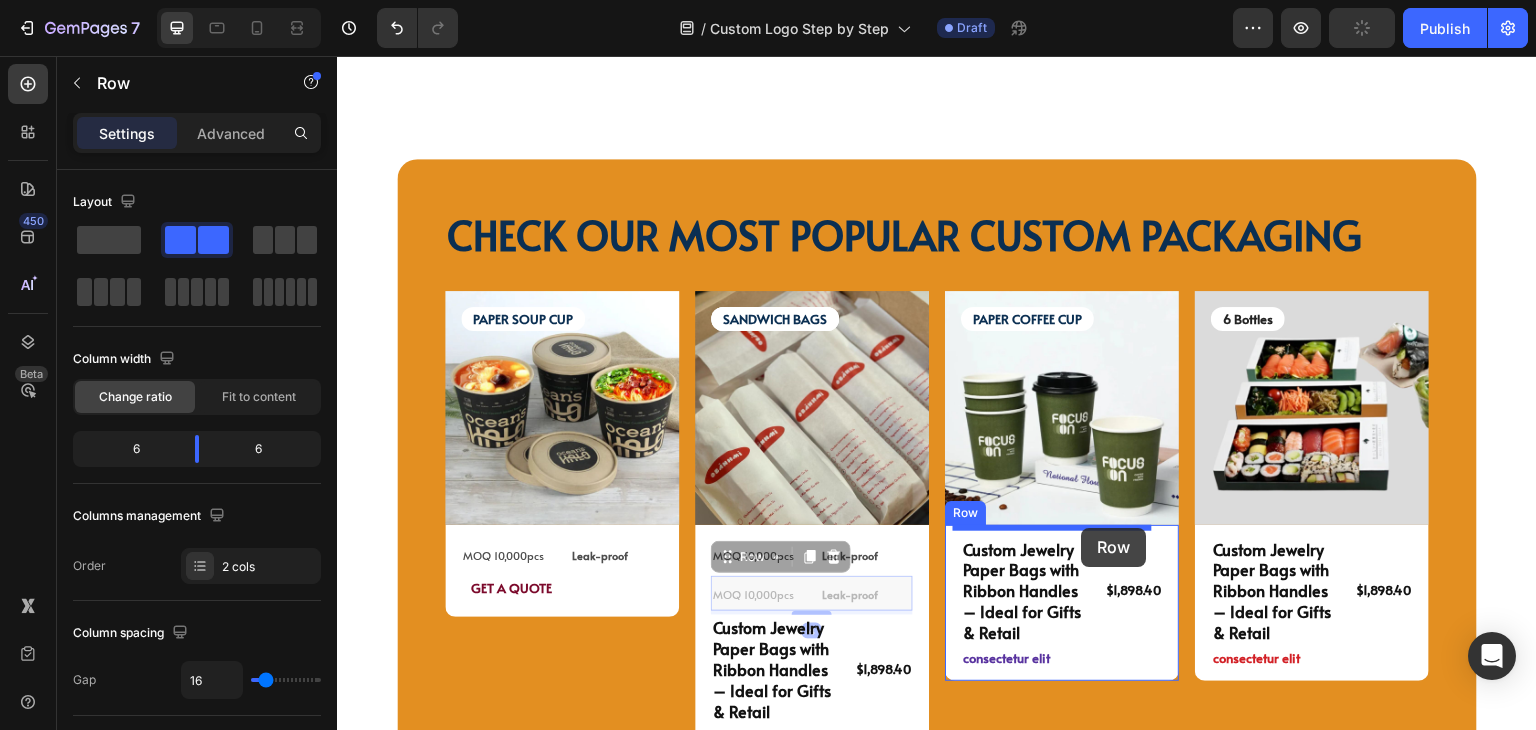 drag, startPoint x: 769, startPoint y: 552, endPoint x: 1082, endPoint y: 528, distance: 313.9188 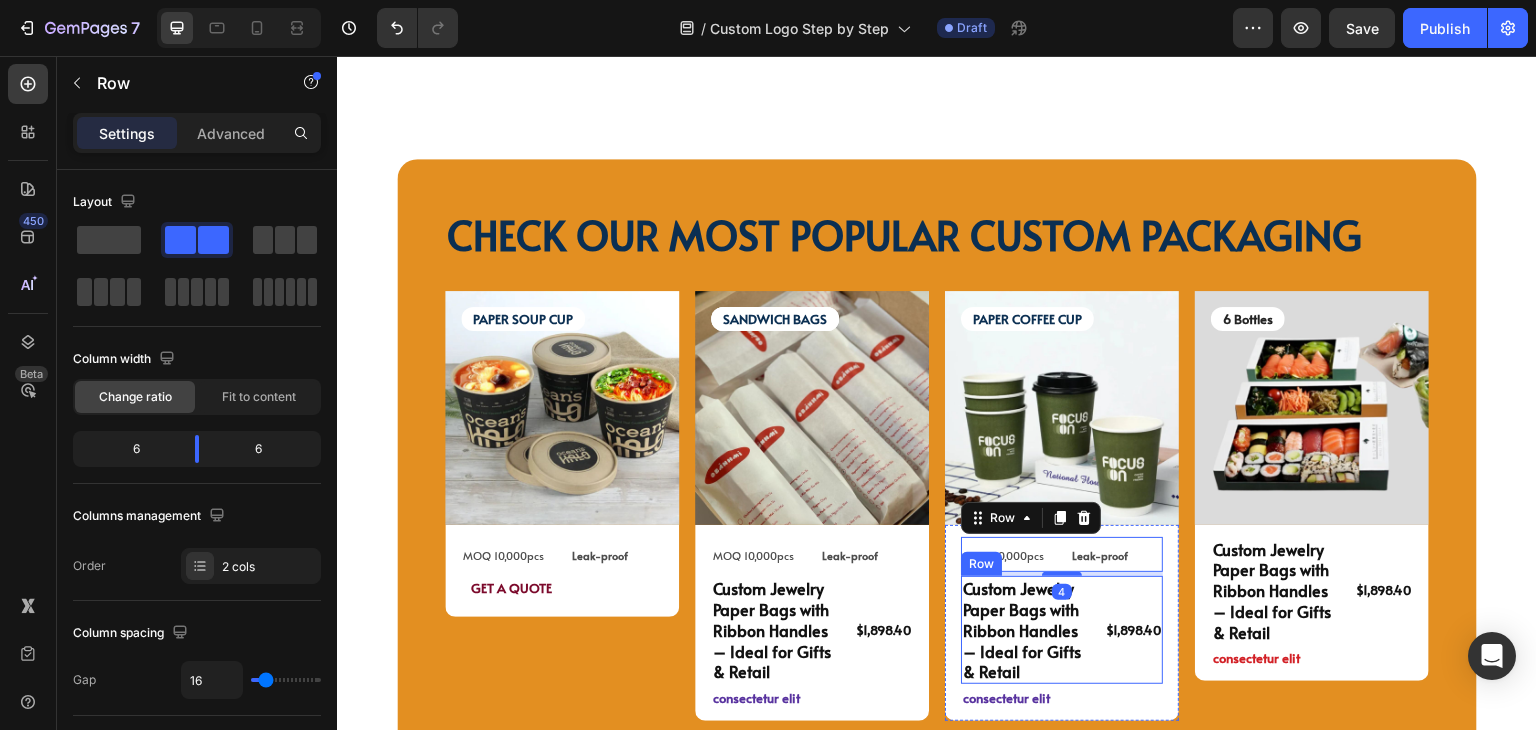 click on "$1,898.40 Product Price Product Price" at bounding box center [1130, 630] 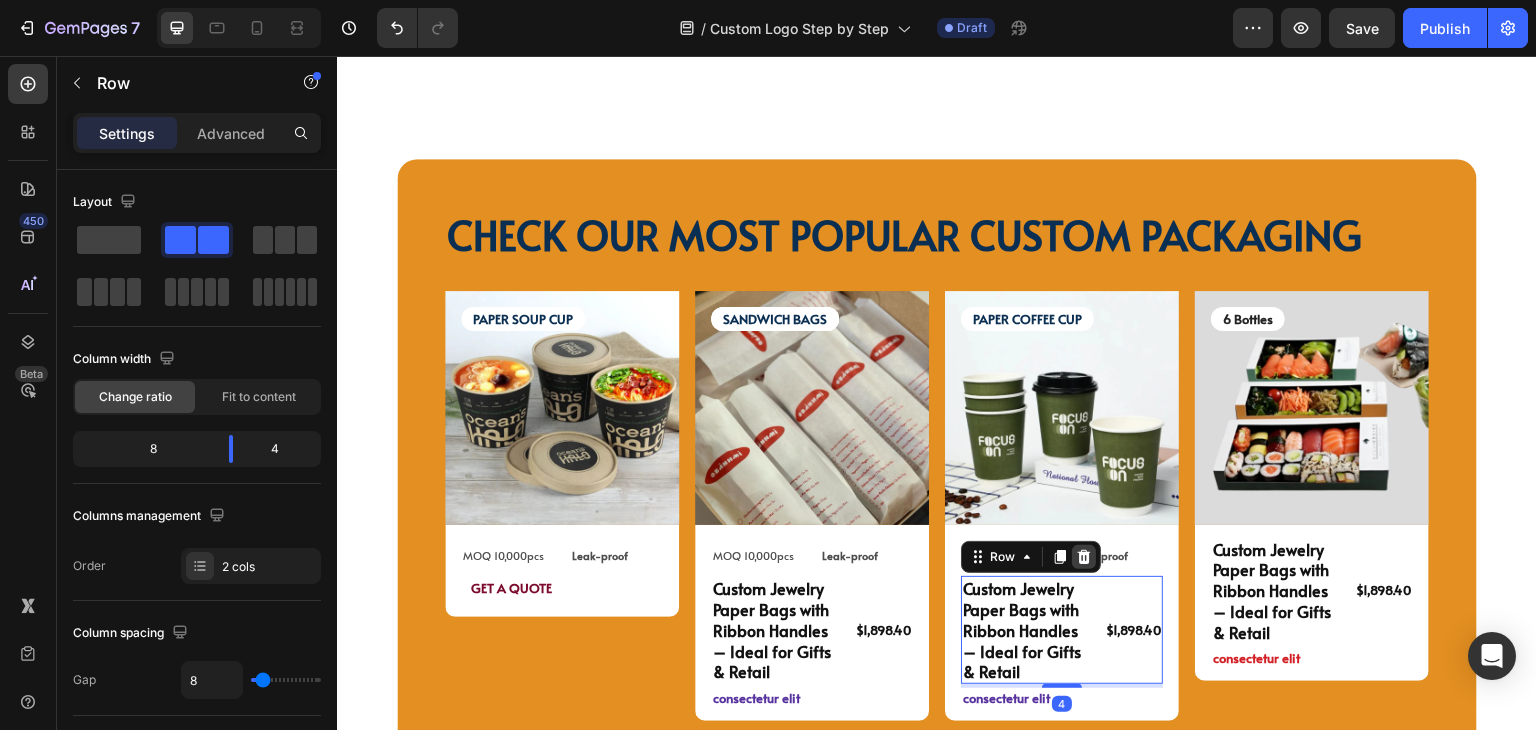 click 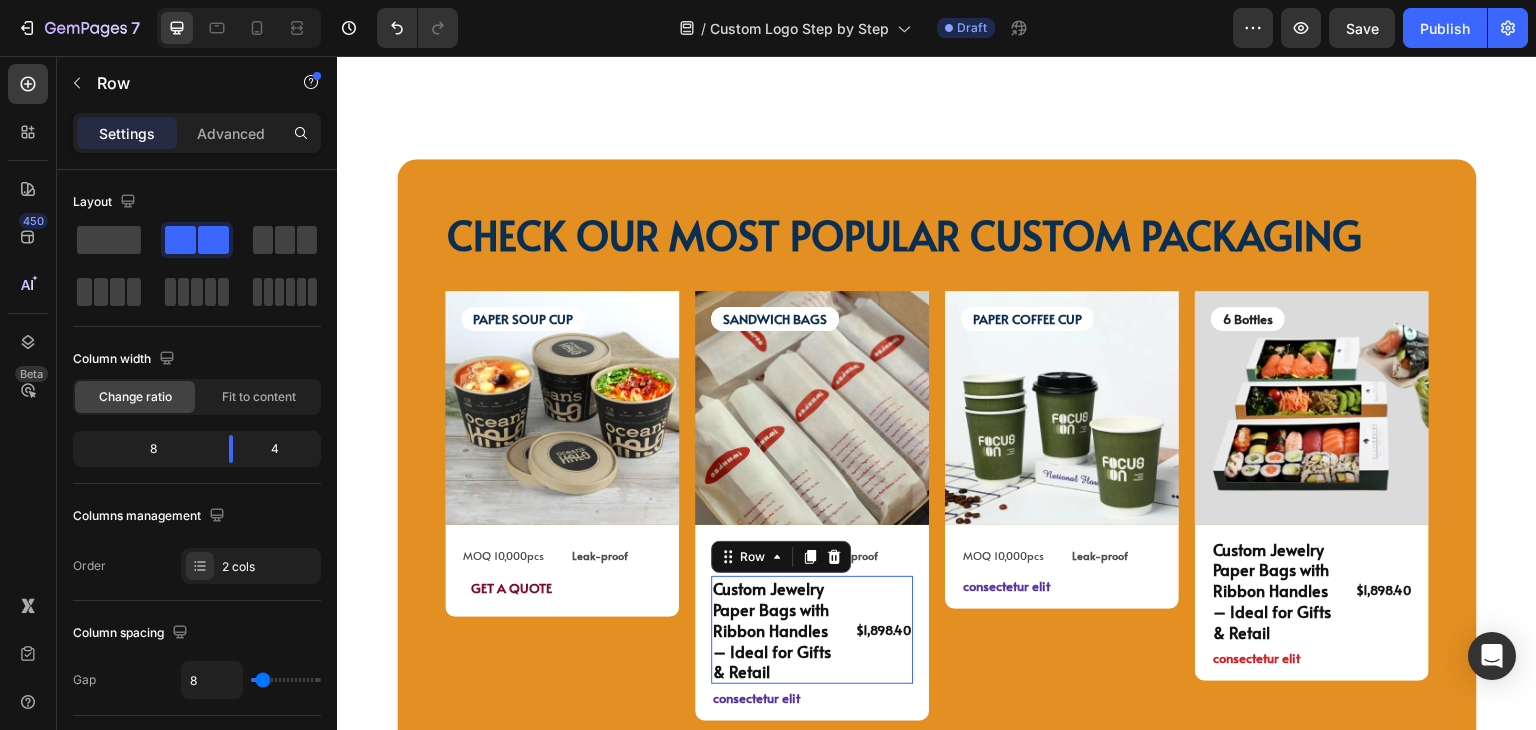 click on "$1,898.40 Product Price Product Price" at bounding box center (880, 630) 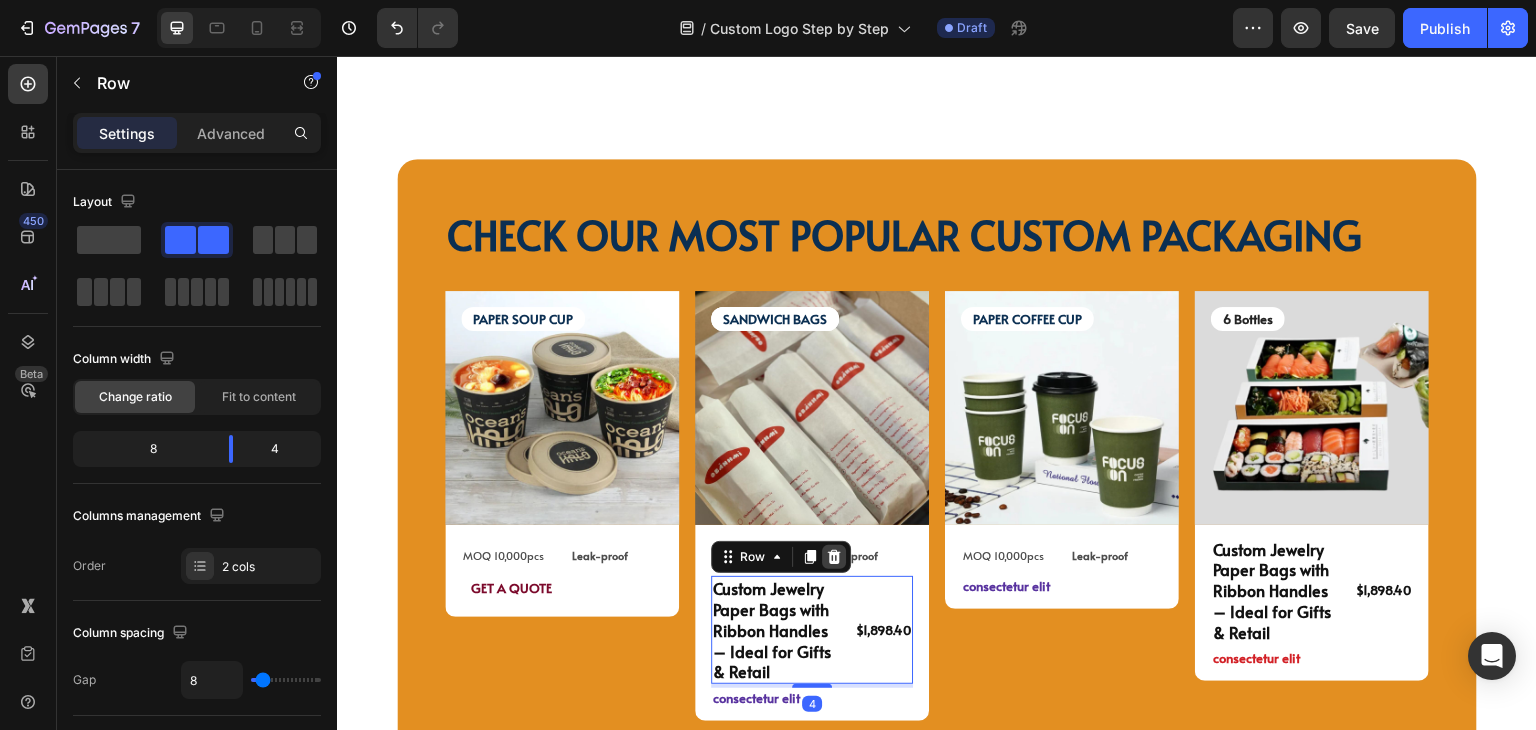 click 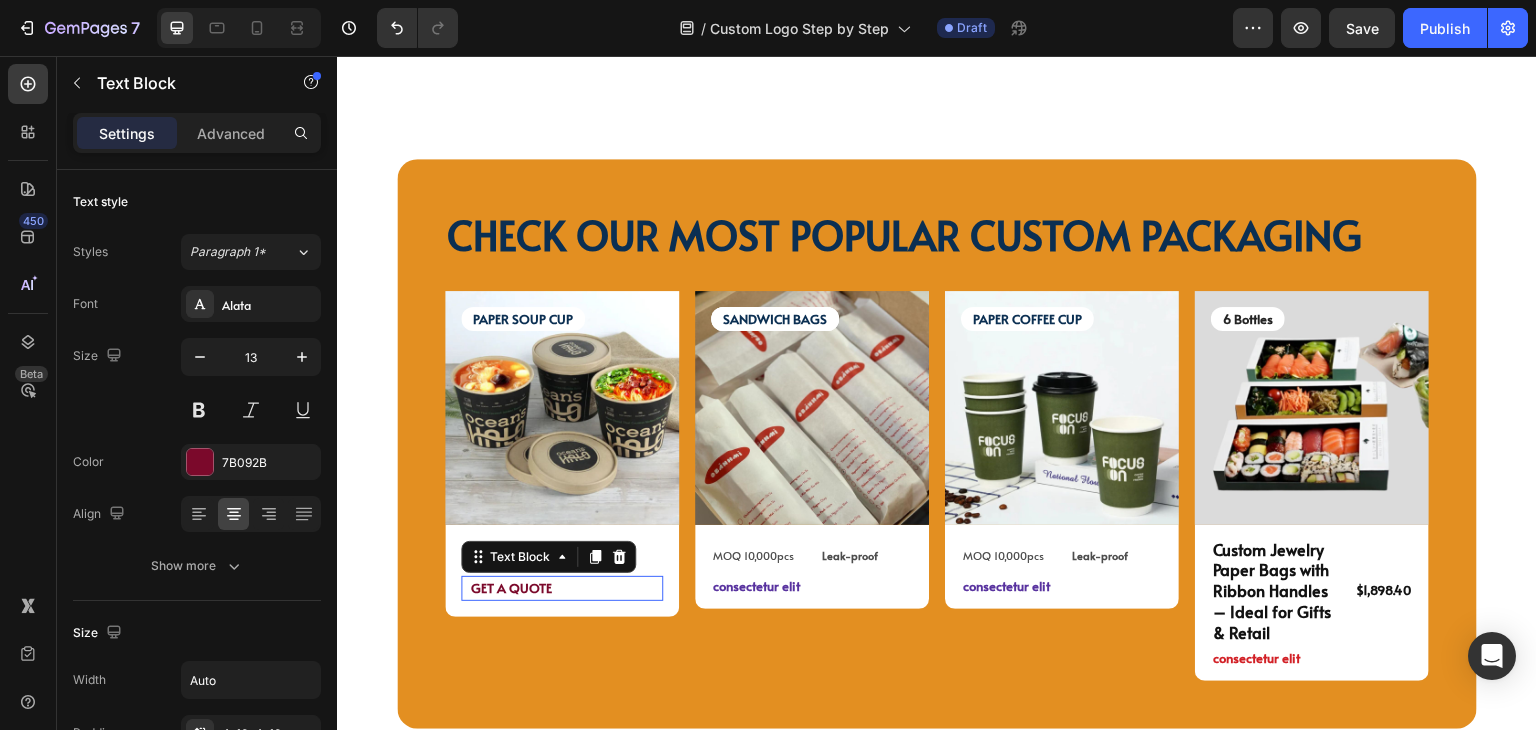 click on "GET A QUOTE" at bounding box center (511, 588) 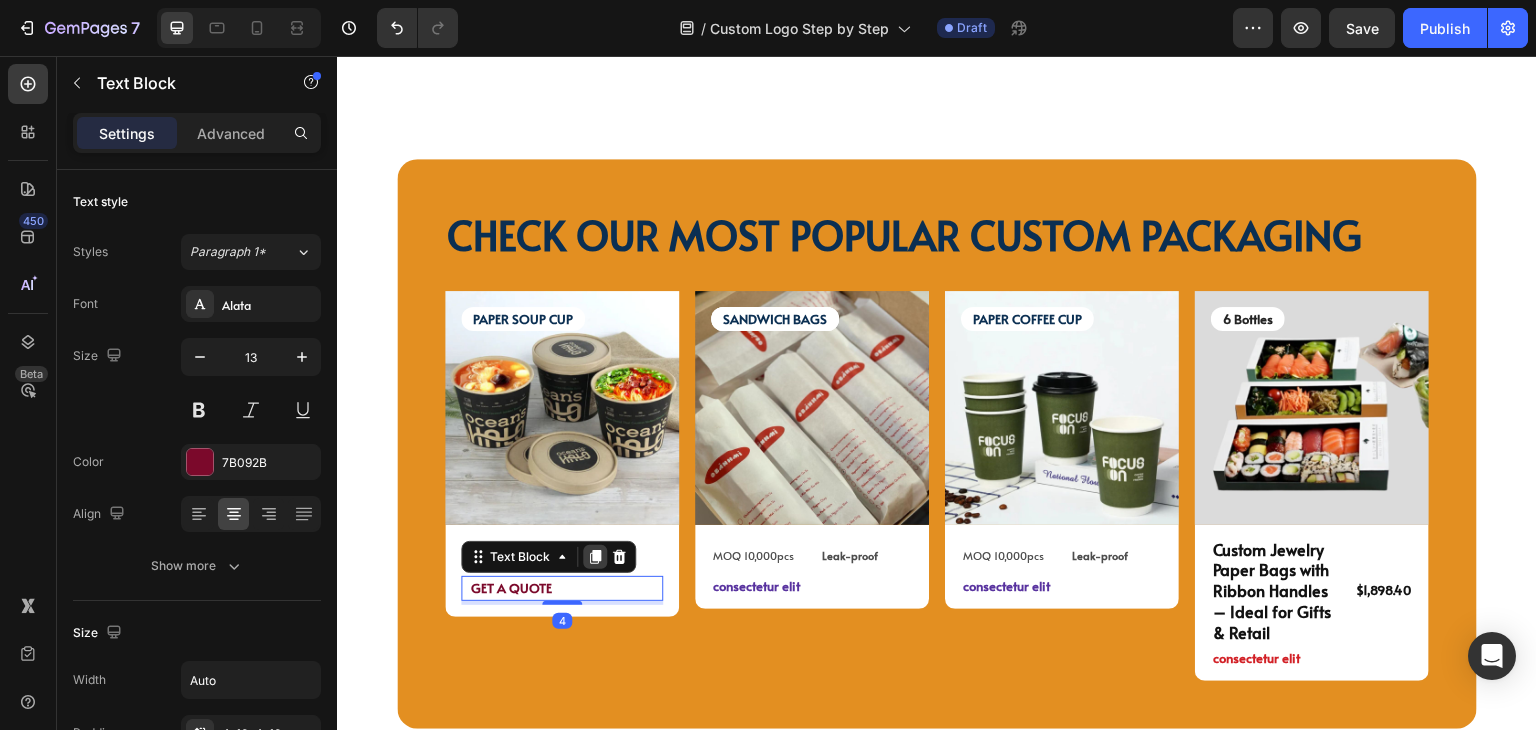 click at bounding box center [595, 557] 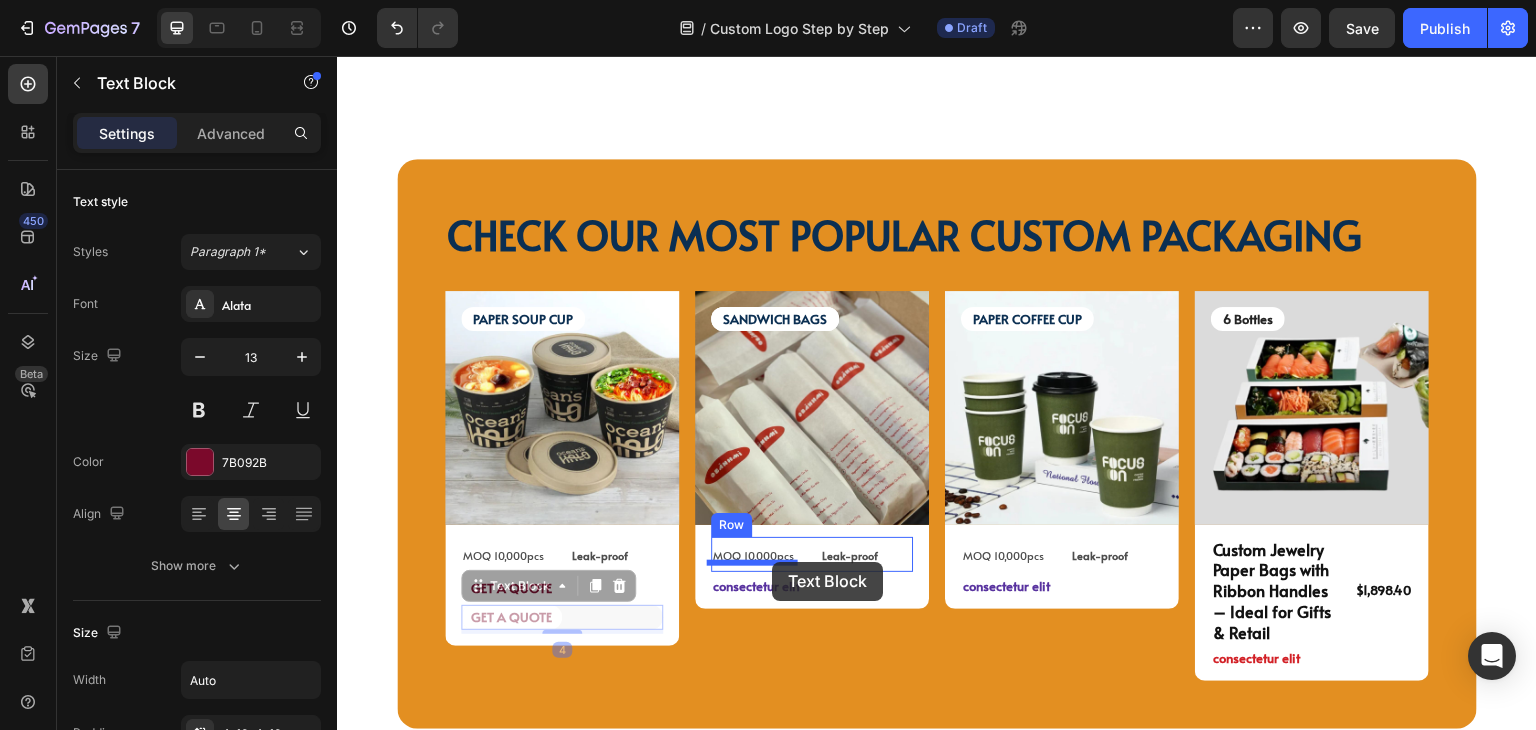 drag, startPoint x: 506, startPoint y: 584, endPoint x: 772, endPoint y: 562, distance: 266.90823 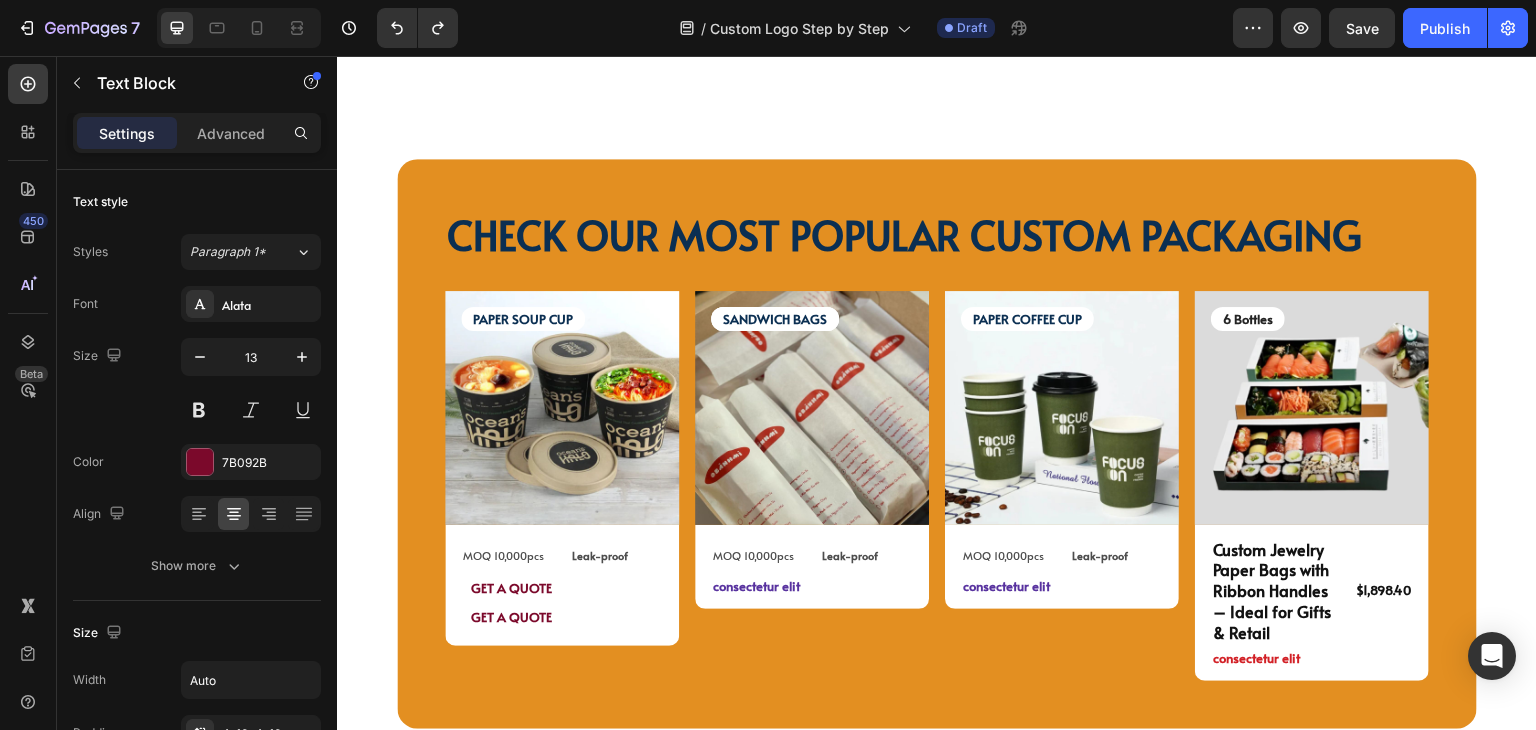 click on "GET A QUOTE" at bounding box center (511, 617) 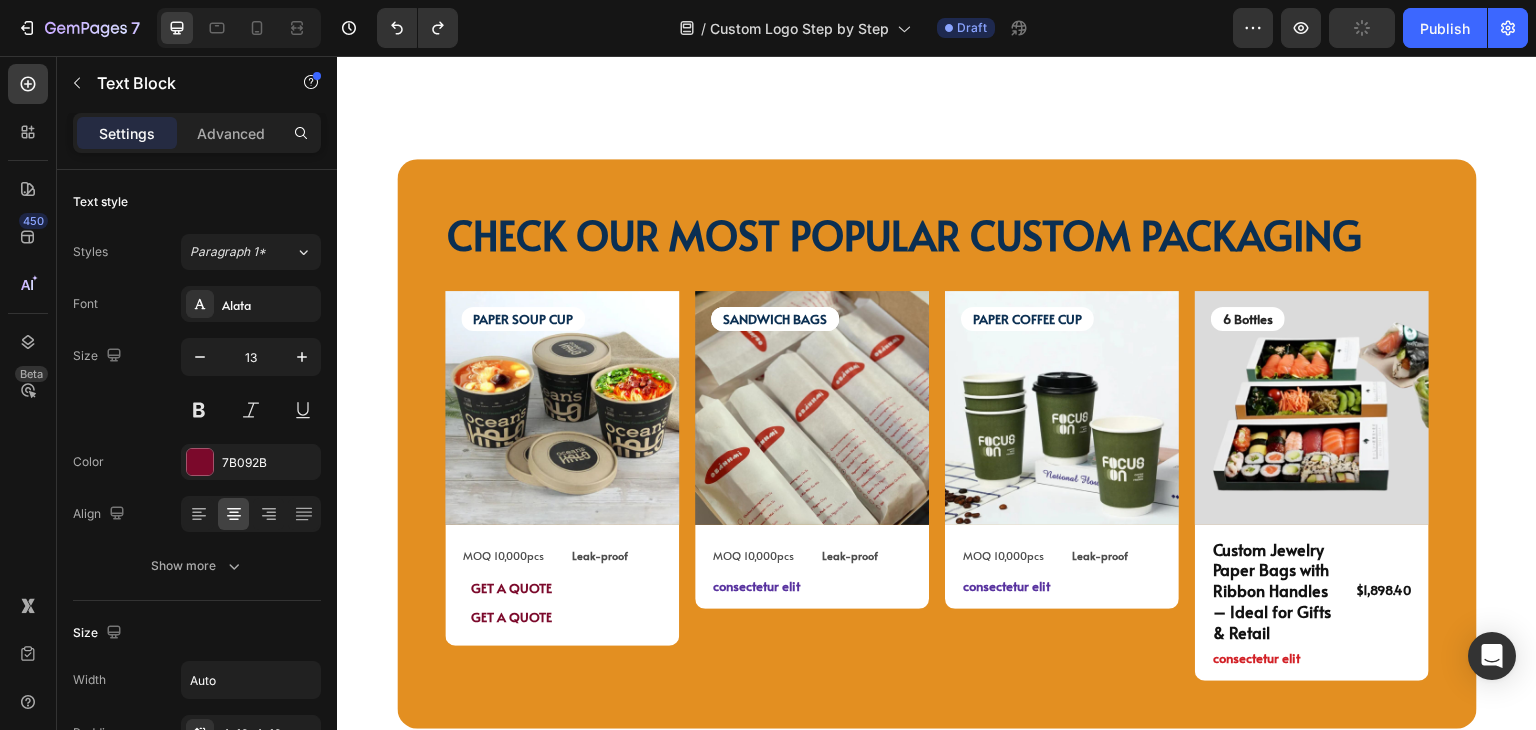 click on "GET A QUOTE" at bounding box center (511, 617) 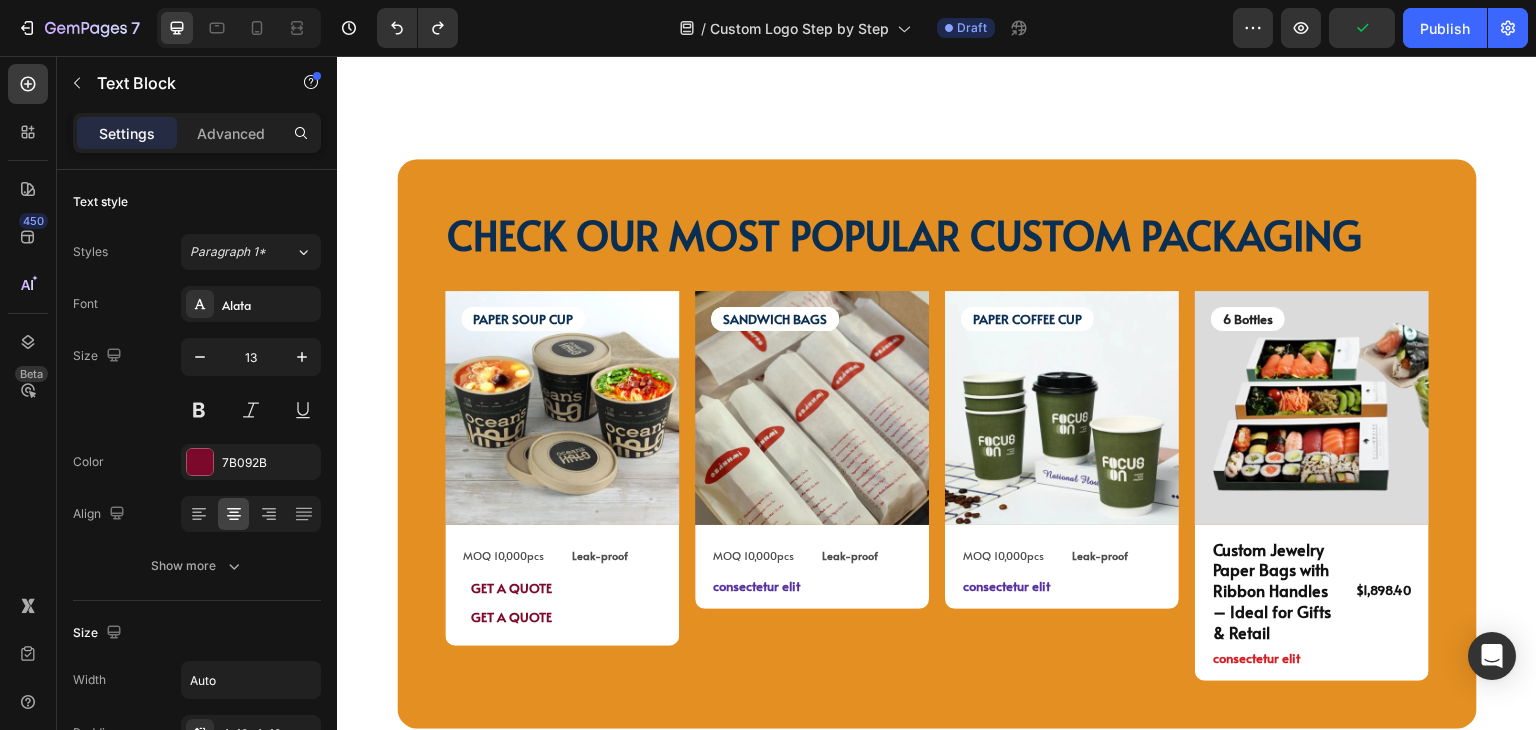 click on "GET A QUOTE" at bounding box center (562, 617) 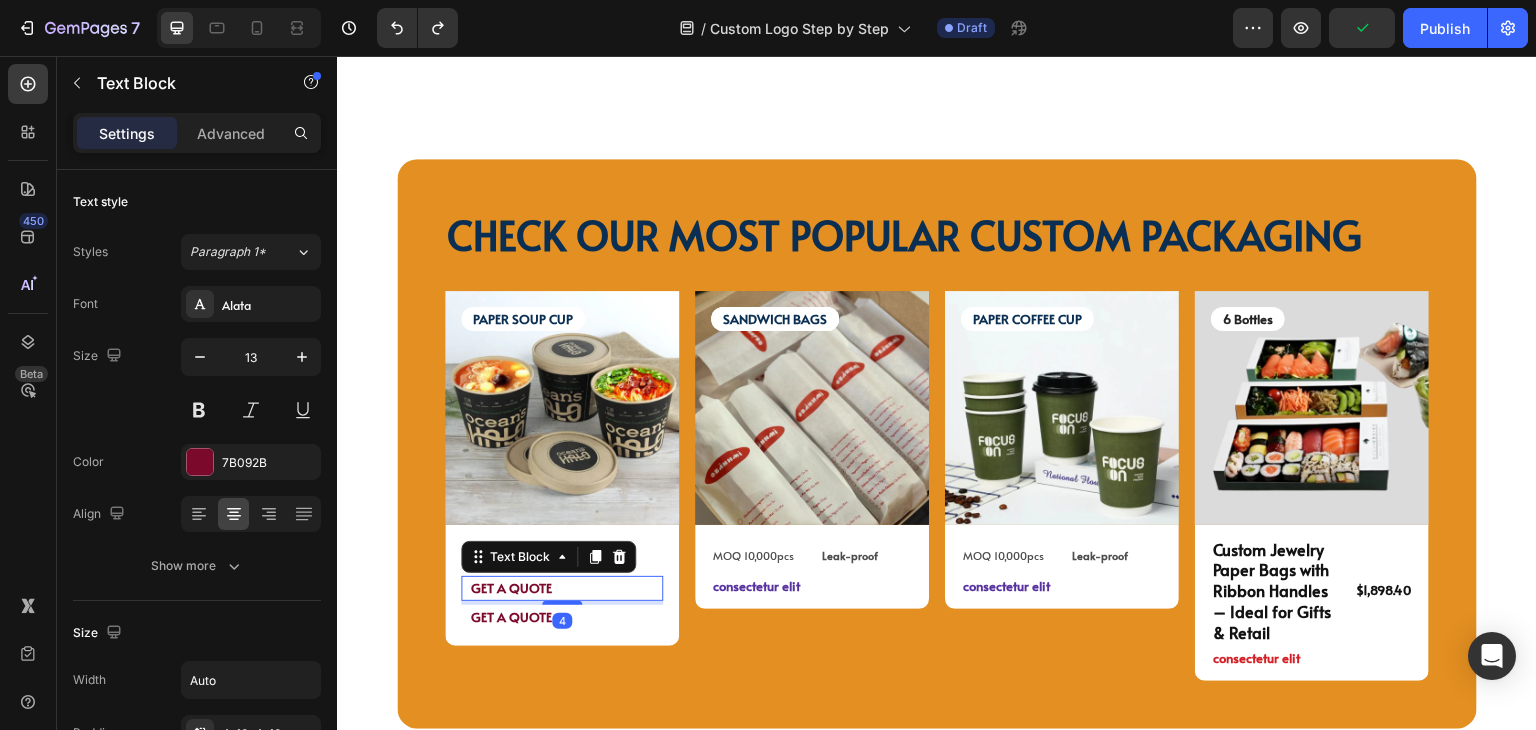 click on "GET A QUOTE" at bounding box center (511, 588) 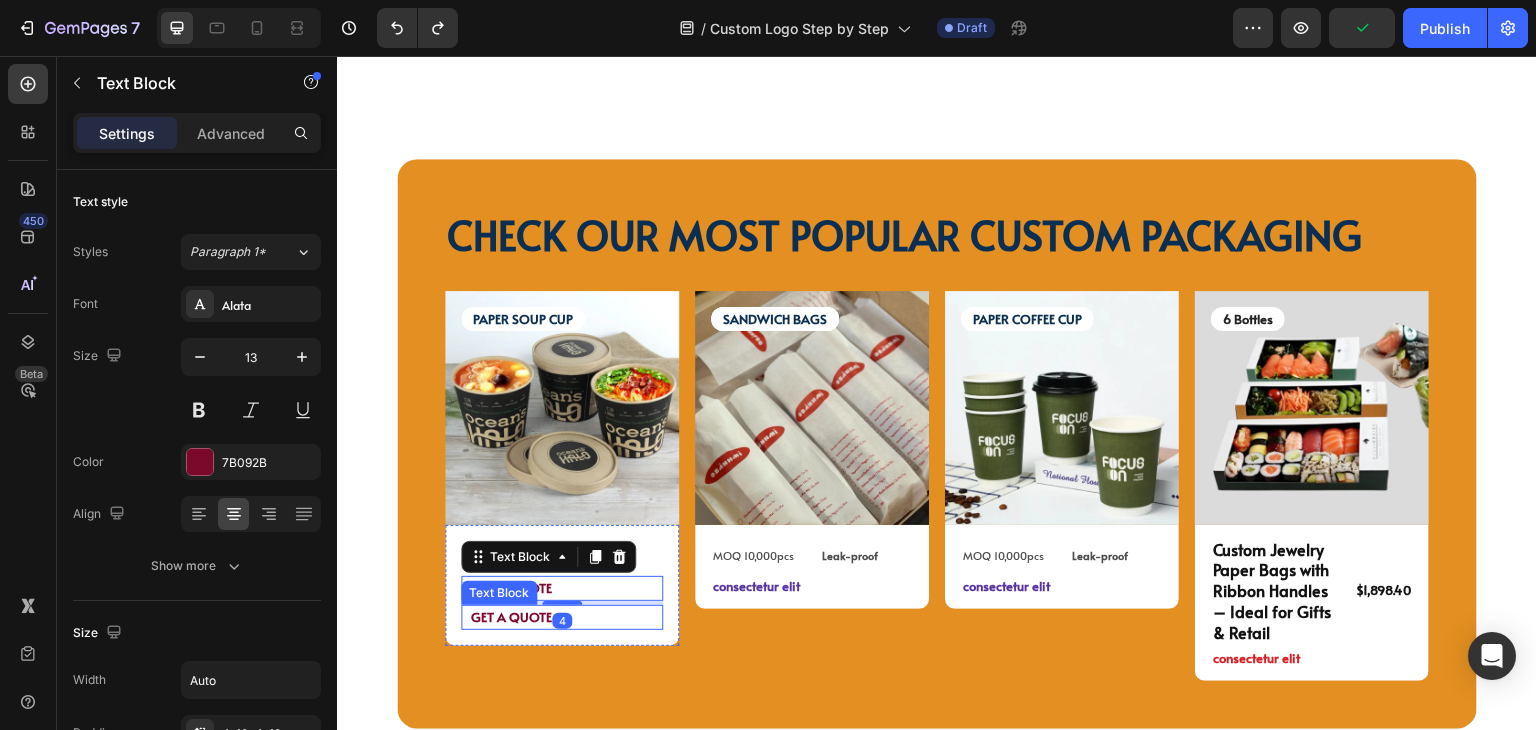 click on "GET A QUOTE" at bounding box center (511, 617) 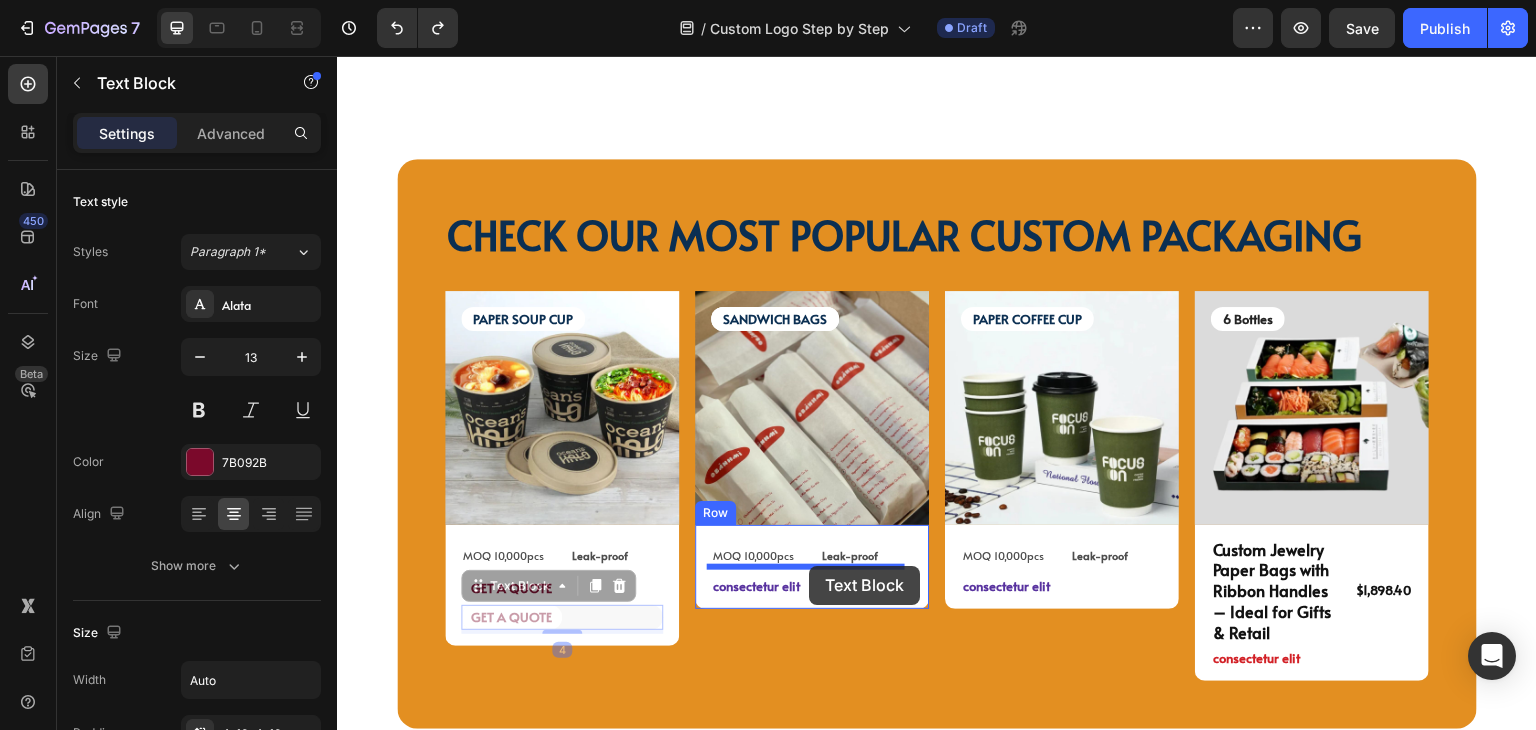 drag, startPoint x: 539, startPoint y: 578, endPoint x: 788, endPoint y: 564, distance: 249.39326 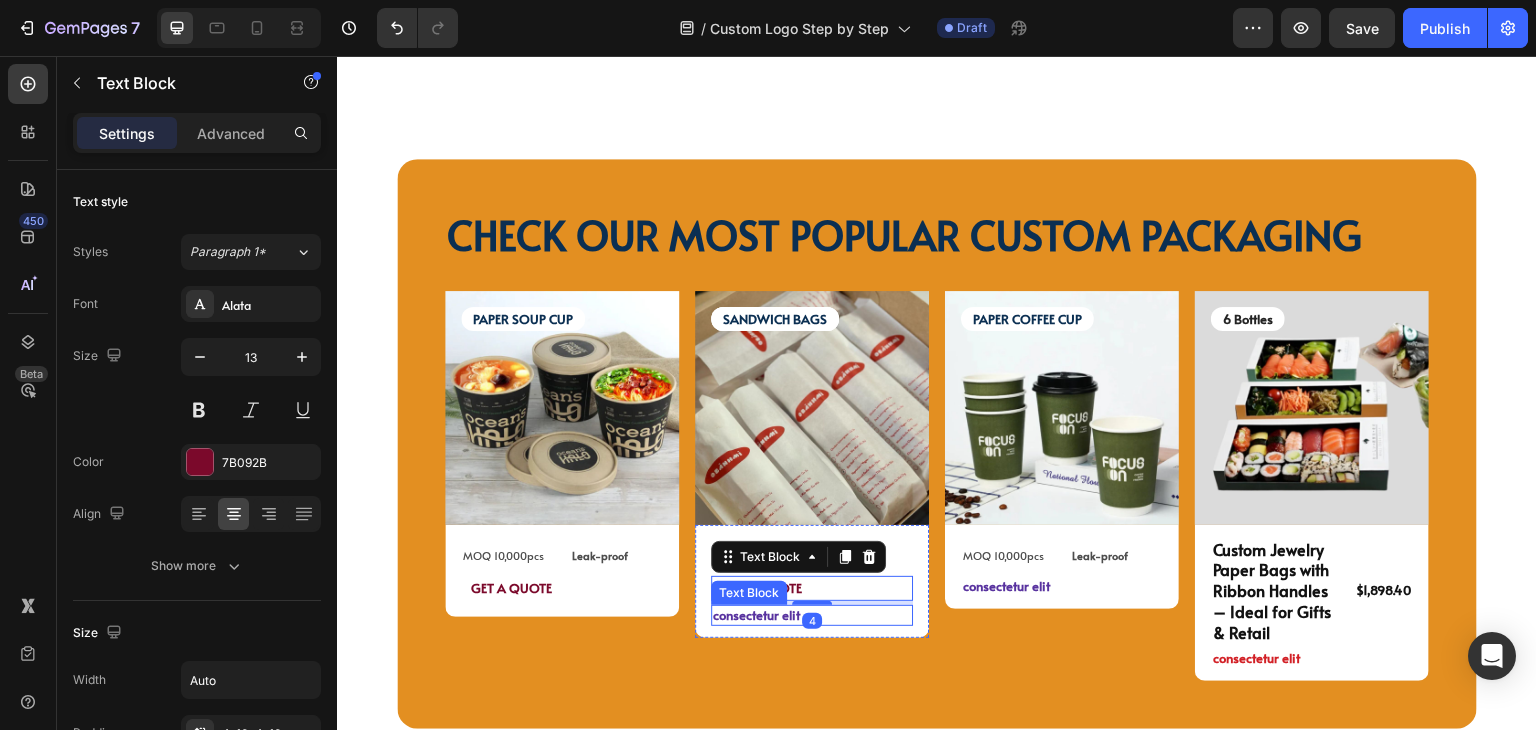 click on "consectetur elit" at bounding box center (812, 615) 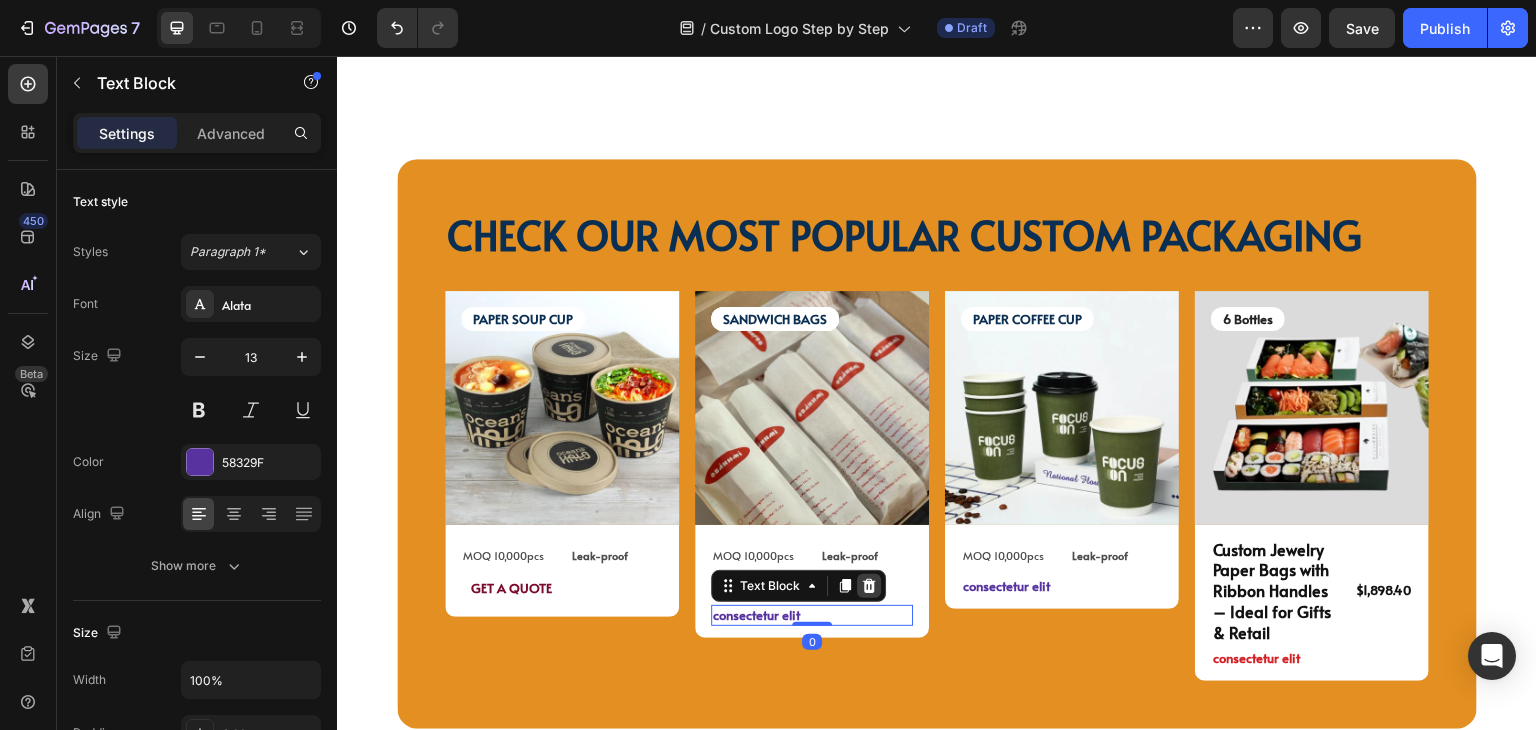 click 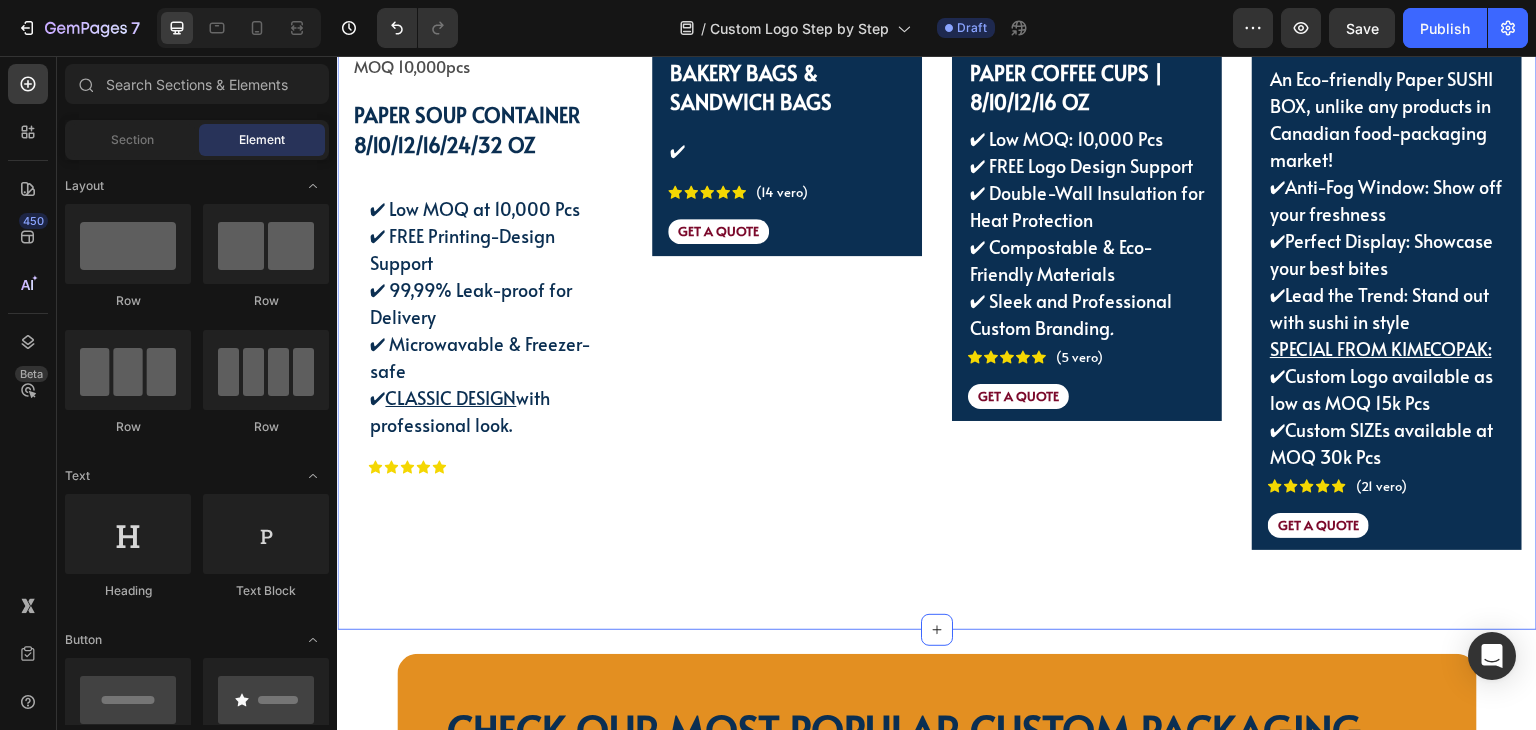 scroll, scrollTop: 4087, scrollLeft: 0, axis: vertical 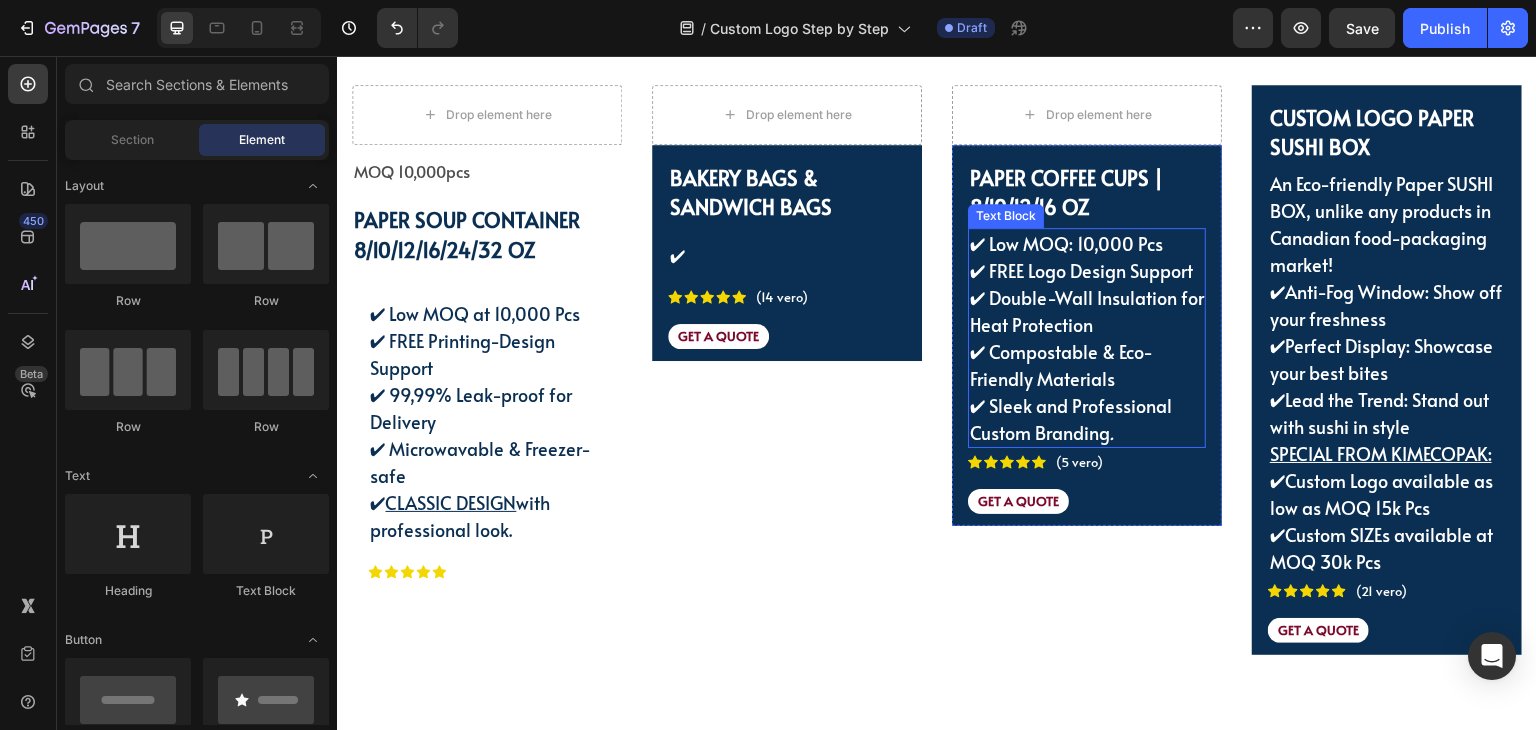click on "✔ FREE Logo Design Support" at bounding box center [1081, 270] 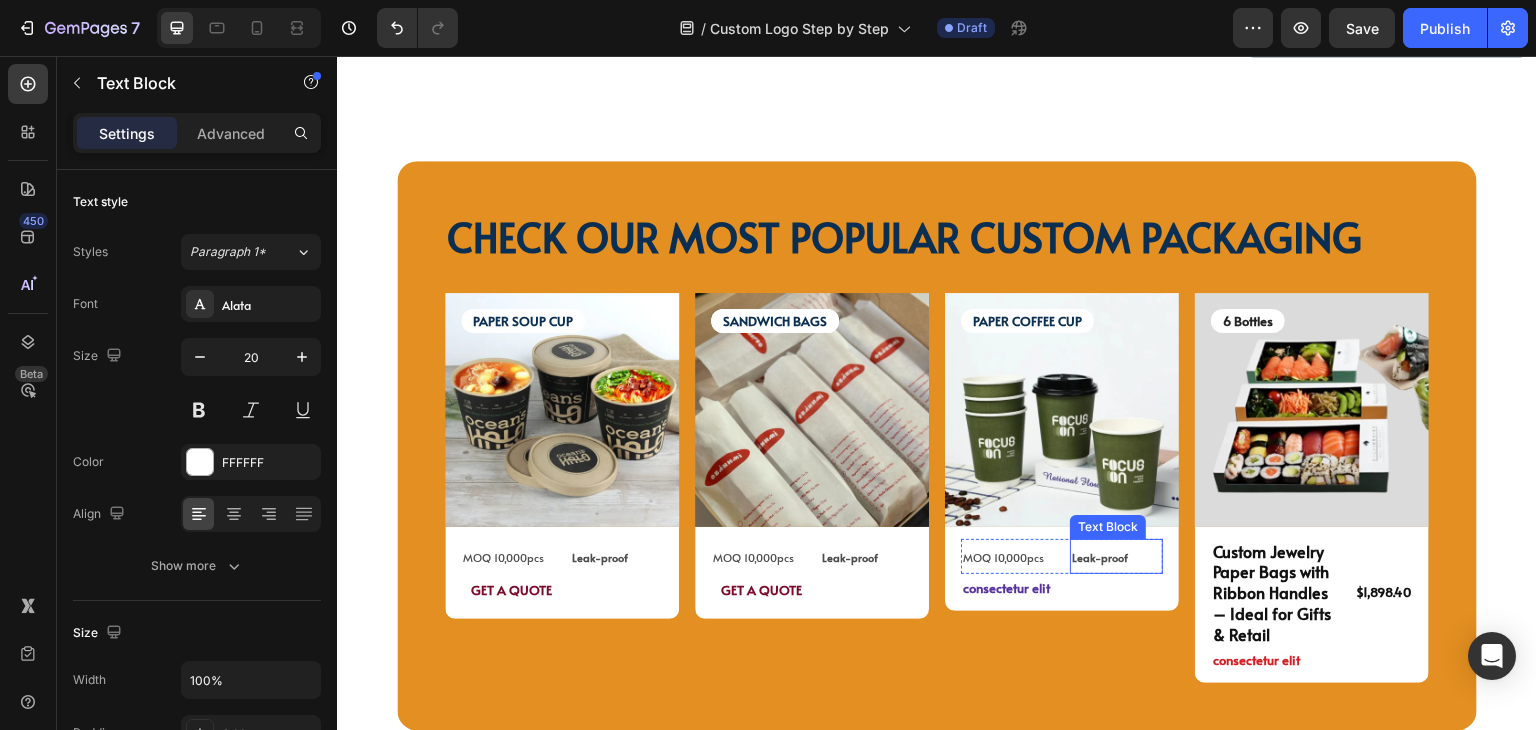 scroll, scrollTop: 4687, scrollLeft: 0, axis: vertical 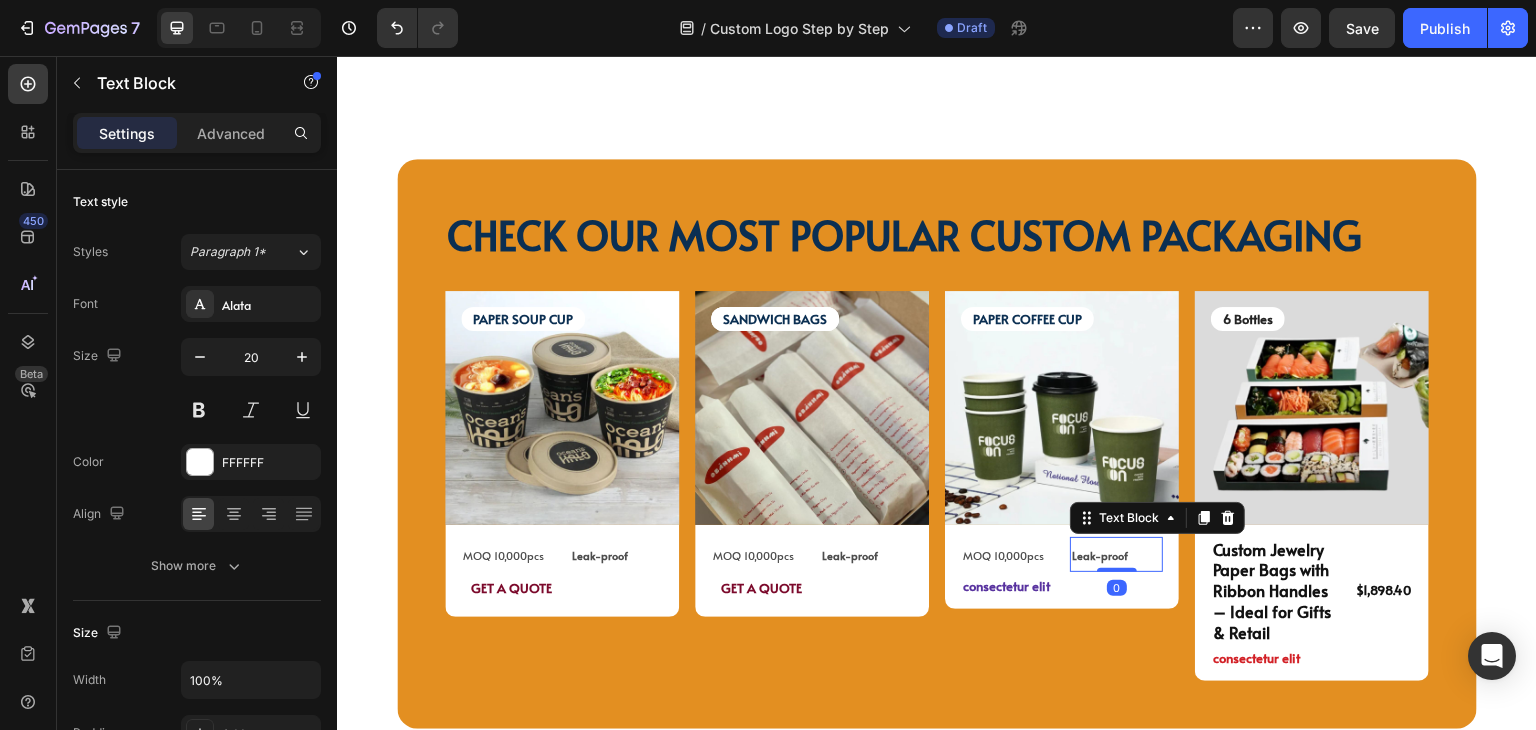 click on "Leak-proof" at bounding box center (1100, 555) 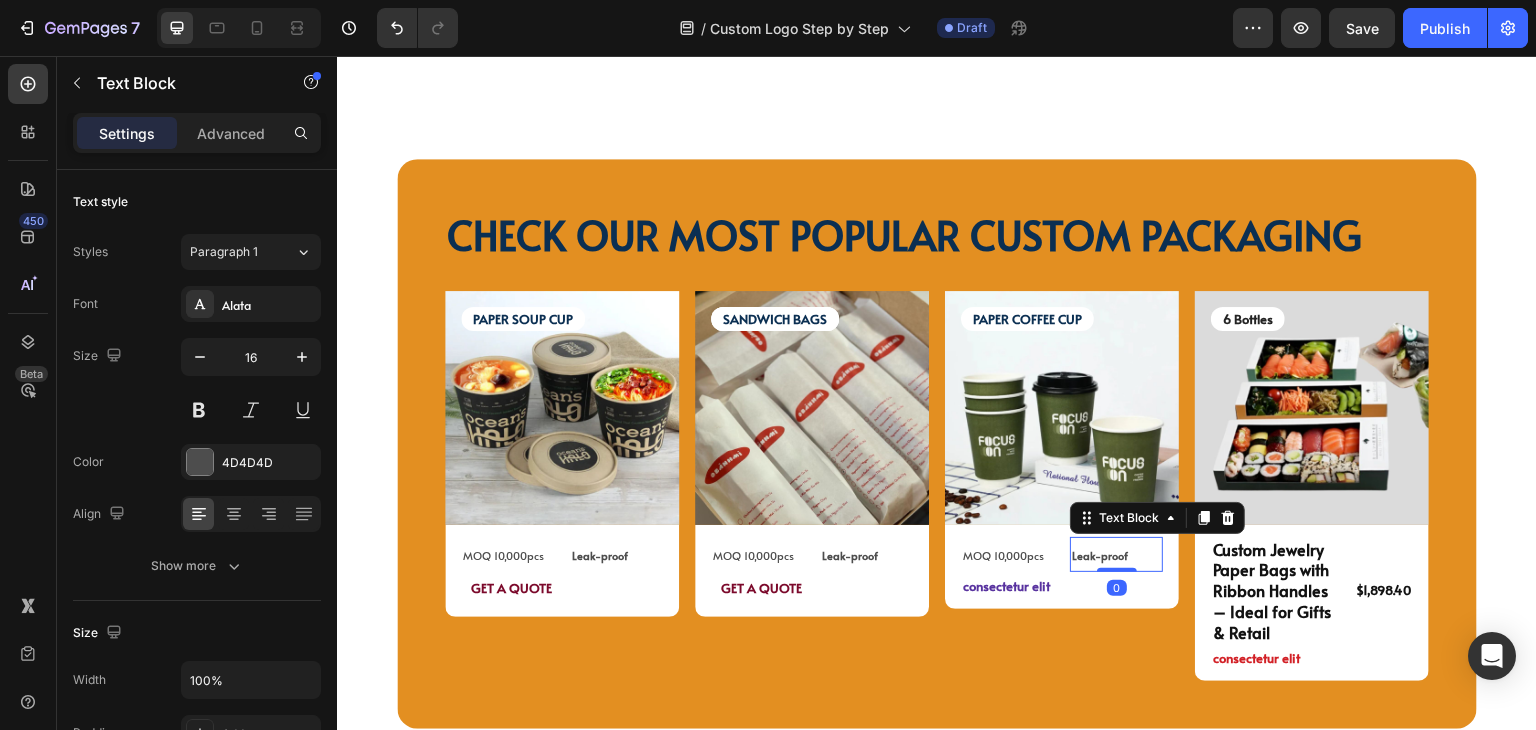 click on "Leak-proof" at bounding box center (1100, 555) 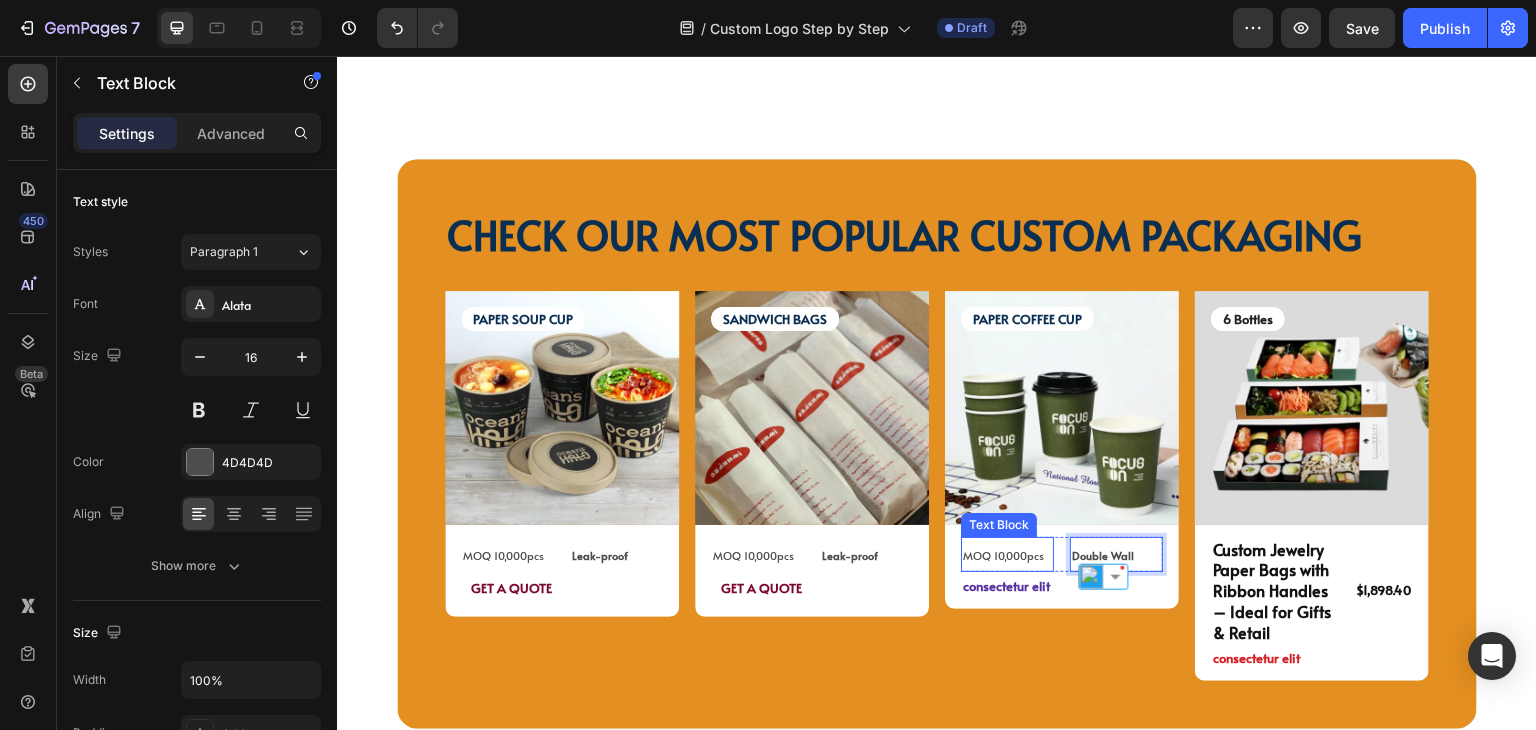 click on "MOQ 10,000pcs" at bounding box center (1007, 555) 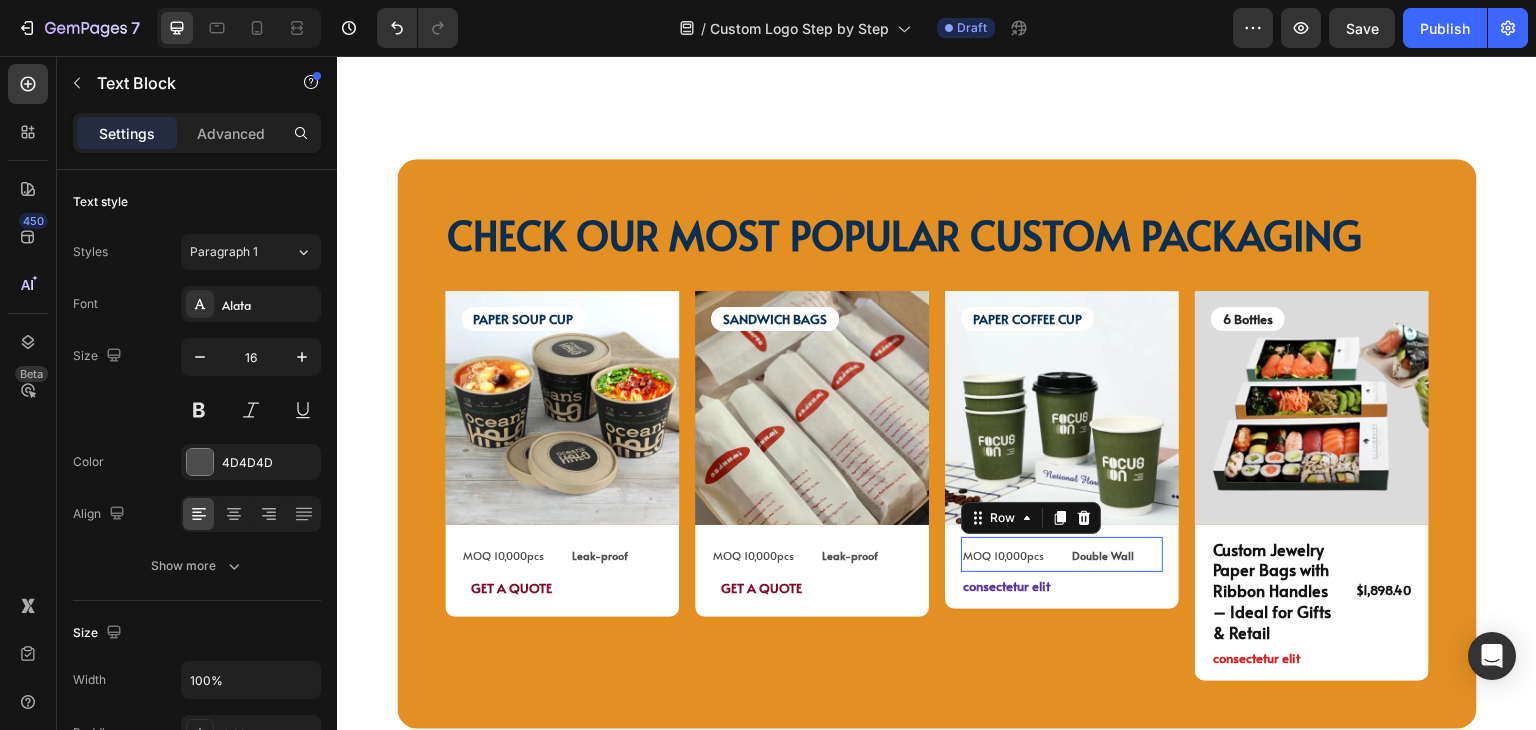 click on "MOQ 10,000pcs Text Block Double Wall Text Block Row   0" at bounding box center (1062, 555) 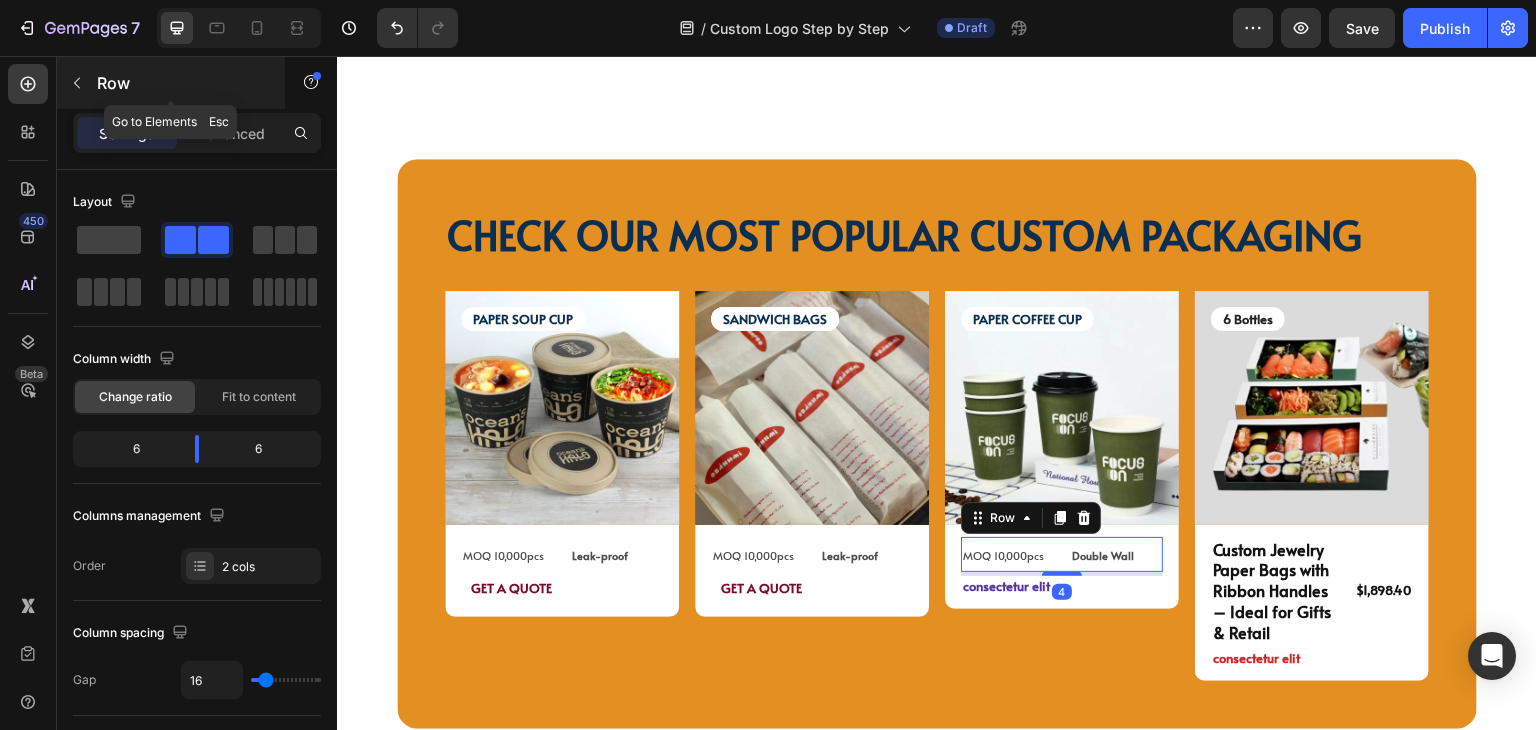 click 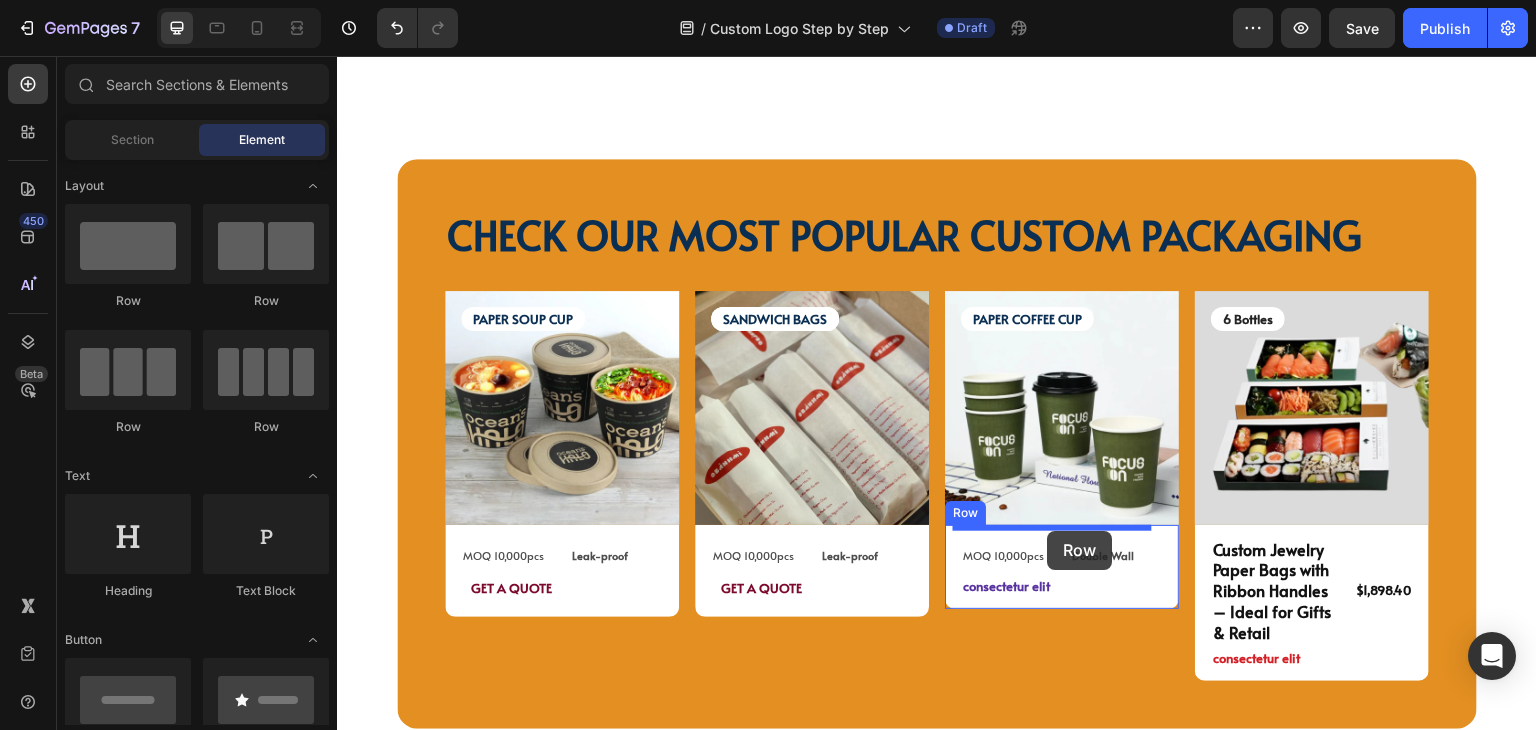 drag, startPoint x: 485, startPoint y: 293, endPoint x: 1048, endPoint y: 531, distance: 611.2389 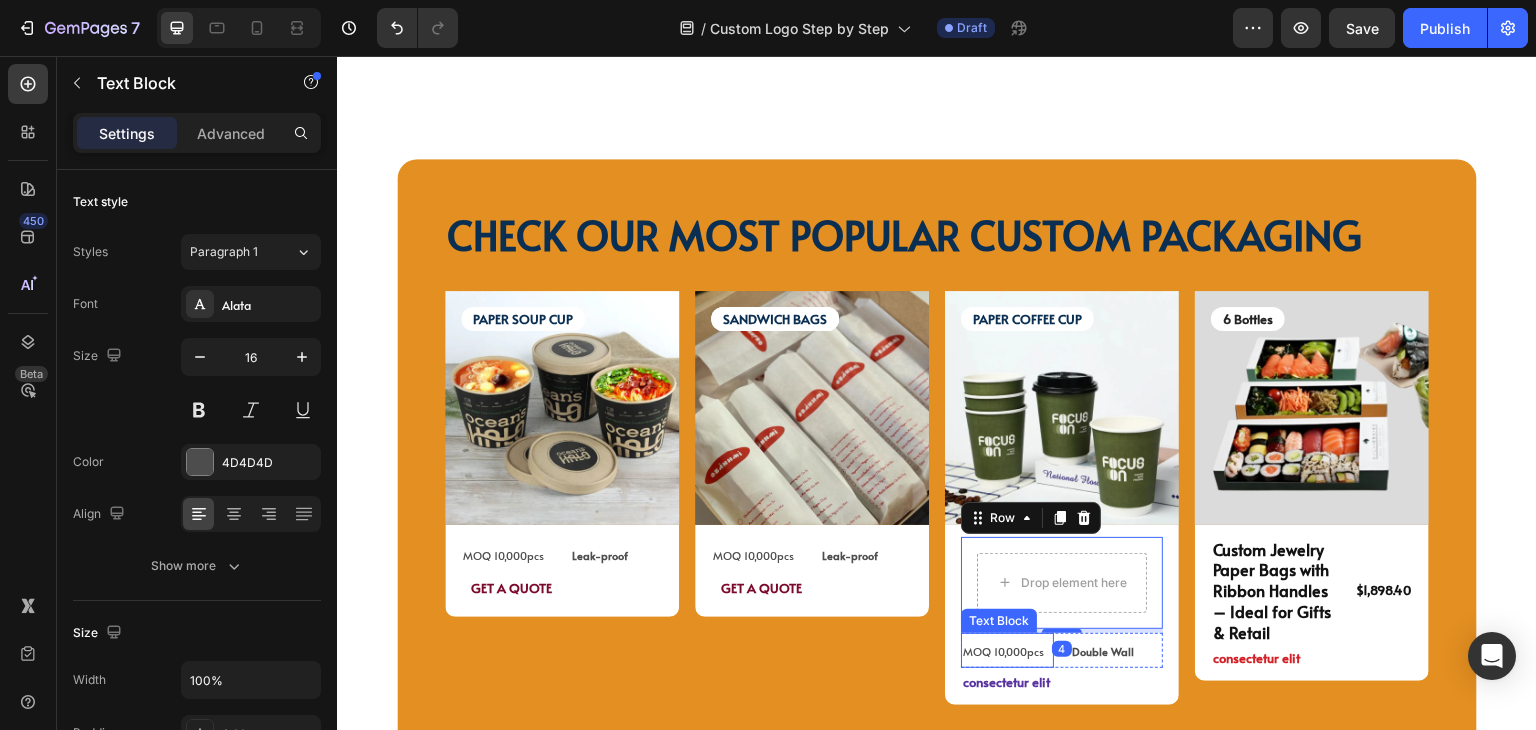 click on "MOQ 10,000pcs" at bounding box center (1003, 651) 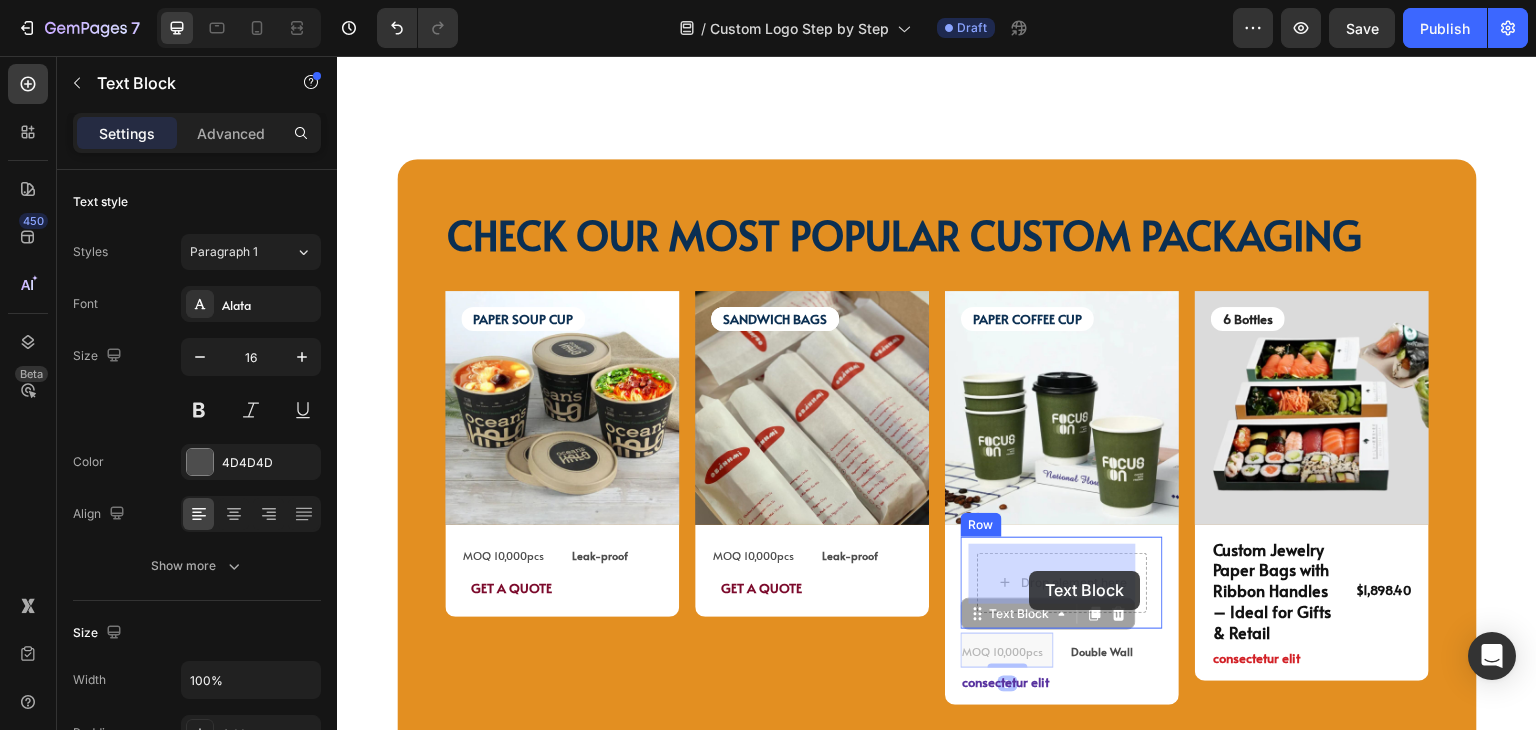 drag, startPoint x: 998, startPoint y: 610, endPoint x: 1030, endPoint y: 571, distance: 50.447994 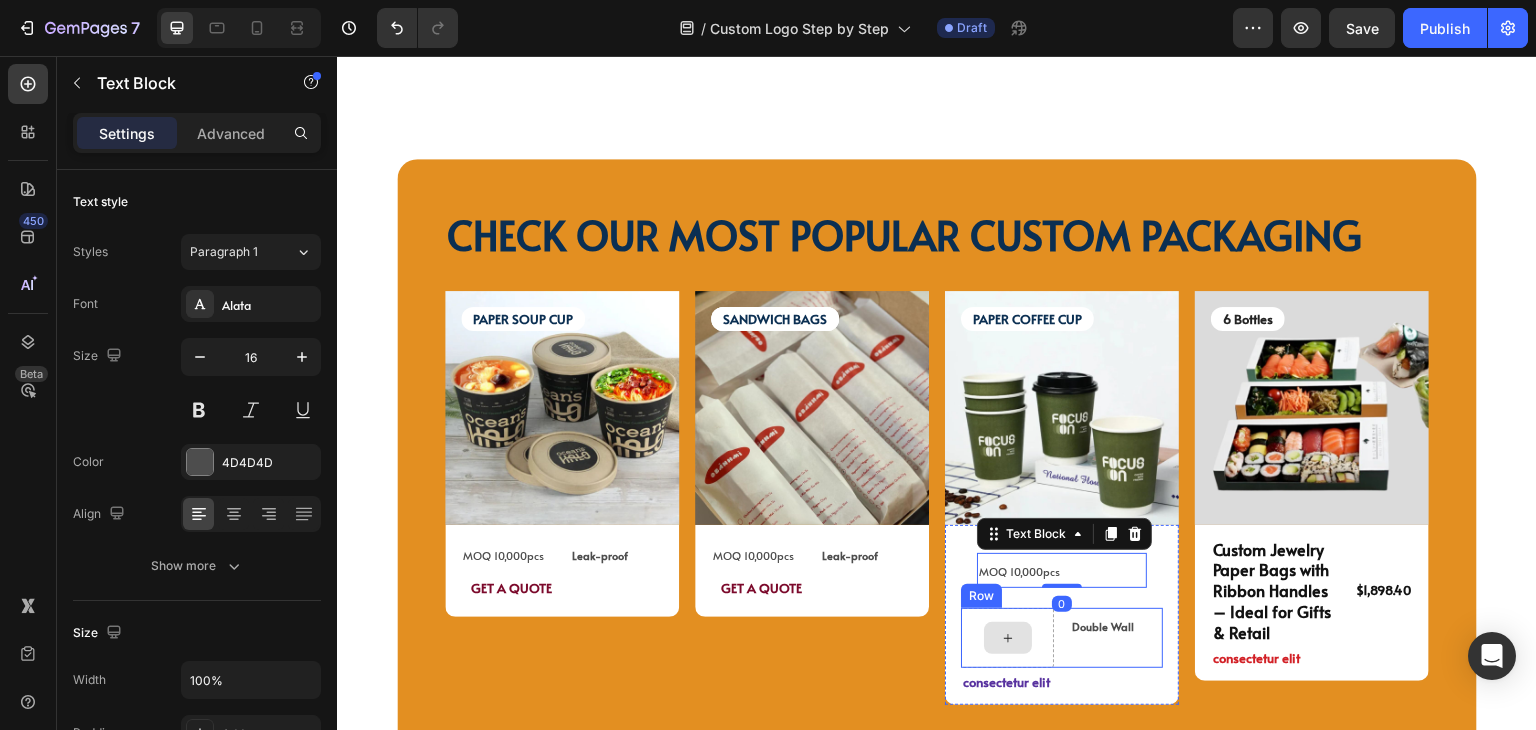 click at bounding box center [1008, 638] 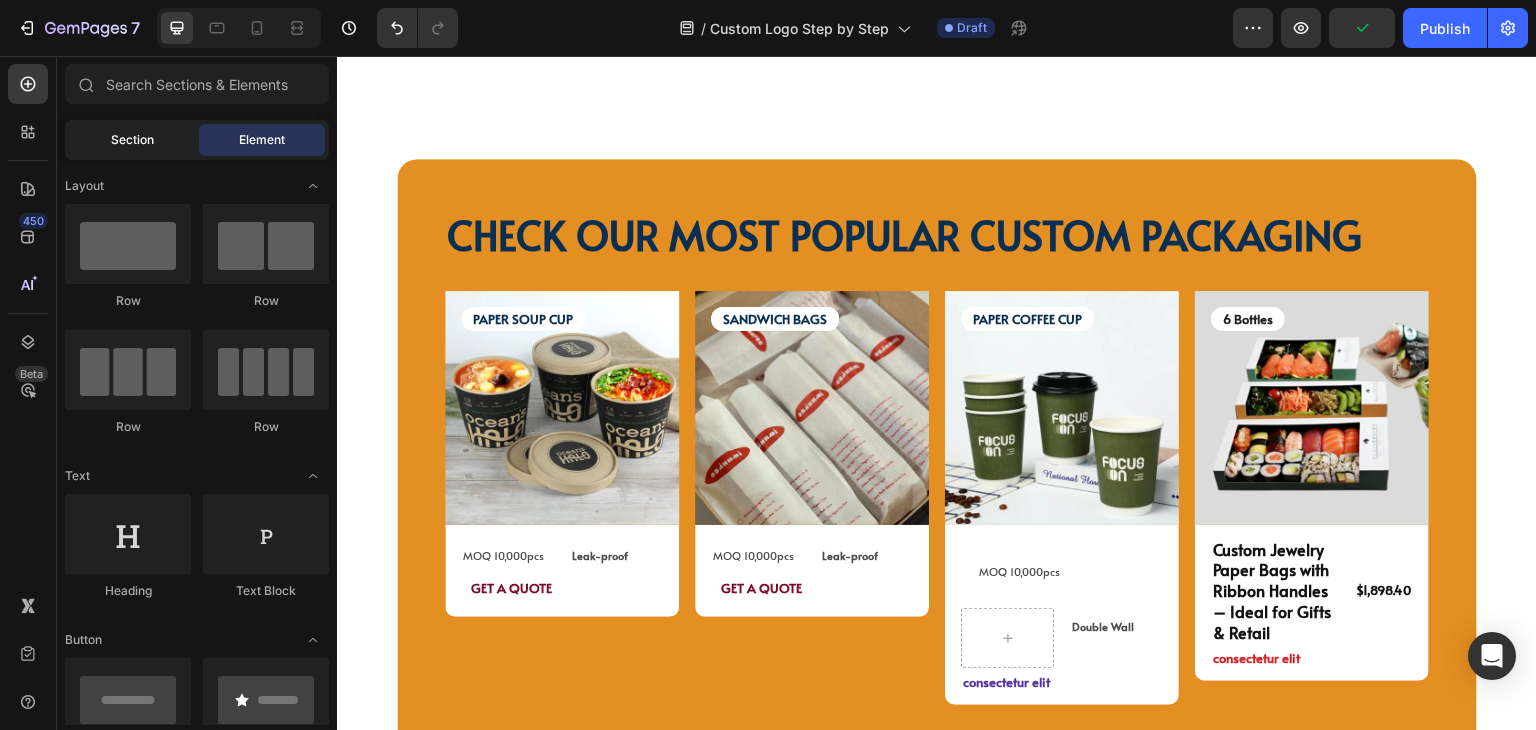 click on "Section" at bounding box center (132, 140) 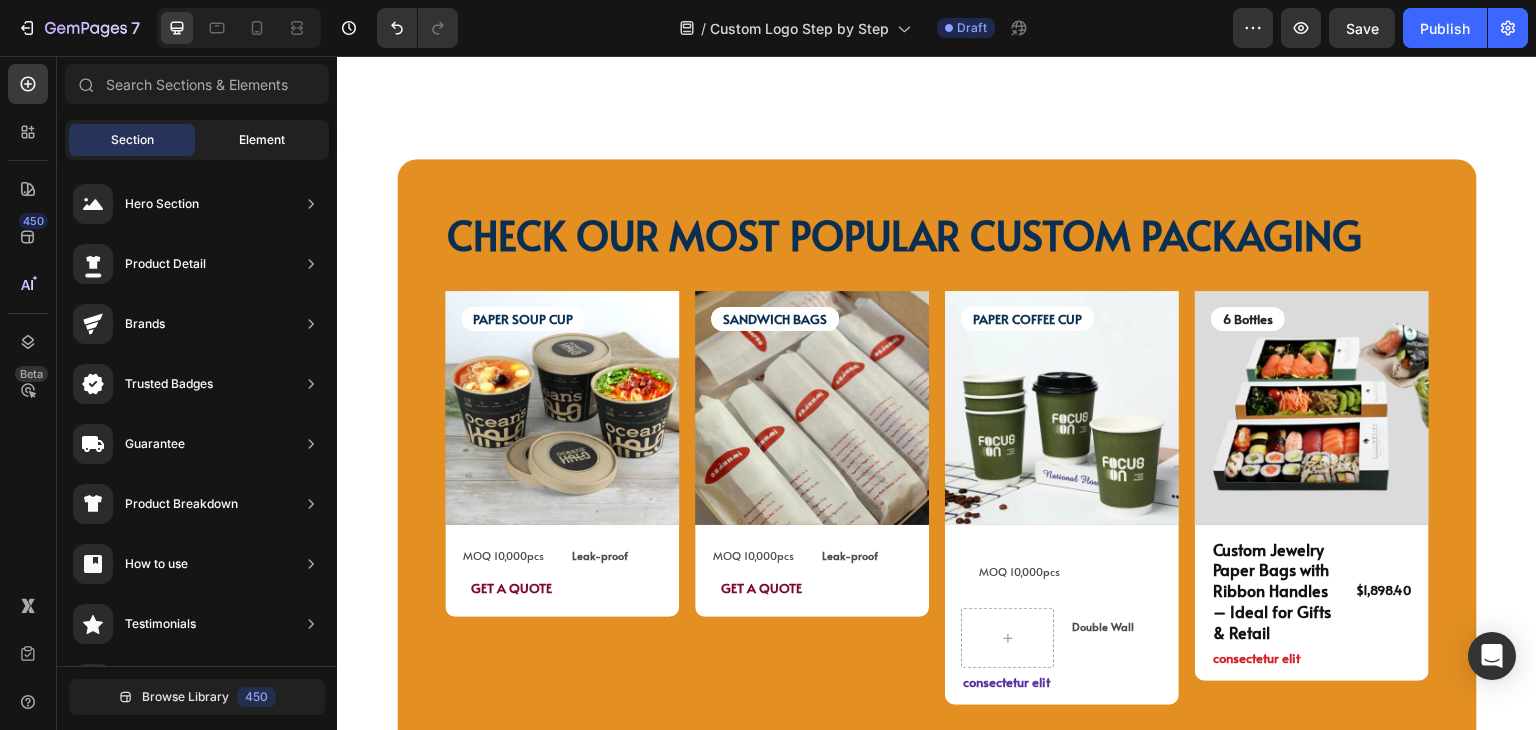 click on "Element" 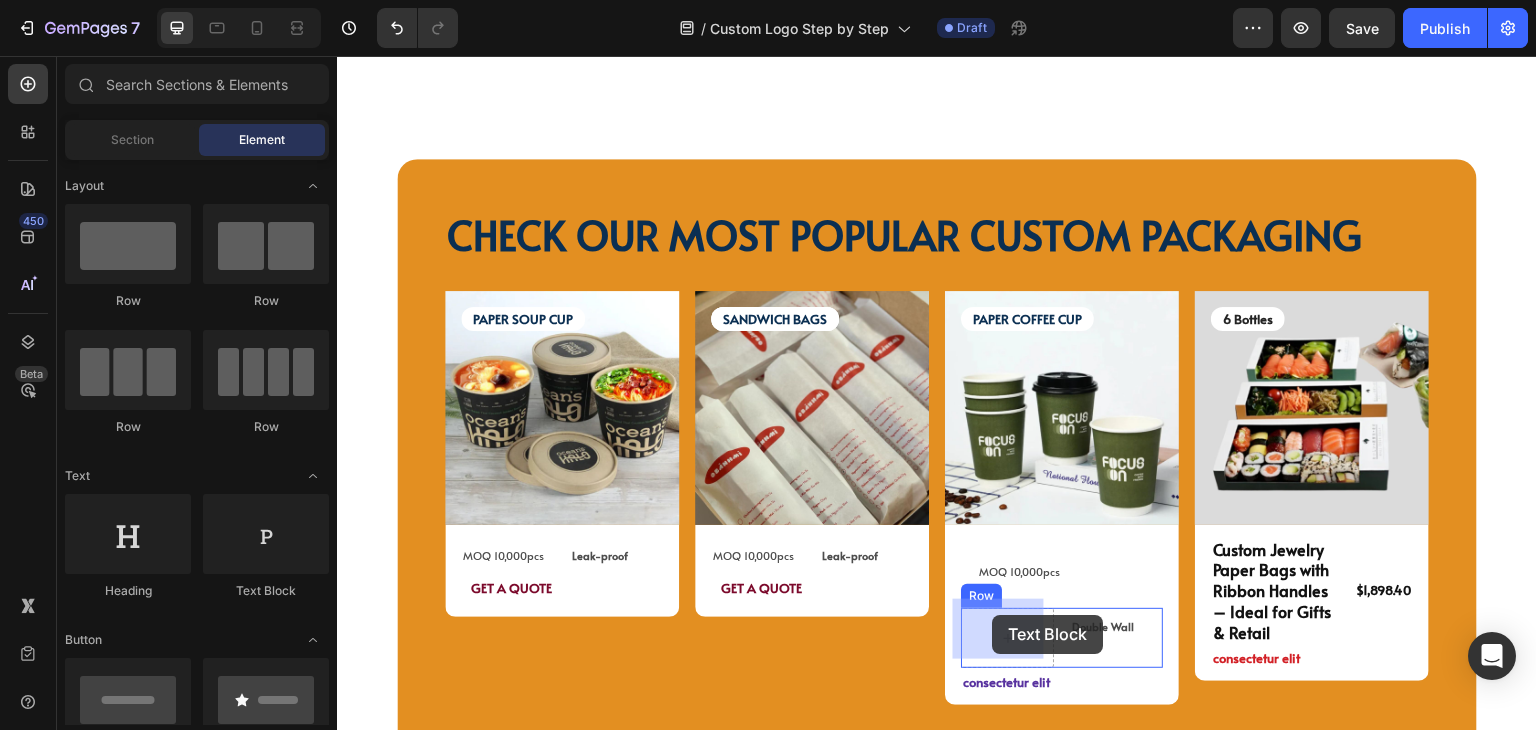 drag, startPoint x: 620, startPoint y: 598, endPoint x: 993, endPoint y: 615, distance: 373.3872 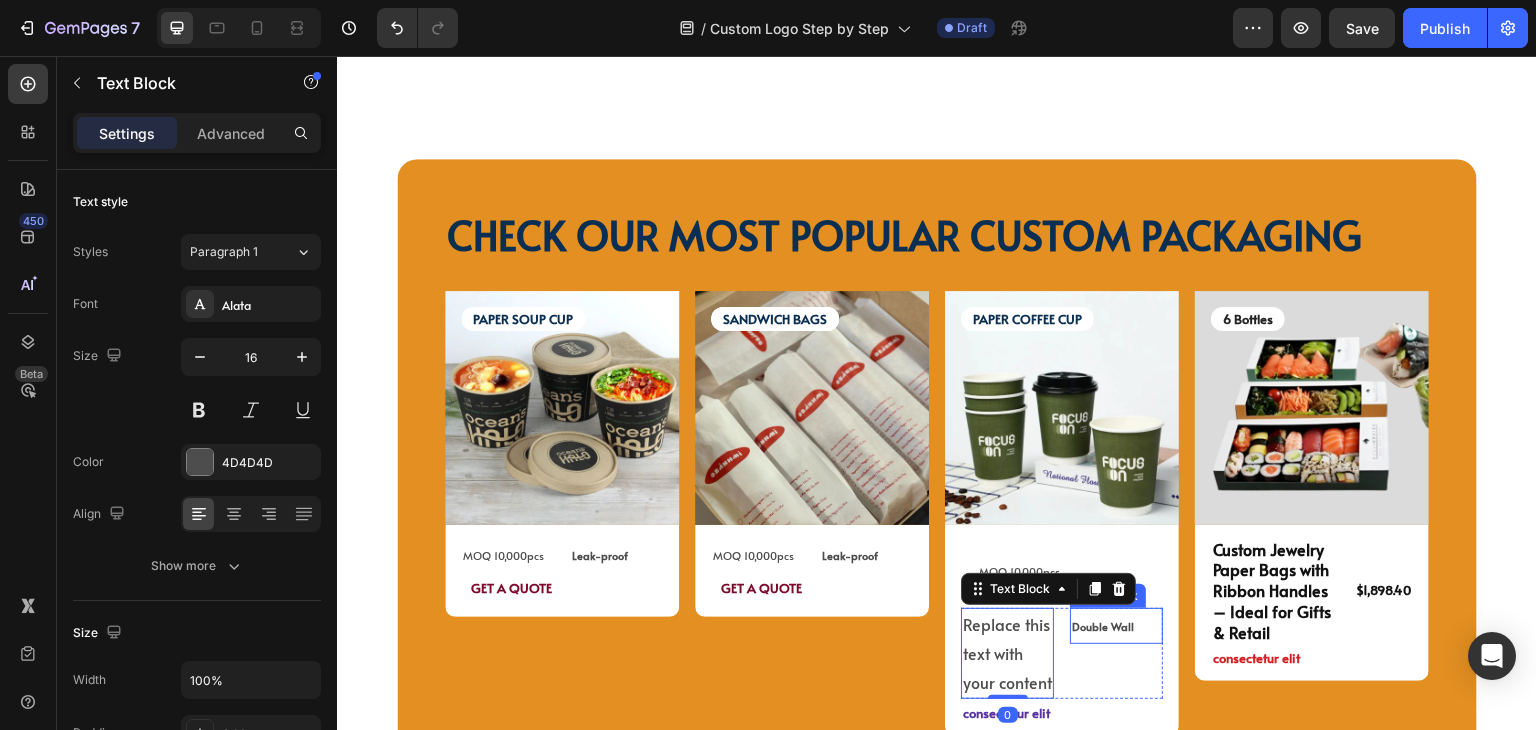 click on "Double Wall" at bounding box center [1116, 626] 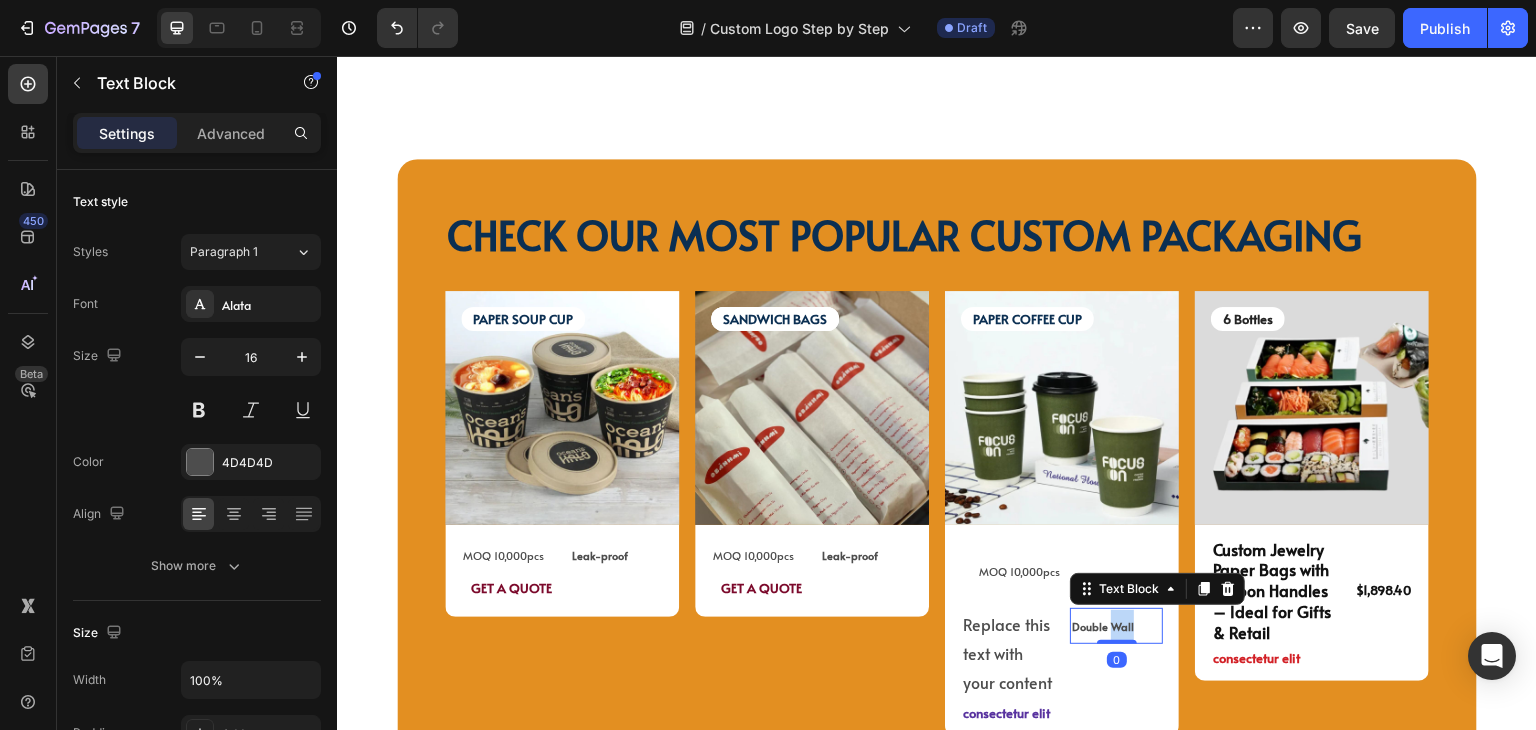 click on "Double Wall" at bounding box center [1116, 626] 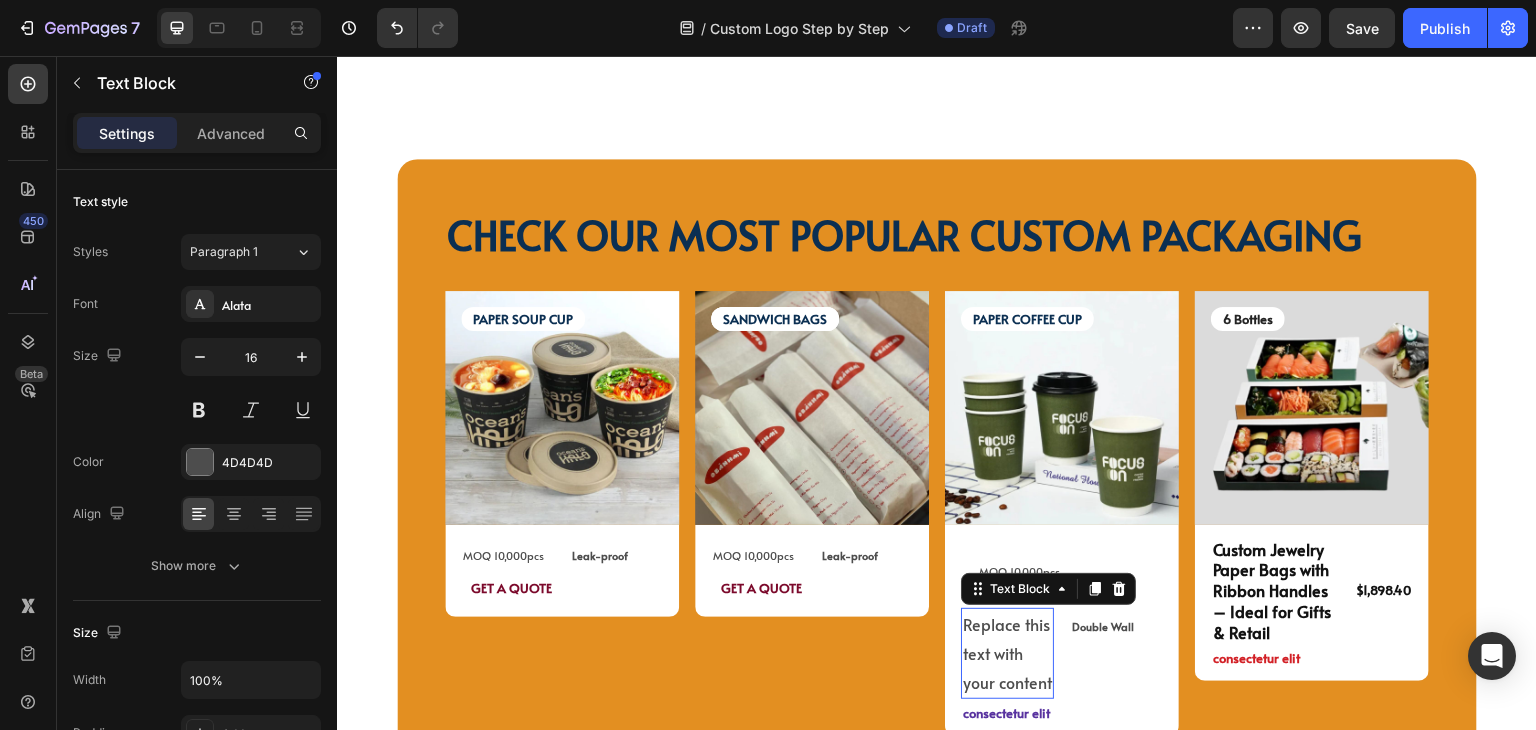 click on "Replace this text with your content" at bounding box center (1007, 653) 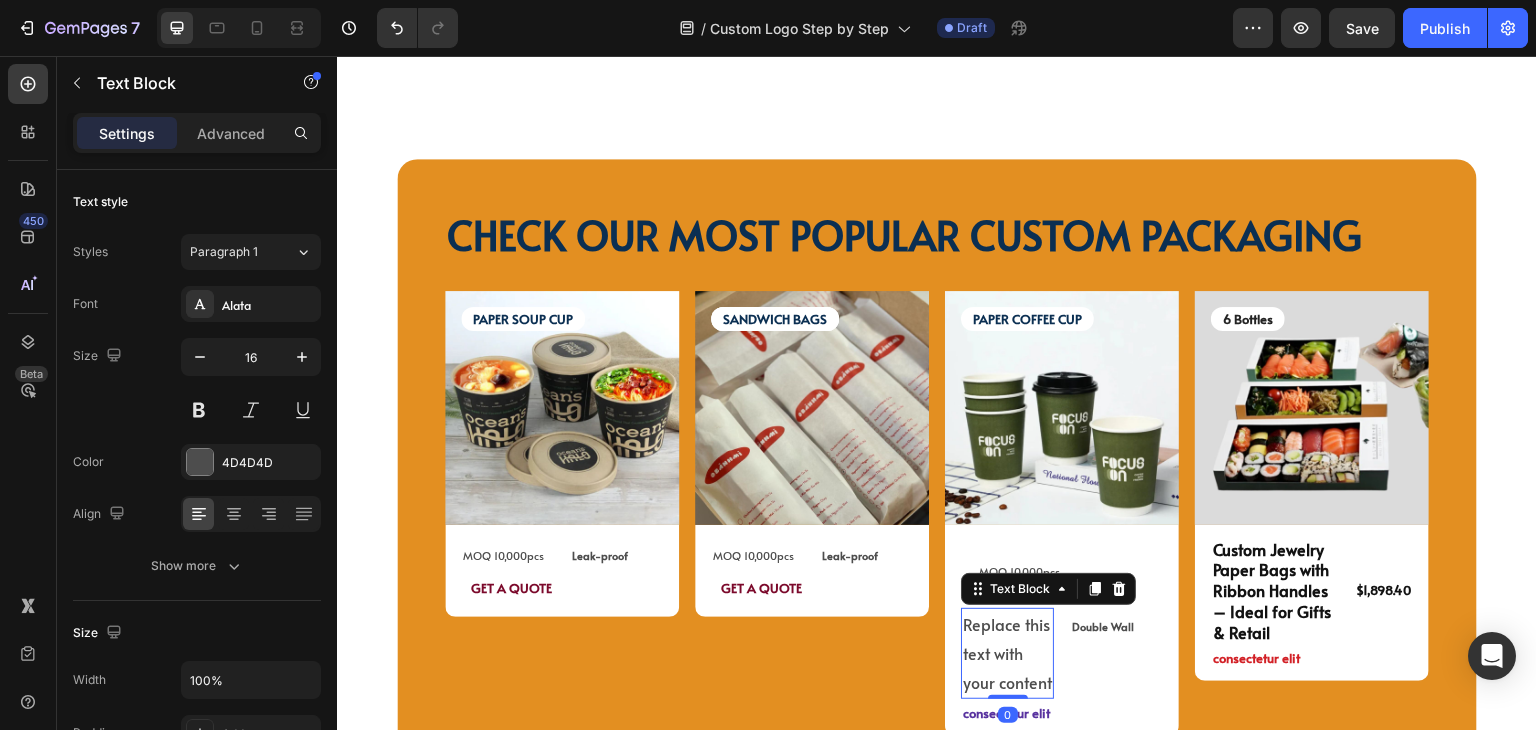 click on "Replace this text with your content" at bounding box center [1007, 653] 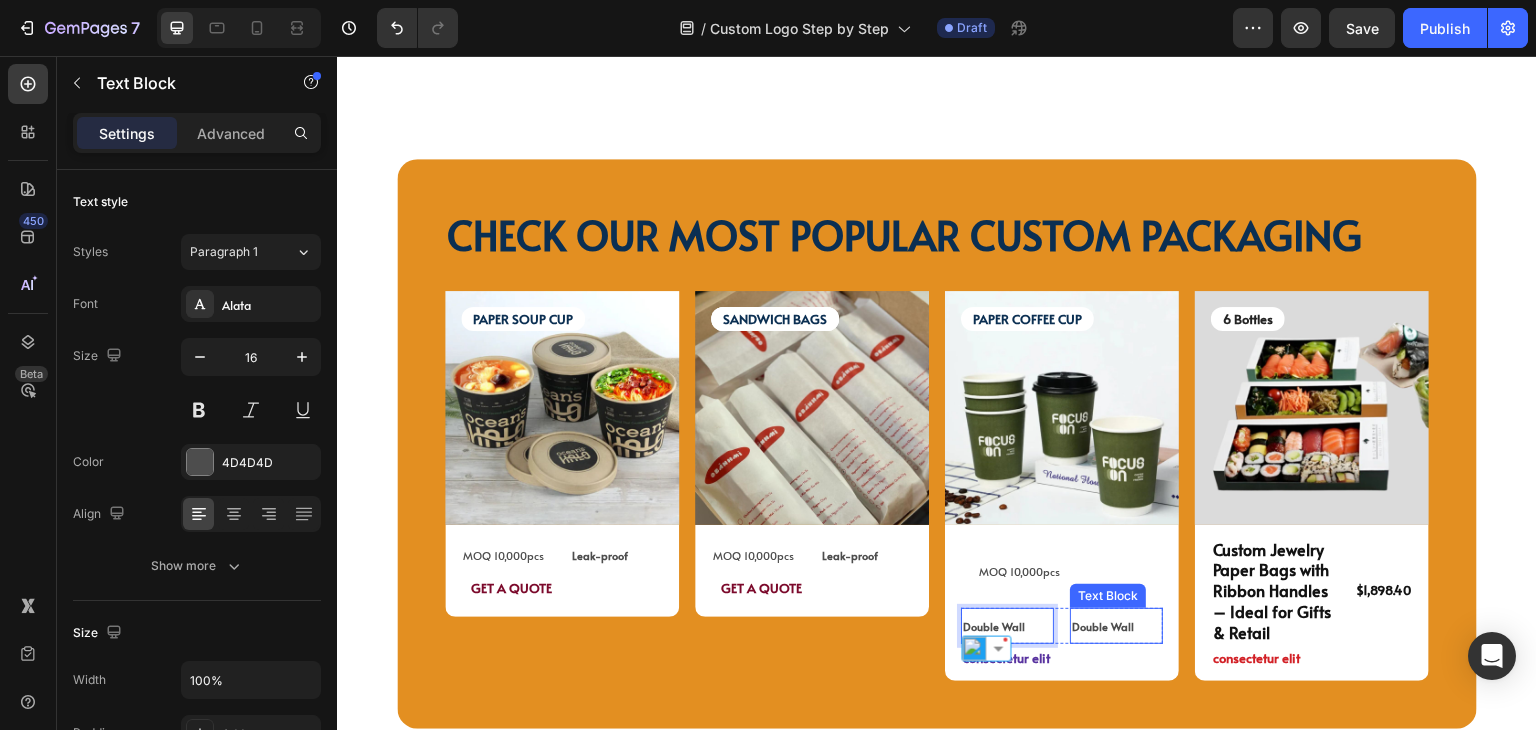 click on "Double Wall" at bounding box center (1103, 626) 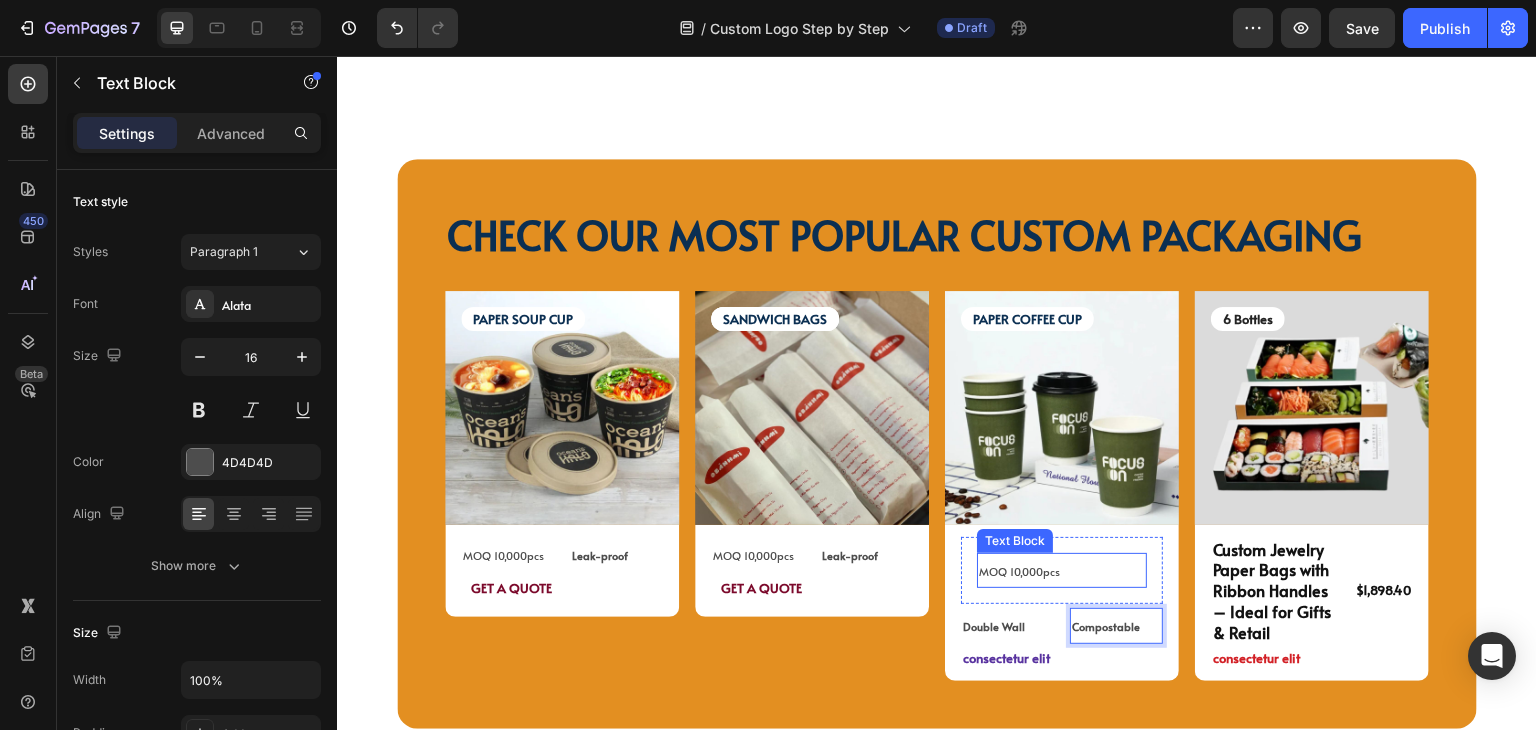 click on "MOQ 10,000pcs" at bounding box center [1062, 571] 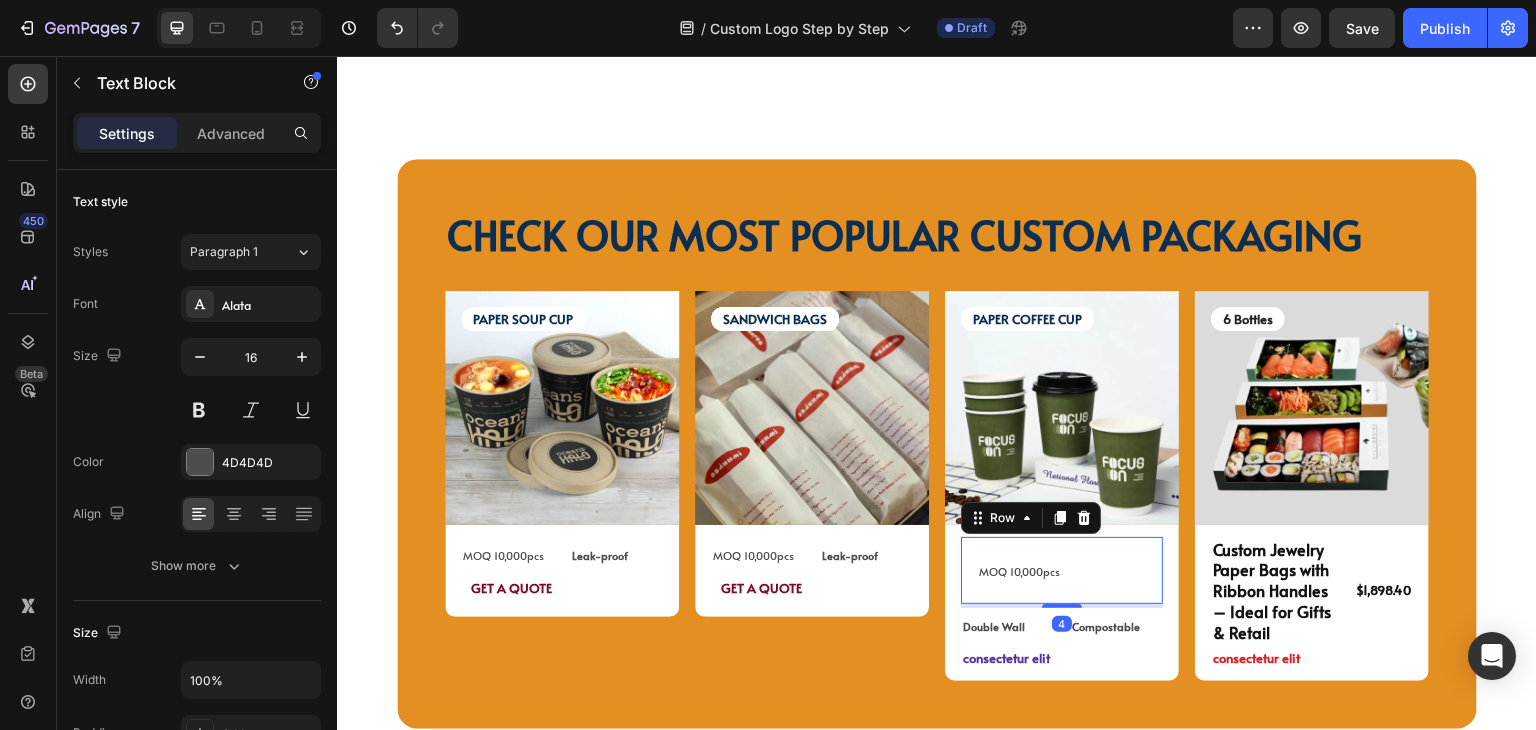 click on "MOQ 10,000pcs Text Block Row   4" at bounding box center [1062, 571] 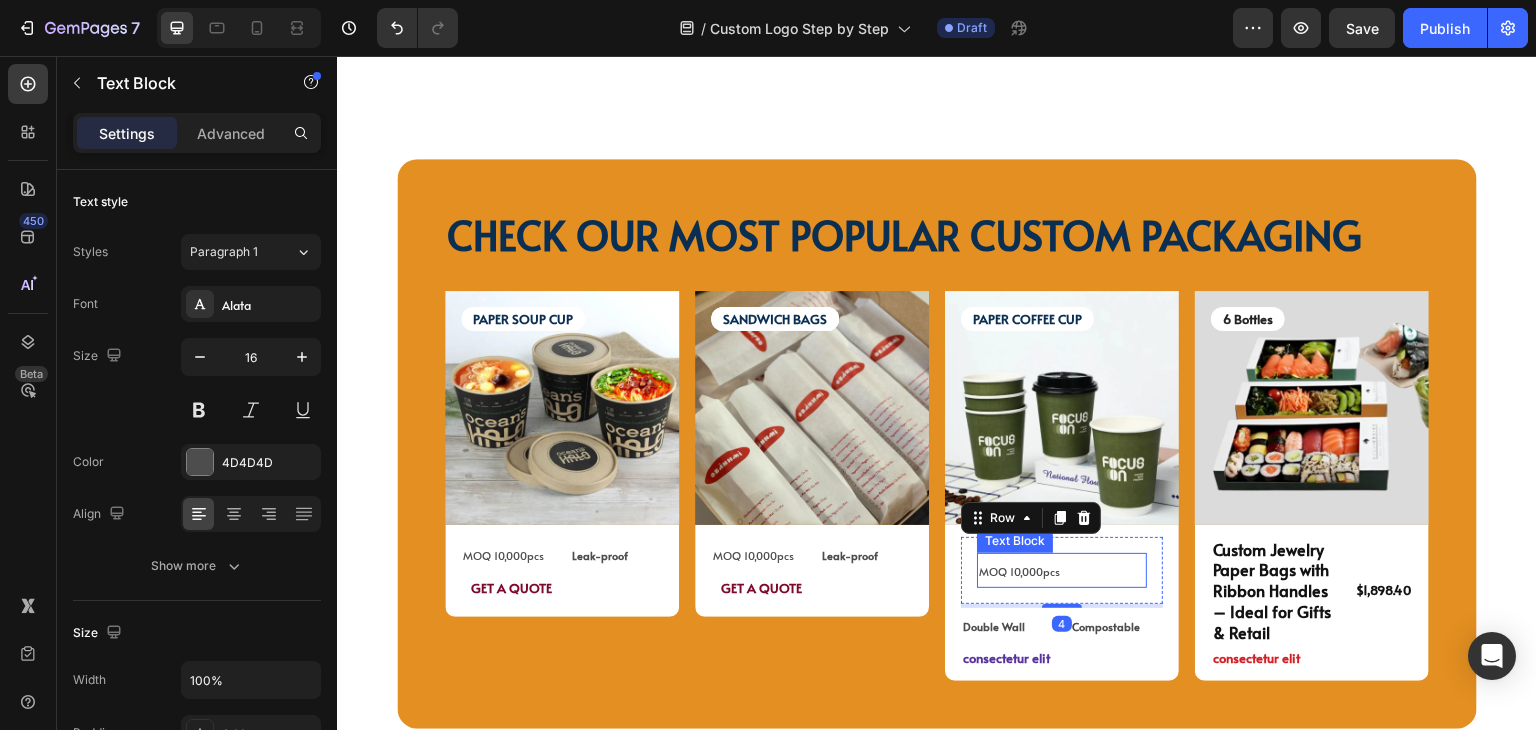 click on "MOQ 10,000pcs" at bounding box center [1062, 571] 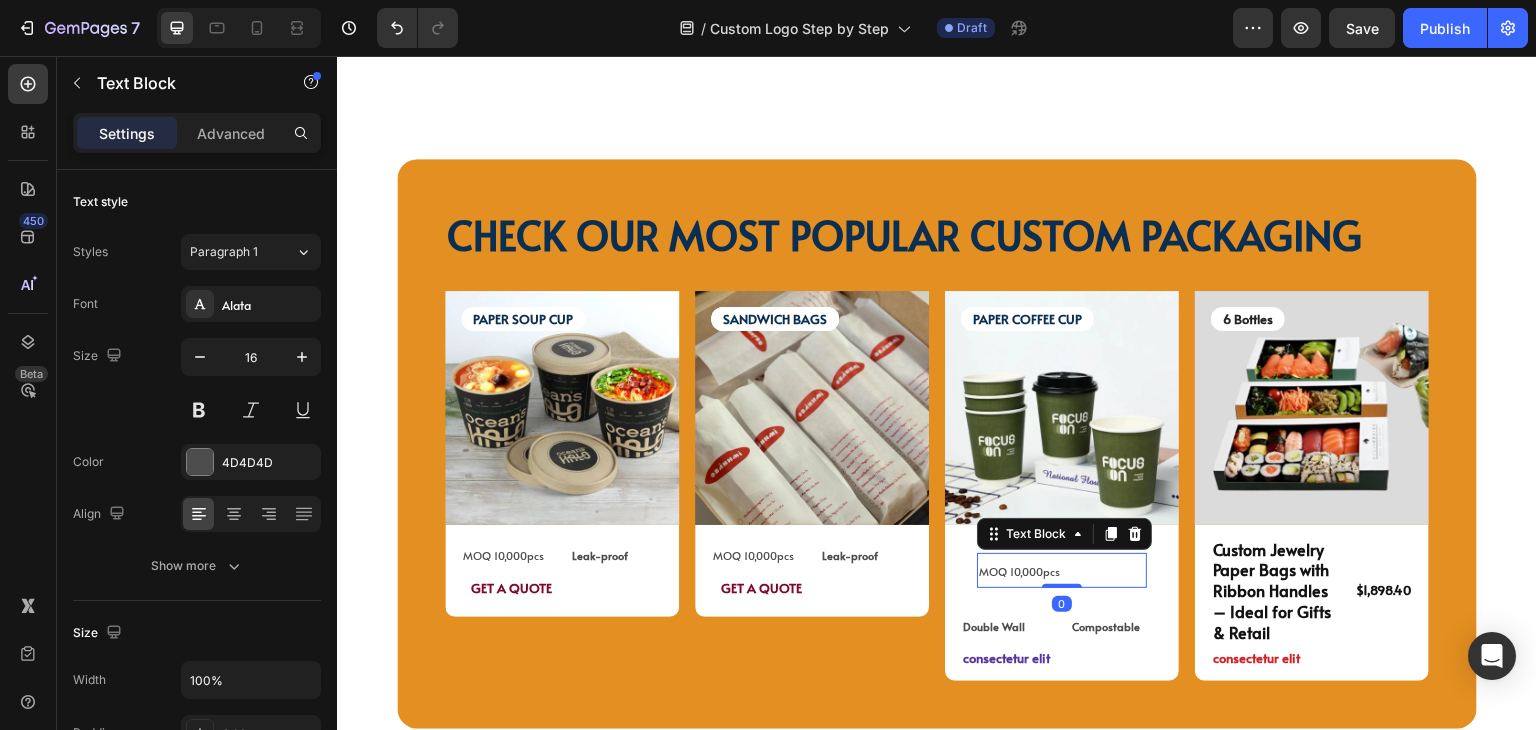 click on "MOQ 10,000pcs Text Block   0 Row" at bounding box center (1062, 571) 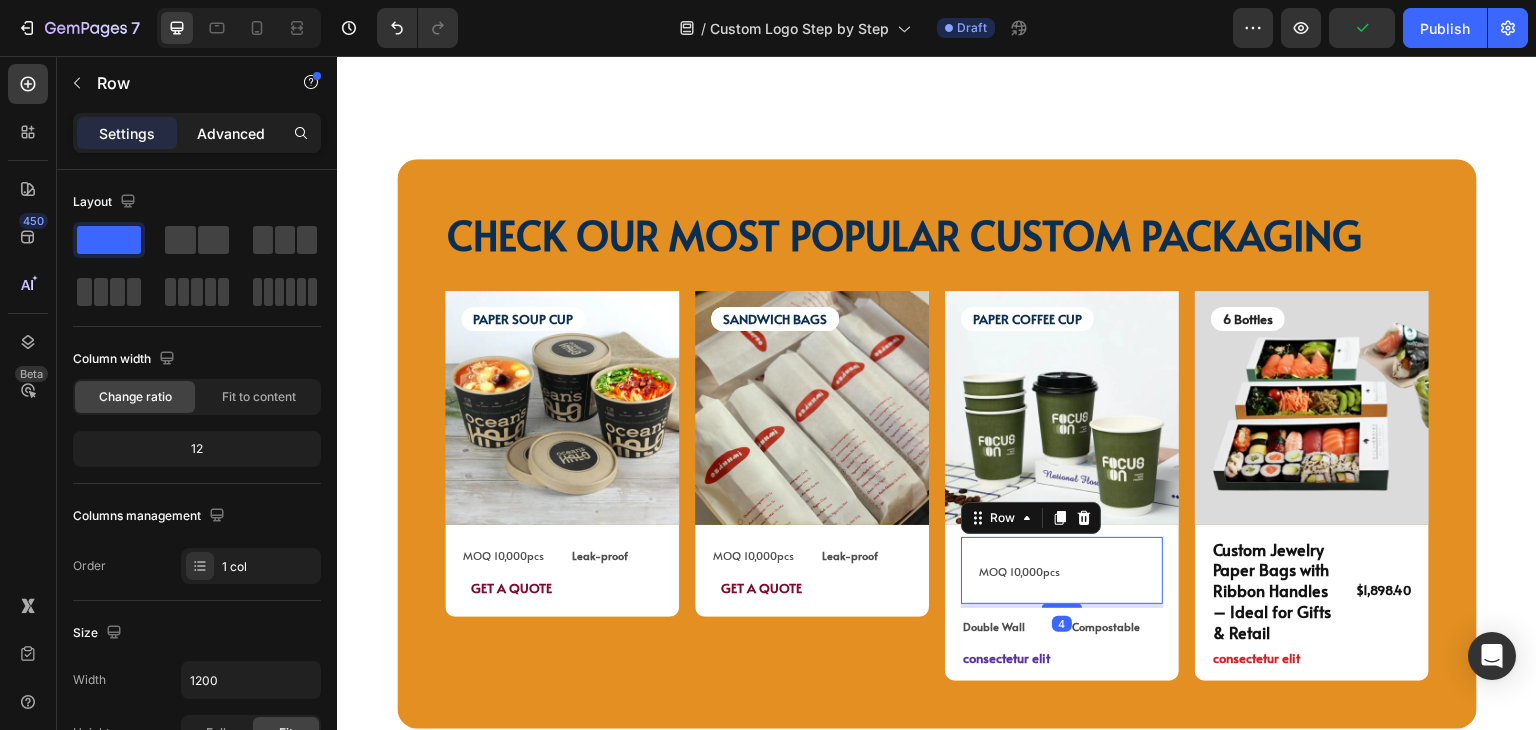 click on "Advanced" at bounding box center [231, 133] 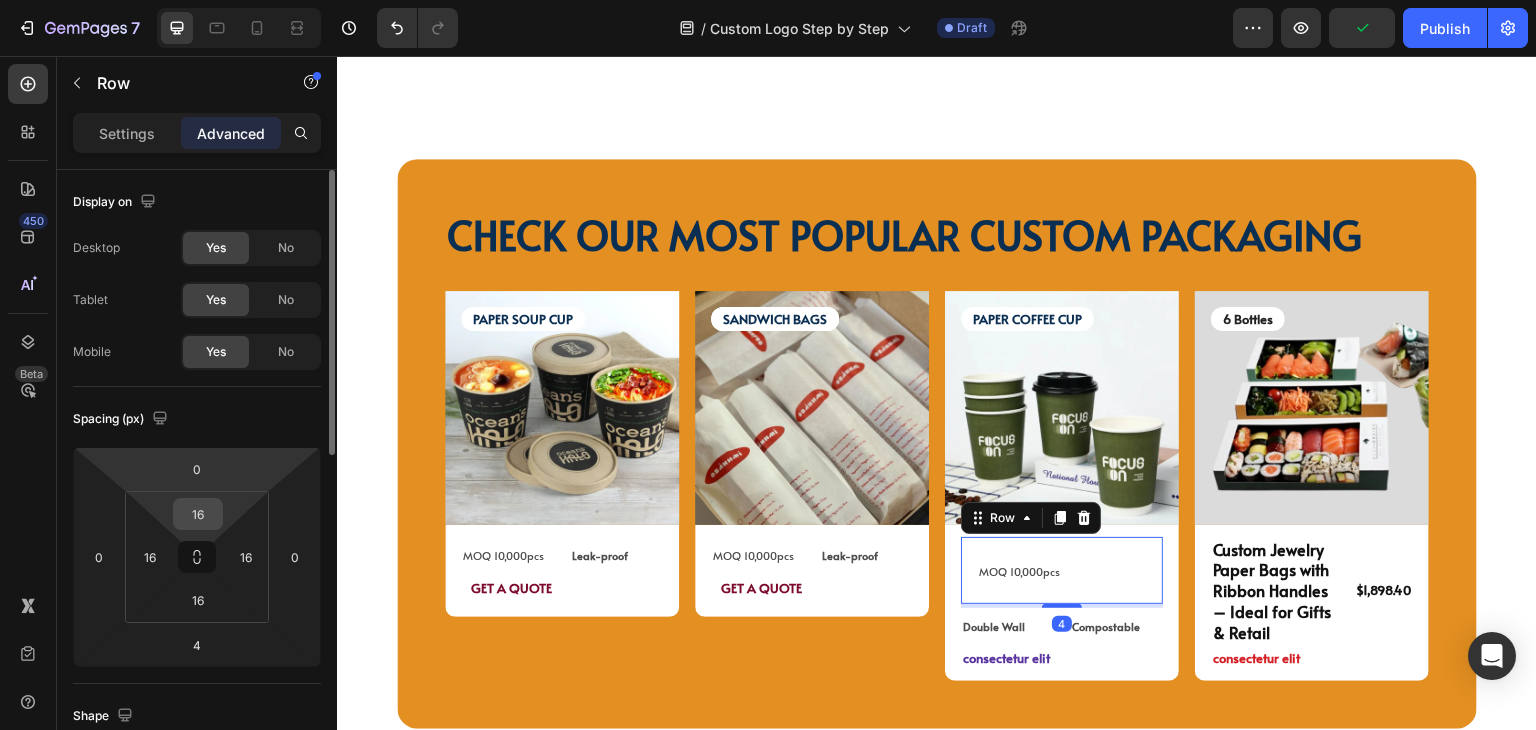 click on "16" at bounding box center (198, 514) 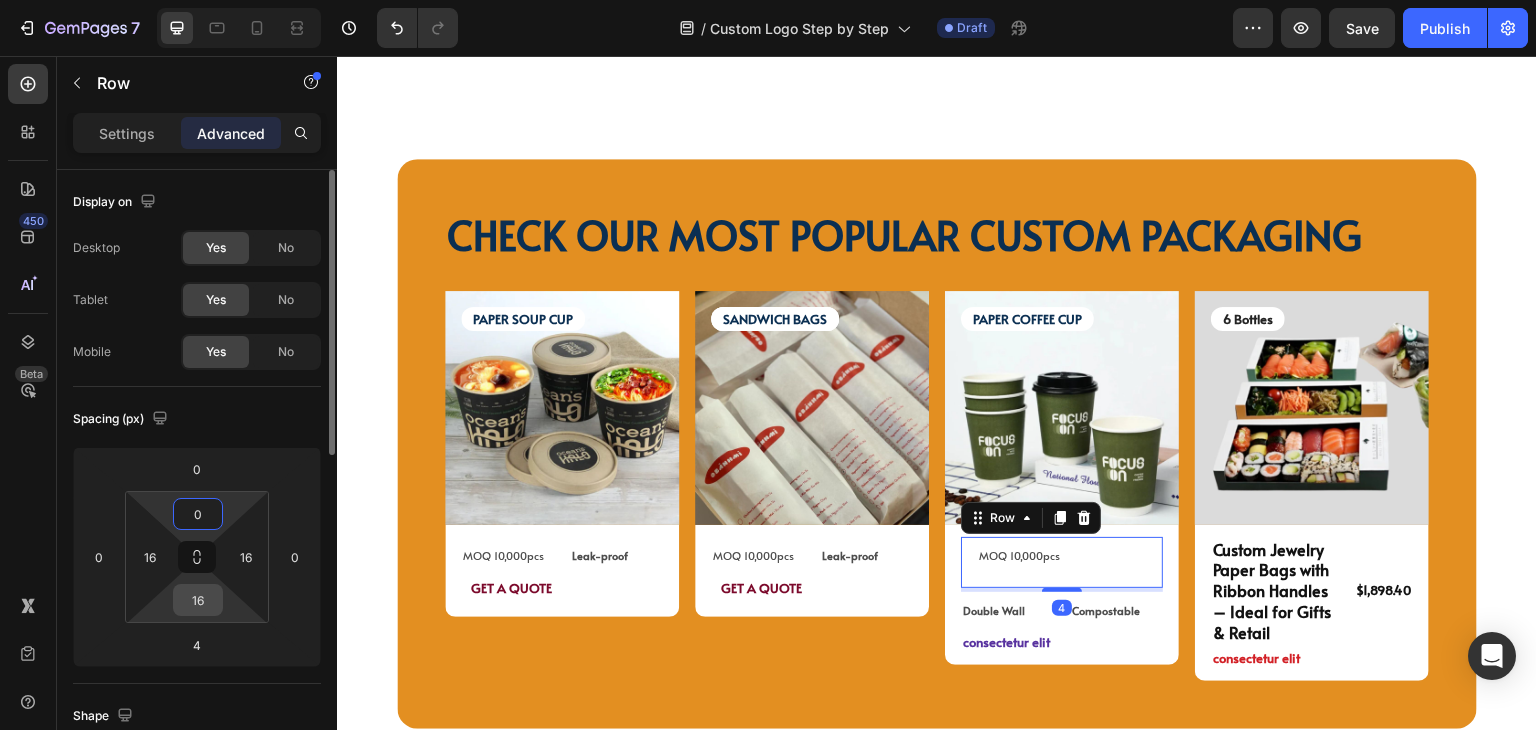 type on "0" 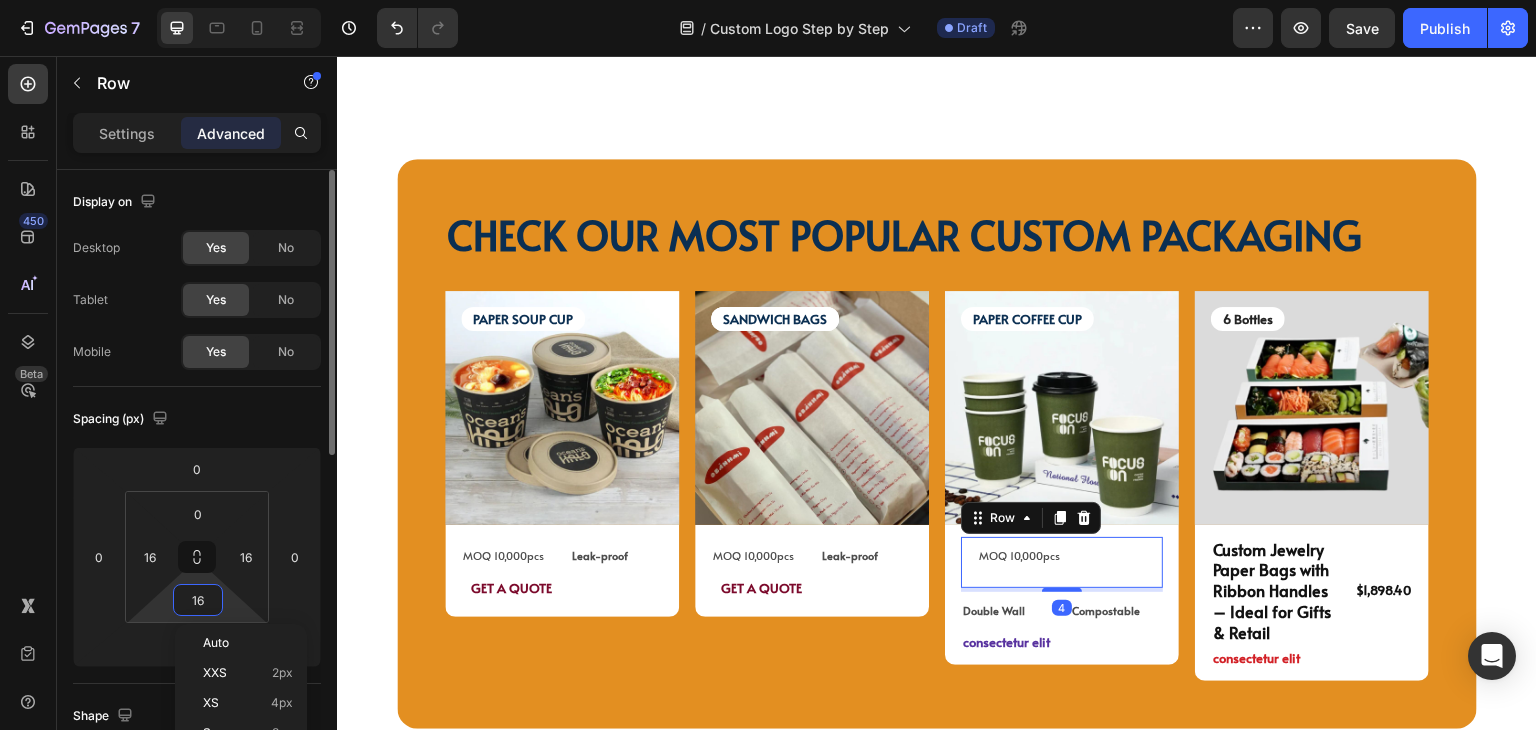 type on "0" 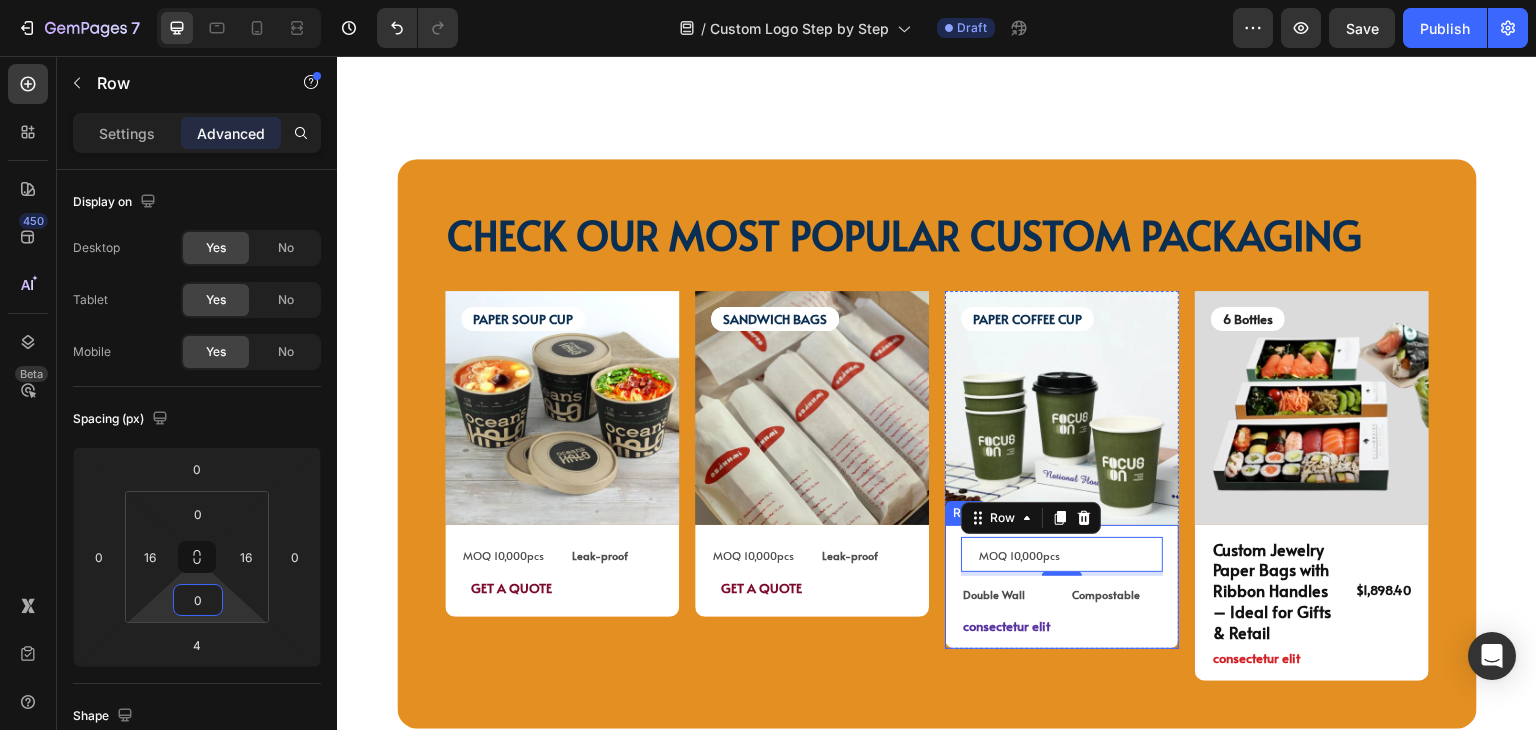 click on "MOQ 10,000pcs Text Block Row   4 Double Wall Text Block Compostable Text Block Row consectetur elit Text Block Row" at bounding box center (1062, 587) 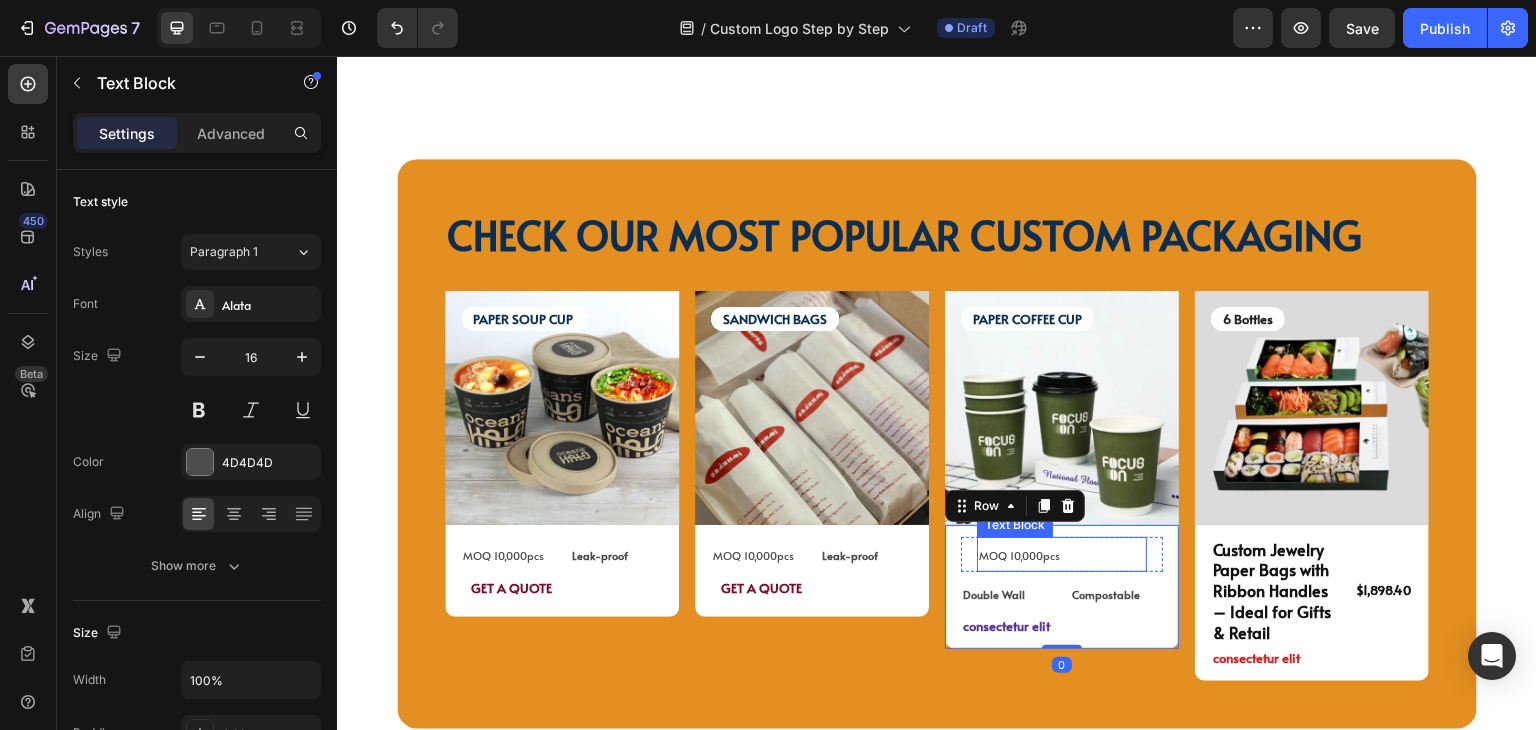 click on "MOQ 10,000pcs" at bounding box center (1062, 555) 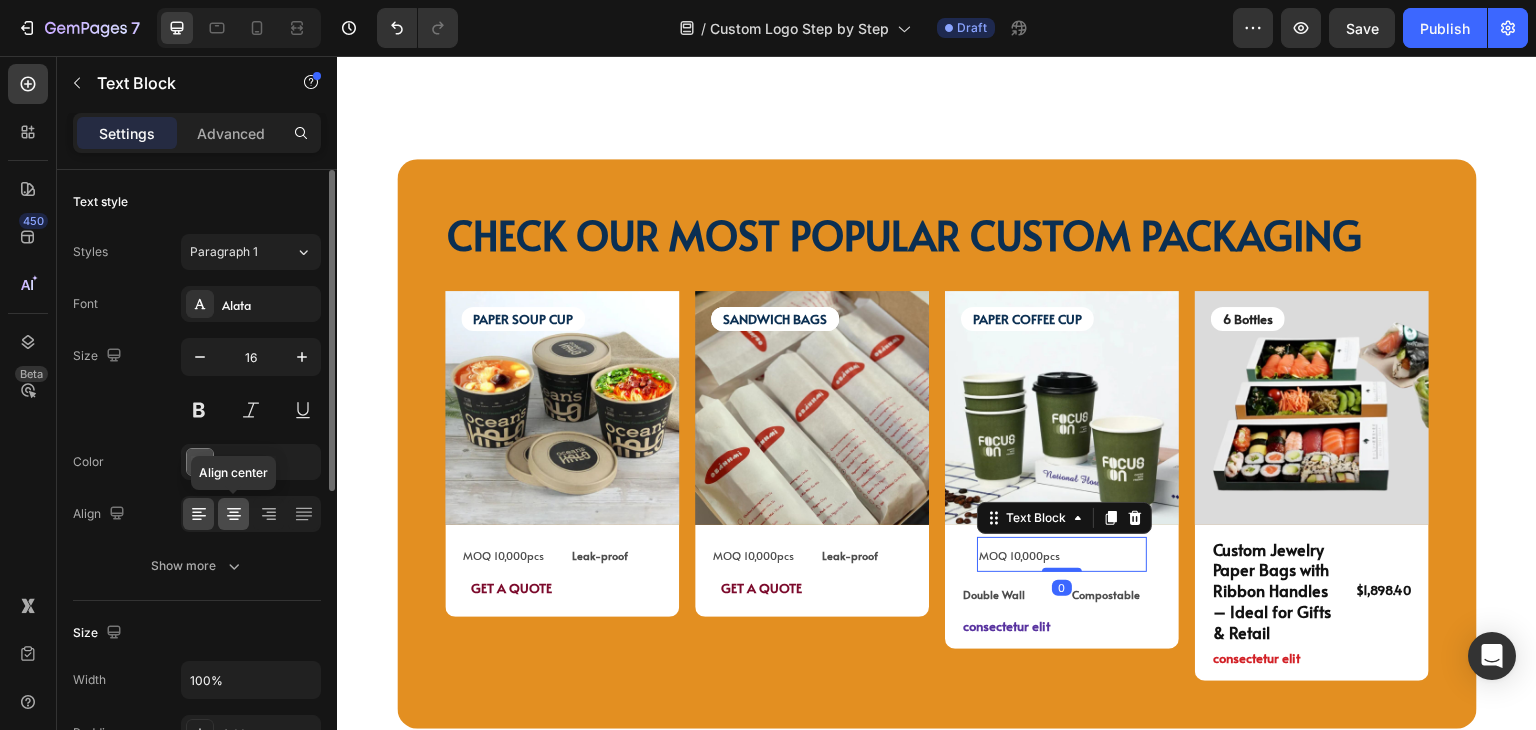 click 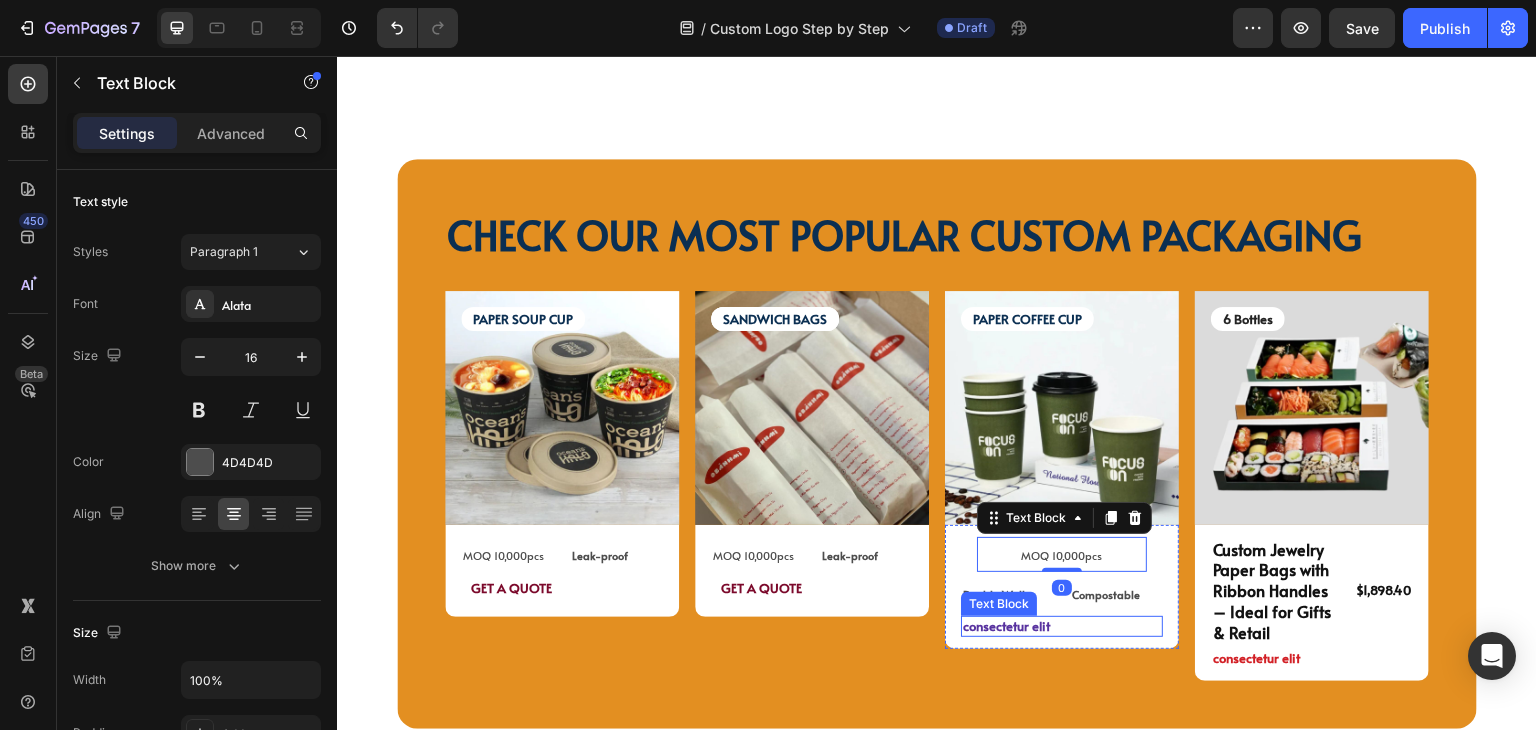 click on "consectetur elit" at bounding box center (1062, 626) 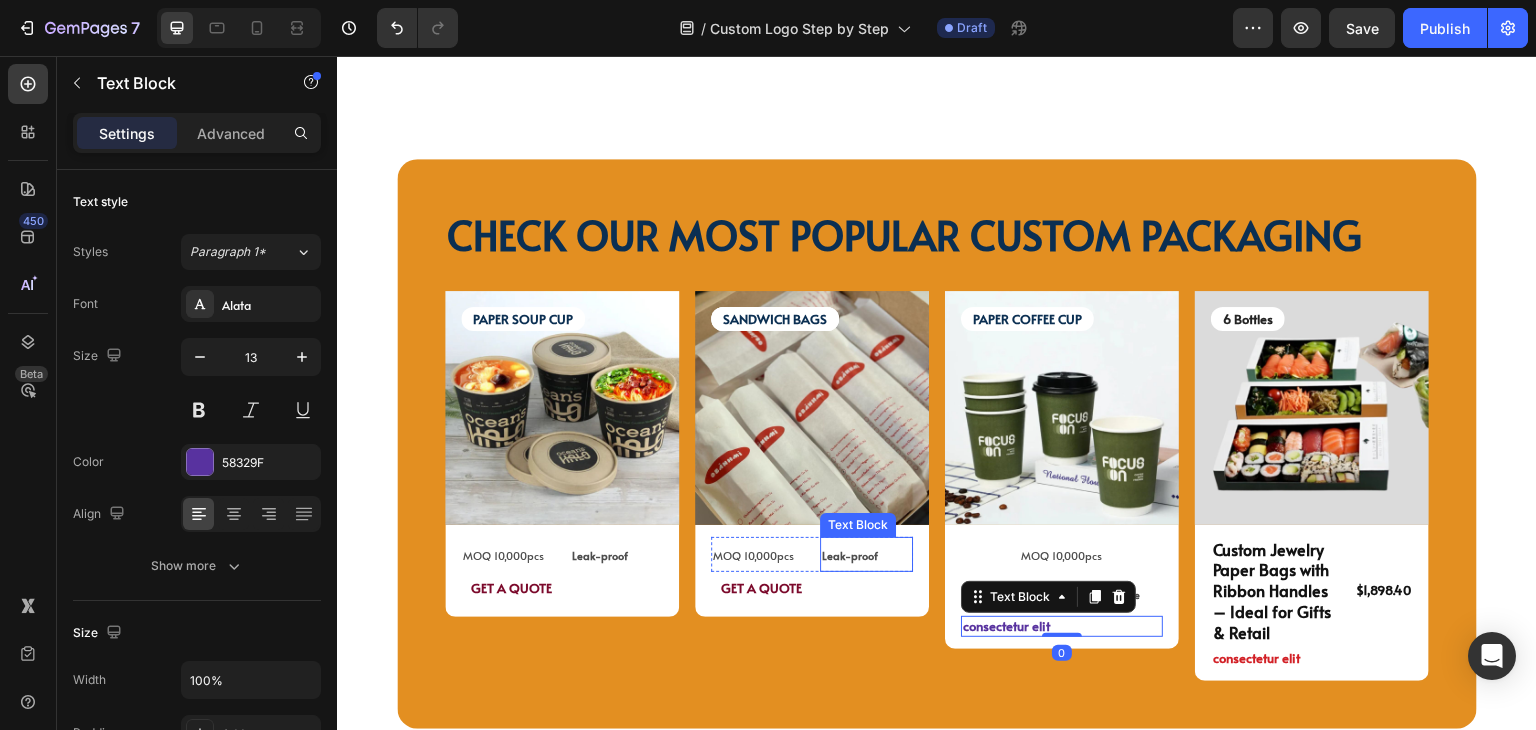 click at bounding box center [1062, 408] 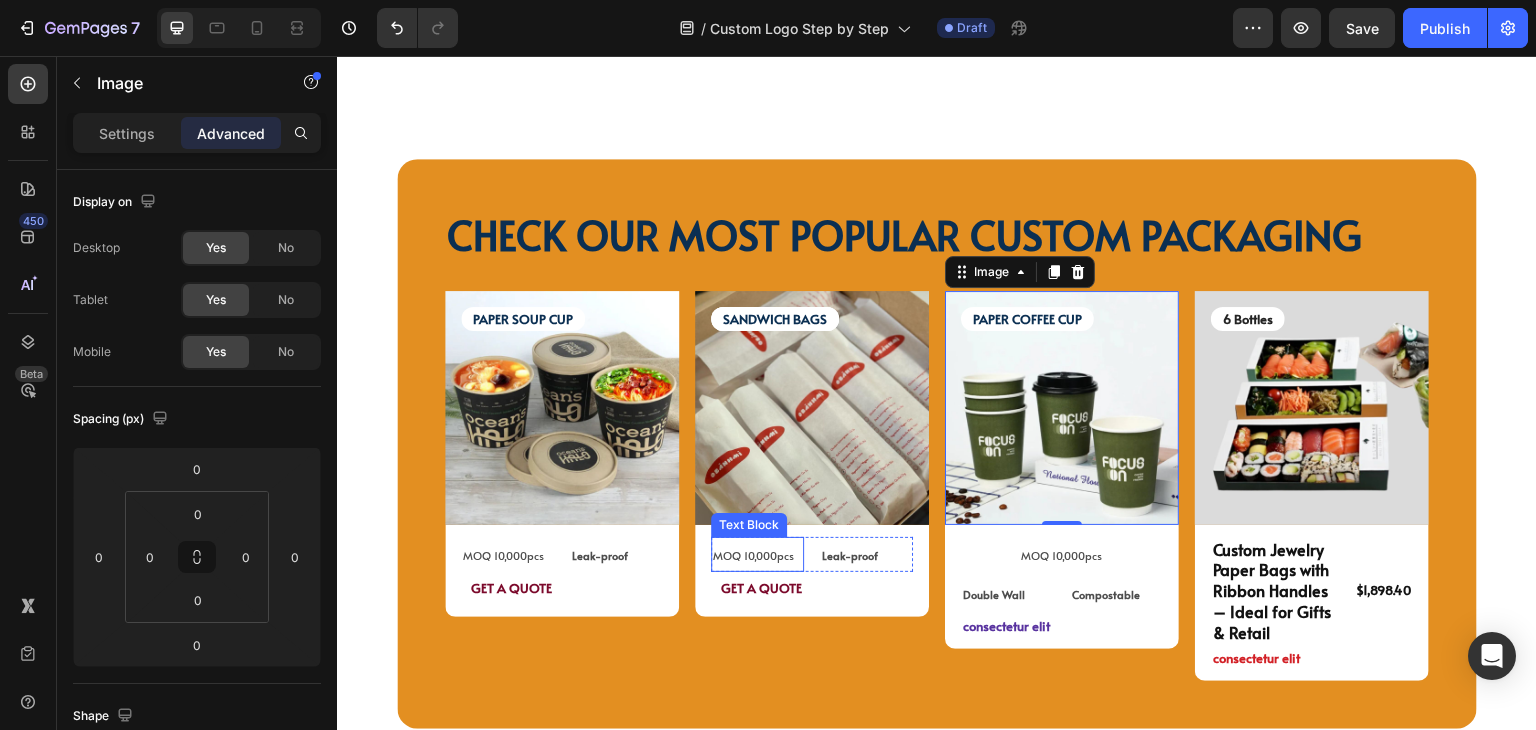 click on "MOQ 10,000pcs" at bounding box center [753, 555] 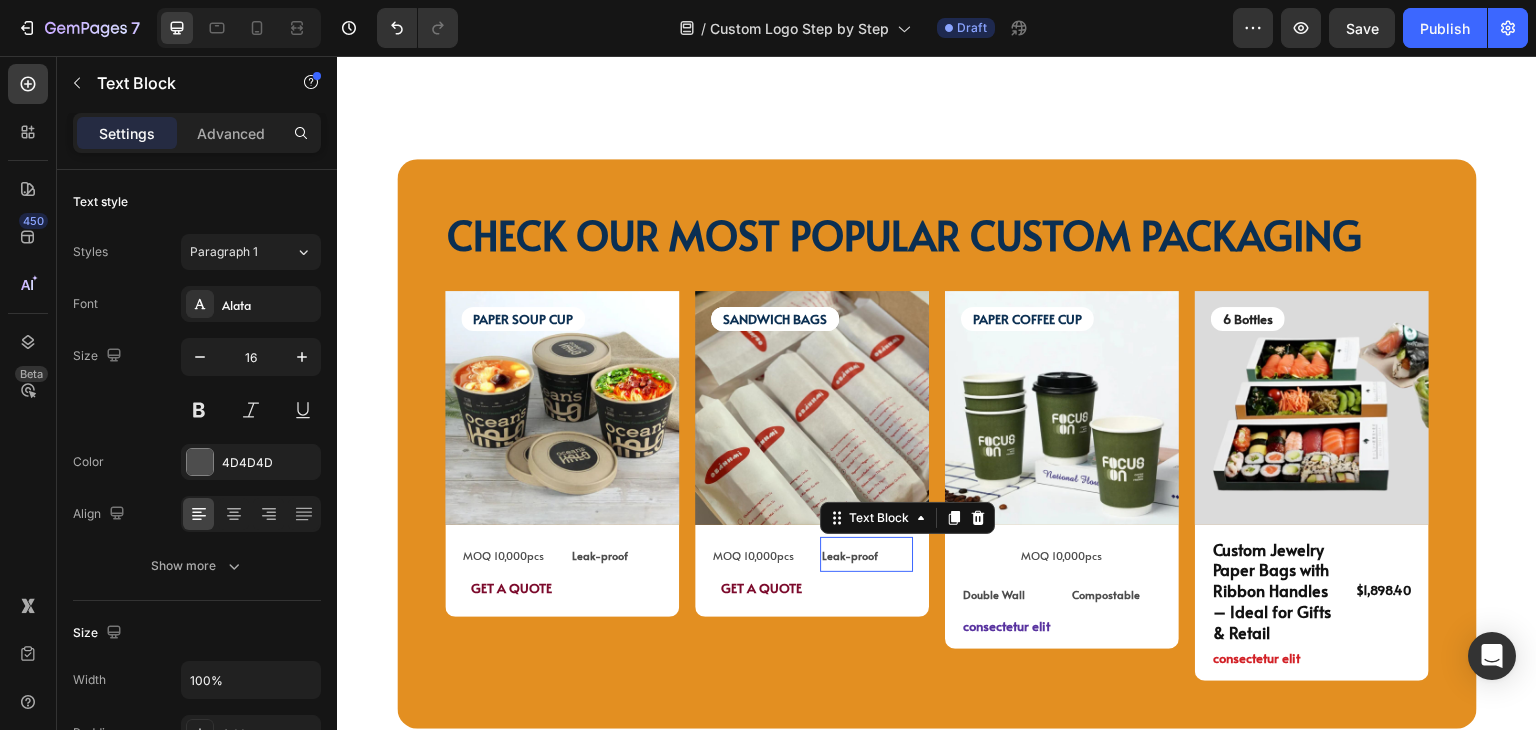 click on "Leak-proof" at bounding box center (850, 555) 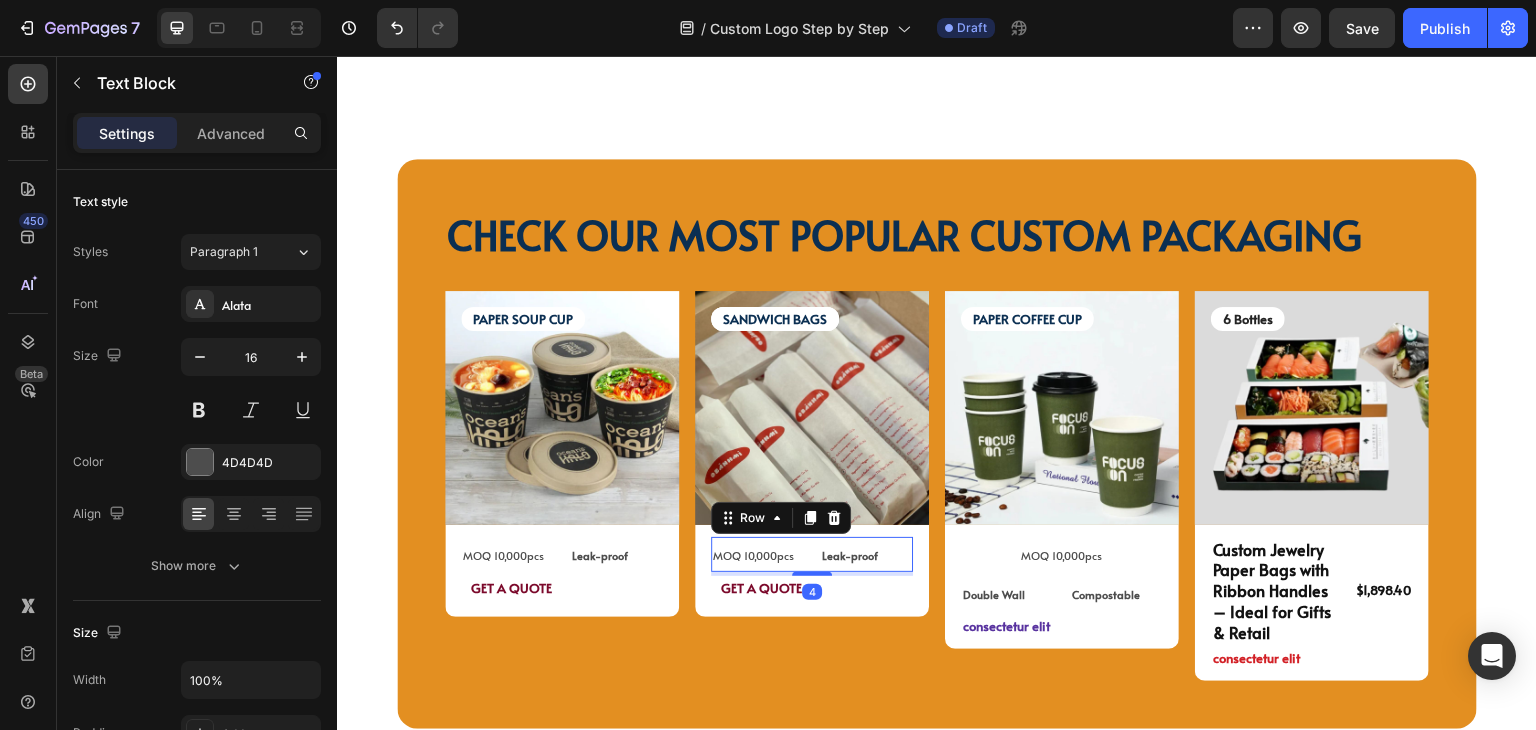 click on "MOQ 10,000pcs Text Block Leak-proof Text Block Row   4" at bounding box center [812, 555] 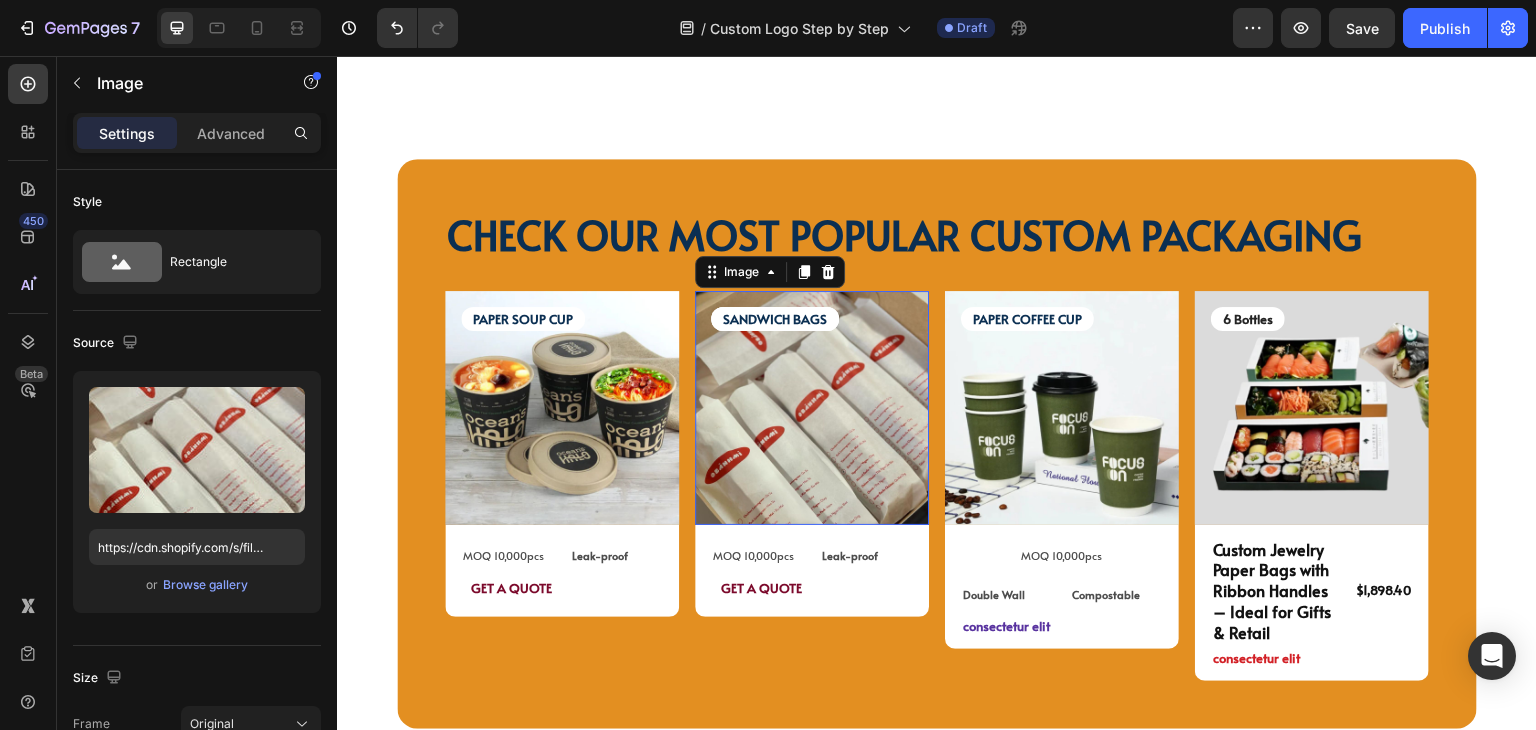 click at bounding box center [812, 408] 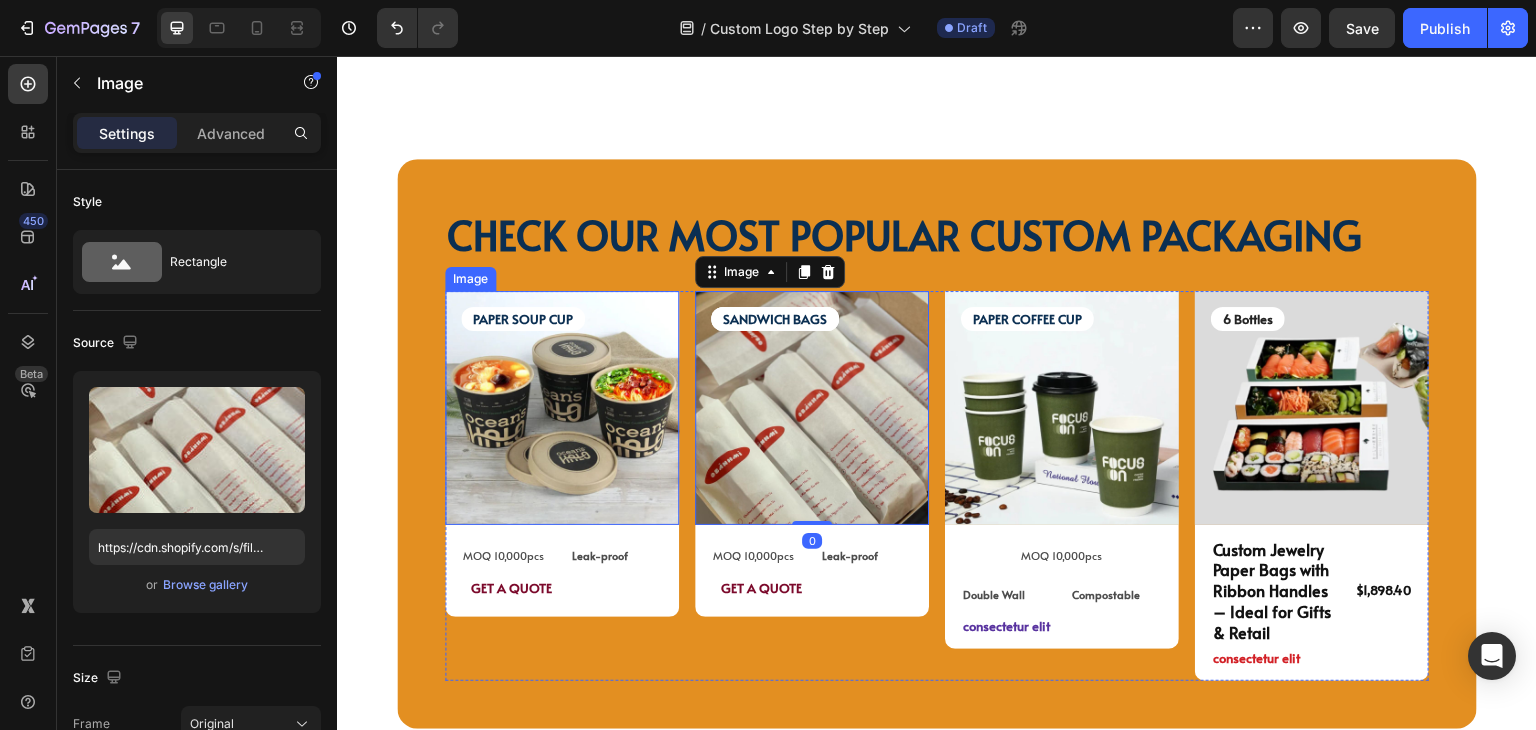 click at bounding box center (562, 408) 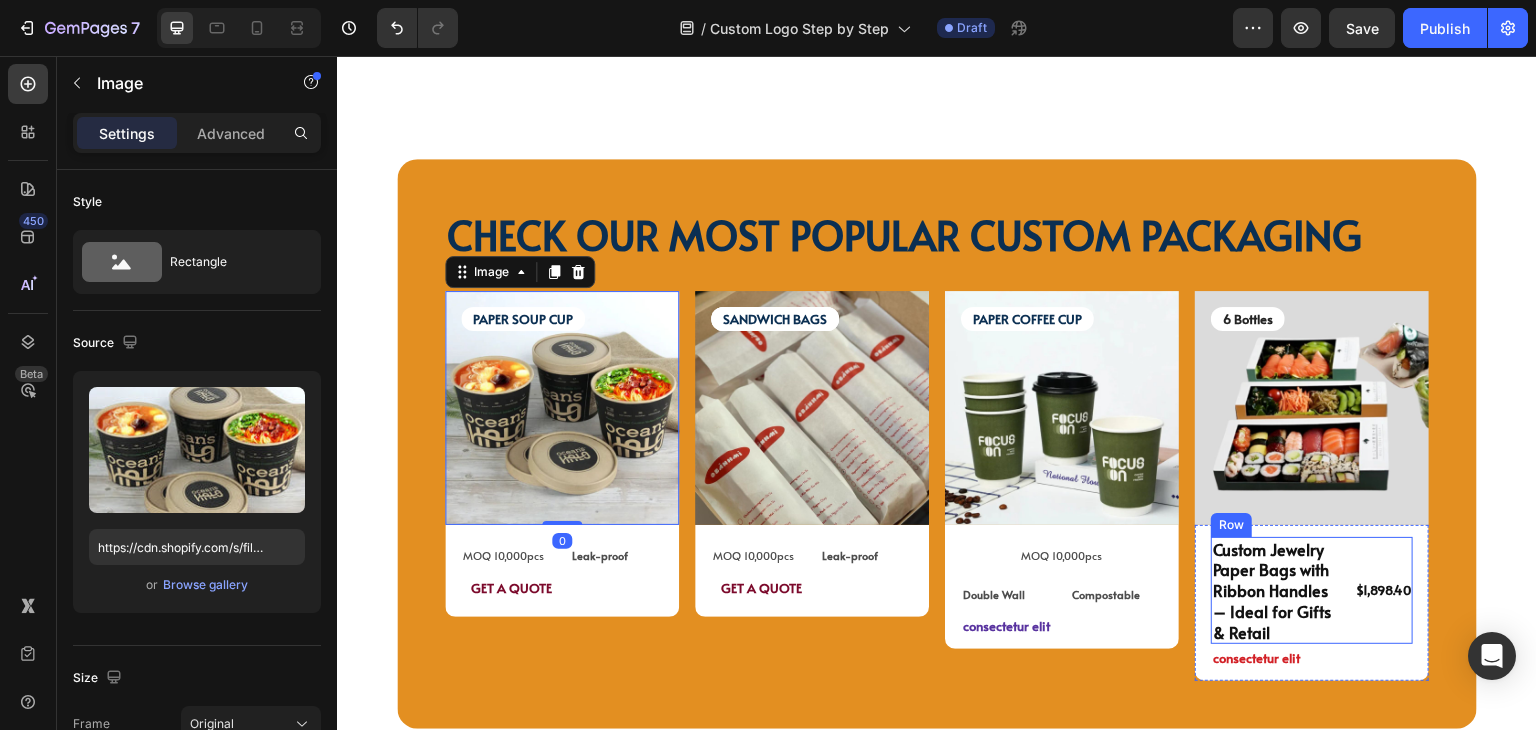 click on "$1,898.40" at bounding box center [1380, 590] 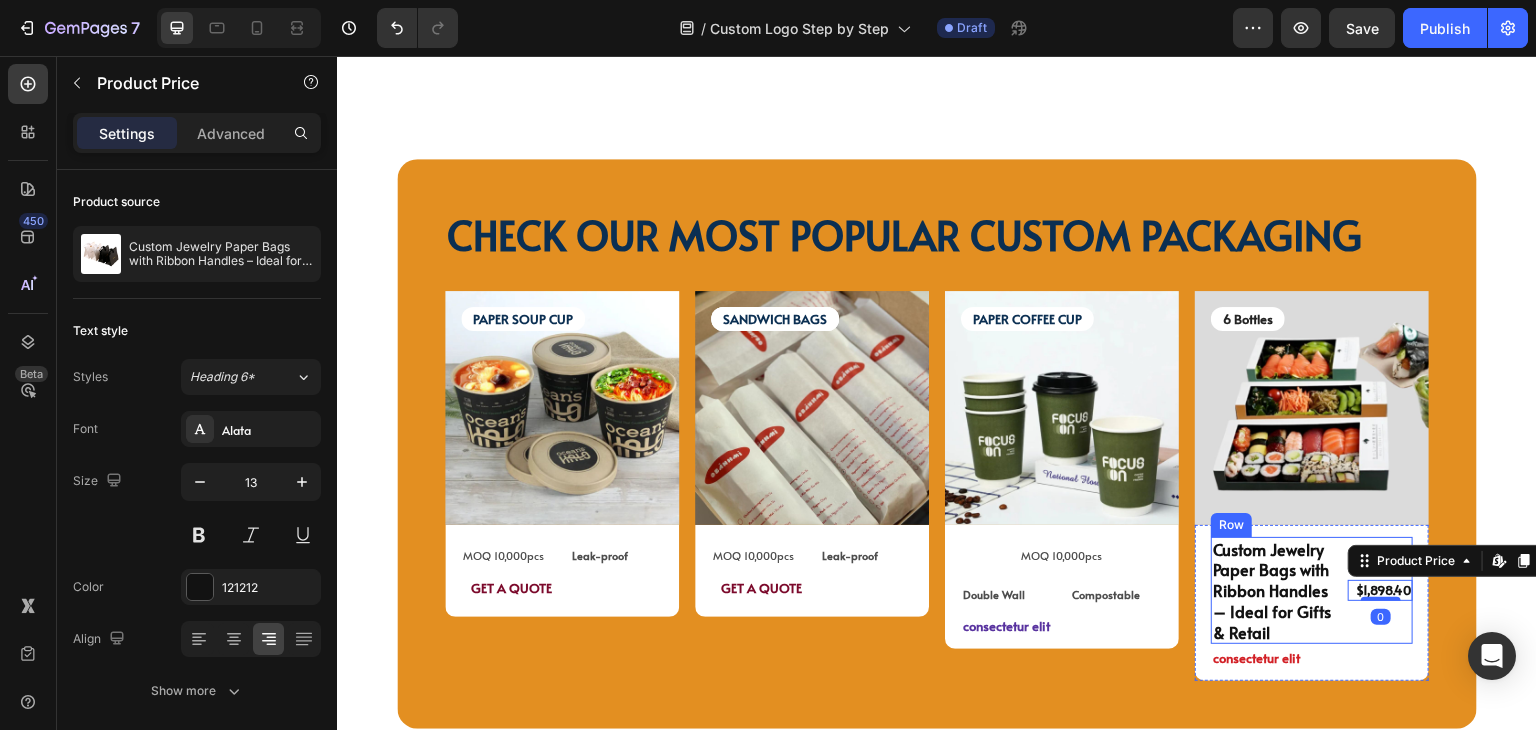 click on "Custom Jewelry Paper Bags with Ribbon Handles – Ideal for Gifts & Retail Product Title $1,898.40 Product Price   Edit content in Shopify 0 Product Price   Edit content in Shopify 0 Row" at bounding box center [1312, 591] 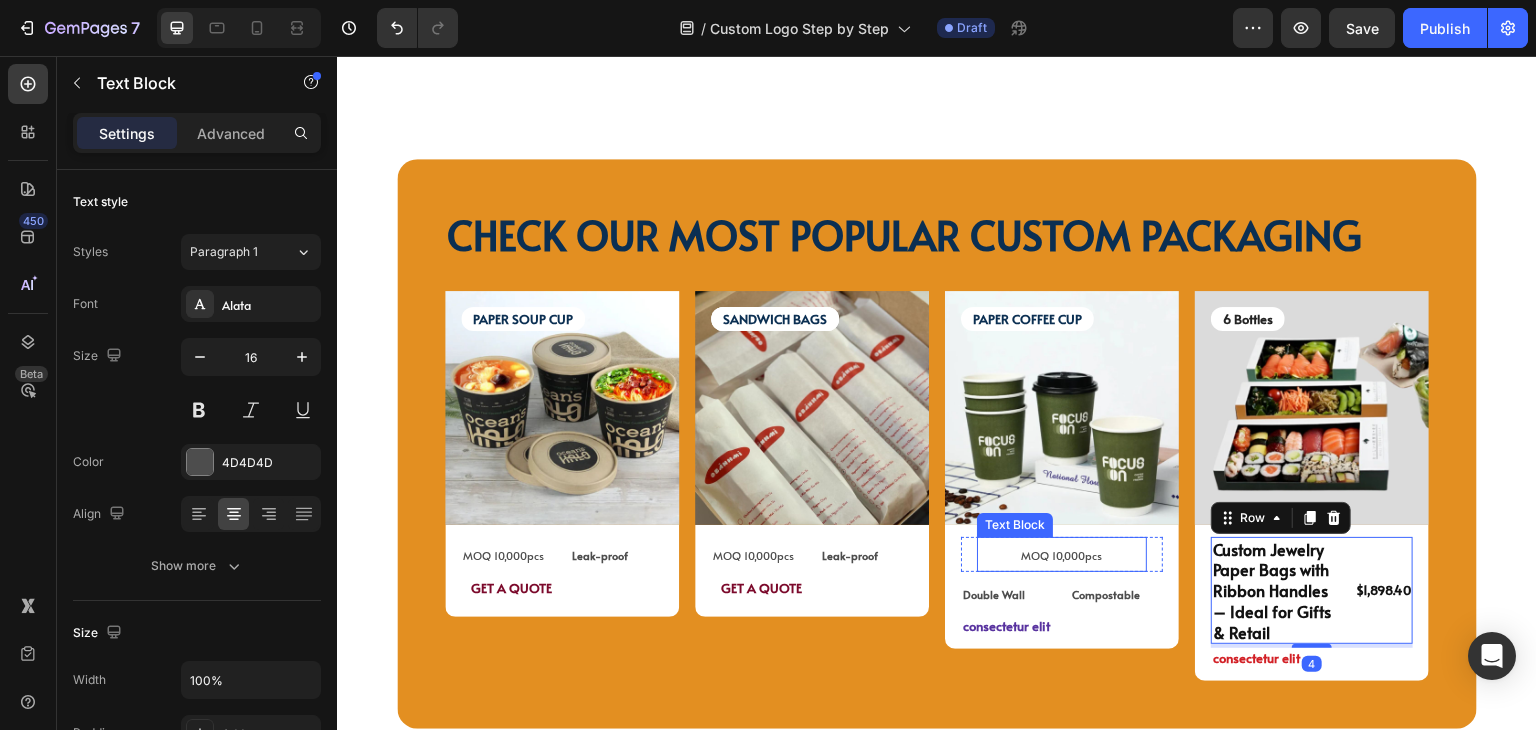 click on "MOQ 10,000pcs" at bounding box center [1062, 555] 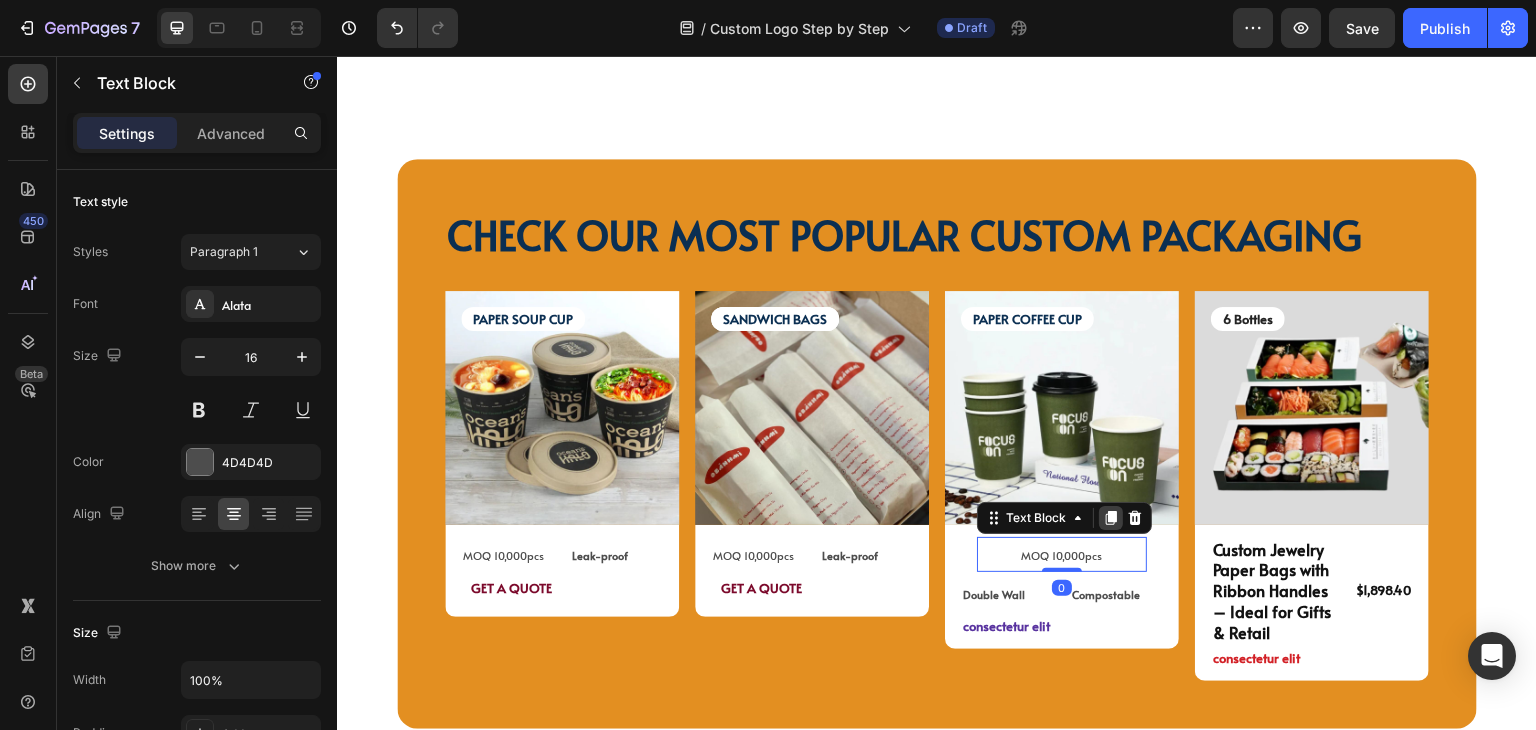 click 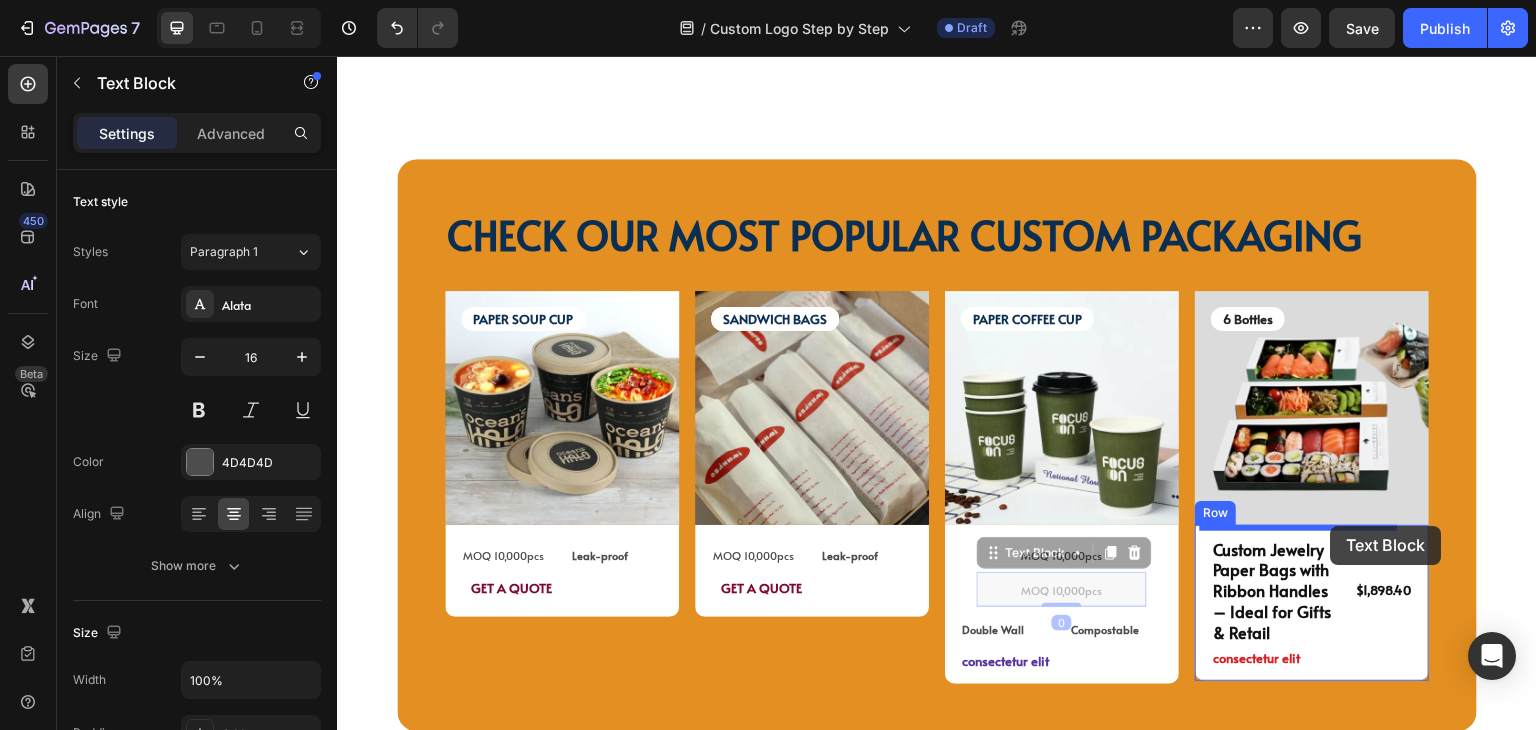 drag, startPoint x: 1039, startPoint y: 549, endPoint x: 1331, endPoint y: 526, distance: 292.90442 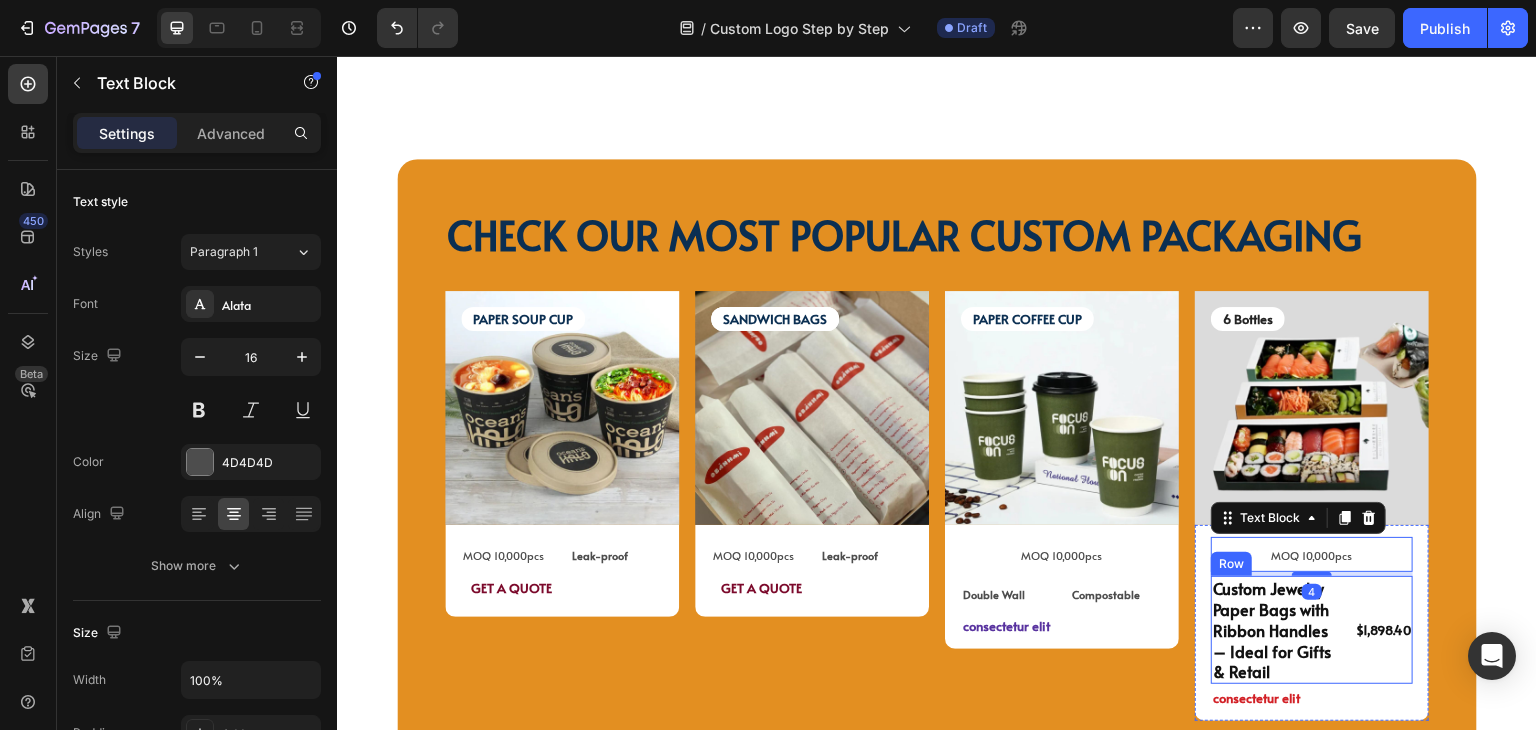 drag, startPoint x: 1383, startPoint y: 582, endPoint x: 1366, endPoint y: 582, distance: 17 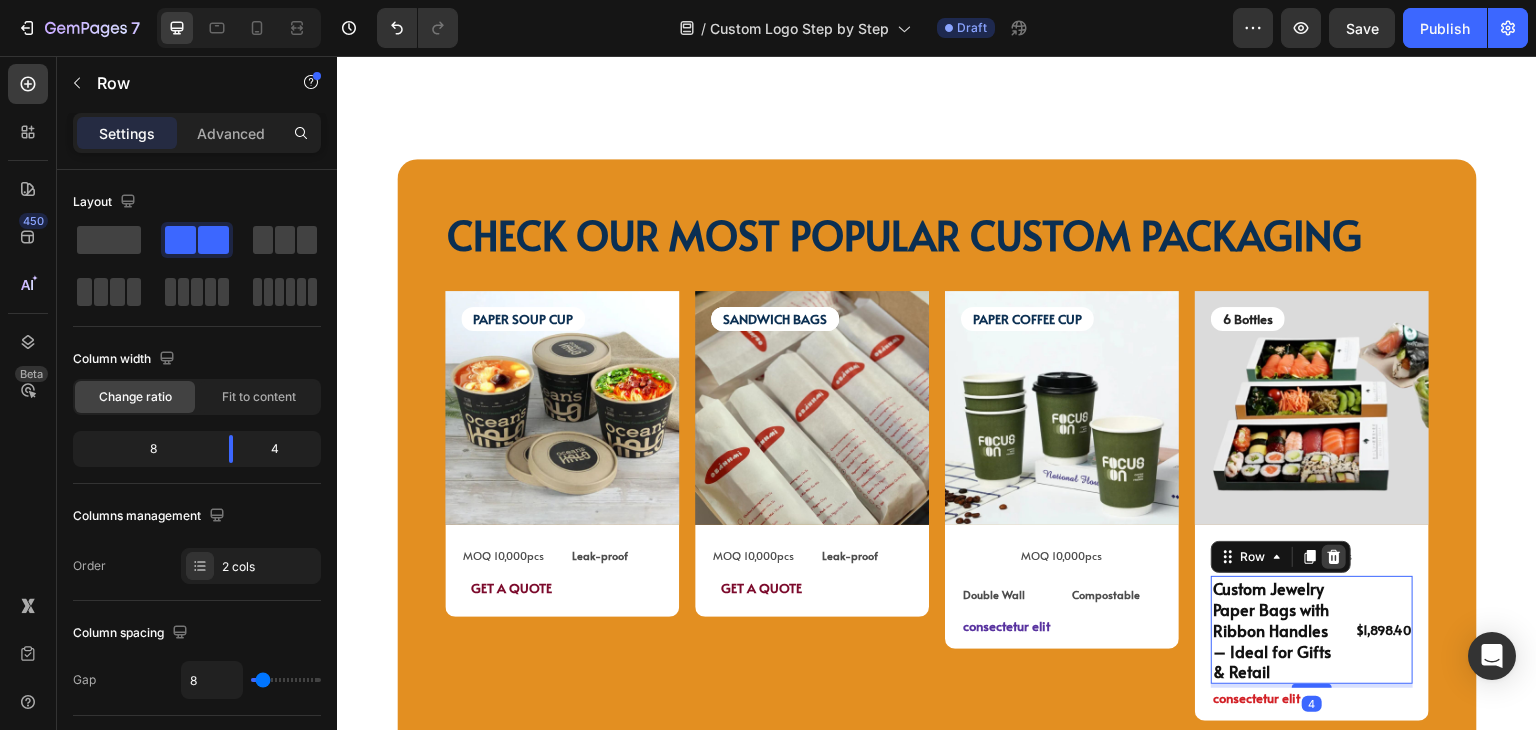 click 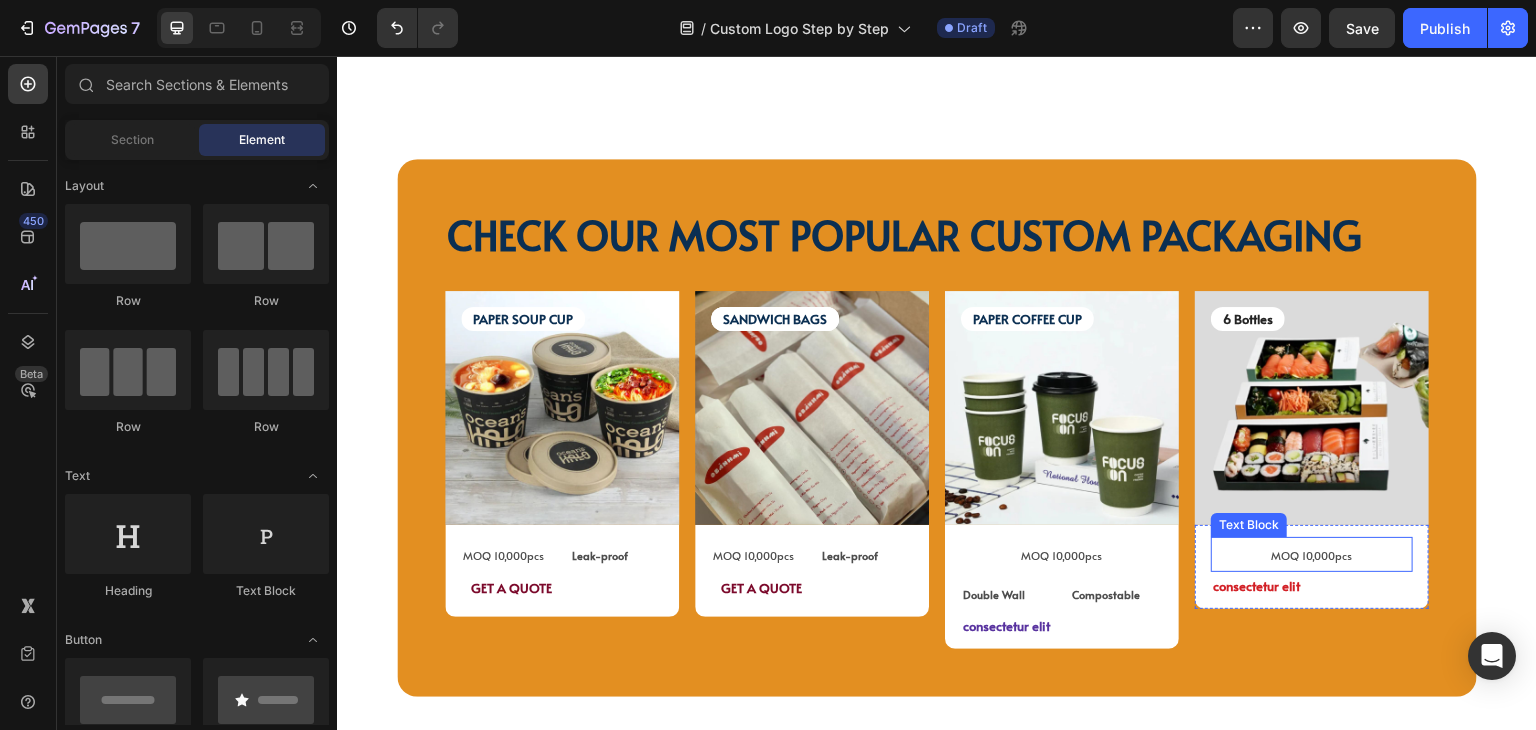 click on "MOQ 10,000pcs" at bounding box center (1312, 555) 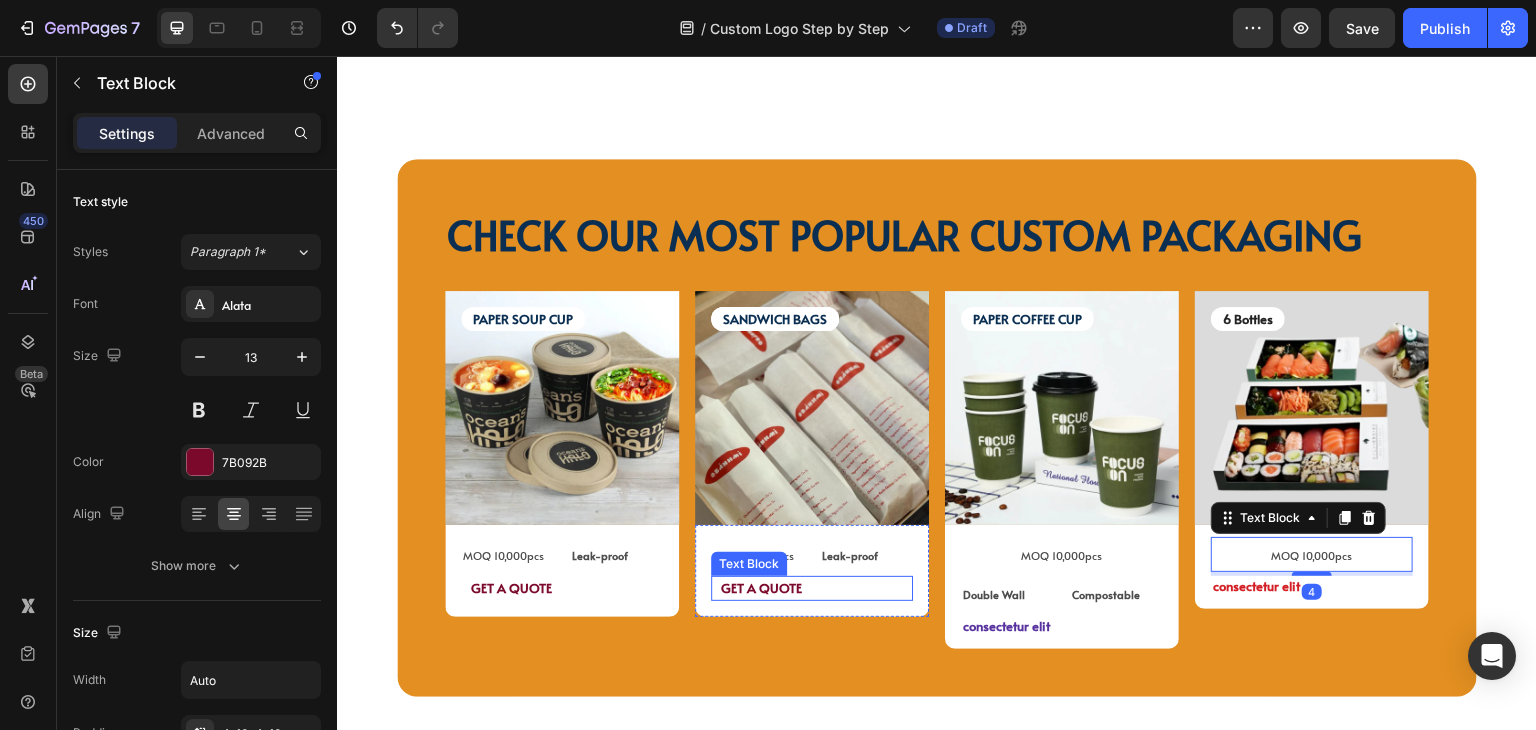 click on "GET A QUOTE" at bounding box center [761, 588] 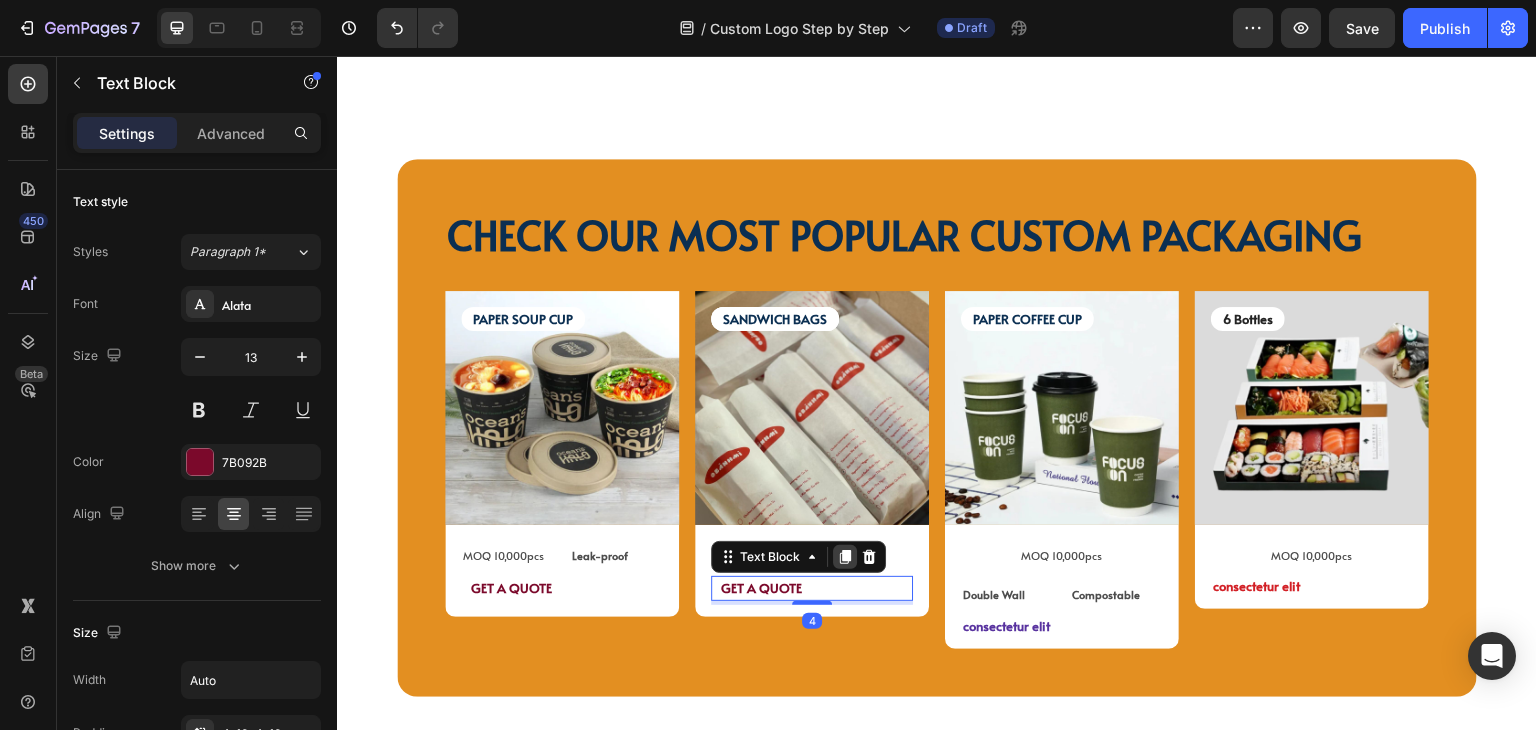 click 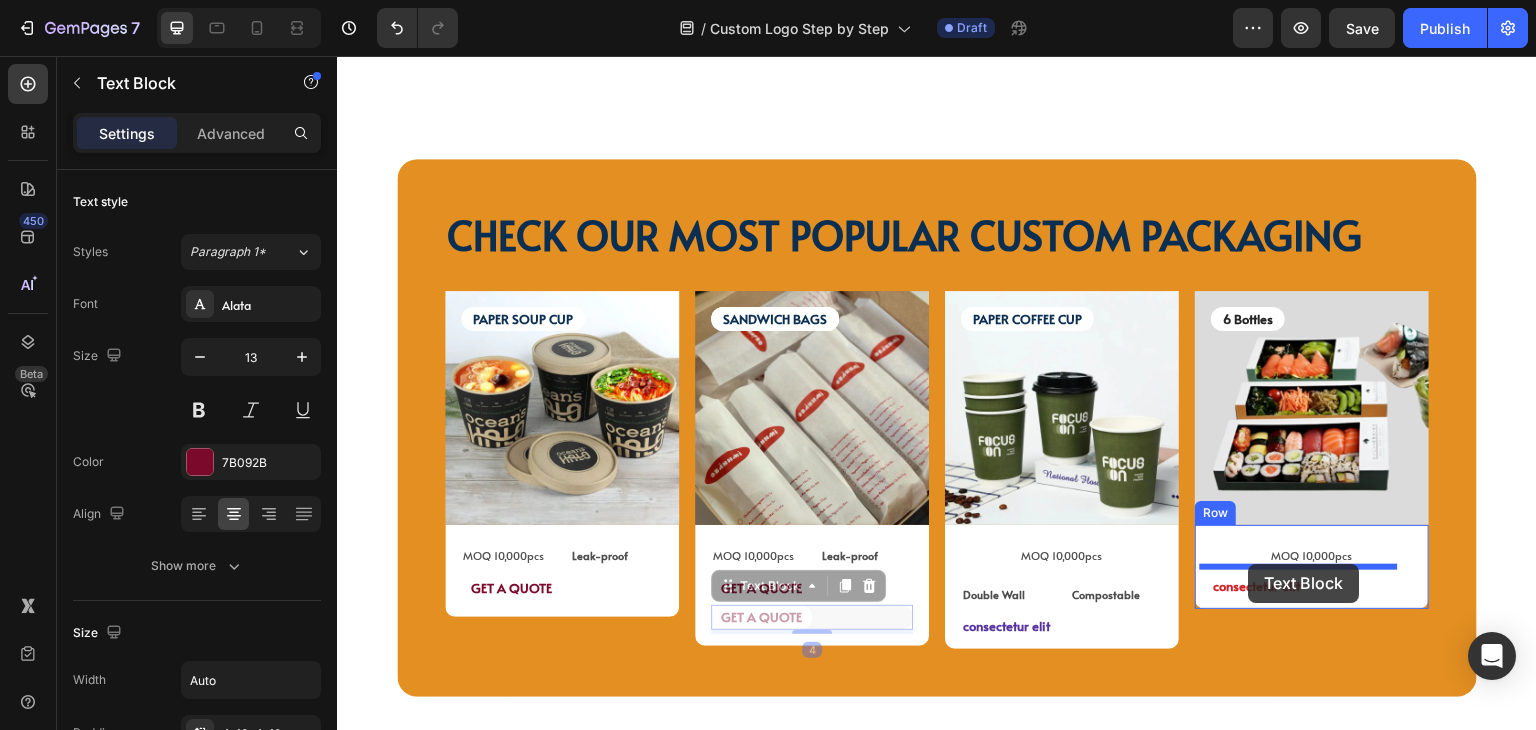 drag, startPoint x: 786, startPoint y: 577, endPoint x: 1203, endPoint y: 564, distance: 417.20258 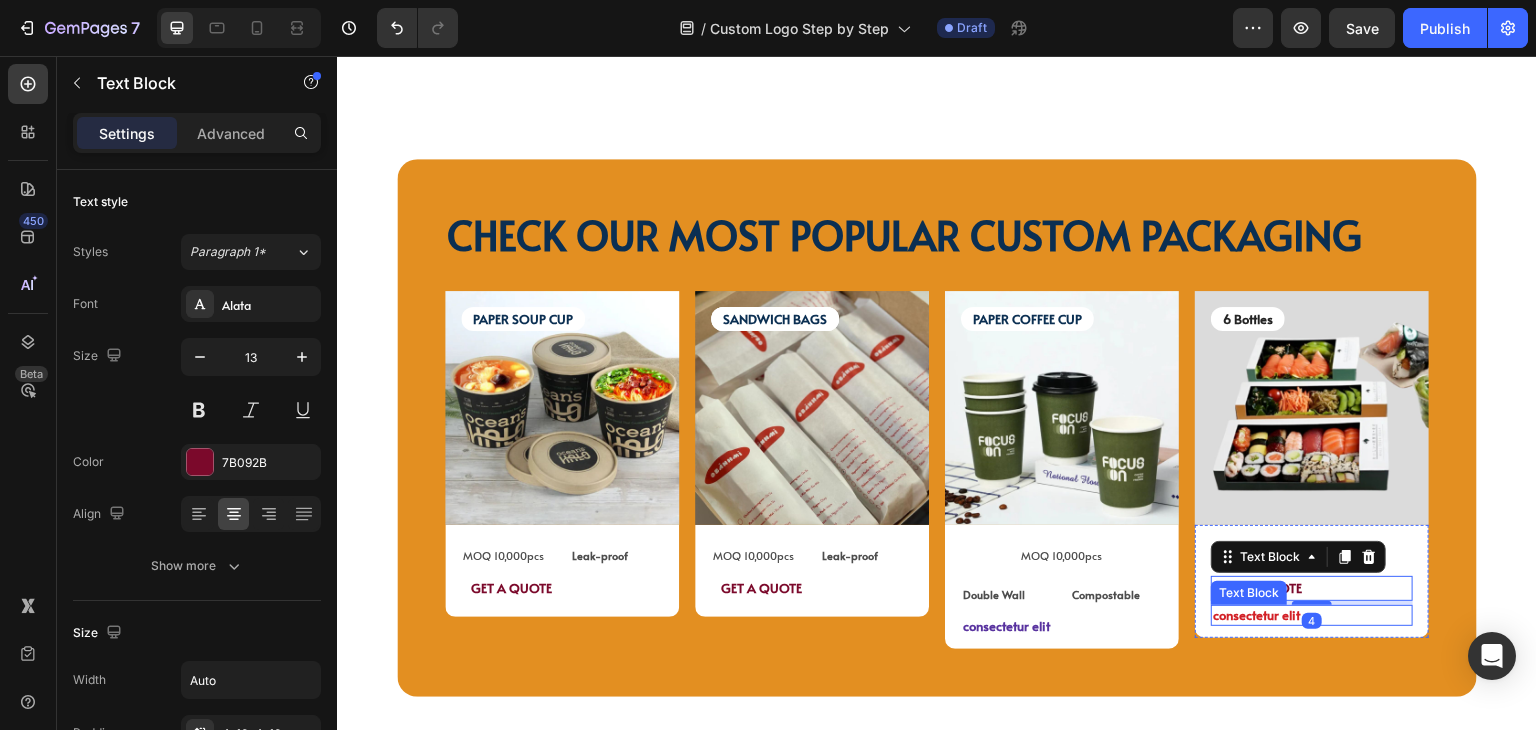 click on "consectetur elit" at bounding box center (1312, 615) 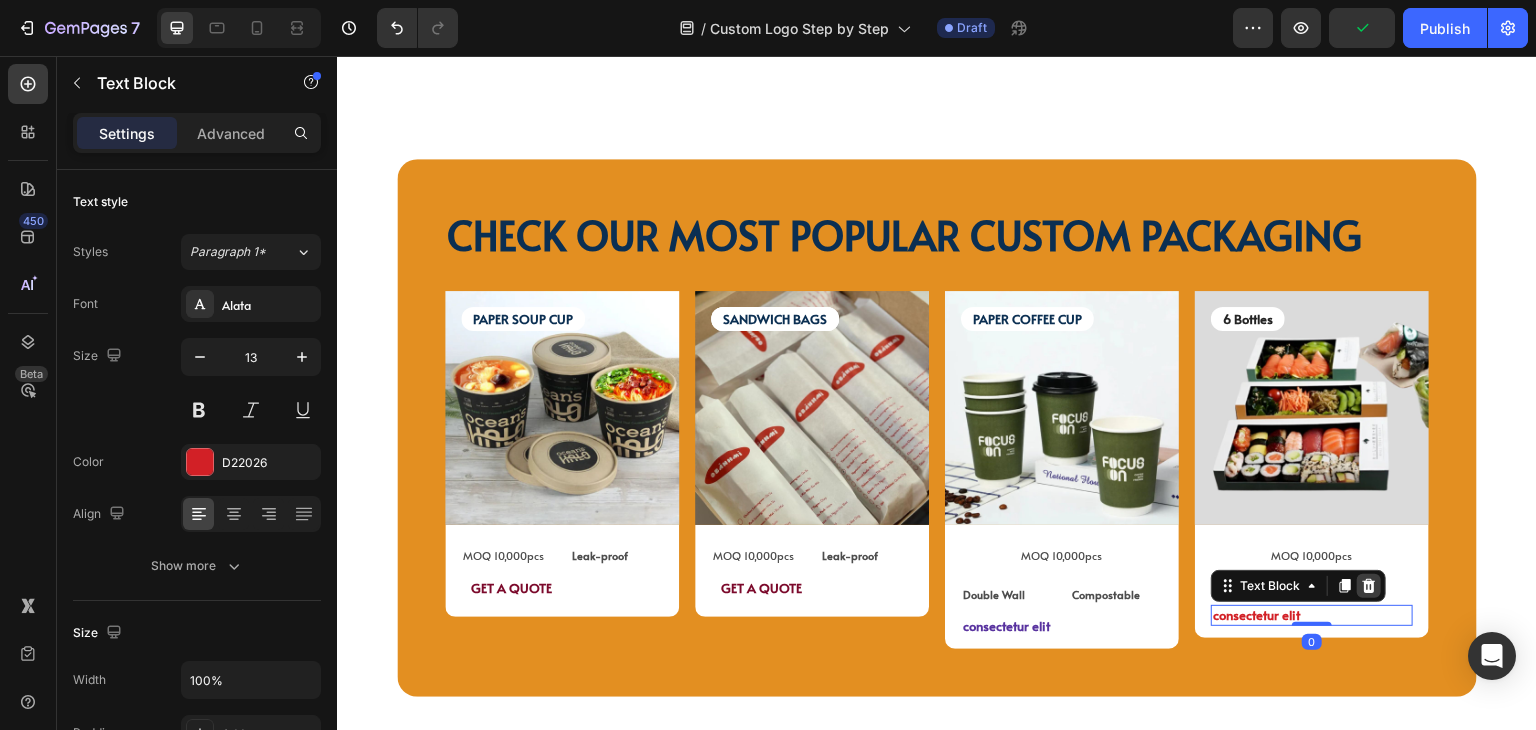 click at bounding box center [1369, 586] 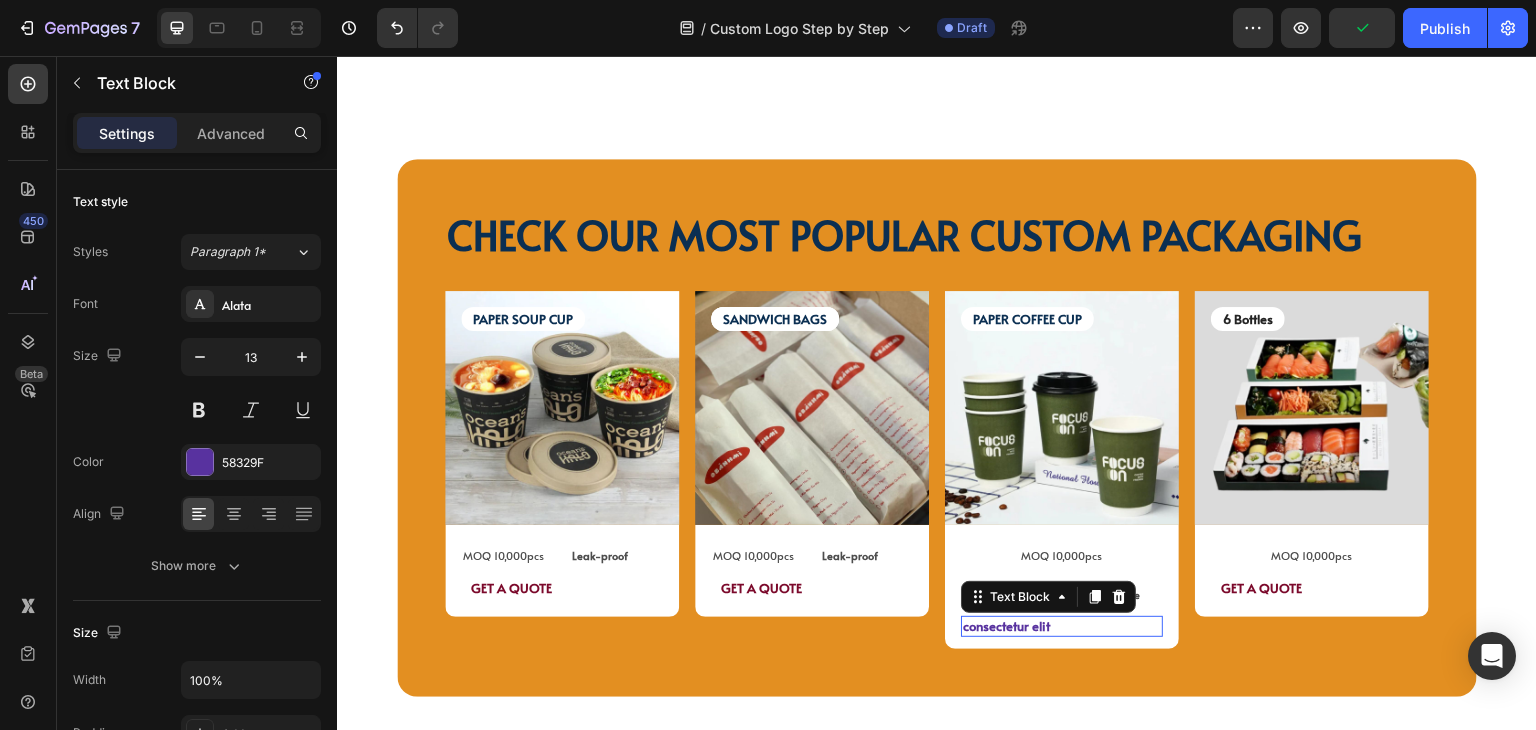 click on "consectetur elit" at bounding box center (1062, 626) 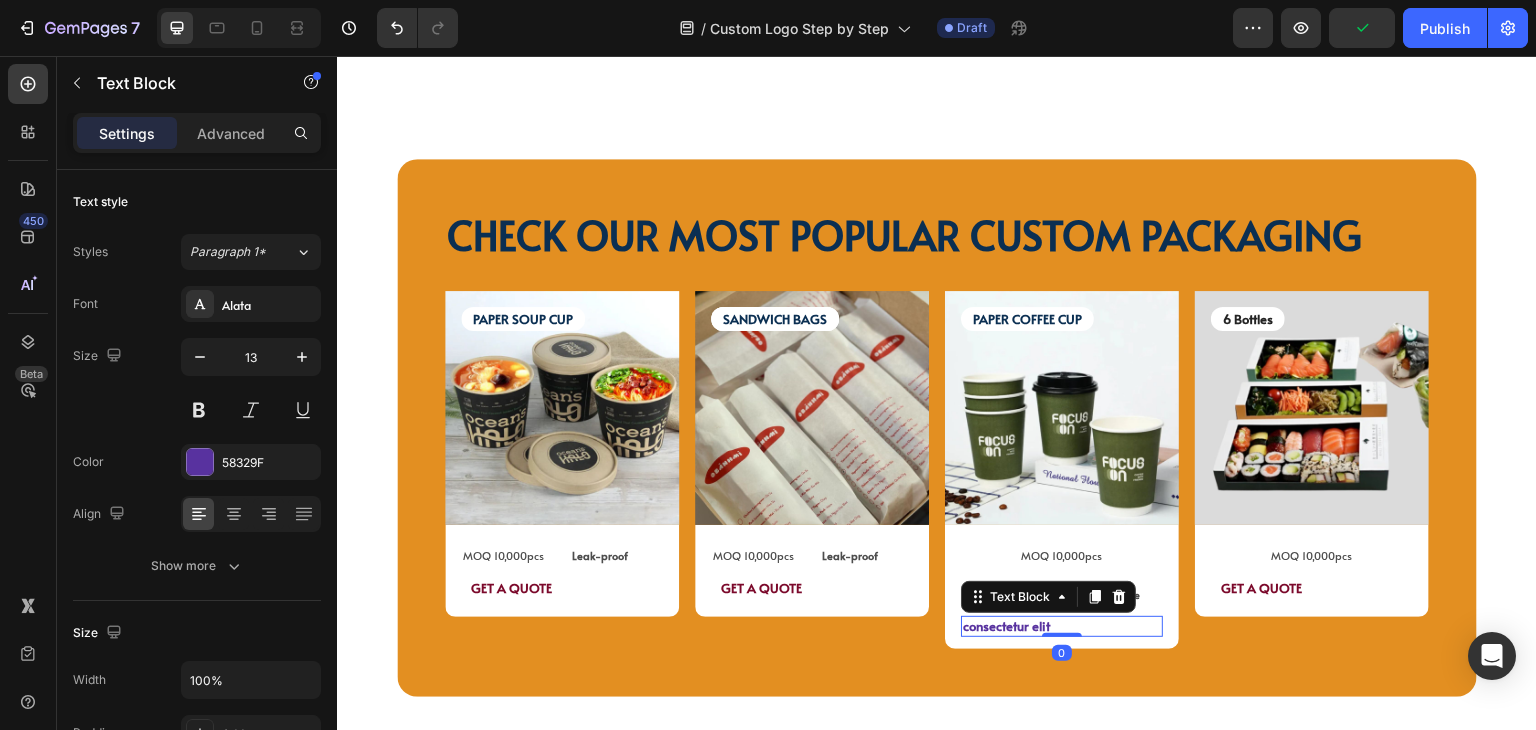 click on "Text Block" at bounding box center (1048, 597) 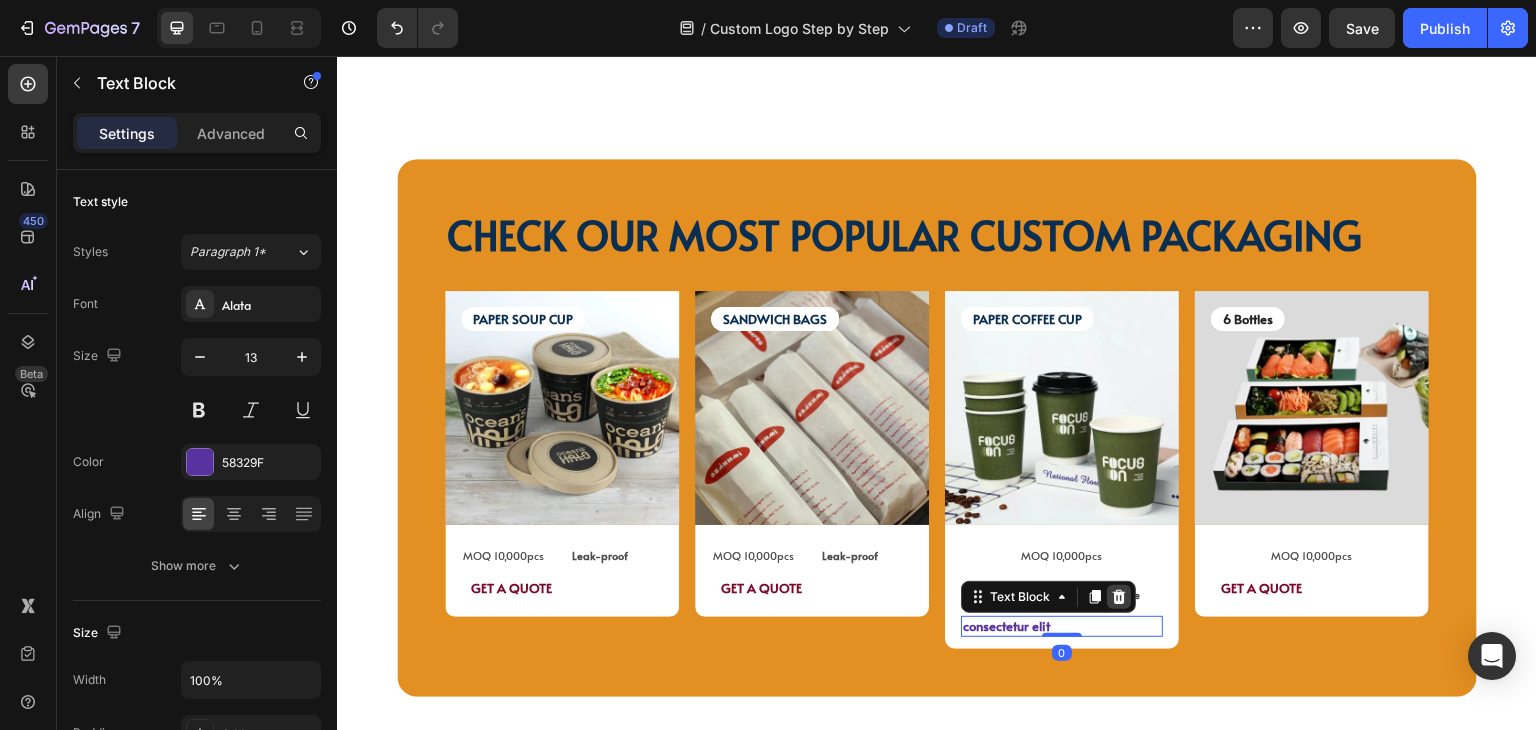 click 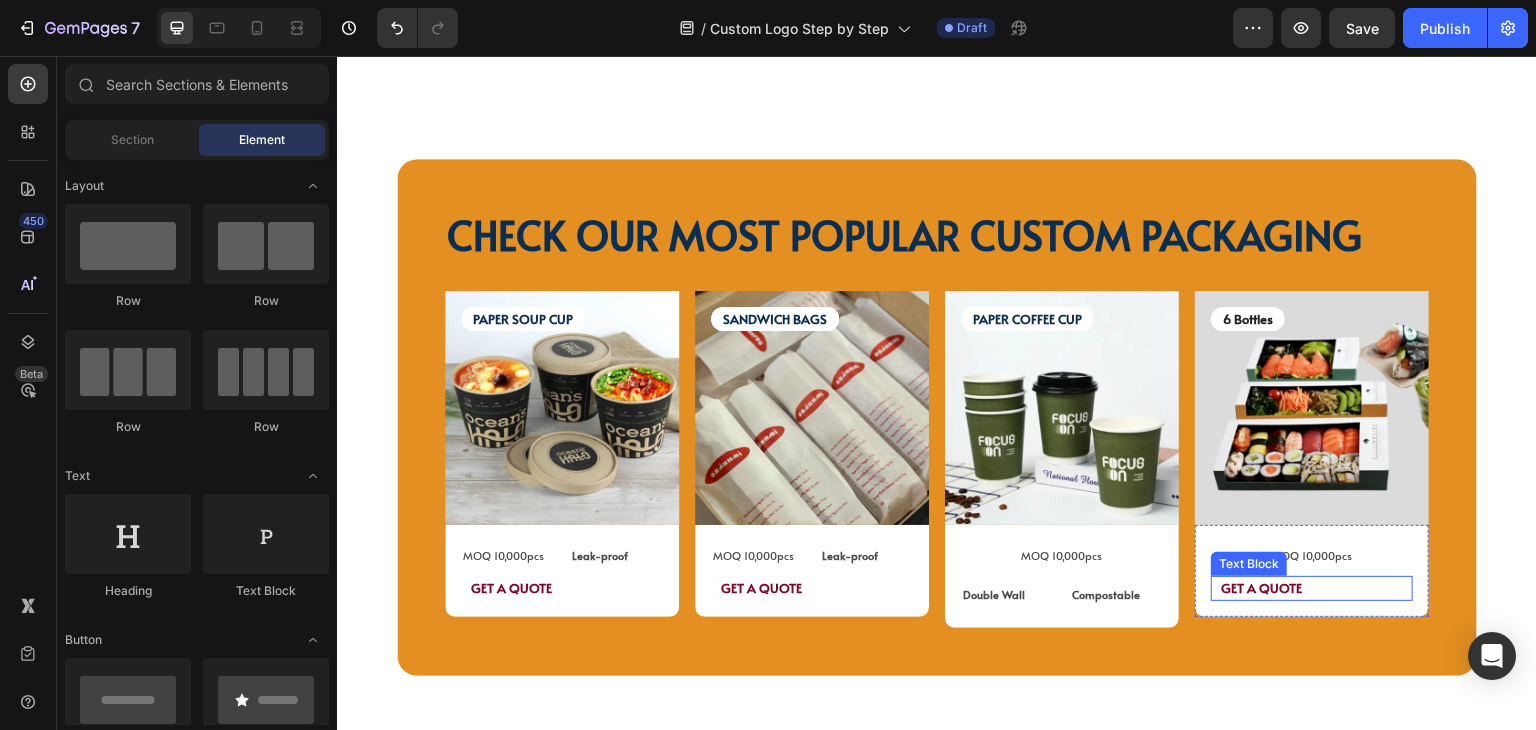 click on "GET A QUOTE" at bounding box center [1261, 588] 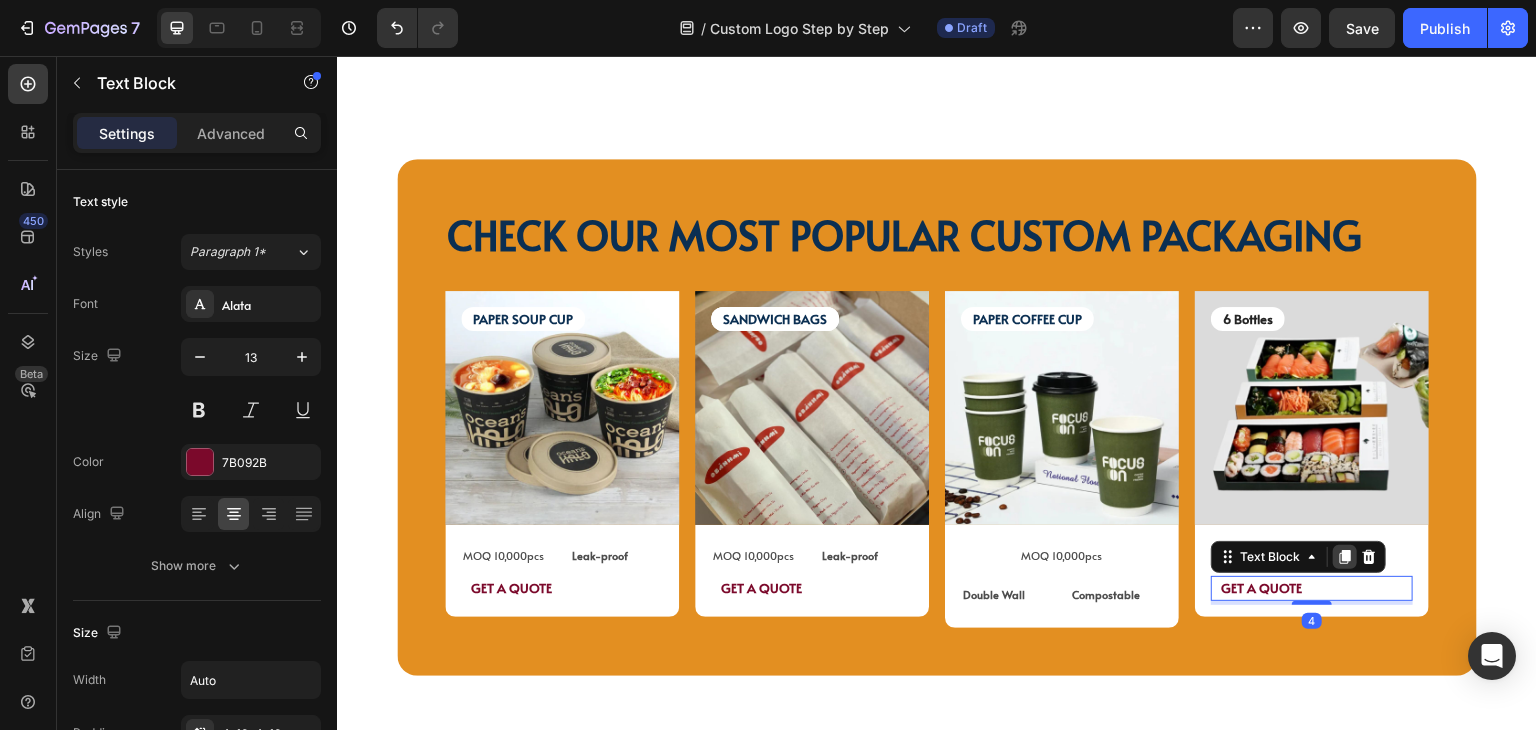 click at bounding box center (1345, 557) 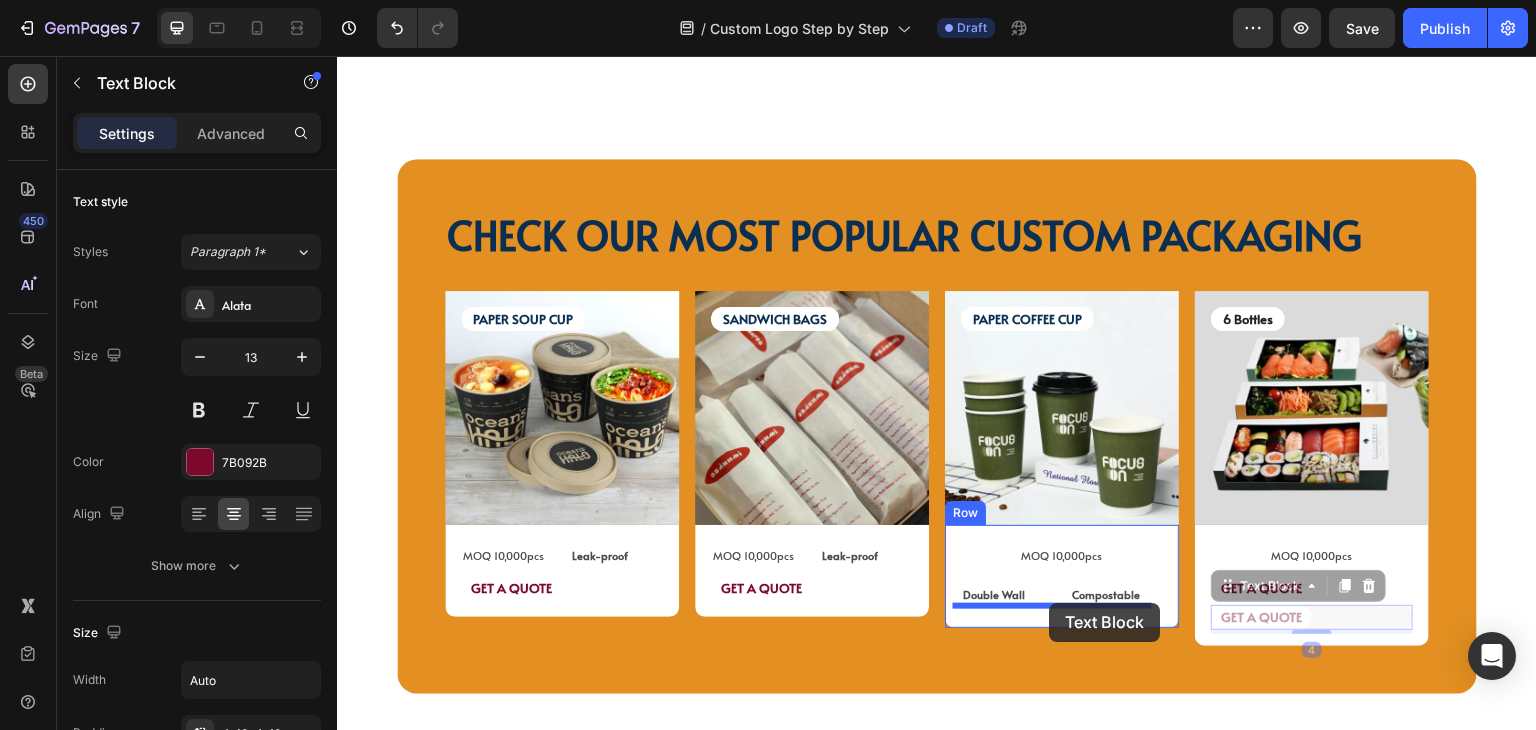 drag, startPoint x: 1246, startPoint y: 569, endPoint x: 1050, endPoint y: 603, distance: 198.92712 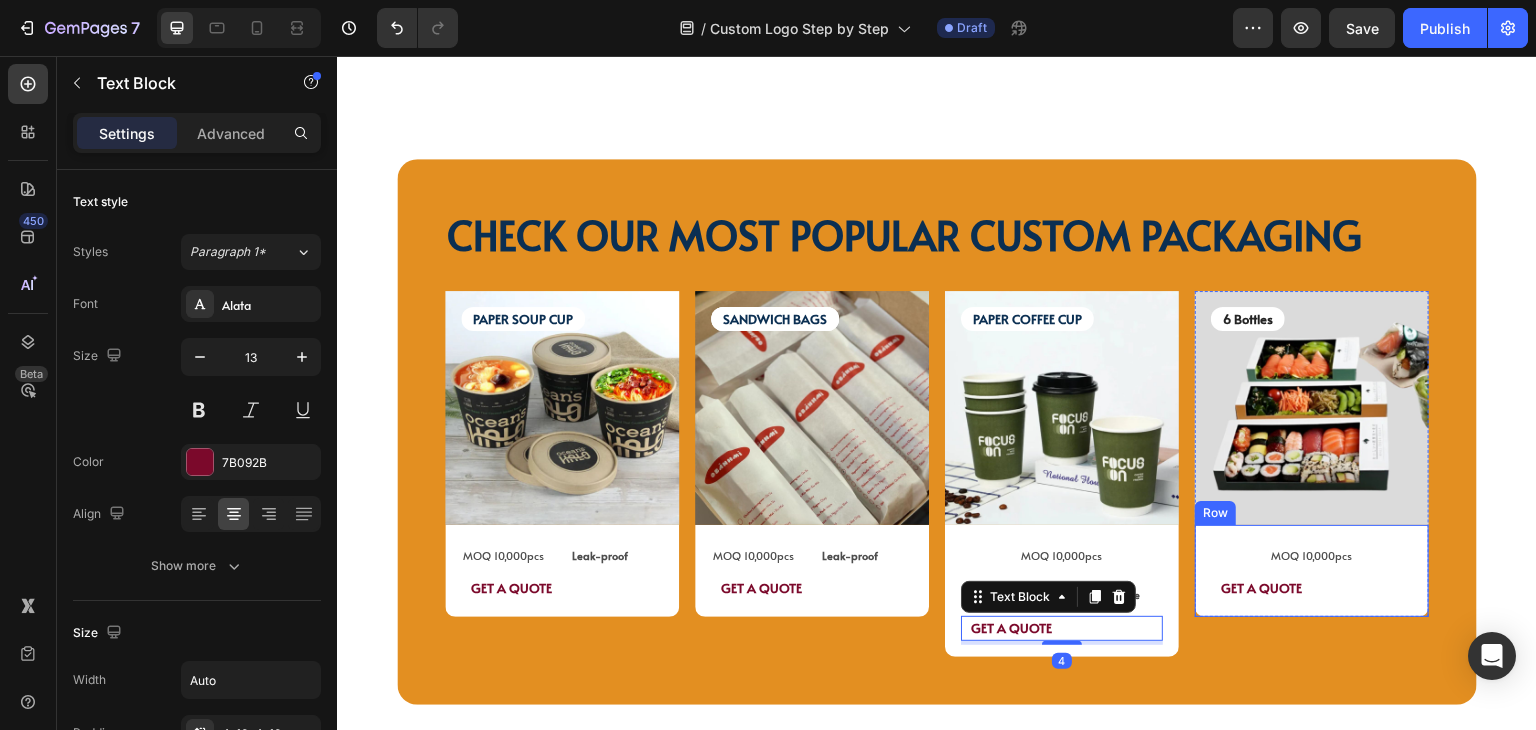 click on "MOQ 10,000pcs Text Block Row Double Wall Text Block Compostable Text Block Row GET A QUOTE Text Block   4 Row" at bounding box center (1062, 591) 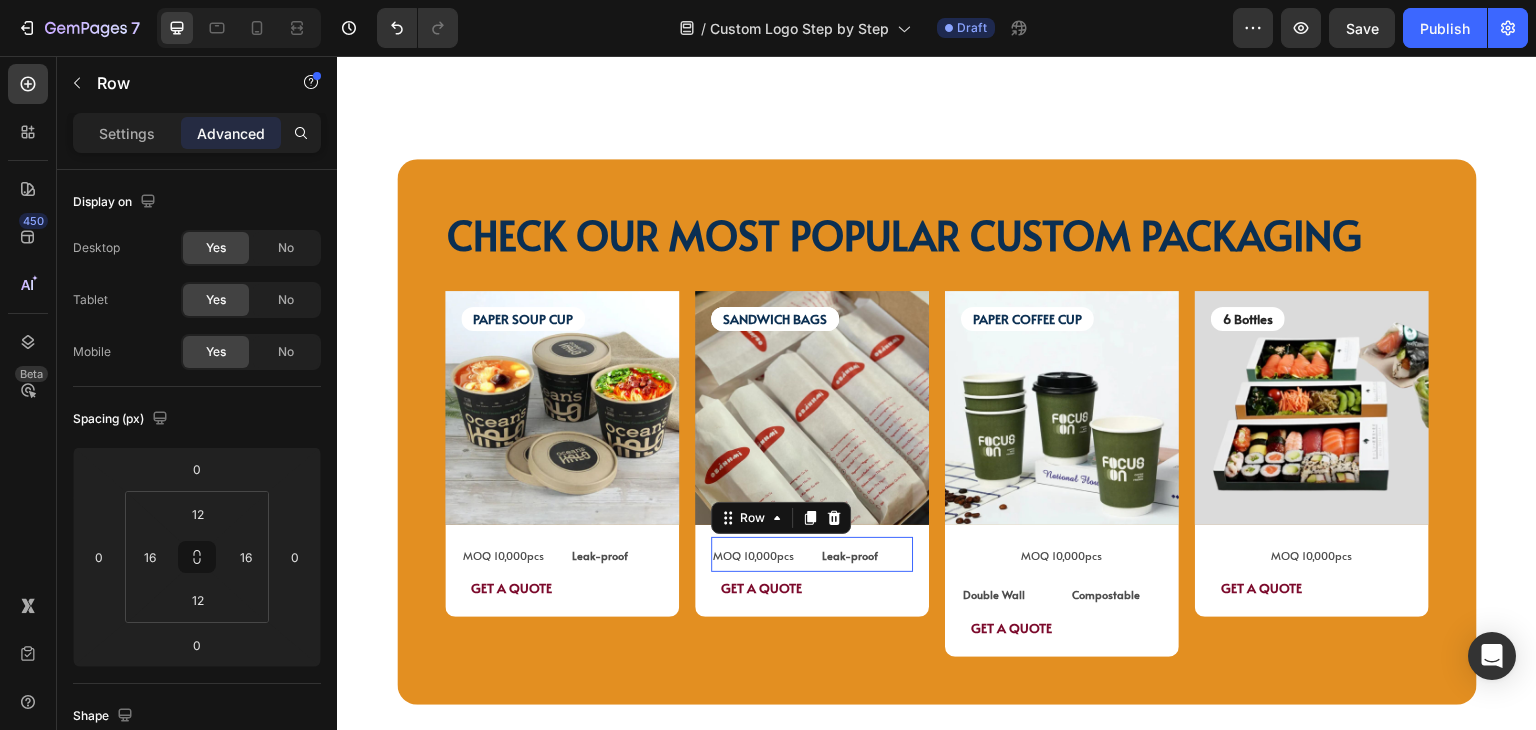 click on "MOQ 10,000pcs Text Block Leak-proof Text Block Row   0" at bounding box center [812, 555] 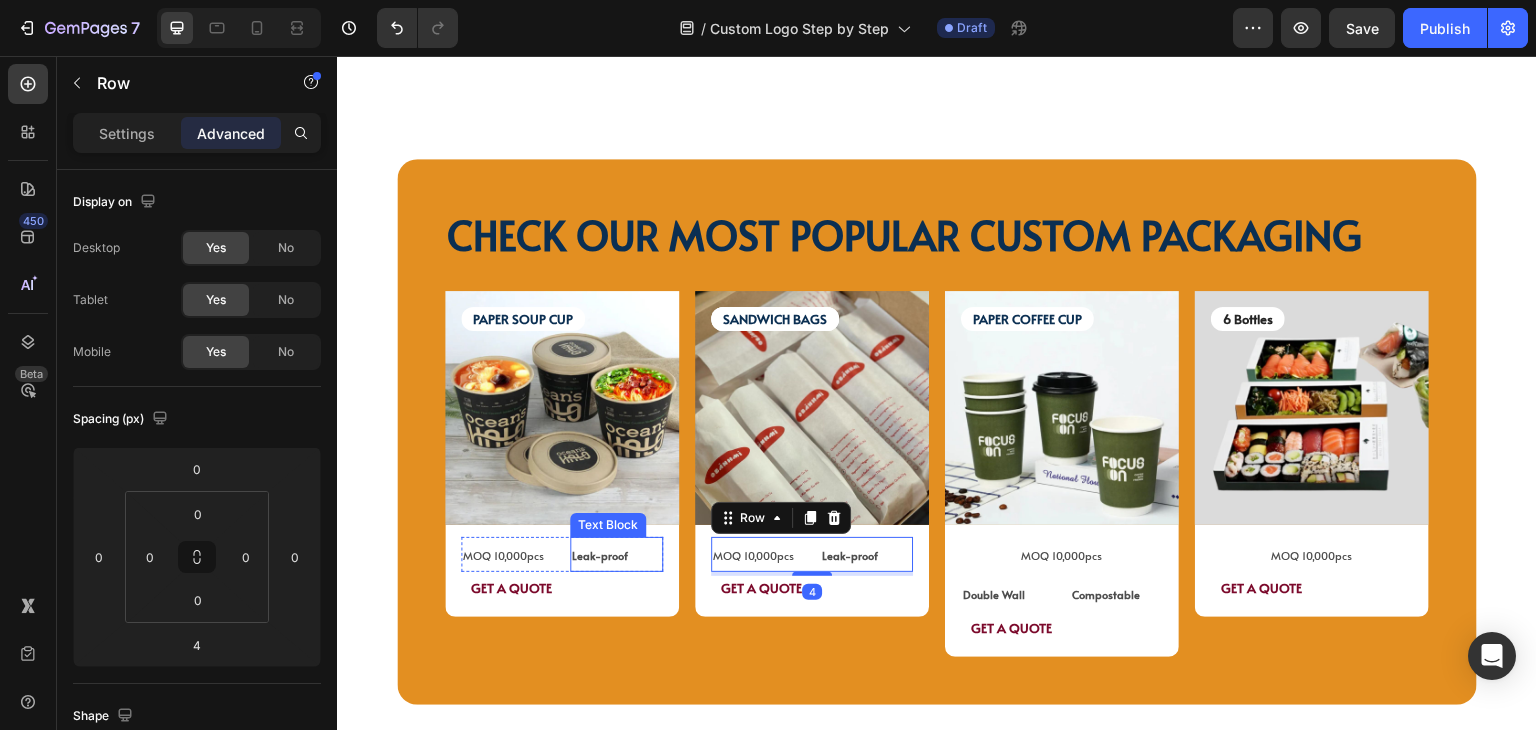 click on "MOQ 10,000pcs Text Block Leak-proof Text Block Row" at bounding box center [562, 555] 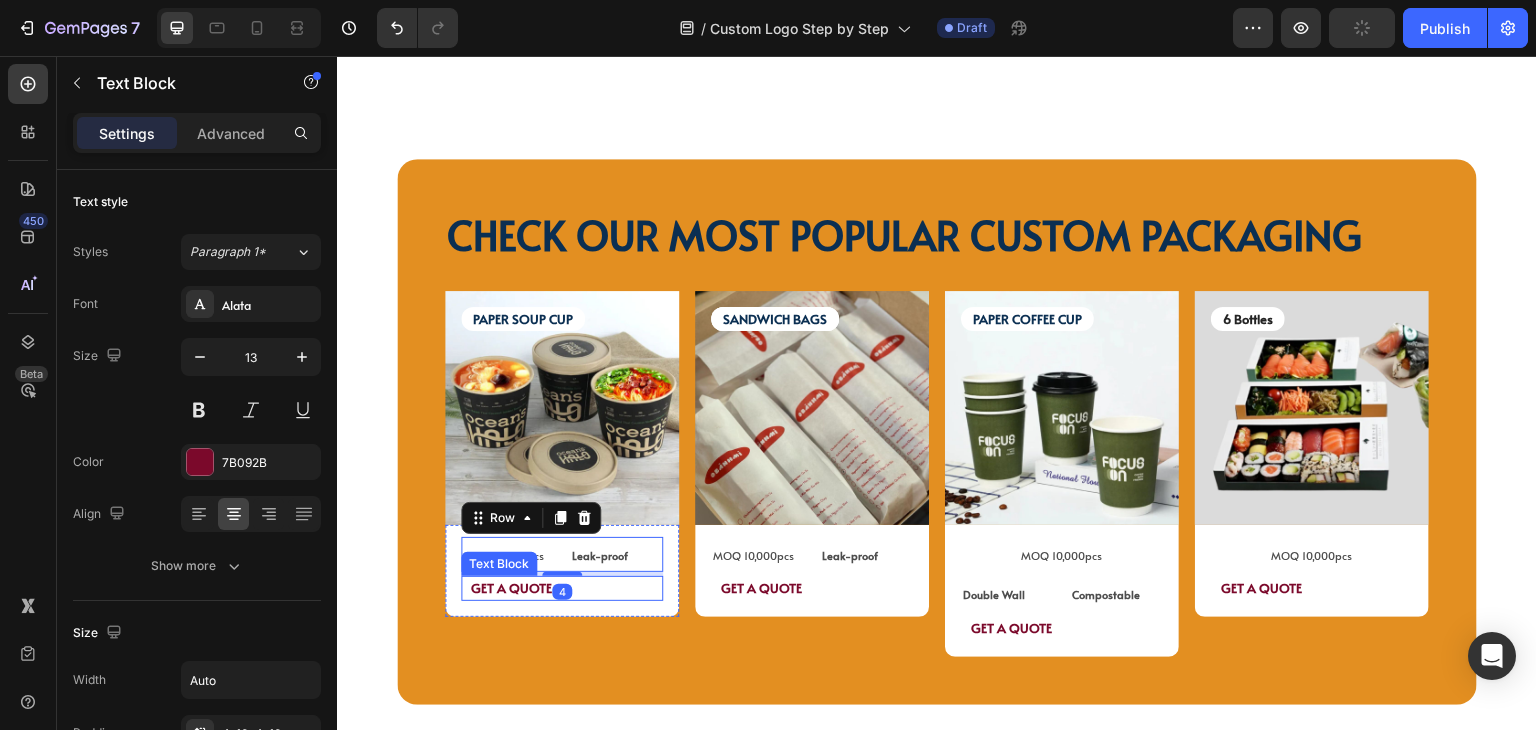 click on "GET A QUOTE" at bounding box center [562, 588] 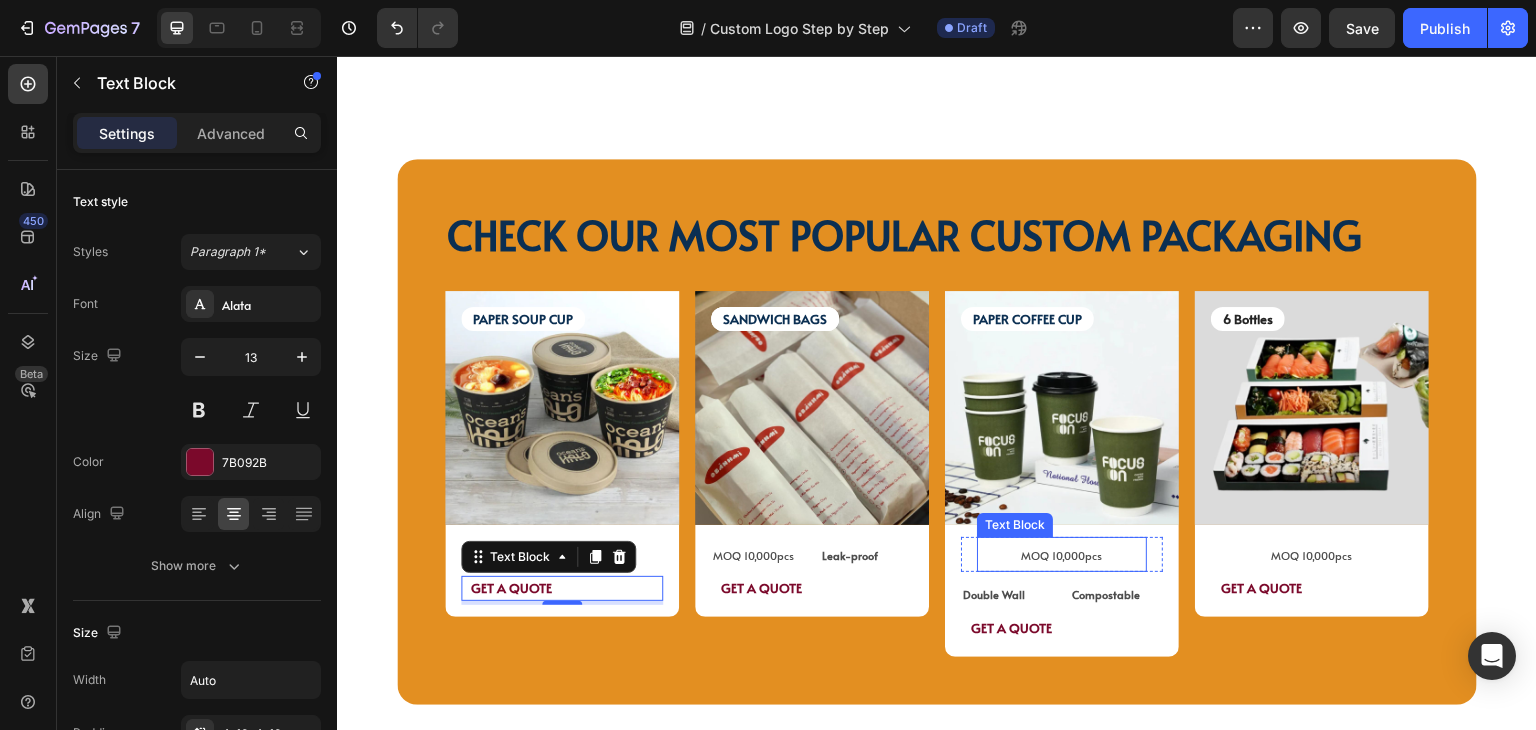 click on "MOQ 10,000pcs" at bounding box center [1062, 555] 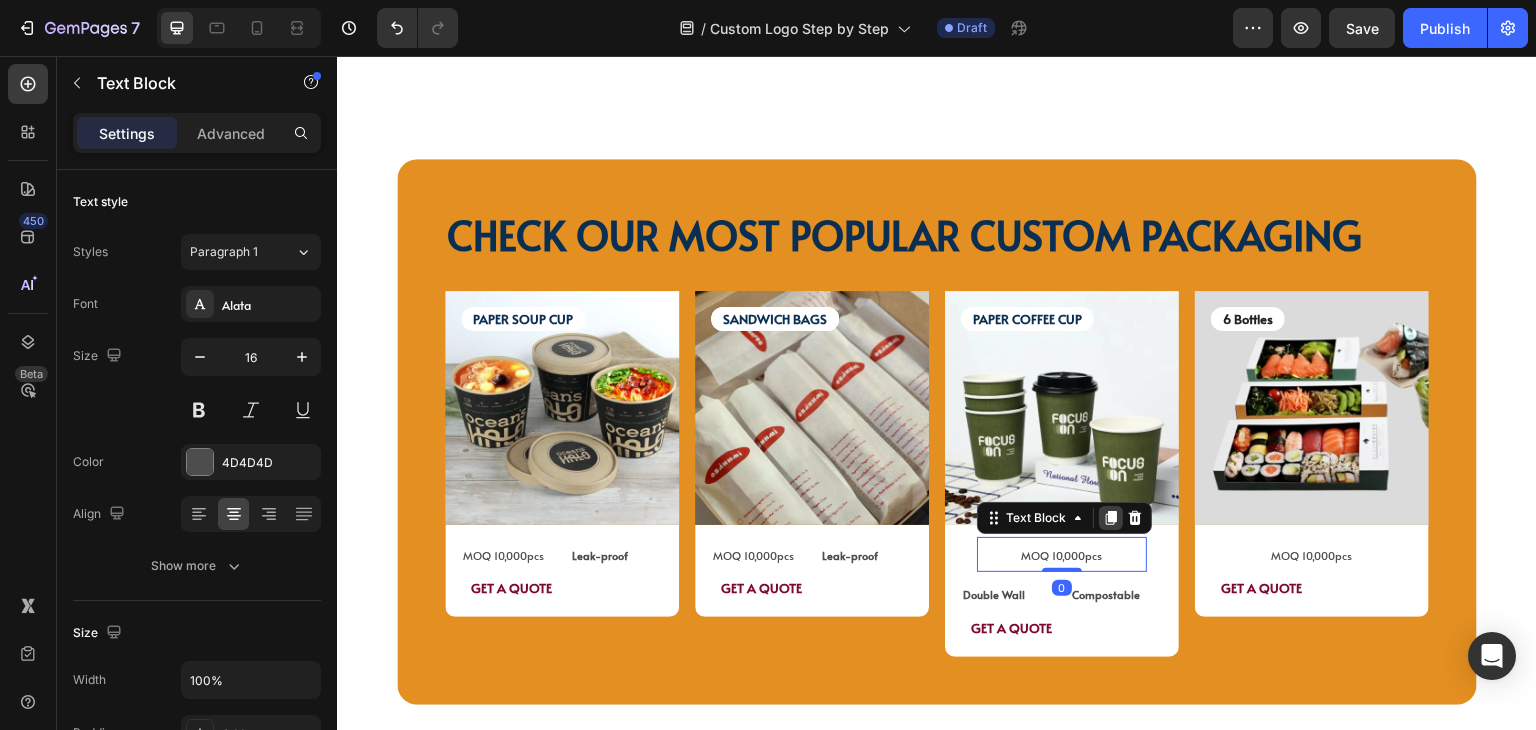 click 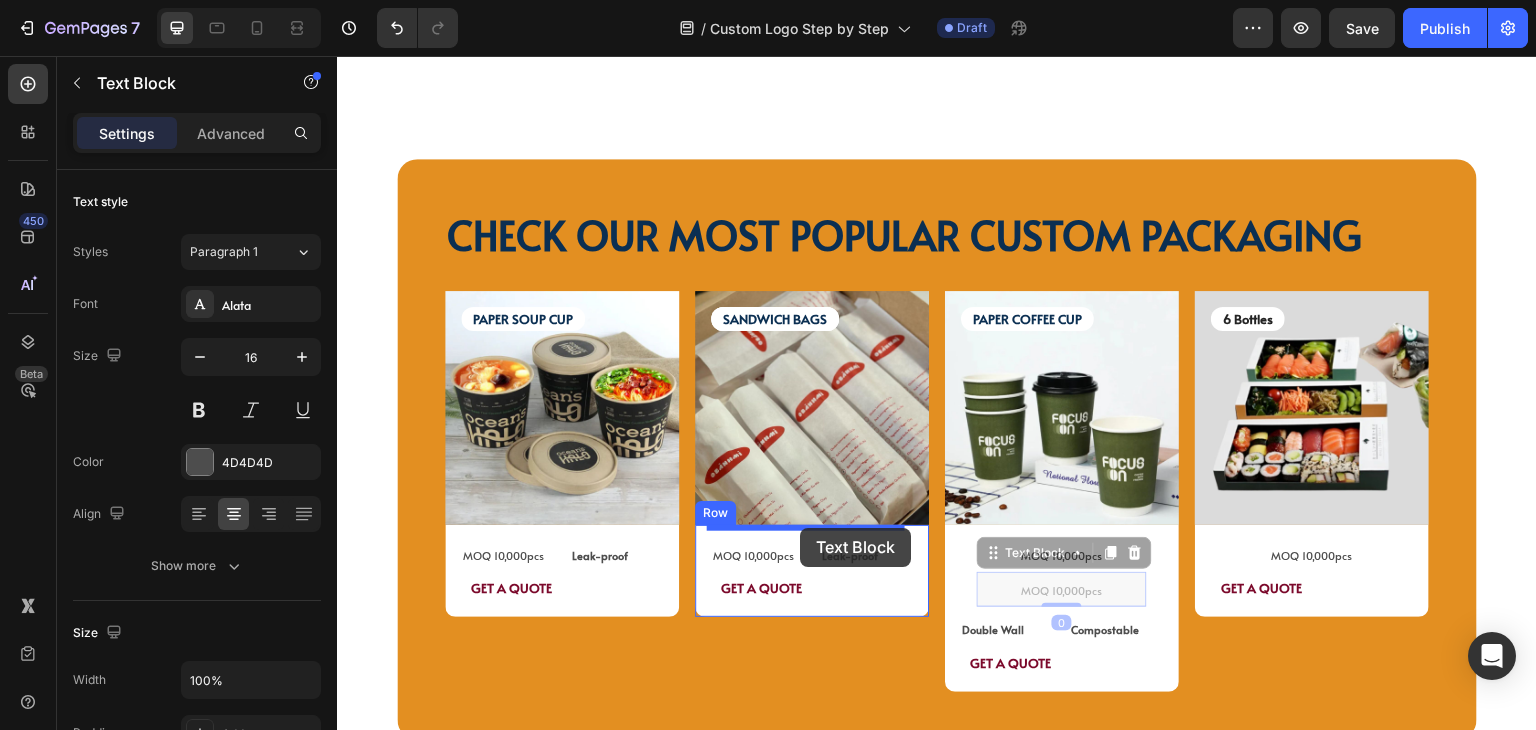 drag, startPoint x: 1049, startPoint y: 541, endPoint x: 800, endPoint y: 528, distance: 249.33913 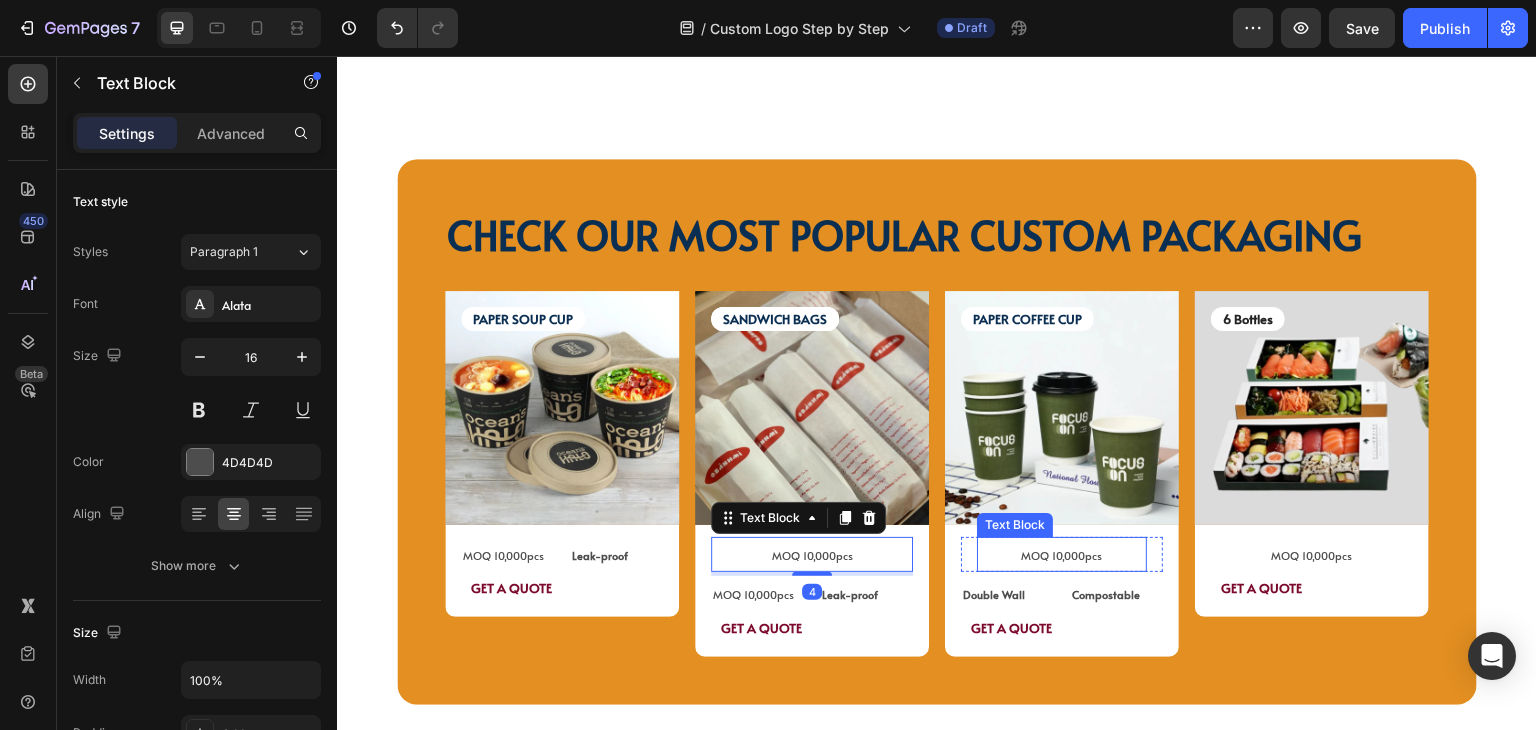 click on "MOQ 10,000pcs" at bounding box center (1062, 555) 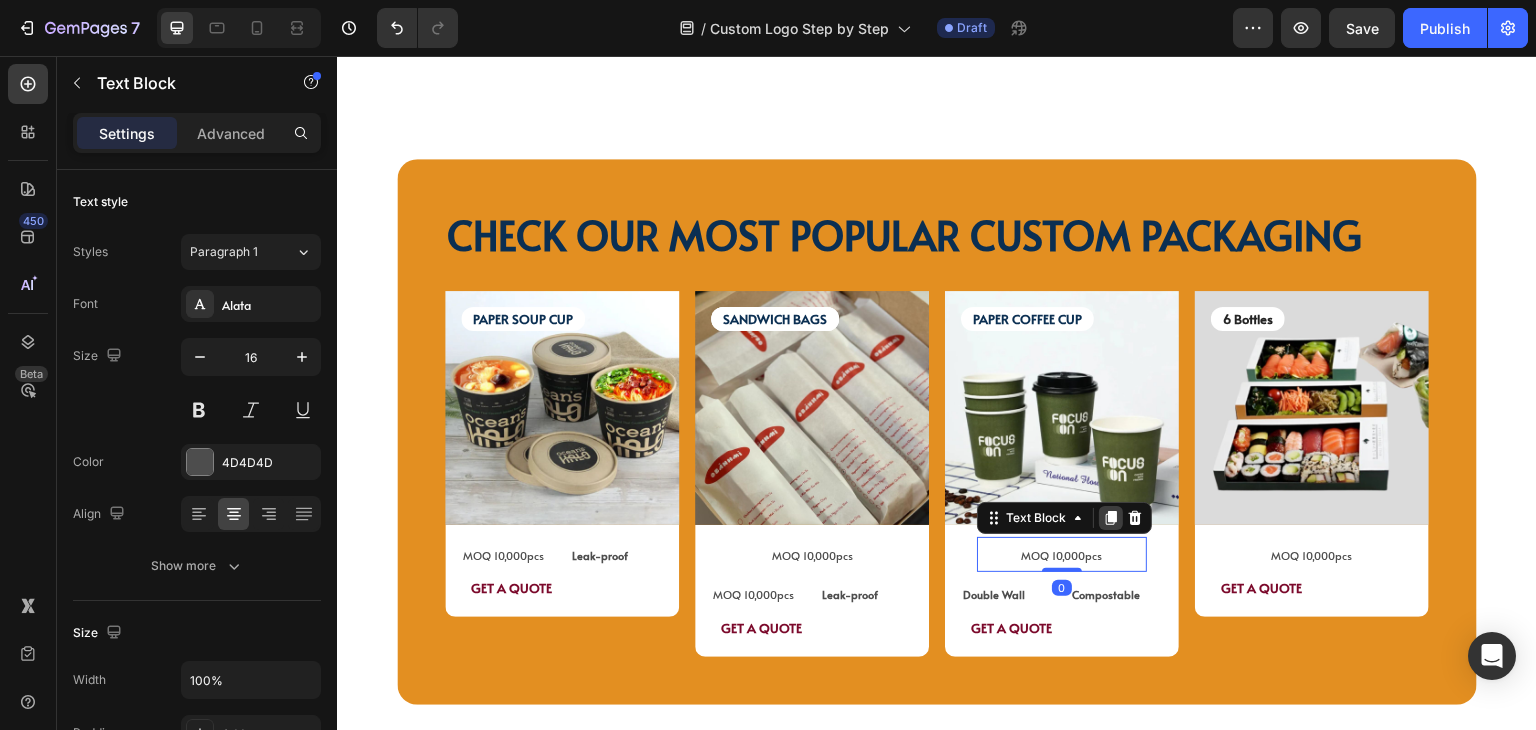 click 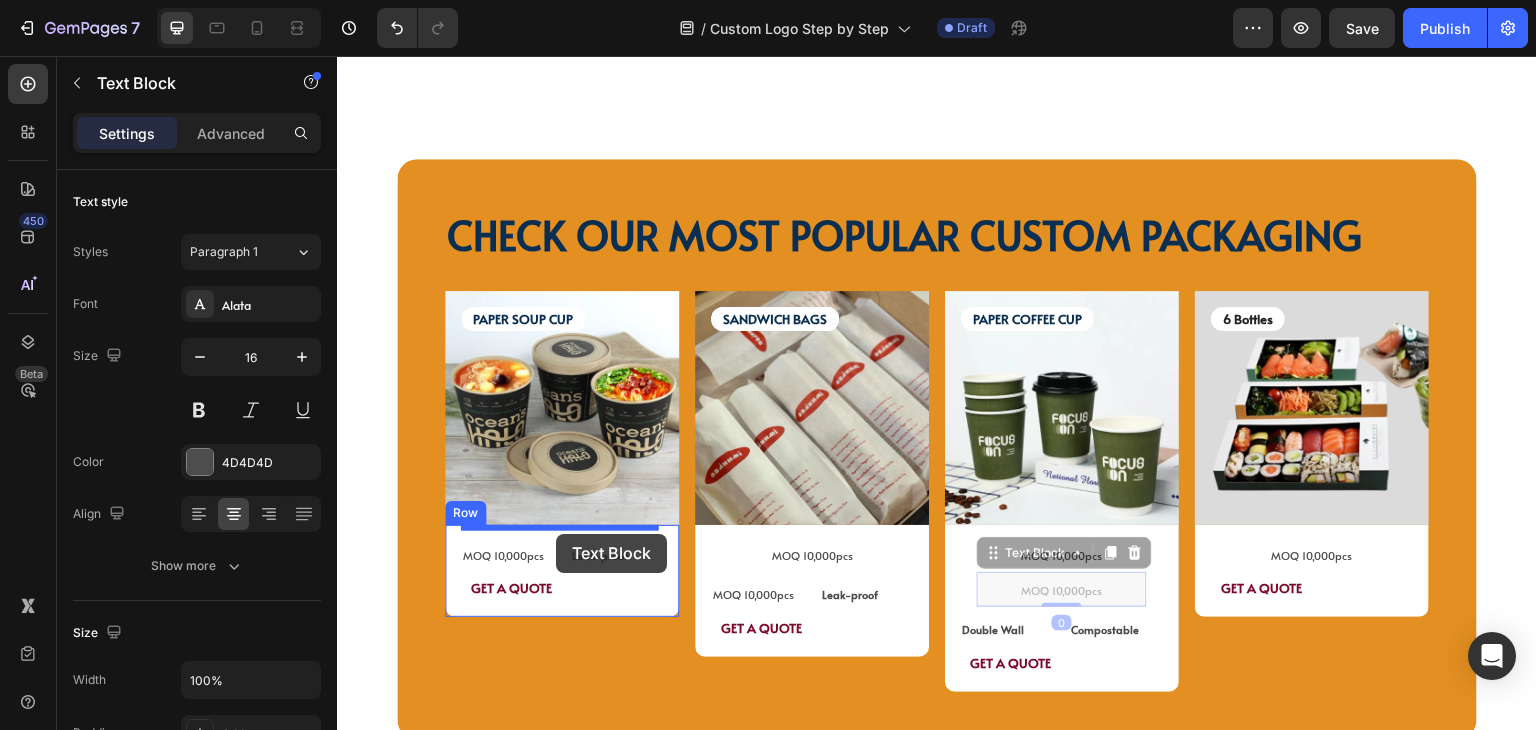 drag, startPoint x: 1030, startPoint y: 541, endPoint x: 556, endPoint y: 534, distance: 474.0517 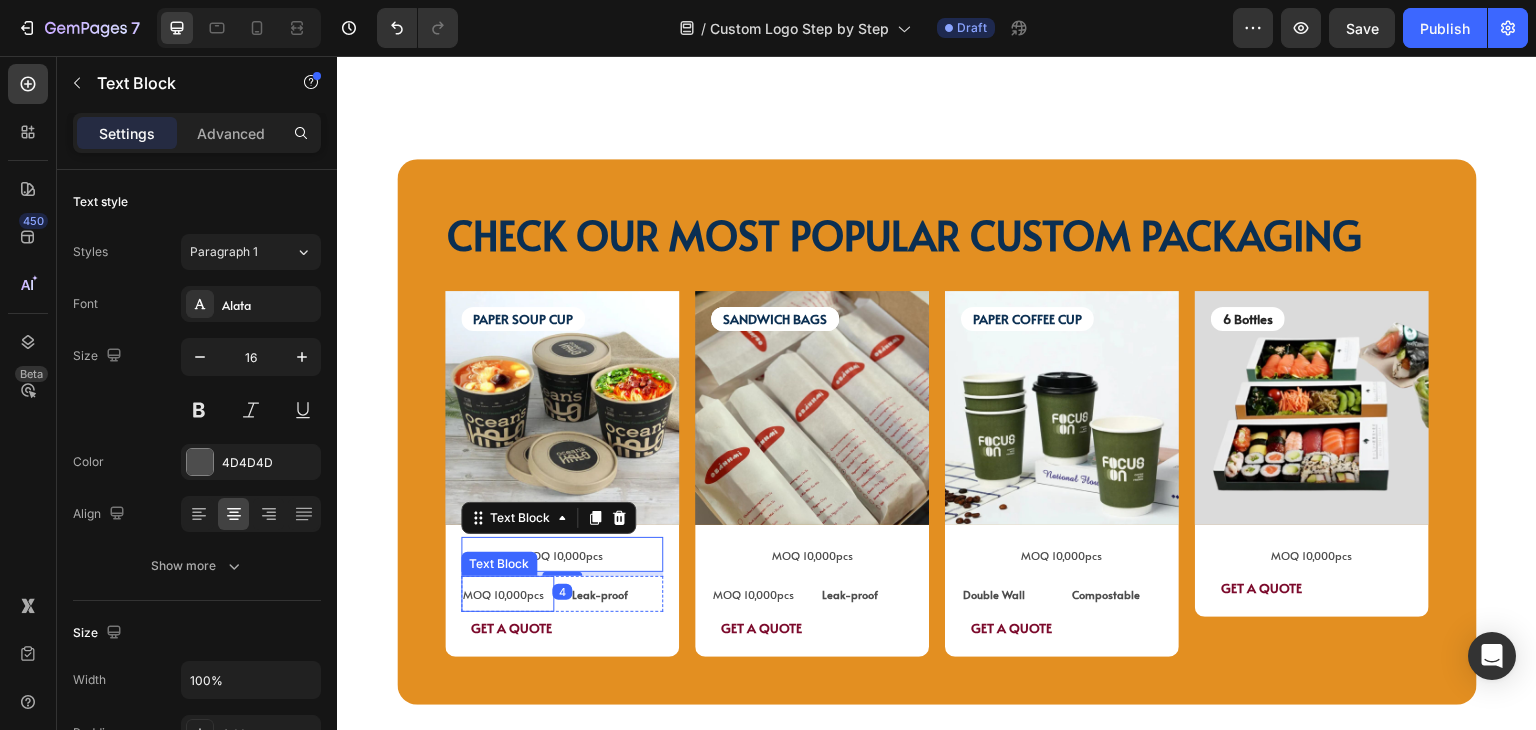 click on "MOQ 10,000pcs" at bounding box center [507, 594] 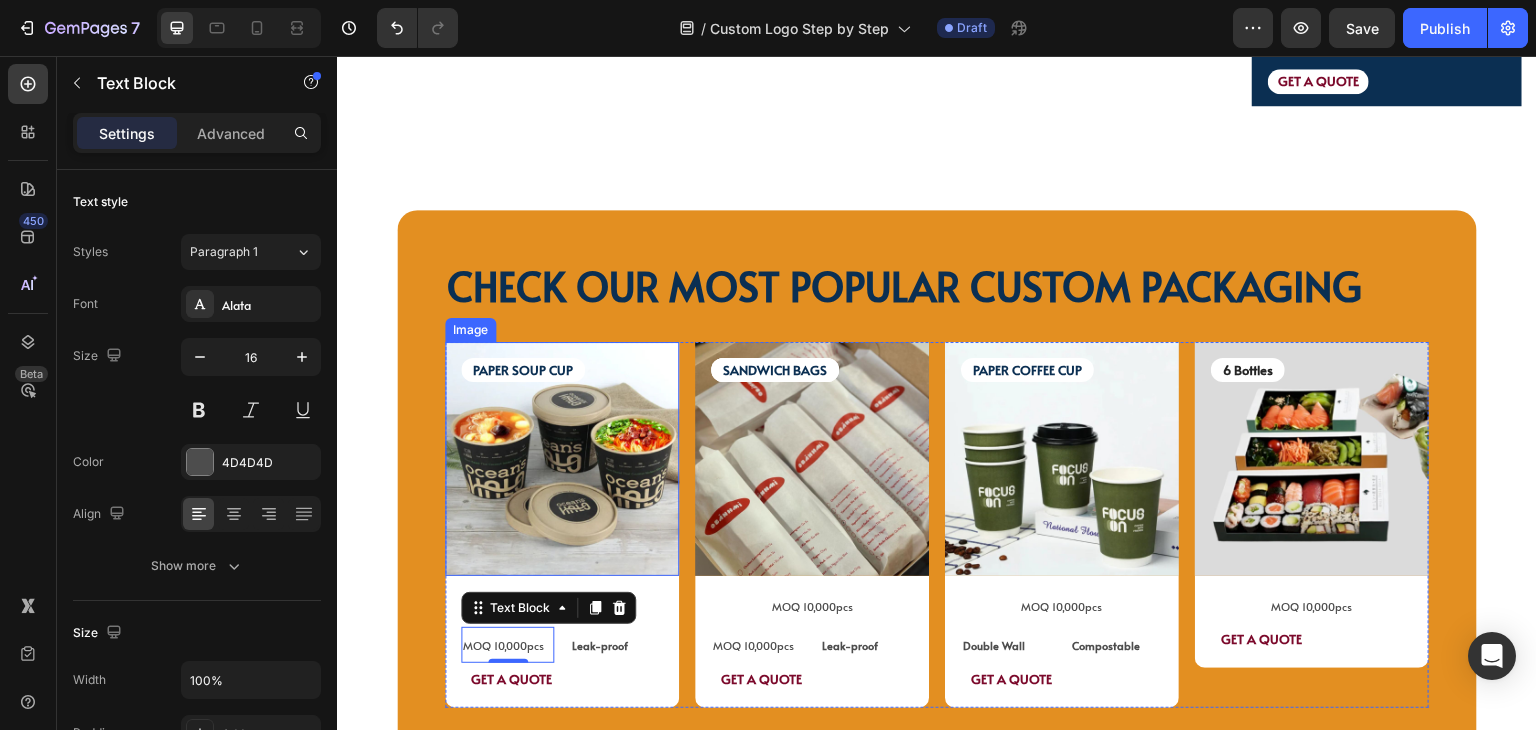 scroll, scrollTop: 4787, scrollLeft: 0, axis: vertical 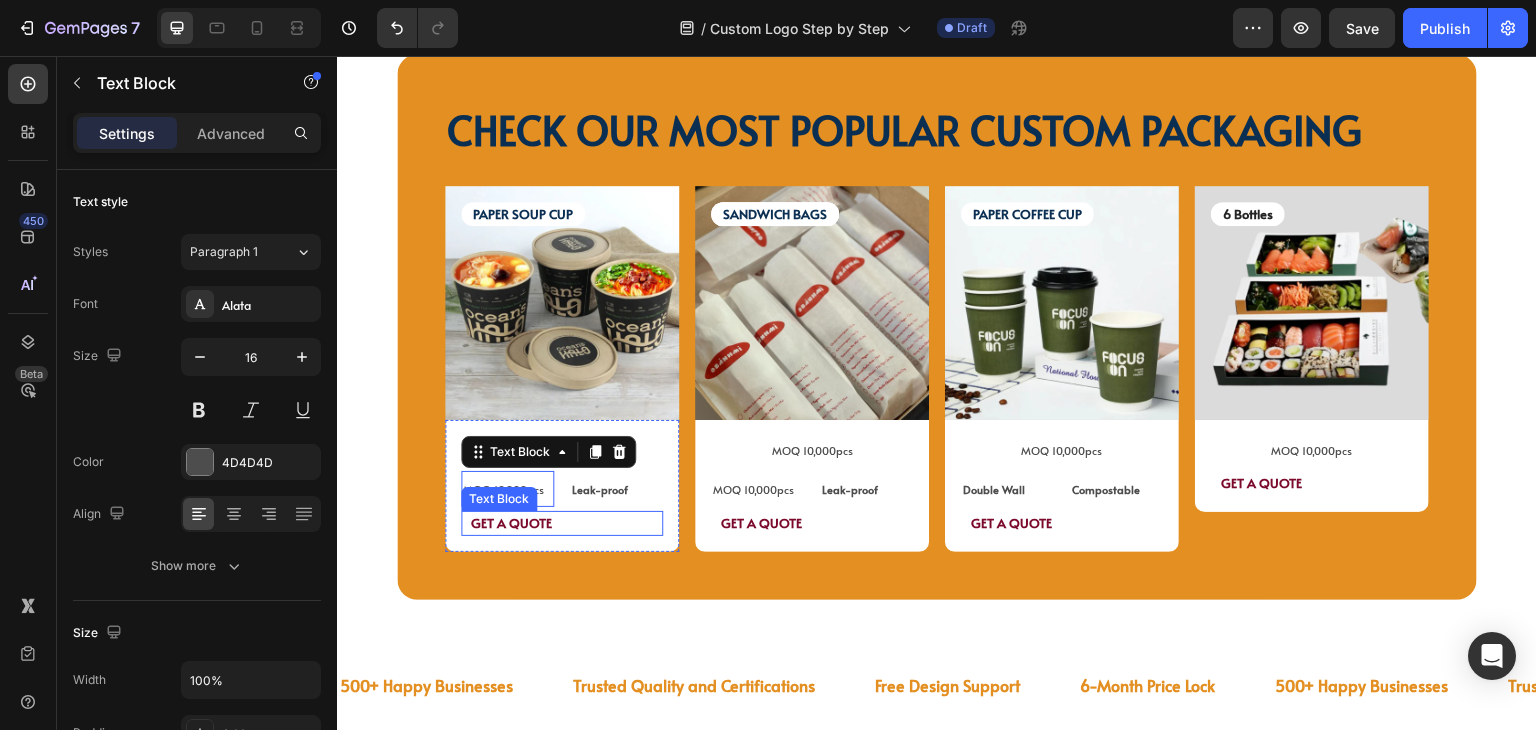 click on "Text Block" at bounding box center (499, 499) 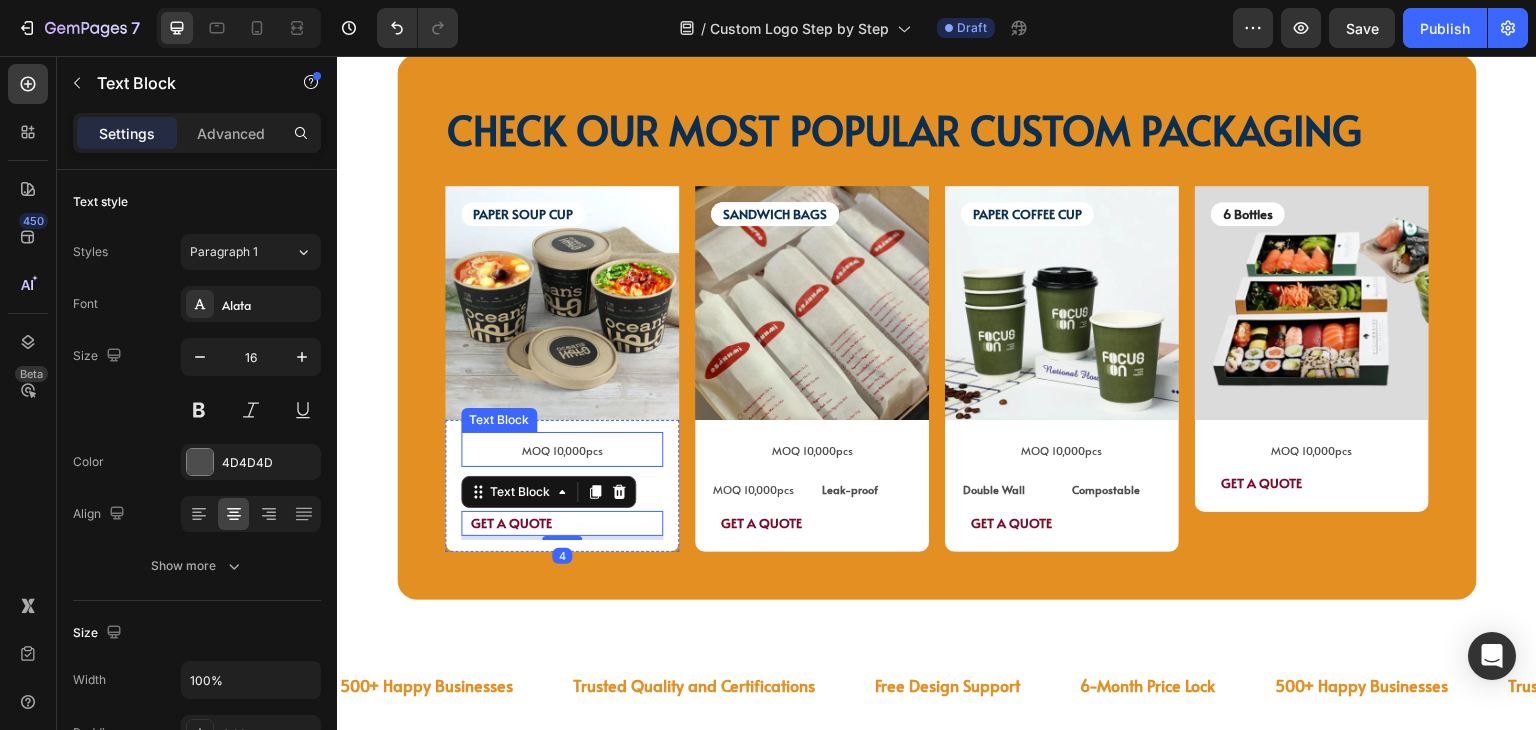 click on "MOQ 10,000pcs" at bounding box center (562, 450) 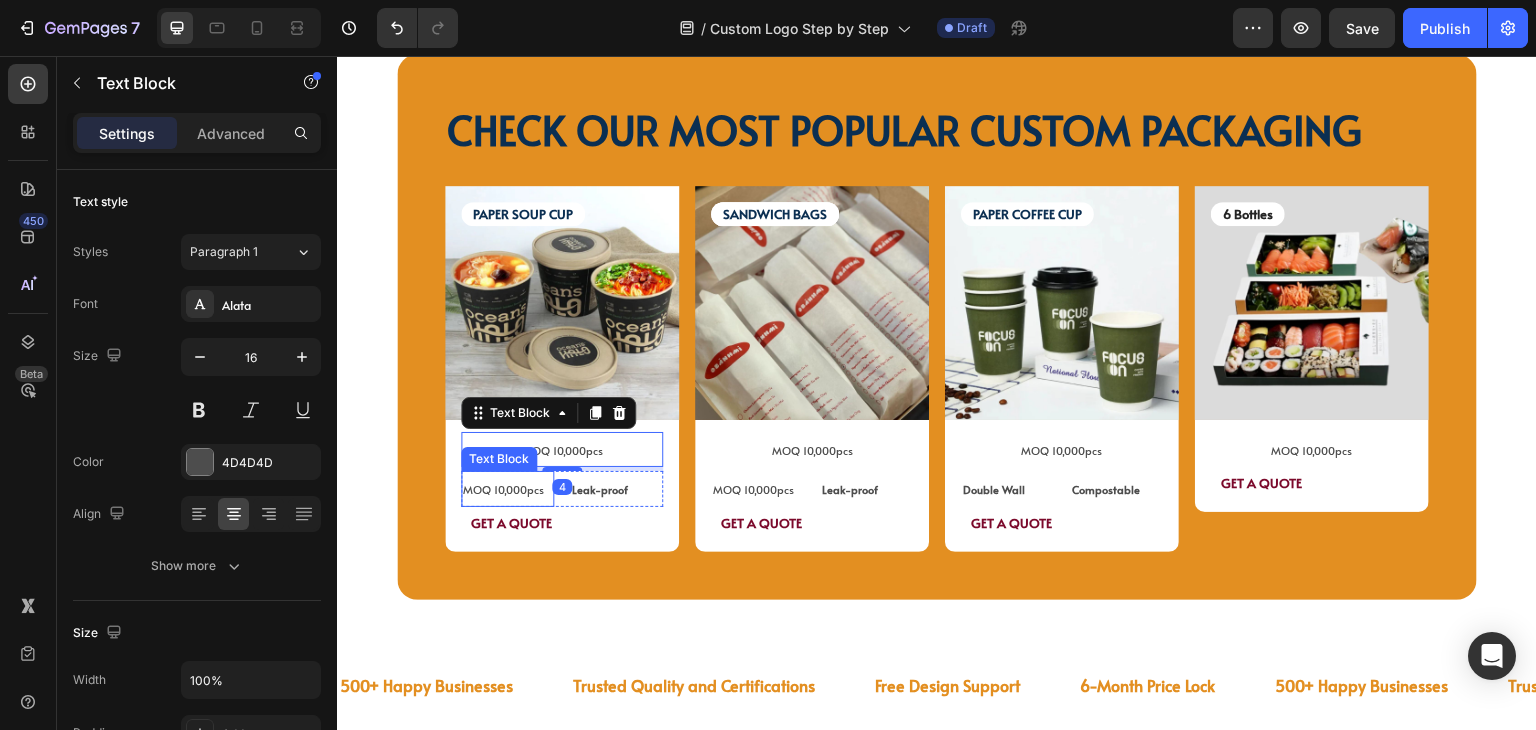 click on "MOQ 10,000pcs" at bounding box center [503, 489] 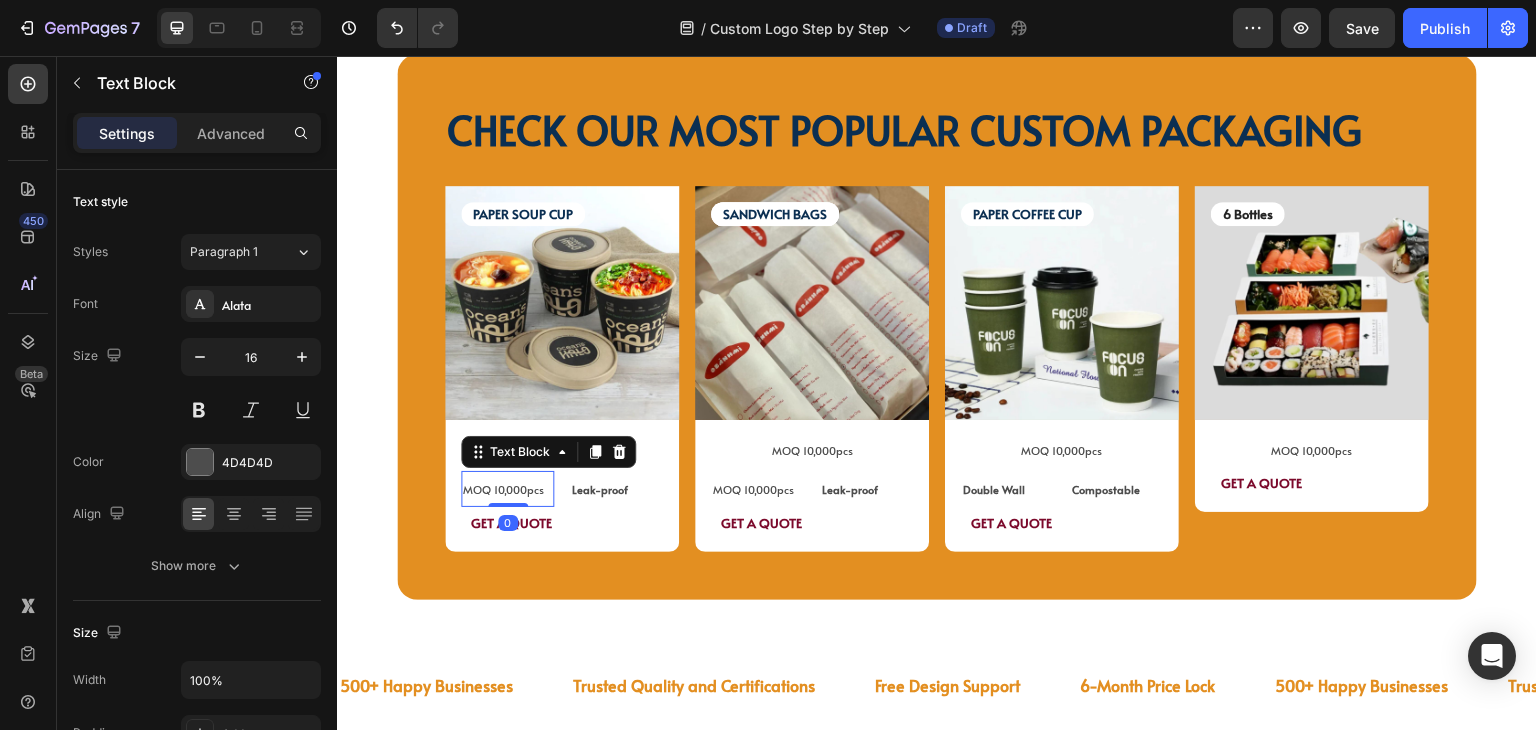 click on "MOQ 10,000pcs" at bounding box center [503, 489] 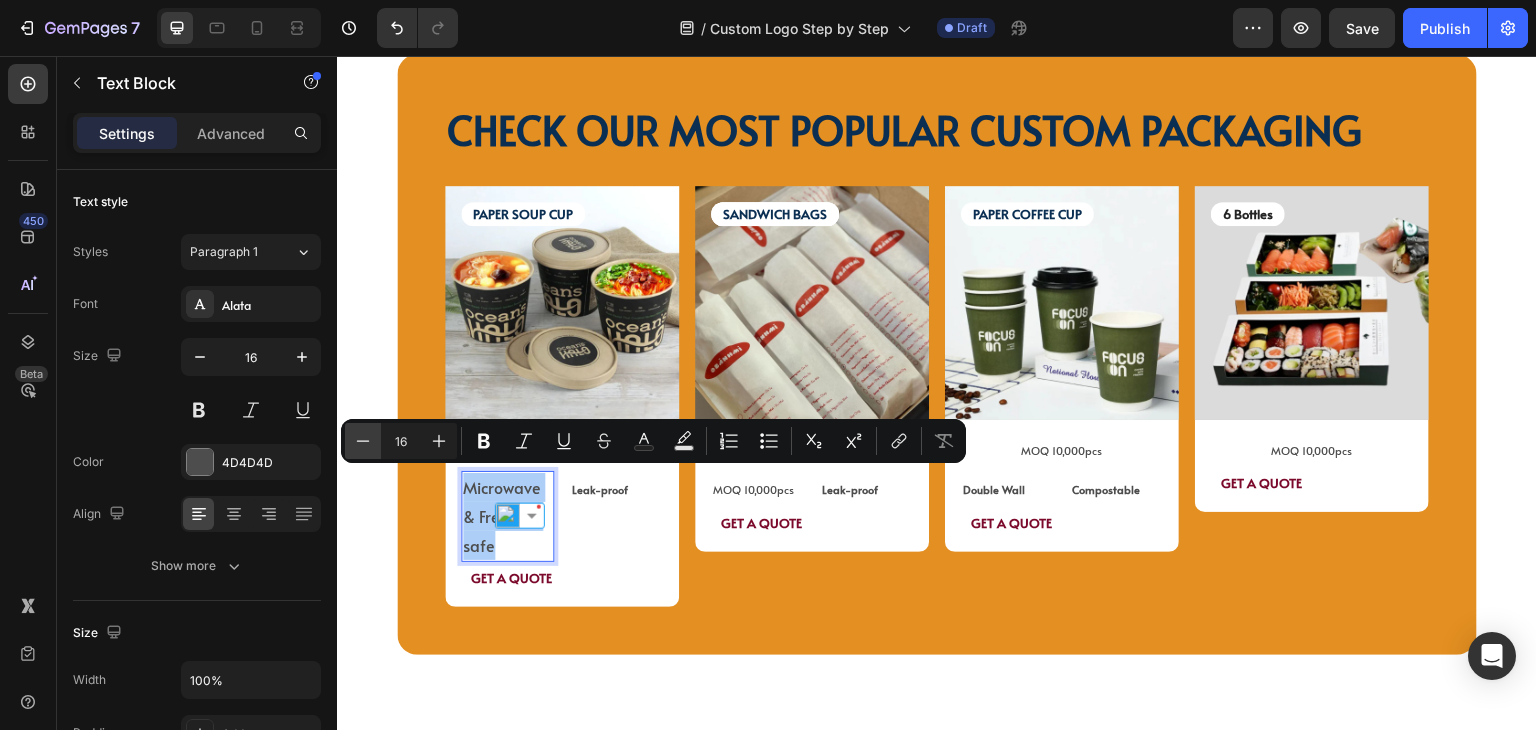 click 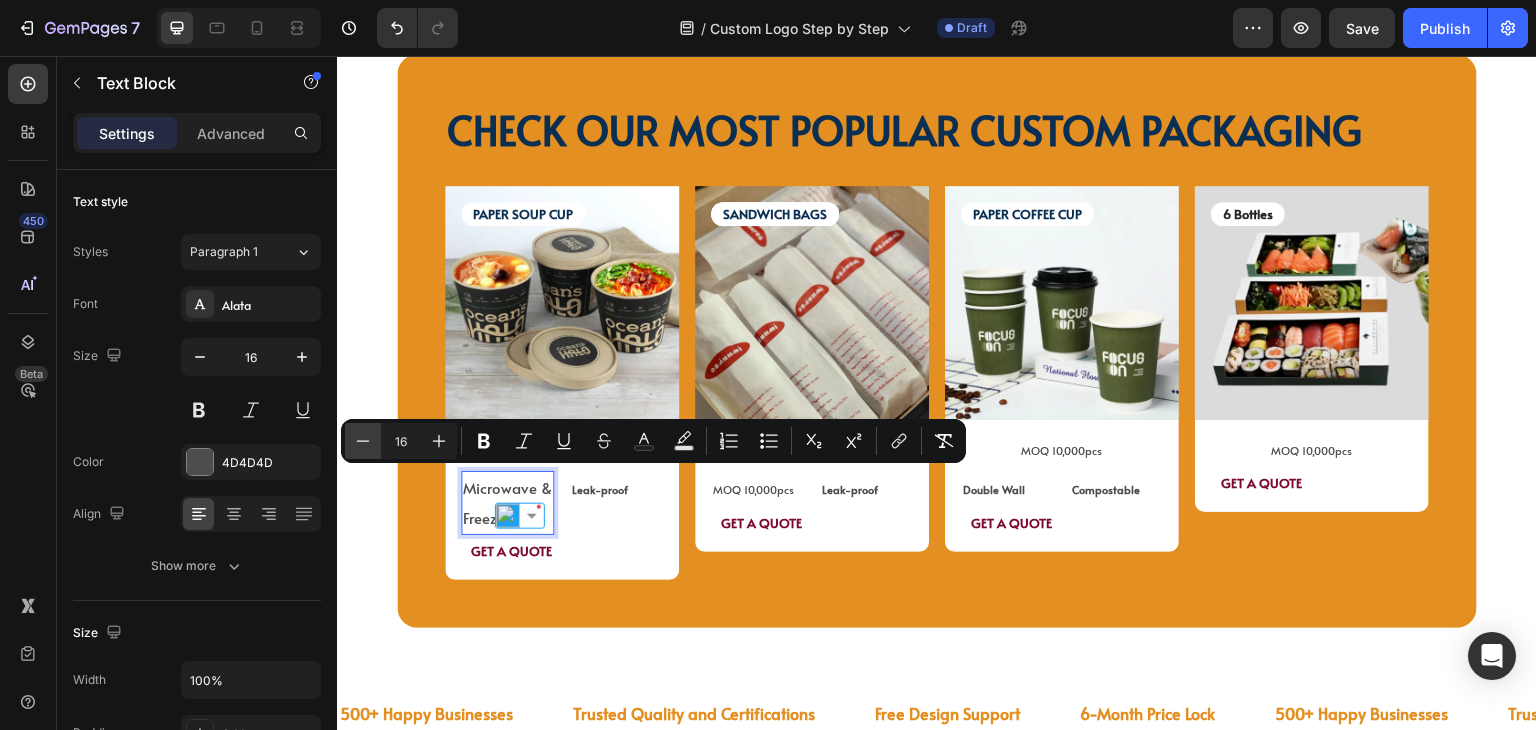 click 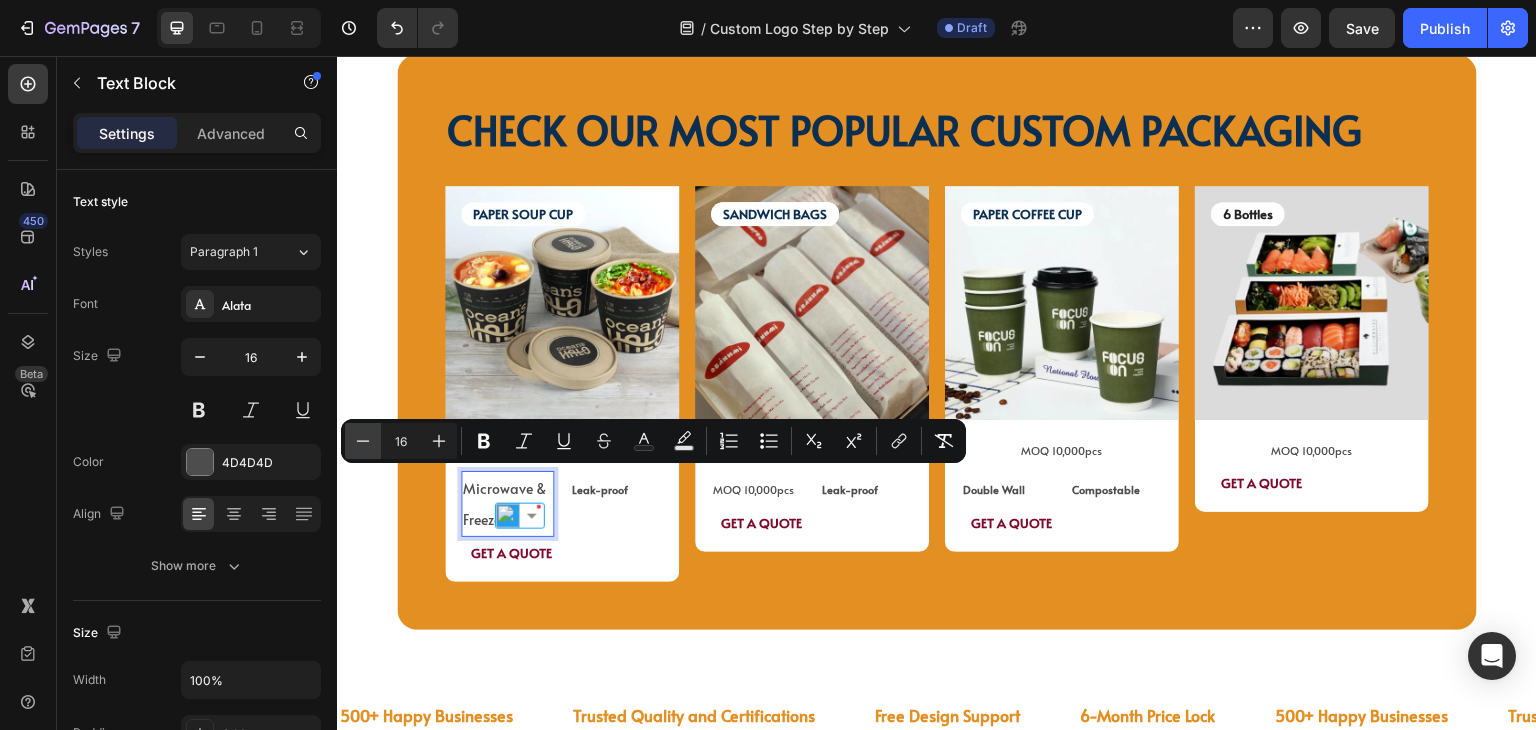 click 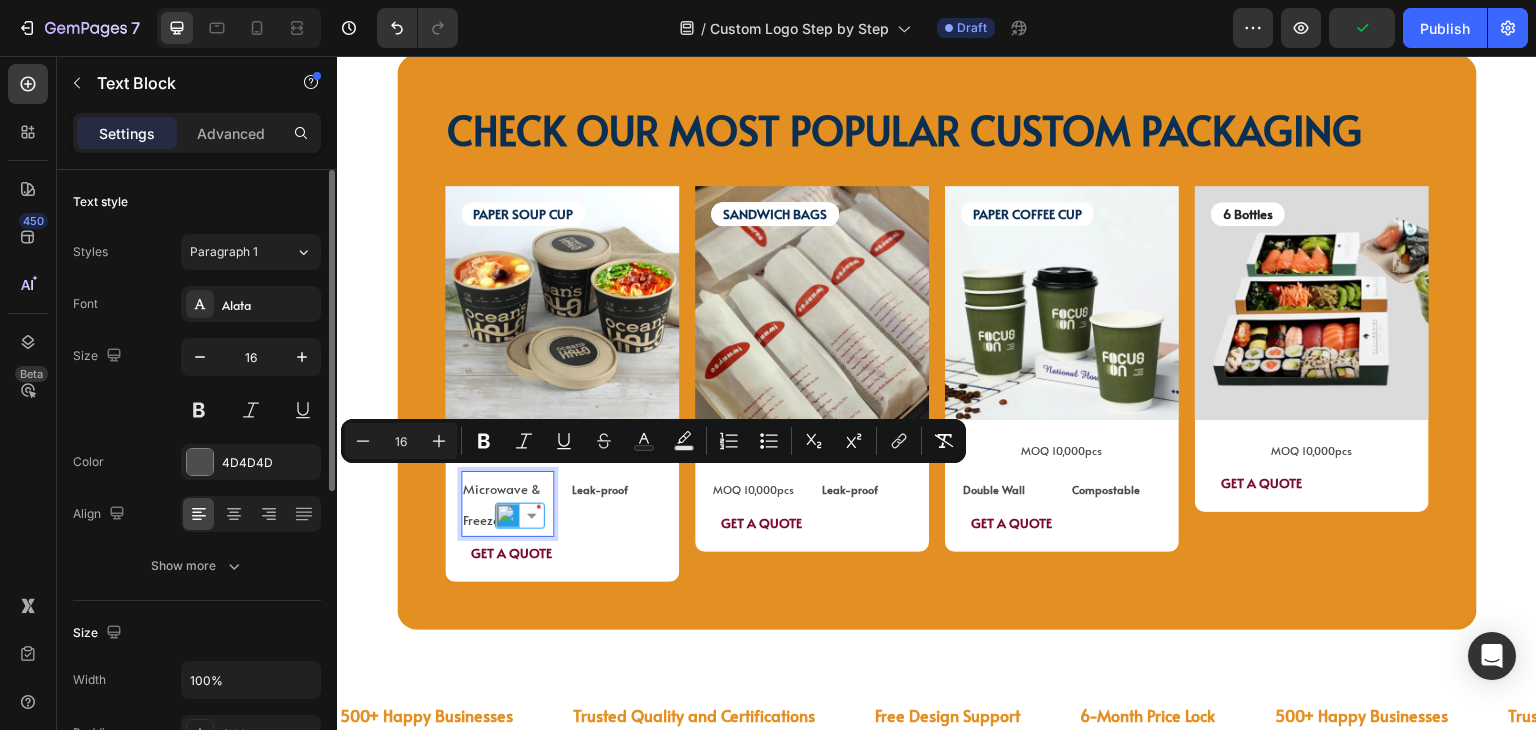 click on "Font Alata Size 16 Color 4D4D4D Align Show more" at bounding box center (197, 435) 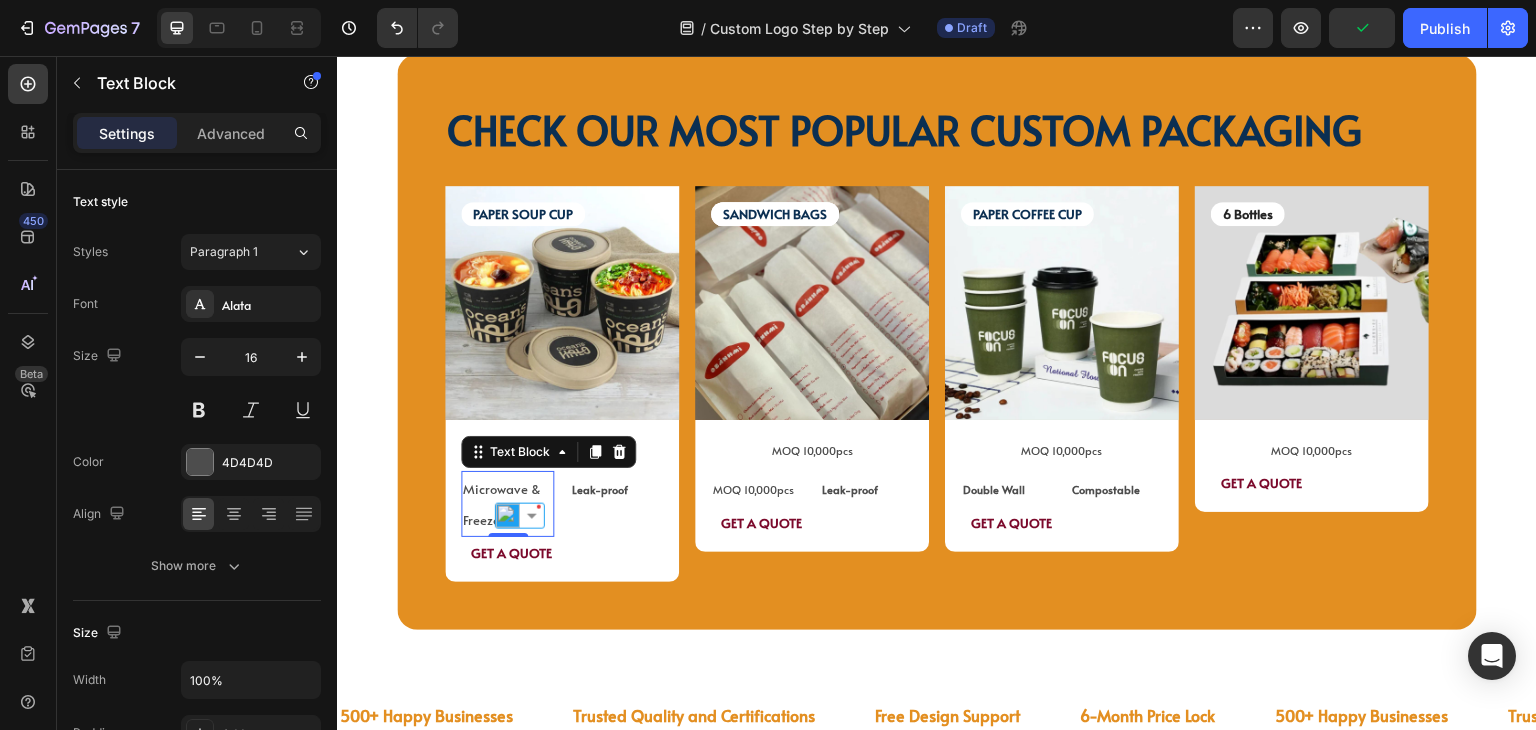 click on "Leak-proof Text Block" at bounding box center (616, 504) 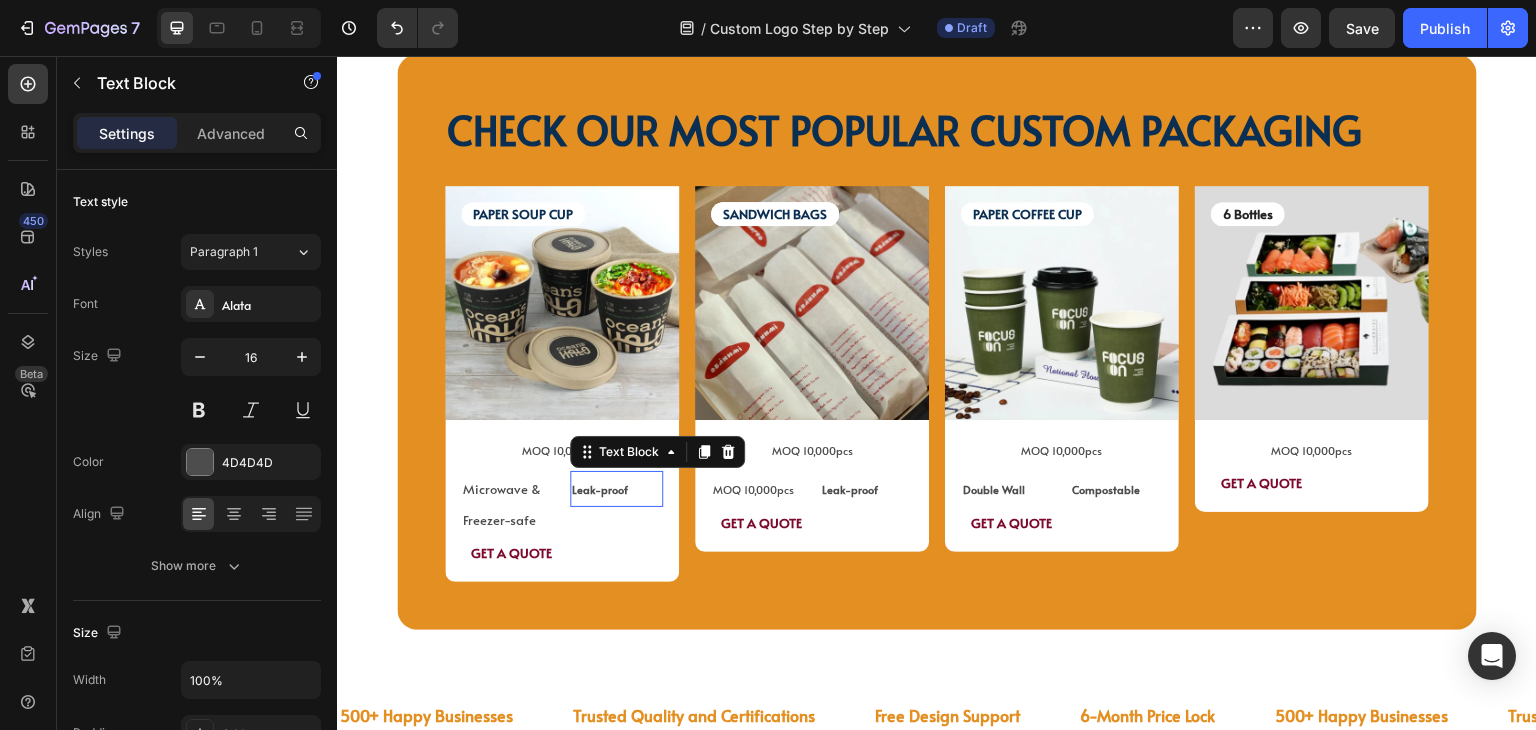 click on "Leak-proof" at bounding box center (600, 489) 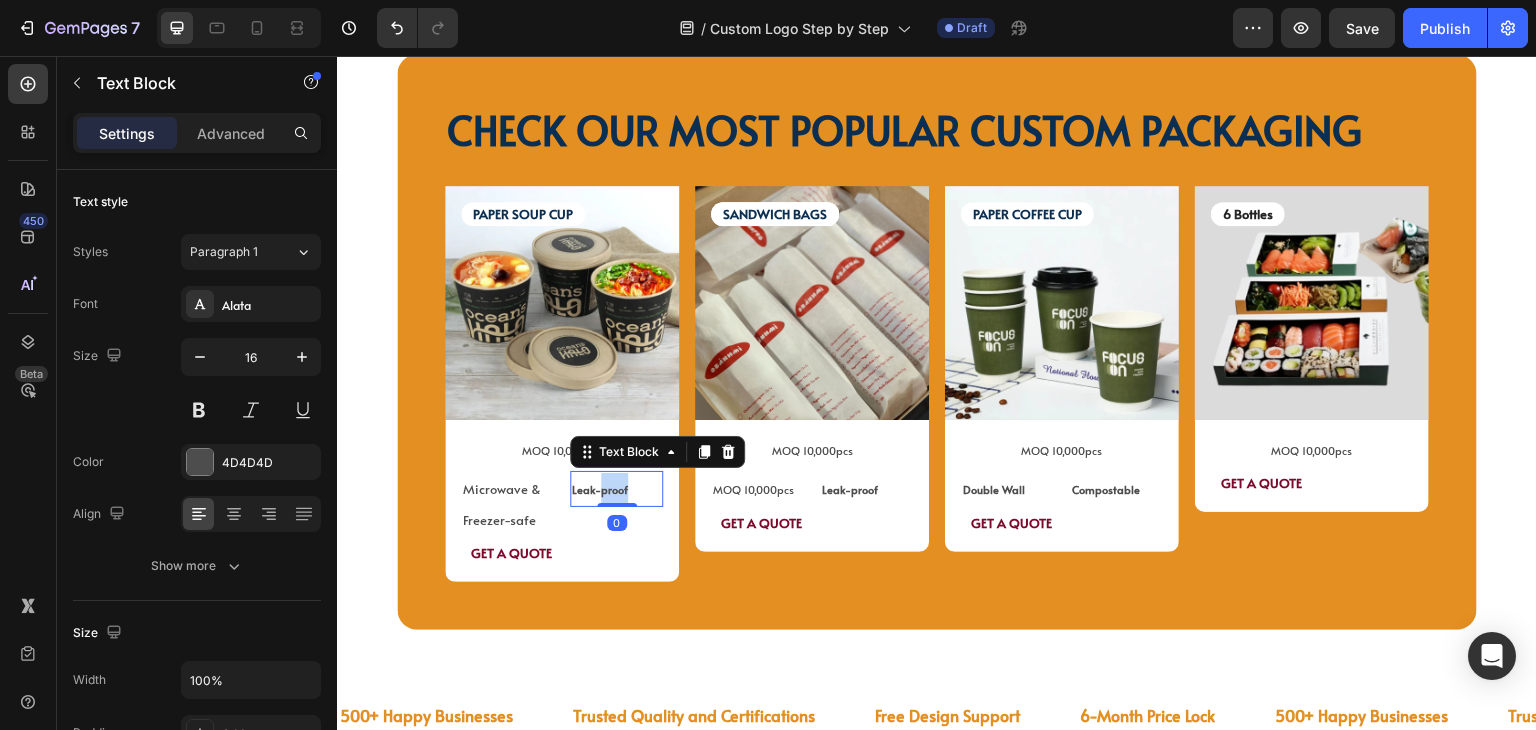 click on "Leak-proof" at bounding box center [600, 489] 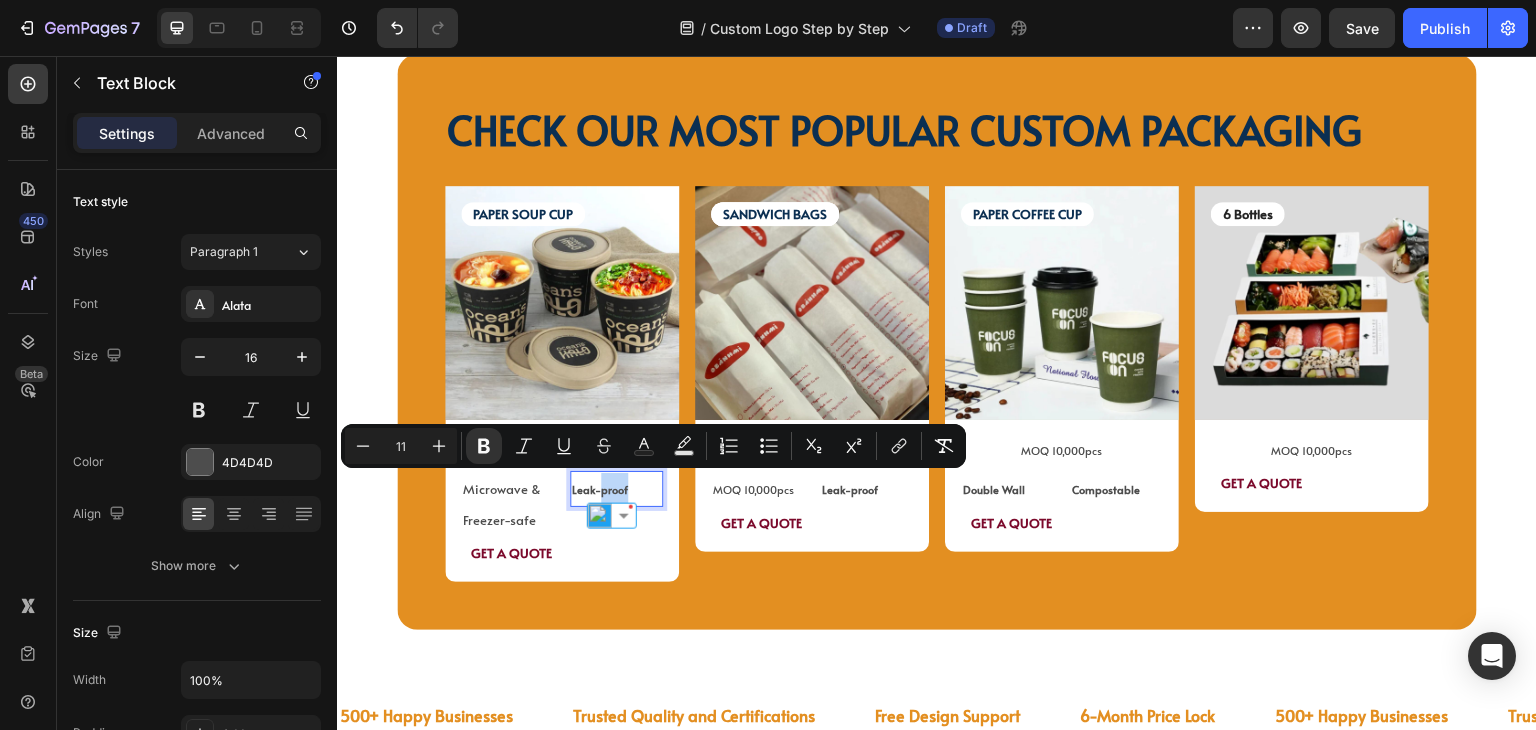 click on "Leak-proof" at bounding box center [600, 489] 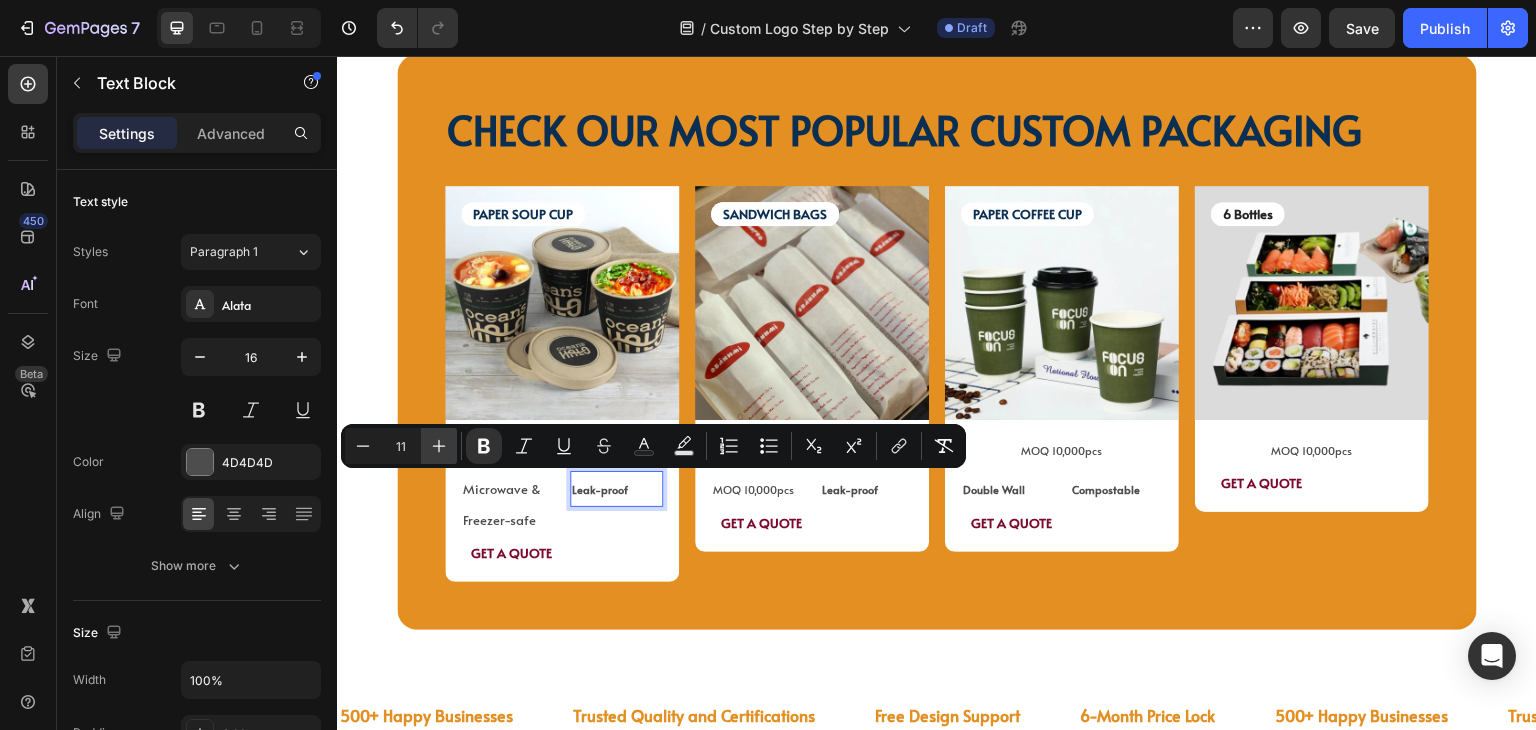 click on "Plus" at bounding box center [439, 446] 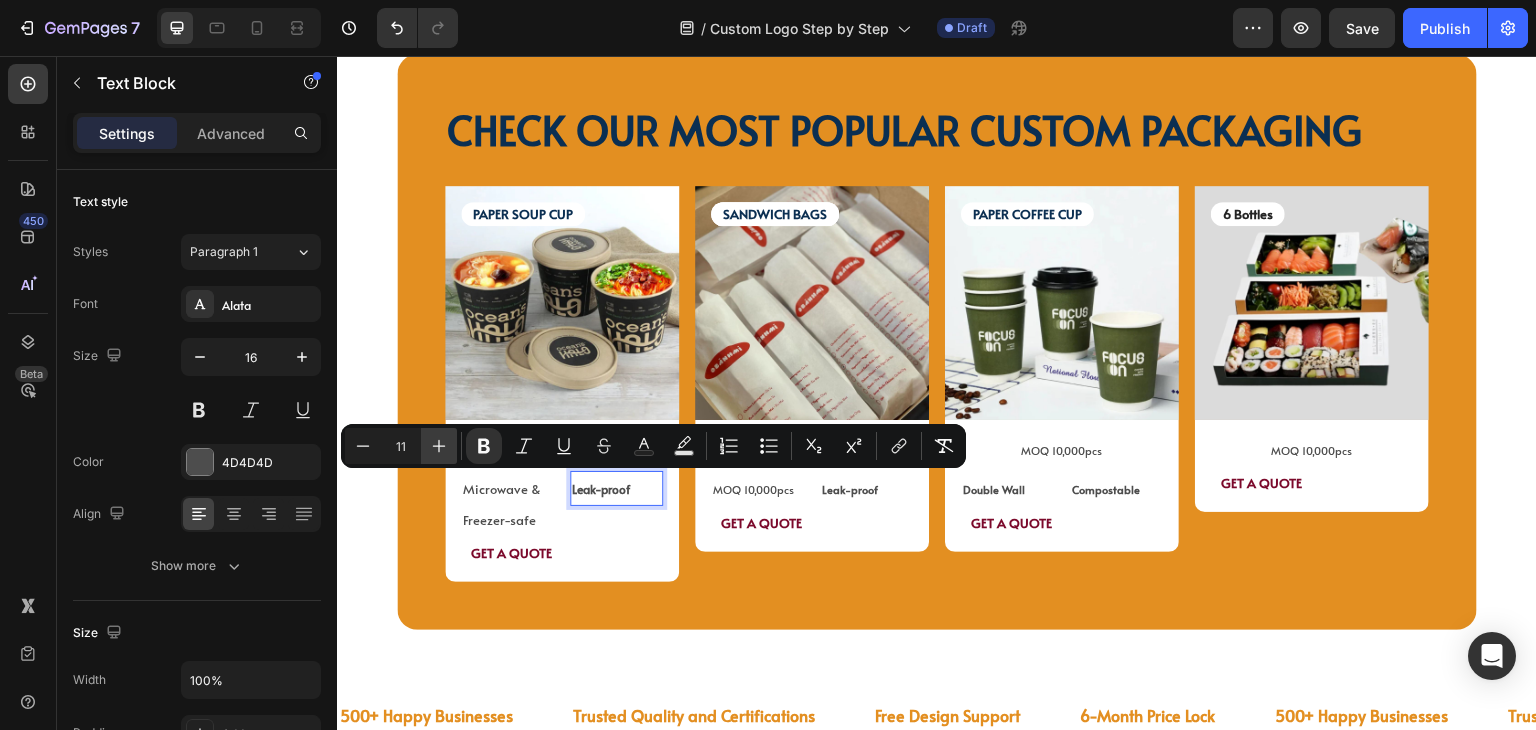 click on "Plus" at bounding box center [439, 446] 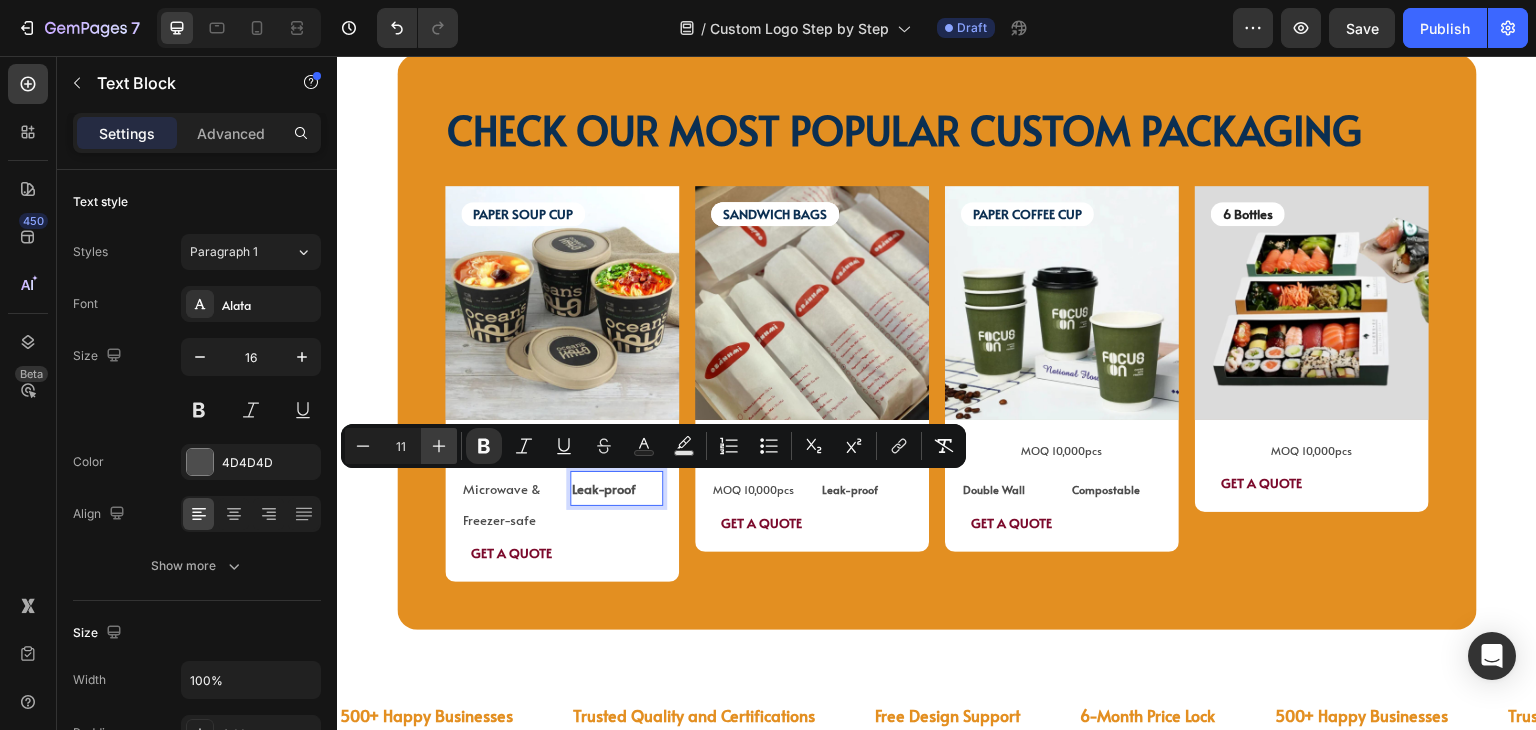 click on "Plus" at bounding box center (439, 446) 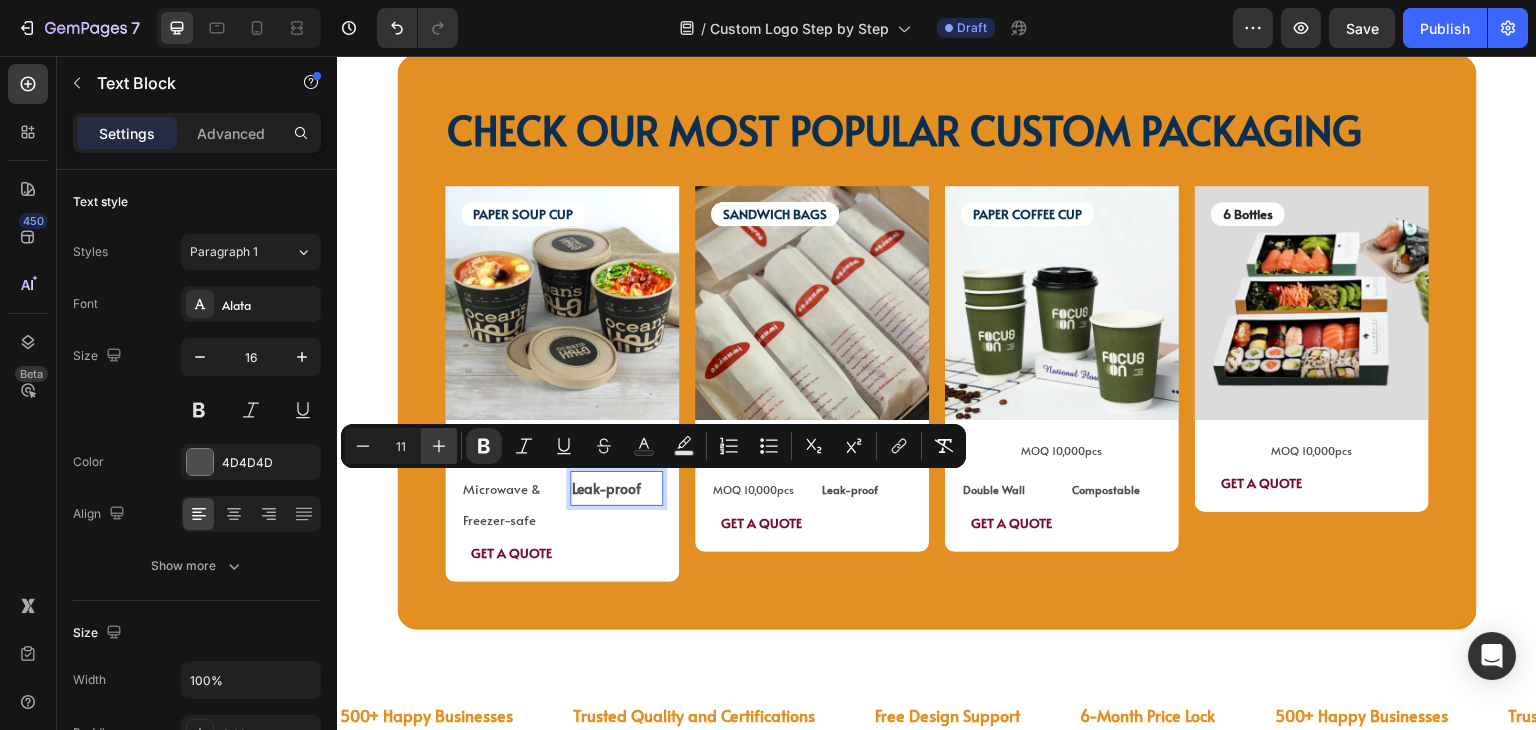click on "Plus" at bounding box center [439, 446] 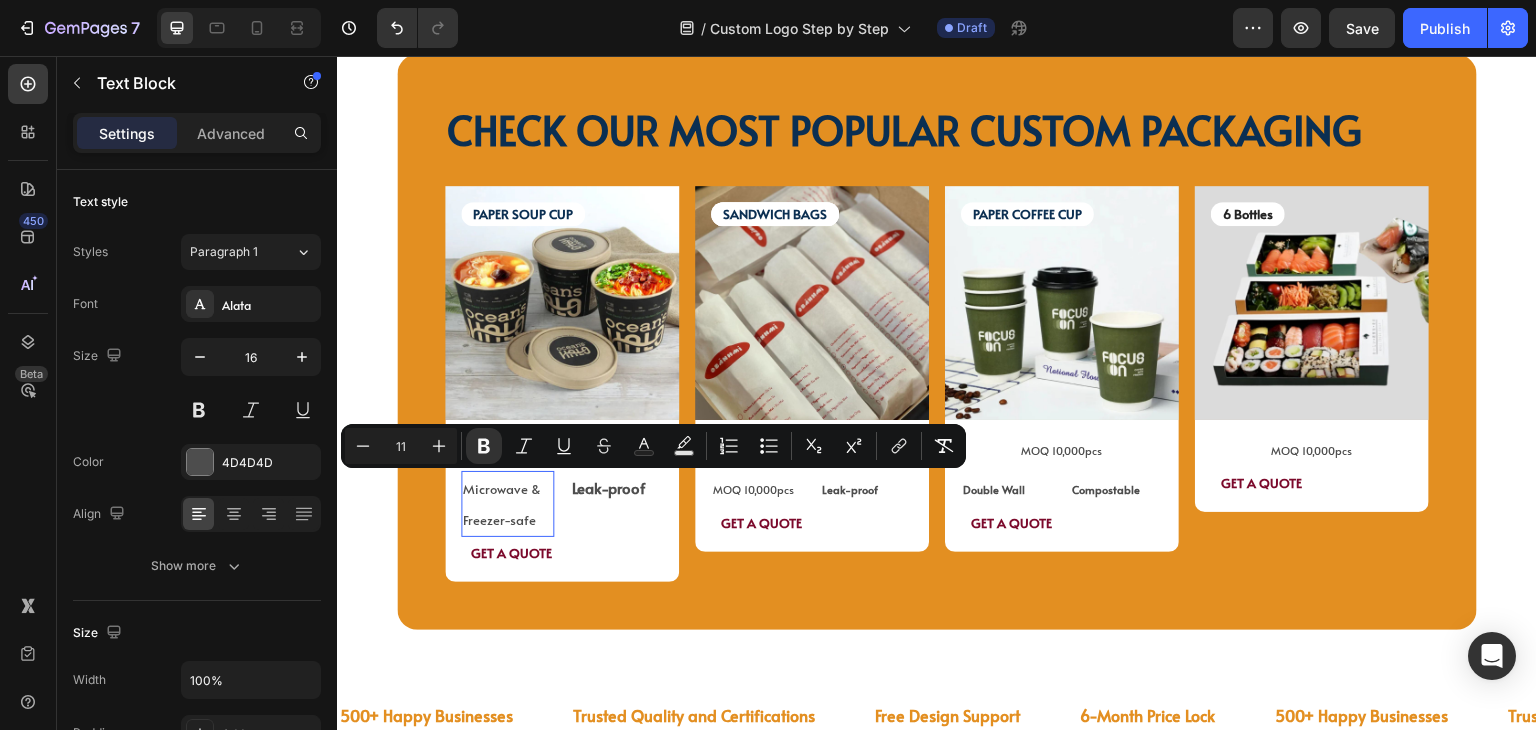 click on "Microwave & Freezer-safe" at bounding box center [502, 504] 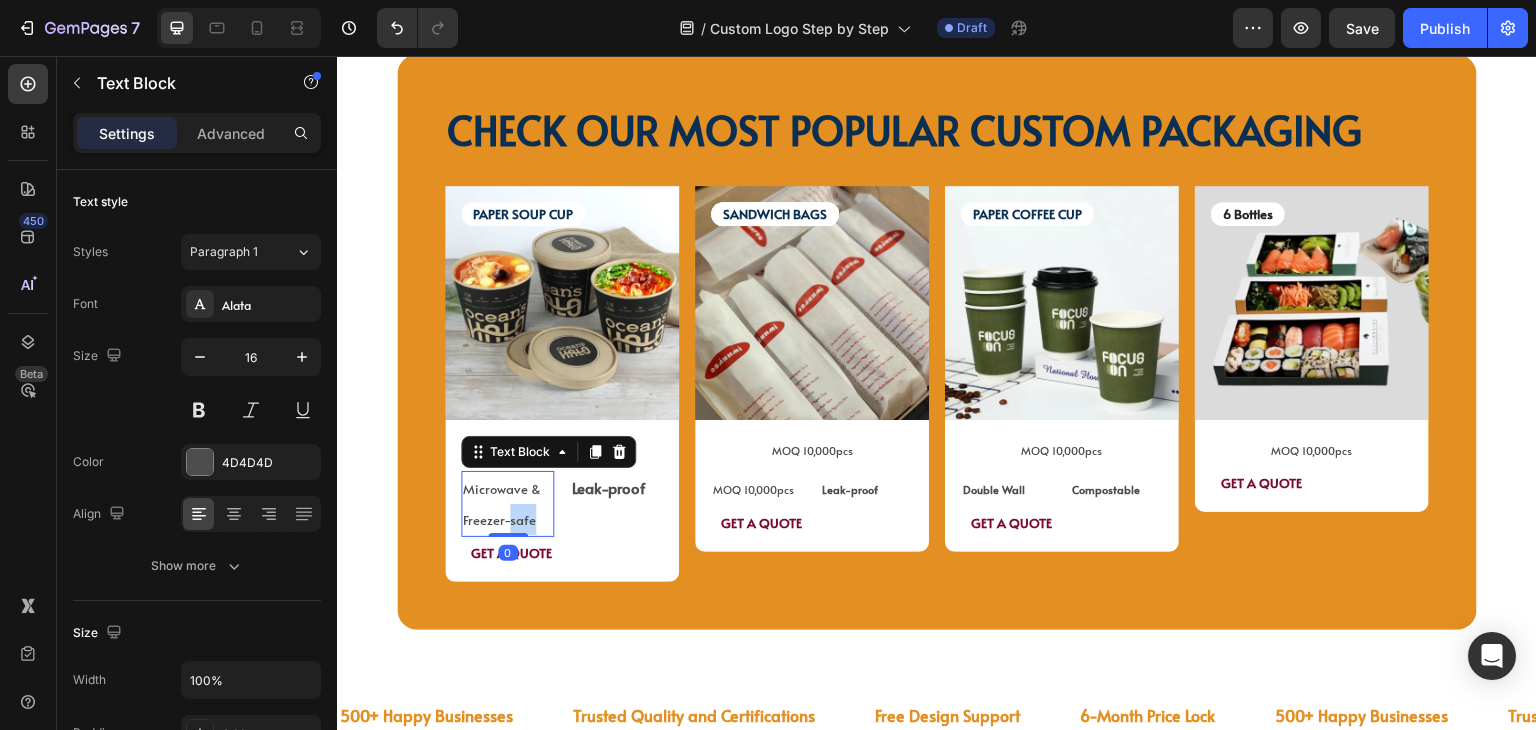 click on "Microwave & Freezer-safe" at bounding box center (502, 504) 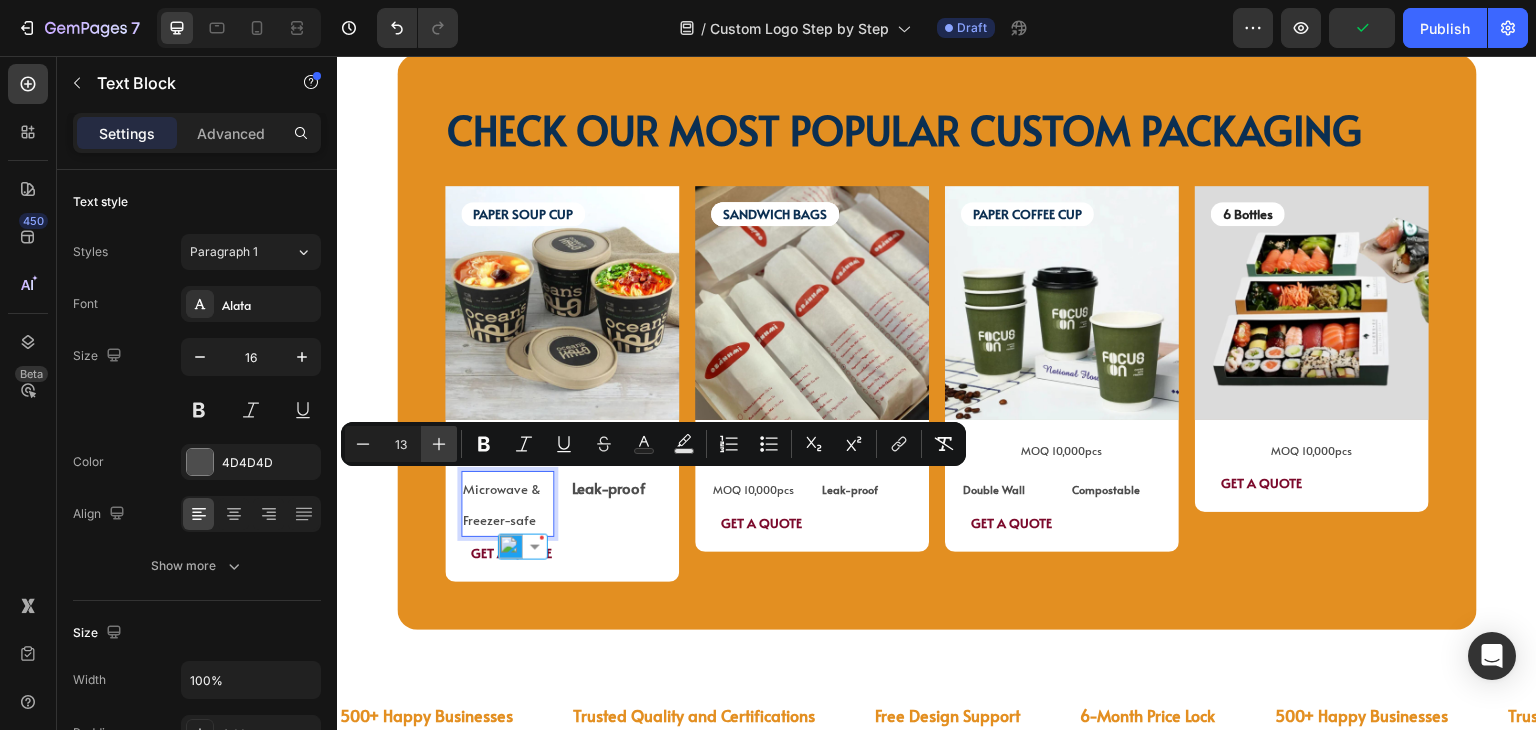 click 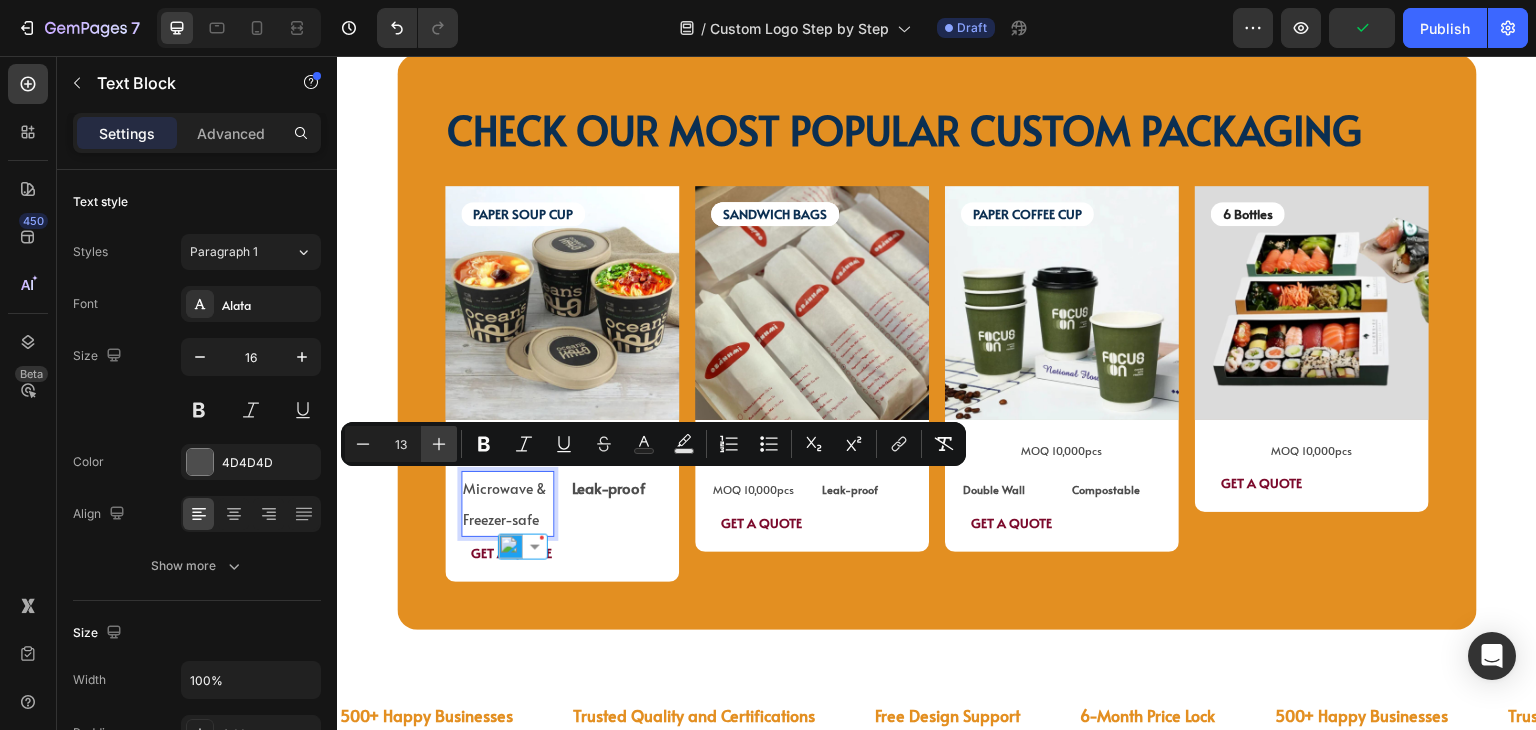 click 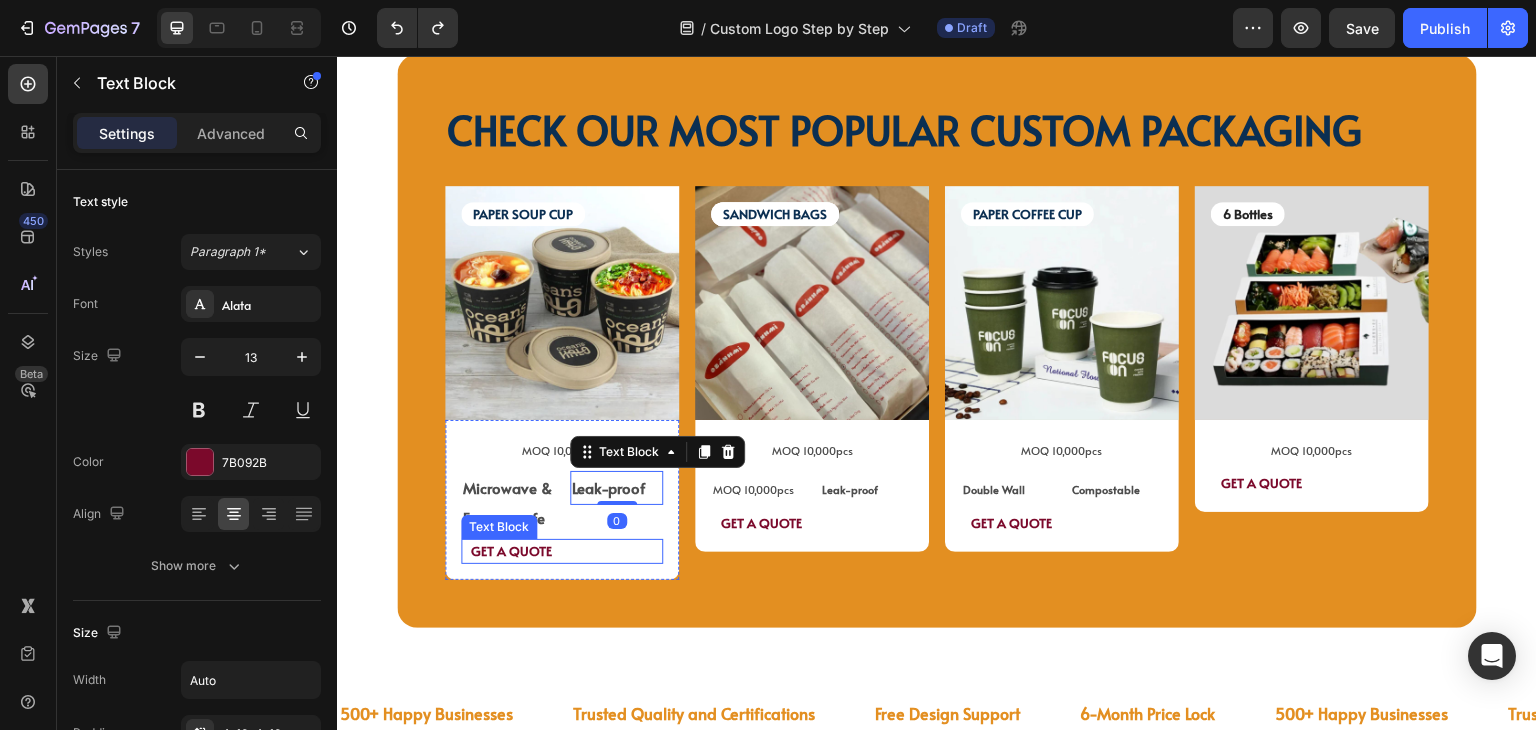 click on "GET A QUOTE" at bounding box center (562, 551) 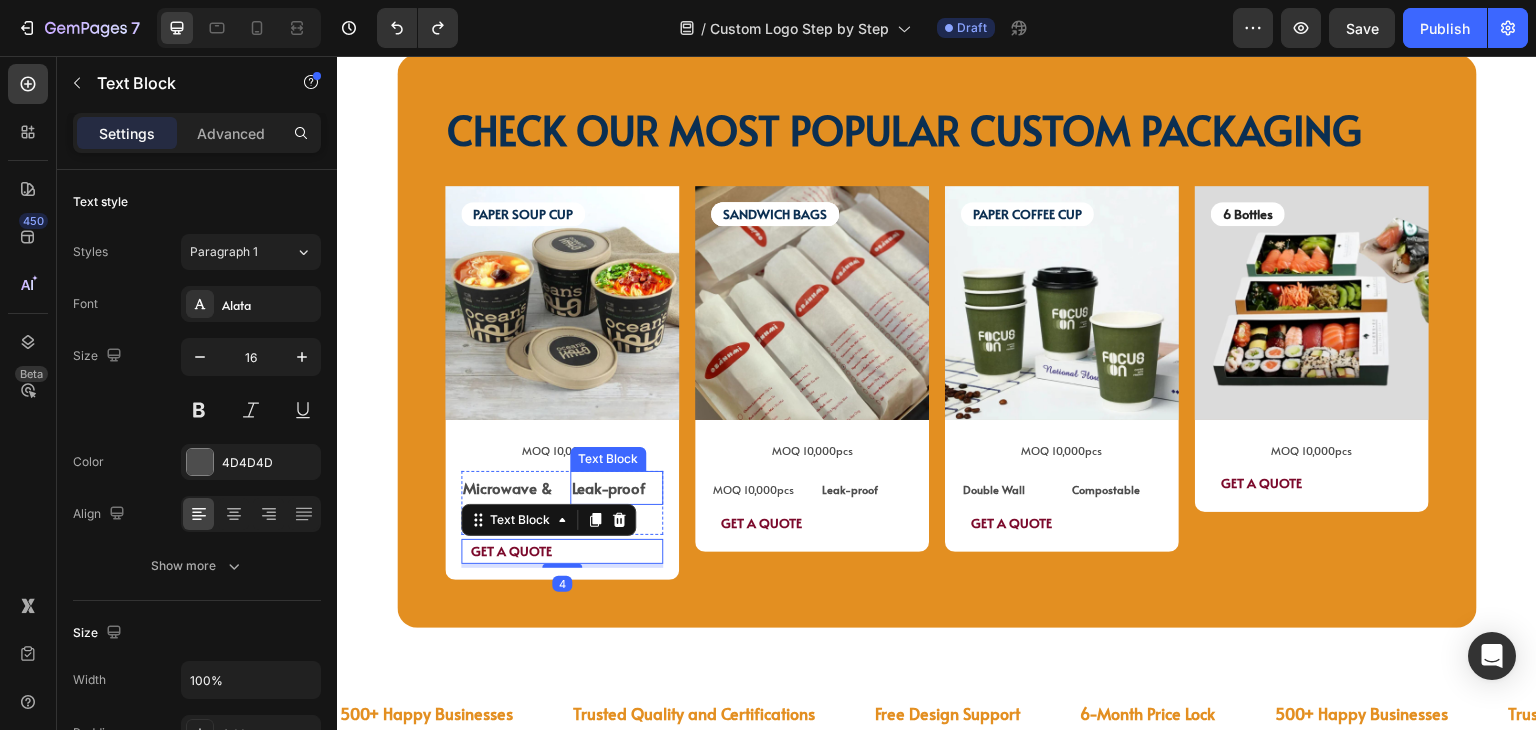 click on "MOQ 10,000pcs Text Block Microwave & Freezer-safe Text Block Leak-proof Text Block Row GET A QUOTE Text Block   4" at bounding box center [562, 500] 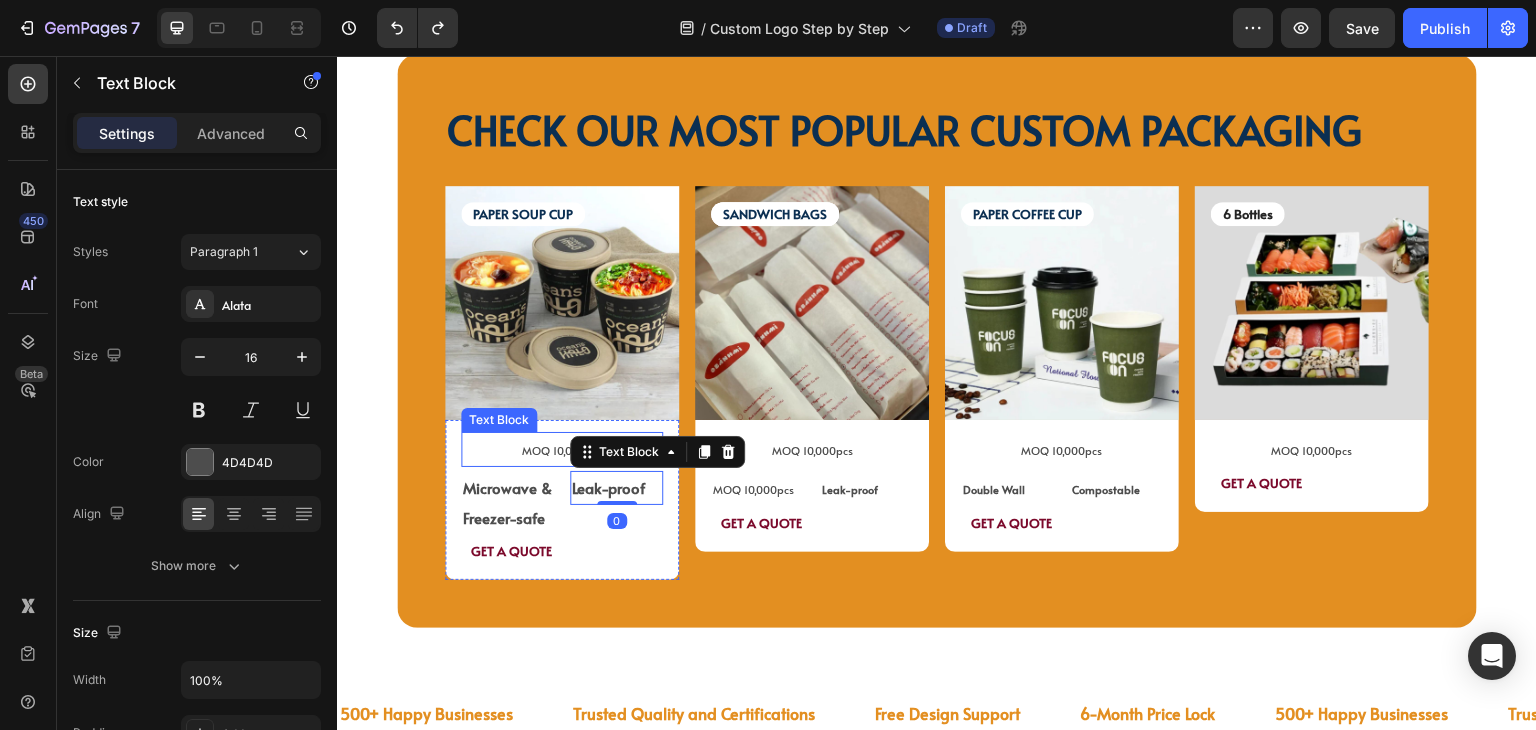 click on "MOQ 10,000pcs" at bounding box center (562, 450) 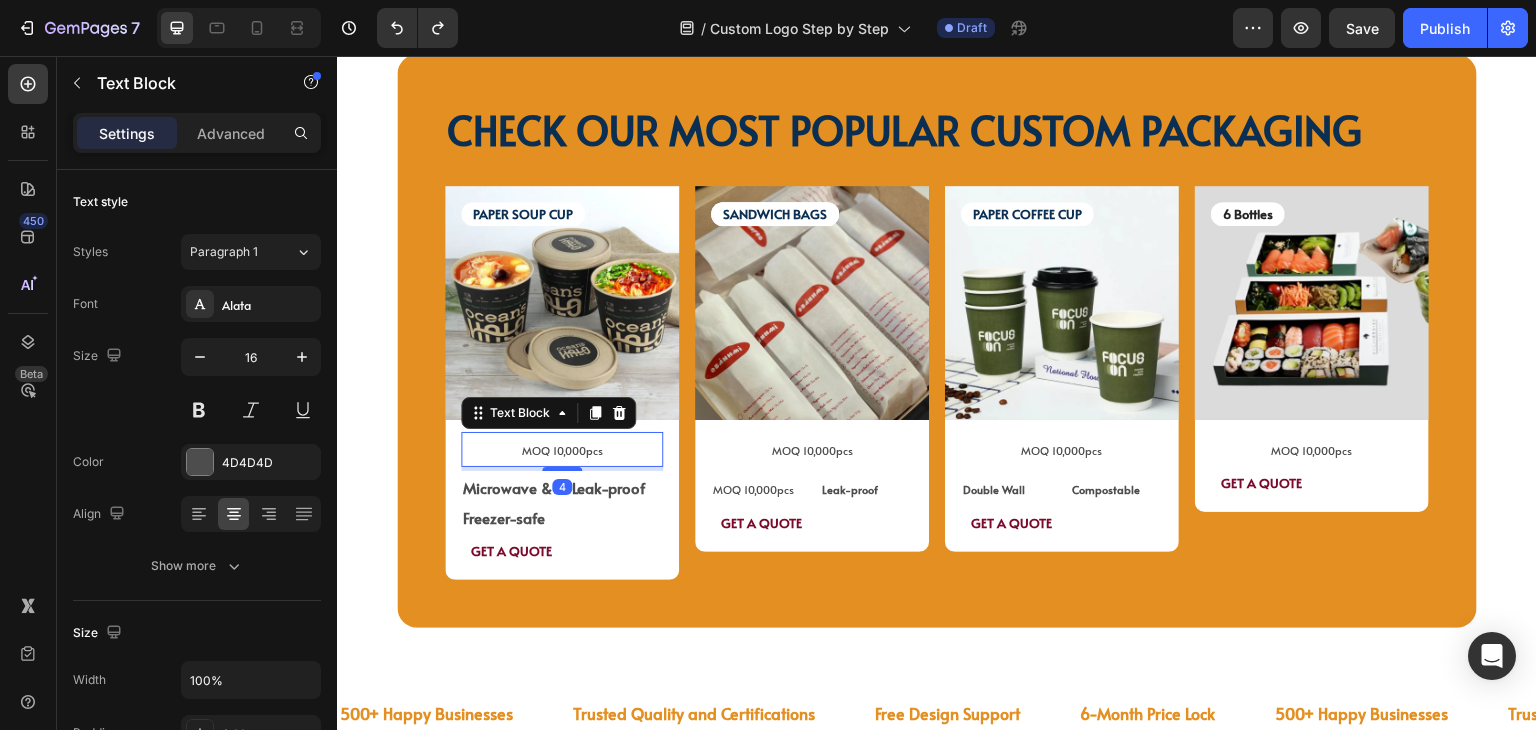 click on "MOQ 10,000pcs" at bounding box center (562, 450) 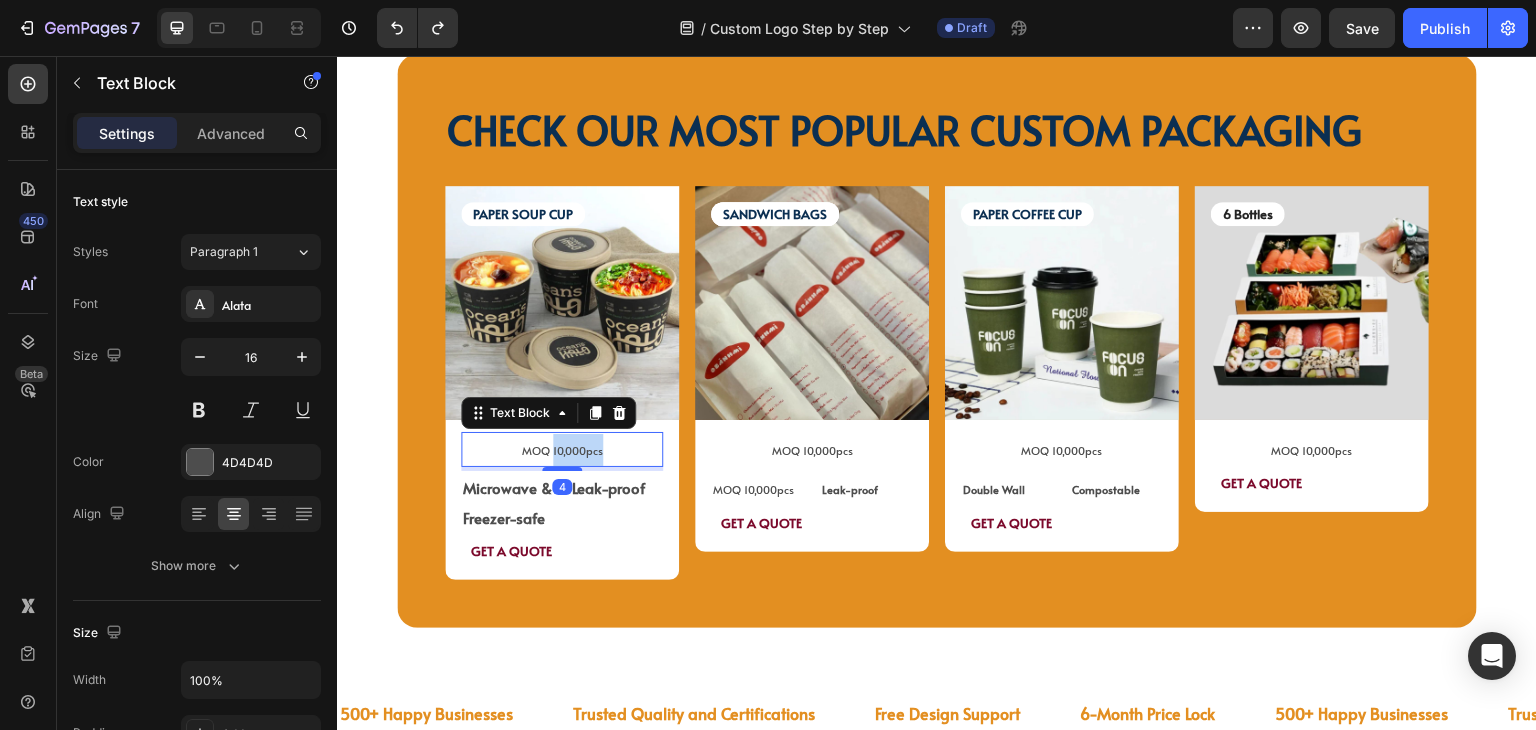 click on "MOQ 10,000pcs" at bounding box center (562, 450) 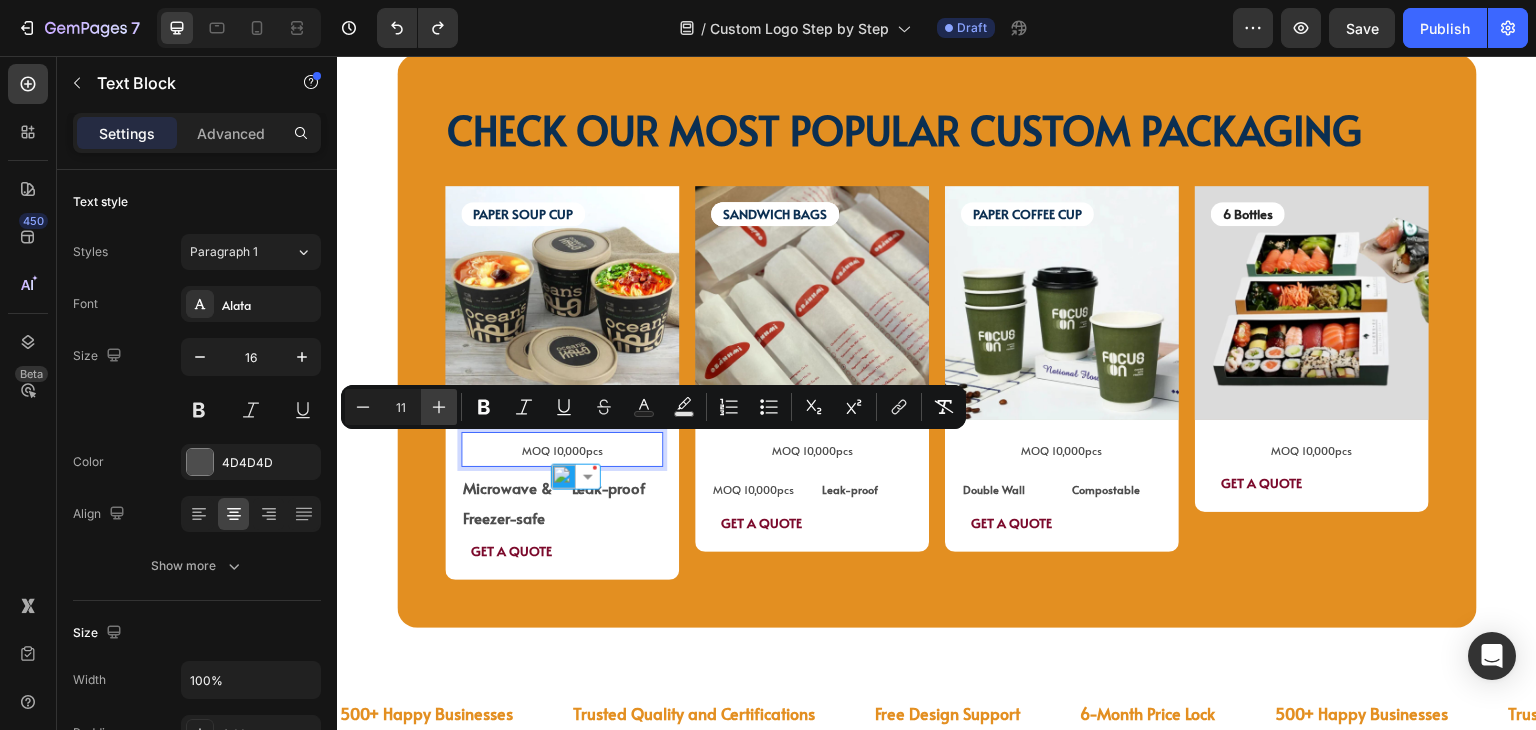 click 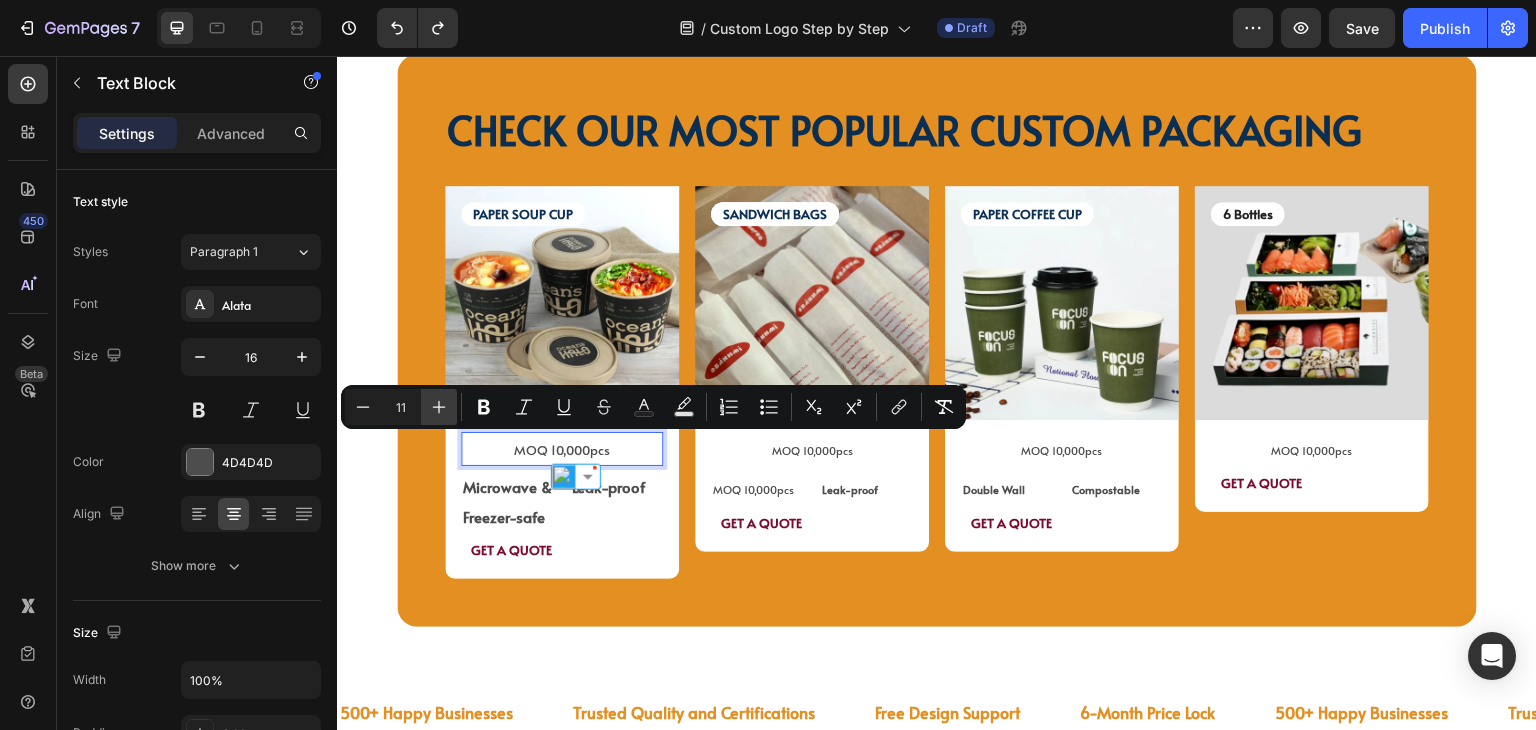 click 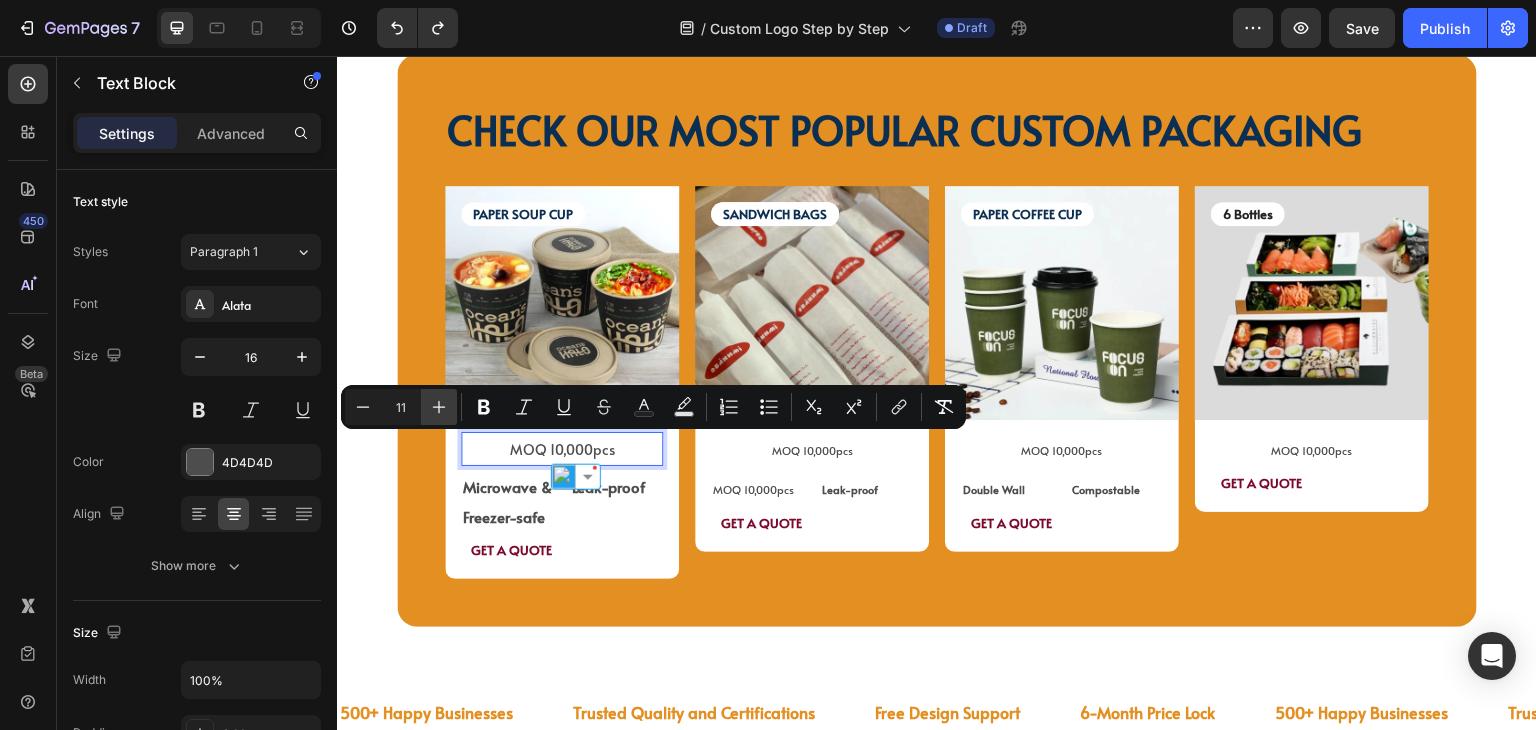 click 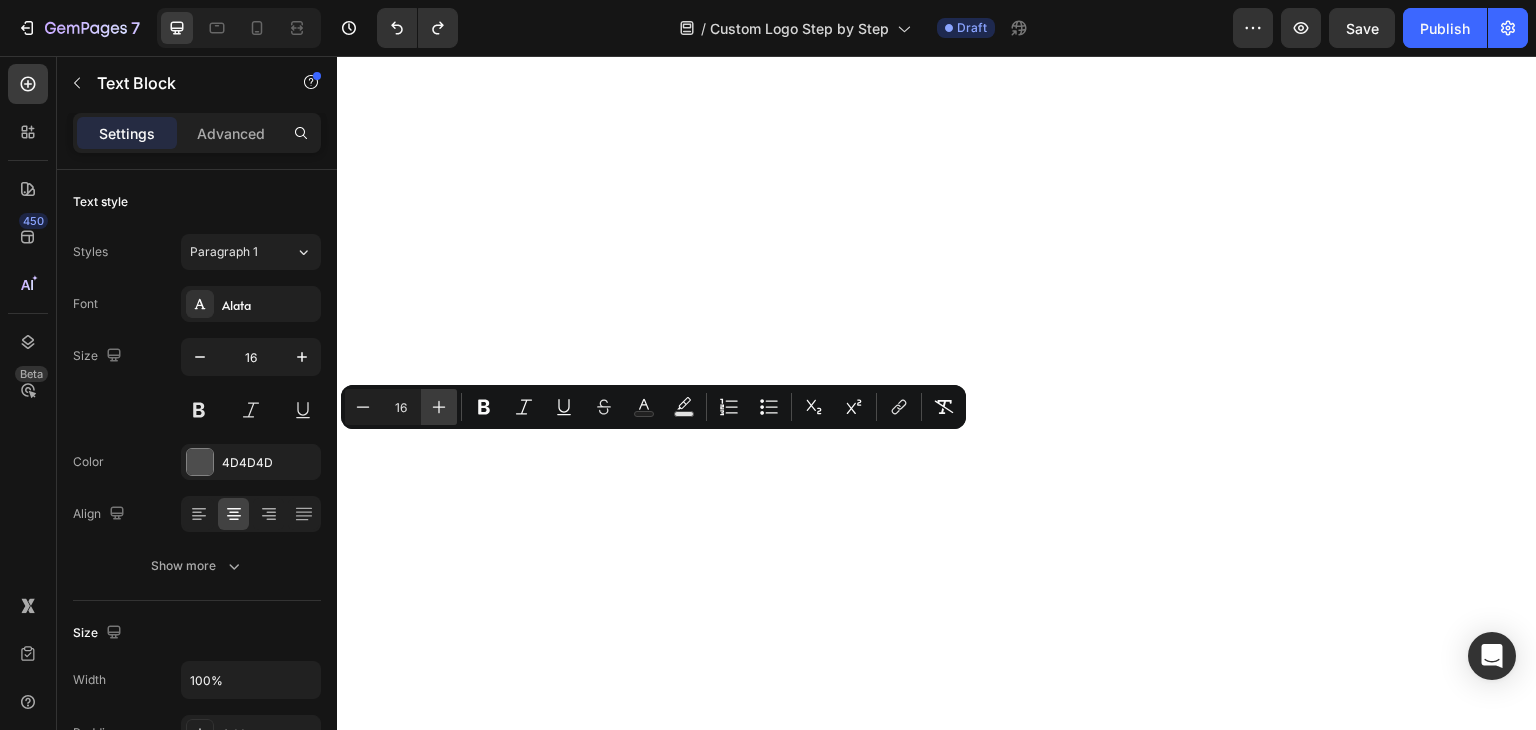 scroll, scrollTop: 0, scrollLeft: 0, axis: both 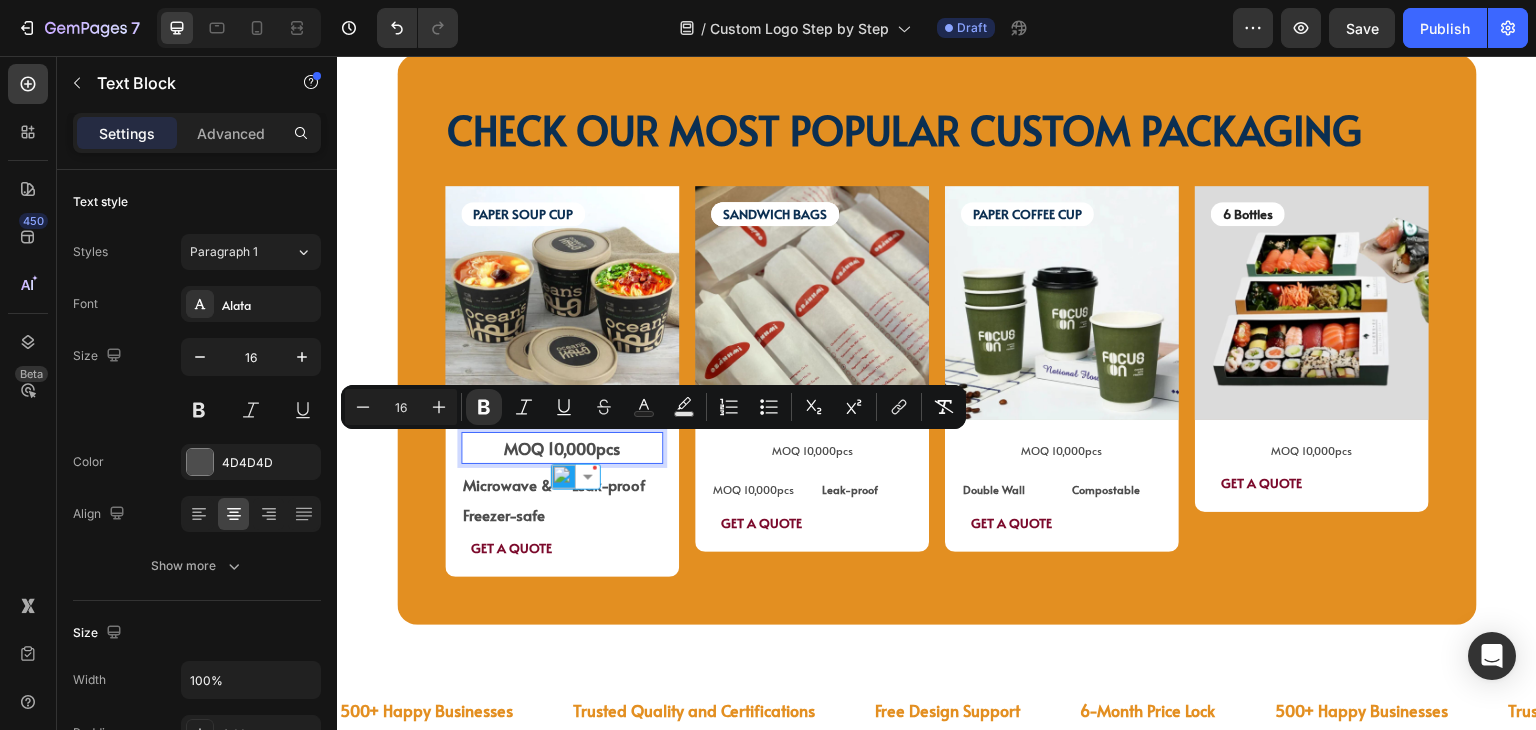 click on "Leak-proof Text Block" at bounding box center (616, 500) 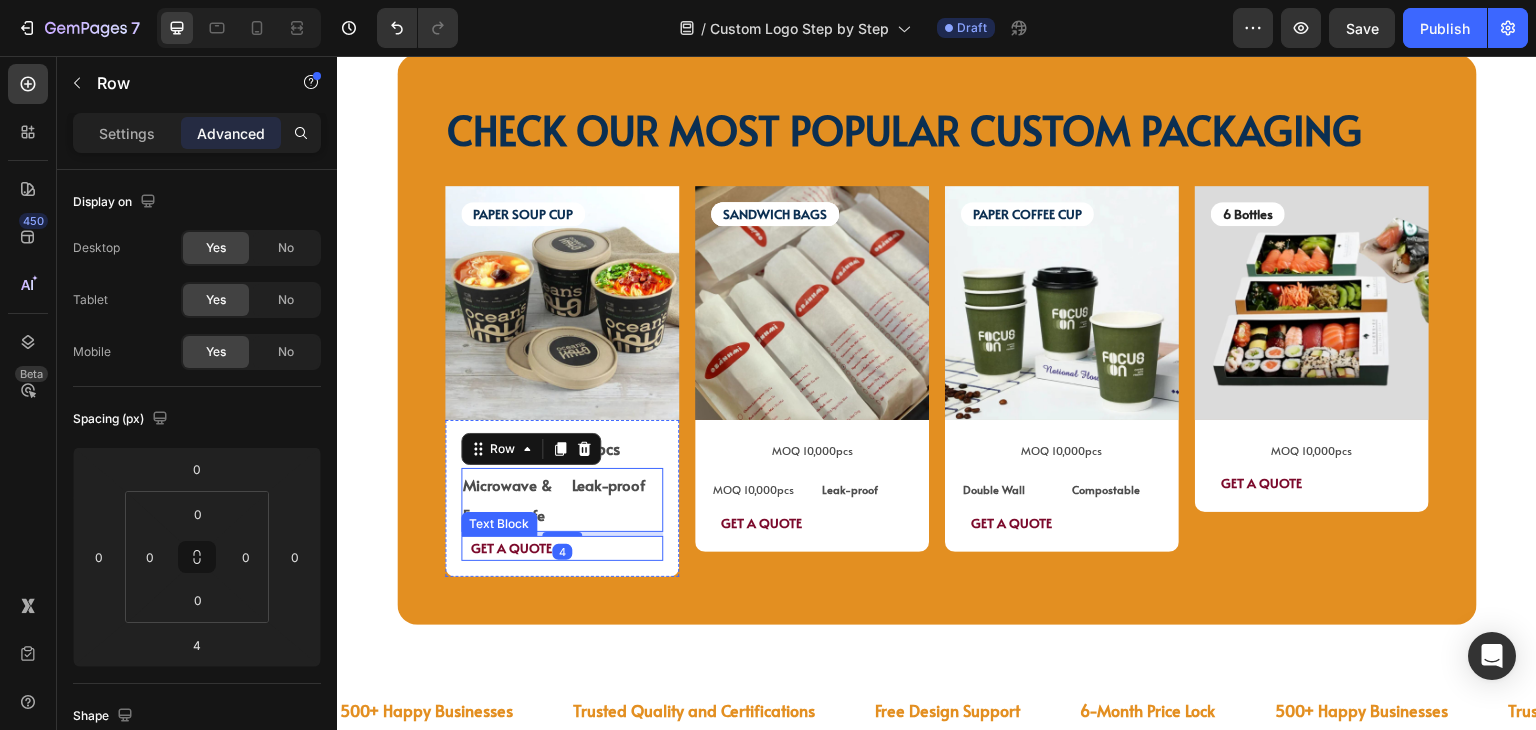 click on "GET A QUOTE" at bounding box center (562, 548) 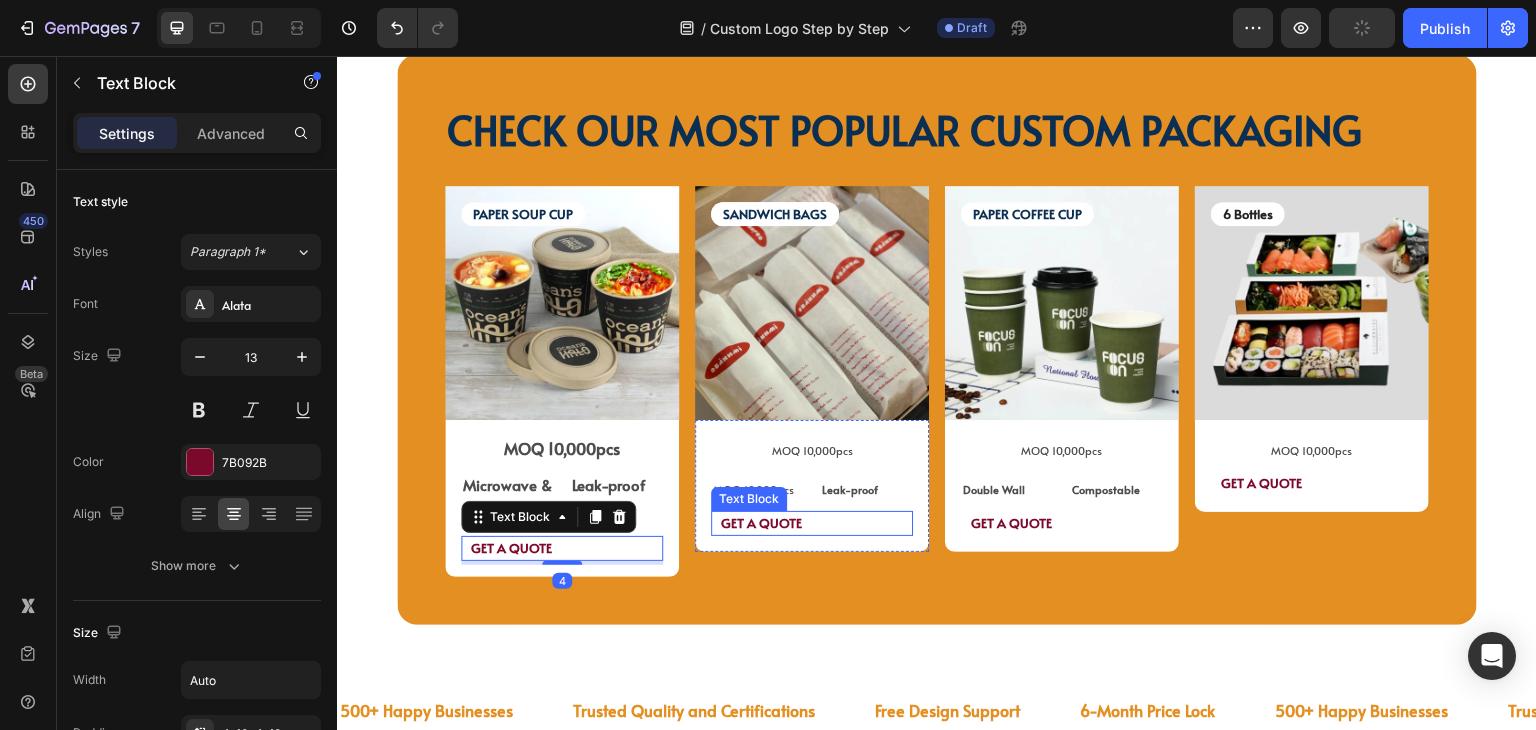 click on "GET A QUOTE" at bounding box center [761, 523] 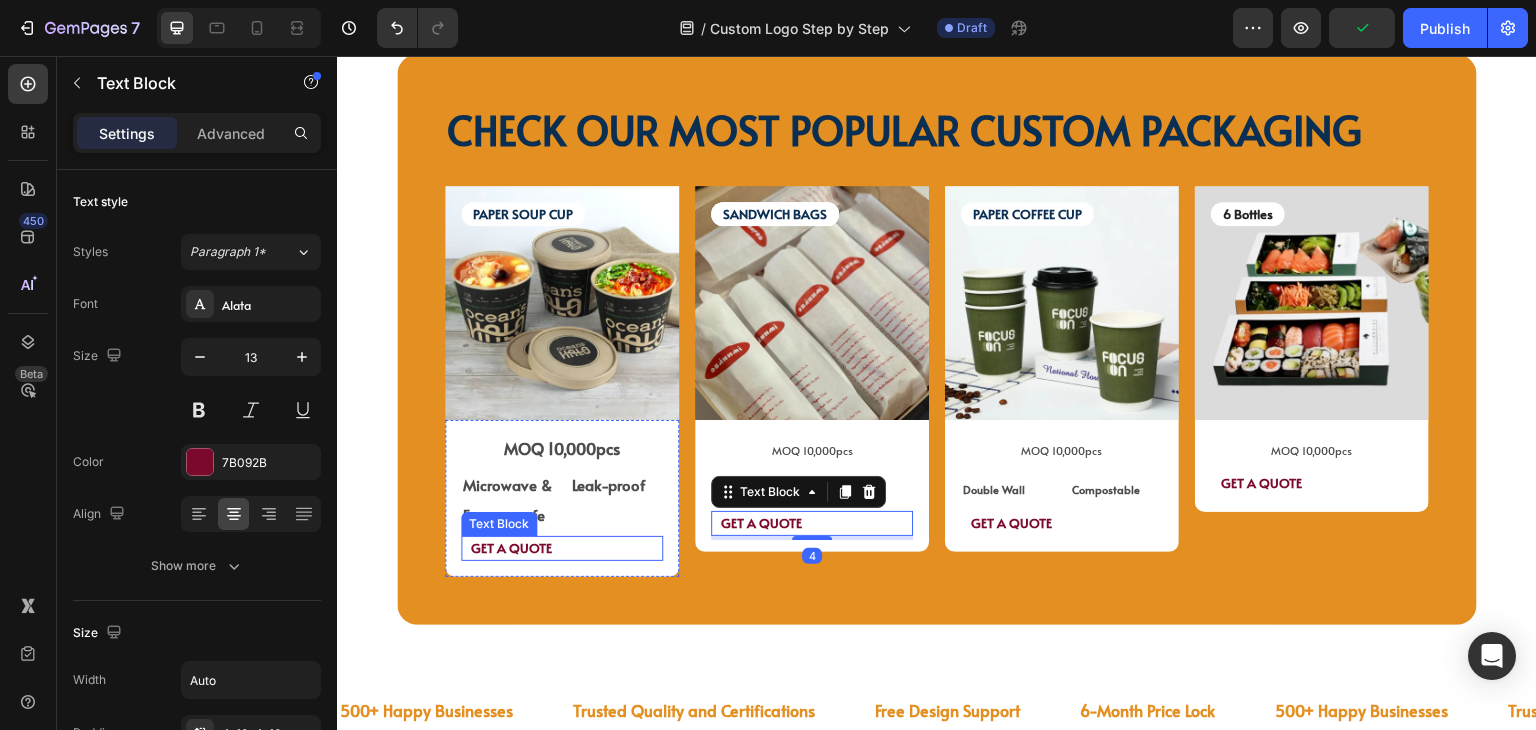 click on "GET A QUOTE" at bounding box center [562, 548] 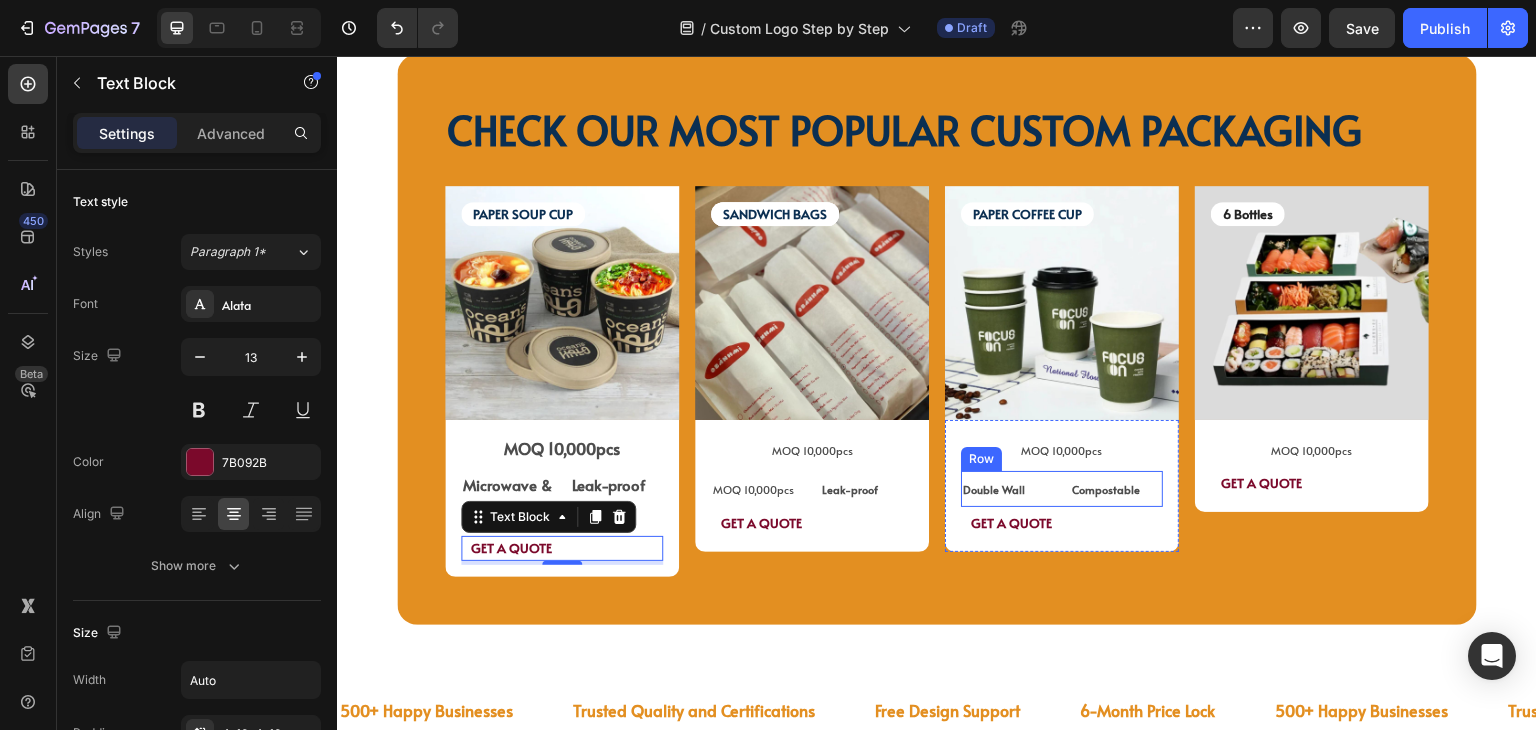 click on "Double Wall Text Block Compostable Text Block Row" at bounding box center [1062, 489] 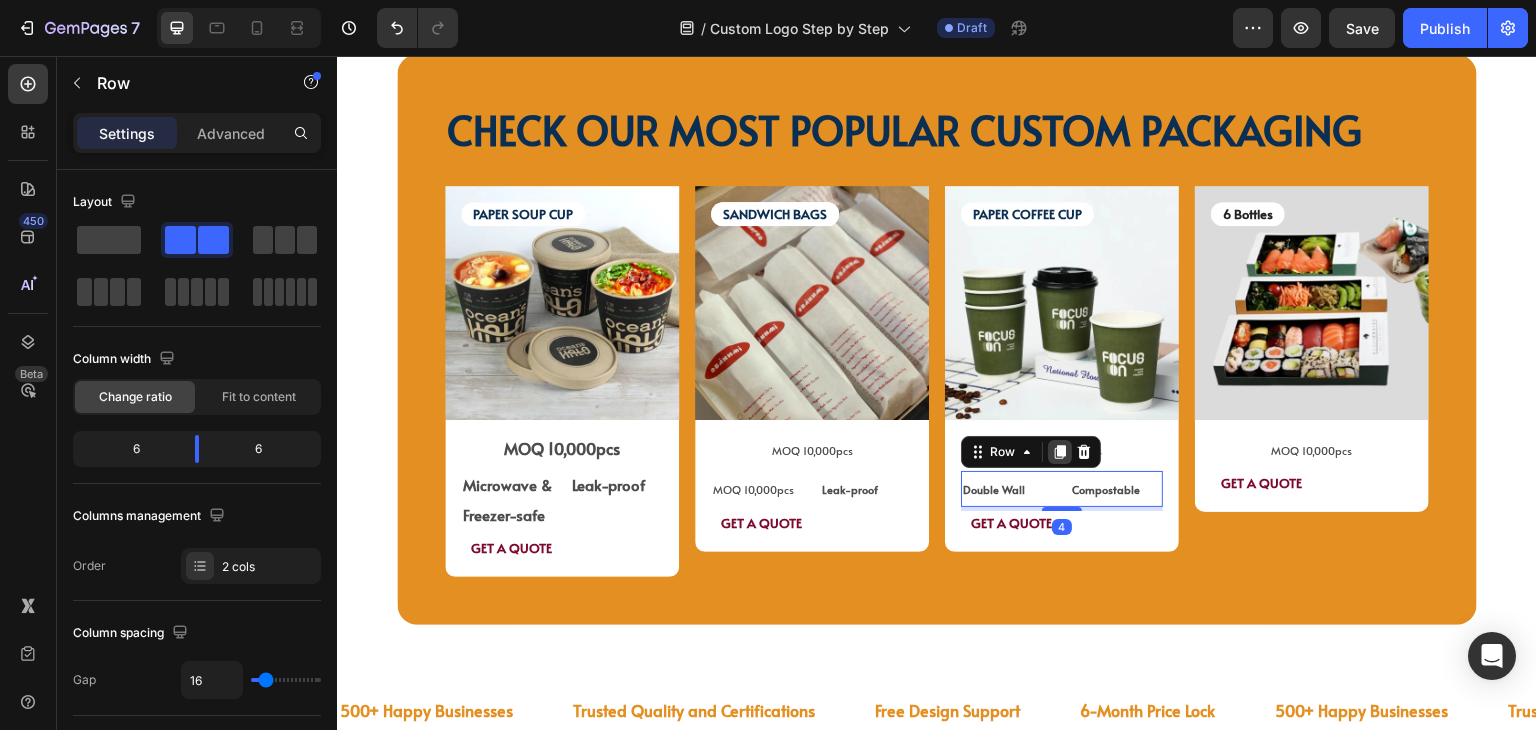 click 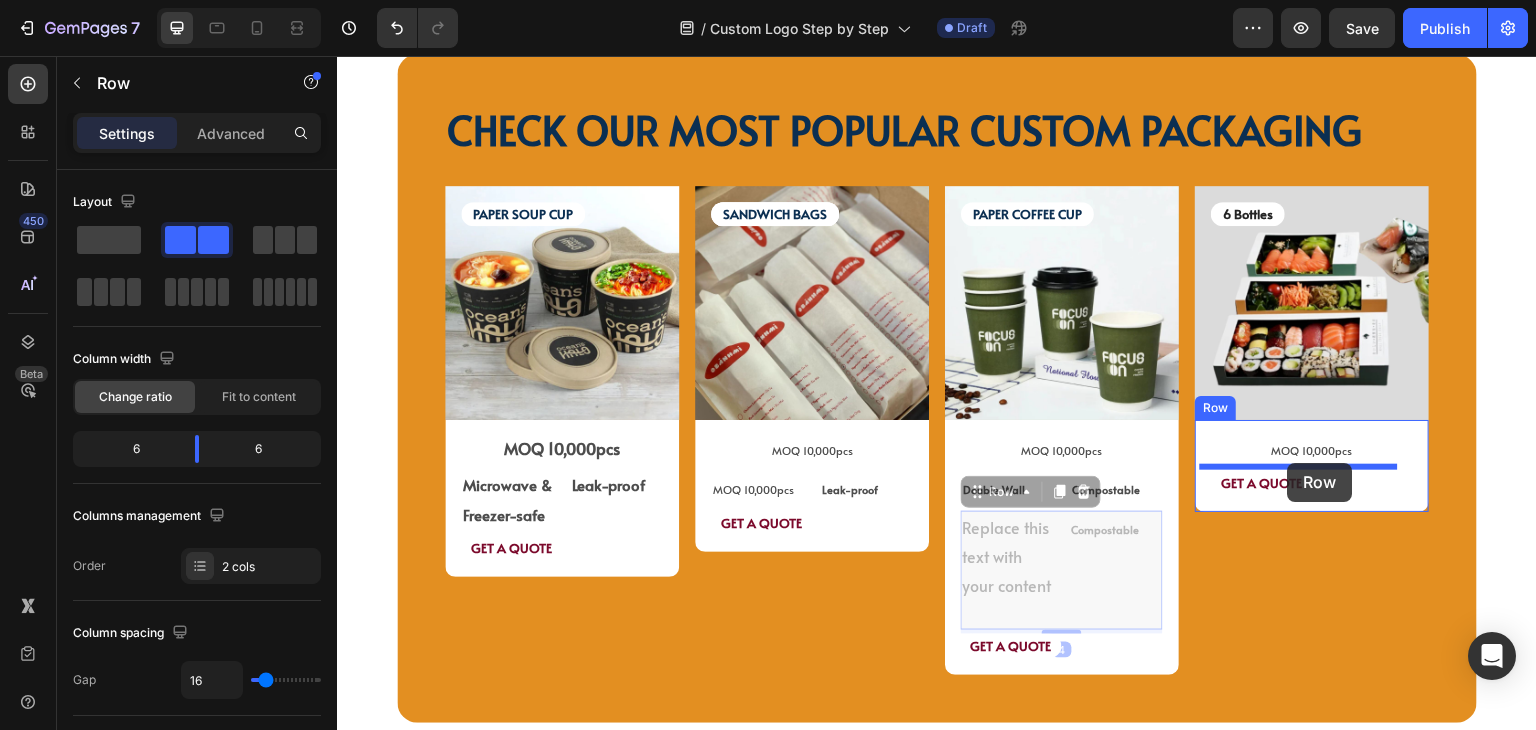 drag, startPoint x: 998, startPoint y: 482, endPoint x: 1288, endPoint y: 463, distance: 290.62173 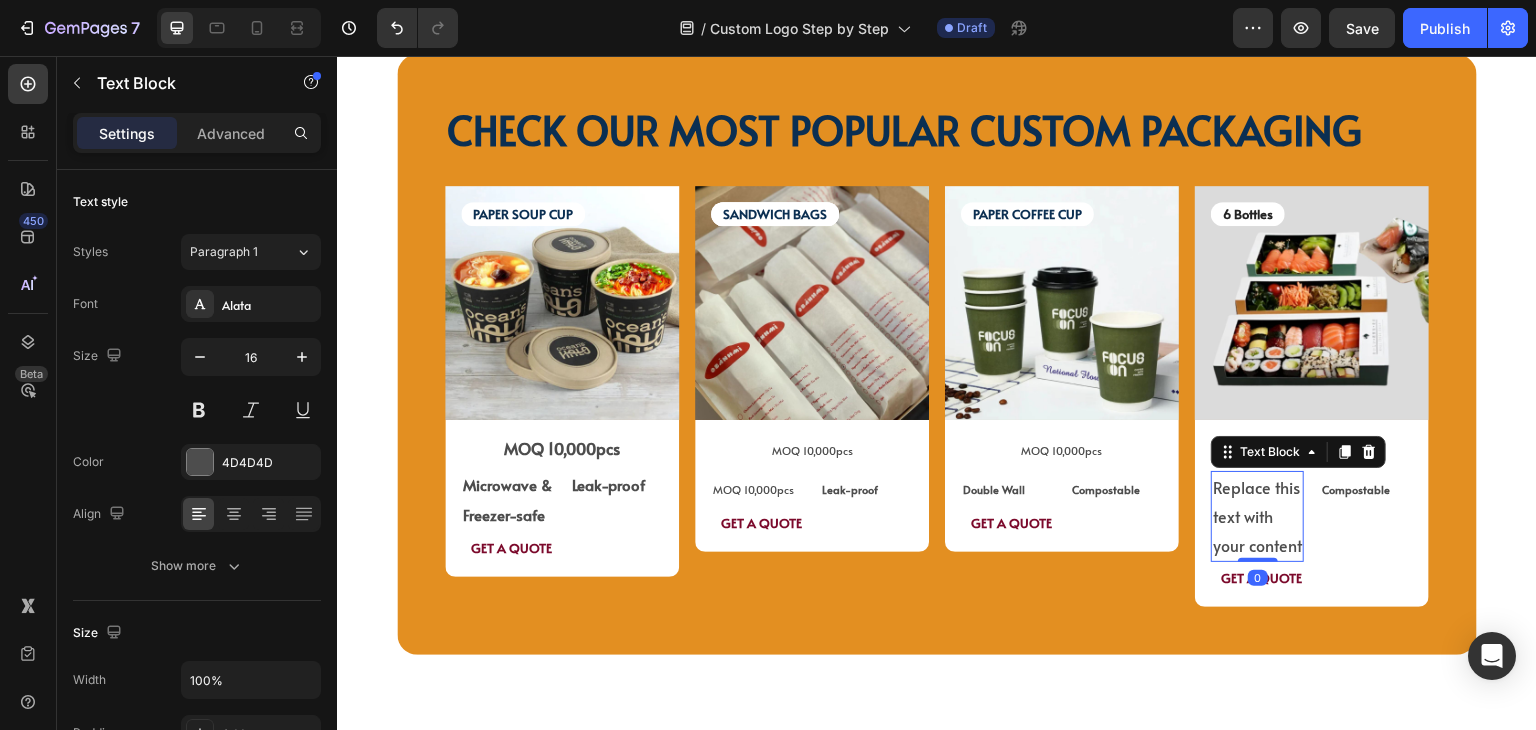 click on "Replace this text with your content" at bounding box center [1257, 516] 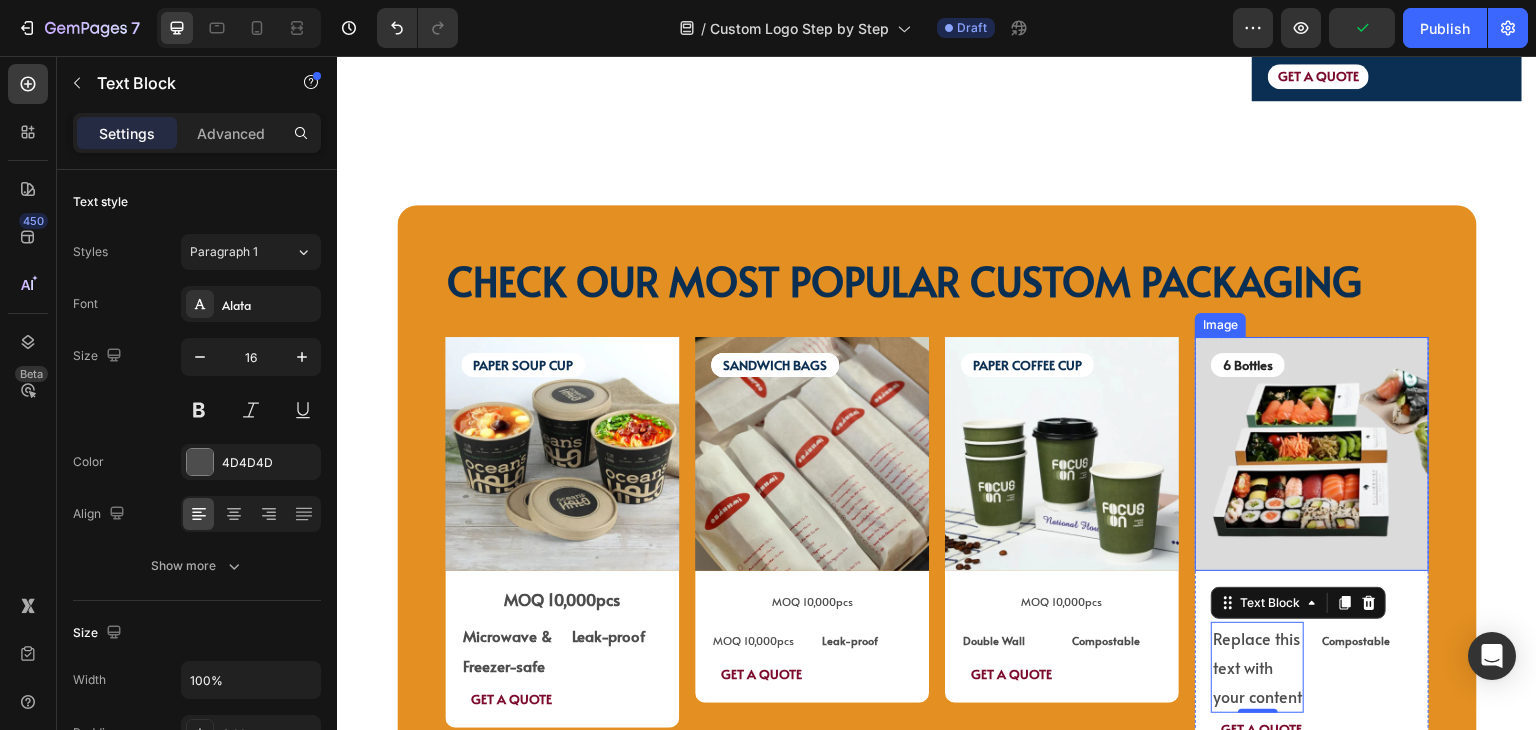 scroll, scrollTop: 4687, scrollLeft: 0, axis: vertical 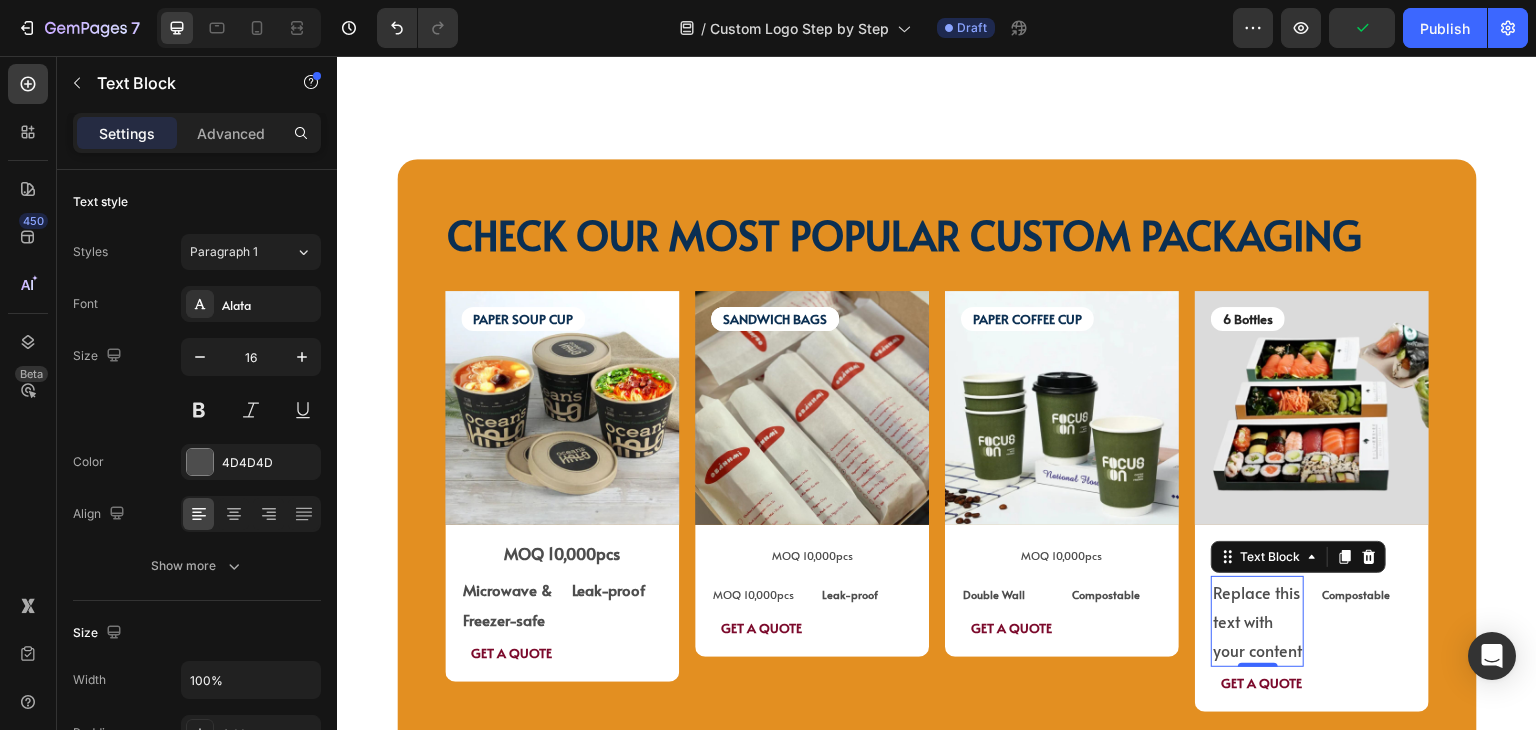 click on "Replace this text with your content" at bounding box center [1257, 621] 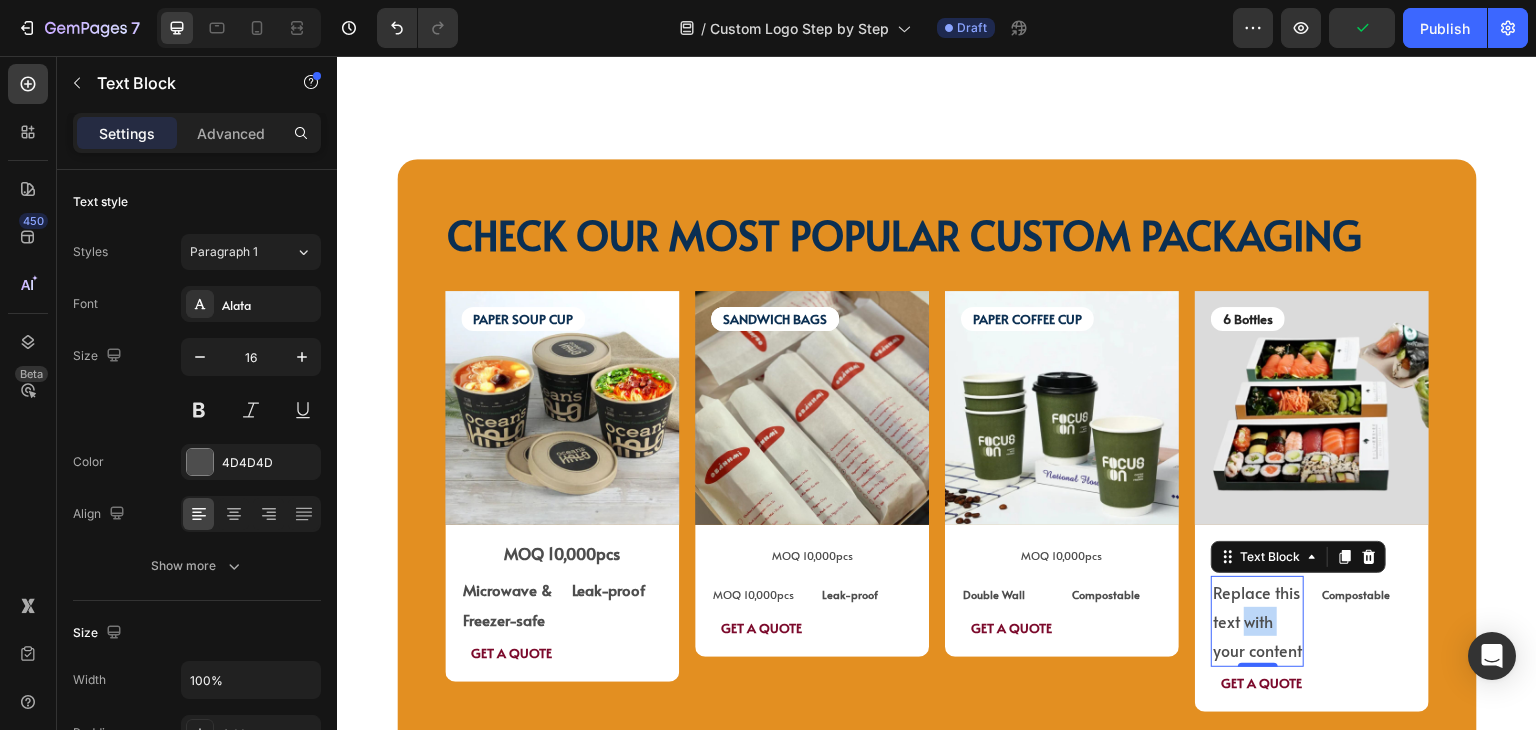 click on "Replace this text with your content" at bounding box center (1257, 621) 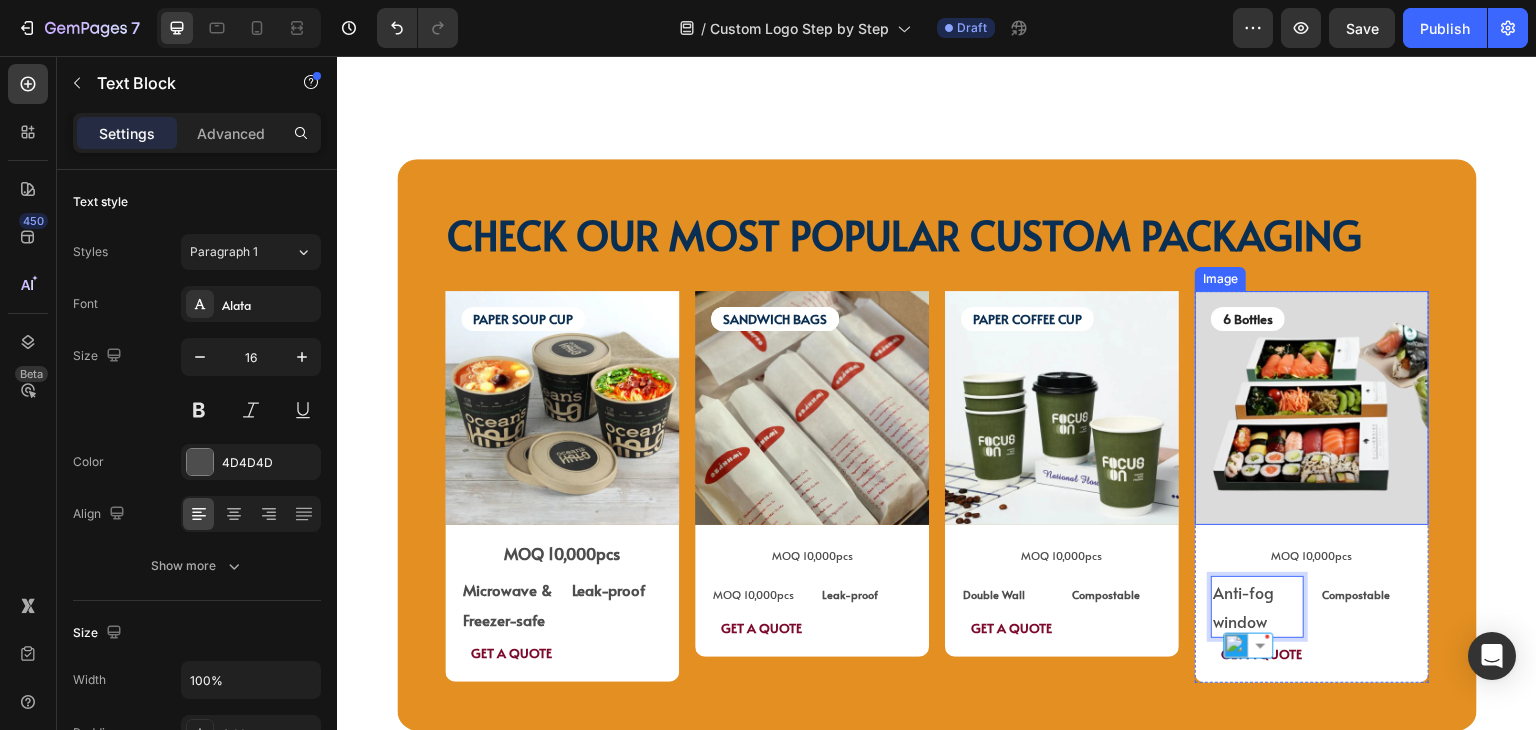 click at bounding box center (1312, 408) 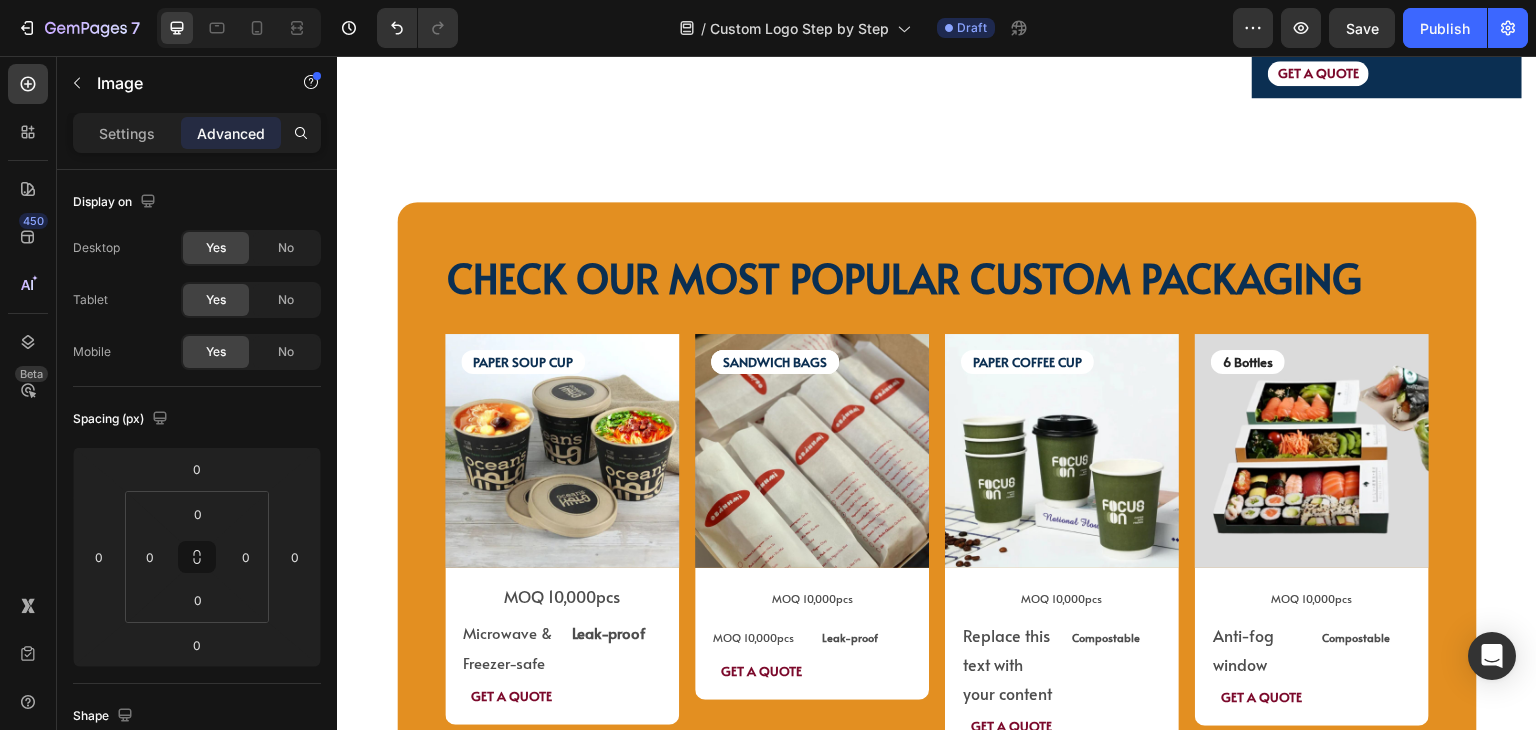 scroll, scrollTop: 4687, scrollLeft: 0, axis: vertical 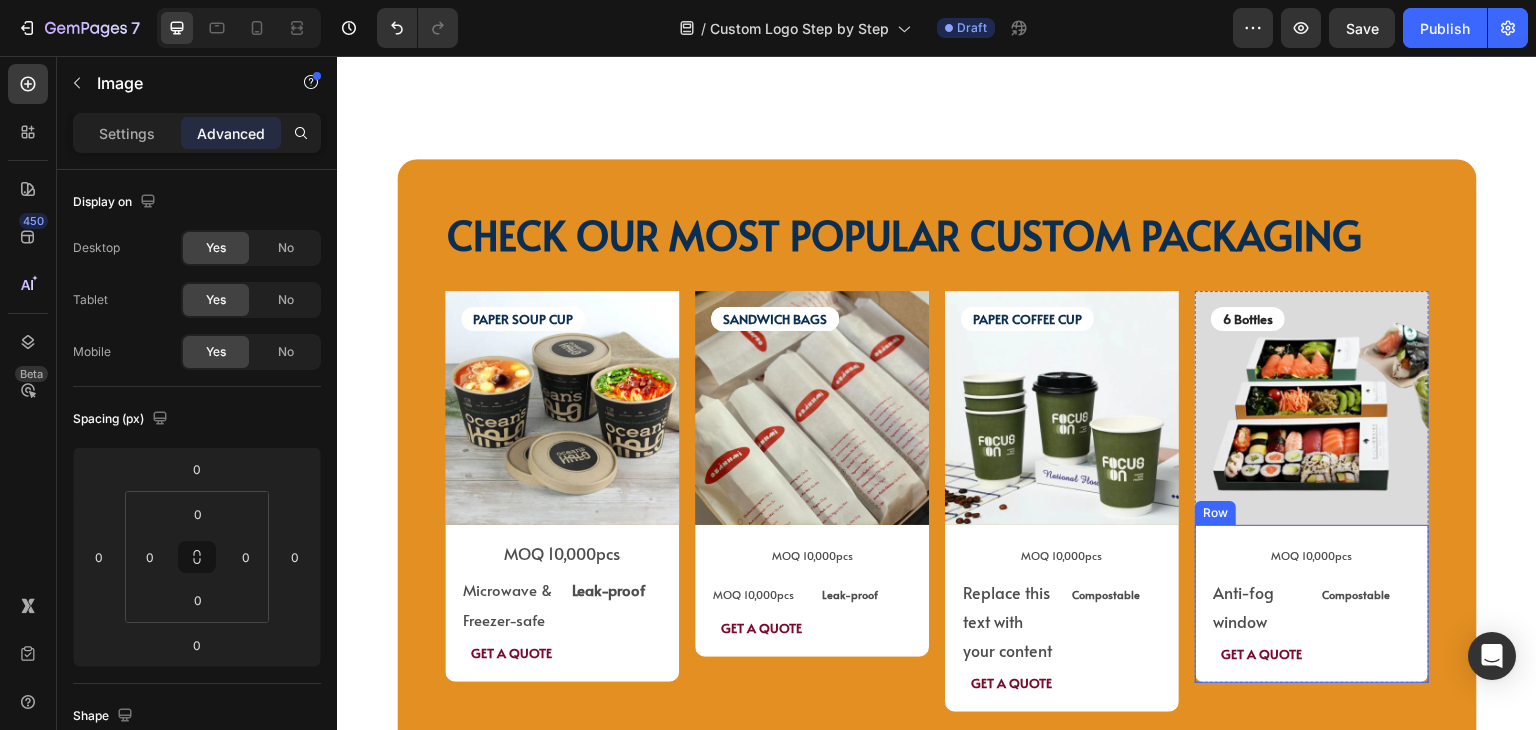 click on "Compostable" at bounding box center [1356, 594] 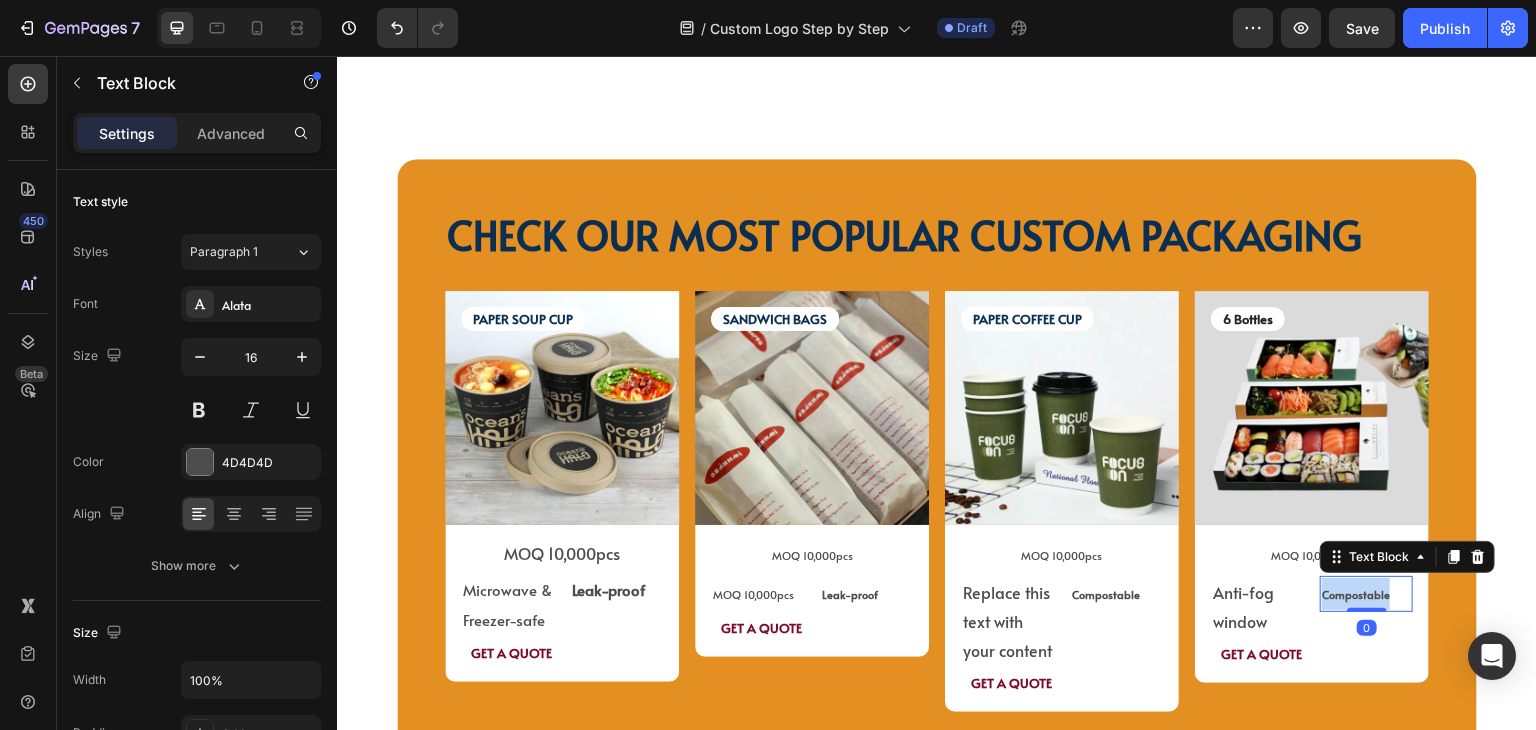 click on "Compostable" at bounding box center [1356, 594] 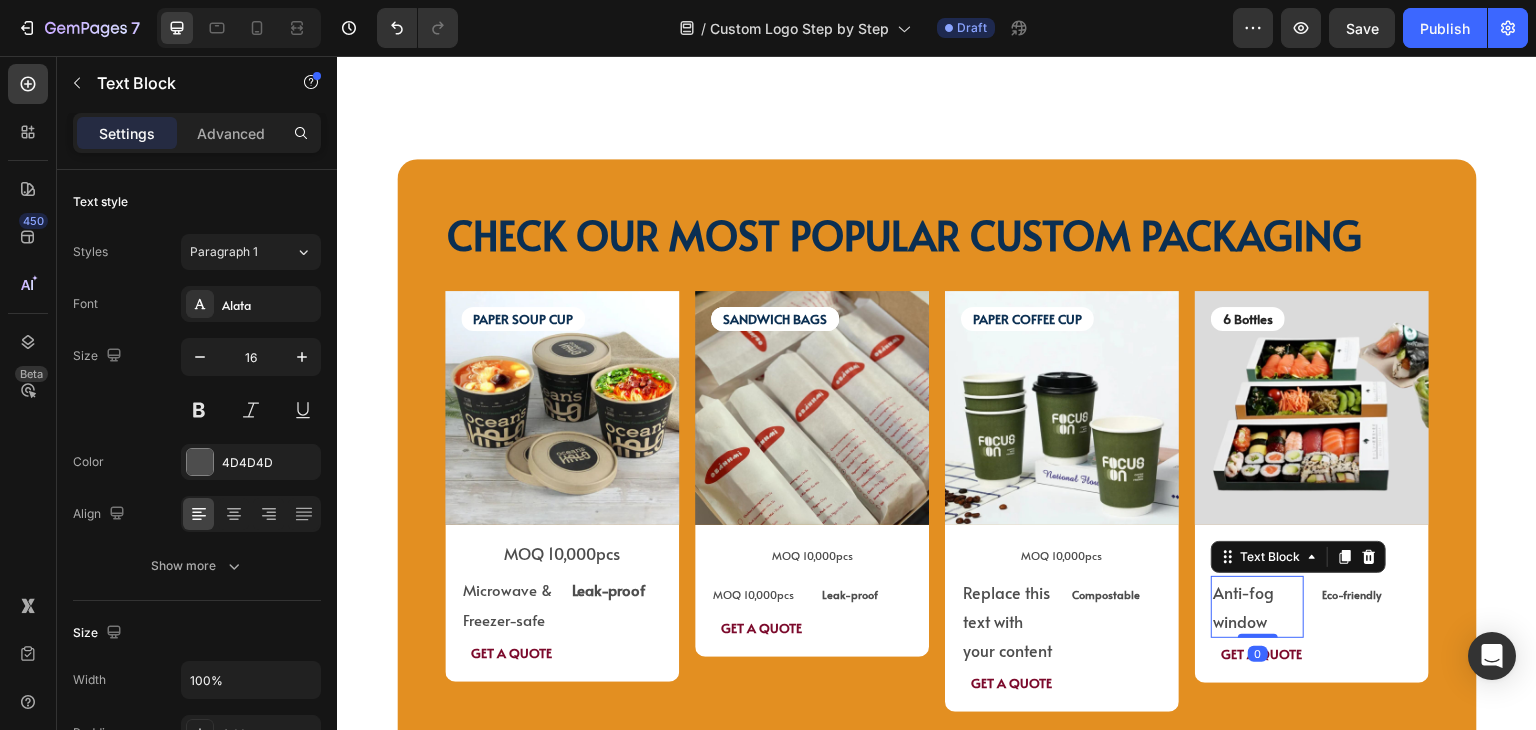 click on "Anti-fog window" at bounding box center (1257, 607) 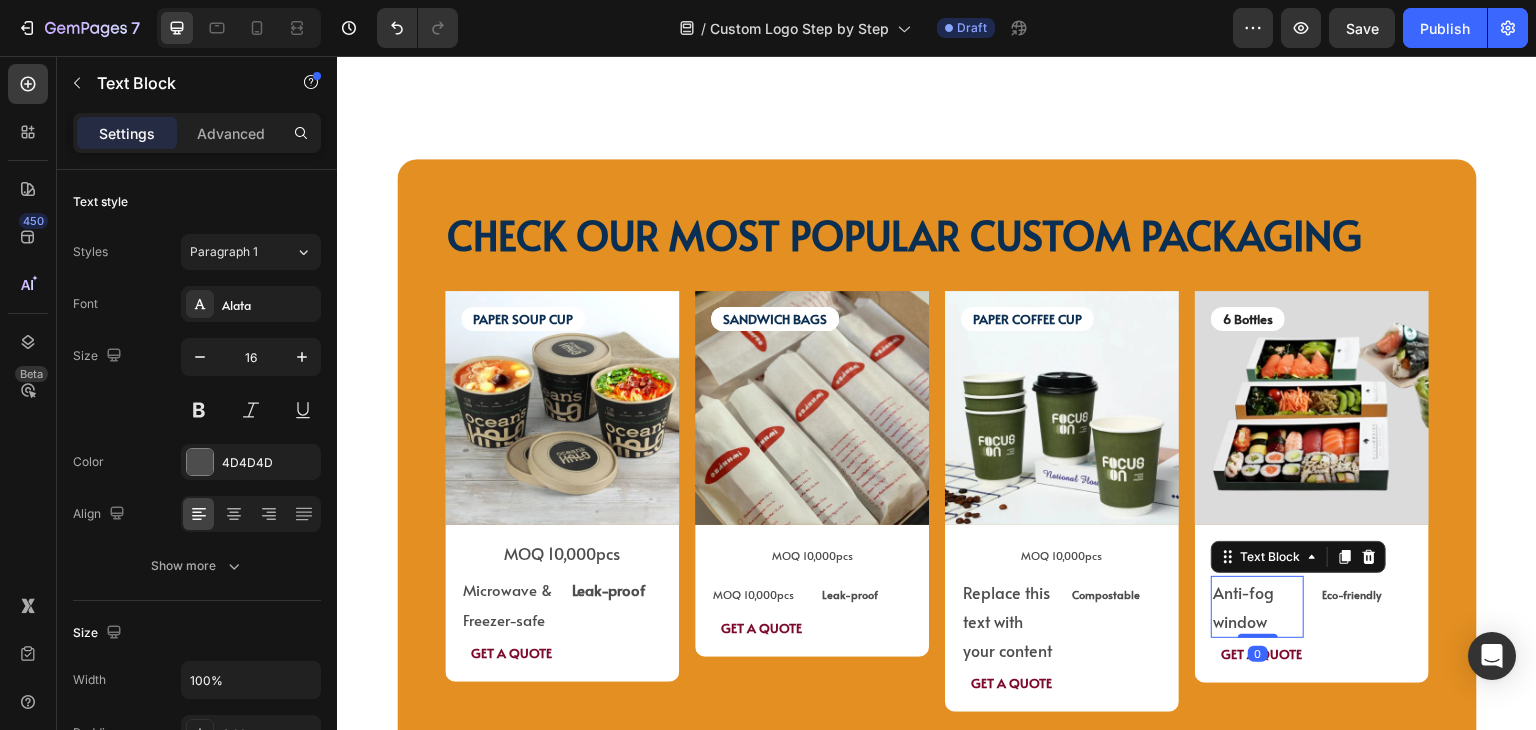 click on "Anti-fog window" at bounding box center (1257, 607) 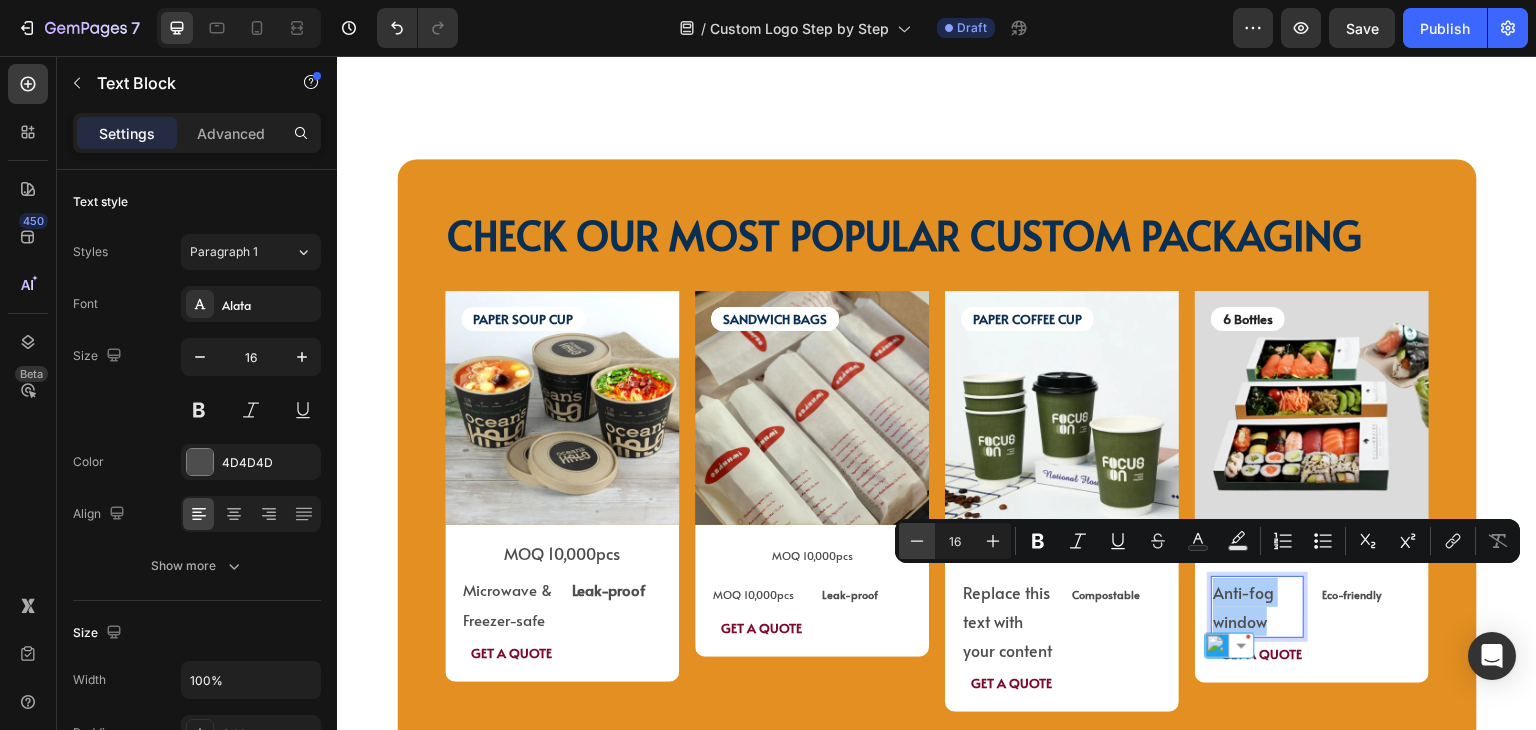 click on "Minus" at bounding box center [917, 541] 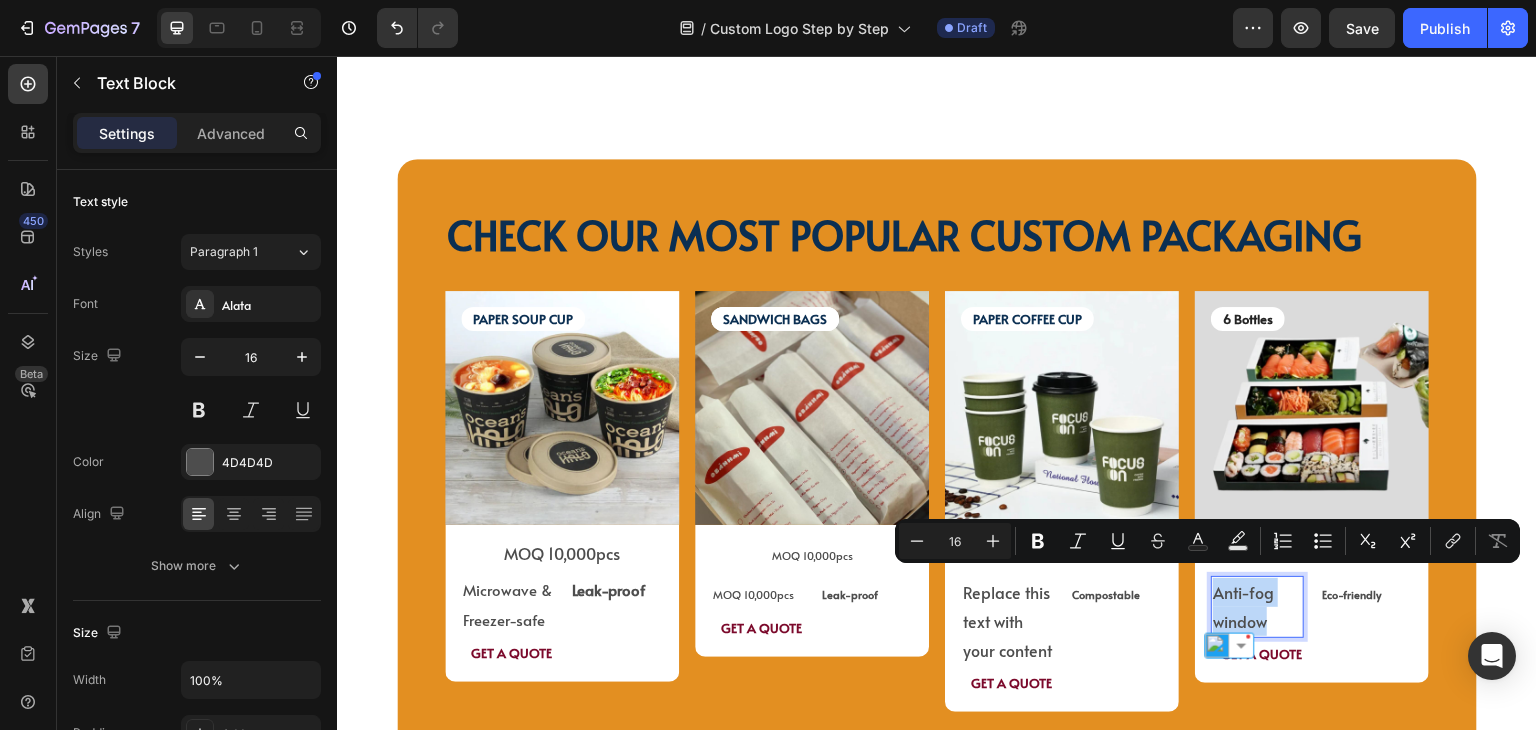 type on "15" 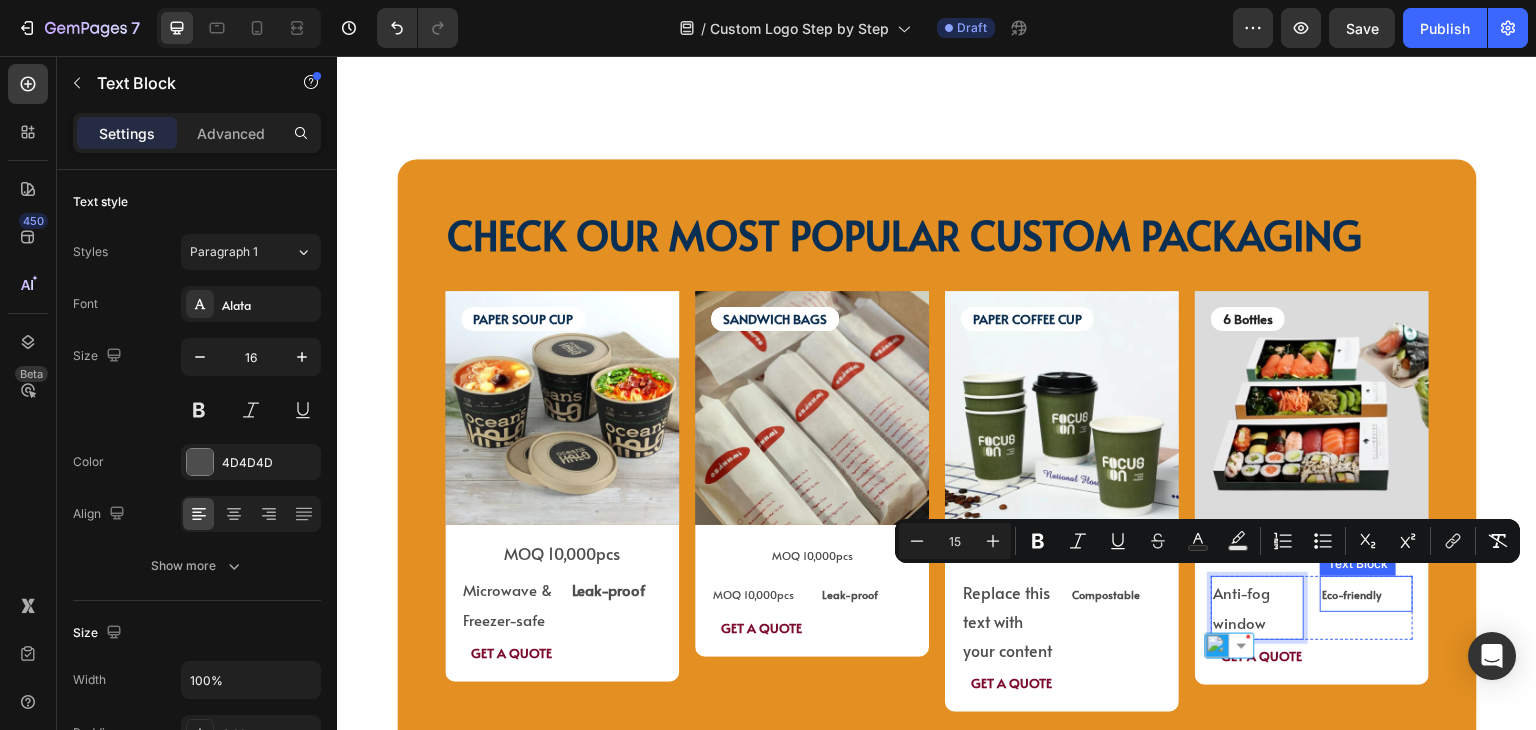 click on "Eco-friendly" at bounding box center [1351, 594] 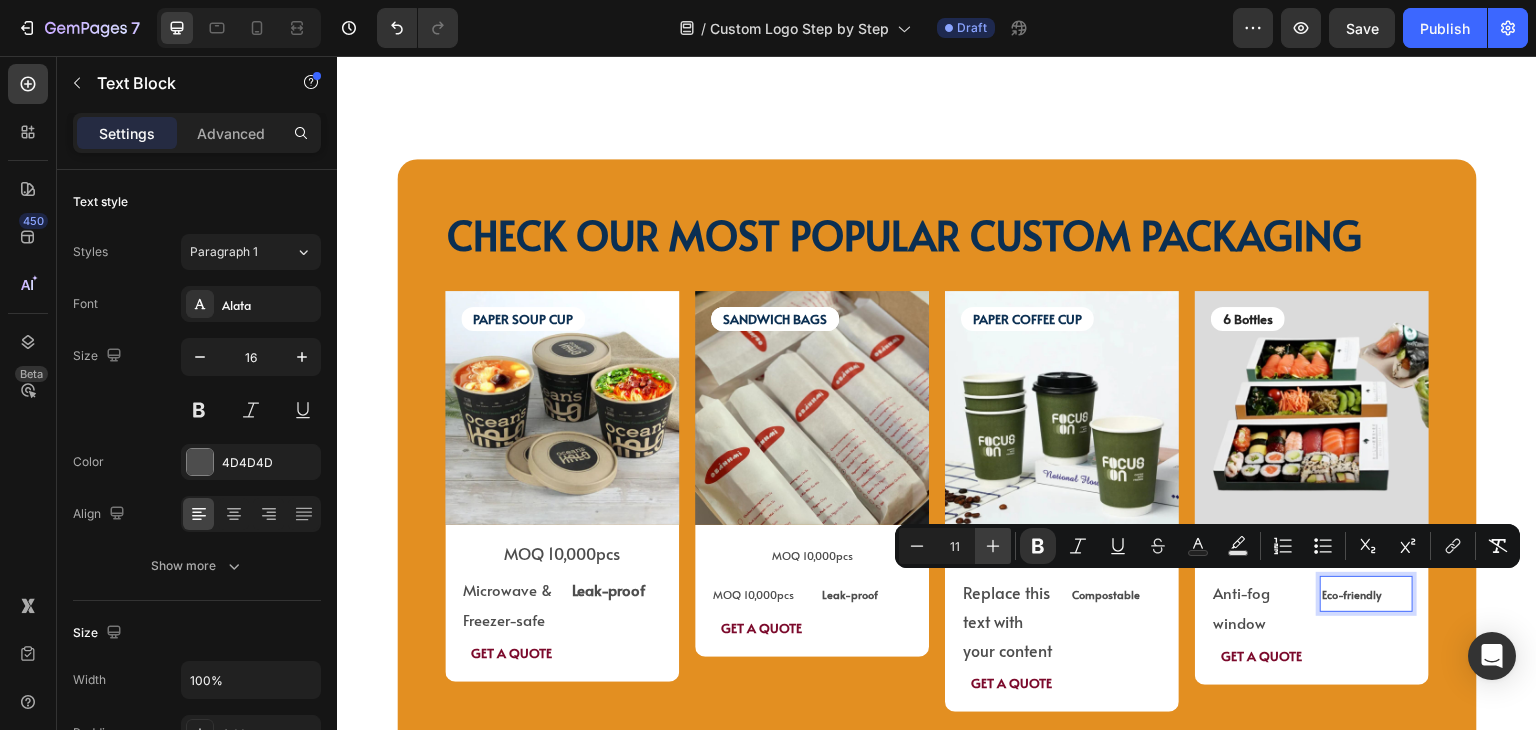 click 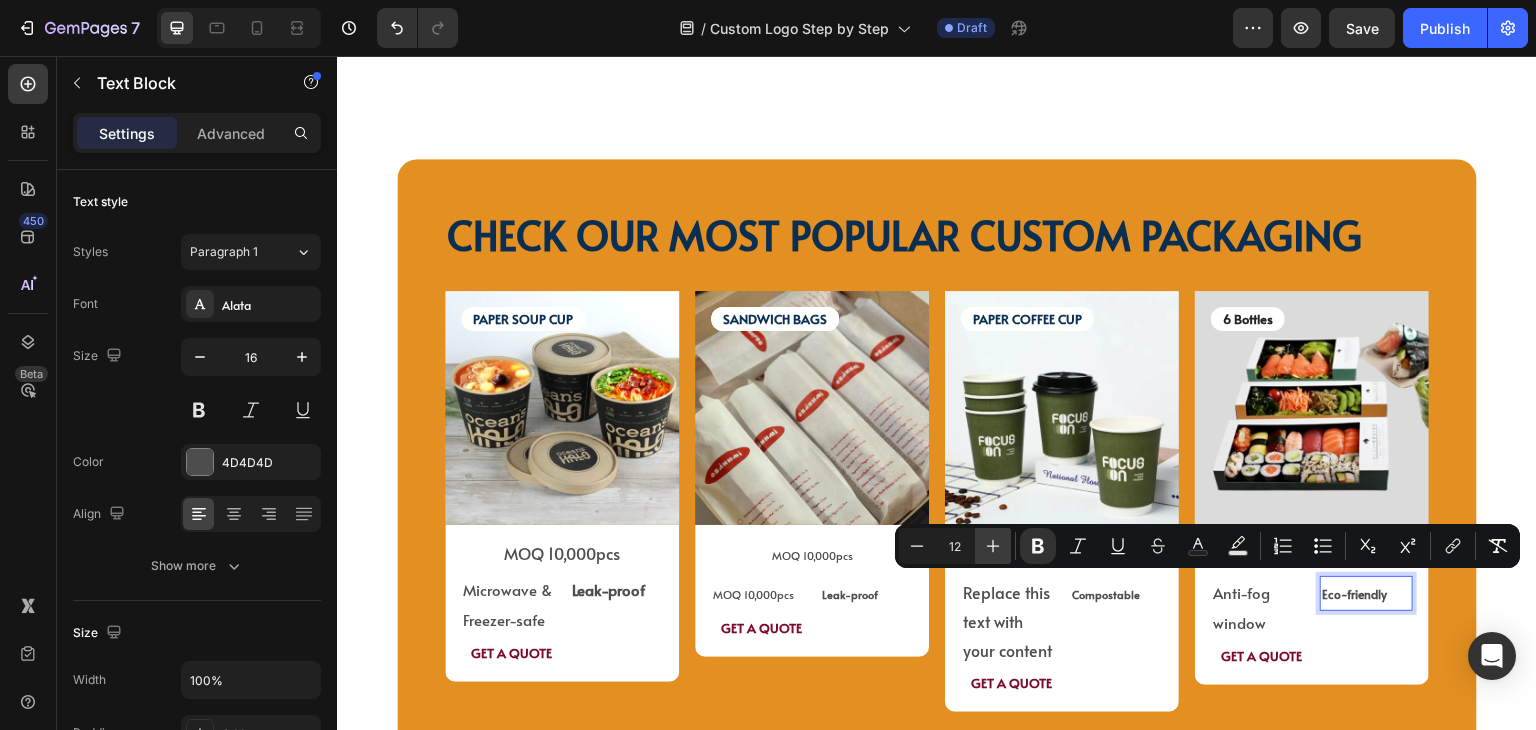click 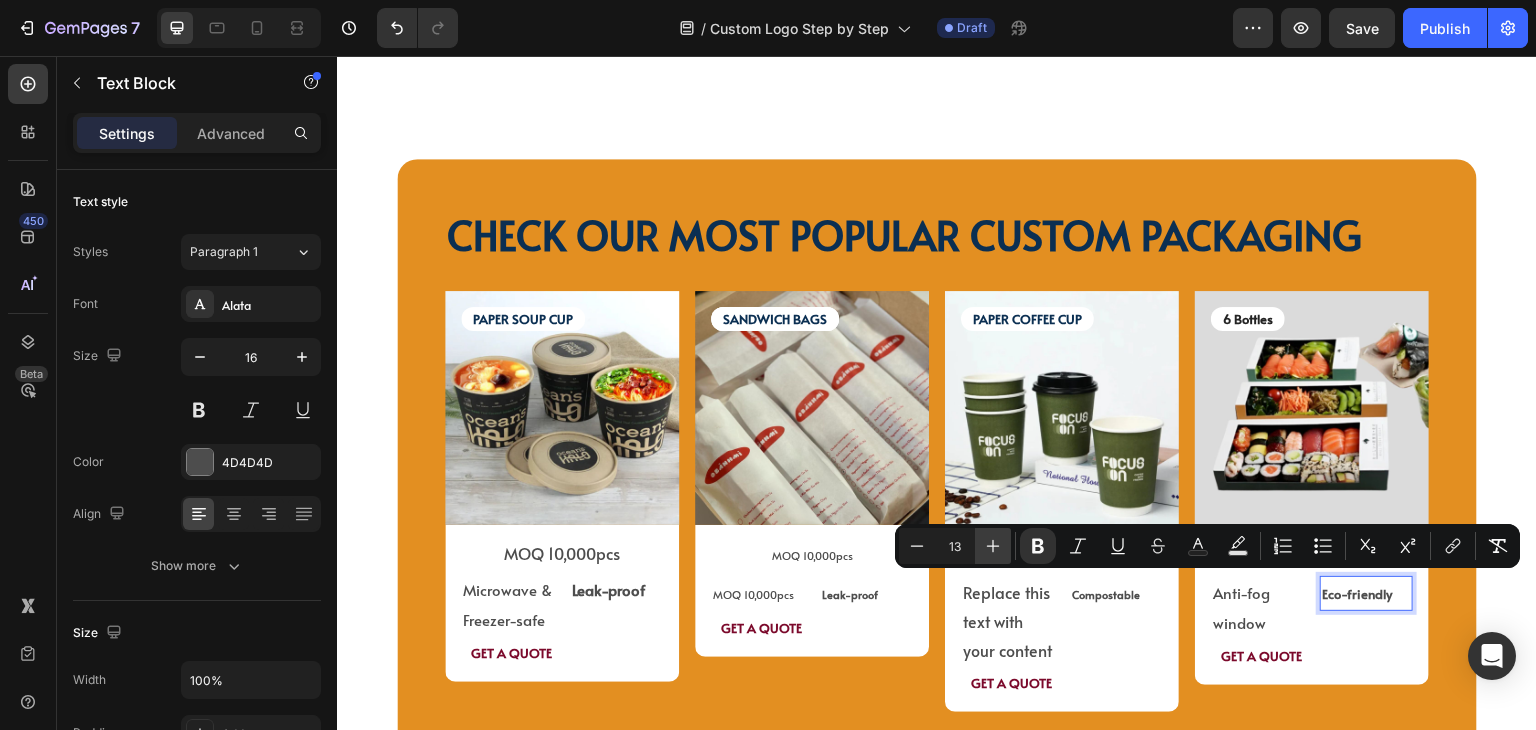 click 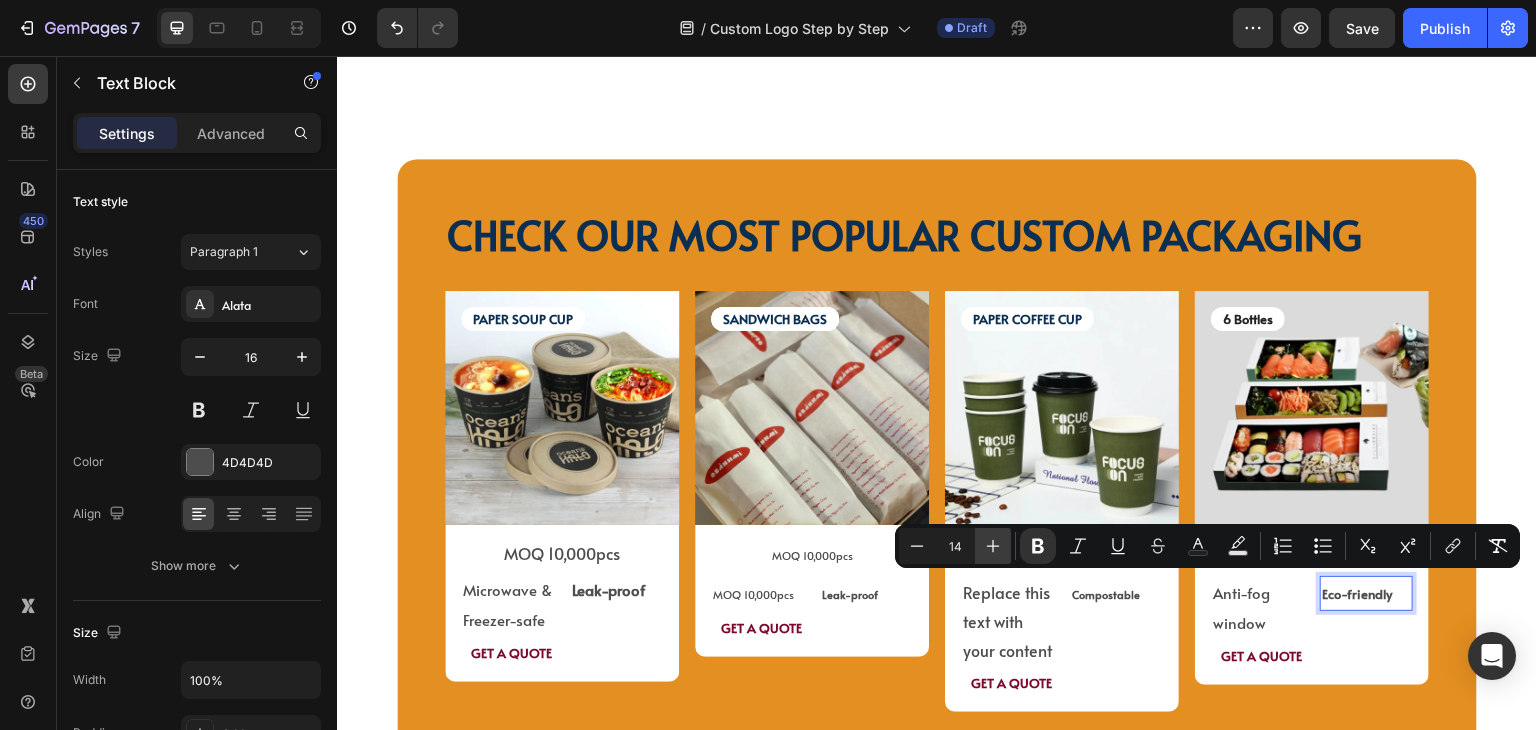 click 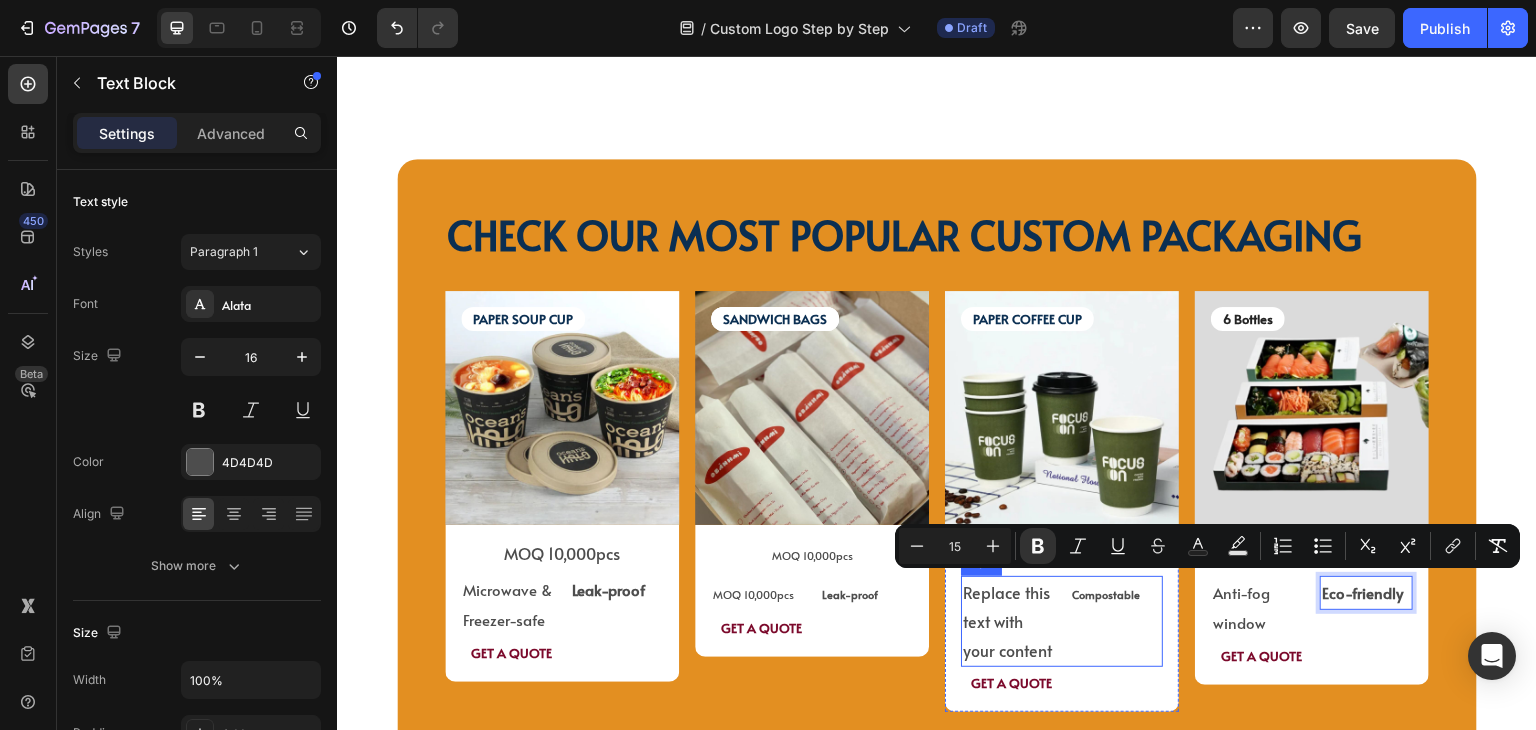 click on "Compostable Text Block" at bounding box center (1116, 621) 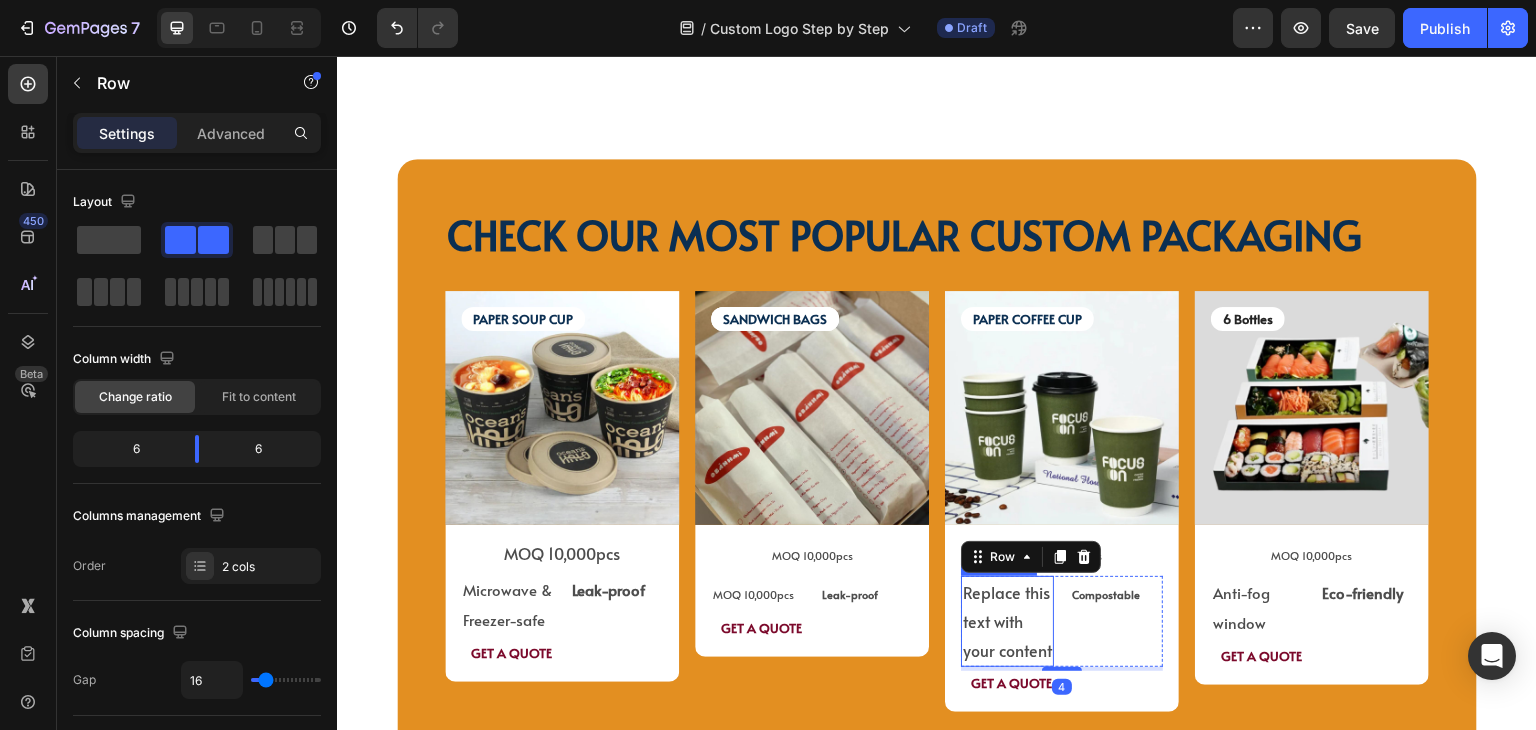 click on "Replace this text with your content" at bounding box center (1007, 621) 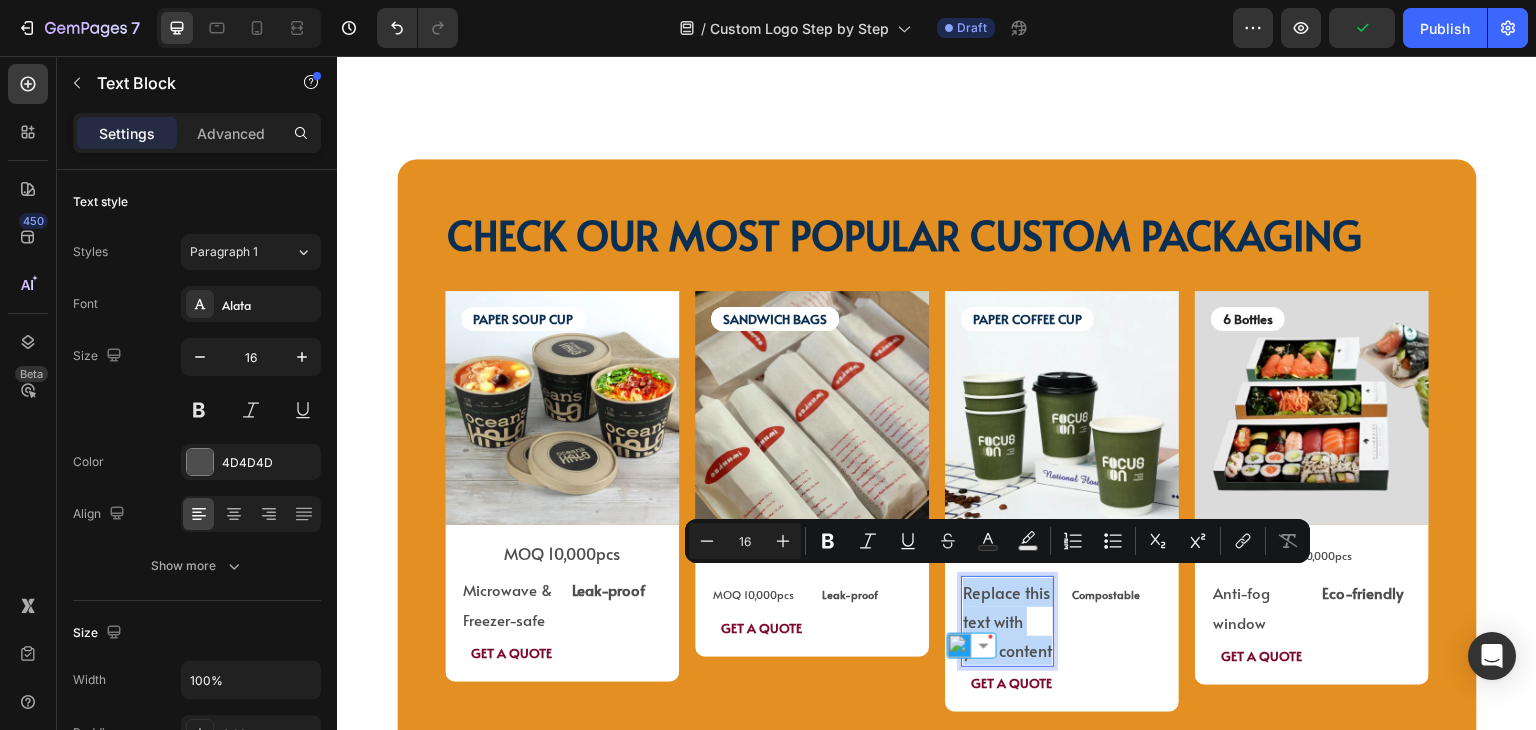 click on "Replace this text with your content" at bounding box center (1007, 621) 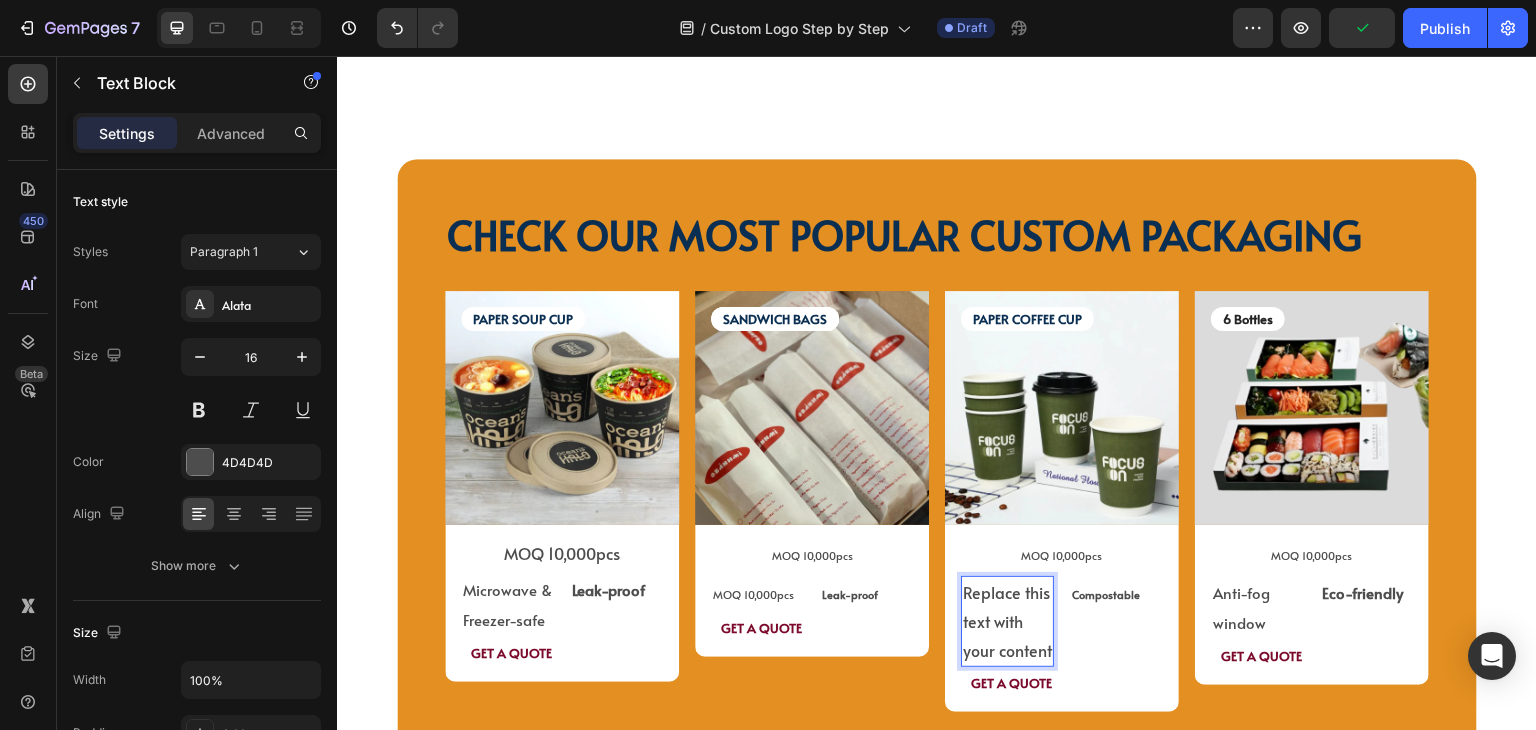 click on "Replace this text with your content Text Block   0 Compostable Text Block Row" at bounding box center (1062, 621) 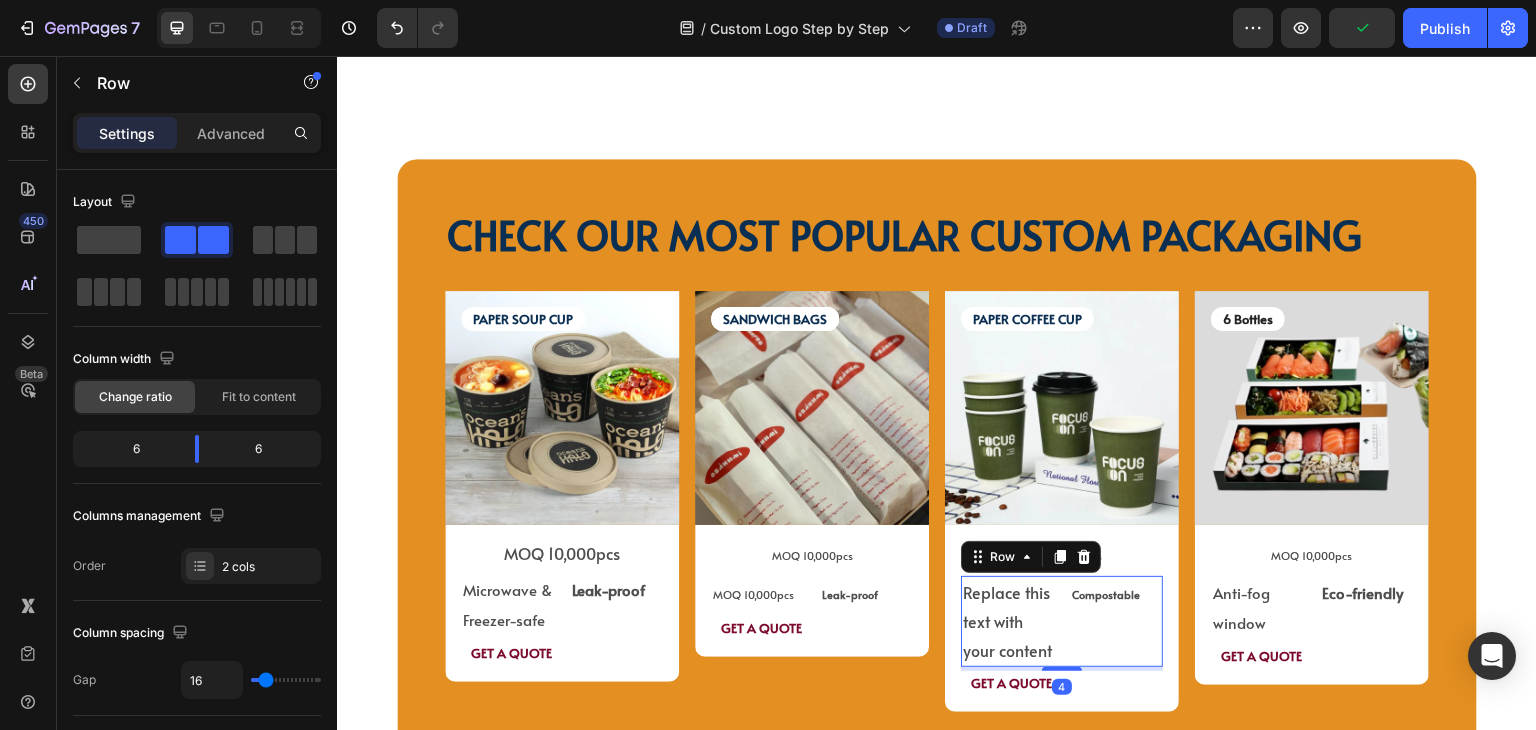 click on "Replace this text with your content" at bounding box center [1007, 621] 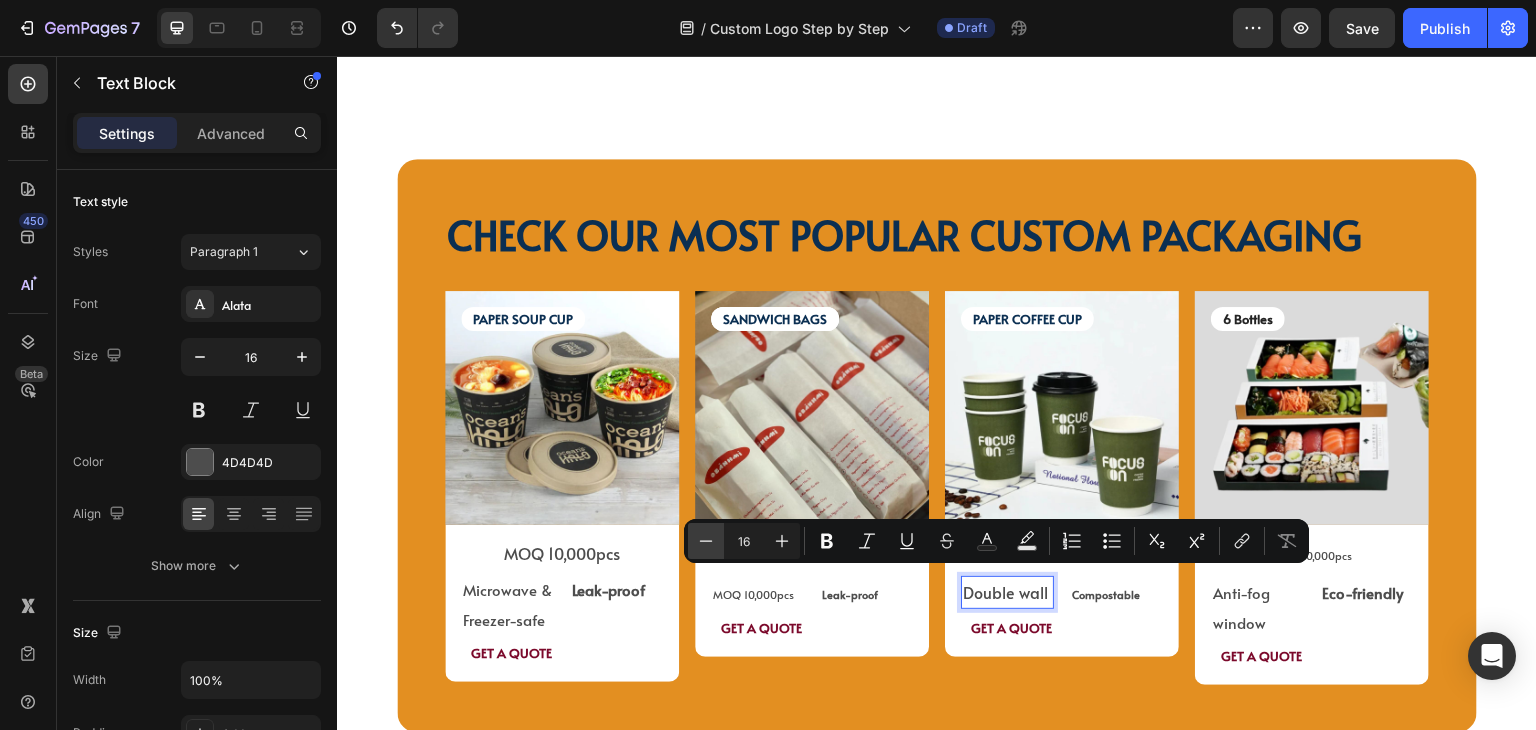click 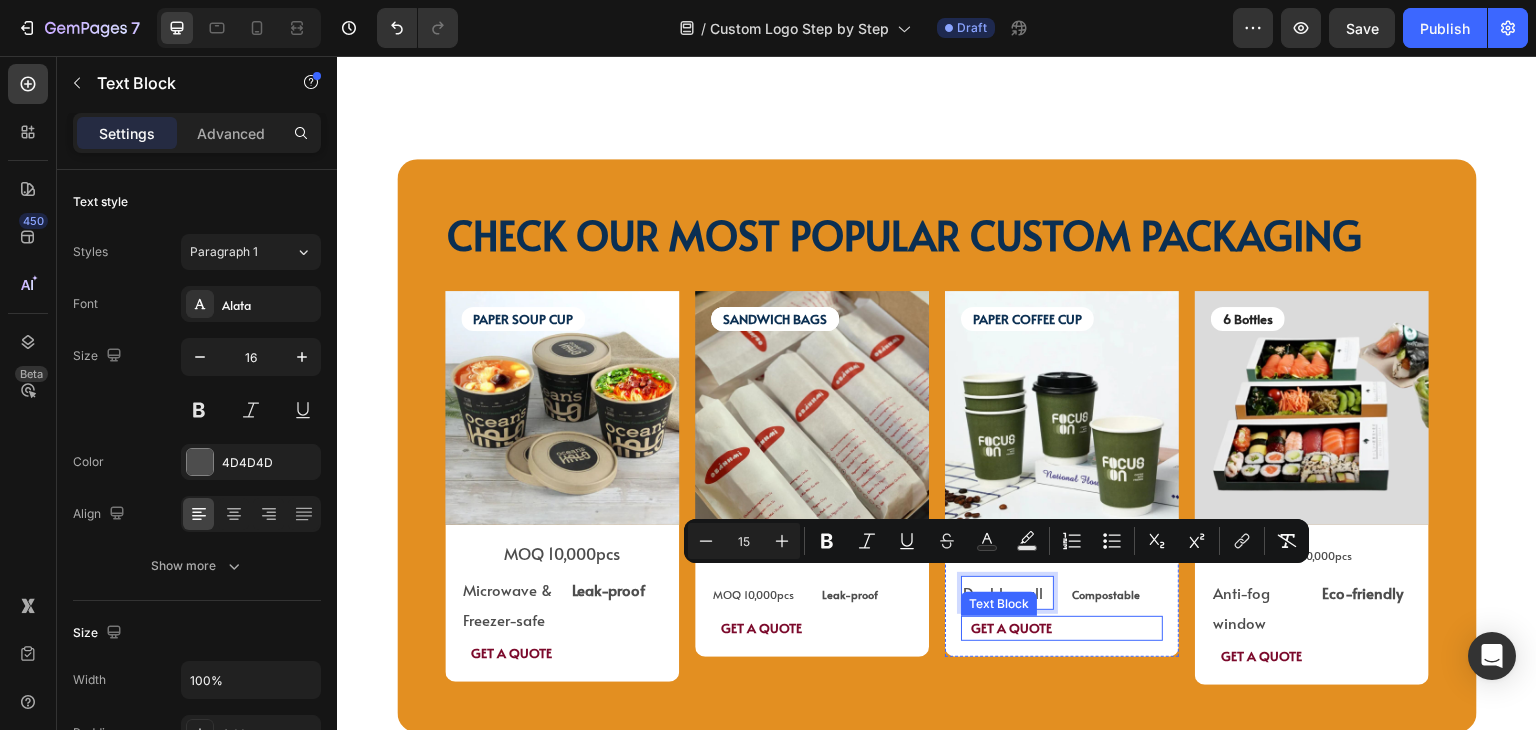 click on "GET A QUOTE" at bounding box center [1011, 628] 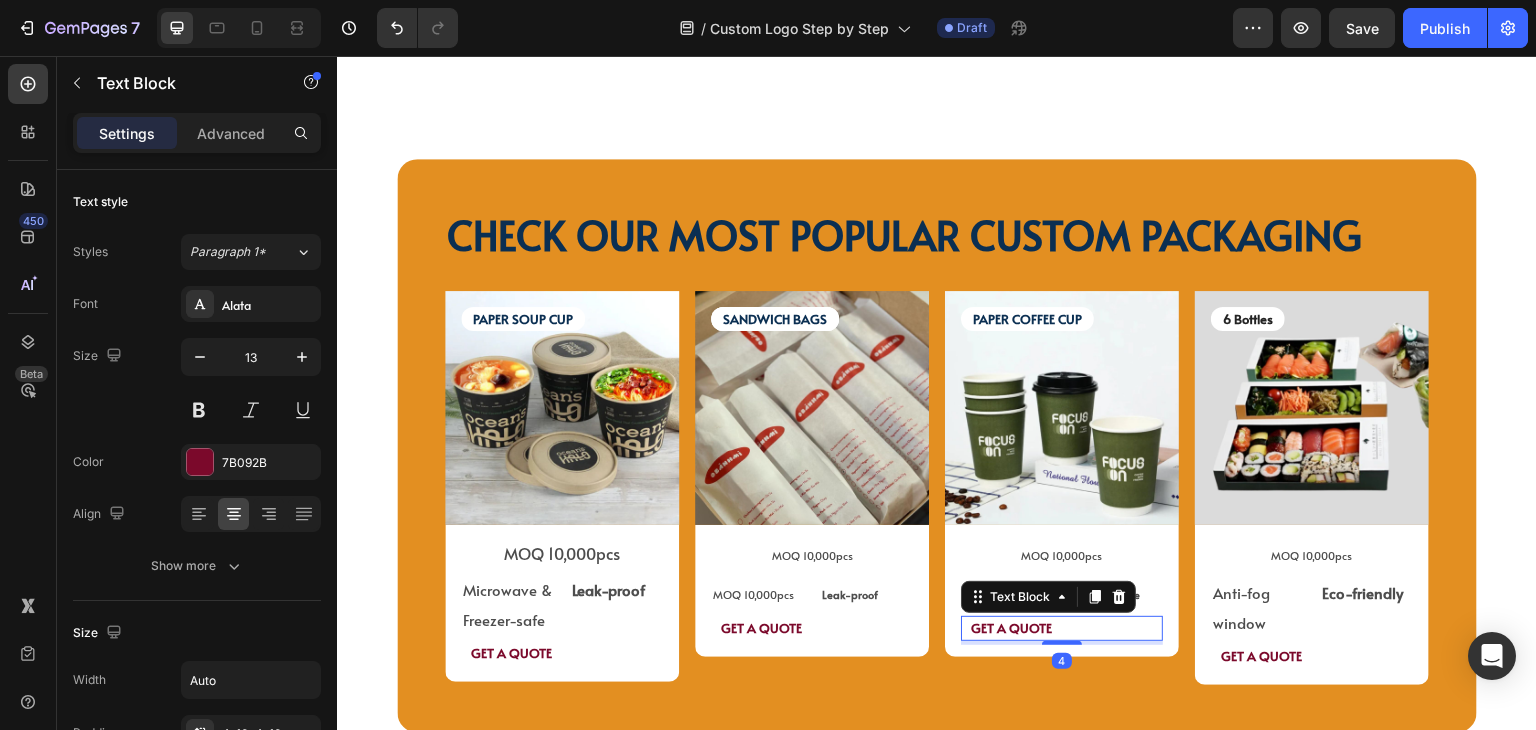click on "Text Block" at bounding box center (1109, 564) 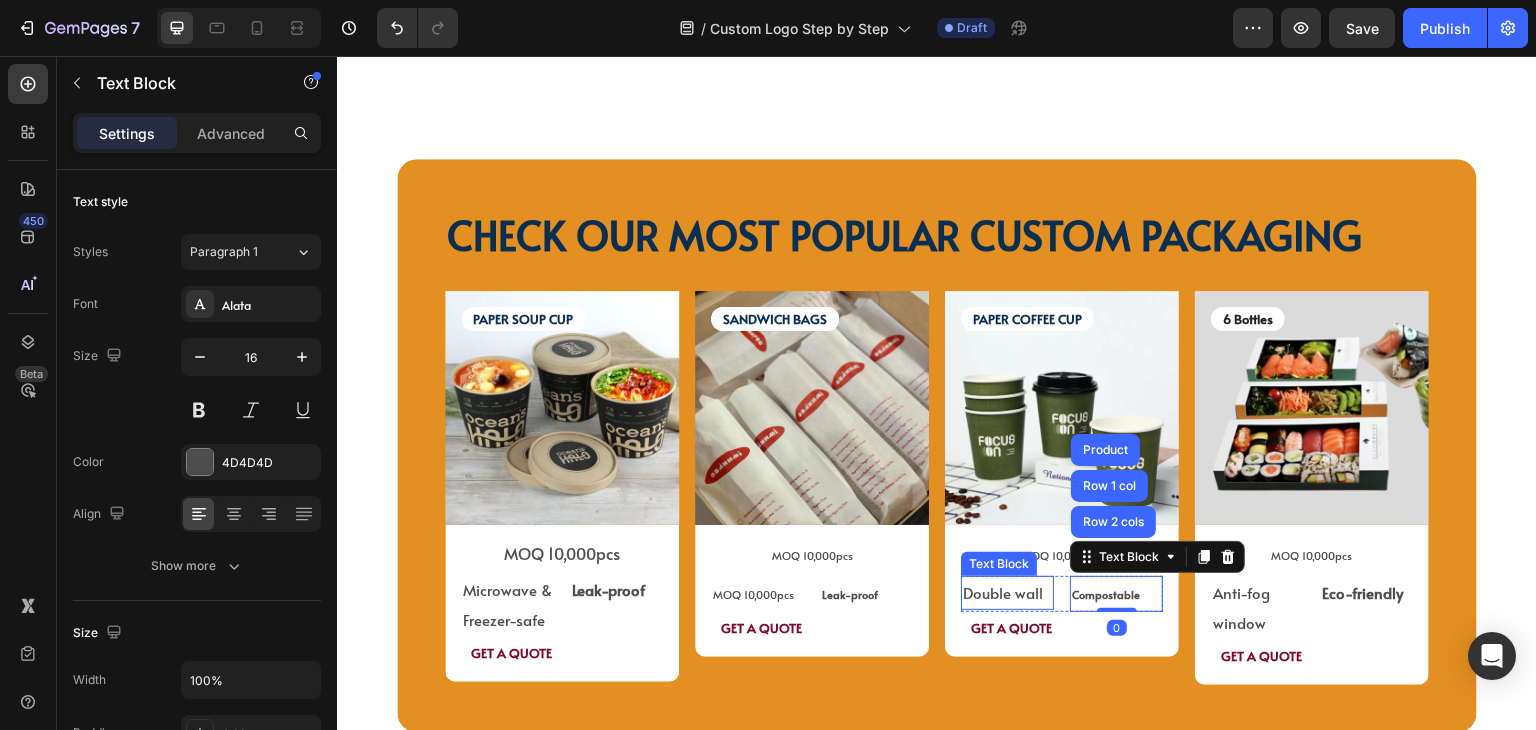 click on "Double wall" at bounding box center [1003, 592] 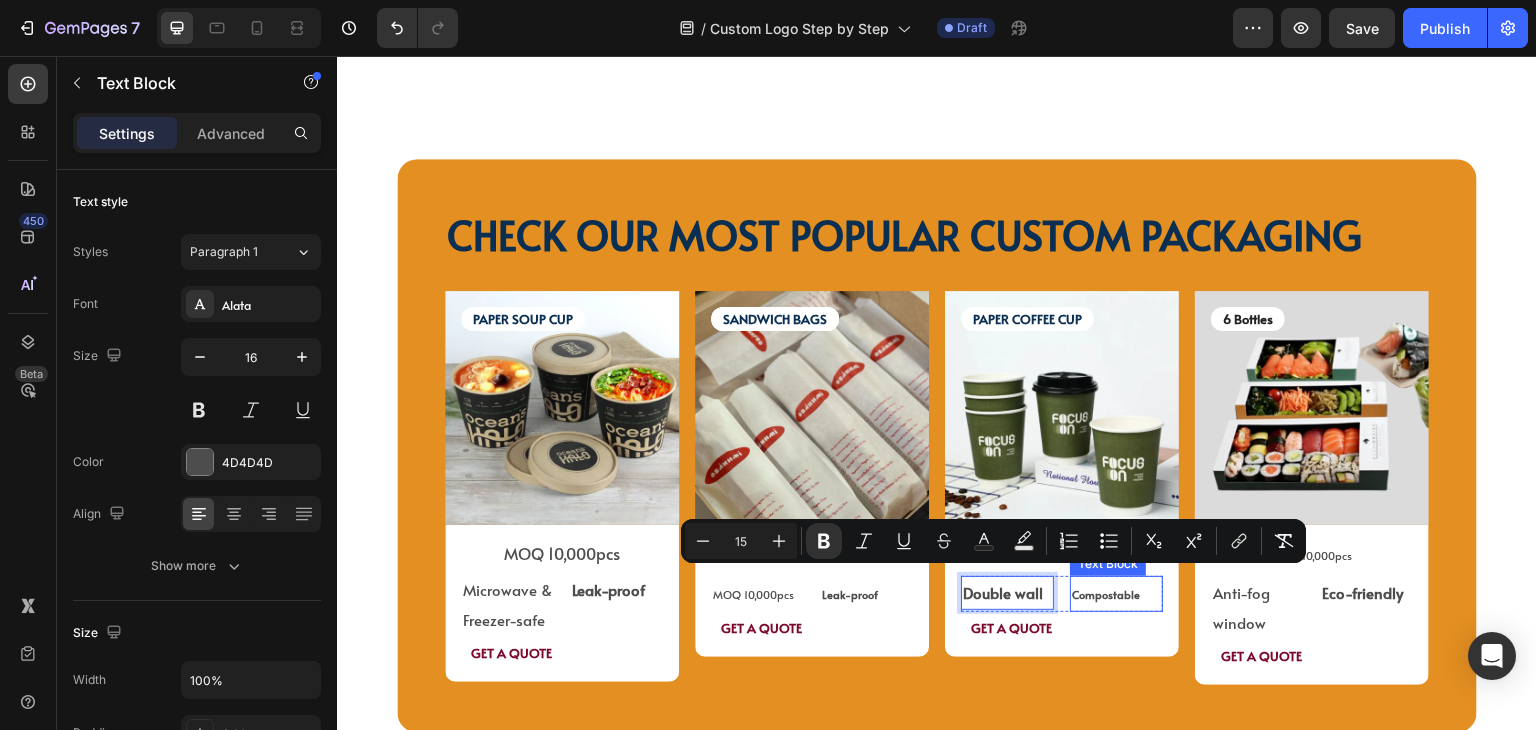 click on "Compostable" at bounding box center [1106, 594] 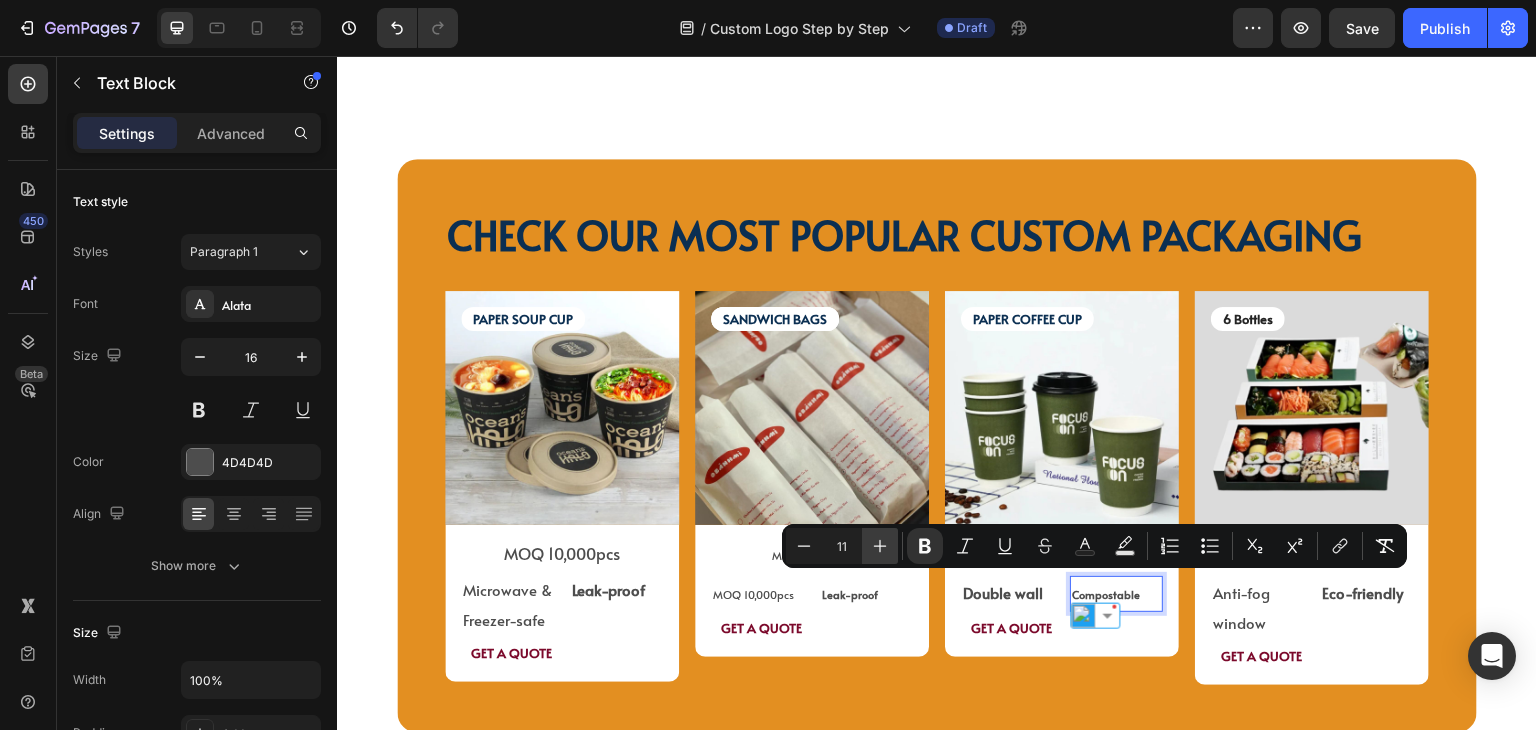 click 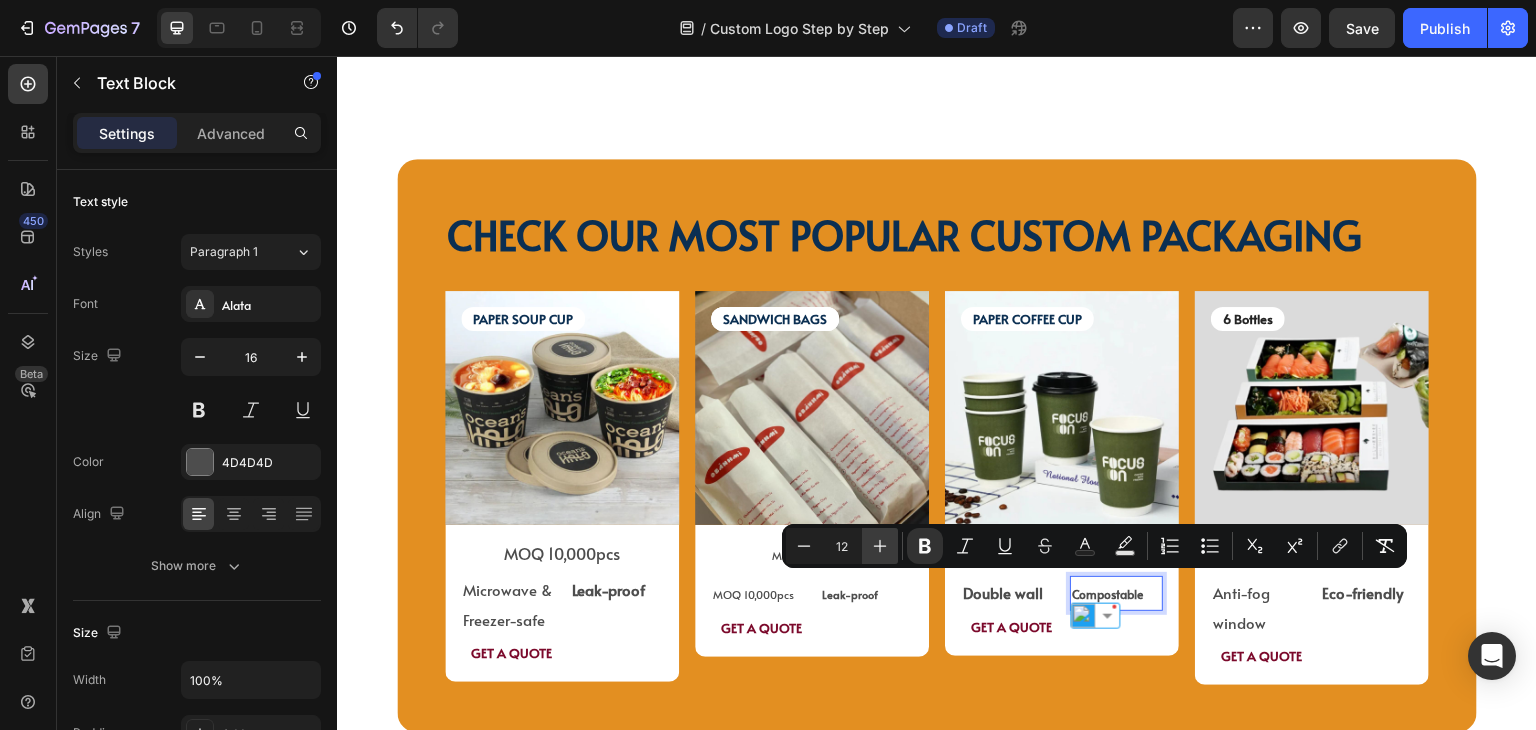 click 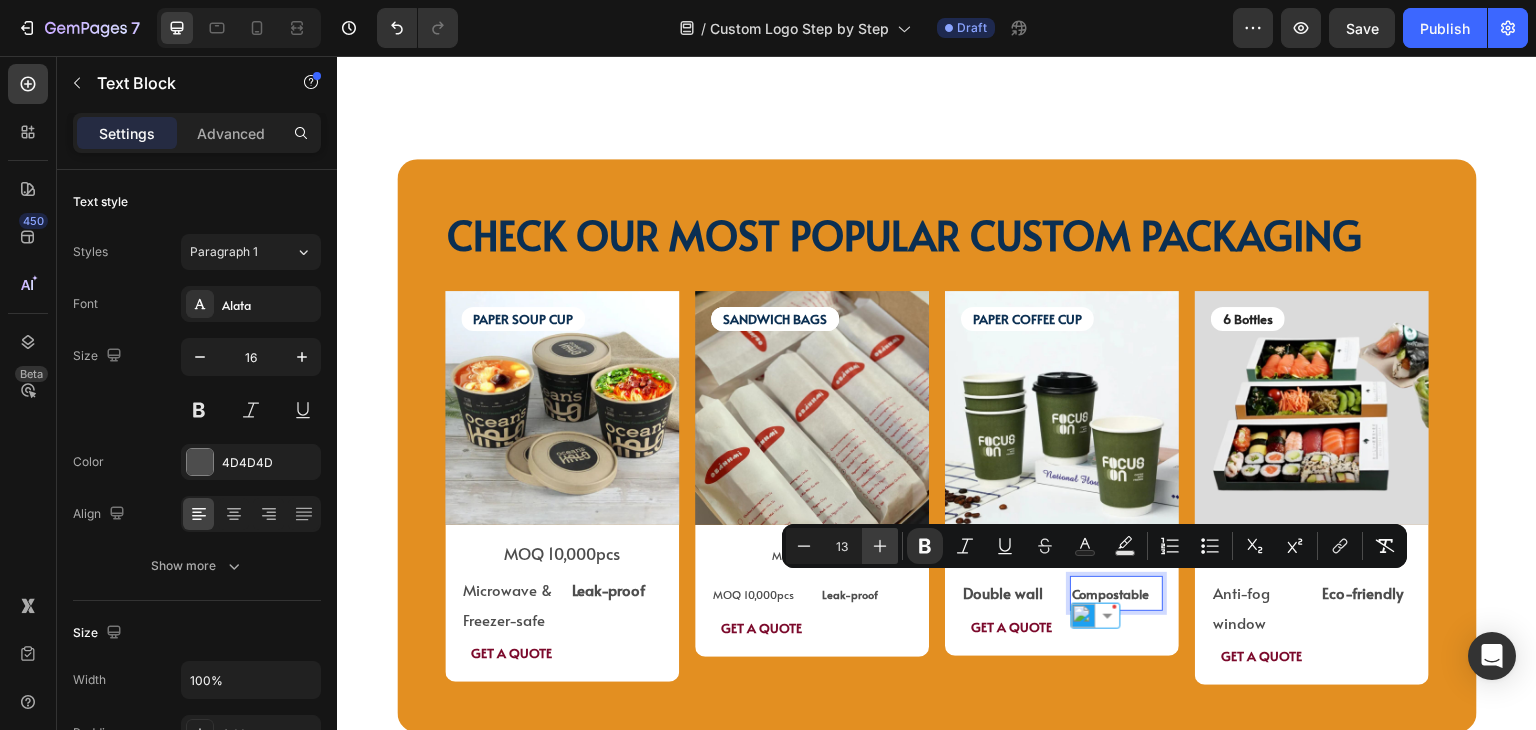 click 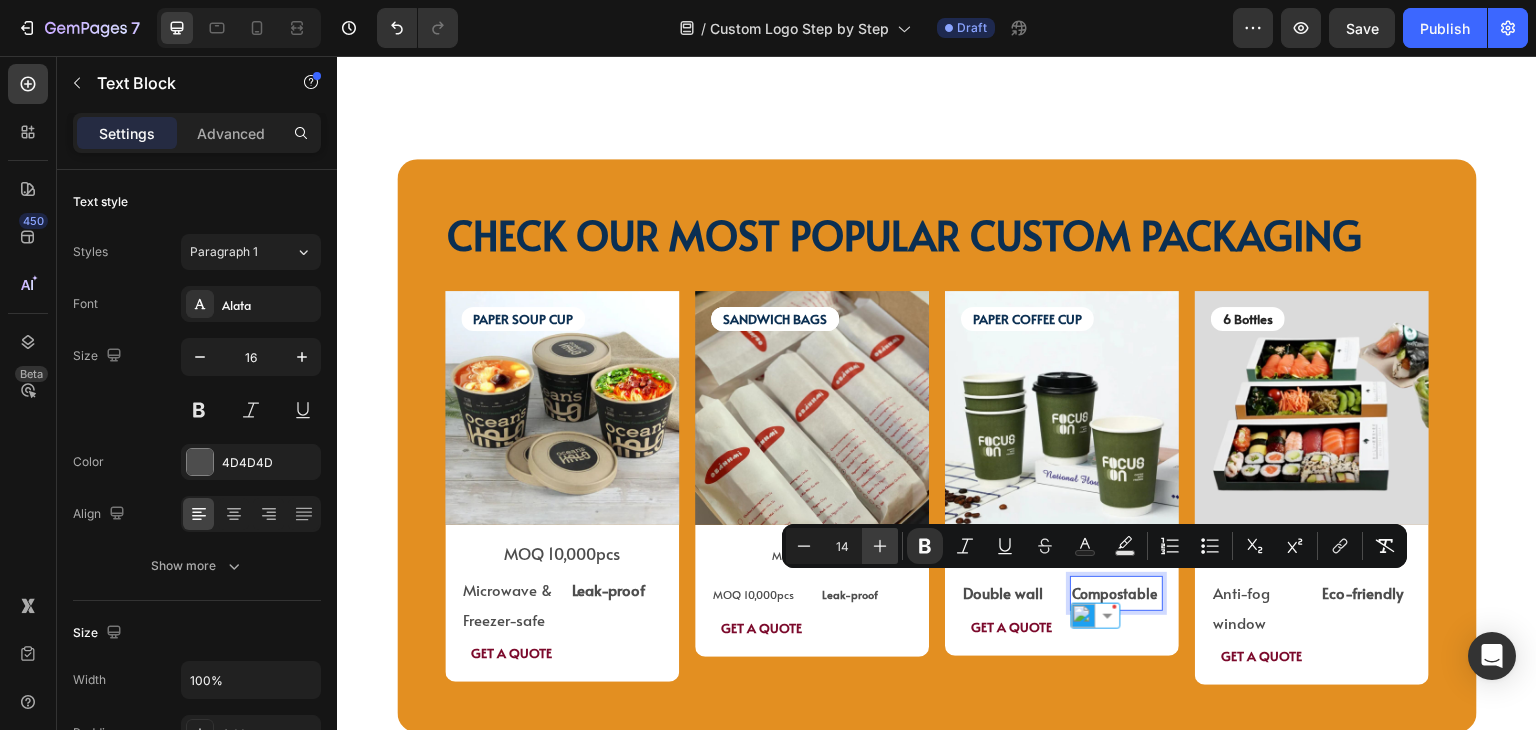 click 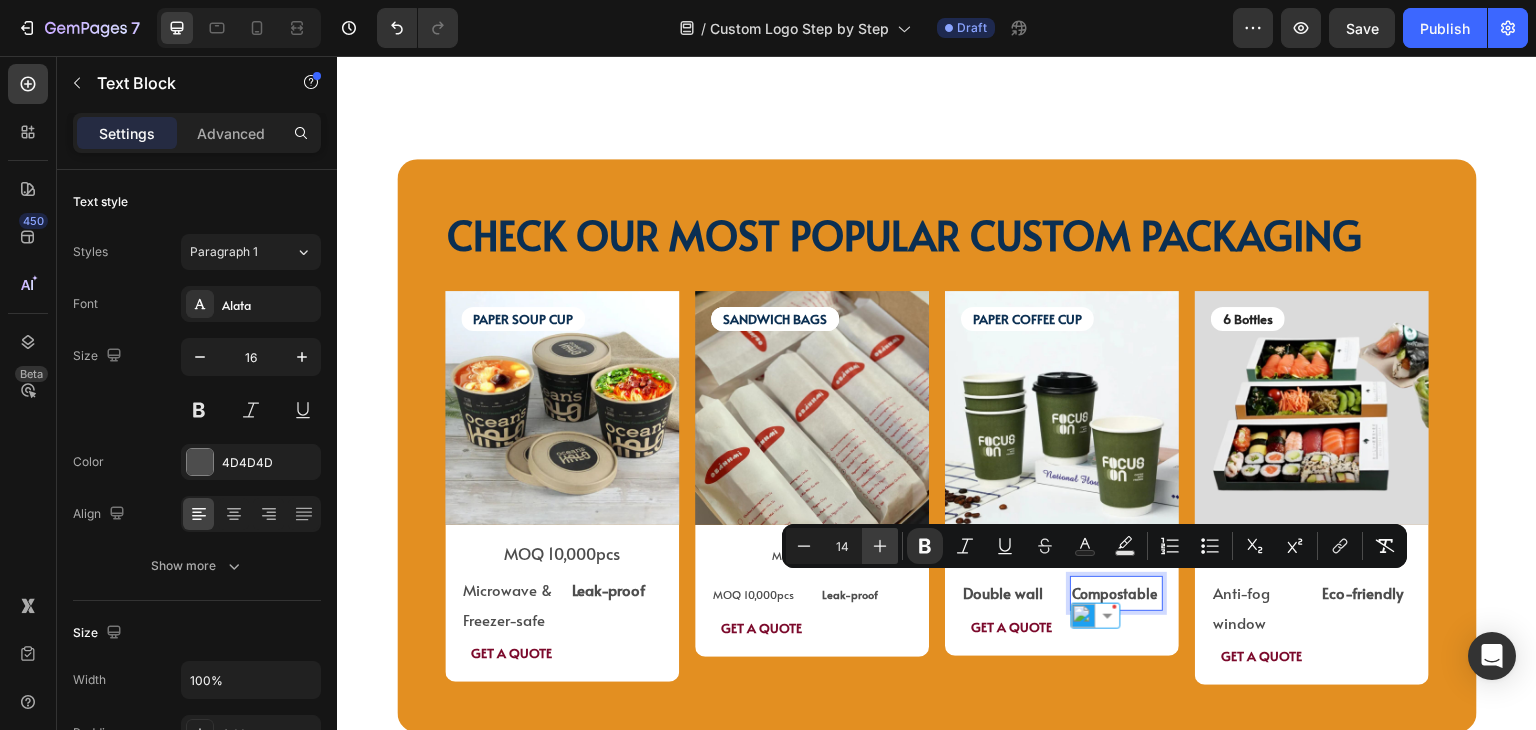 type on "15" 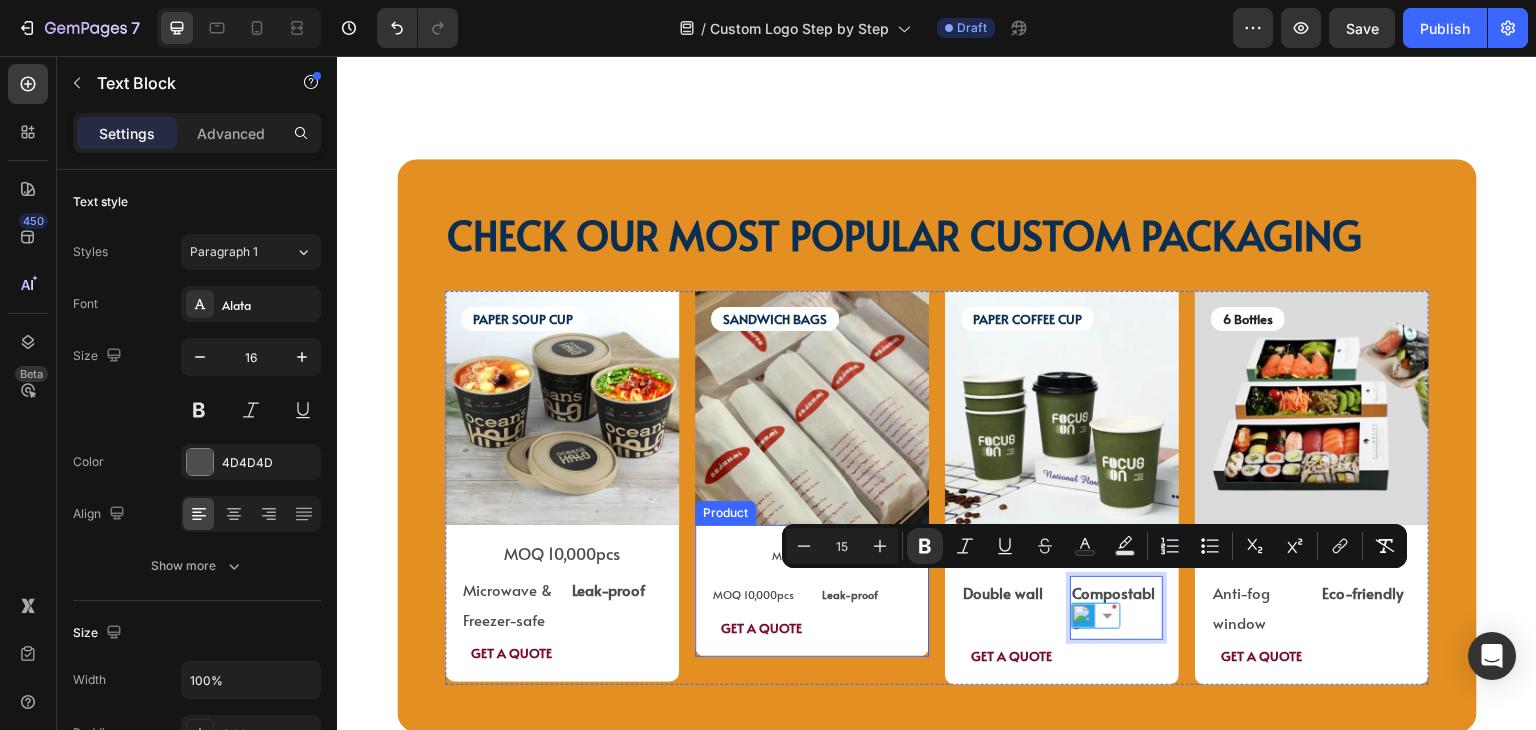 click on "MOQ 10,000pcs Text Block MOQ 10,000pcs Text Block Leak-proof Text Block Row GET A QUOTE Text Block Row" at bounding box center (812, 591) 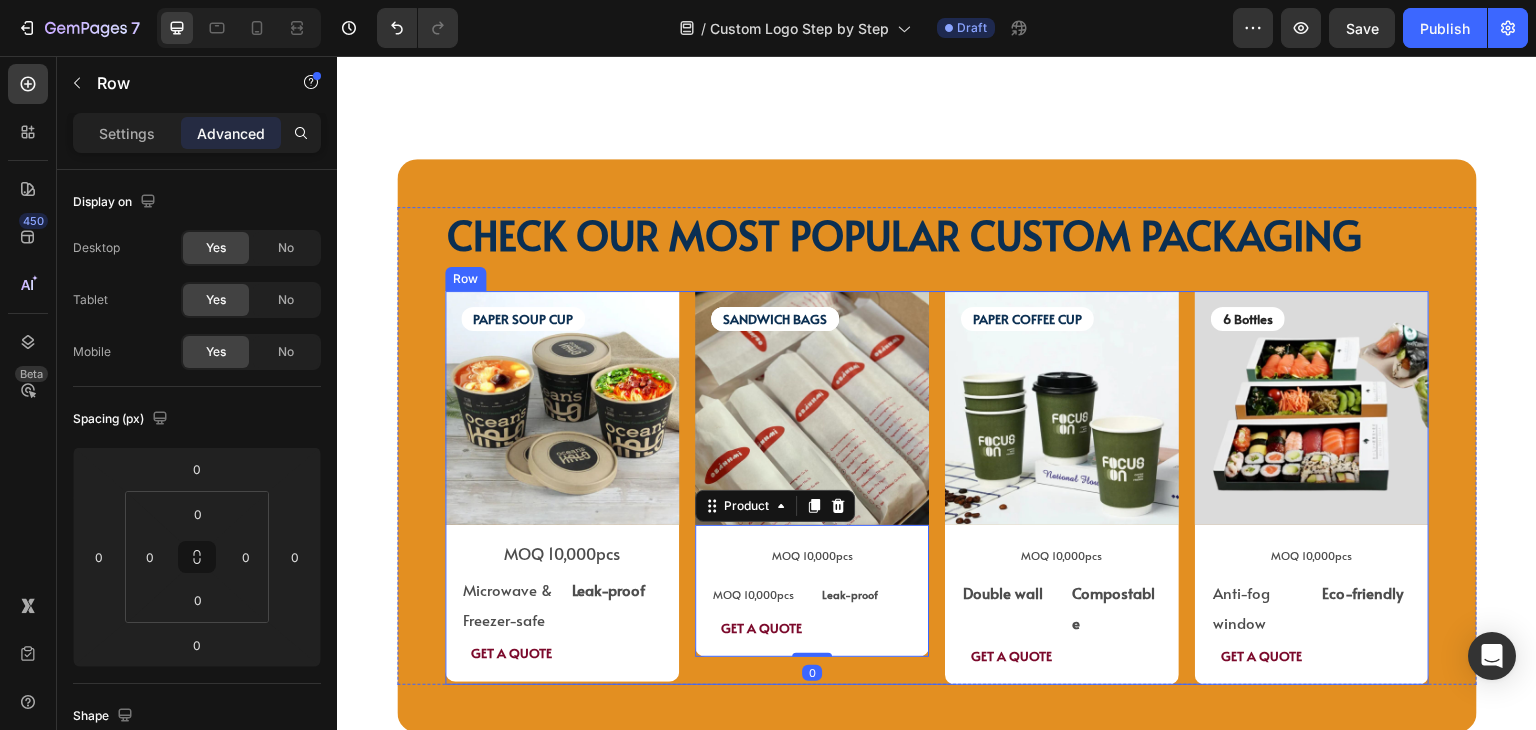 click on "PAPER SOUP CUP Text Block Image MOQ 10,000pcs Text Block Microwave & Freezer-safe Text Block Leak-proof Text Block Row GET A QUOTE Text Block Row Product SANDWICH BAGS Text Block SANDWICH BAGS Text Block SANDWICH BAGS Text Block Image MOQ 10,000pcs Text Block MOQ 10,000pcs Text Block Leak-proof Text Block Row GET A QUOTE Text Block Row Product   0 PAPER COFFEE CUP Text Block Image MOQ 10,000pcs Text Block Row Double wall Text Block Compostable Text Block Row GET A QUOTE Text Block Row Product 6 Bottles Text Block Image MOQ 10,000pcs Text Block Anti-fog window Text Block Eco-friendly Text Block Row GET A QUOTE Text Block Row Product Row" at bounding box center [937, 488] 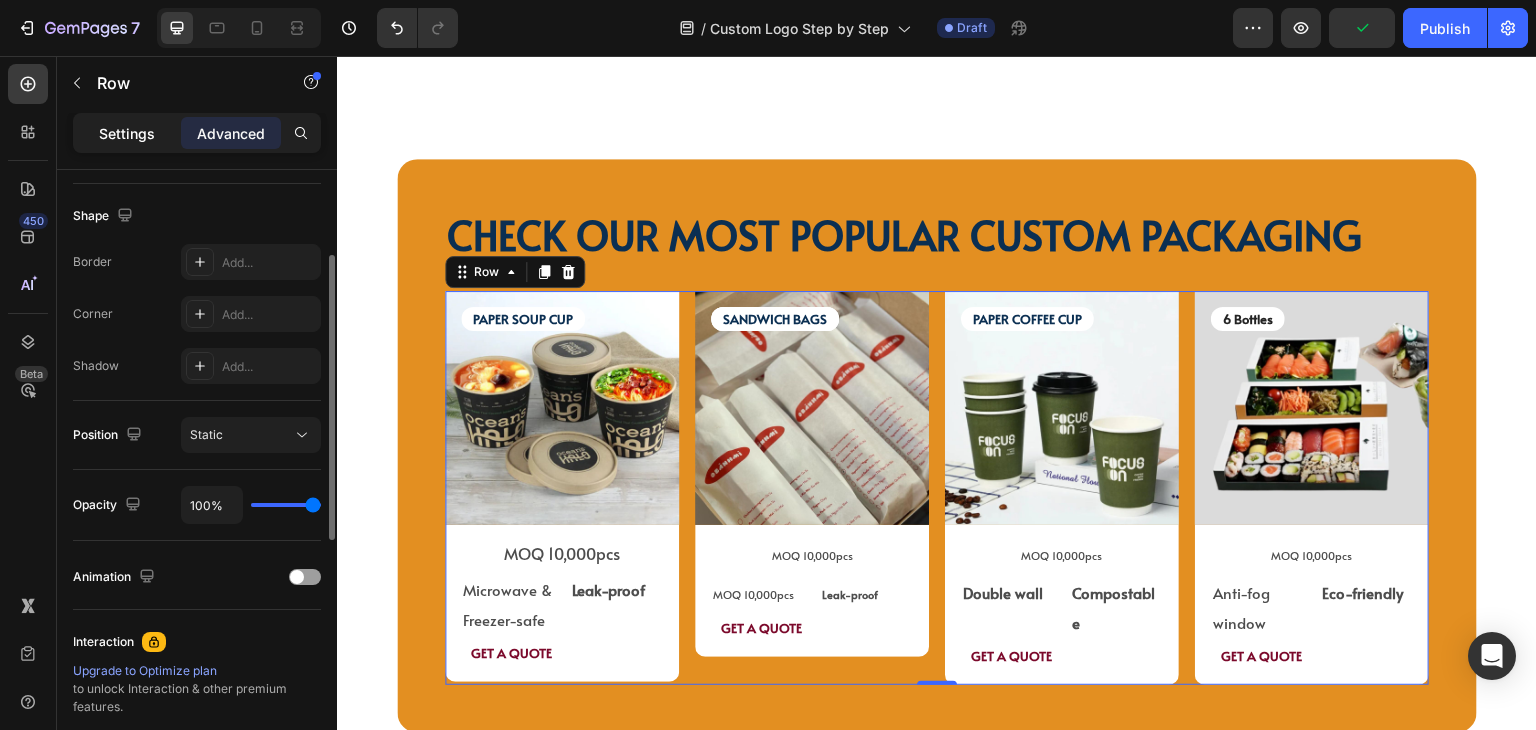 scroll, scrollTop: 400, scrollLeft: 0, axis: vertical 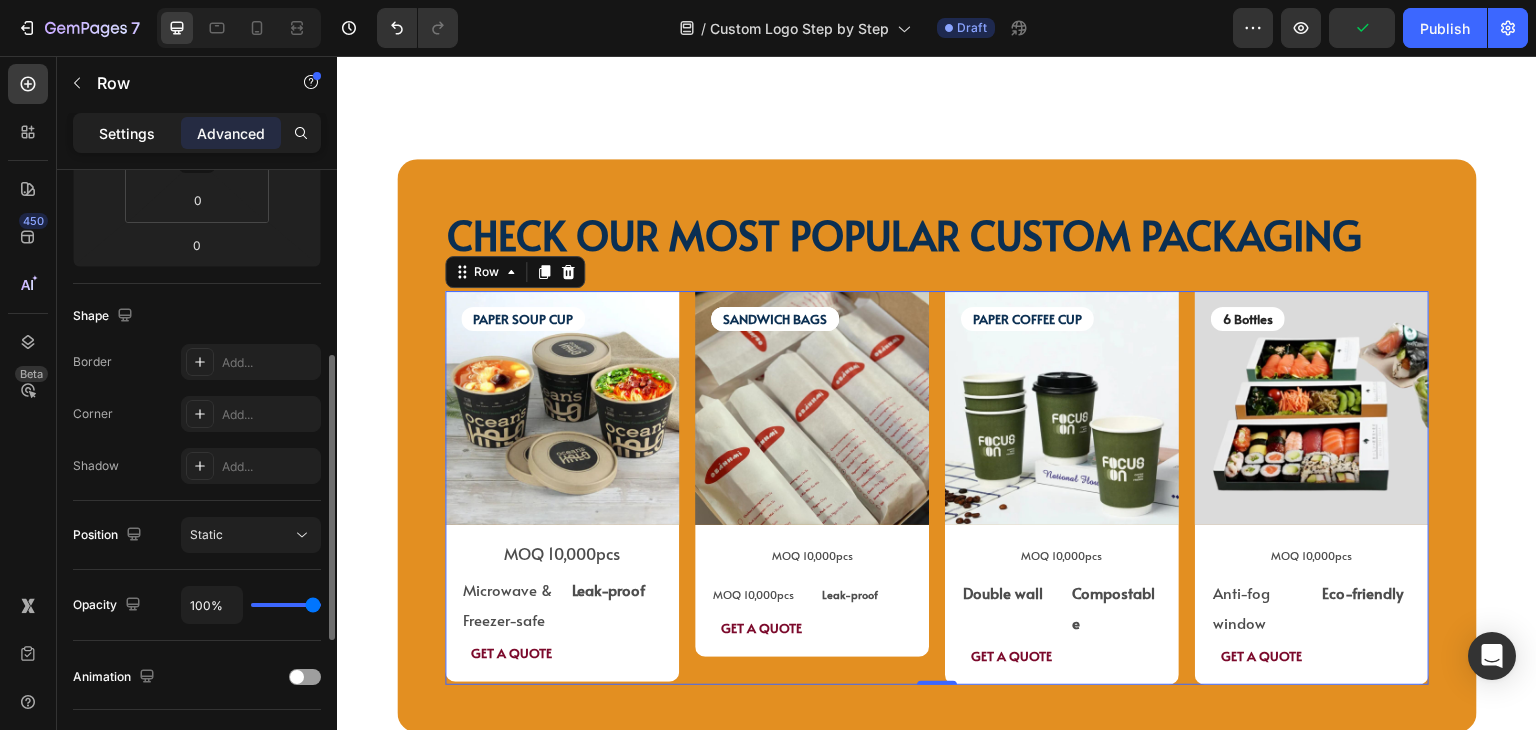 click on "Settings Advanced" at bounding box center [197, 133] 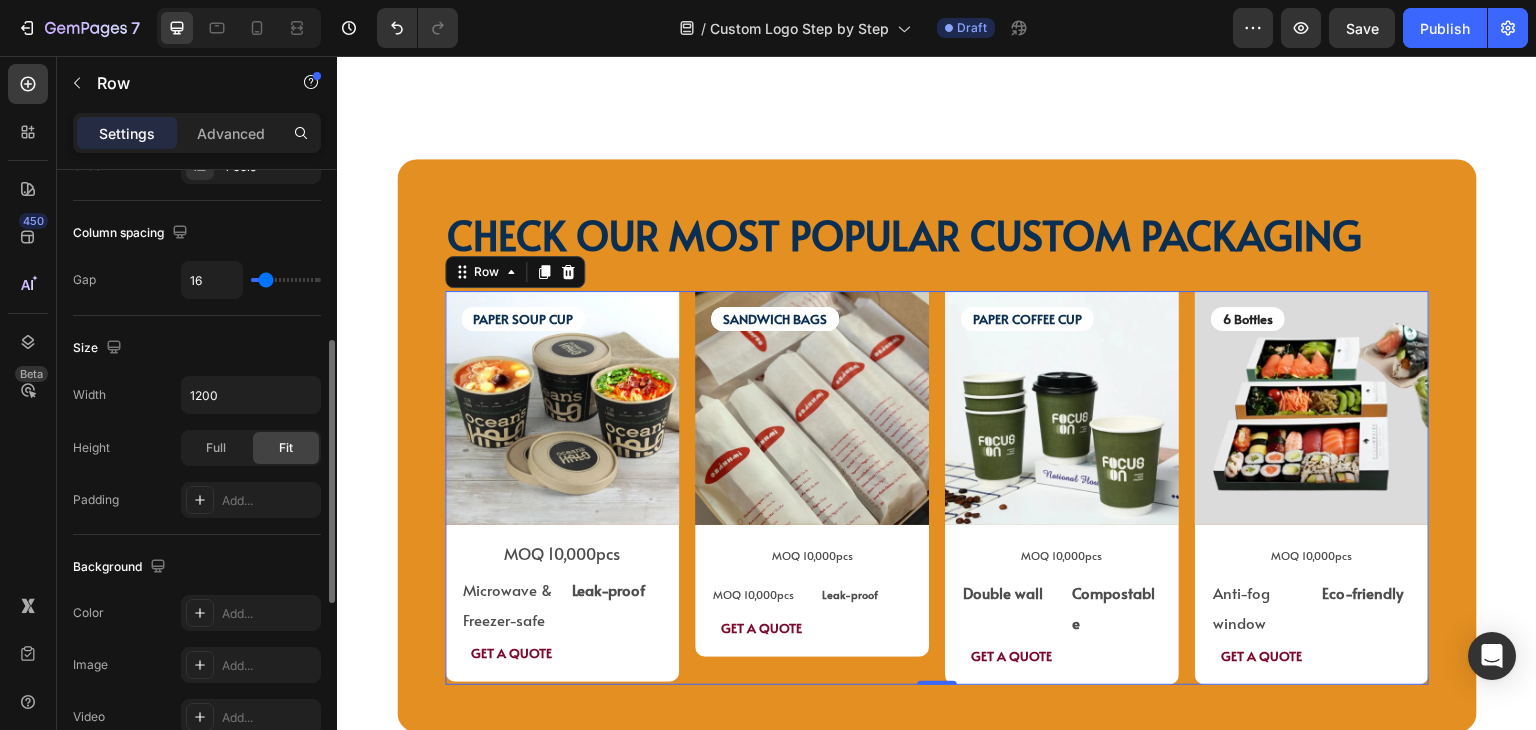 type on "9" 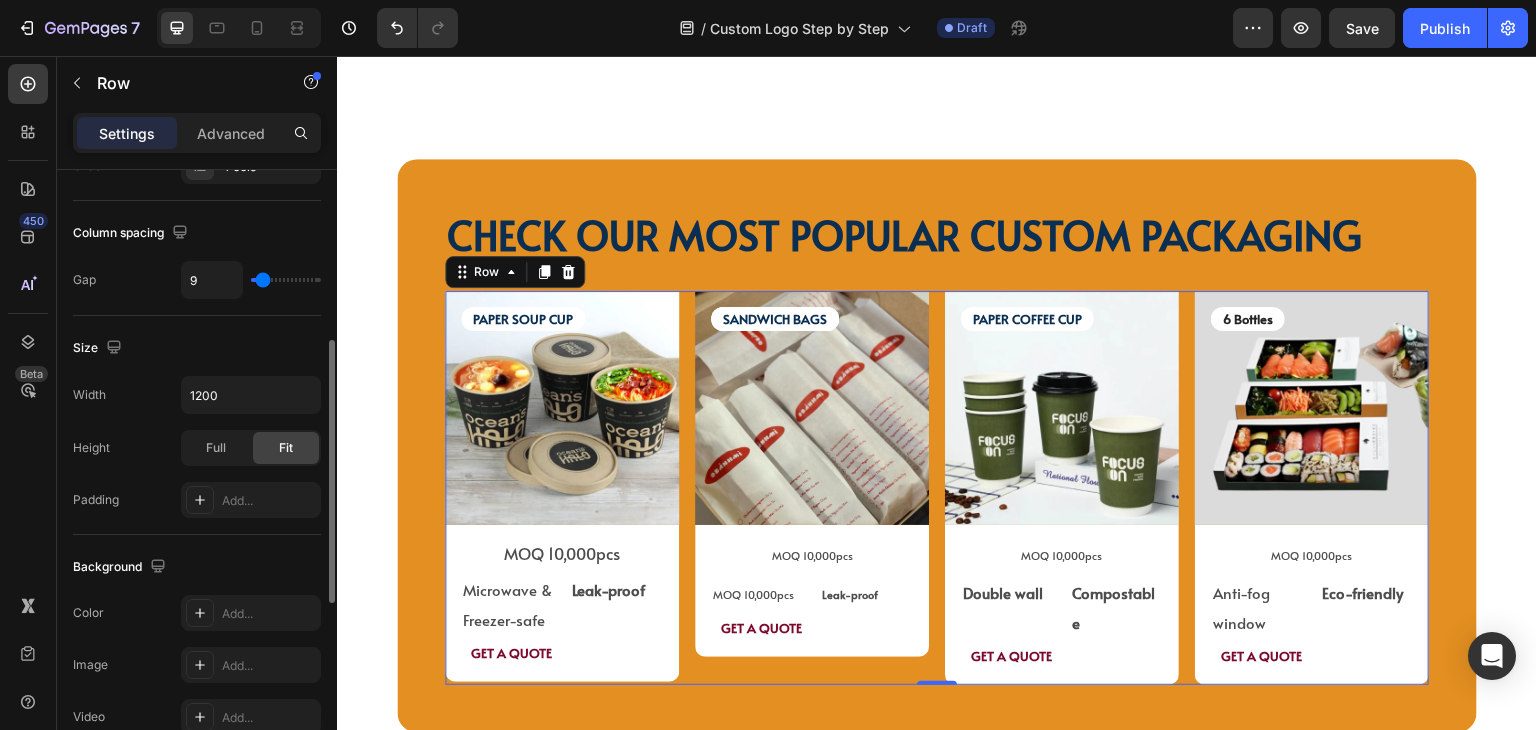 type on "6" 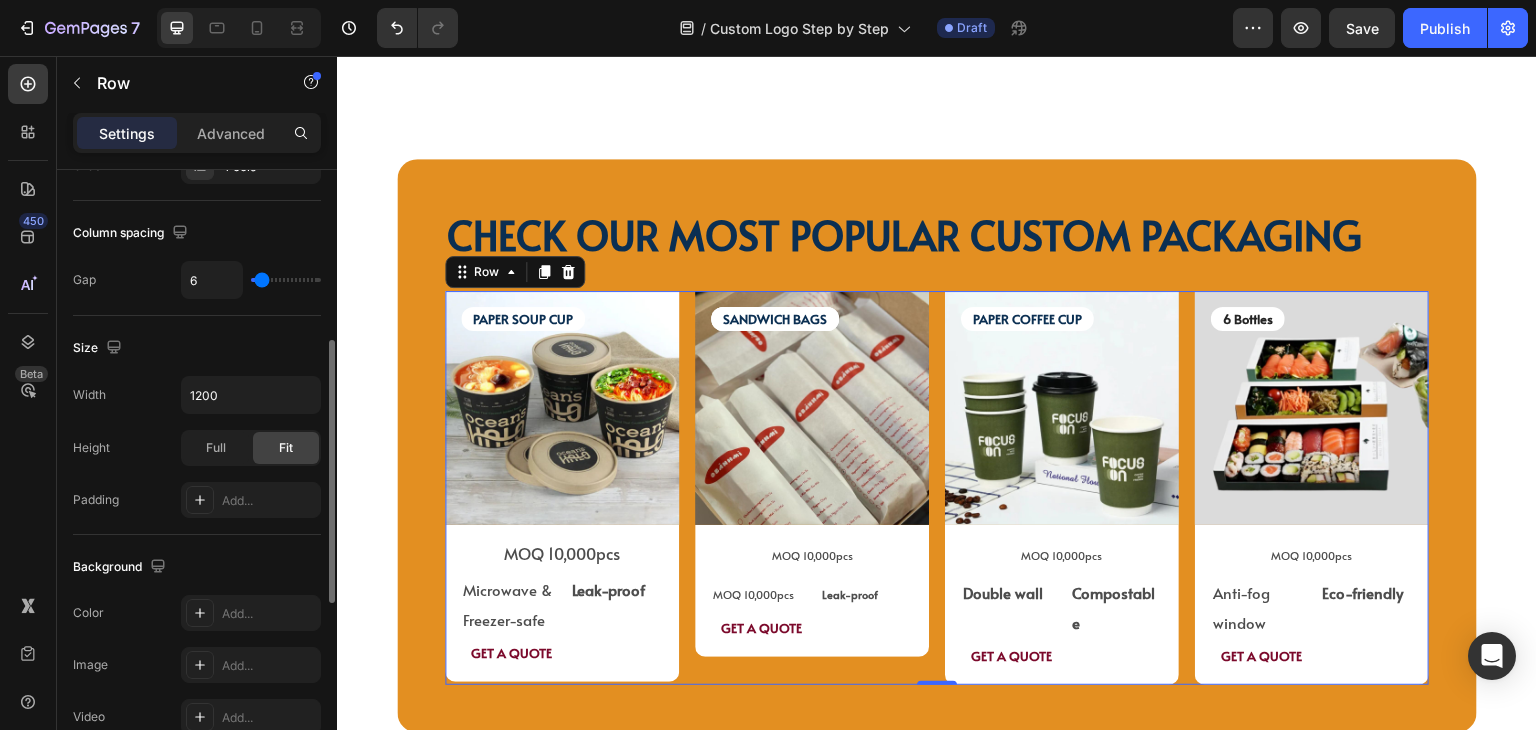 type on "4" 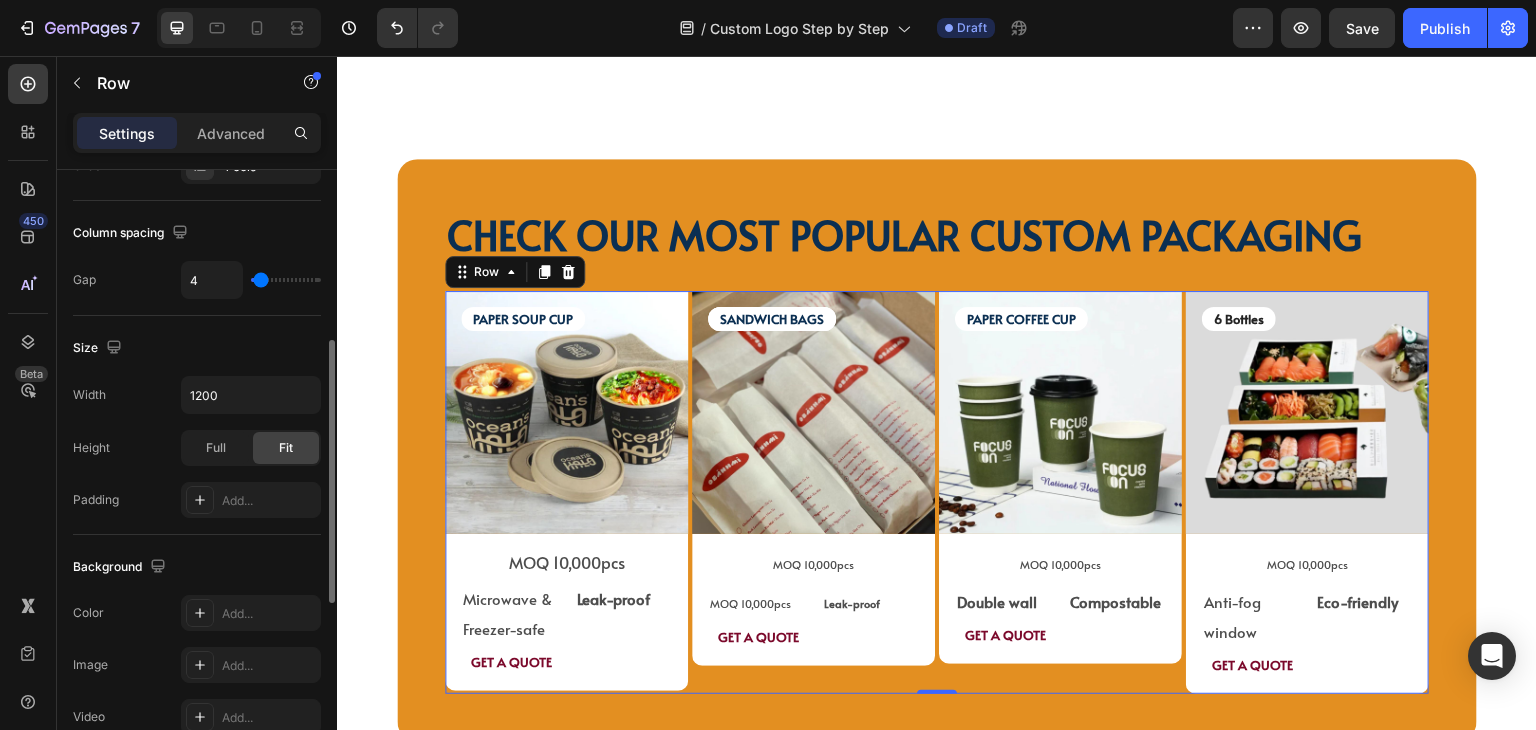 type on "2" 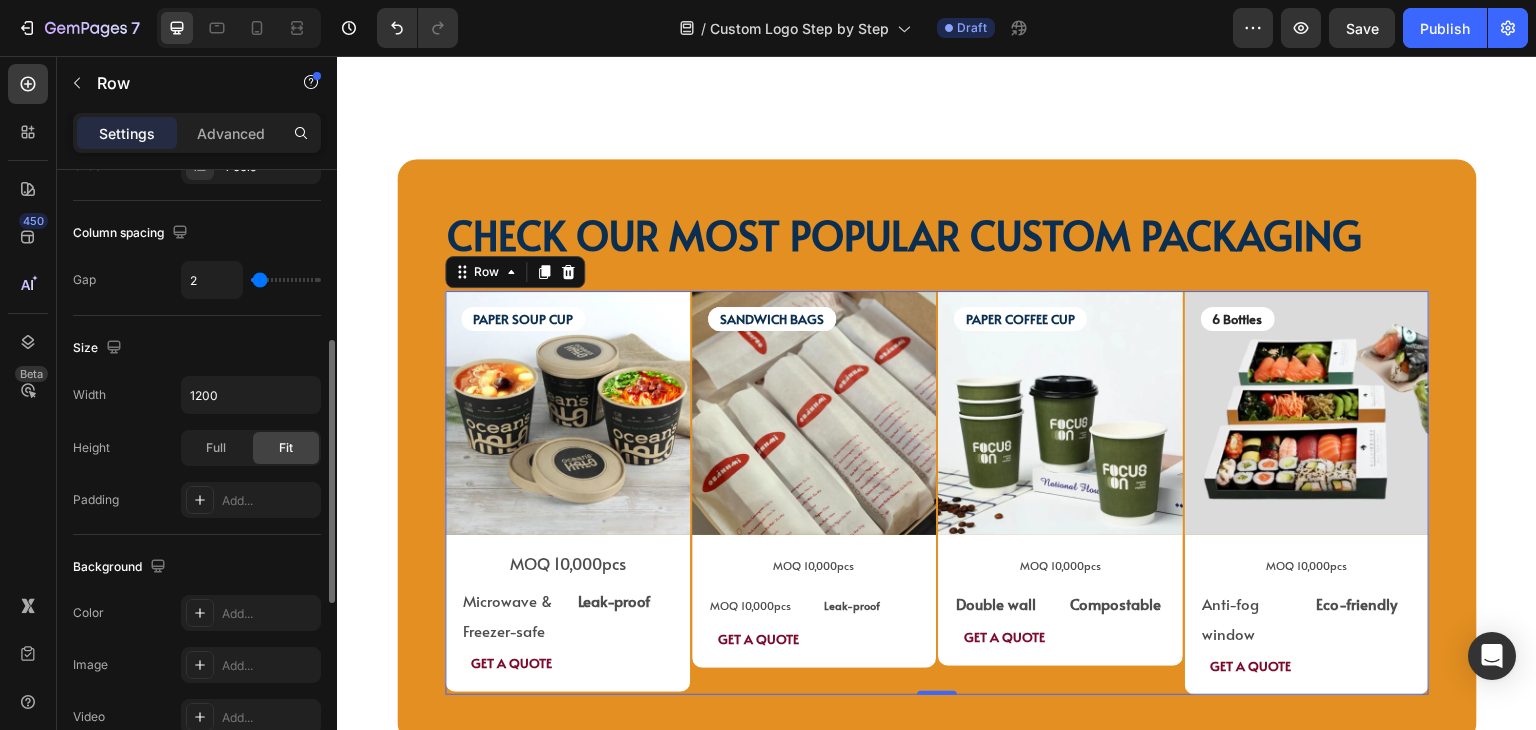 type on "4" 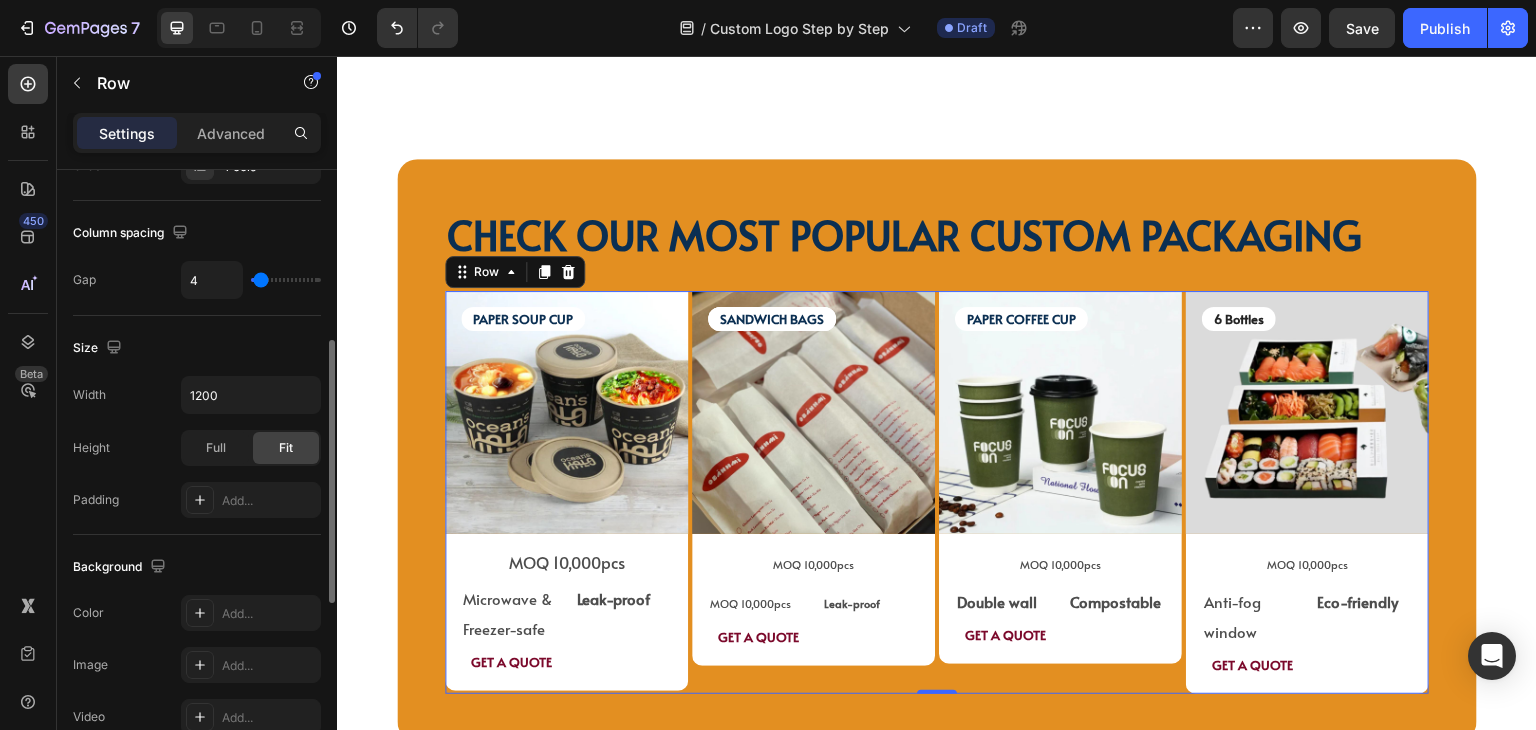 type on "8" 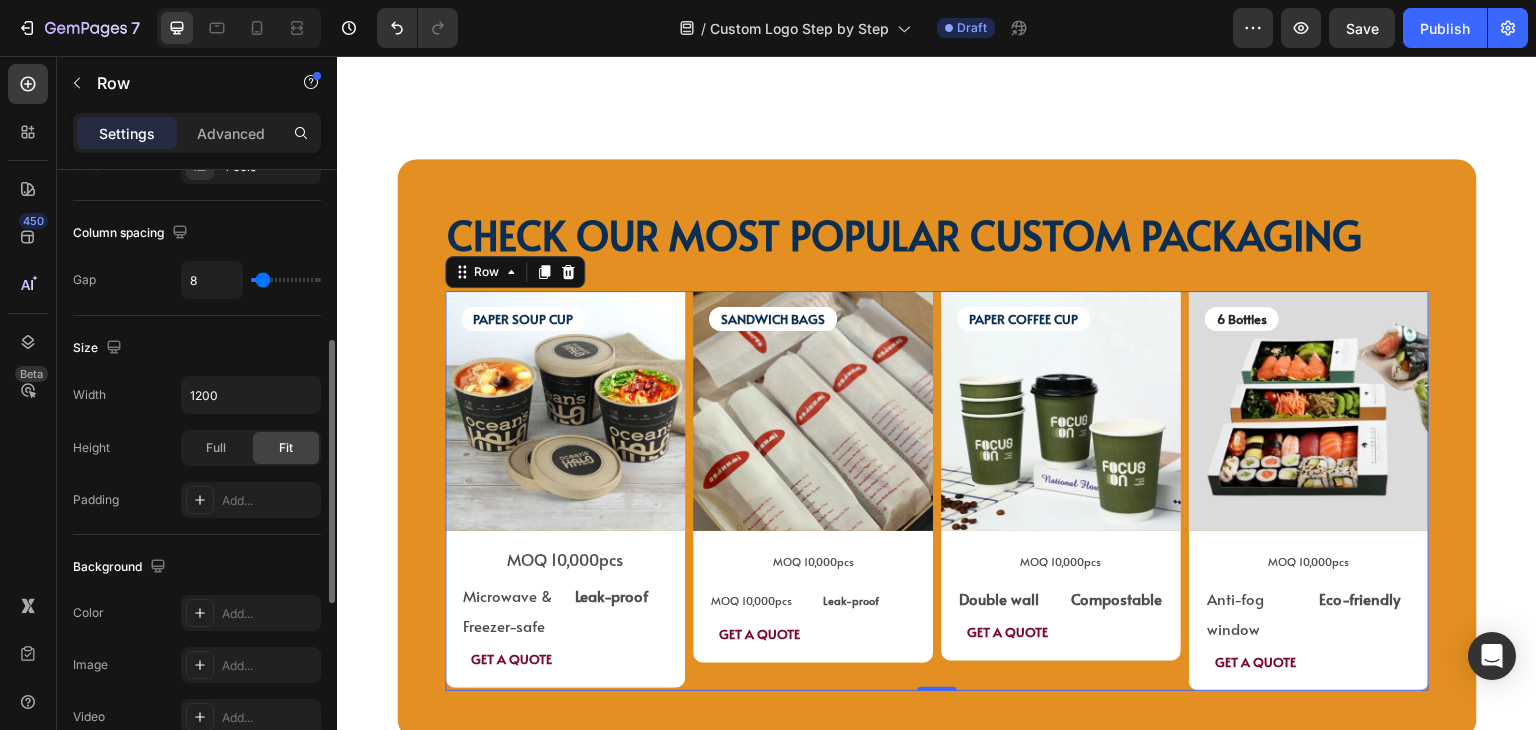 type on "9" 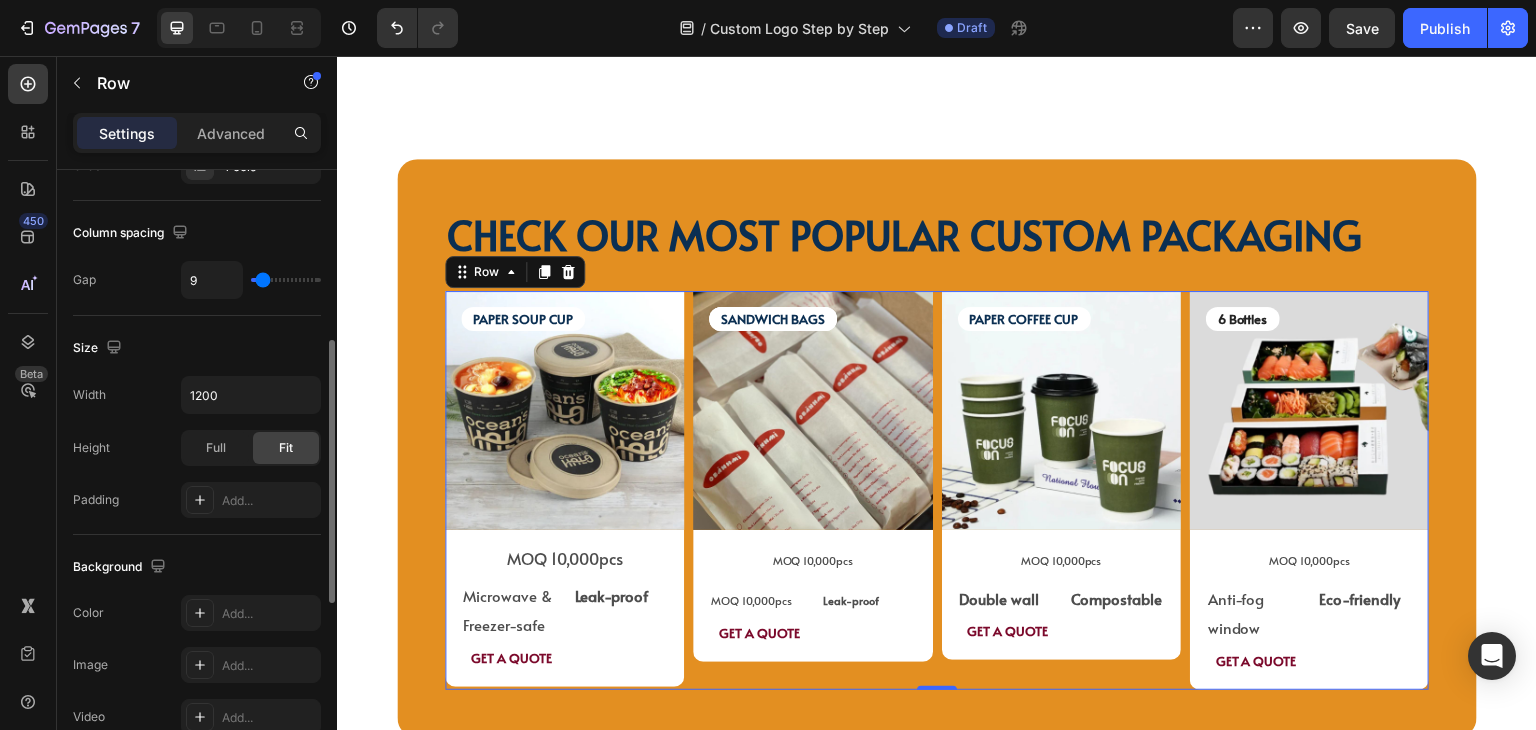 type on "11" 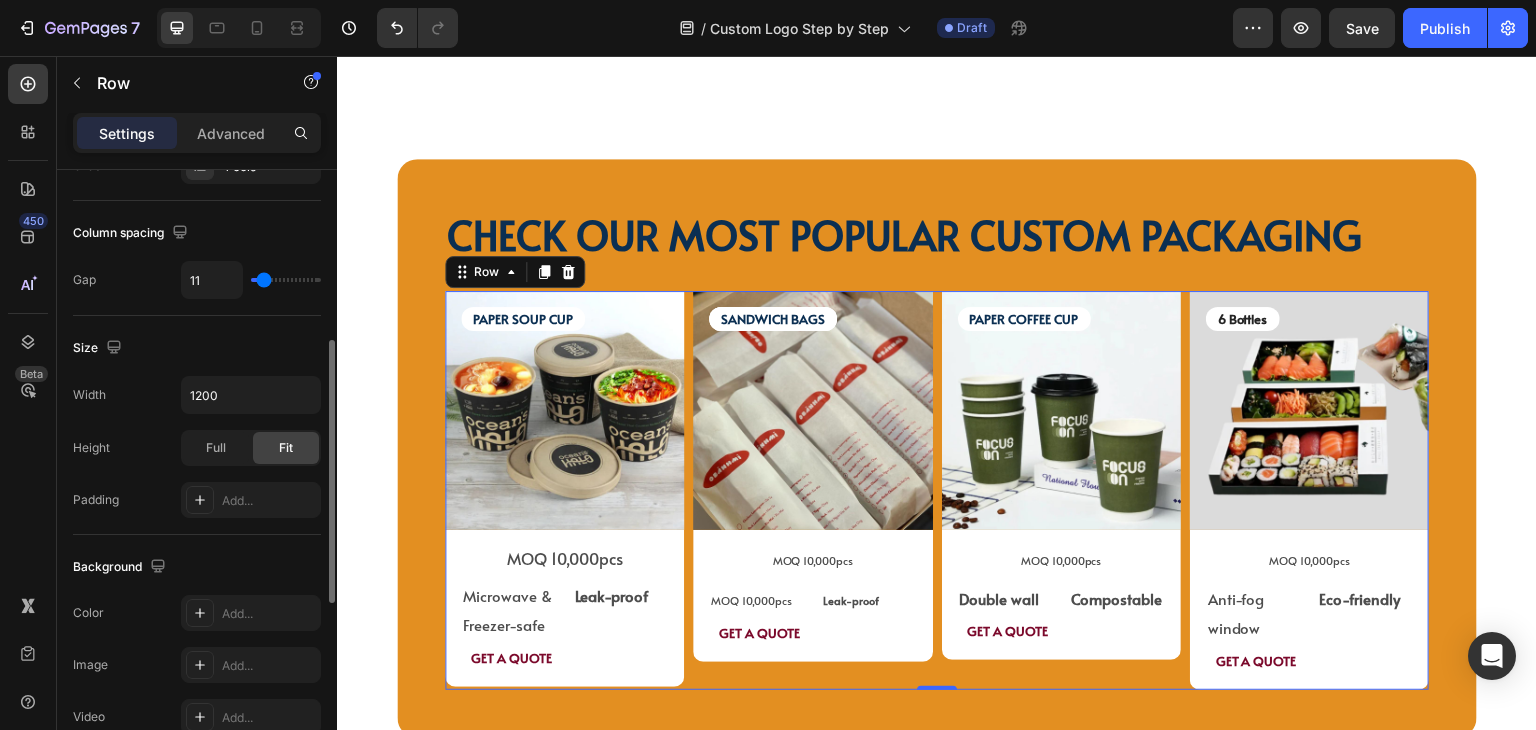 type on "15" 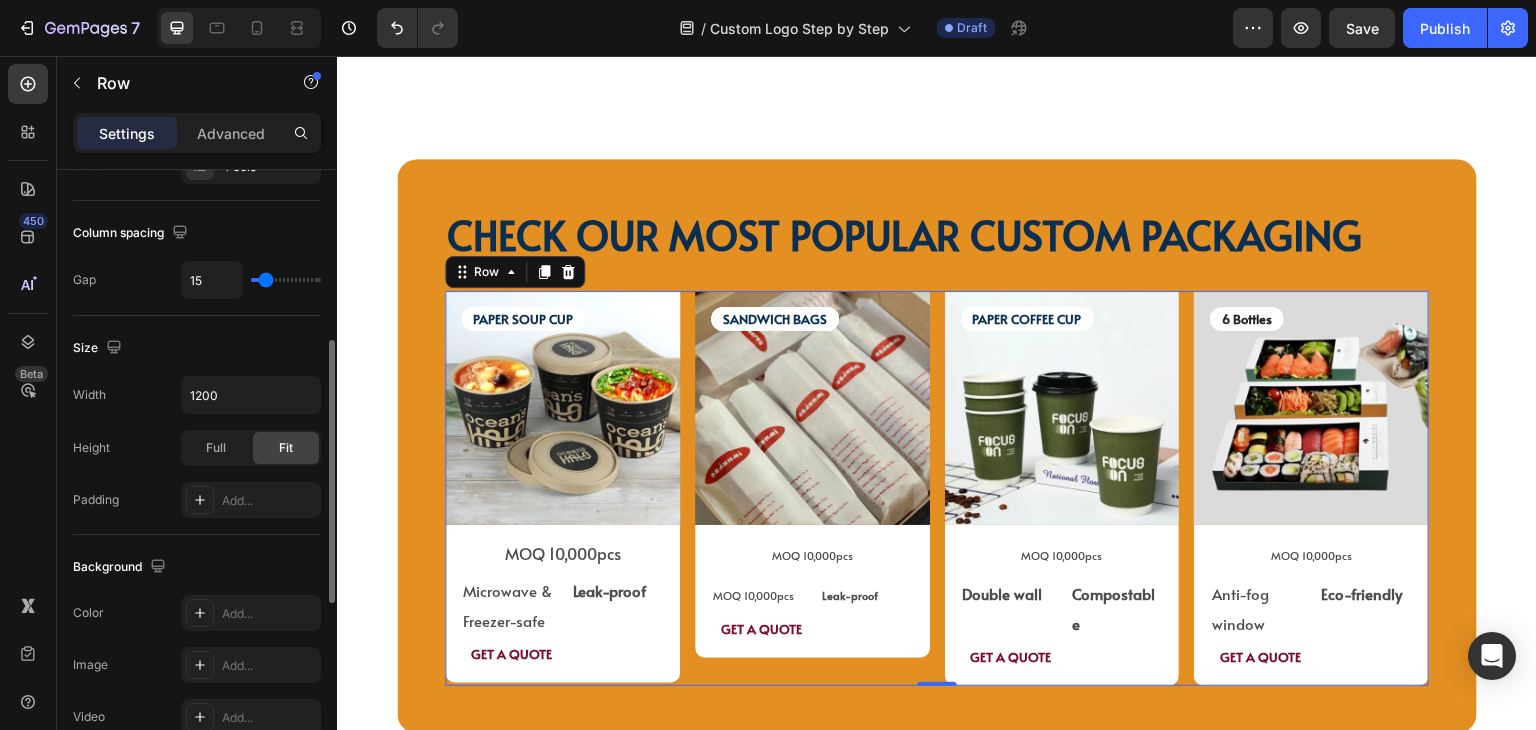 type on "13" 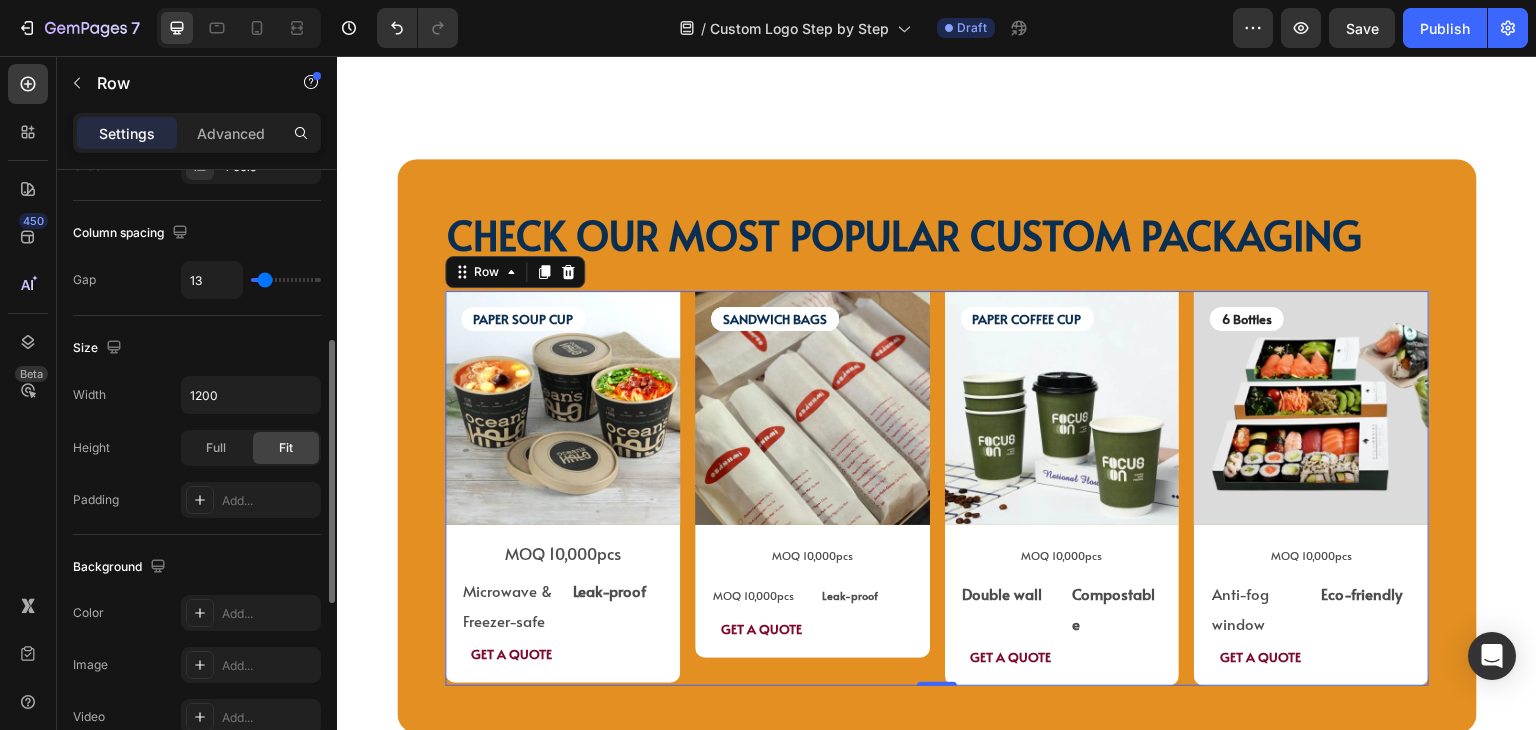 type on "11" 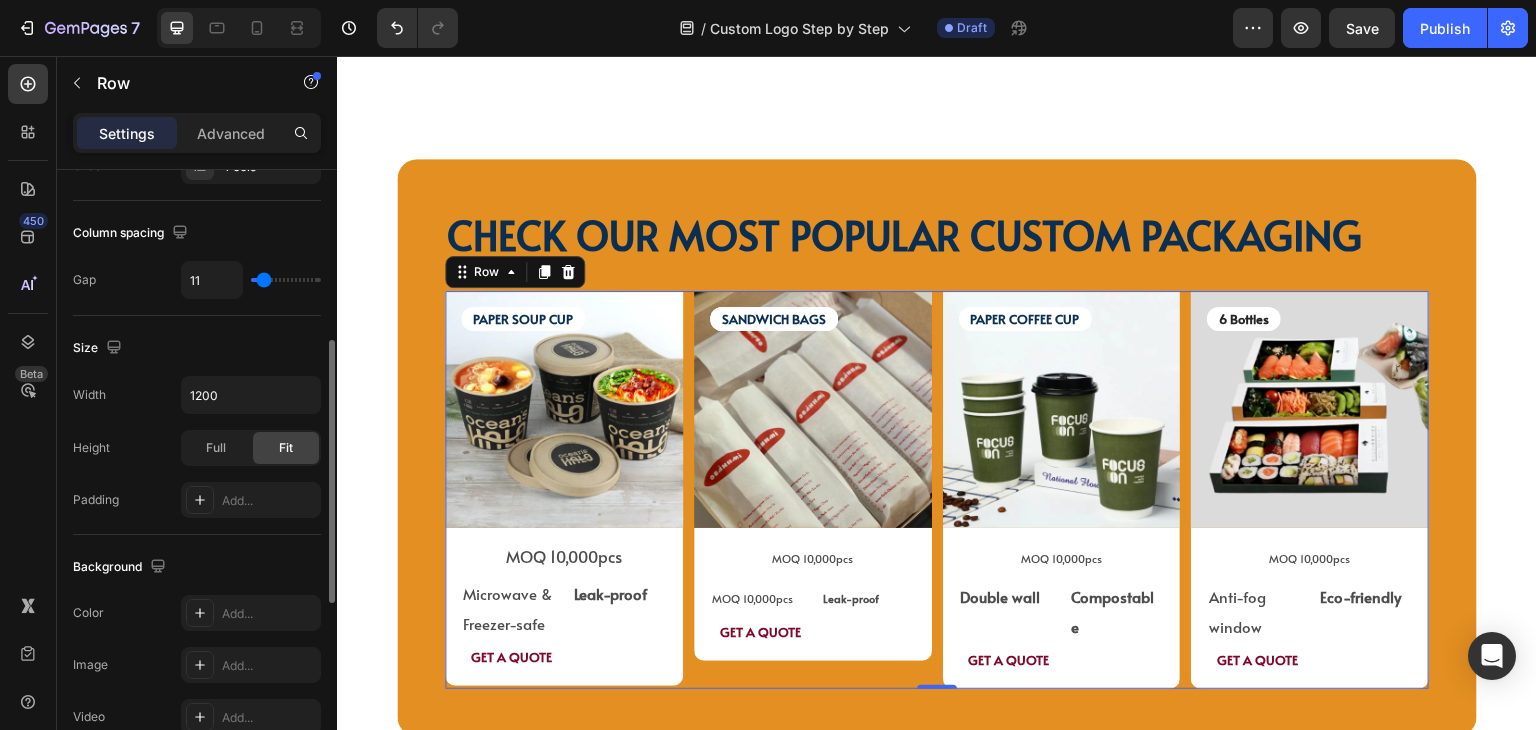 type on "11" 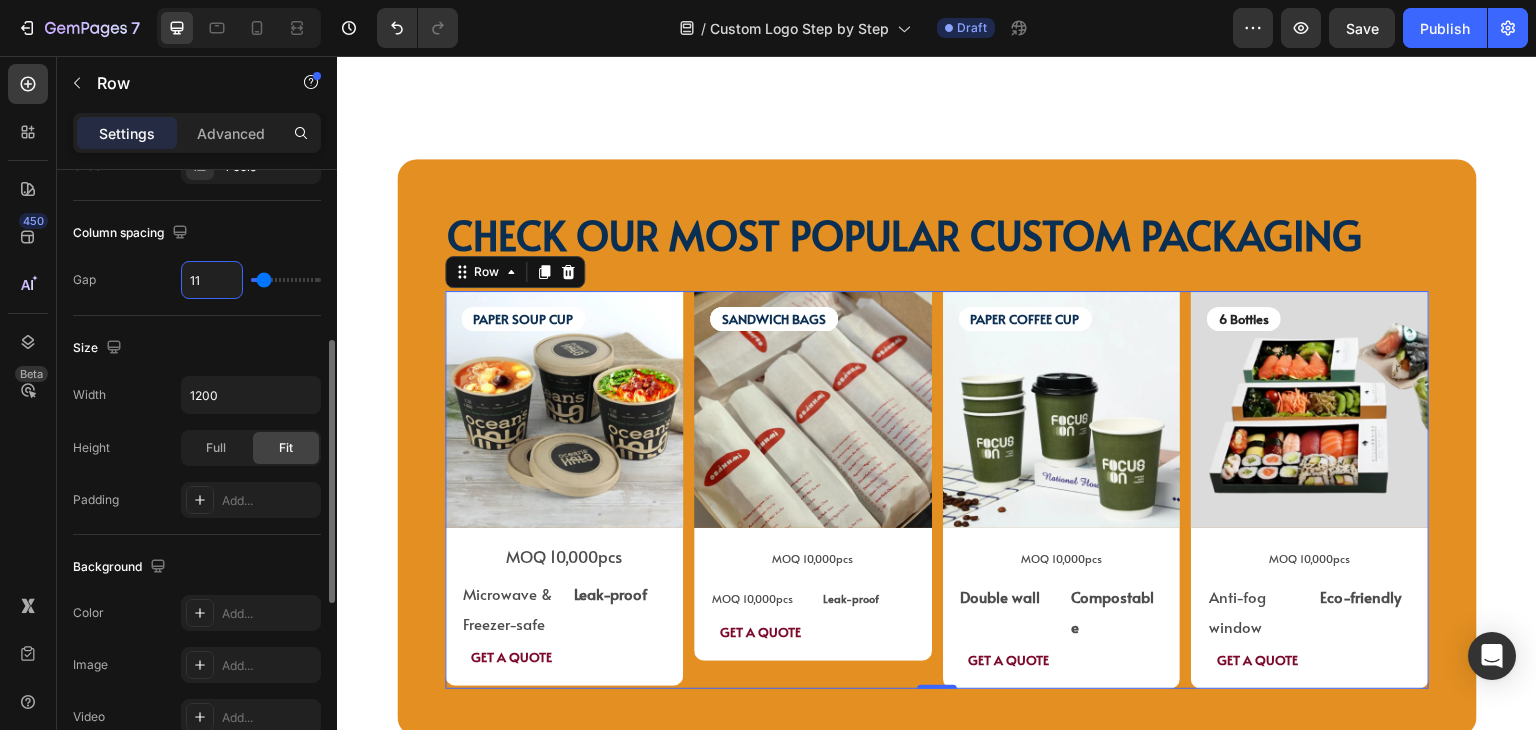 click on "11" at bounding box center (212, 280) 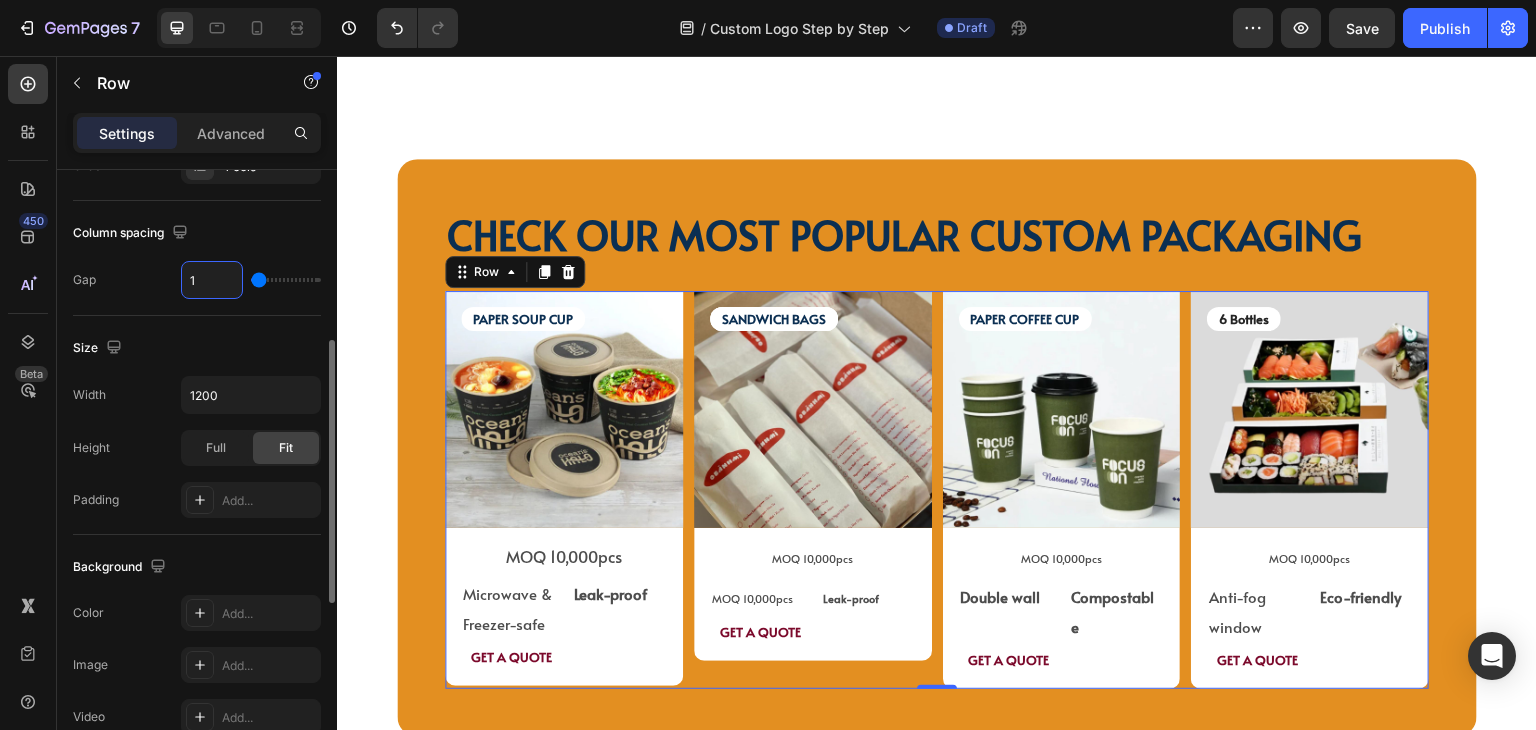 type on "10" 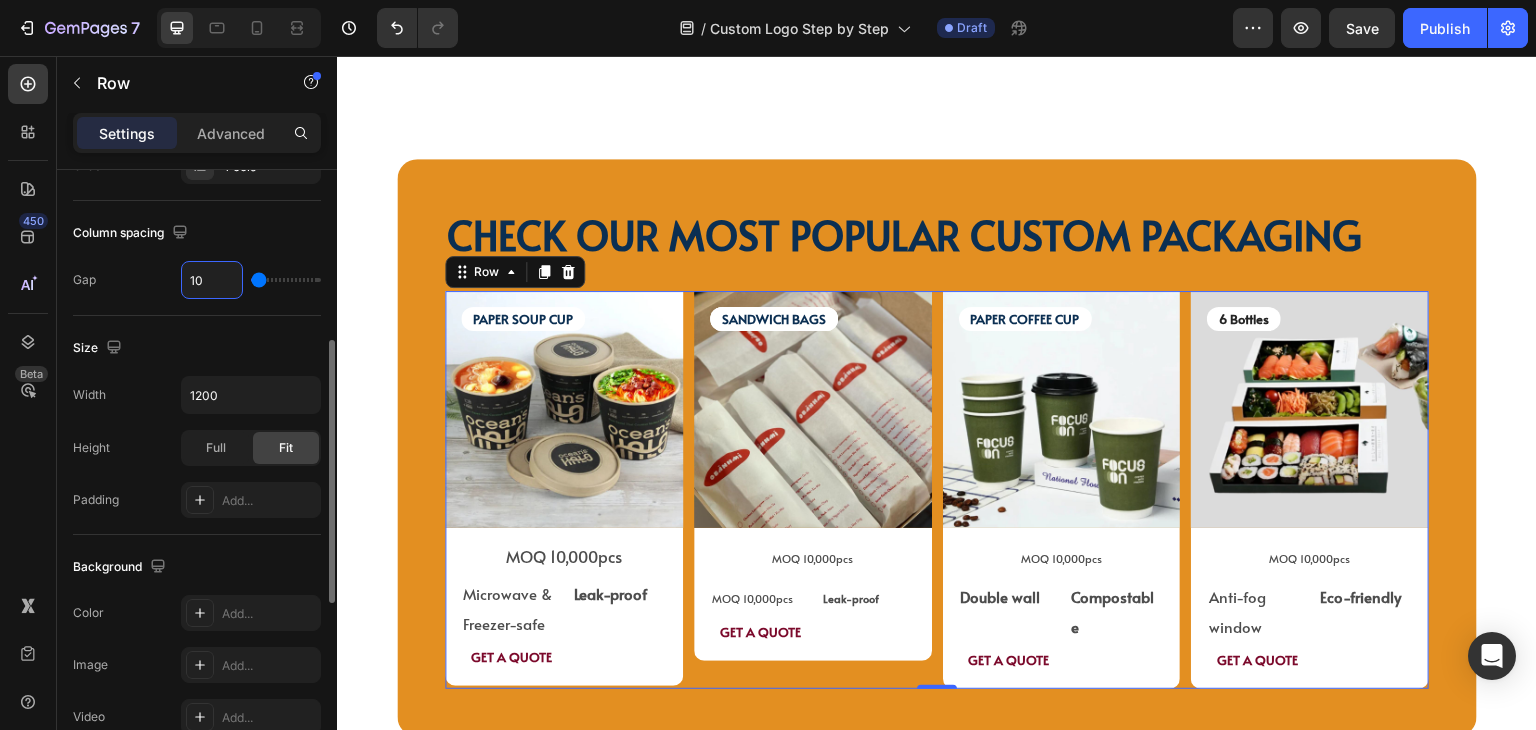 type on "10" 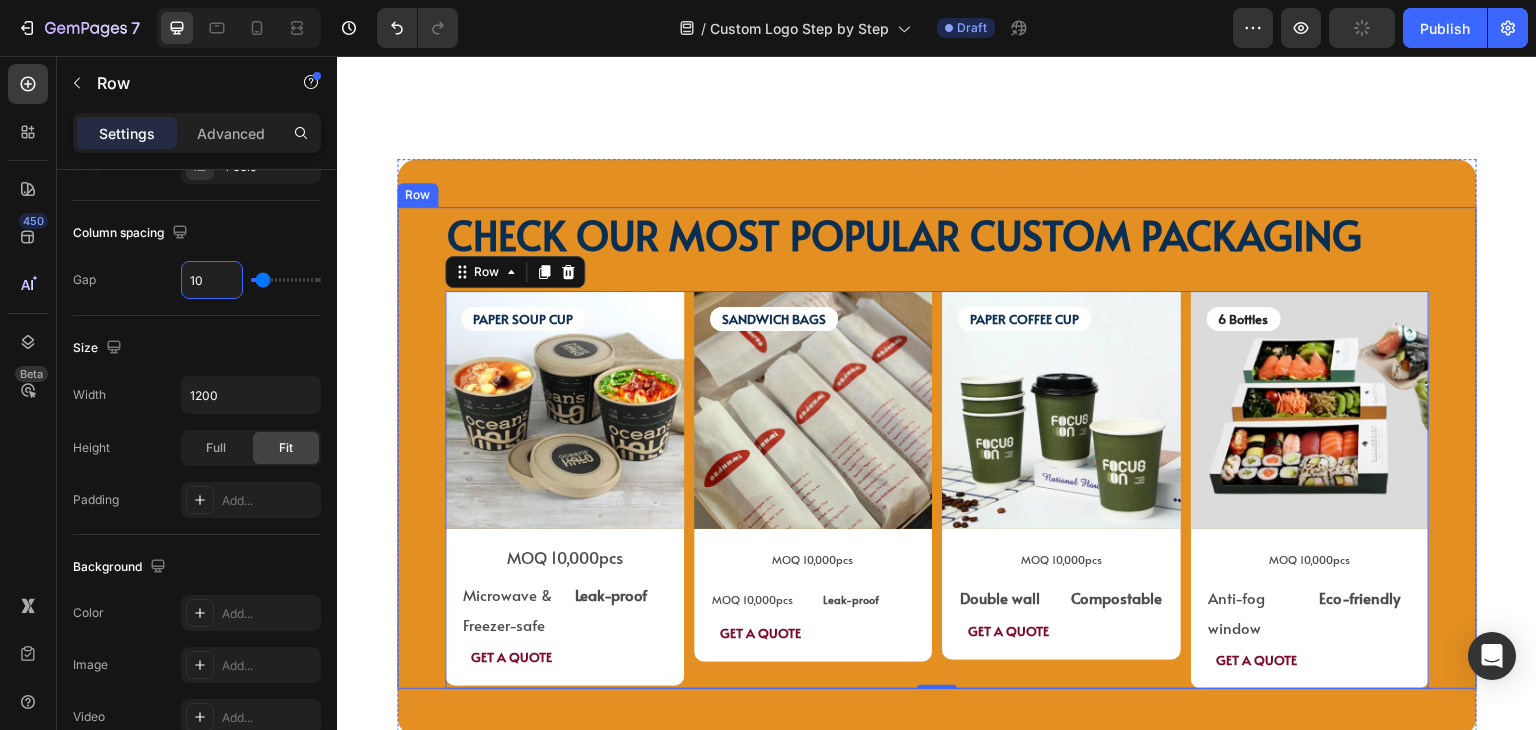 click on "CHECK OUR MOST POPULAR CUSTOM PACKAGING Heading PAPER SOUP CUP Text Block Image MOQ 10,000pcs Text Block Microwave & Freezer-safe Text Block Leak-proof Text Block Row GET A QUOTE Text Block Row Product SANDWICH BAGS Text Block SANDWICH BAGS Text Block SANDWICH BAGS Text Block Image MOQ 10,000pcs Text Block MOQ 10,000pcs Text Block Leak-proof Text Block Row GET A QUOTE Text Block Row Product PAPER COFFEE CUP Text Block Image MOQ 10,000pcs Text Block Row Double wall Text Block Compostable Text Block Row GET A QUOTE Text Block Row Product 6 Bottles Text Block Image MOQ 10,000pcs Text Block Anti-fog window Text Block Eco-friendly Text Block Row GET A QUOTE Text Block Row Product Row   0 Row" at bounding box center [937, 448] 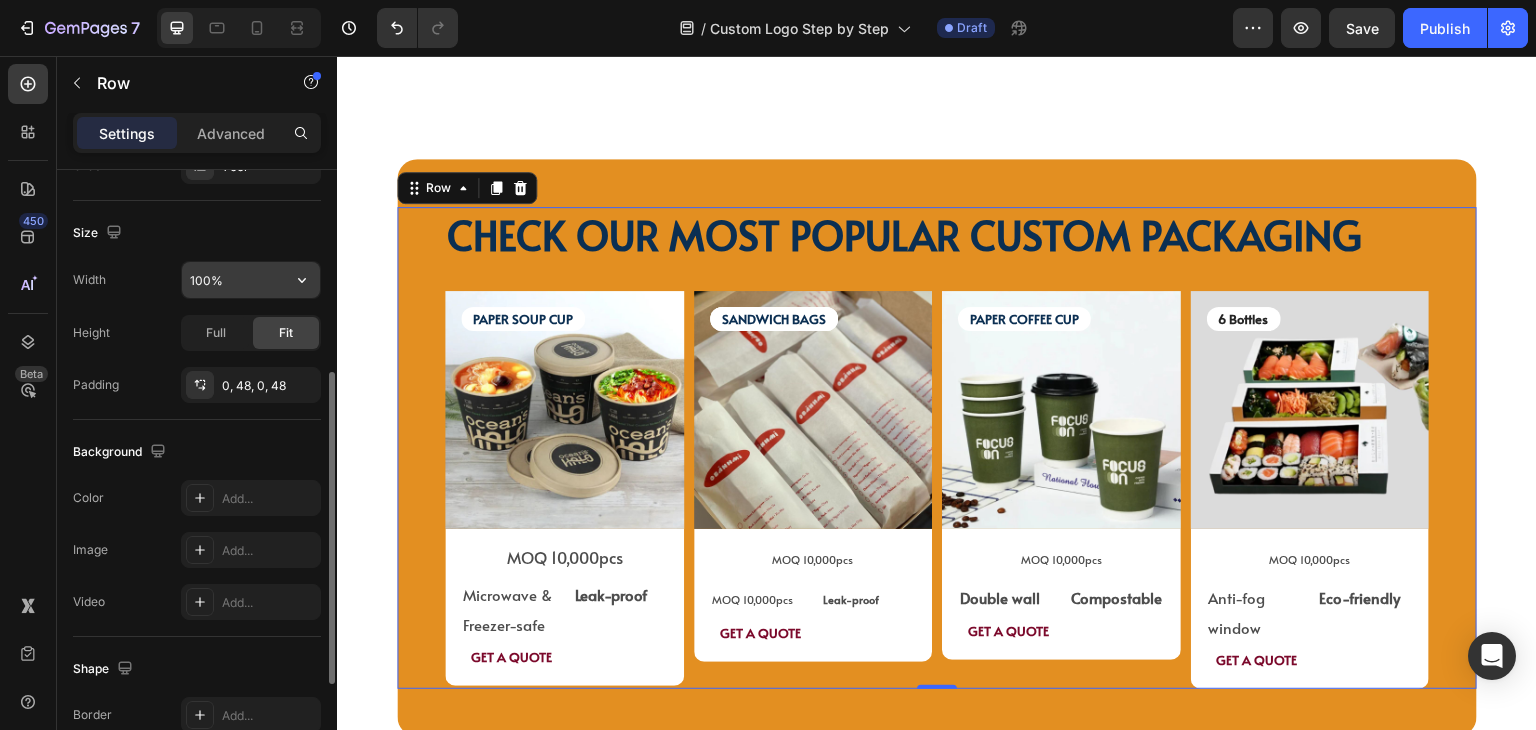 click on "100%" at bounding box center (251, 280) 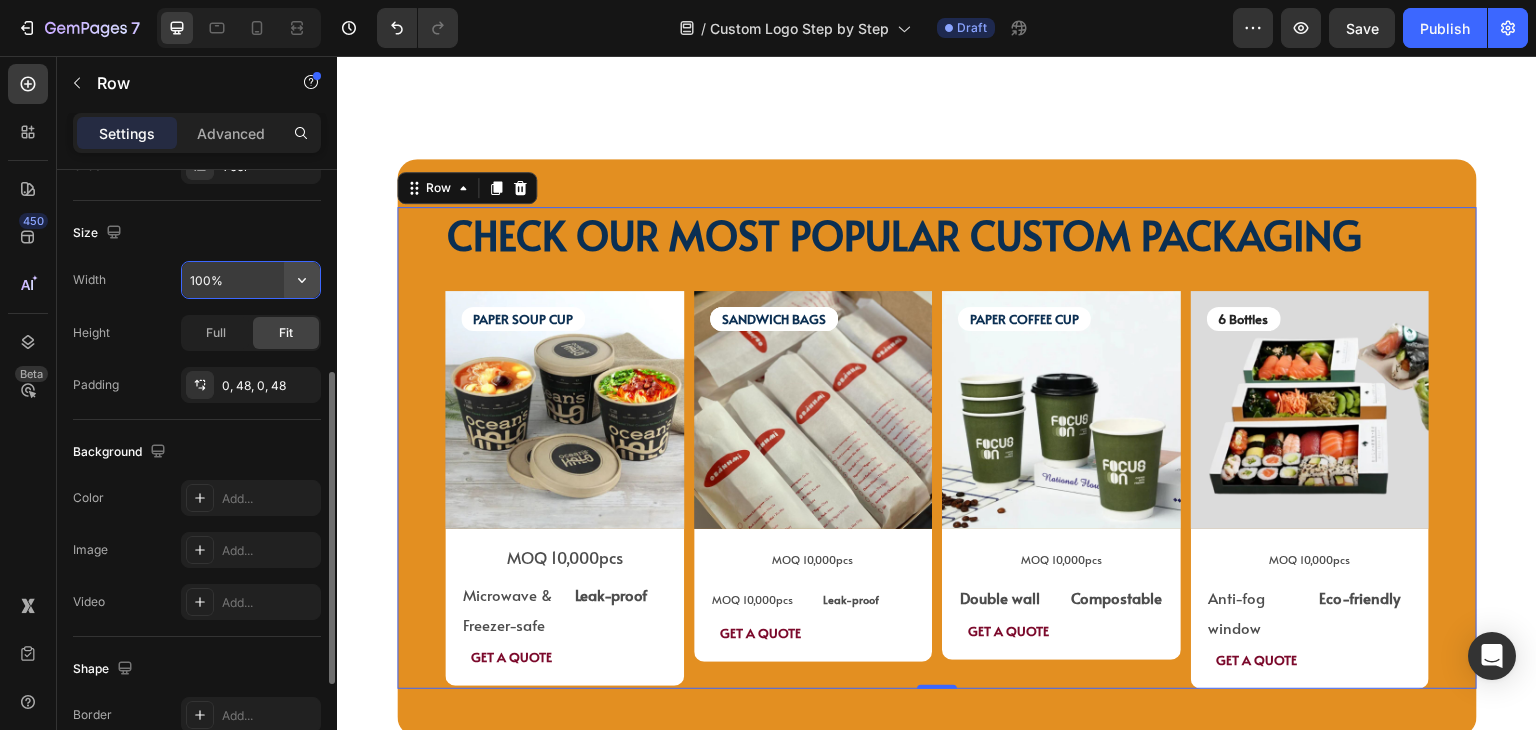 click 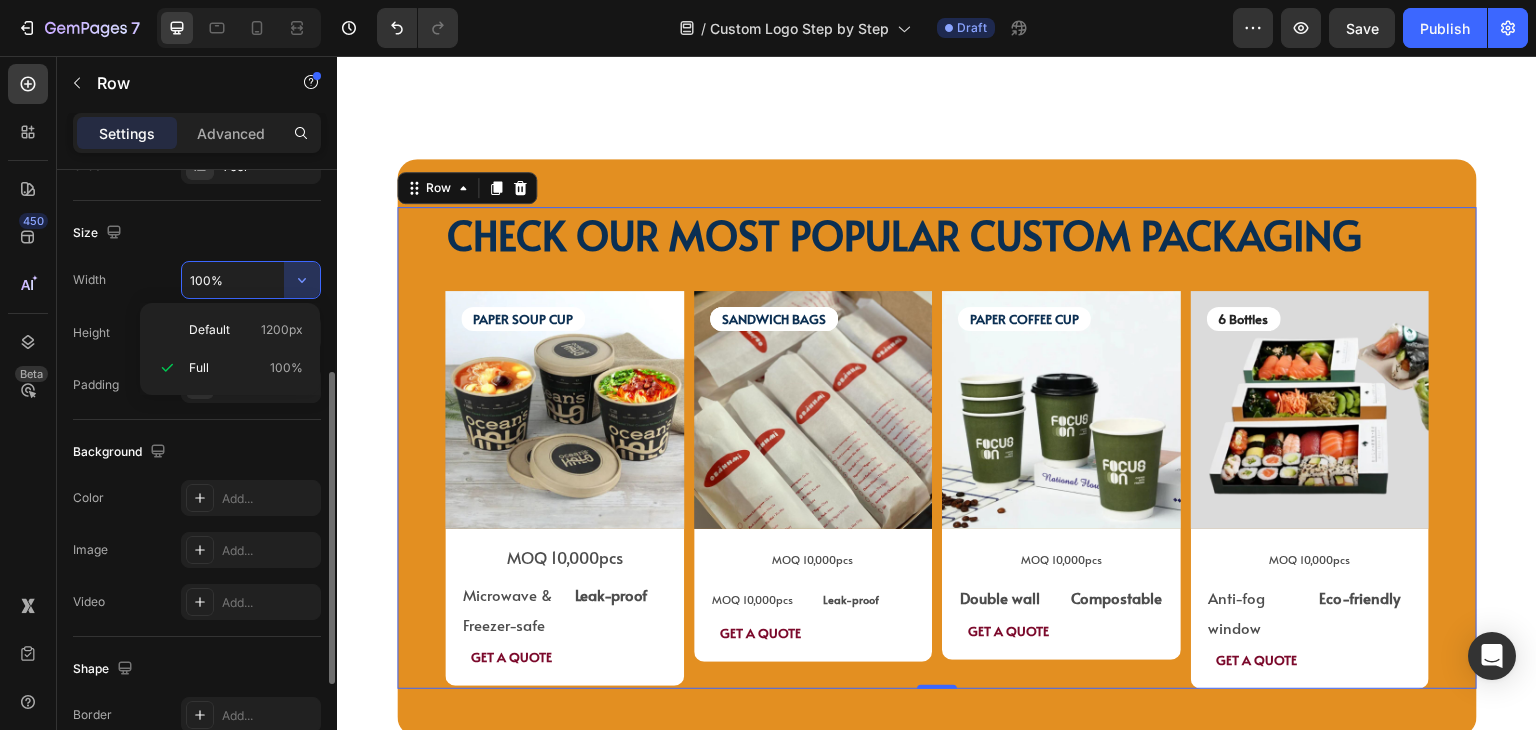 click on "Size" at bounding box center [197, 233] 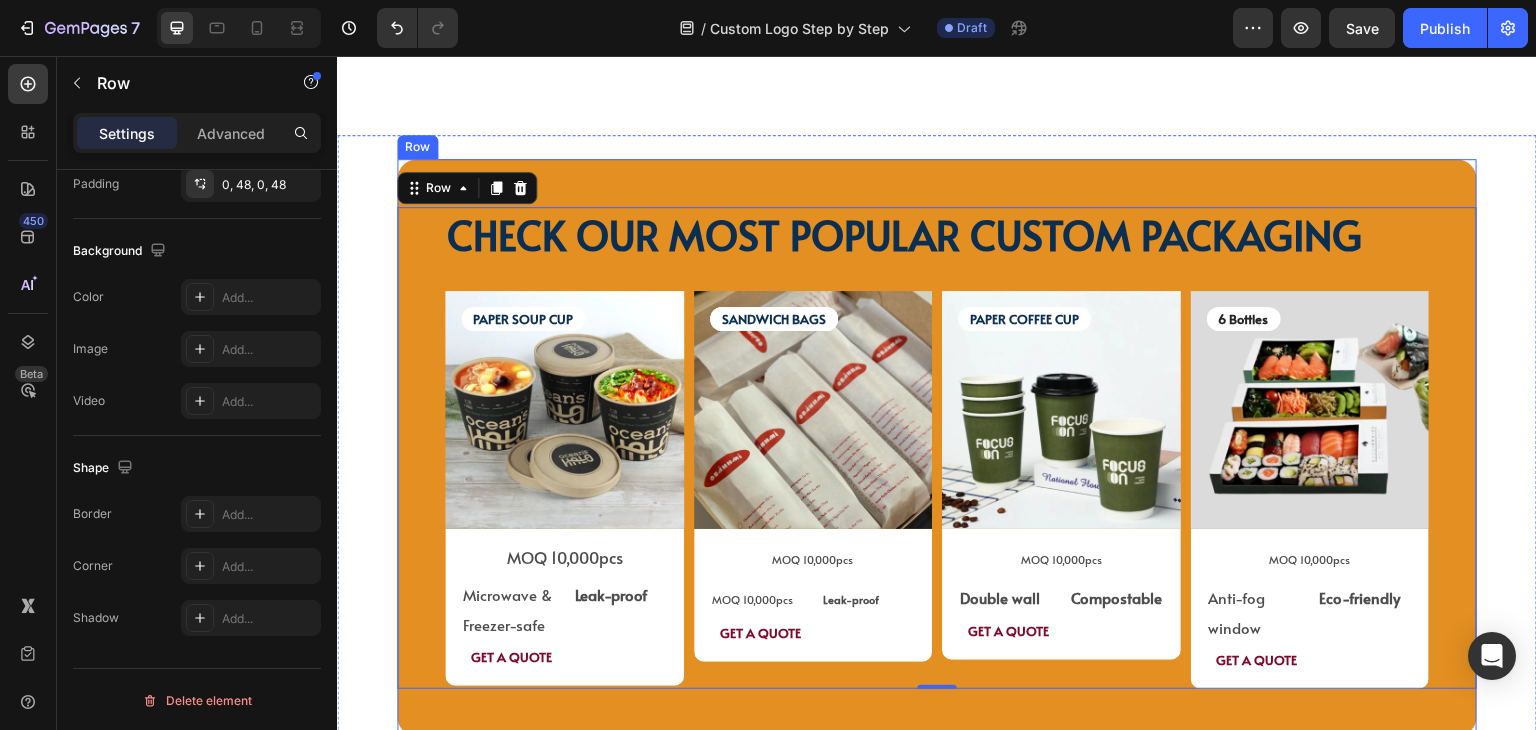 scroll, scrollTop: 600, scrollLeft: 0, axis: vertical 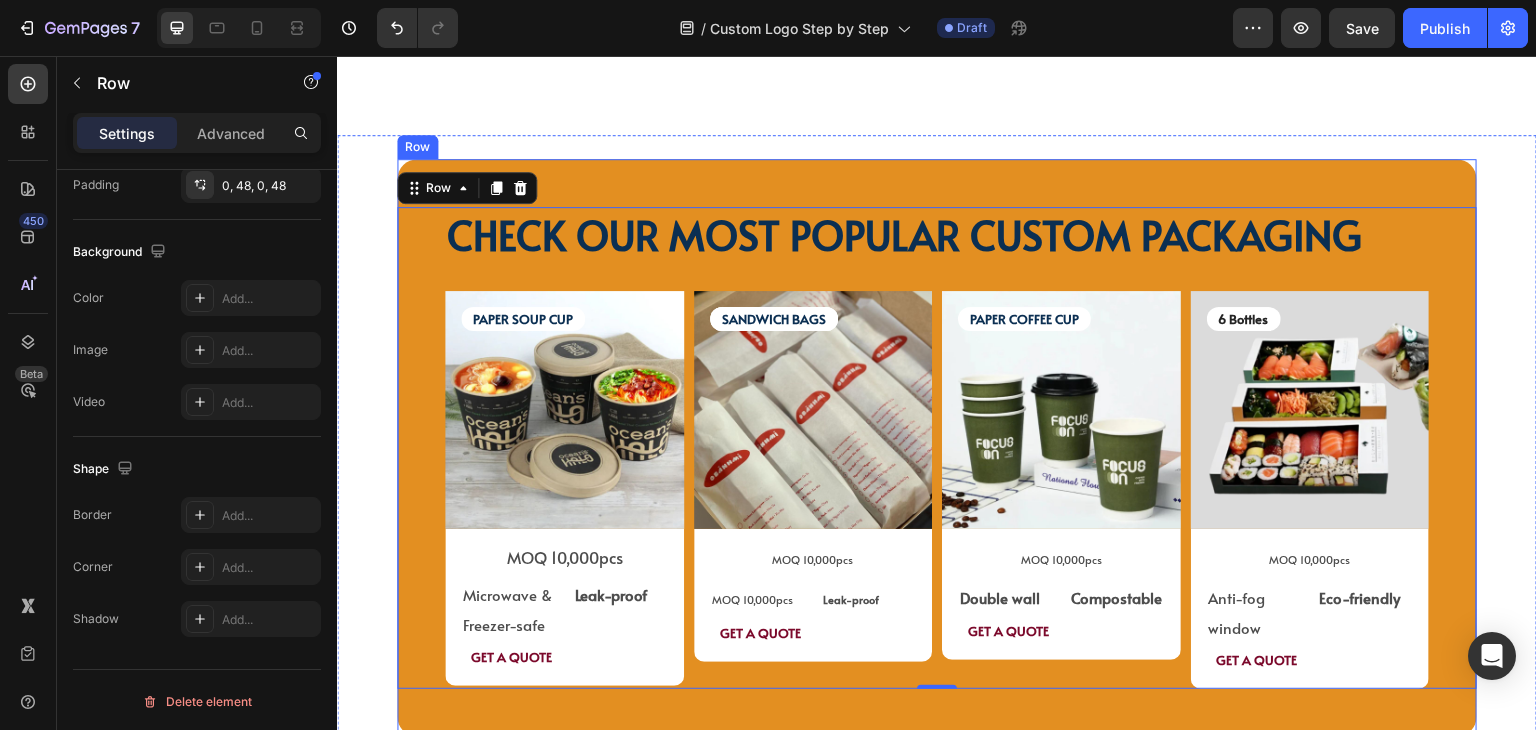 click on "CHECK OUR MOST POPULAR CUSTOM PACKAGING Heading PAPER SOUP CUP Text Block Image MOQ 10,000pcs Text Block Microwave & Freezer-safe Text Block Leak-proof Text Block Row GET A QUOTE Text Block Row Product SANDWICH BAGS Text Block SANDWICH BAGS Text Block SANDWICH BAGS Text Block Image MOQ 10,000pcs Text Block MOQ 10,000pcs Text Block Leak-proof Text Block Row GET A QUOTE Text Block Row Product PAPER COFFEE CUP Text Block Image MOQ 10,000pcs Text Block Row Double wall Text Block Compostable Text Block Row GET A QUOTE Text Block Row Product 6 Bottles Text Block Image MOQ 10,000pcs Text Block Anti-fog window Text Block Eco-friendly Text Block Row GET A QUOTE Text Block Row Product Row Row   0 Row" at bounding box center [937, 448] 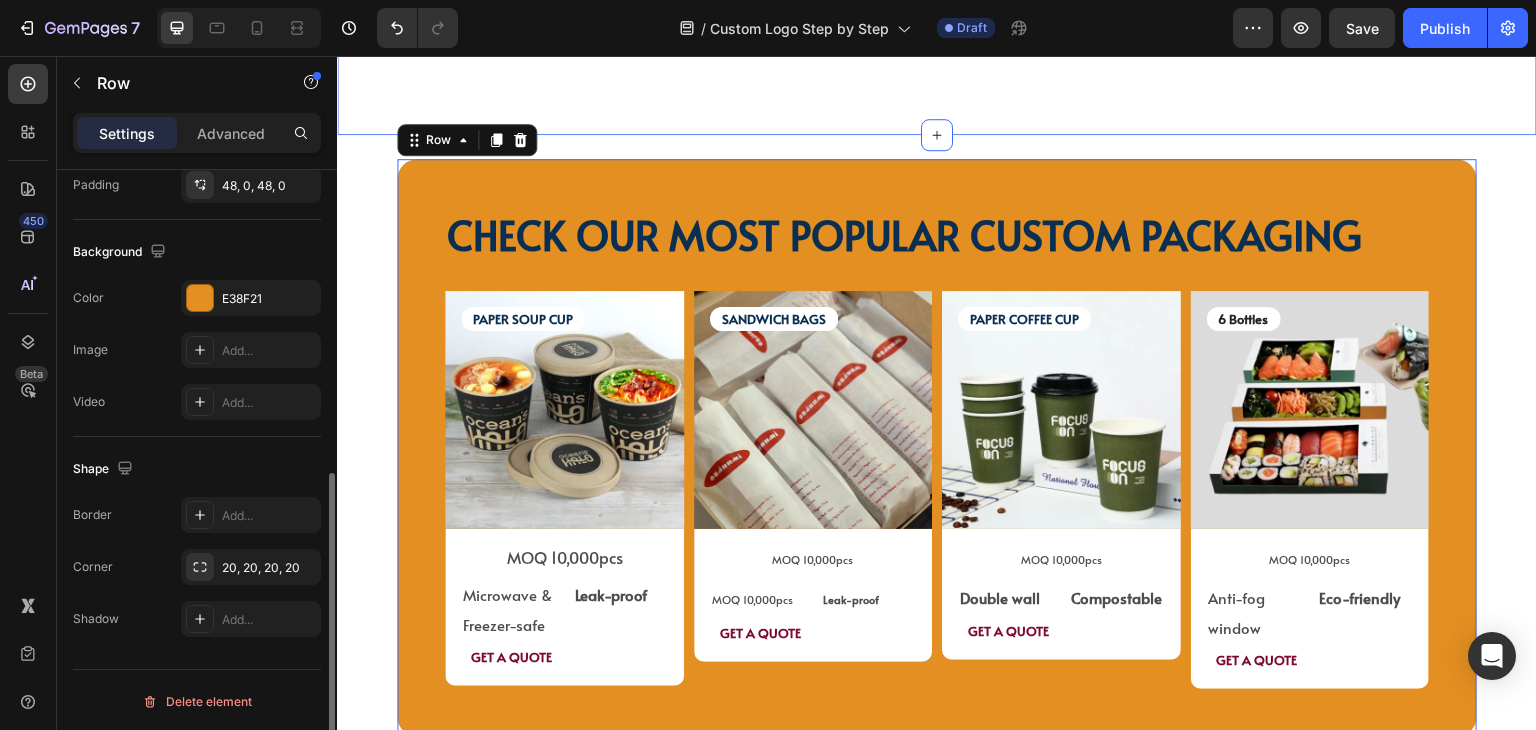 scroll, scrollTop: 4187, scrollLeft: 0, axis: vertical 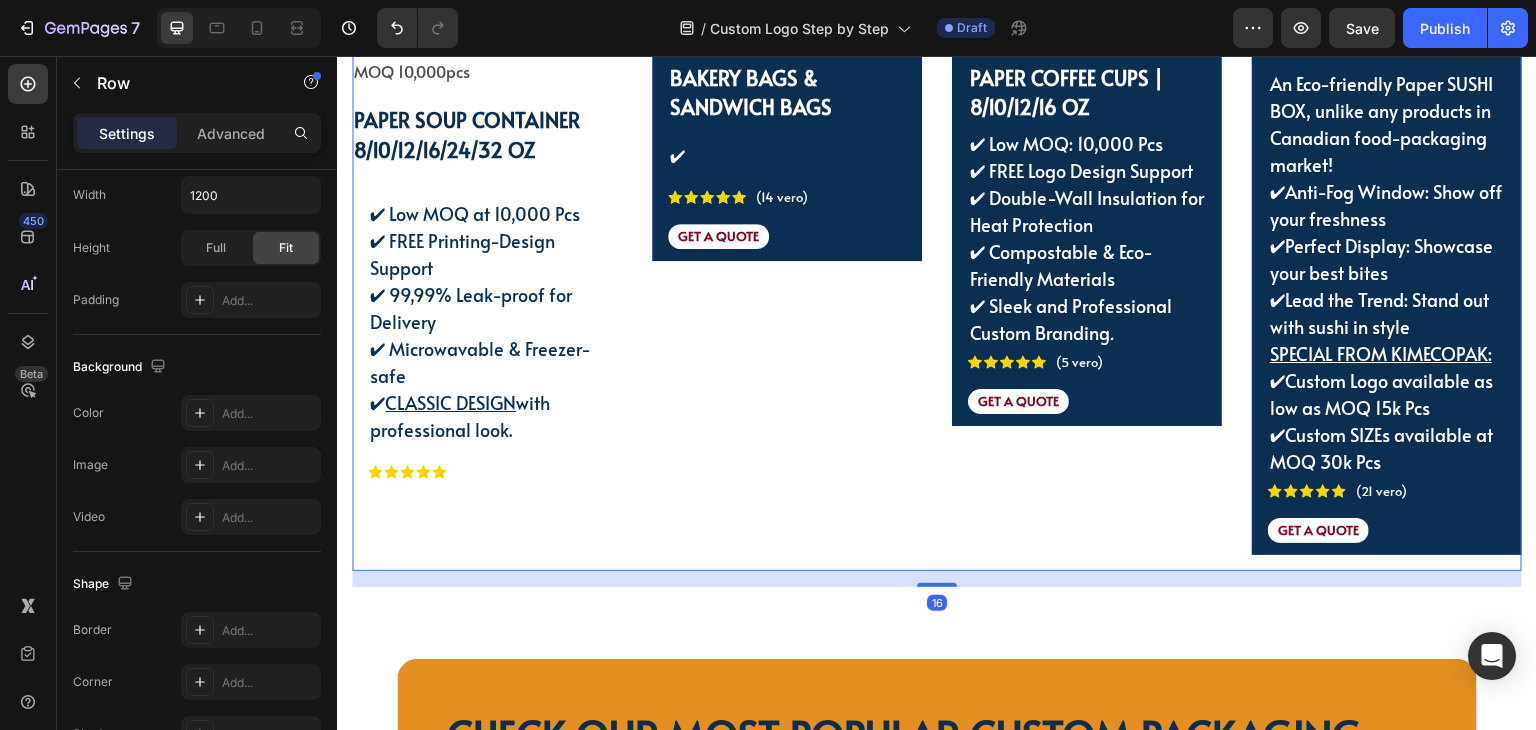 click on "Drop element here BAKERY BAGS & SANDWICH BAGS Text Block ✔  Text Block Icon Icon Icon Icon Icon Icon List (14 vero) Text Block Row GET A QUOTE Text Block Row Product" at bounding box center (787, 278) 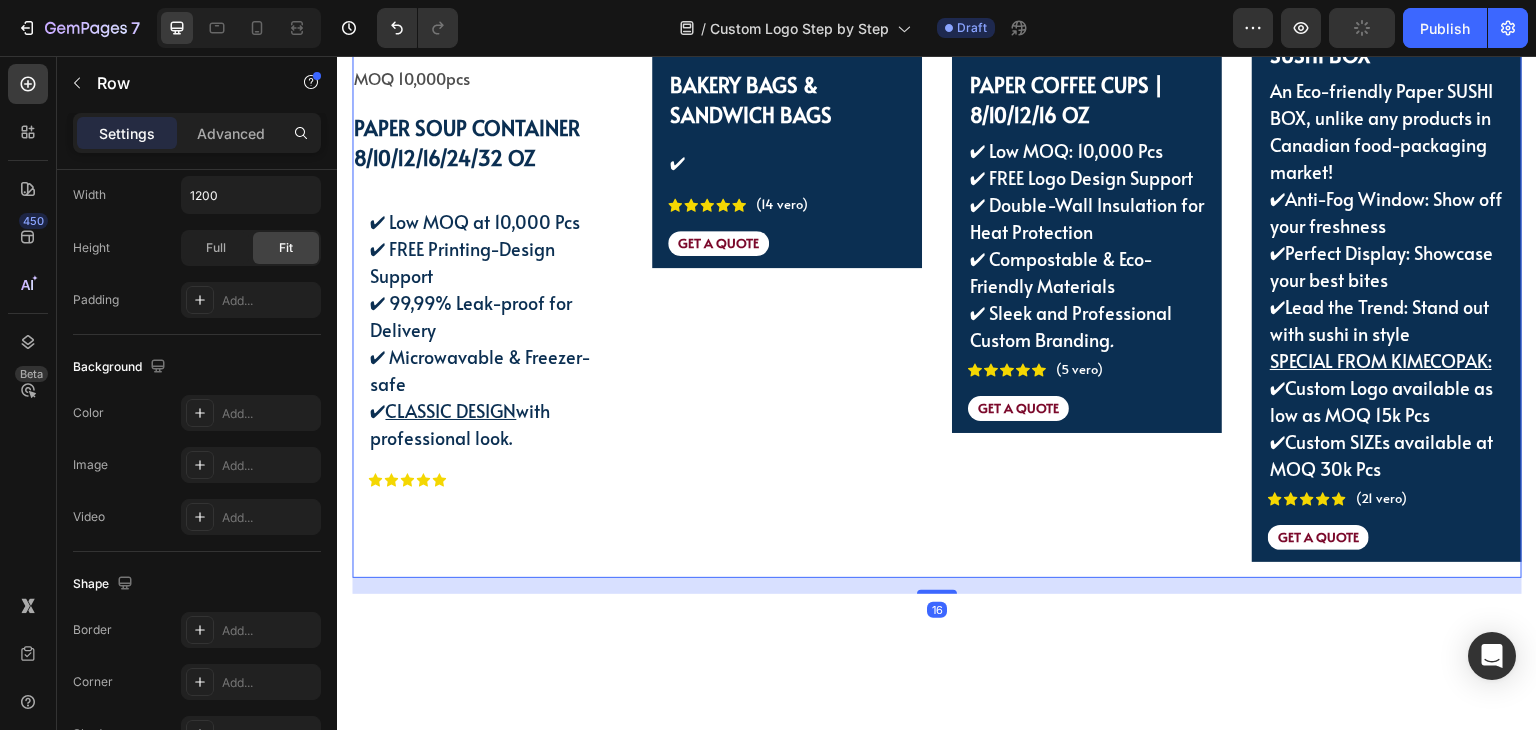 scroll, scrollTop: 3587, scrollLeft: 0, axis: vertical 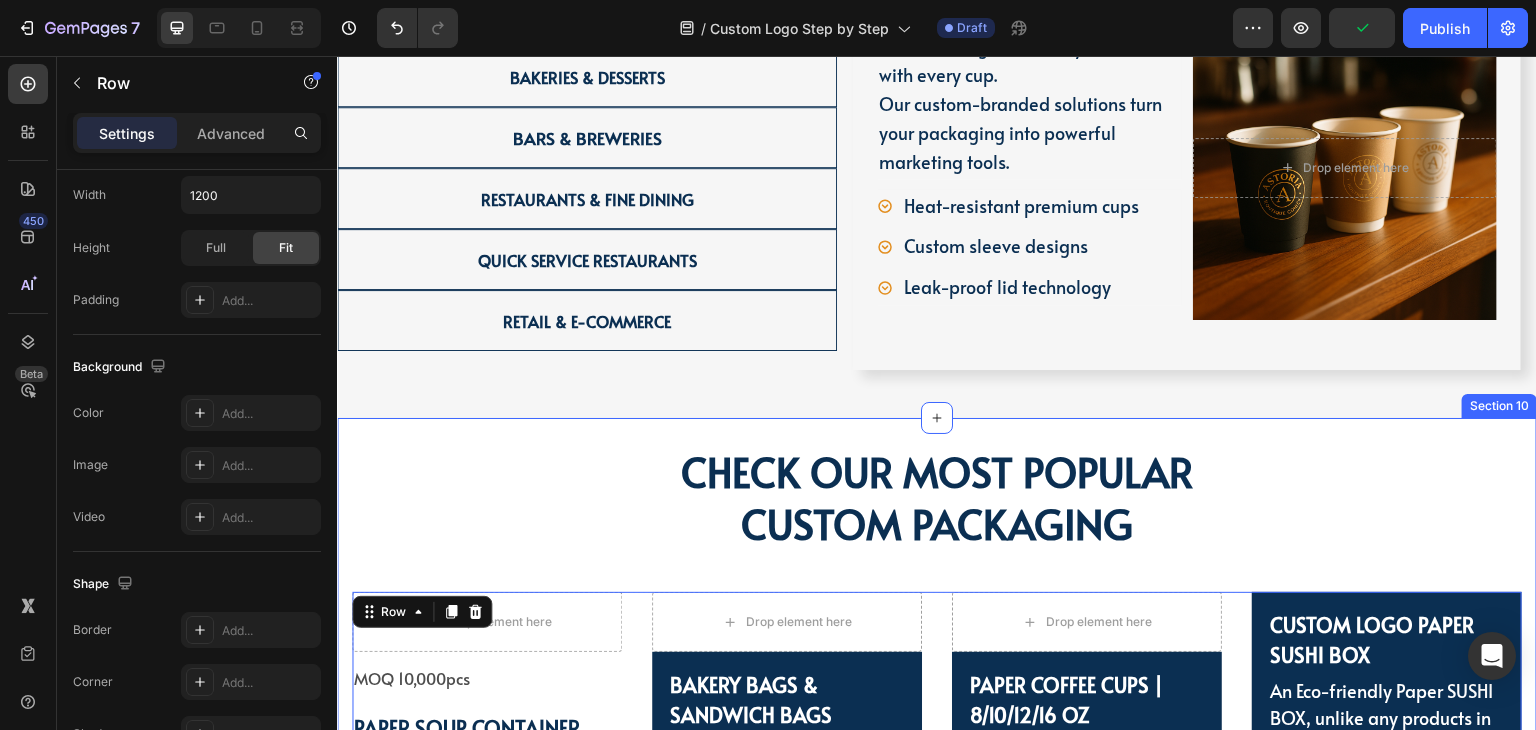 click on "CHECK OUR MOST POPULAR CUSTOM PACKAGING Heading Row
Drop element here MOQ 10,000pcs Text Block PAPER SOUP CONTAINER 8/10/12/16/24/32 OZ Text Block ✔ Low MOQ at 10,000 Pcs ✔ FREE Printing-Design Support ✔ 99,99% Leak-proof for Delivery ✔ Microwavable & Freezer-safe ✔  CLASSIC DESIGN  with professional look. Text Block Icon Icon Icon Icon Icon Icon List (7 vote) Text Block Row Row Product
Drop element here BAKERY BAGS & SANDWICH BAGS Text Block ✔  Text Block Icon Icon Icon Icon Icon Icon List (14 vero) Text Block Row GET A QUOTE Text Block Row Product
Drop element here PAPER COFFEE CUPS | 8/10/12/16 OZ Text Block ✔ Low MOQ: 10,000 Pcs ✔ FREE Logo Design Support ✔ Double-Wall Insulation for Heat Protection ✔ Compostable & Eco-Friendly Materials ✔ Sleek and Professional Custom Branding . Text Block Icon Icon Icon Icon Icon Icon List (5 vero) Text Block Row GET A QUOTE Text Block Row Product CUSTOM LOGO PAPER SUSHI BOX Text Block Icon" at bounding box center (937, 819) 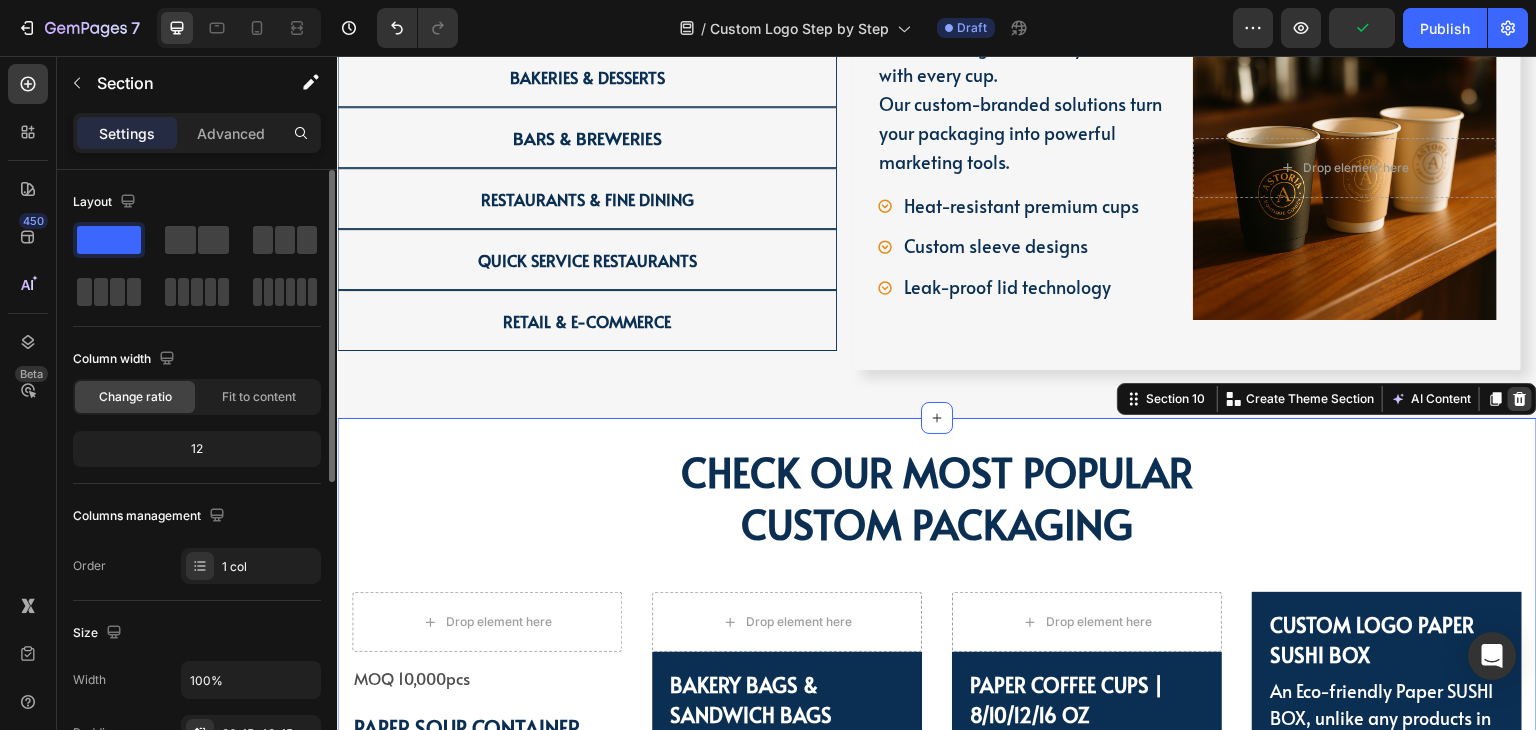 click 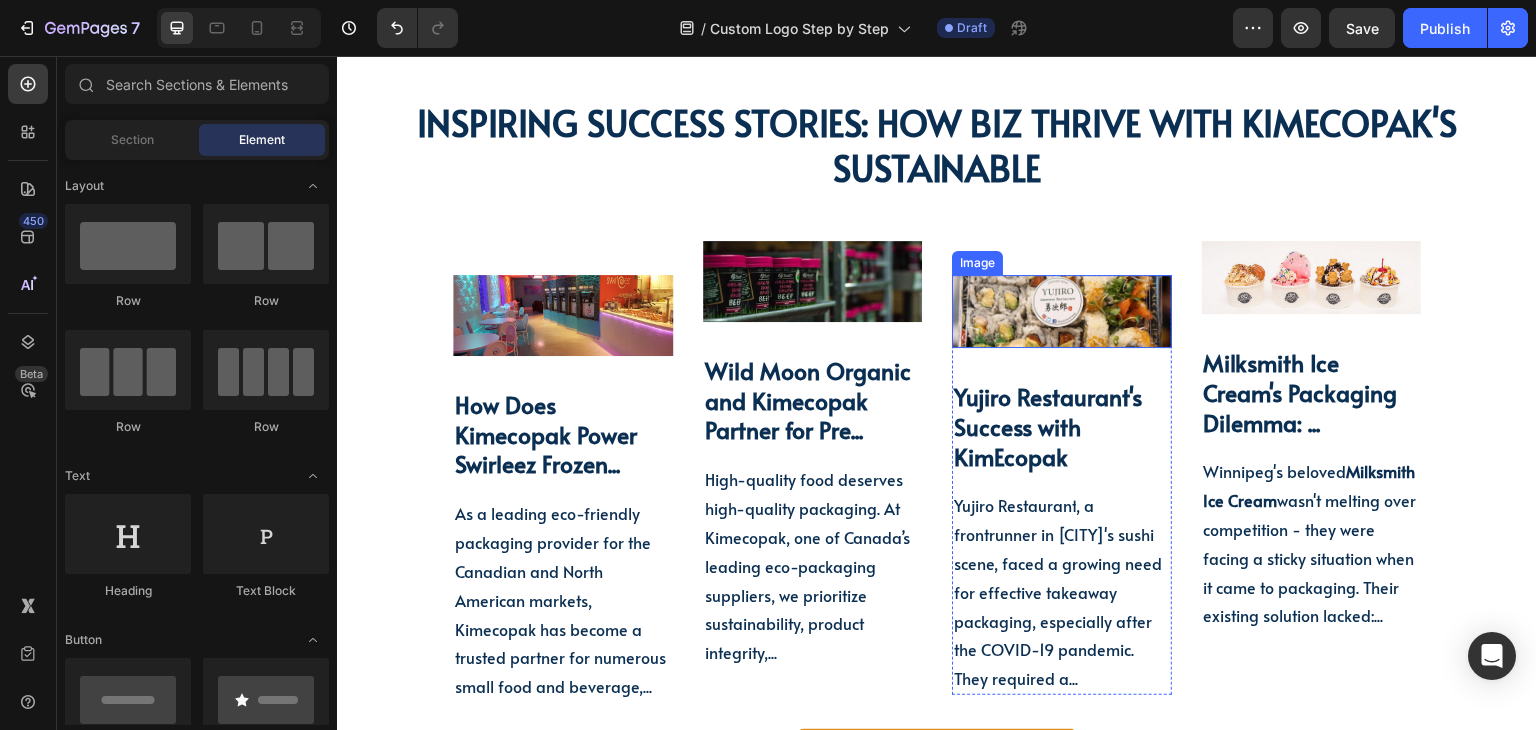 scroll, scrollTop: 6495, scrollLeft: 0, axis: vertical 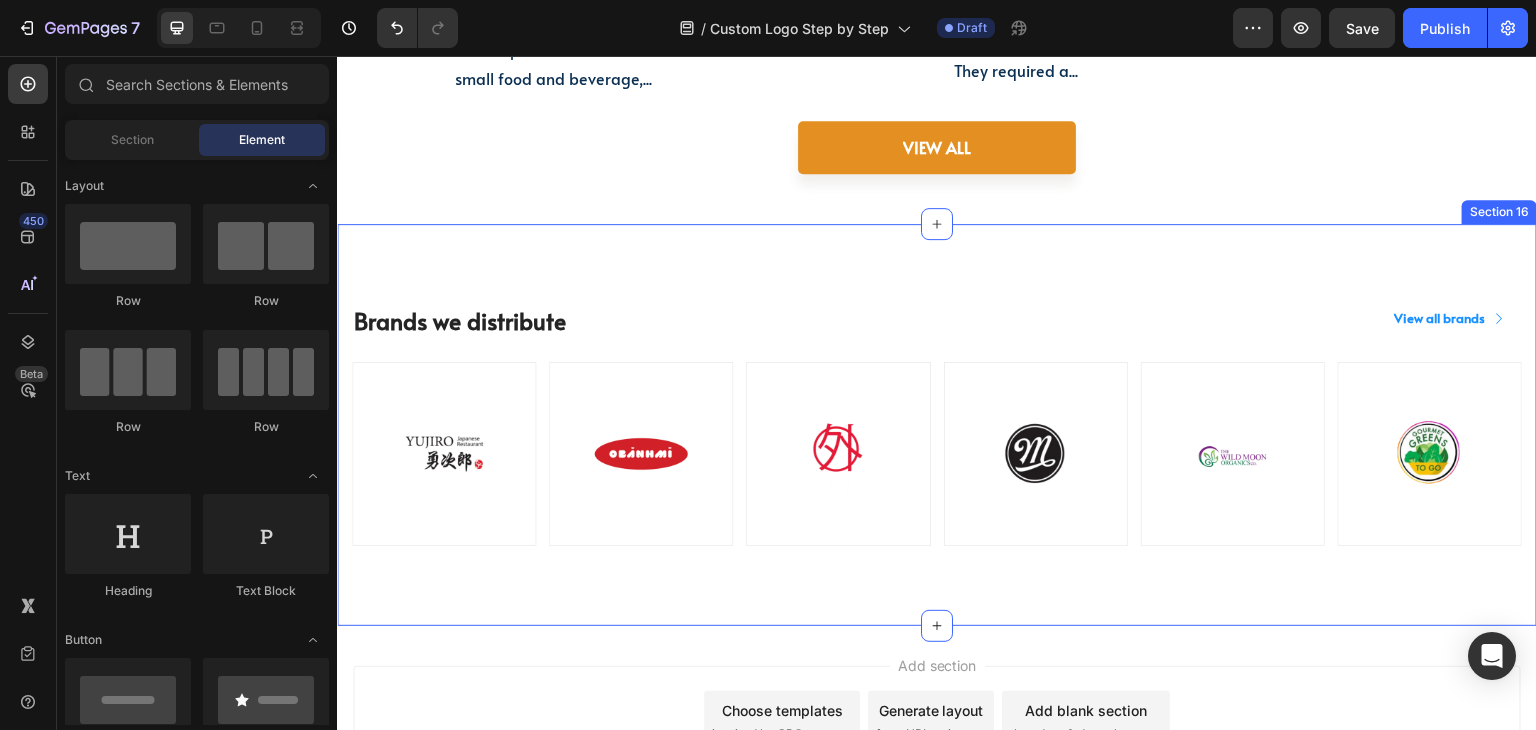 click on "Brands we distribute Heading
View all brands Button Row Image Image Image Image Image Image Row Section 16" at bounding box center [937, 425] 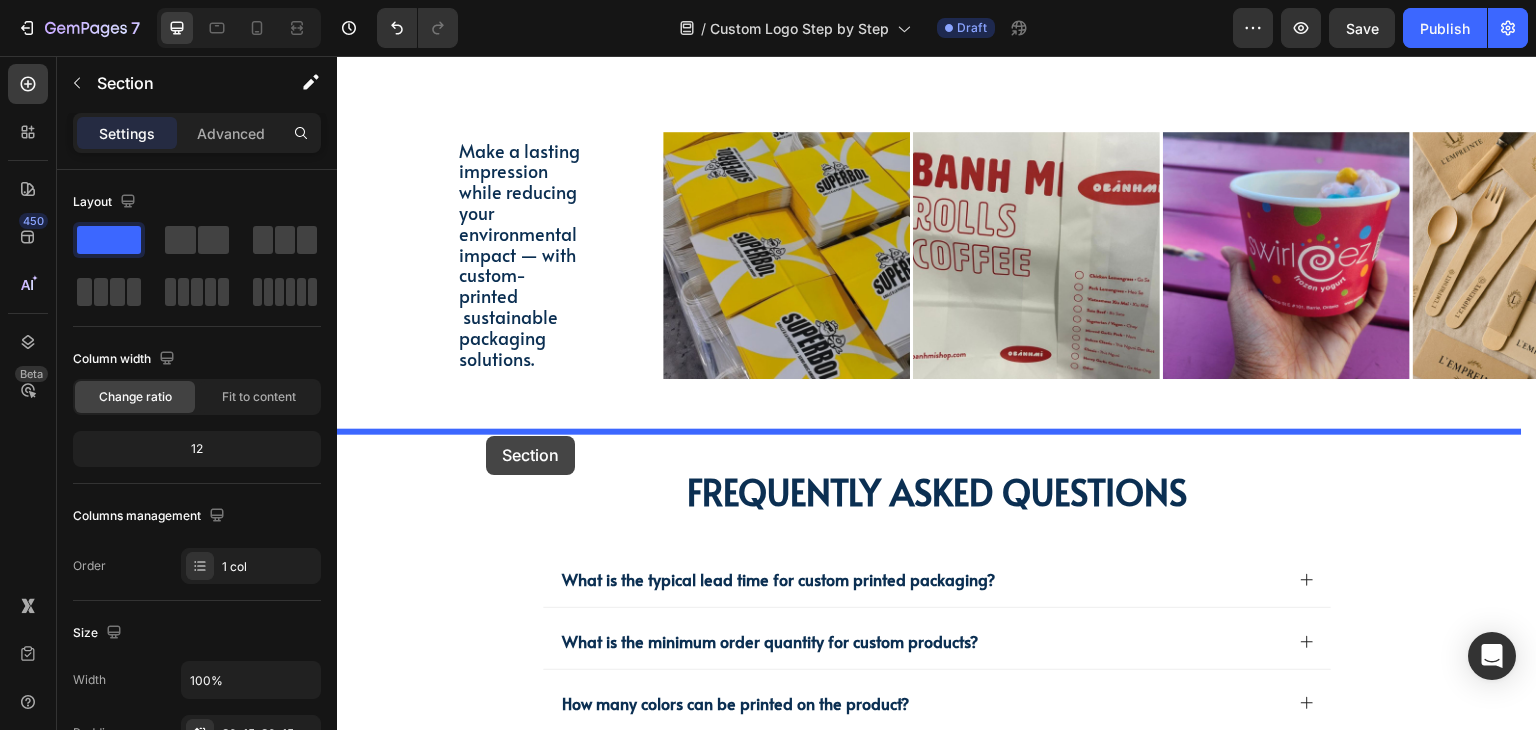 scroll, scrollTop: 4995, scrollLeft: 0, axis: vertical 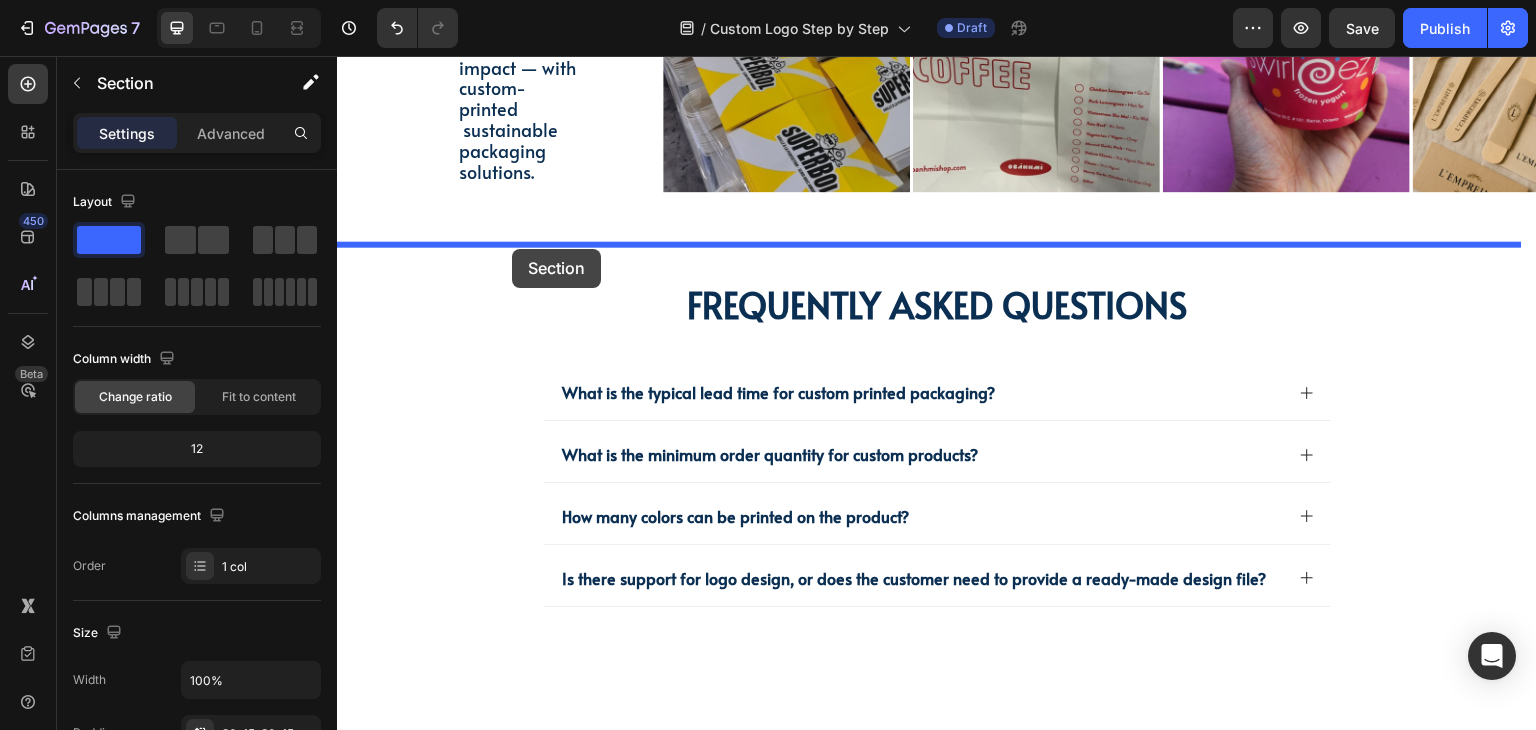 drag, startPoint x: 678, startPoint y: 254, endPoint x: 512, endPoint y: 249, distance: 166.07529 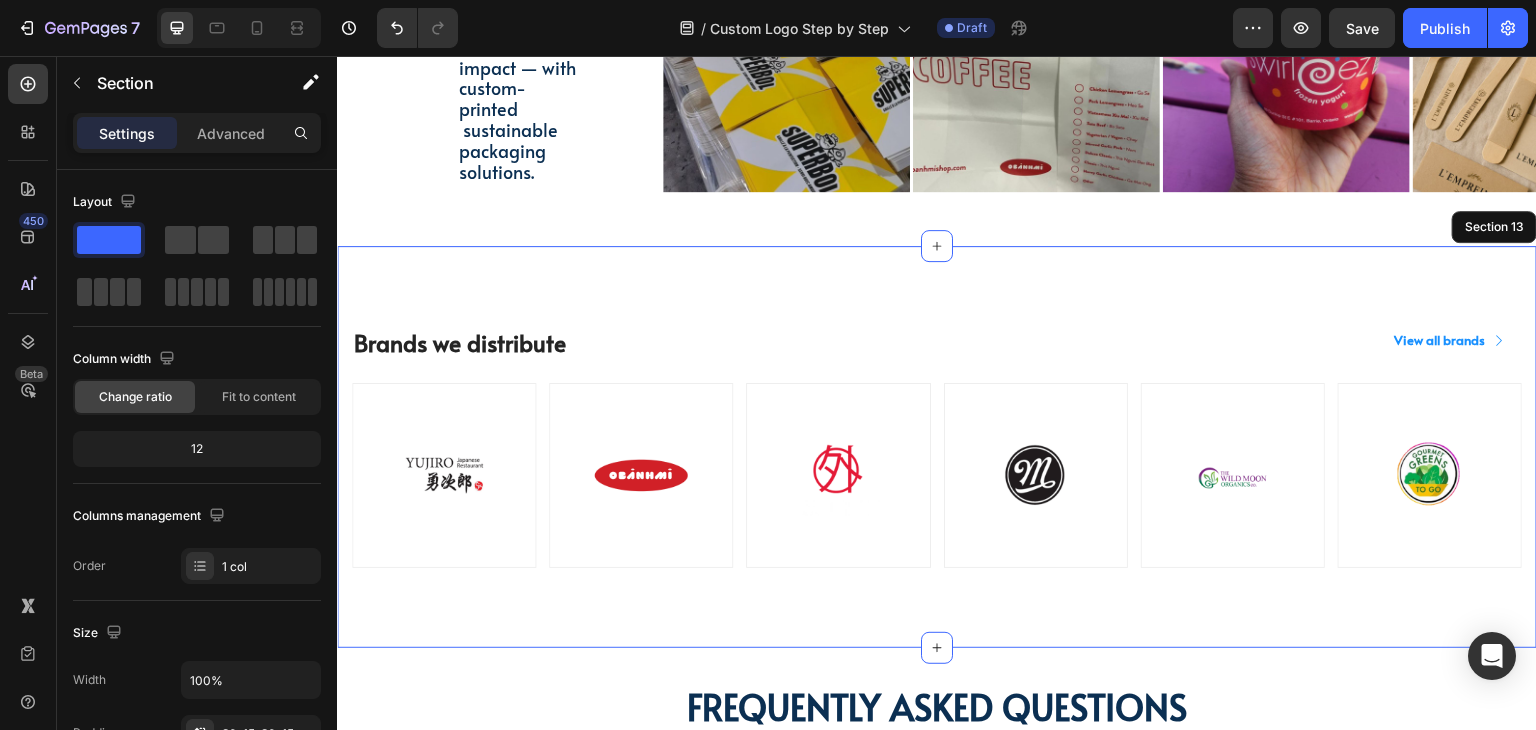click on "Brands we distribute Heading
View all brands Button Row Image Image Image Image Image Image Row Section 13" at bounding box center (937, 447) 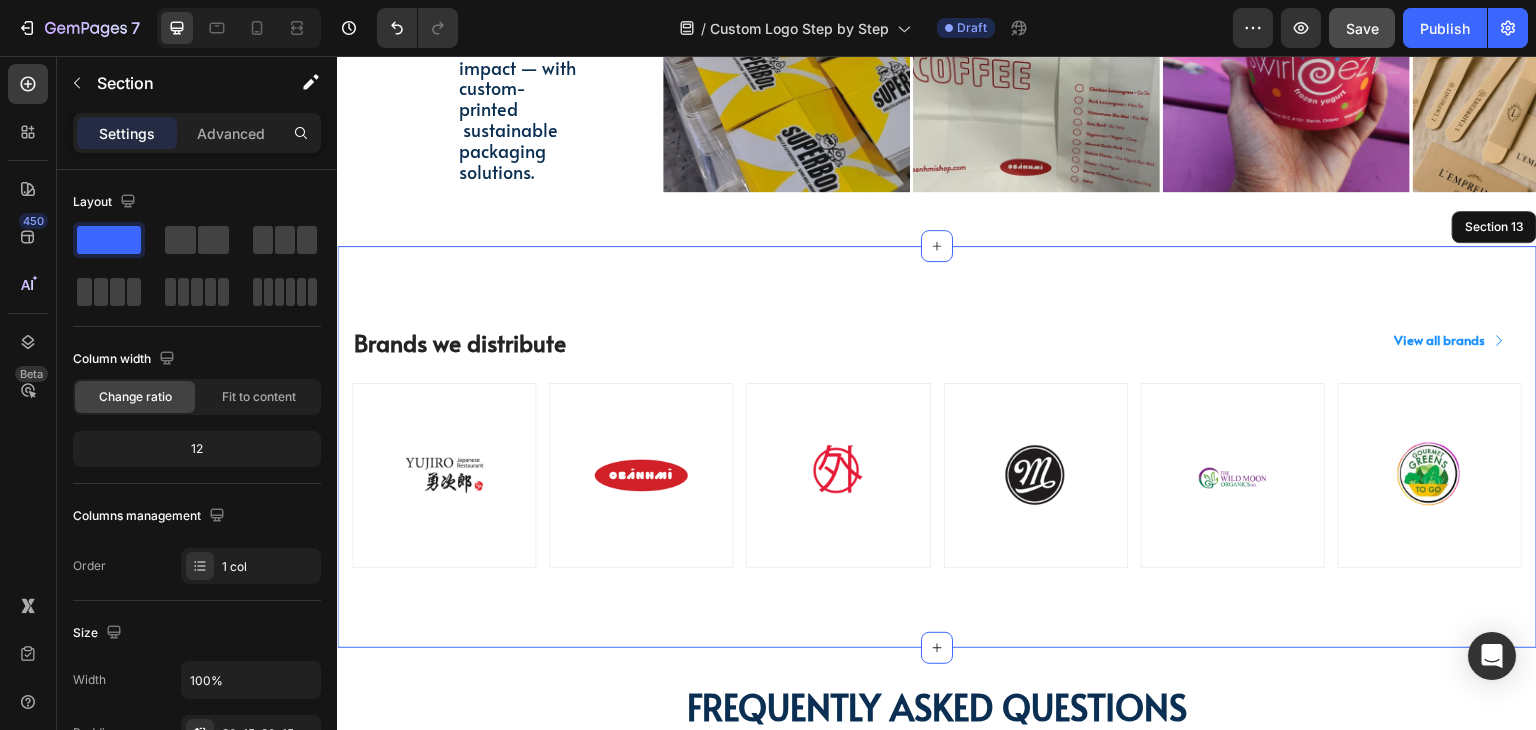 click on "Save" at bounding box center [1362, 28] 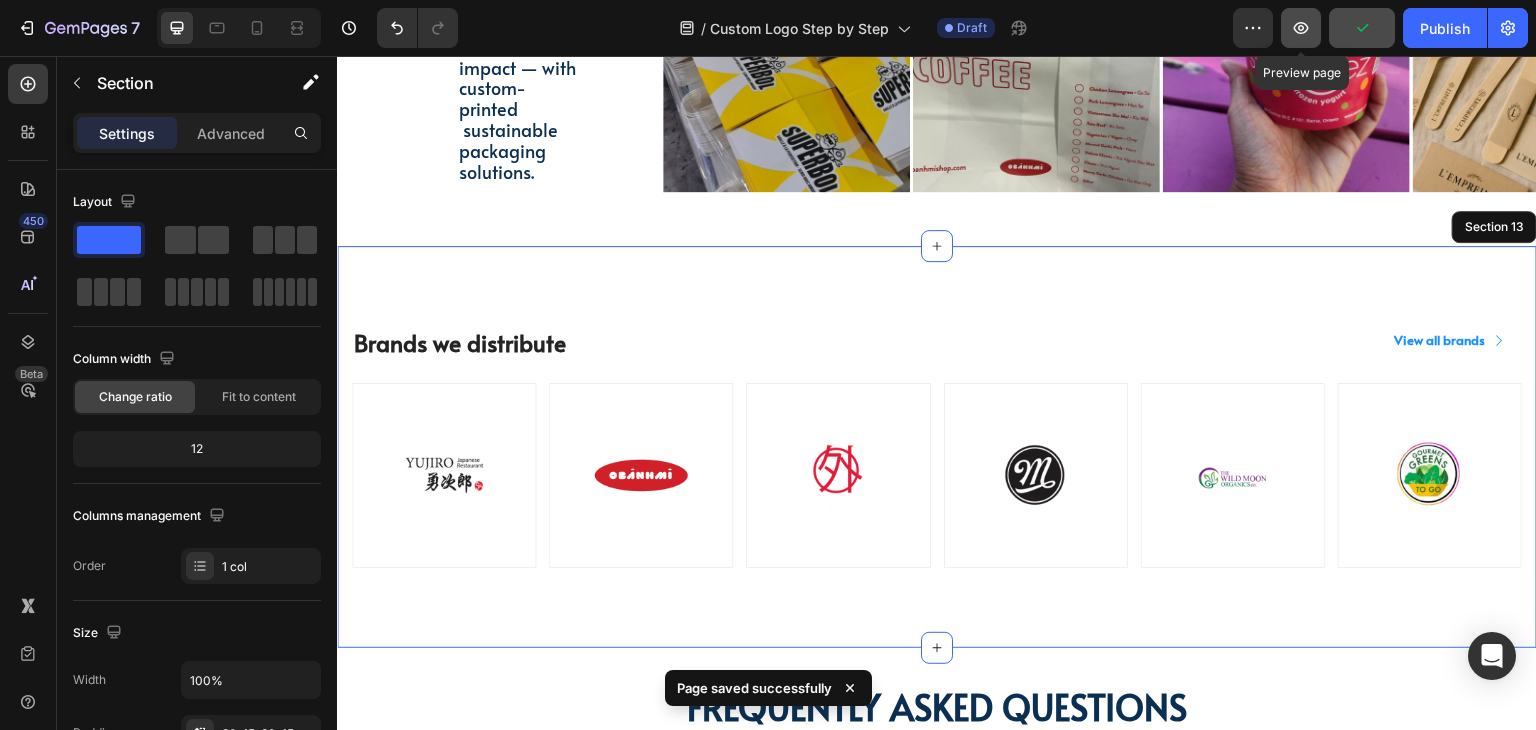click 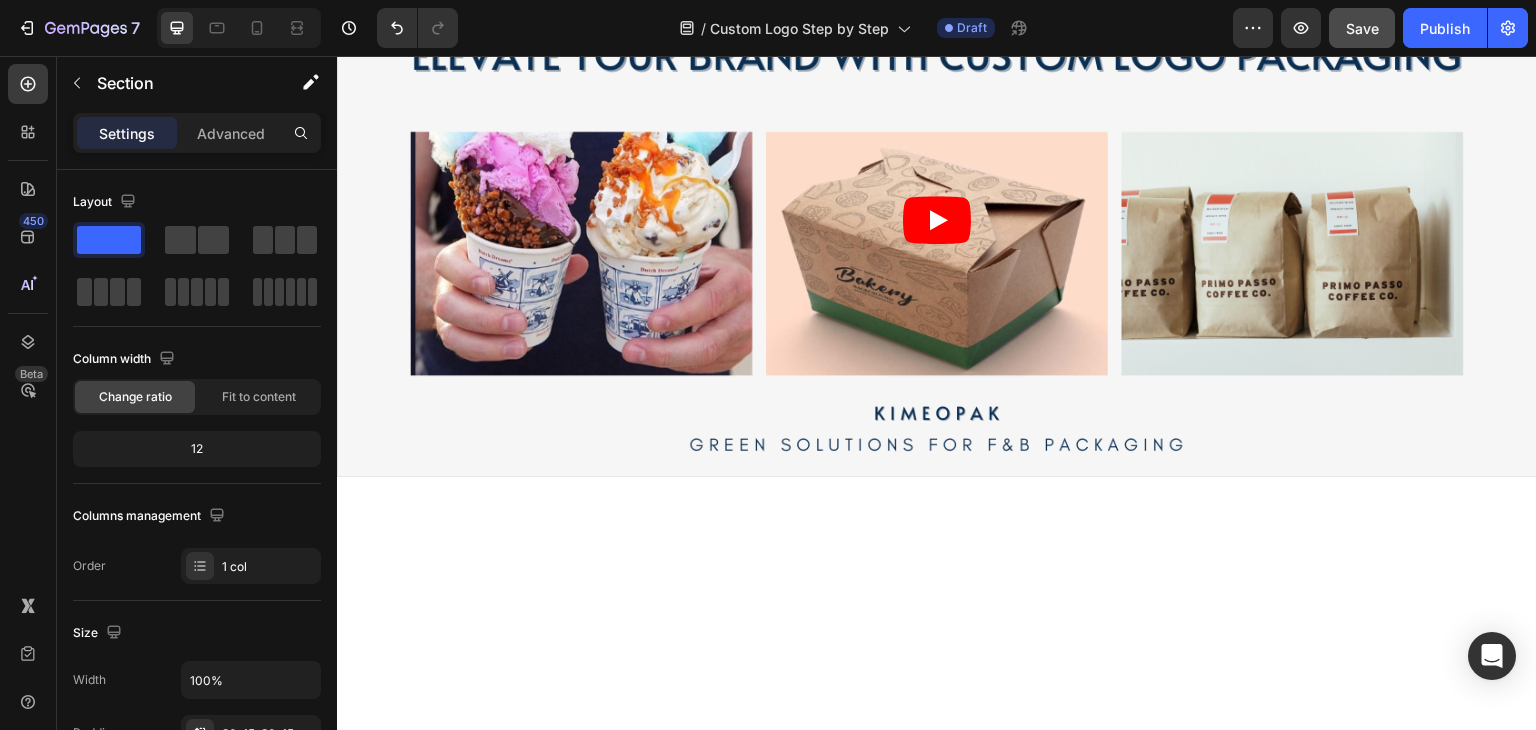 scroll, scrollTop: 1995, scrollLeft: 0, axis: vertical 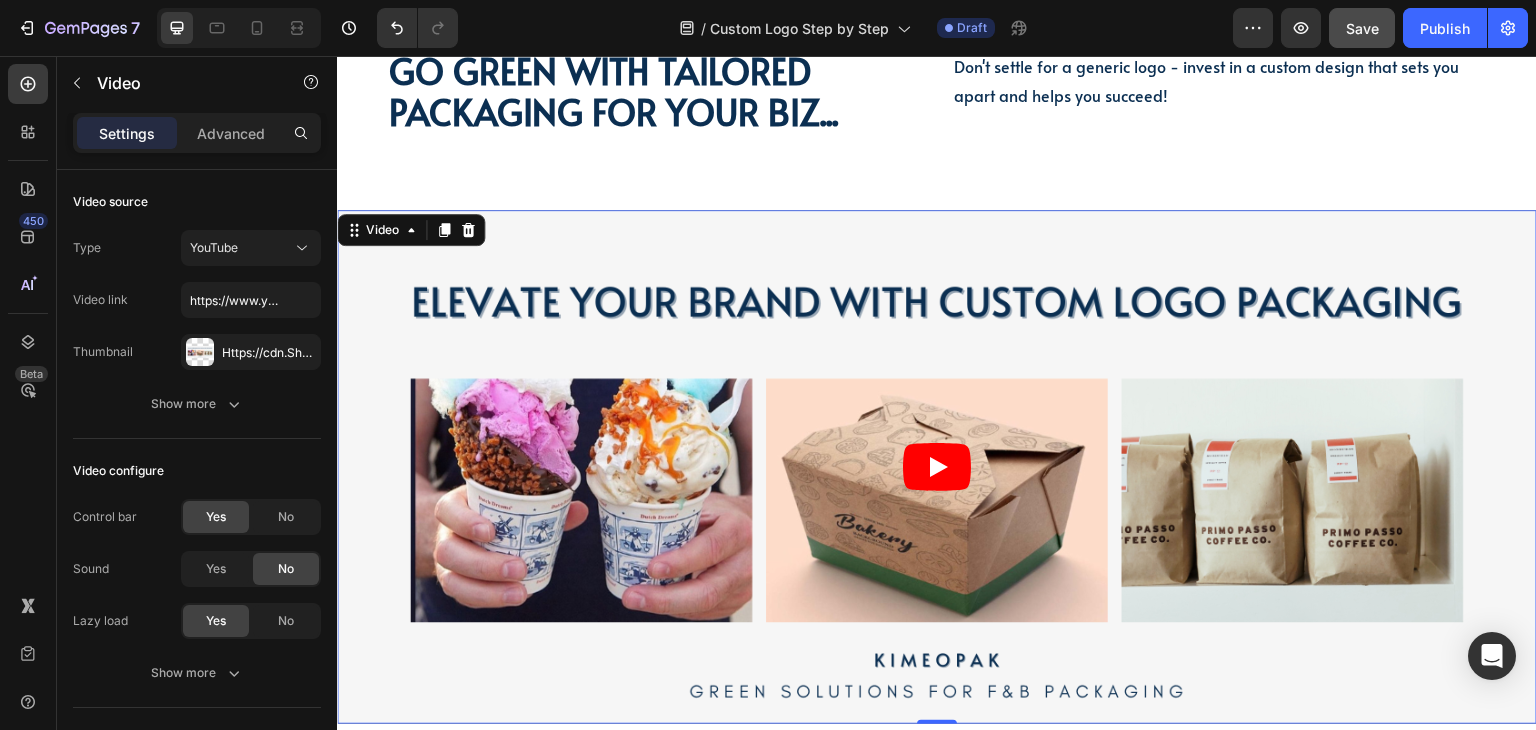 click at bounding box center [937, 467] 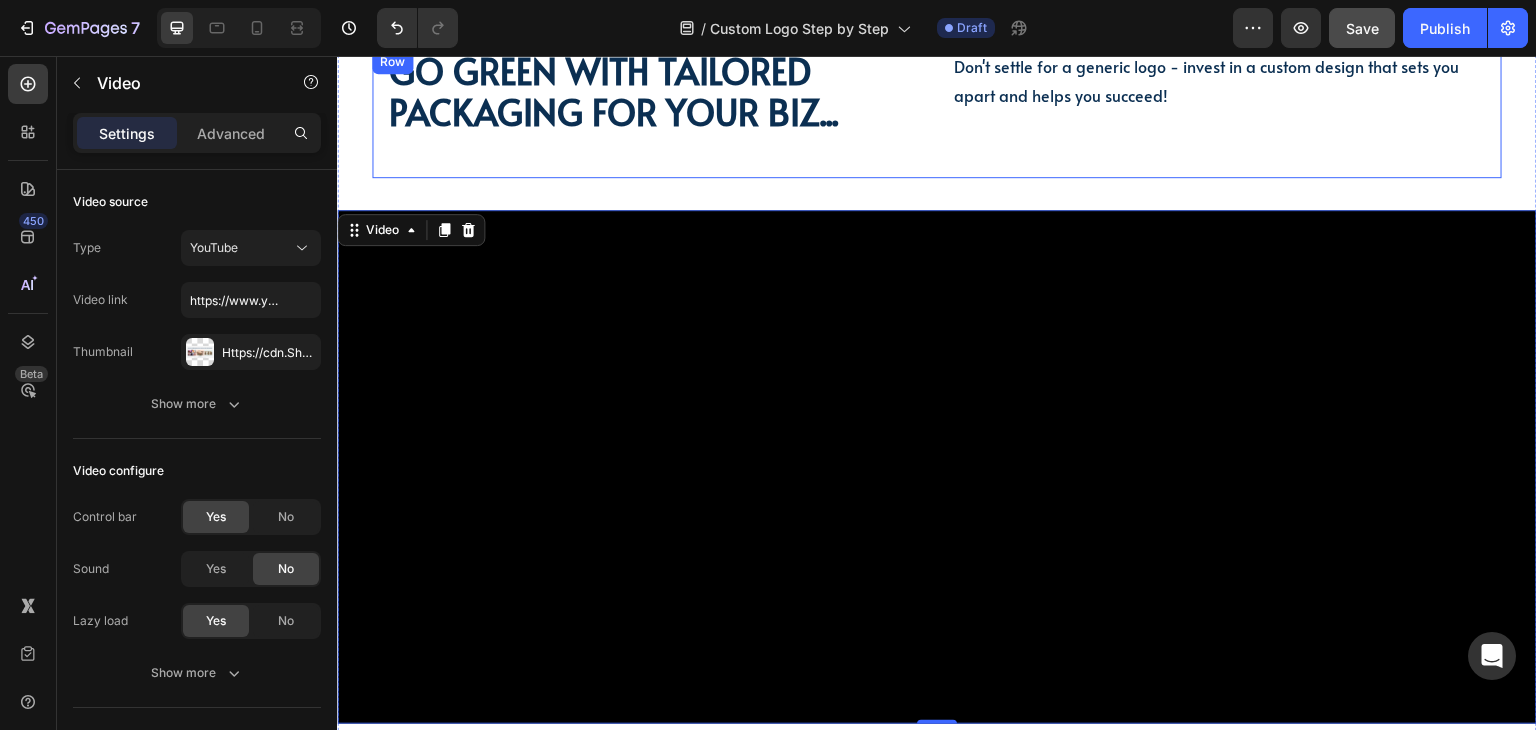 click on "Go green with tailored packaging for your biz... Heading Go green with tailored packaging for your biz... Heading" at bounding box center (654, 113) 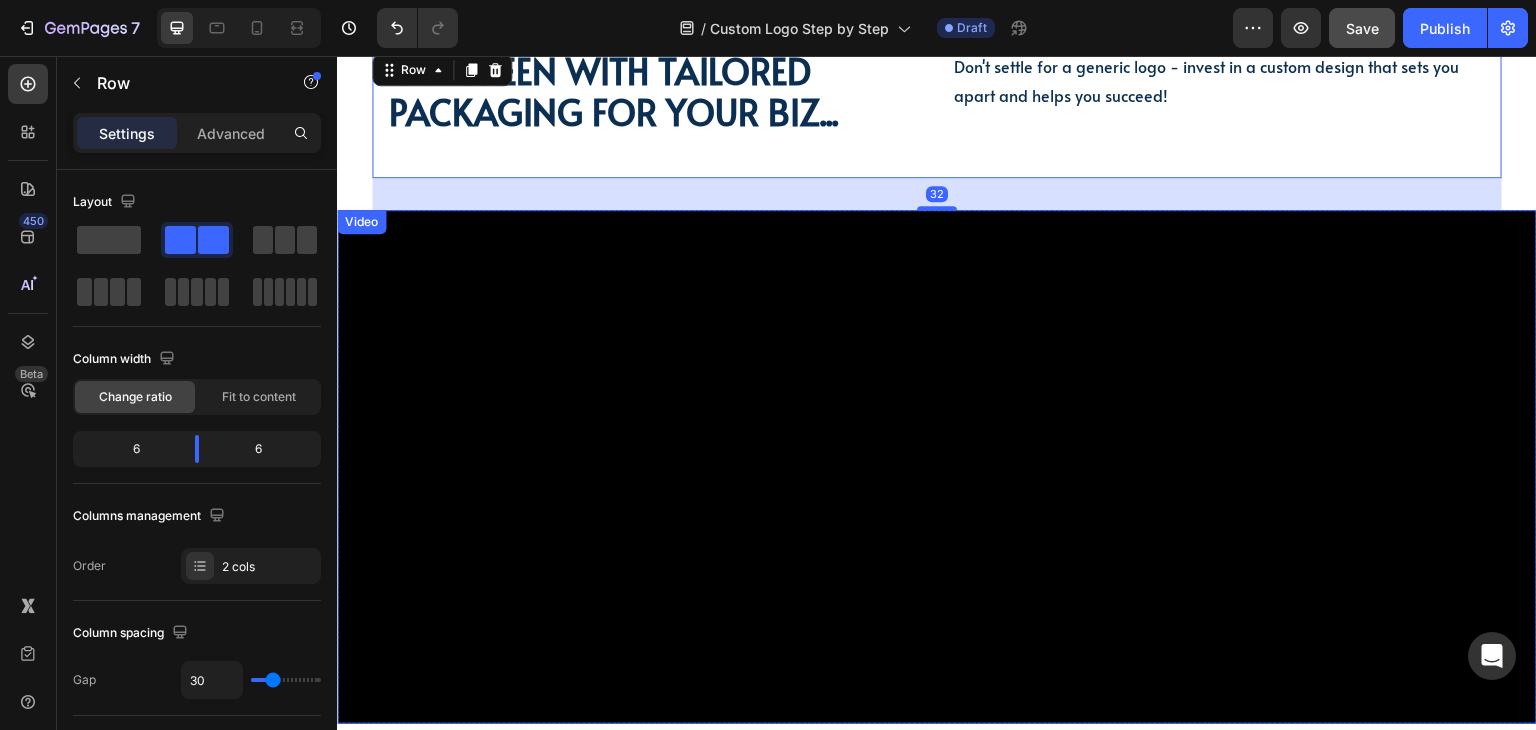 scroll, scrollTop: 1695, scrollLeft: 0, axis: vertical 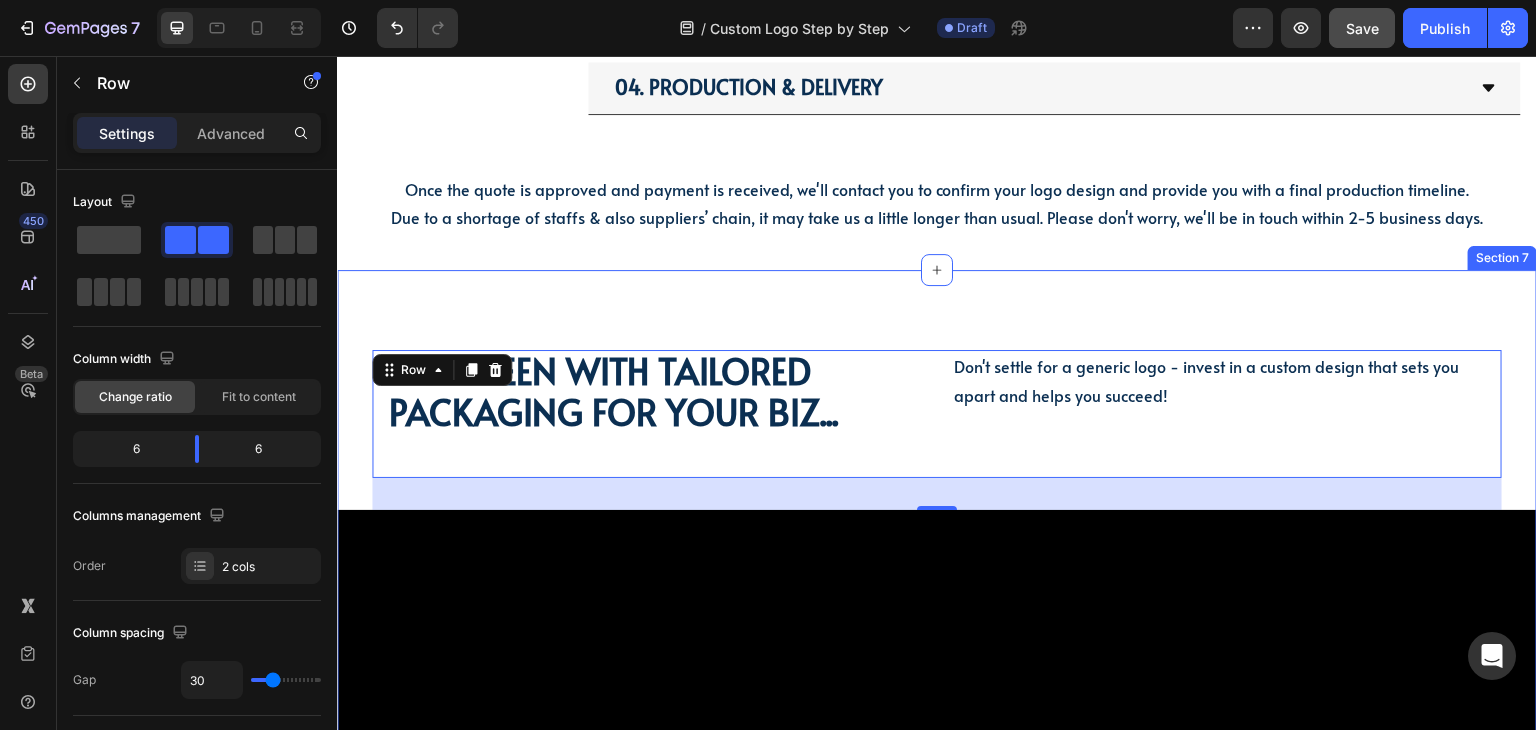 click on "Go green with tailored packaging for your biz... Heading Go green with tailored packaging for your biz... Heading Don't settle for a generic logo - invest in a custom design that sets you apart and helps you succeed! Text Block Don't settle for a generic logo - invest in a custom design that sets you apart and helps you succeed! Text Block Row   32 Video Row Section 7" at bounding box center (937, 663) 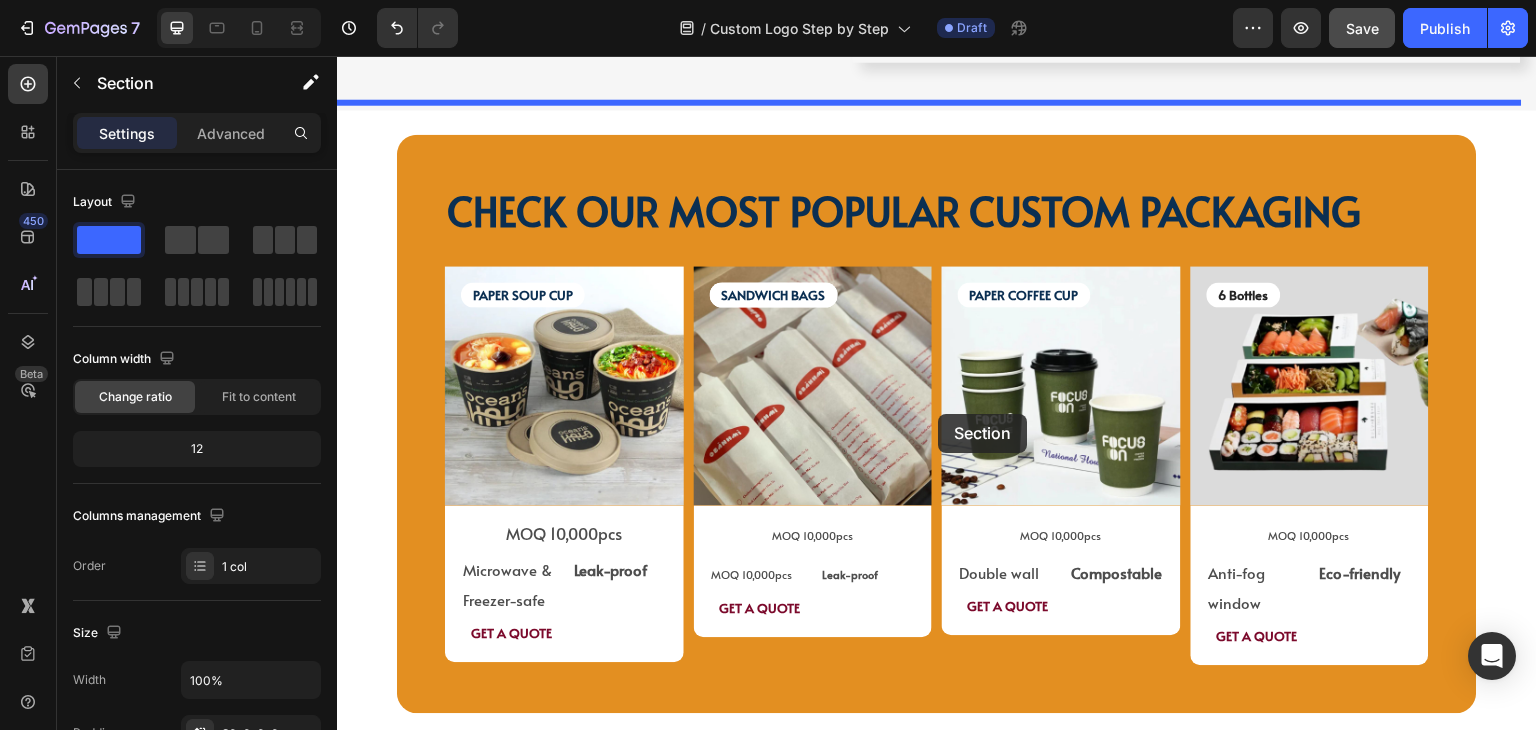 scroll, scrollTop: 4195, scrollLeft: 0, axis: vertical 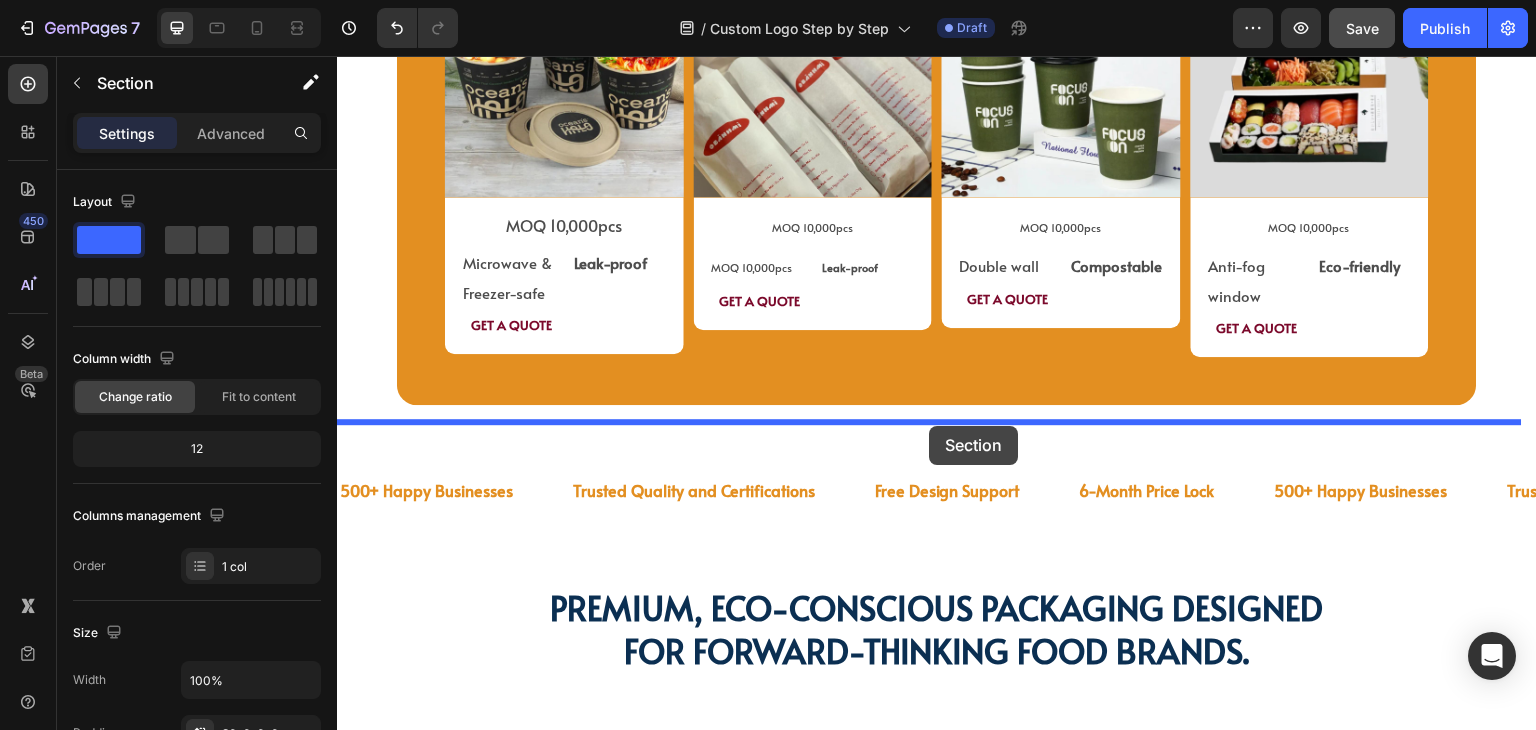 drag, startPoint x: 1115, startPoint y: 299, endPoint x: 929, endPoint y: 426, distance: 225.2221 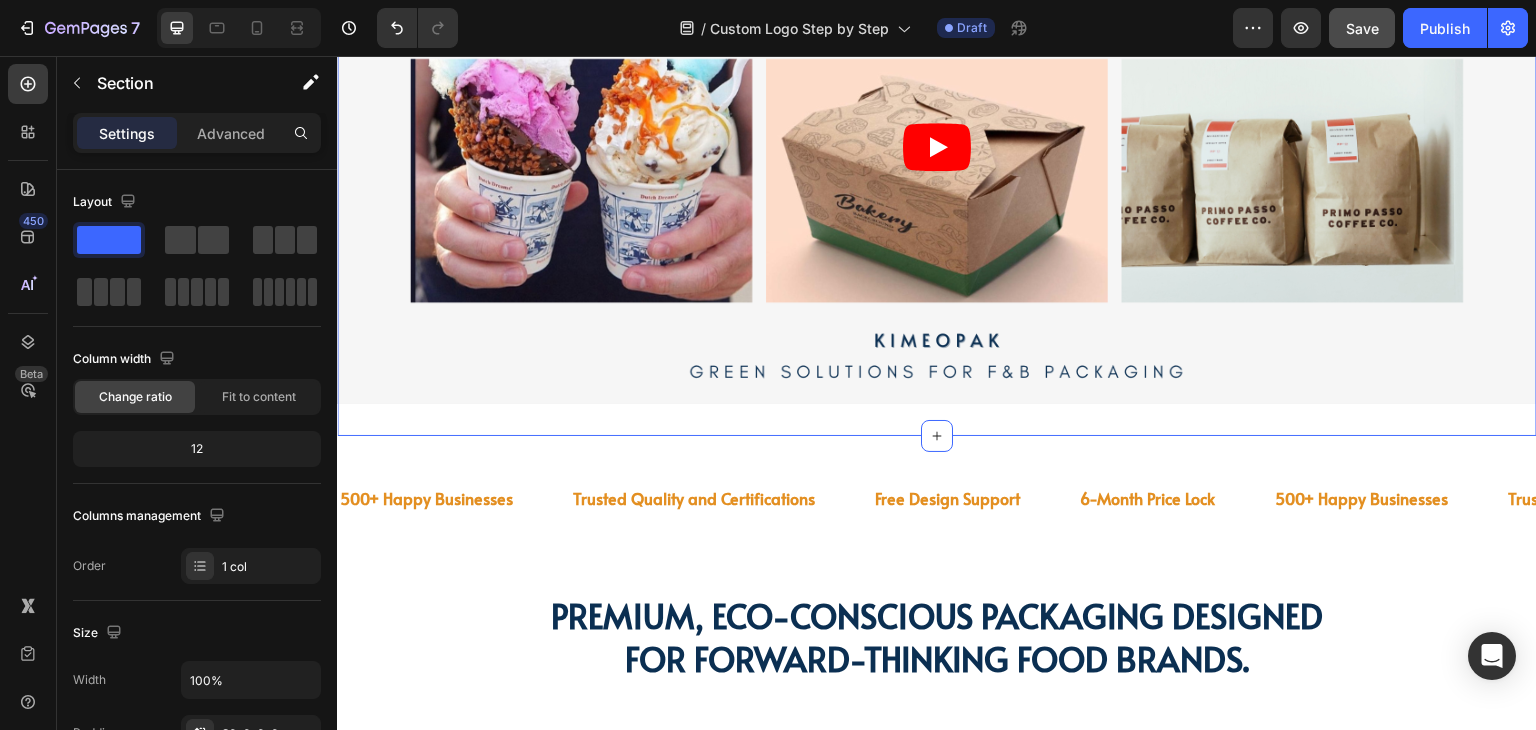 scroll, scrollTop: 3416, scrollLeft: 0, axis: vertical 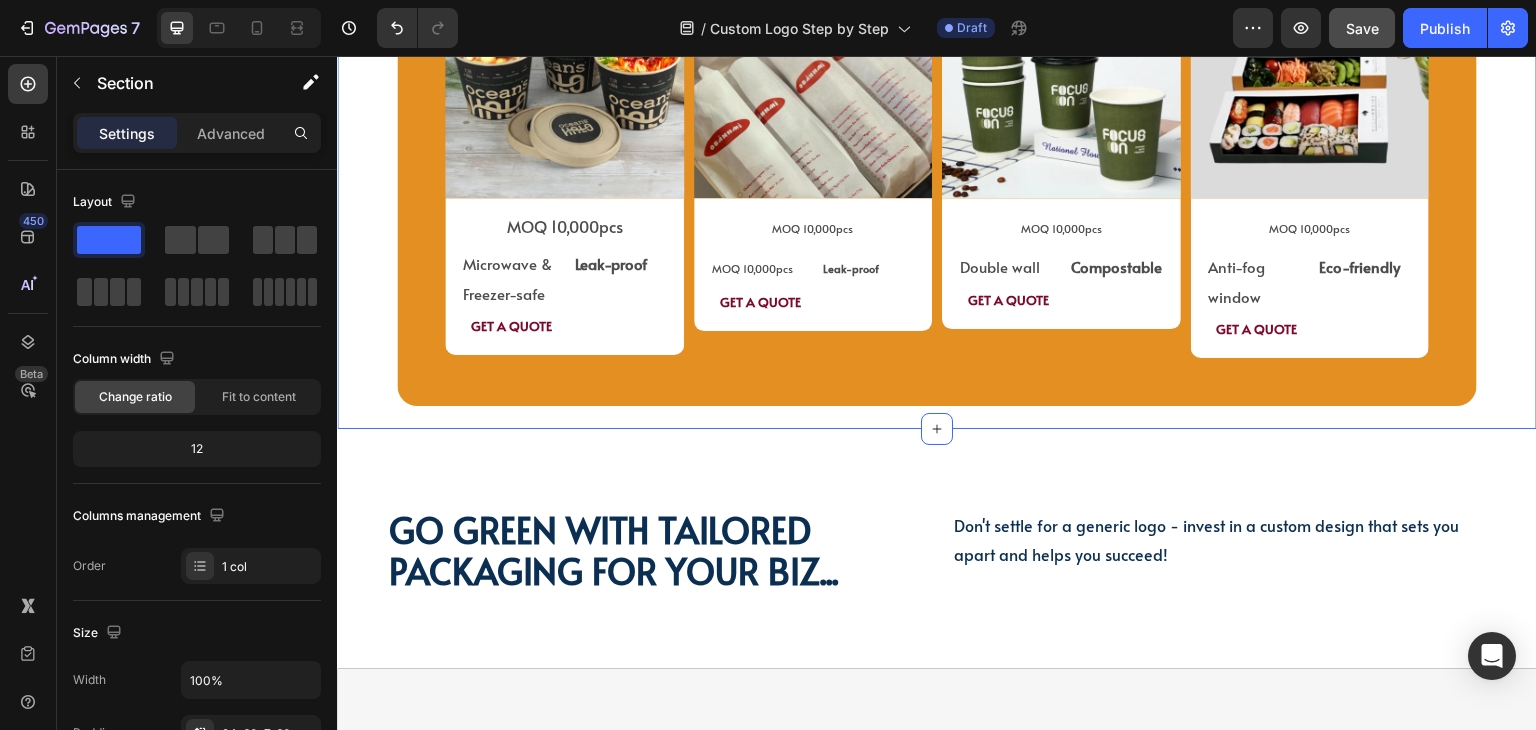 click on "CHECK OUR MOST POPULAR CUSTOM PACKAGING Heading PAPER SOUP CUP Text Block Image MOQ 10,000pcs Text Block Microwave & Freezer-safe Text Block Leak-proof Text Block Row GET A QUOTE Text Block Row Product SANDWICH BAGS Text Block SANDWICH BAGS Text Block SANDWICH BAGS Text Block Image MOQ 10,000pcs Text Block MOQ 10,000pcs Text Block Leak-proof Text Block Row GET A QUOTE Text Block Row Product PAPER COFFEE CUP Text Block Image MOQ 10,000pcs Text Block Row Double wall Text Block Compostable Text Block Row GET A QUOTE Text Block Row Product 6 Bottles Text Block Image MOQ 10,000pcs Text Block Anti-fog window Text Block Eco-friendly Text Block Row GET A QUOTE Text Block Row Product Row Row Row Section 9   Create Theme Section AI Content Write with GemAI What would you like to describe here? Tone and Voice Persuasive Product Custom Jewelry Paper Bags with Ribbon Handles – Ideal for Gifts & Retail Show more Generate" at bounding box center (937, 117) 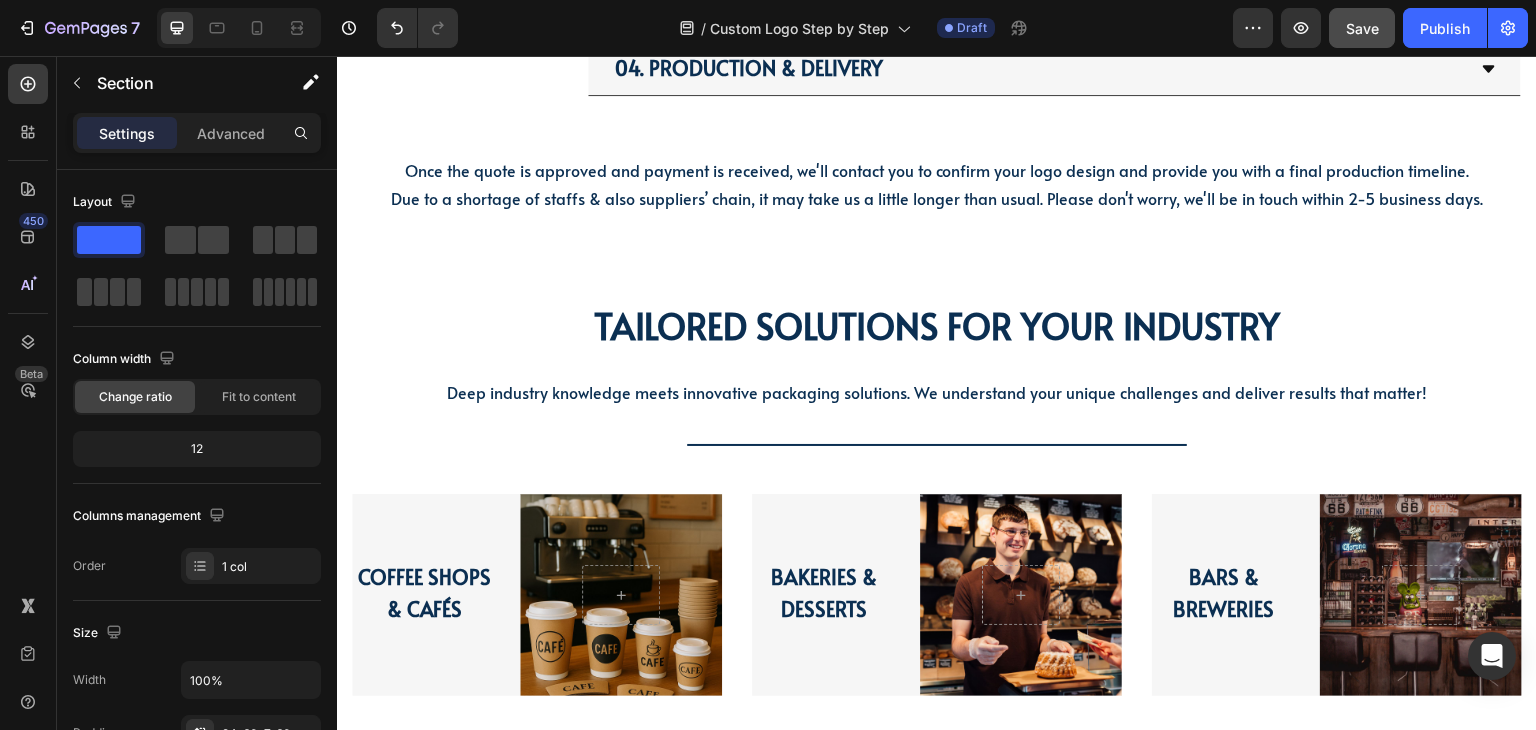 scroll, scrollTop: 1664, scrollLeft: 0, axis: vertical 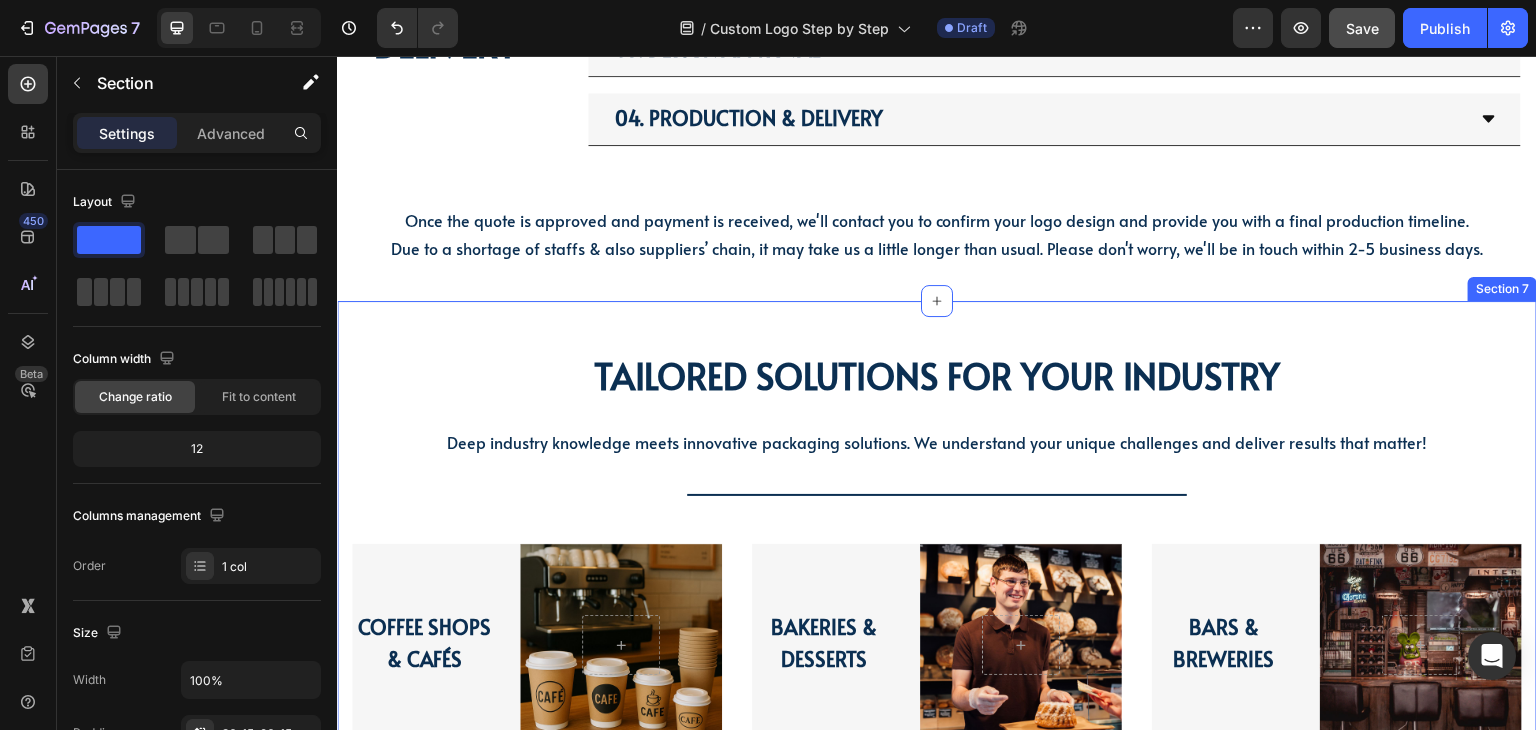 click on "TAILORED SOLUTIONS FOR YOUR INDUSTRY Heading TAILORED SOLUTIONS FOR YOUR INDUSTRY Heading Deep industry knowledge meets innovative packaging solutions. We understand your unique challenges and deliver results that matter! Text block                Title Line Row
Coffee Shops & Cafés Heading
Hero Banner Row Bakeries & Desserts Heading
Hero Banner Row Bars & Breweries Heading
Hero Banner Row RESTAURANT & fINE DINING Heading
Hero Banner Row Quick Service Restaurants Heading
Hero Banner Row Retail & E-commerce Heading
Hero Banner Row
Carousel Coffee Shops & Cafés Heading
Hero Banner Row Bakeries & Desserts Heading
Hero Banner Row Bars & Breweries Heading
Hero Banner Row Row RESTAURANT & fINE DINING Heading
Hero Banner Row Quick Service Restaurants Heading
Hero Banner Row Heading
Row" at bounding box center [937, 685] 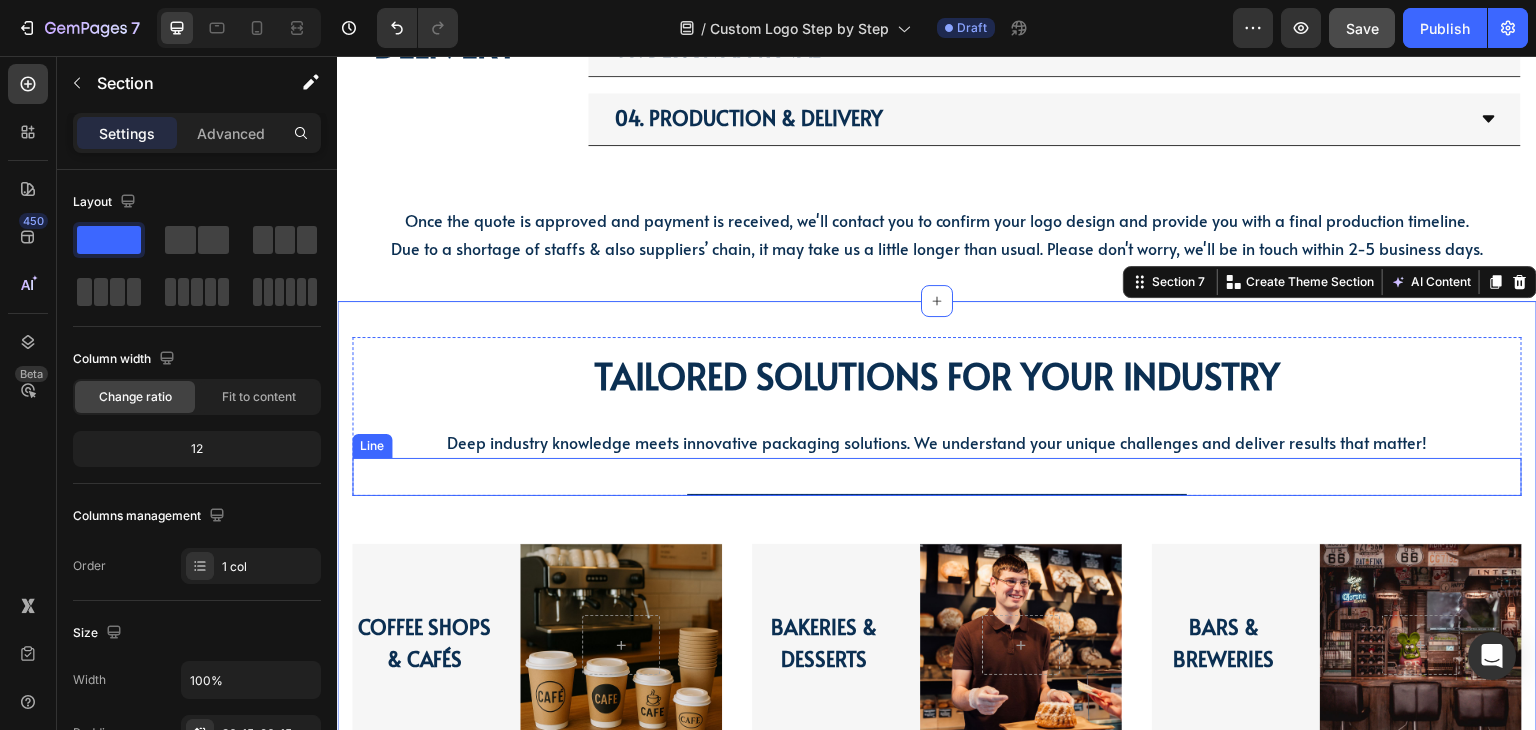 scroll, scrollTop: 1864, scrollLeft: 0, axis: vertical 